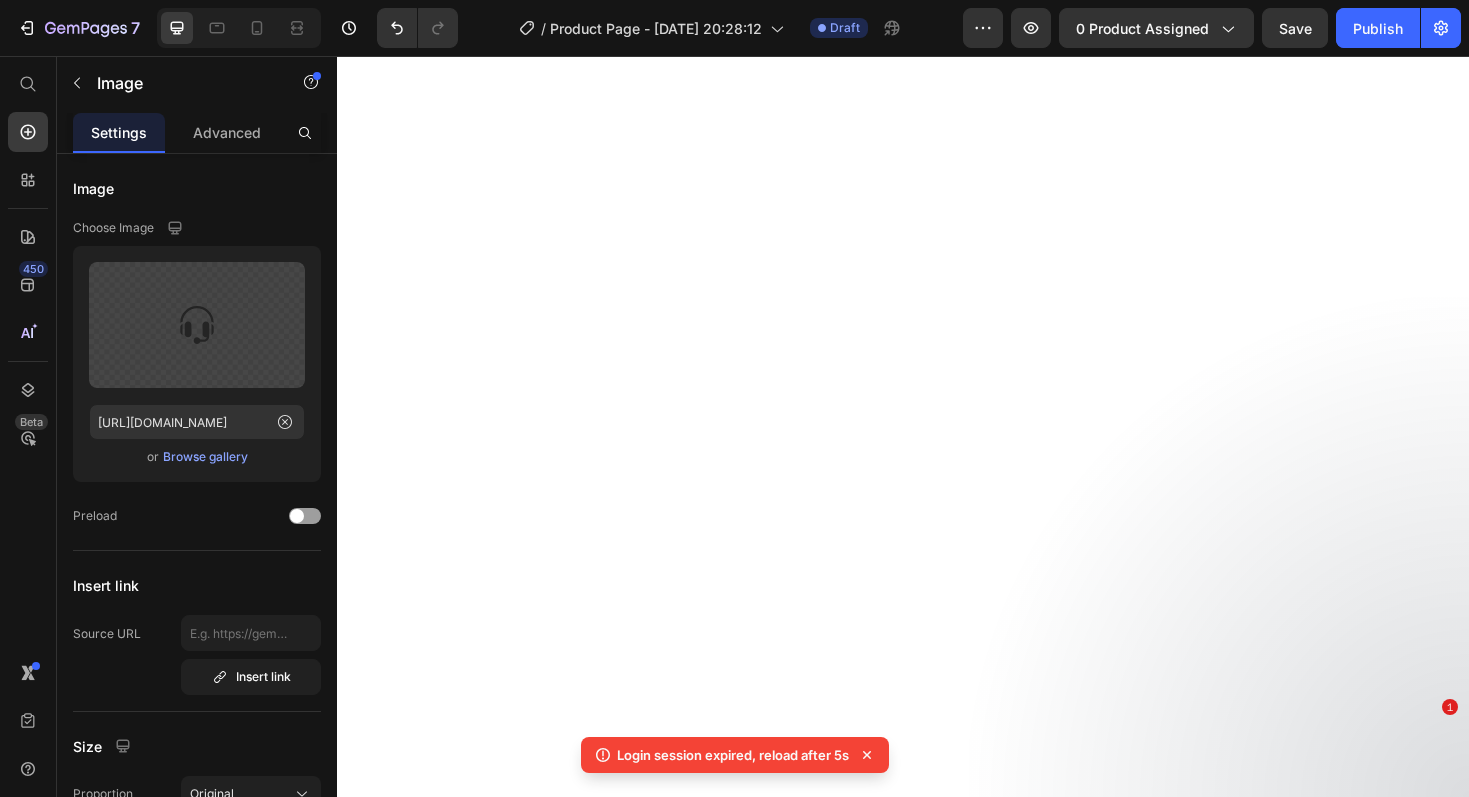 scroll, scrollTop: 0, scrollLeft: 0, axis: both 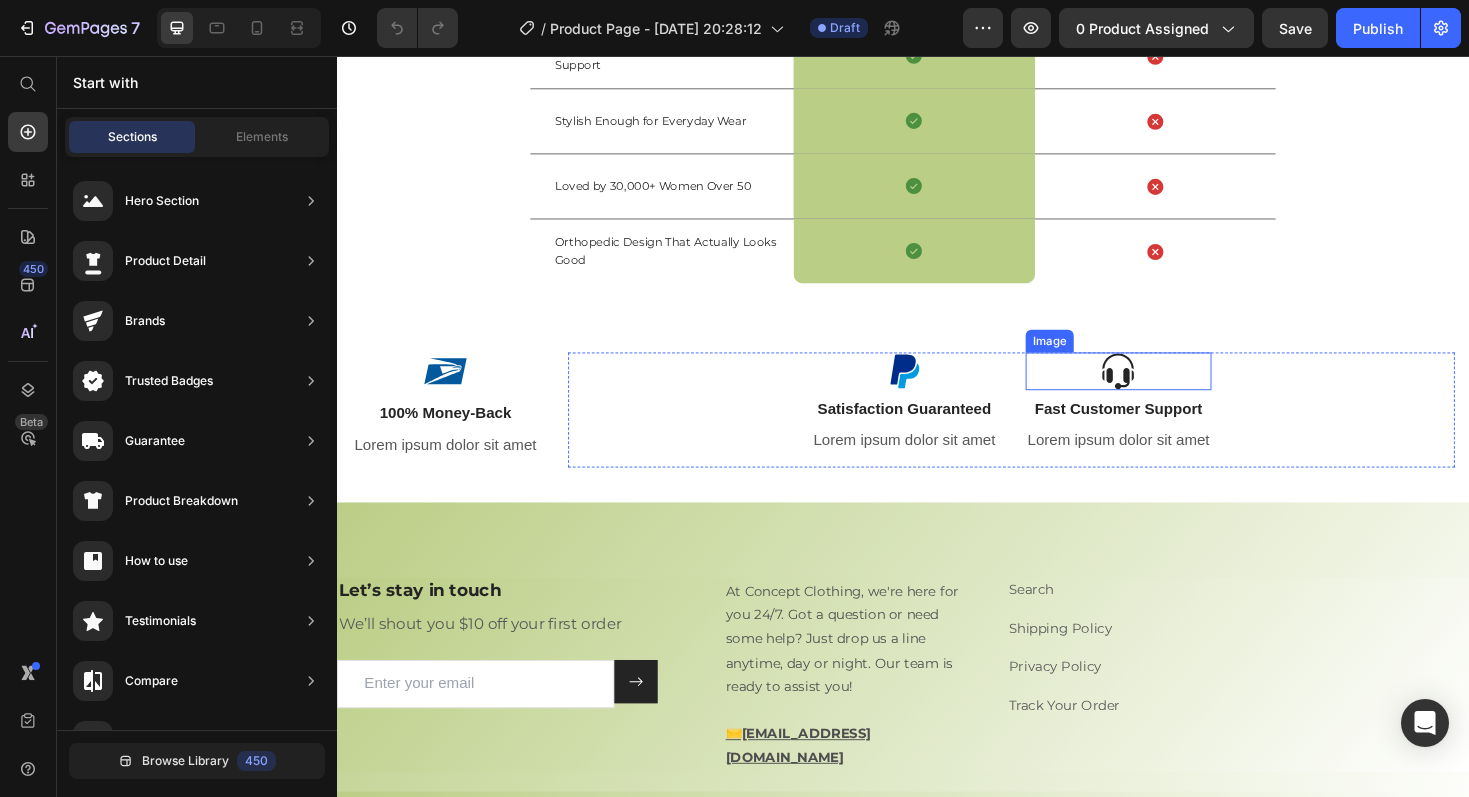click on "Image Satisfaction Guaranteed Text Block Lorem ipsum dolor sit amet Text Block Image Fast Customer Support Text Block Lorem ipsum dolor sit amet Text Block Row" at bounding box center [1052, 439] 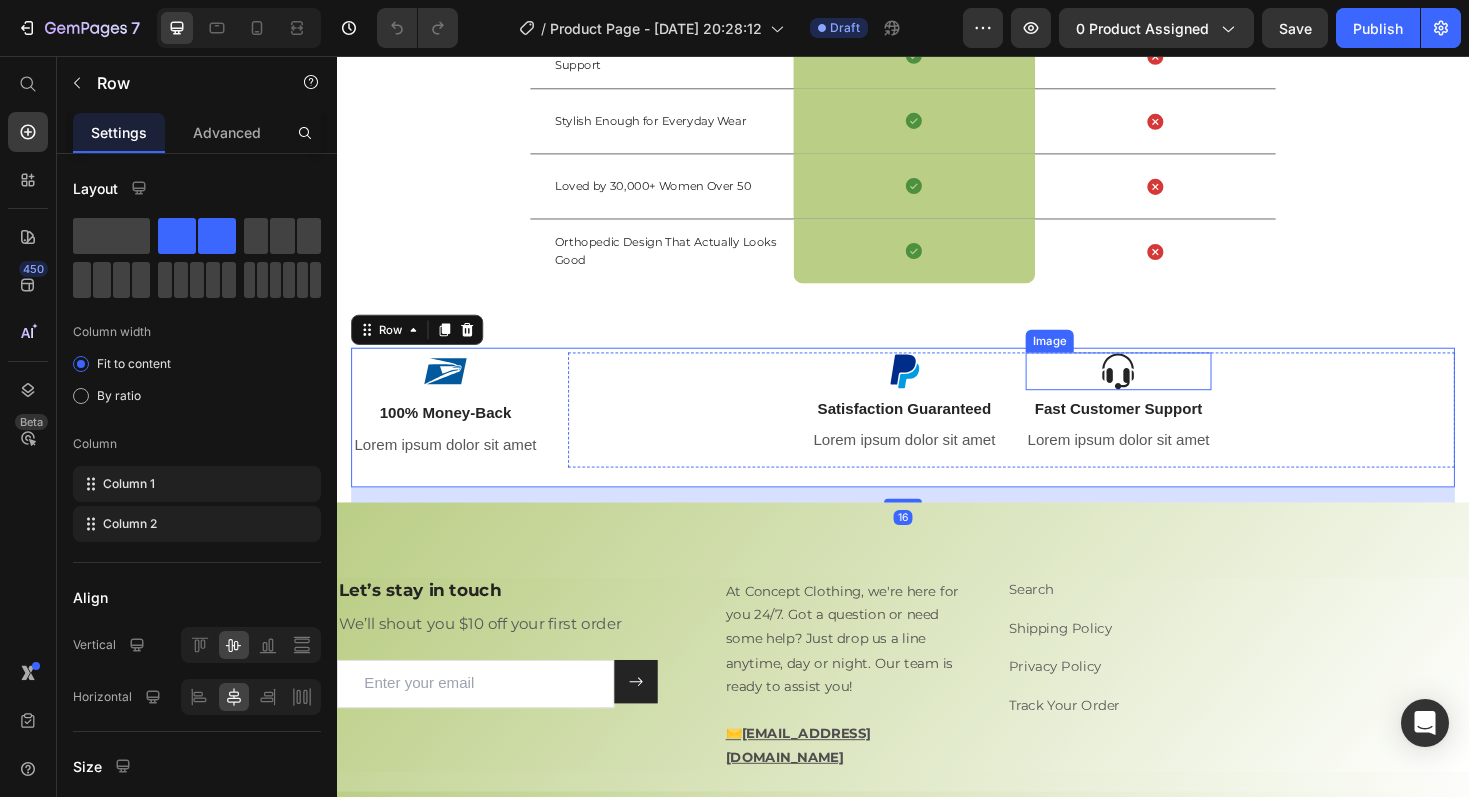 click at bounding box center [1165, 390] 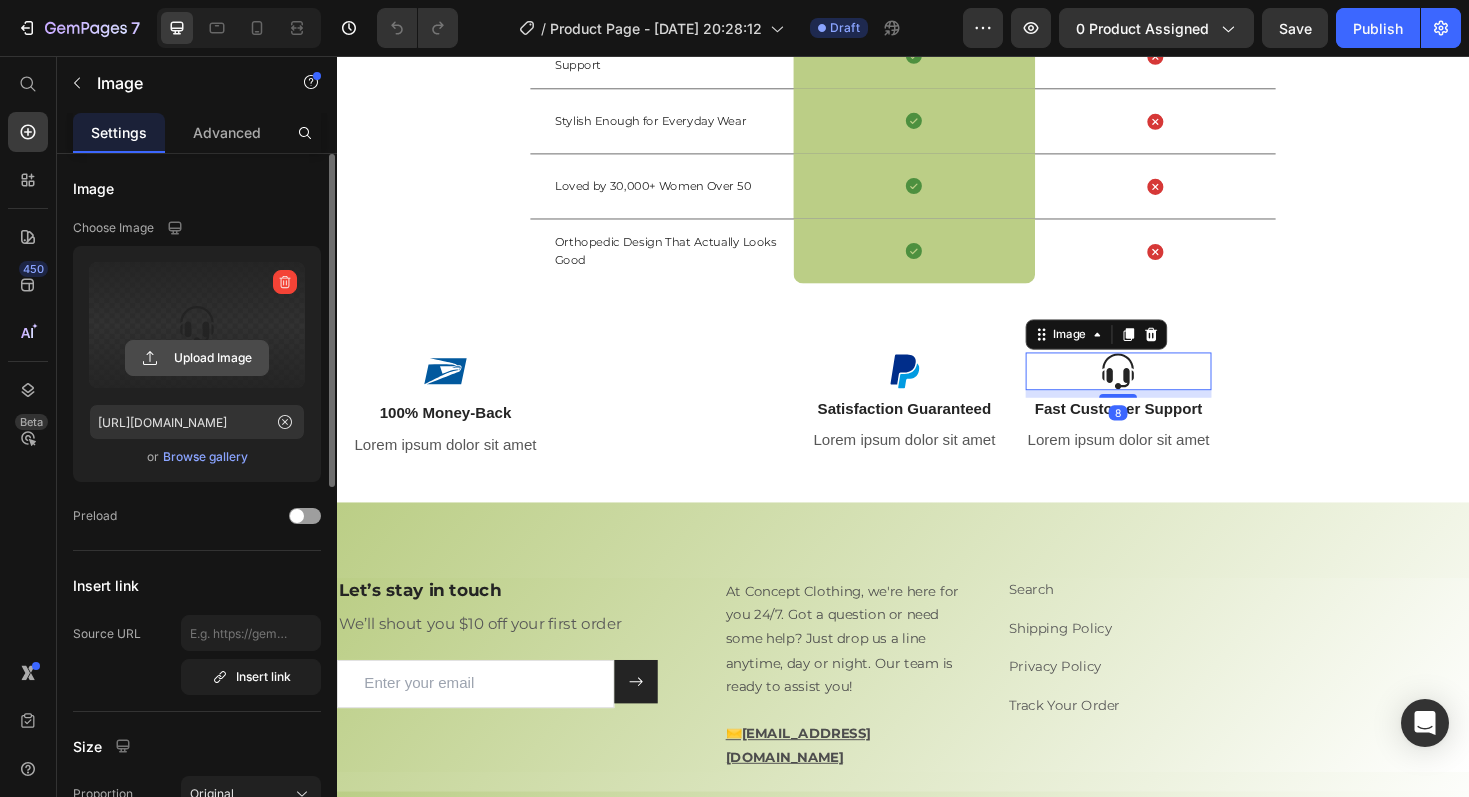 click 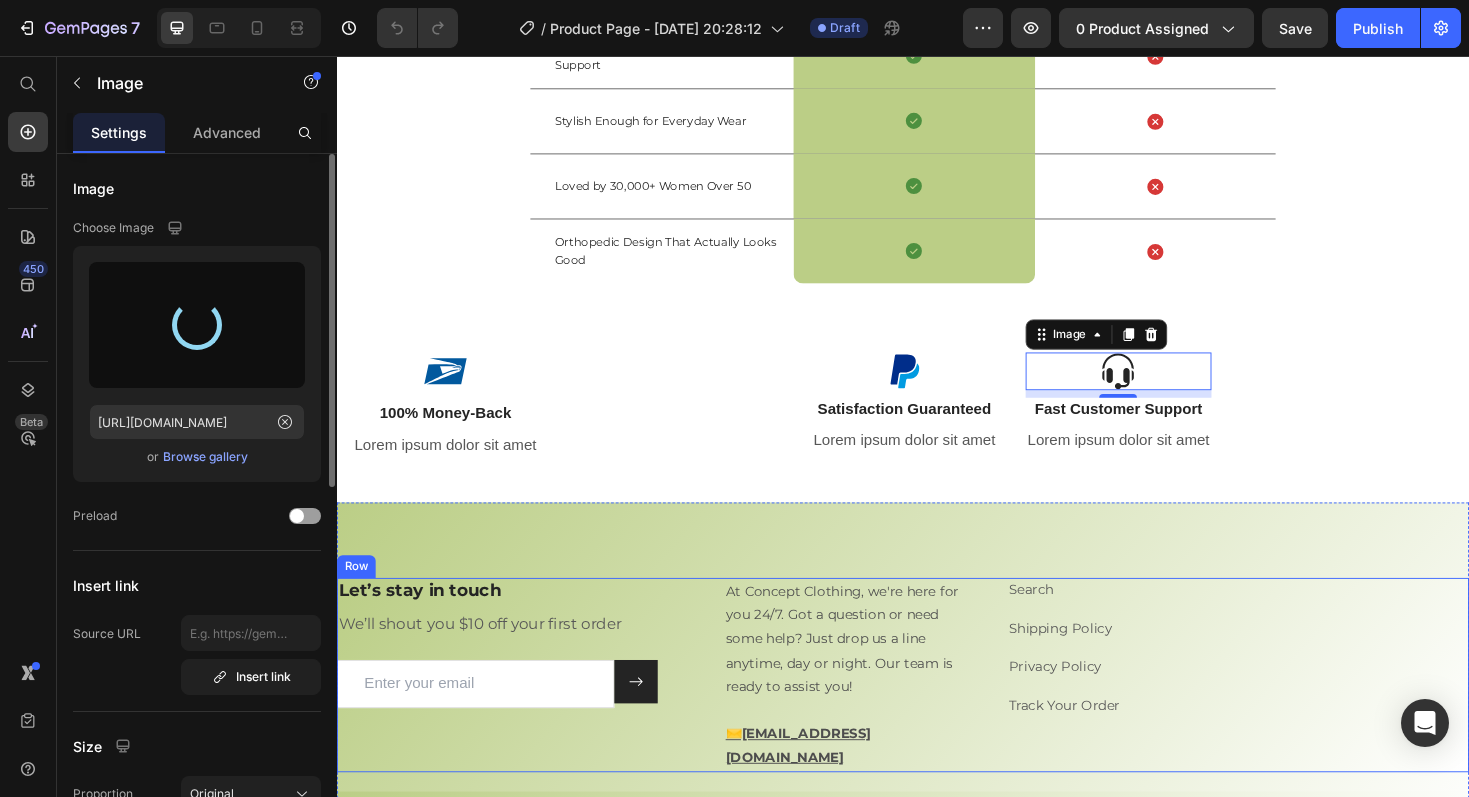 type on "https://cdn.shopify.com/s/files/1/0694/9168/7729/files/gempages_574449572177249509-4cbadc69-c539-4f34-b6a8-f819d7ff3e99.png" 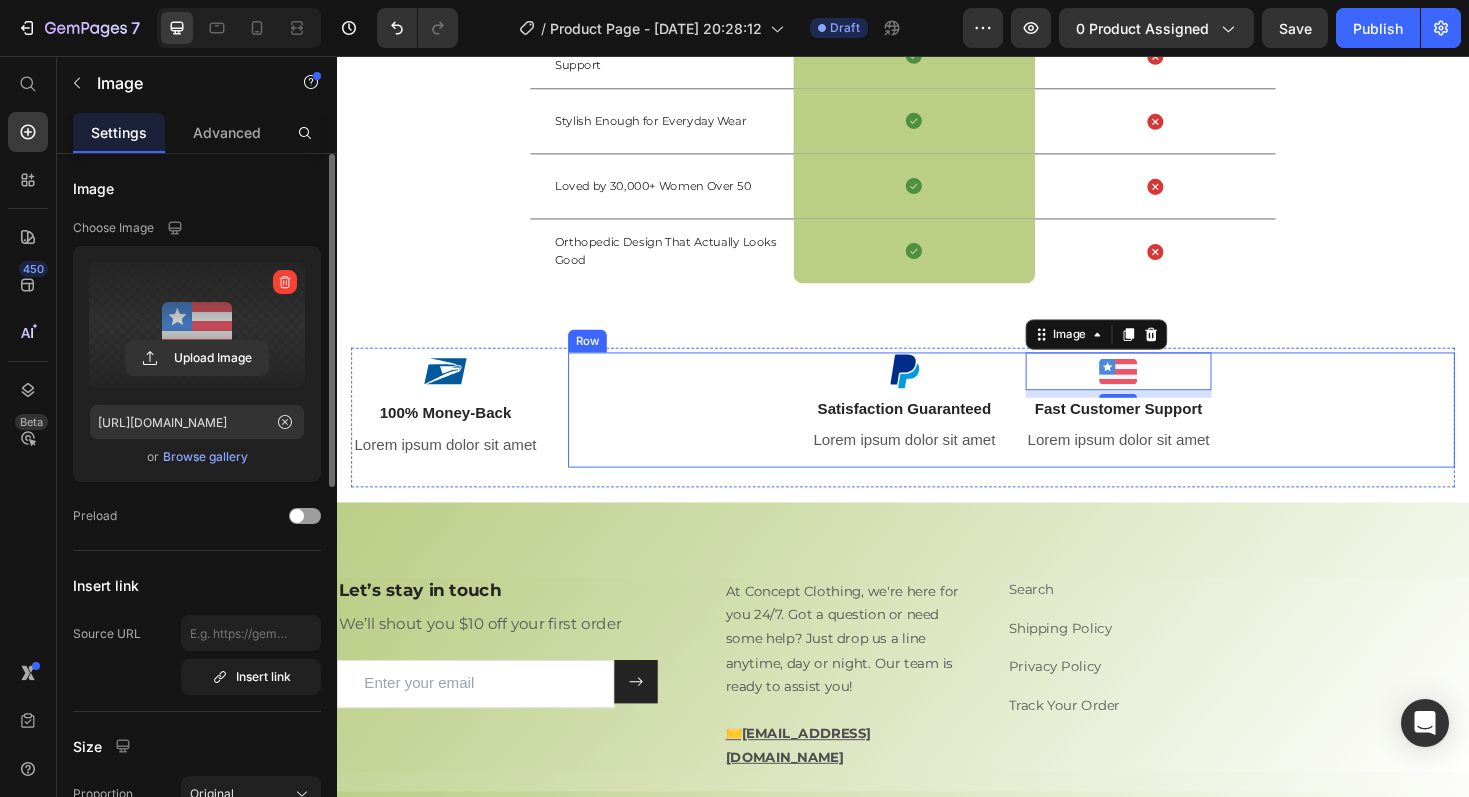 click on "Image Satisfaction Guaranteed Text Block Lorem ipsum dolor sit amet Text Block Image   8 Fast Customer Support Text Block Lorem ipsum dolor sit amet Text Block Row" at bounding box center [1052, 431] 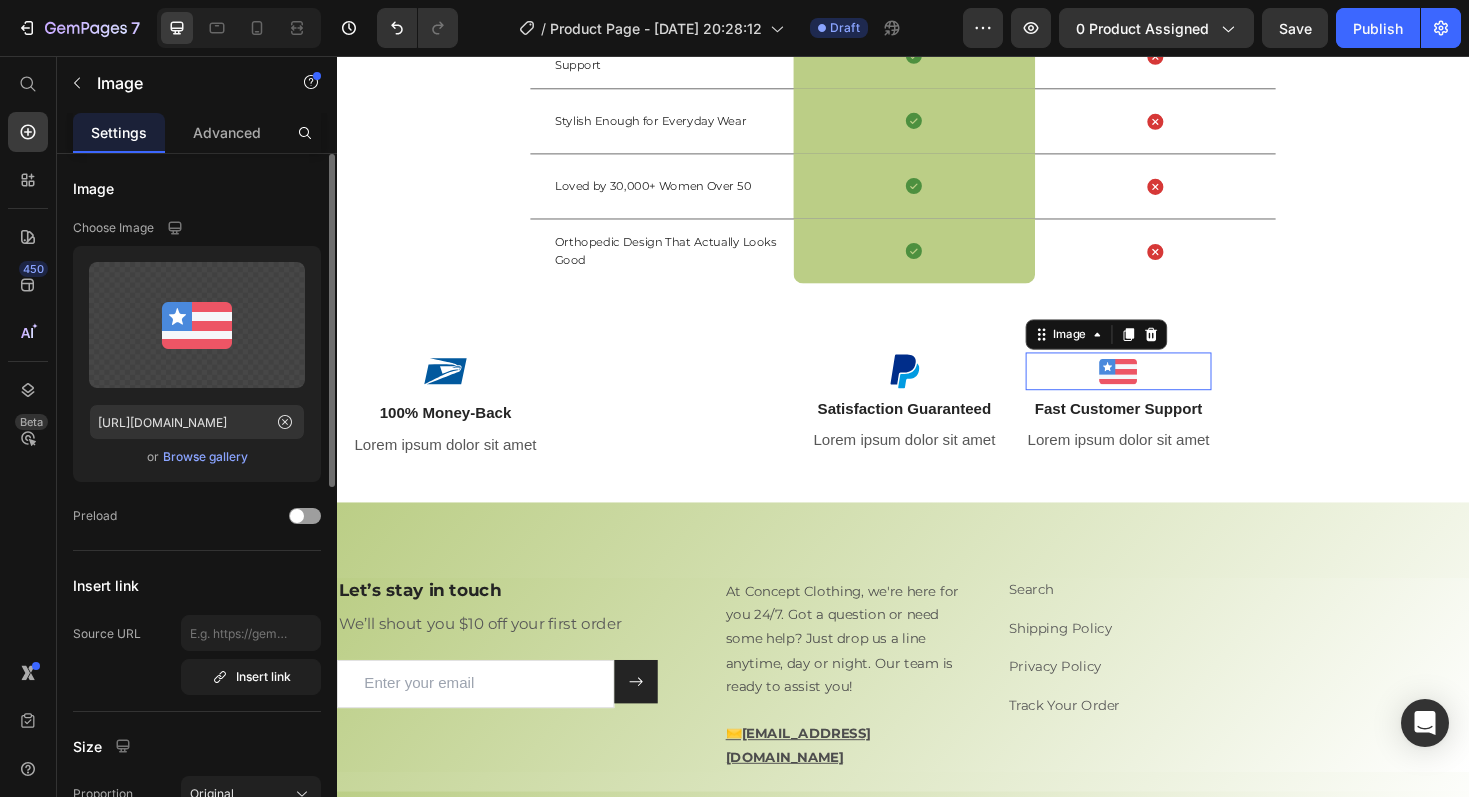 click at bounding box center [1165, 390] 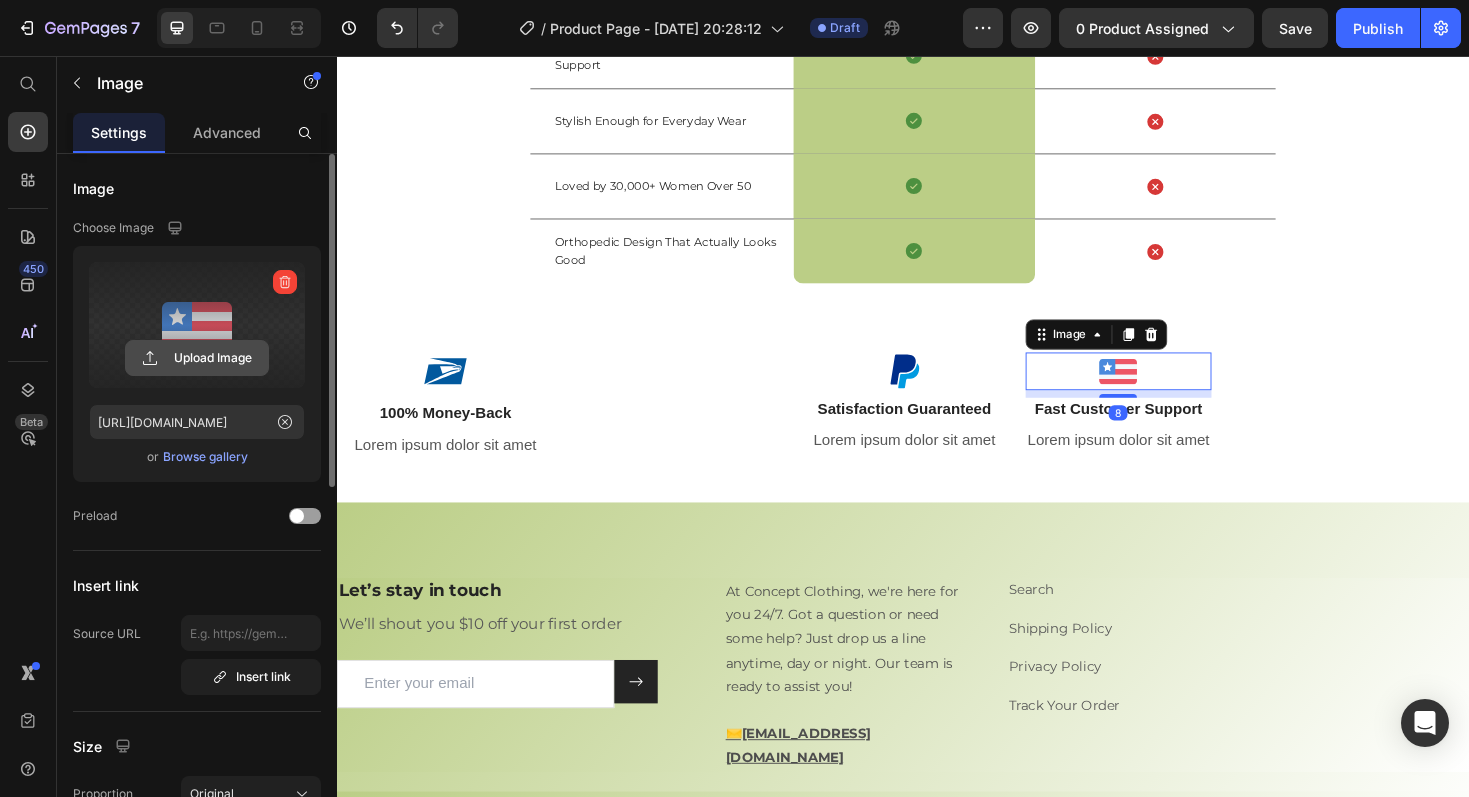 click on "Upload Image" at bounding box center (197, 358) 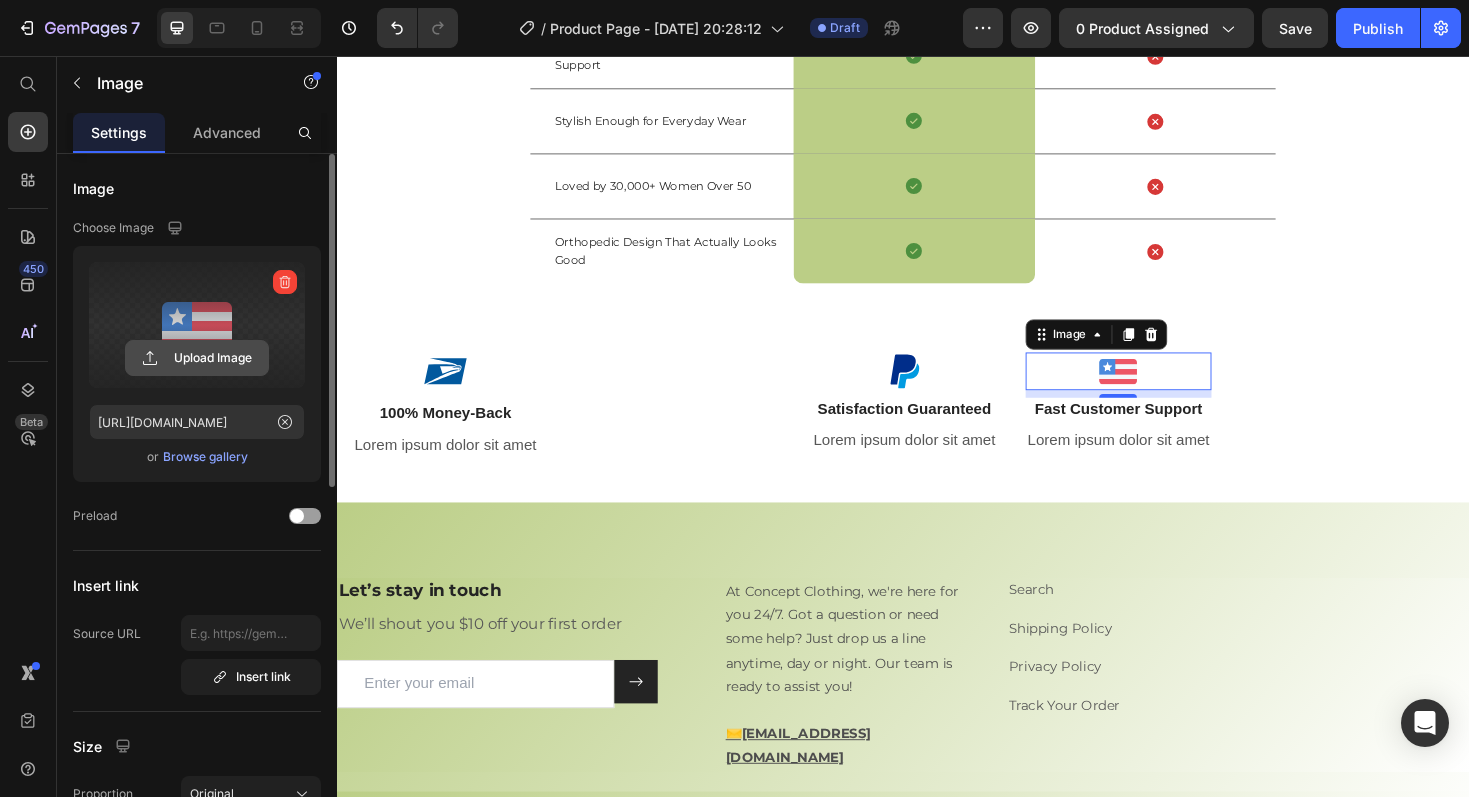 click 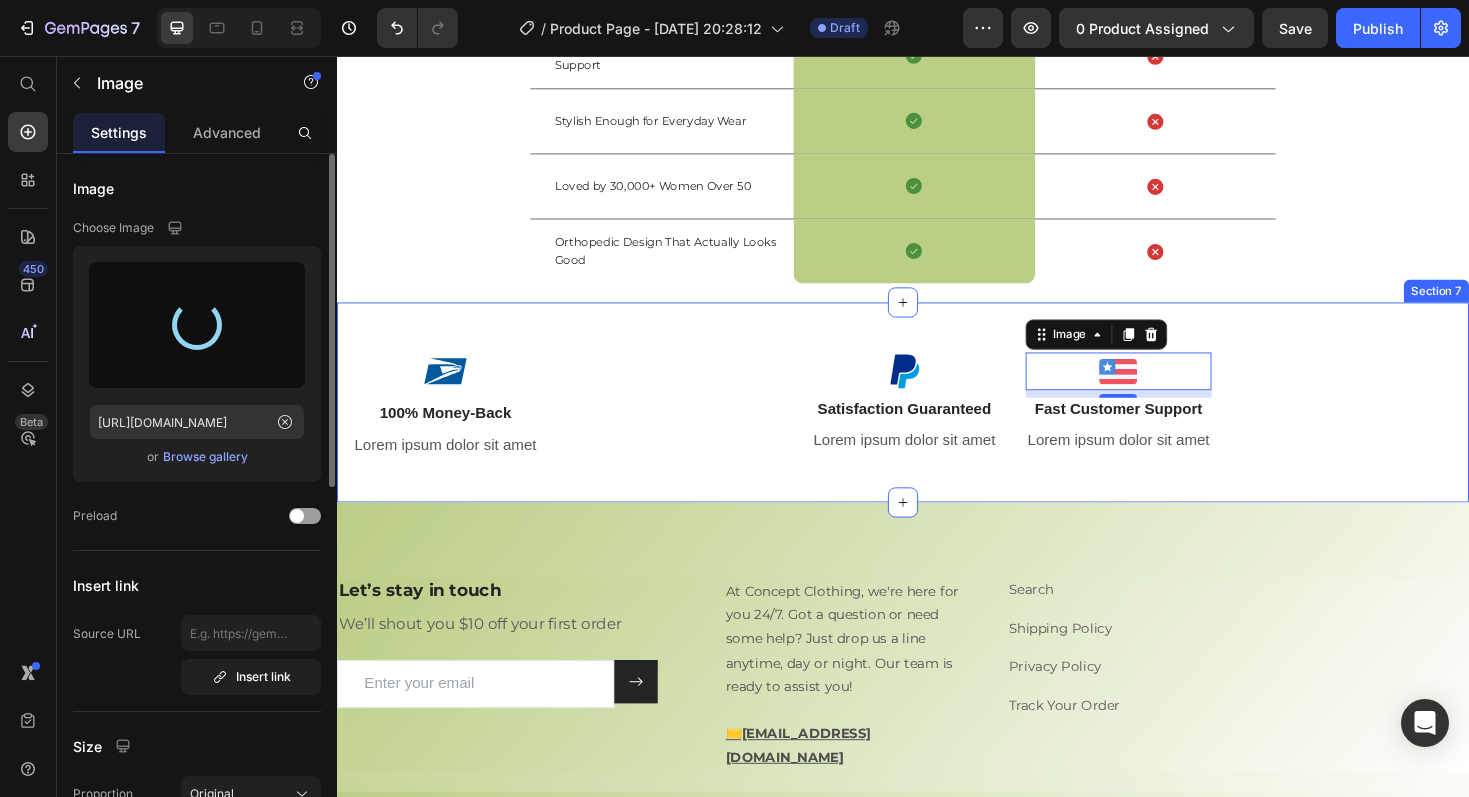 type on "https://cdn.shopify.com/s/files/1/0694/9168/7729/files/gempages_574449572177249509-a7f960b6-e576-40ef-8e26-5a0f816d6292.png" 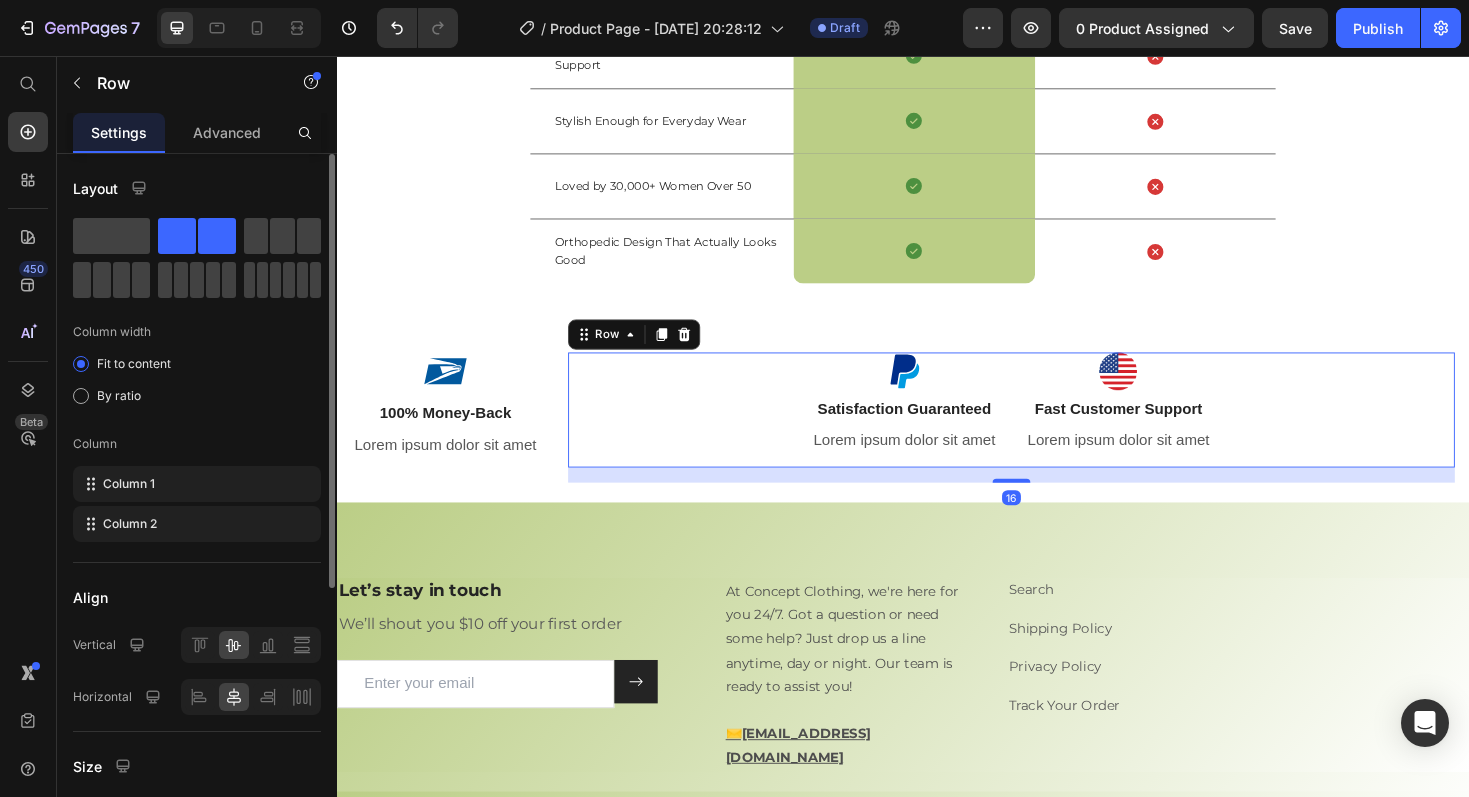 click on "Image Satisfaction Guaranteed Text Block Lorem ipsum dolor sit amet Text Block Image Fast Customer Support Text Block Lorem ipsum dolor sit amet Text Block Row   16" at bounding box center (1052, 431) 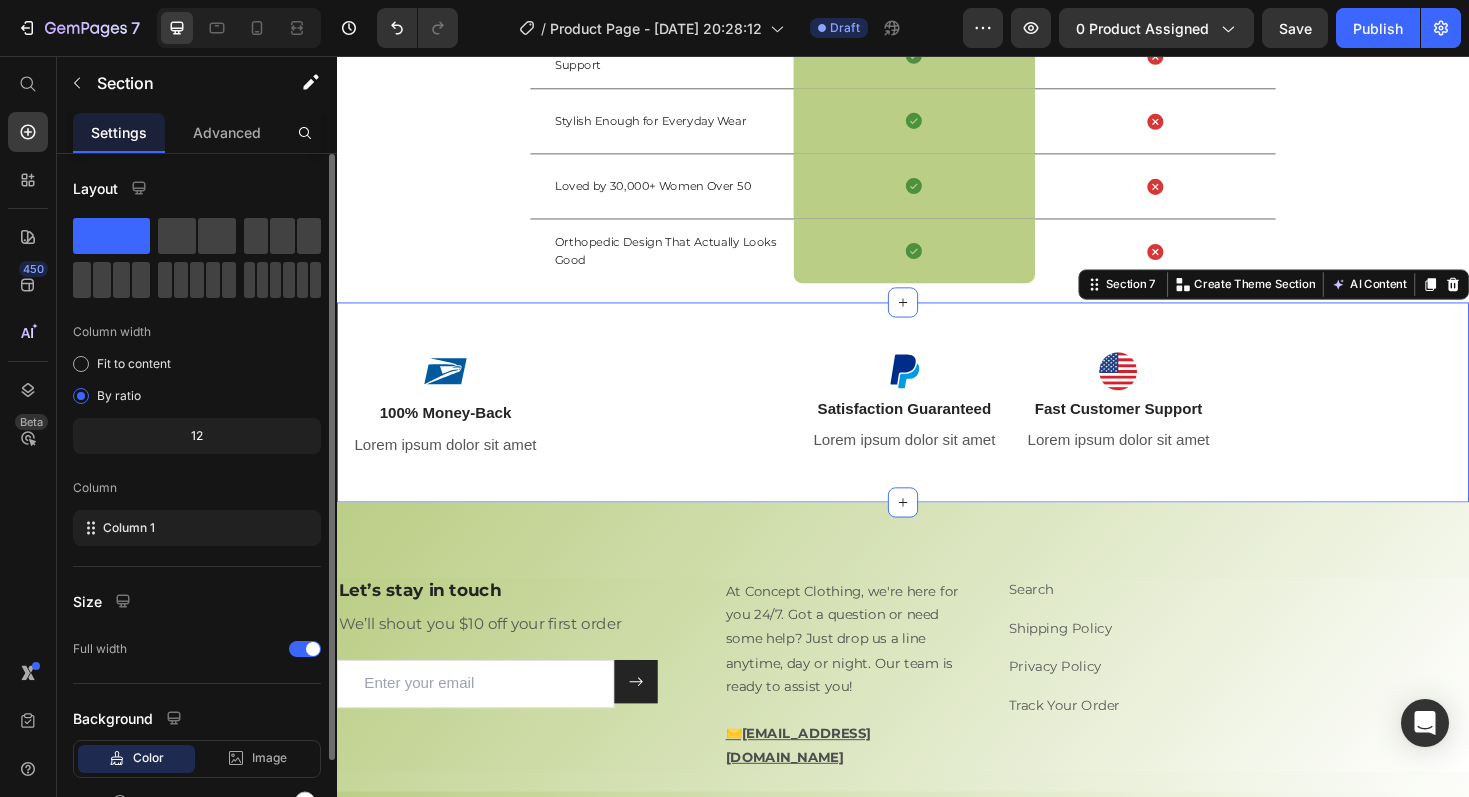 click on "Image 100% Money-Back Text Block Lorem ipsum dolor sit amet Text Block Row Image Satisfaction Guaranteed Text Block Lorem ipsum dolor sit amet Text Block Image Fast Customer Support Text Block Lorem ipsum dolor sit amet Text Block Row Row Section 7   You can create reusable sections Create Theme Section AI Content Write with GemAI What would you like to describe here? Tone and Voice Persuasive Product Getting products... Show more Generate" at bounding box center (937, 423) 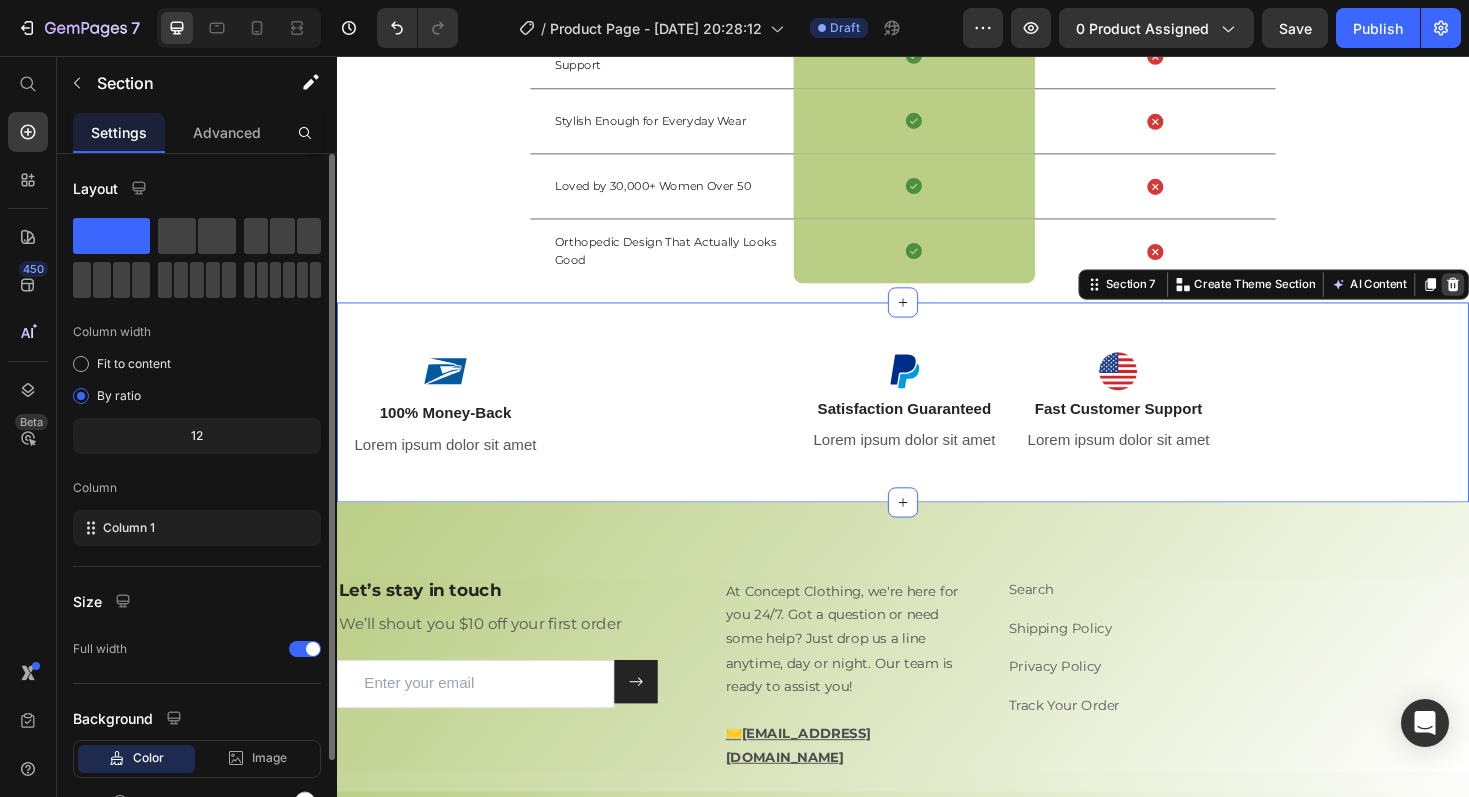 click 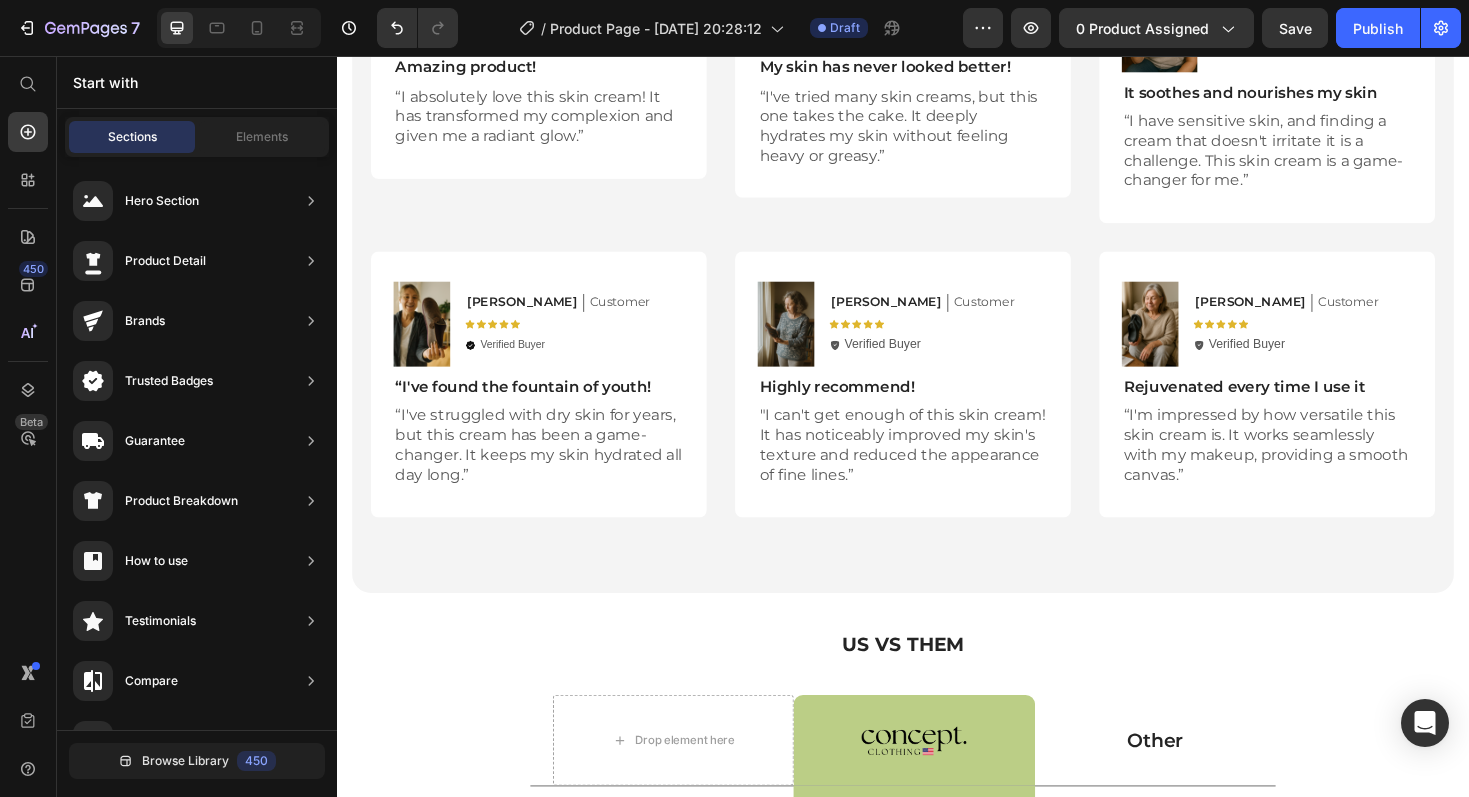 scroll, scrollTop: 2574, scrollLeft: 0, axis: vertical 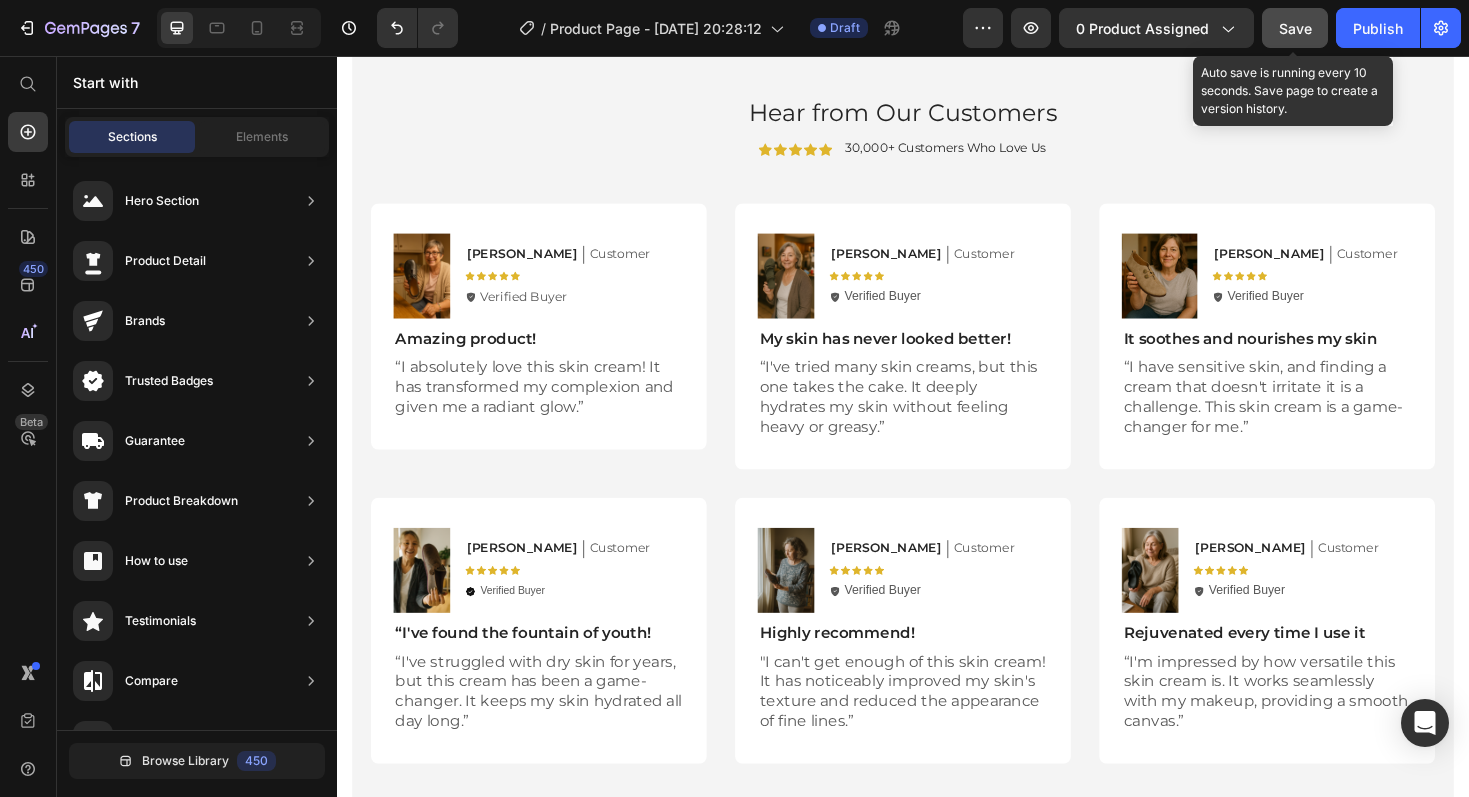 click on "Save" at bounding box center (1295, 28) 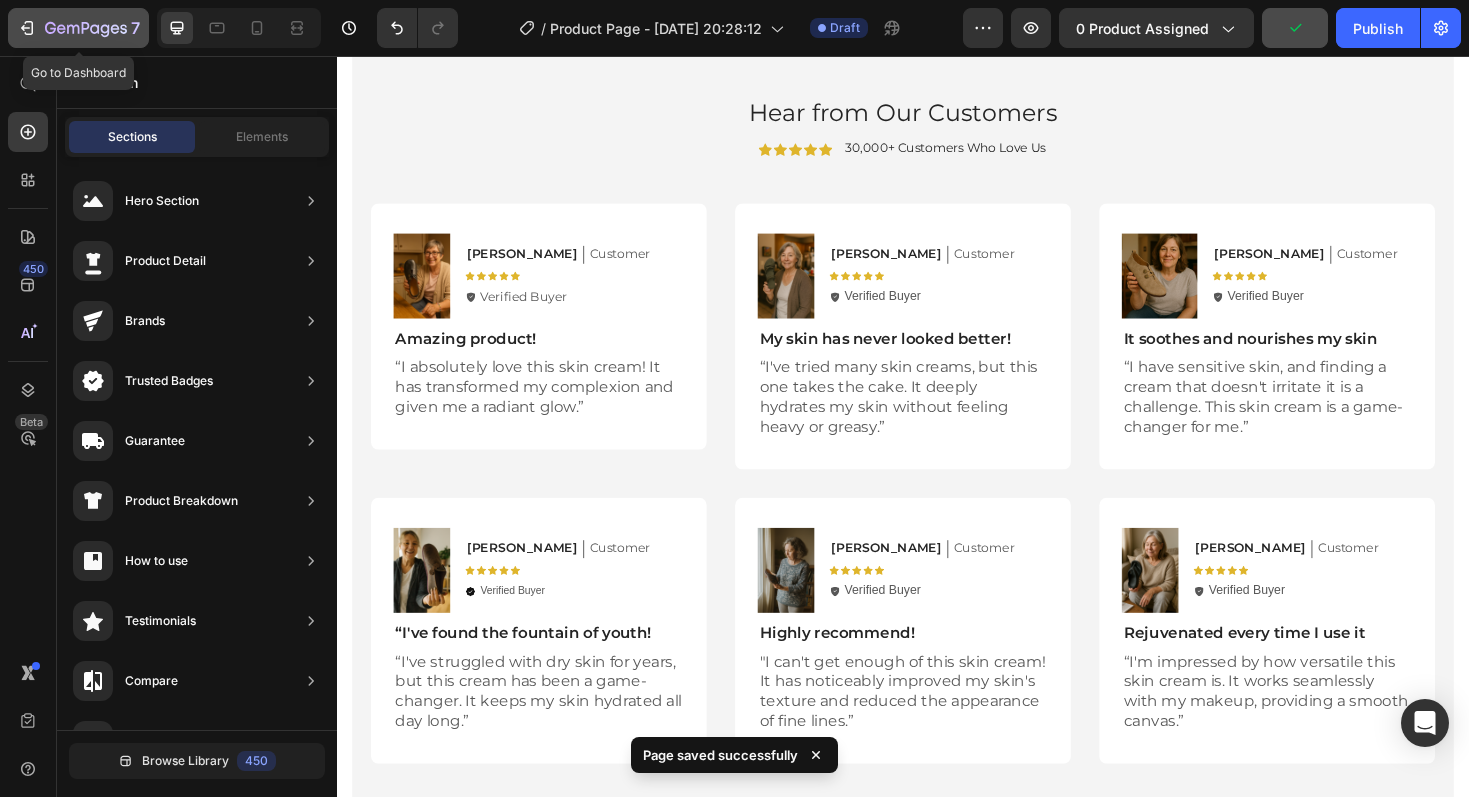 click on "7" 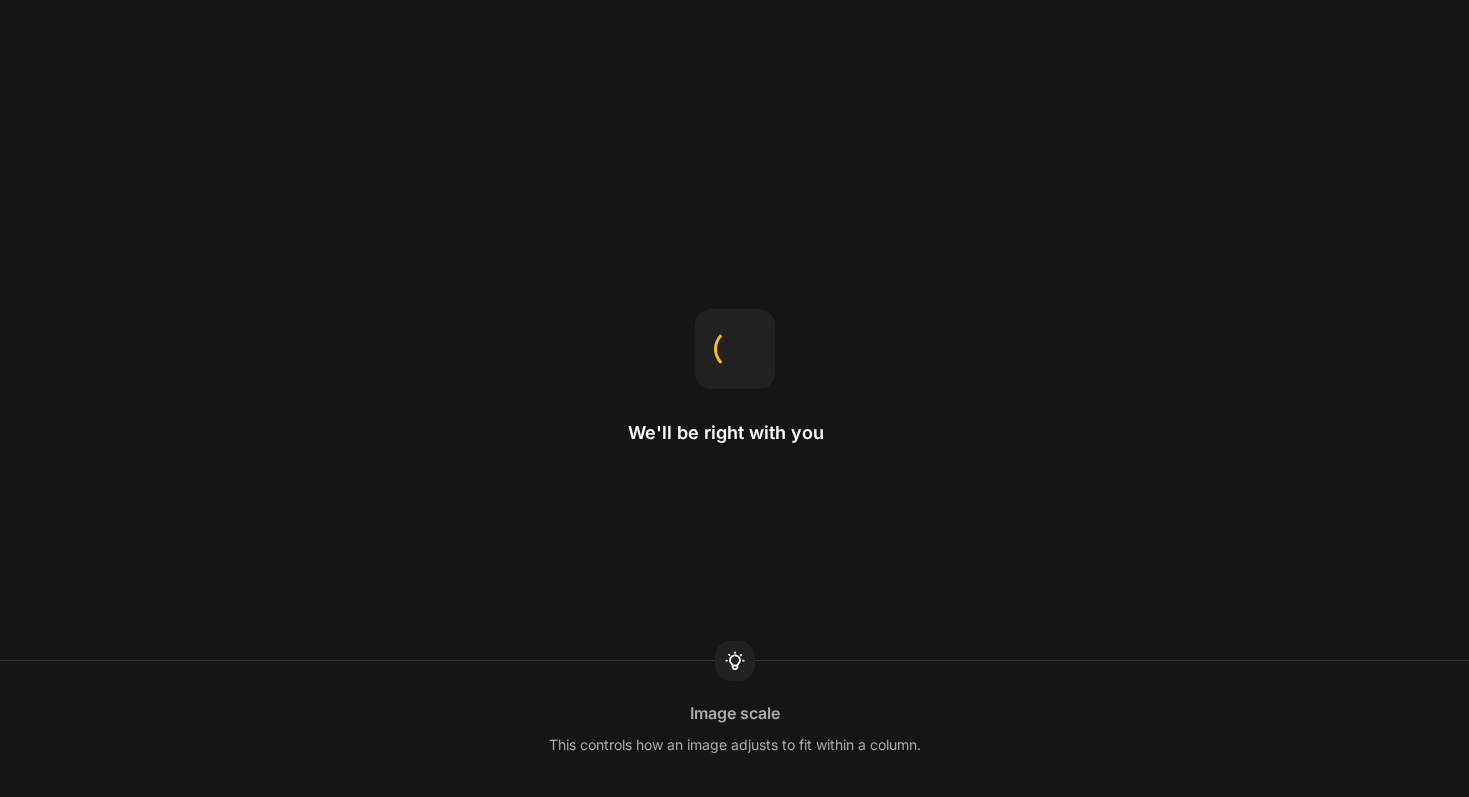 scroll, scrollTop: 0, scrollLeft: 0, axis: both 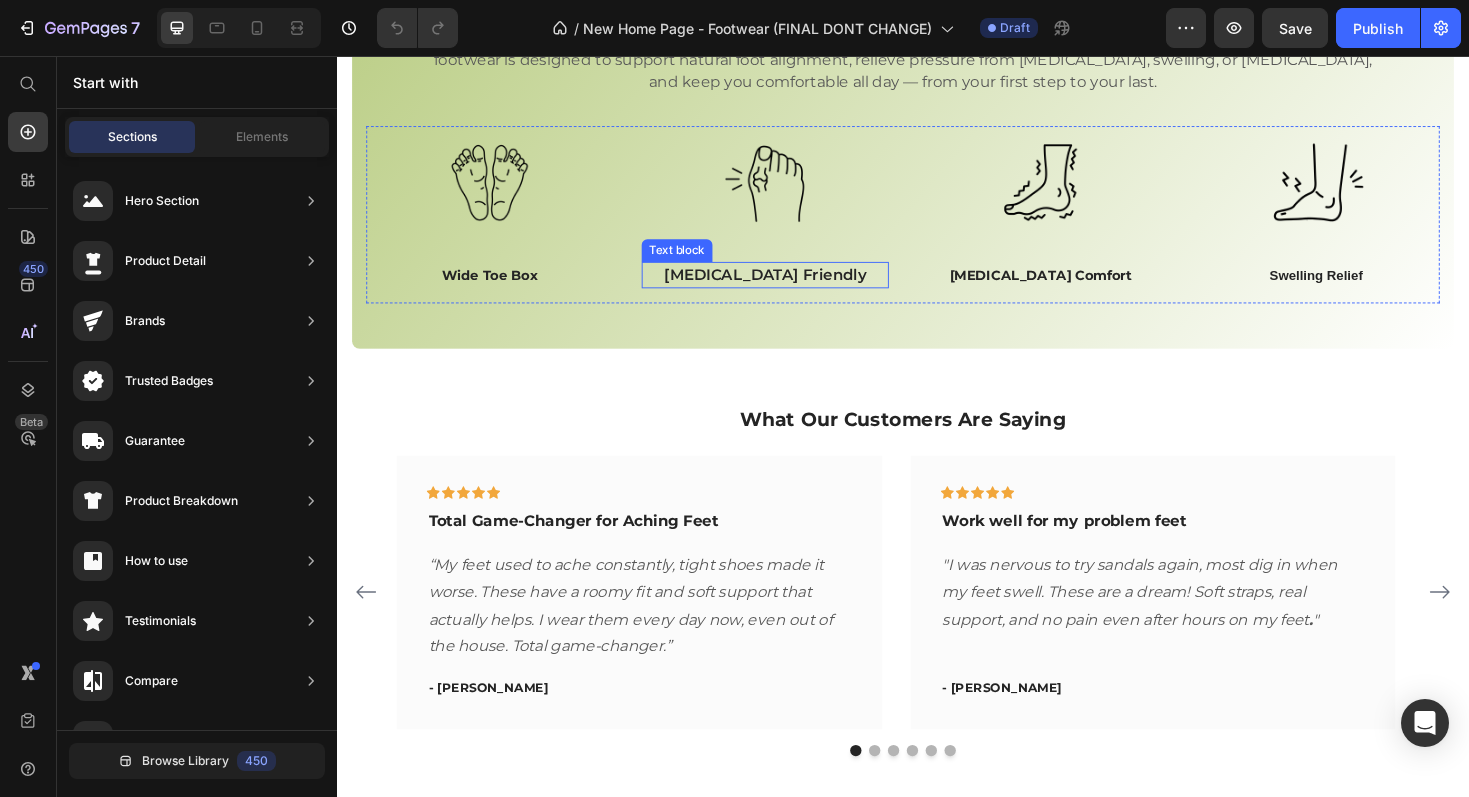 click on "[MEDICAL_DATA] Friendly" at bounding box center (791, 288) 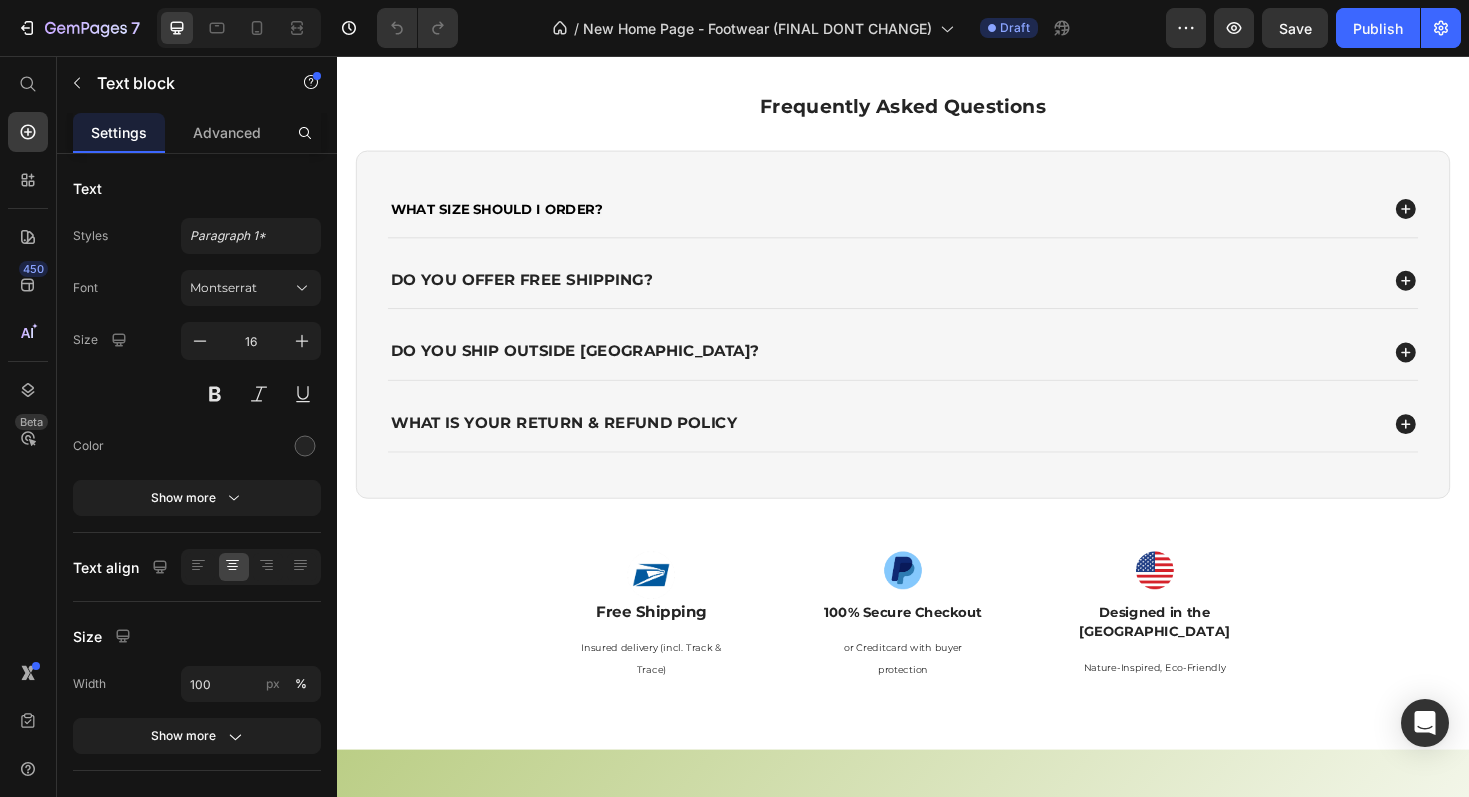 scroll, scrollTop: 3079, scrollLeft: 0, axis: vertical 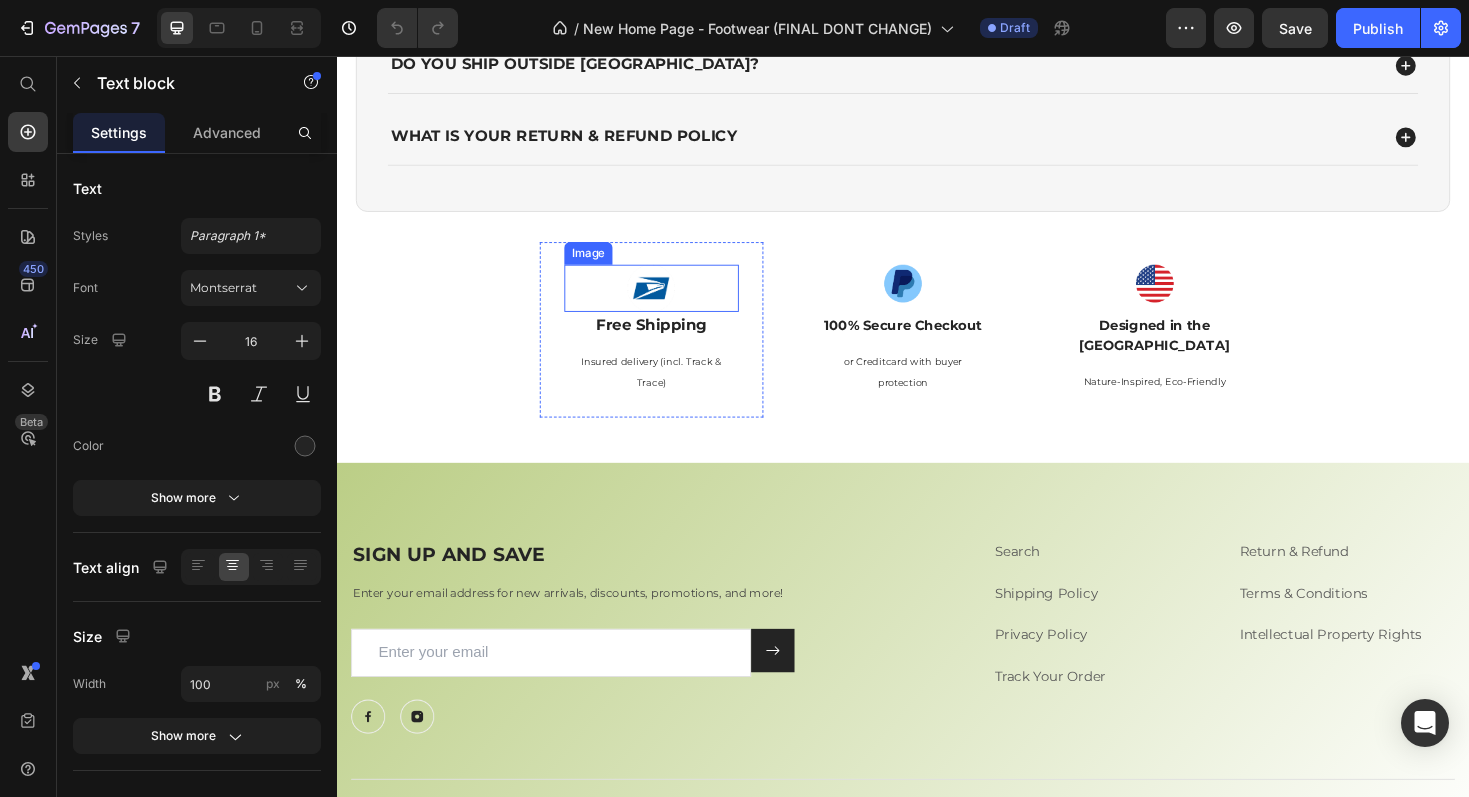 click at bounding box center [670, 302] 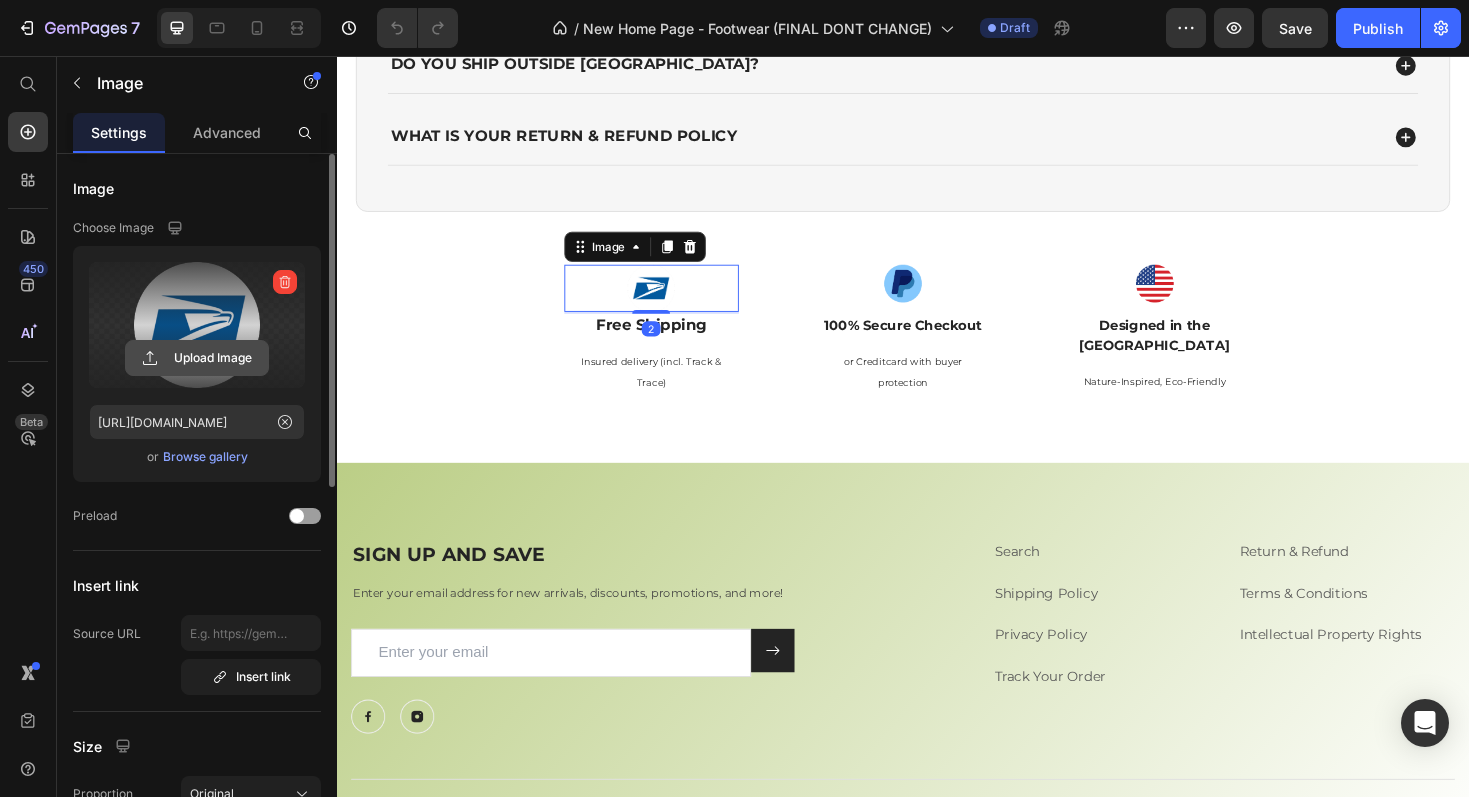 click 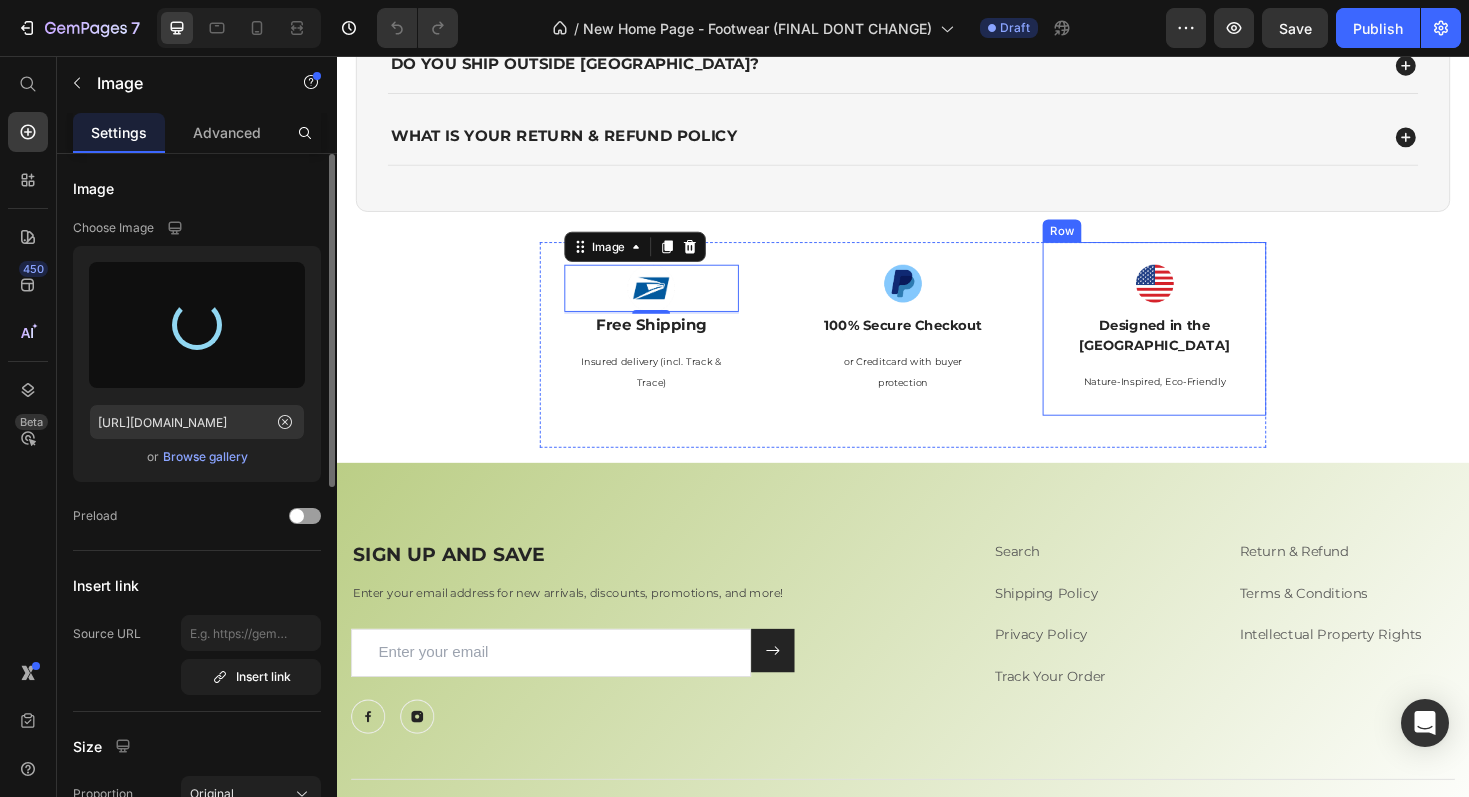 type on "https://cdn.shopify.com/s/files/1/0694/9168/7729/files/gempages_574449572177249509-6b7a6359-9bcc-487e-ad44-d496ee495f49.svg" 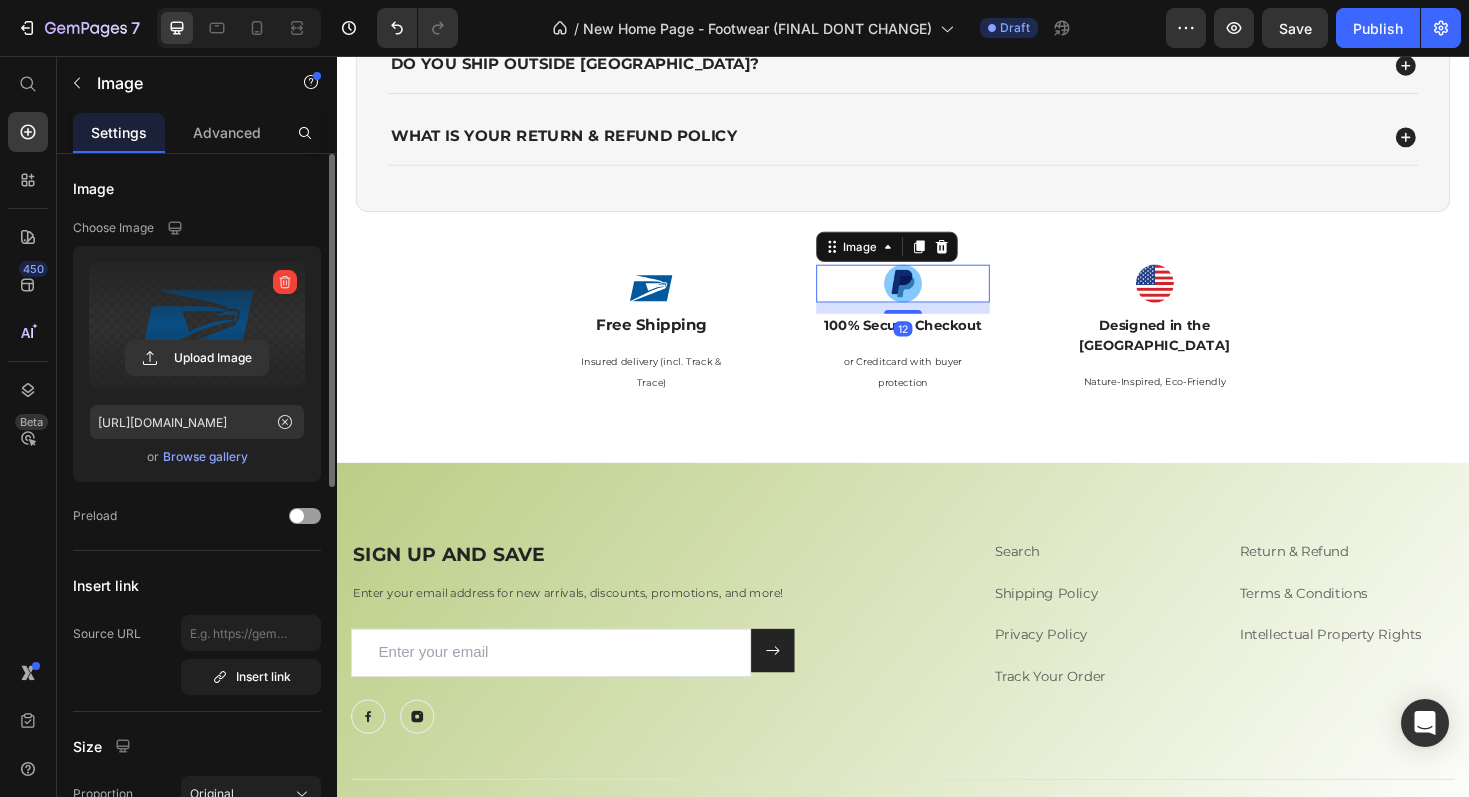 click at bounding box center (937, 297) 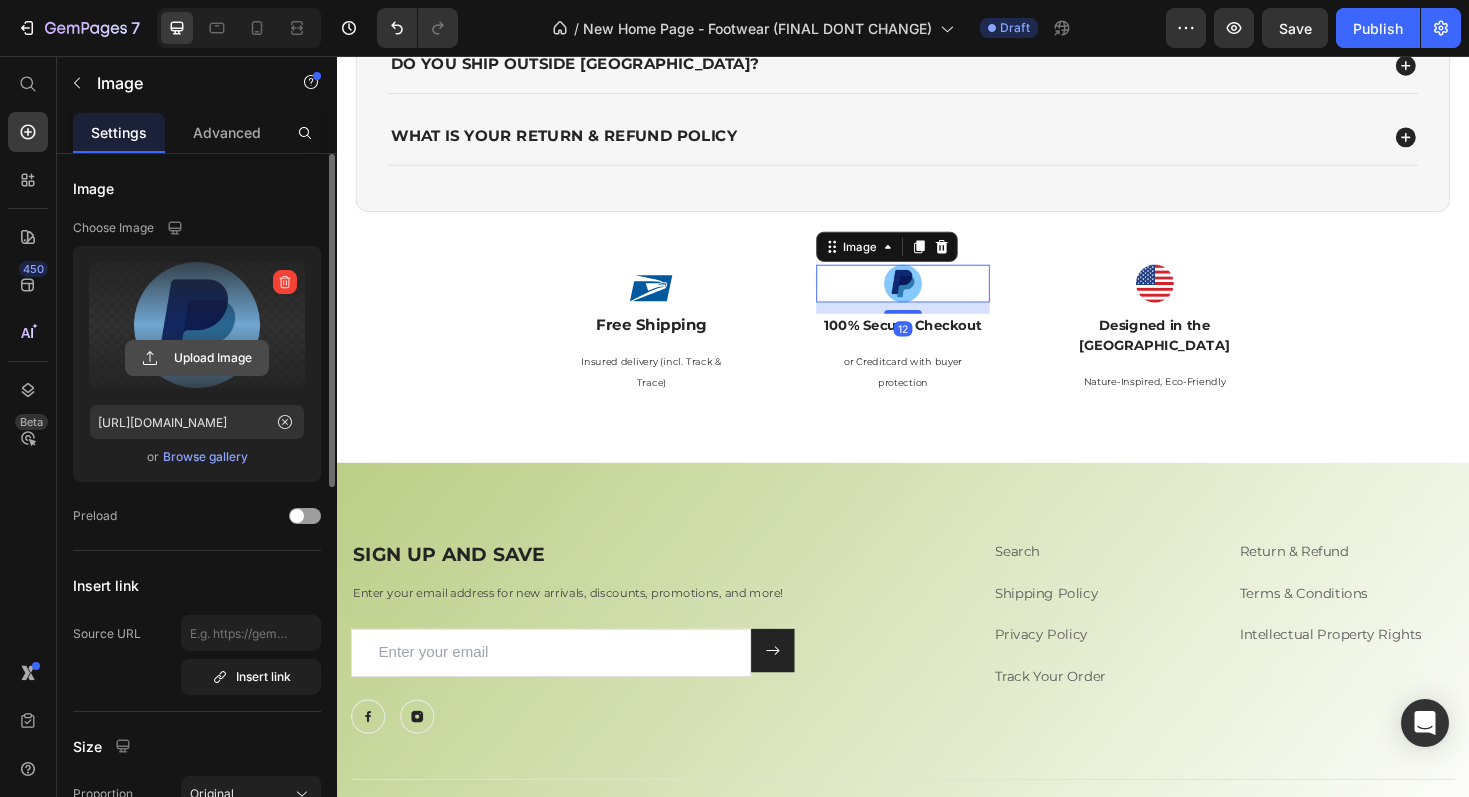 click 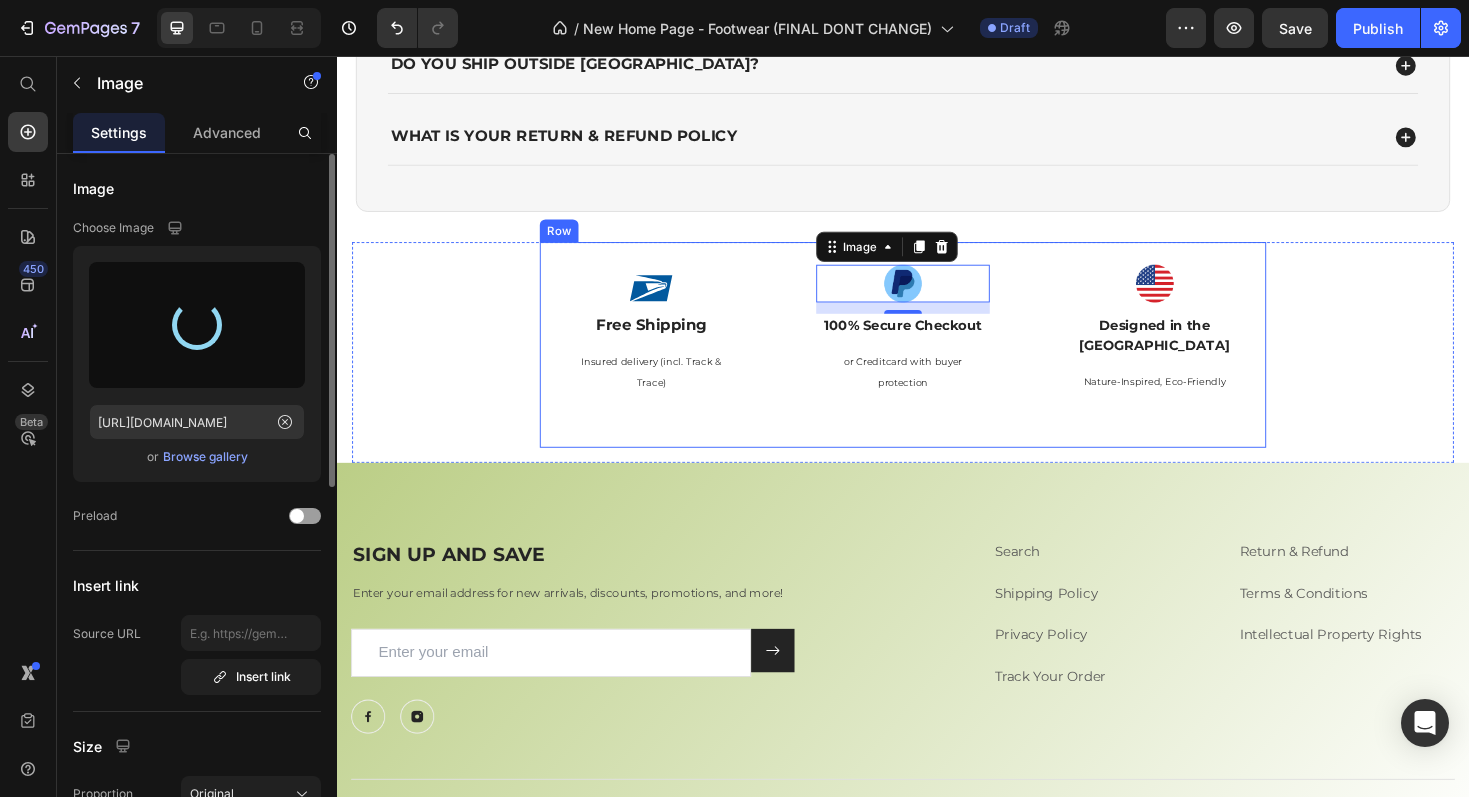 type on "https://cdn.shopify.com/s/files/1/0694/9168/7729/files/gempages_574449572177249509-caaa3080-7dfb-409e-8fc1-81eb17b55b22.svg" 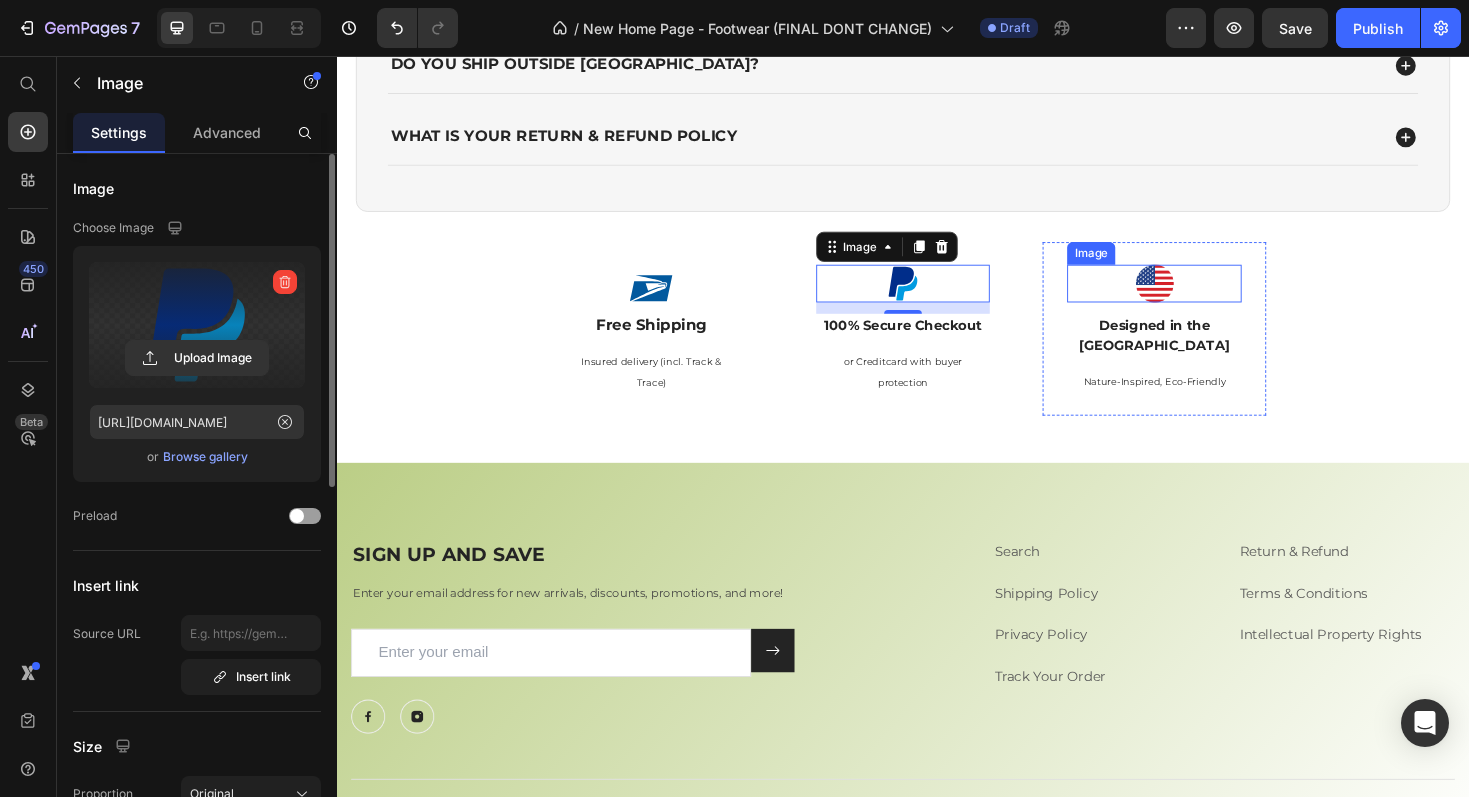 click at bounding box center (1203, 297) 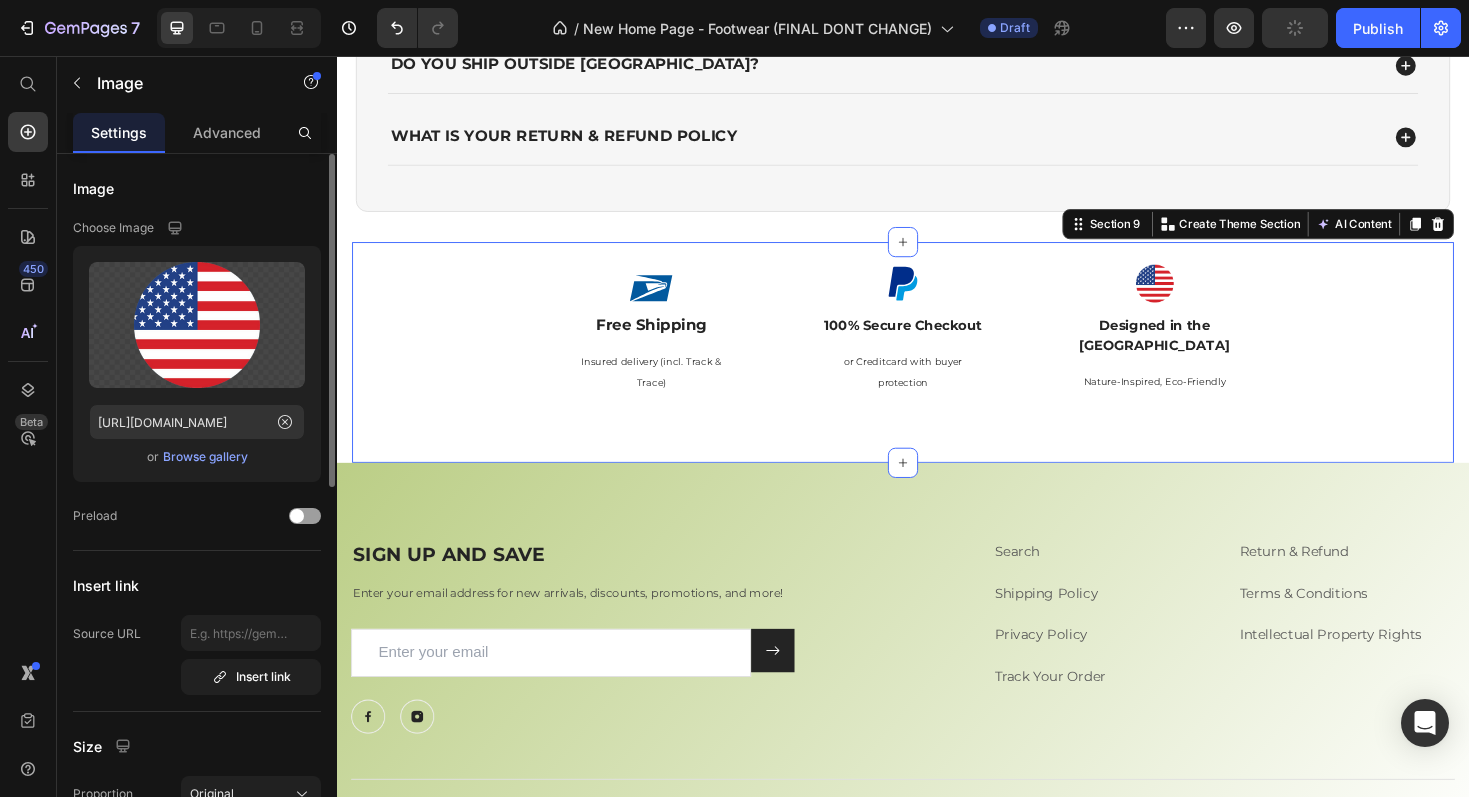 click on "Image Free Shipping Text Block Insured delivery (incl. Track & Trace) Text Block Row Image 100% Secure Checkout Text Block or Creditcard with buyer protection Text Block Row Image Designed in the USA Text Block Nature-Inspired, Eco-Friendly Text Block Row Row" at bounding box center (937, 370) 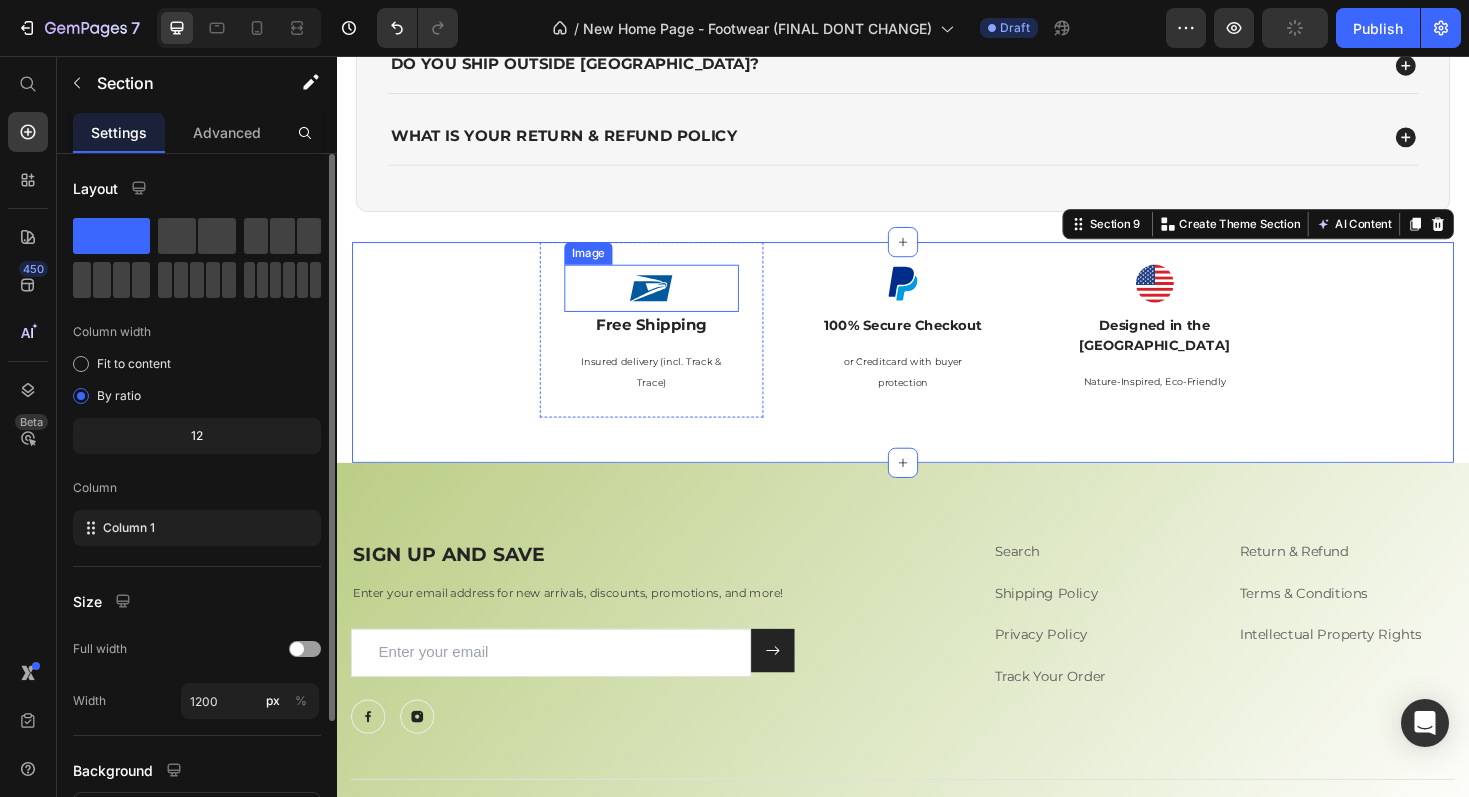 click at bounding box center (670, 302) 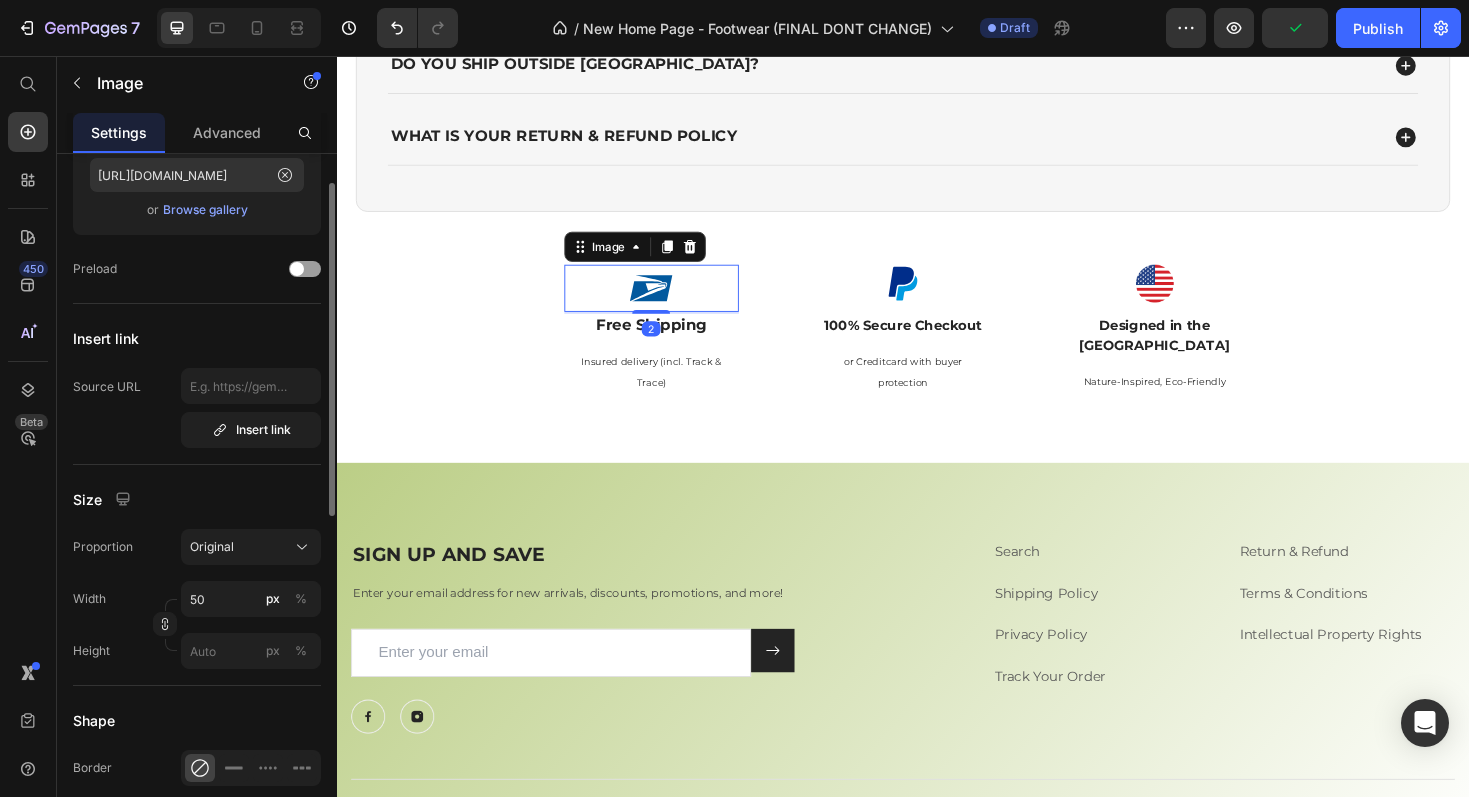 scroll, scrollTop: 257, scrollLeft: 0, axis: vertical 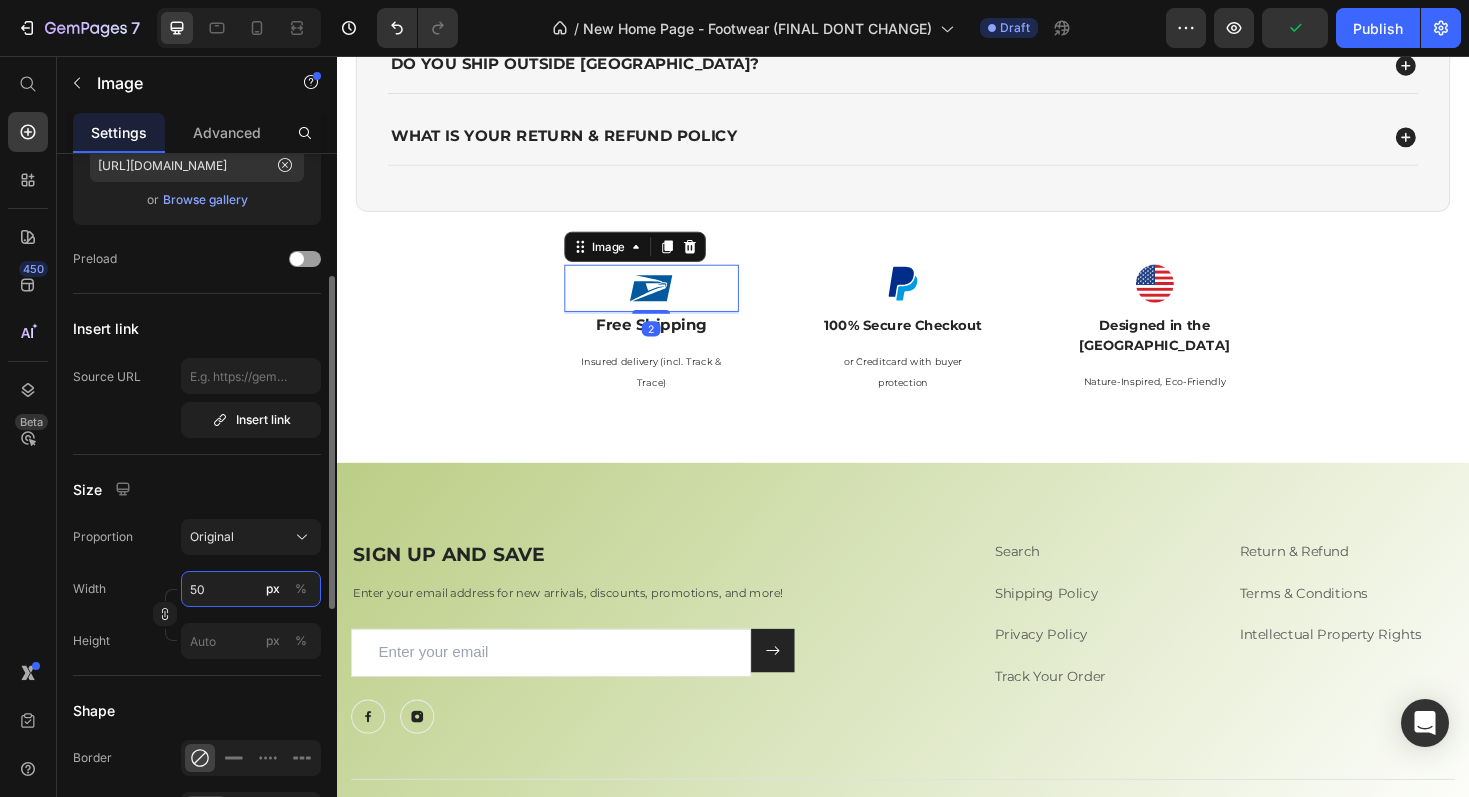 click on "50" at bounding box center [251, 589] 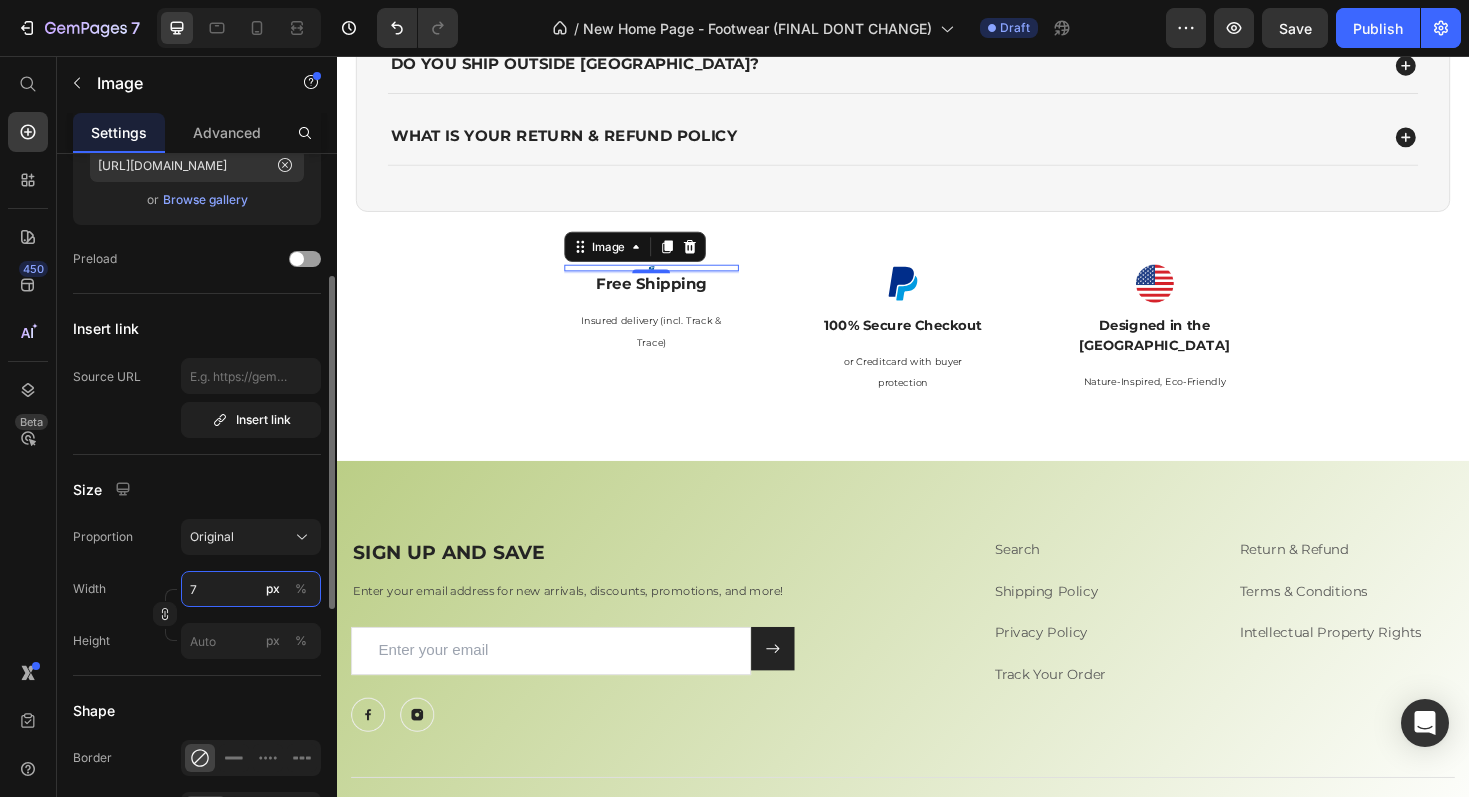 type on "70" 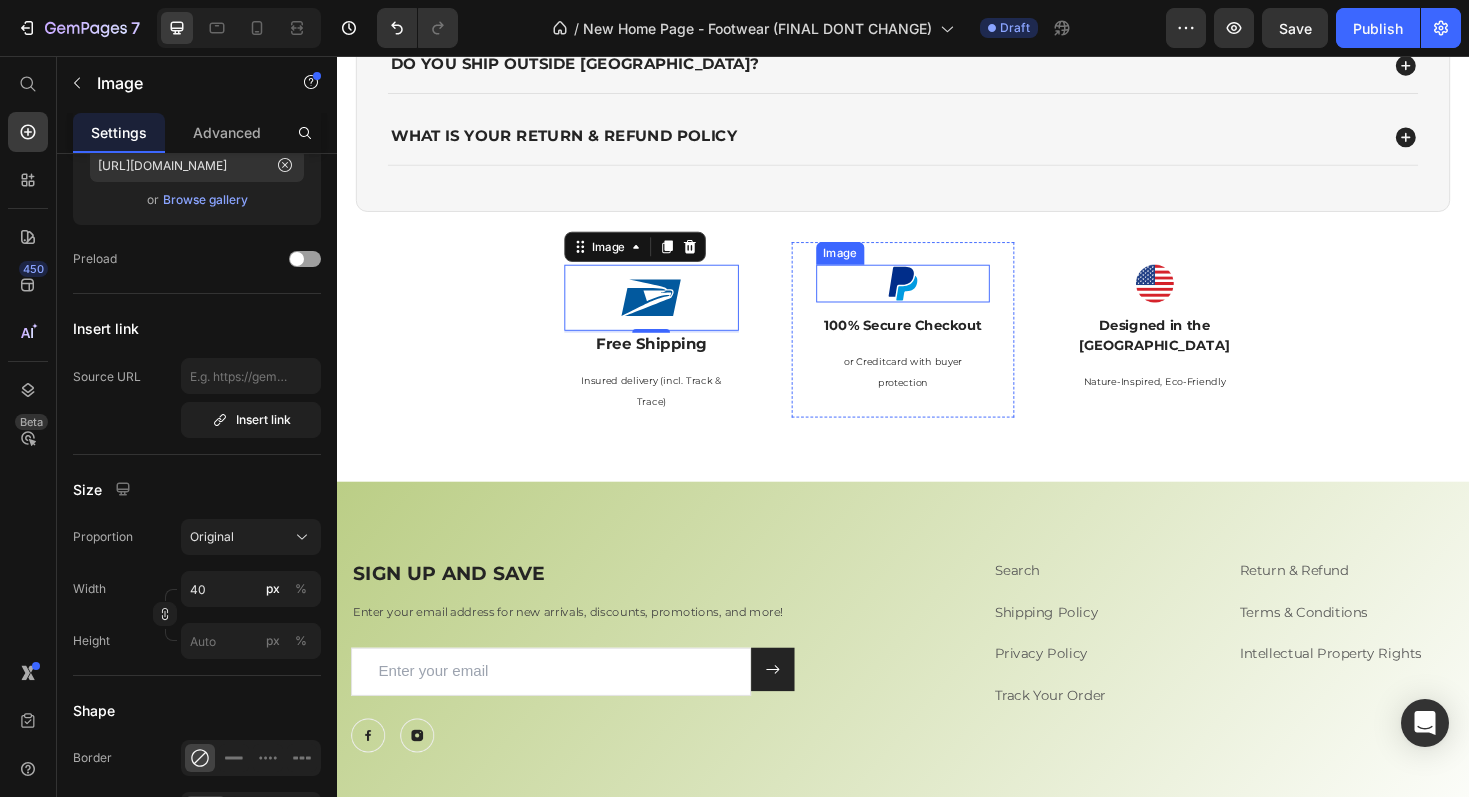 click at bounding box center [937, 297] 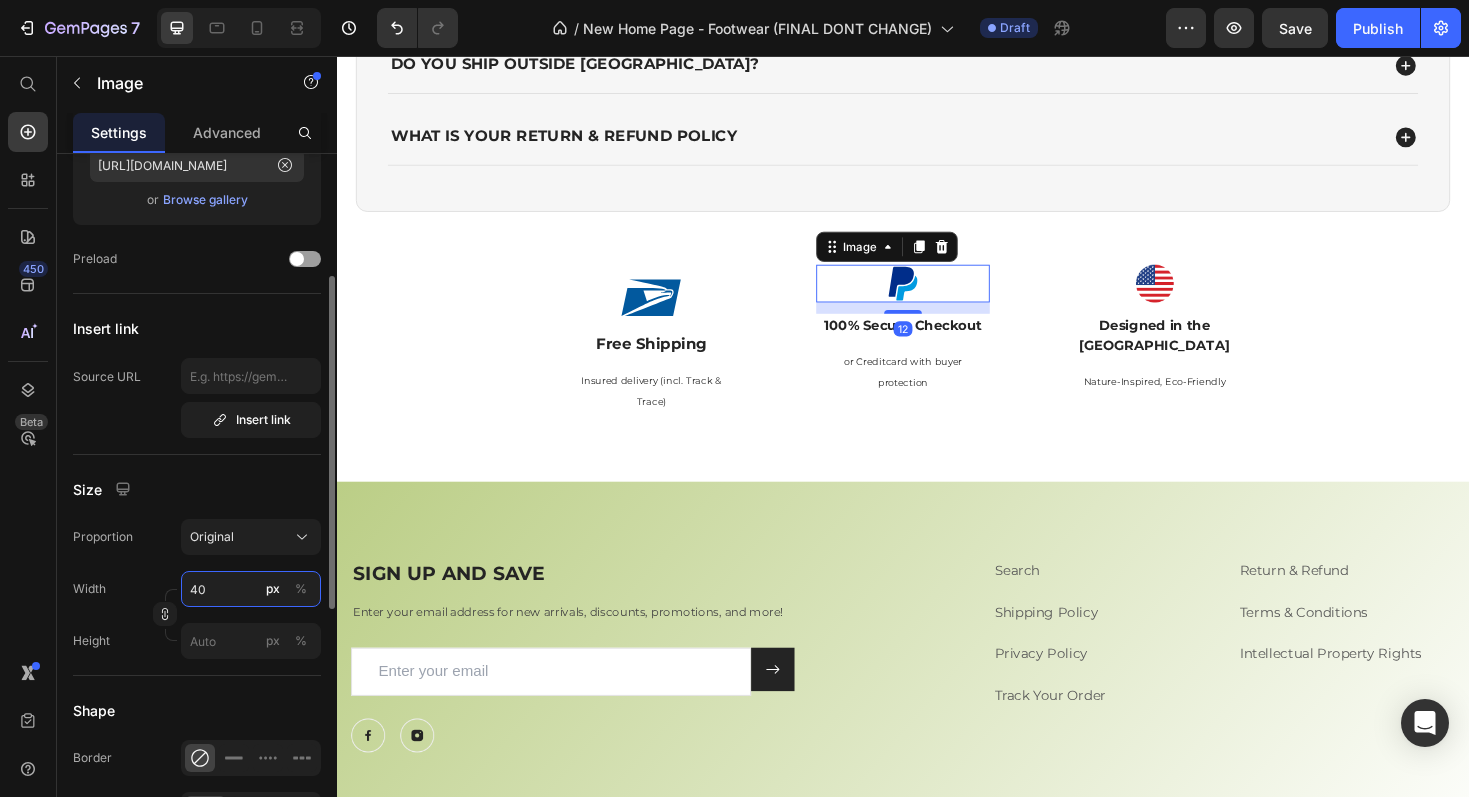 click on "40" at bounding box center [251, 589] 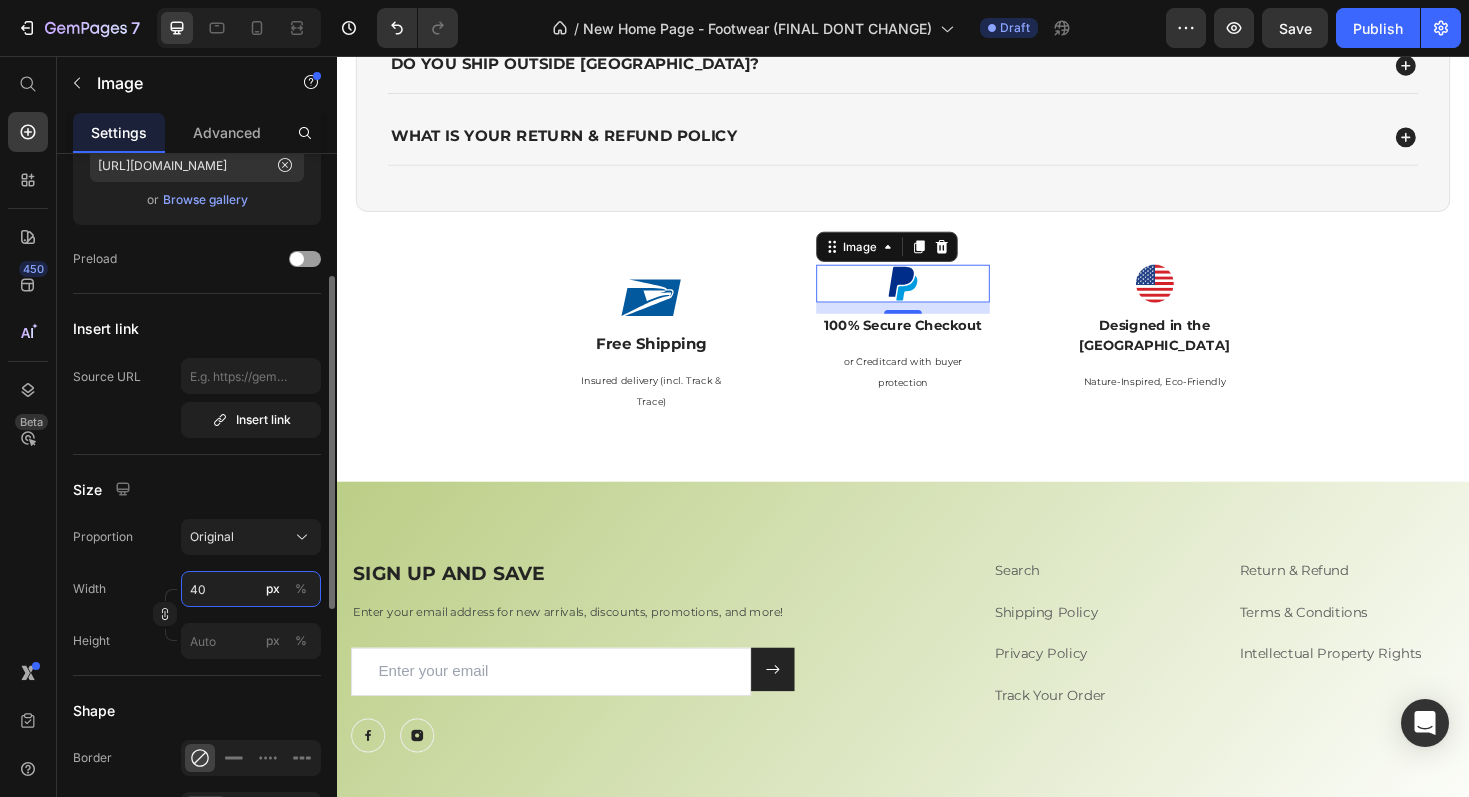 click on "40" at bounding box center [251, 589] 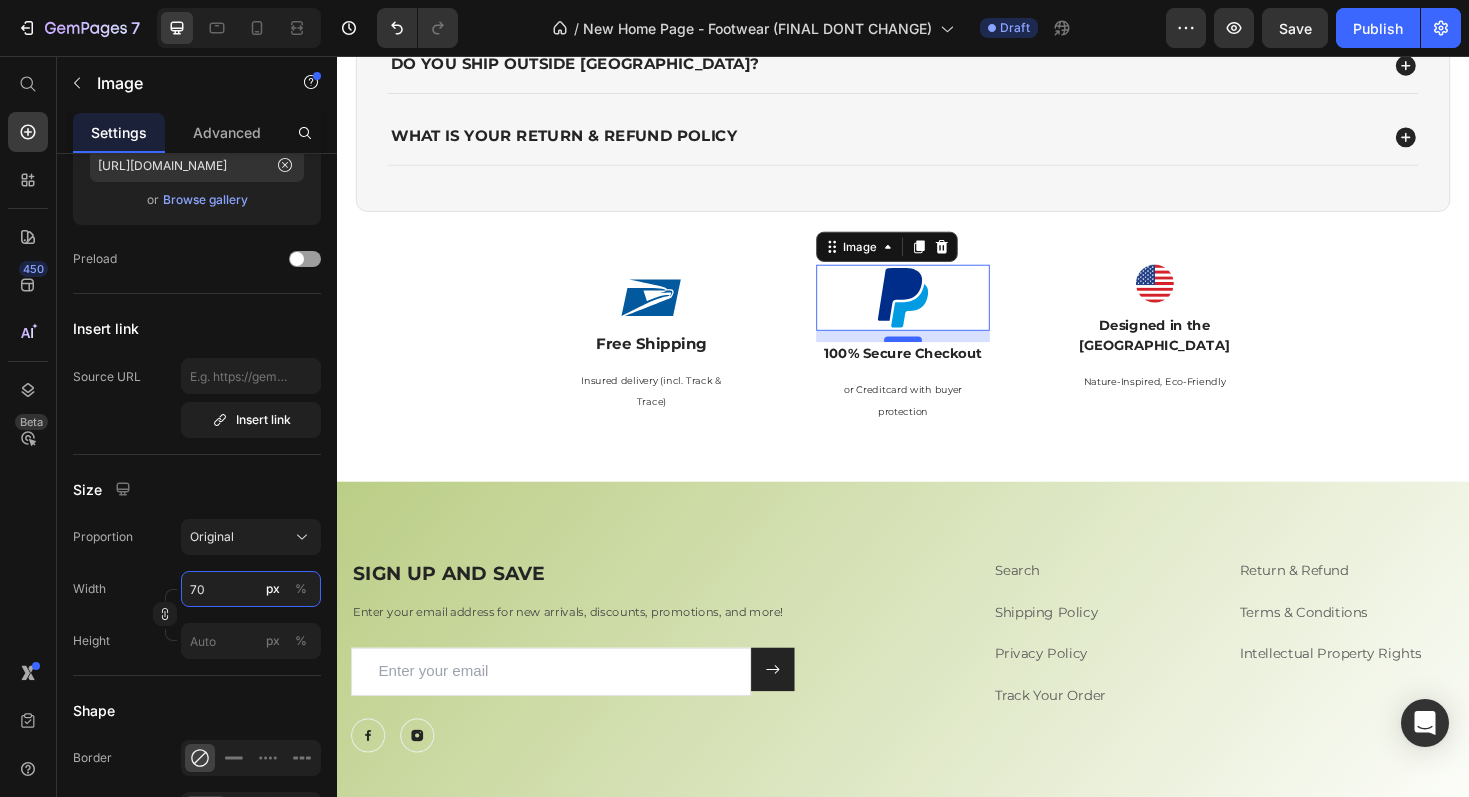 type on "70" 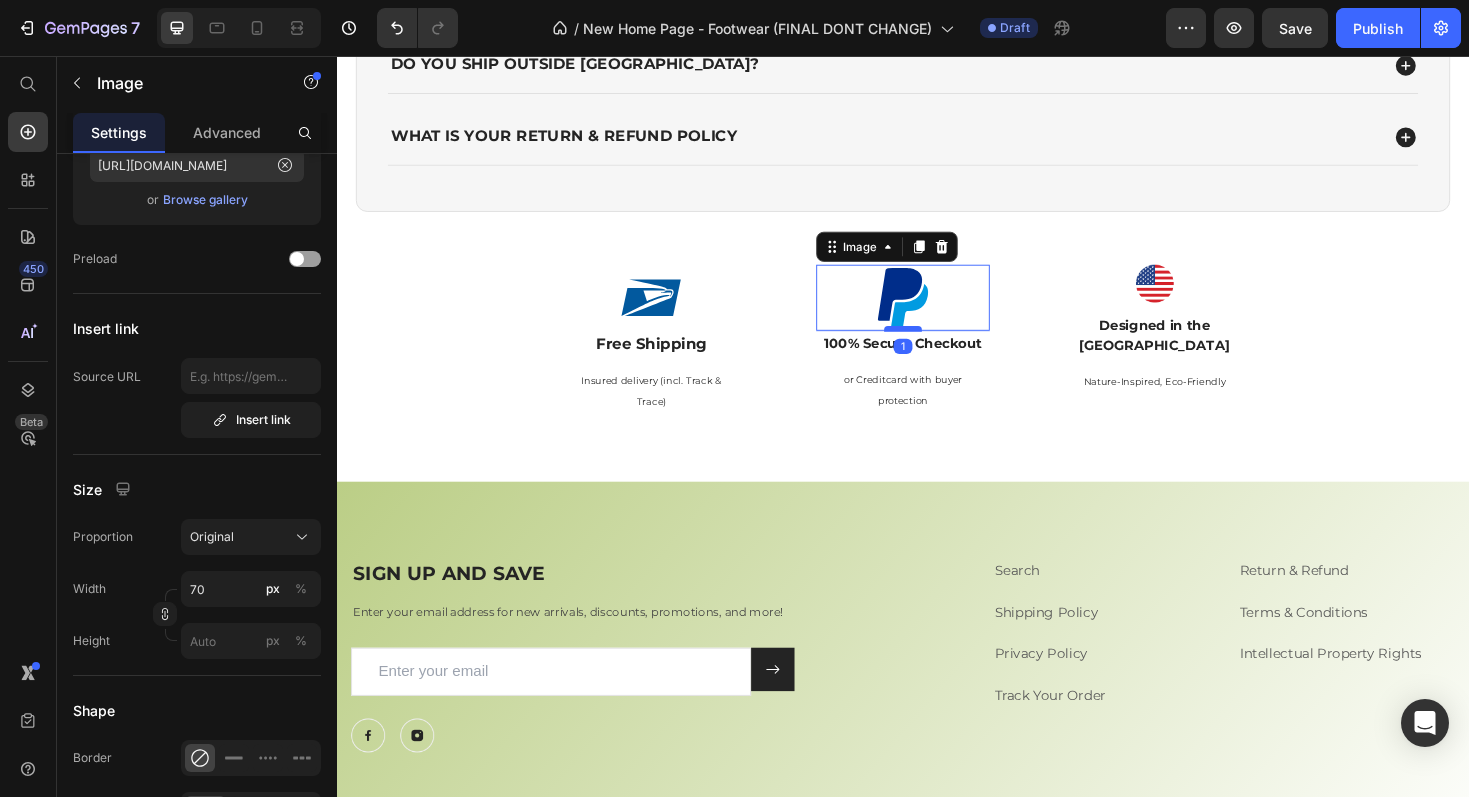 drag, startPoint x: 936, startPoint y: 356, endPoint x: 936, endPoint y: 345, distance: 11 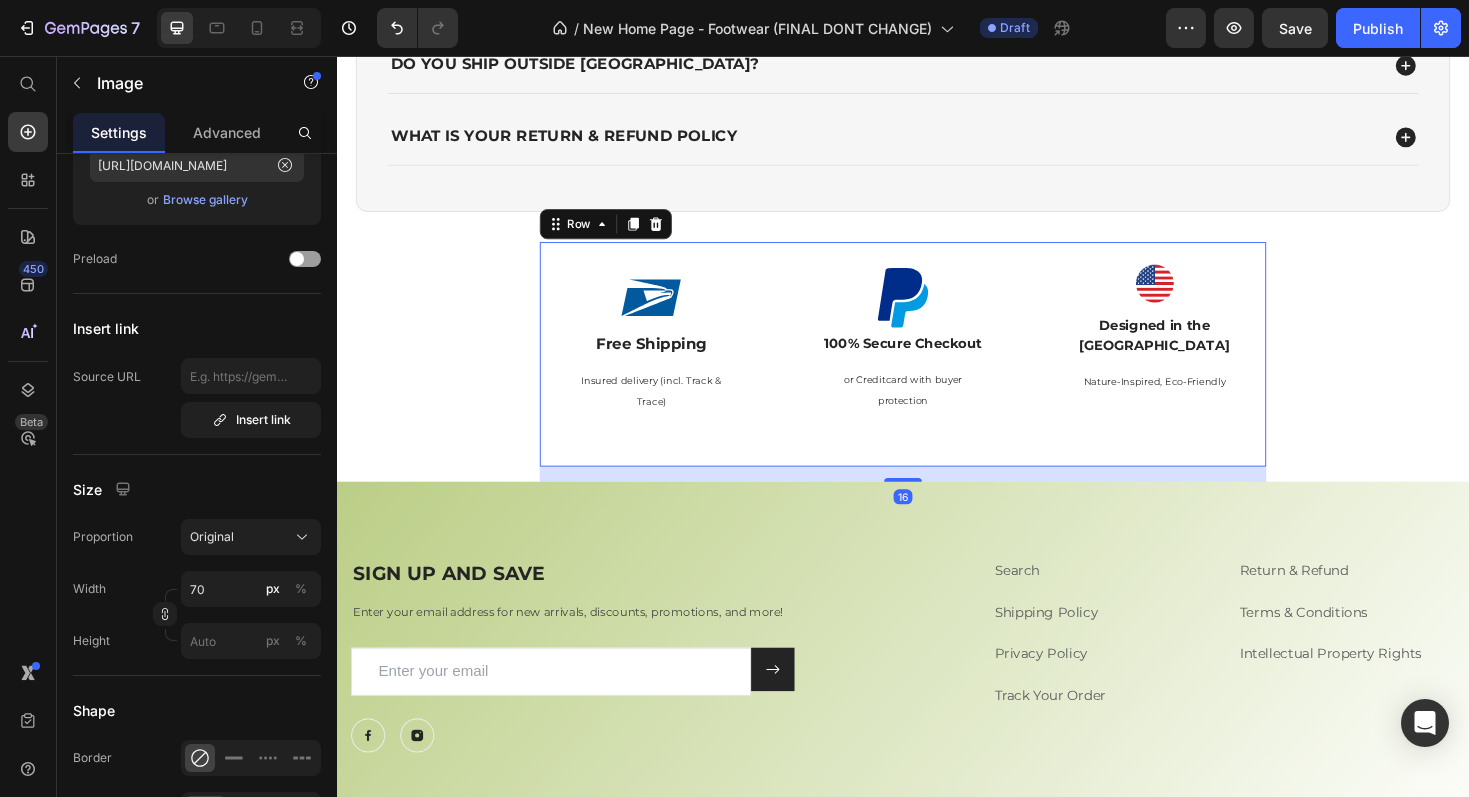 click on "Image Free Shipping Text Block Insured delivery (incl. Track & Trace) Text Block Row Image 100% Secure Checkout Text Block or Creditcard with buyer protection Text Block Row Image Designed in the USA Text Block Nature-Inspired, Eco-Friendly Text Block Row Row   16" at bounding box center [937, 372] 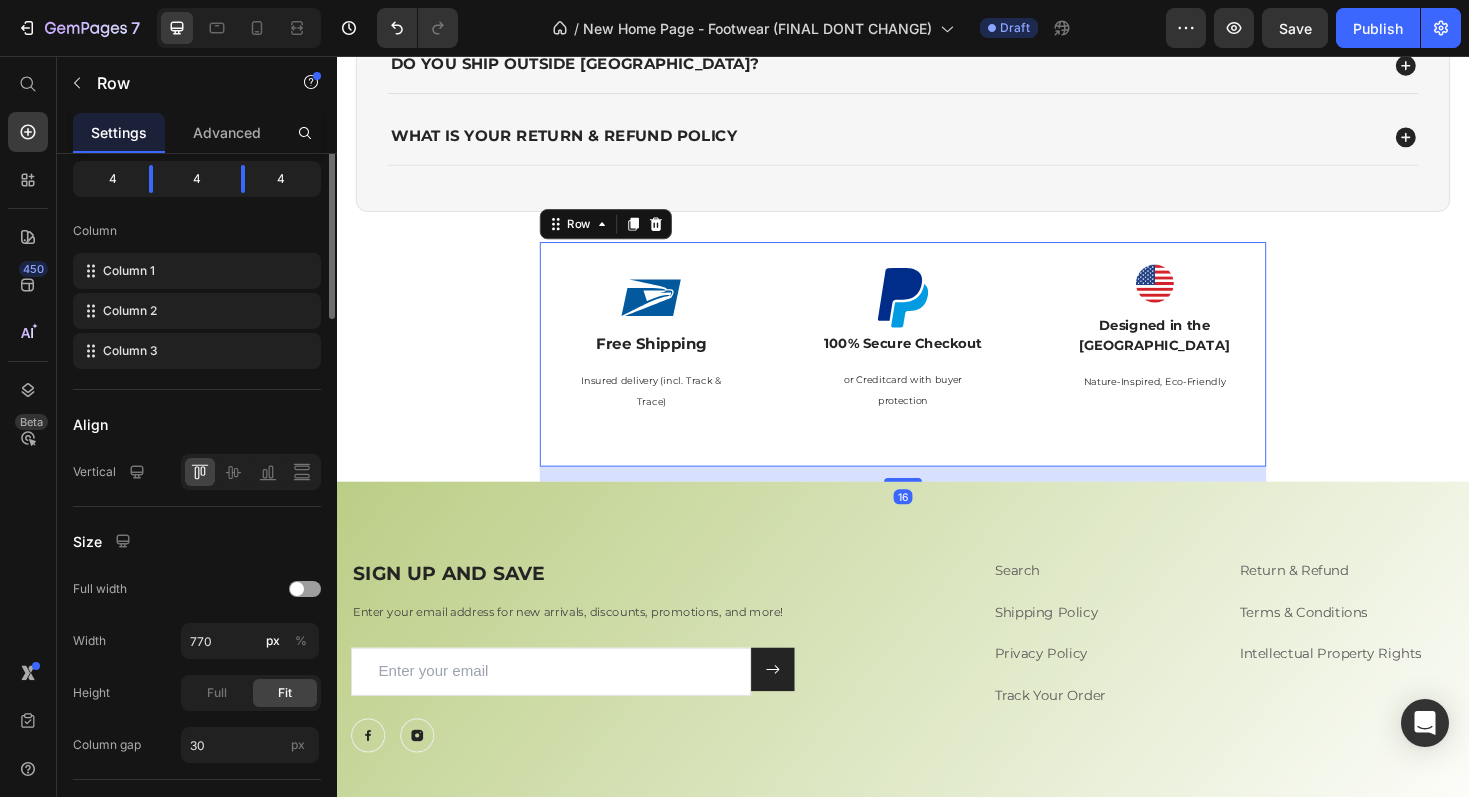scroll, scrollTop: 0, scrollLeft: 0, axis: both 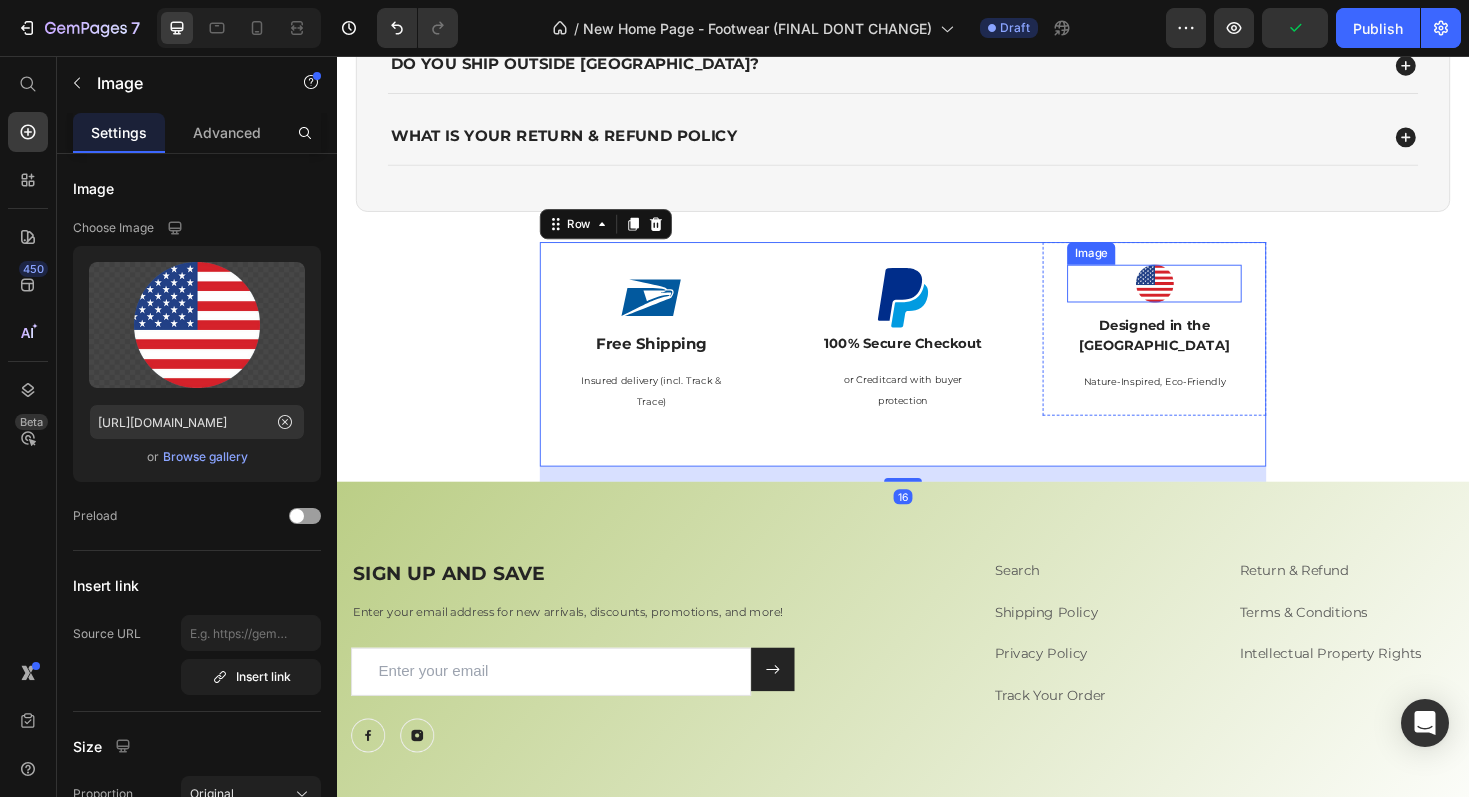 click at bounding box center (1203, 297) 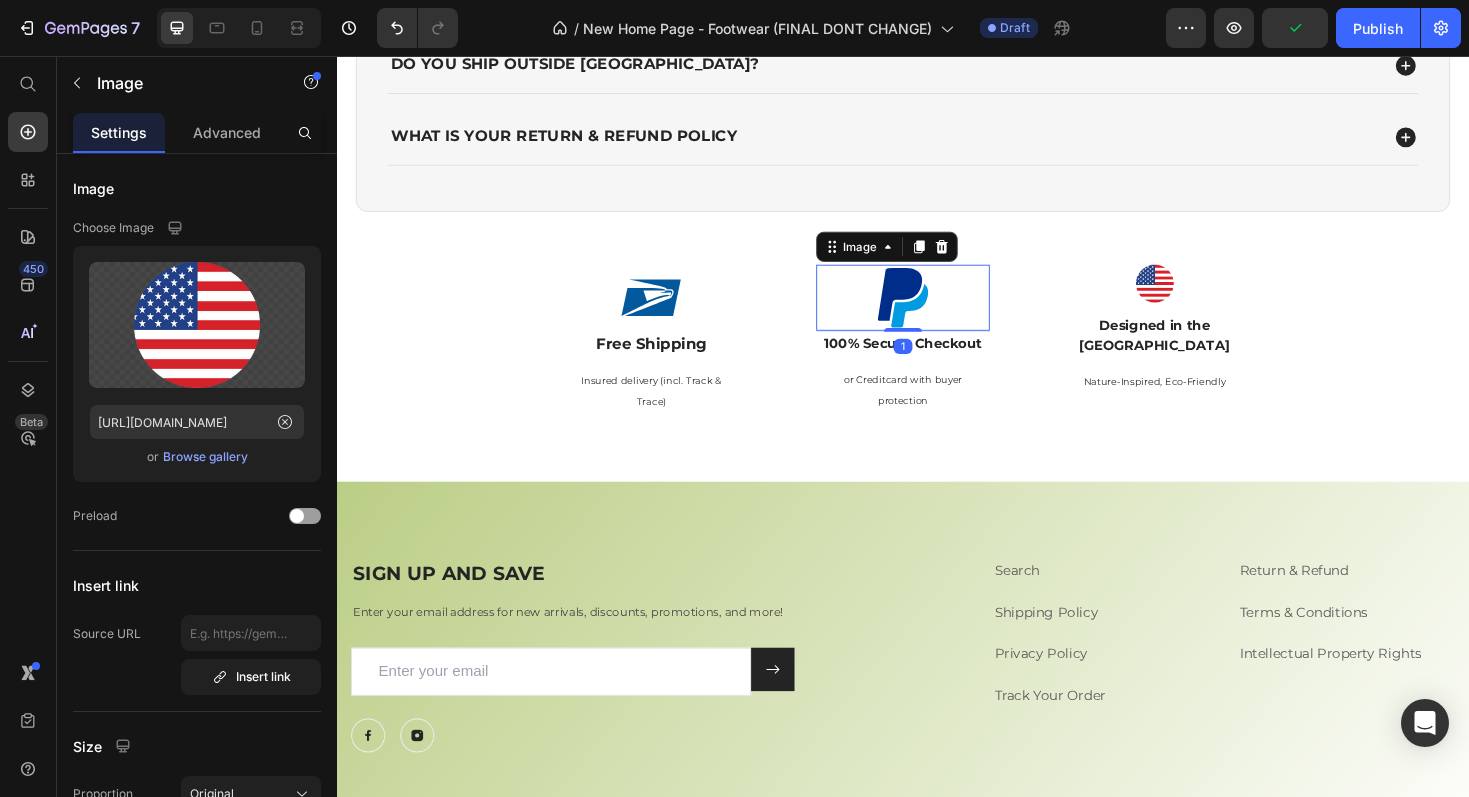 click at bounding box center (937, 312) 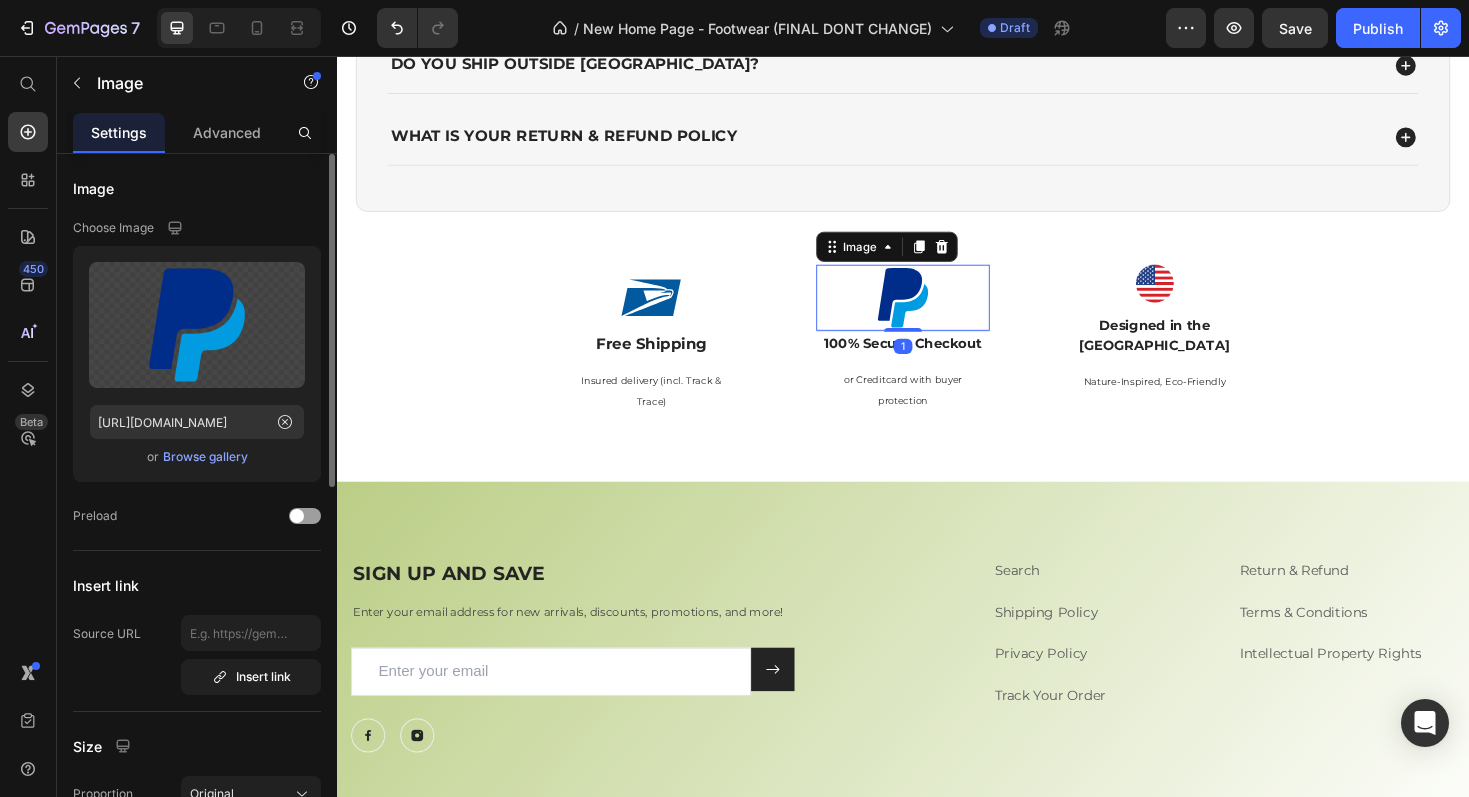 scroll, scrollTop: 102, scrollLeft: 0, axis: vertical 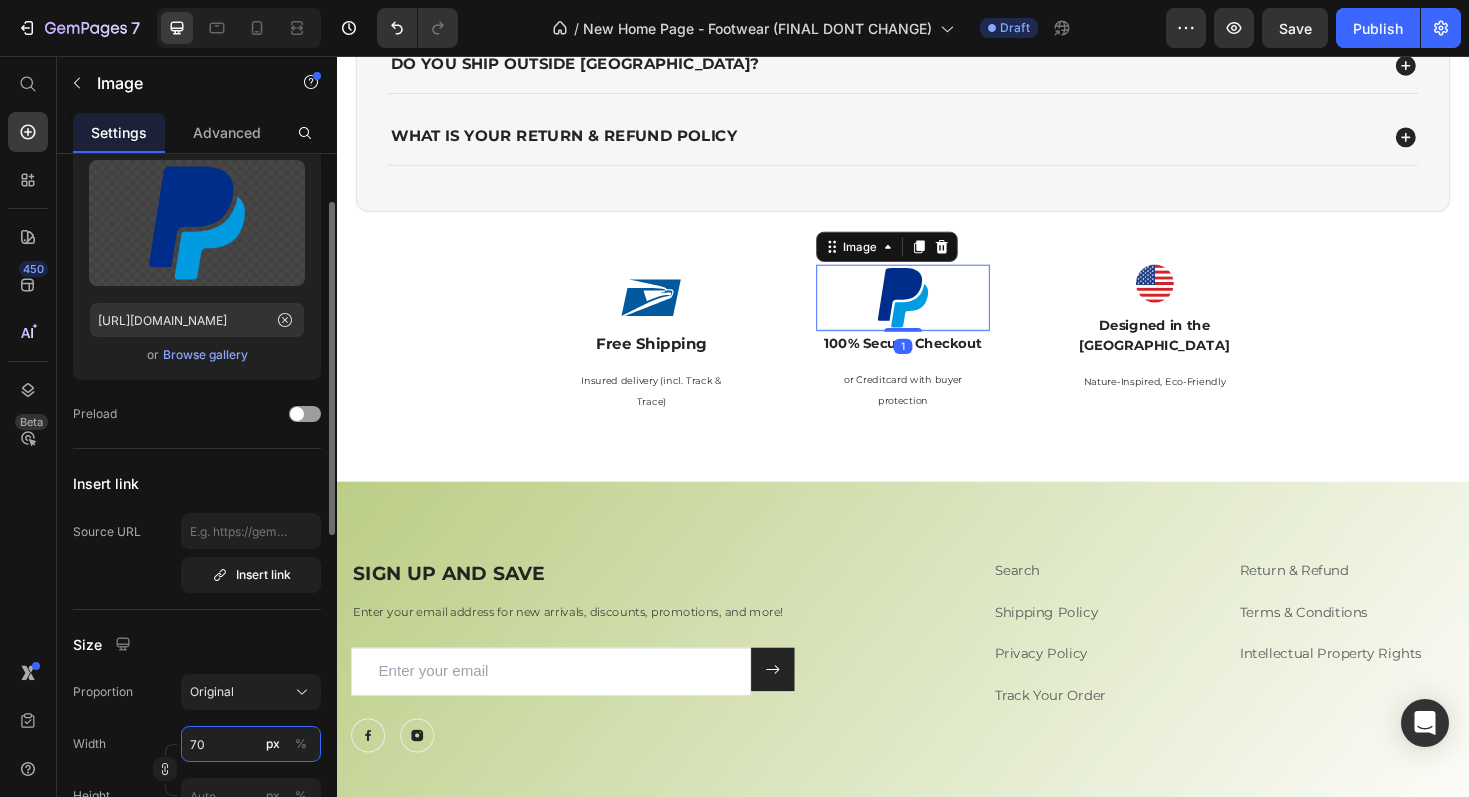 click on "70" at bounding box center [251, 744] 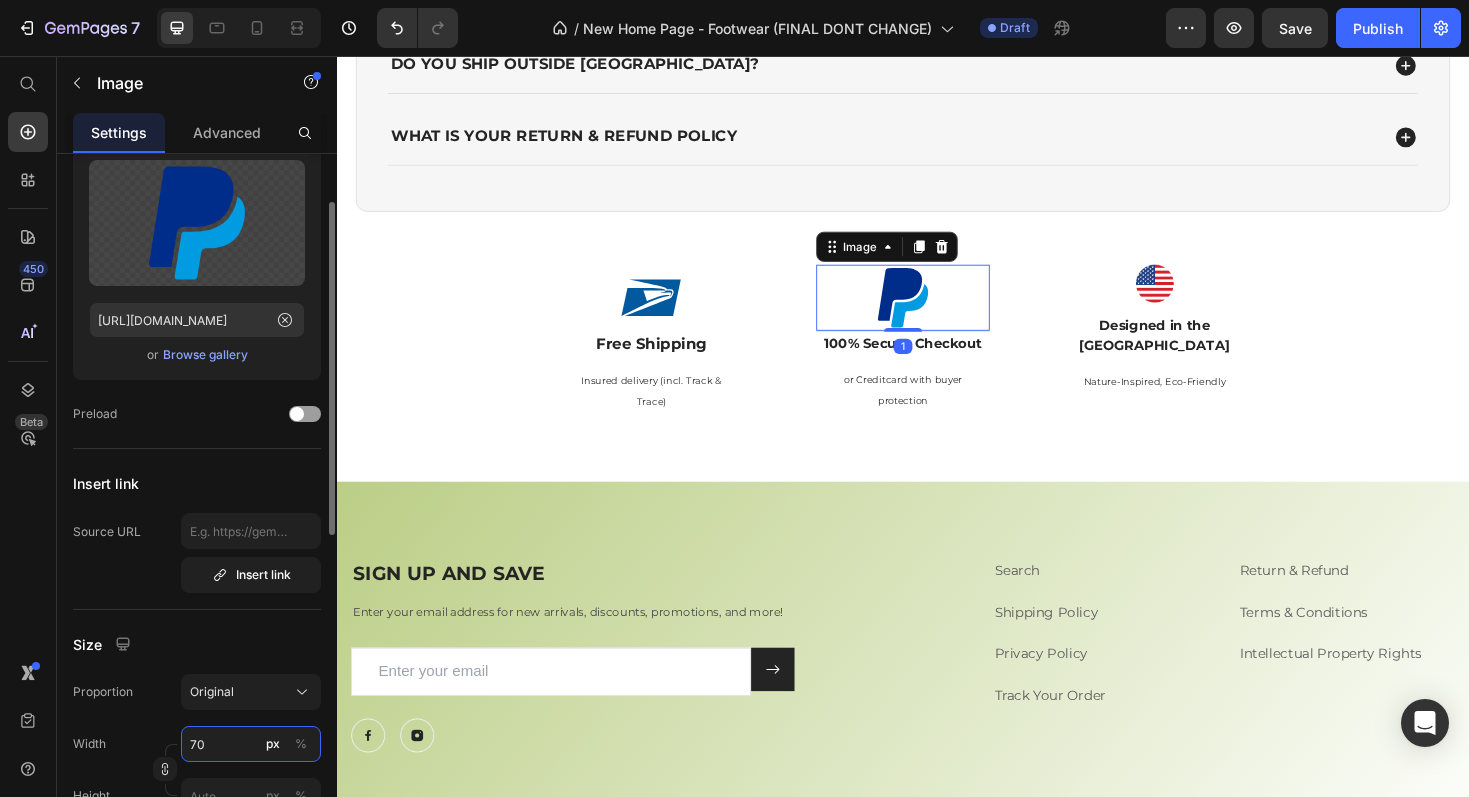 click on "70" at bounding box center [251, 744] 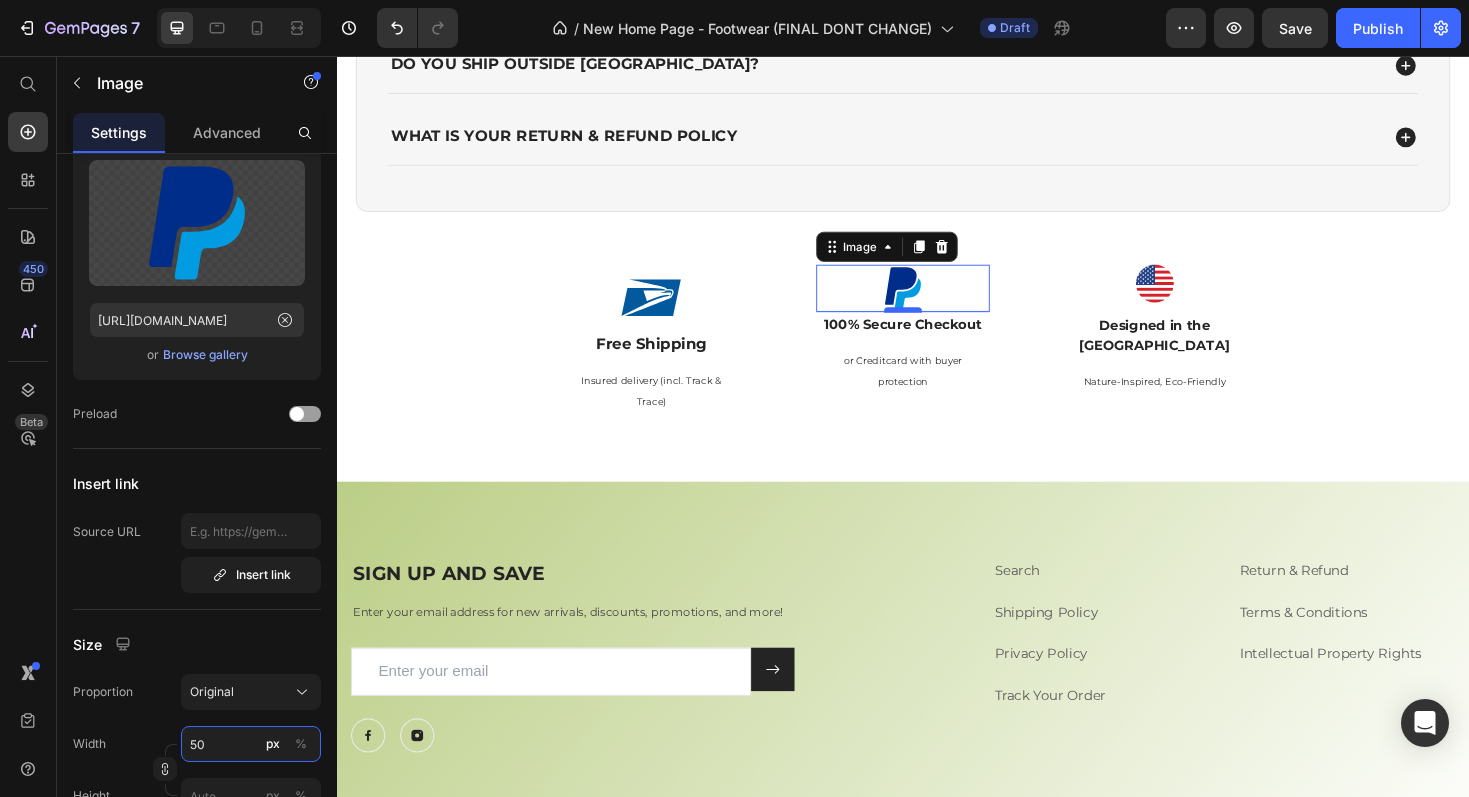 type on "50" 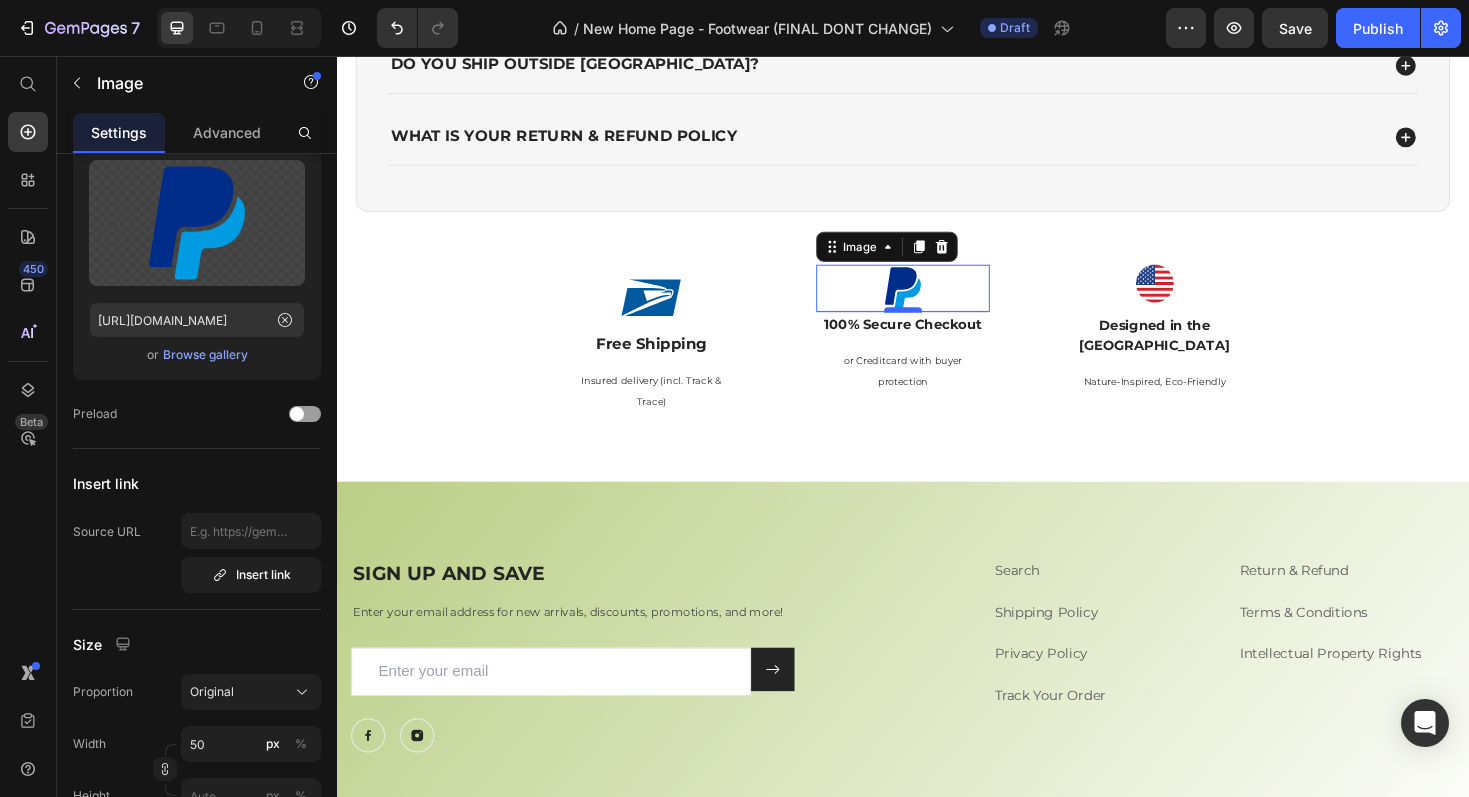 click at bounding box center (937, 325) 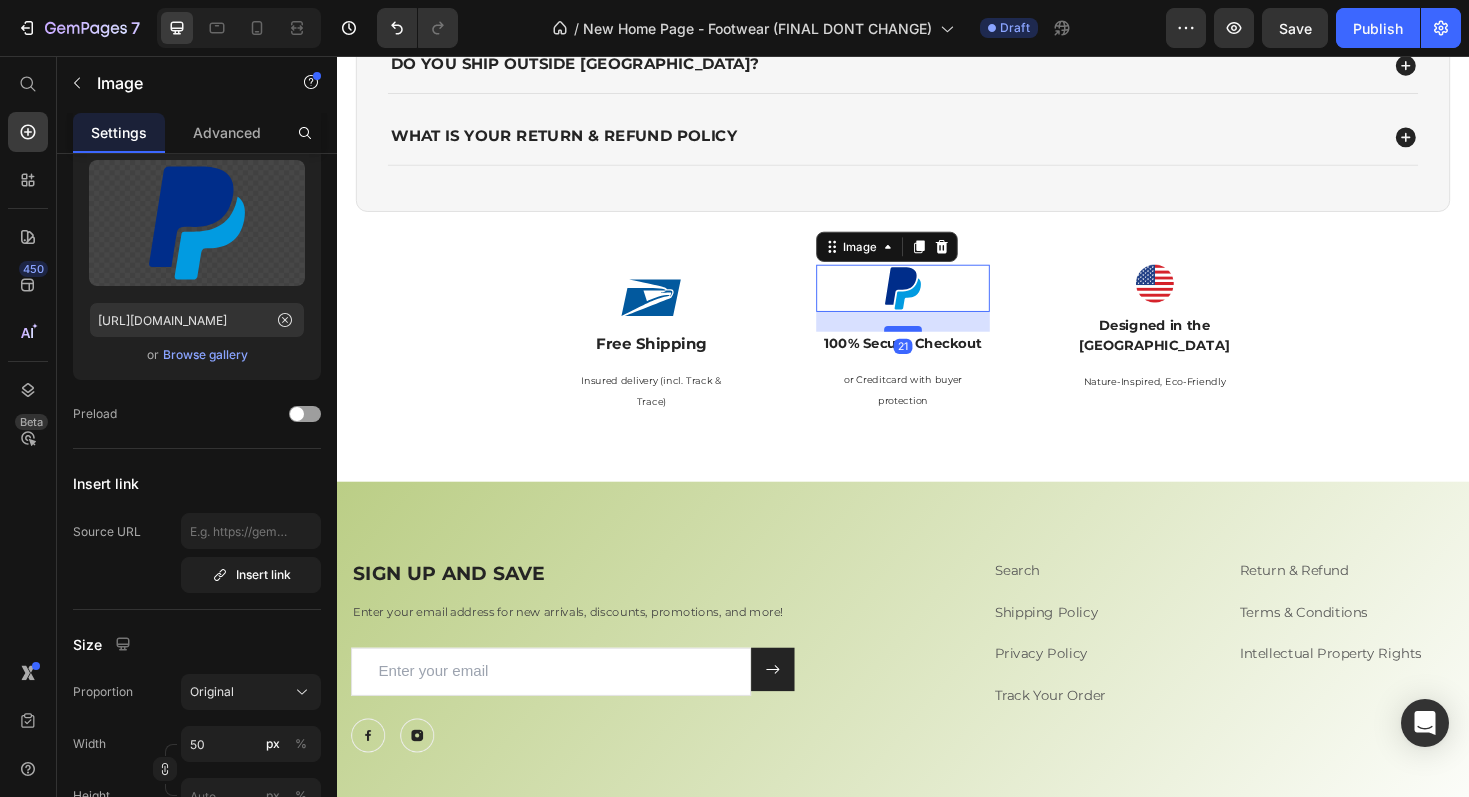 drag, startPoint x: 930, startPoint y: 324, endPoint x: 924, endPoint y: 344, distance: 20.880613 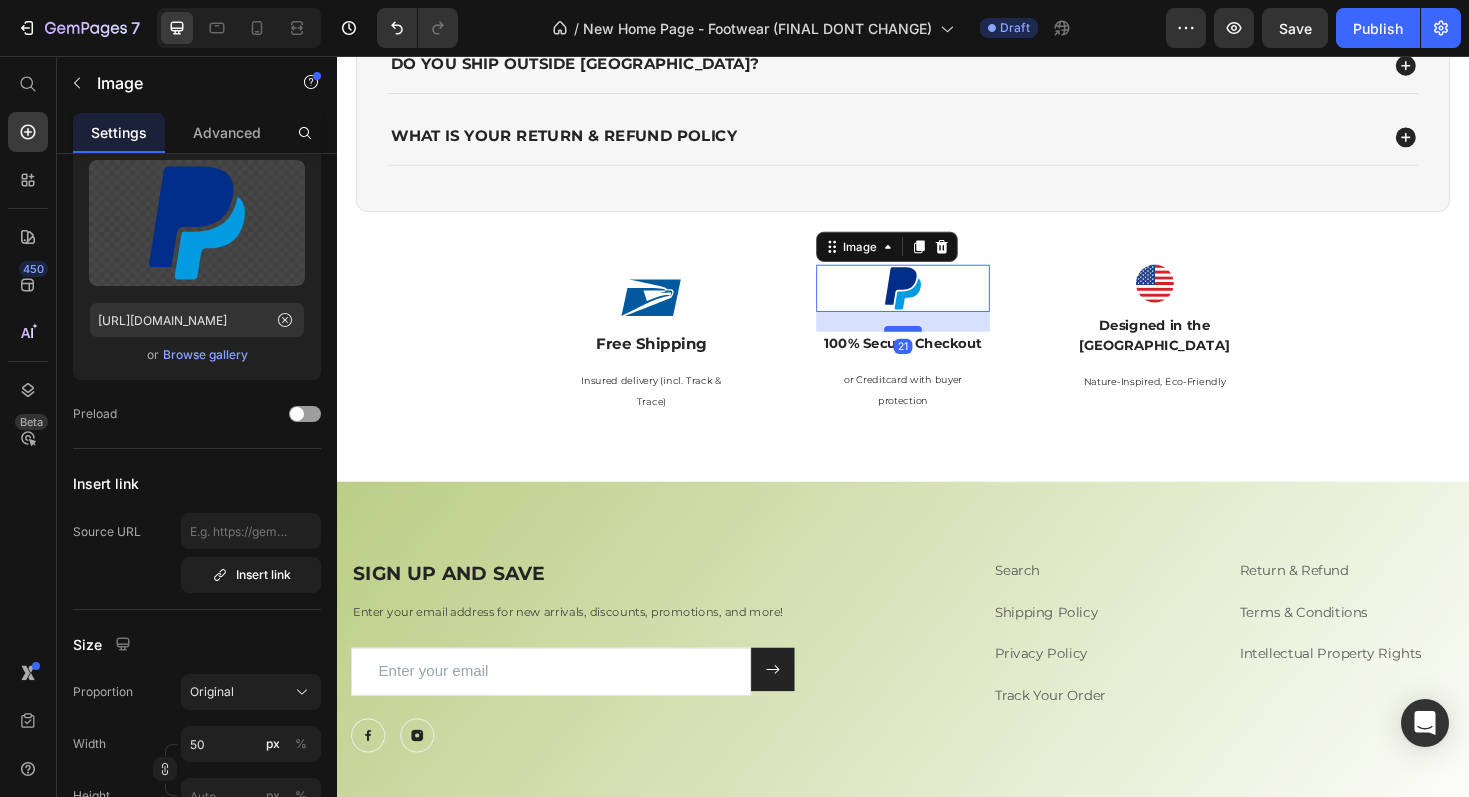 click at bounding box center (937, 345) 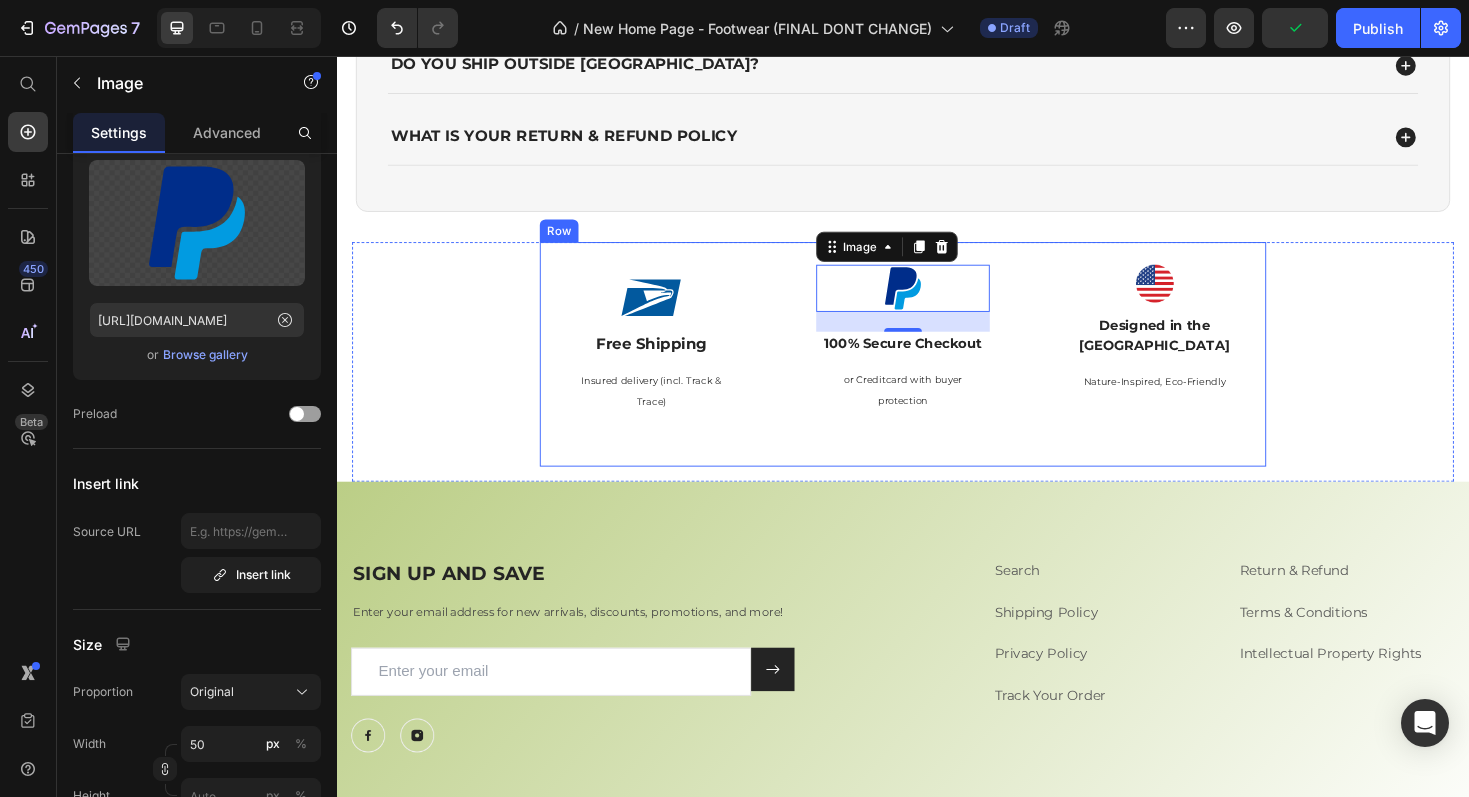click on "Image Free Shipping Text Block Insured delivery (incl. Track & Trace) Text Block Row Image   21 100% Secure Checkout Text Block or Creditcard with buyer protection Text Block Row Image Designed in the USA Text Block Nature-Inspired, Eco-Friendly Text Block Row Row" at bounding box center [937, 372] 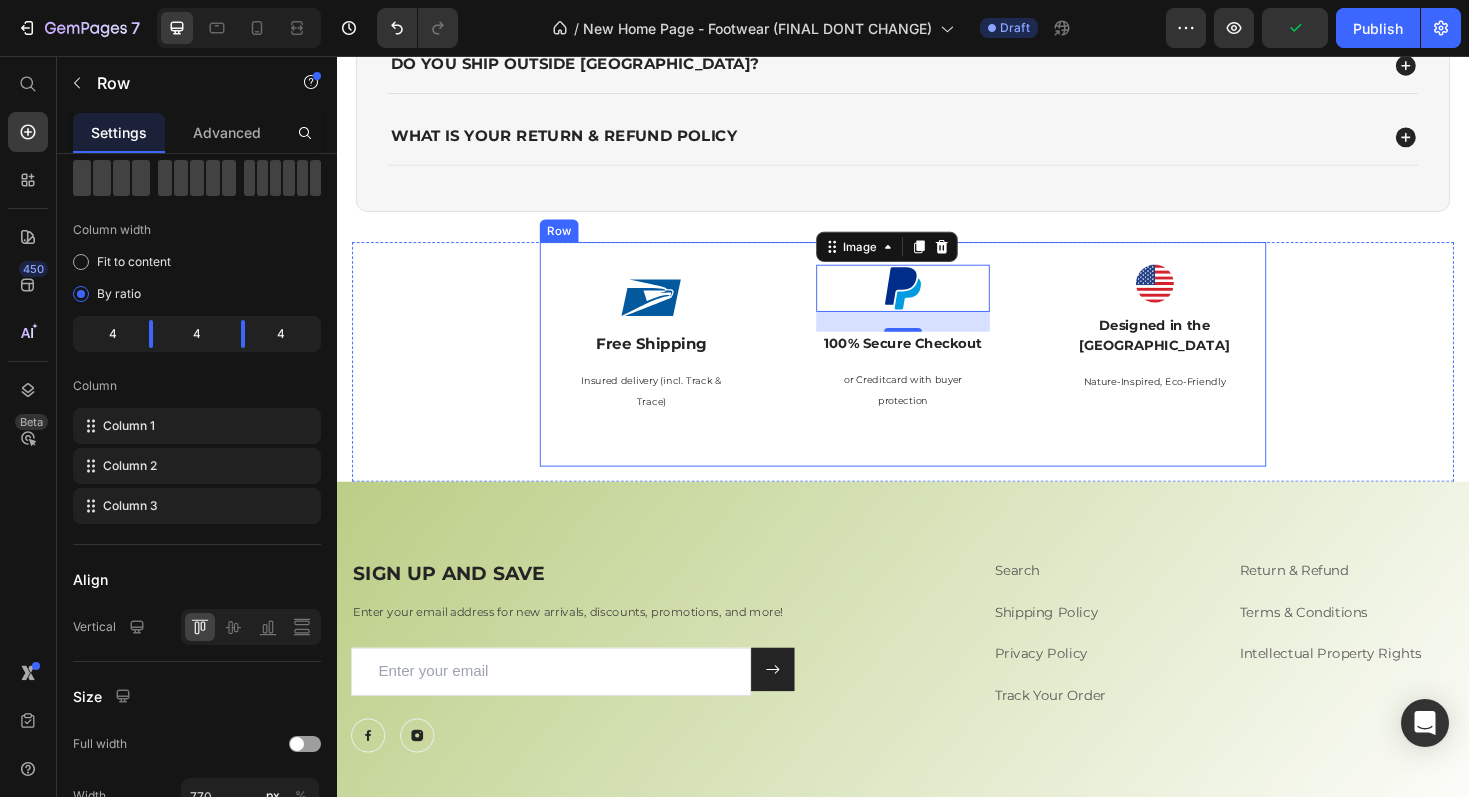 scroll, scrollTop: 0, scrollLeft: 0, axis: both 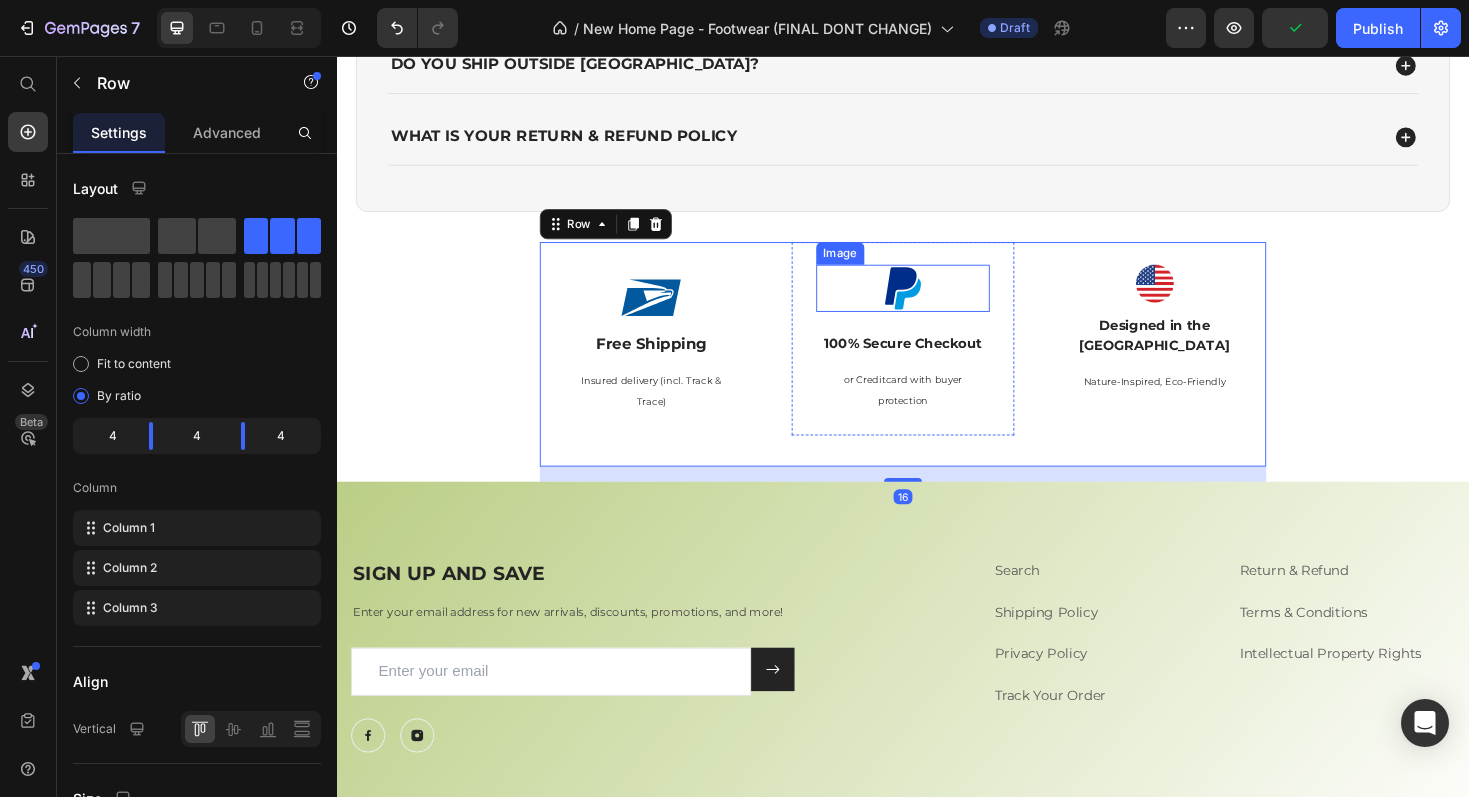 click at bounding box center [937, 302] 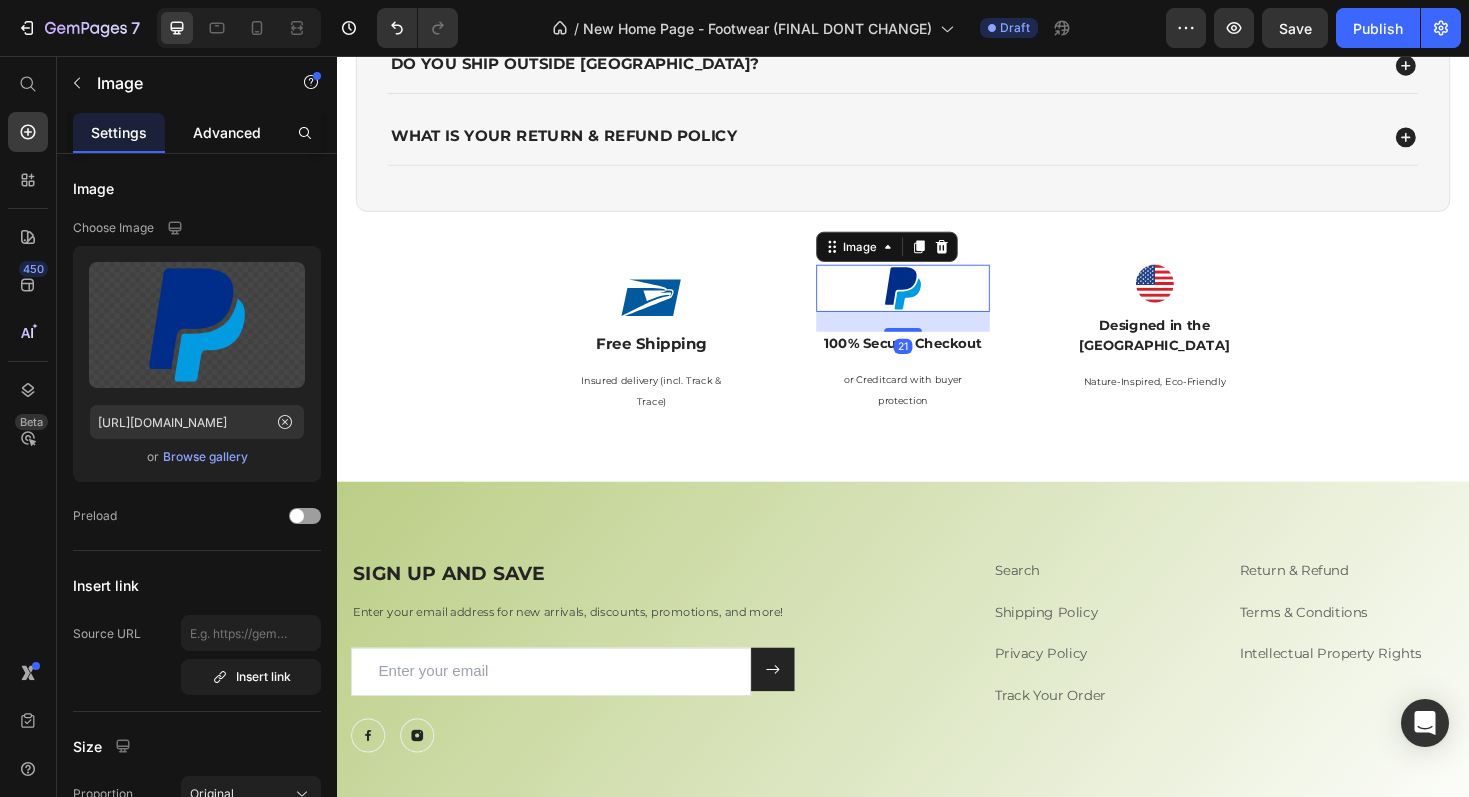 click on "Advanced" at bounding box center (227, 132) 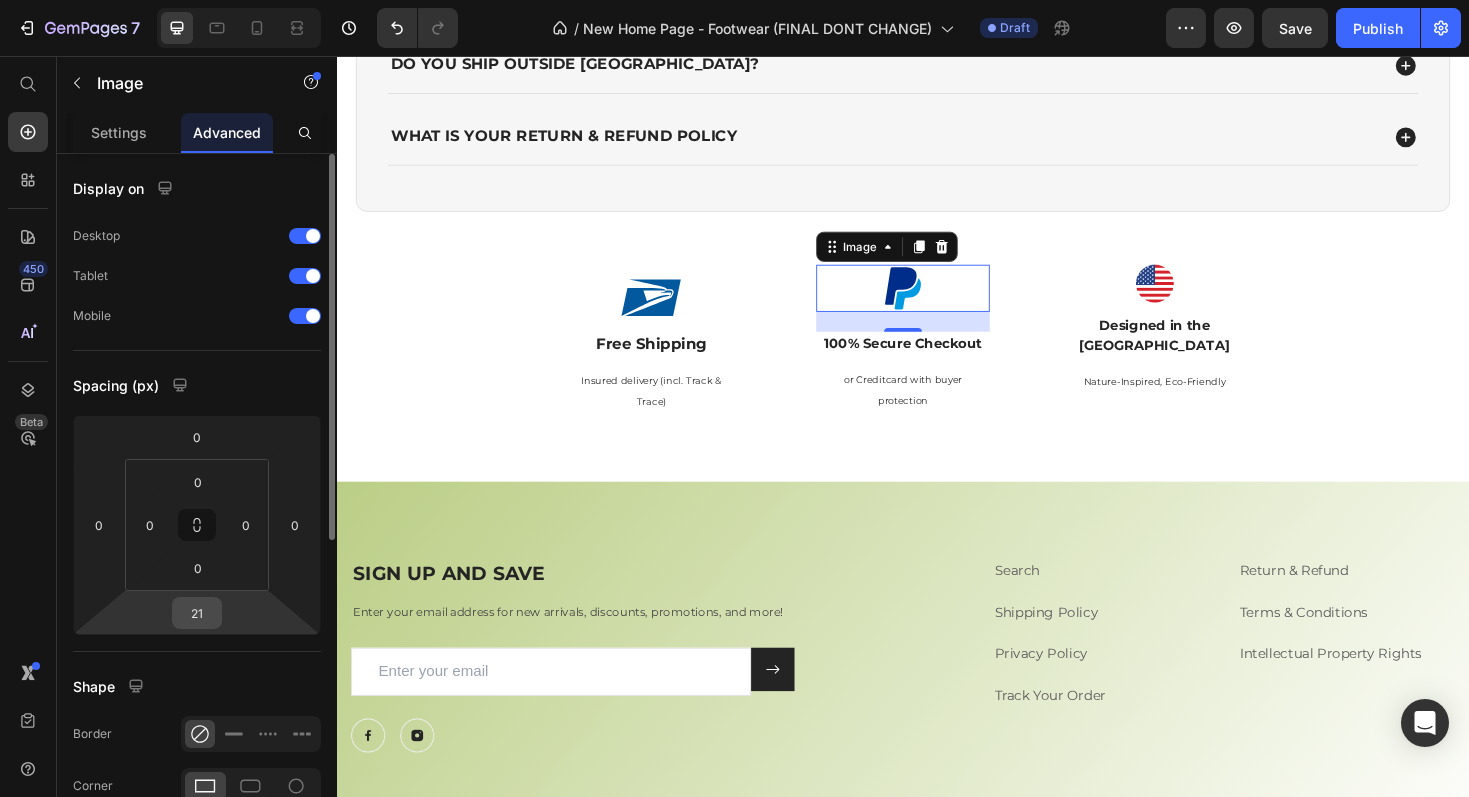 click on "21" at bounding box center (197, 613) 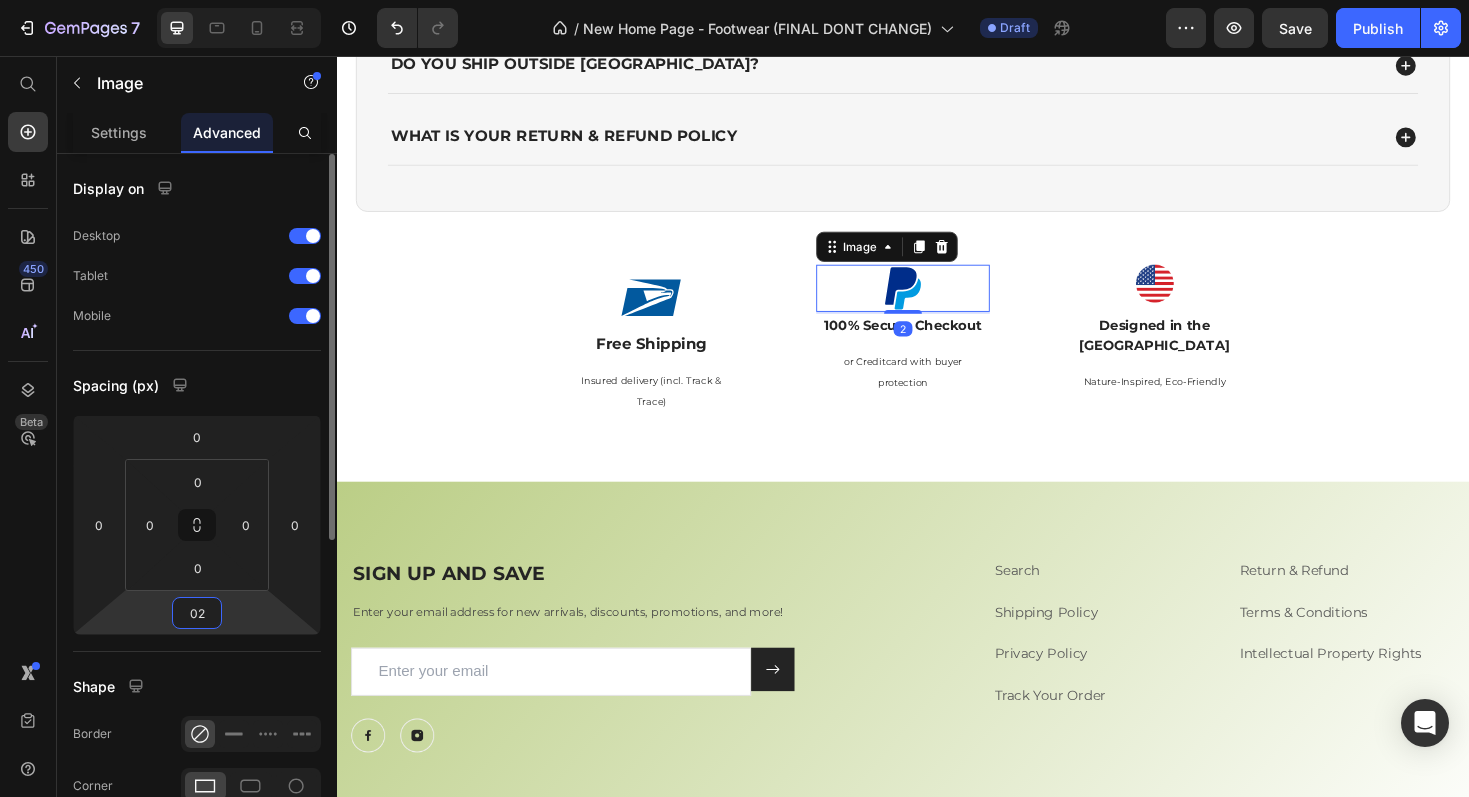 type on "022" 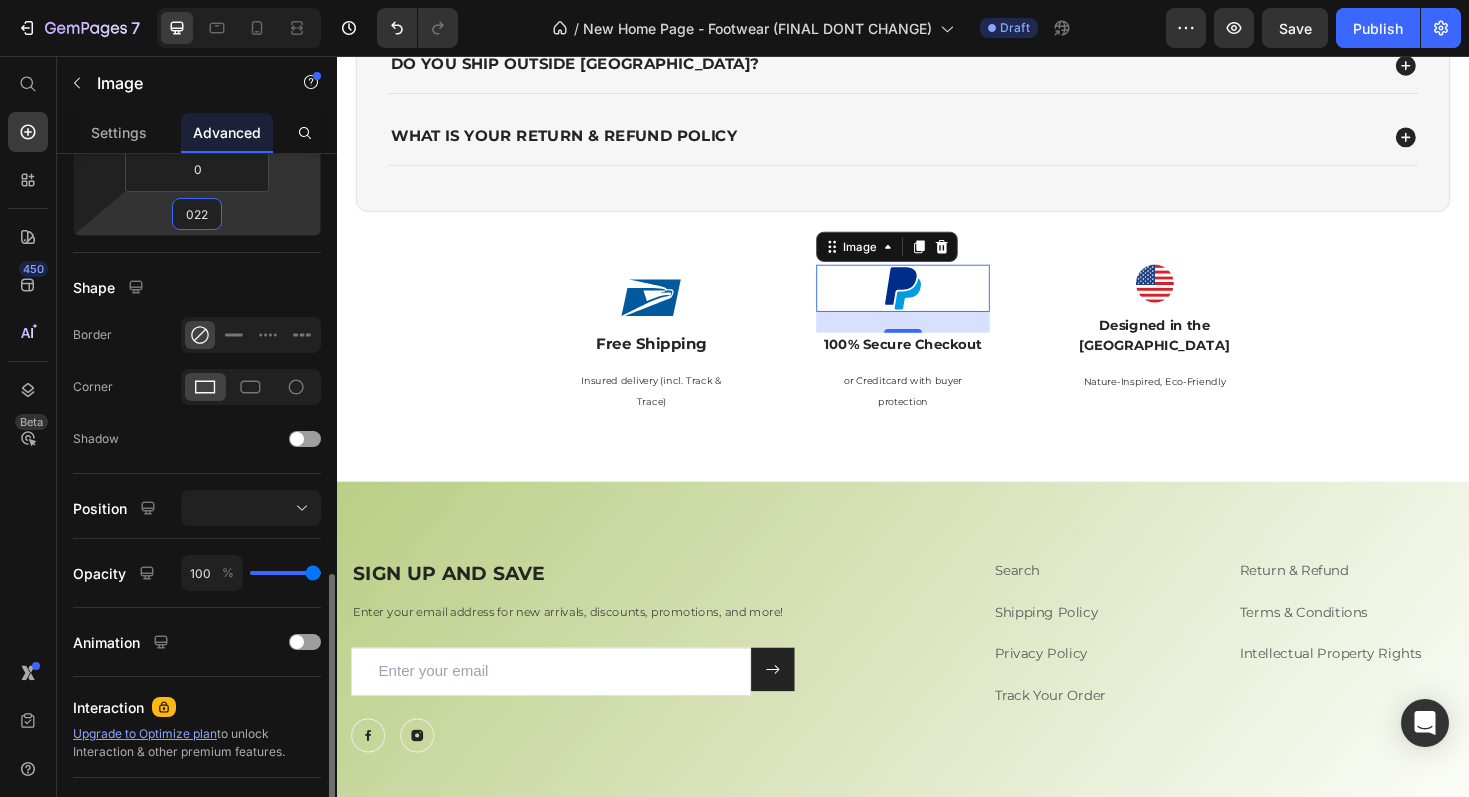 scroll, scrollTop: 569, scrollLeft: 0, axis: vertical 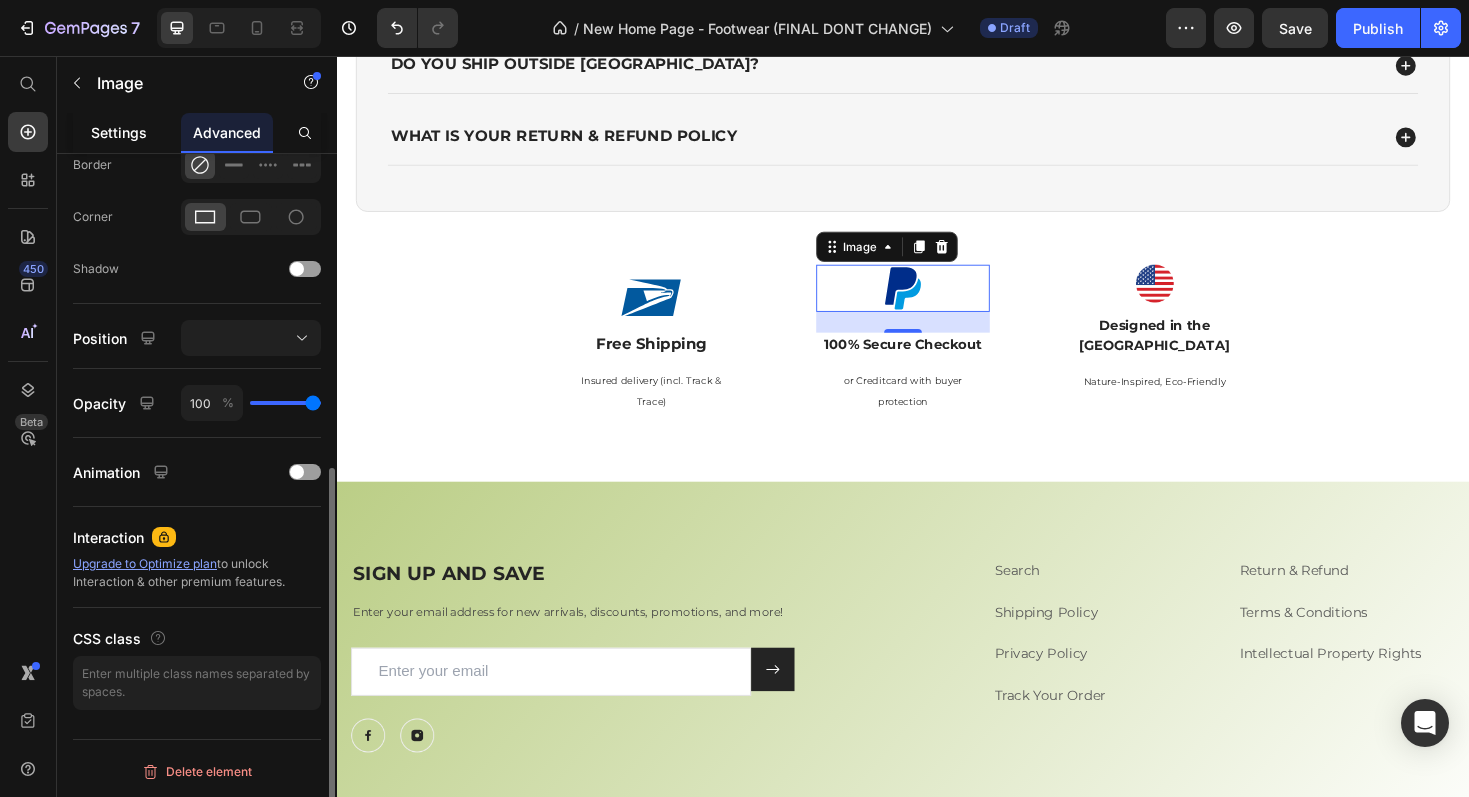 click on "Settings" at bounding box center (119, 132) 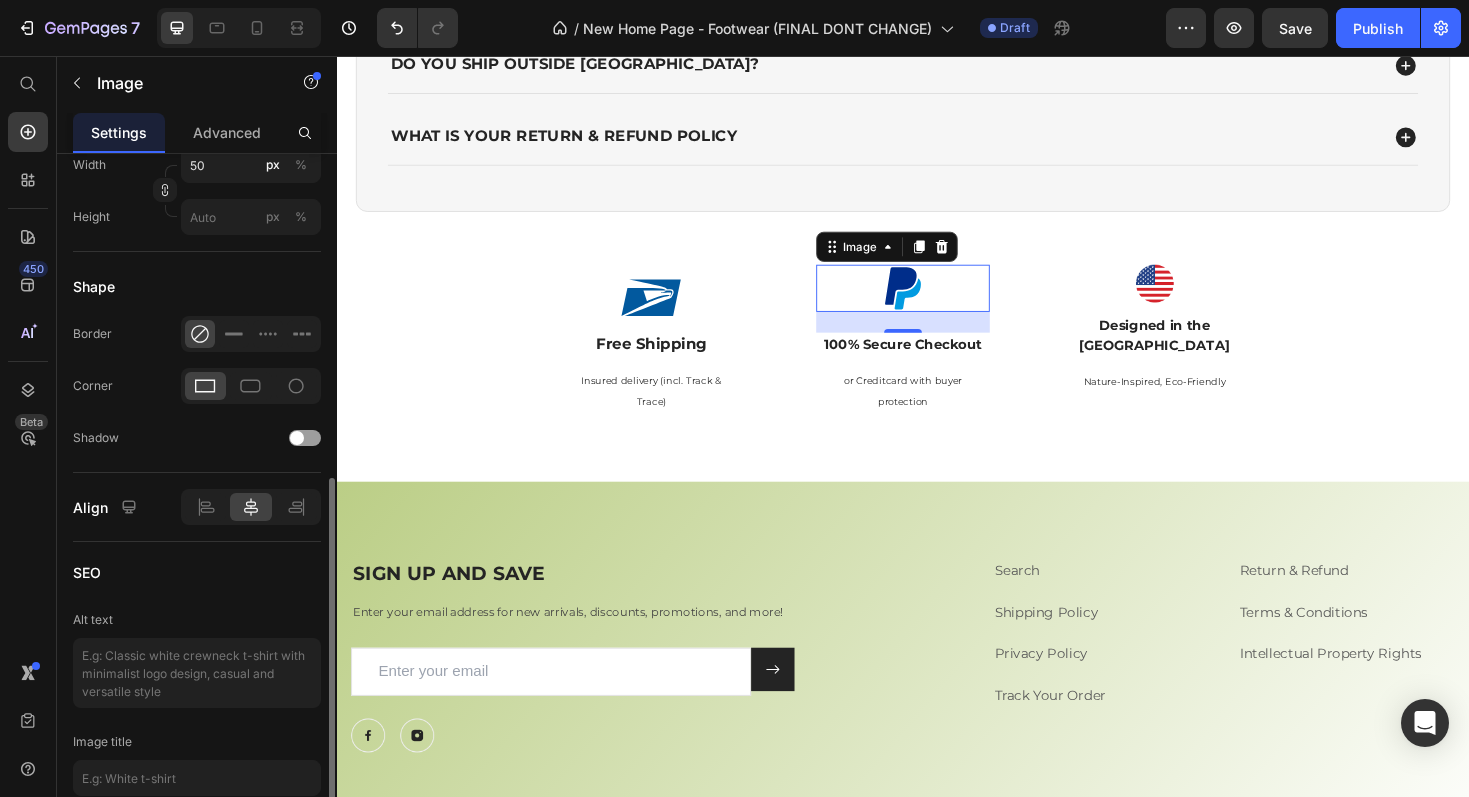 scroll, scrollTop: 753, scrollLeft: 0, axis: vertical 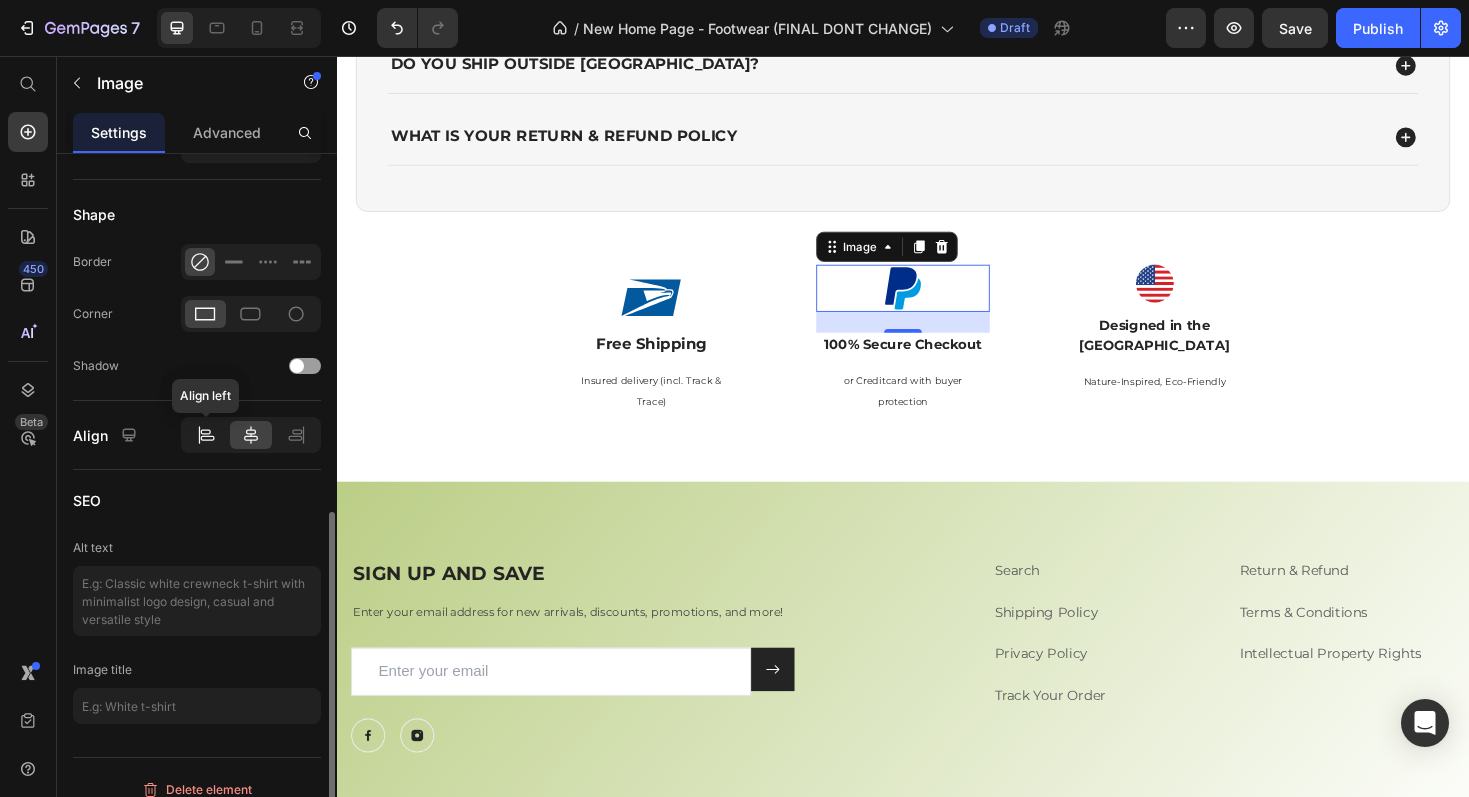 click 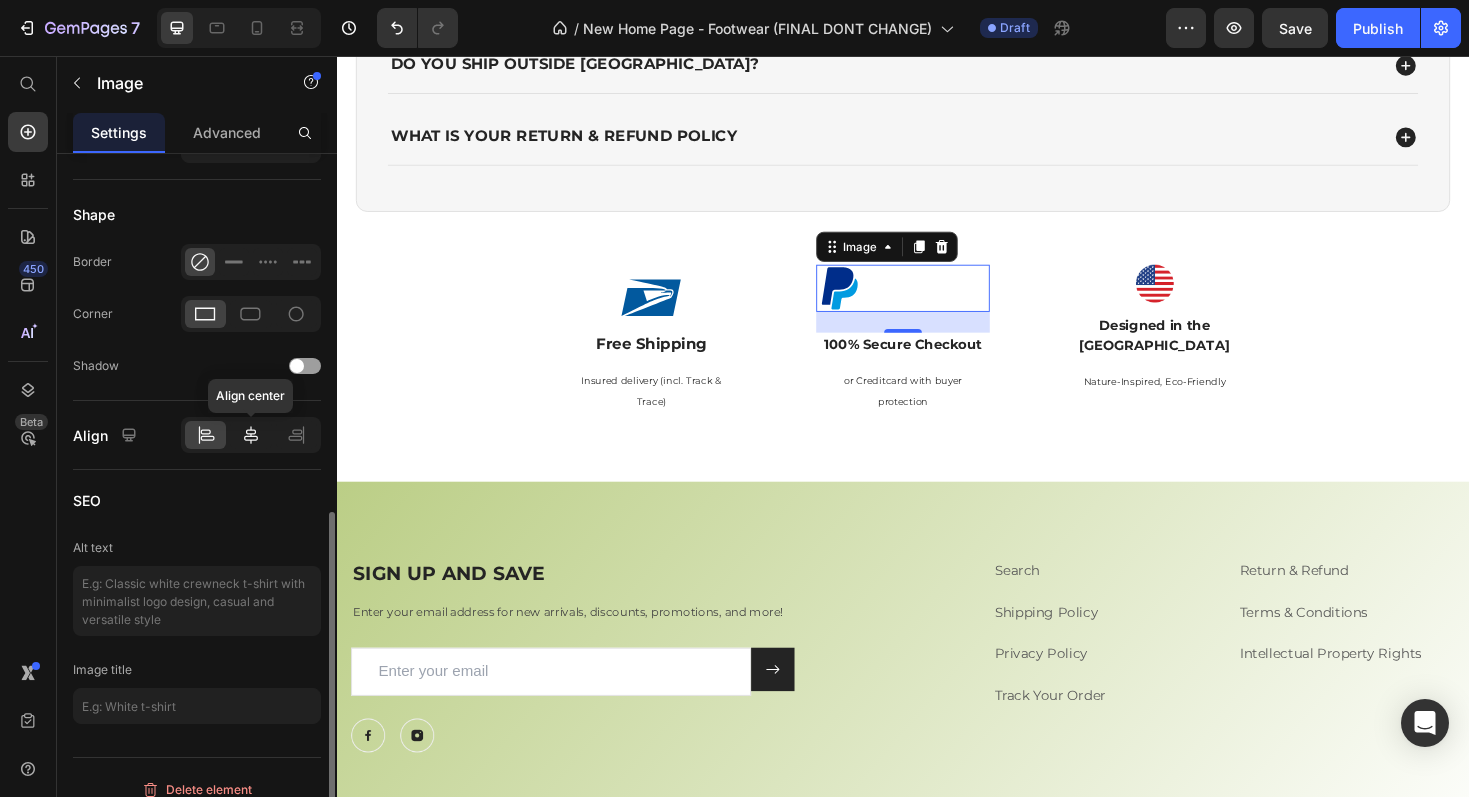 click 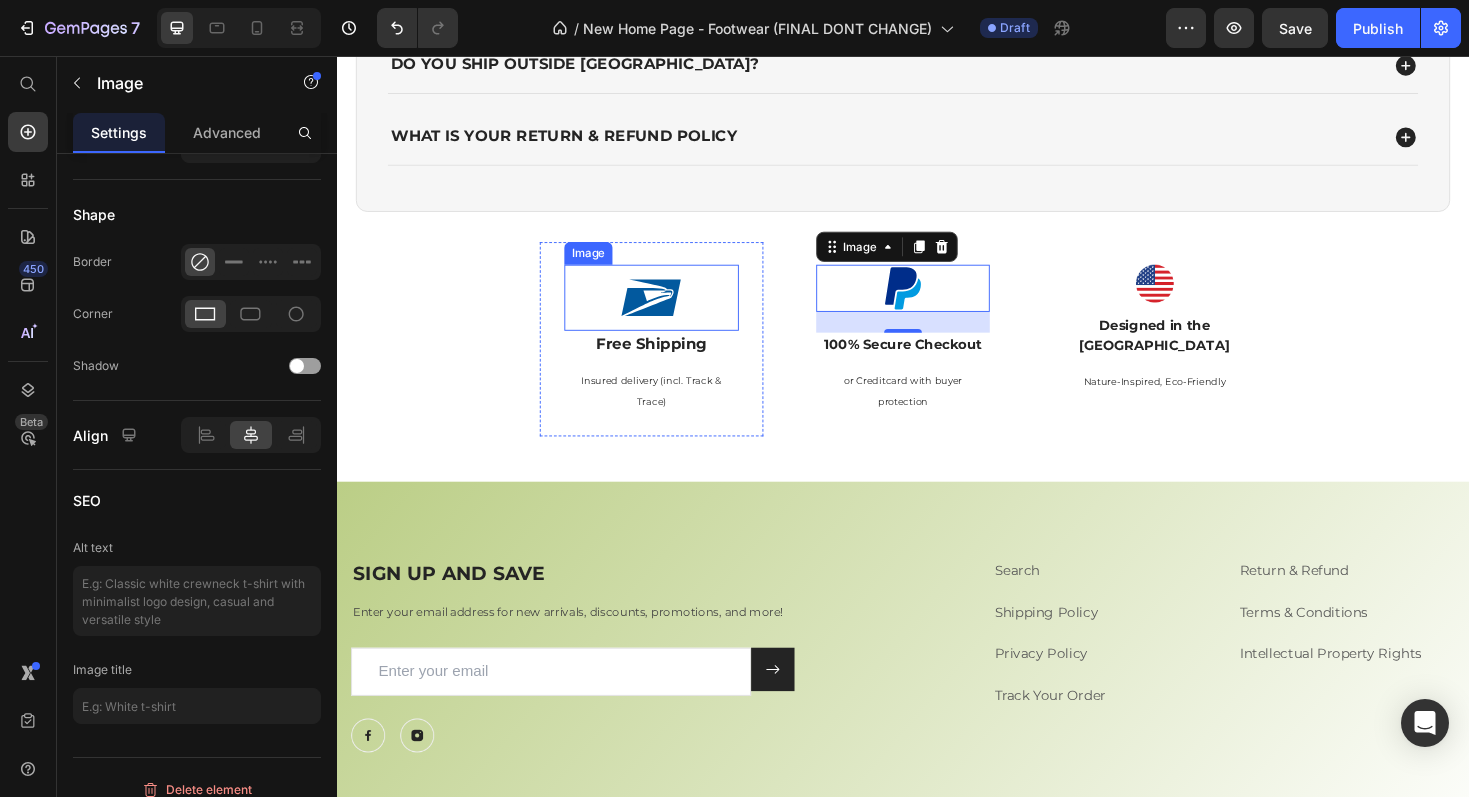 click at bounding box center (670, 312) 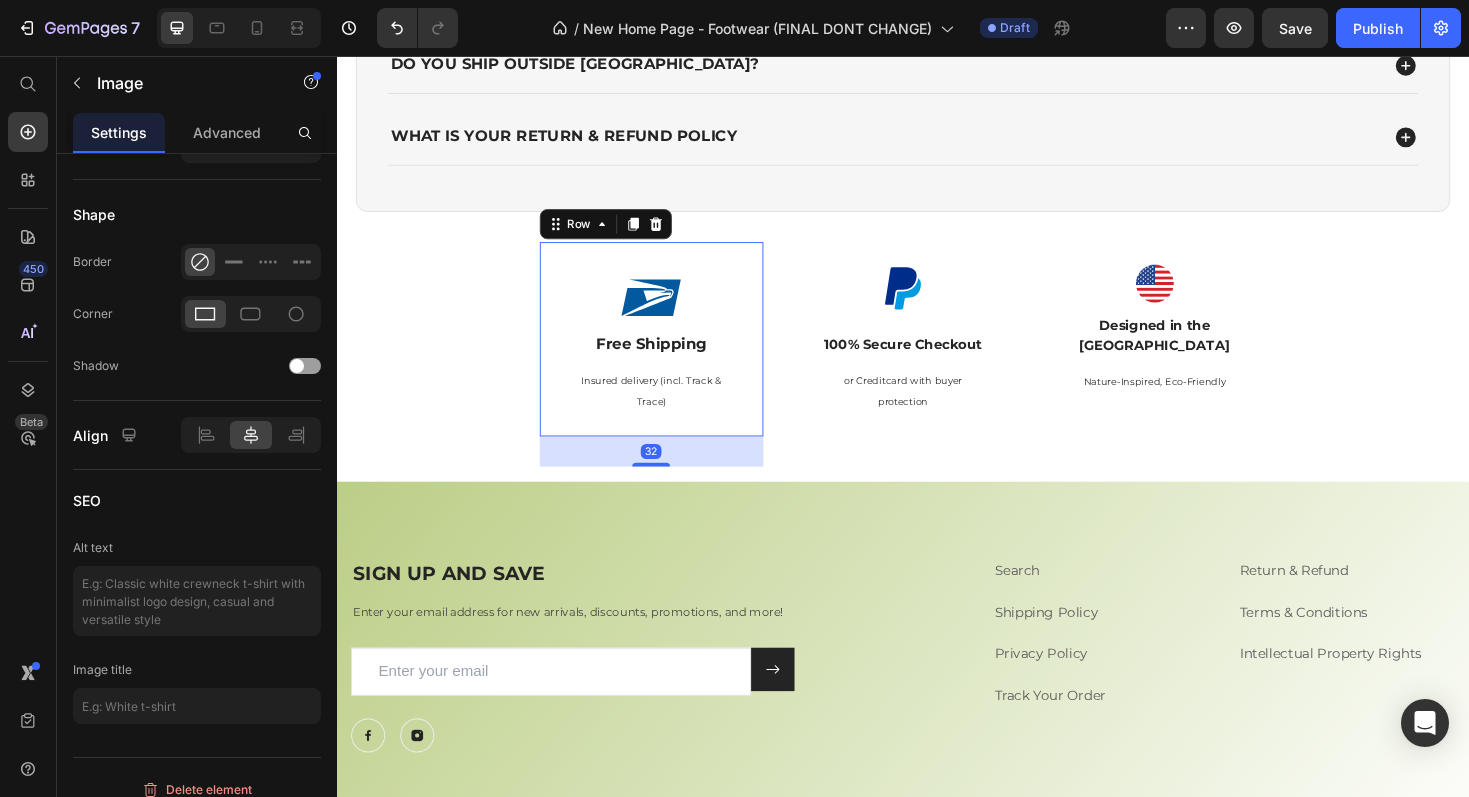 click on "Image Free Shipping Text Block Insured delivery (incl. Track & Trace) Text Block Row   32" at bounding box center (670, 356) 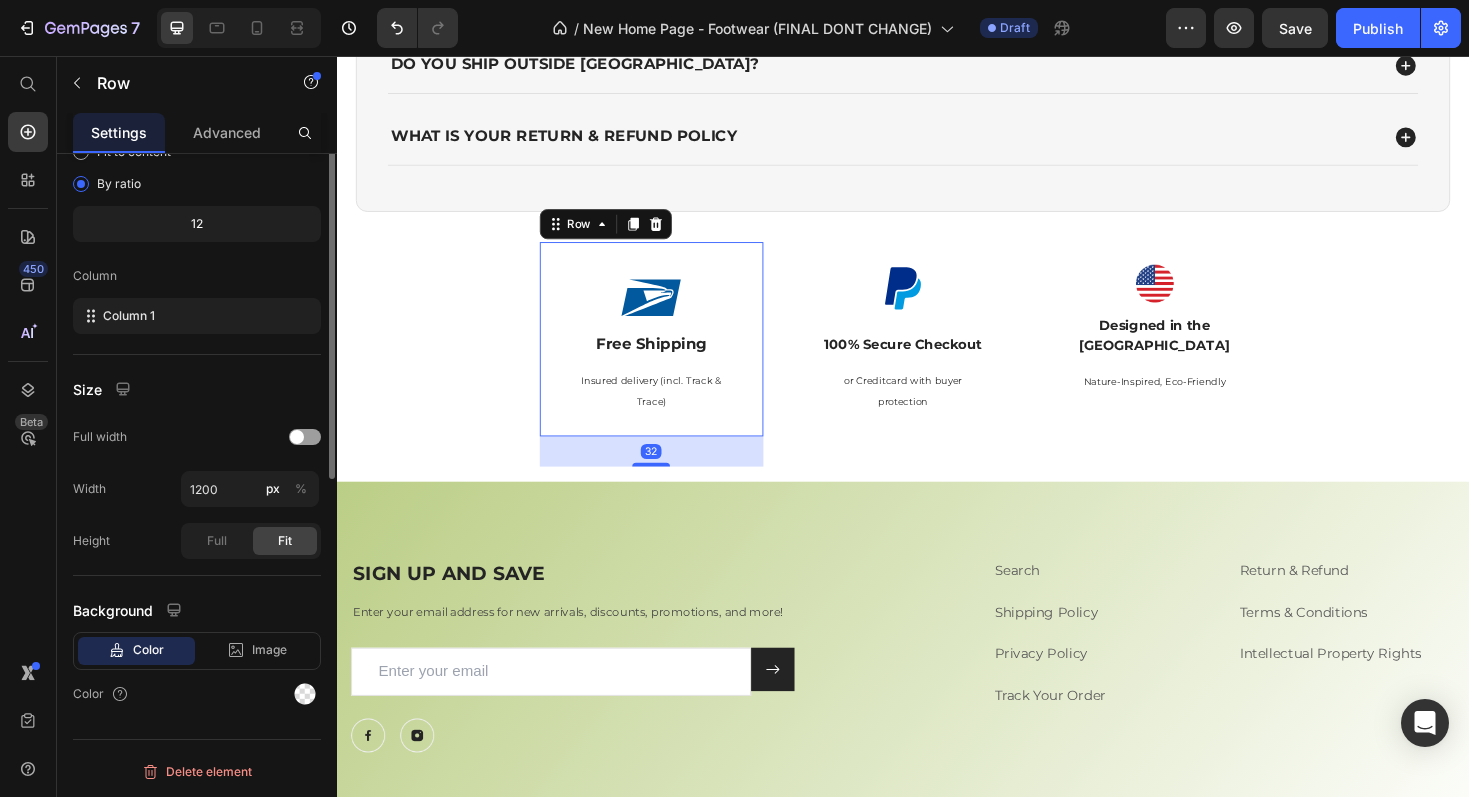 scroll, scrollTop: 0, scrollLeft: 0, axis: both 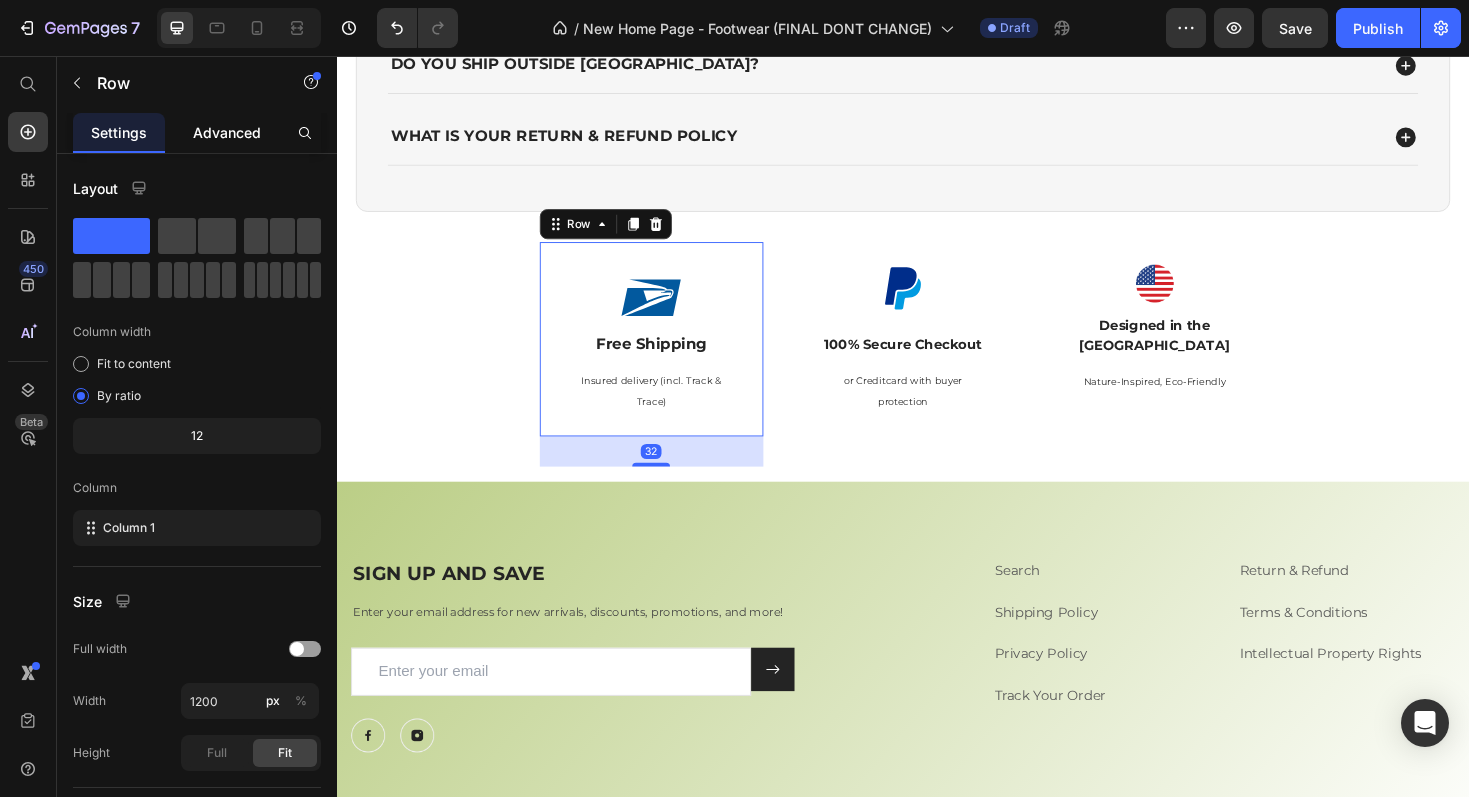 click on "Advanced" at bounding box center [227, 132] 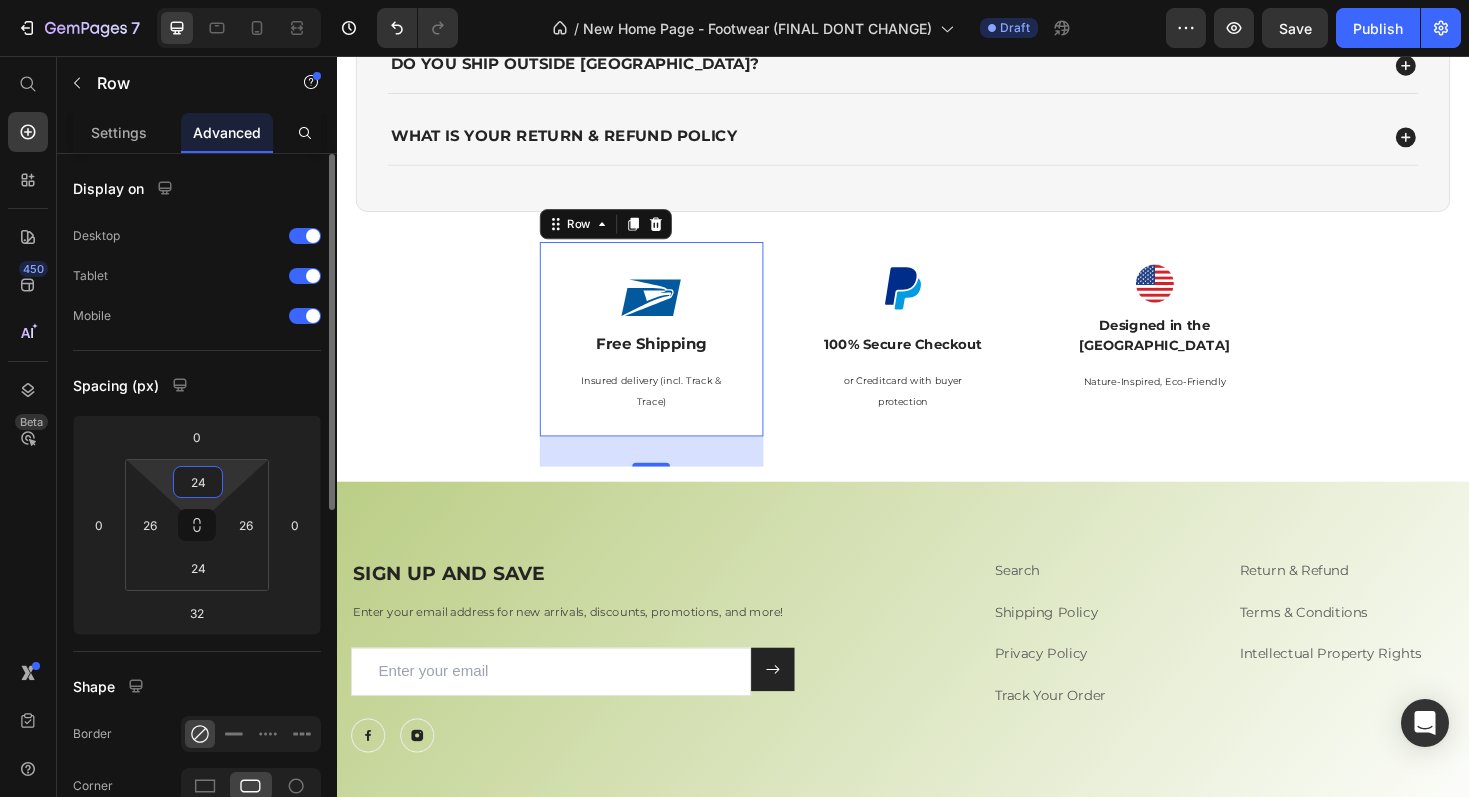 click on "24" at bounding box center (198, 482) 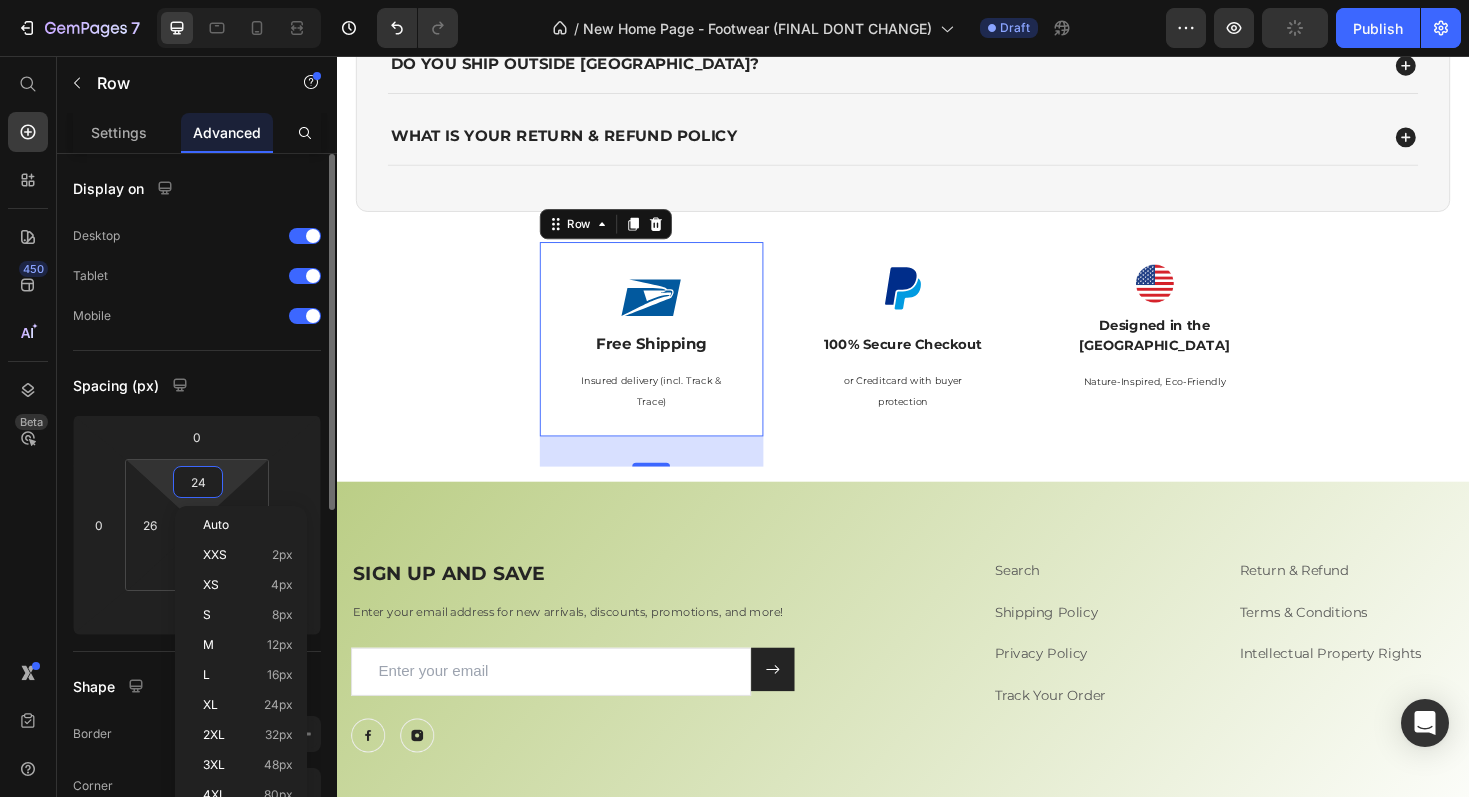 type on "0" 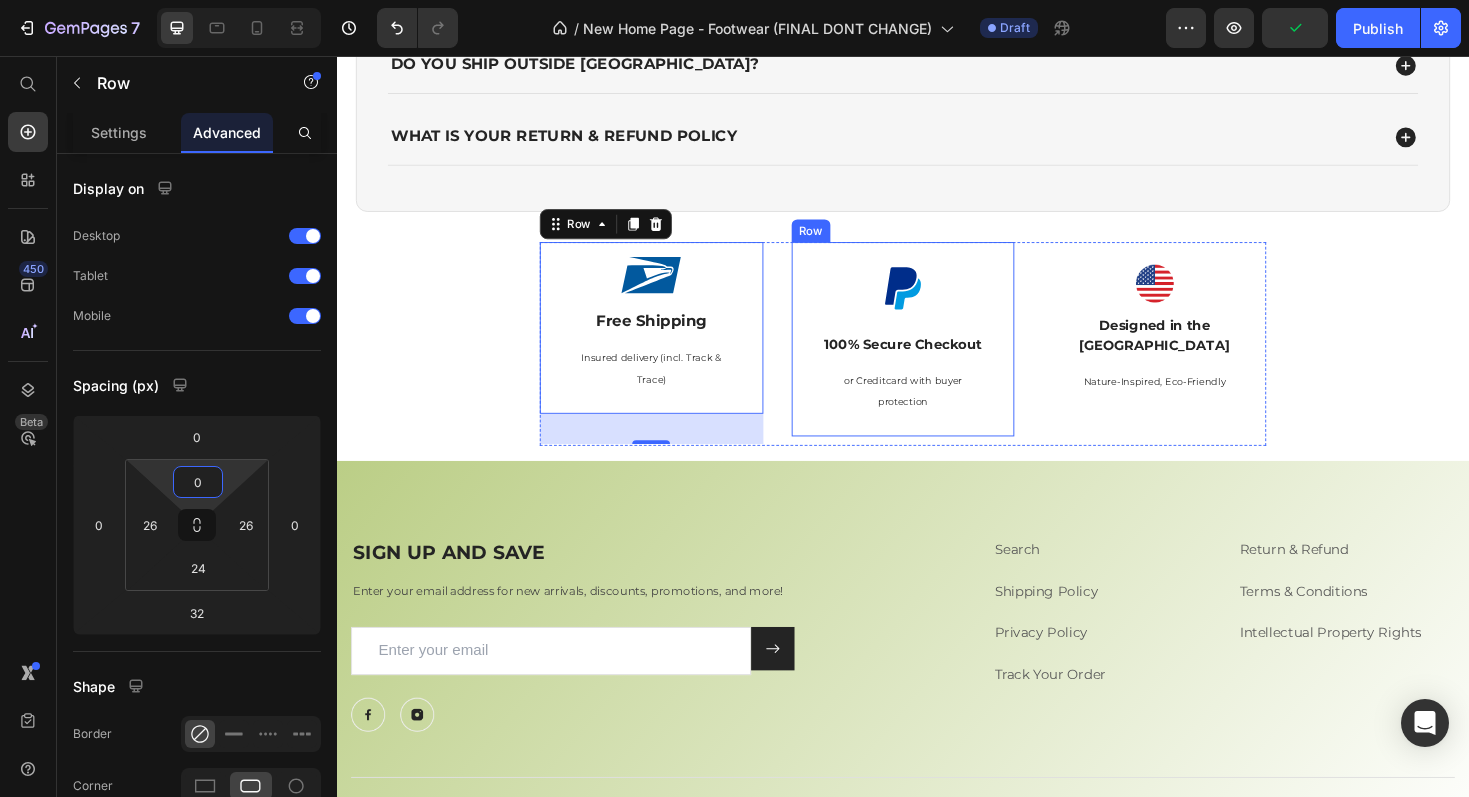 click on "Image 100% Secure Checkout Text Block or Creditcard with buyer protection Text Block Row" at bounding box center [937, 356] 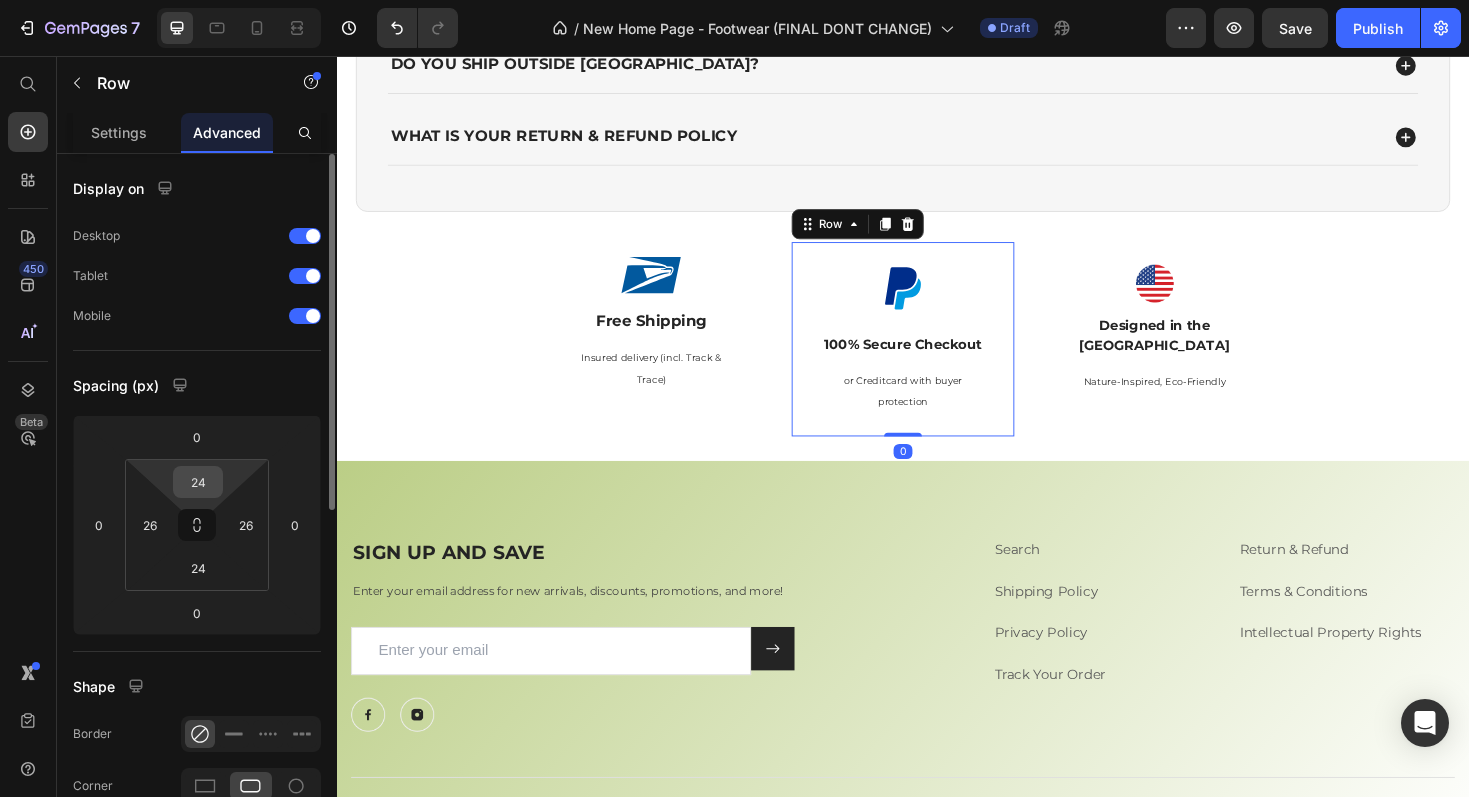 click on "24" at bounding box center (198, 482) 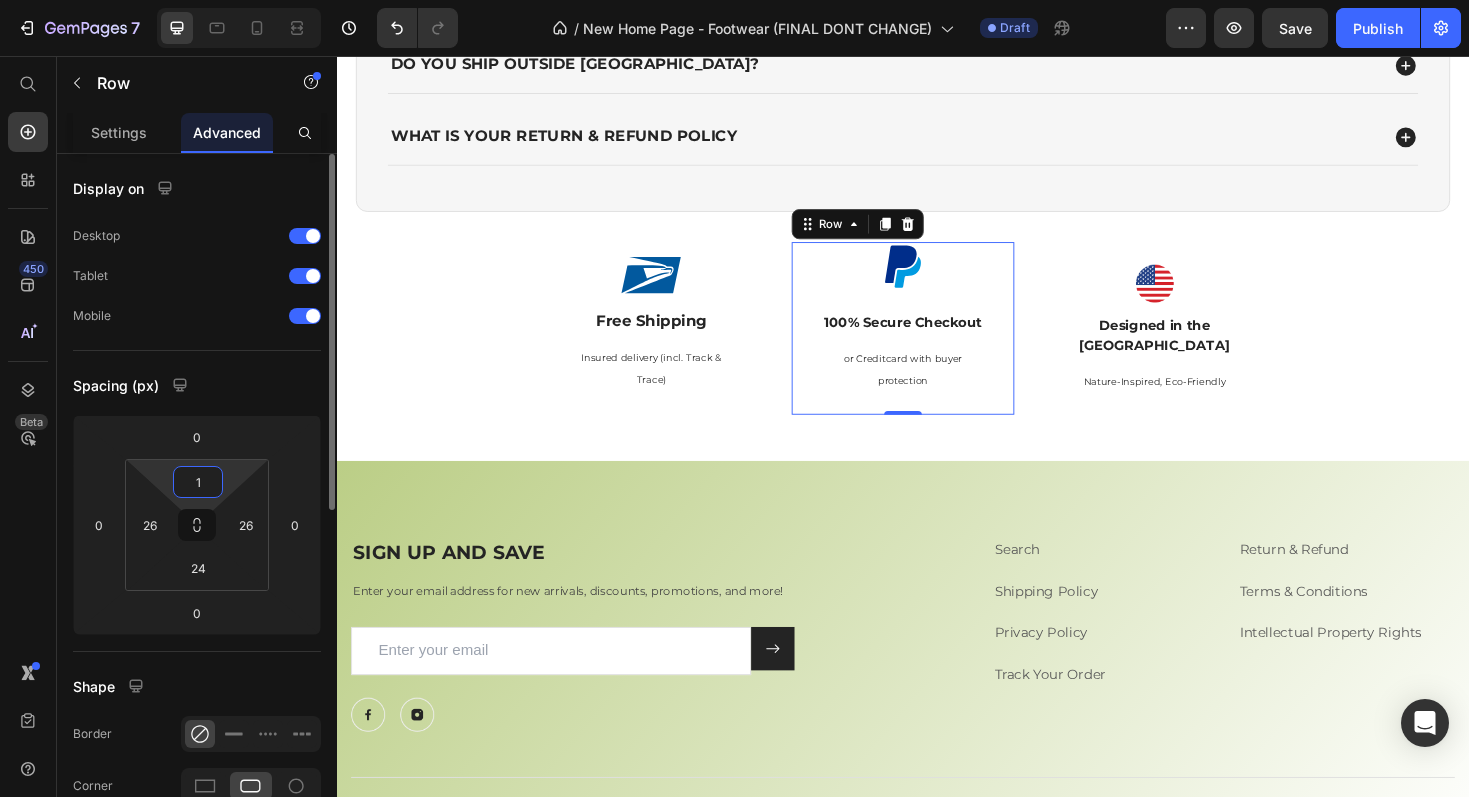 type on "15" 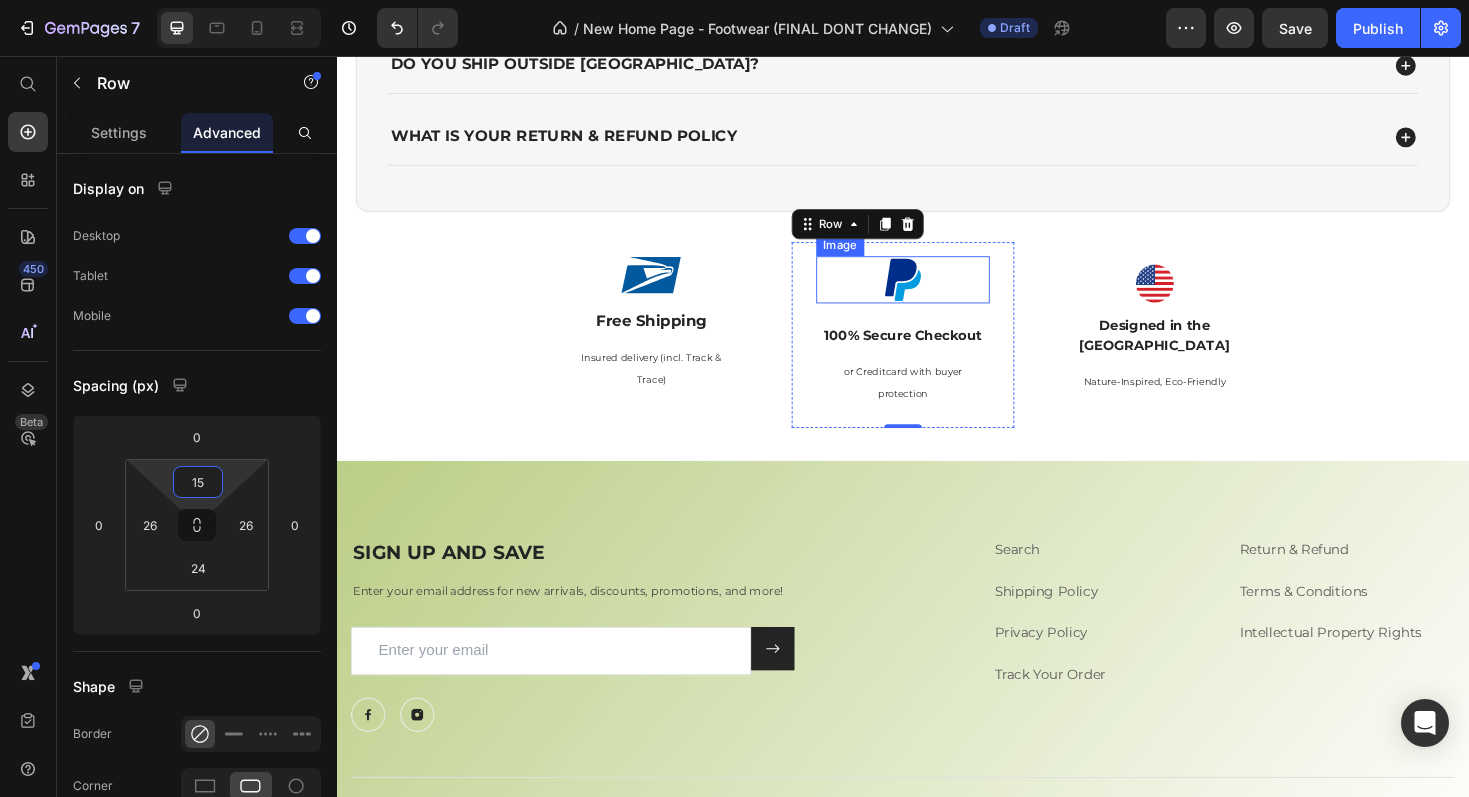 click at bounding box center (937, 293) 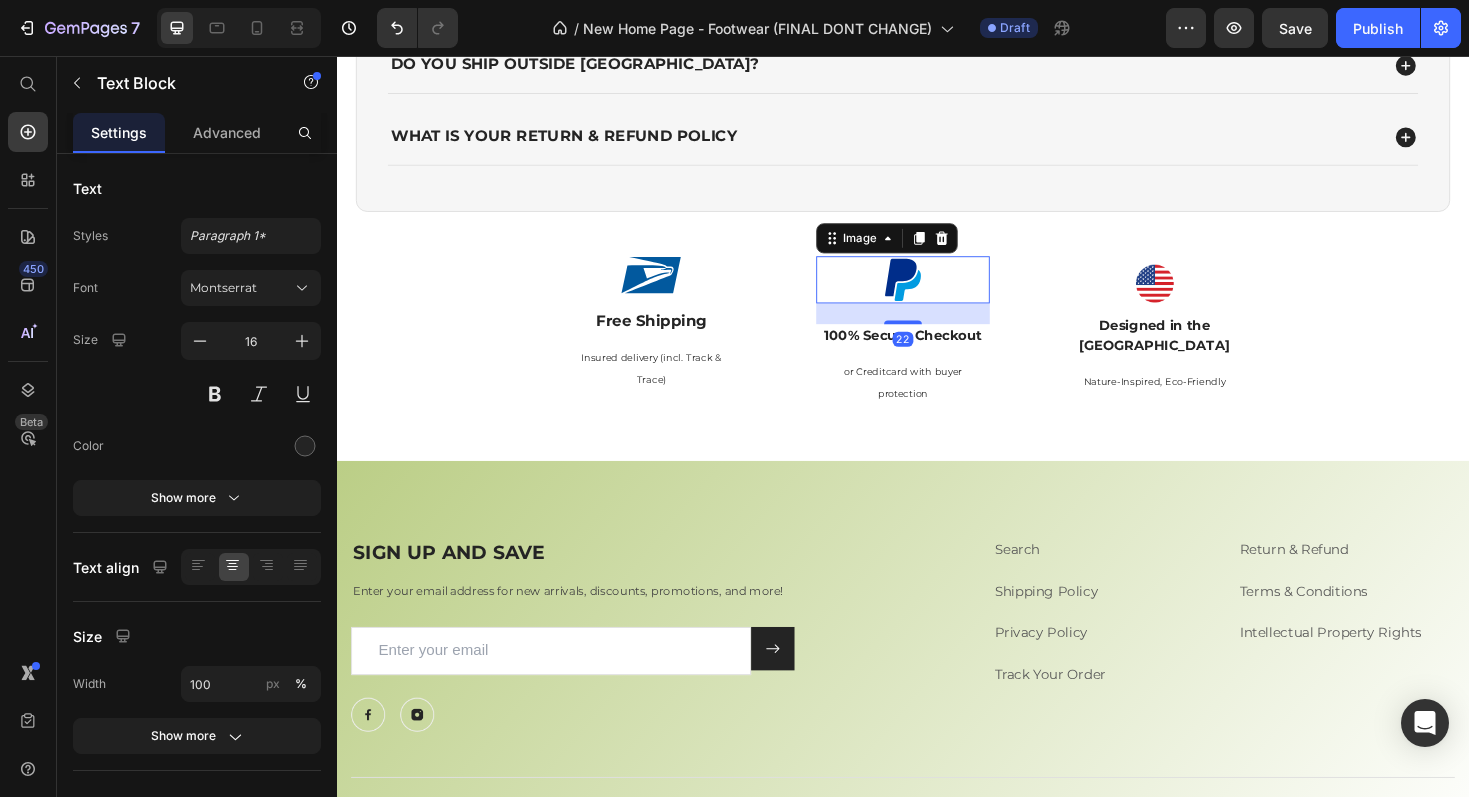click at bounding box center (937, 293) 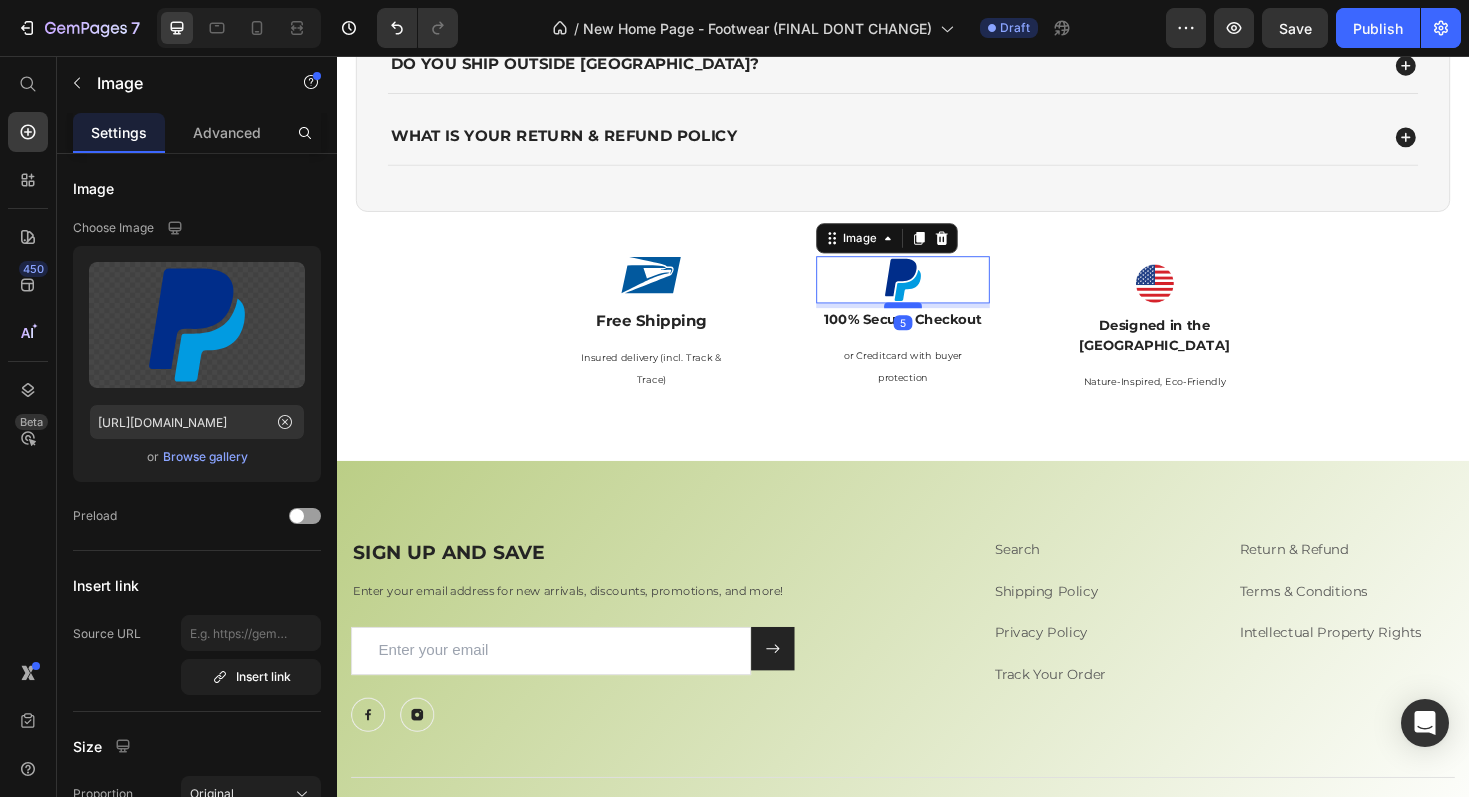 drag, startPoint x: 931, startPoint y: 340, endPoint x: 930, endPoint y: 323, distance: 17.029387 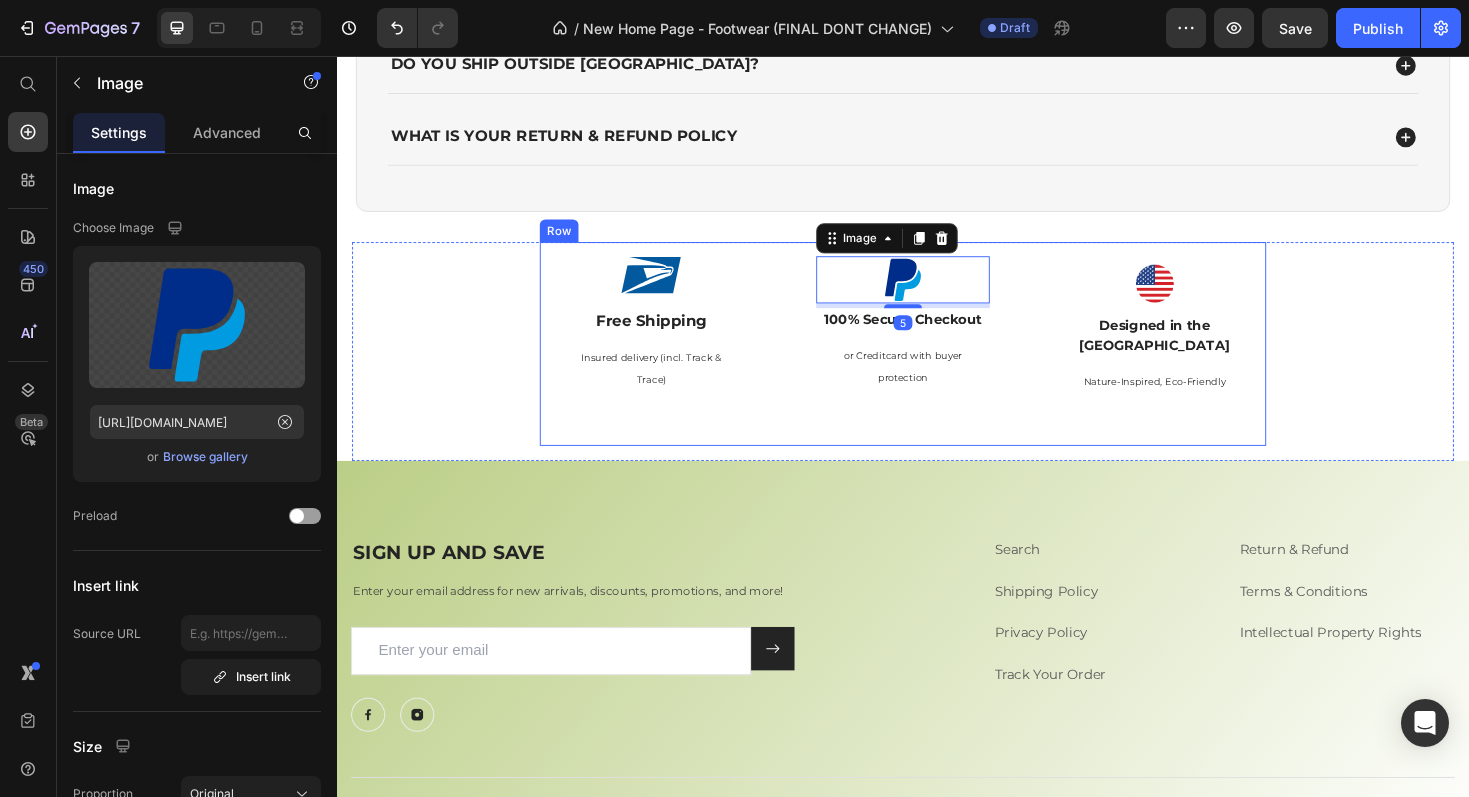 click on "Image   5 100% Secure Checkout Text Block or Creditcard with buyer protection Text Block Row" at bounding box center (937, 361) 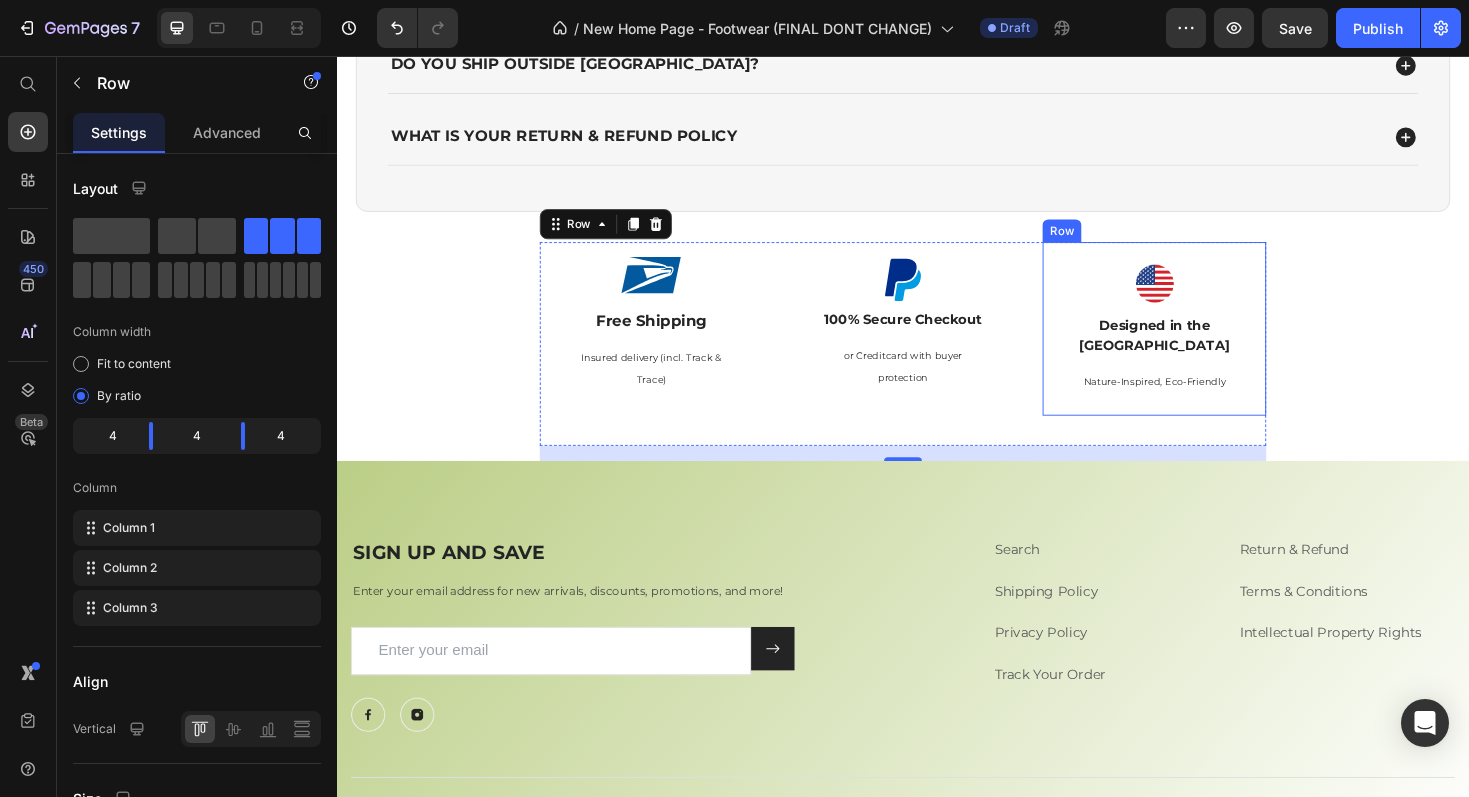 click on "Image Designed in the USA Text Block Nature-Inspired, Eco-Friendly Text Block Row" at bounding box center [1203, 345] 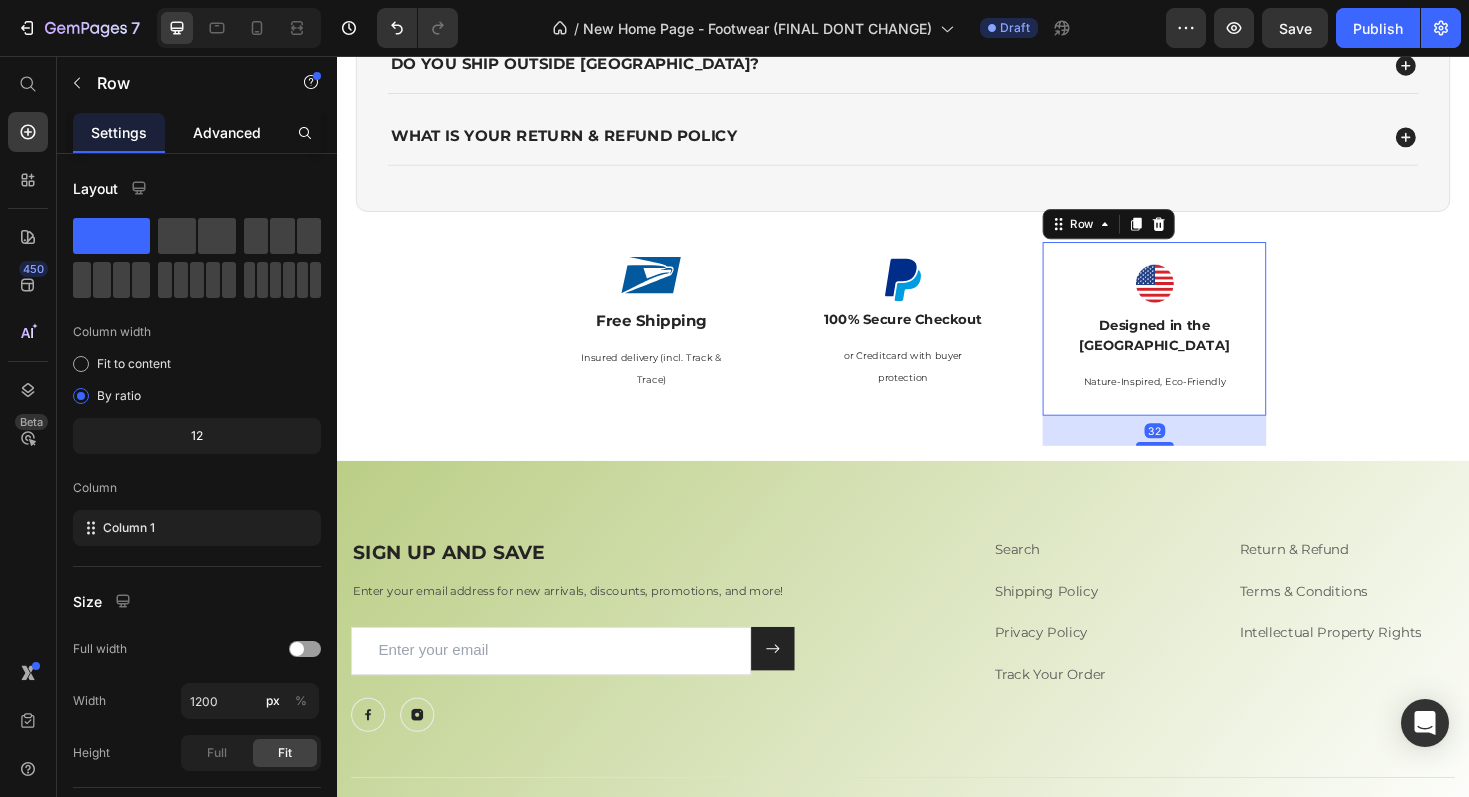 click on "Advanced" 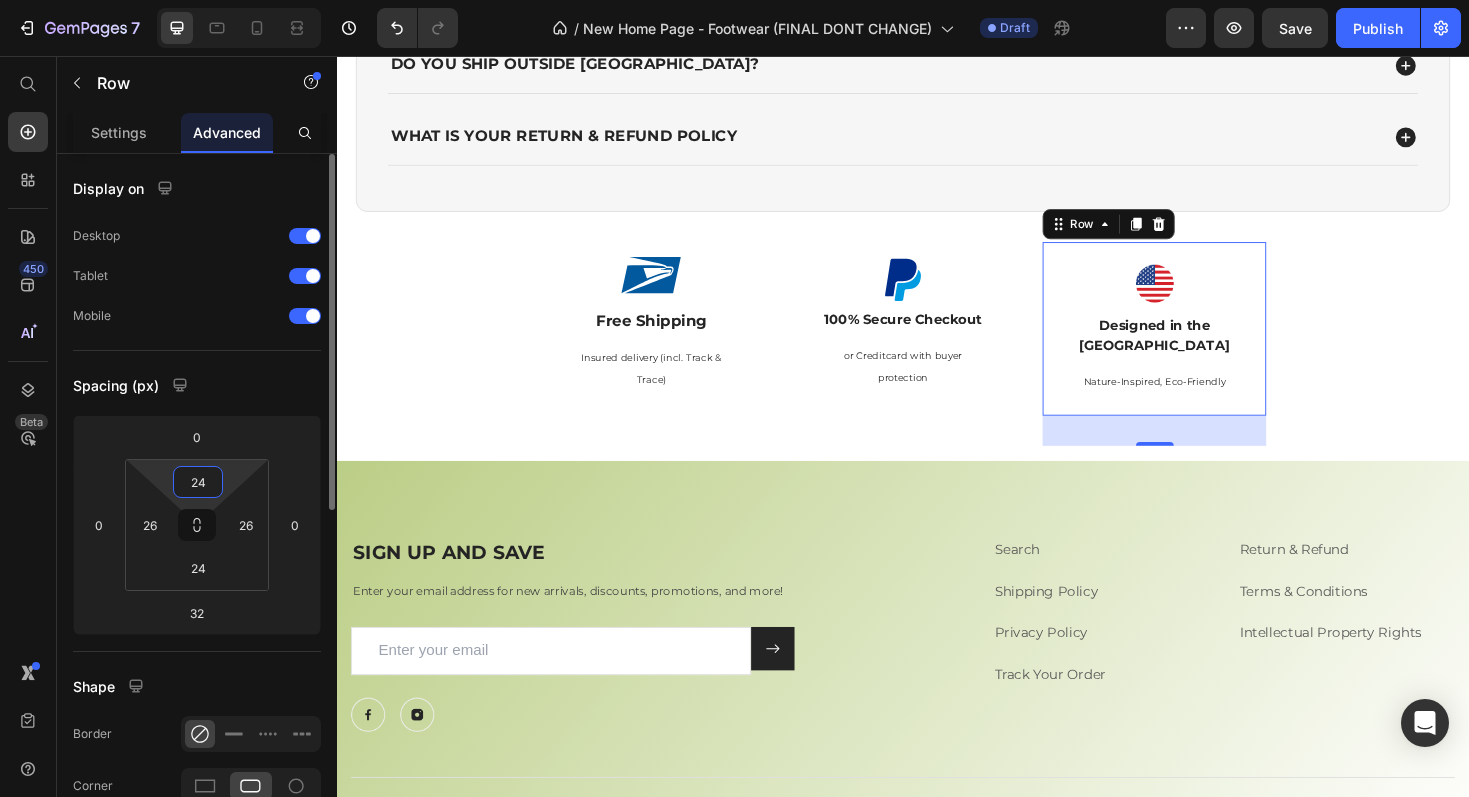 click on "24" at bounding box center [198, 482] 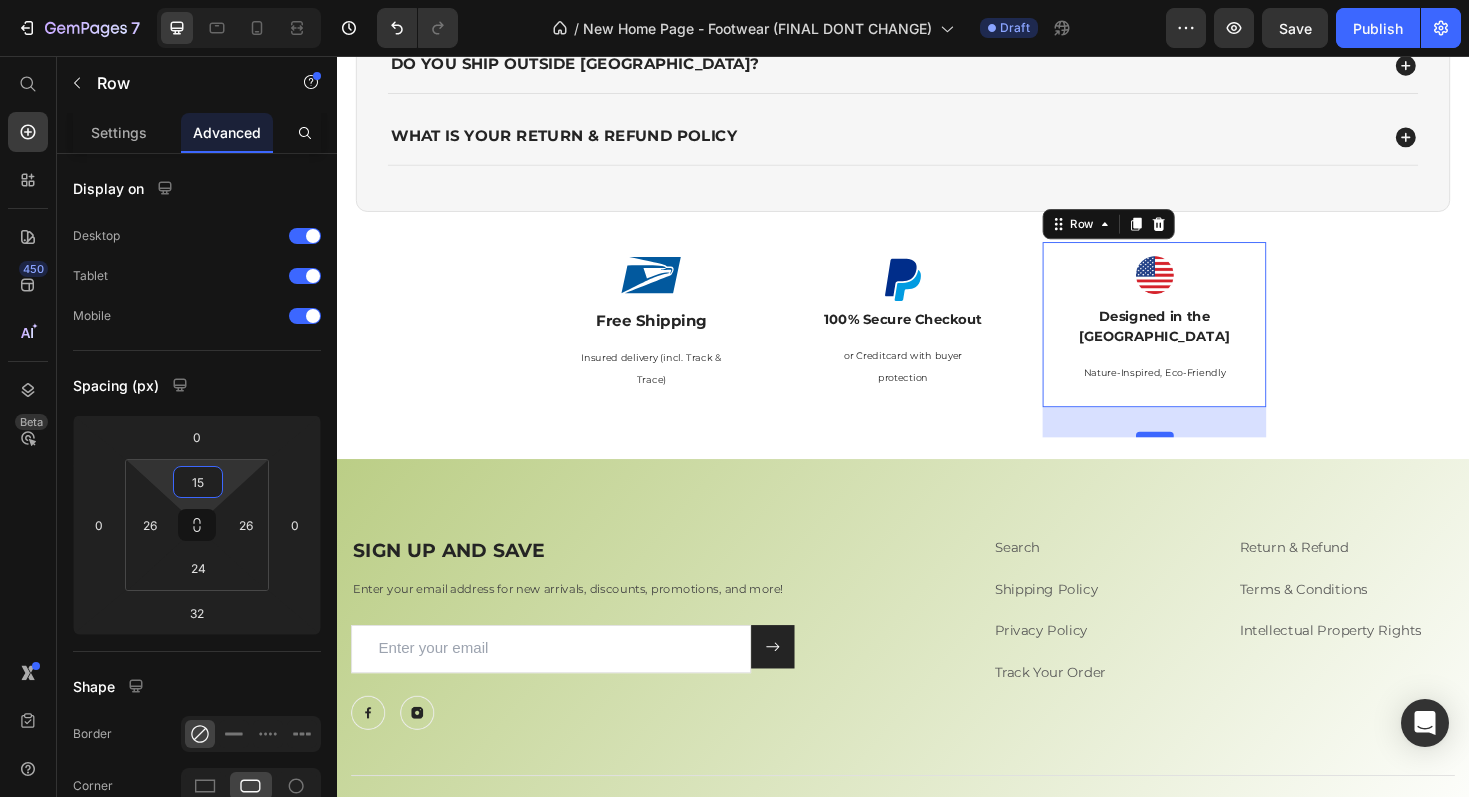 type on "15" 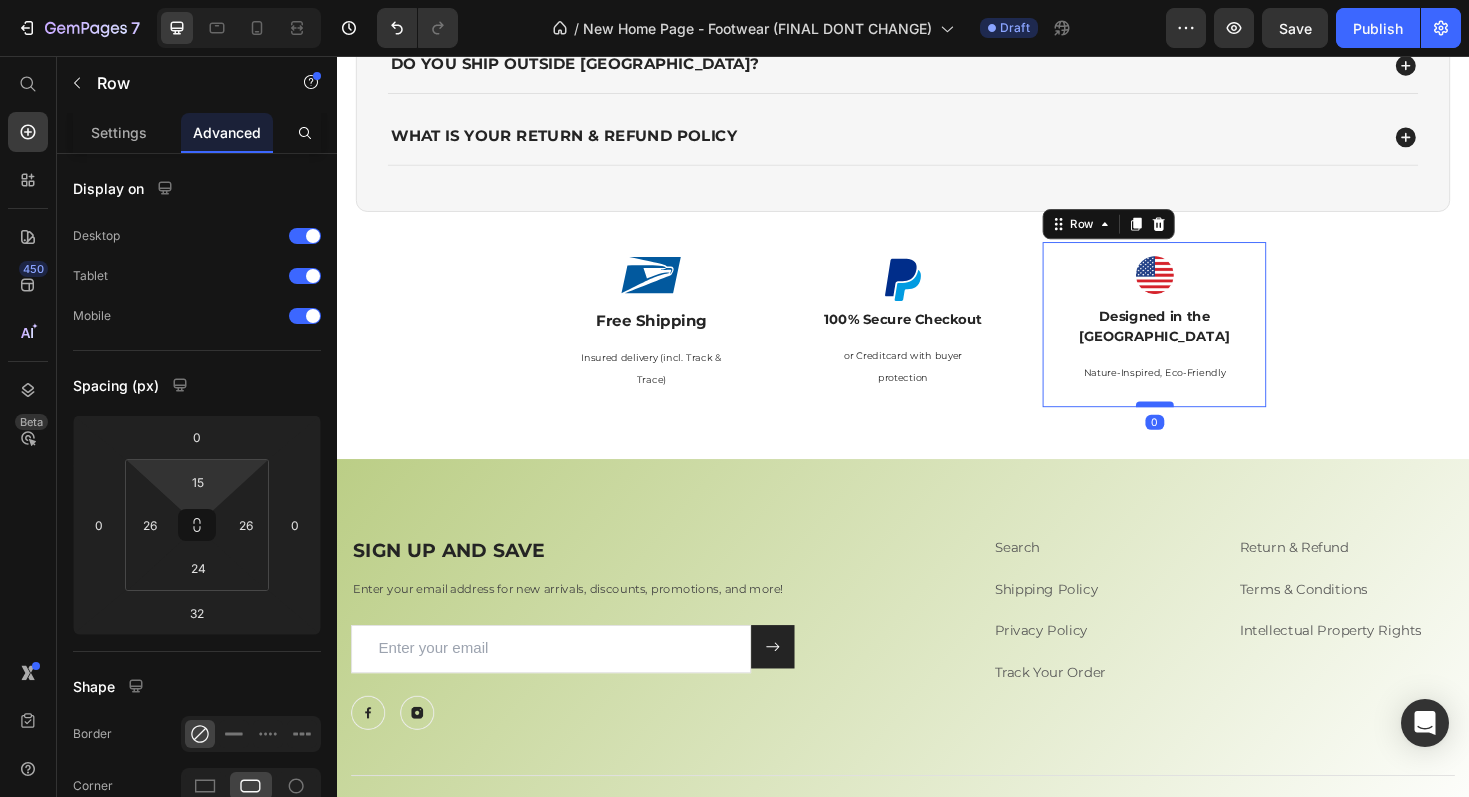 drag, startPoint x: 1199, startPoint y: 440, endPoint x: 1201, endPoint y: 405, distance: 35.057095 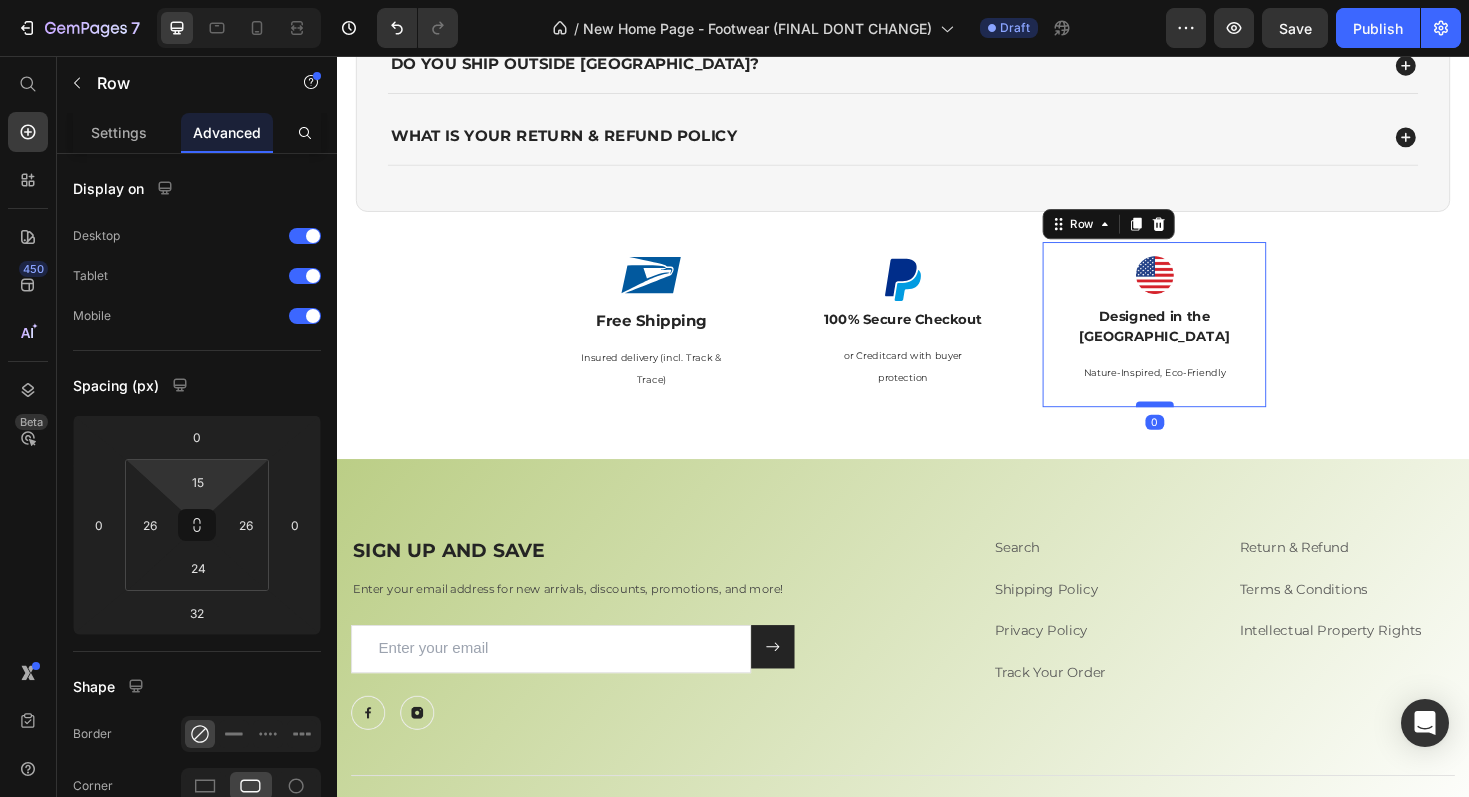 click at bounding box center (1204, 425) 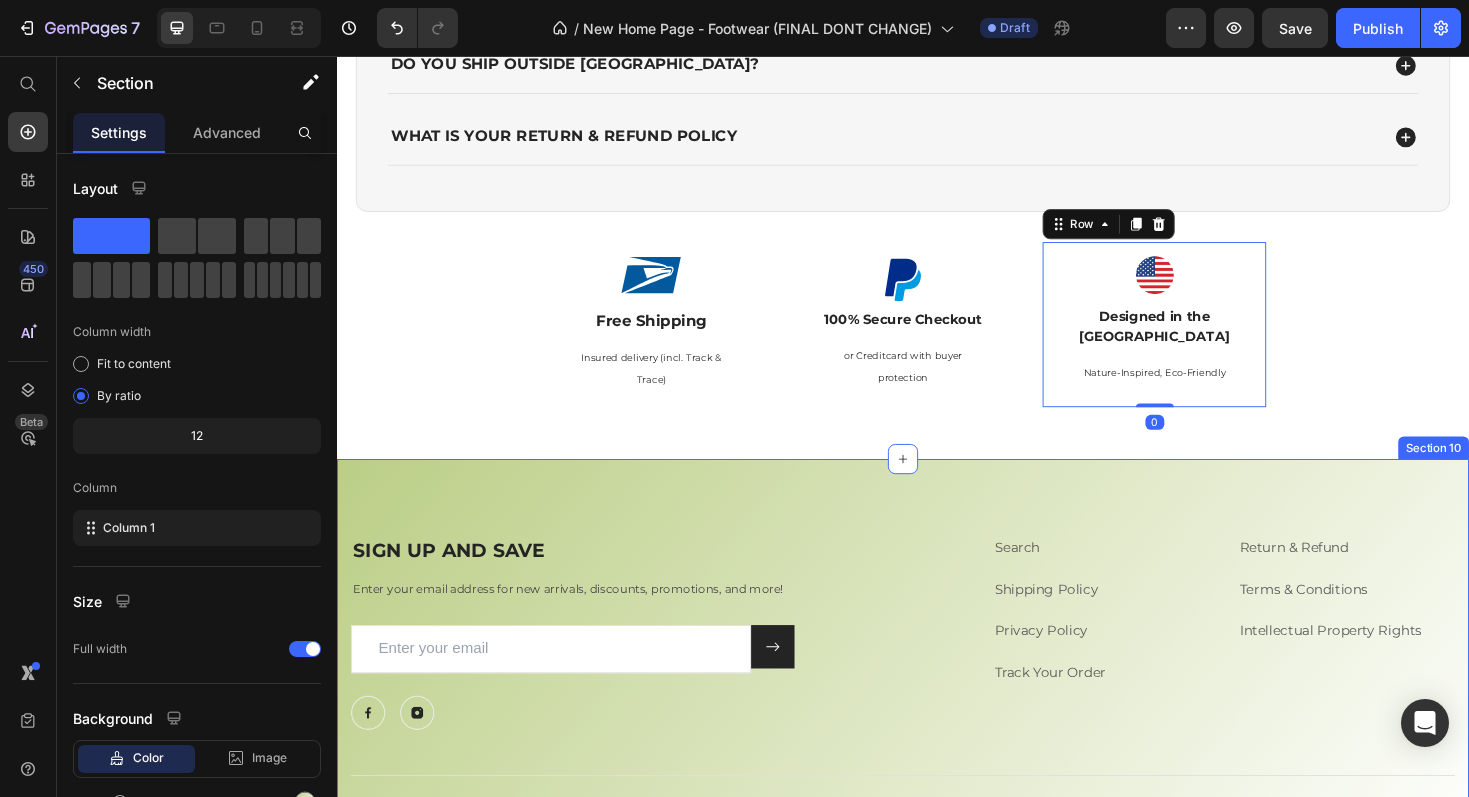 click on "SIGN UP AND SAVE Heading Enter your email address for new arrivals, discounts, promotions, and more! Text block Email Field
Submit Button Row Newsletter Row Image Image Row Search Text block Shipping Policy Text block Privacy Policy Text block Track Your Order Text block Return & Refund Text block Terms & Conditions Text block Intellectual Property Rights   Text block Row Row                Title Line © 2025 CONCEPT CLOTHING. Text block Image Row Row Section 10" at bounding box center (937, 698) 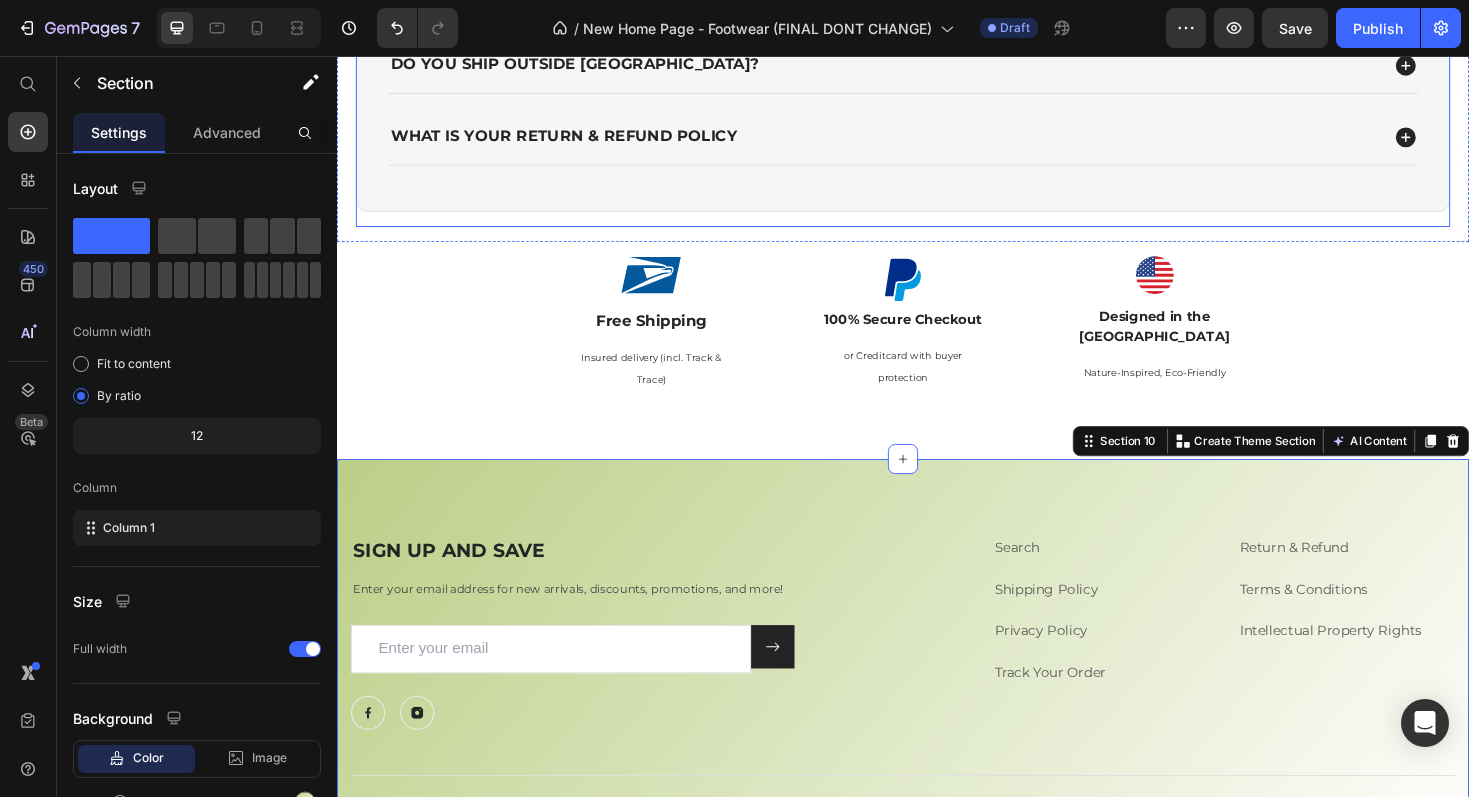 click on "Frequently Asked Questions Heading
What size should I order?
Do you offer free shipping?
Do you ship outside US?
What is your return & refund policy Accordion Row" at bounding box center [937, -1] 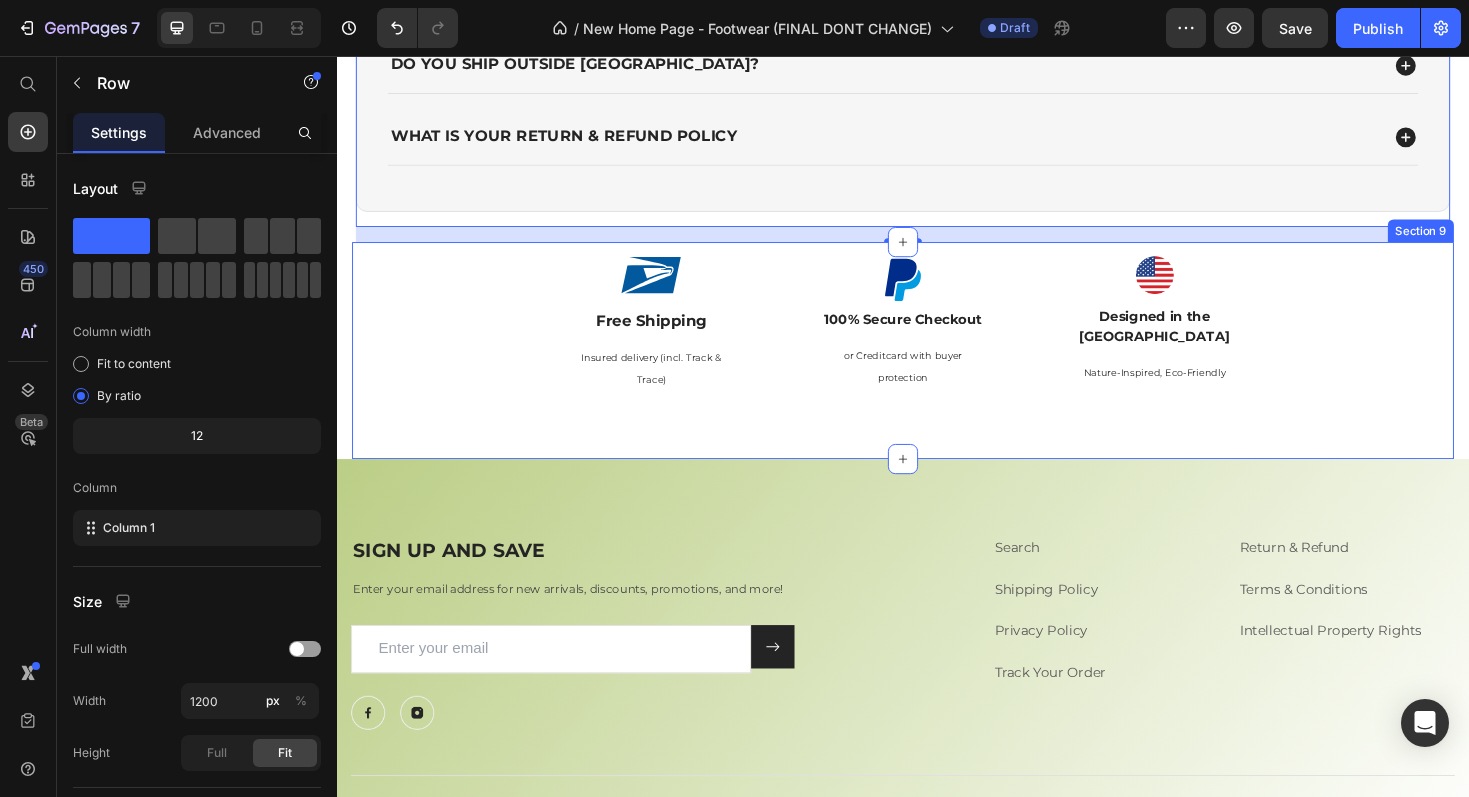 click on "Image Free Shipping Text Block Insured delivery (incl. Track & Trace) Text Block Row Image 100% Secure Checkout Text Block or Creditcard with buyer protection Text Block Row Image Designed in the USA Text Block Nature-Inspired, Eco-Friendly Text Block Row Row" at bounding box center [937, 368] 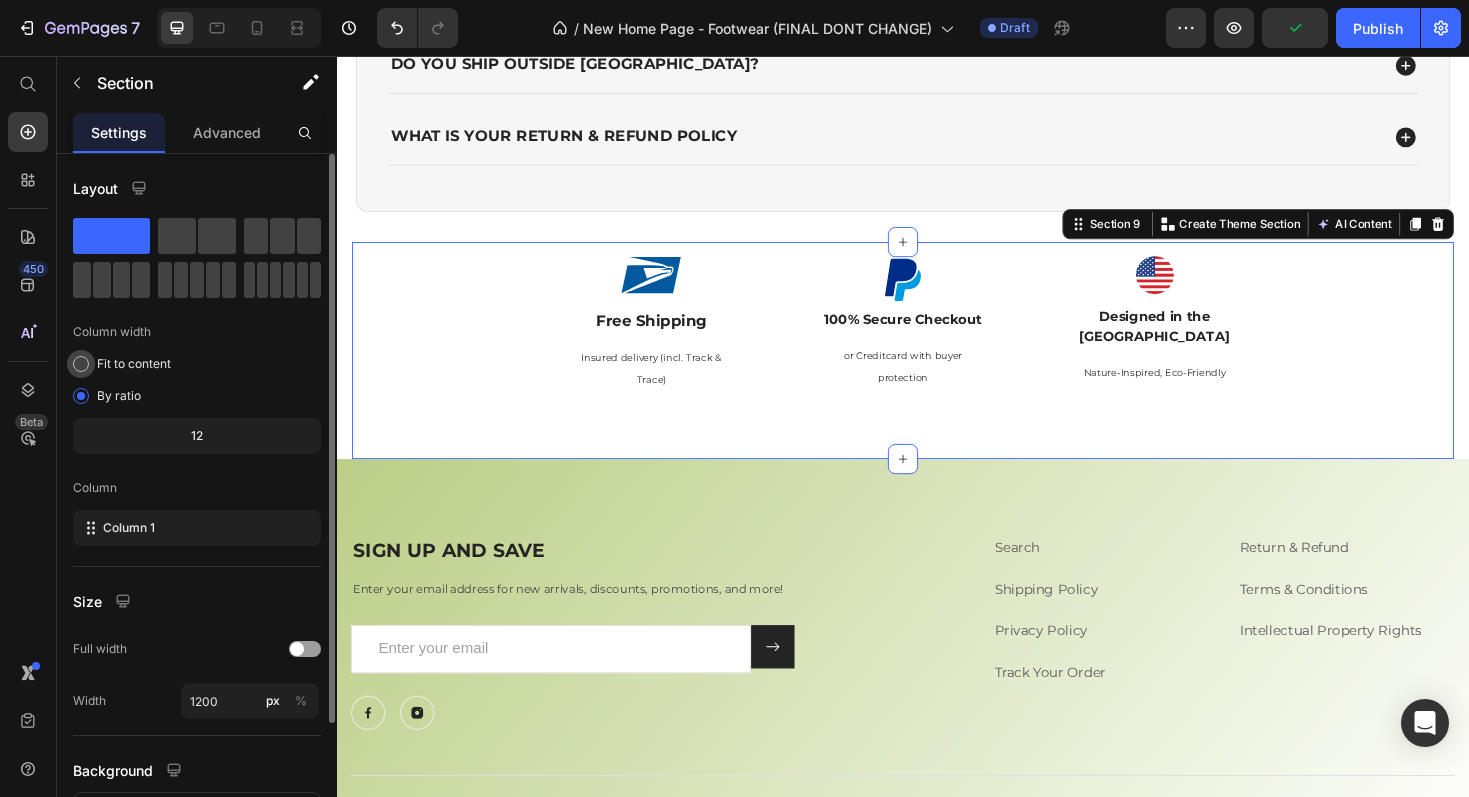 click on "Fit to content" at bounding box center [134, 364] 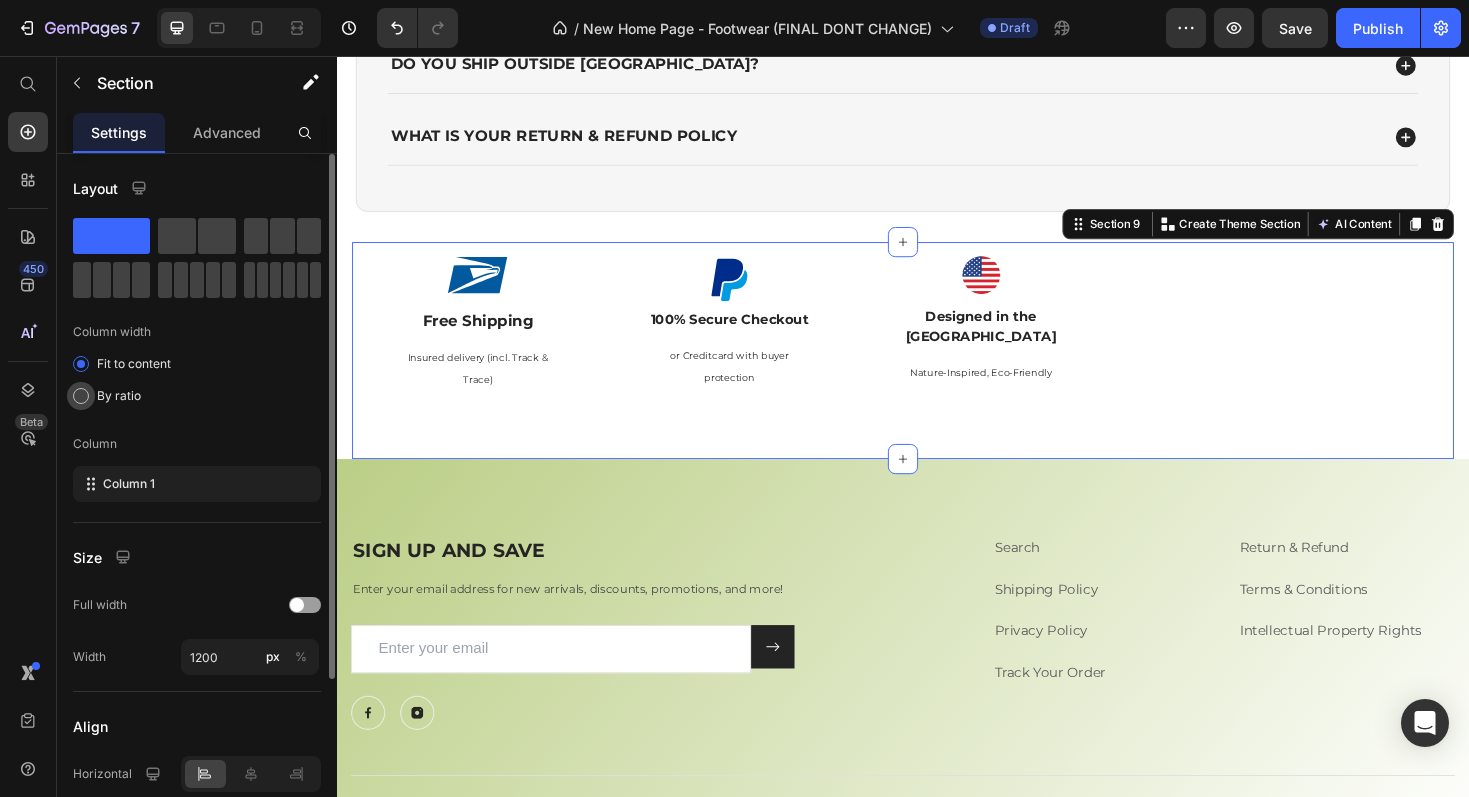 click on "By ratio" at bounding box center [119, 396] 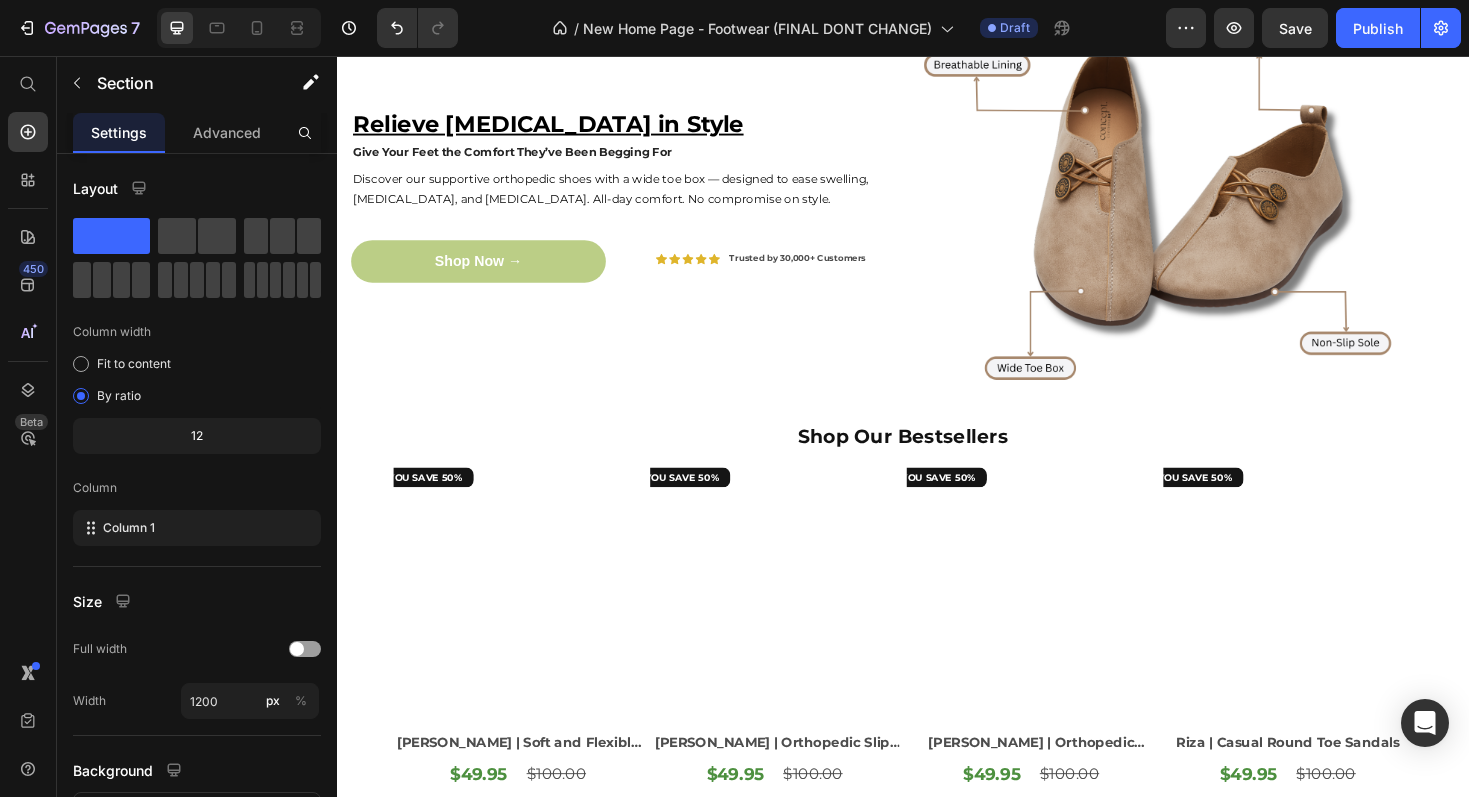 scroll, scrollTop: 0, scrollLeft: 0, axis: both 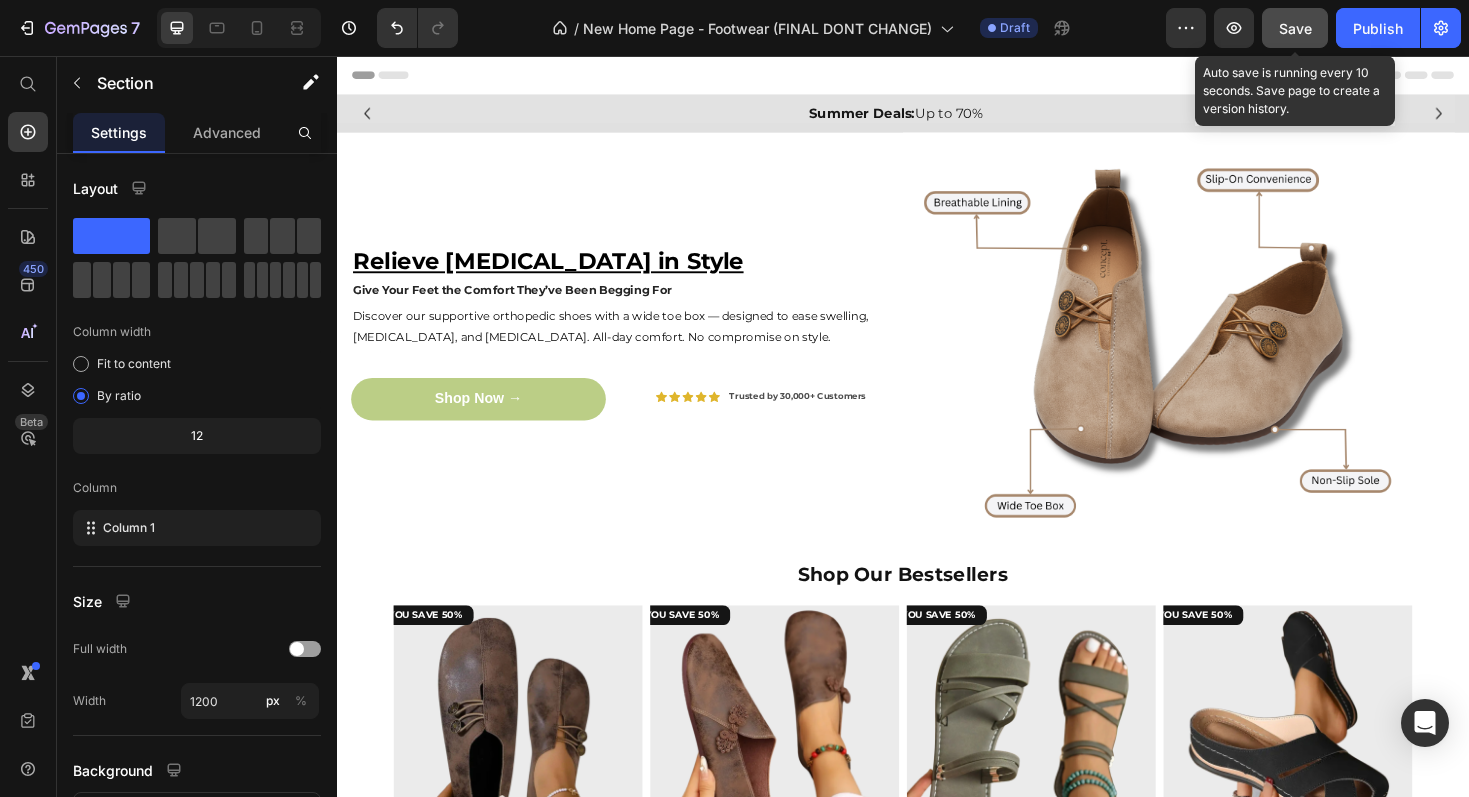 click on "Save" at bounding box center (1295, 28) 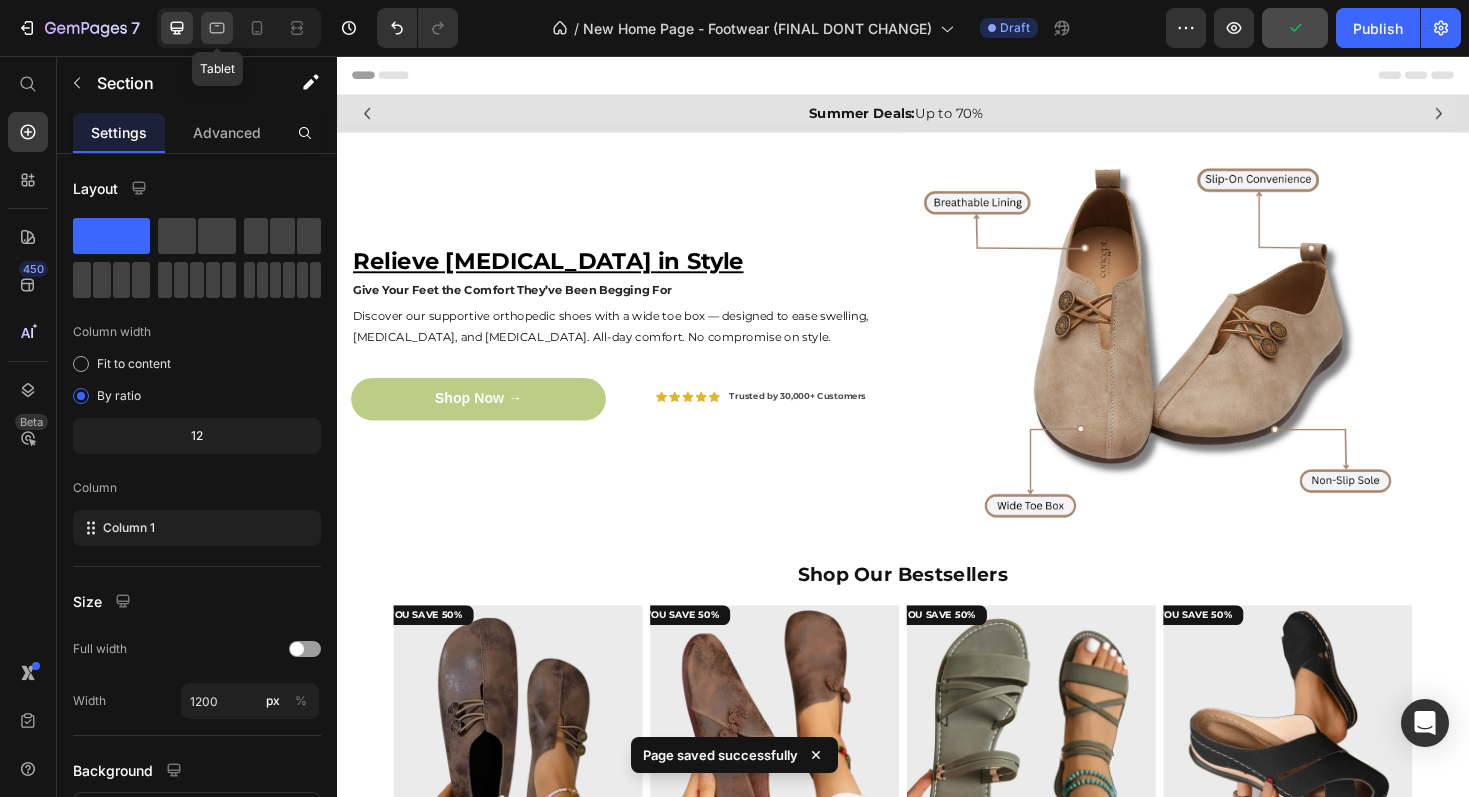 click 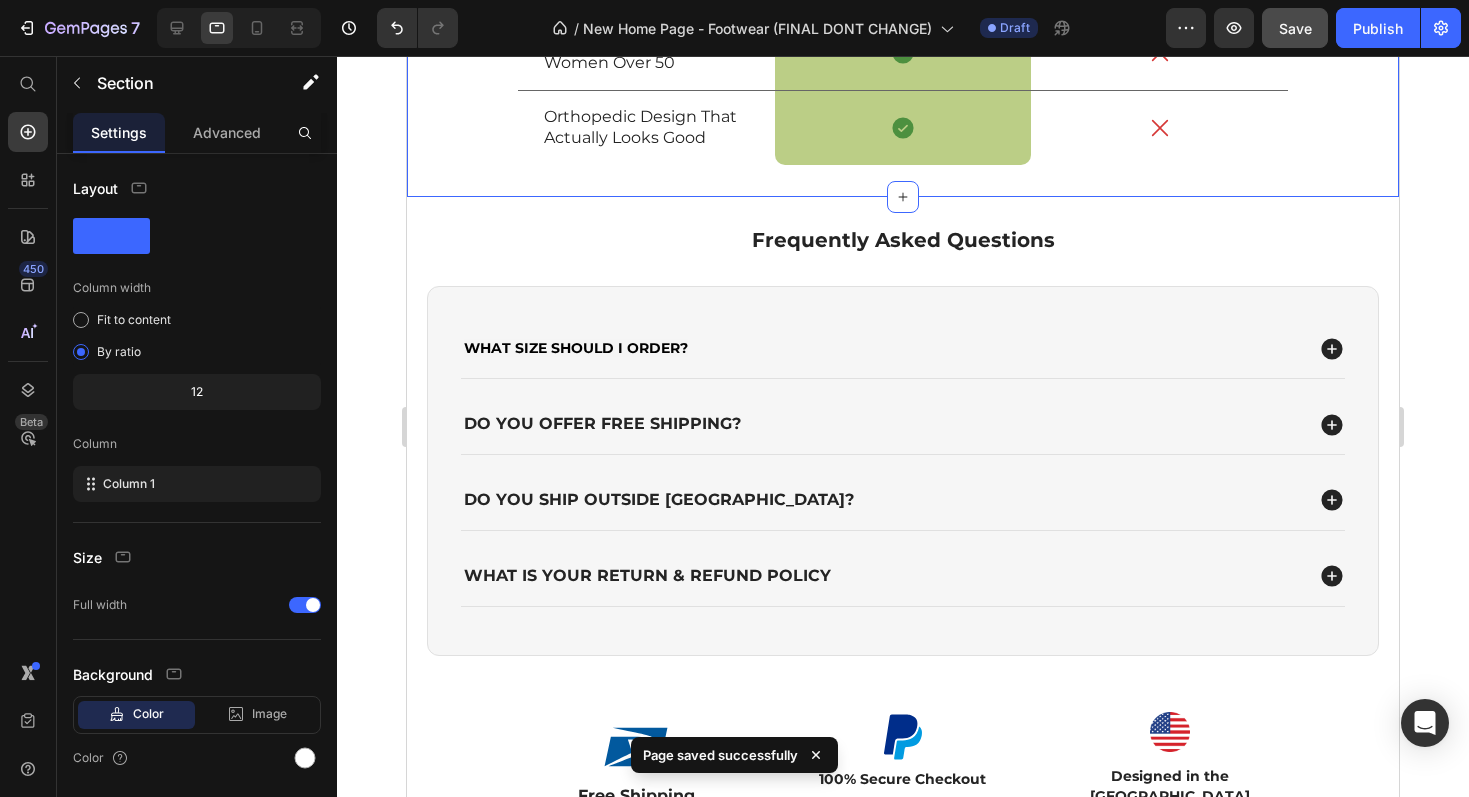 scroll, scrollTop: 3059, scrollLeft: 0, axis: vertical 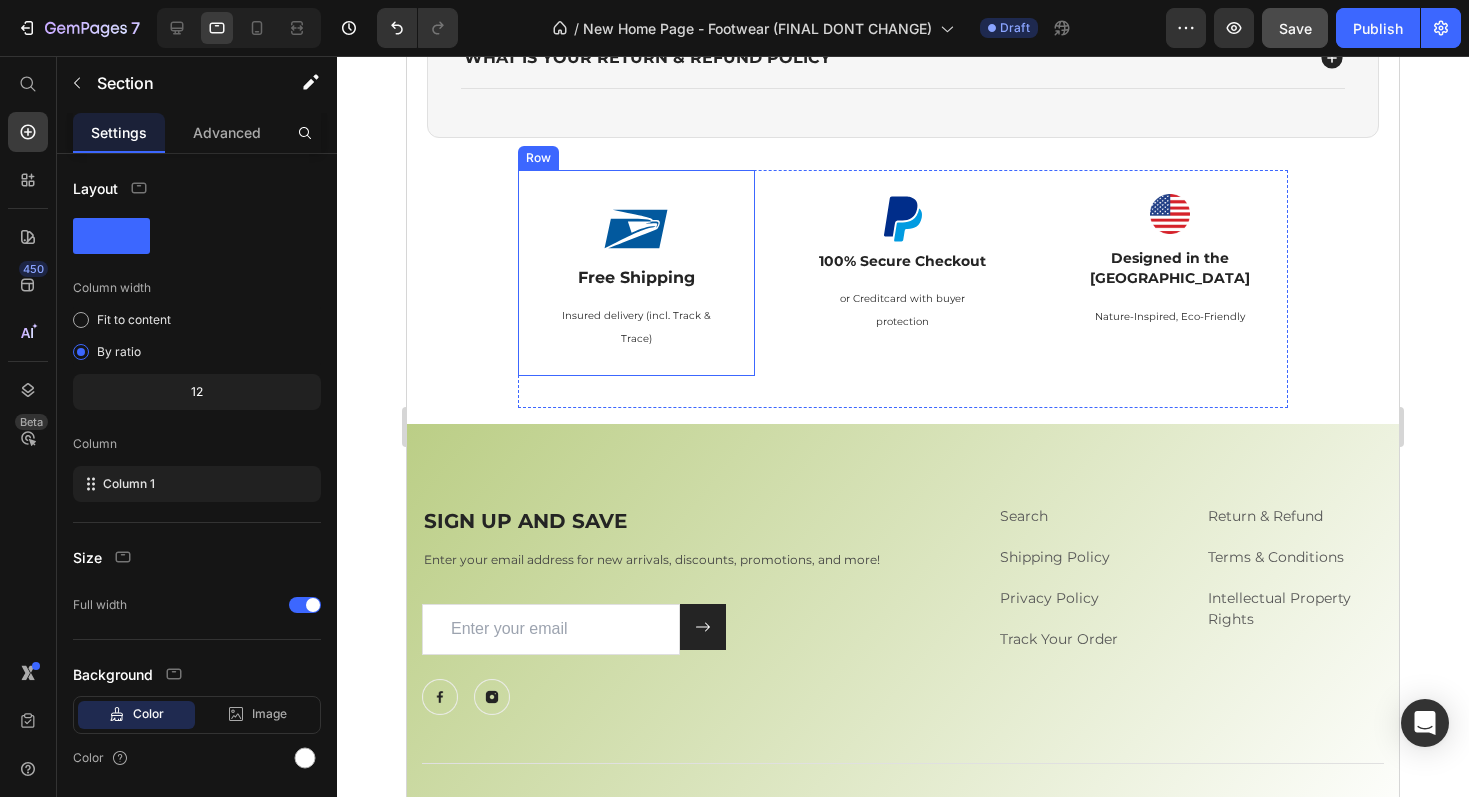 click on "Image Free Shipping Text Block Insured delivery (incl. Track & Trace) Text Block Row" at bounding box center [636, 273] 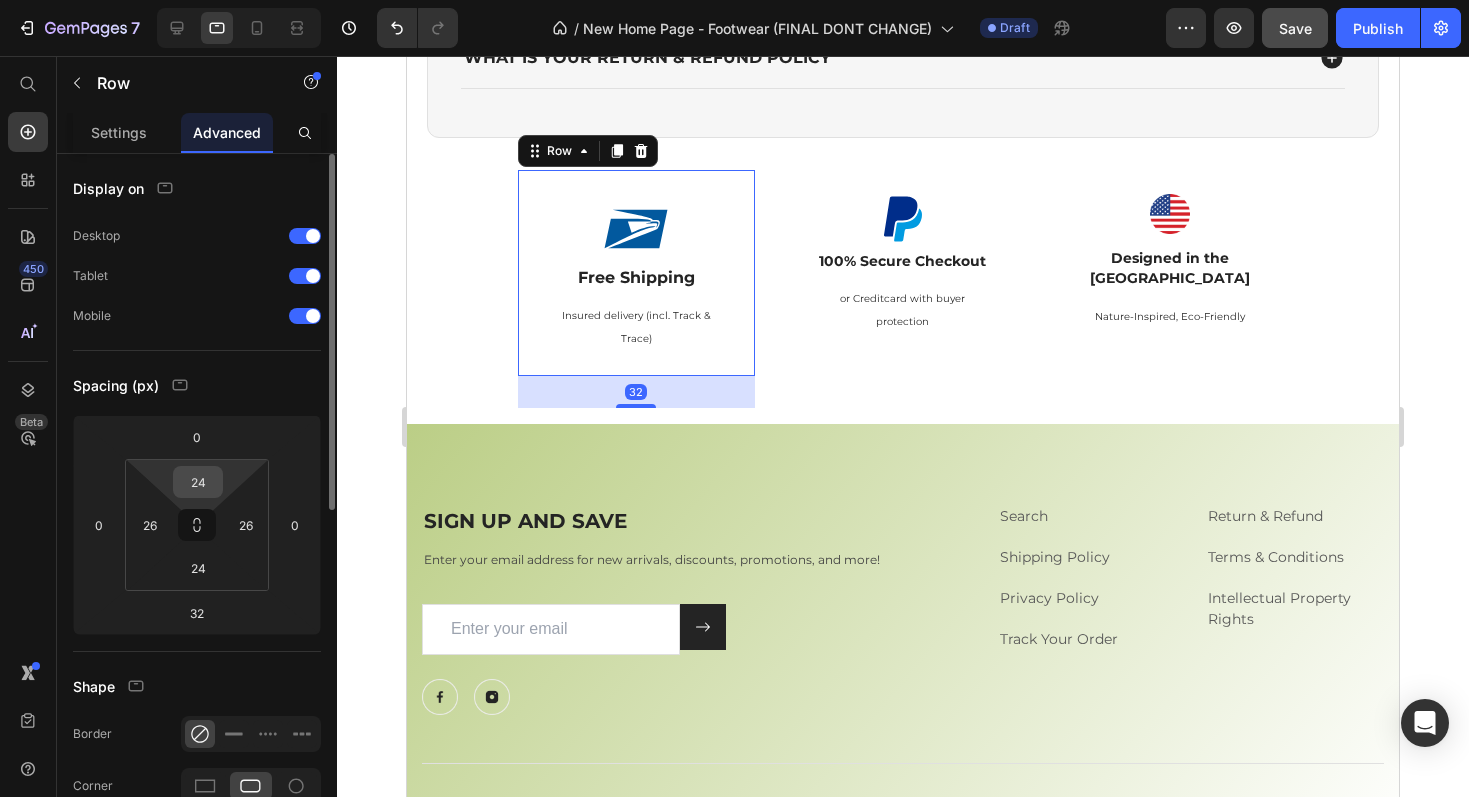 click on "24" at bounding box center (198, 482) 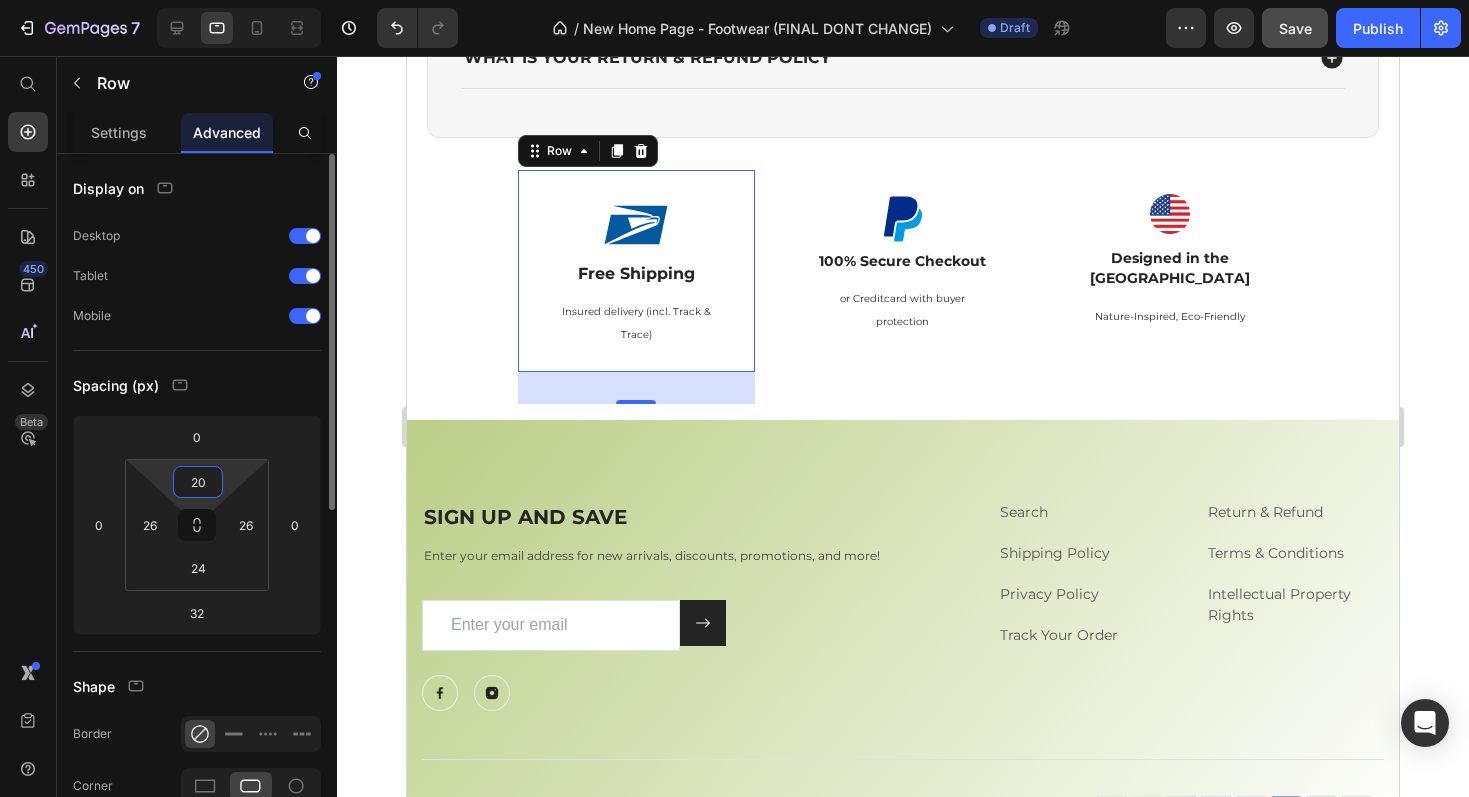 type on "2" 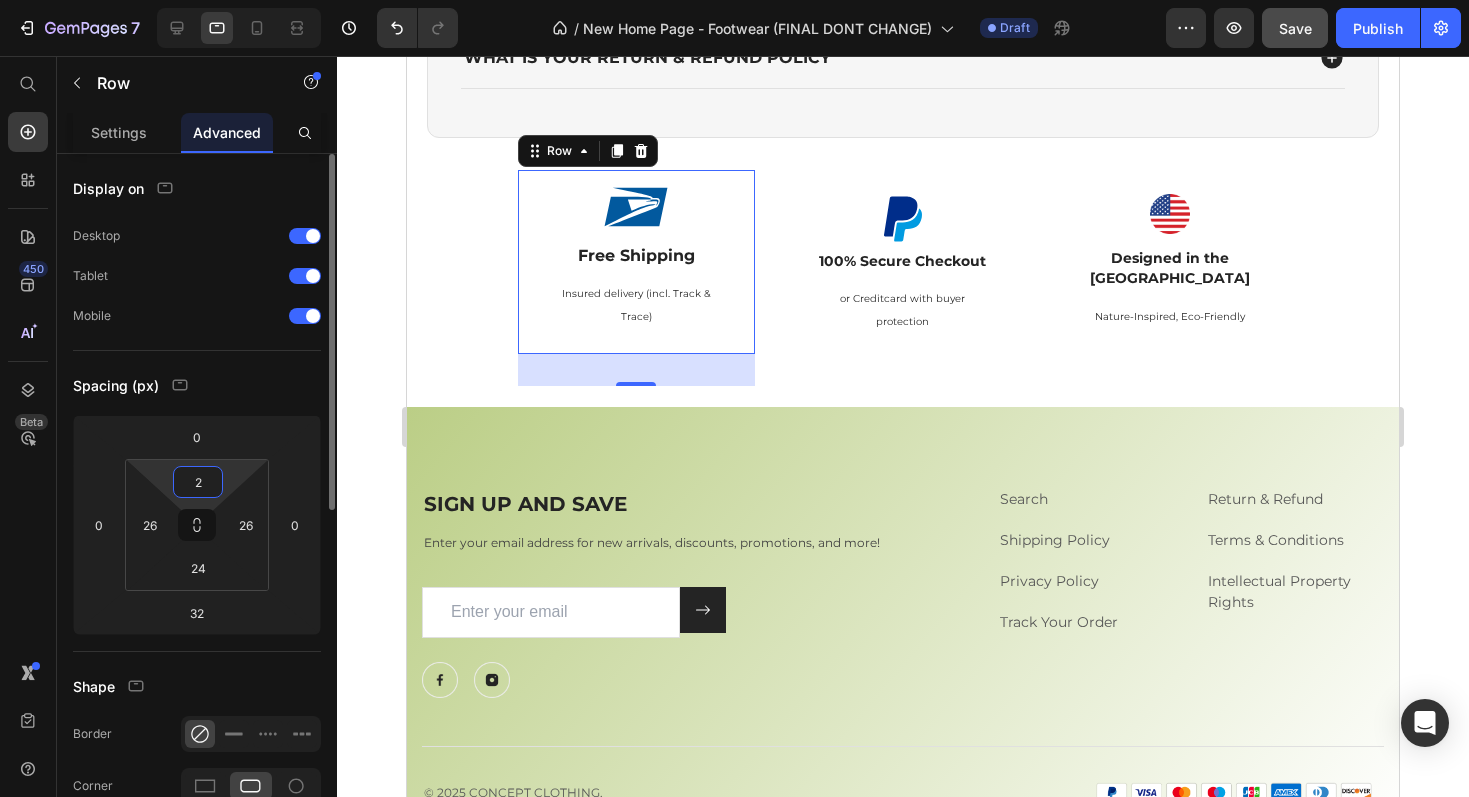 type 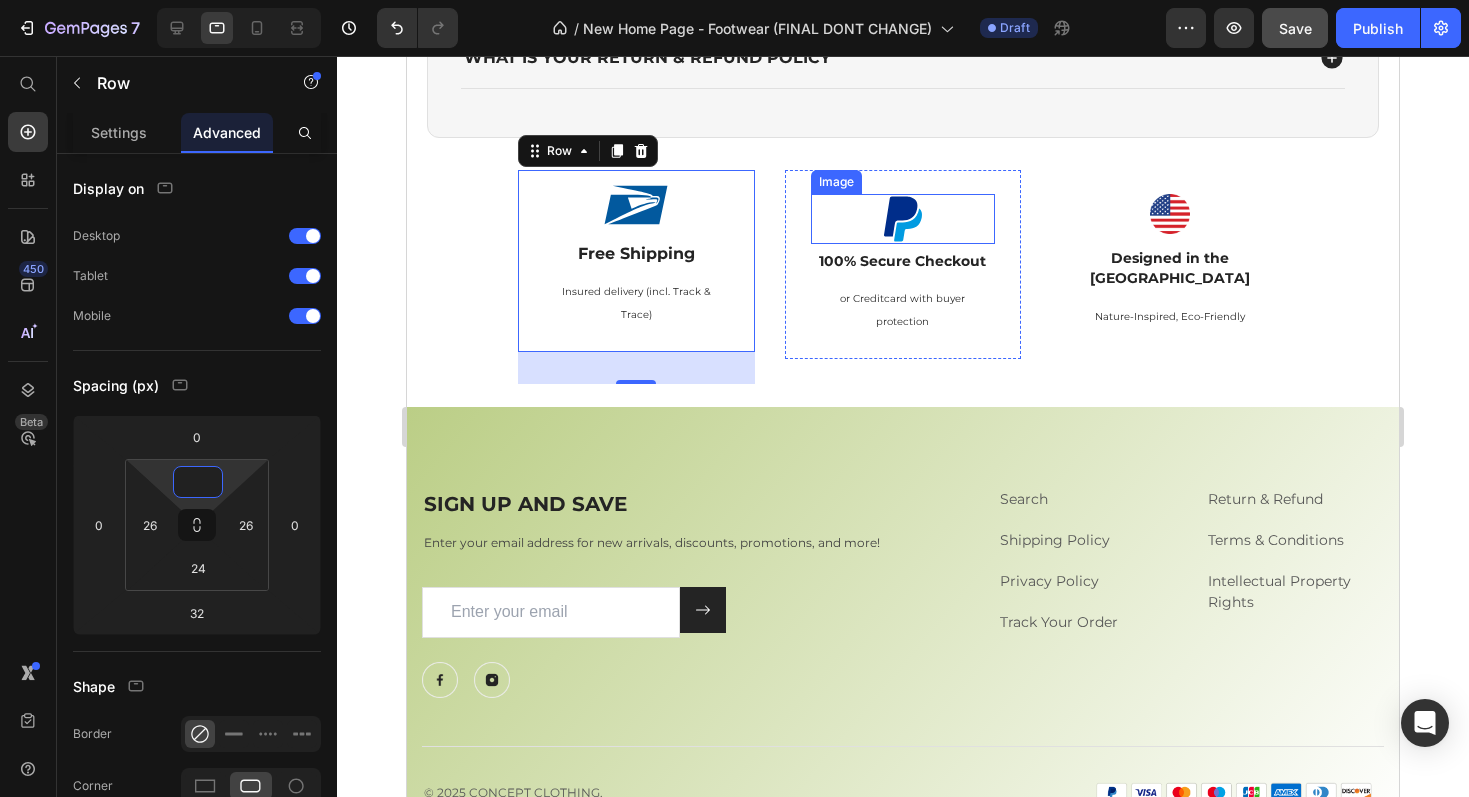 click at bounding box center [903, 219] 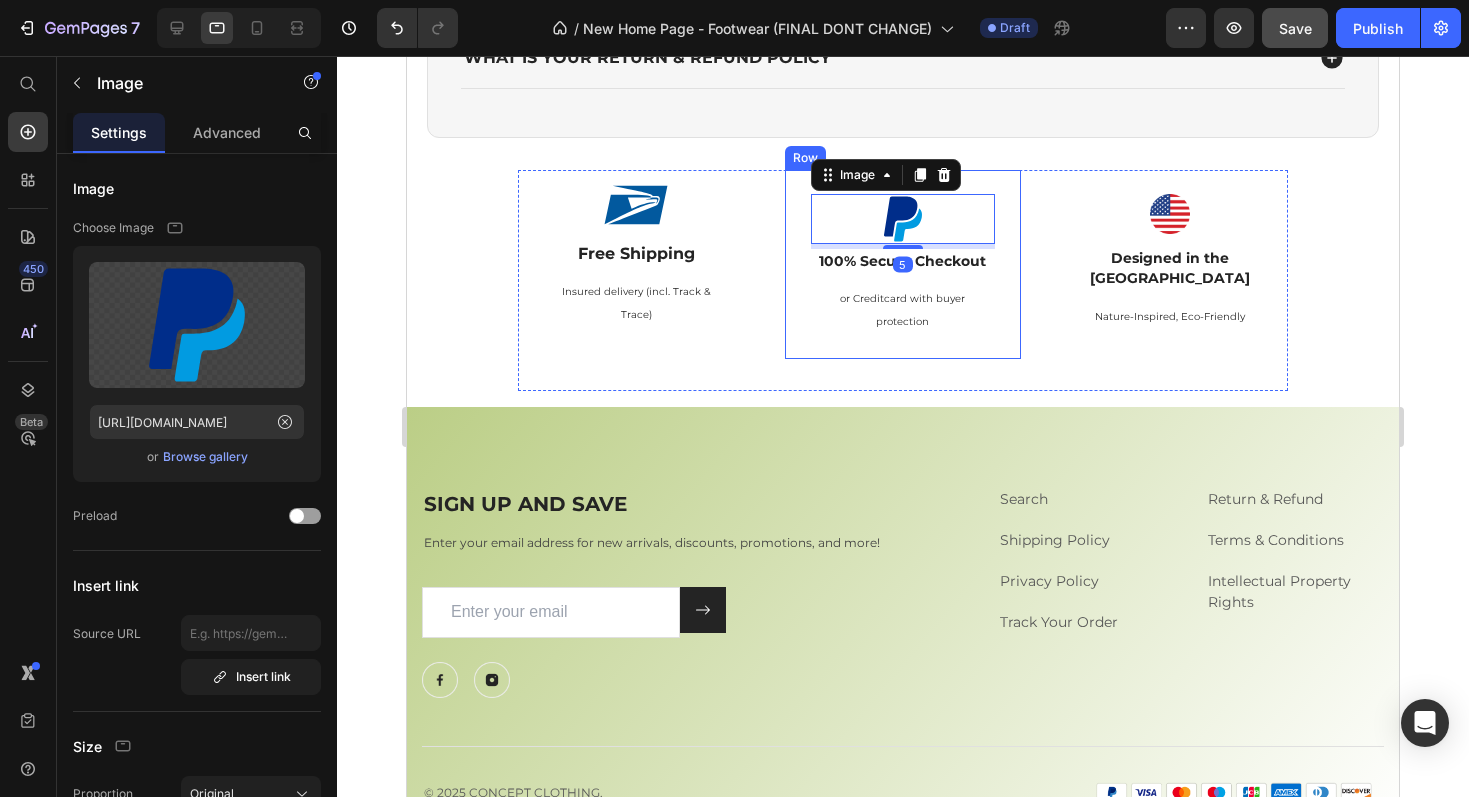 click on "Image   5 100% Secure Checkout Text Block or Creditcard with buyer protection Text Block Row" at bounding box center (903, 264) 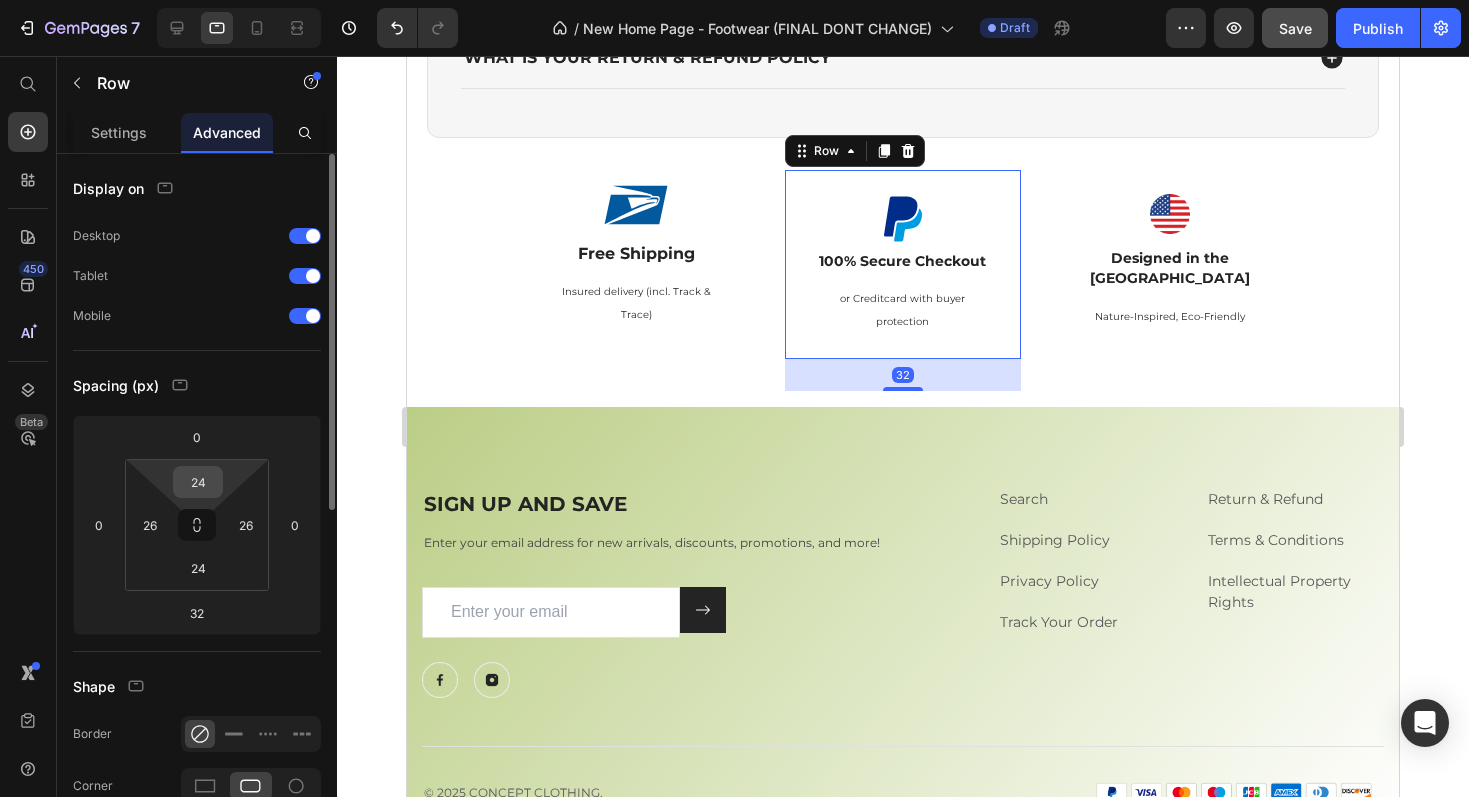click on "24" at bounding box center [198, 482] 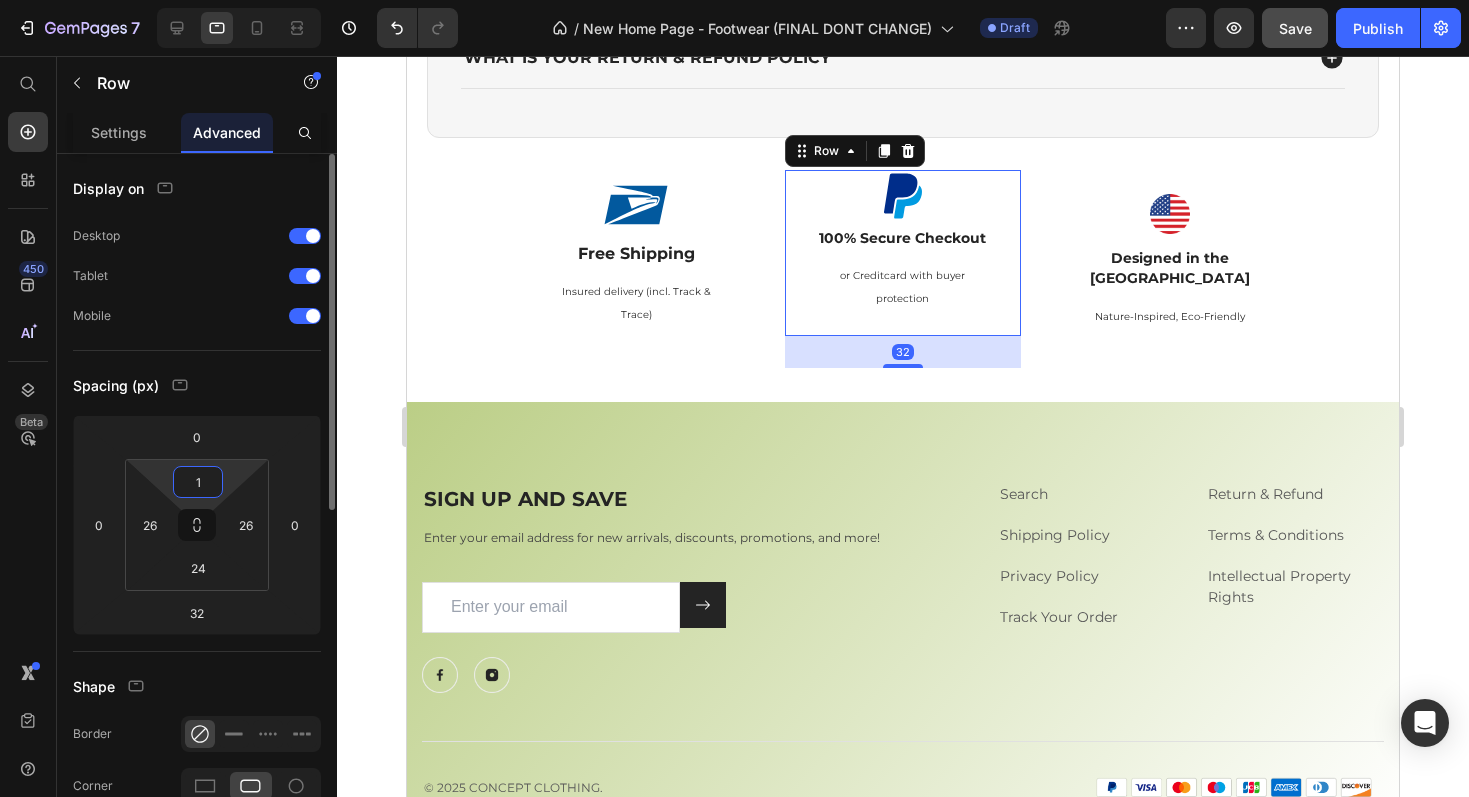type on "15" 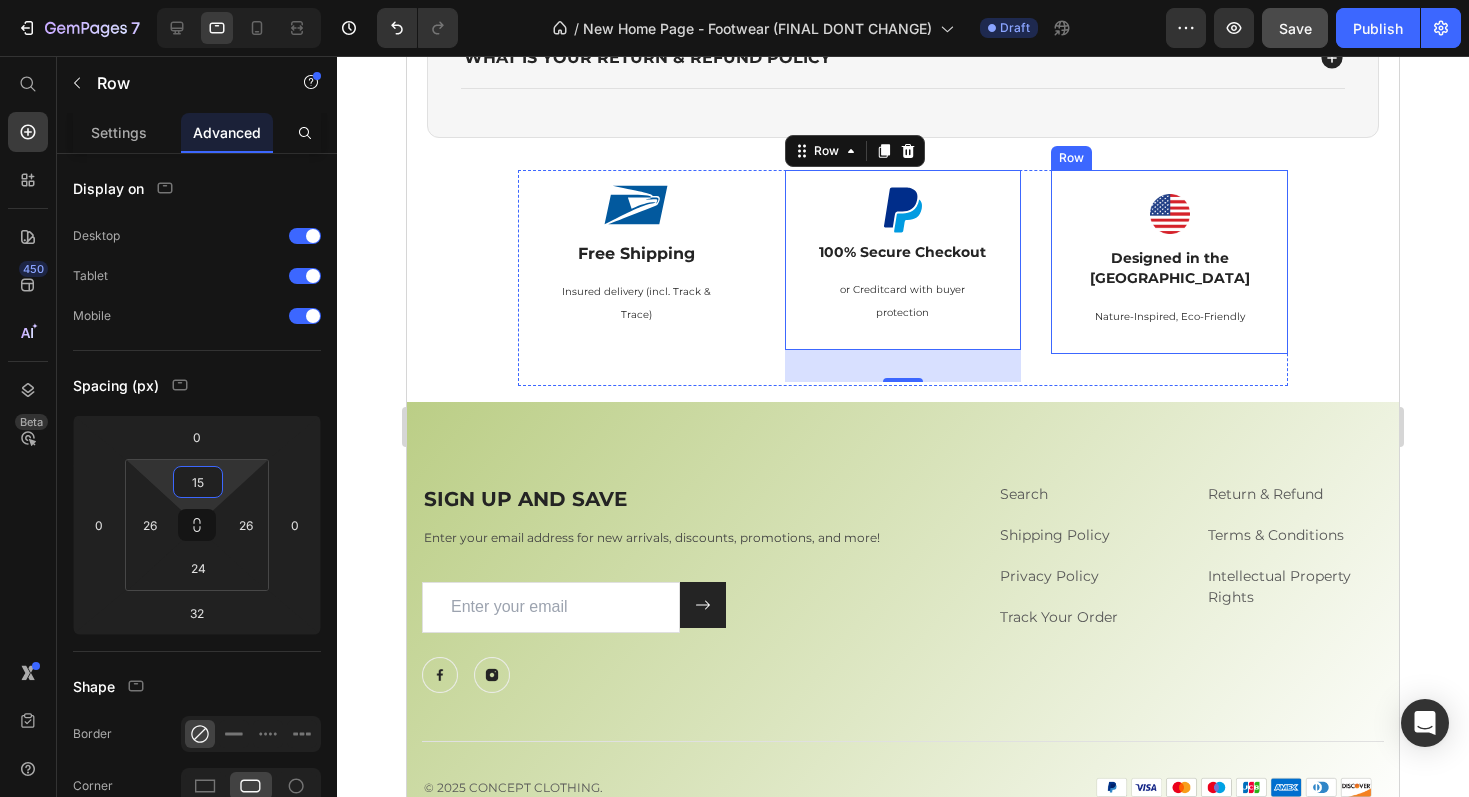 click on "Image Designed in the USA Text Block Nature-Inspired, Eco-Friendly Text Block Row" at bounding box center (1169, 262) 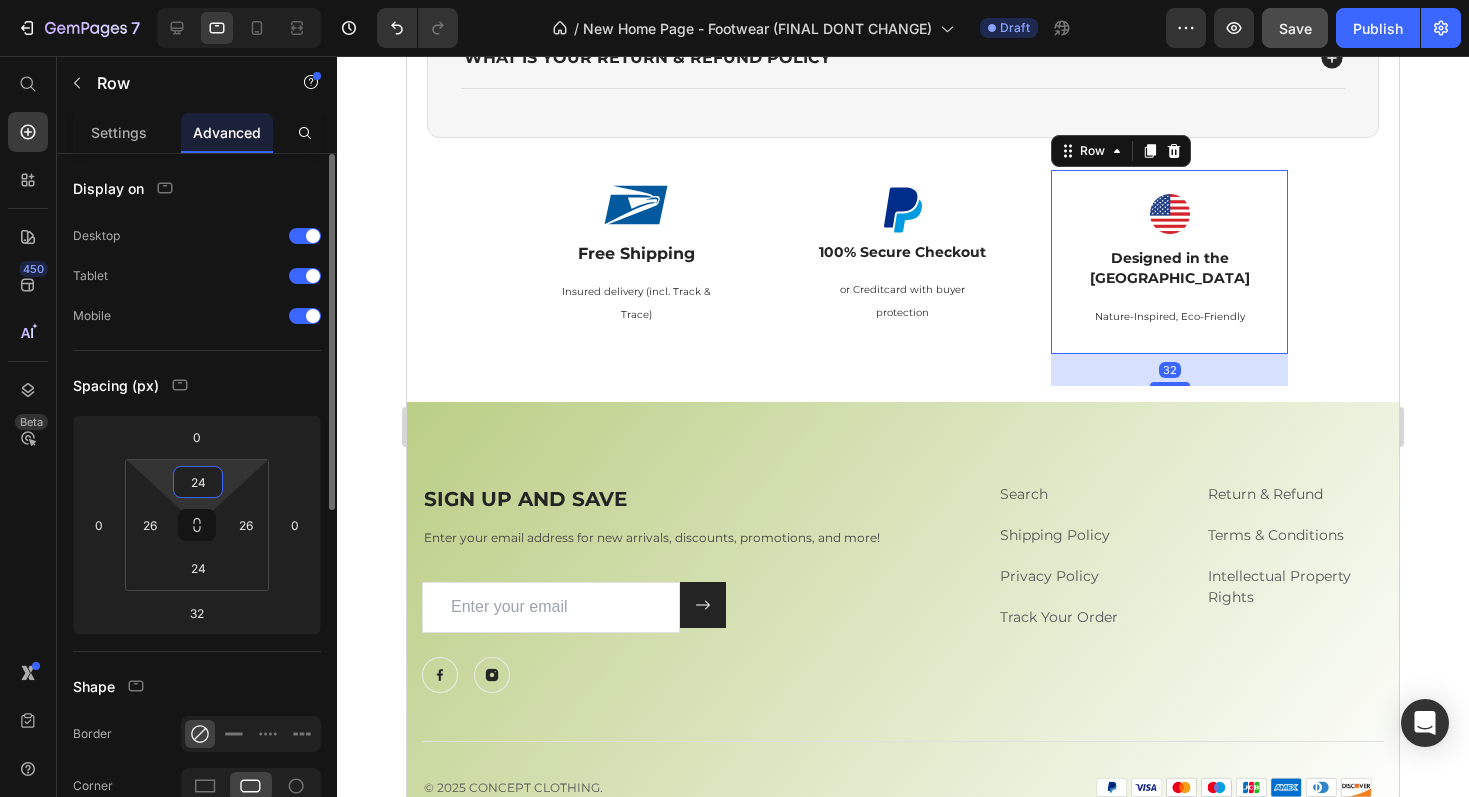 click on "24" at bounding box center (198, 482) 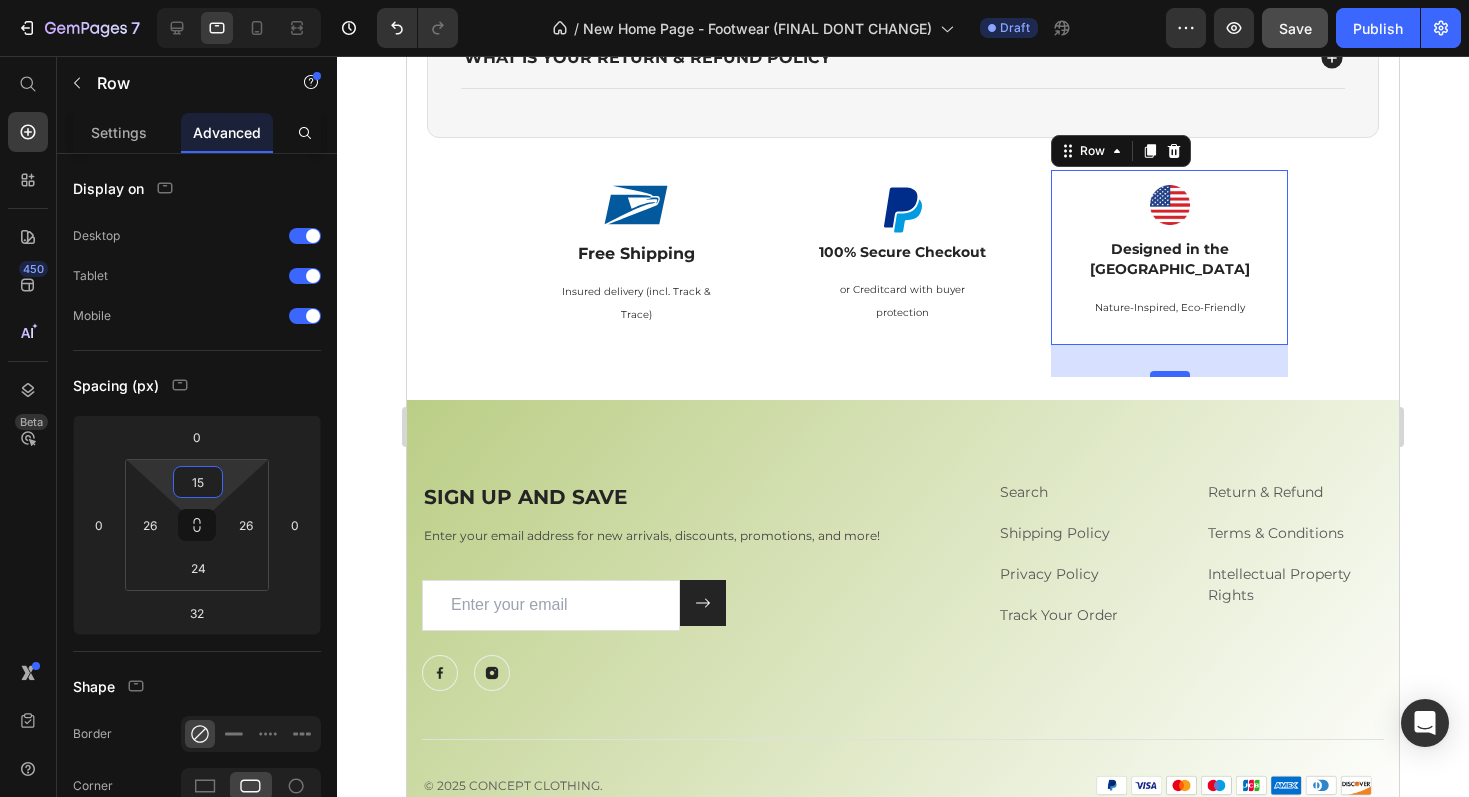 type on "15" 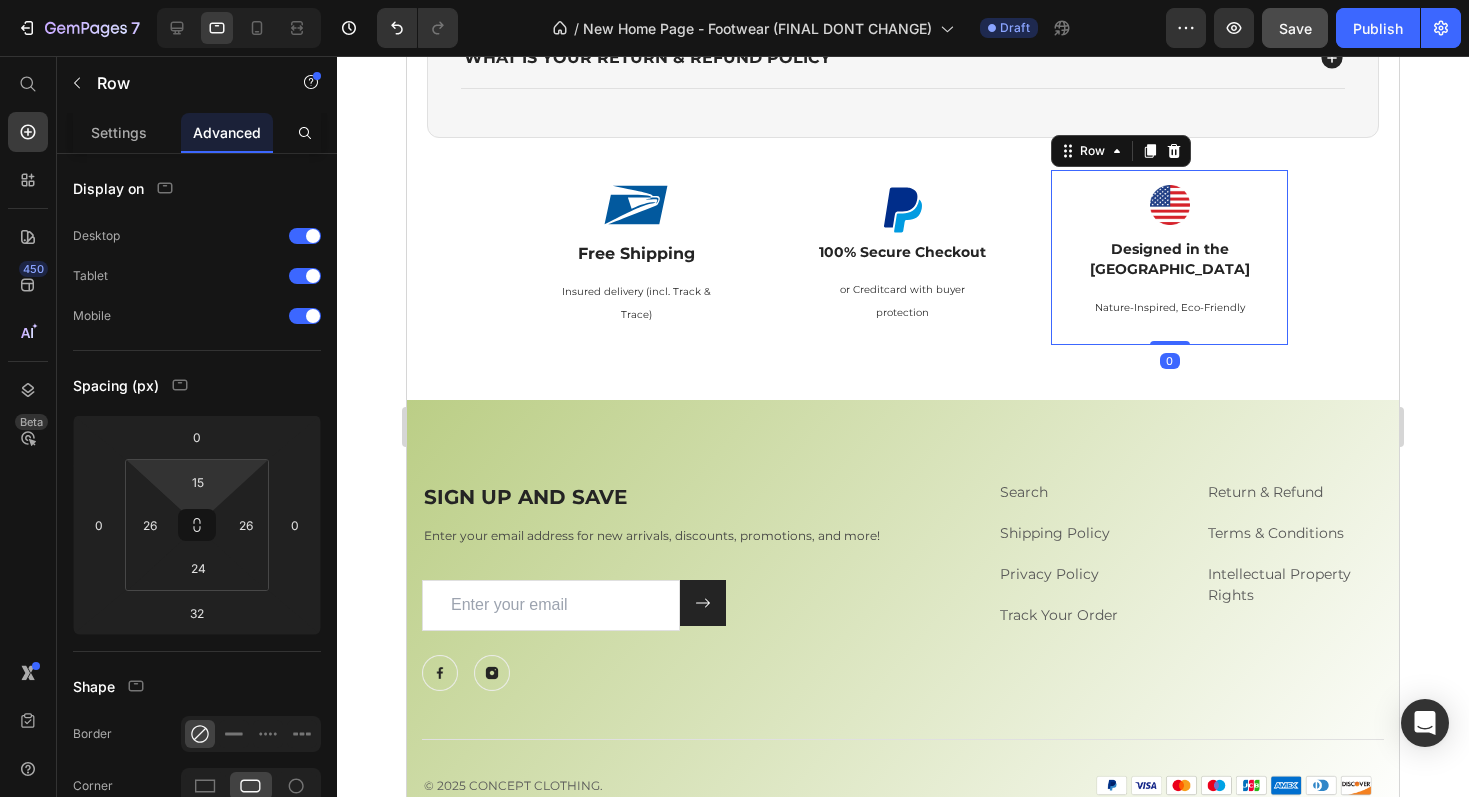 drag, startPoint x: 1170, startPoint y: 356, endPoint x: 1171, endPoint y: 317, distance: 39.012817 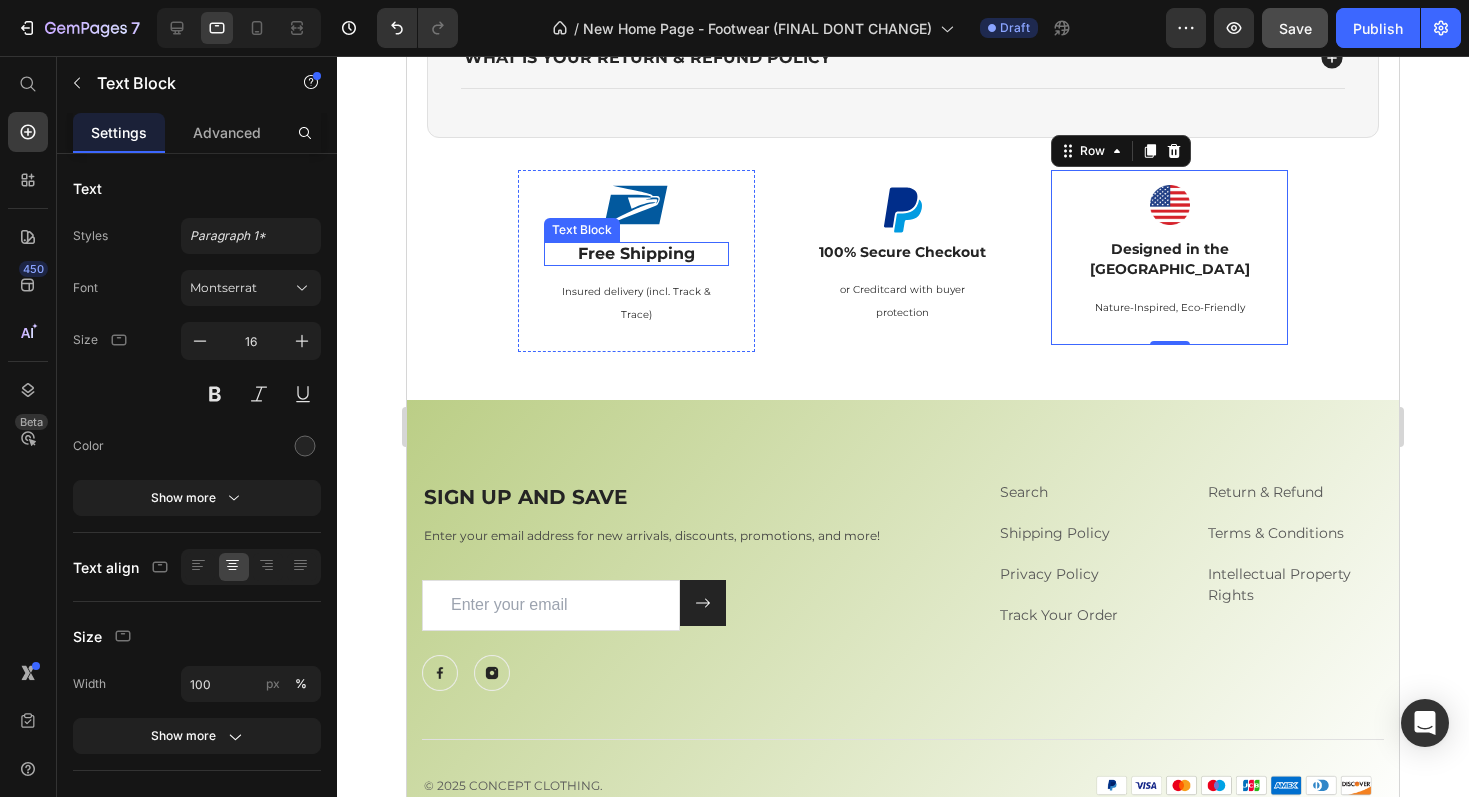 click on "Free Shipping" at bounding box center [636, 253] 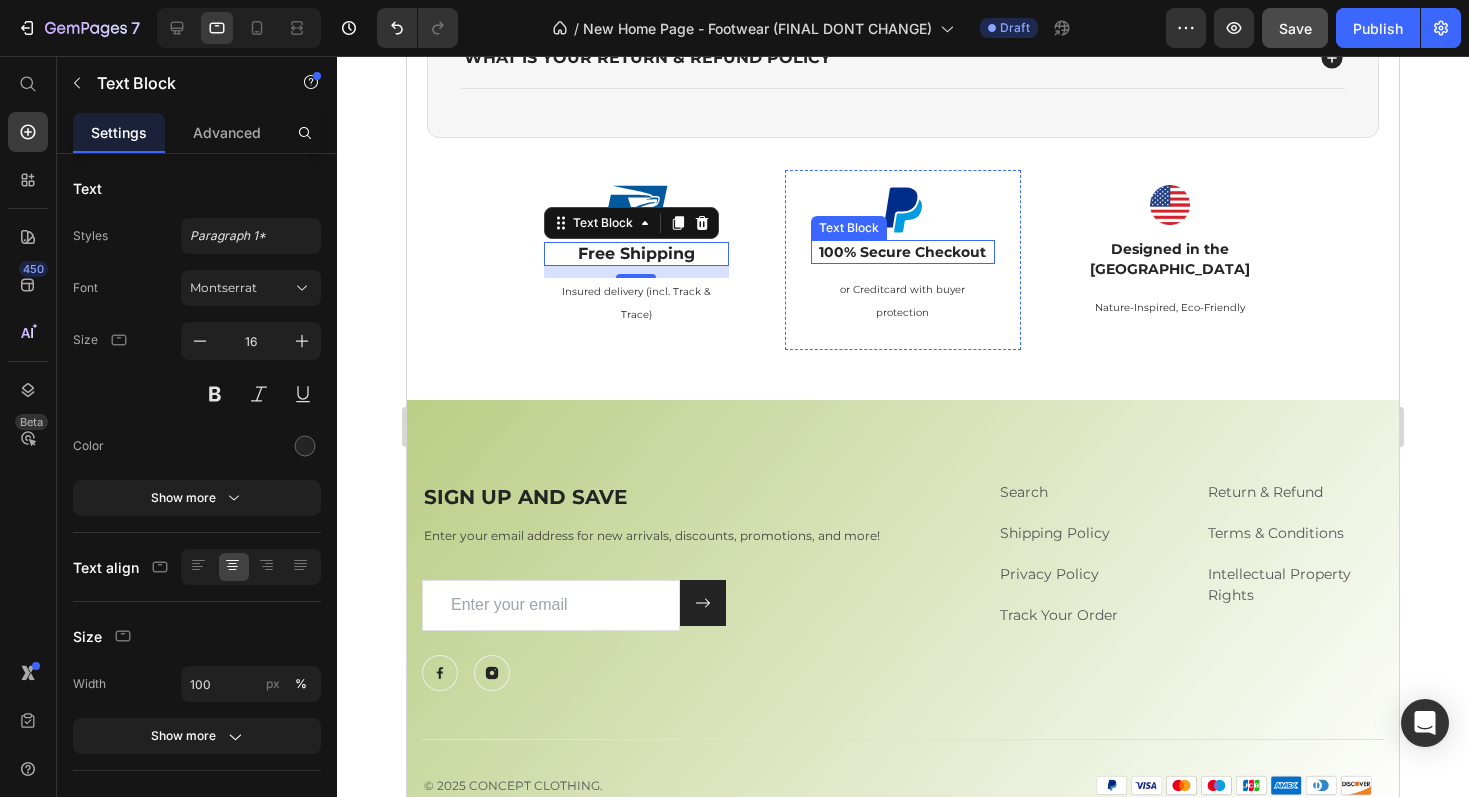 click on "100% Secure Checkout" at bounding box center (902, 252) 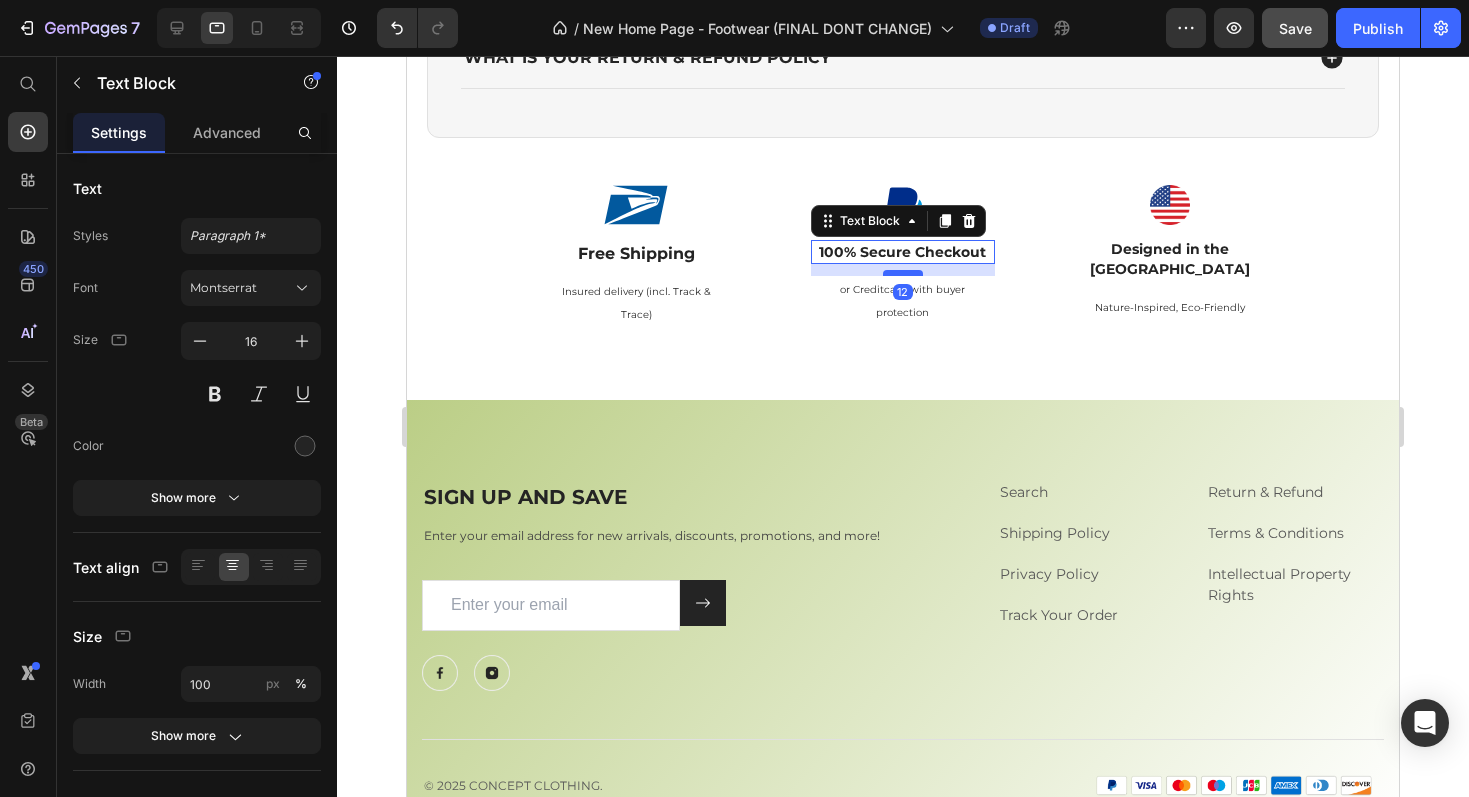 click at bounding box center (903, 273) 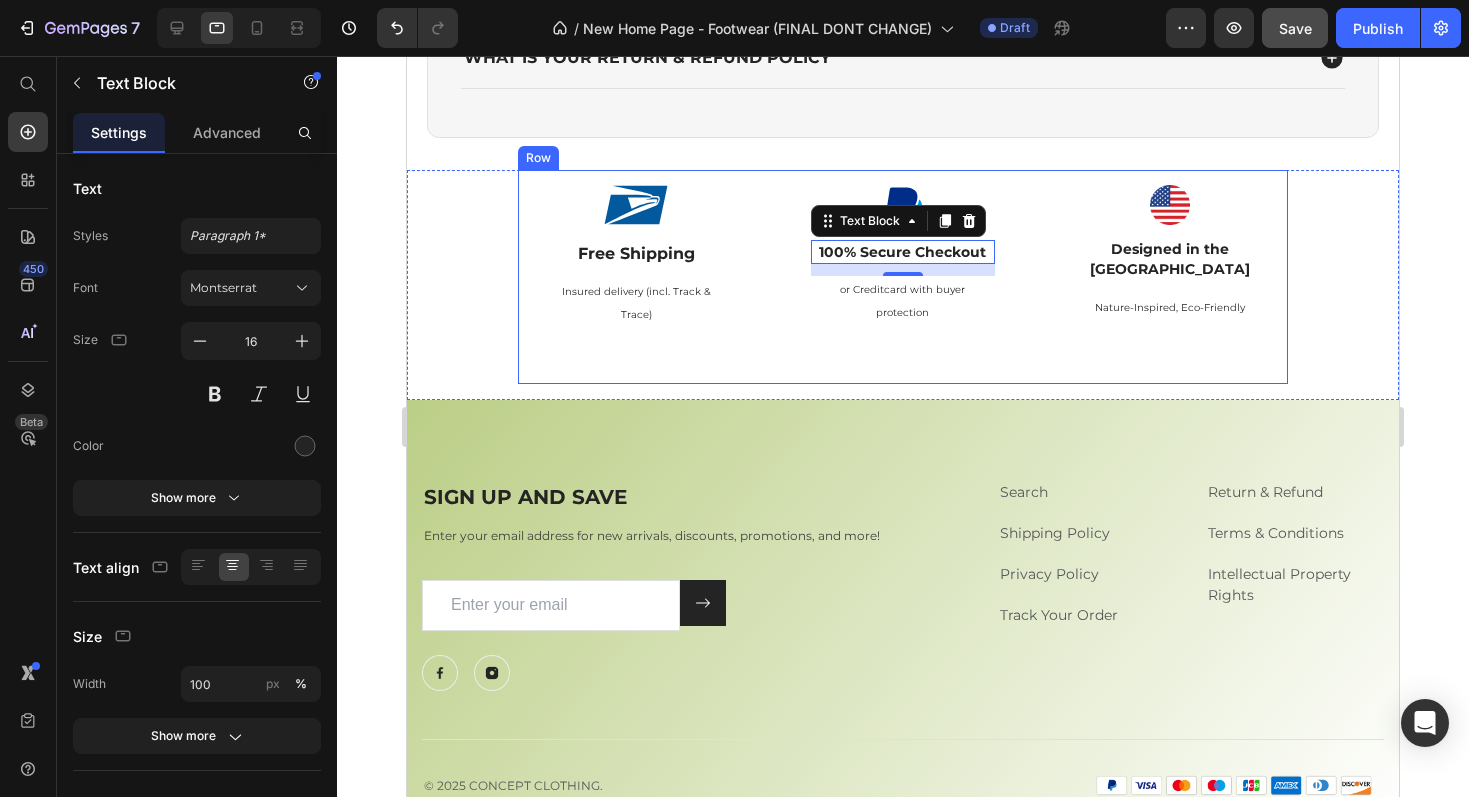 click on "Image Free Shipping Text Block Insured delivery (incl. Track & Trace) Text Block Row Image 100% Secure Checkout Text Block   12 or Creditcard with buyer protection Text Block Row Image Designed in the USA Text Block Nature-Inspired, Eco-Friendly Text Block Row Row" at bounding box center (903, 277) 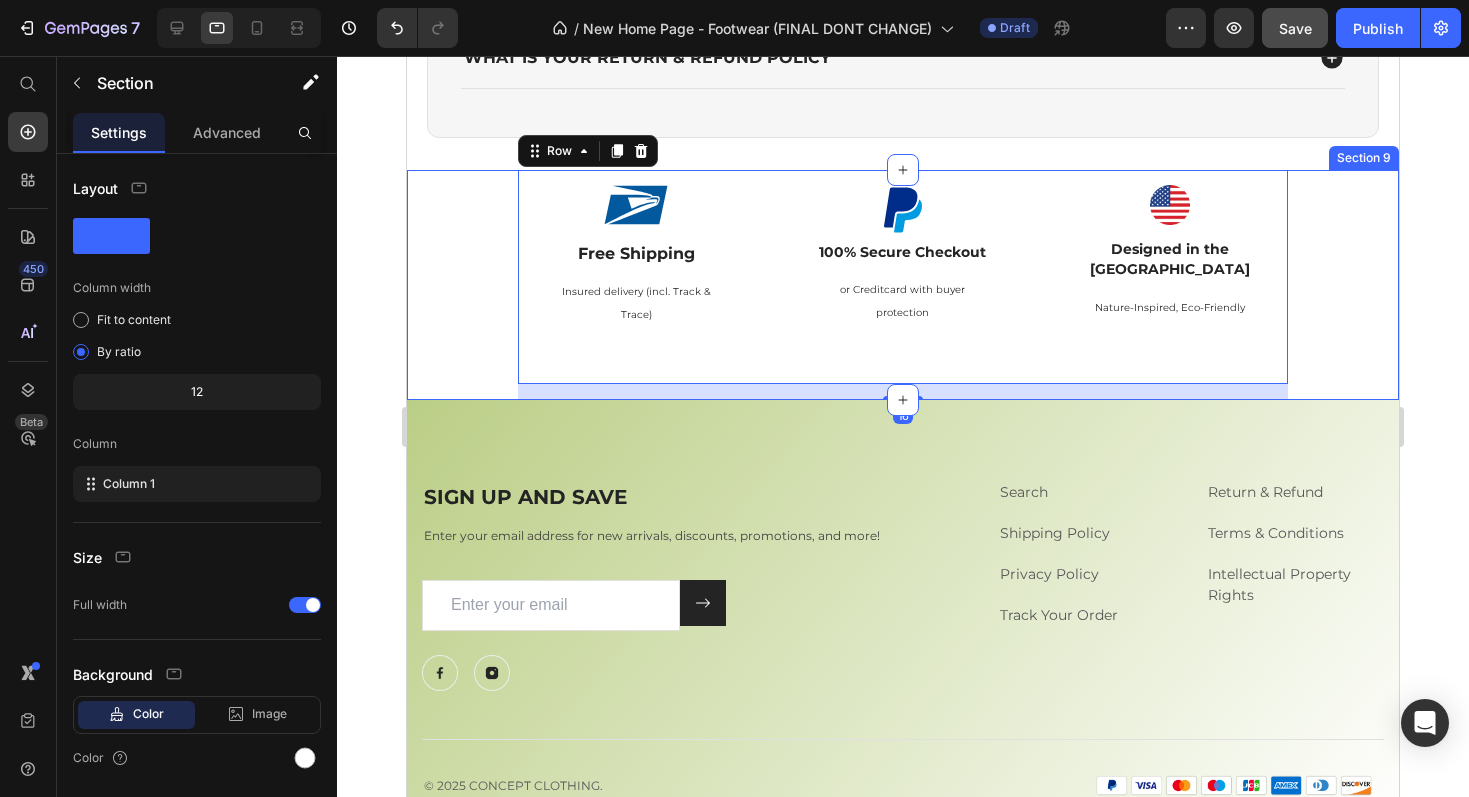 click on "Image Free Shipping Text Block Insured delivery (incl. Track & Trace) Text Block Row Image 100% Secure Checkout Text Block or Creditcard with buyer protection Text Block Row Image Designed in the USA Text Block Nature-Inspired, Eco-Friendly Text Block Row Row   16" at bounding box center (903, 285) 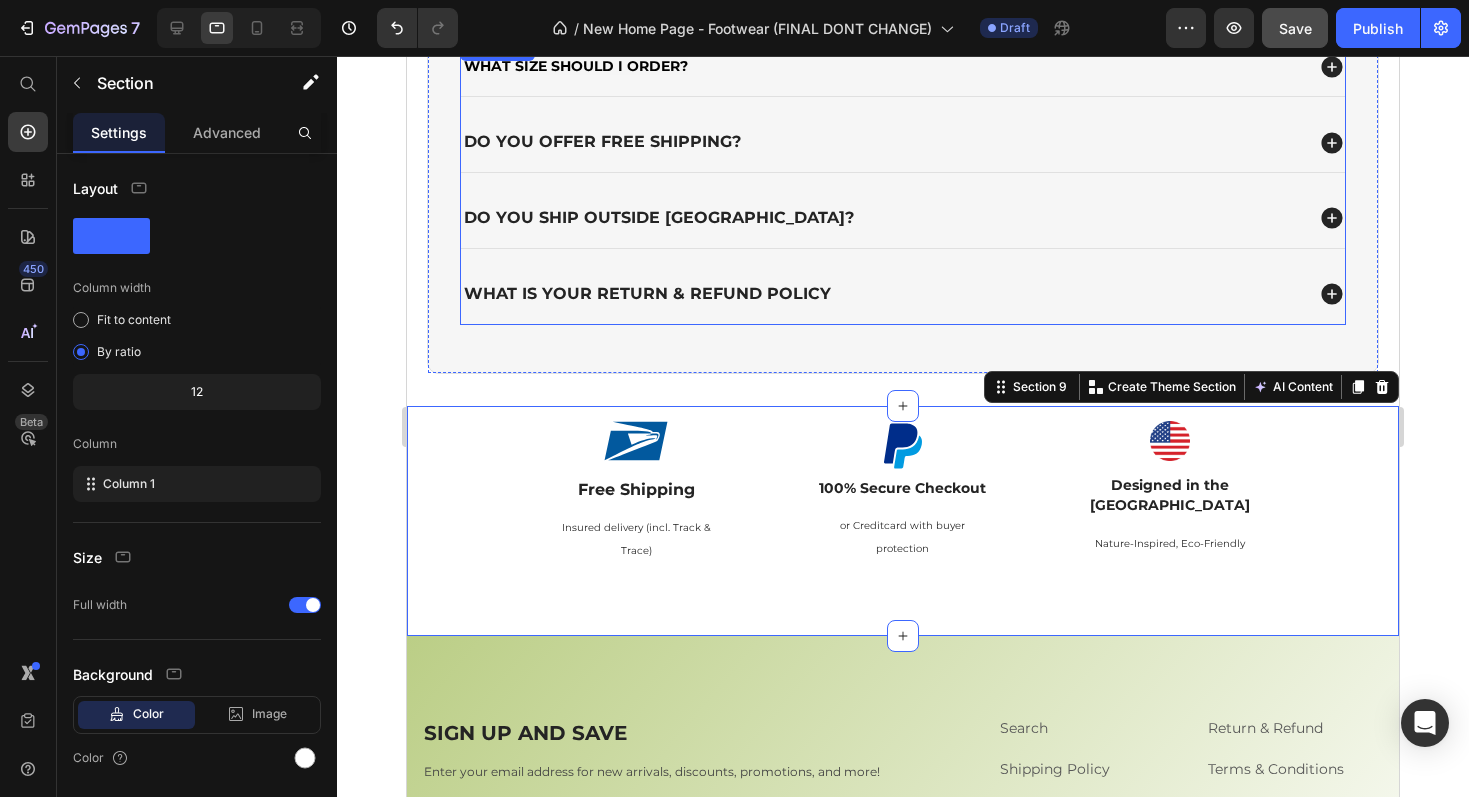 scroll, scrollTop: 2800, scrollLeft: 0, axis: vertical 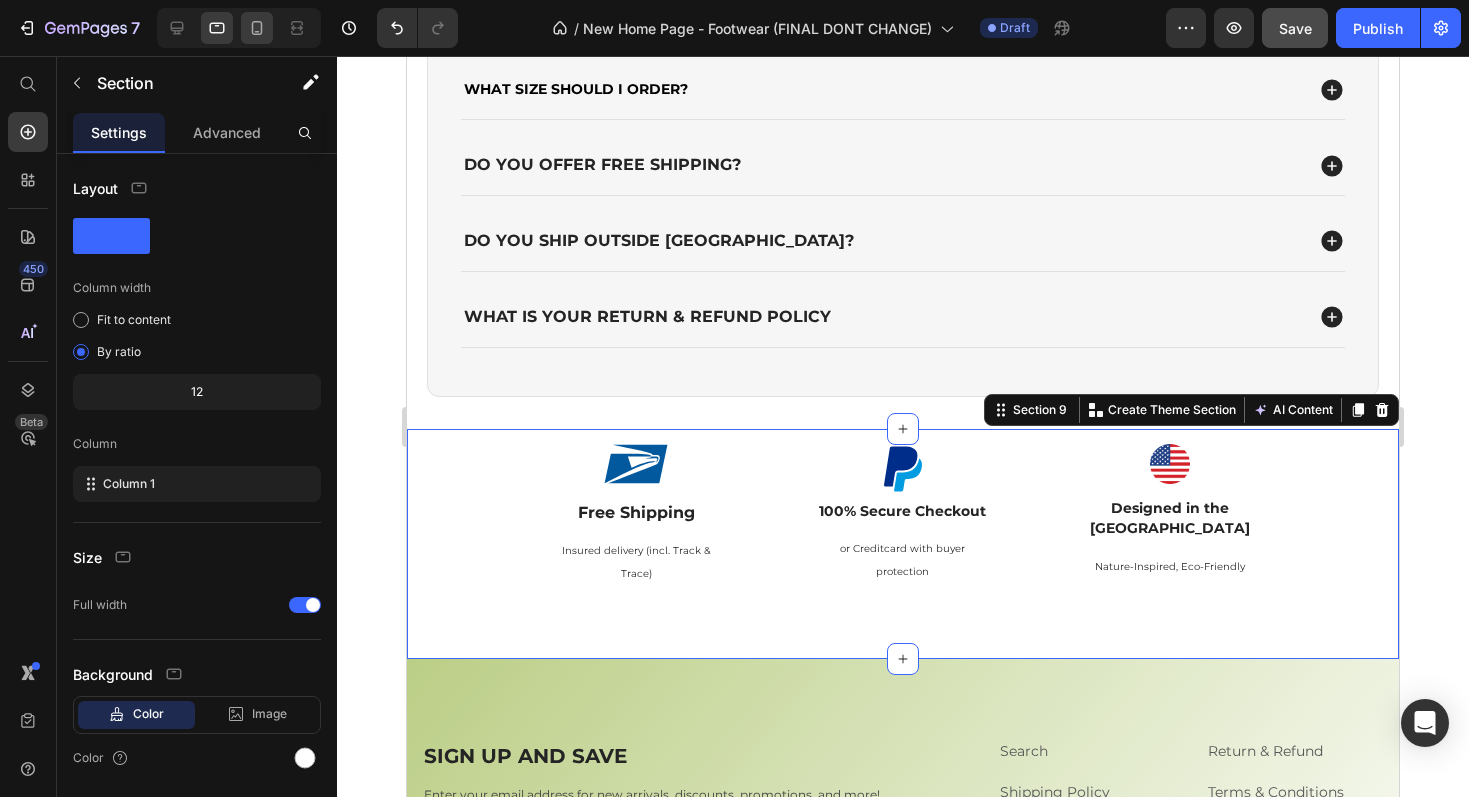 click 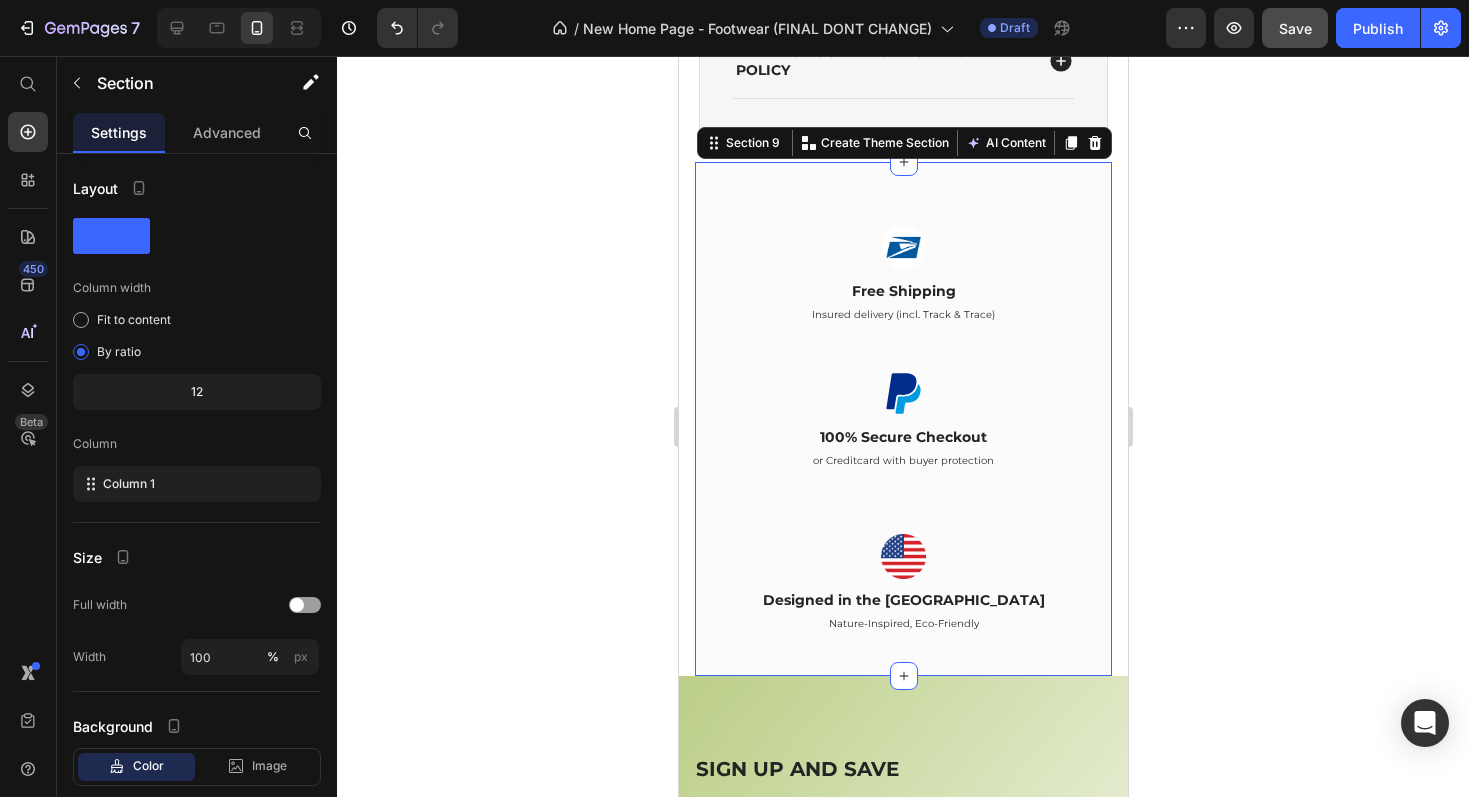 scroll, scrollTop: 2966, scrollLeft: 0, axis: vertical 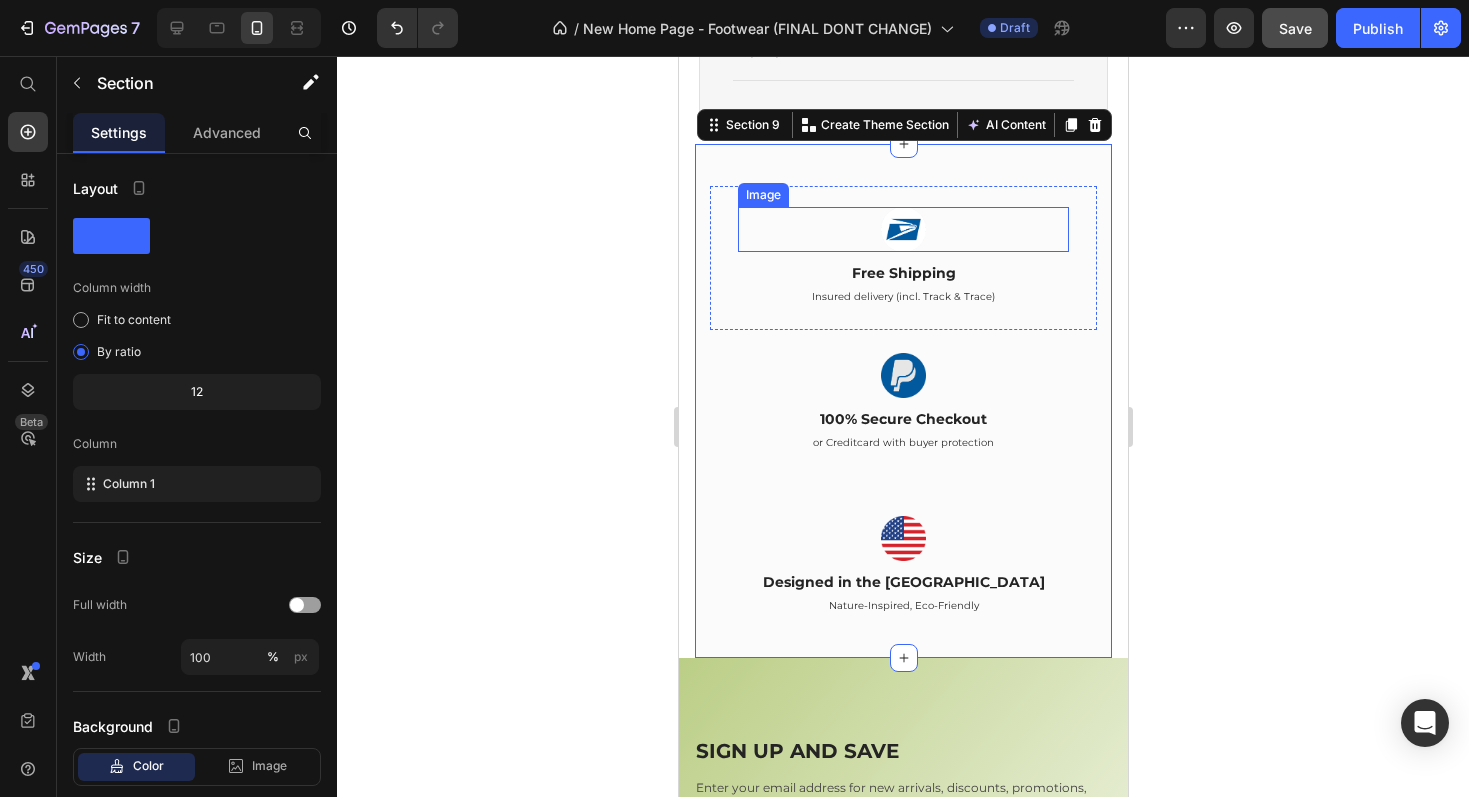 click at bounding box center (902, 229) 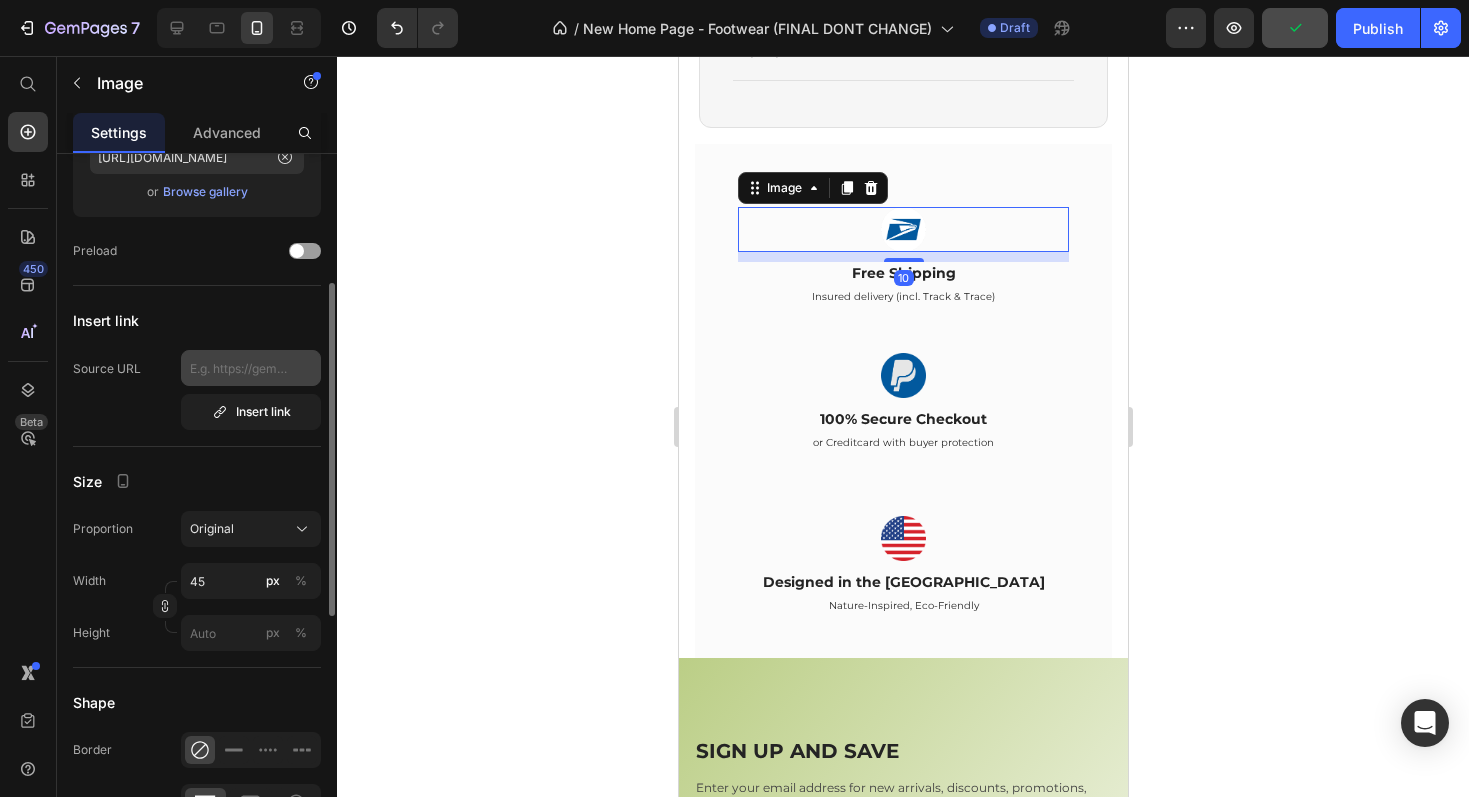 scroll, scrollTop: 271, scrollLeft: 0, axis: vertical 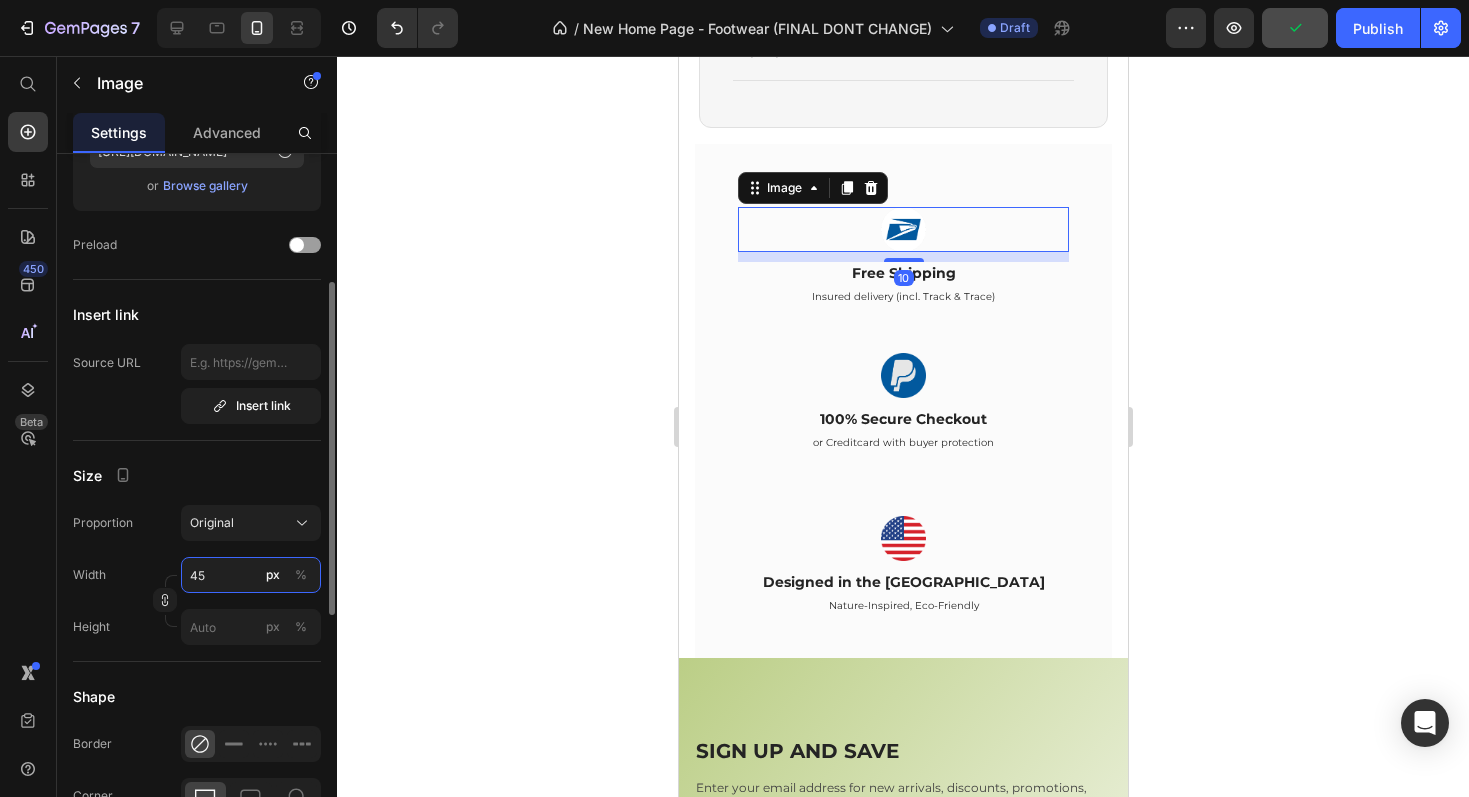 click on "45" at bounding box center (251, 575) 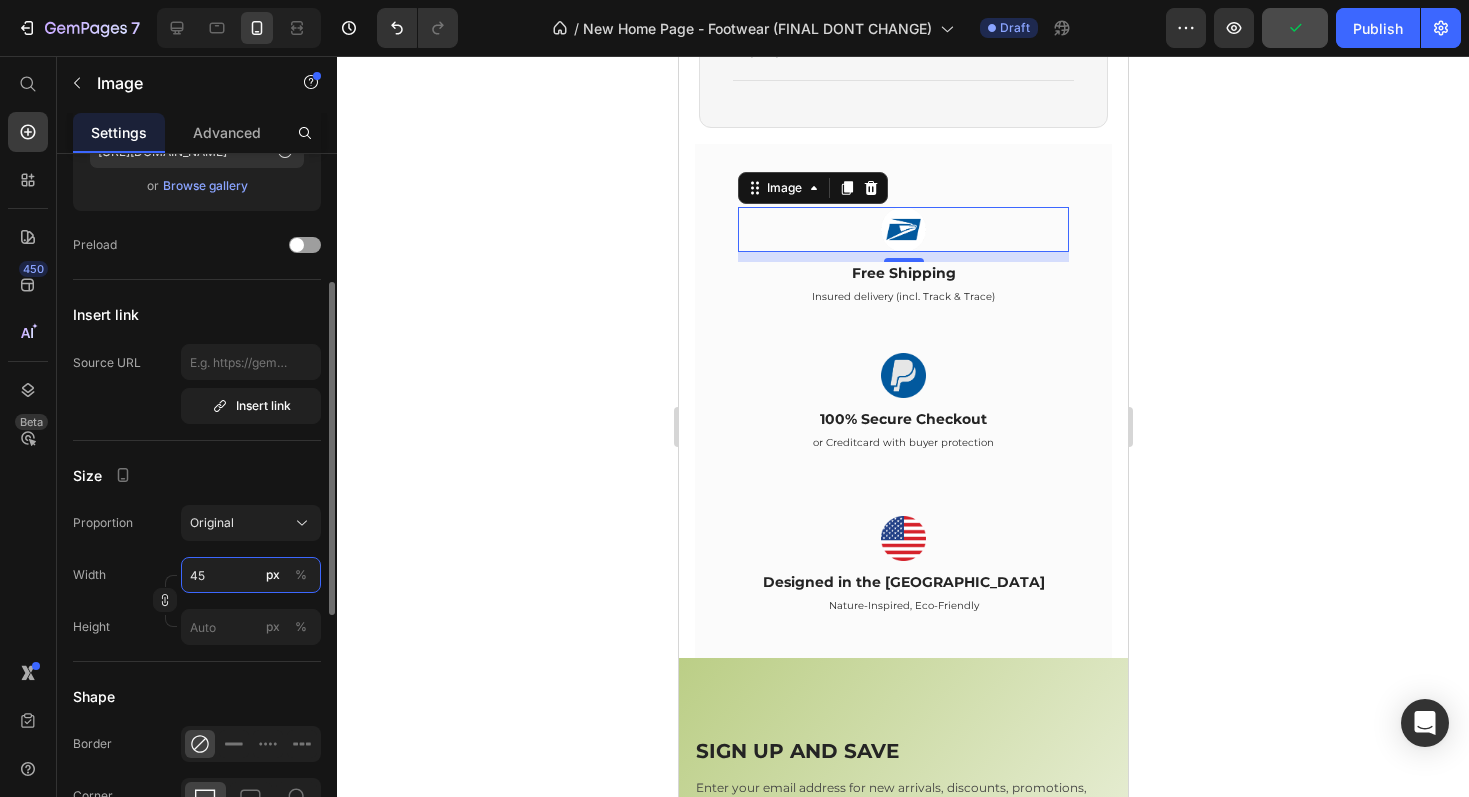 click on "45" at bounding box center (251, 575) 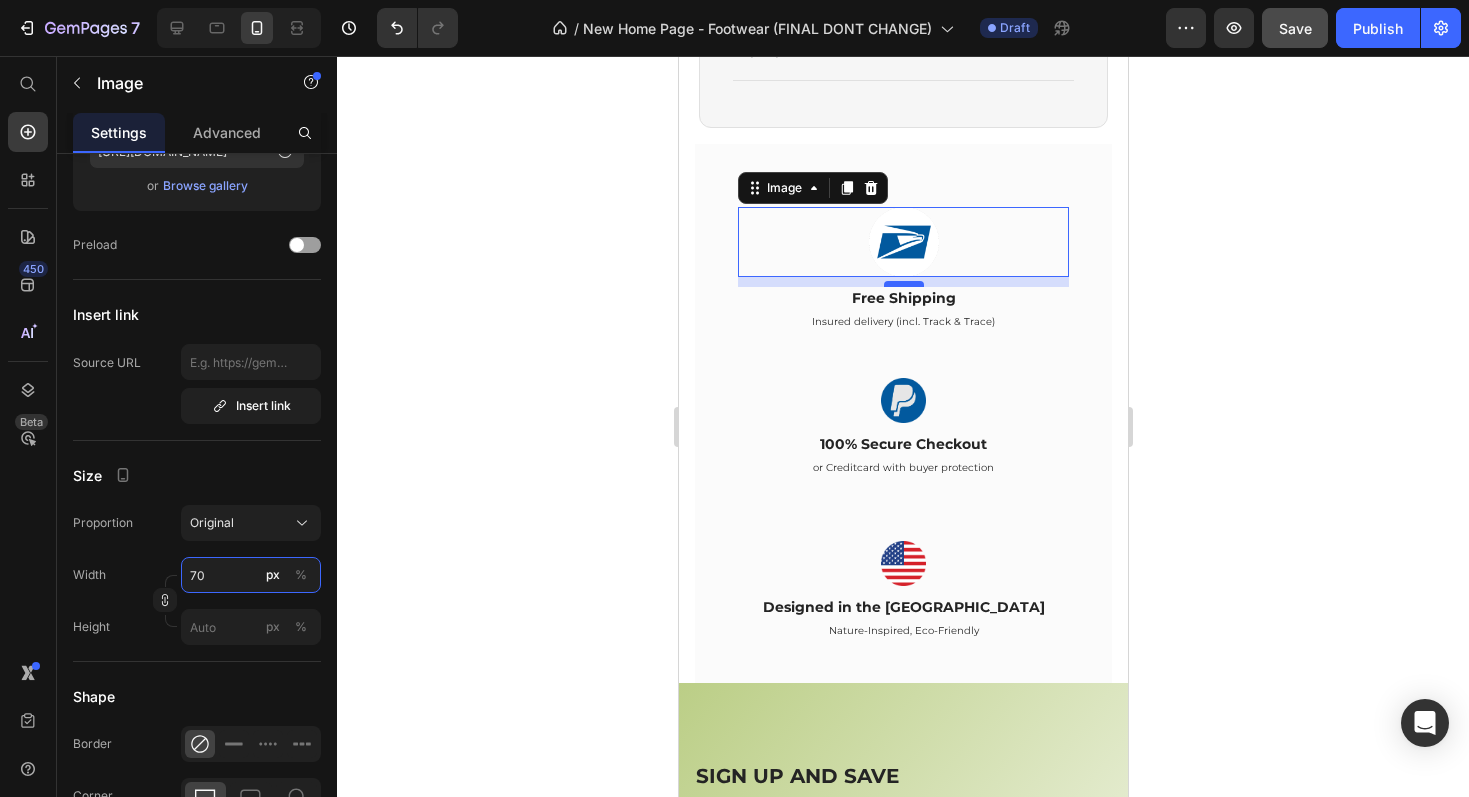 type on "70" 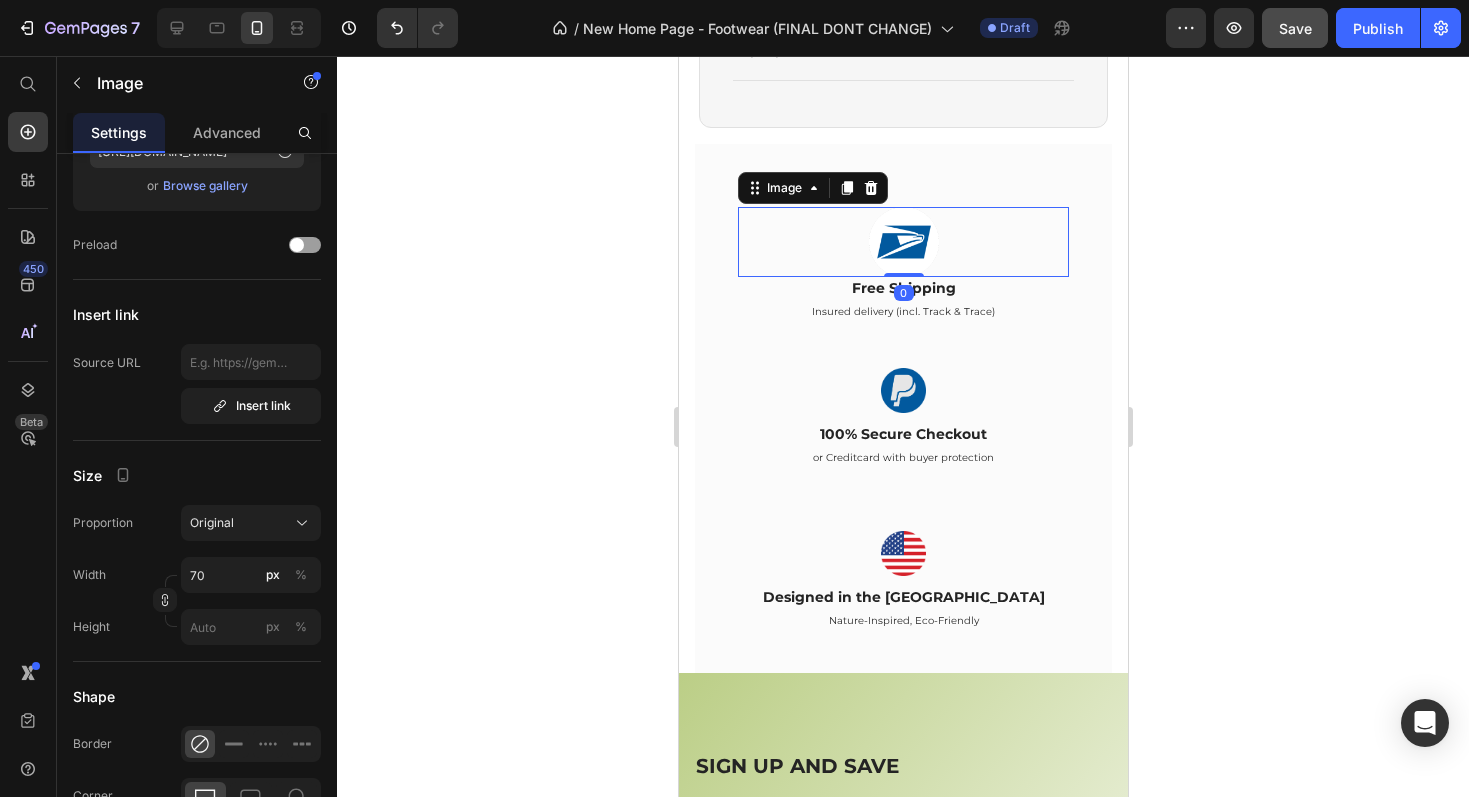 drag, startPoint x: 903, startPoint y: 264, endPoint x: 901, endPoint y: 250, distance: 14.142136 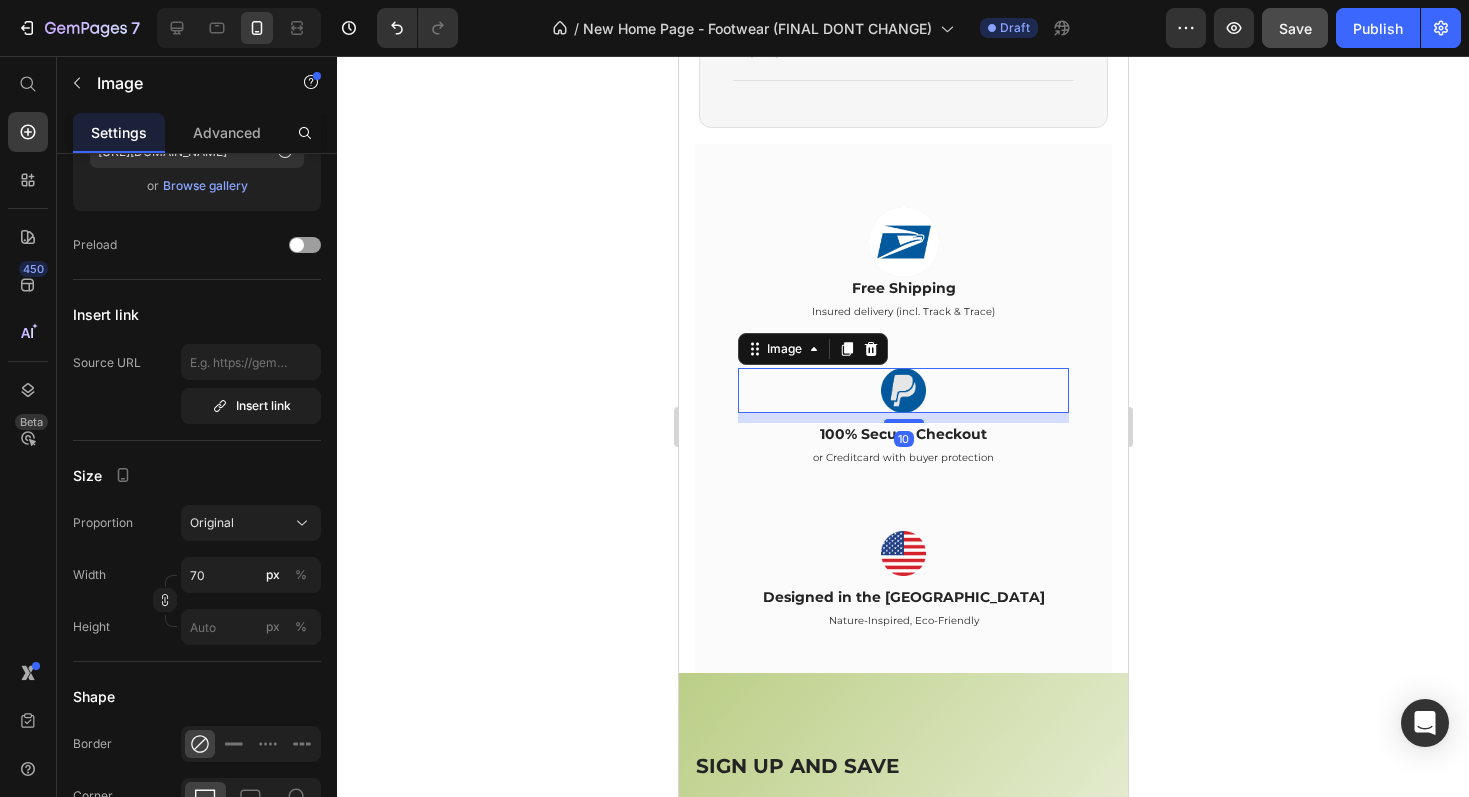 click at bounding box center [902, 390] 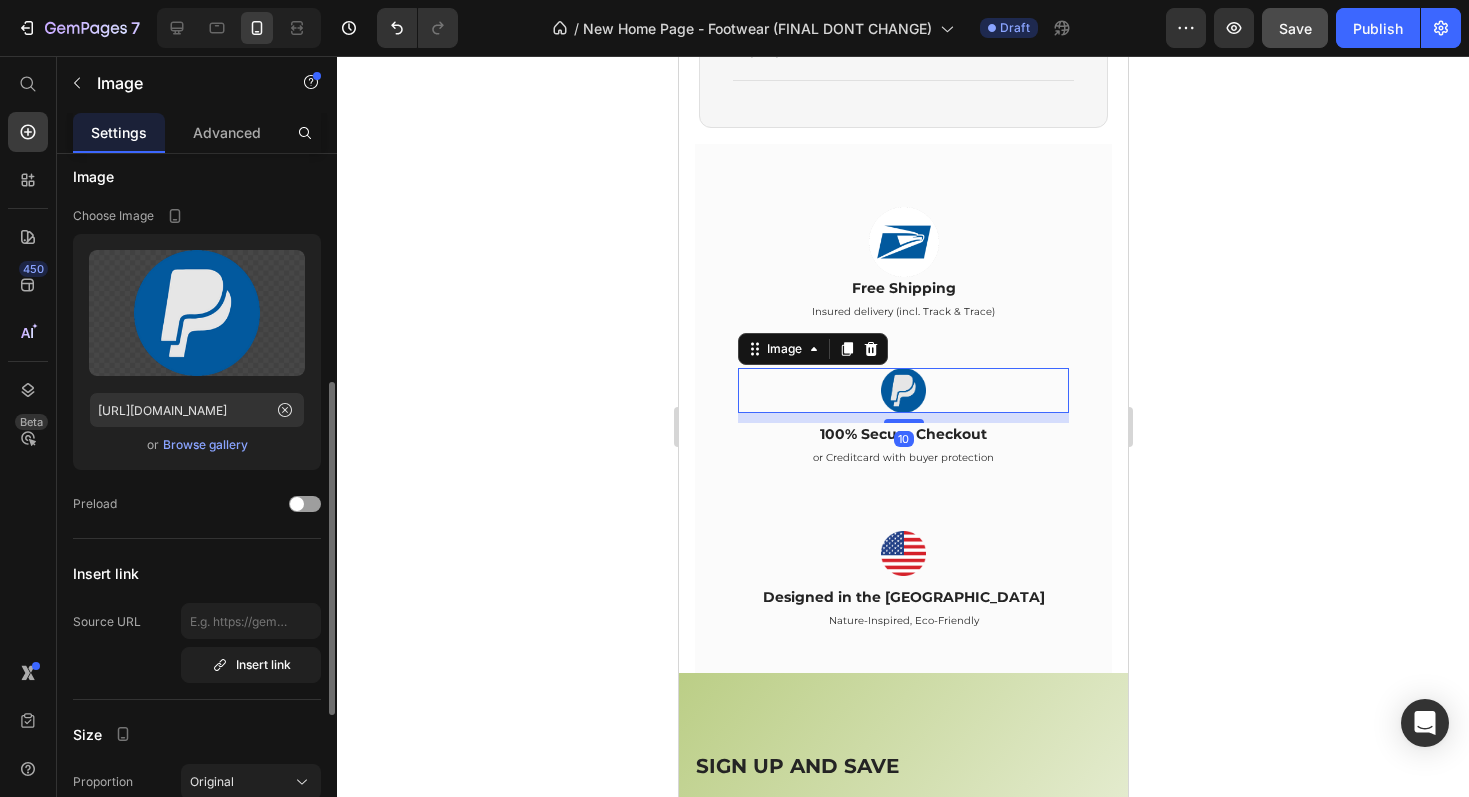 scroll, scrollTop: 0, scrollLeft: 0, axis: both 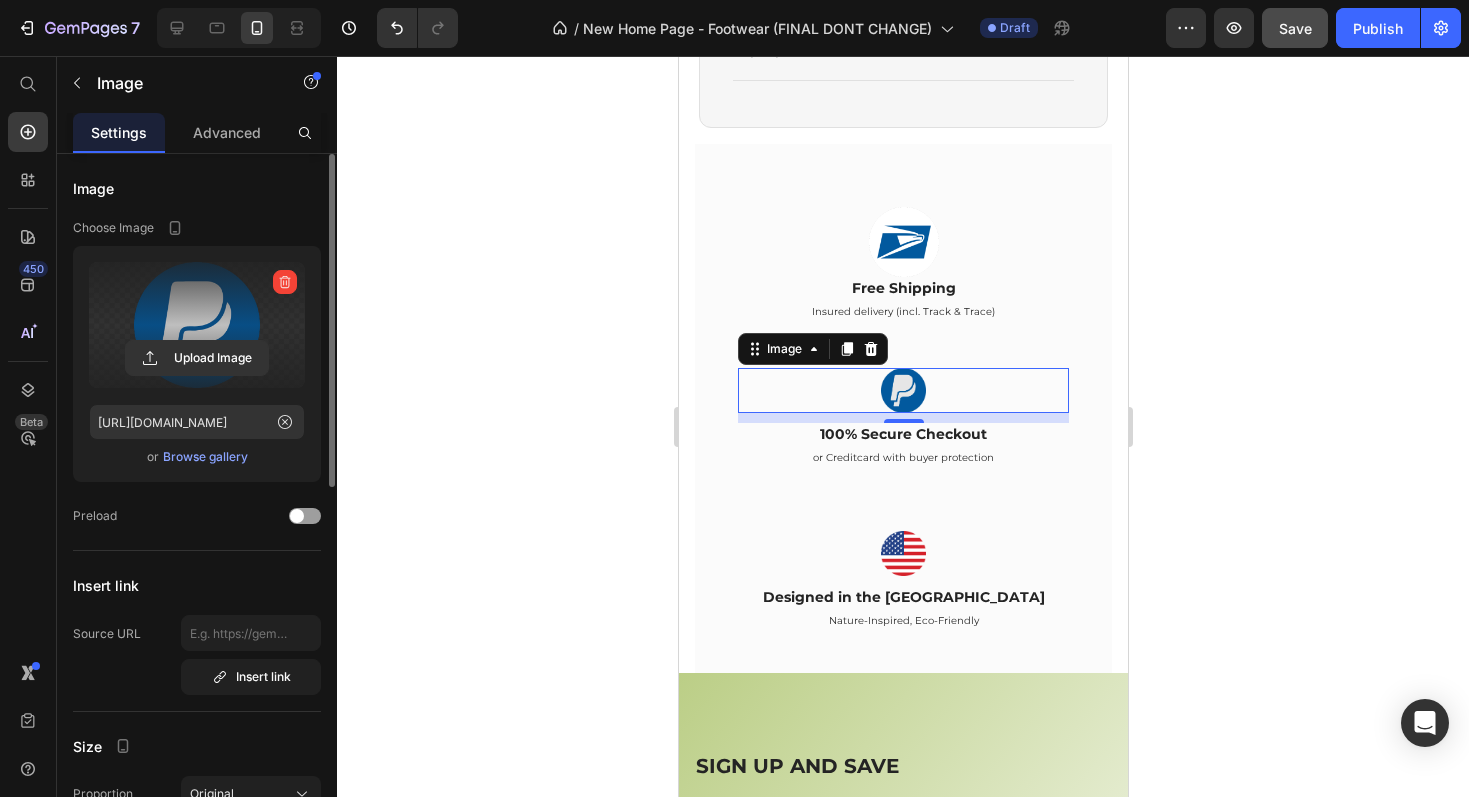 click at bounding box center (197, 325) 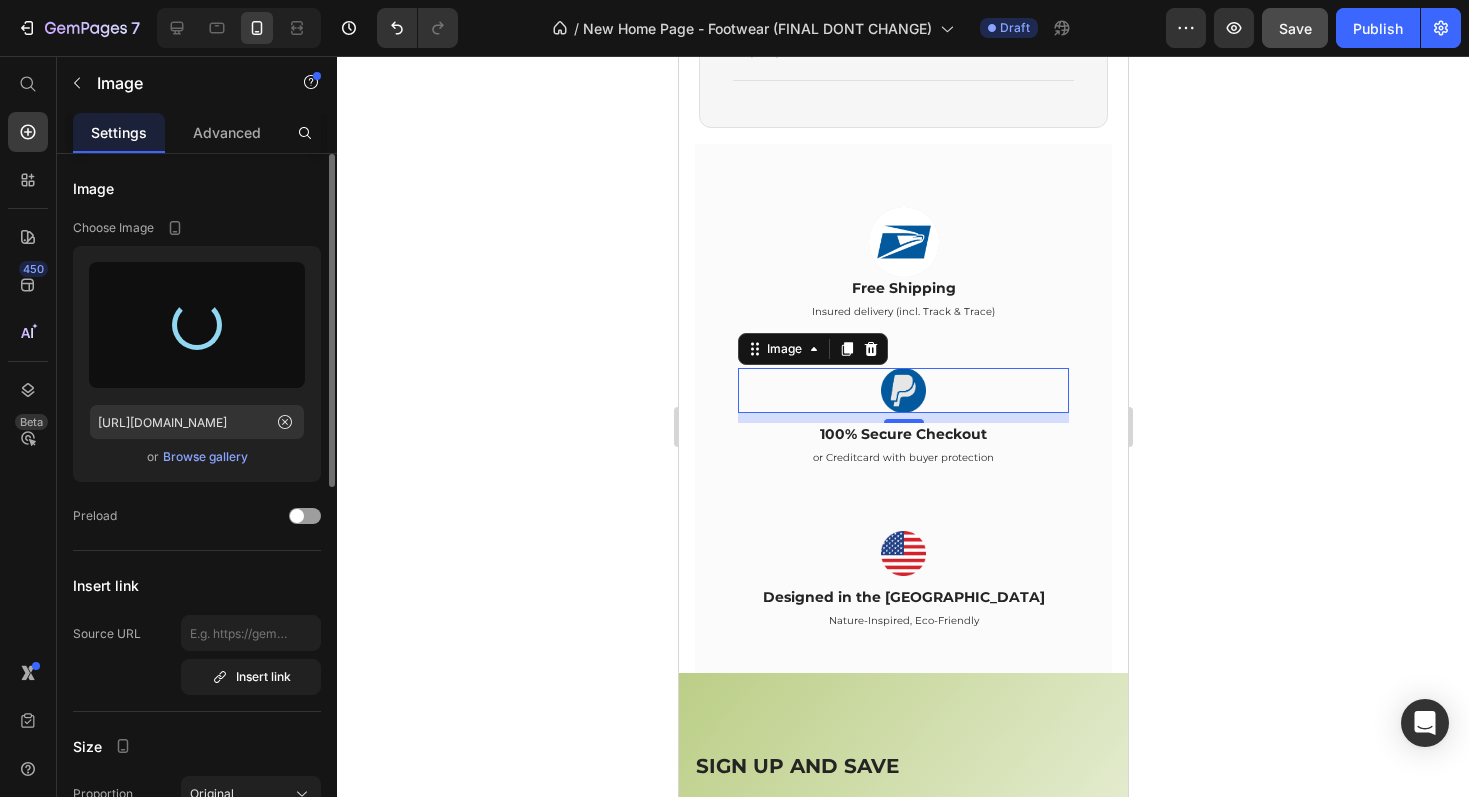 type on "https://cdn.shopify.com/s/files/1/0694/9168/7729/files/gempages_574449572177249509-caaa3080-7dfb-409e-8fc1-81eb17b55b22.svg" 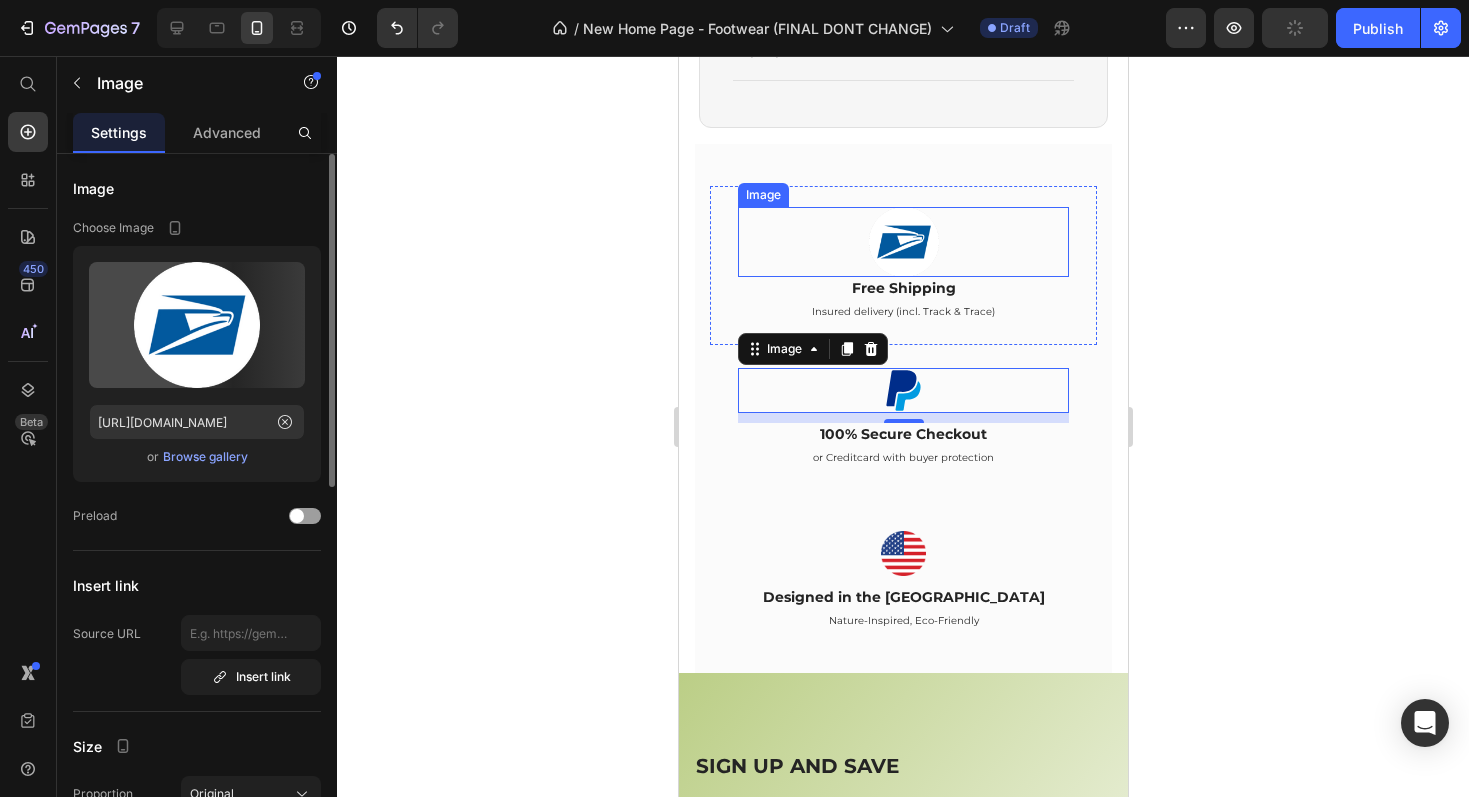 click at bounding box center (902, 242) 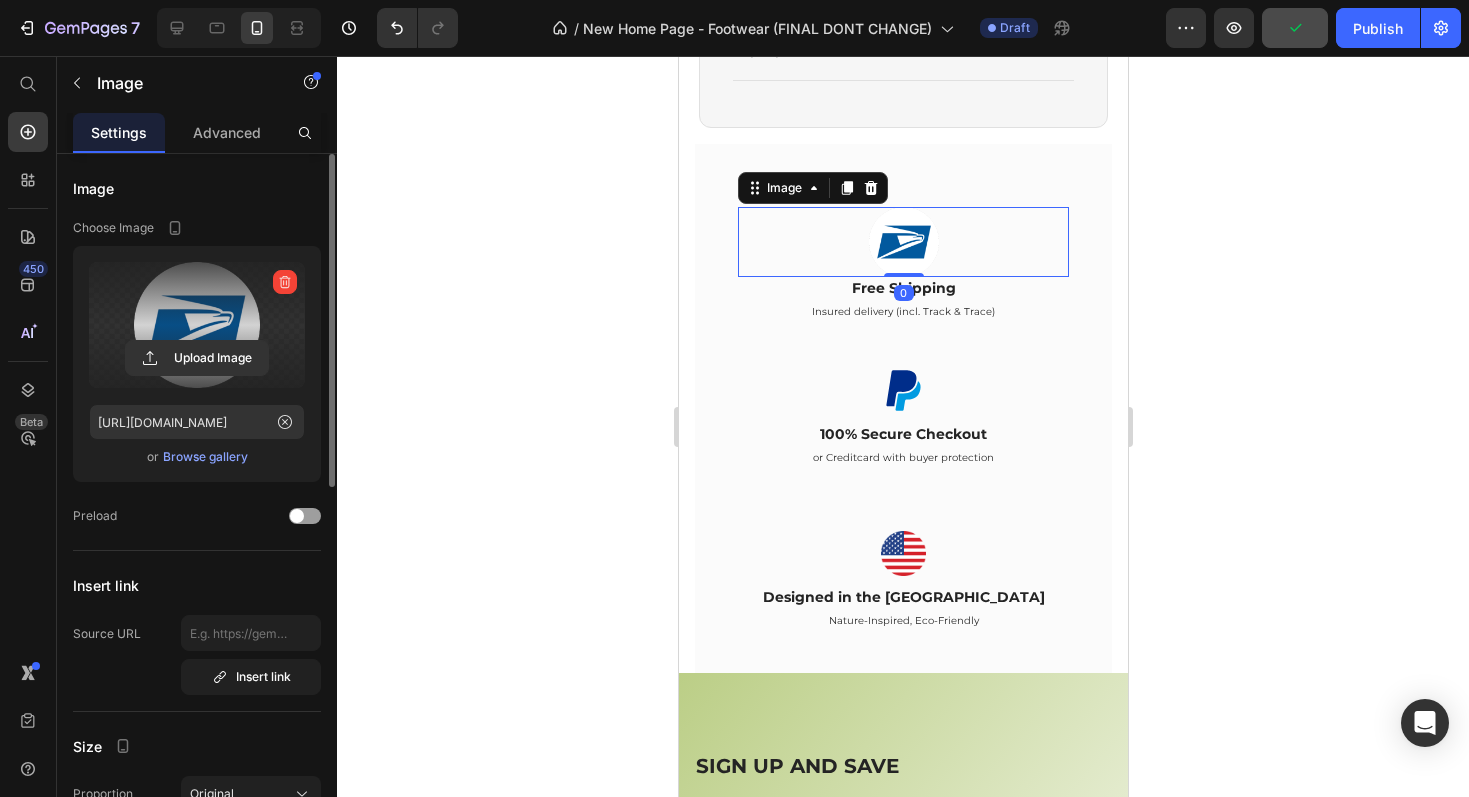 click on "Upload Image" at bounding box center (197, 358) 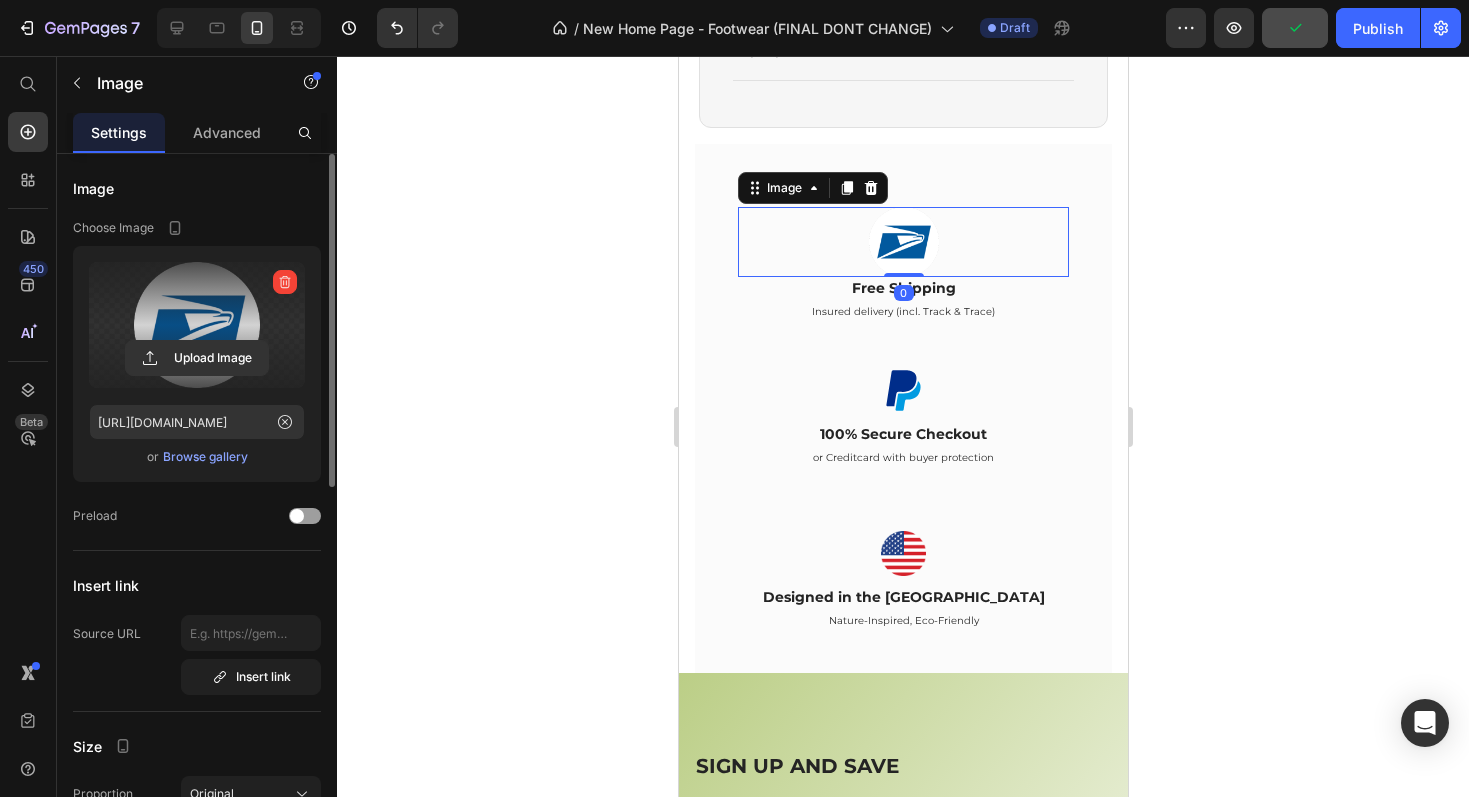 click at bounding box center [197, 325] 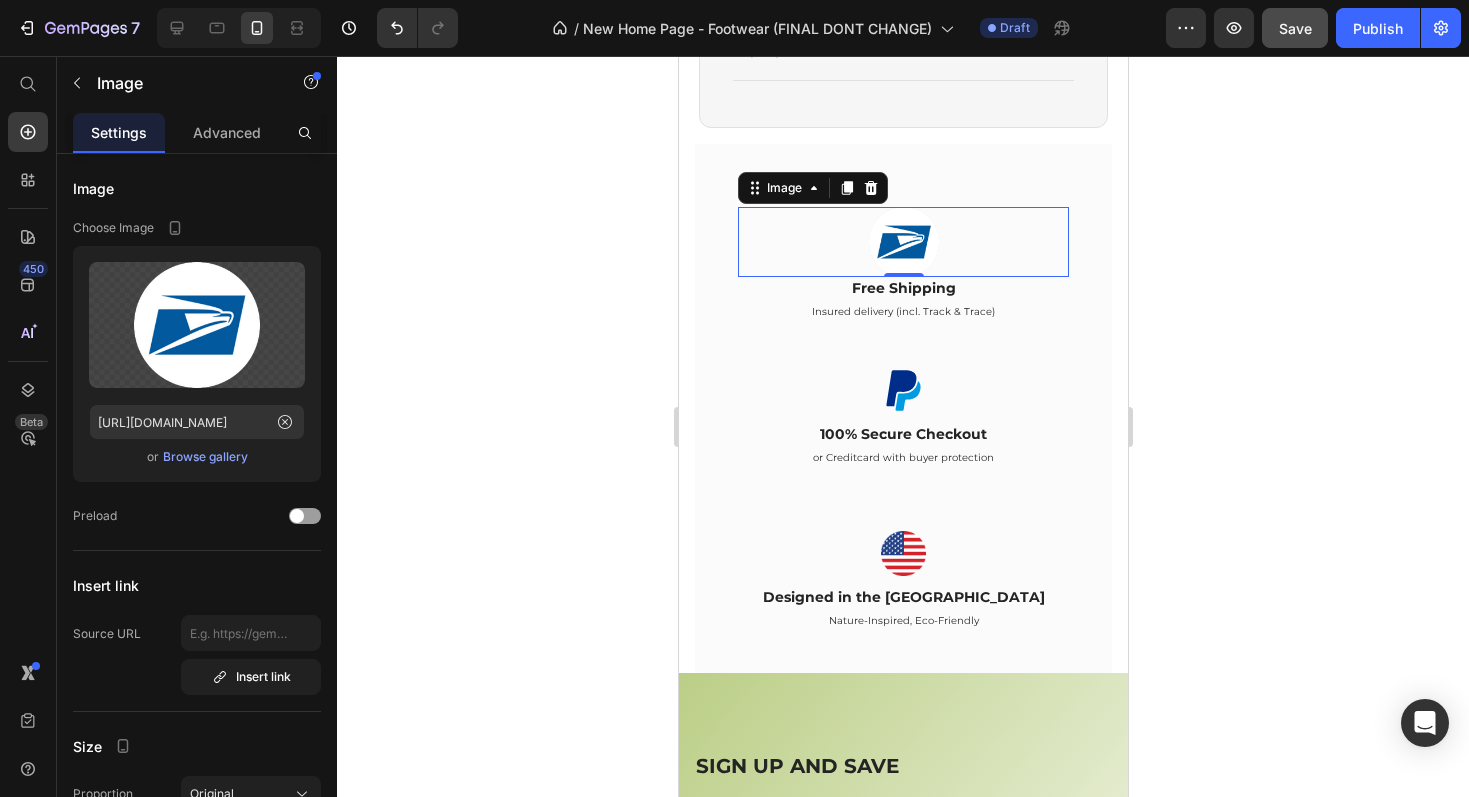 type on "https://cdn.shopify.com/s/files/1/0694/9168/7729/files/gempages_574449572177249509-6b7a6359-9bcc-487e-ad44-d496ee495f49.svg" 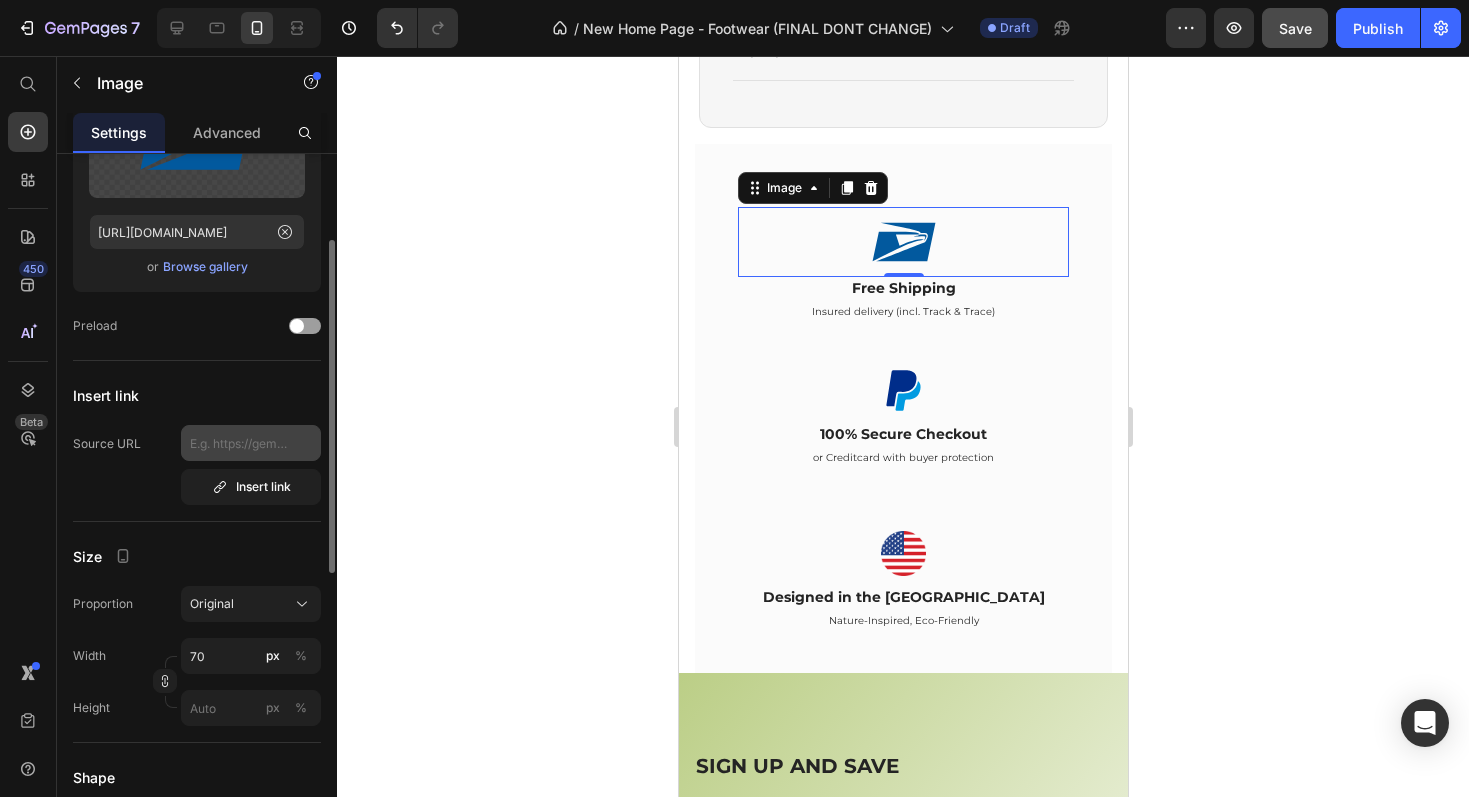 scroll, scrollTop: 195, scrollLeft: 0, axis: vertical 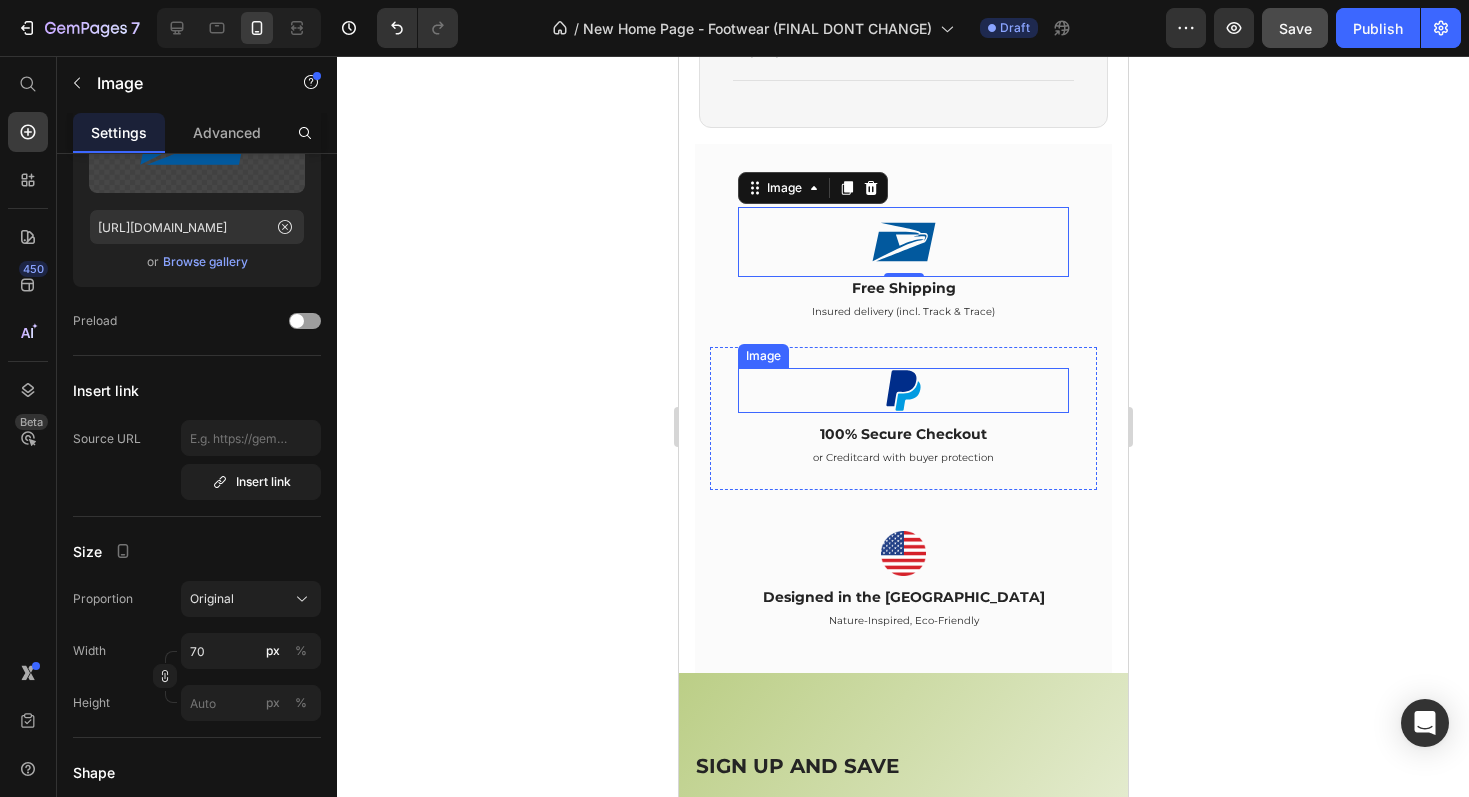 click at bounding box center [902, 390] 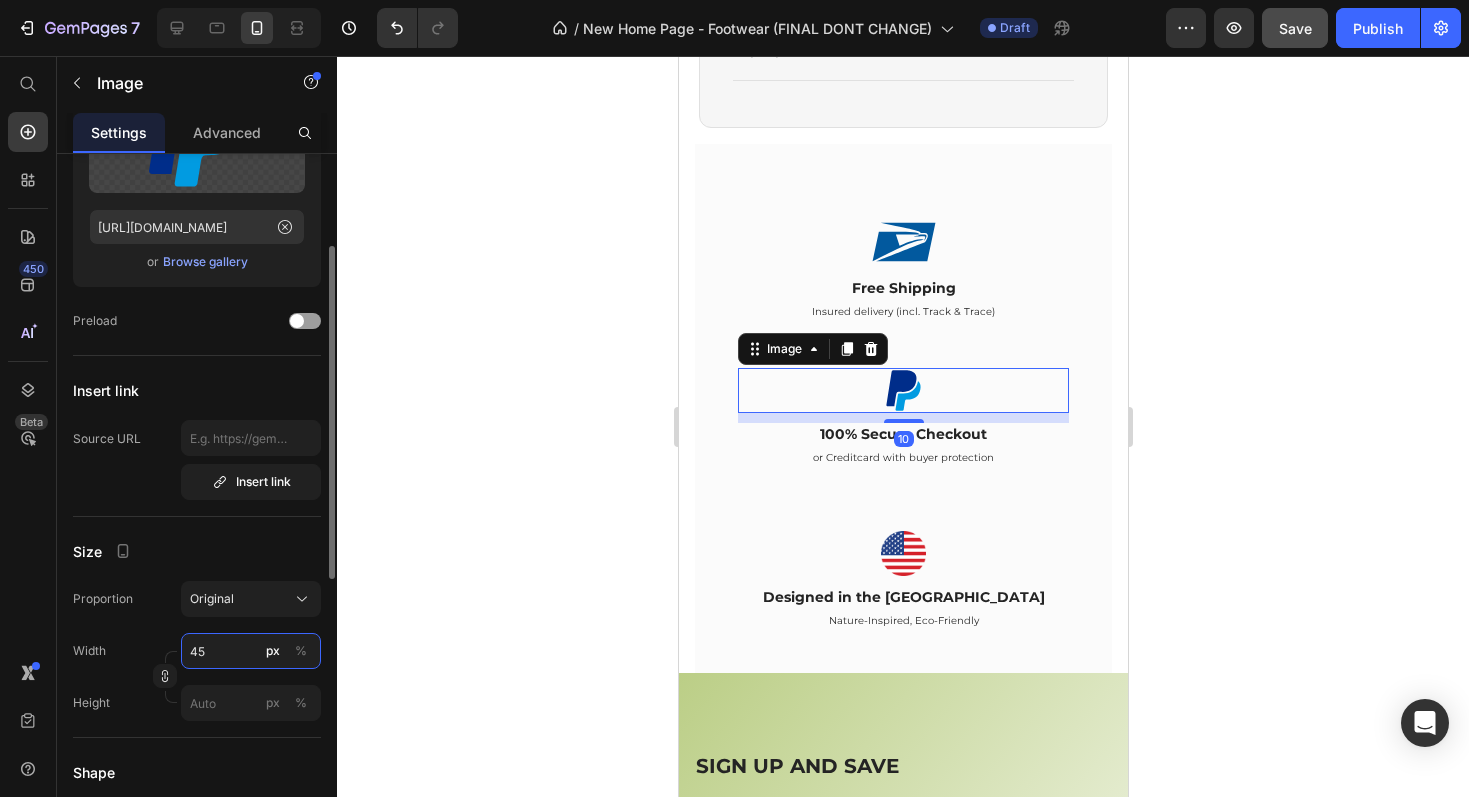 click on "45" at bounding box center [251, 651] 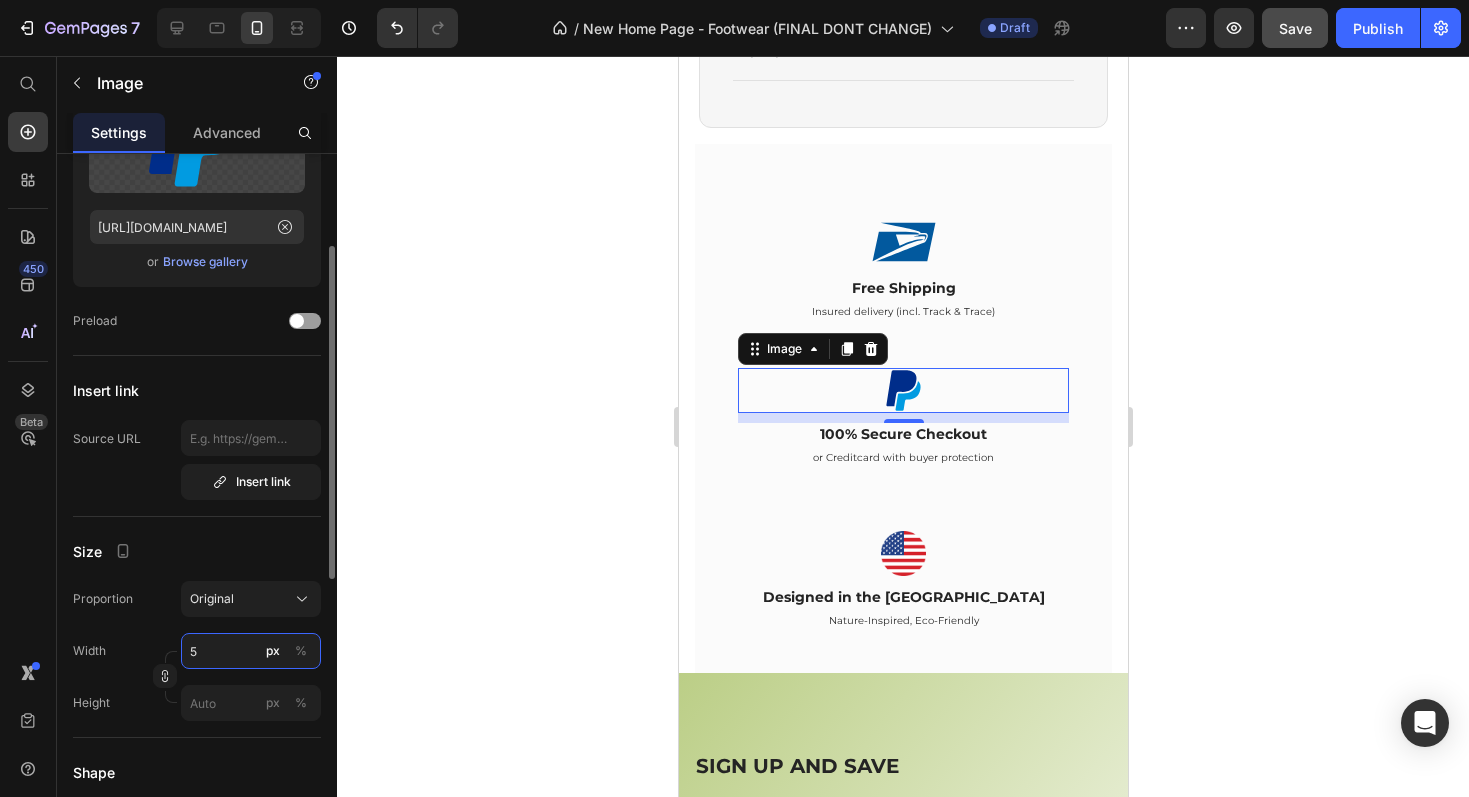 type on "50" 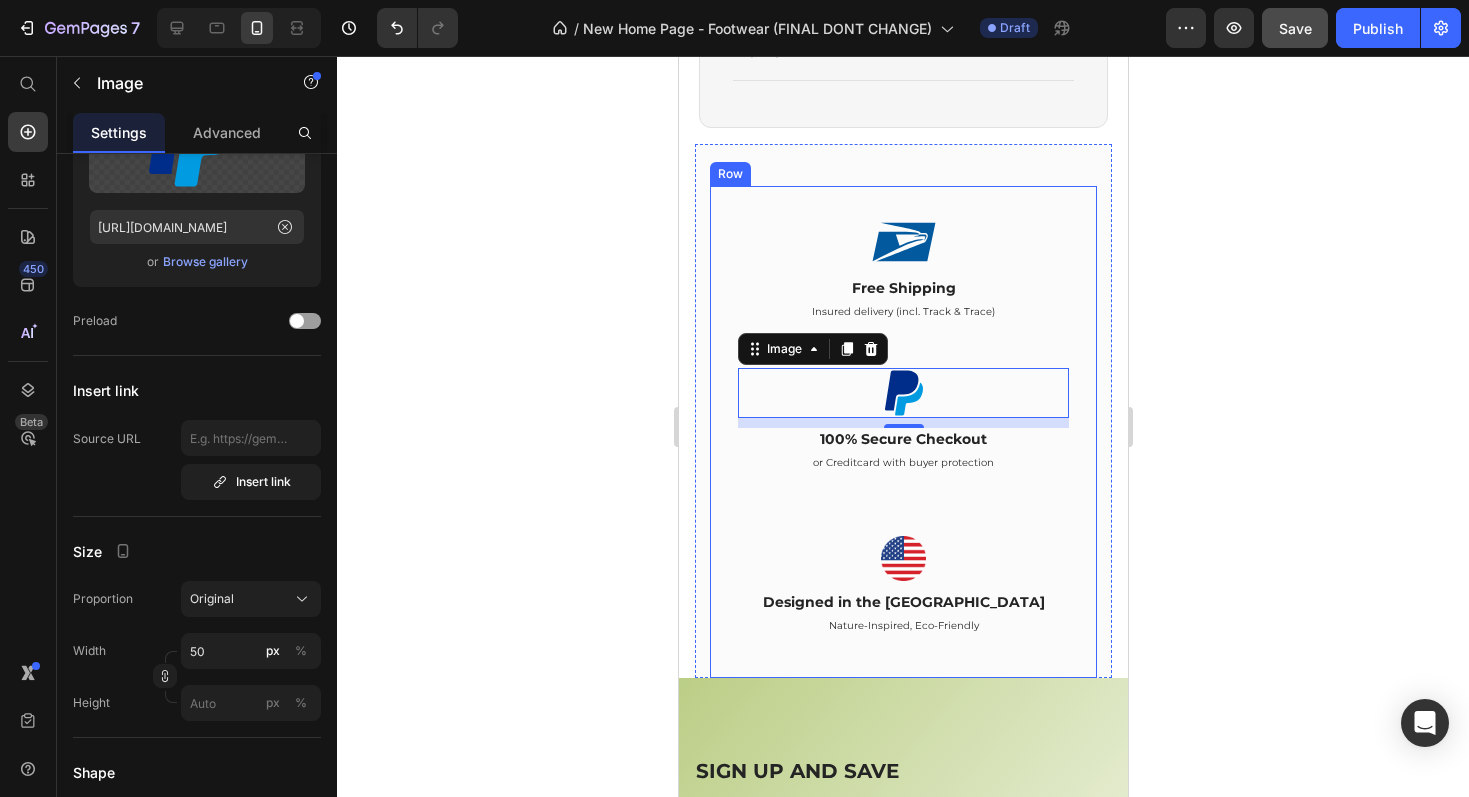 click on "Image   10 100% Secure Checkout Text Block or Creditcard with buyer protection Text Block Row" at bounding box center [902, 431] 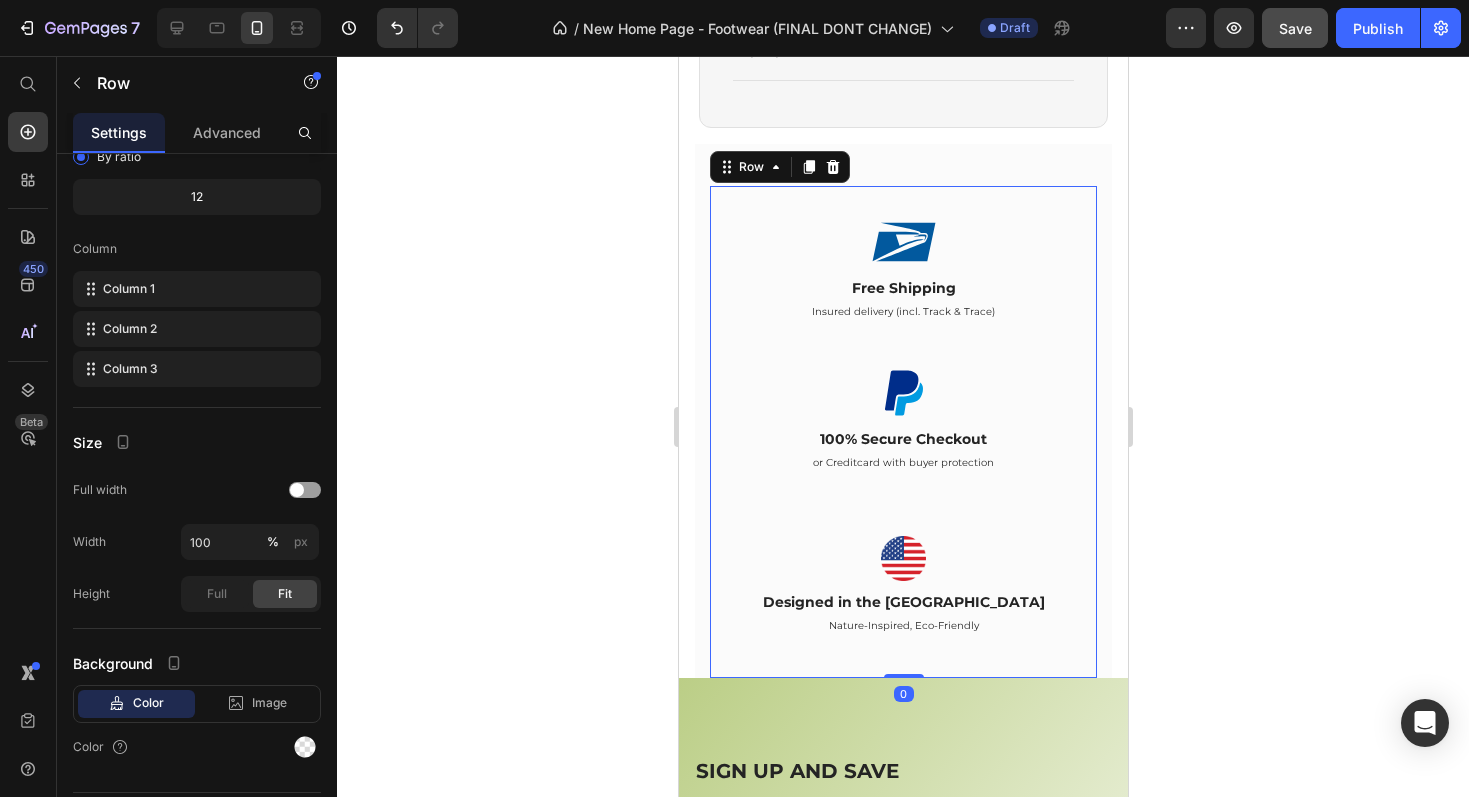 scroll, scrollTop: 0, scrollLeft: 0, axis: both 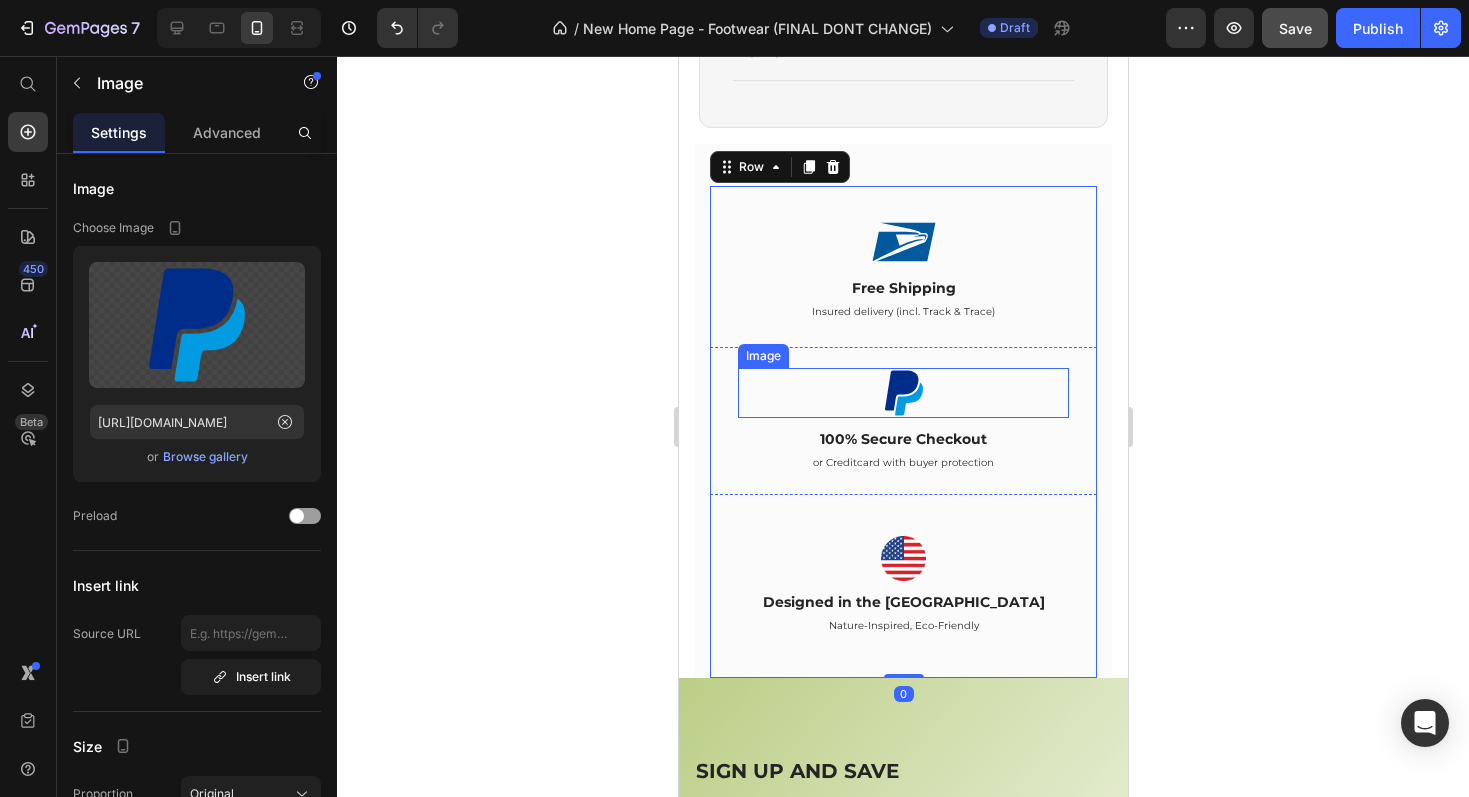 click at bounding box center [902, 393] 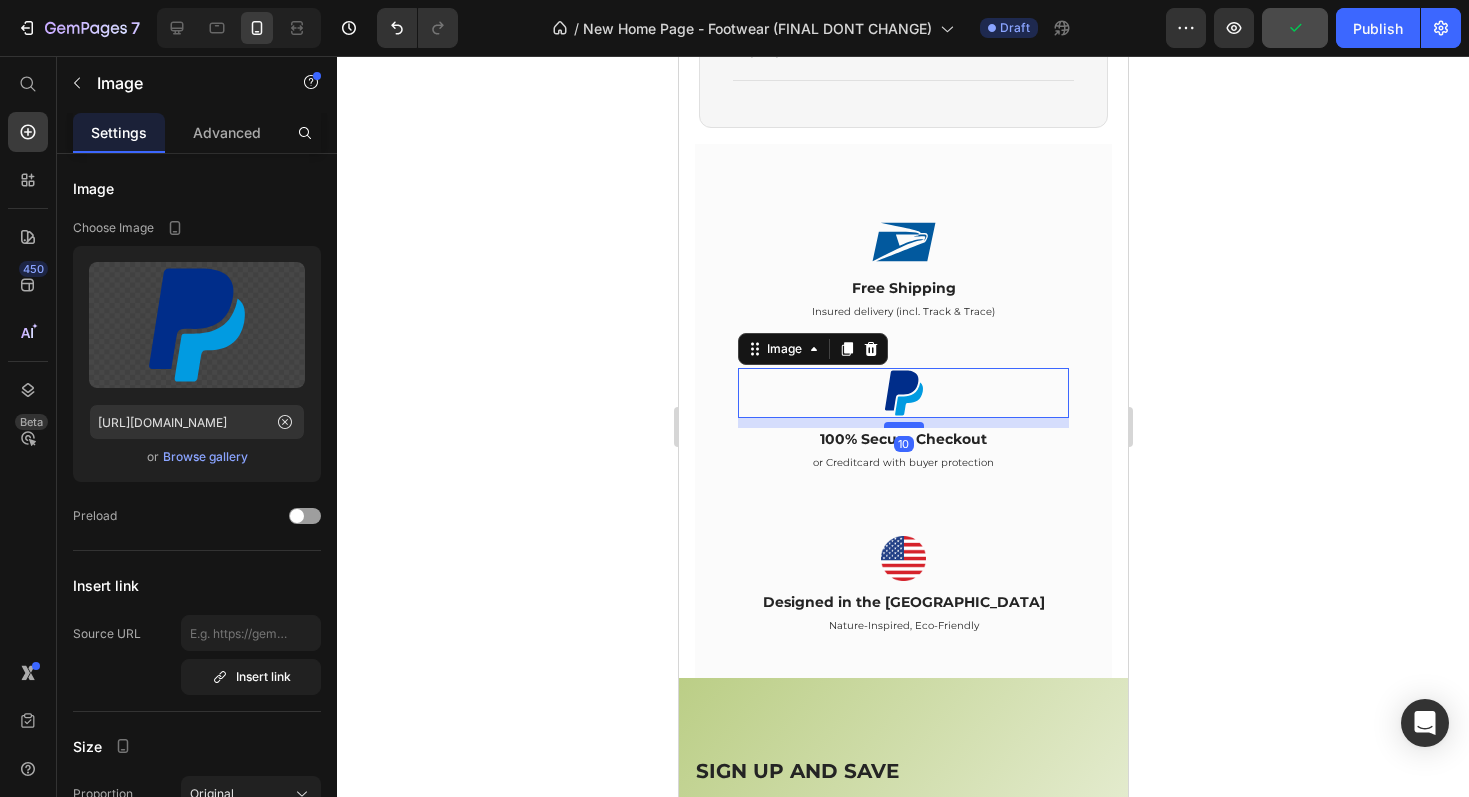 click at bounding box center (903, 425) 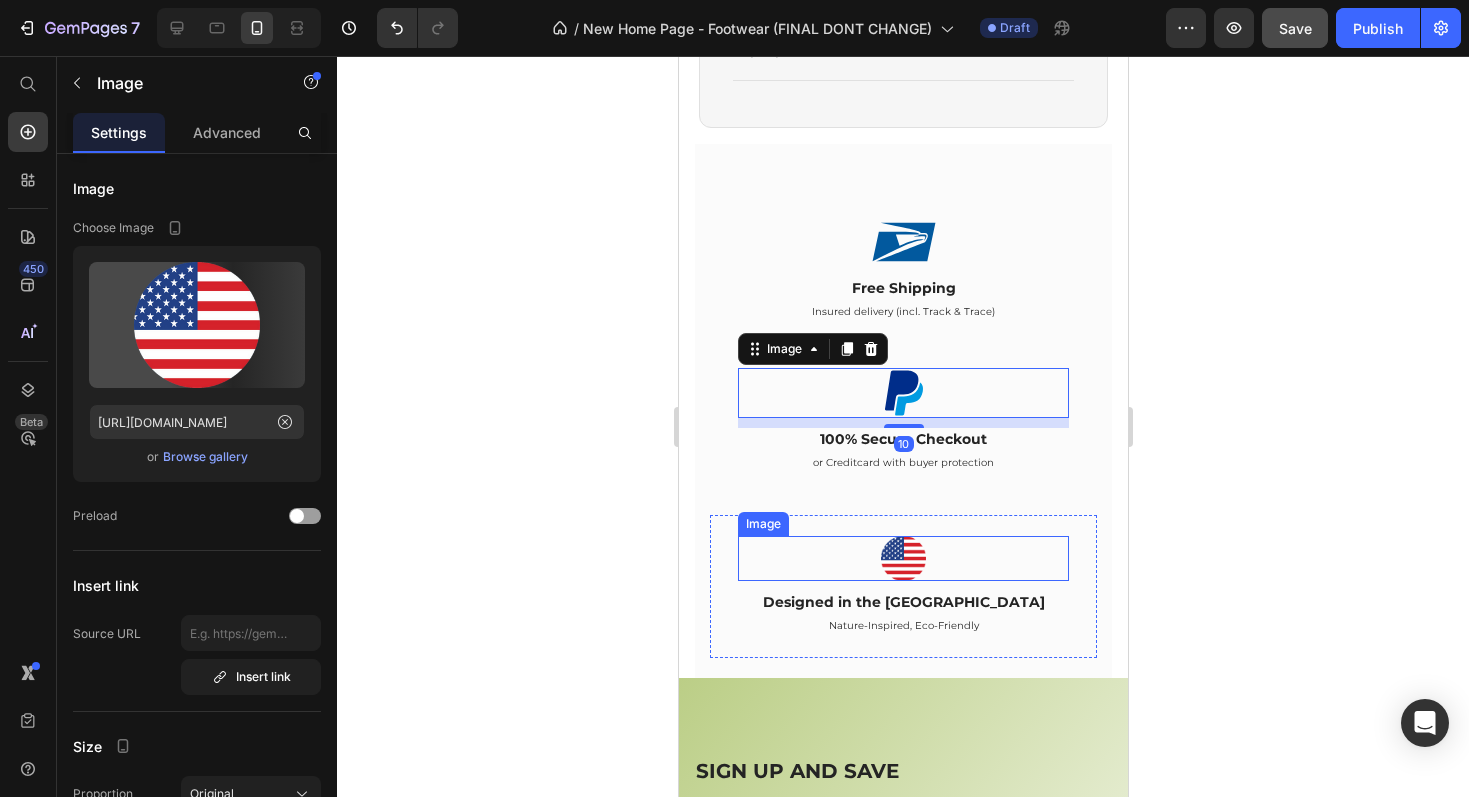 click at bounding box center (902, 558) 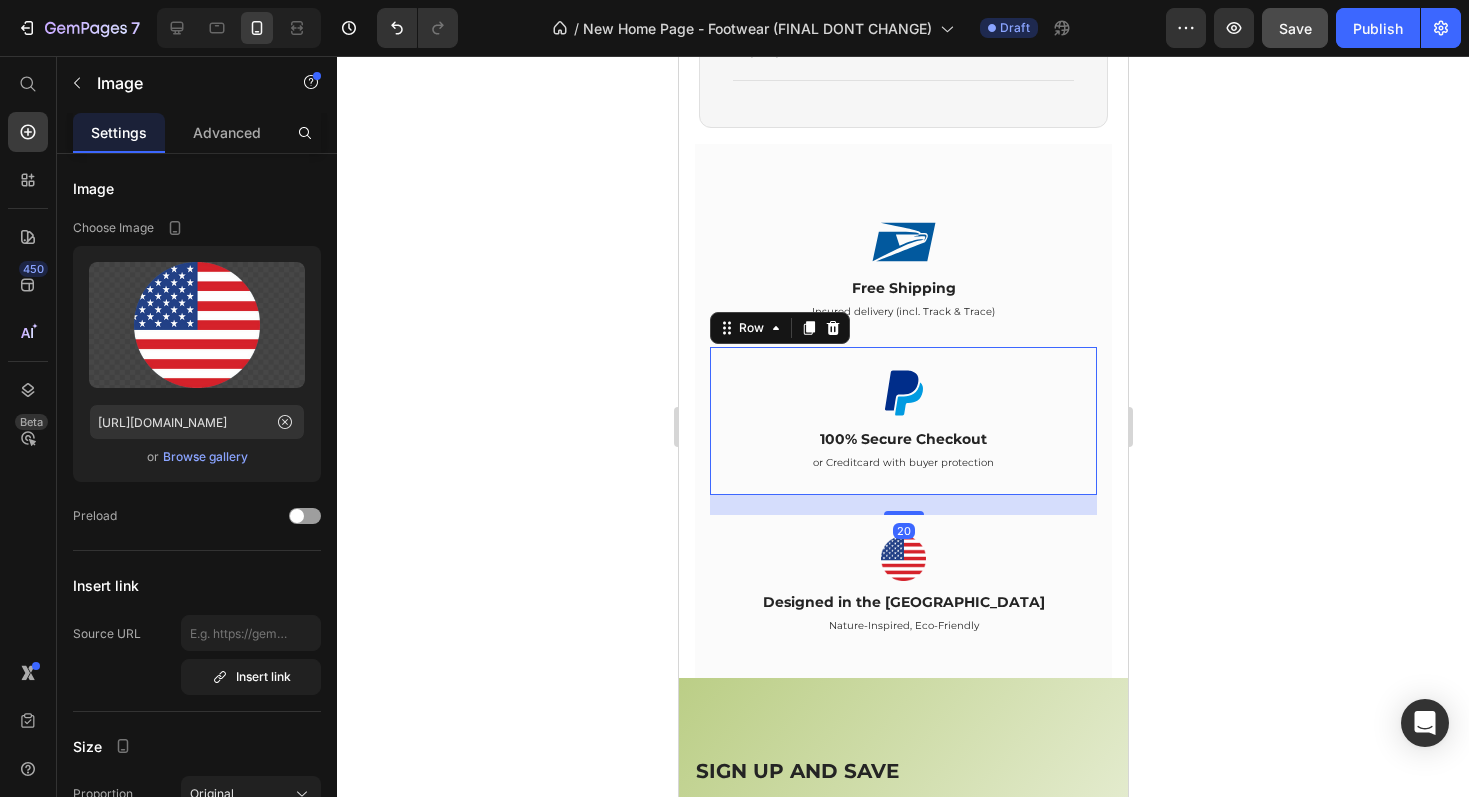 click on "Image 100% Secure Checkout Text Block or Creditcard with buyer protection Text Block Row   20" at bounding box center [902, 421] 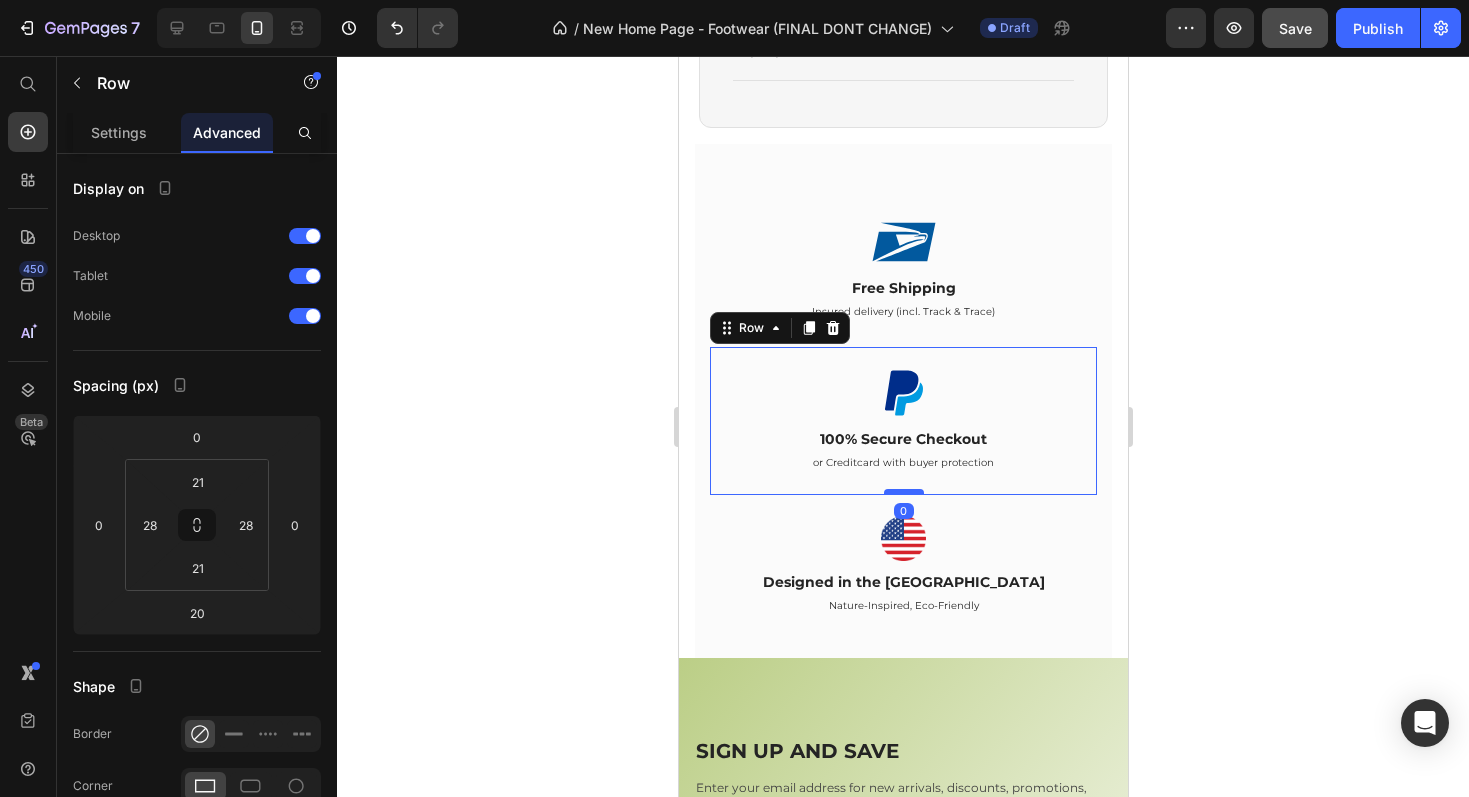 drag, startPoint x: 901, startPoint y: 491, endPoint x: 902, endPoint y: 469, distance: 22.022715 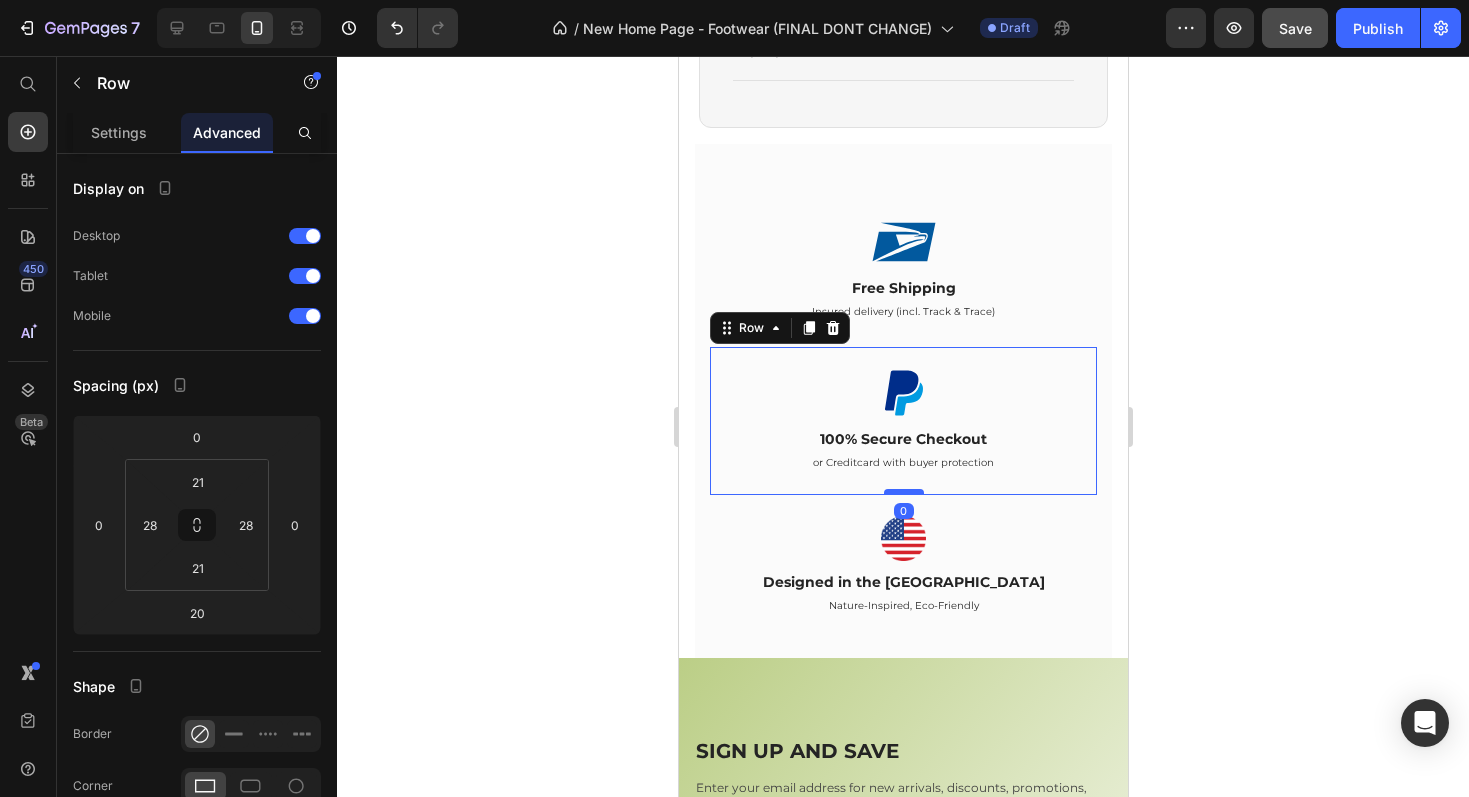 click at bounding box center (903, 492) 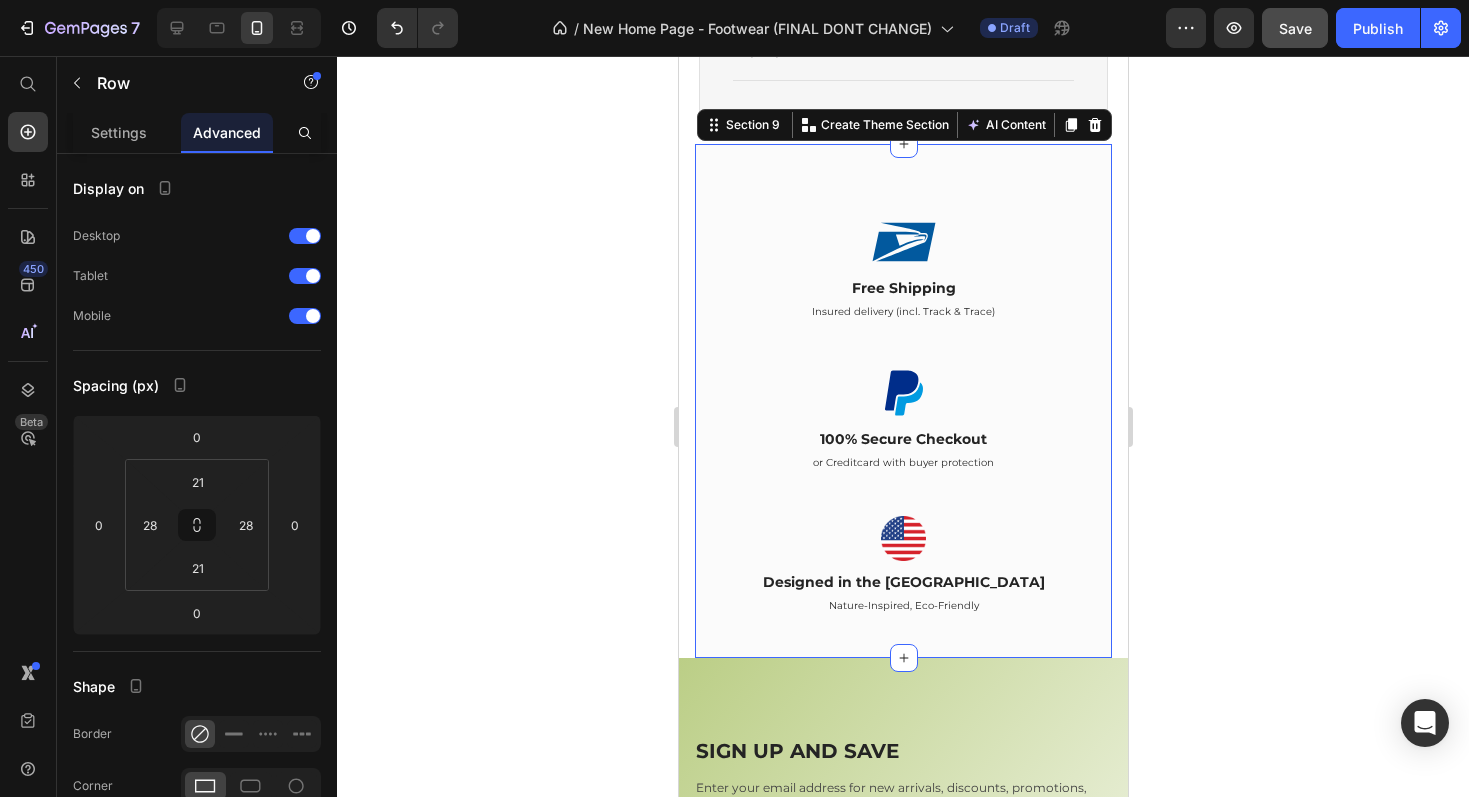 click on "Image Free Shipping Text Block Insured delivery (incl. Track & Trace) Text Block Row Image 100% Secure Checkout Text Block or Creditcard with buyer protection Text Block Row Image Designed in the USA Text Block Nature-Inspired, Eco-Friendly Text Block Row Row Section 9   You can create reusable sections Create Theme Section AI Content Write with GemAI What would you like to describe here? Tone and Voice Persuasive Product Show more Generate" at bounding box center [902, 401] 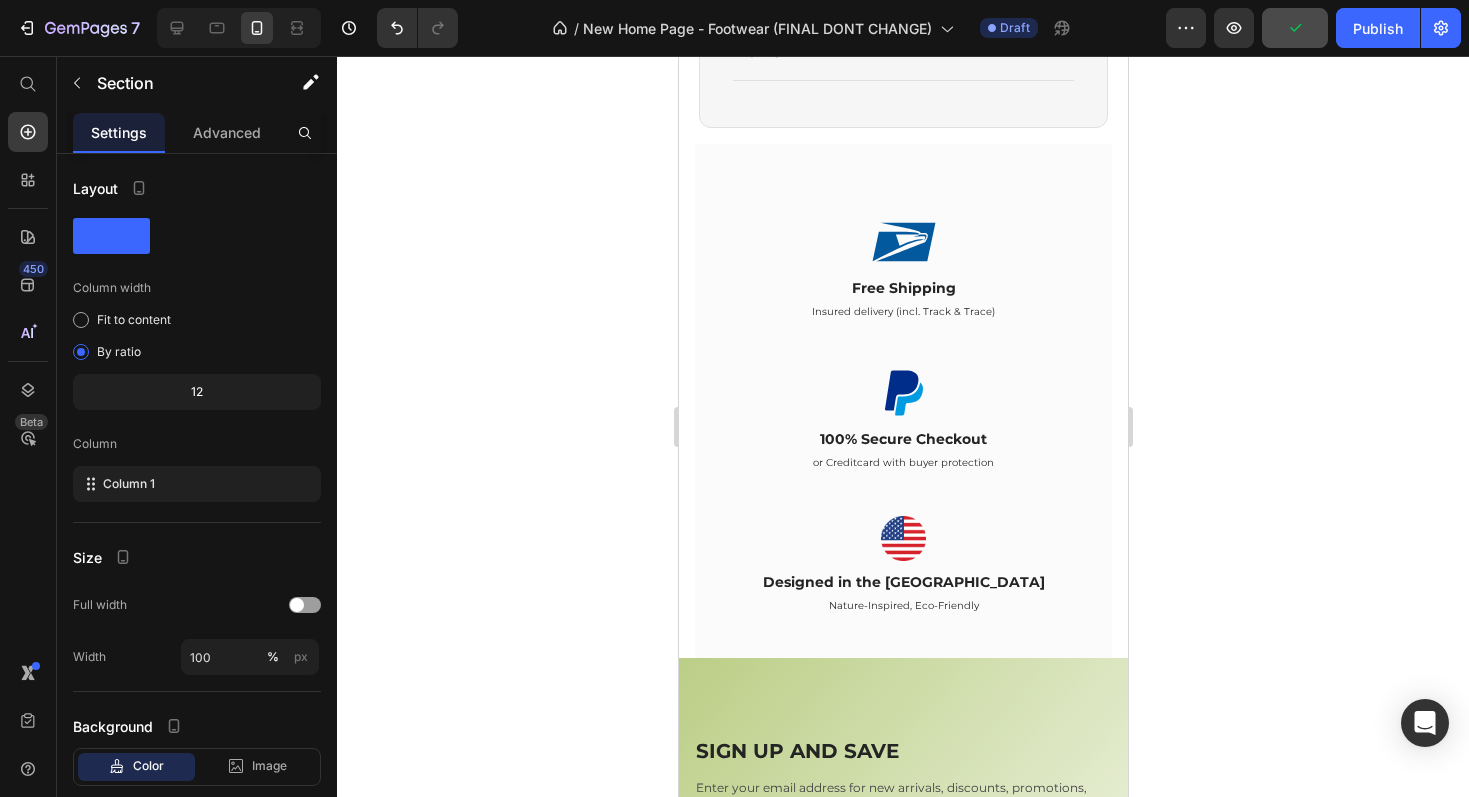 click on "Image Free Shipping Text Block Insured delivery (incl. Track & Trace) Text Block Row Image 100% Secure Checkout Text Block or Creditcard with buyer protection Text Block Row Image Designed in the USA Text Block Nature-Inspired, Eco-Friendly Text Block Row Row Section 9" at bounding box center [902, 401] 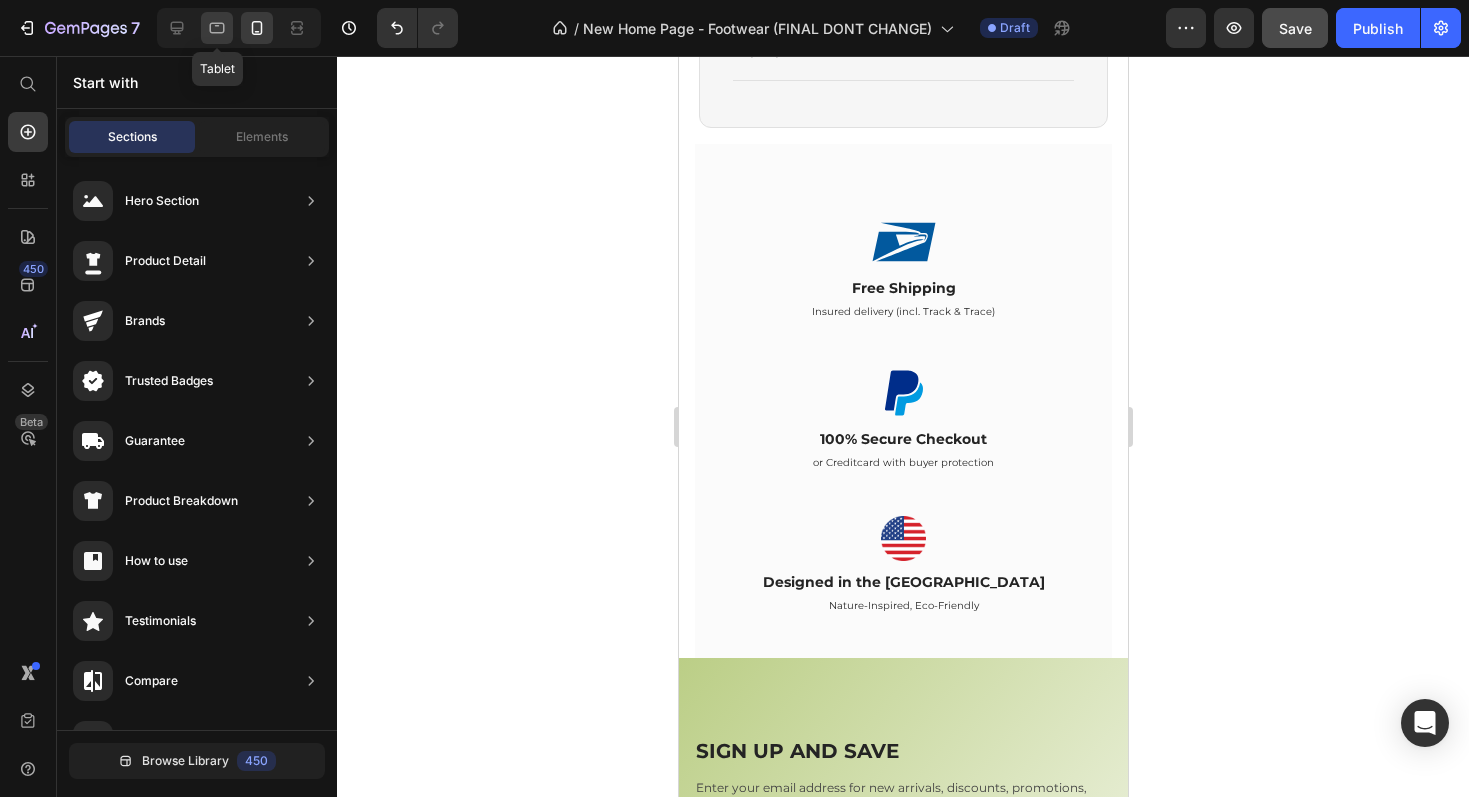 click 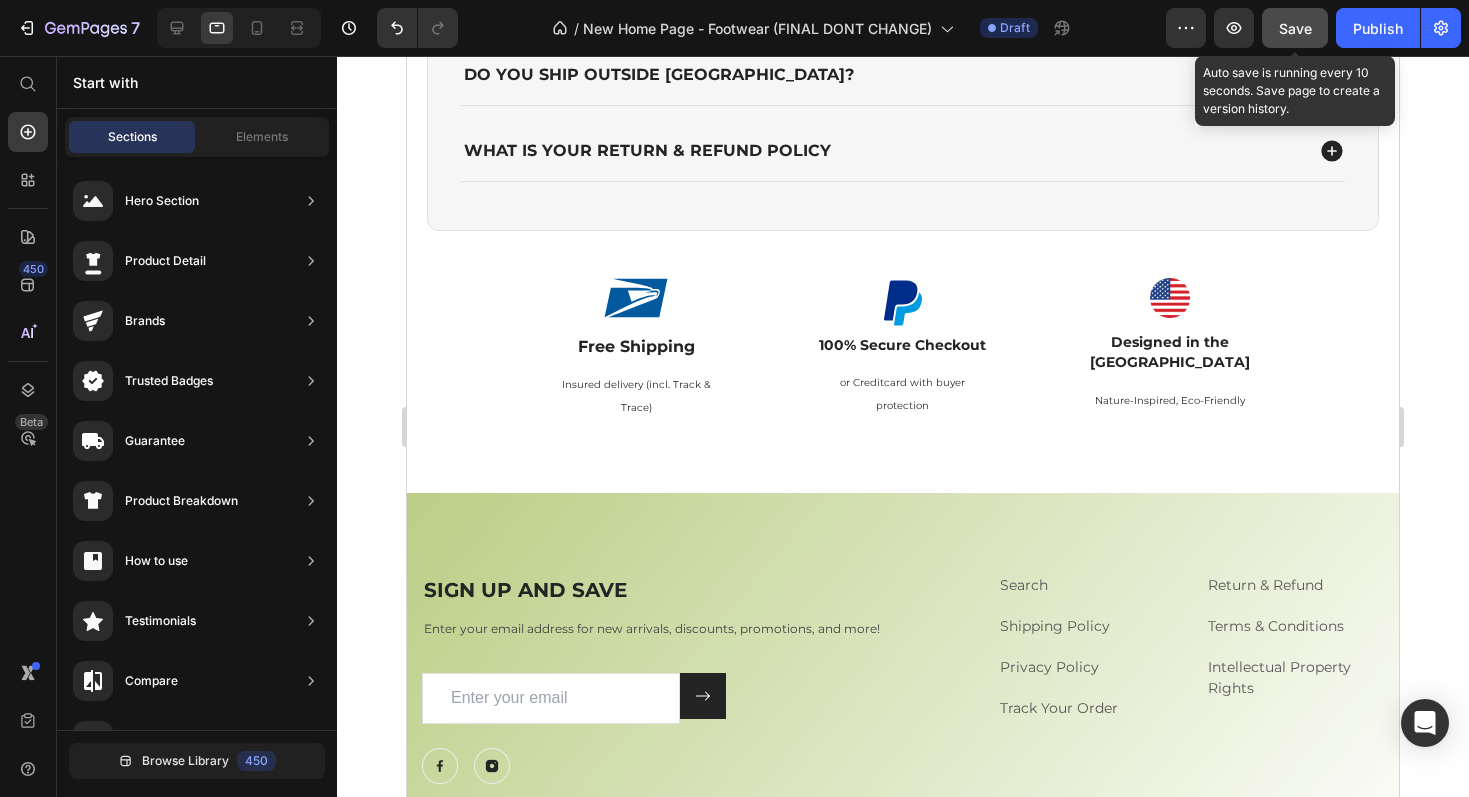 click on "Save" at bounding box center [1295, 28] 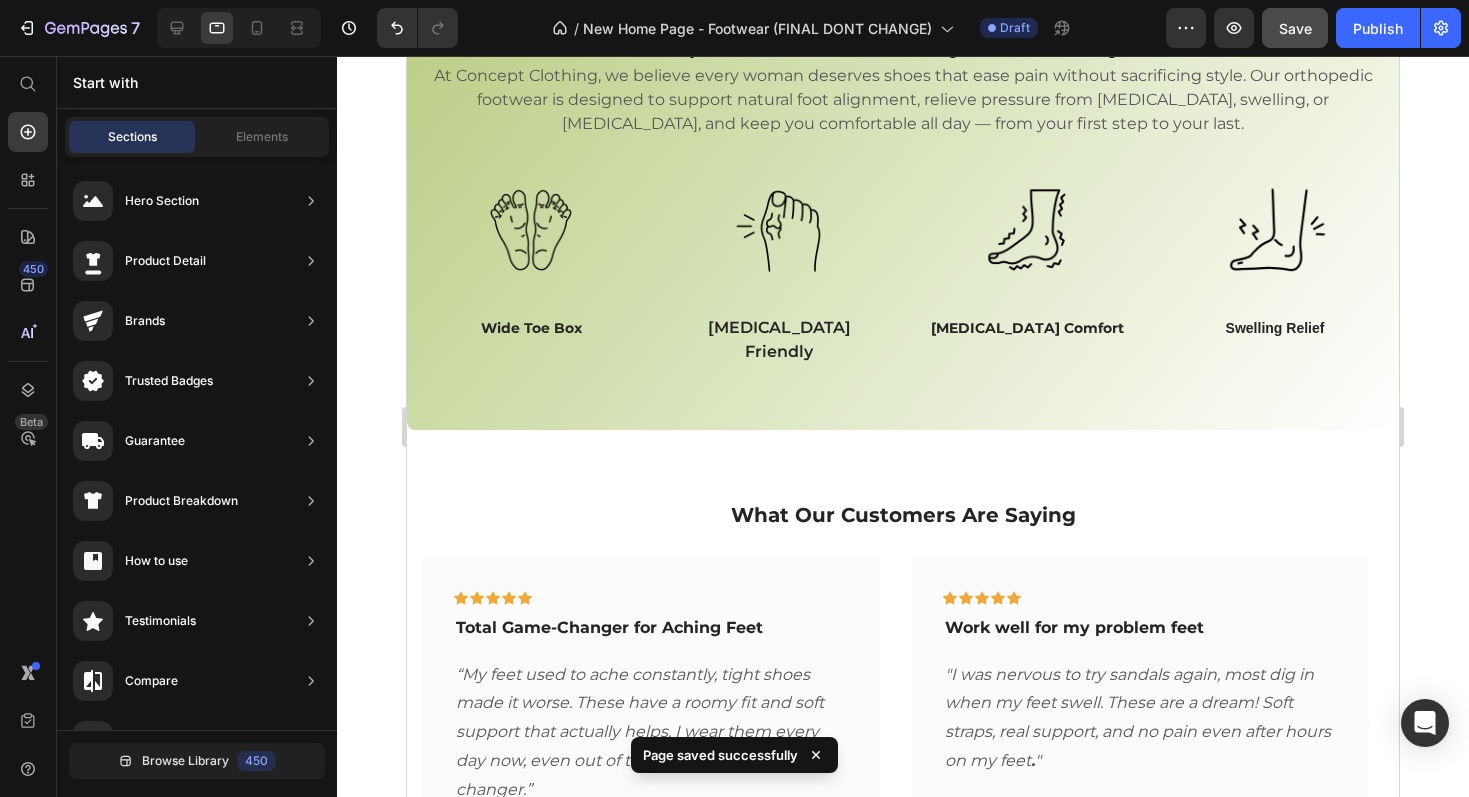 scroll, scrollTop: 0, scrollLeft: 0, axis: both 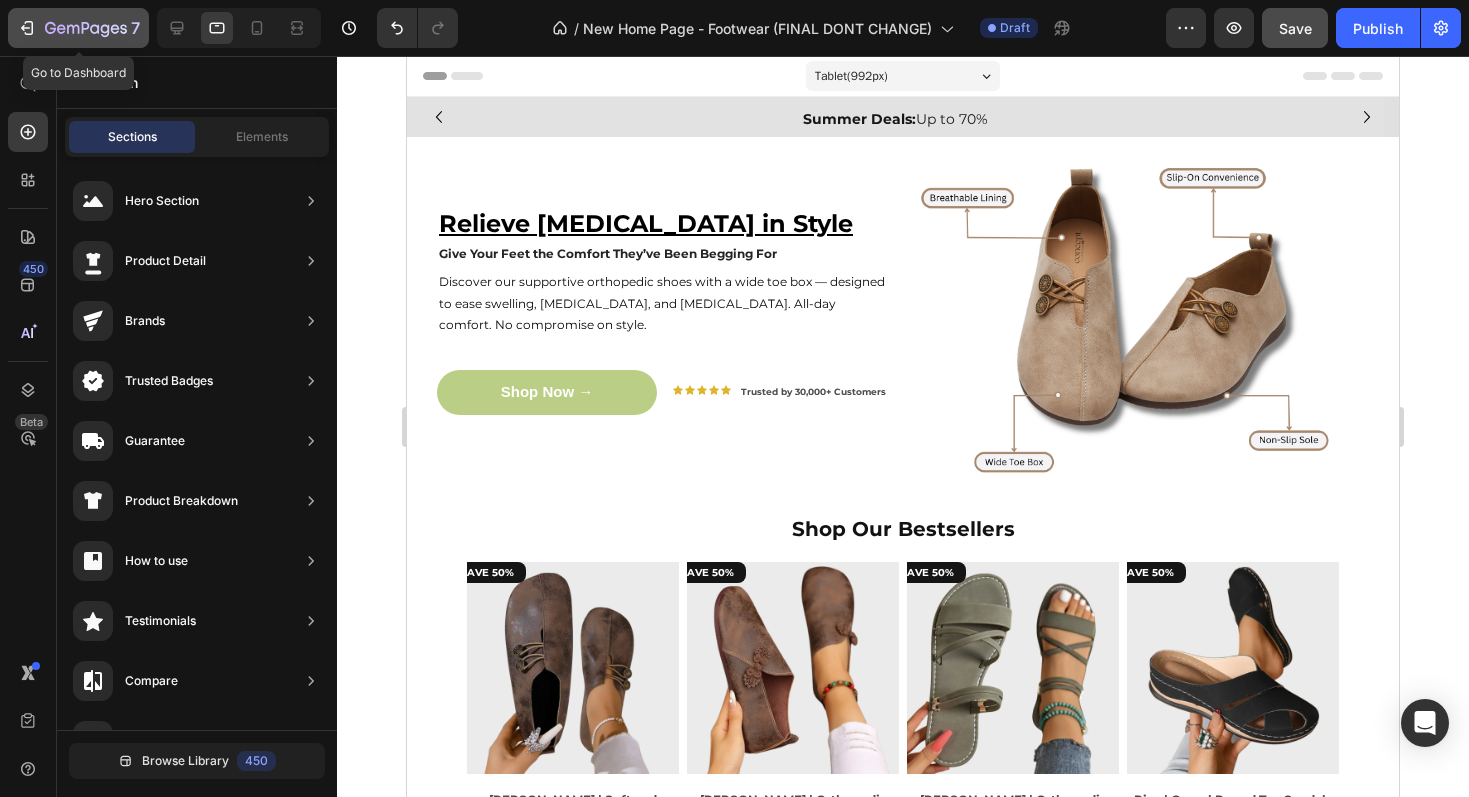 click on "7" 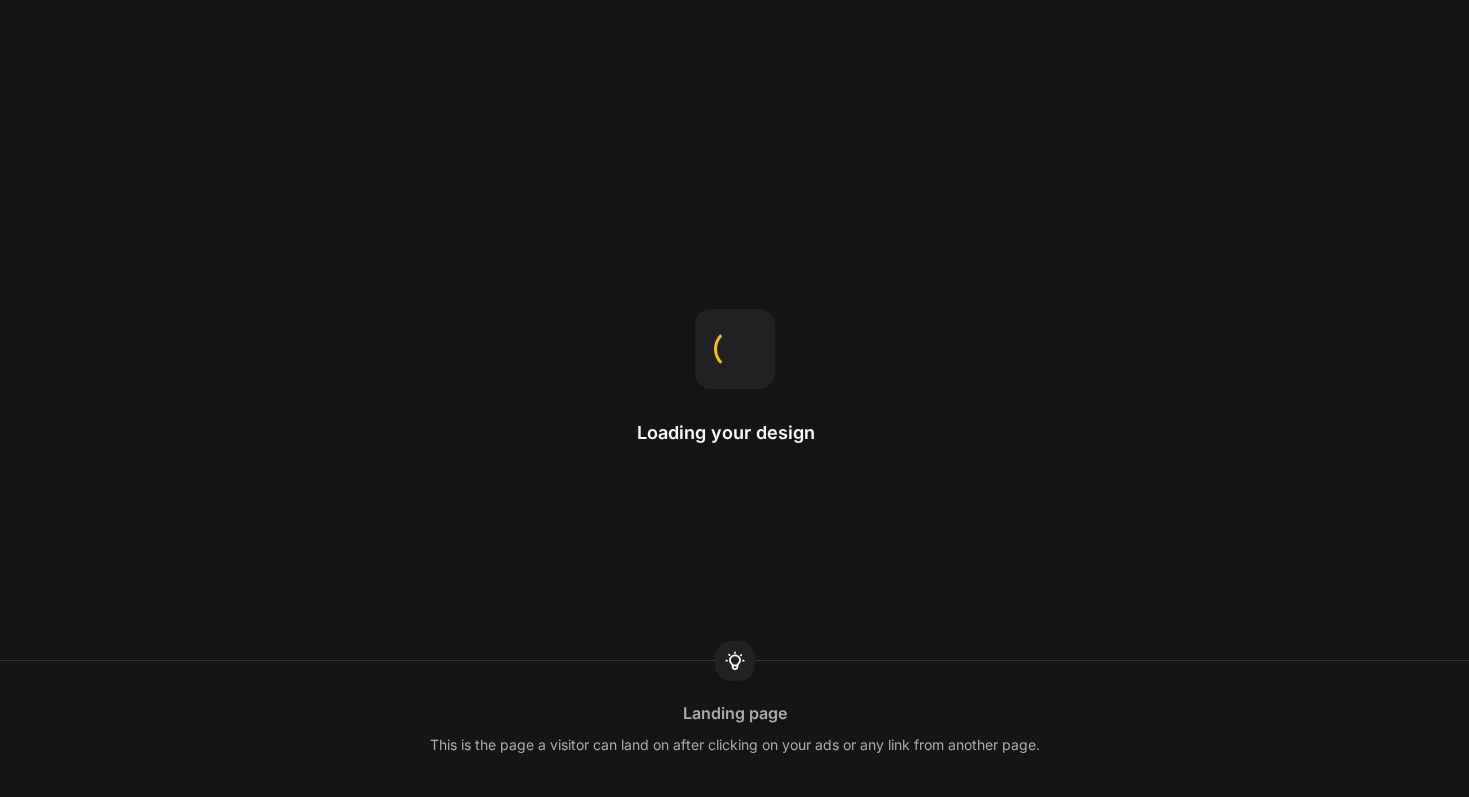 scroll, scrollTop: 0, scrollLeft: 0, axis: both 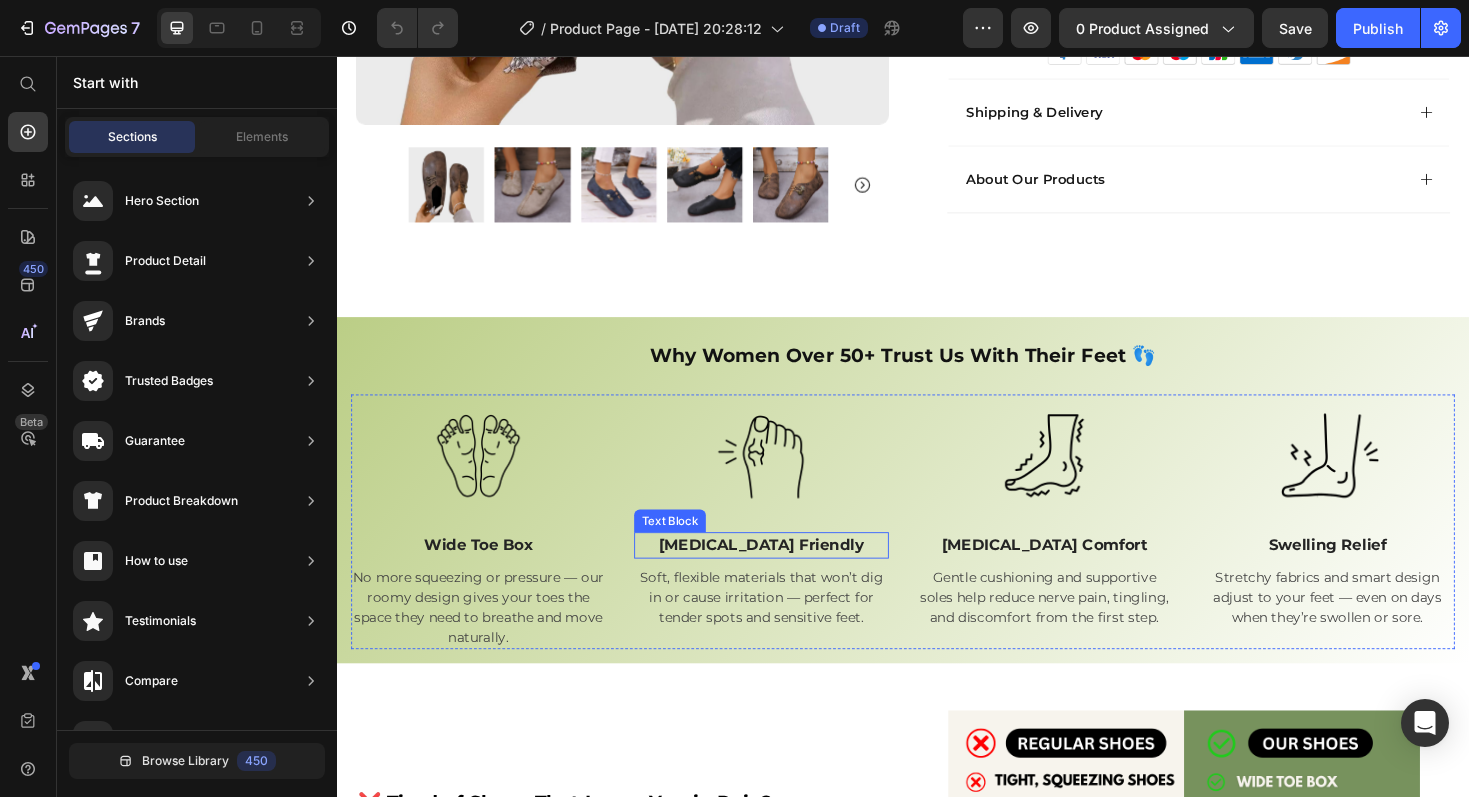 click on "[MEDICAL_DATA] Friendly" at bounding box center [787, 574] 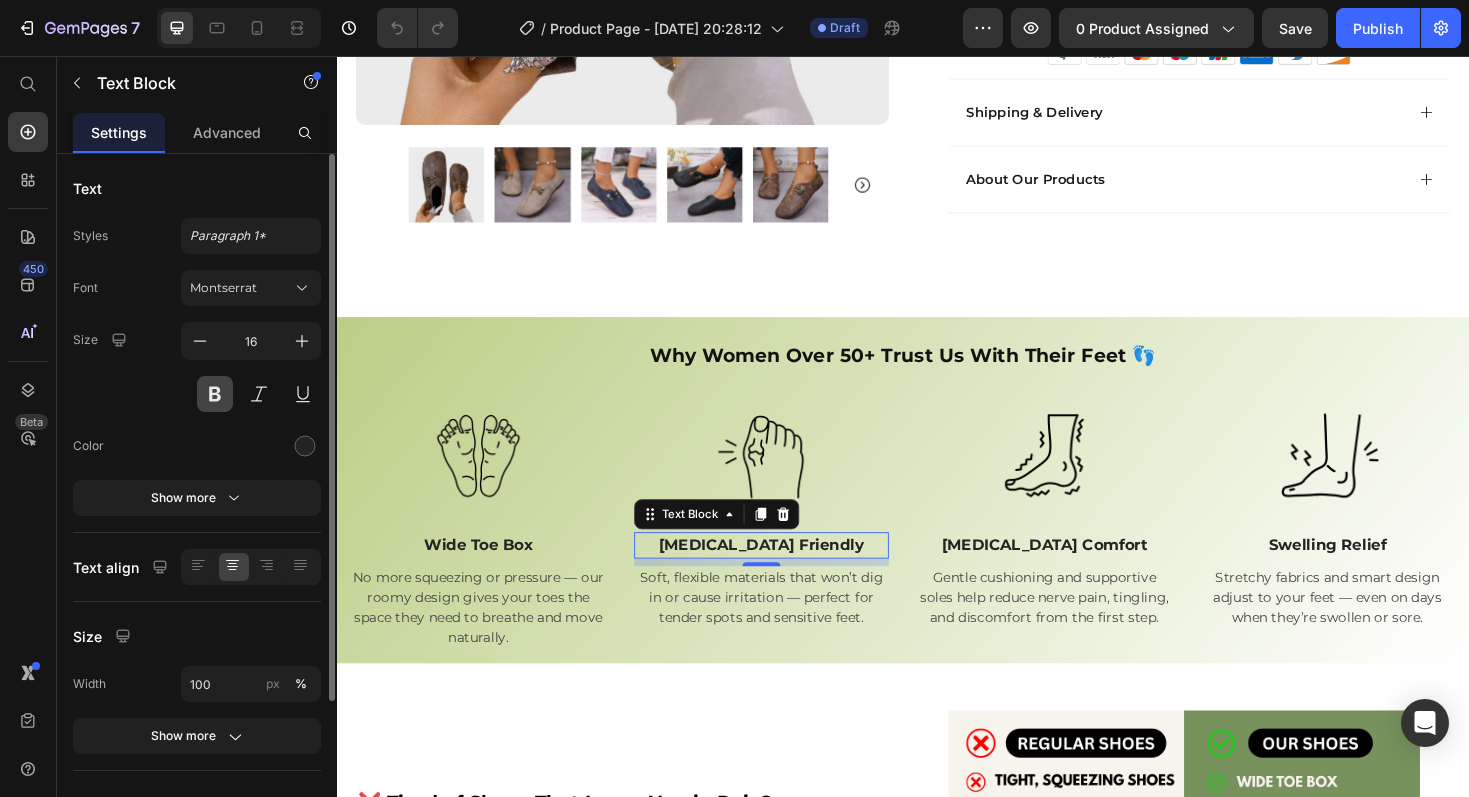 click at bounding box center [215, 394] 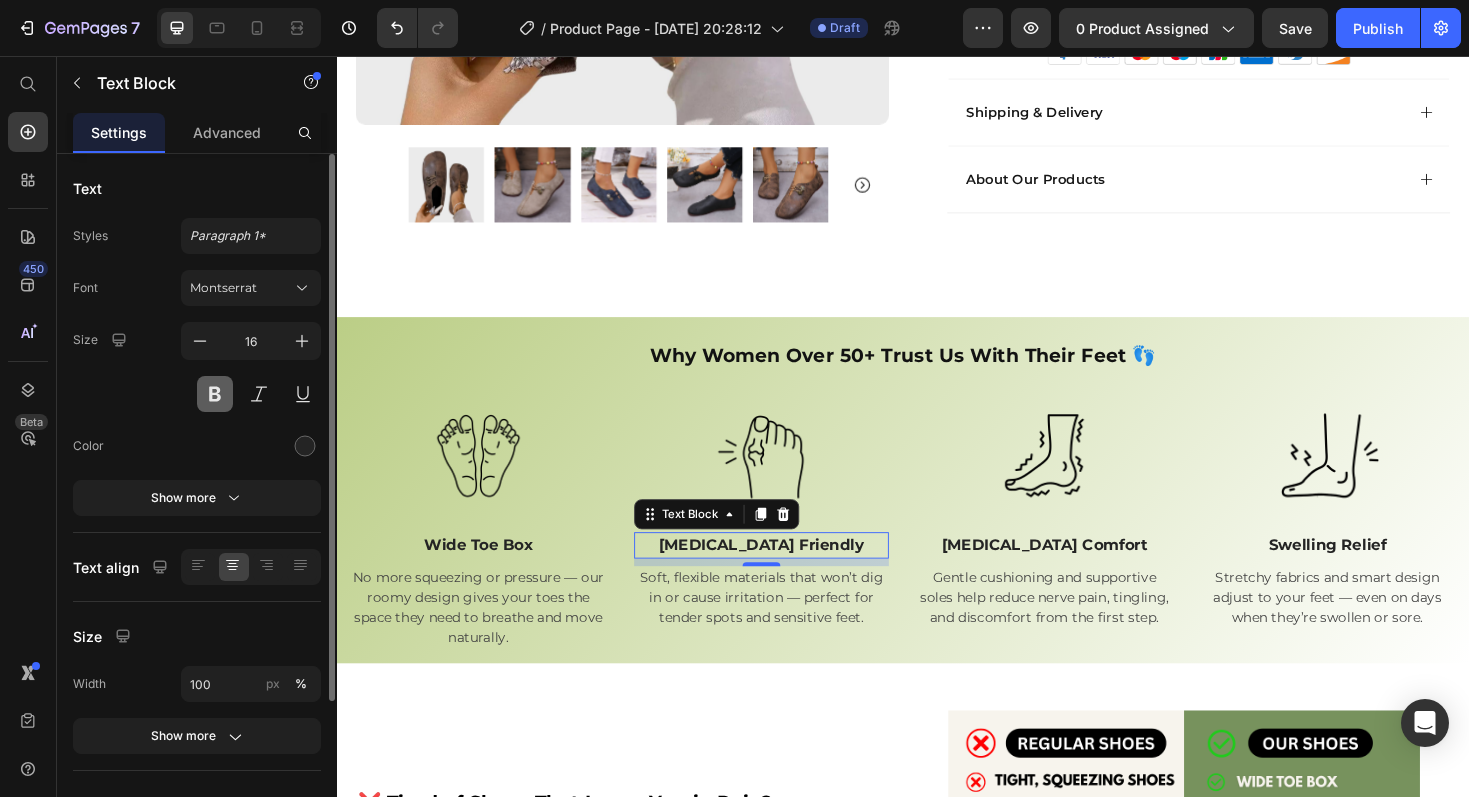 click at bounding box center [215, 394] 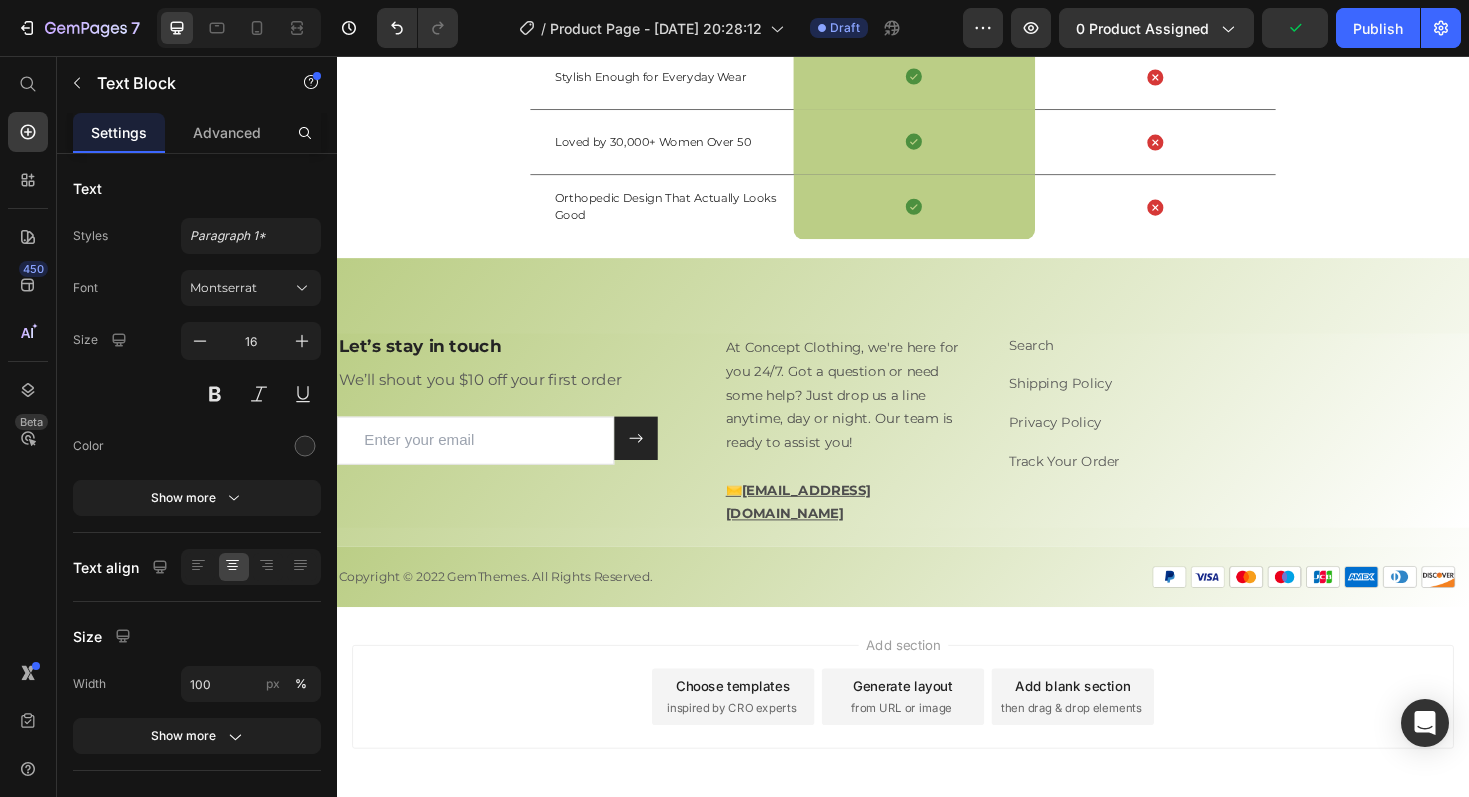 scroll, scrollTop: 3904, scrollLeft: 0, axis: vertical 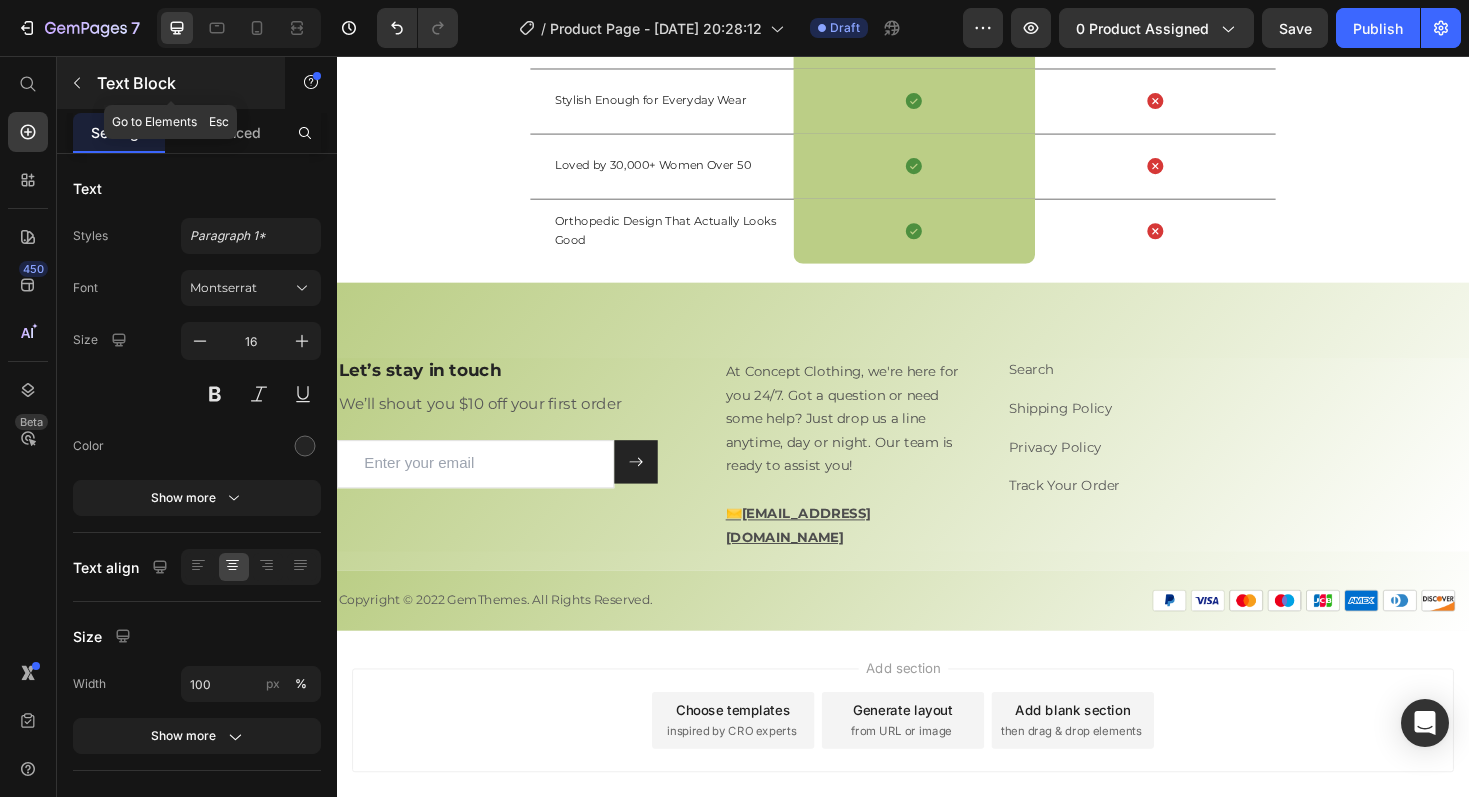 click on "Text Block" at bounding box center [171, 83] 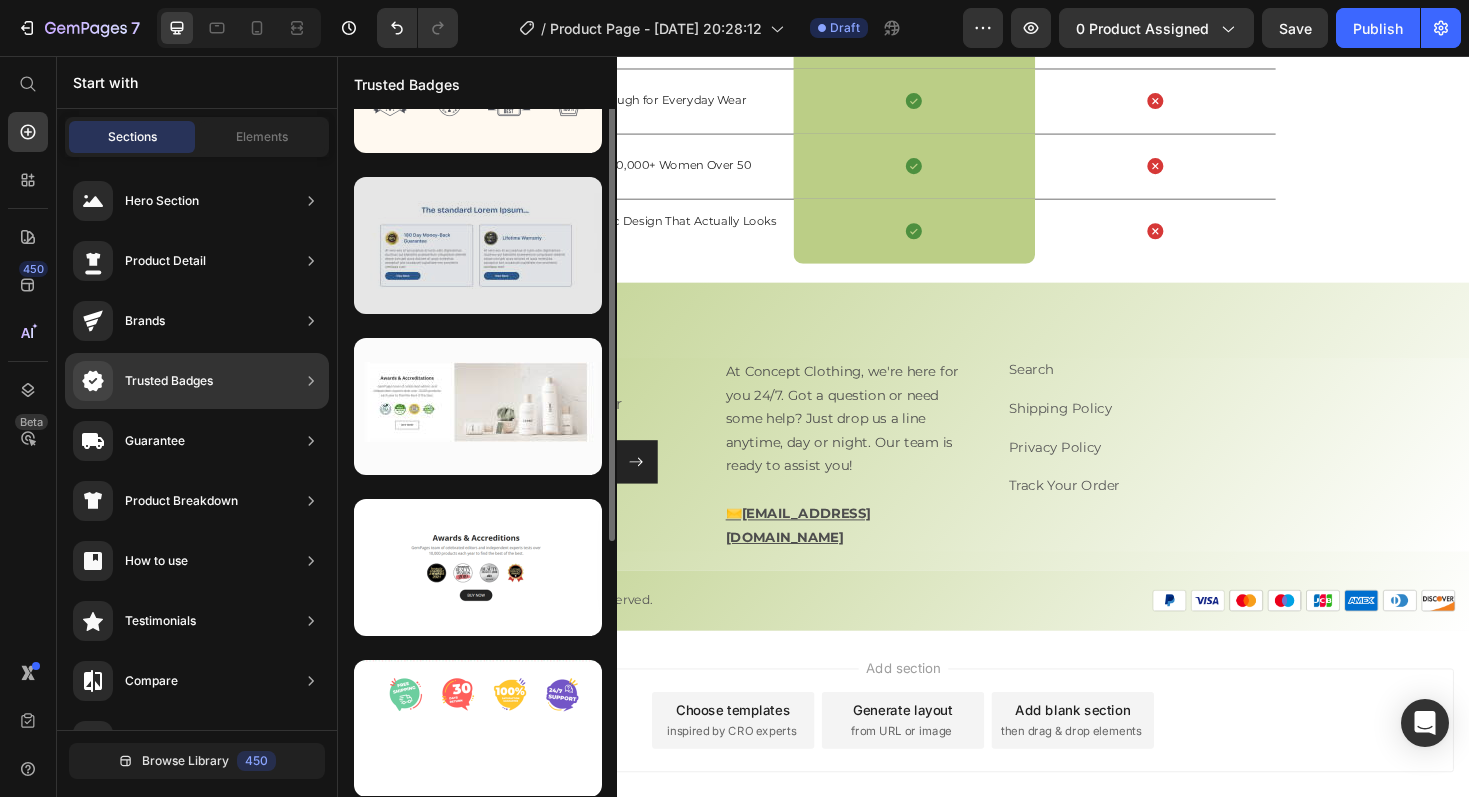 scroll, scrollTop: 0, scrollLeft: 0, axis: both 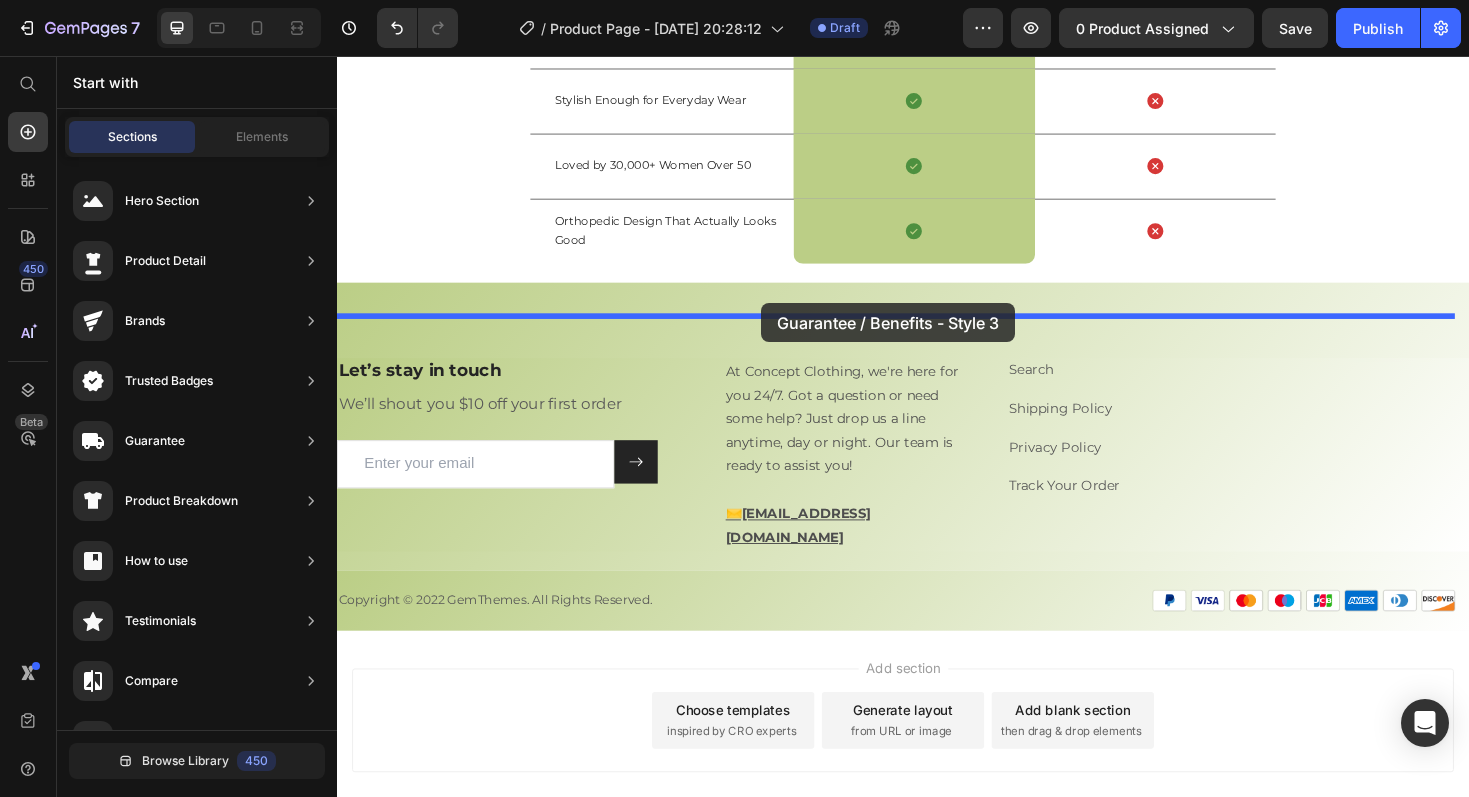 drag, startPoint x: 874, startPoint y: 389, endPoint x: 786, endPoint y: 318, distance: 113.07078 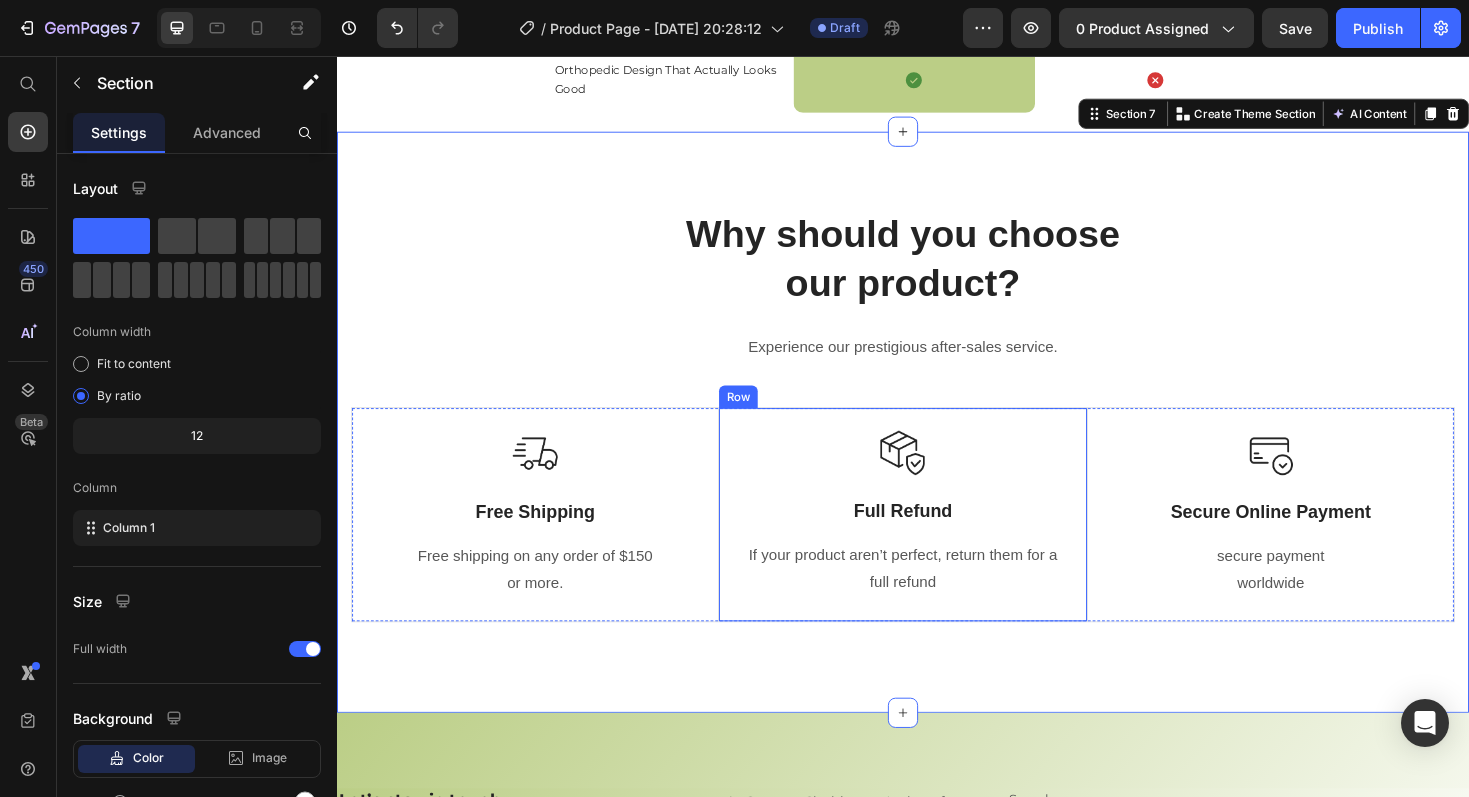 scroll, scrollTop: 4115, scrollLeft: 0, axis: vertical 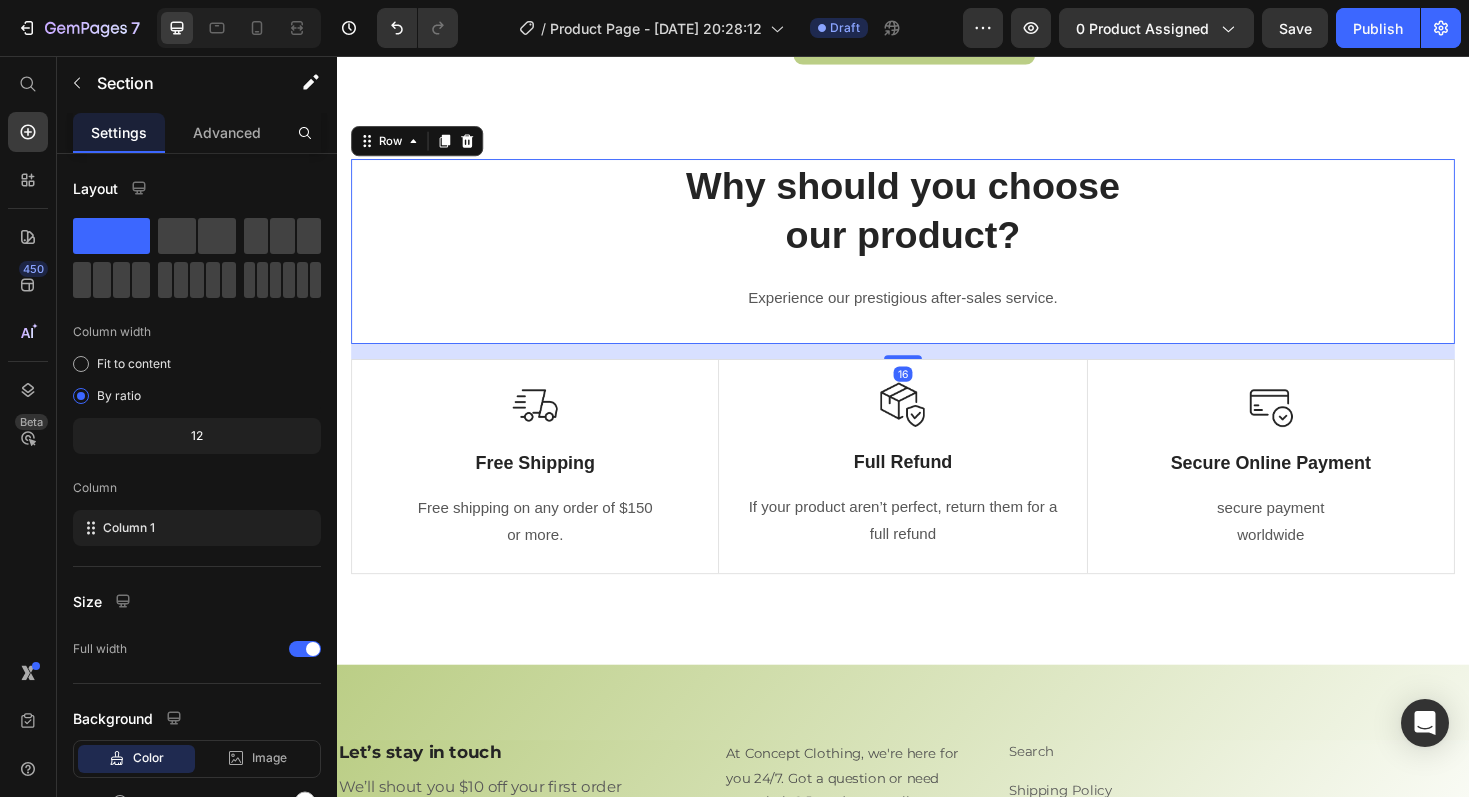 click on "Why should you choose our product? Heading Experience our prestigious after-sales service. Text block" at bounding box center (937, 263) 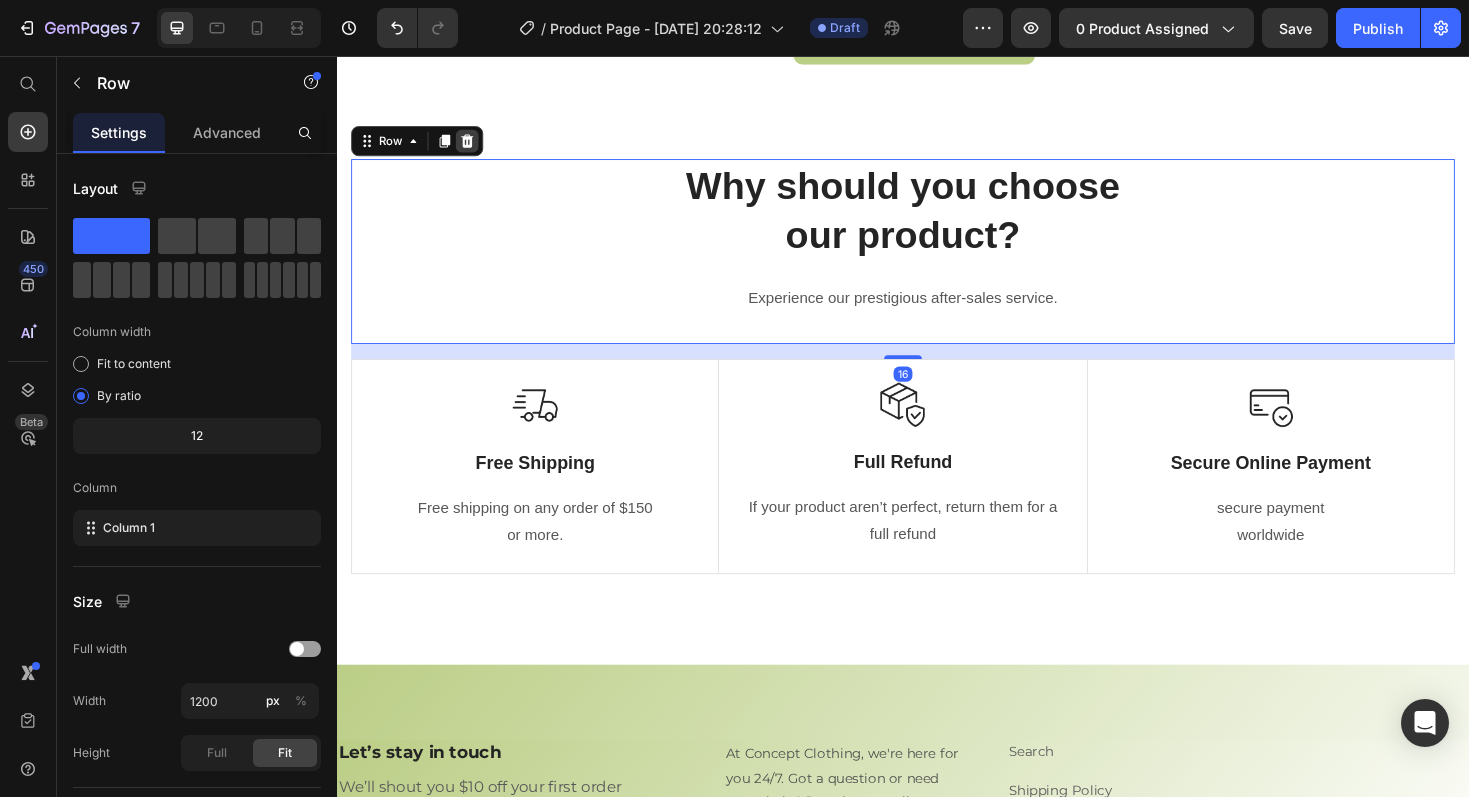 click 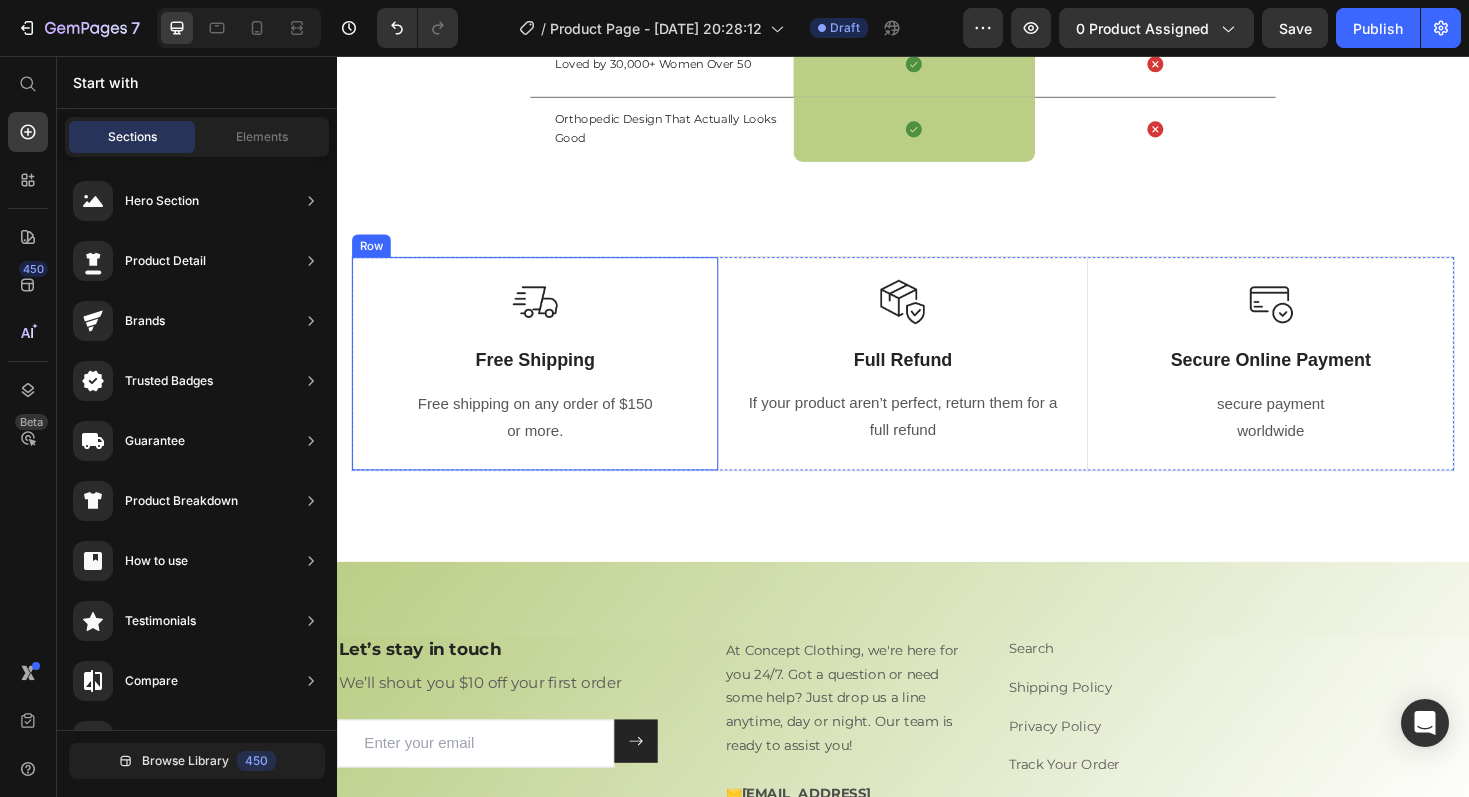 scroll, scrollTop: 3989, scrollLeft: 0, axis: vertical 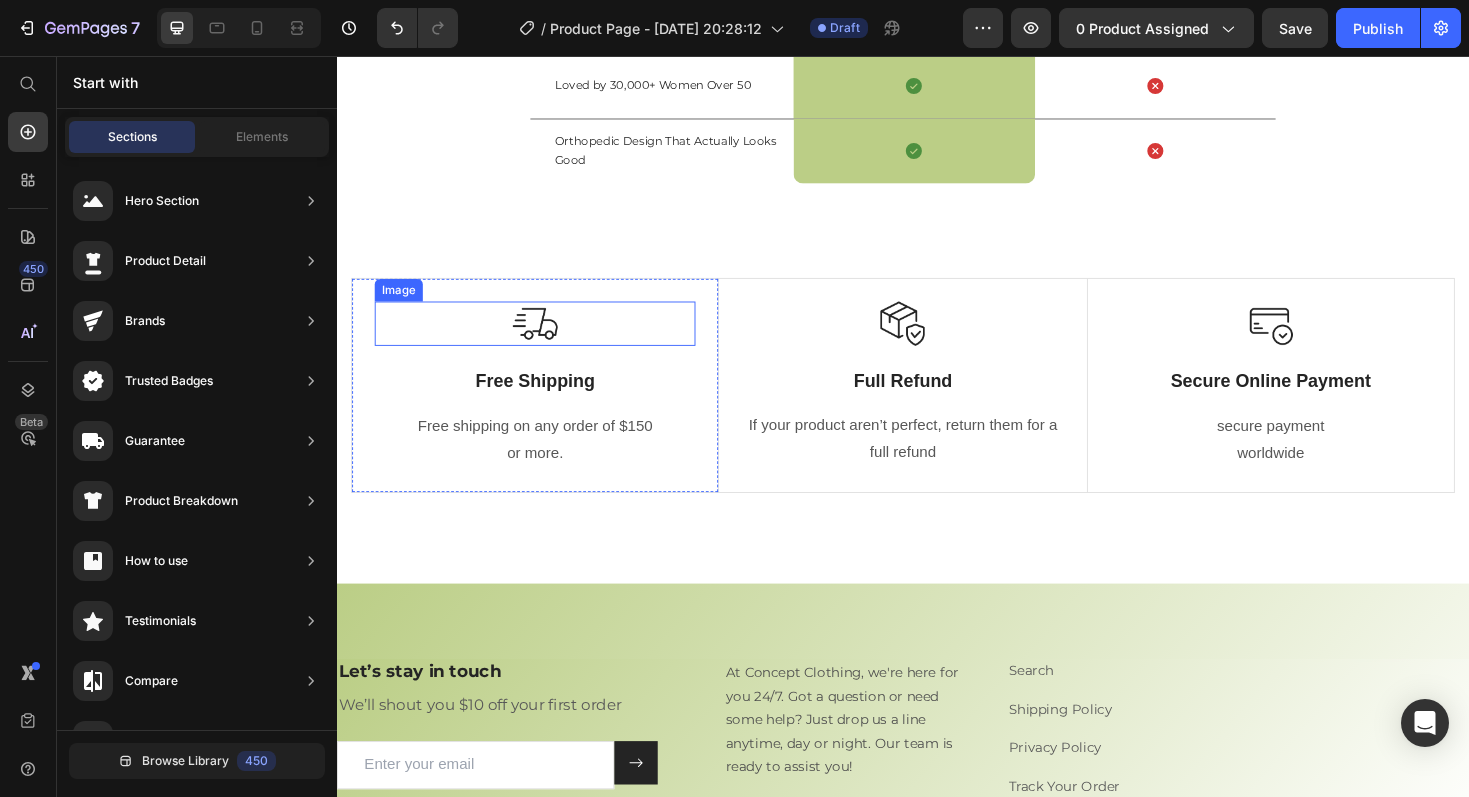 click at bounding box center [547, 340] 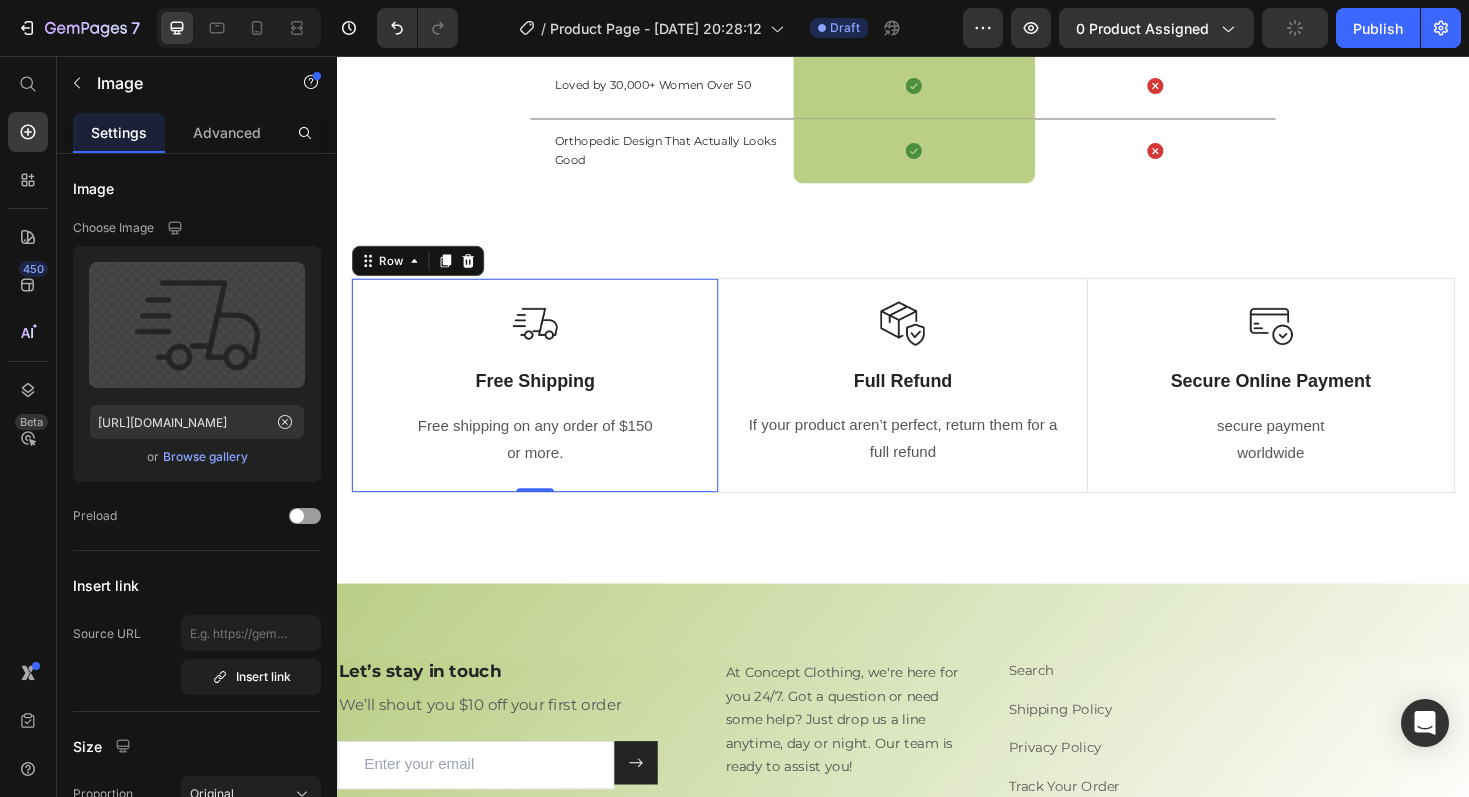click on "Image Free Shipping Text Block Free shipping on any order of $150  or more. Text block Row   0" at bounding box center [547, 405] 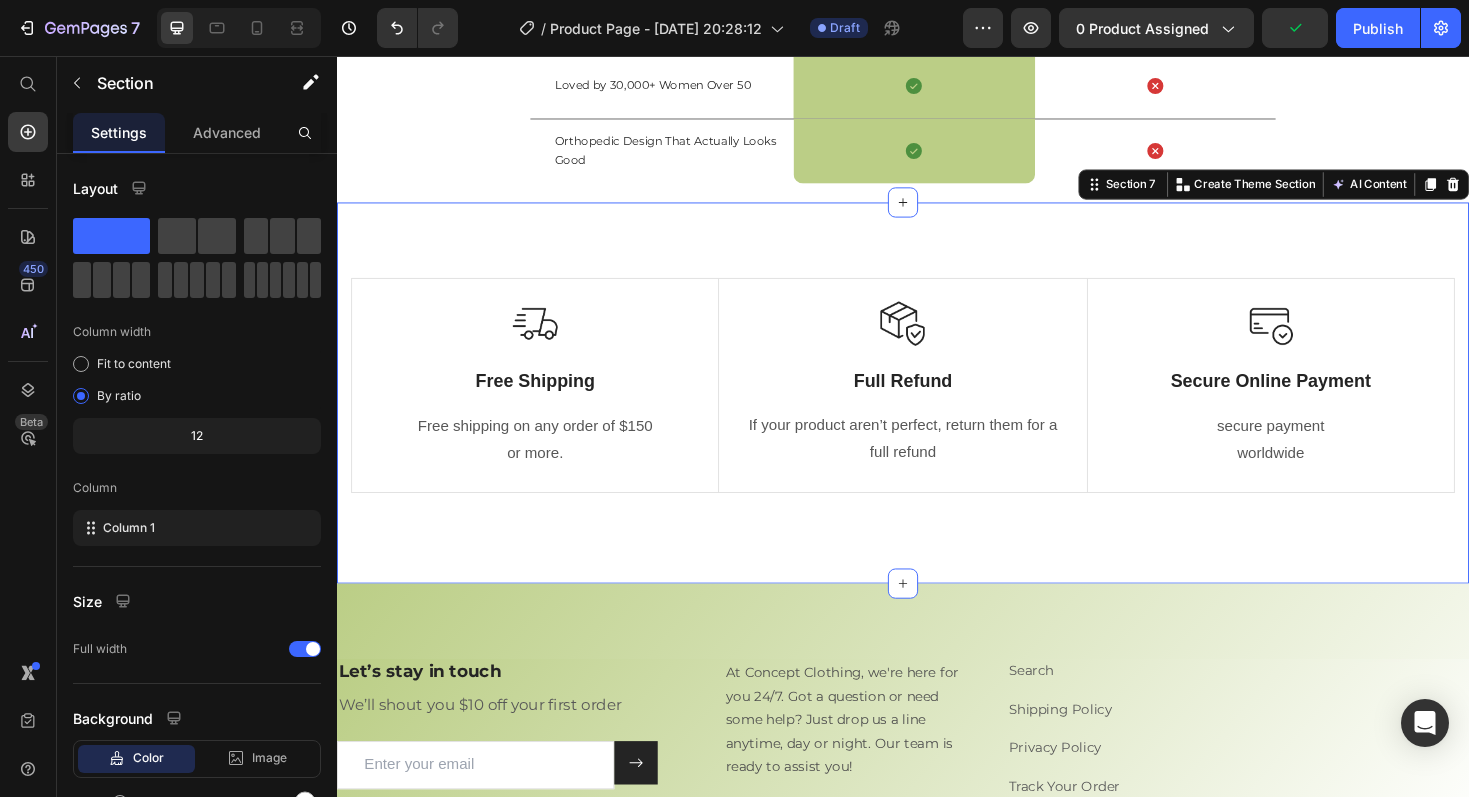 click on "Image Free Shipping Text Block Free shipping on any order of $150  or more. Text block Row Image Full Refund Text Block If your product aren’t perfect, return them for a full refund Text block Row Image Secure Online Payment Text Block secure payment worldwide Text block Row Row Image Free Shipping Text Block Free shipping on any order of $150  or more. Text block Row Image Full Refund Text Block If your product aren’t perfect, return them for a full refund Text block Row Image Secure Online Payment Text Block secure payment worldwide Text block Row Row Section 7   You can create reusable sections Create Theme Section AI Content Write with GemAI What would you like to describe here? Tone and Voice Persuasive Product Avori | Lightweight Orthopedic Sandals Show more Generate" at bounding box center [937, 413] 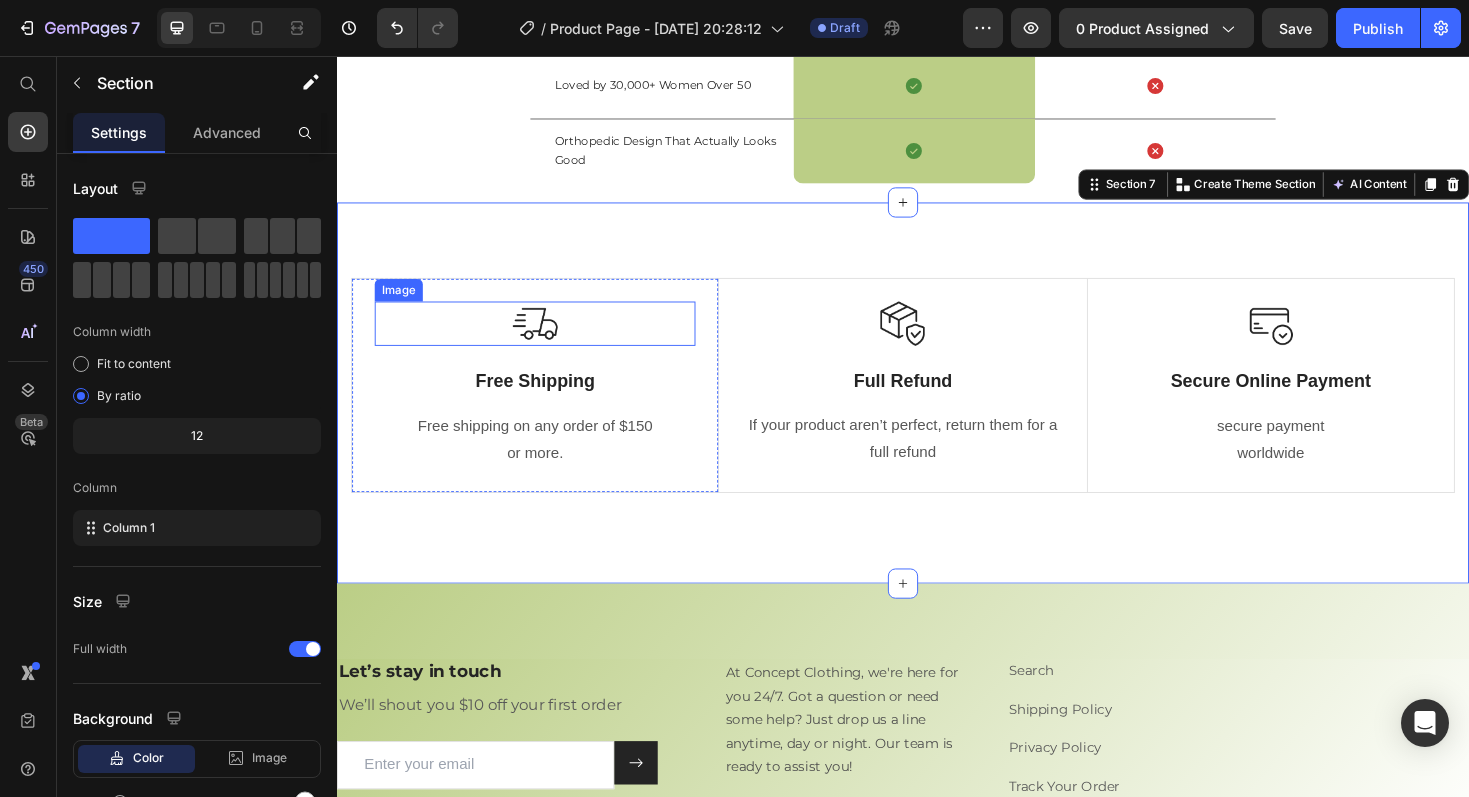 click at bounding box center [547, 340] 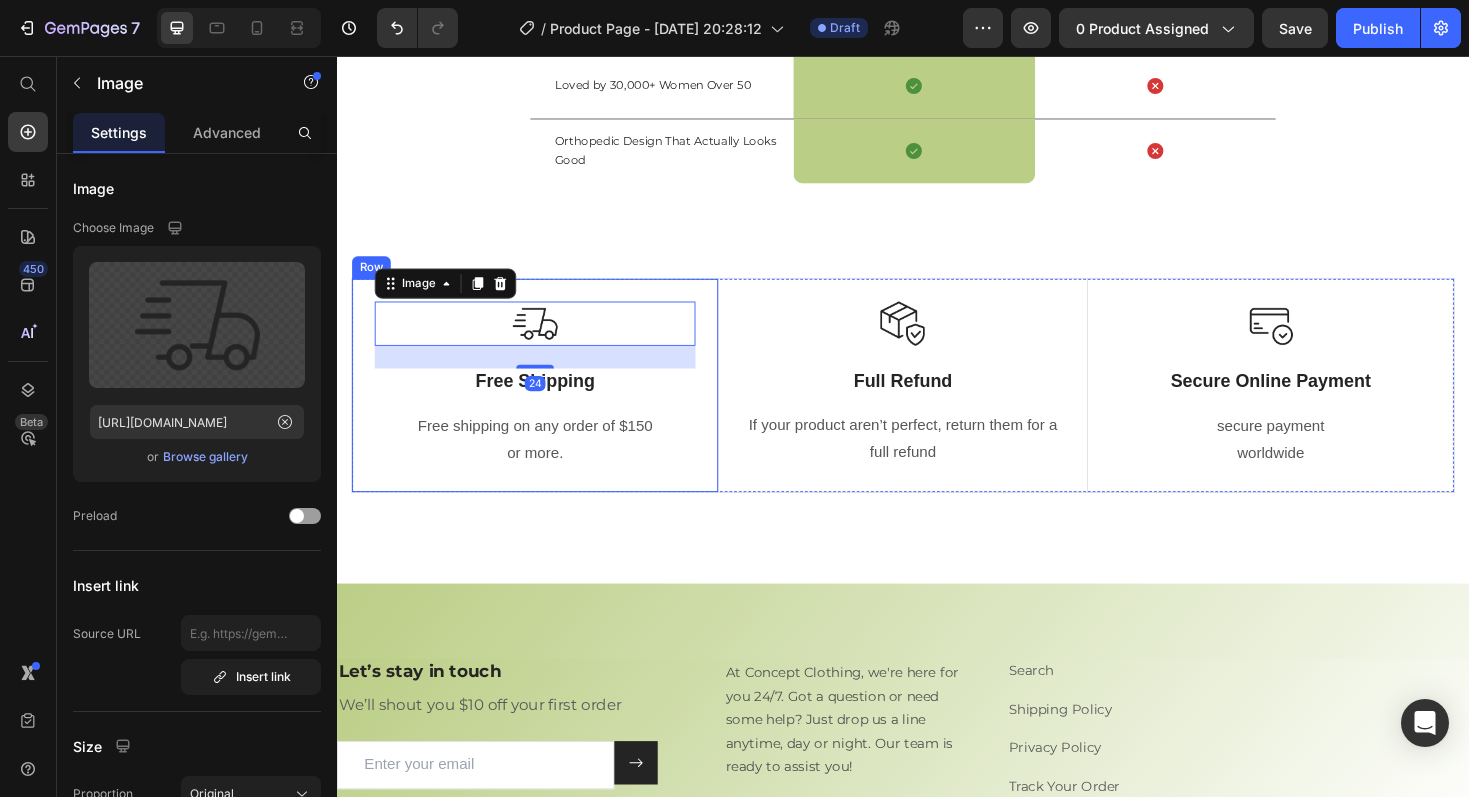 click on "Image   24 Free Shipping Text Block Free shipping on any order of $150  or more. Text block Row" at bounding box center (547, 405) 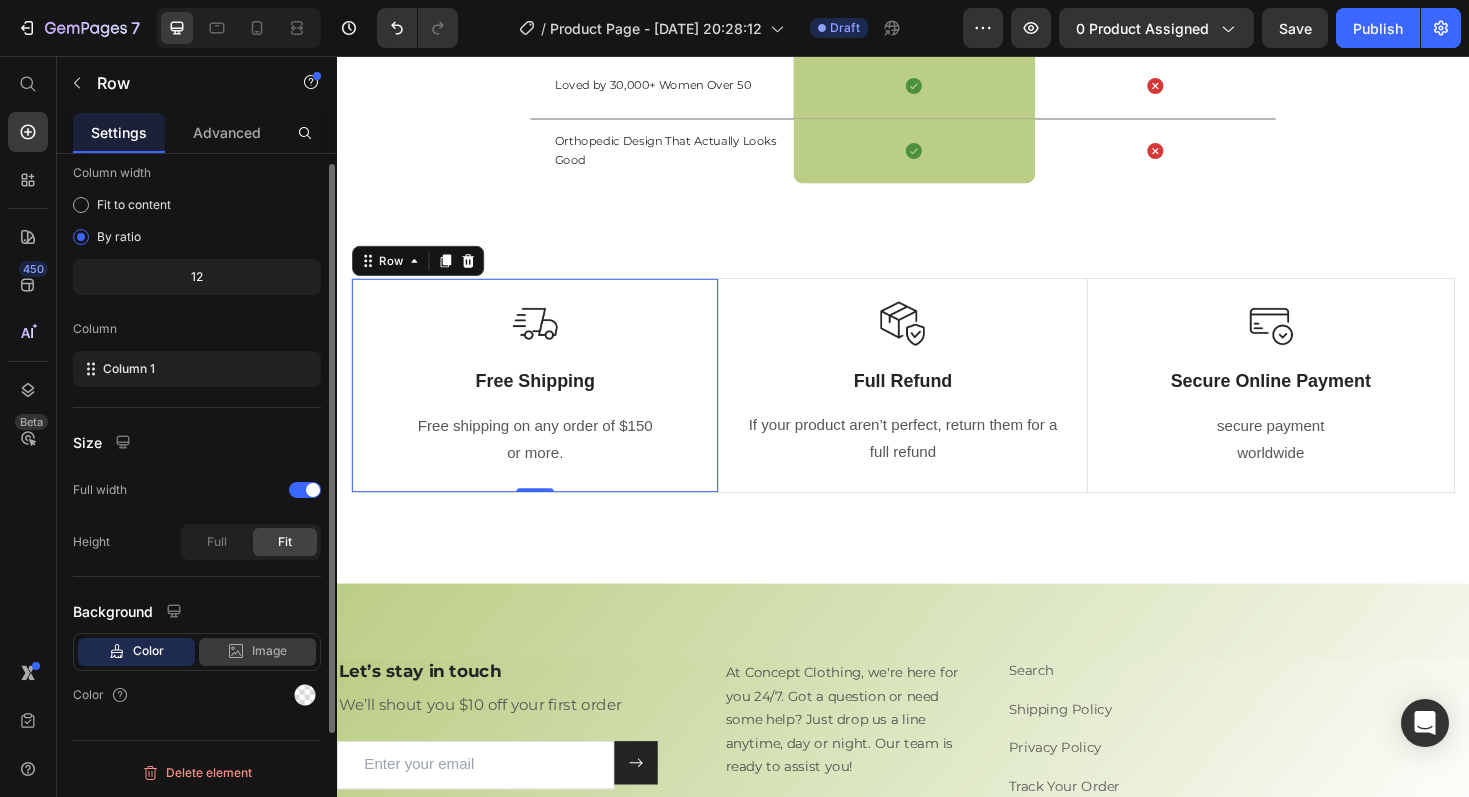 scroll, scrollTop: 0, scrollLeft: 0, axis: both 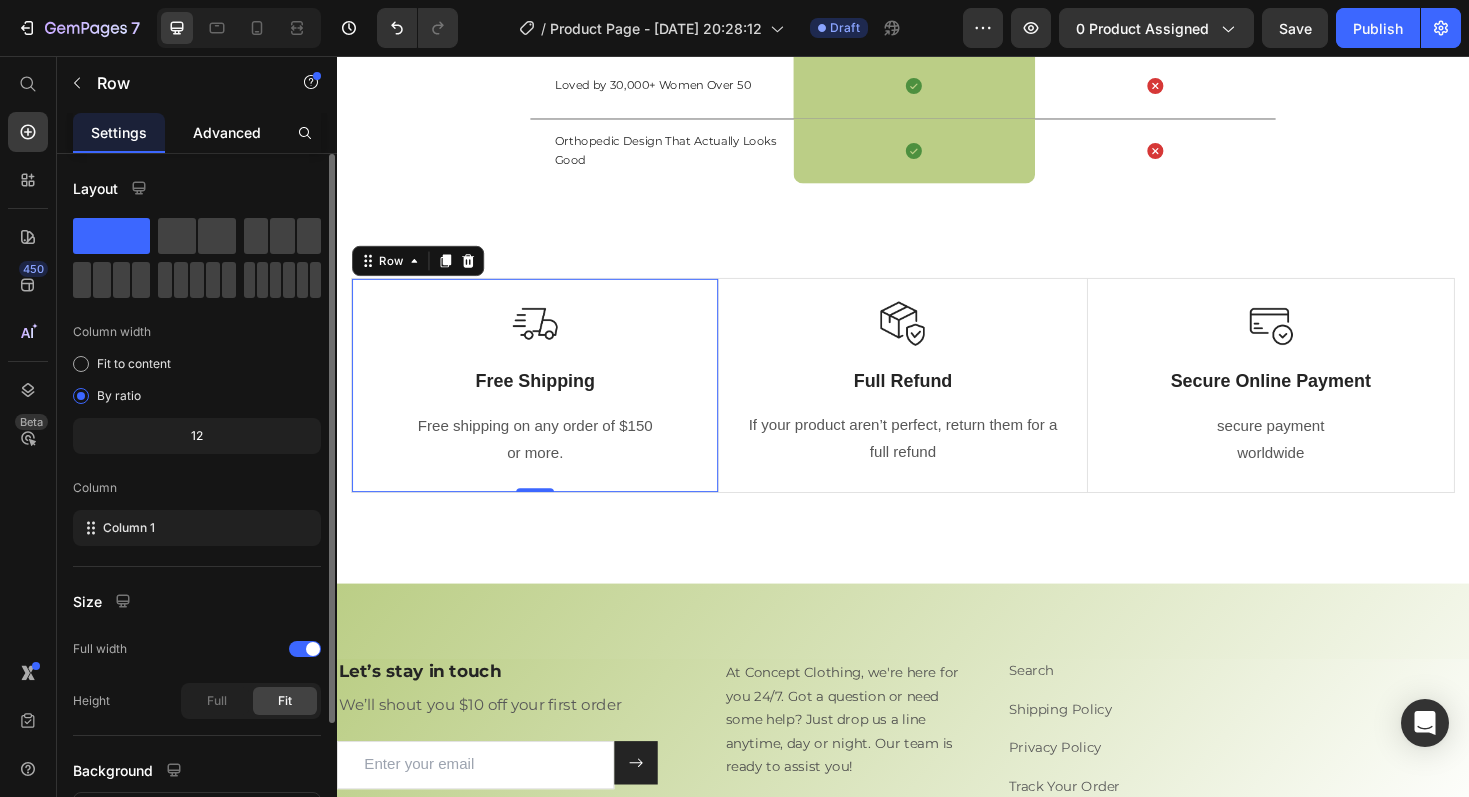 click on "Advanced" at bounding box center [227, 132] 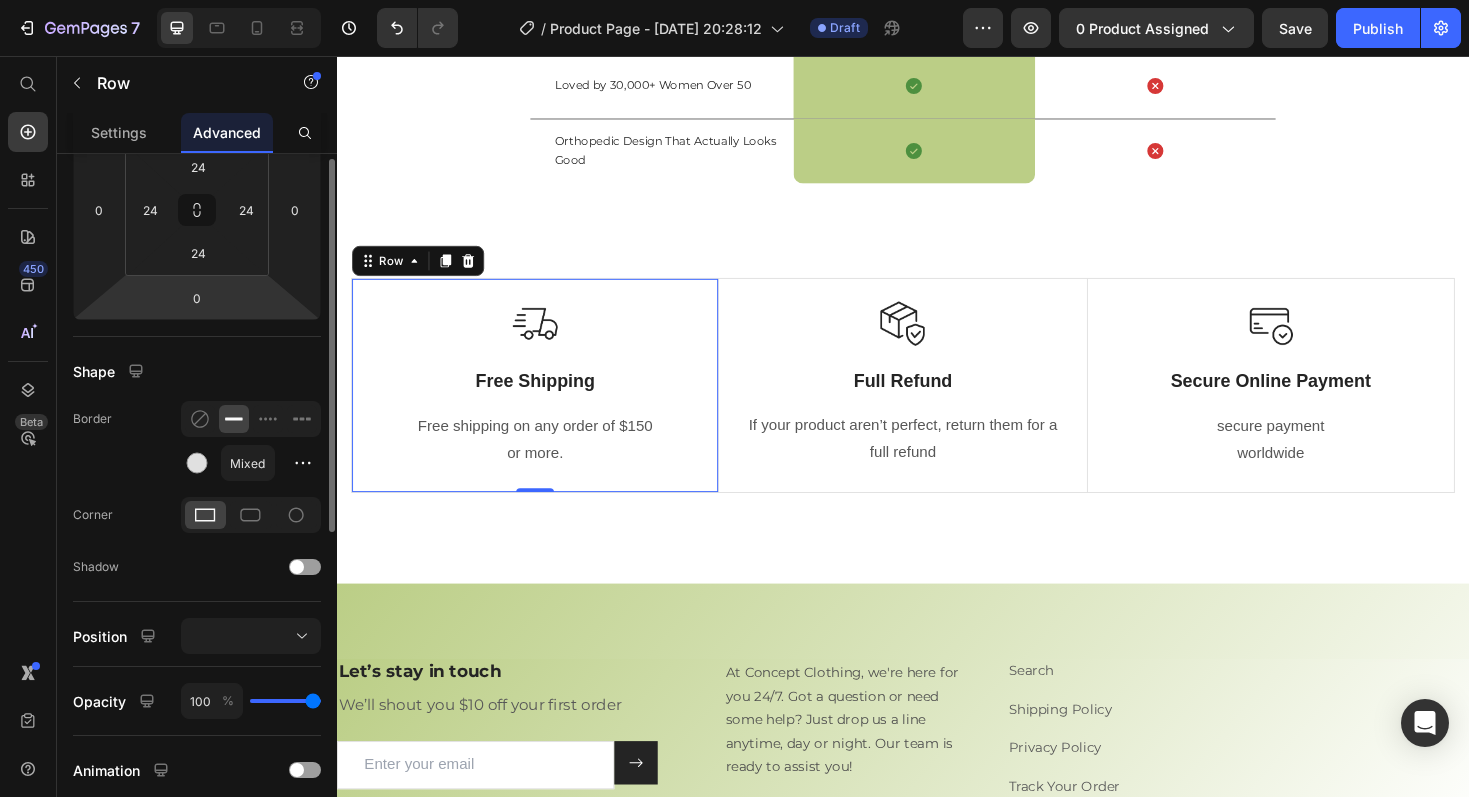 scroll, scrollTop: 323, scrollLeft: 0, axis: vertical 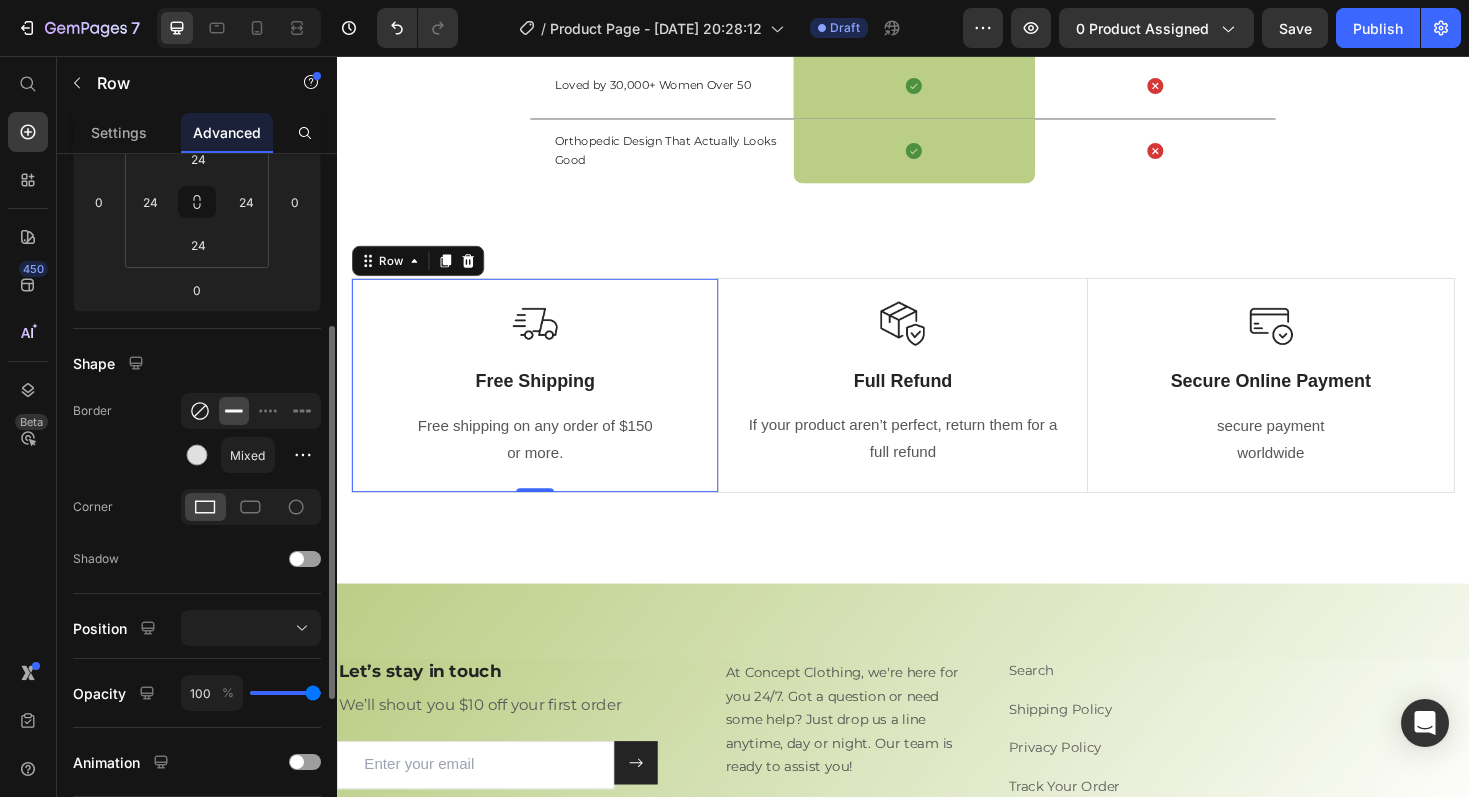 click 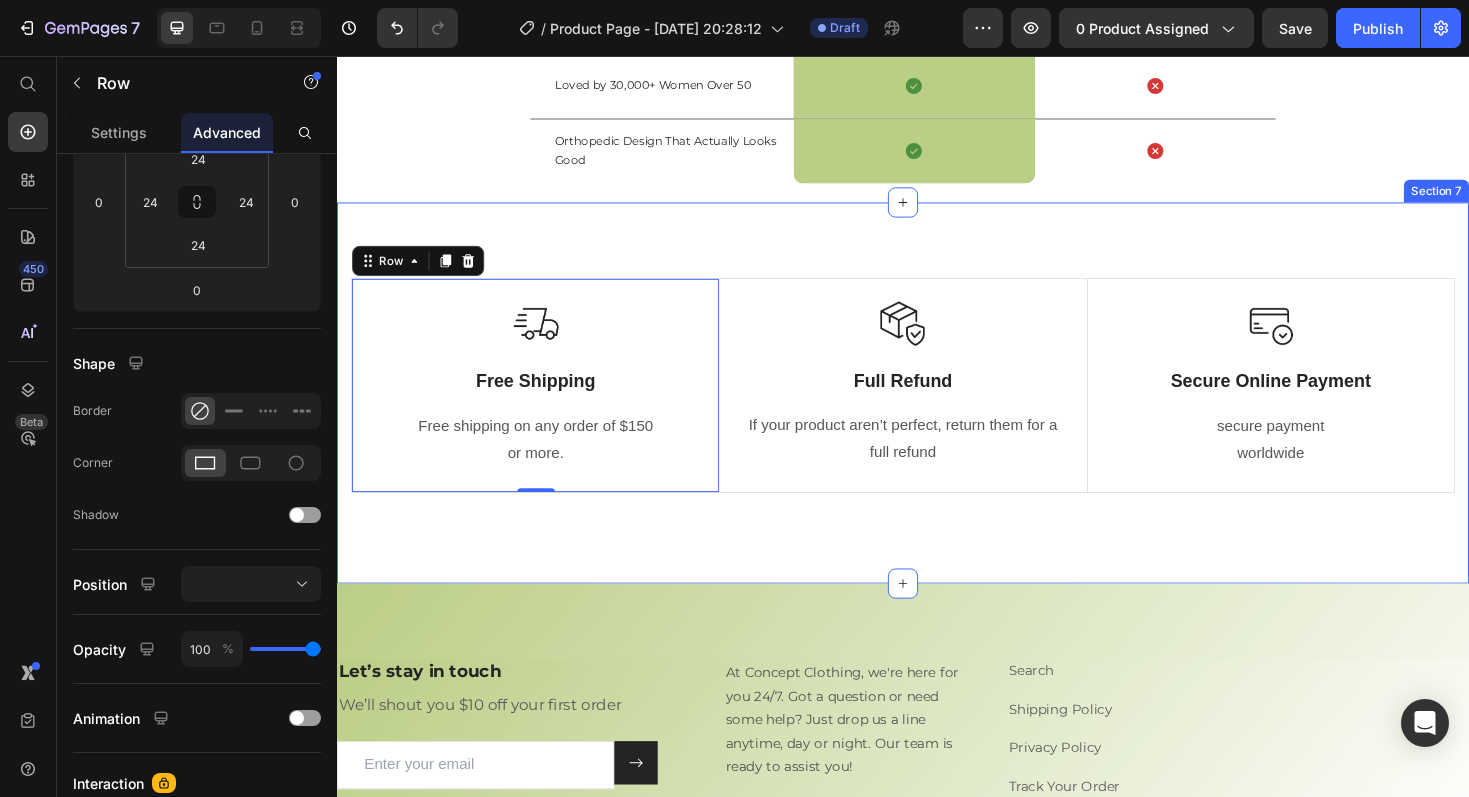 click on "Image Free Shipping Text Block Free shipping on any order of $150  or more. Text block Row   0 Image Full Refund Text Block If your product aren’t perfect, return them for a full refund Text block Row Image Secure Online Payment Text Block secure payment worldwide Text block Row Row Image Free Shipping Text Block Free shipping on any order of $150  or more. Text block Row Image Full Refund Text Block If your product aren’t perfect, return them for a full refund Text block Row Image Secure Online Payment Text Block secure payment worldwide Text block Row Row Section 7" at bounding box center [937, 413] 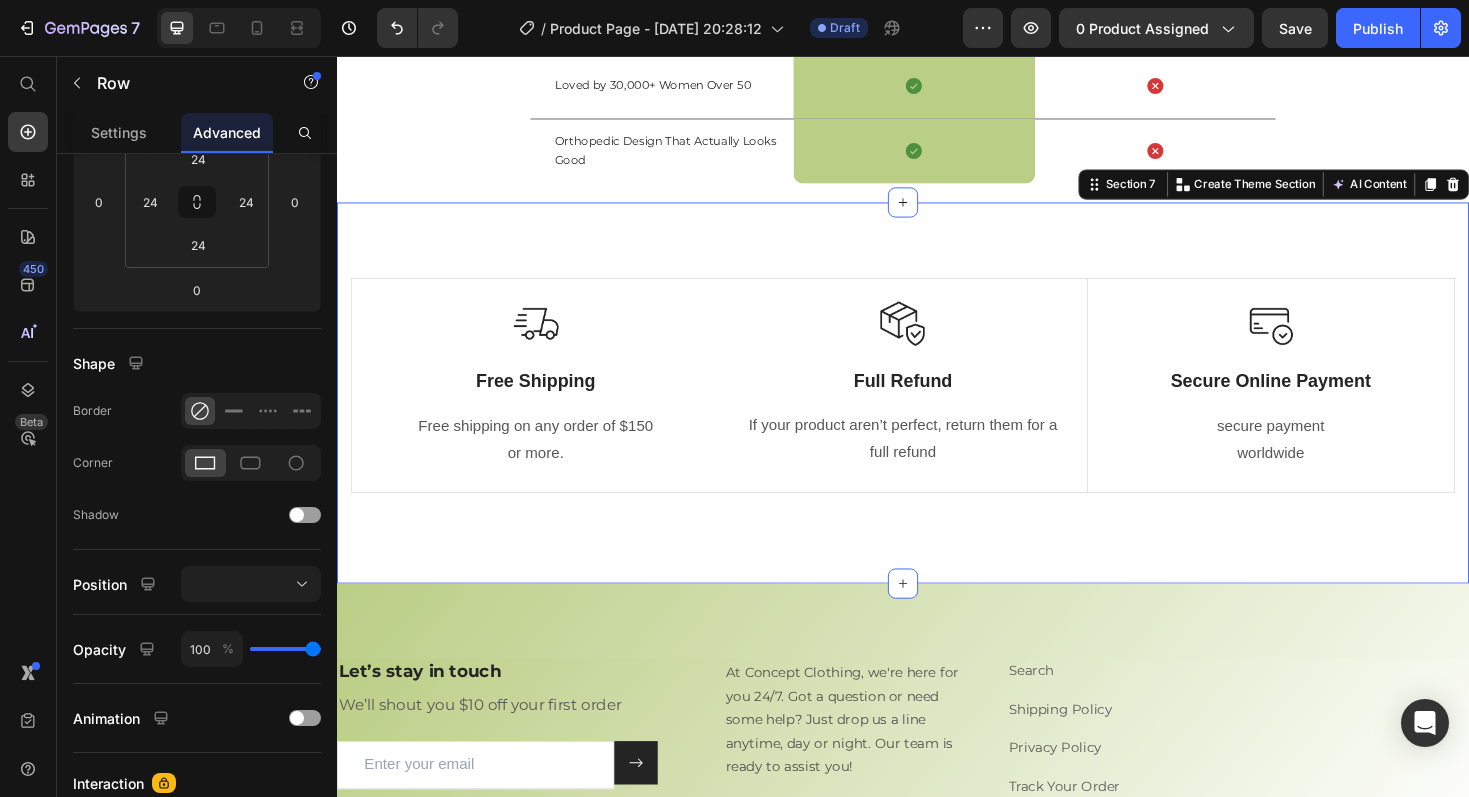 scroll, scrollTop: 0, scrollLeft: 0, axis: both 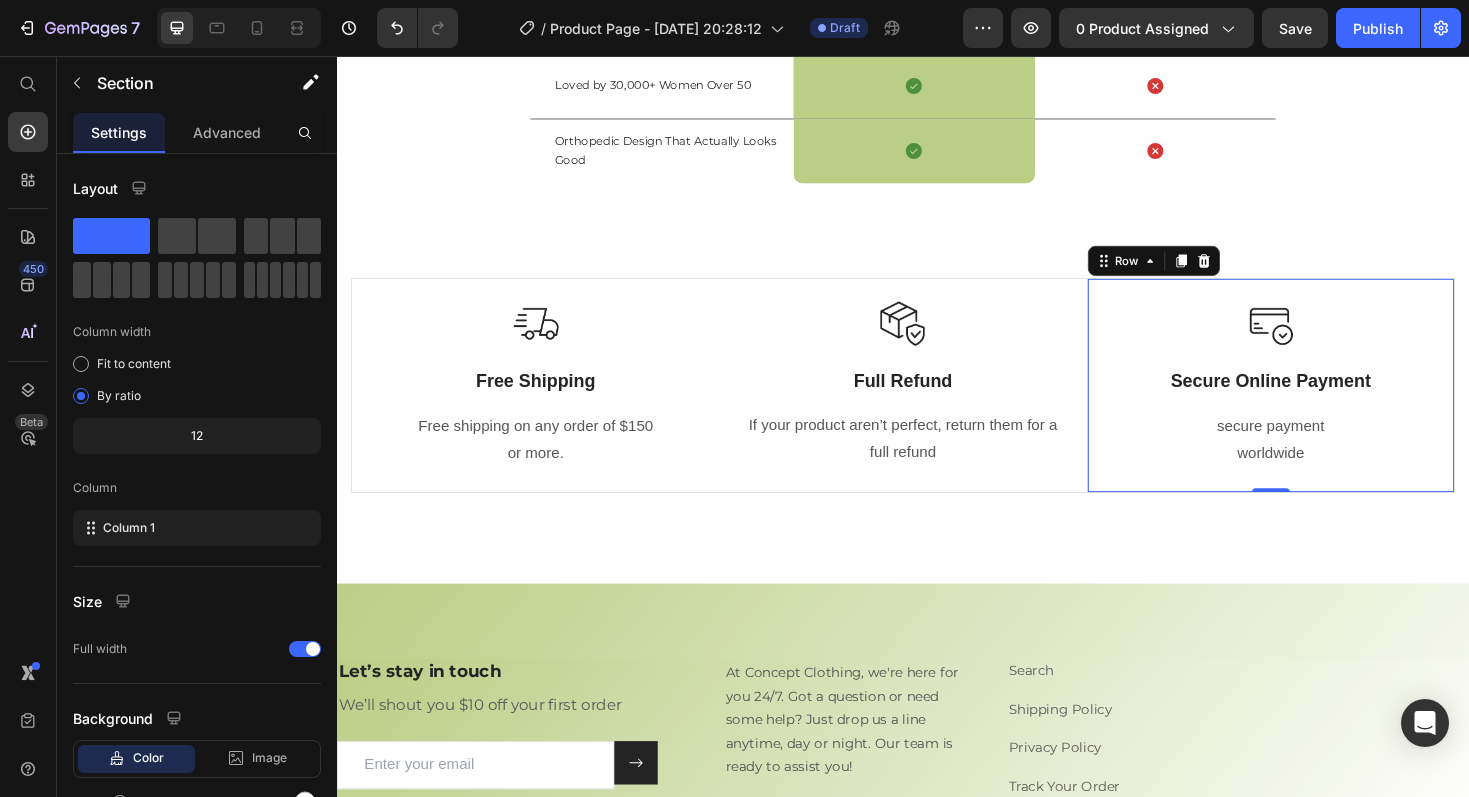 click on "Image Secure Online Payment Text Block secure payment worldwide Text block Row   0" at bounding box center [1326, 405] 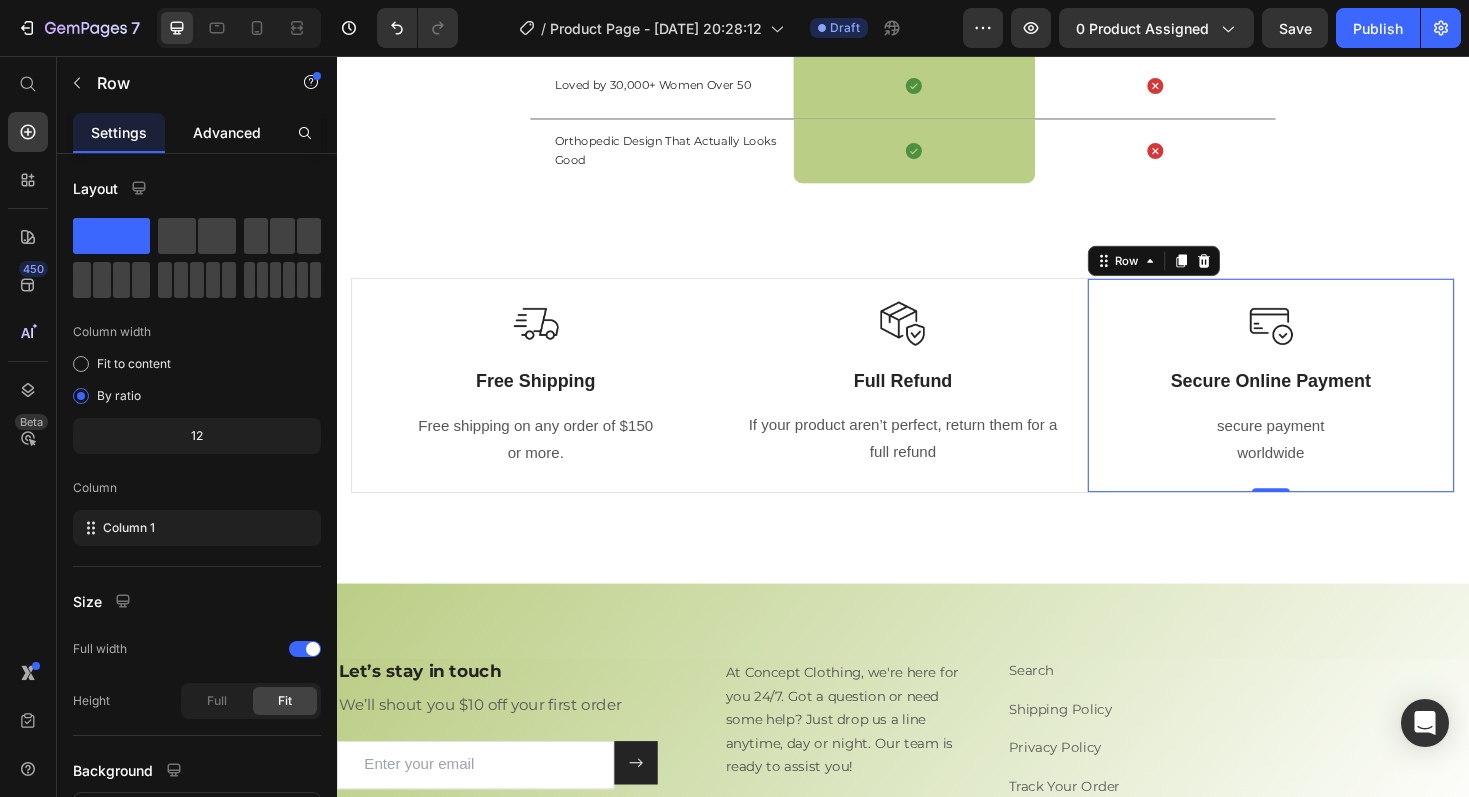 click on "Advanced" 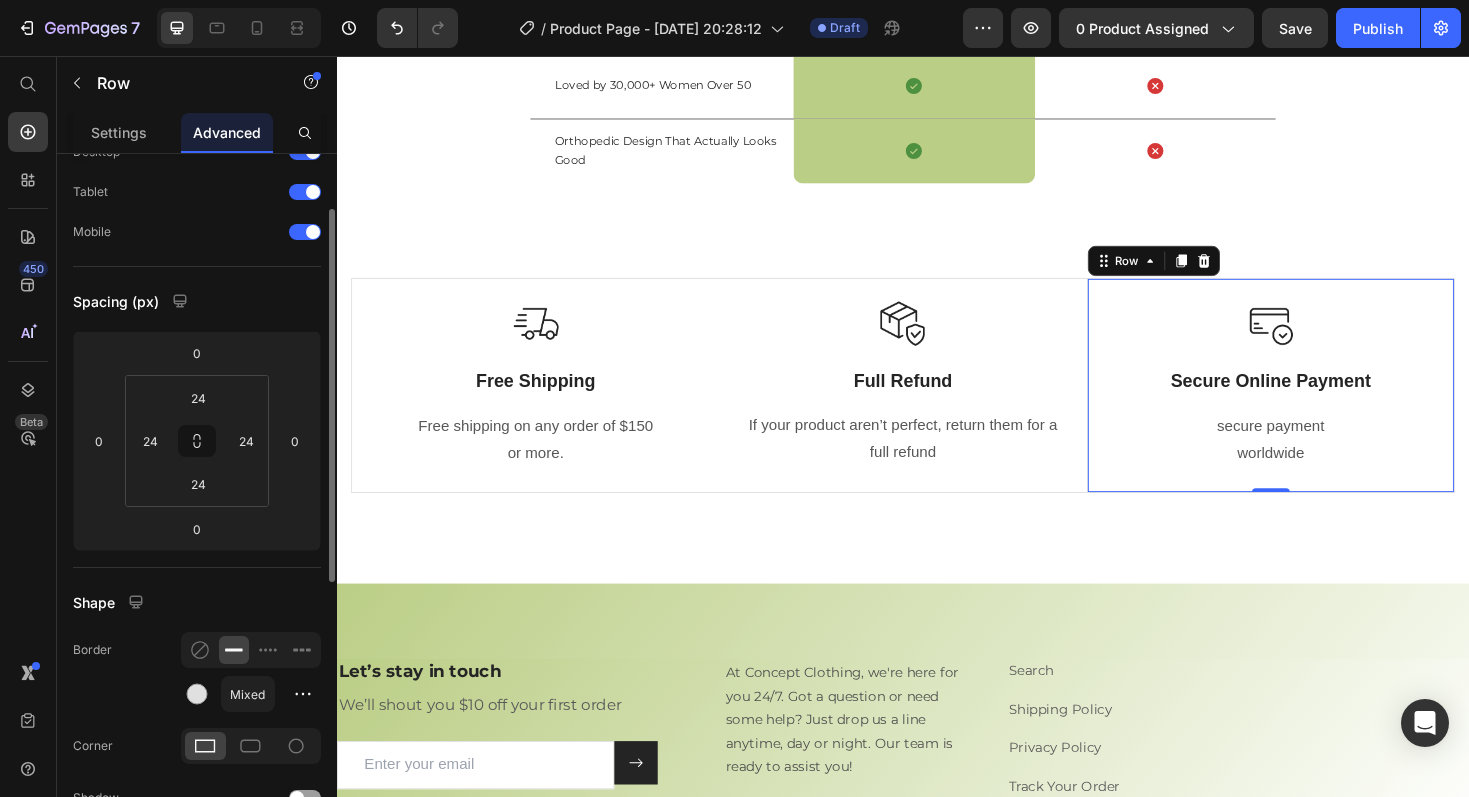 scroll, scrollTop: 98, scrollLeft: 0, axis: vertical 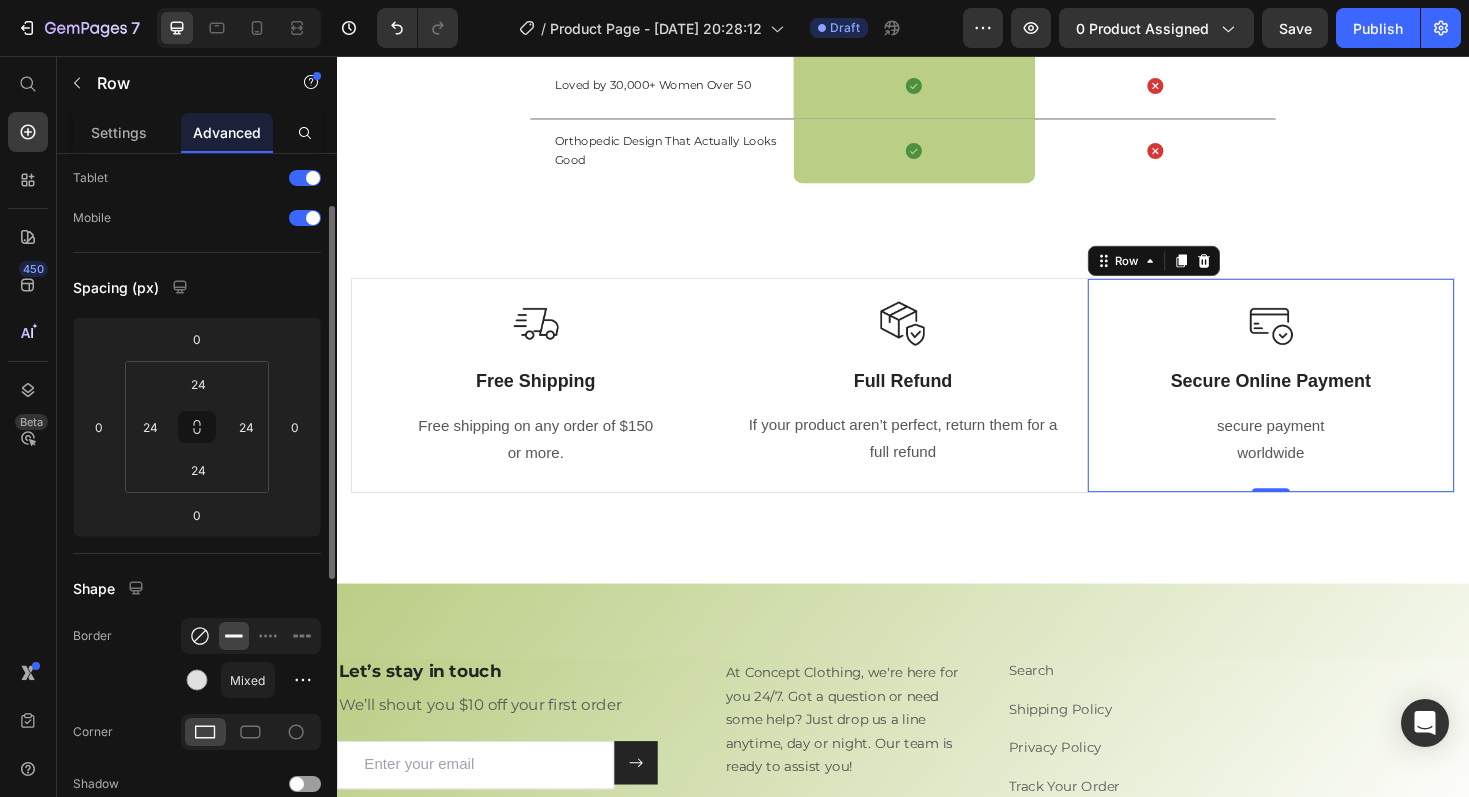 click 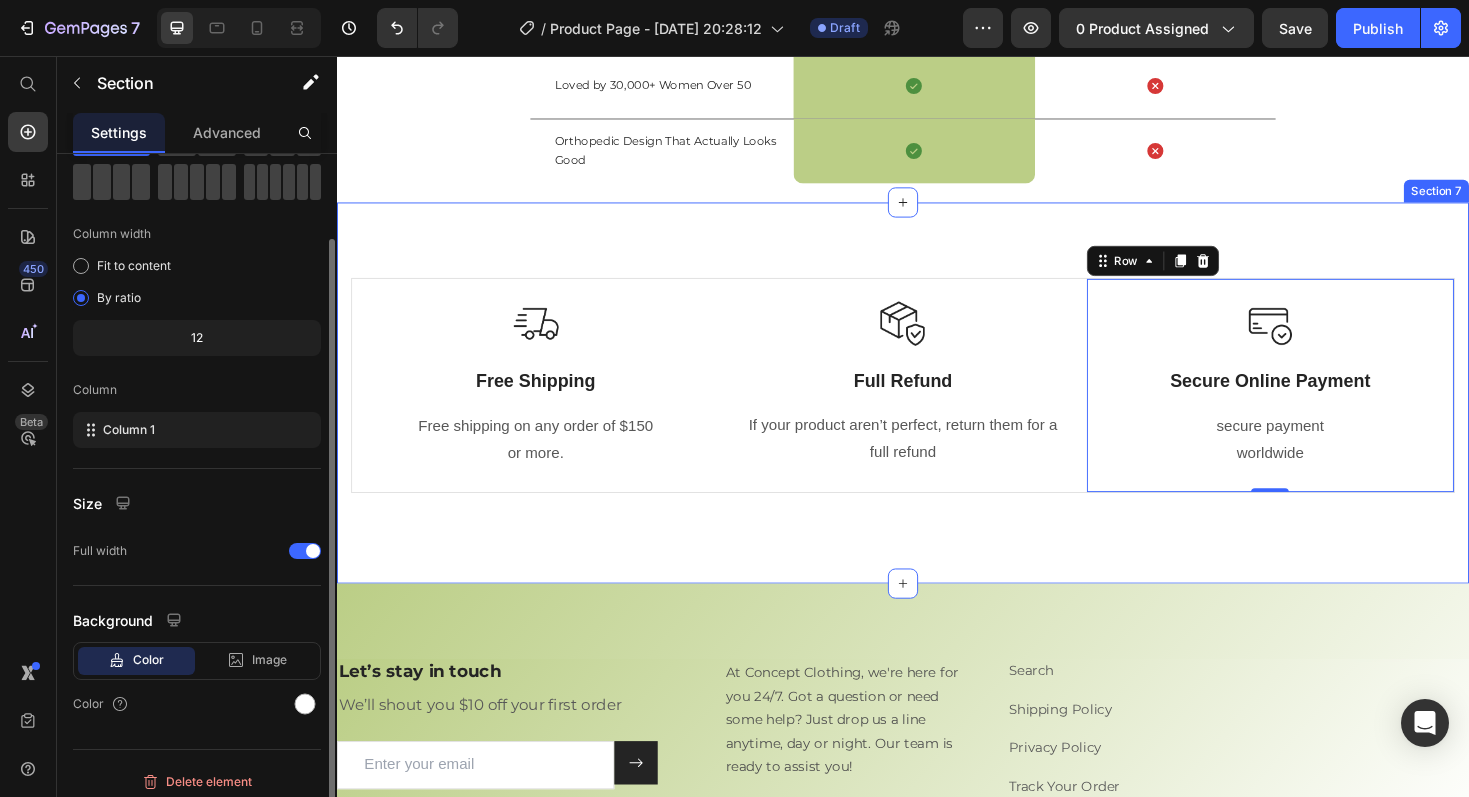 click on "Image Free Shipping Text Block Free shipping on any order of $150  or more. Text block Row Image Full Refund Text Block If your product aren’t perfect, return them for a full refund Text block Row Image Secure Online Payment Text Block secure payment worldwide Text block Row   0 Row Image Free Shipping Text Block Free shipping on any order of $150  or more. Text block Row Image Full Refund Text Block If your product aren’t perfect, return them for a full refund Text block Row Image Secure Online Payment Text Block secure payment worldwide Text block Row Row Section 7" at bounding box center [937, 413] 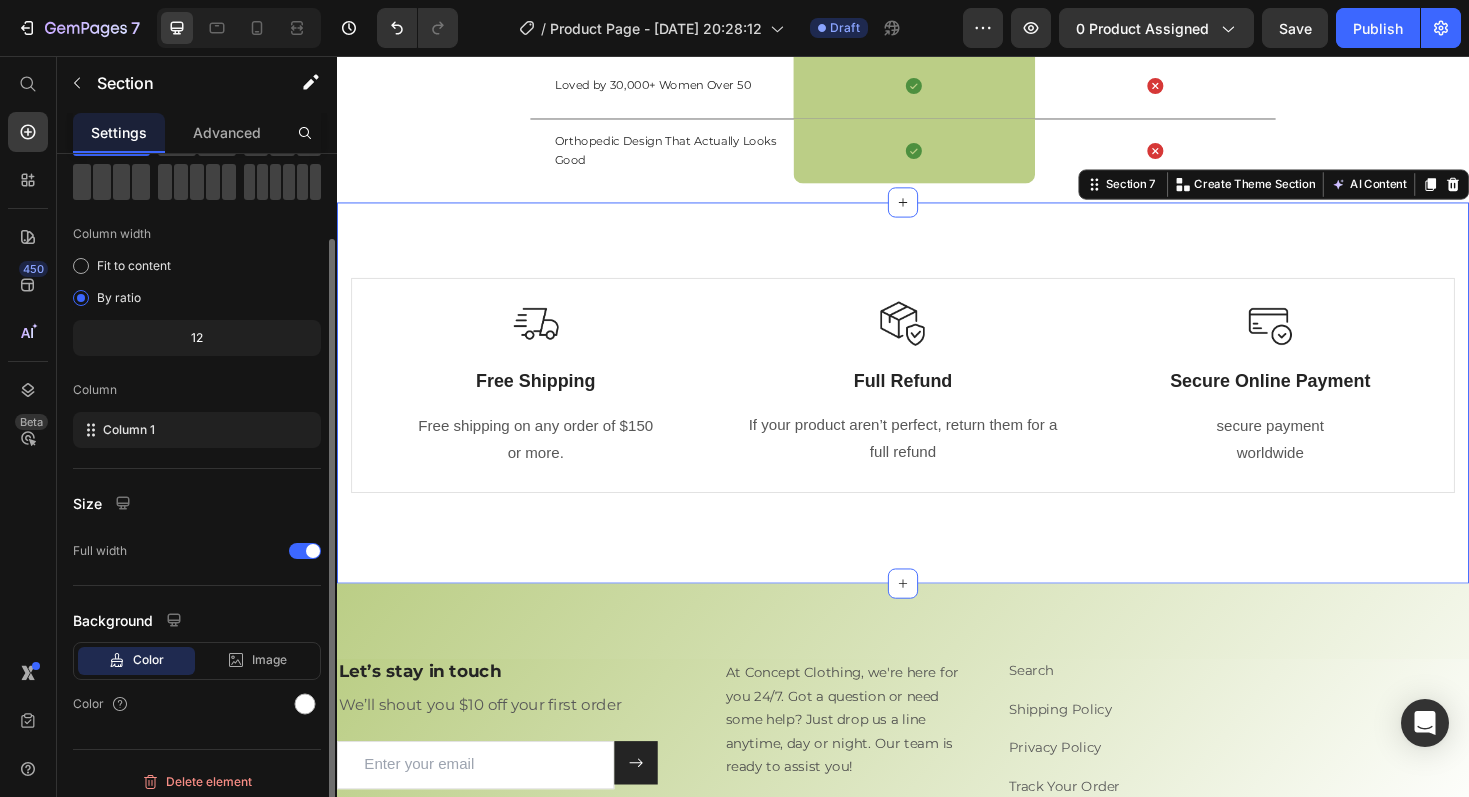 scroll, scrollTop: 0, scrollLeft: 0, axis: both 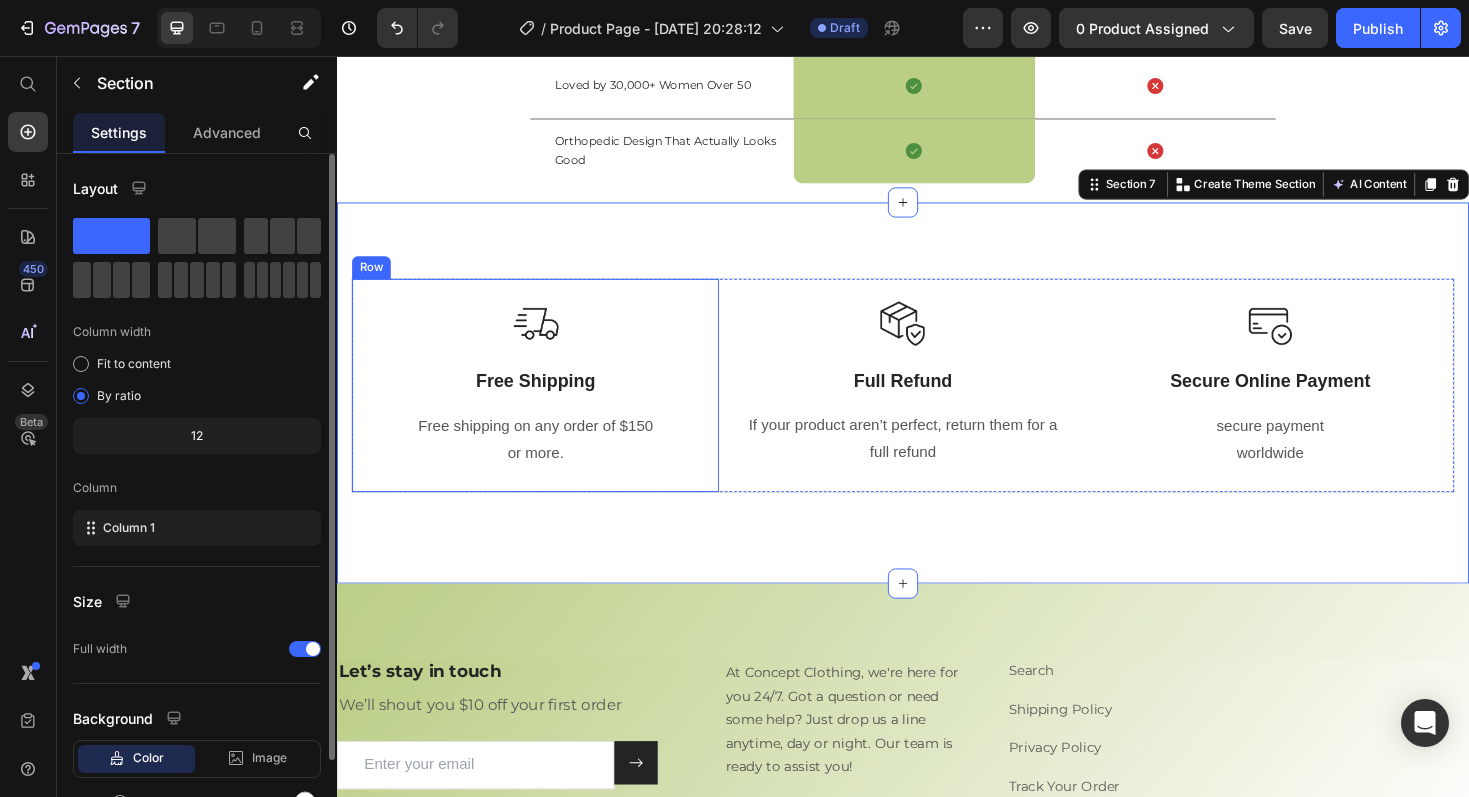 click on "Image Free Shipping Text Block Free shipping on any order of $150  or more. Text block Row" at bounding box center (547, 405) 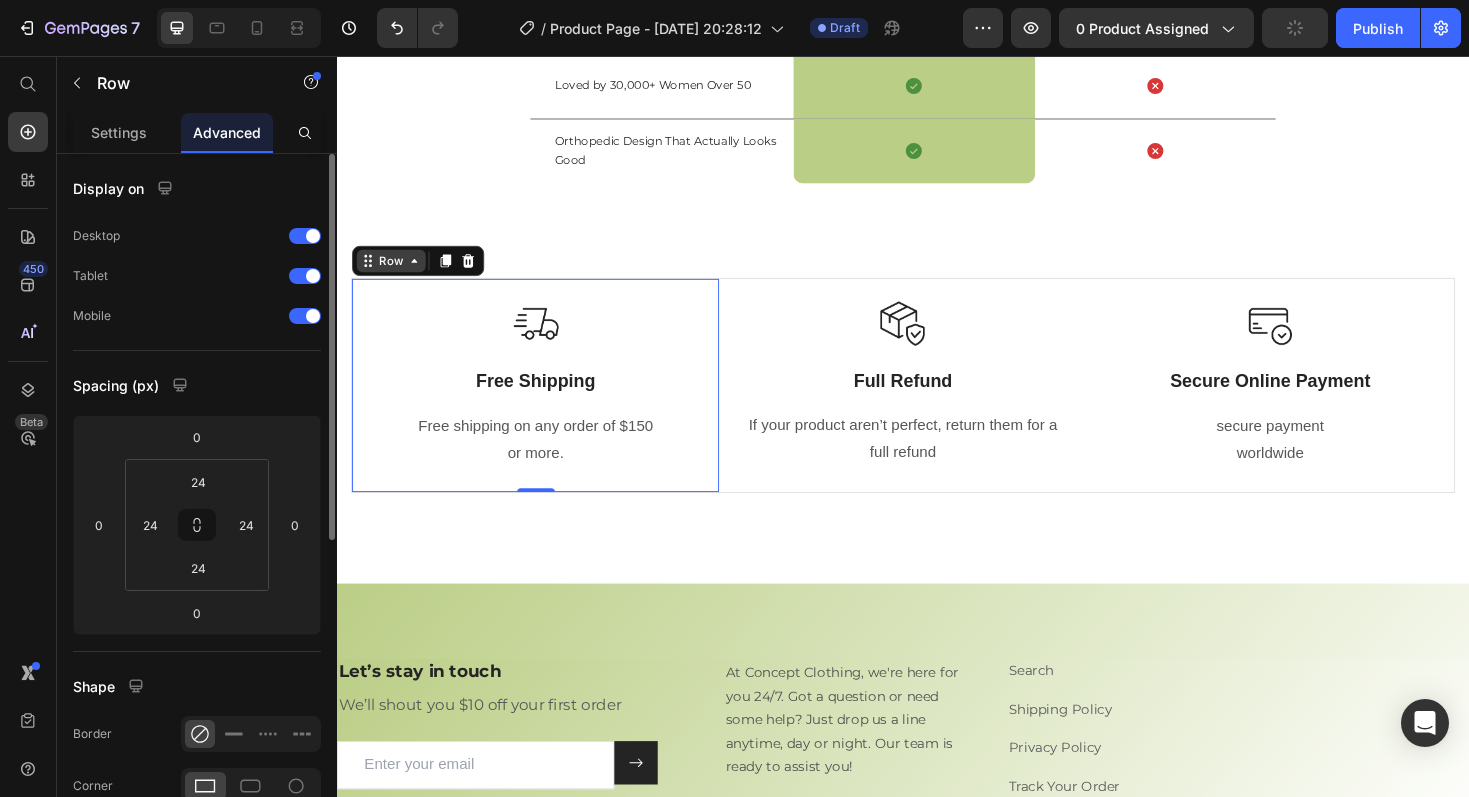 click 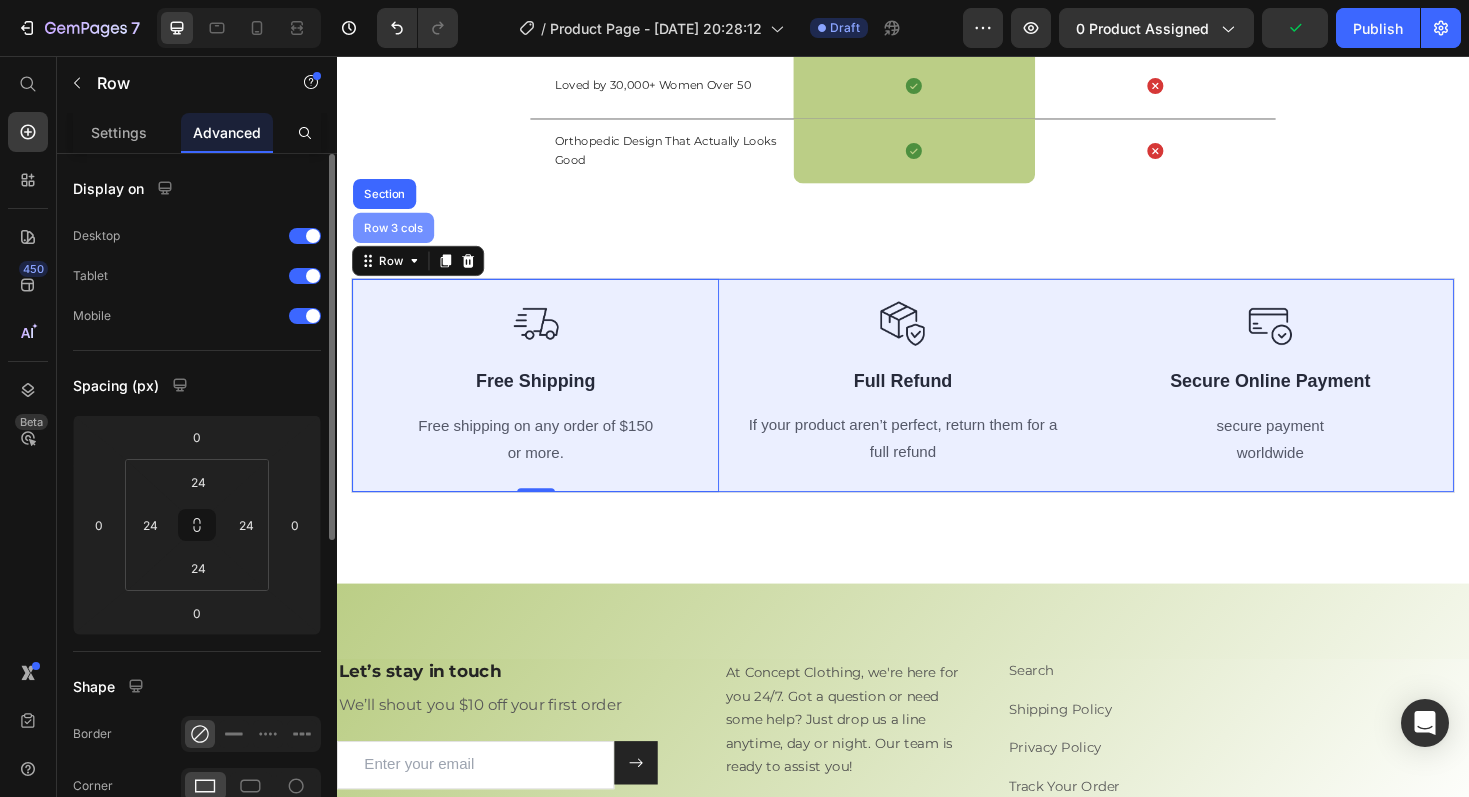 click on "Row 3 cols" at bounding box center [397, 238] 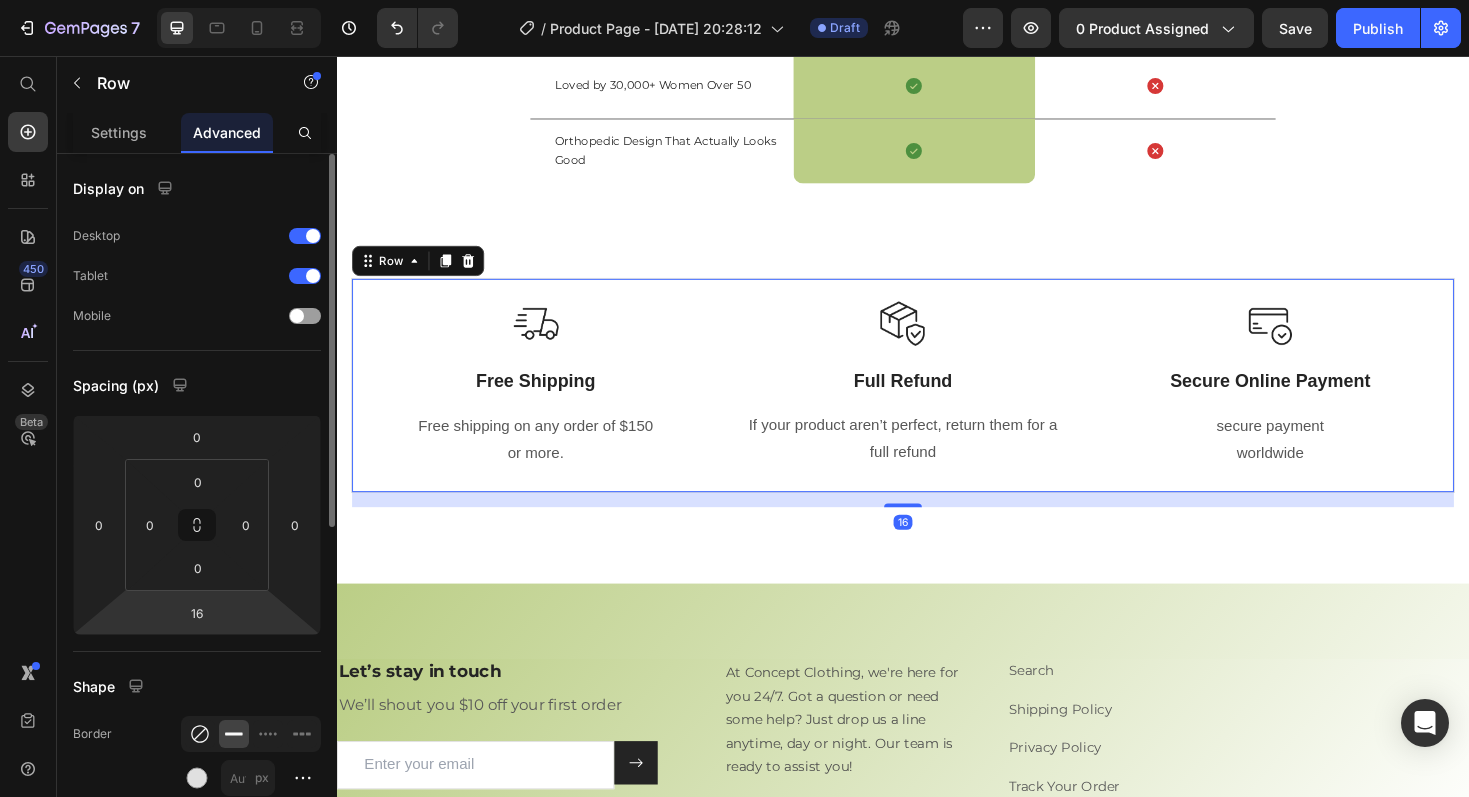 click 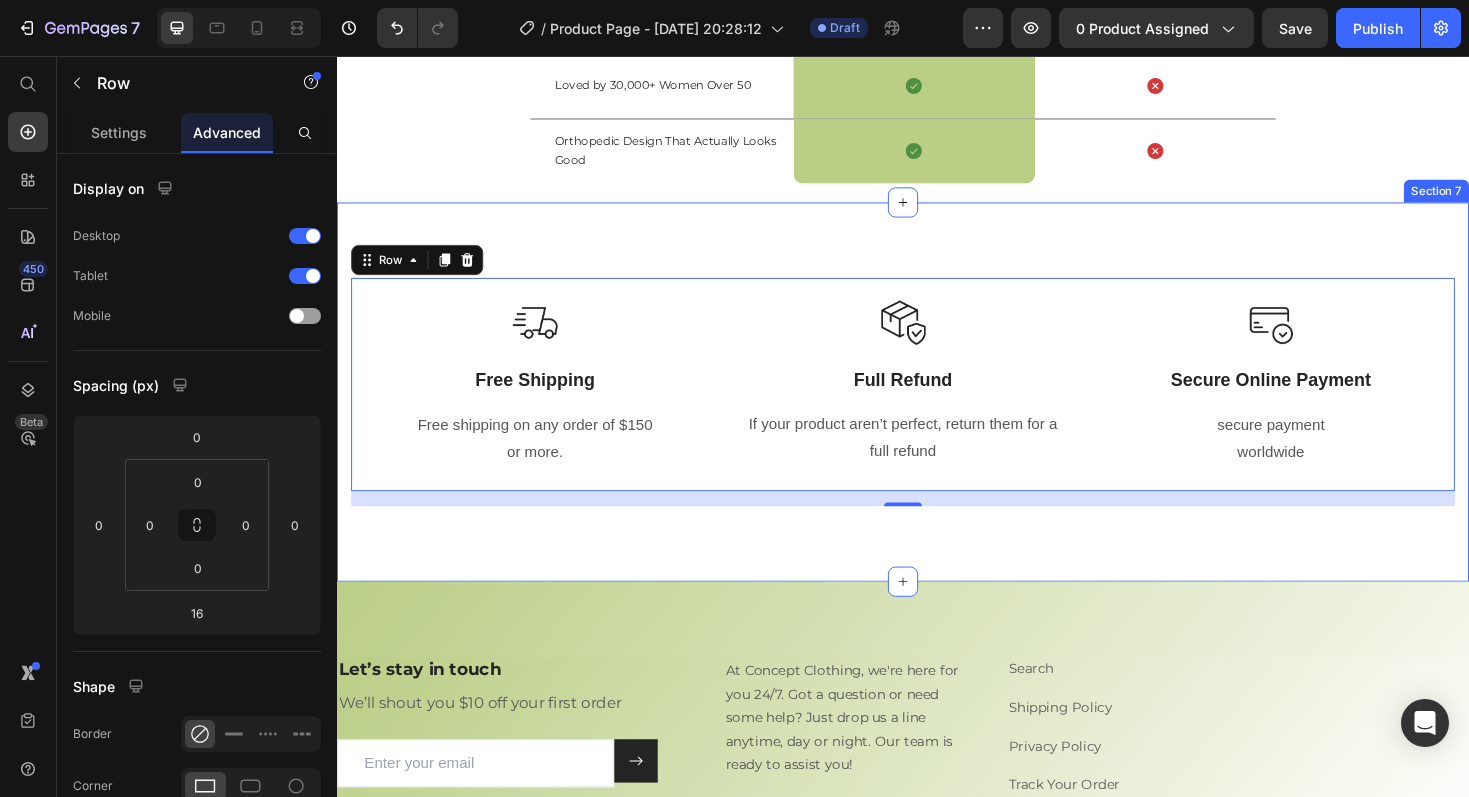 click on "Image Free Shipping Text Block Free shipping on any order of $150  or more. Text block Row Image Full Refund Text Block If your product aren’t perfect, return them for a full refund Text block Row Image Secure Online Payment Text Block secure payment worldwide Text block Row Row   16 Image Free Shipping Text Block Free shipping on any order of $150  or more. Text block Row Image Full Refund Text Block If your product aren’t perfect, return them for a full refund Text block Row Image Secure Online Payment Text Block secure payment worldwide Text block Row Row Section 7" at bounding box center (937, 412) 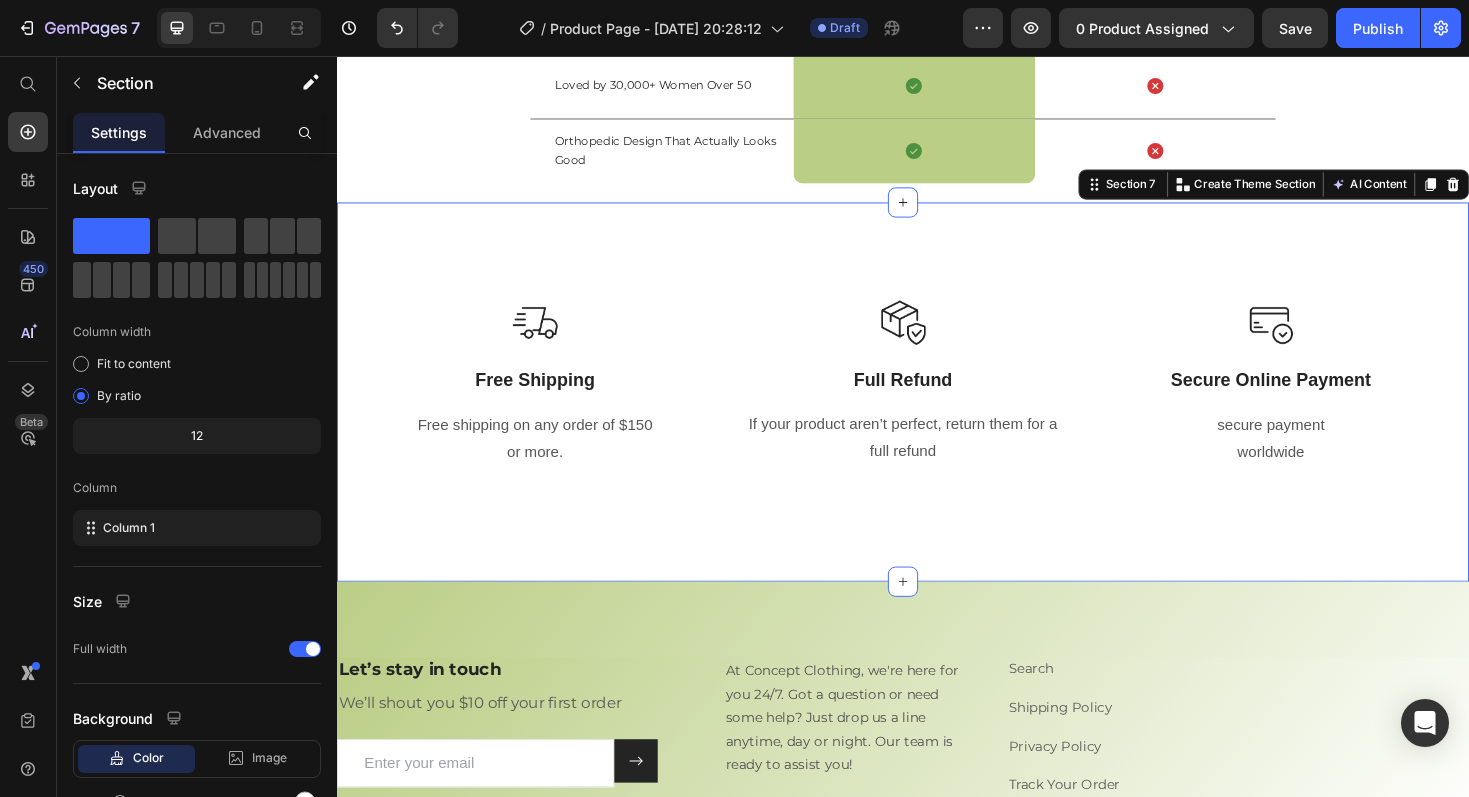 click on "Image Free Shipping Text Block Free shipping on any order of $150  or more. Text block Row Image Full Refund Text Block If your product aren’t perfect, return them for a full refund Text block Row Image Secure Online Payment Text Block secure payment worldwide Text block Row Row Image Free Shipping Text Block Free shipping on any order of $150  or more. Text block Row Image Full Refund Text Block If your product aren’t perfect, return them for a full refund Text block Row Image Secure Online Payment Text Block secure payment worldwide Text block Row Row" at bounding box center (937, 412) 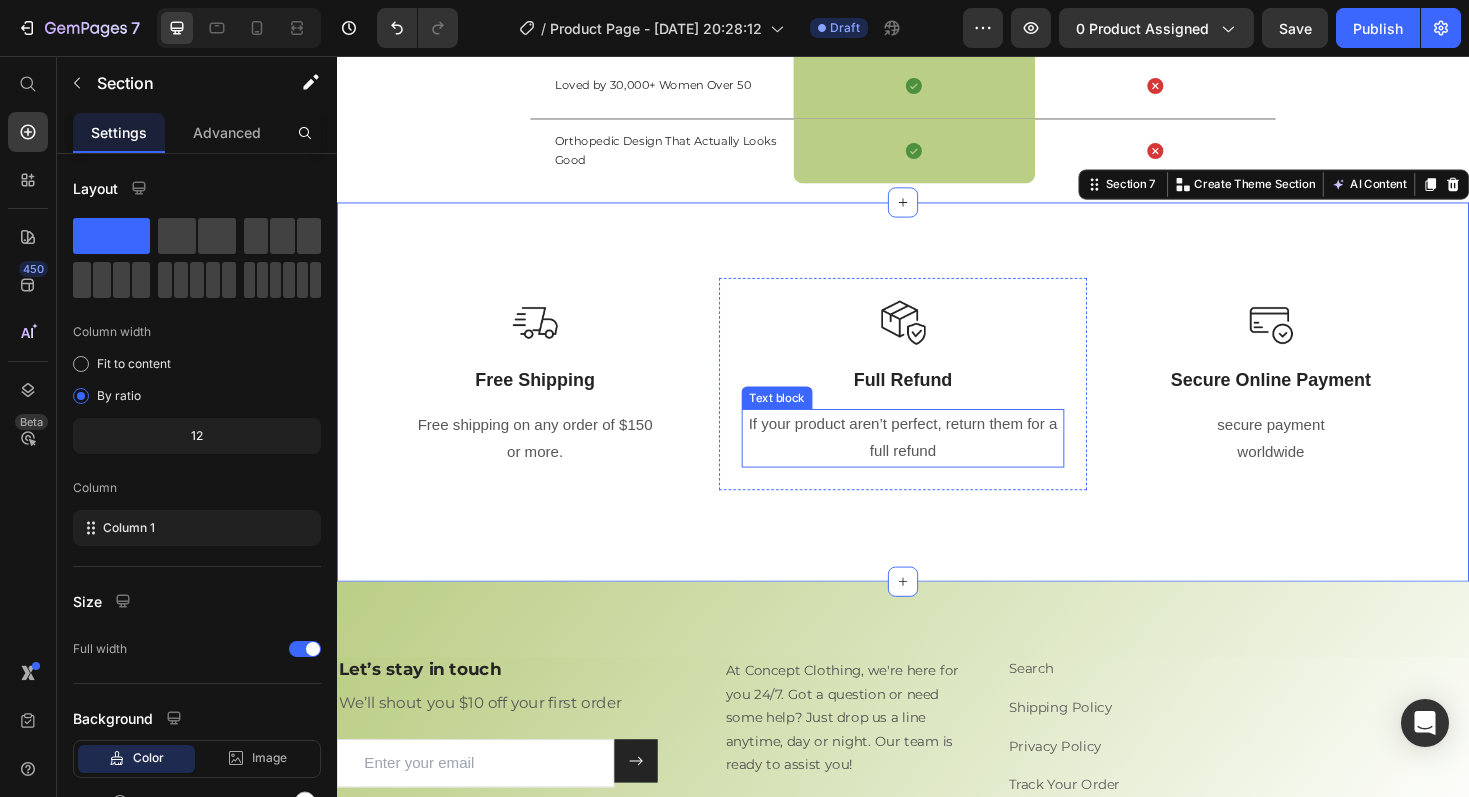 click on "Image Full Refund Text Block If your product aren’t perfect, return them for a full refund Text block Row" at bounding box center (937, 403) 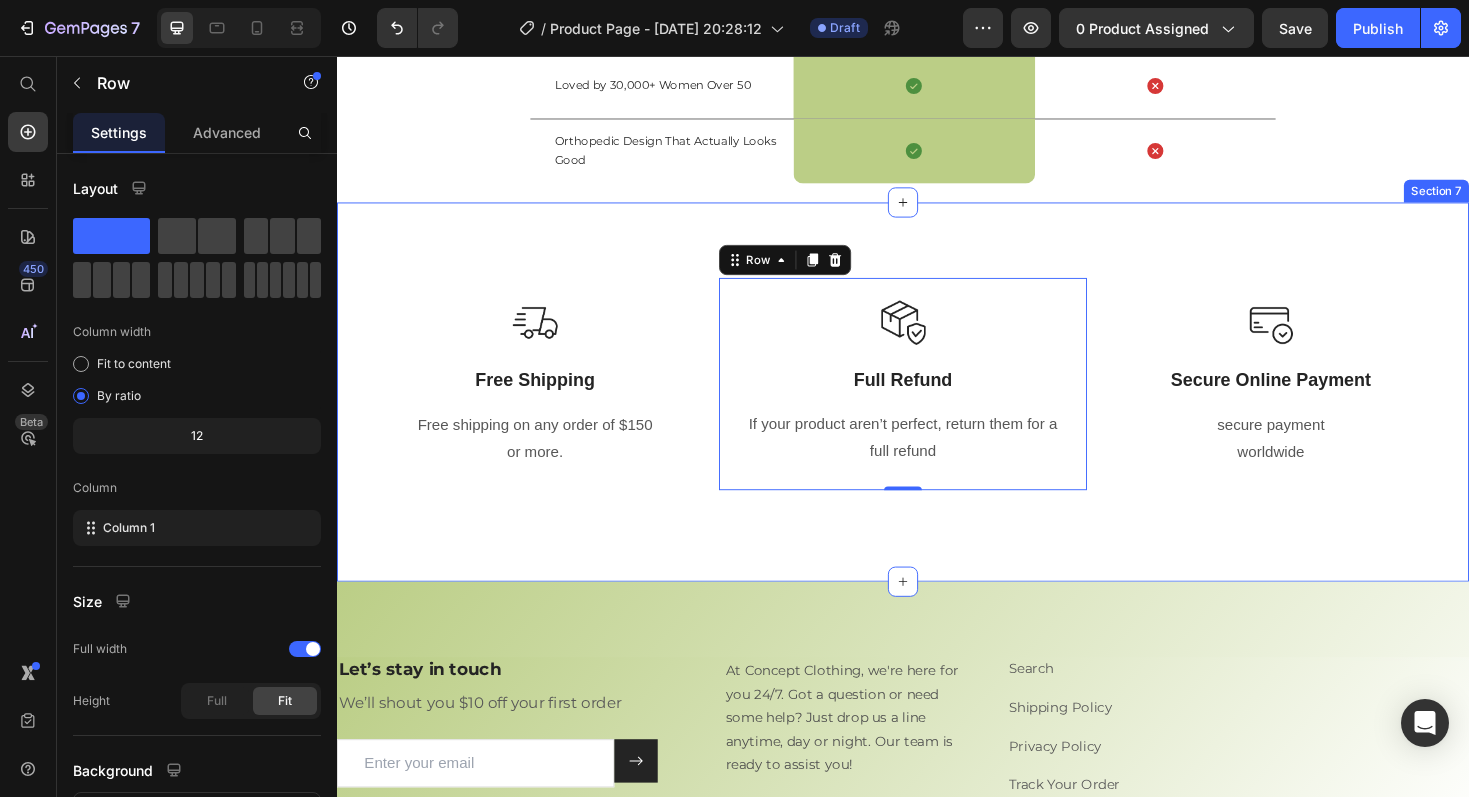 click on "Image Free Shipping Text Block Free shipping on any order of $150  or more. Text block Row Image Full Refund Text Block If your product aren’t perfect, return them for a full refund Text block Row   0 Image Secure Online Payment Text Block secure payment worldwide Text block Row Row Image Free Shipping Text Block Free shipping on any order of $150  or more. Text block Row Image Full Refund Text Block If your product aren’t perfect, return them for a full refund Text block Row Image Secure Online Payment Text Block secure payment worldwide Text block Row Row" at bounding box center (937, 412) 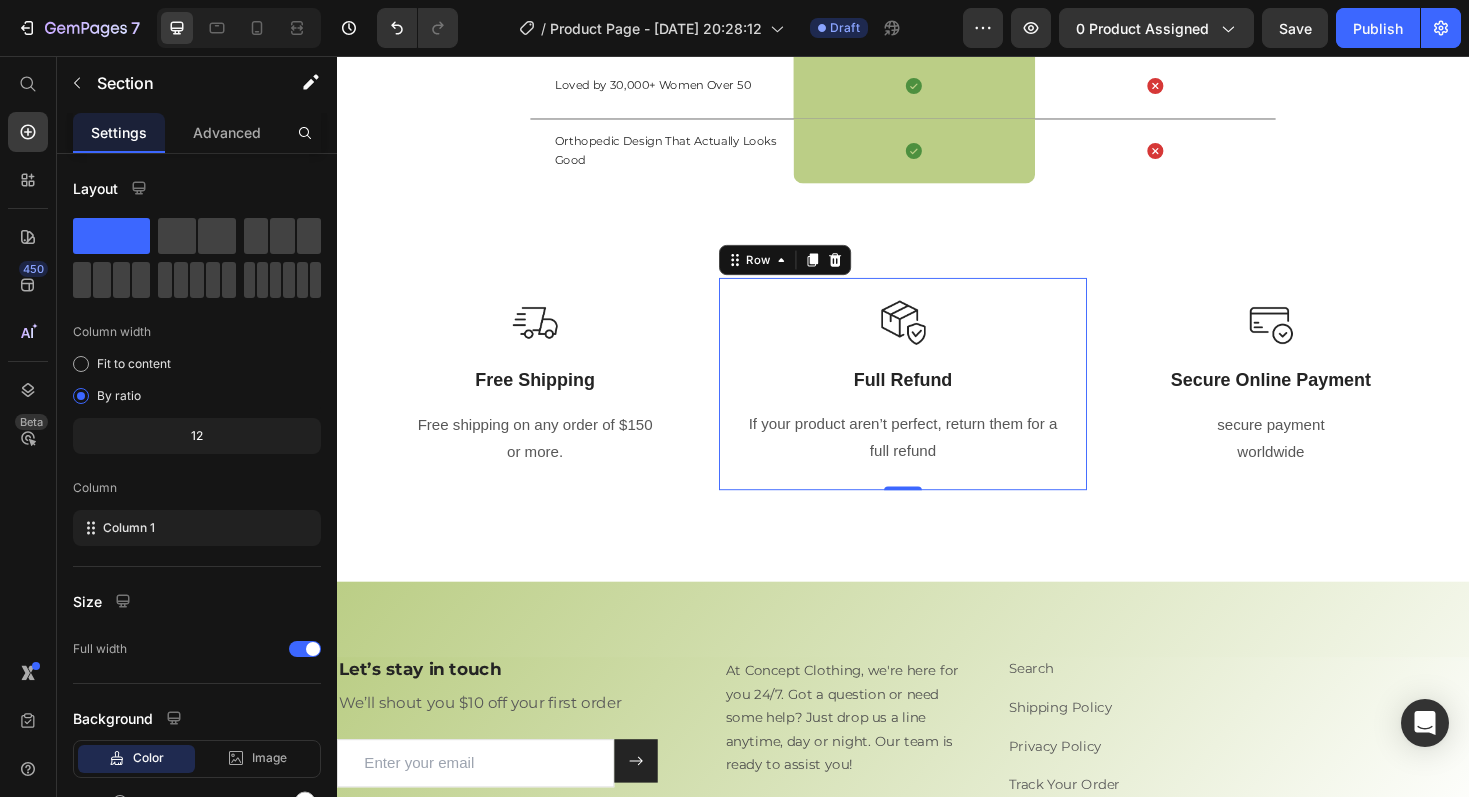 click on "Image Full Refund Text Block If your product aren’t perfect, return them for a full refund Text block" at bounding box center (937, 403) 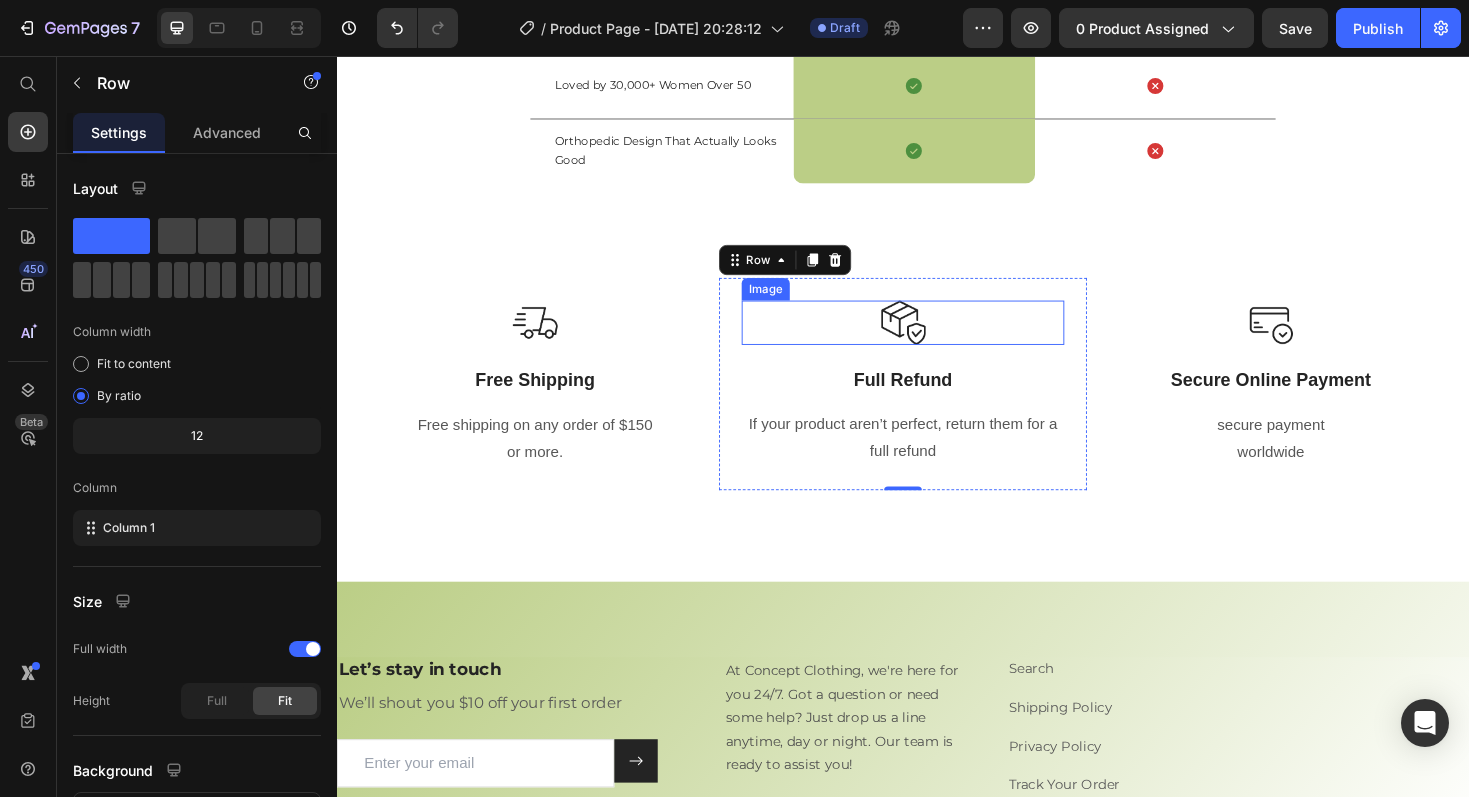 click at bounding box center (937, 338) 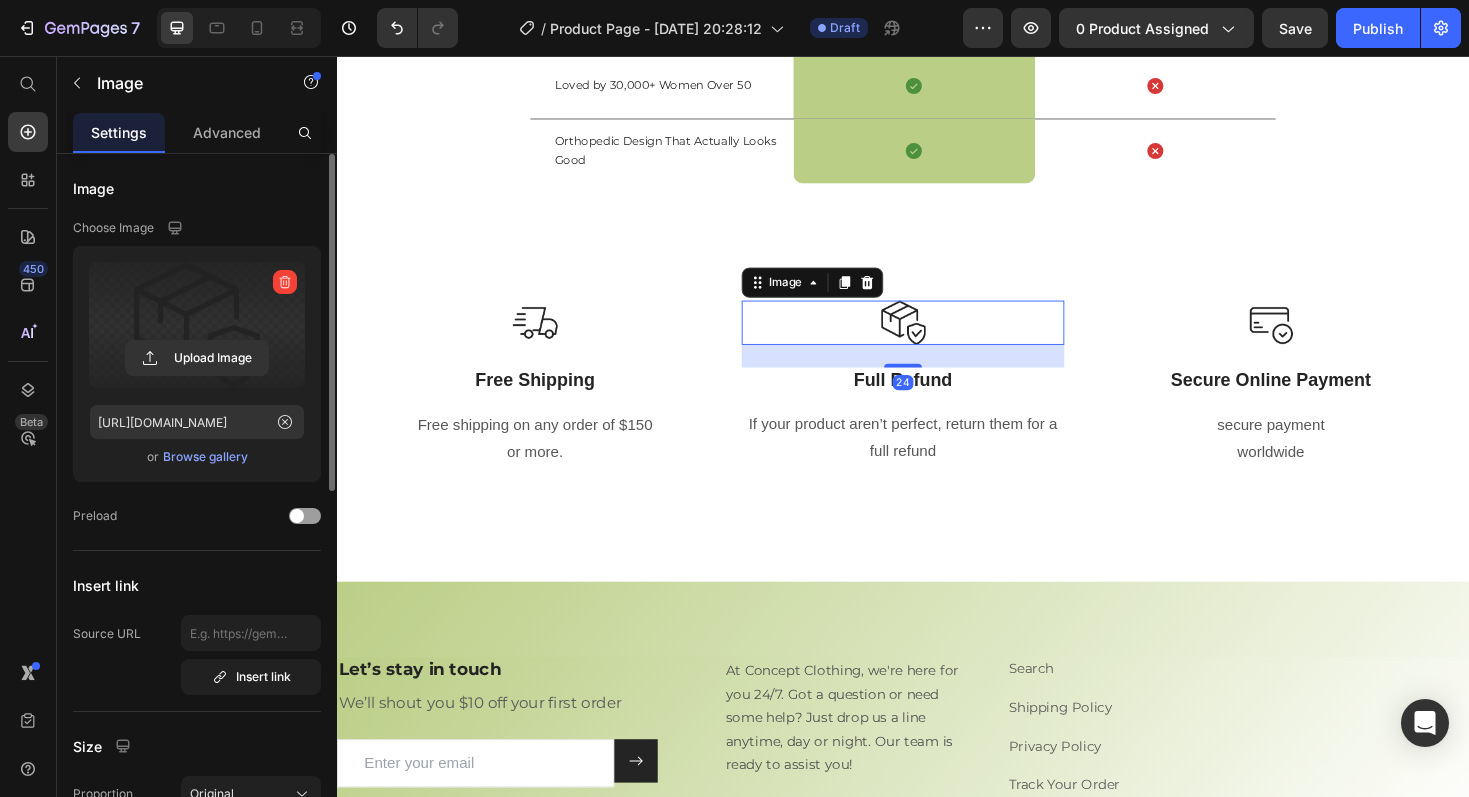 click at bounding box center [197, 325] 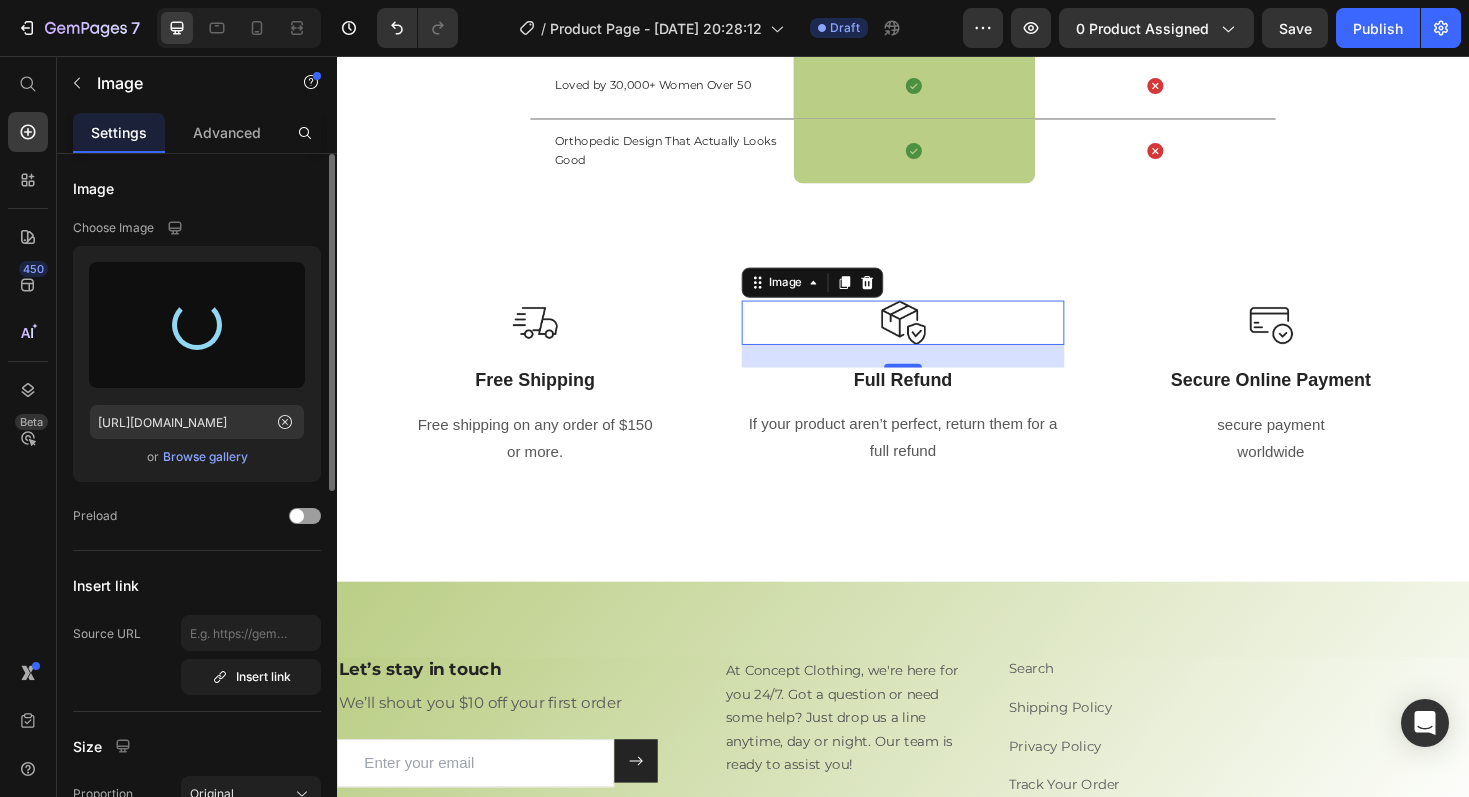 type on "https://cdn.shopify.com/s/files/1/0694/9168/7729/files/gempages_574449572177249509-caaa3080-7dfb-409e-8fc1-81eb17b55b22.svg" 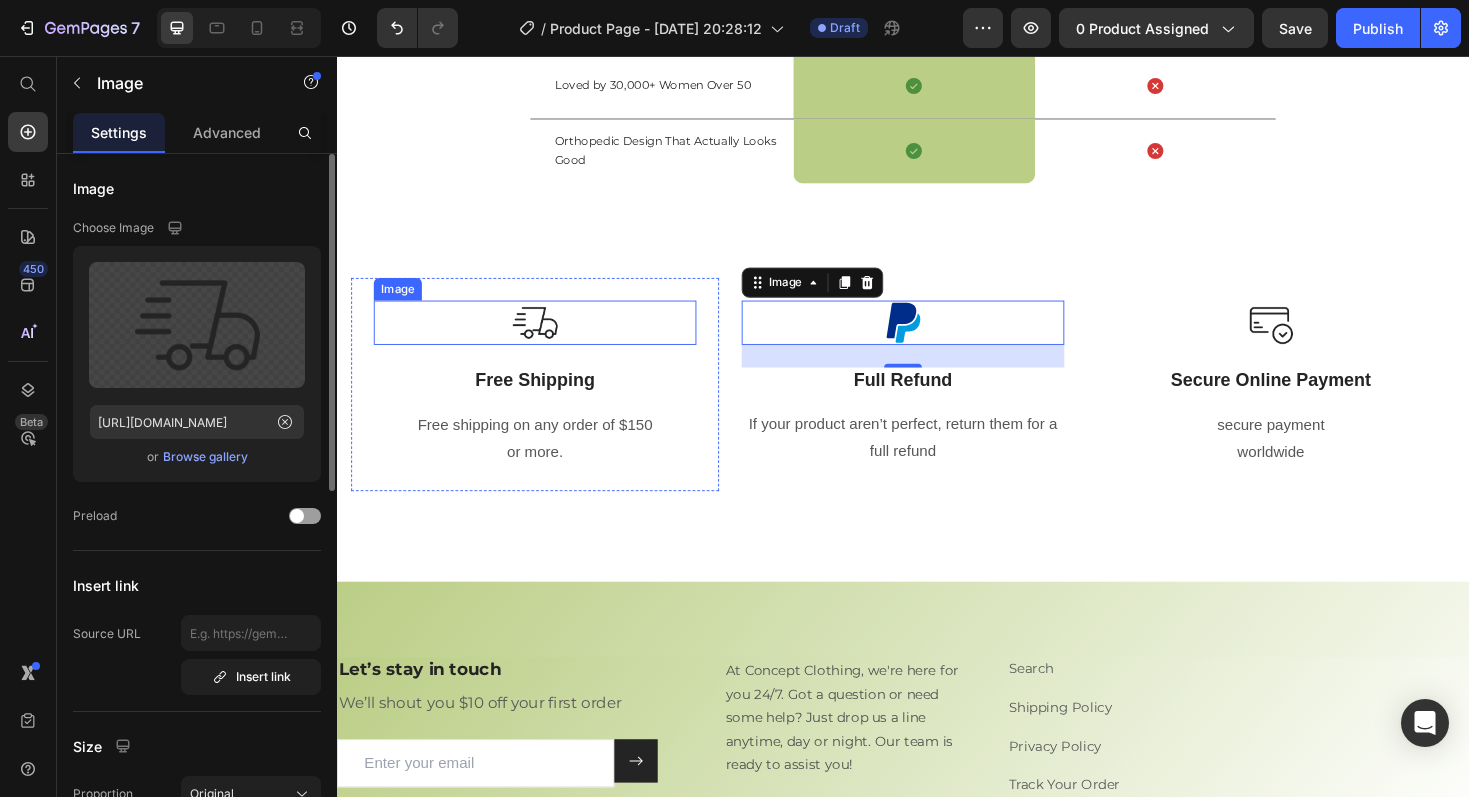 click at bounding box center [547, 339] 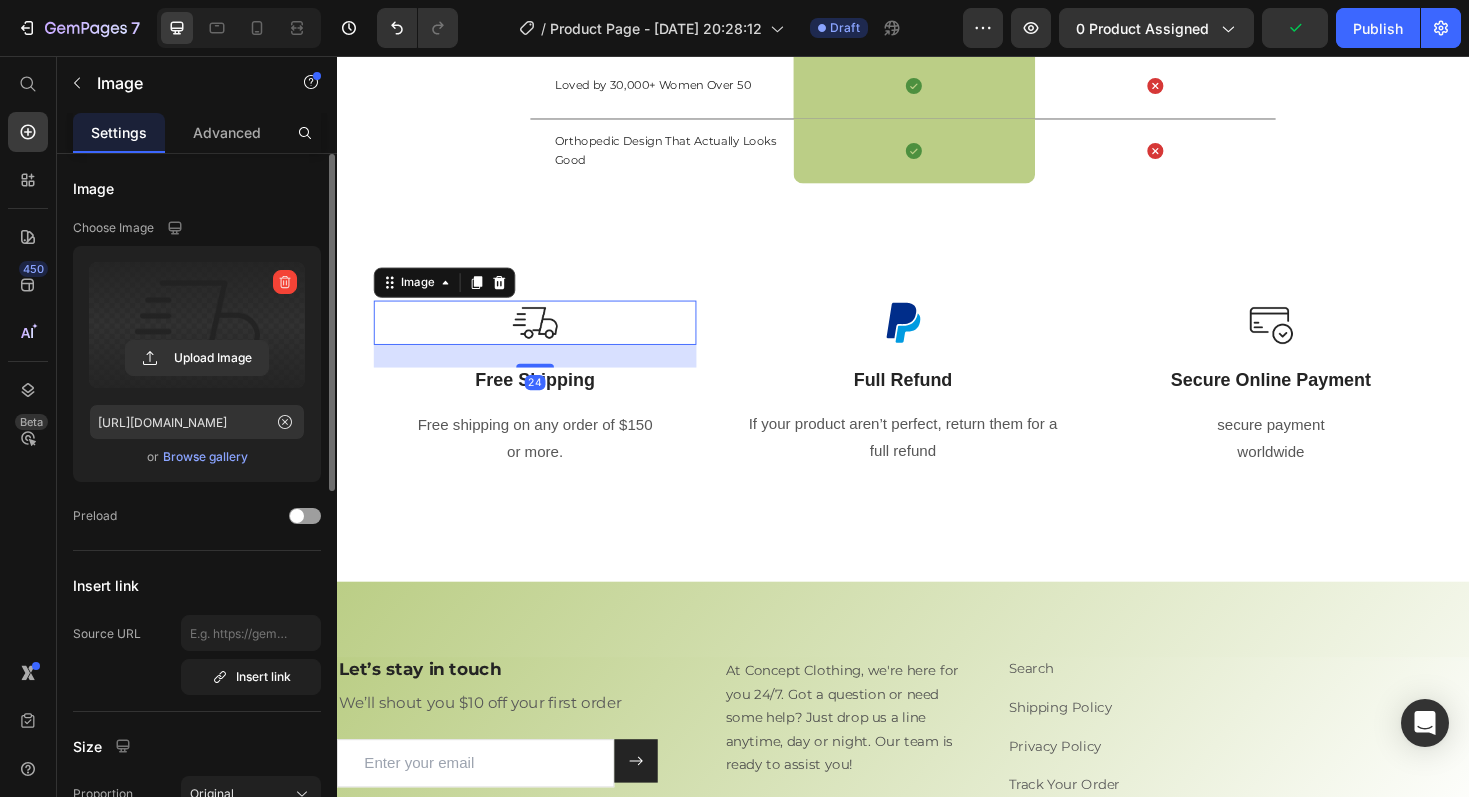click at bounding box center (197, 325) 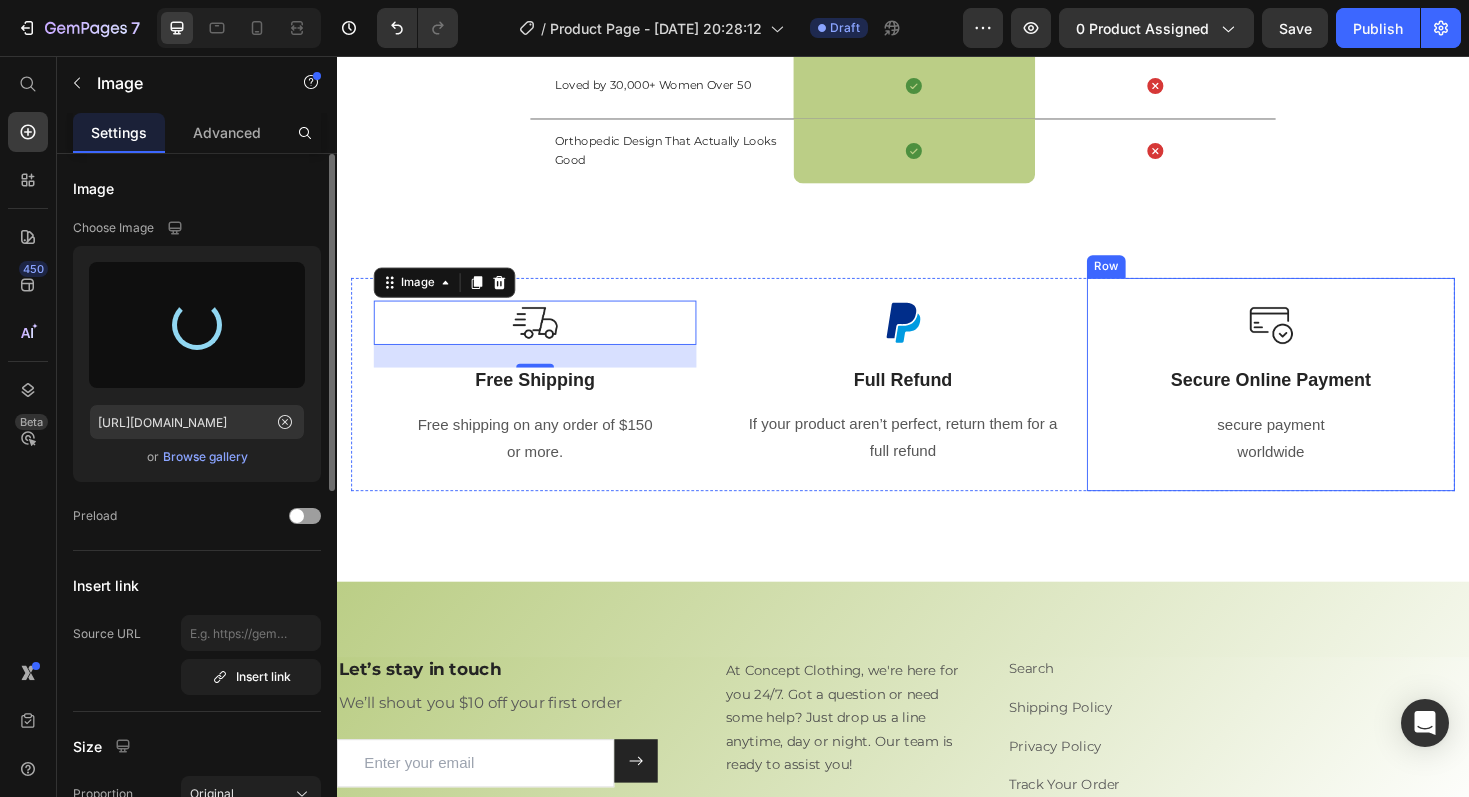 type on "https://cdn.shopify.com/s/files/1/0694/9168/7729/files/gempages_574449572177249509-6b7a6359-9bcc-487e-ad44-d496ee495f49.svg" 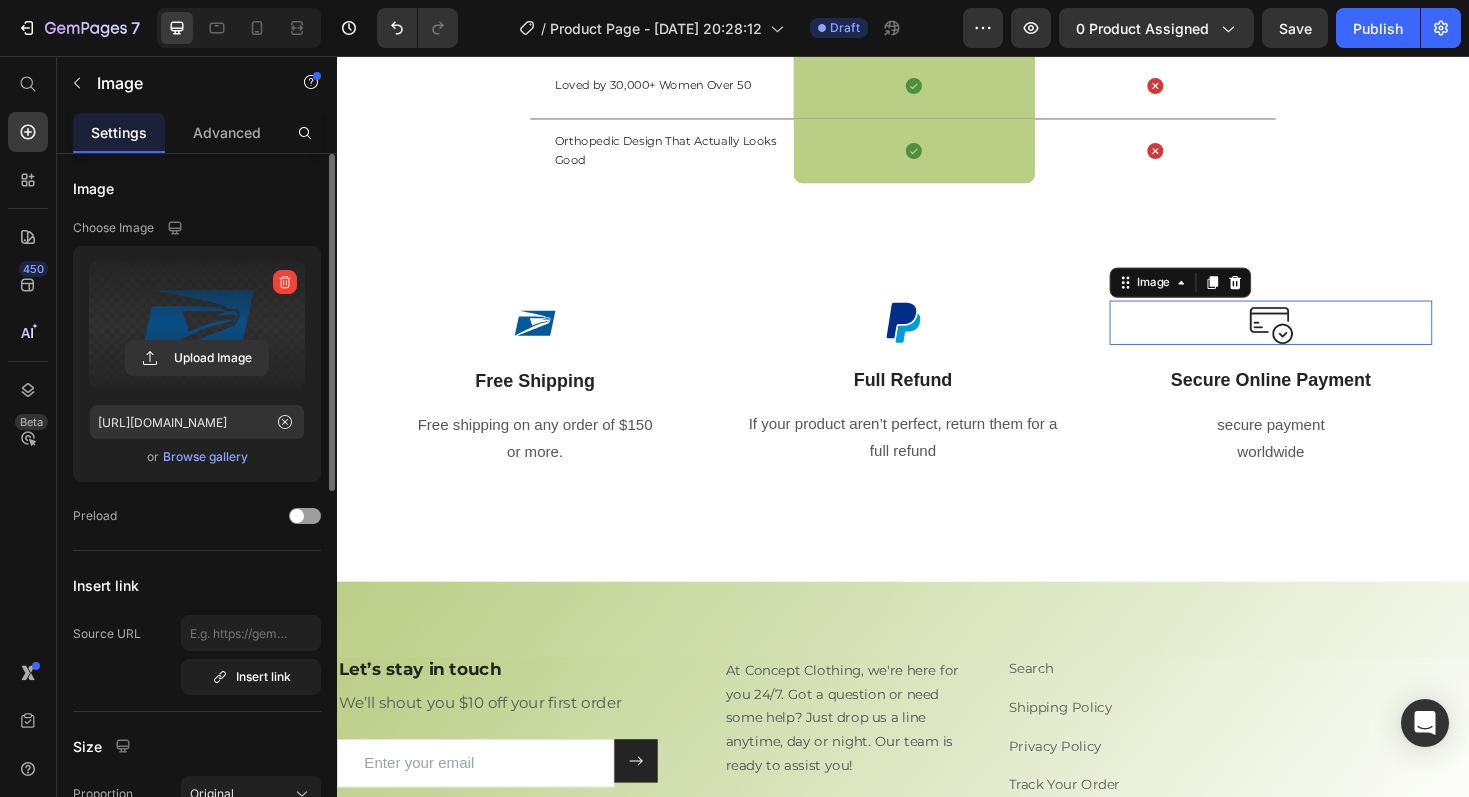 click at bounding box center [1327, 339] 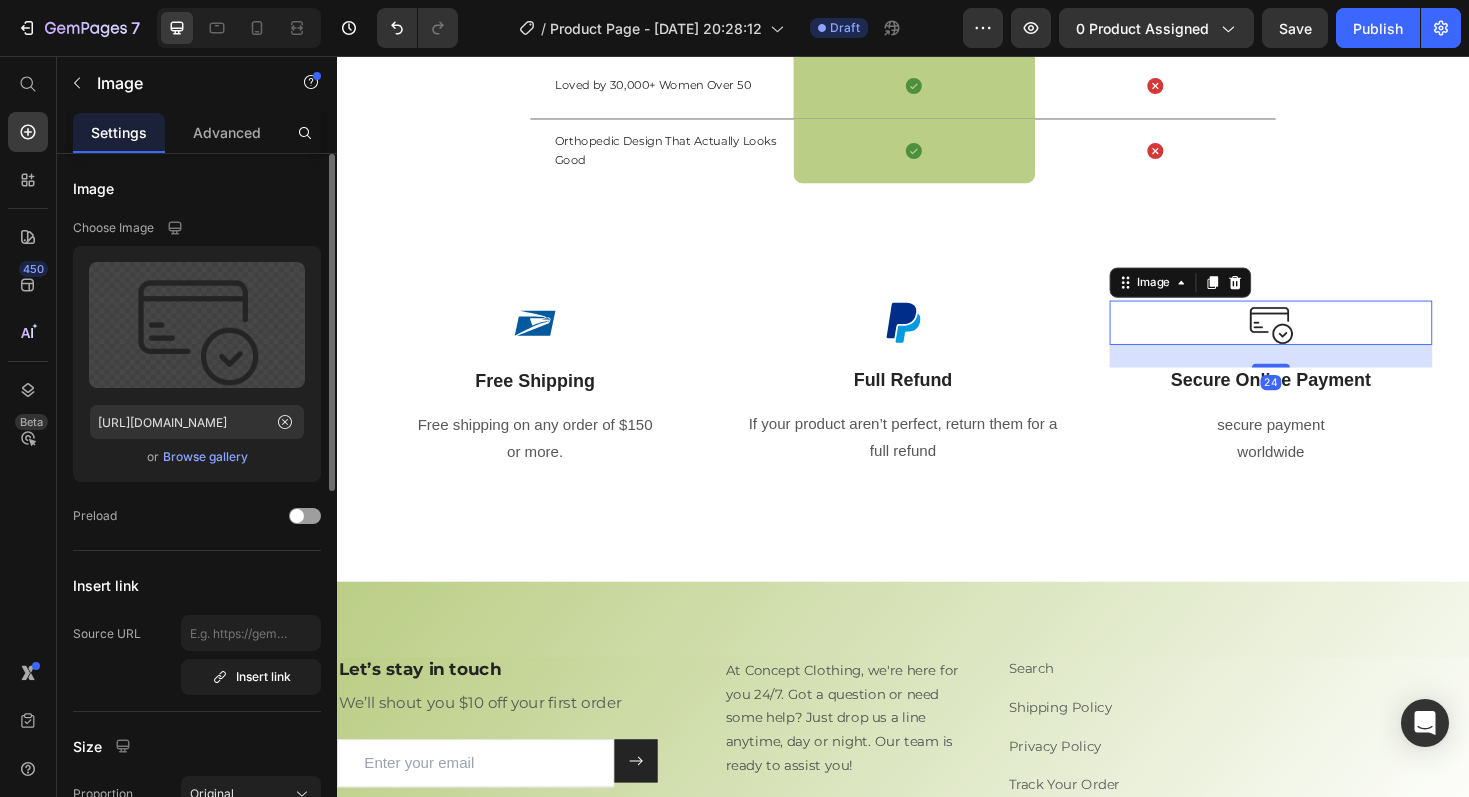 click at bounding box center (1327, 339) 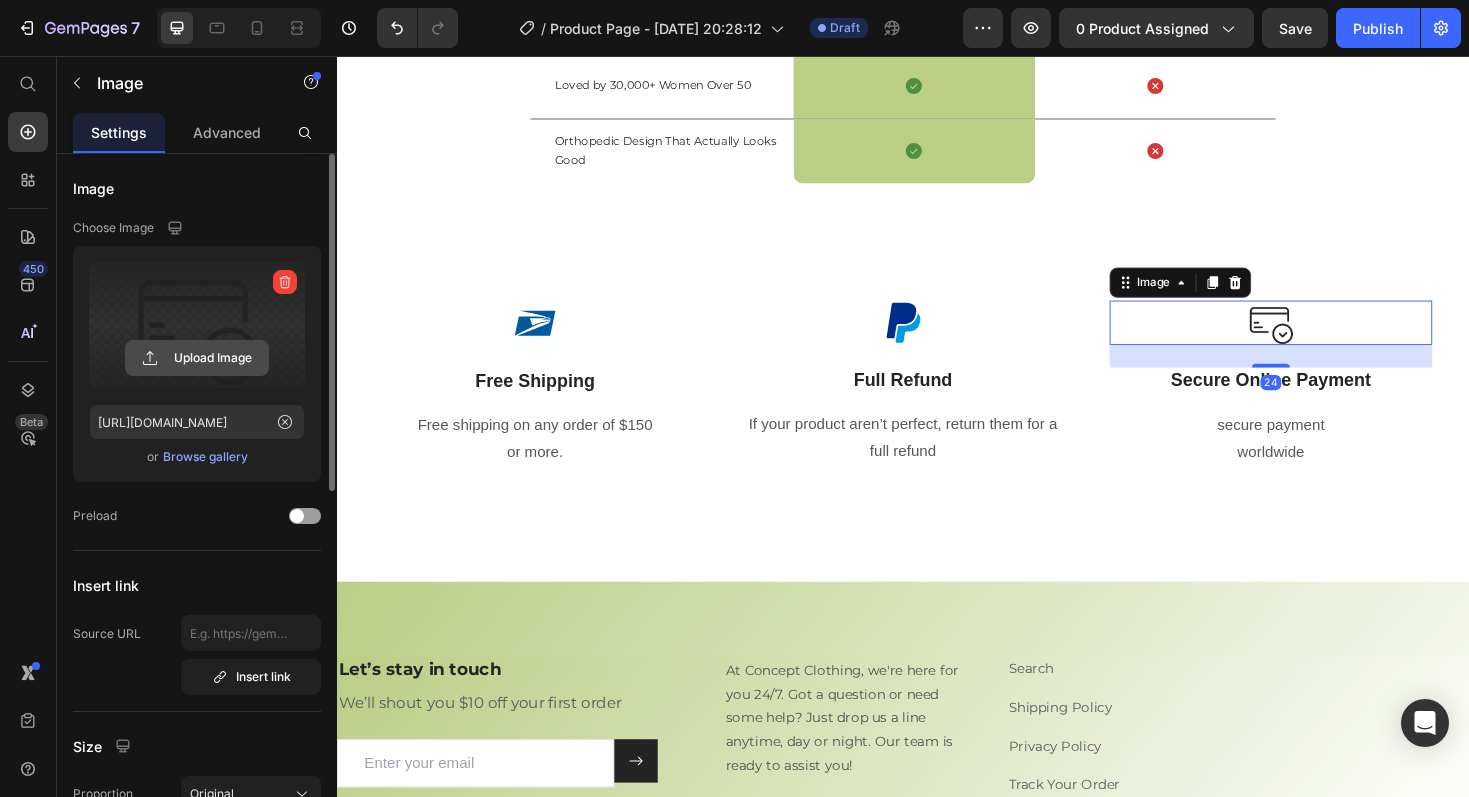 click 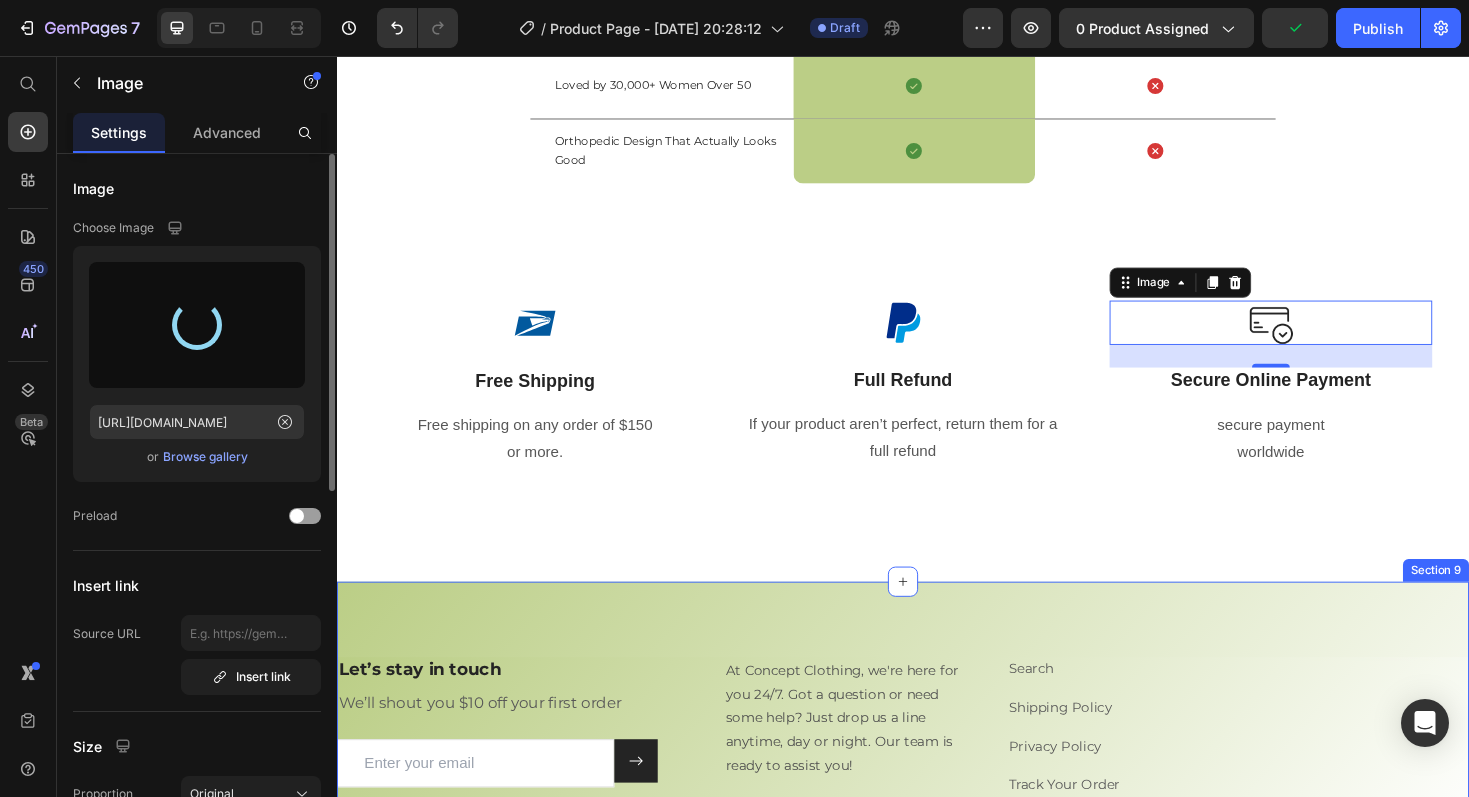 type on "https://cdn.shopify.com/s/files/1/0694/9168/7729/files/gempages_574449572177249509-a7f960b6-e576-40ef-8e26-5a0f816d6292.png" 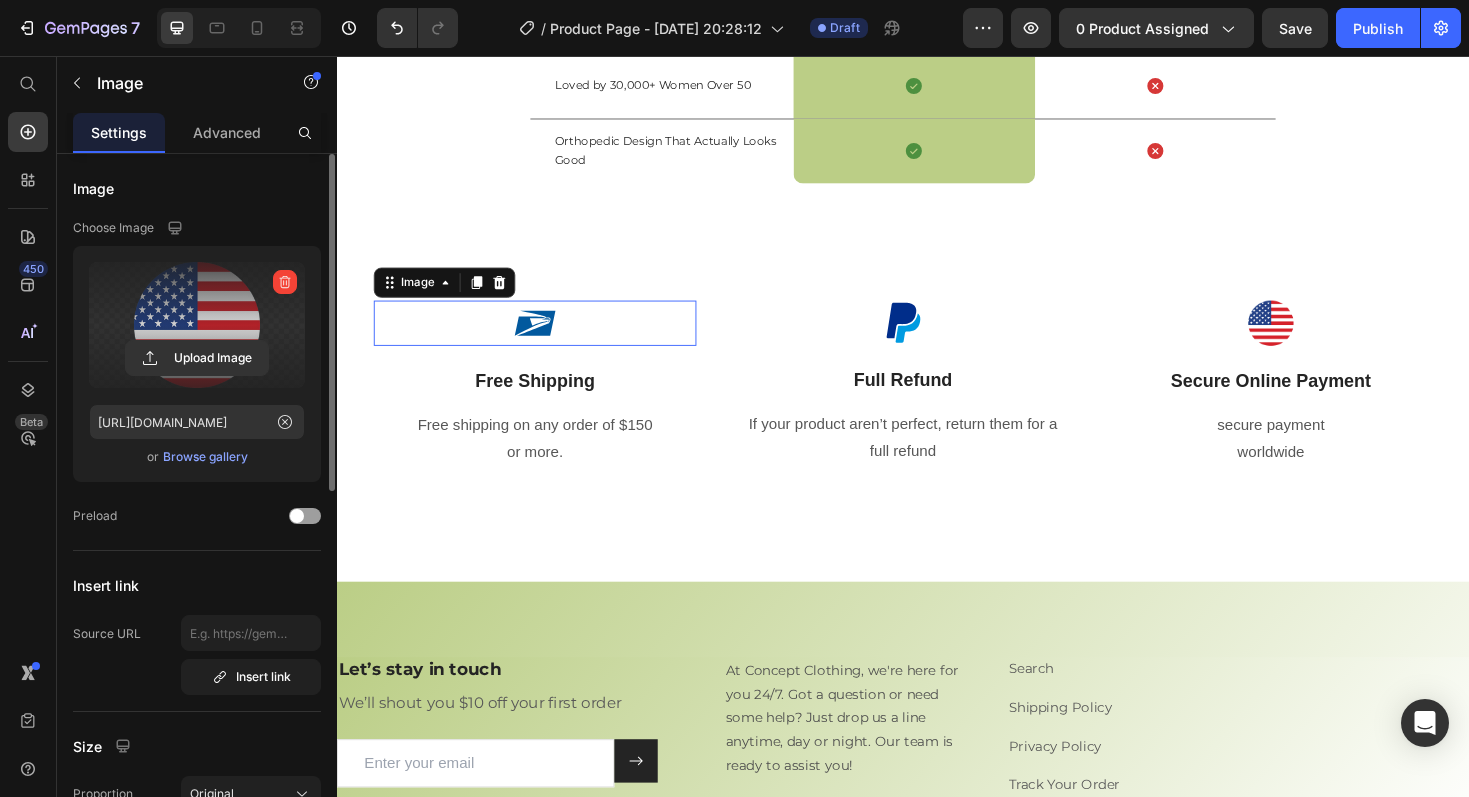 click at bounding box center (547, 339) 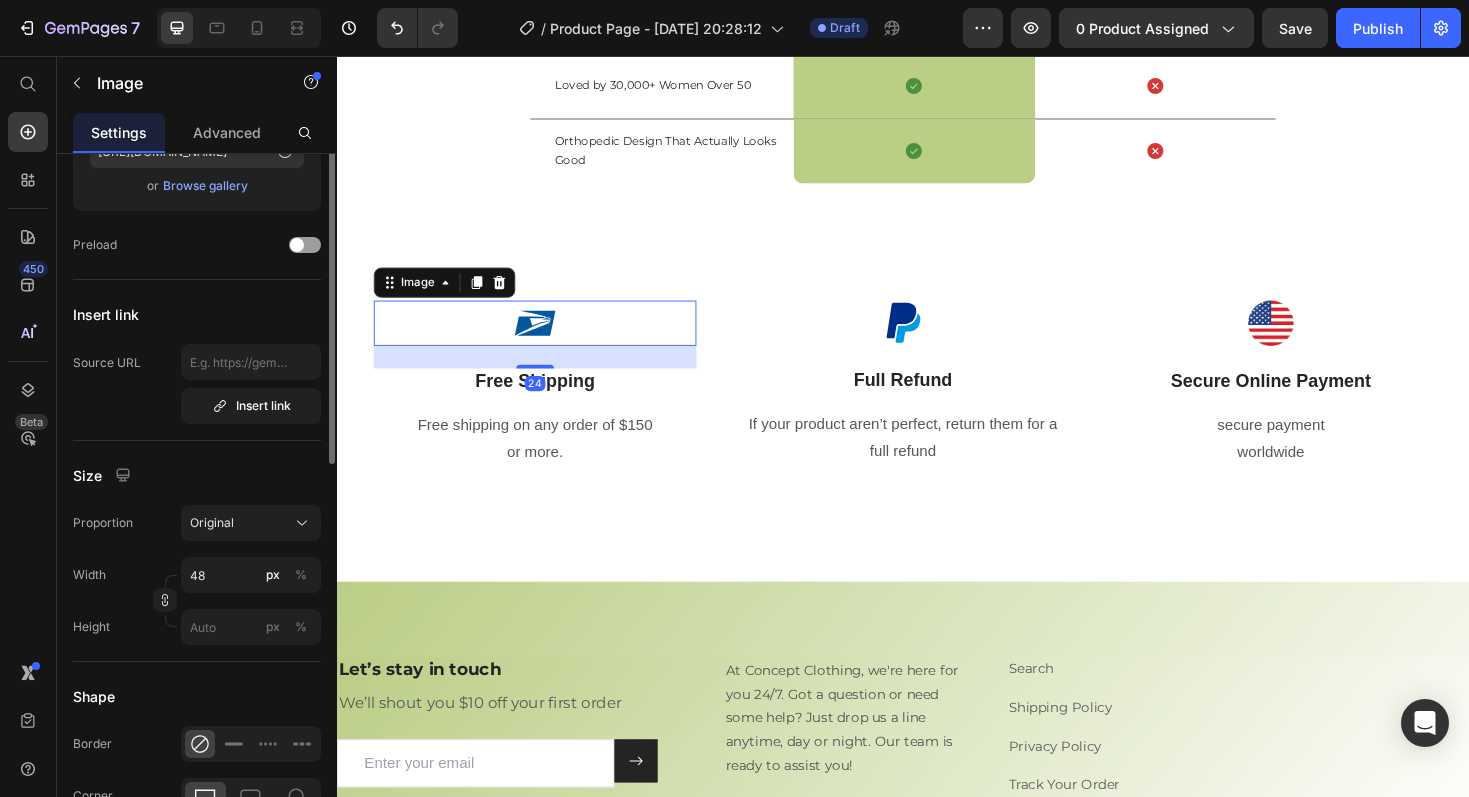 scroll, scrollTop: 273, scrollLeft: 0, axis: vertical 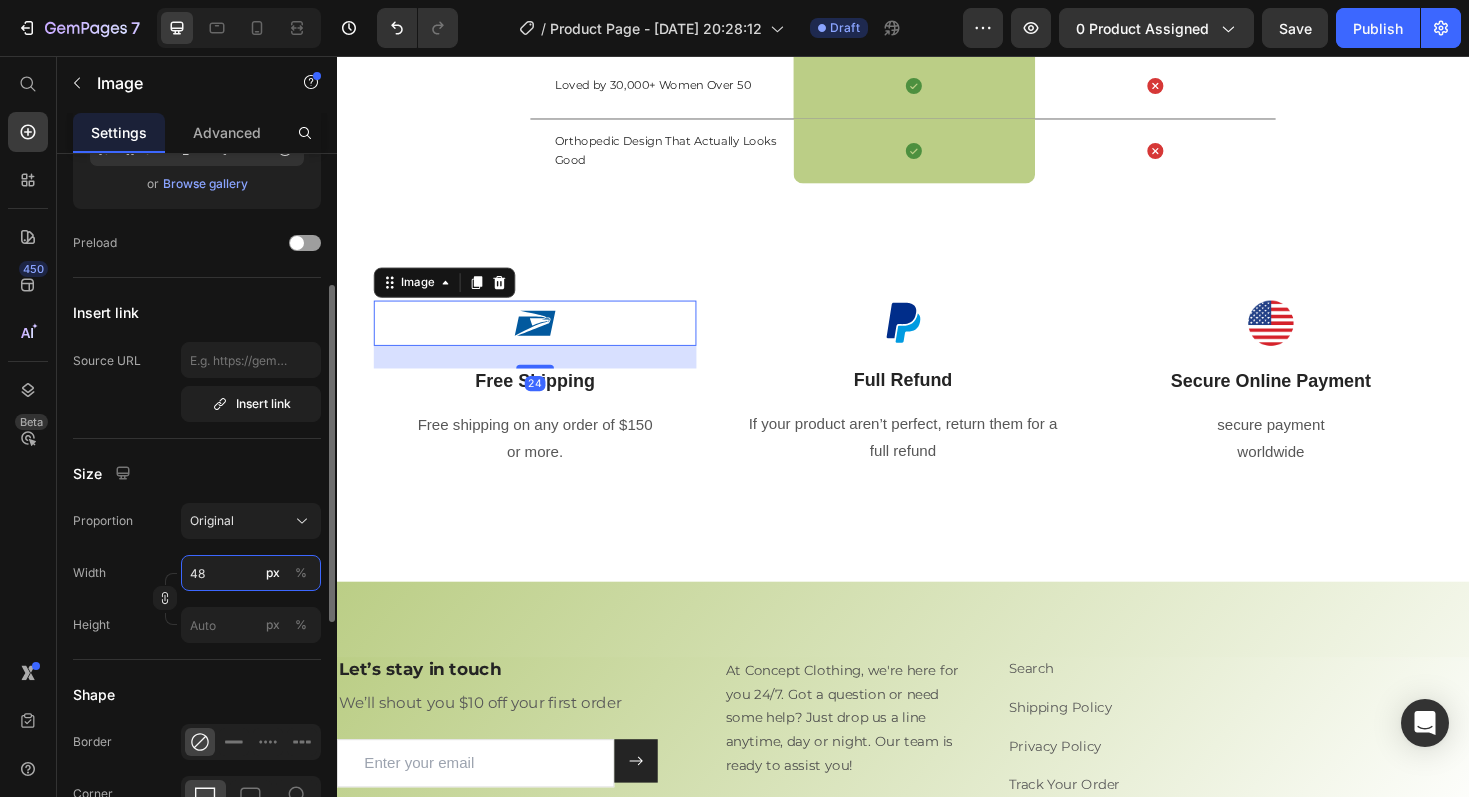 click on "48" at bounding box center [251, 573] 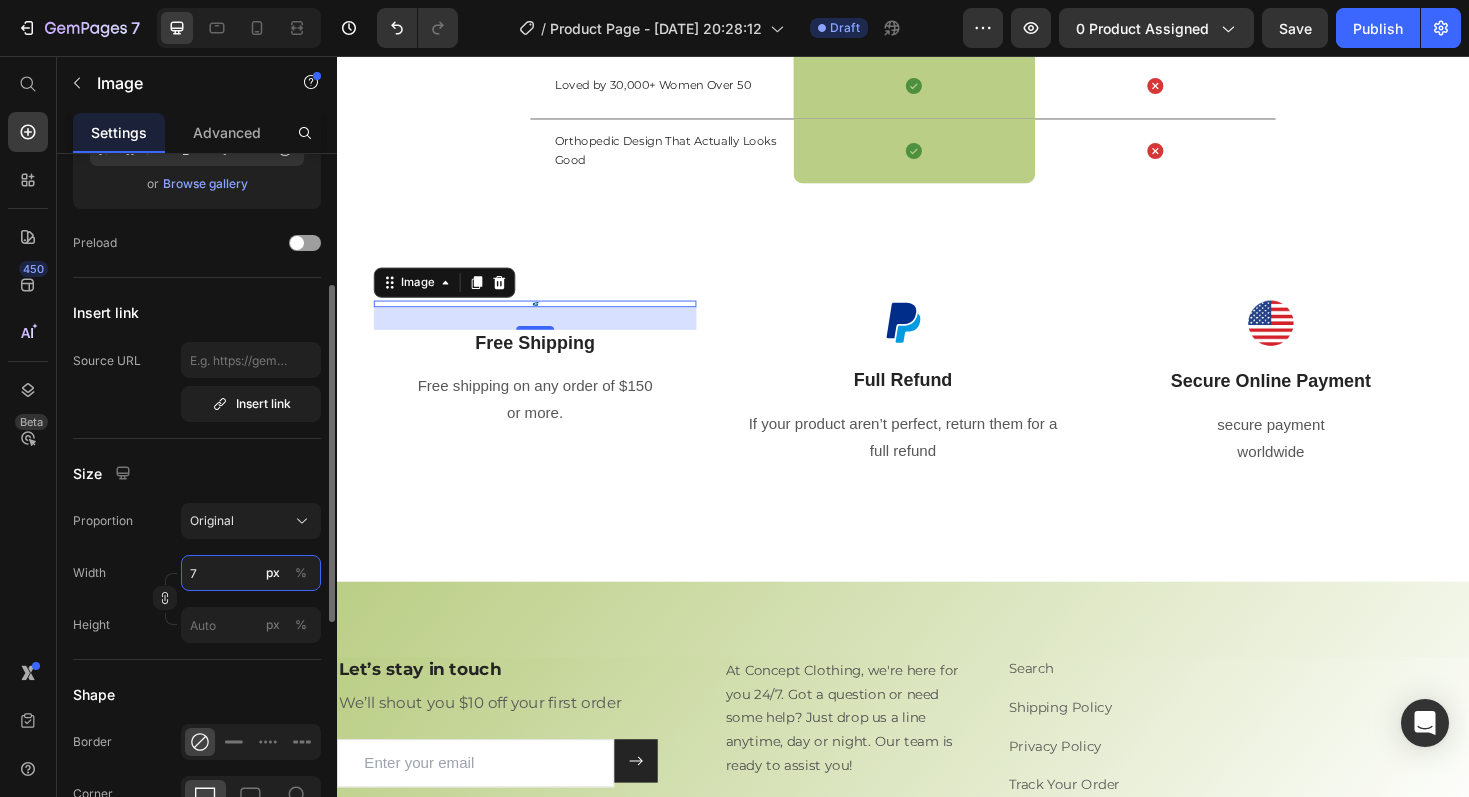 type on "70" 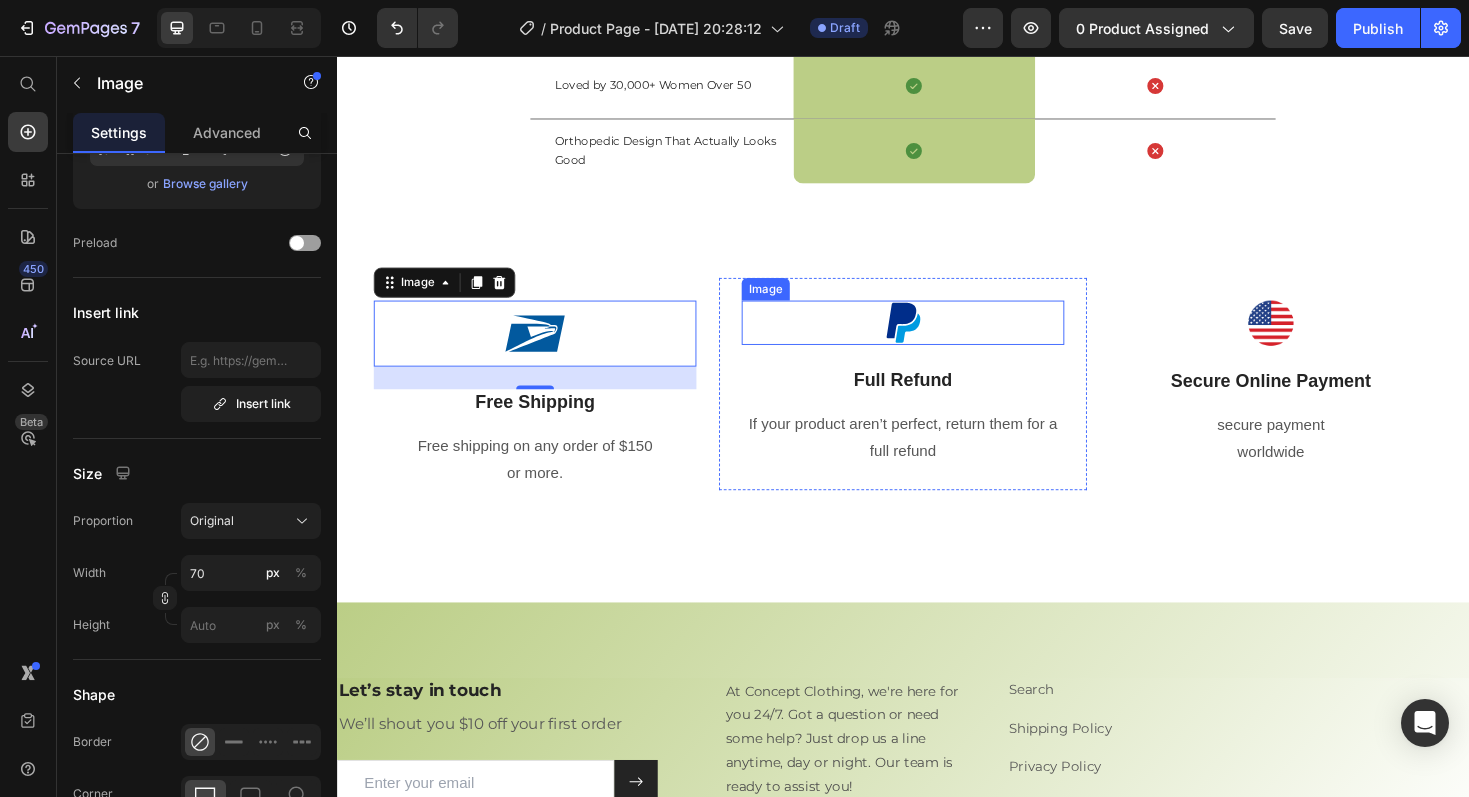 click at bounding box center [937, 338] 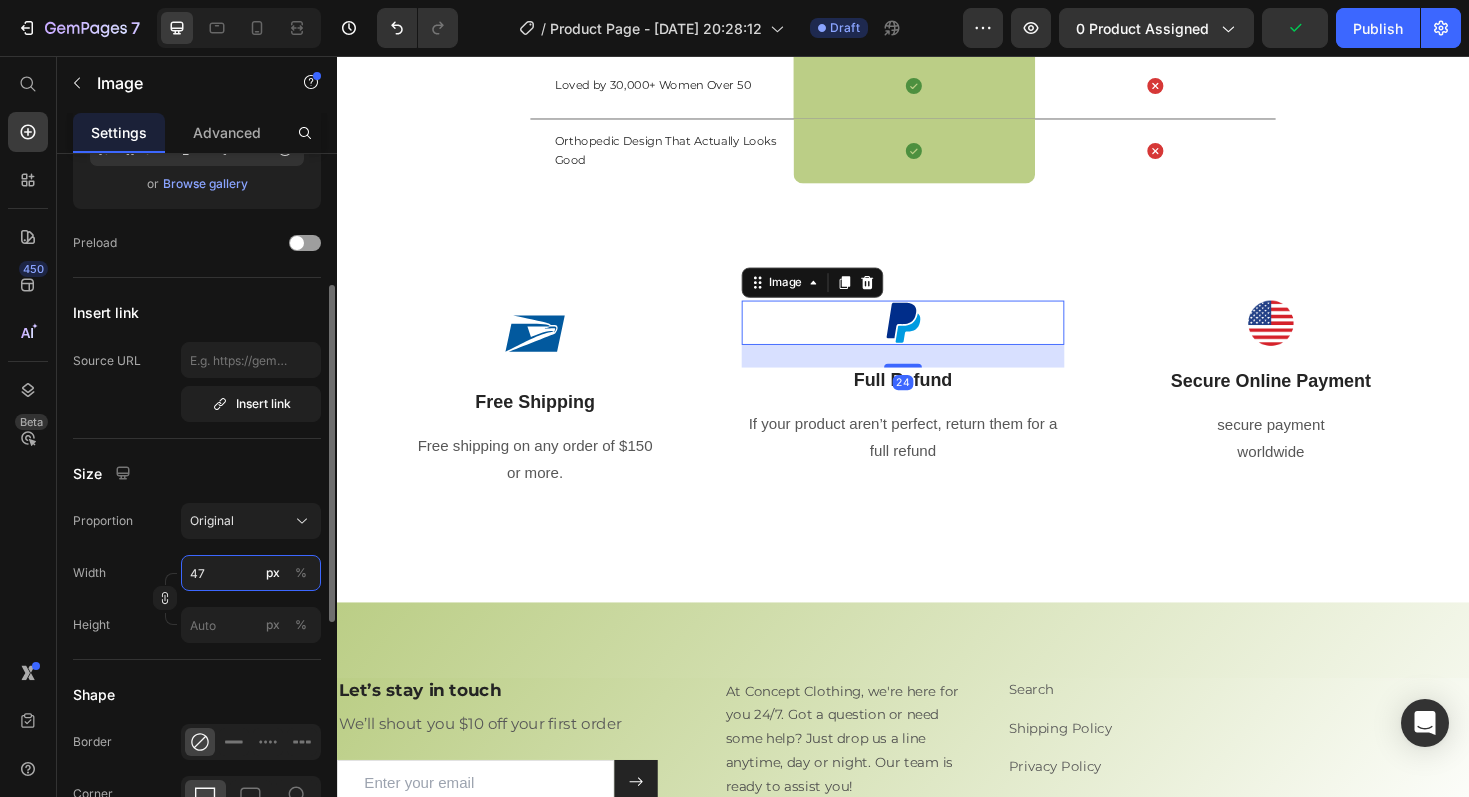 click on "47" at bounding box center (251, 573) 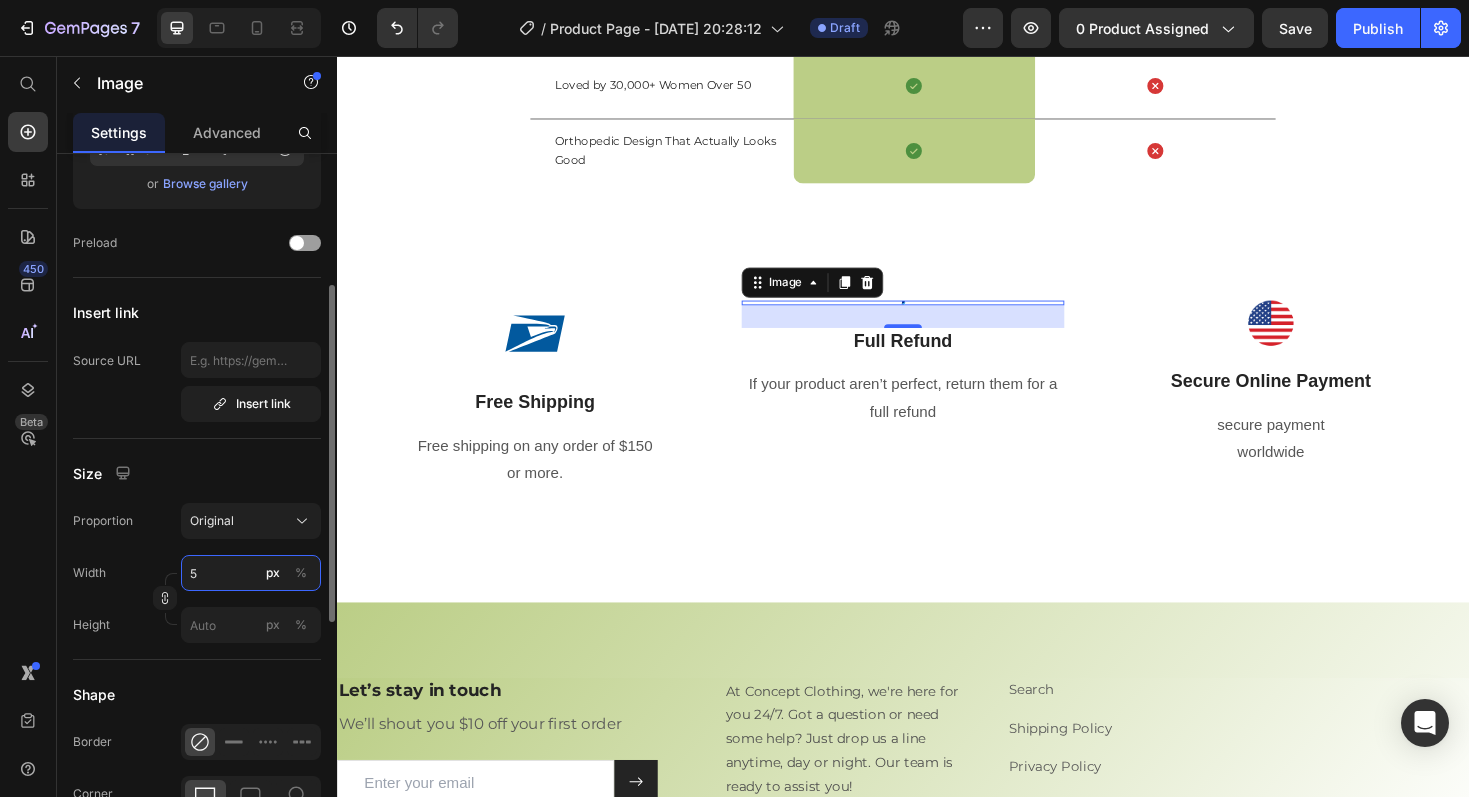type on "50" 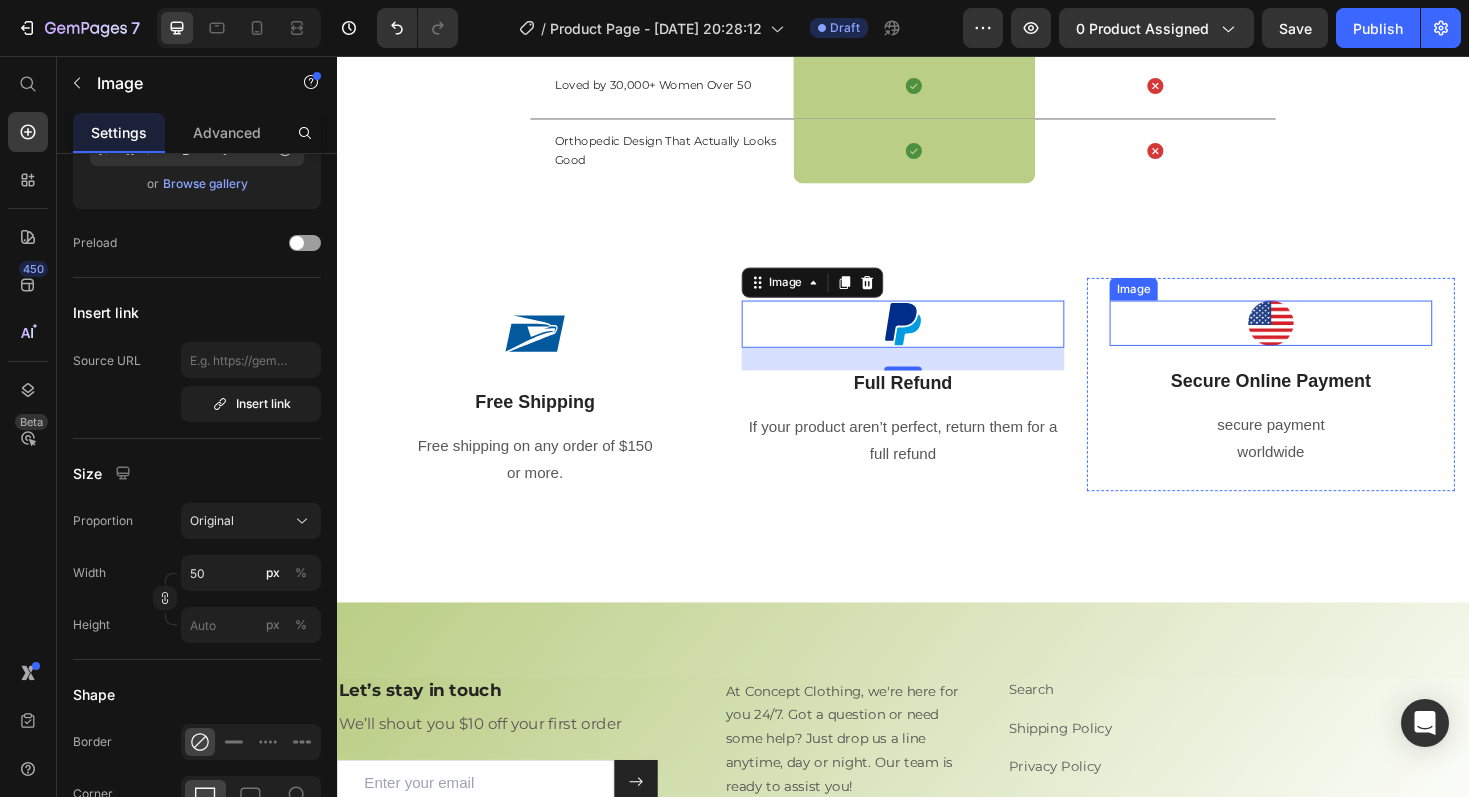 click at bounding box center (1327, 339) 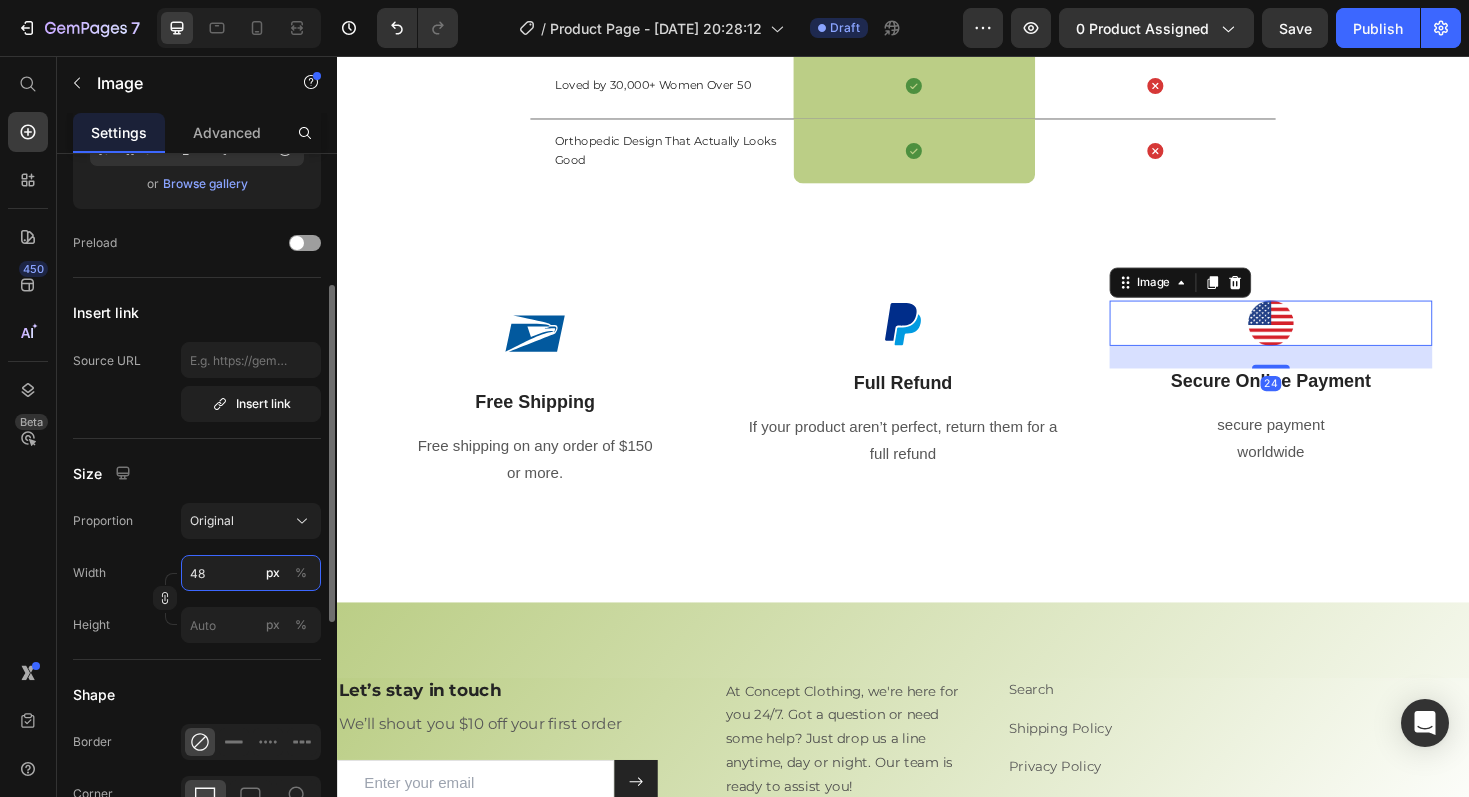 click on "48" at bounding box center [251, 573] 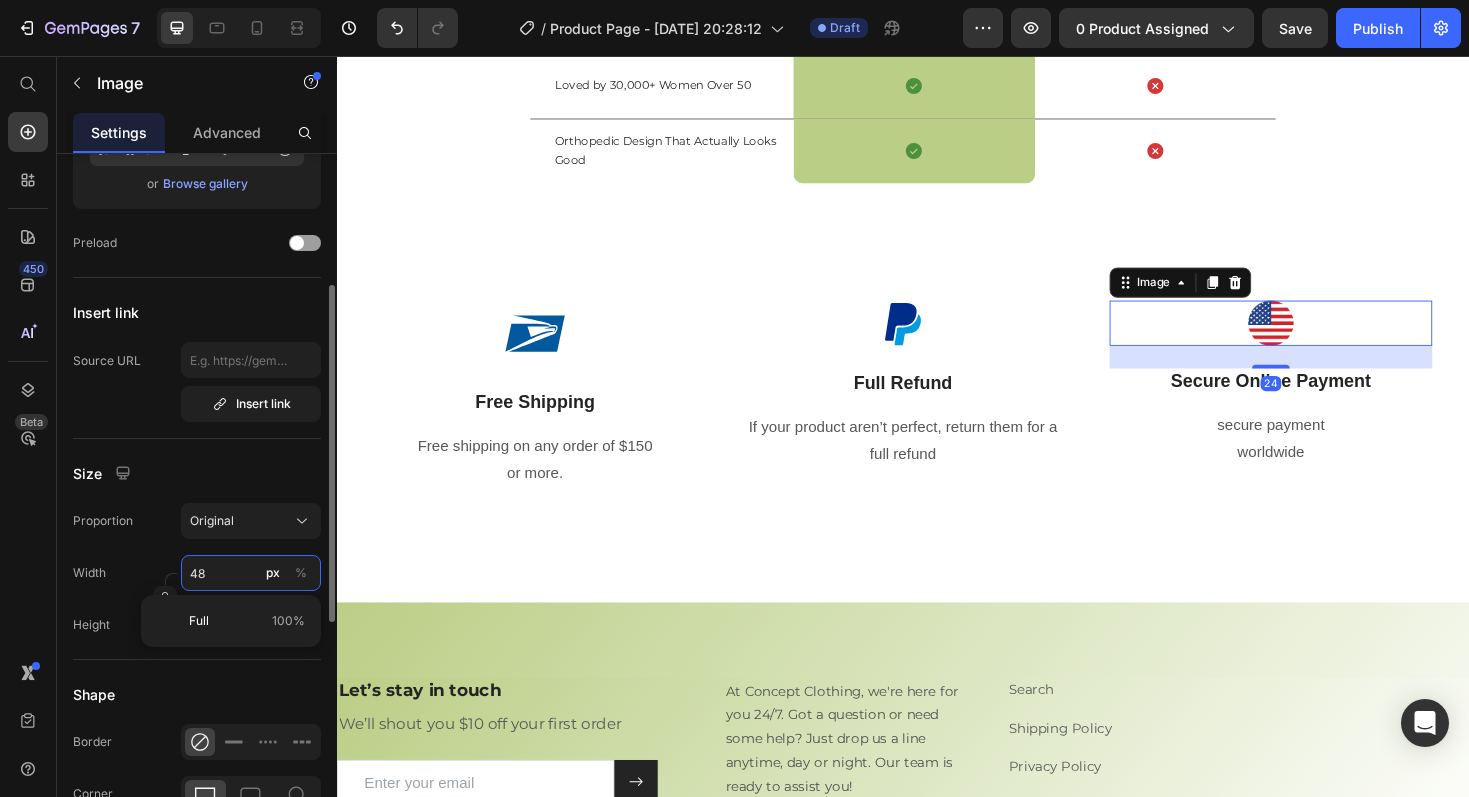click on "48" at bounding box center (251, 573) 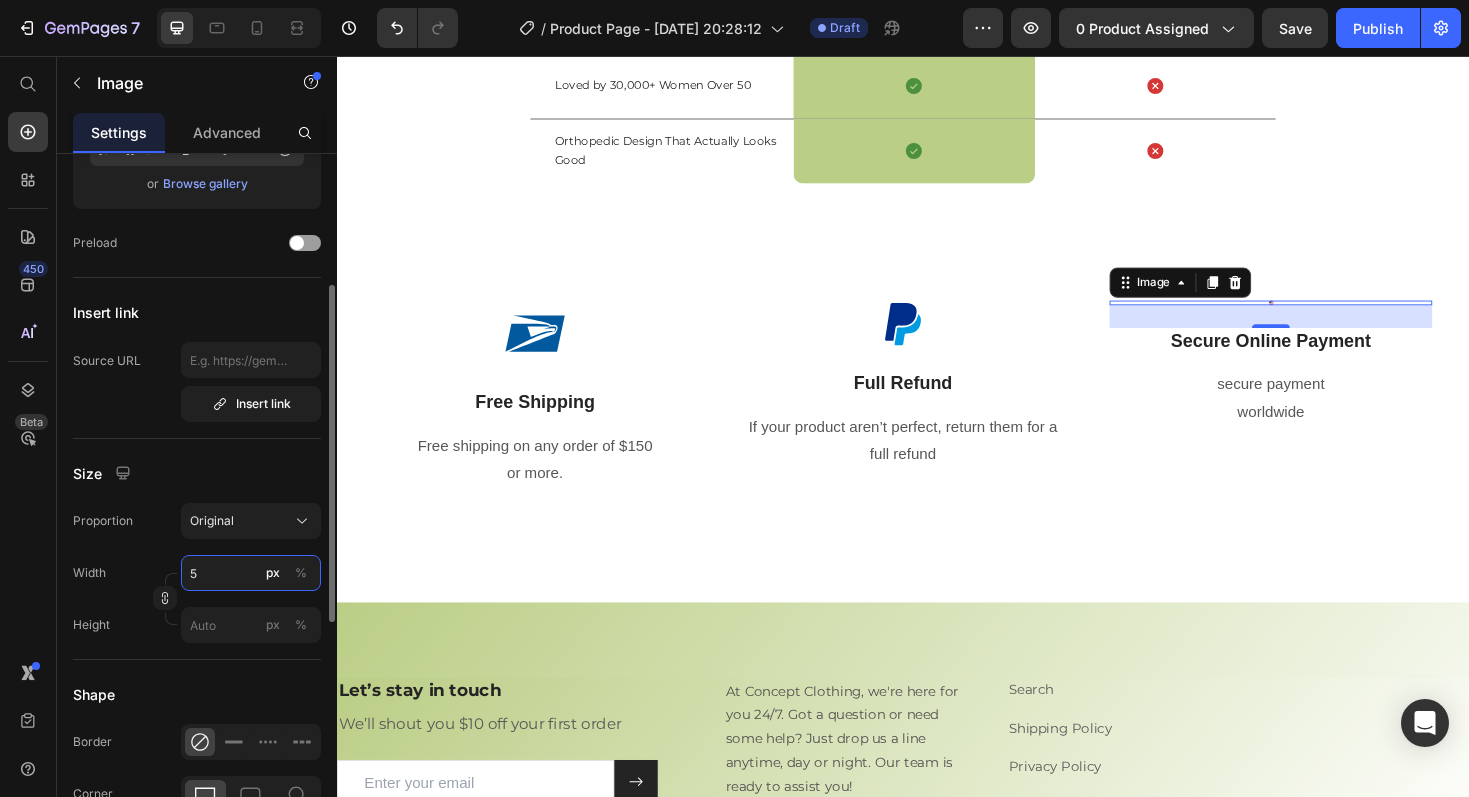 type on "50" 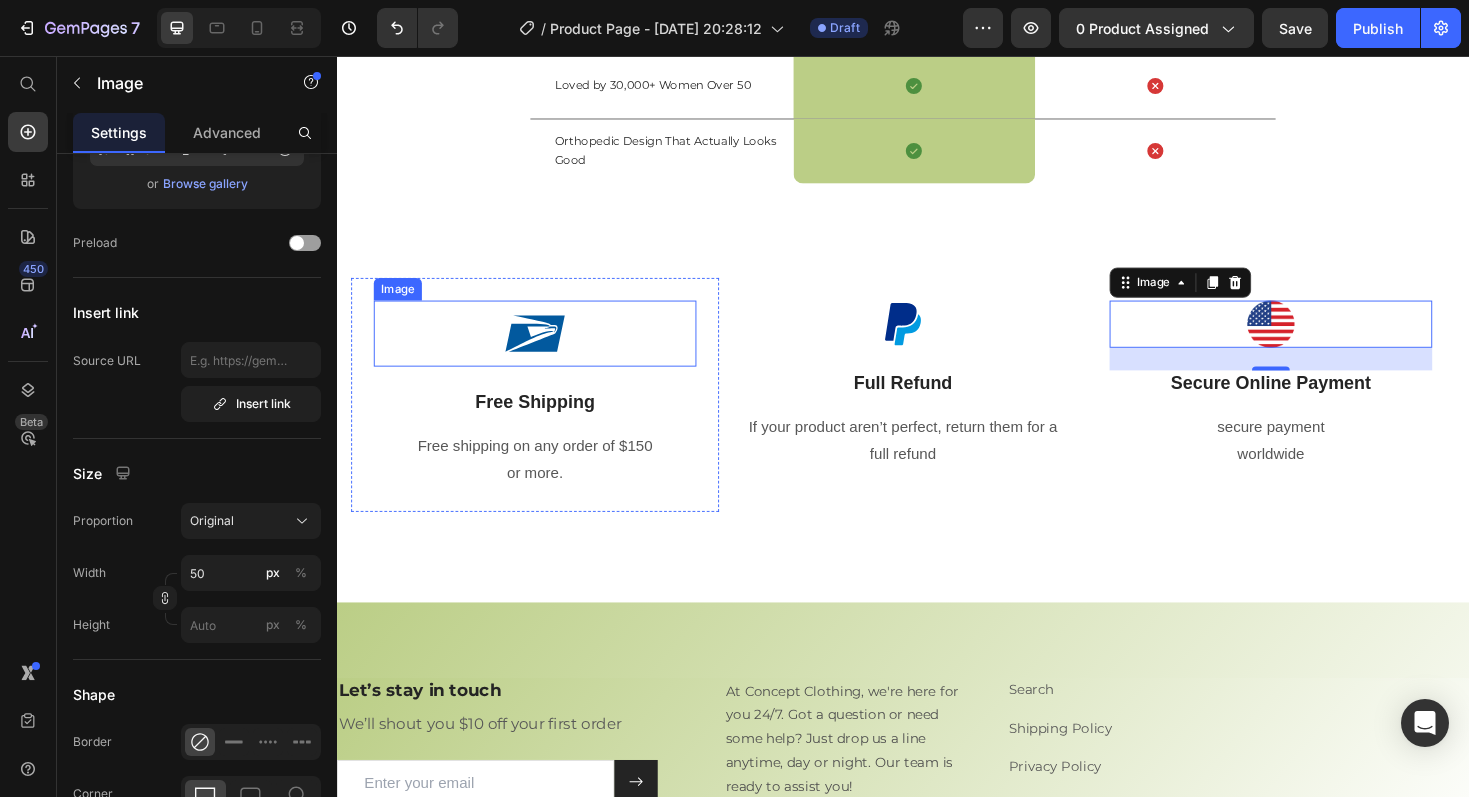 click at bounding box center (547, 350) 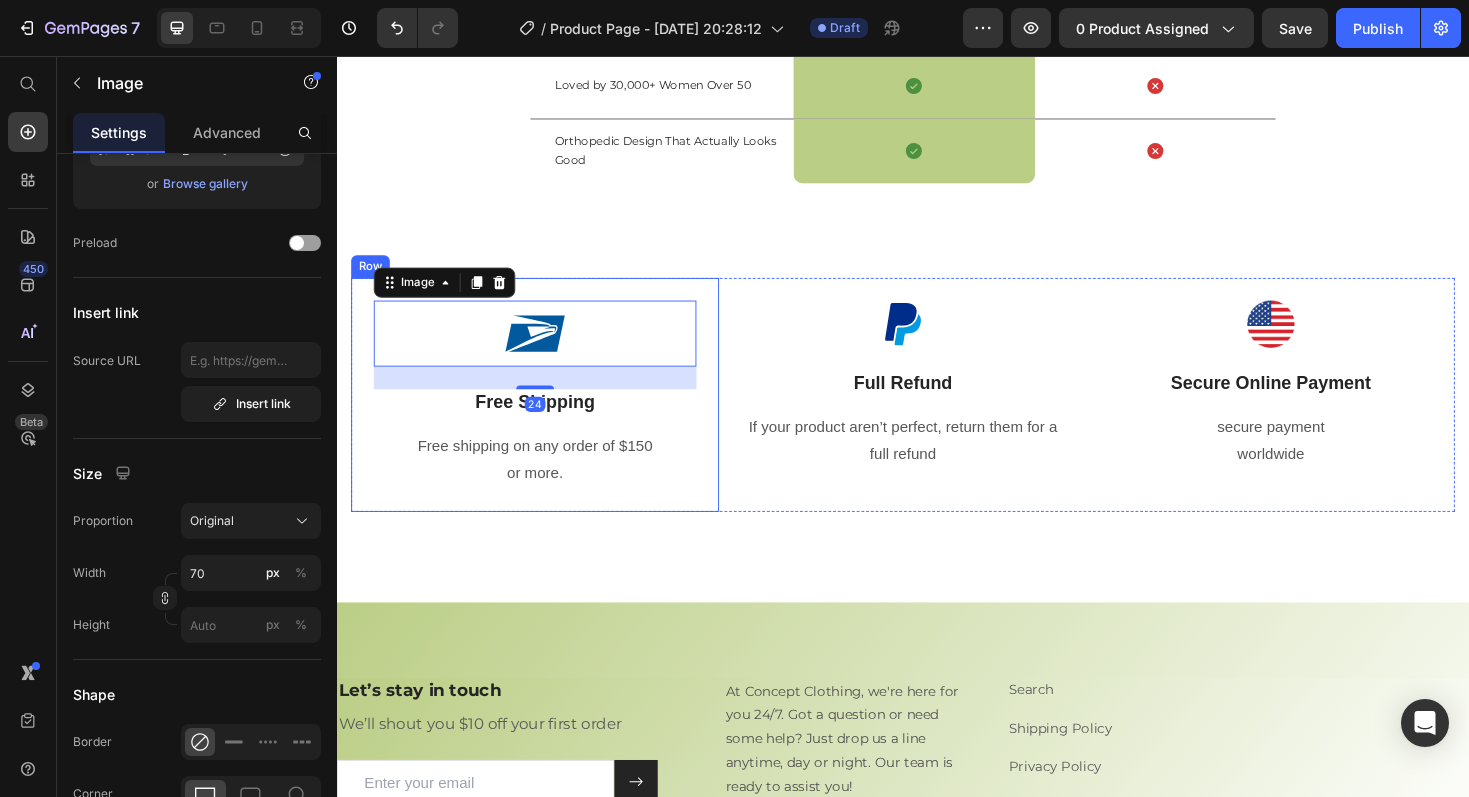 click on "Image   24 Free Shipping Text Block Free shipping on any order of $150  or more. Text block Row" at bounding box center (547, 415) 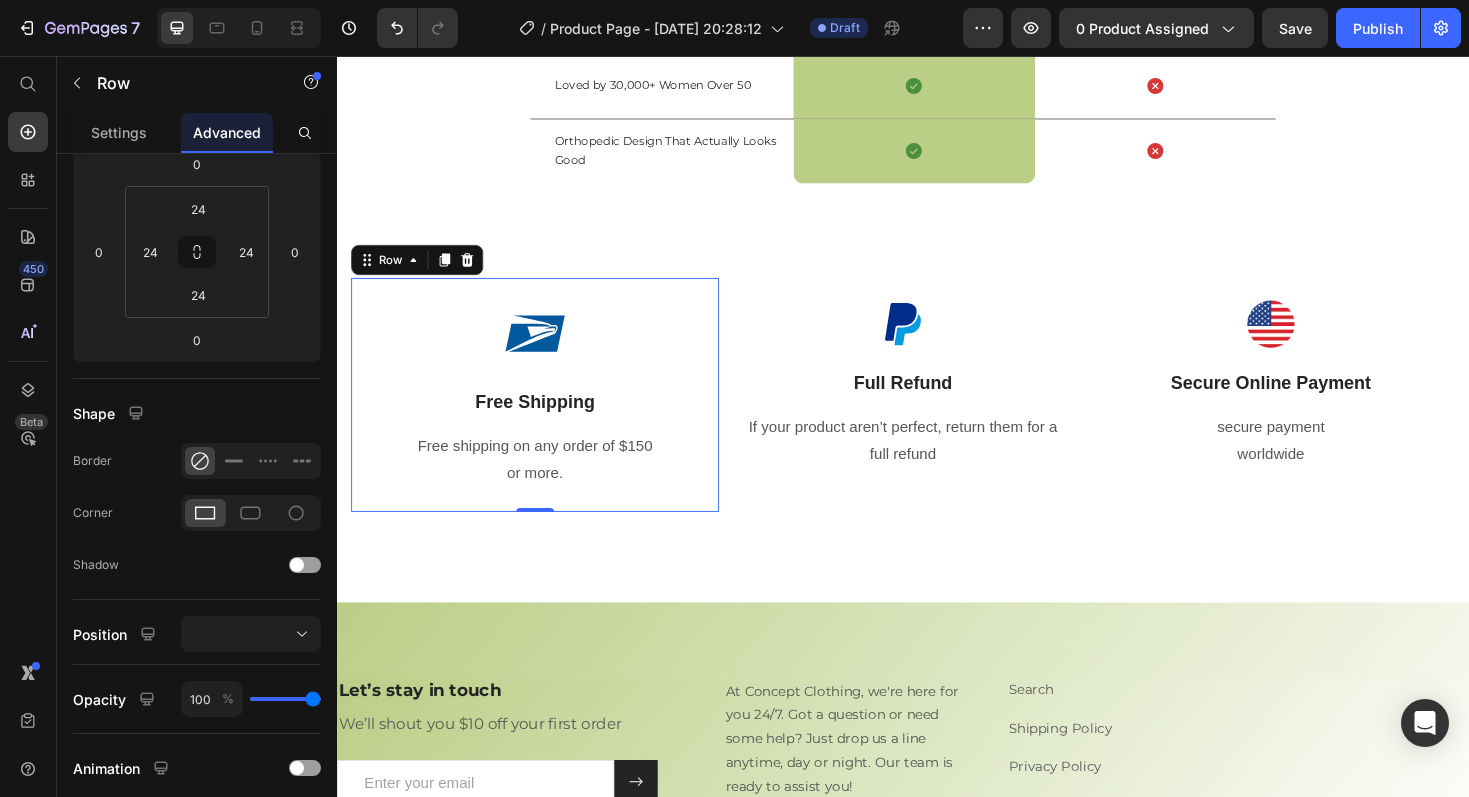 scroll, scrollTop: 0, scrollLeft: 0, axis: both 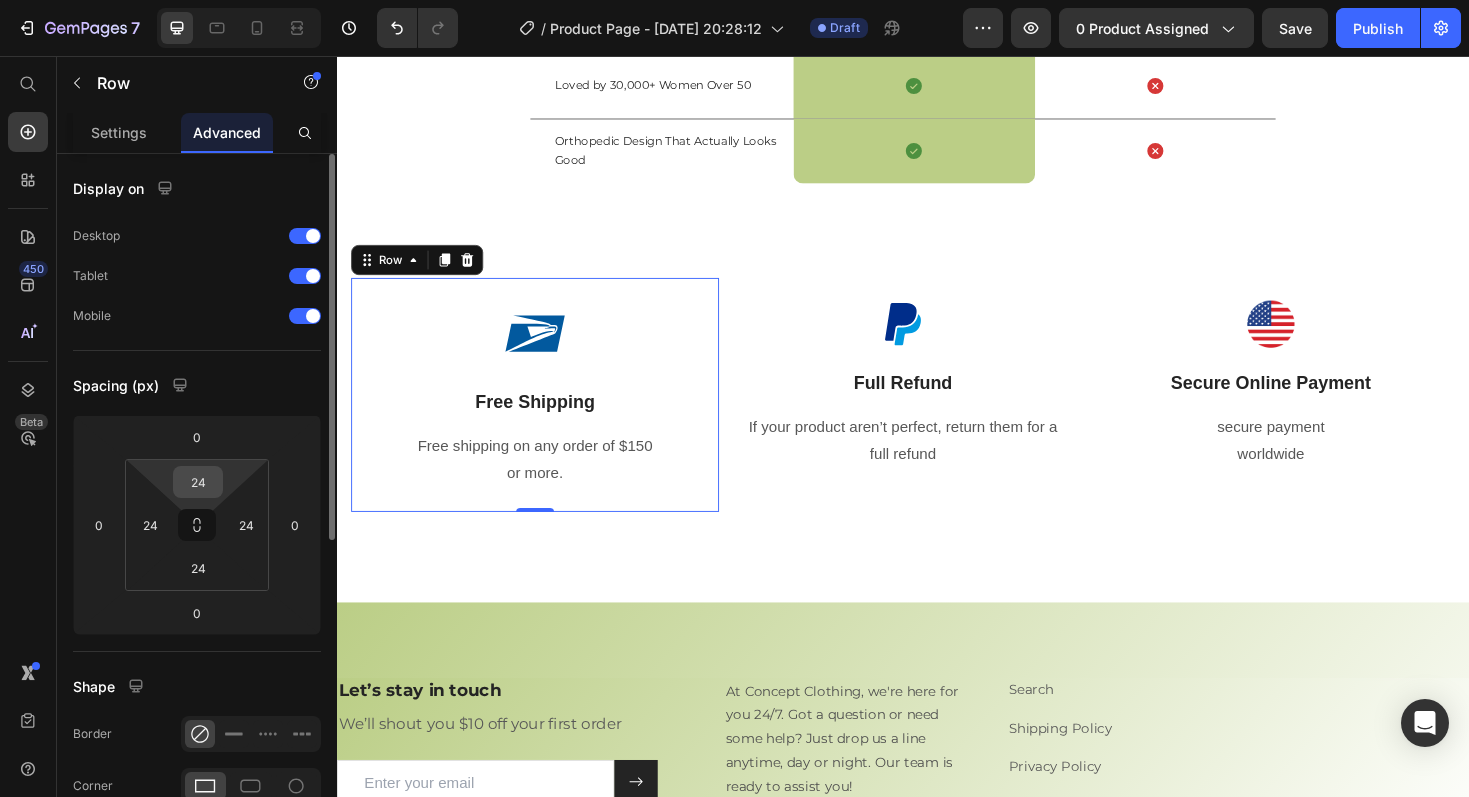 click on "24" at bounding box center (198, 482) 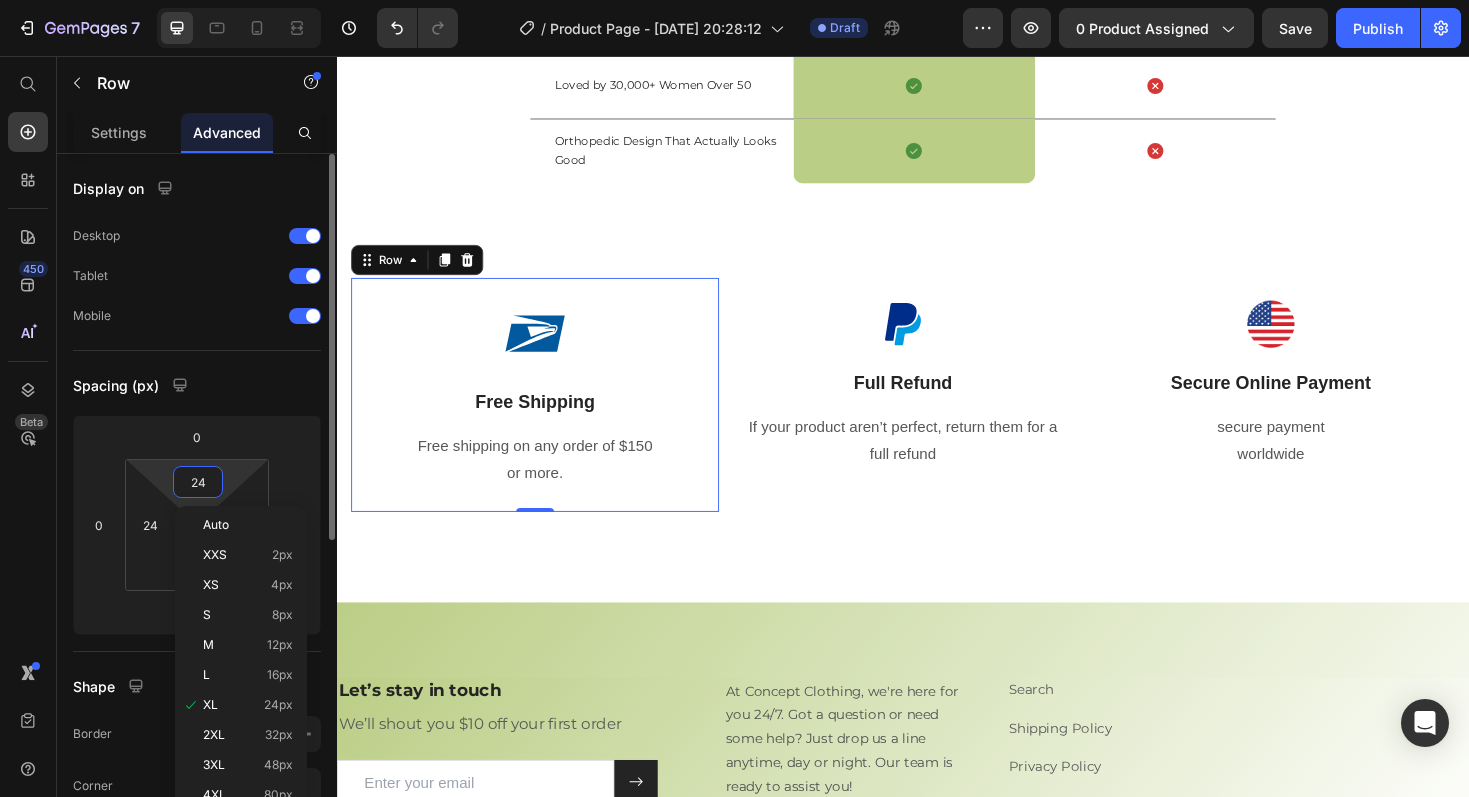 type on "0" 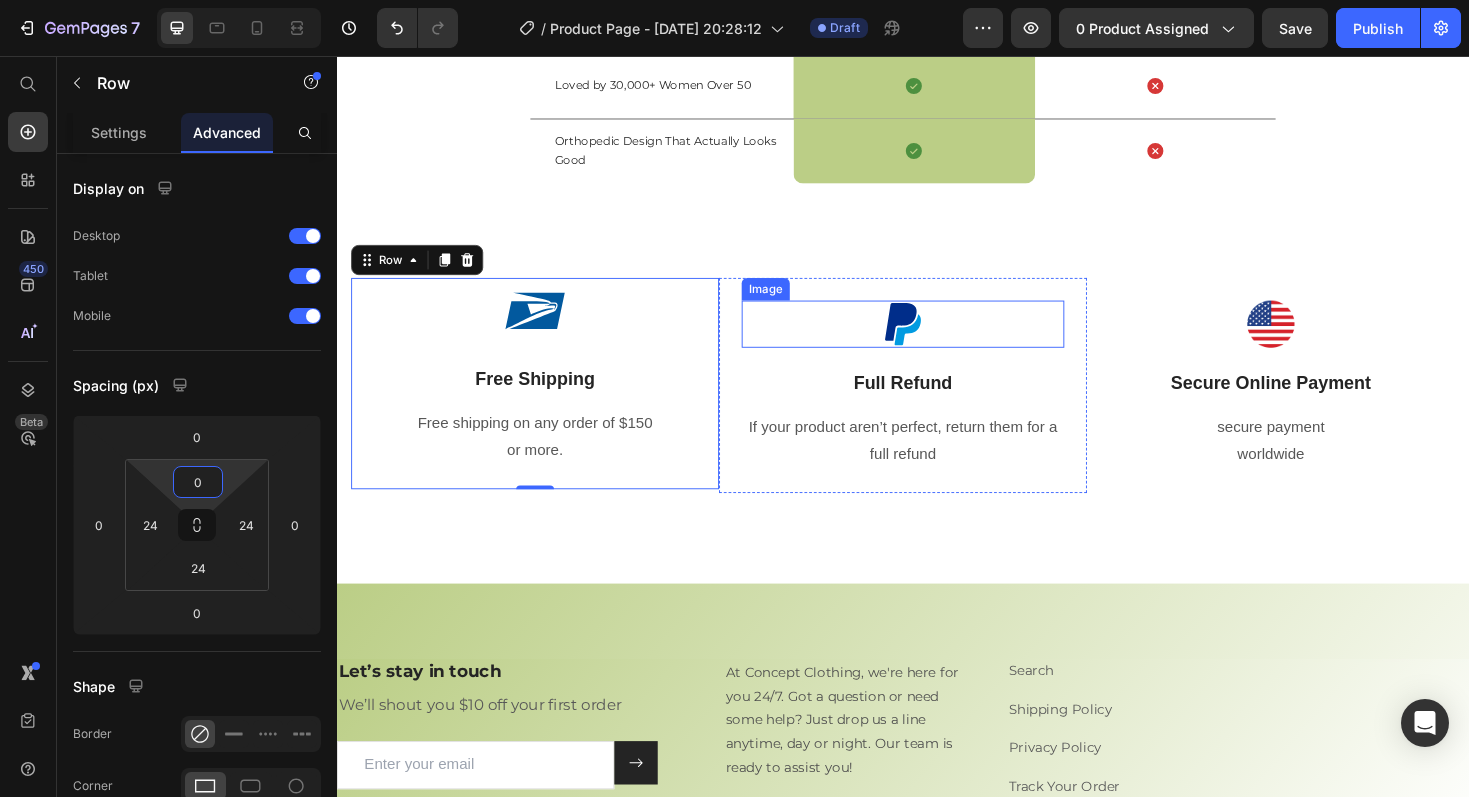 click at bounding box center [937, 340] 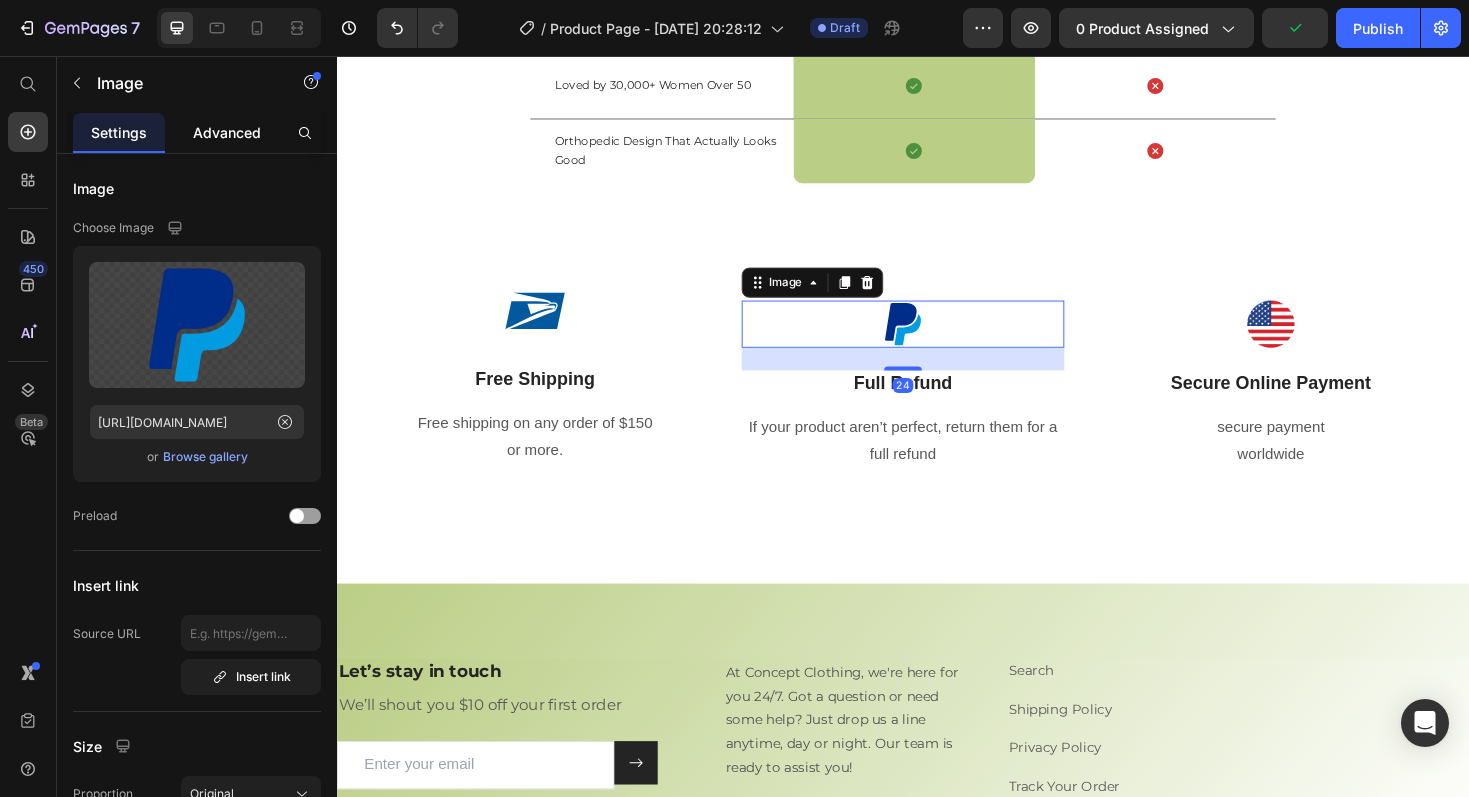 click on "Advanced" at bounding box center (227, 132) 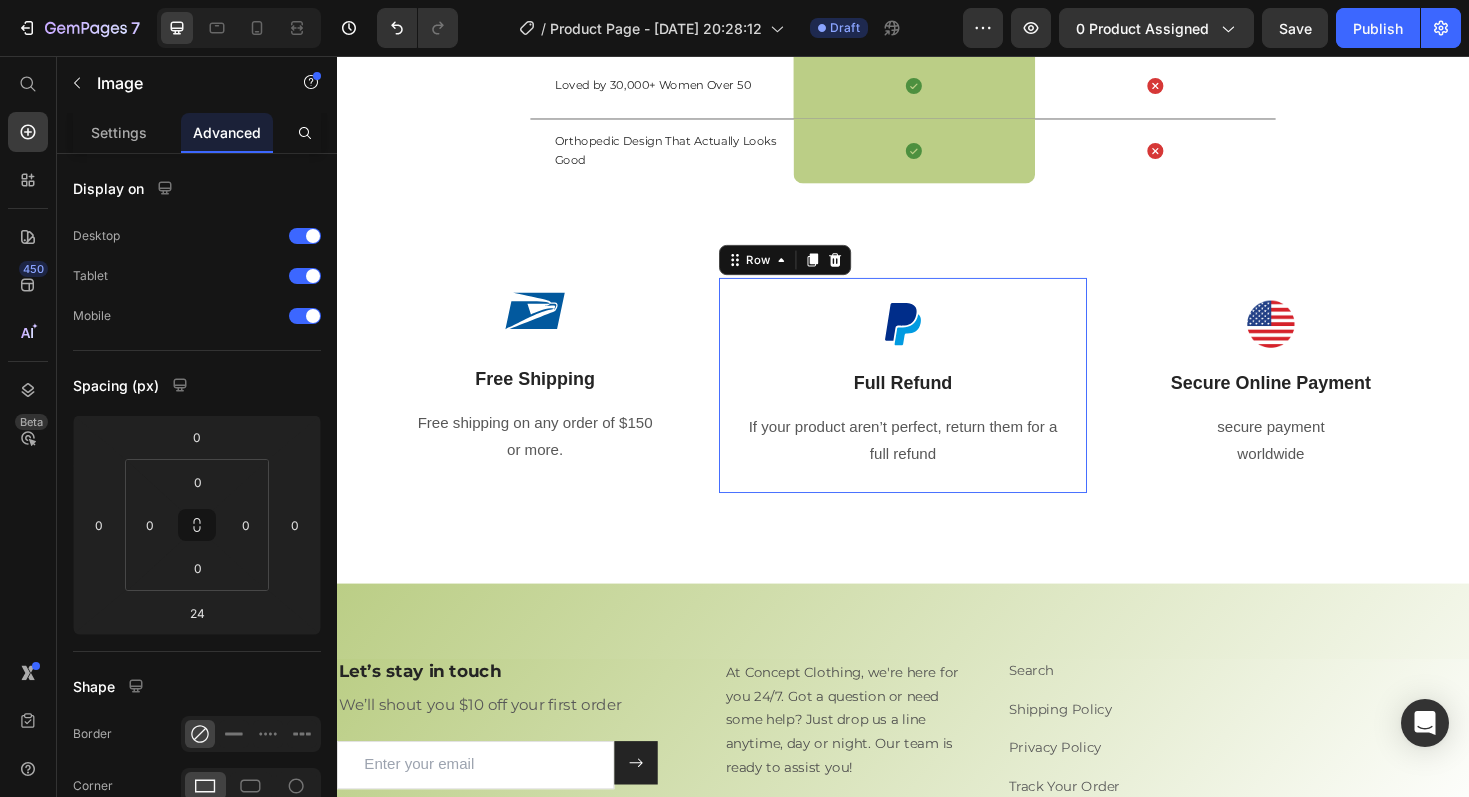 click on "Image Full Refund Text Block If your product aren’t perfect, return them for a full refund Text block Row   0" at bounding box center (937, 405) 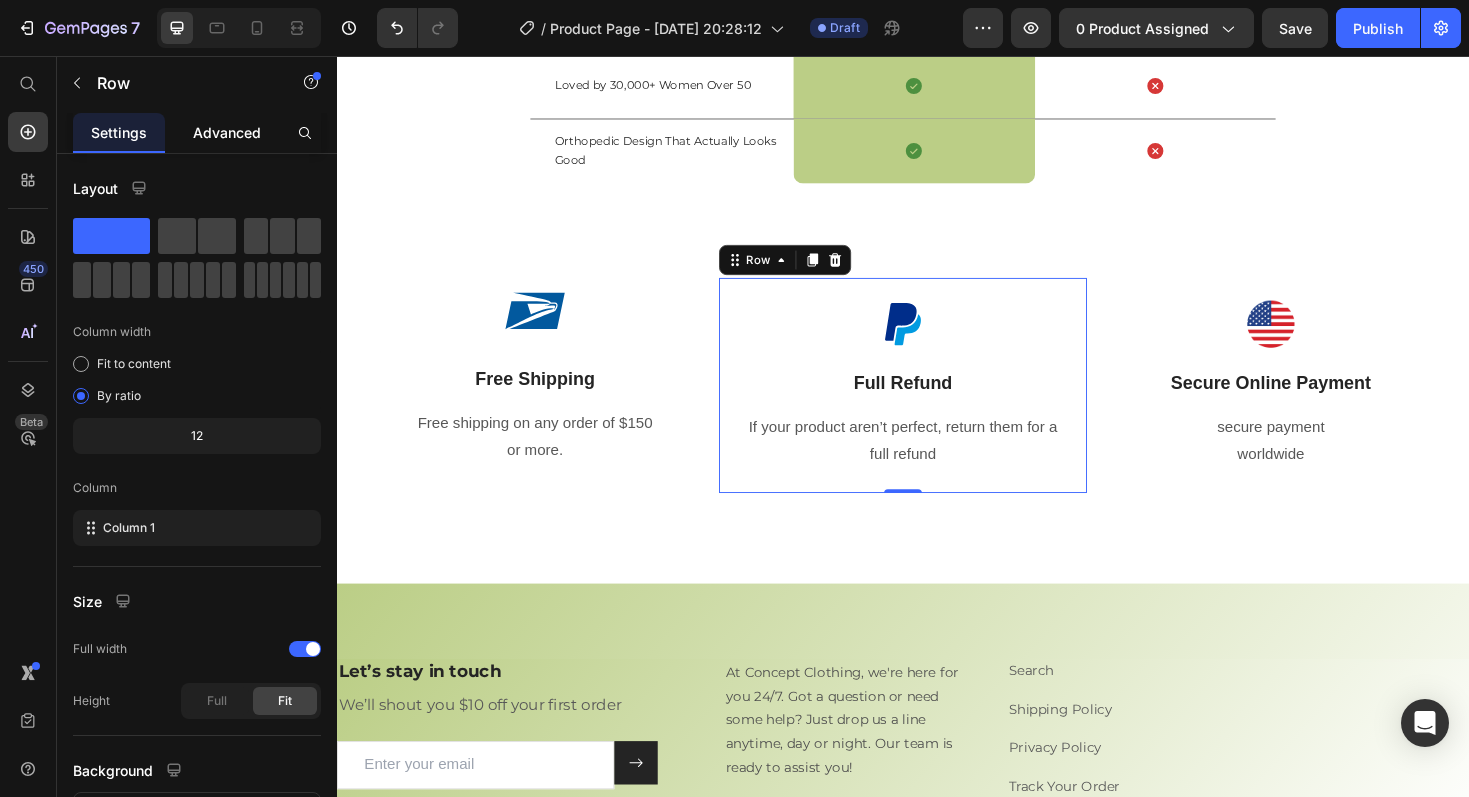 click on "Advanced" at bounding box center (227, 132) 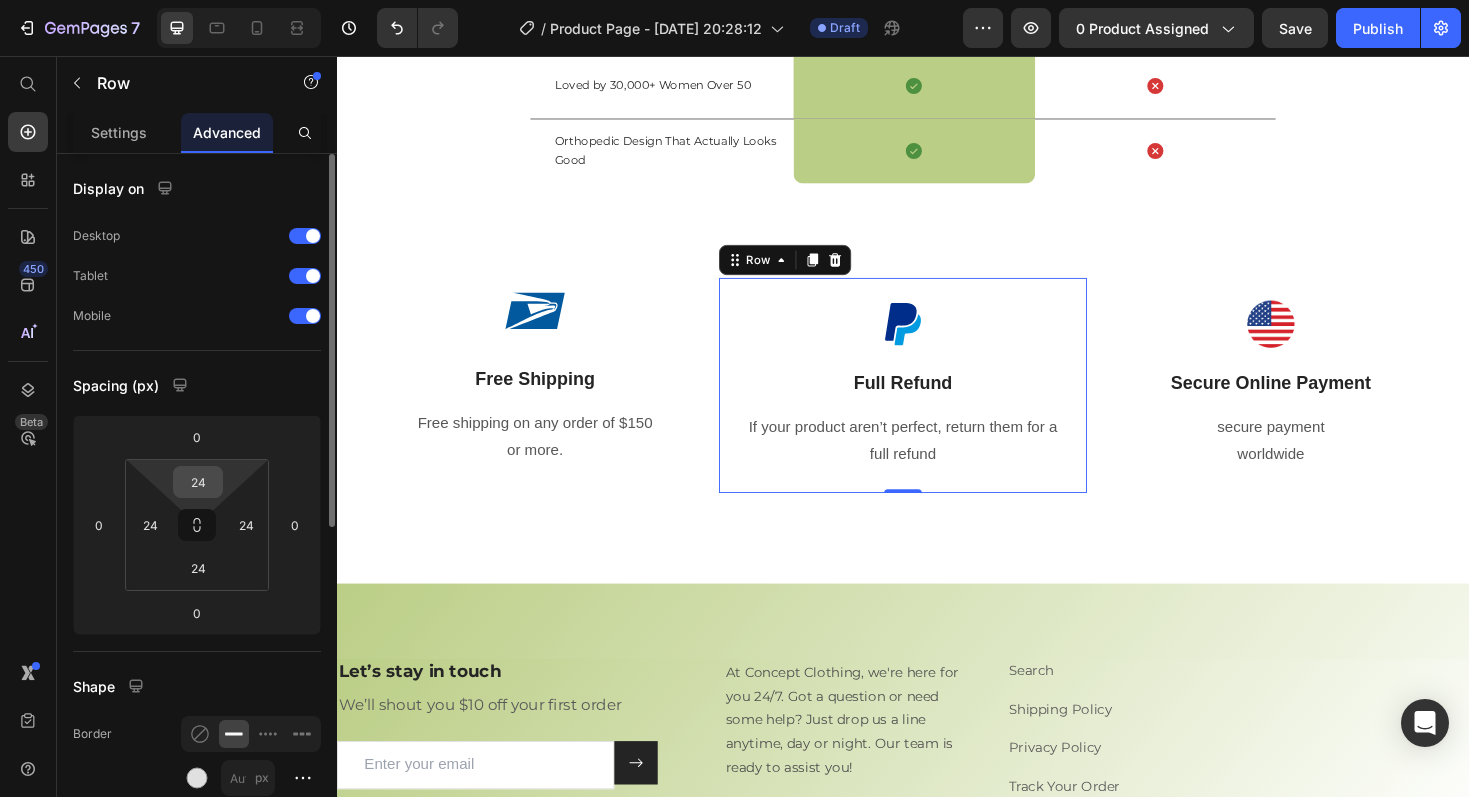 click on "24" at bounding box center (198, 482) 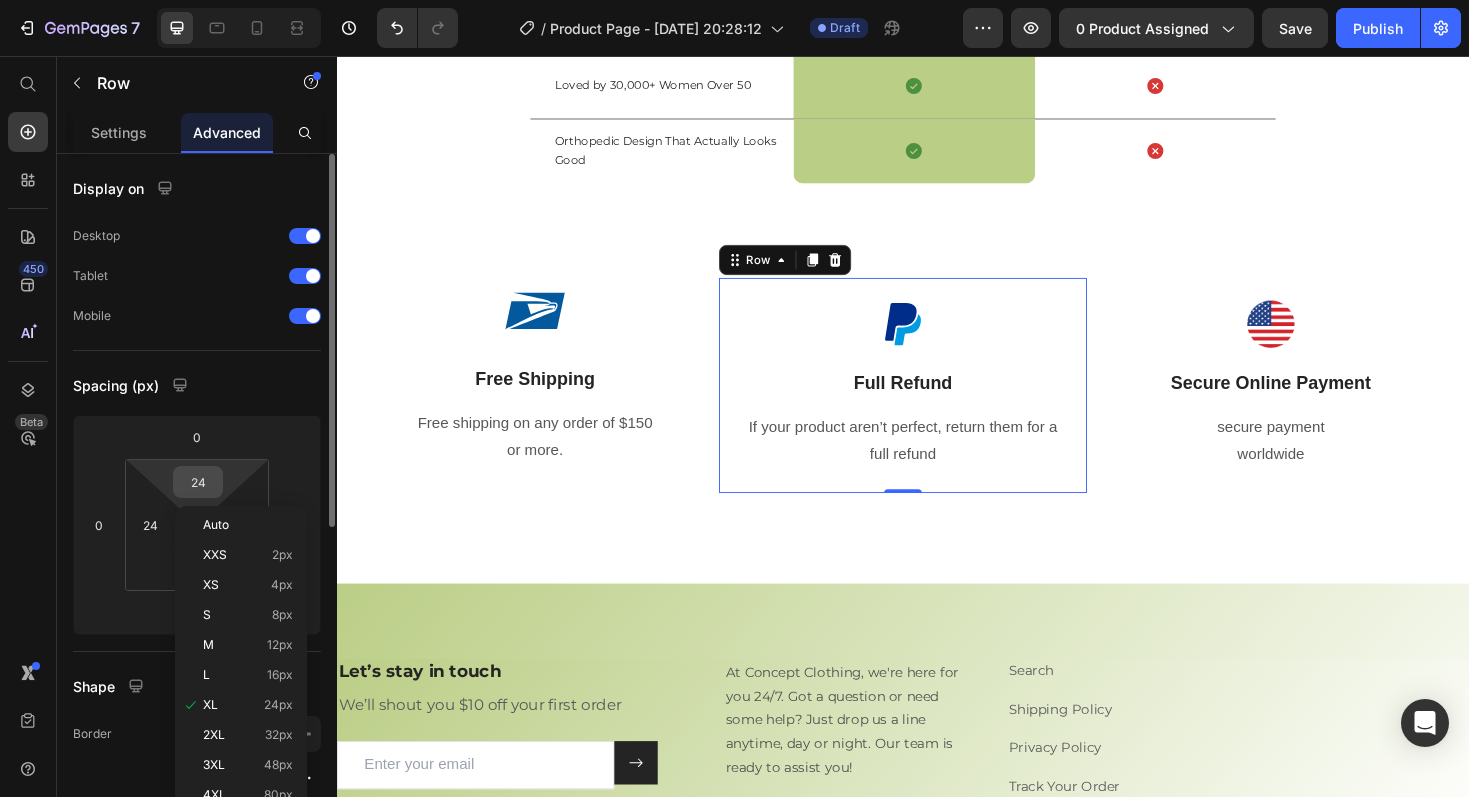 click on "24" at bounding box center (198, 482) 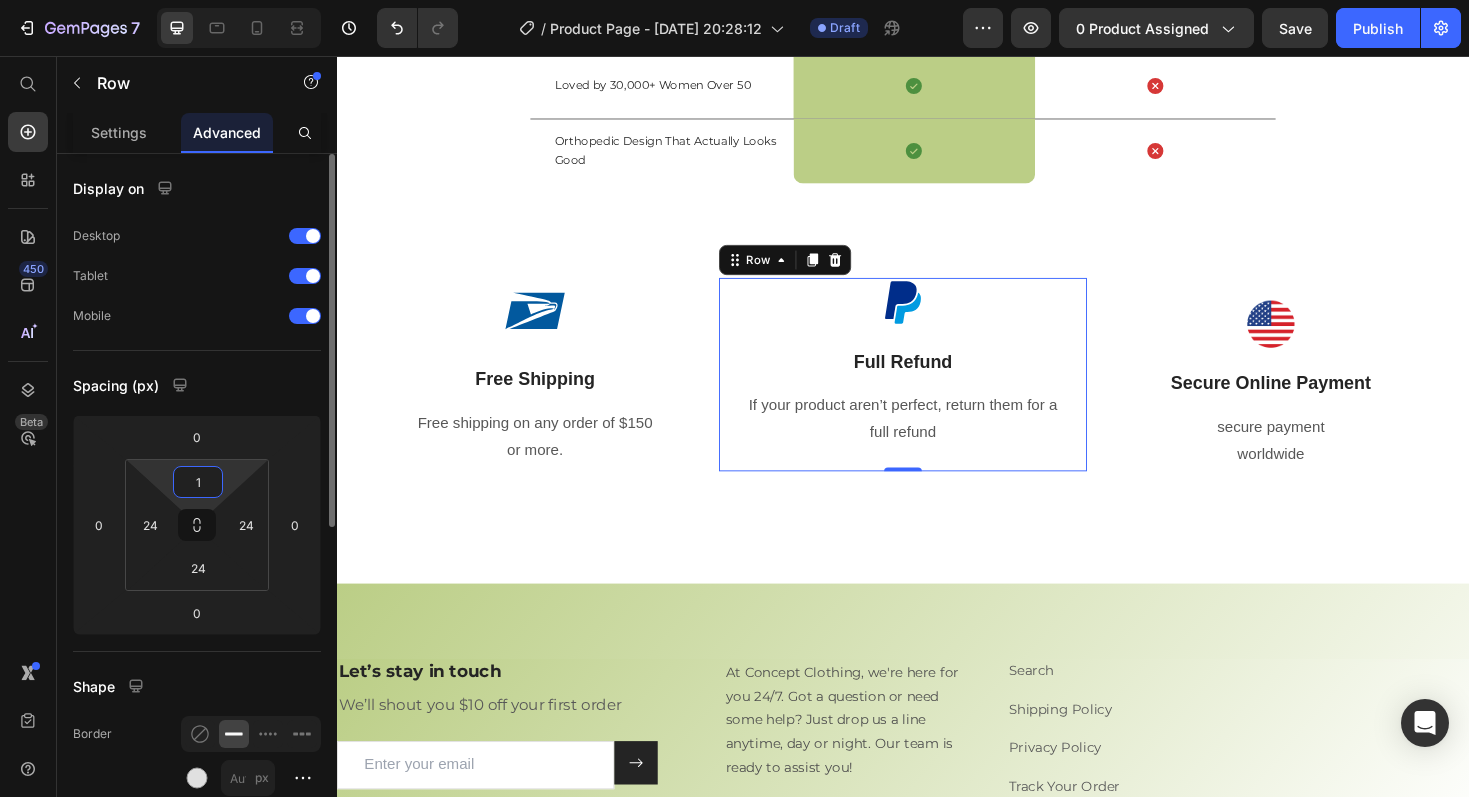 type on "15" 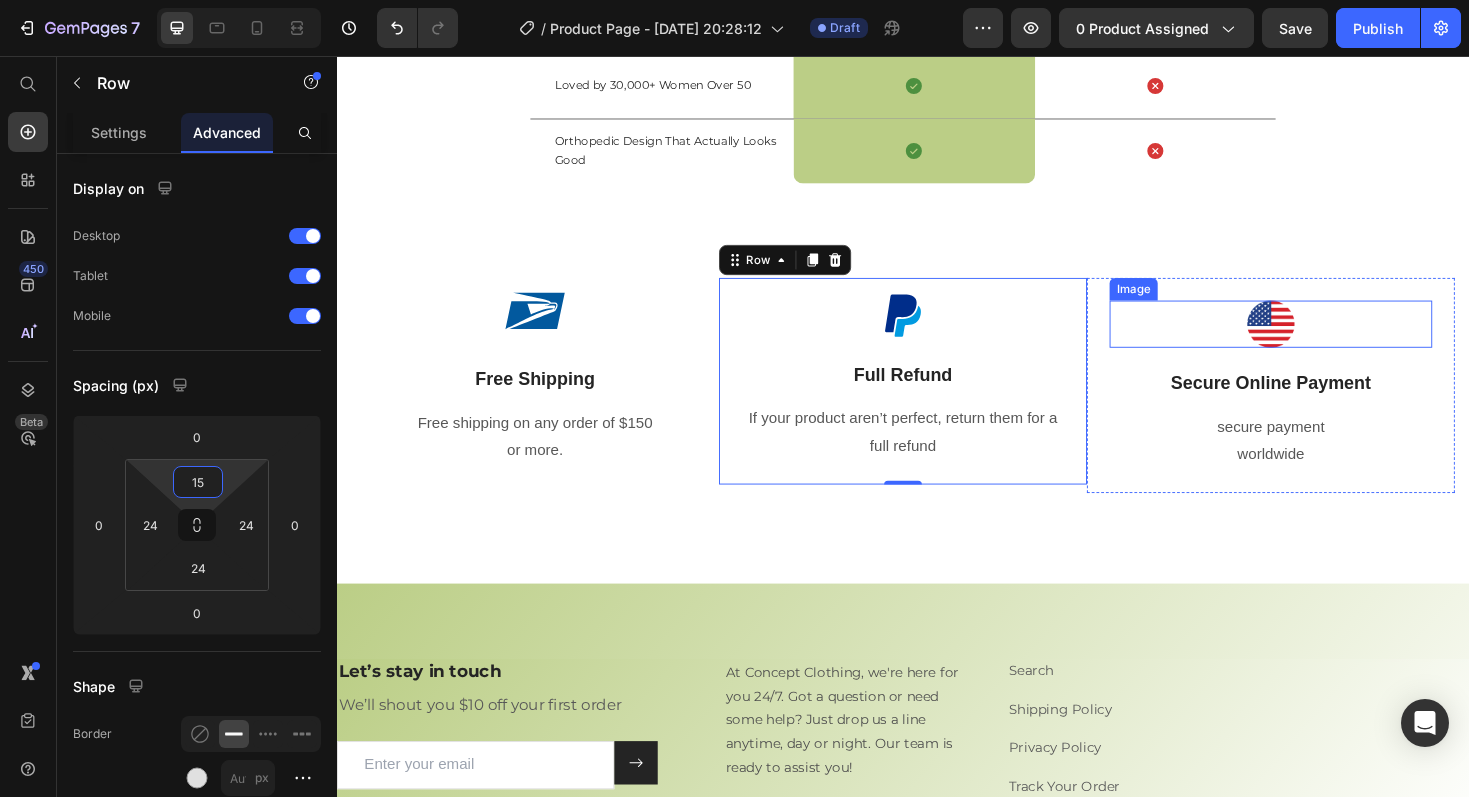 click at bounding box center [1327, 340] 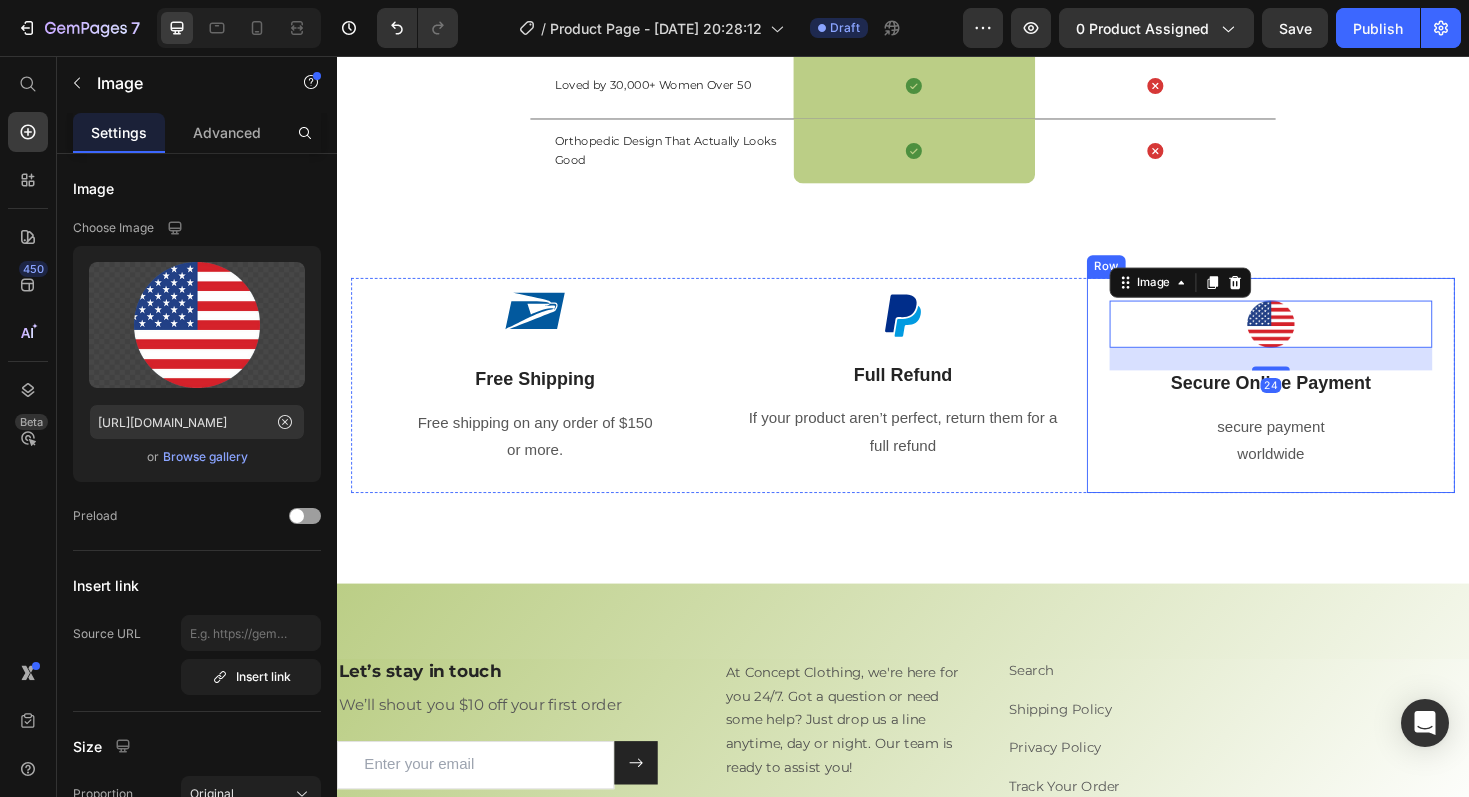 click on "Image   24 Secure Online Payment Text Block secure payment worldwide Text block Row" at bounding box center [1327, 405] 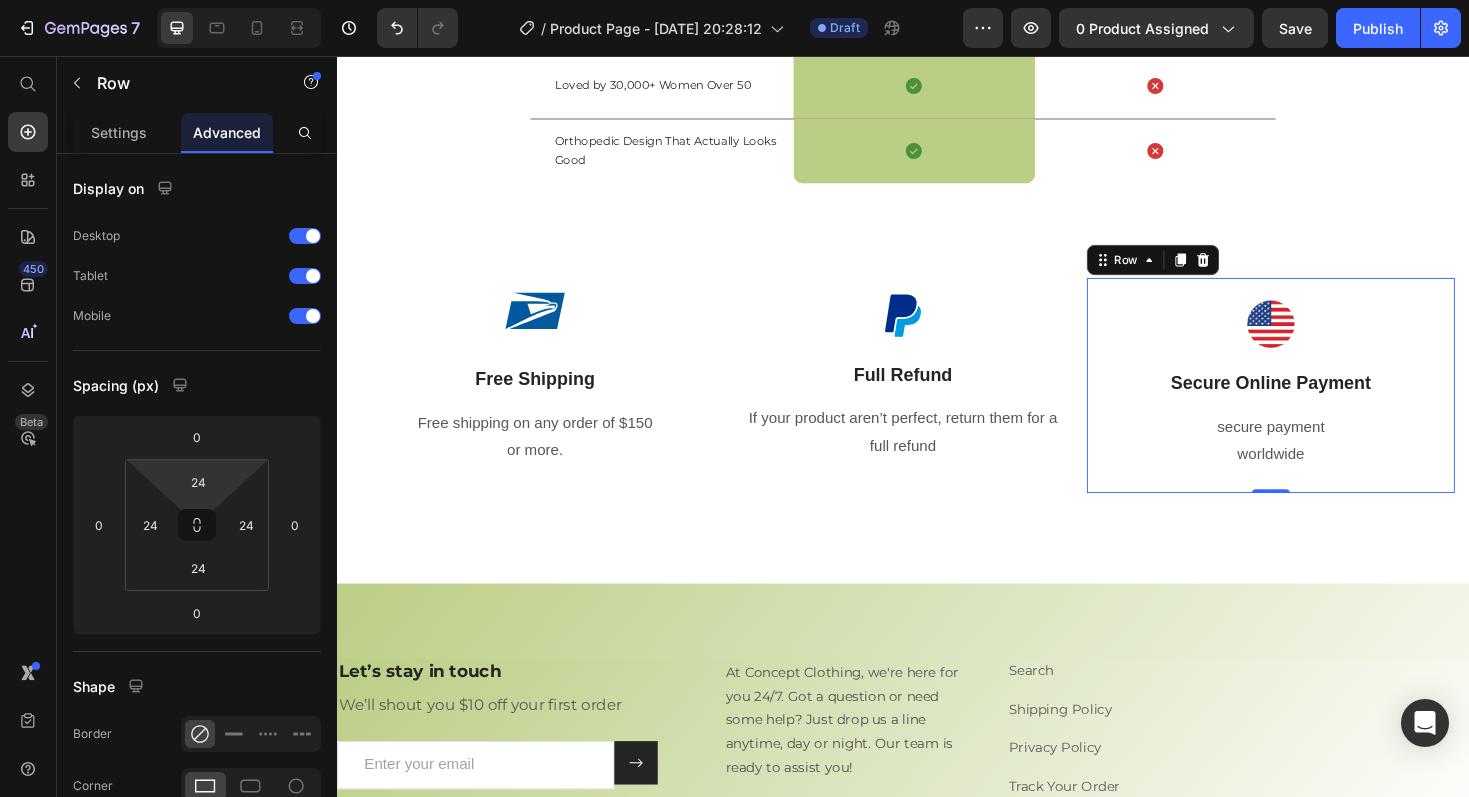click on "7  Version history  /  Product Page - Jul 9, 20:28:12 Draft Preview 0 product assigned  Save   Publish  450 Beta Start with Sections Elements Hero Section Product Detail Brands Trusted Badges Guarantee Product Breakdown How to use Testimonials Compare Bundle FAQs Social Proof Brand Story Product List Collection Blog List Contact Sticky Add to Cart Custom Footer Browse Library 450 Layout
Row
Row
Row
Row Text
Heading
Text Block Button
Button
Button
Sticky Back to top Media" at bounding box center [734, 0] 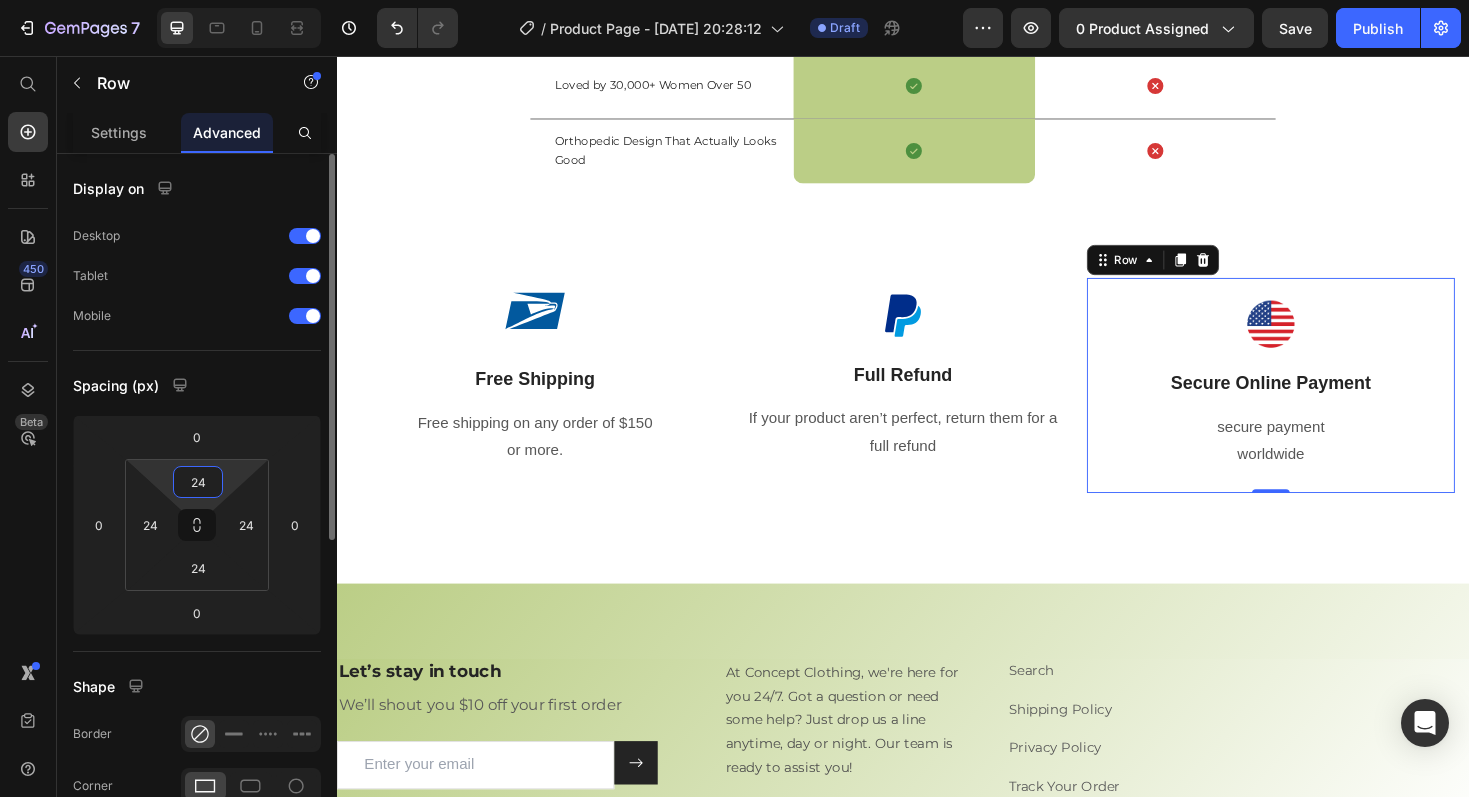 click on "24" at bounding box center (198, 482) 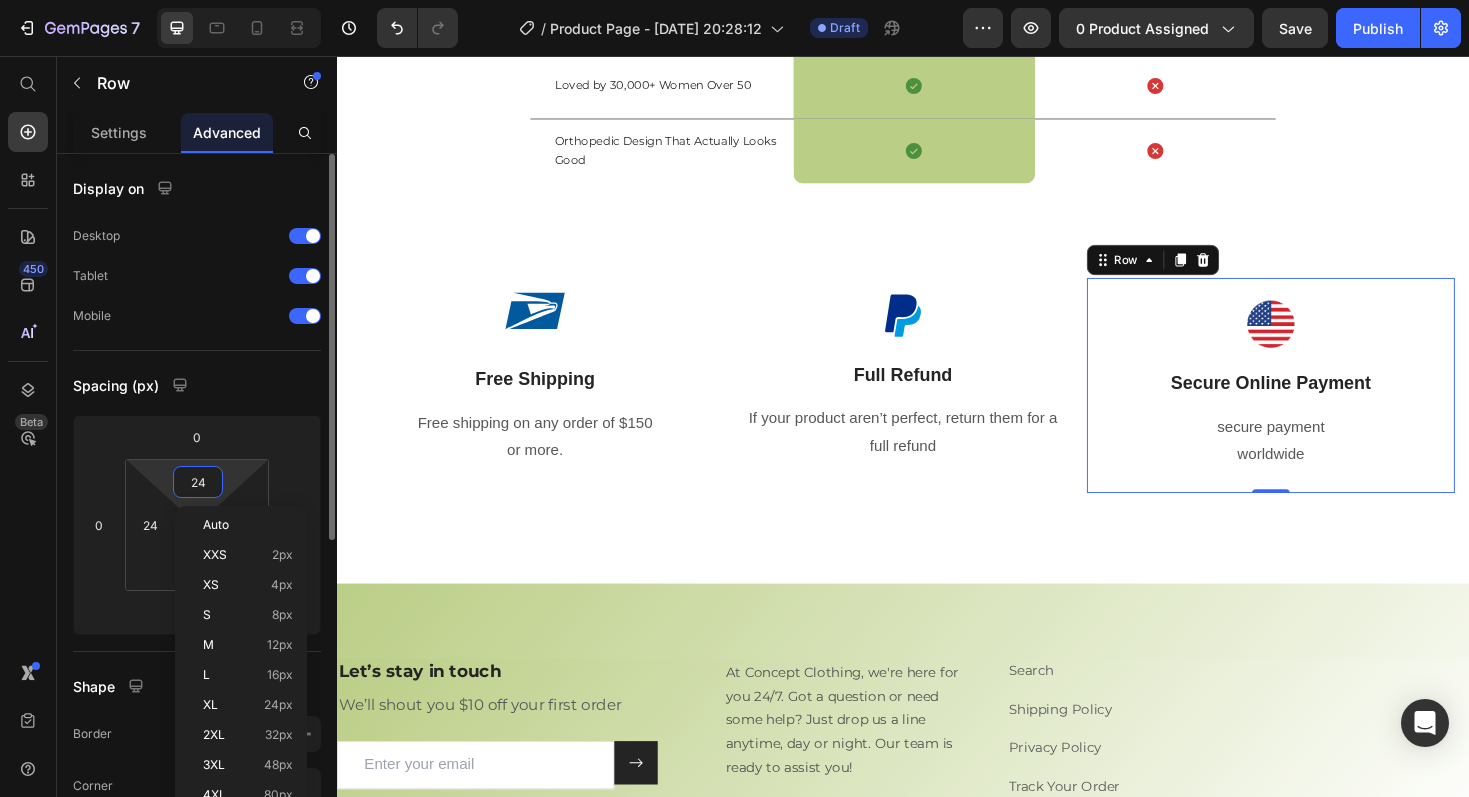 click on "24" at bounding box center [198, 482] 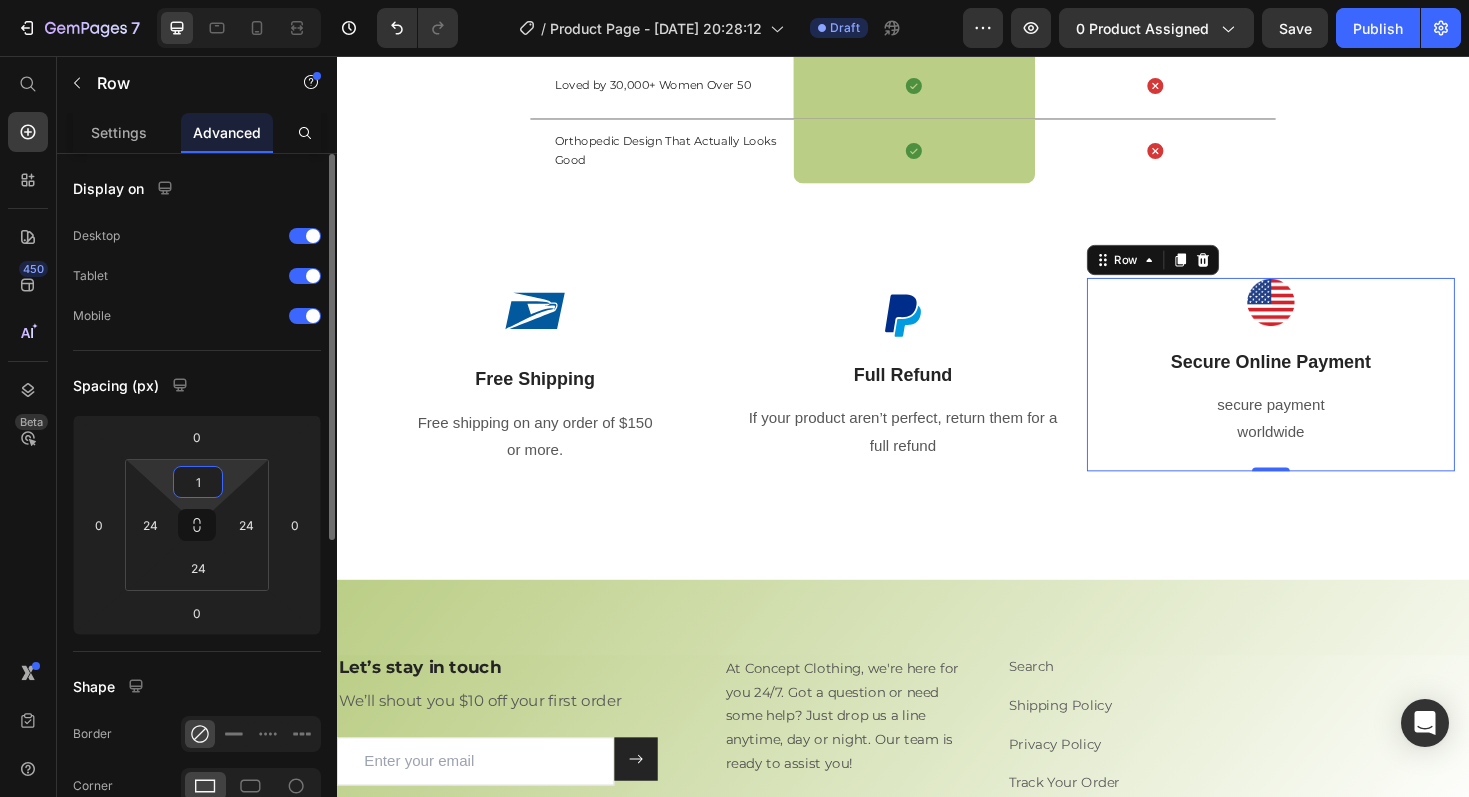 type on "15" 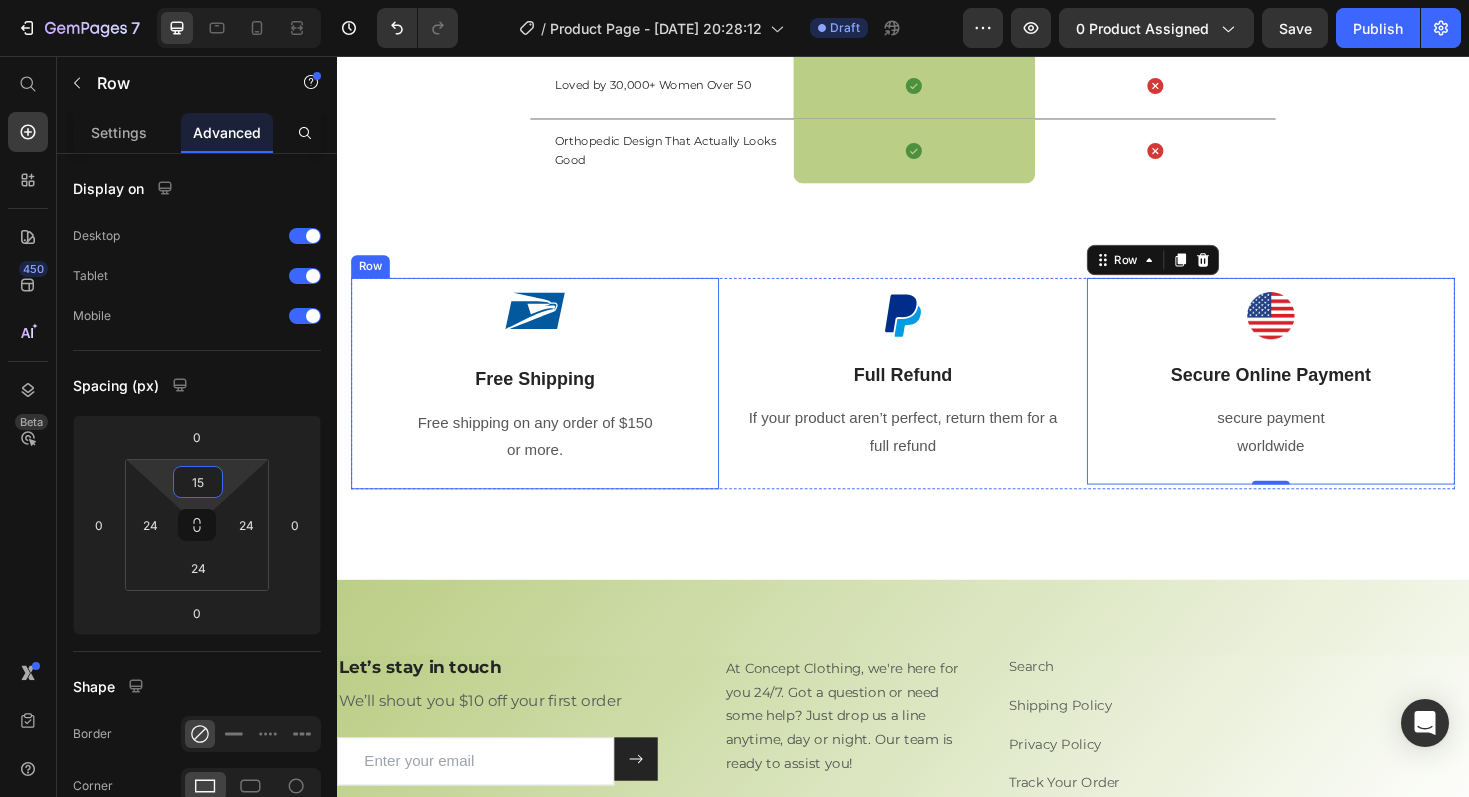 click on "Image Free Shipping Text Block Free shipping on any order of $150  or more. Text block" at bounding box center [547, 391] 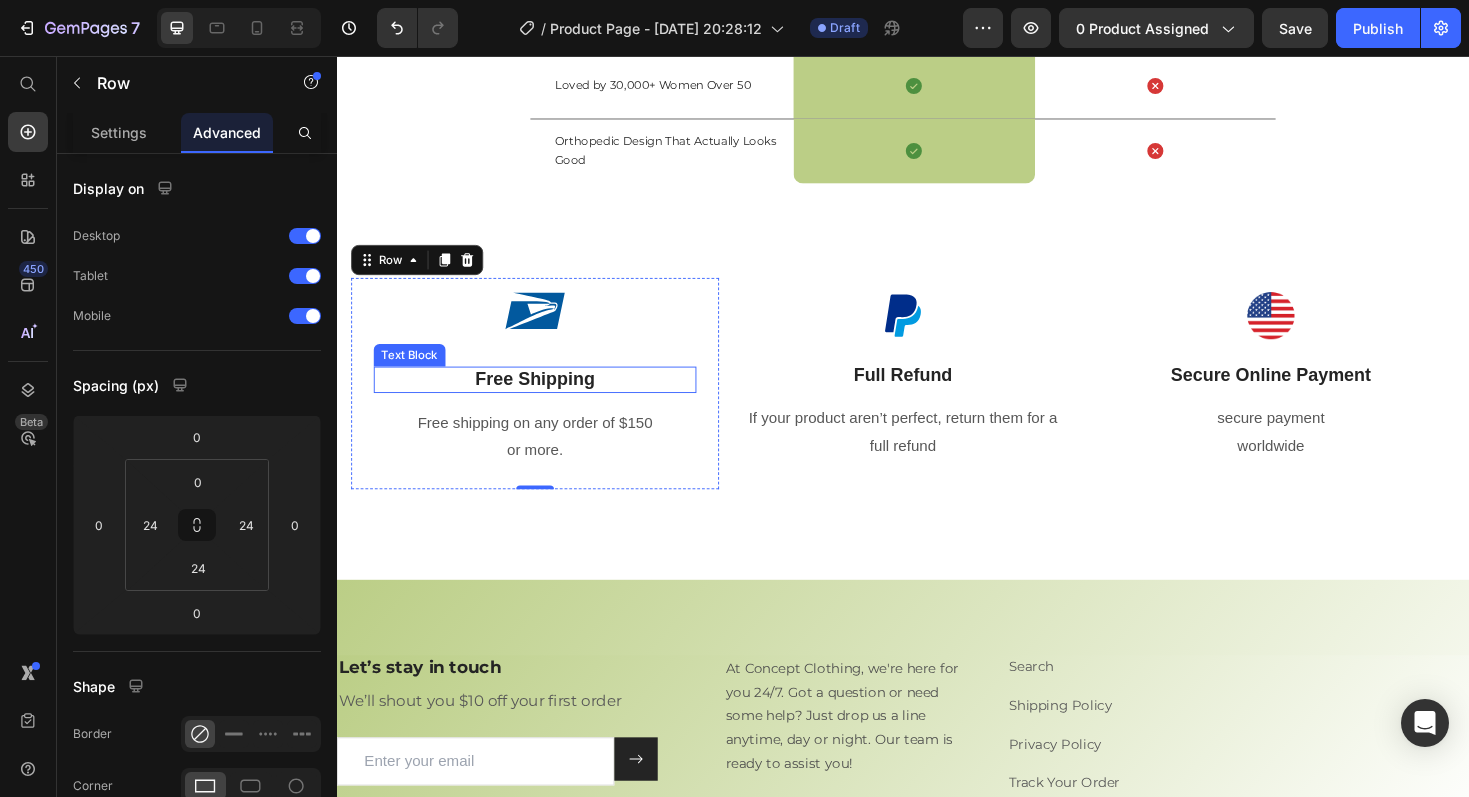 click on "Free Shipping" at bounding box center [547, 399] 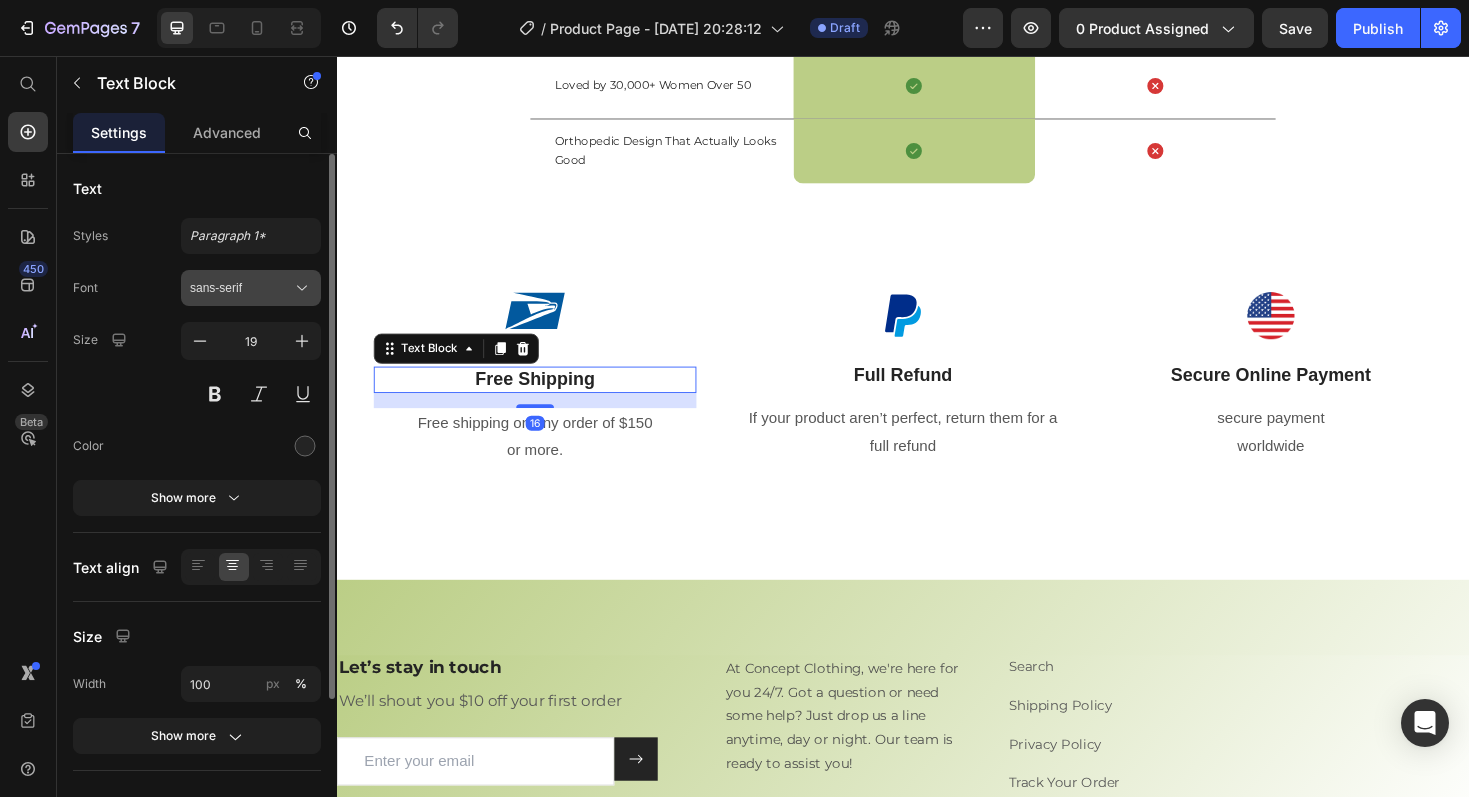 click on "sans-serif" at bounding box center (241, 288) 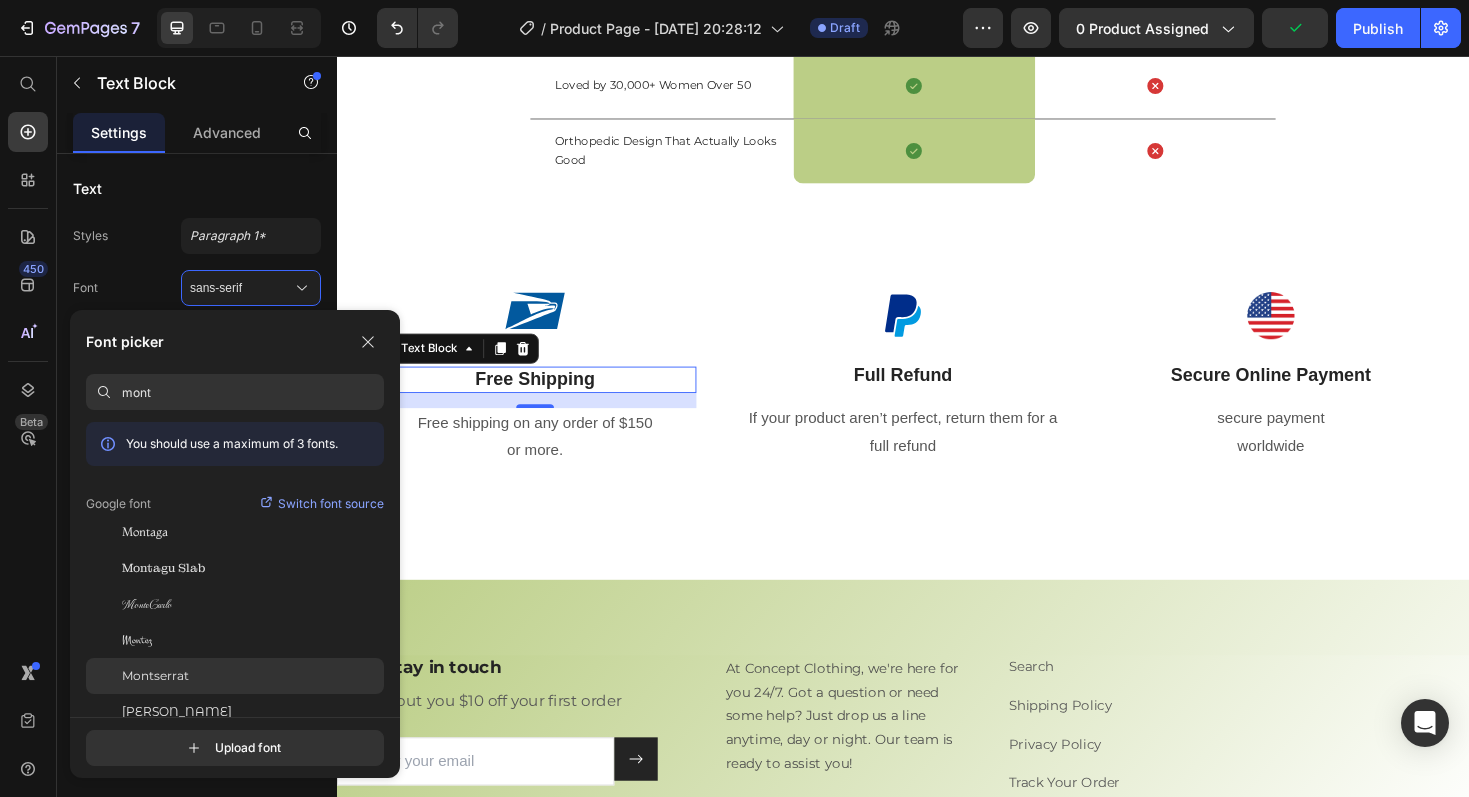 type on "mont" 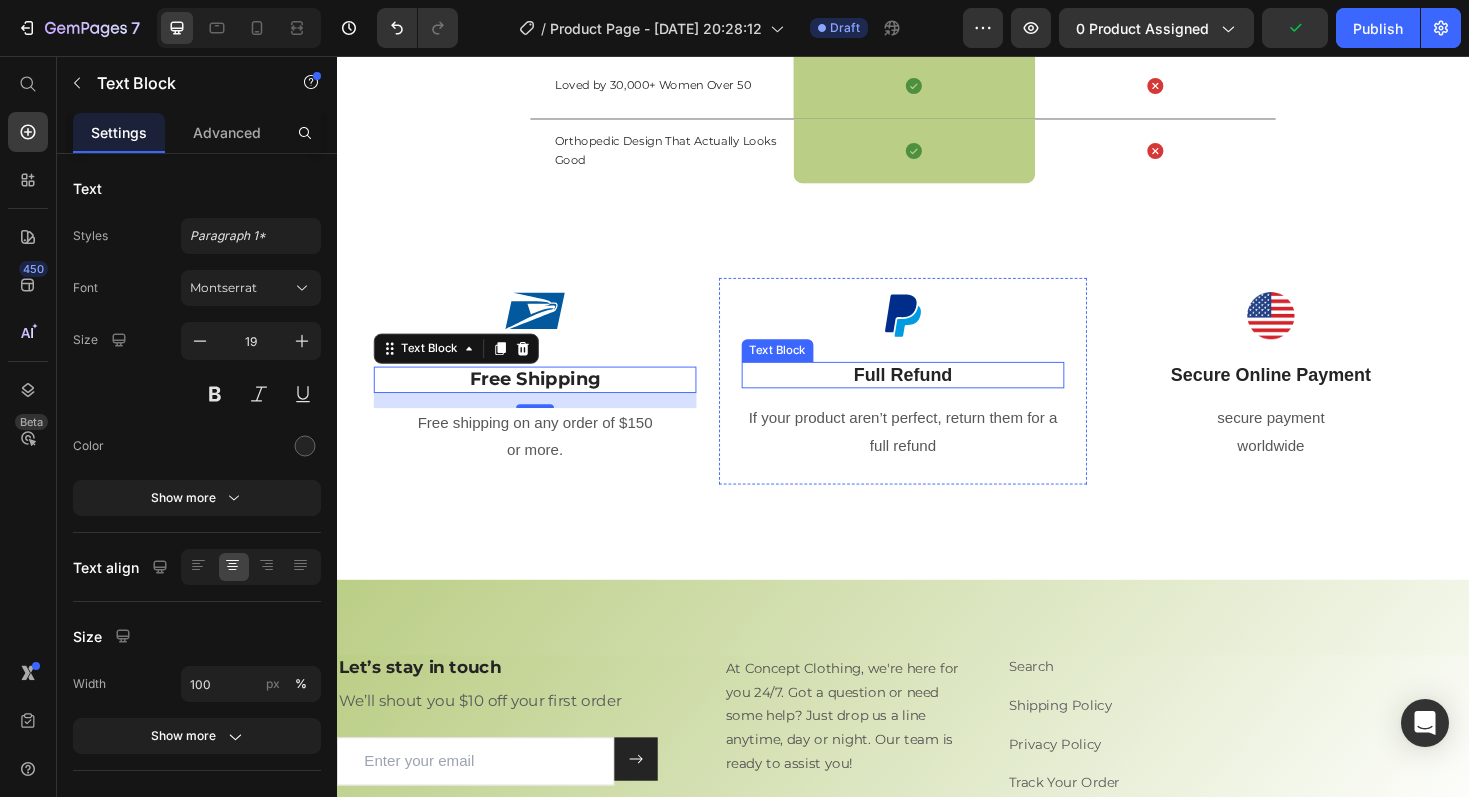 click on "Full Refund" at bounding box center [937, 394] 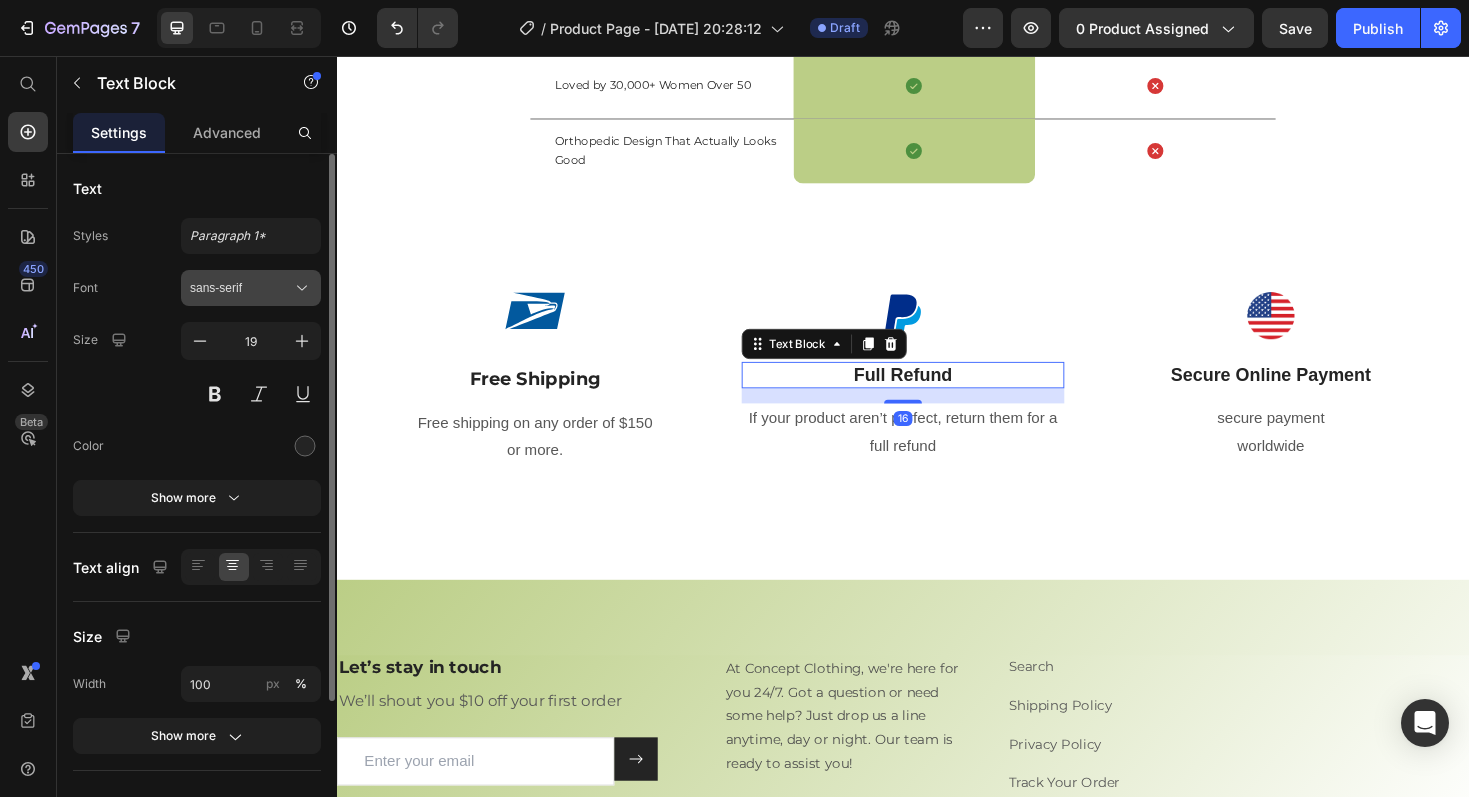 click on "sans-serif" at bounding box center (251, 288) 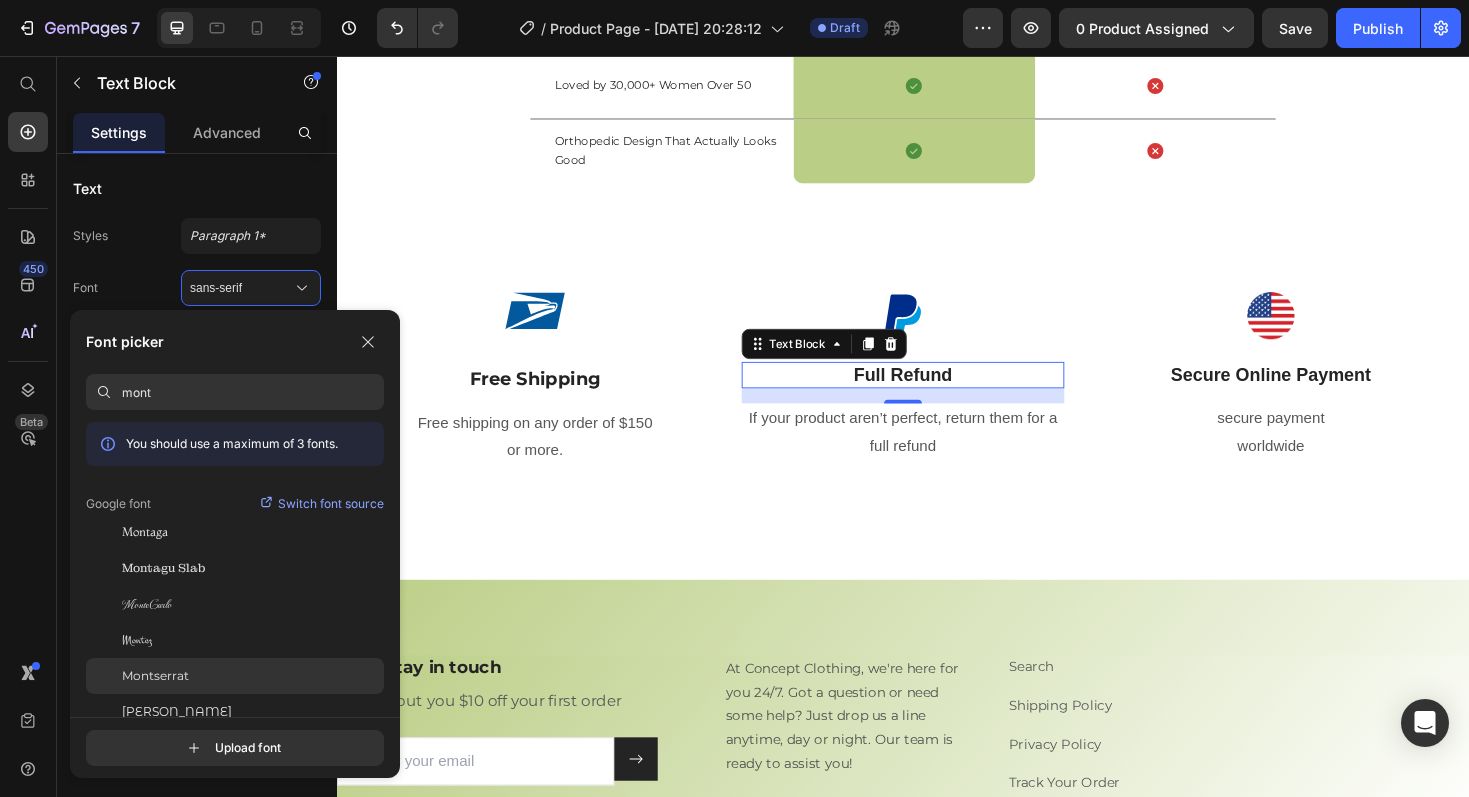 type on "mont" 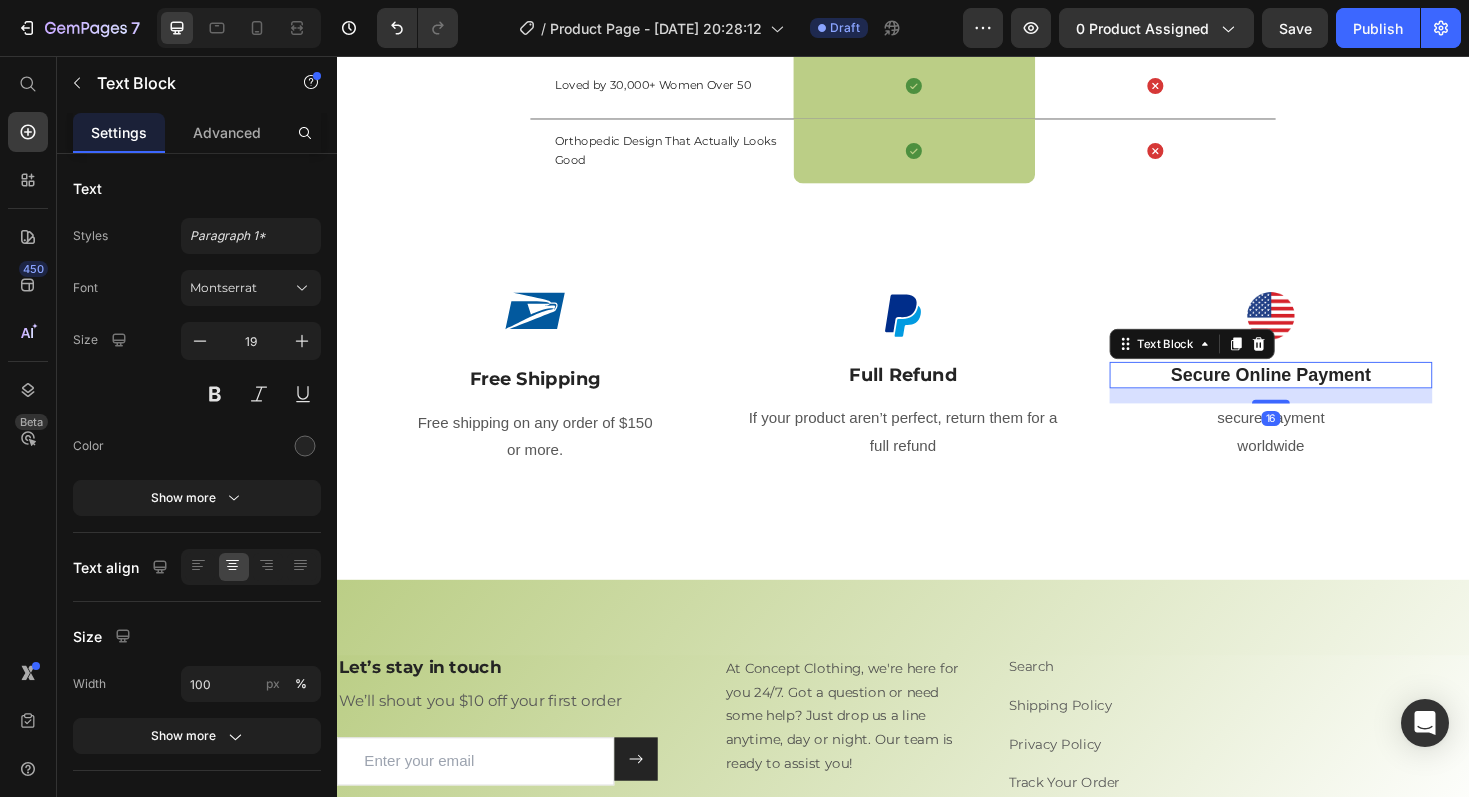 click on "Secure Online Payment" at bounding box center (1327, 394) 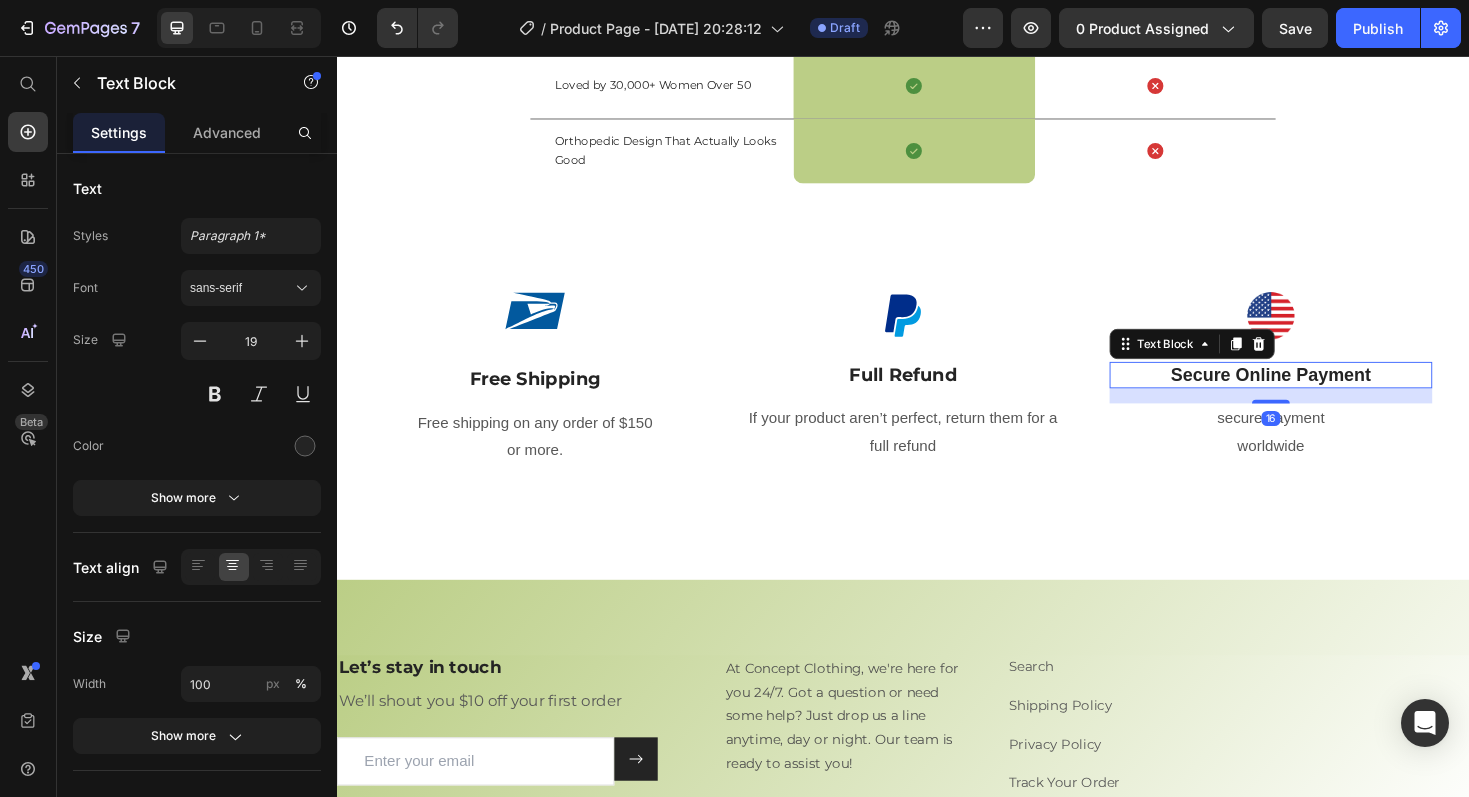 click on "Secure Online Payment" at bounding box center [1327, 394] 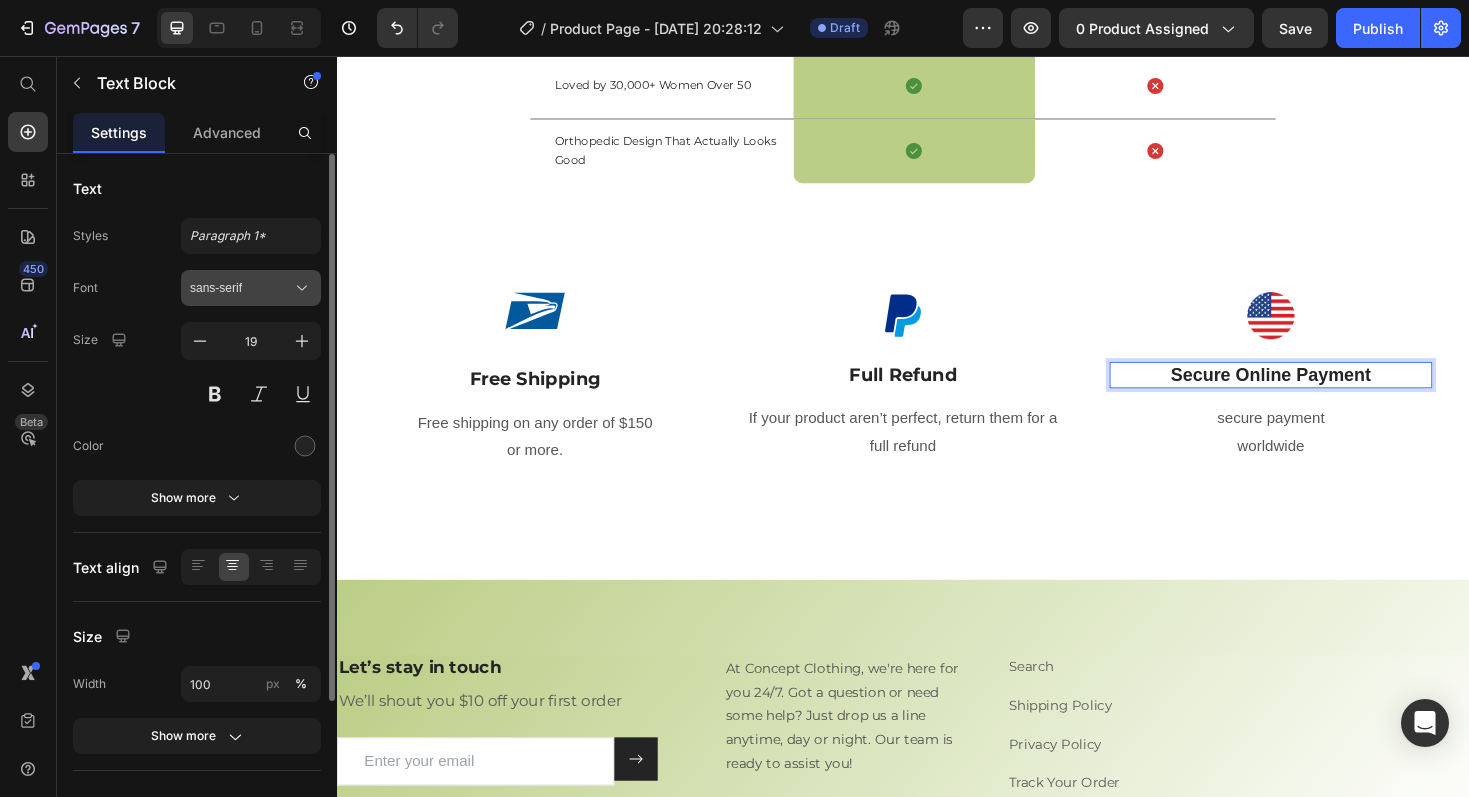 click 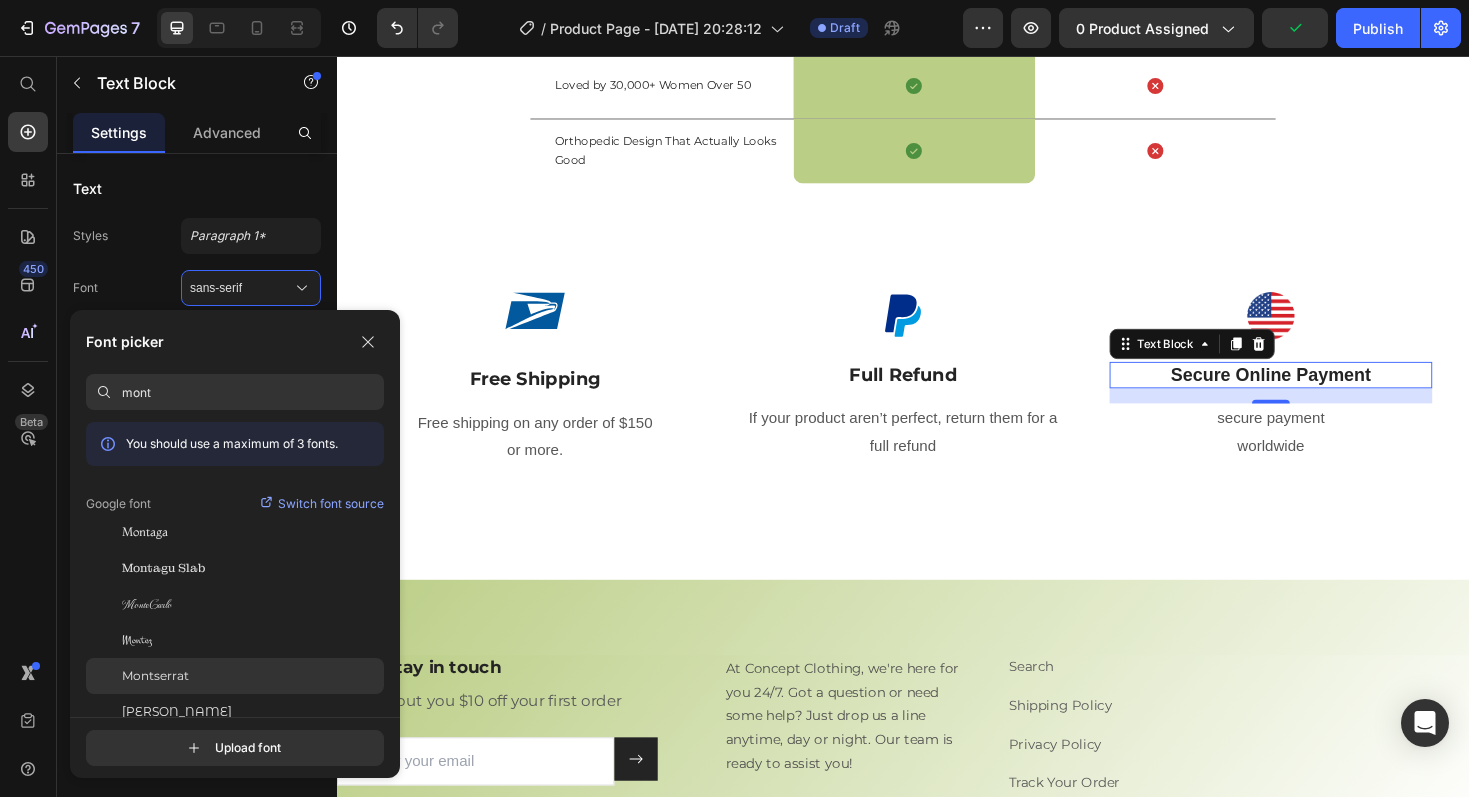 type on "mont" 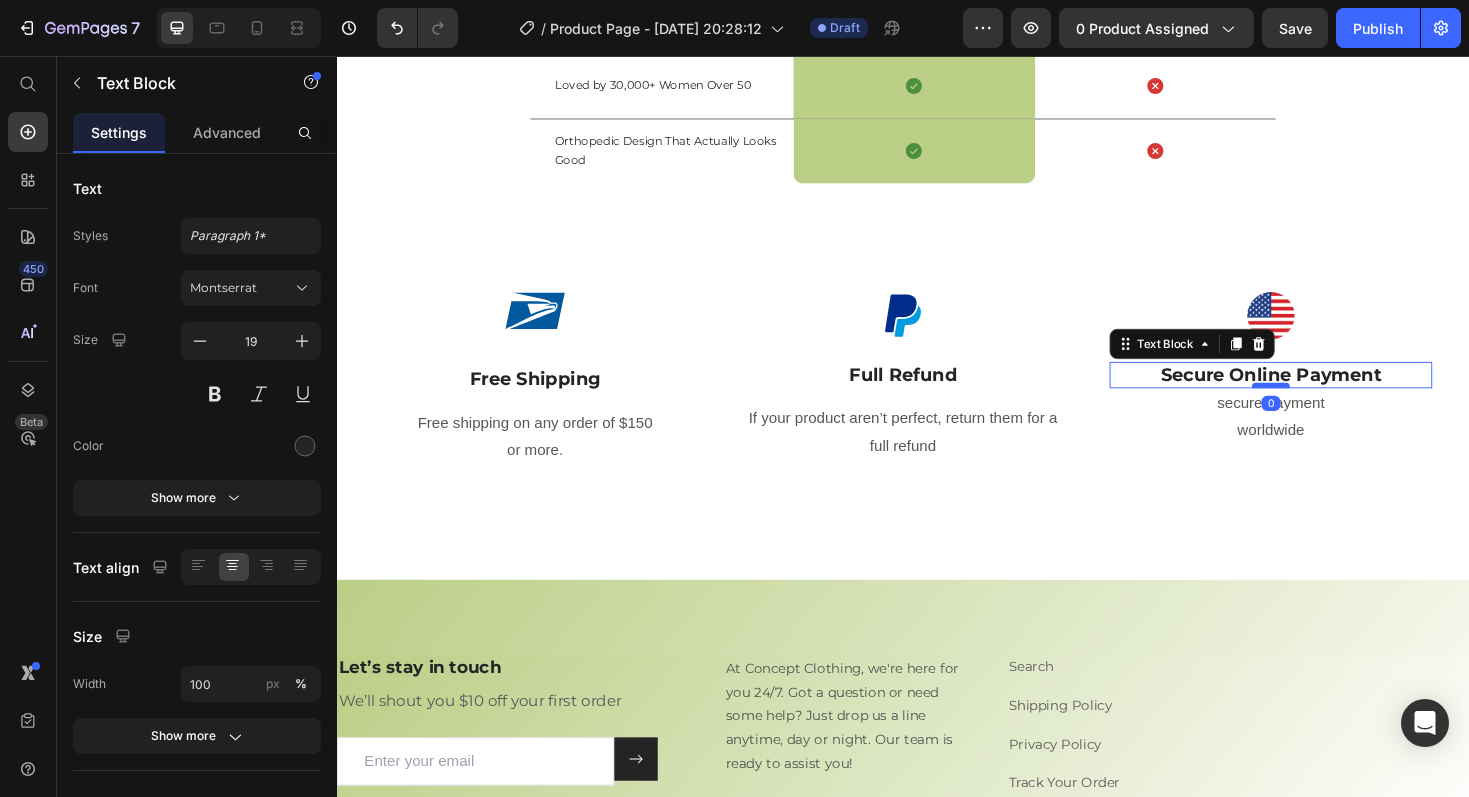drag, startPoint x: 1316, startPoint y: 460, endPoint x: 1316, endPoint y: 438, distance: 22 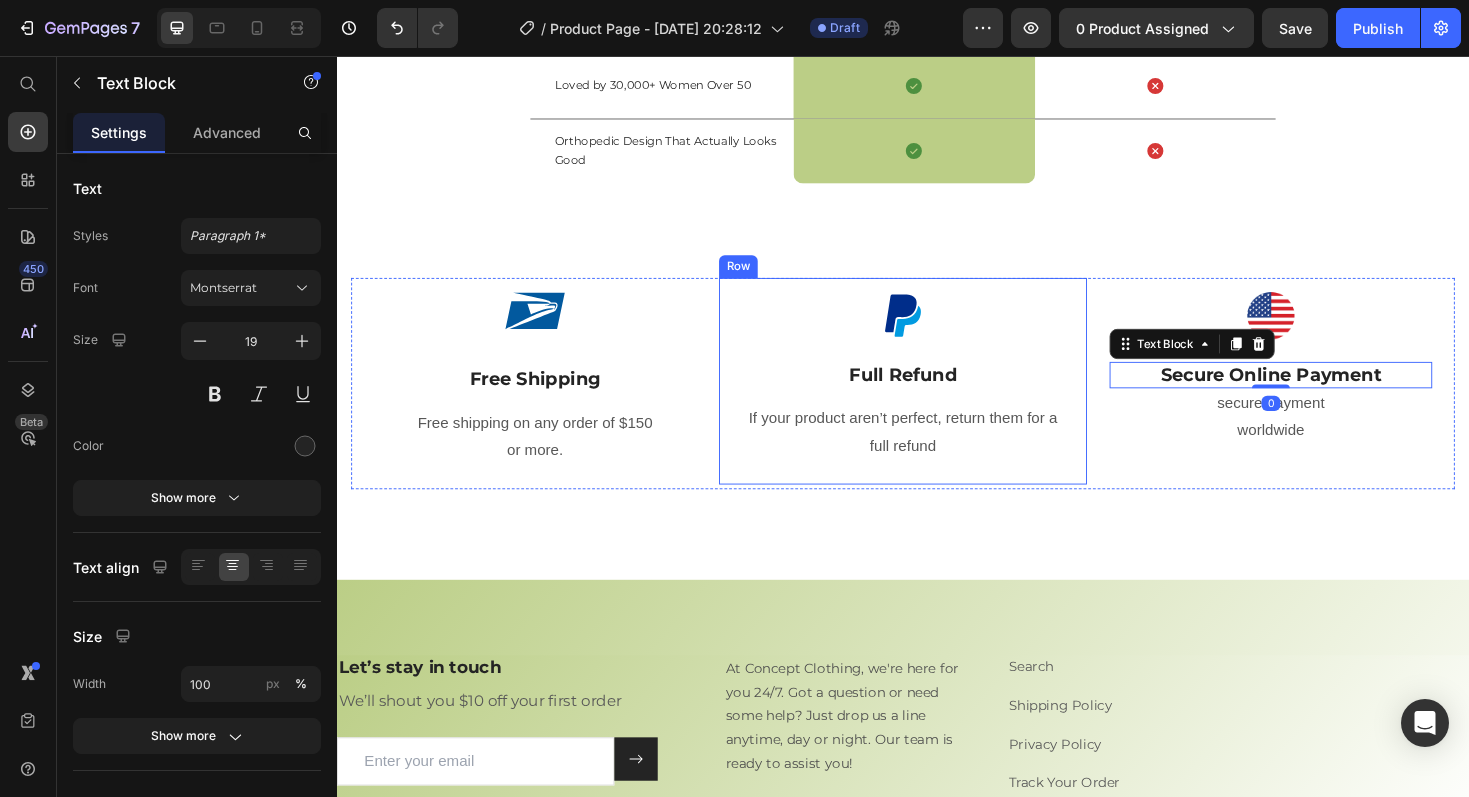 click on "Image Full Refund Text Block If your product aren’t perfect, return them for a full refund Text block" at bounding box center (937, 396) 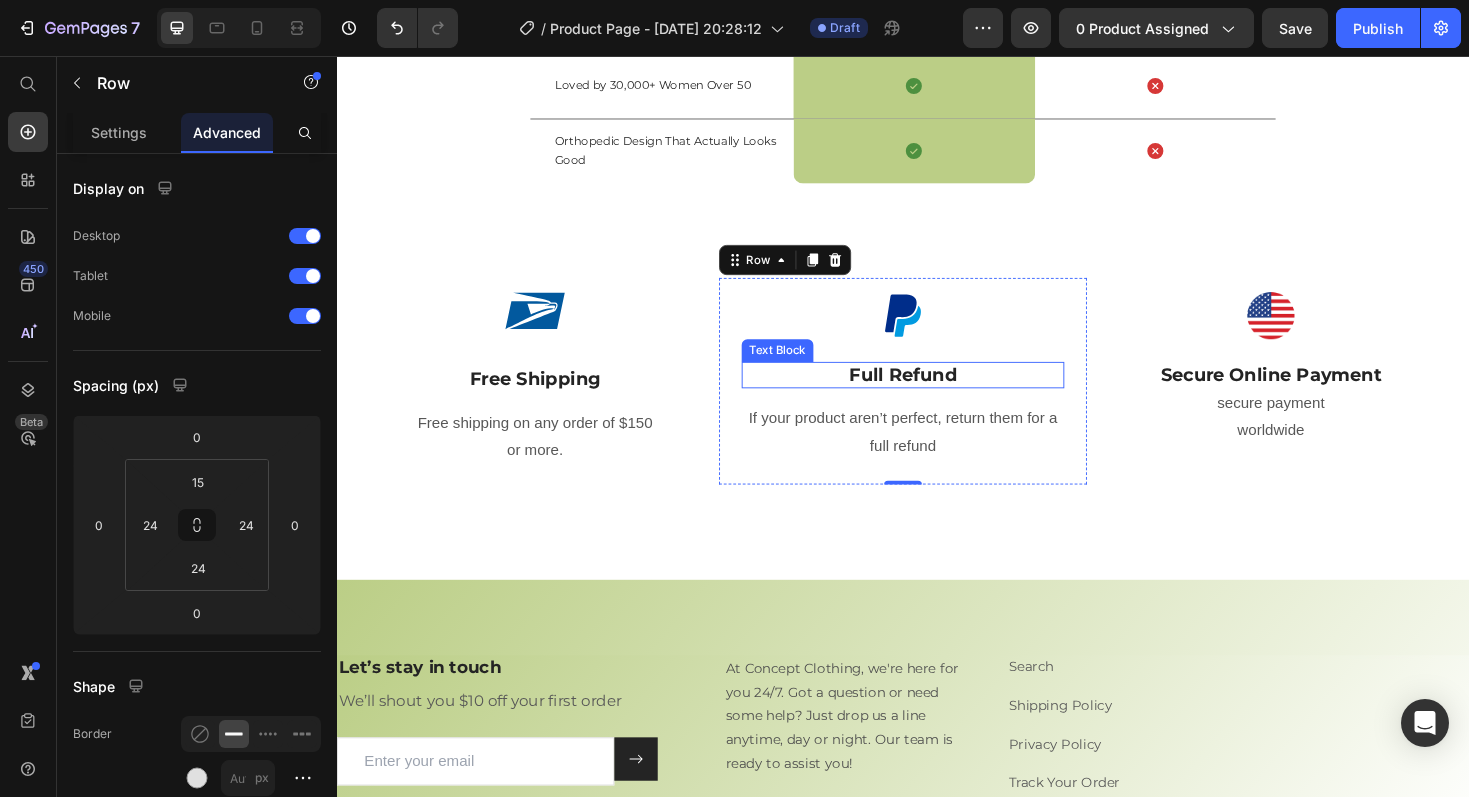 click on "Full Refund" at bounding box center [937, 394] 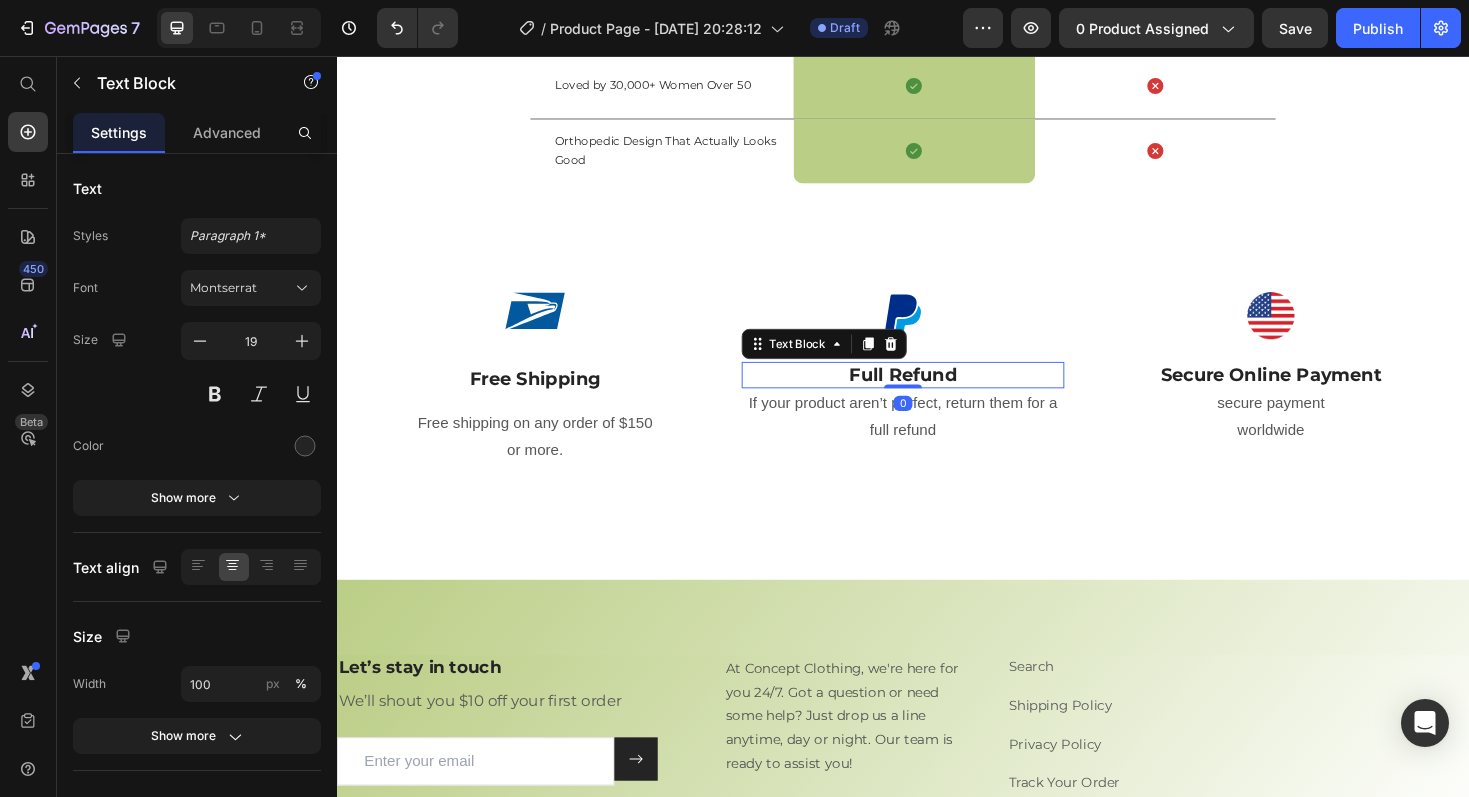 drag, startPoint x: 933, startPoint y: 459, endPoint x: 933, endPoint y: 437, distance: 22 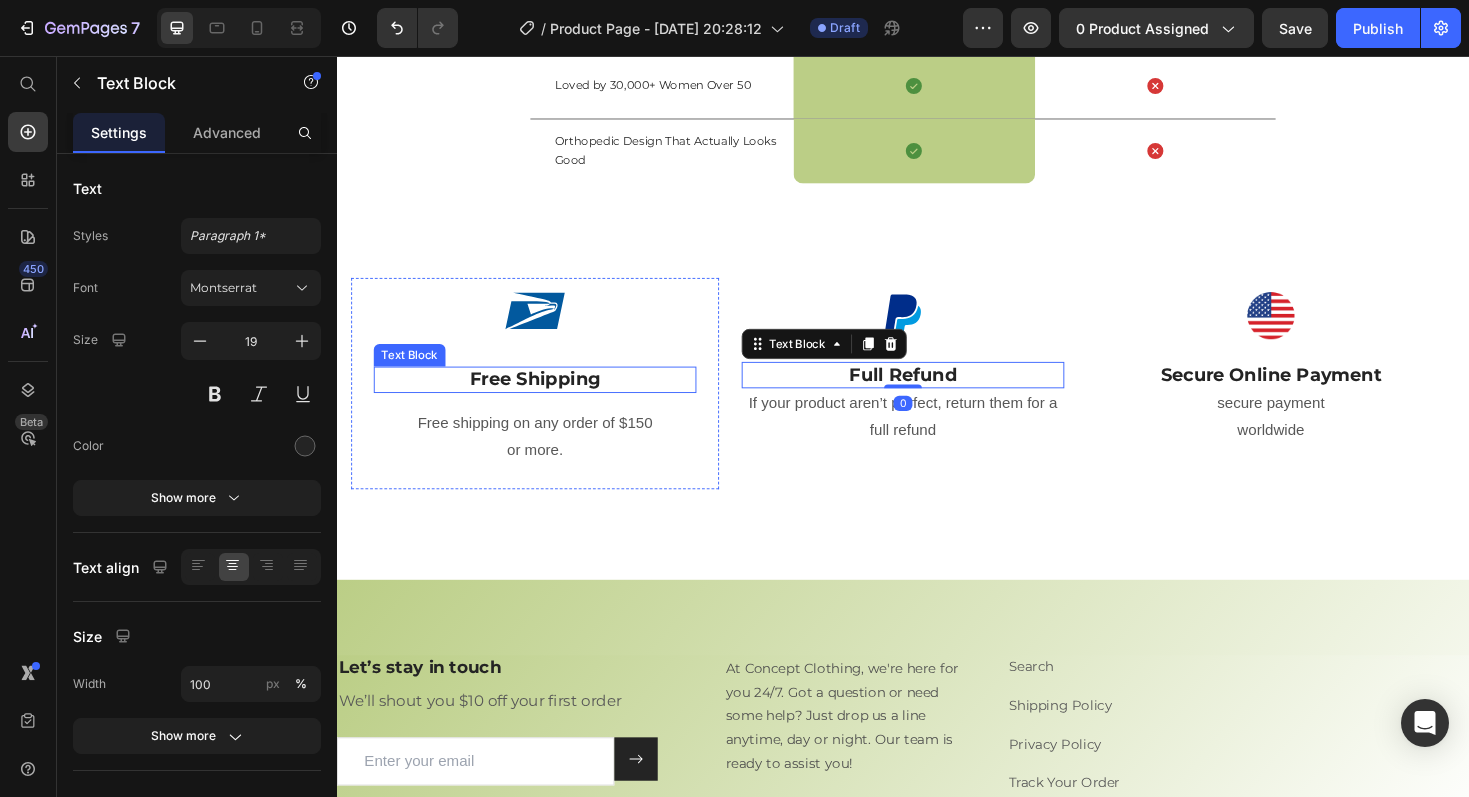 click on "Free Shipping" at bounding box center (547, 399) 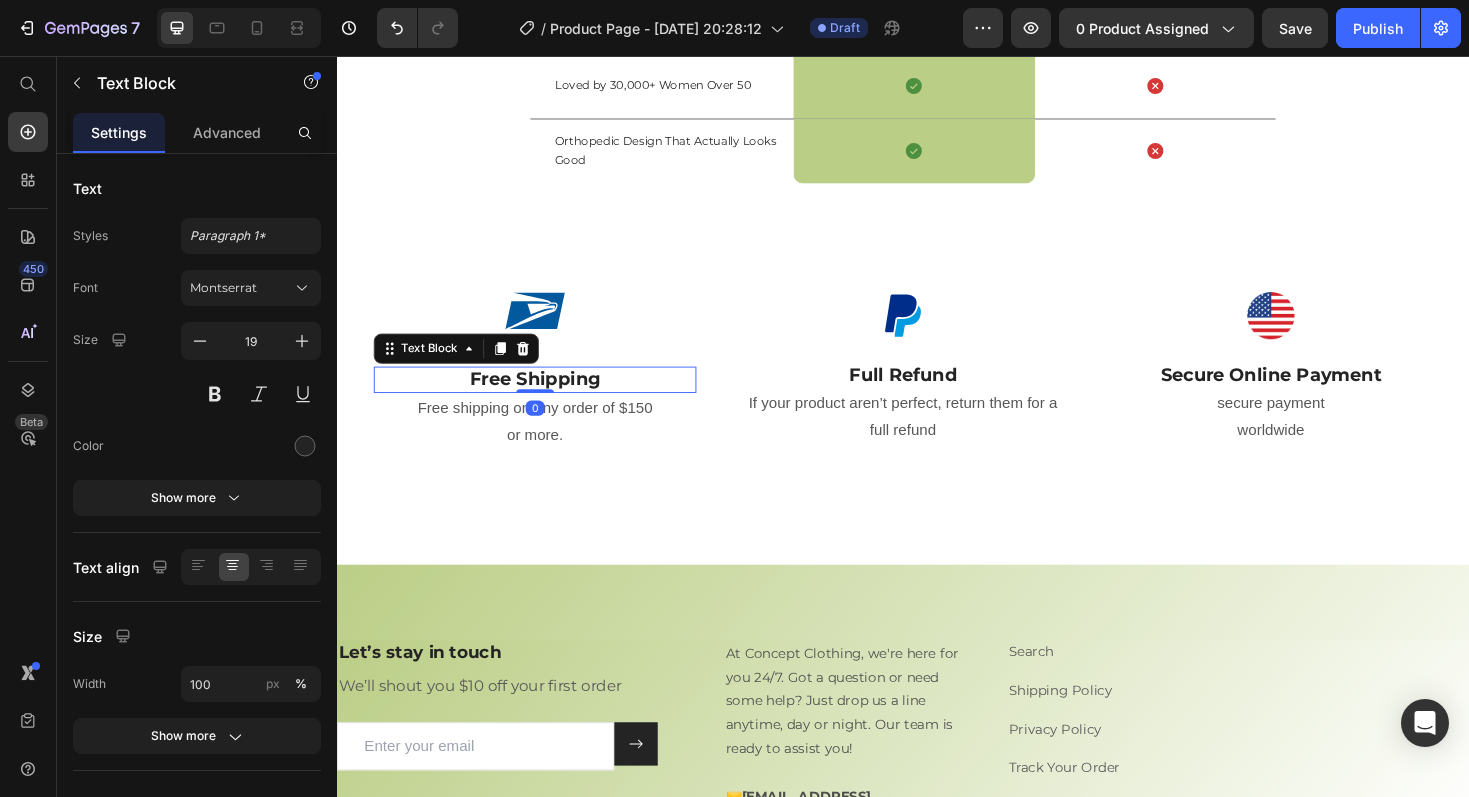 drag, startPoint x: 549, startPoint y: 461, endPoint x: 549, endPoint y: 438, distance: 23 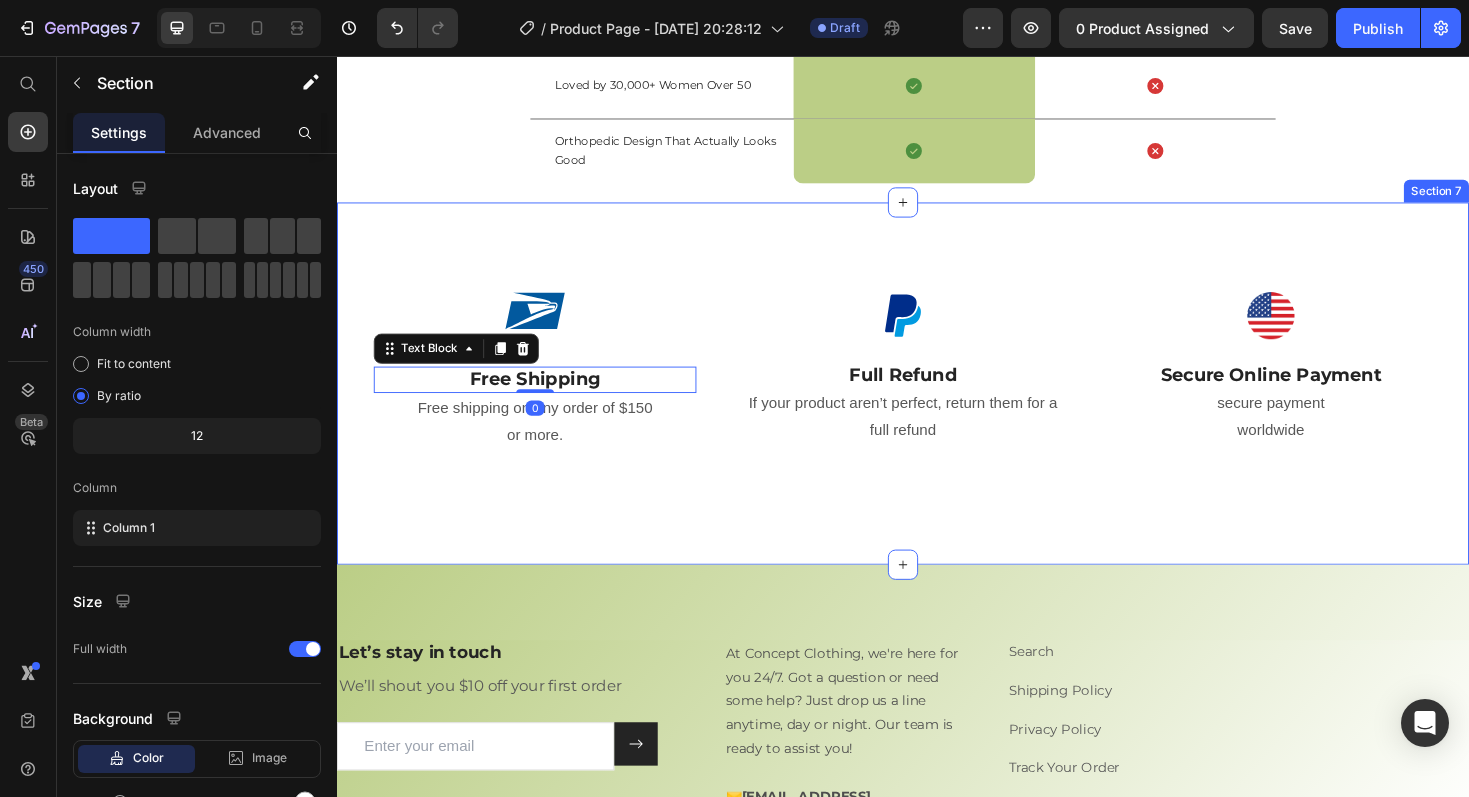 click on "Image Free Shipping Text Block   0 Free shipping on any order of $150  or more. Text block Row Image Full Refund Text Block If your product aren’t perfect, return them for a full refund Text block Row Image Secure Online Payment Text Block secure payment worldwide Text block Row Row Image Free Shipping Text Block Free shipping on any order of $150  or more. Text block Row Image Full Refund Text Block If your product aren’t perfect, return them for a full refund Text block Row Image Secure Online Payment Text Block secure payment worldwide Text block Row Row Section 7" at bounding box center [937, 403] 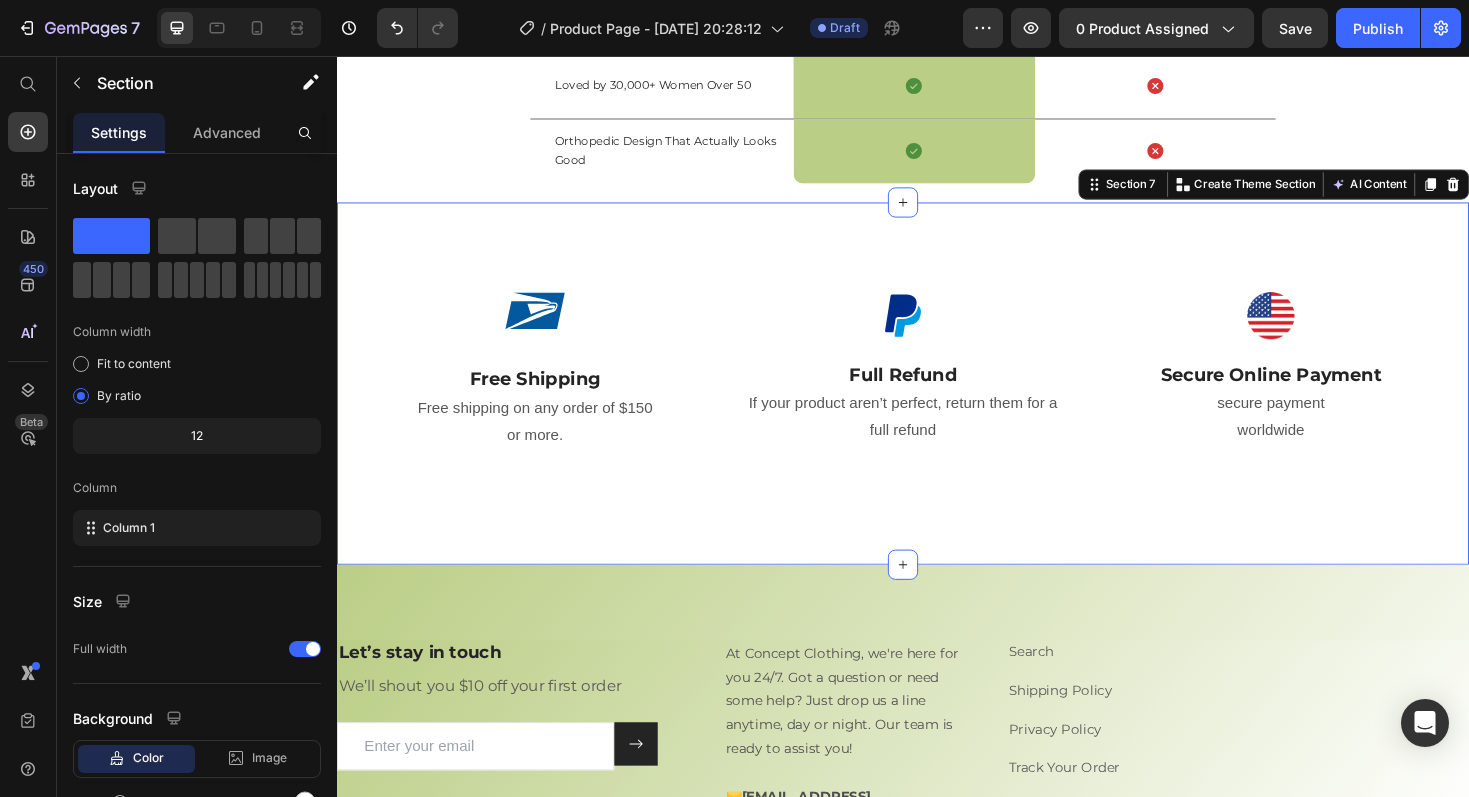 click on "Image Free Shipping Text Block Free shipping on any order of $150  or more. Text block Row Image Full Refund Text Block If your product aren’t perfect, return them for a full refund Text block Row Image Secure Online Payment Text Block secure payment worldwide Text block Row Row Image Free Shipping Text Block Free shipping on any order of $150  or more. Text block Row Image Full Refund Text Block If your product aren’t perfect, return them for a full refund Text block Row Image Secure Online Payment Text Block secure payment worldwide Text block Row Row Section 7   You can create reusable sections Create Theme Section AI Content Write with GemAI What would you like to describe here? Tone and Voice Persuasive Product Avori | Lightweight Orthopedic Sandals Show more Generate" at bounding box center [937, 403] 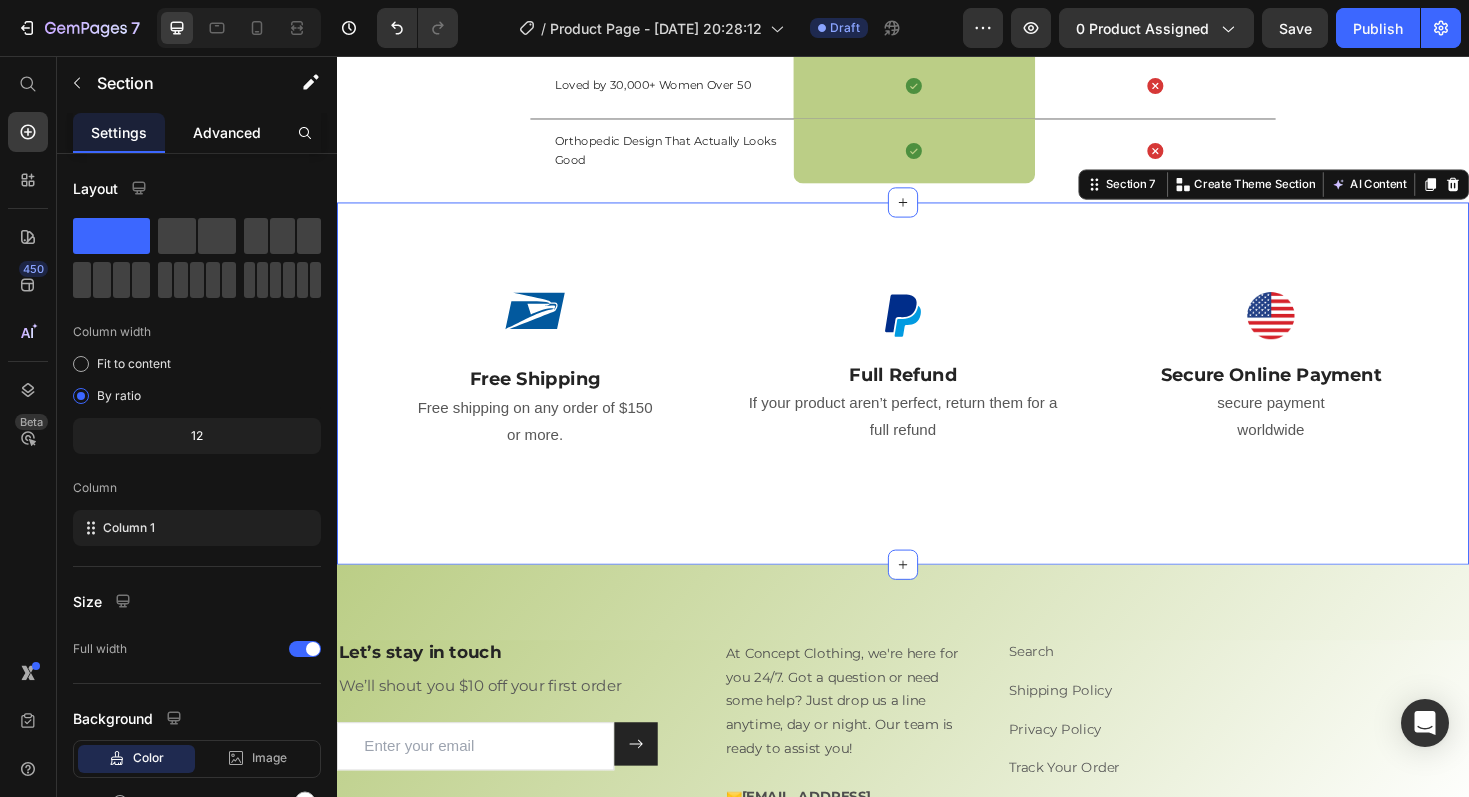 click on "Advanced" at bounding box center [227, 132] 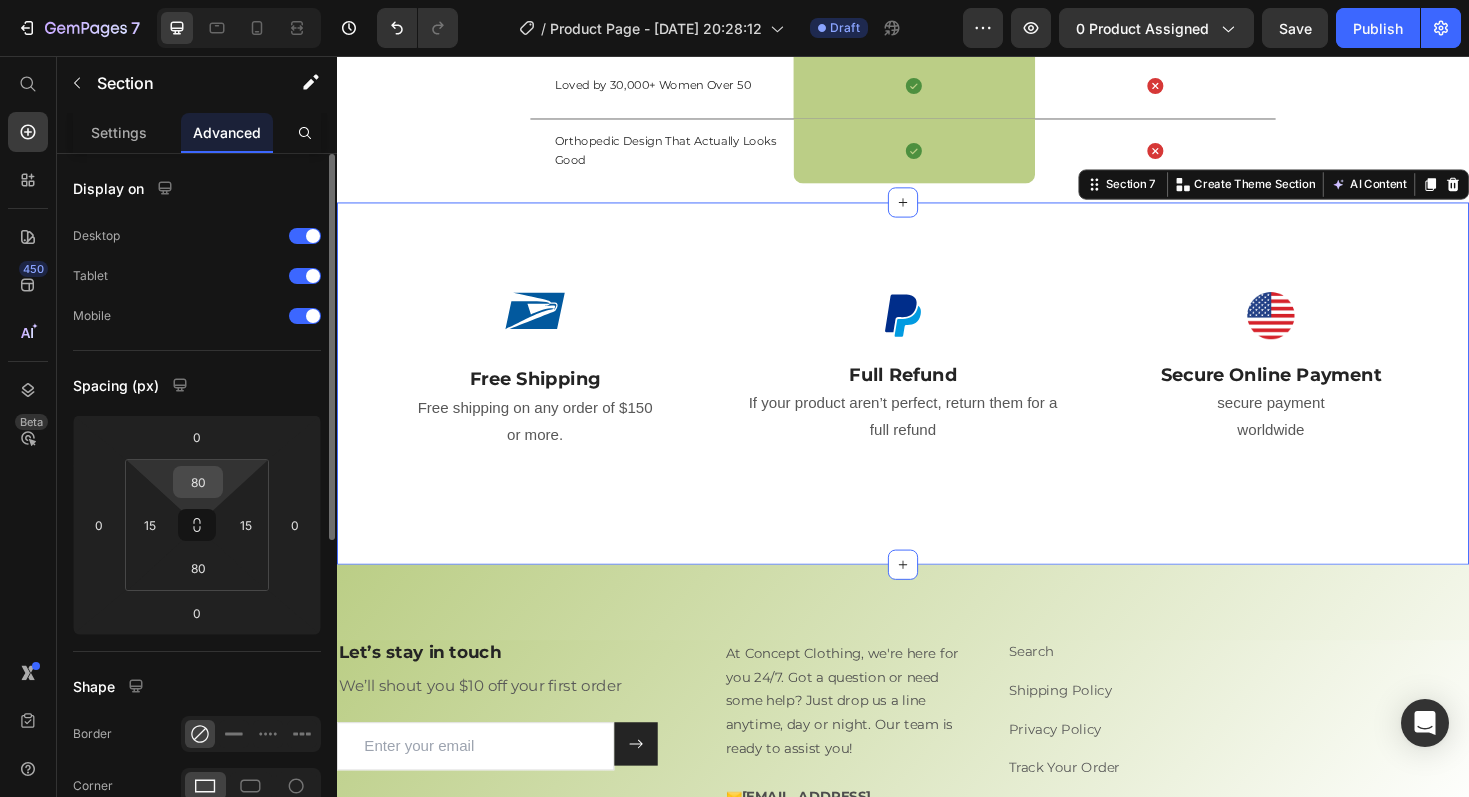 click on "80" at bounding box center [198, 482] 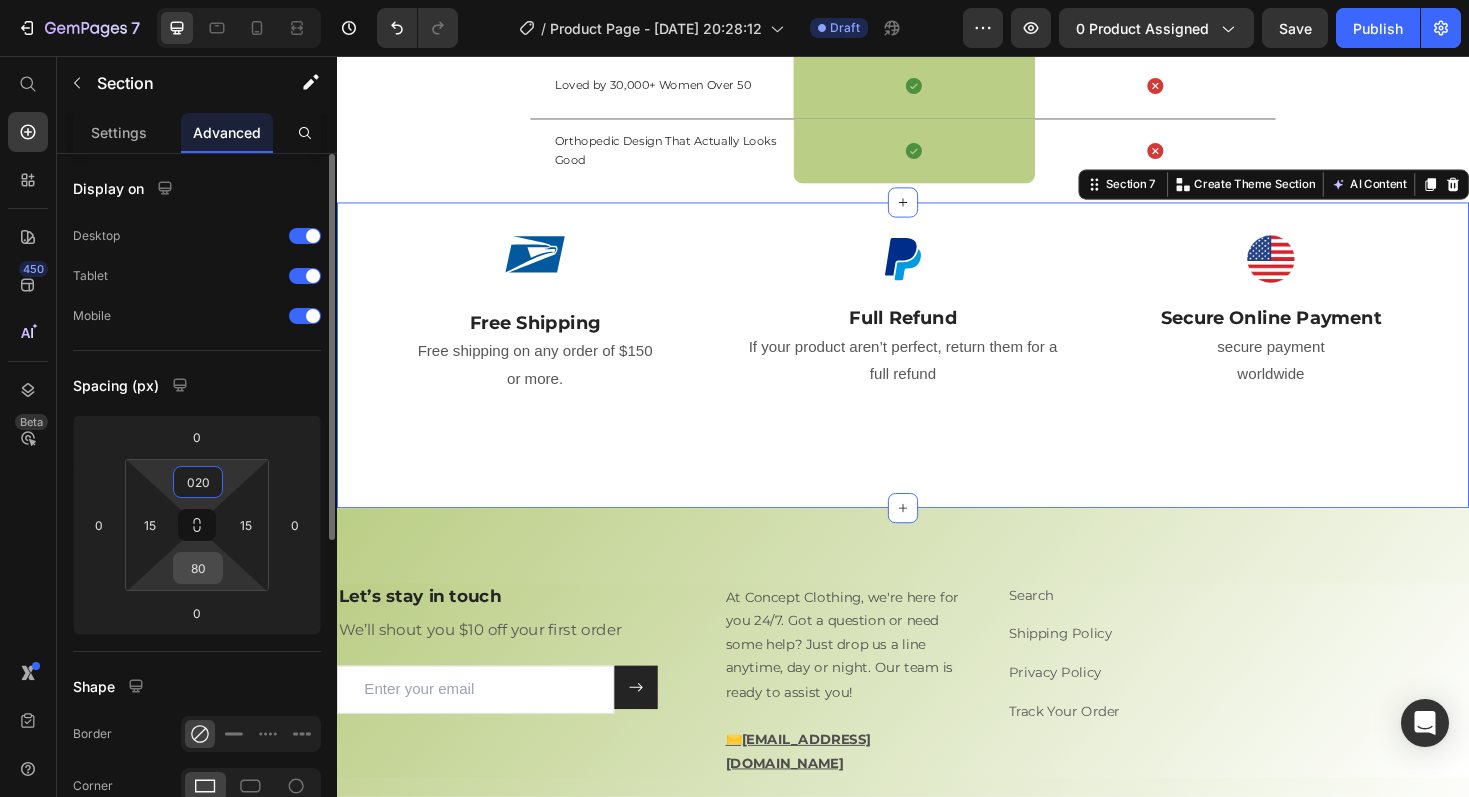type on "20" 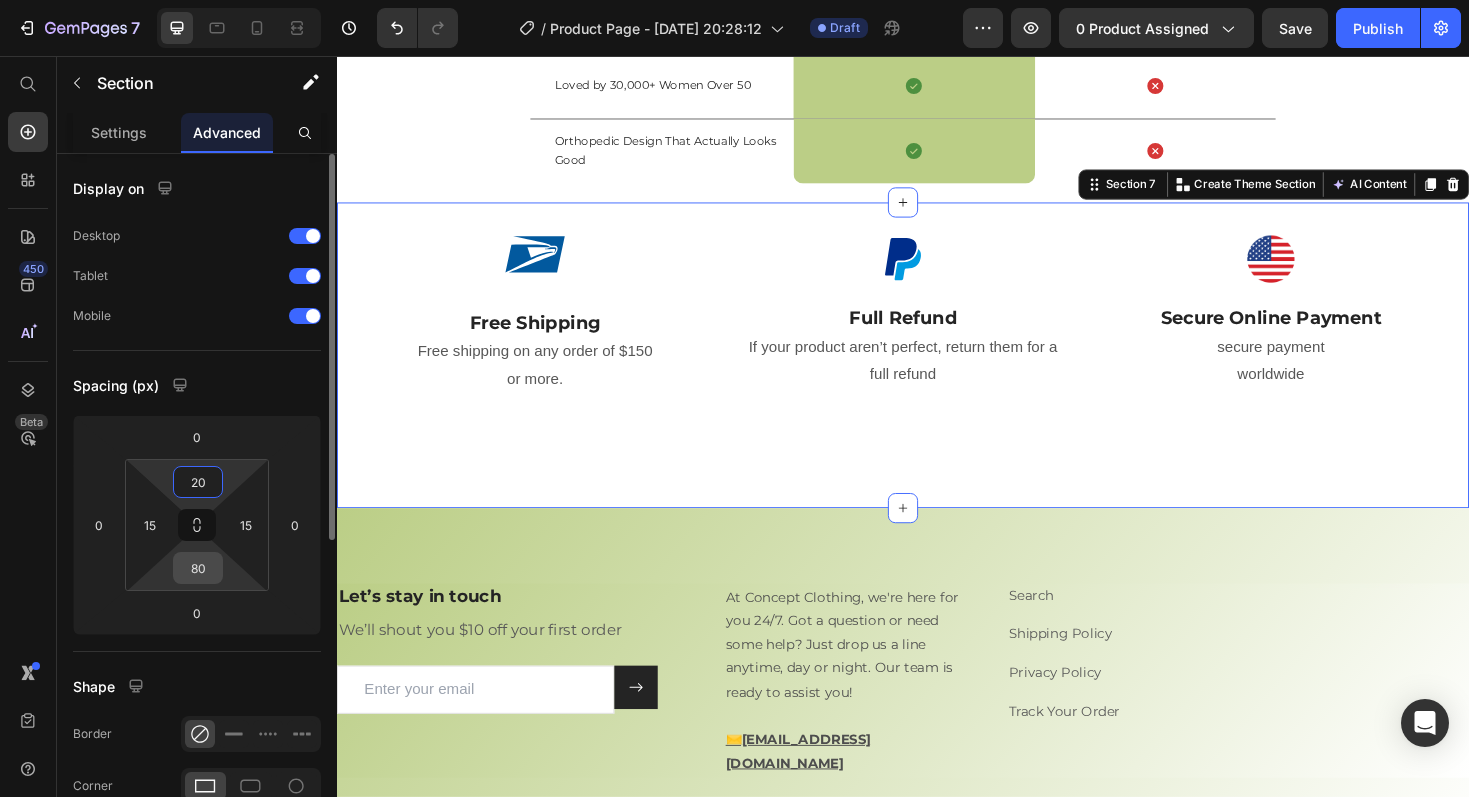 click on "80" at bounding box center [198, 568] 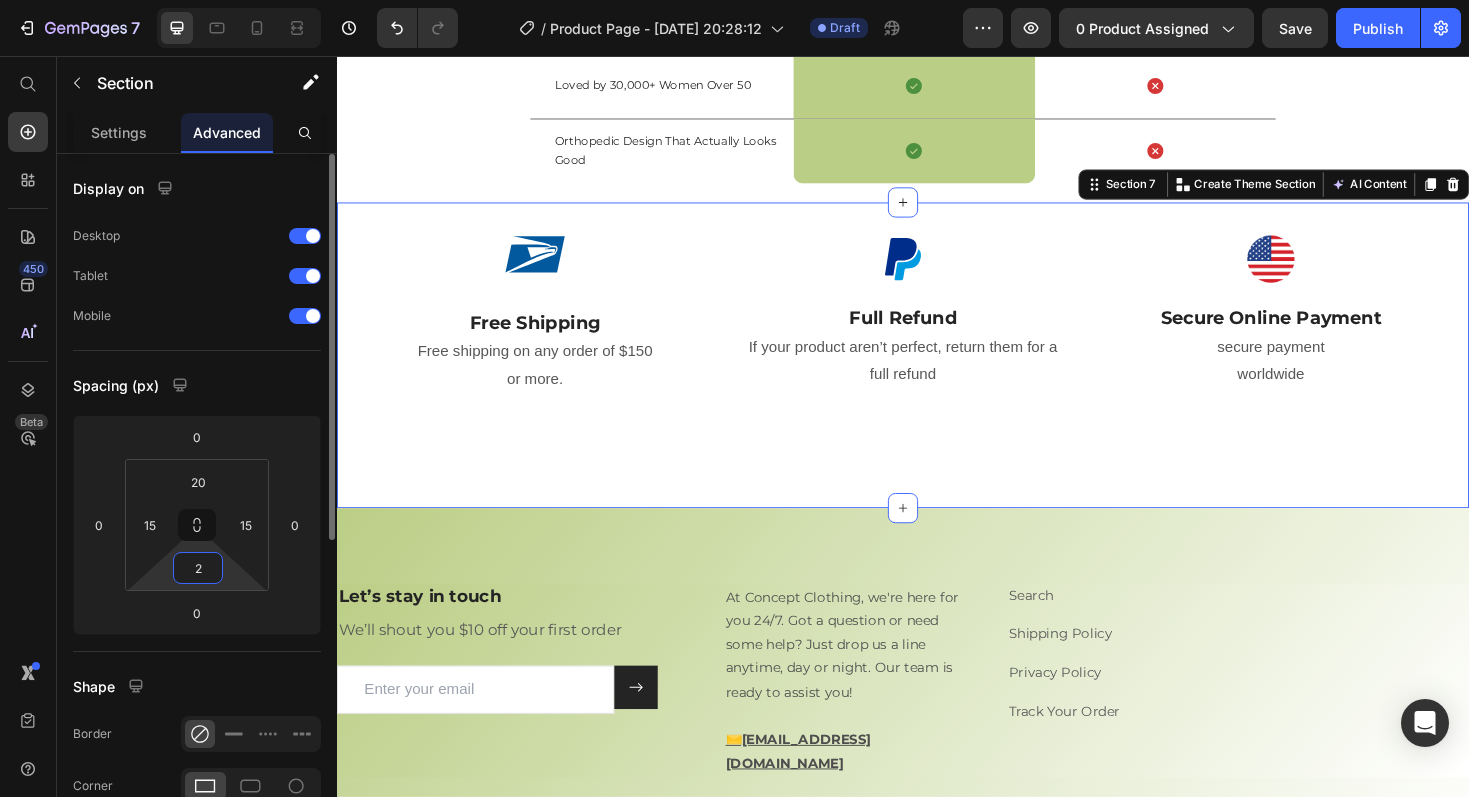 type on "20" 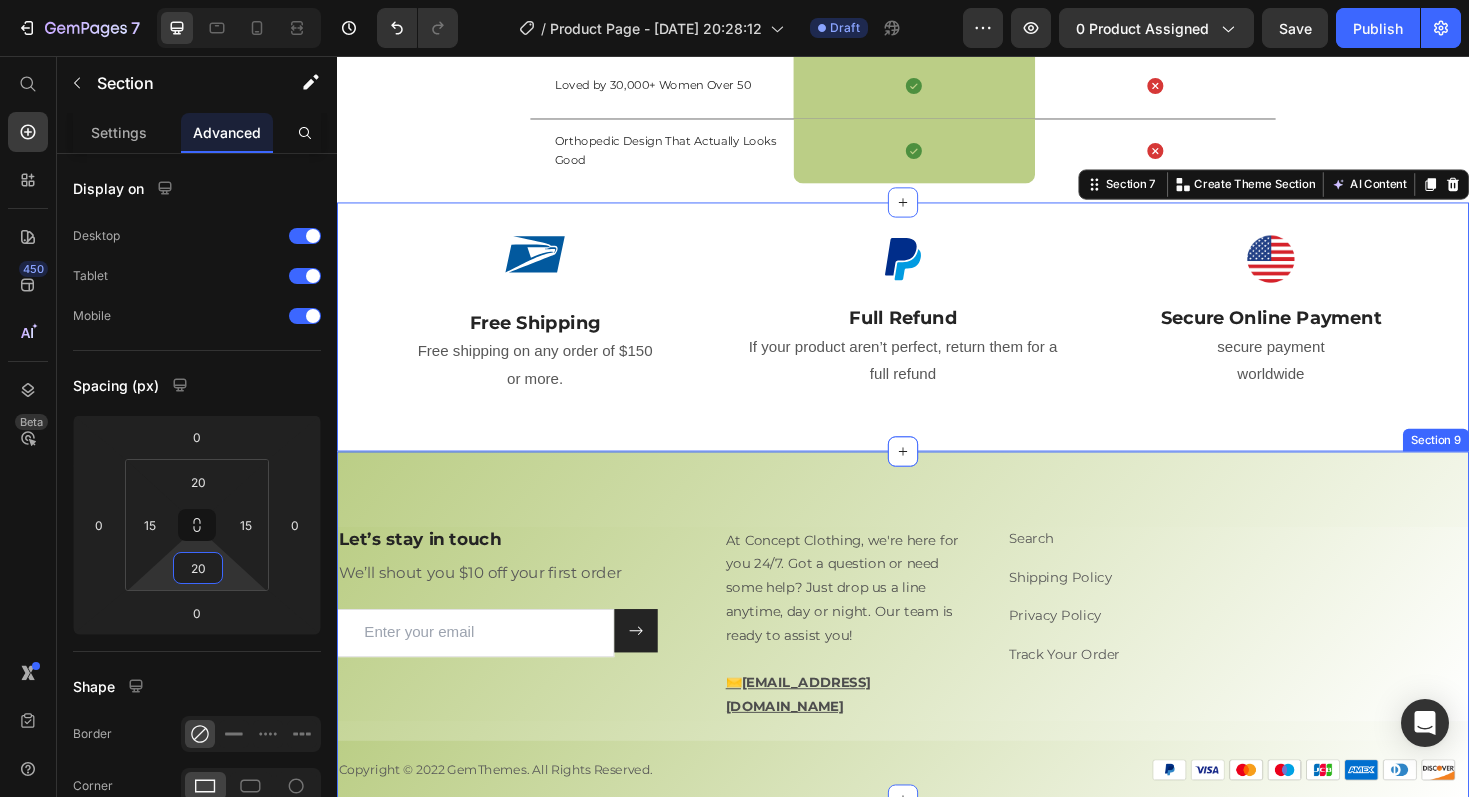 click on "Let’s stay in touch Heading We’ll shout you $10 off your first order Text block Email Field
Submit Button Row Newsletter Row At Concept Clothing, we're here for you 24/7. Got a question or need some help? Just drop us a line anytime, day or night. Our team is ready to assist you!   ✉️support@cnptclothing.com Text Block Search Text block Shipping Policy Text block Privacy Policy Text block Track Your Order Text block Row Heading Row Copyright © 2022 GemThemes. All Rights Reserved. Text block Image Row Row Section 9" at bounding box center [937, 659] 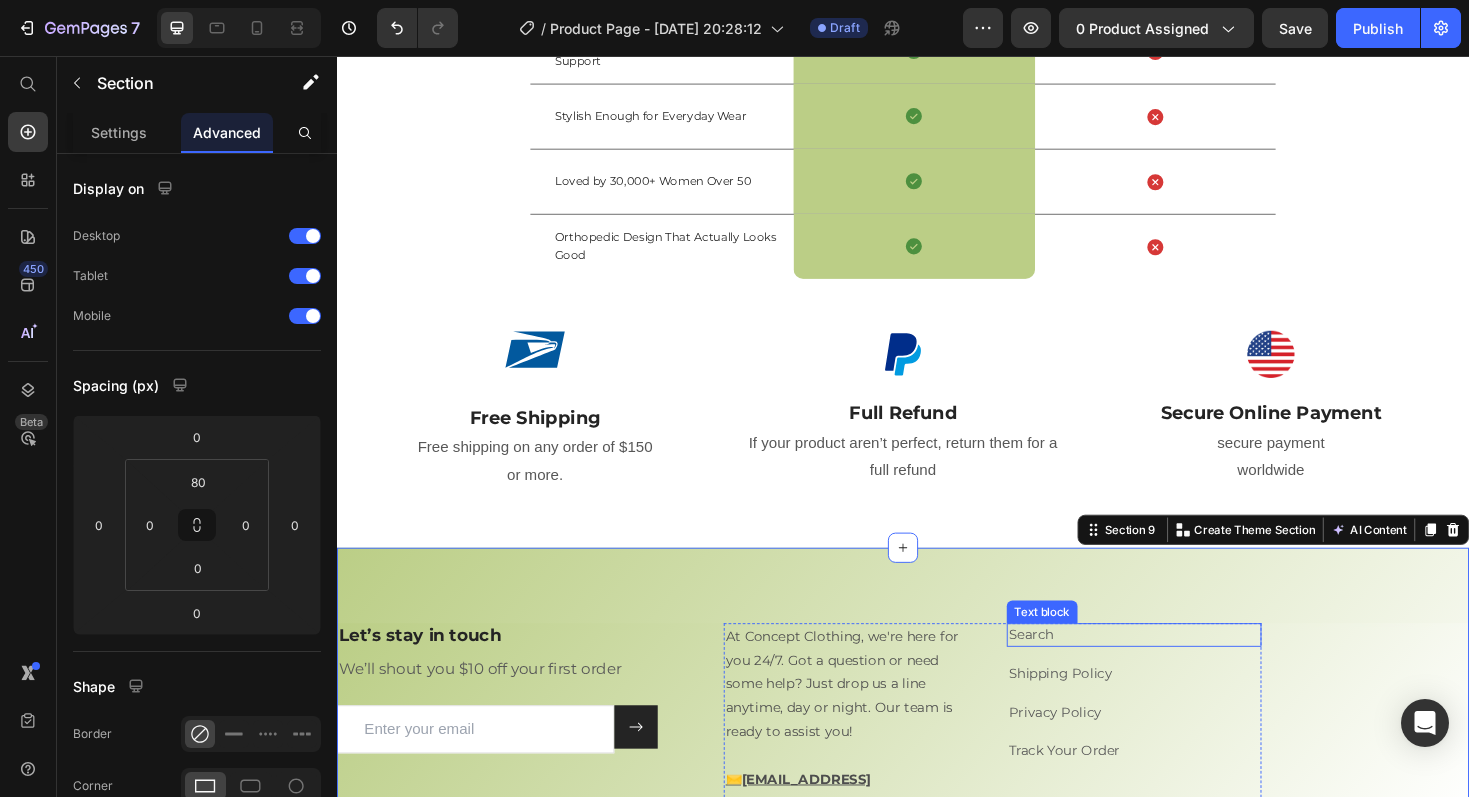 scroll, scrollTop: 3855, scrollLeft: 0, axis: vertical 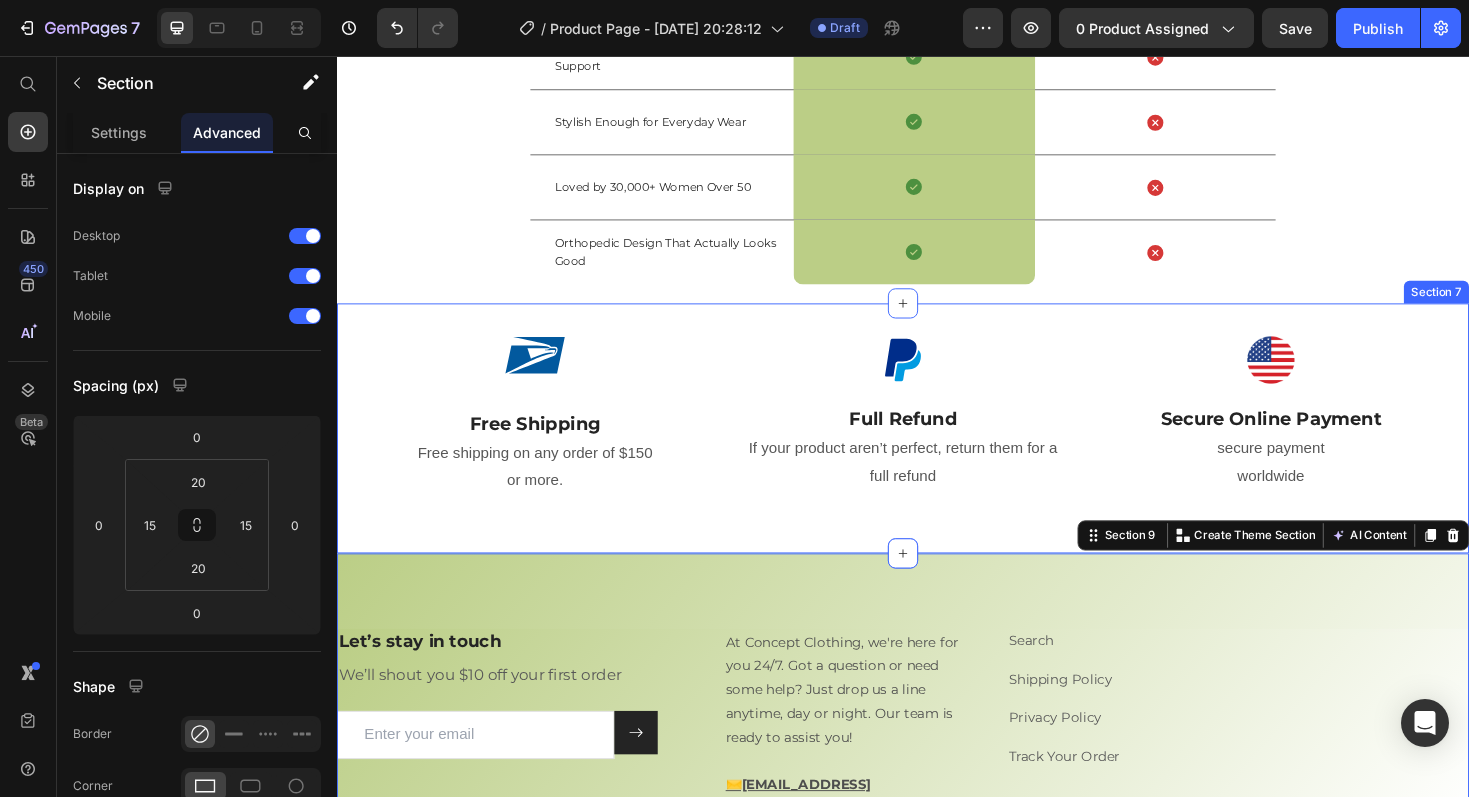 click on "Image Free Shipping Text Block Free shipping on any order of $150  or more. Text block Row Image Full Refund Text Block If your product aren’t perfect, return them for a full refund Text block Row Image Secure Online Payment Text Block secure payment worldwide Text block Row Row Image Free Shipping Text Block Free shipping on any order of $150  or more. Text block Row Image Full Refund Text Block If your product aren’t perfect, return them for a full refund Text block Row Image Secure Online Payment Text Block secure payment worldwide Text block Row Row Section 7" at bounding box center (937, 450) 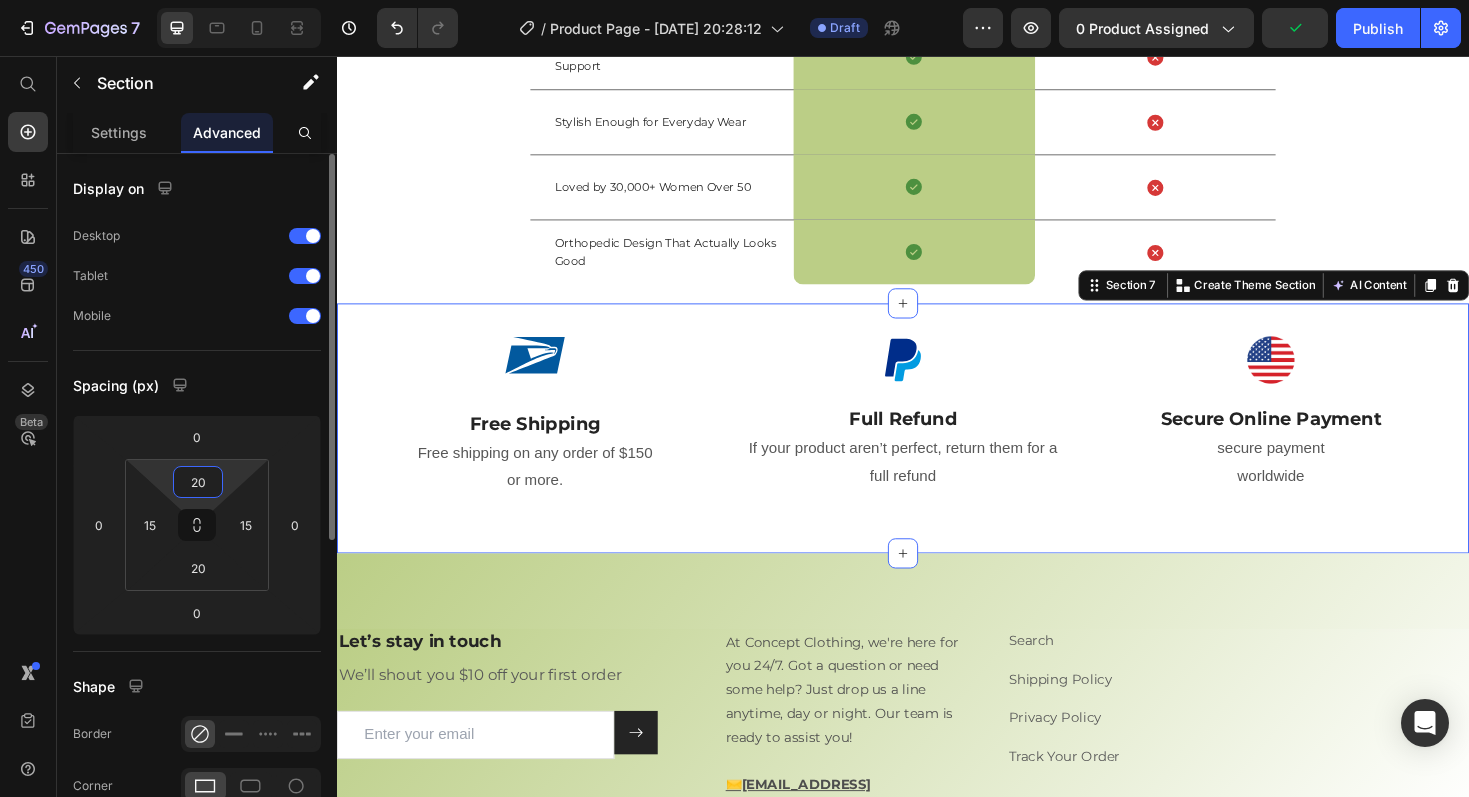 click on "20" at bounding box center (198, 482) 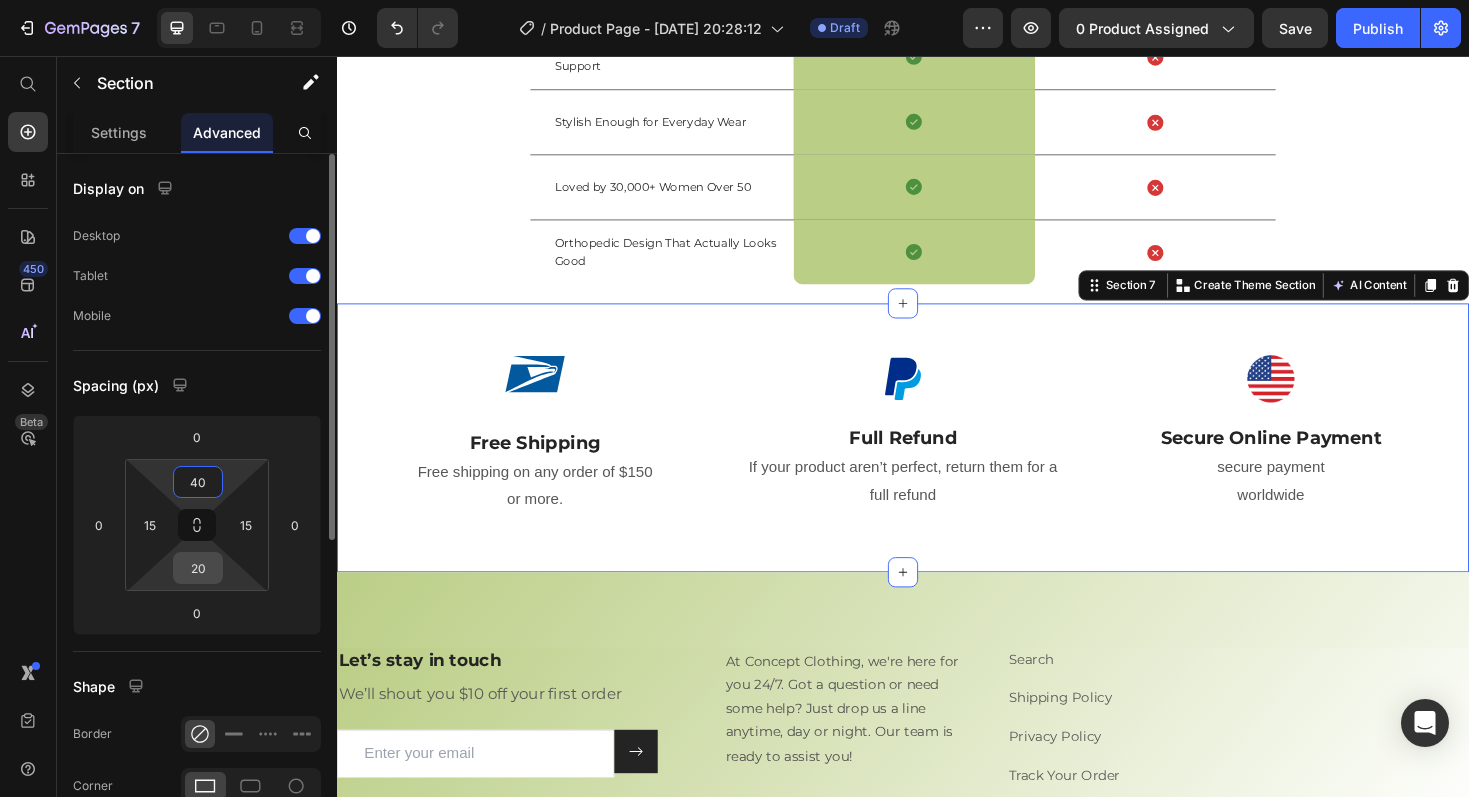 type on "40" 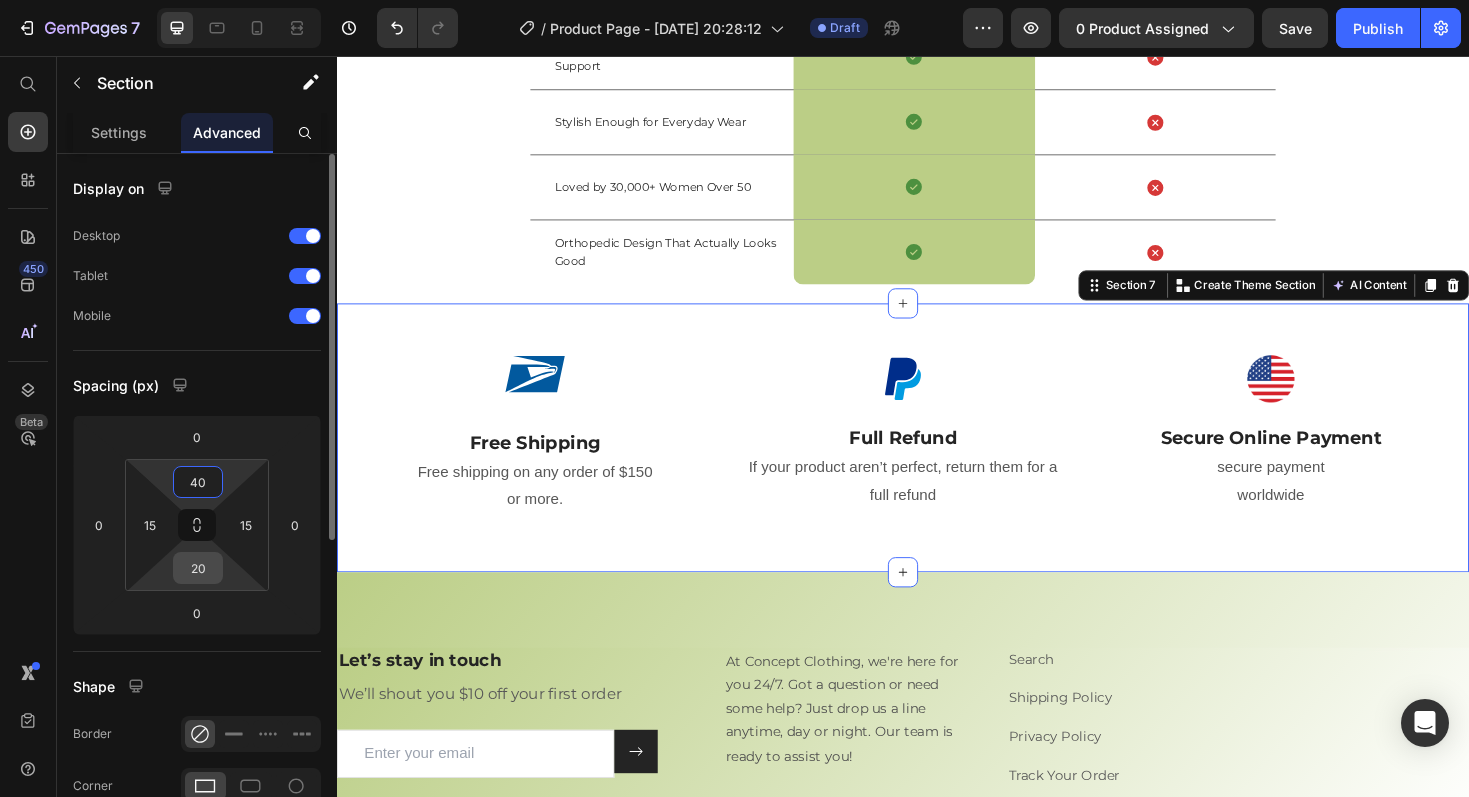 click on "20" at bounding box center (198, 568) 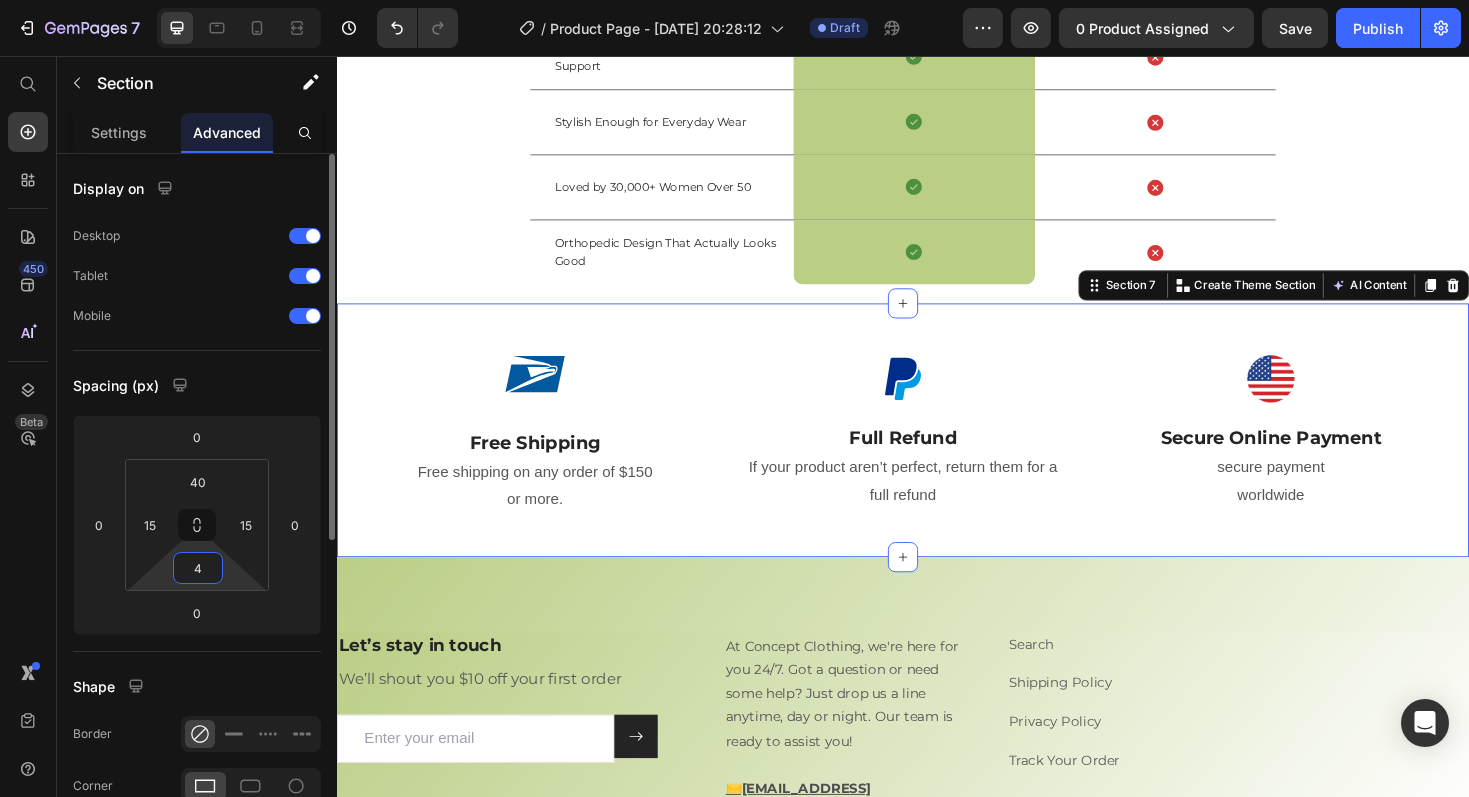type on "40" 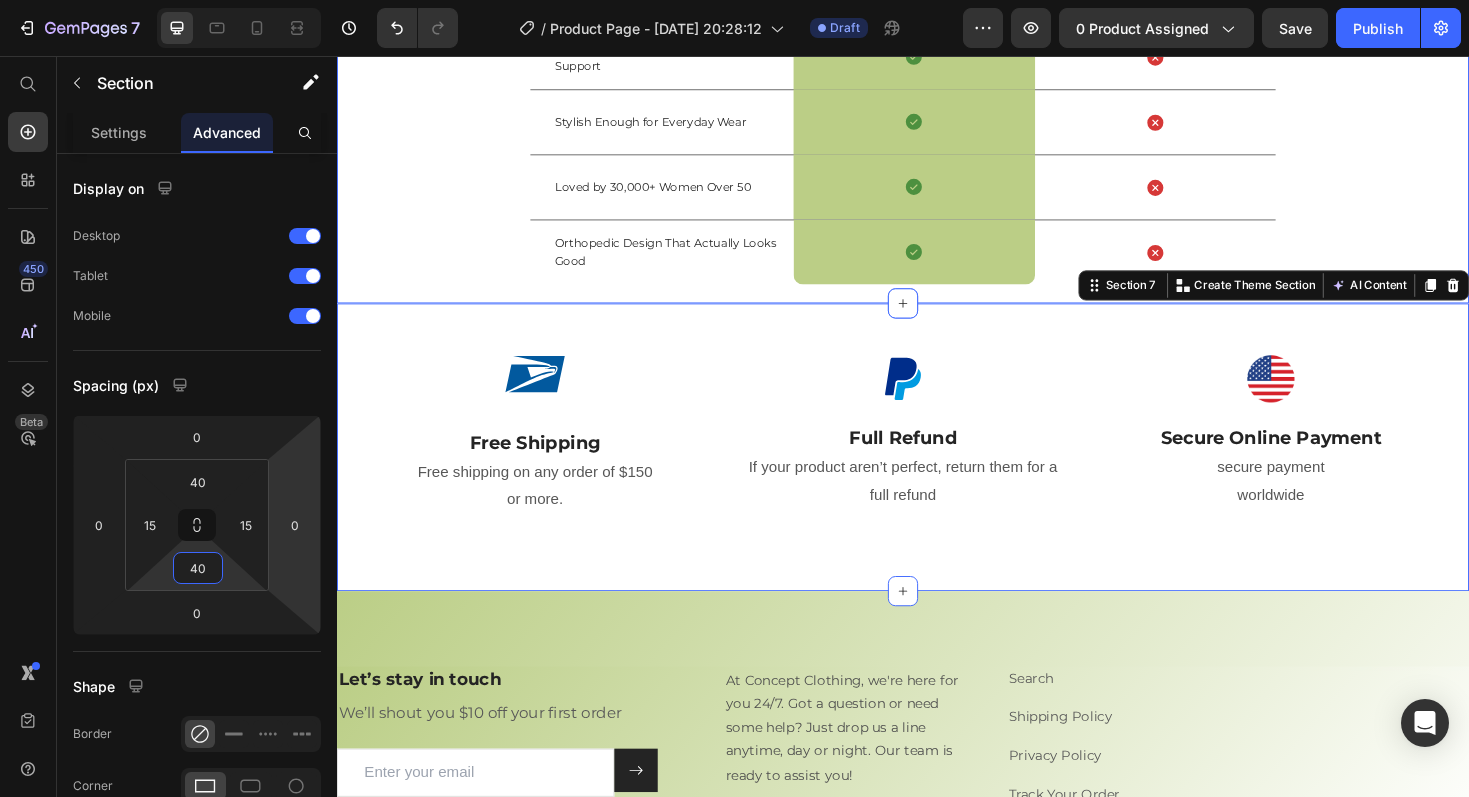 click on "US VS THEM Heading Row
Drop element here Image Row Other Text Block Row Wide Toe Box for Natural Foot Alignment Text Block
Icon Row
Icon Row Soft Stretch Material (No Pinching or Tightness) Text Block
Icon Row
Icon Row Designed to Reduce Swelling & Improve Circulation Text Block
Icon Row
Icon Row Targeted Bunion Relief & Zero Pressure Points Text Block
Icon Row
Icon Row Slip-On Ease Without Compromising Support Text Block
Icon Row
Icon Row Stylish Enough for Everyday Wear Text Block
Icon Row
Icon Row Loved by 30,000+ Women Over 50 Text Block
Icon Row
Icon Row Orthopedic Design That Actually Looks Good Text Block
Icon Row
Icon Row" at bounding box center (937, -52) 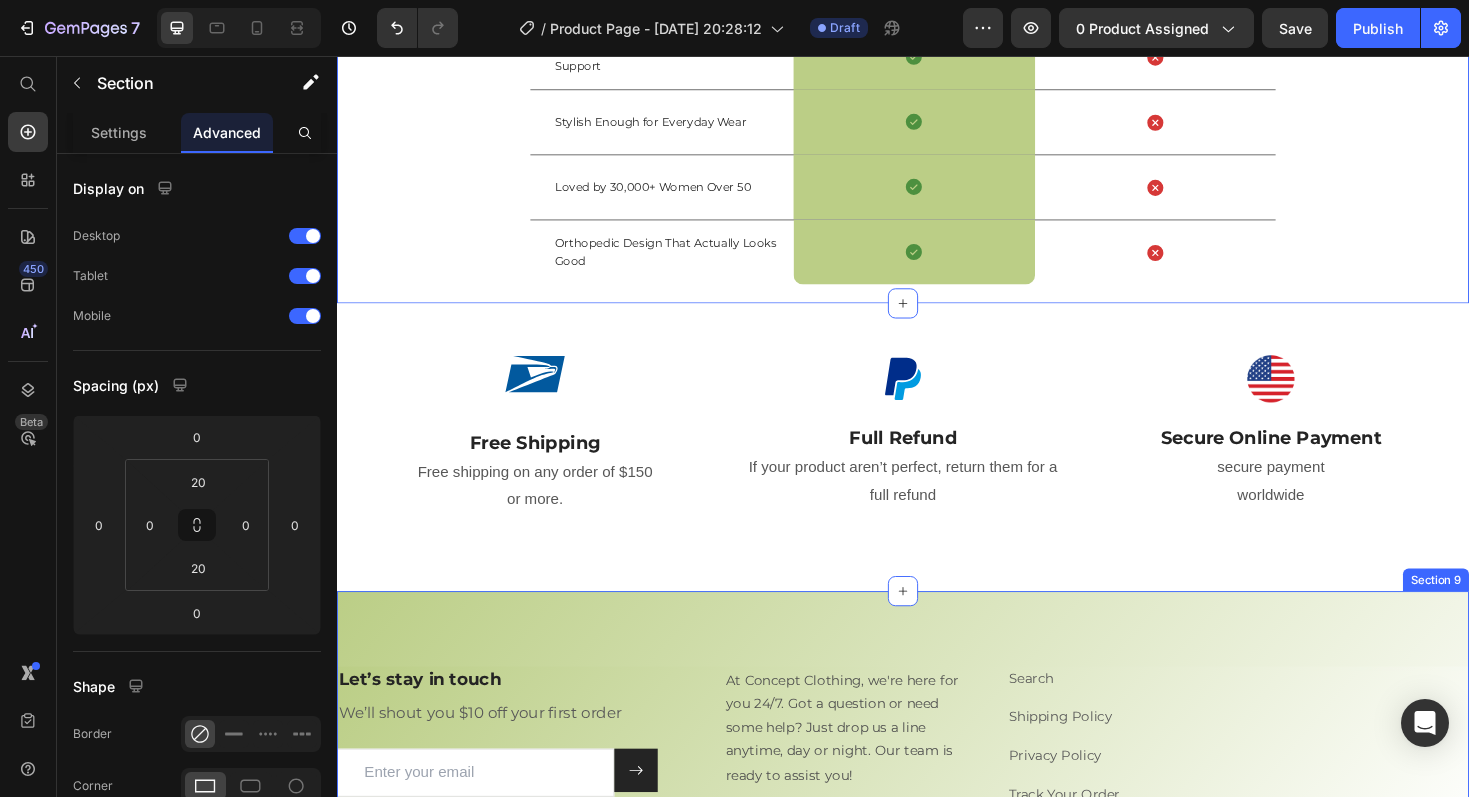 click on "Let’s stay in touch Heading We’ll shout you $10 off your first order Text block Email Field
Submit Button Row Newsletter Row At Concept Clothing, we're here for you 24/7. Got a question or need some help? Just drop us a line anytime, day or night. Our team is ready to assist you!   ✉️support@cnptclothing.com Text Block Search Text block Shipping Policy Text block Privacy Policy Text block Track Your Order Text block Row Heading Row Copyright © 2022 GemThemes. All Rights Reserved. Text block Image Row Row Section 9" at bounding box center (937, 807) 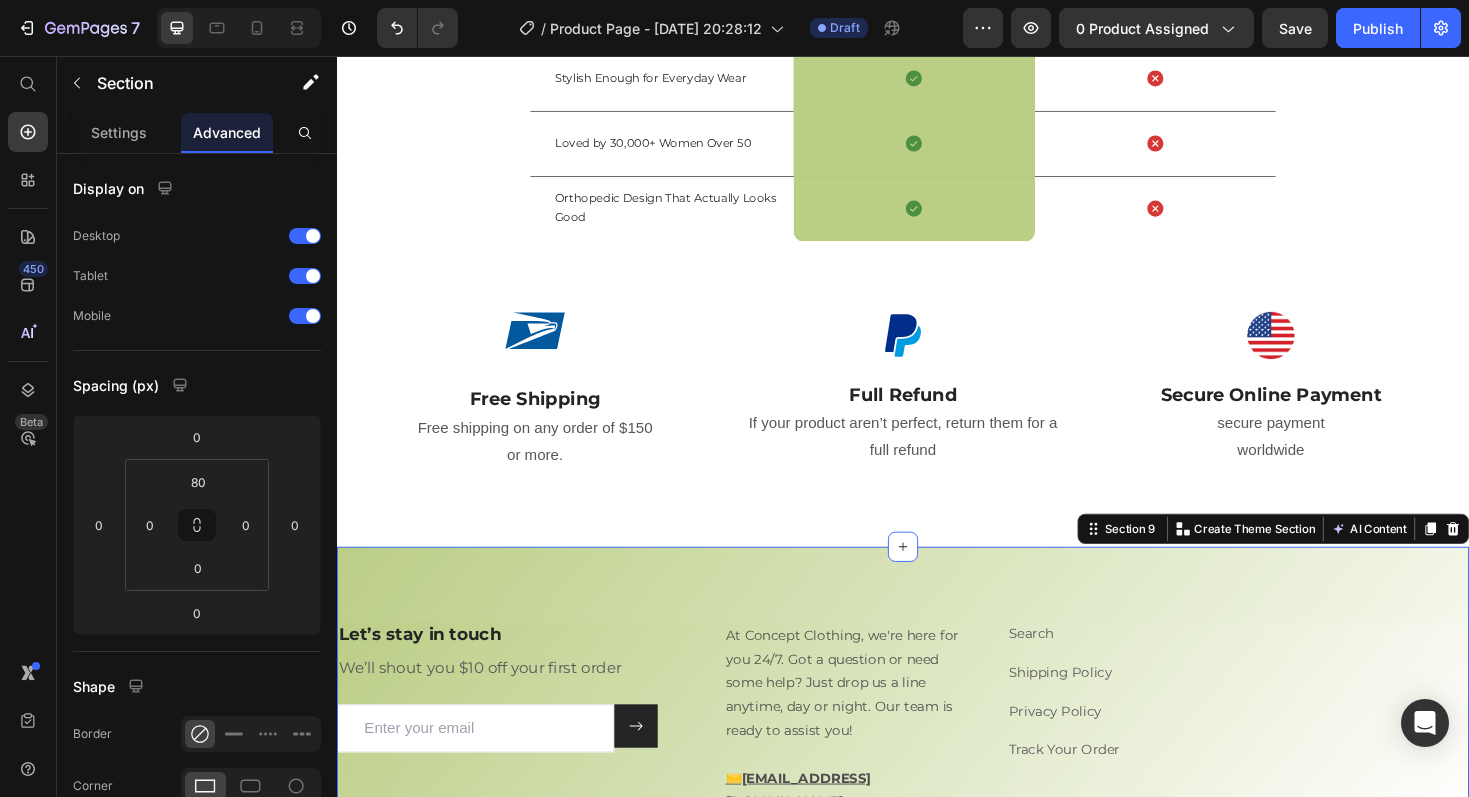 scroll, scrollTop: 3929, scrollLeft: 0, axis: vertical 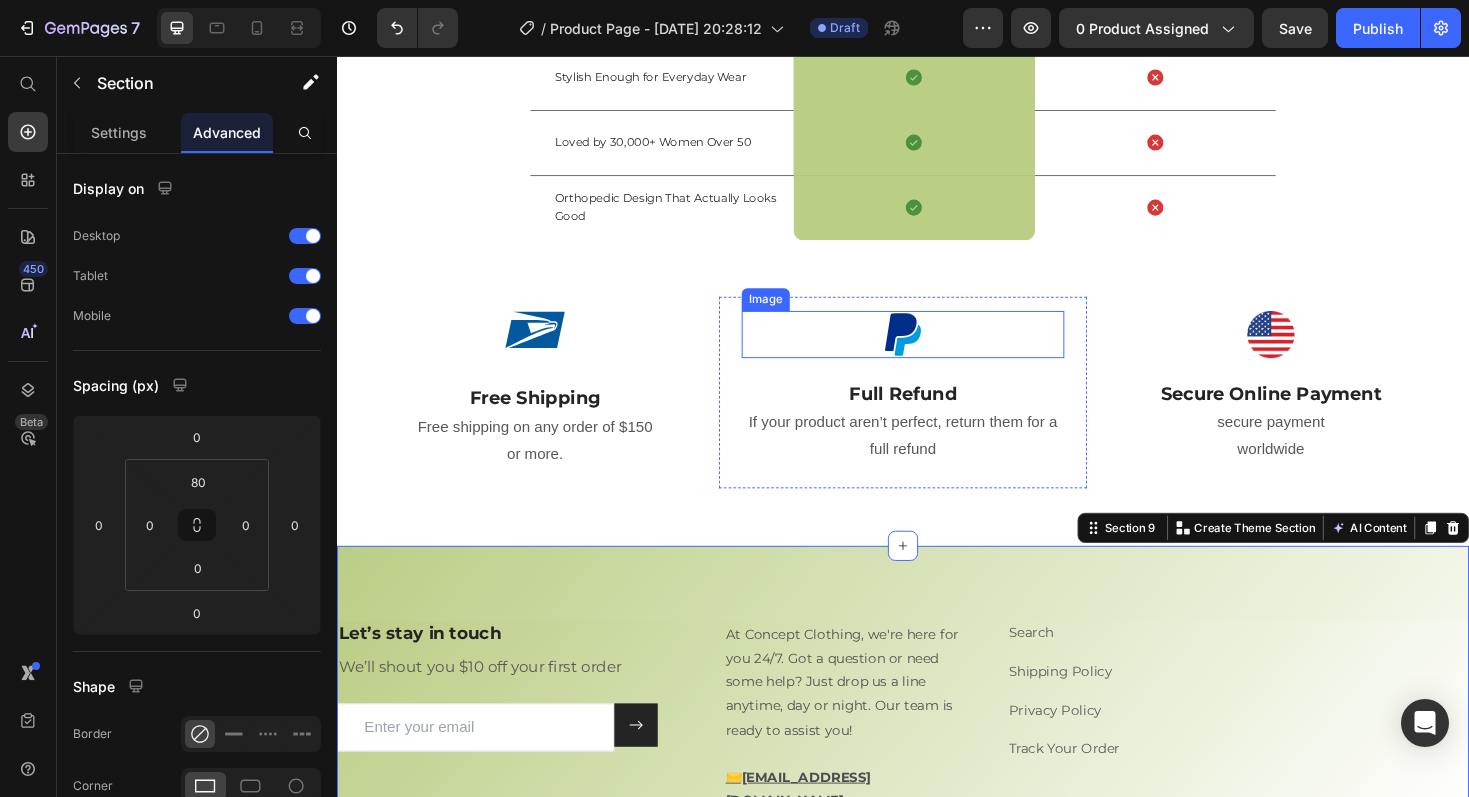 click at bounding box center (937, 351) 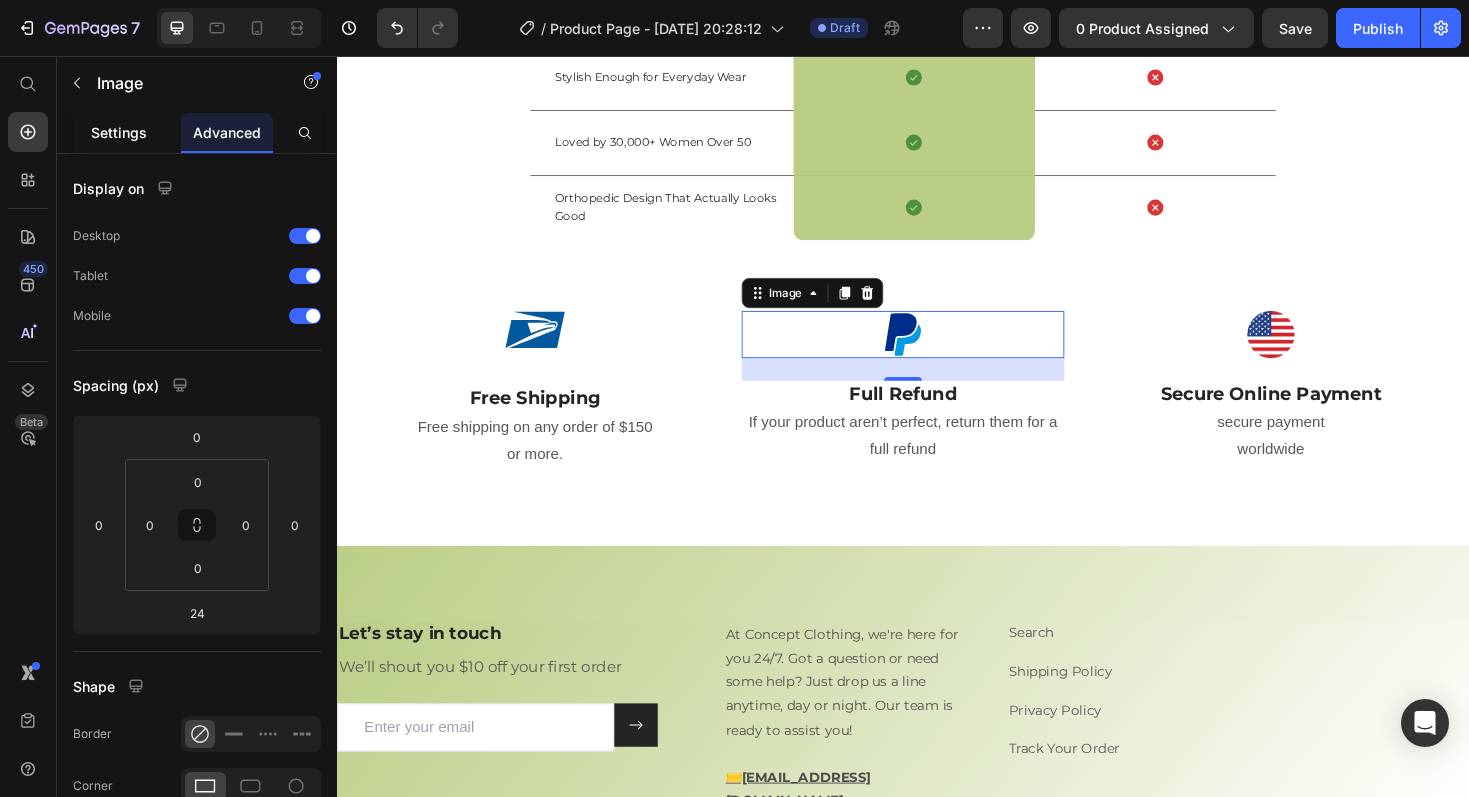 click on "Settings" 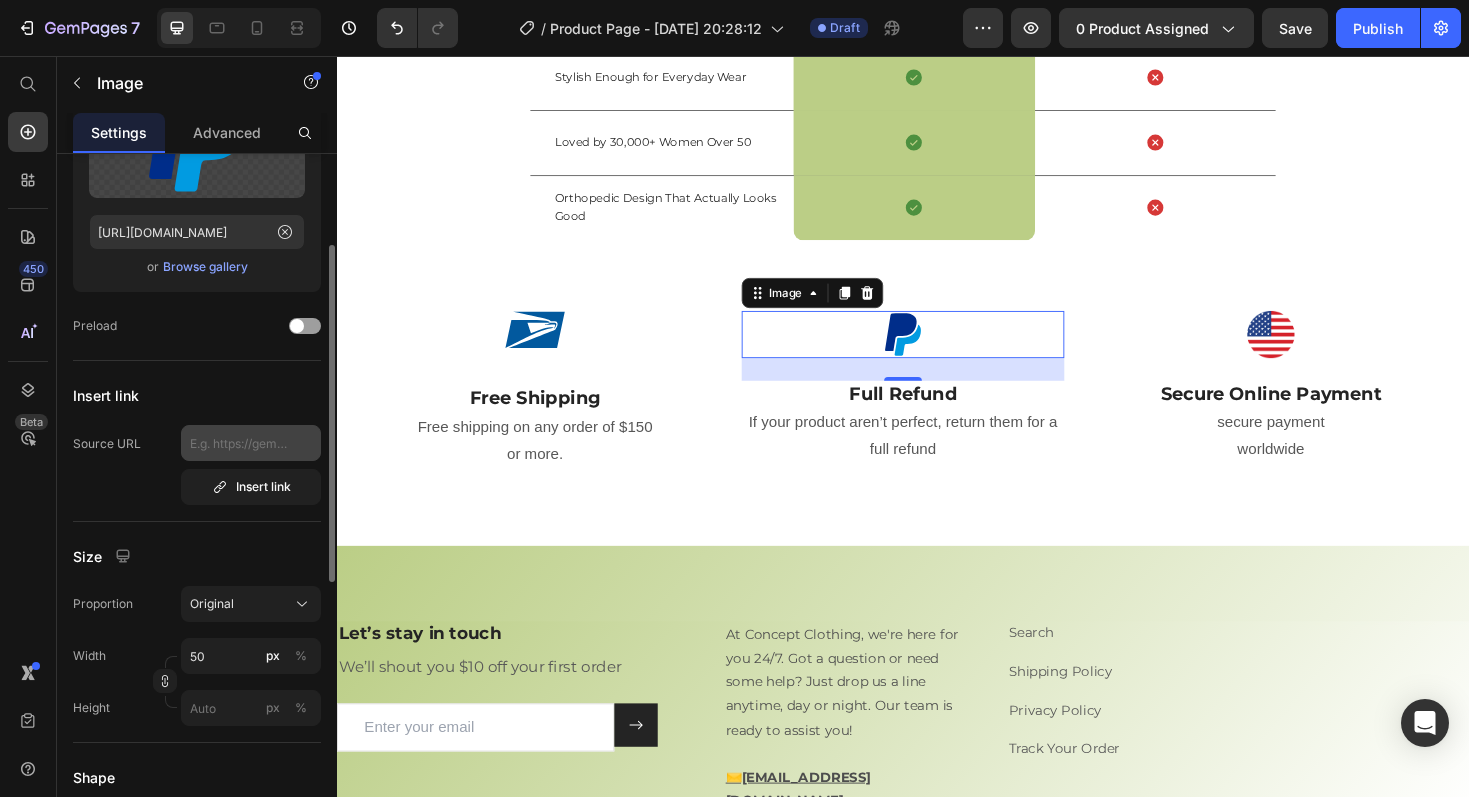 scroll, scrollTop: 199, scrollLeft: 0, axis: vertical 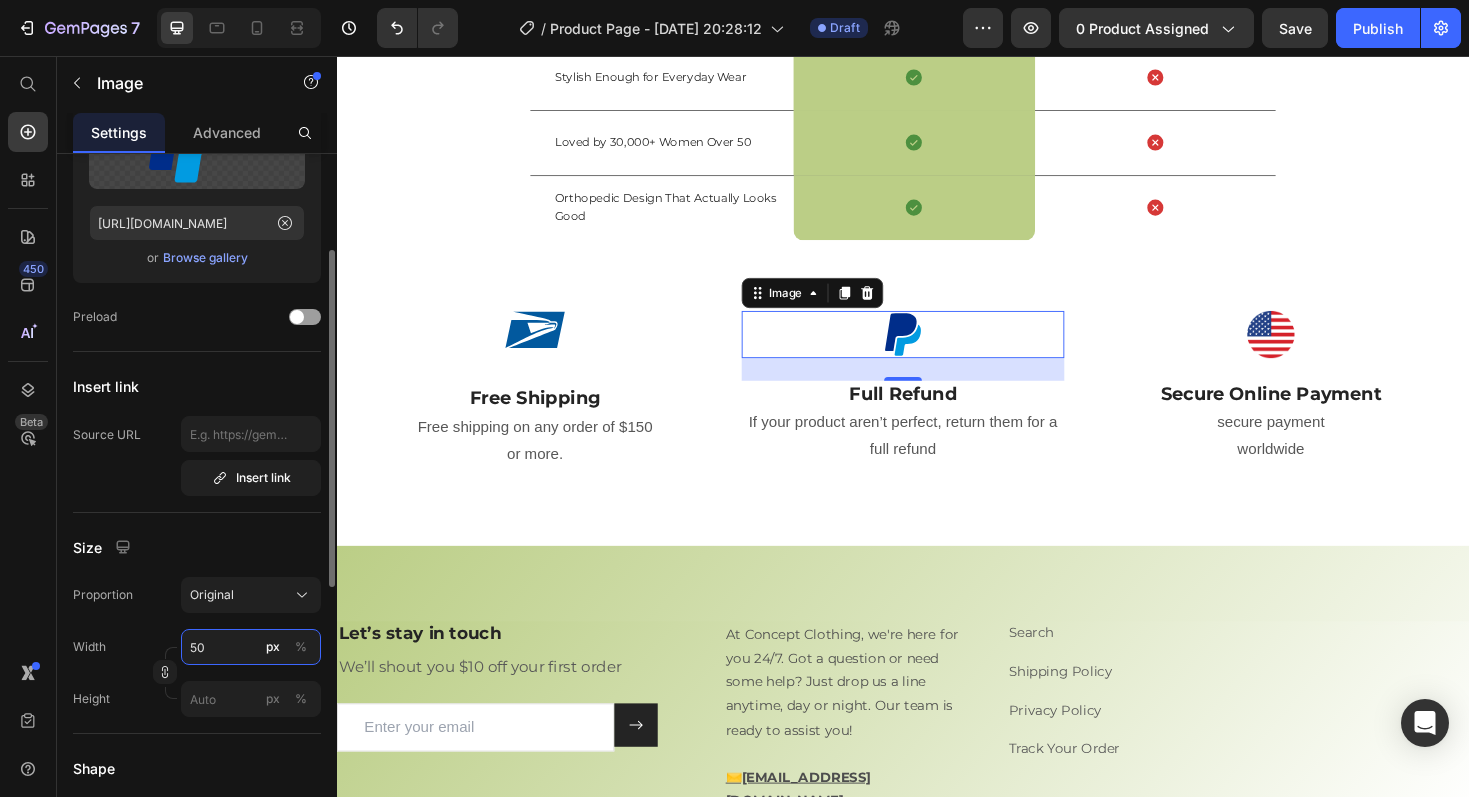click on "50" at bounding box center [251, 647] 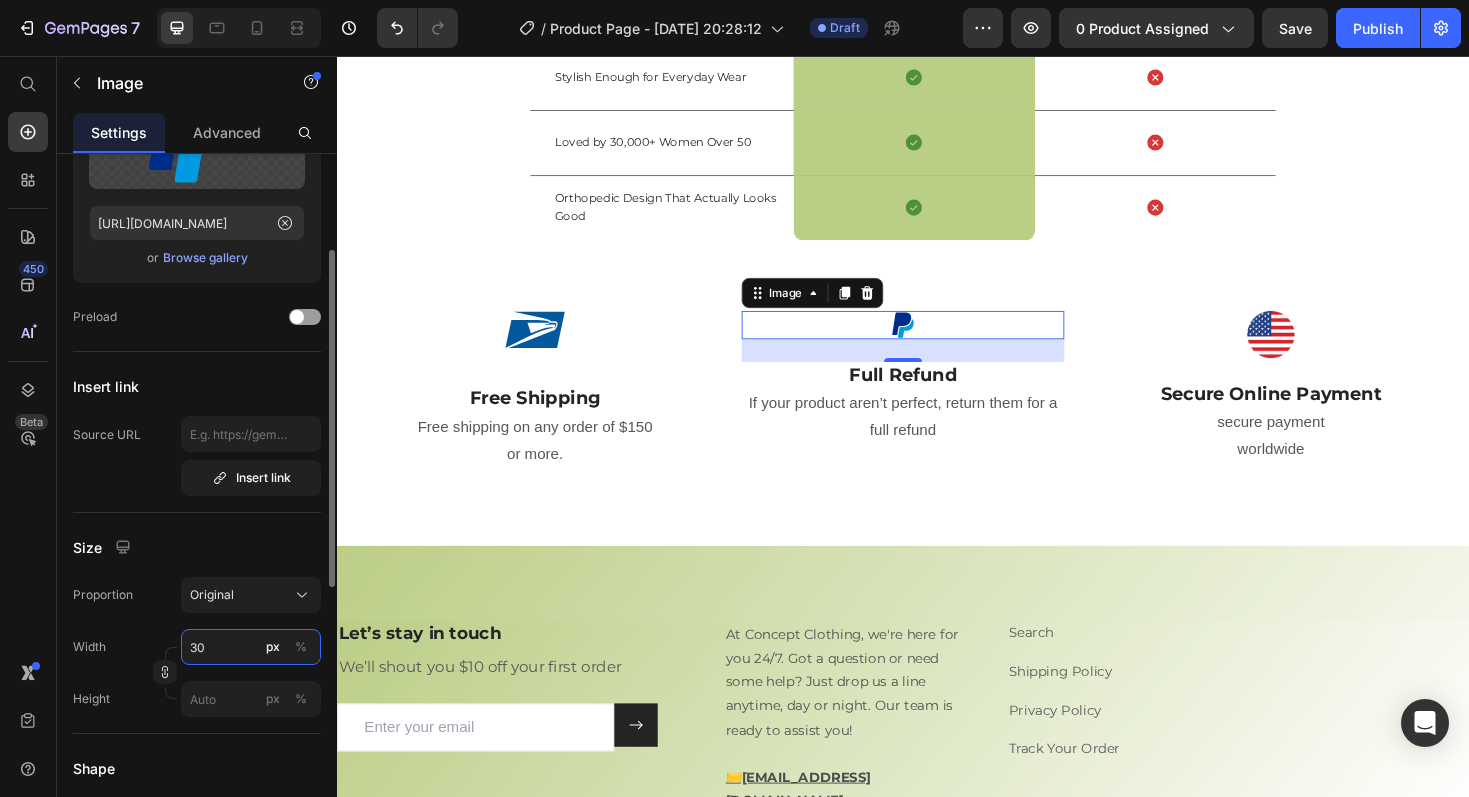 type on "3" 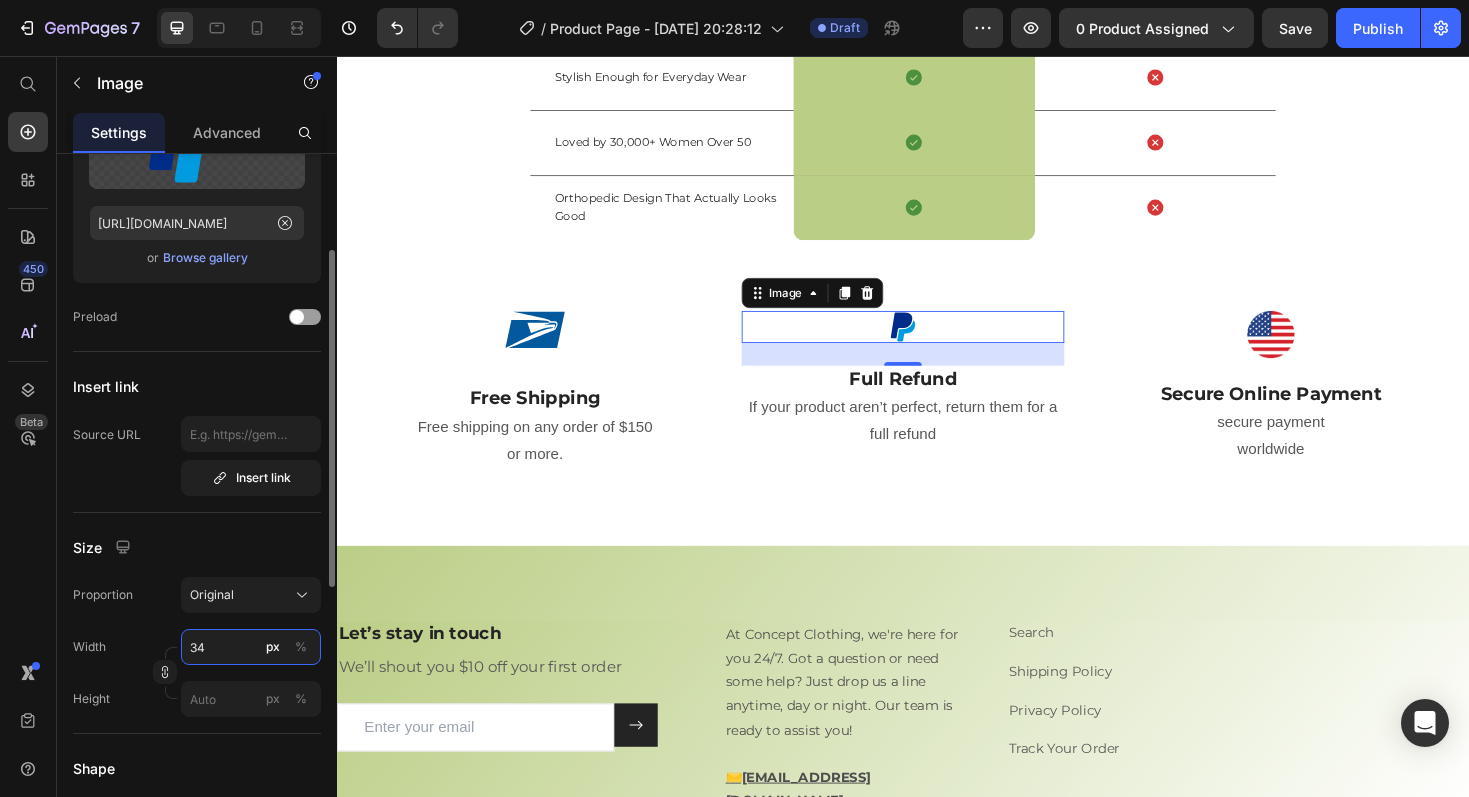type on "3" 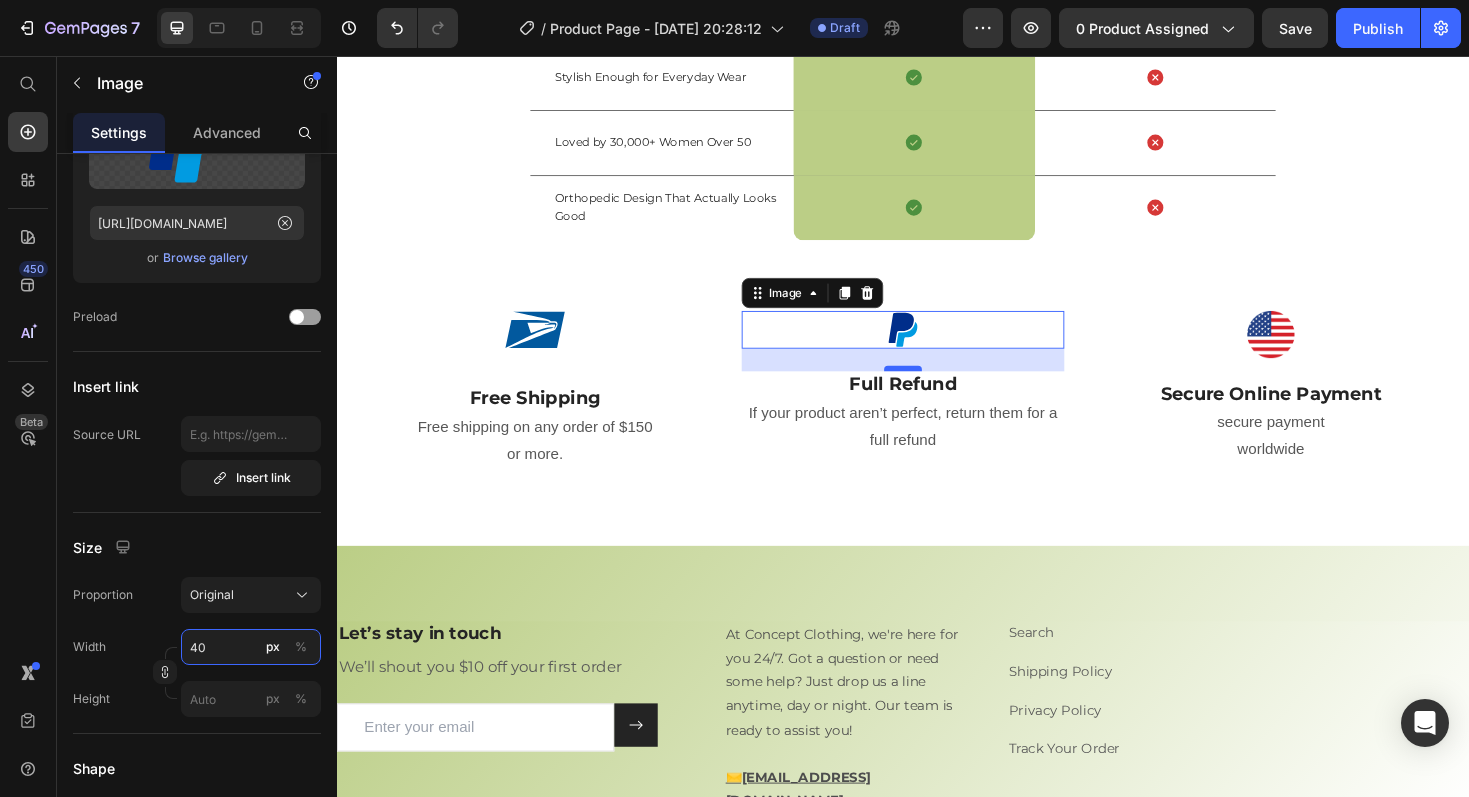 type on "40" 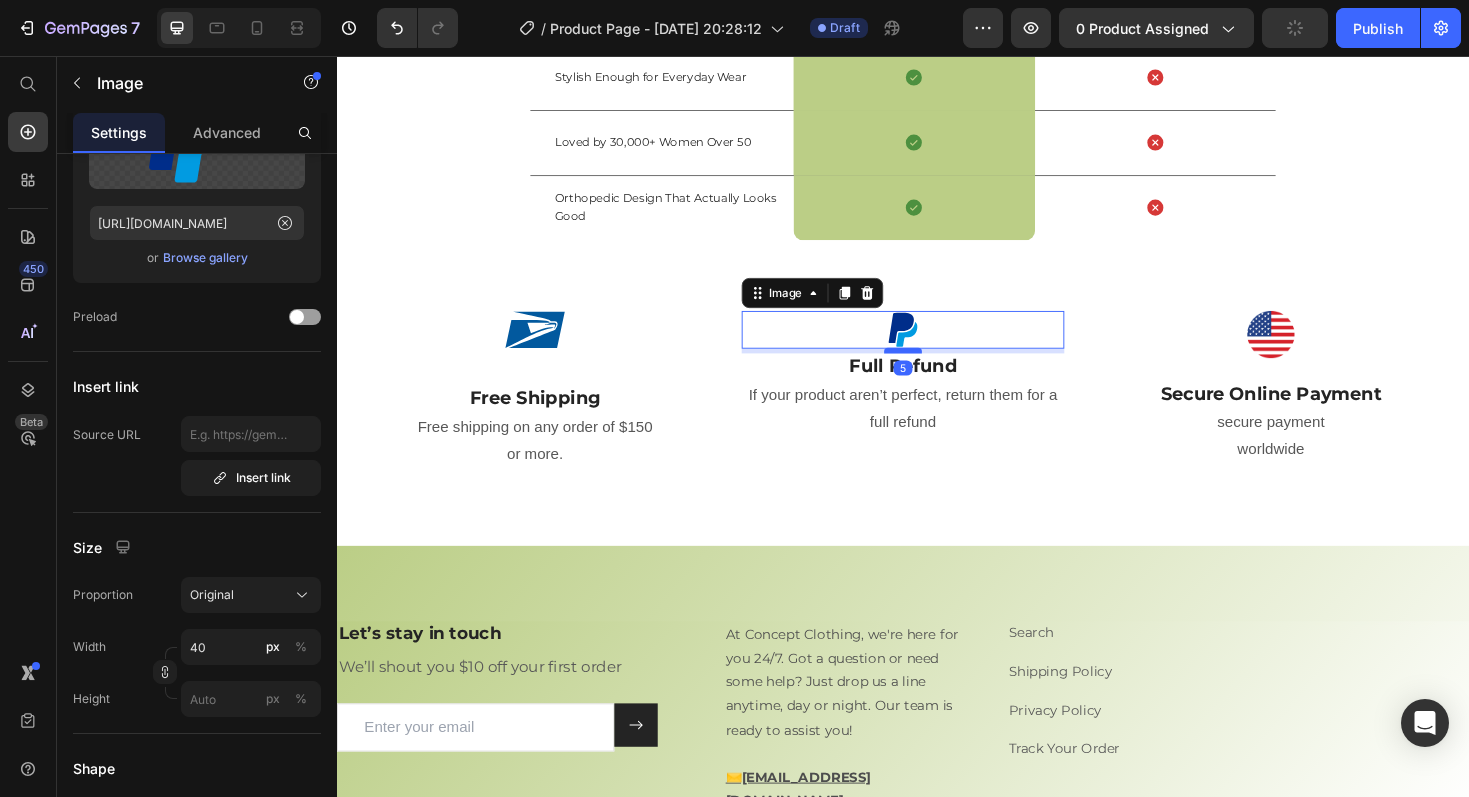 drag, startPoint x: 937, startPoint y: 421, endPoint x: 936, endPoint y: 402, distance: 19.026299 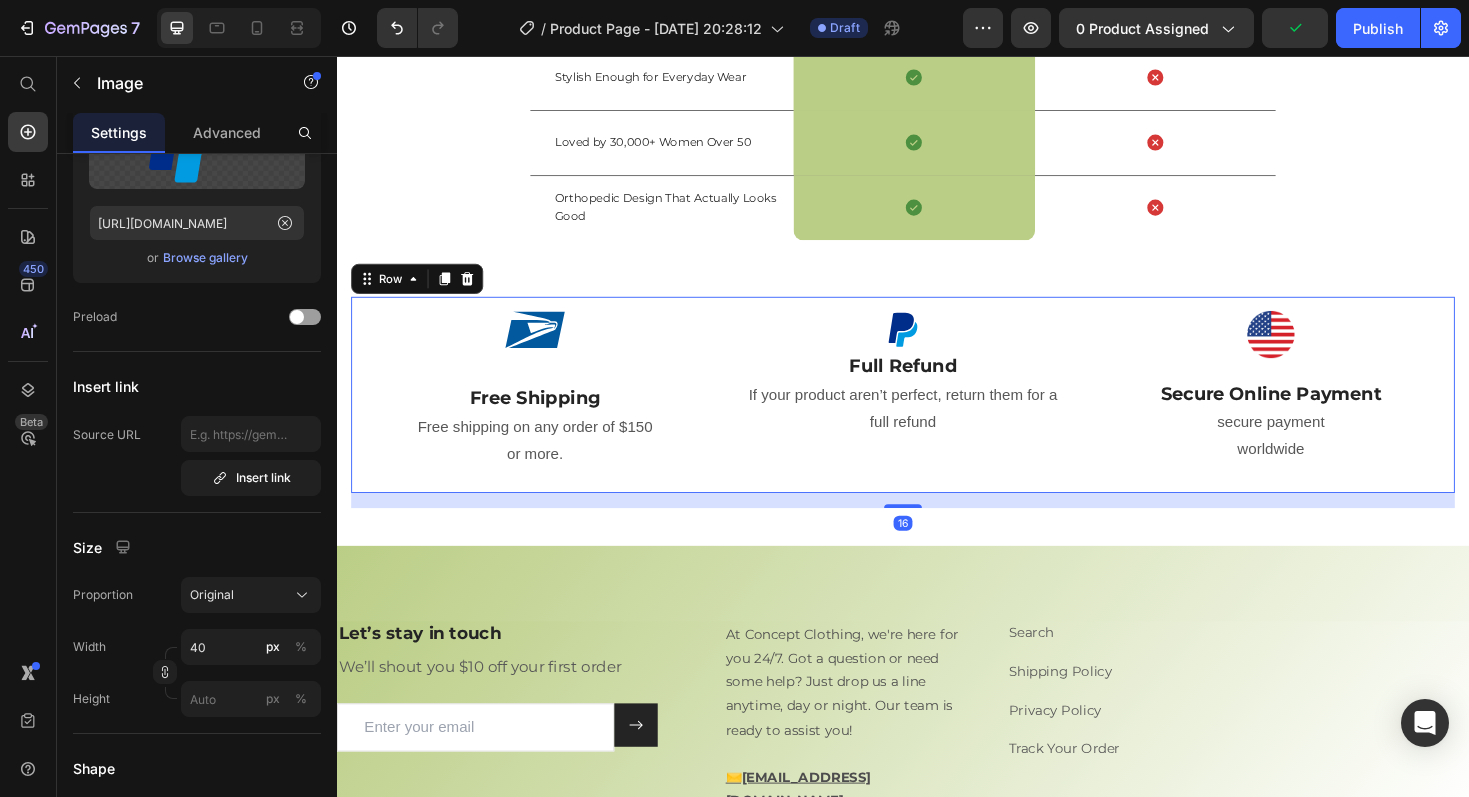 click on "Image Full Refund Text Block If your product aren’t perfect, return them for a full refund Text block Row" at bounding box center [937, 415] 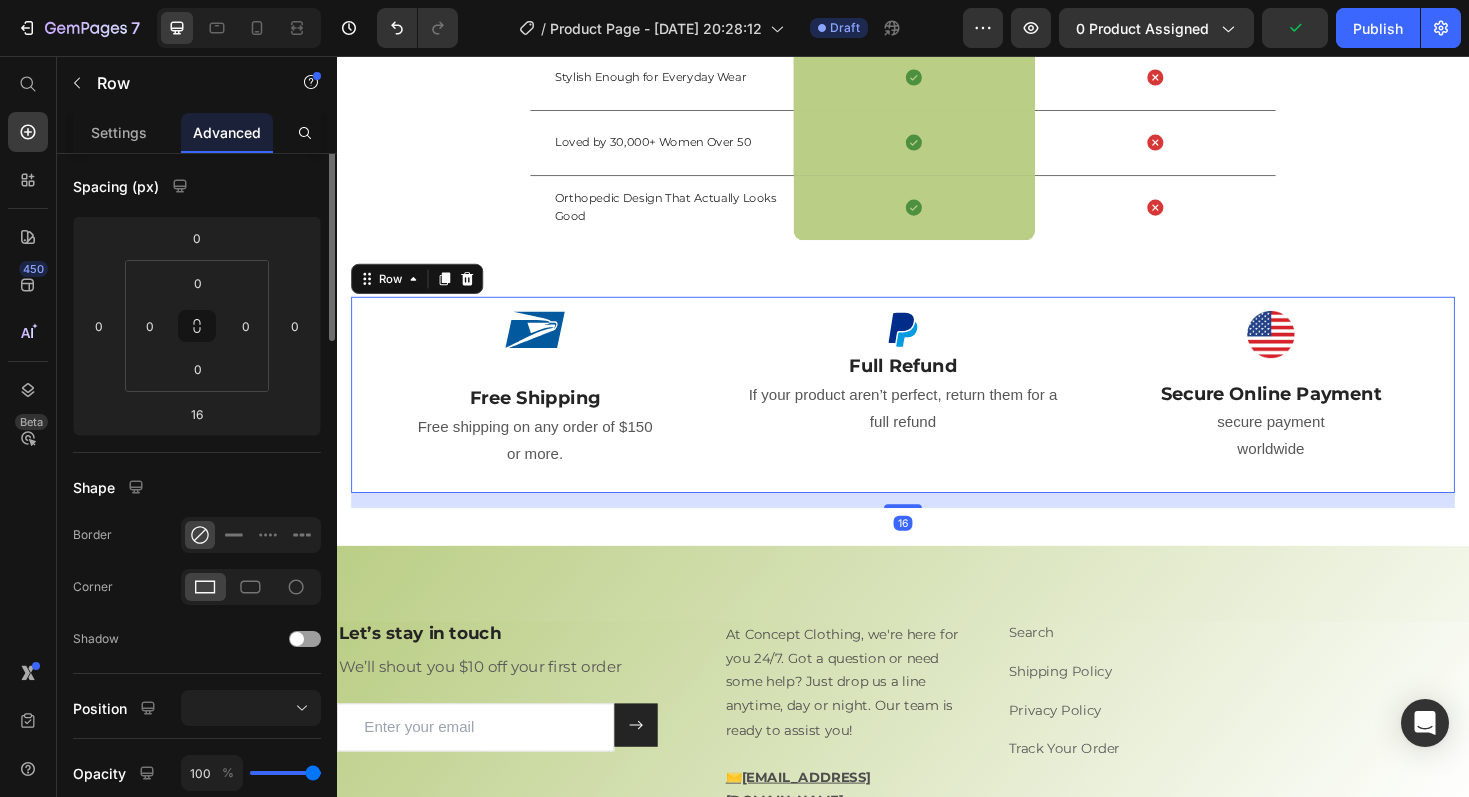 scroll, scrollTop: 0, scrollLeft: 0, axis: both 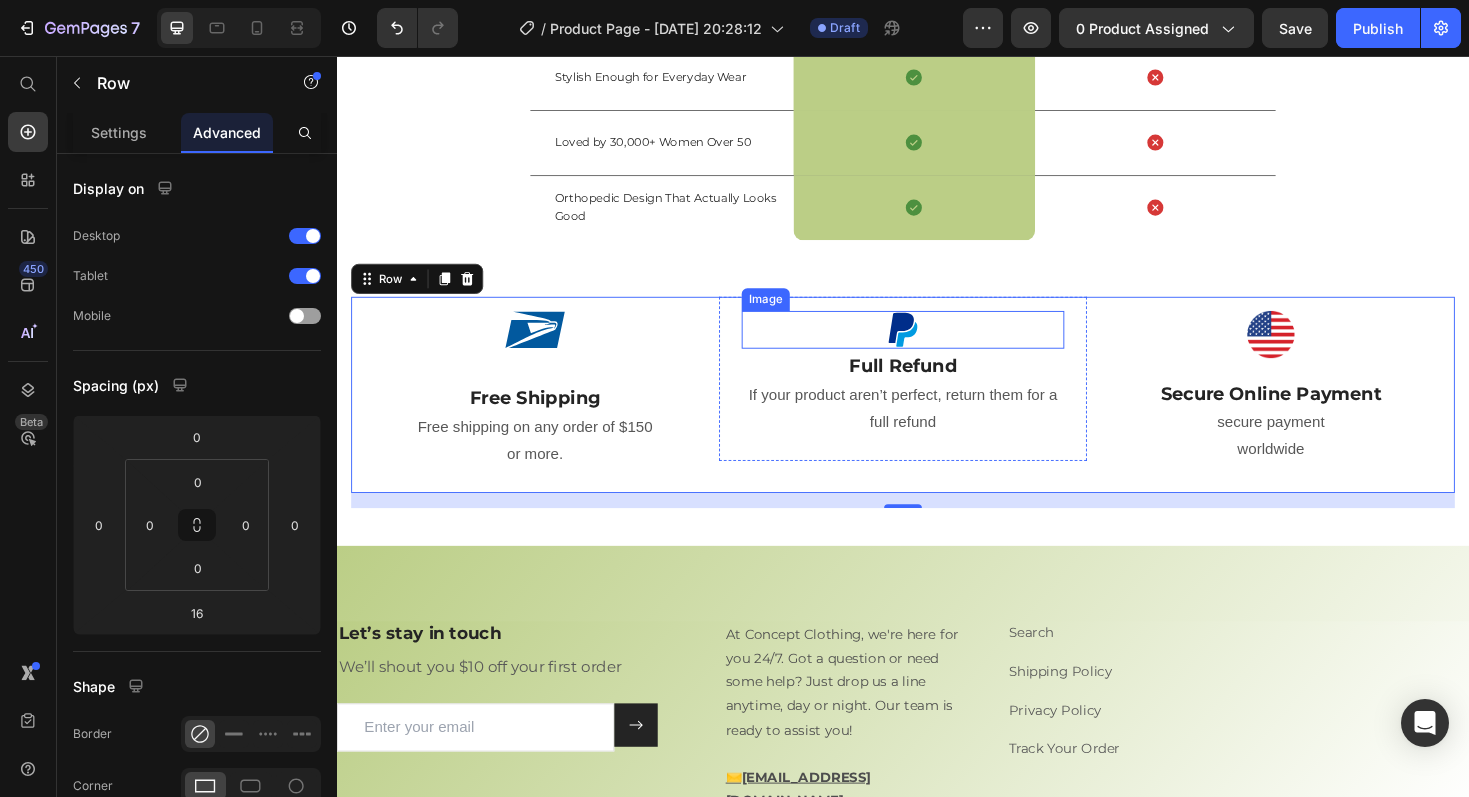 click at bounding box center [937, 346] 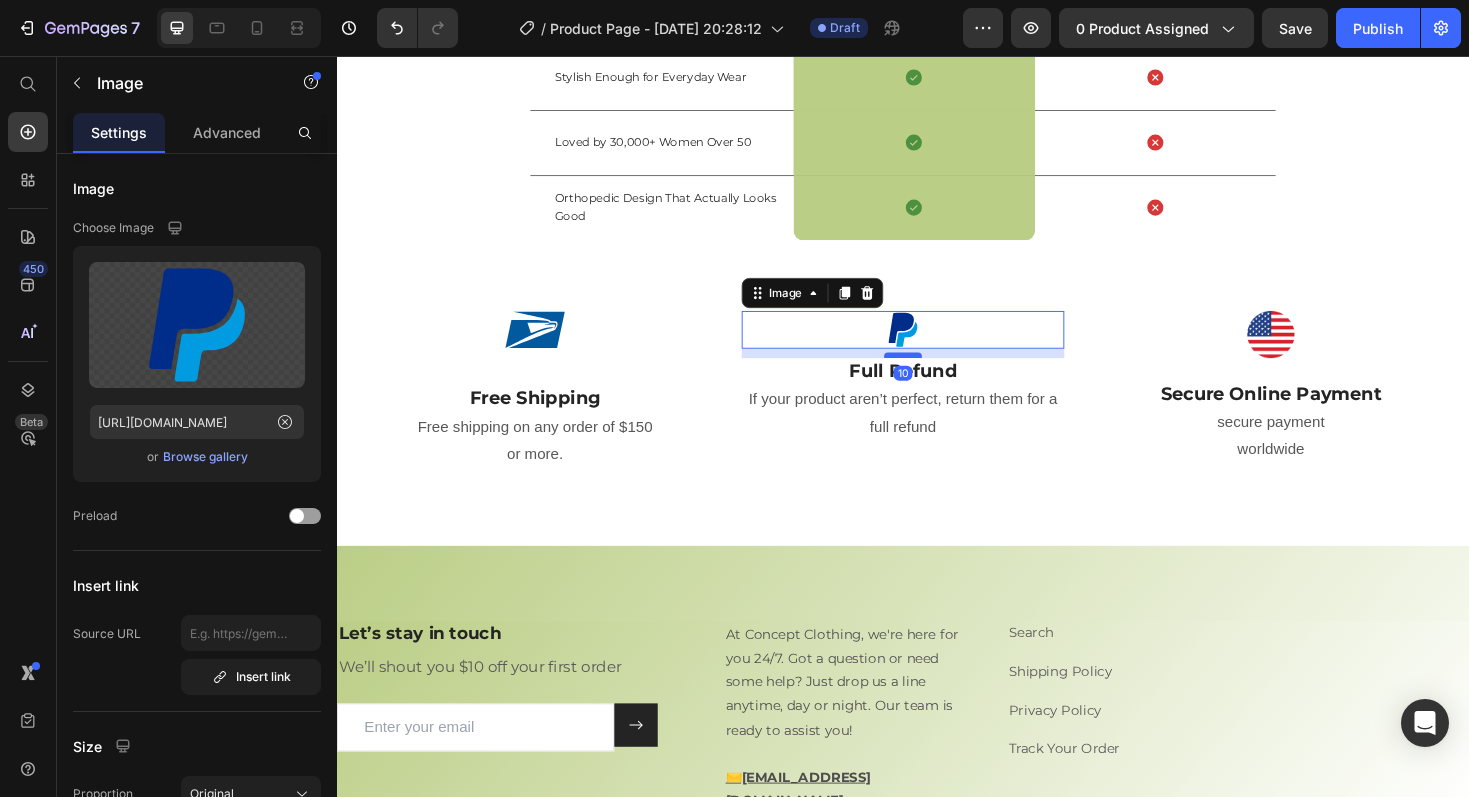 click at bounding box center (937, 373) 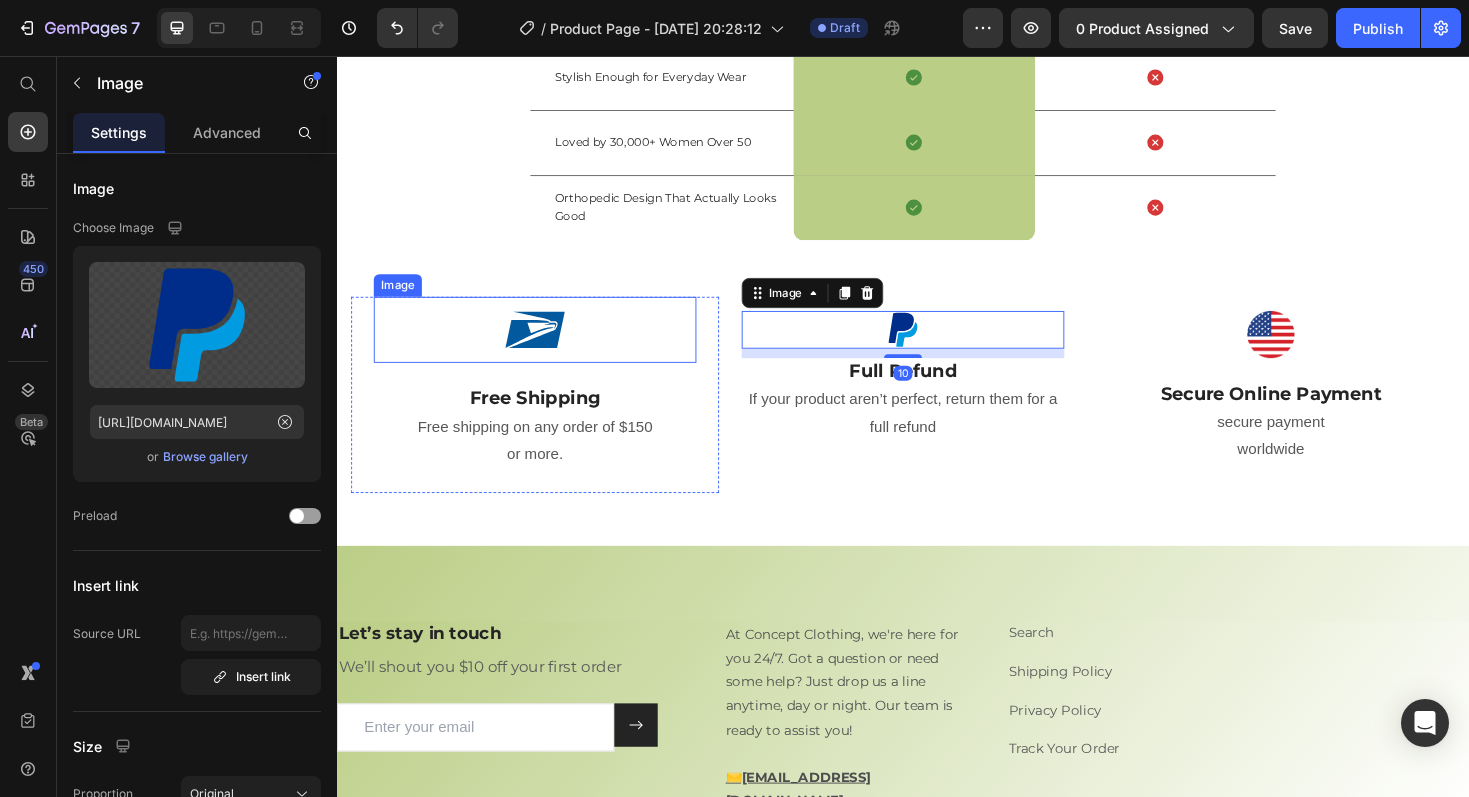 click at bounding box center (547, 346) 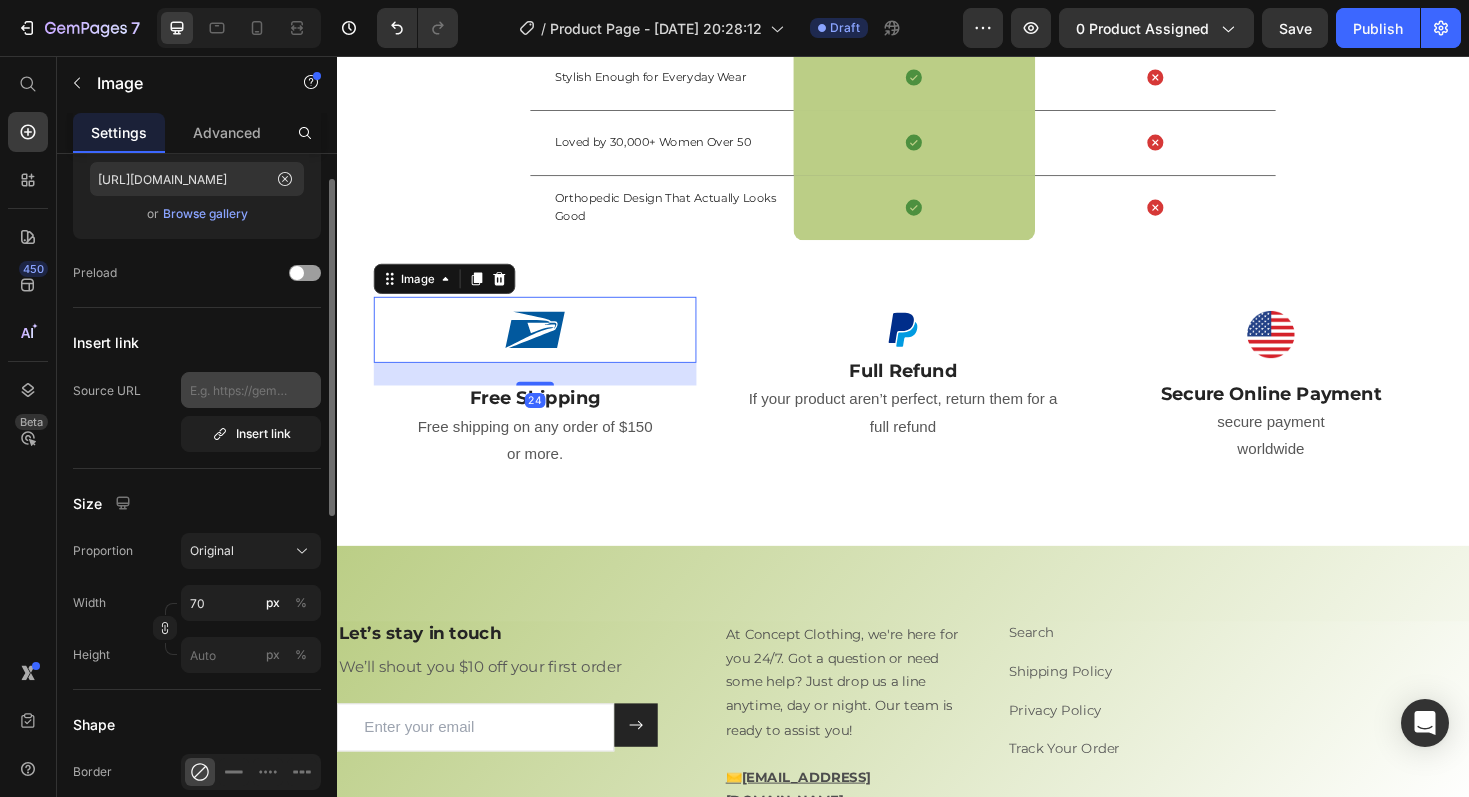 scroll, scrollTop: 246, scrollLeft: 0, axis: vertical 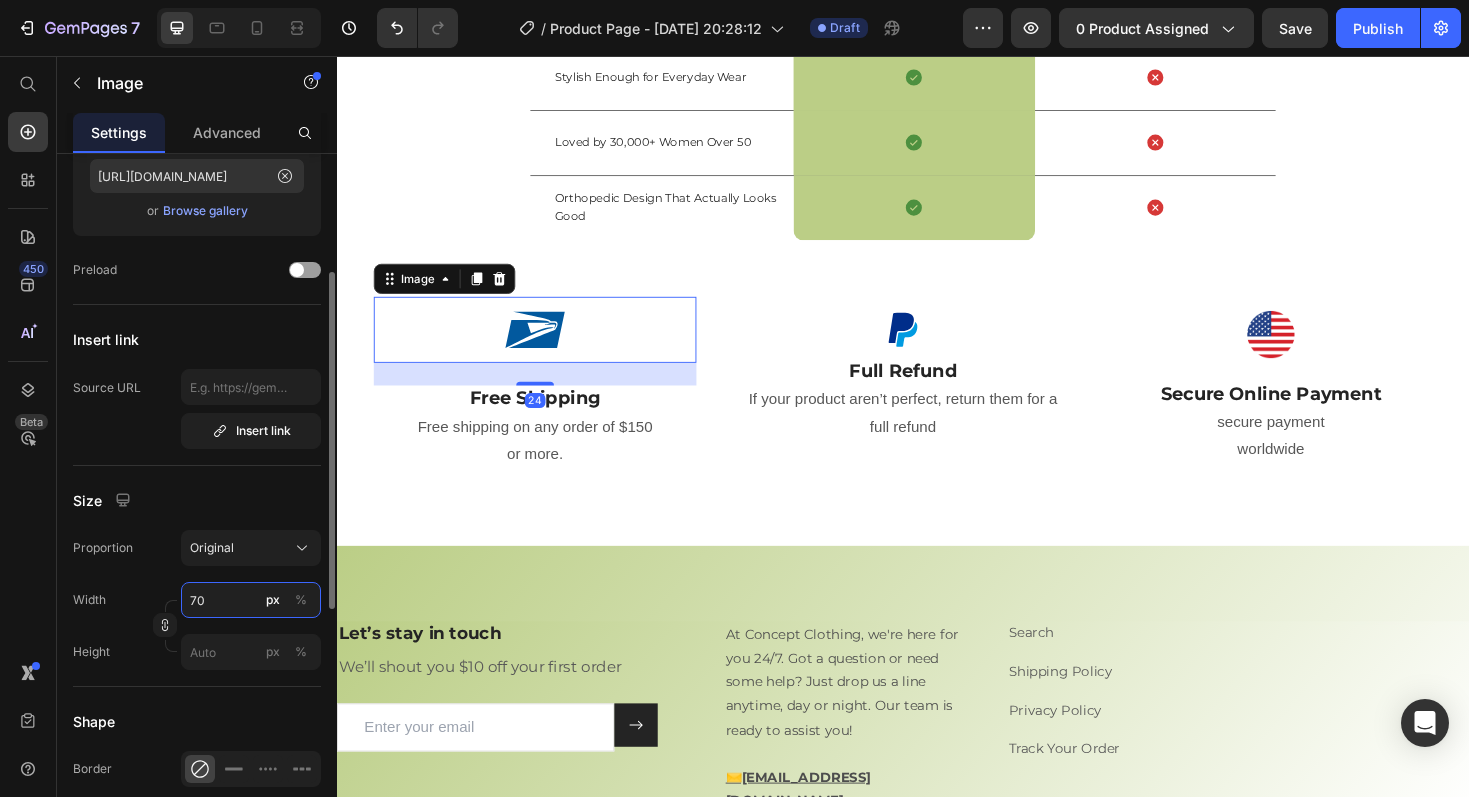click on "70" at bounding box center [251, 600] 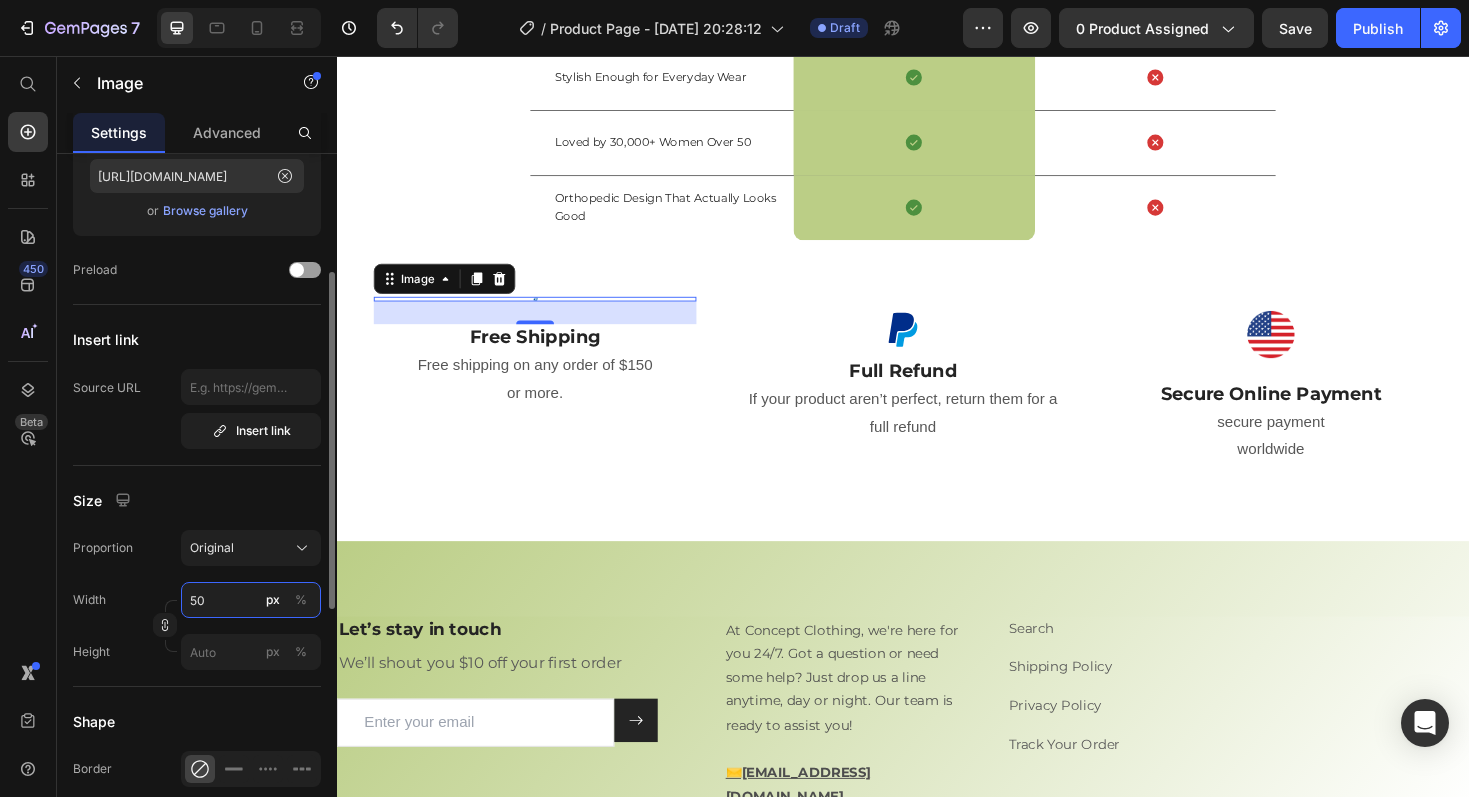 type on "5" 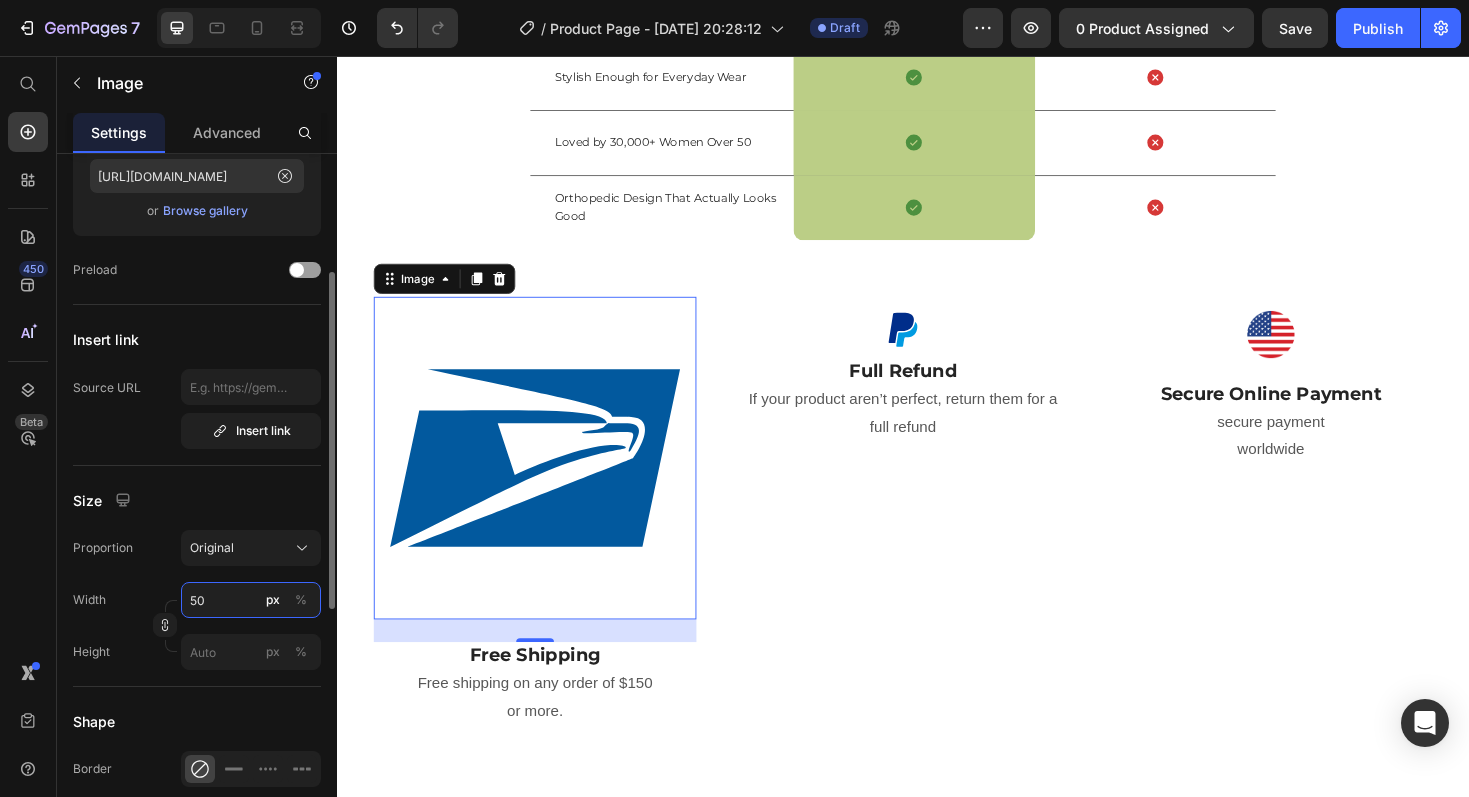type on "5" 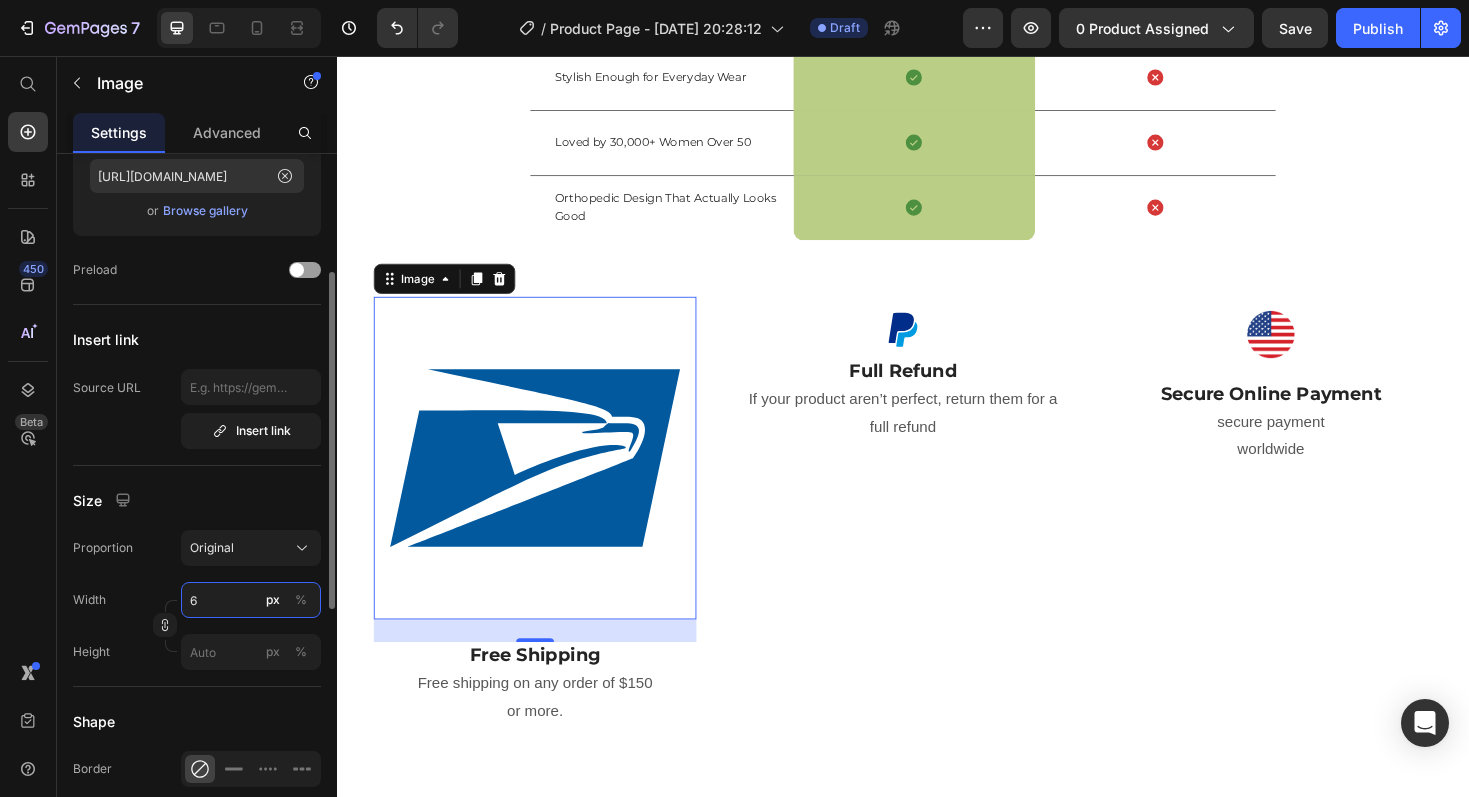 type on "60" 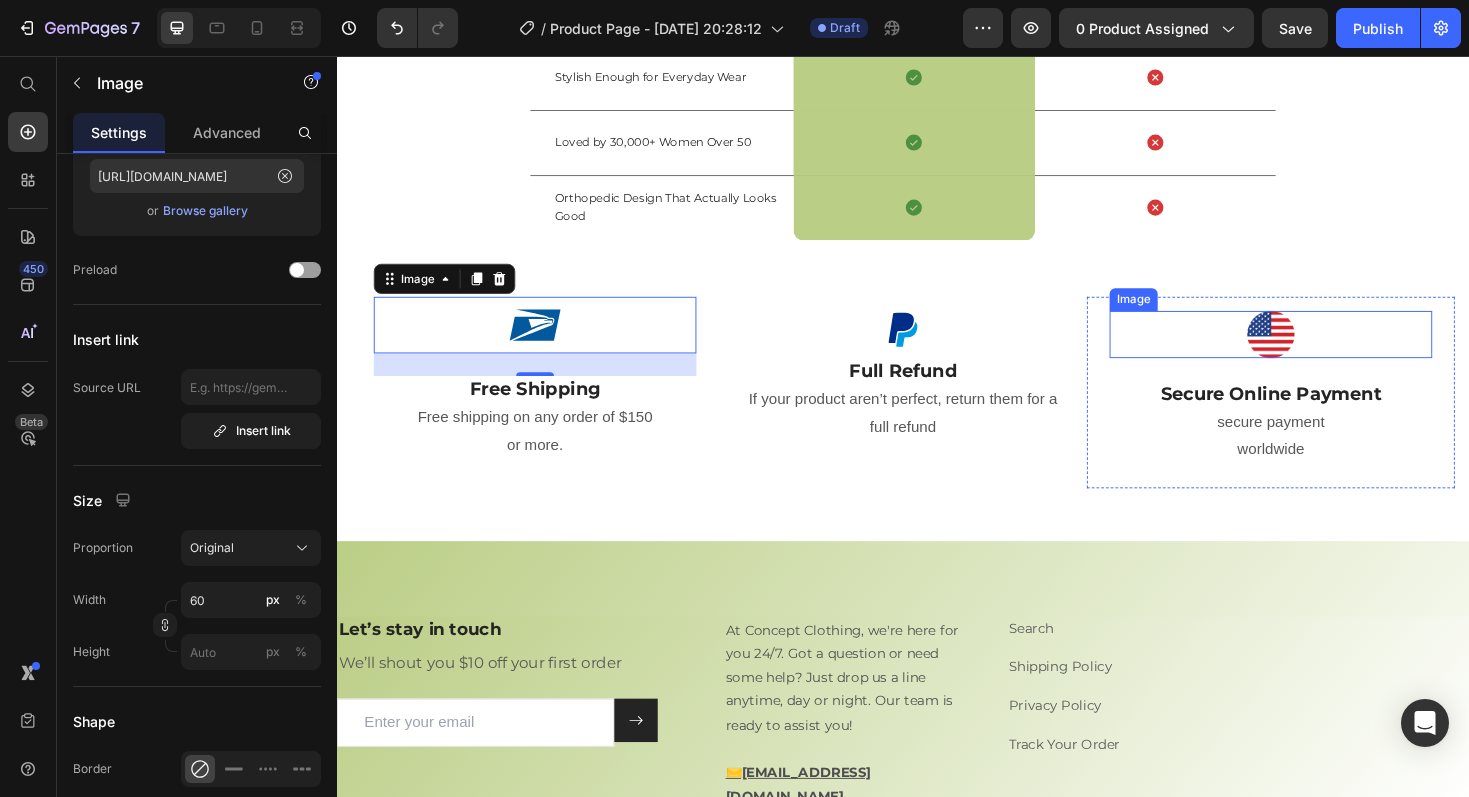 click at bounding box center [1327, 351] 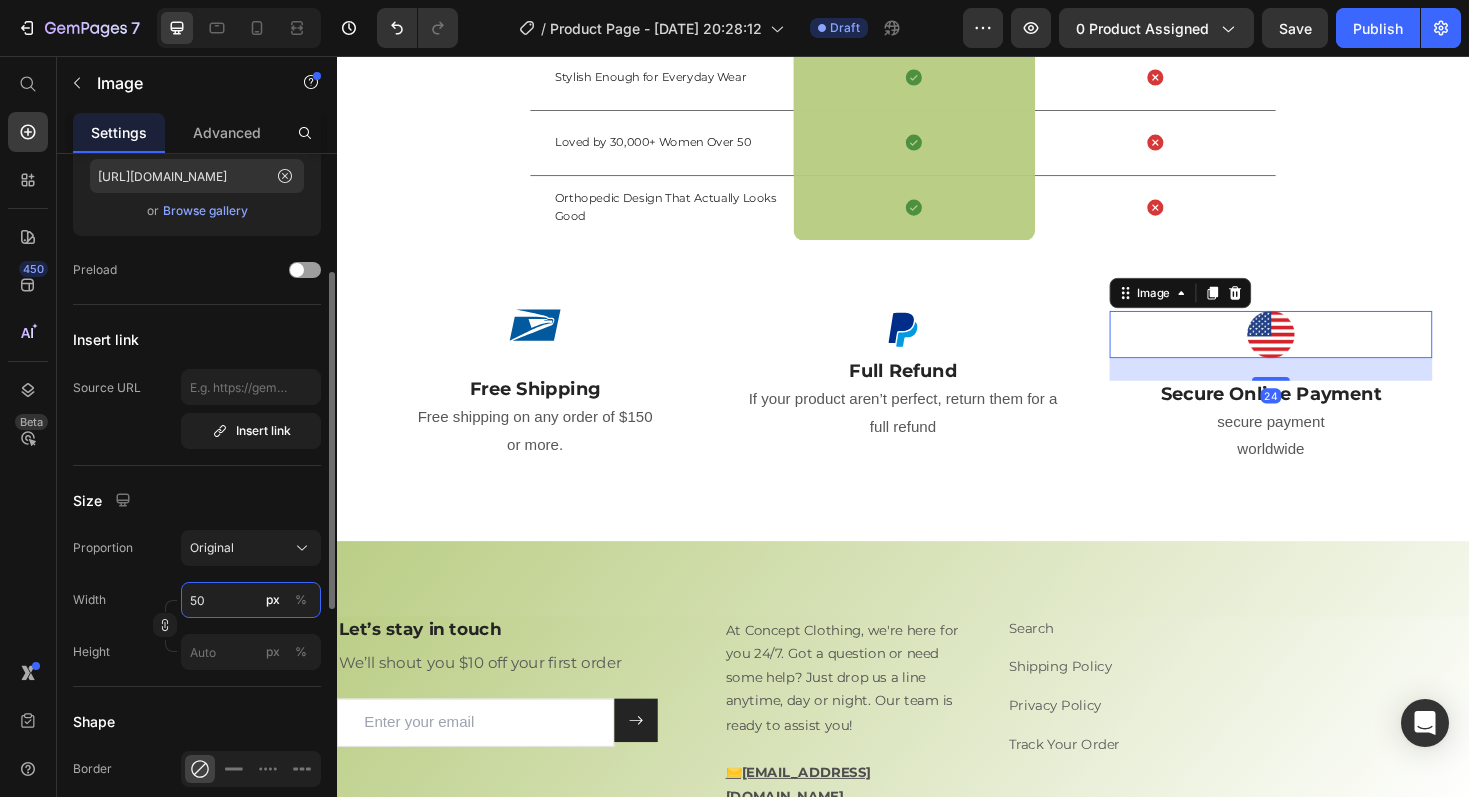 click on "50" at bounding box center [251, 600] 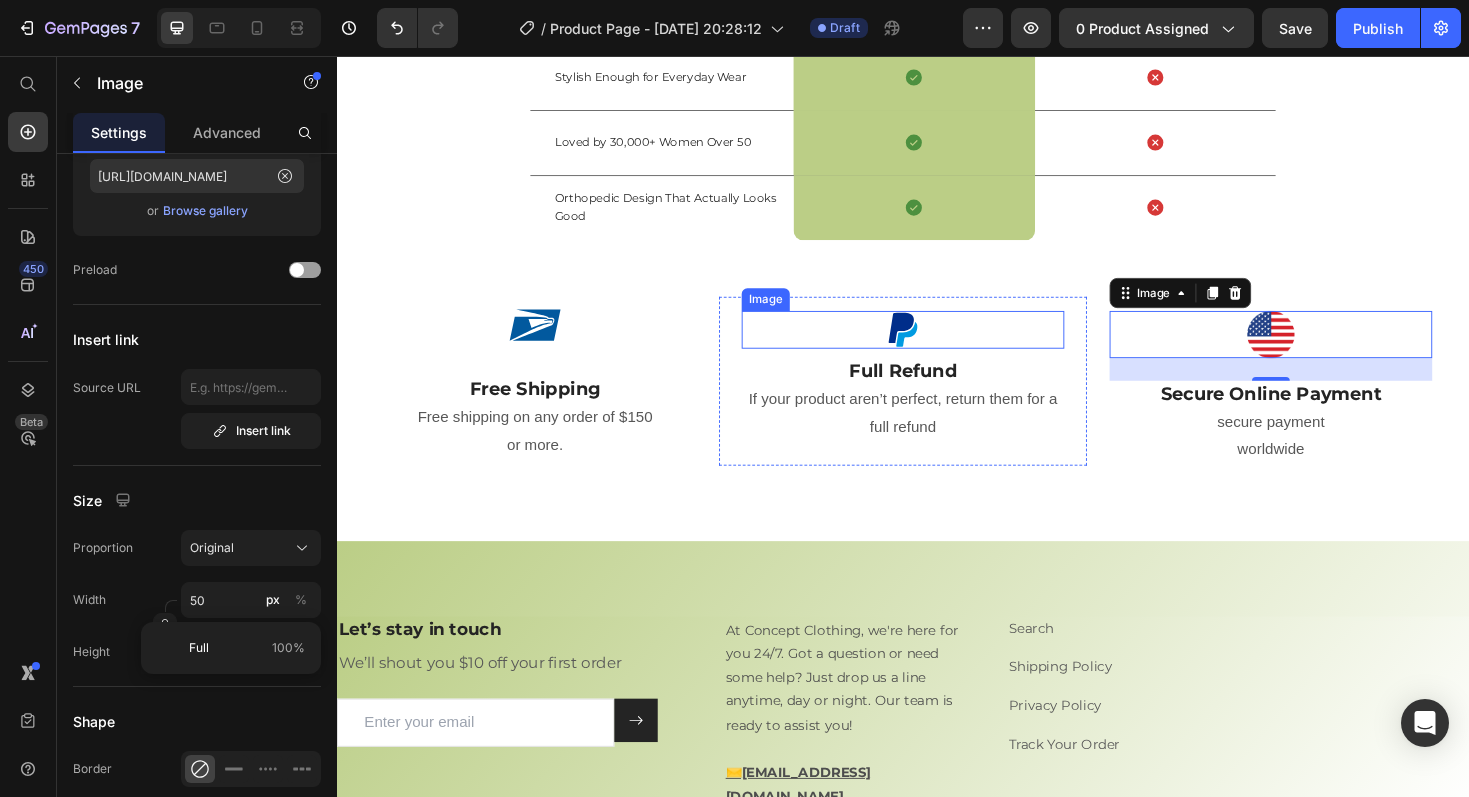 click at bounding box center [937, 346] 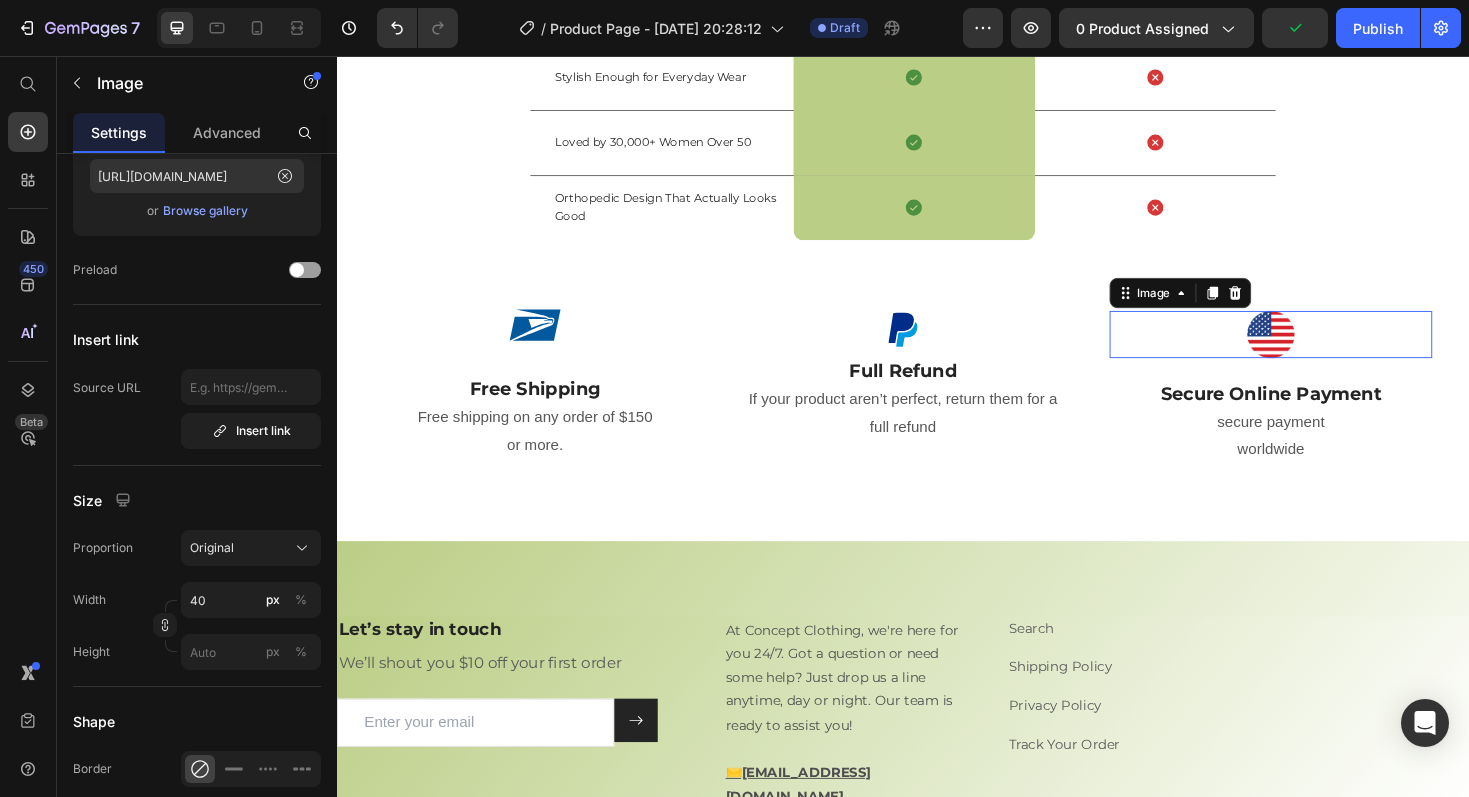 click at bounding box center (1327, 351) 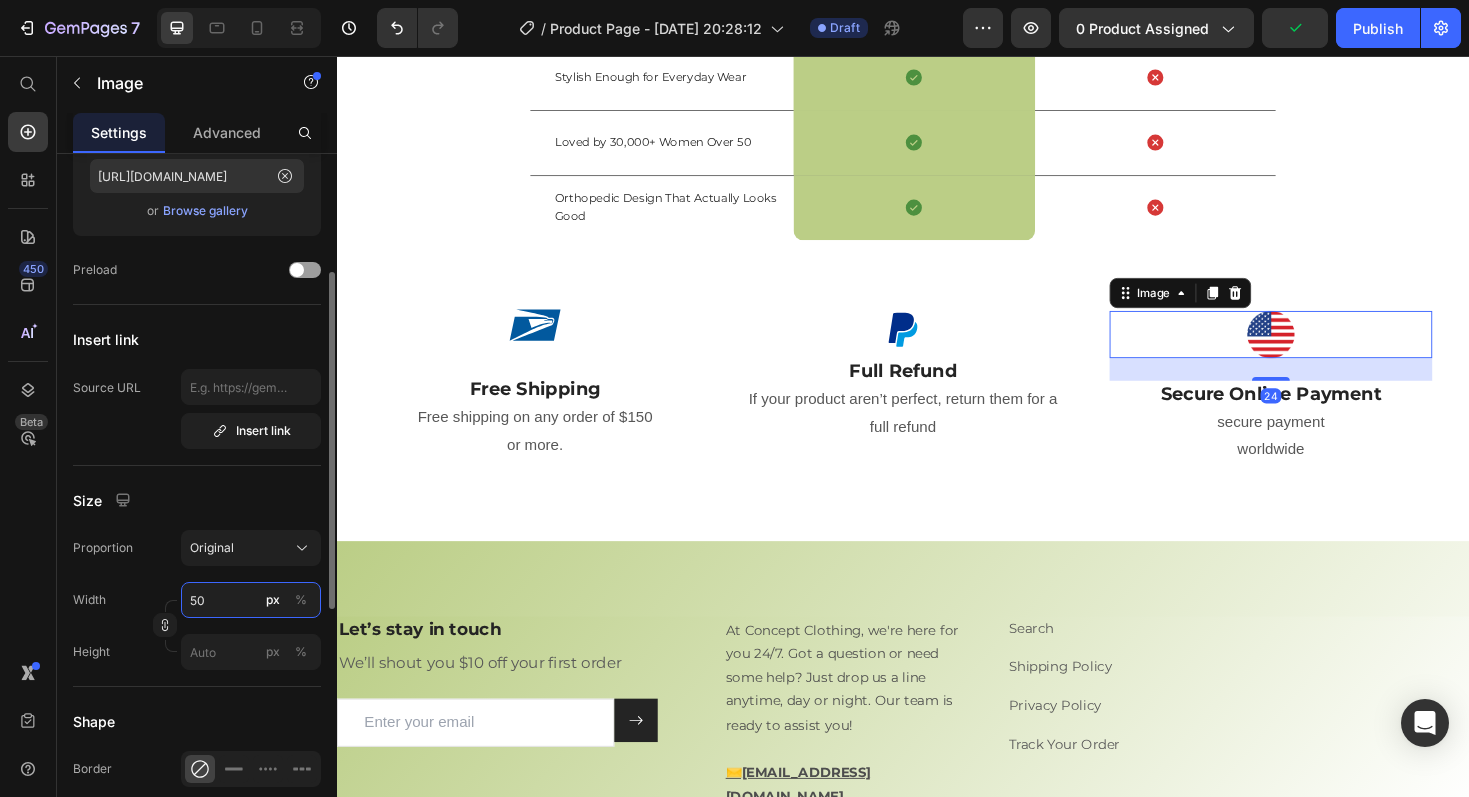 click on "50" at bounding box center (251, 600) 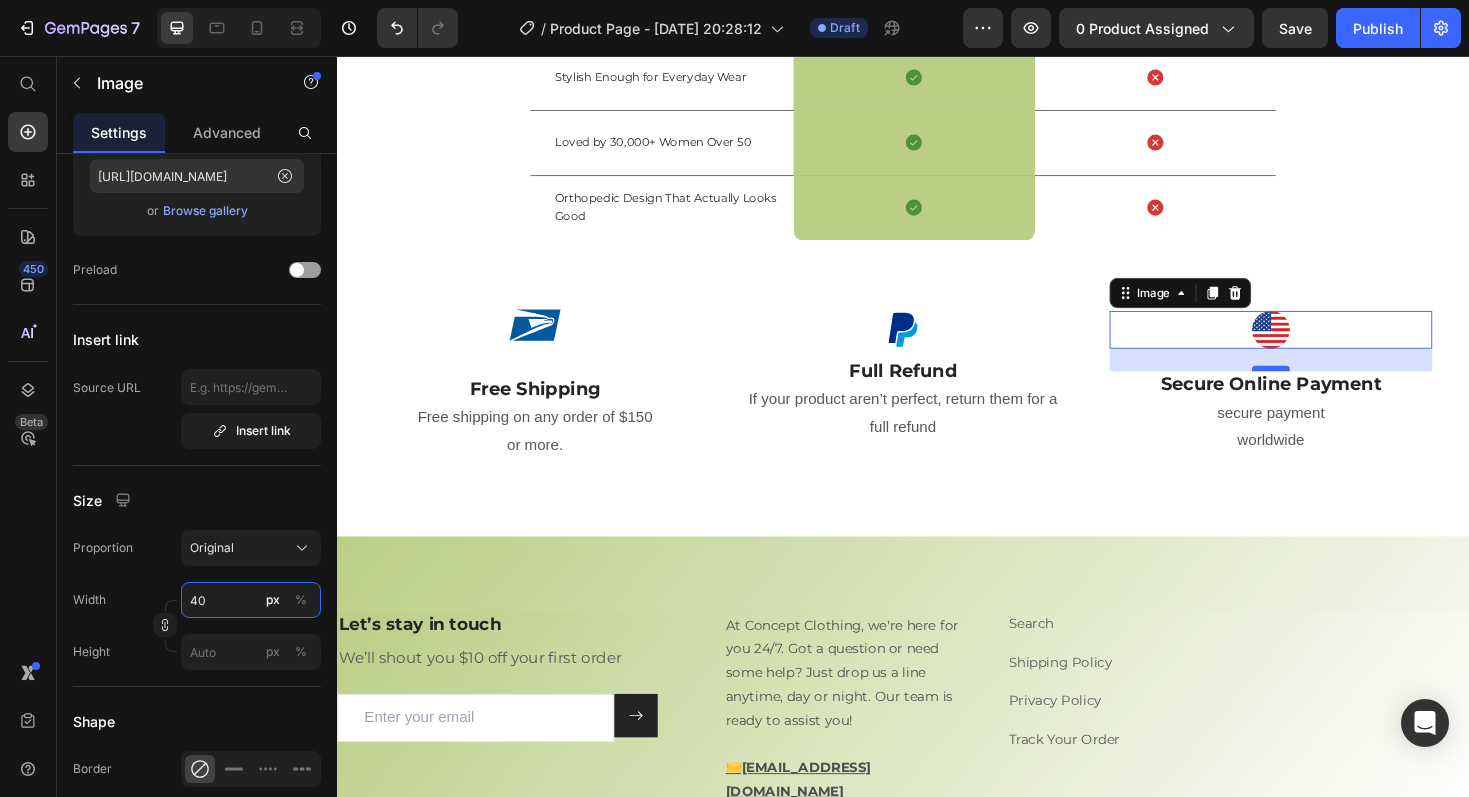 type on "40" 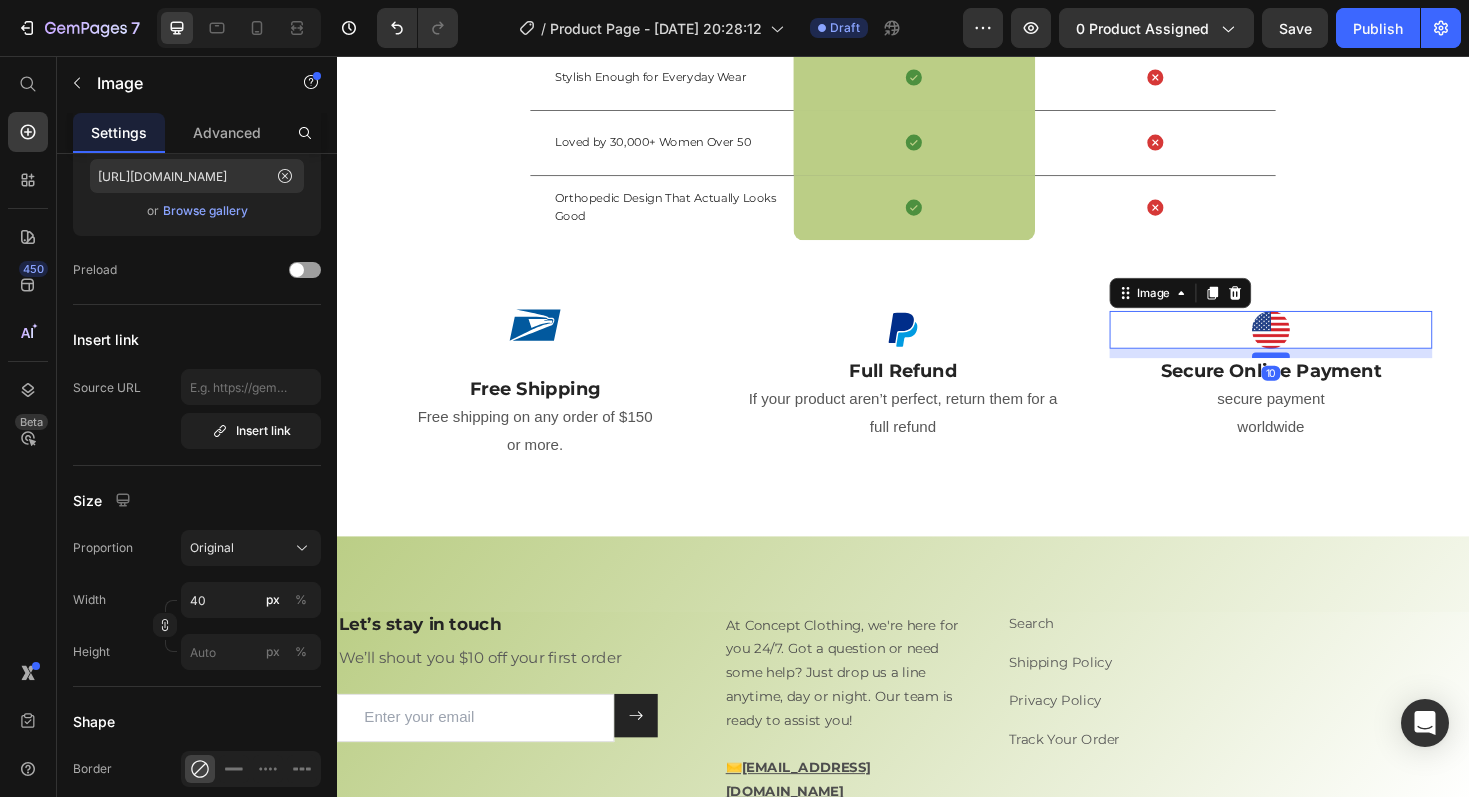 drag, startPoint x: 1322, startPoint y: 423, endPoint x: 1324, endPoint y: 409, distance: 14.142136 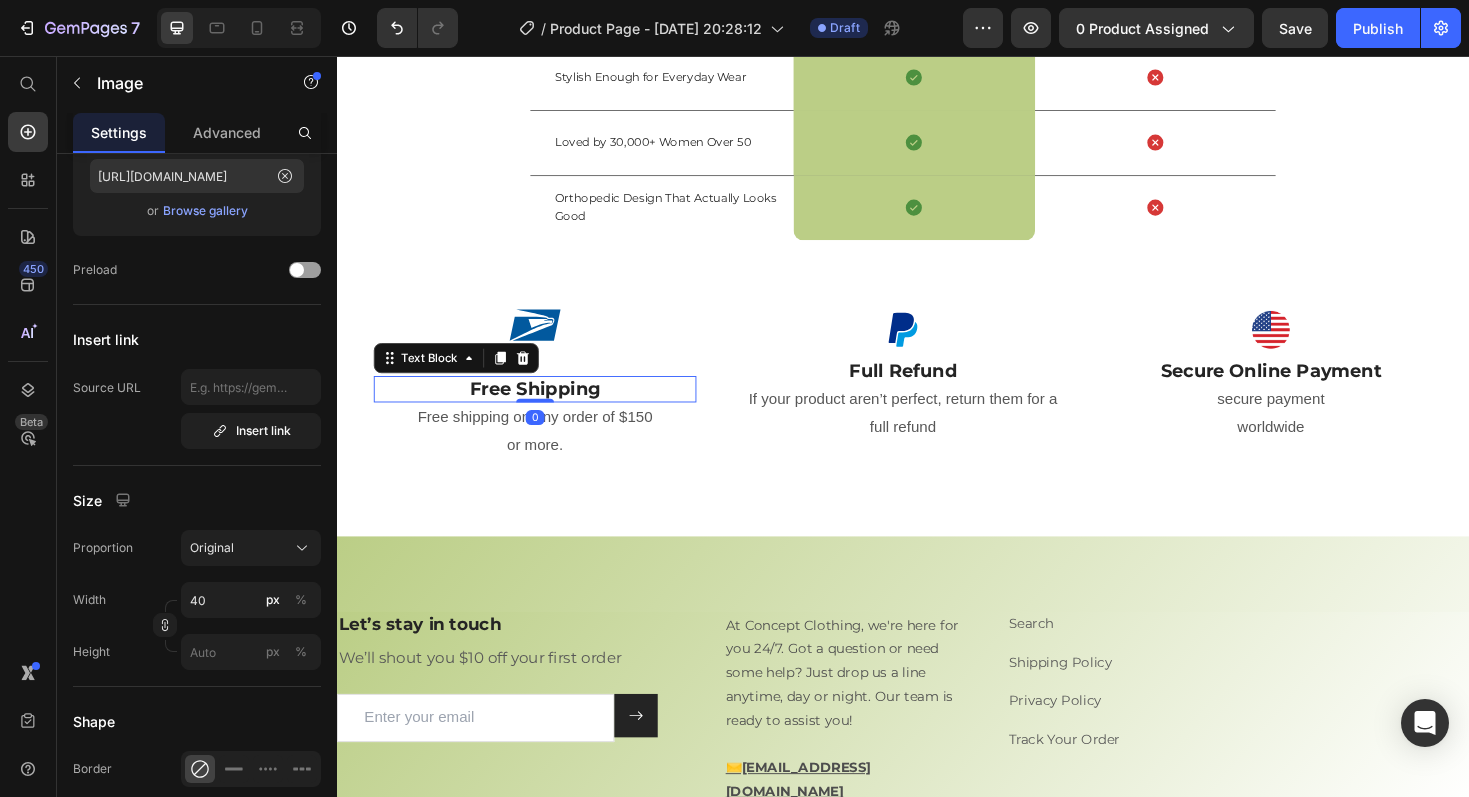 click on "Free Shipping" at bounding box center (547, 409) 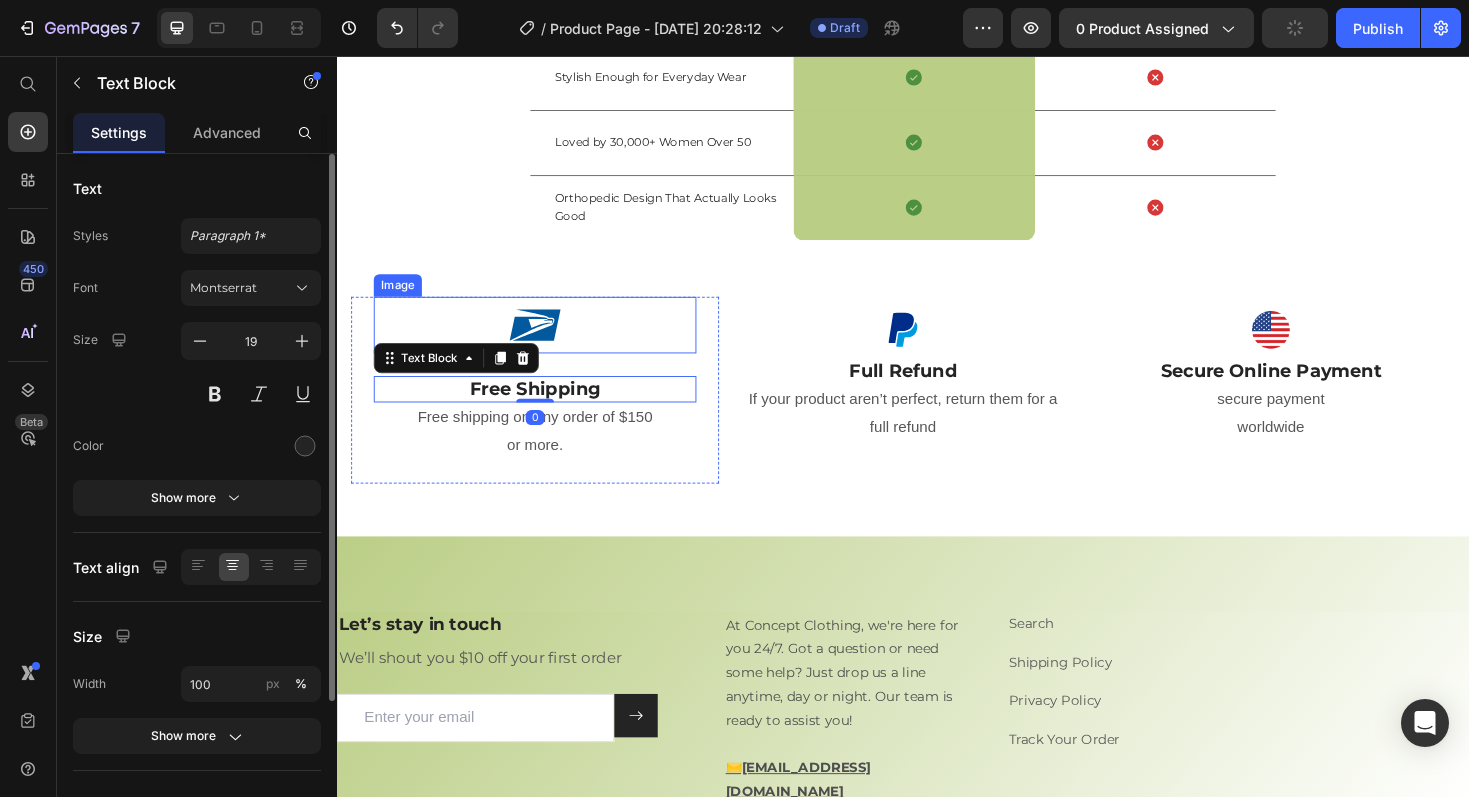 click at bounding box center [547, 341] 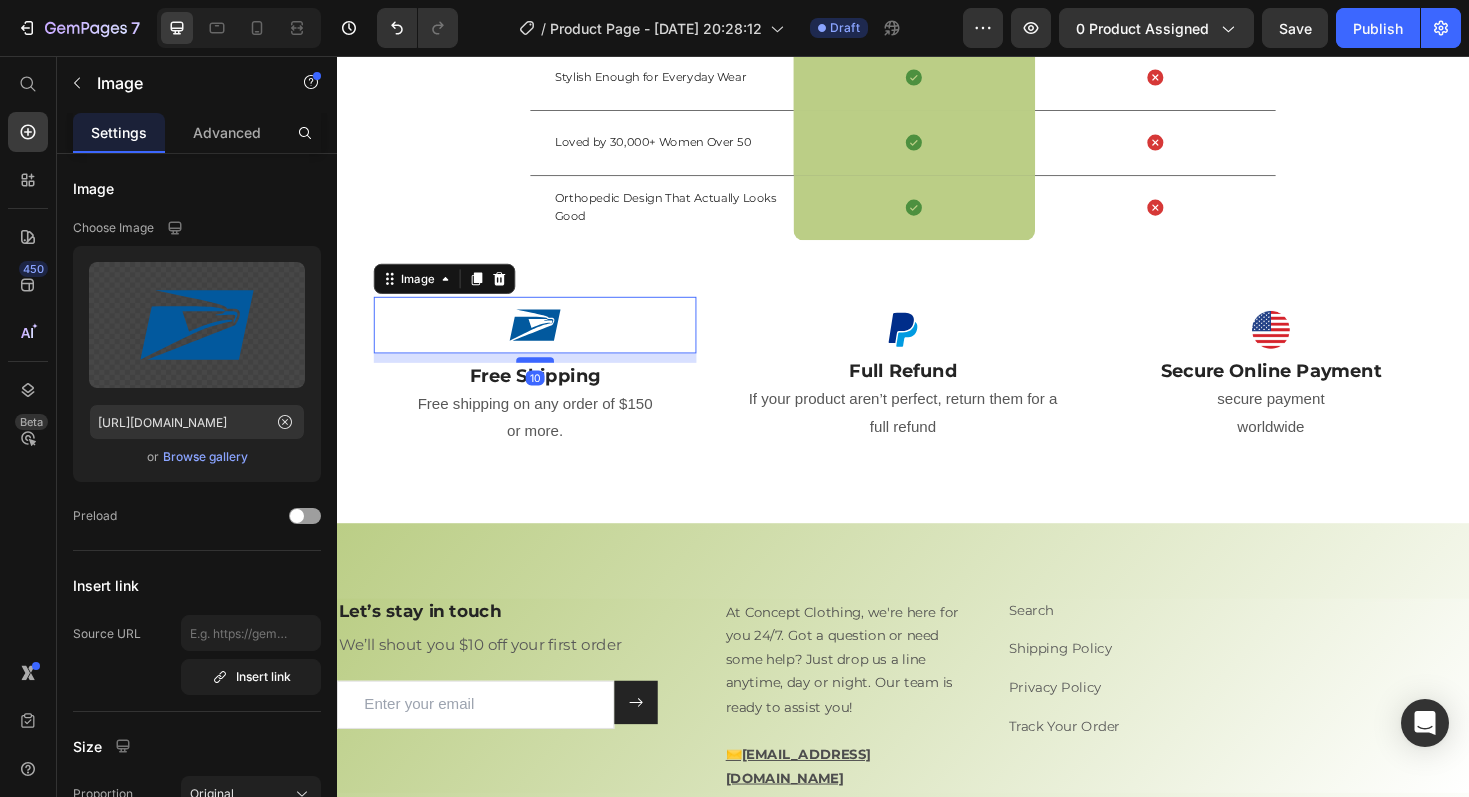 drag, startPoint x: 555, startPoint y: 427, endPoint x: 555, endPoint y: 413, distance: 14 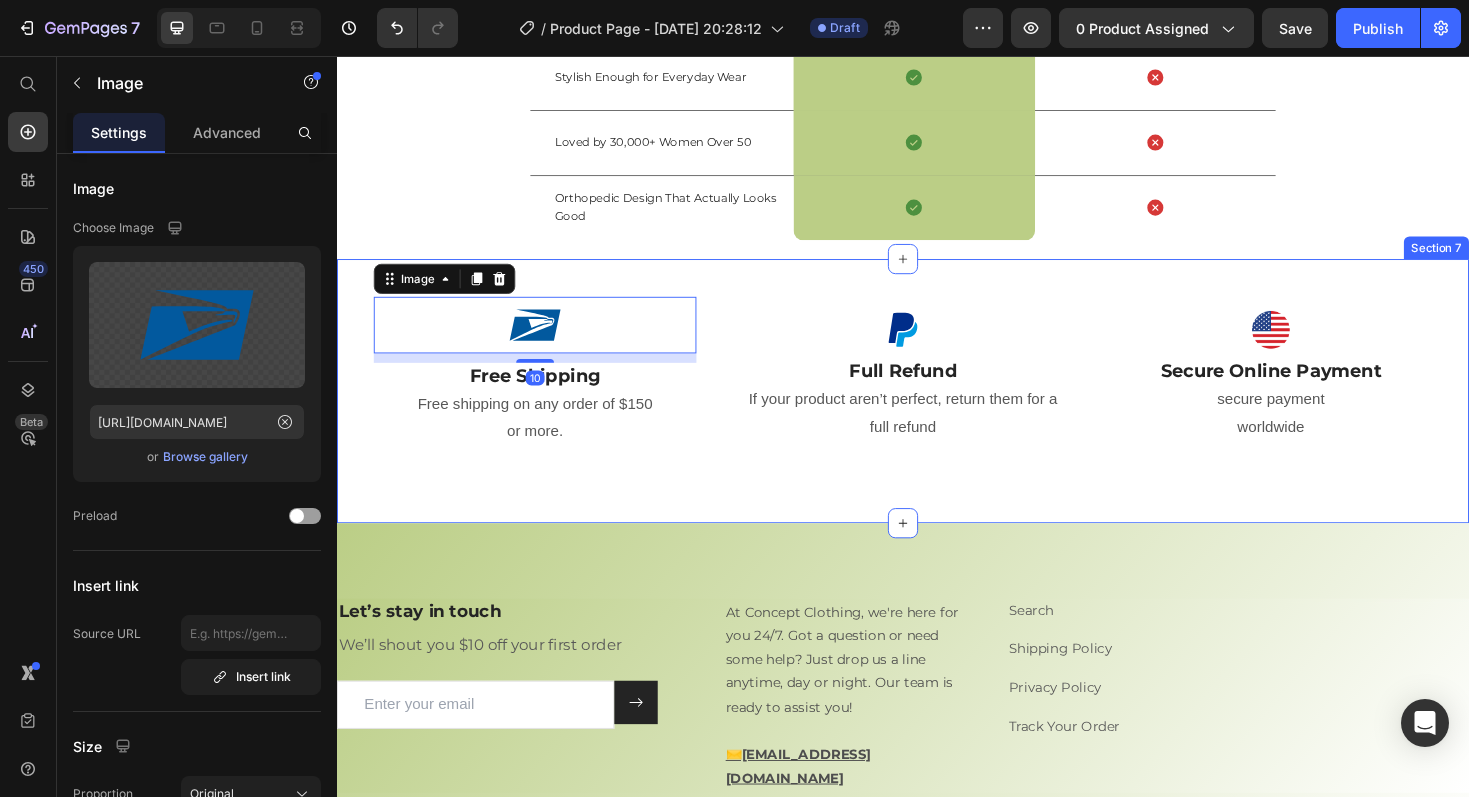 click on "Image   10 Free Shipping Text Block Free shipping on any order of $150  or more. Text block Row Image Full Refund Text Block If your product aren’t perfect, return them for a full refund Text block Row Image Secure Online Payment Text Block secure payment worldwide Text block Row Row Image Free Shipping Text Block Free shipping on any order of $150  or more. Text block Row Image Full Refund Text Block If your product aren’t perfect, return them for a full refund Text block Row Image Secure Online Payment Text Block secure payment worldwide Text block Row Row Section 7" at bounding box center [937, 411] 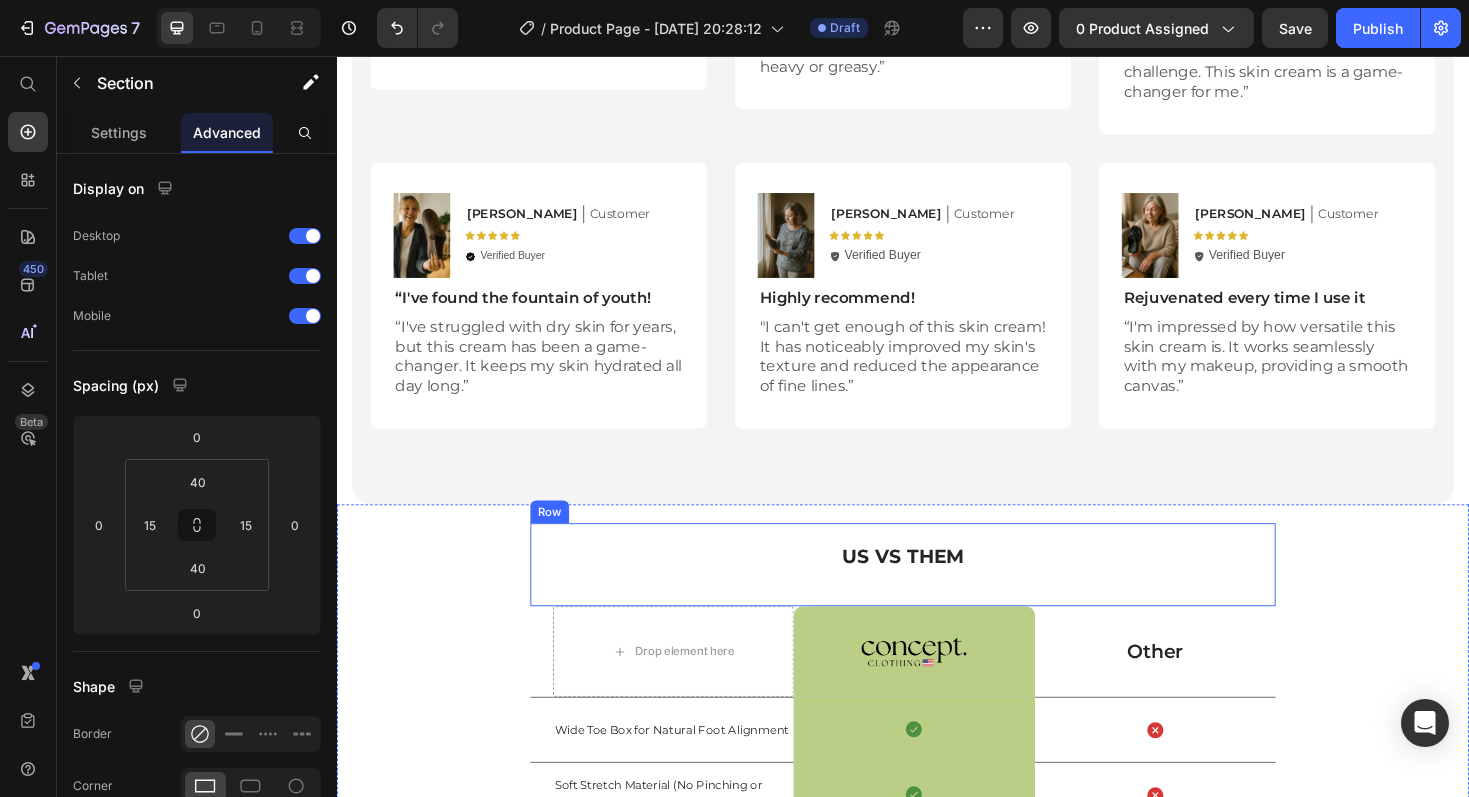 scroll, scrollTop: 2914, scrollLeft: 0, axis: vertical 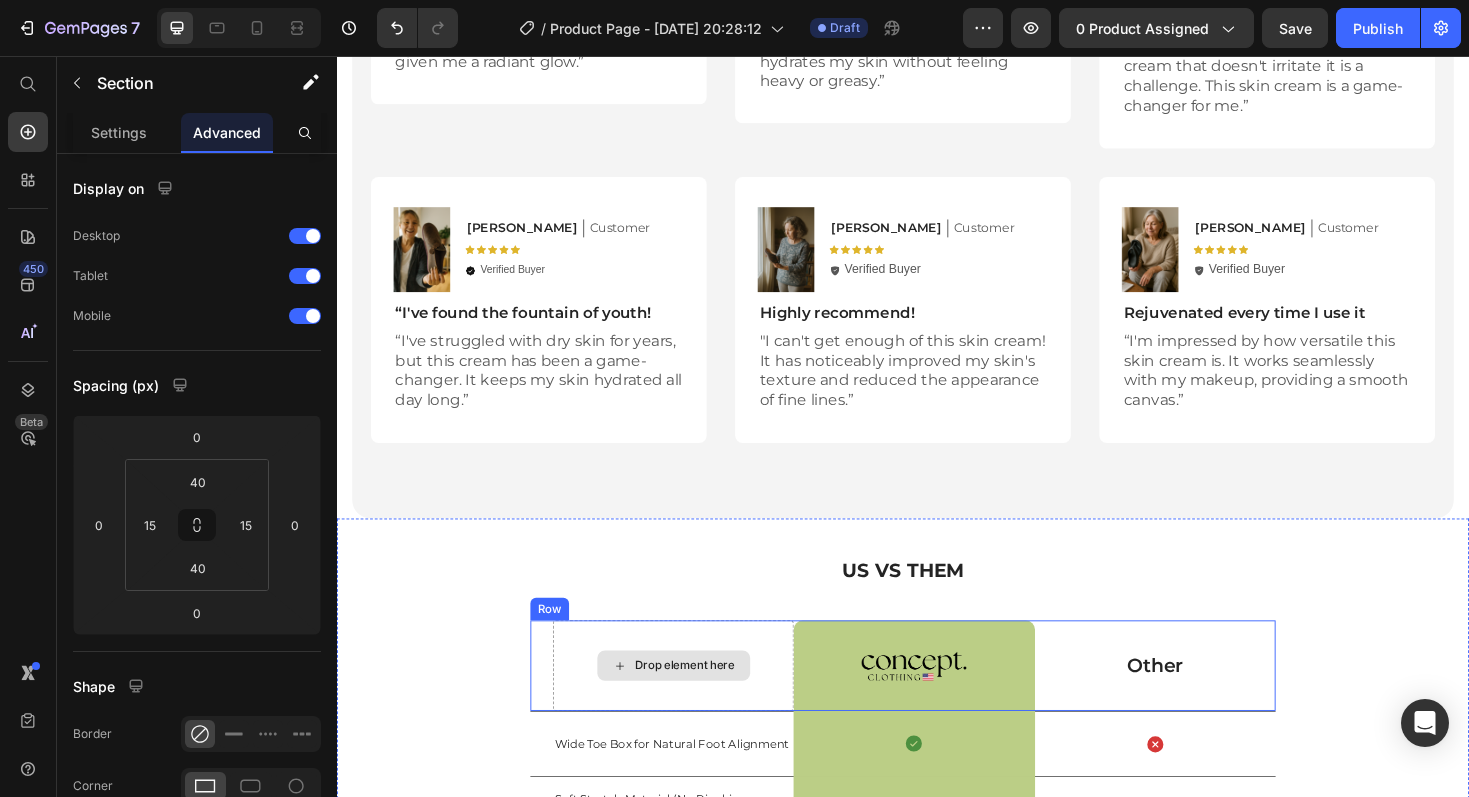 click on "Drop element here" at bounding box center [693, 702] 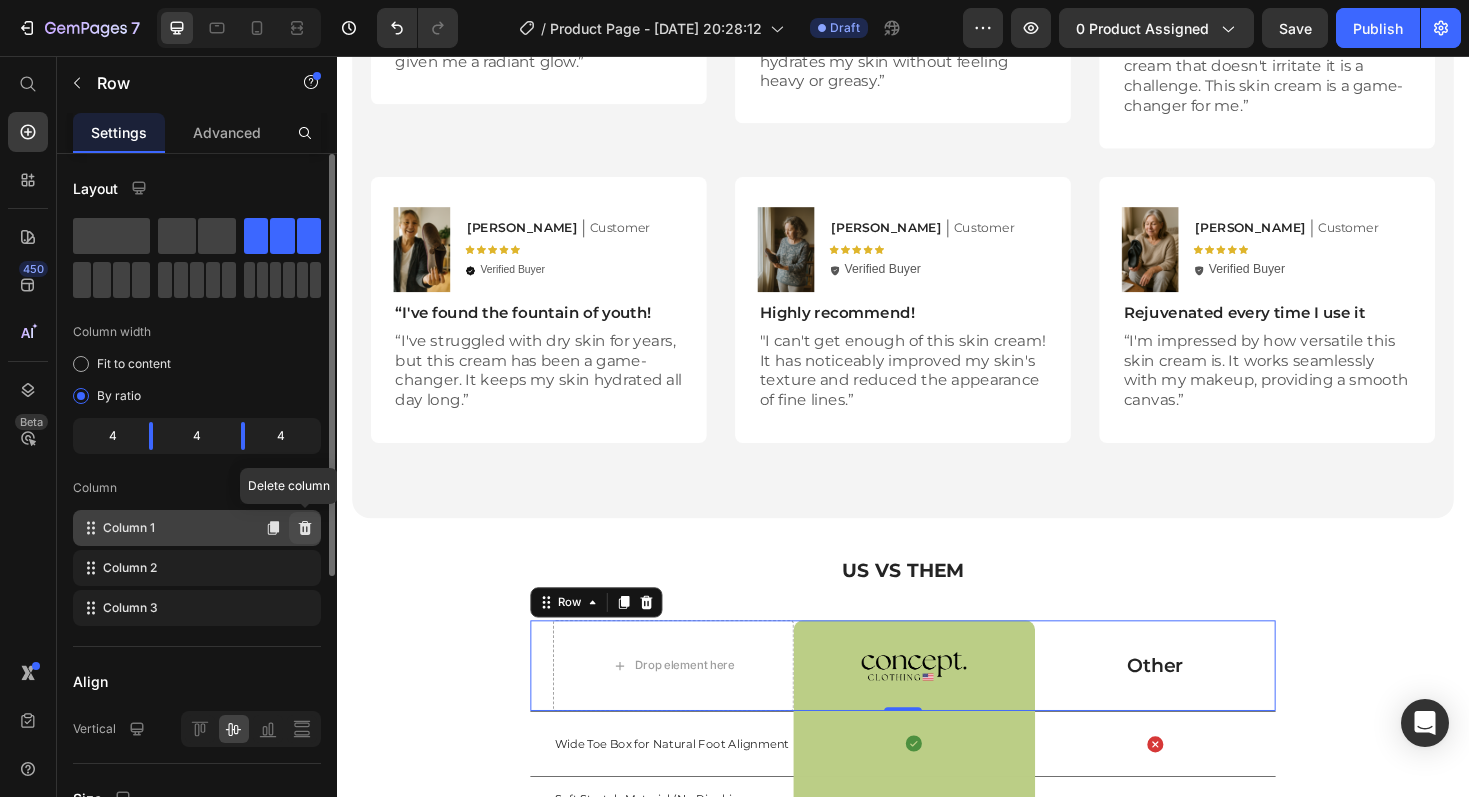 click 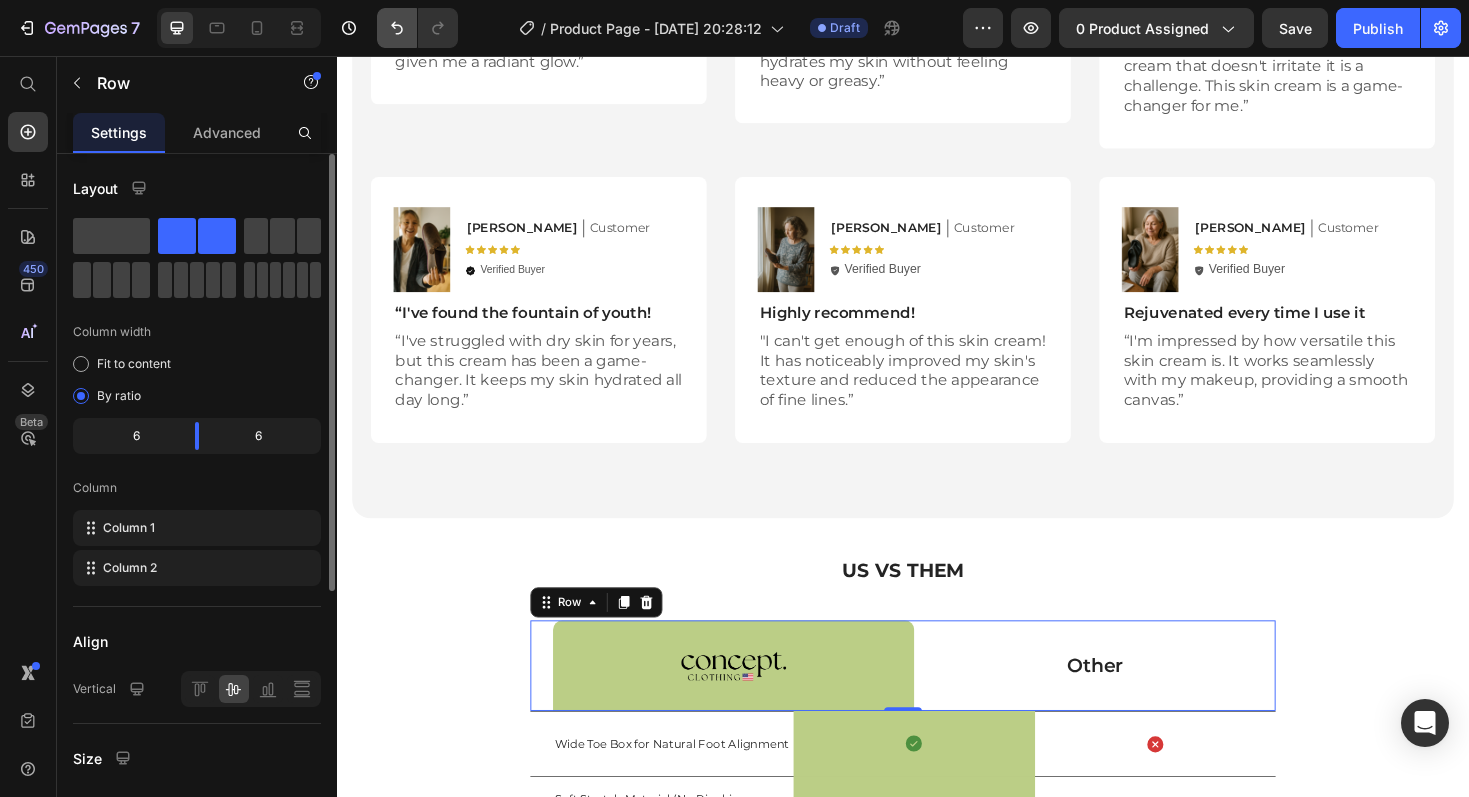 click 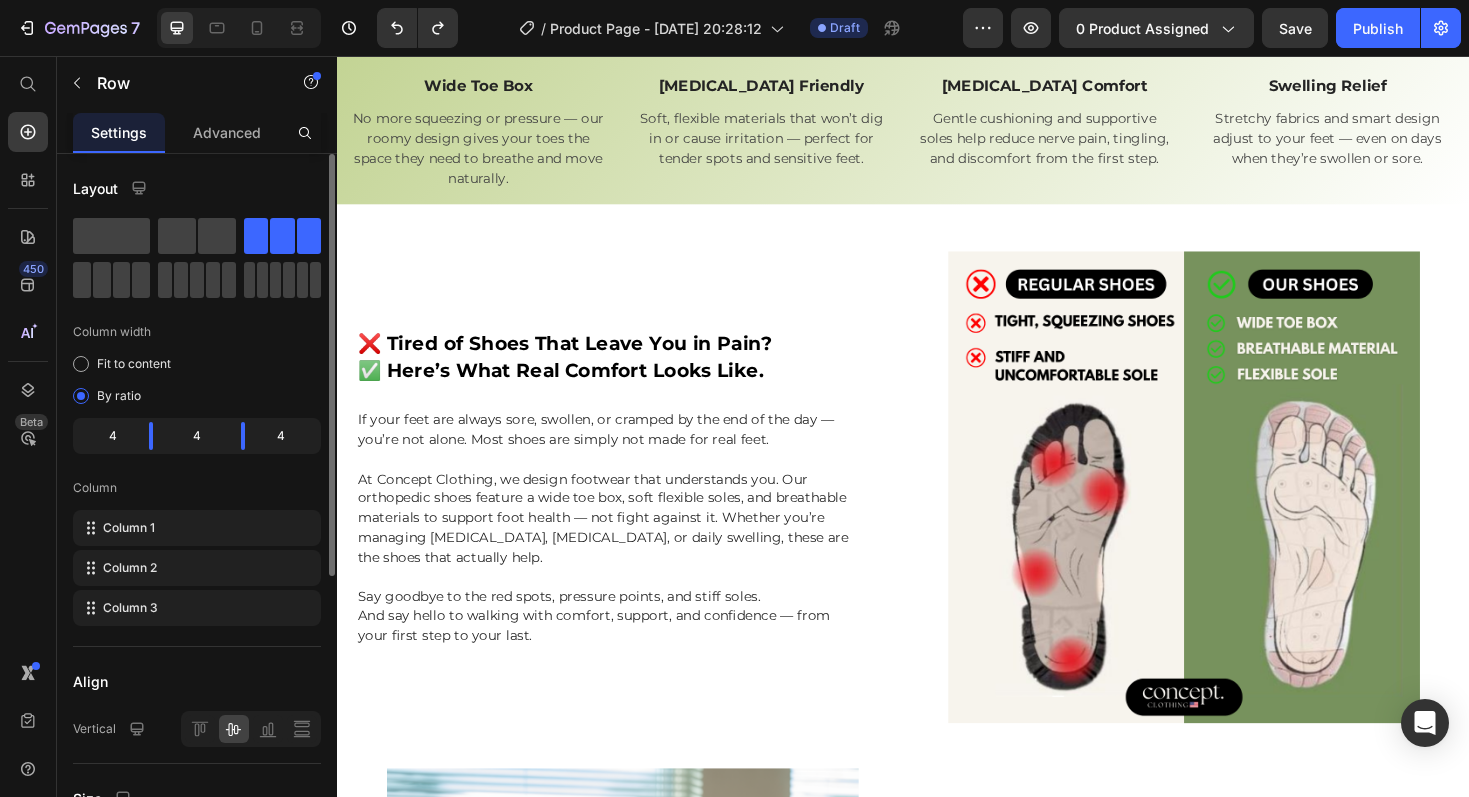 scroll, scrollTop: 0, scrollLeft: 0, axis: both 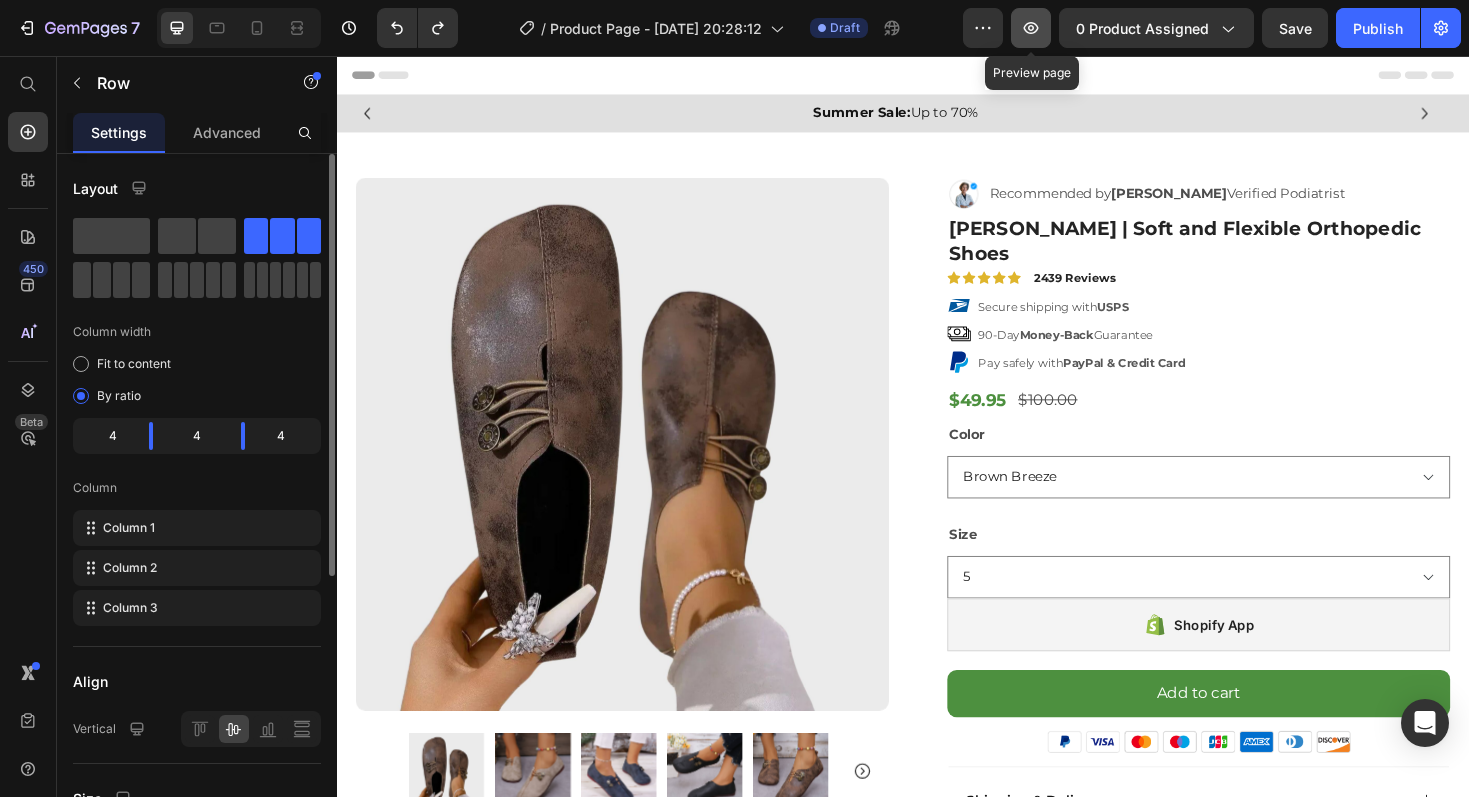 click 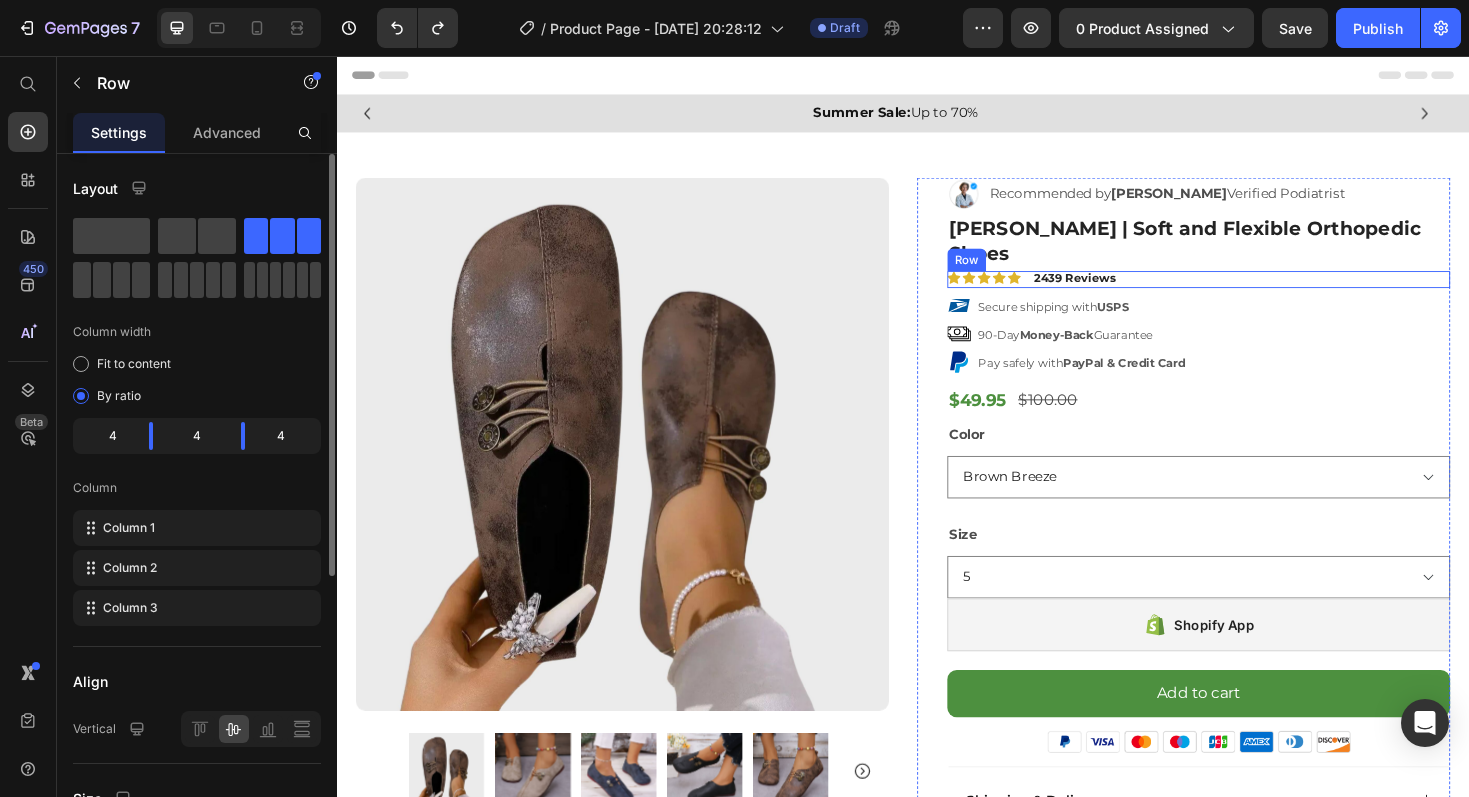 click on "Icon Icon Icon Icon Icon Icon List 2439 Reviews Text Block Row" at bounding box center [1250, 293] 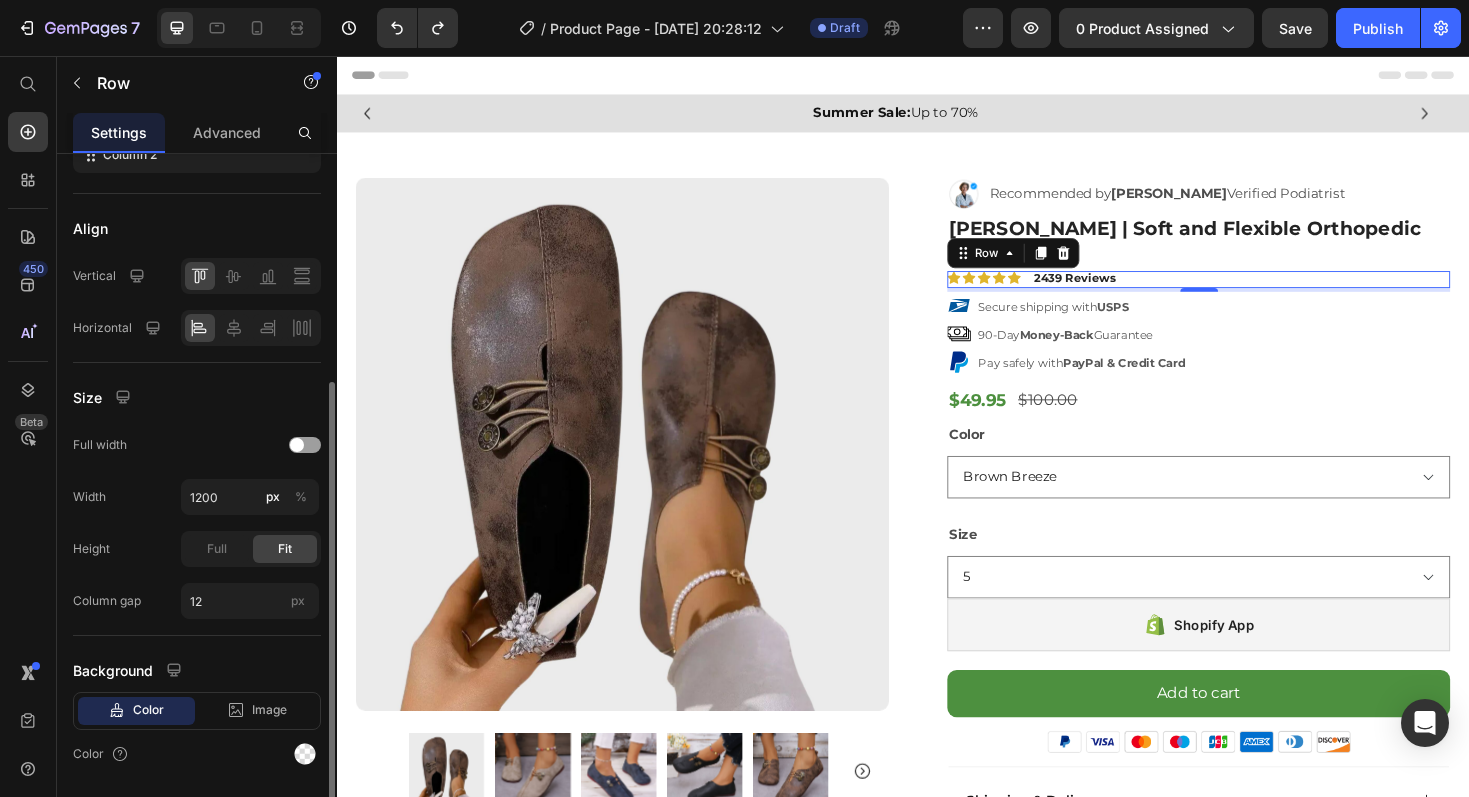 scroll, scrollTop: 429, scrollLeft: 0, axis: vertical 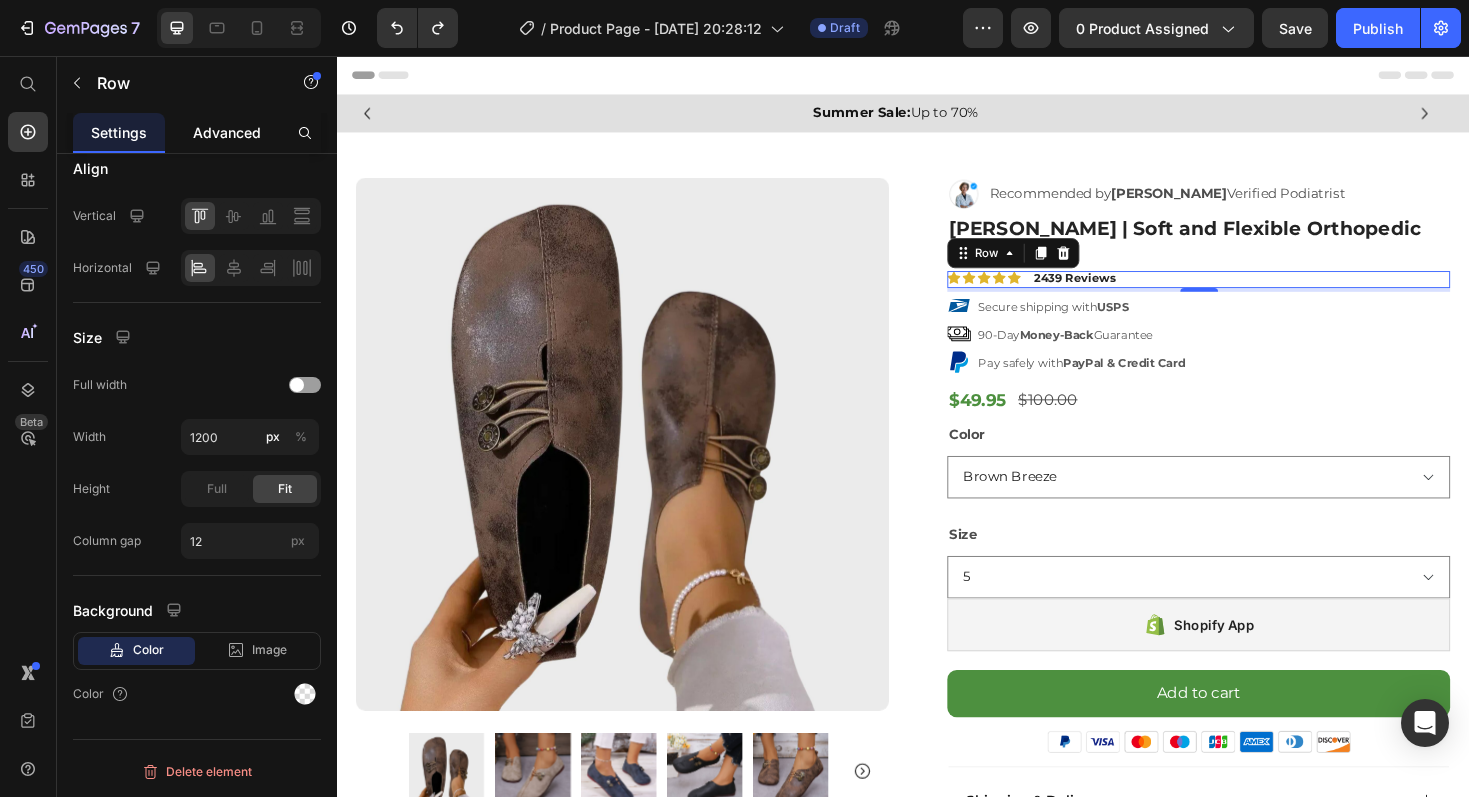 click on "Advanced" at bounding box center [227, 132] 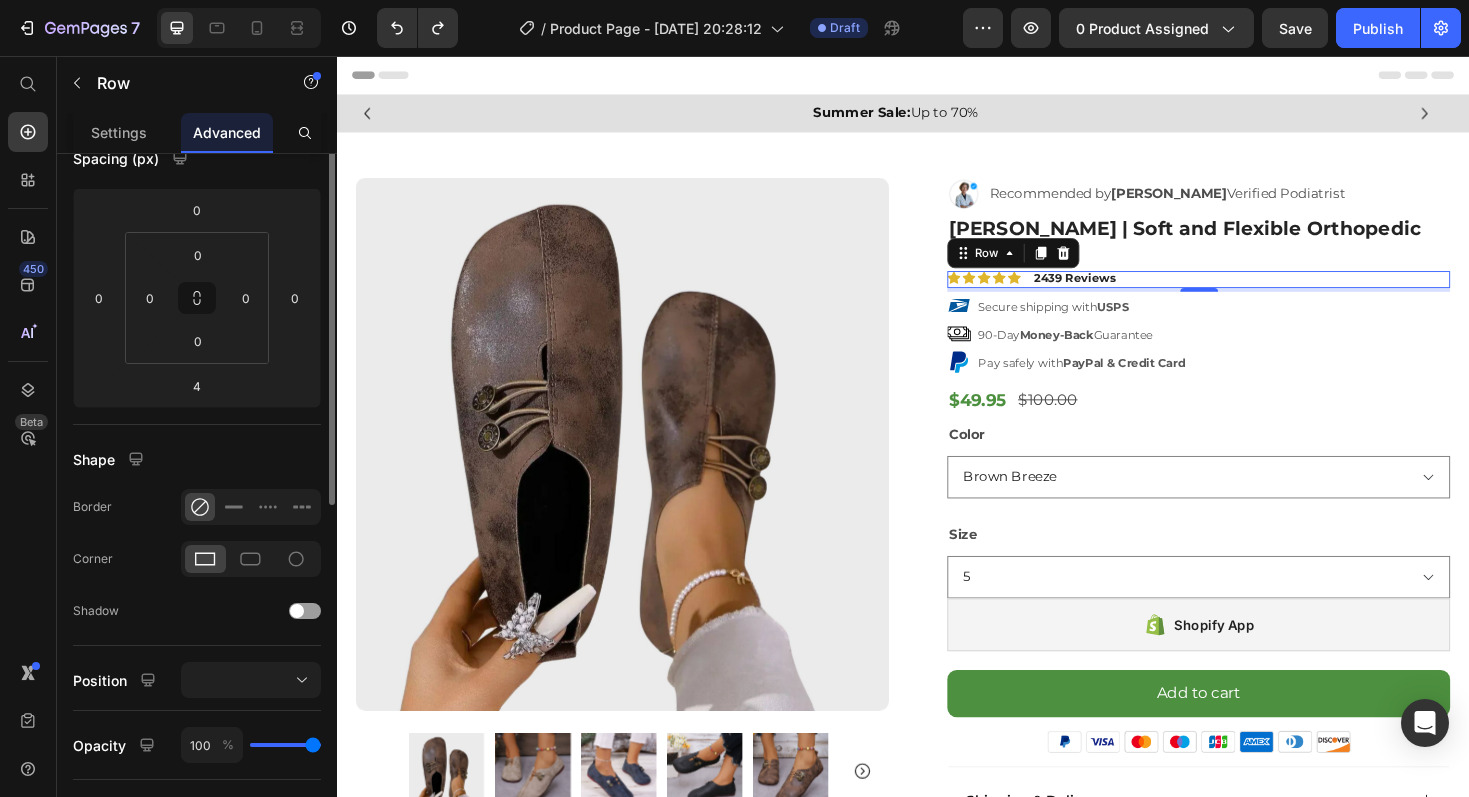 scroll, scrollTop: 235, scrollLeft: 0, axis: vertical 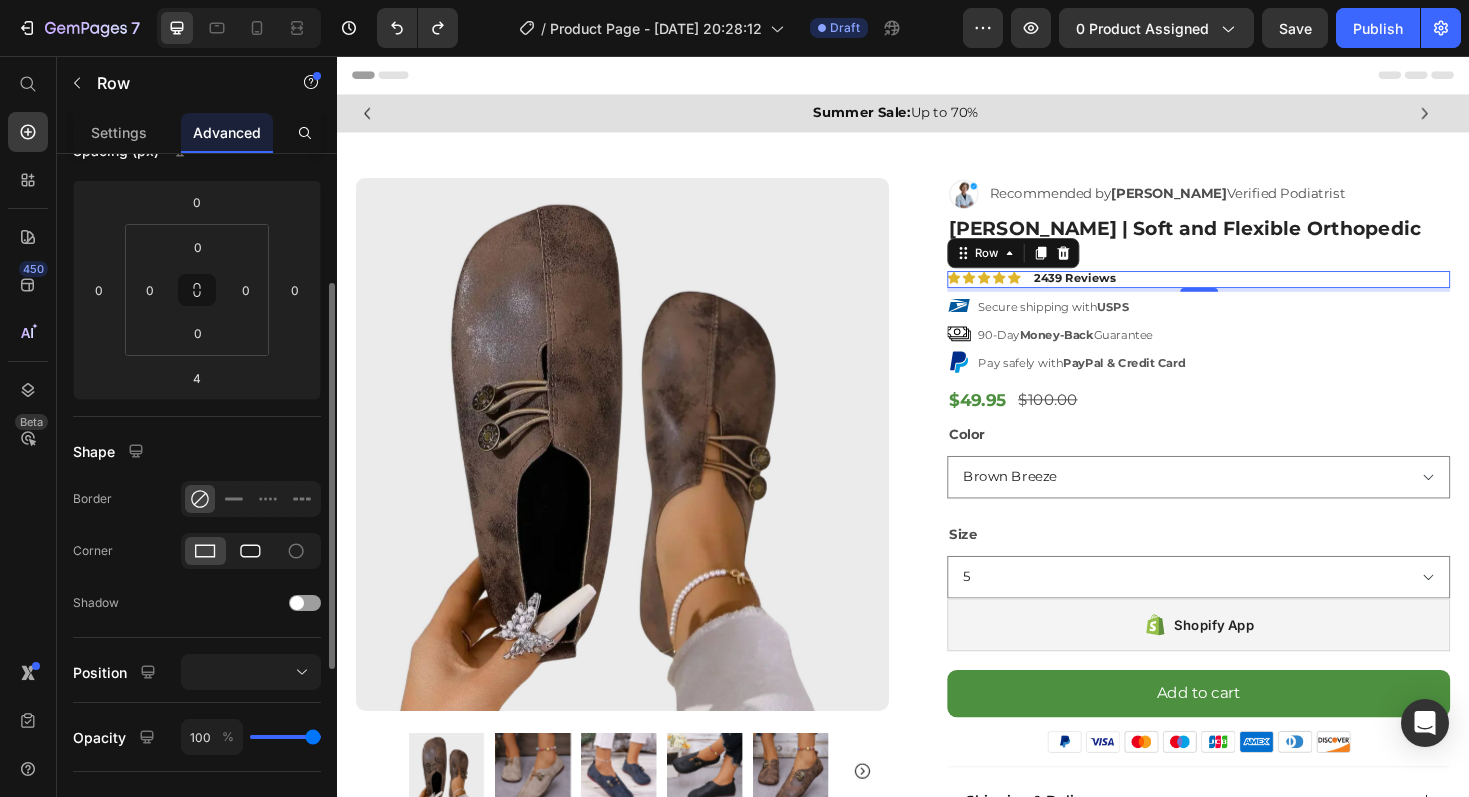 click 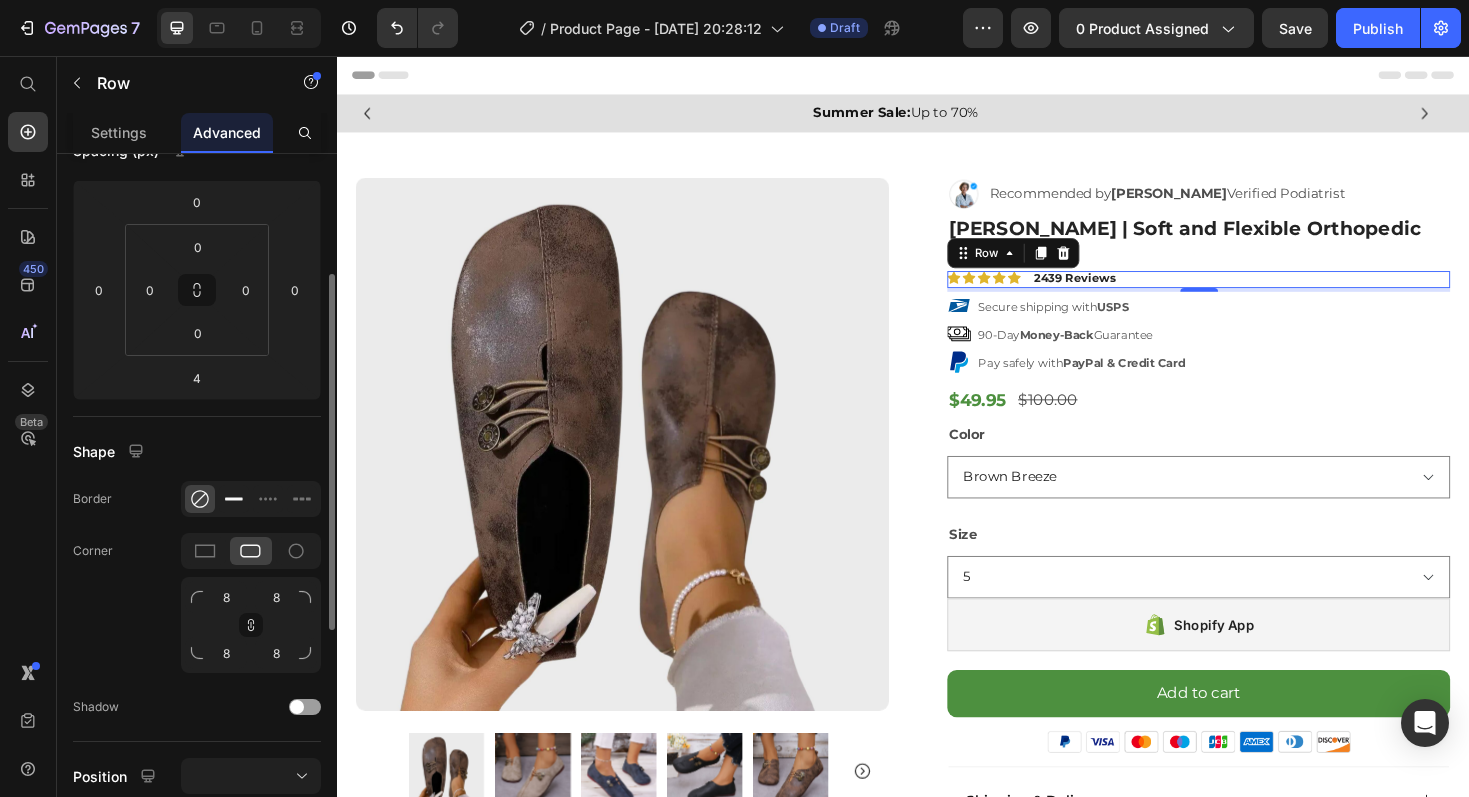 click 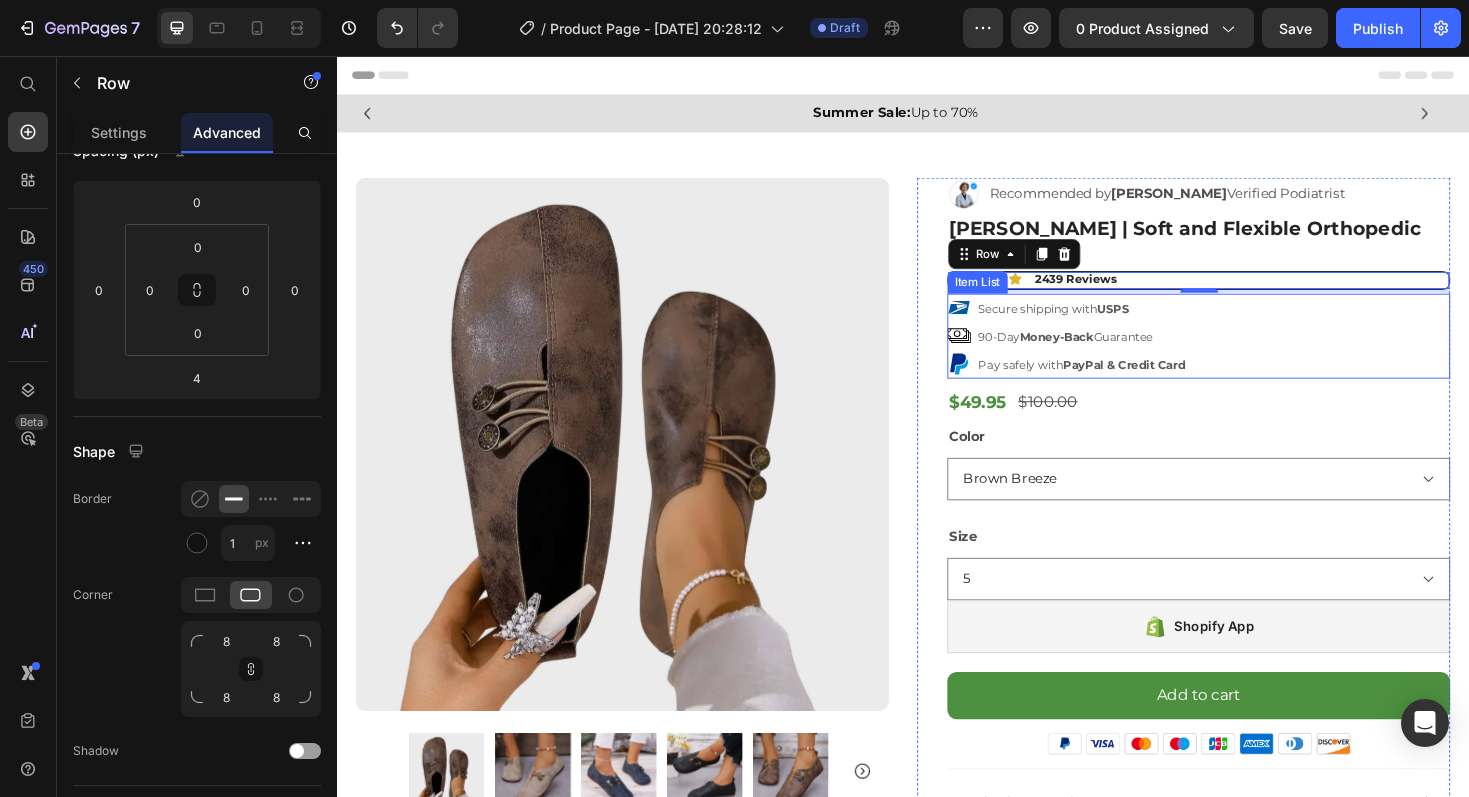 click on "$49.95 Product Price $100.00 Product Price Row" at bounding box center (1250, 423) 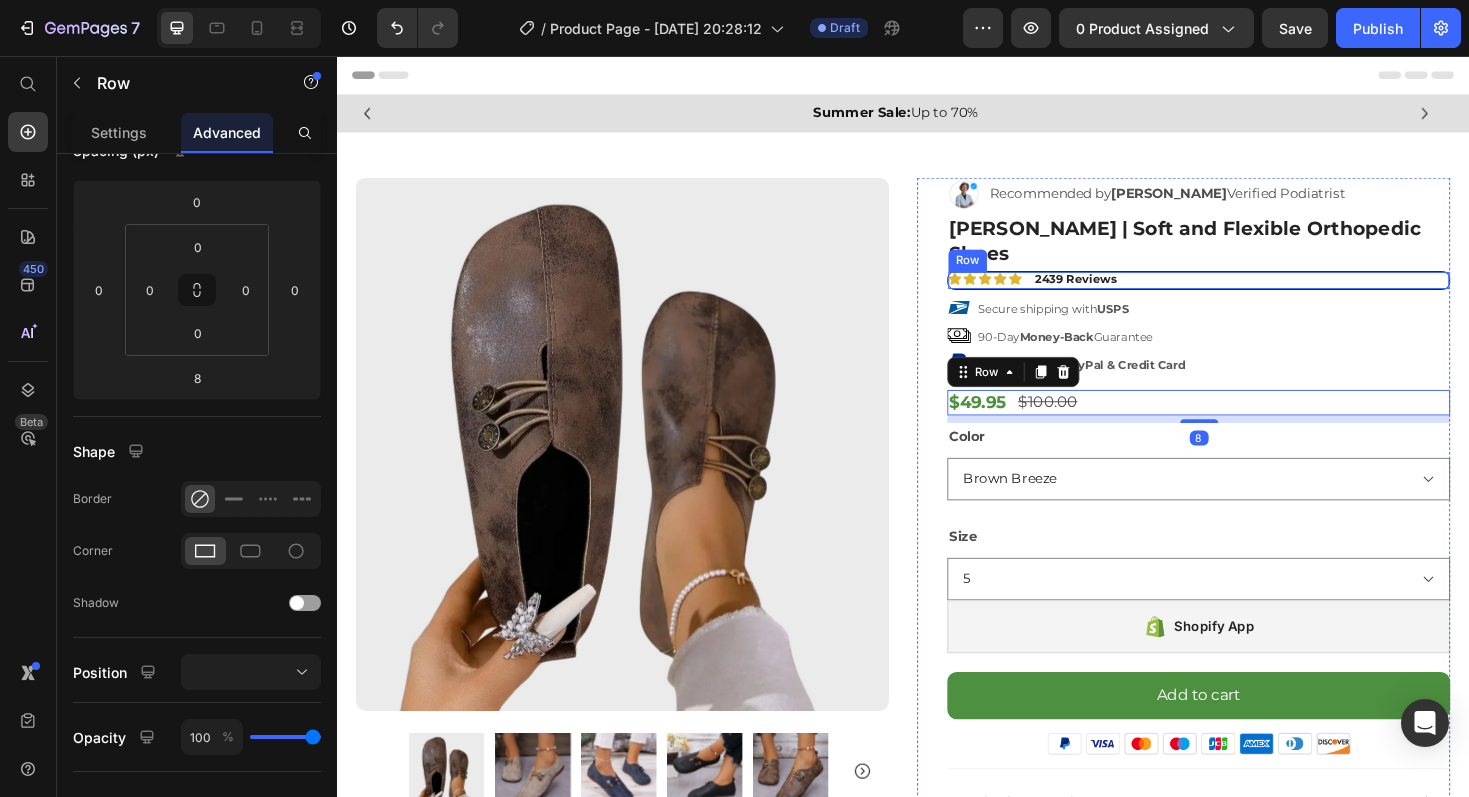 click on "Icon Icon Icon Icon Icon Icon List 2439 Reviews Text Block Row" at bounding box center [1250, 294] 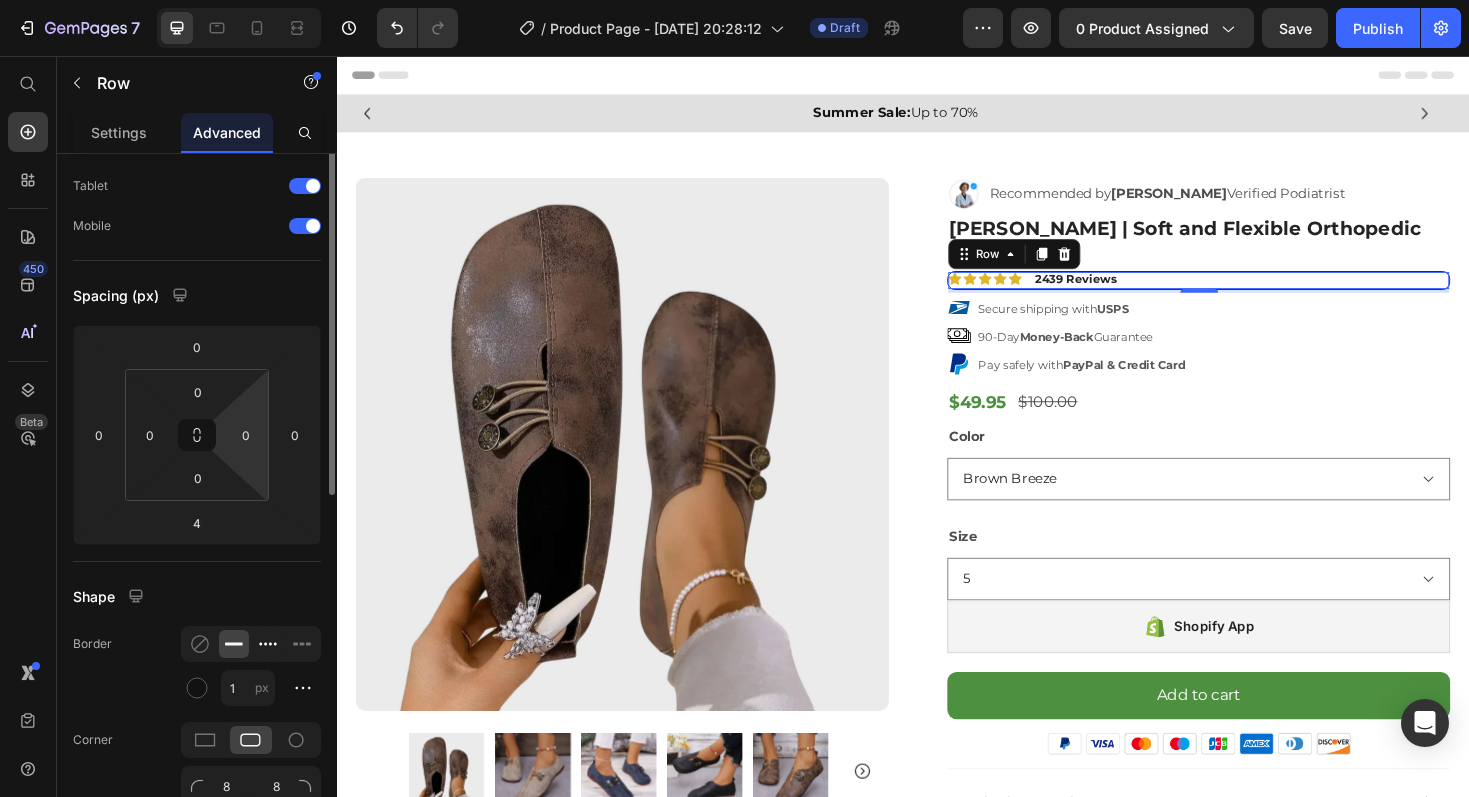 scroll, scrollTop: 56, scrollLeft: 0, axis: vertical 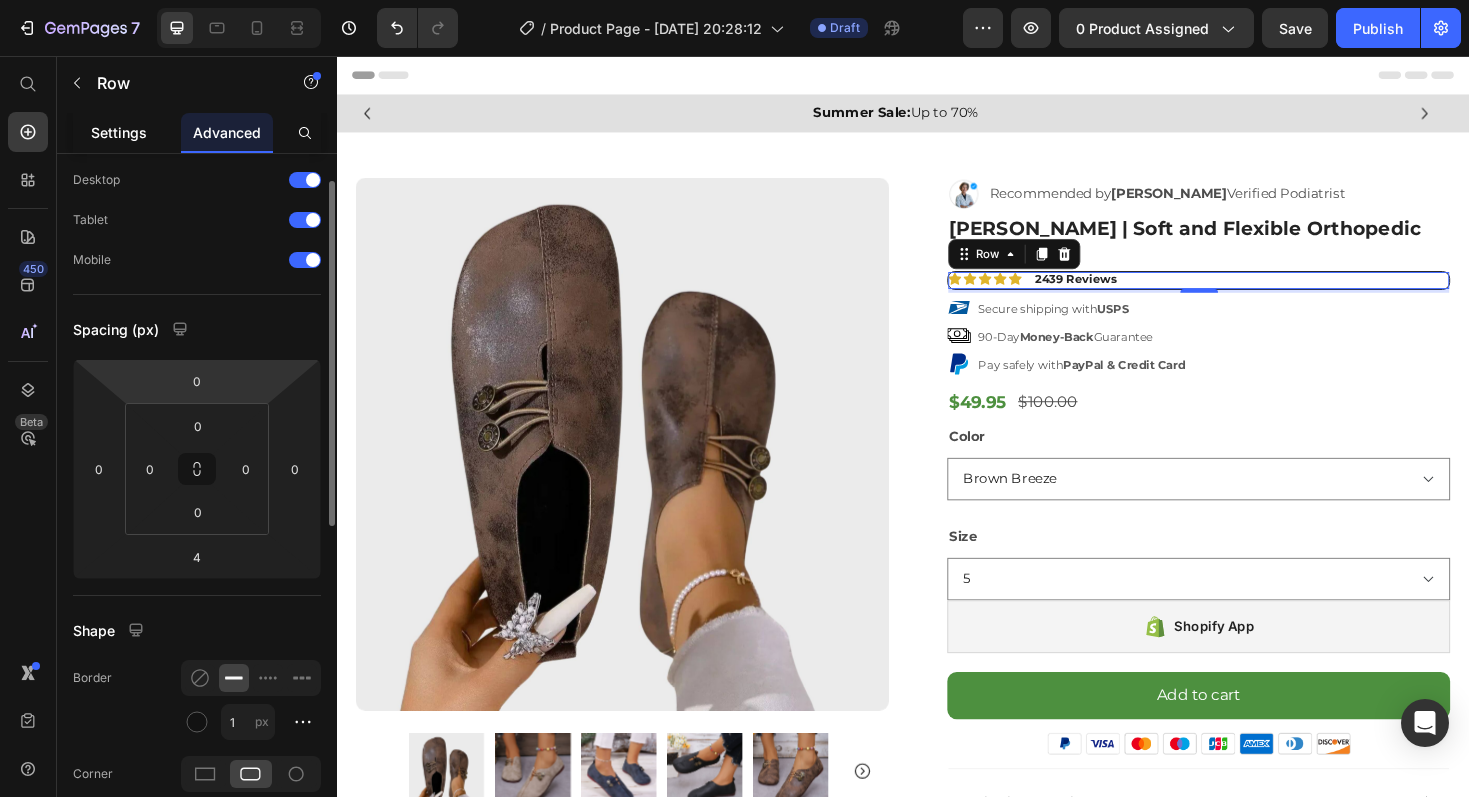 click on "Settings" 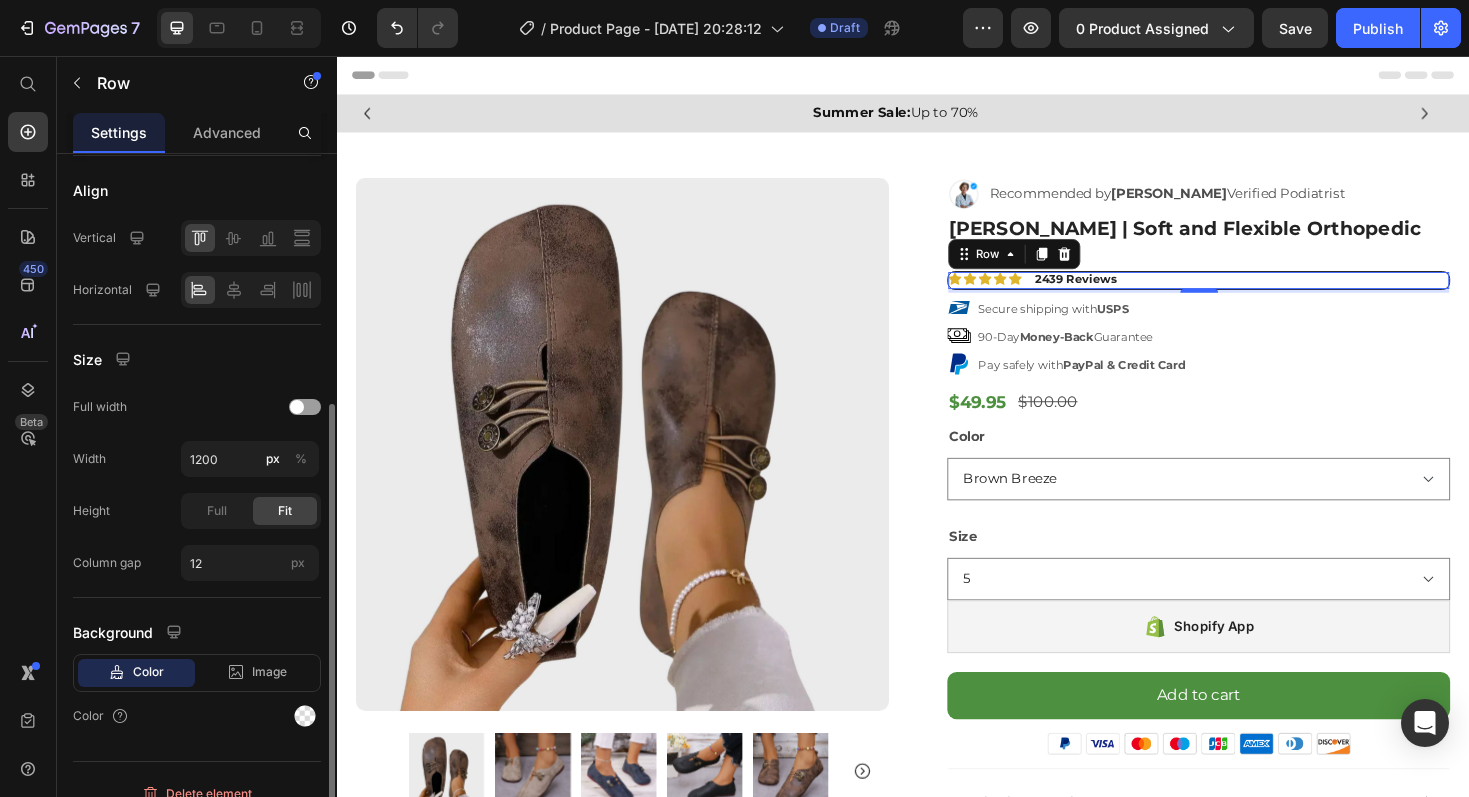 scroll, scrollTop: 406, scrollLeft: 0, axis: vertical 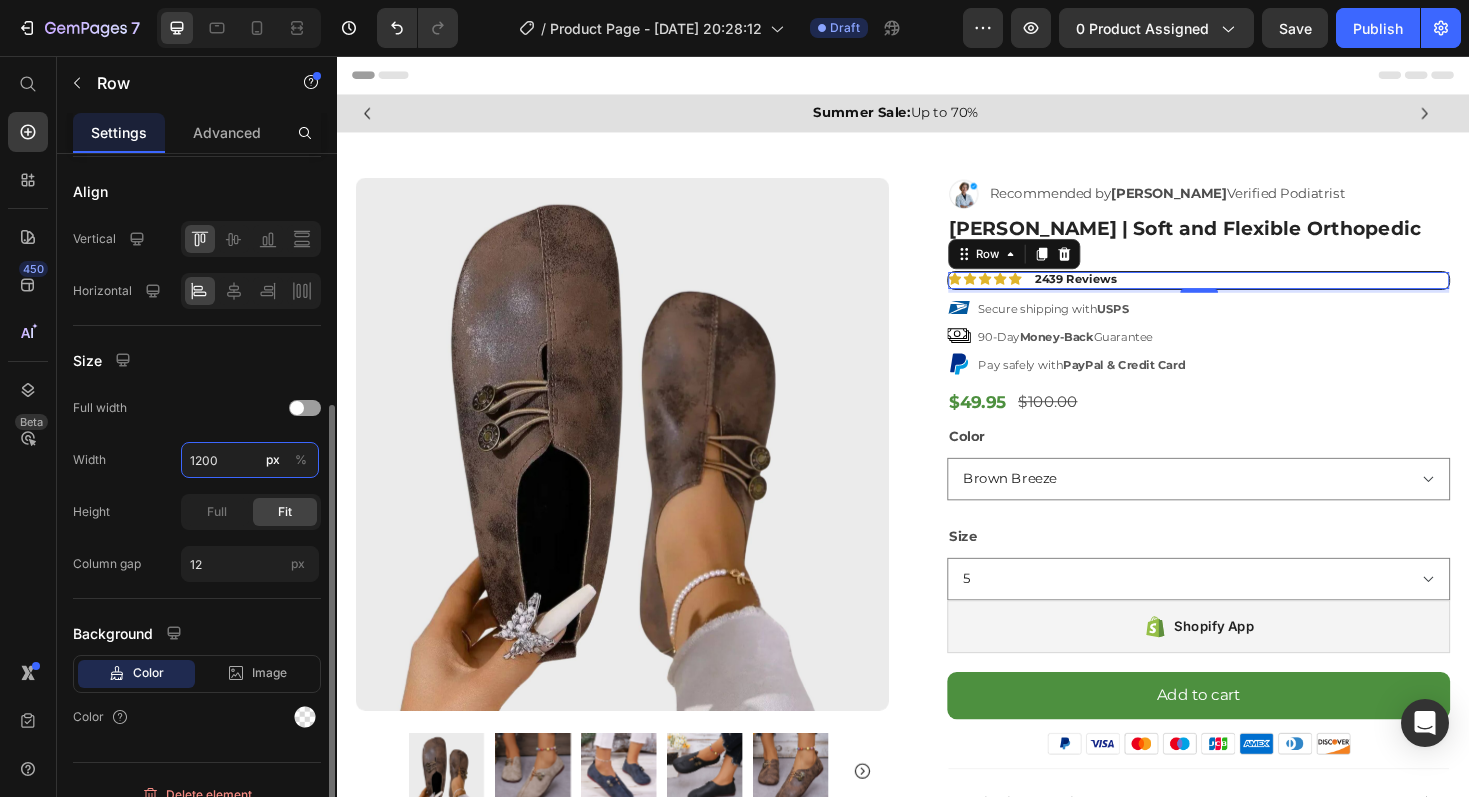 click on "1200" at bounding box center [250, 460] 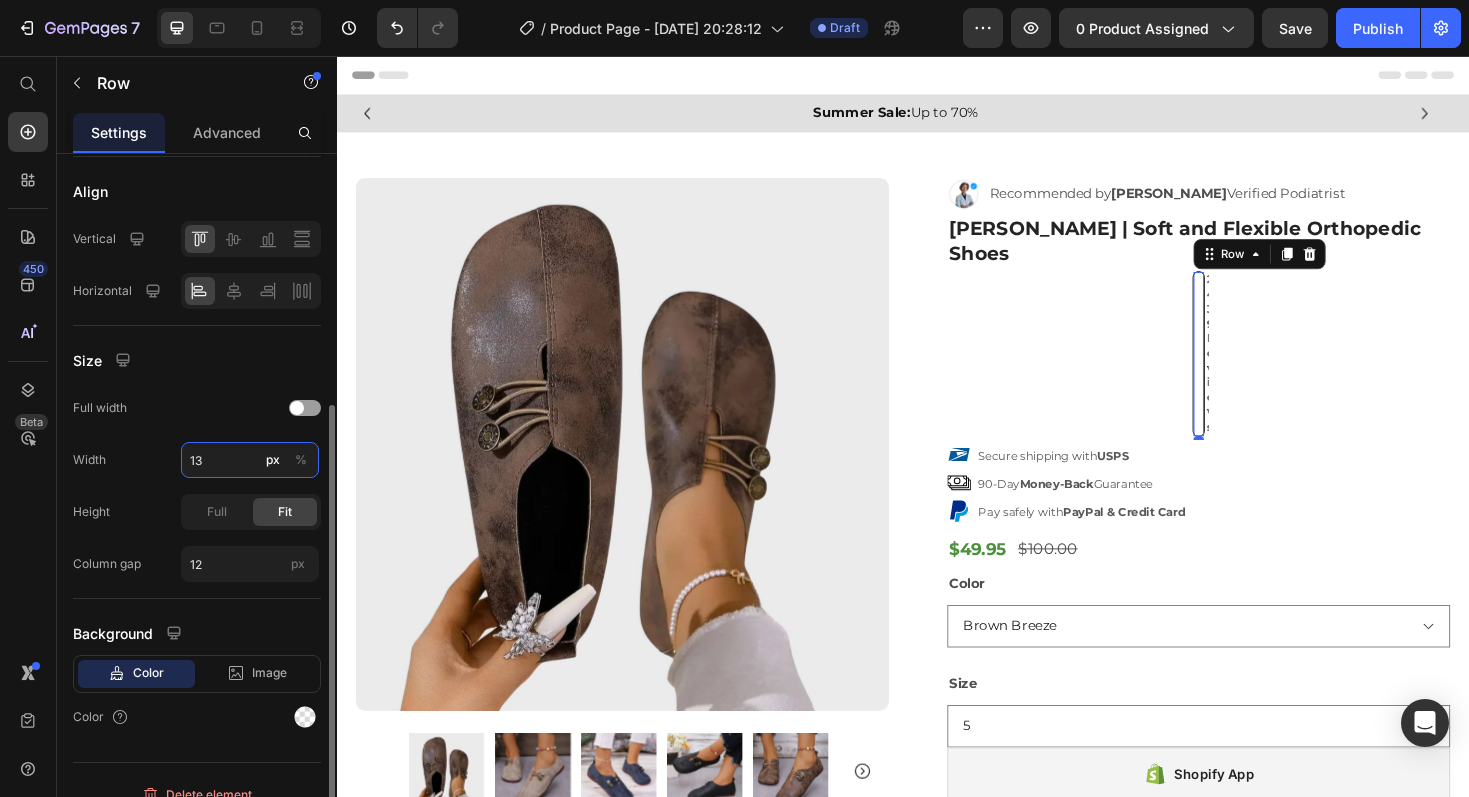 type on "1" 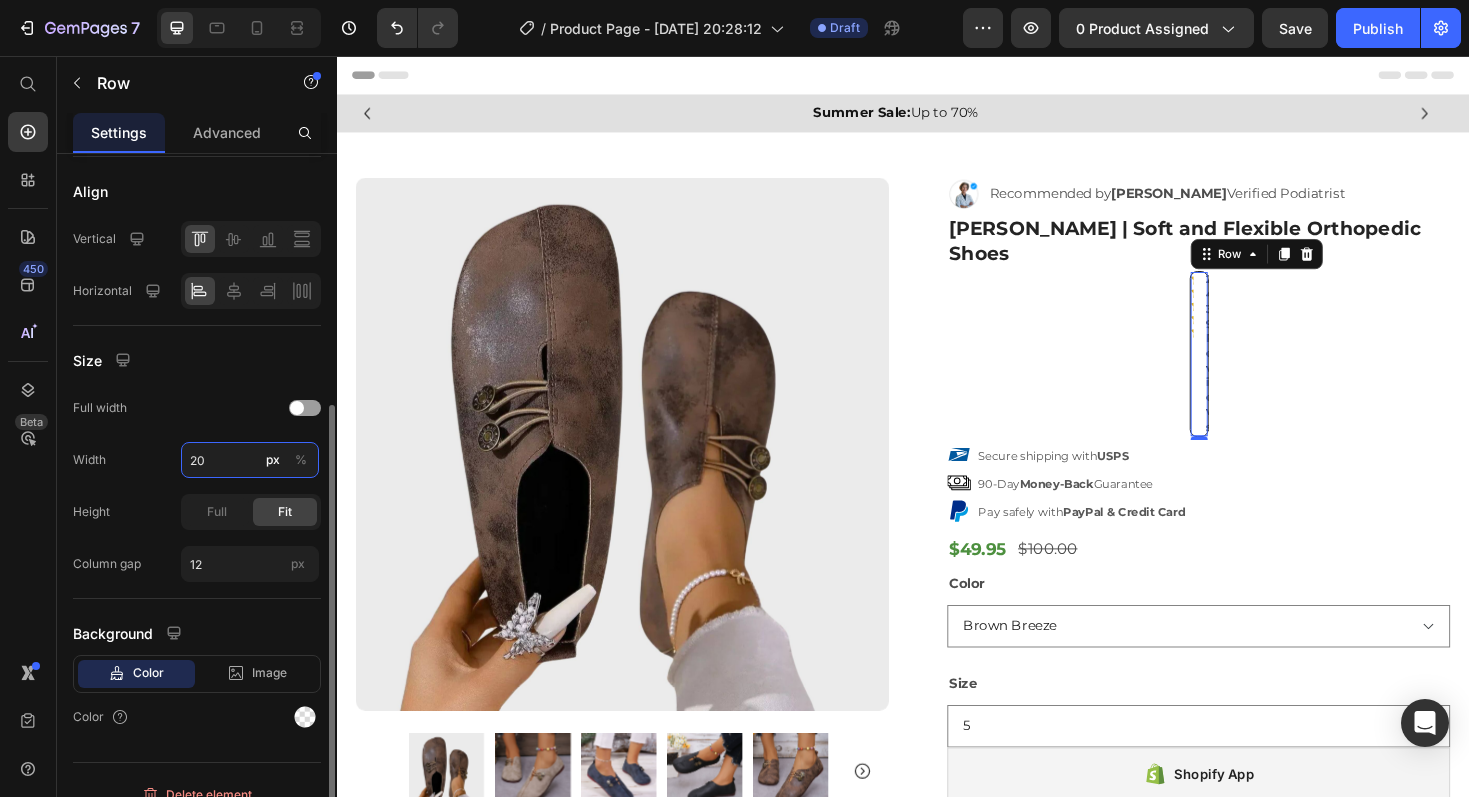 type on "200" 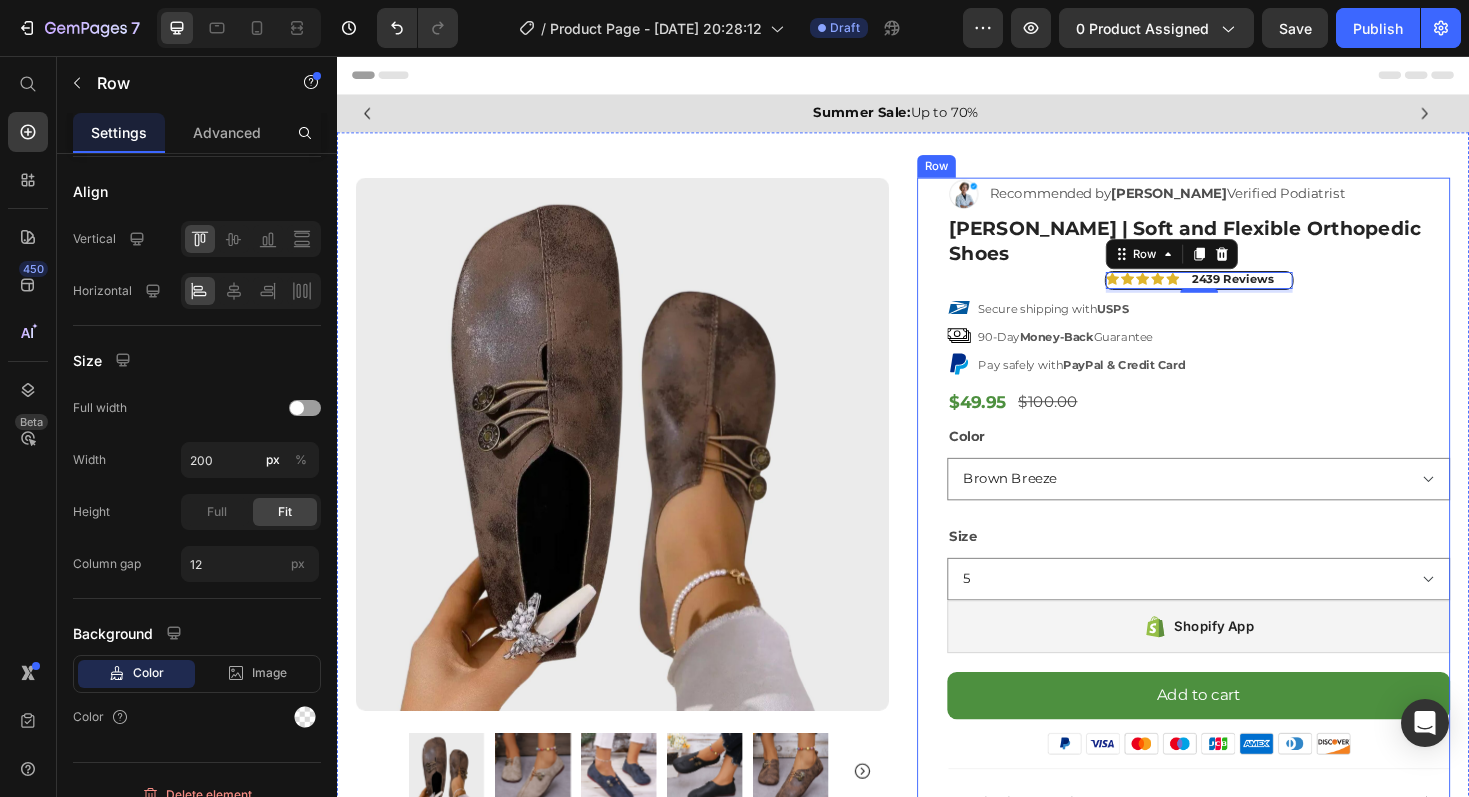click on "Image Recommended by  Dr. Eleanor Vance  Verified Podiatrist  Text Block Row Lucille | Soft and Flexible Orthopedic Shoes Product Title Icon Icon Icon Icon Icon Icon List 2439 Reviews Text Block Row   4 Secure shipping with  USPS 90-Day  Money-Back  Guarantee Pay safely with  PayPal & Credit Card  Item List $49.95 Product Price $100.00 Product Price Row Color Brown Breeze Beige Navy Midnight Black Size 5 6 7 7.5 8 9 10 11 12 Product Variants & Swatches Shopify App Shopify App Row Add to cart Add to Cart Image Image Icon Icon Icon Icon Icon Icon List “This skin cream is a game-changer! It has transformed my dry, lackluster skin into a hydrated and radiant complexion. I love how it absorbs quickly and leaves no greasy residue. Highly recommend” Text Block
Icon Hannah N. (Houston, USA) Text Block Row Row
Shipping & Delivery
About Our Products Accordion Image Image Image Image Carousel" at bounding box center [1250, 575] 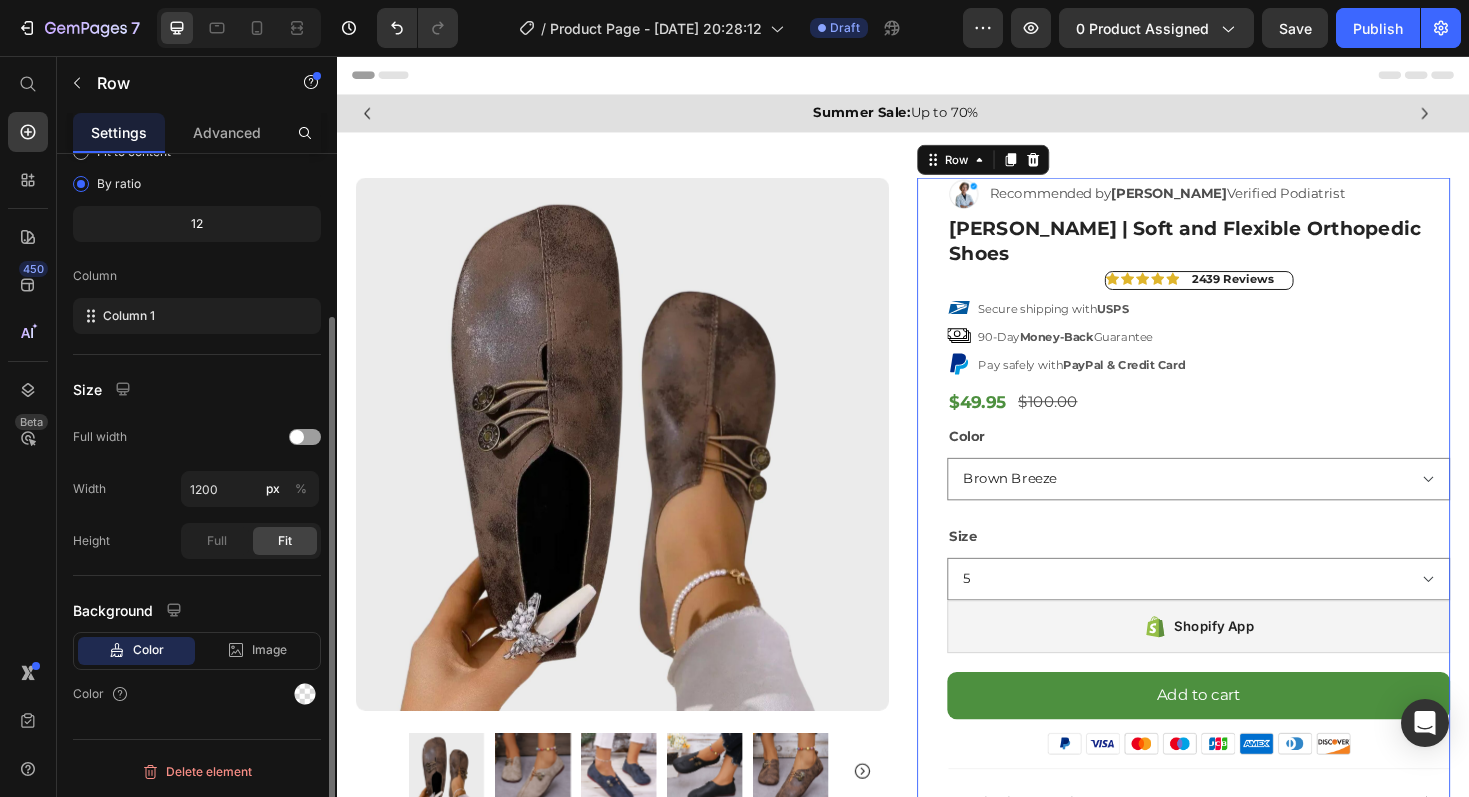 scroll, scrollTop: 212, scrollLeft: 0, axis: vertical 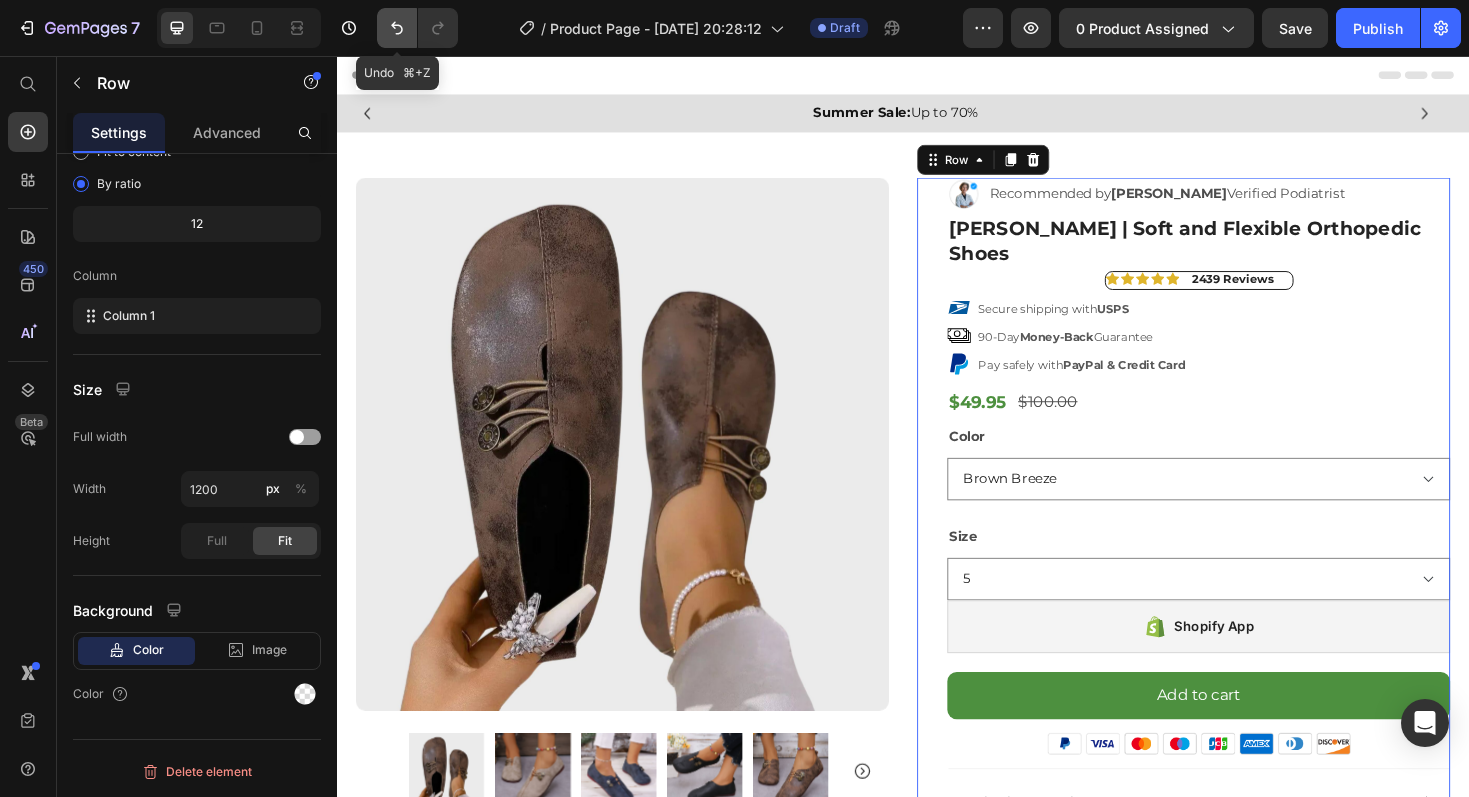 click 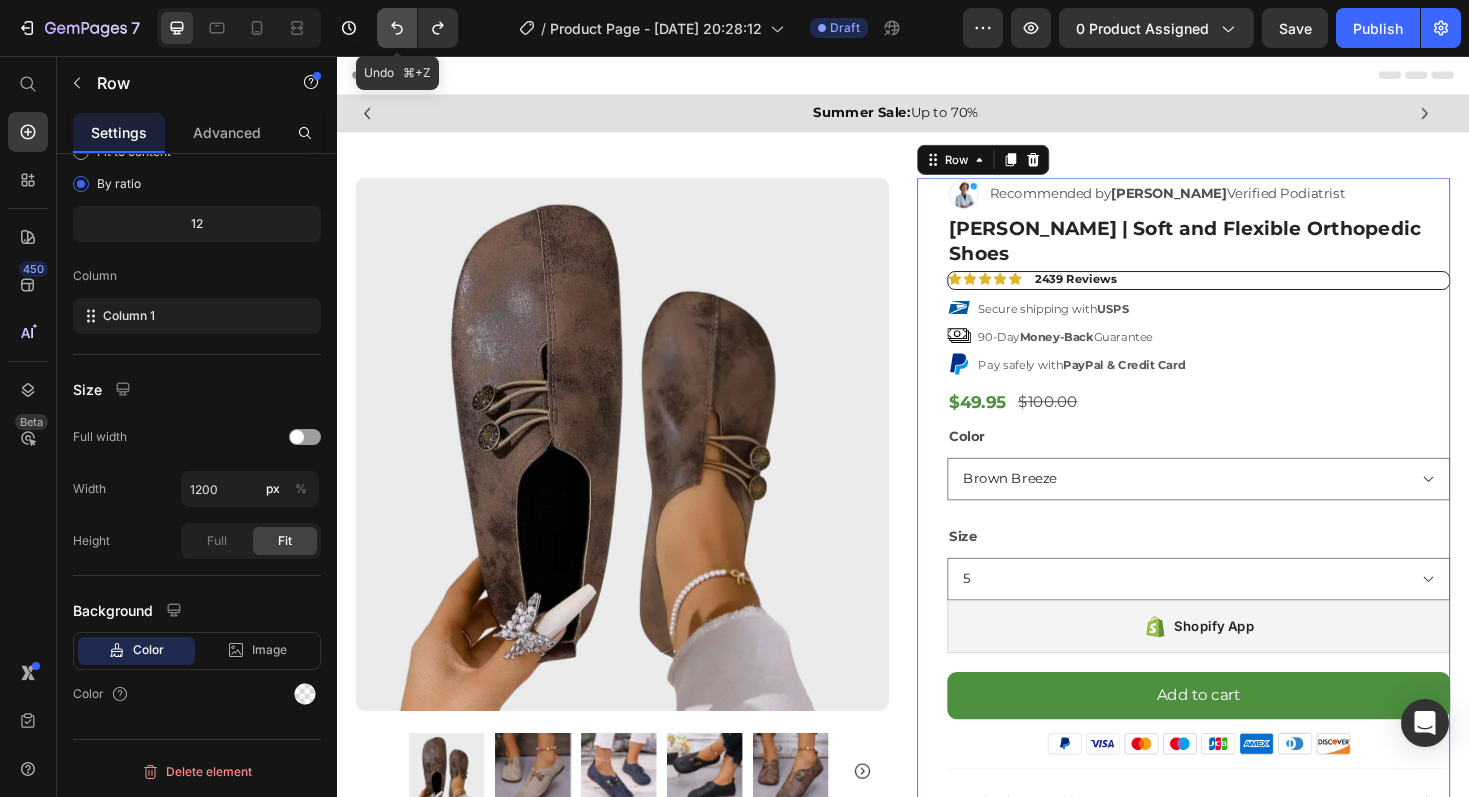 click 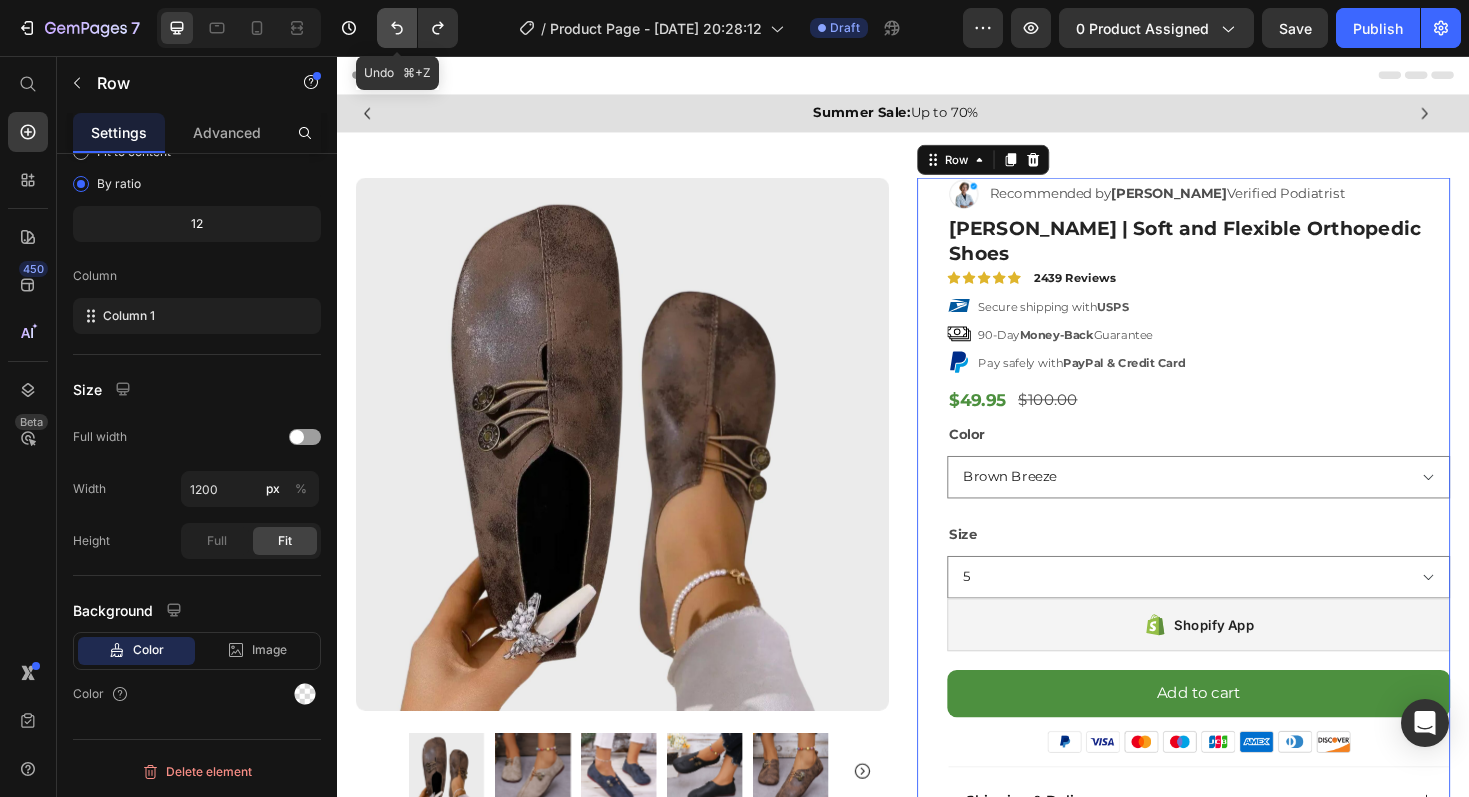 click 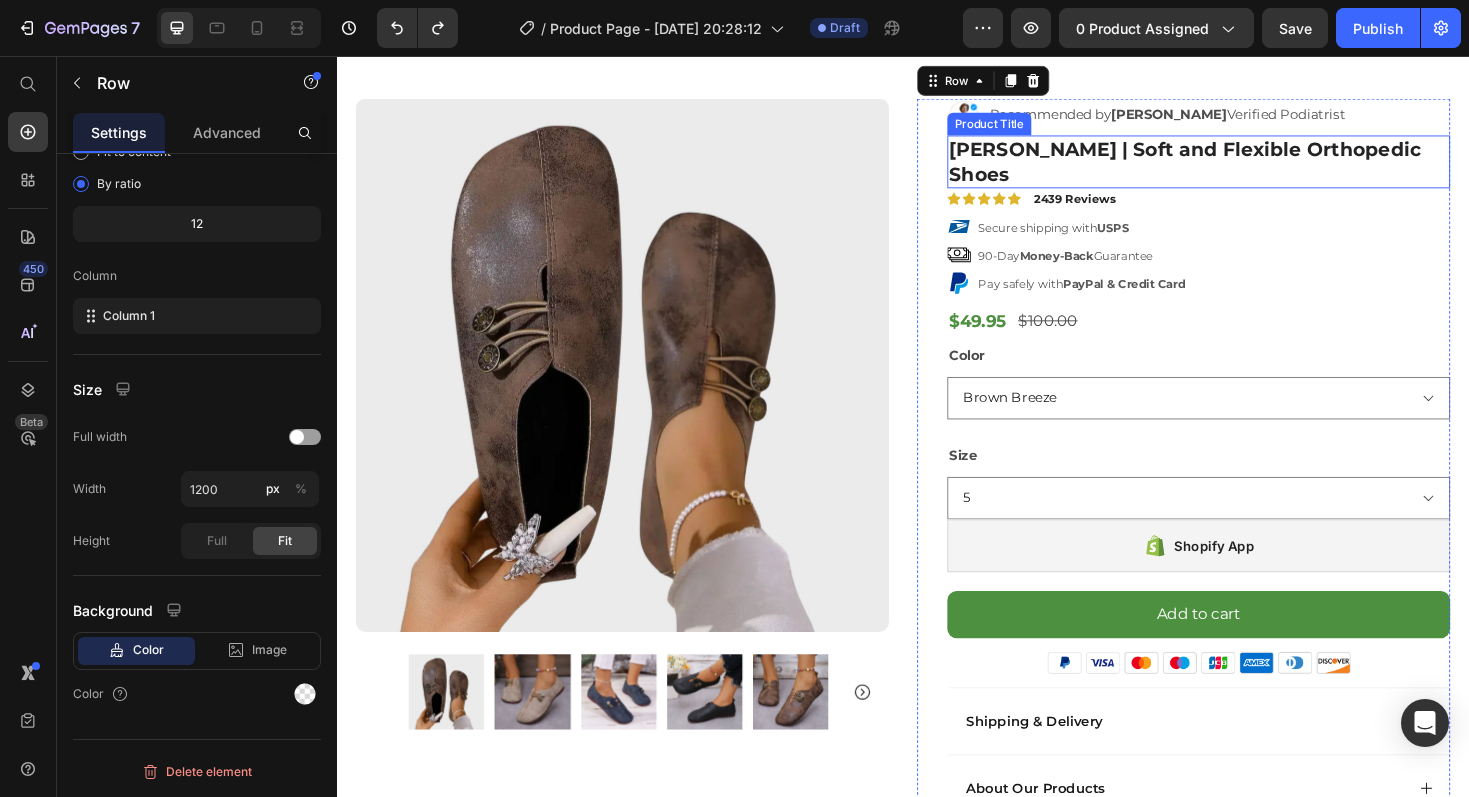 scroll, scrollTop: 68, scrollLeft: 0, axis: vertical 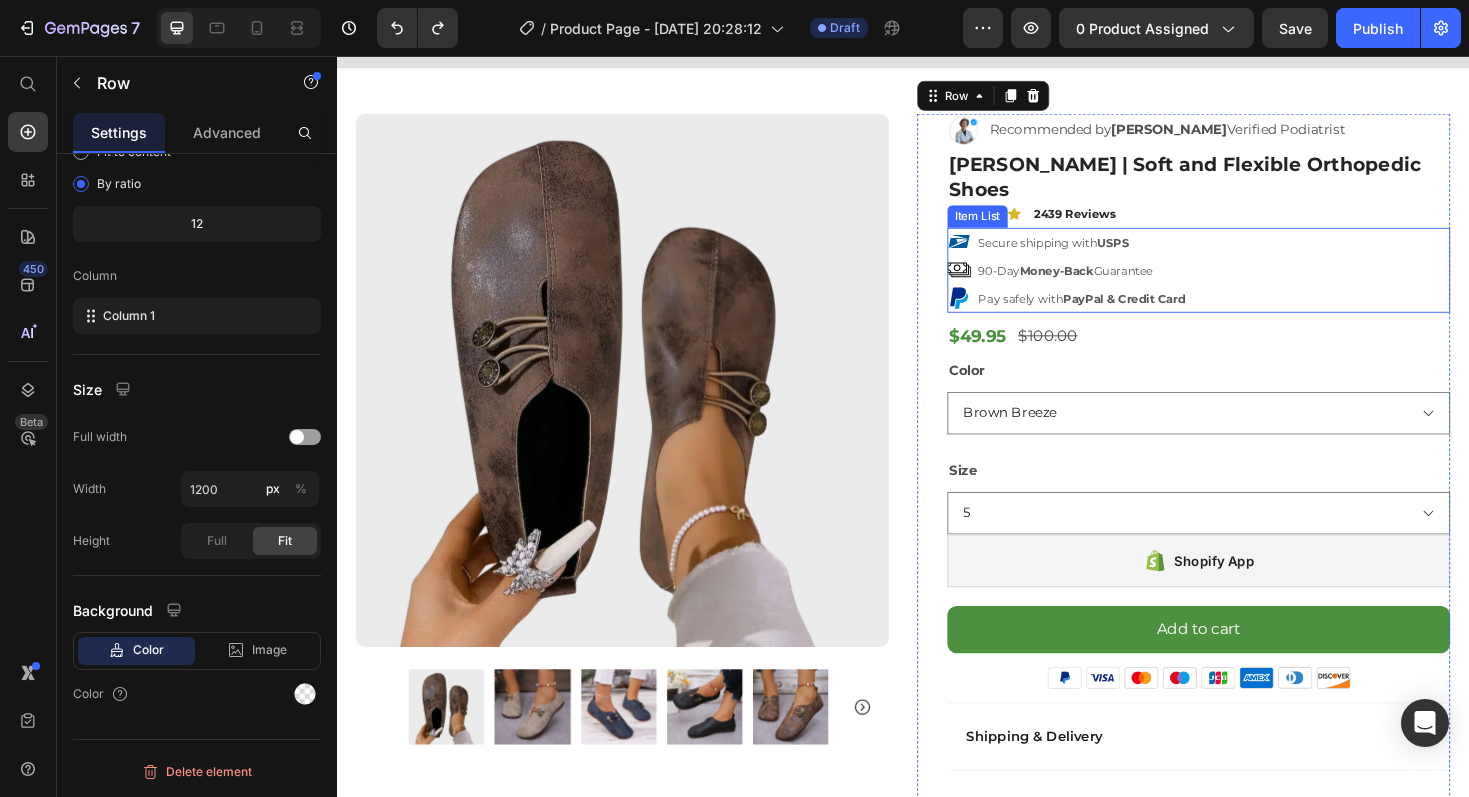 click 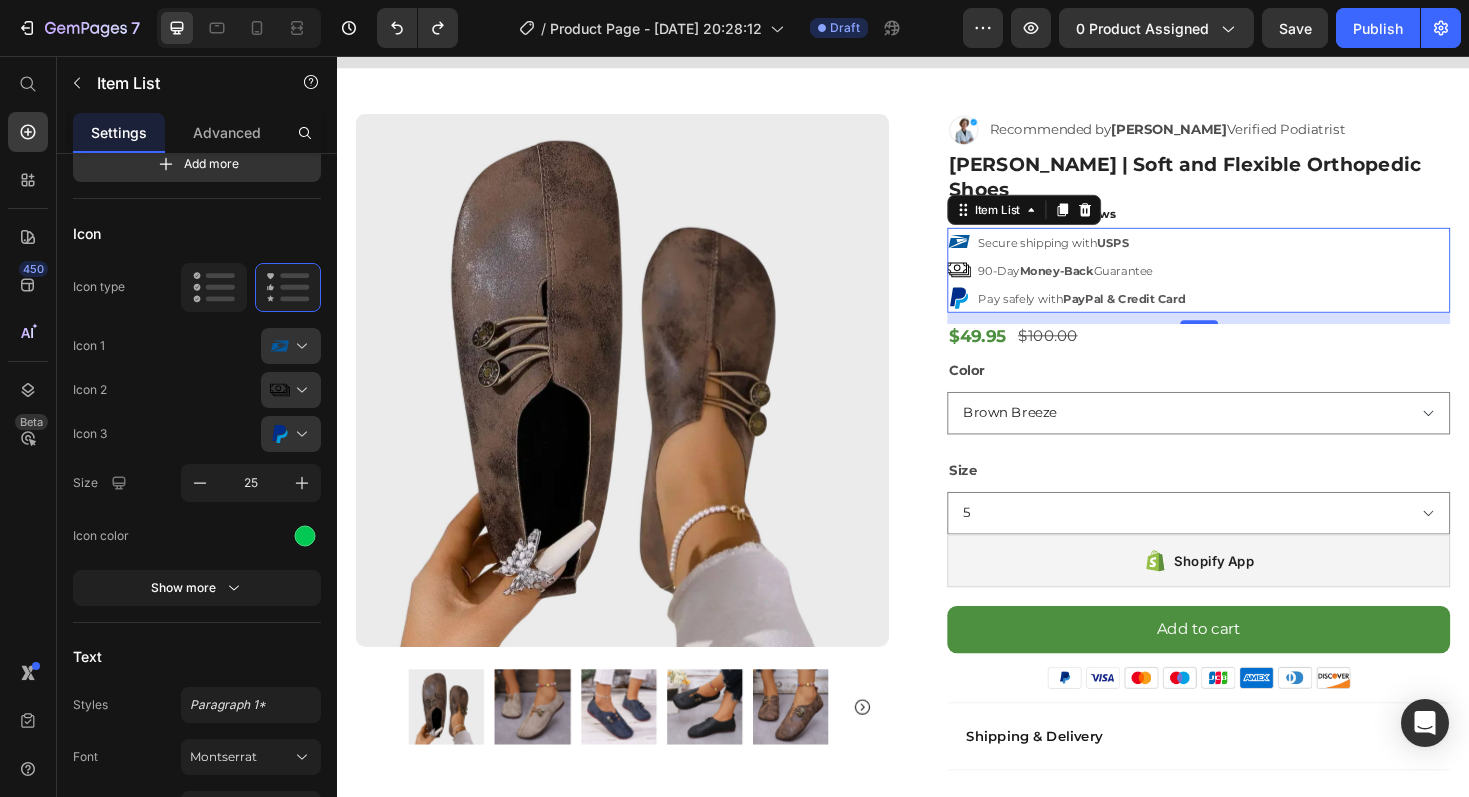 scroll, scrollTop: 0, scrollLeft: 0, axis: both 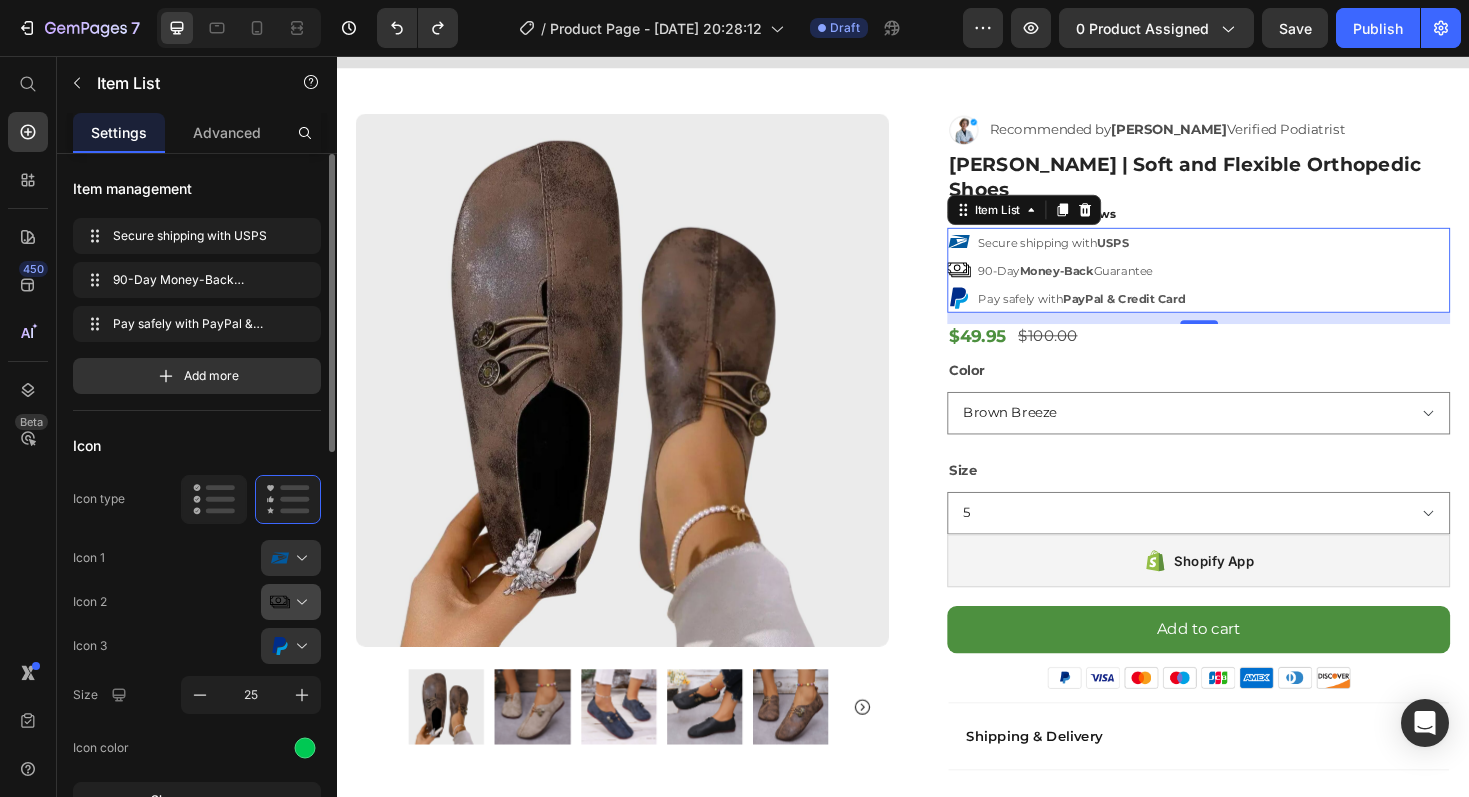 click at bounding box center [299, 602] 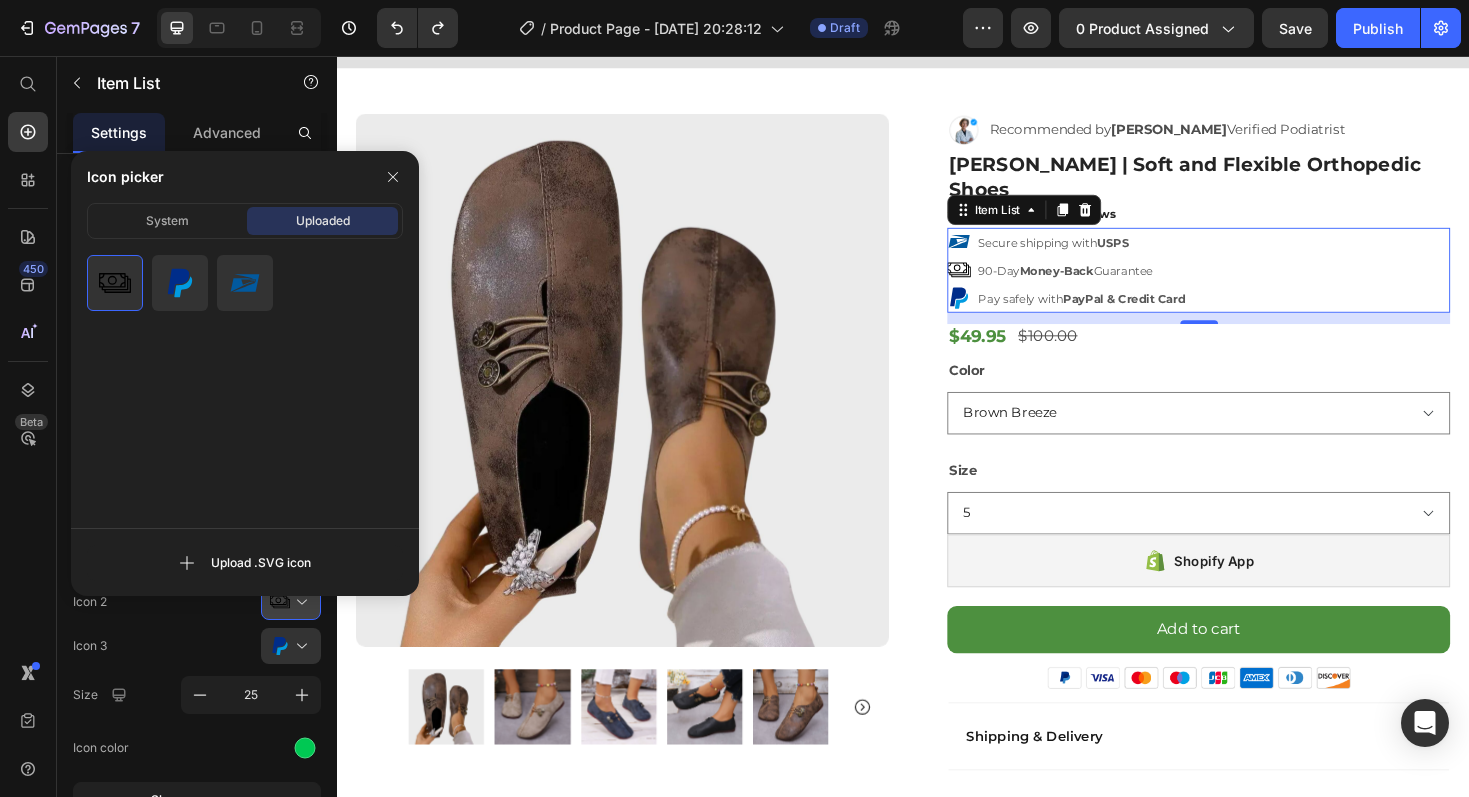 click at bounding box center (299, 602) 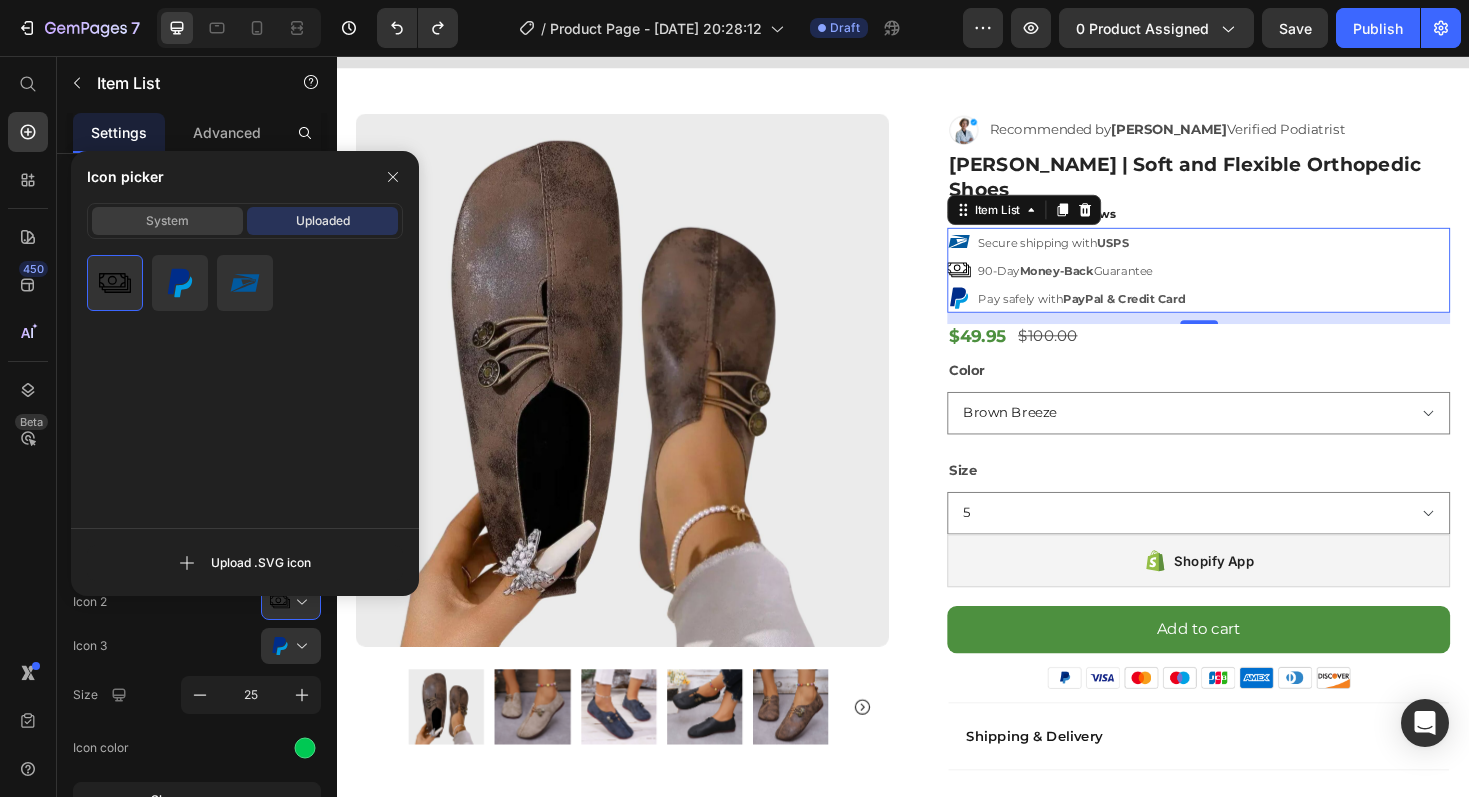 click on "System" at bounding box center (167, 221) 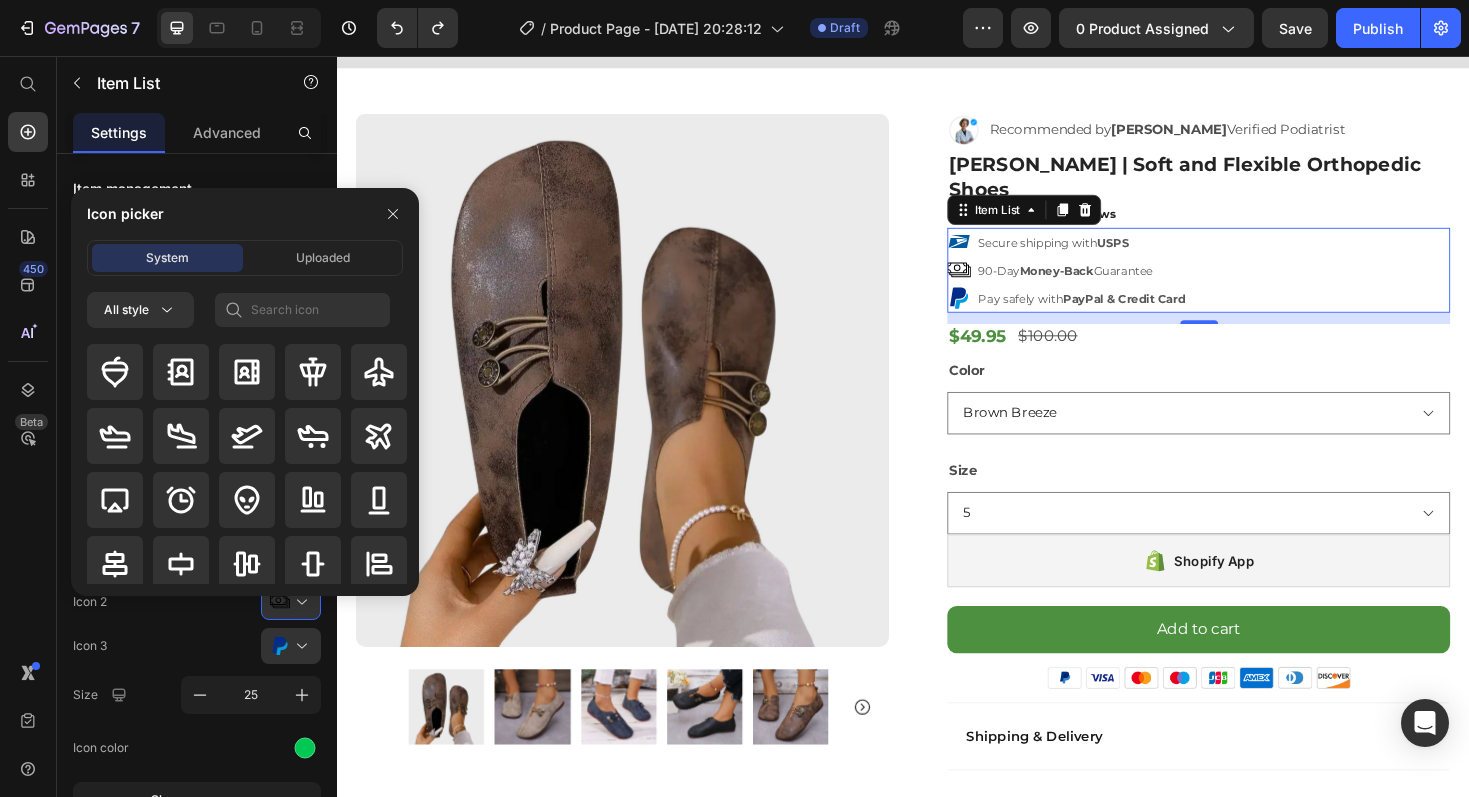 click on "System Uploaded" 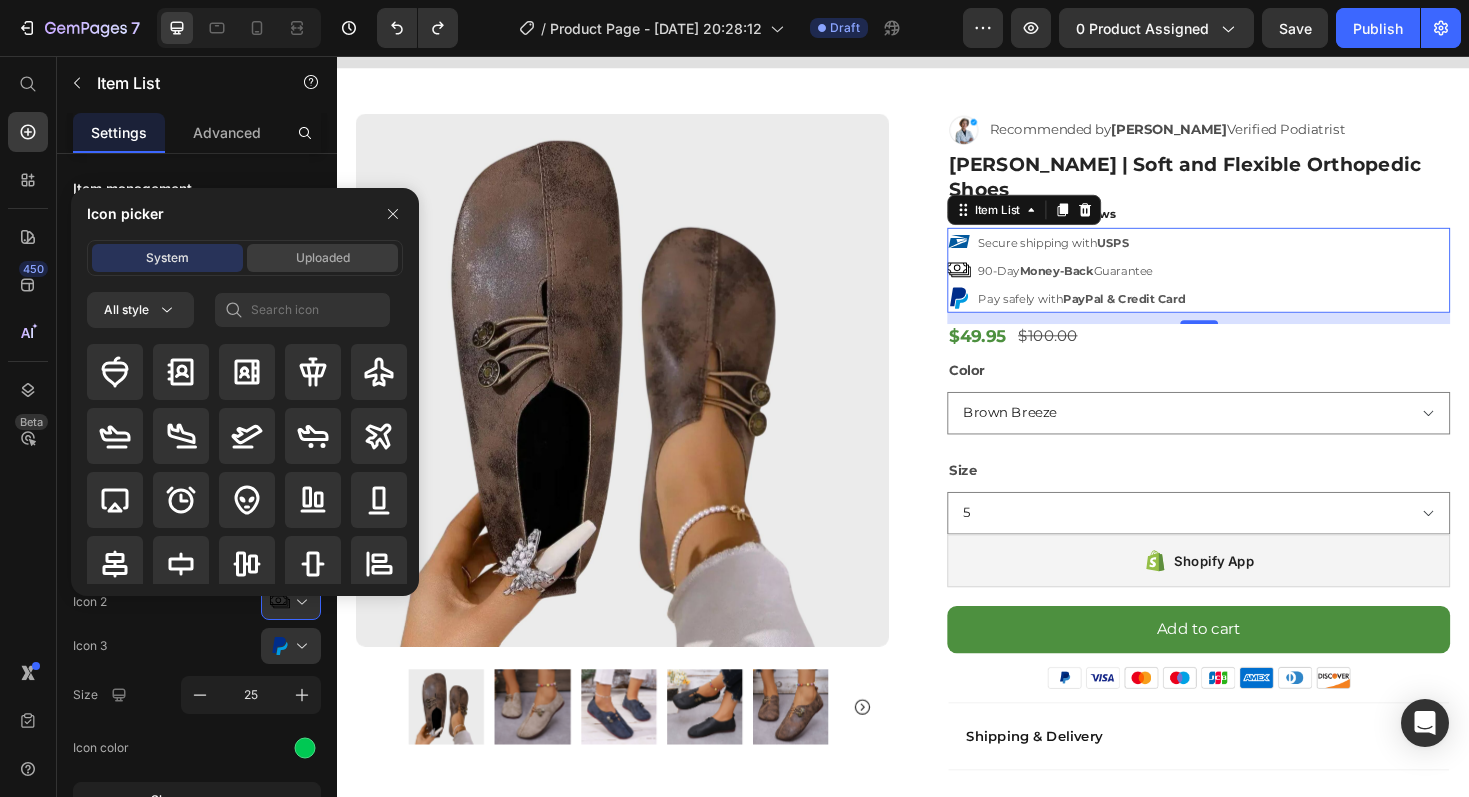 click on "Uploaded" at bounding box center (322, 258) 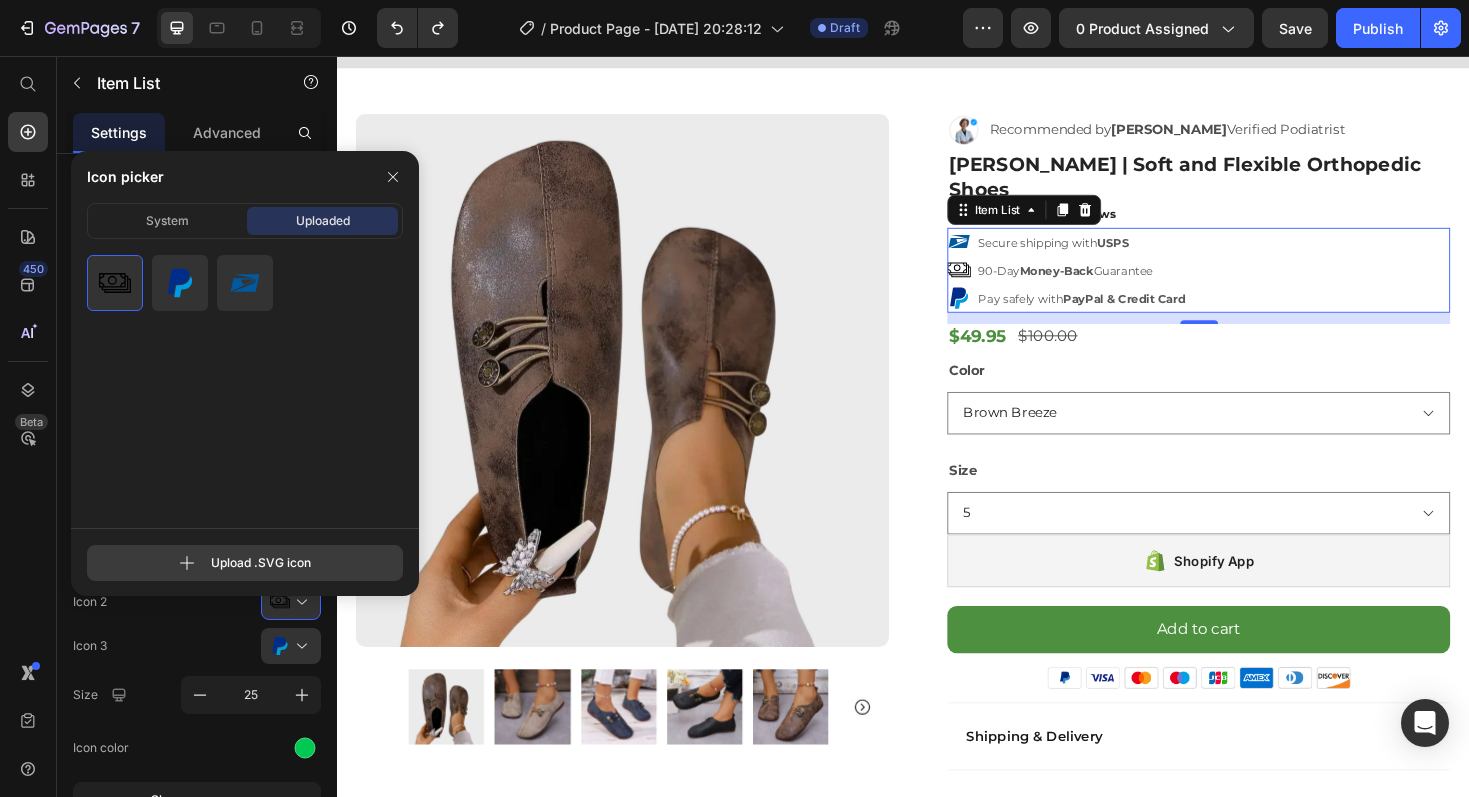 click 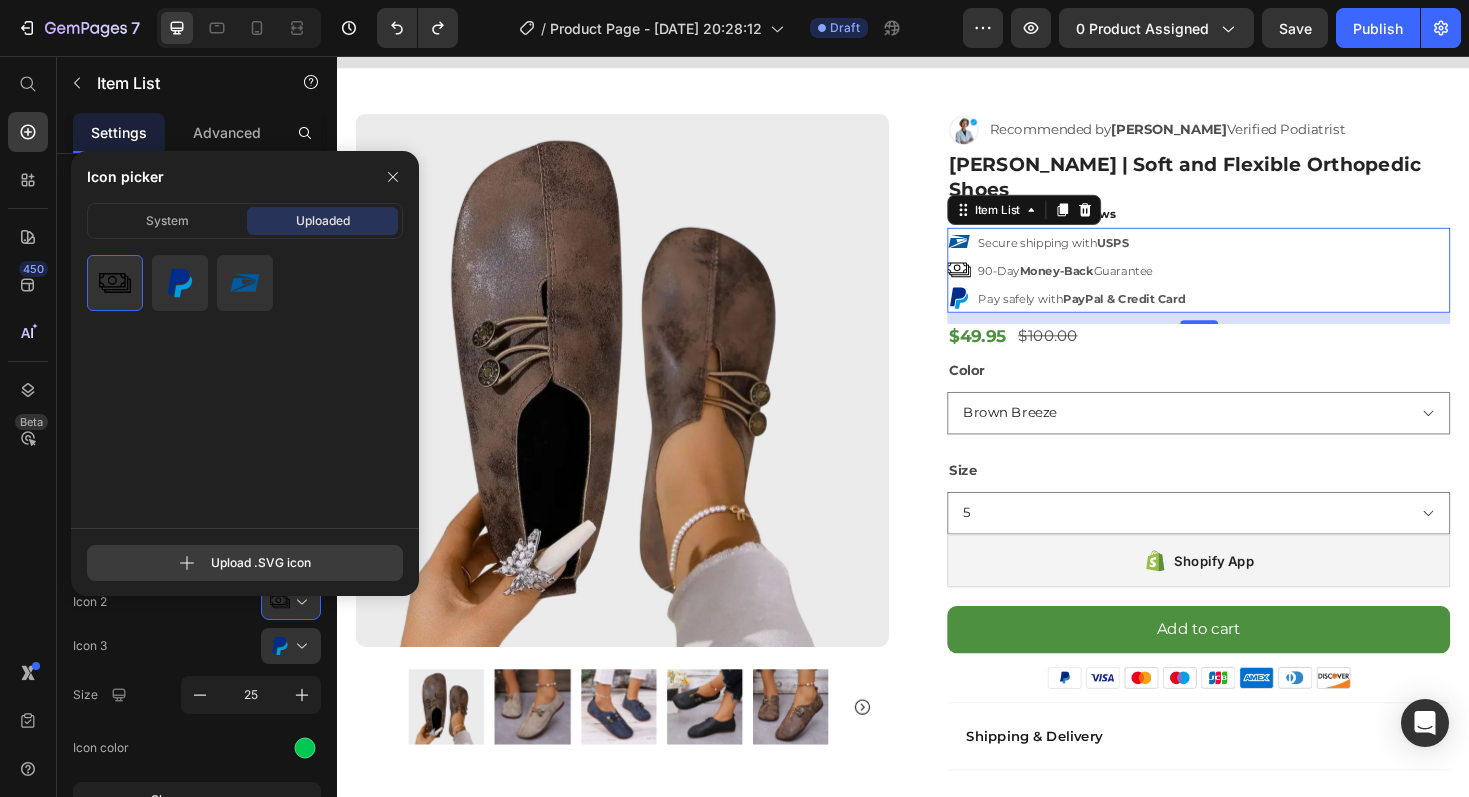 click 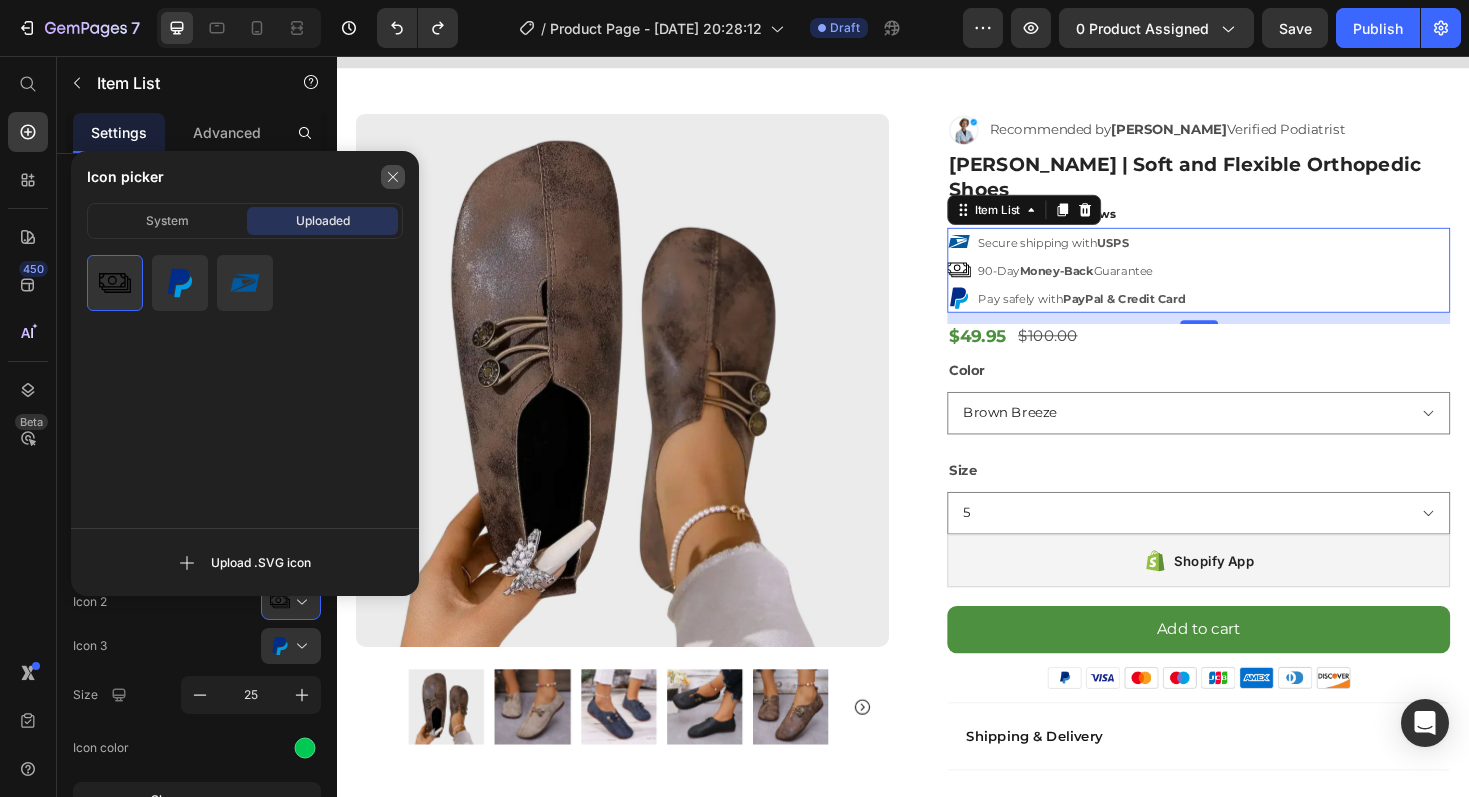 click 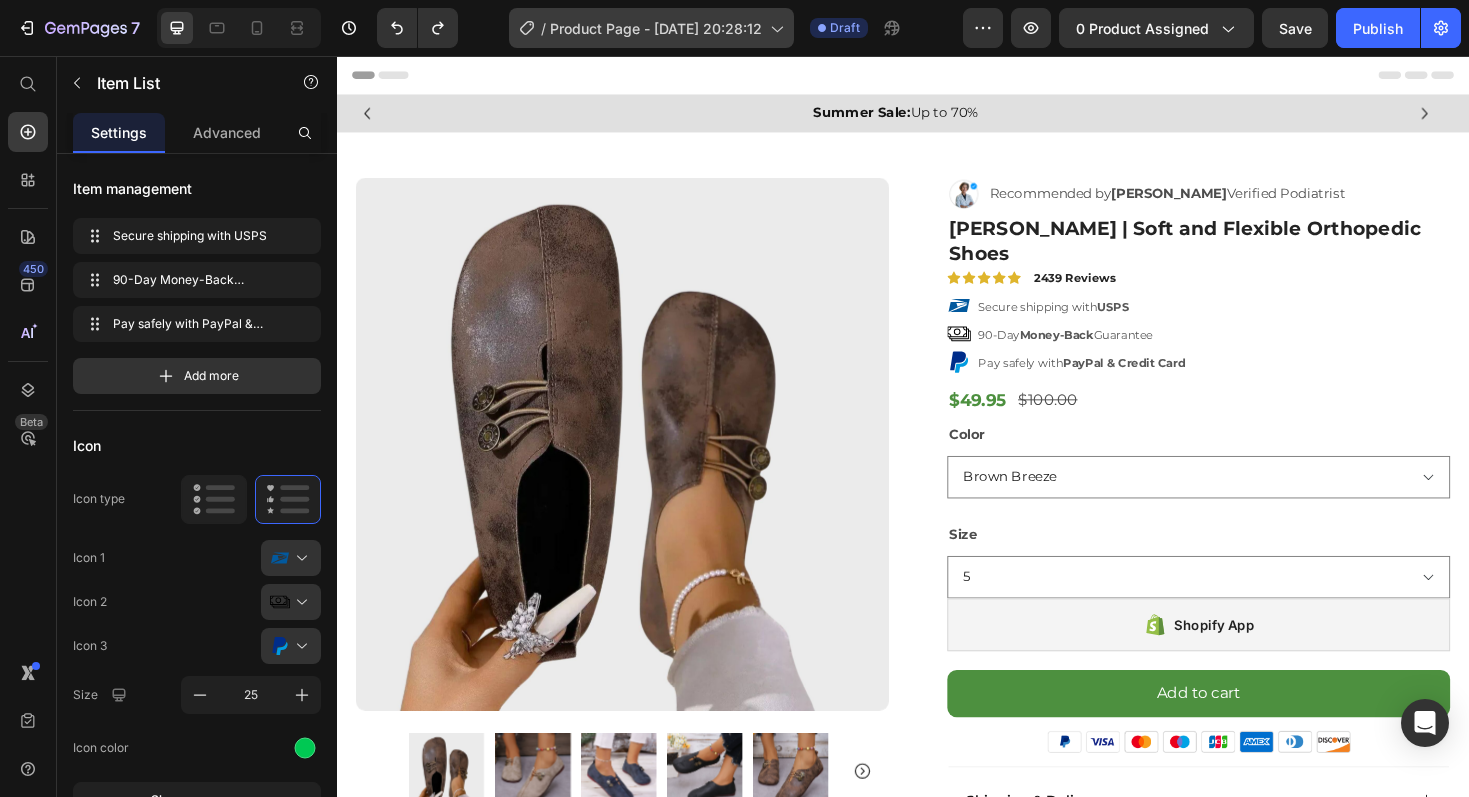 scroll, scrollTop: 150, scrollLeft: 0, axis: vertical 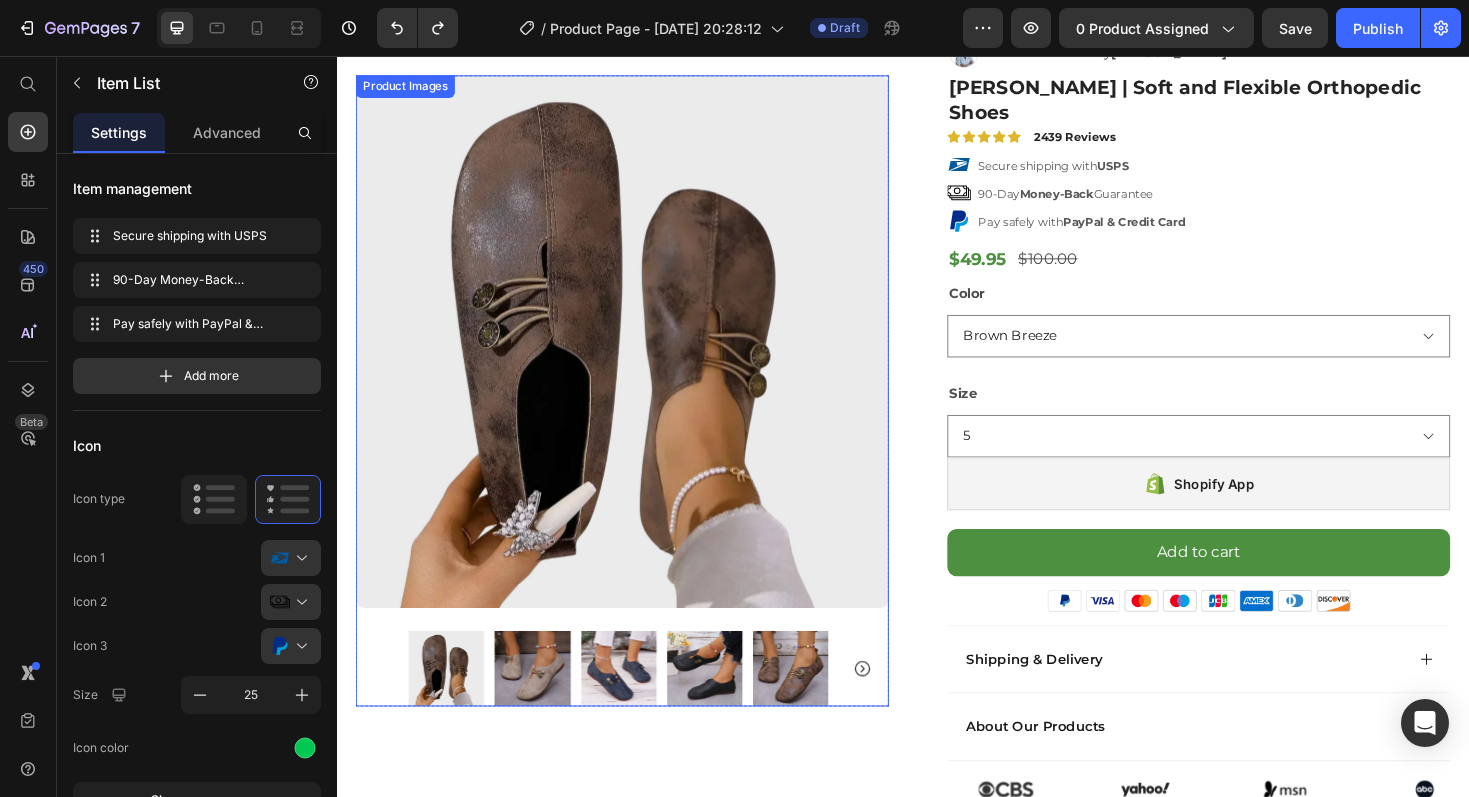 click at bounding box center [639, 358] 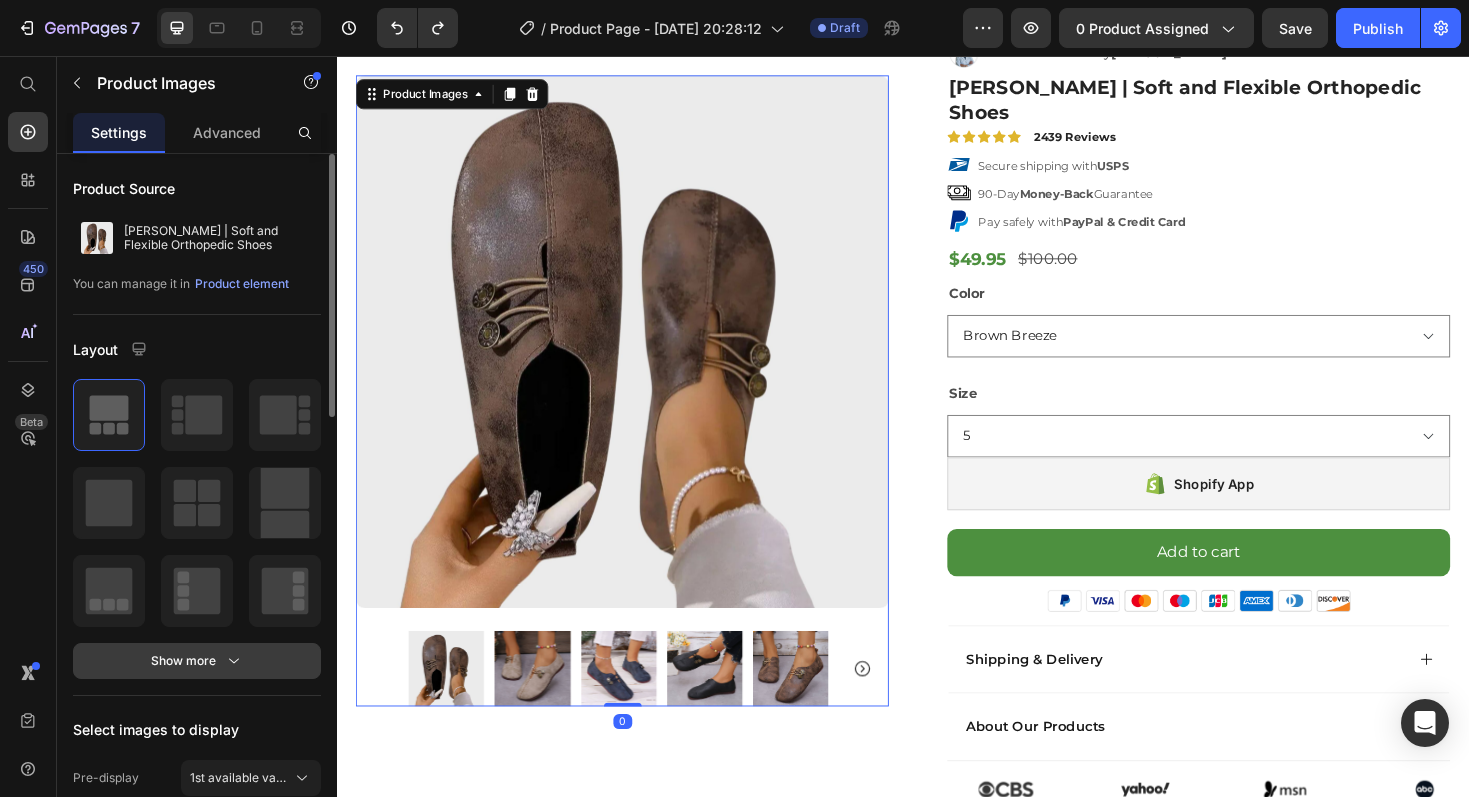 scroll, scrollTop: 7, scrollLeft: 0, axis: vertical 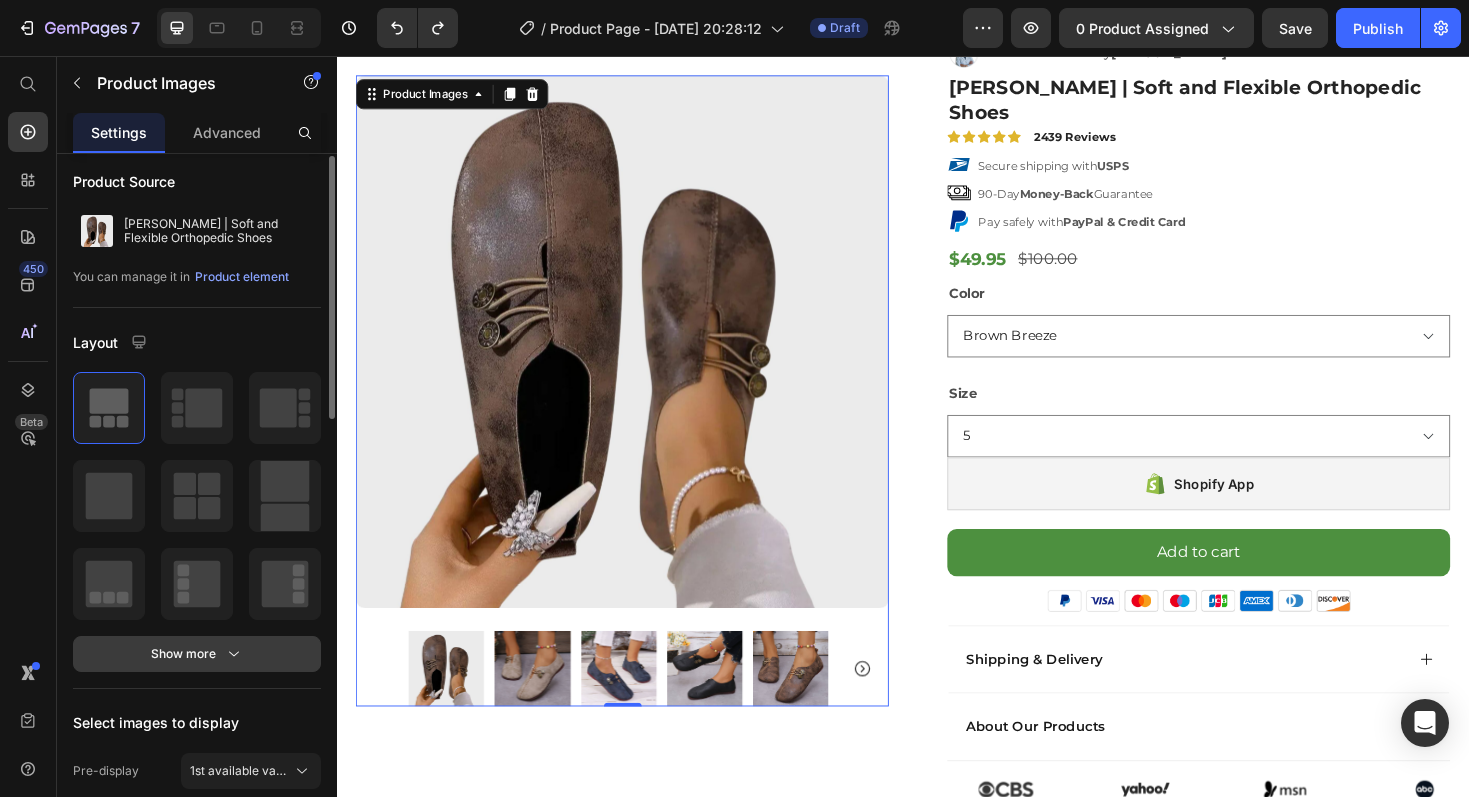click on "Show more" at bounding box center [197, 654] 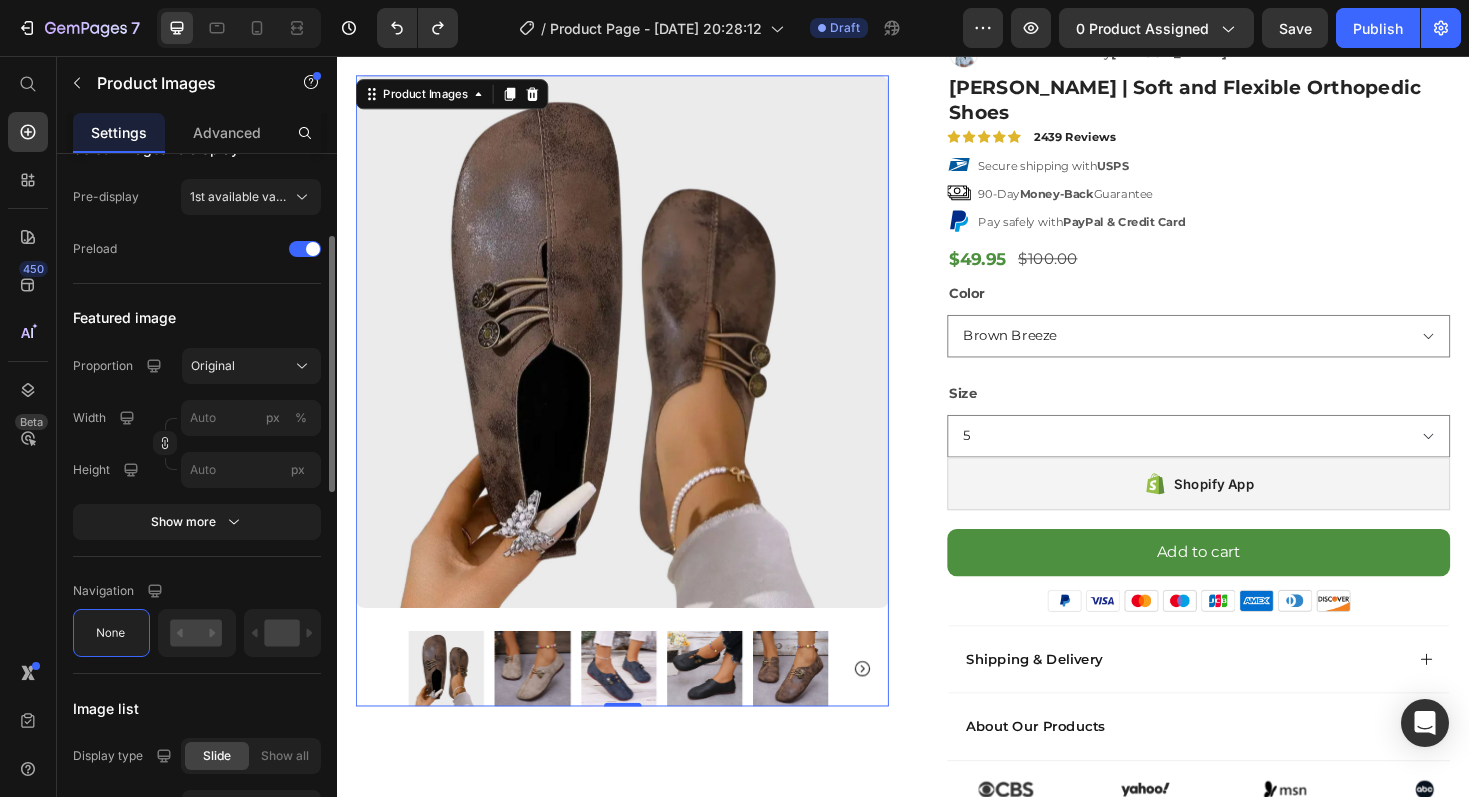 scroll, scrollTop: 642, scrollLeft: 0, axis: vertical 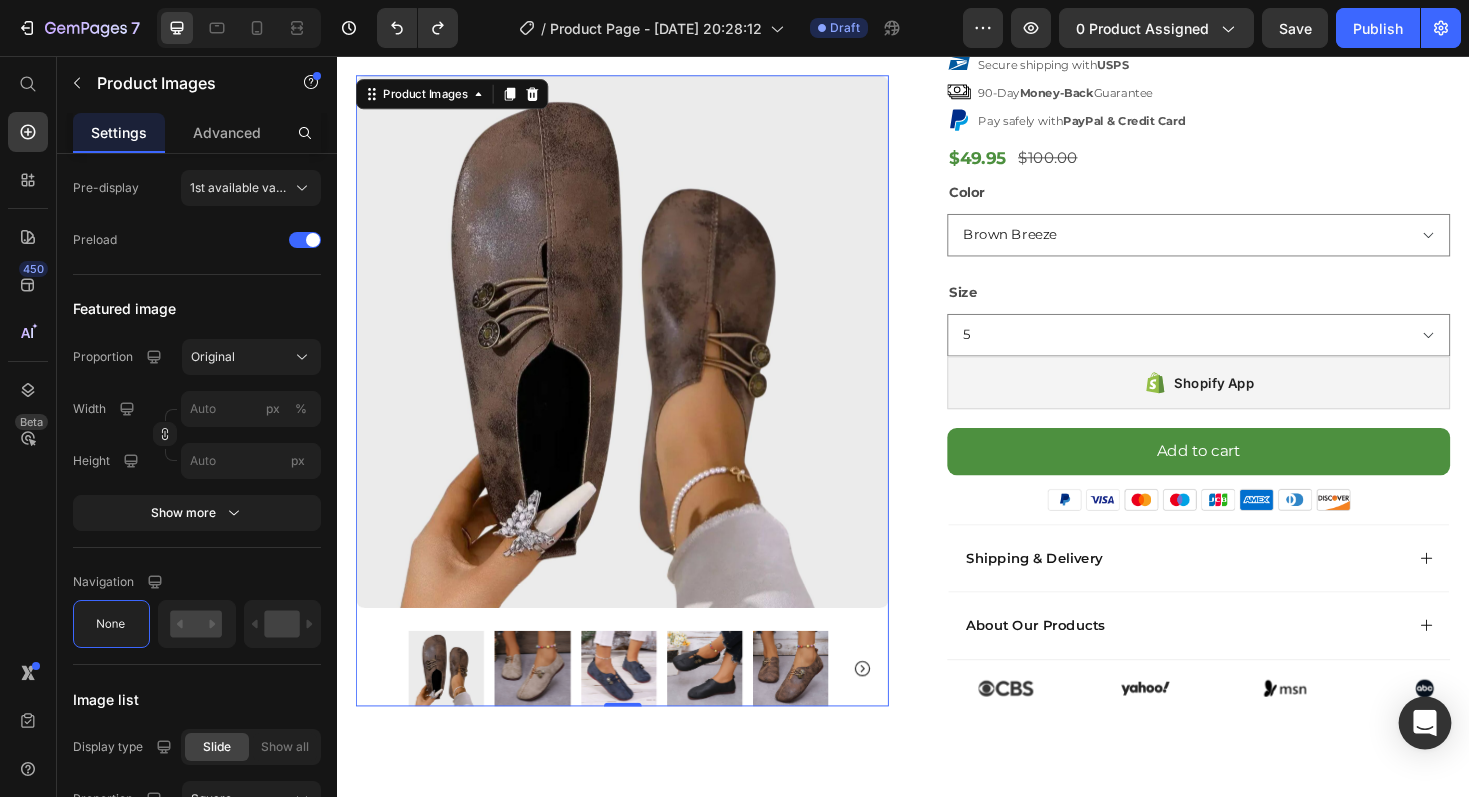 click 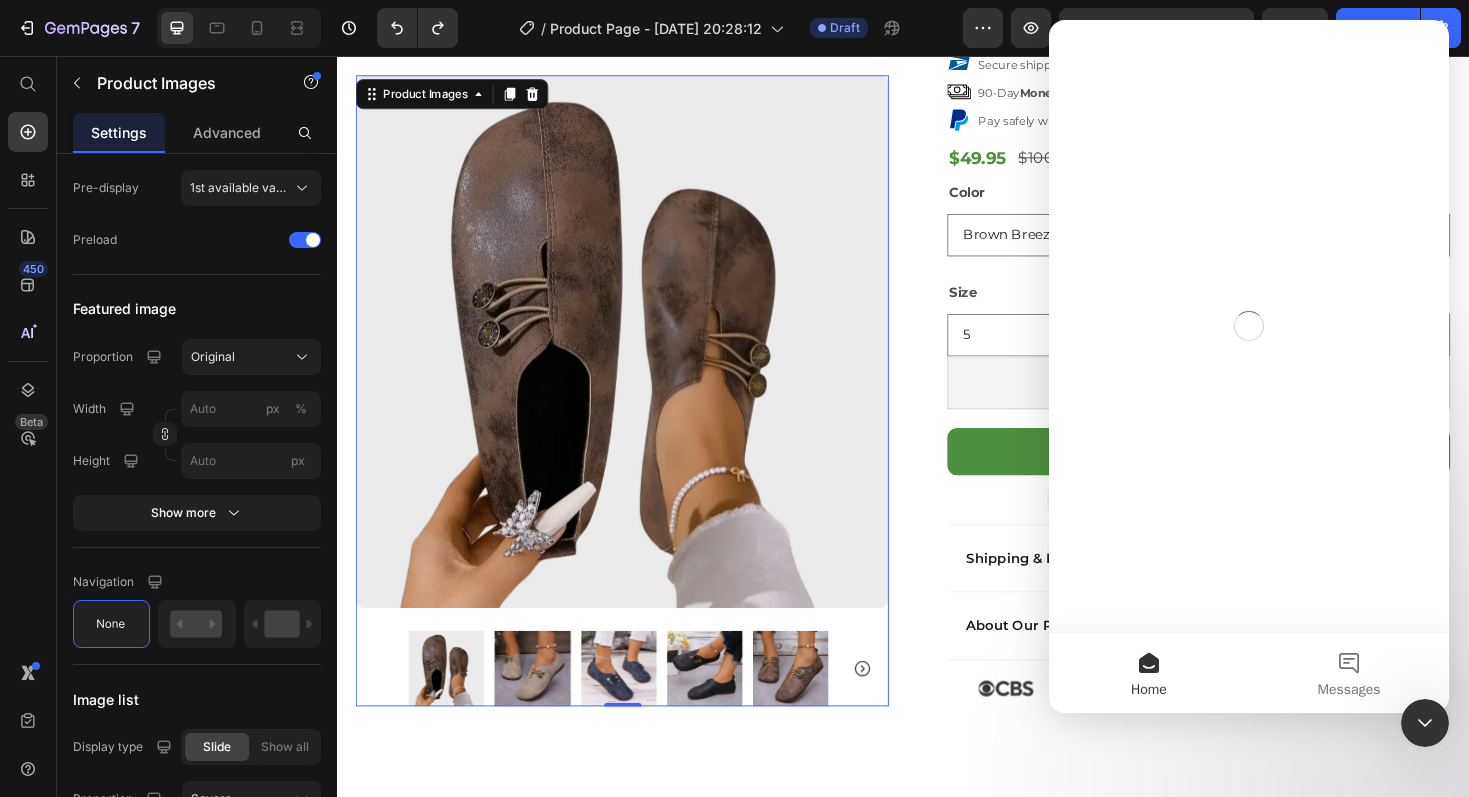 scroll, scrollTop: 0, scrollLeft: 0, axis: both 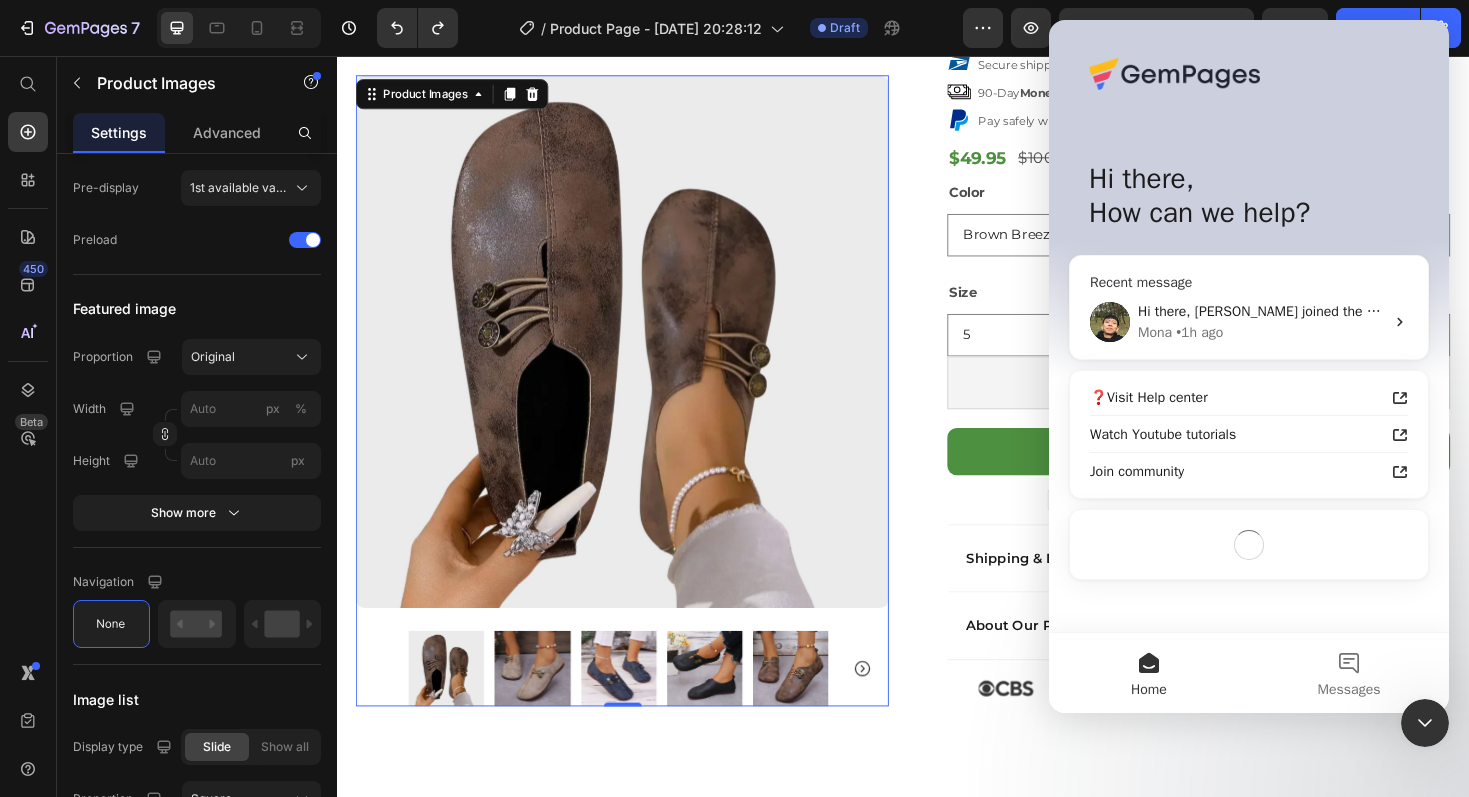 click on "•  1h ago" at bounding box center (1199, 332) 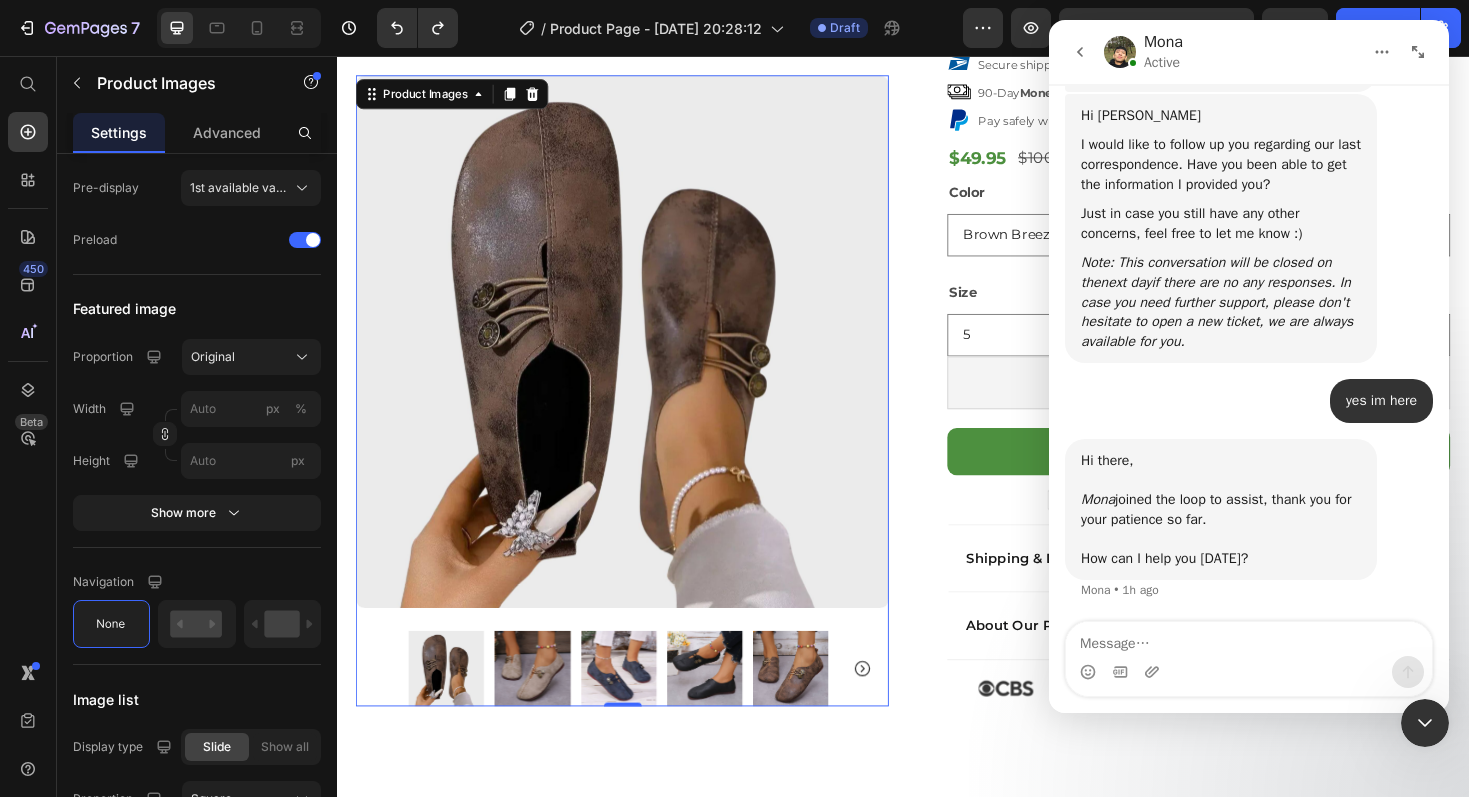 scroll, scrollTop: 21877, scrollLeft: 0, axis: vertical 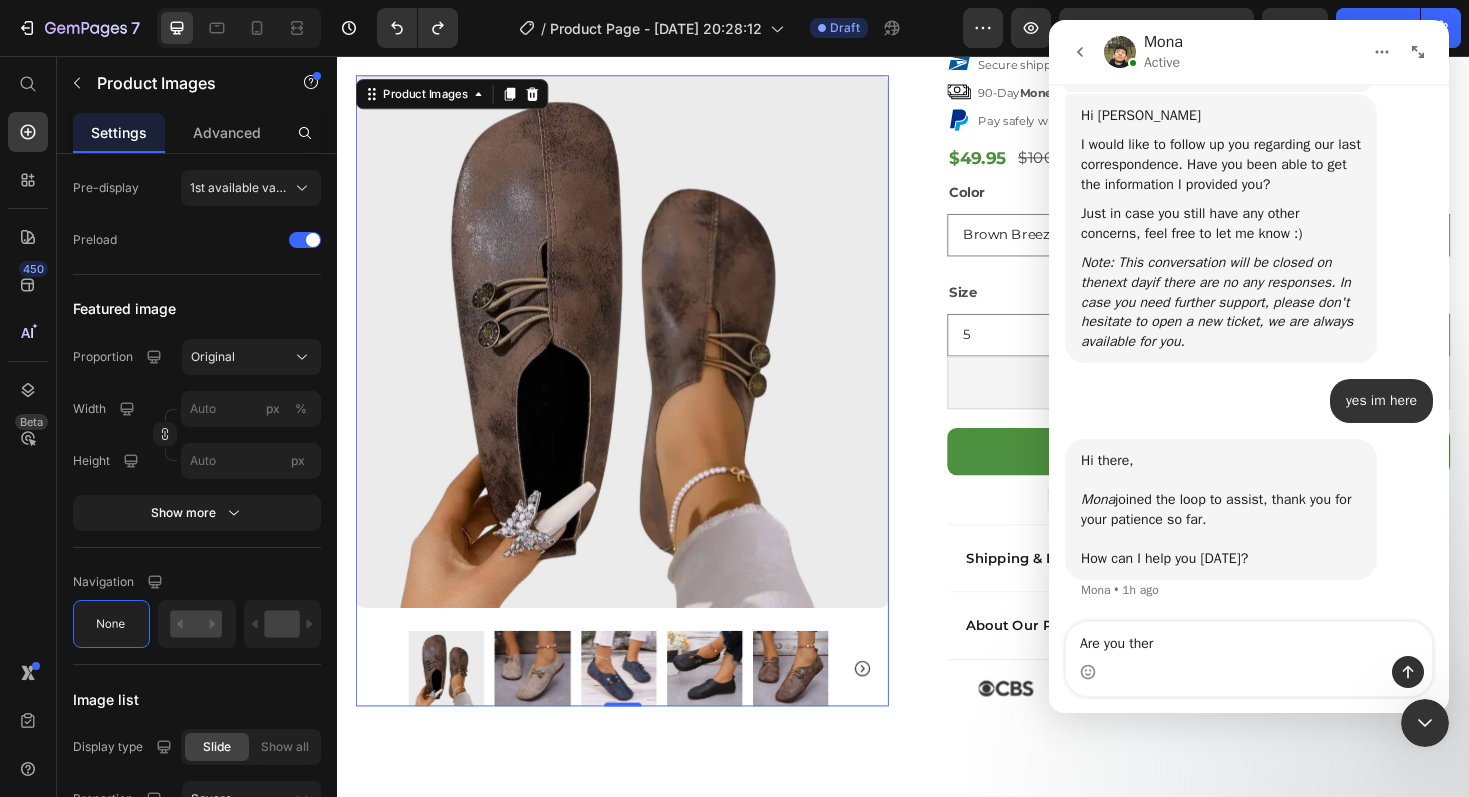 type on "Are you there" 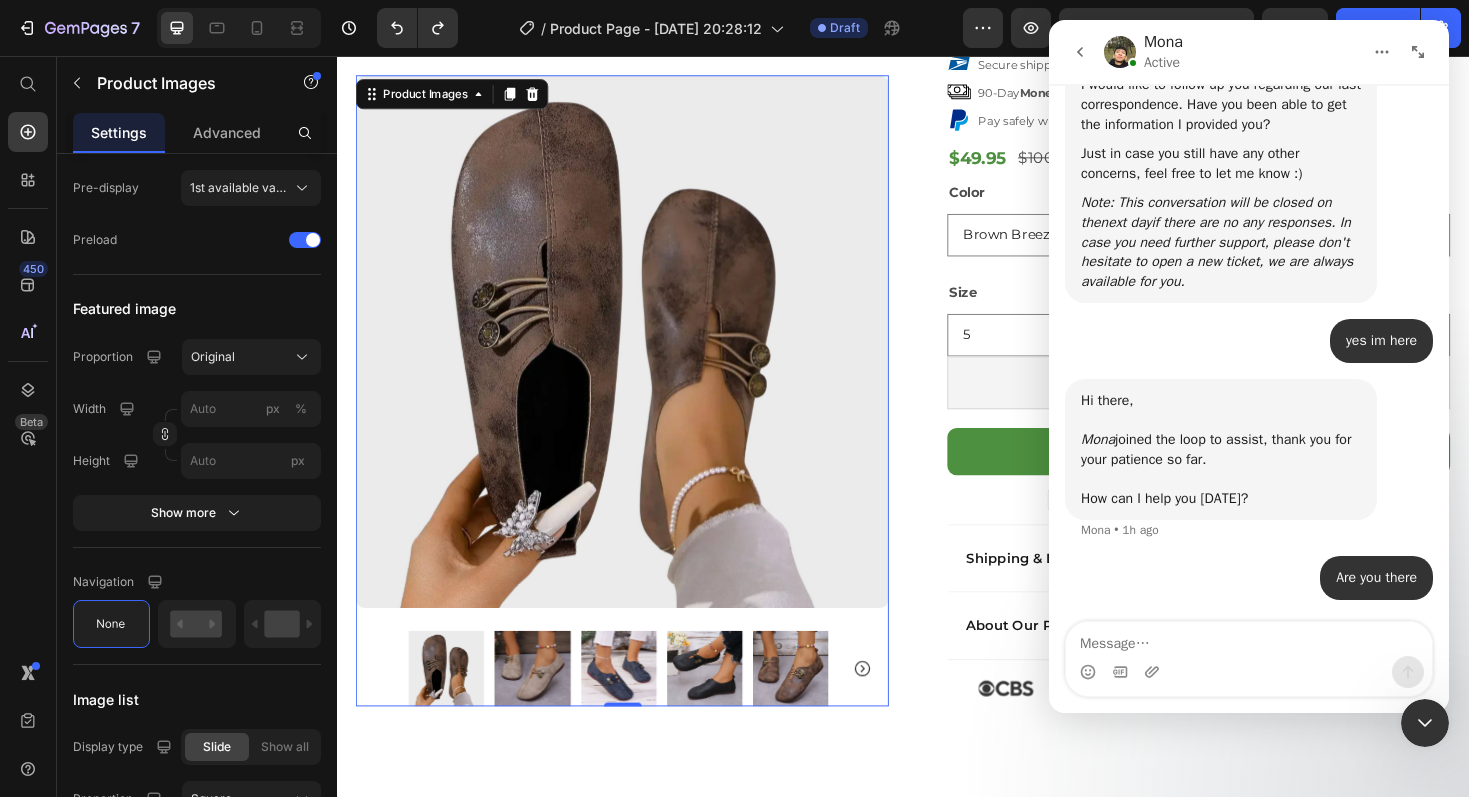 type on "?" 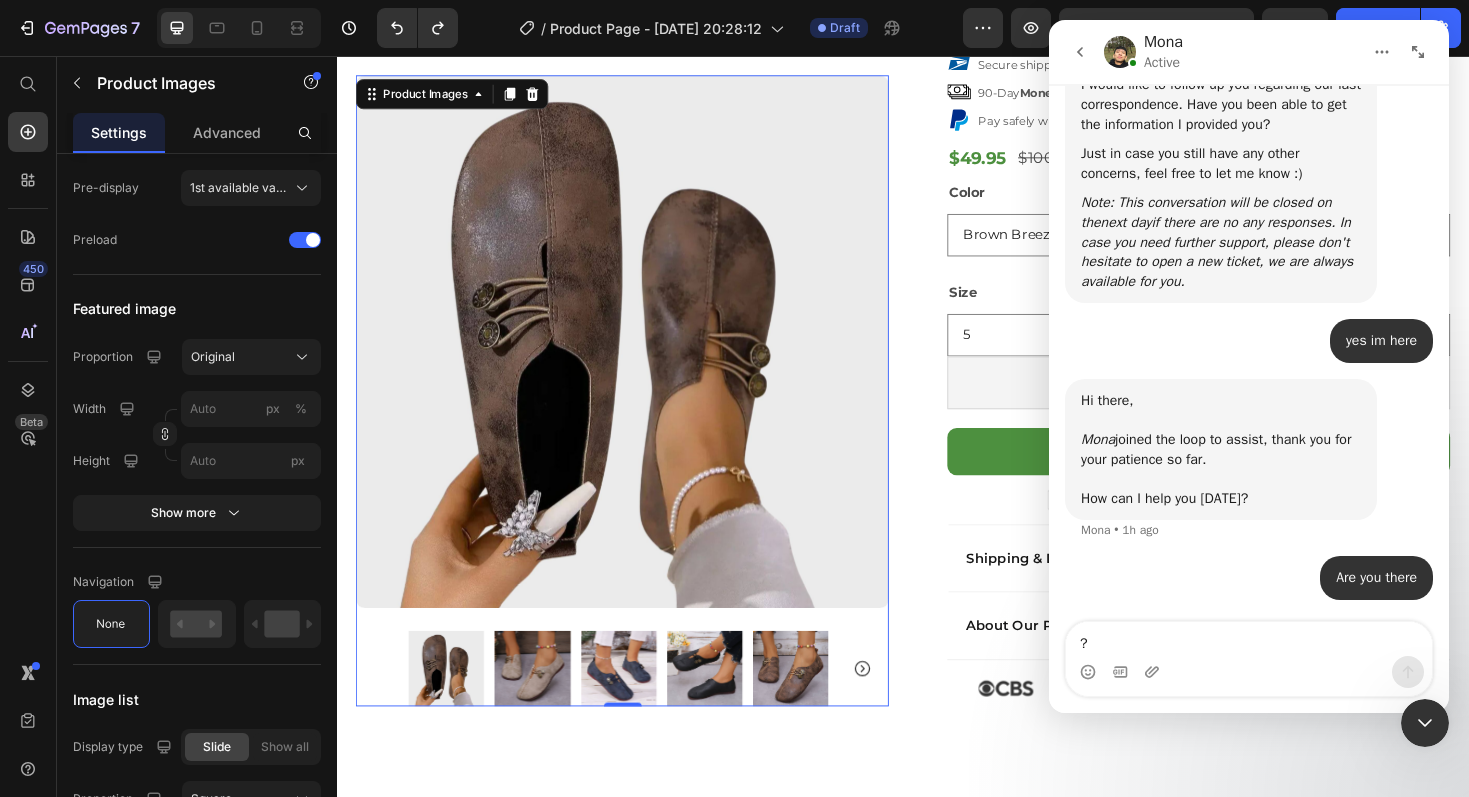 type 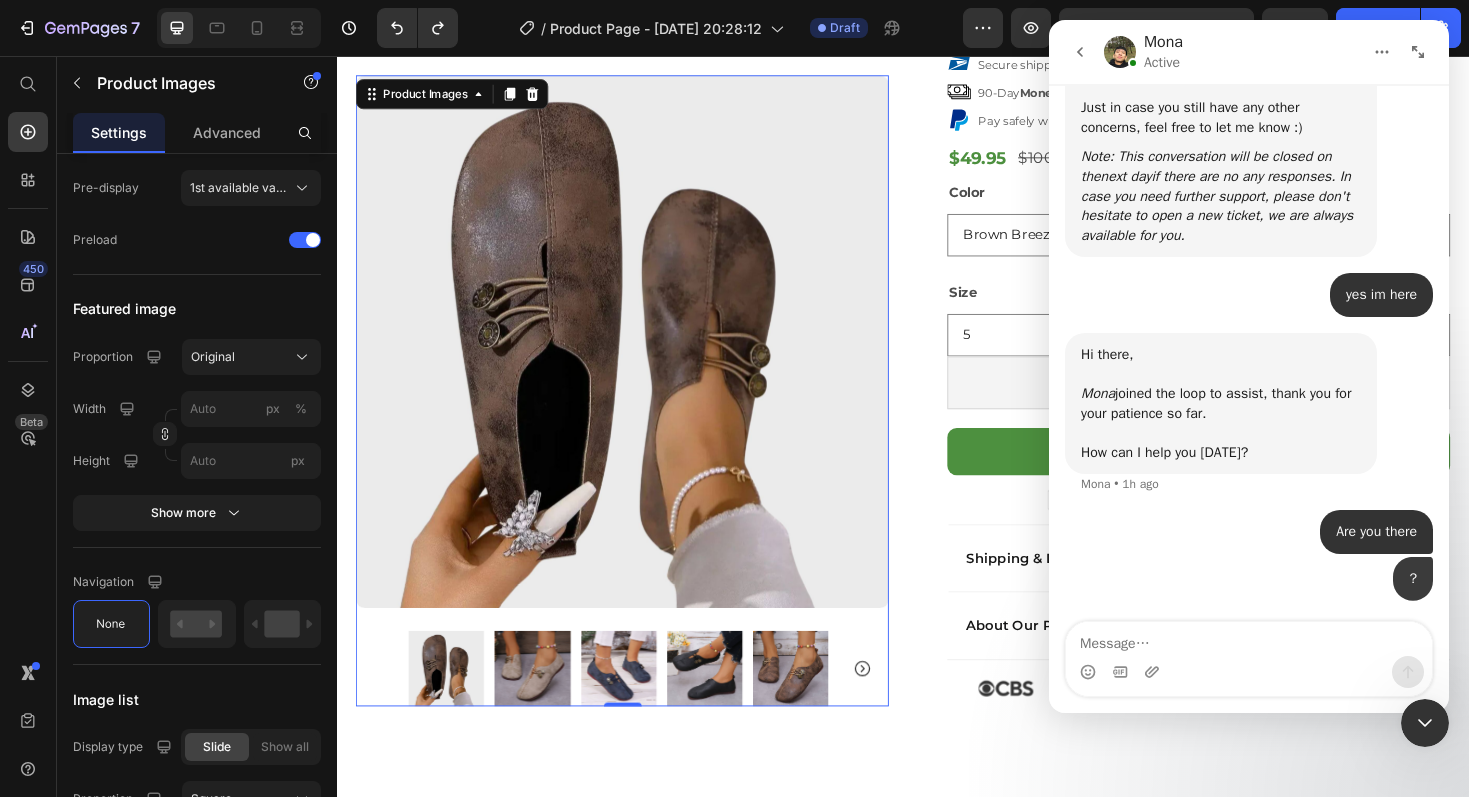 scroll, scrollTop: 21982, scrollLeft: 0, axis: vertical 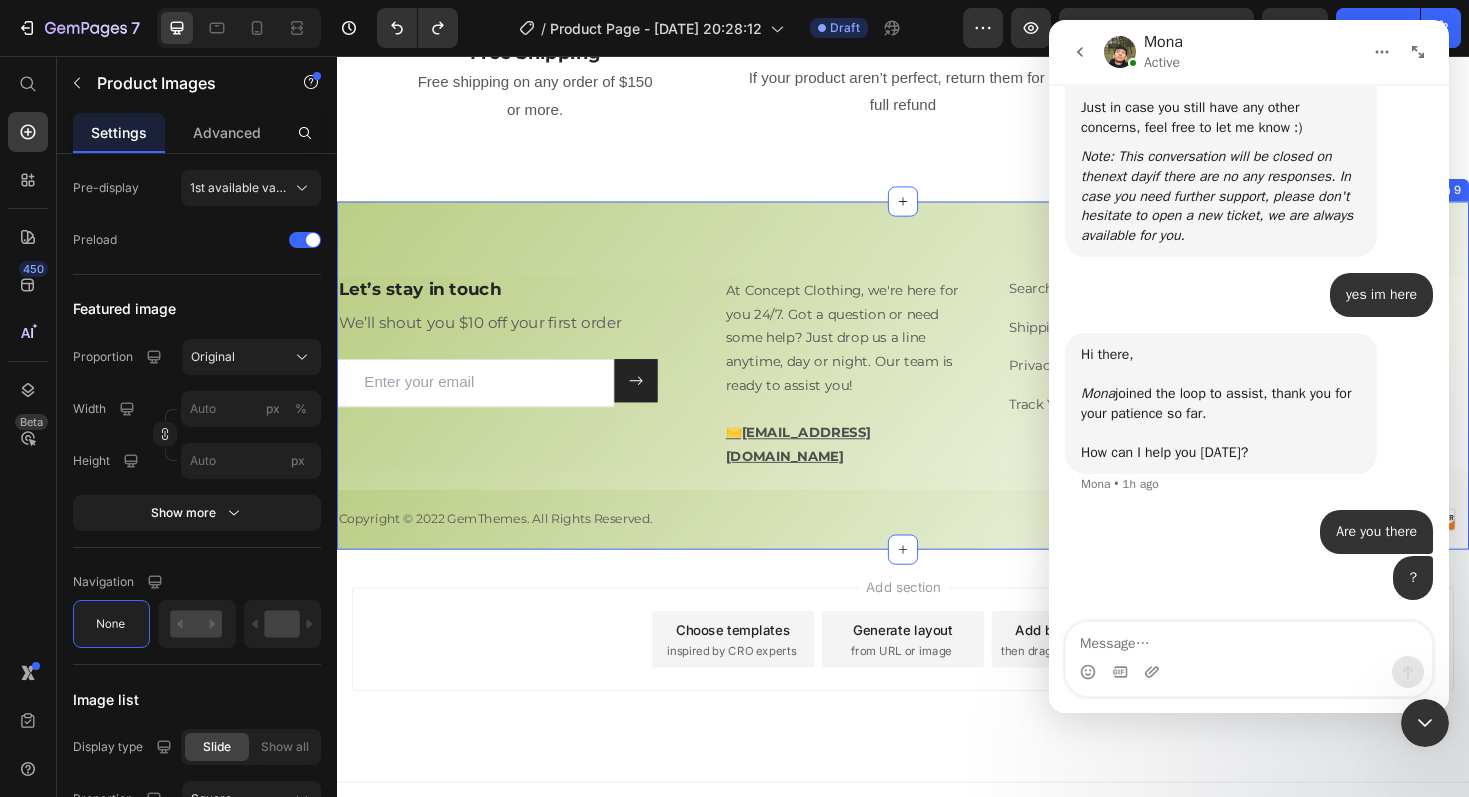 click on "Let’s stay in touch Heading We’ll shout you $10 off your first order Text block Email Field
Submit Button Row Newsletter Row At Concept Clothing, we're here for you 24/7. Got a question or need some help? Just drop us a line anytime, day or night. Our team is ready to assist you!   ✉️support@cnptclothing.com Text Block Search Text block Shipping Policy Text block Privacy Policy Text block Track Your Order Text block Row Heading Row Copyright © 2022 GemThemes. All Rights Reserved. Text block Image Row Row Section 9" at bounding box center [937, 394] 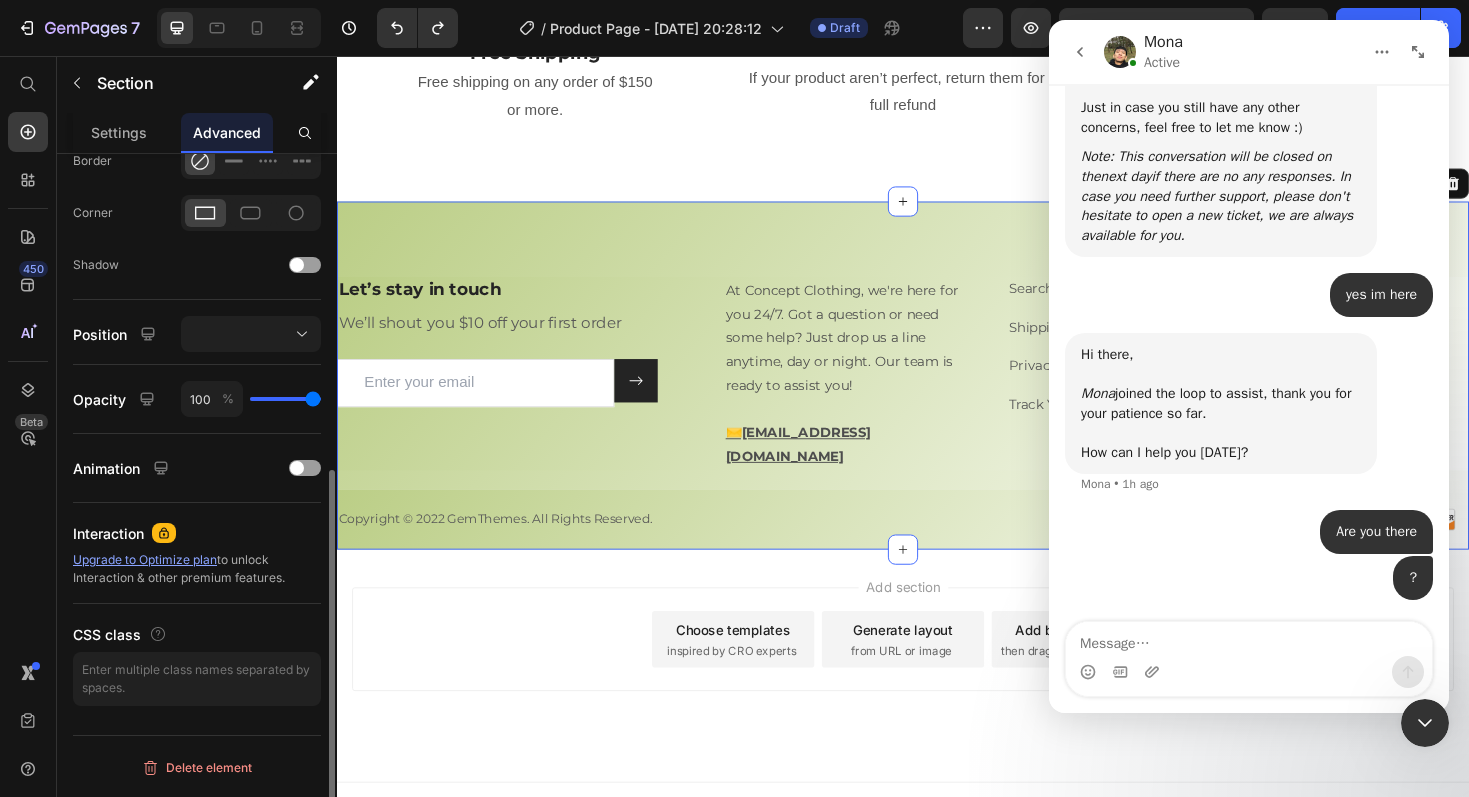 scroll, scrollTop: 0, scrollLeft: 0, axis: both 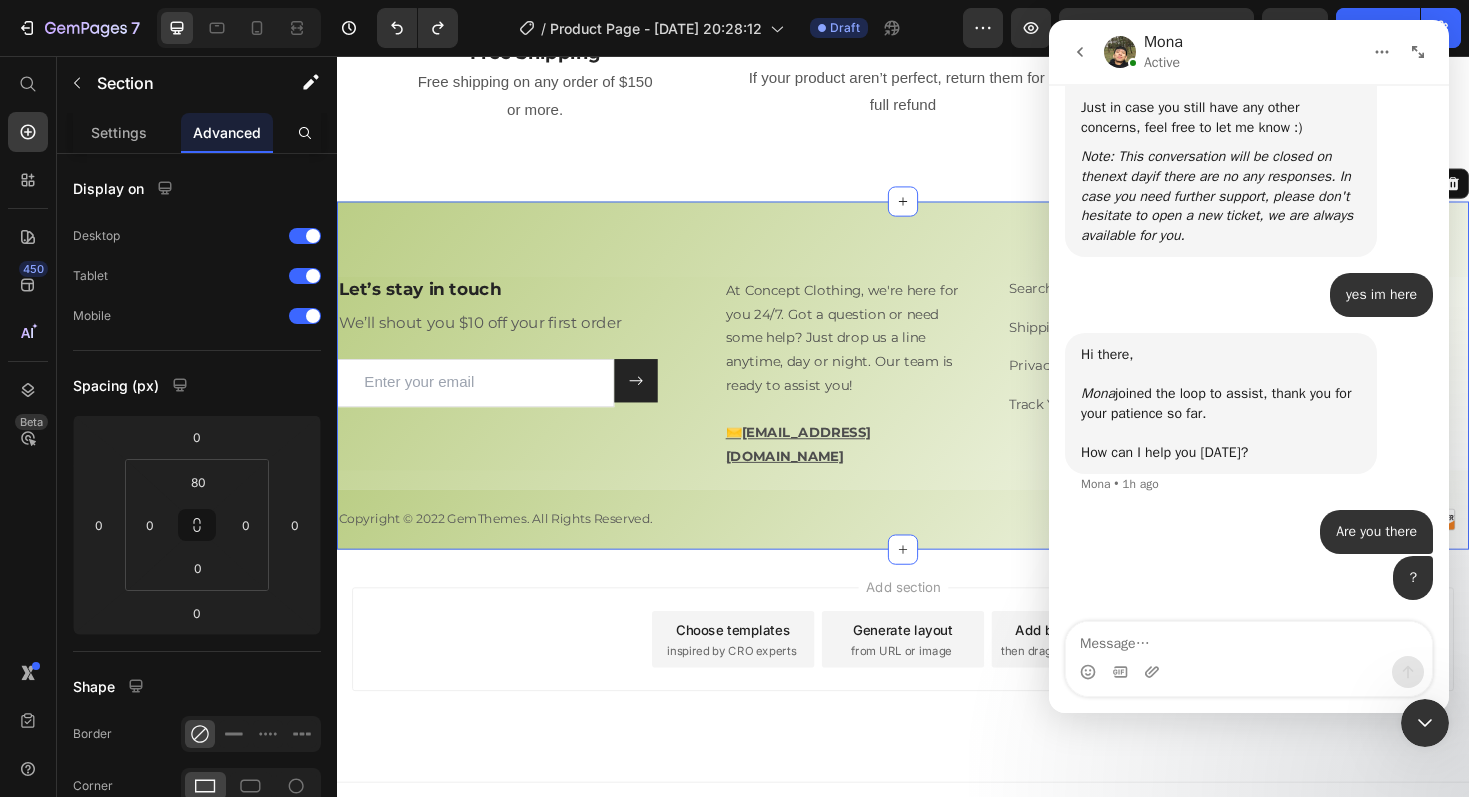 click 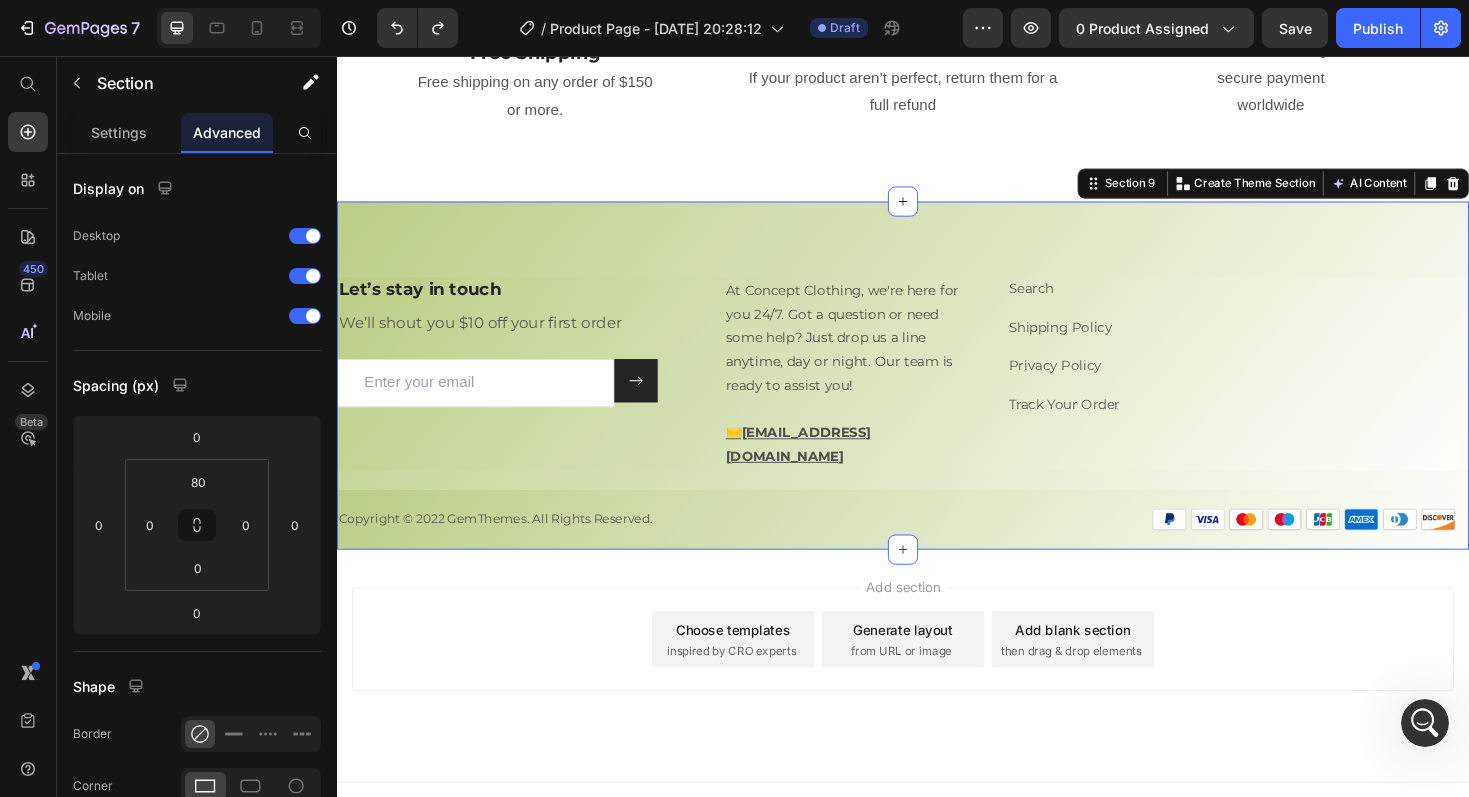 scroll, scrollTop: 0, scrollLeft: 0, axis: both 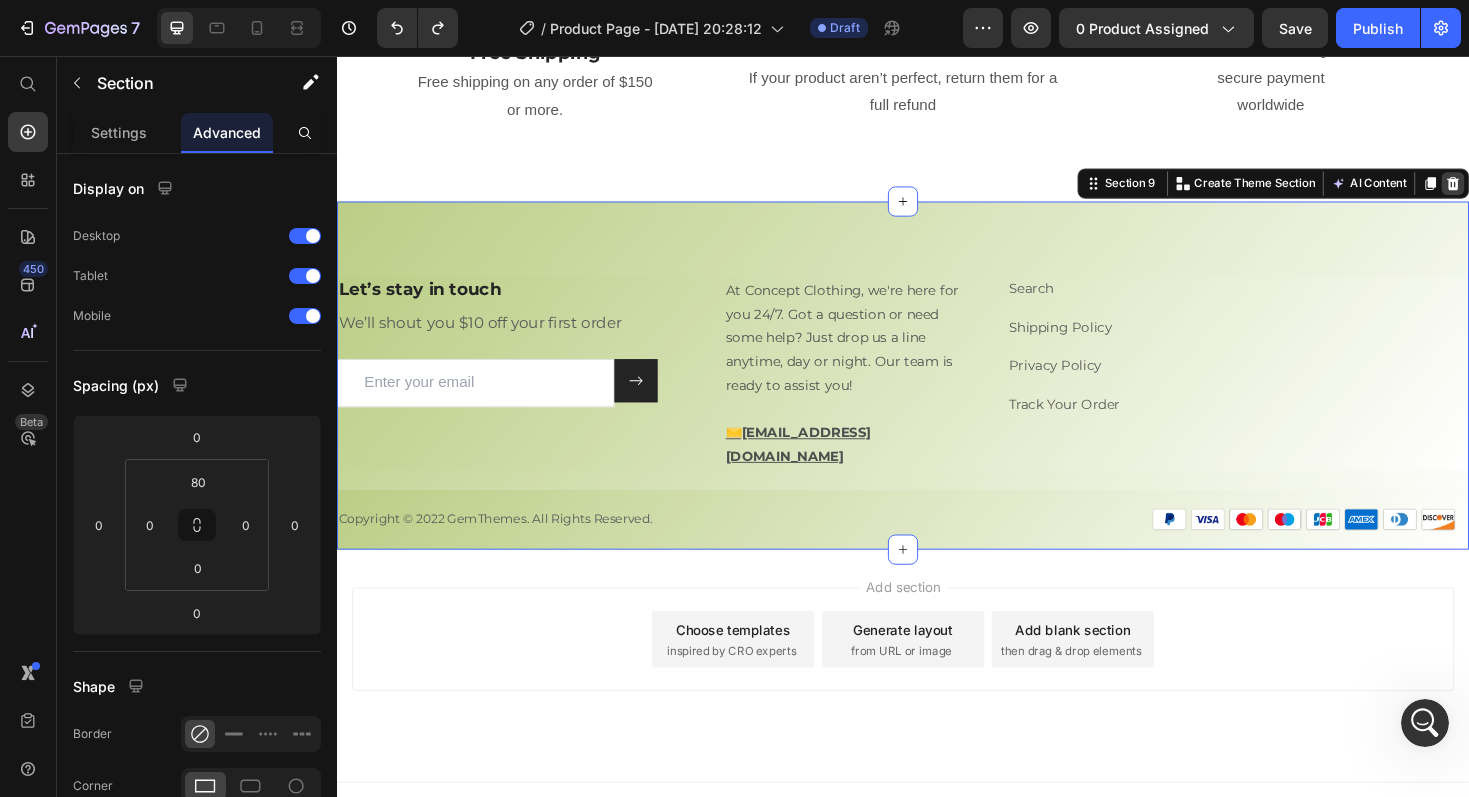 click 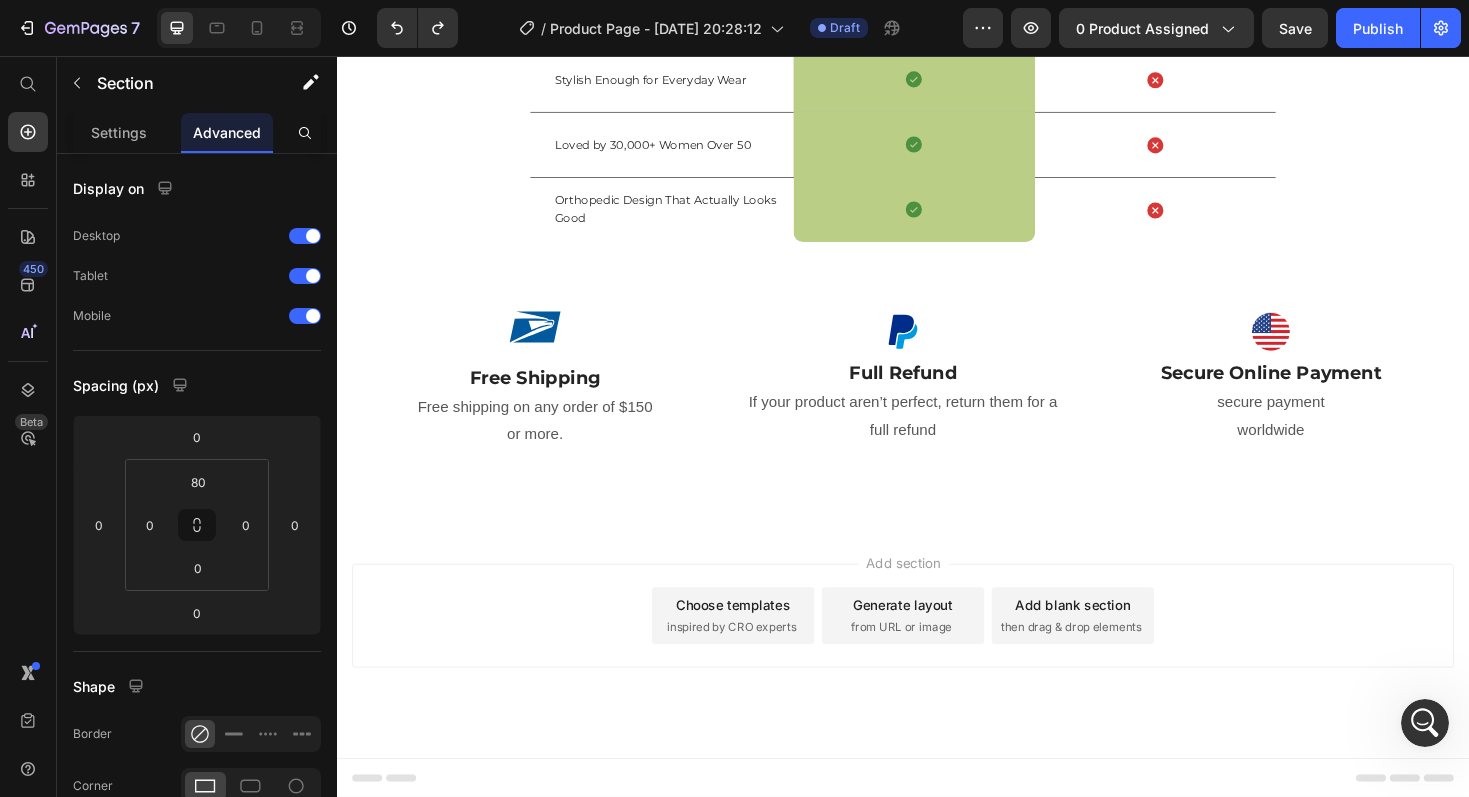 scroll, scrollTop: 3963, scrollLeft: 0, axis: vertical 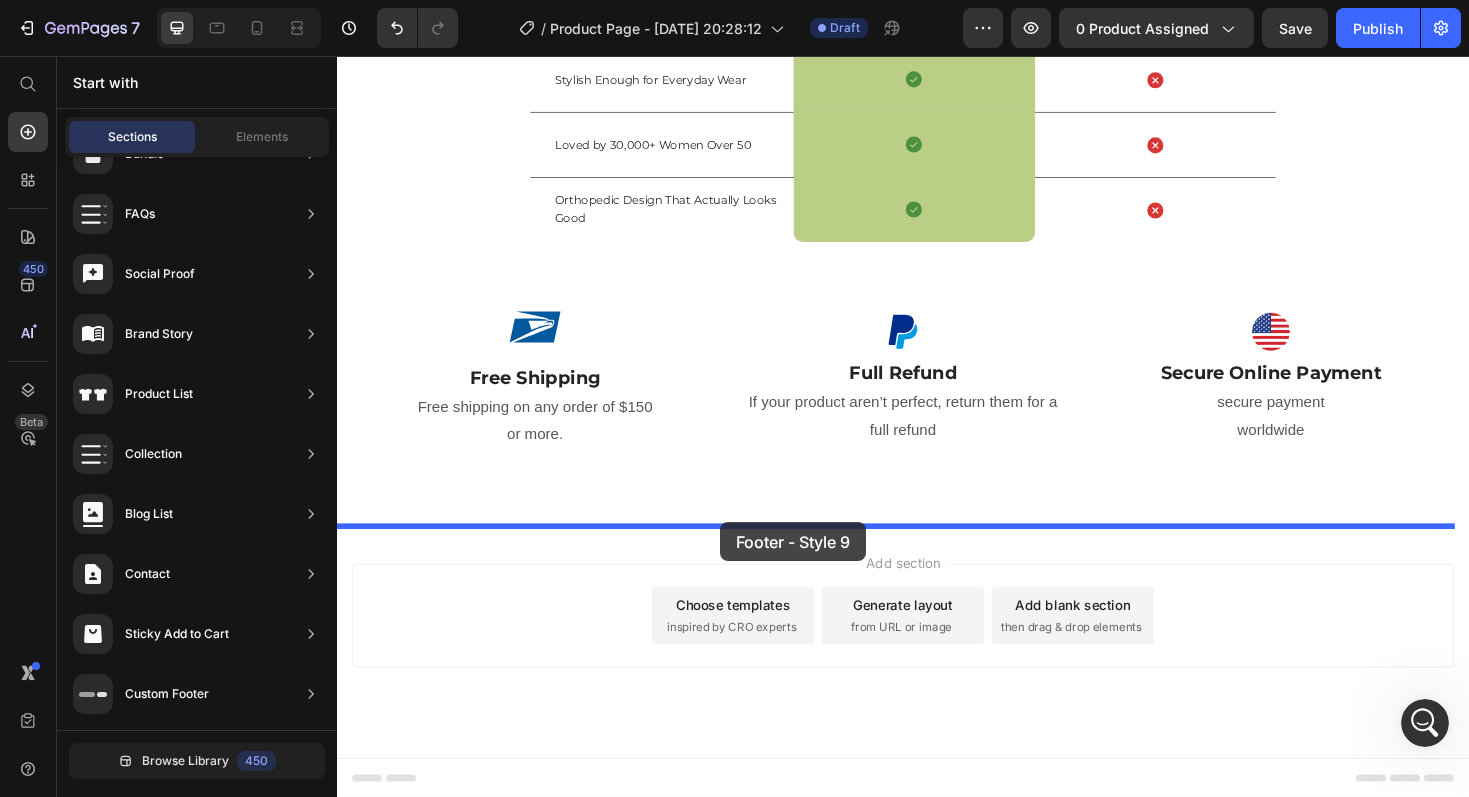 drag, startPoint x: 891, startPoint y: 482, endPoint x: 743, endPoint y: 550, distance: 162.87419 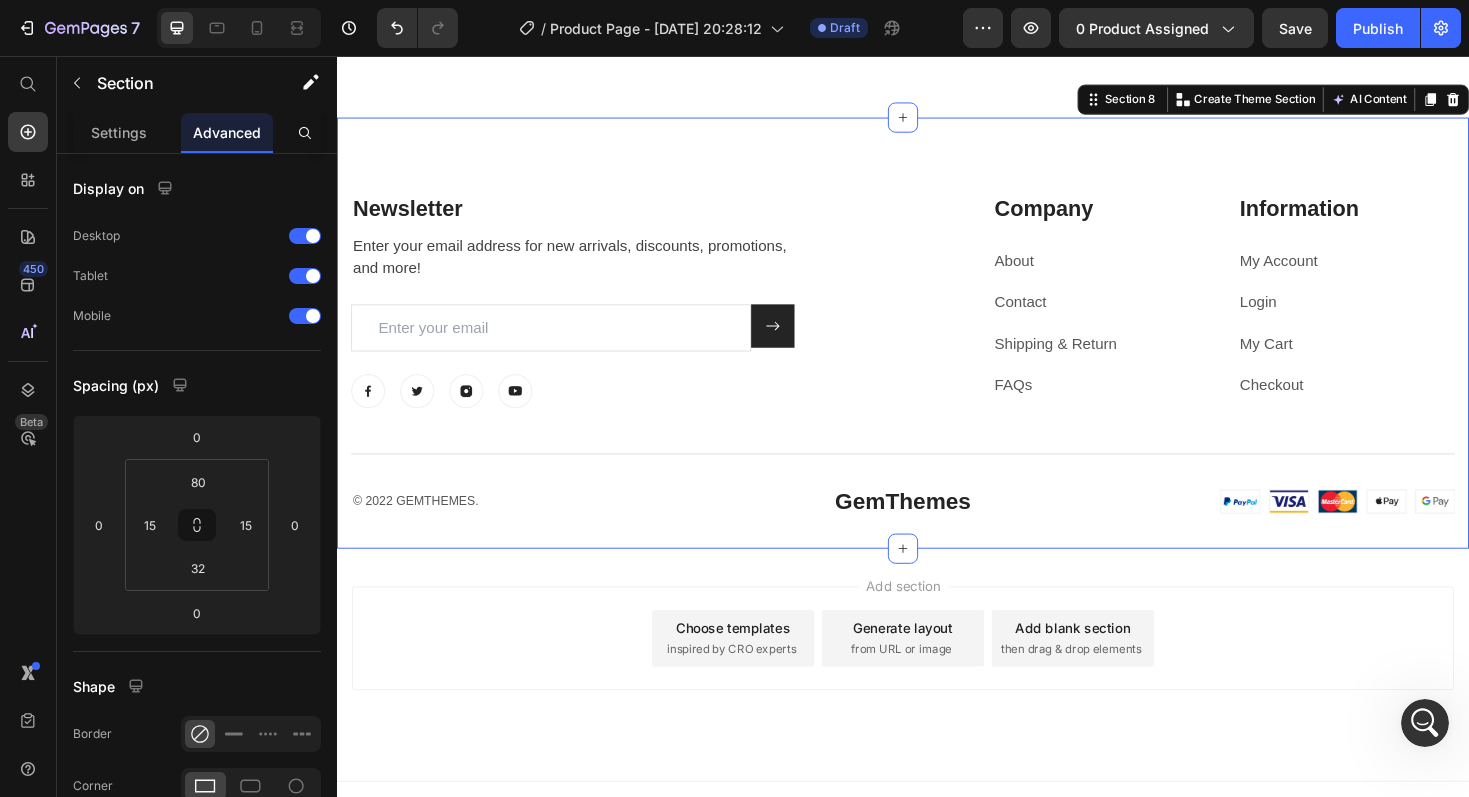scroll, scrollTop: 4410, scrollLeft: 0, axis: vertical 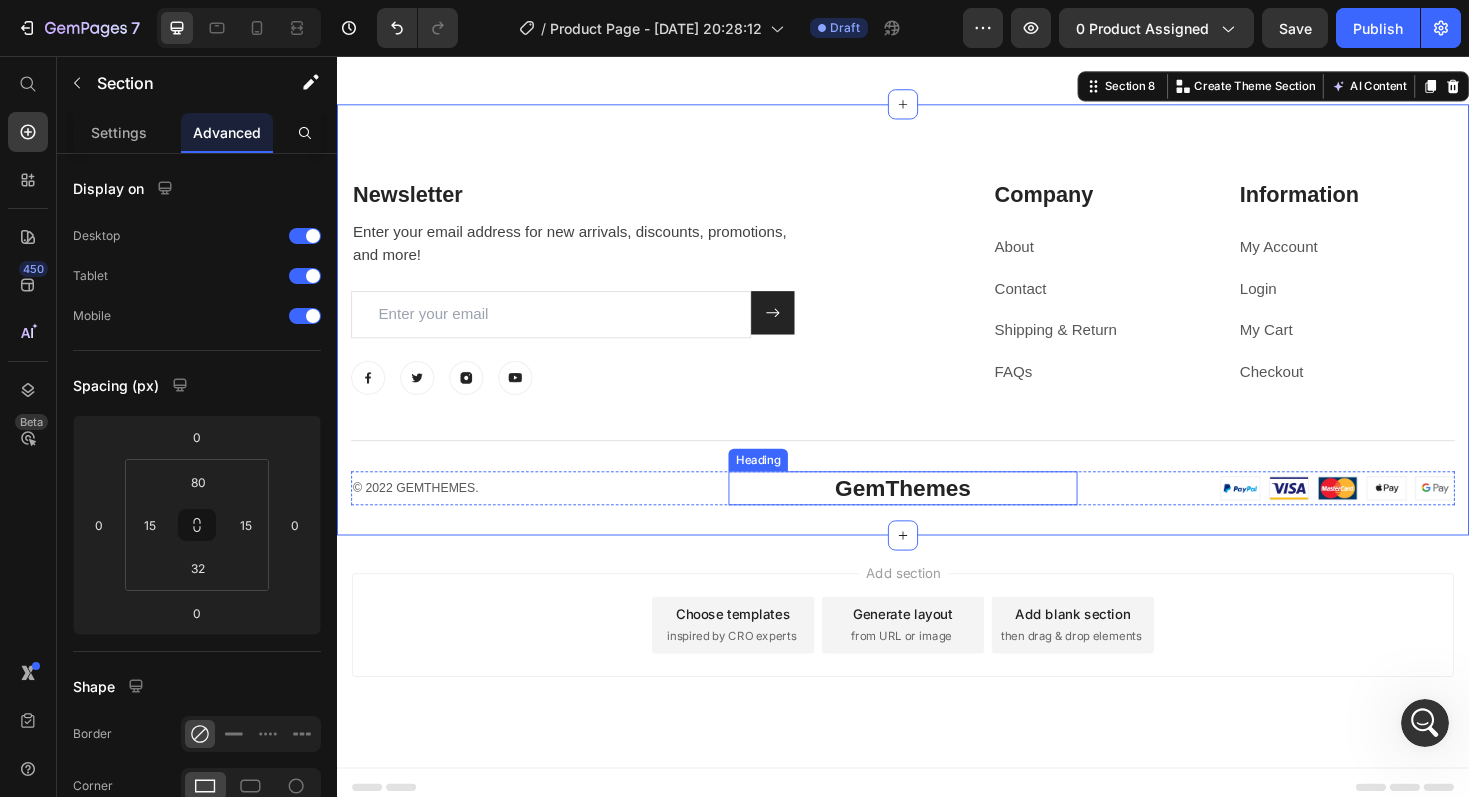 click on "GemThemes" at bounding box center [937, 513] 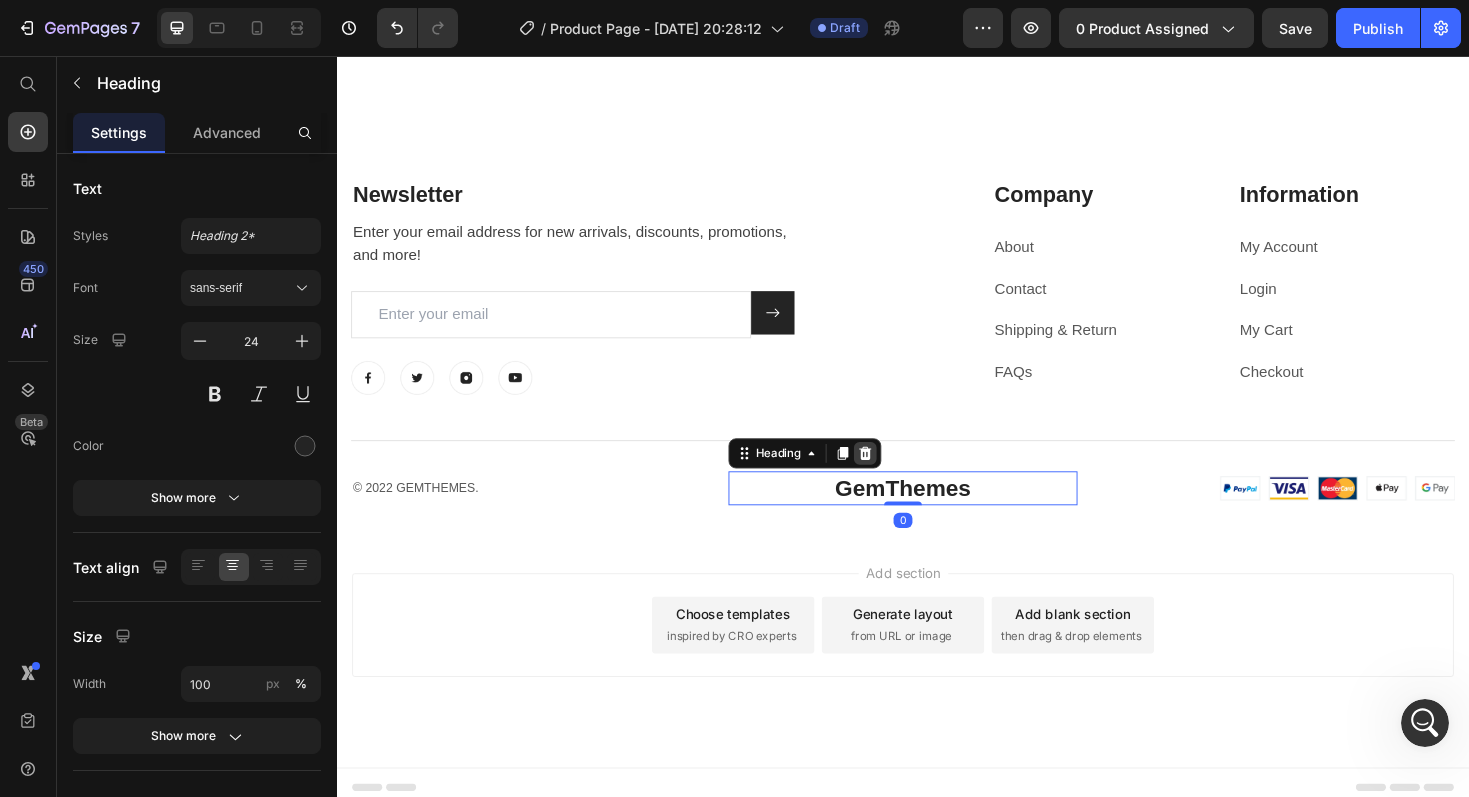 click 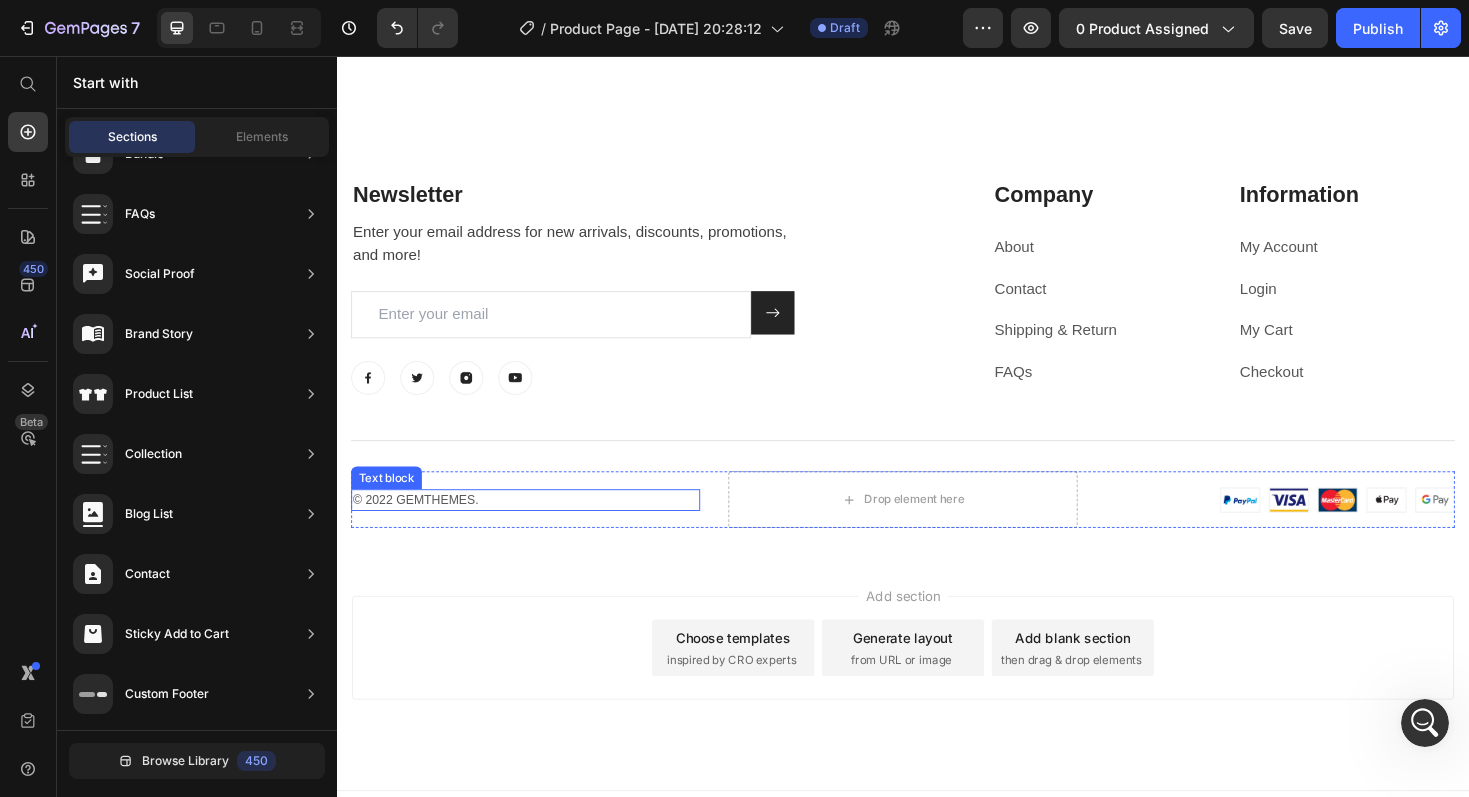 click on "© 2022 GEMTHEMES." at bounding box center [537, 527] 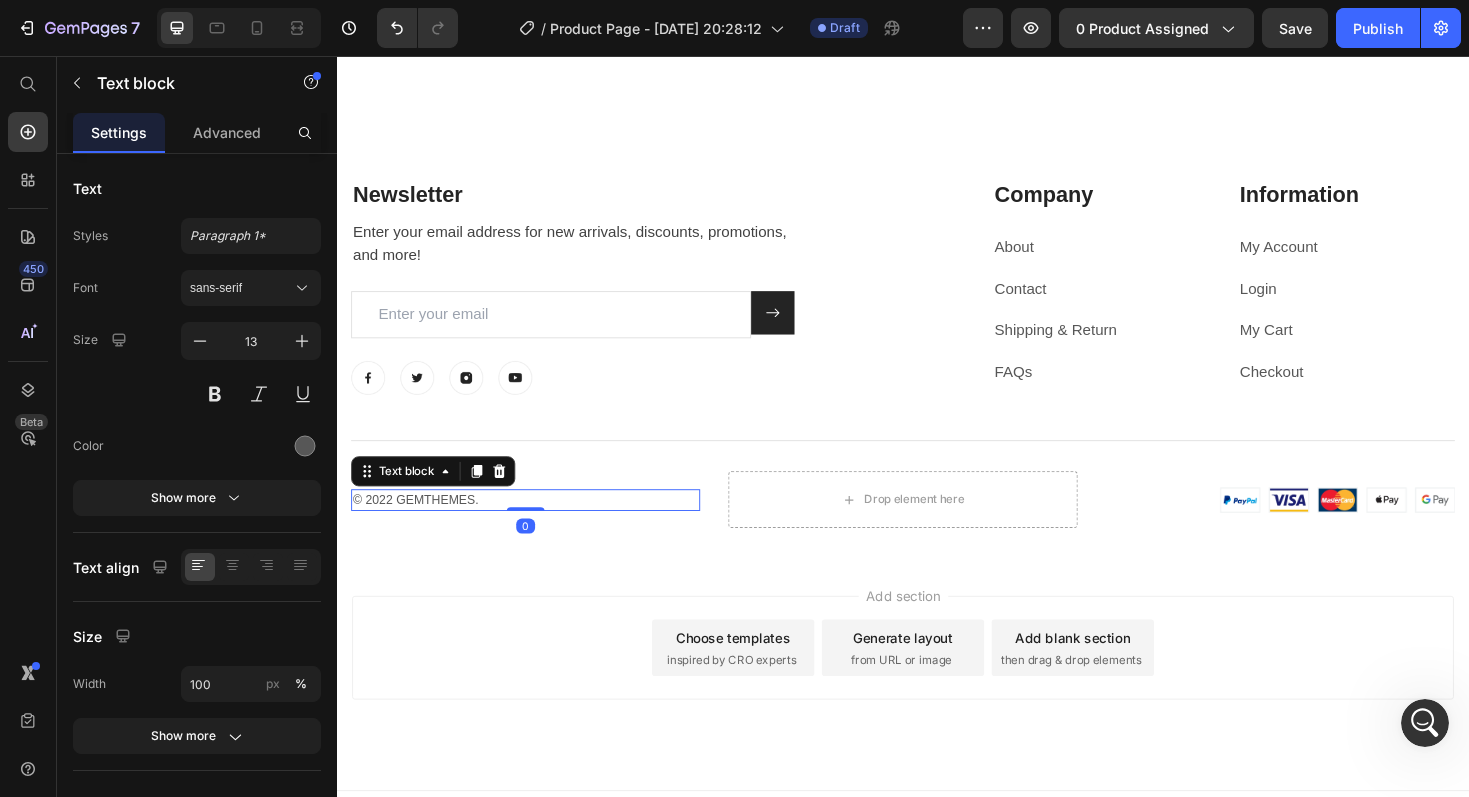 click on "© 2022 GEMTHEMES." at bounding box center (537, 527) 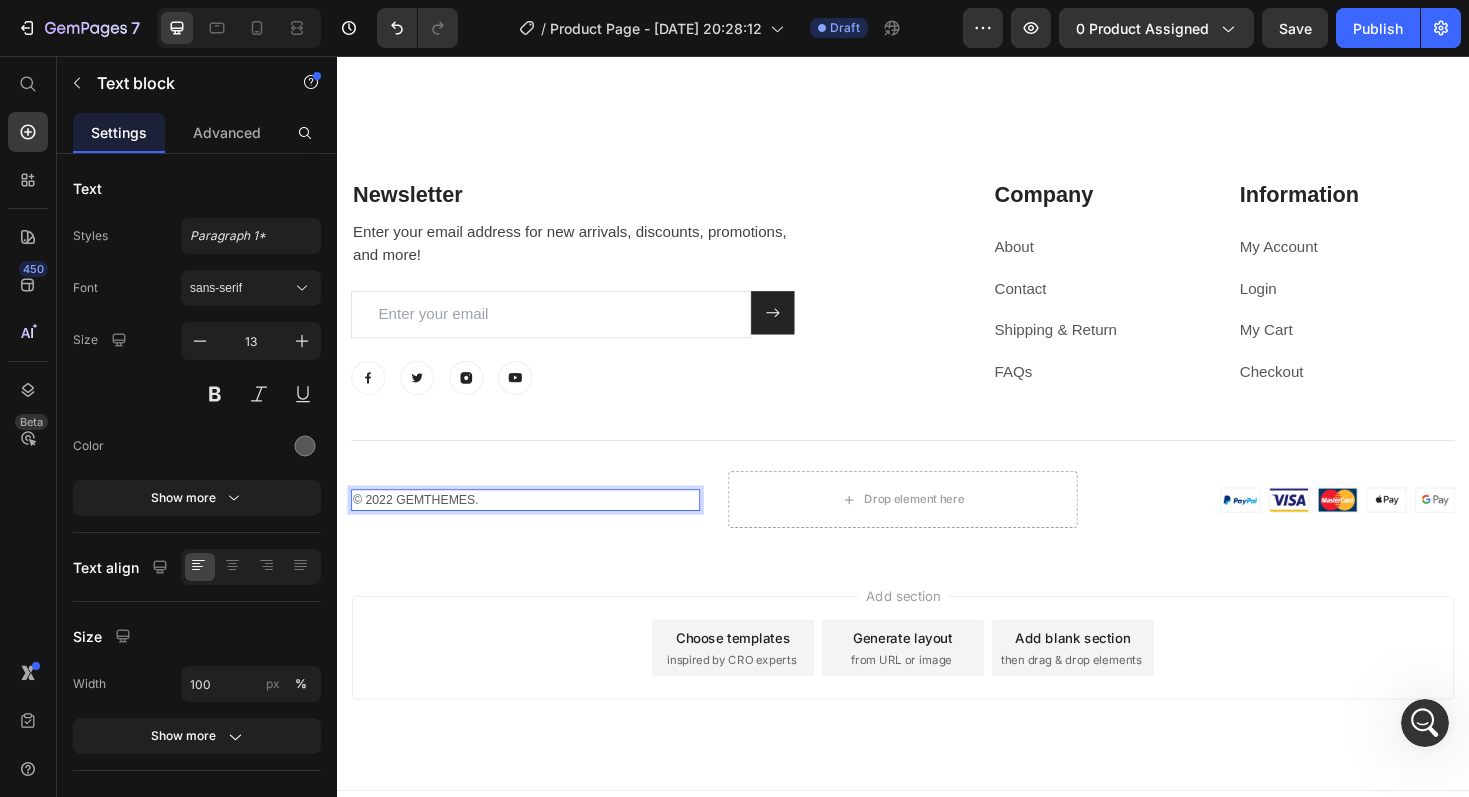 click on "© 2022 GEMTHEMES." at bounding box center [537, 527] 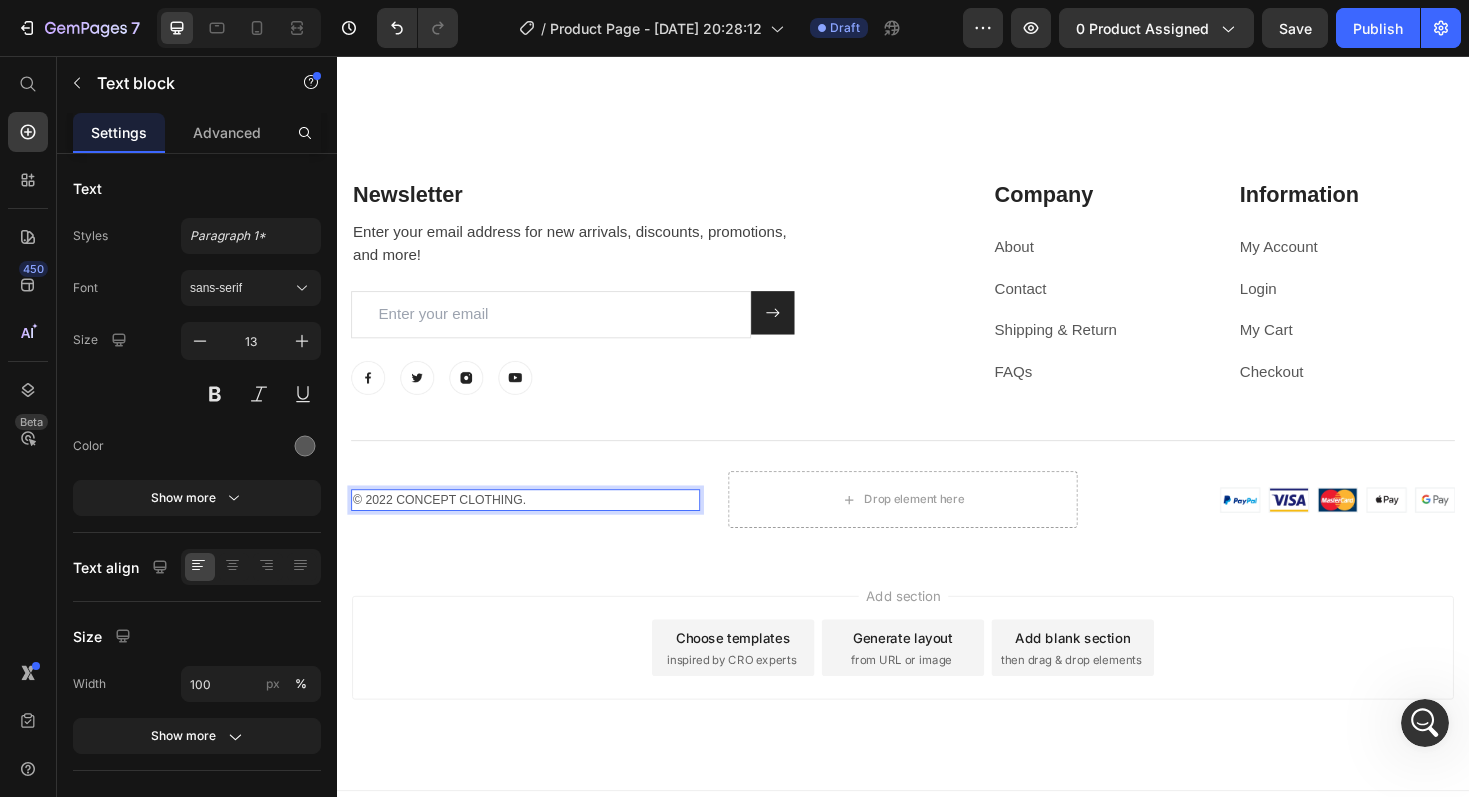 click on "© 2022 CONCEPT CLOTHING." at bounding box center (537, 527) 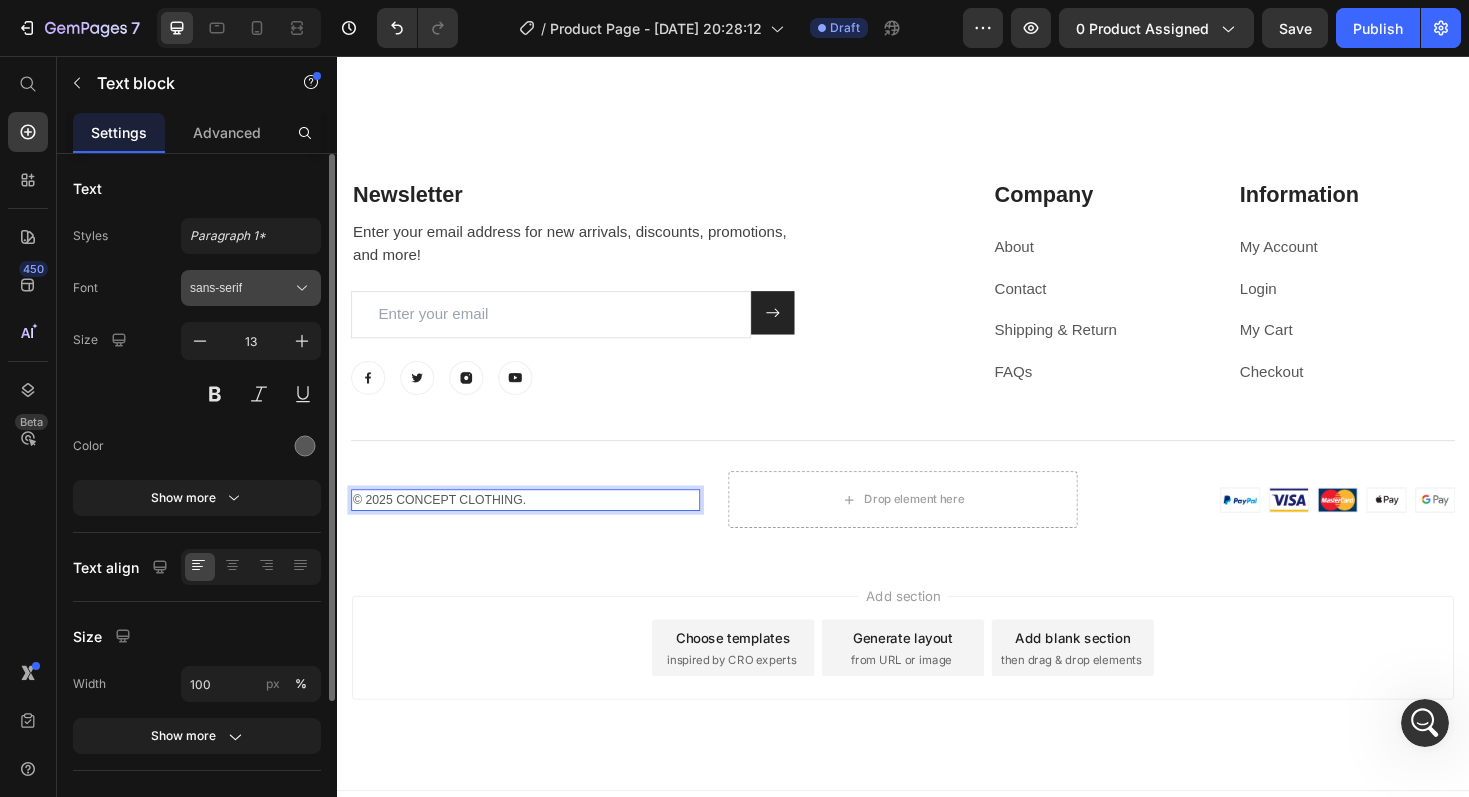 click on "sans-serif" at bounding box center [251, 288] 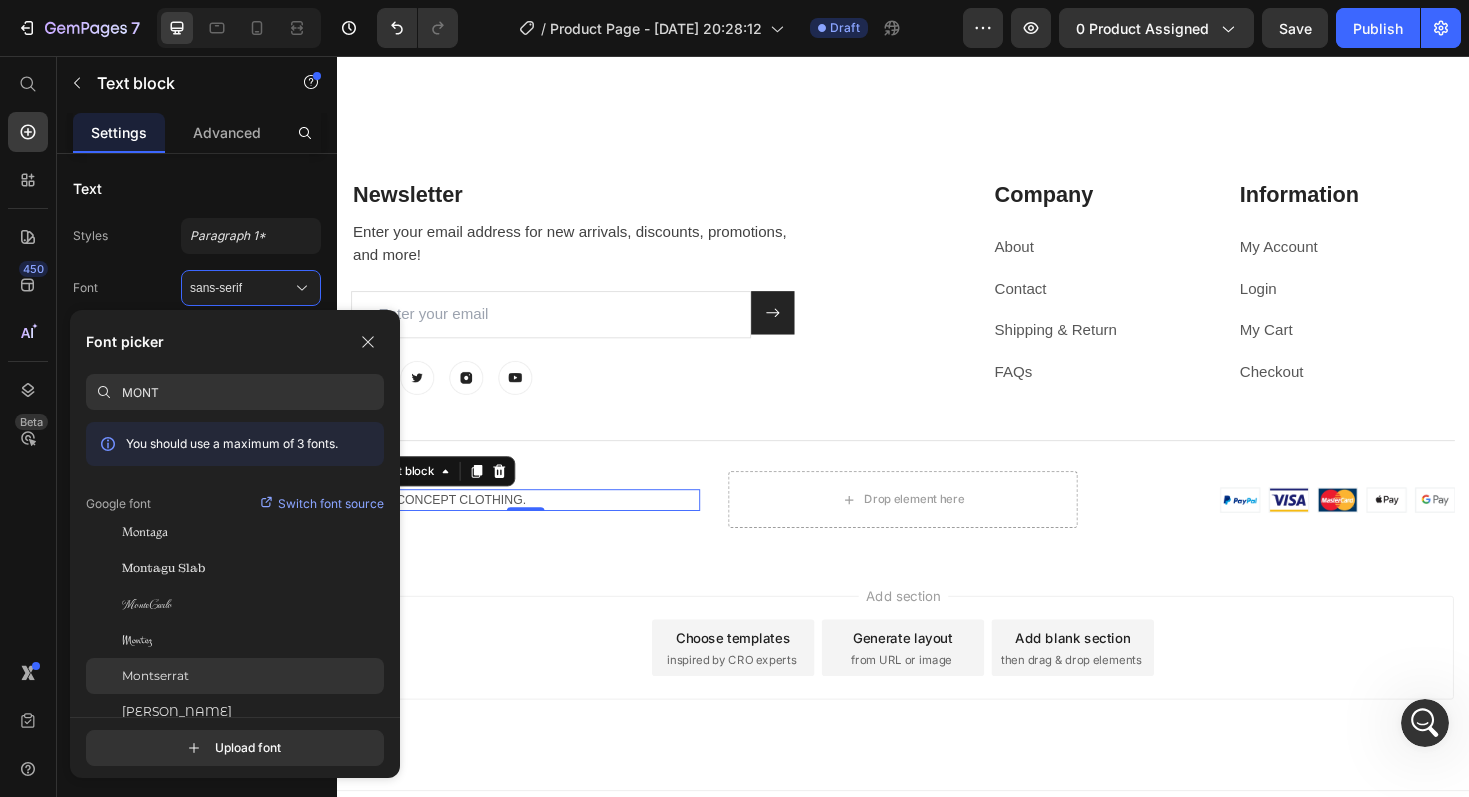 type on "MONT" 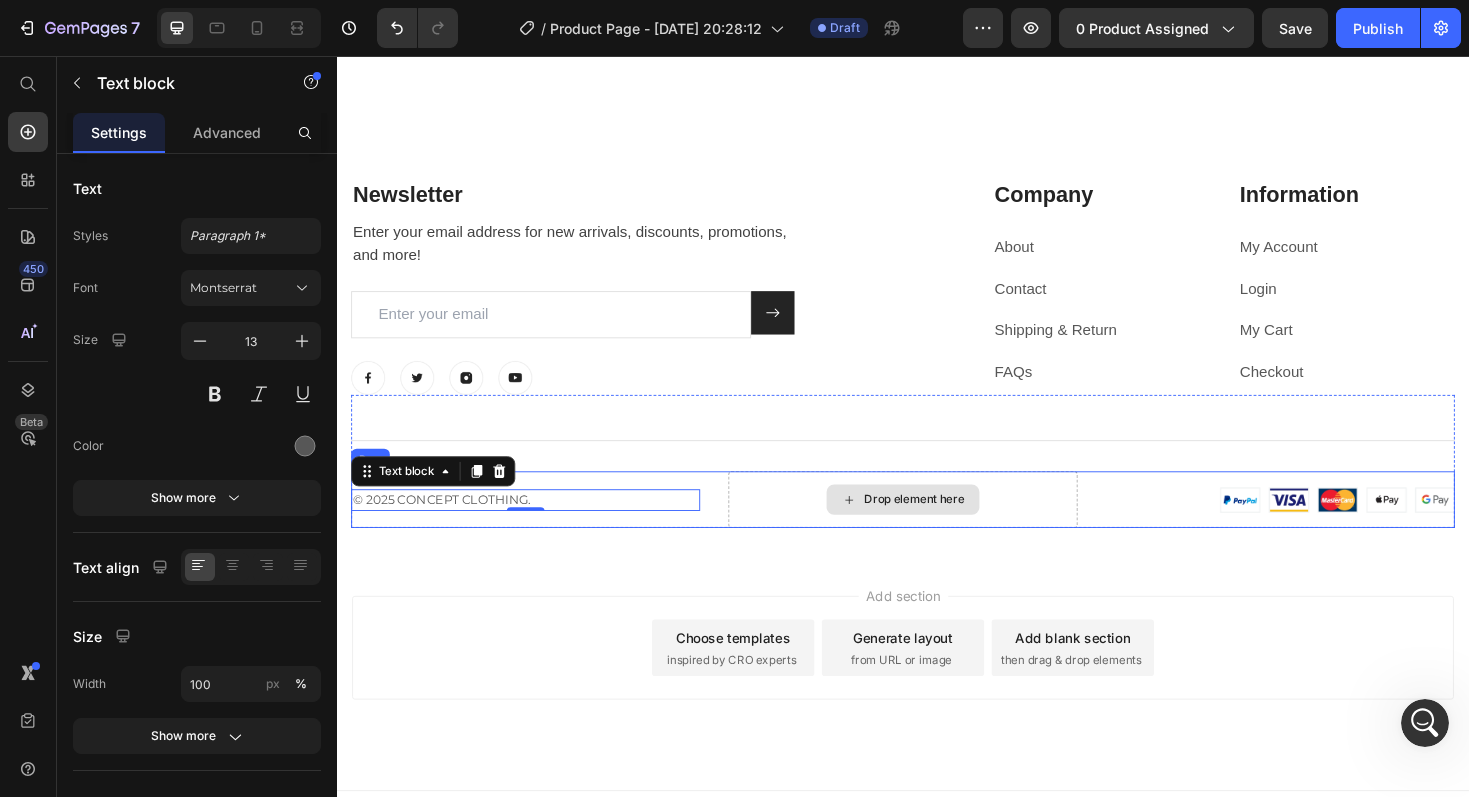 click on "Drop element here" at bounding box center (937, 526) 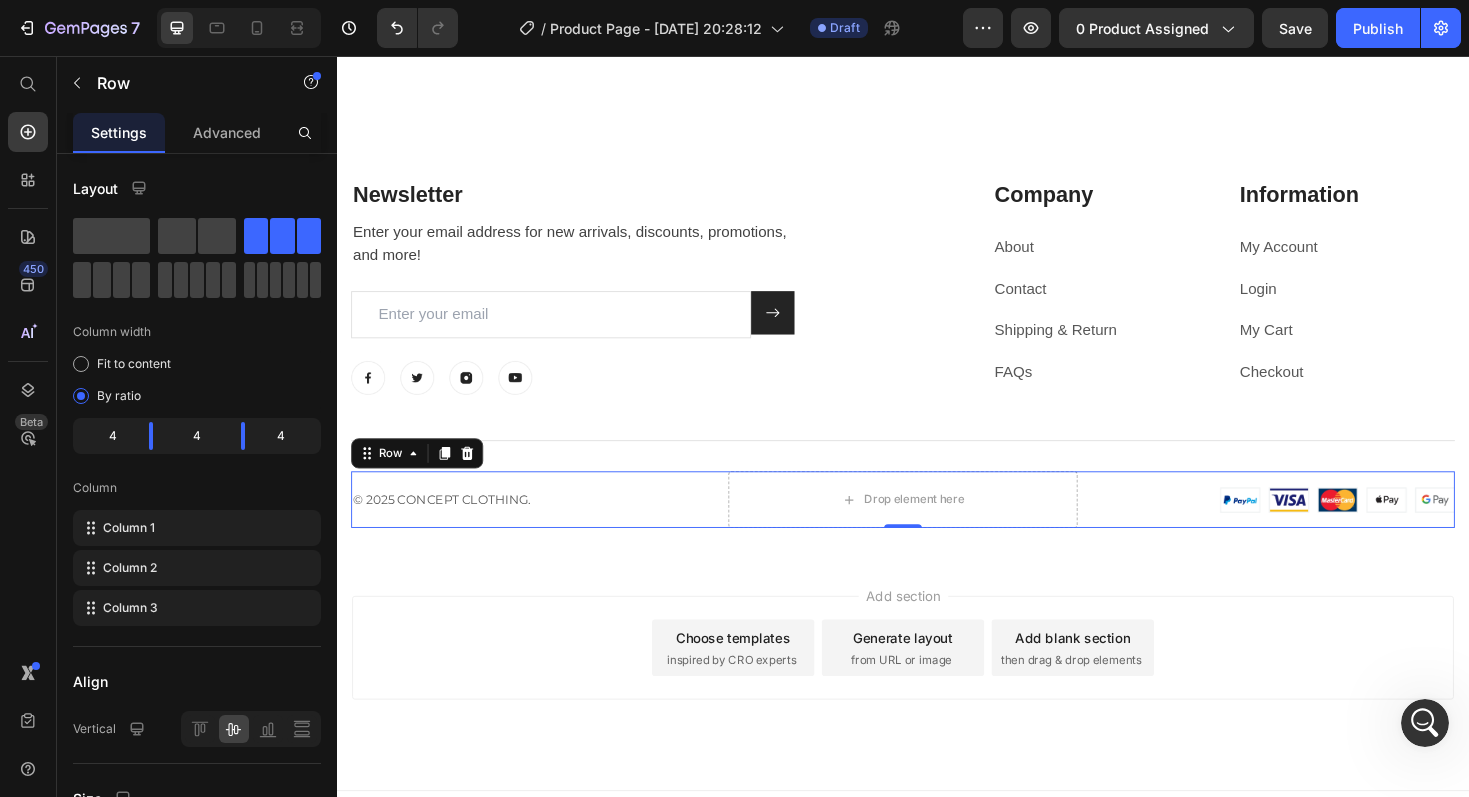 click at bounding box center [1337, 526] 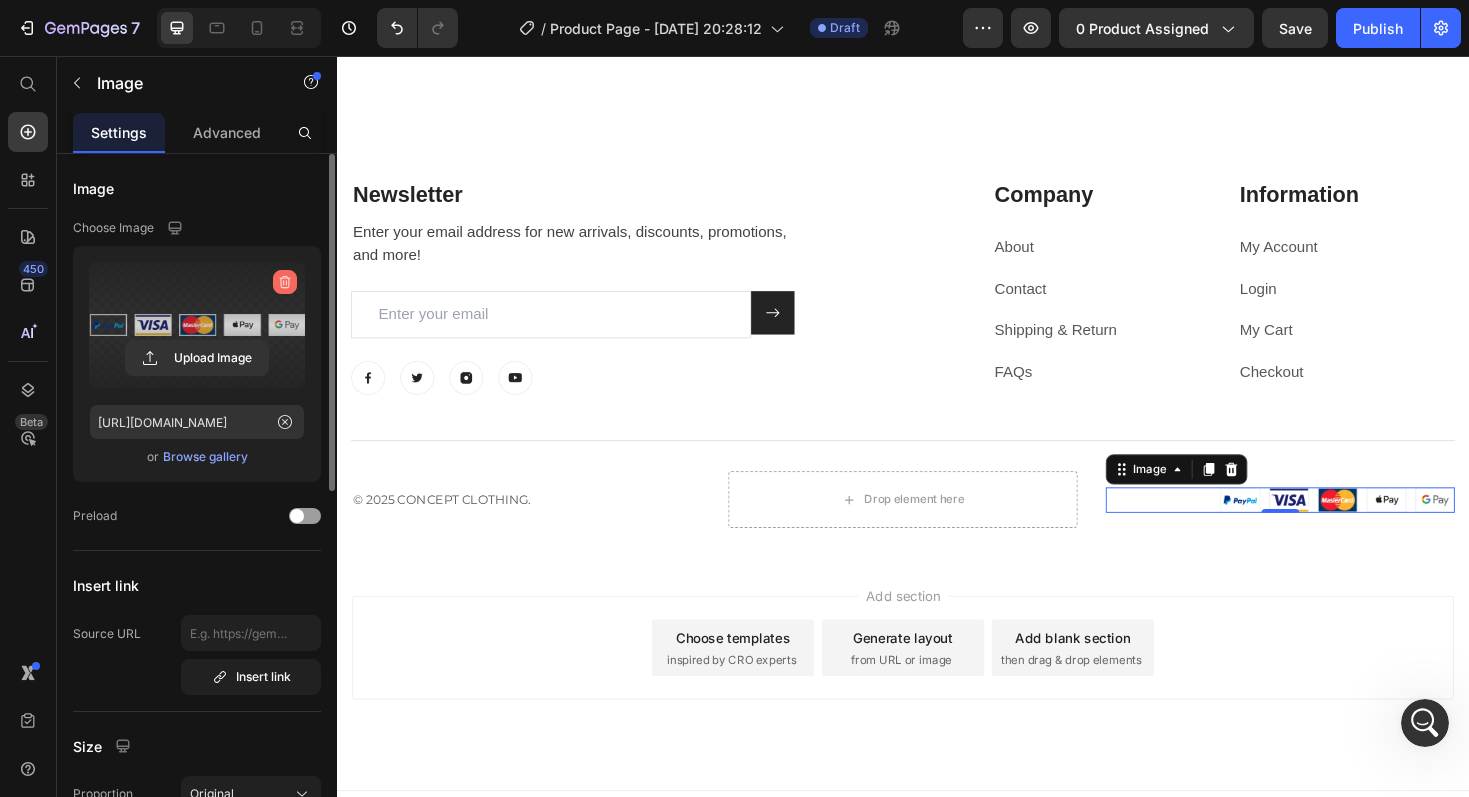 click 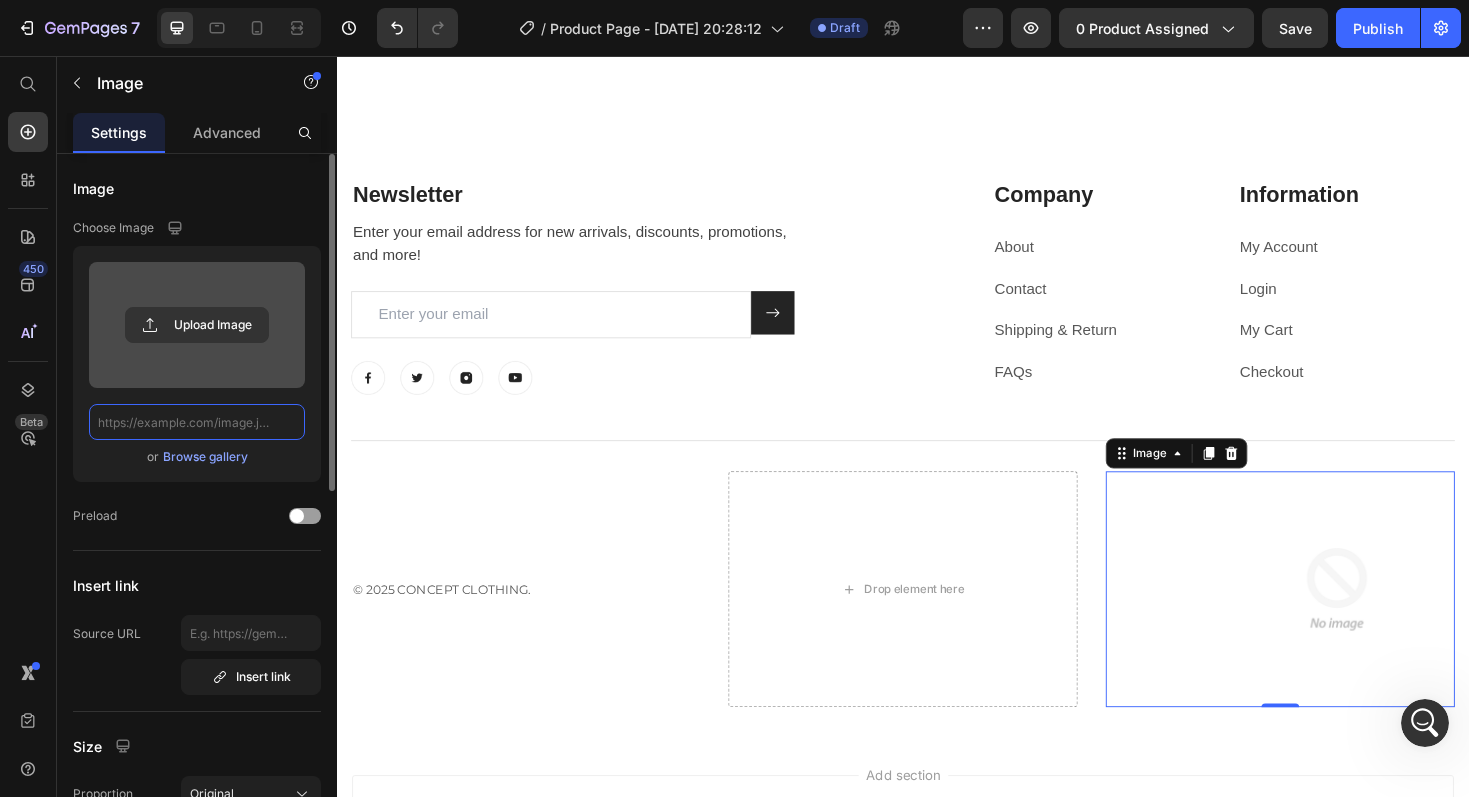 scroll, scrollTop: 0, scrollLeft: 0, axis: both 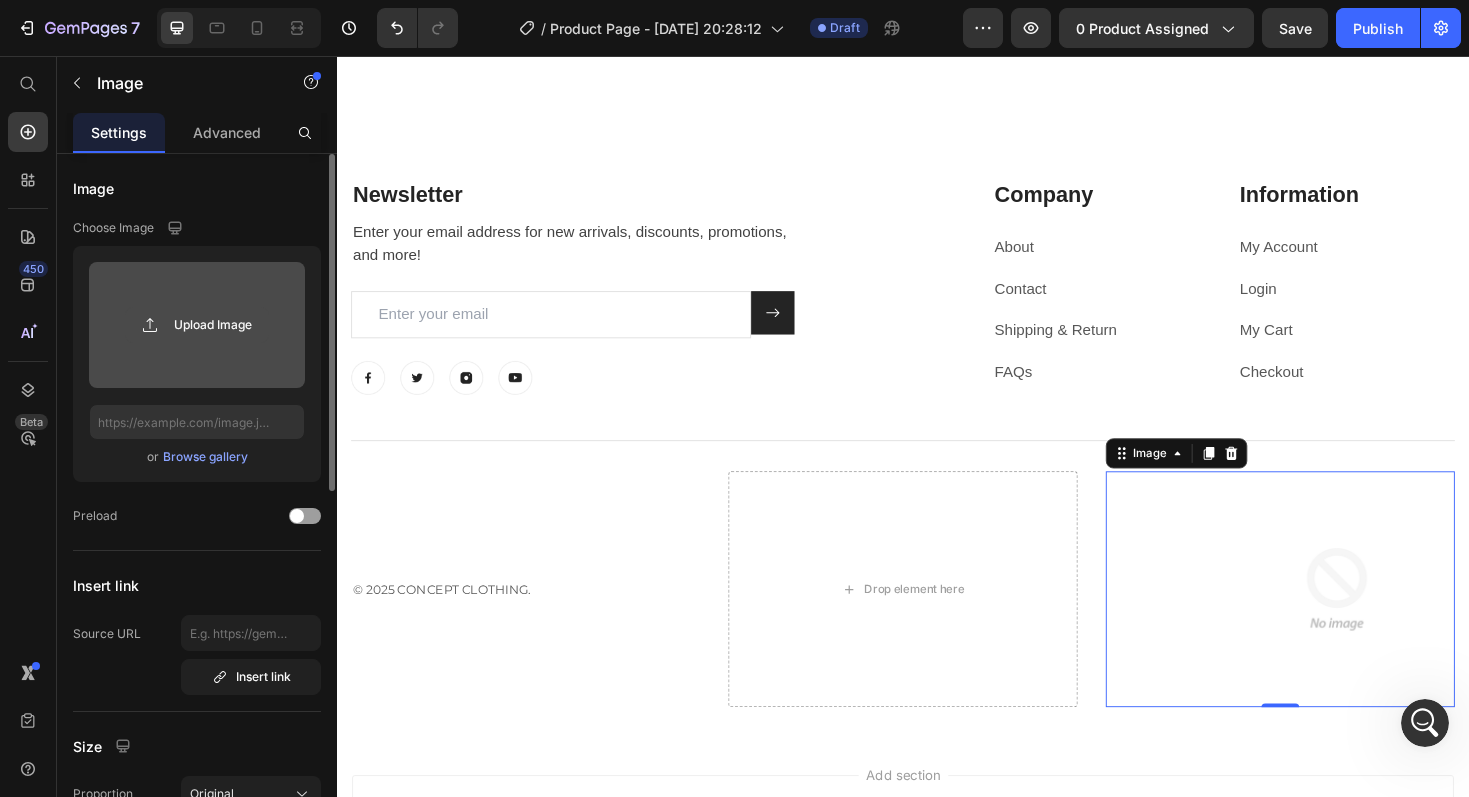 click 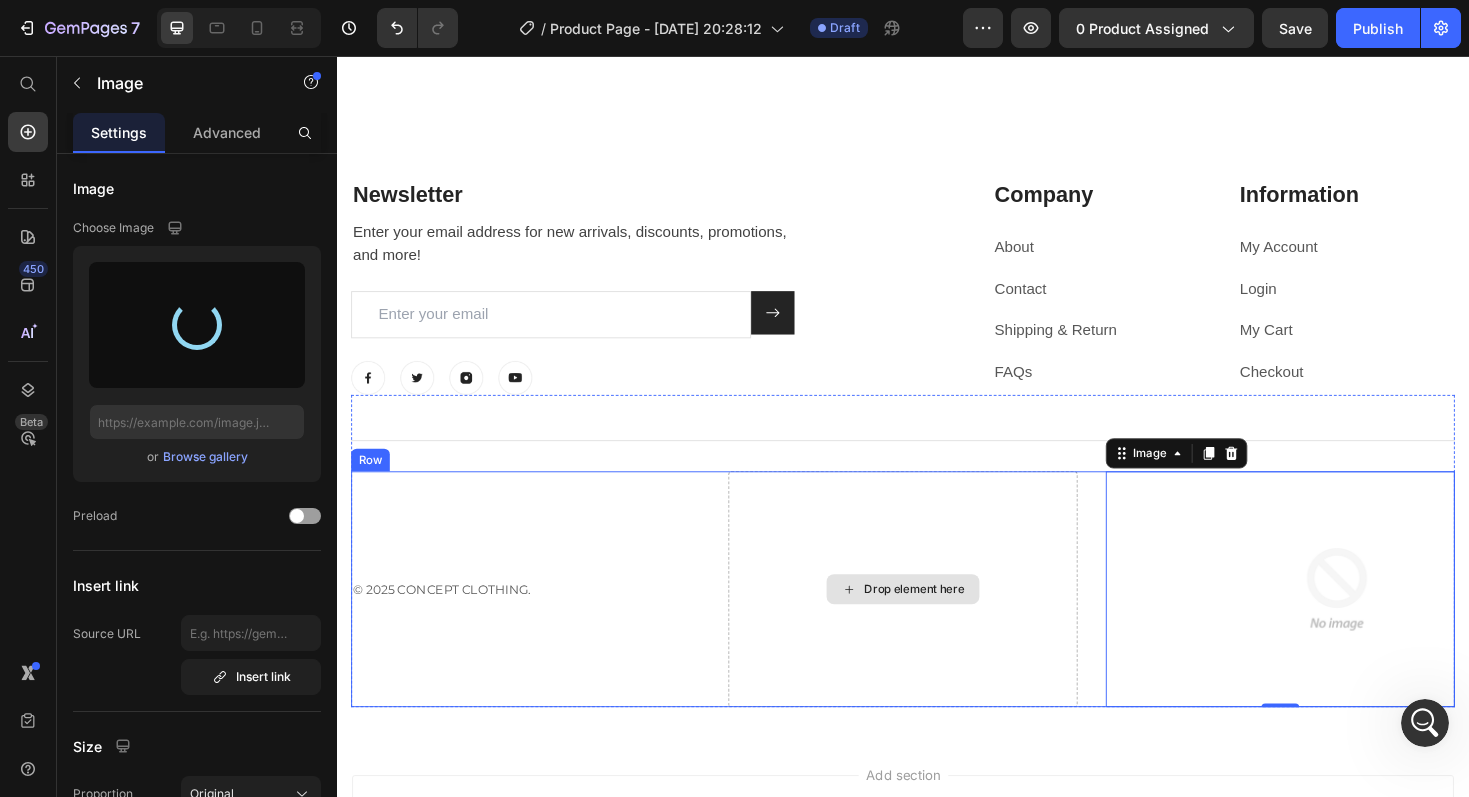 type on "https://cdn.shopify.com/s/files/1/0694/9168/7729/files/gempages_574449572177249509-d731b34f-46cc-4bd5-b79e-f27be7a6ea27.png" 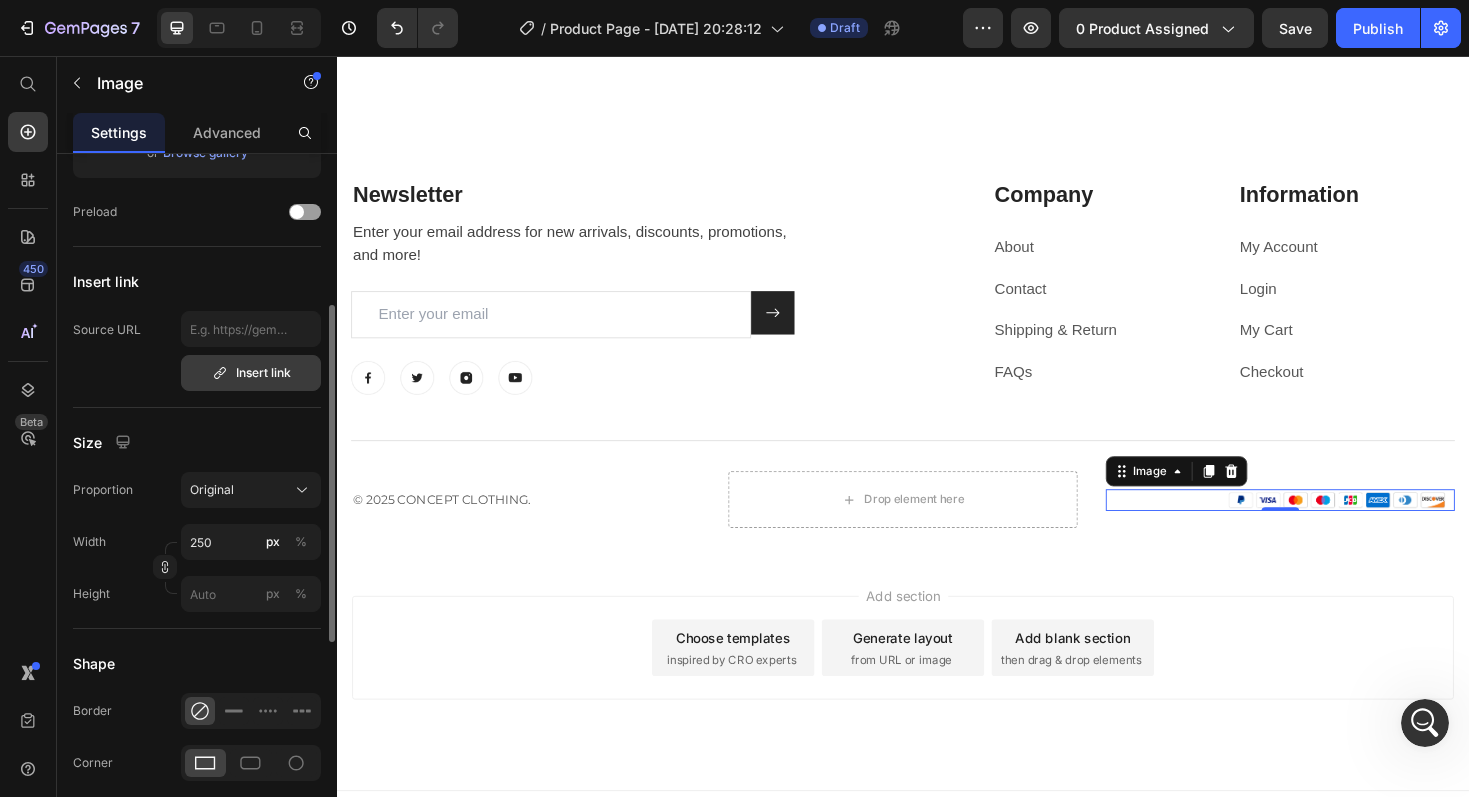 scroll, scrollTop: 307, scrollLeft: 0, axis: vertical 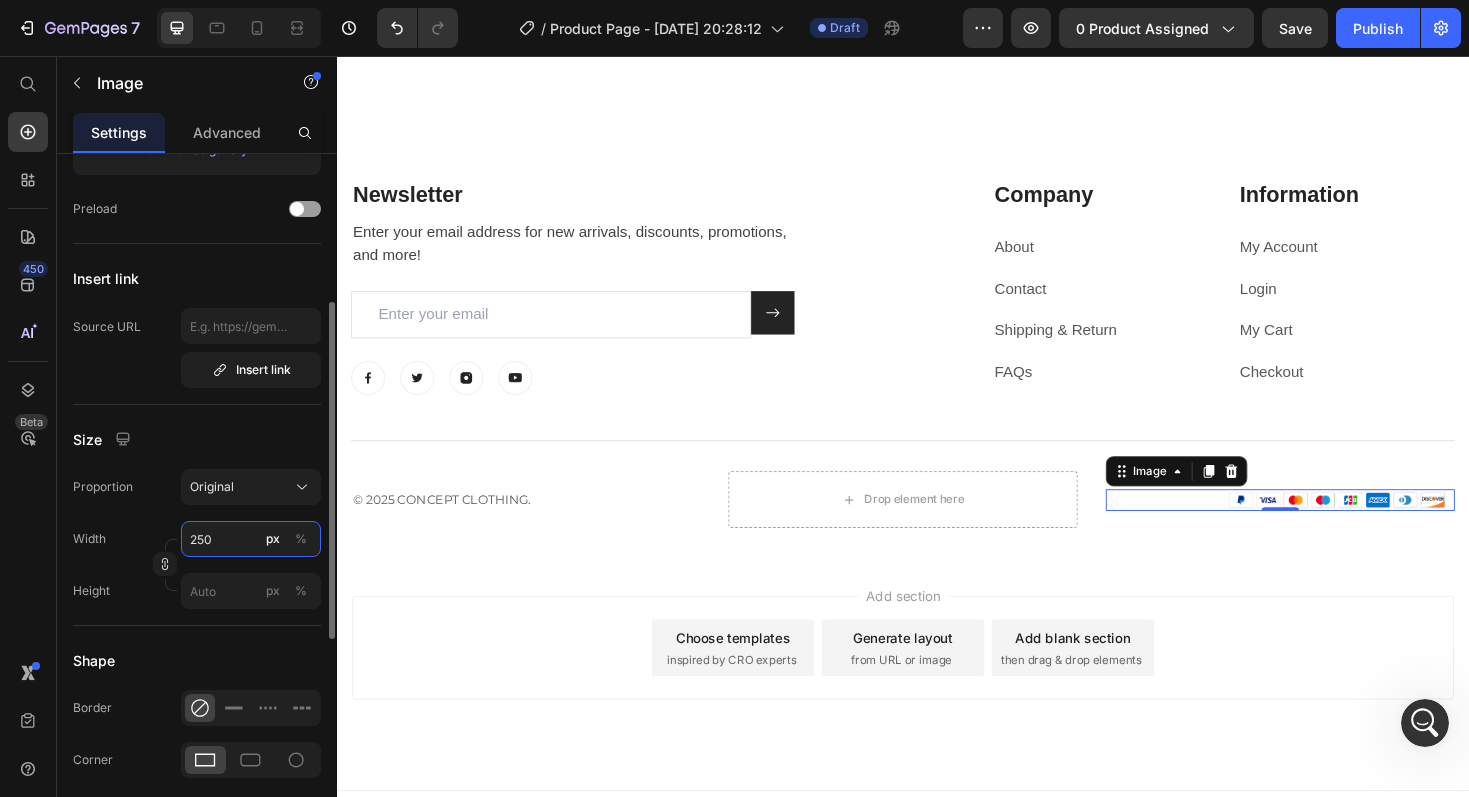click on "250" at bounding box center (251, 539) 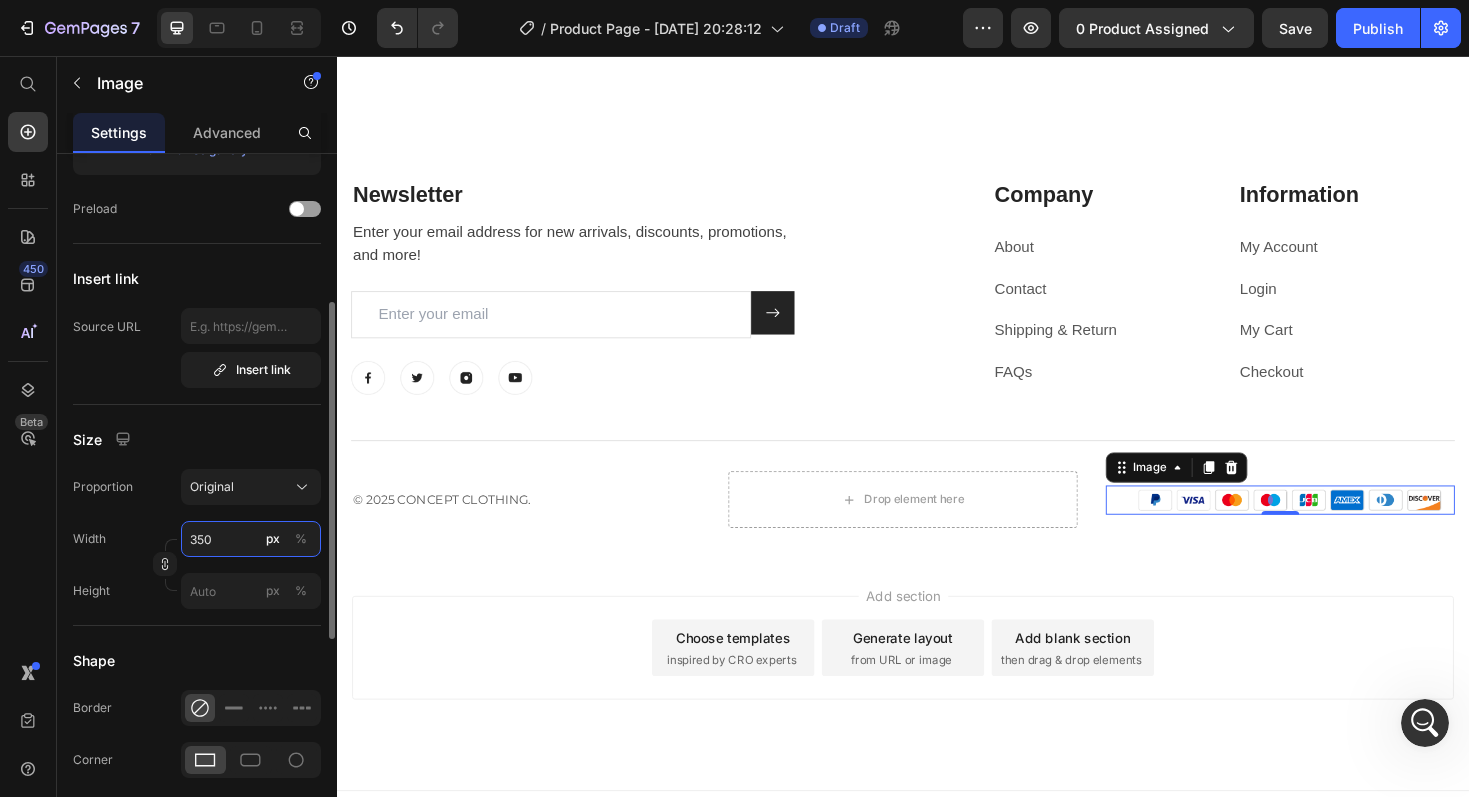 type on "350" 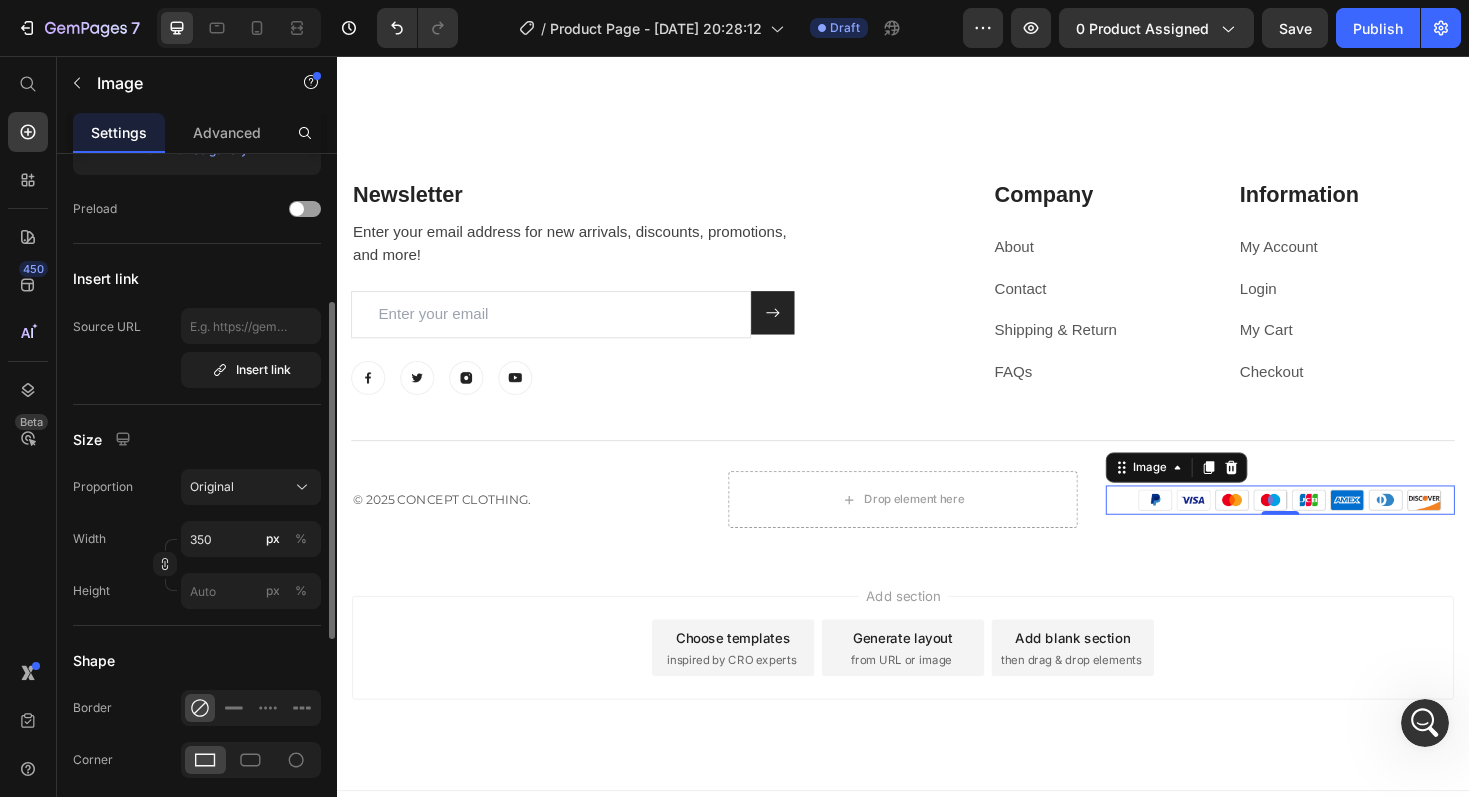 click on "Shape" at bounding box center [197, 660] 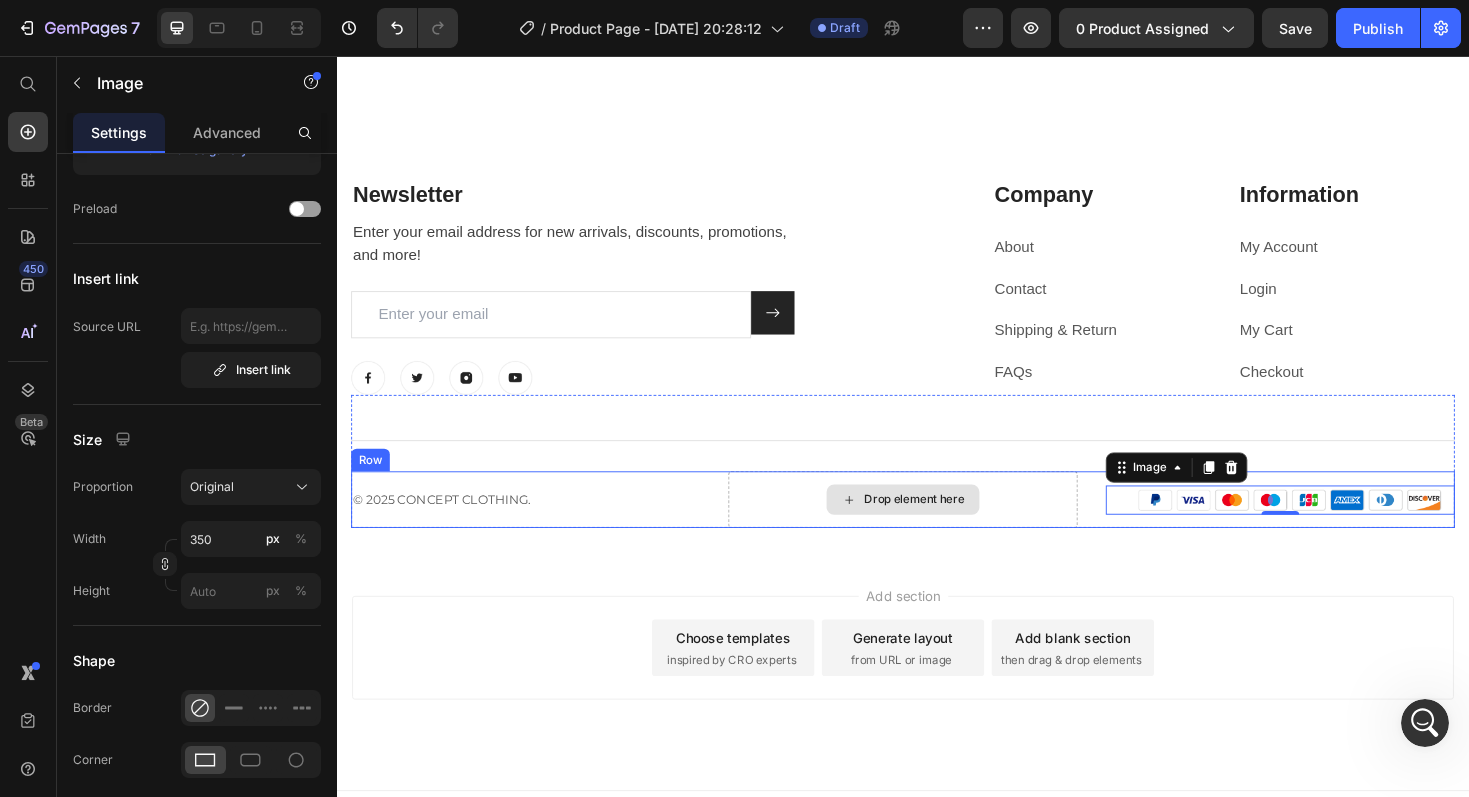 click on "Drop element here" at bounding box center [937, 526] 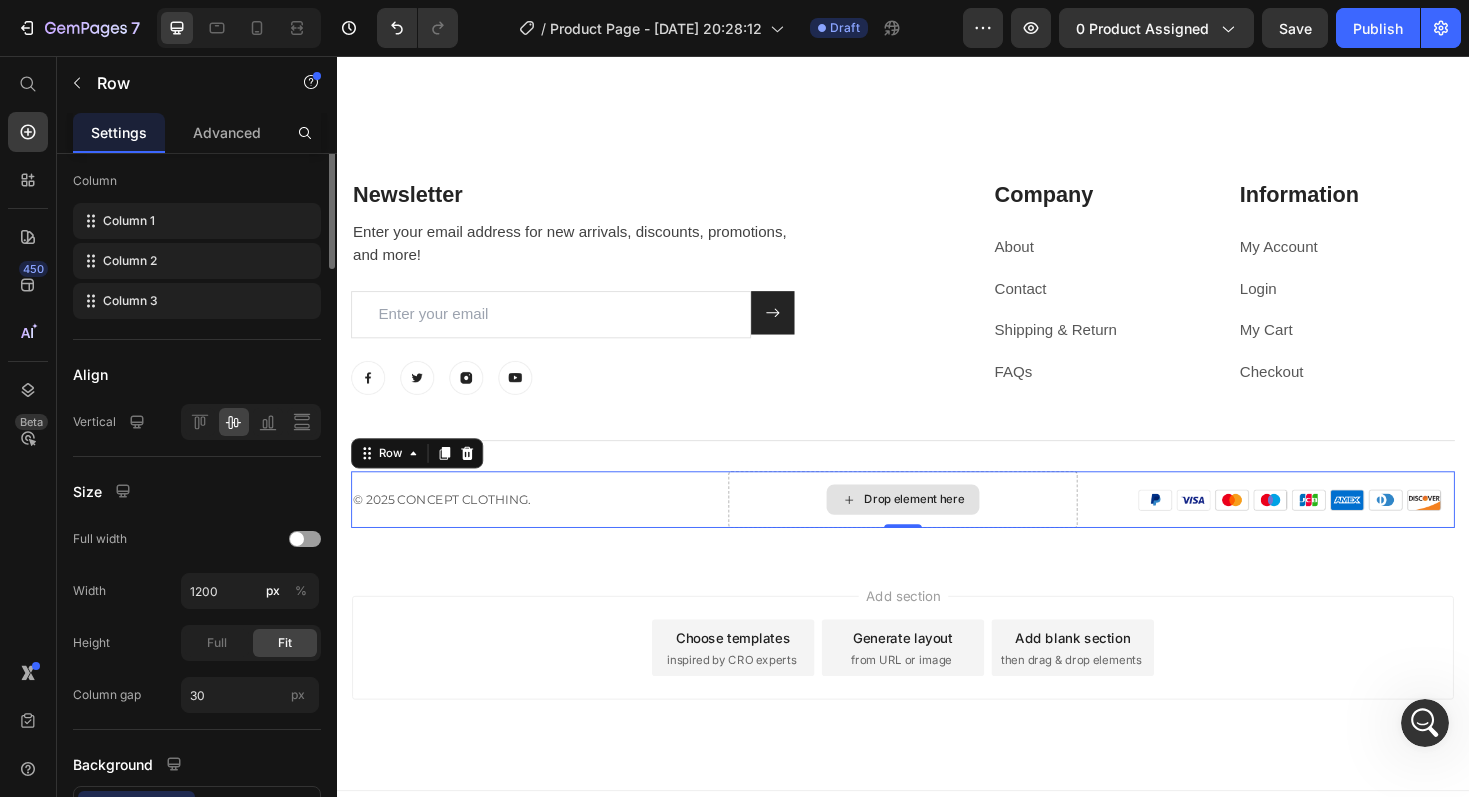 scroll, scrollTop: 0, scrollLeft: 0, axis: both 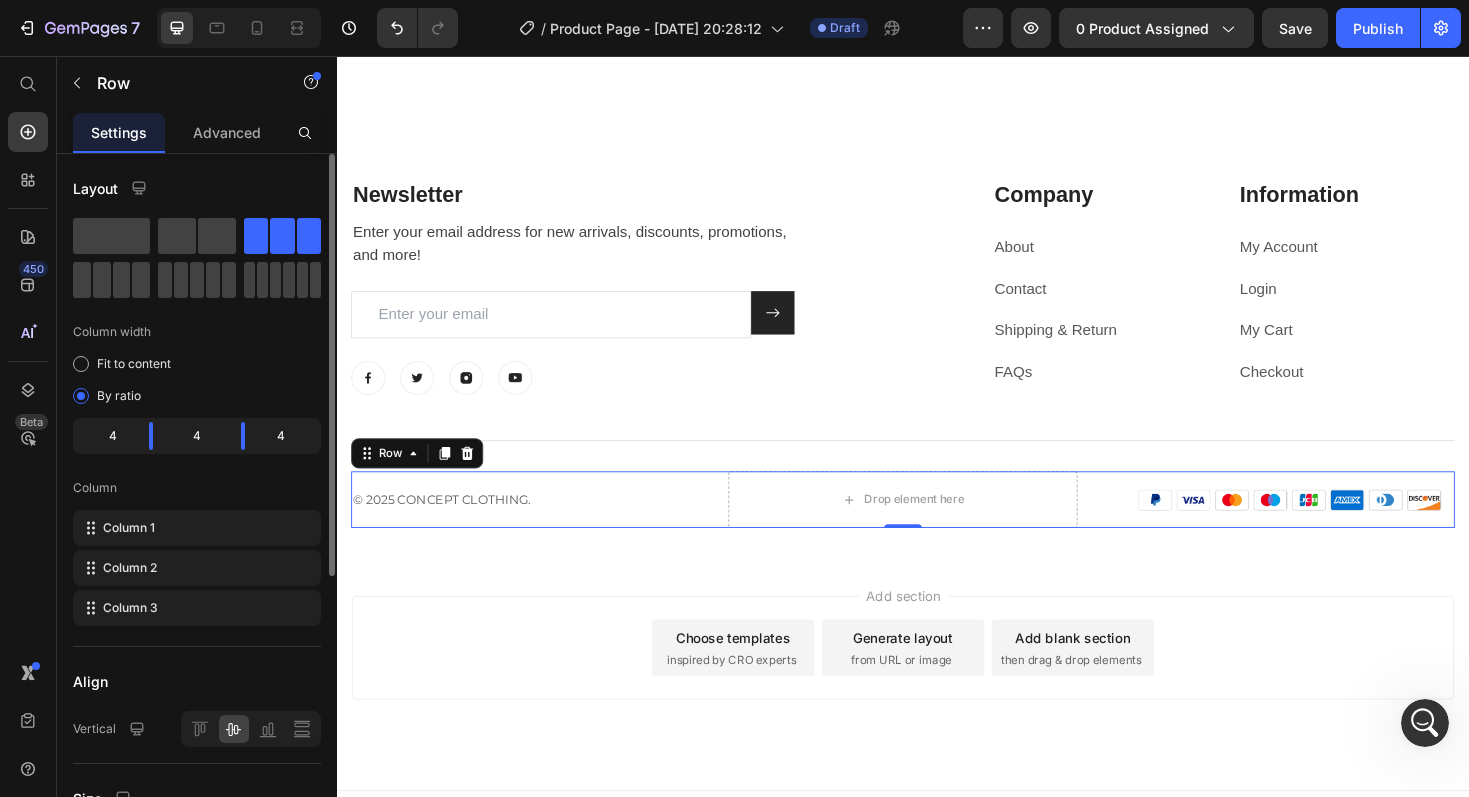 click on "Add section Choose templates inspired by CRO experts Generate layout from URL or image Add blank section then drag & drop elements" at bounding box center [937, 711] 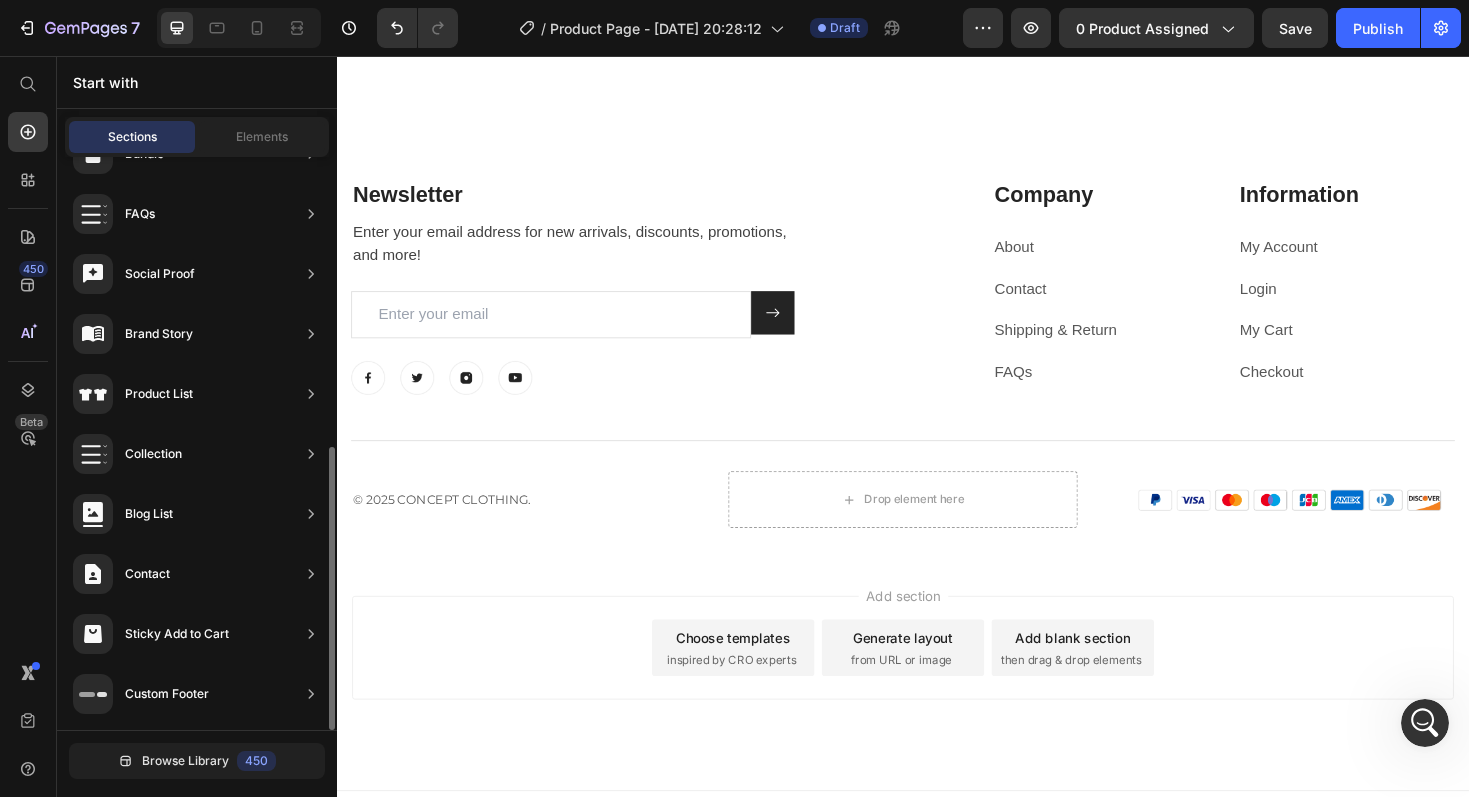 scroll, scrollTop: 106, scrollLeft: 0, axis: vertical 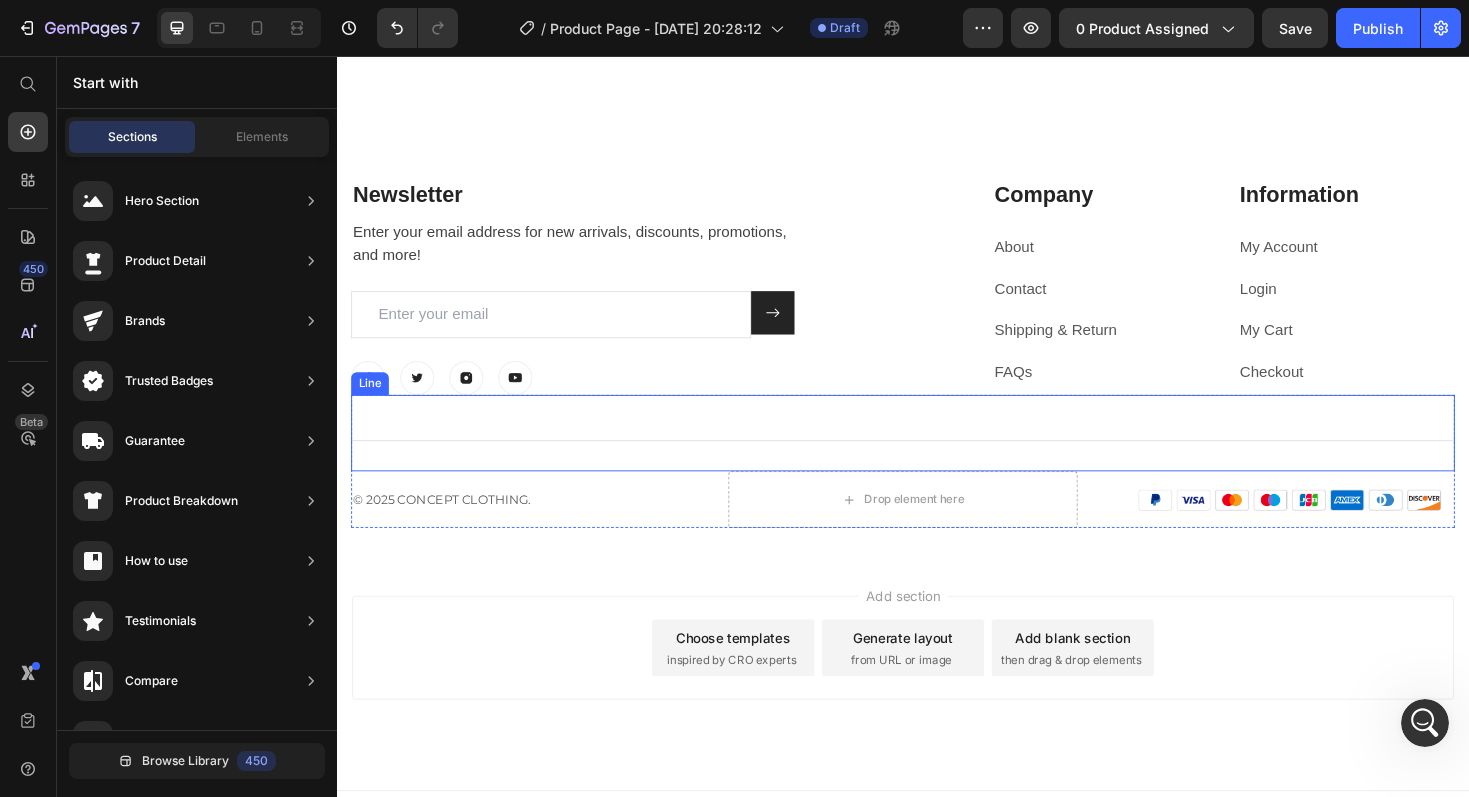 click on "Title Line" at bounding box center (937, 455) 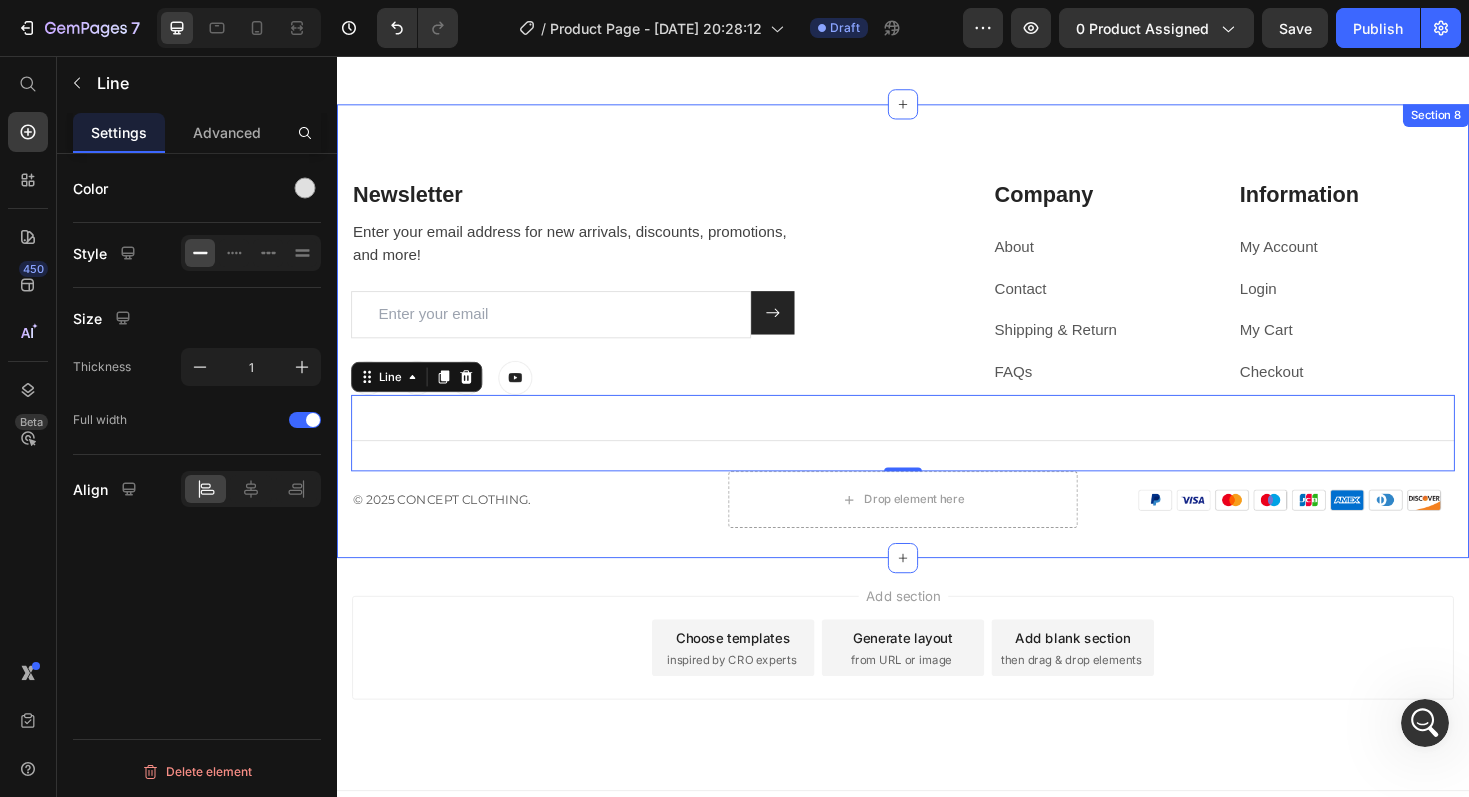 click on "Newsletter Heading Enter your email address for new arrivals, discounts, promotions, and more! Text block Email Field
Submit Button Row Newsletter Row Image Image Image Image Row Company Heading About Text block Contact Text block Shipping & Return Text block FAQs Text block Information Heading My Account Text block Login Text block My Cart Text block Checkout Text block Row Row                Title Line   0 © 2025 CONCEPT CLOTHING. Text block
Drop element here Image Row Row Section 8" at bounding box center (937, 348) 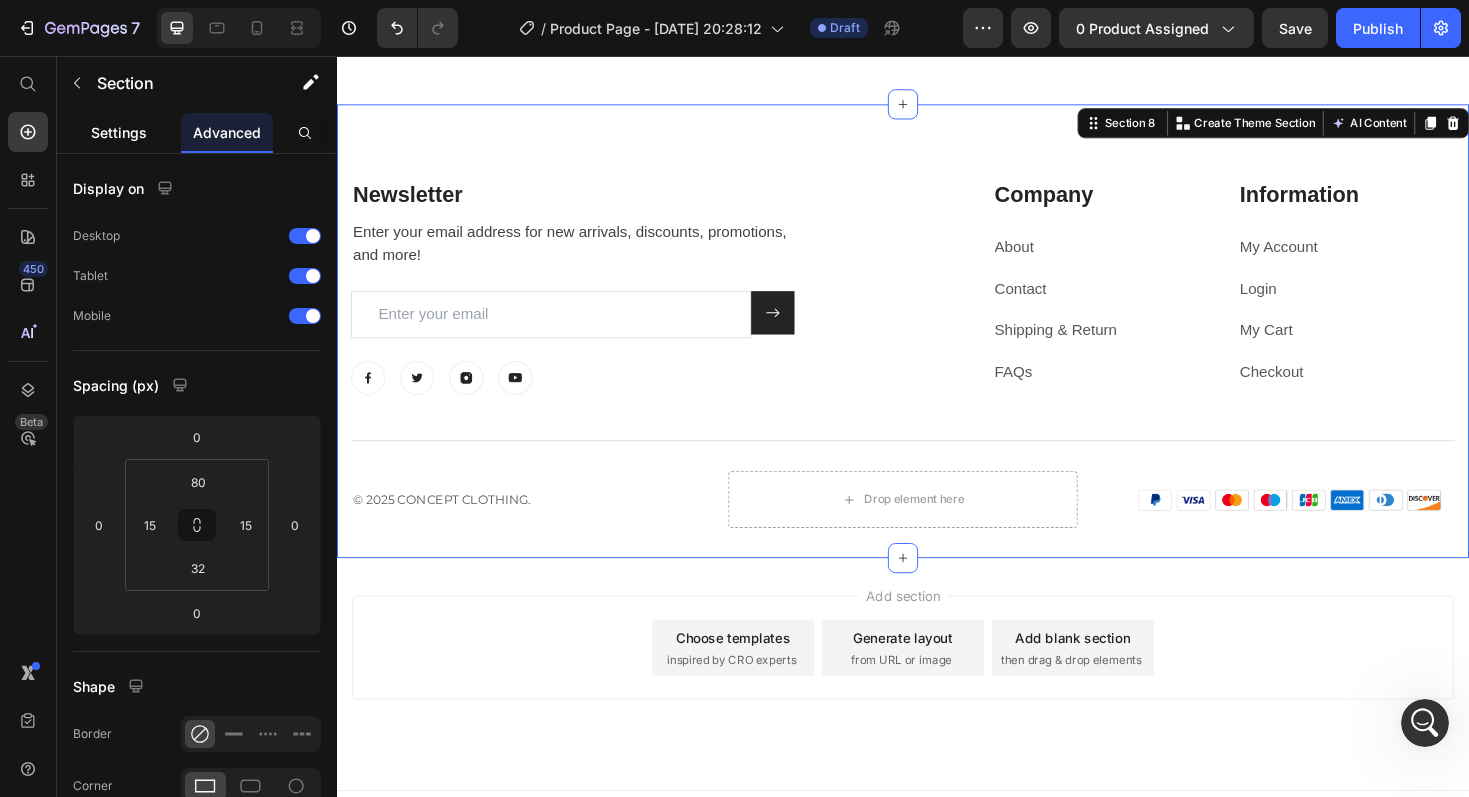 click on "Settings" at bounding box center (119, 132) 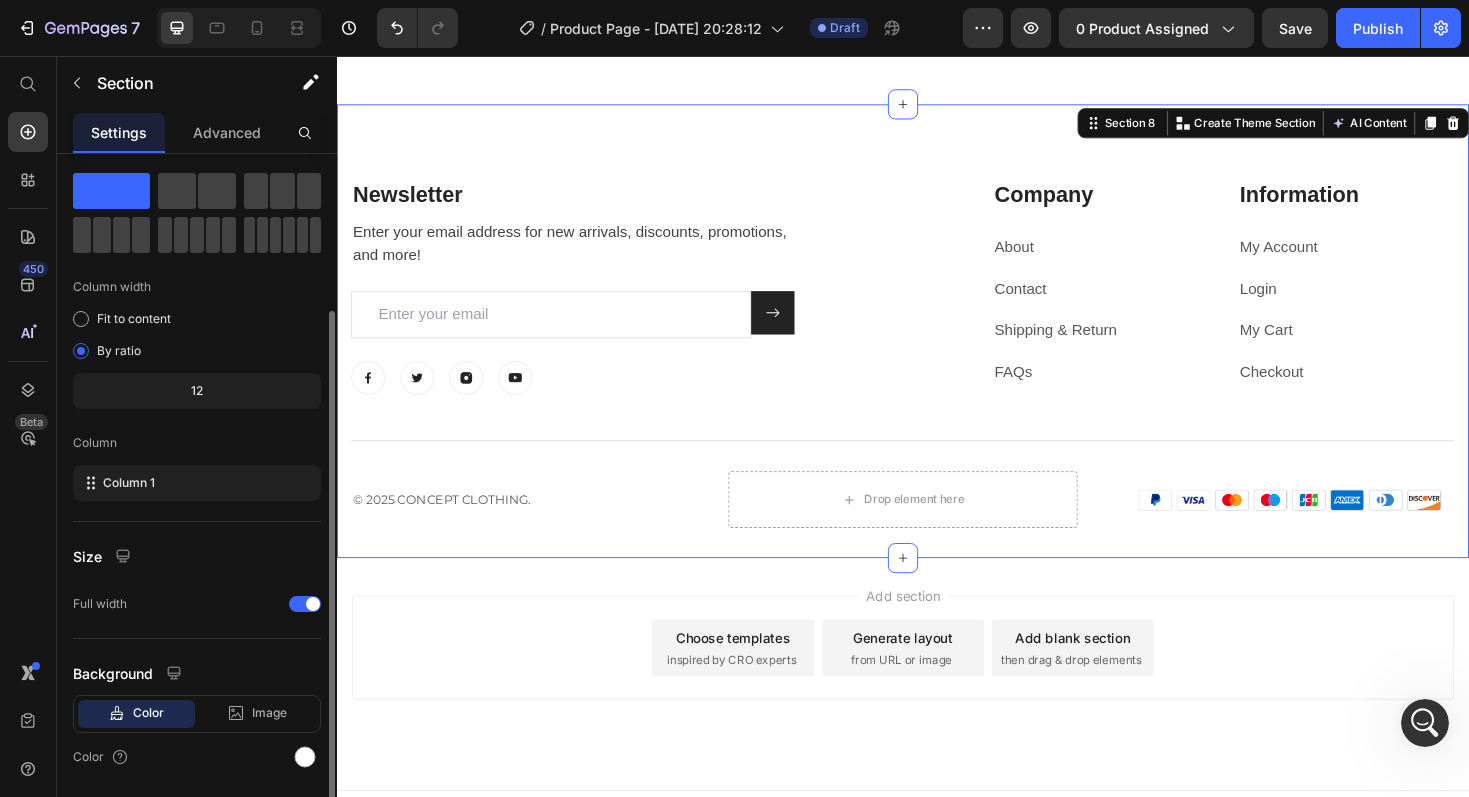scroll, scrollTop: 108, scrollLeft: 0, axis: vertical 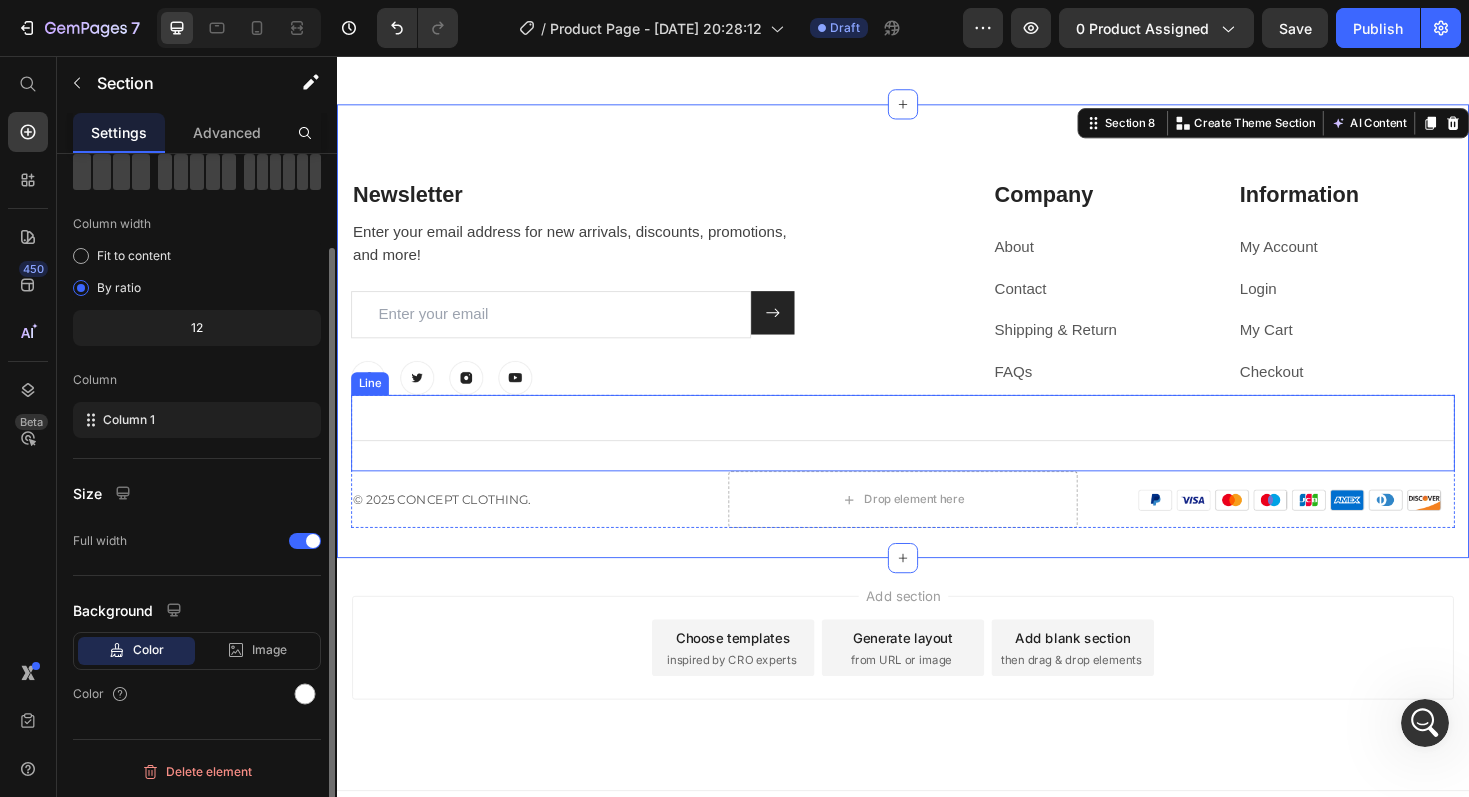 click on "Title Line" at bounding box center [937, 455] 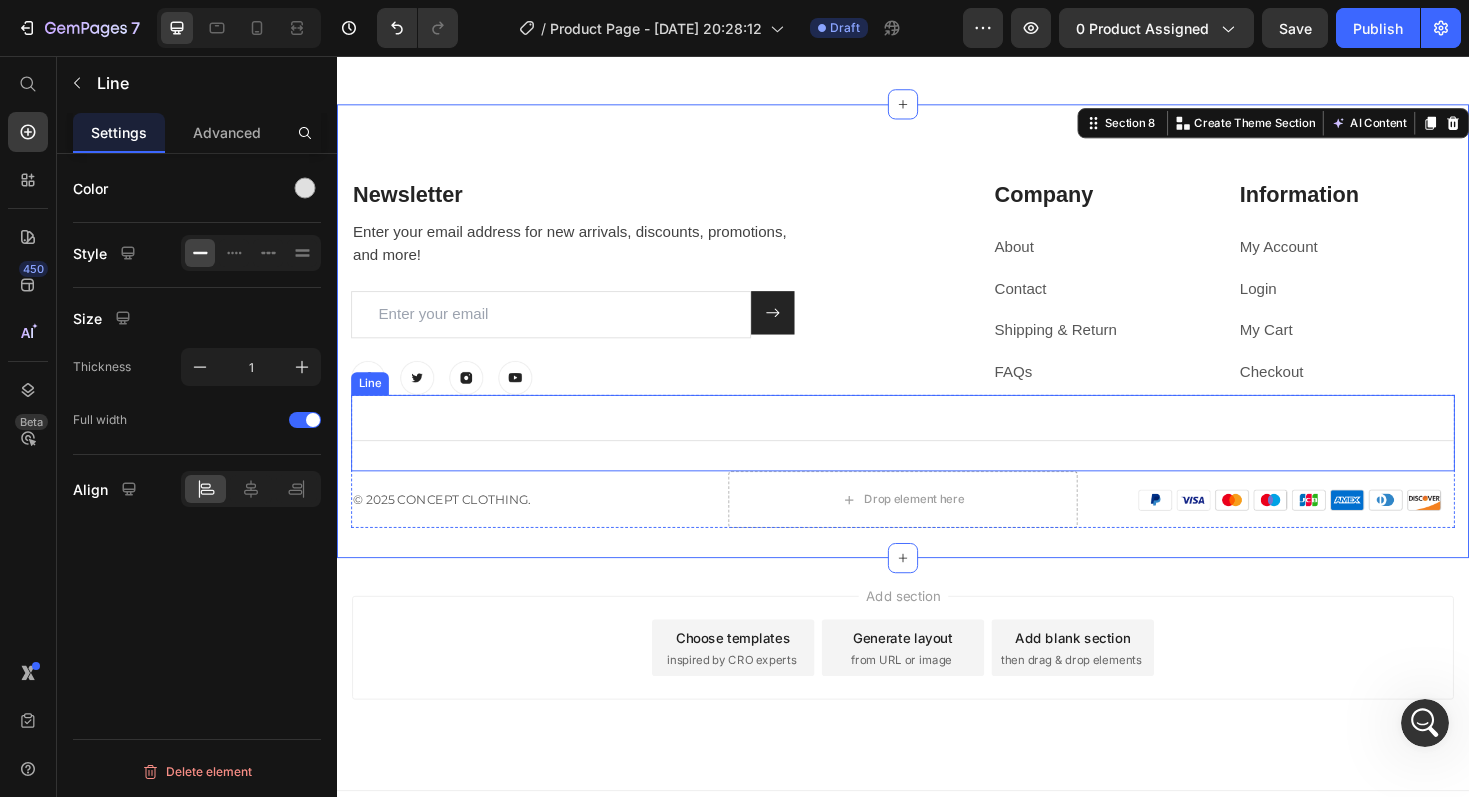 scroll, scrollTop: 0, scrollLeft: 0, axis: both 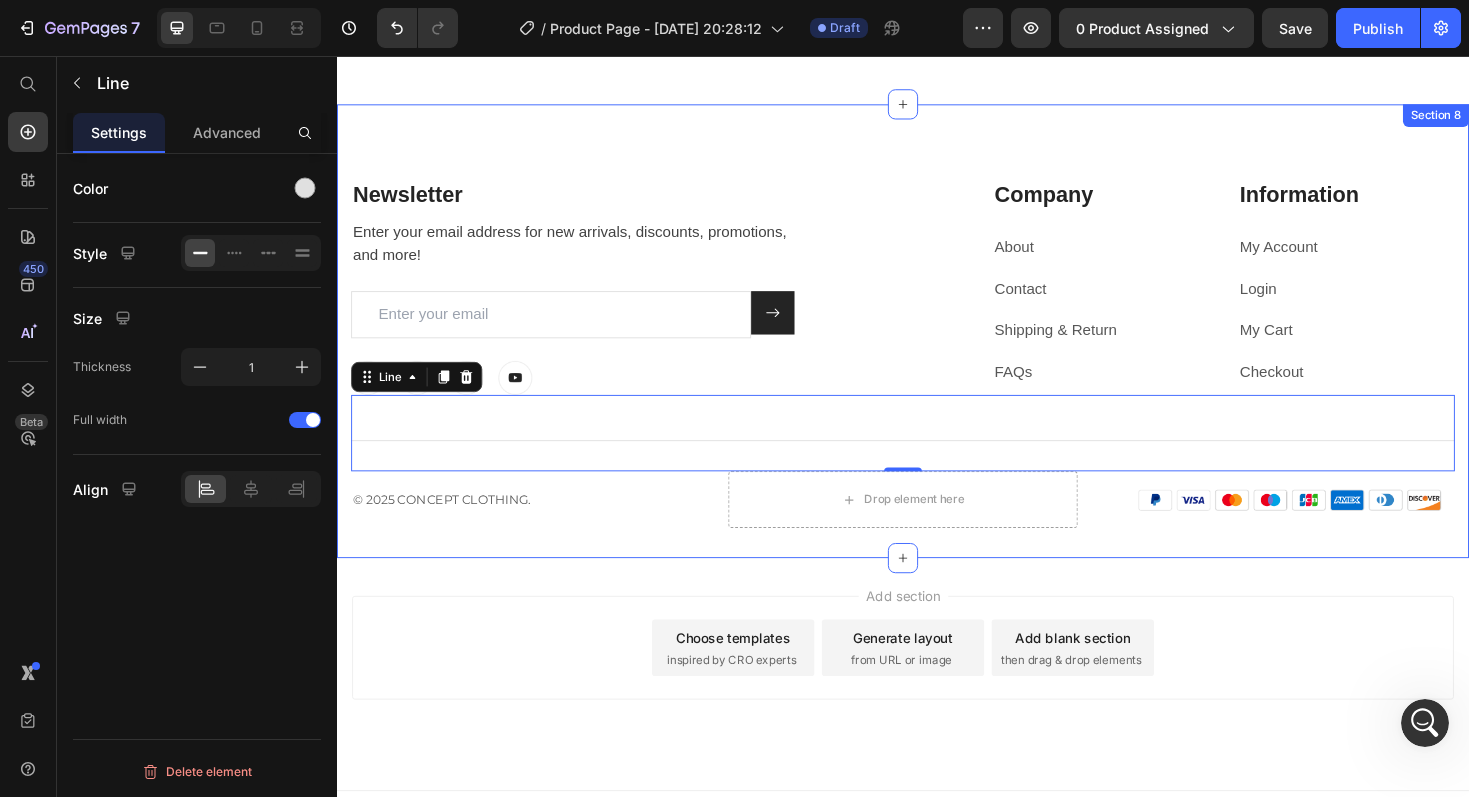 click on "Newsletter Heading Enter your email address for new arrivals, discounts, promotions, and more! Text block Email Field
Submit Button Row Newsletter Row Image Image Image Image Row Company Heading About Text block Contact Text block Shipping & Return Text block FAQs Text block Information Heading My Account Text block Login Text block My Cart Text block Checkout Text block Row Row                Title Line   0 © 2025 CONCEPT CLOTHING. Text block
Drop element here Image Row Row Section 8" at bounding box center [937, 348] 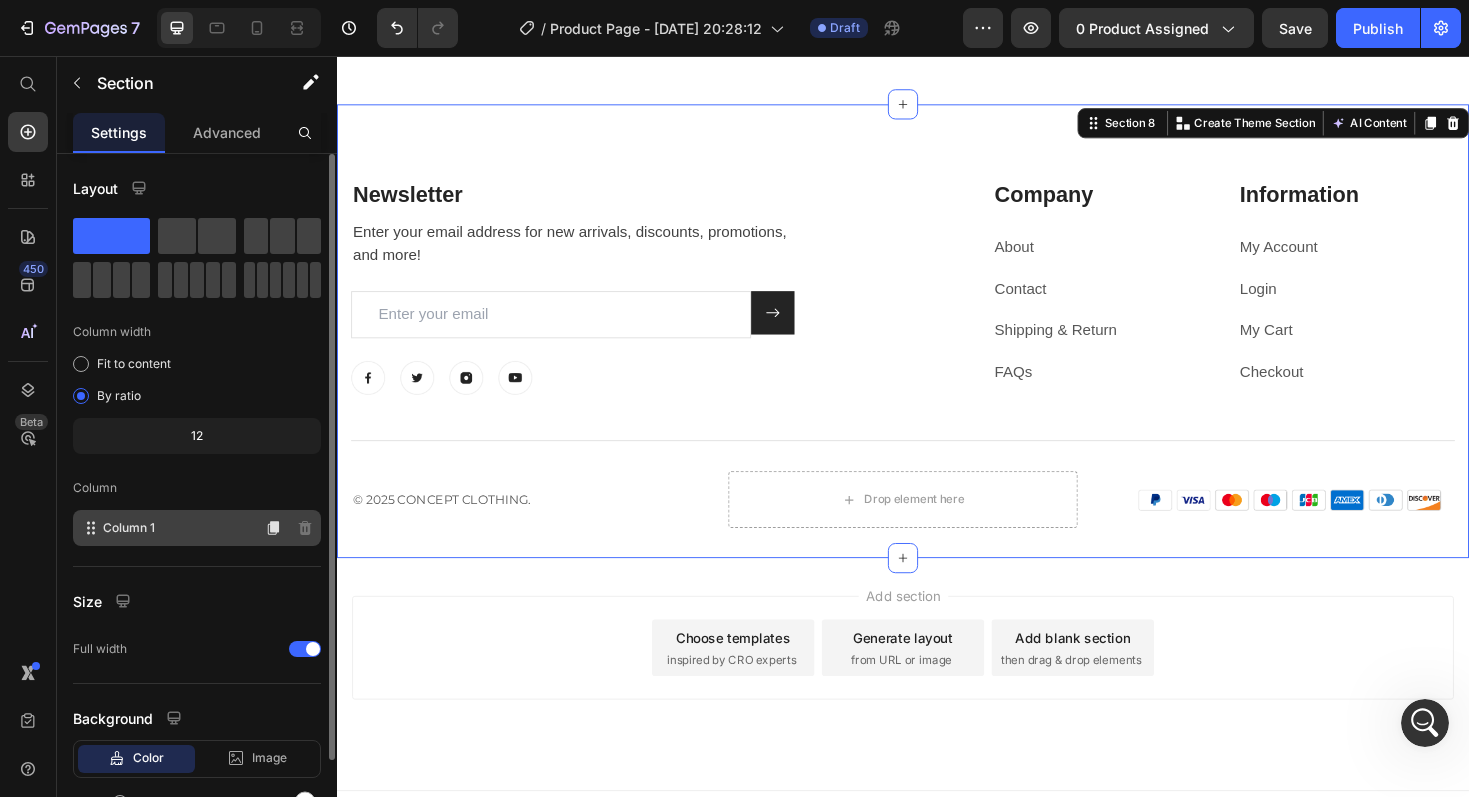 scroll, scrollTop: 108, scrollLeft: 0, axis: vertical 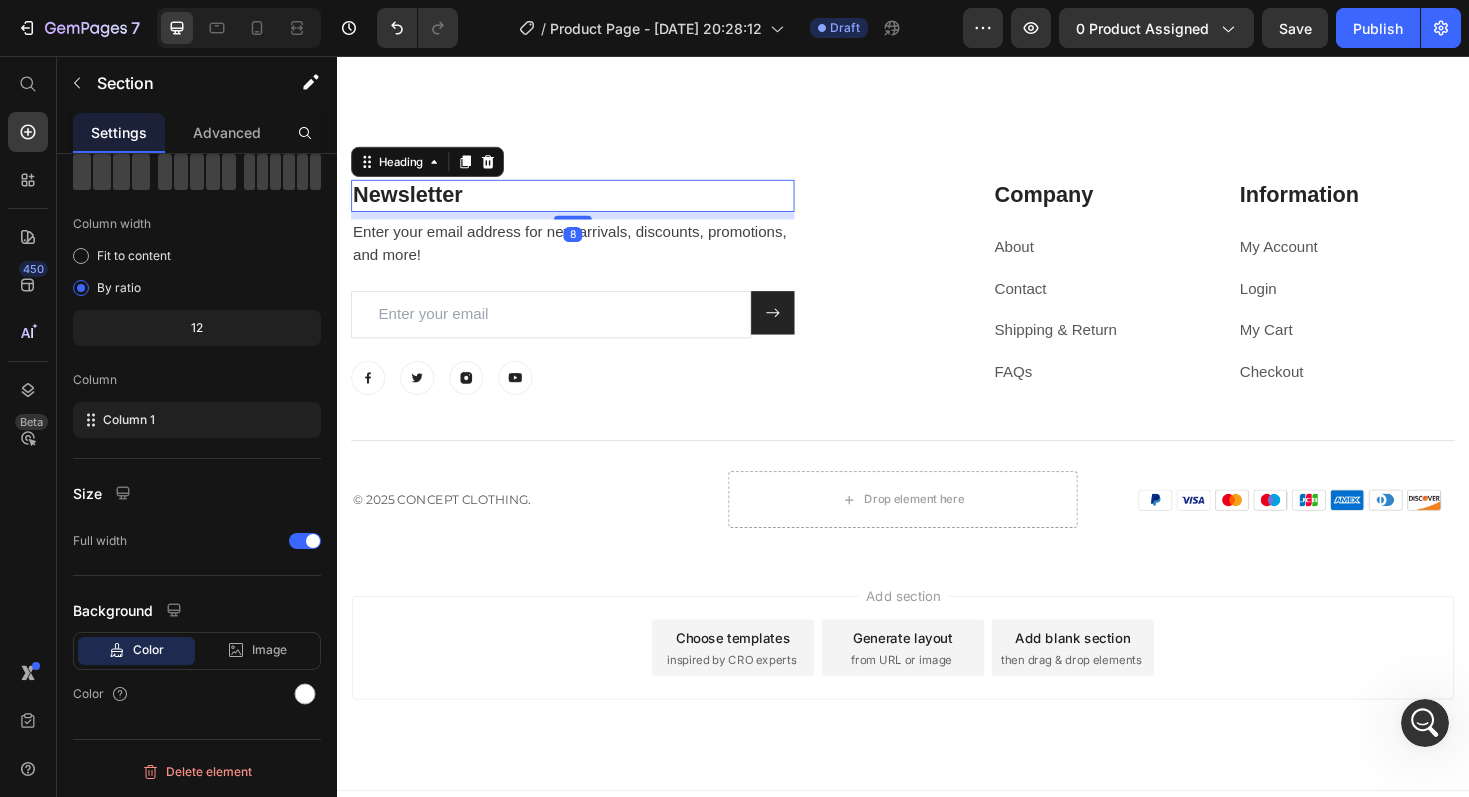 click on "Newsletter" at bounding box center (587, 204) 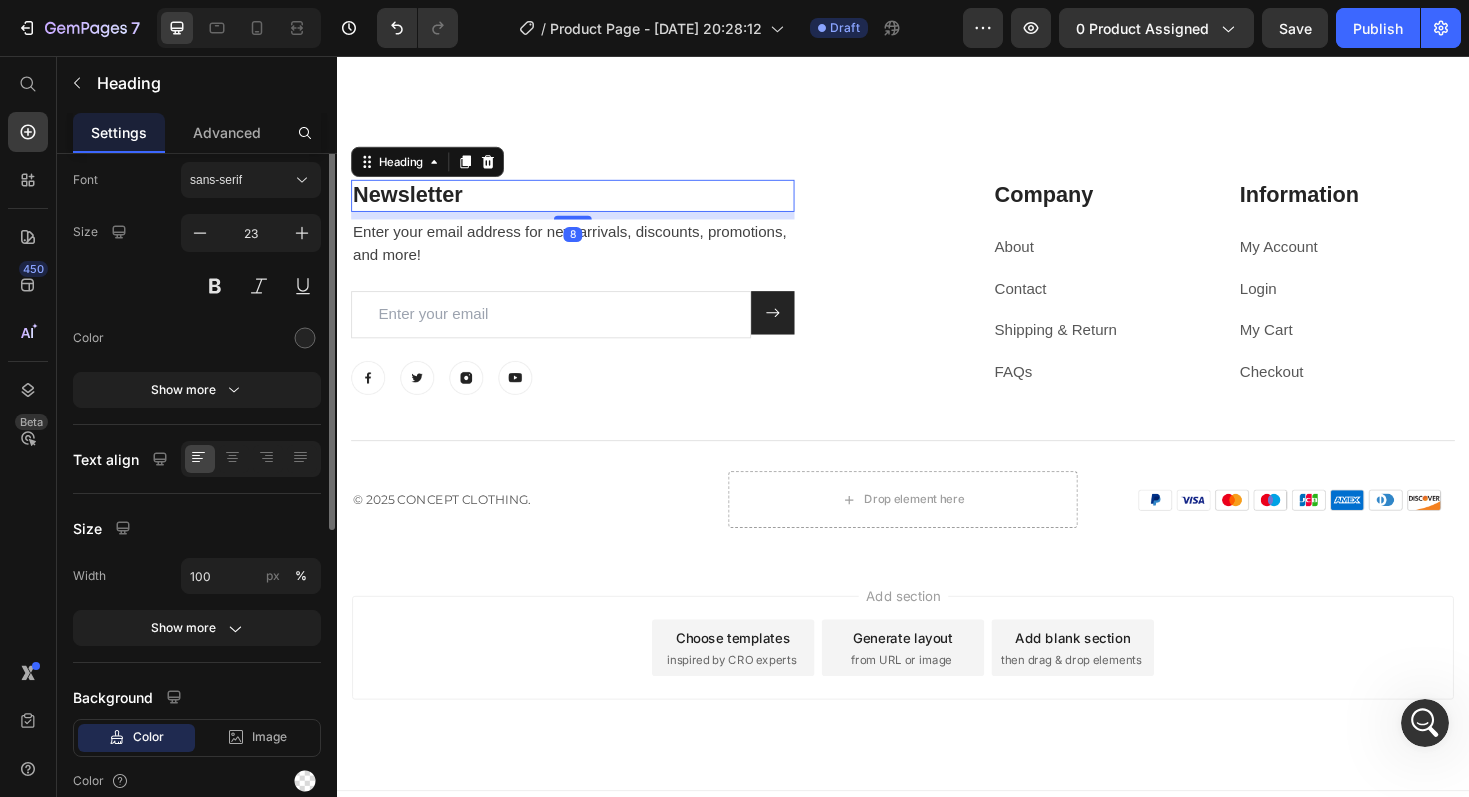 scroll, scrollTop: 0, scrollLeft: 0, axis: both 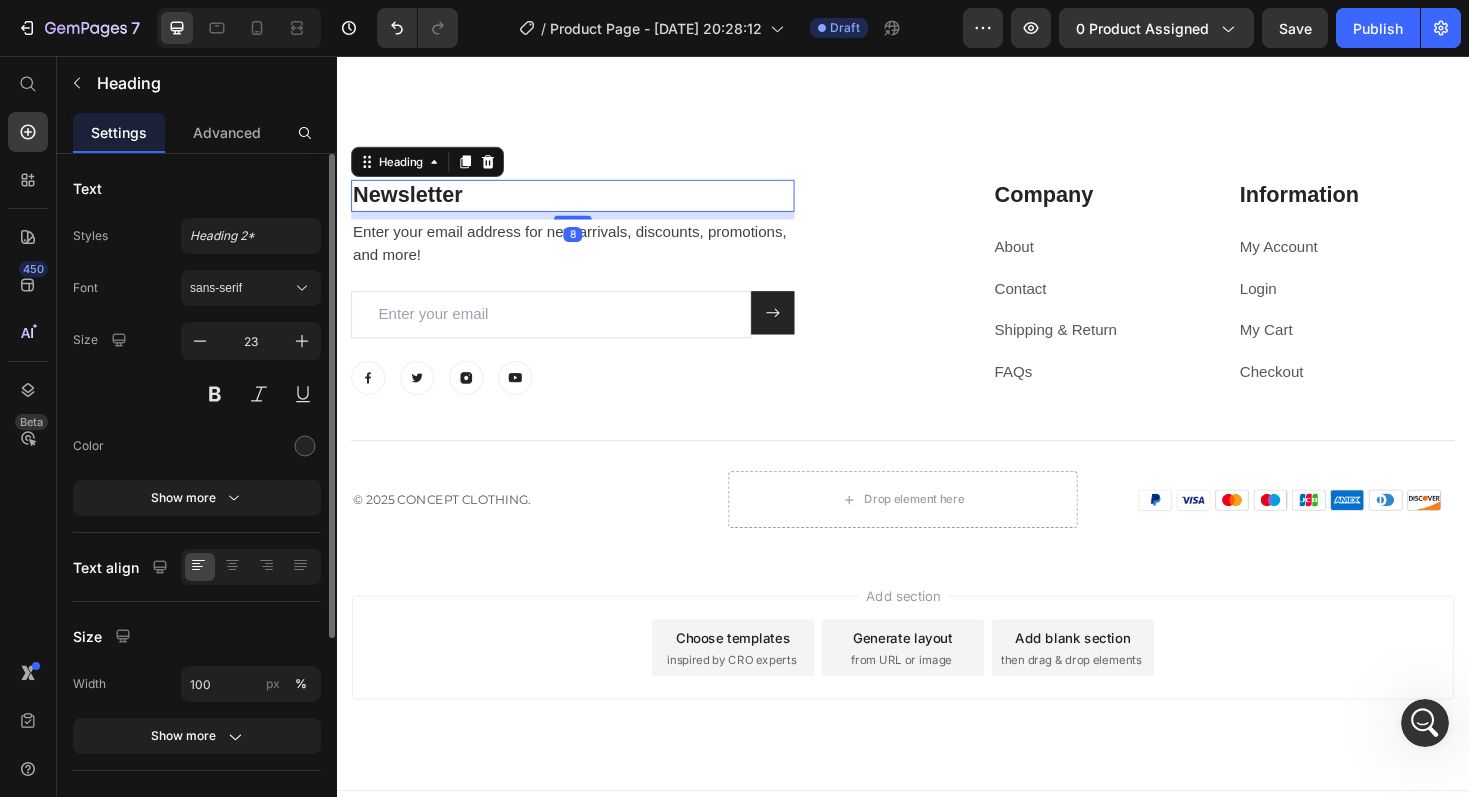 click on "Newsletter" at bounding box center [587, 204] 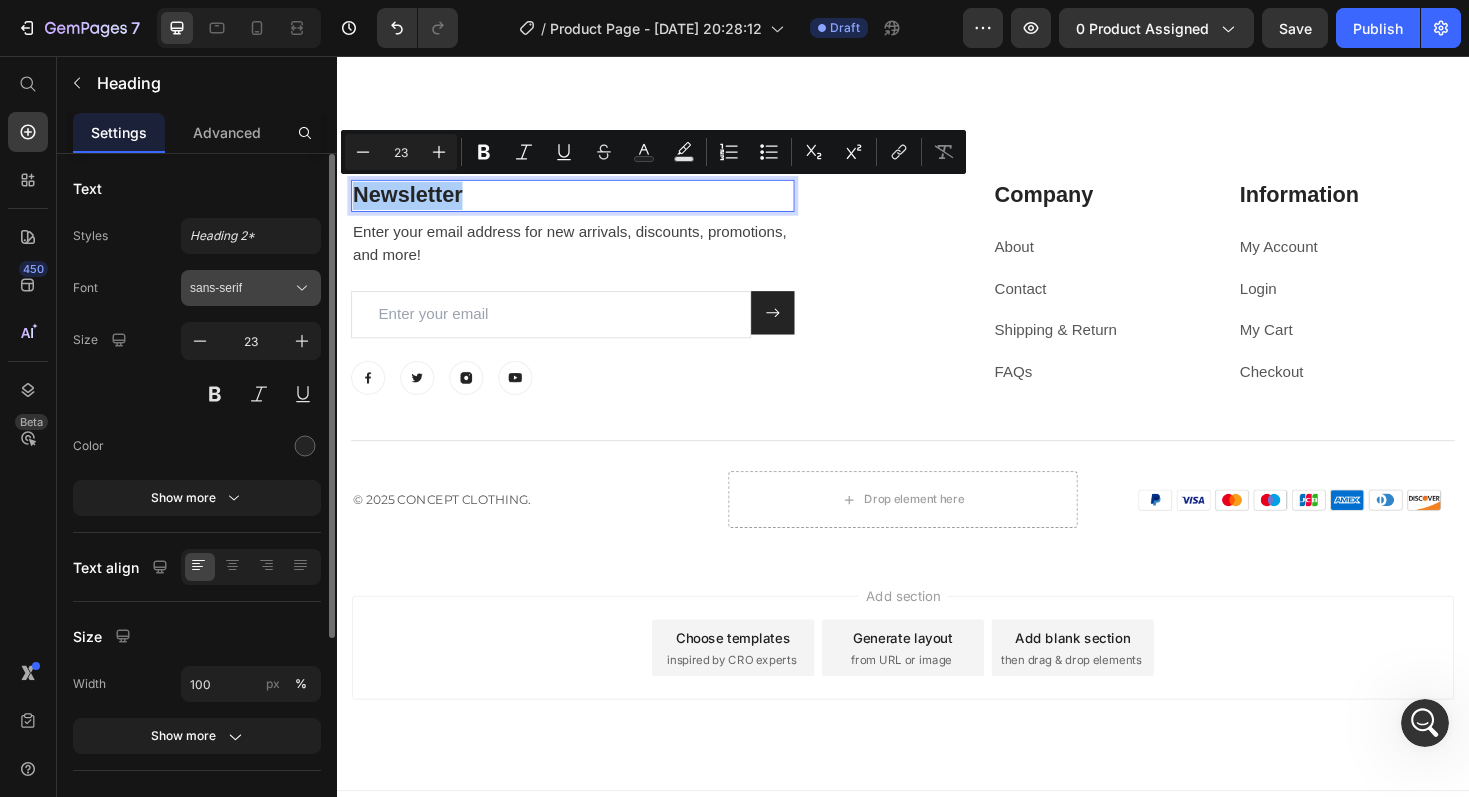 click on "sans-serif" at bounding box center [241, 288] 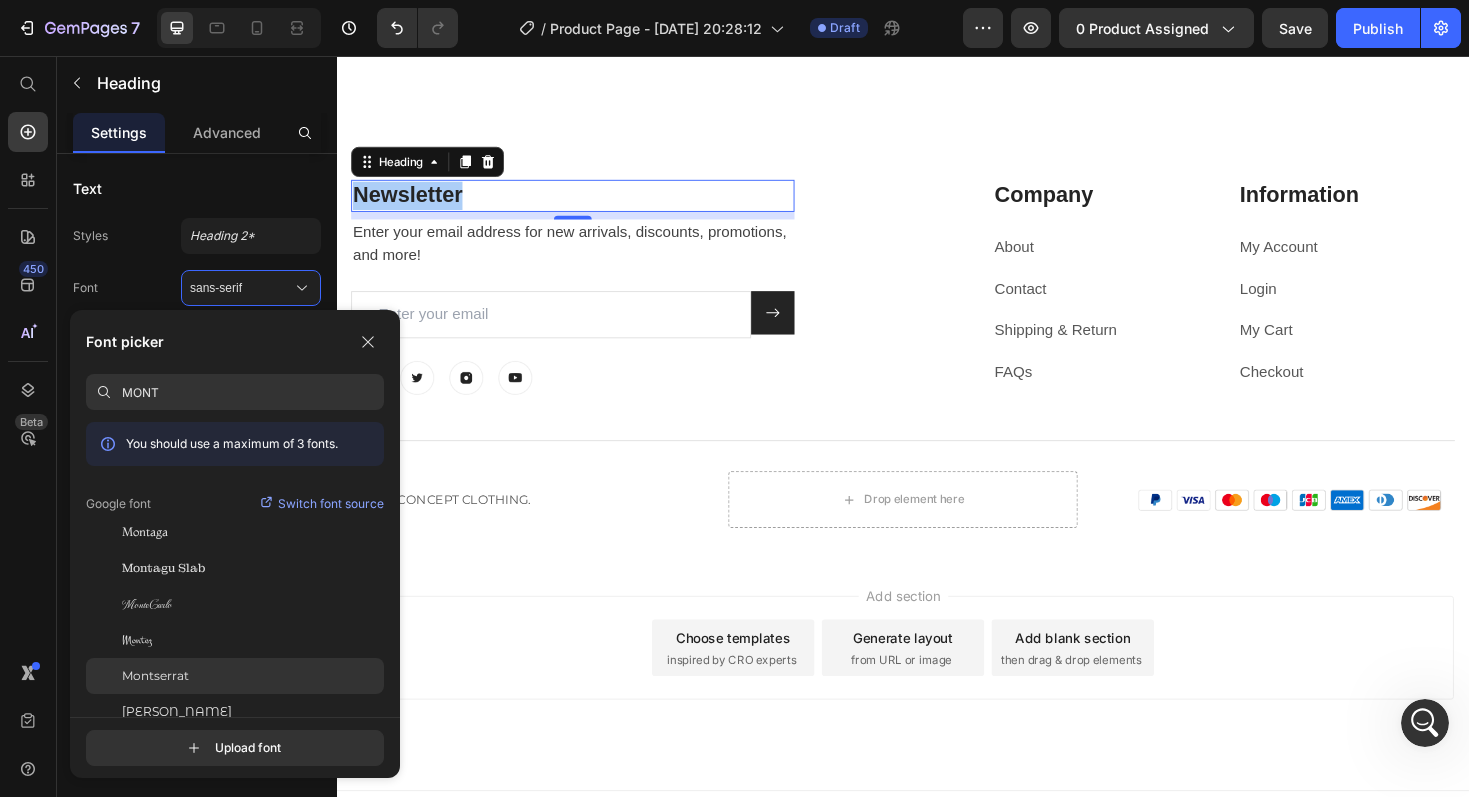 type on "MONT" 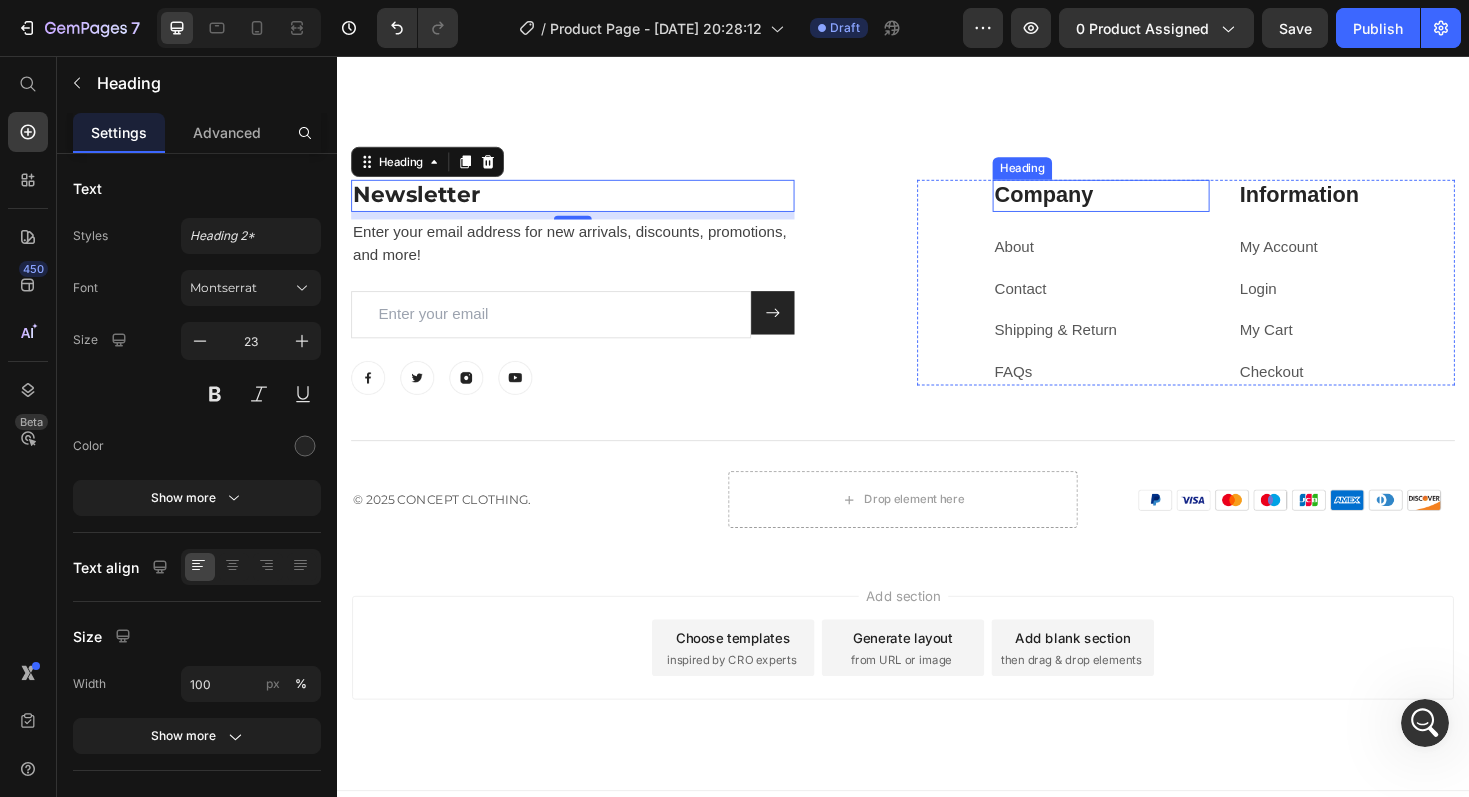 click on "Company" at bounding box center [1147, 204] 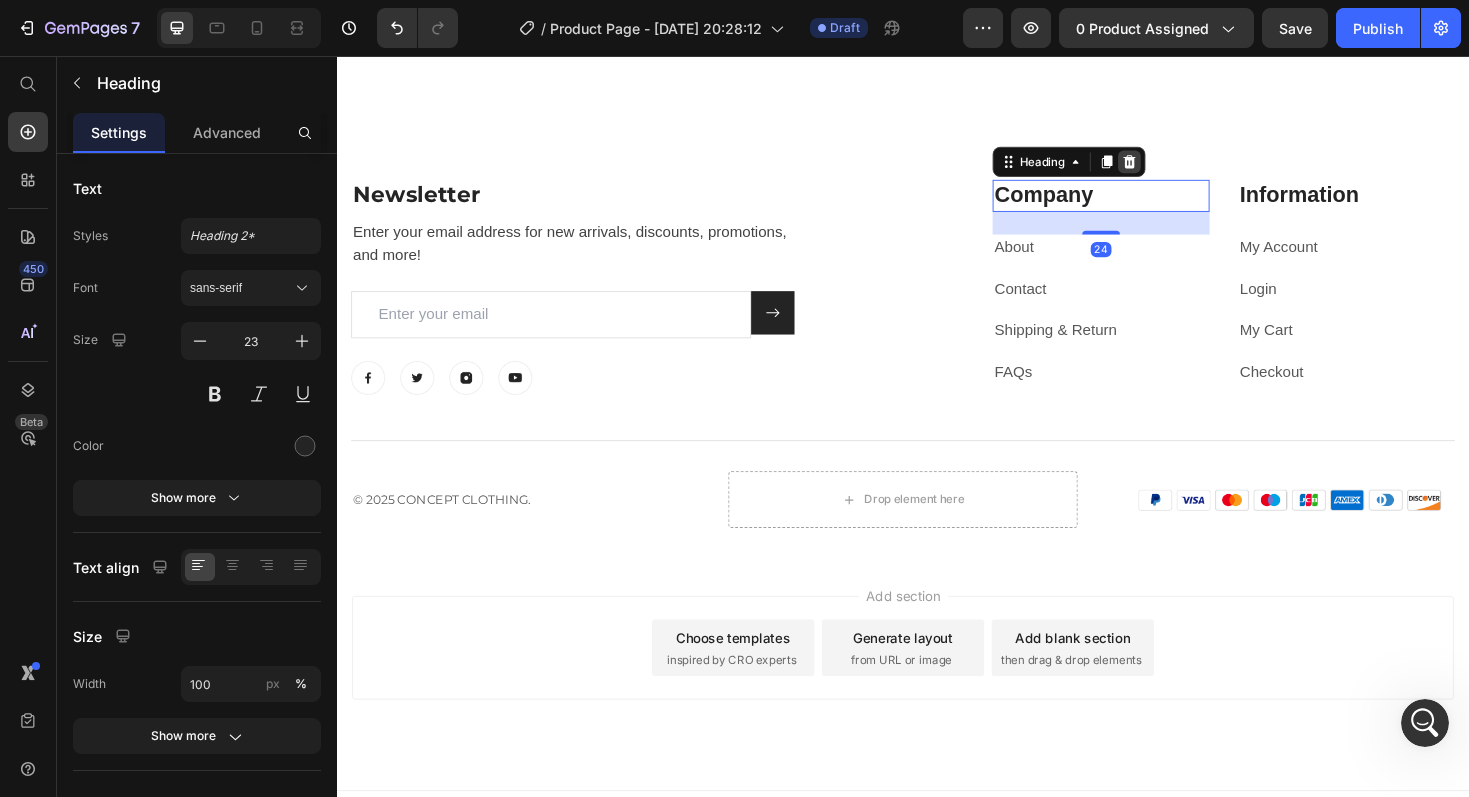 click at bounding box center [1177, 168] 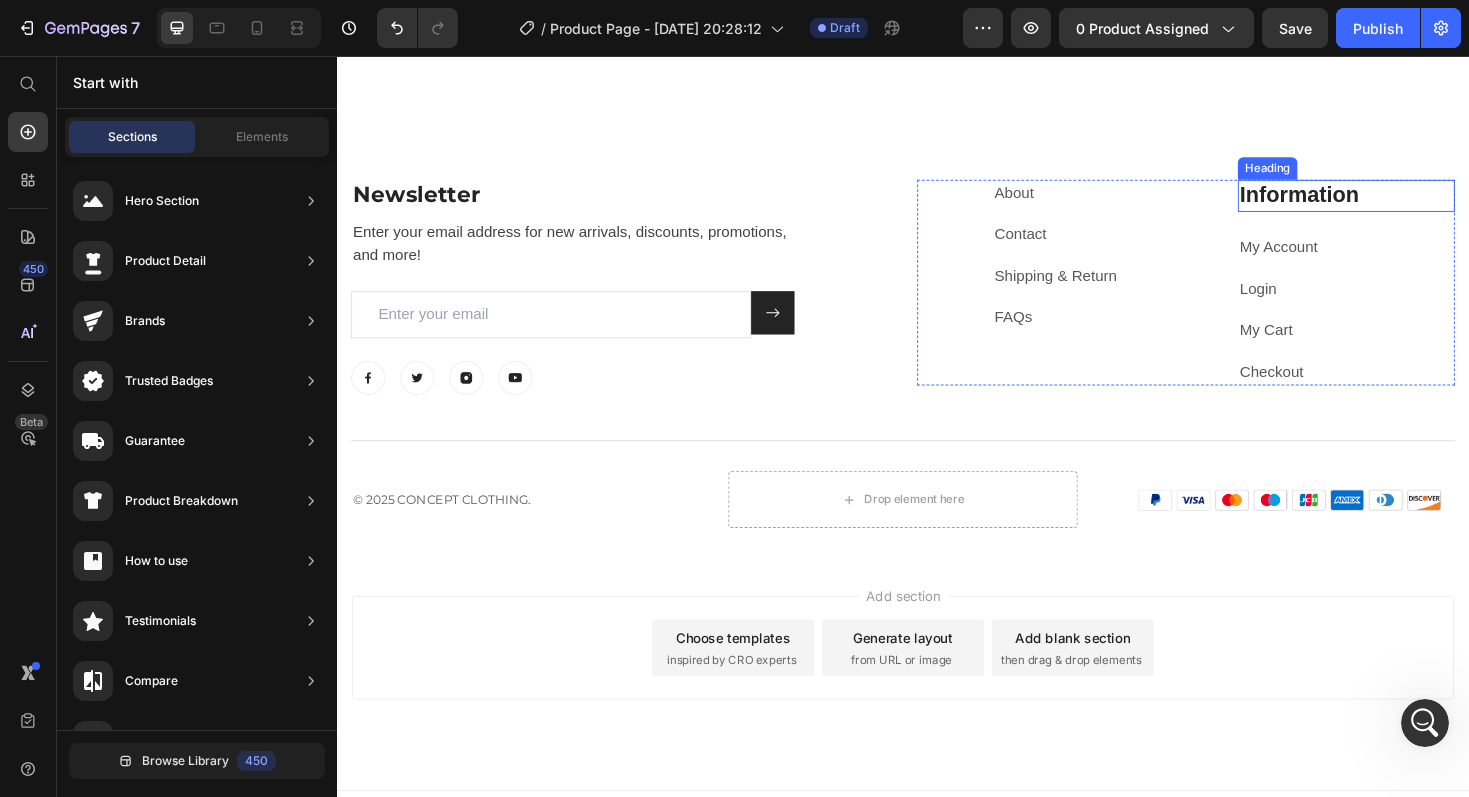 click on "Information" at bounding box center (1407, 204) 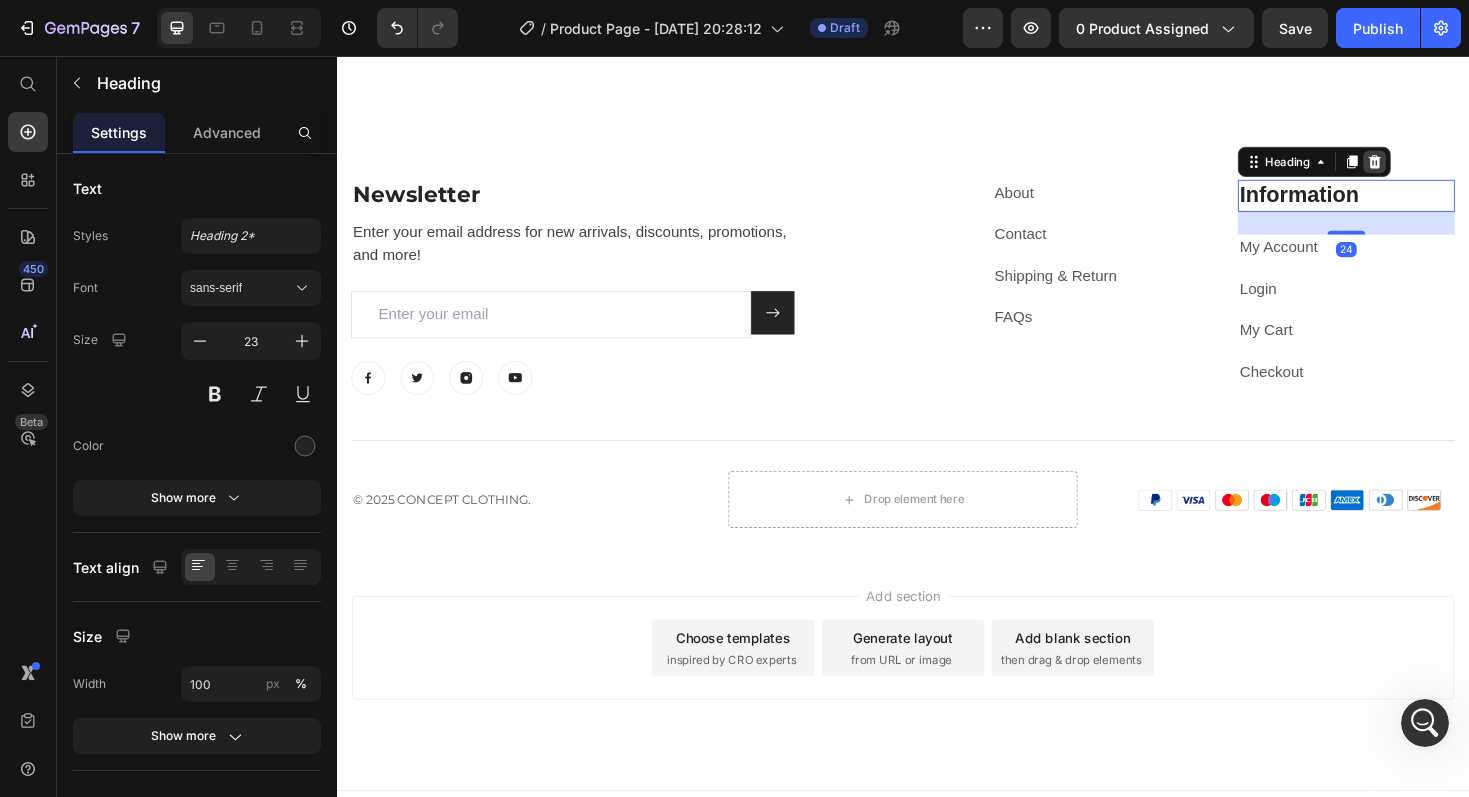 click 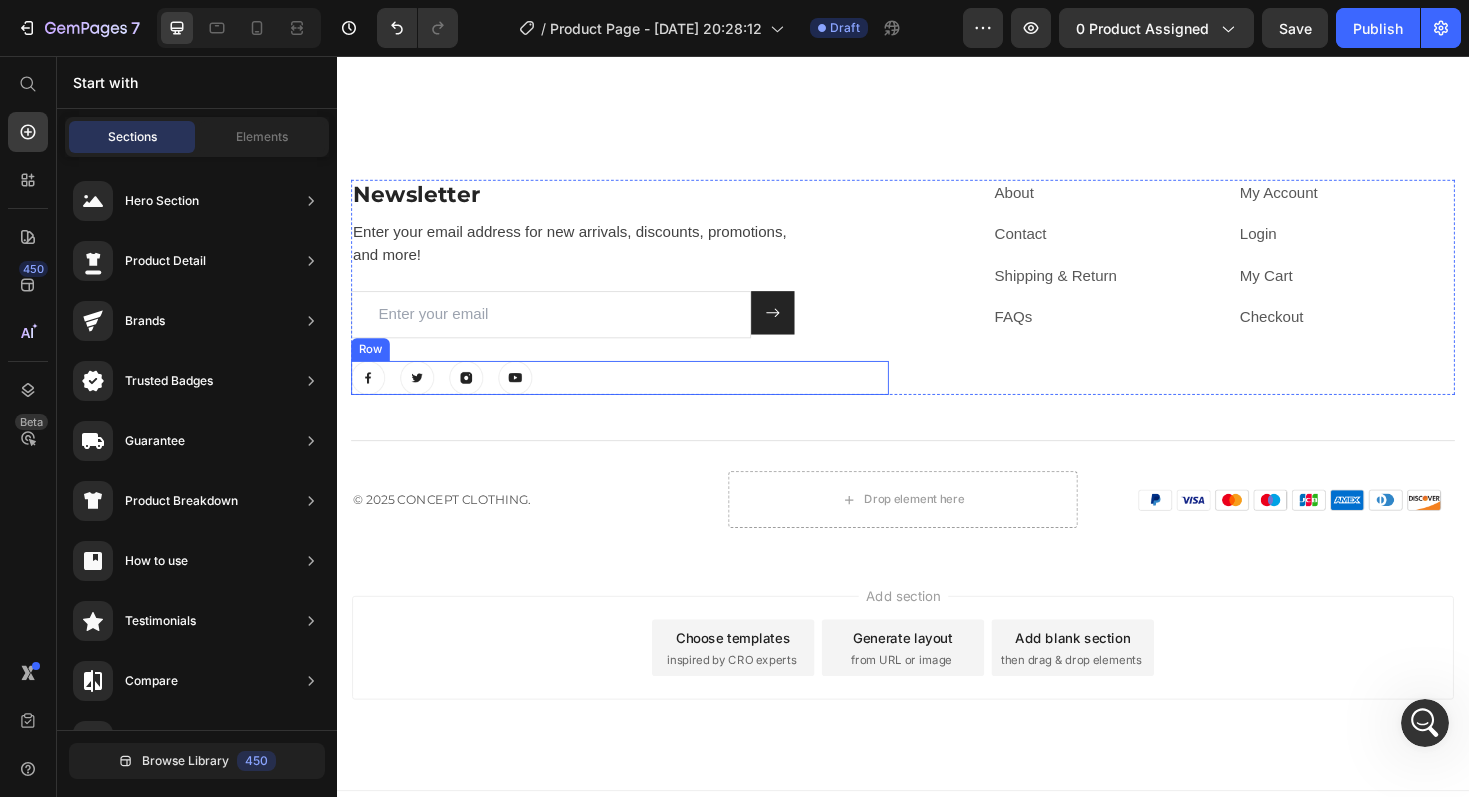 click on "Image Image Image Image Row" at bounding box center [637, 397] 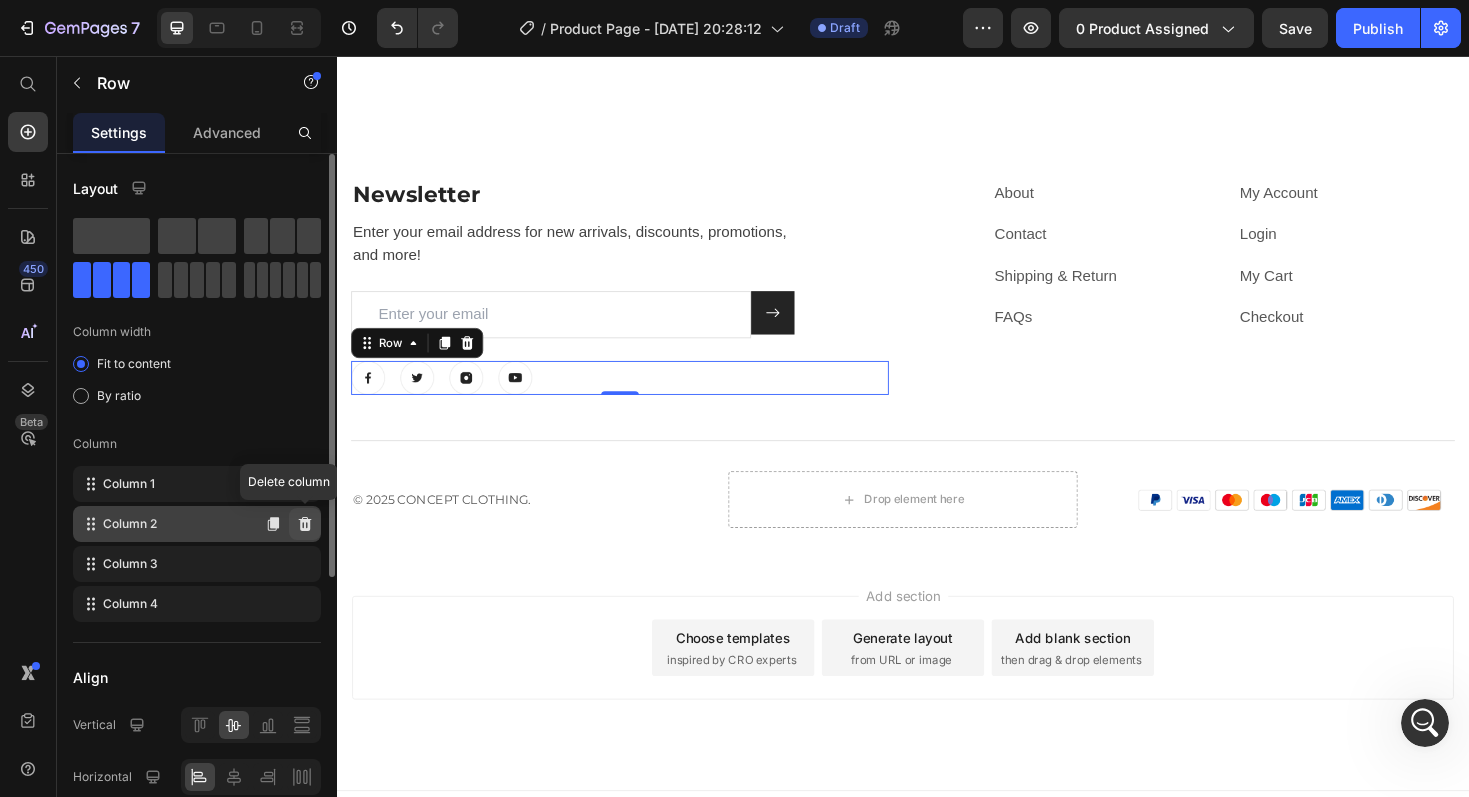 click 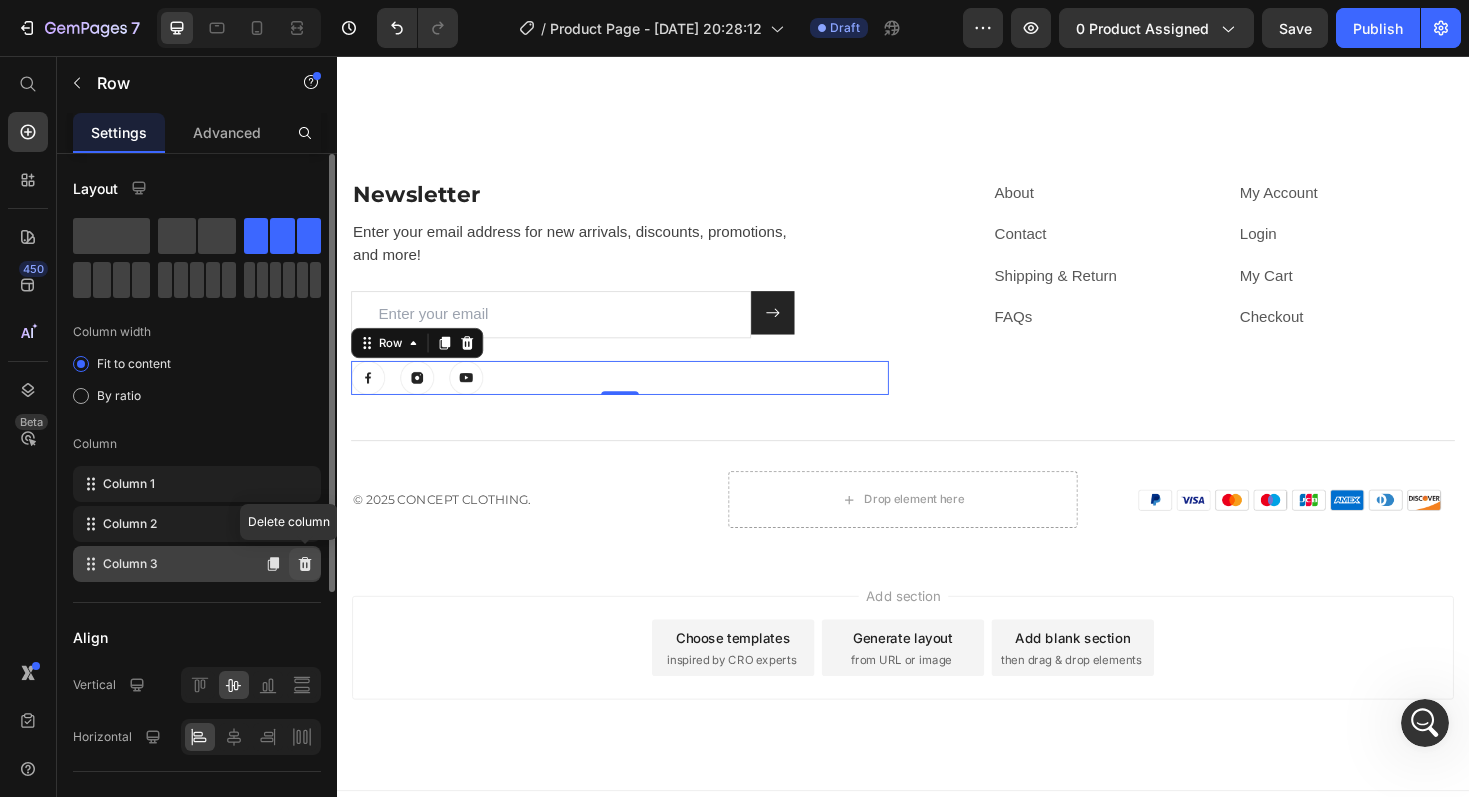 click 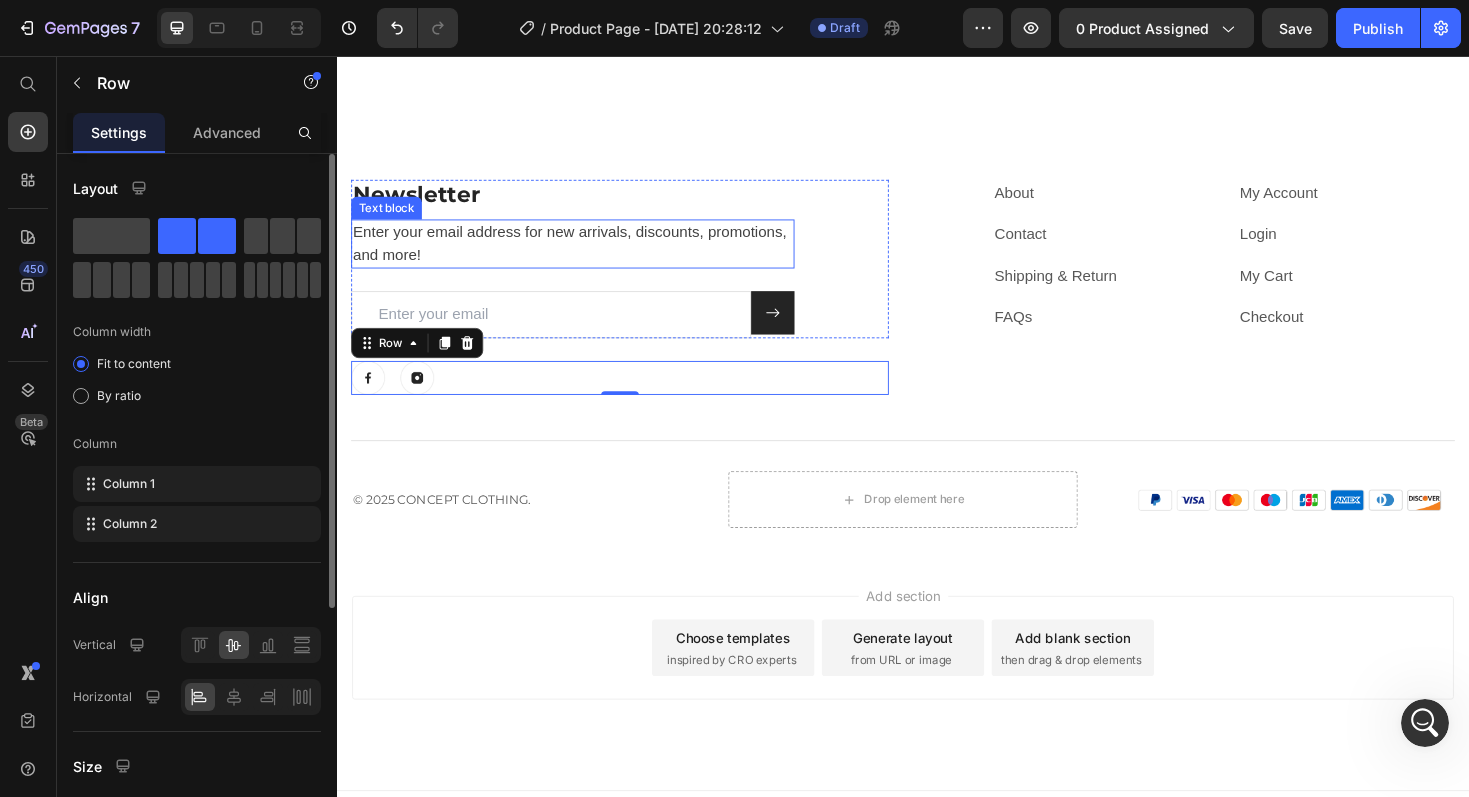 click on "Enter your email address for new arrivals, discounts, promotions, and more!" at bounding box center [587, 255] 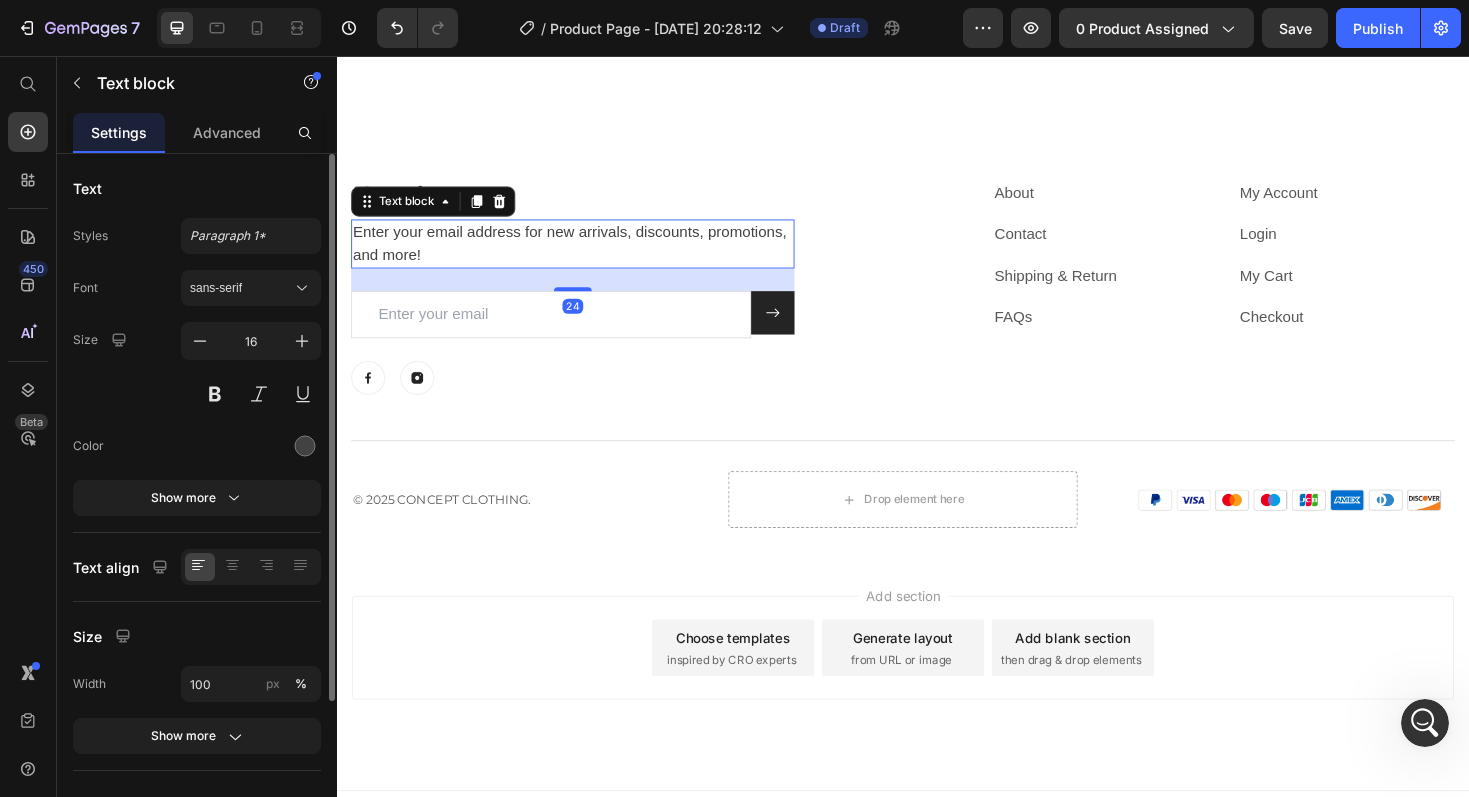 click on "Styles Paragraph 1* Font sans-serif Size 16 Color Show more" 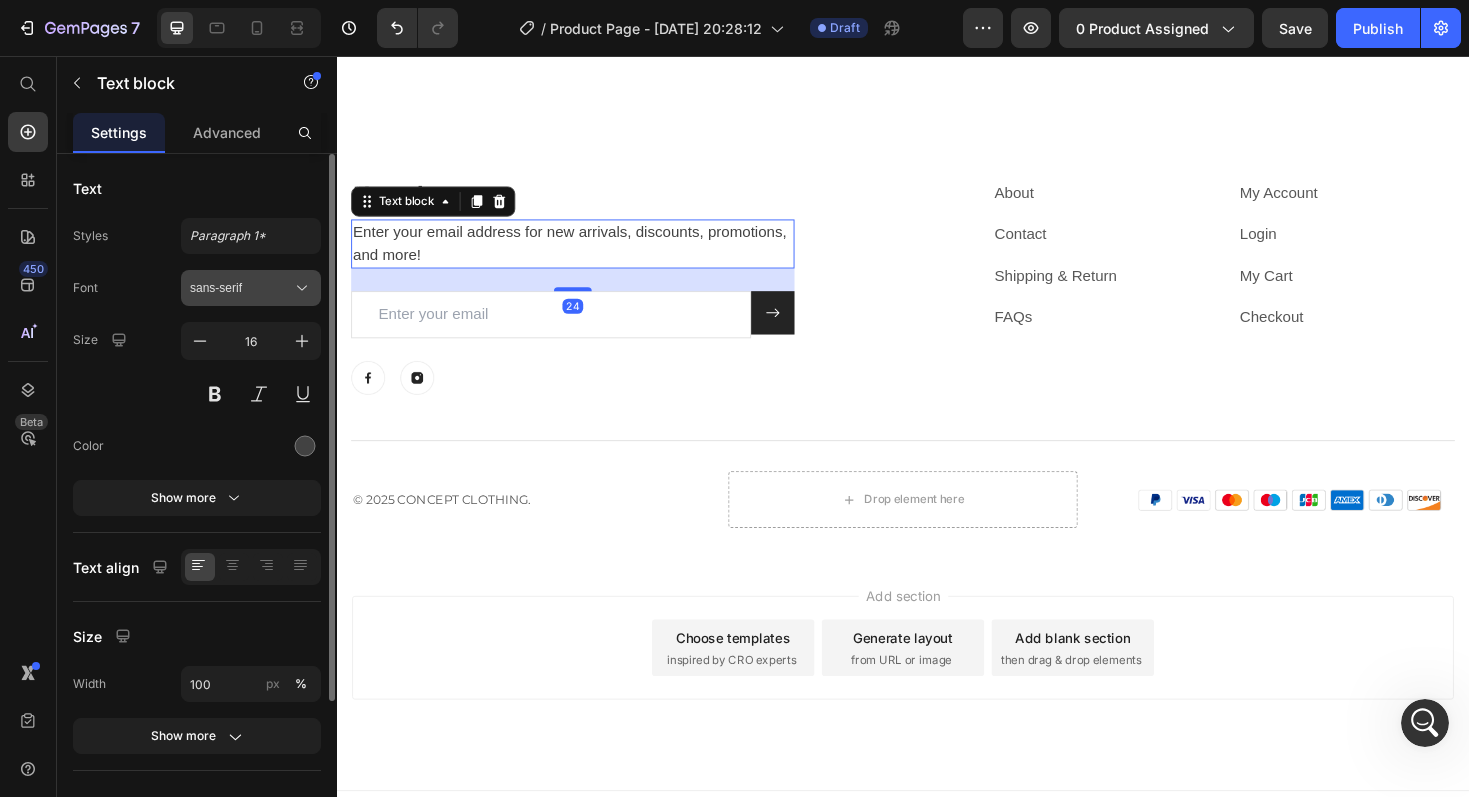 click on "sans-serif" at bounding box center [241, 288] 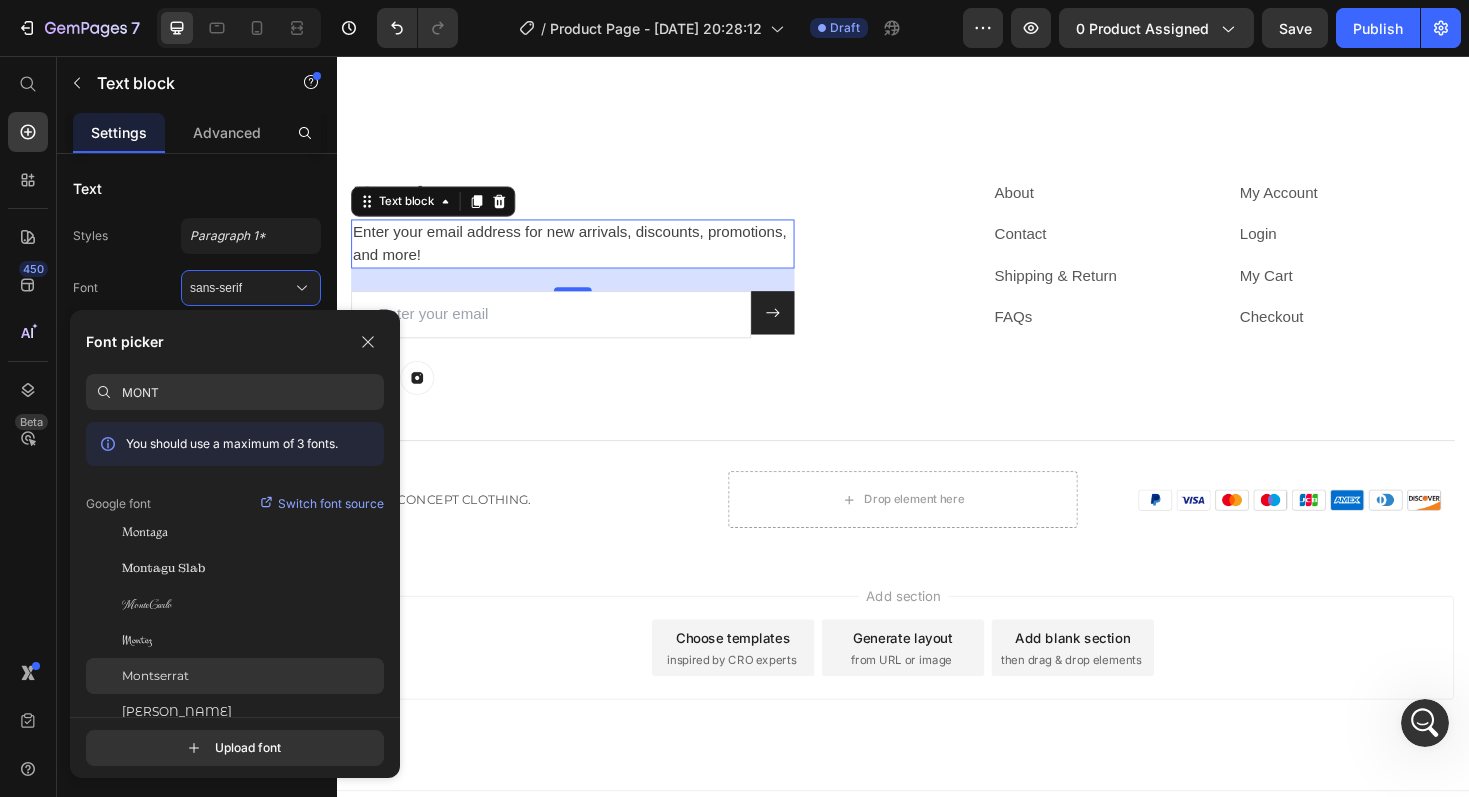 type on "MONT" 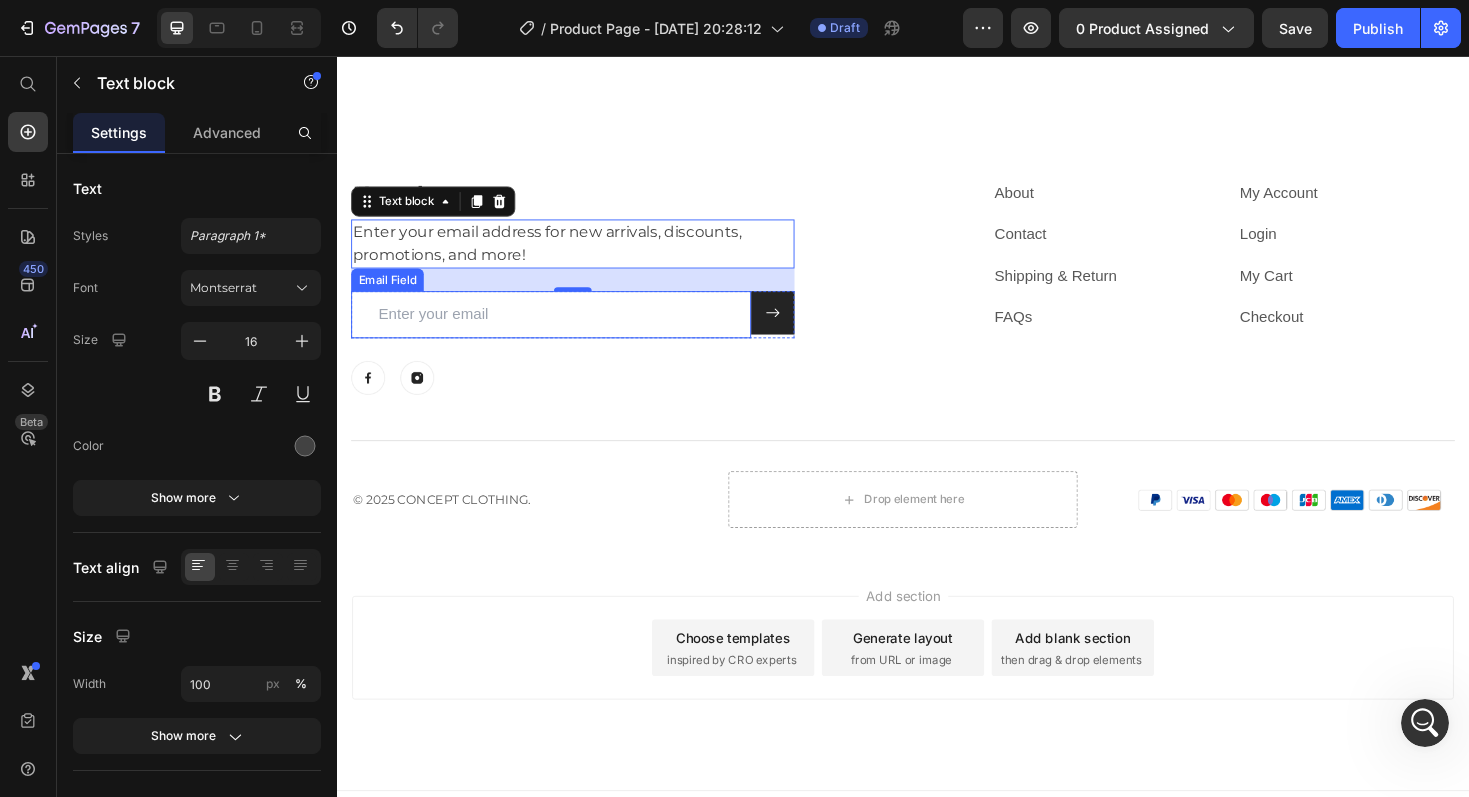 click at bounding box center [564, 330] 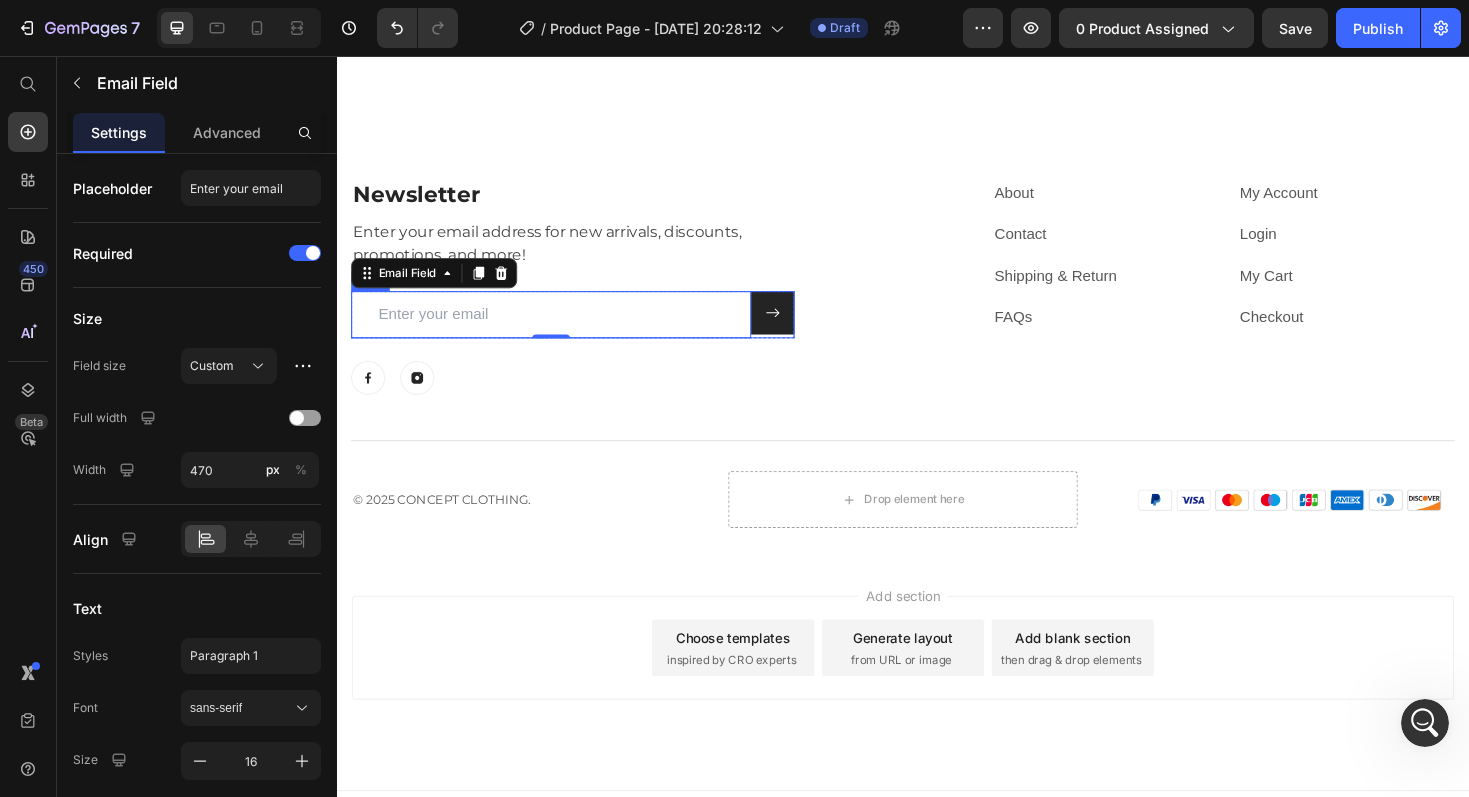 click on "Submit Button" at bounding box center [799, 330] 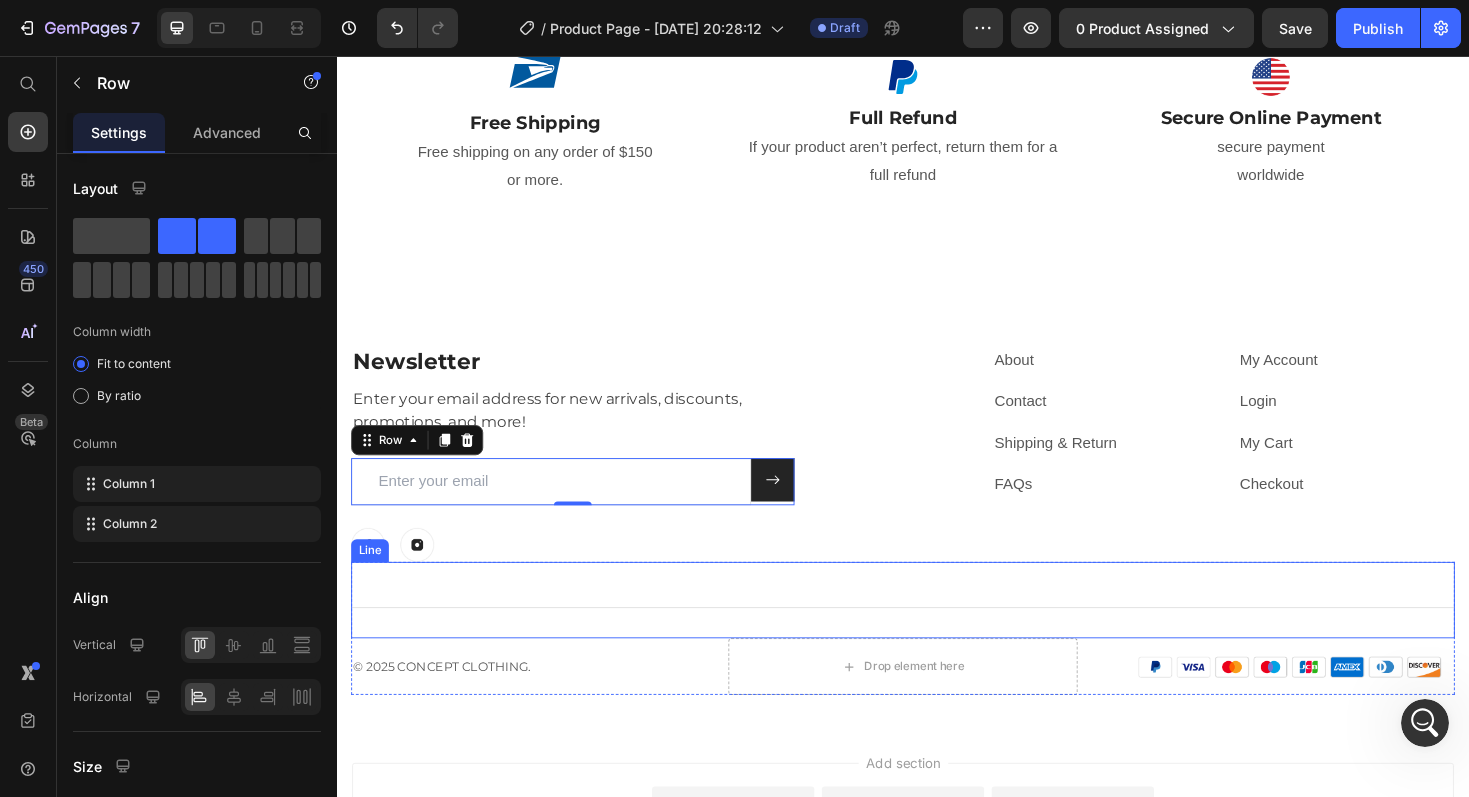 scroll, scrollTop: 4213, scrollLeft: 0, axis: vertical 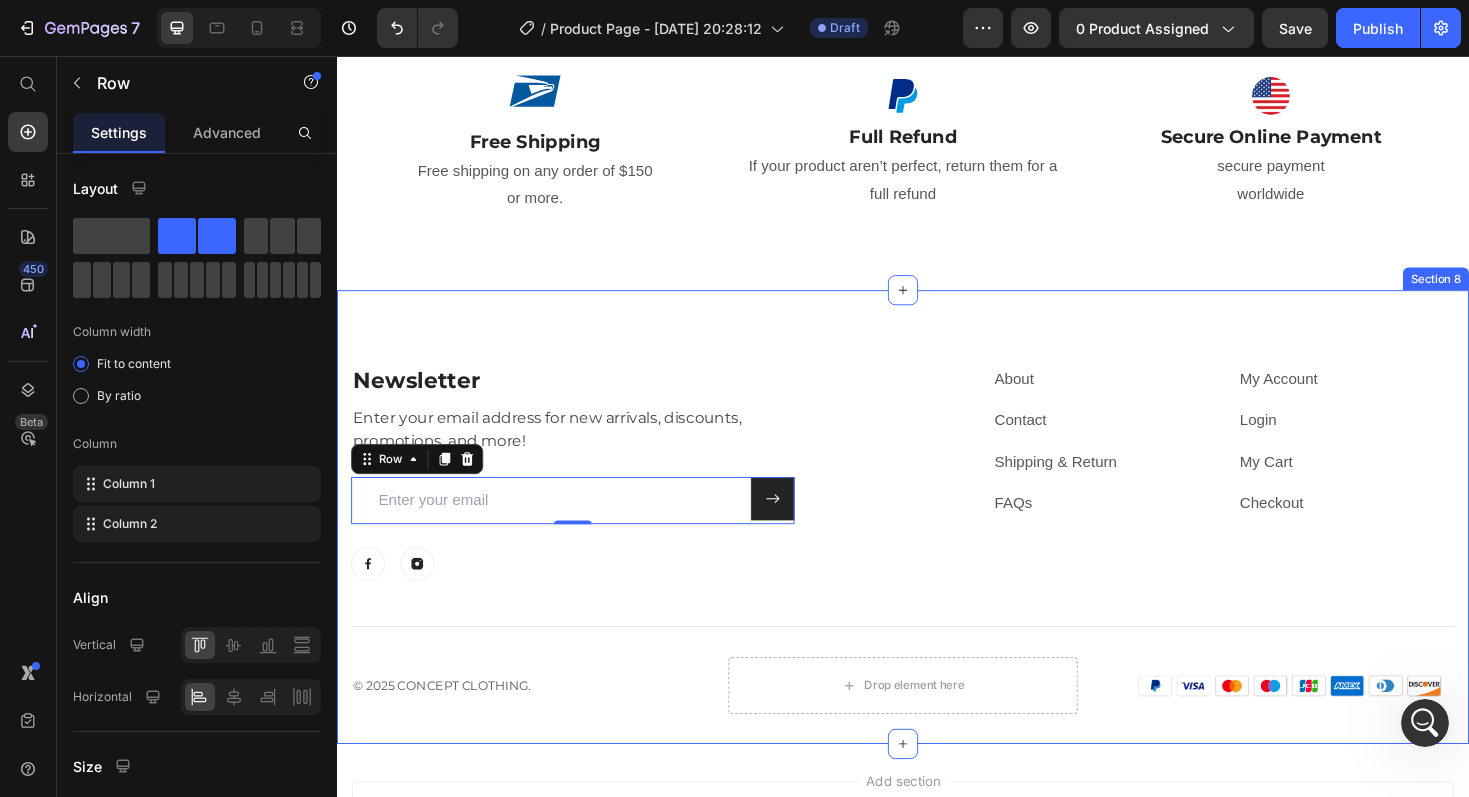 click on "Newsletter Heading Enter your email address for new arrivals, discounts, promotions, and more! Text block Email Field
Submit Button Row   0 Newsletter Row Image Image Row About Text block Contact Text block Shipping & Return Text block FAQs Text block My Account Text block Login Text block My Cart Text block Checkout Text block Row Row                Title Line © 2025 CONCEPT CLOTHING. Text block
Drop element here Image Row Row Section 8" at bounding box center [937, 545] 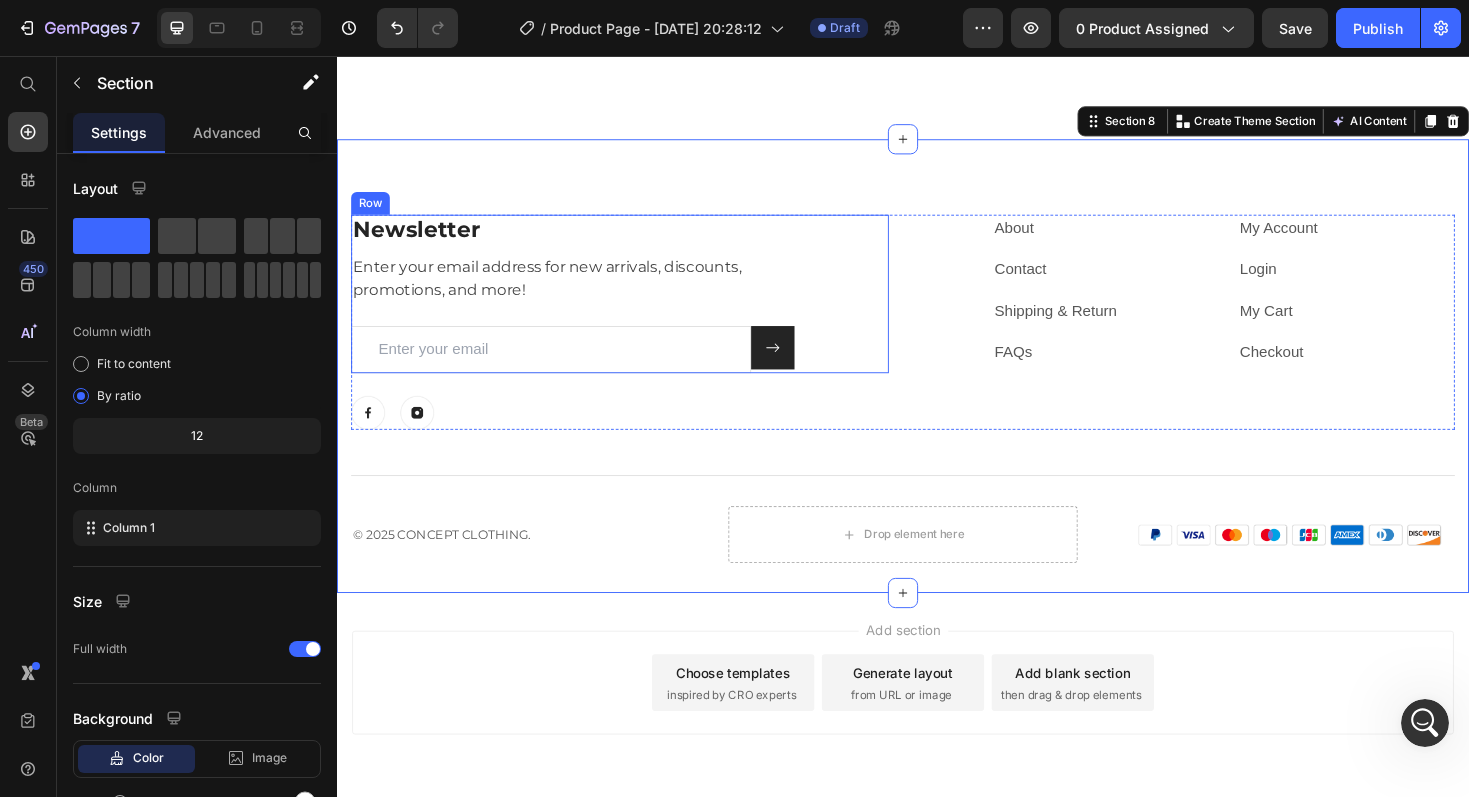 scroll, scrollTop: 4445, scrollLeft: 0, axis: vertical 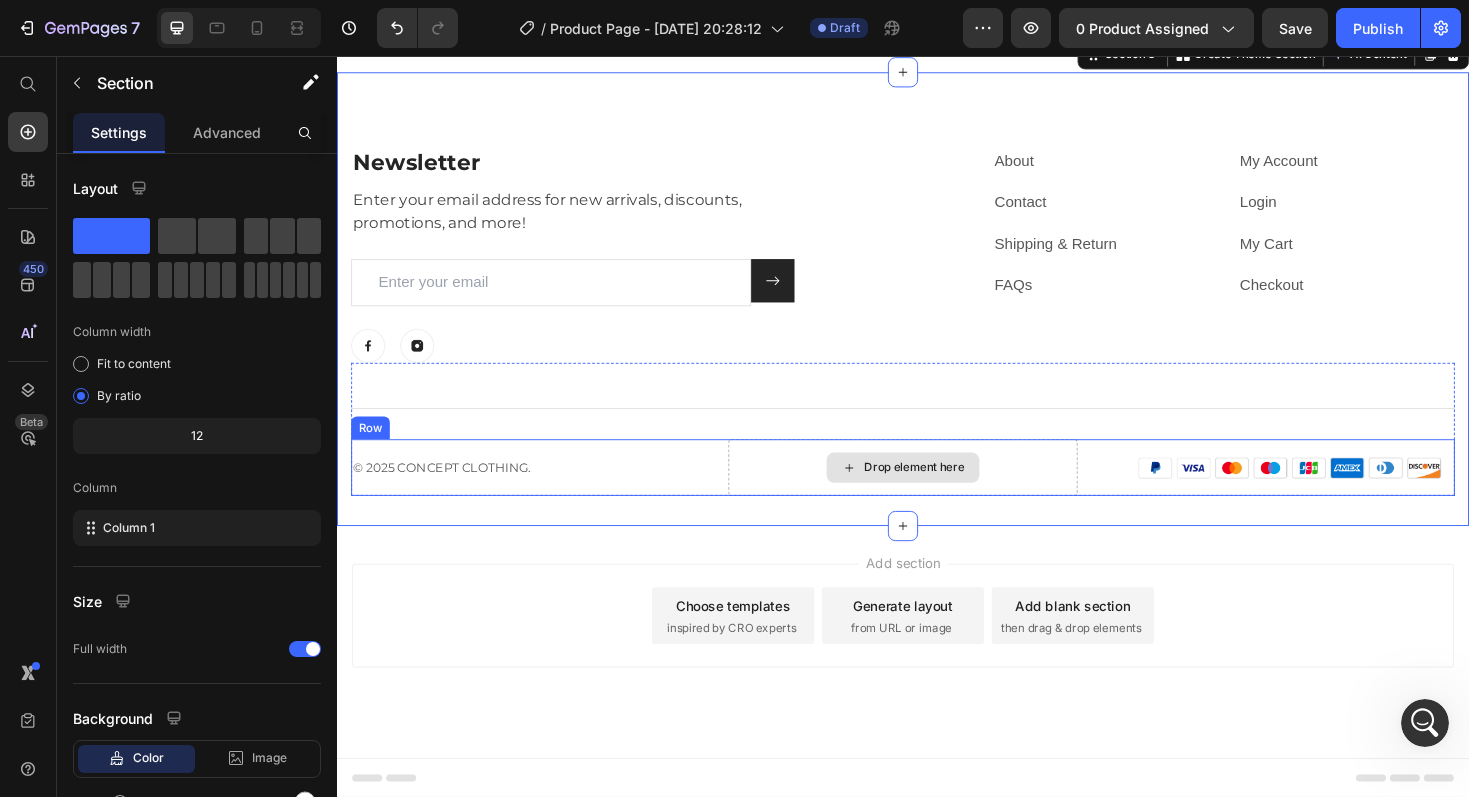 click on "Drop element here" at bounding box center [937, 492] 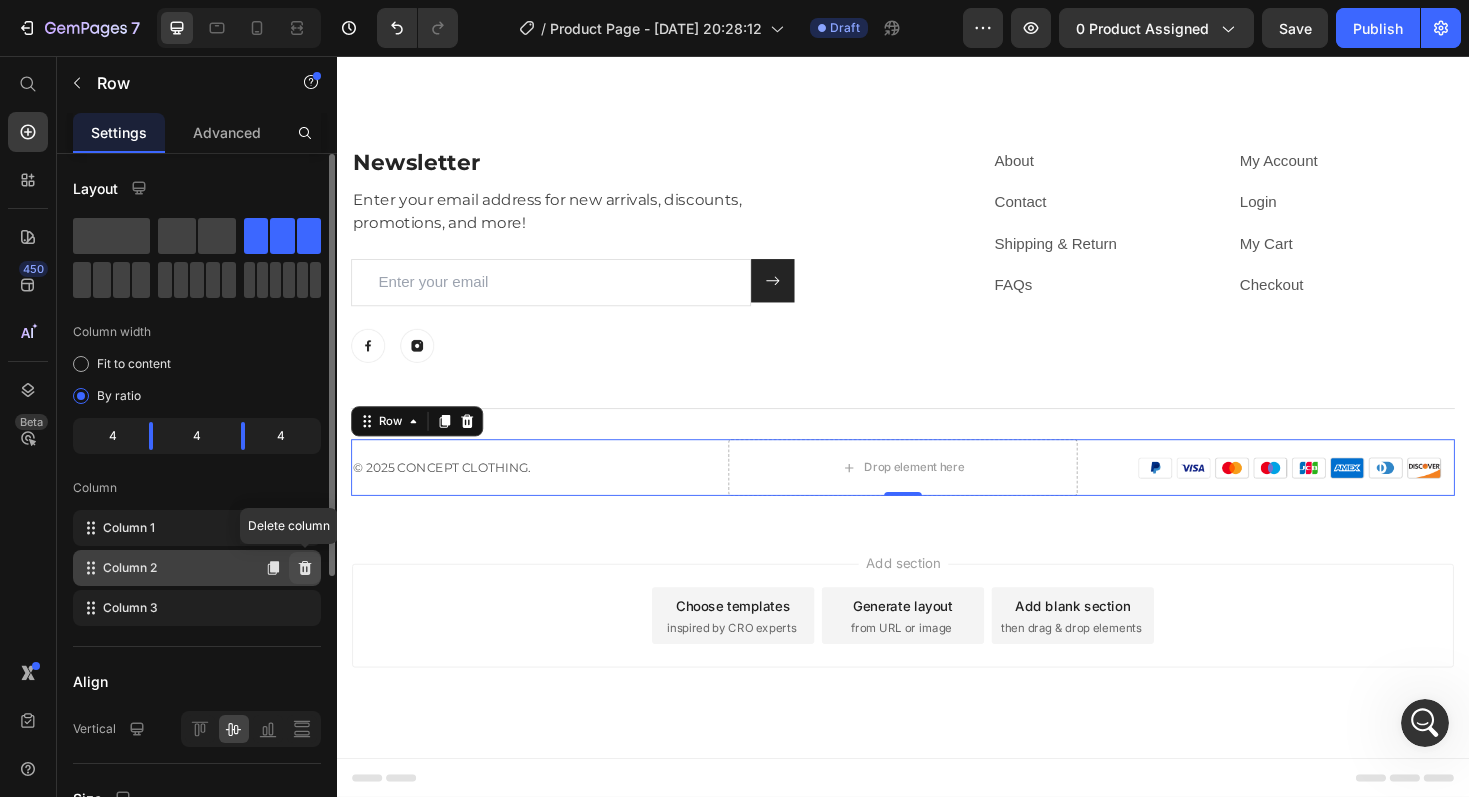 click 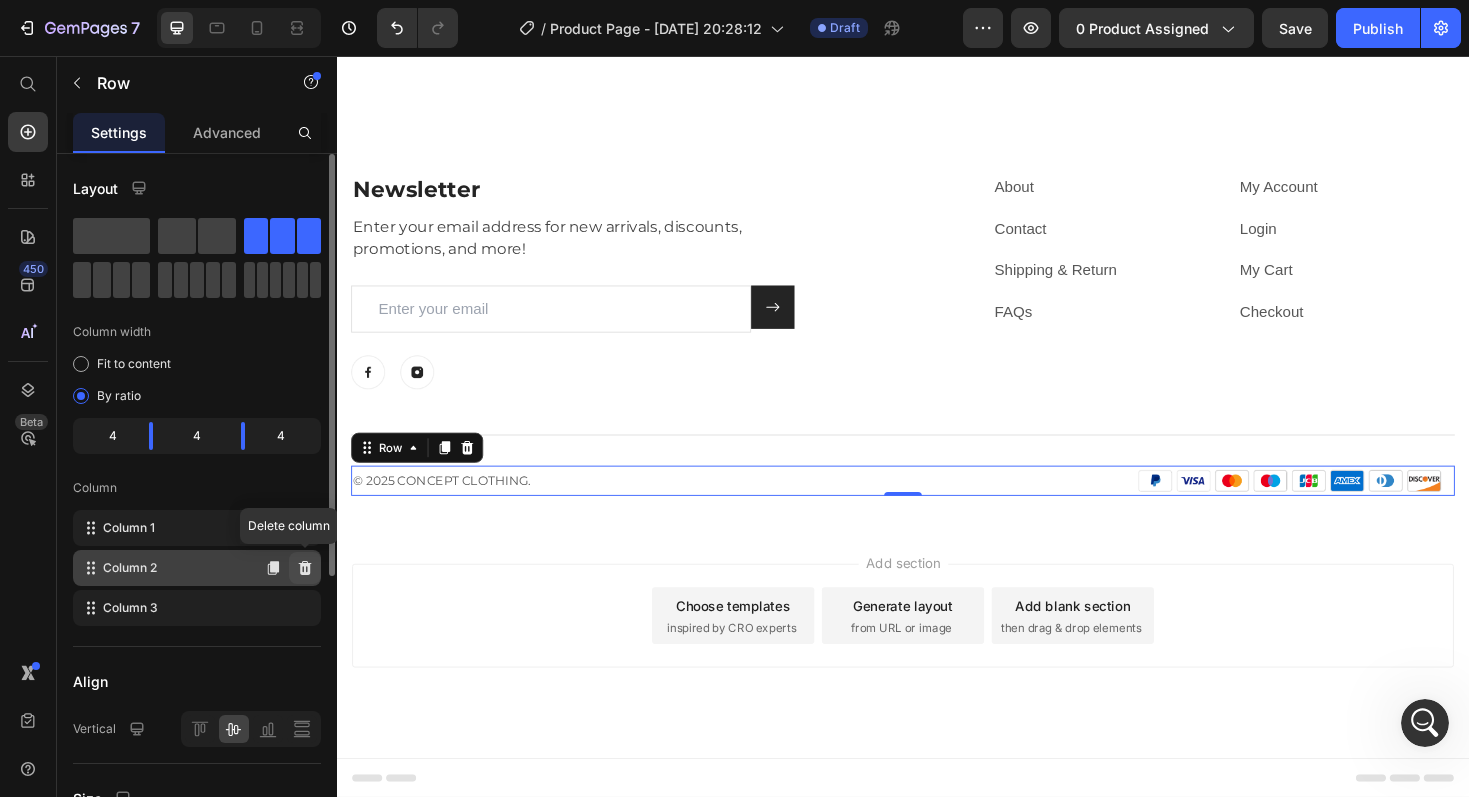 scroll, scrollTop: 4416, scrollLeft: 0, axis: vertical 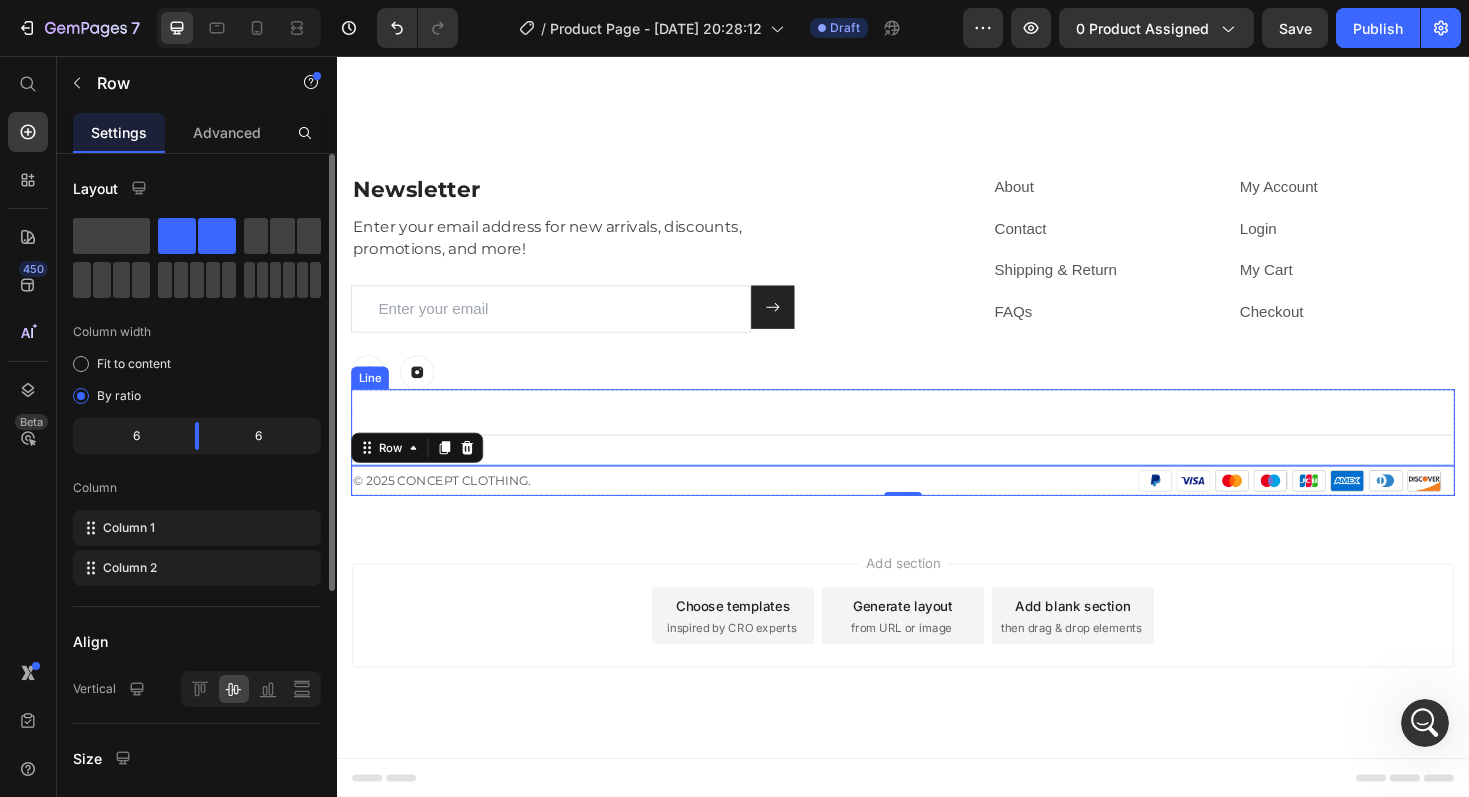 click on "Title Line" at bounding box center [937, 449] 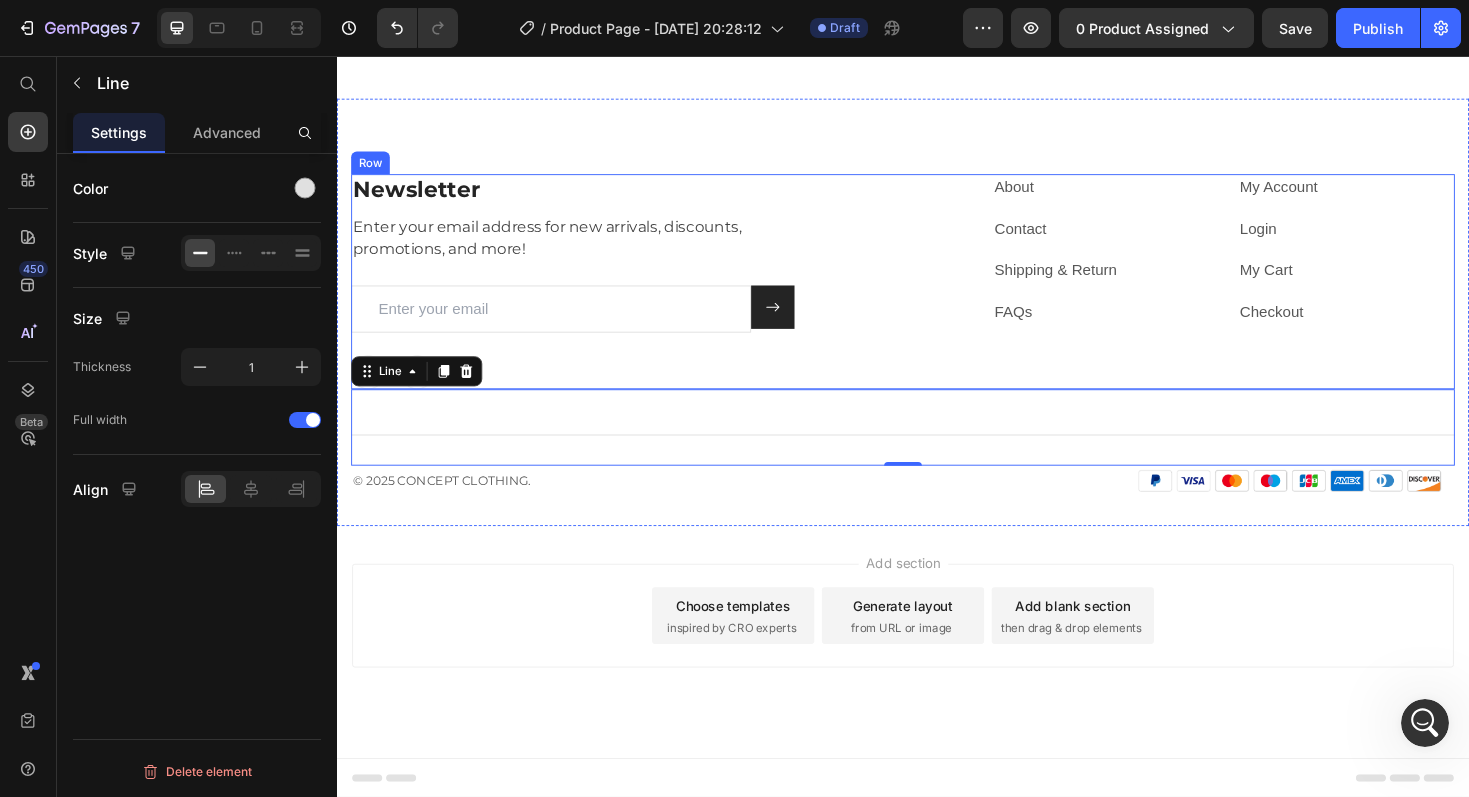 click on "About Text block Contact Text block Shipping & Return Text block FAQs Text block My Account Text block Login Text block My Cart Text block Checkout Text block Row" at bounding box center (1237, 295) 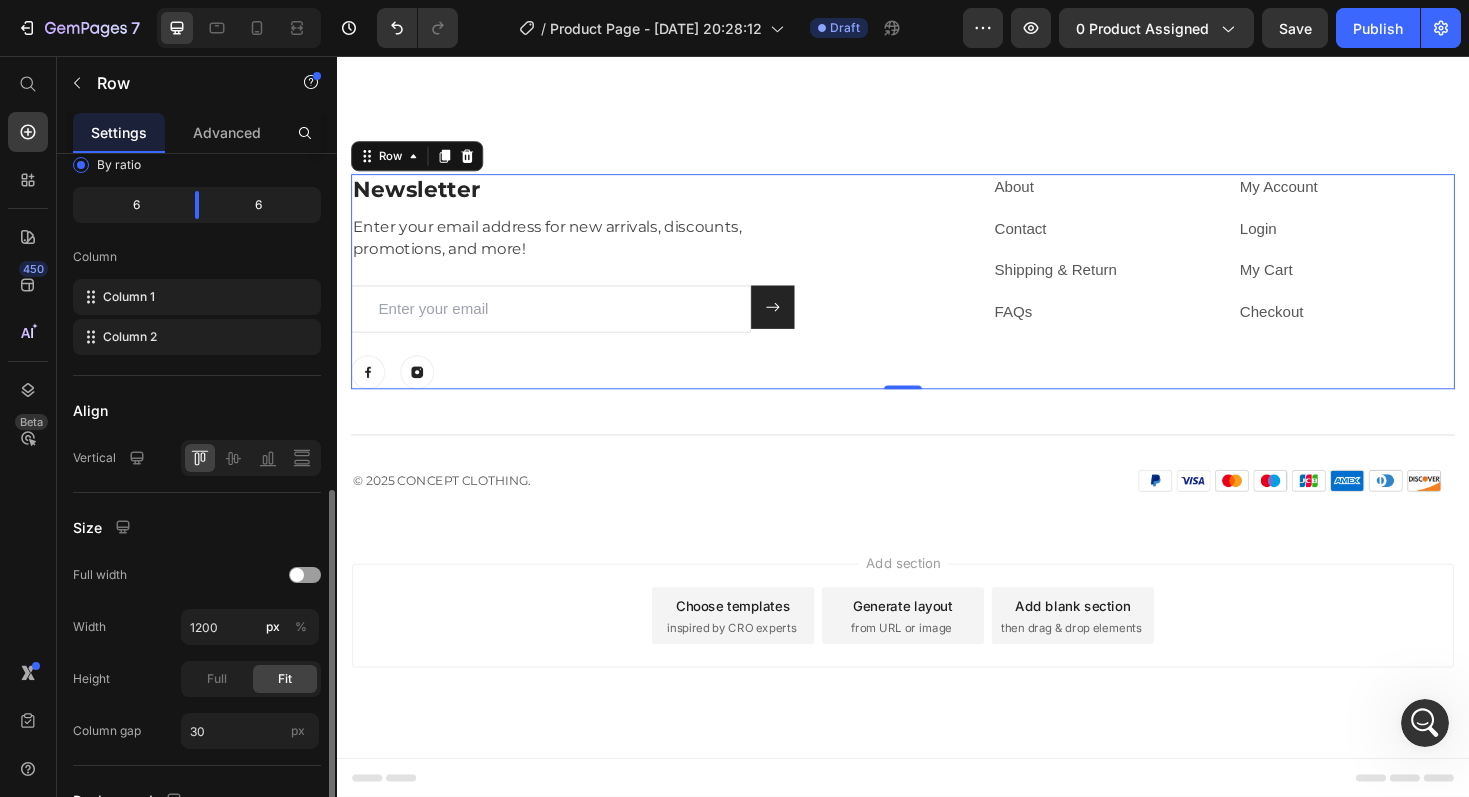 scroll, scrollTop: 421, scrollLeft: 0, axis: vertical 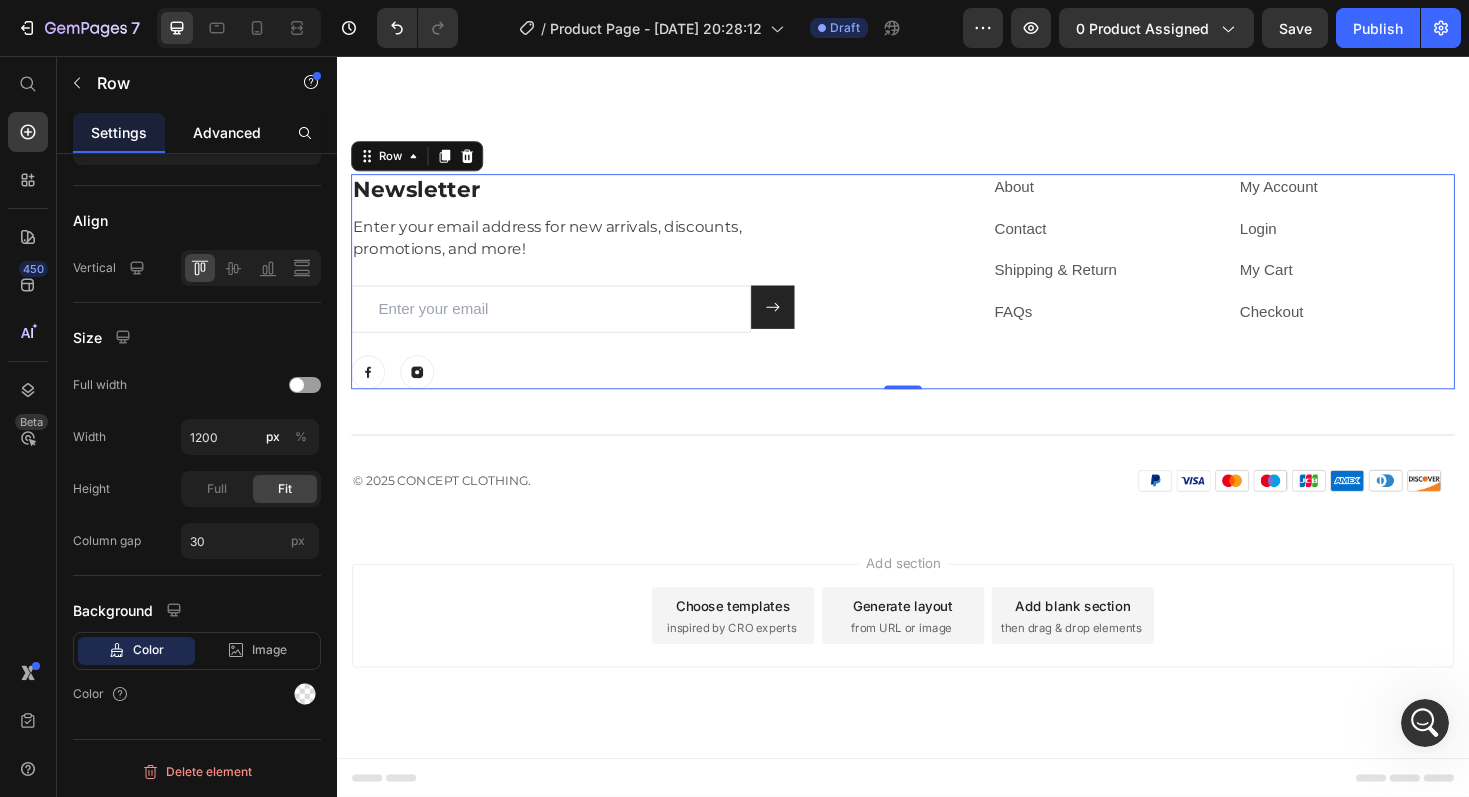 click on "Advanced" 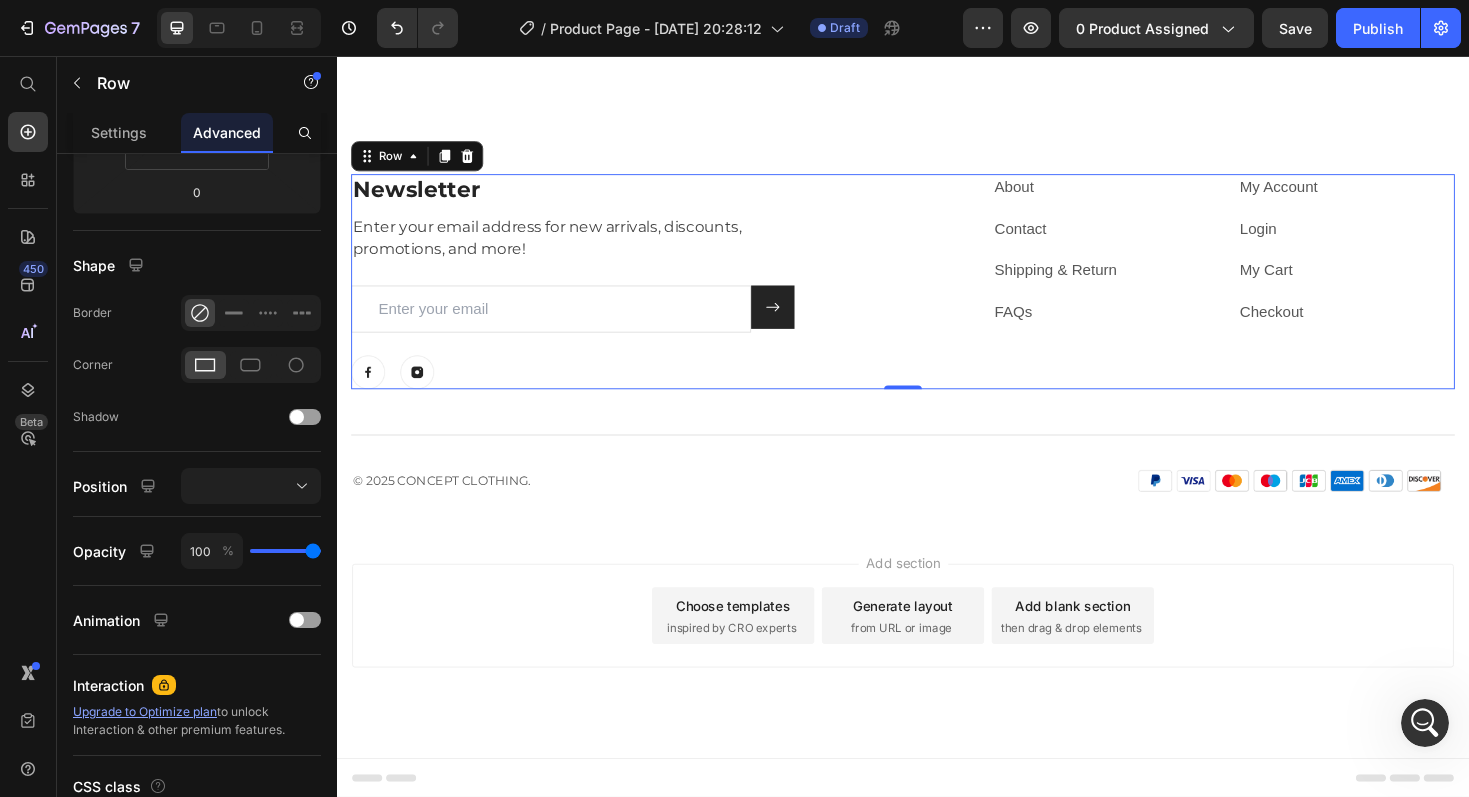 scroll, scrollTop: 0, scrollLeft: 0, axis: both 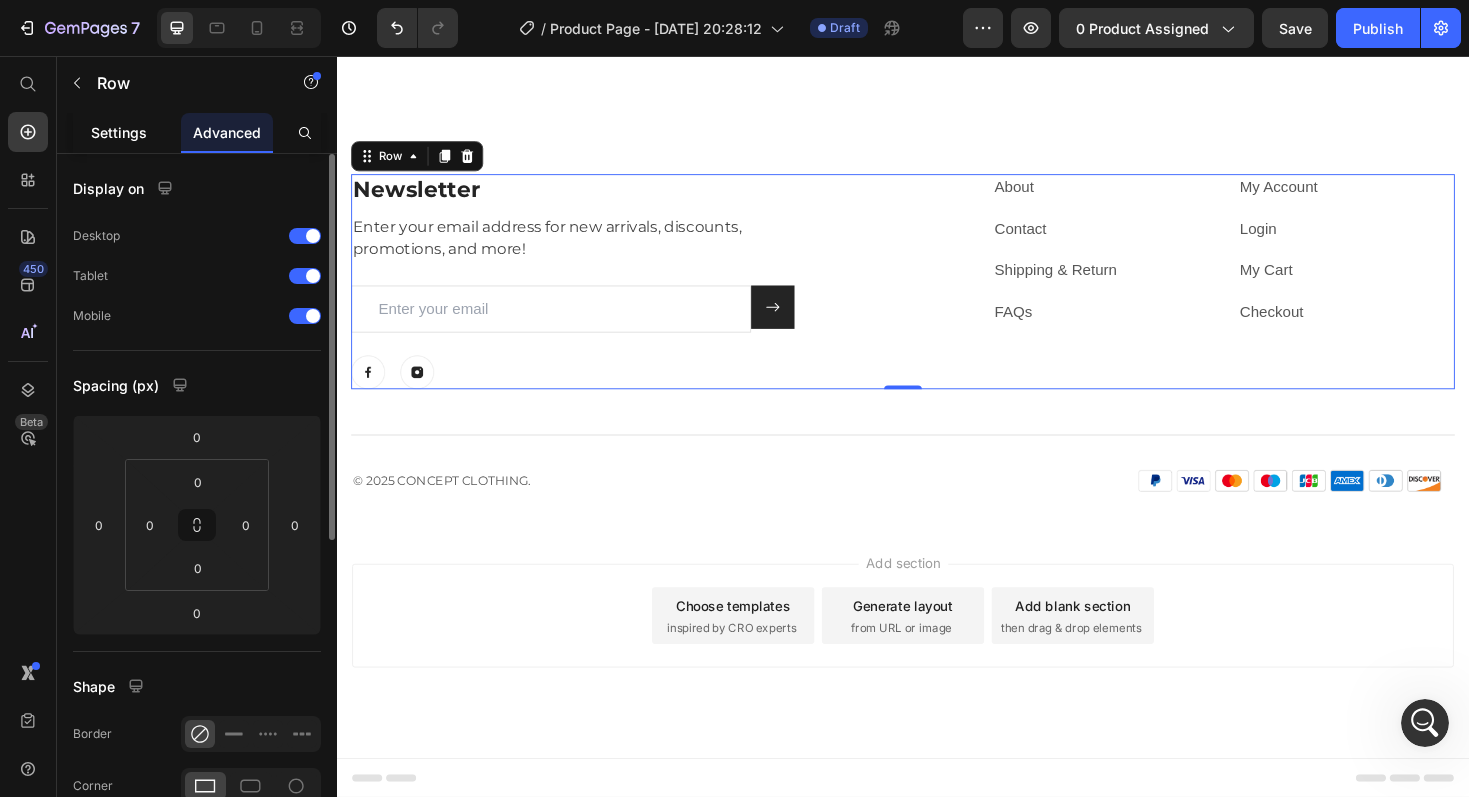click on "Settings" at bounding box center [119, 132] 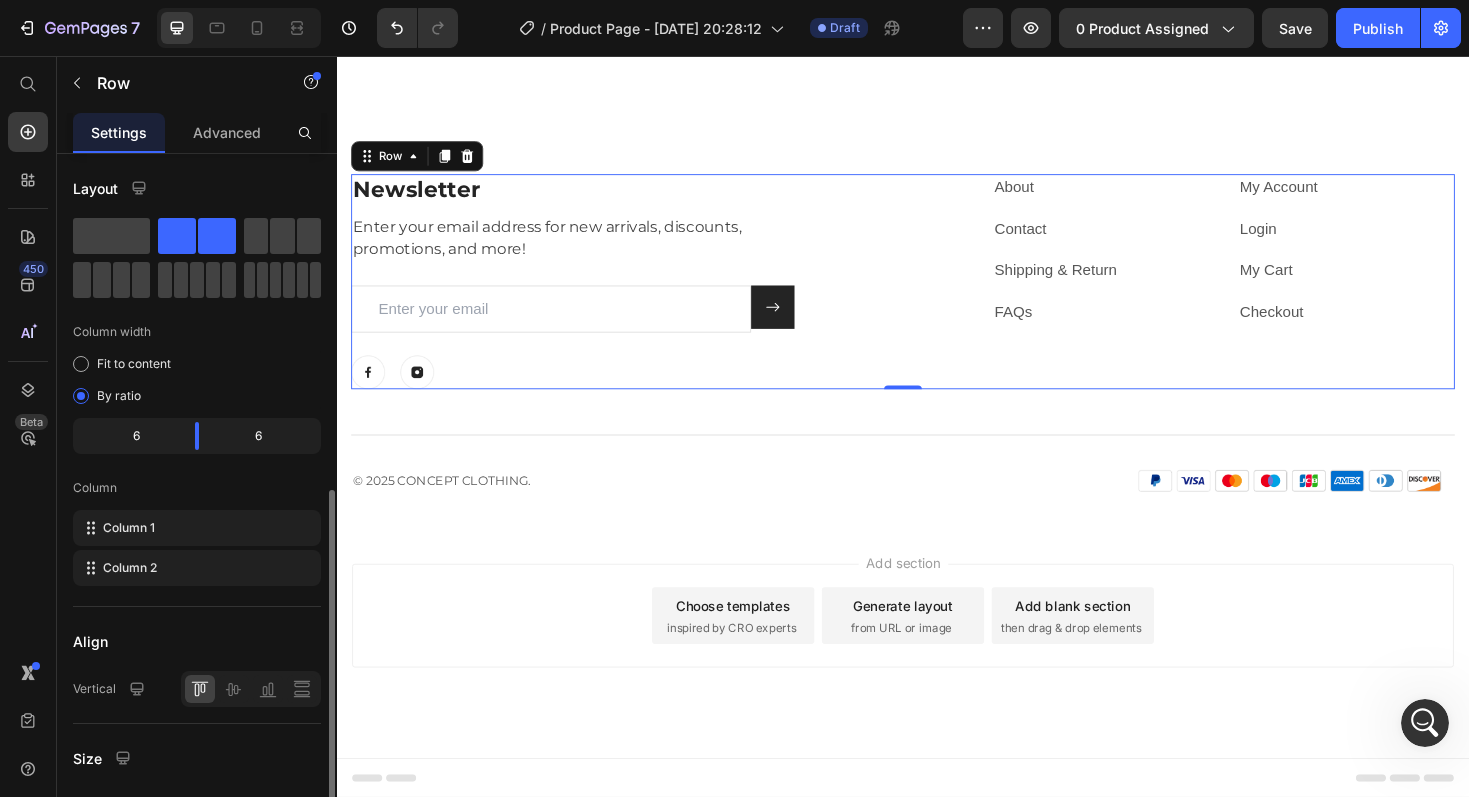 scroll, scrollTop: 421, scrollLeft: 0, axis: vertical 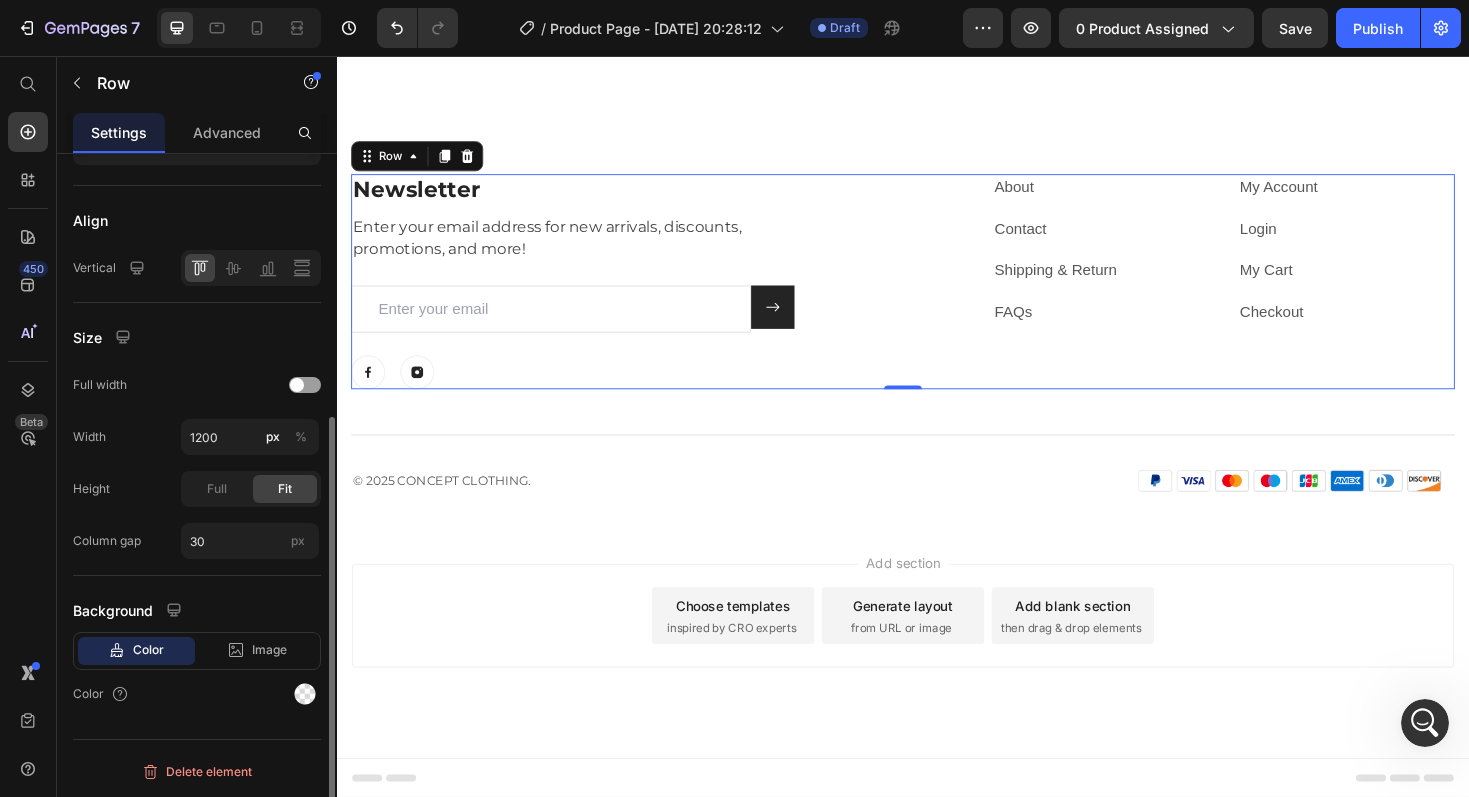 click on "Color" at bounding box center [197, 694] 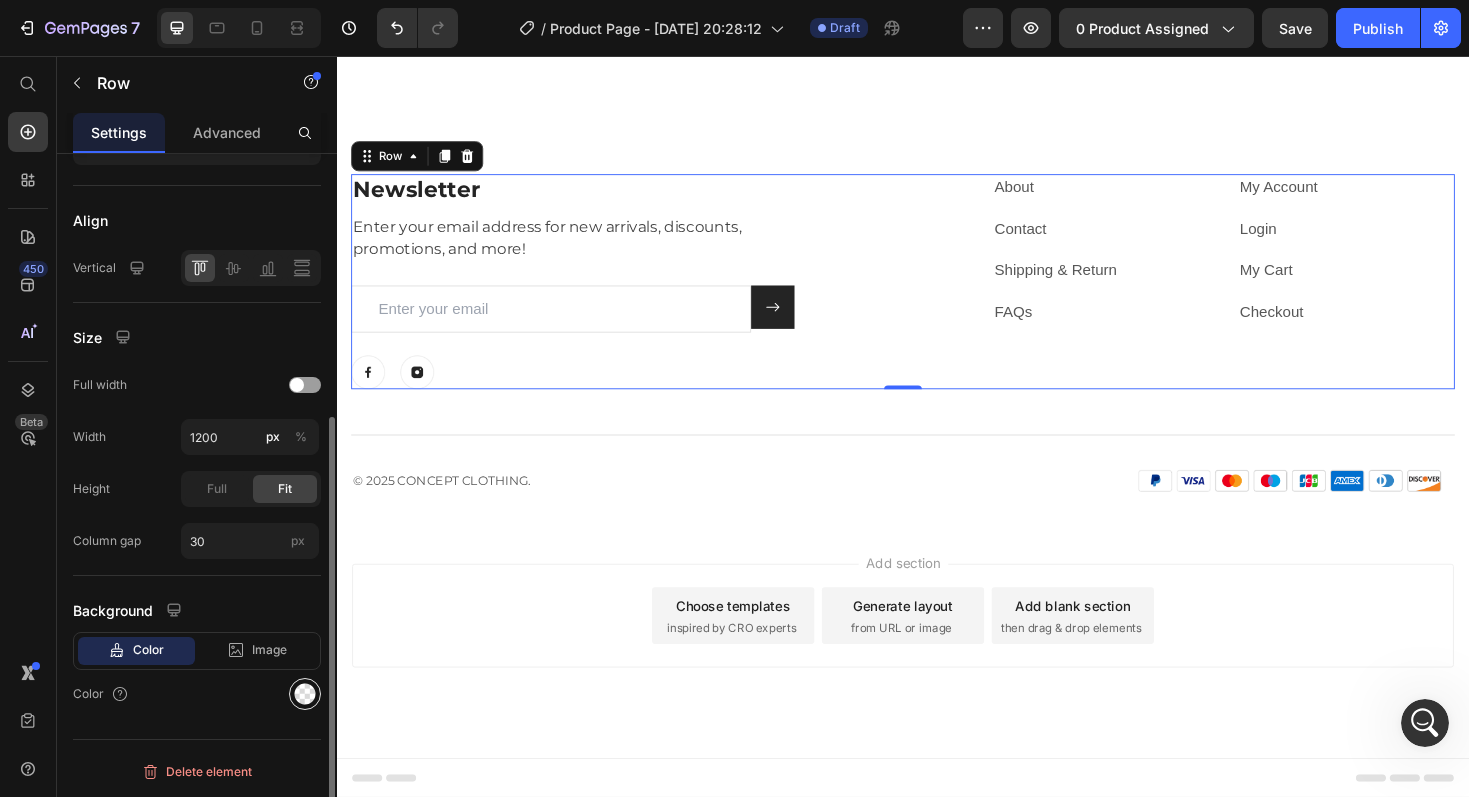 click at bounding box center [305, 694] 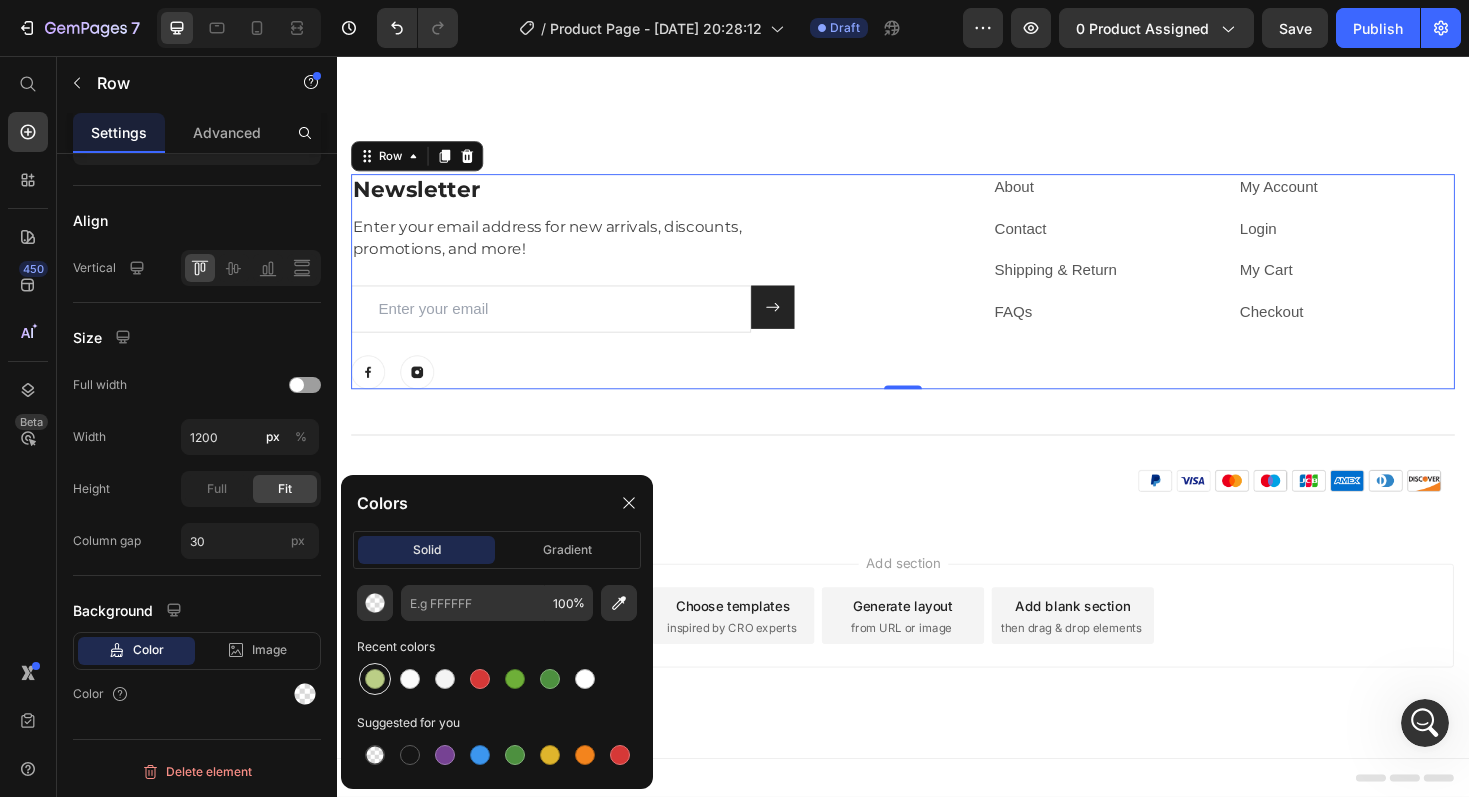 click at bounding box center [375, 679] 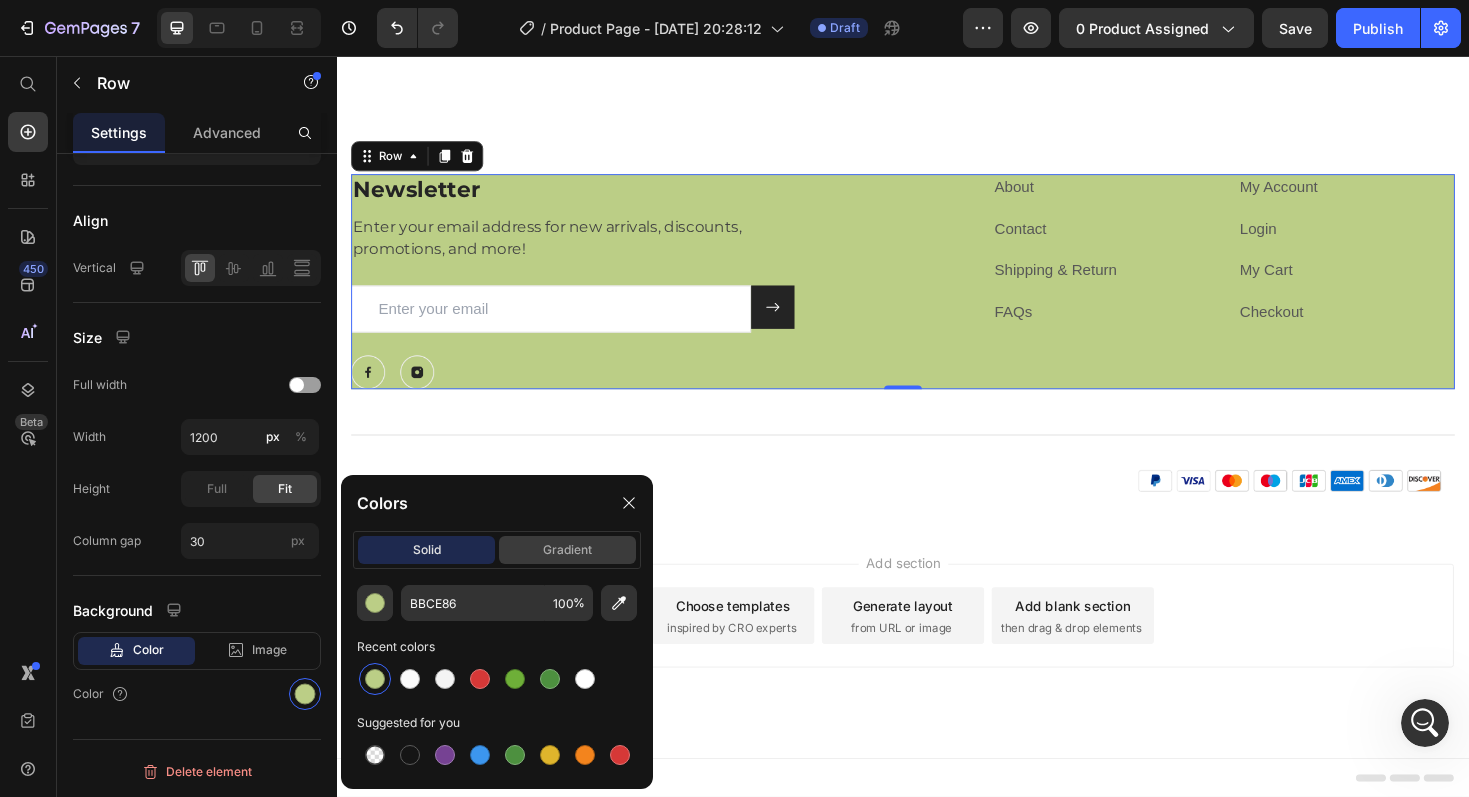 click on "gradient" 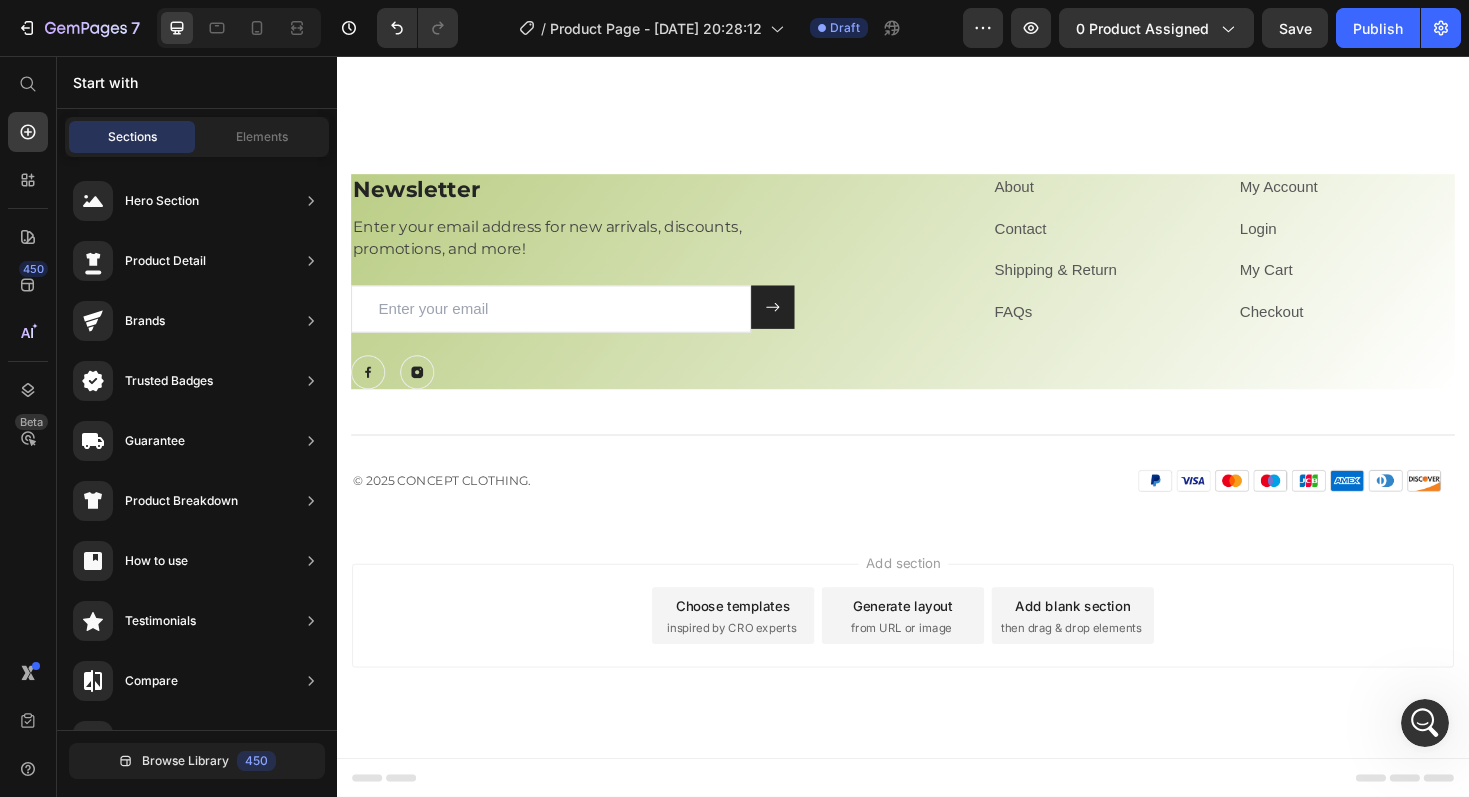 click on "Add section Choose templates inspired by CRO experts Generate layout from URL or image Add blank section then drag & drop elements" at bounding box center (937, 677) 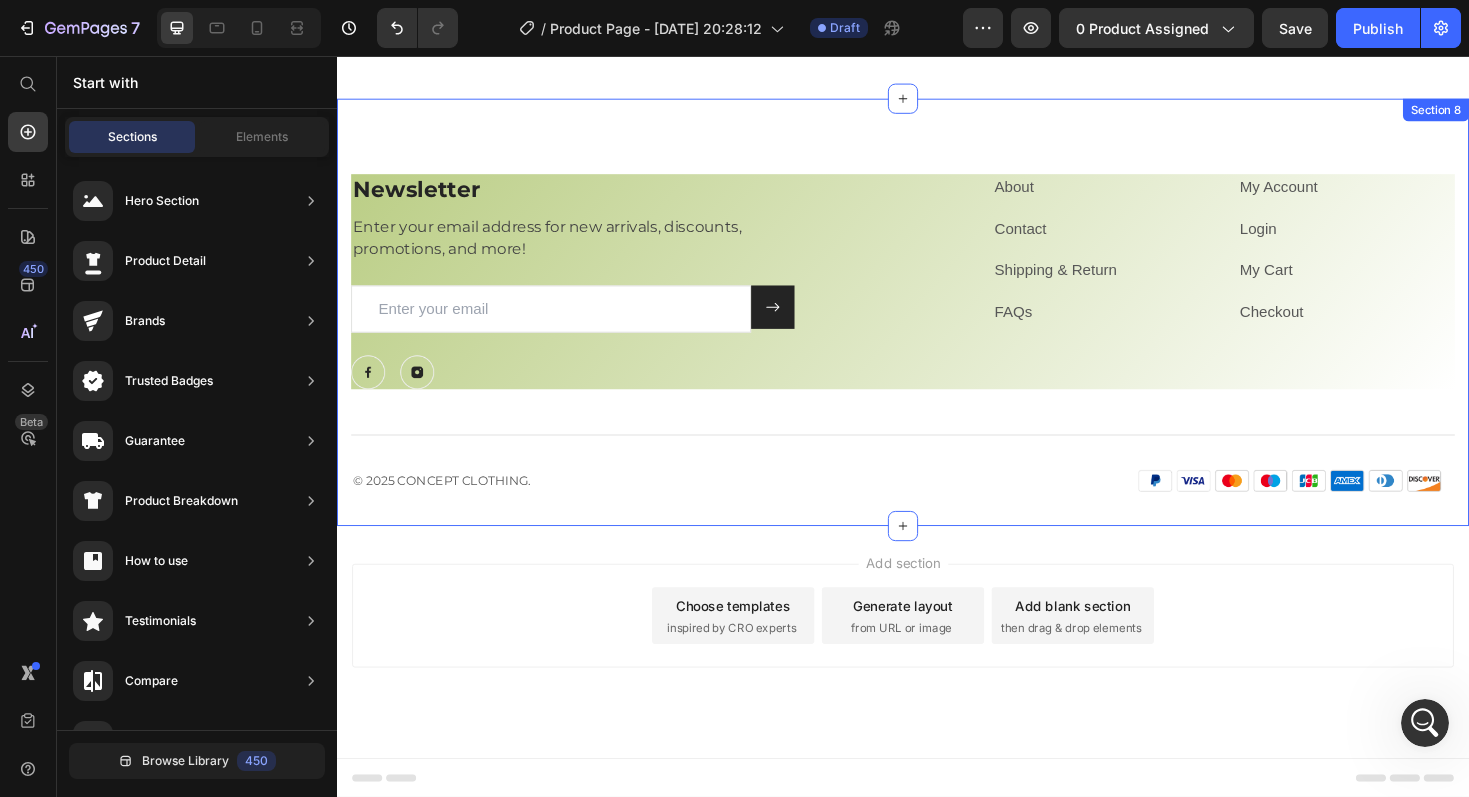 click on "Newsletter Heading Enter your email address for new arrivals, discounts, promotions, and more! Text block Email Field
Submit Button Row Newsletter Row Image Image Row About Text block Contact Text block Shipping & Return Text block FAQs Text block My Account Text block Login Text block My Cart Text block Checkout Text block Row Row                Title Line © 2025 CONCEPT CLOTHING. Text block Image Row Row Section 8" at bounding box center (937, 327) 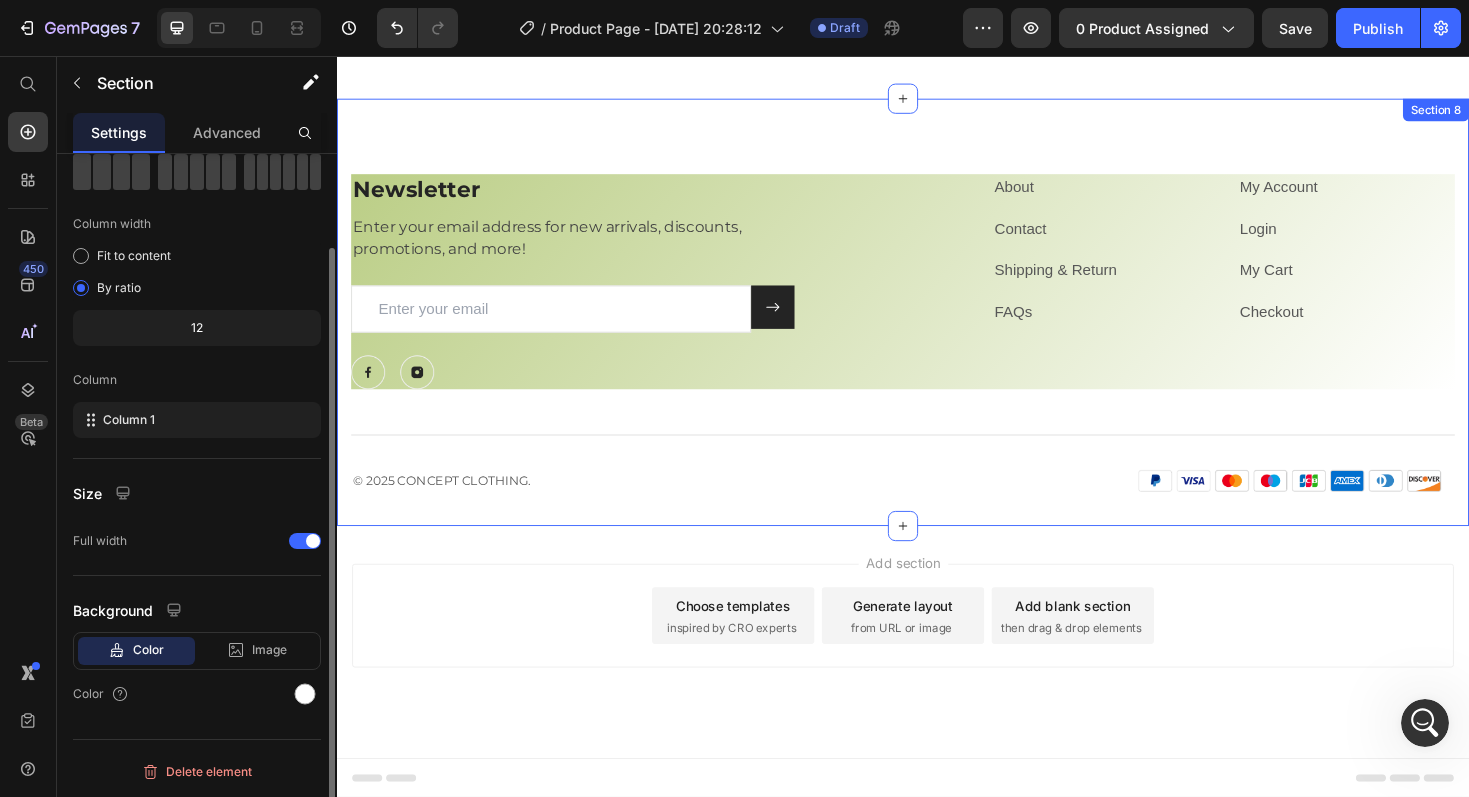 scroll, scrollTop: 0, scrollLeft: 0, axis: both 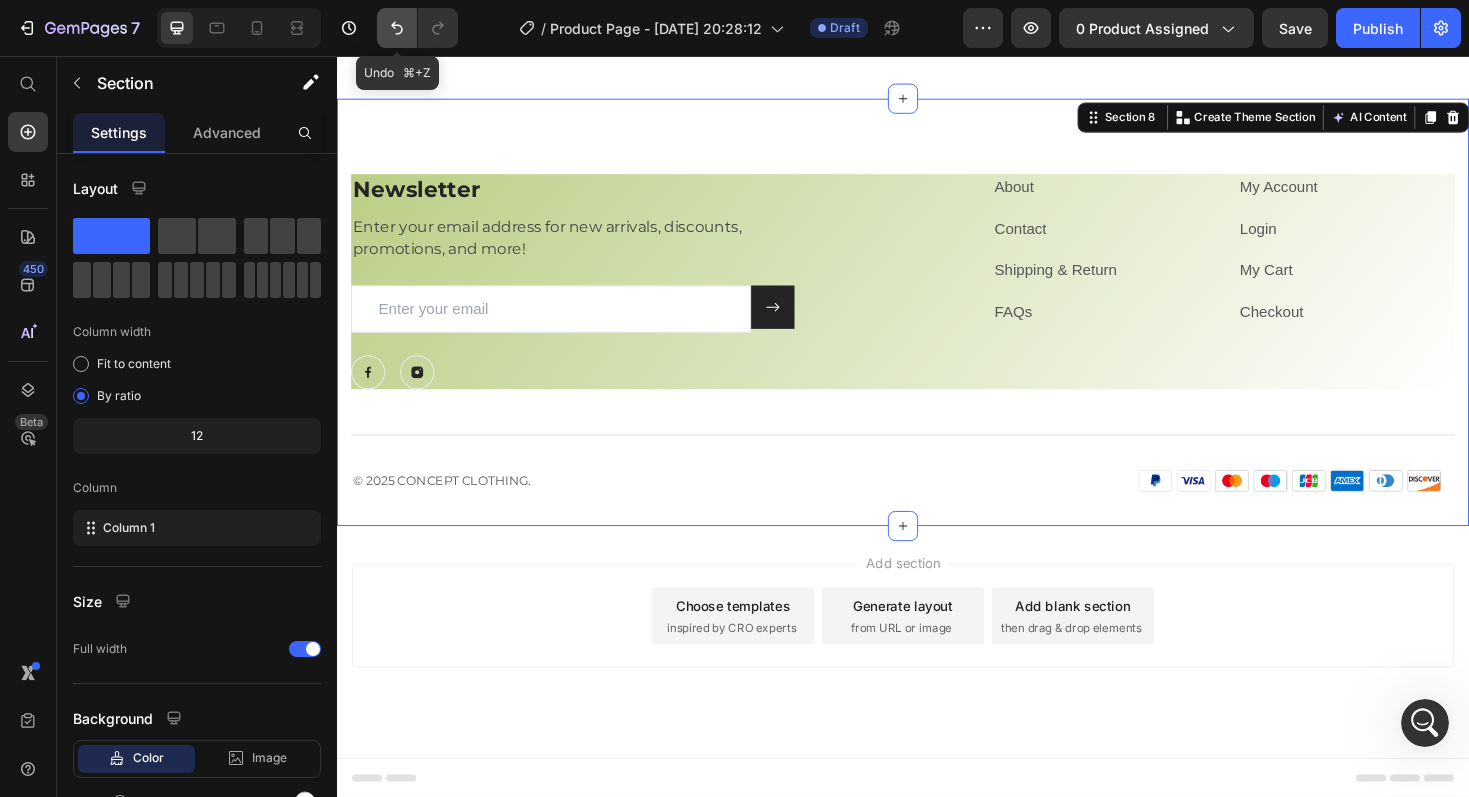 click 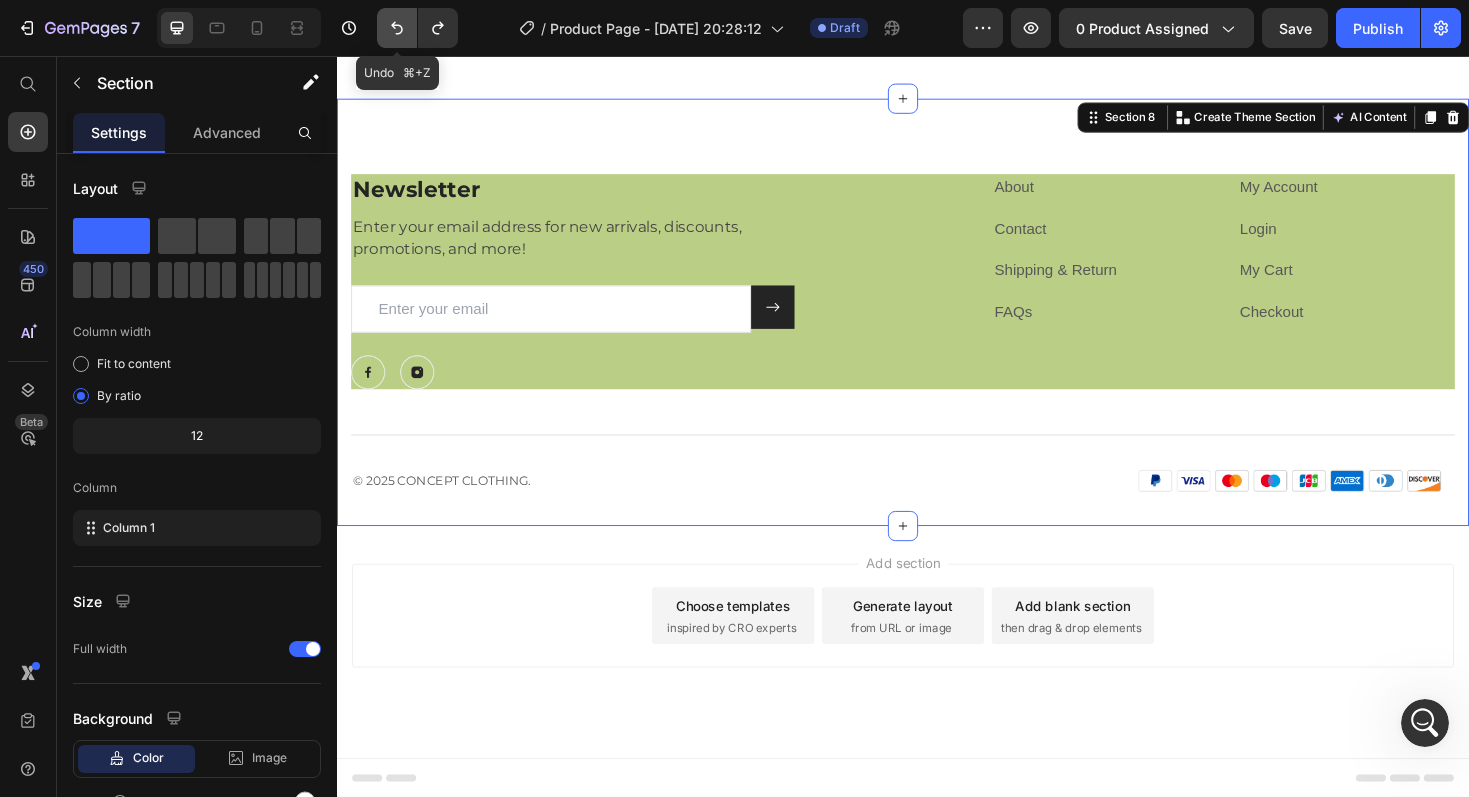 click 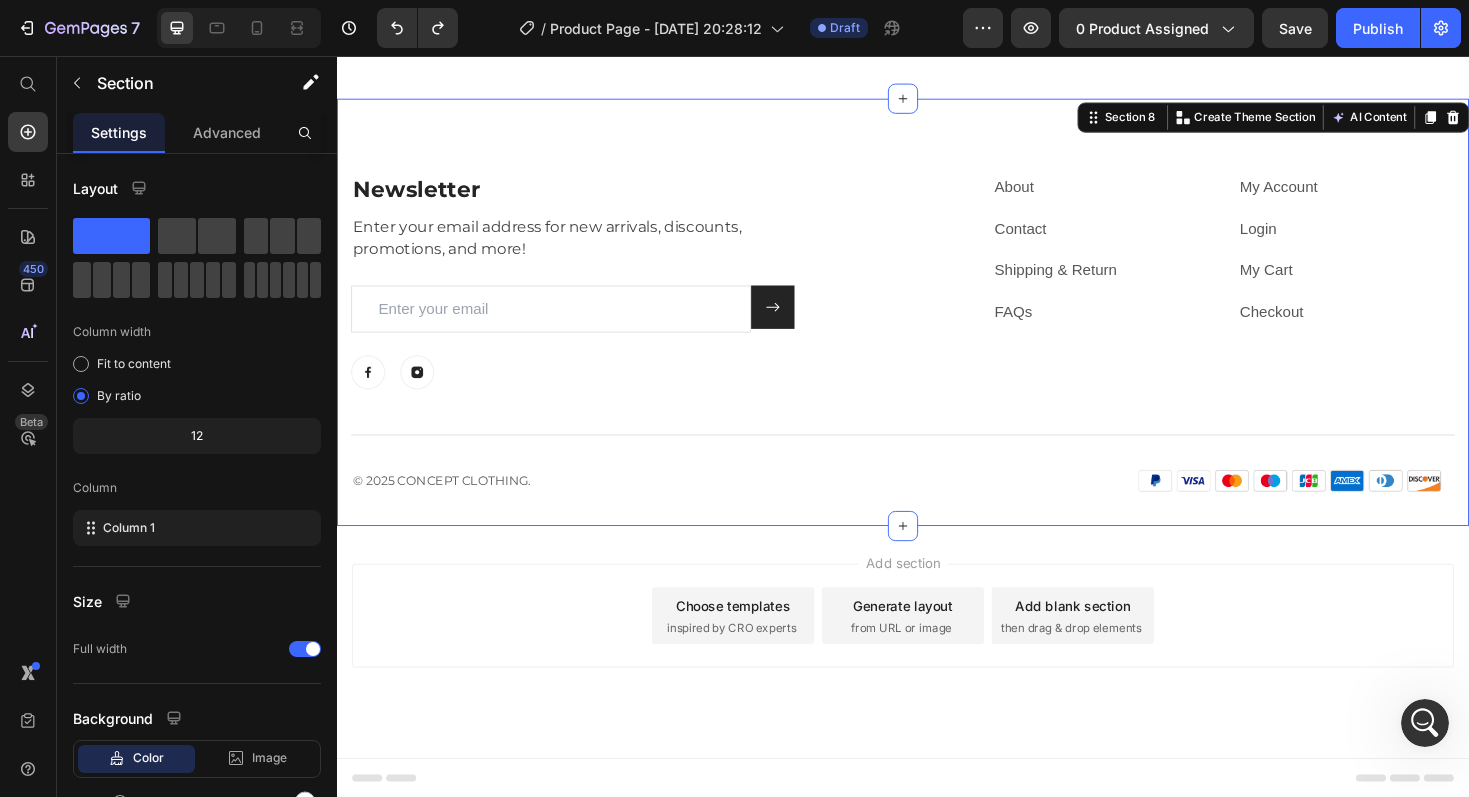 click on "Newsletter Heading Enter your email address for new arrivals, discounts, promotions, and more! Text block Email Field
Submit Button Row Newsletter Row Image Image Row About Text block Contact Text block Shipping & Return Text block FAQs Text block My Account Text block Login Text block My Cart Text block Checkout Text block Row Row                Title Line © 2025 CONCEPT CLOTHING. Text block Image Row Row Section 8   You can create reusable sections Create Theme Section AI Content Write with GemAI What would you like to describe here? Tone and Voice Persuasive Product Avori | Lightweight Orthopedic Sandals Show more Generate" at bounding box center [937, 327] 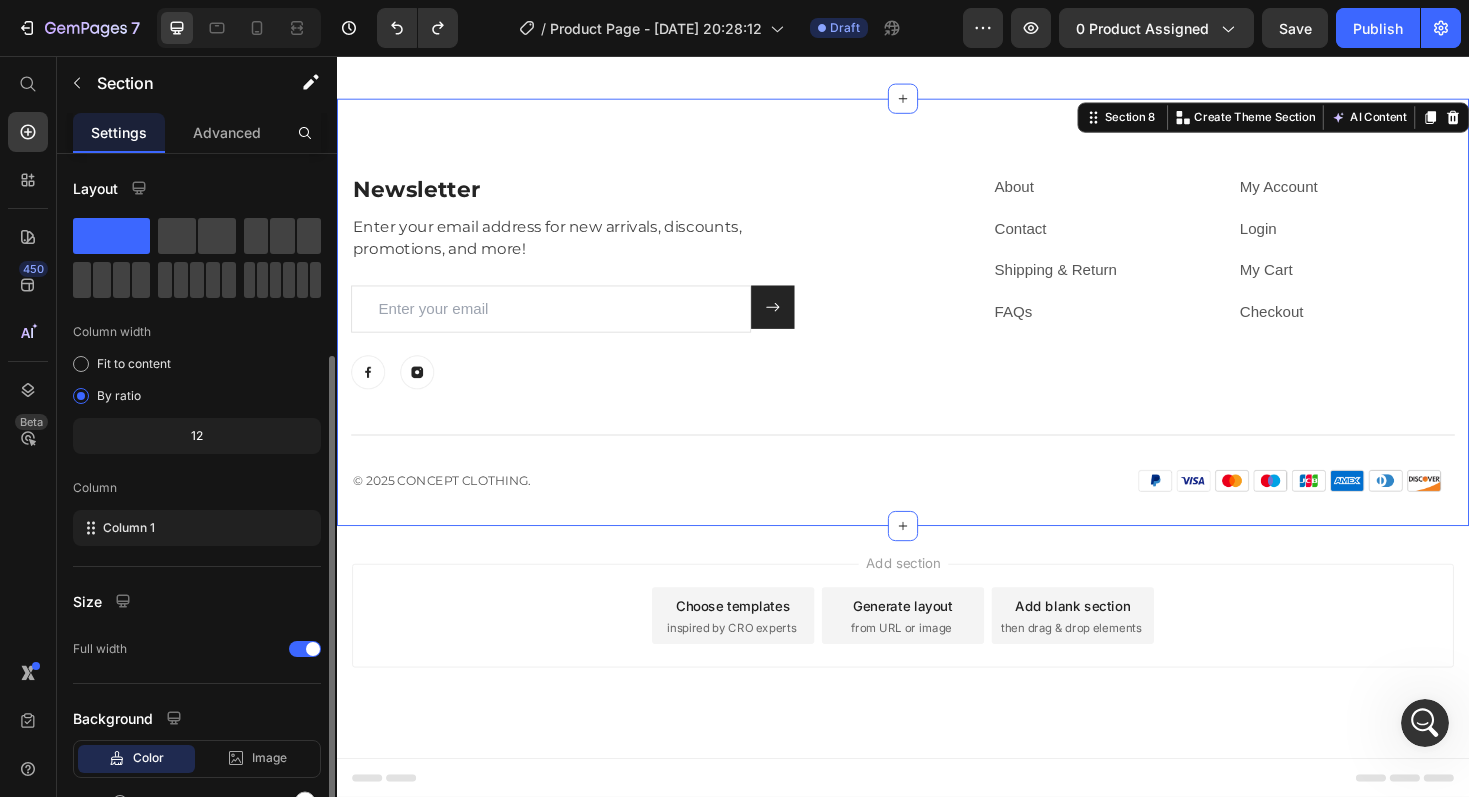 scroll, scrollTop: 108, scrollLeft: 0, axis: vertical 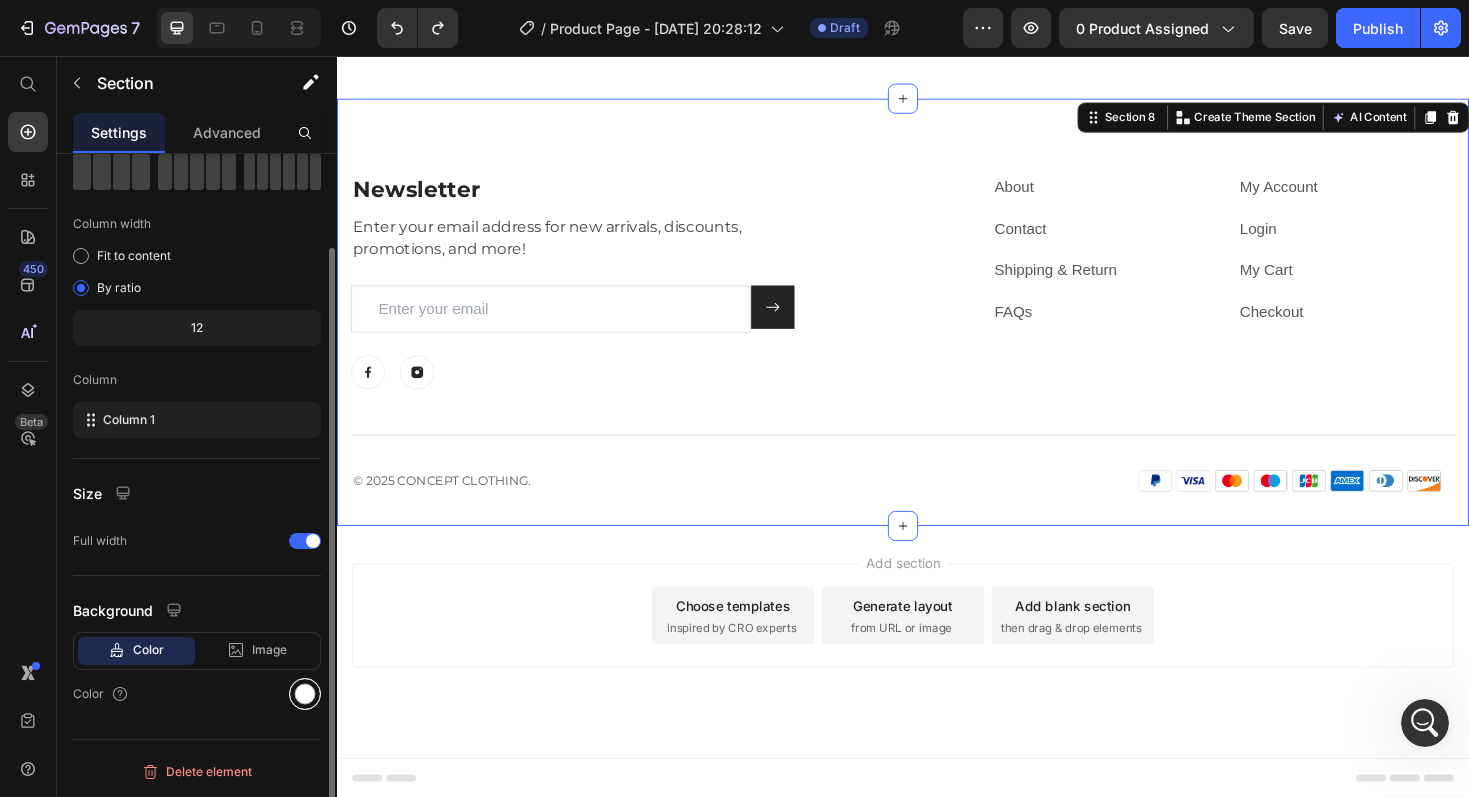 click at bounding box center (305, 694) 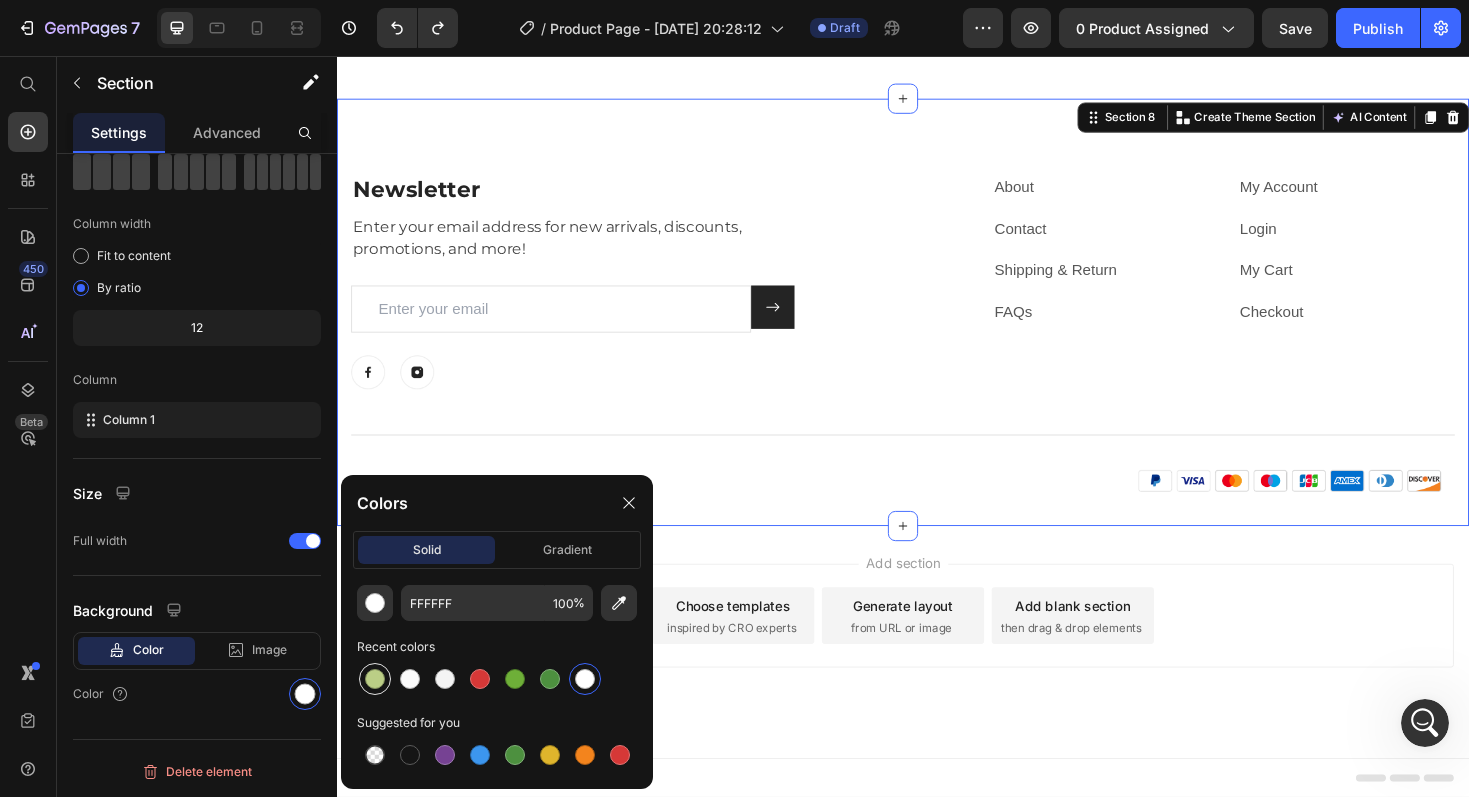 click at bounding box center (375, 679) 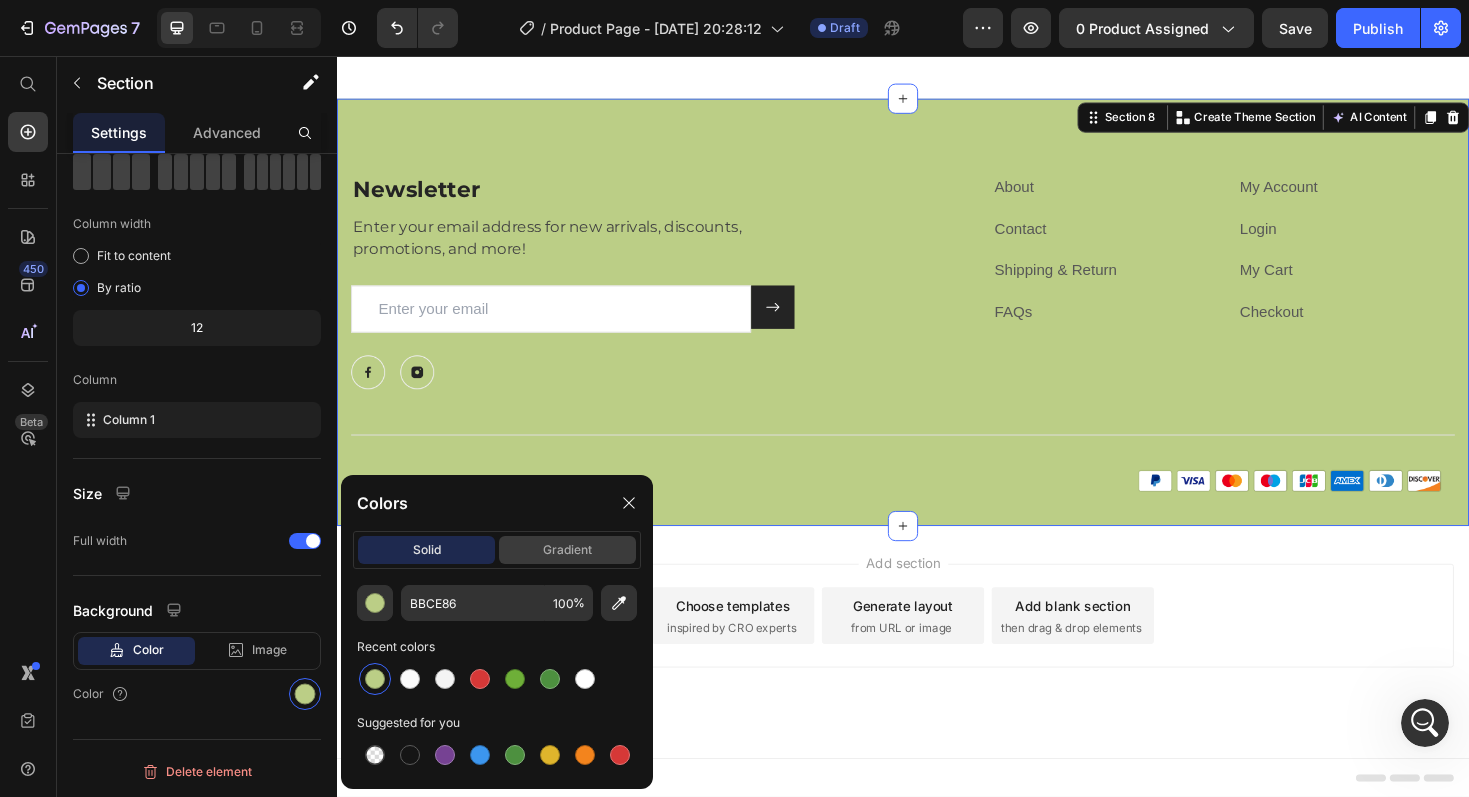 click on "gradient" 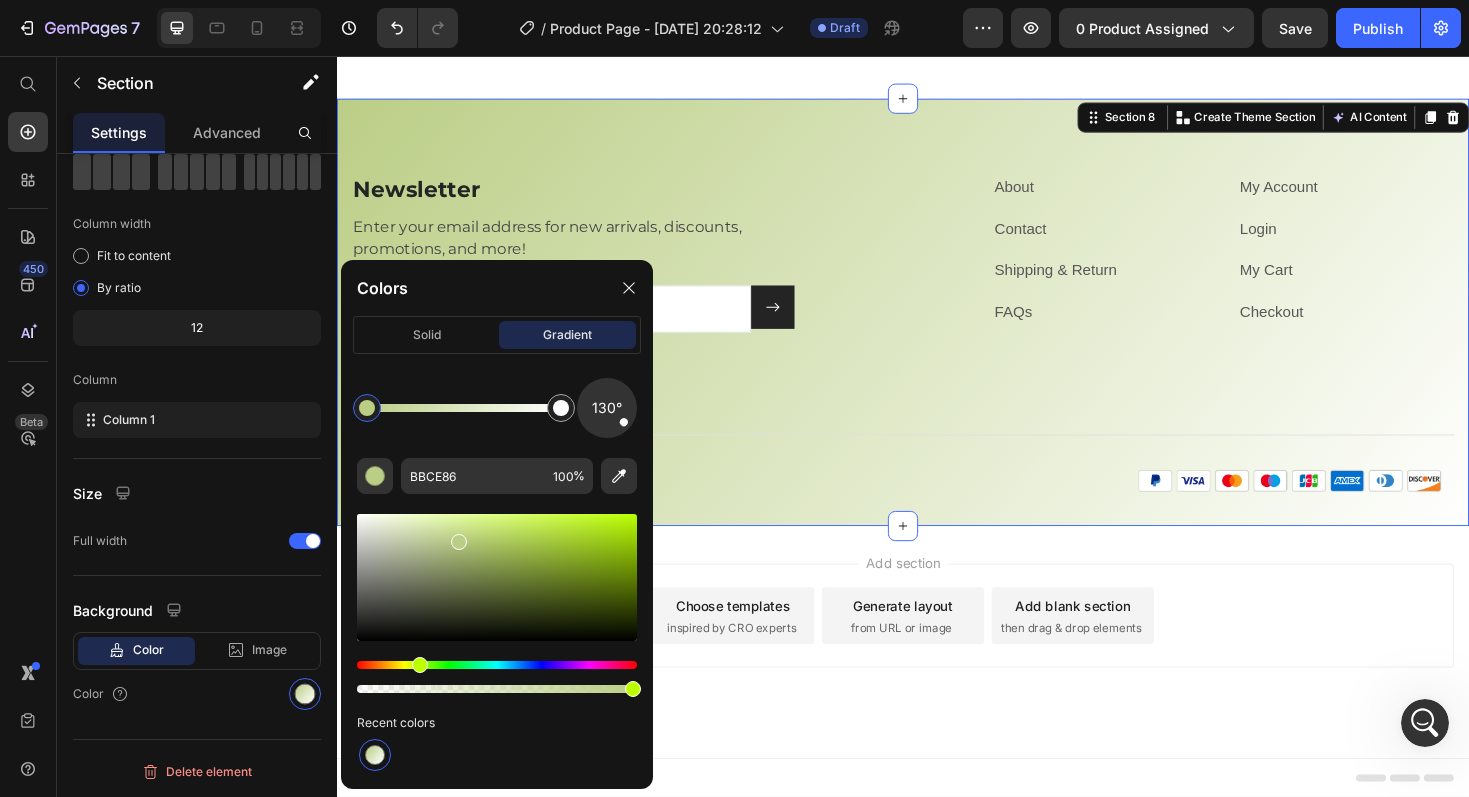 click on "Newsletter Heading Enter your email address for new arrivals, discounts, promotions, and more! Text block Email Field
Submit Button Row Newsletter Row Image Image Row About Text block Contact Text block Shipping & Return Text block FAQs Text block My Account Text block Login Text block My Cart Text block Checkout Text block Row Row                Title Line © 2025 CONCEPT CLOTHING. Text block Image Row Row Section 8   You can create reusable sections Create Theme Section AI Content Write with GemAI What would you like to describe here? Tone and Voice Persuasive Product Avori | Lightweight Orthopedic Sandals Show more Generate" at bounding box center [937, 327] 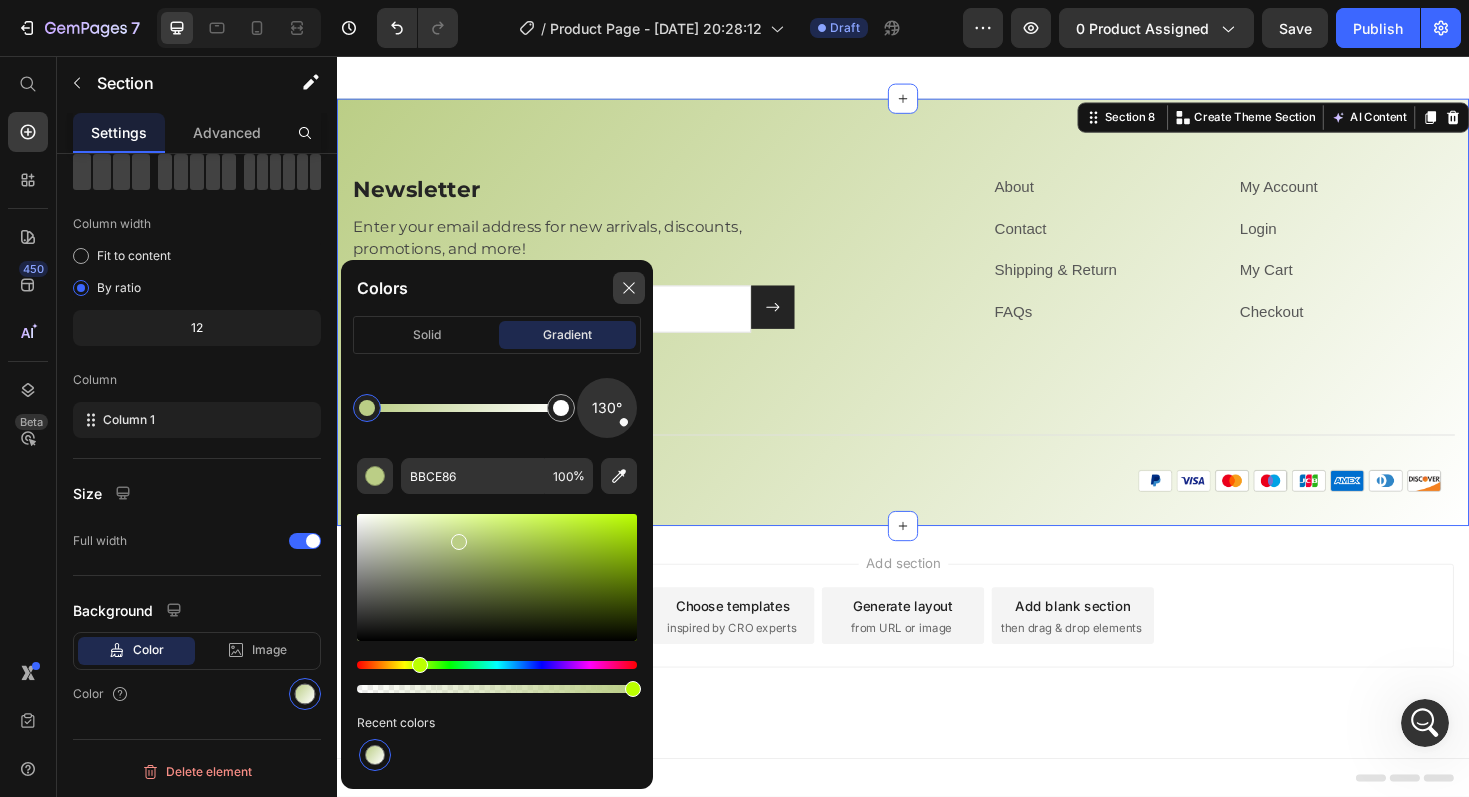 click at bounding box center (629, 288) 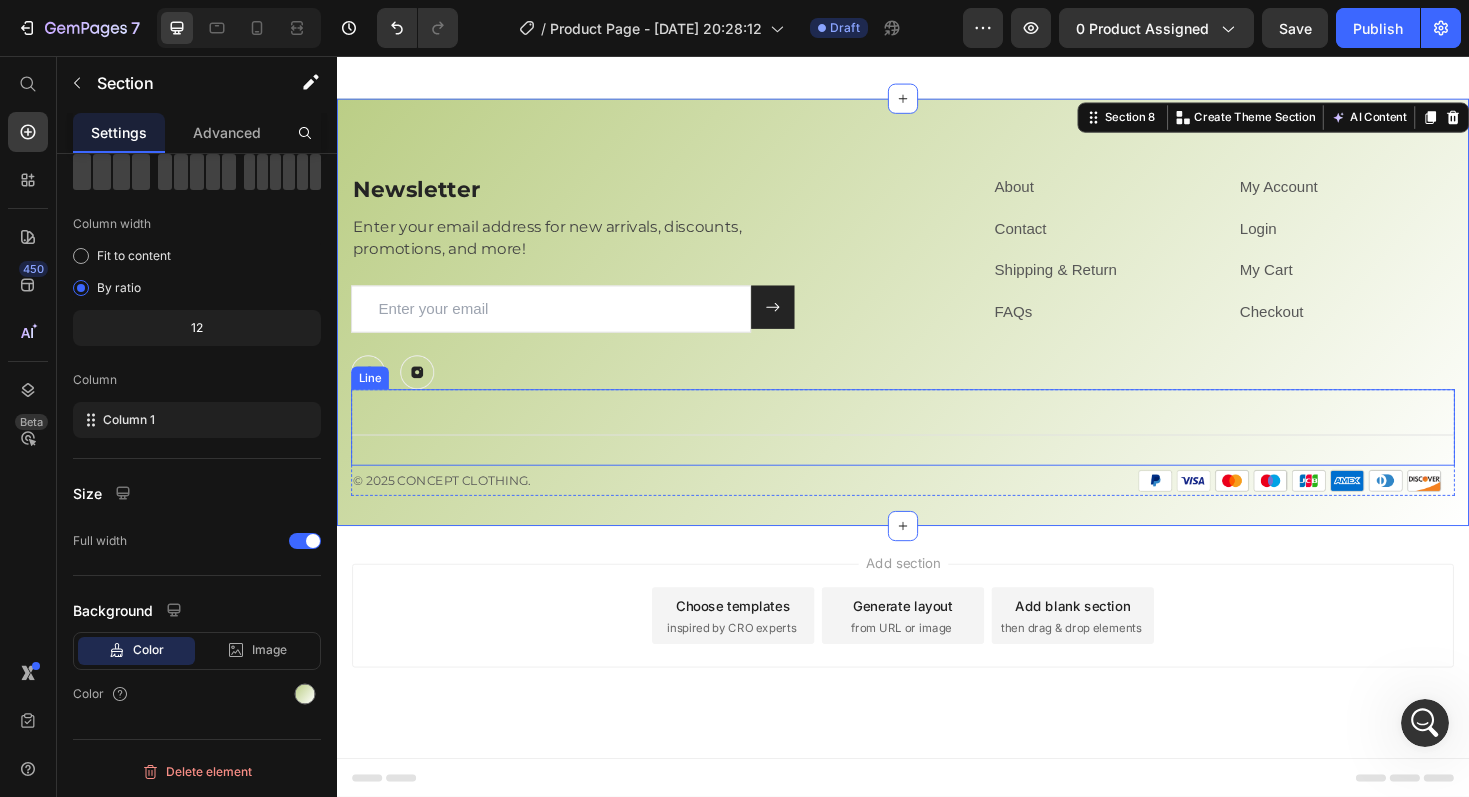 click on "Title Line" at bounding box center (937, 449) 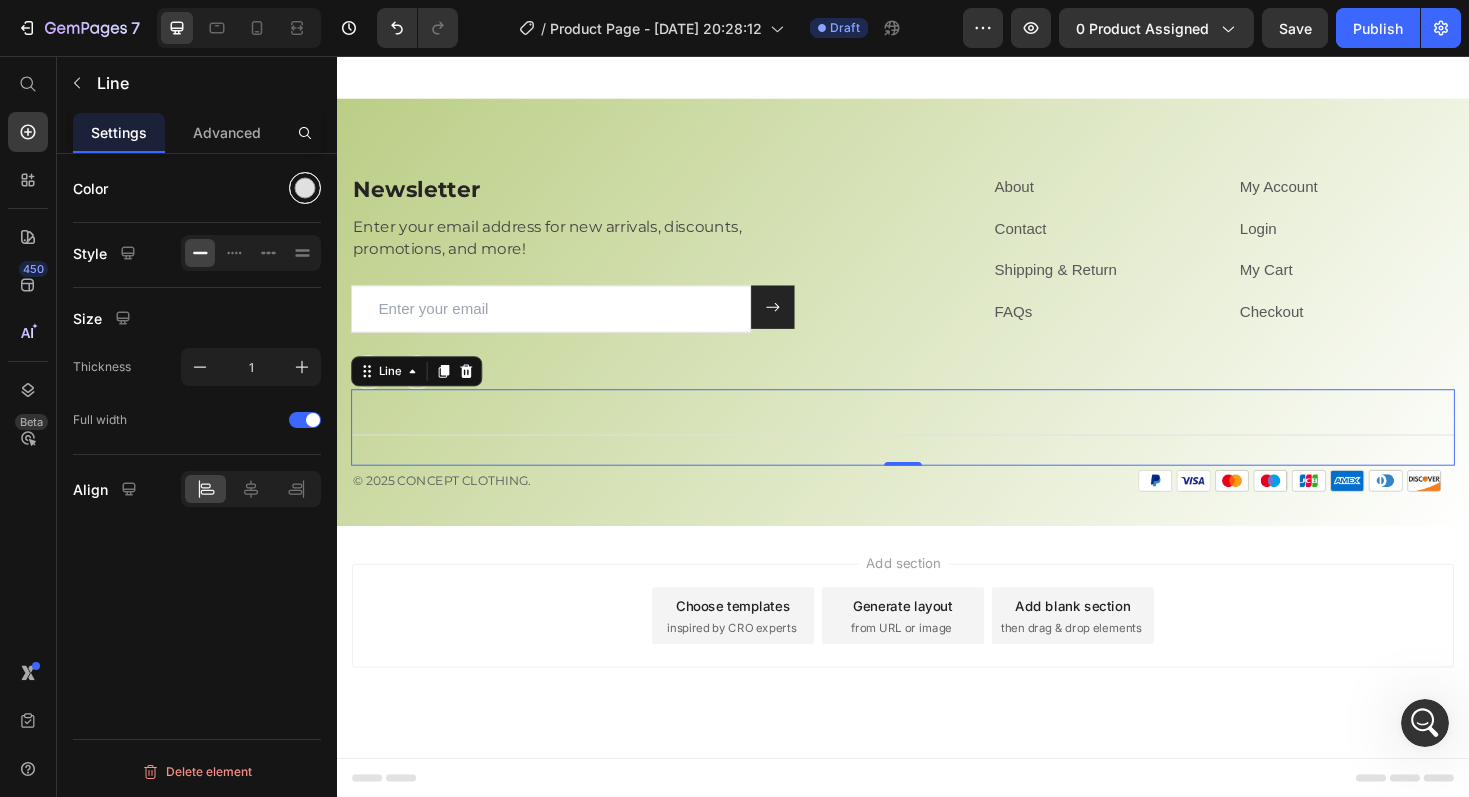 click at bounding box center [305, 188] 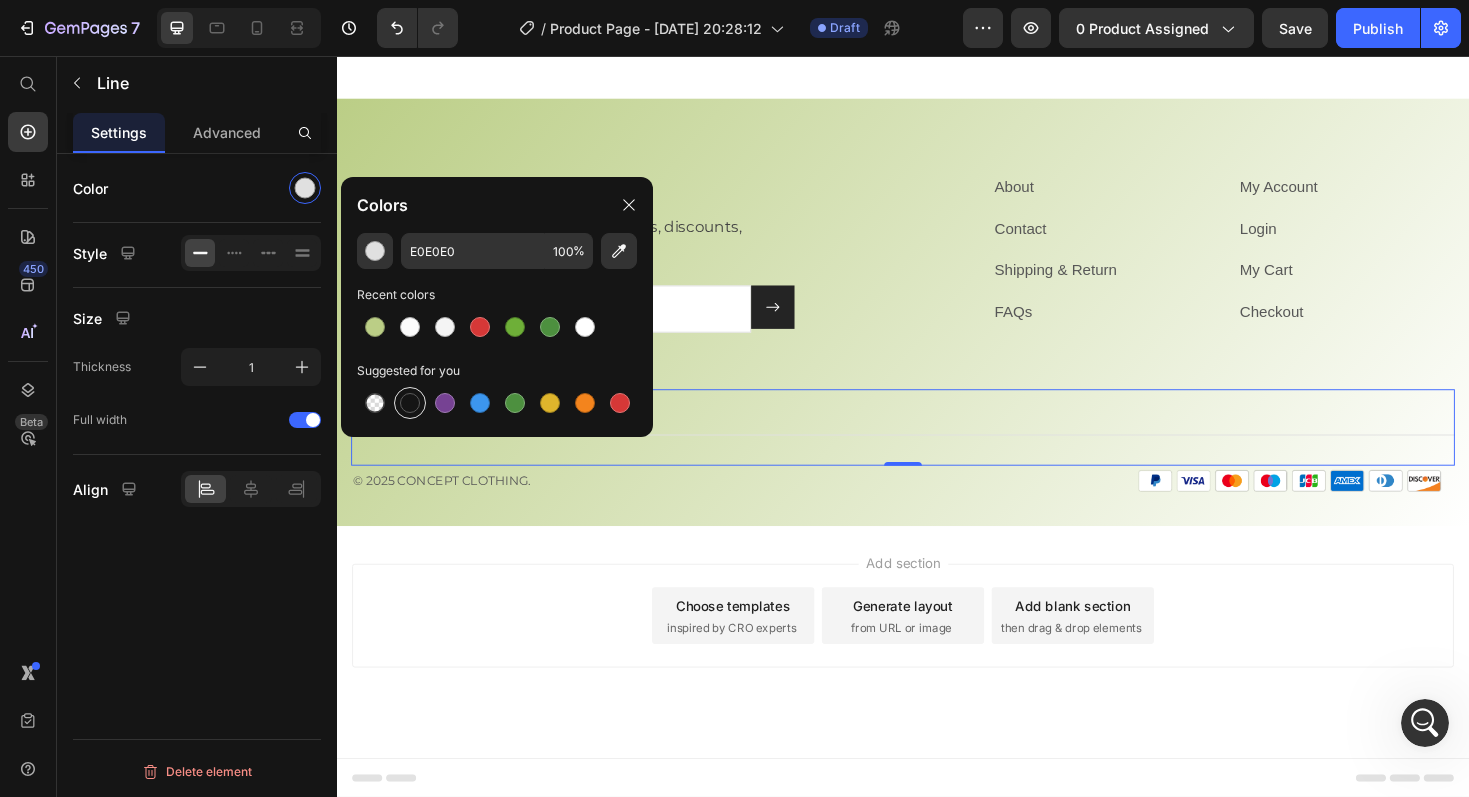 click at bounding box center (410, 403) 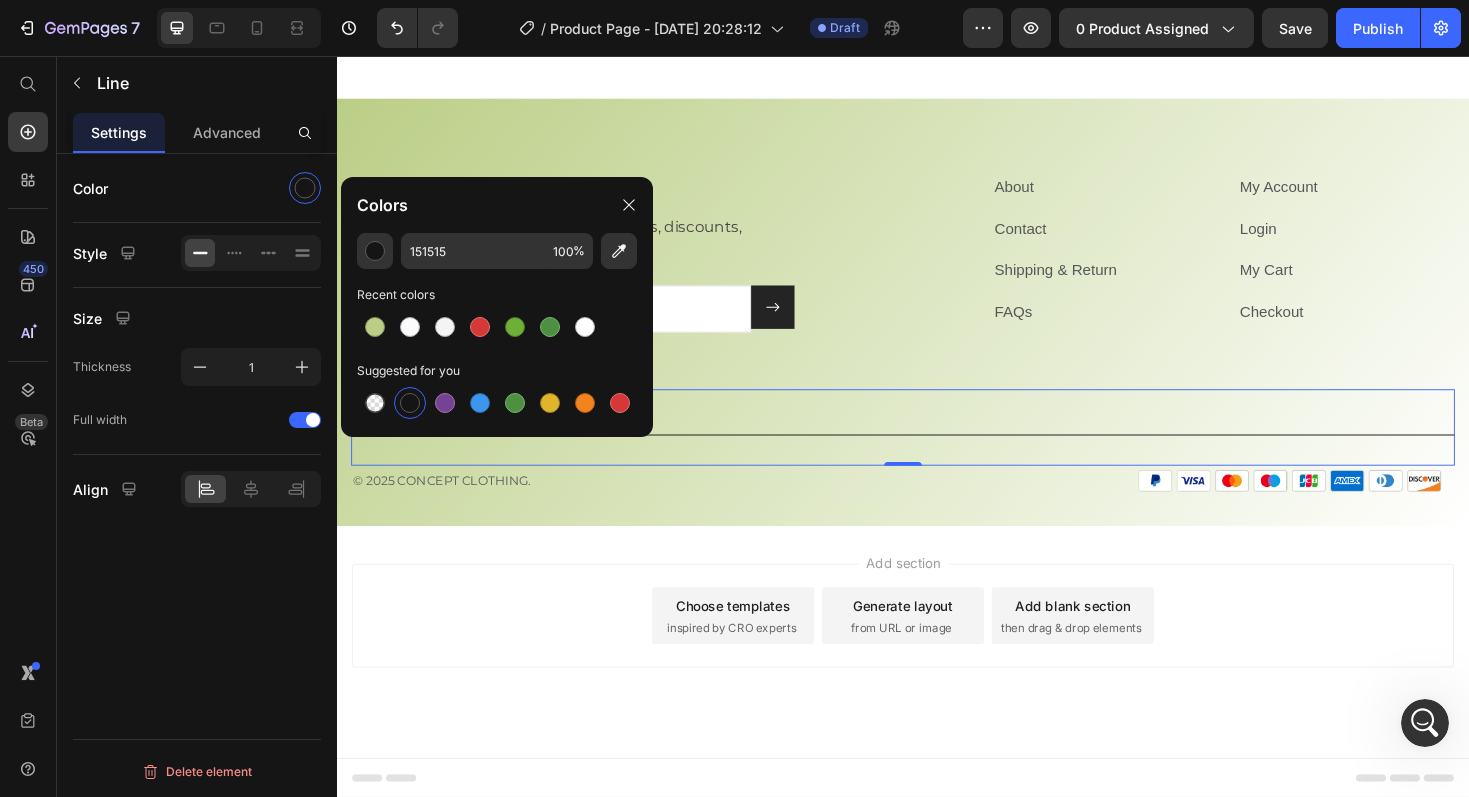 click on "© 2025 CONCEPT CLOTHING." at bounding box center (637, 507) 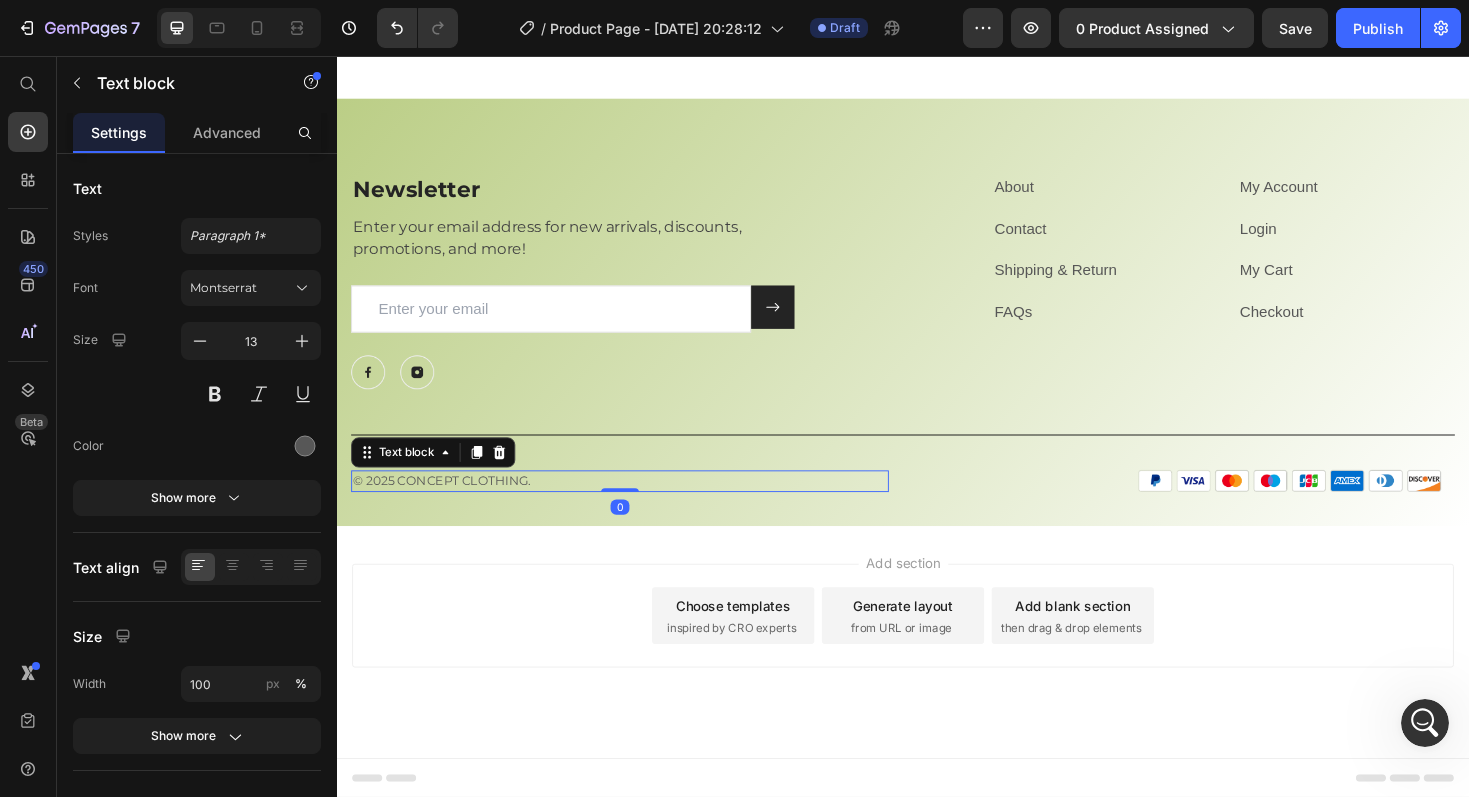 click on "Add section Choose templates inspired by CRO experts Generate layout from URL or image Add blank section then drag & drop elements" at bounding box center [937, 677] 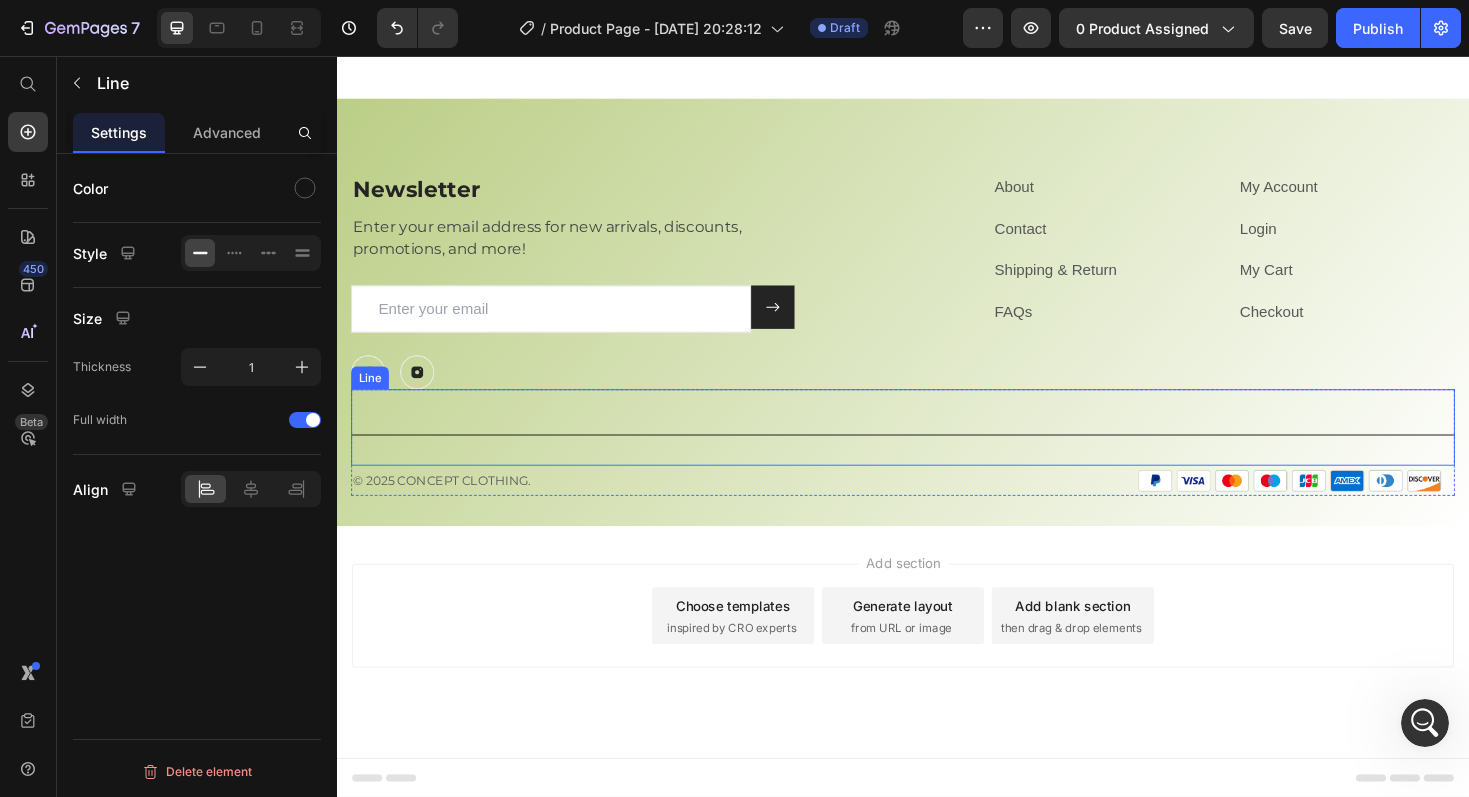 click at bounding box center [937, 457] 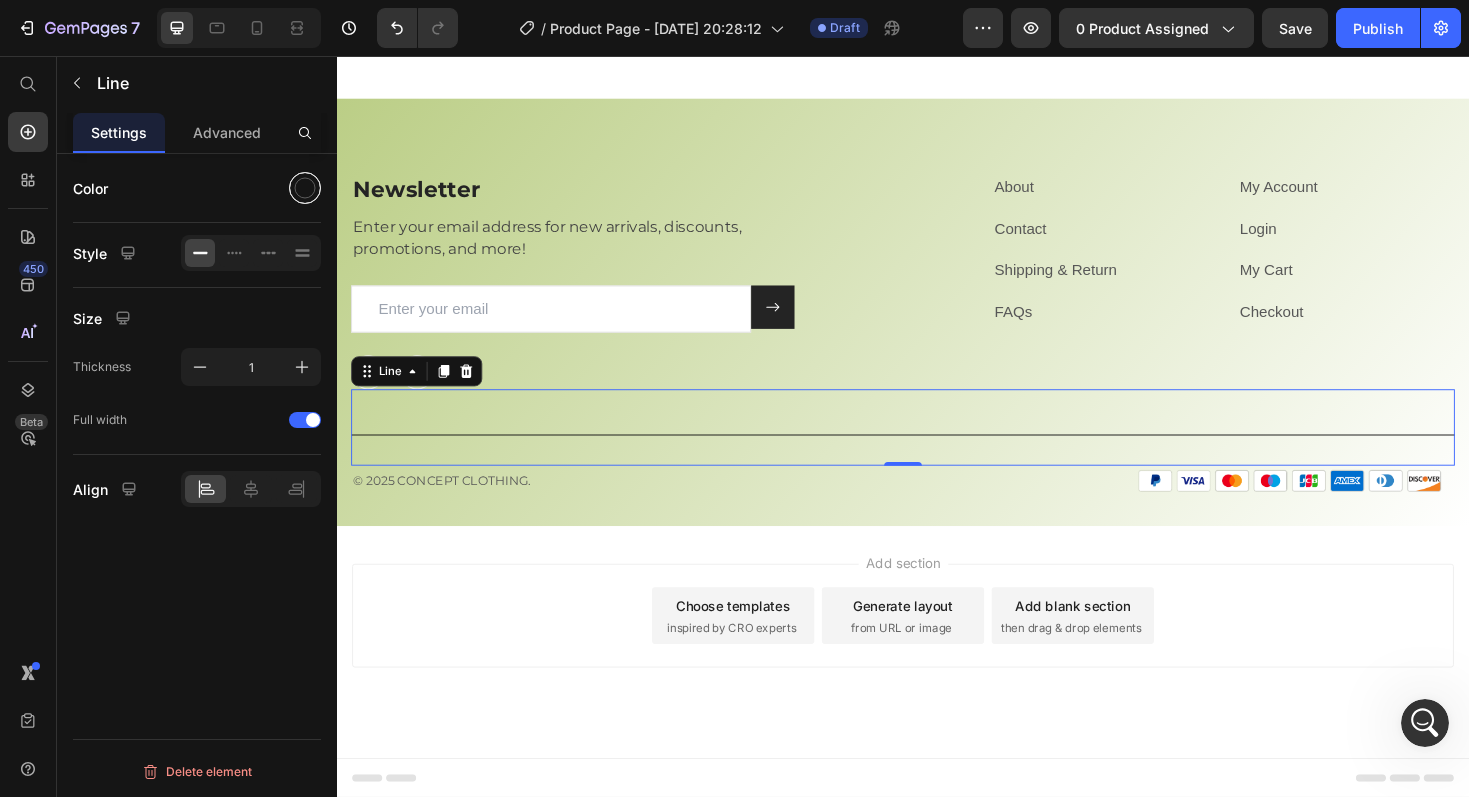 click at bounding box center (305, 188) 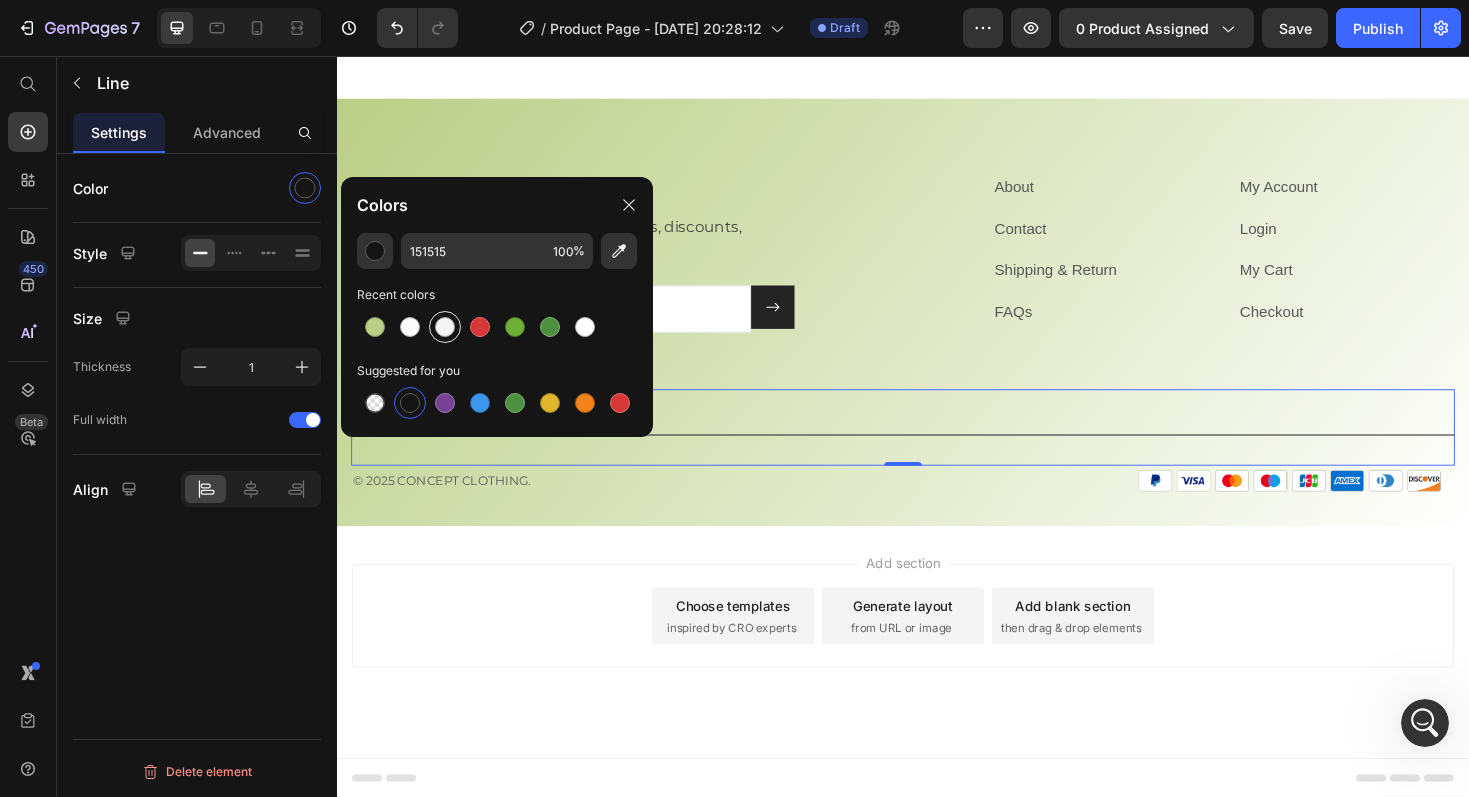 click at bounding box center (445, 327) 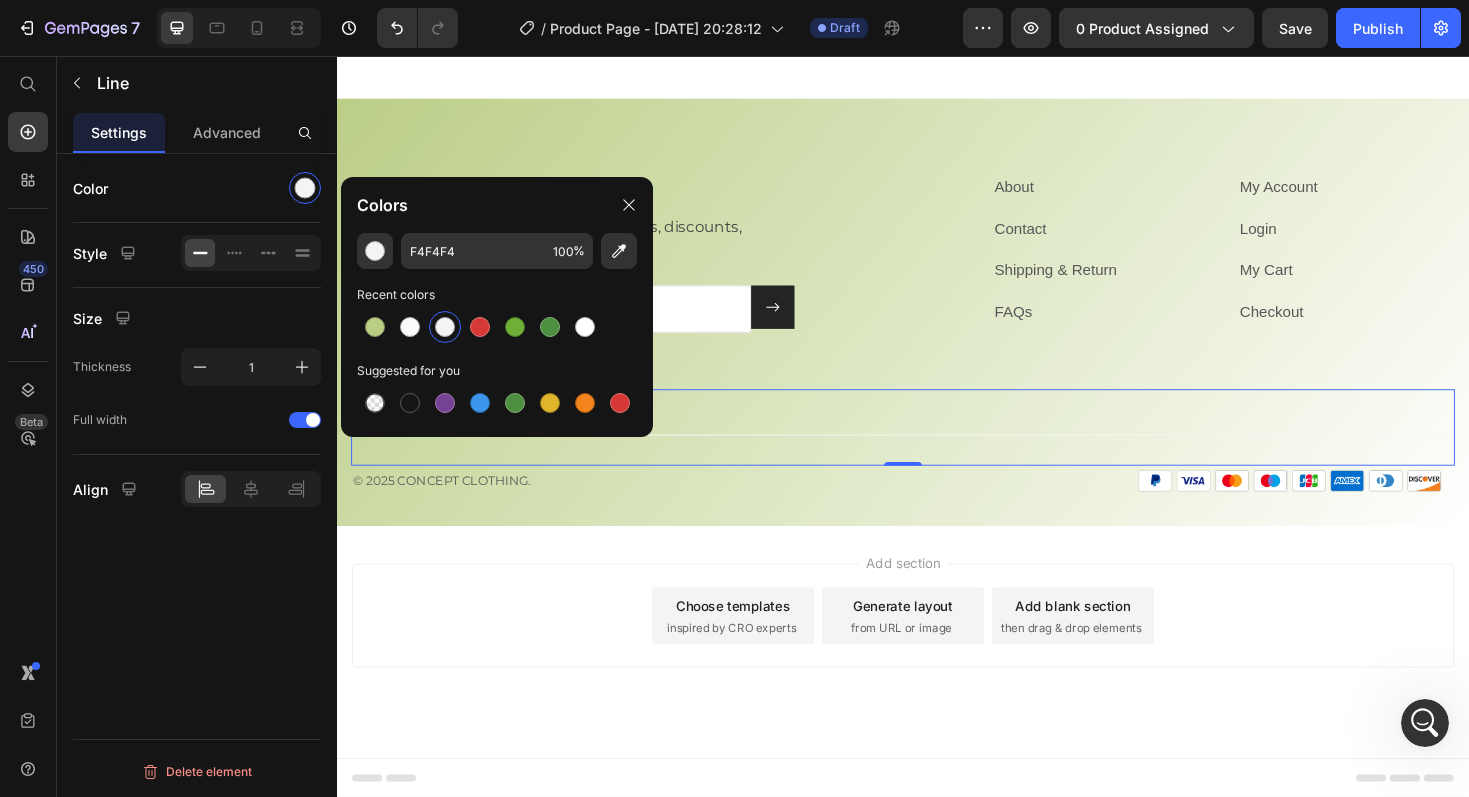 click on "Image Image Row" at bounding box center [637, 391] 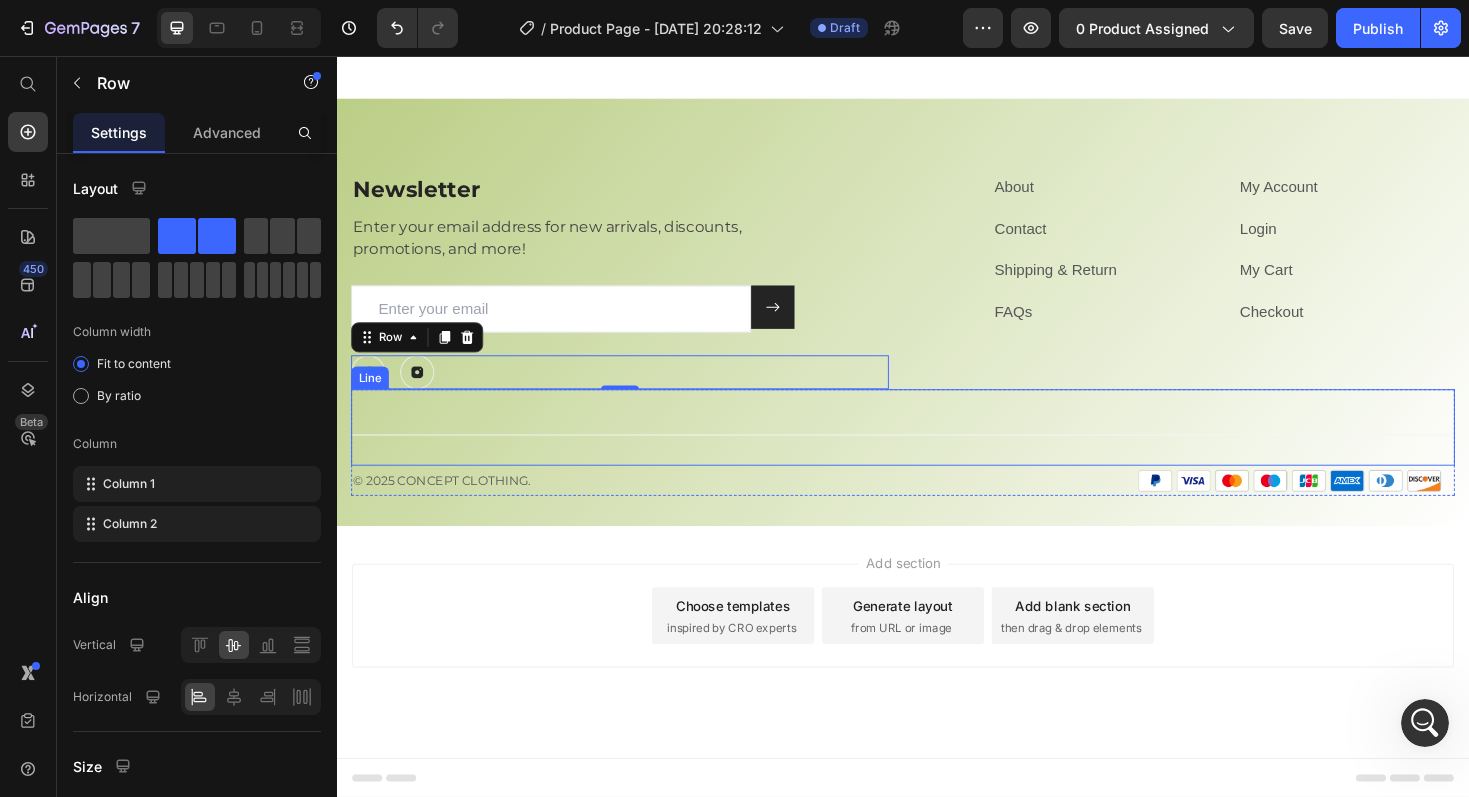 click on "Title Line" at bounding box center (937, 449) 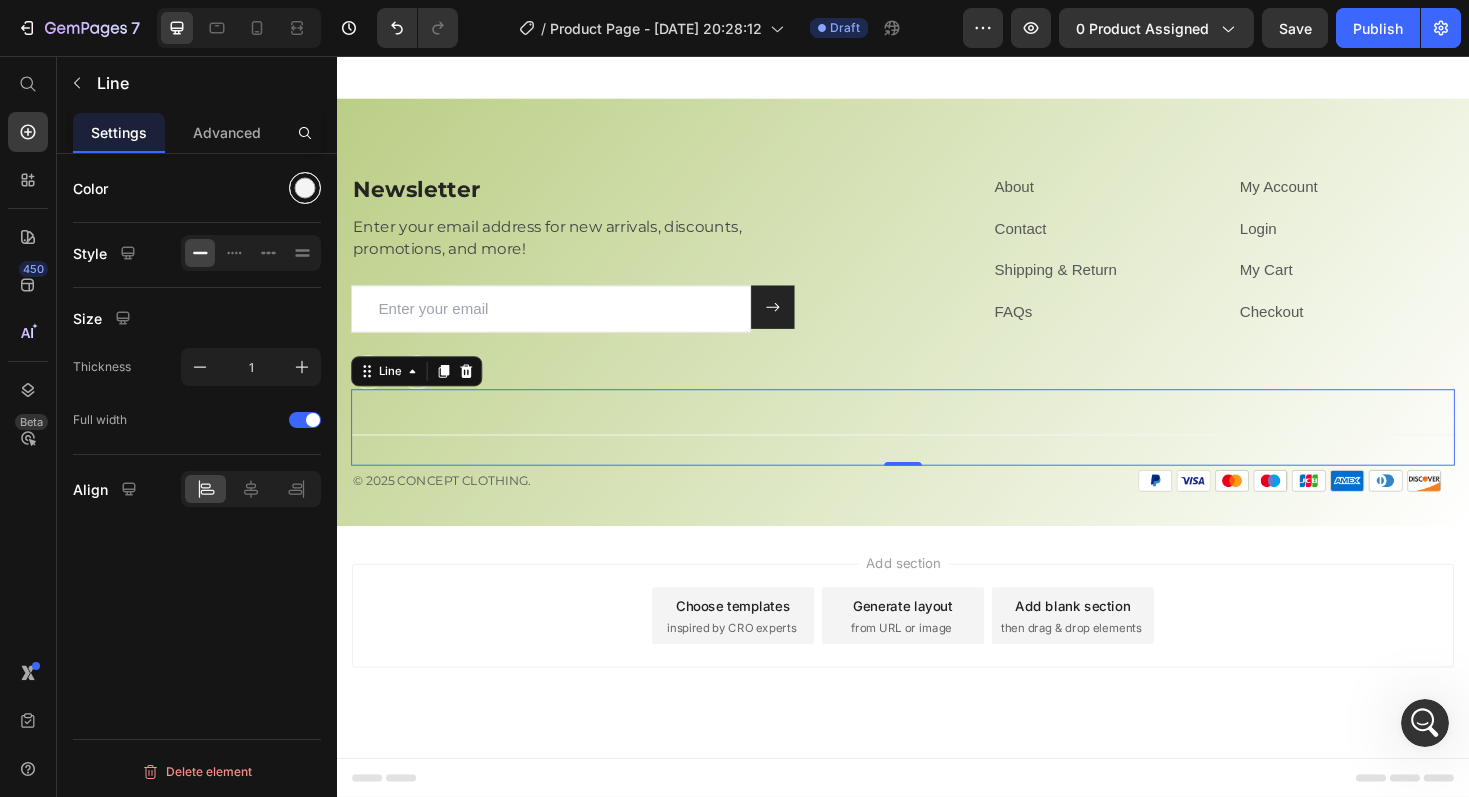 click at bounding box center (305, 188) 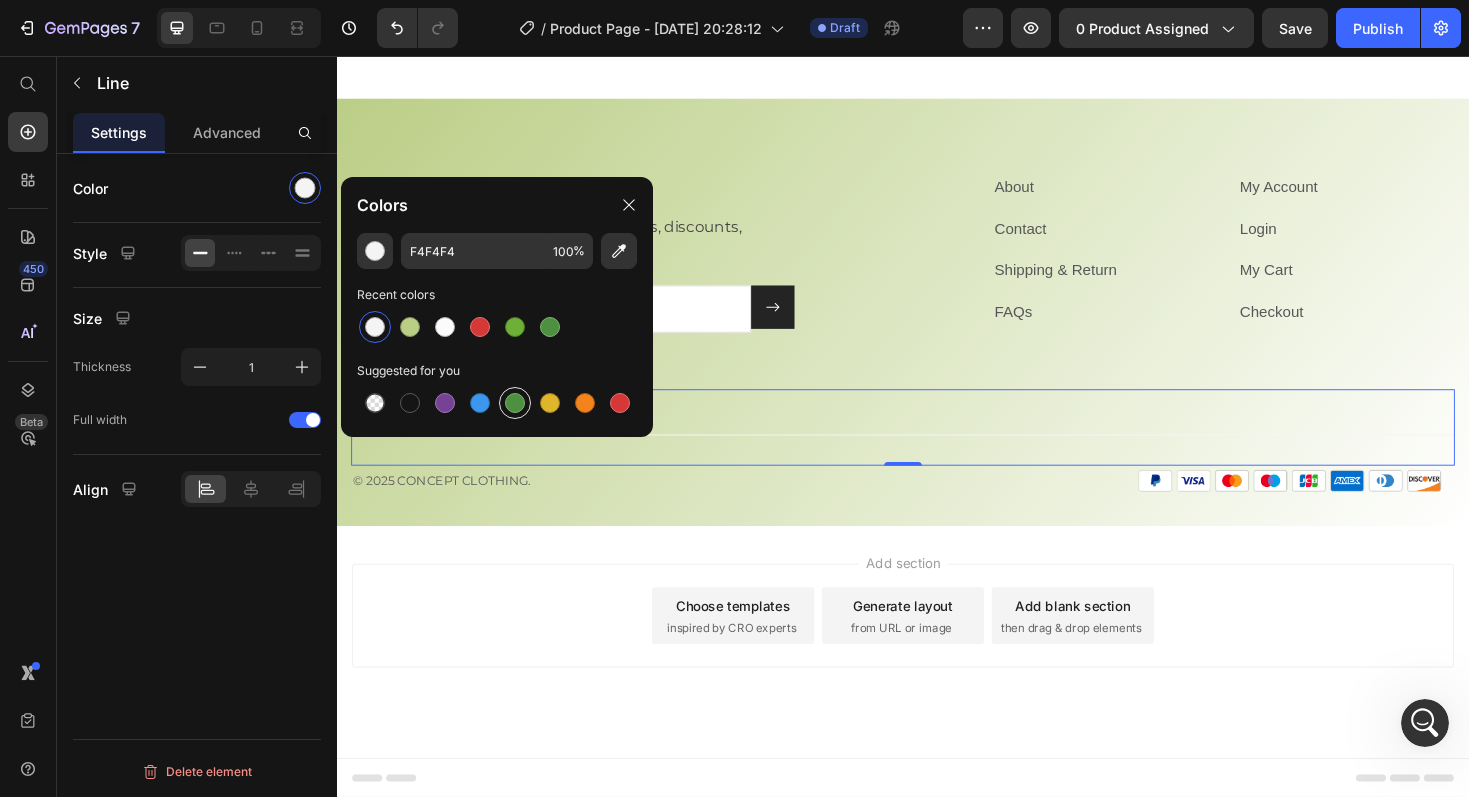 click at bounding box center (515, 403) 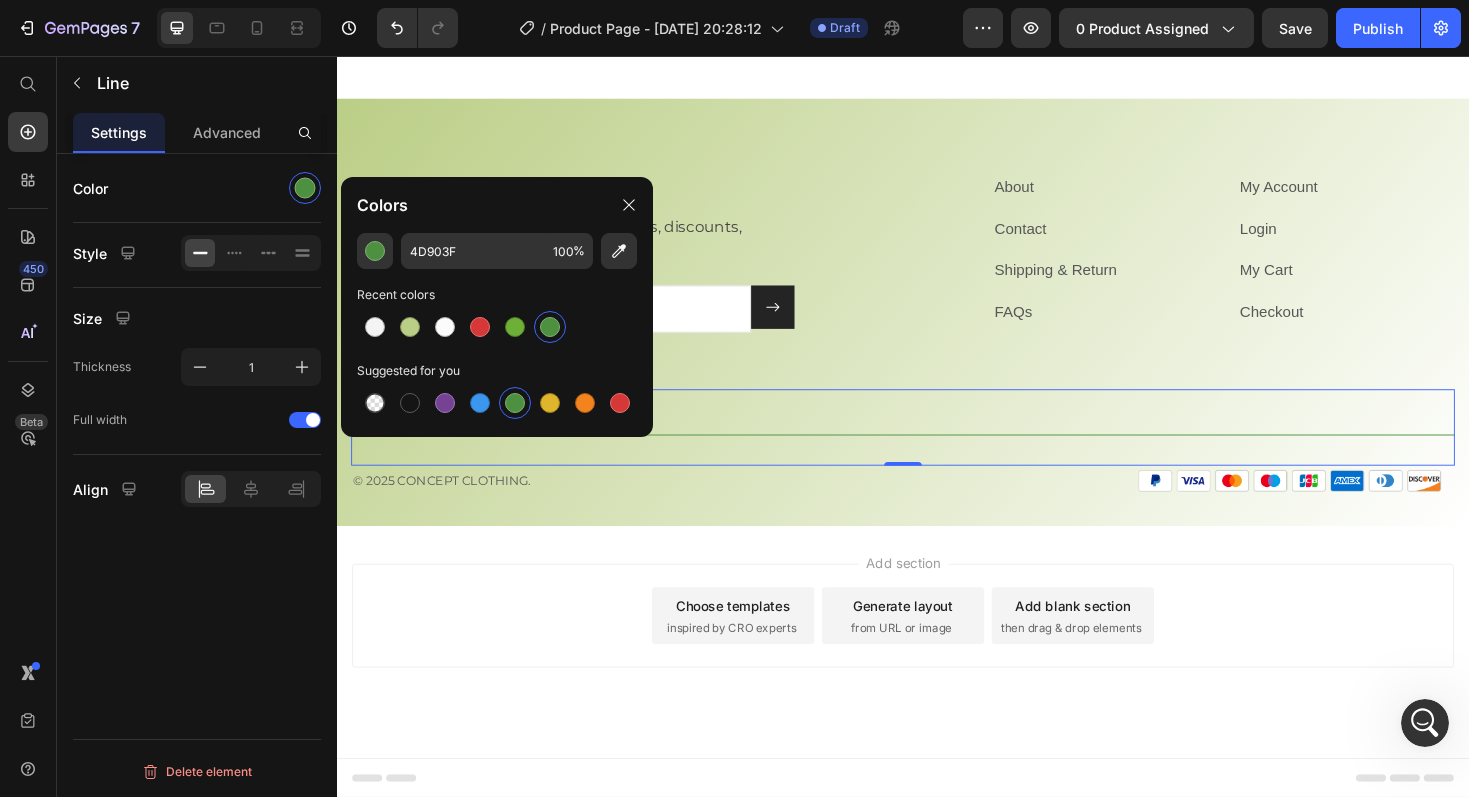 click on "Title Line   0" at bounding box center (937, 449) 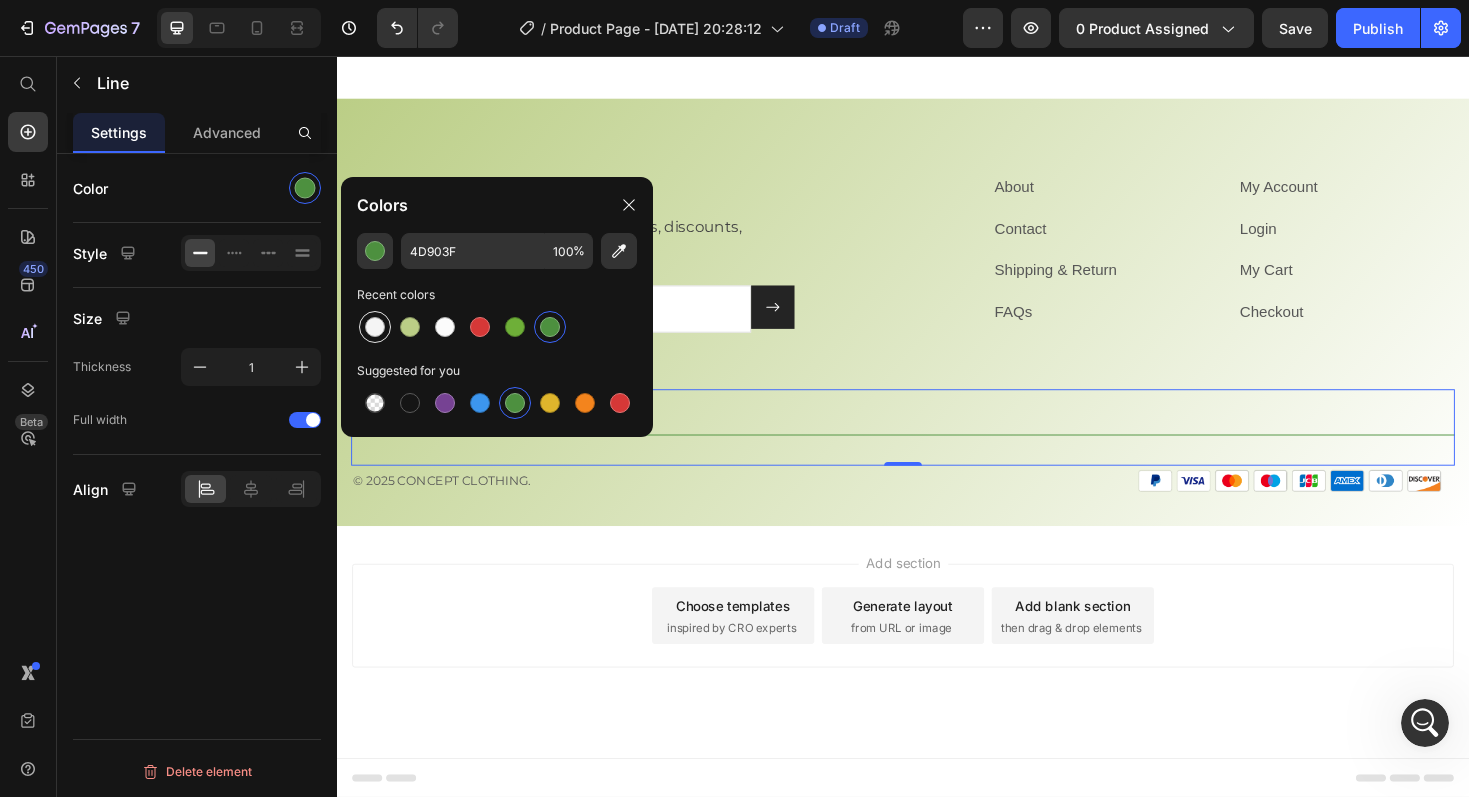 click at bounding box center (375, 327) 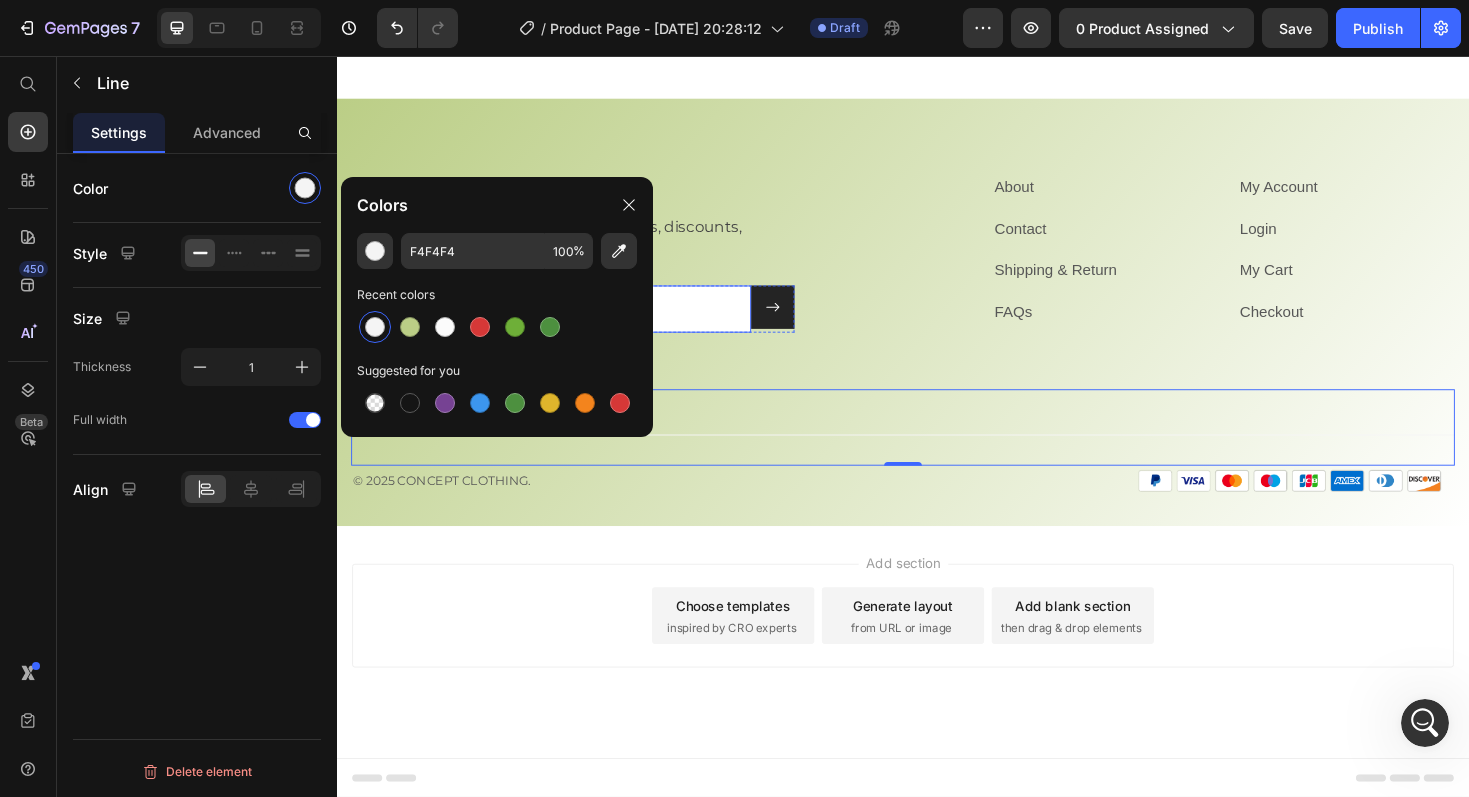 click on "Newsletter Heading Enter your email address for new arrivals, discounts, promotions, and more! Text block Email Field
Submit Button Row Newsletter Row Image Image Row" at bounding box center (637, 295) 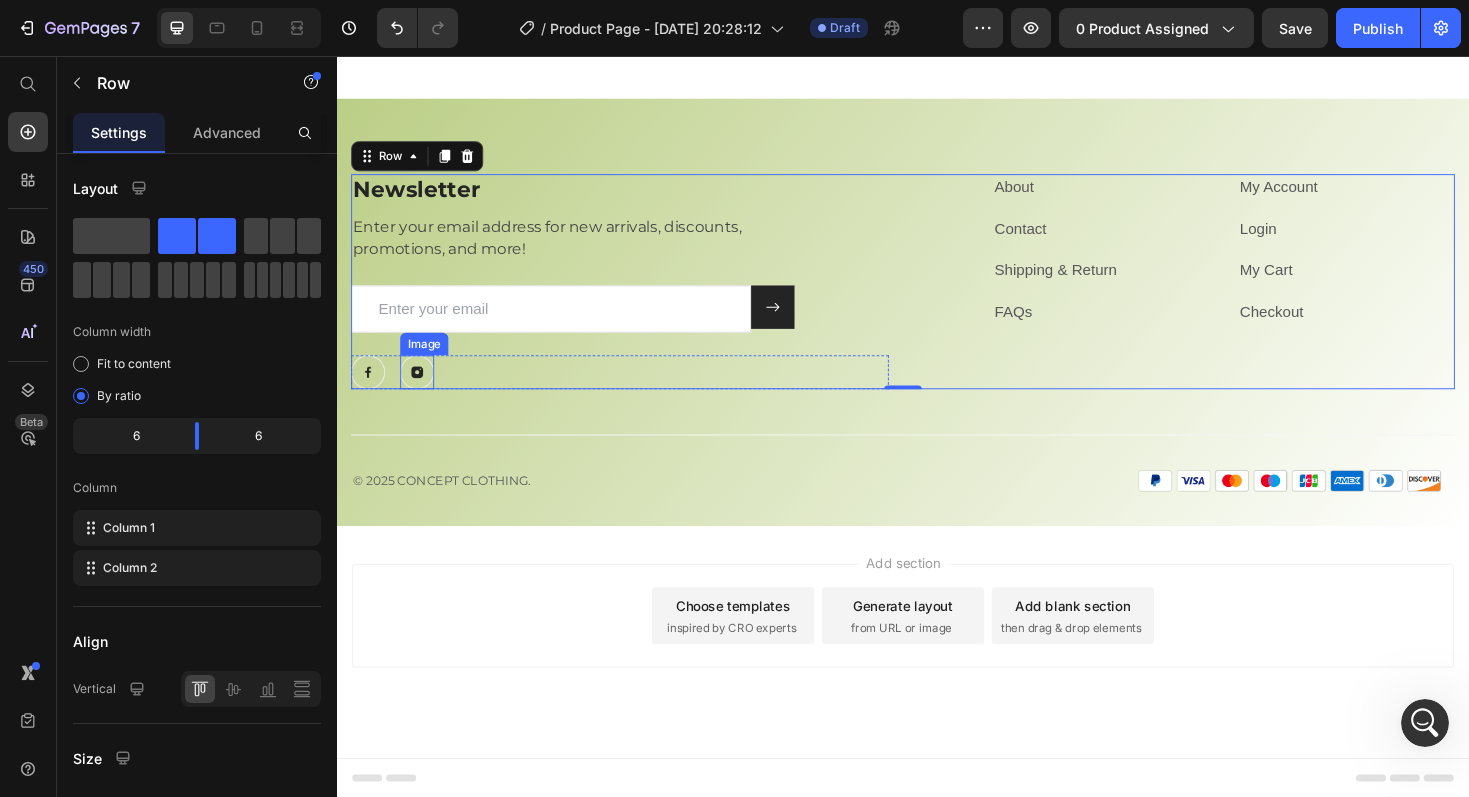 click at bounding box center (422, 391) 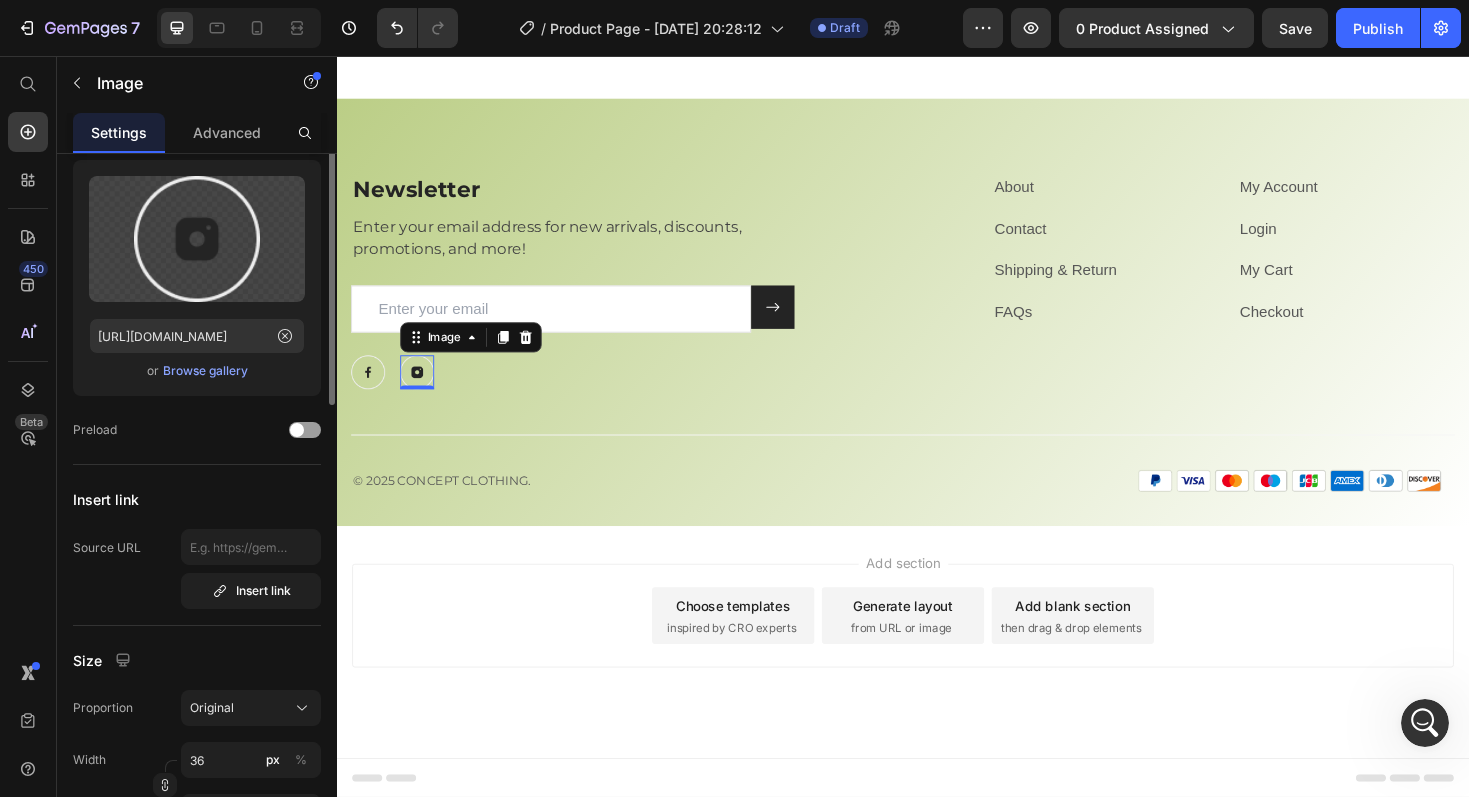 scroll, scrollTop: 0, scrollLeft: 0, axis: both 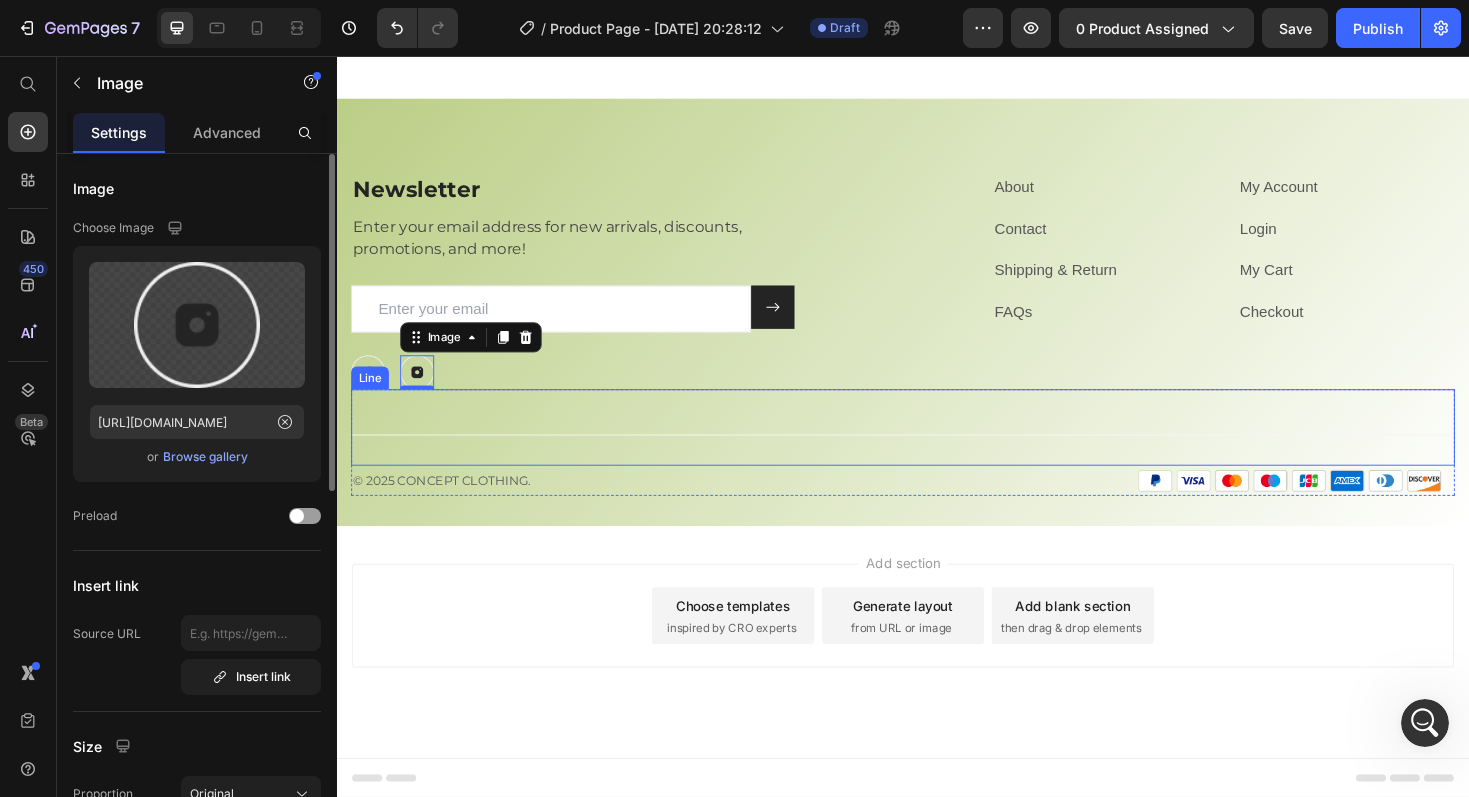 click on "Title Line" at bounding box center [937, 449] 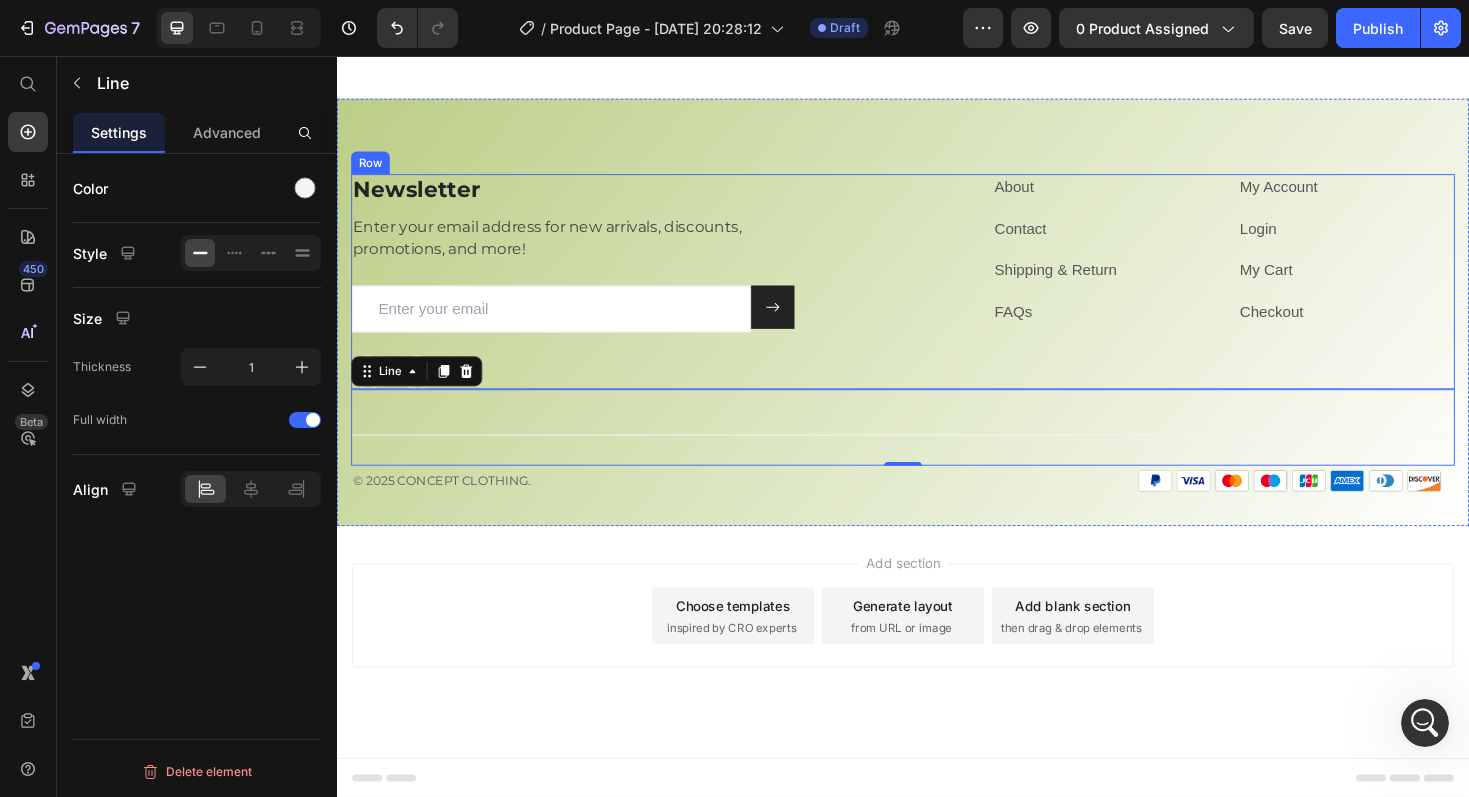 click on "Newsletter Heading Enter your email address for new arrivals, discounts, promotions, and more! Text block Email Field
Submit Button Row Newsletter Row Image Image Row" at bounding box center [637, 295] 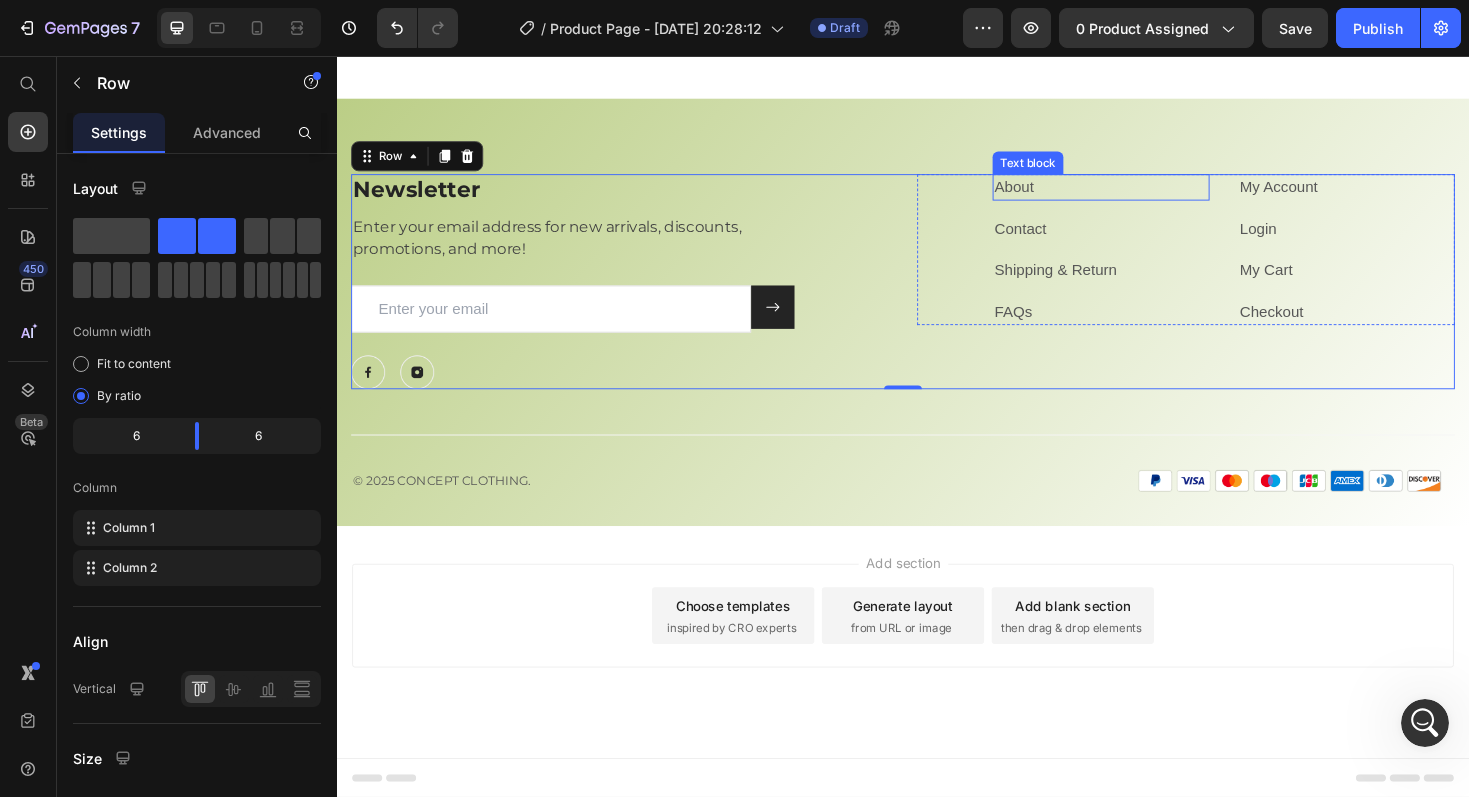 click on "About" at bounding box center [1147, 195] 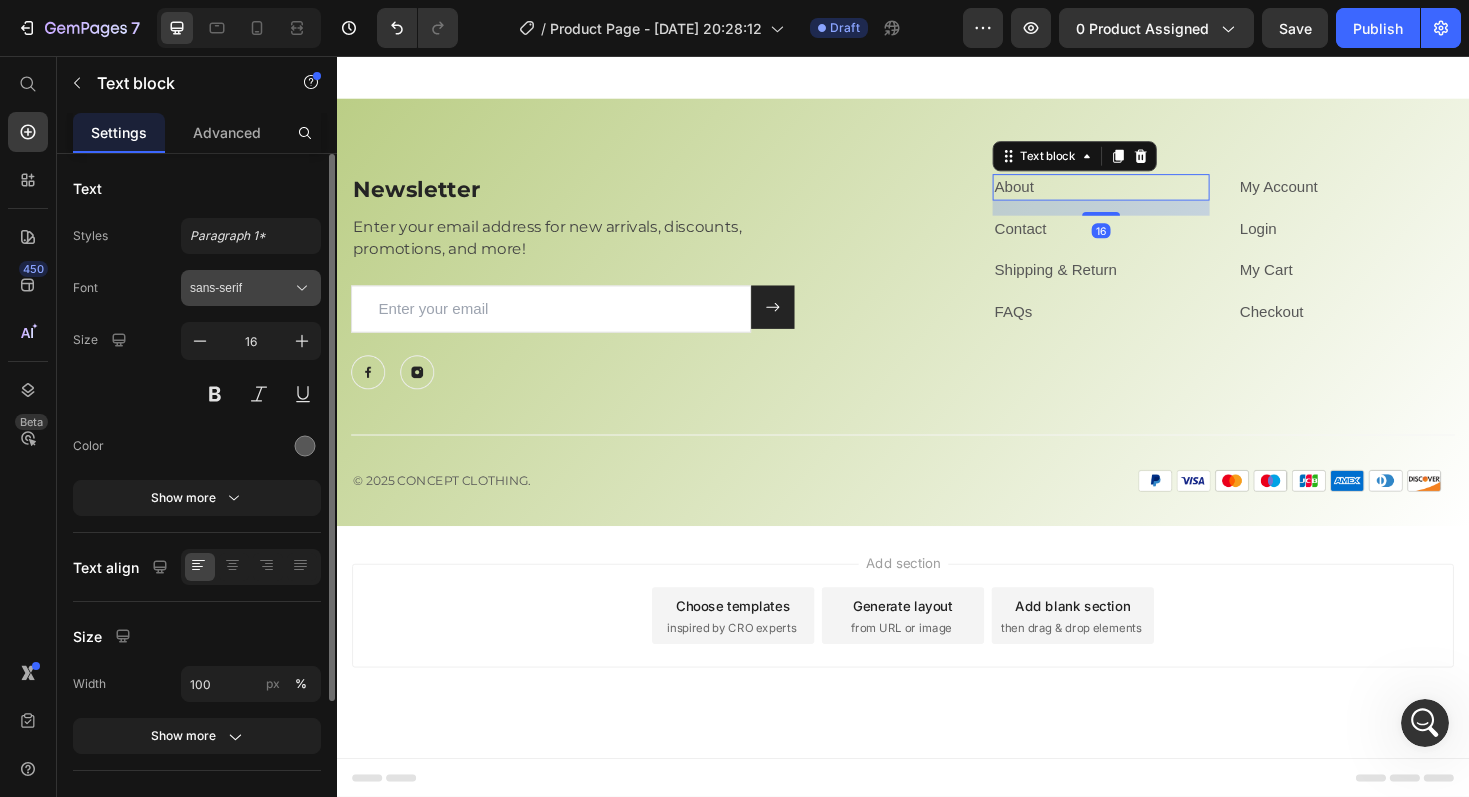 click on "sans-serif" at bounding box center [241, 288] 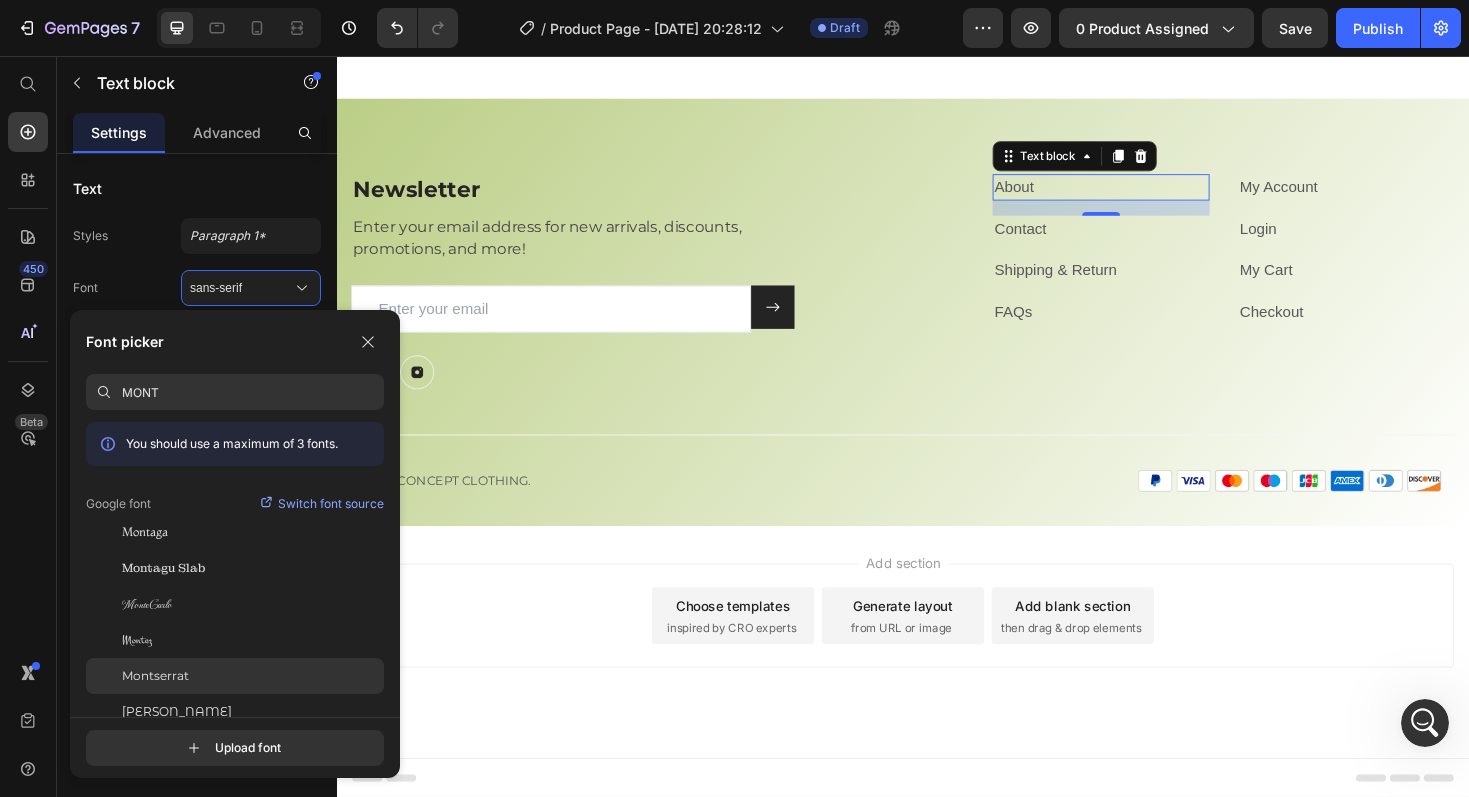 type on "MONT" 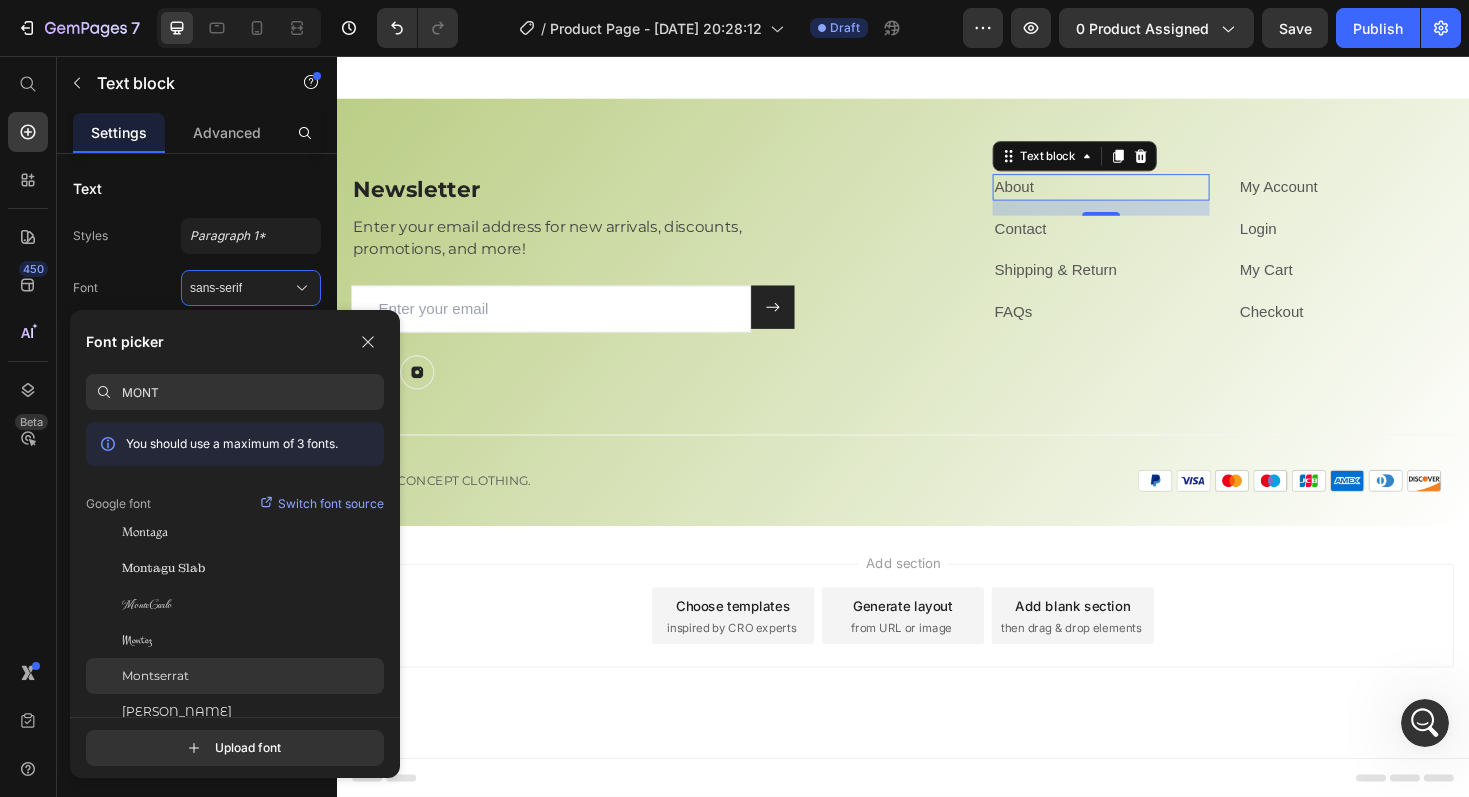 click on "Montserrat" at bounding box center [155, 676] 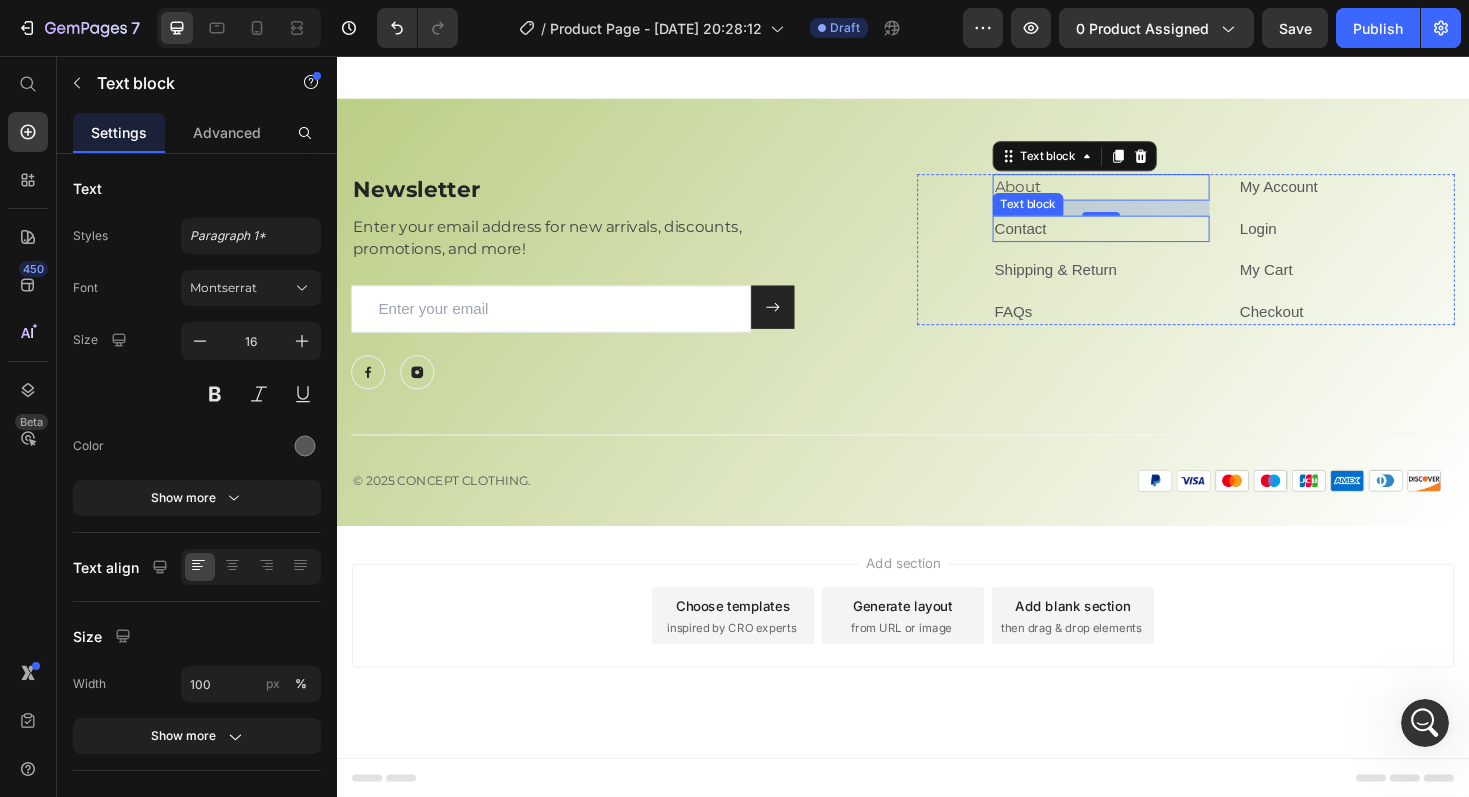 click on "Contact" at bounding box center [1061, 238] 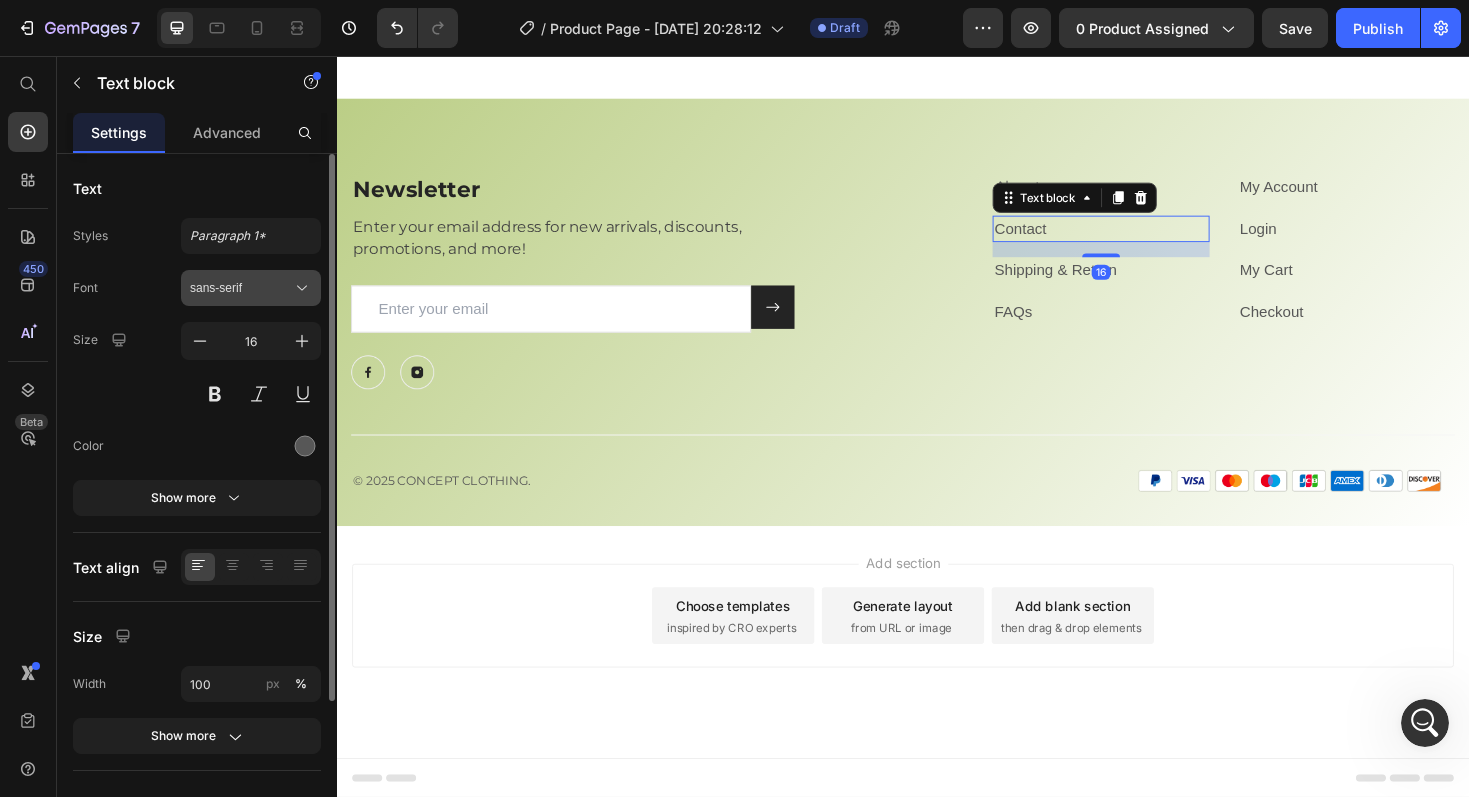 click on "sans-serif" at bounding box center [241, 288] 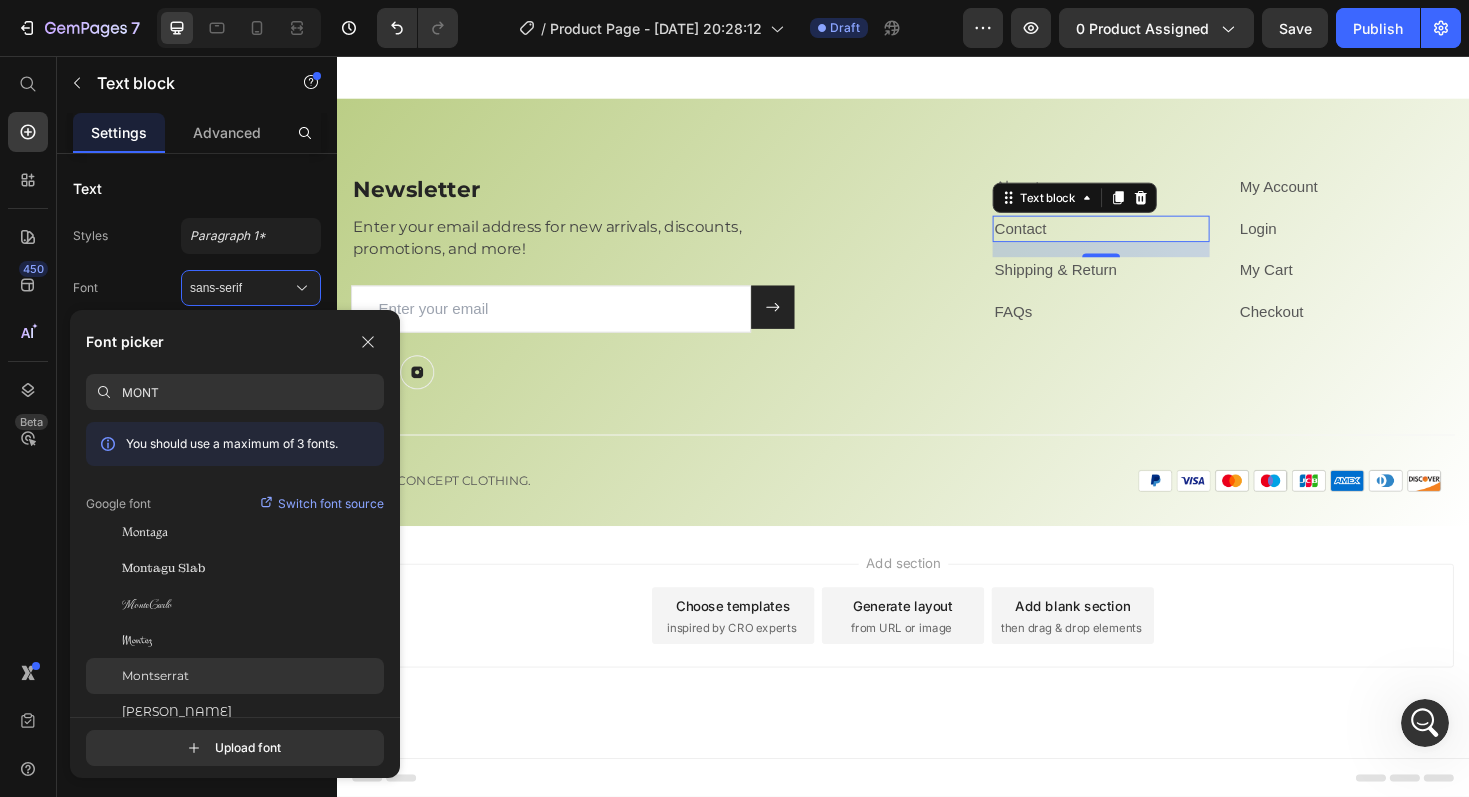 type on "MONT" 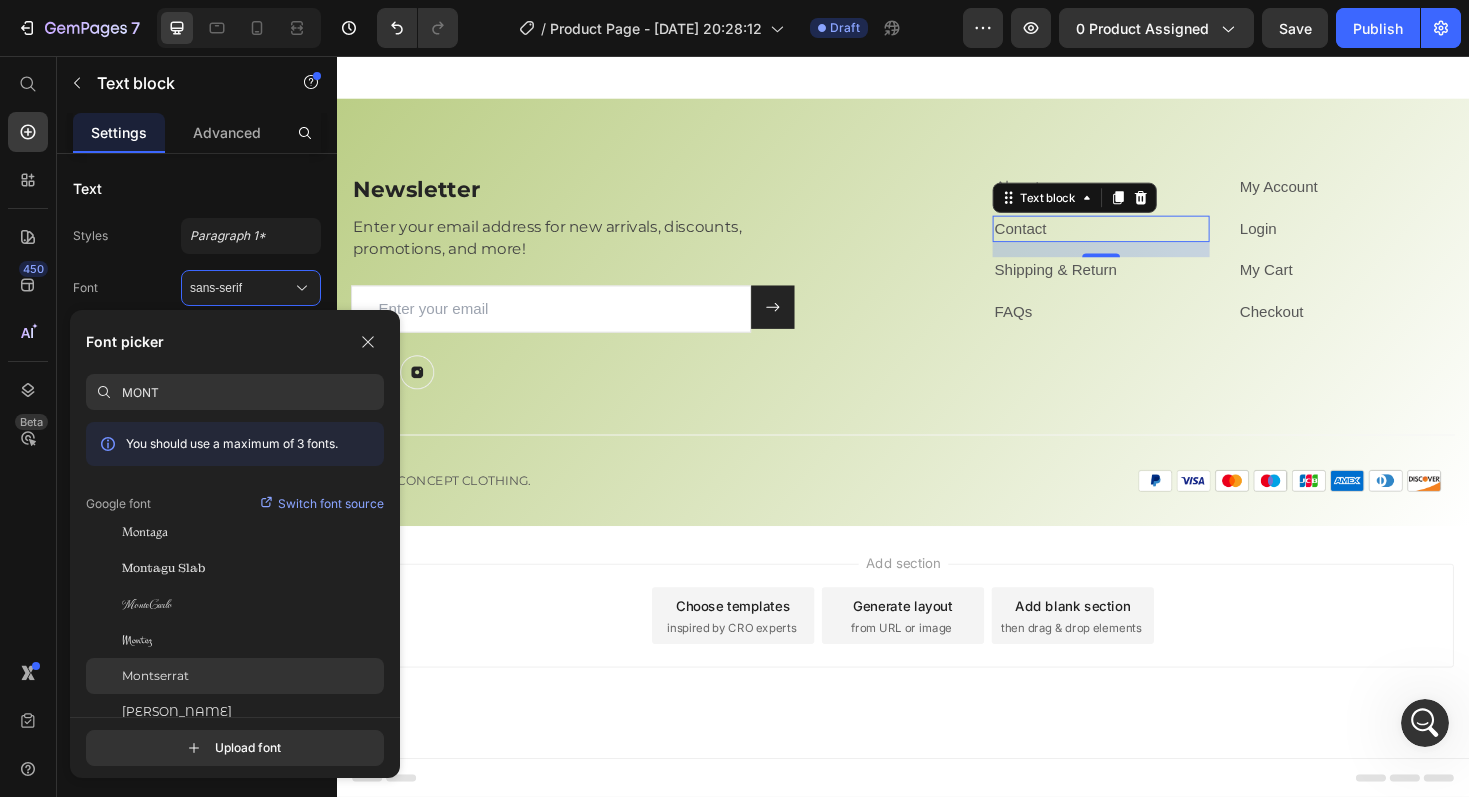 click on "Montserrat" 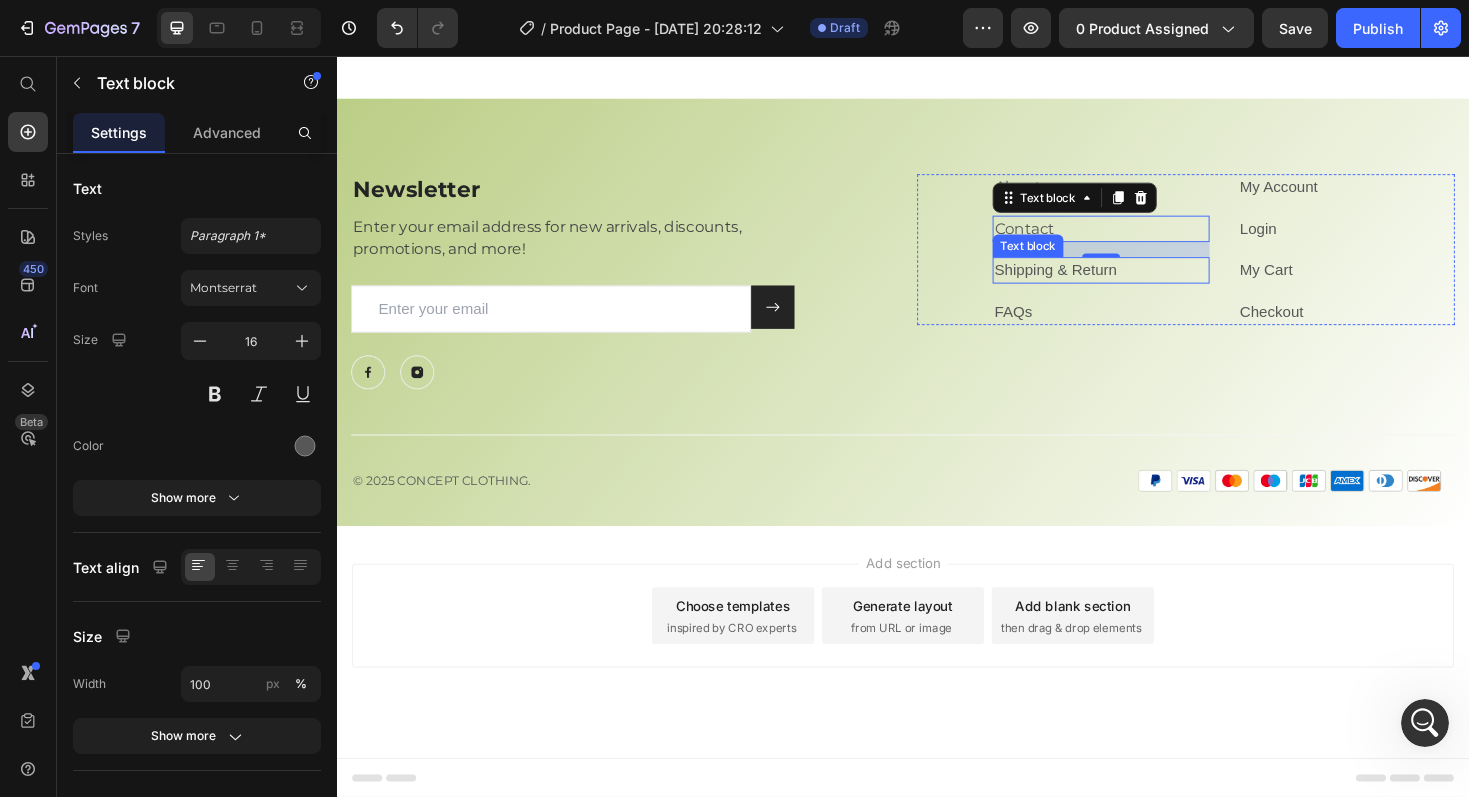 click on "Shipping & Return" at bounding box center (1099, 282) 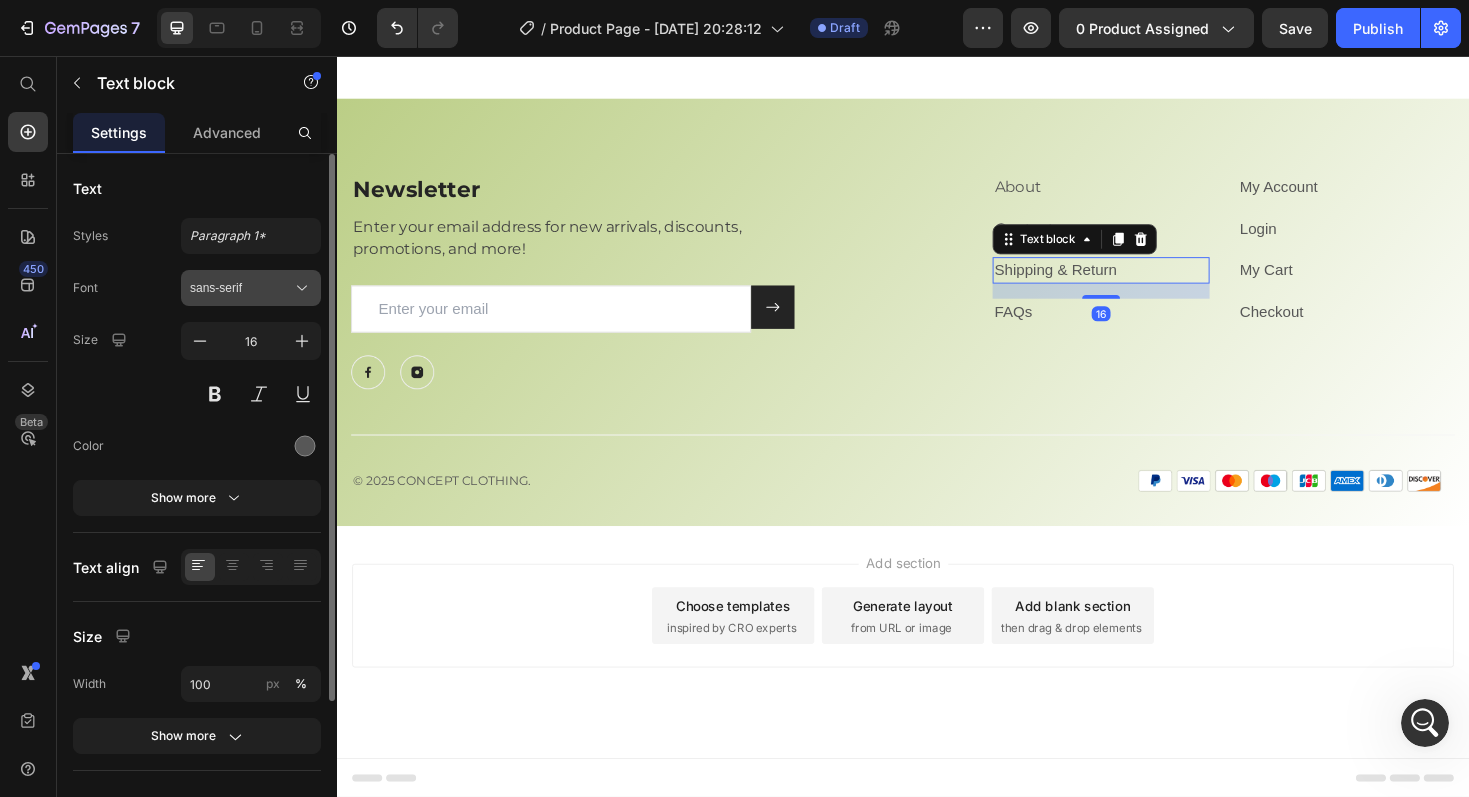 click on "sans-serif" at bounding box center (241, 288) 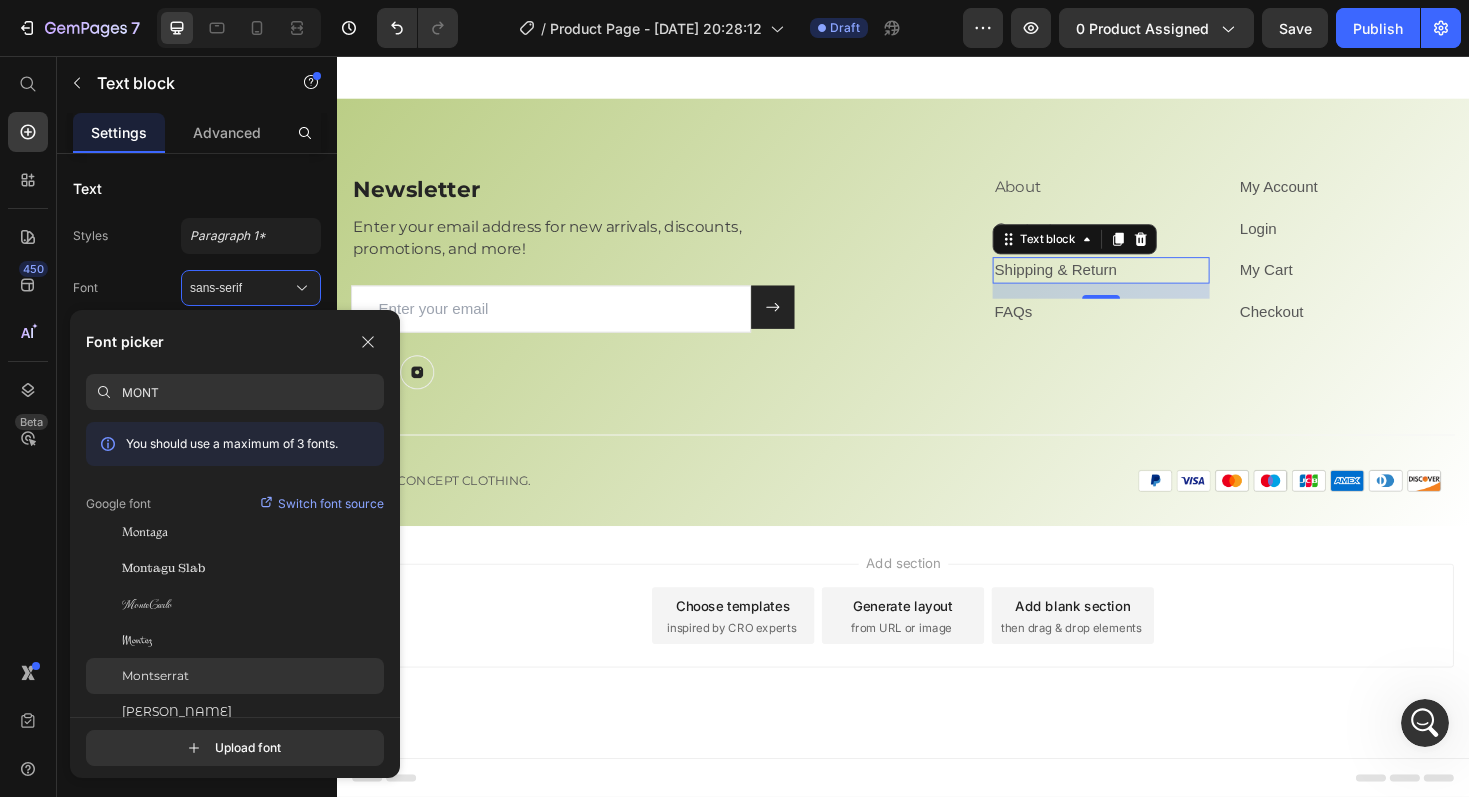 type on "MONT" 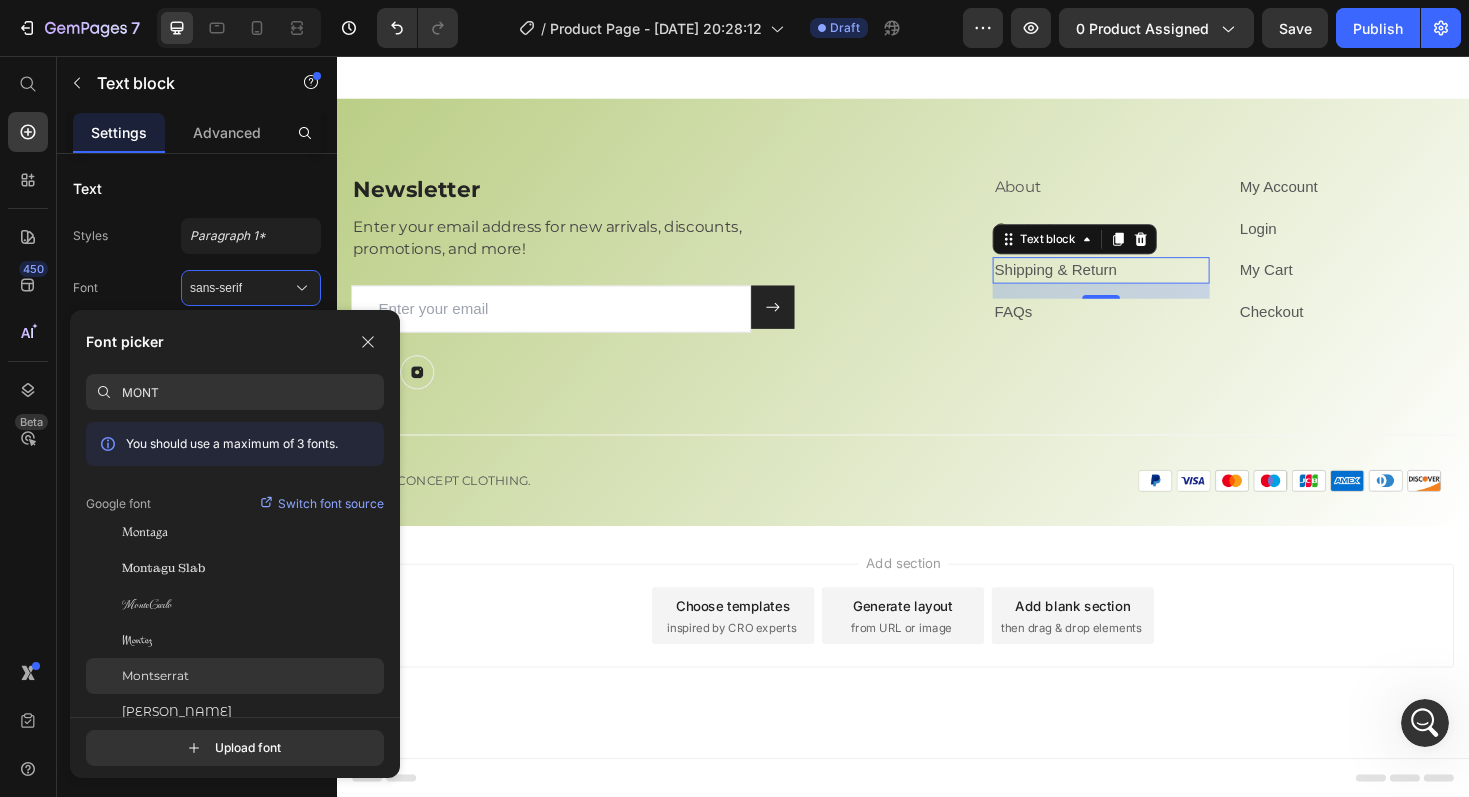 click on "Montserrat" at bounding box center (155, 676) 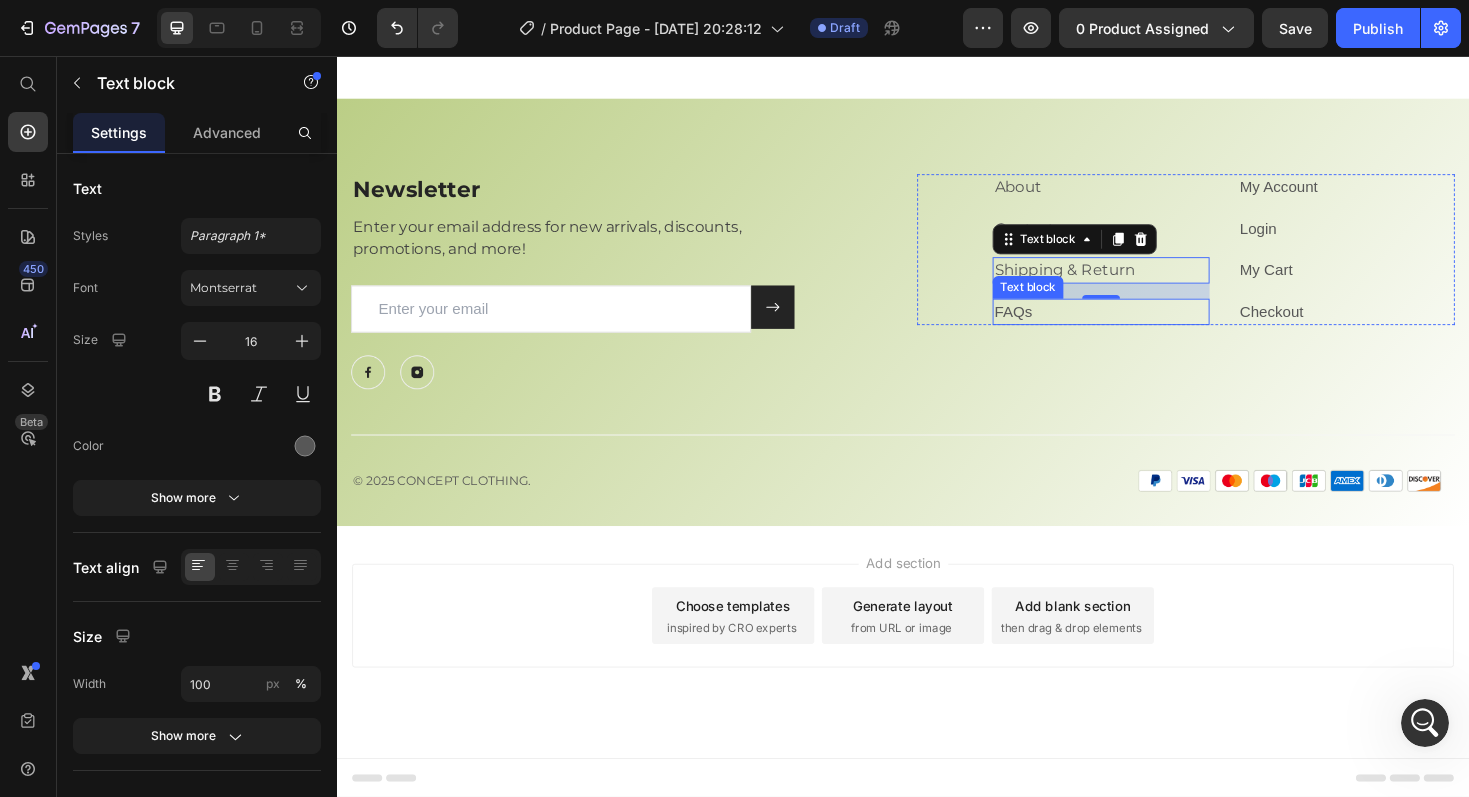 click on "FAQs" at bounding box center [1054, 326] 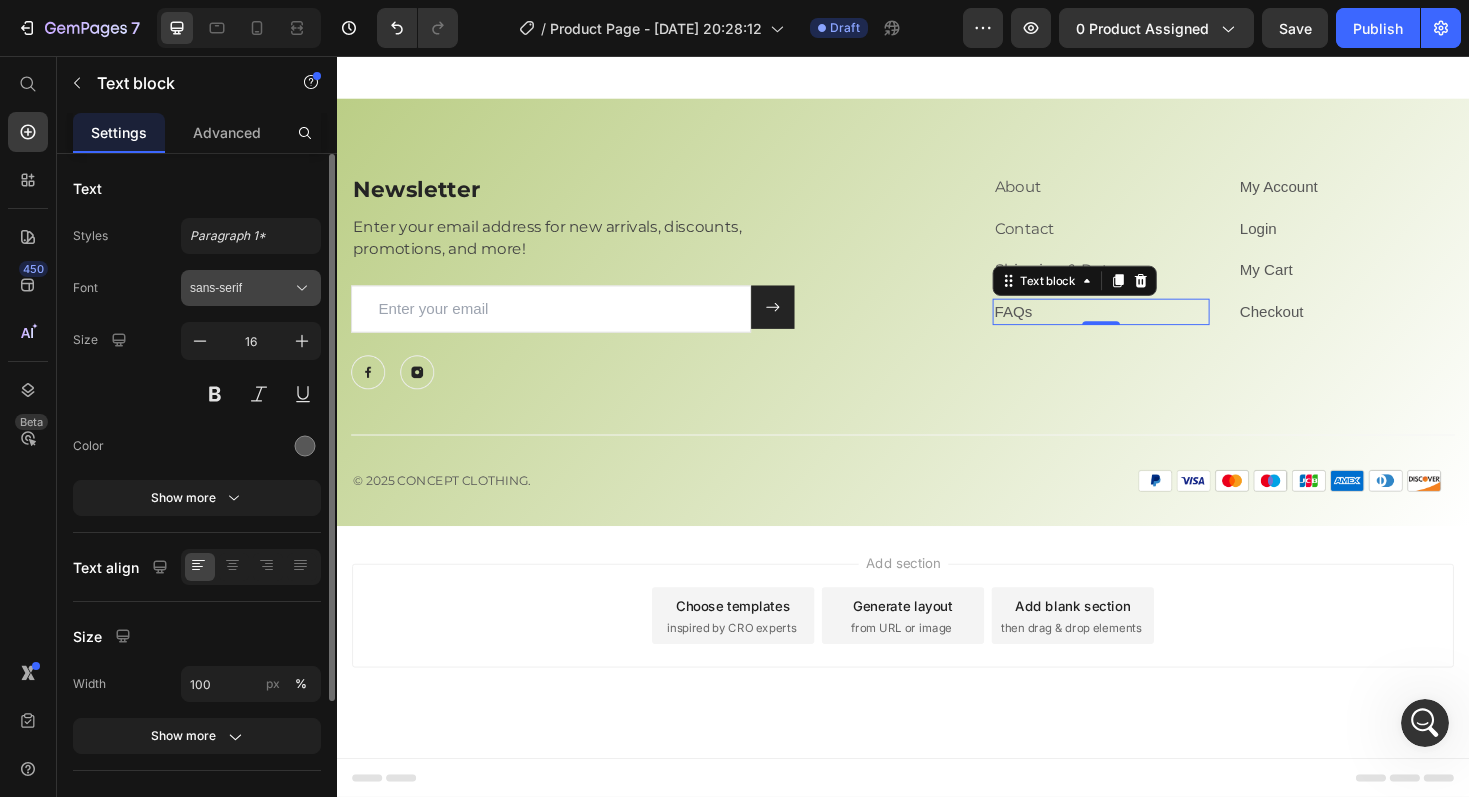 click 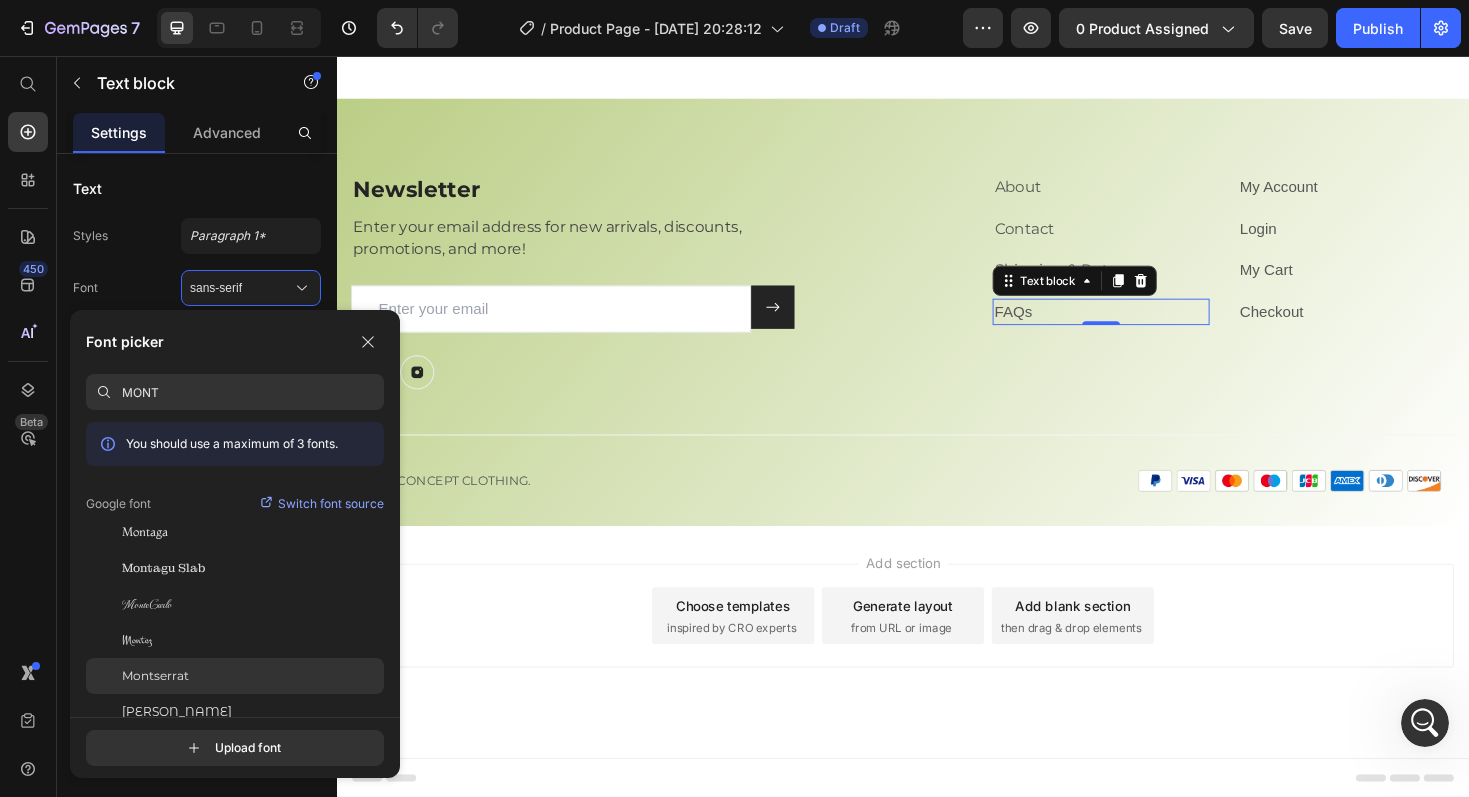 type on "MONT" 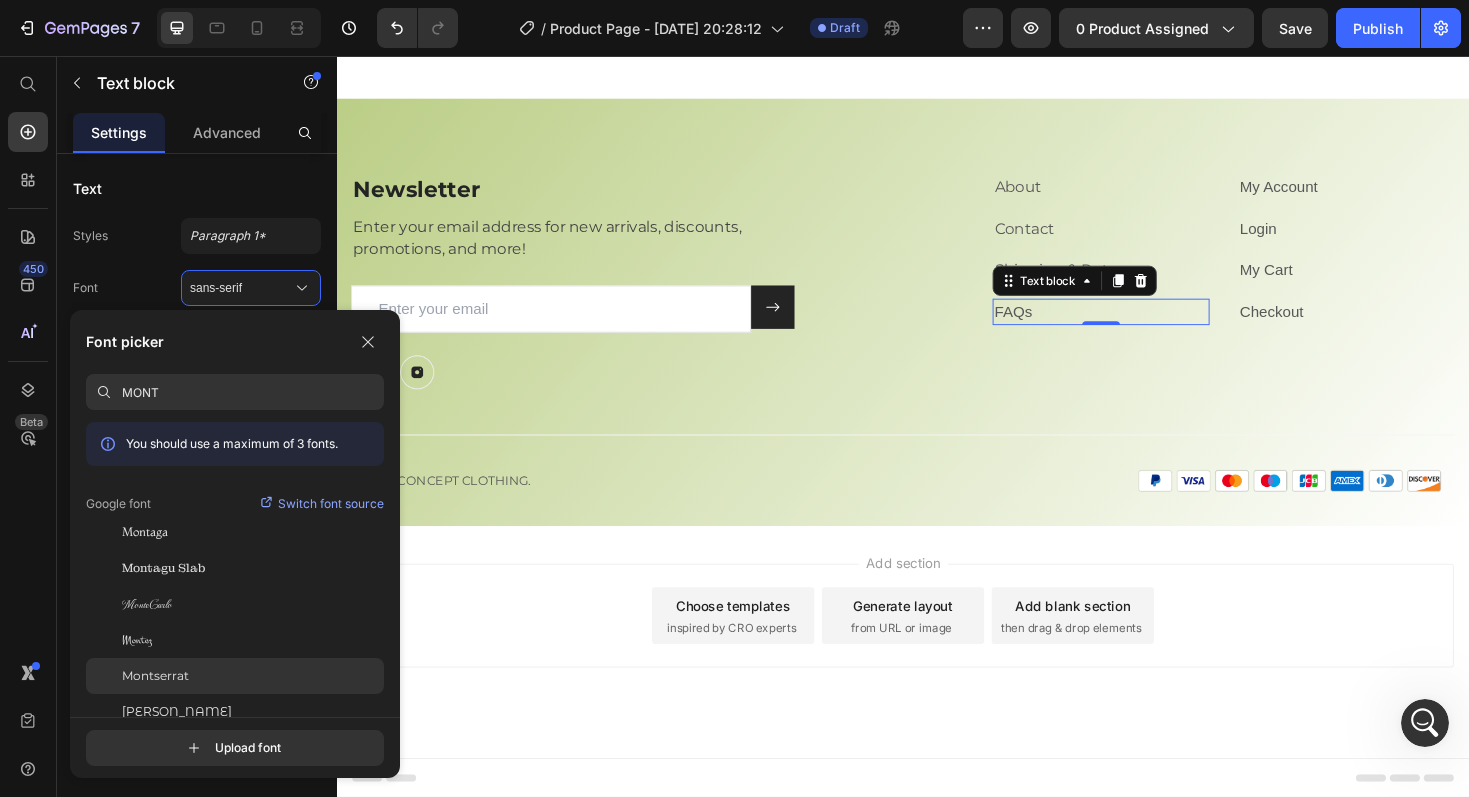 click on "Montserrat" 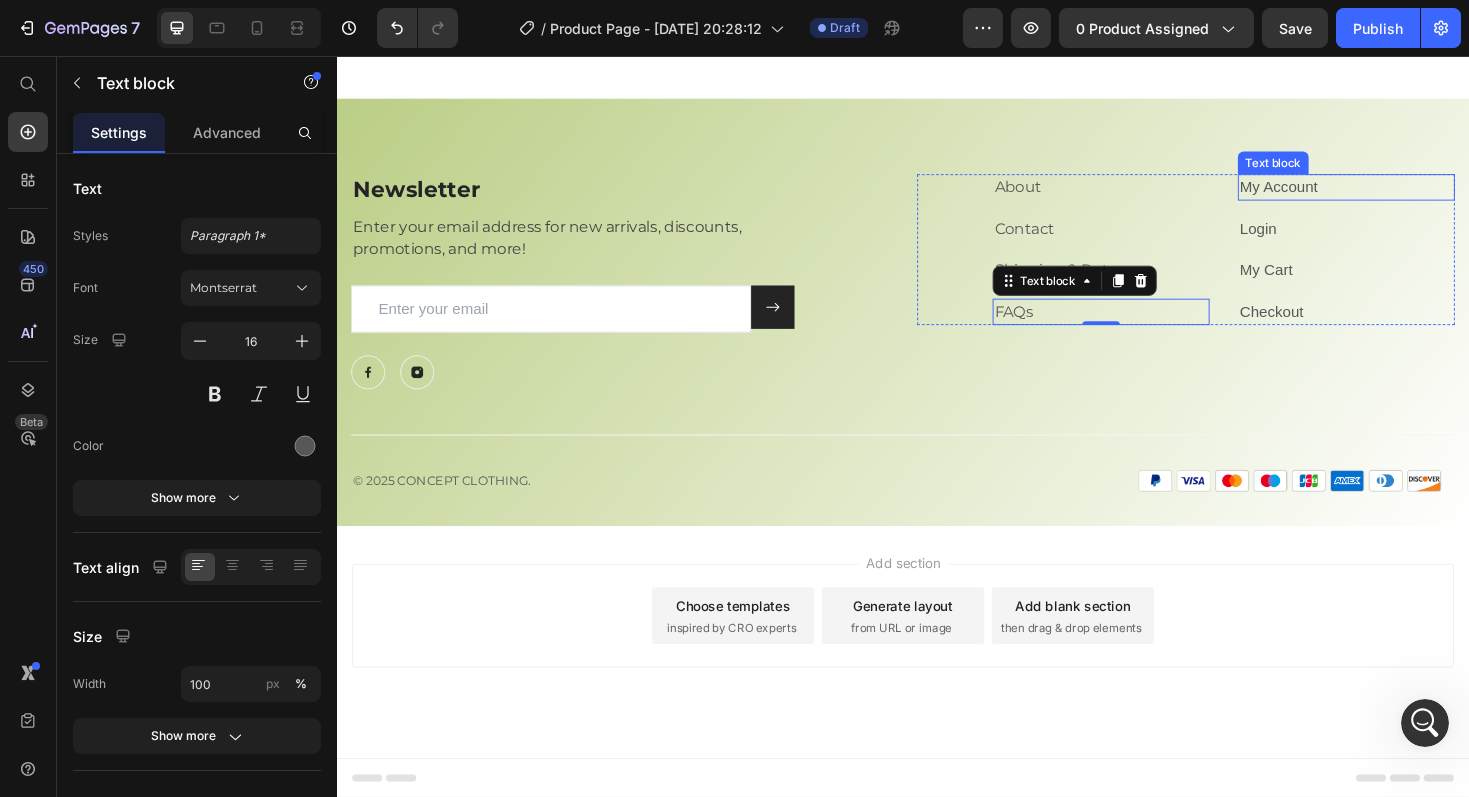 click on "My Account" at bounding box center [1335, 194] 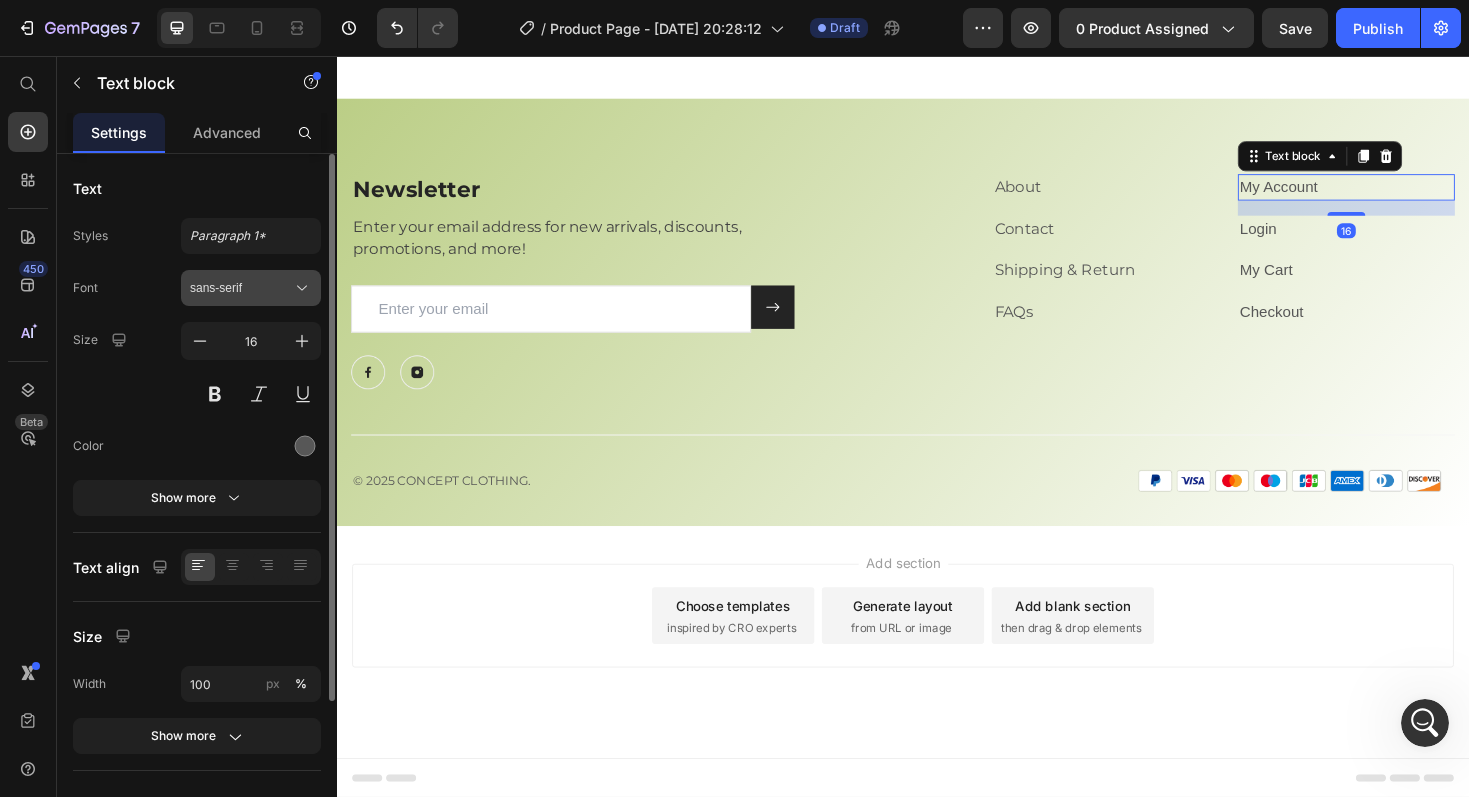 click on "sans-serif" at bounding box center (241, 288) 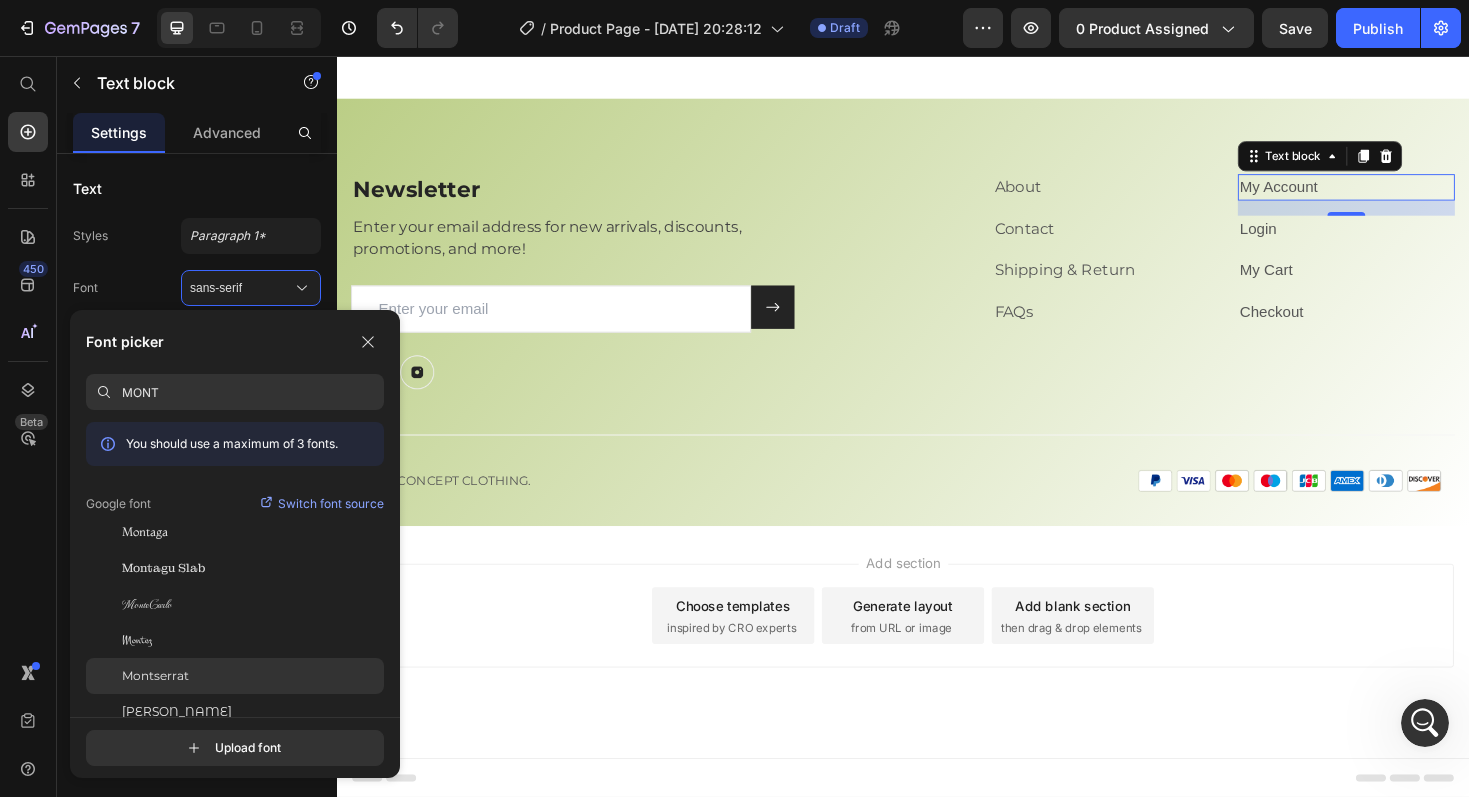 type on "MONT" 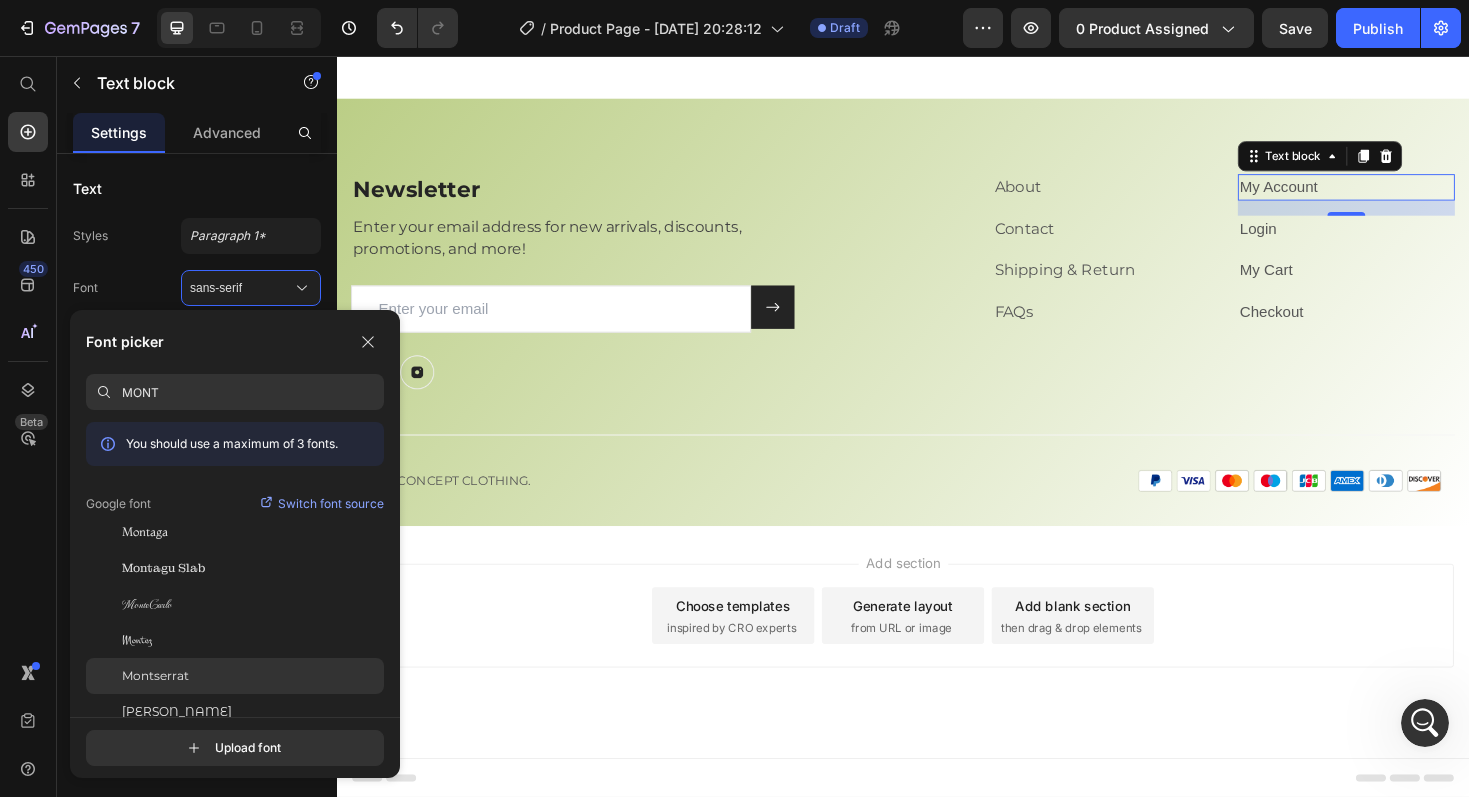 click on "Montserrat" at bounding box center [155, 676] 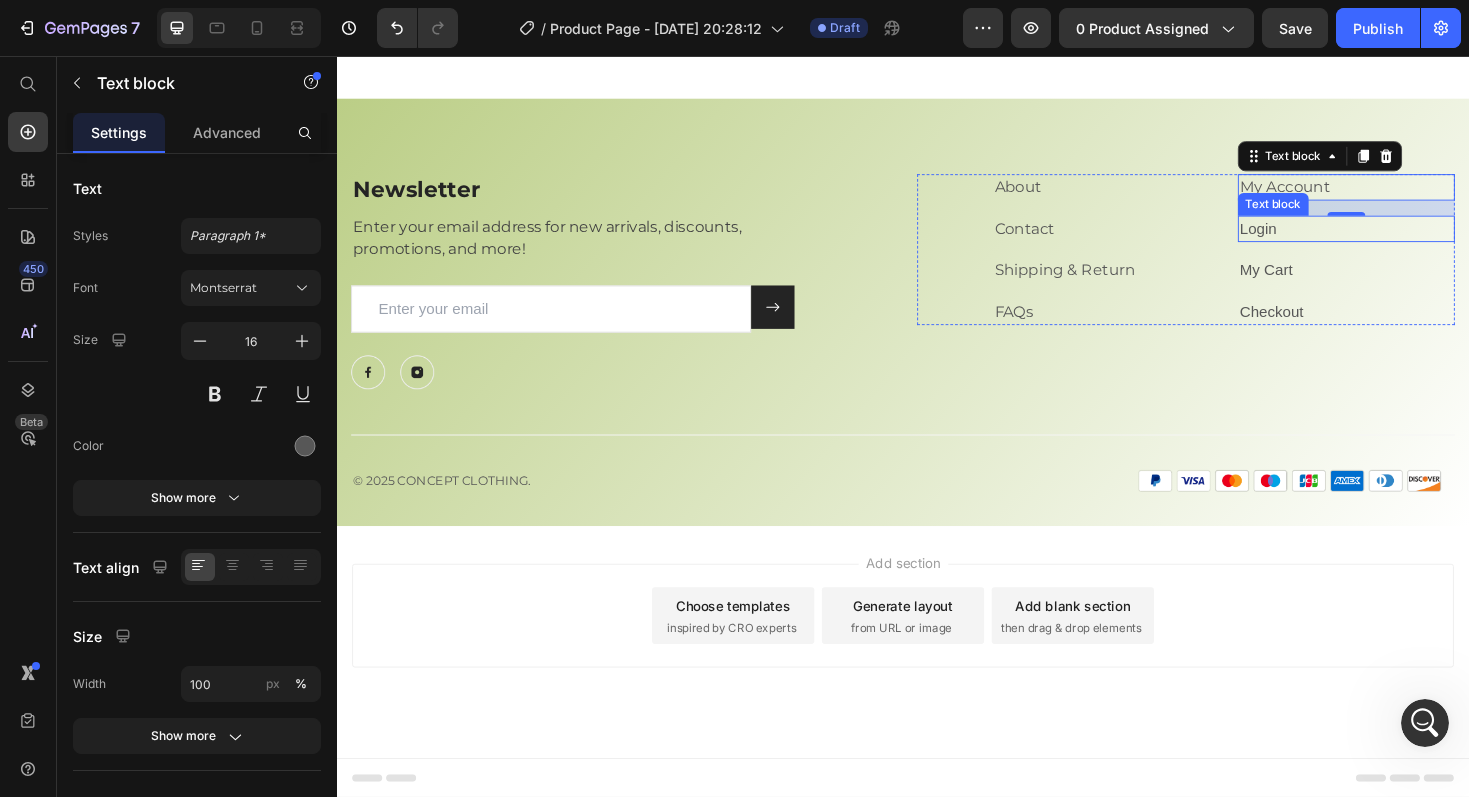 click on "Login" at bounding box center (1407, 239) 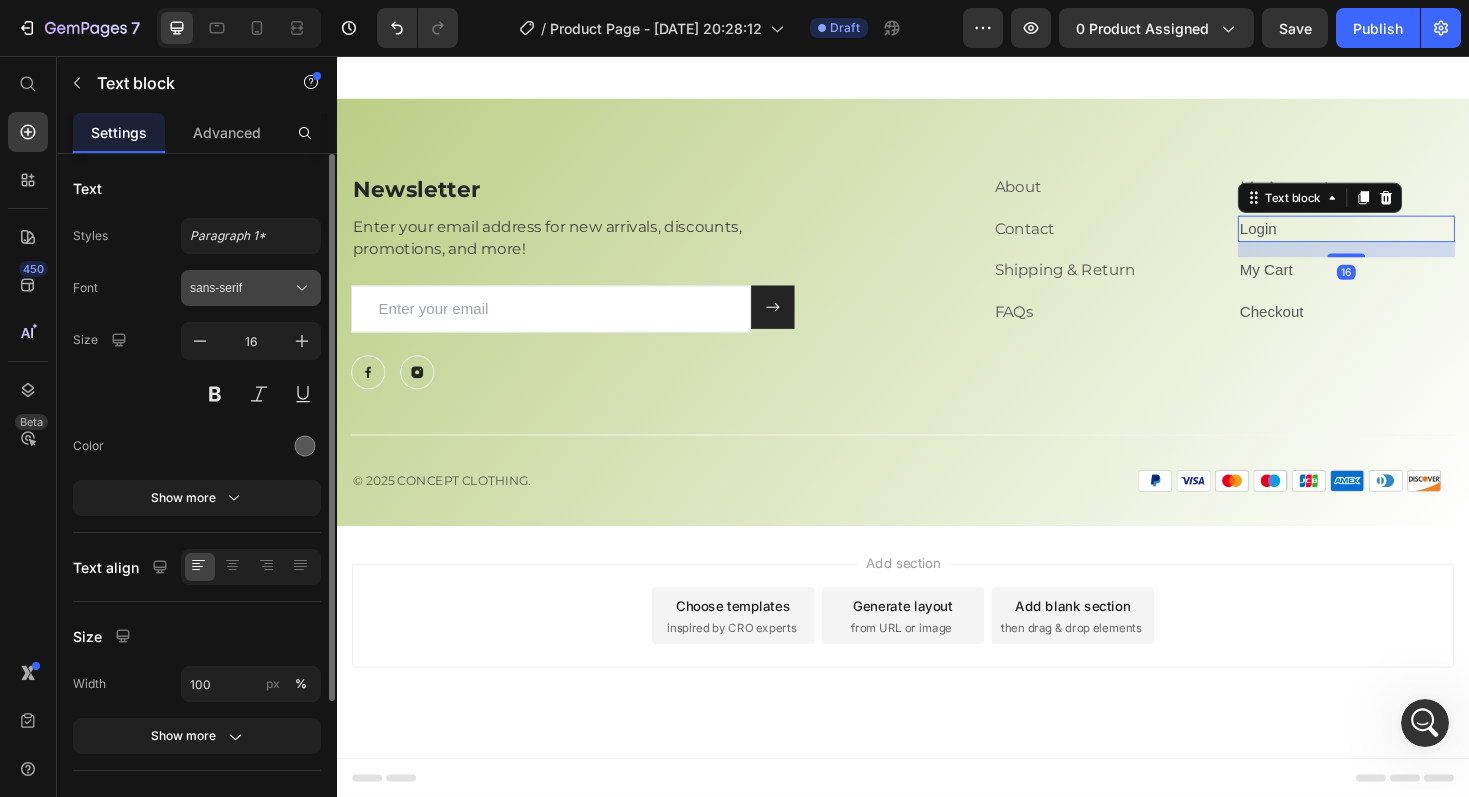 click on "sans-serif" at bounding box center (251, 288) 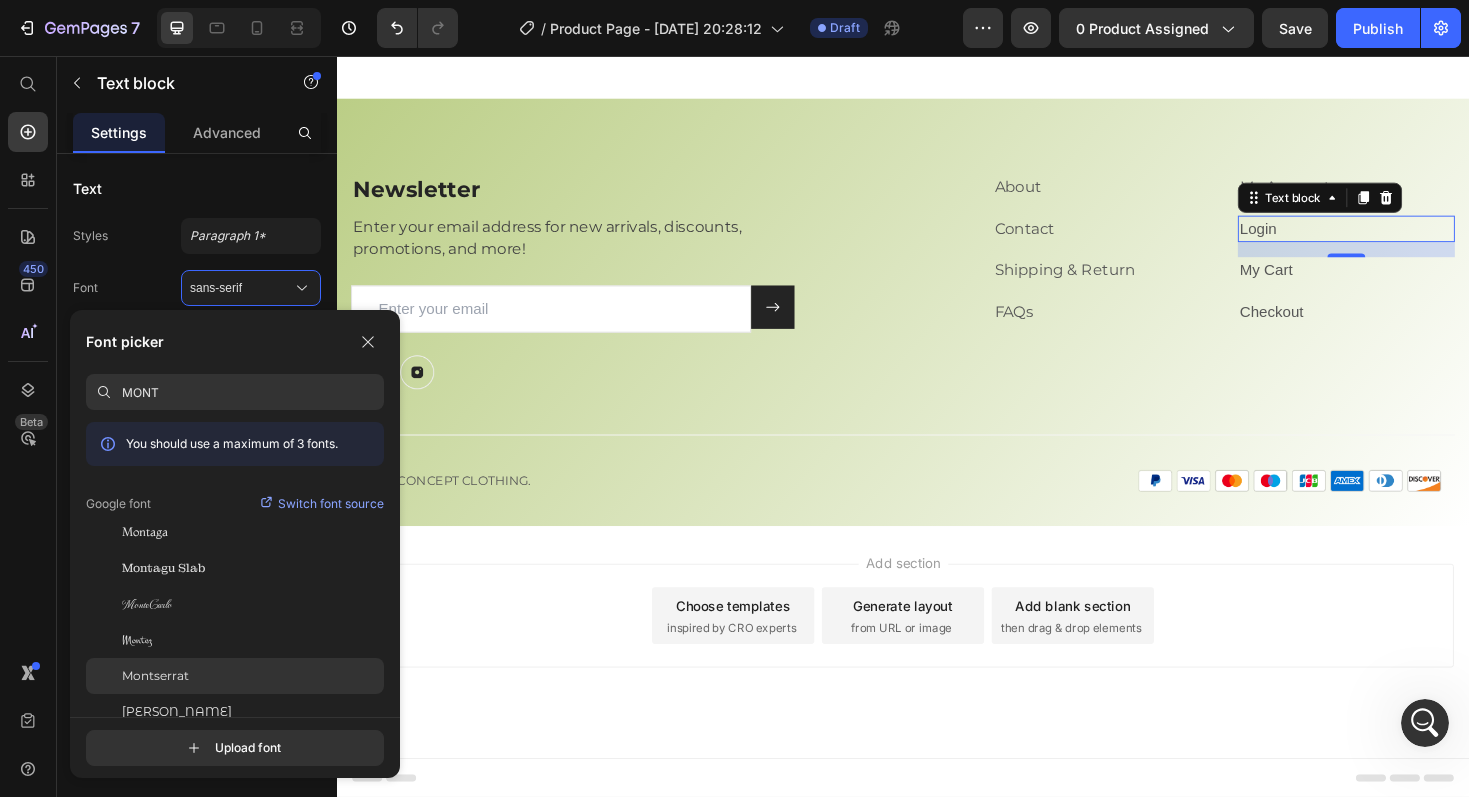 type on "MONT" 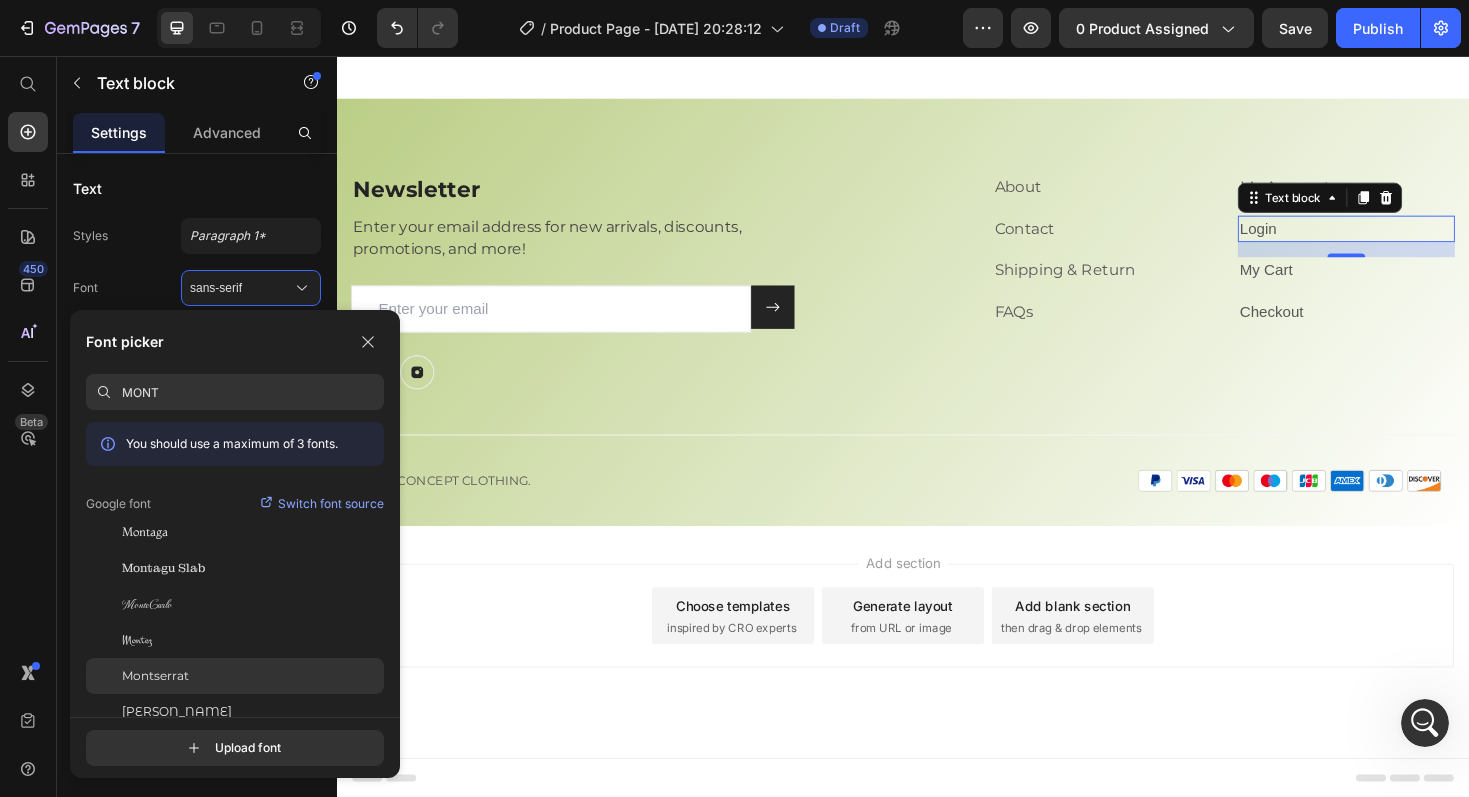 click on "Montserrat" 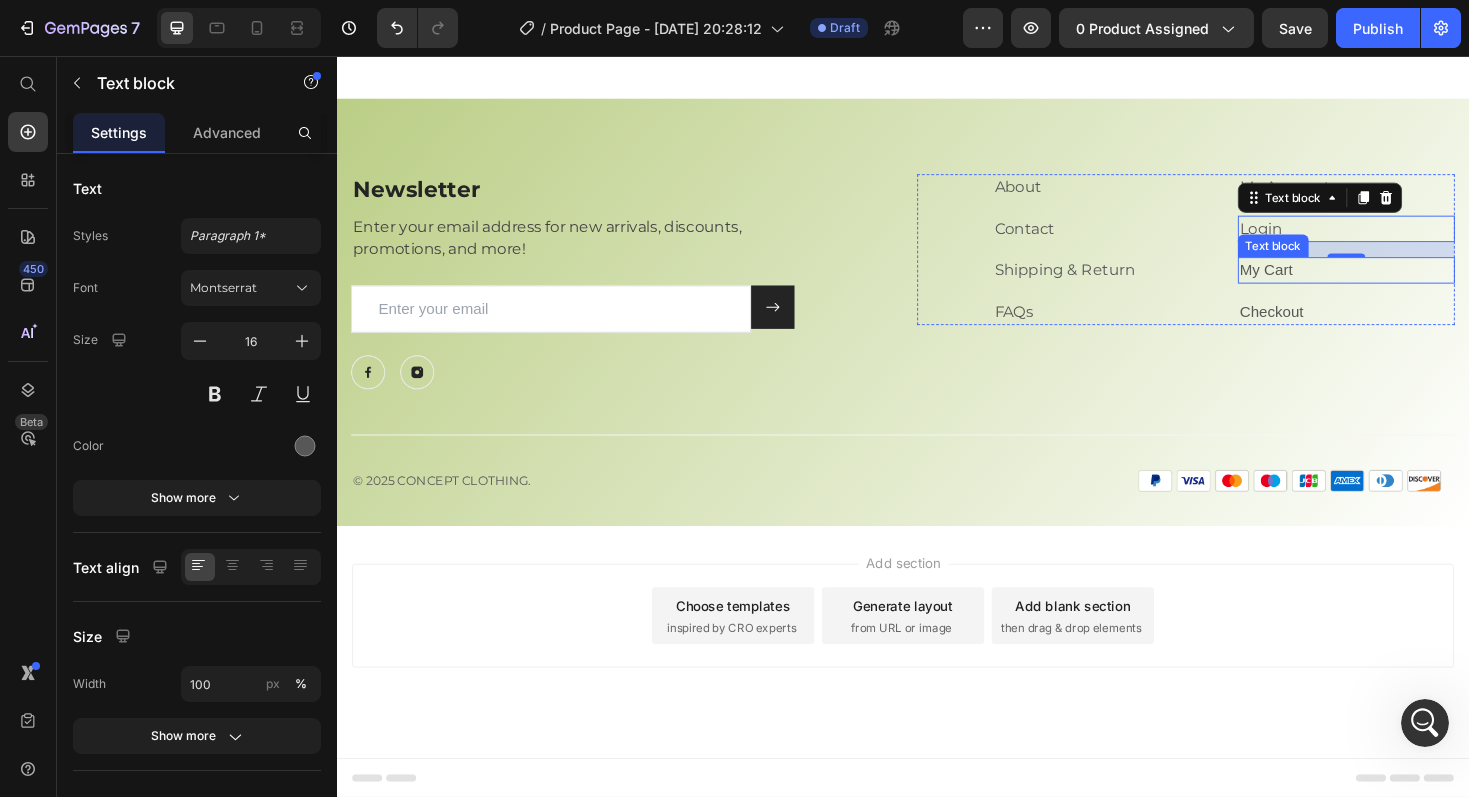 click on "My Cart" at bounding box center [1407, 283] 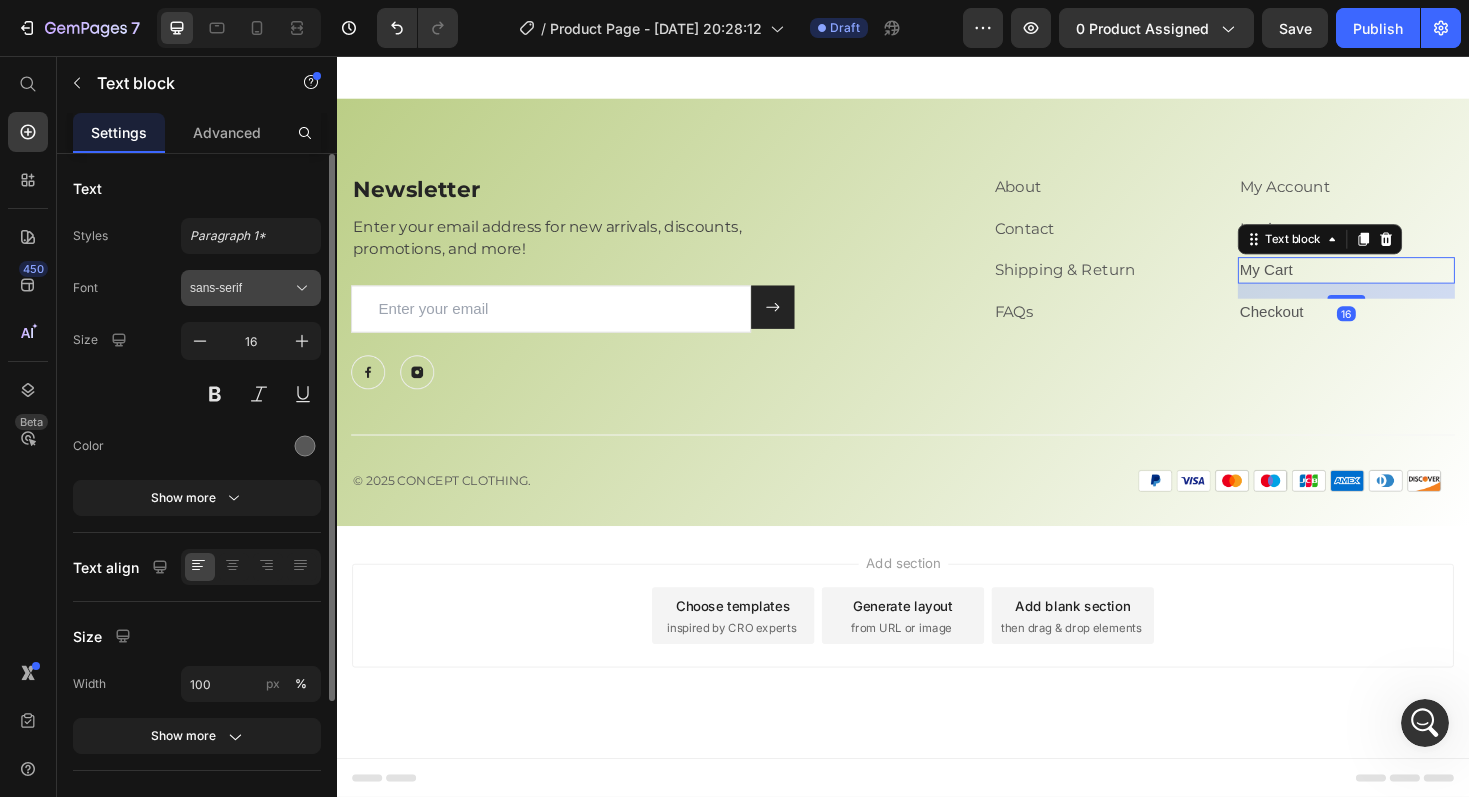 click on "sans-serif" at bounding box center (241, 288) 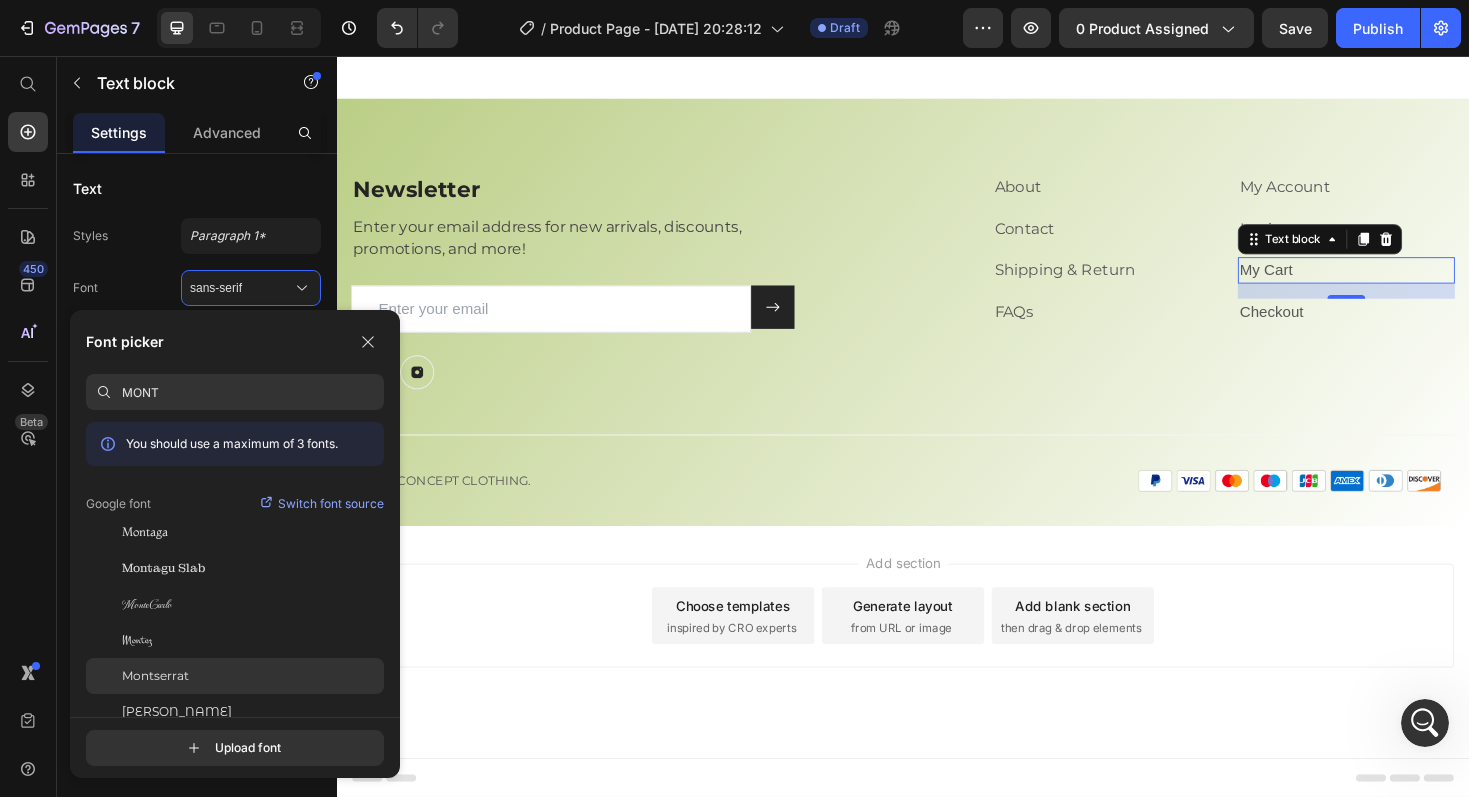 type on "MONT" 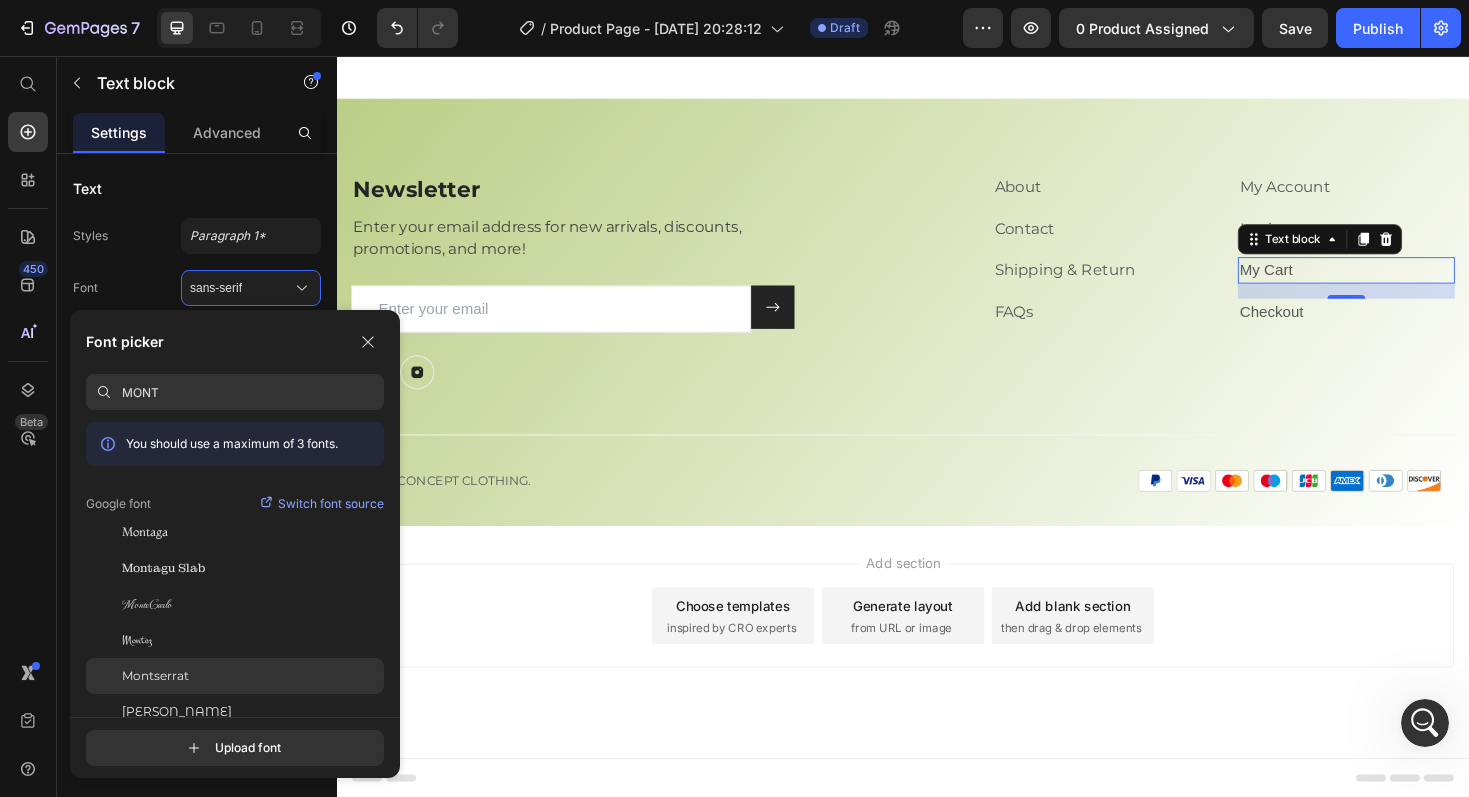click on "Montserrat" 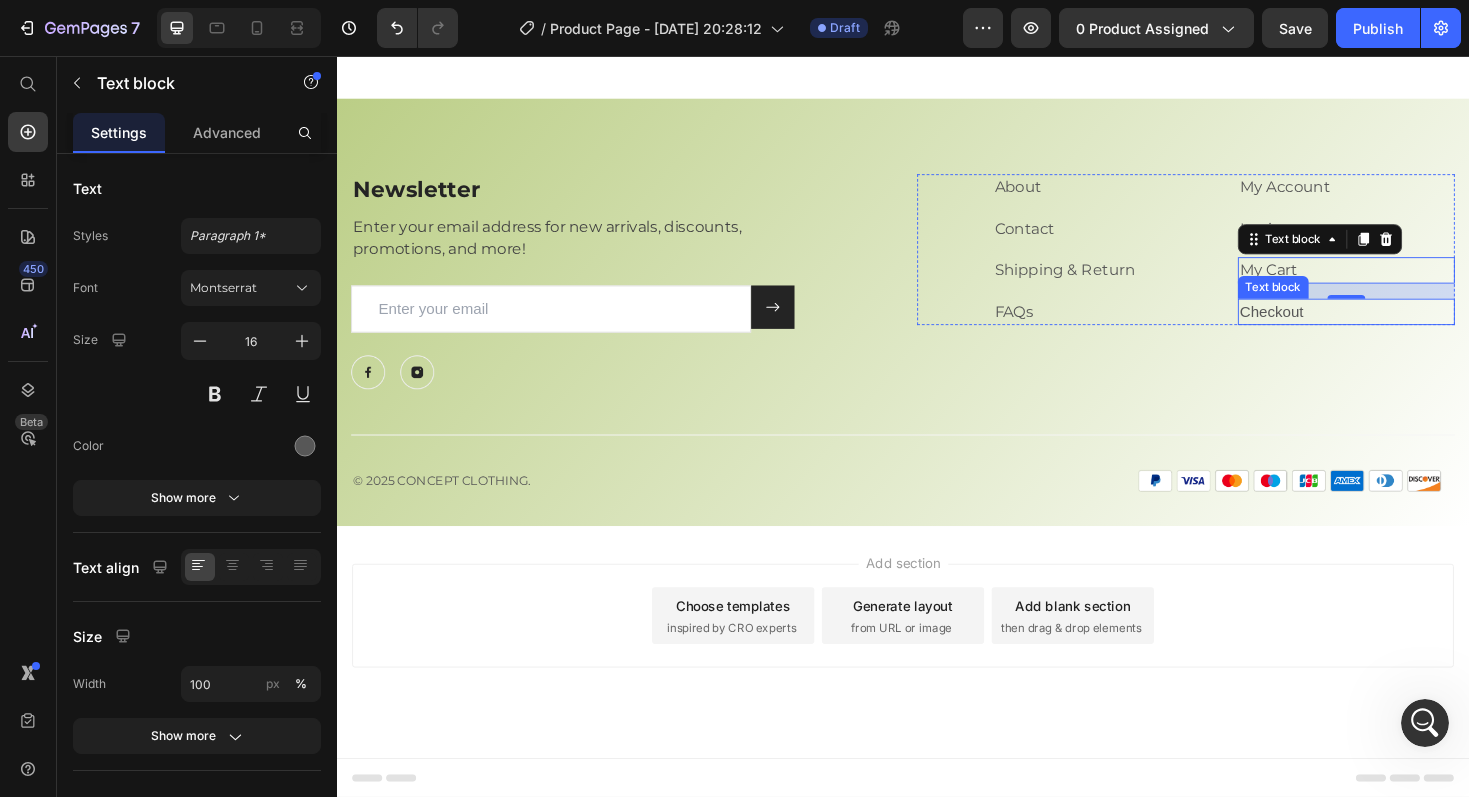 click on "Checkout" at bounding box center [1407, 327] 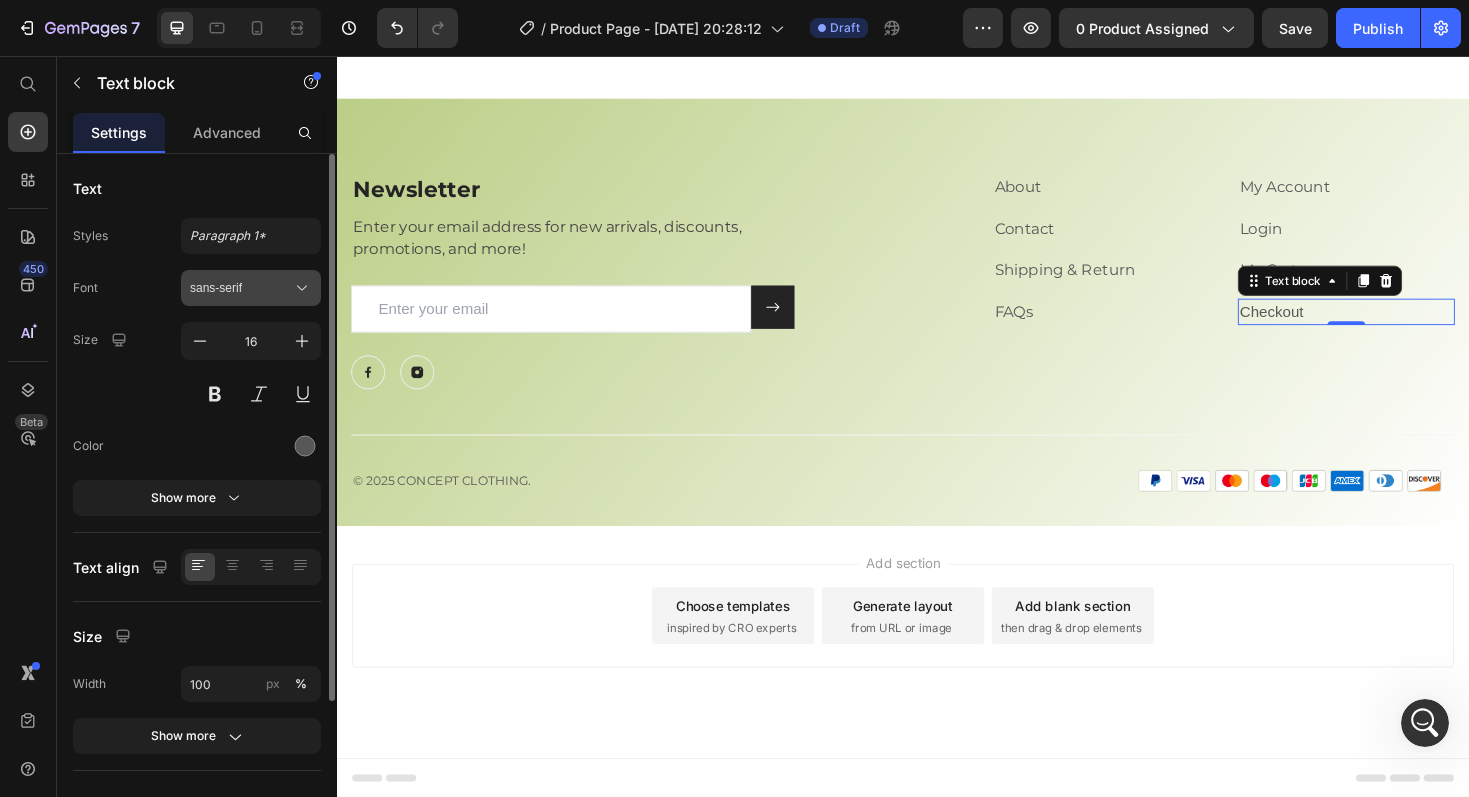 click on "sans-serif" at bounding box center (241, 288) 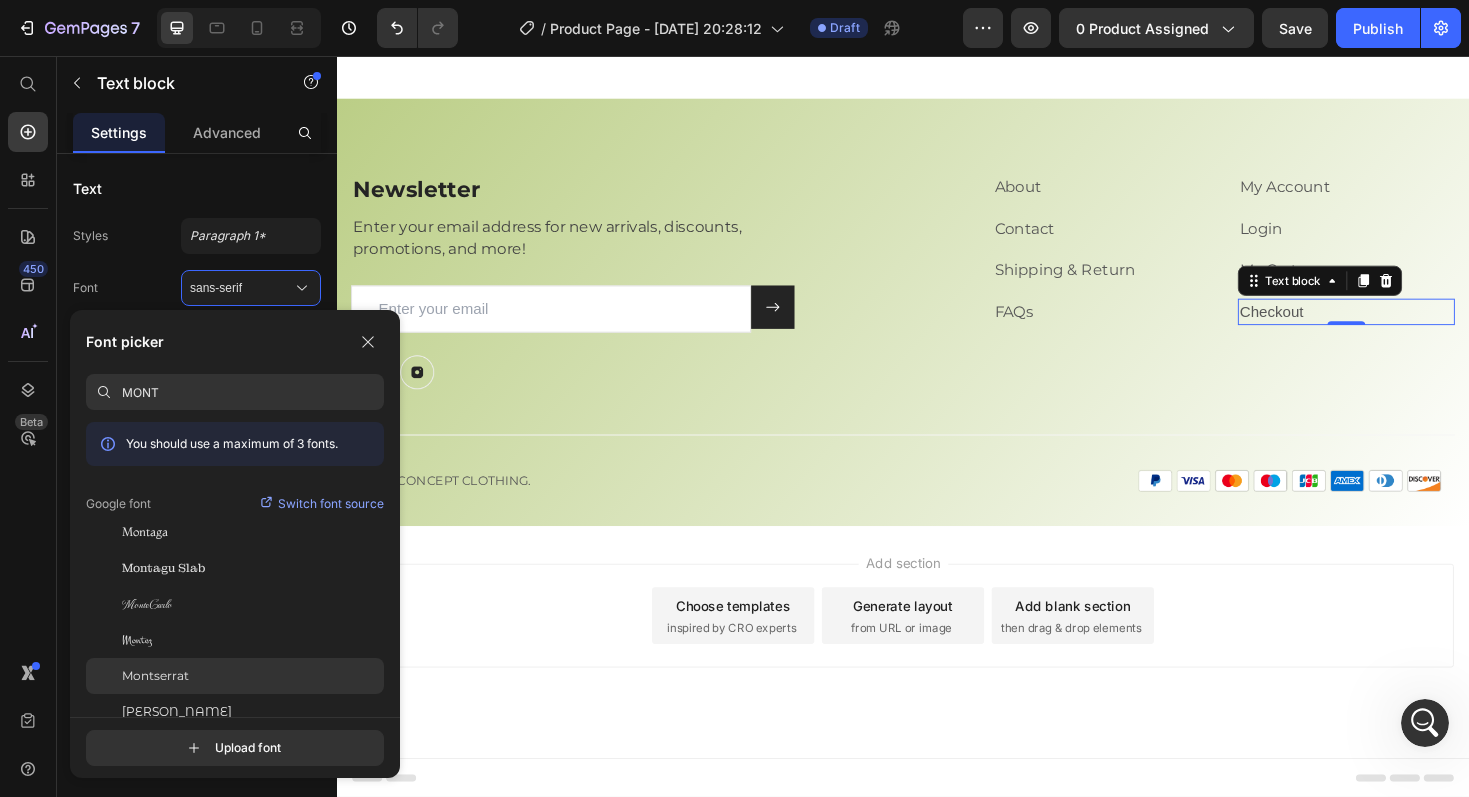 type on "MONT" 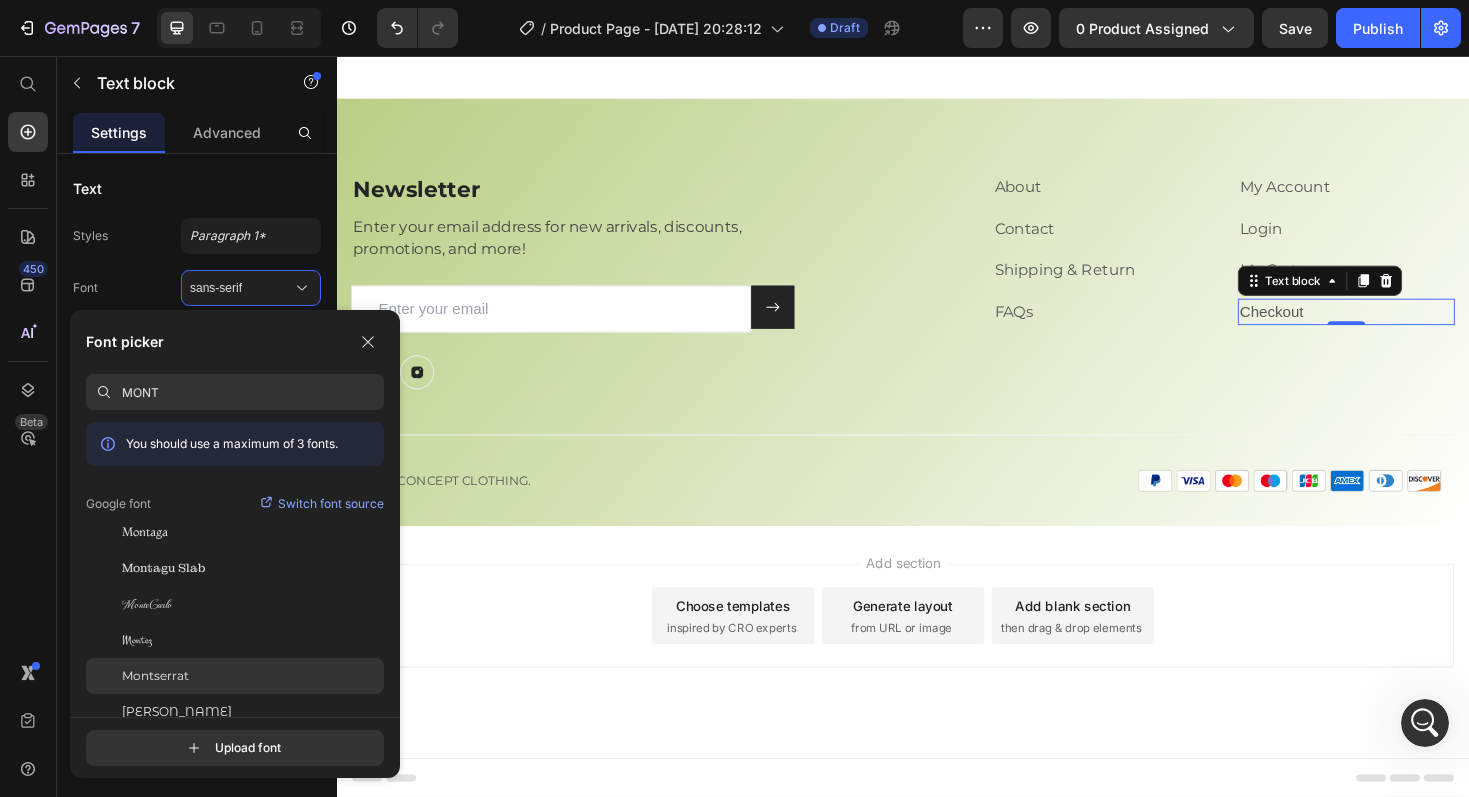 click on "Montserrat" 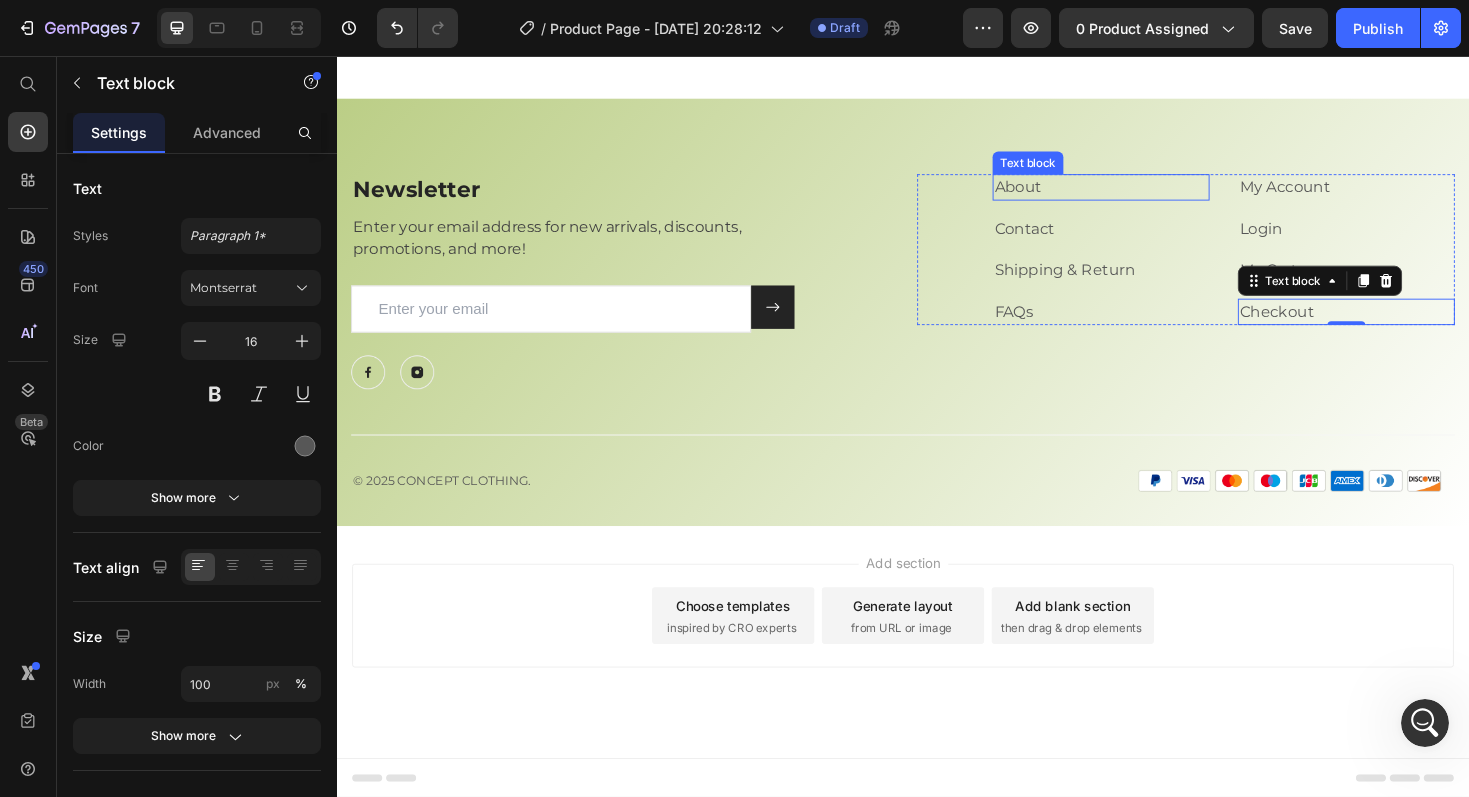 click on "About" at bounding box center [1147, 195] 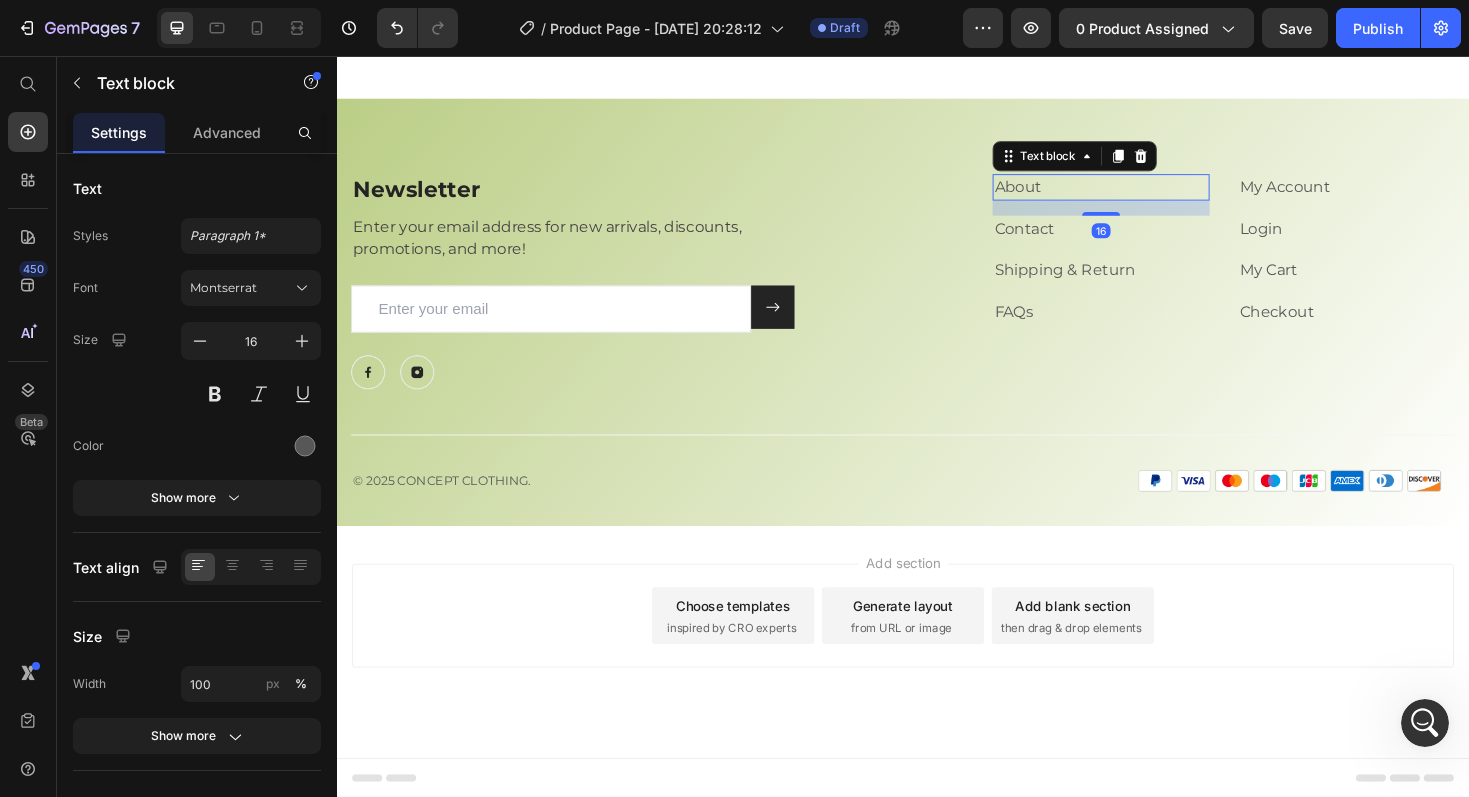 click on "16" at bounding box center (1147, 217) 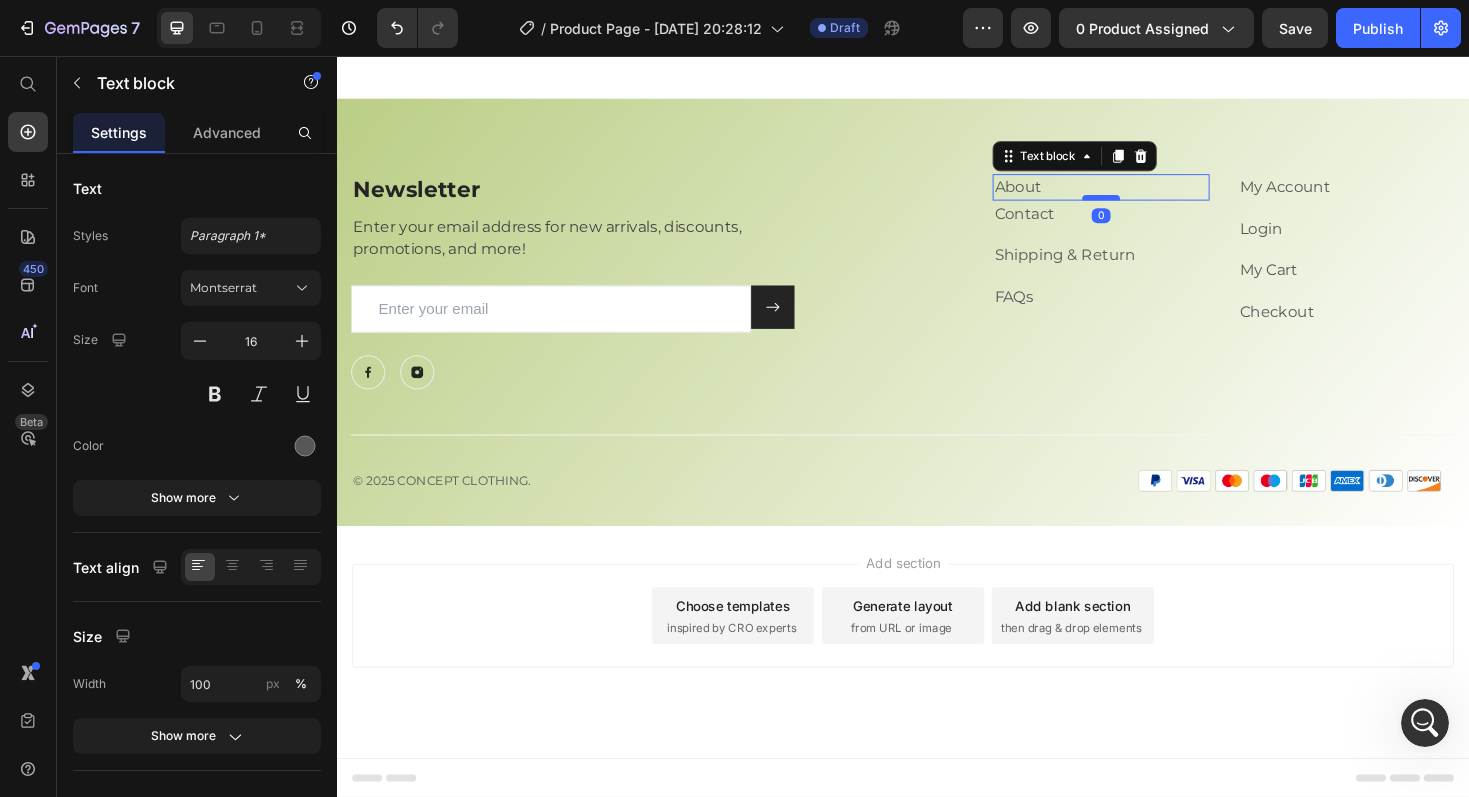 drag, startPoint x: 1139, startPoint y: 222, endPoint x: 1139, endPoint y: 204, distance: 18 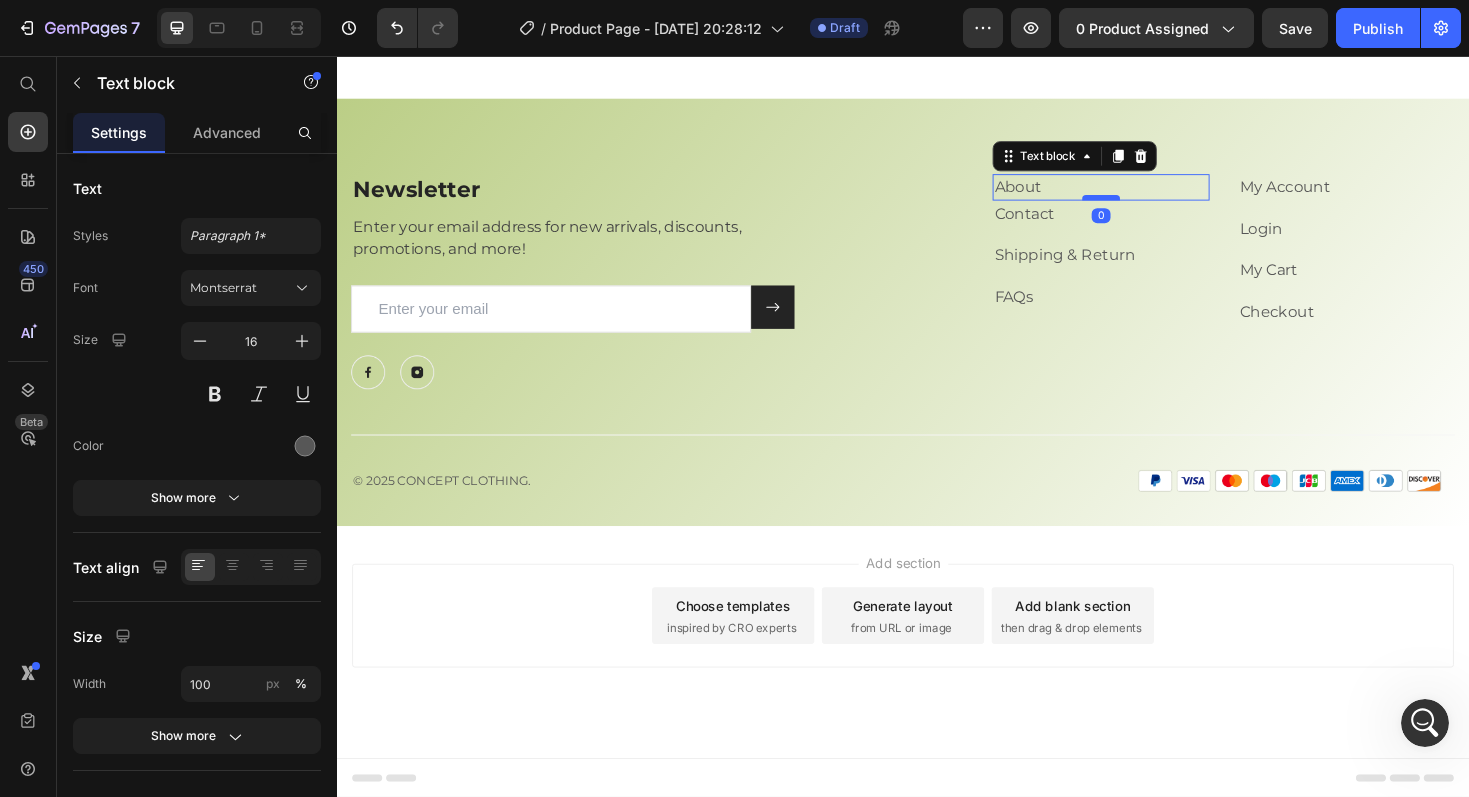 click at bounding box center [1147, 206] 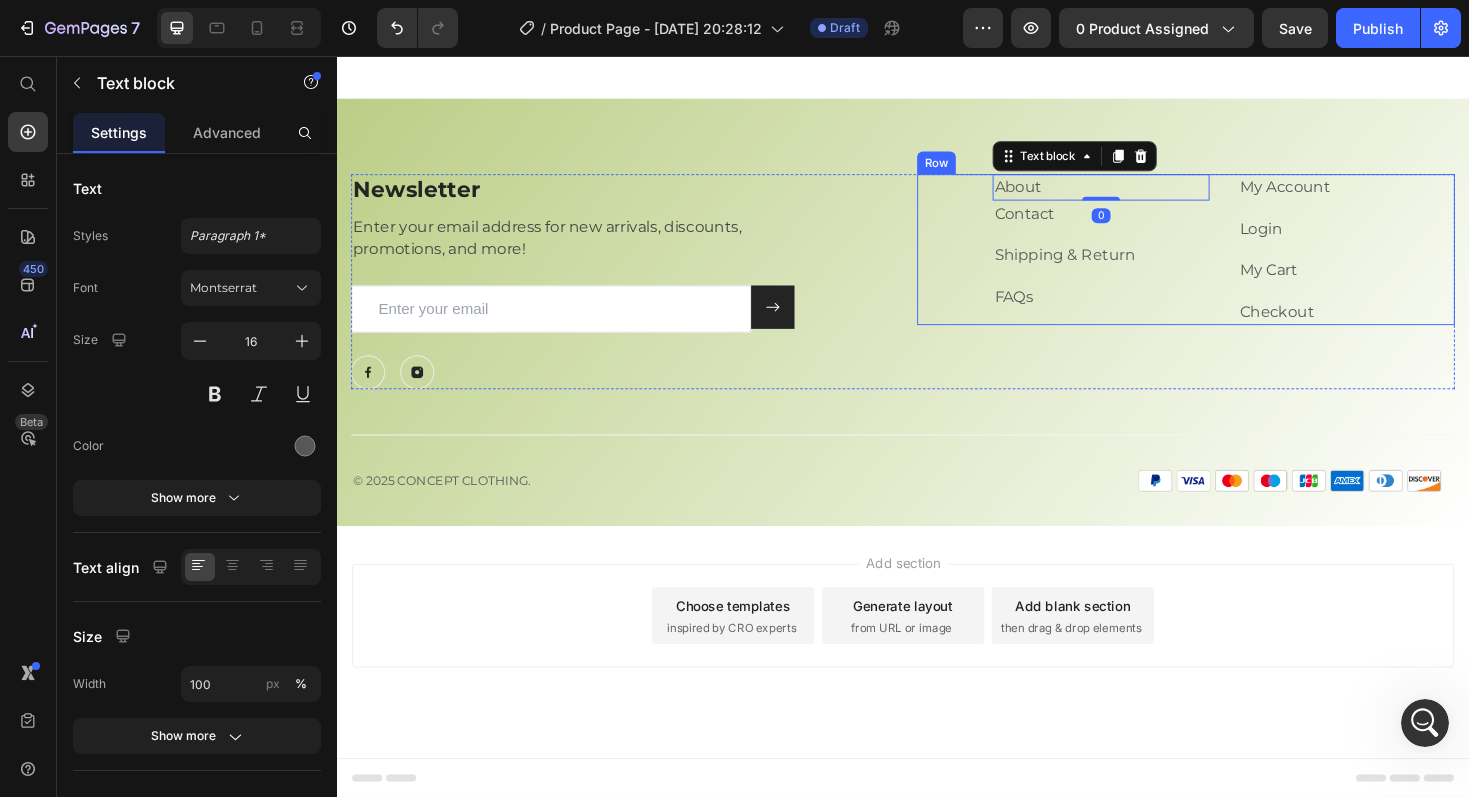 click on "About Text block   0 Contact Text block Shipping & Return Text block FAQs Text block" at bounding box center (1147, 261) 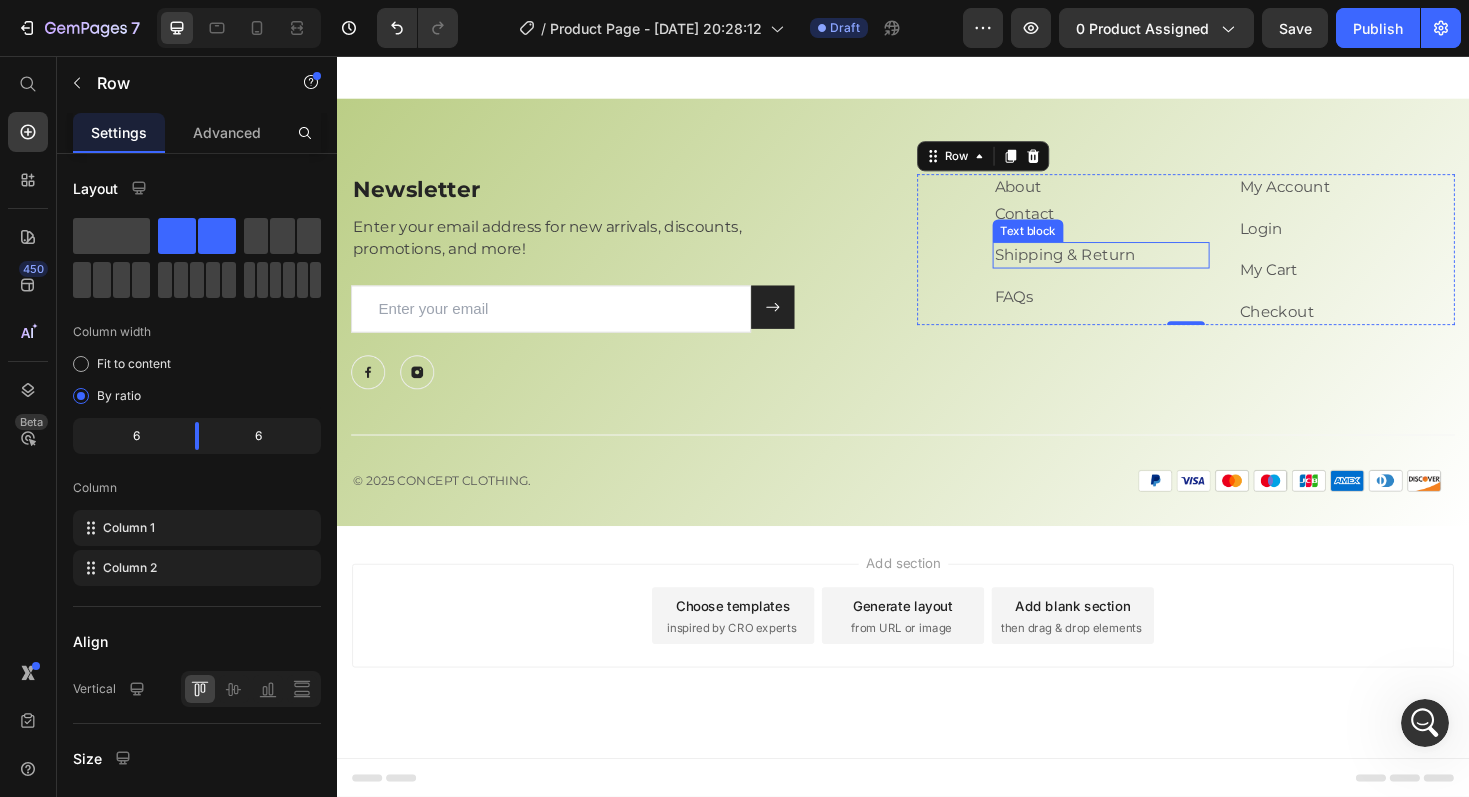 click on "Shipping & Return" at bounding box center [1108, 266] 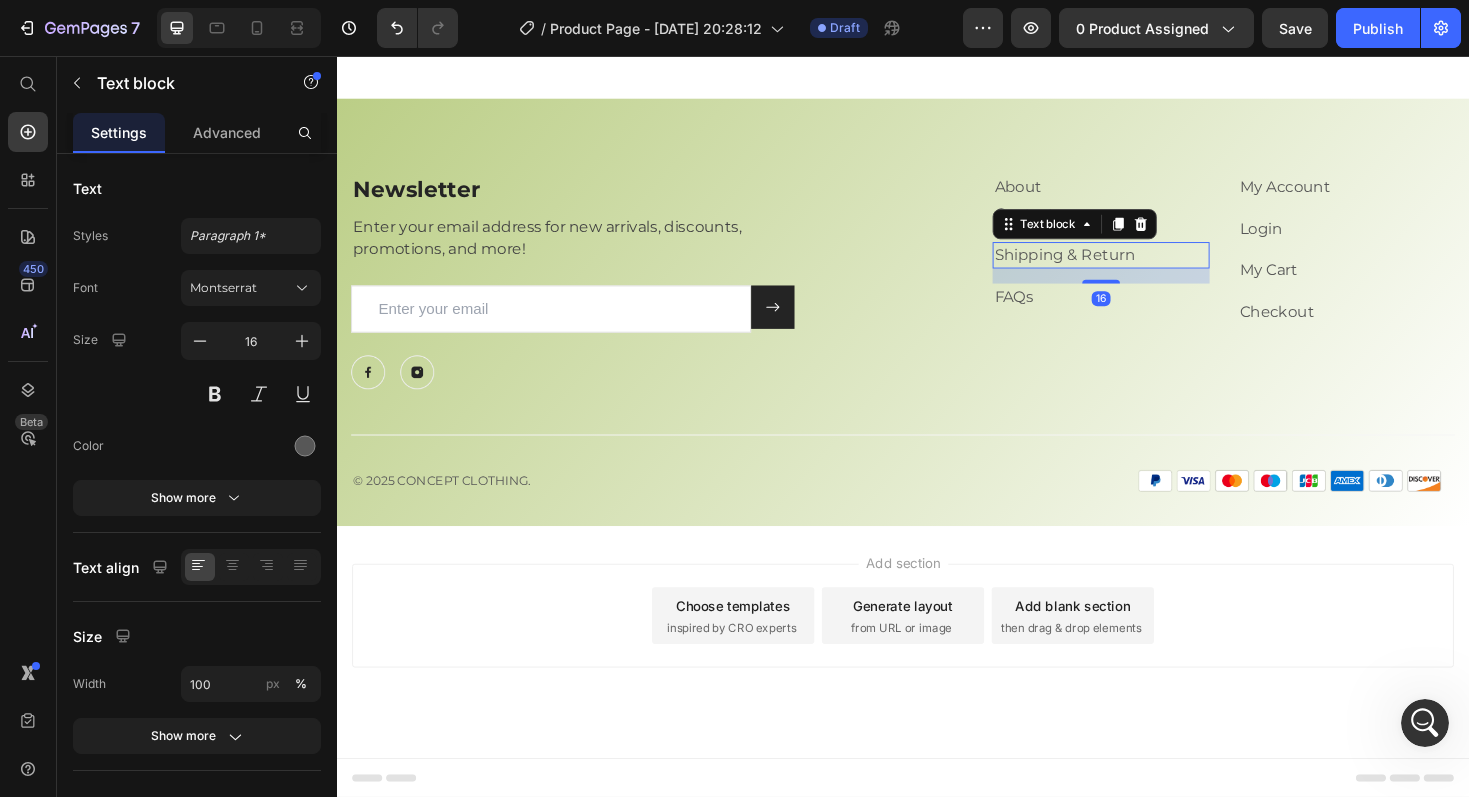 click on "Text block" at bounding box center (1119, 234) 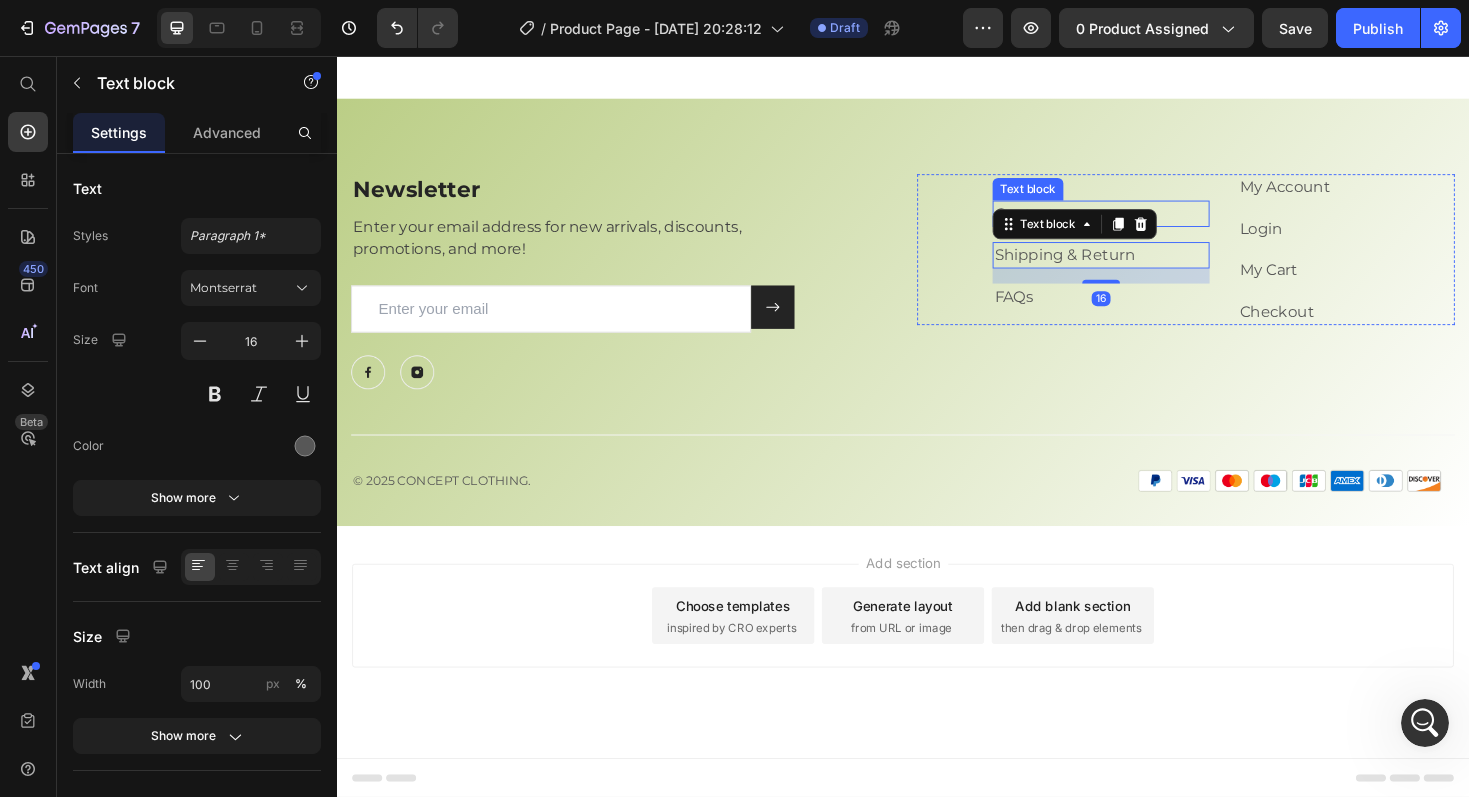 click on "Contact" at bounding box center [1147, 223] 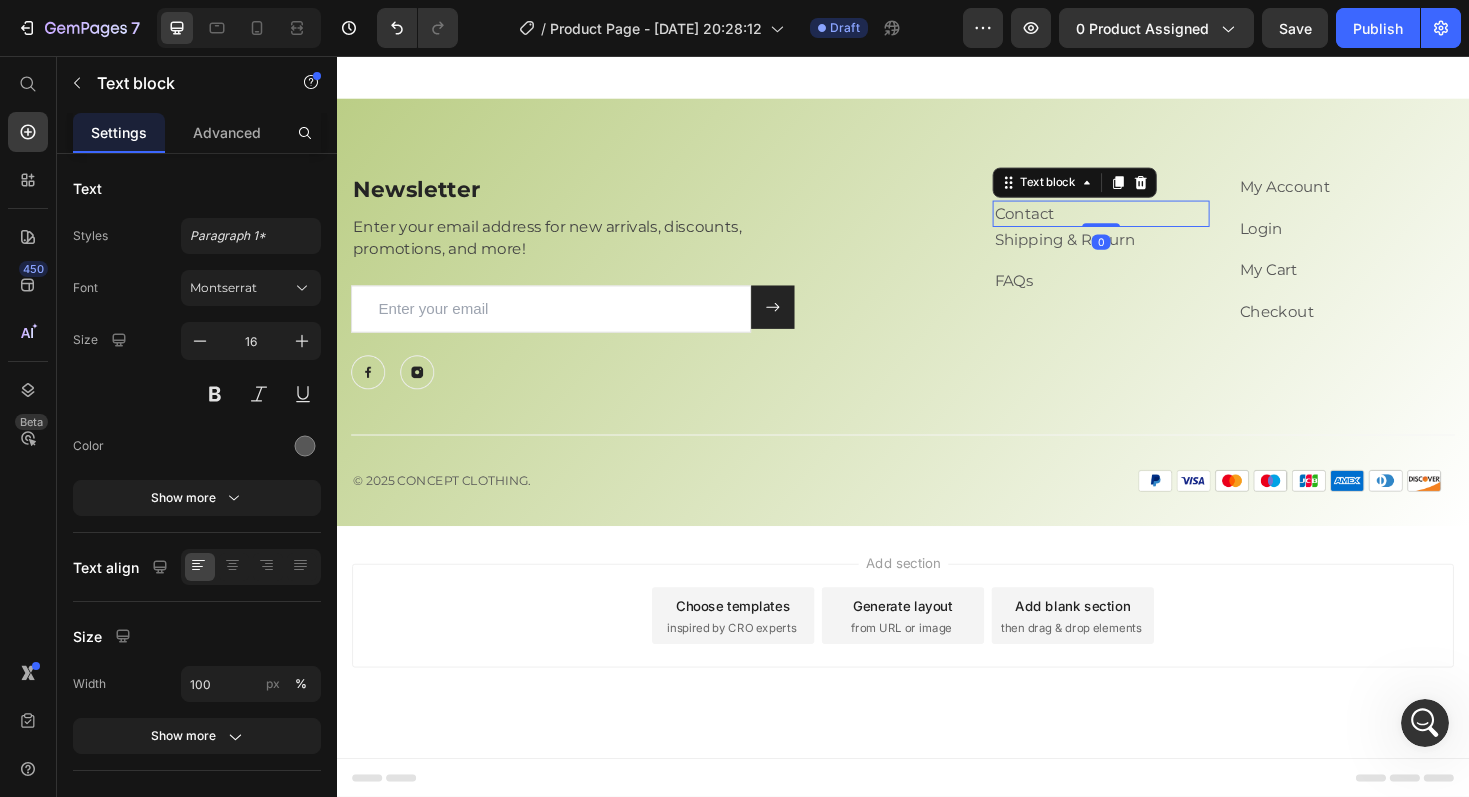 drag, startPoint x: 1151, startPoint y: 248, endPoint x: 1152, endPoint y: 225, distance: 23.021729 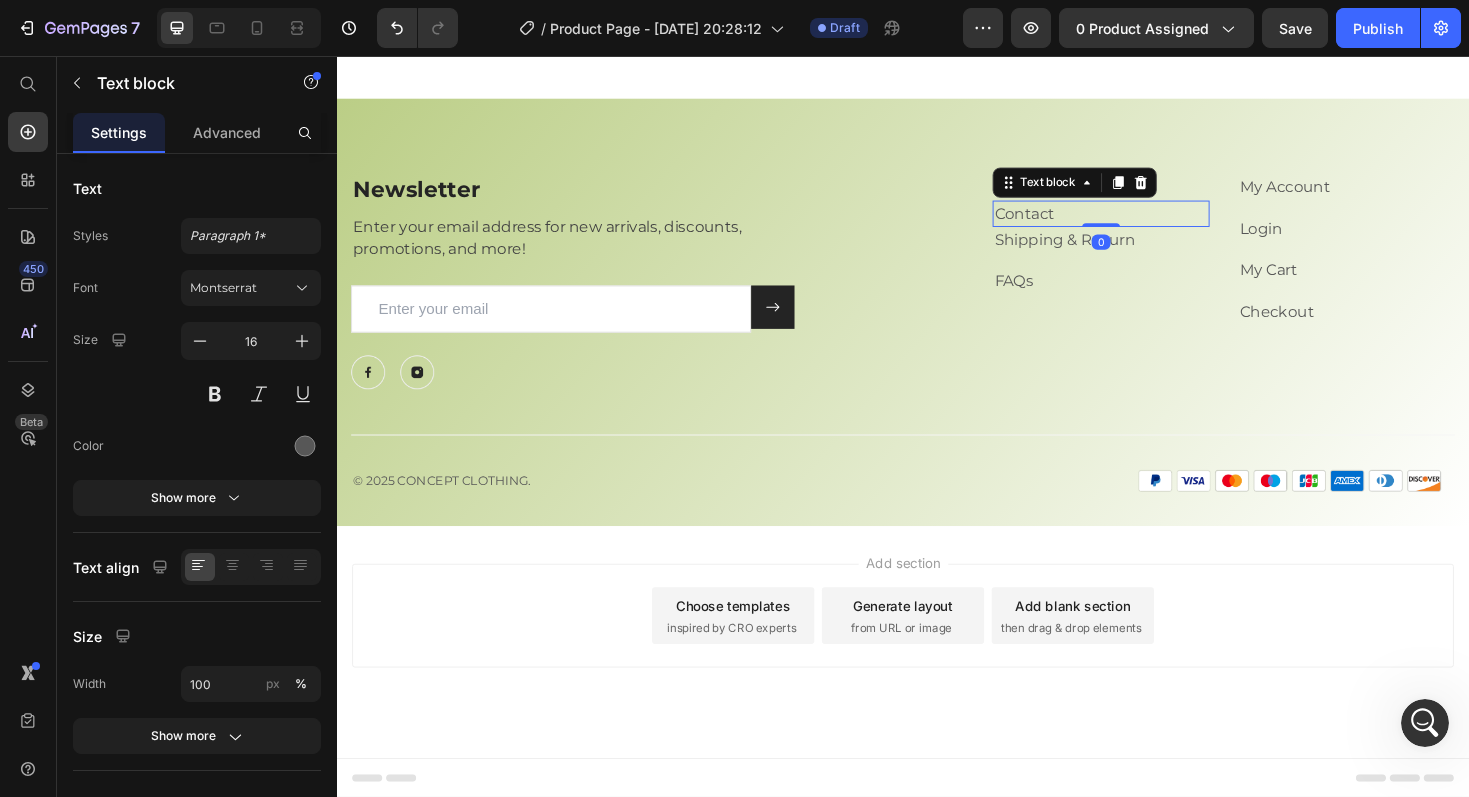 click on "Contact Text block   0" at bounding box center [1147, 223] 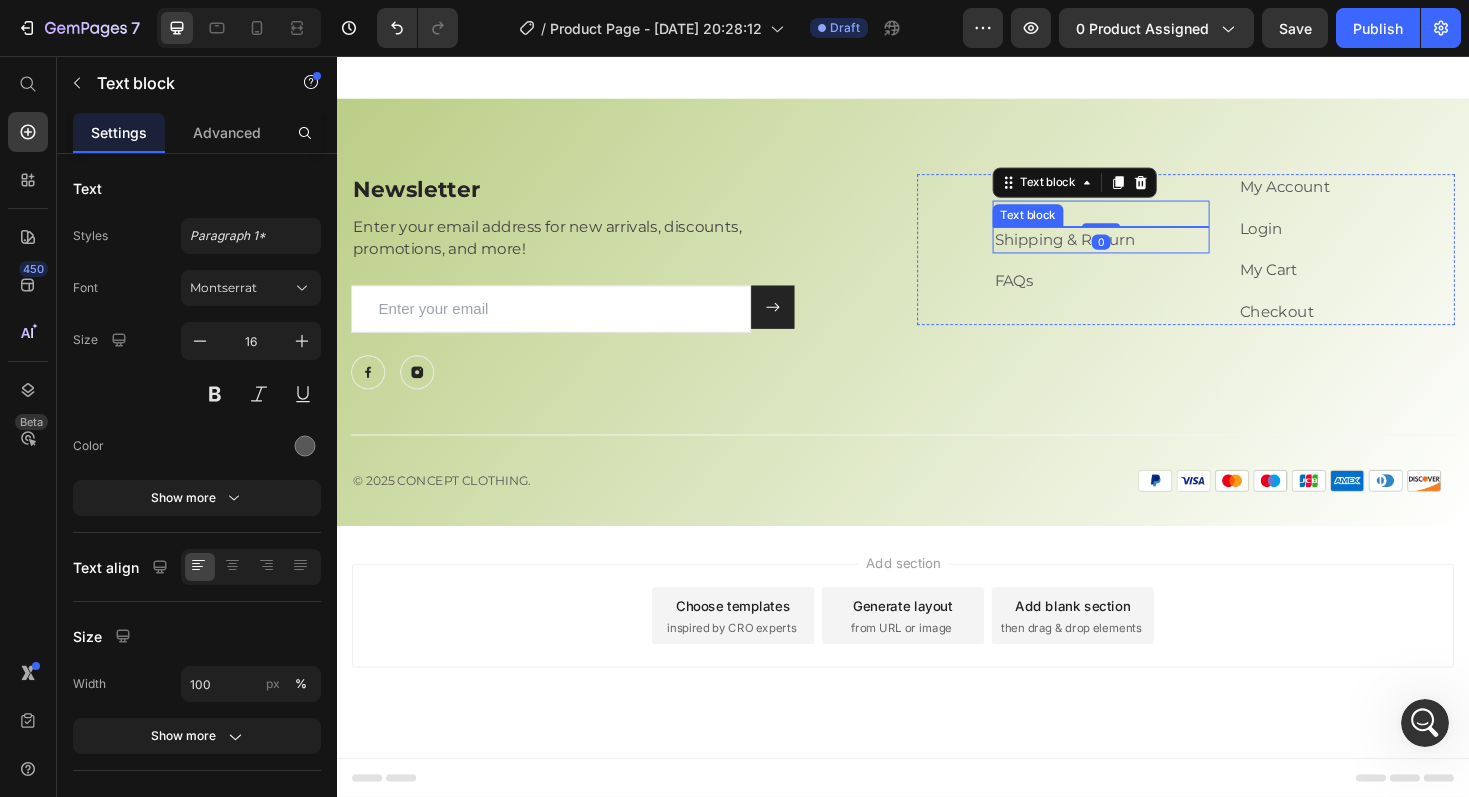 click on "Shipping & Return" at bounding box center (1108, 250) 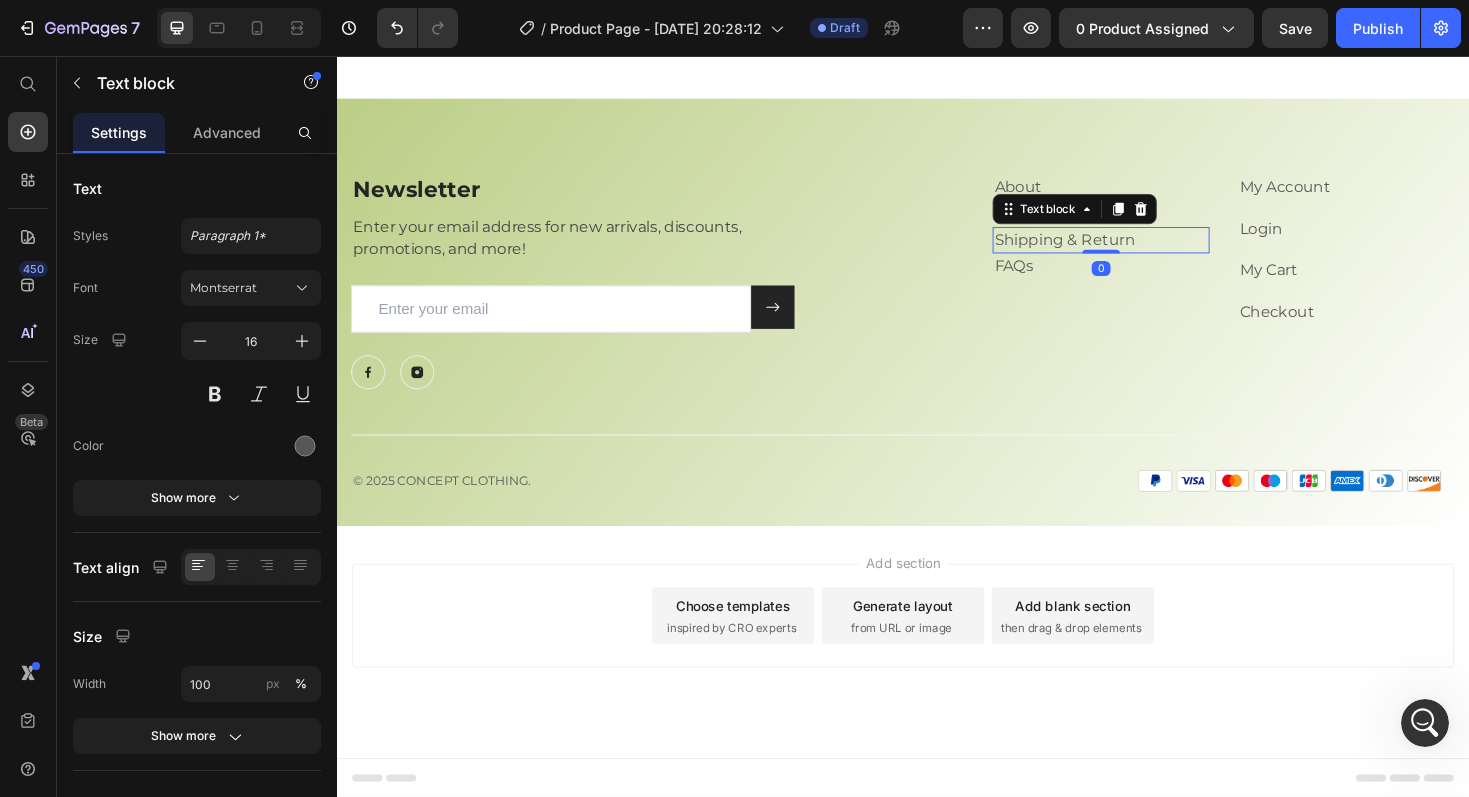 drag, startPoint x: 1130, startPoint y: 277, endPoint x: 1133, endPoint y: 255, distance: 22.203604 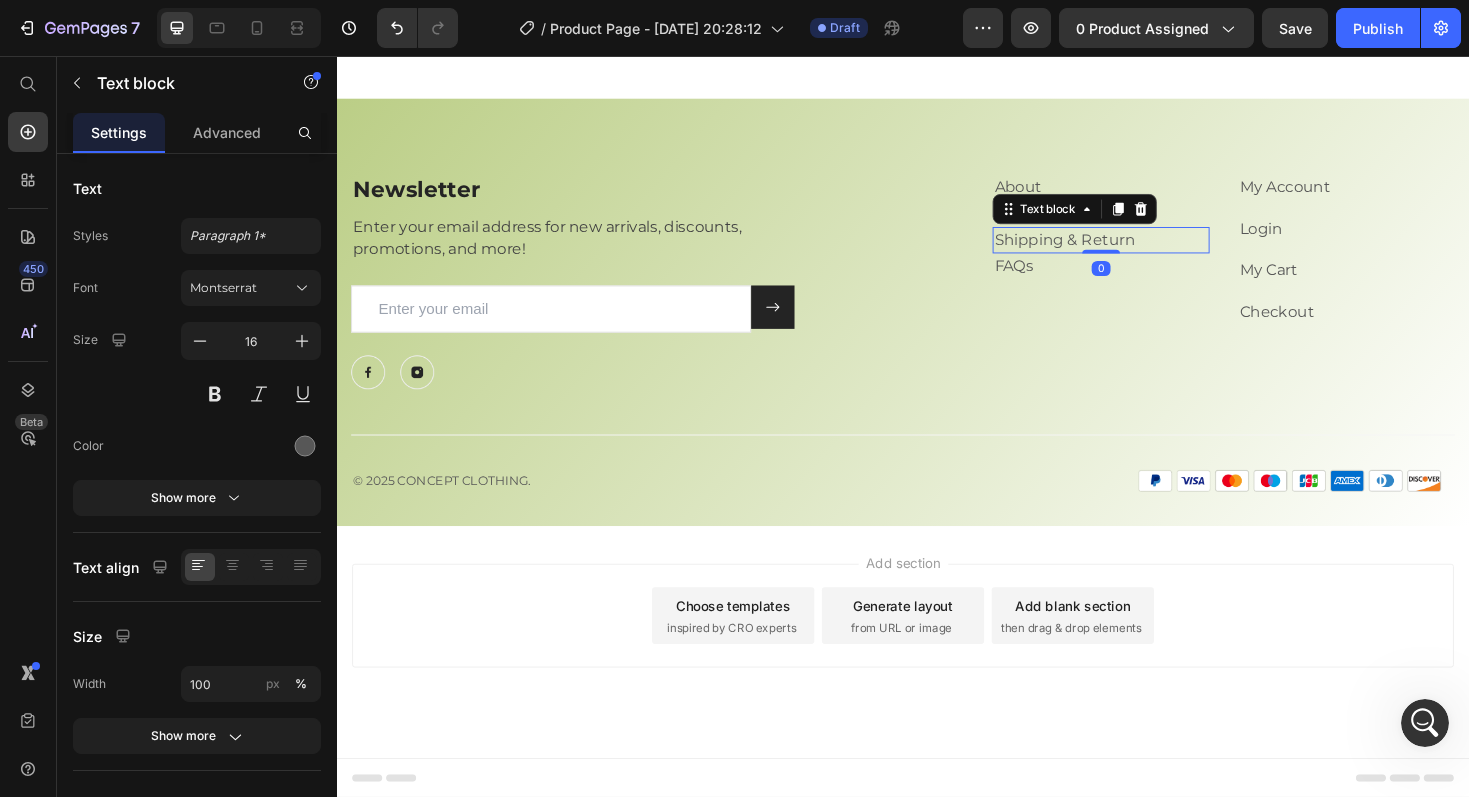 click on "Shipping & Return Text block   0" at bounding box center (1147, 251) 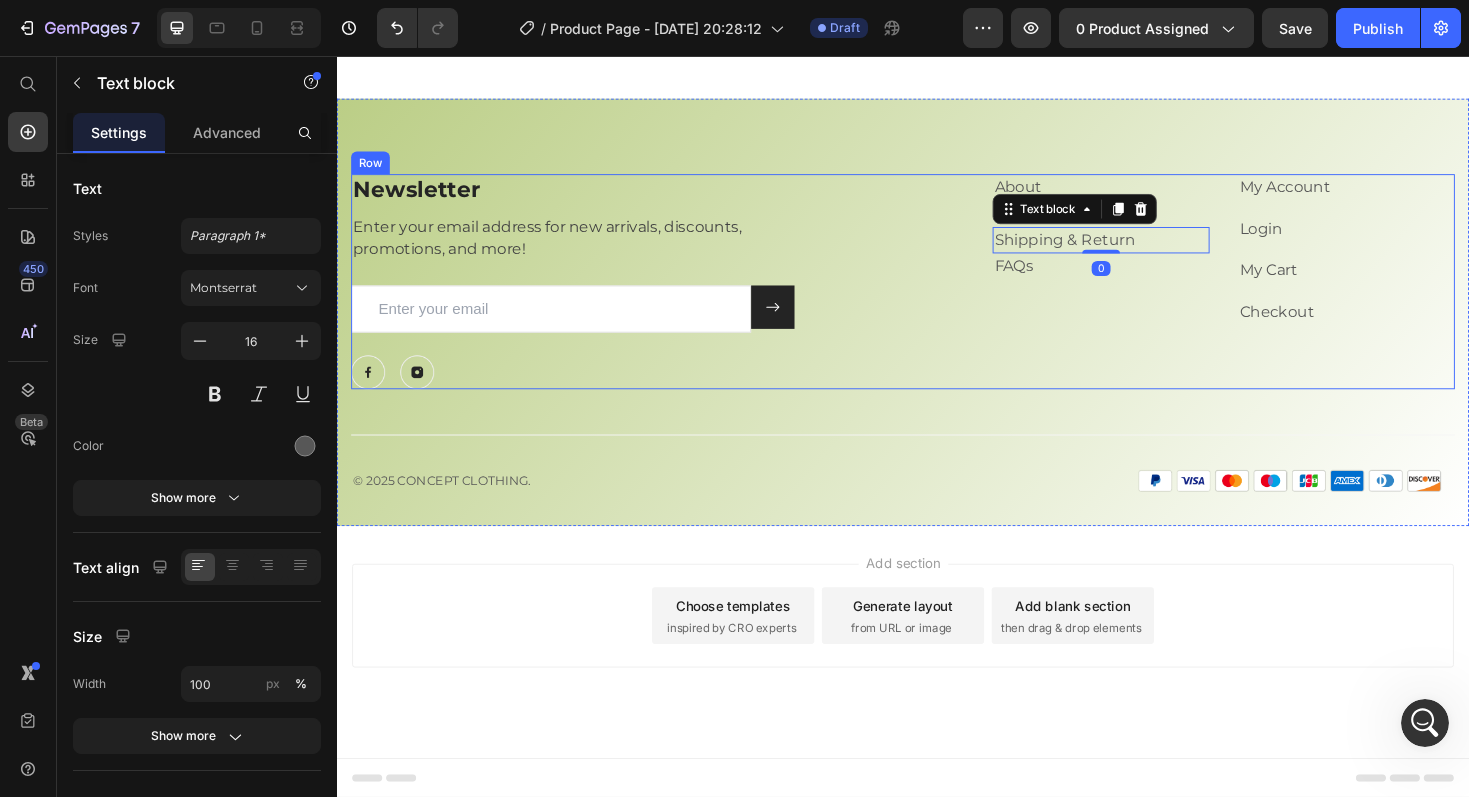 click on "About Text block Contact Text block Shipping & Return Text block   0 FAQs Text block My Account Text block Login Text block My Cart Text block Checkout Text block Row" at bounding box center (1237, 295) 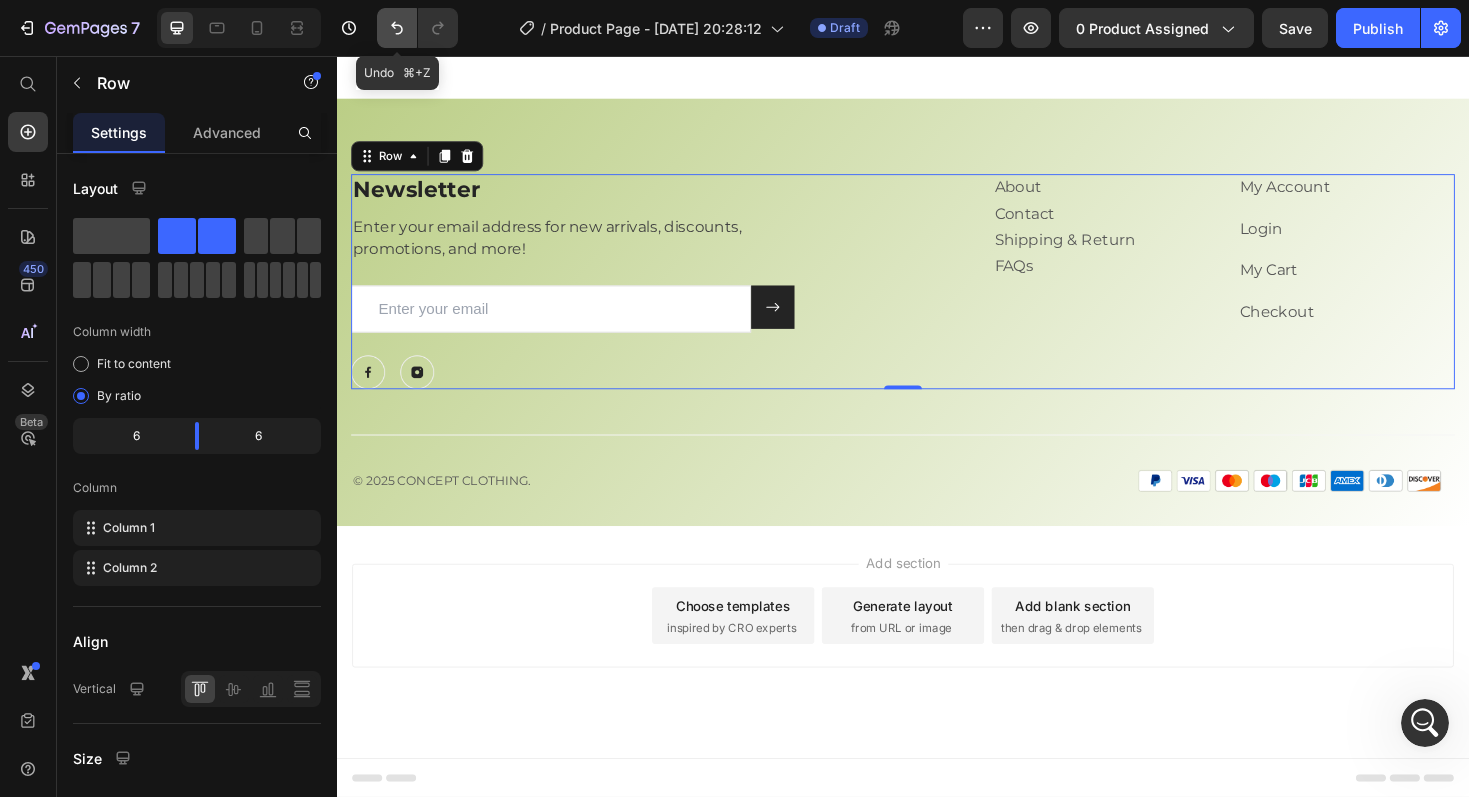 click 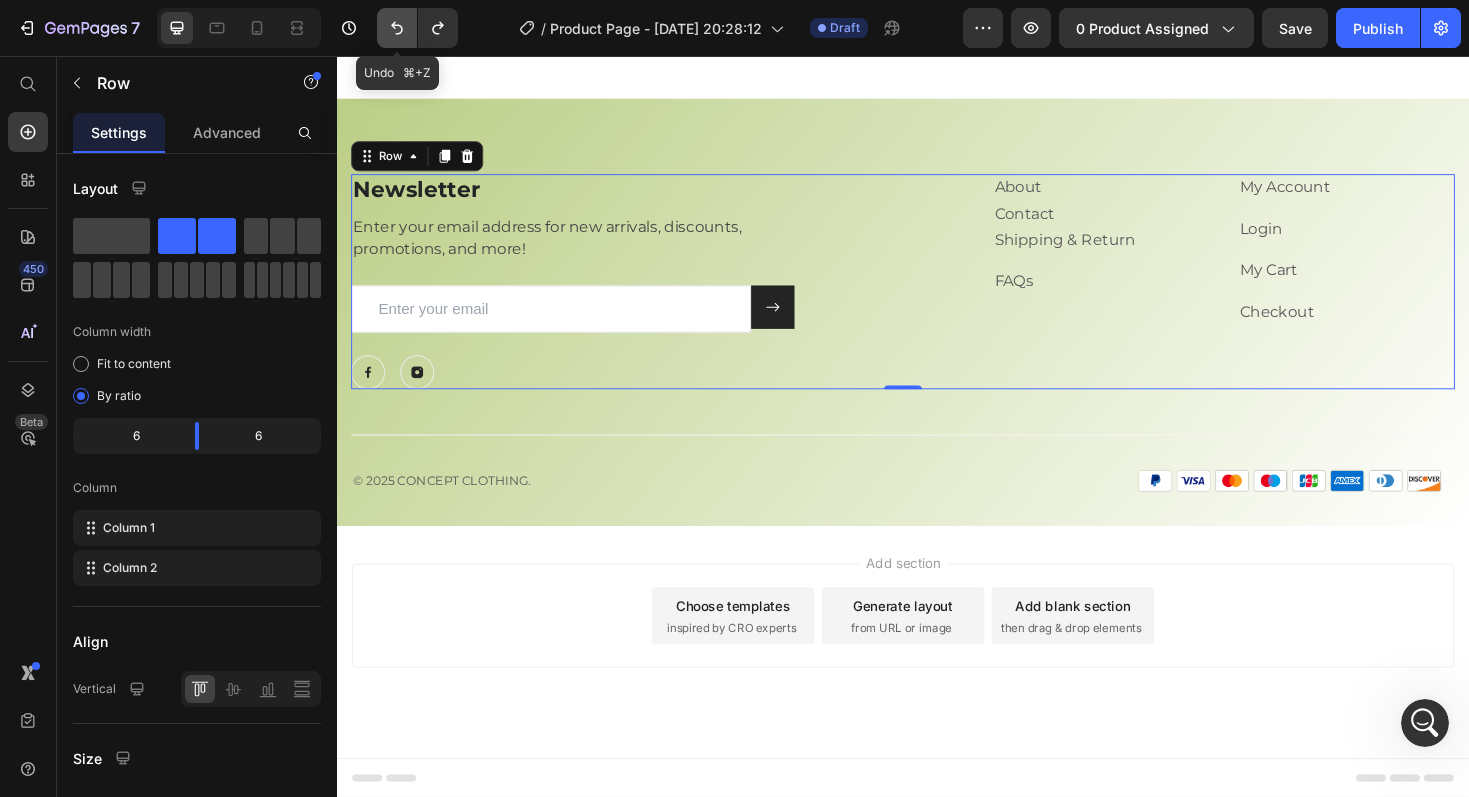 click 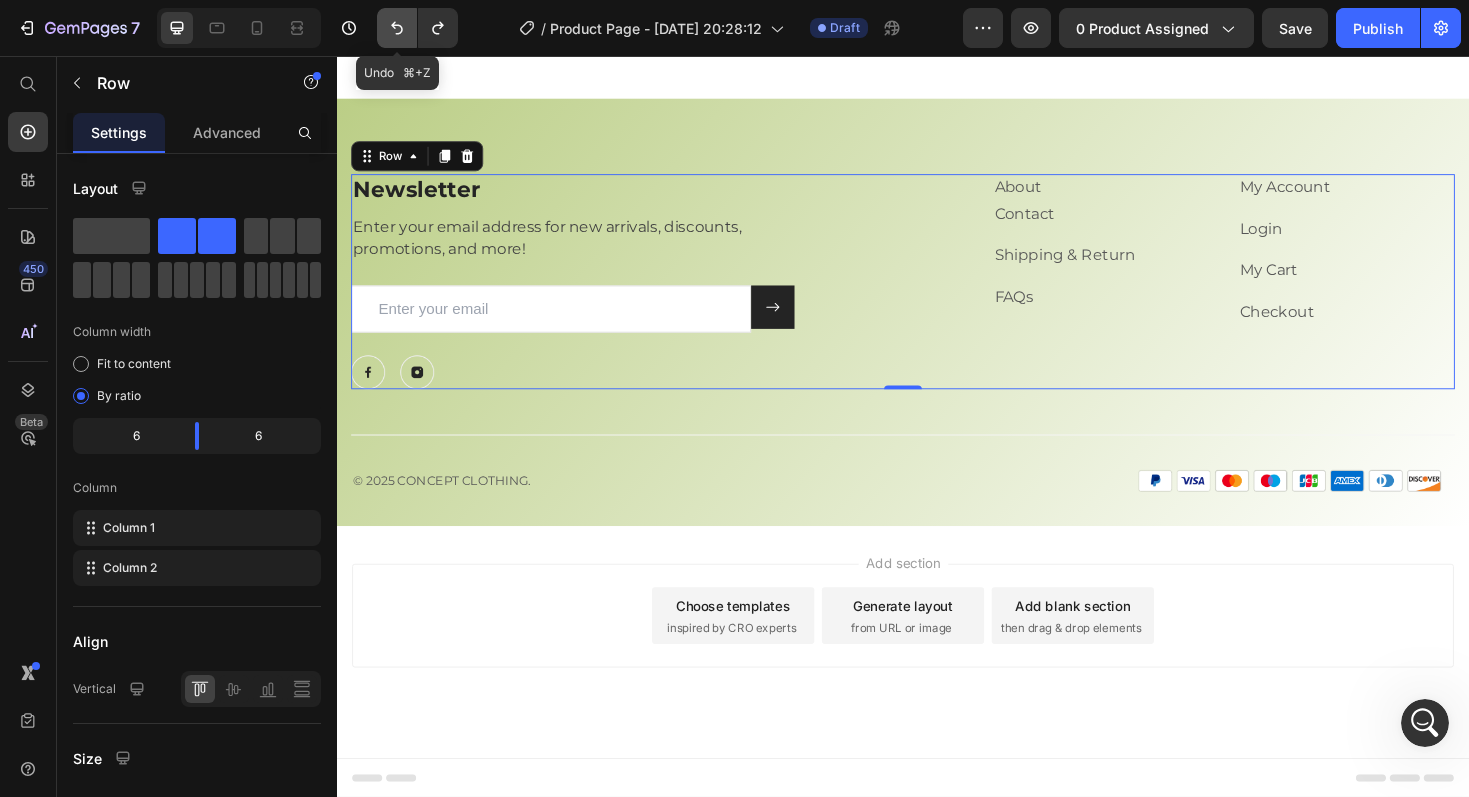 click 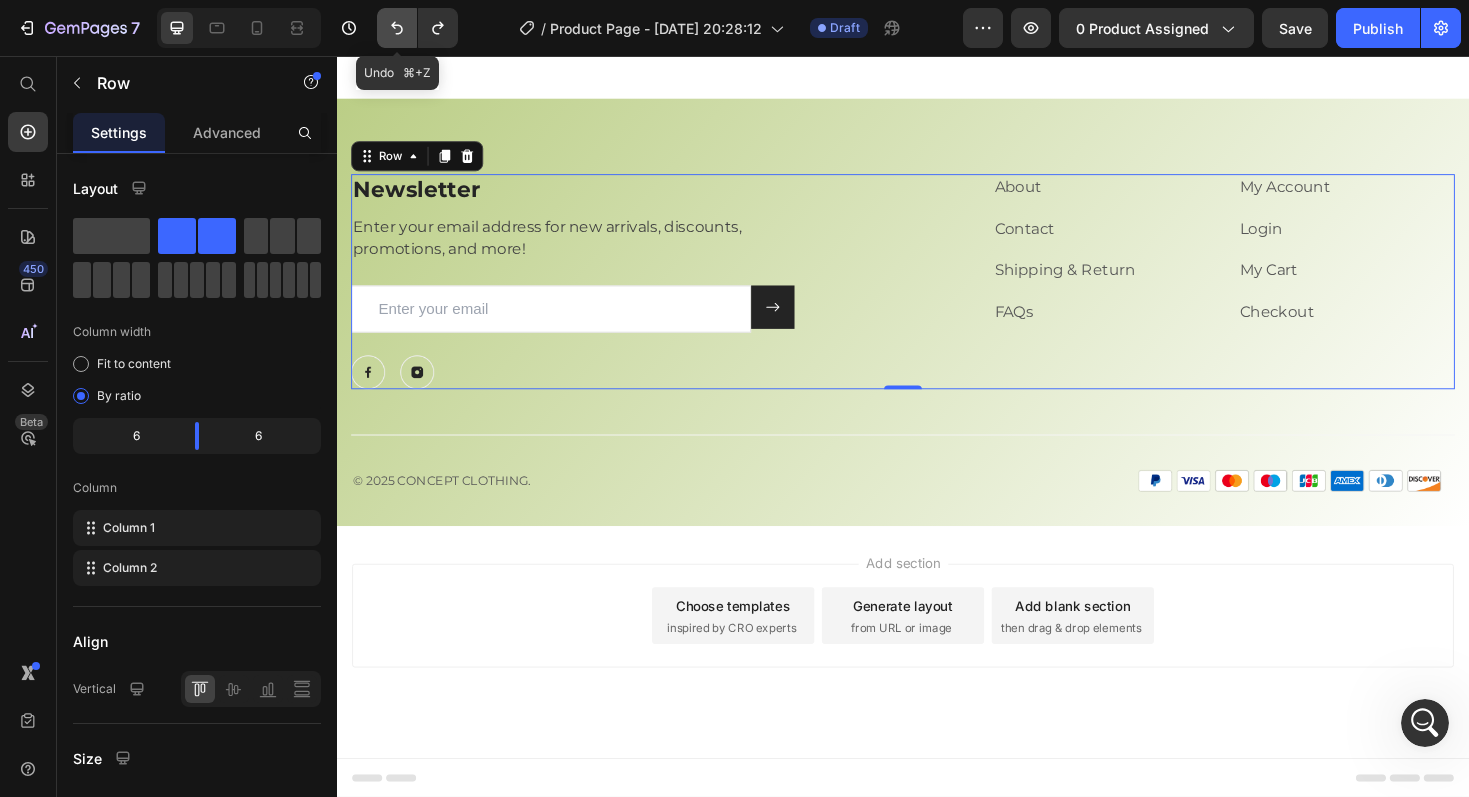 click 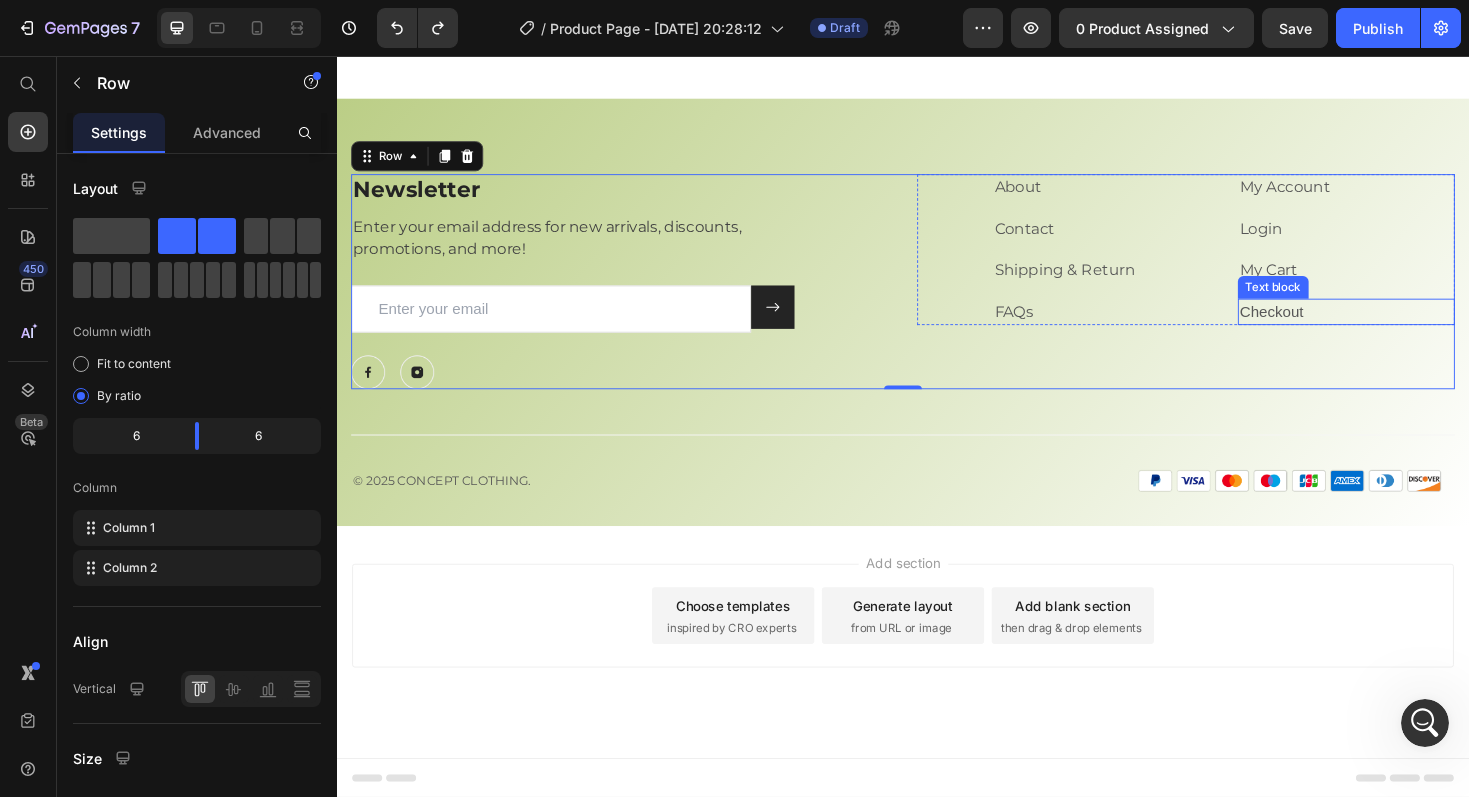 click on "Checkout" at bounding box center [1328, 326] 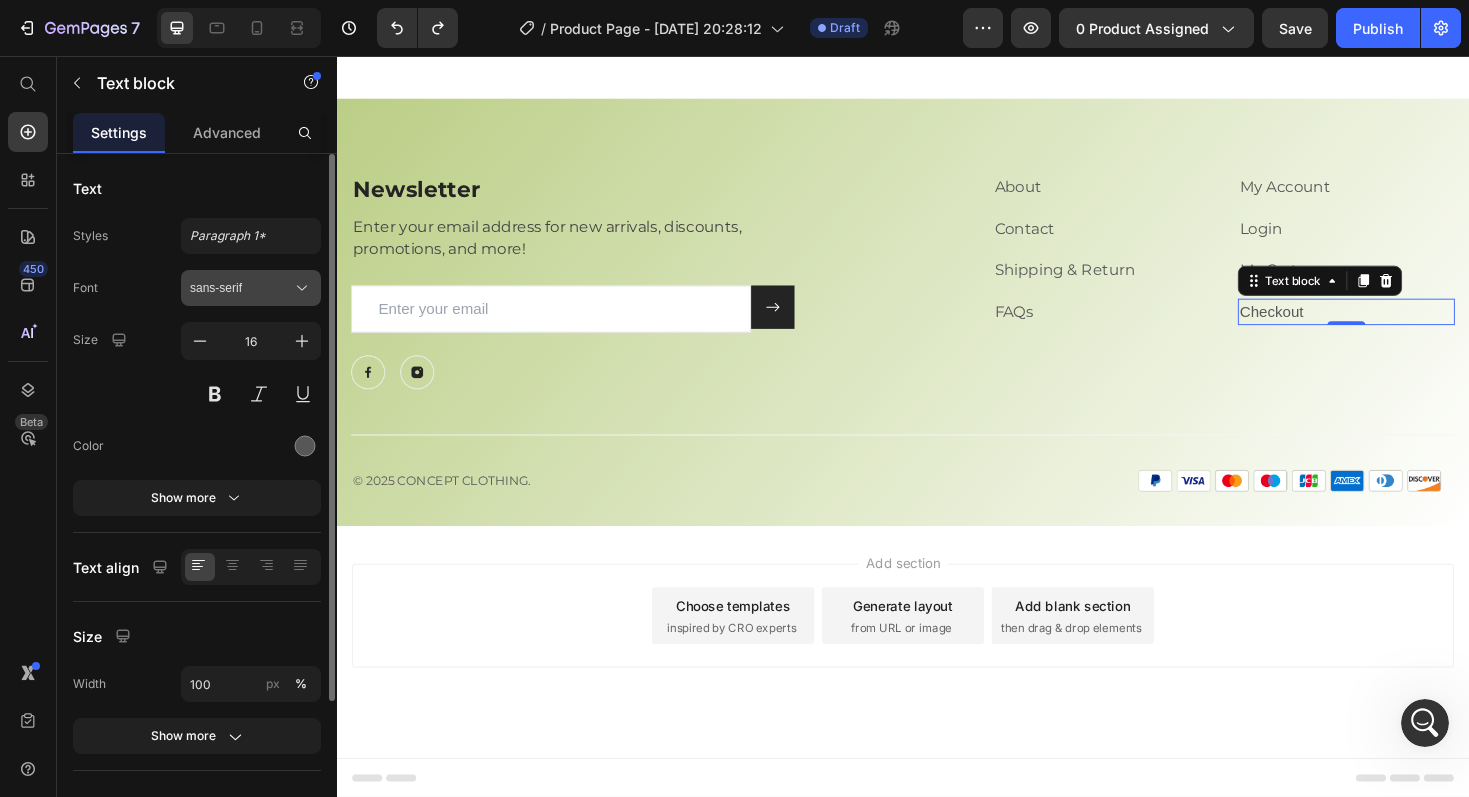 click on "sans-serif" at bounding box center [251, 288] 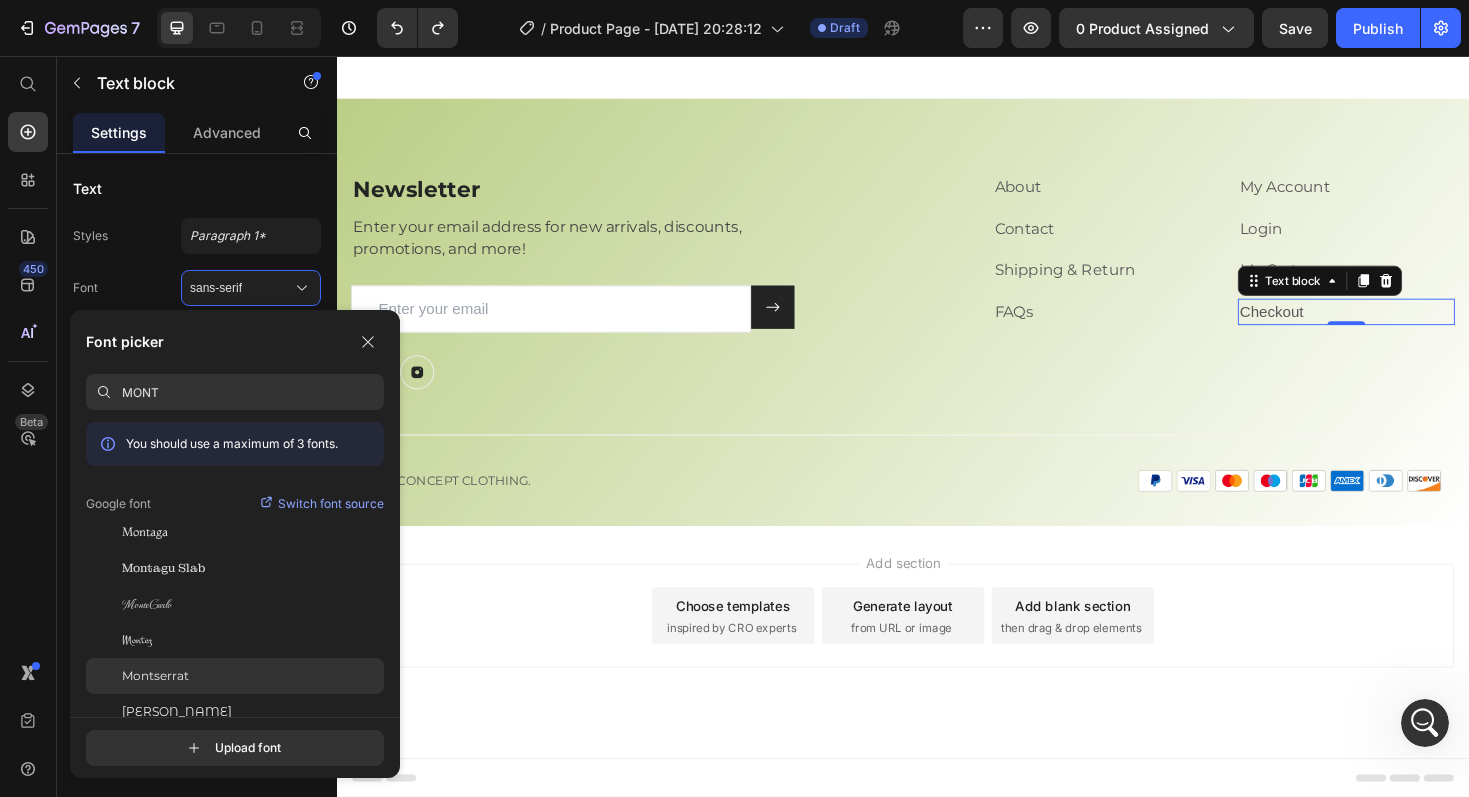 type on "MONT" 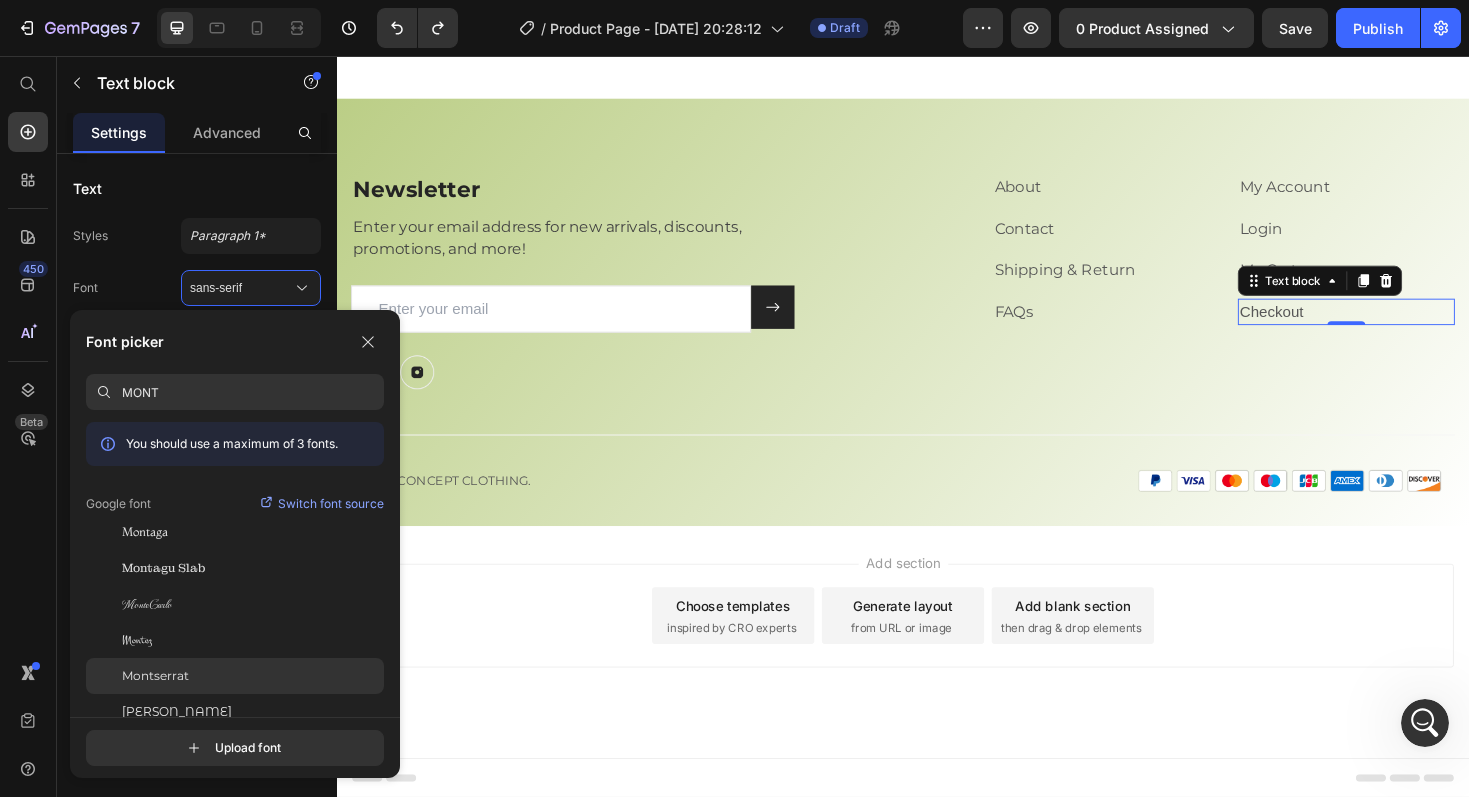 click on "Montserrat" at bounding box center (155, 676) 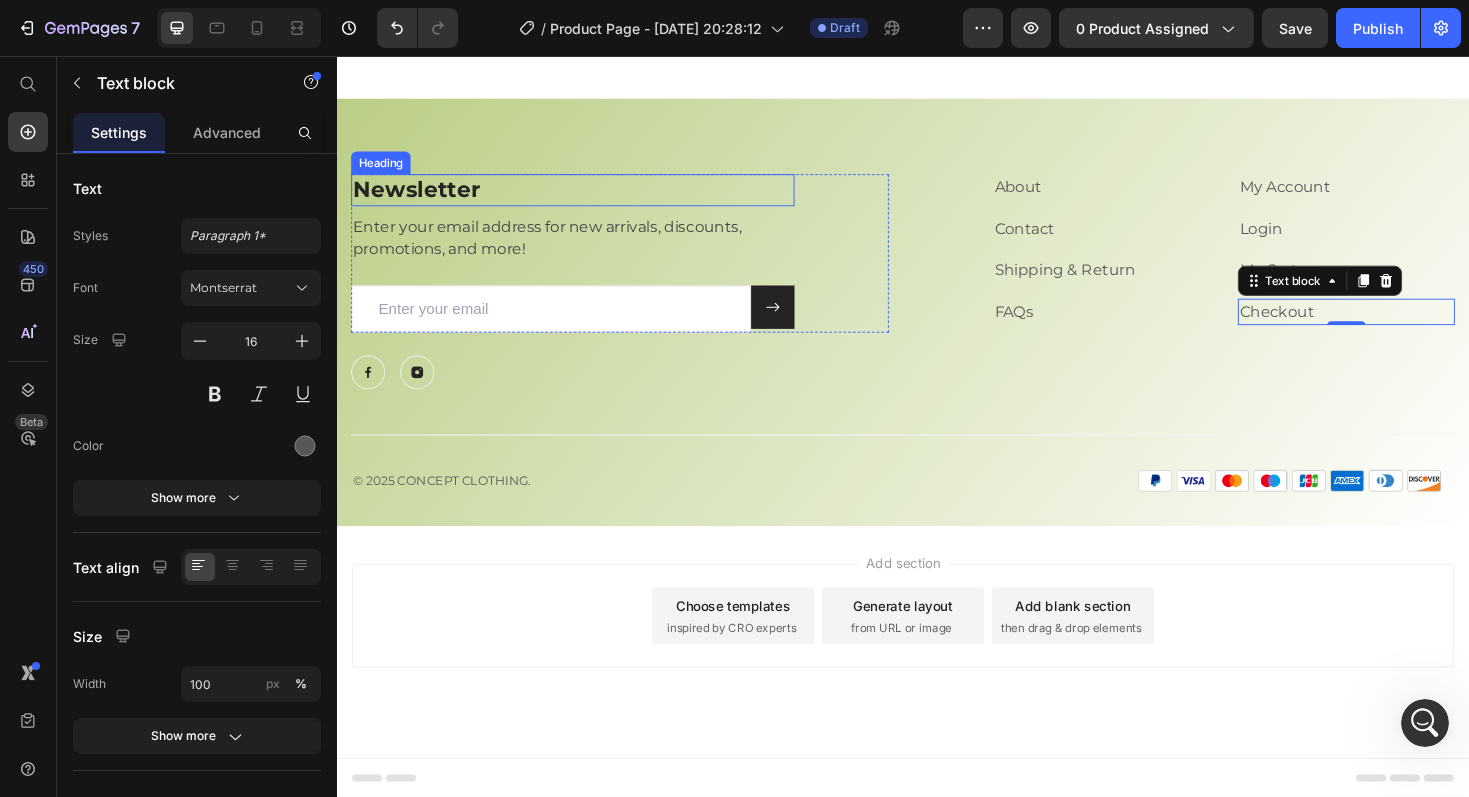 click on "Newsletter" at bounding box center [587, 198] 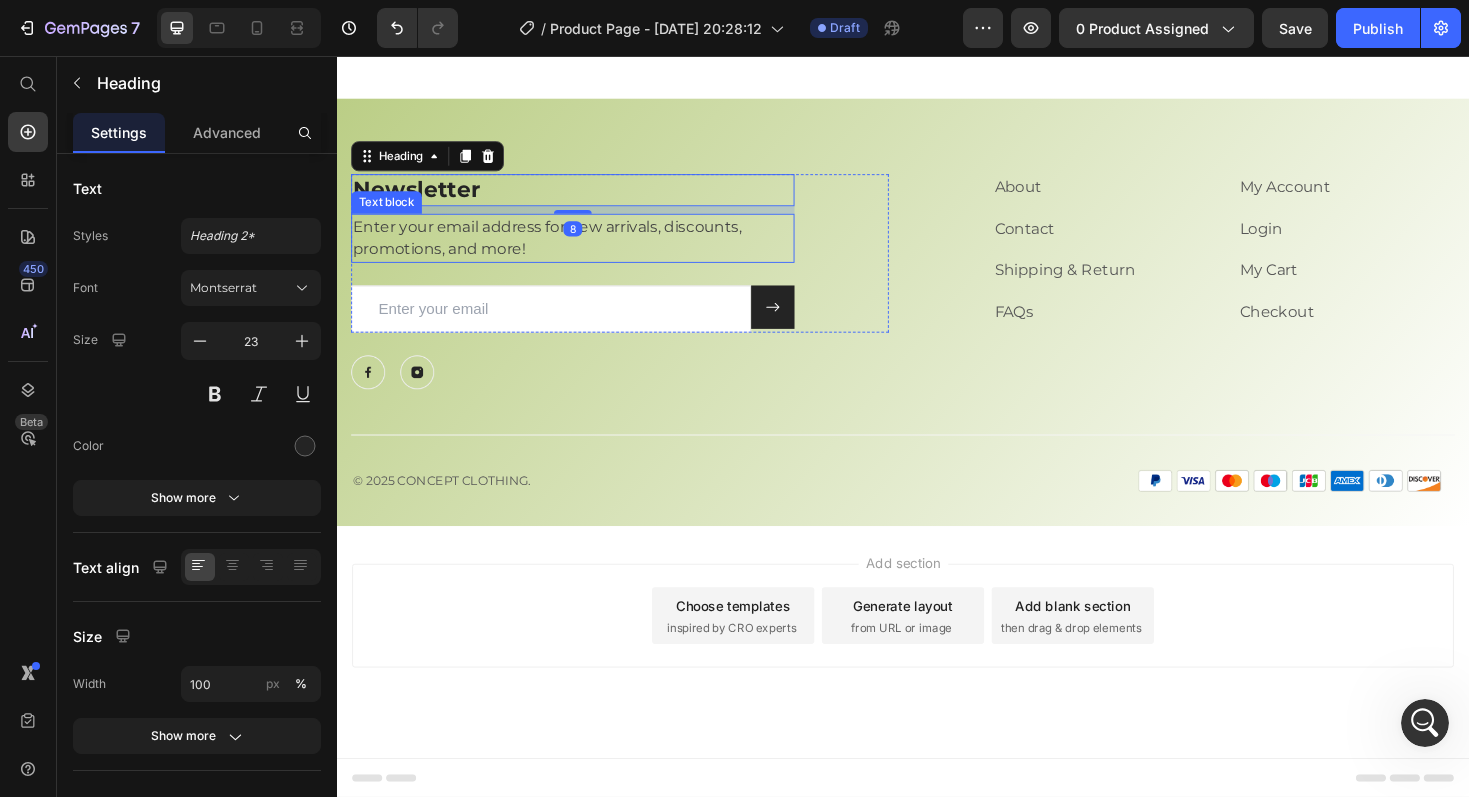 click on "Enter your email address for new arrivals, discounts, promotions, and more!" at bounding box center (587, 249) 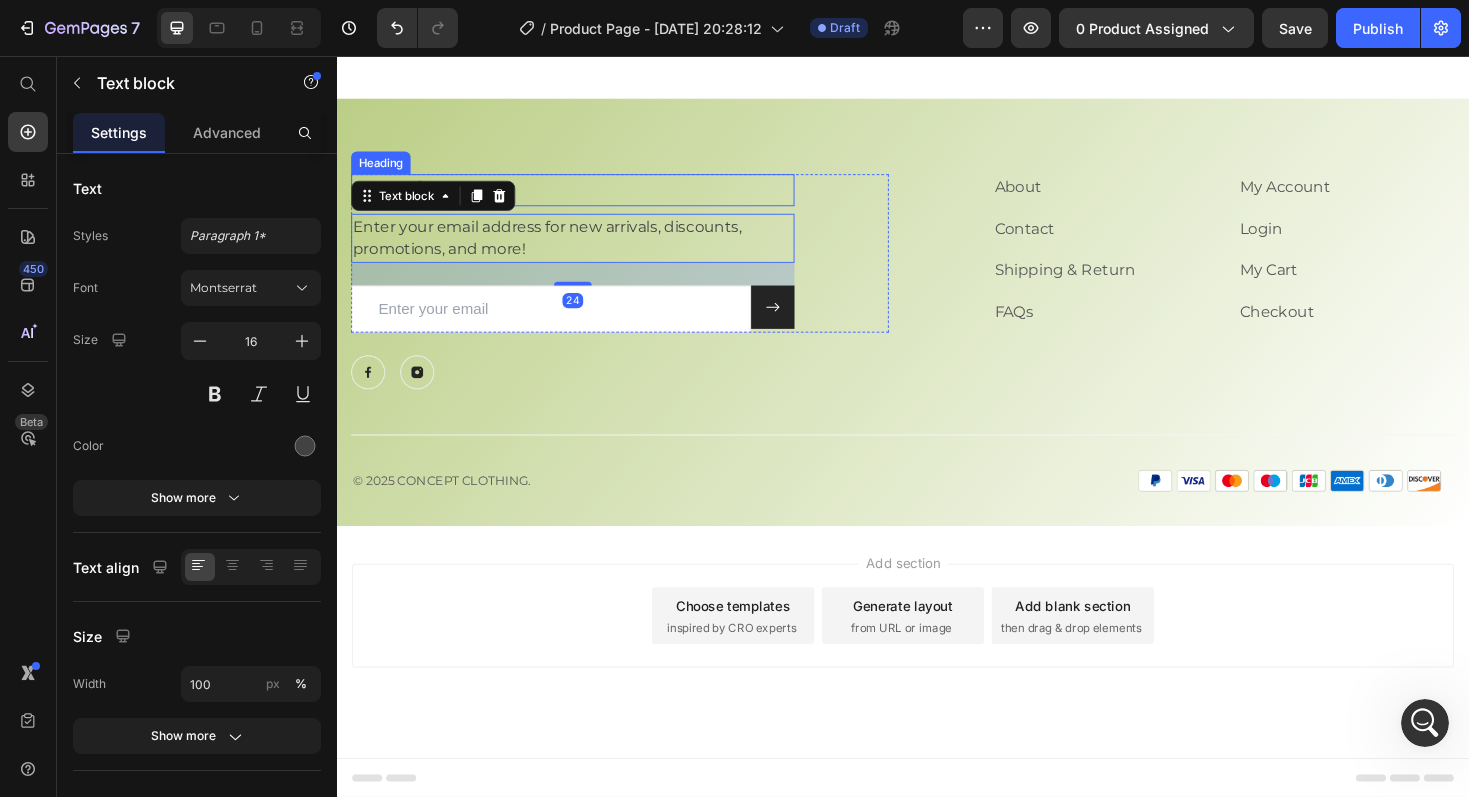 click on "Newsletter" at bounding box center [587, 198] 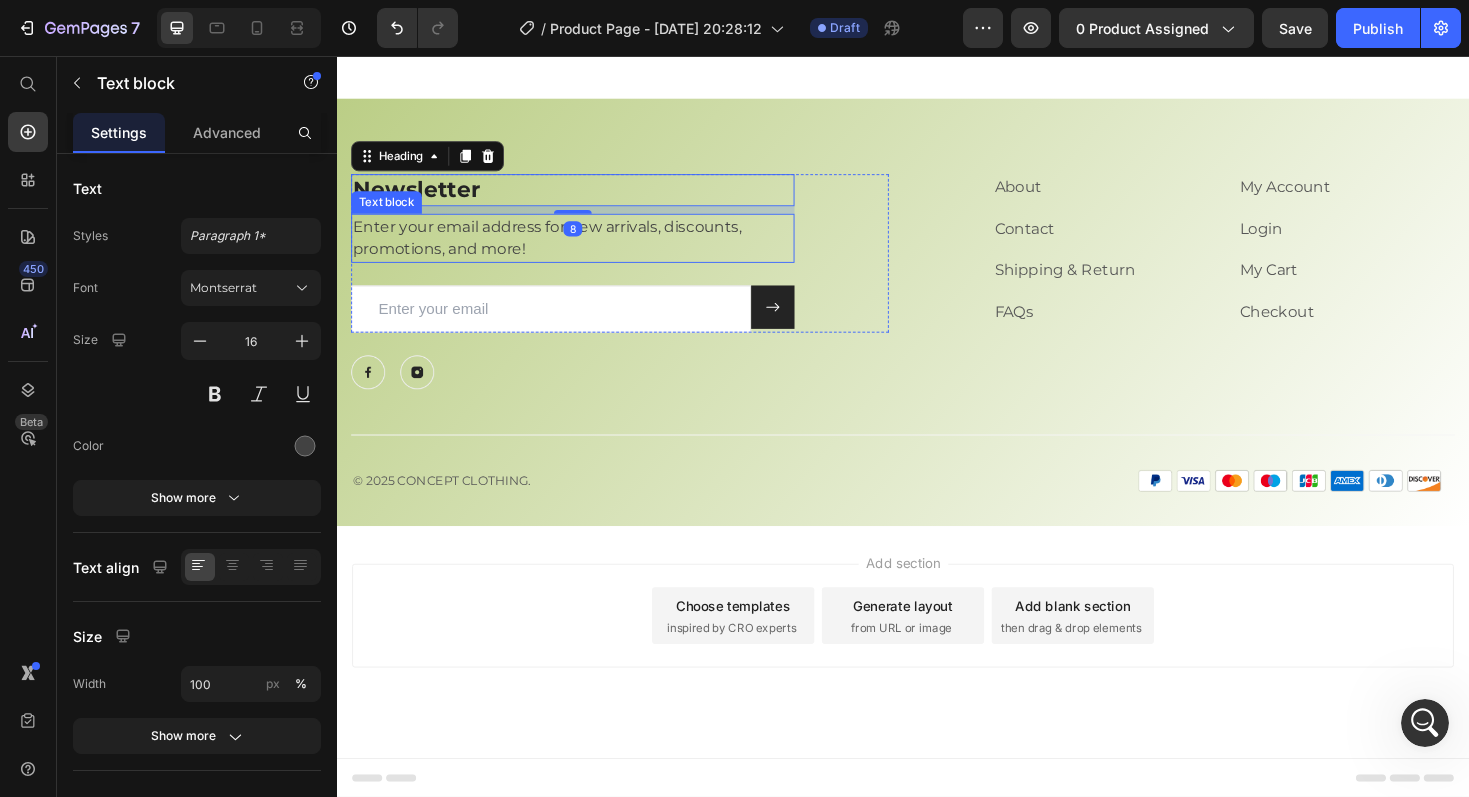 click on "Enter your email address for new arrivals, discounts, promotions, and more!" at bounding box center [587, 249] 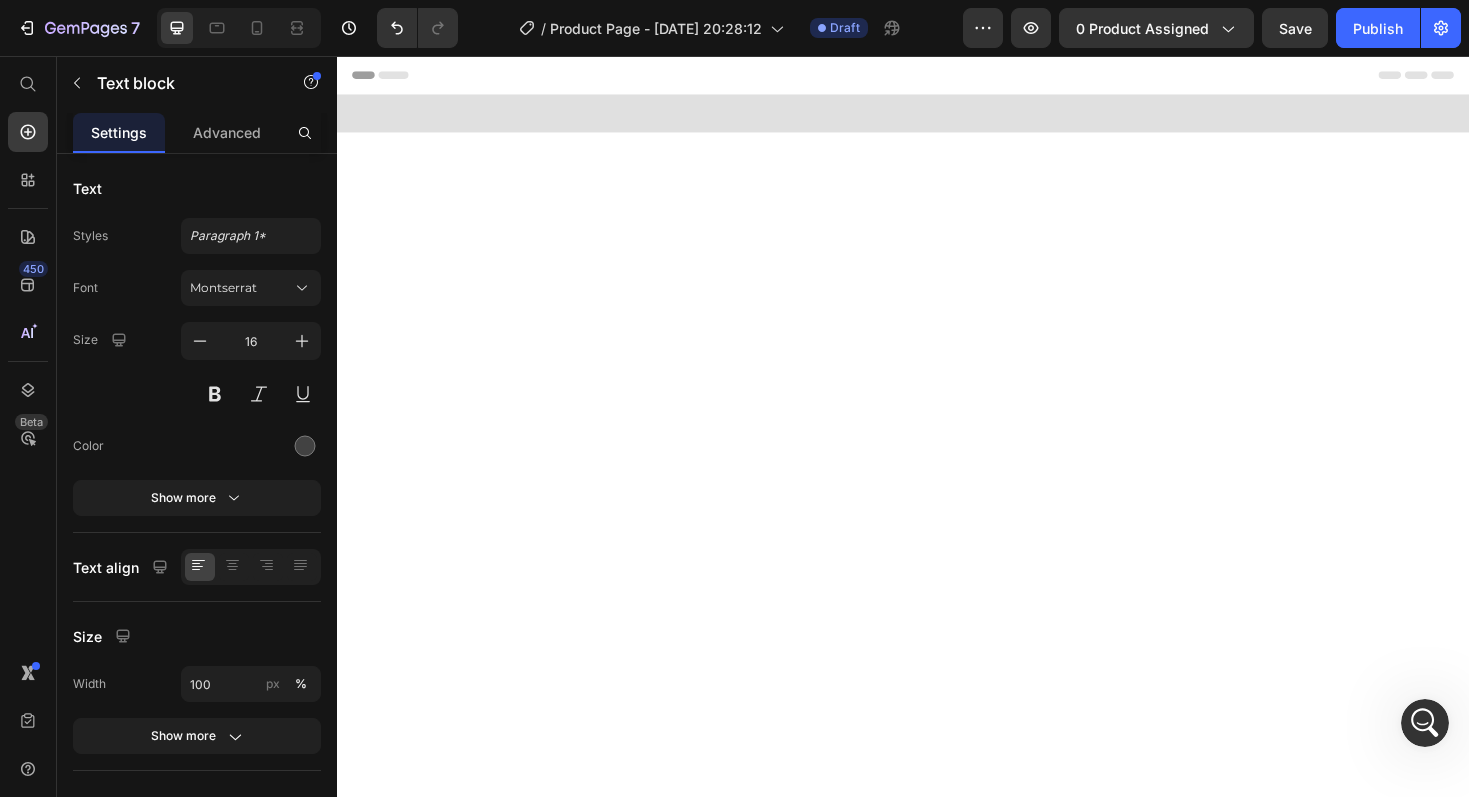 scroll, scrollTop: 4416, scrollLeft: 0, axis: vertical 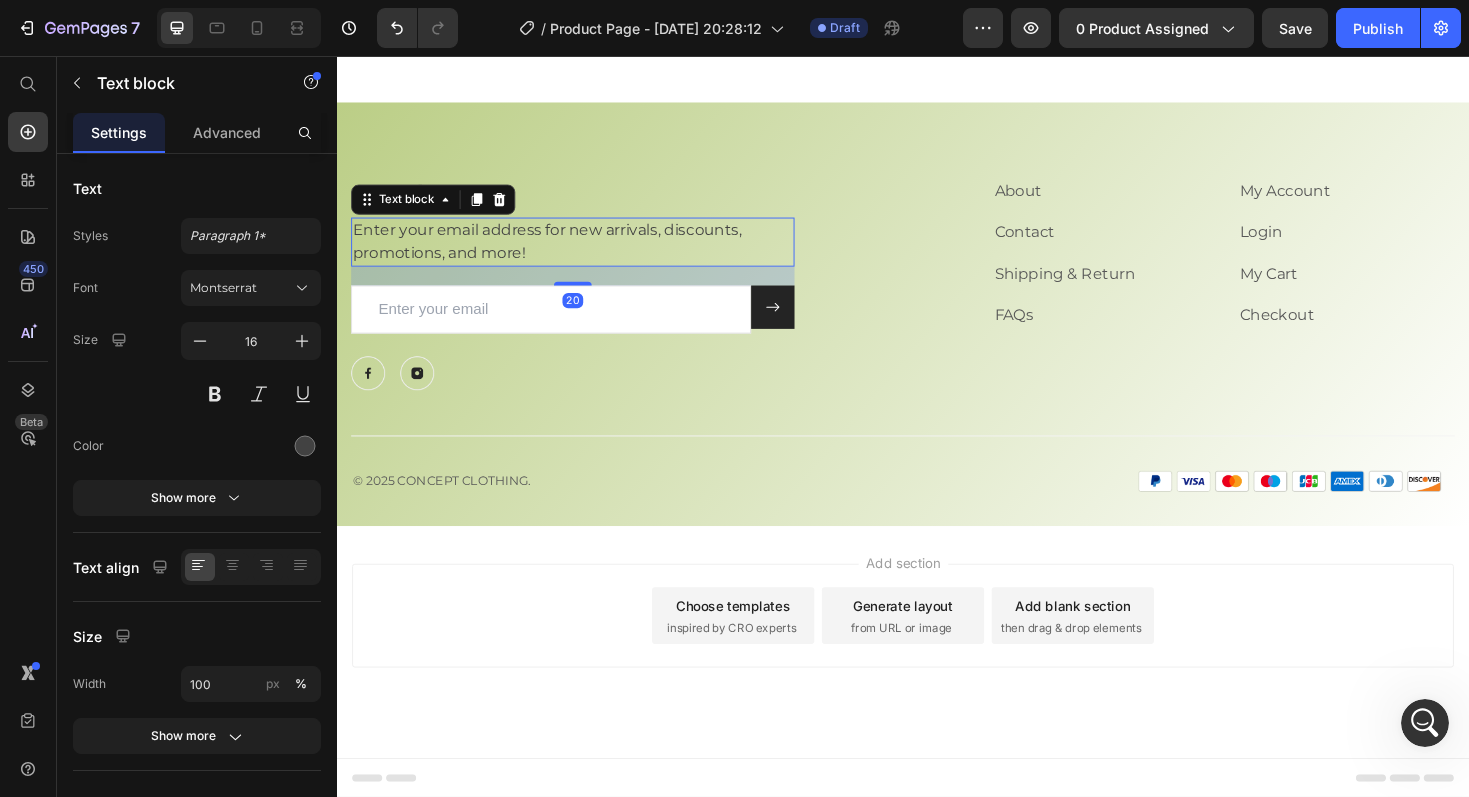 click on "20" at bounding box center (587, 279) 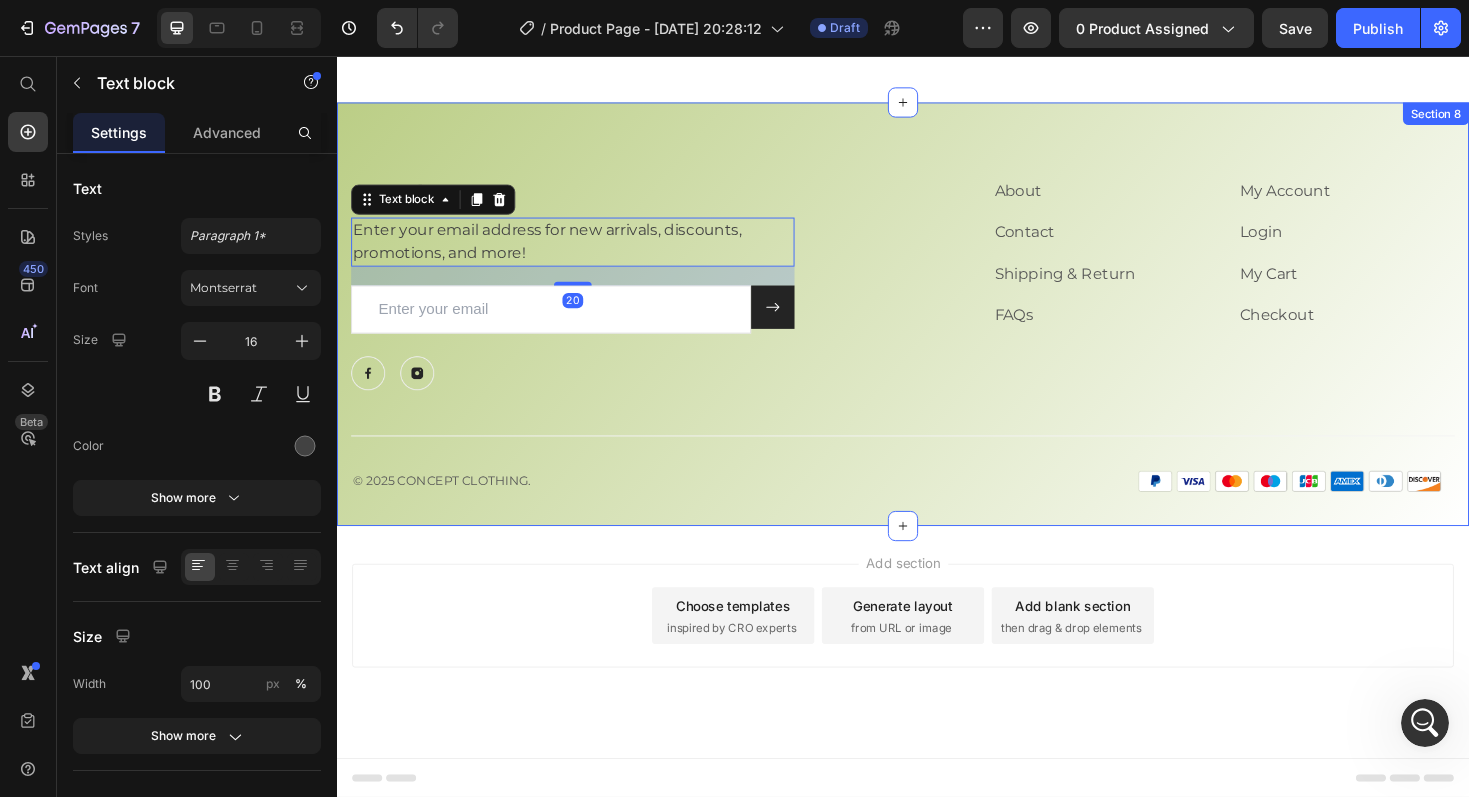 click on "Newsletter Heading Enter your email address for new arrivals, discounts, promotions, and more! Text block   20 Email Field
Submit Button Row Newsletter Row Image Image Row About Text block Contact Text block Shipping & Return Text block FAQs Text block My Account Text block Login Text block My Cart Text block Checkout Text block Row Row                Title Line © 2025 CONCEPT CLOTHING. Text block Image Row Row Section 8" at bounding box center (937, 329) 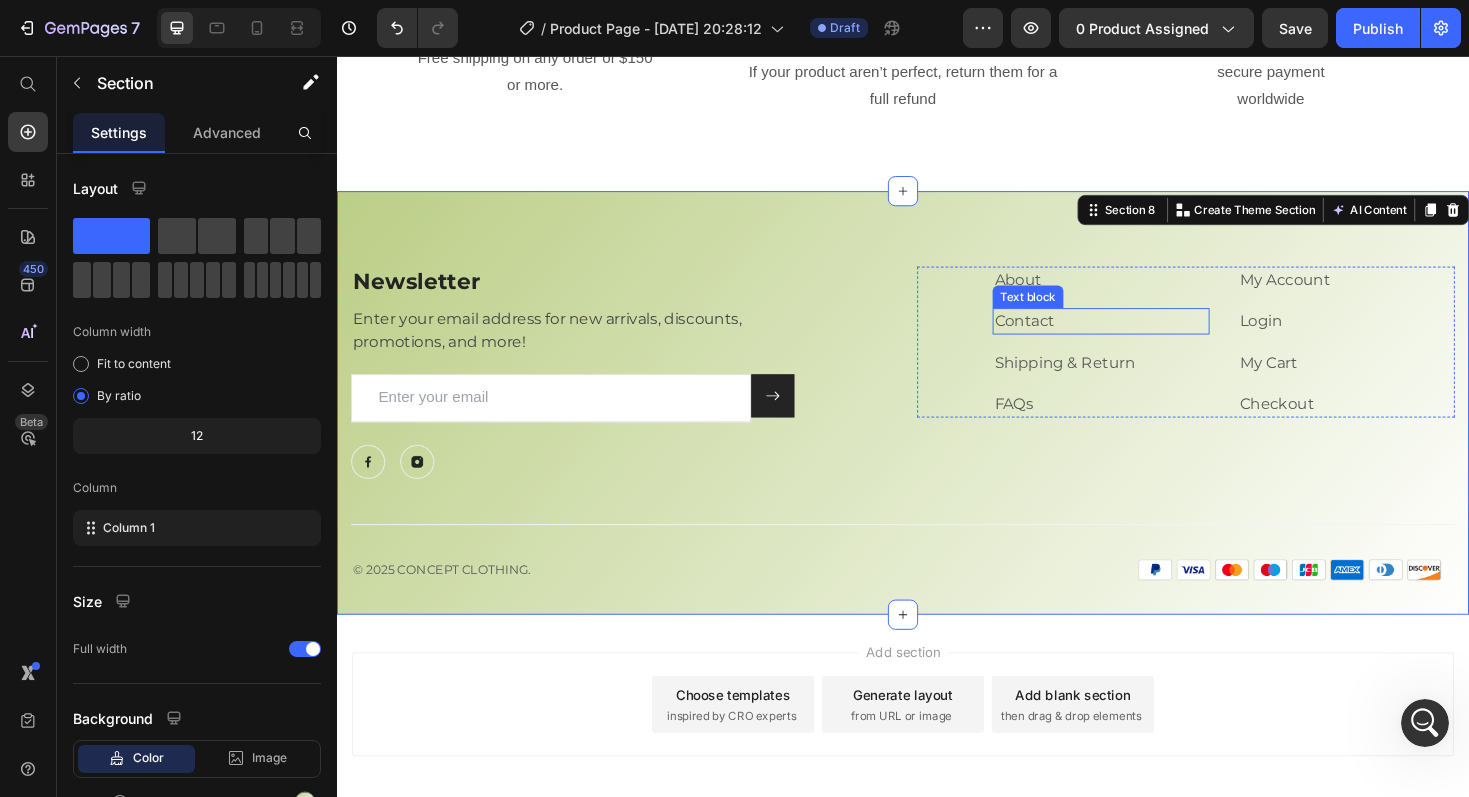 scroll, scrollTop: 4234, scrollLeft: 0, axis: vertical 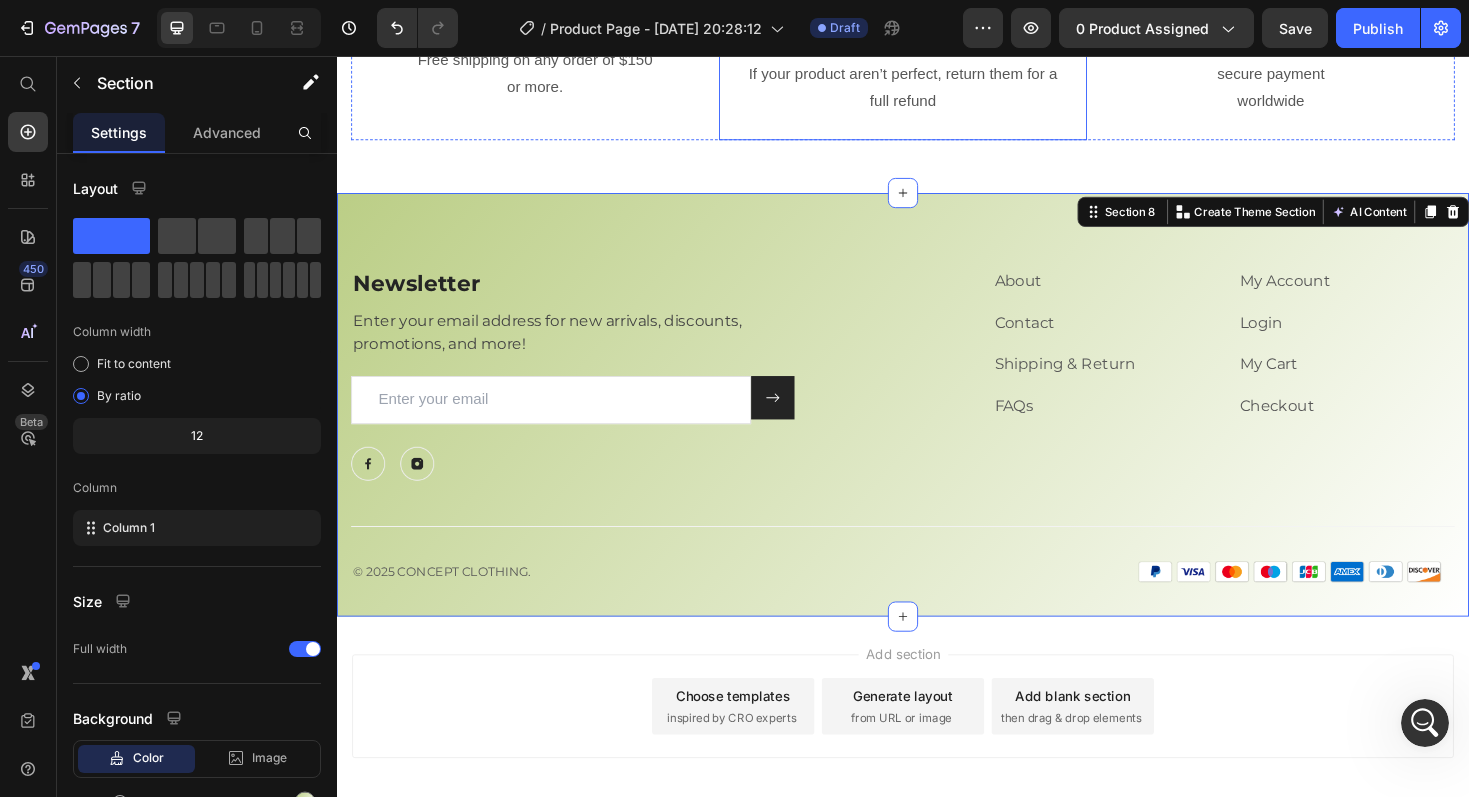click on "Image Full Refund Text Block If your product aren’t perfect, return them for a full refund Text block Row" at bounding box center [937, 75] 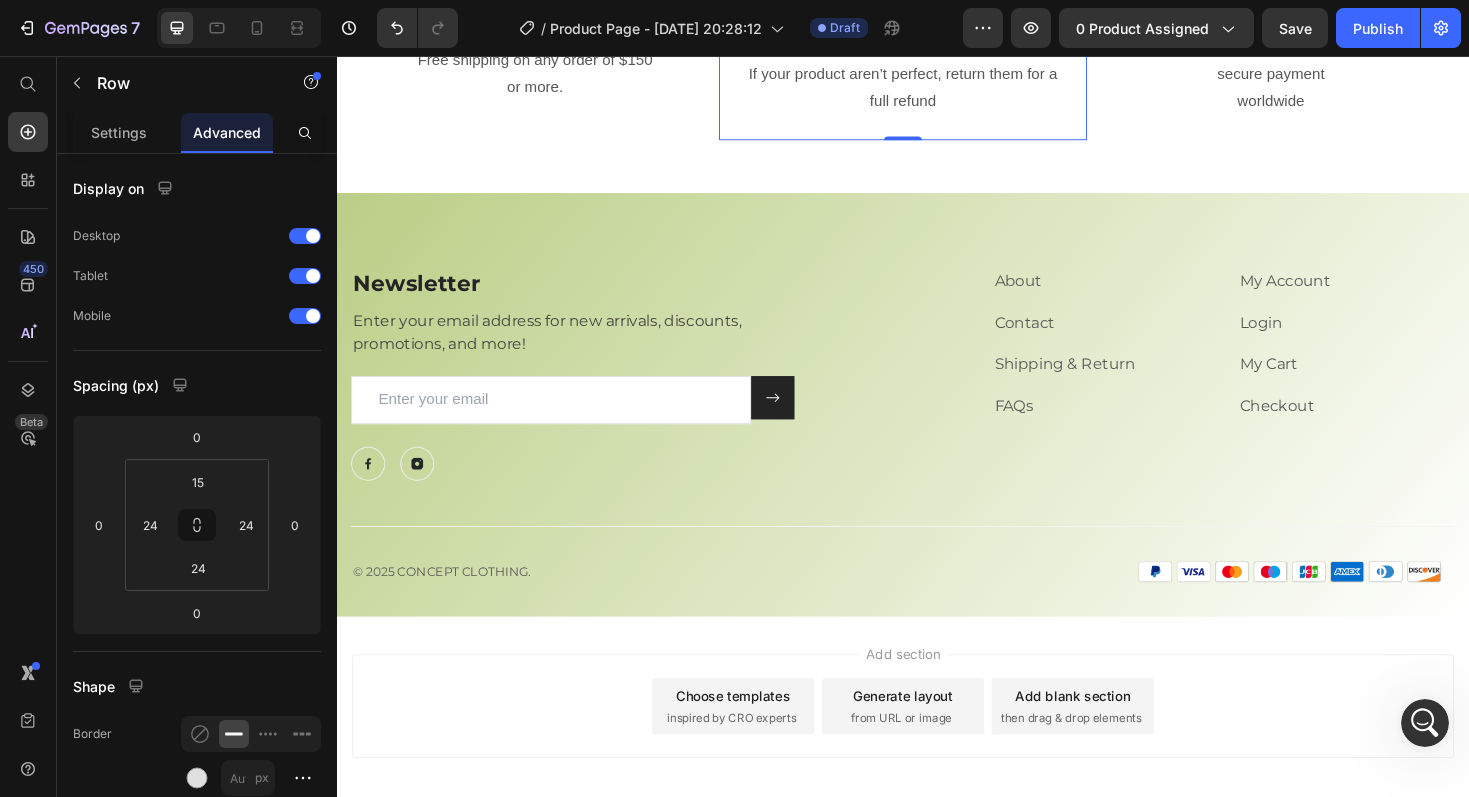 click on "About" at bounding box center (1059, 294) 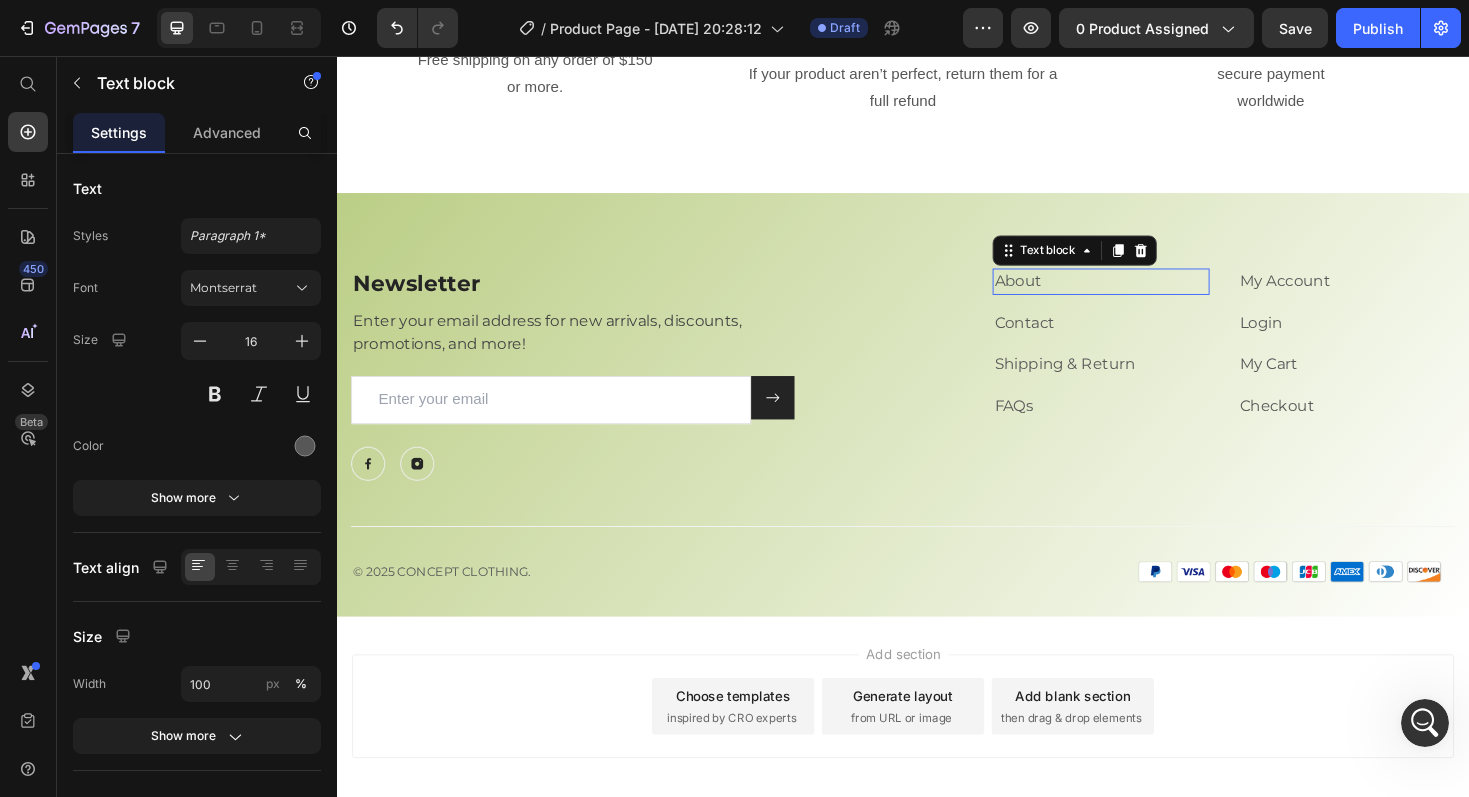 click on "About" at bounding box center [1059, 294] 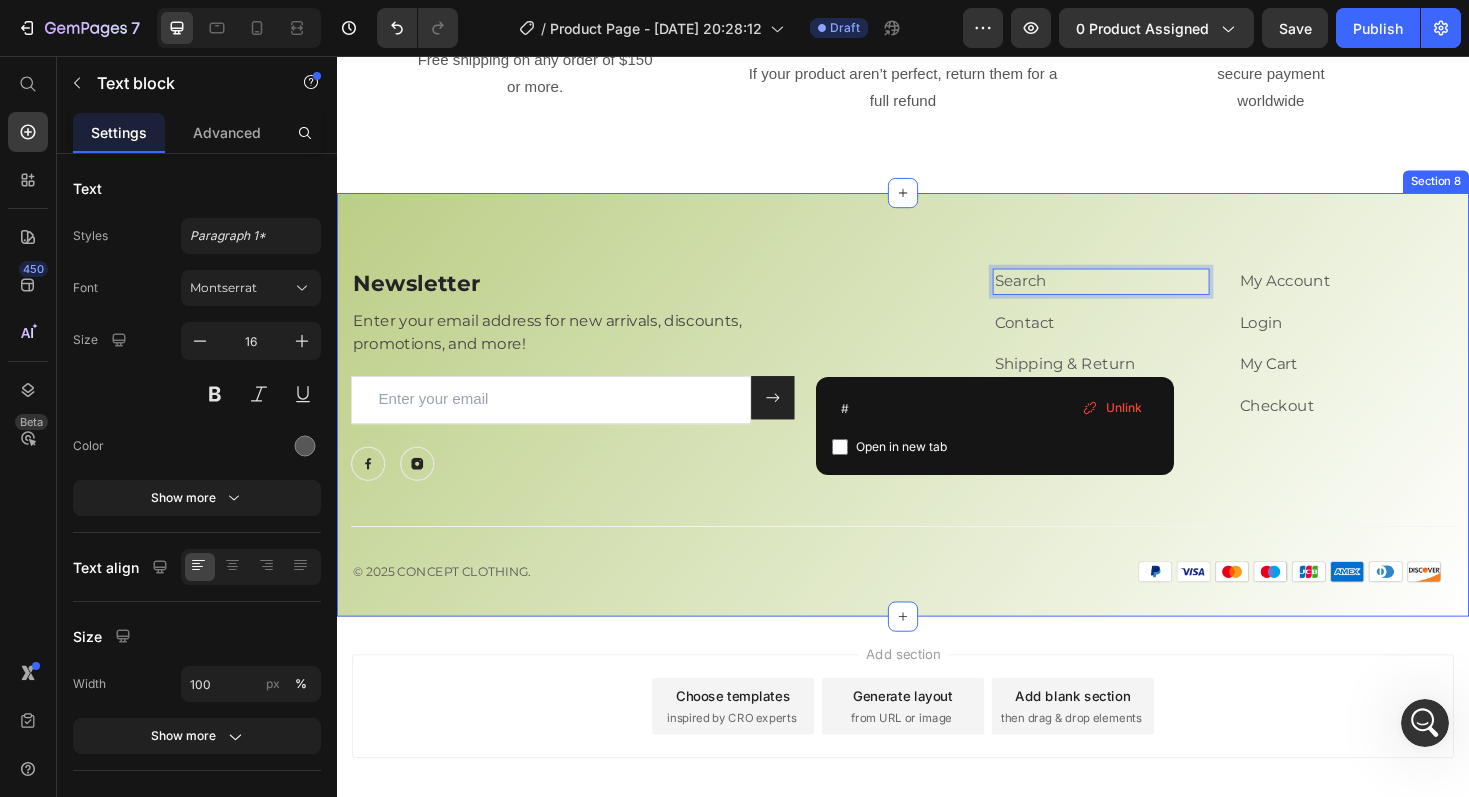 click on "Newsletter Heading Enter your email address for new arrivals, discounts, promotions, and more! Text block Email Field
Submit Button Row Newsletter Row Image Image Row Search Text block   16 Contact Text block Shipping & Return Text block FAQs Text block My Account Text block Login Text block My Cart Text block Checkout Text block Row Row                Title Line © 2025 CONCEPT CLOTHING. Text block Image Row Row Section 8" at bounding box center [937, 425] 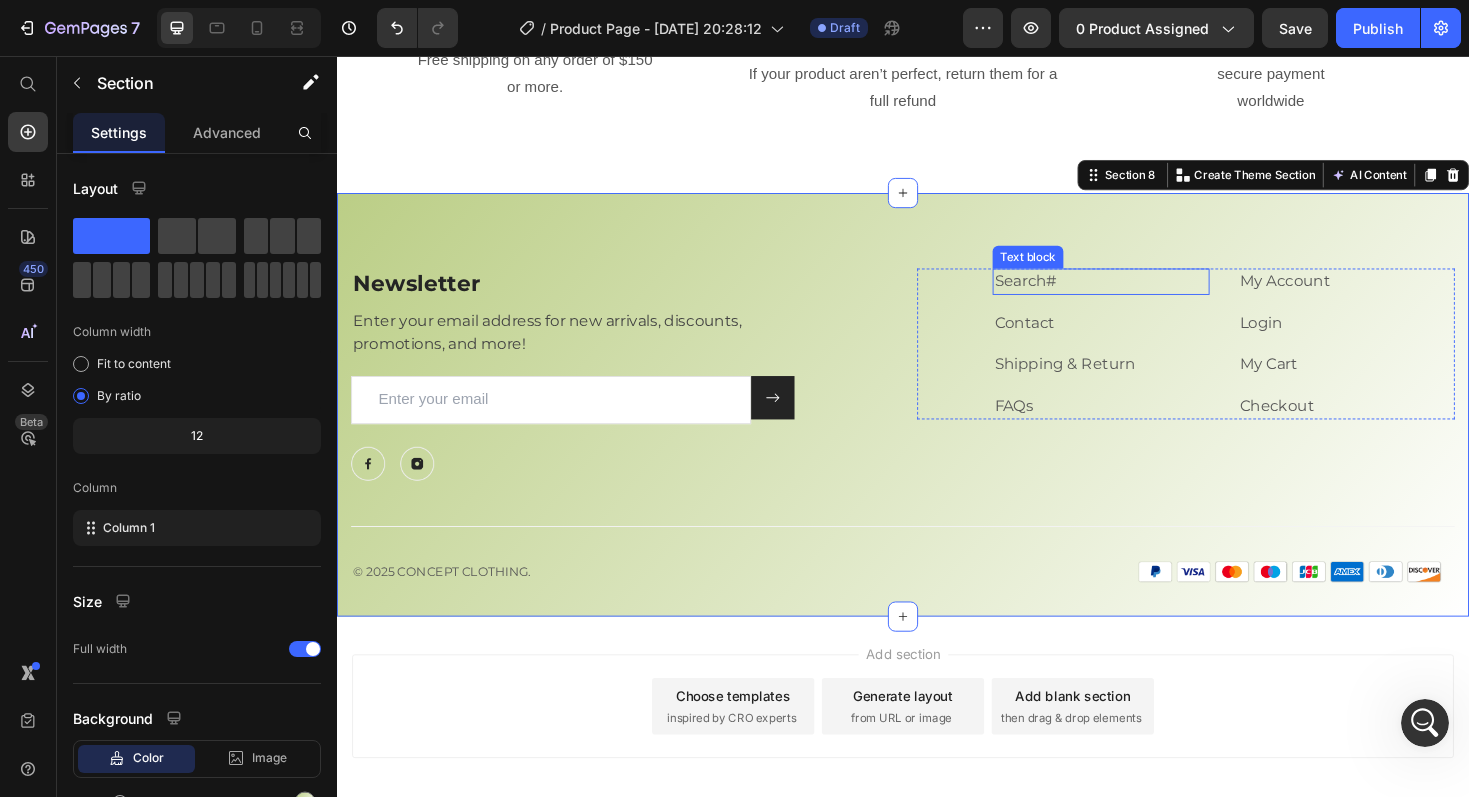 click on "Search #" at bounding box center [1147, 295] 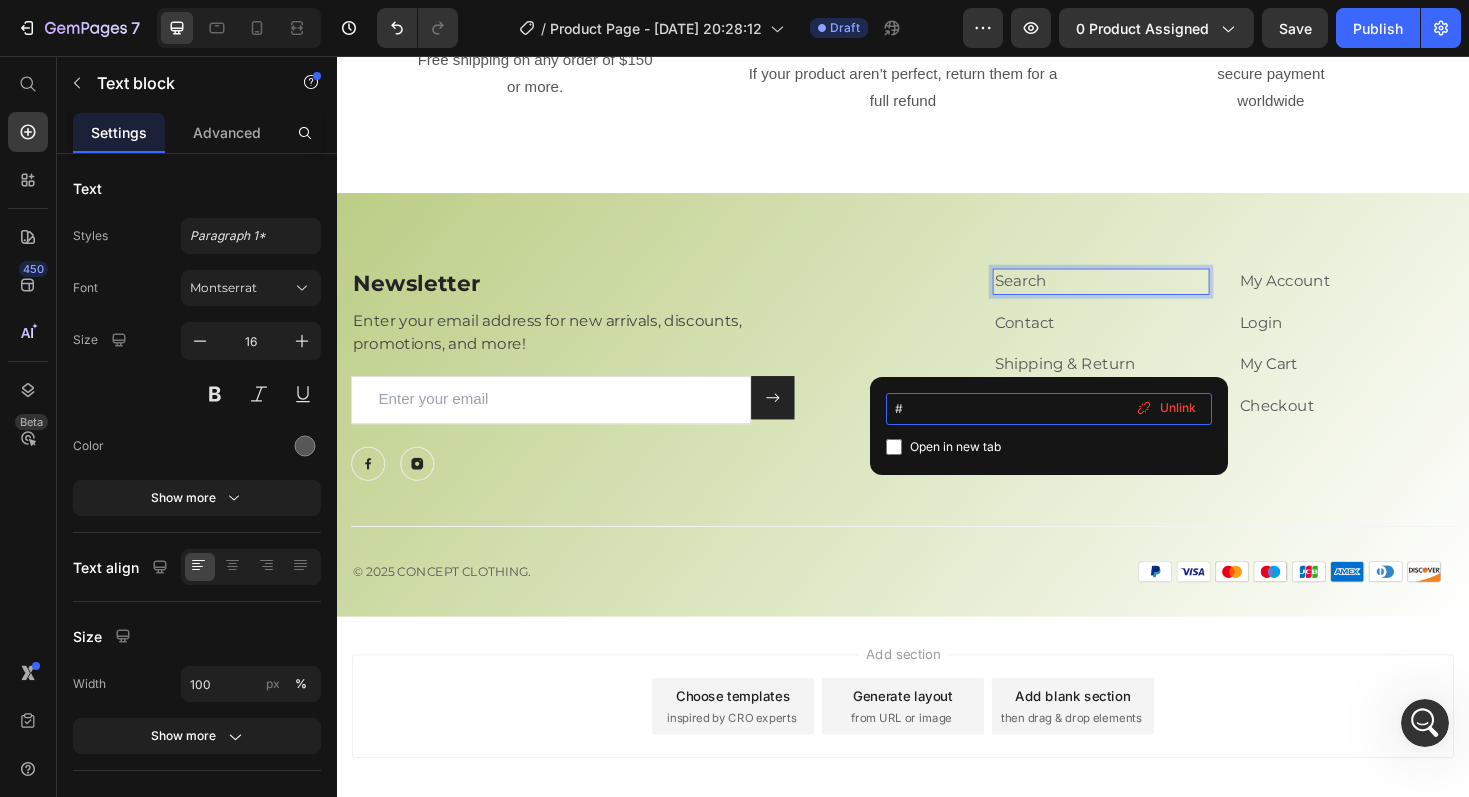click on "#" at bounding box center [1049, 409] 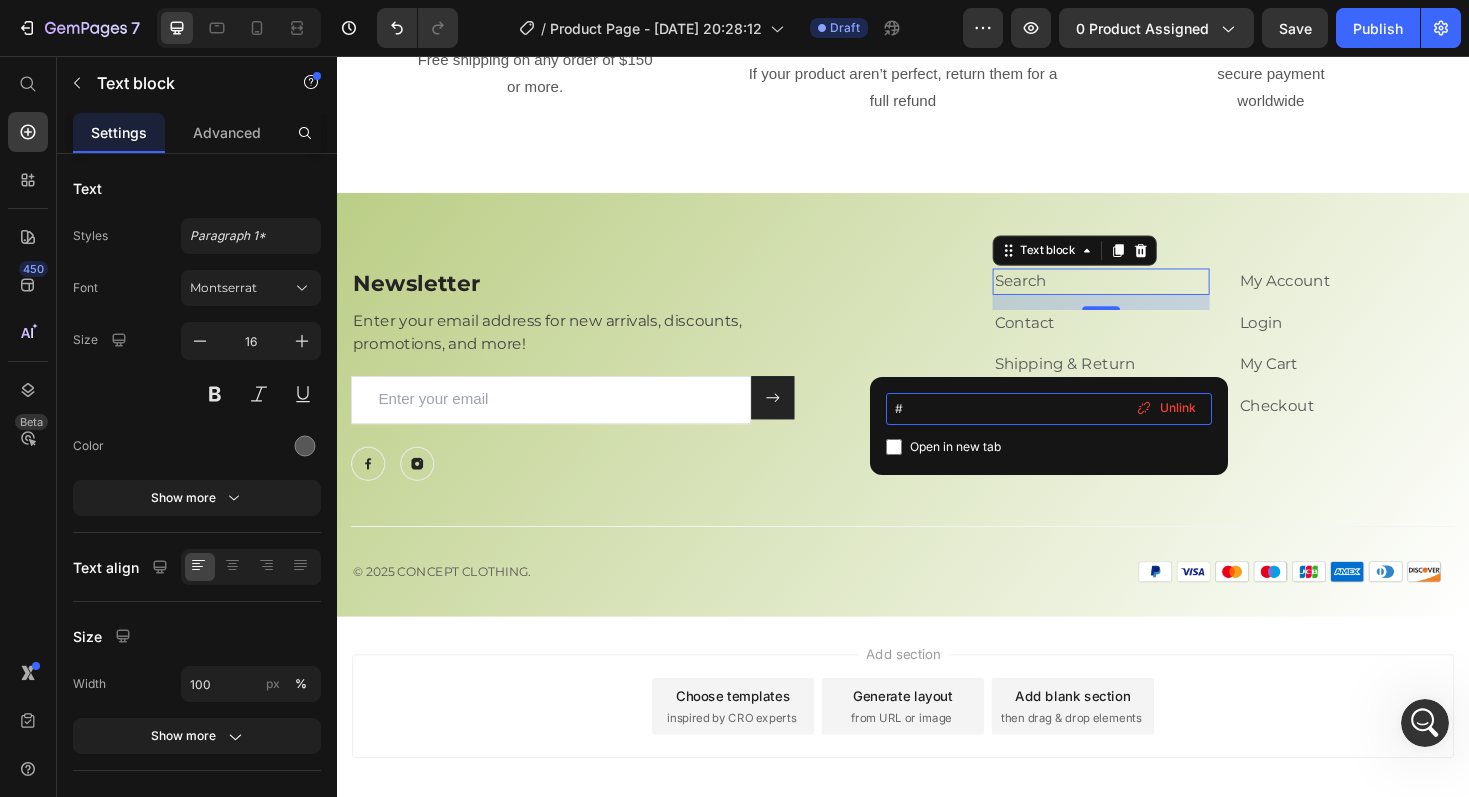 type on "[URL][DOMAIN_NAME]" 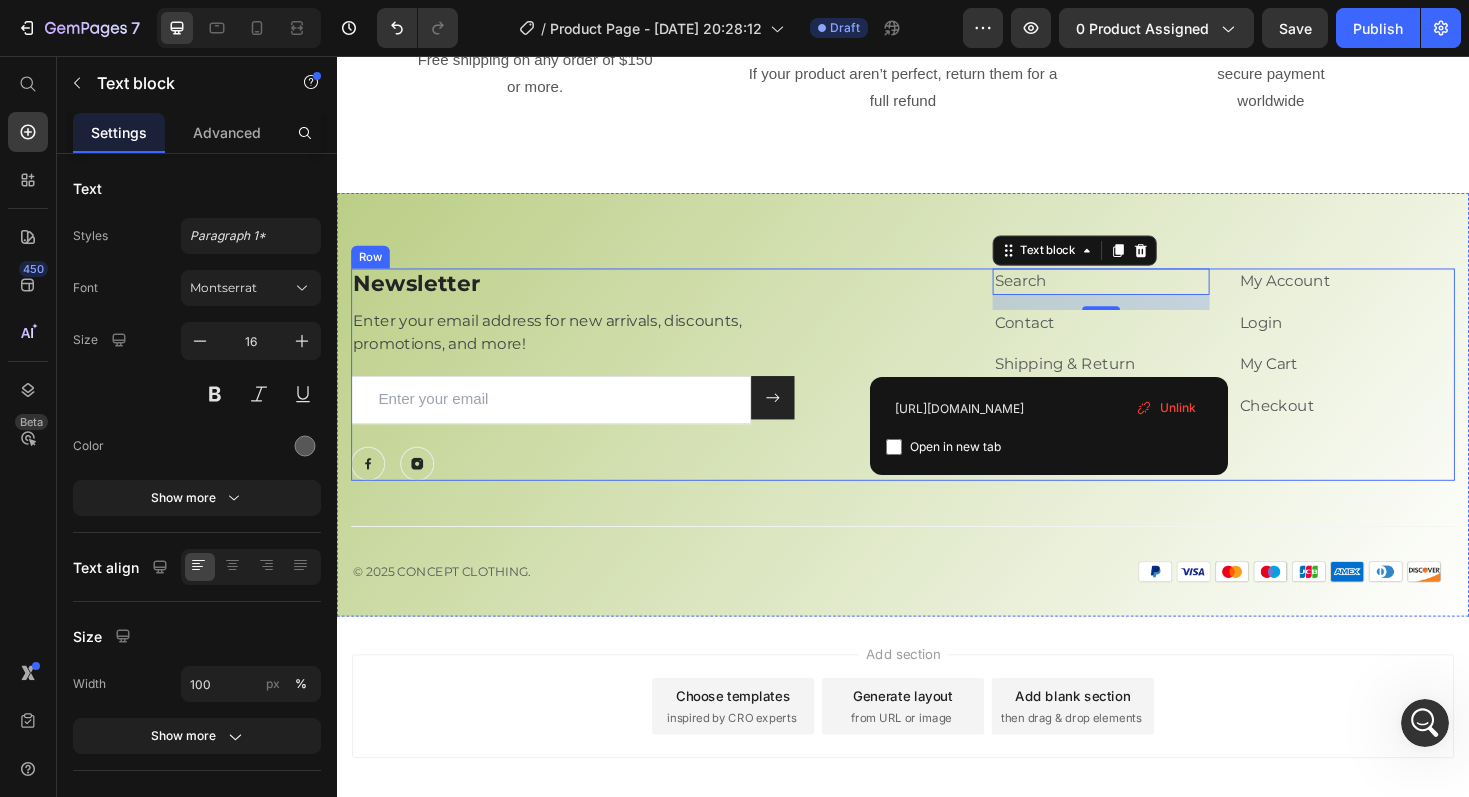 click on "Title Line" at bounding box center [937, 546] 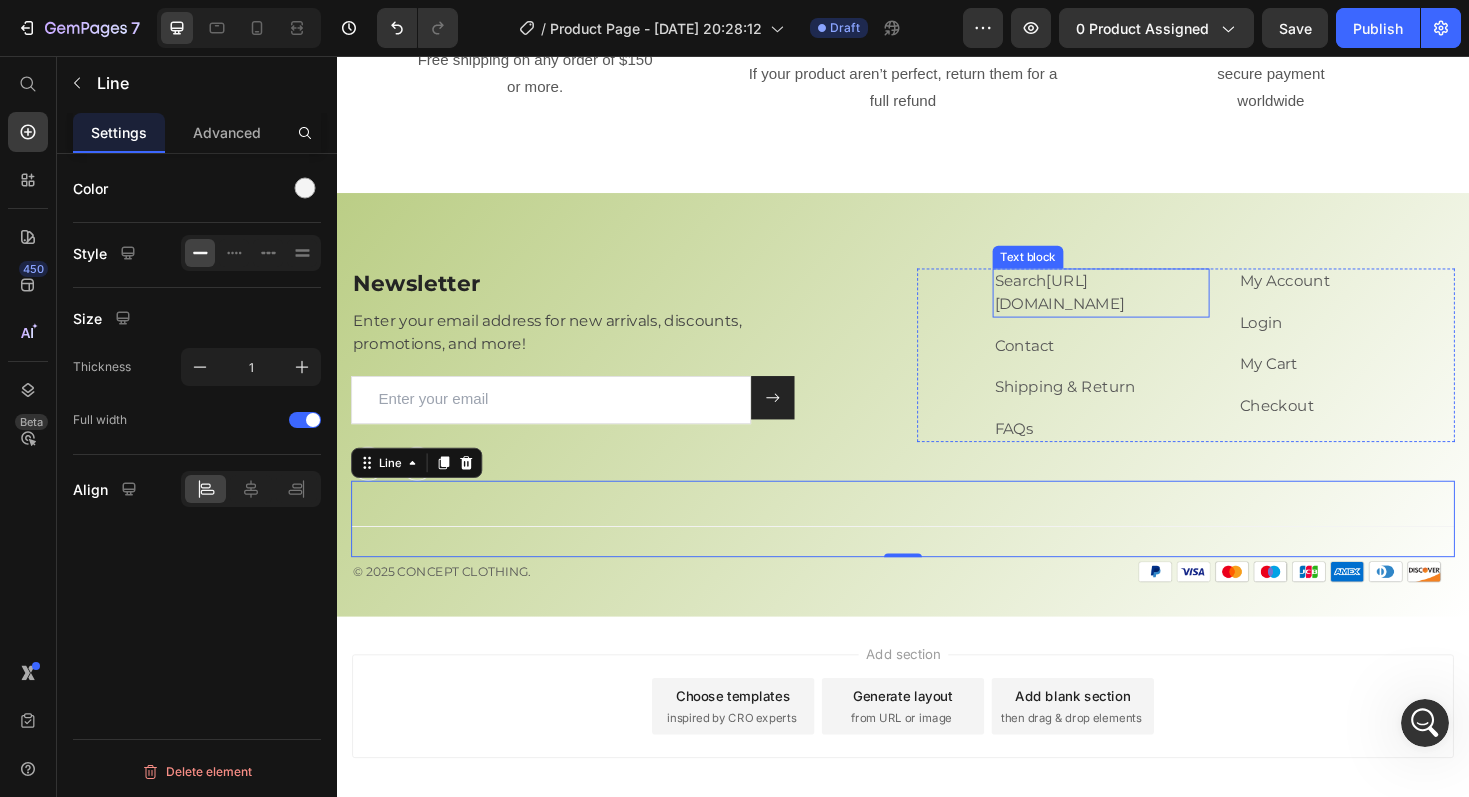 click on "[URL][DOMAIN_NAME]" at bounding box center (1103, 306) 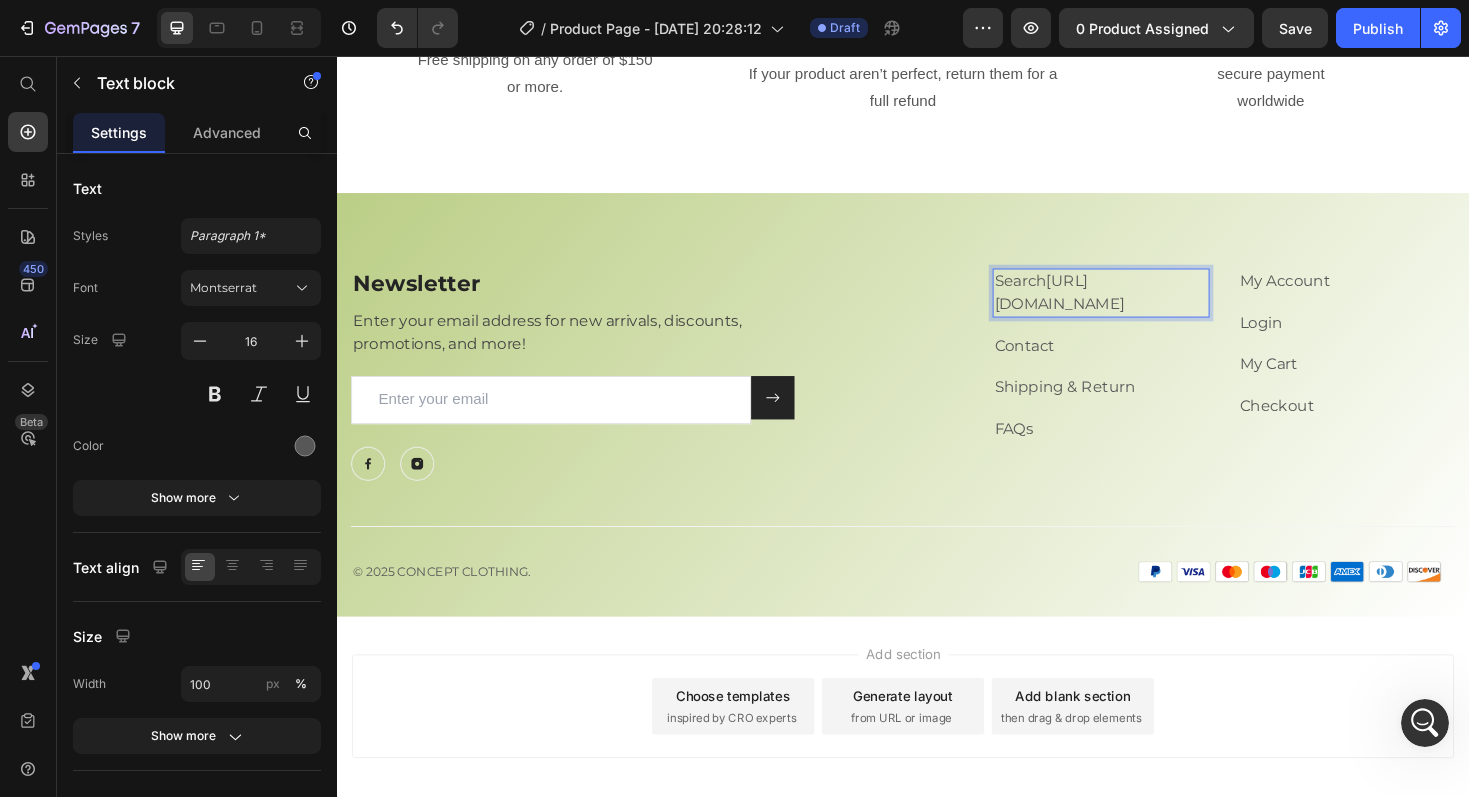 click on "[URL][DOMAIN_NAME]" at bounding box center [1103, 306] 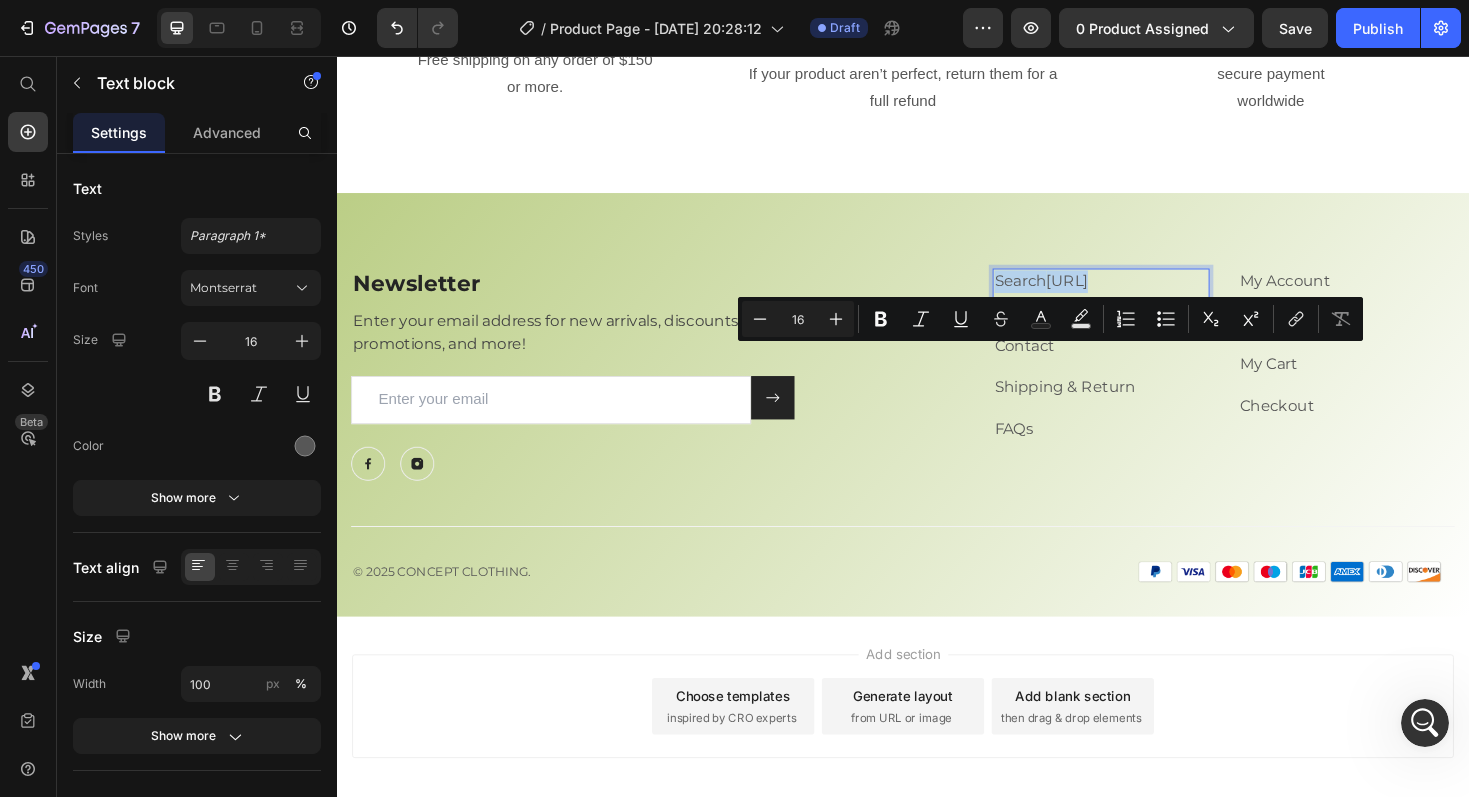 click on "[URL][DOMAIN_NAME]" at bounding box center [1103, 306] 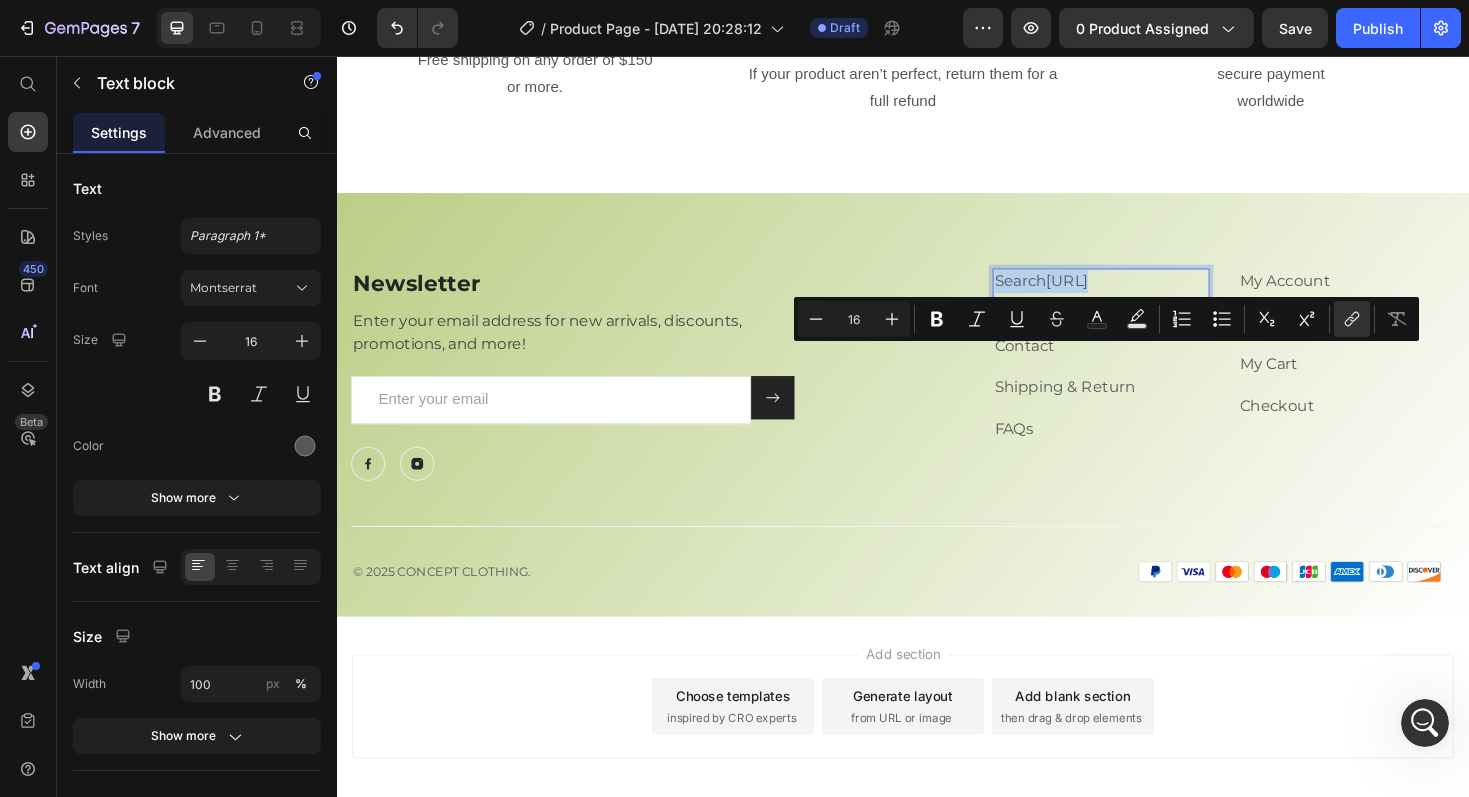 drag, startPoint x: 1081, startPoint y: 378, endPoint x: 1181, endPoint y: 422, distance: 109.252 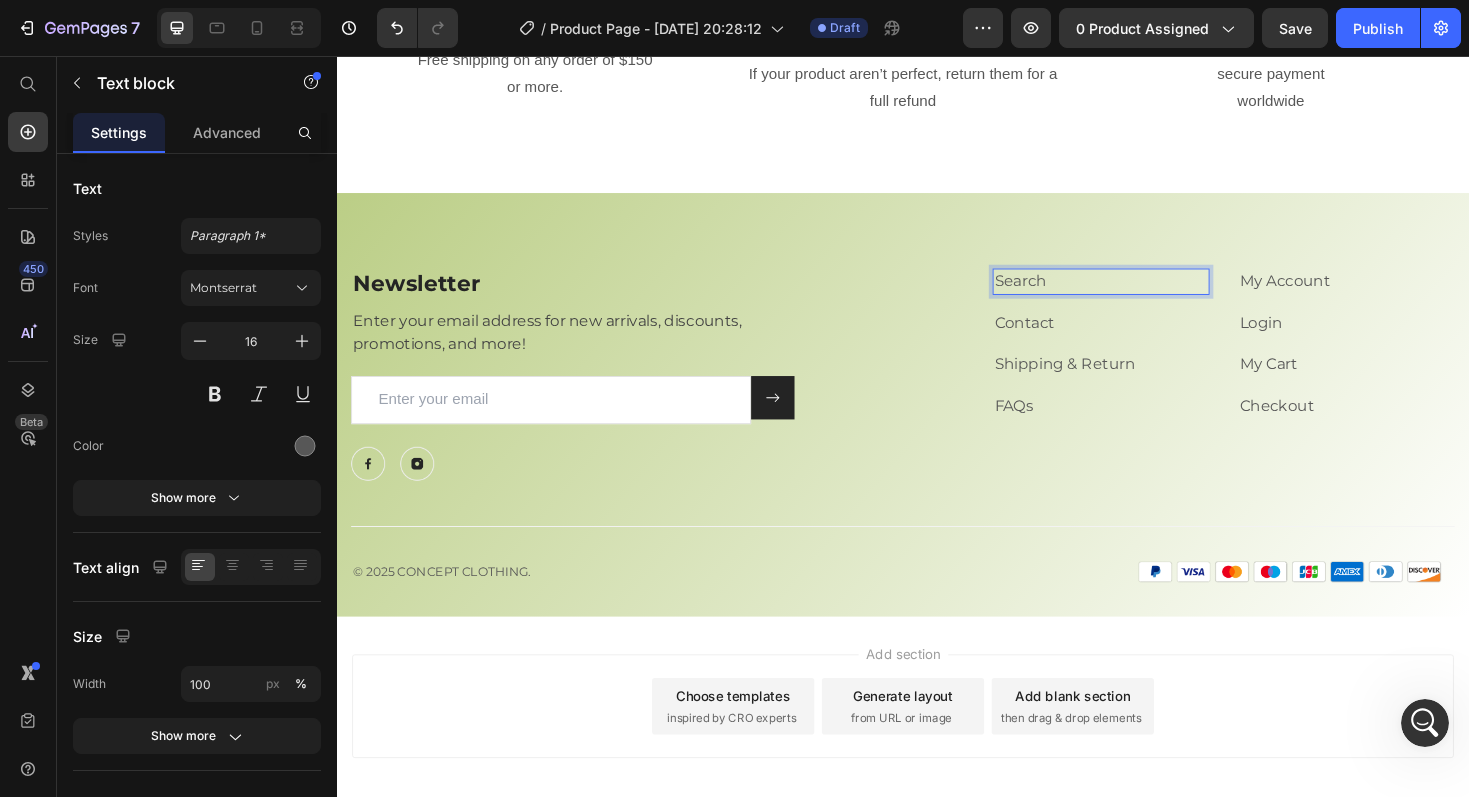 click on "Search" at bounding box center [1147, 295] 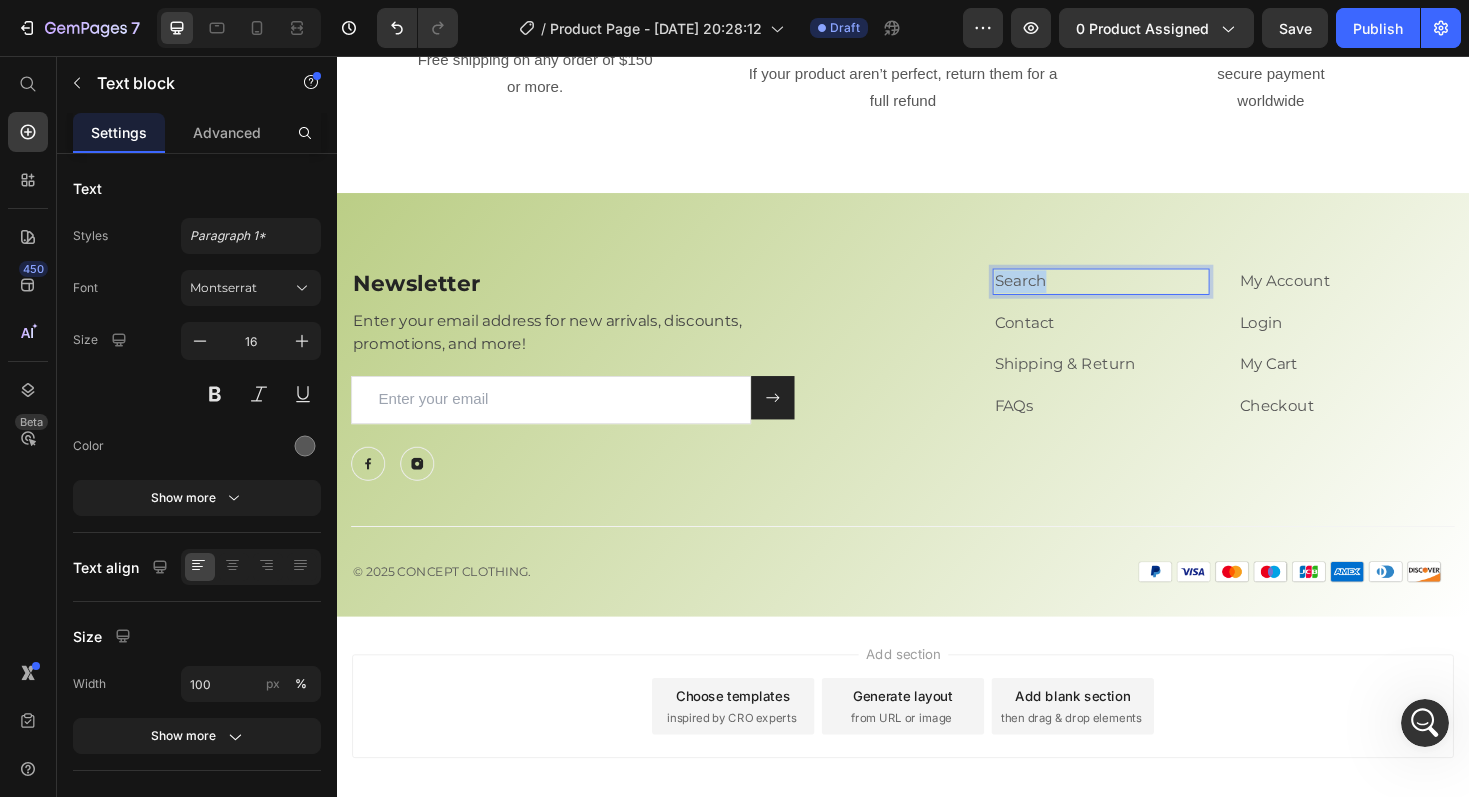 click on "Search" at bounding box center [1147, 295] 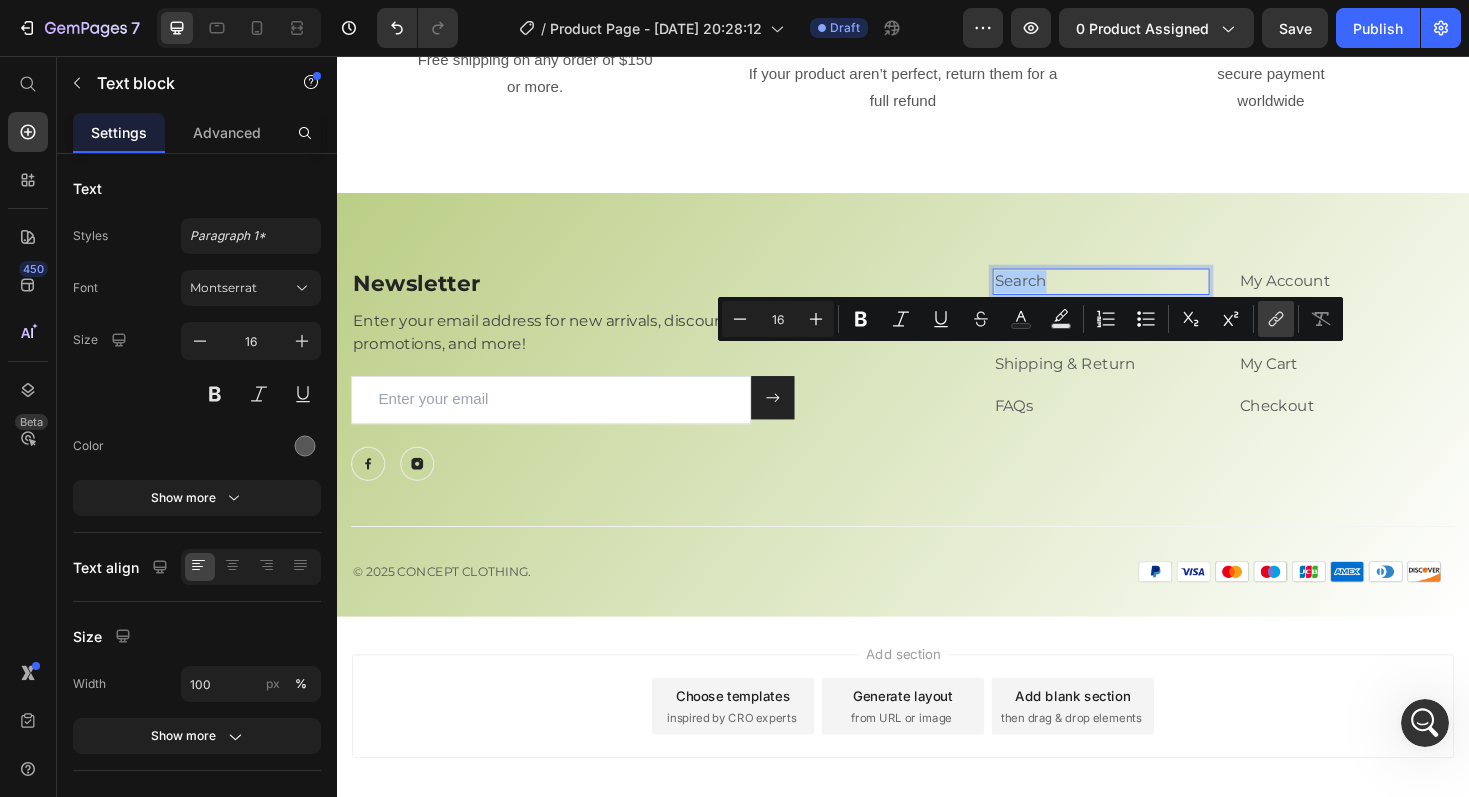click 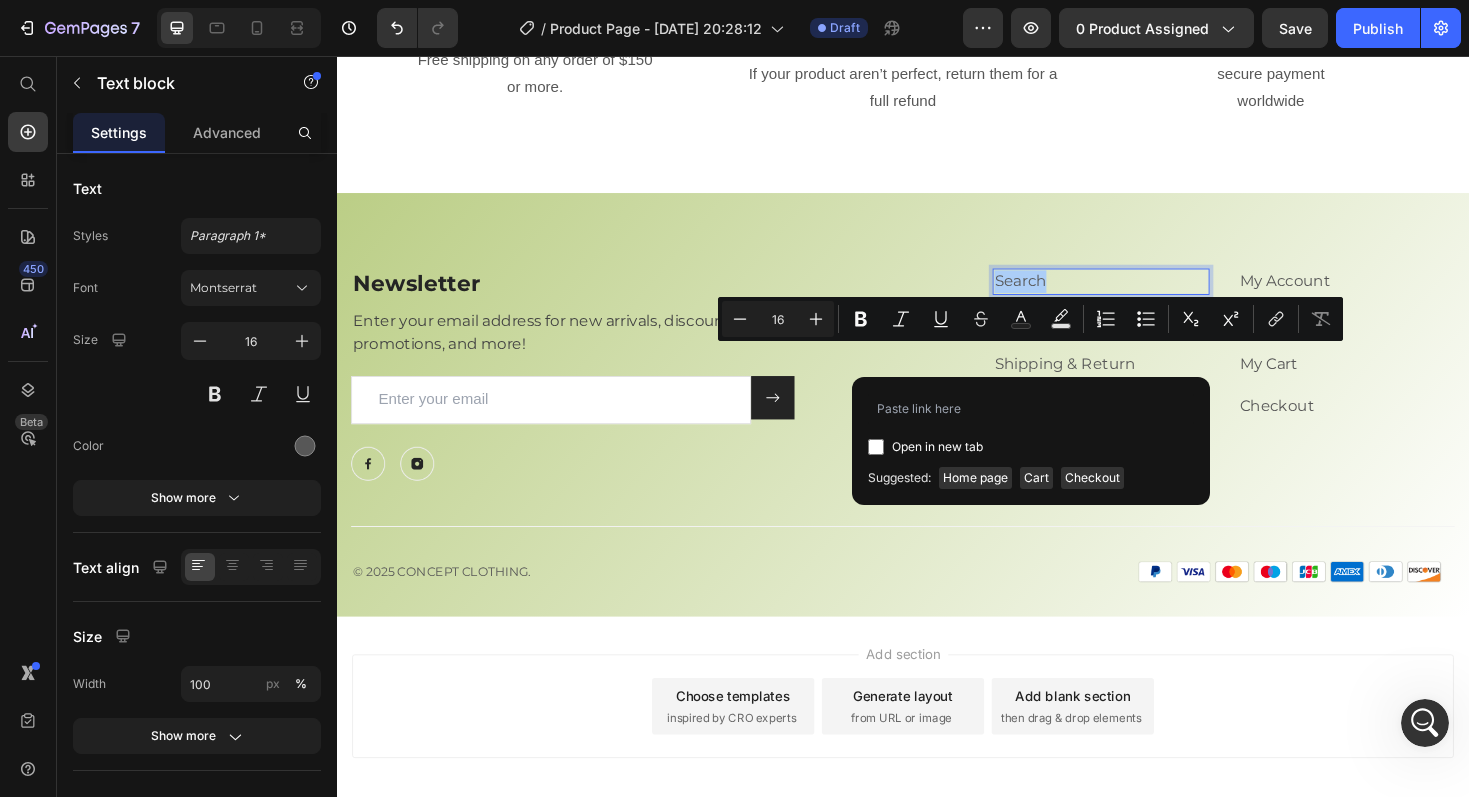 type on "[URL][DOMAIN_NAME]" 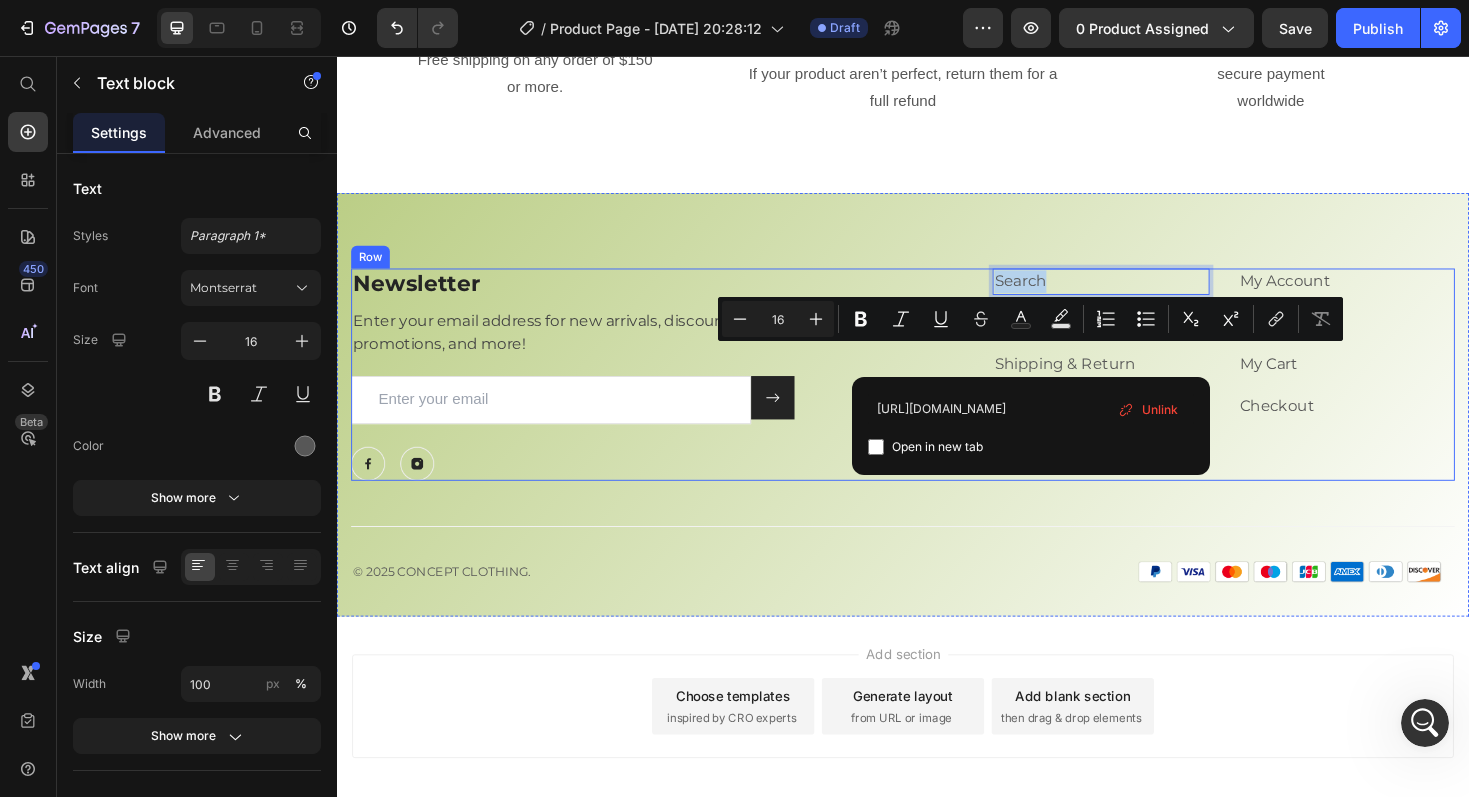 click on "Search Text block   16 Contact Text block Shipping & Return Text block FAQs Text block My Account Text block Login Text block My Cart Text block Checkout Text block Row" at bounding box center (1237, 393) 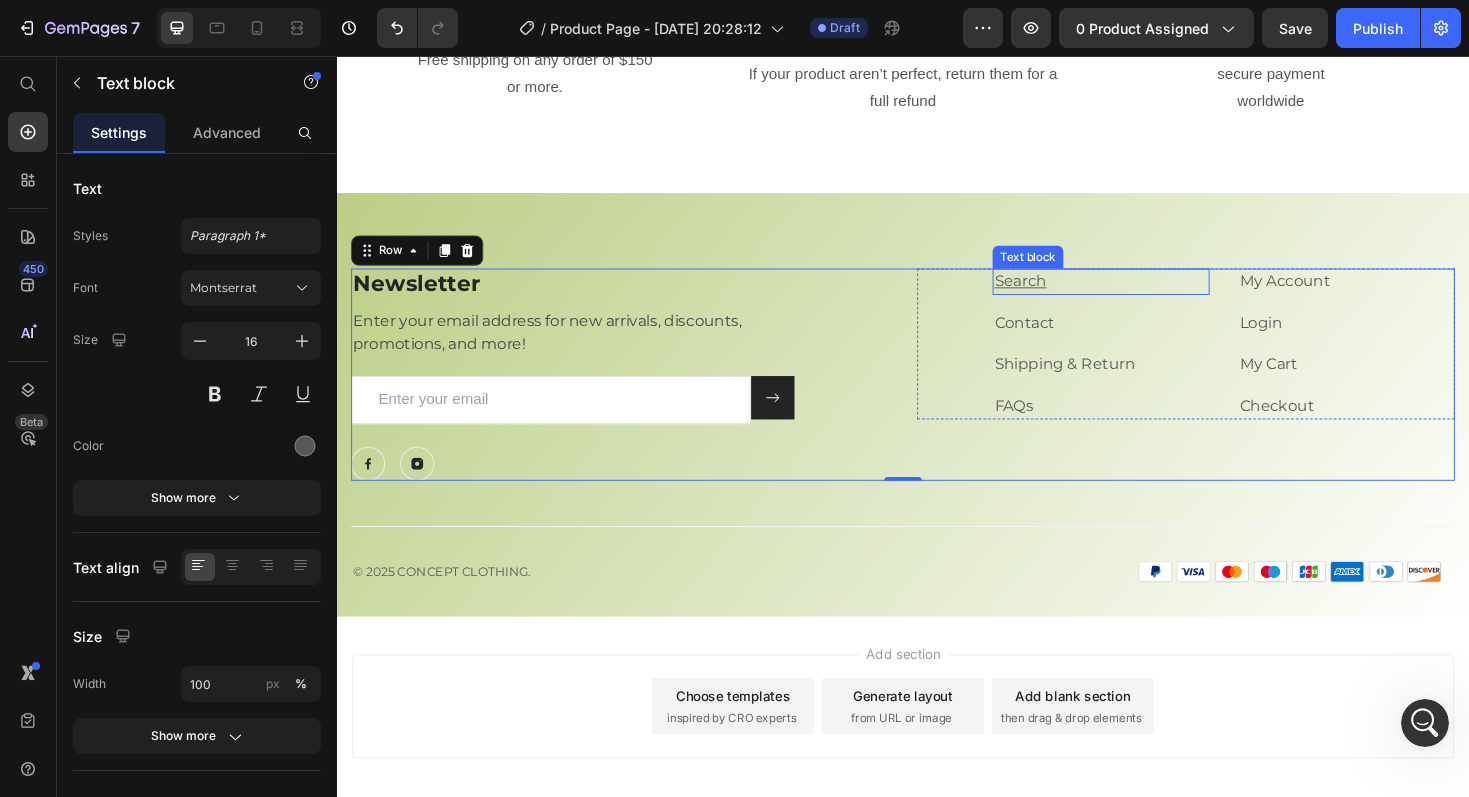 click on "Search" at bounding box center (1061, 294) 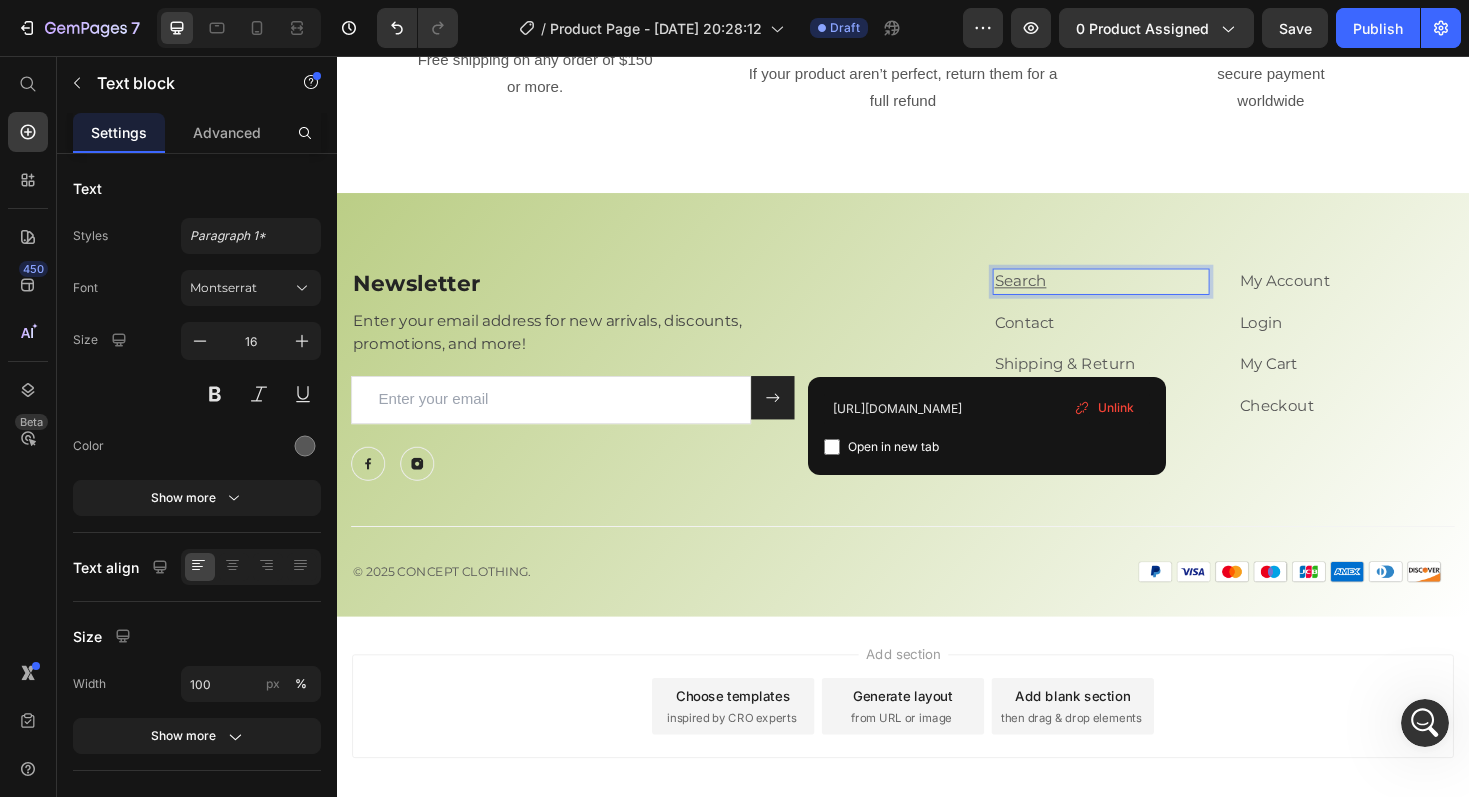 click on "Search" at bounding box center (1061, 294) 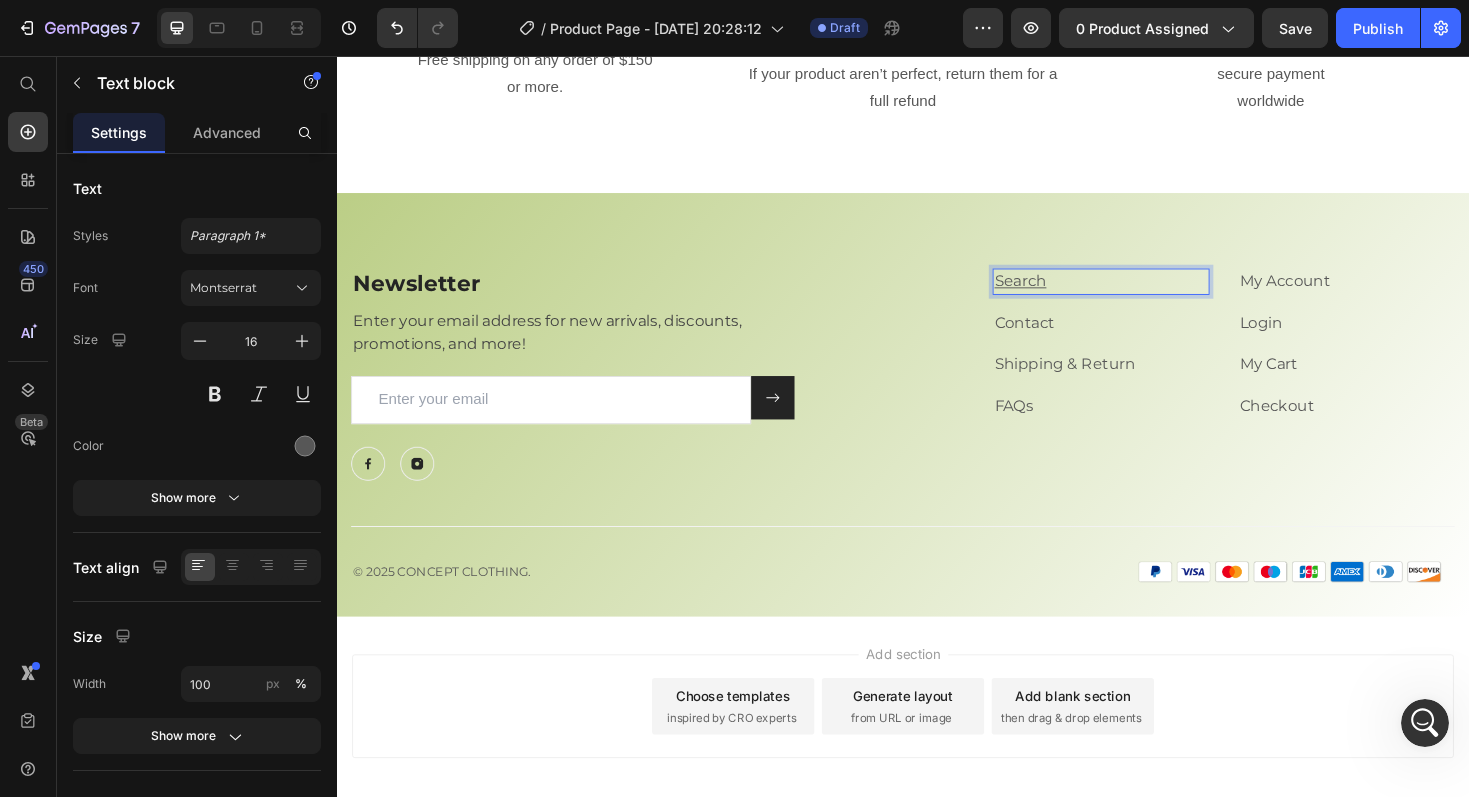 click on "Search" at bounding box center [1061, 294] 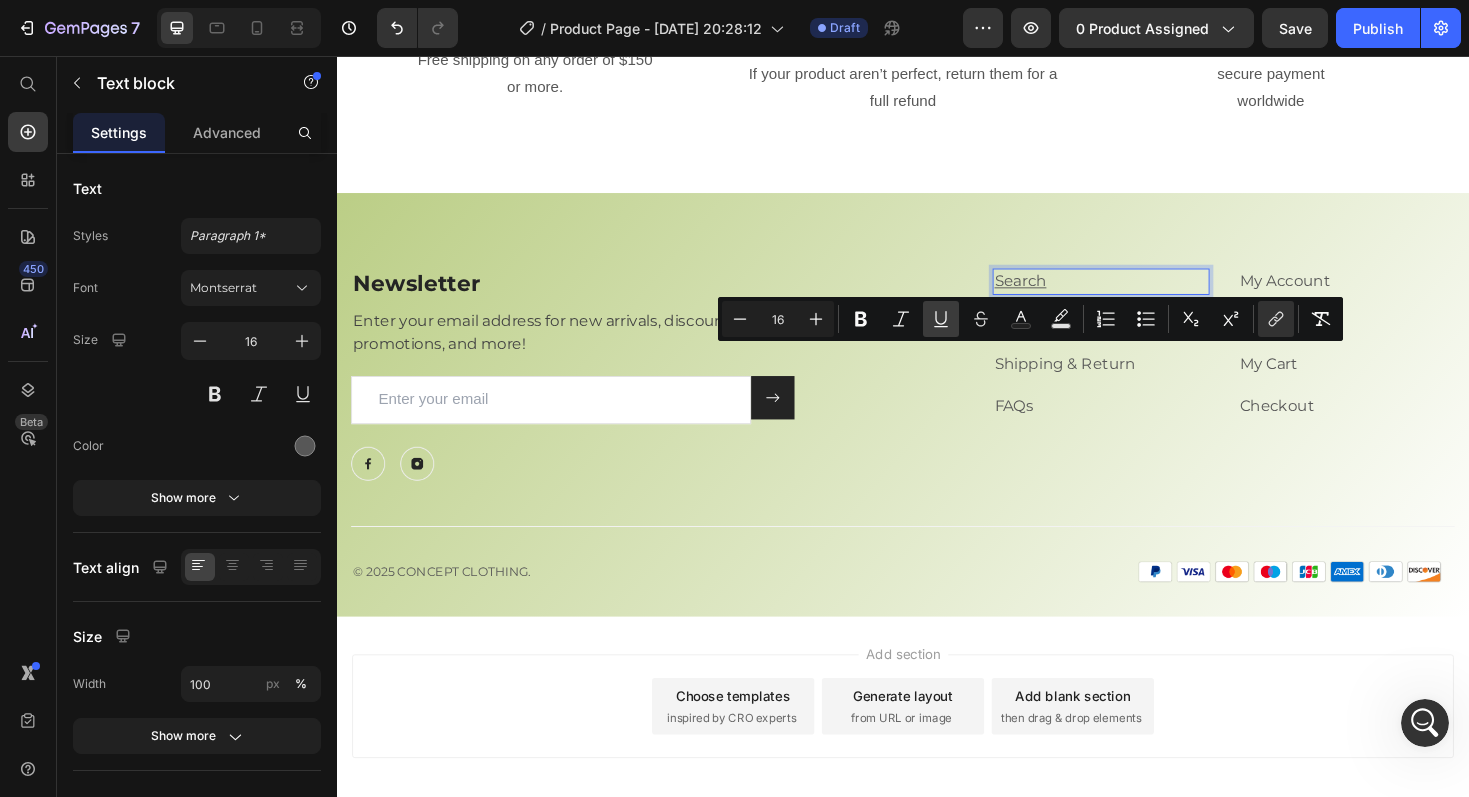 click 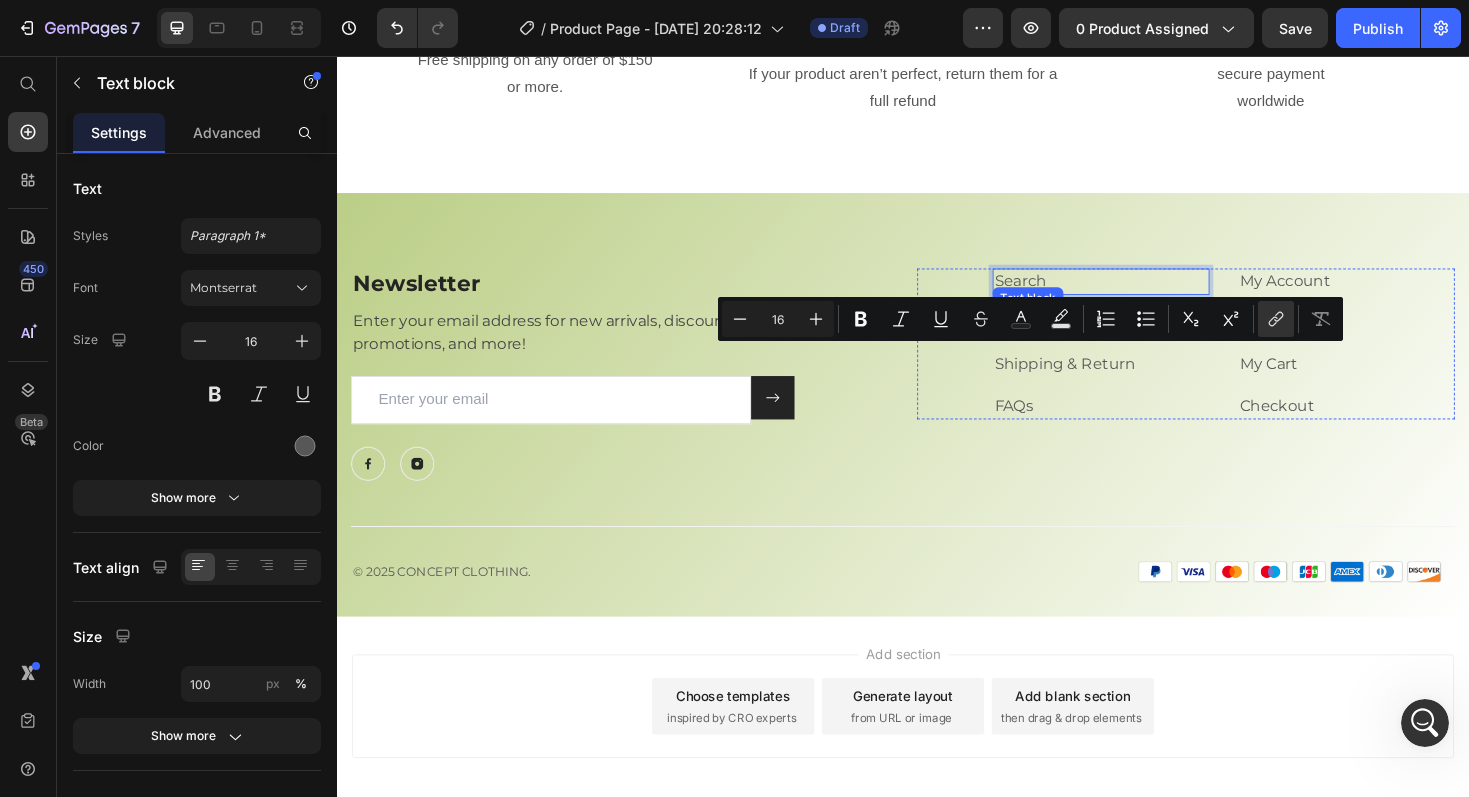 click on "Contact" at bounding box center (1147, 339) 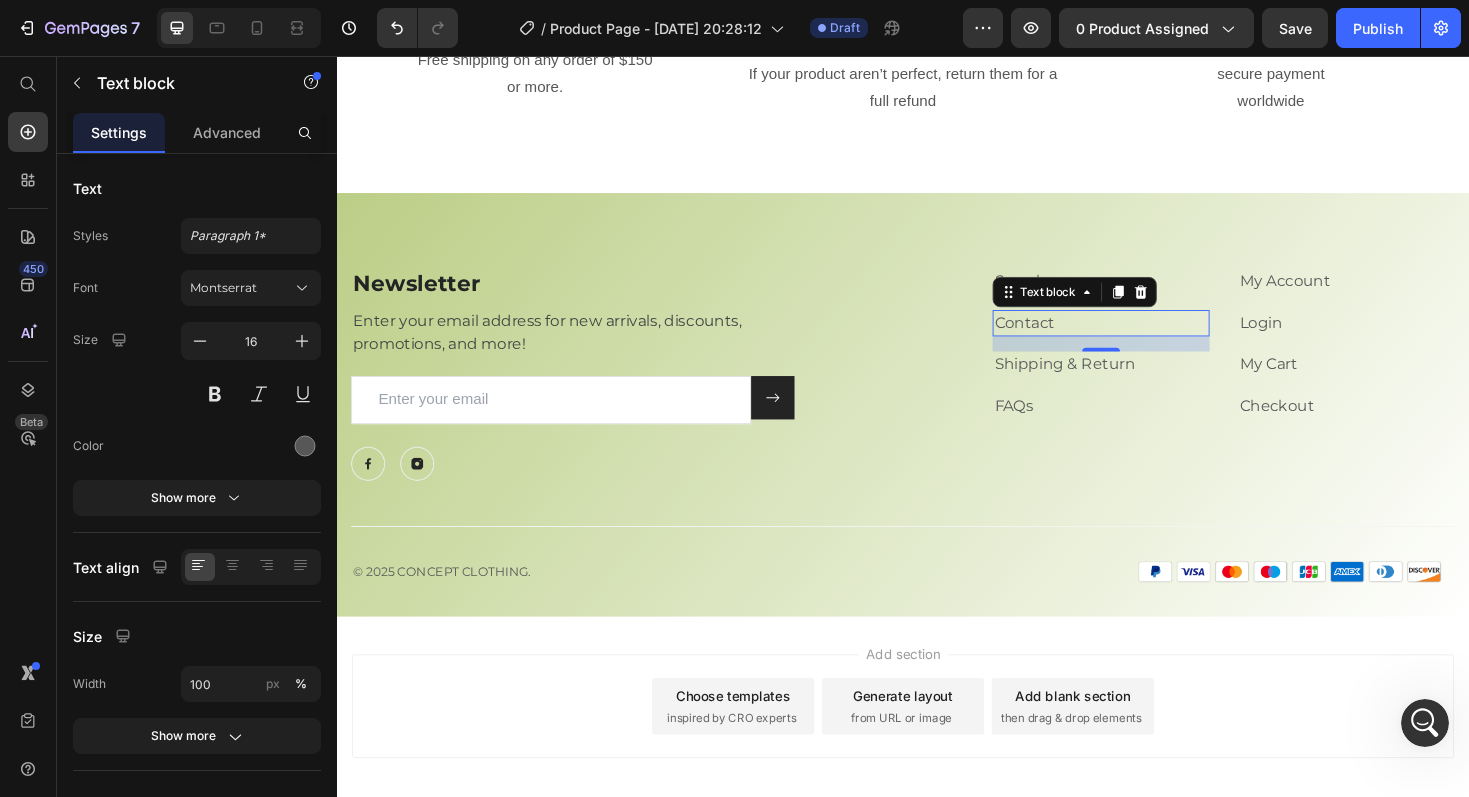 click on "Contact" at bounding box center (1066, 338) 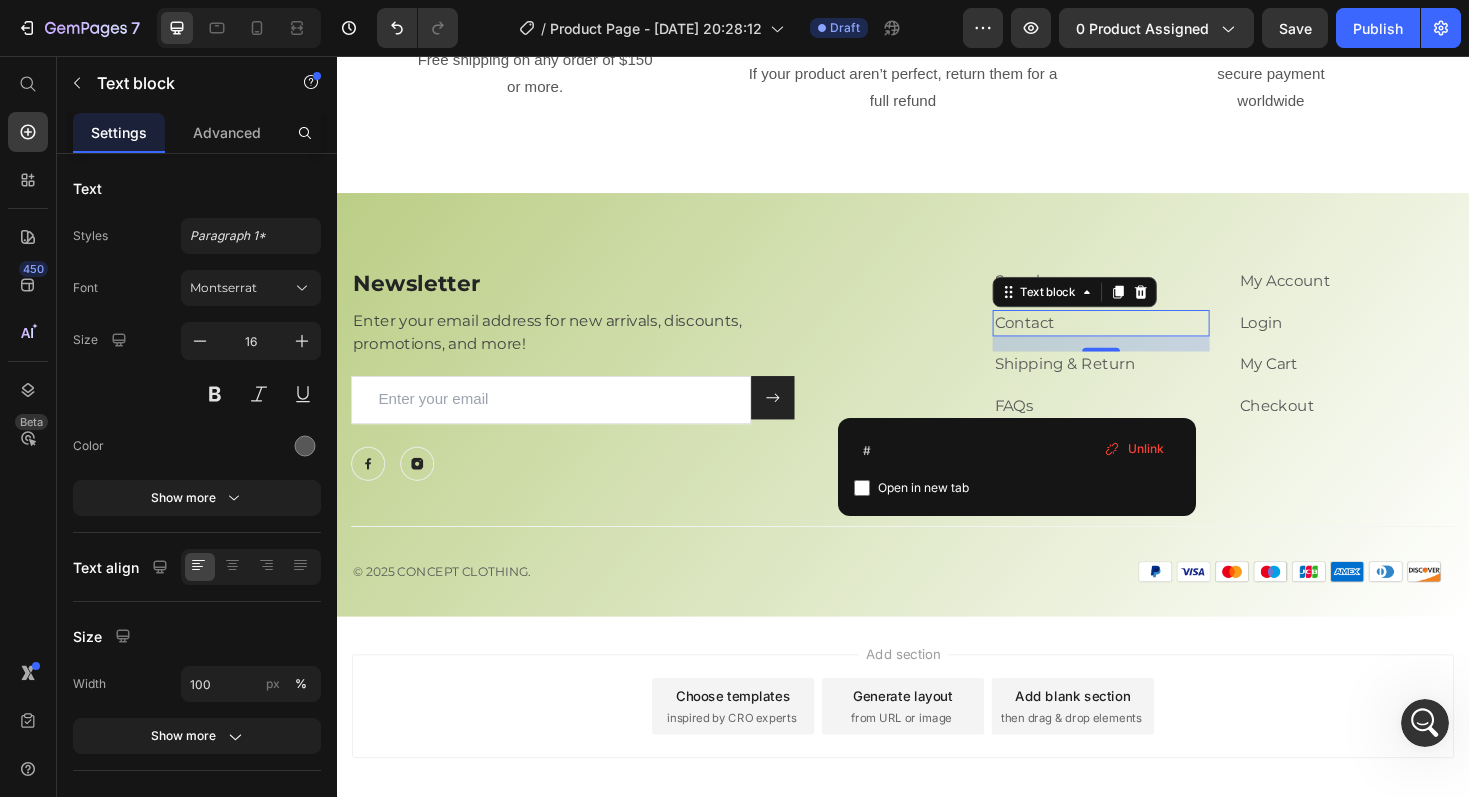 click on "Contact" at bounding box center (1066, 338) 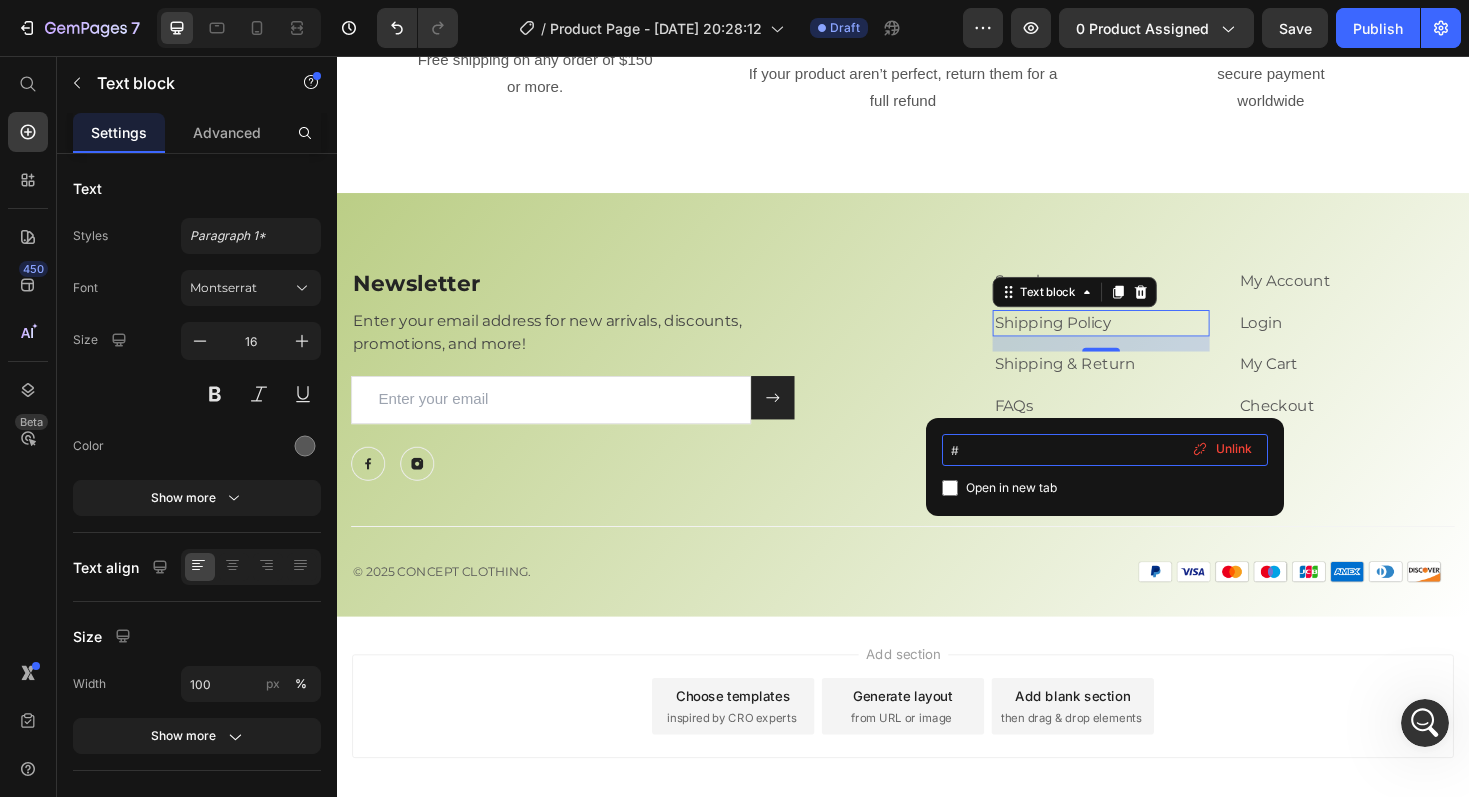 drag, startPoint x: 999, startPoint y: 447, endPoint x: 931, endPoint y: 447, distance: 68 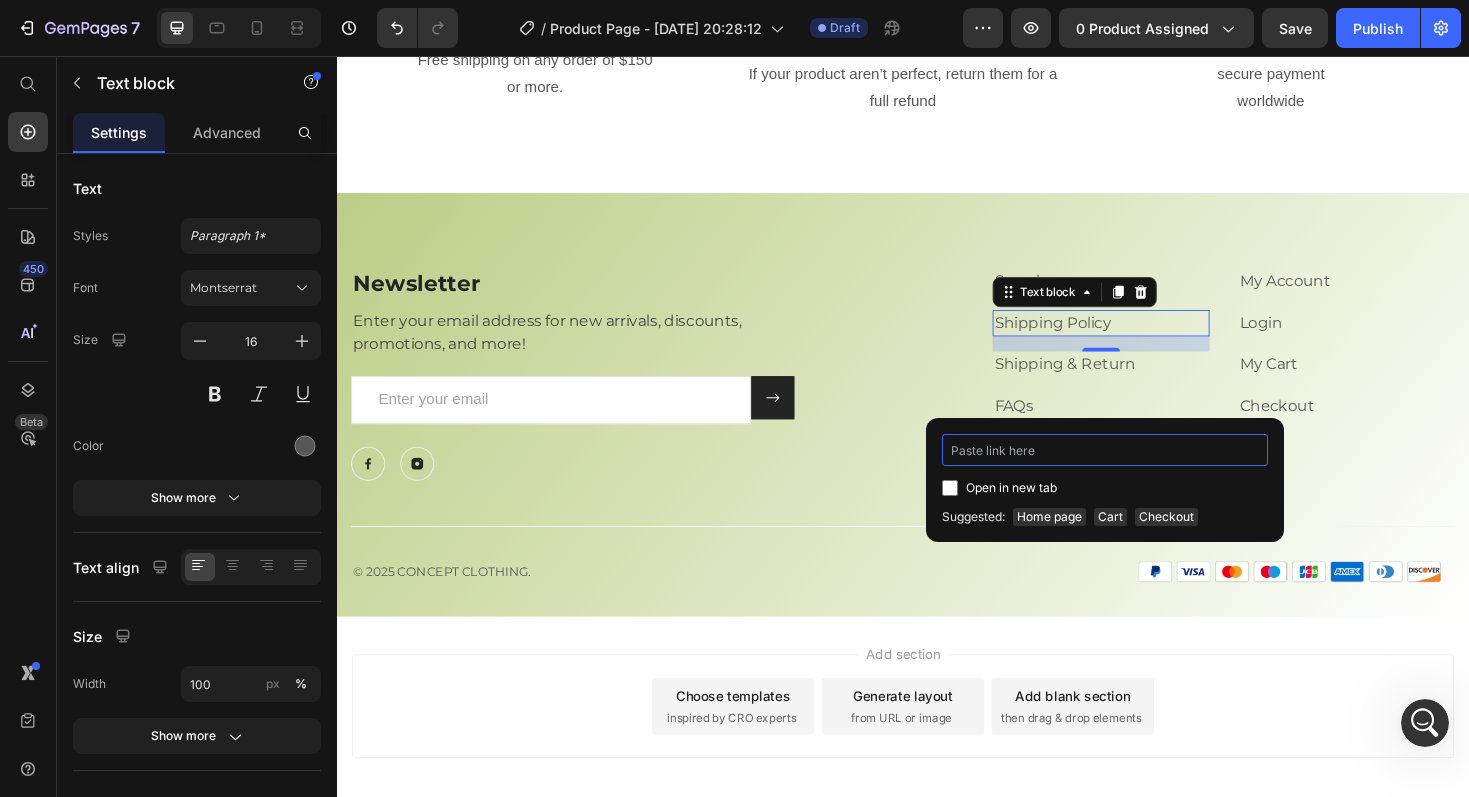 type on "https://cnptclothing.com/pages/shipping-policy" 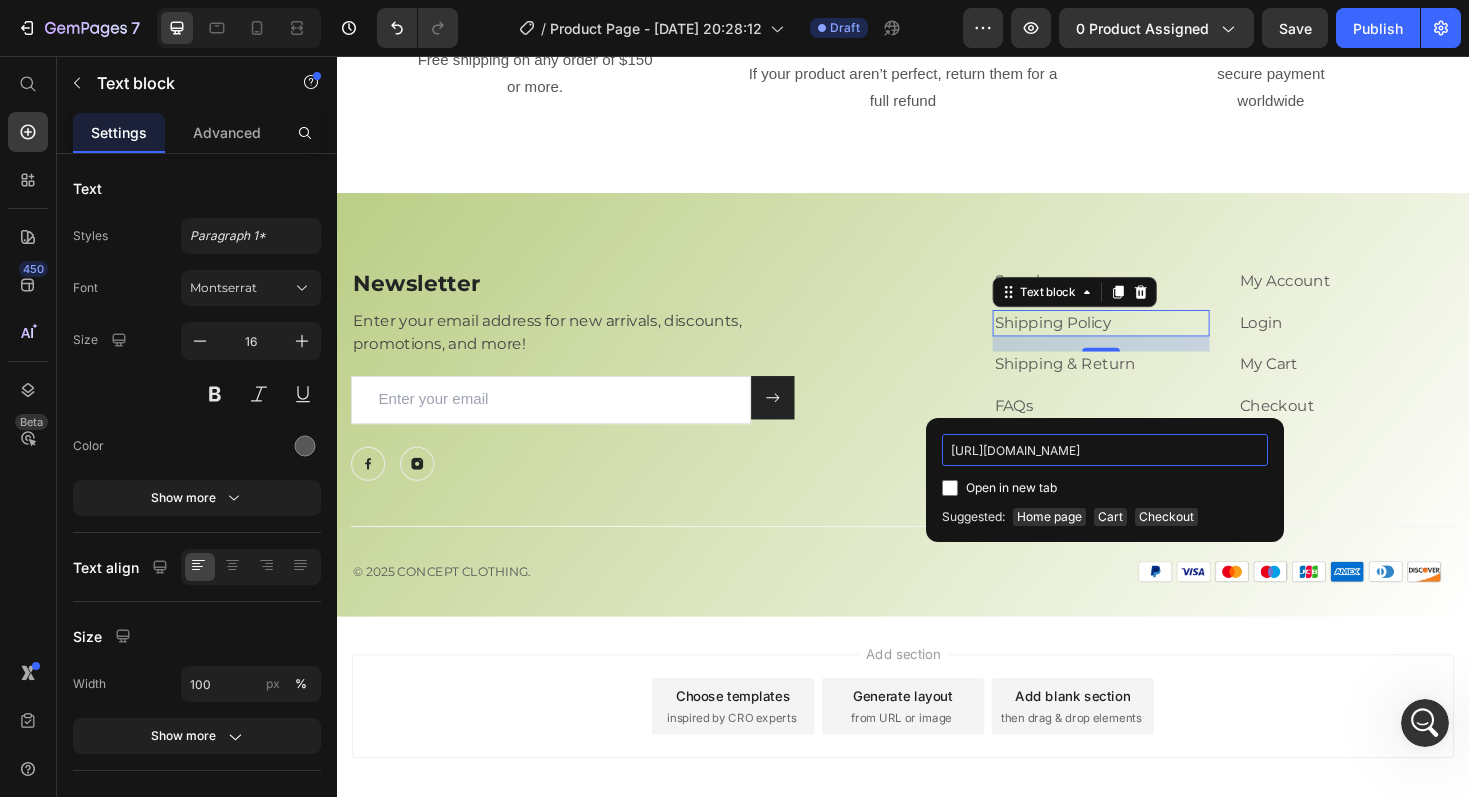 scroll, scrollTop: 0, scrollLeft: 46, axis: horizontal 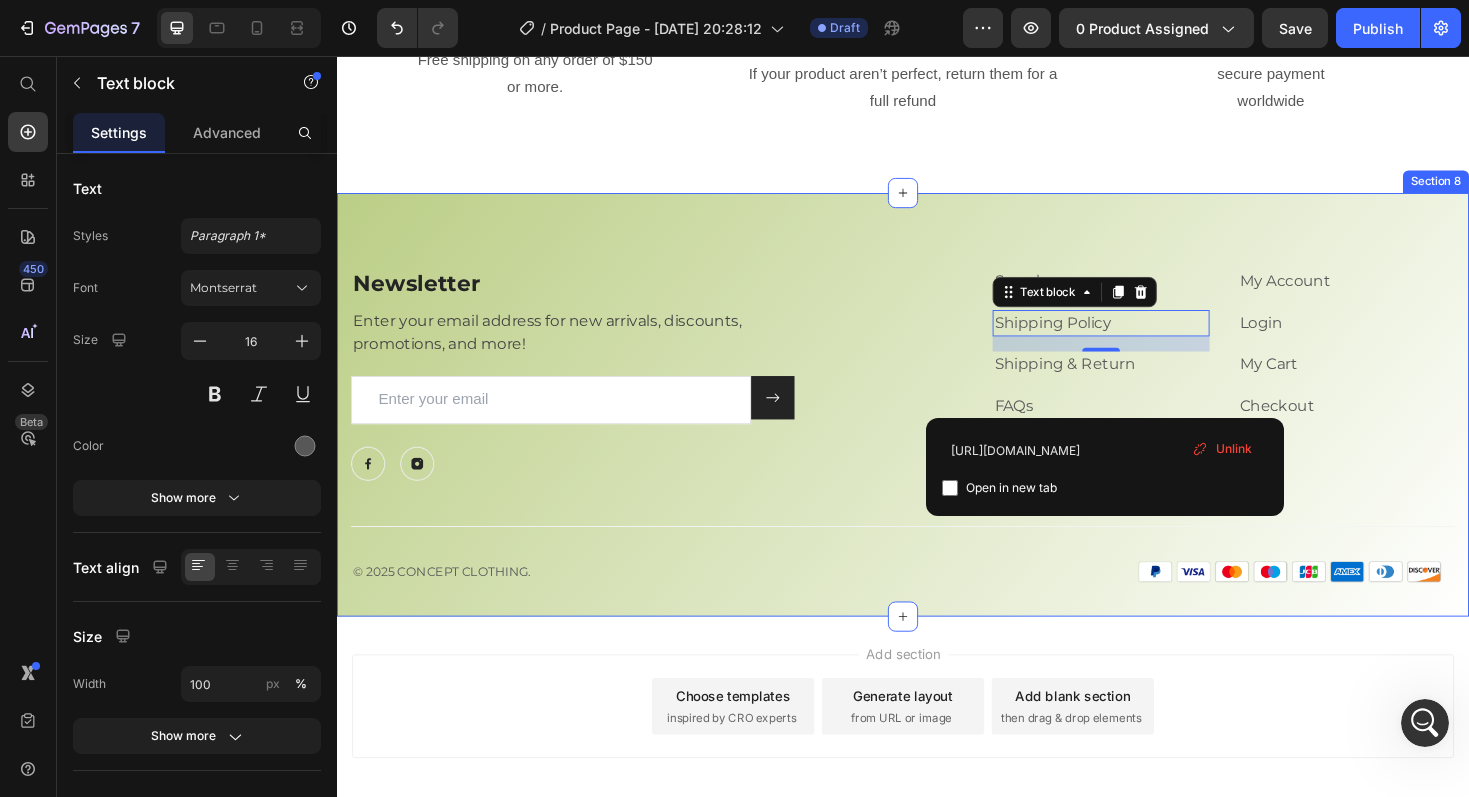 click on "Newsletter Heading Enter your email address for new arrivals, discounts, promotions, and more! Text block Email Field
Submit Button Row Newsletter Row Image Image Row Search Text block Shipping Policy Text block   16 Shipping & Return Text block FAQs Text block My Account Text block Login Text block My Cart Text block Checkout Text block Row Row                Title Line © 2025 CONCEPT CLOTHING. Text block Image Row Row Section 8" at bounding box center [937, 425] 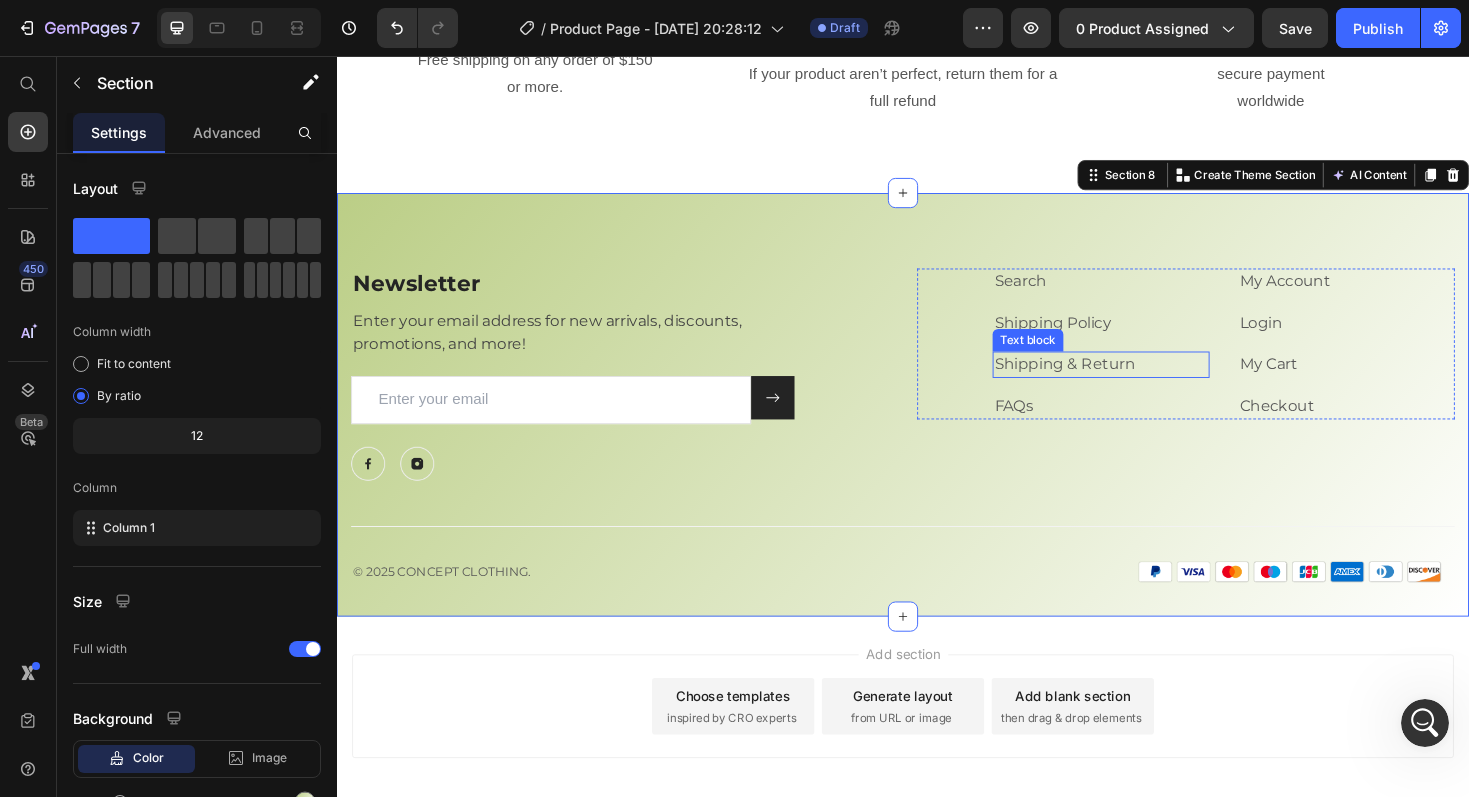 click on "Shipping & Return" at bounding box center (1108, 382) 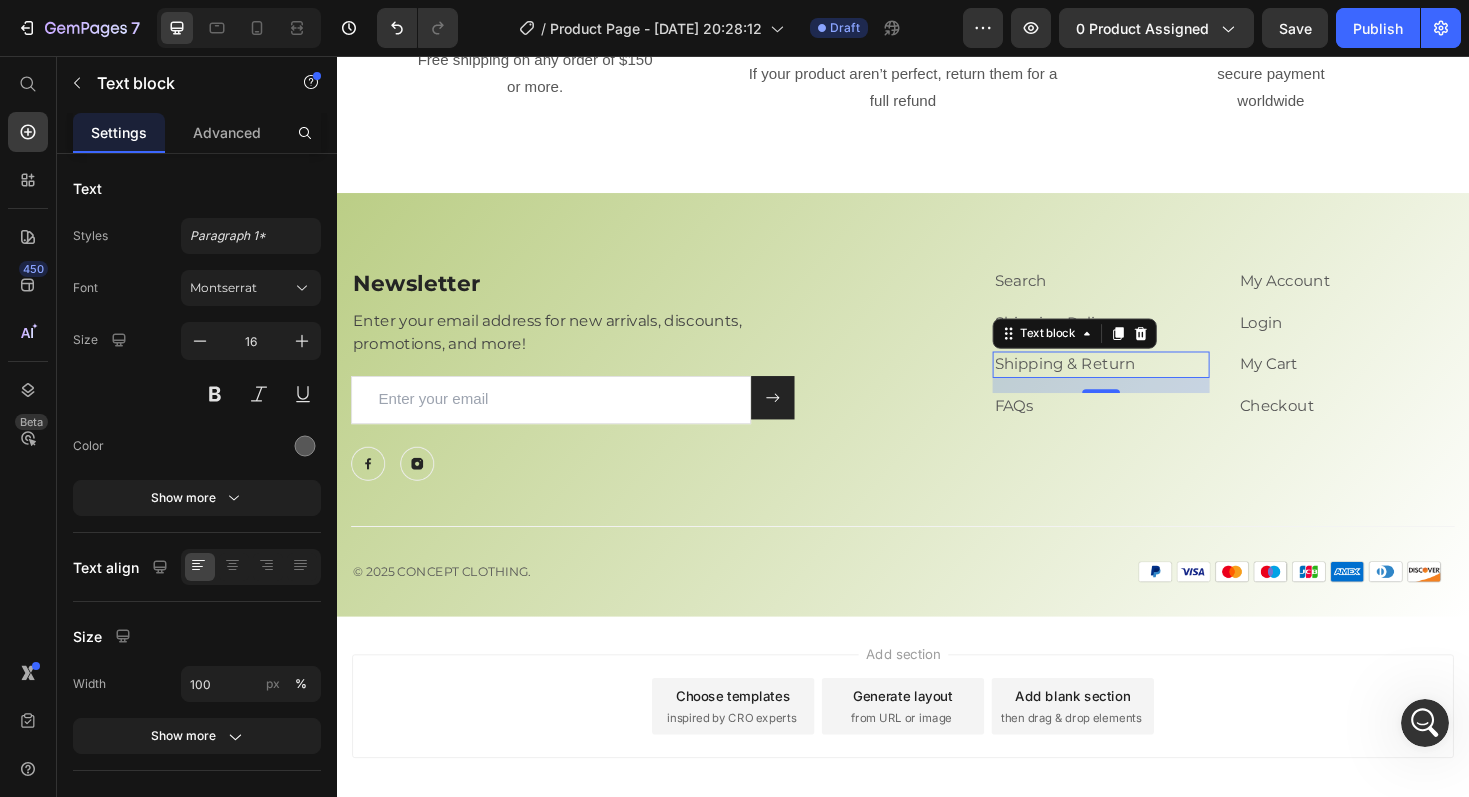 click on "Shipping & Return" at bounding box center (1108, 382) 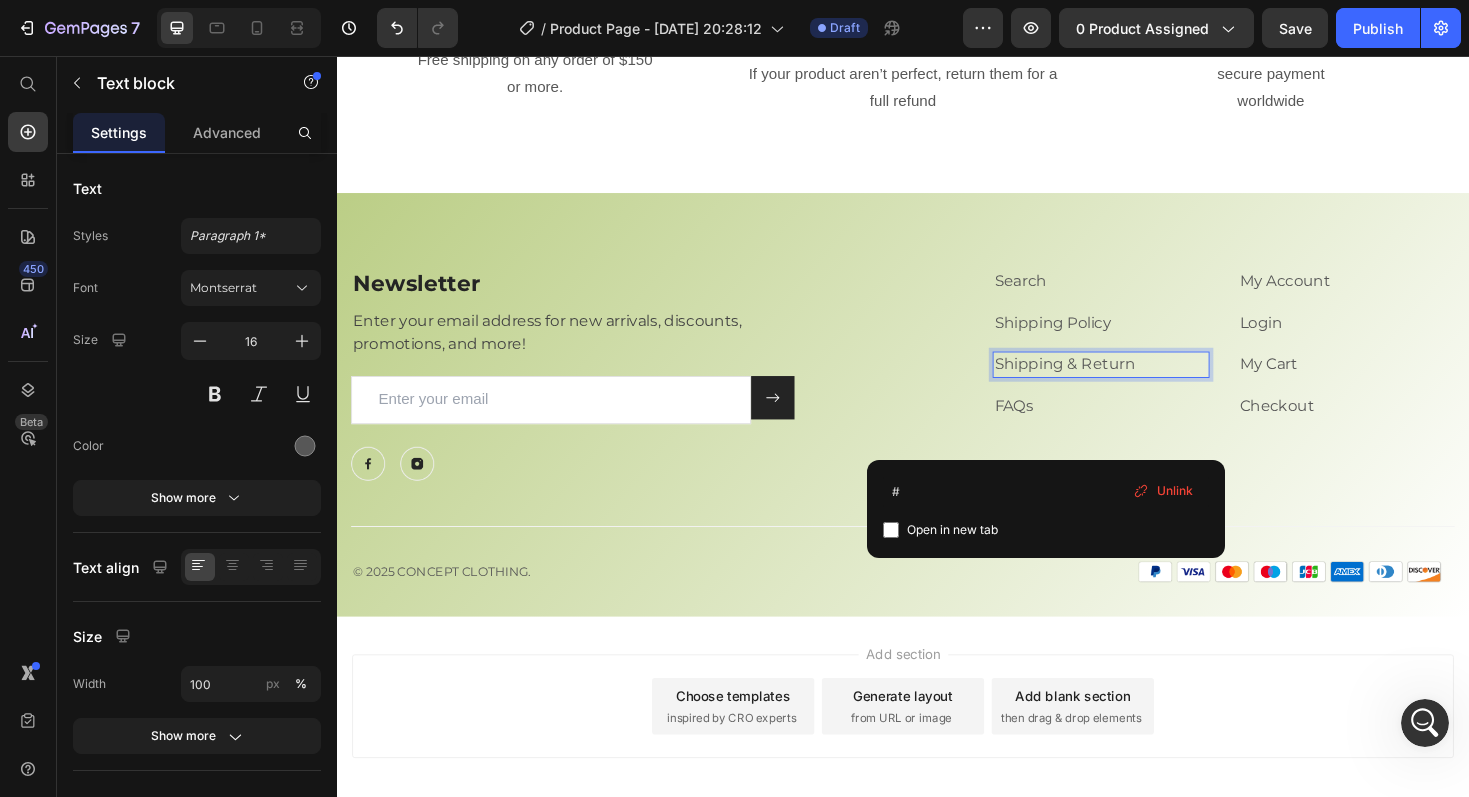 click on "Shipping & Return" at bounding box center (1108, 382) 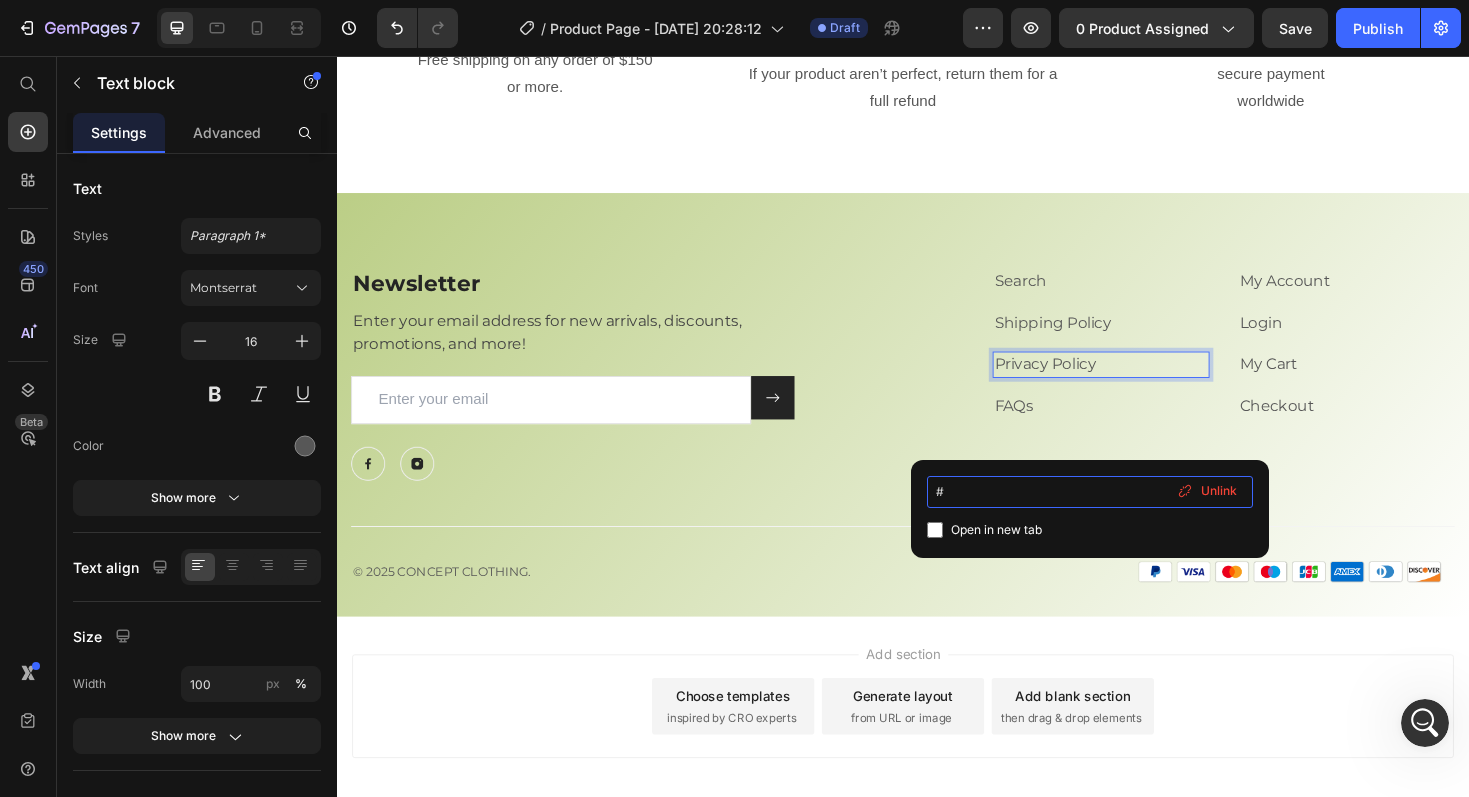 click on "#" at bounding box center [1090, 492] 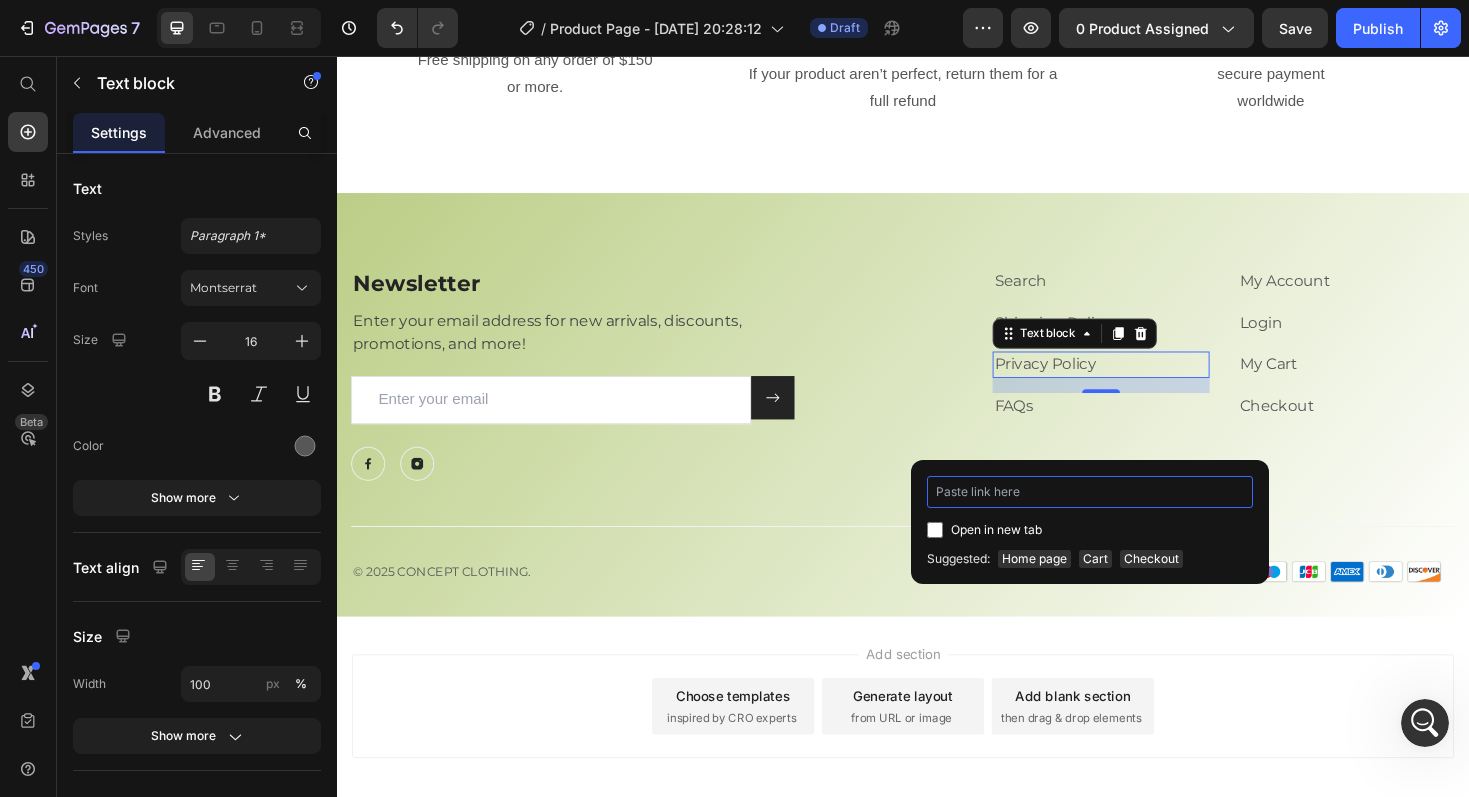 type on "https://cnptclothing.com/pages/privacy-policy" 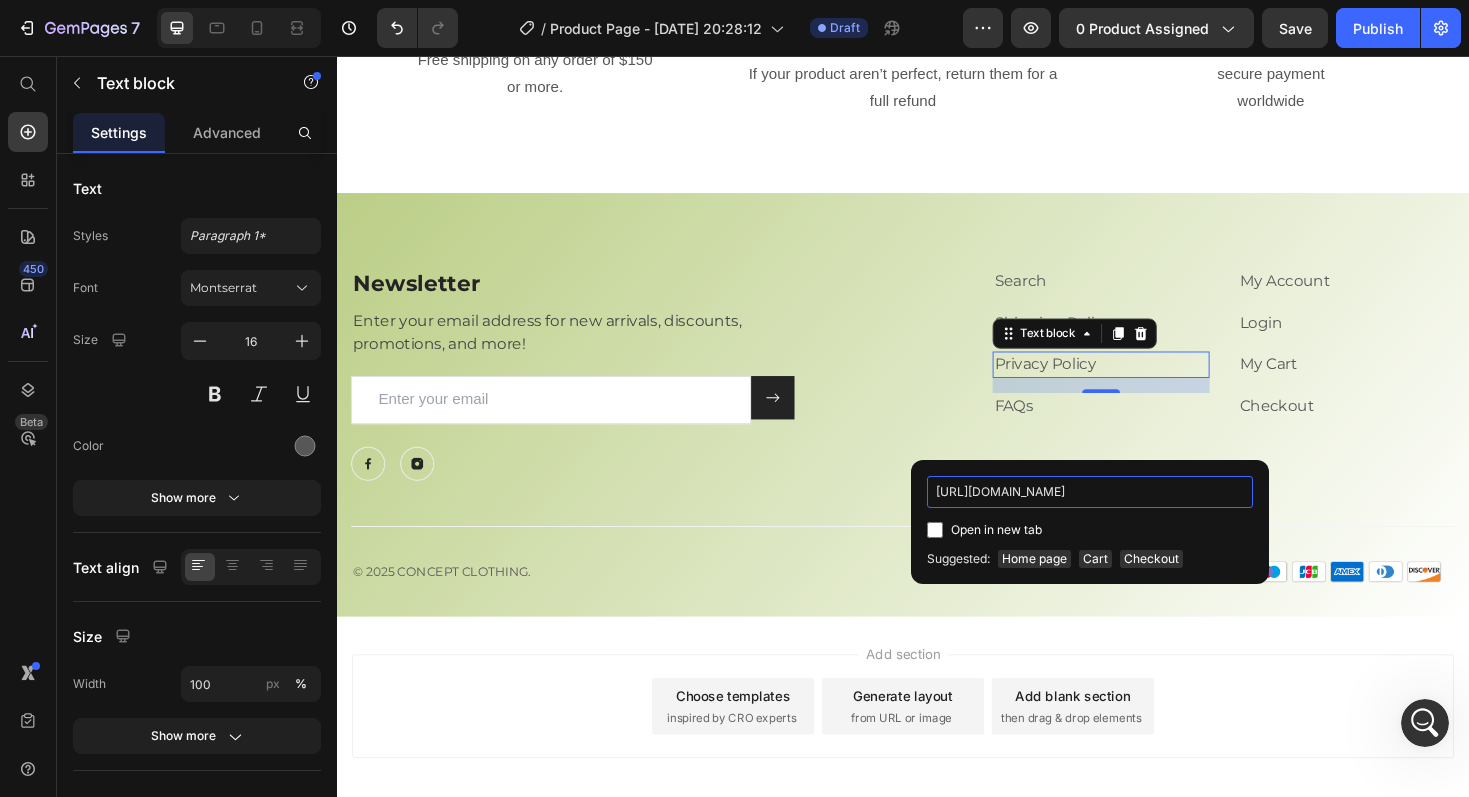 scroll, scrollTop: 0, scrollLeft: 39, axis: horizontal 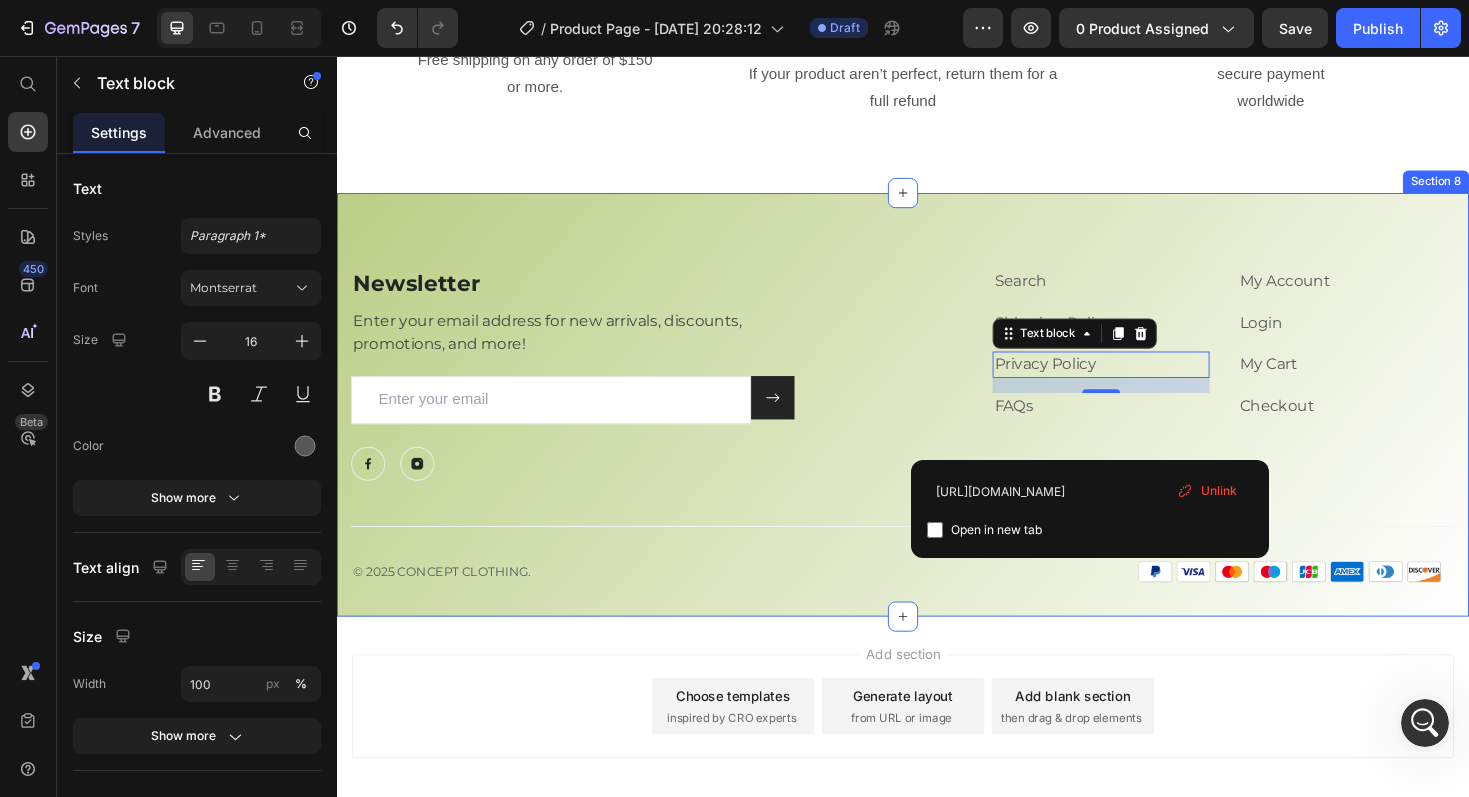 click on "Newsletter Heading Enter your email address for new arrivals, discounts, promotions, and more! Text block Email Field
Submit Button Row Newsletter Row Image Image Row Search Text block Shipping Policy Text block Privacy Policy Text block   16 FAQs Text block My Account Text block Login Text block My Cart Text block Checkout Text block Row Row                Title Line © 2025 CONCEPT CLOTHING. Text block Image Row Row Section 8" at bounding box center (937, 425) 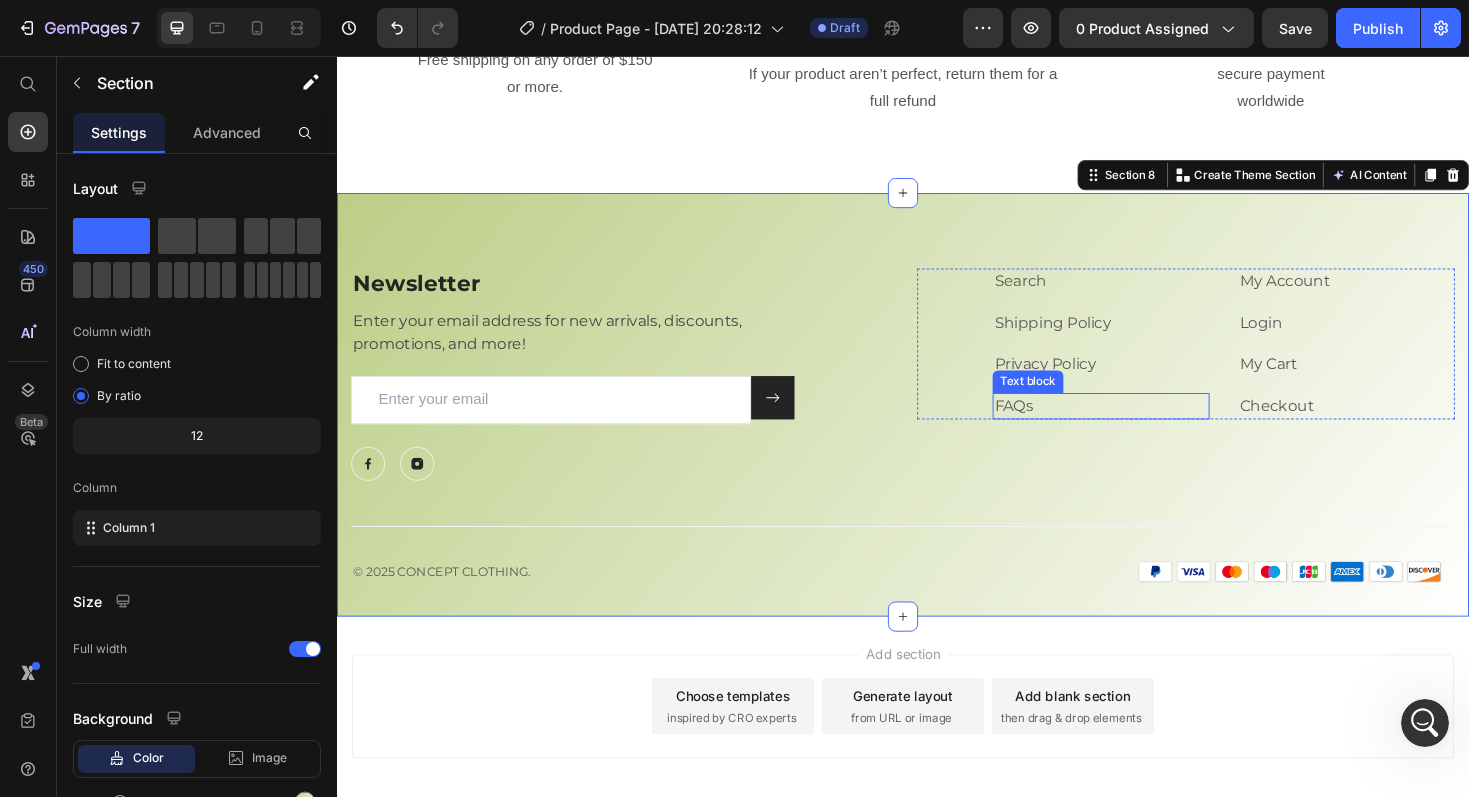 click on "FAQs" at bounding box center (1147, 427) 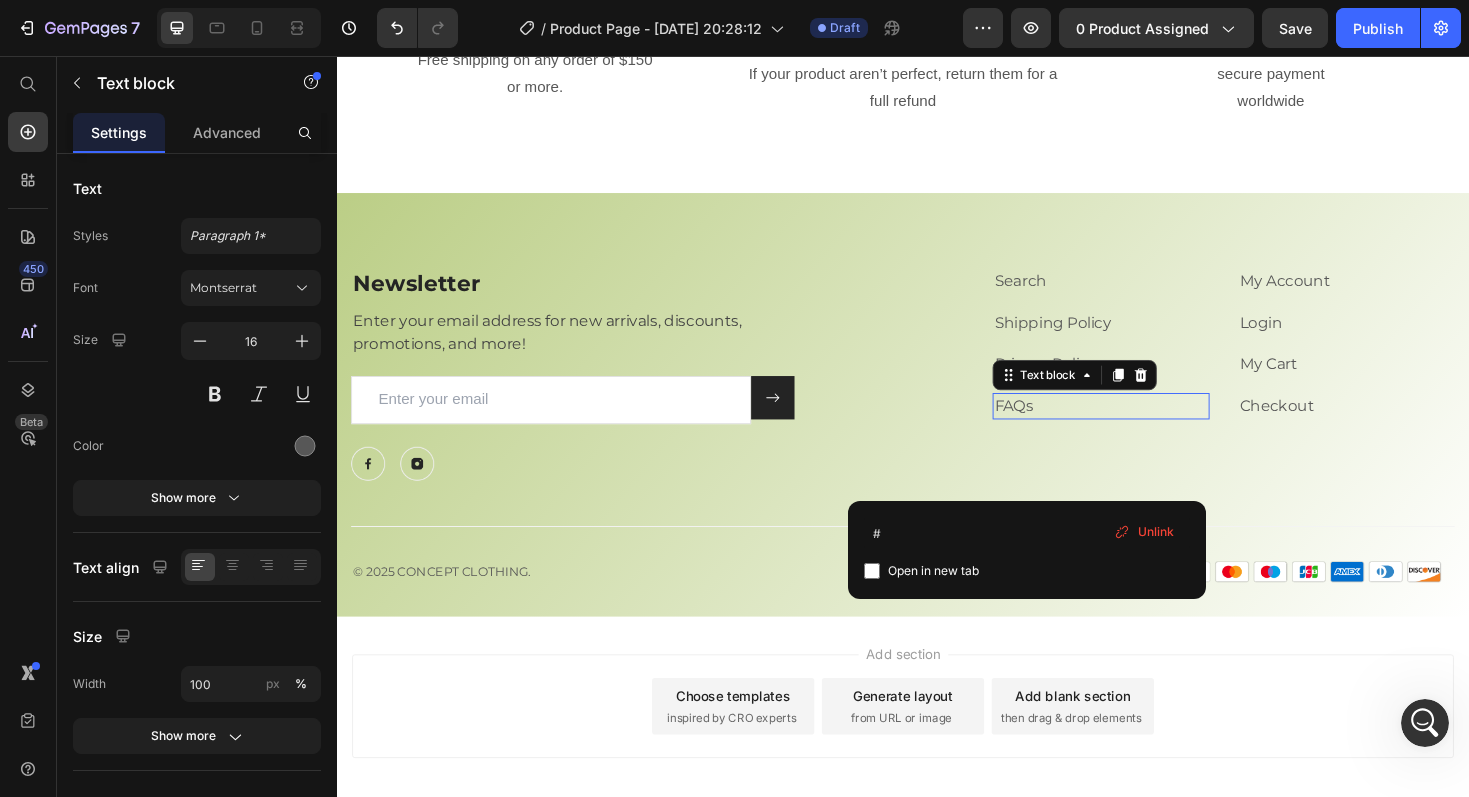 click on "FAQs" at bounding box center [1147, 427] 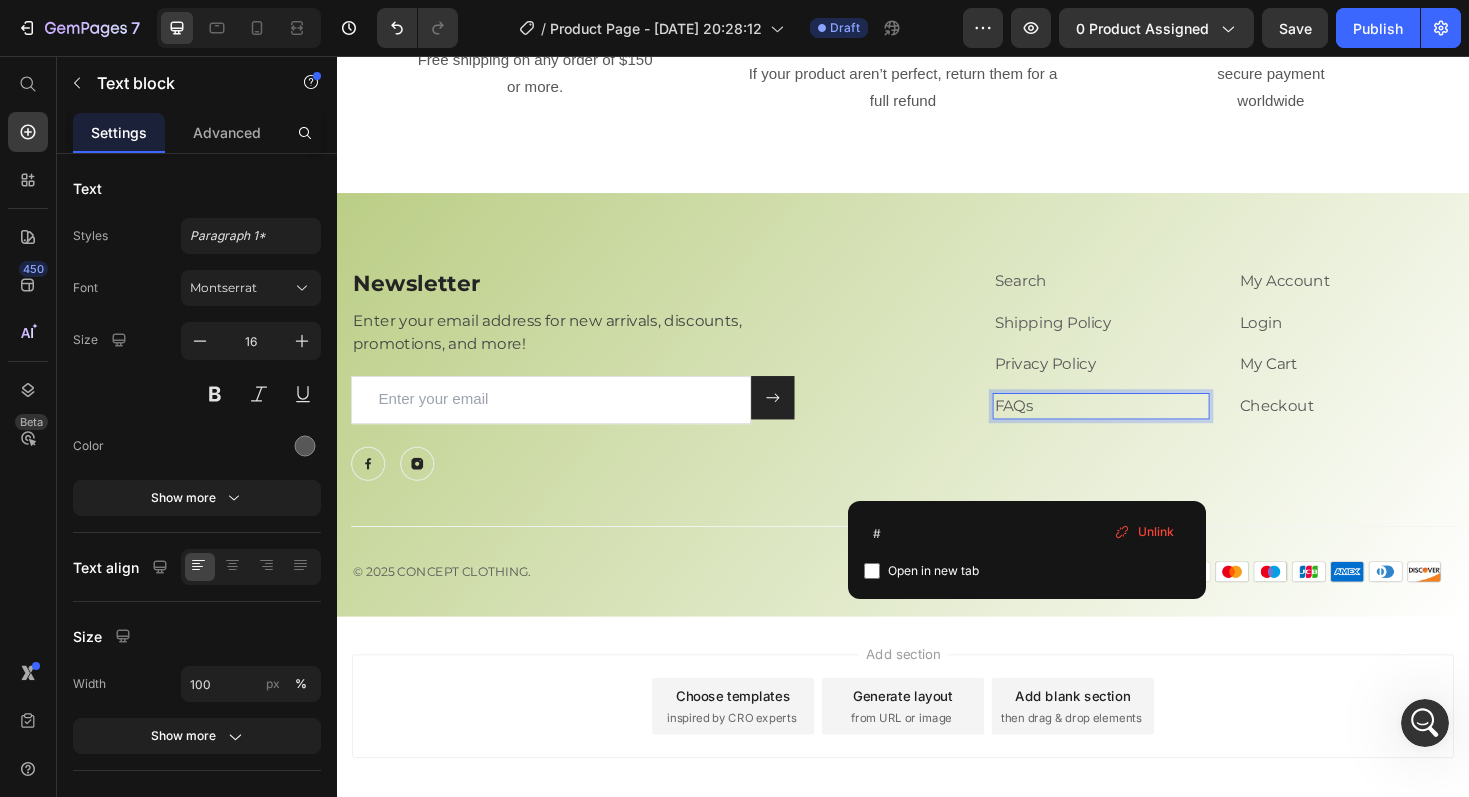 click on "FAQs" at bounding box center [1147, 427] 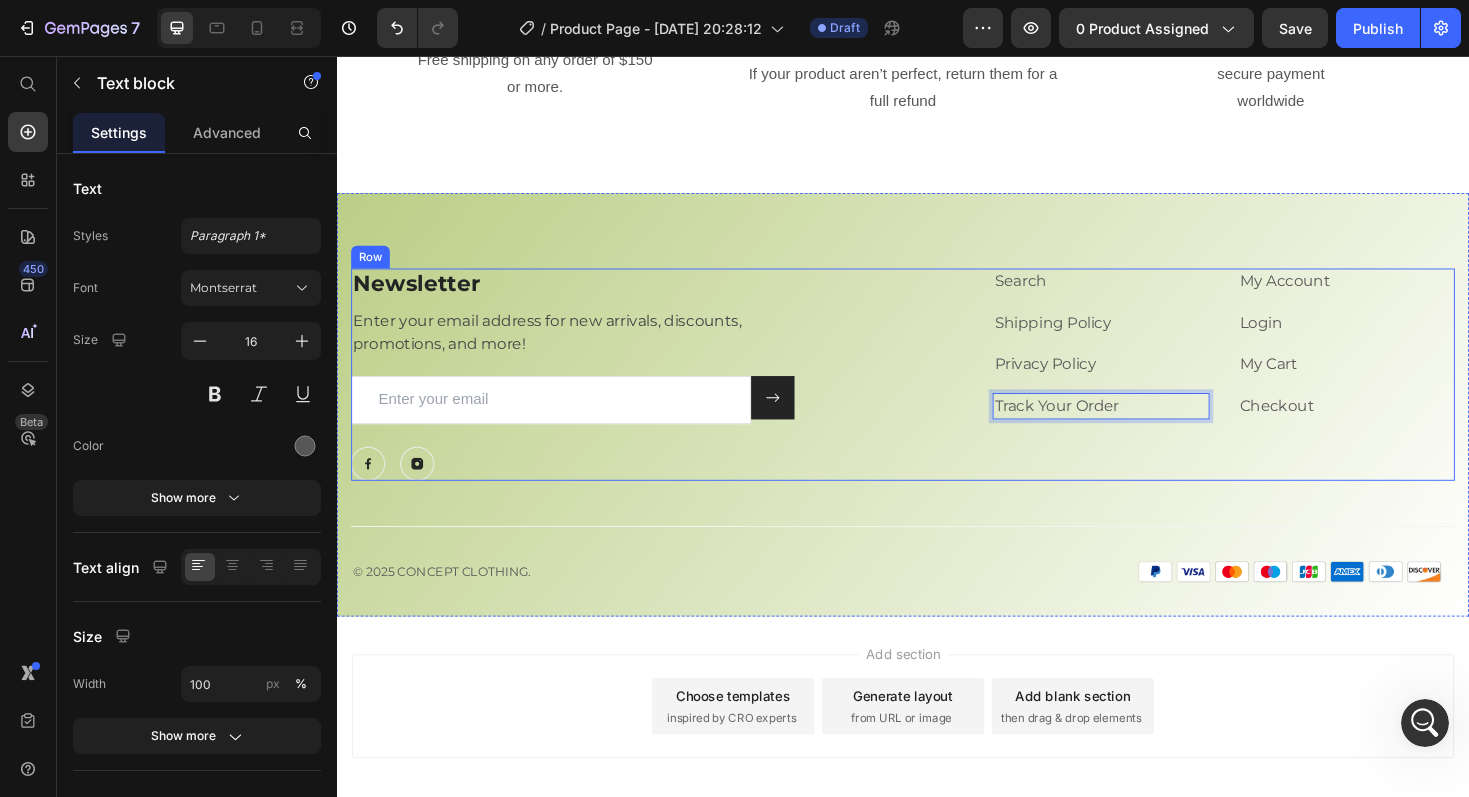 click on "Search Text block Shipping Policy Text block Privacy Policy Text block Track Your Order Text block   0 My Account Text block Login Text block My Cart Text block Checkout Text block Row" at bounding box center [1237, 393] 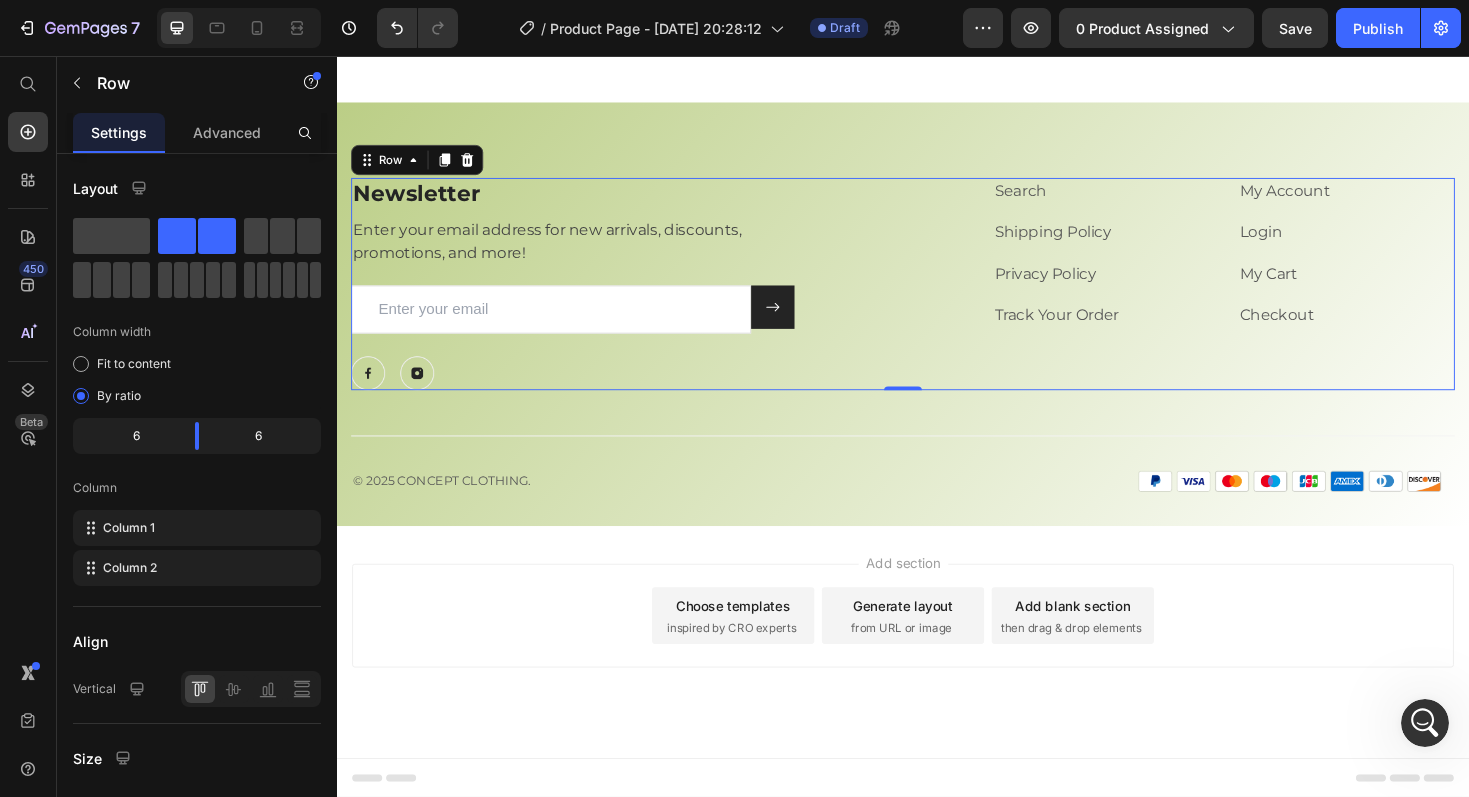 scroll, scrollTop: 4343, scrollLeft: 0, axis: vertical 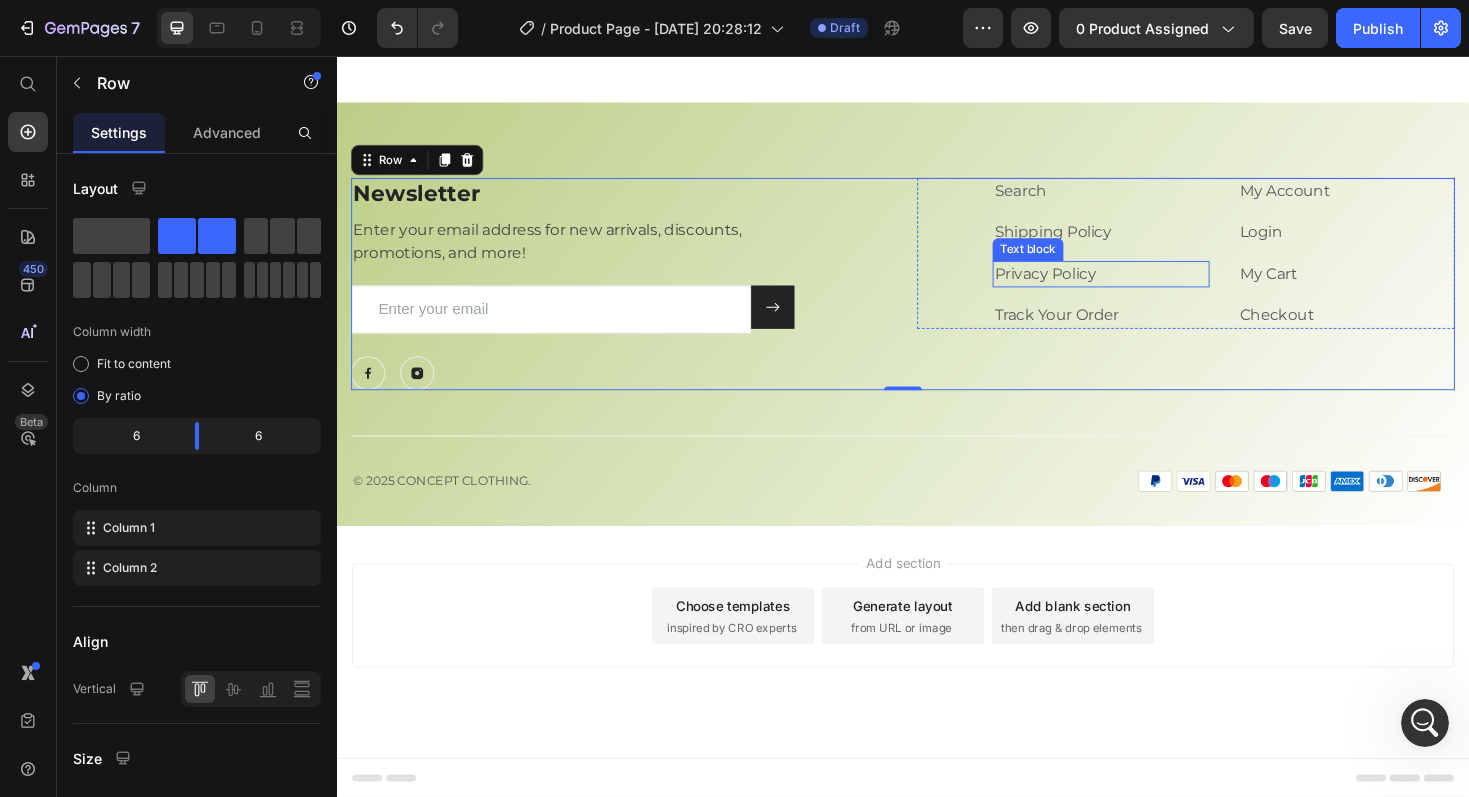 click on "Privacy Policy" at bounding box center [1088, 286] 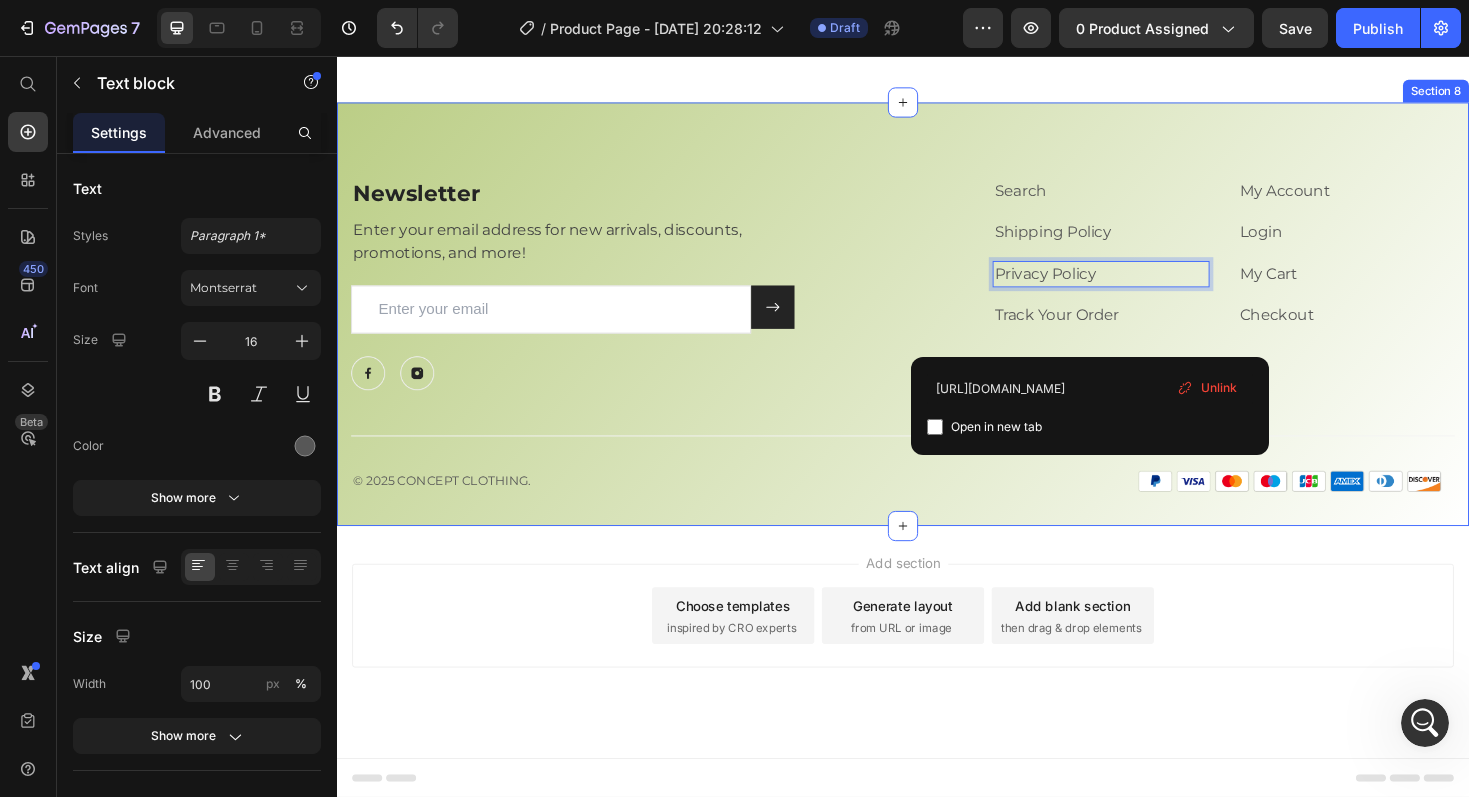 click on "Newsletter Heading Enter your email address for new arrivals, discounts, promotions, and more! Text block Email Field
Submit Button Row Newsletter Row Image Image Row Search Text block Shipping Policy Text block Privacy Policy Text block   16 Track Your Order Text block My Account Text block Login Text block My Cart Text block Checkout Text block Row Row                Title Line © 2025 CONCEPT CLOTHING. Text block Image Row Row Section 8" at bounding box center [937, 329] 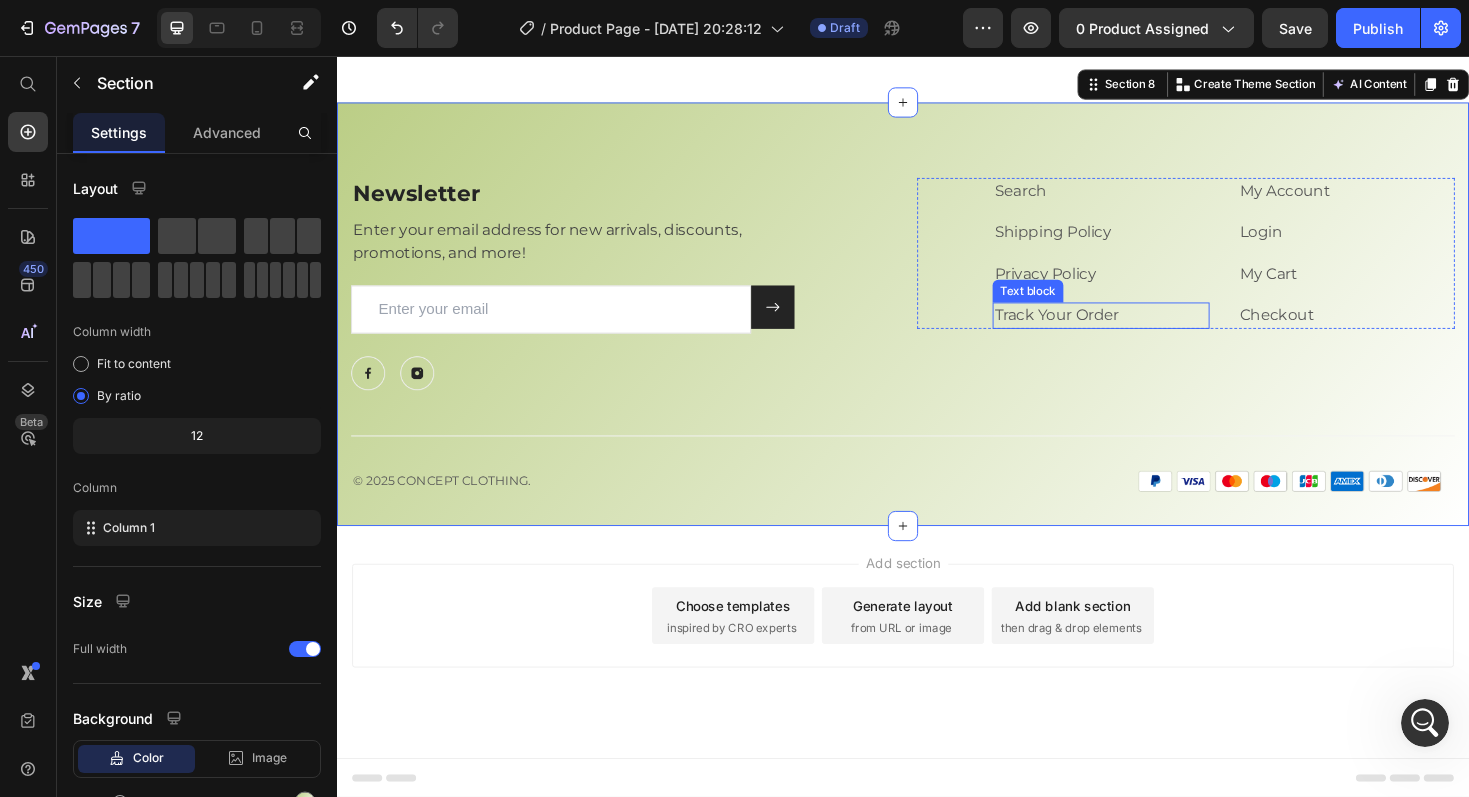 click on "Track Your Order" at bounding box center [1147, 331] 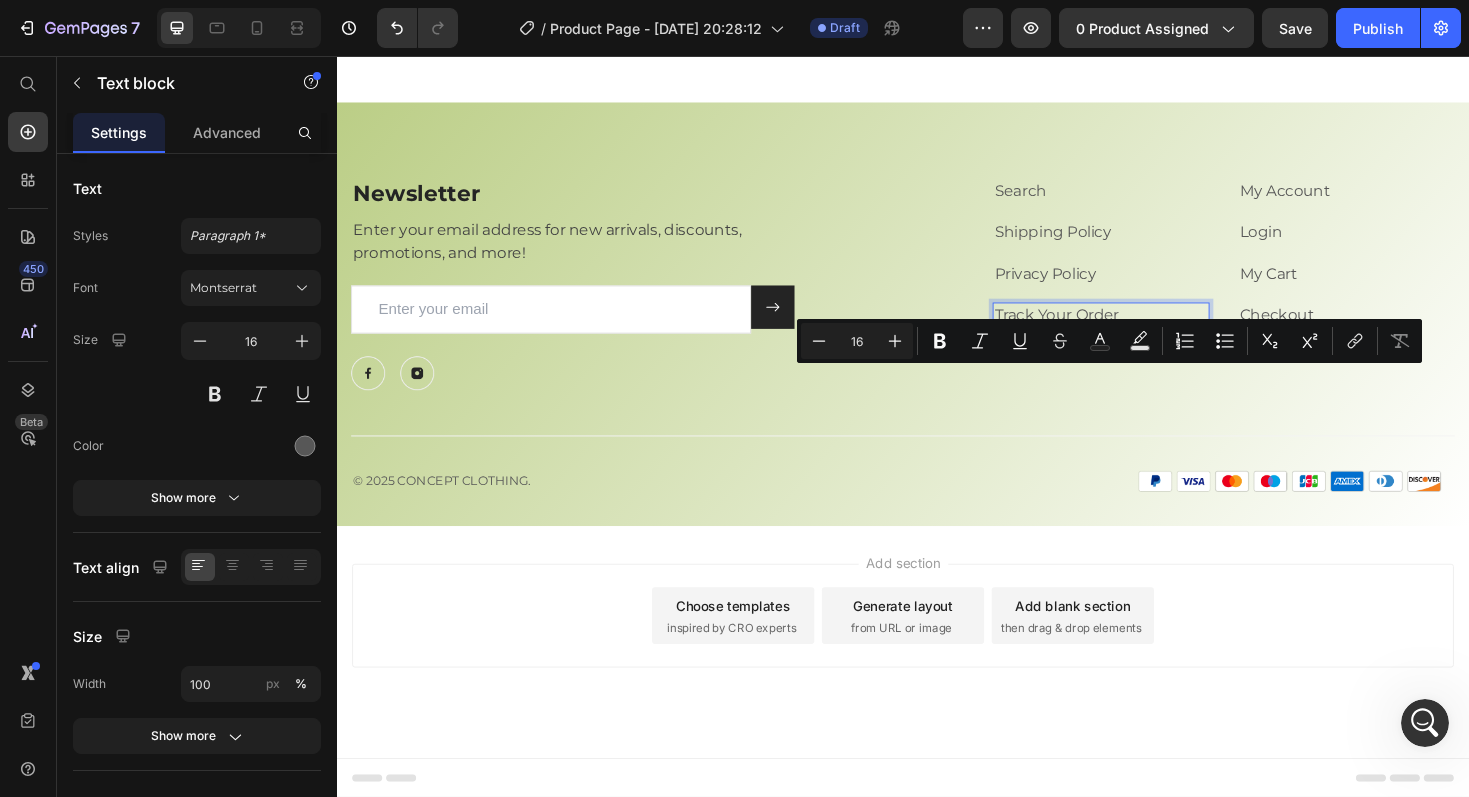 click on "Track Your Order" at bounding box center [1147, 331] 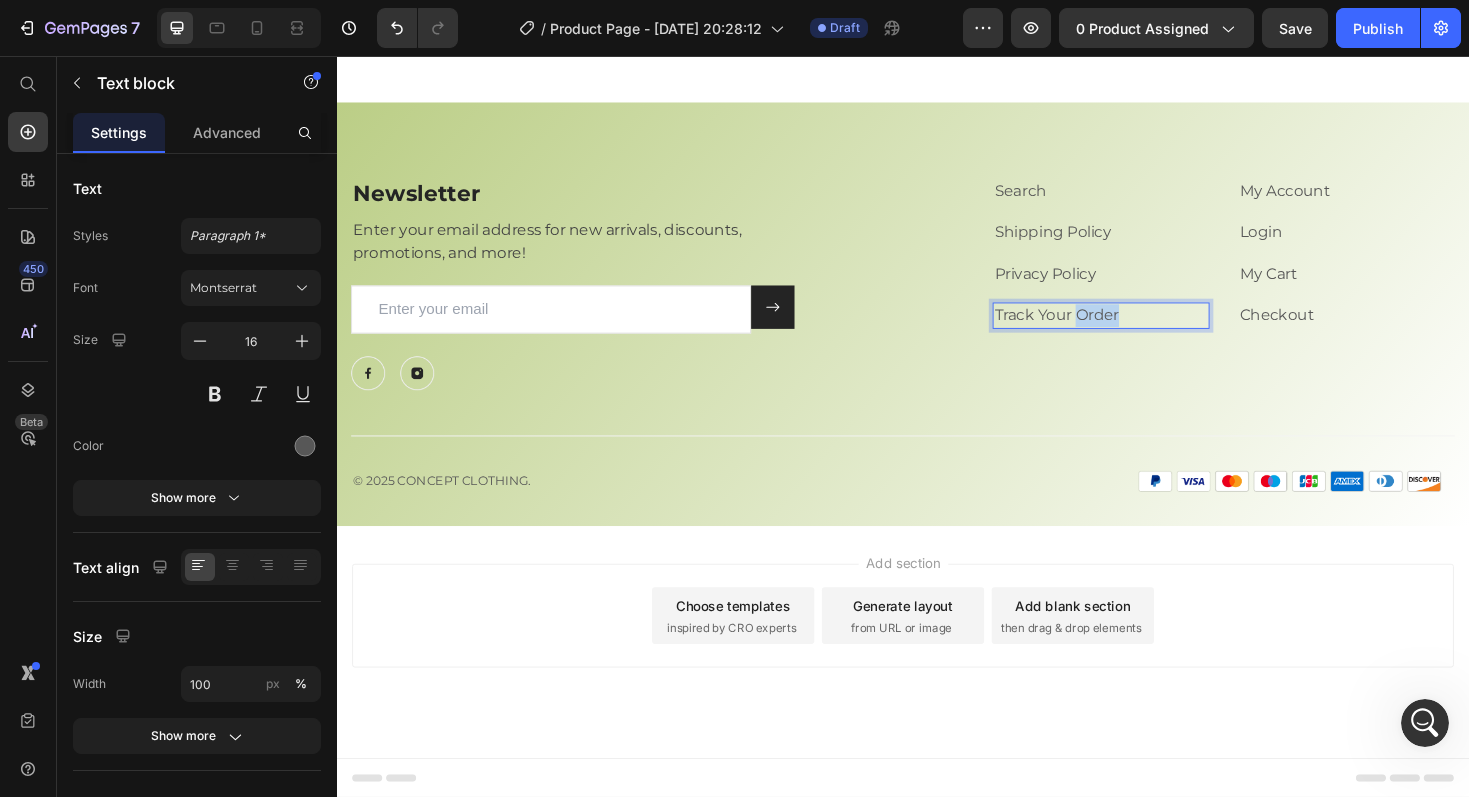 click on "Track Your Order" at bounding box center (1147, 331) 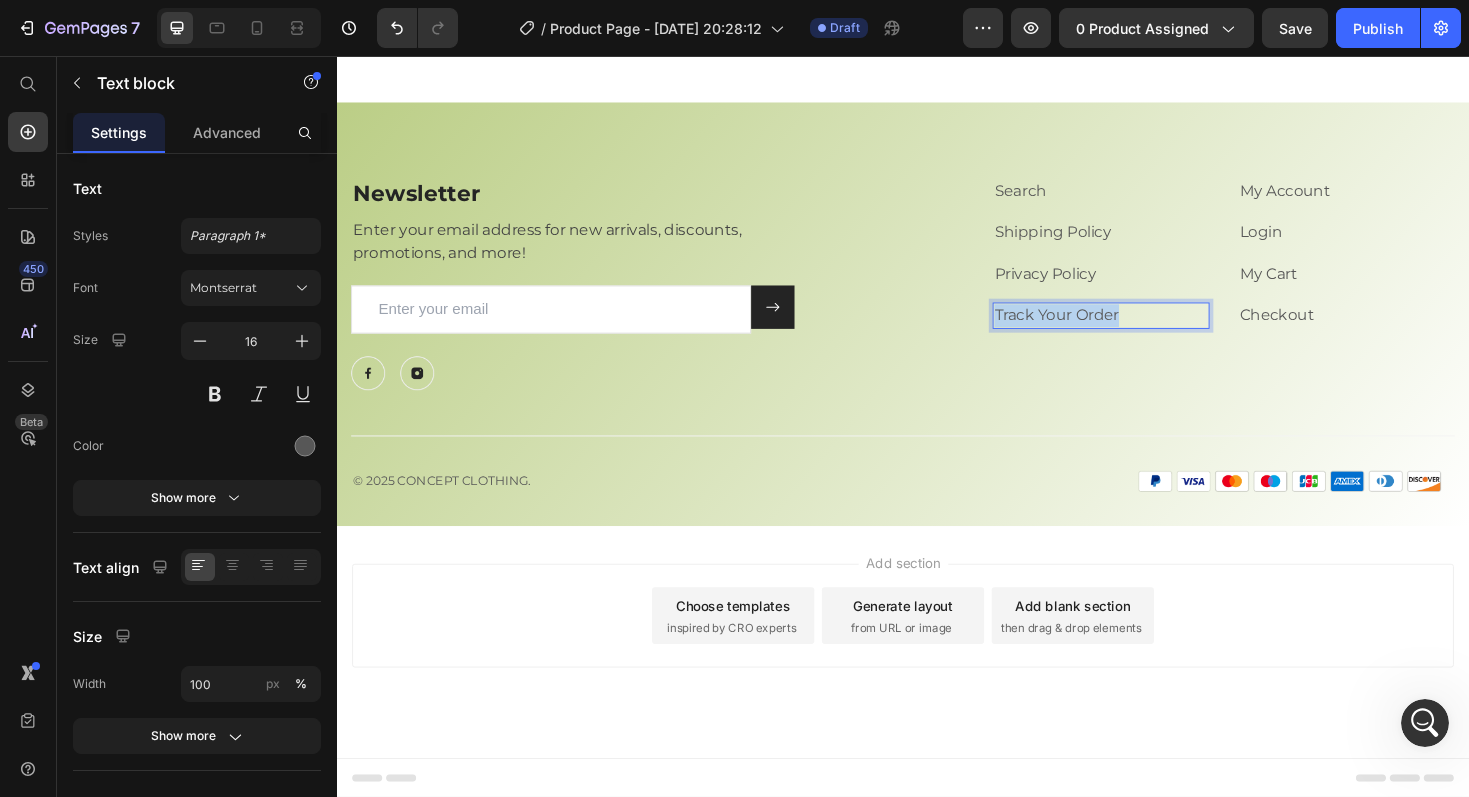 click on "Track Your Order" at bounding box center [1147, 331] 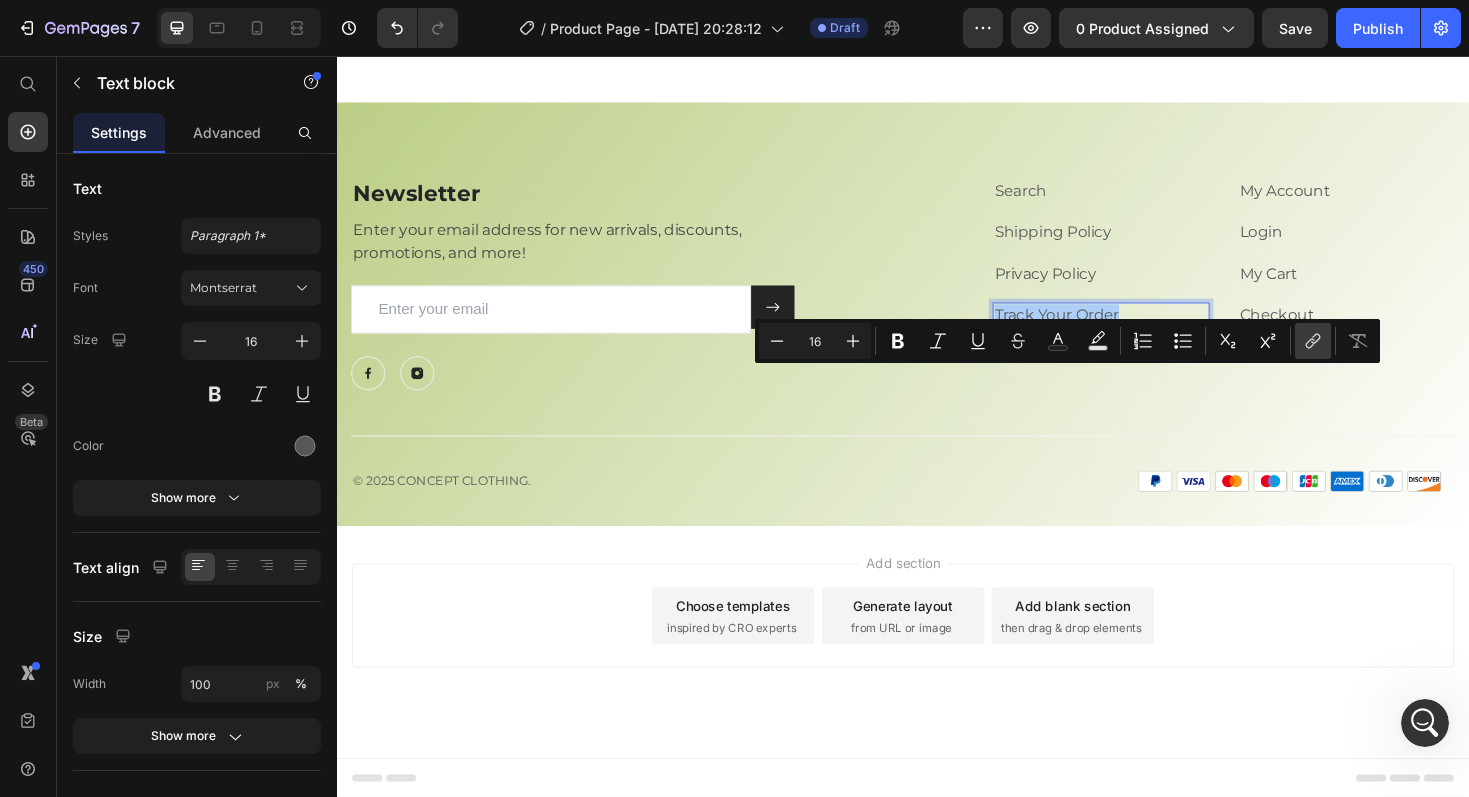 click 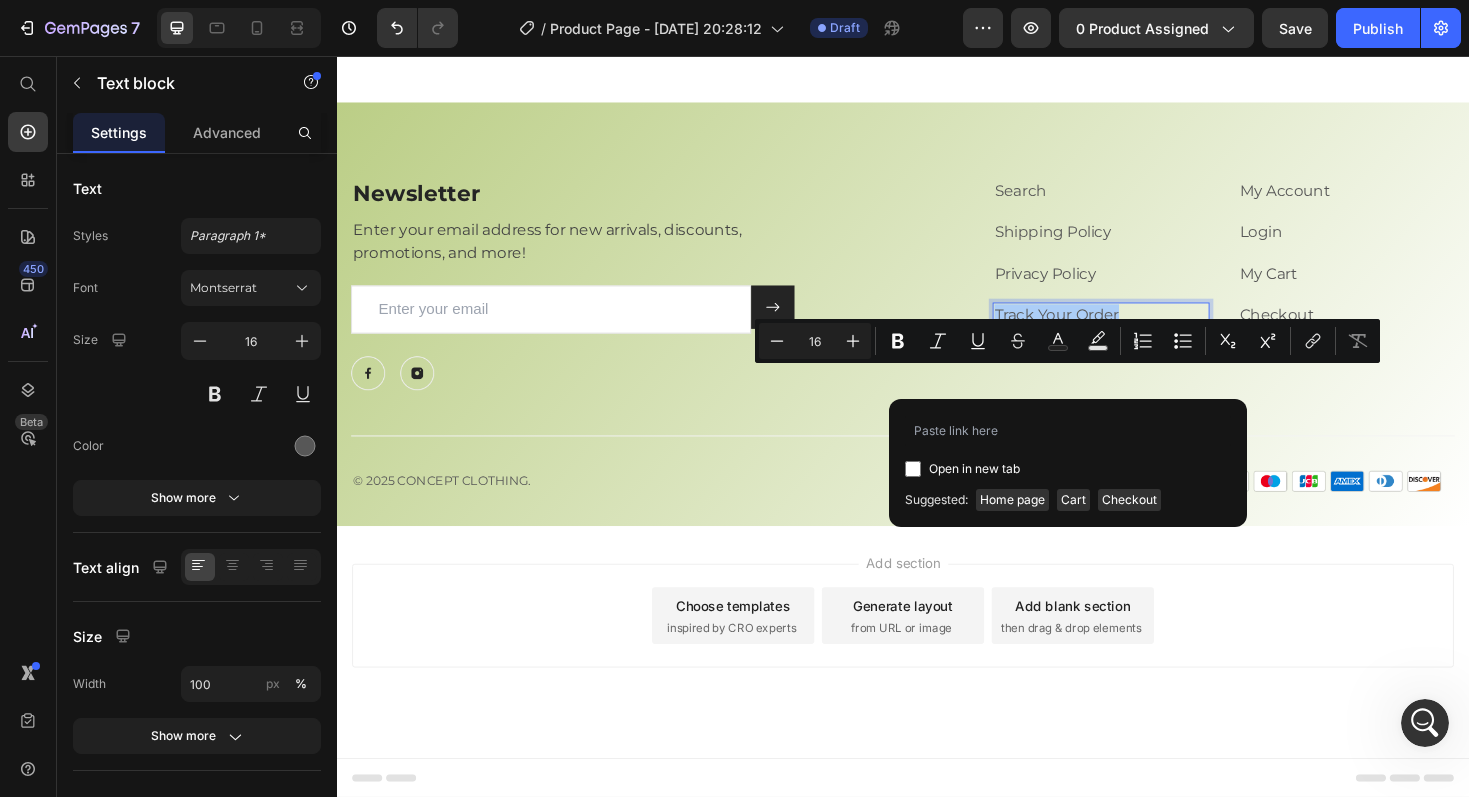 type on "https://cnptclothing.com/apps/parcelpanel" 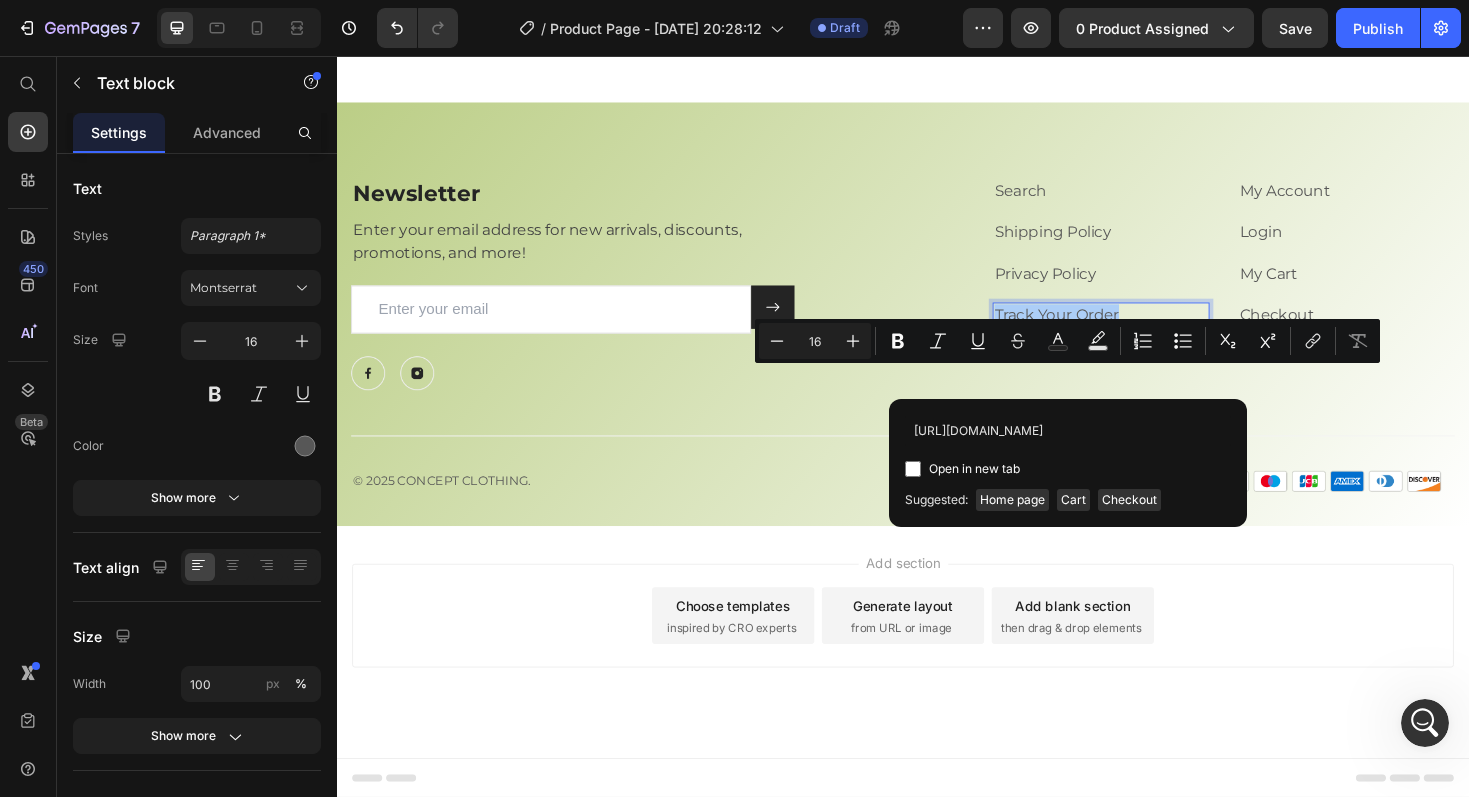 scroll, scrollTop: 0, scrollLeft: 18, axis: horizontal 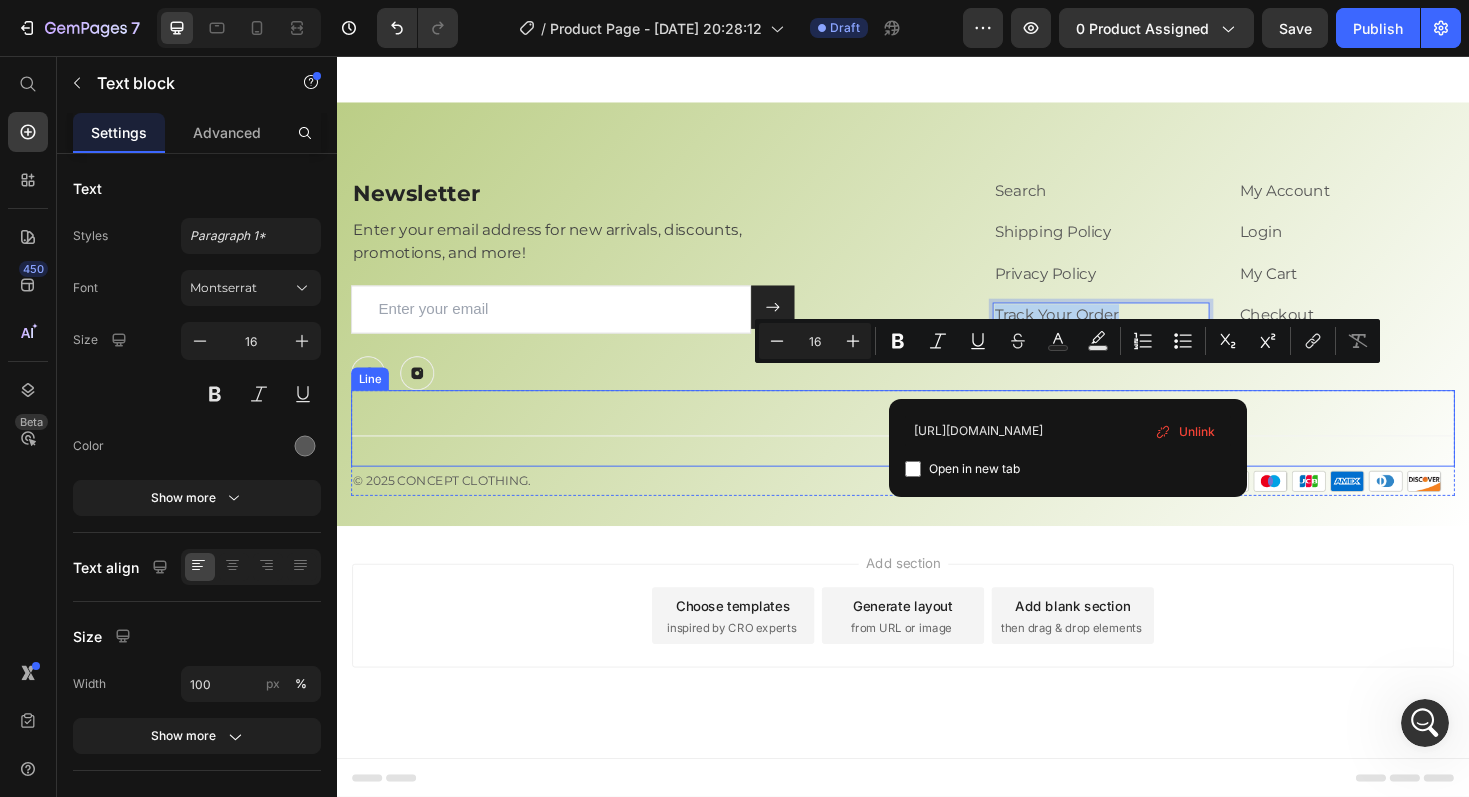 click on "Title Line" at bounding box center [937, 450] 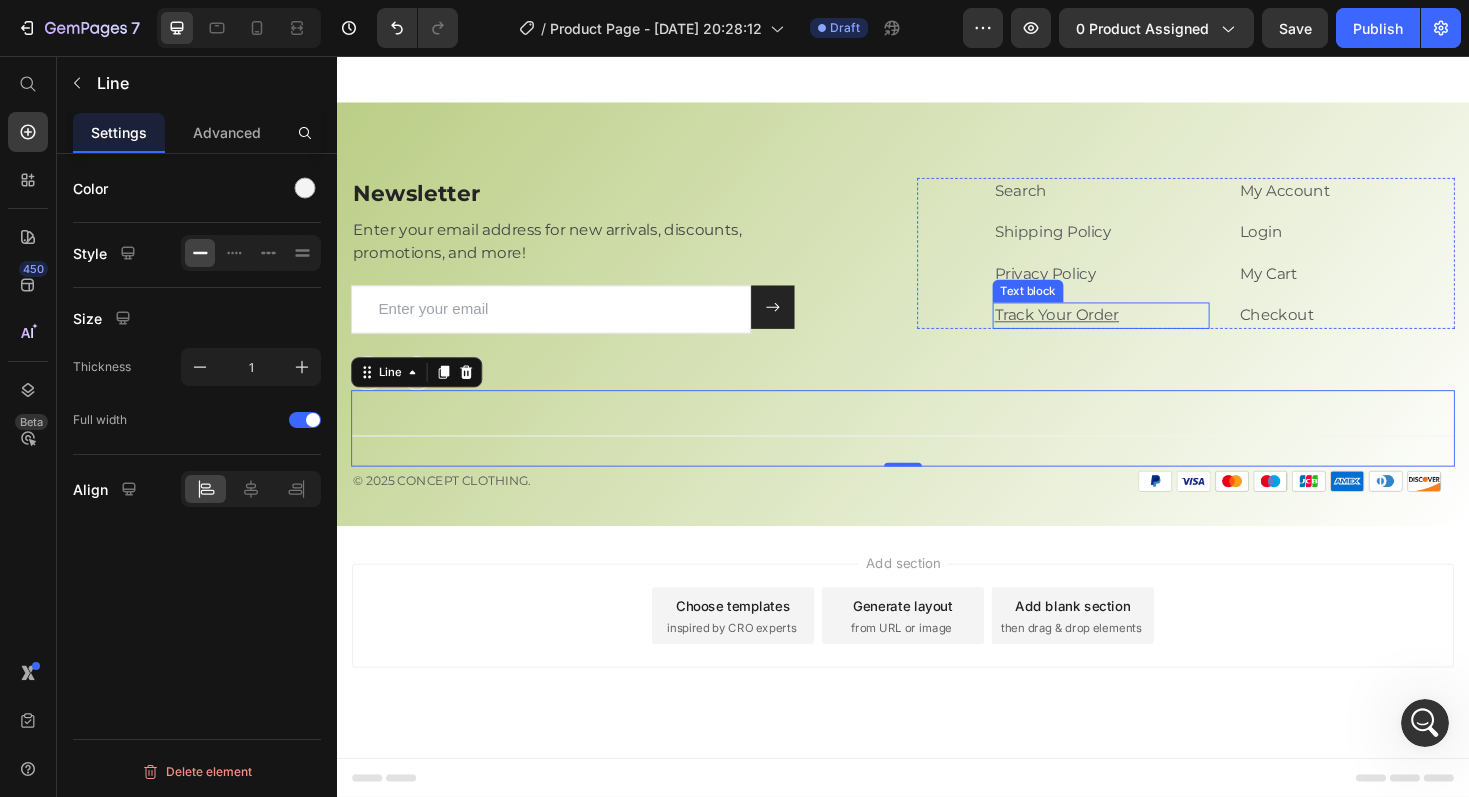 click on "Track Your Order" at bounding box center (1100, 330) 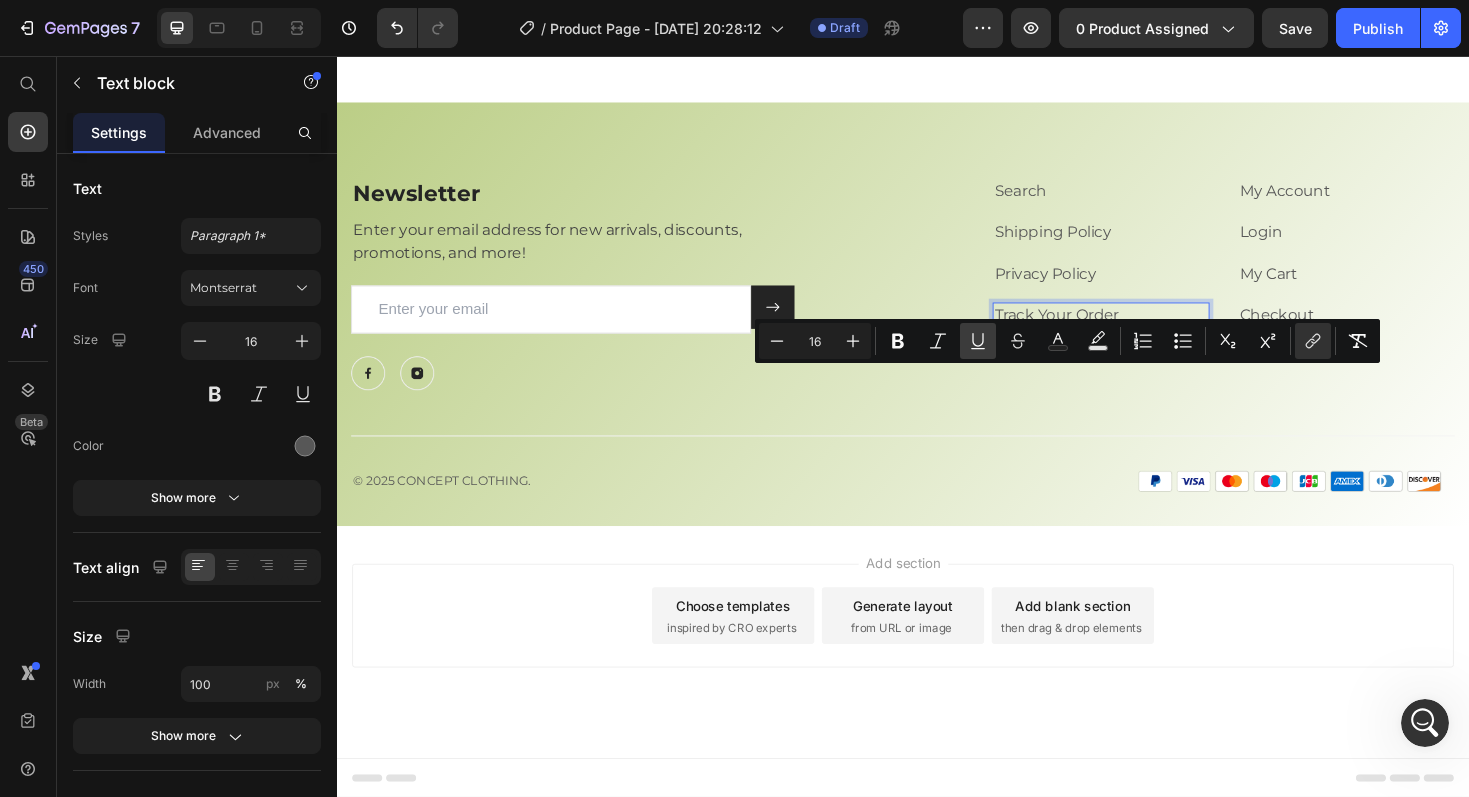 click 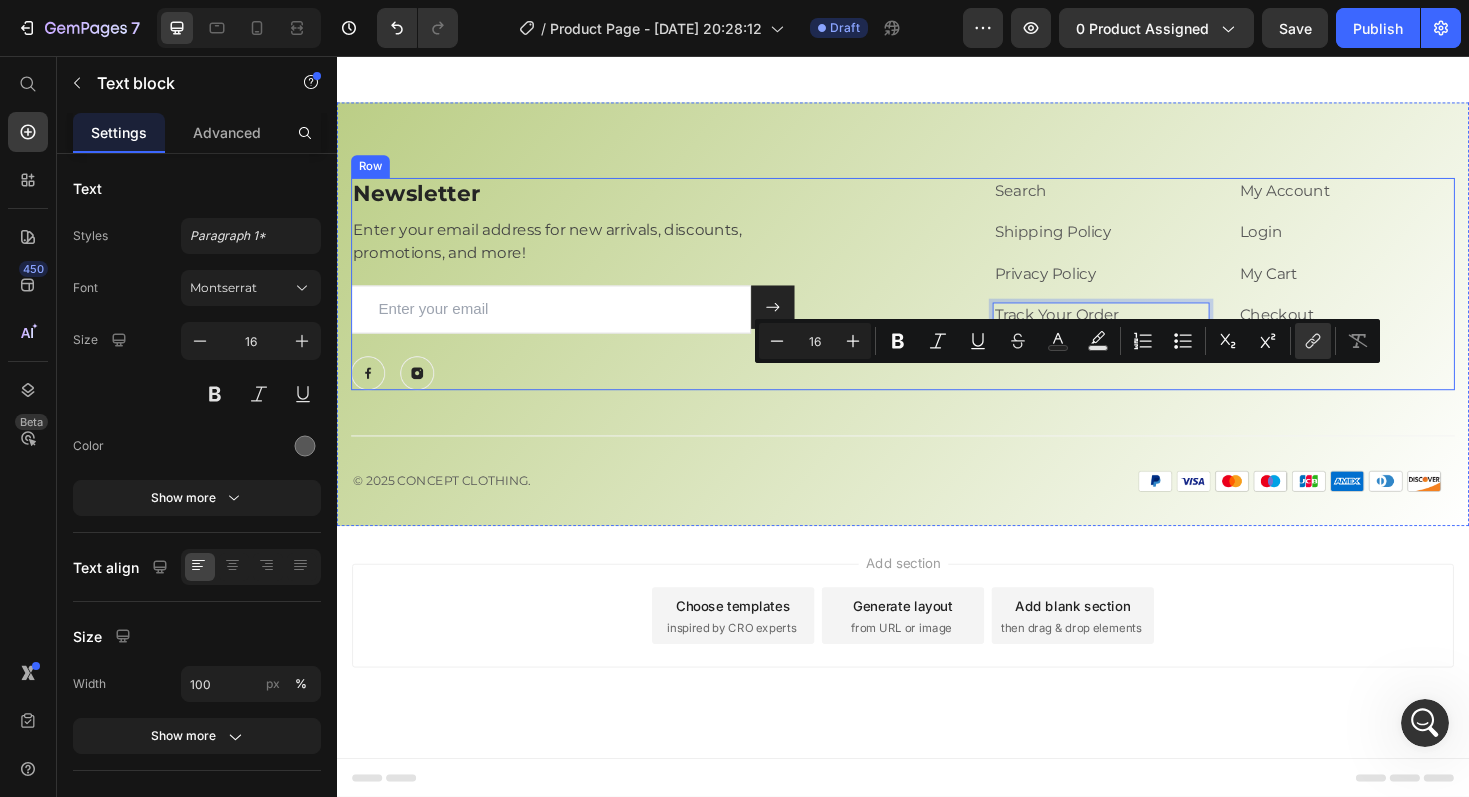 click on "Search Text block Shipping Policy Text block Privacy Policy Text block Track Your Order Text block   0 My Account Text block Login Text block My Cart Text block Checkout Text block Row" at bounding box center (1237, 297) 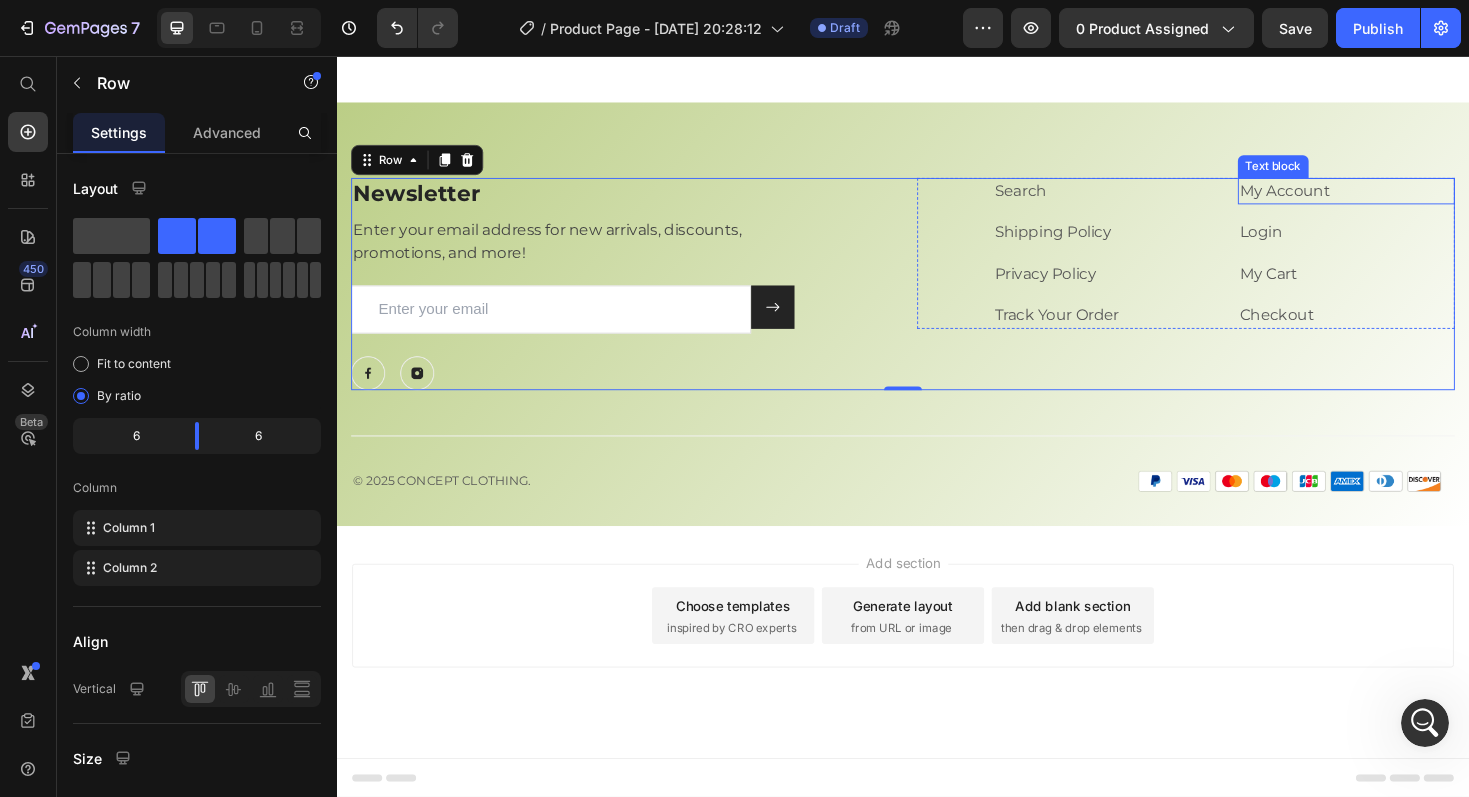 click on "My Account" at bounding box center (1407, 199) 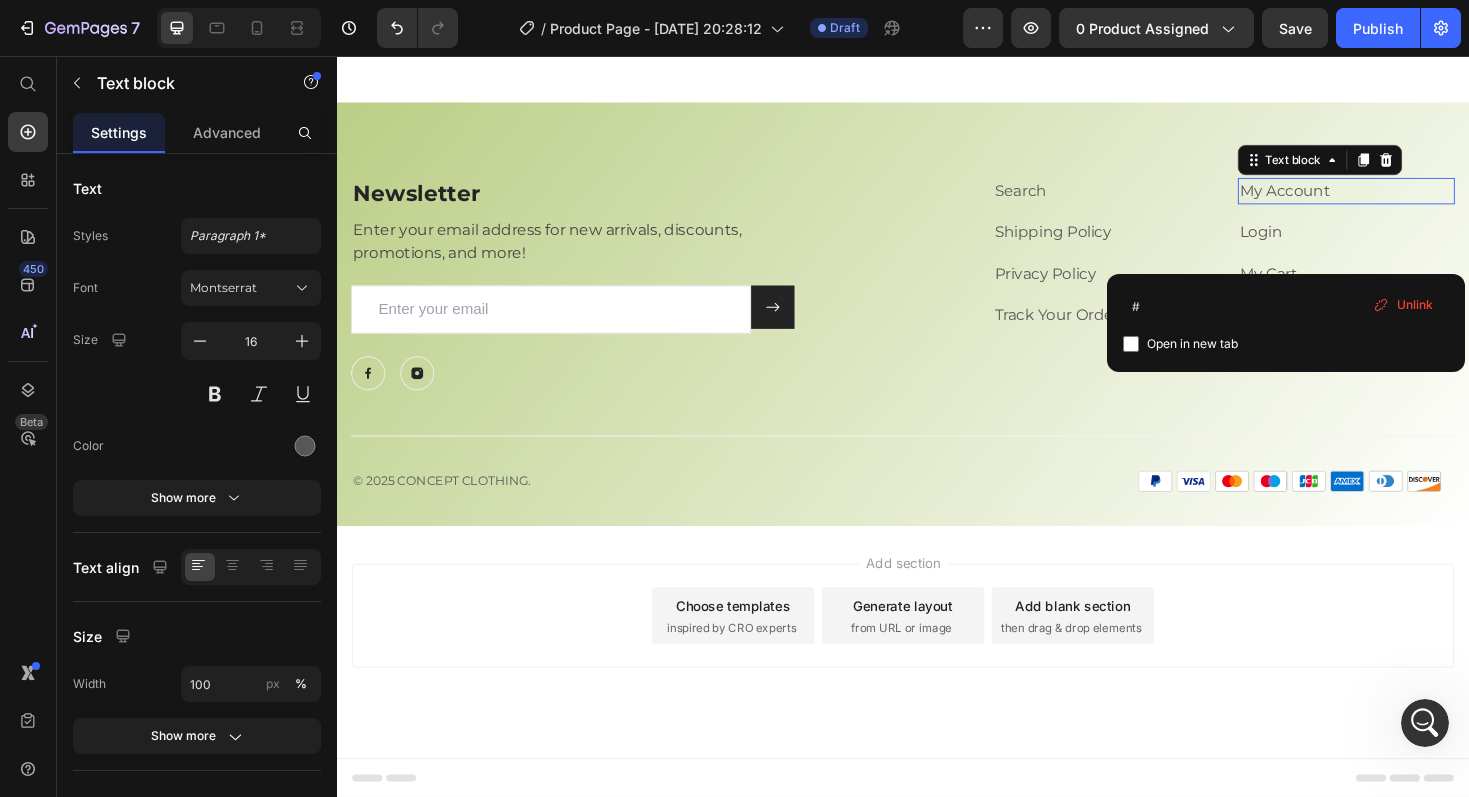 click on "My Account" at bounding box center [1407, 199] 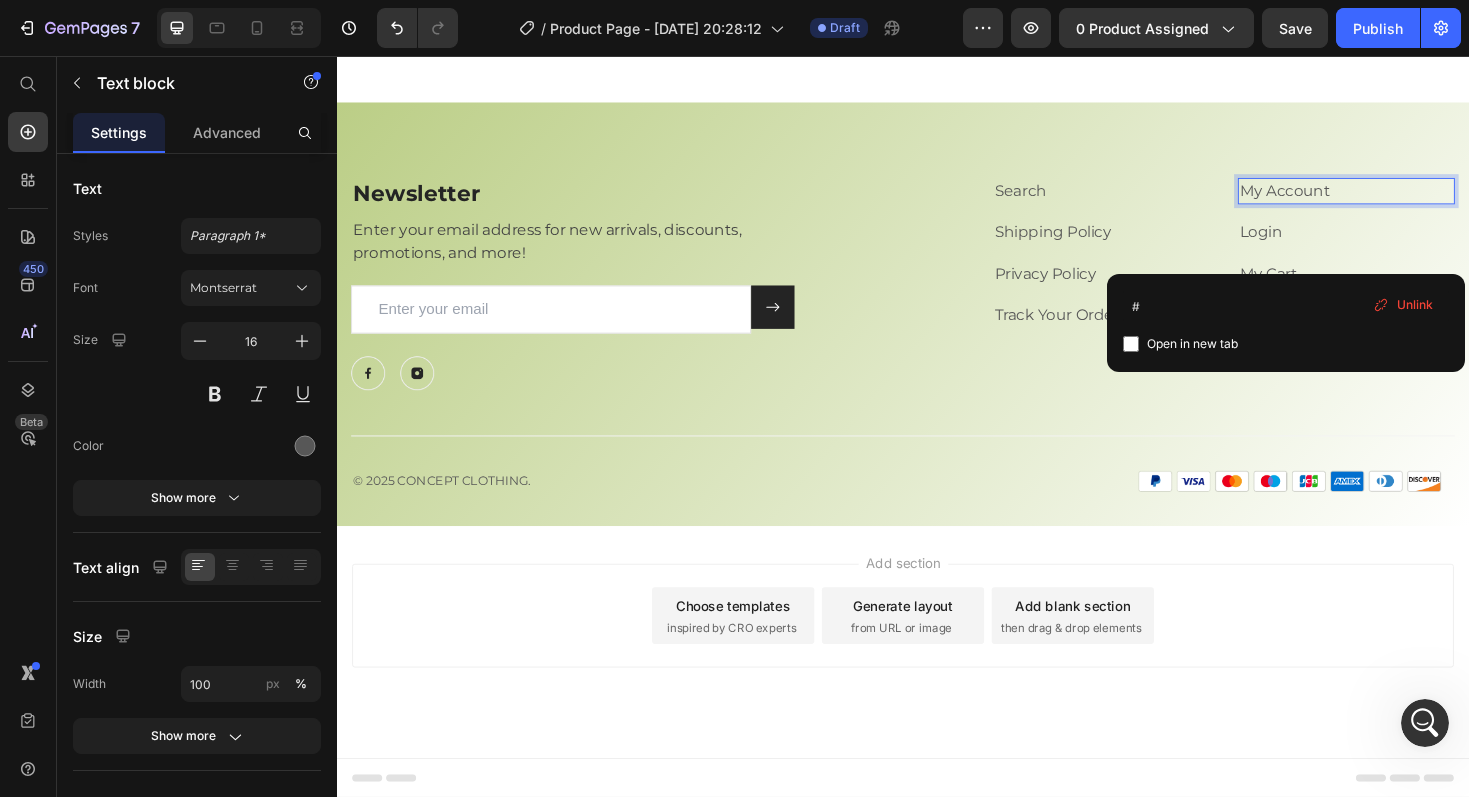 click on "My Account" at bounding box center [1407, 199] 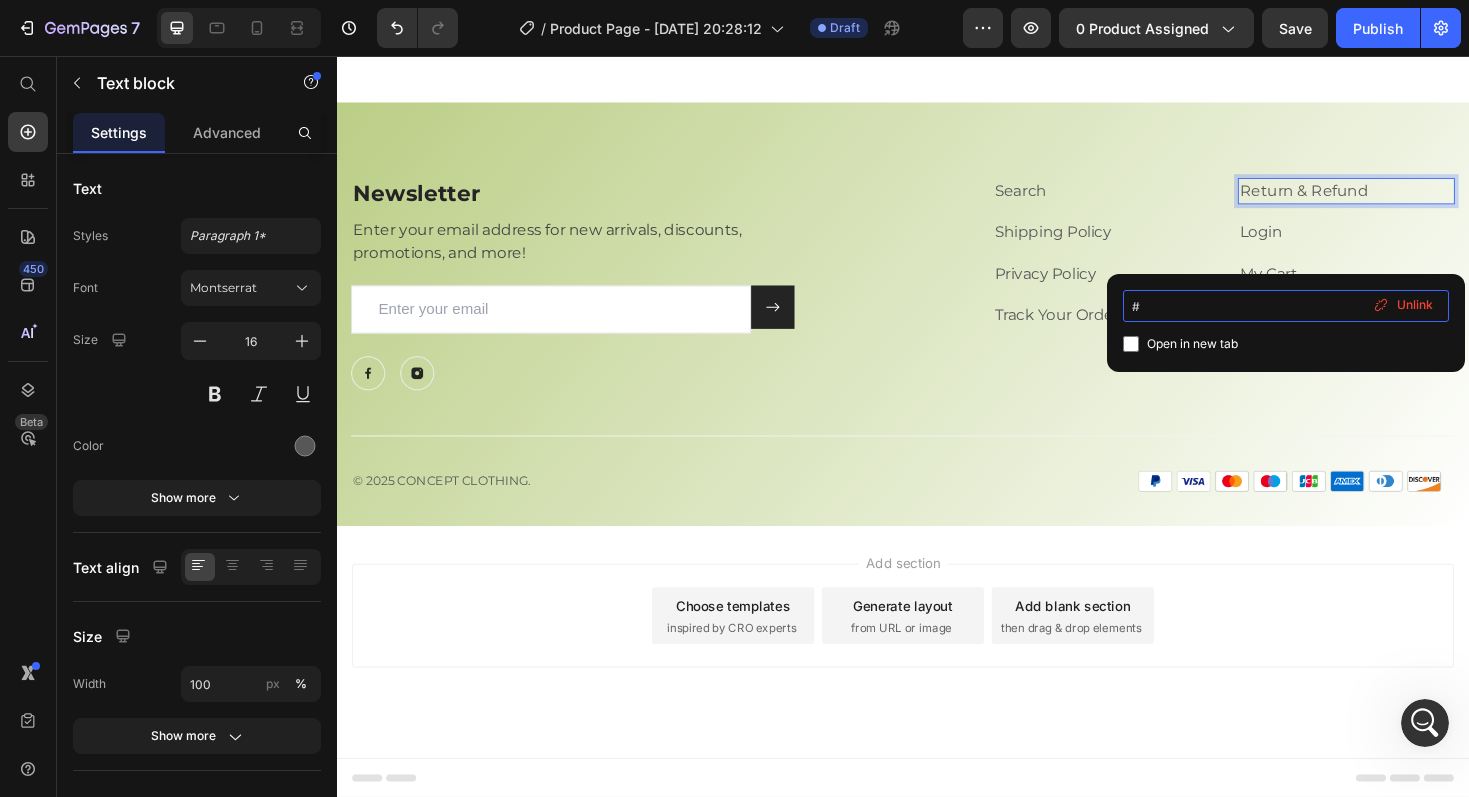 click on "#" at bounding box center (1286, 306) 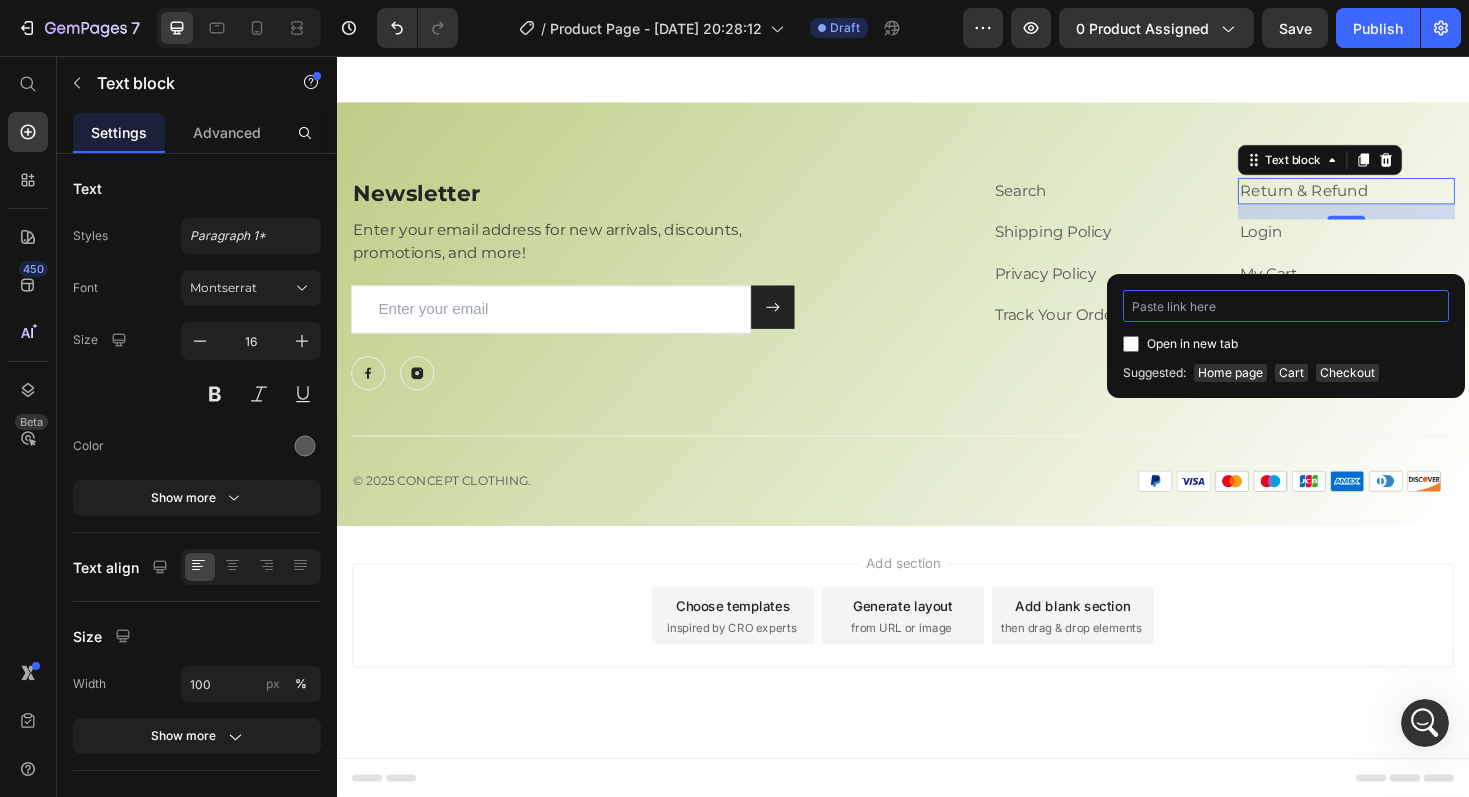 type on "https://cnptclothing.com/pages/return-refund-policy" 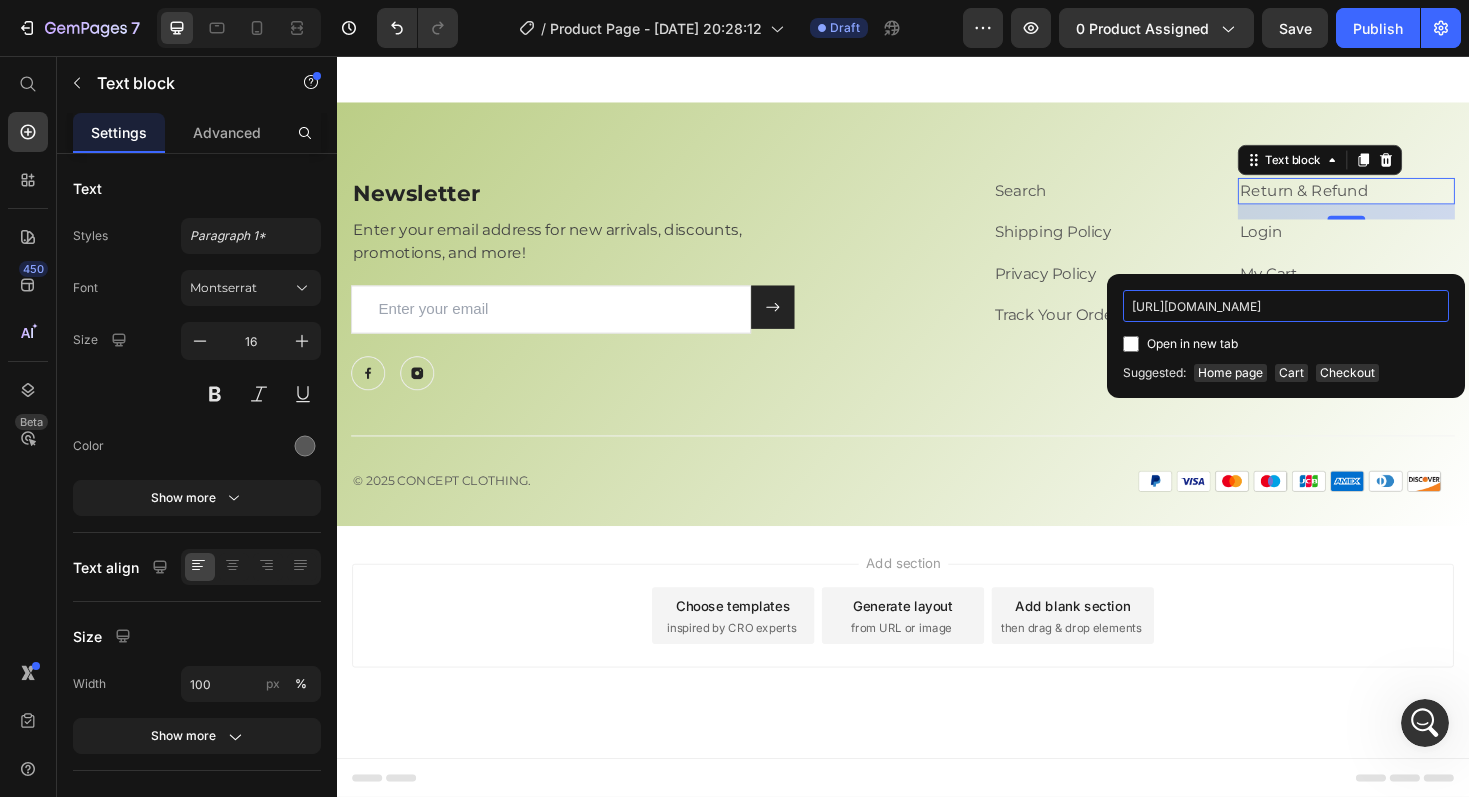 scroll, scrollTop: 0, scrollLeft: 74, axis: horizontal 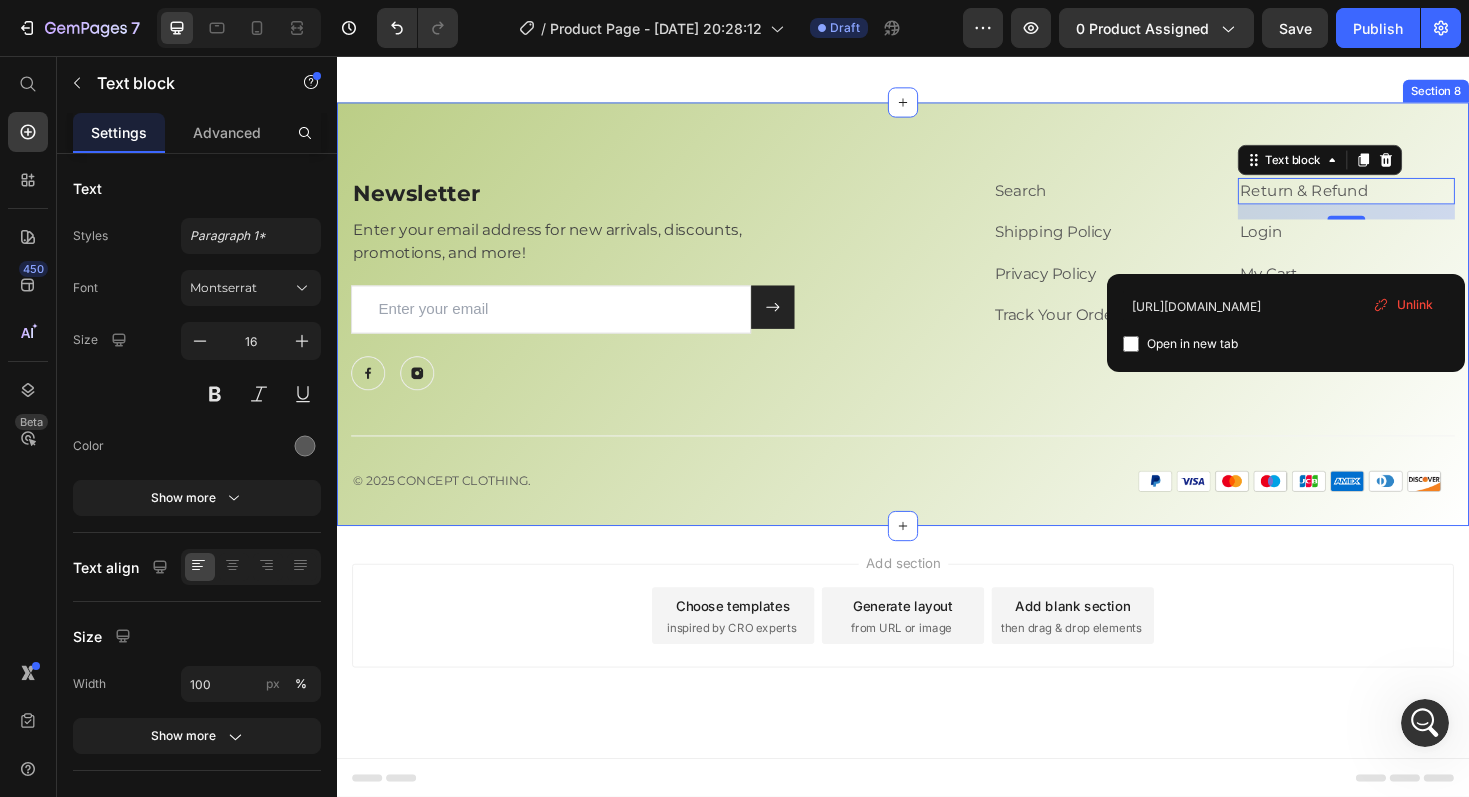 click on "Newsletter Heading Enter your email address for new arrivals, discounts, promotions, and more! Text block Email Field
Submit Button Row Newsletter Row Image Image Row Search Text block Shipping Policy Text block Privacy Policy Text block Track Your Order Text block Return & Refund Text block   16 Login Text block My Cart Text block Checkout Text block Row Row                Title Line © 2025 CONCEPT CLOTHING. Text block Image Row Row Section 8" at bounding box center [937, 329] 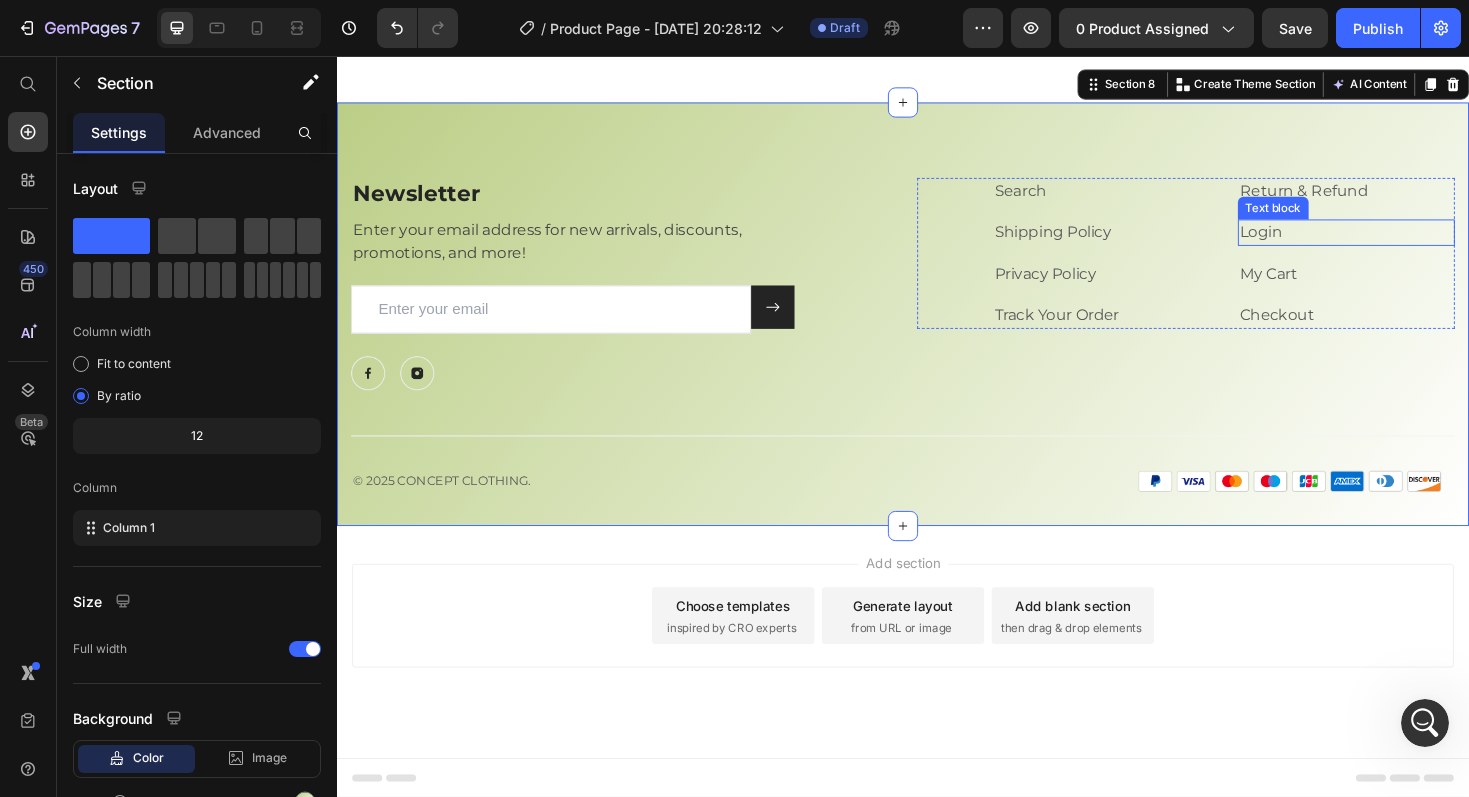 click on "Login" at bounding box center [1407, 243] 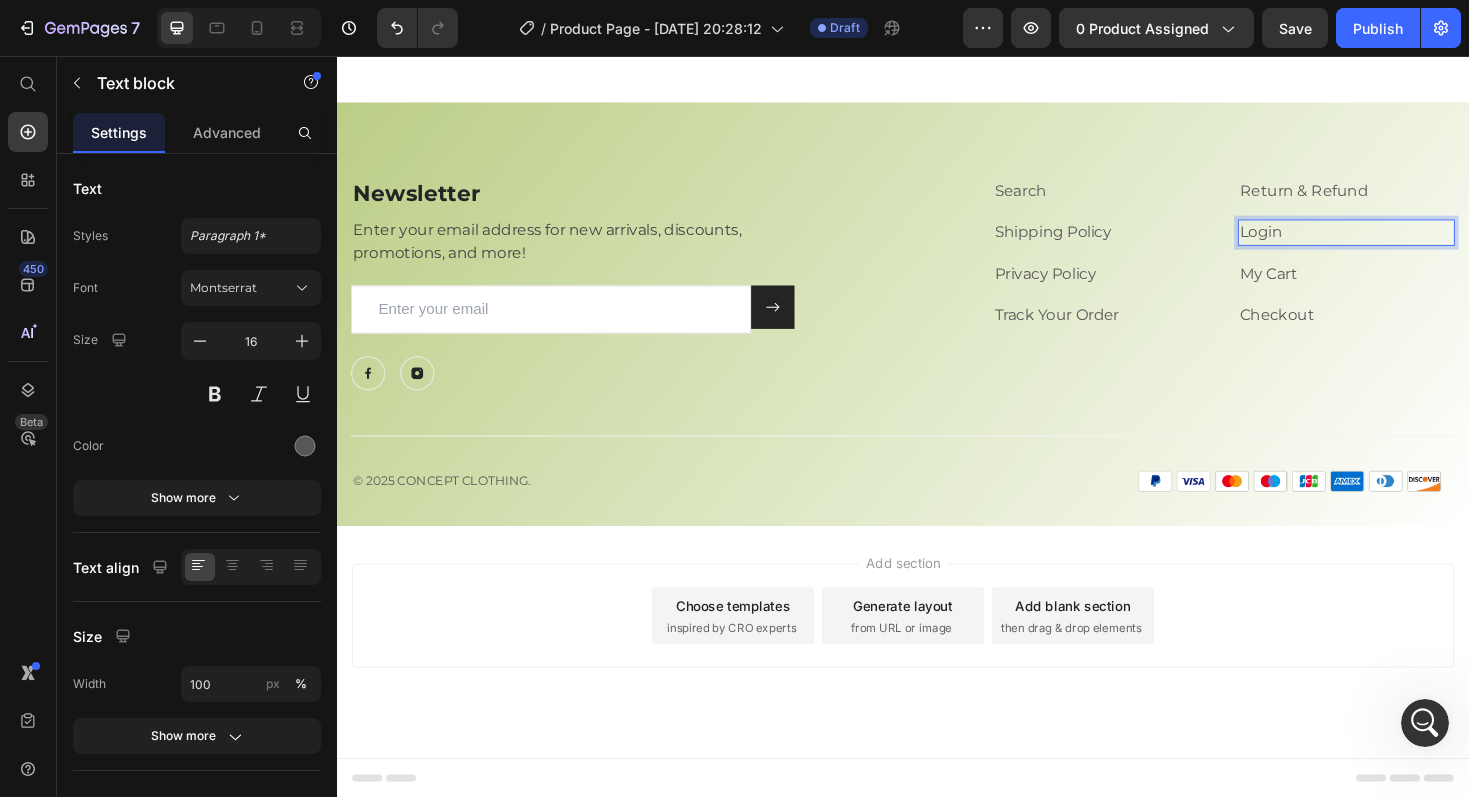 click on "Login" at bounding box center [1407, 243] 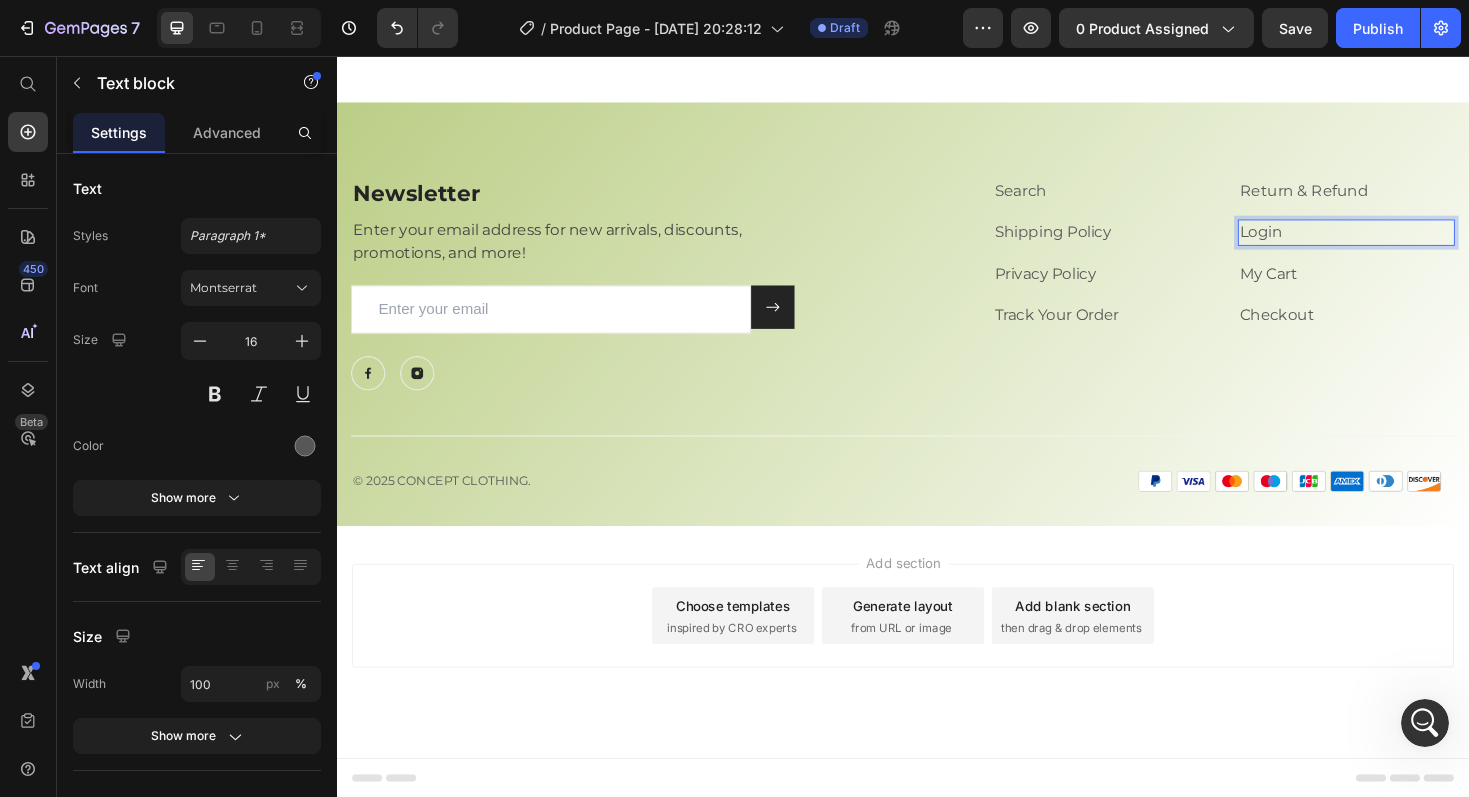 click on "Login" at bounding box center (1407, 243) 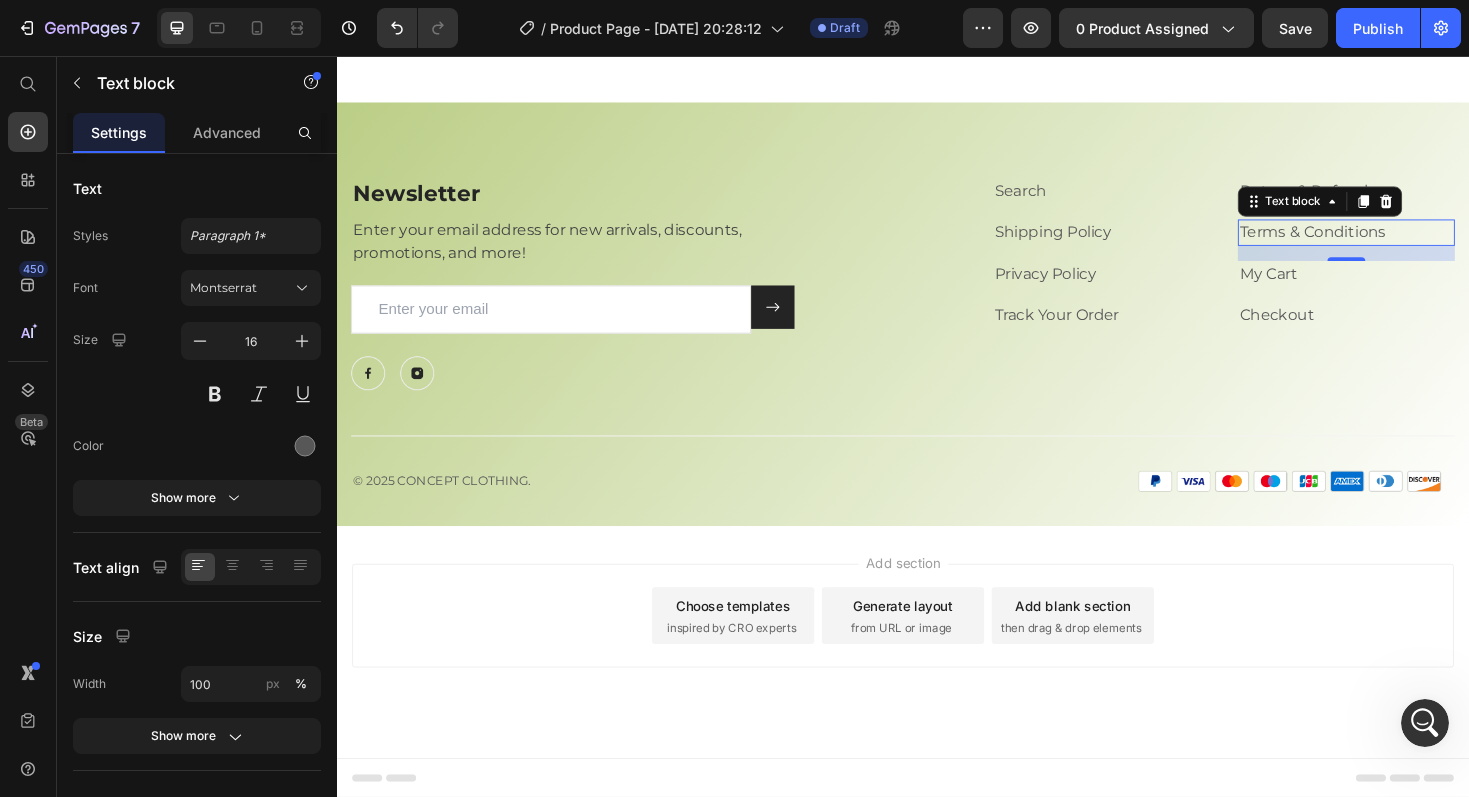 click on "Terms & Conditions" at bounding box center [1407, 243] 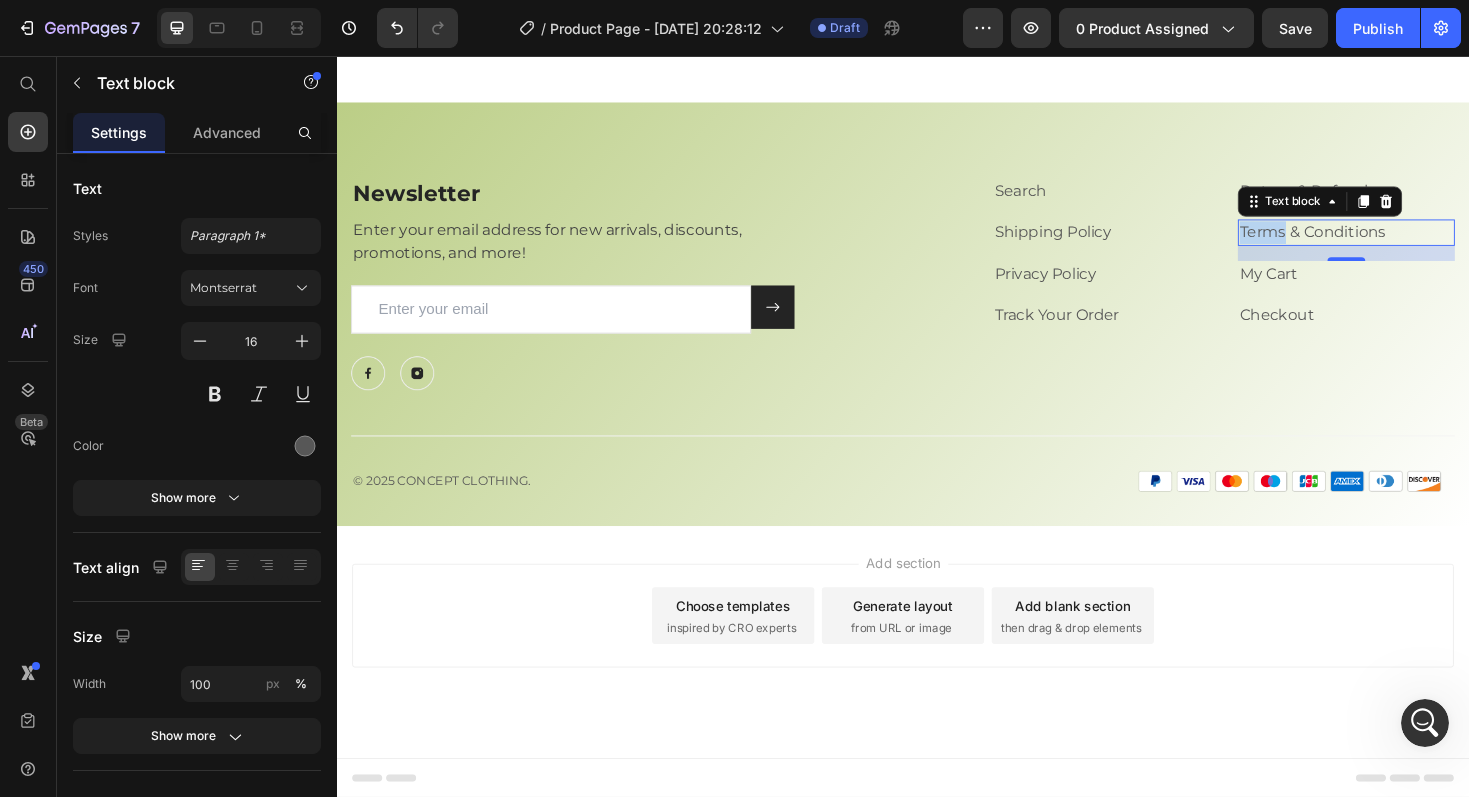 click on "Terms & Conditions" at bounding box center (1407, 243) 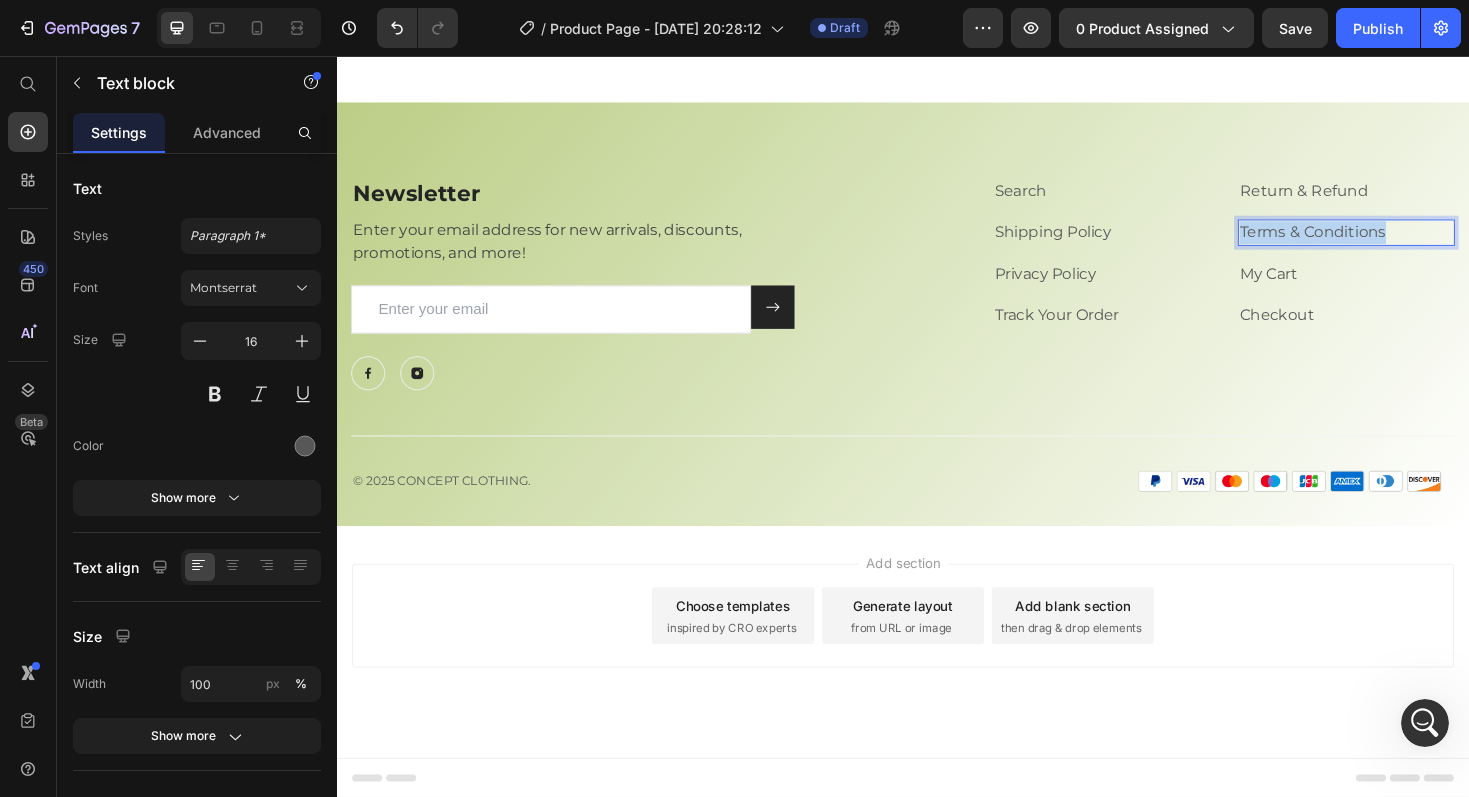 click on "Terms & Conditions" at bounding box center [1407, 243] 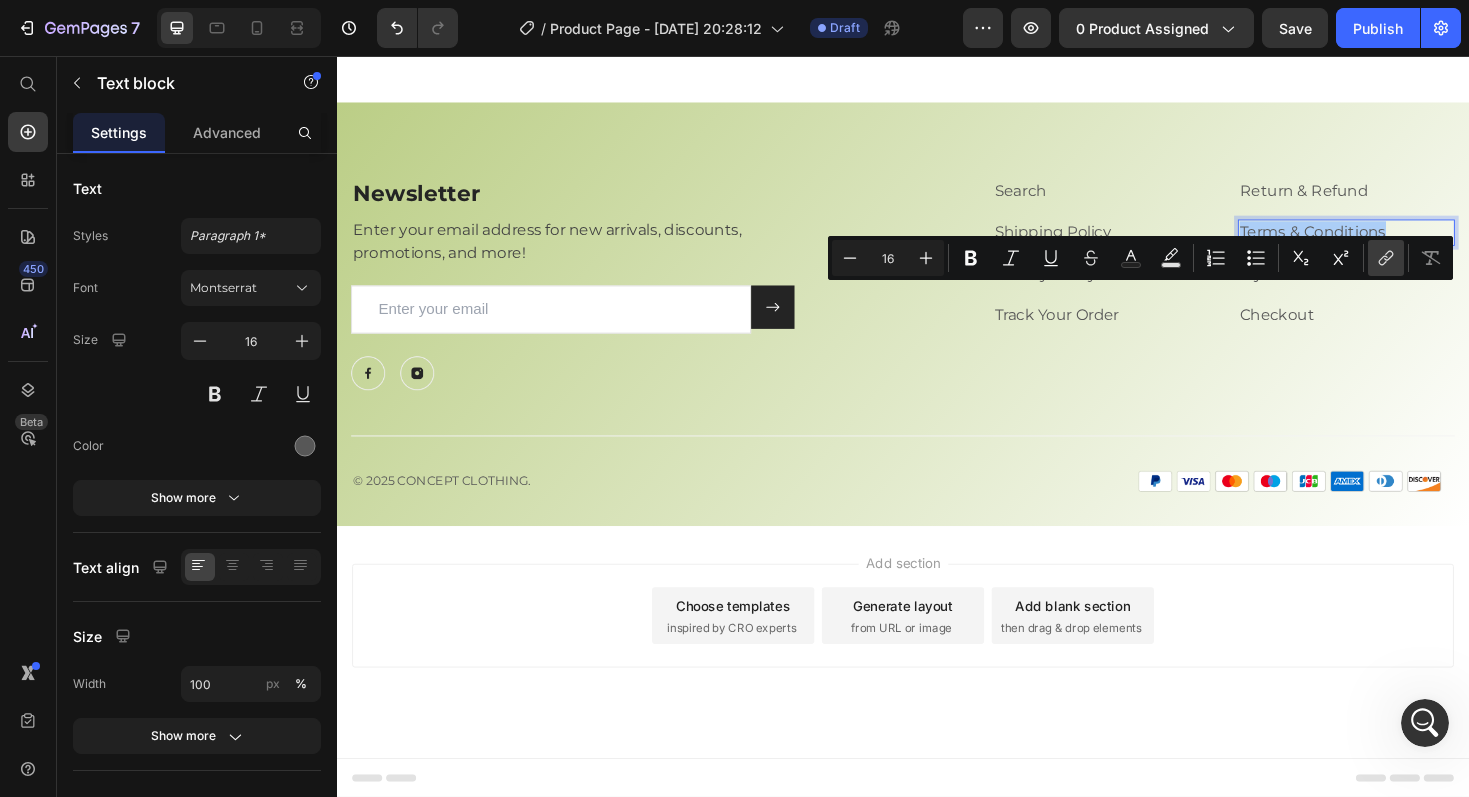 click on "link" at bounding box center (1386, 258) 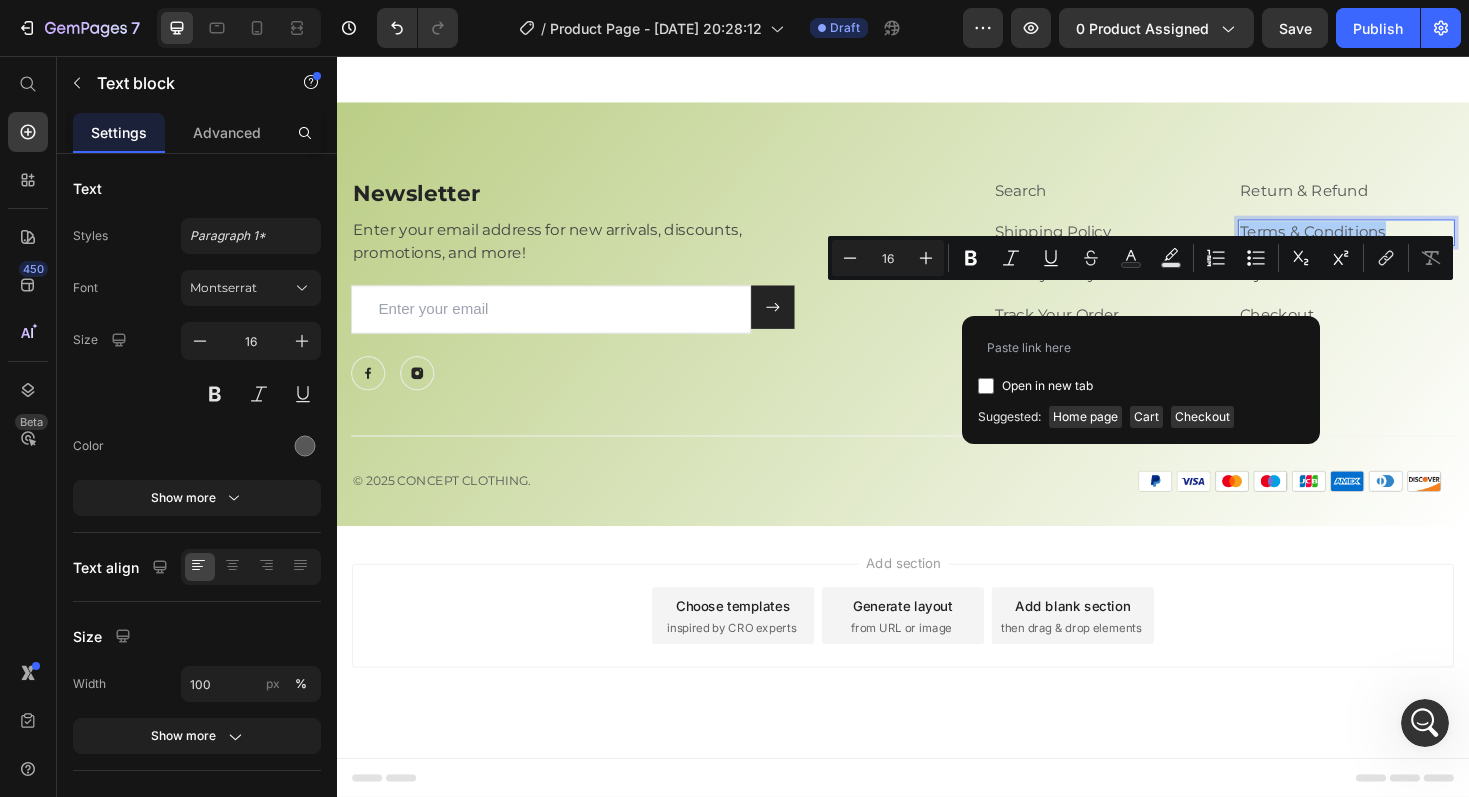 type on "https://cnptclothing.com/pages/terms-conditions" 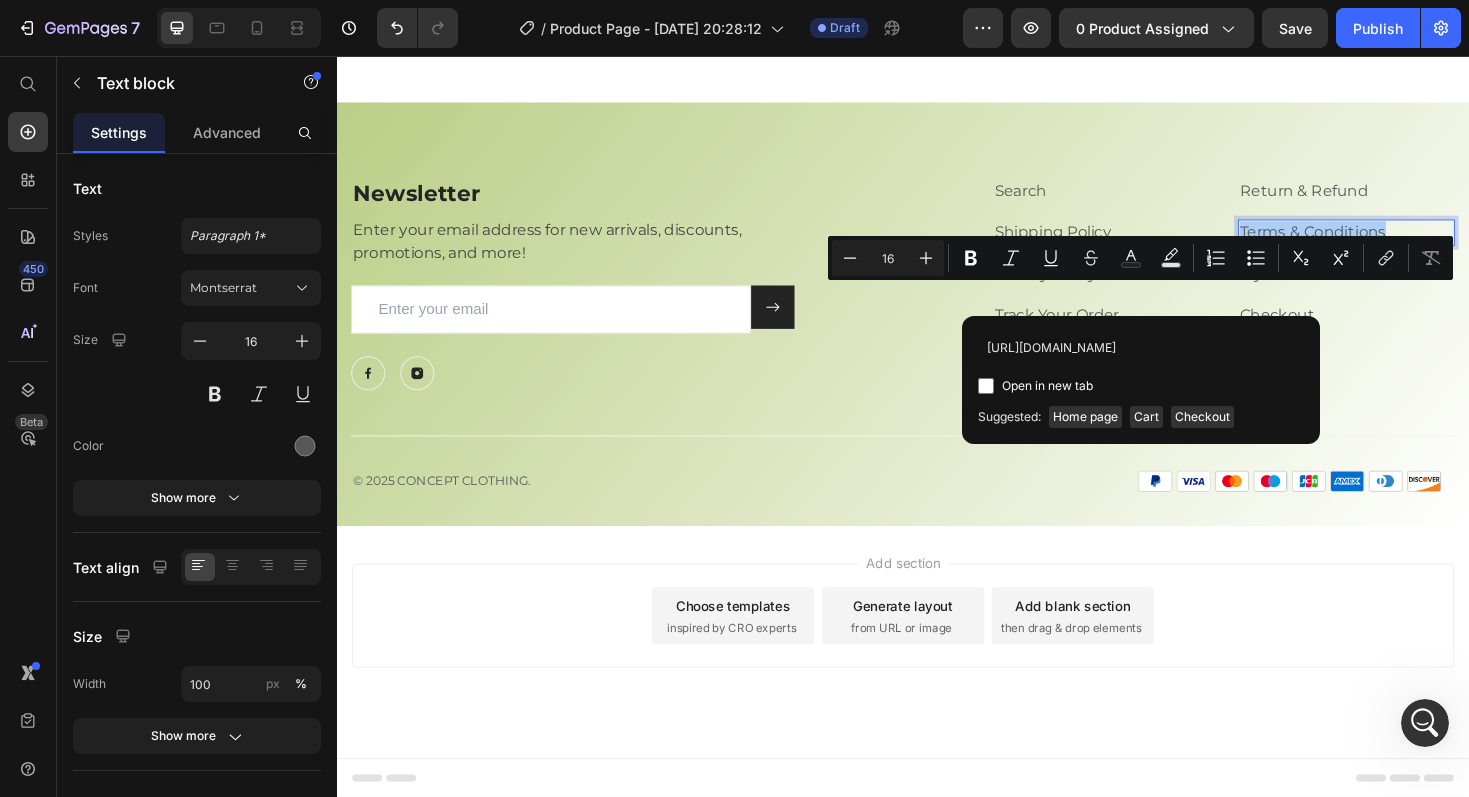 scroll, scrollTop: 0, scrollLeft: 55, axis: horizontal 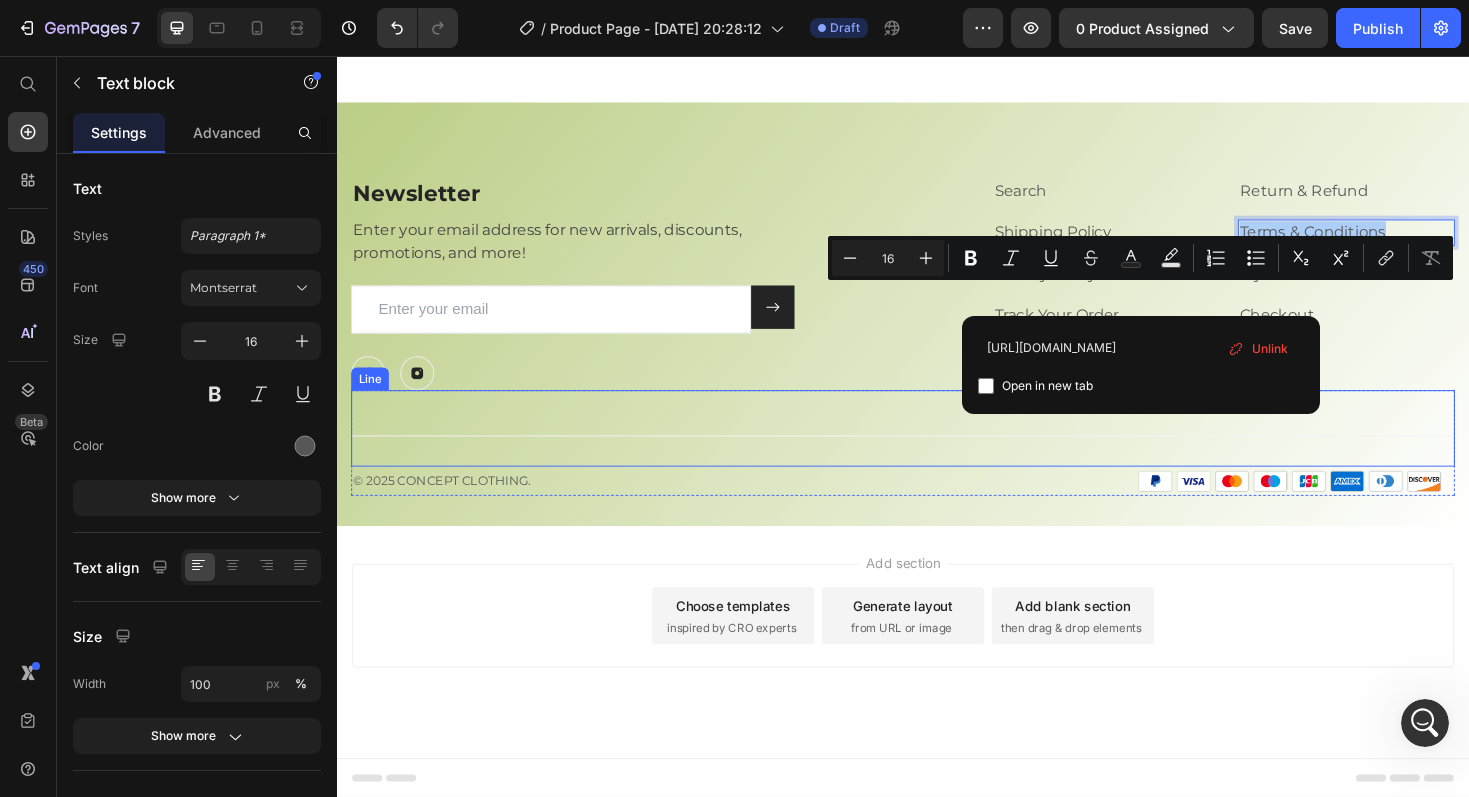 click on "Title Line" at bounding box center [937, 450] 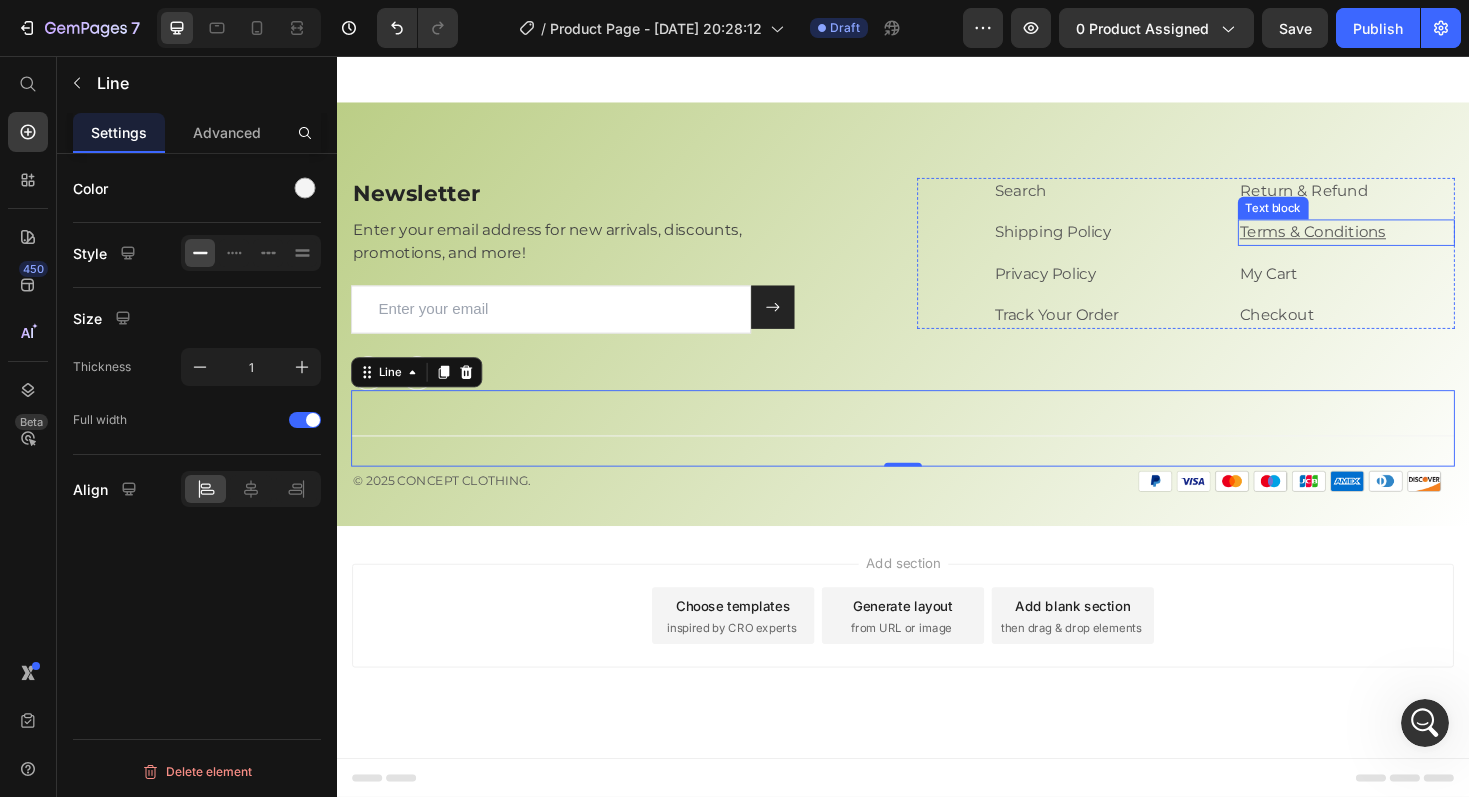 click on "Terms & Conditions" at bounding box center [1371, 242] 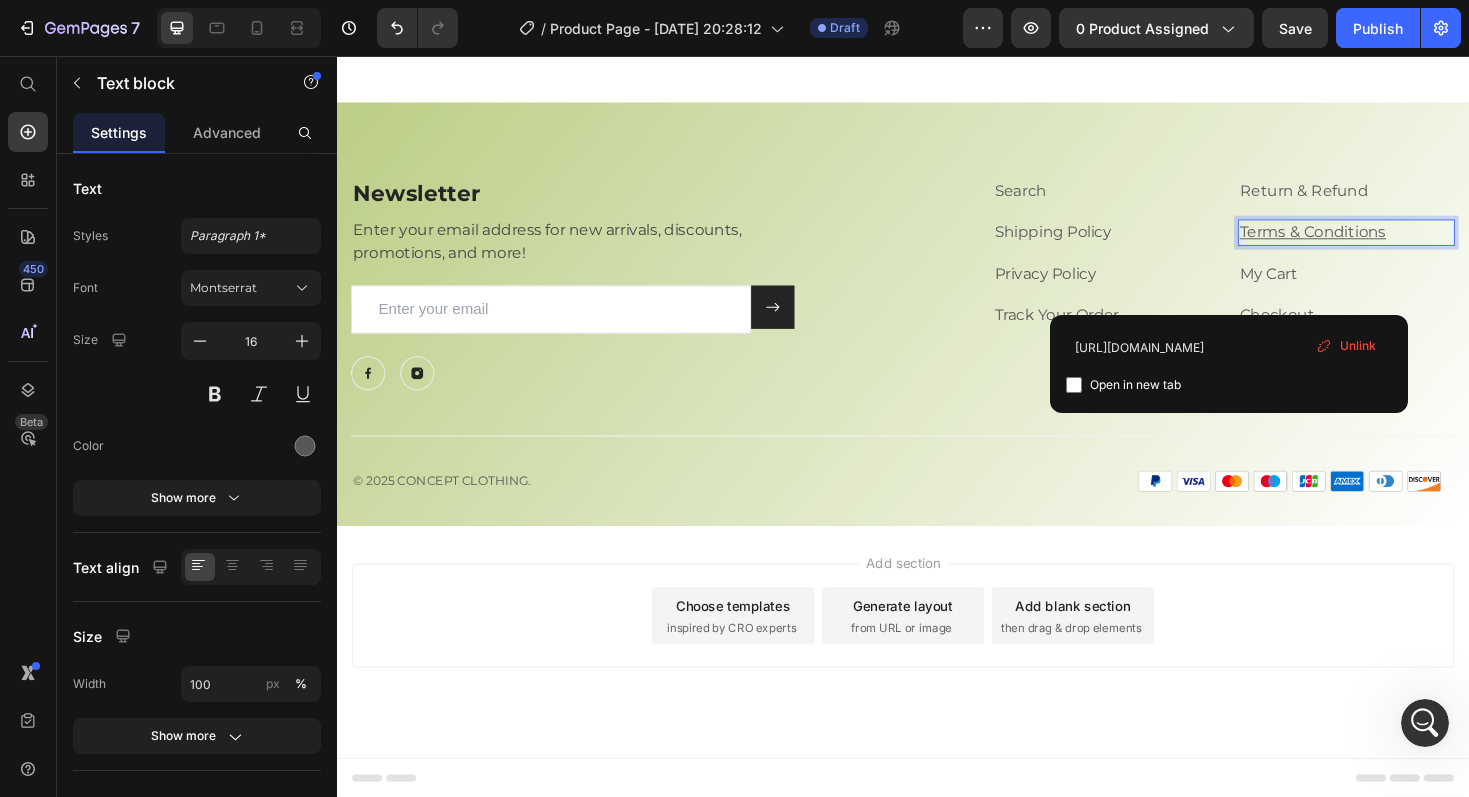 click on "Terms & Conditions" at bounding box center (1371, 242) 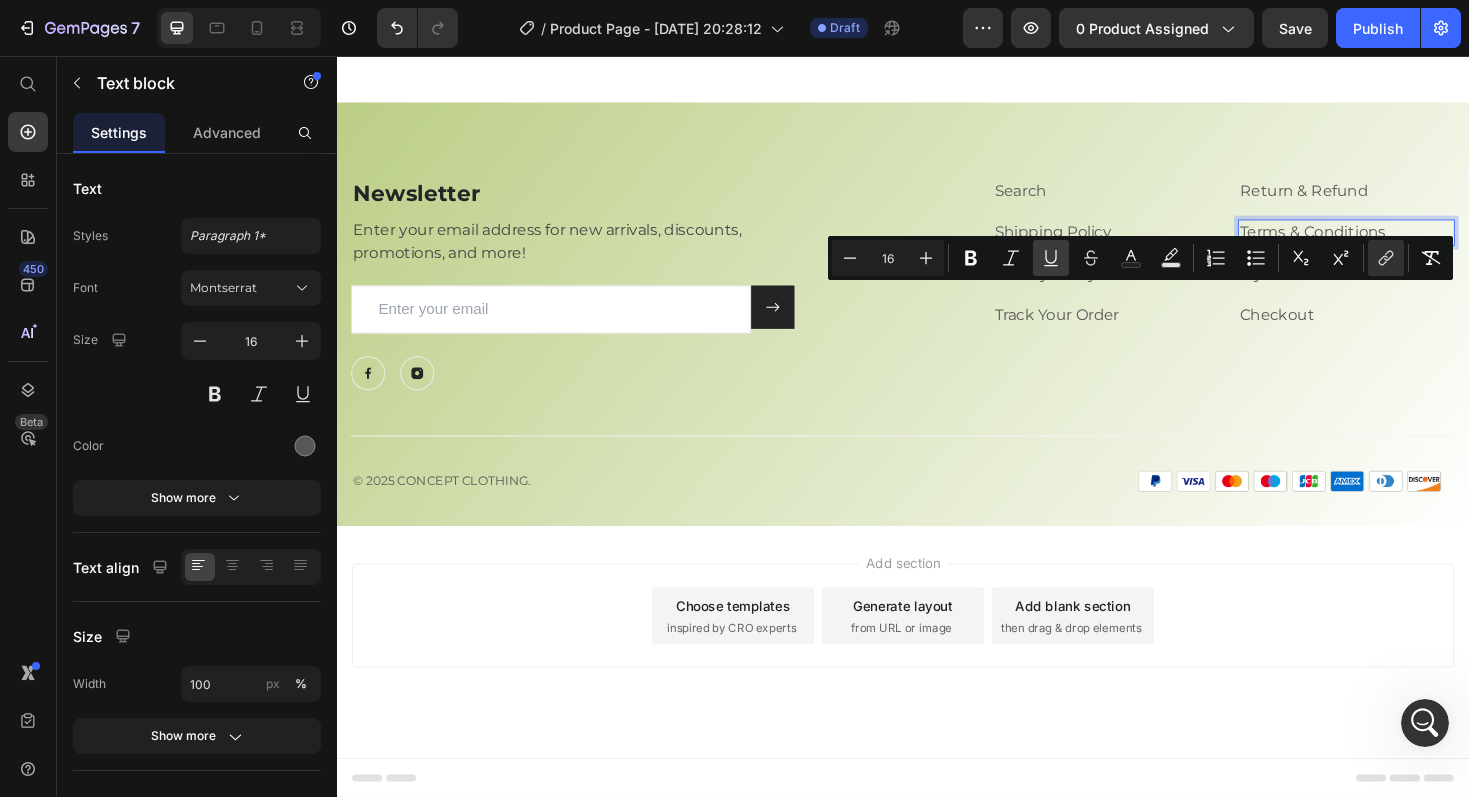 click 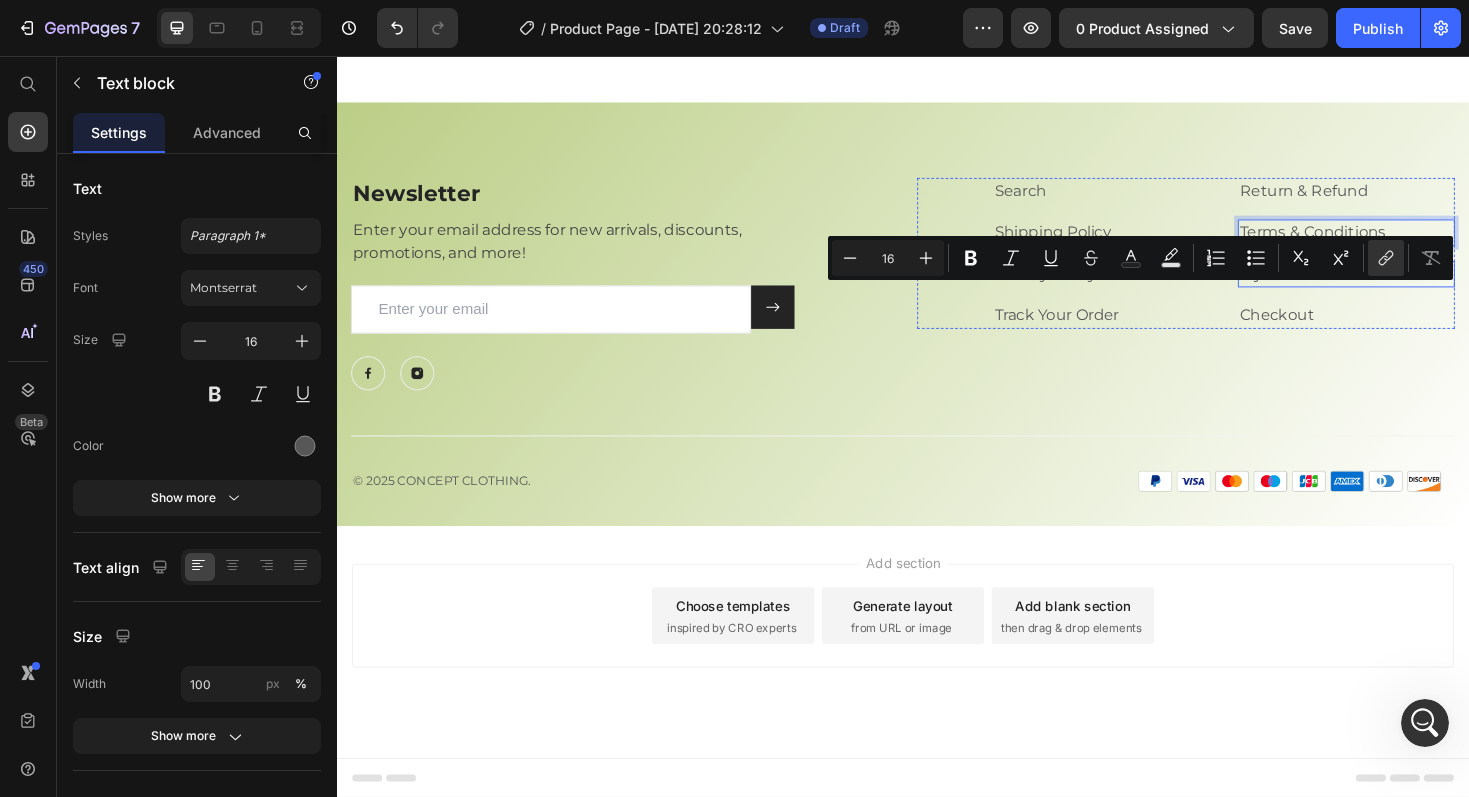 click on "My Cart" at bounding box center (1407, 287) 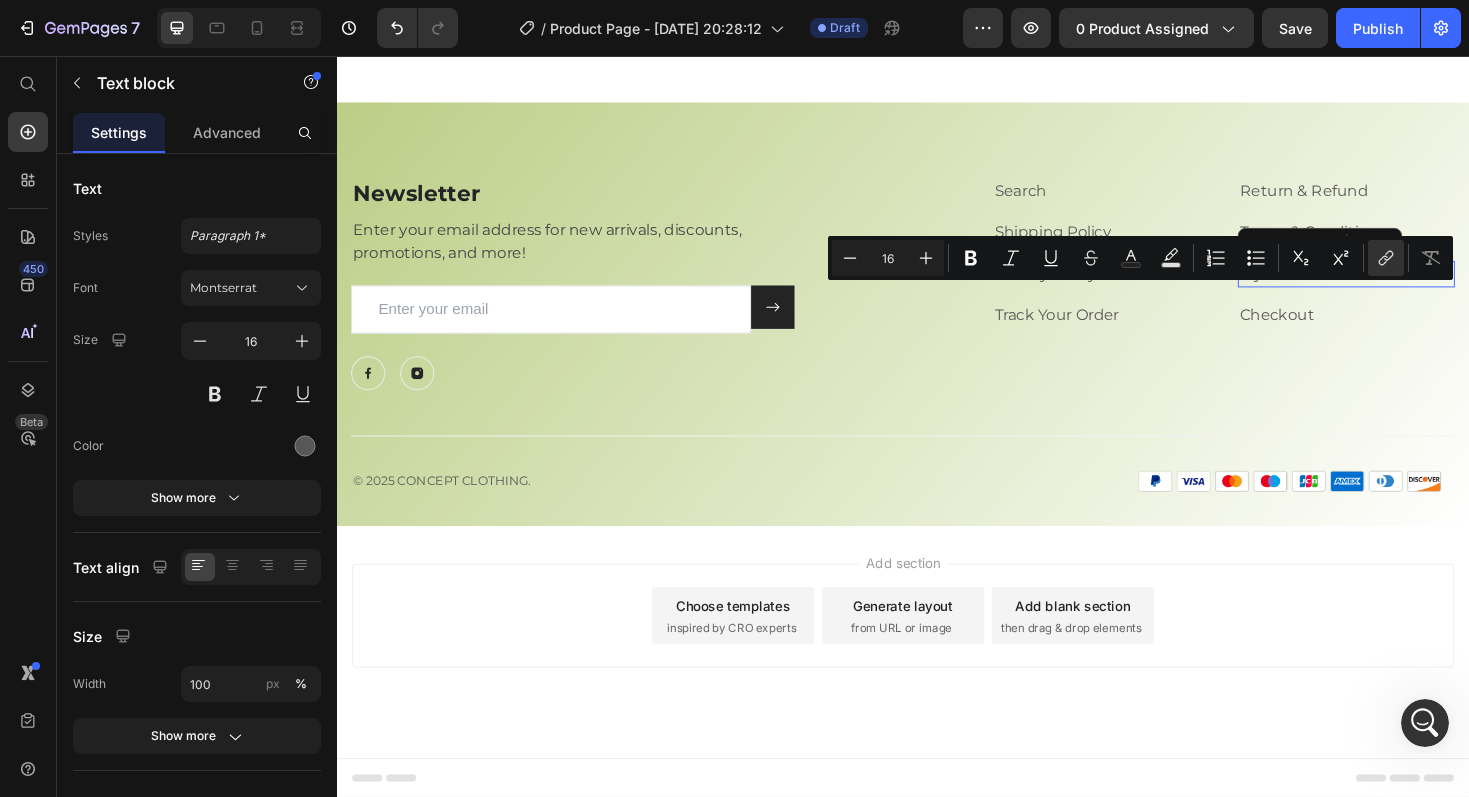 click on "My Cart" at bounding box center [1407, 287] 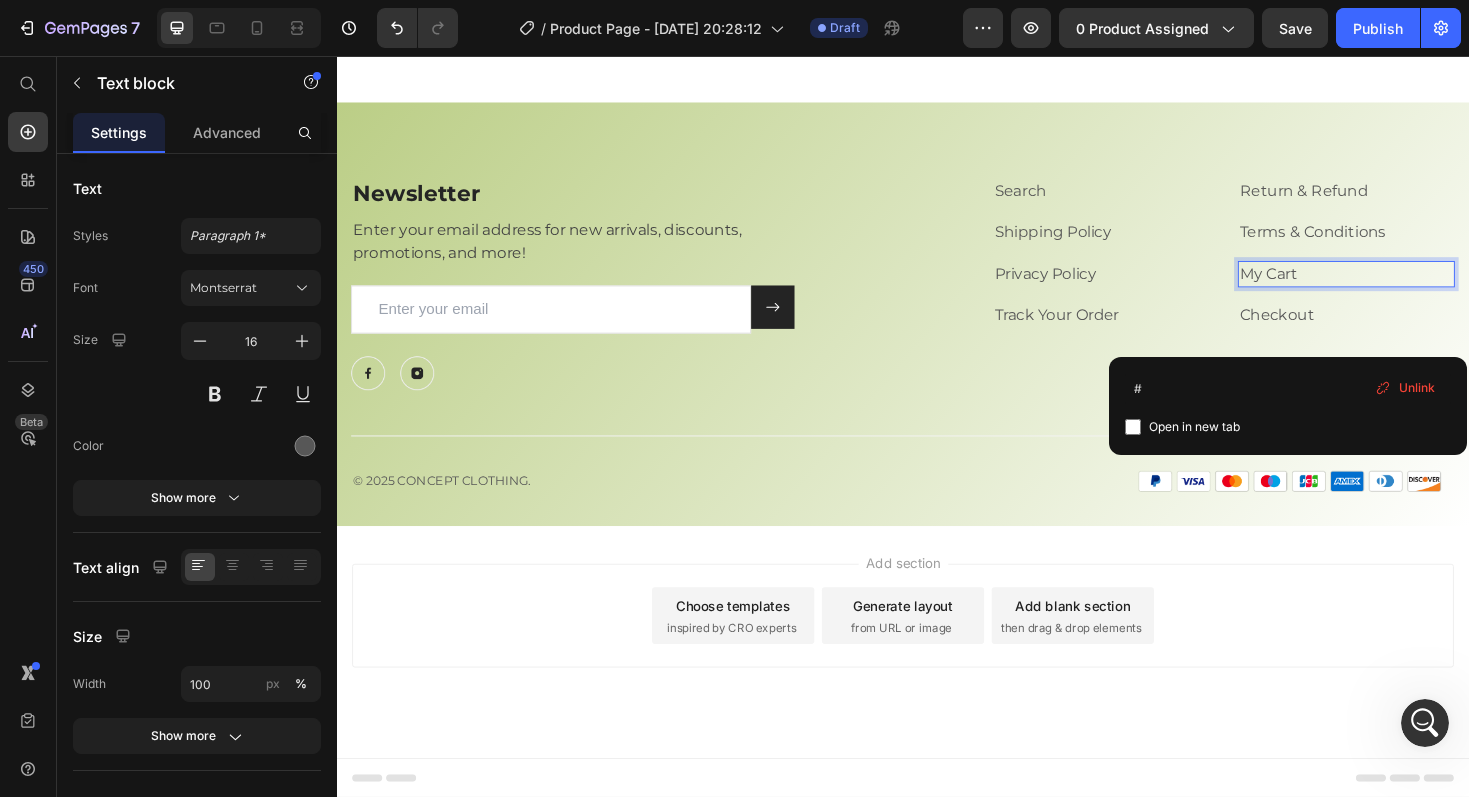 click on "My Cart" at bounding box center [1407, 287] 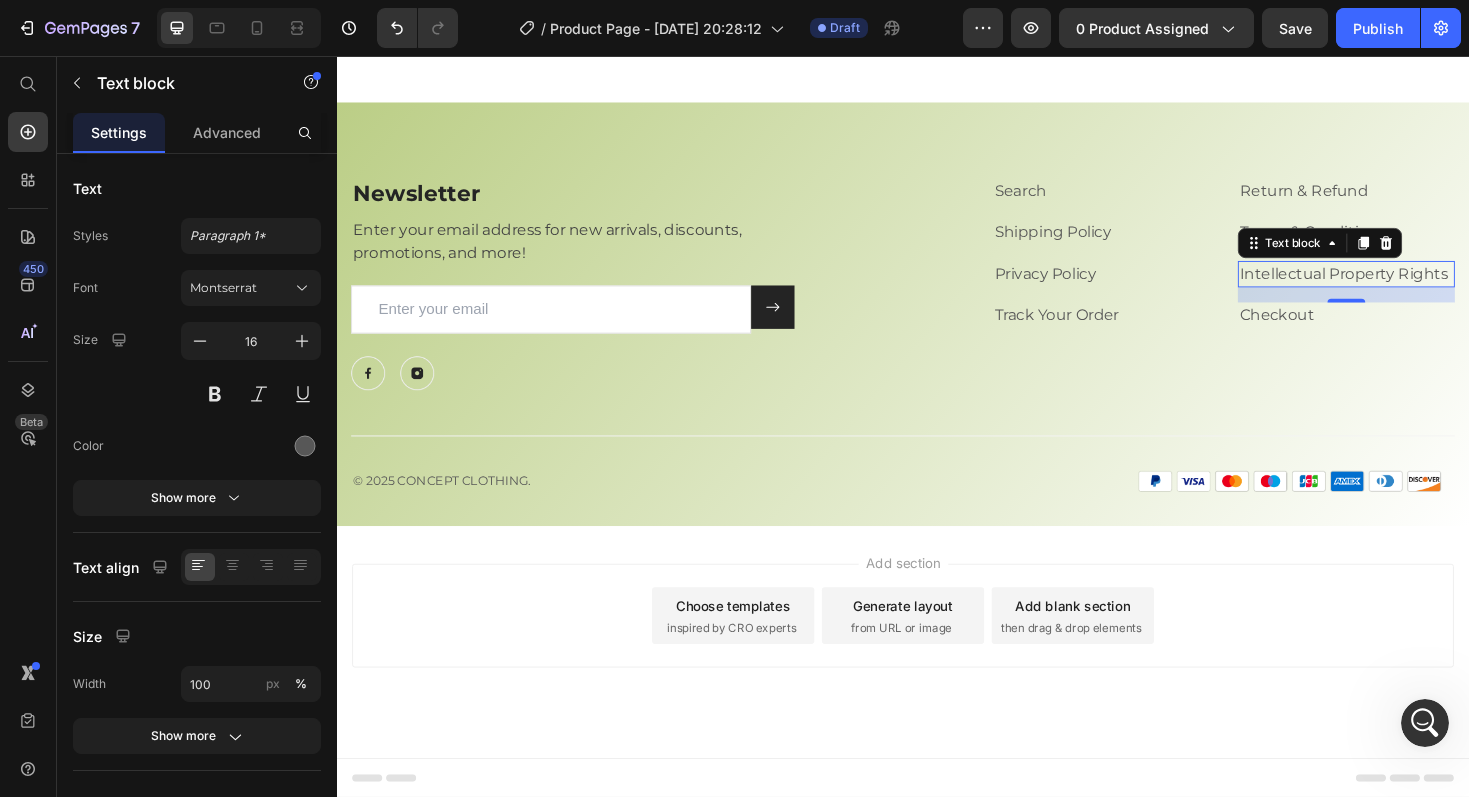 click on "Intellectual Property Rights" at bounding box center [1407, 287] 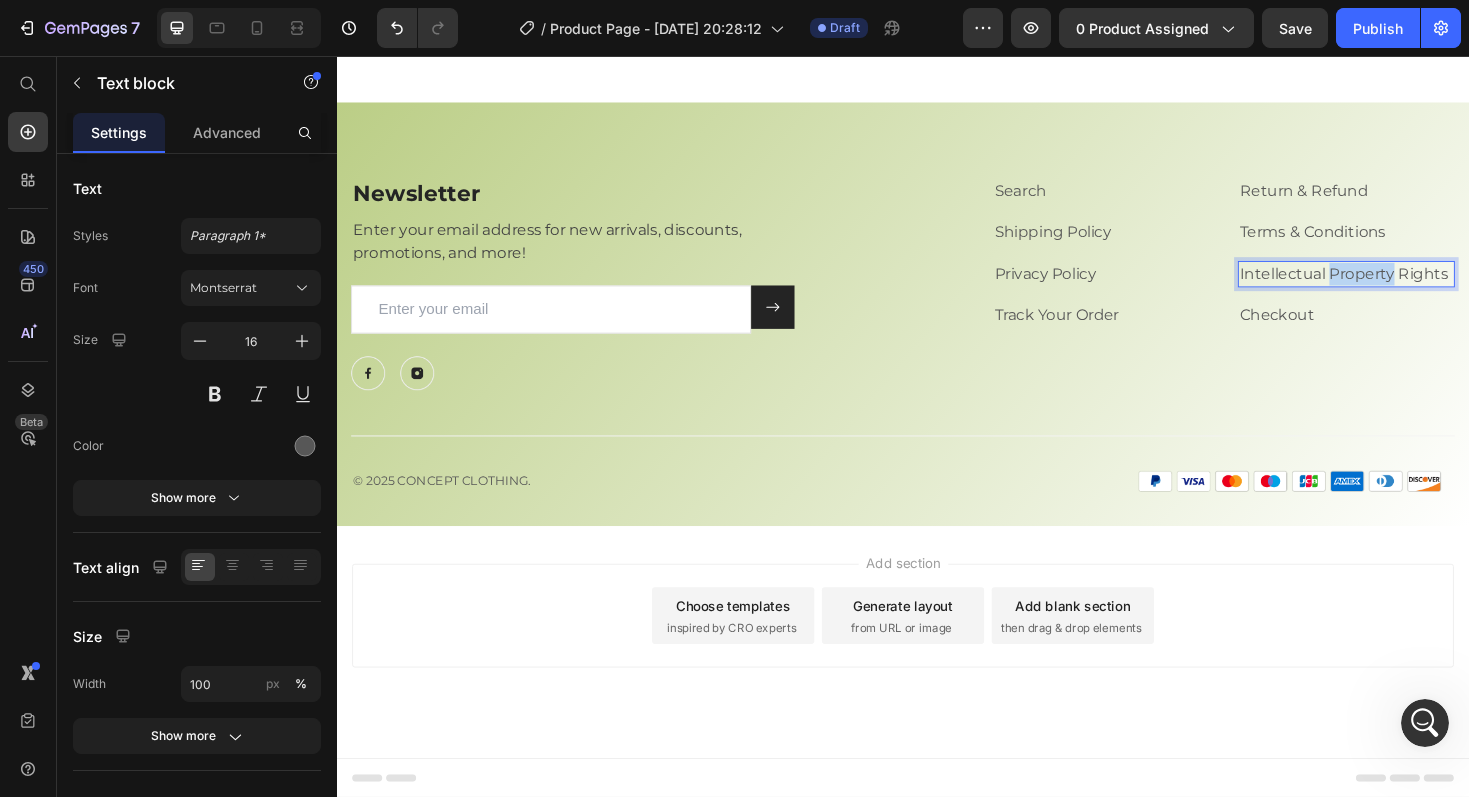 click on "Intellectual Property Rights" at bounding box center (1407, 287) 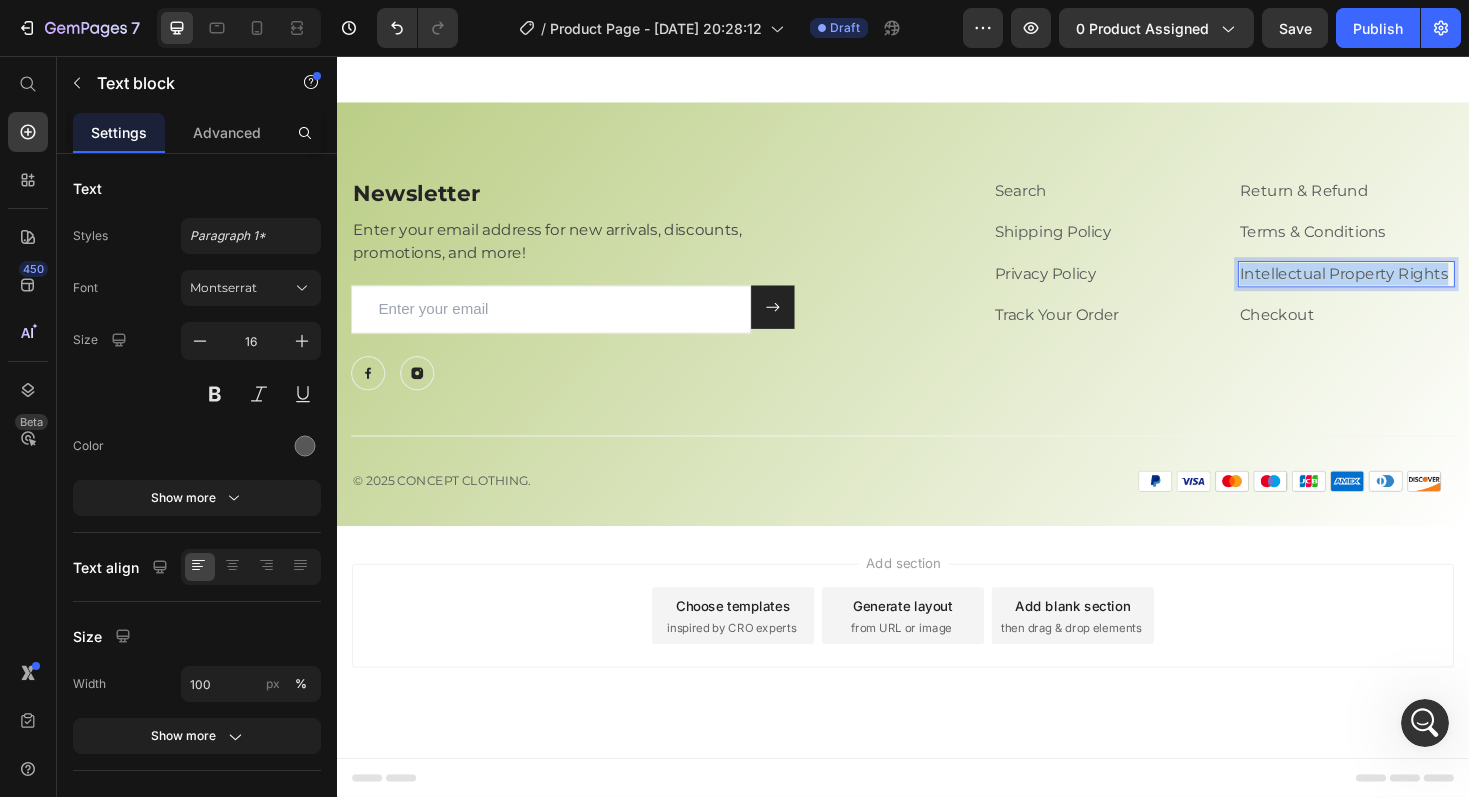 click on "Intellectual Property Rights" at bounding box center [1407, 287] 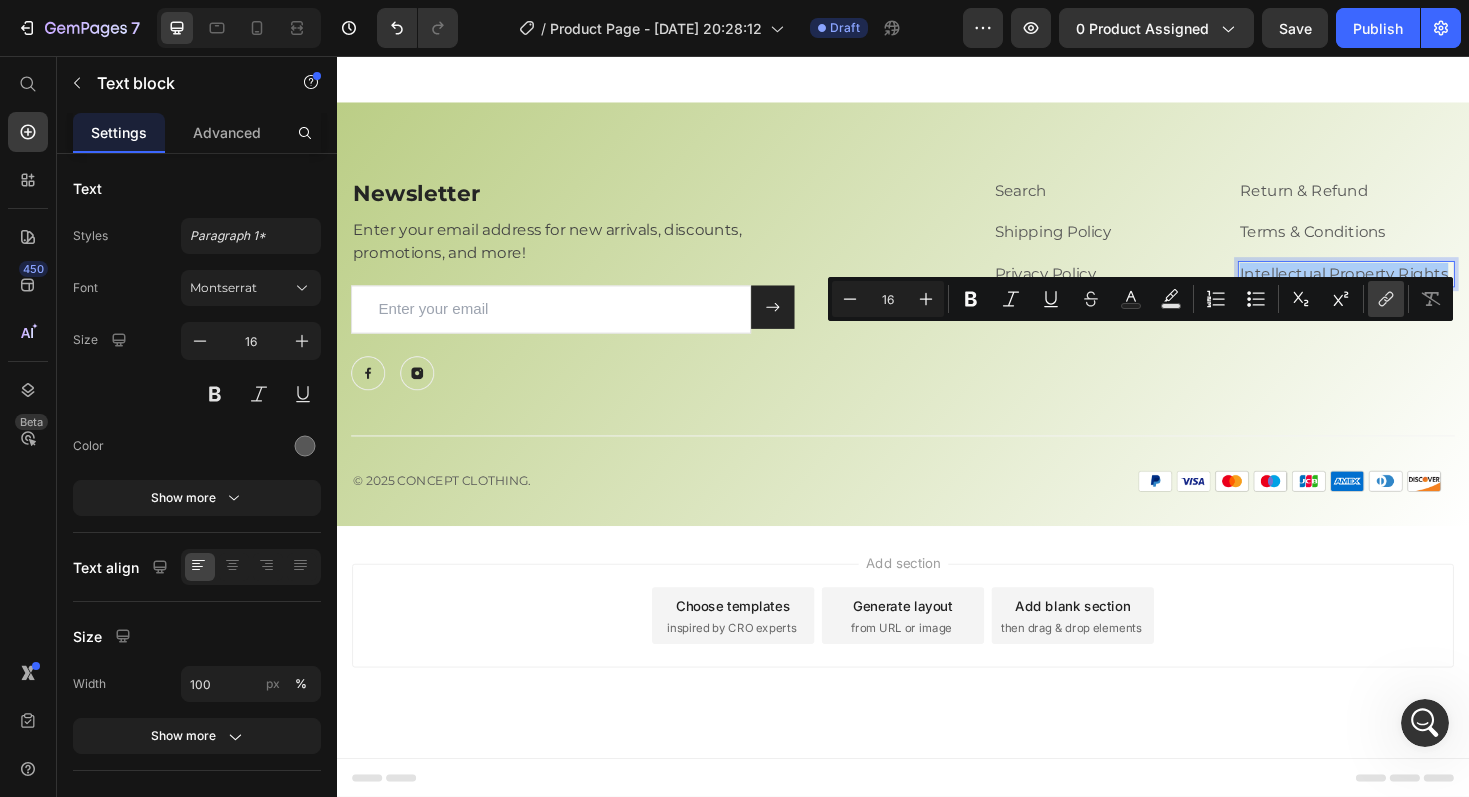 click 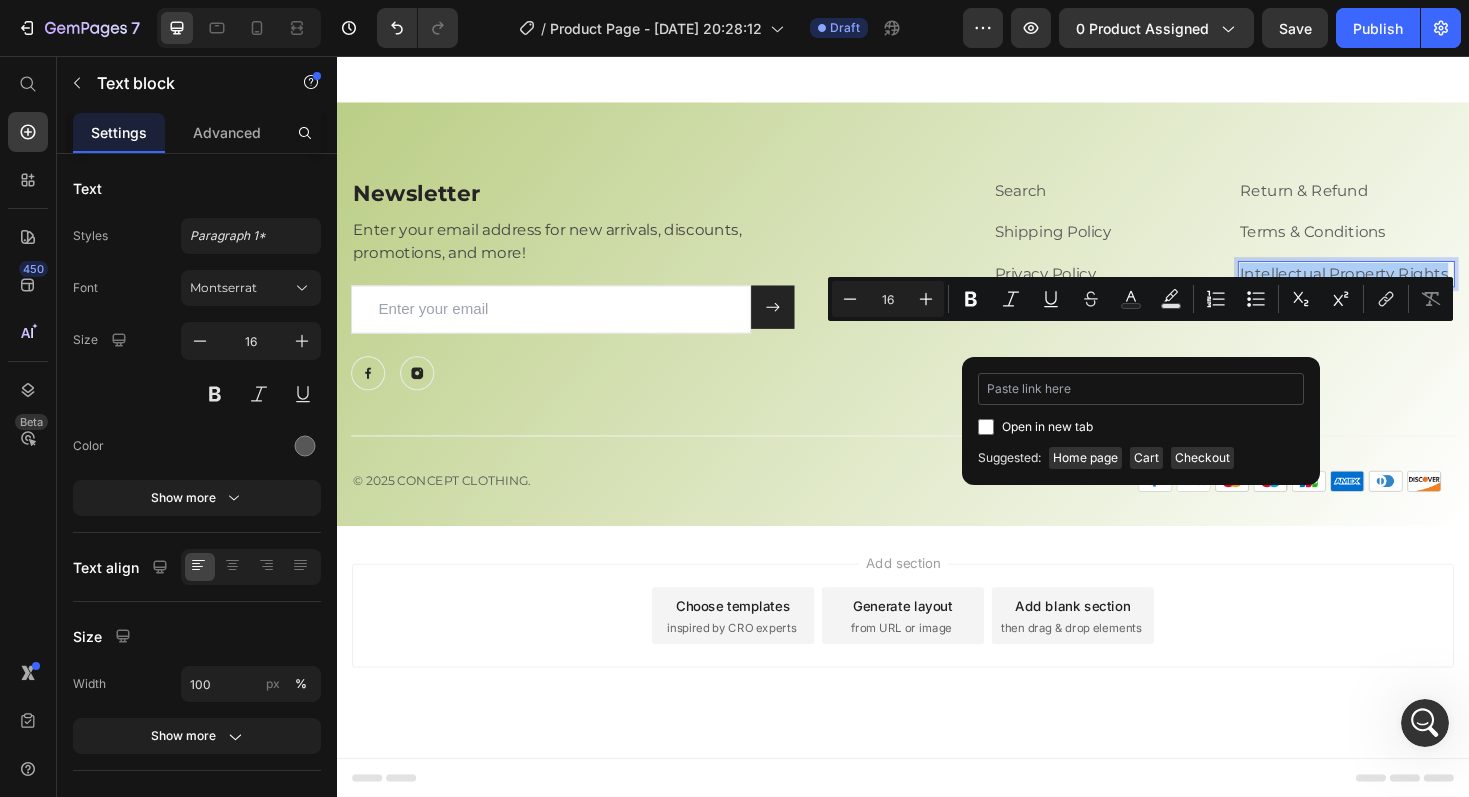 type on "https://cnptclothing.com/pages/intellectual-property-rights" 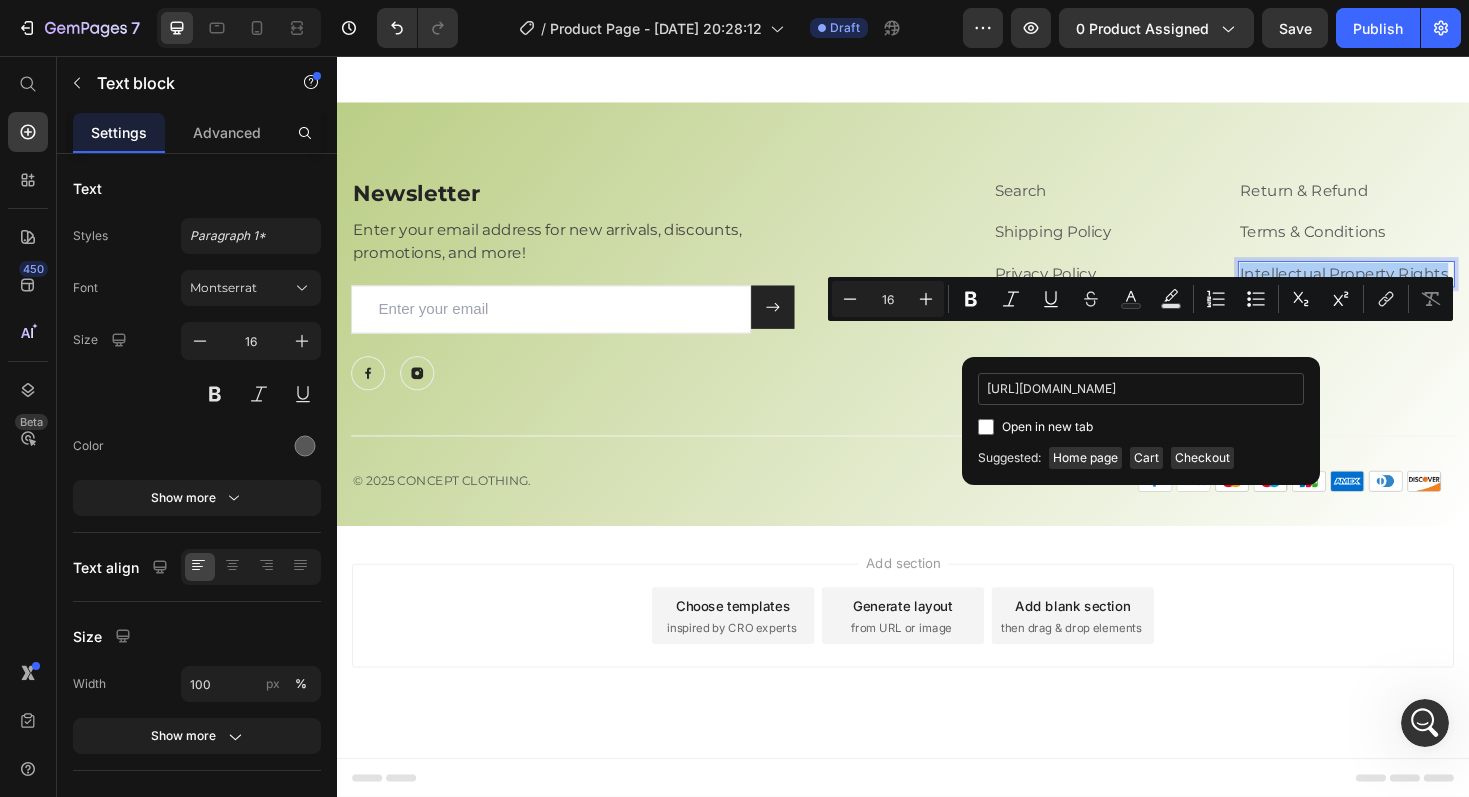 scroll, scrollTop: 0, scrollLeft: 111, axis: horizontal 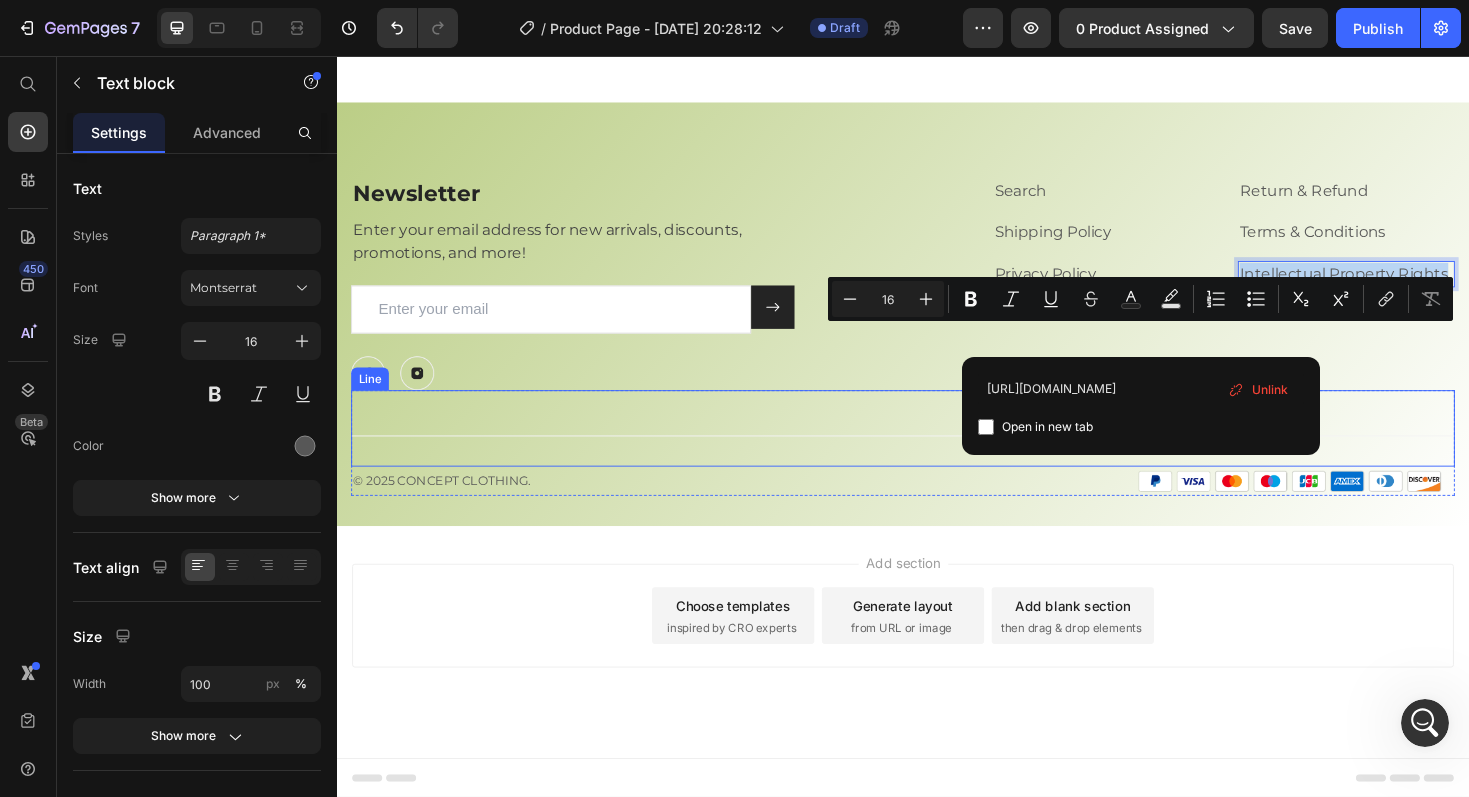 click on "Title Line" at bounding box center [937, 450] 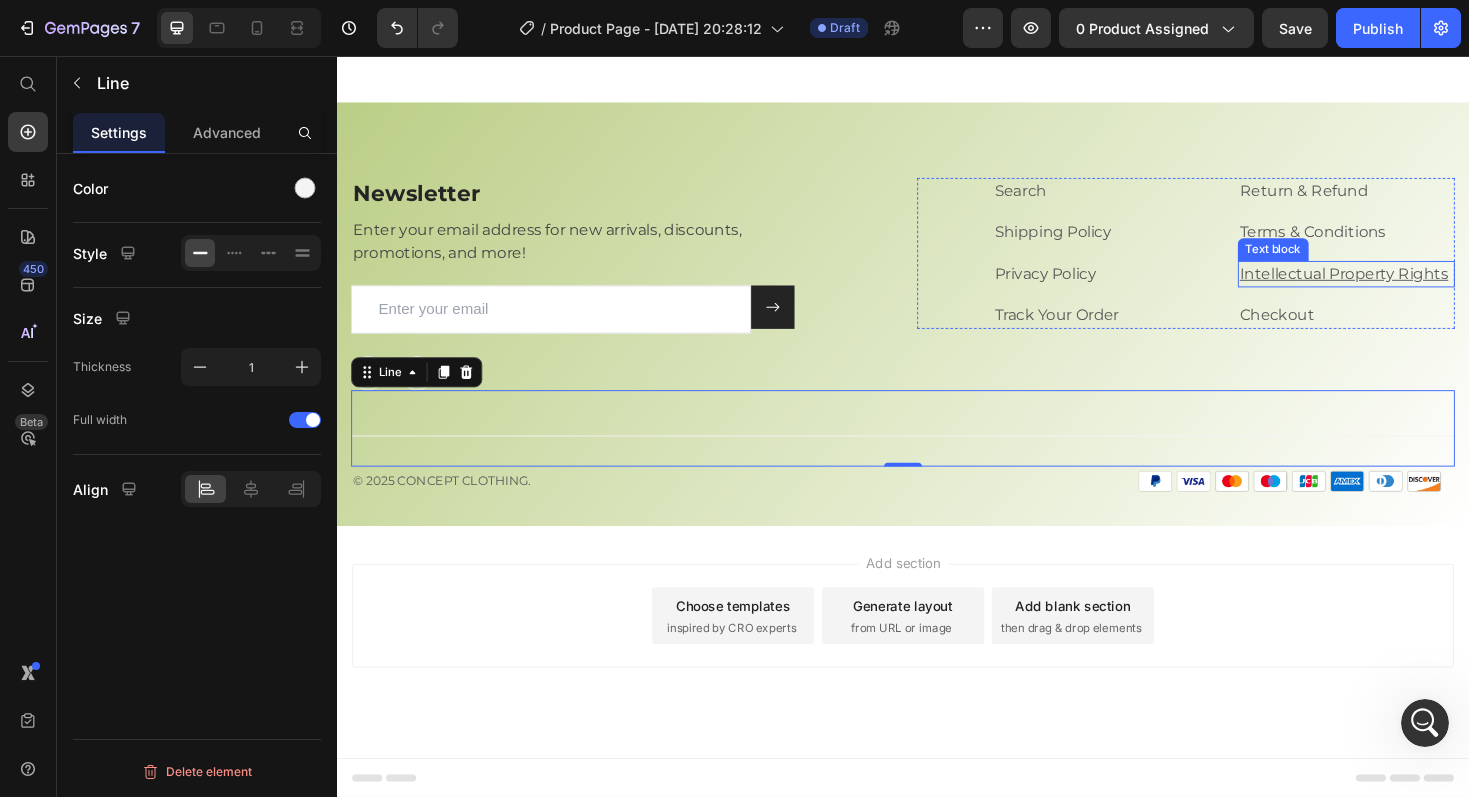 click on "Intellectual Property Rights" at bounding box center [1404, 286] 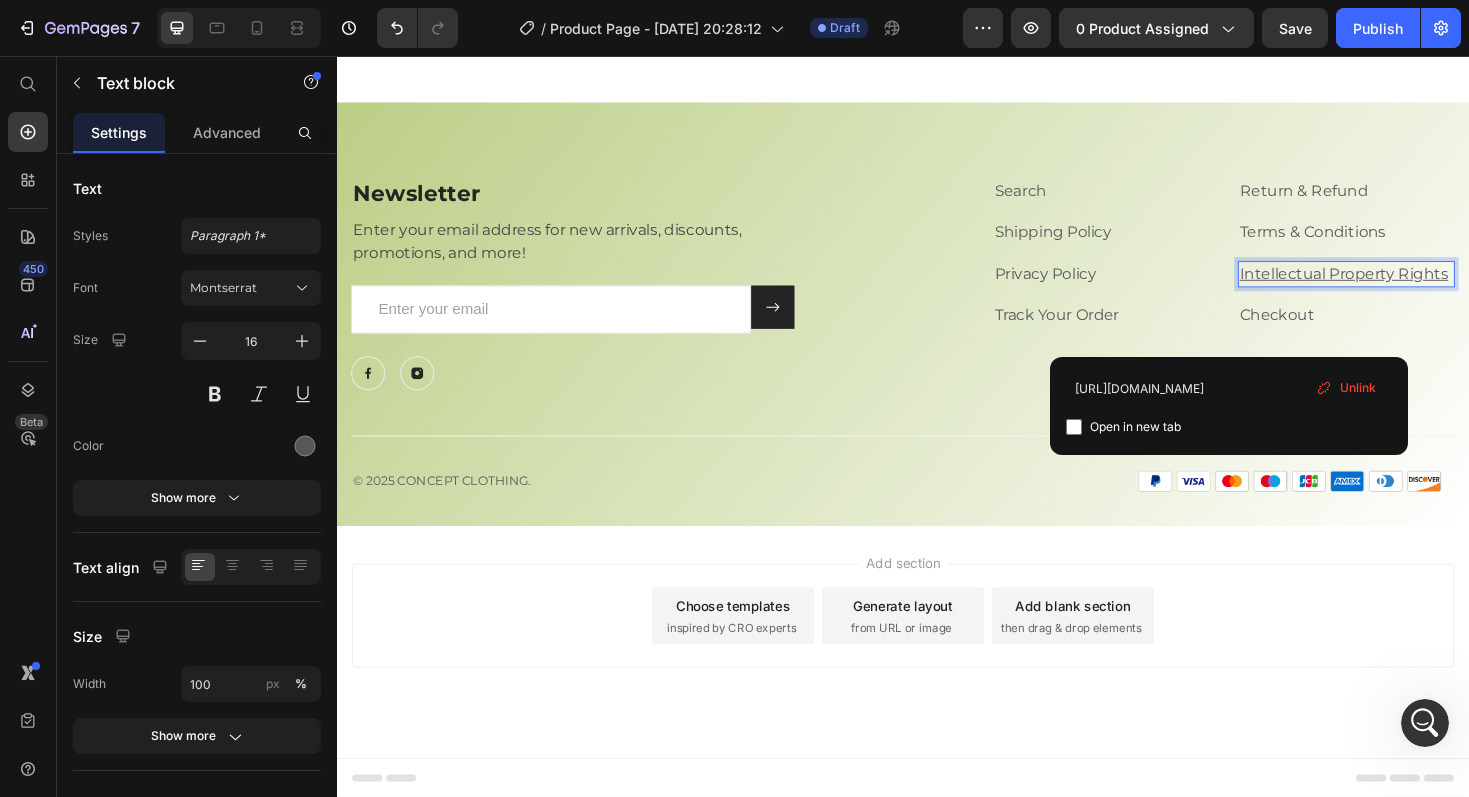 click on "Intellectual Property Rights" at bounding box center [1404, 286] 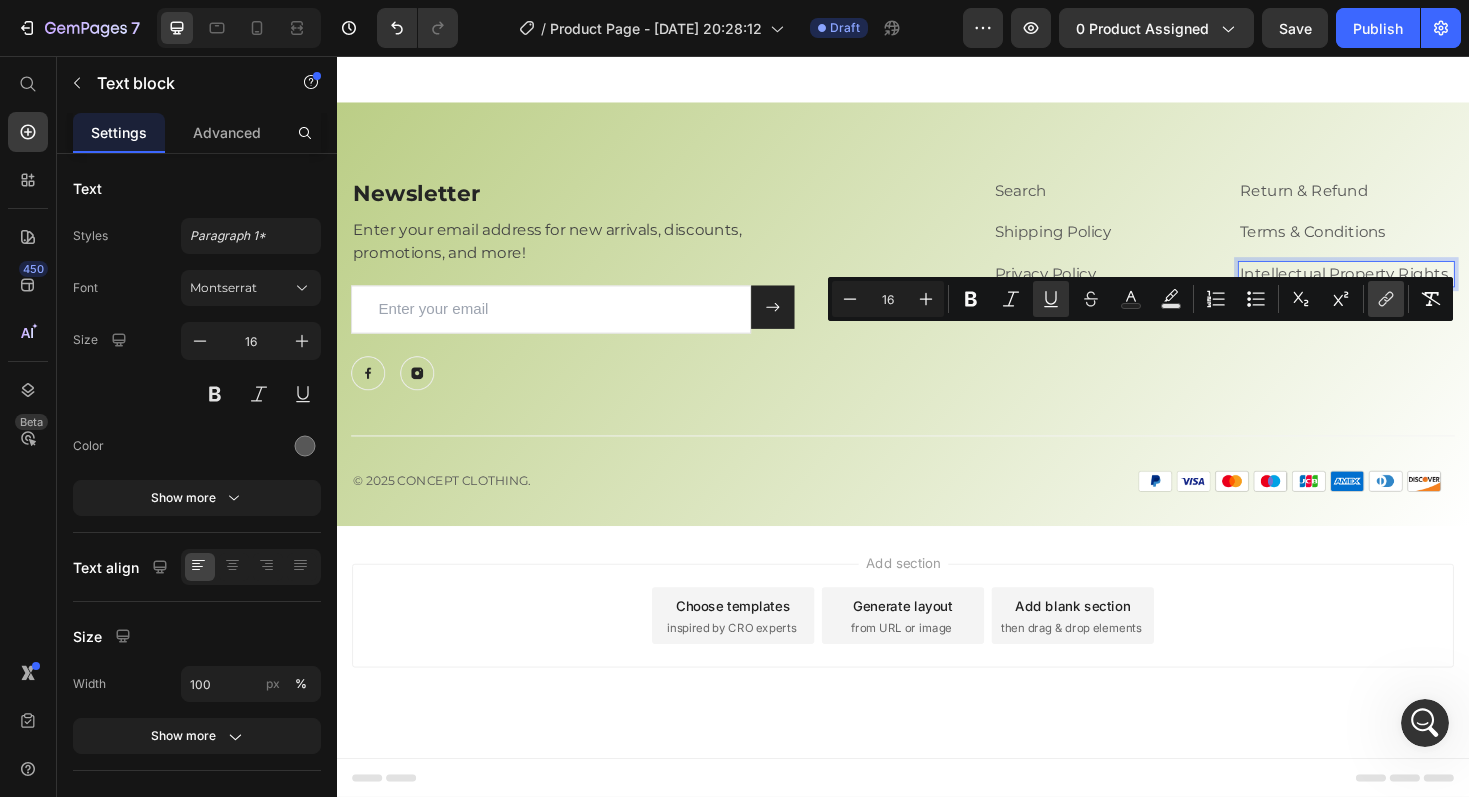 click 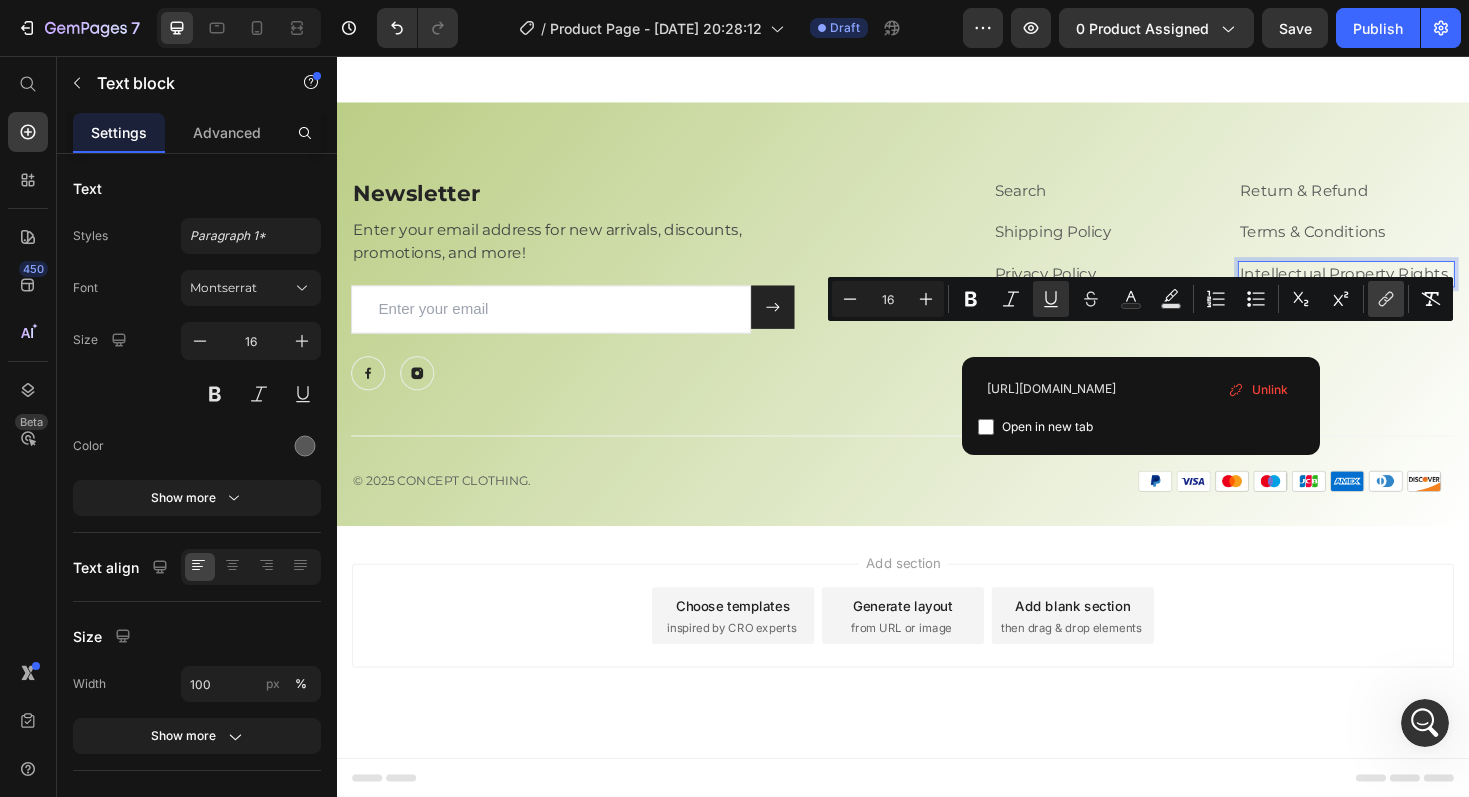 scroll, scrollTop: 0, scrollLeft: 111, axis: horizontal 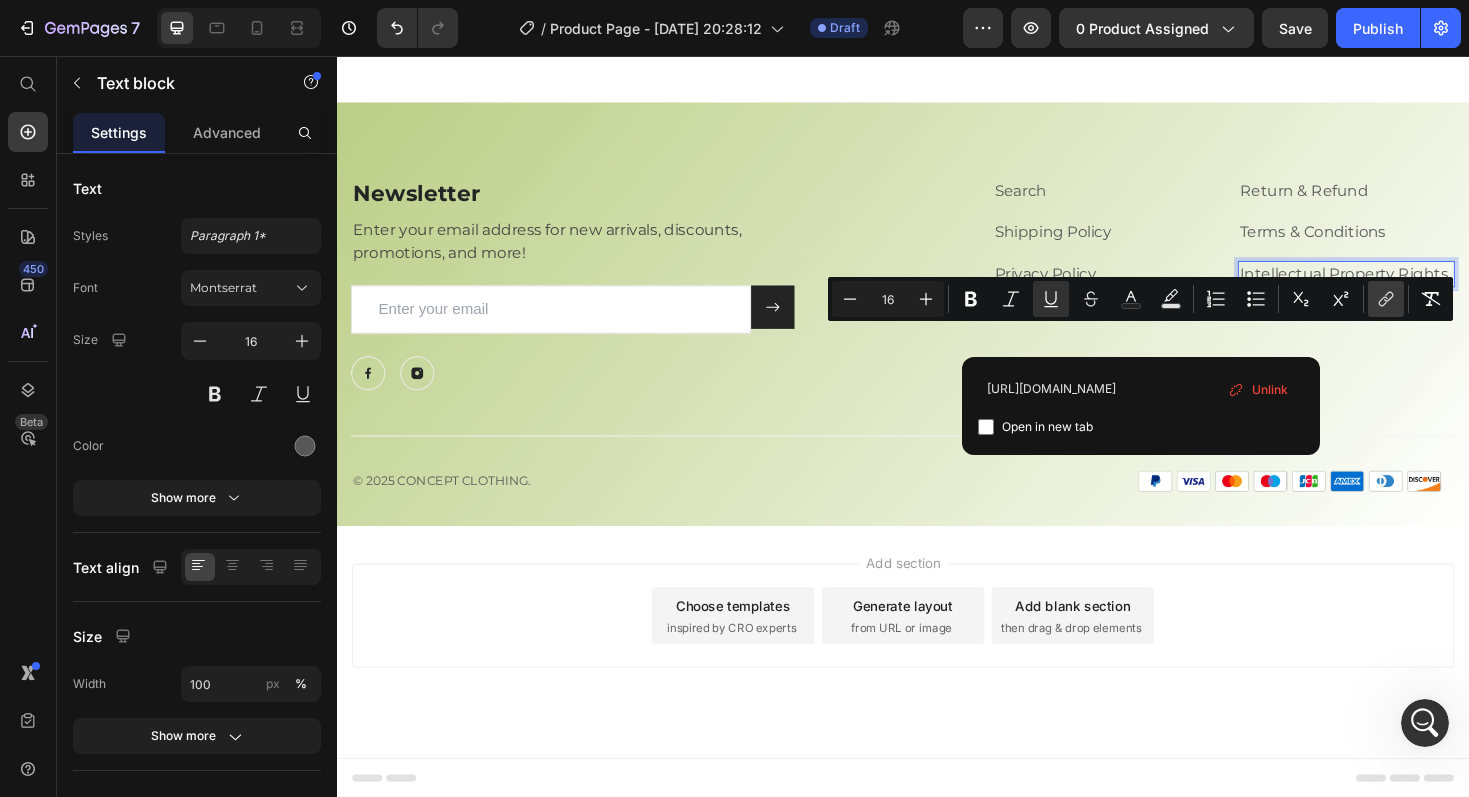 click 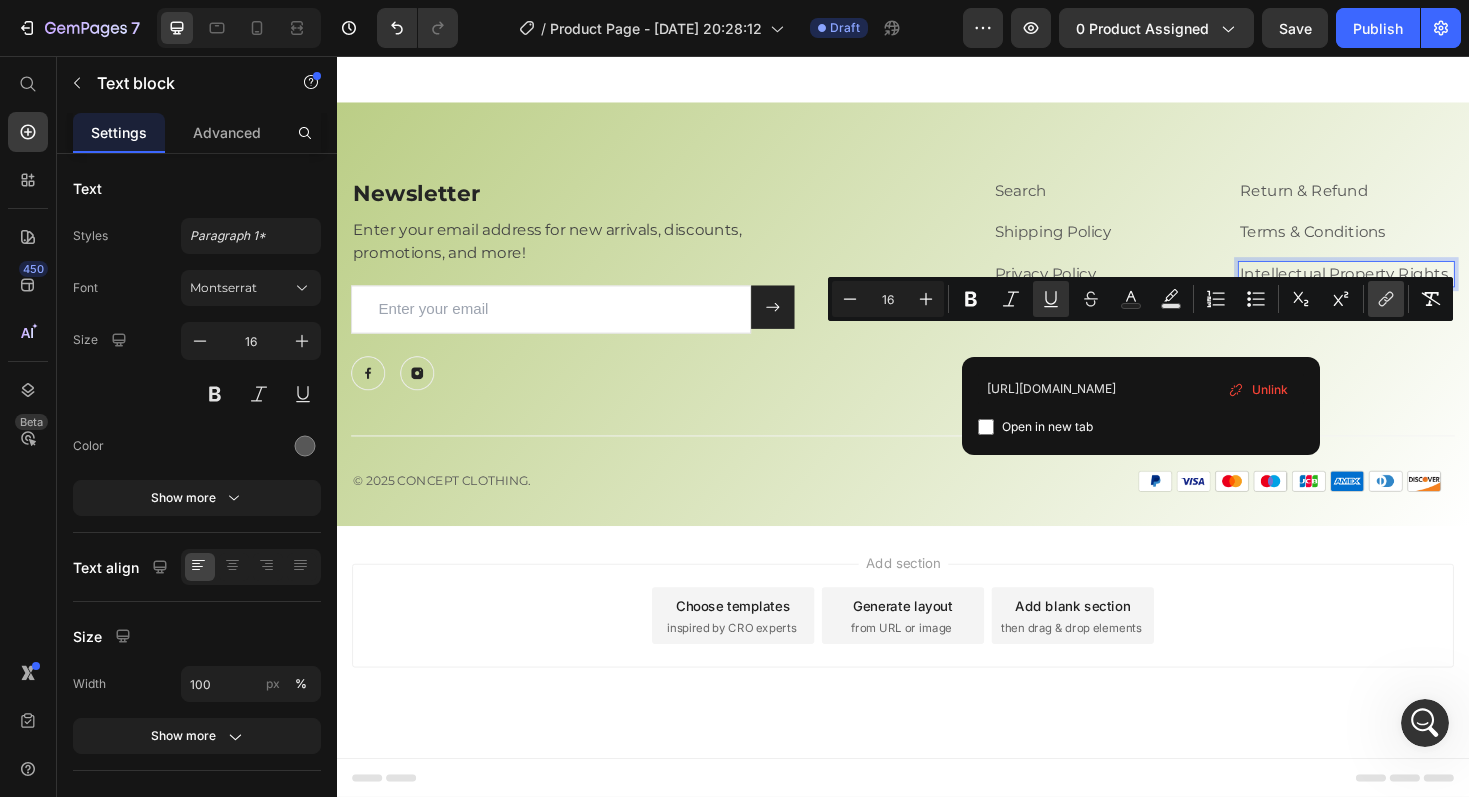 scroll, scrollTop: 0, scrollLeft: 111, axis: horizontal 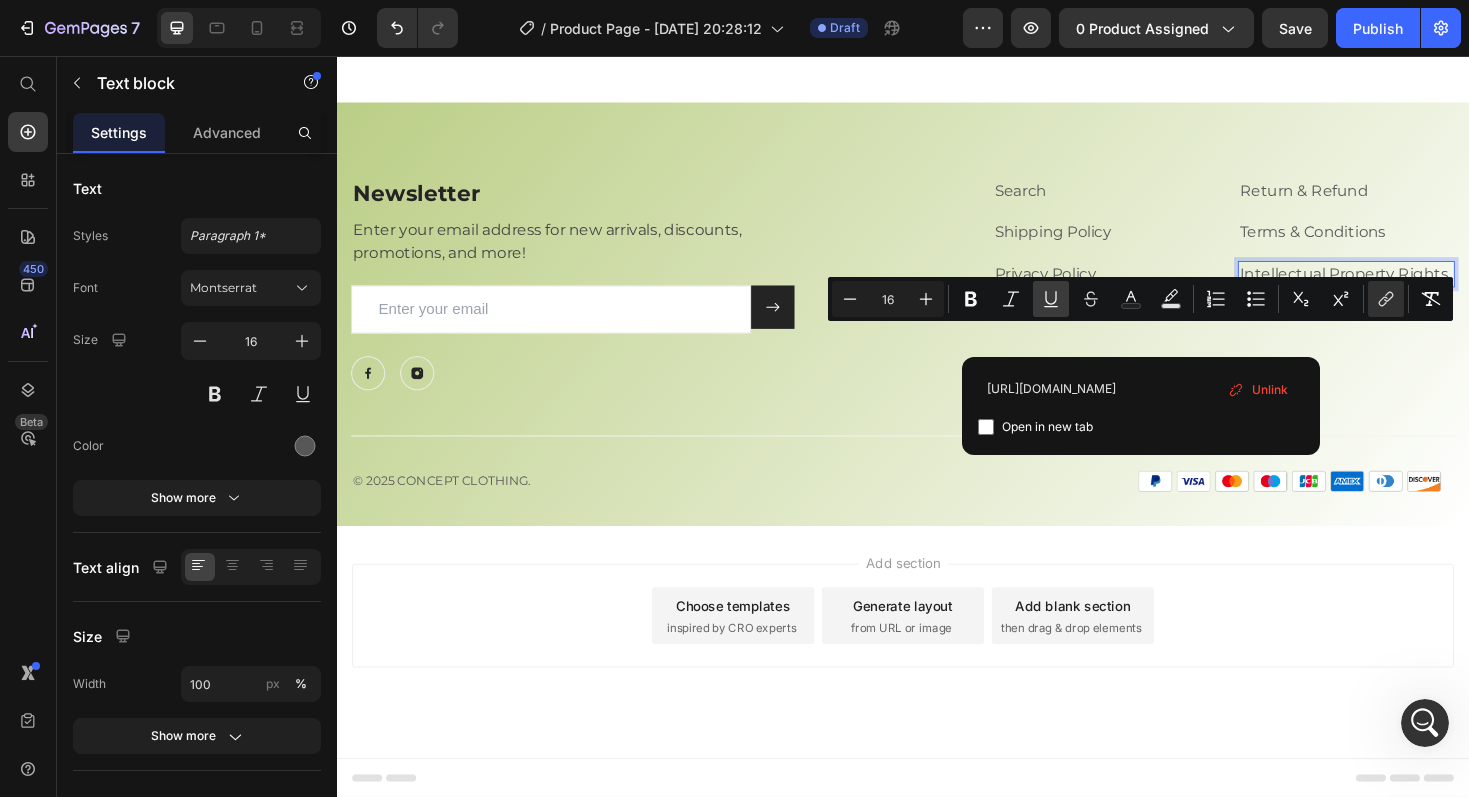 click 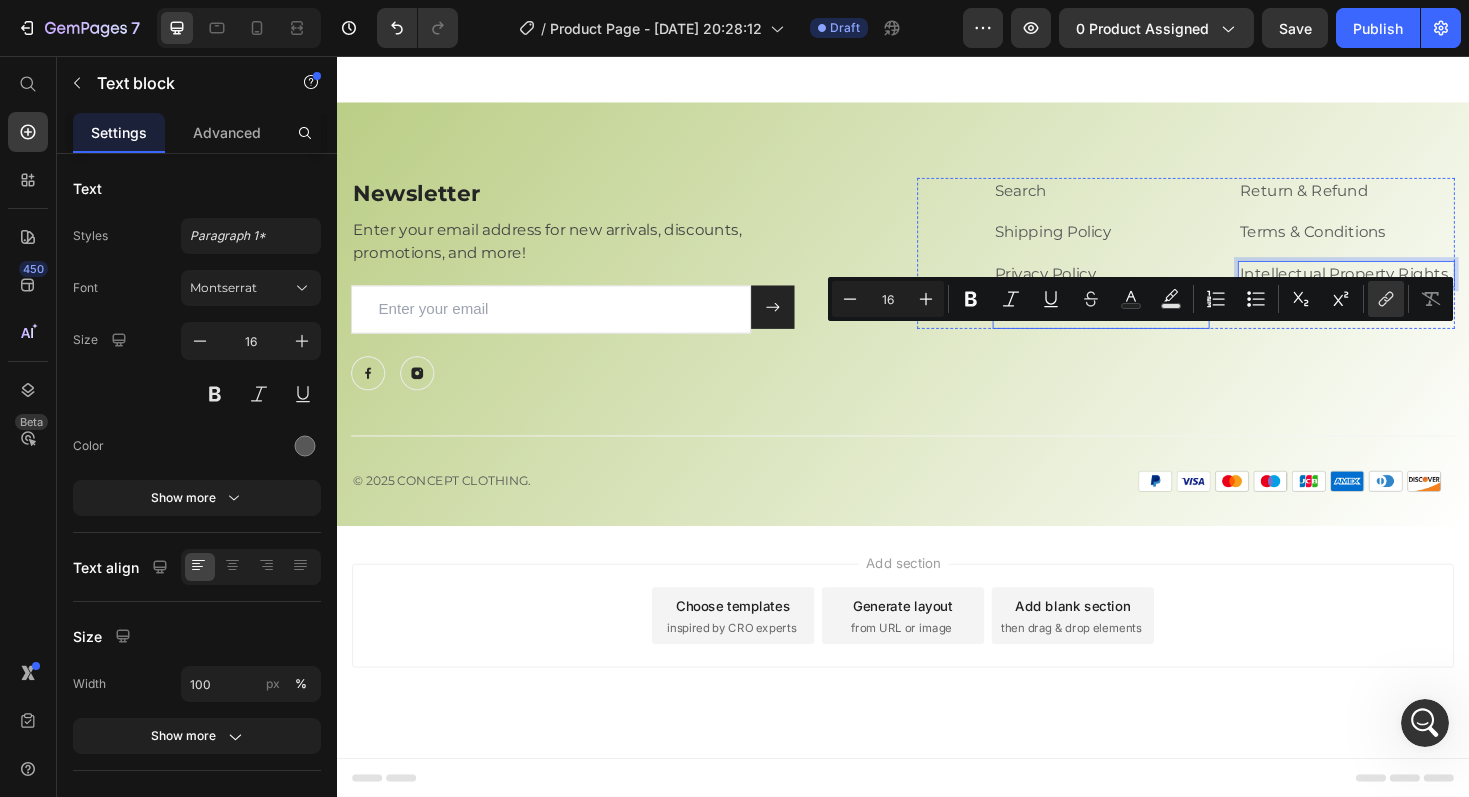 click on "Track Your Order" at bounding box center [1147, 331] 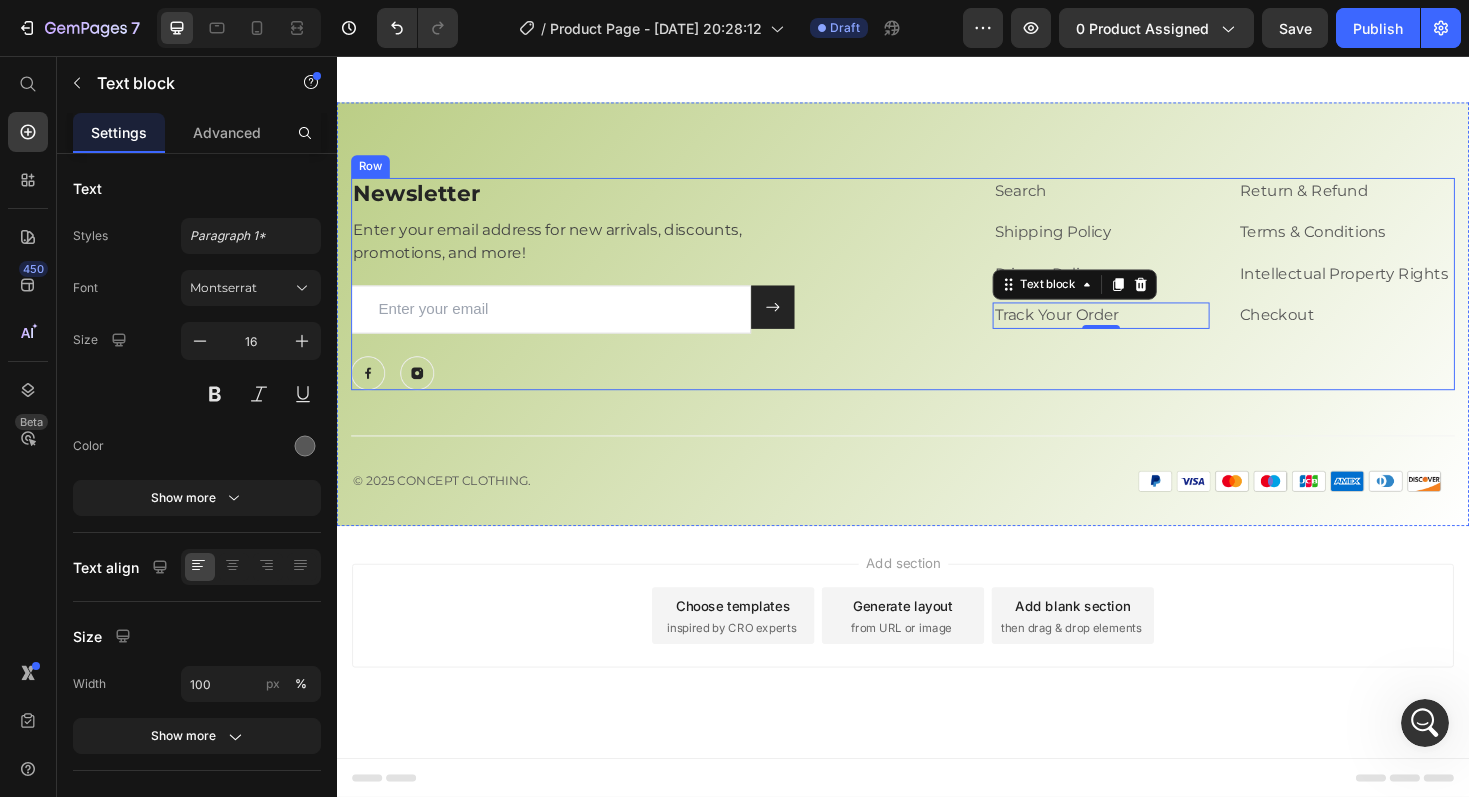 click on "Search Text block Shipping Policy Text block Privacy Policy Text block Track Your Order Text block   0 Return & Refund Text block Terms & Conditions Text block Intellectual Property Rights Text block Checkout Text block Row" at bounding box center (1237, 297) 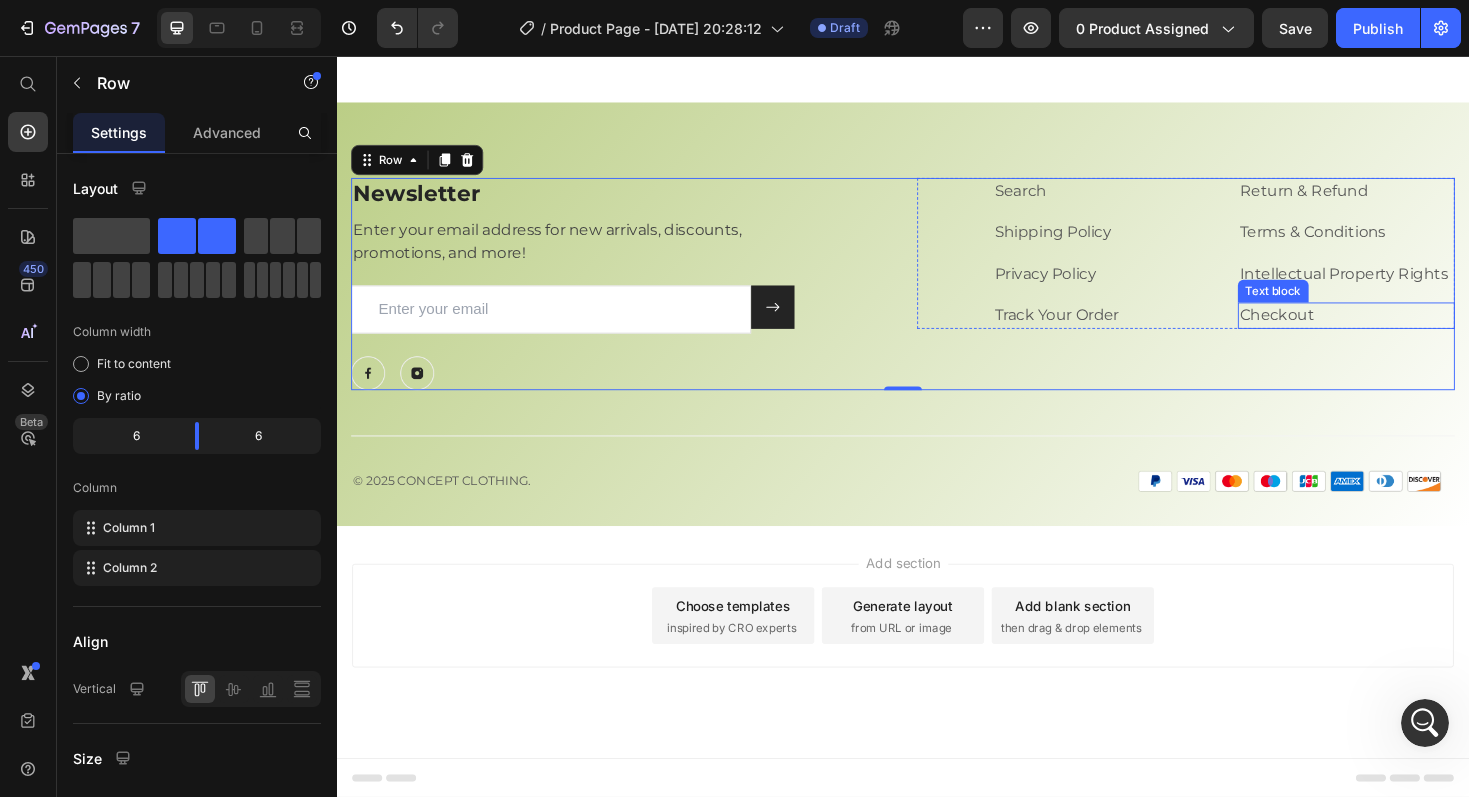 click on "Checkout" at bounding box center (1407, 331) 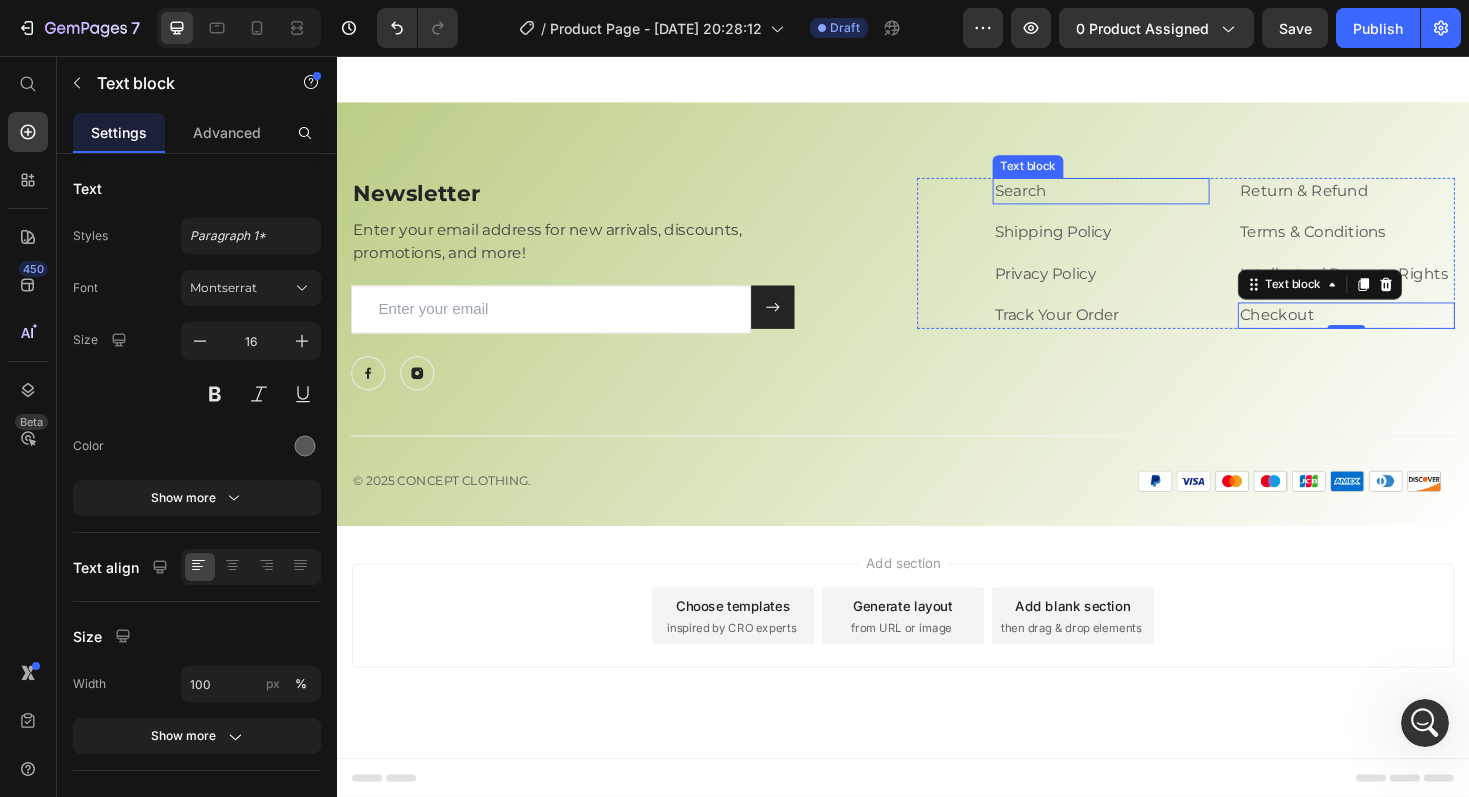 click on "Search" at bounding box center [1147, 199] 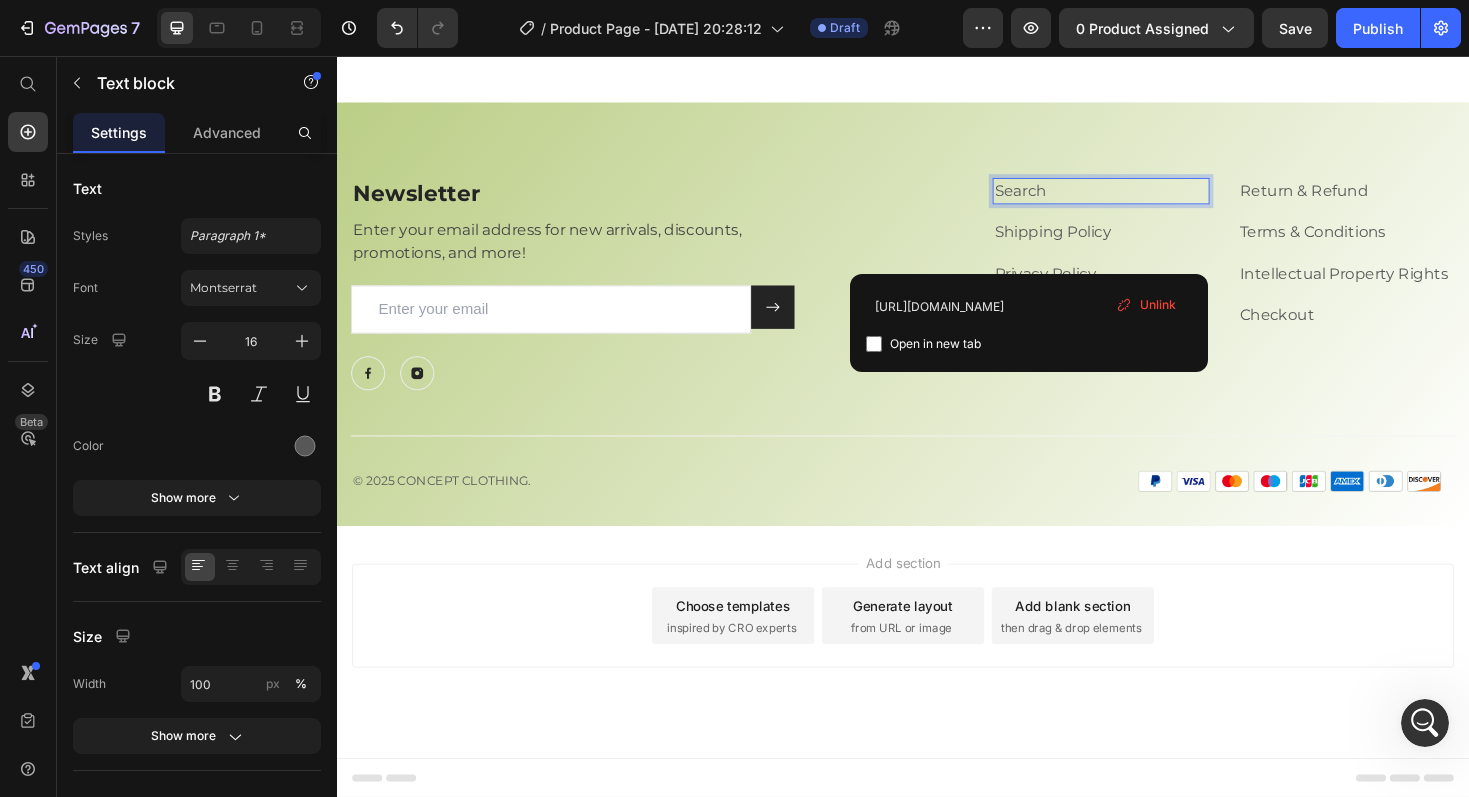 click on "Search" at bounding box center (1061, 198) 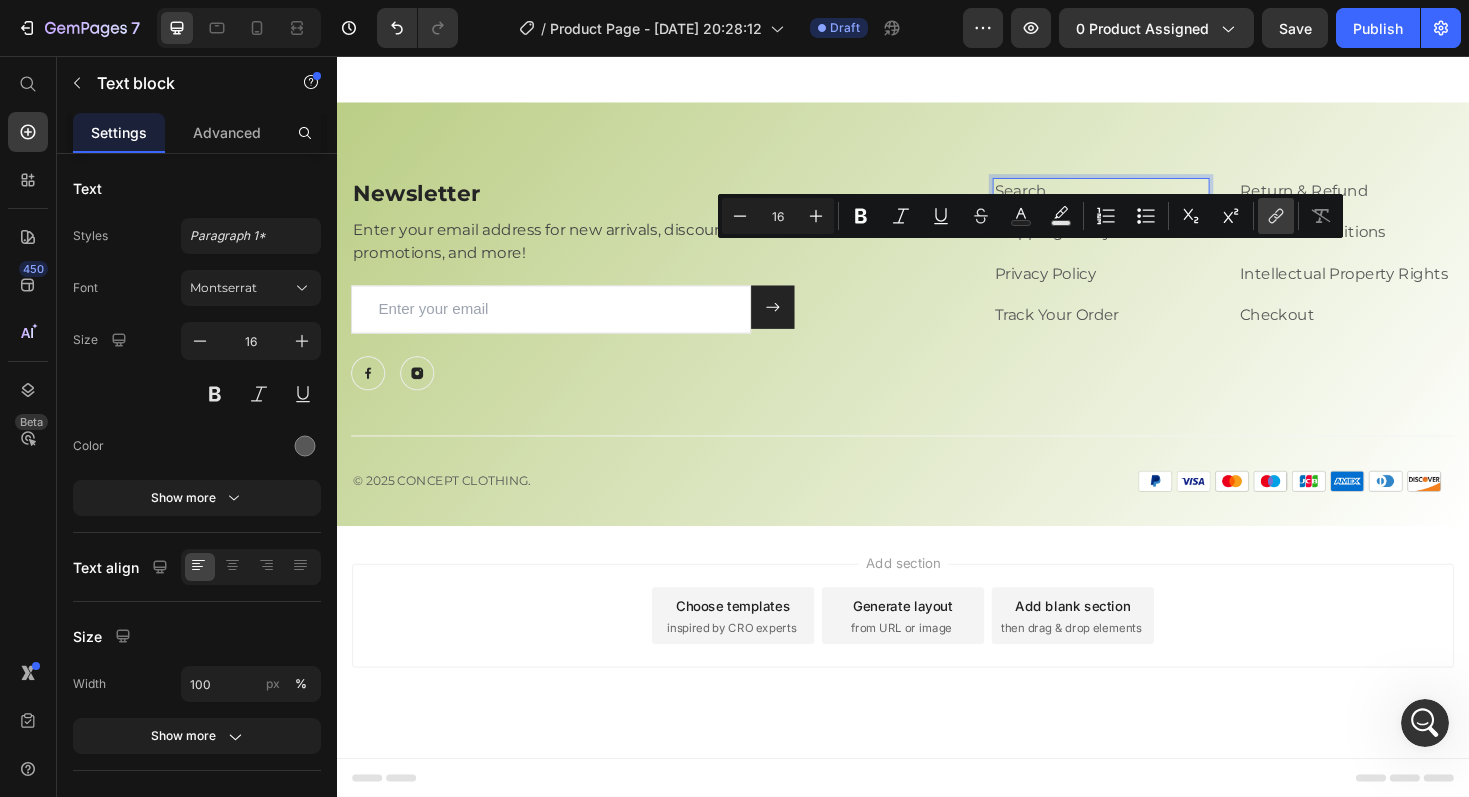 click 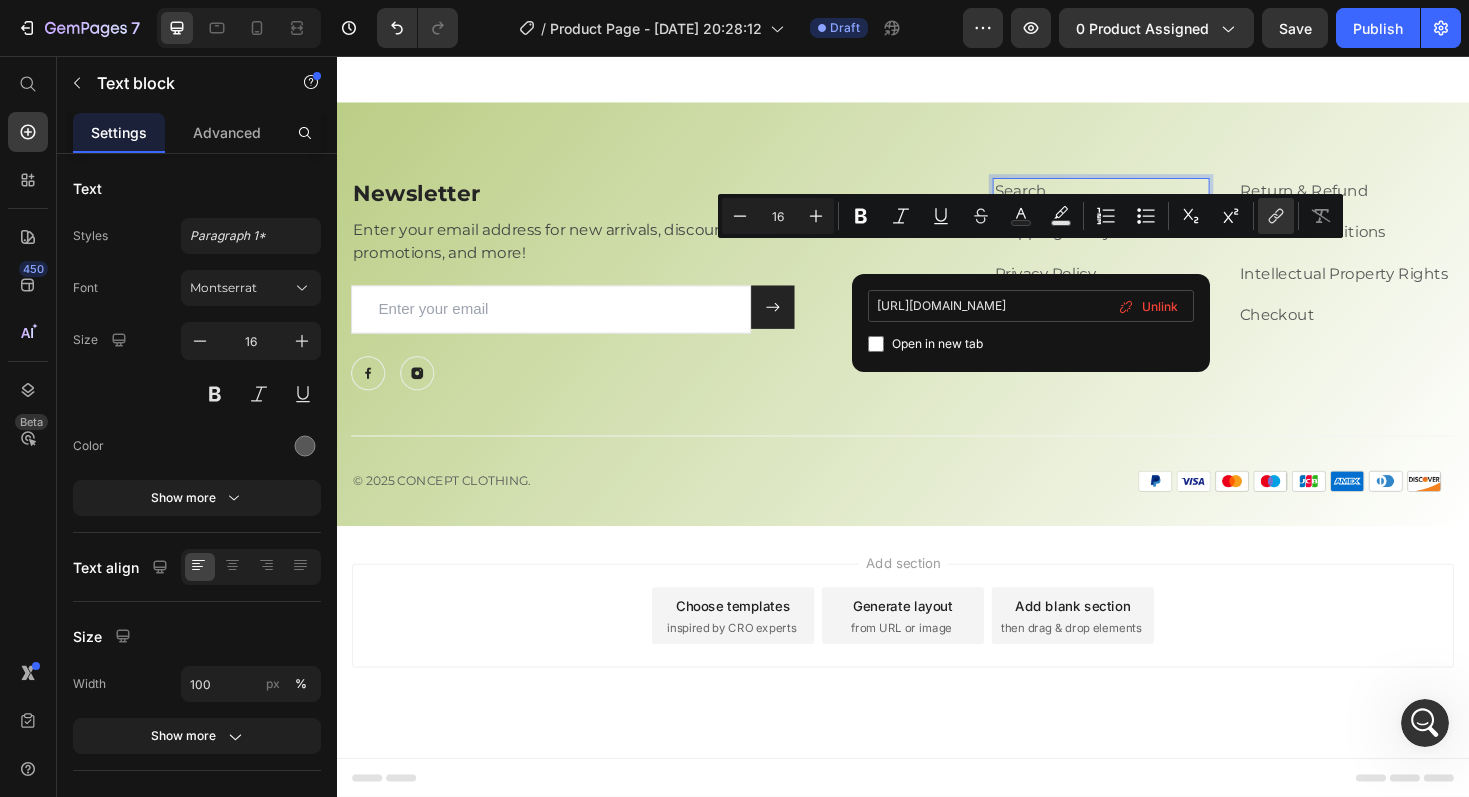 click on "https://cnptclothing.com/" at bounding box center (1031, 306) 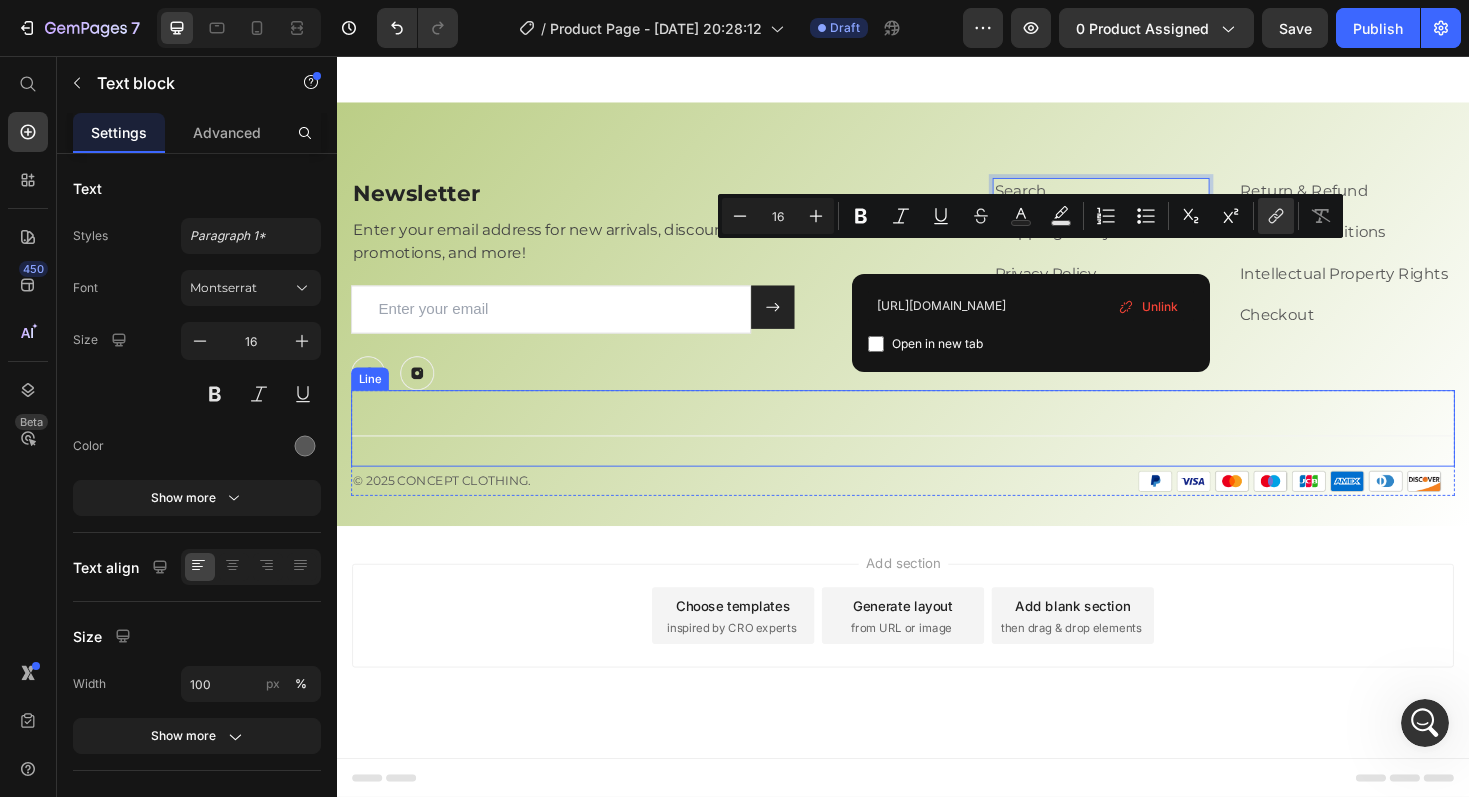 click on "Title Line" at bounding box center (937, 450) 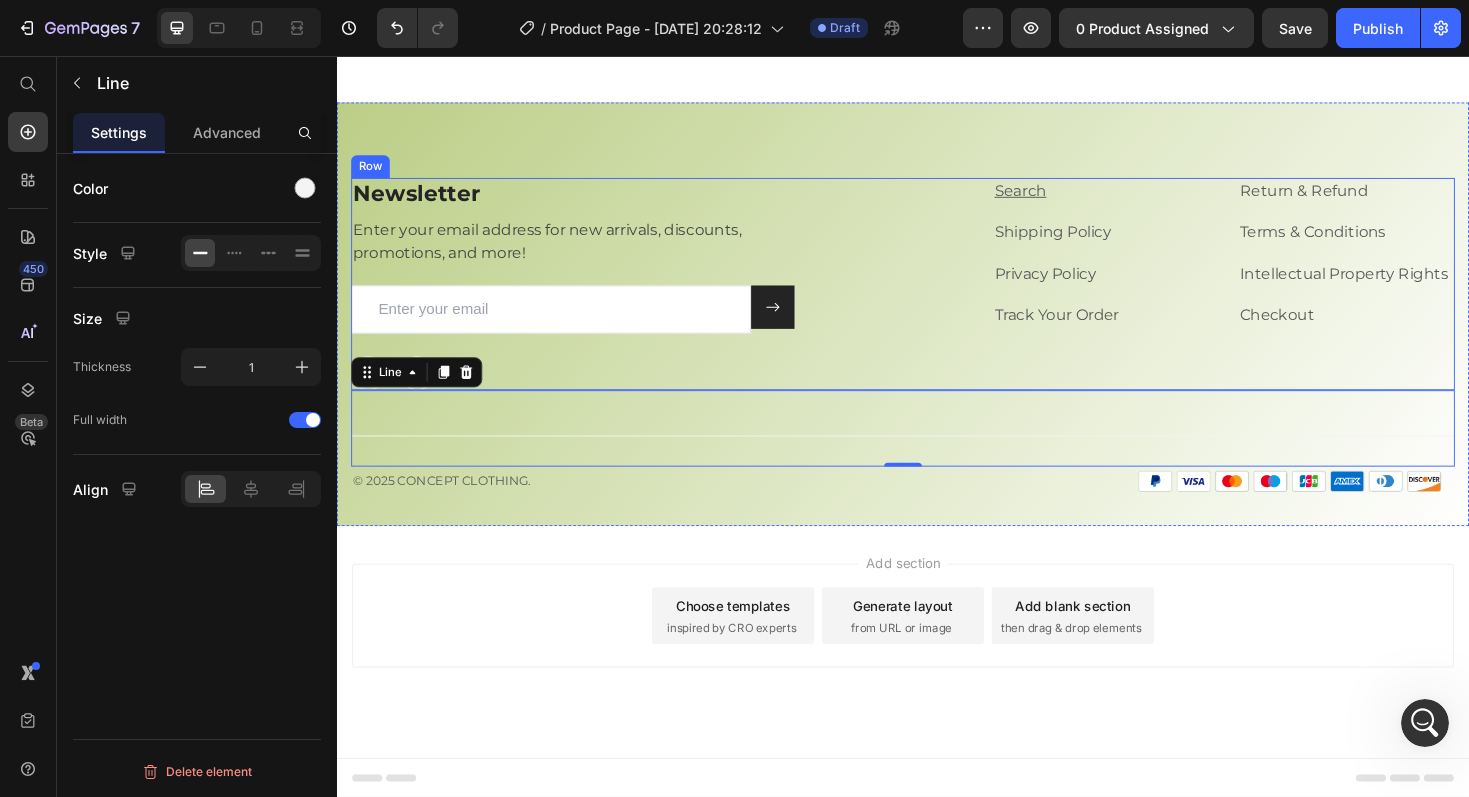 click on "Search Text block Shipping Policy Text block Privacy Policy Text block Track Your Order Text block Return & Refund Text block Terms & Conditions Text block Intellectual Property Rights Text block Checkout Text block Row" at bounding box center [1237, 297] 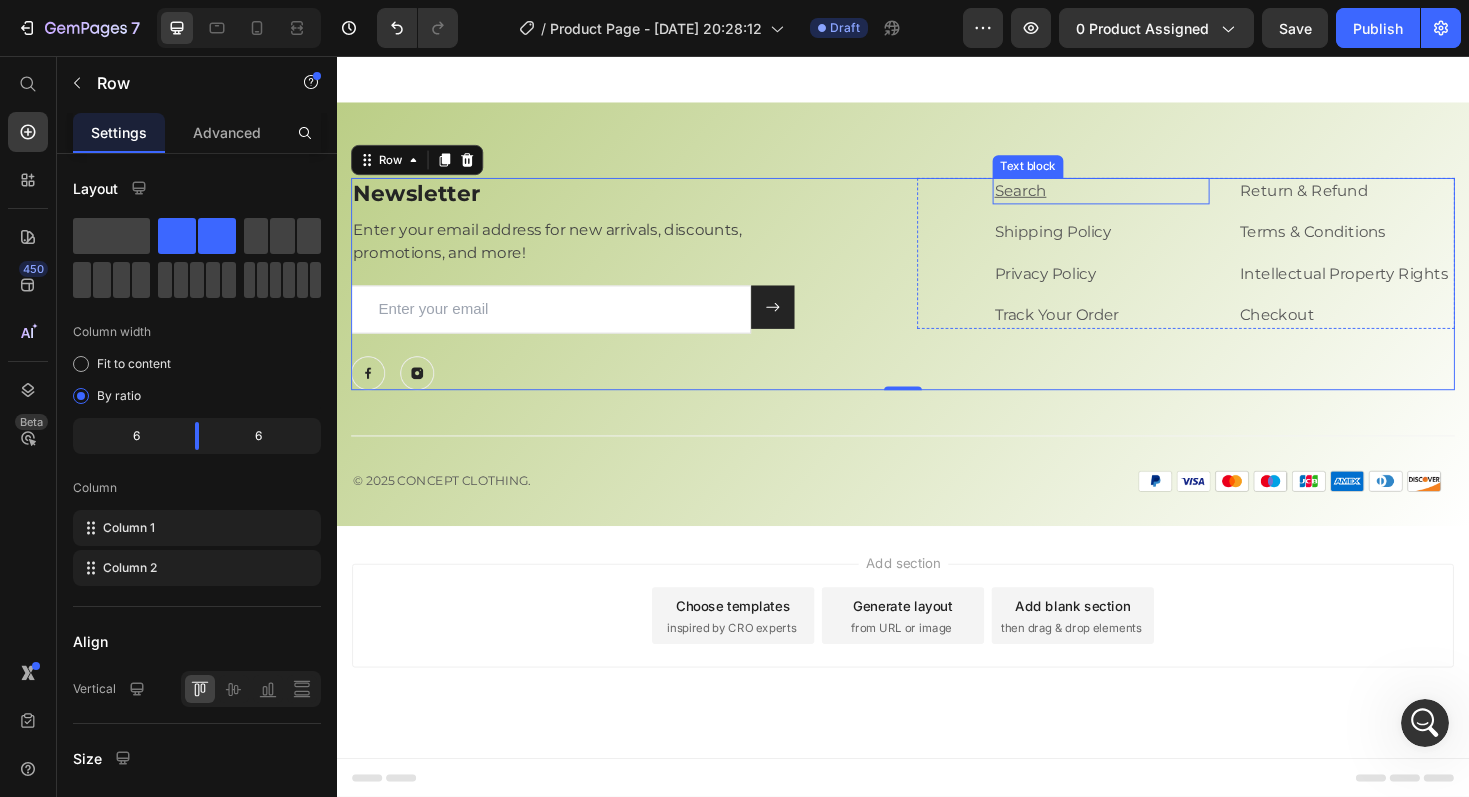 click on "Search" at bounding box center (1061, 198) 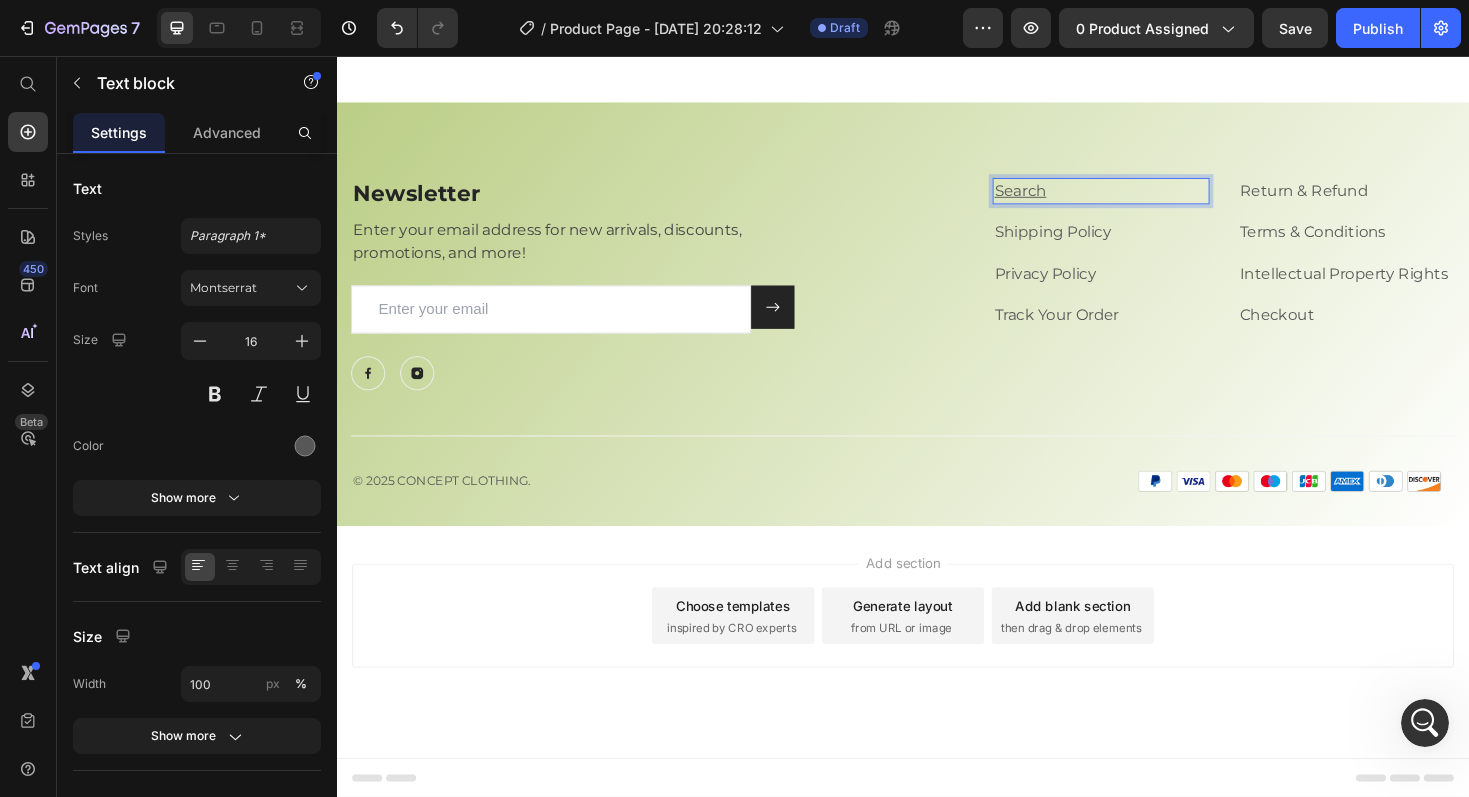 click on "Search" at bounding box center (1061, 198) 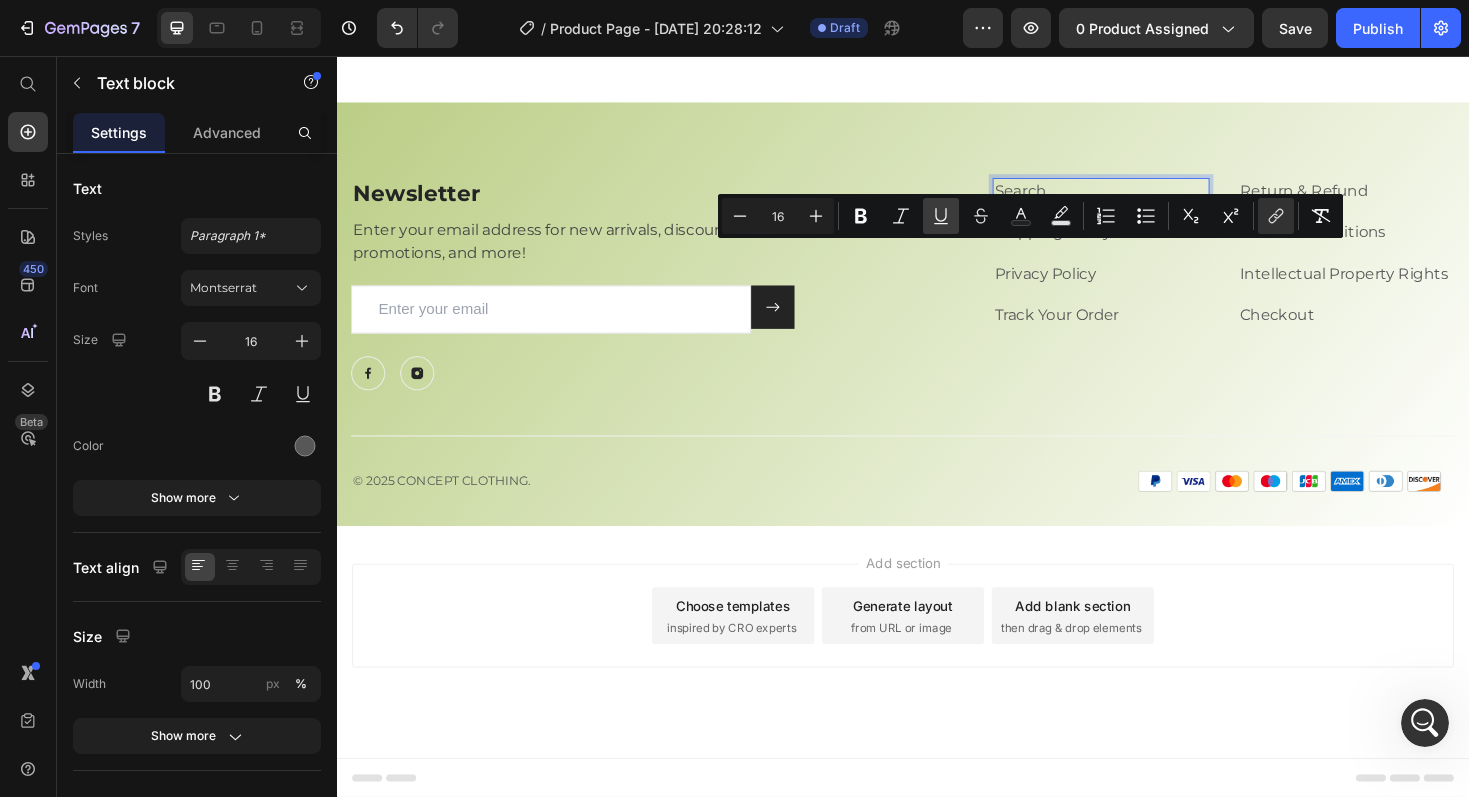 click 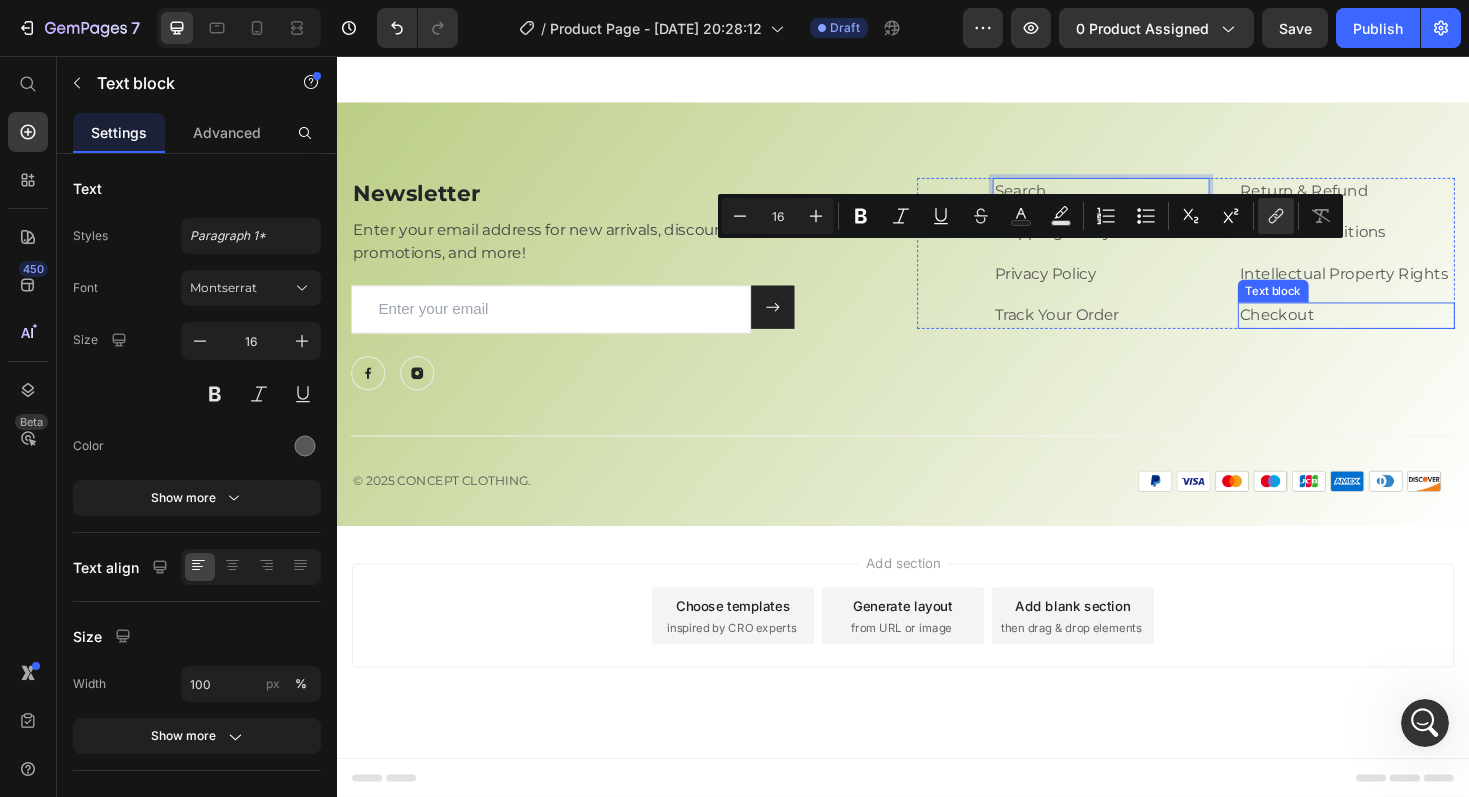 click on "Checkout" at bounding box center (1333, 330) 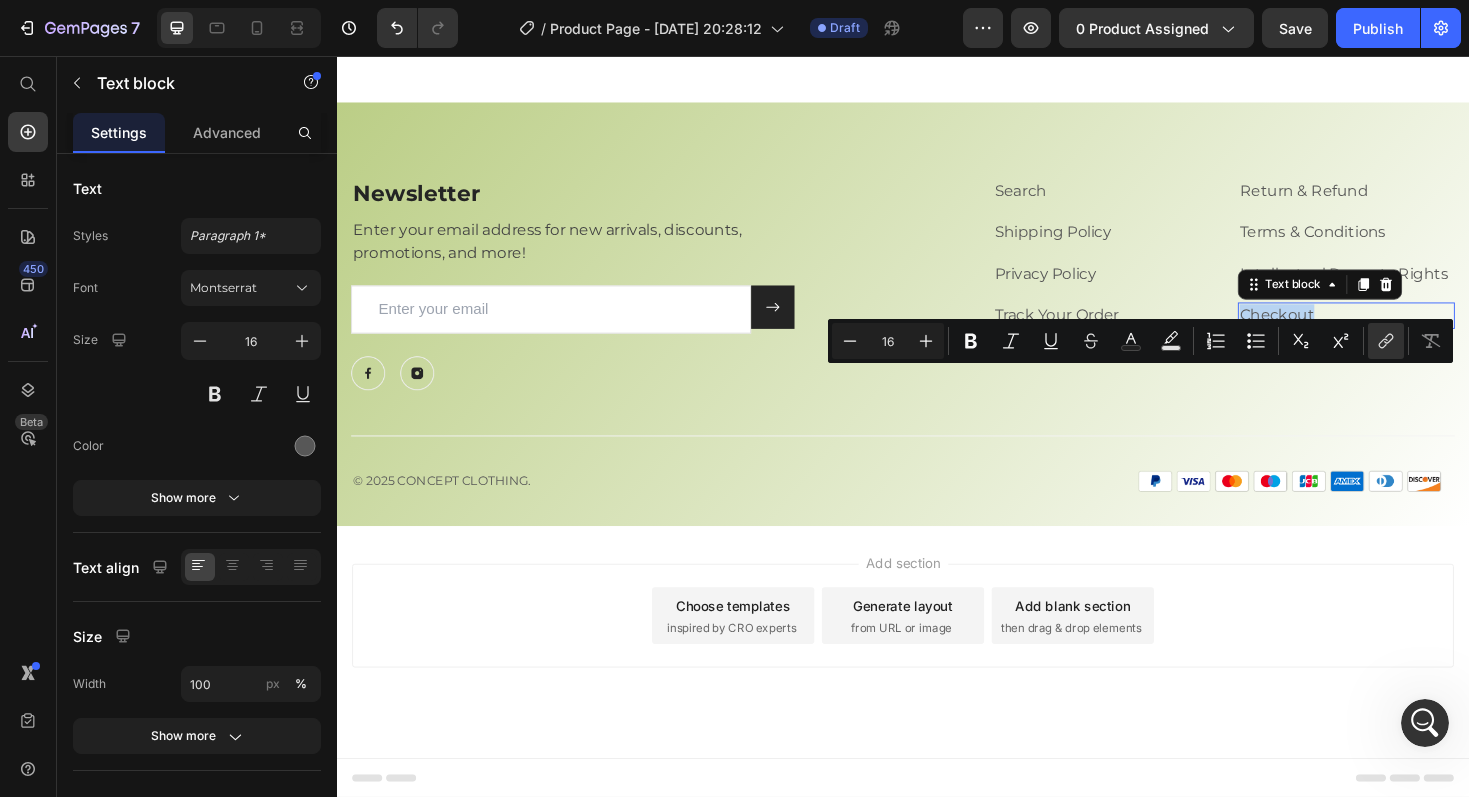 click on "Checkout" at bounding box center (1333, 330) 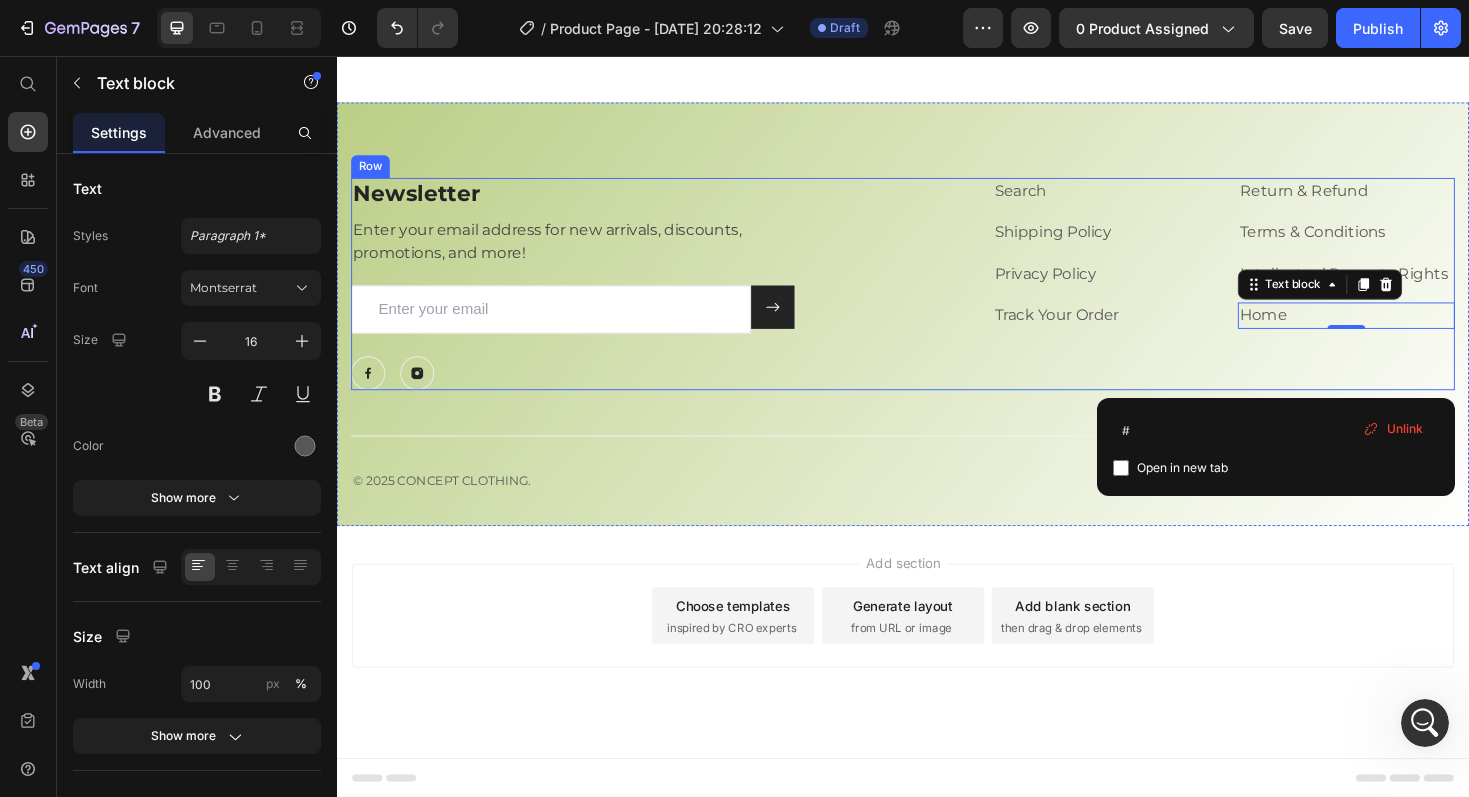 click on "Search Text block Shipping Policy Text block Privacy Policy Text block Track Your Order Text block Return & Refund Text block Terms & Conditions Text block Intellectual Property Rights Text block Home Text block   0 Row" at bounding box center (1237, 297) 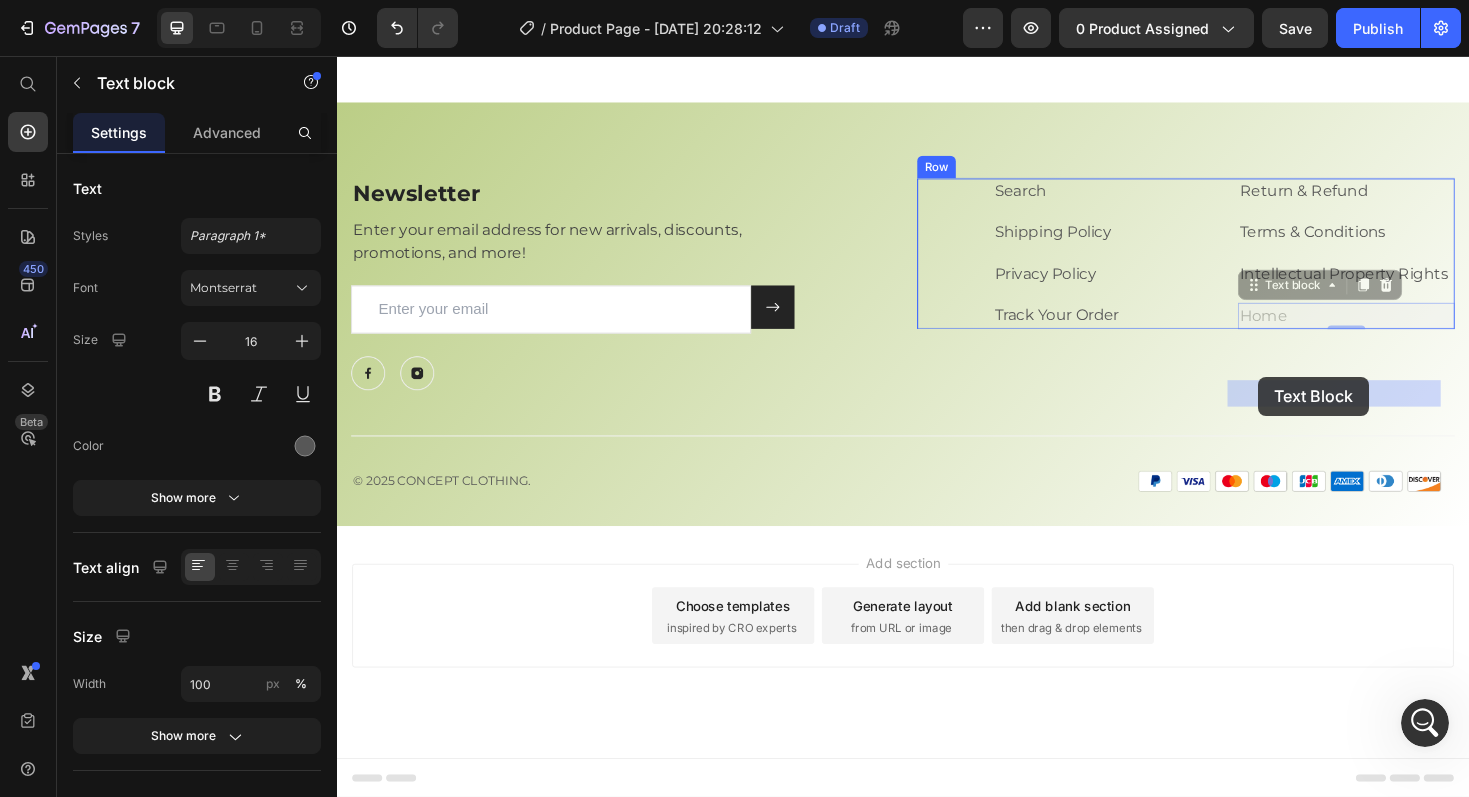 drag, startPoint x: 1374, startPoint y: 399, endPoint x: 1313, endPoint y: 396, distance: 61.073727 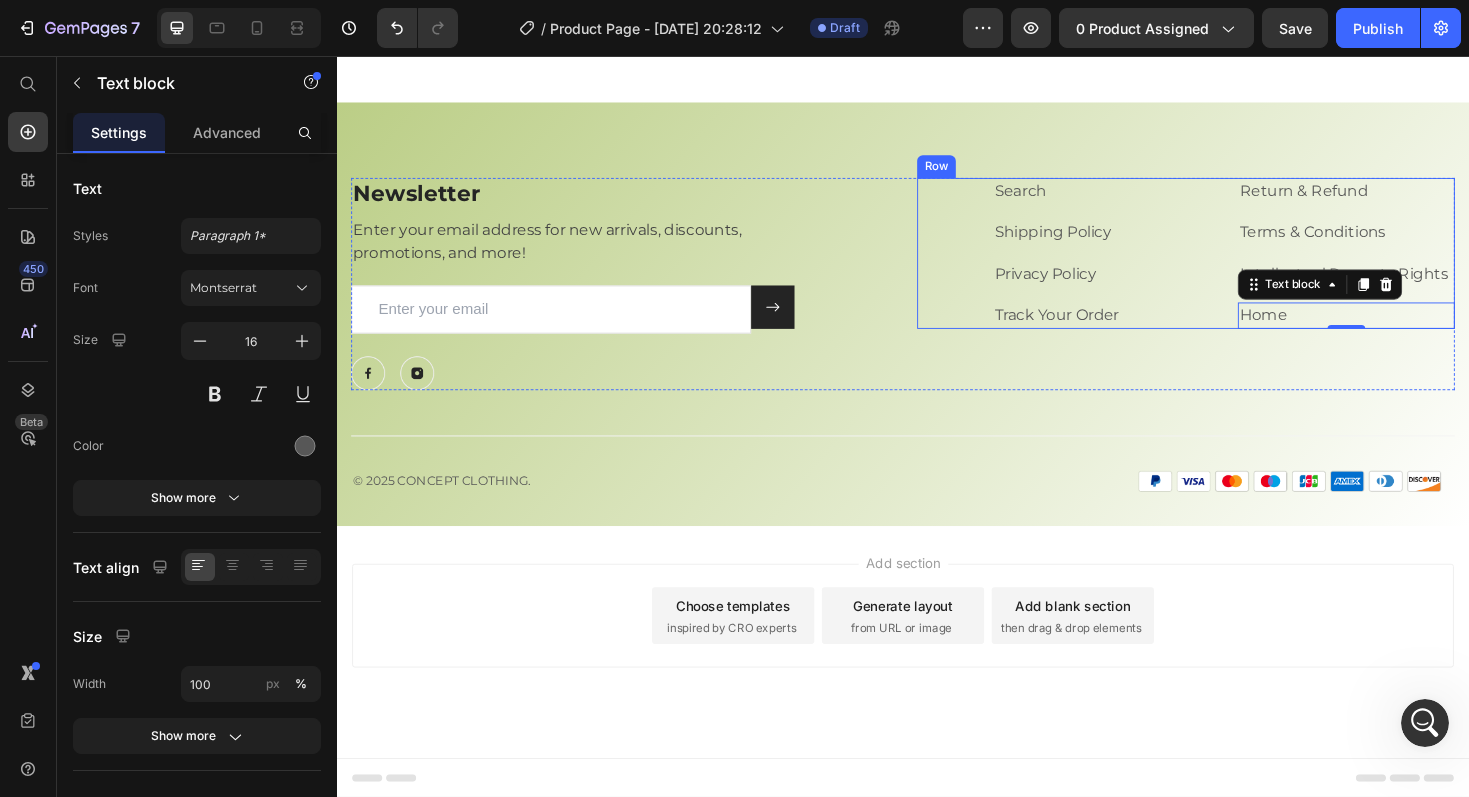 click on "Search Text block Shipping Policy Text block Privacy Policy Text block Track Your Order Text block Return & Refund Text block Terms & Conditions Text block Intellectual Property Rights Text block Home Text block   0 Row" at bounding box center (1237, 265) 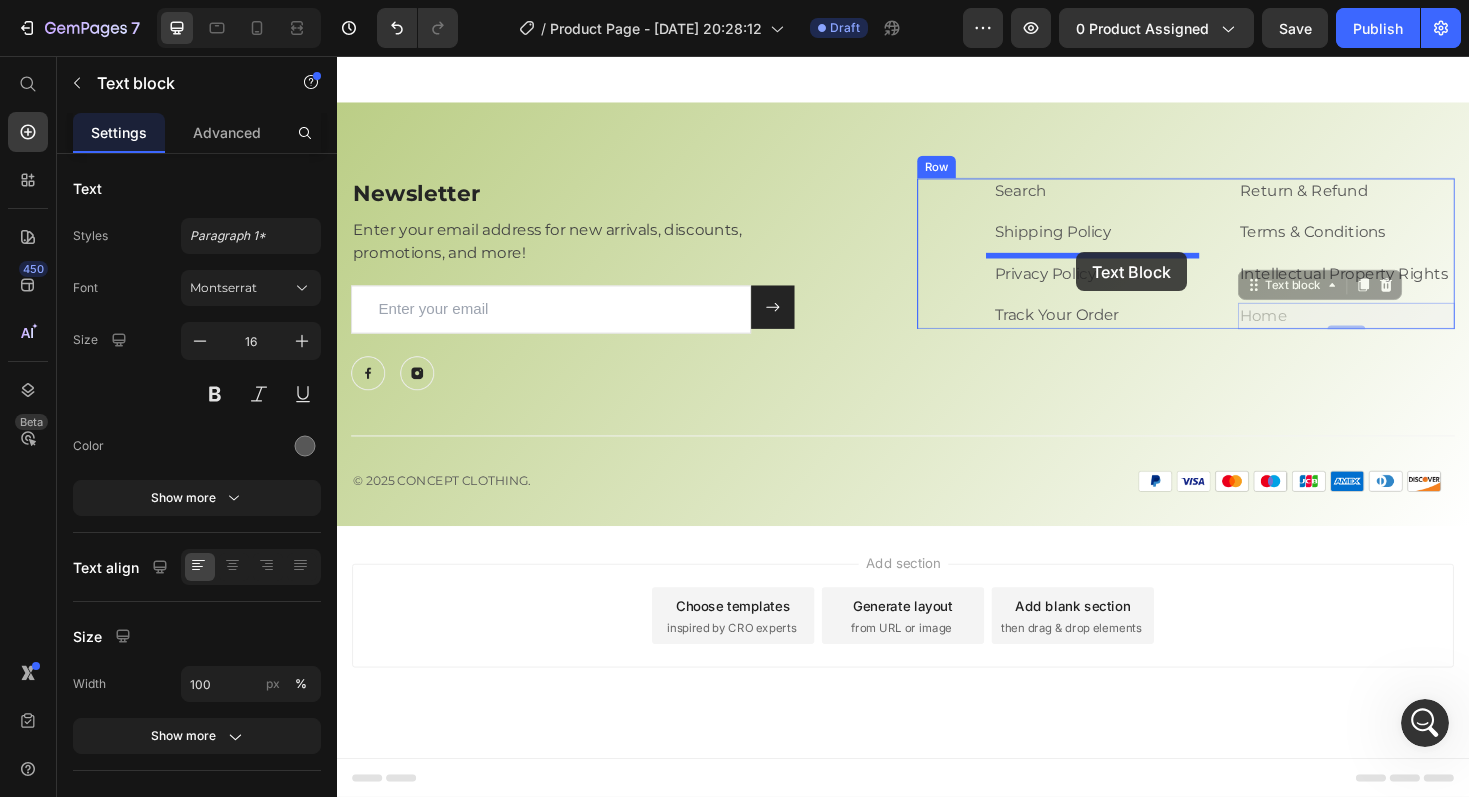 drag, startPoint x: 1392, startPoint y: 399, endPoint x: 1120, endPoint y: 264, distance: 303.65936 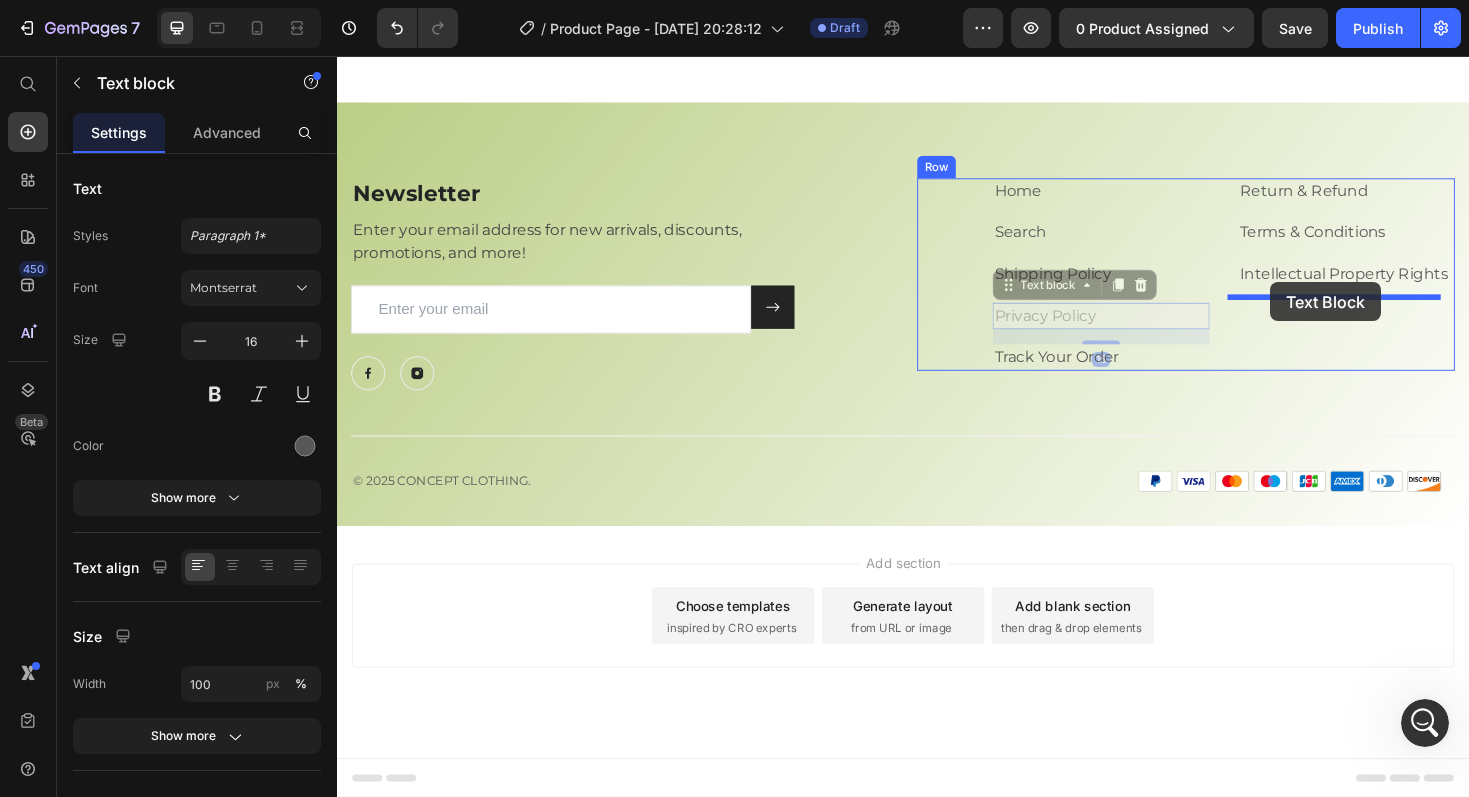 drag, startPoint x: 1188, startPoint y: 395, endPoint x: 1326, endPoint y: 297, distance: 169.2572 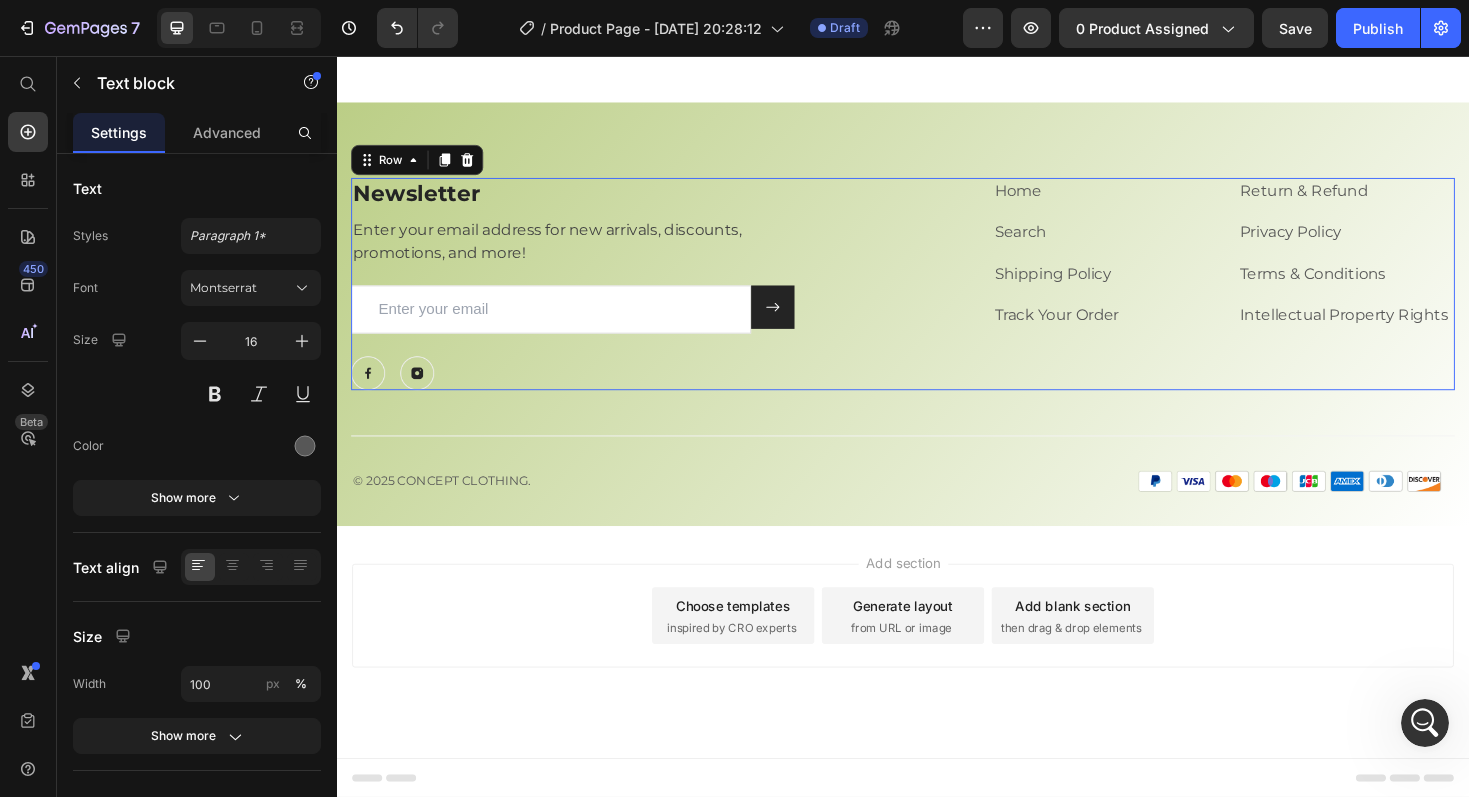 click on "Home Text block Search Text block Shipping Policy Text block Track Your Order Text block Return & Refund Text block Privacy Policy Text block Terms & Conditions Text block Intellectual Property Rights Text block Row" at bounding box center [1237, 297] 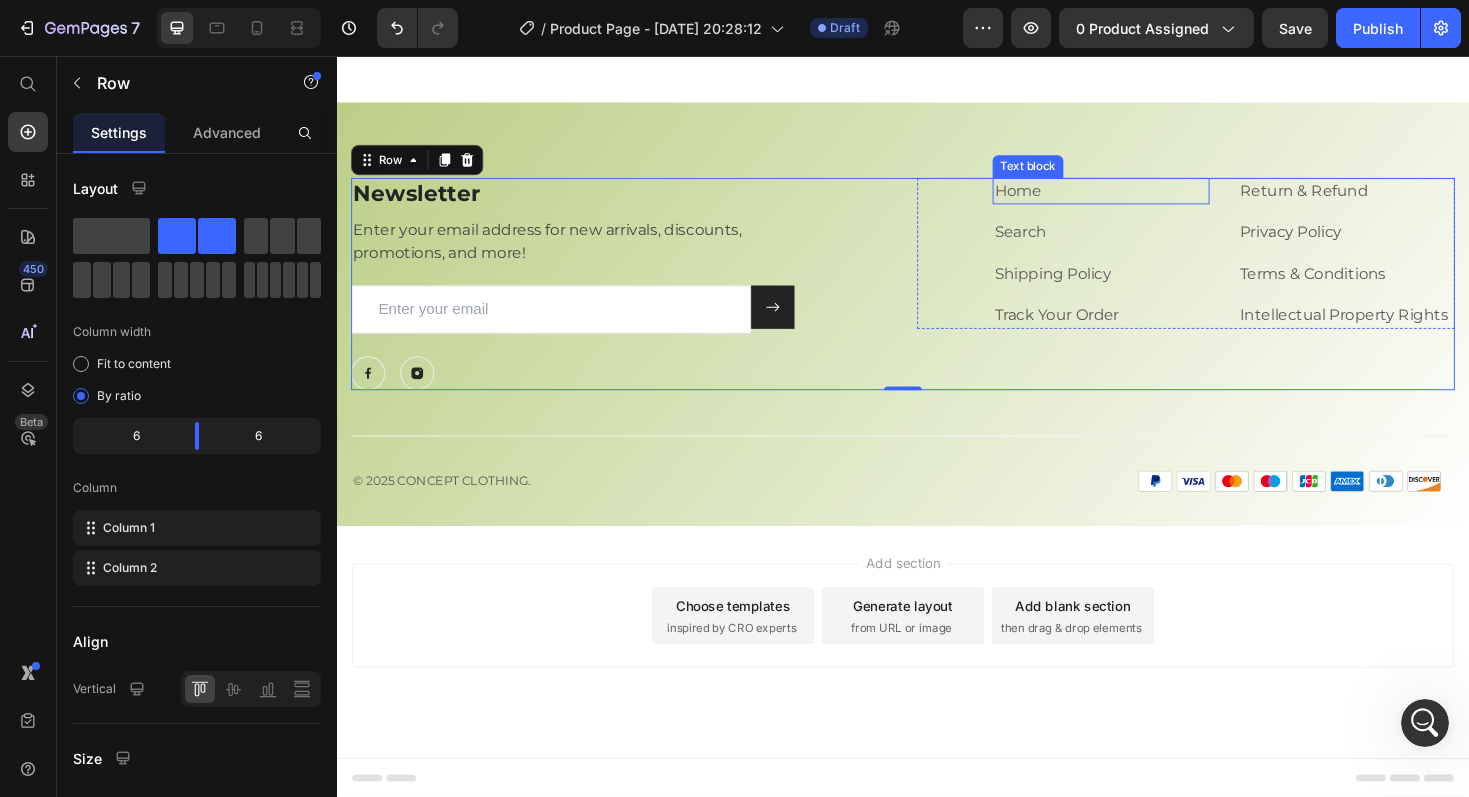 click on "Home" at bounding box center [1059, 198] 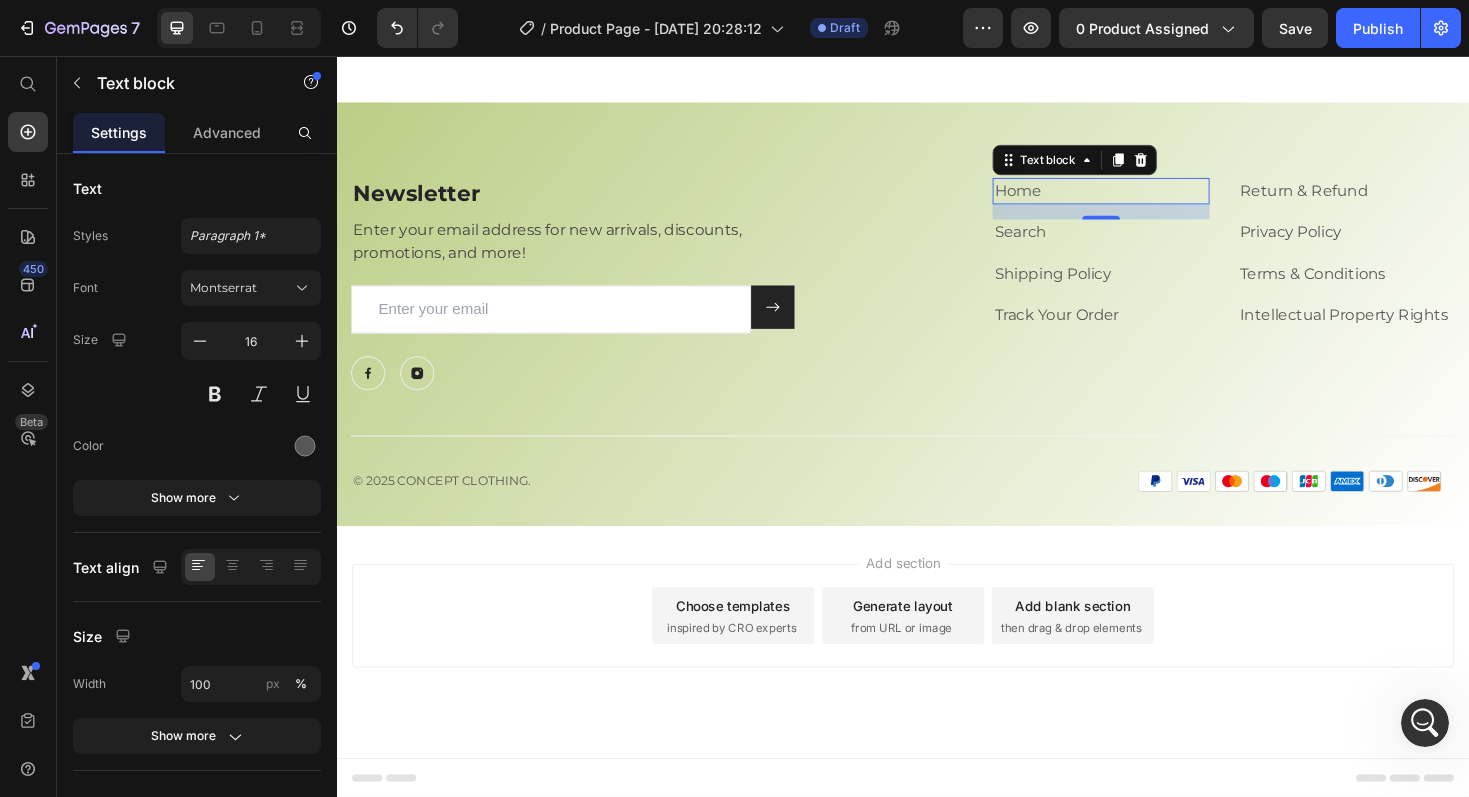 click on "Home" at bounding box center (1059, 198) 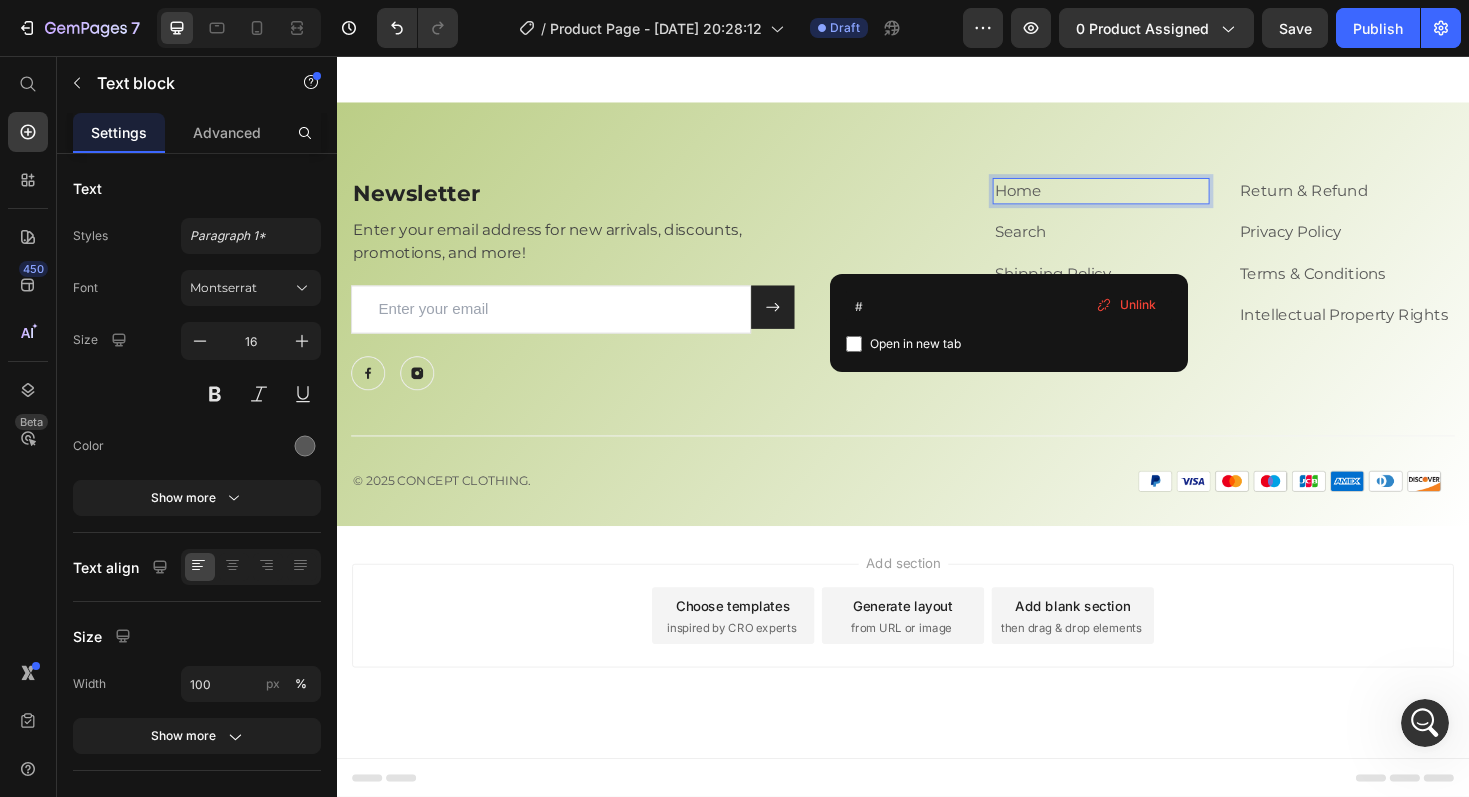 click on "Home" at bounding box center (1059, 198) 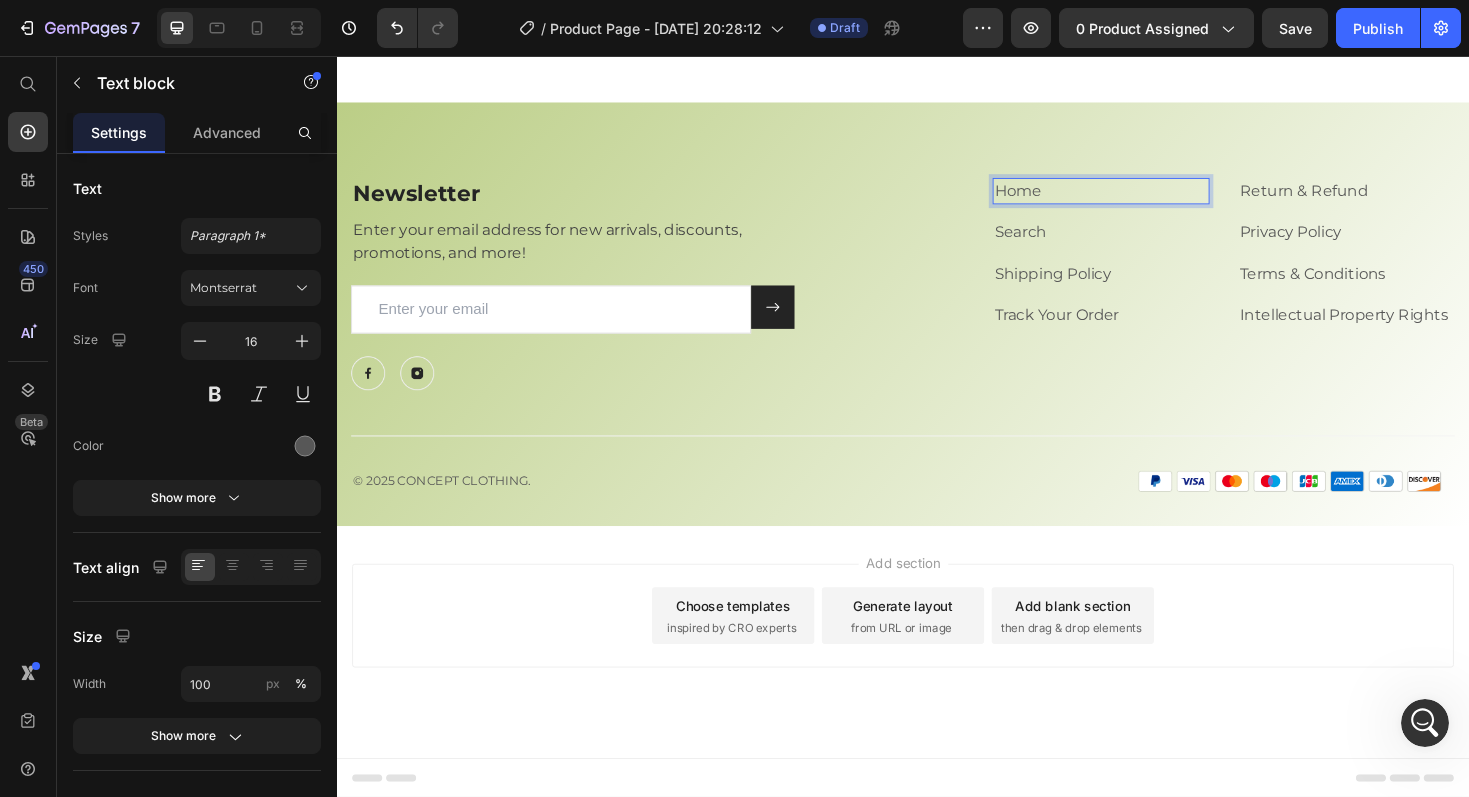 click on "Home" at bounding box center [1059, 198] 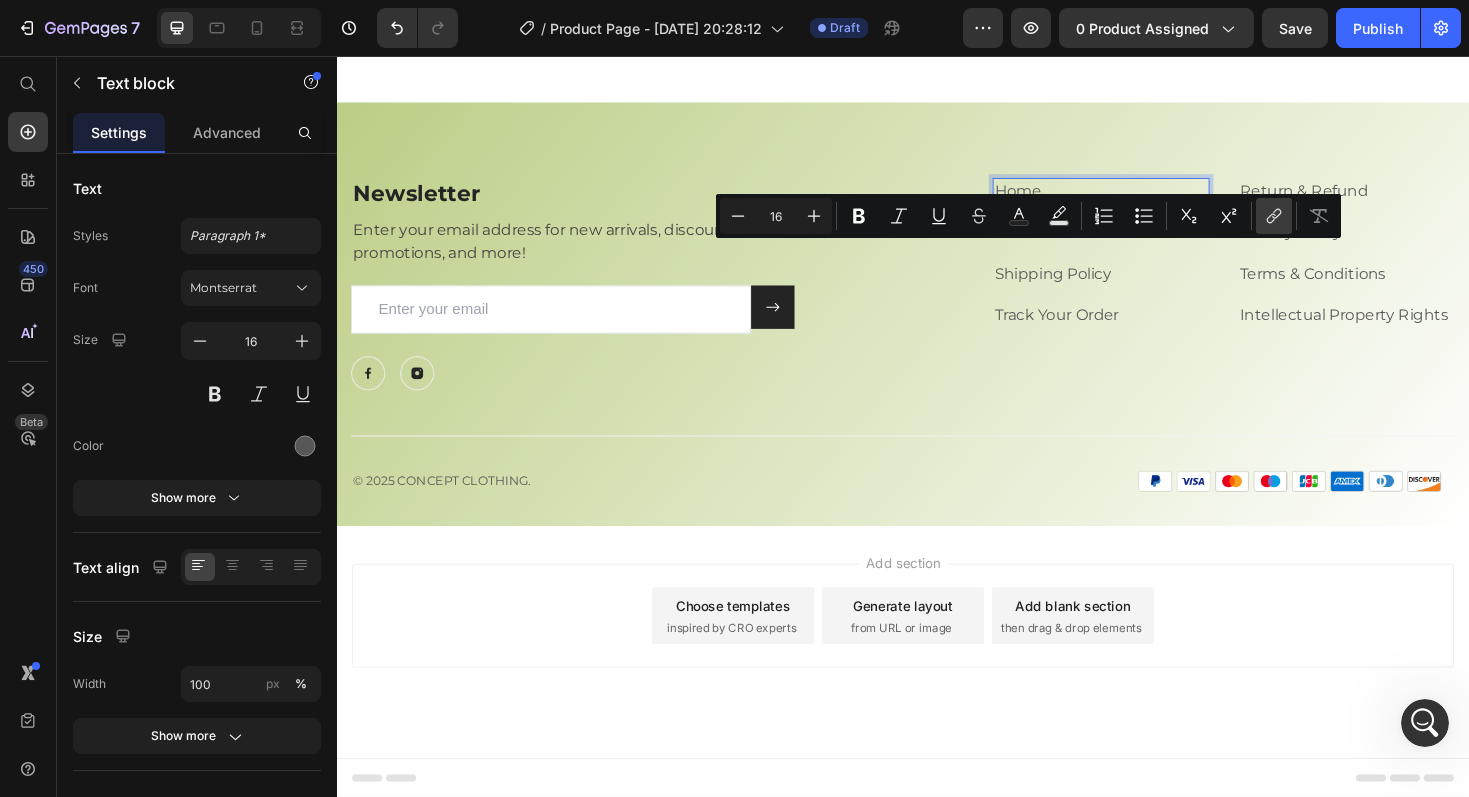 click 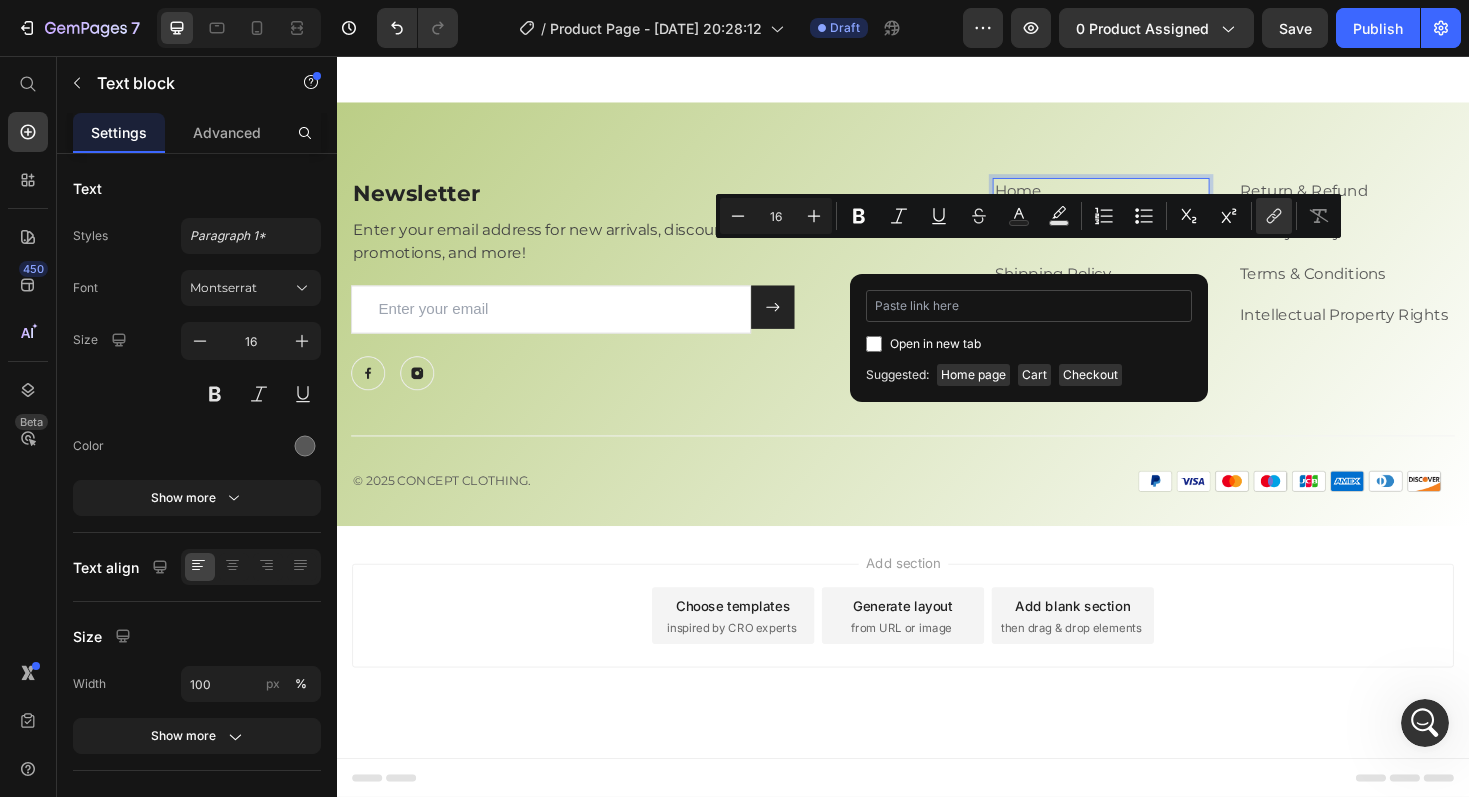 type on "https://cnptclothing.com/" 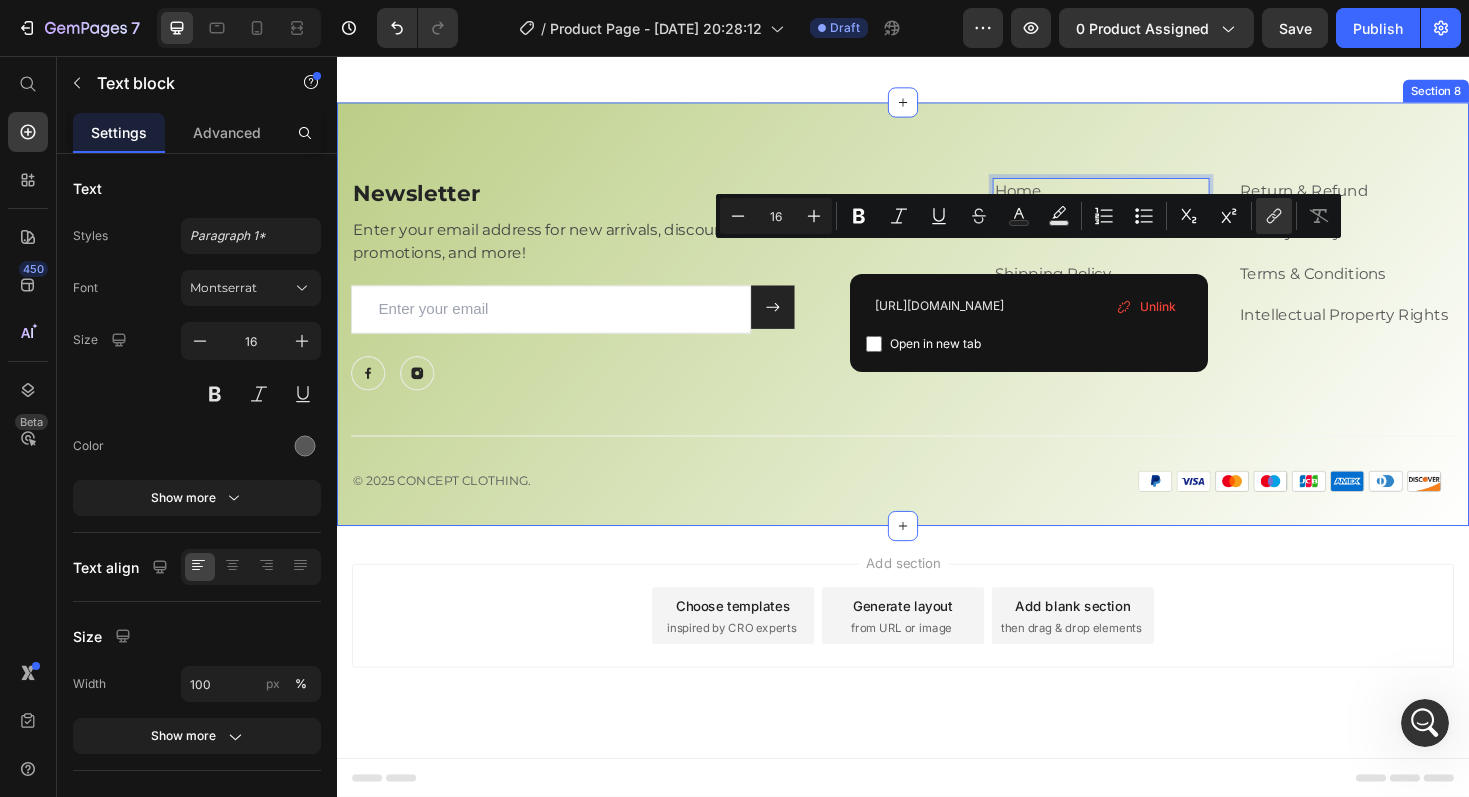 click on "Newsletter Heading Enter your email address for new arrivals, discounts, promotions, and more! Text block Email Field
Submit Button Row Newsletter Row Image Image Row Home Text block   16 Search Text block Shipping Policy Text block Track Your Order Text block Return & Refund Text block Privacy Policy Text block Terms & Conditions Text block Intellectual Property Rights Text block Row Row                Title Line © 2025 CONCEPT CLOTHING. Text block Image Row Row Section 8" at bounding box center [937, 329] 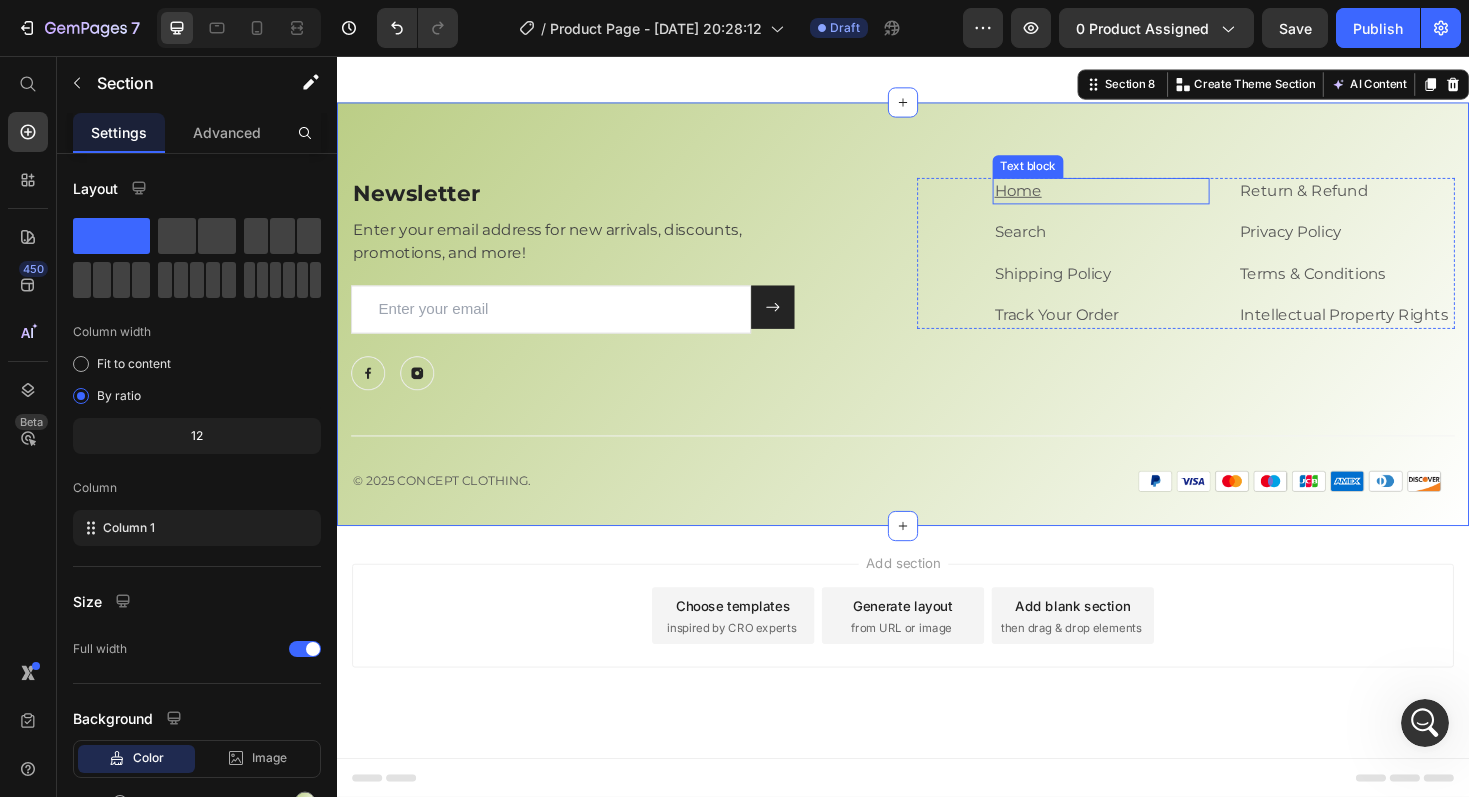 click on "Home" at bounding box center (1059, 198) 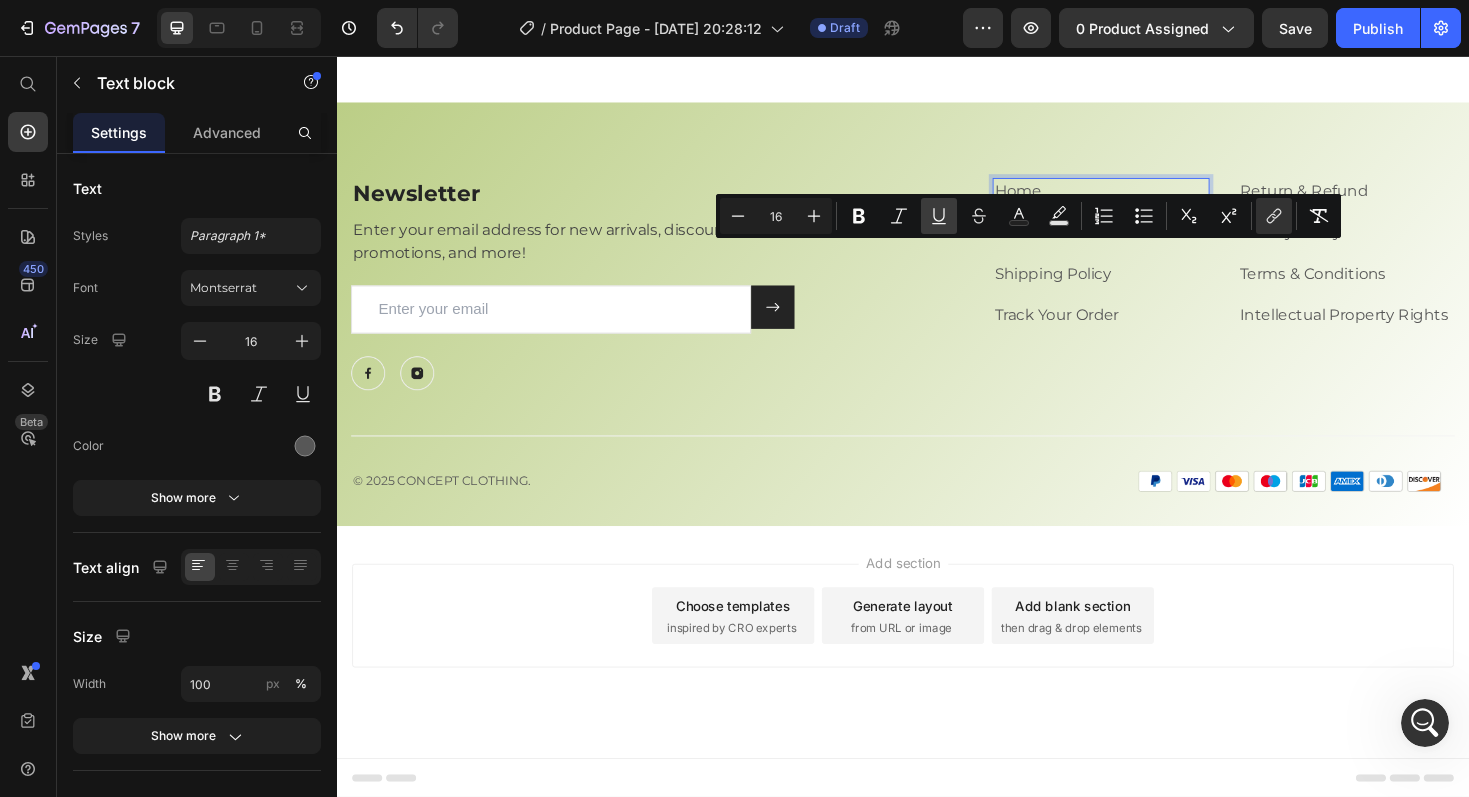 click 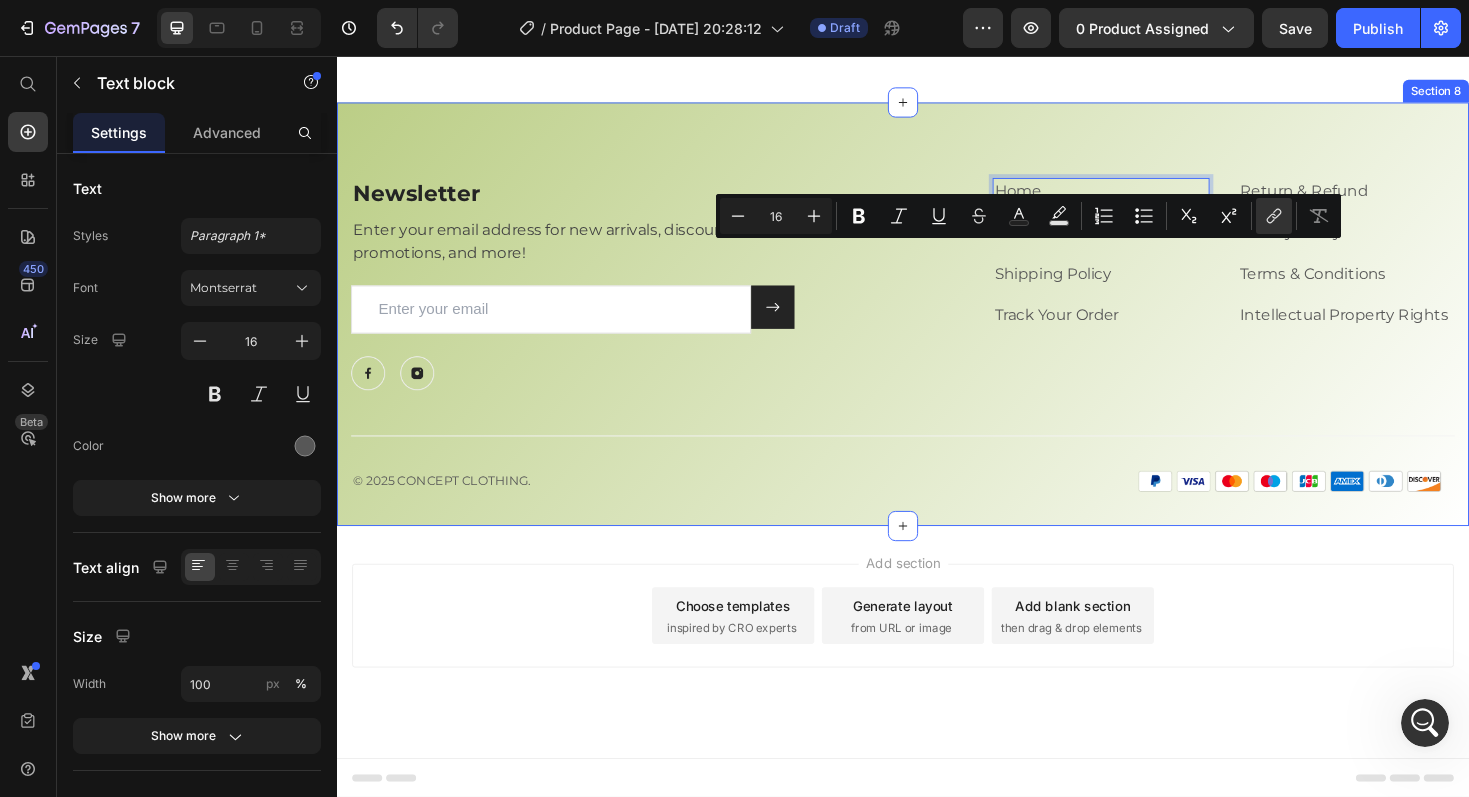 click on "Newsletter Heading Enter your email address for new arrivals, discounts, promotions, and more! Text block Email Field
Submit Button Row Newsletter Row Image Image Row Home Text block   16 Search Text block Shipping Policy Text block Track Your Order Text block Return & Refund Text block Privacy Policy Text block Terms & Conditions Text block Intellectual Property Rights Text block Row Row                Title Line © 2025 CONCEPT CLOTHING. Text block Image Row Row Section 8" at bounding box center (937, 329) 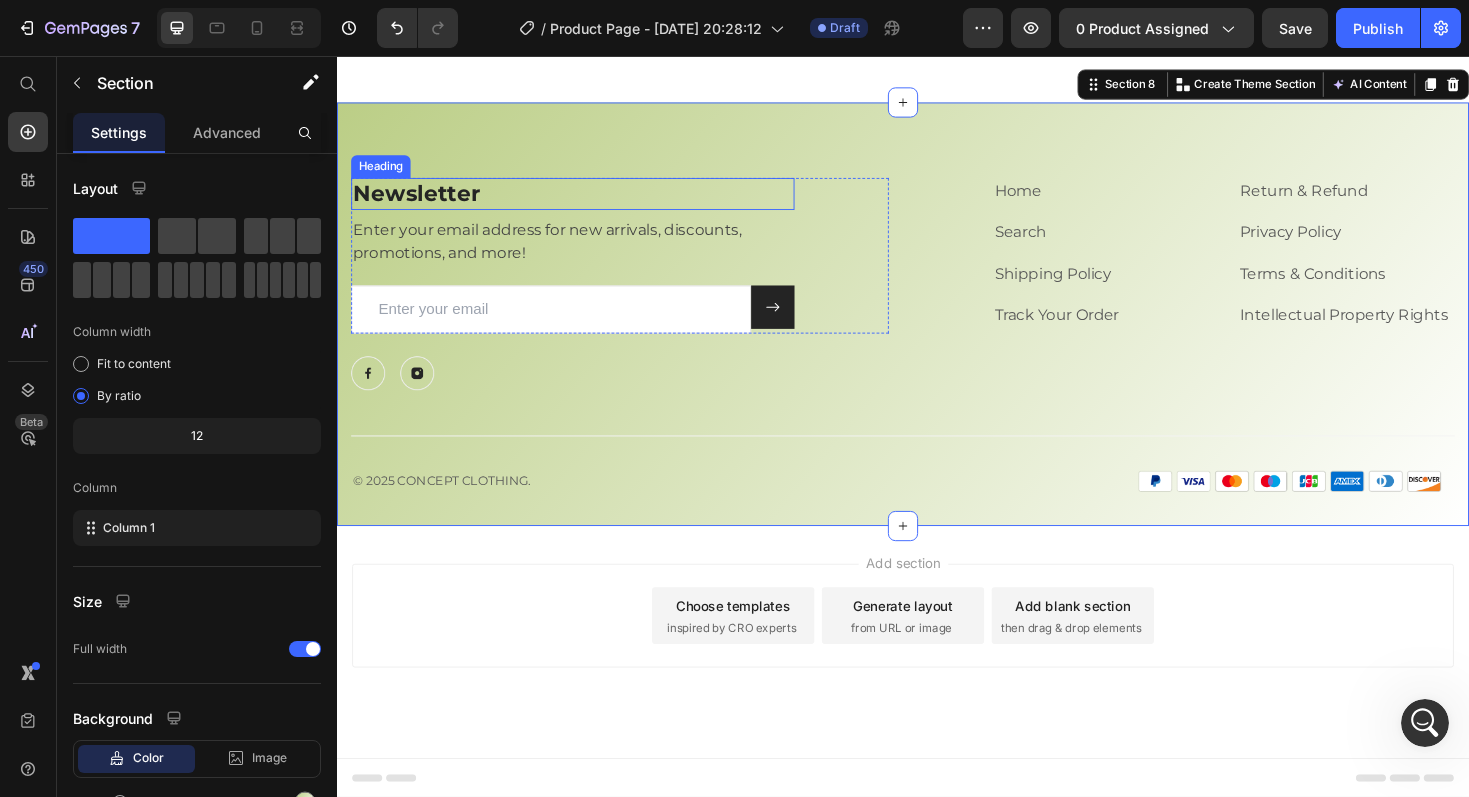 click on "Newsletter" at bounding box center [587, 202] 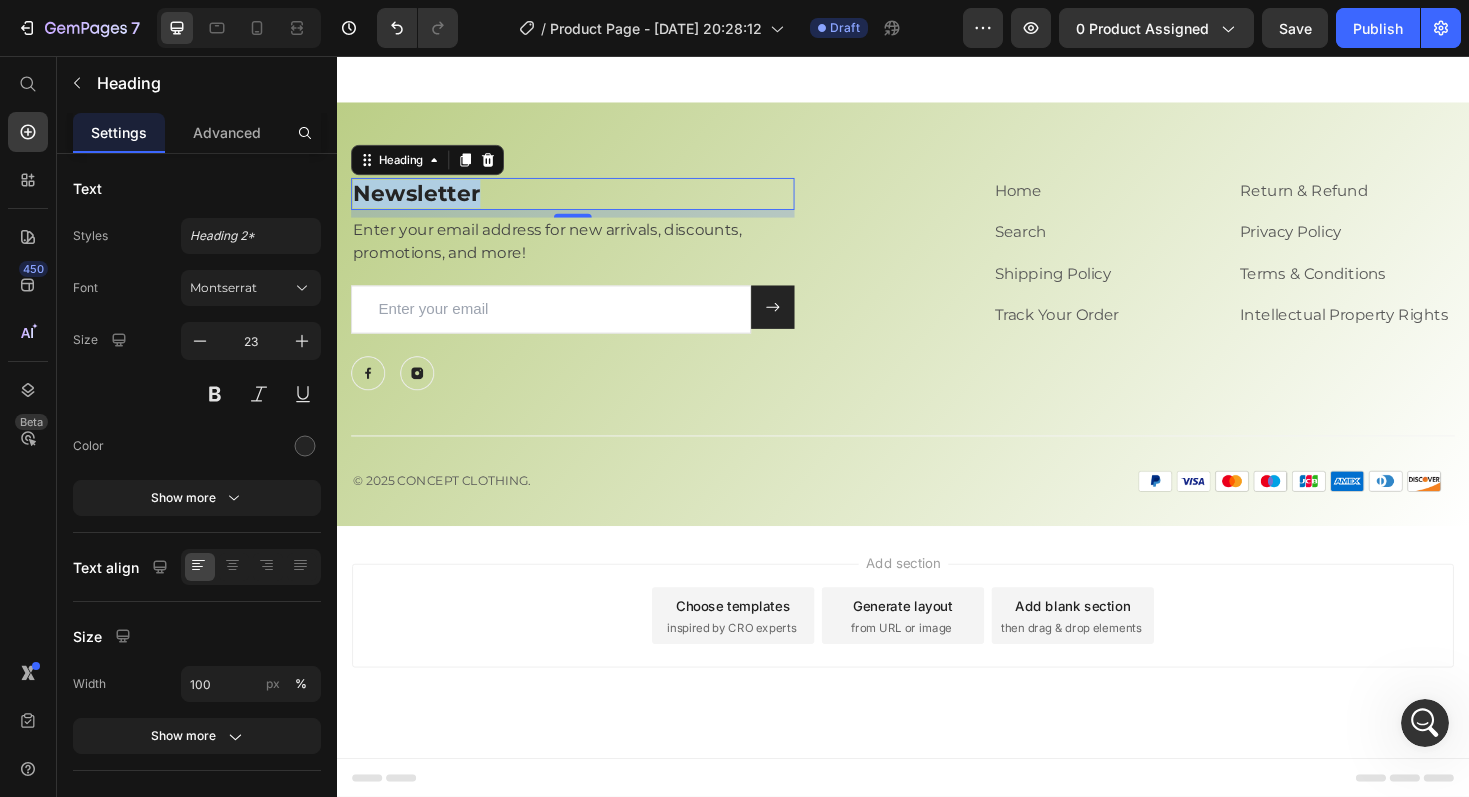 click on "Newsletter" at bounding box center (587, 202) 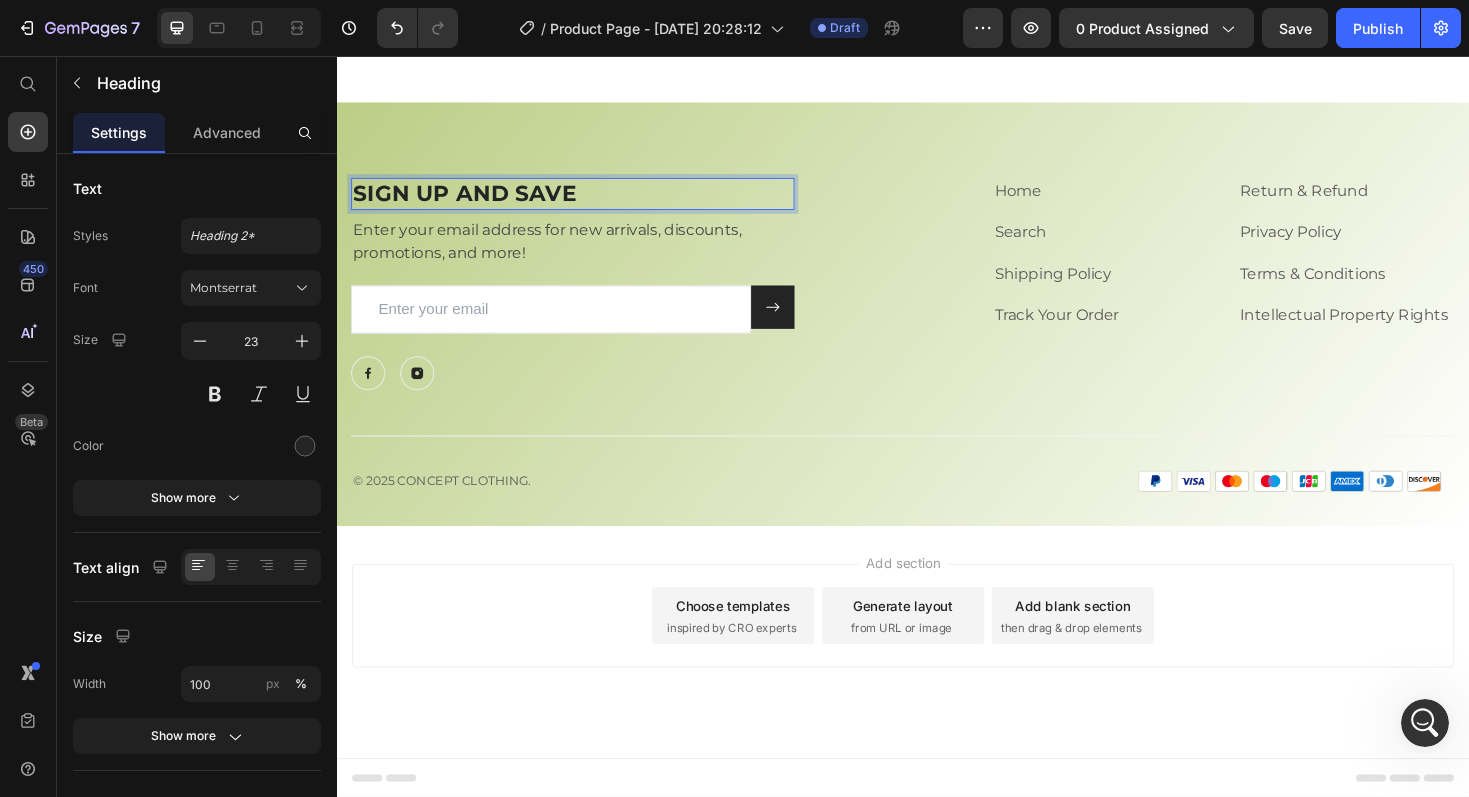 click on "SIGN UP AND SAVE" at bounding box center [587, 202] 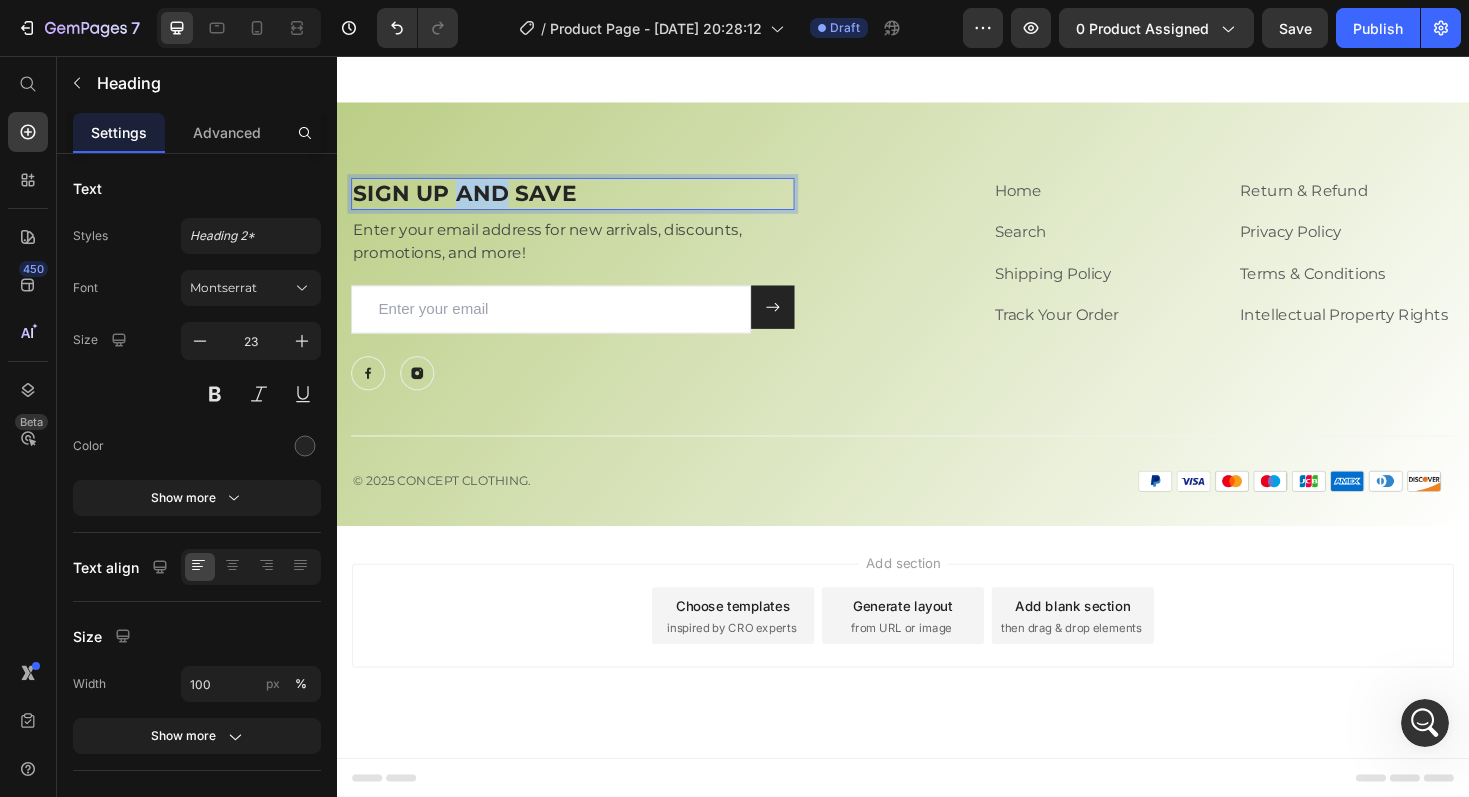 click on "SIGN UP AND SAVE" at bounding box center [587, 202] 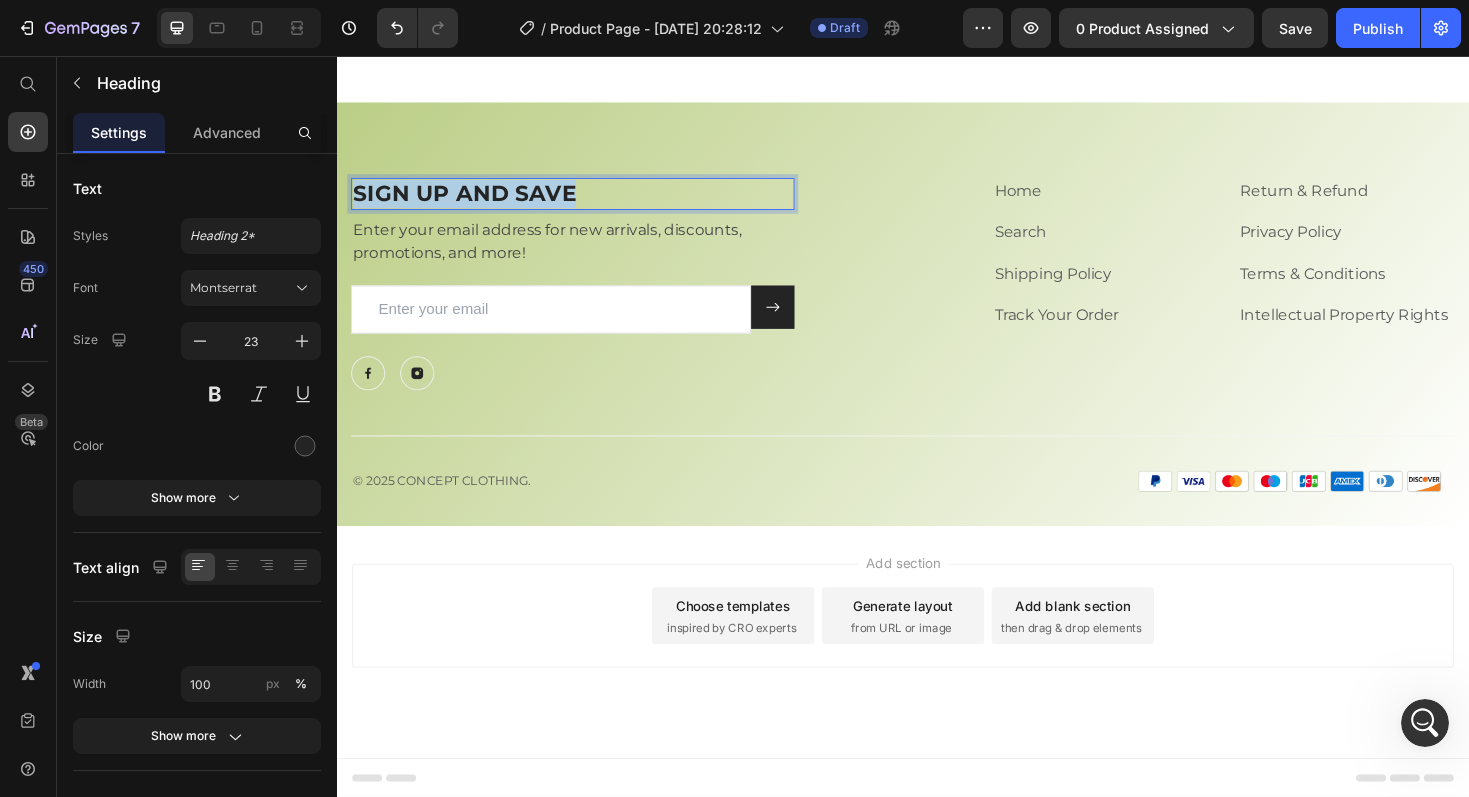 click on "SIGN UP AND SAVE" at bounding box center (587, 202) 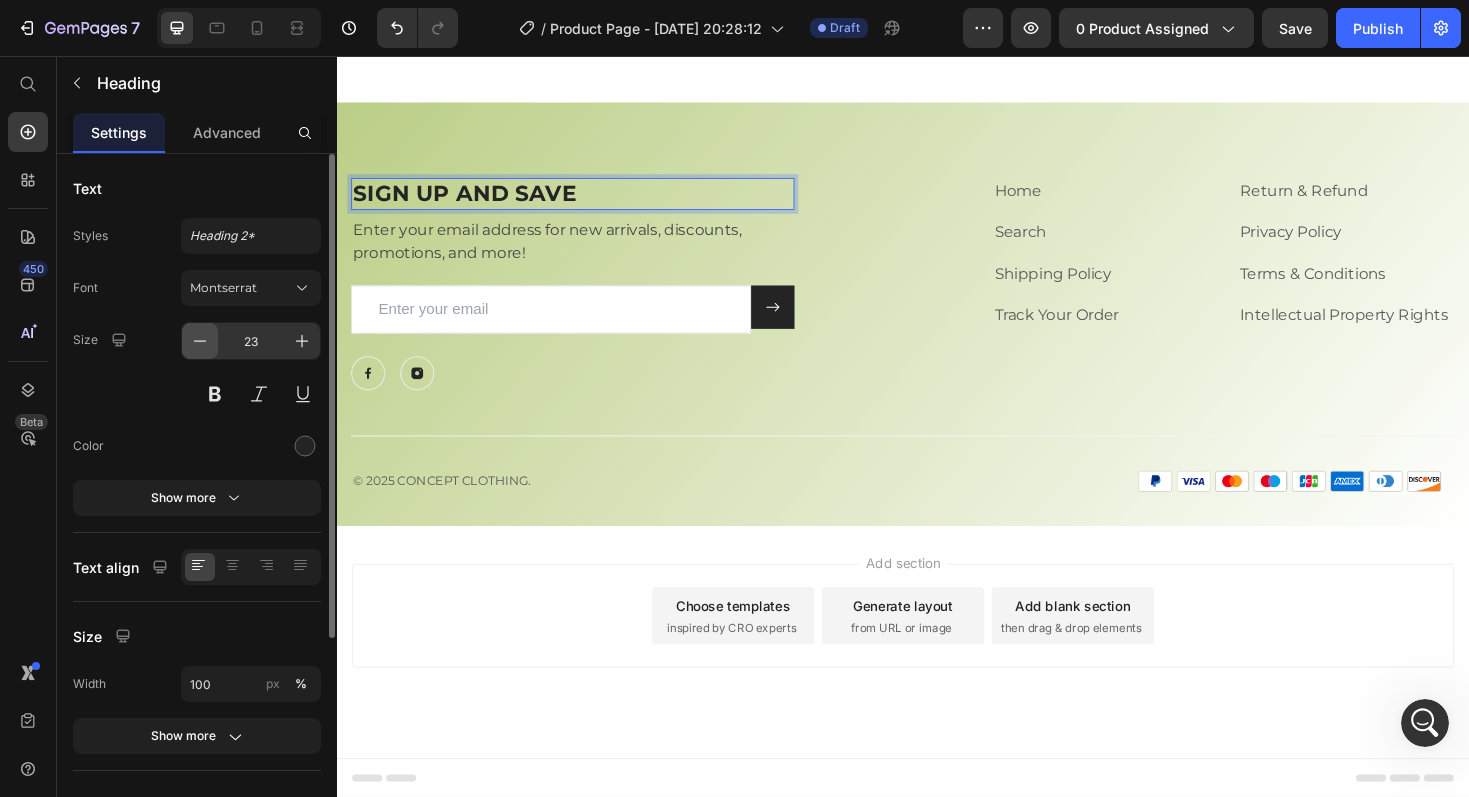 click 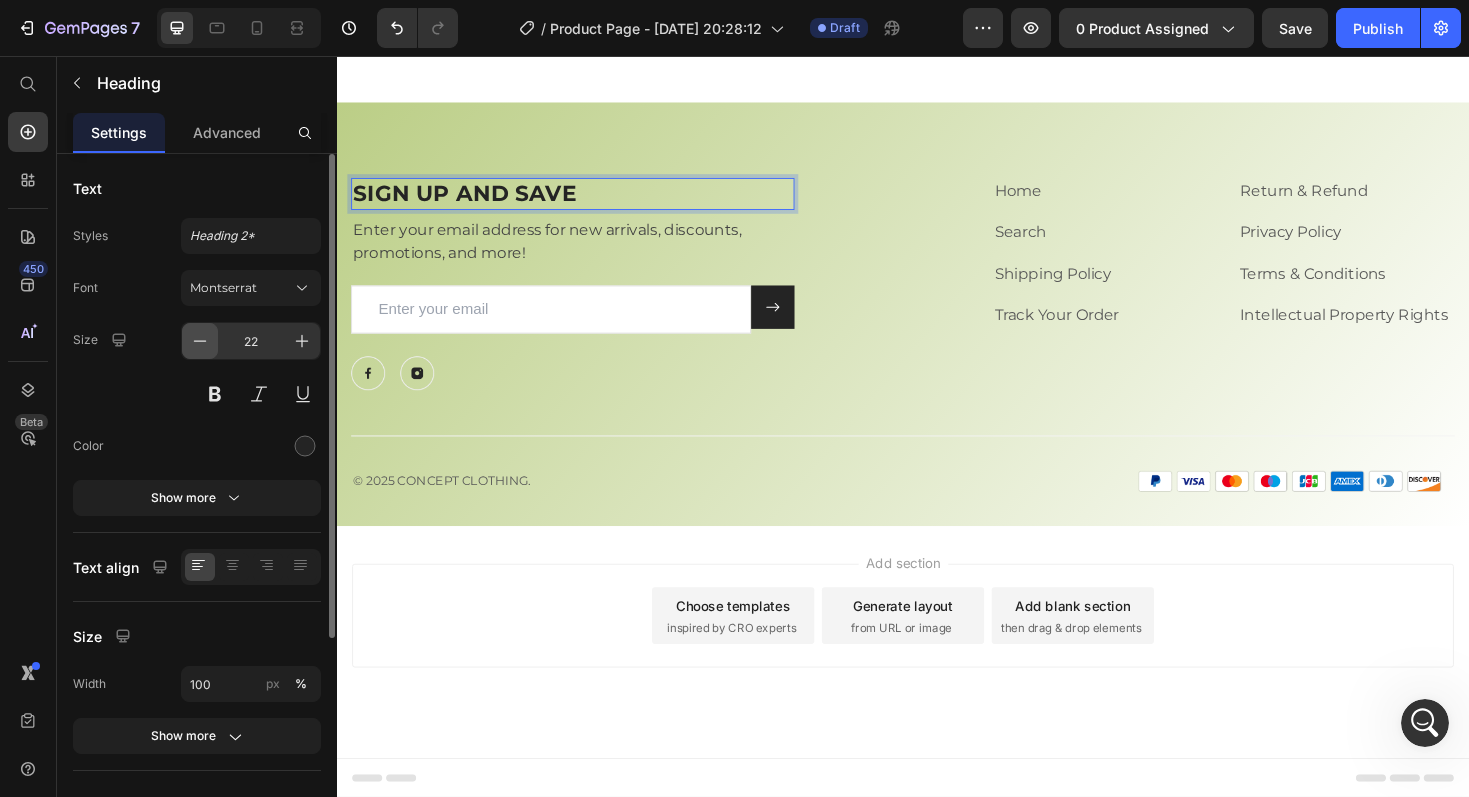 click 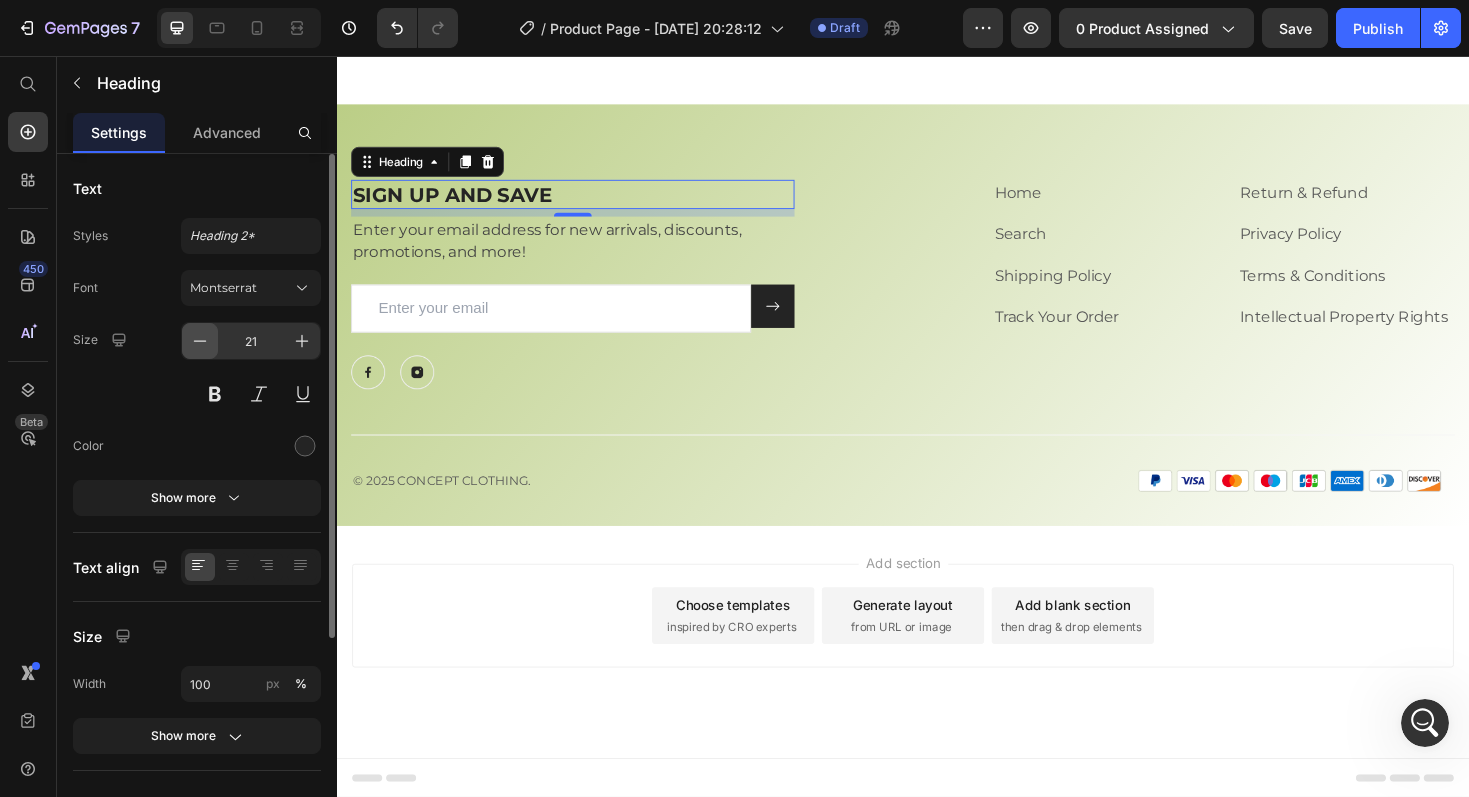 click 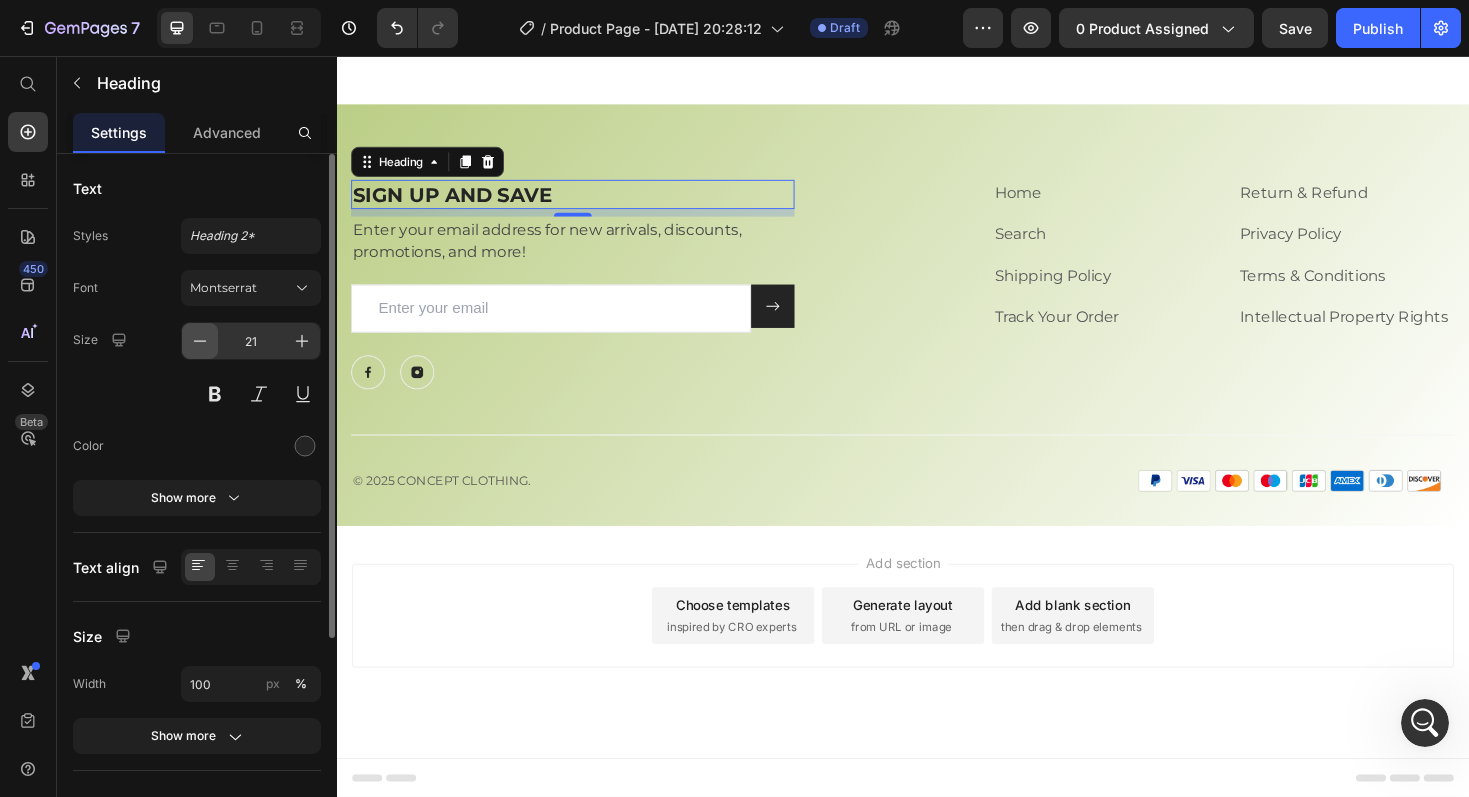type on "20" 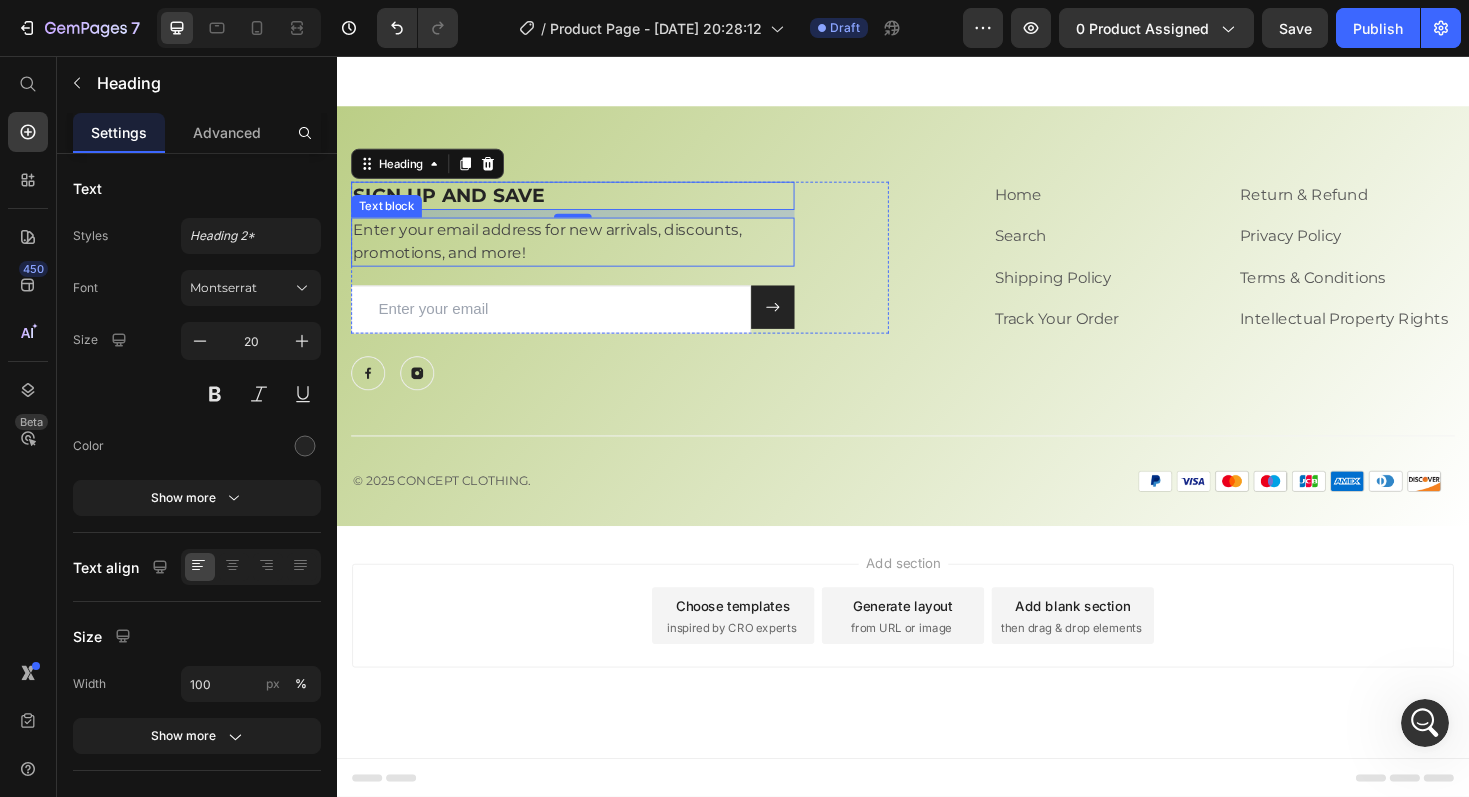 click on "Enter your email address for new arrivals, discounts, promotions, and more!" at bounding box center (587, 253) 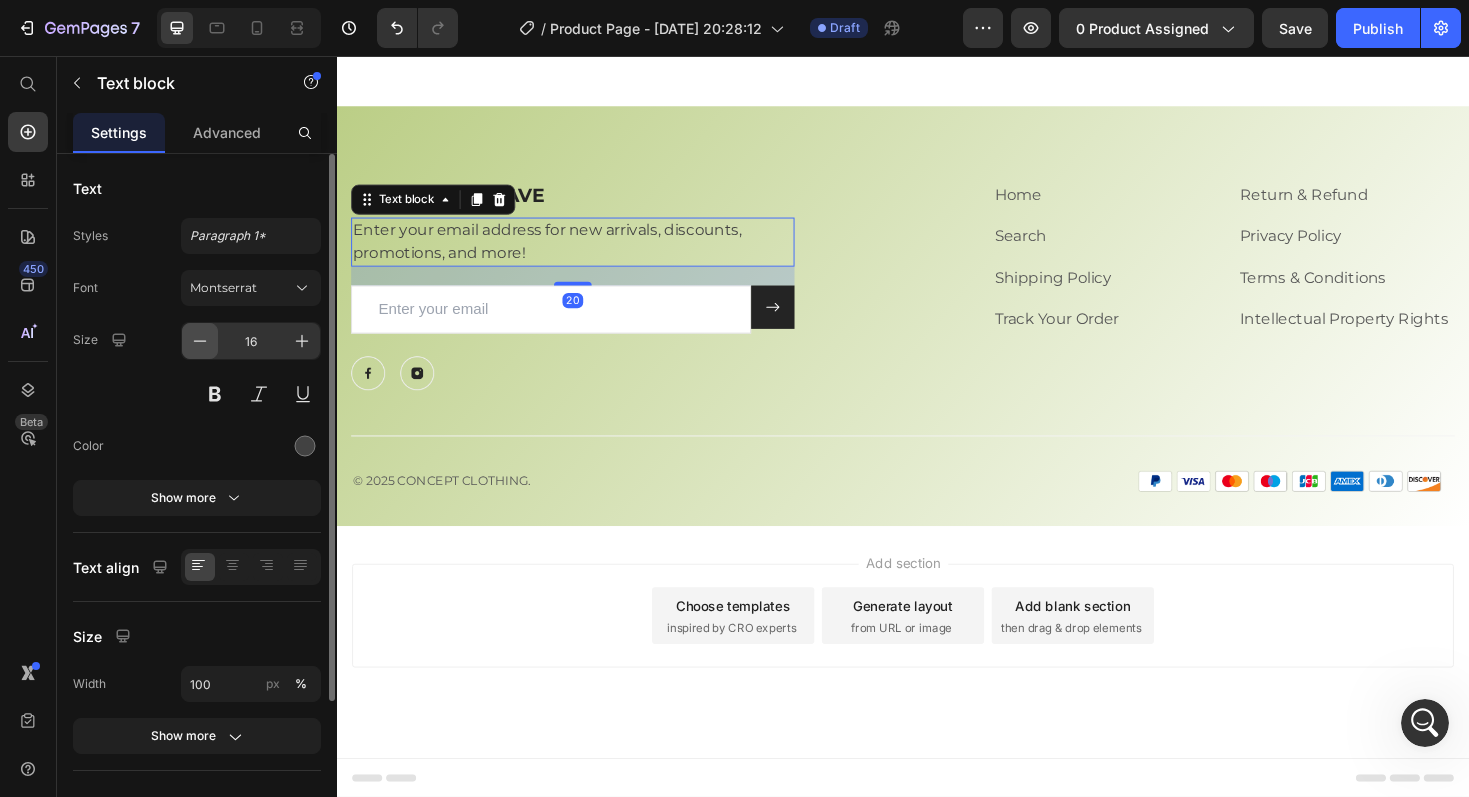 click 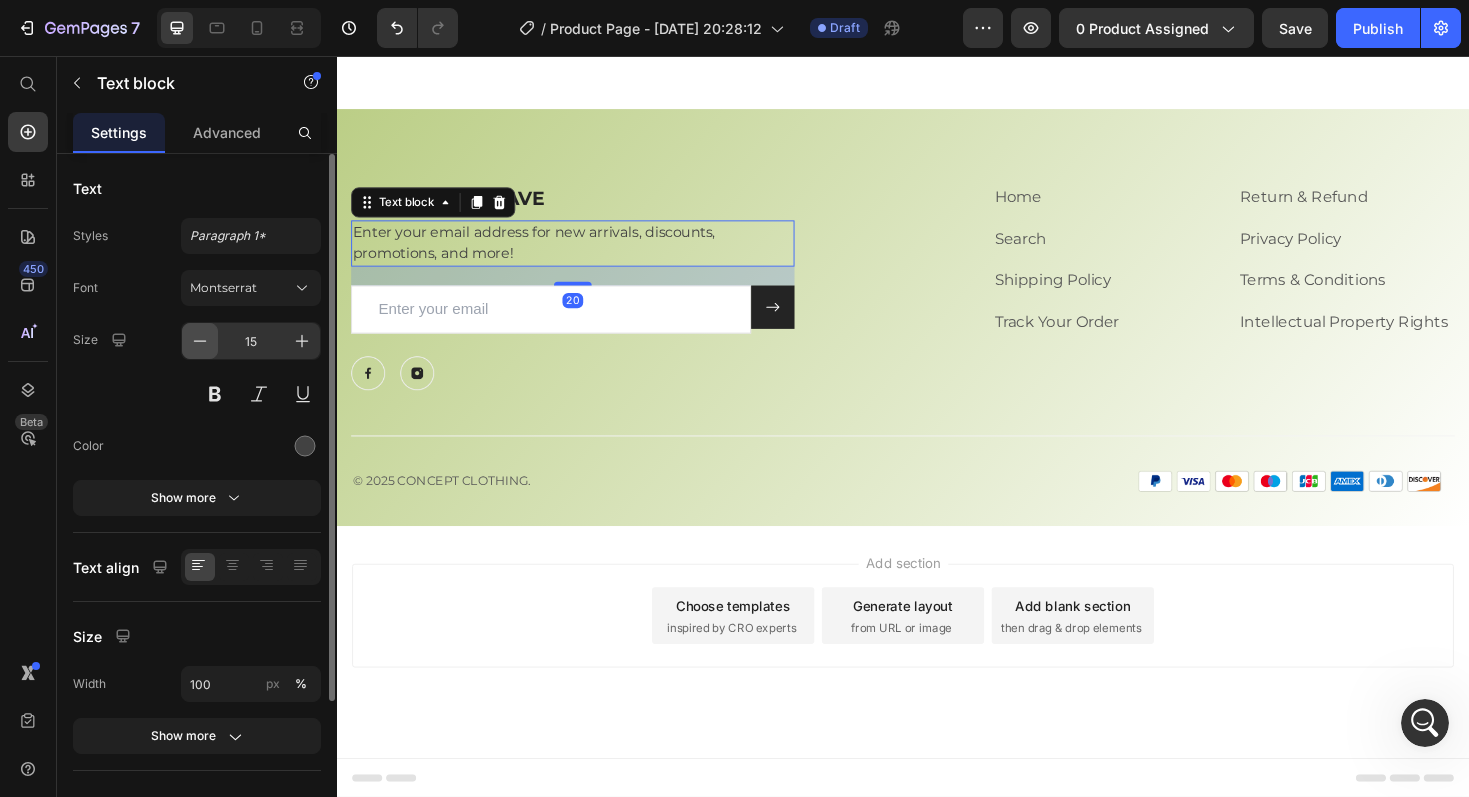 click 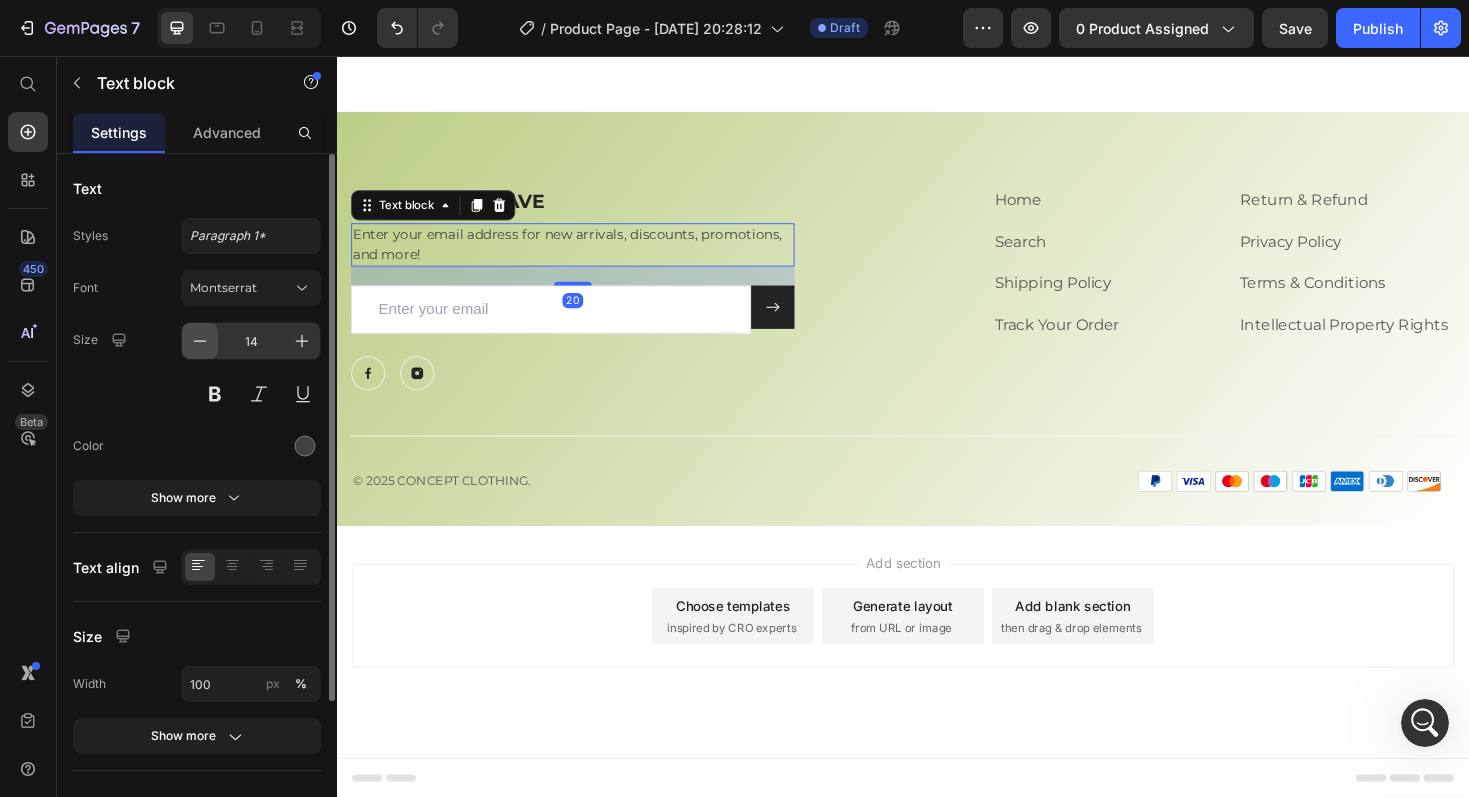 click 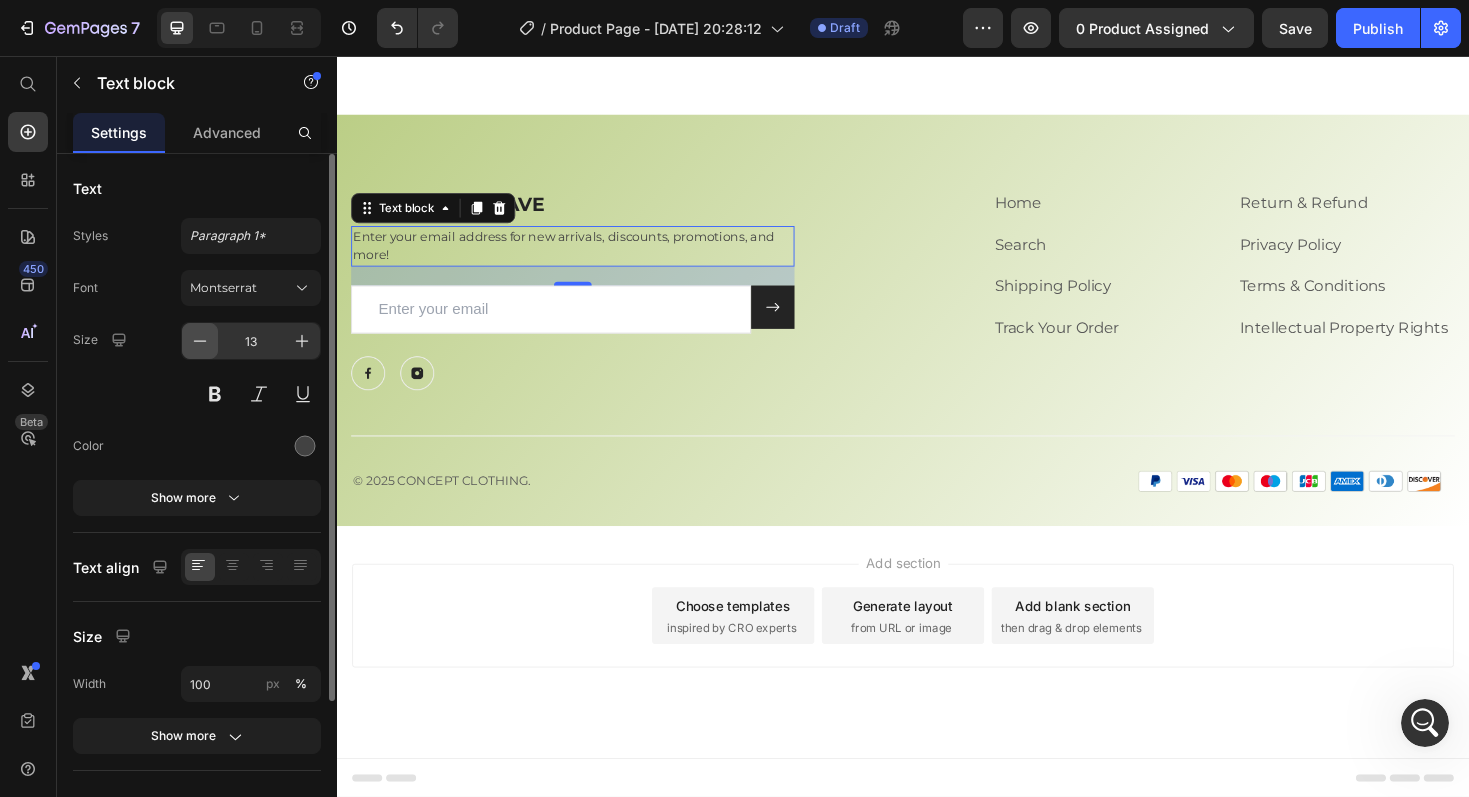 click 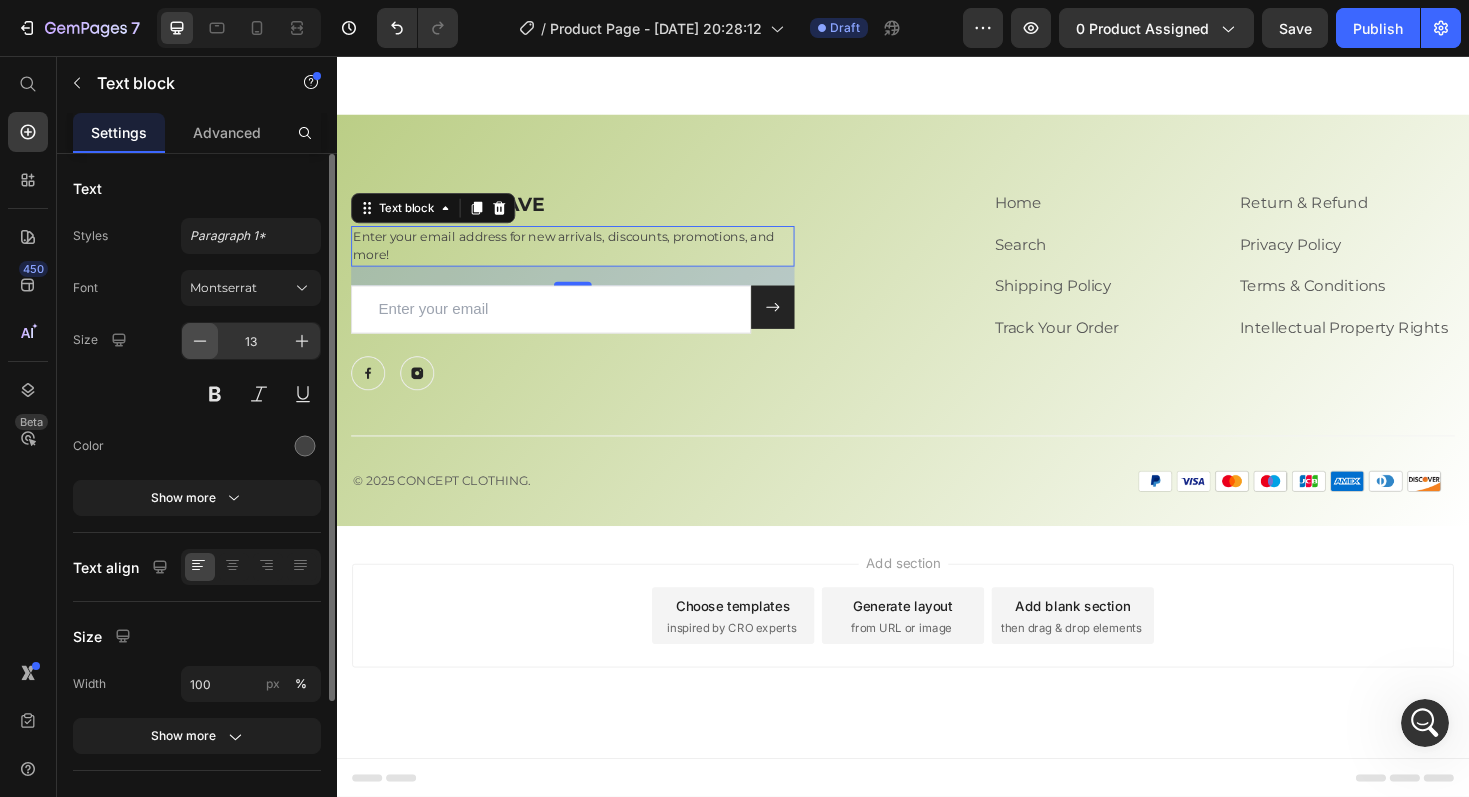 type on "12" 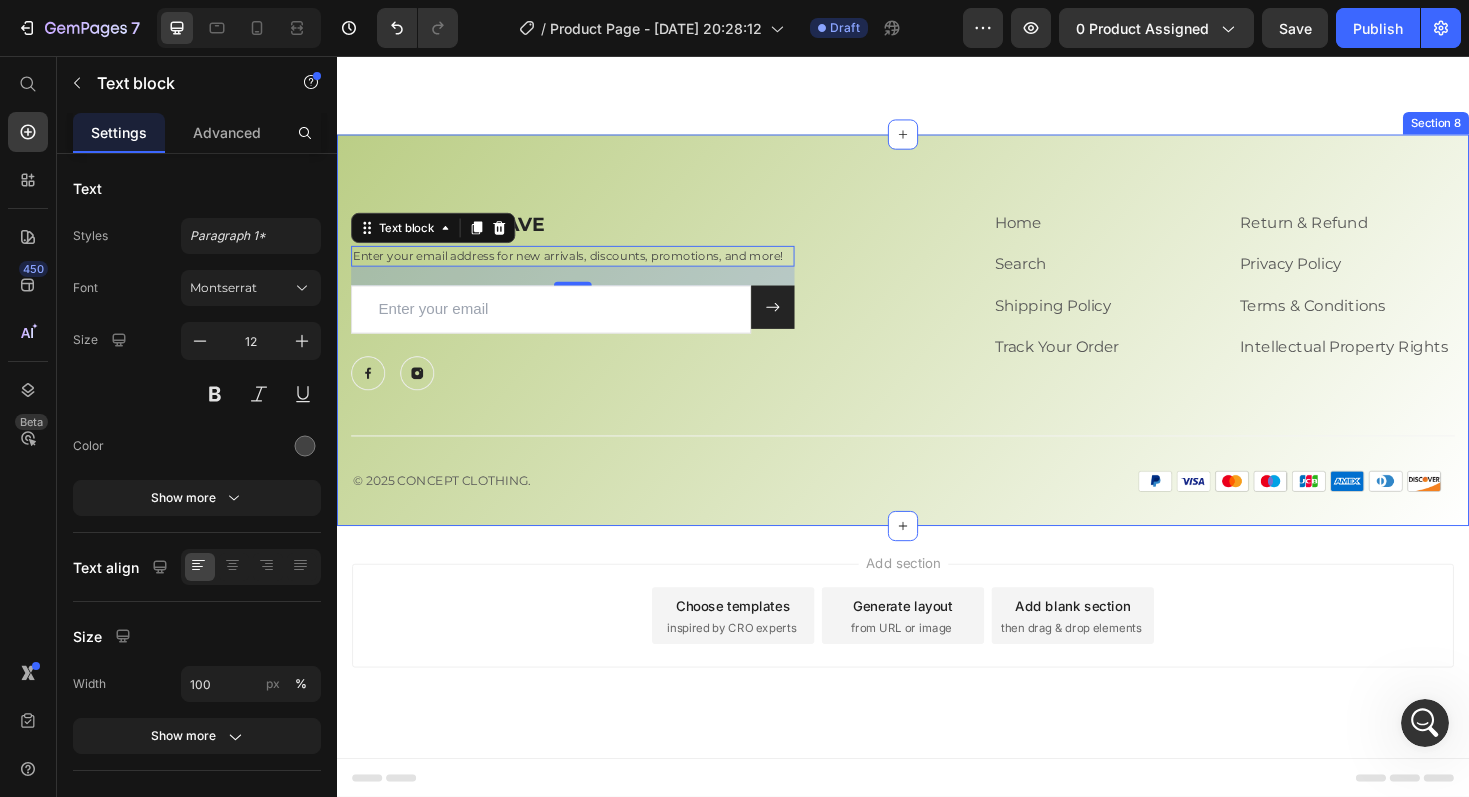 click on "SIGN UP AND SAVE Heading Enter your email address for new arrivals, discounts, promotions, and more! Text block   20 Email Field
Submit Button Row Newsletter Row Image Image Row Home Text block Search Text block Shipping Policy Text block Track Your Order Text block Return & Refund Text block Privacy Policy Text block Terms & Conditions Text block Intellectual Property Rights Text block Row Row                Title Line © 2025 CONCEPT CLOTHING. Text block Image Row Row Section 8" at bounding box center (937, 347) 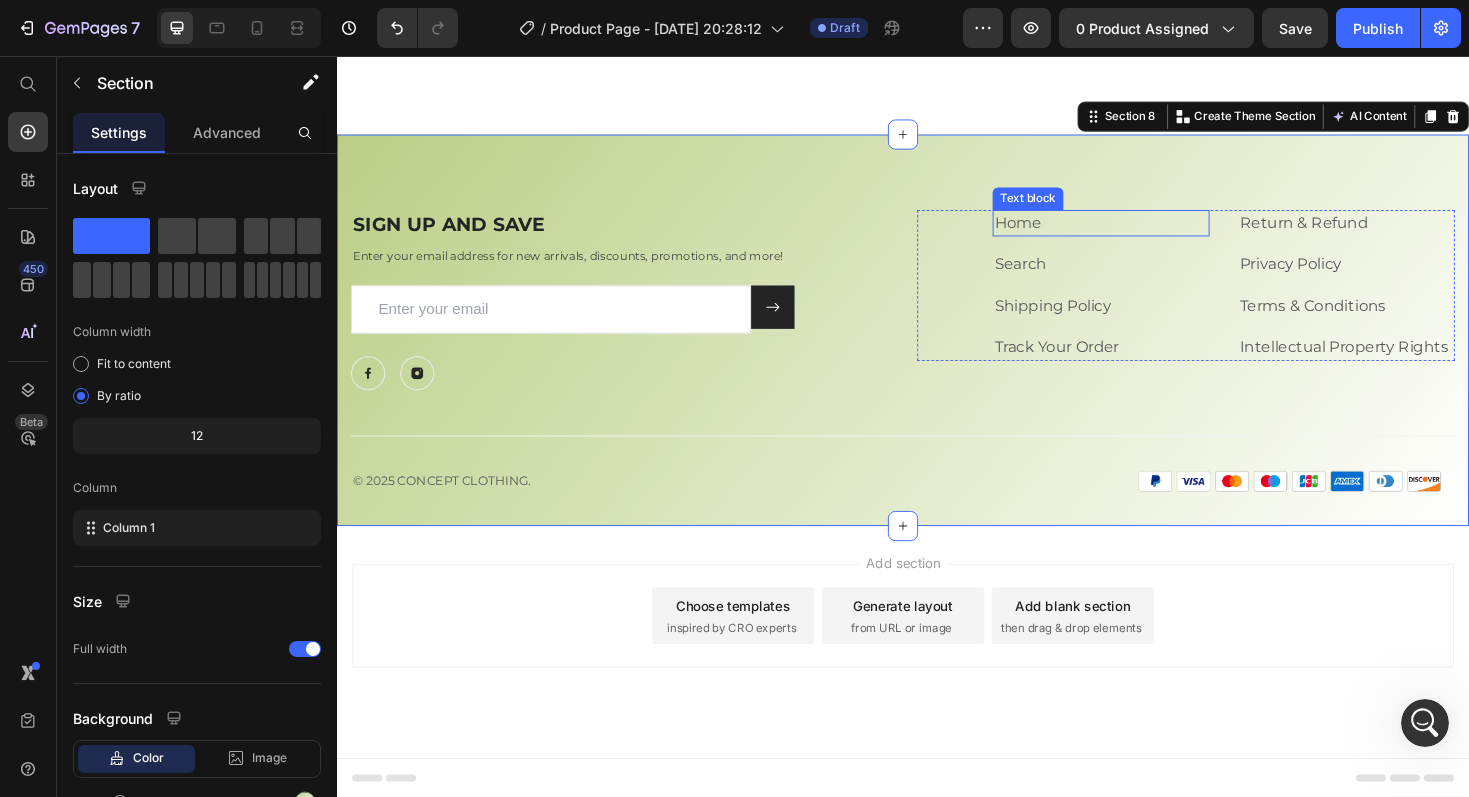 click on "Home" at bounding box center [1059, 232] 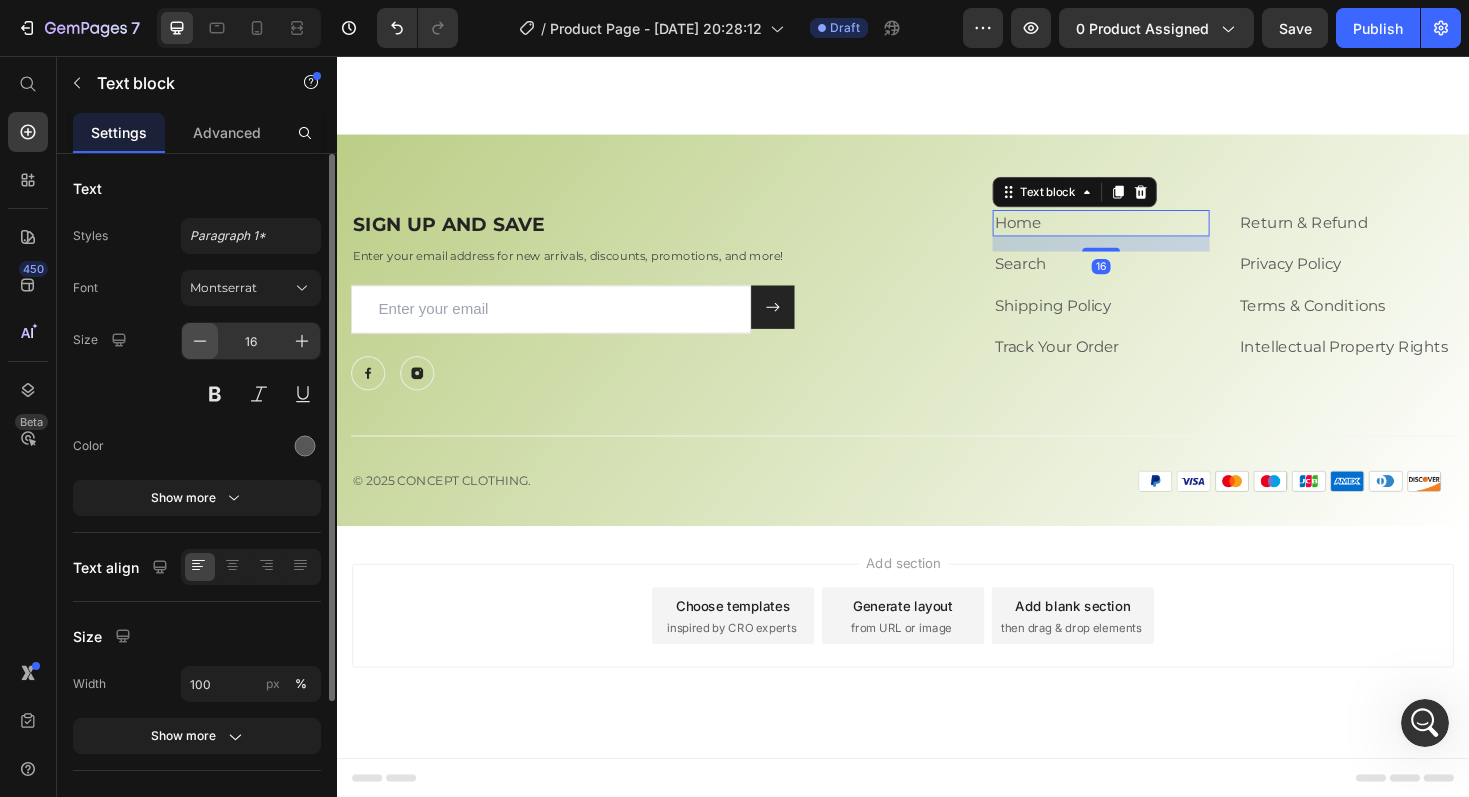click at bounding box center [200, 341] 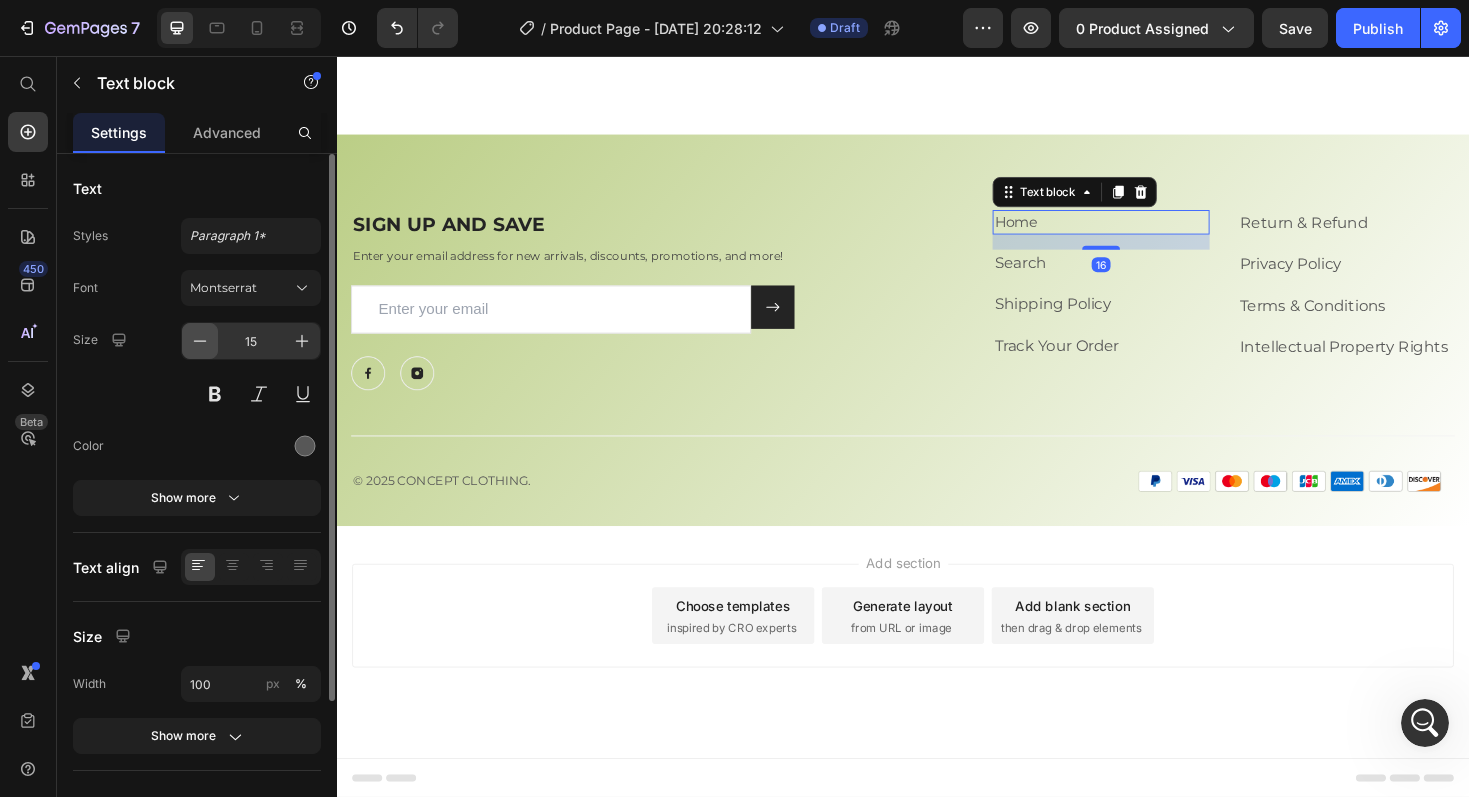click at bounding box center (200, 341) 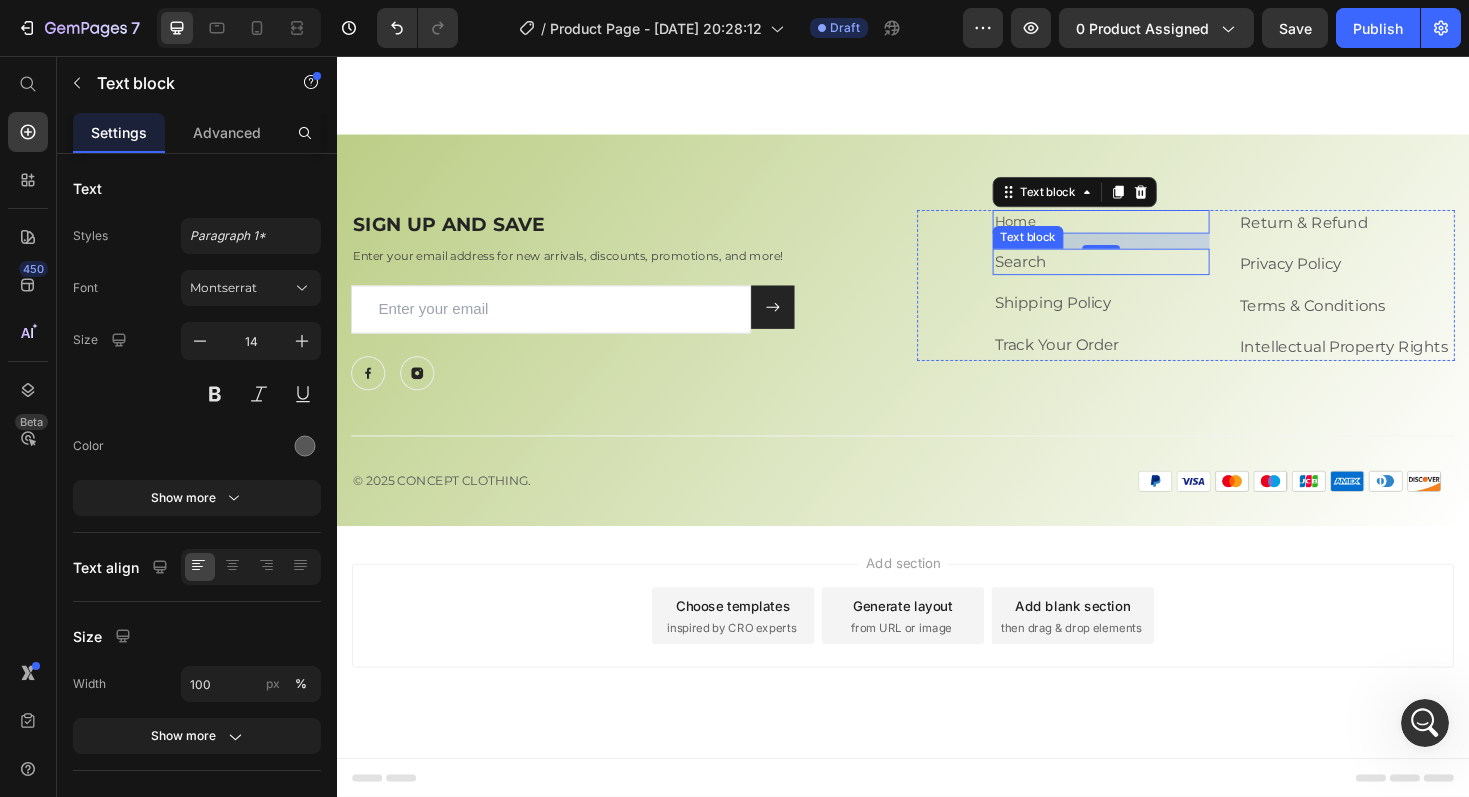 click on "Search" at bounding box center (1147, 274) 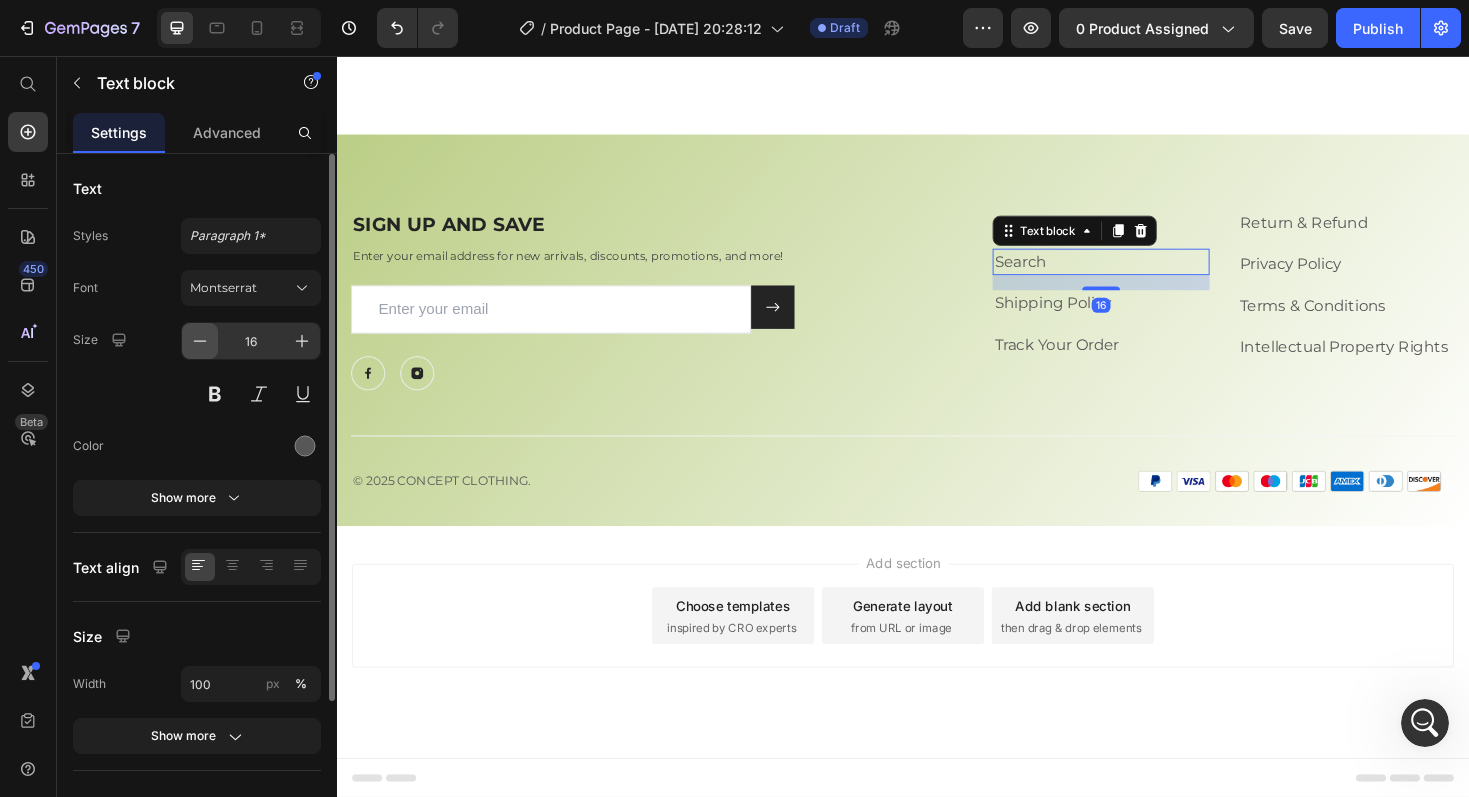 click 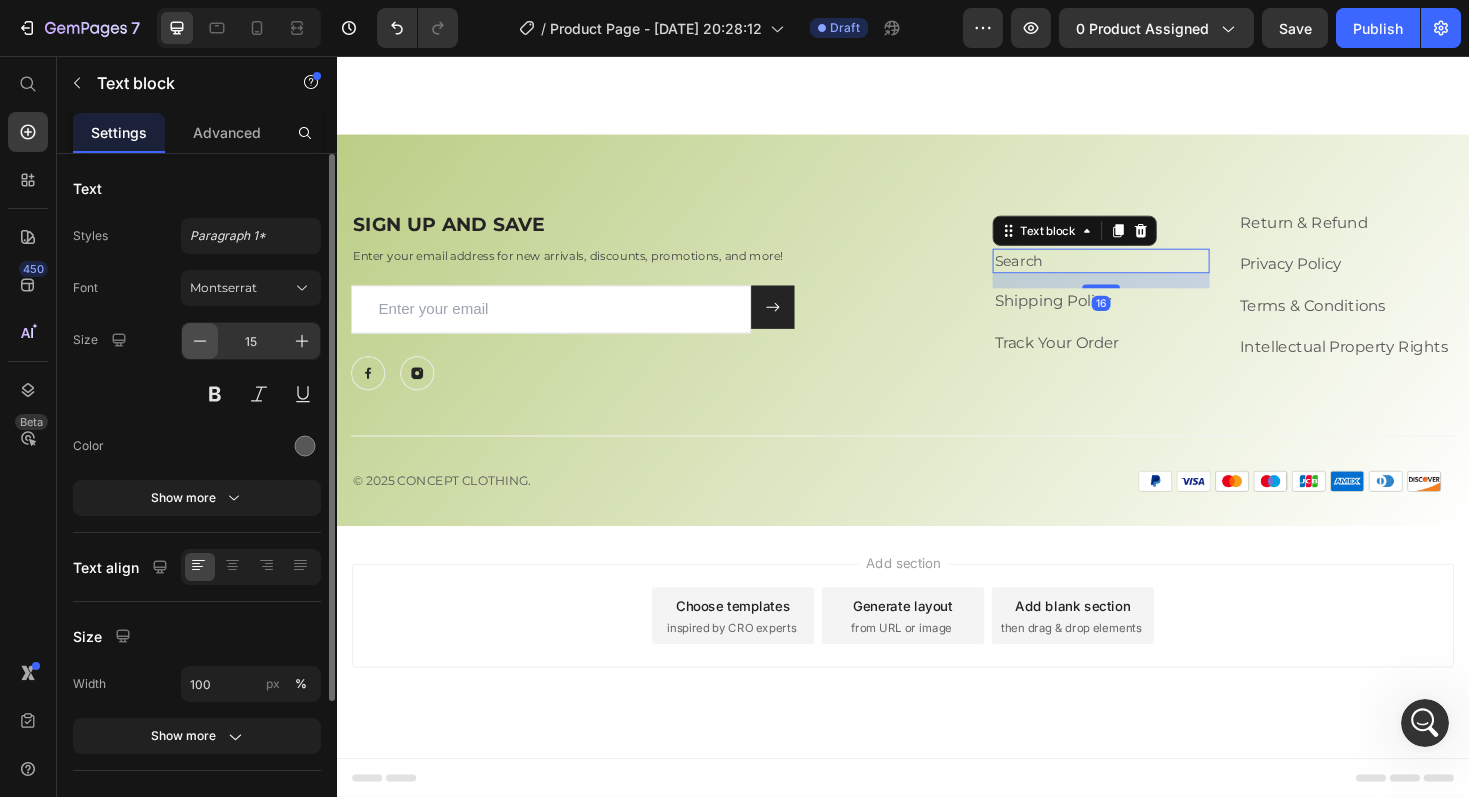 click 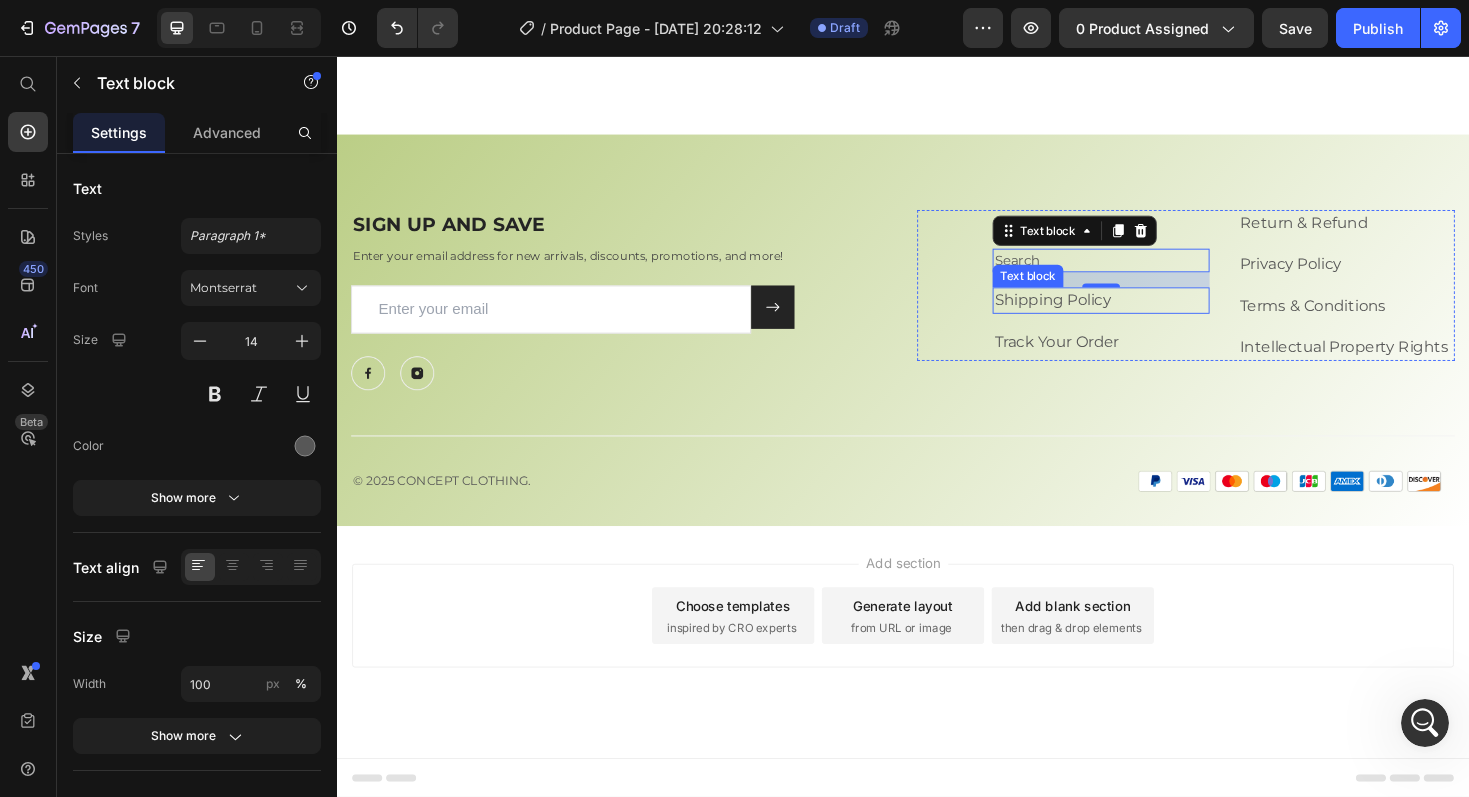 click on "Shipping Policy" at bounding box center (1147, 315) 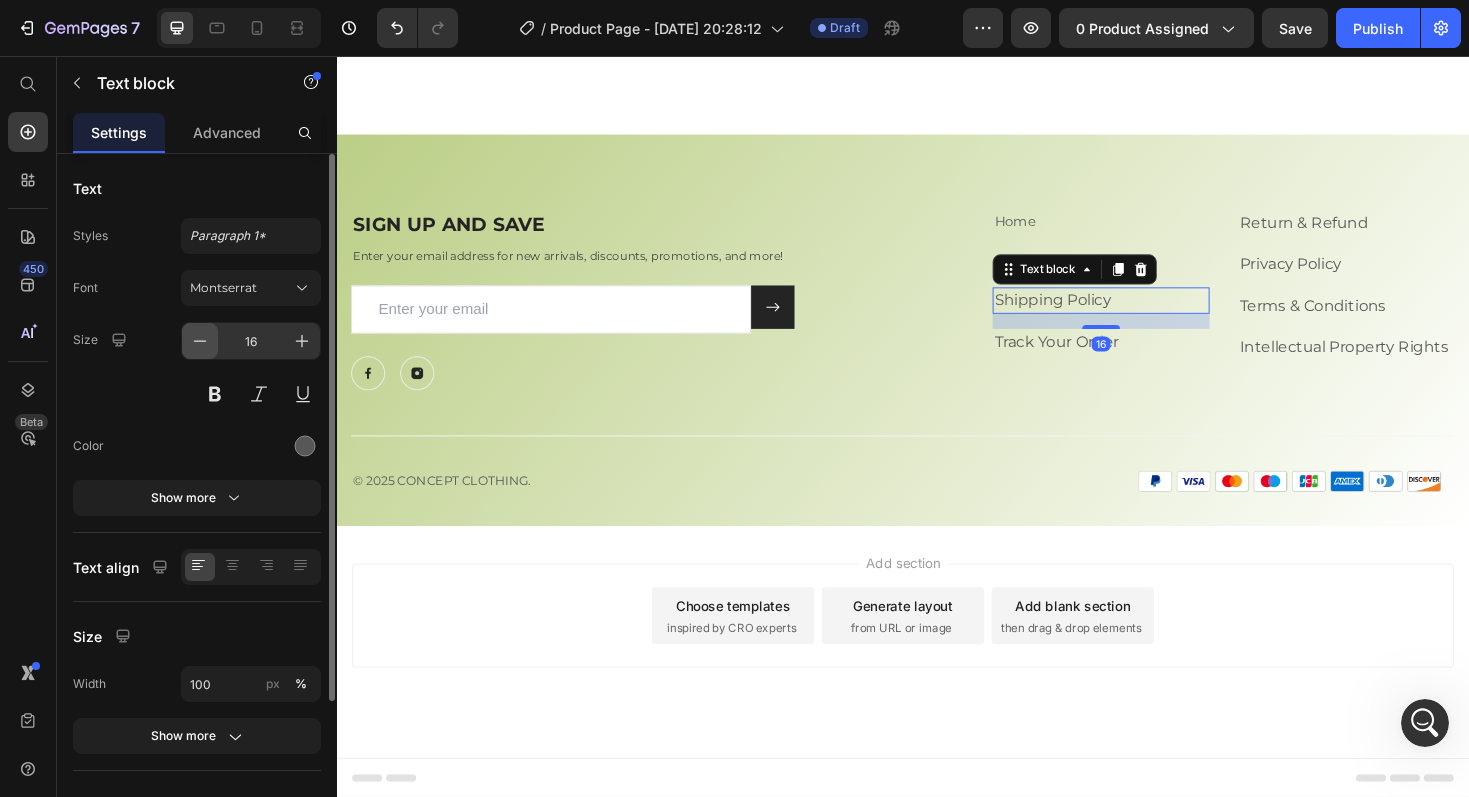 click 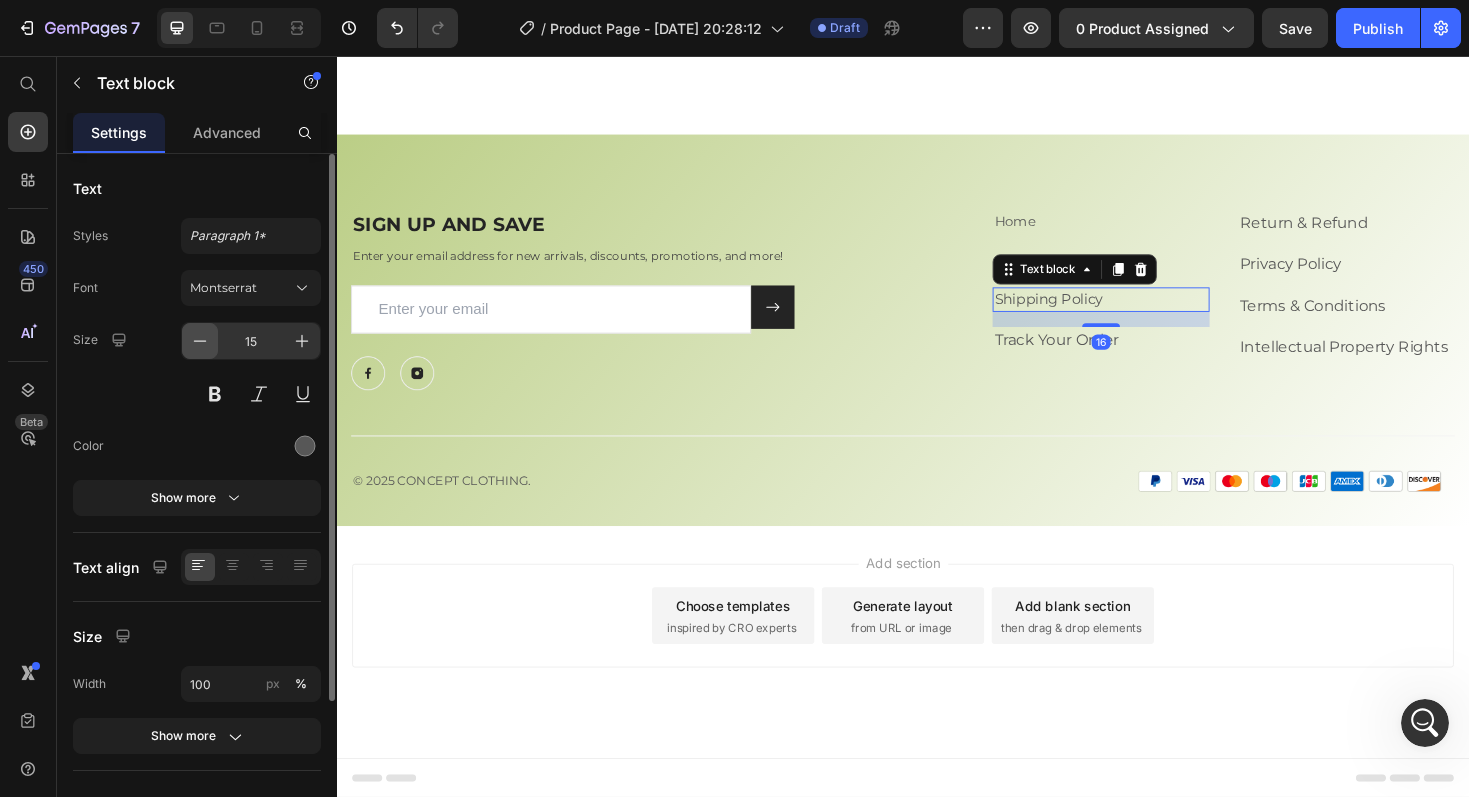 click 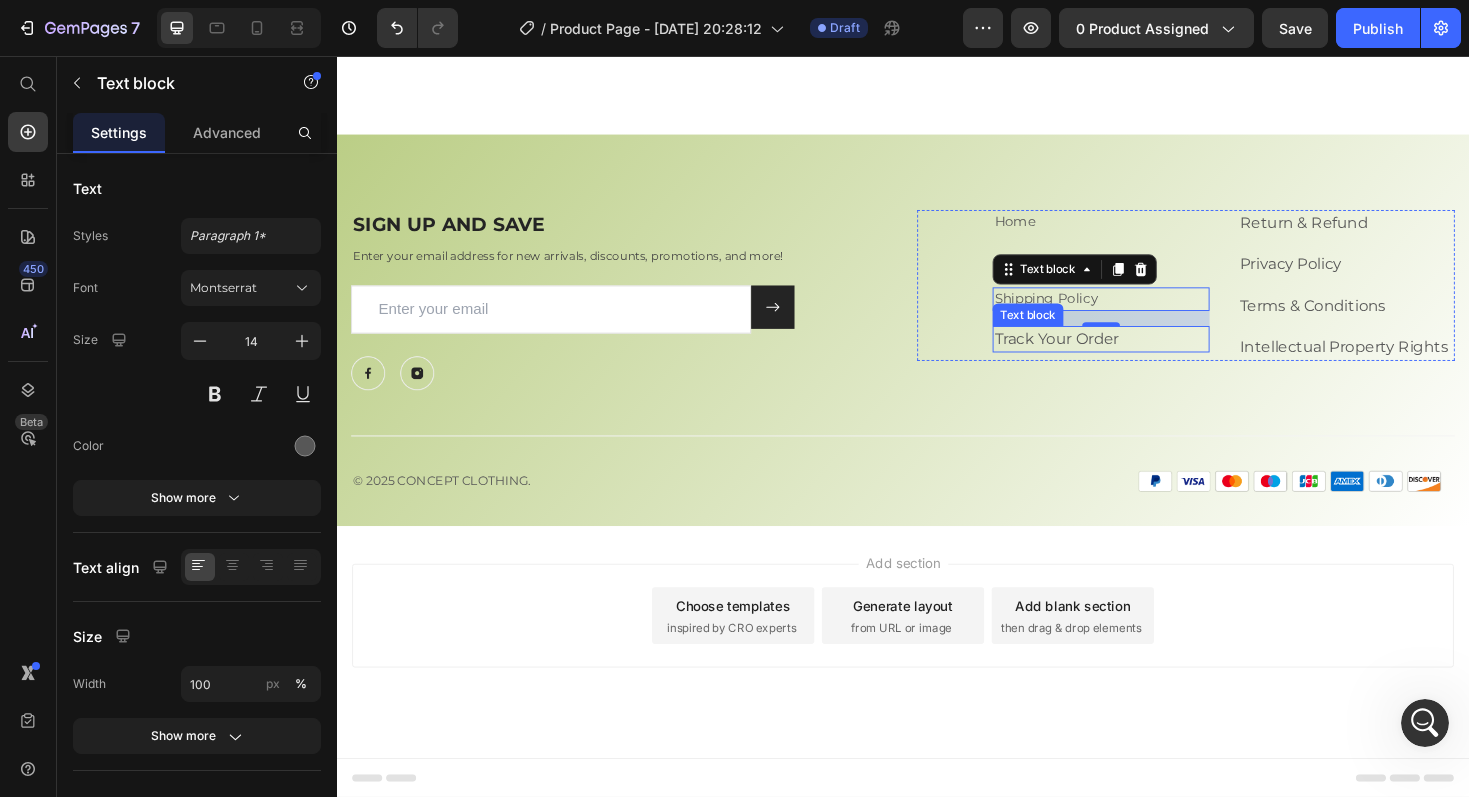 click on "Track Your Order" at bounding box center [1147, 356] 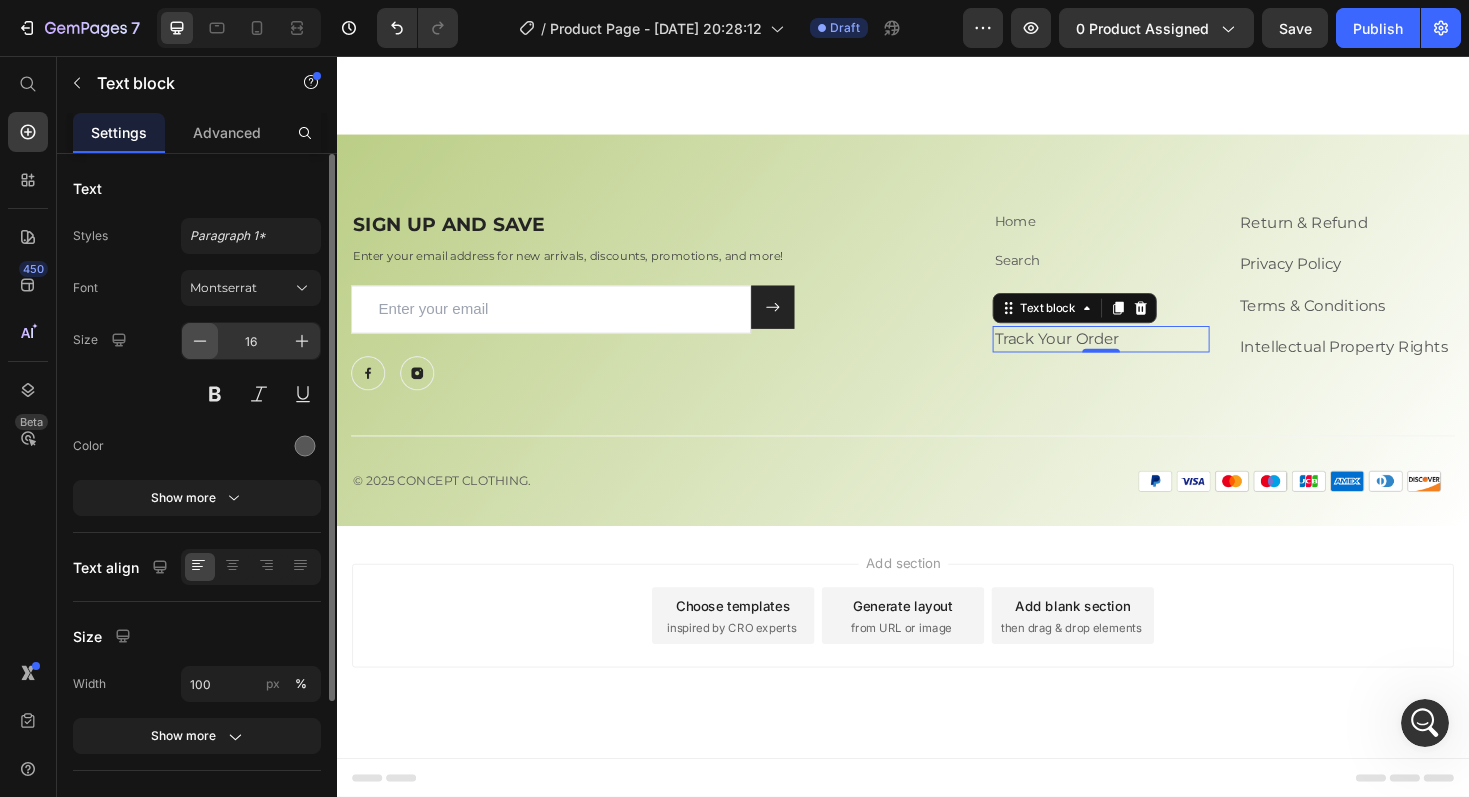 click 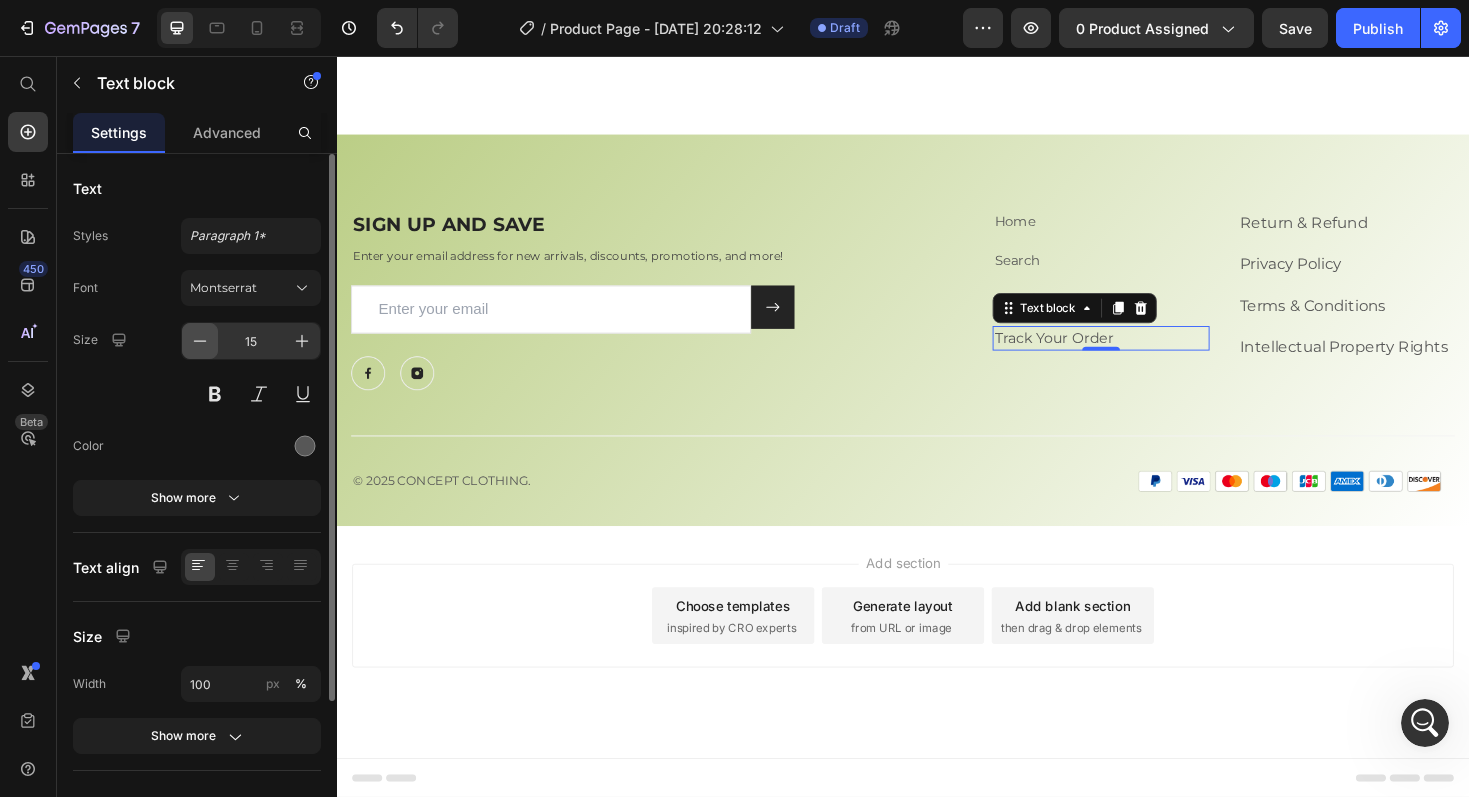 click 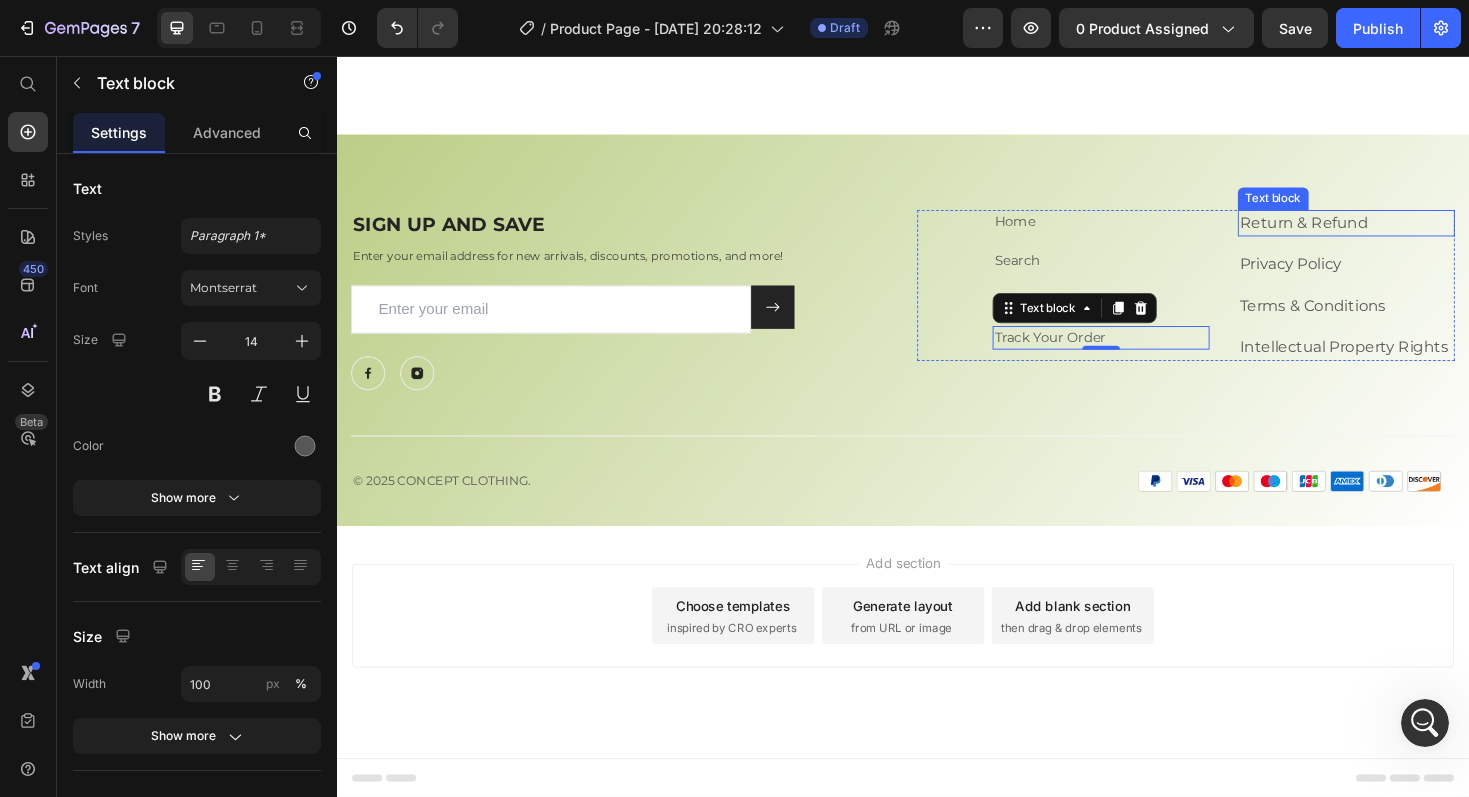 click on "Return & Refund" at bounding box center (1362, 232) 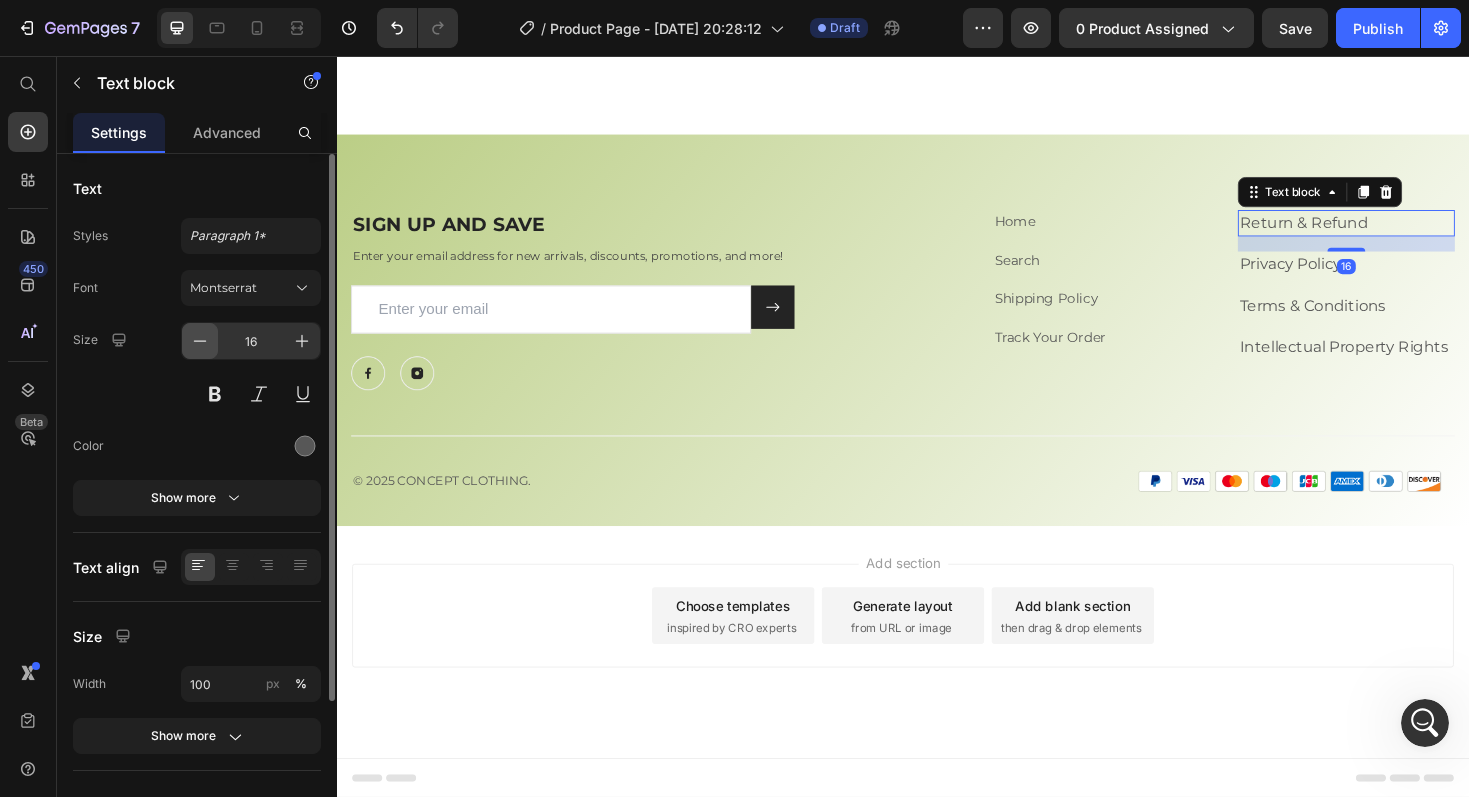 click 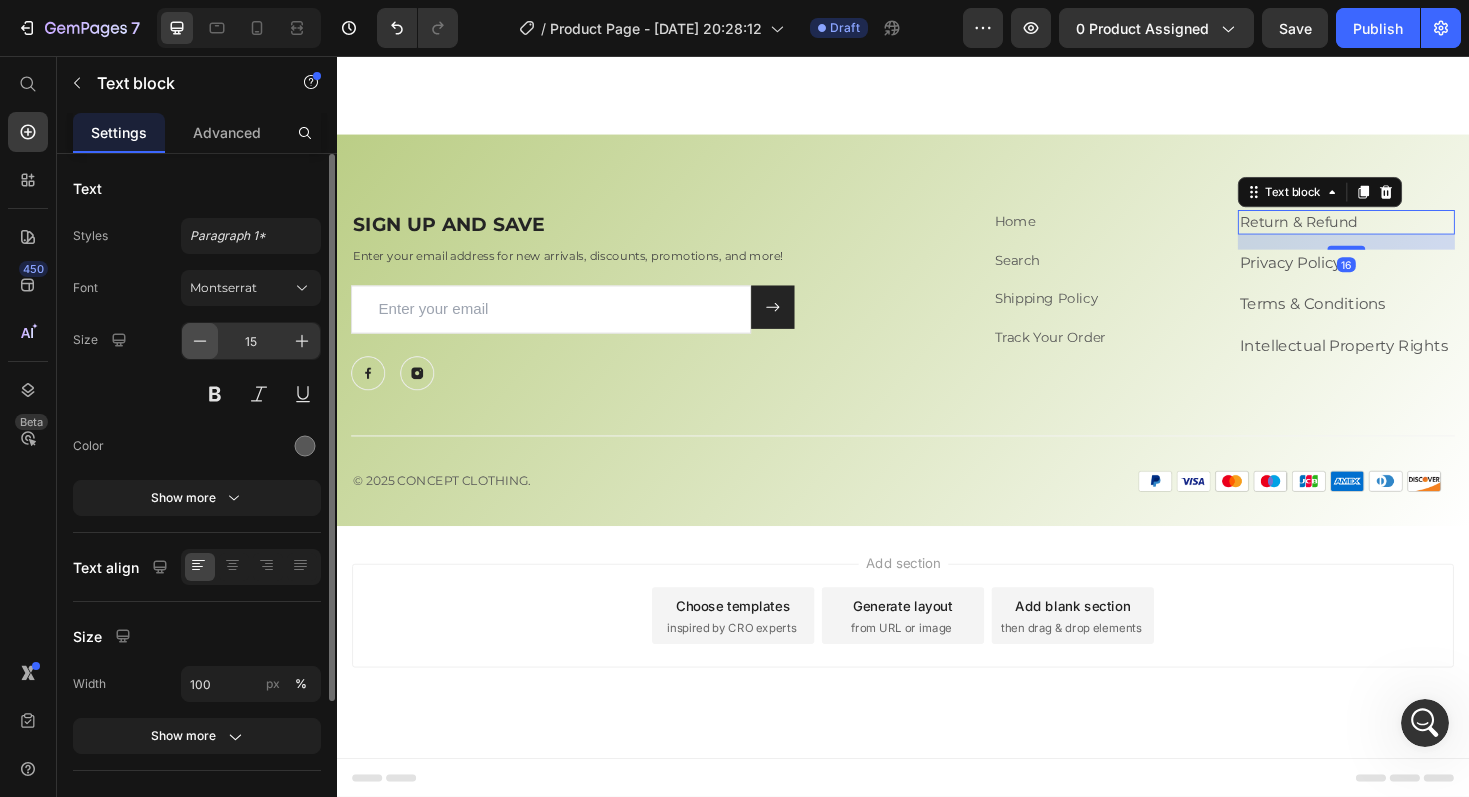 click 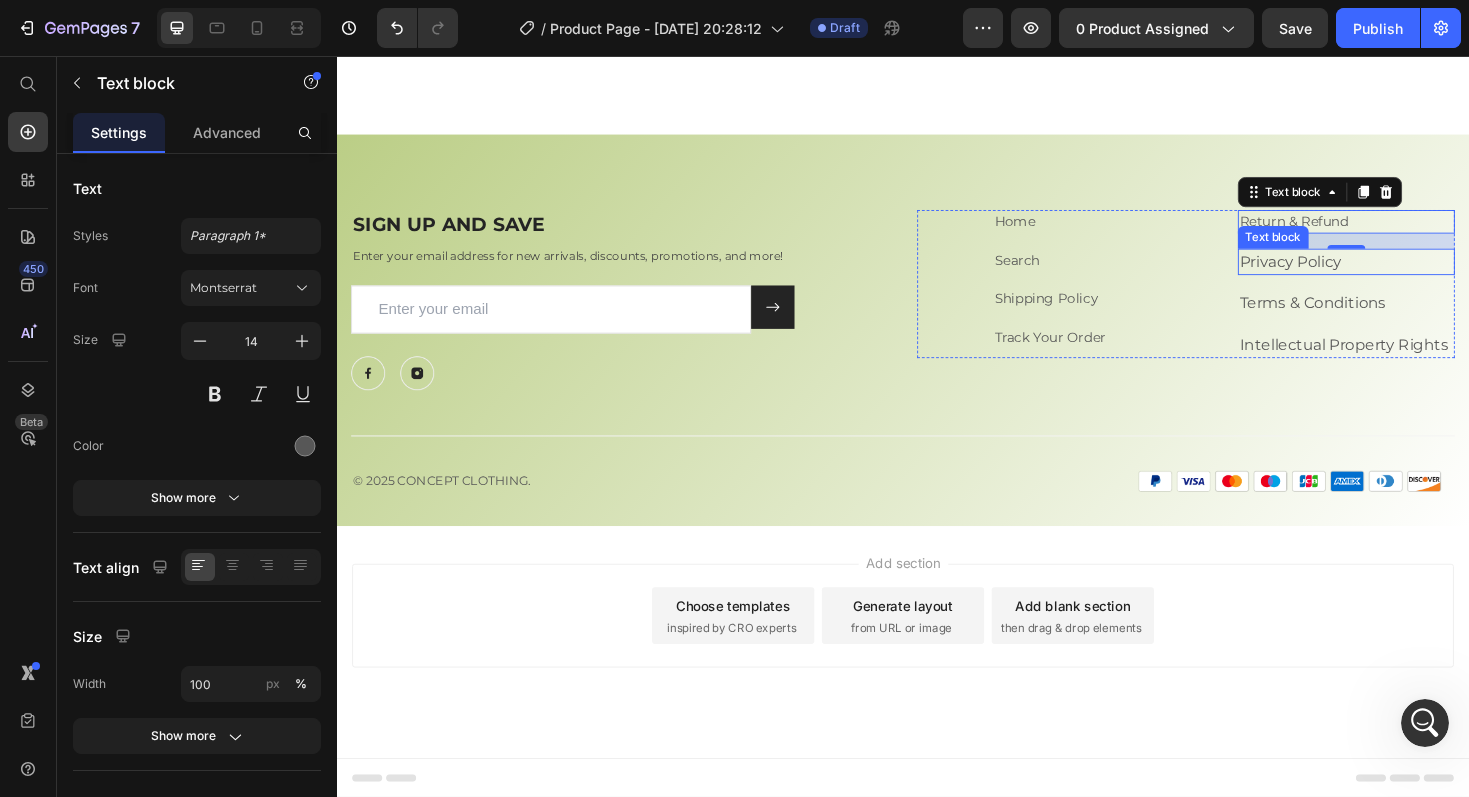 click on "Privacy Policy" at bounding box center [1407, 274] 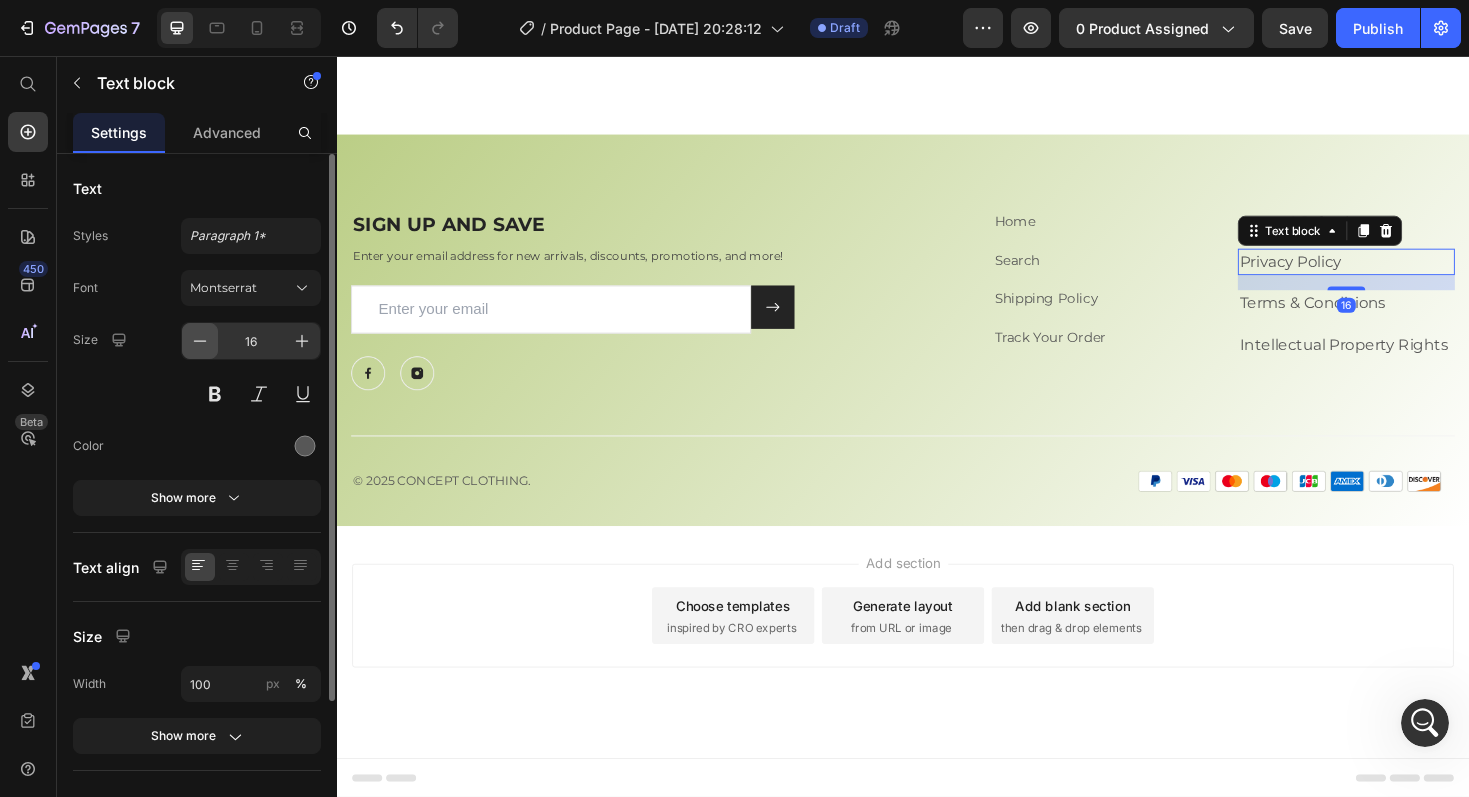 click 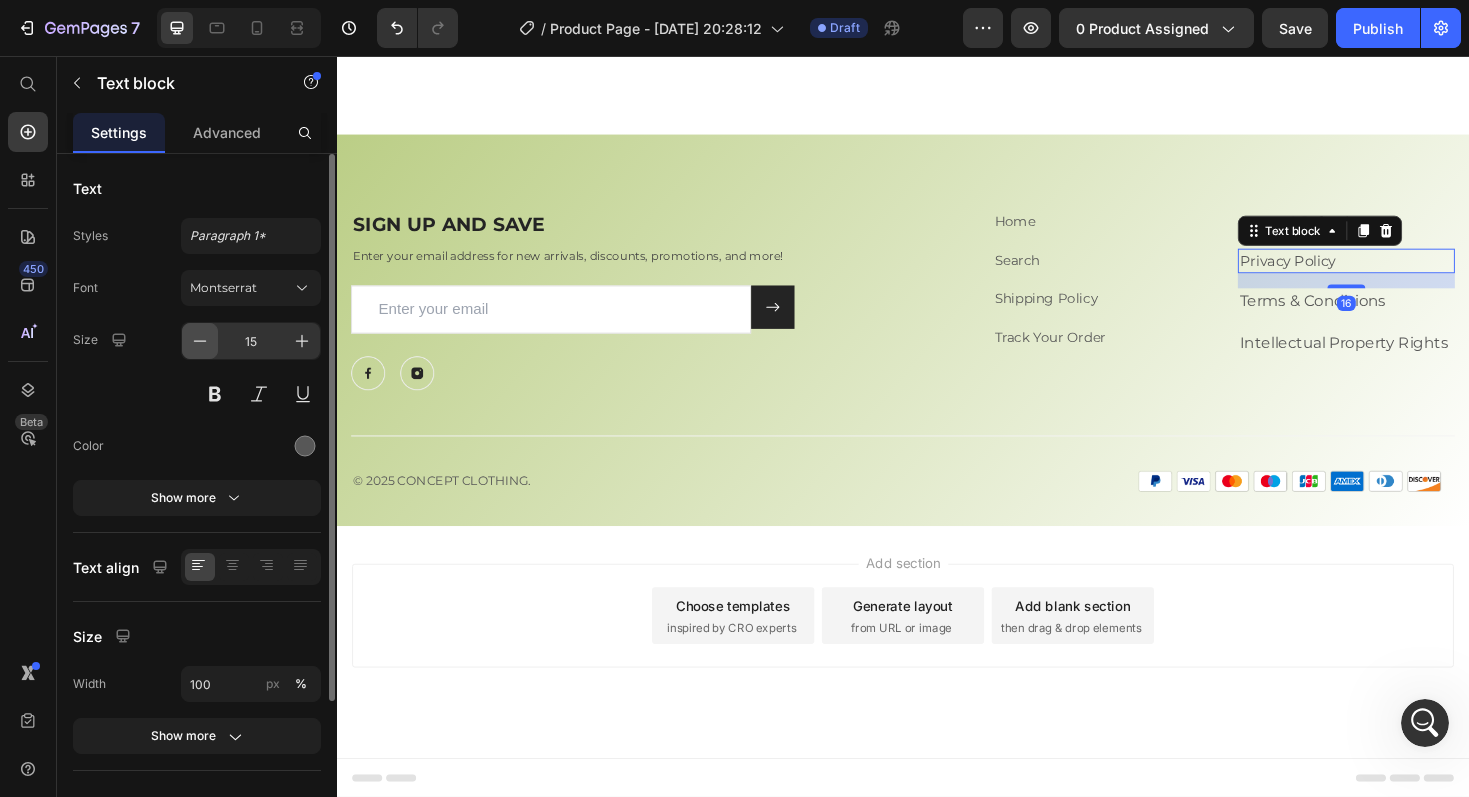 click 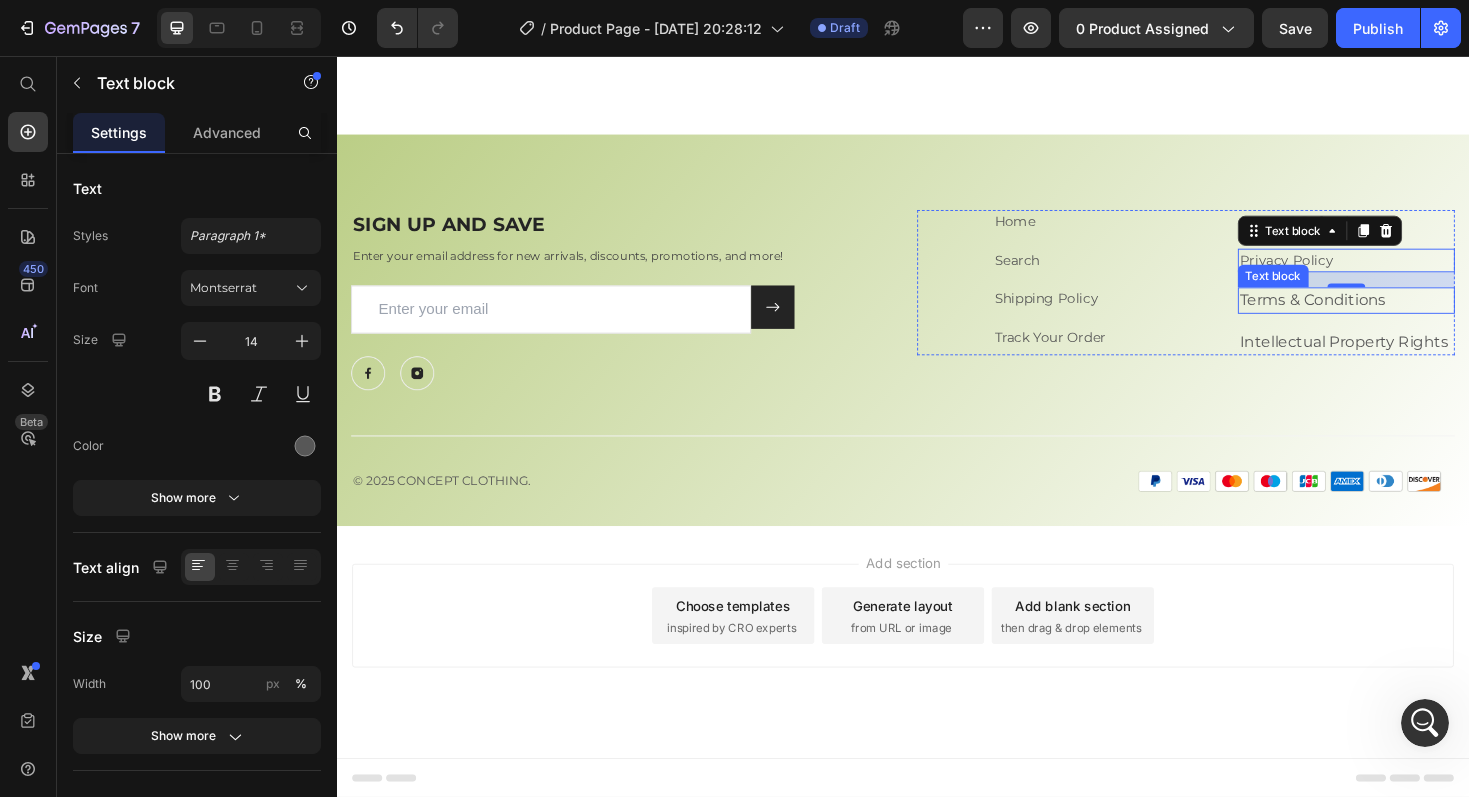 click on "Terms & Conditions" at bounding box center [1407, 315] 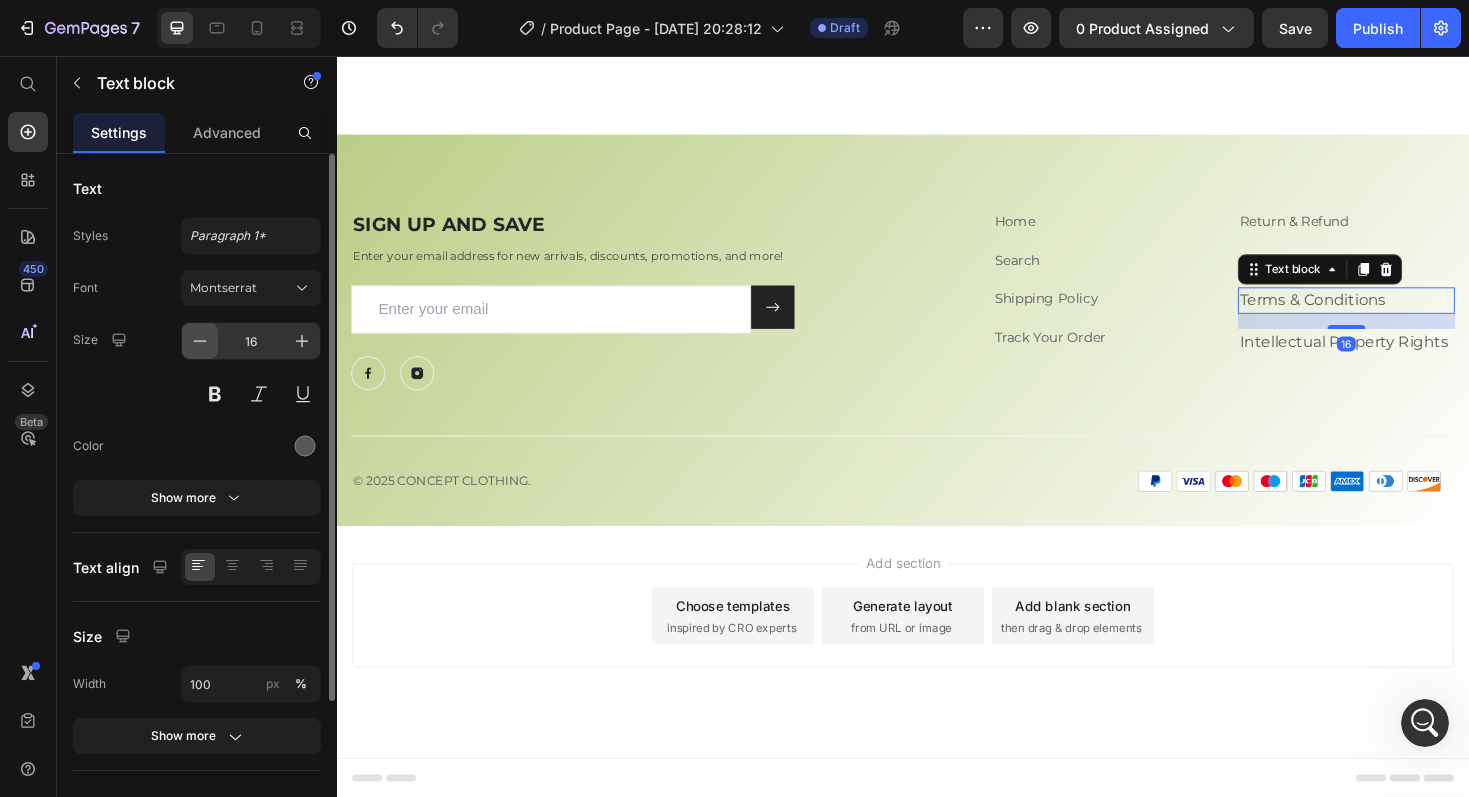 click 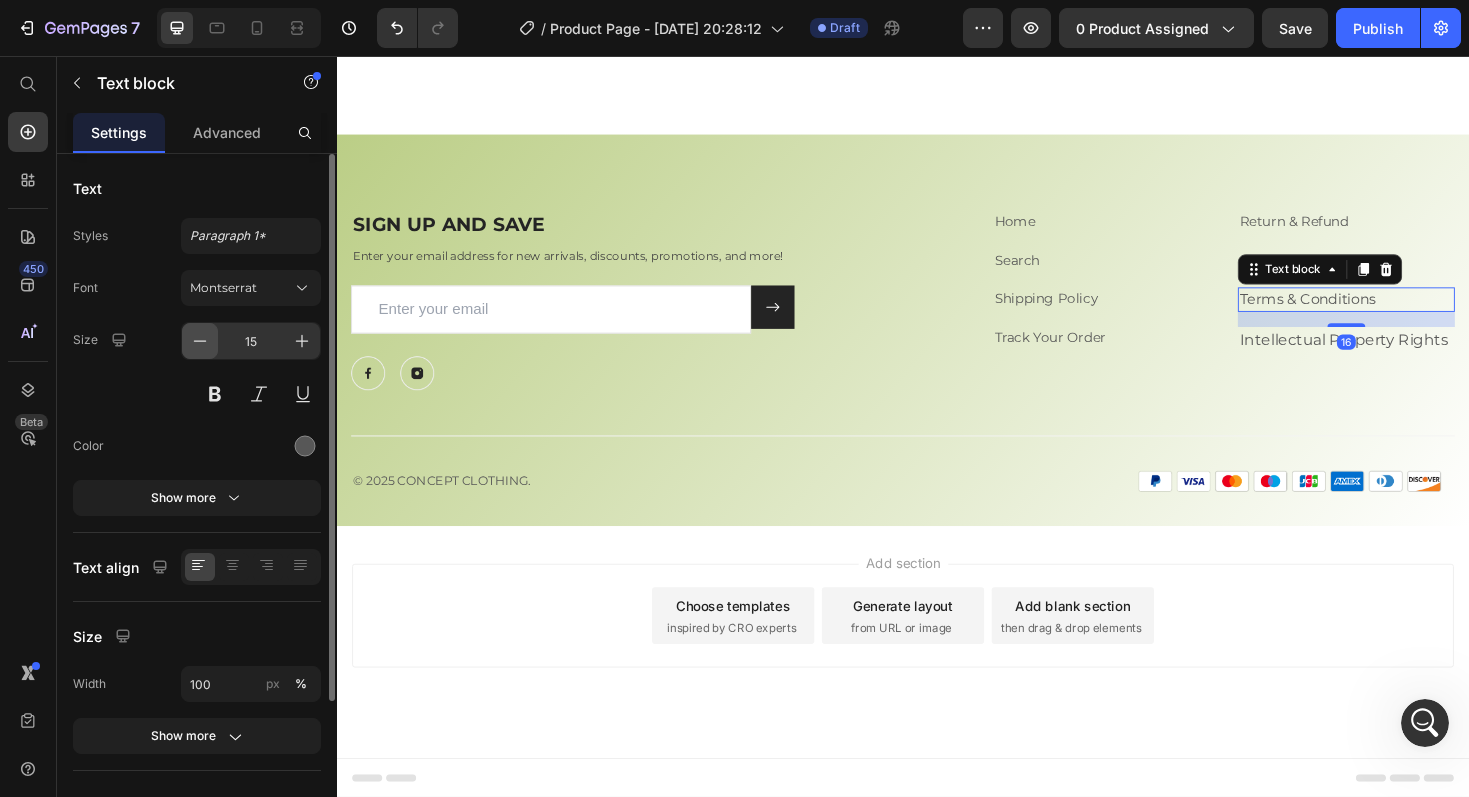 click 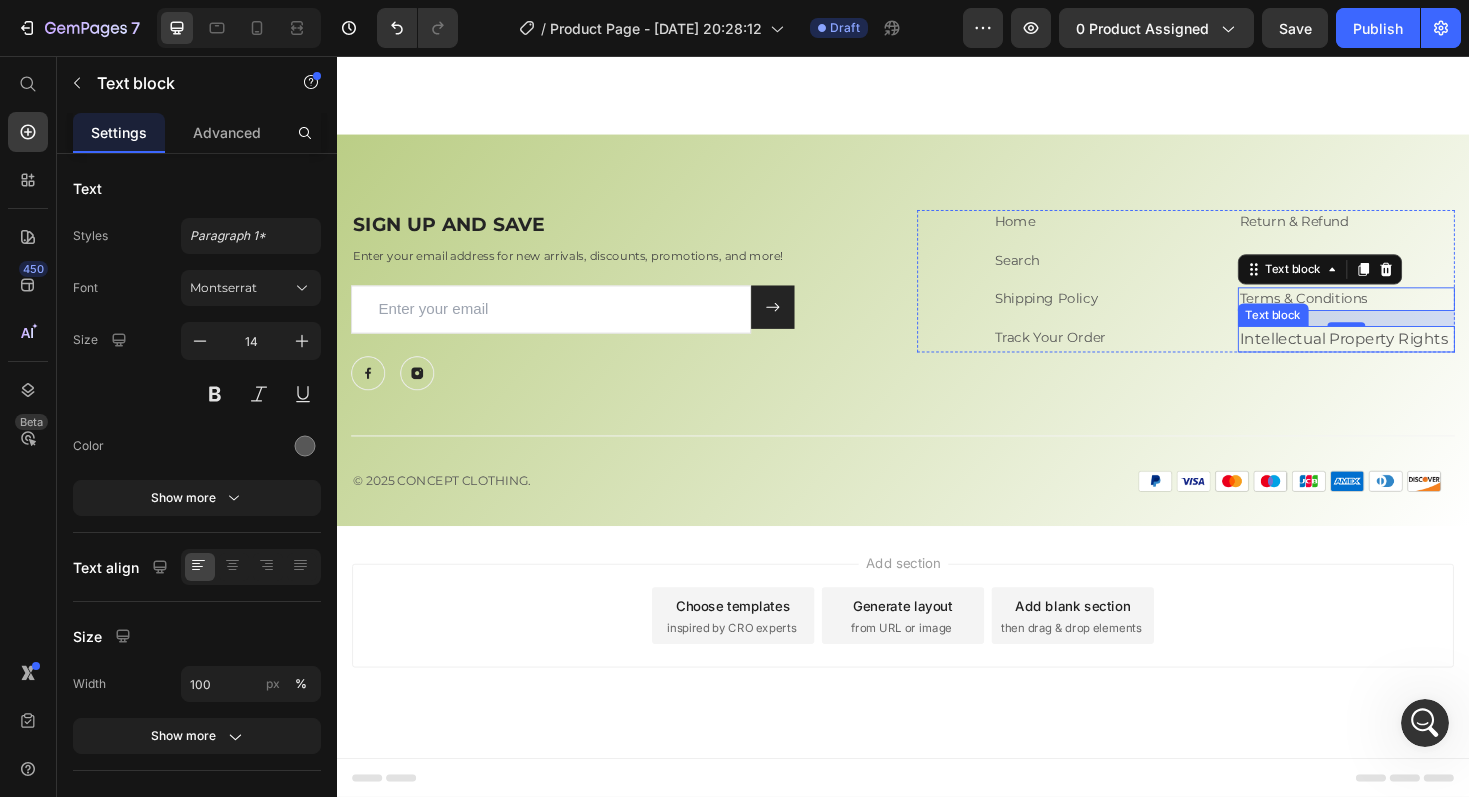 click on "Intellectual Property Rights" at bounding box center [1404, 355] 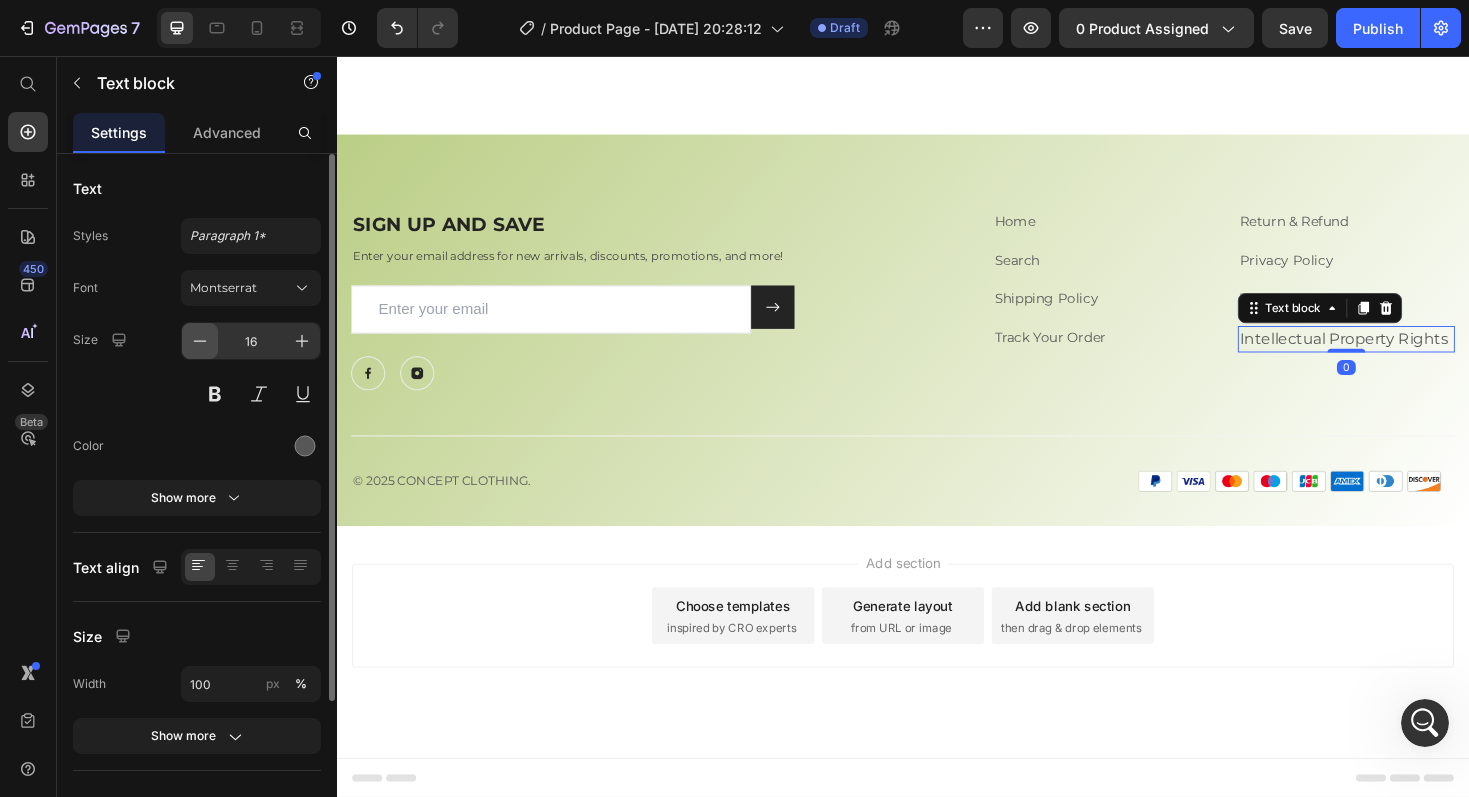 click 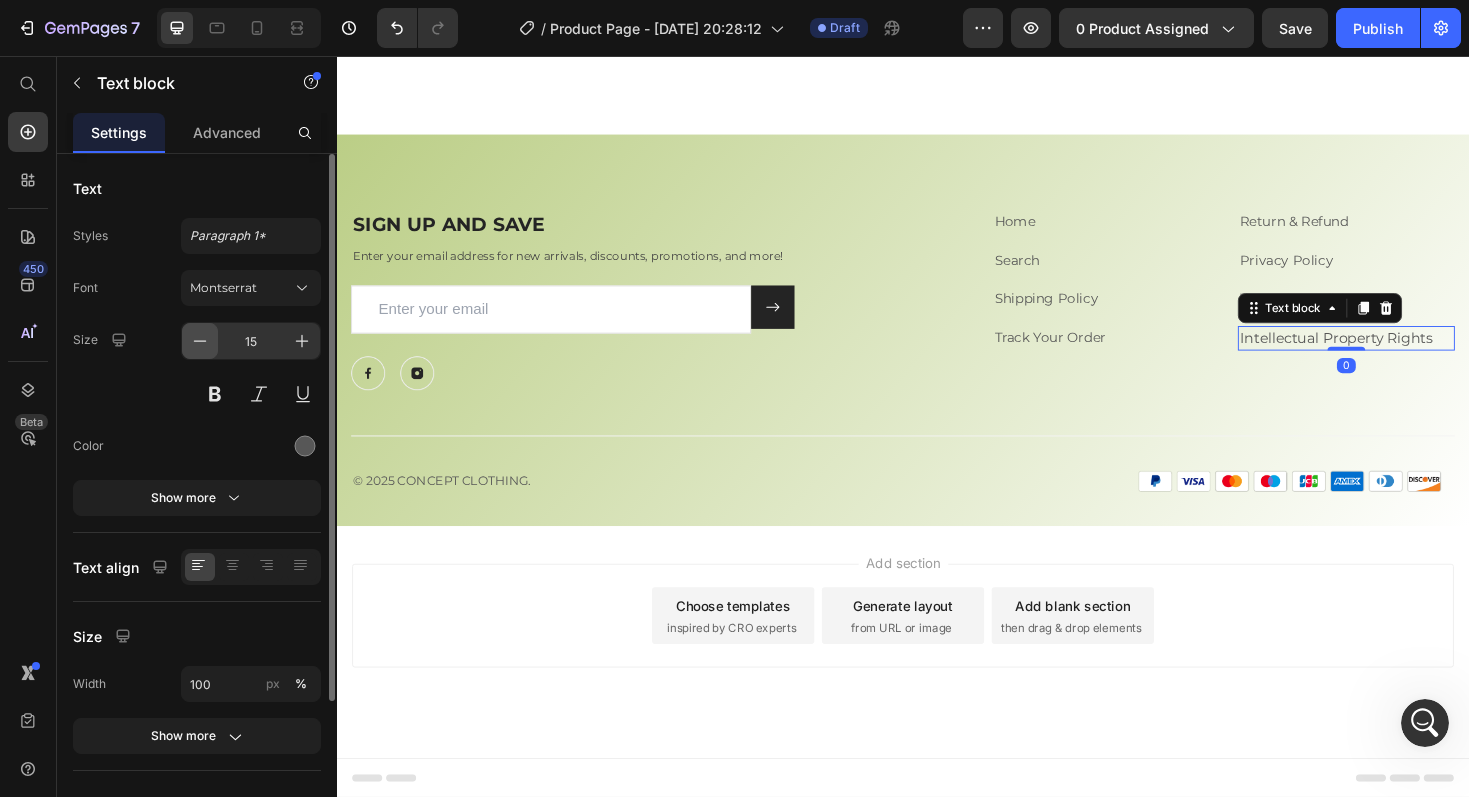 click 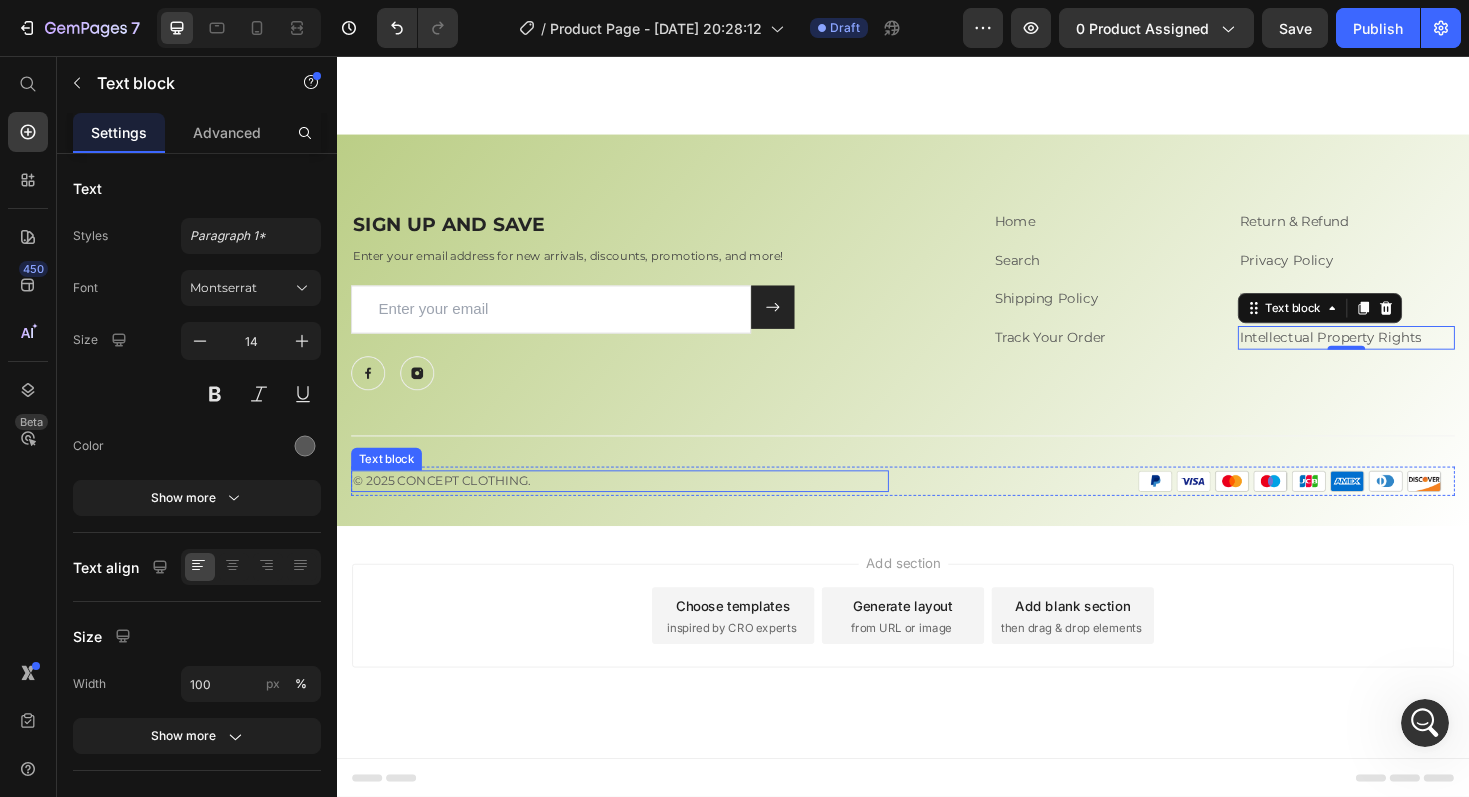 click on "© 2025 CONCEPT CLOTHING." at bounding box center [637, 507] 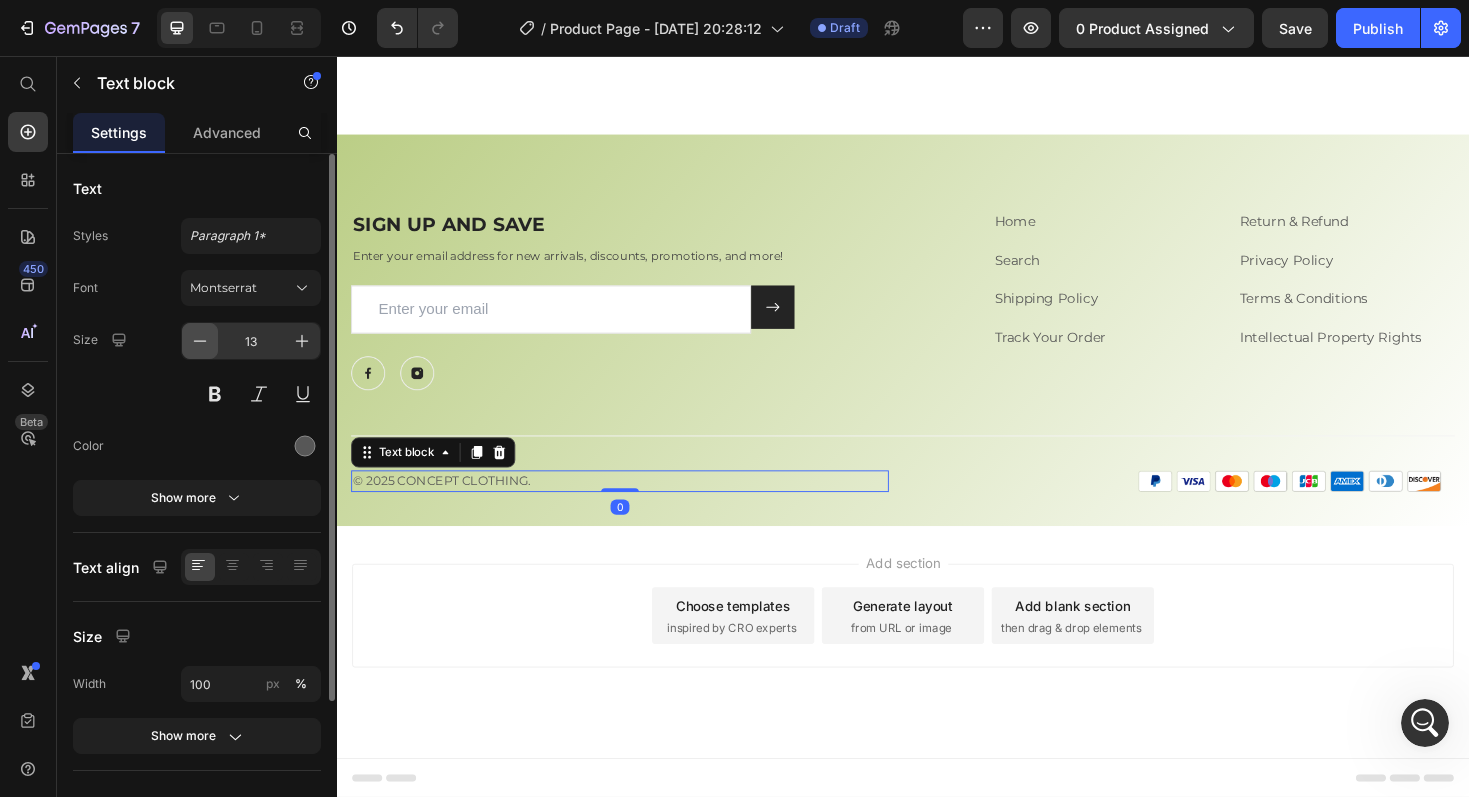click 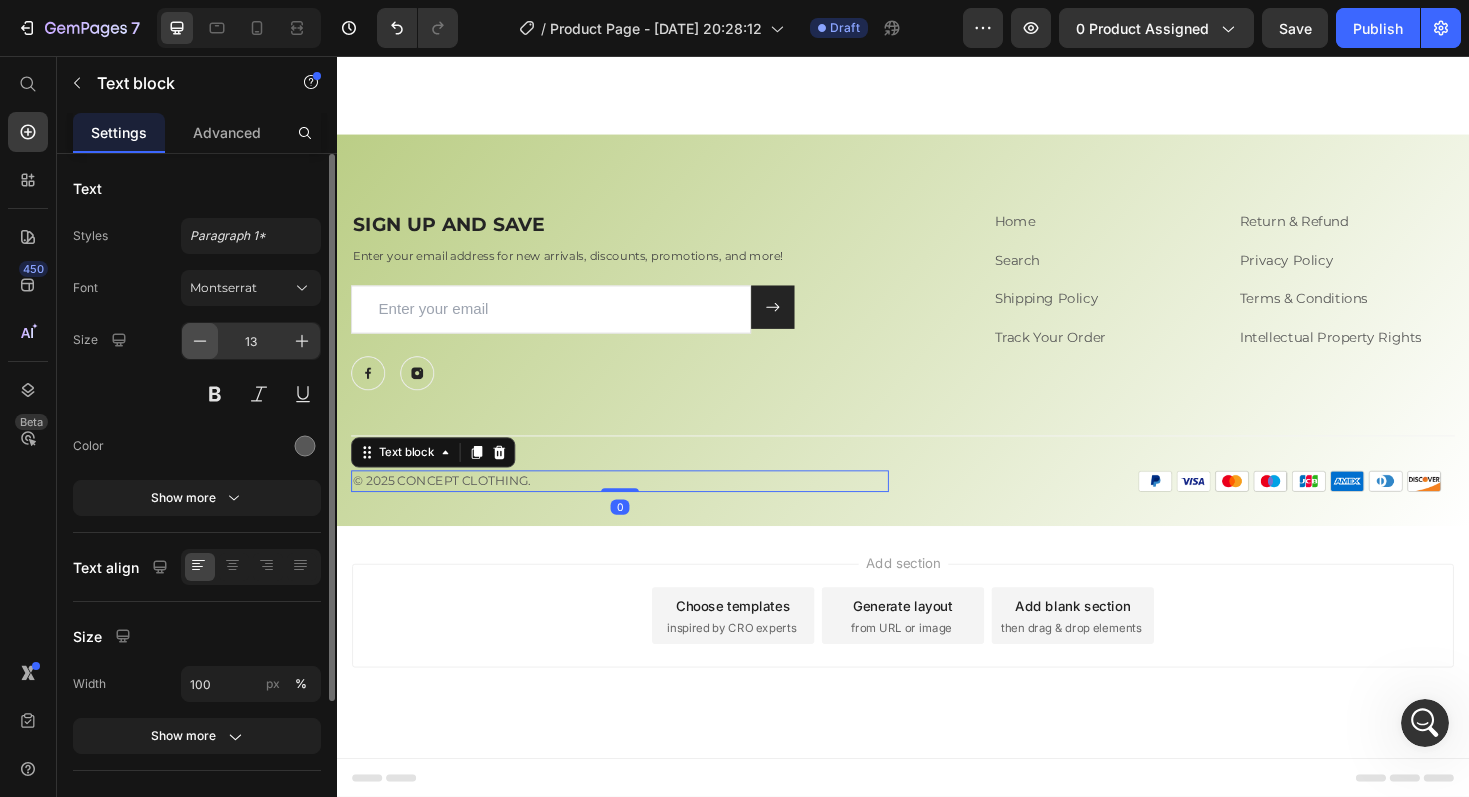 type on "12" 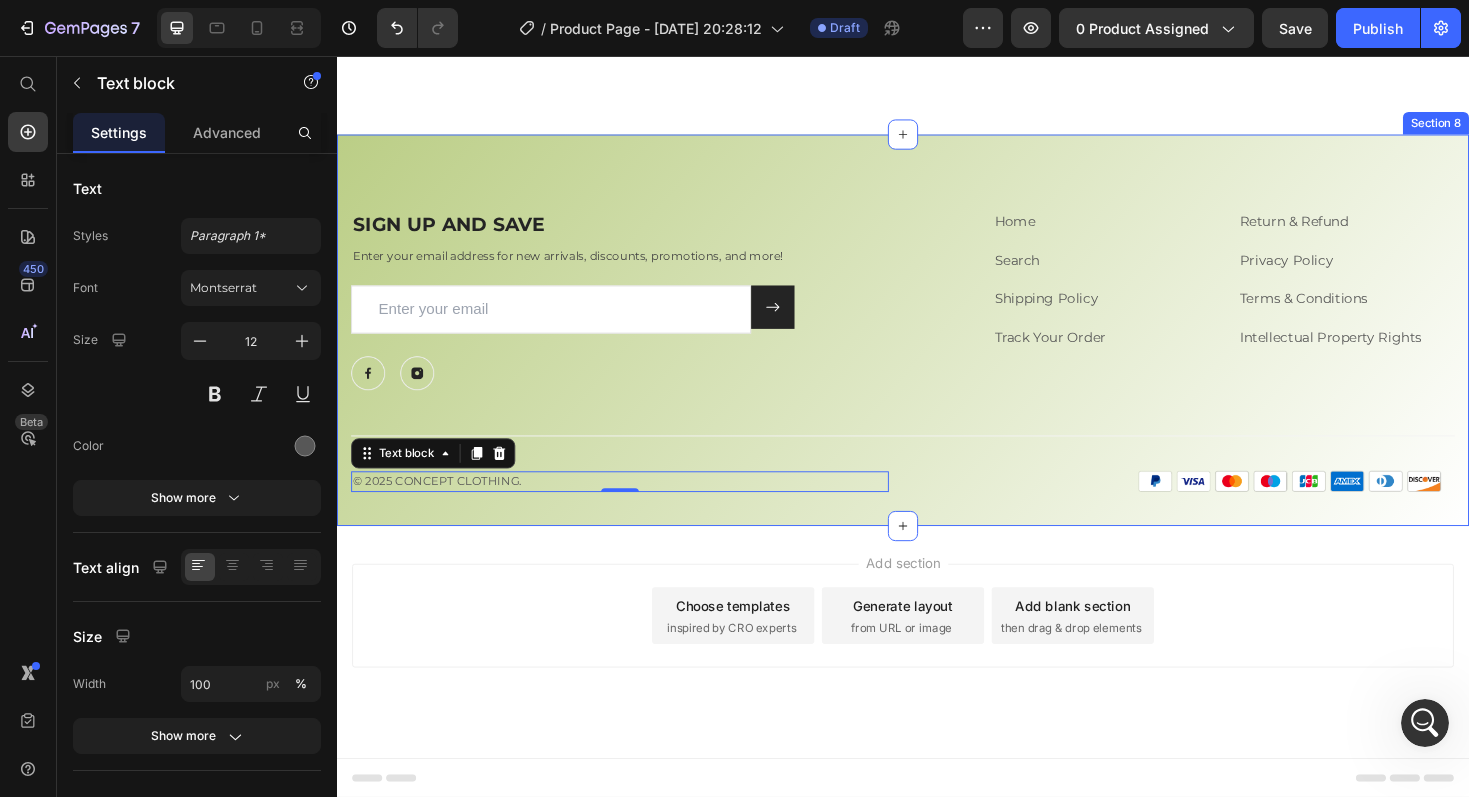 click on "SIGN UP AND SAVE Heading Enter your email address for new arrivals, discounts, promotions, and more! Text block Email Field
Submit Button Row Newsletter Row Image Image Row Home Text block Search Text block Shipping Policy Text block Track Your Order Text block Return & Refund Text block Privacy Policy Text block Terms & Conditions Text block Intellectual Property Rights Text block Row Row                Title Line © 2025 CONCEPT CLOTHING. Text block   0 Image Row Row Section 8" at bounding box center [937, 347] 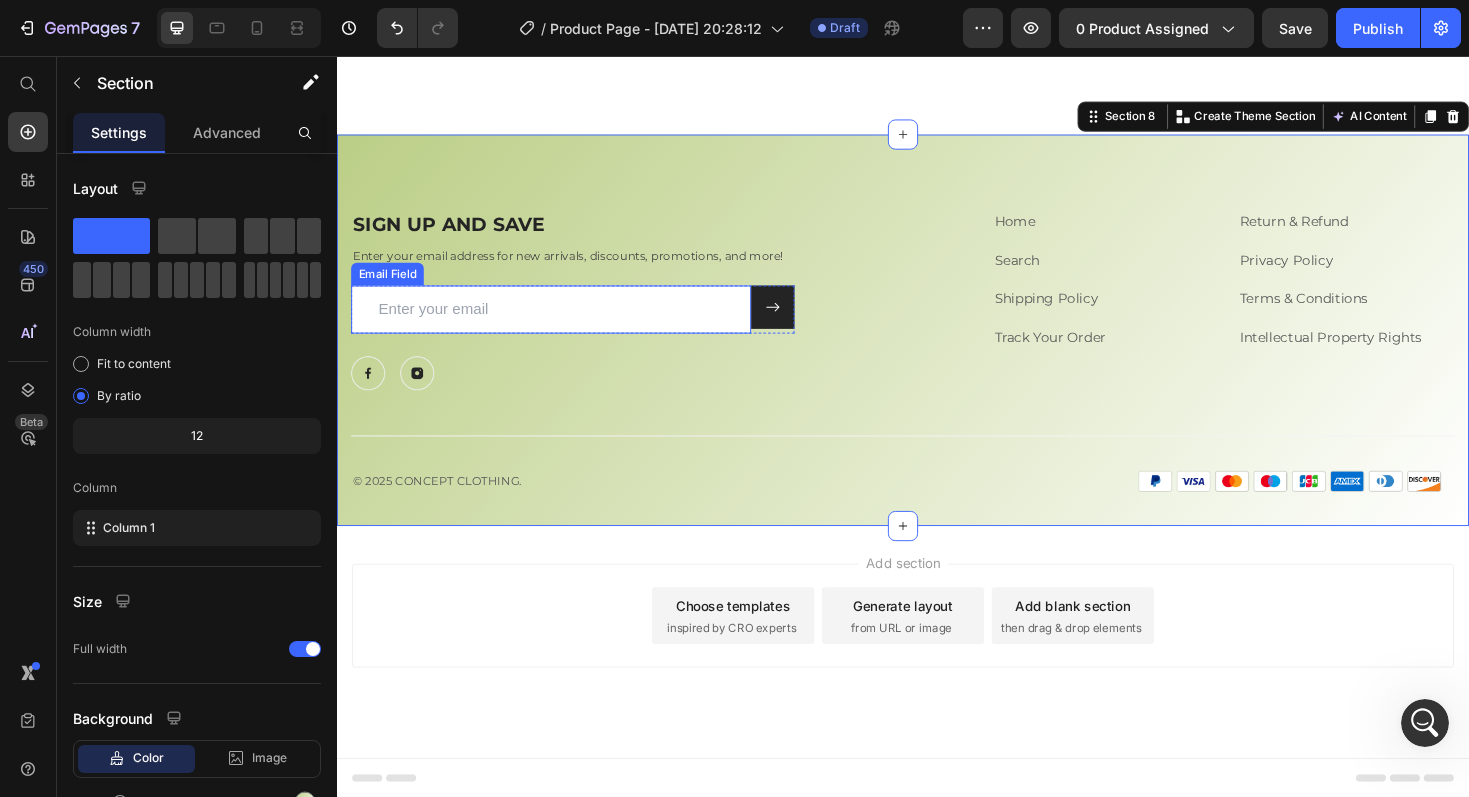 click at bounding box center (564, 324) 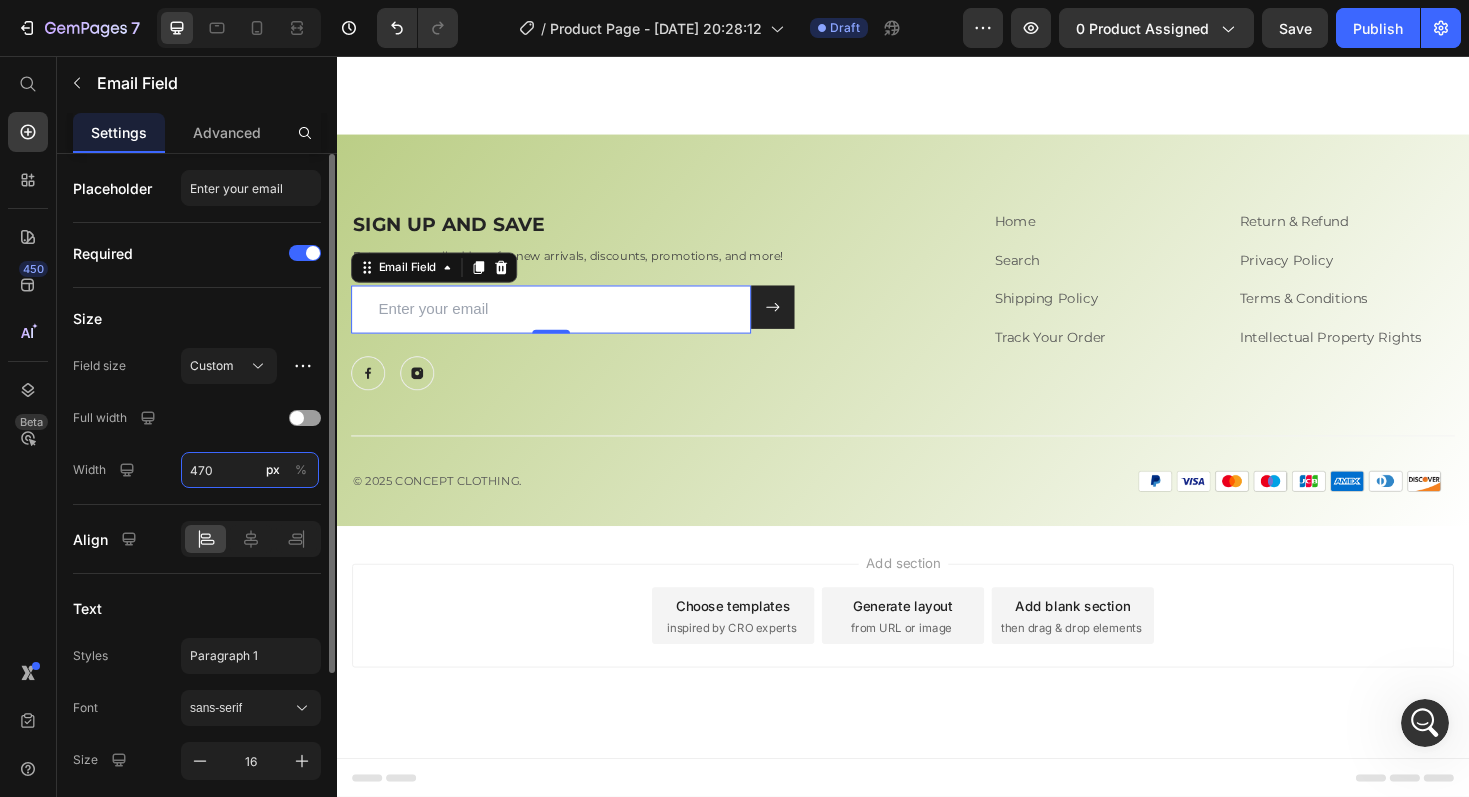 click on "470" at bounding box center [250, 470] 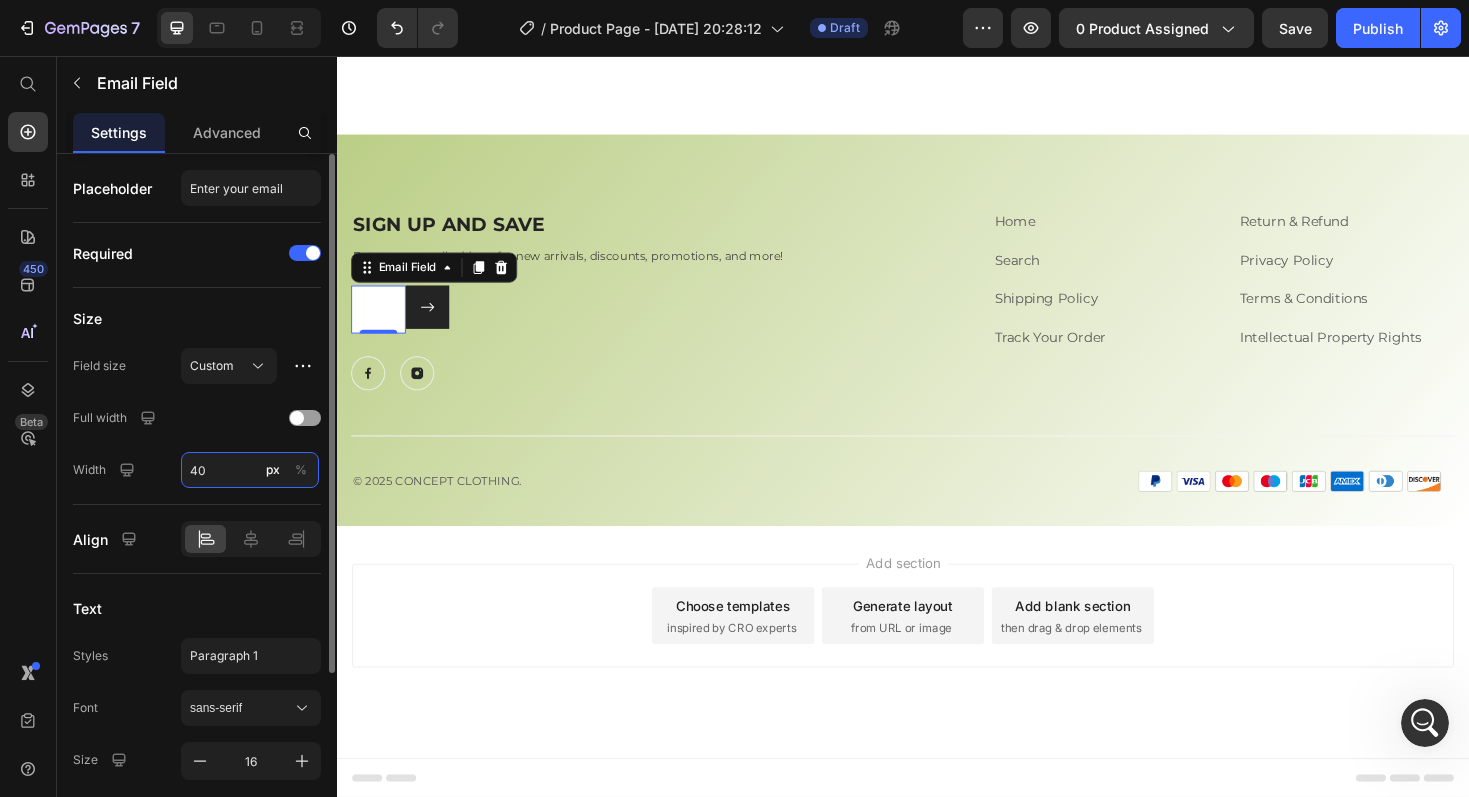 type on "400" 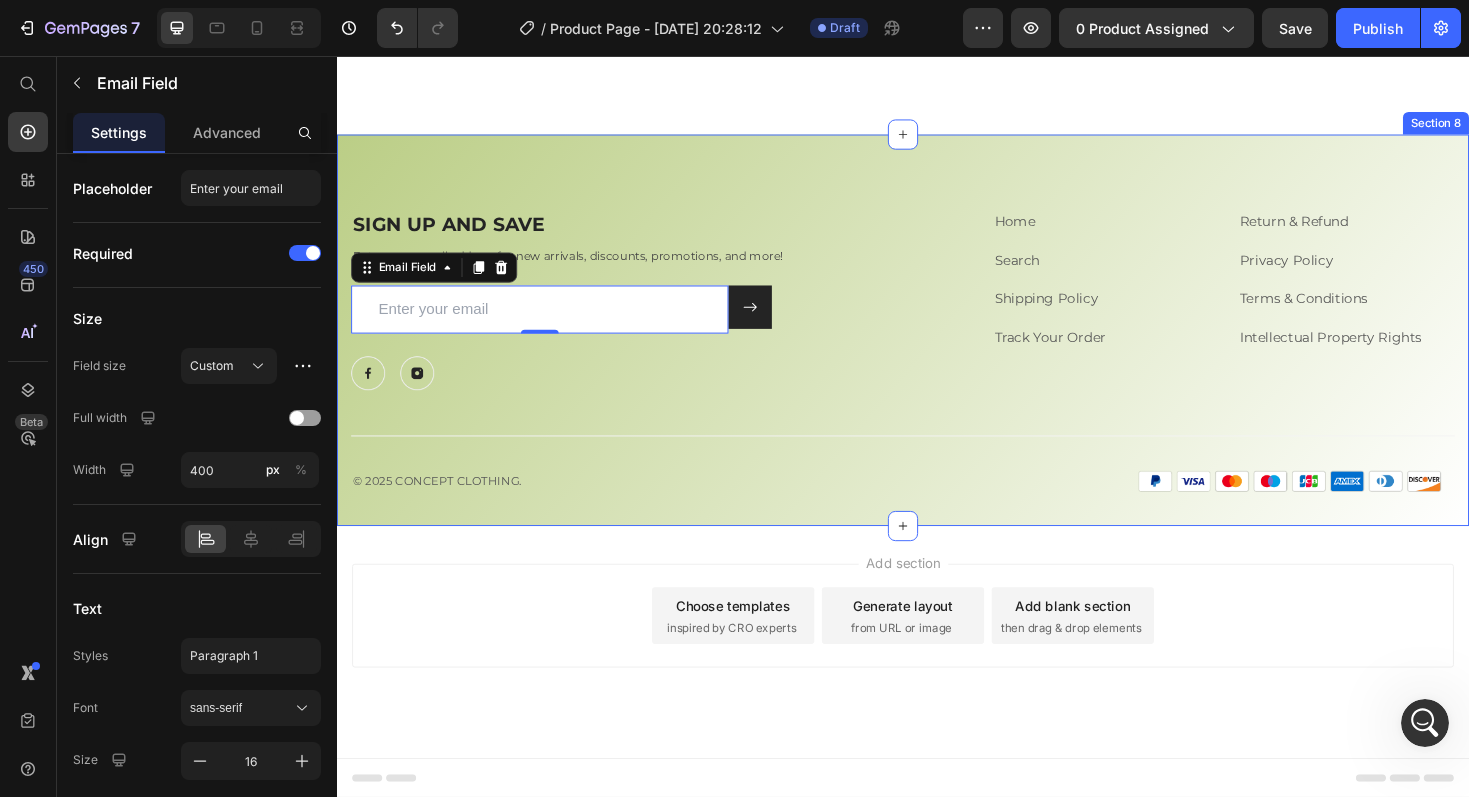 click on "SIGN UP AND SAVE Heading Enter your email address for new arrivals, discounts, promotions, and more! Text block Email Field   0
Submit Button Row Newsletter Row Image Image Row Home Text block Search Text block Shipping Policy Text block Track Your Order Text block Return & Refund Text block Privacy Policy Text block Terms & Conditions Text block Intellectual Property Rights Text block Row Row                Title Line © 2025 CONCEPT CLOTHING. Text block Image Row Row Section 8" at bounding box center (937, 347) 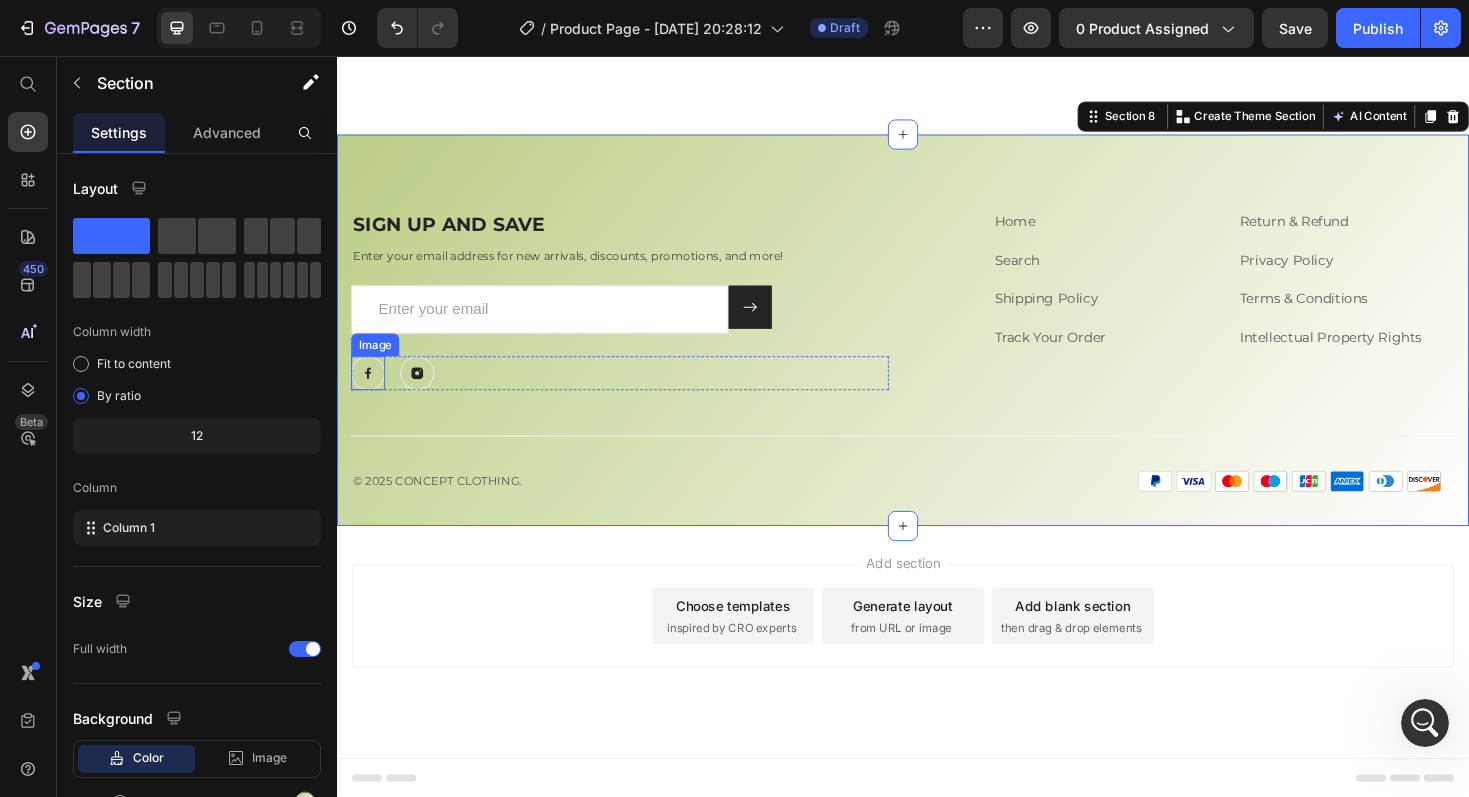 click at bounding box center (370, 392) 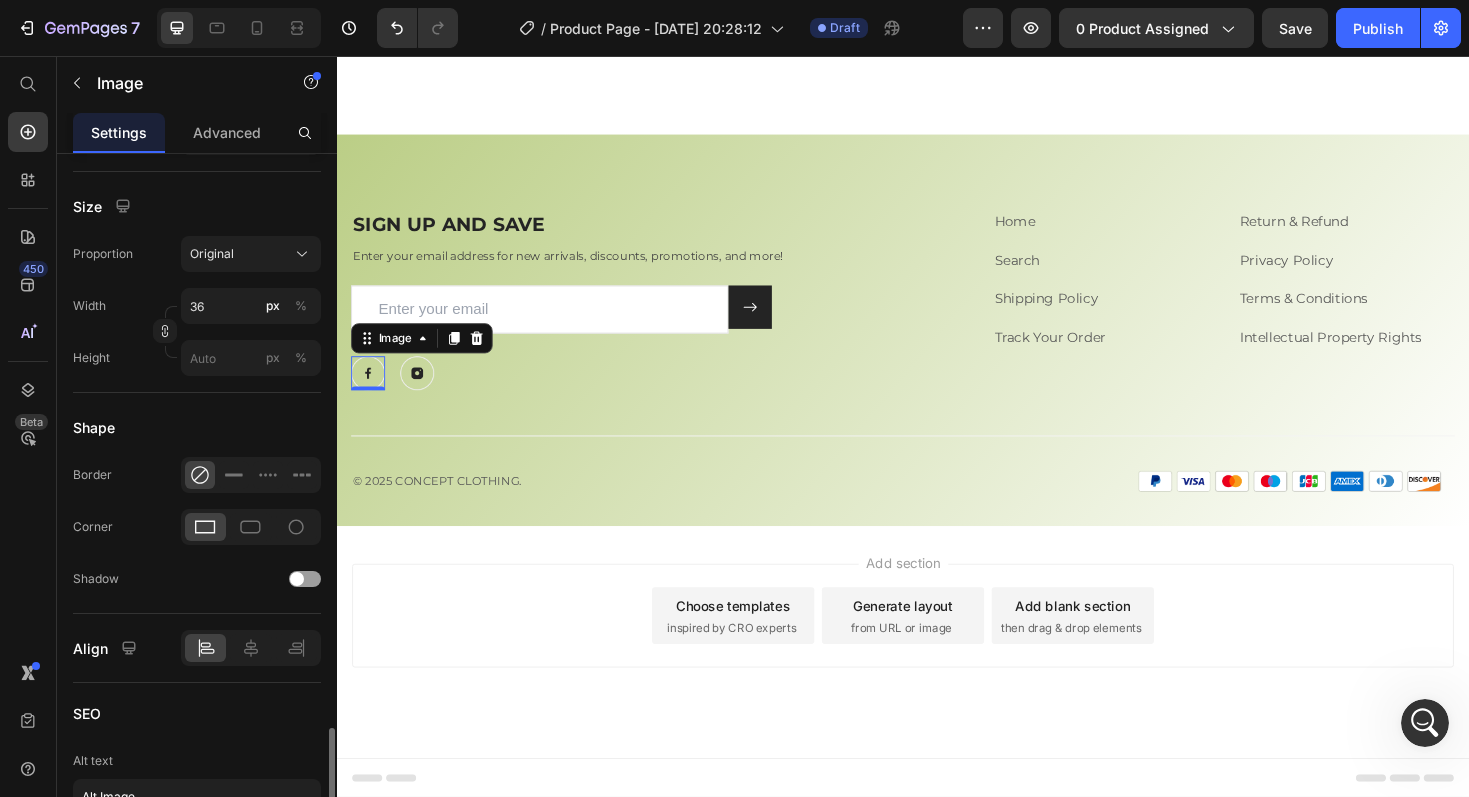 scroll, scrollTop: 751, scrollLeft: 0, axis: vertical 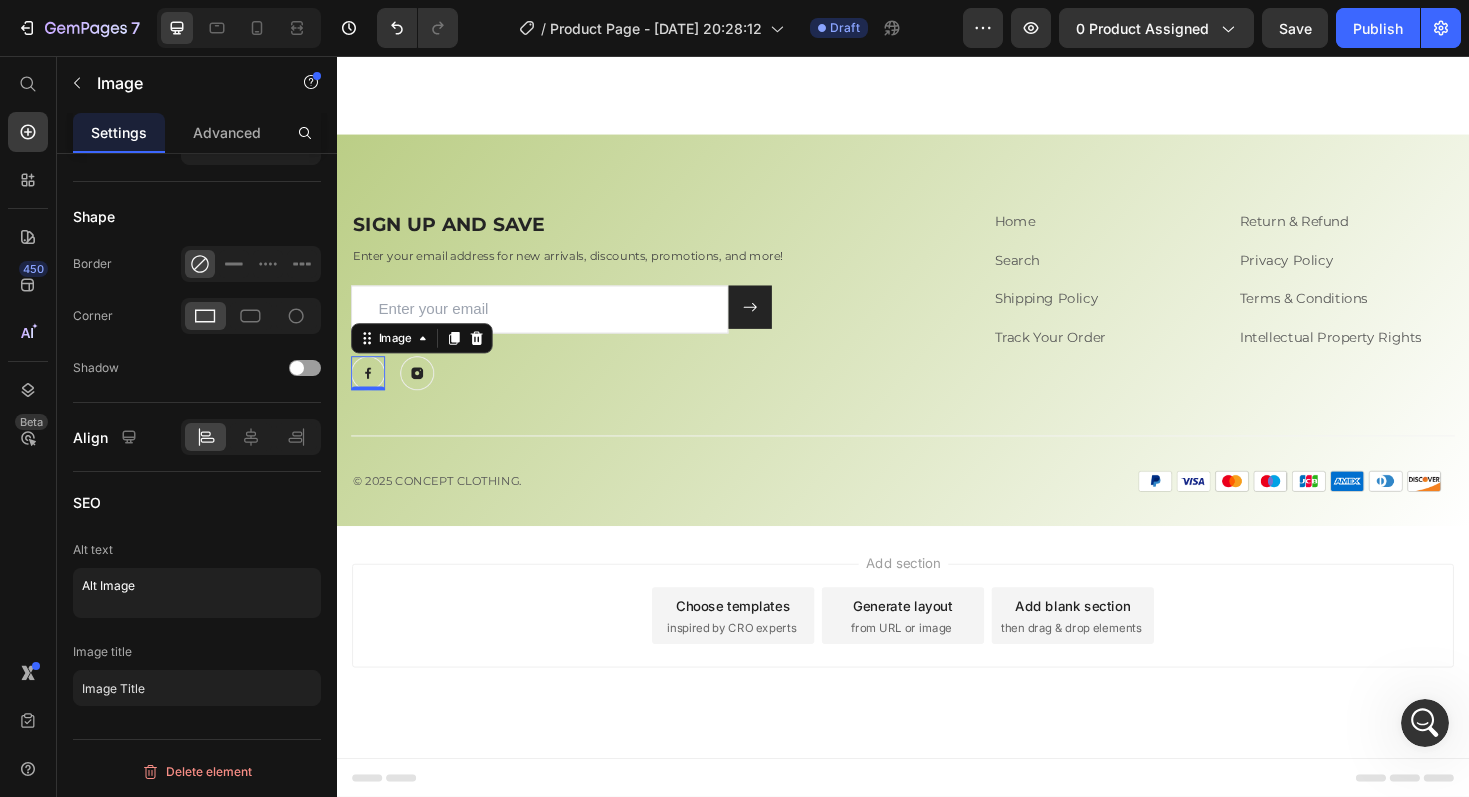 click at bounding box center (370, 392) 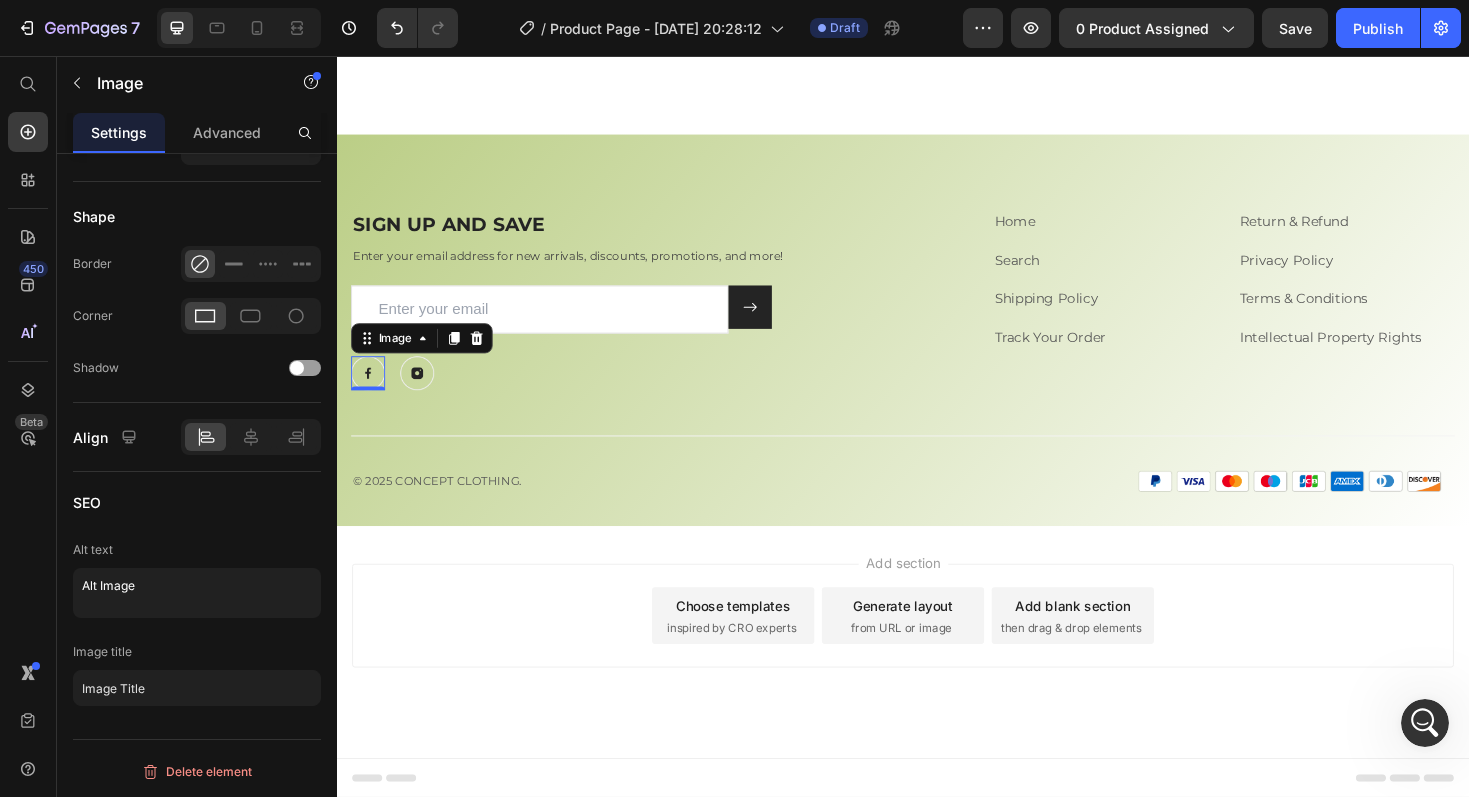 click at bounding box center (370, 392) 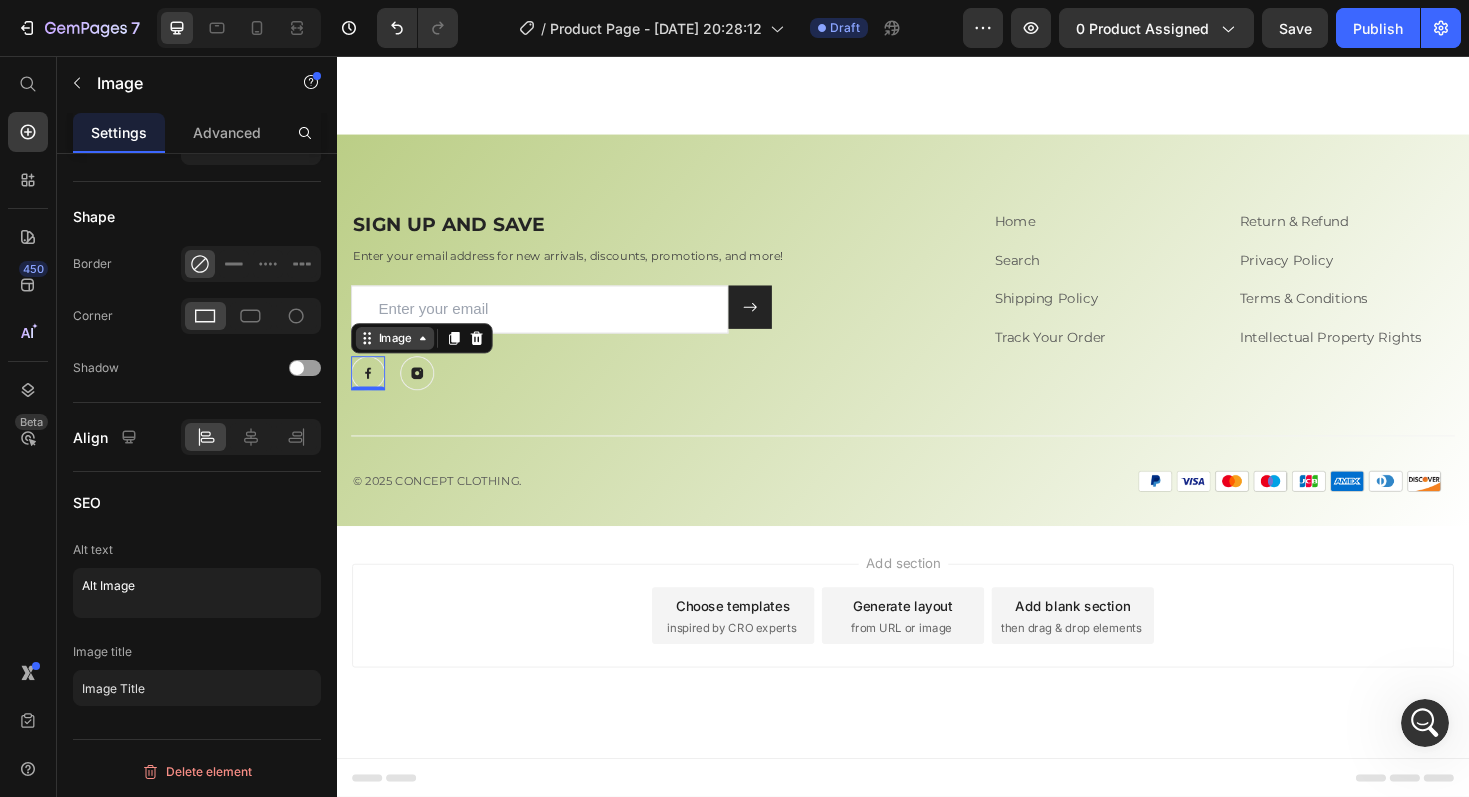 click on "Image" at bounding box center (398, 355) 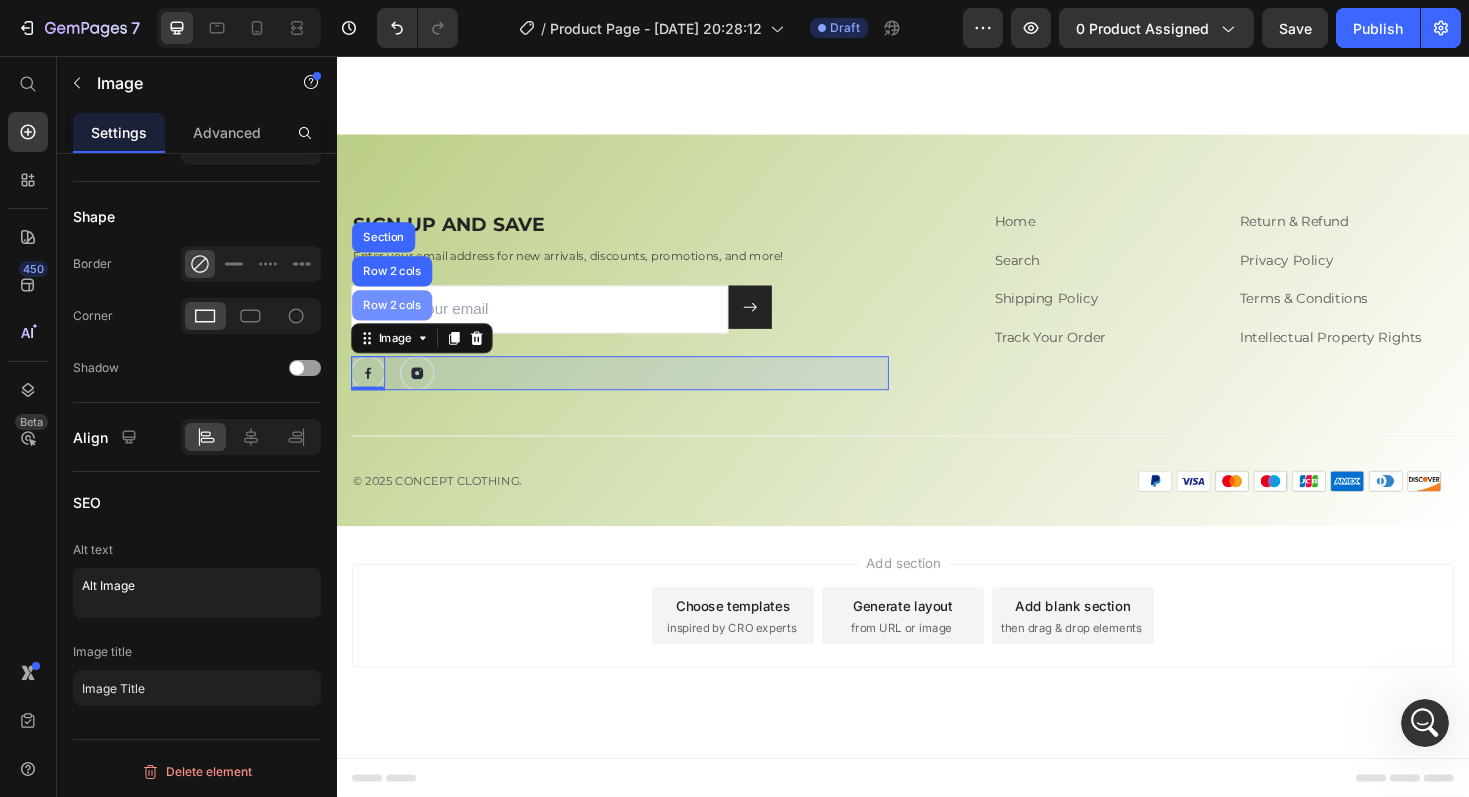 click on "Row 2 cols" at bounding box center [395, 320] 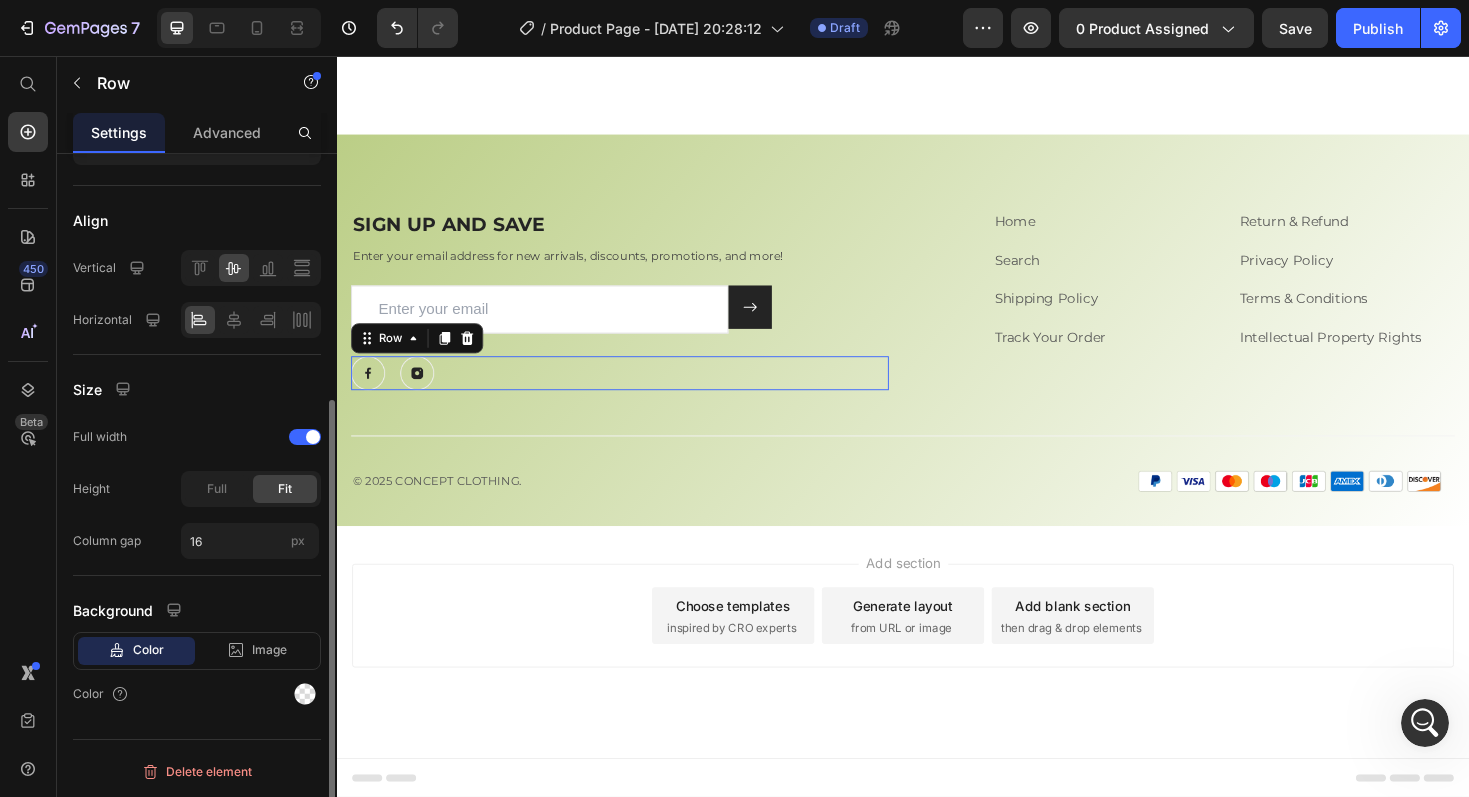 scroll, scrollTop: 0, scrollLeft: 0, axis: both 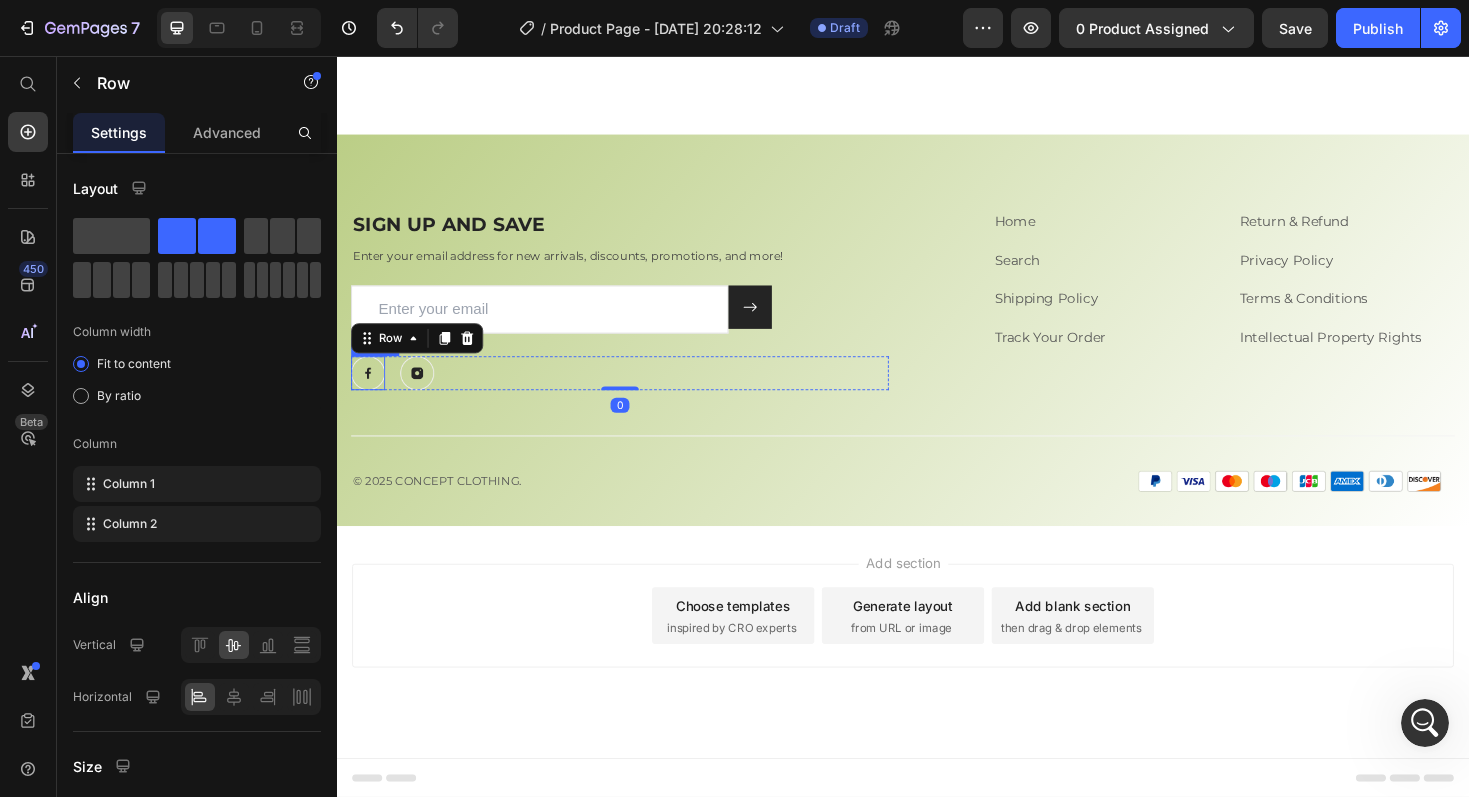 click at bounding box center [370, 392] 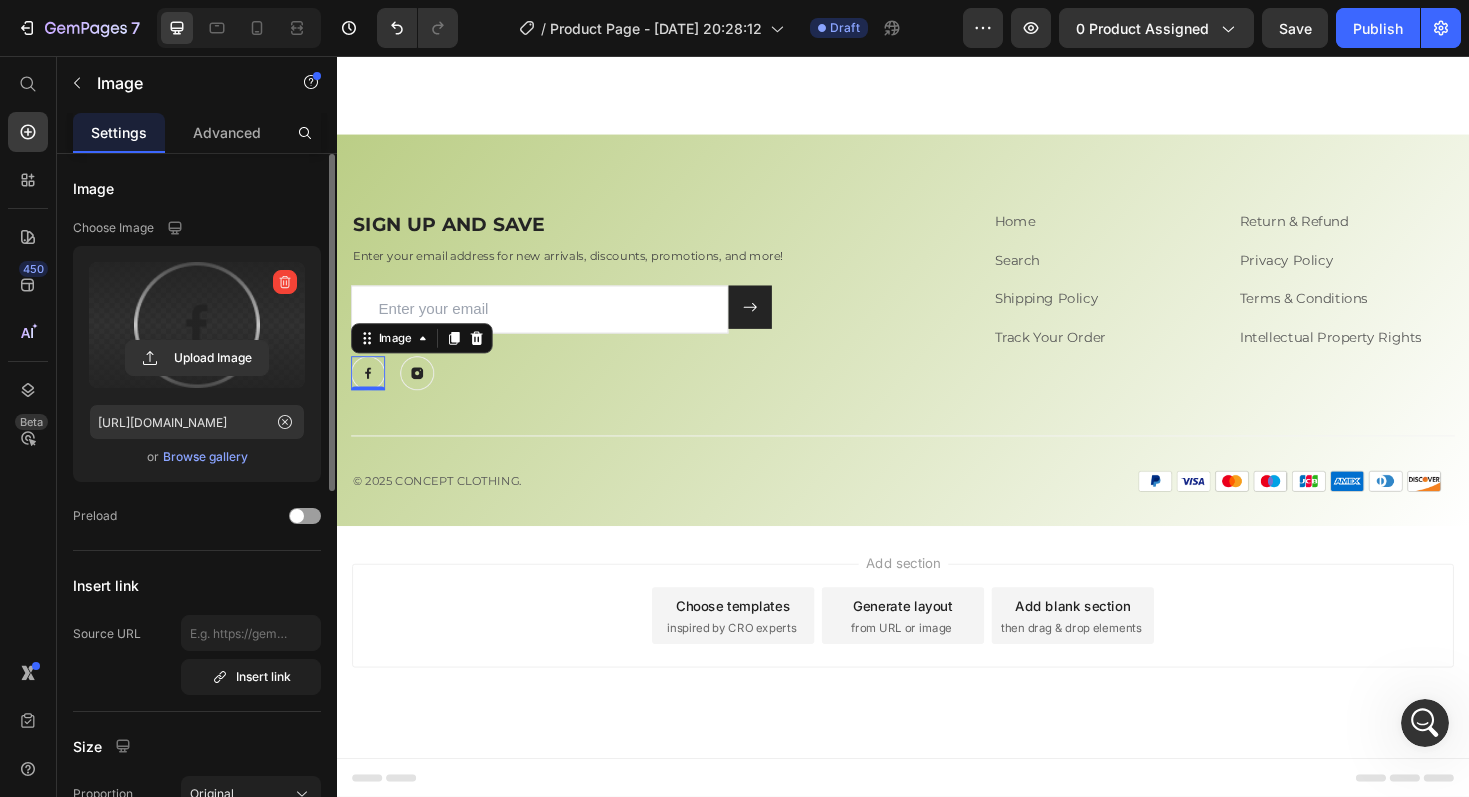 click at bounding box center (197, 325) 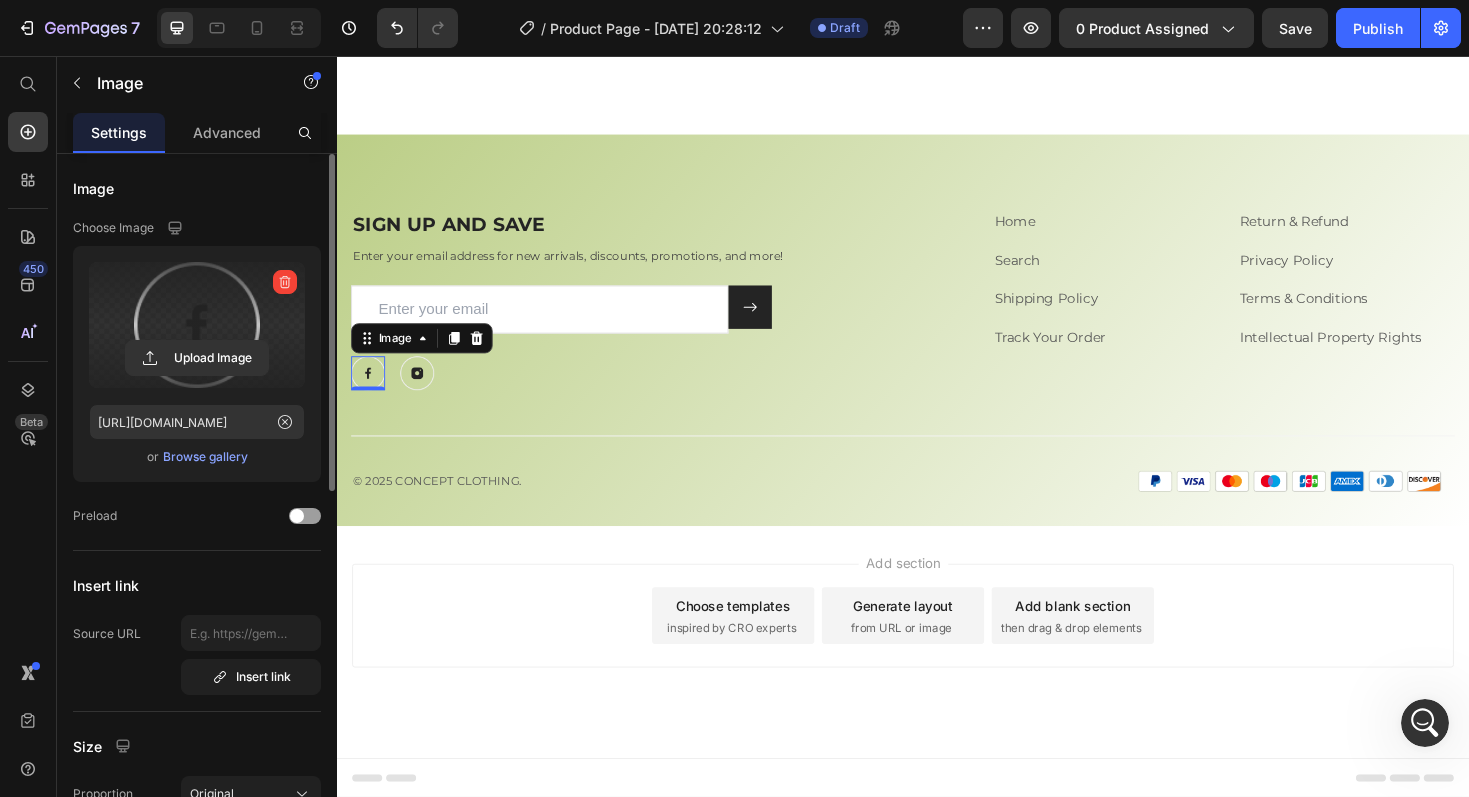 click 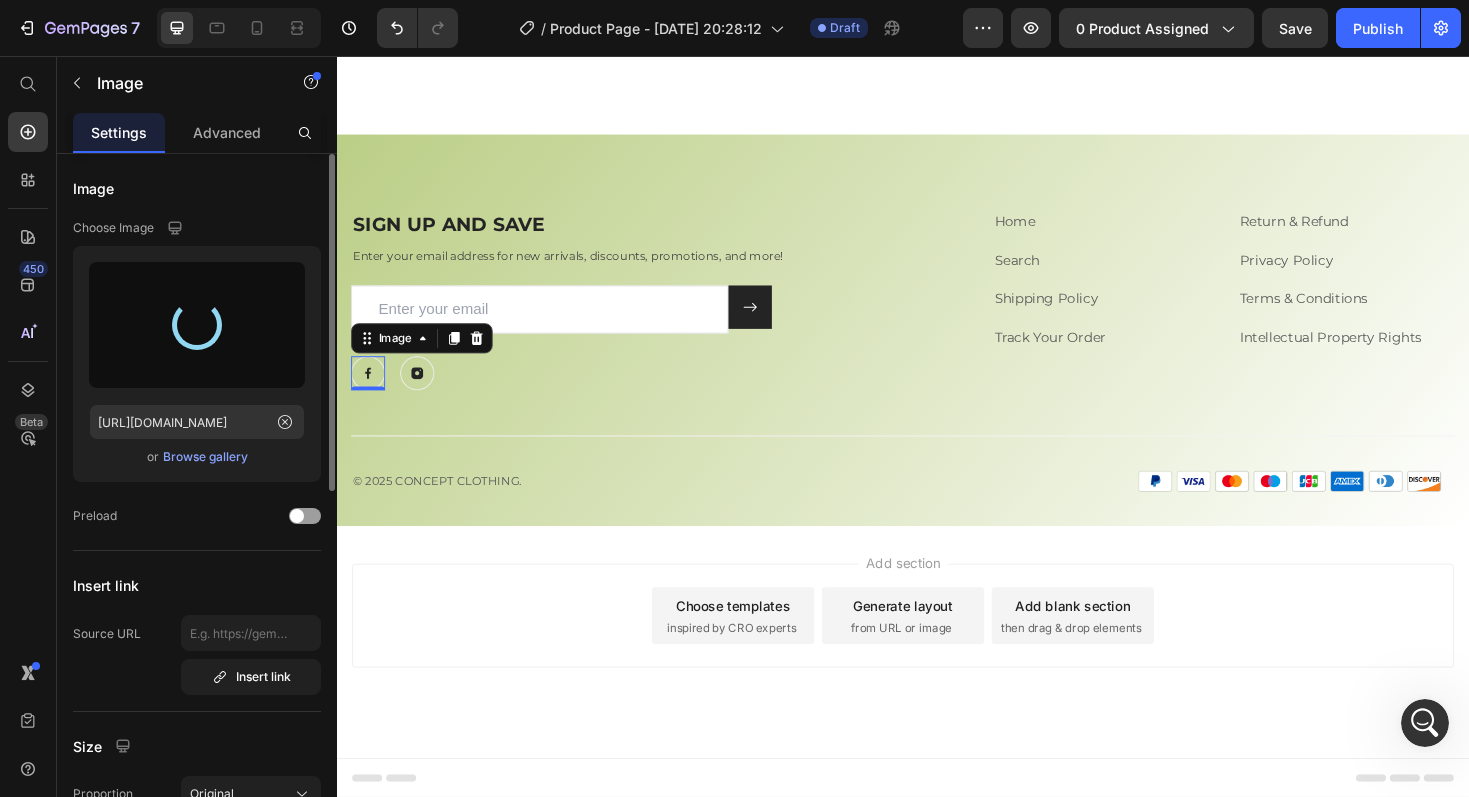 type on "https://cdn.shopify.com/s/files/1/0694/9168/7729/files/gempages_574449572177249509-5fa28974-03ff-4e44-b58f-72ab9f92fe9e.png" 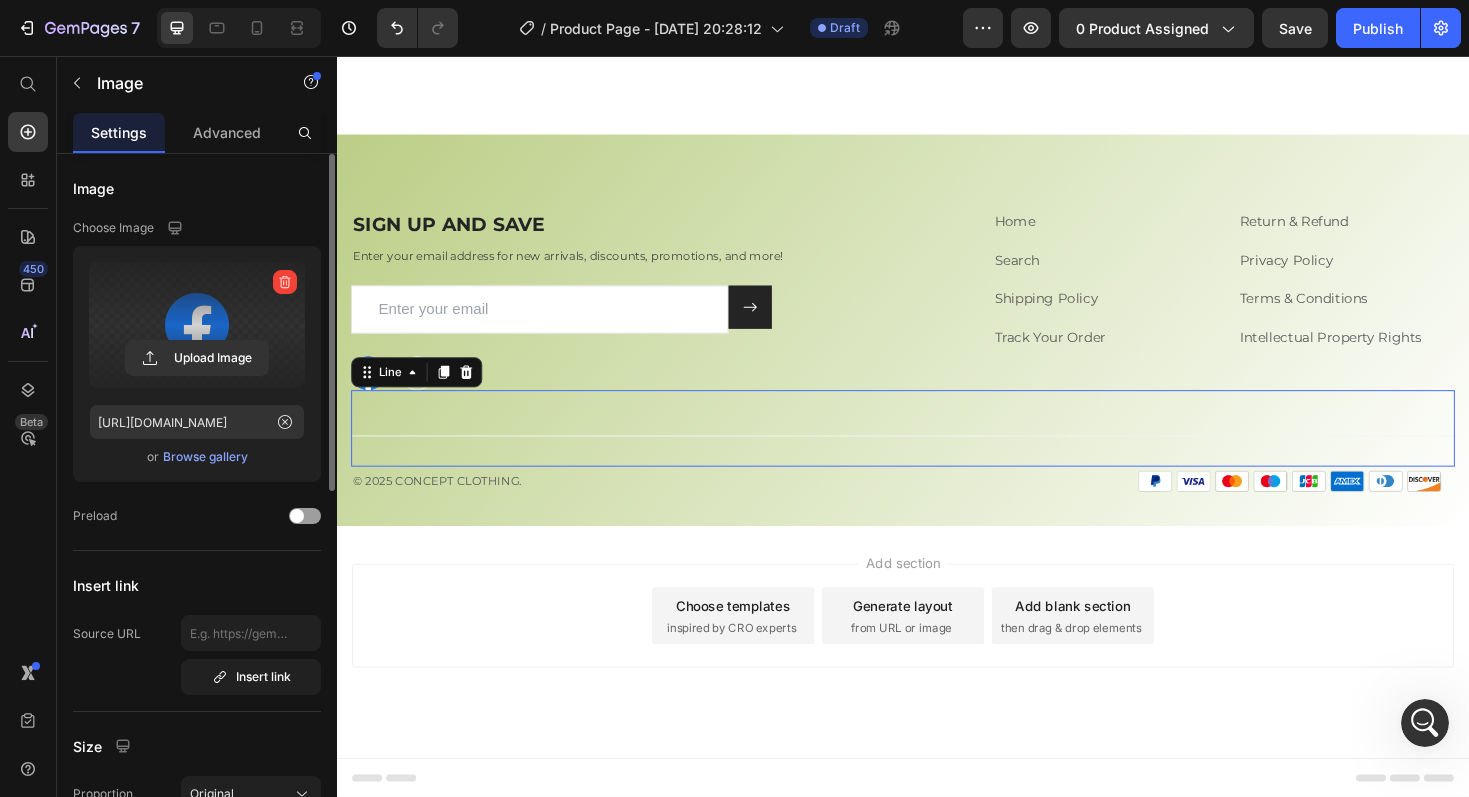 click on "Title Line   0" at bounding box center [937, 450] 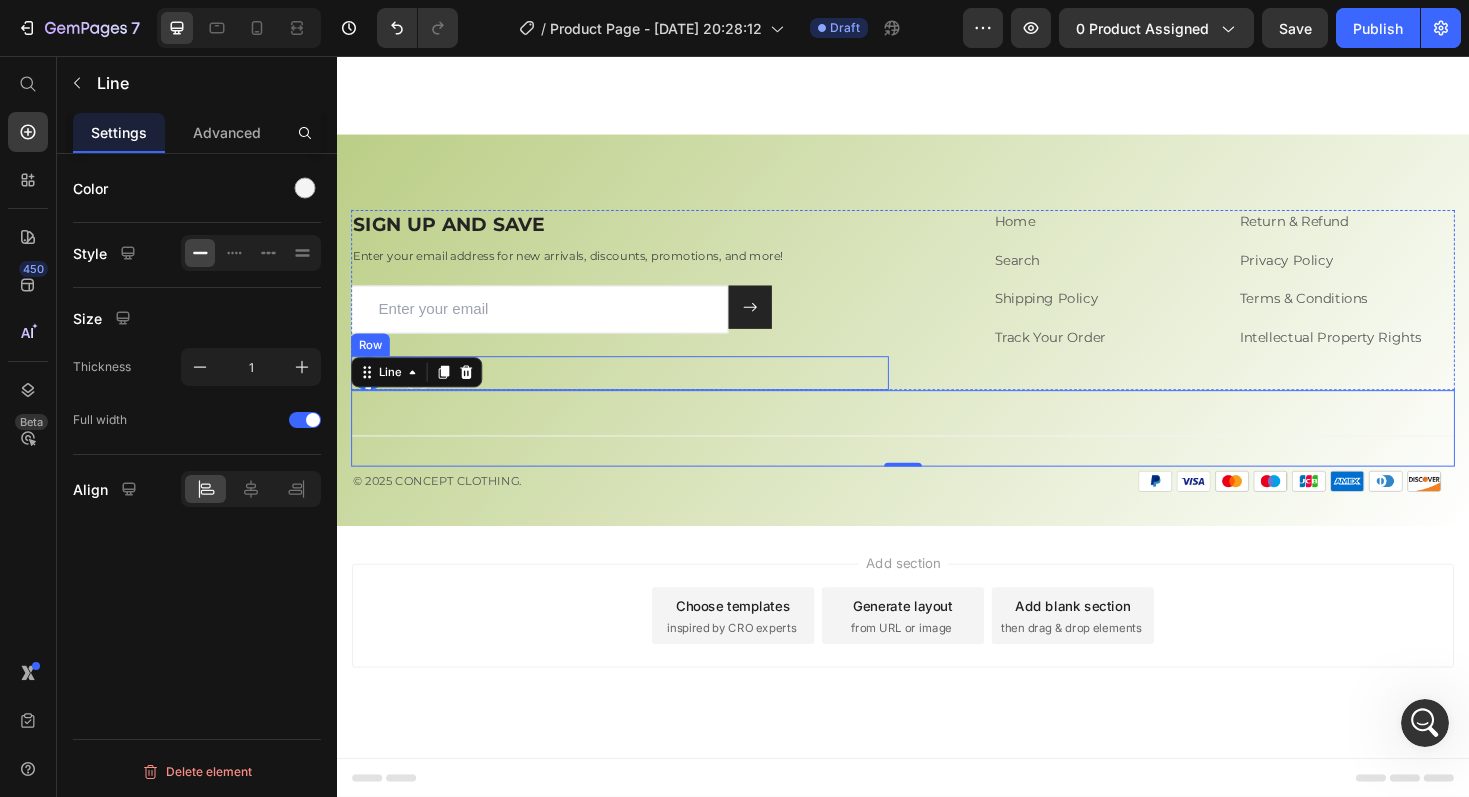 click on "Image Image Row" at bounding box center [637, 392] 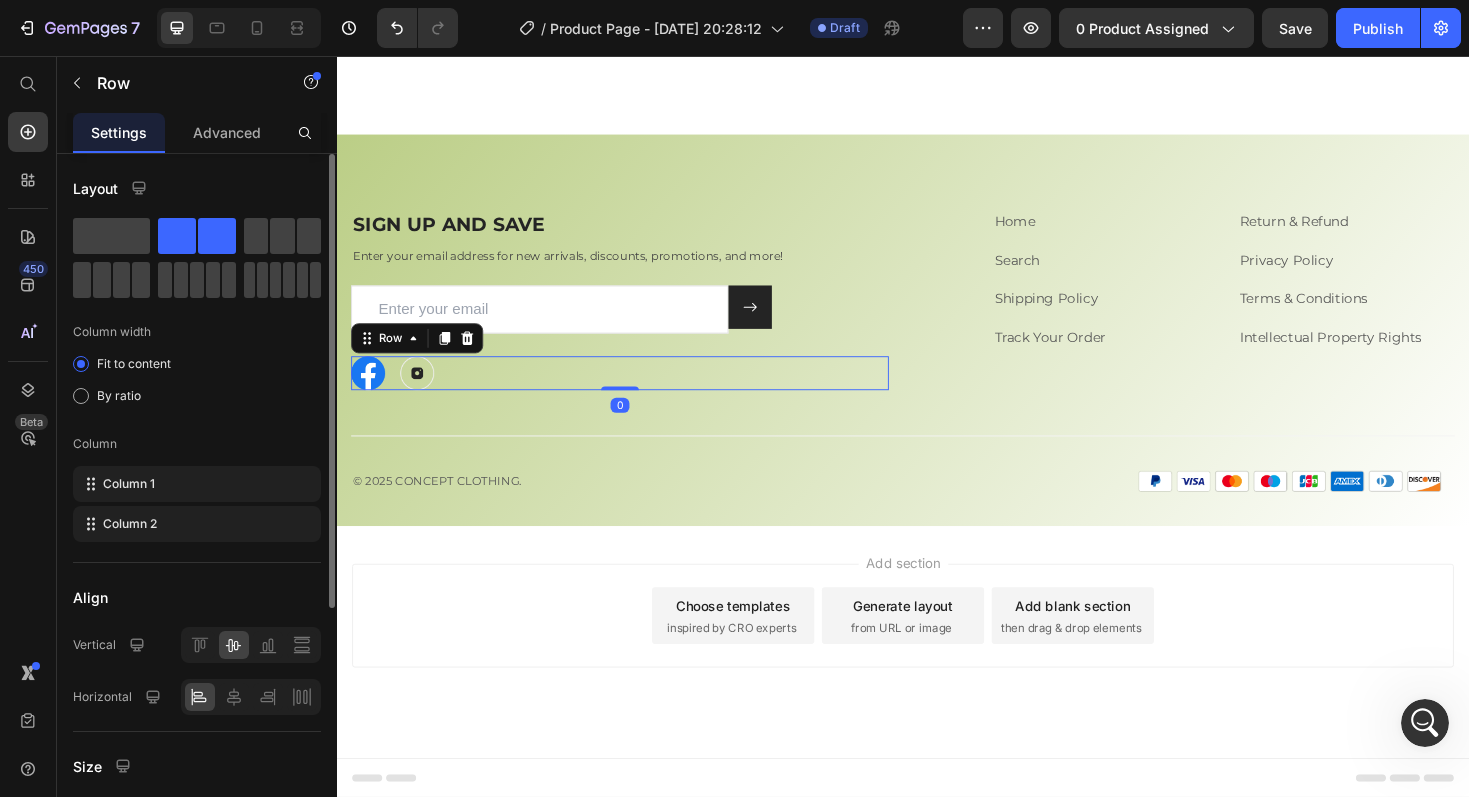 click on "Title Line" at bounding box center (937, 450) 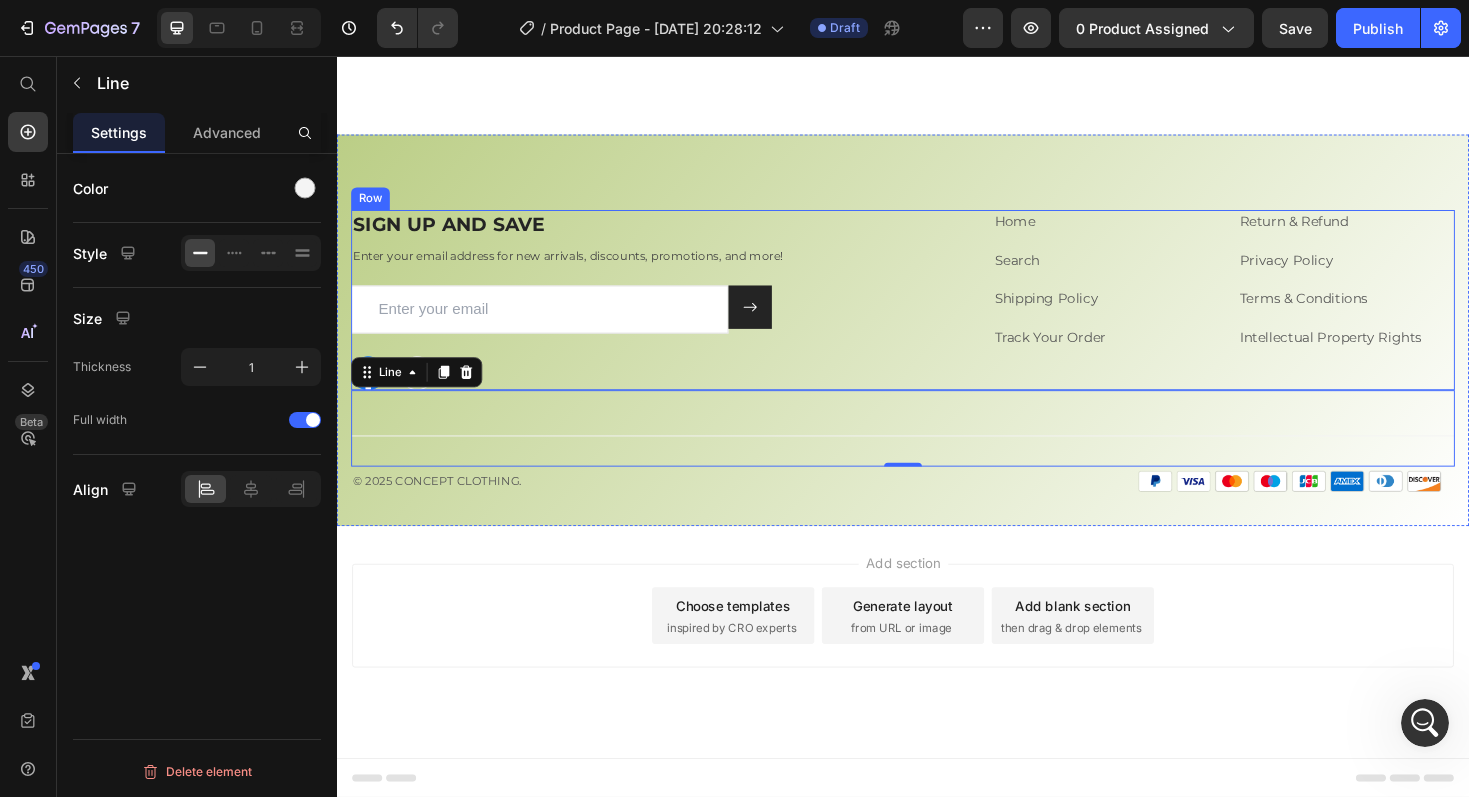 click on "Home Text block Search Text block Shipping Policy Text block Track Your Order Text block Return & Refund Text block Privacy Policy Text block Terms & Conditions Text block Intellectual Property Rights Text block Row" at bounding box center [1237, 314] 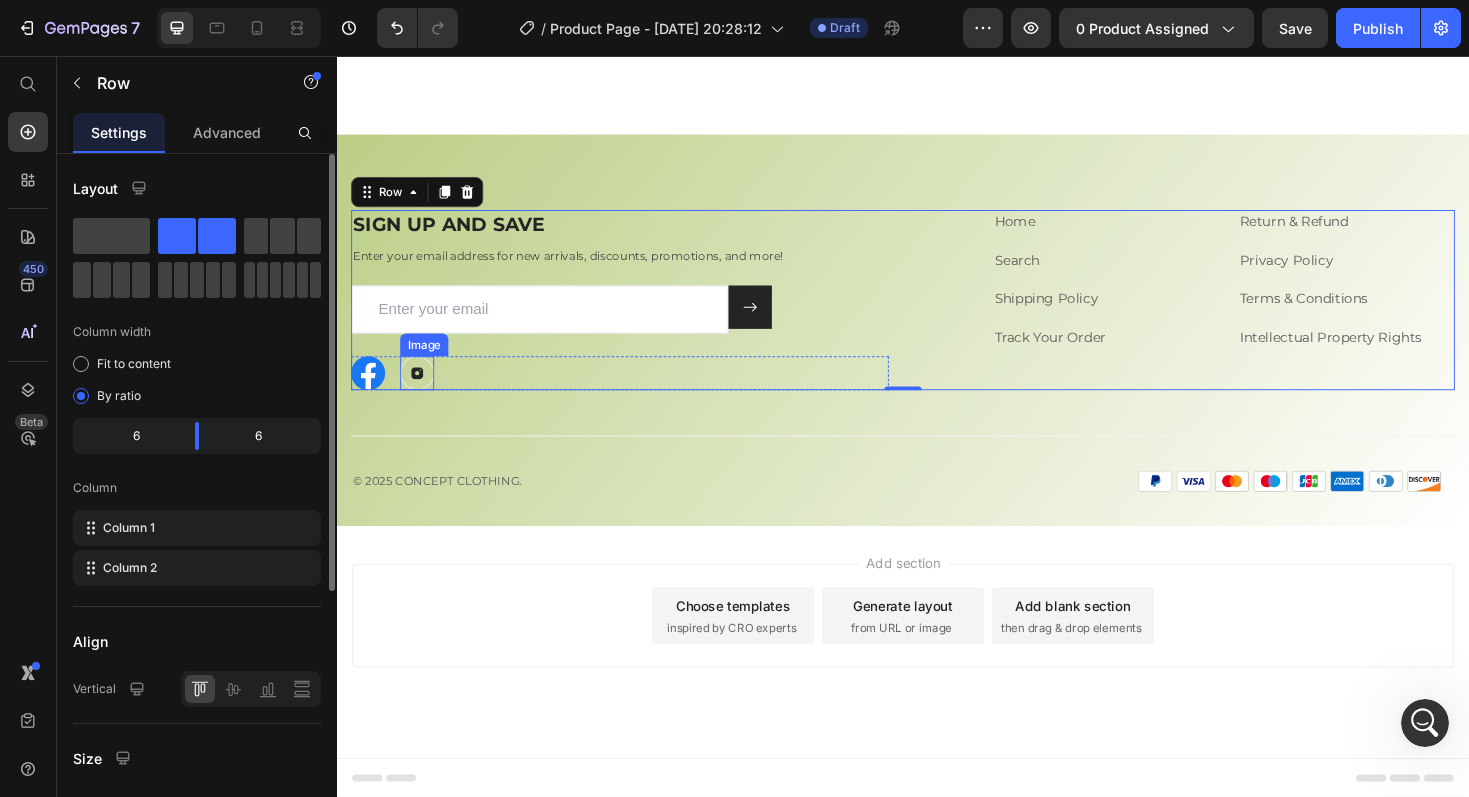 click at bounding box center (422, 392) 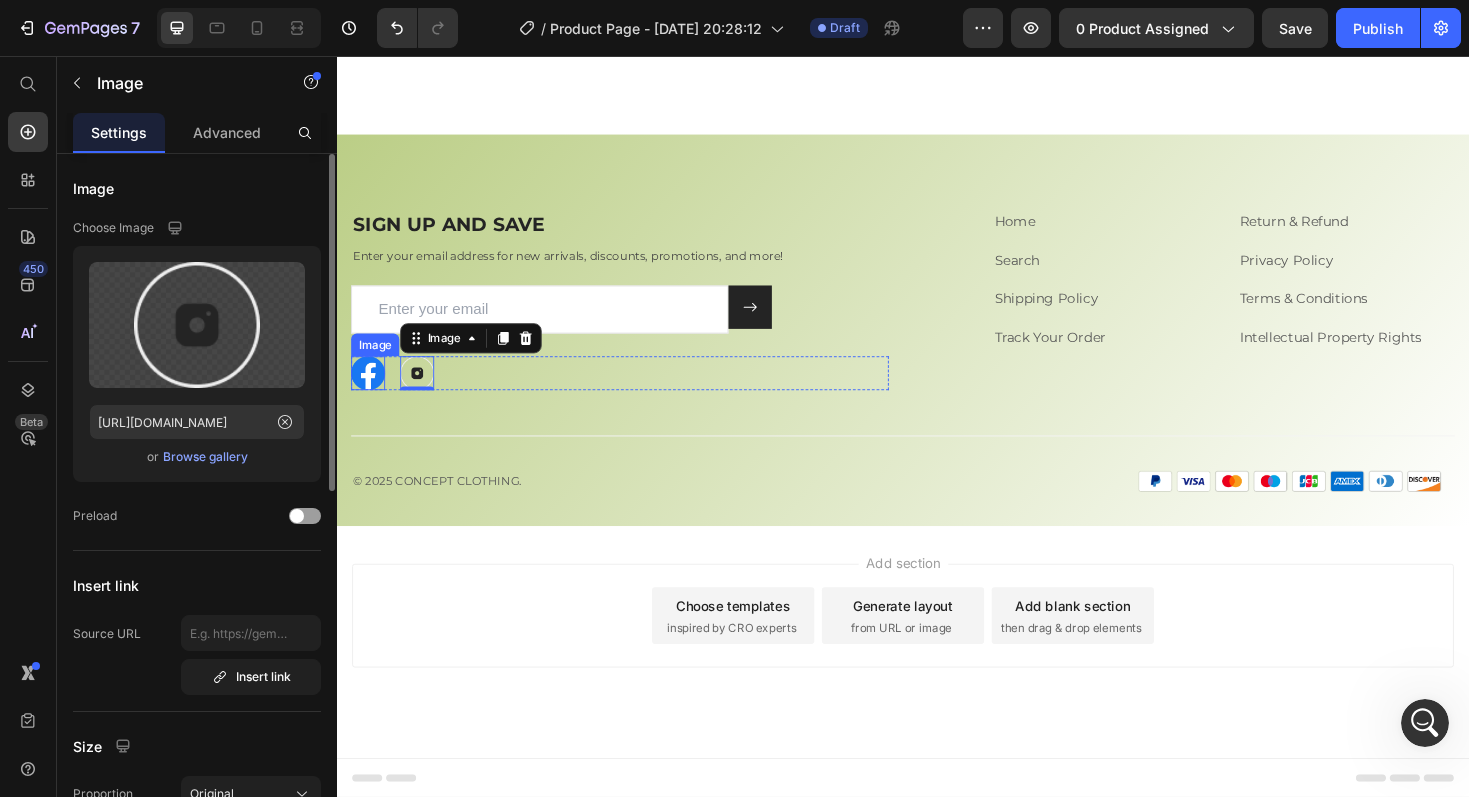 click at bounding box center [370, 392] 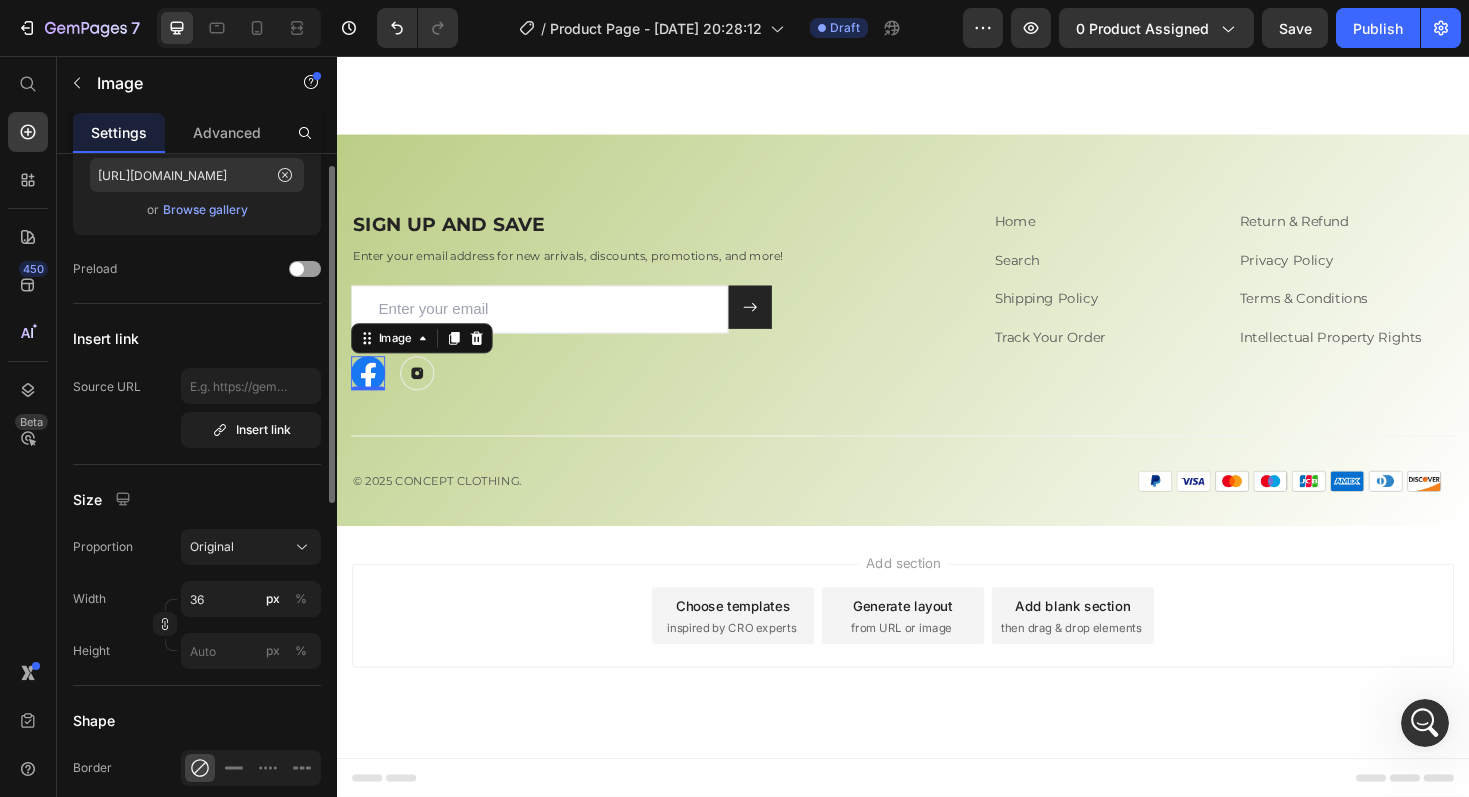 scroll, scrollTop: 258, scrollLeft: 0, axis: vertical 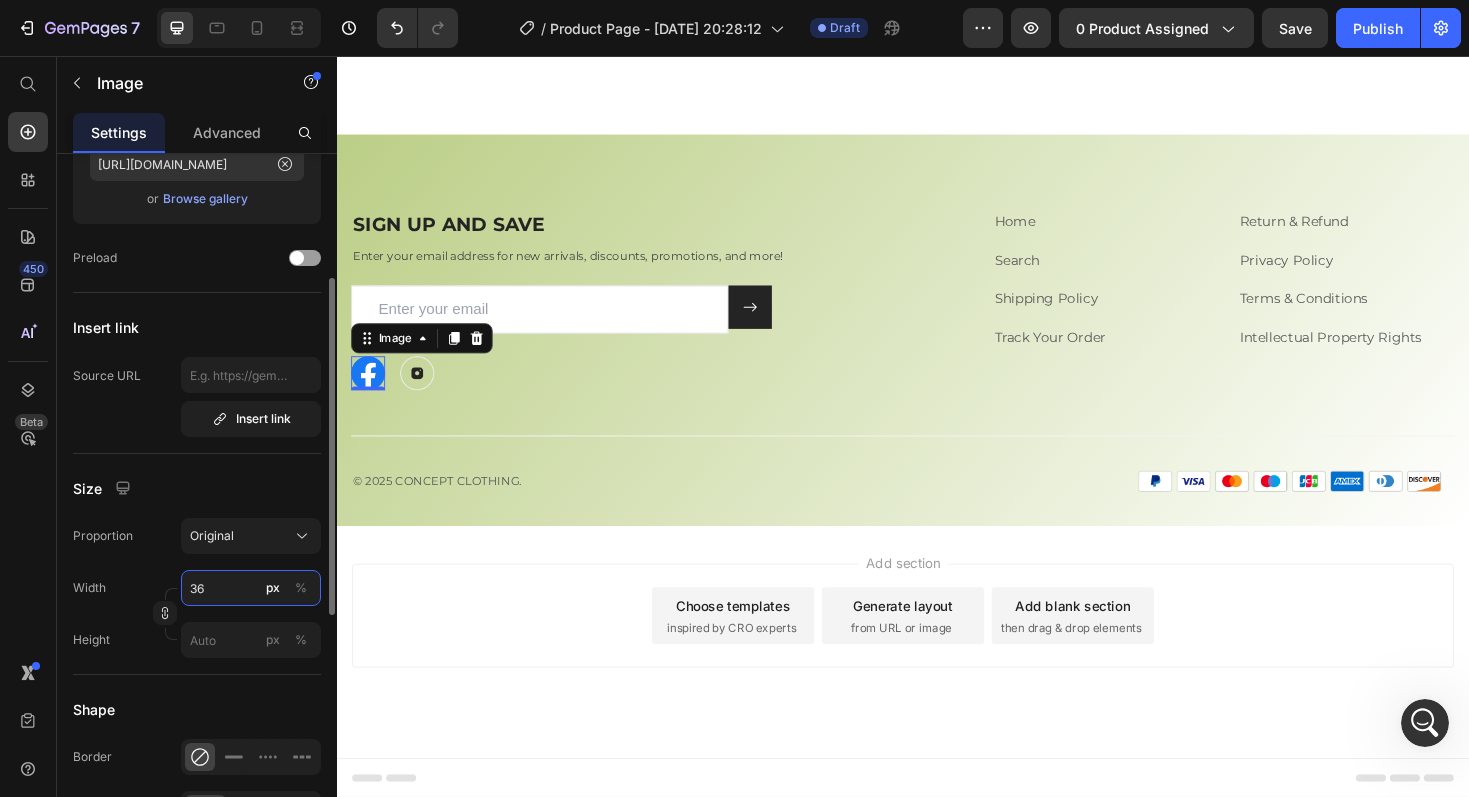 click on "36" at bounding box center (251, 588) 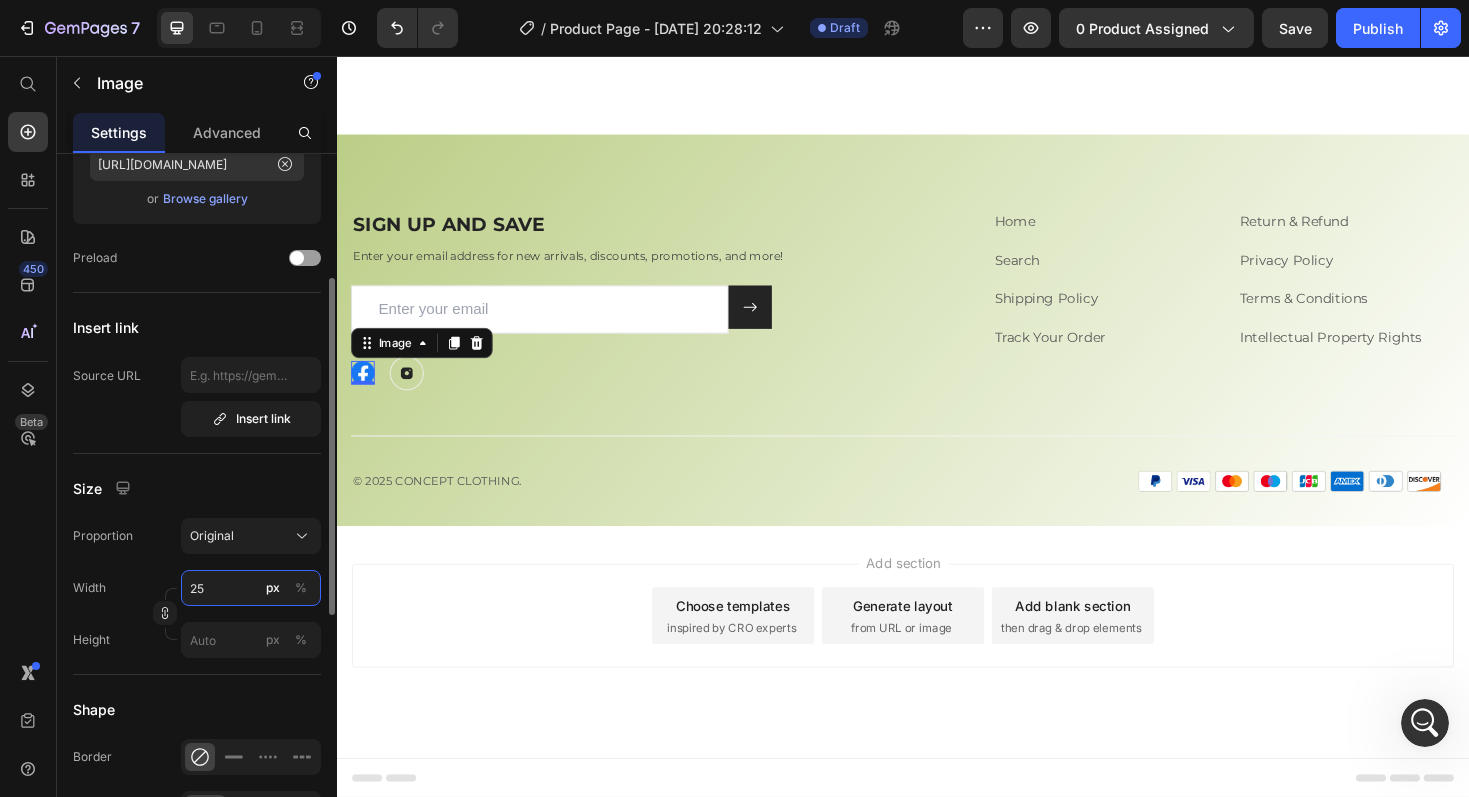 type on "2" 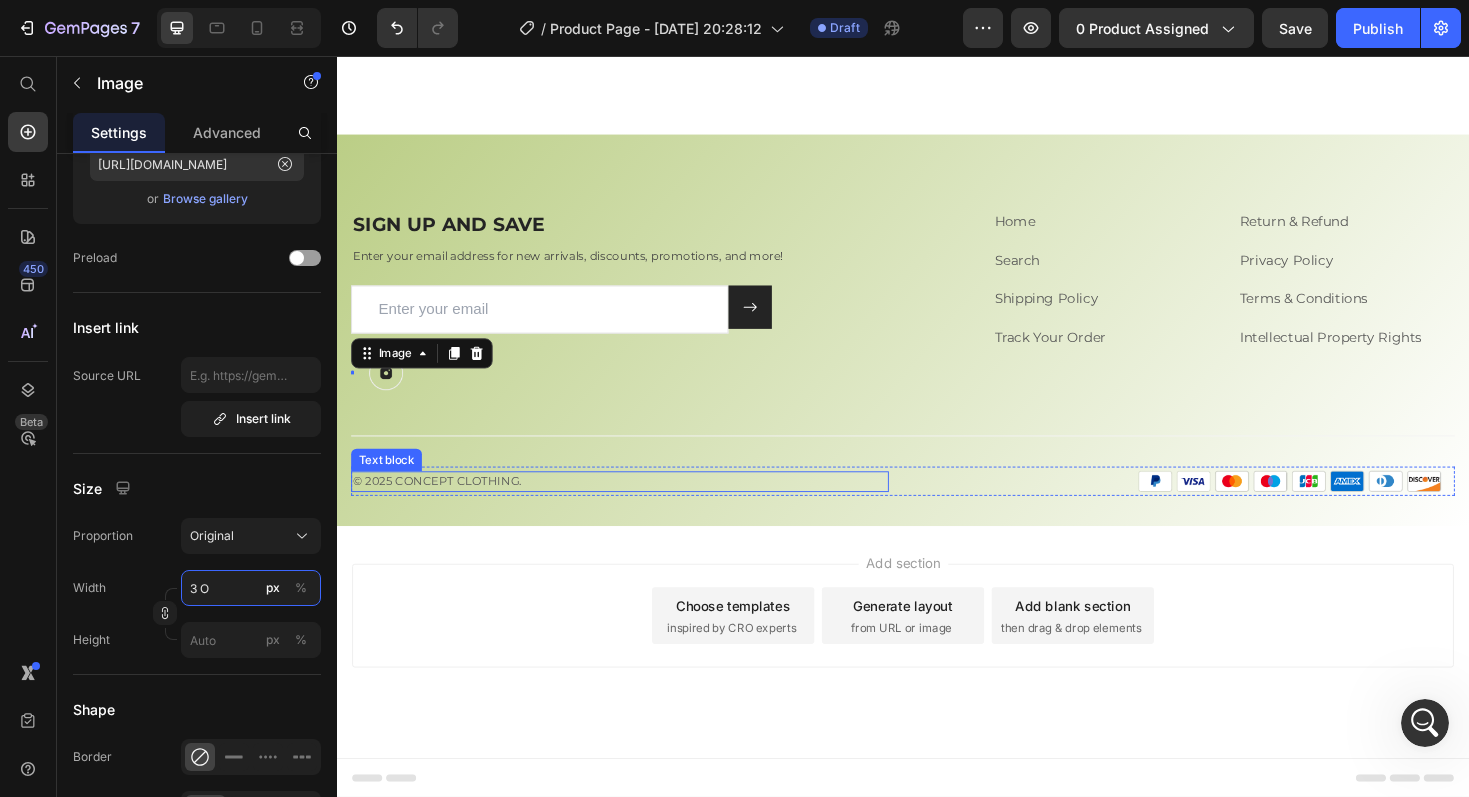 type on "3" 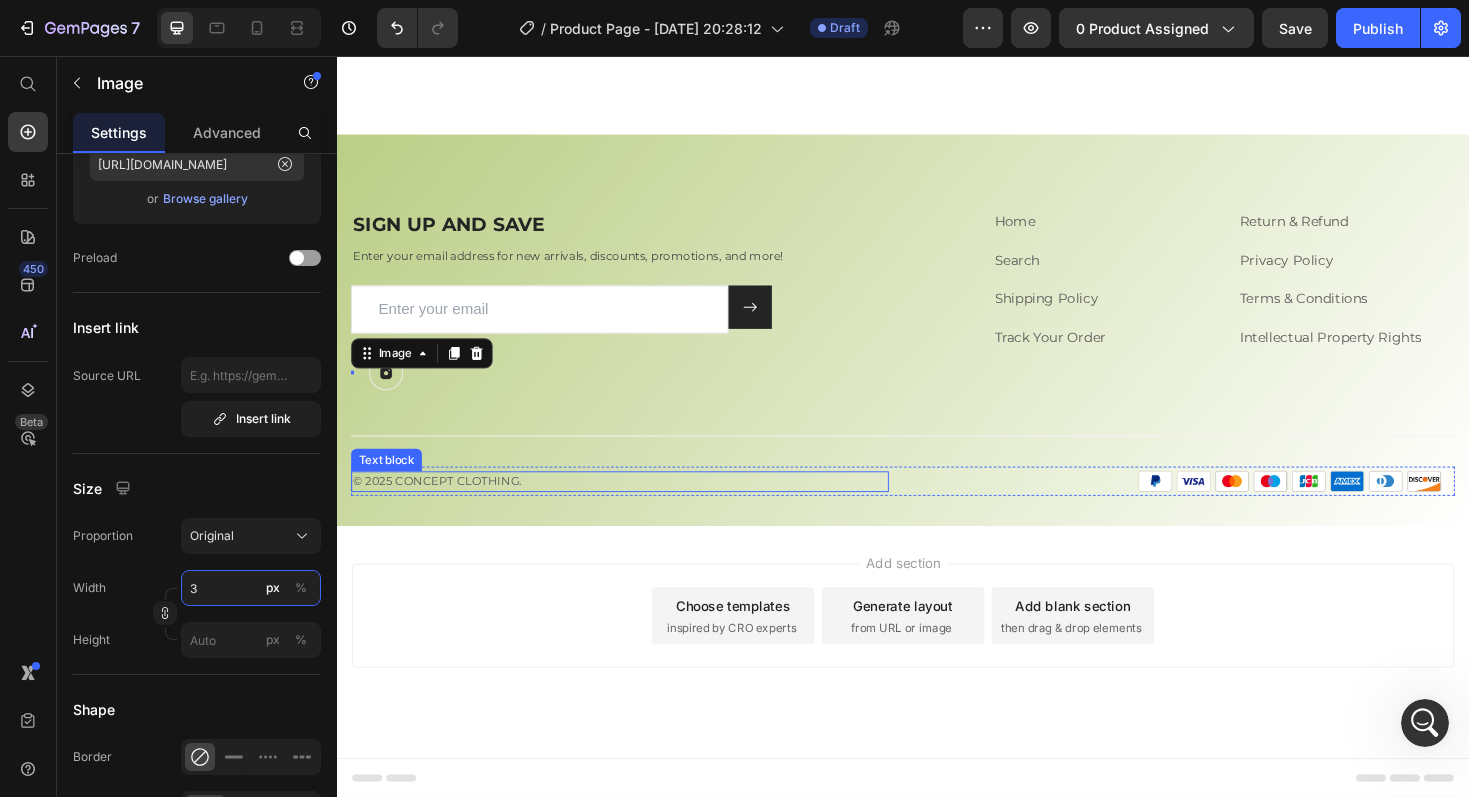 type on "30" 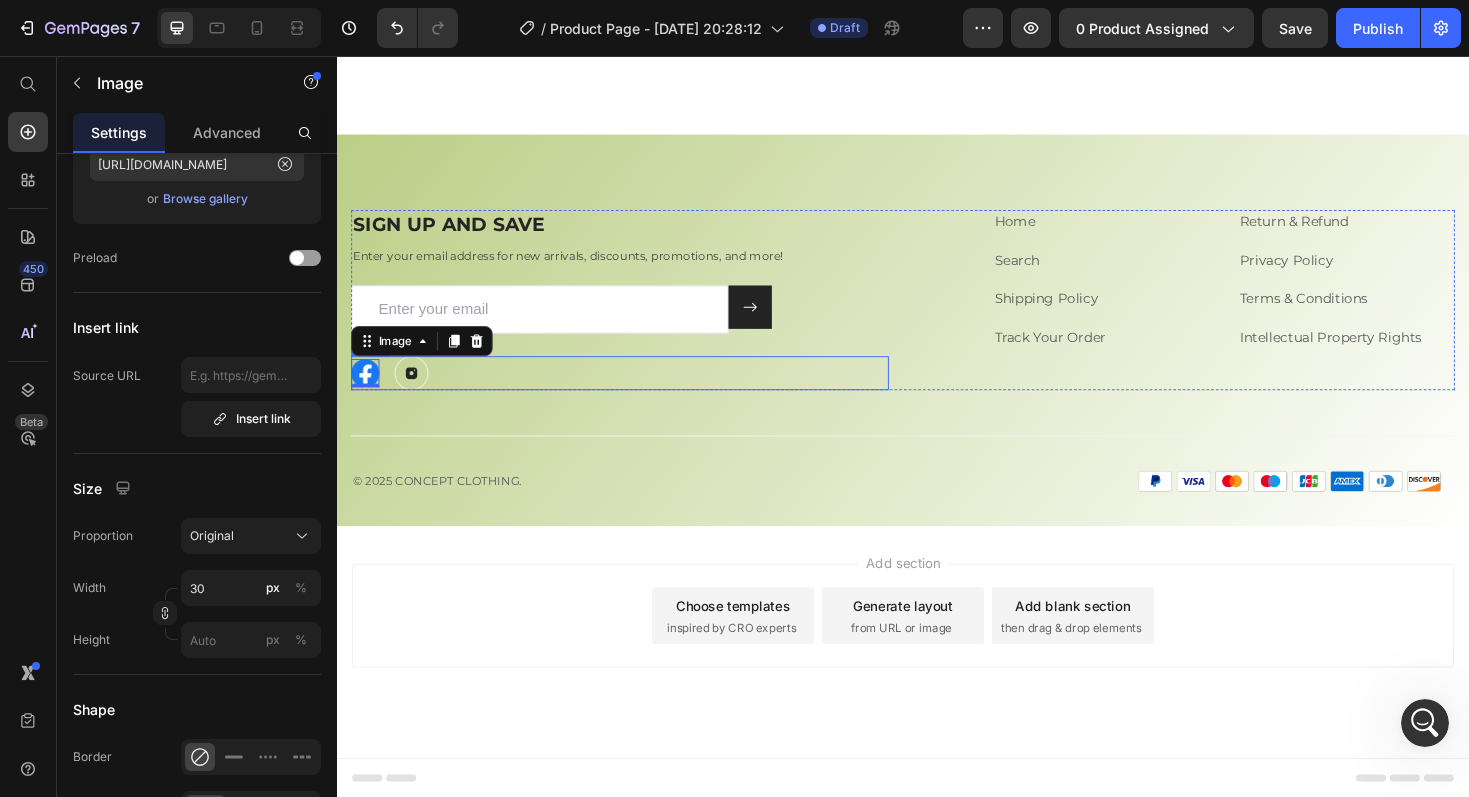 click on "Image   0 Image Row" at bounding box center (637, 392) 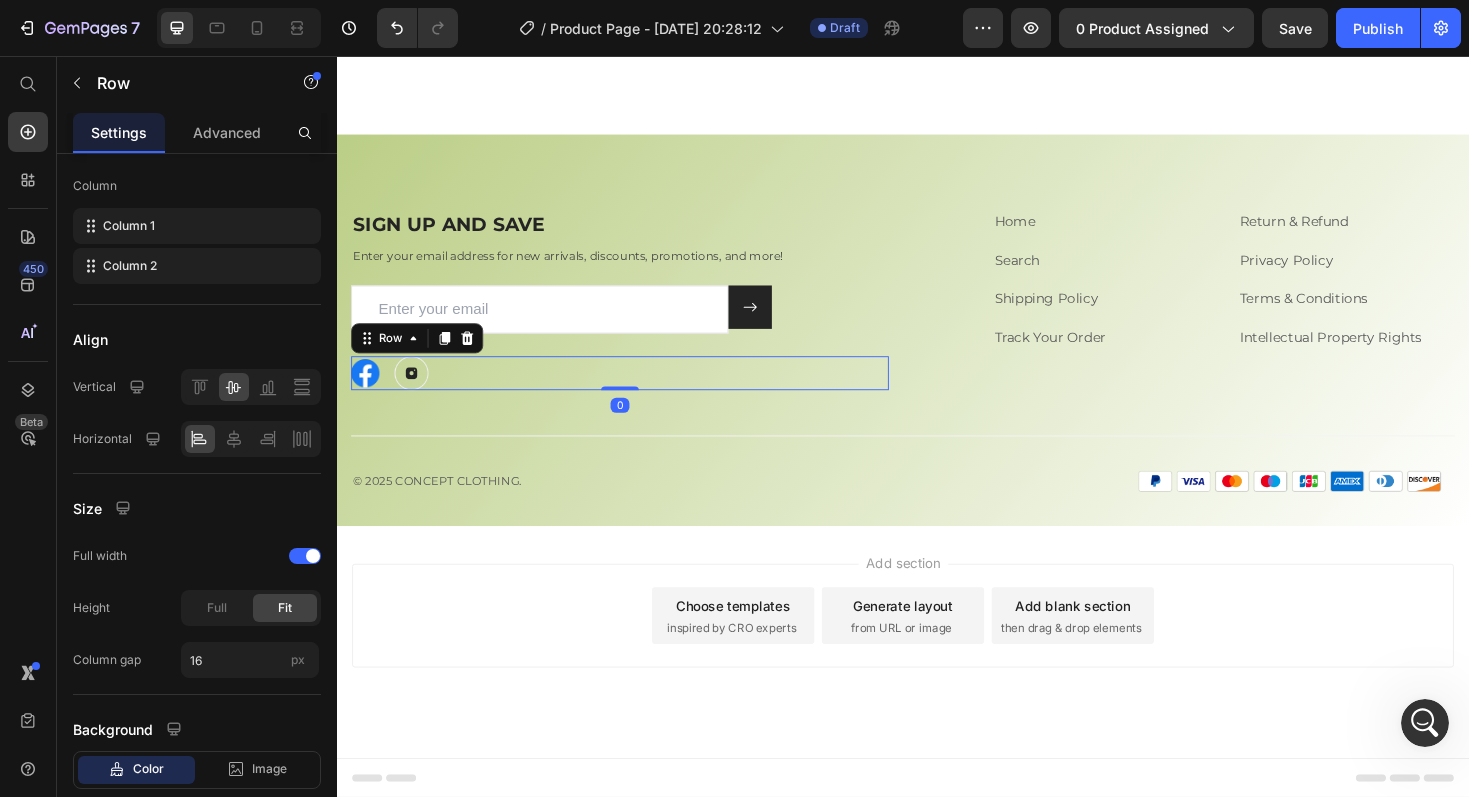 scroll, scrollTop: 0, scrollLeft: 0, axis: both 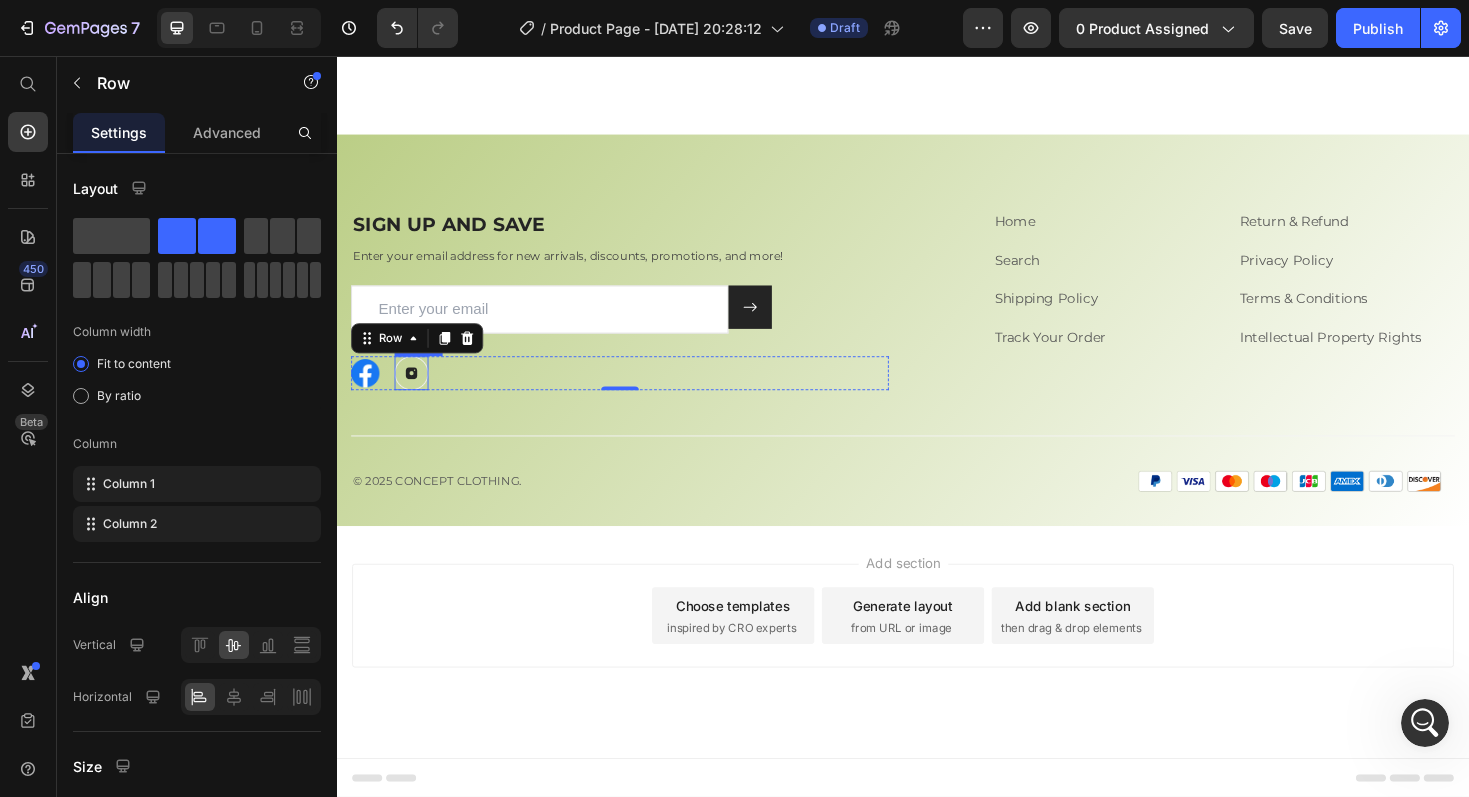 click at bounding box center [416, 392] 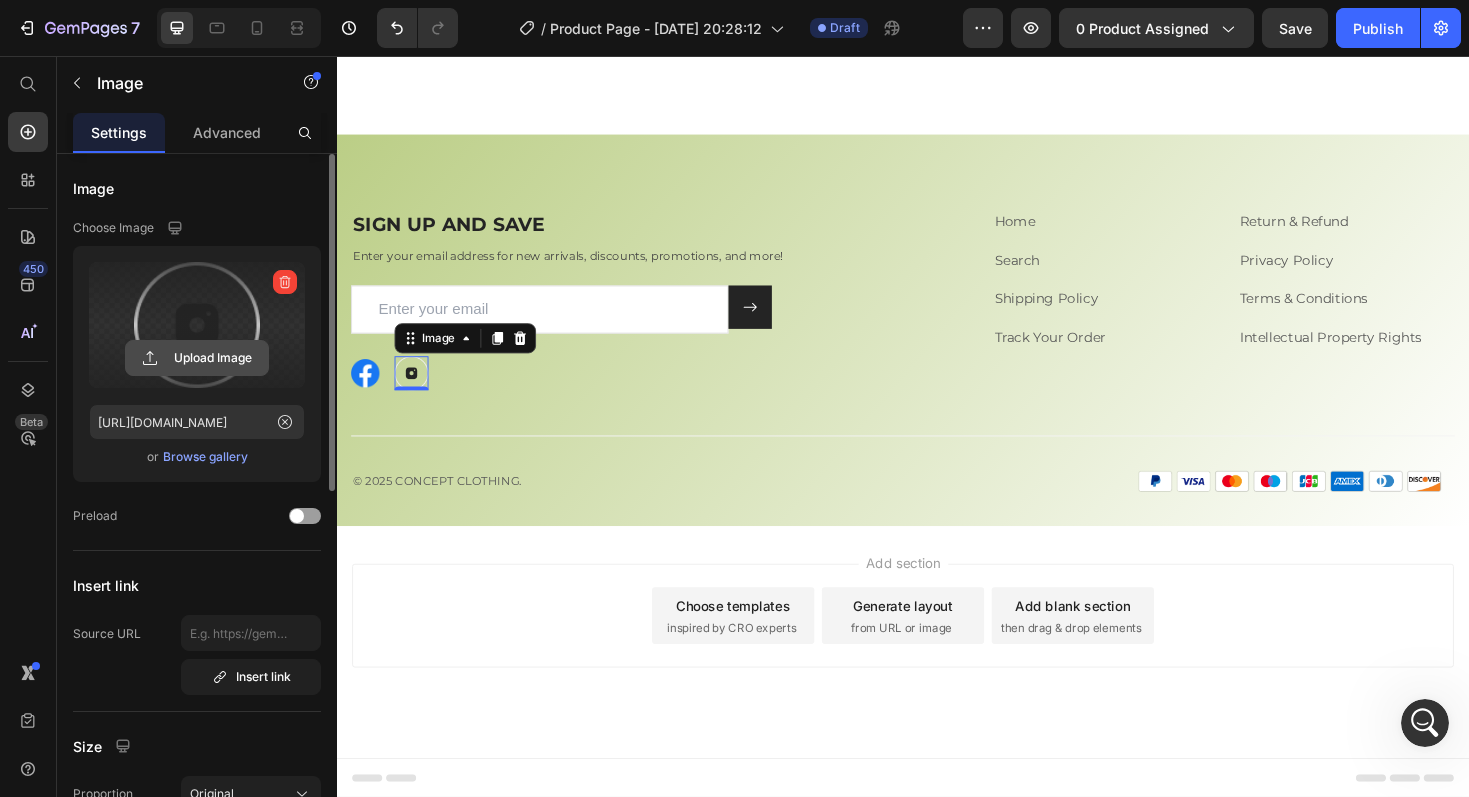 click 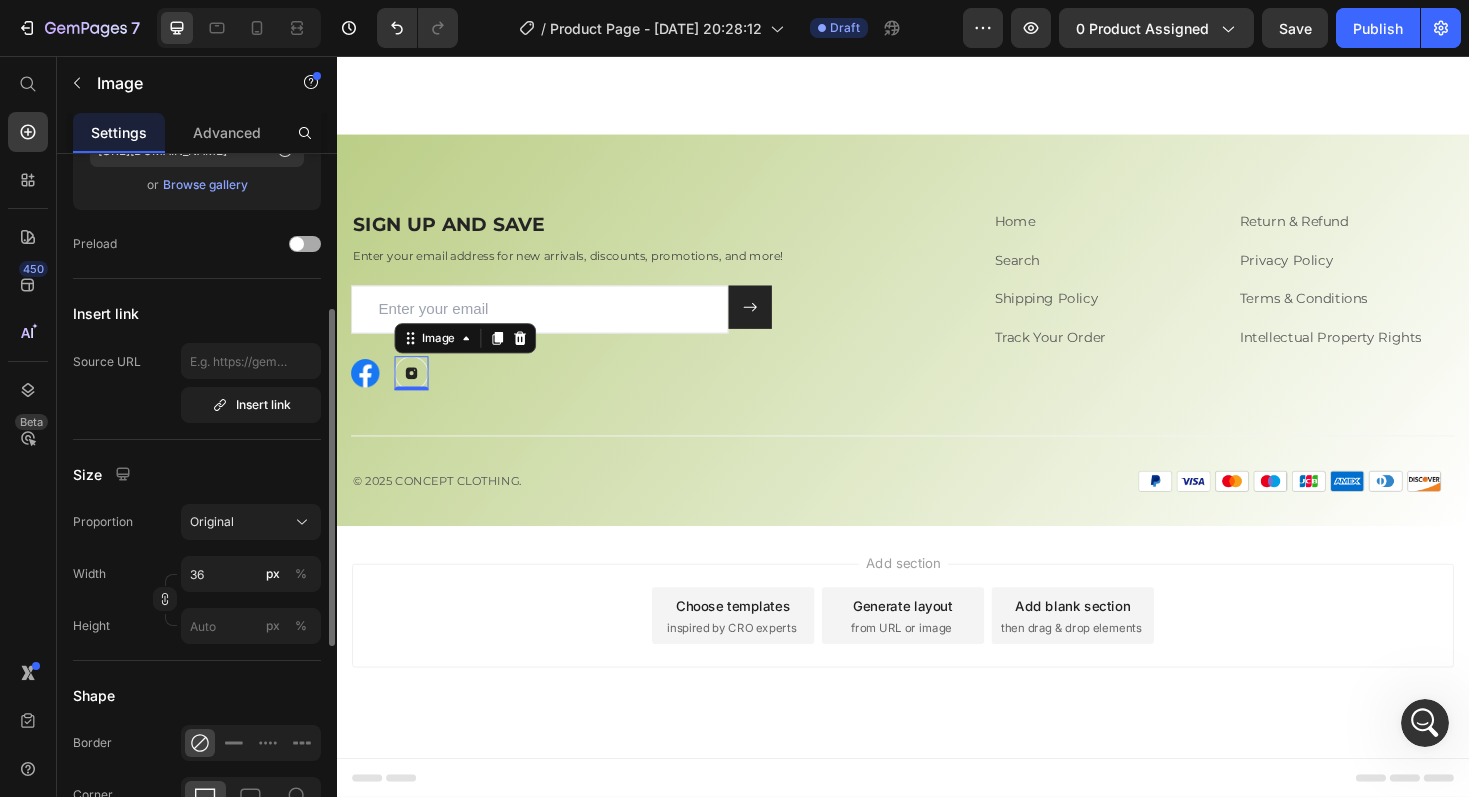 scroll, scrollTop: 289, scrollLeft: 0, axis: vertical 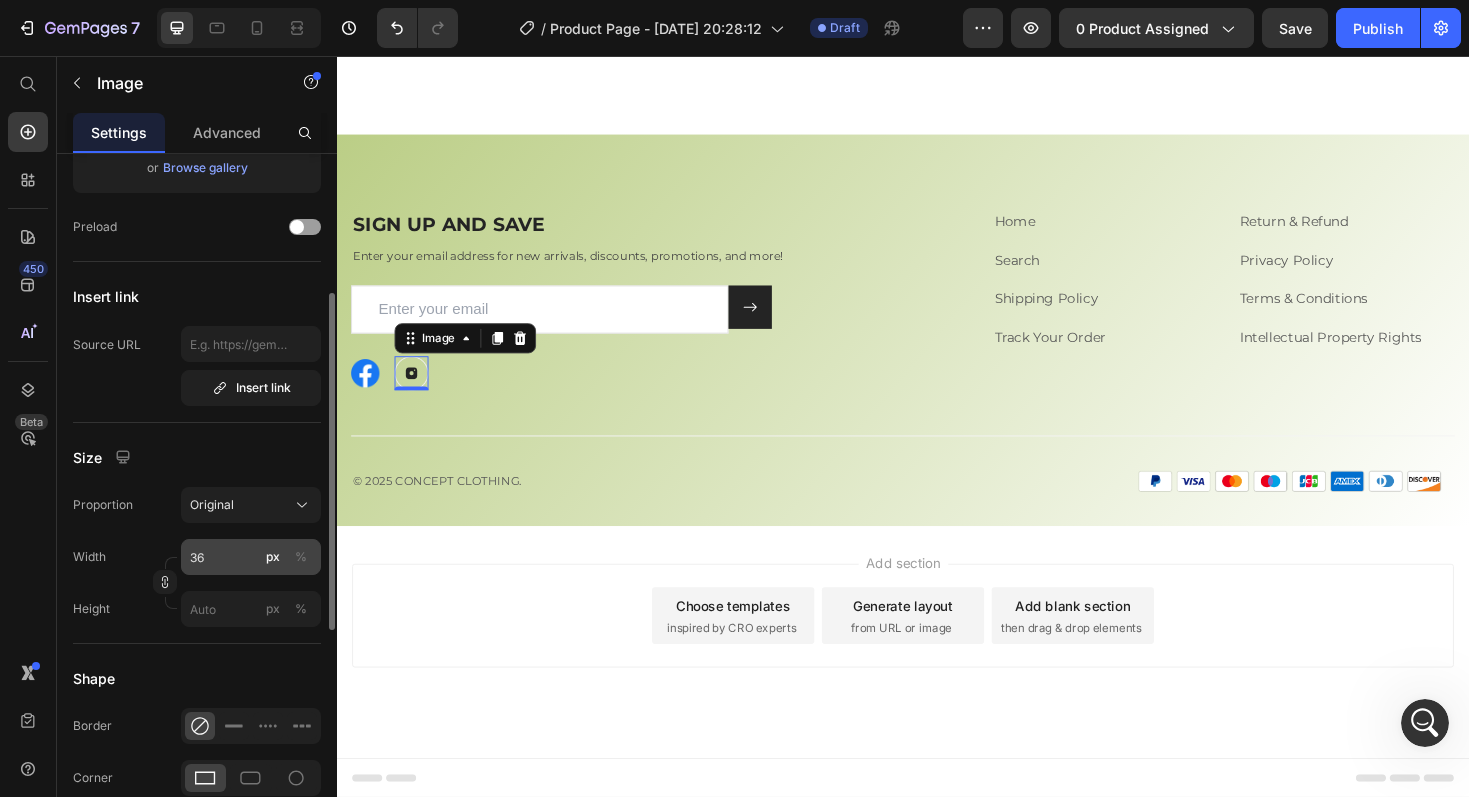 type on "https://cdn.shopify.com/s/files/1/0694/9168/7729/files/gempages_574449572177249509-8fa21e83-6448-4835-9499-82a0b70b0fcb.png" 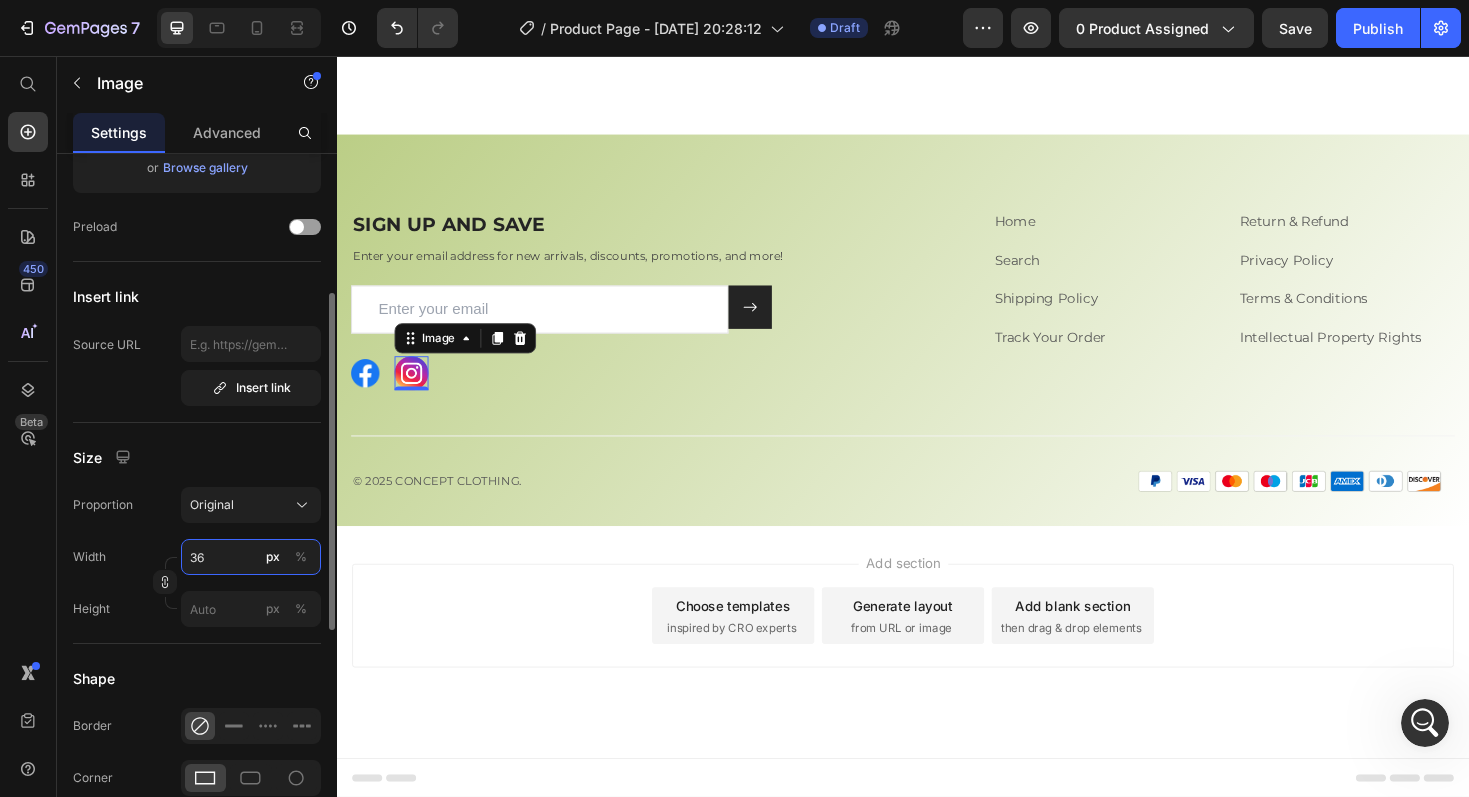 click on "36" at bounding box center (251, 557) 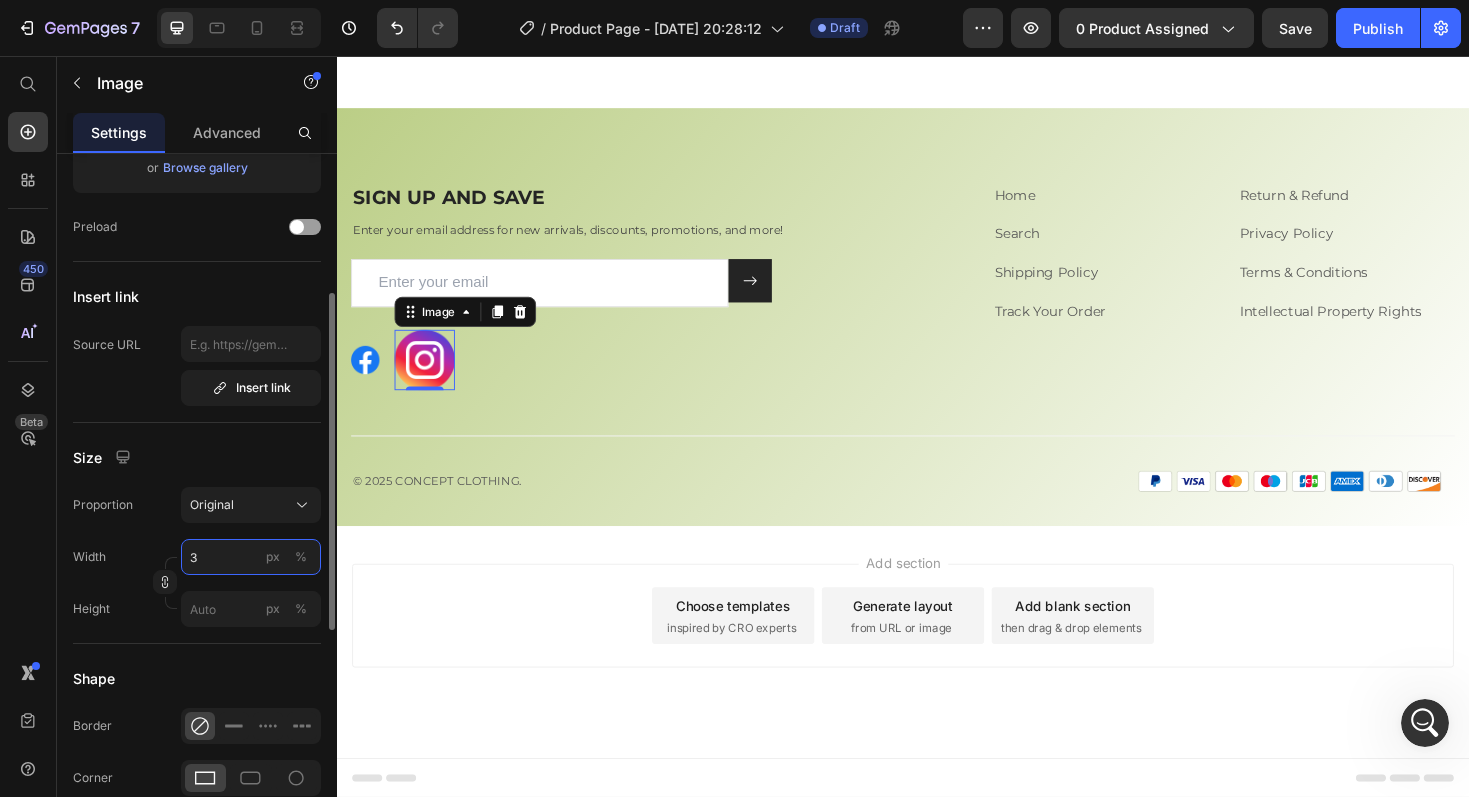 type on "30" 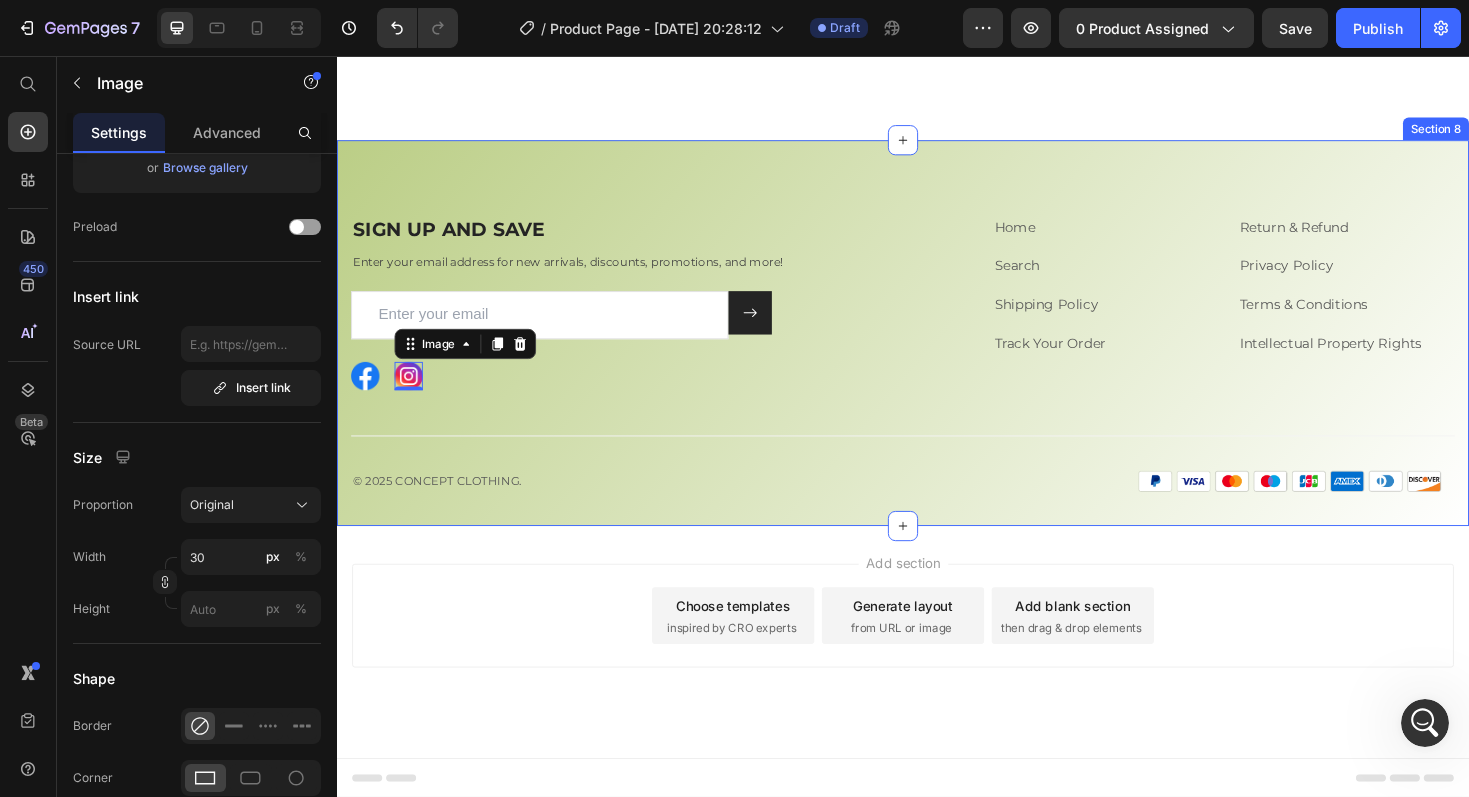 click on "SIGN UP AND SAVE Heading Enter your email address for new arrivals, discounts, promotions, and more! Text block Email Field
Submit Button Row Newsletter Row Image Image   0 Row Home Text block Search Text block Shipping Policy Text block Track Your Order Text block Return & Refund Text block Privacy Policy Text block Terms & Conditions Text block Intellectual Property Rights Text block Row Row                Title Line © 2025 CONCEPT CLOTHING. Text block Image Row Row Section 8" at bounding box center [937, 350] 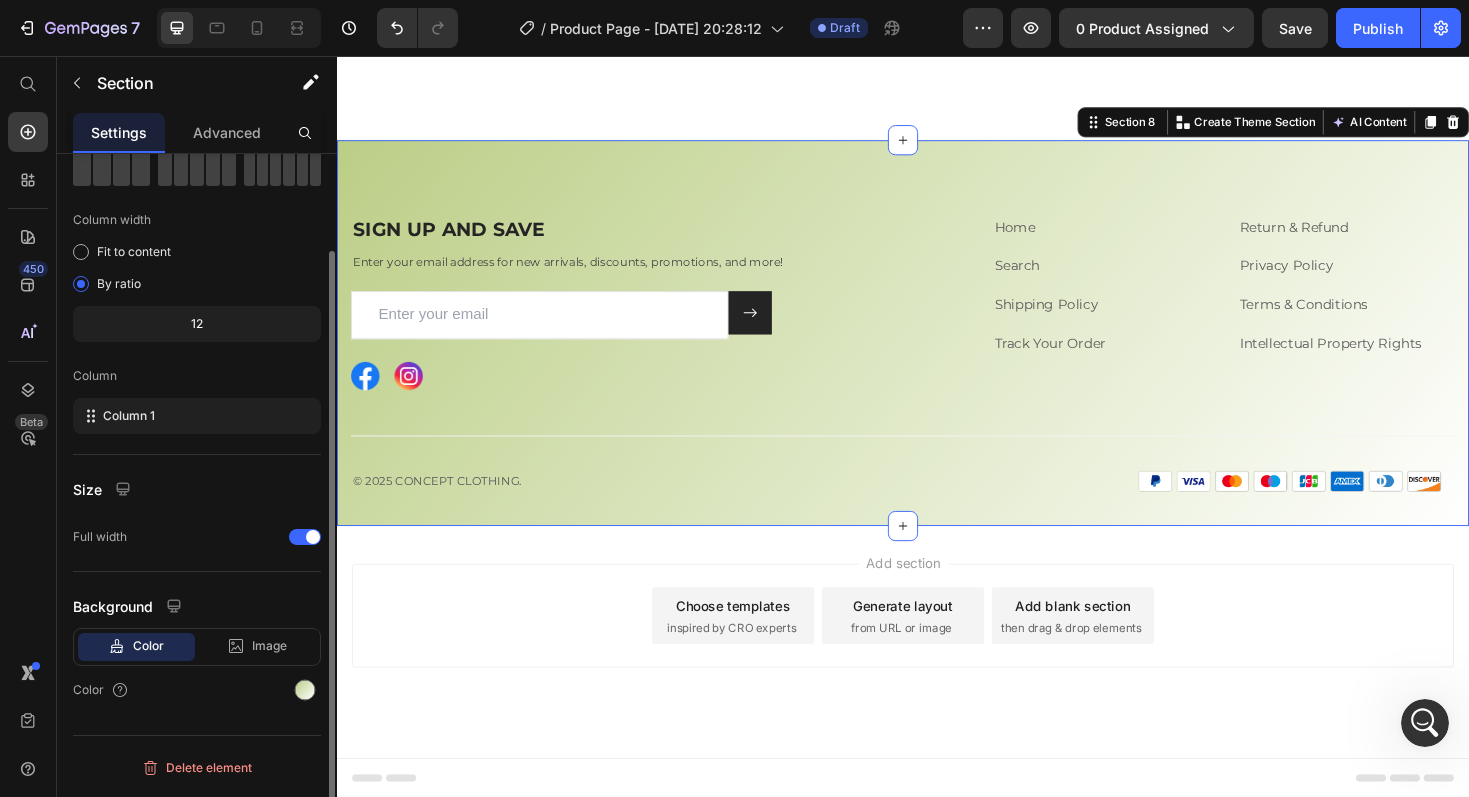 scroll, scrollTop: 0, scrollLeft: 0, axis: both 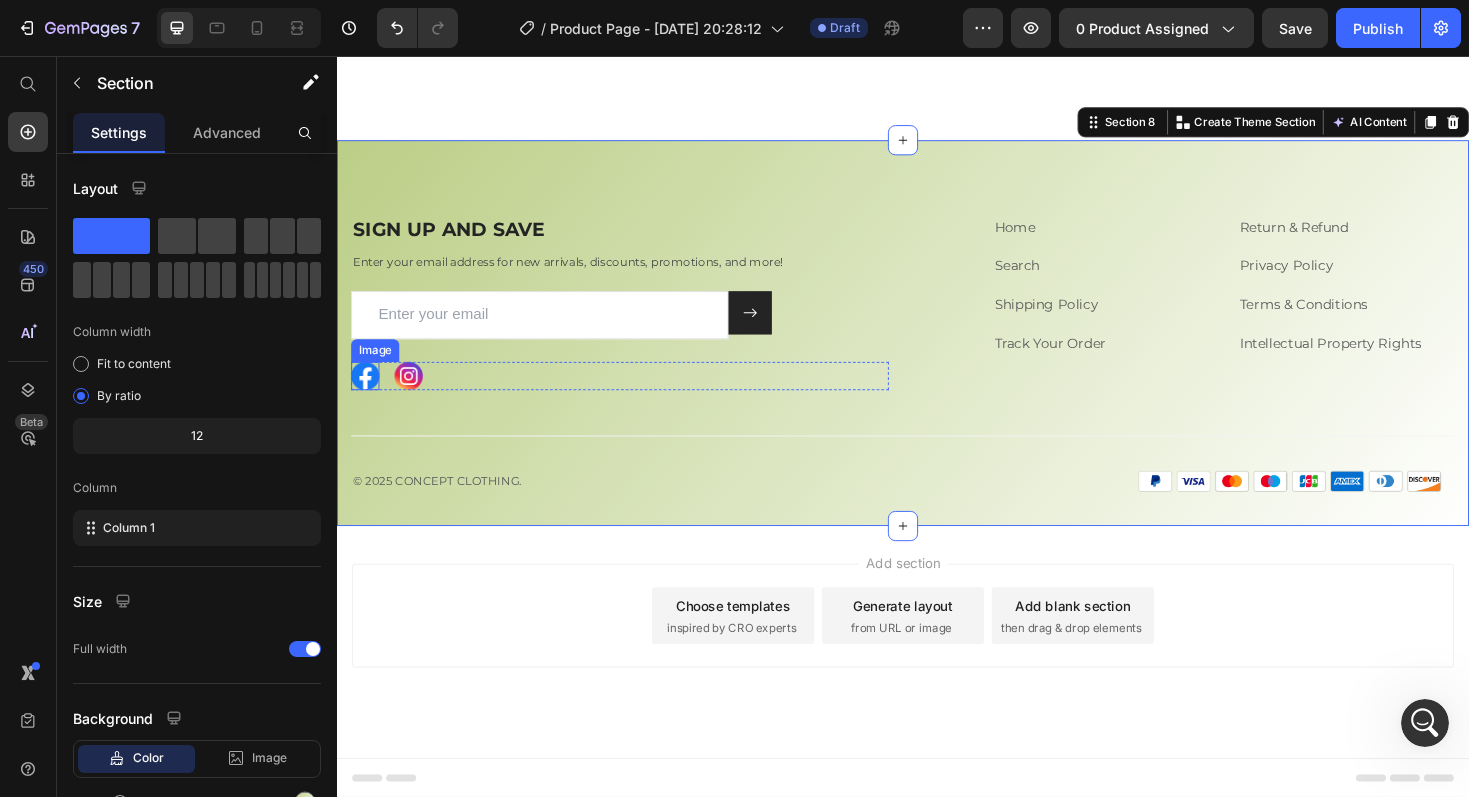 click at bounding box center (367, 395) 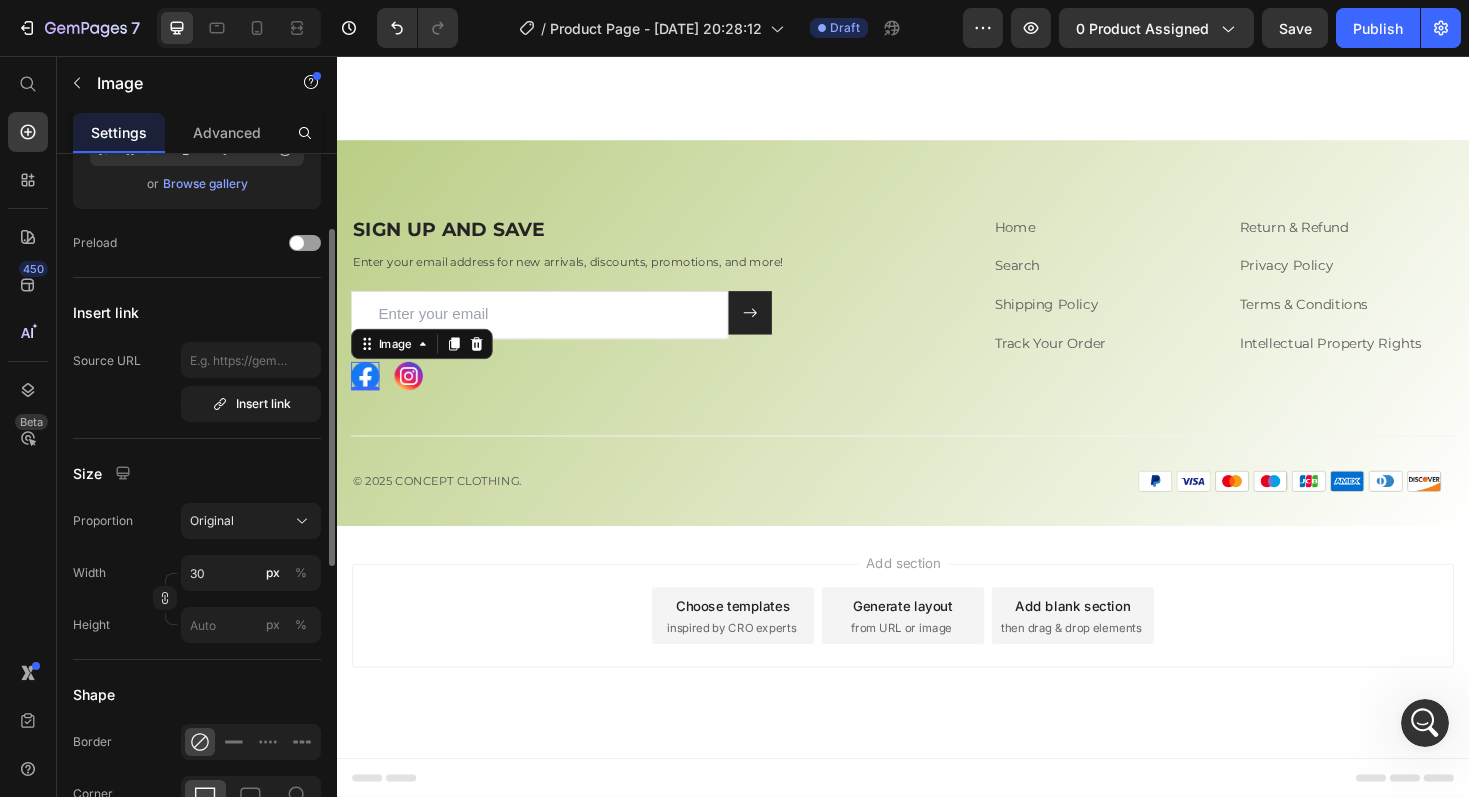 scroll, scrollTop: 282, scrollLeft: 0, axis: vertical 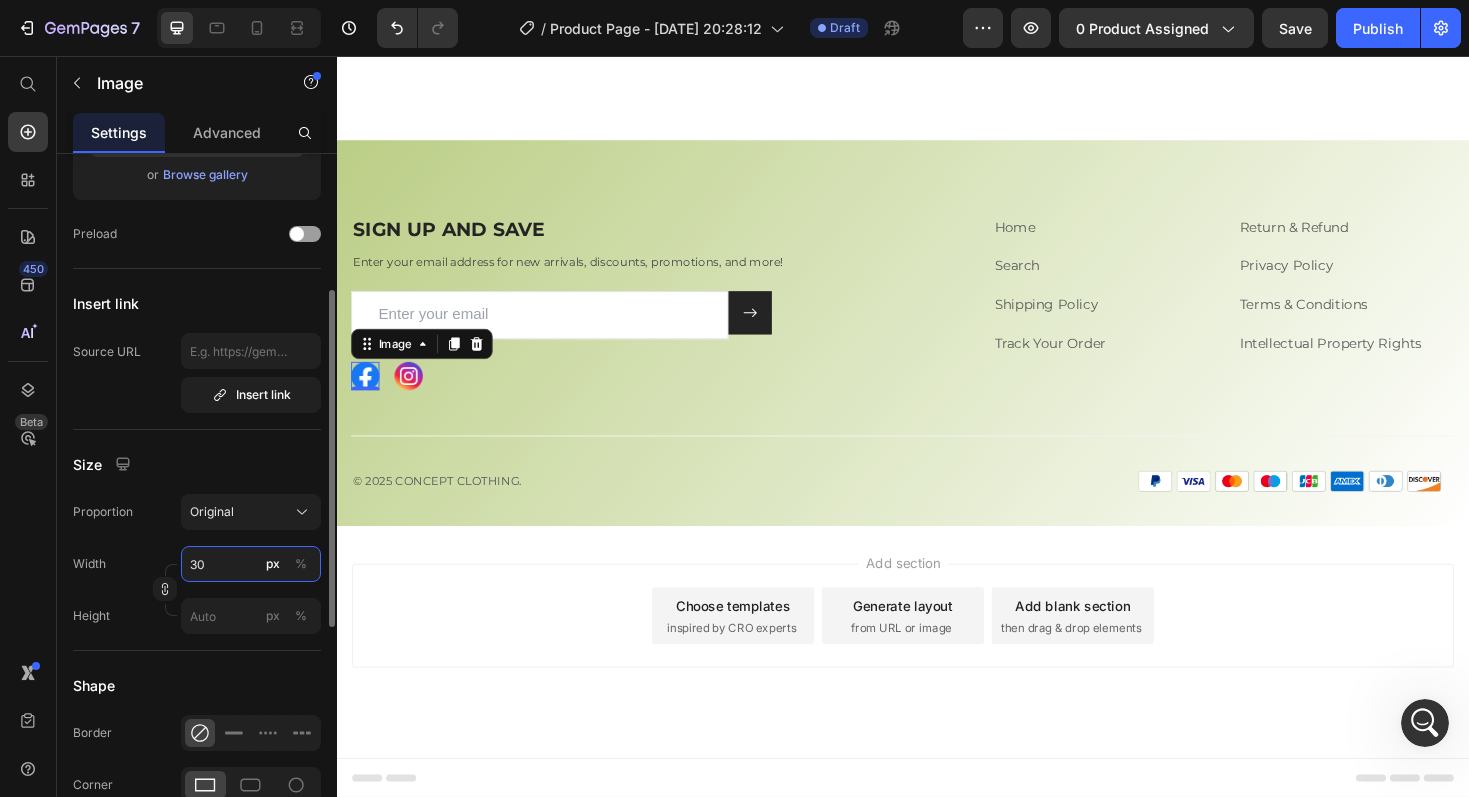 click on "30" at bounding box center [251, 564] 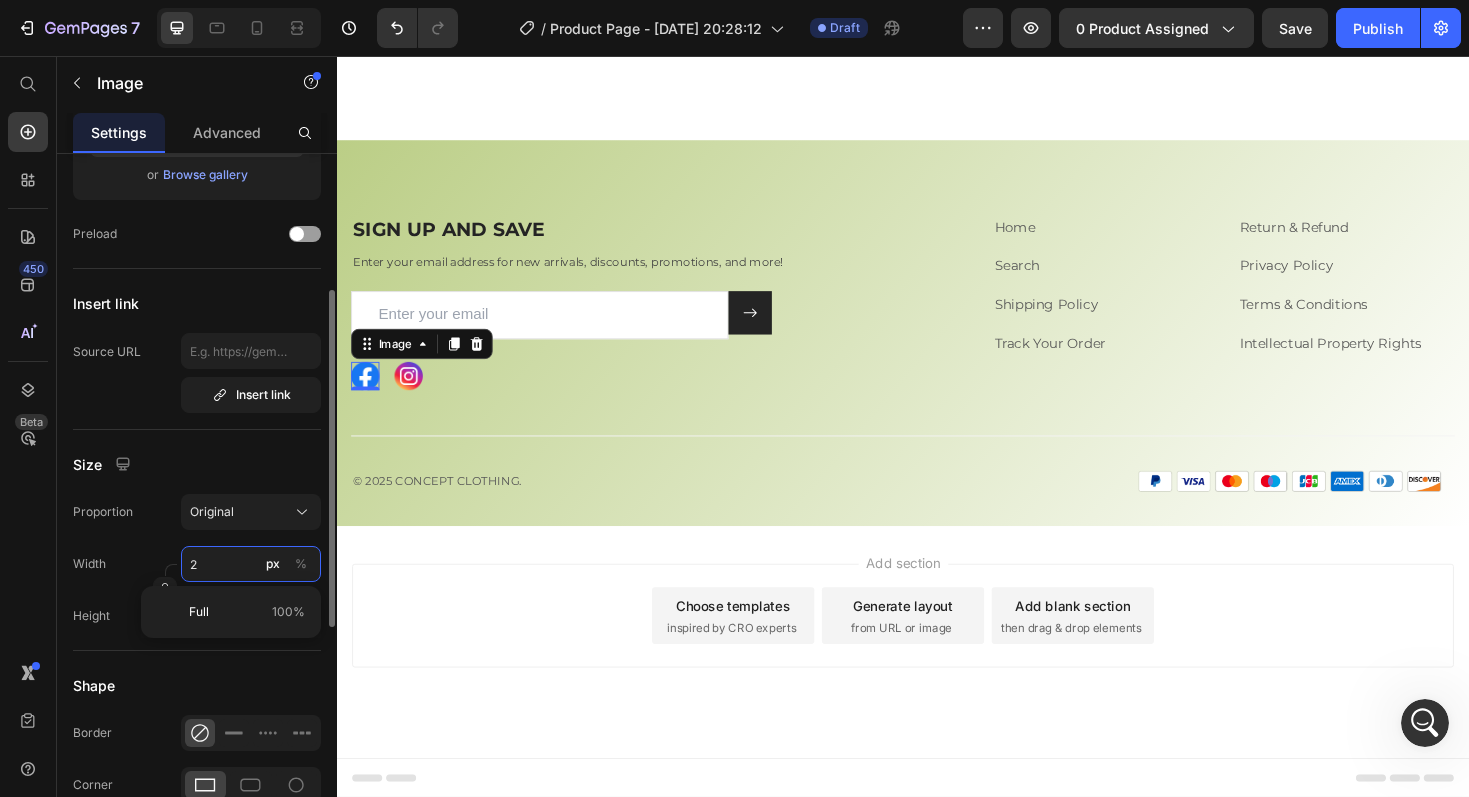 type on "25" 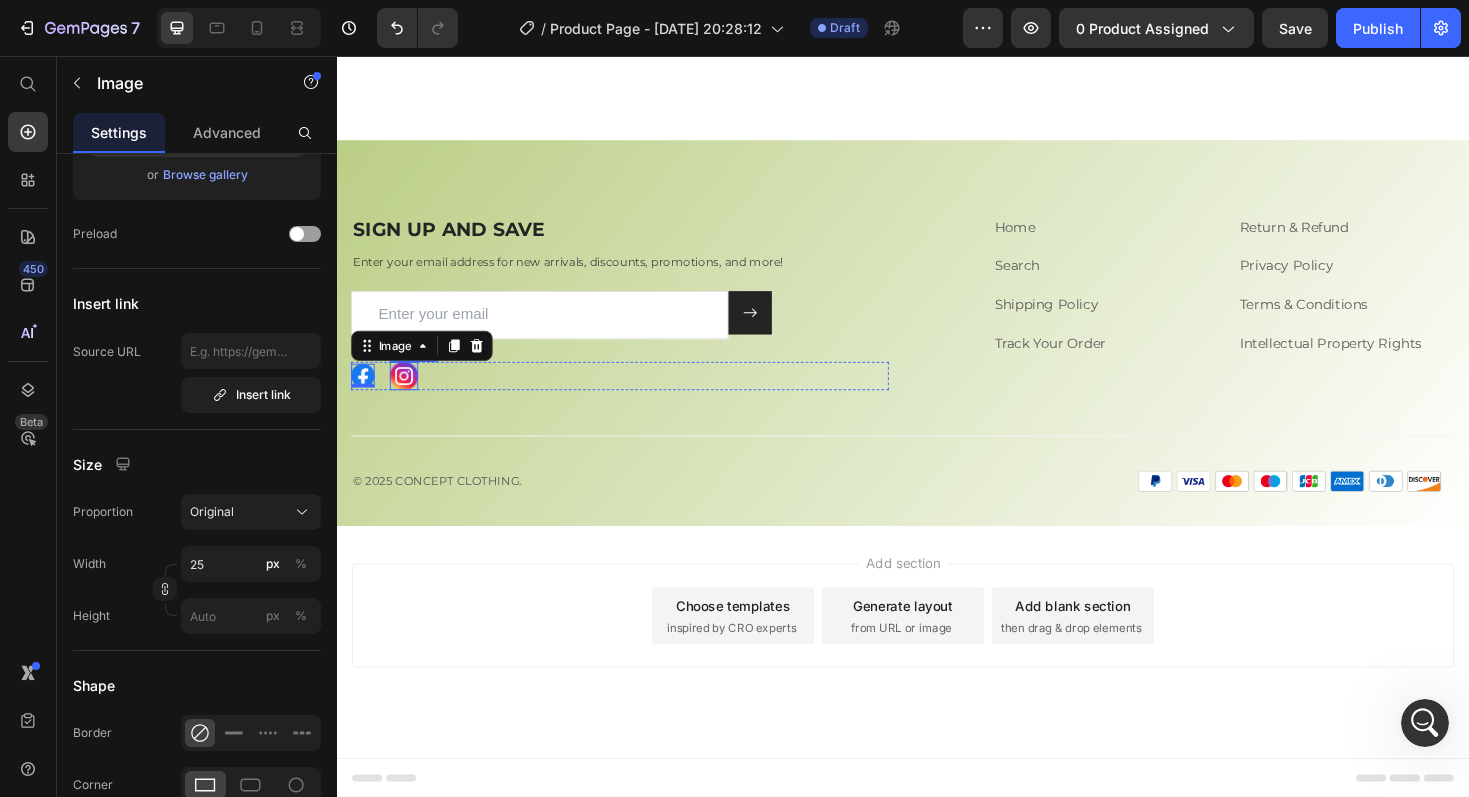 click at bounding box center [408, 395] 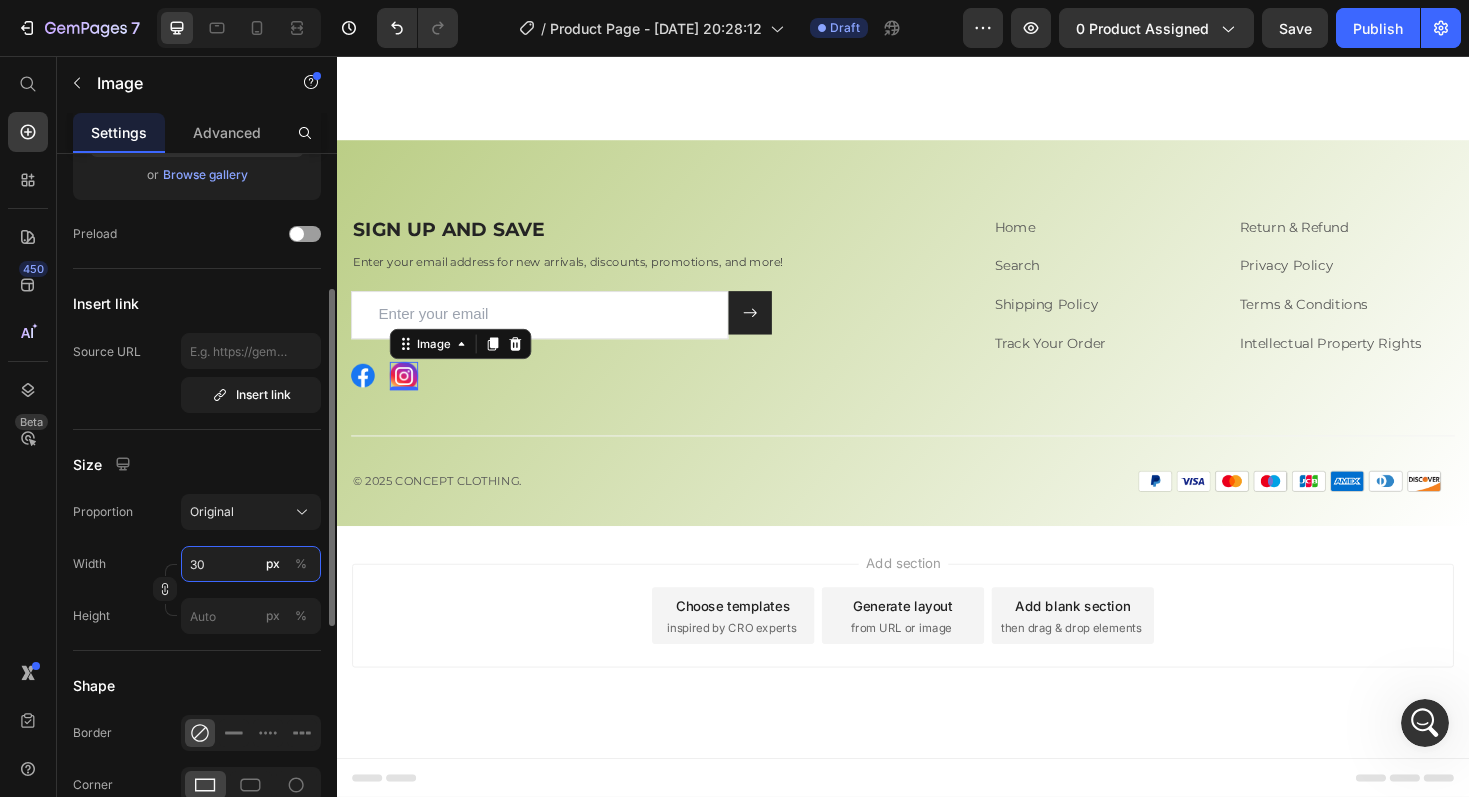 click on "30" at bounding box center [251, 564] 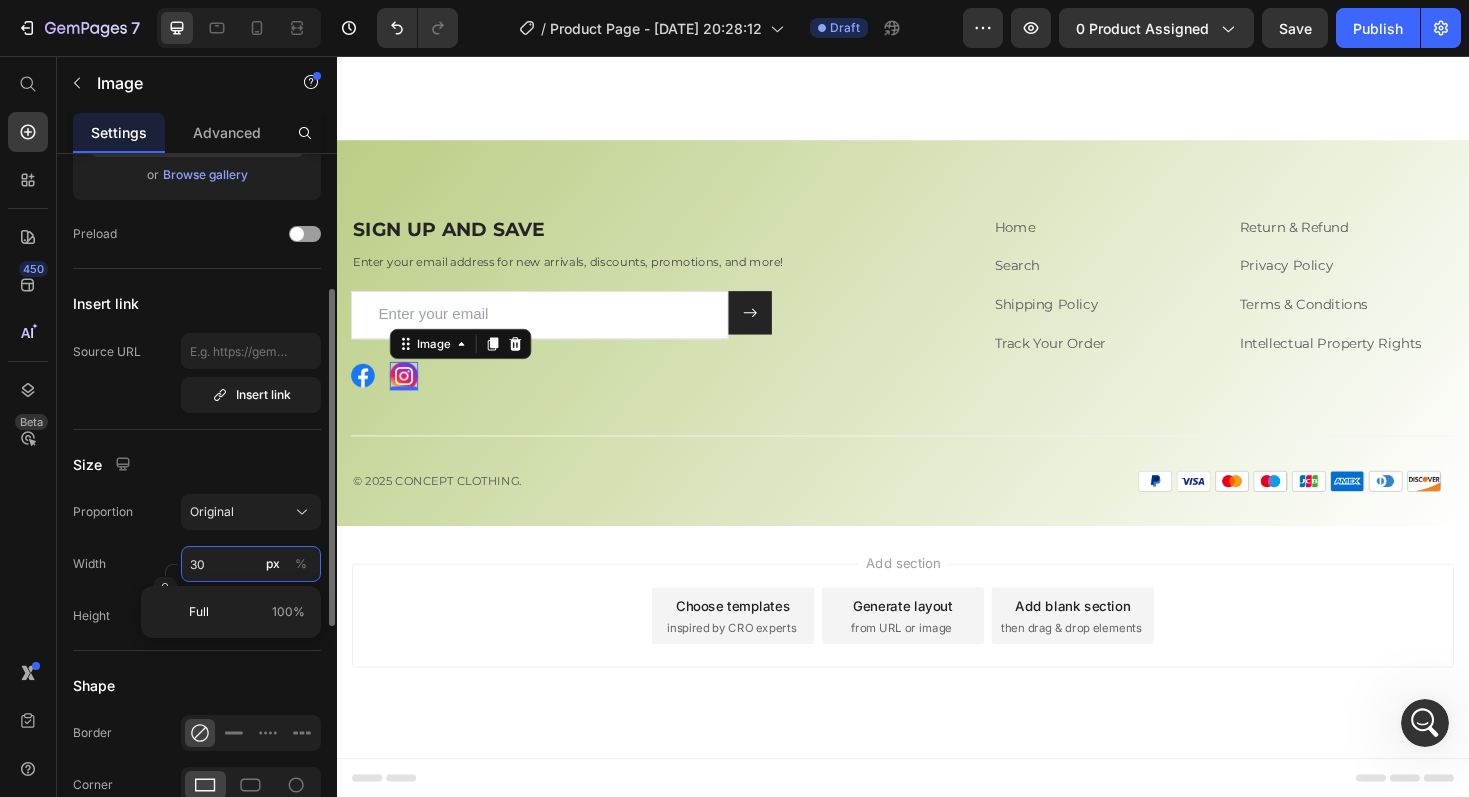 click on "30" at bounding box center [251, 564] 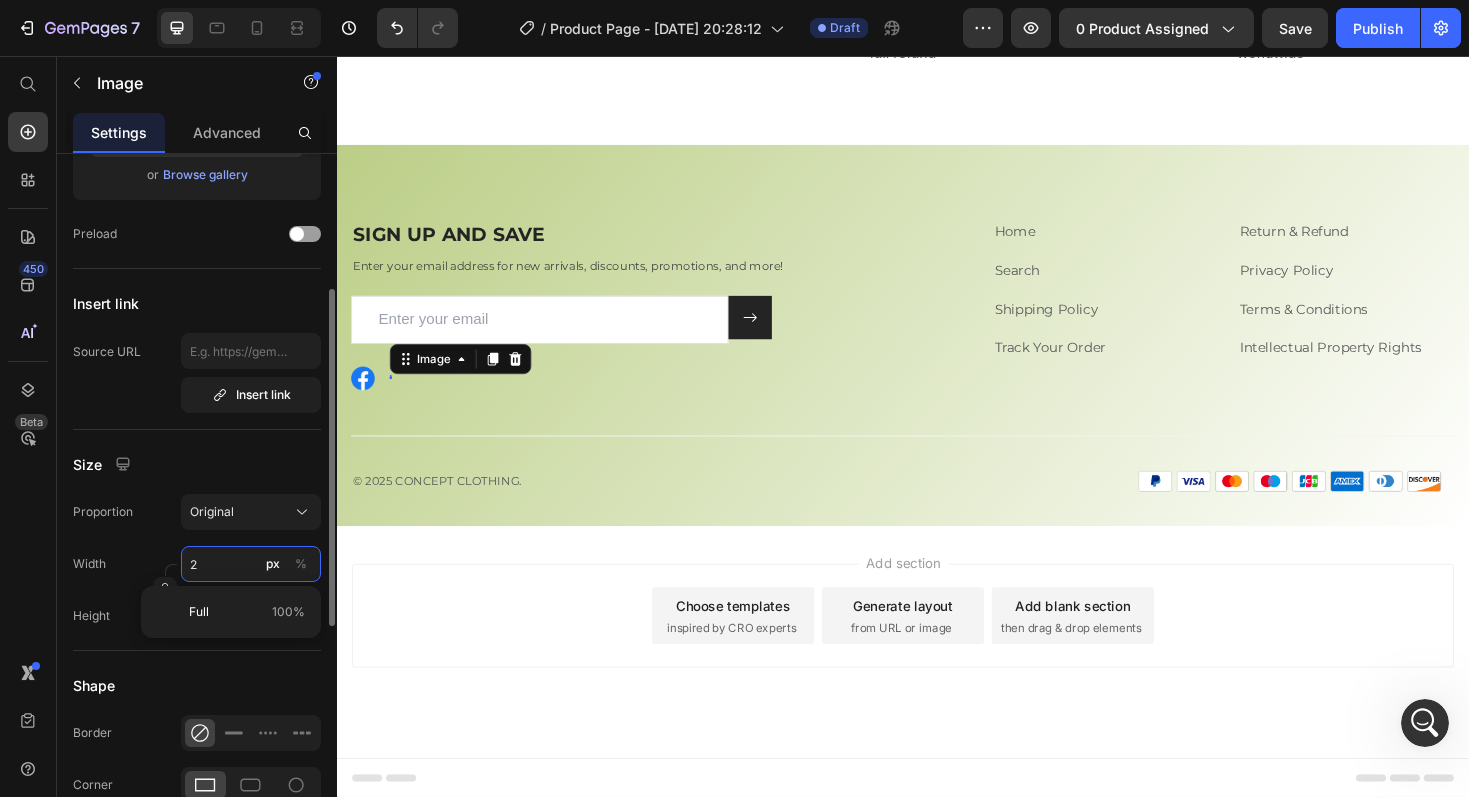 type on "25" 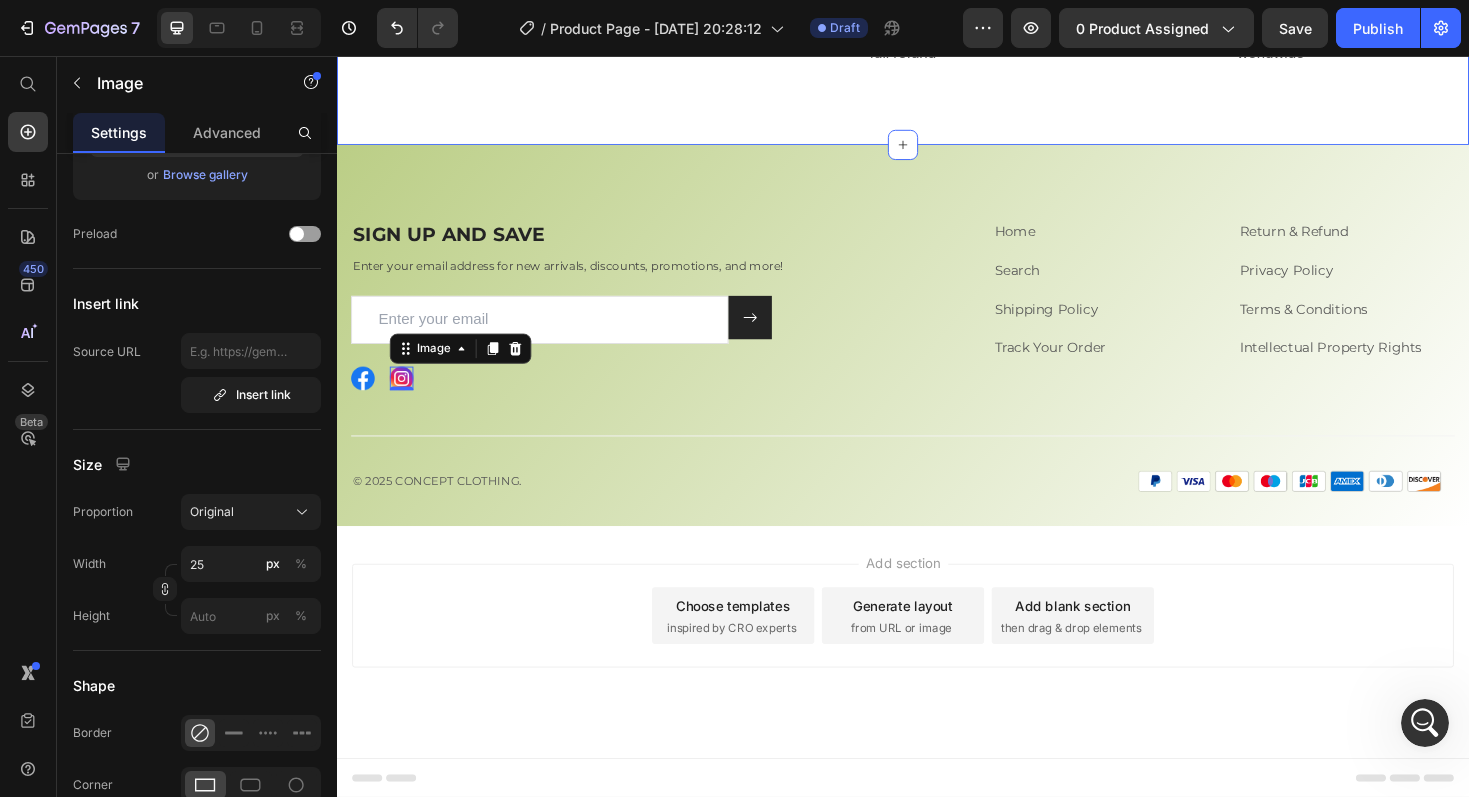 click on "Image Free Shipping Text Block Free shipping on any order of $150  or more. Text block Row Image Full Refund Text Block If your product aren’t perfect, return them for a full refund Text block Row Image Secure Online Payment Text Block secure payment worldwide Text block Row Row Image Free Shipping Text Block Free shipping on any order of $150  or more. Text block Row Image Full Refund Text Block If your product aren’t perfect, return them for a full refund Text block Row Image Secure Online Payment Text Block secure payment worldwide Text block Row Row Section 7" at bounding box center (937, 32) 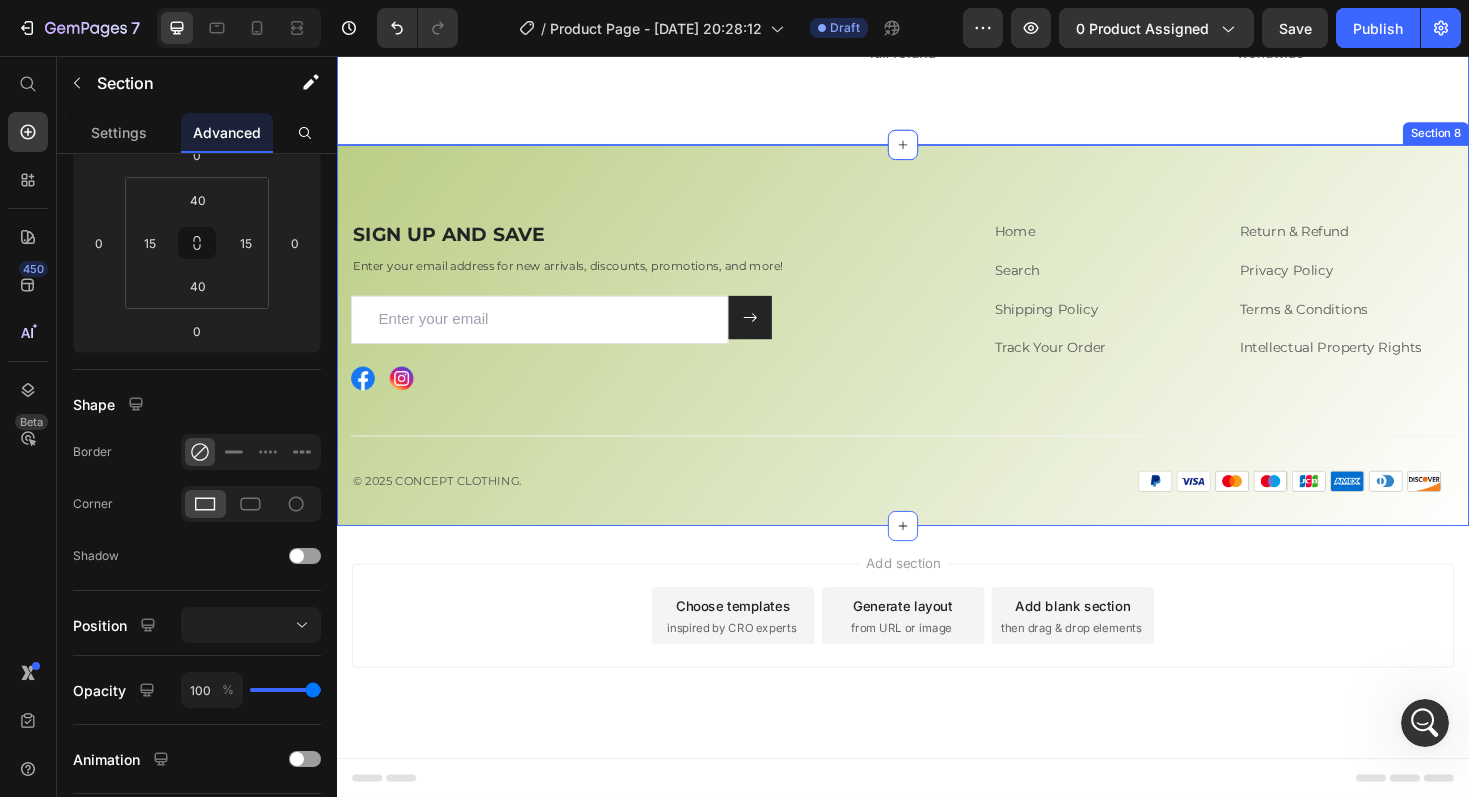 scroll, scrollTop: 0, scrollLeft: 0, axis: both 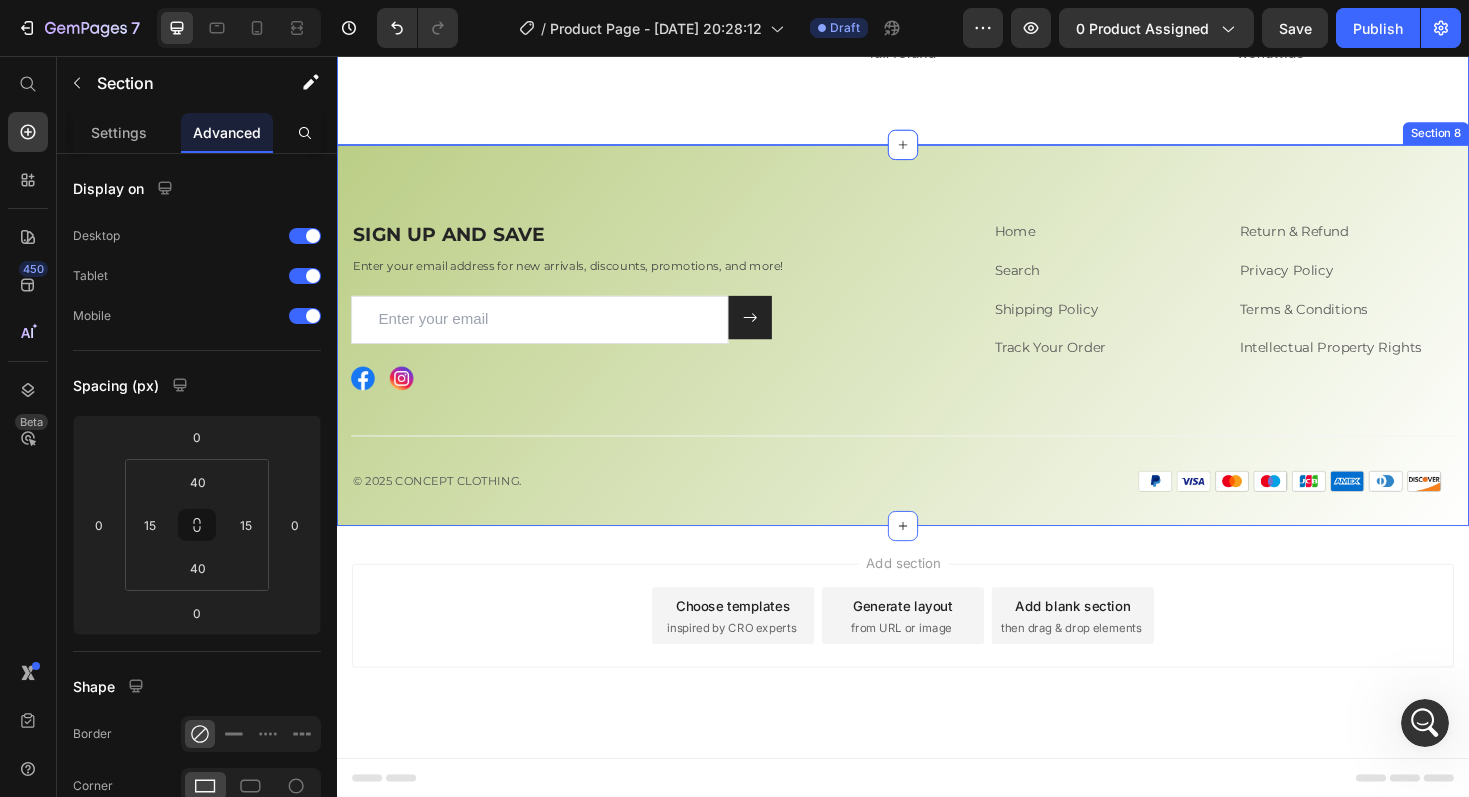 click on "SIGN UP AND SAVE Heading Enter your email address for new arrivals, discounts, promotions, and more! Text block Email Field
Submit Button Row Newsletter Row Image Image Row Home Text block Search Text block Shipping Policy Text block Track Your Order Text block Return & Refund Text block Privacy Policy Text block Terms & Conditions Text block Intellectual Property Rights Text block Row Row                Title Line © 2025 CONCEPT CLOTHING. Text block Image Row Row Section 8" at bounding box center (937, 352) 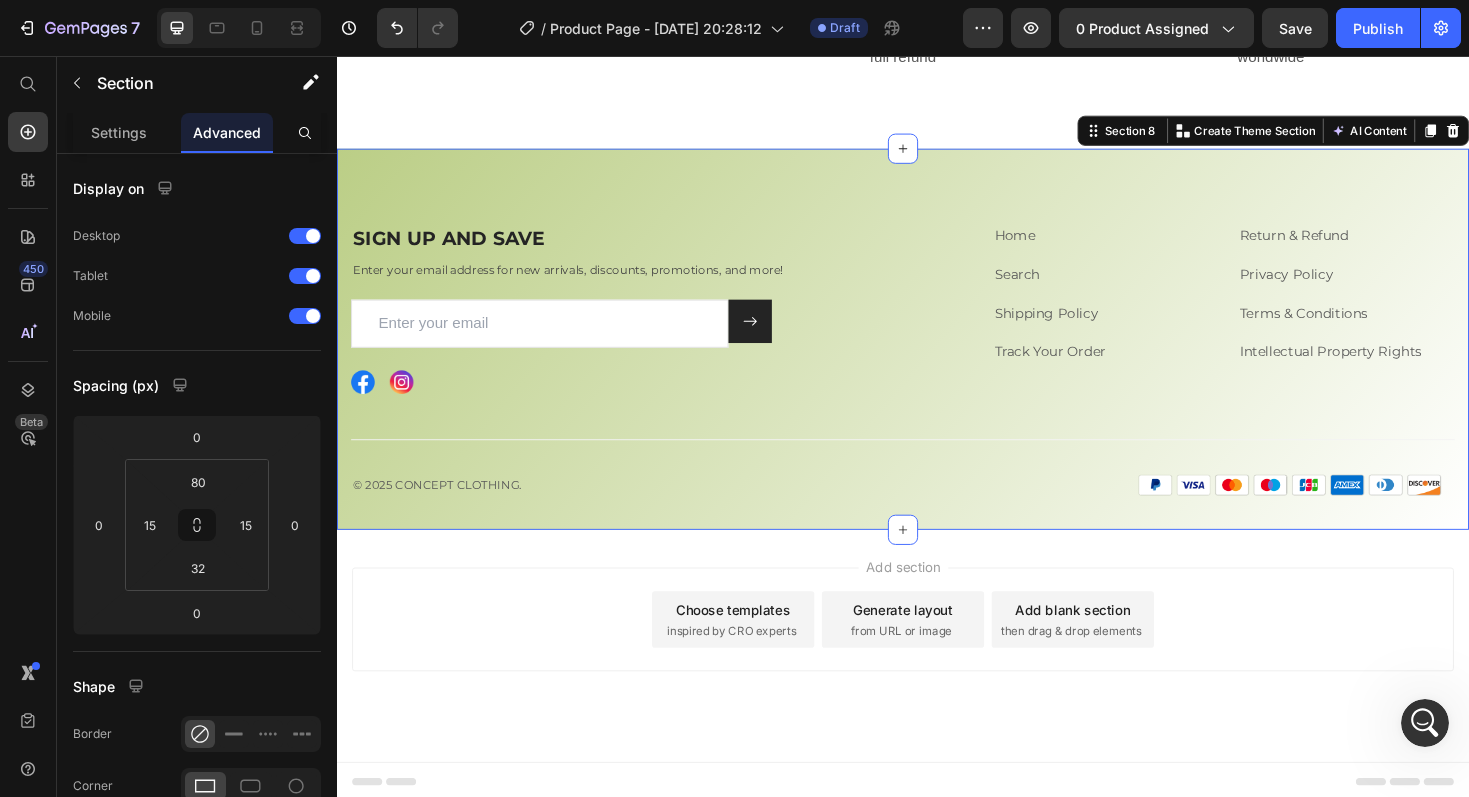 scroll, scrollTop: 4275, scrollLeft: 0, axis: vertical 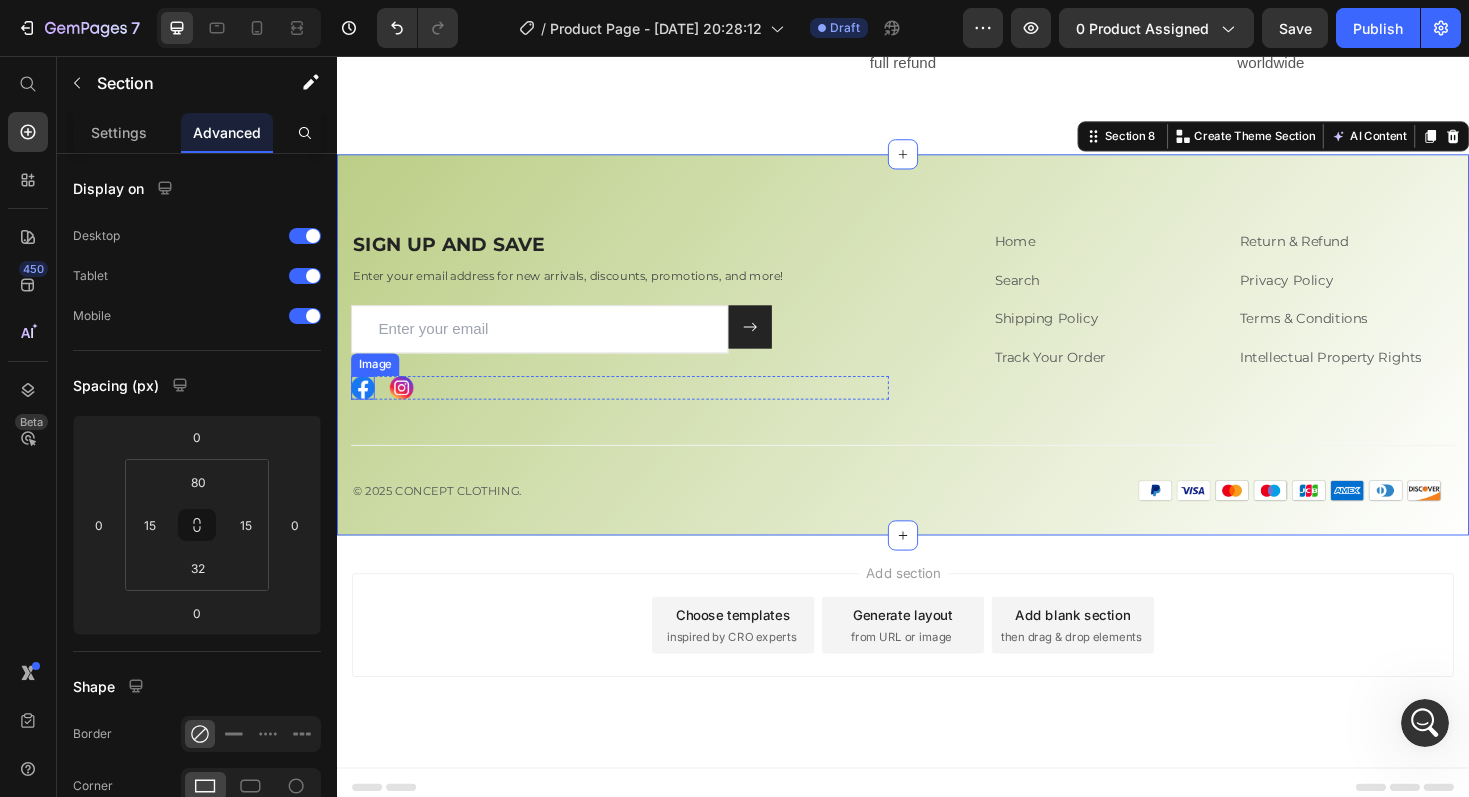 click at bounding box center (364, 407) 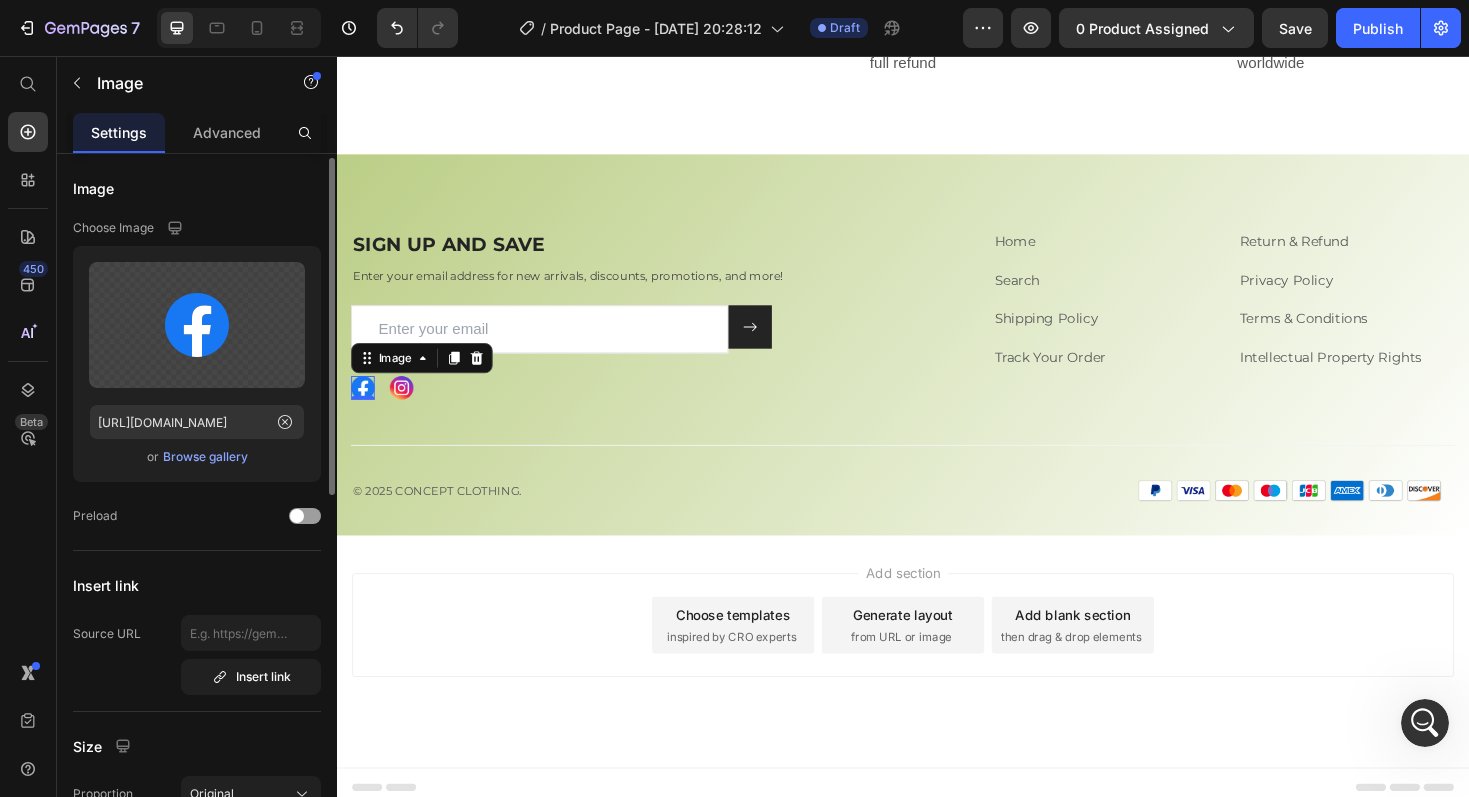 scroll, scrollTop: 8, scrollLeft: 0, axis: vertical 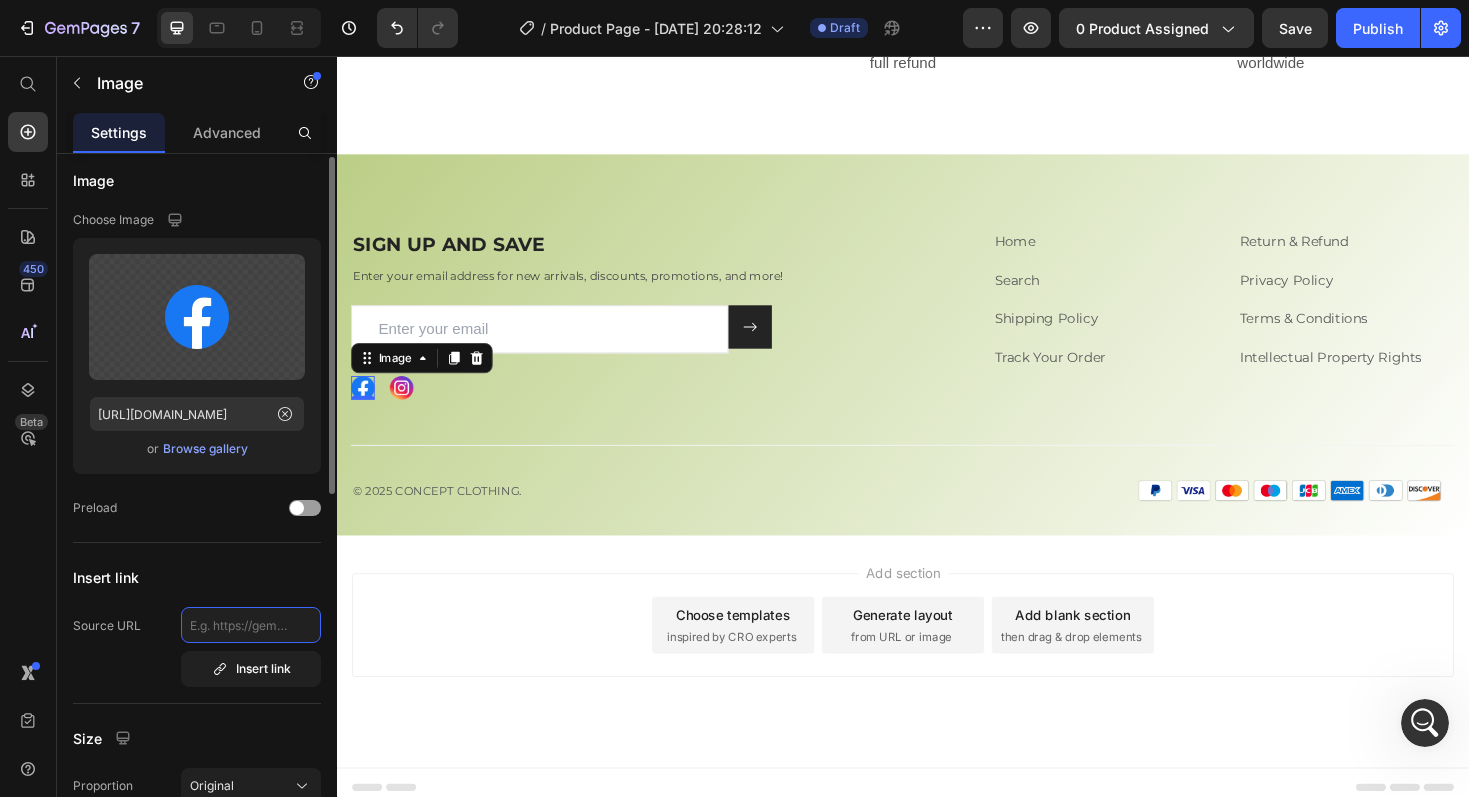 click 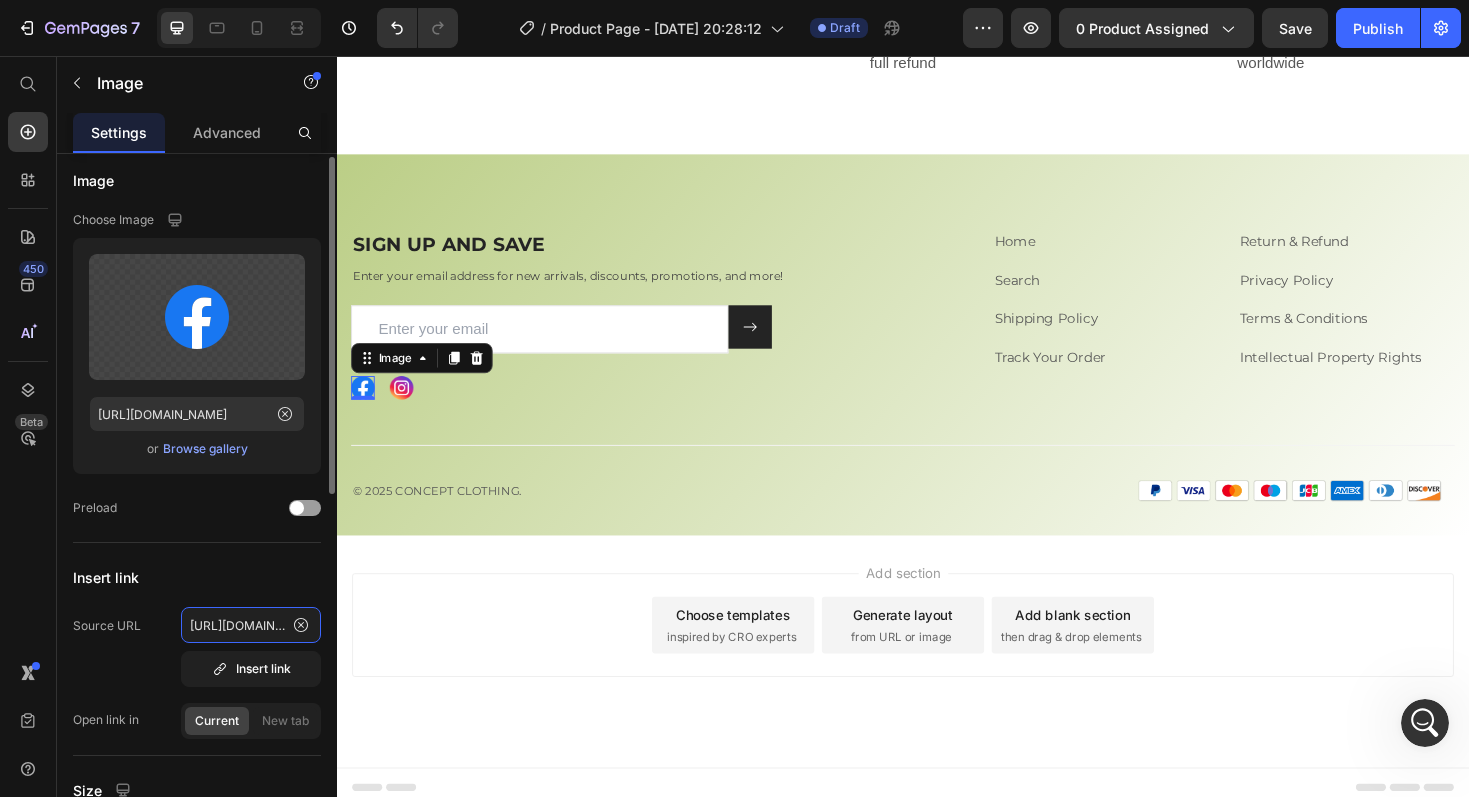 scroll, scrollTop: 0, scrollLeft: 245, axis: horizontal 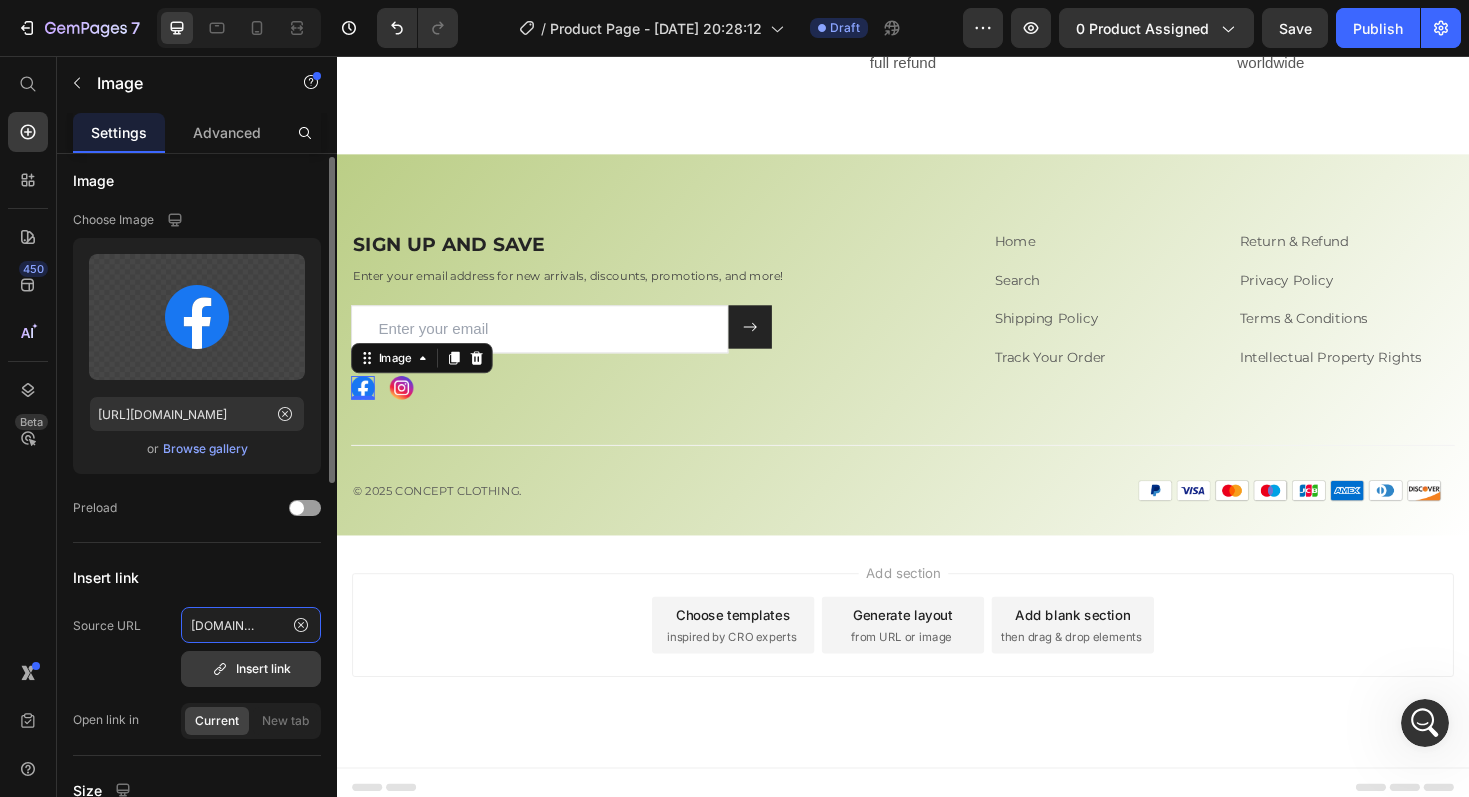type on "https://www.facebook.com/profile.php?id=61566425807374" 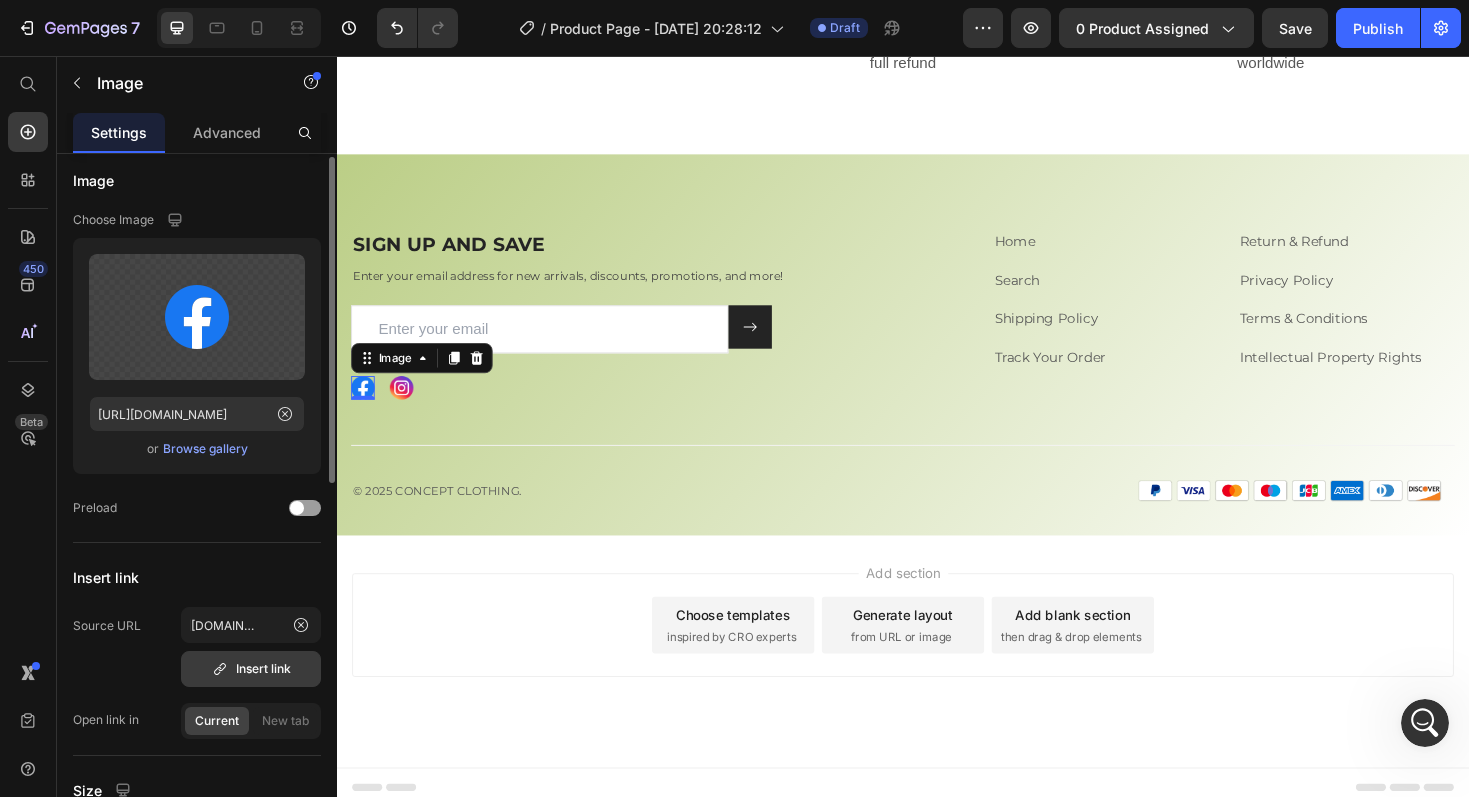 click on "Insert link" at bounding box center (251, 669) 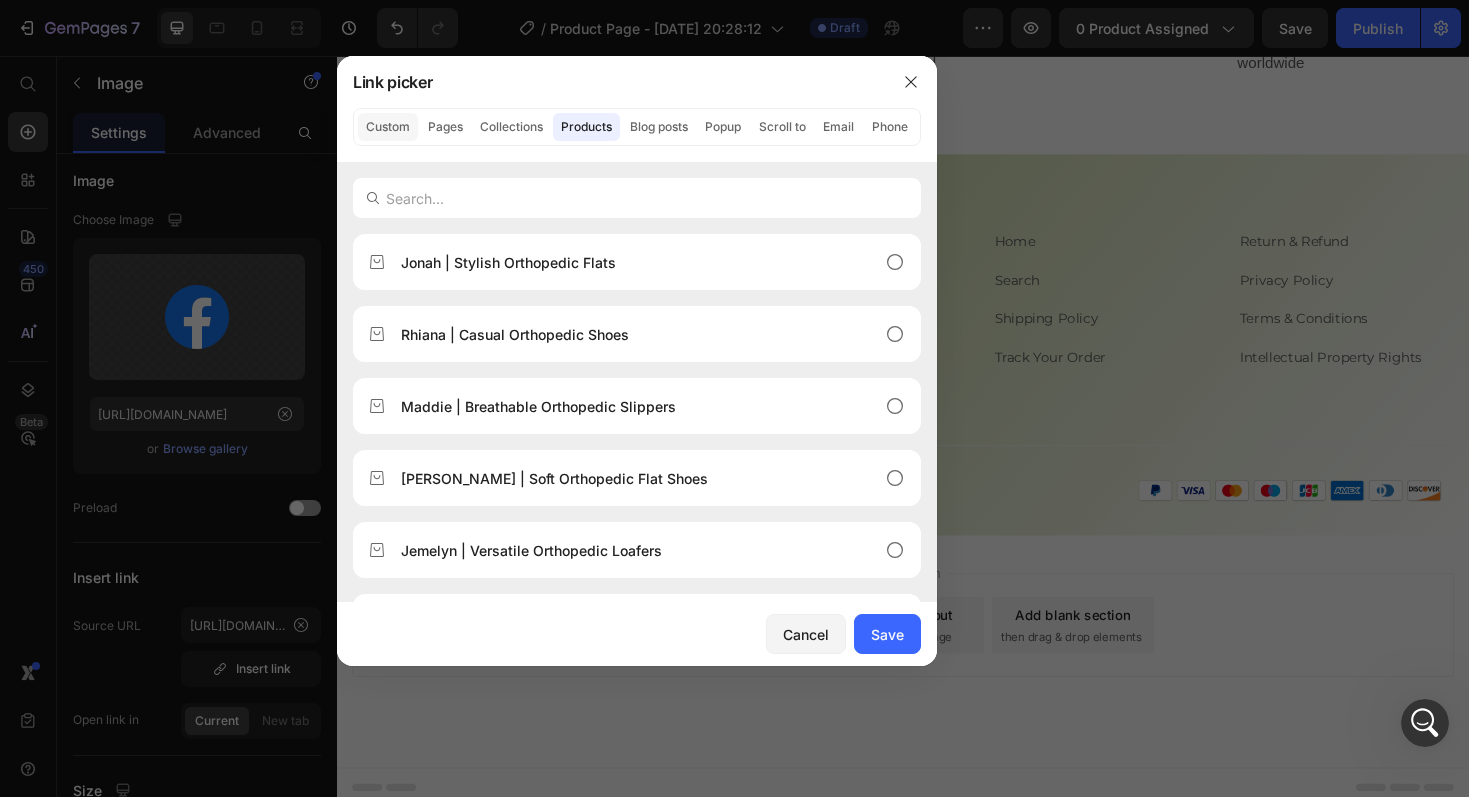 click on "Custom" 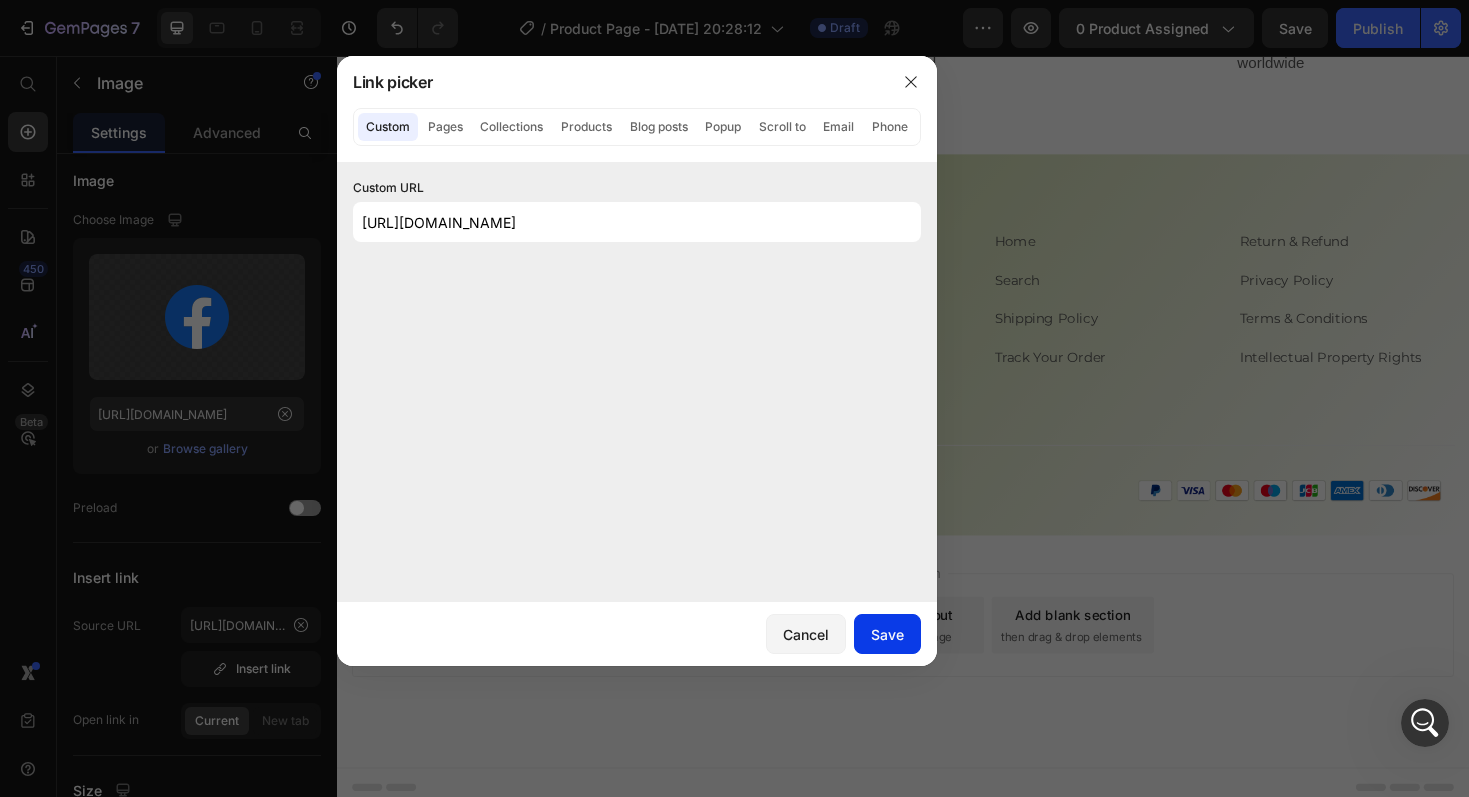 click on "Save" at bounding box center [887, 634] 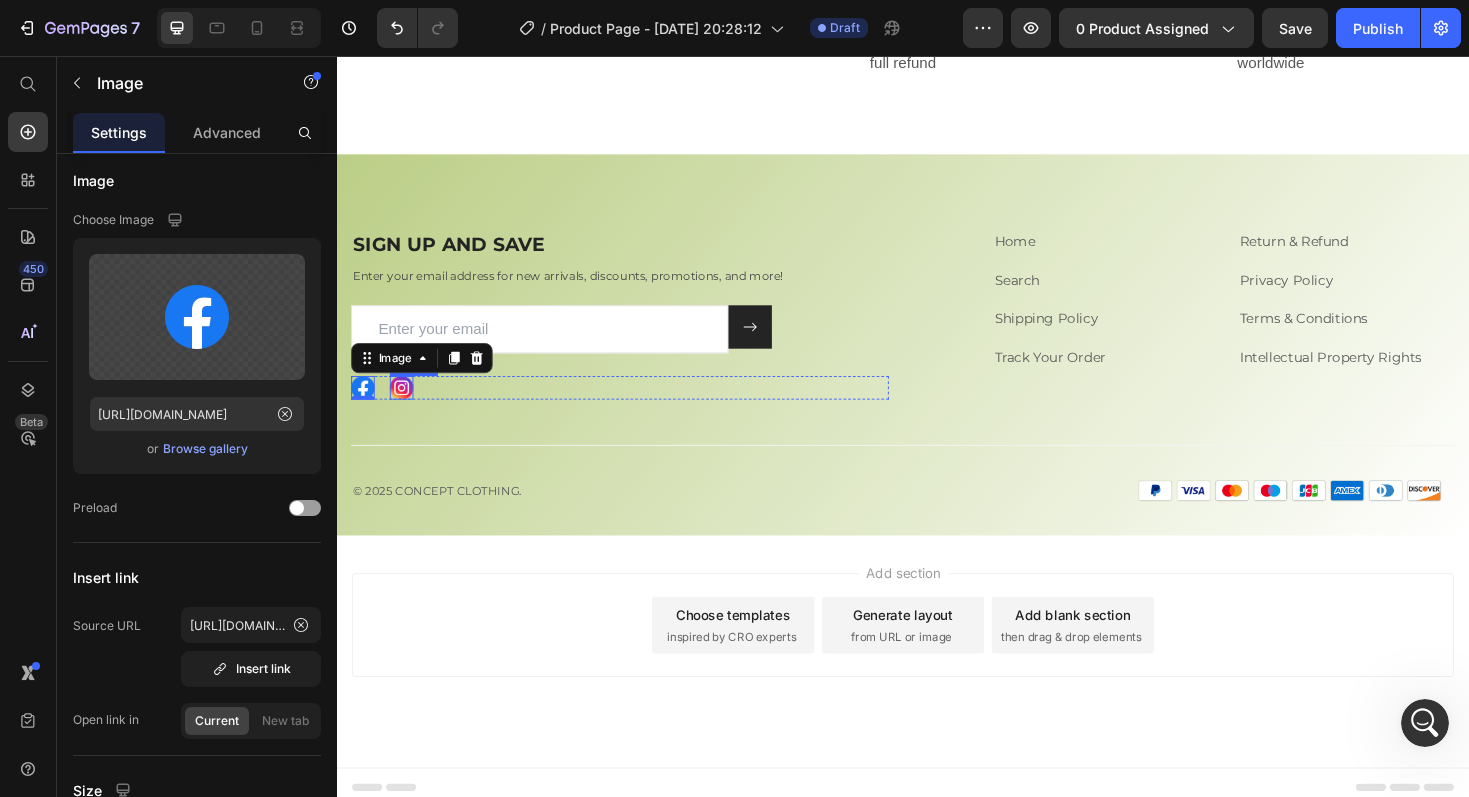 click at bounding box center (405, 407) 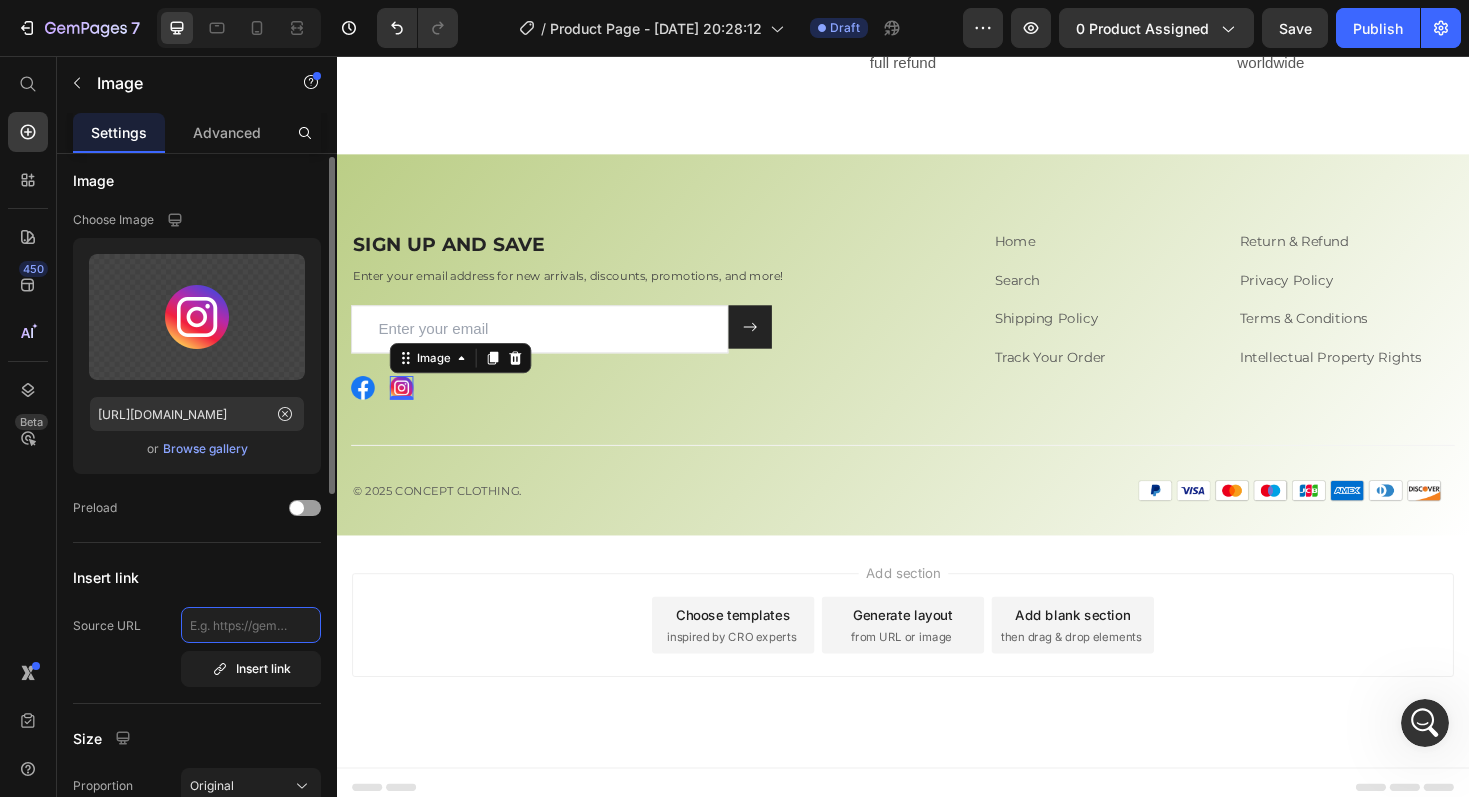 click 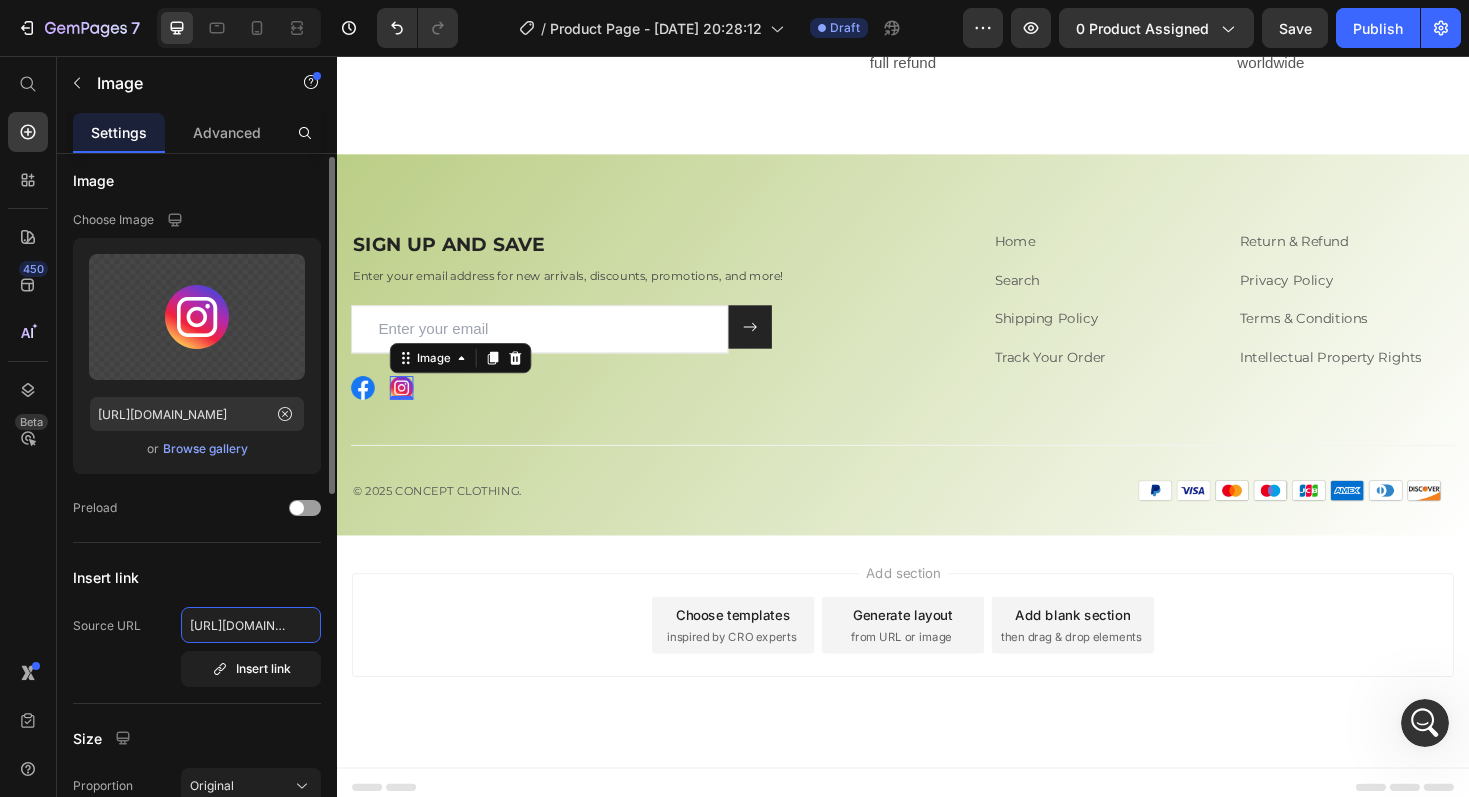 scroll, scrollTop: 0, scrollLeft: 143, axis: horizontal 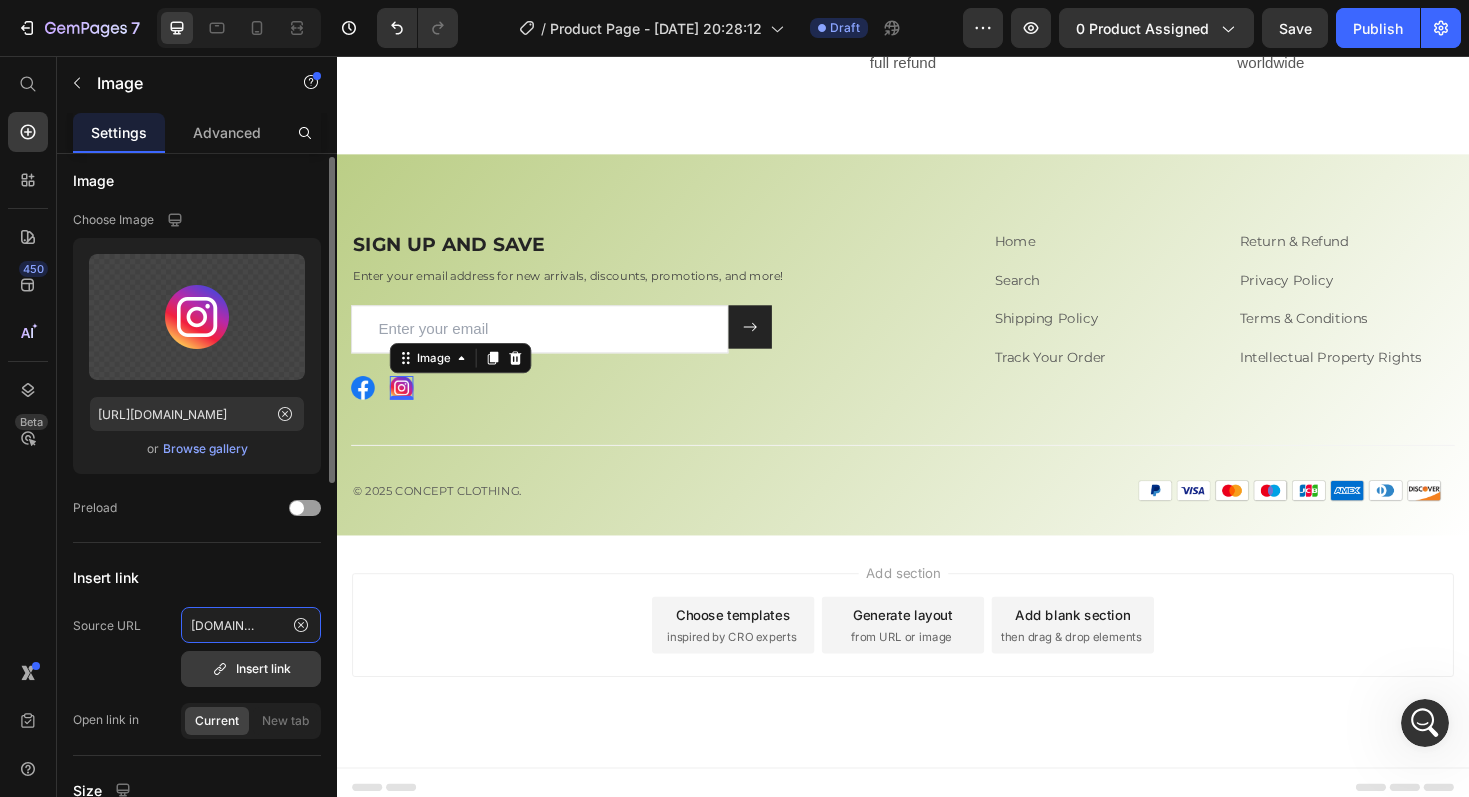 type on "https://www.instagram.com/cnpt_clothing/" 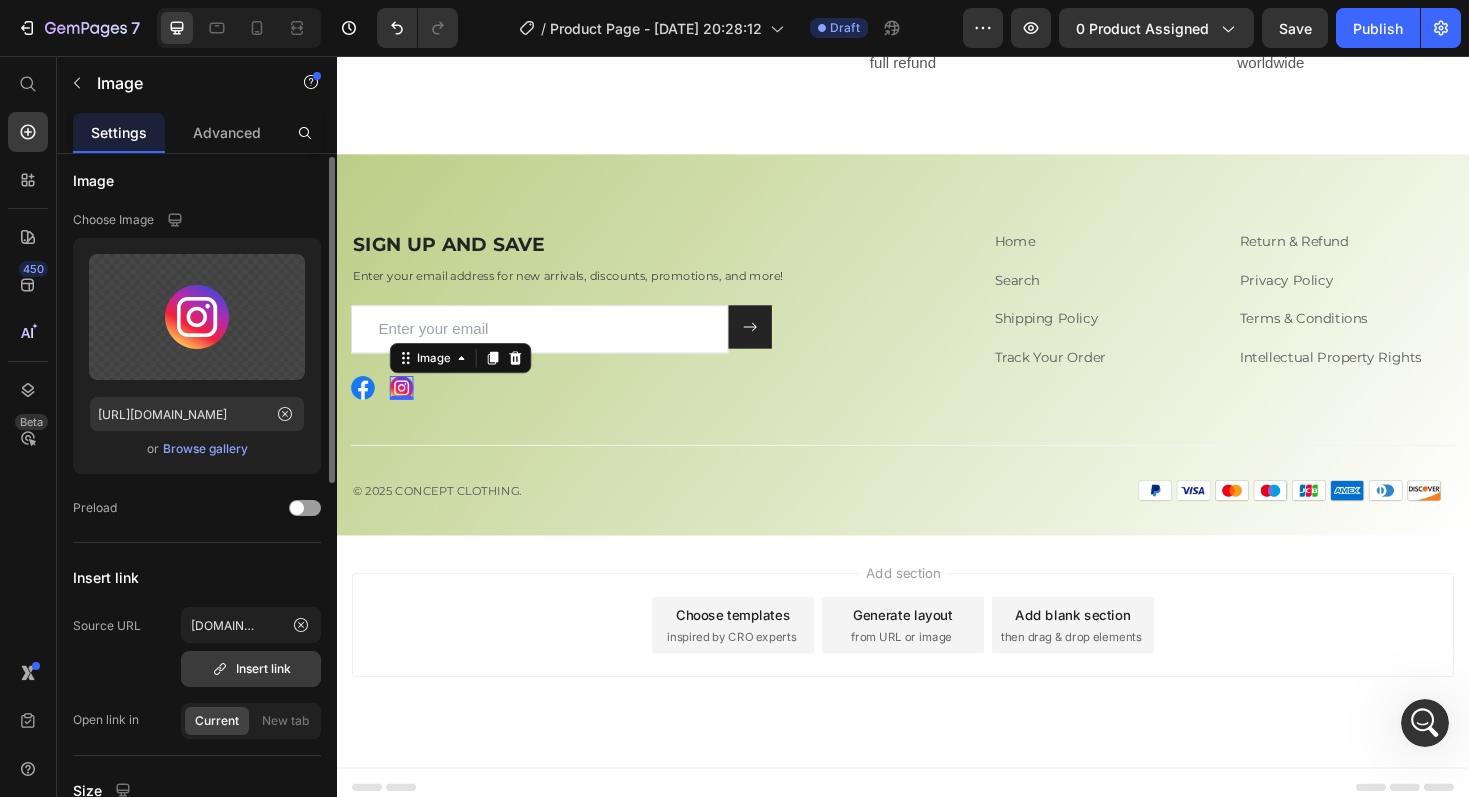 click on "Insert link" at bounding box center (251, 669) 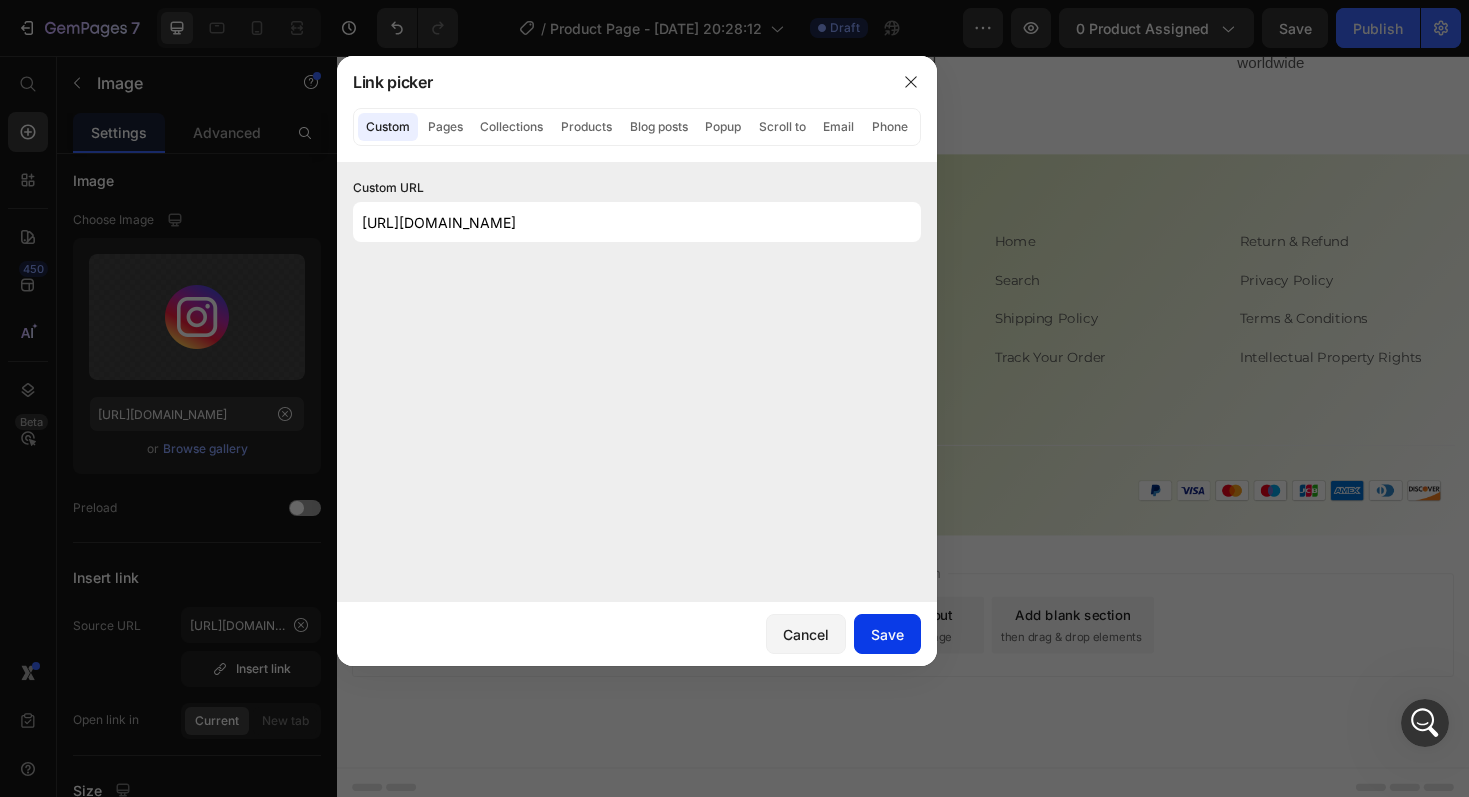 click on "Save" at bounding box center (887, 634) 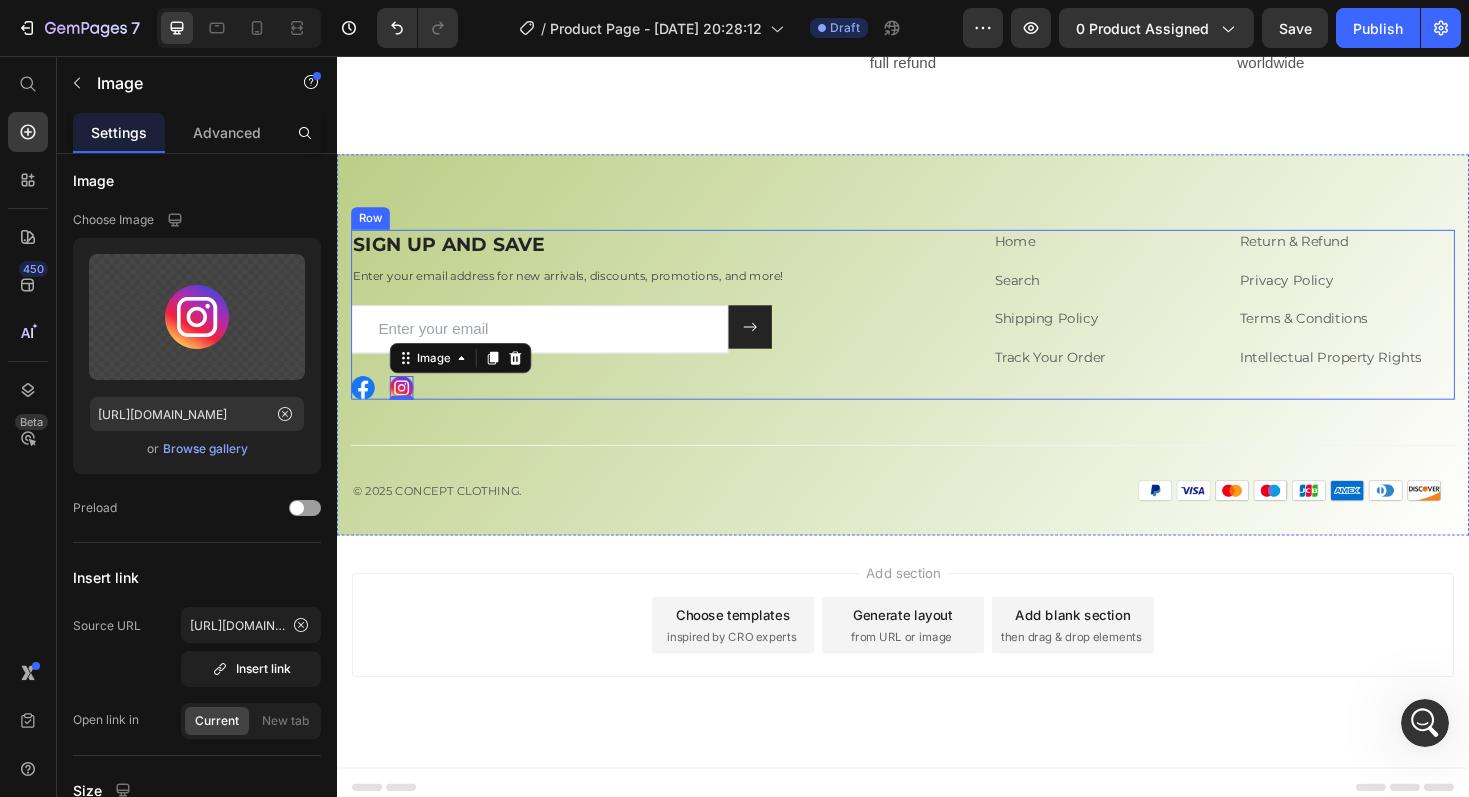 click on "Image Image   0 Row" at bounding box center [637, 407] 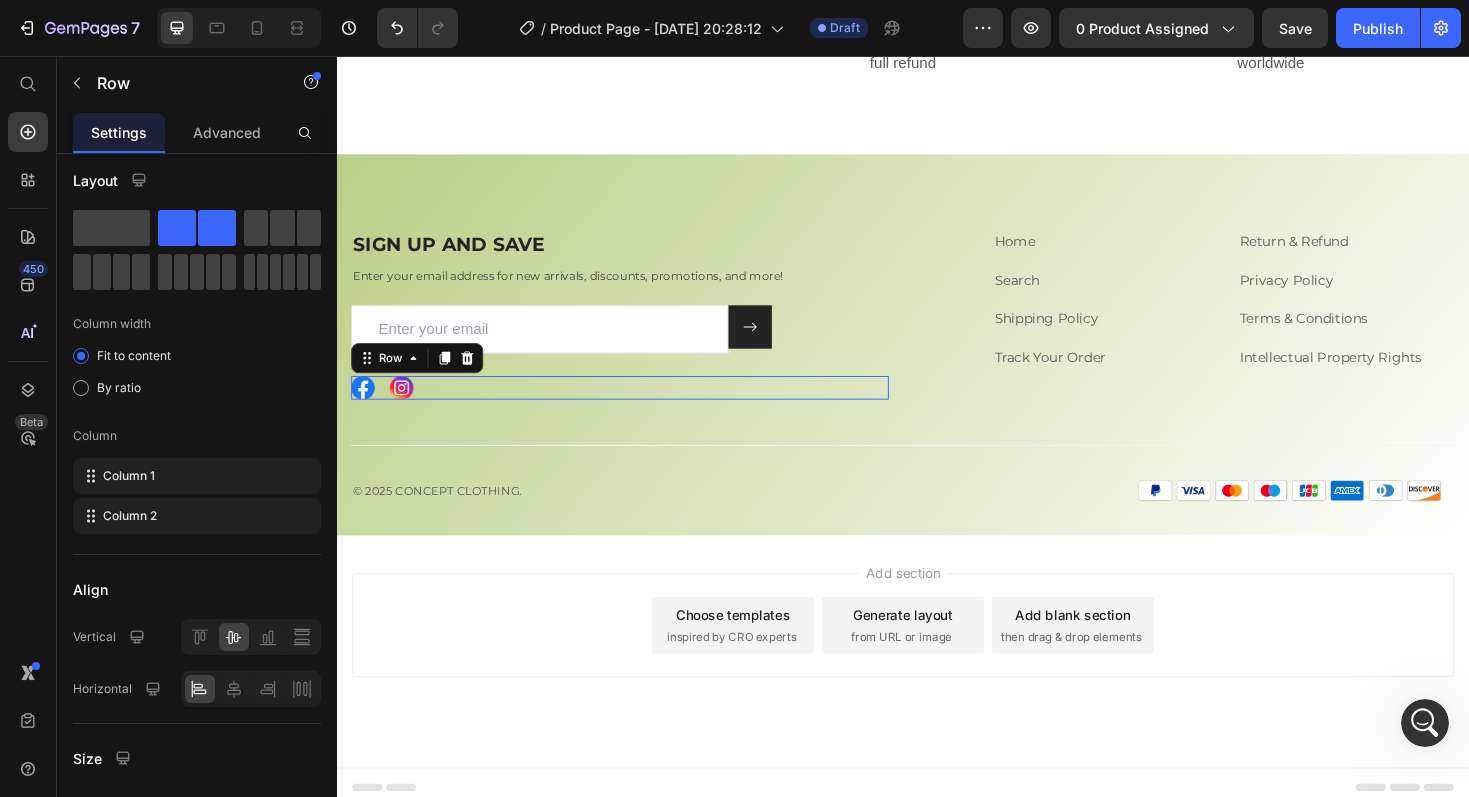 scroll, scrollTop: 0, scrollLeft: 0, axis: both 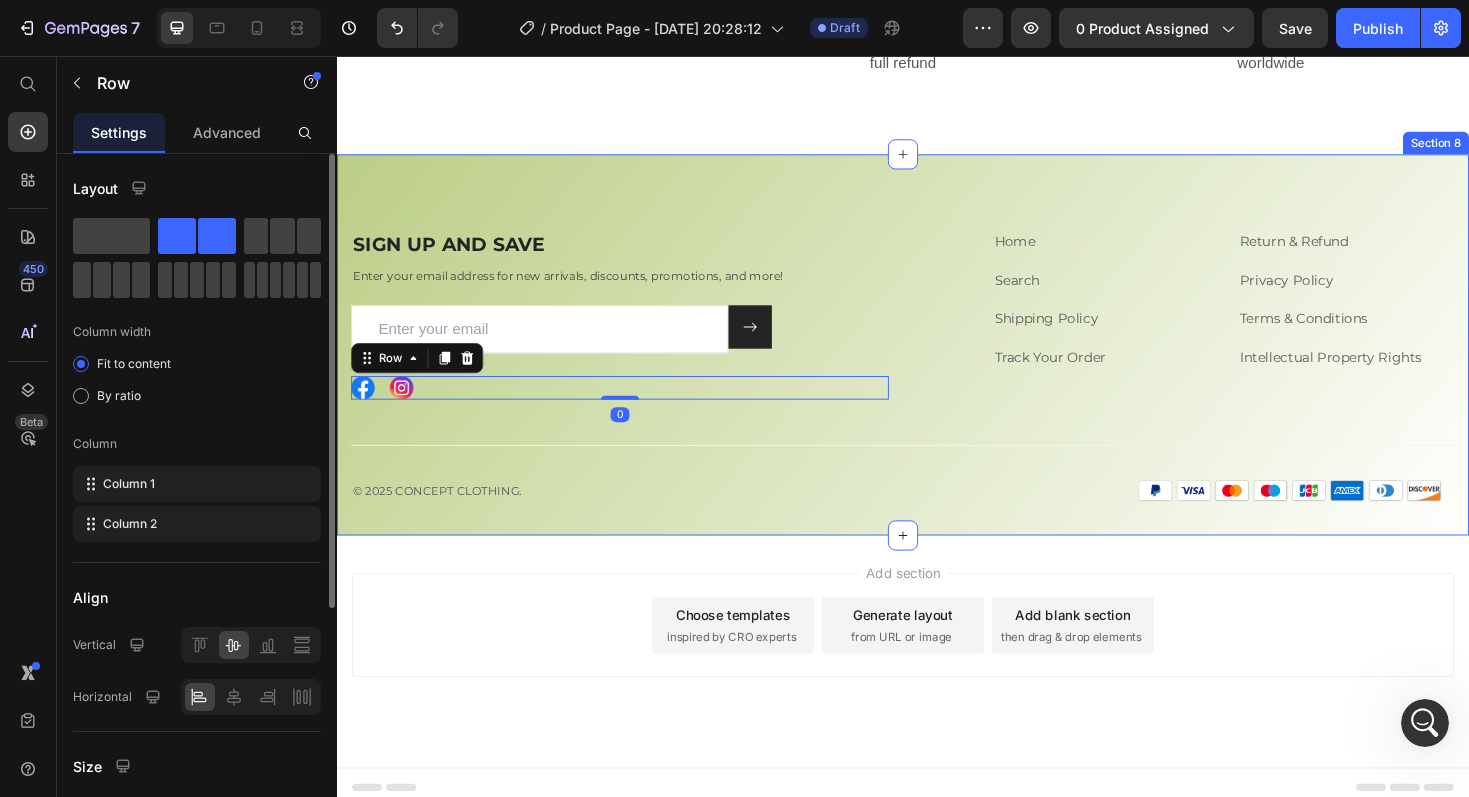 click on "SIGN UP AND SAVE Heading Enter your email address for new arrivals, discounts, promotions, and more! Text block Email Field
Submit Button Row Newsletter Row Image Image Row   0 Home Text block Search Text block Shipping Policy Text block Track Your Order Text block Return & Refund Text block Privacy Policy Text block Terms & Conditions Text block Intellectual Property Rights Text block Row Row                Title Line © 2025 CONCEPT CLOTHING. Text block Image Row Row Section 8" at bounding box center (937, 362) 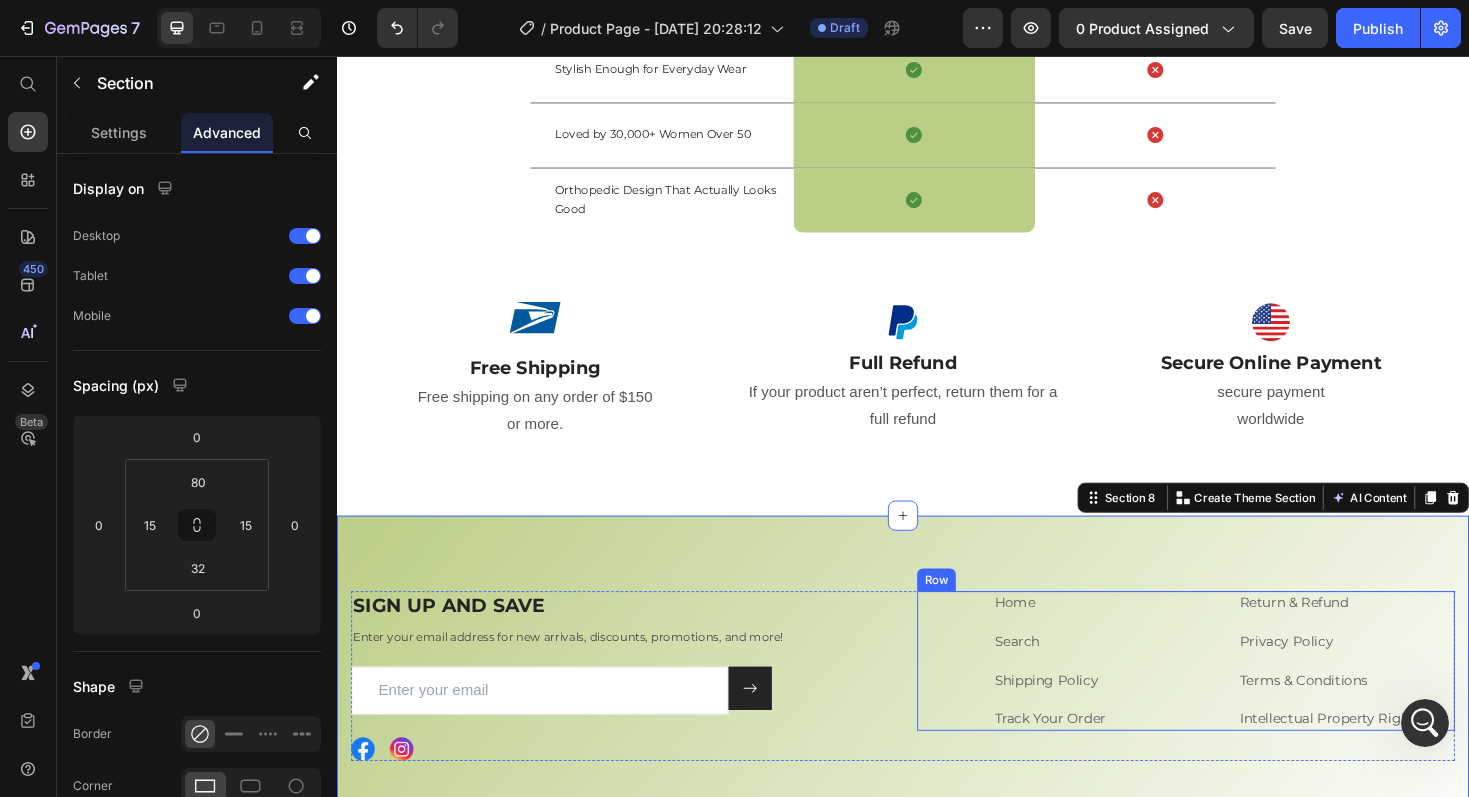 scroll, scrollTop: 3908, scrollLeft: 0, axis: vertical 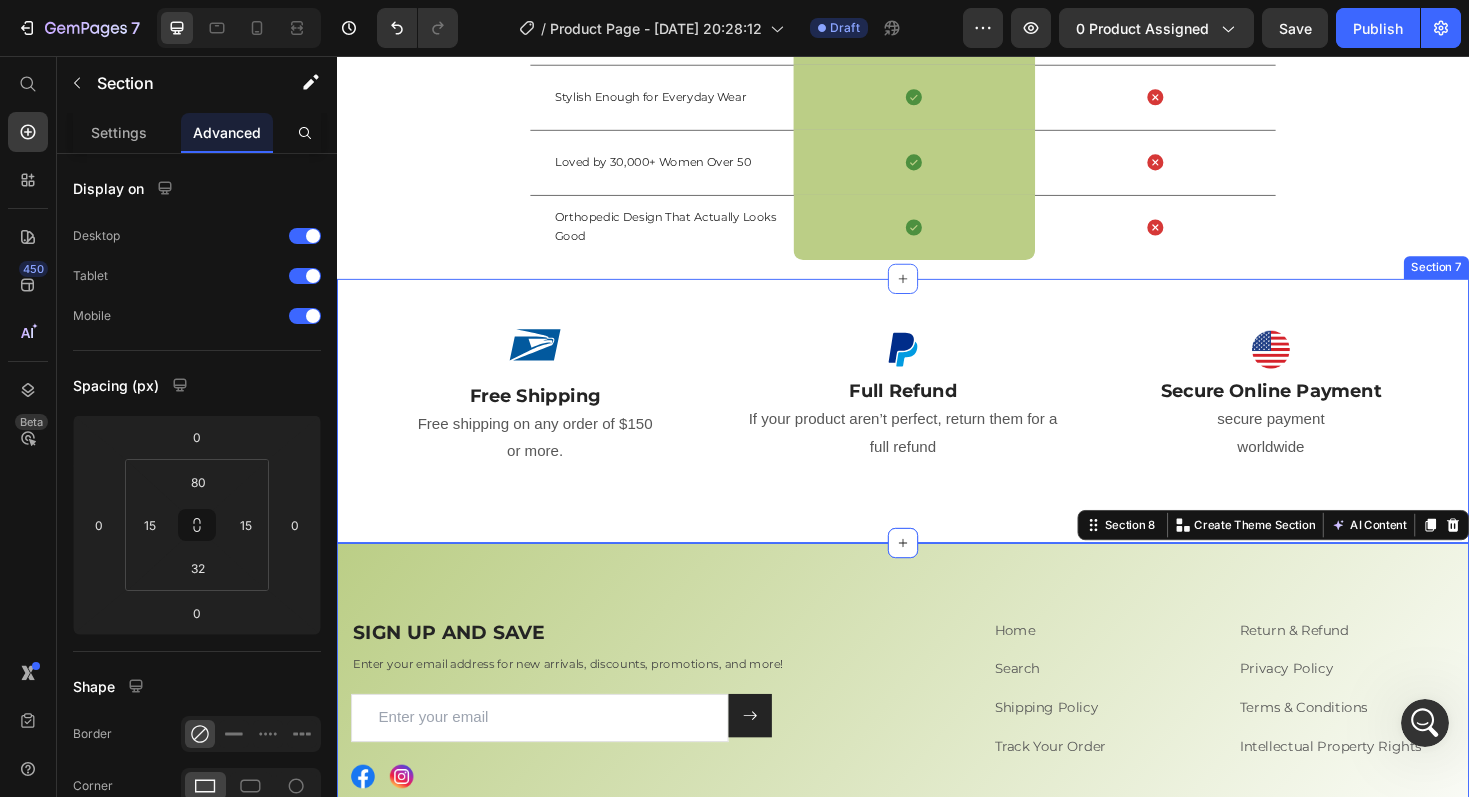 click on "Image Free Shipping Text Block Free shipping on any order of $150  or more. Text block Row Image Full Refund Text Block If your product aren’t perfect, return them for a full refund Text block Row Image Secure Online Payment Text Block secure payment worldwide Text block Row Row Image Free Shipping Text Block Free shipping on any order of $150  or more. Text block Row Image Full Refund Text Block If your product aren’t perfect, return them for a full refund Text block Row Image Secure Online Payment Text Block secure payment worldwide Text block Row Row Section 7" at bounding box center (937, 432) 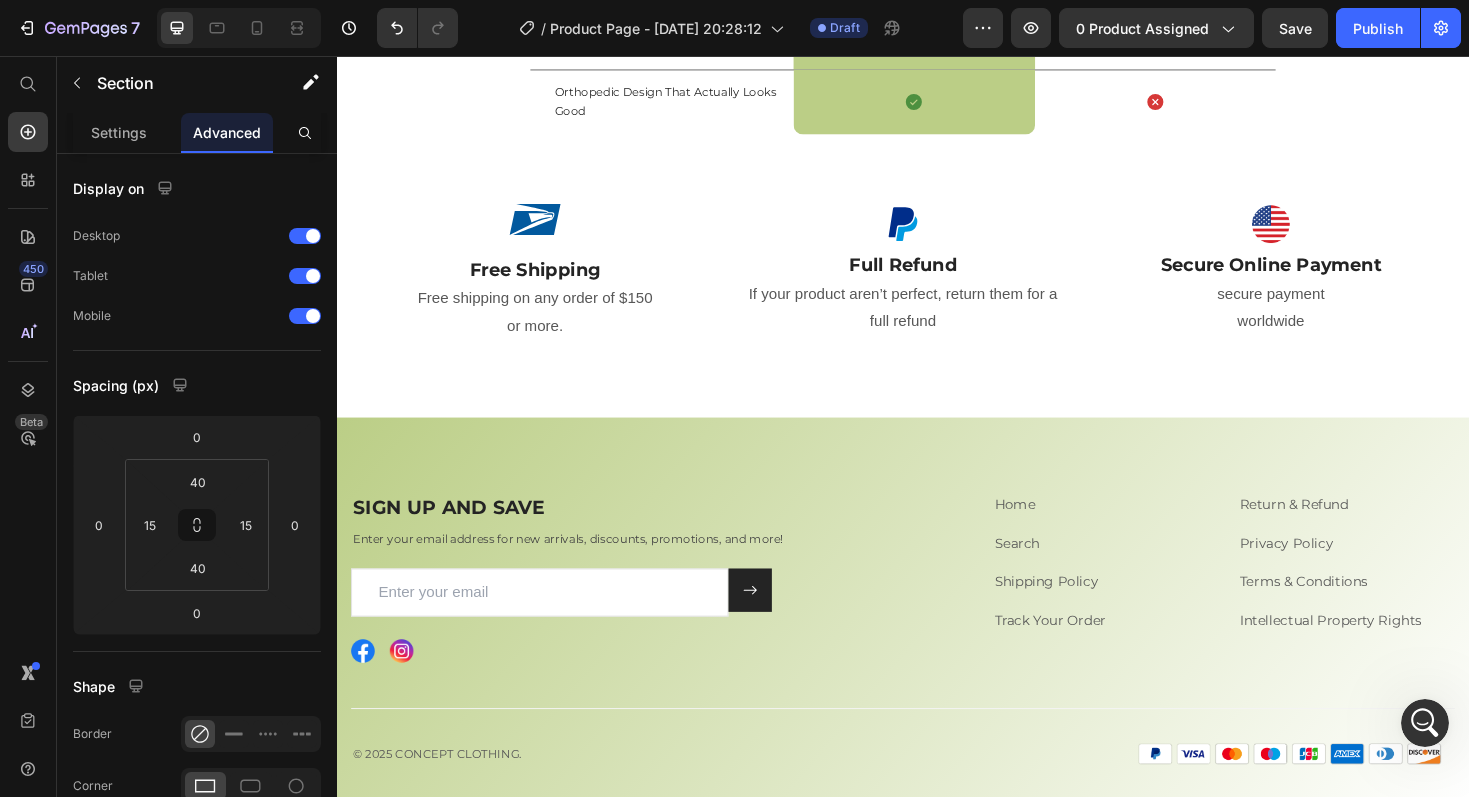 scroll, scrollTop: 4036, scrollLeft: 0, axis: vertical 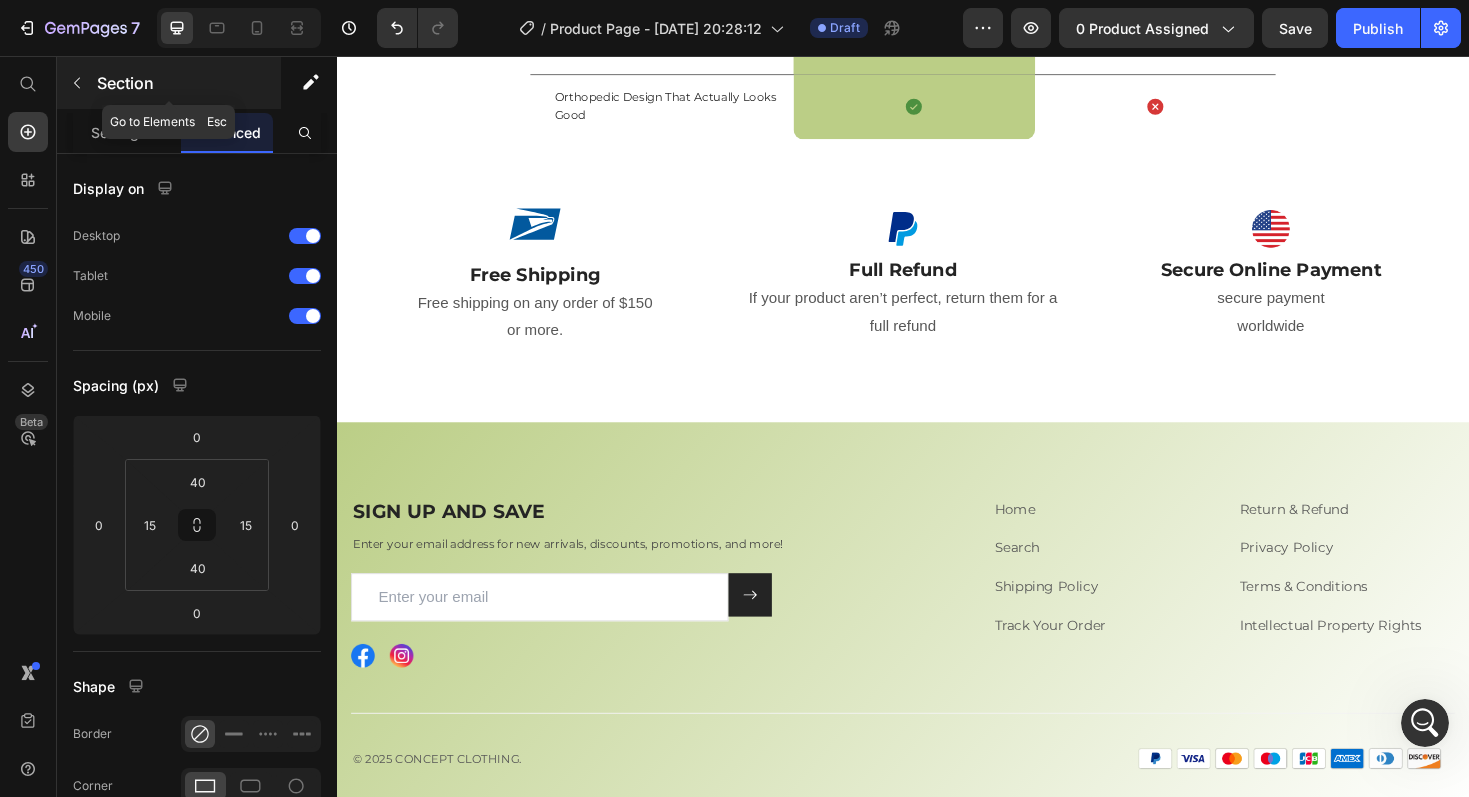 click at bounding box center (77, 83) 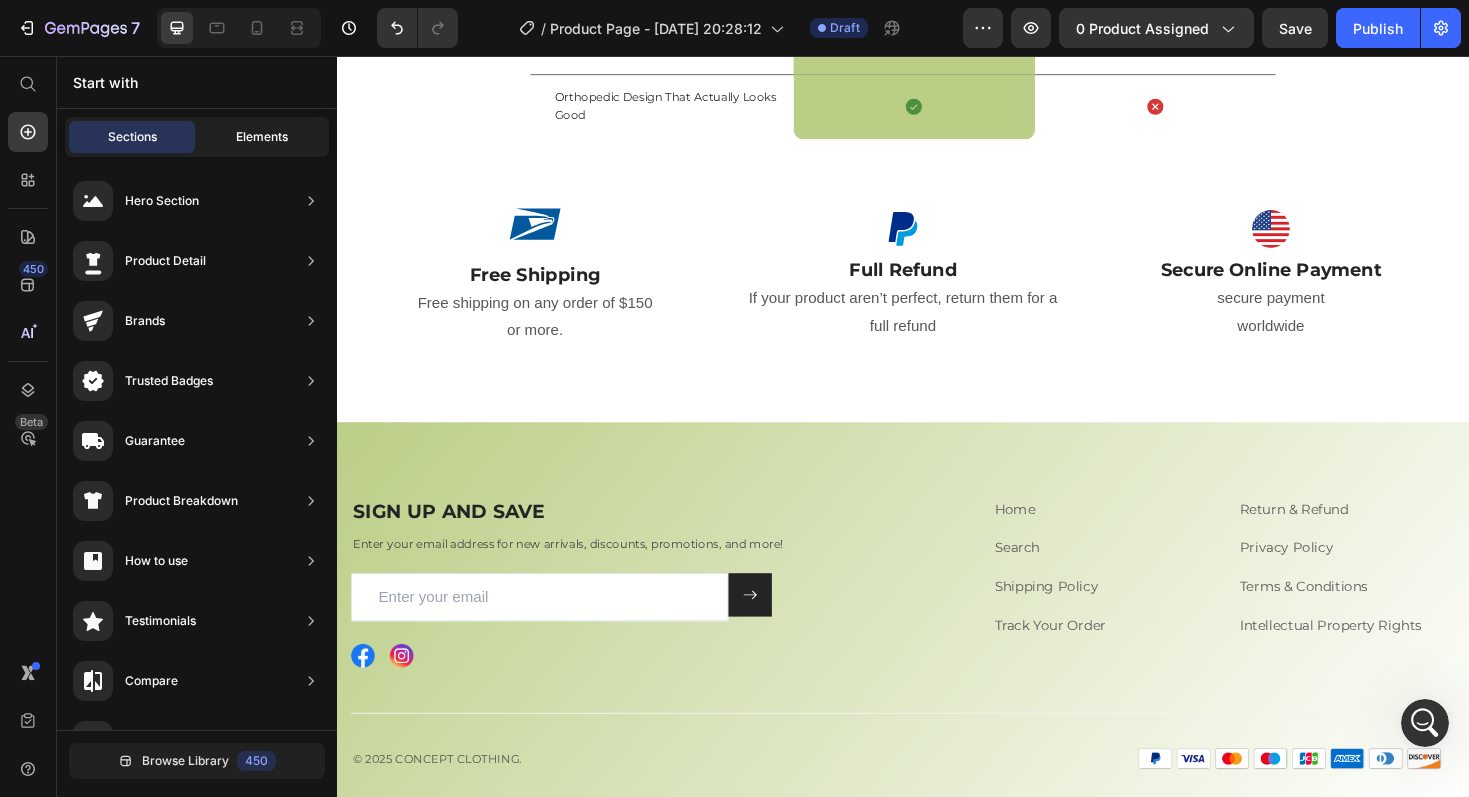 click on "Elements" at bounding box center (262, 137) 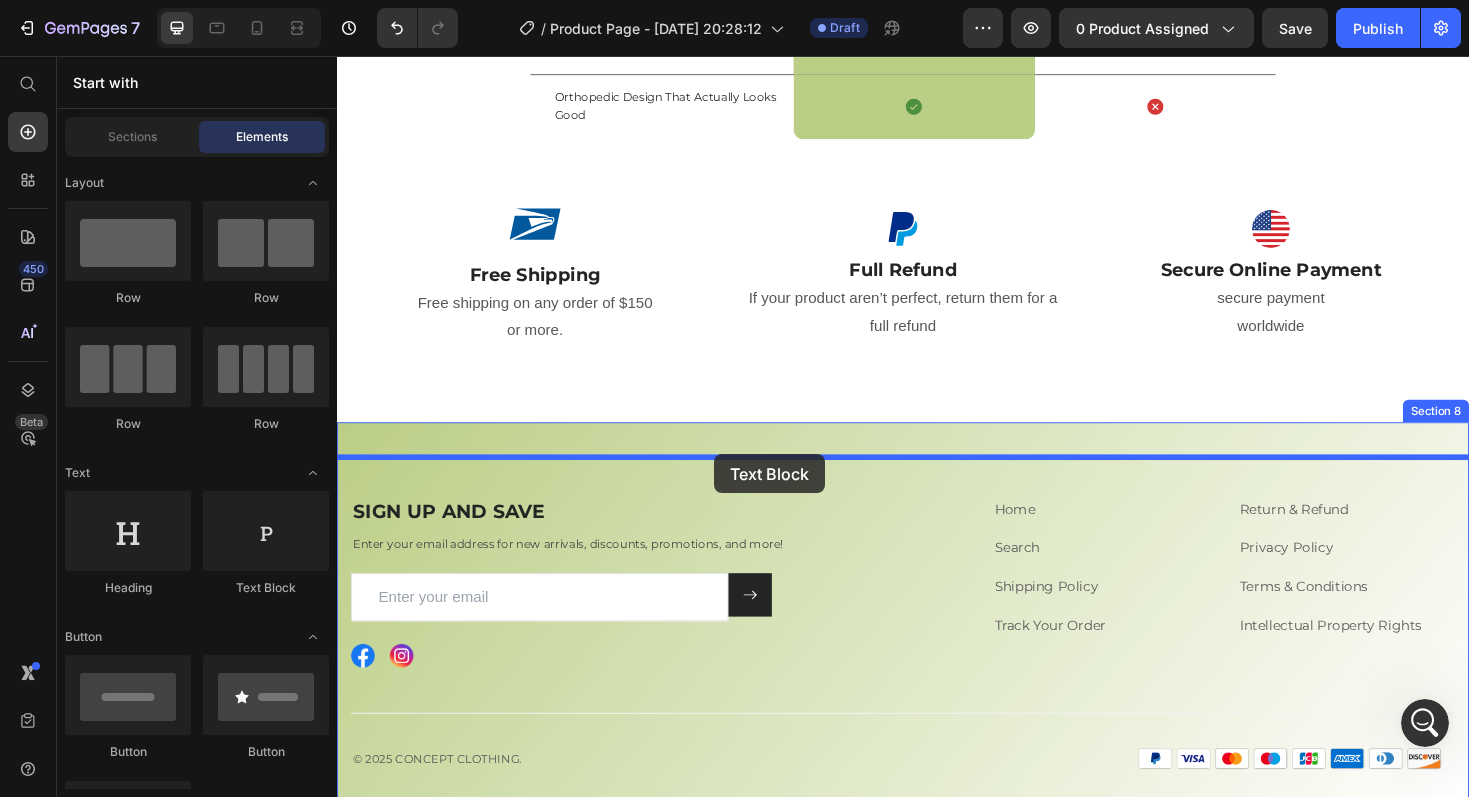 drag, startPoint x: 604, startPoint y: 587, endPoint x: 737, endPoint y: 478, distance: 171.9593 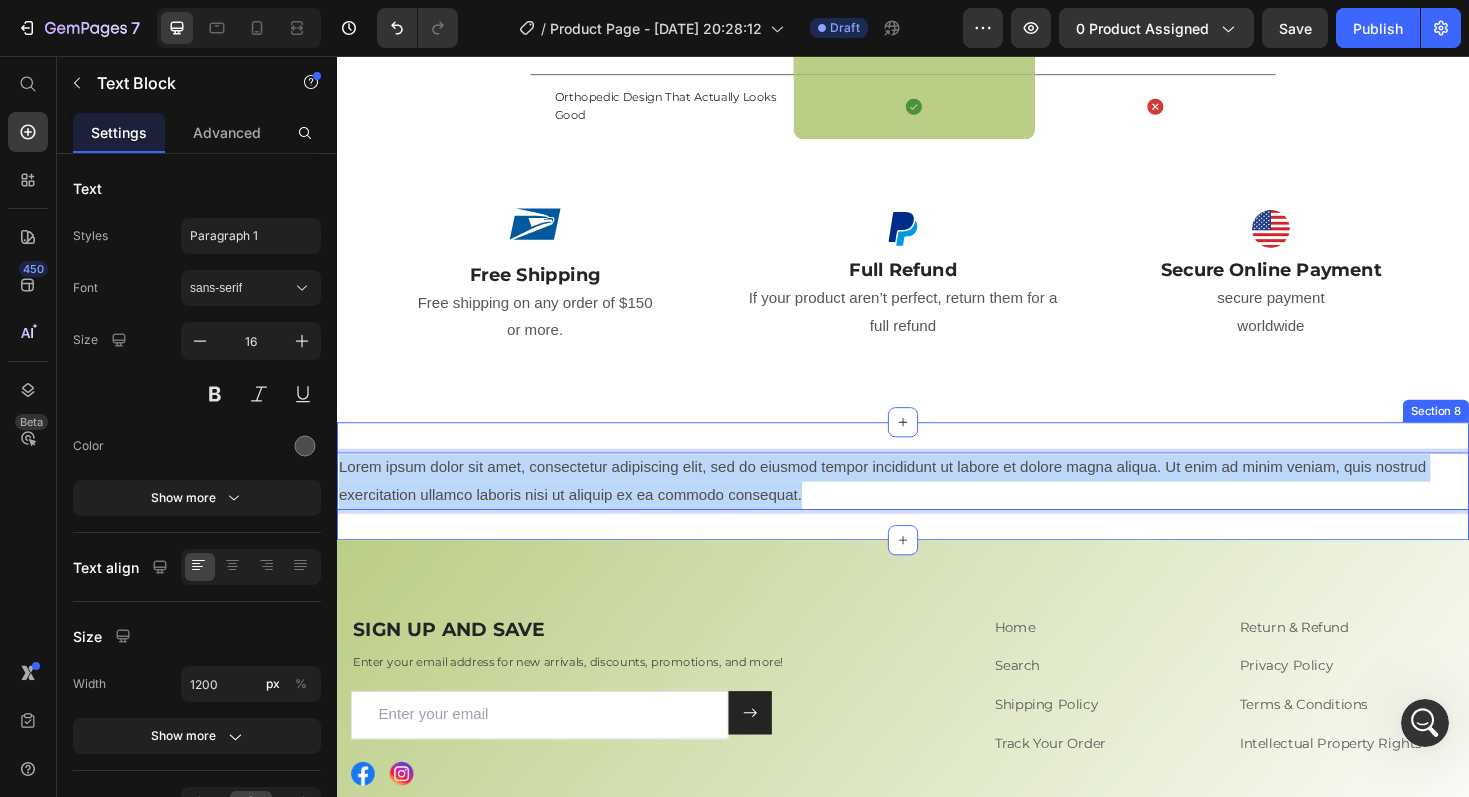 drag, startPoint x: 847, startPoint y: 558, endPoint x: 435, endPoint y: 491, distance: 417.41226 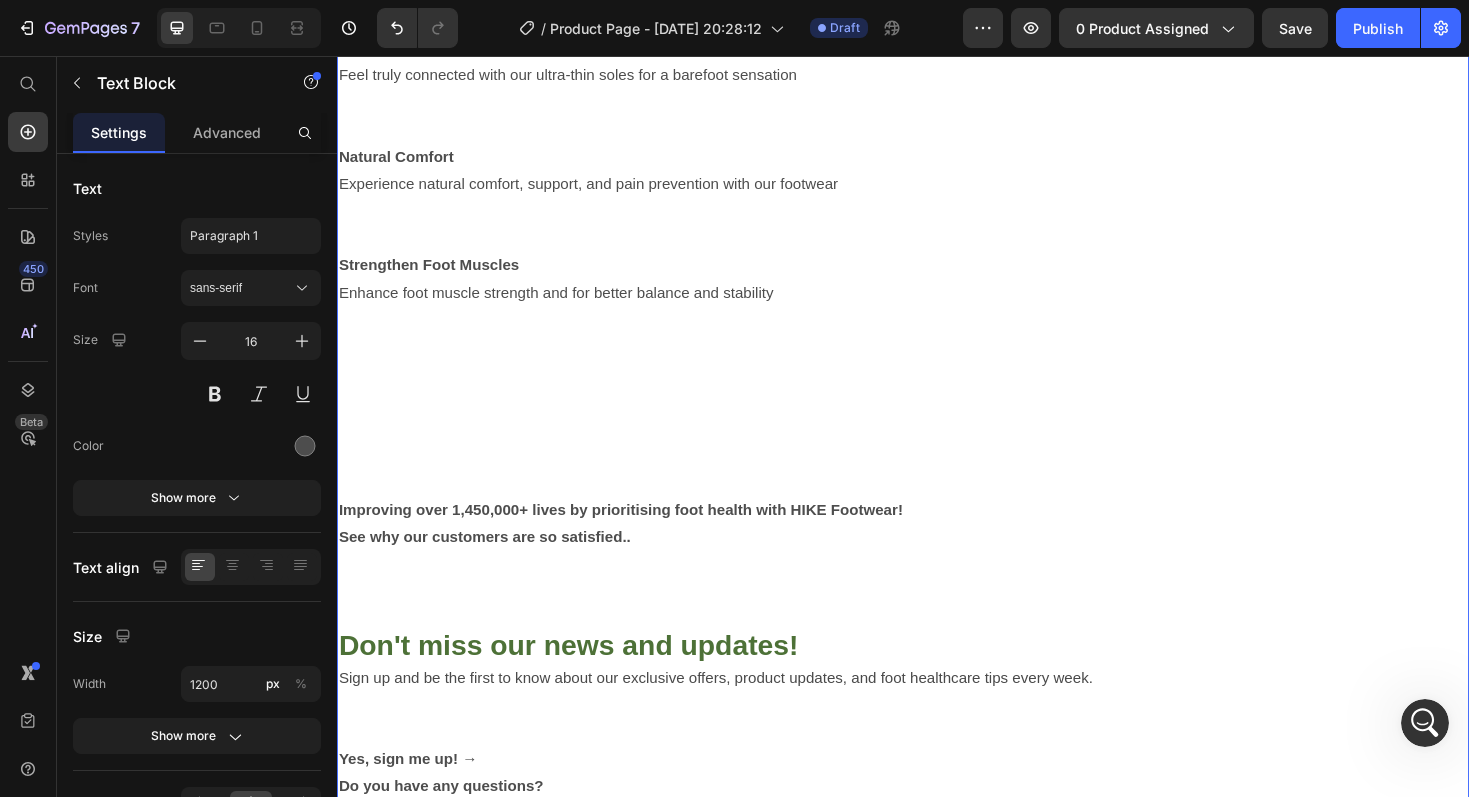 scroll, scrollTop: 5957, scrollLeft: 0, axis: vertical 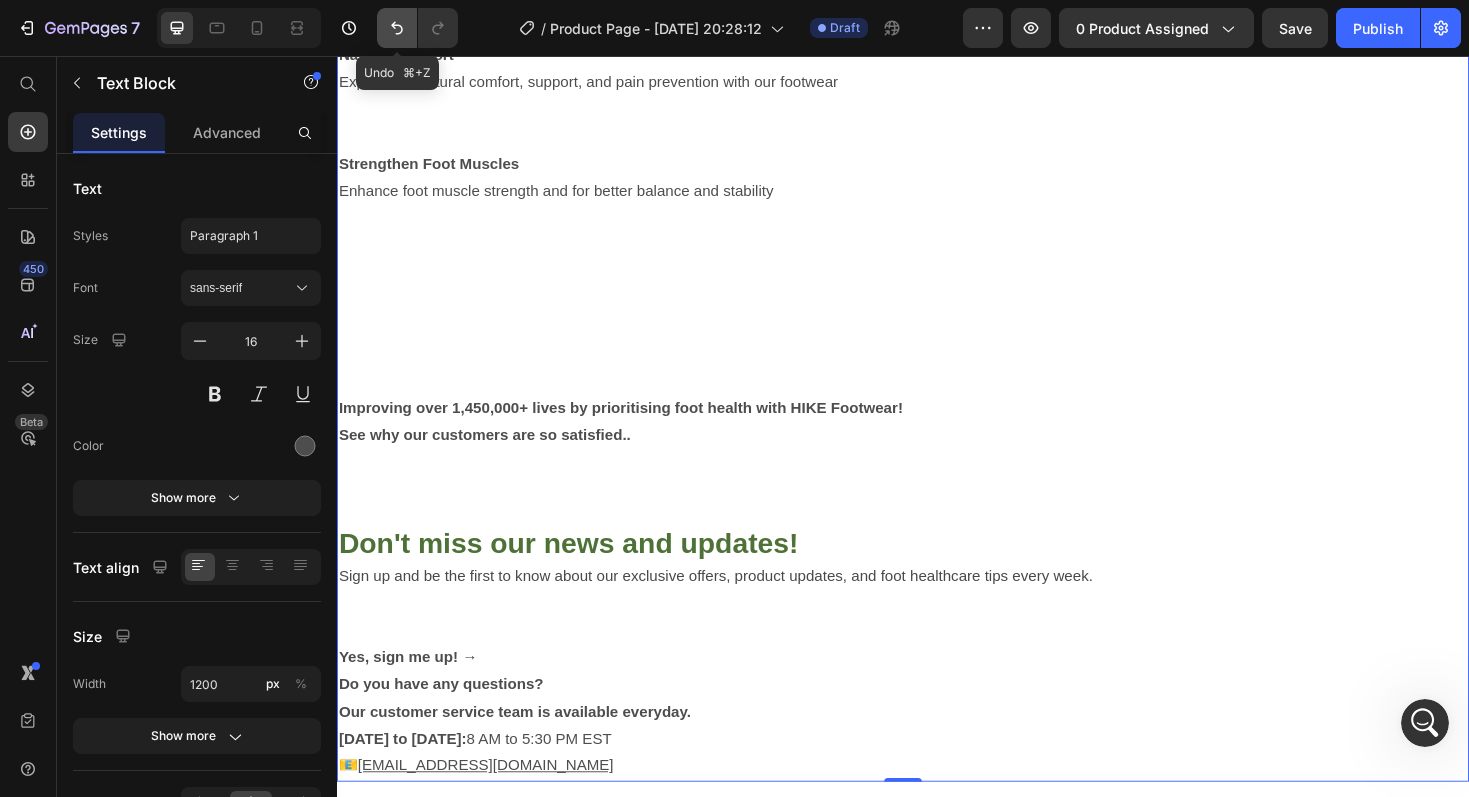 click 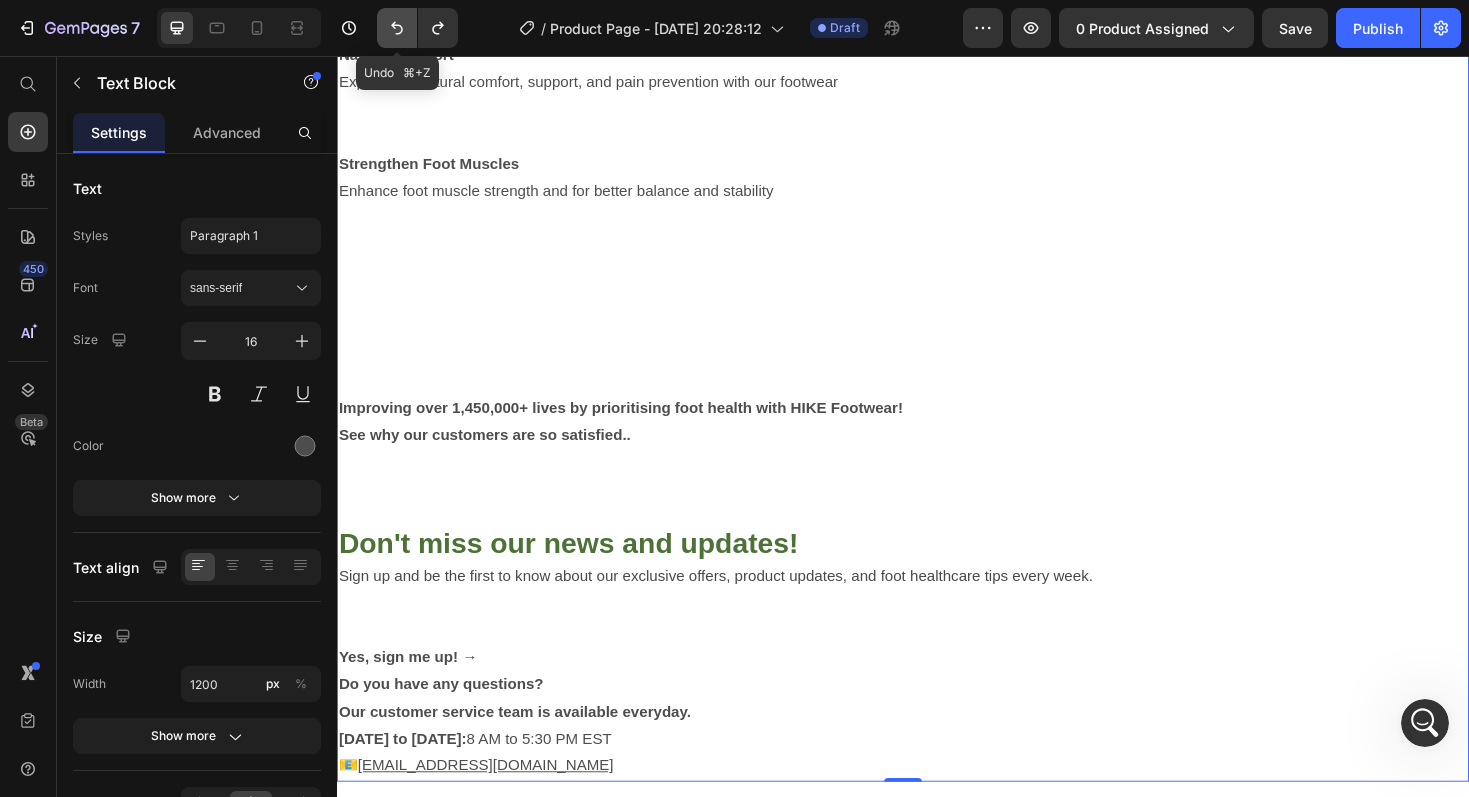 click 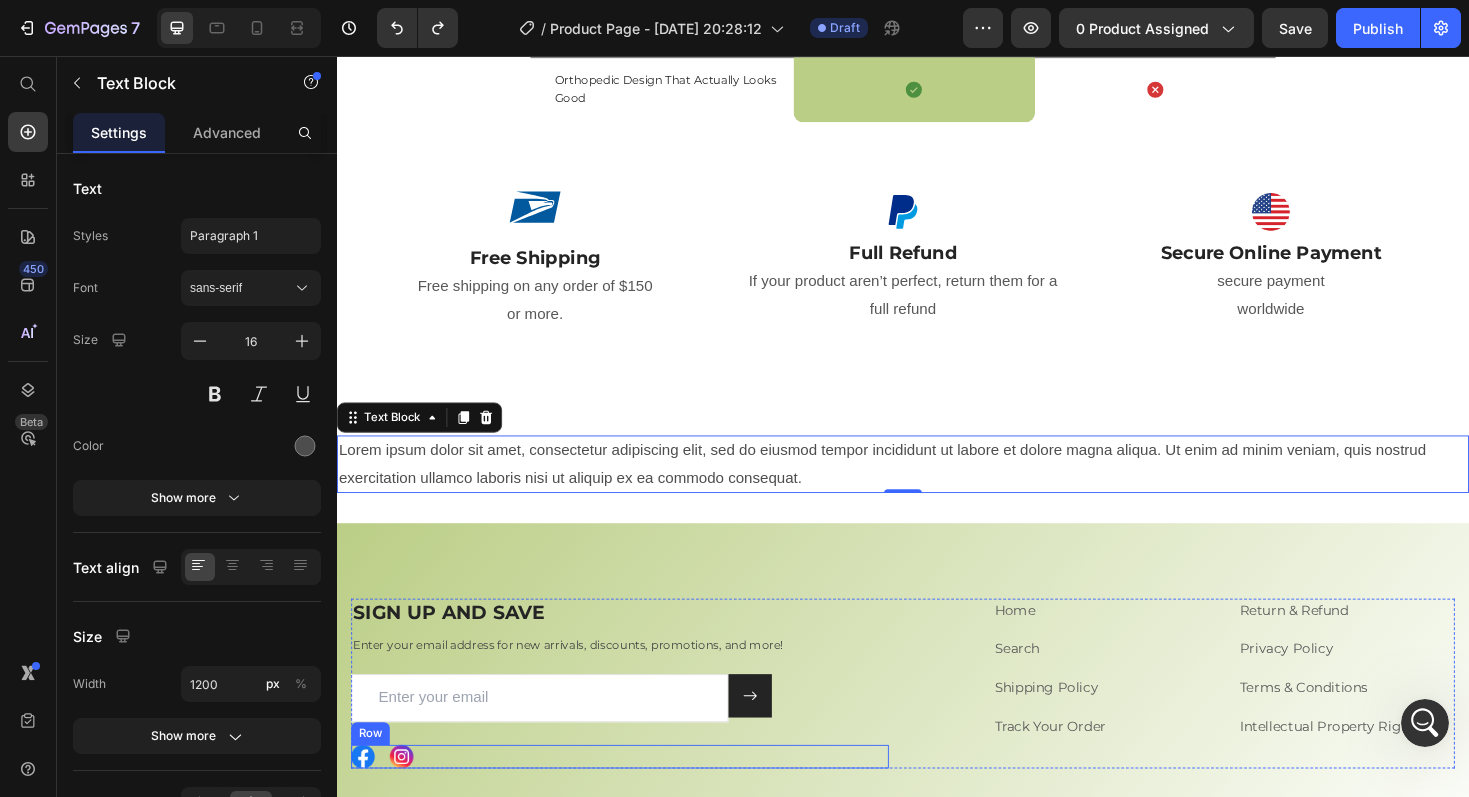 scroll, scrollTop: 4055, scrollLeft: 0, axis: vertical 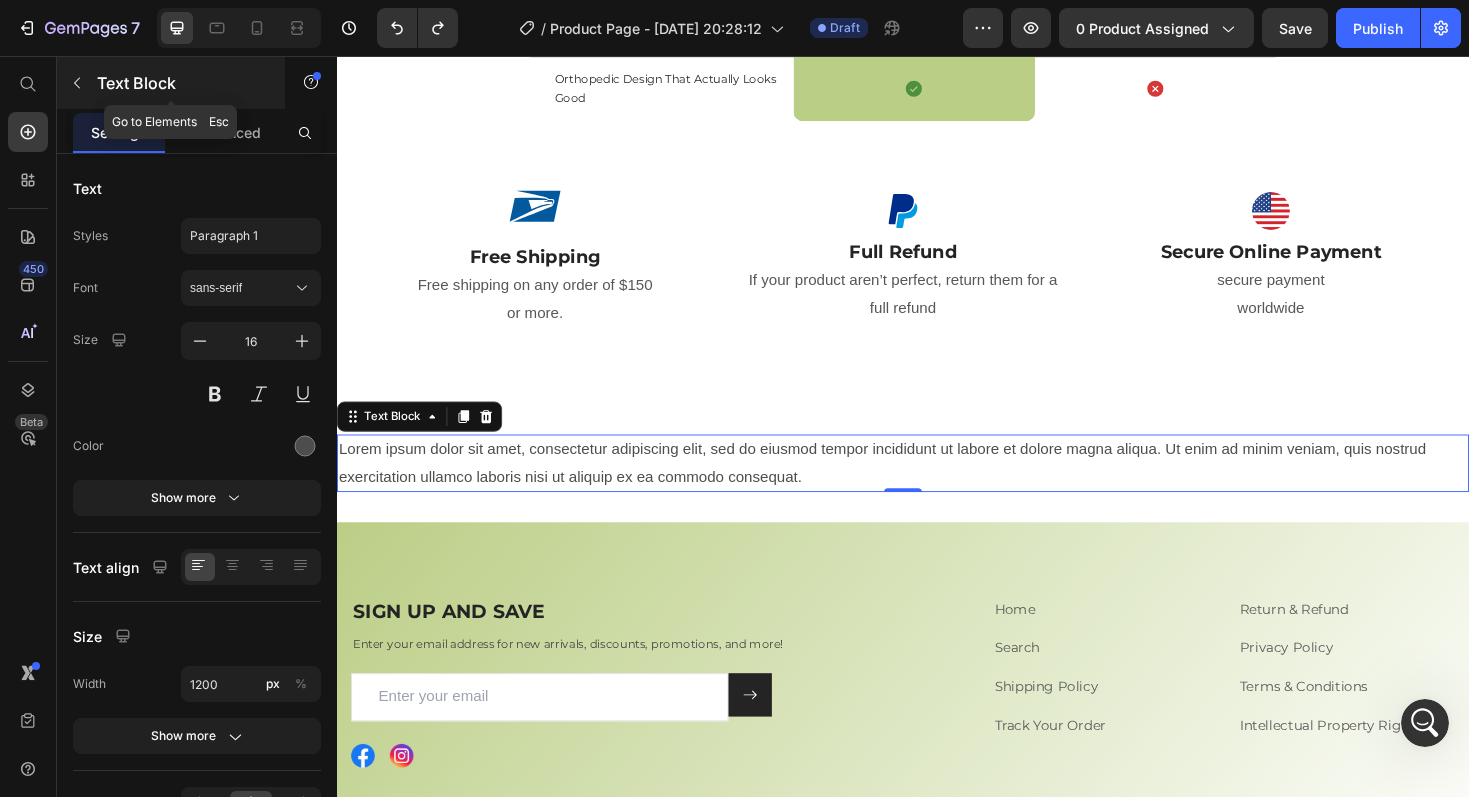 click 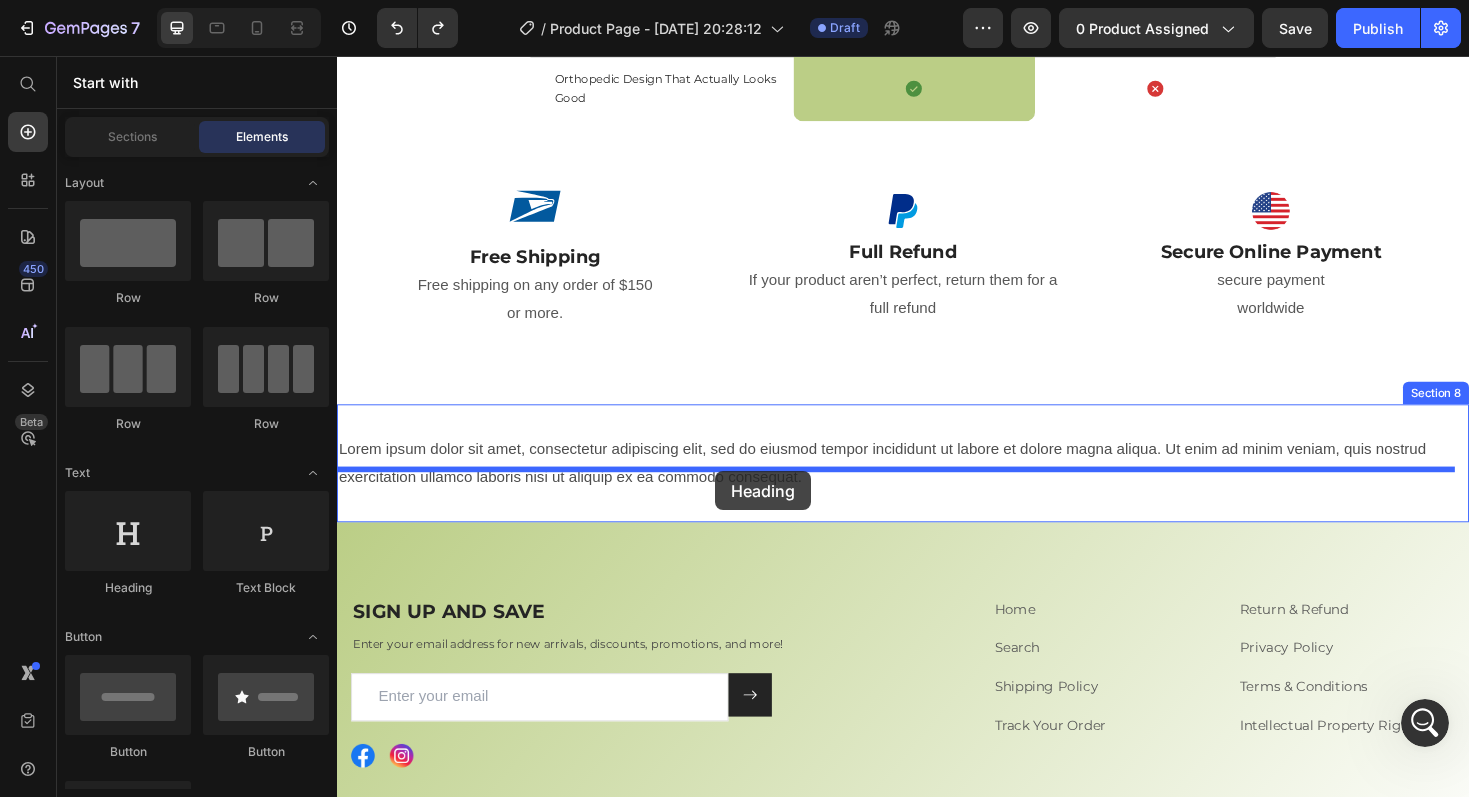 drag, startPoint x: 479, startPoint y: 571, endPoint x: 738, endPoint y: 496, distance: 269.6405 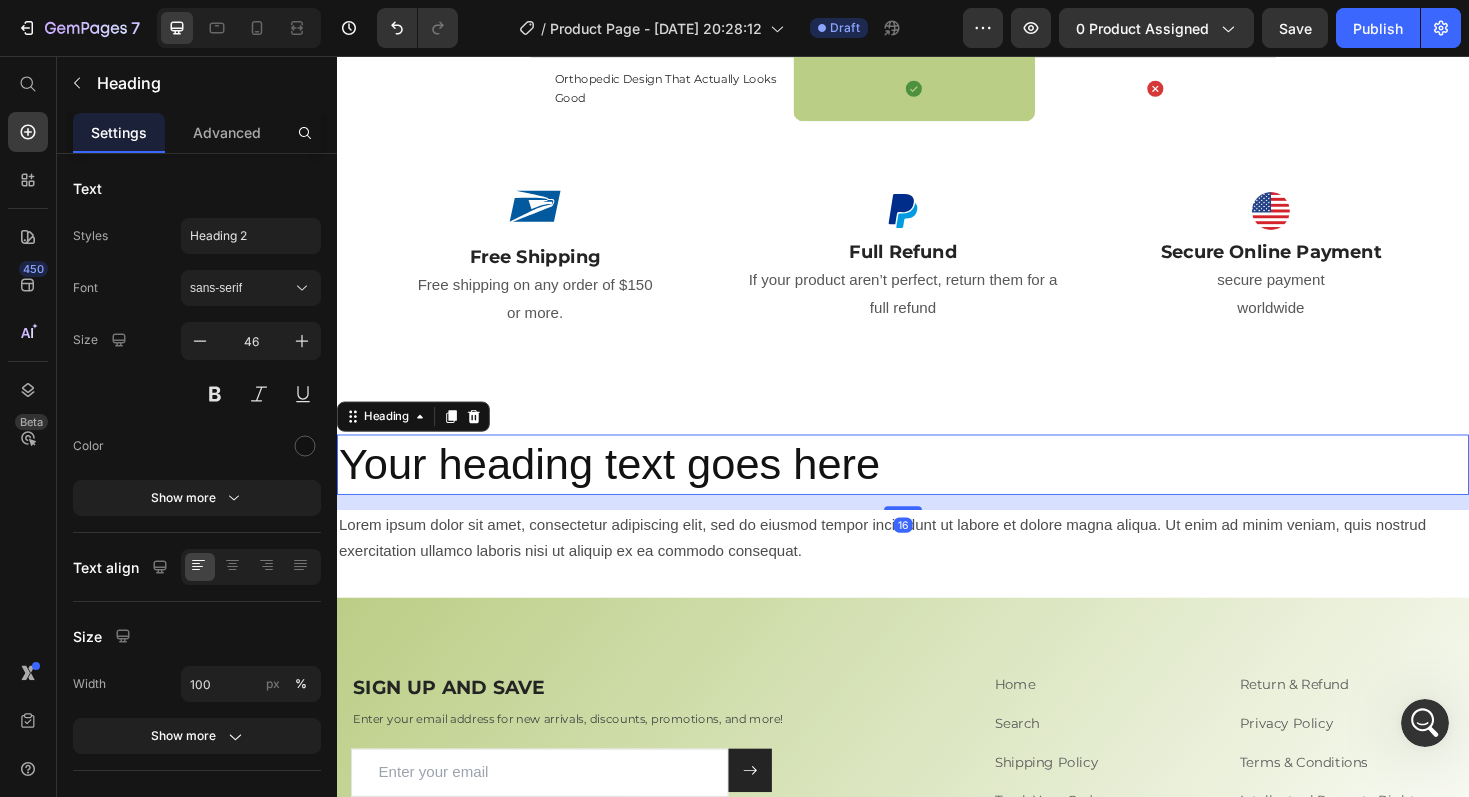 click on "Your heading text goes here" at bounding box center (937, 489) 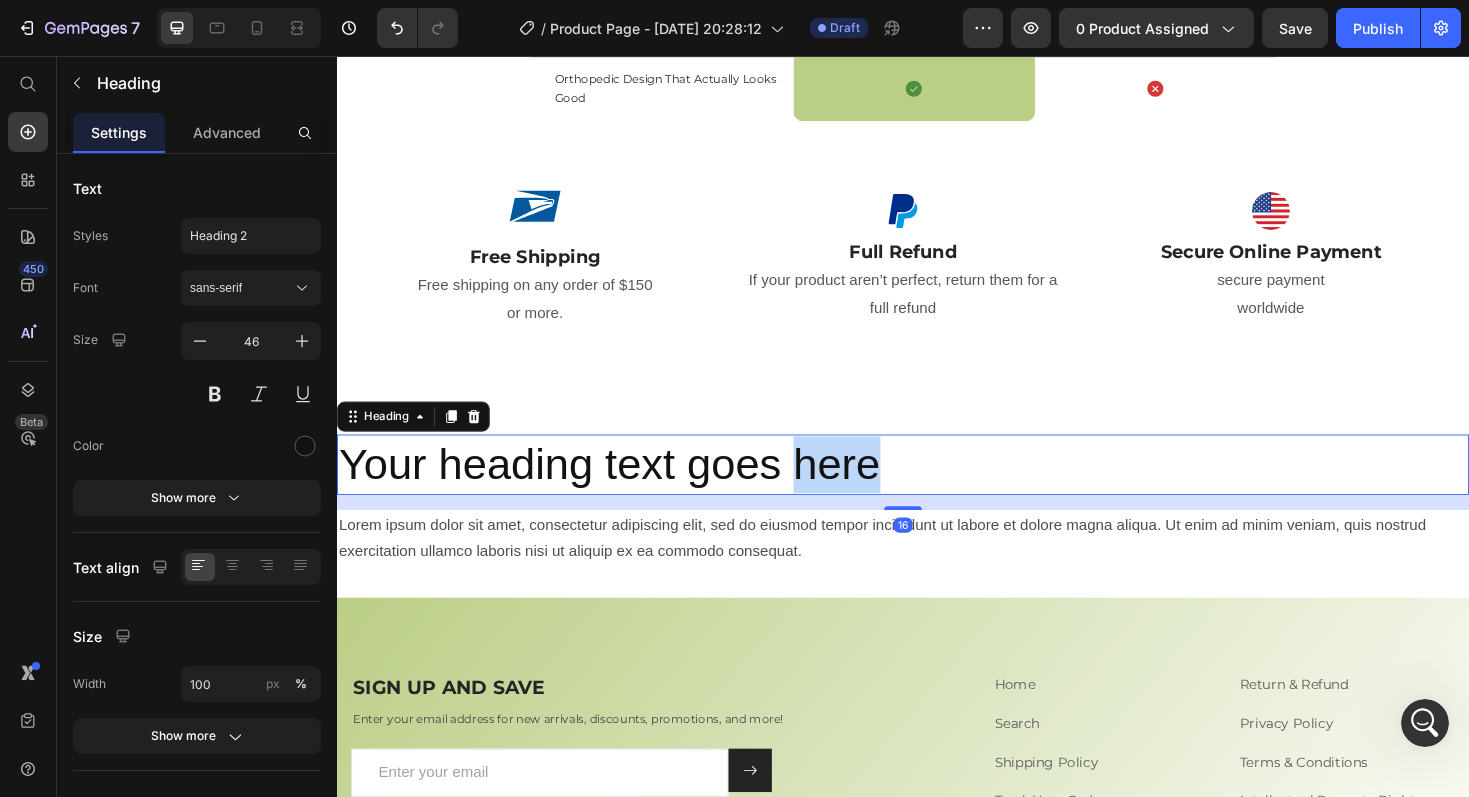 click on "Your heading text goes here" at bounding box center [937, 489] 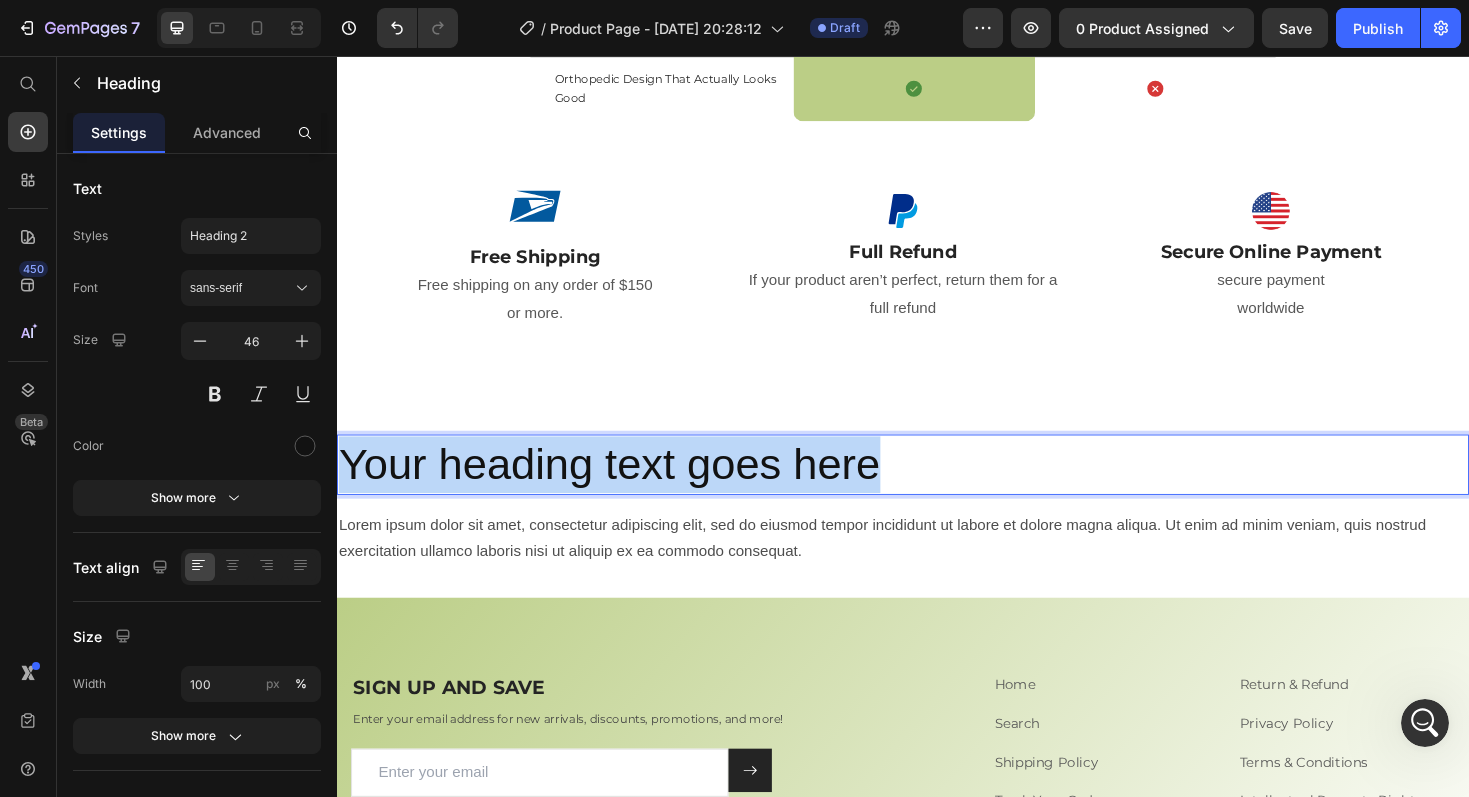 click on "Your heading text goes here" at bounding box center [937, 489] 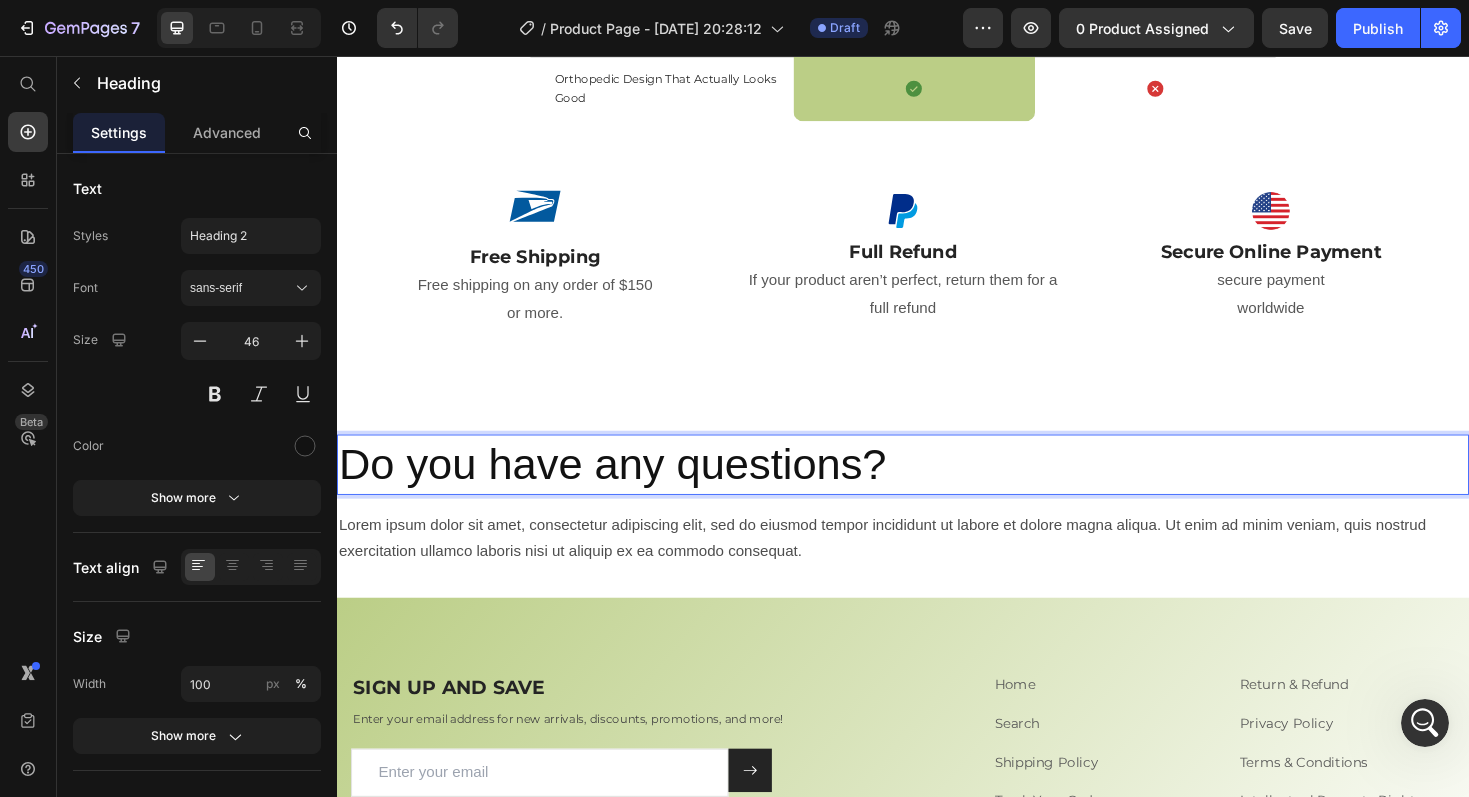 click on "Do you have any questions?" at bounding box center (937, 489) 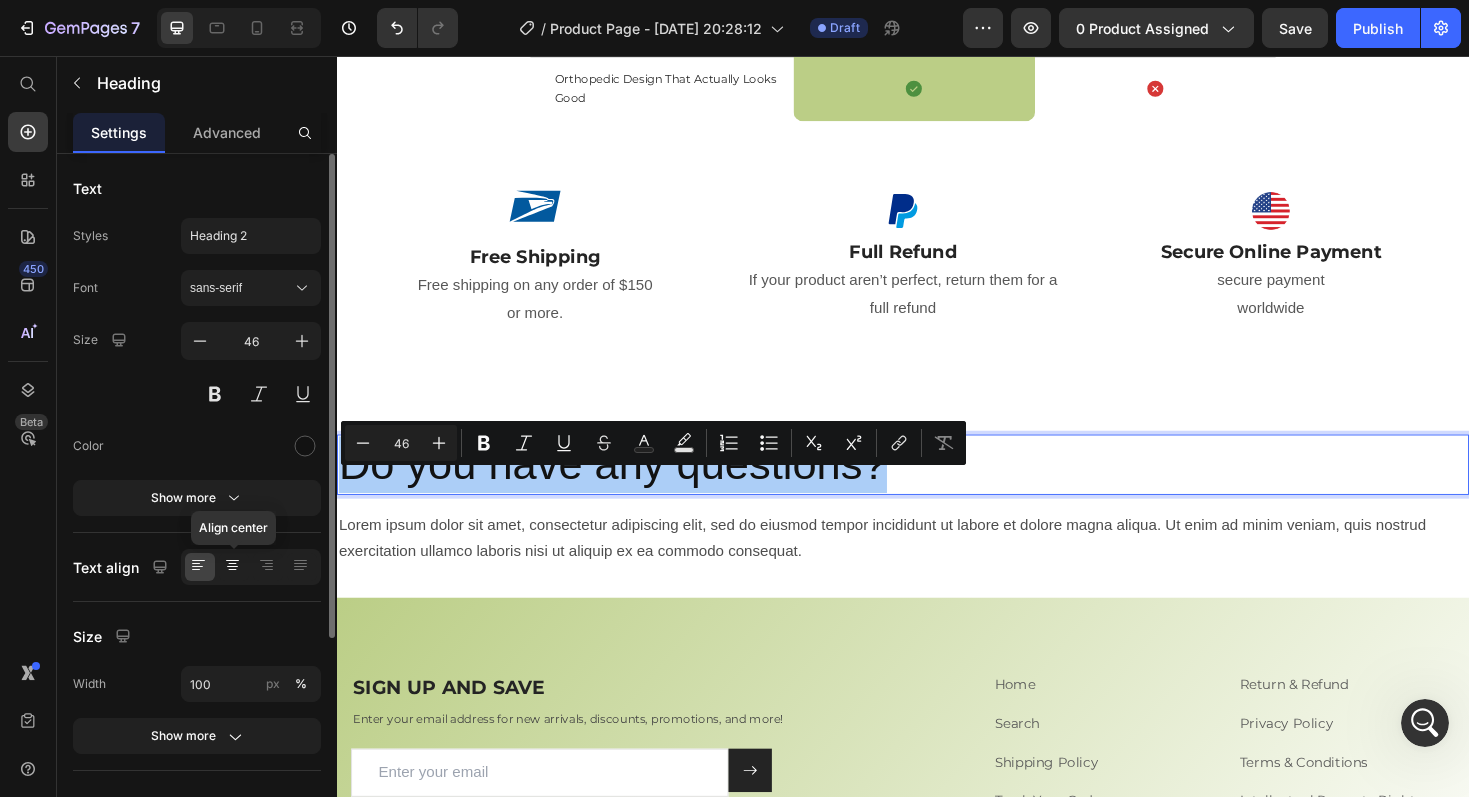 click 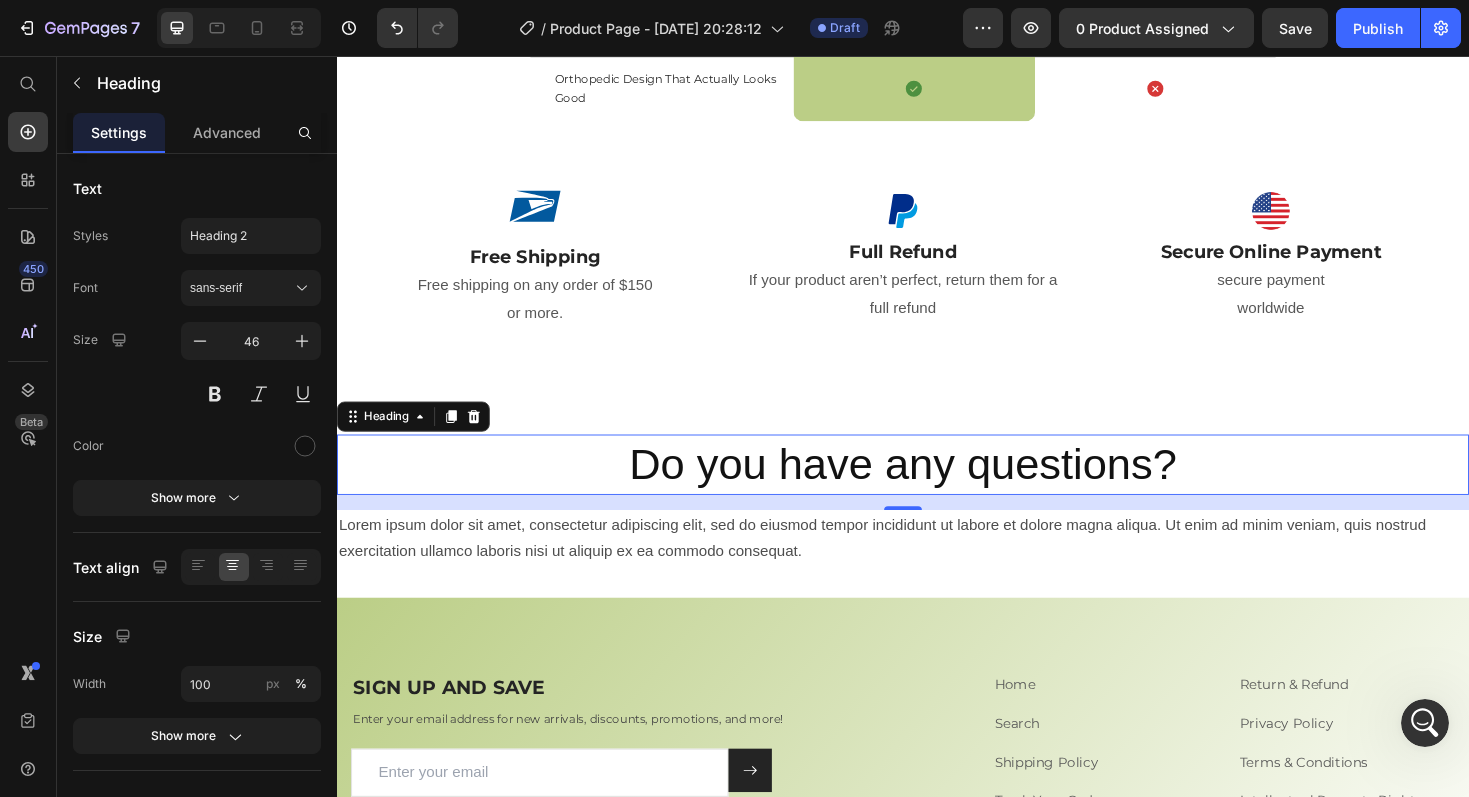 click on "Do you have any questions?" at bounding box center [937, 489] 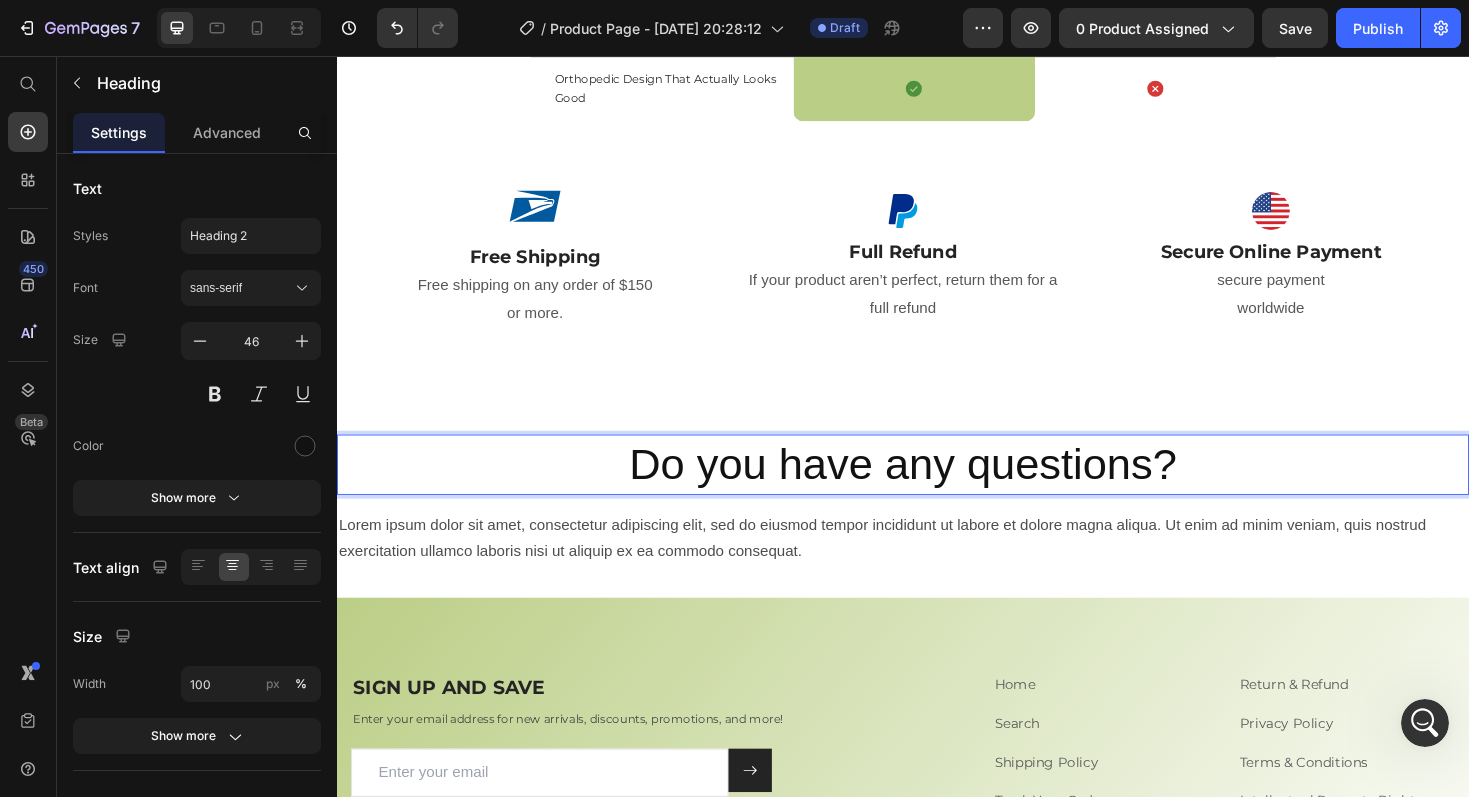 click on "Do you have any questions?" at bounding box center (937, 489) 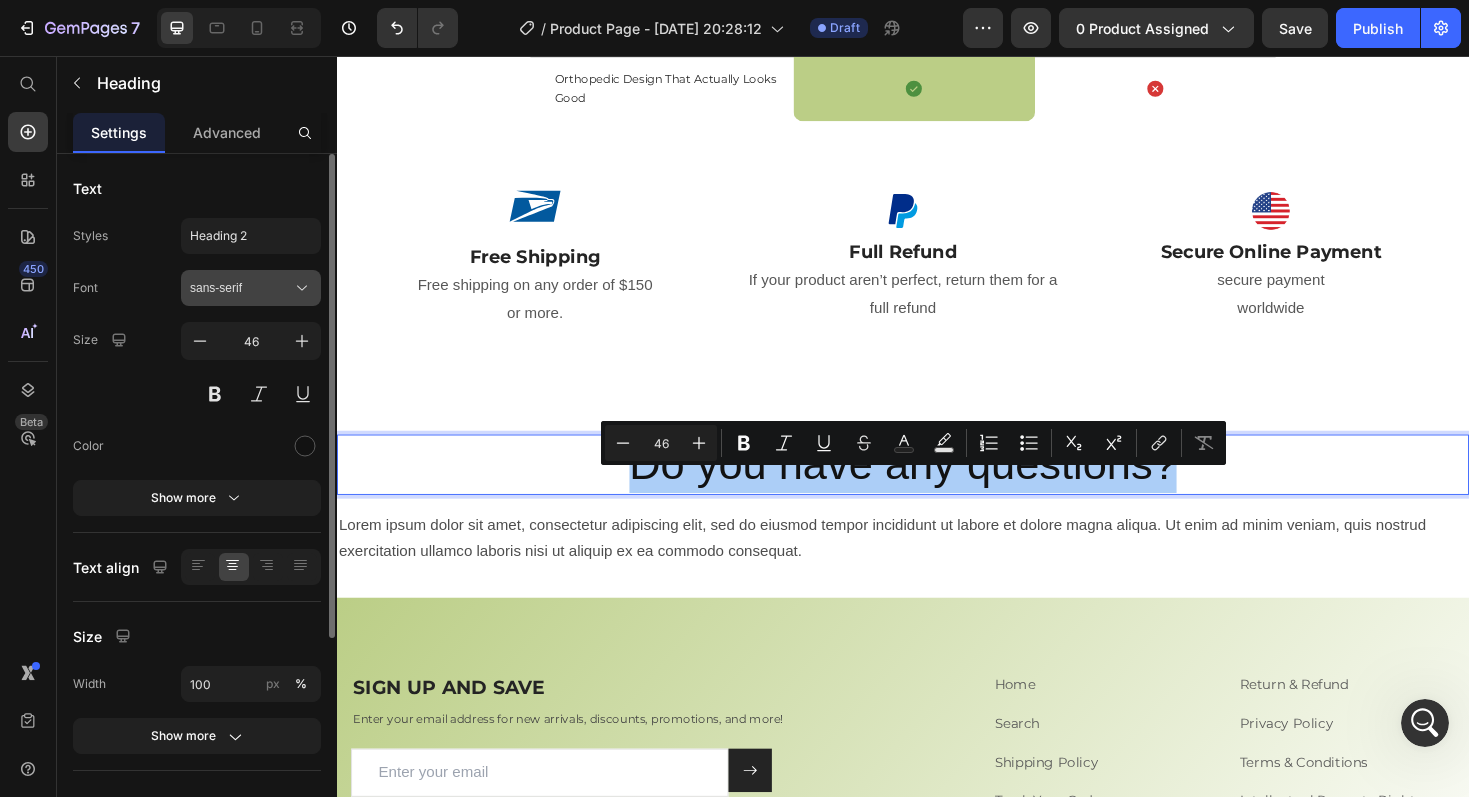 click on "sans-serif" at bounding box center (241, 288) 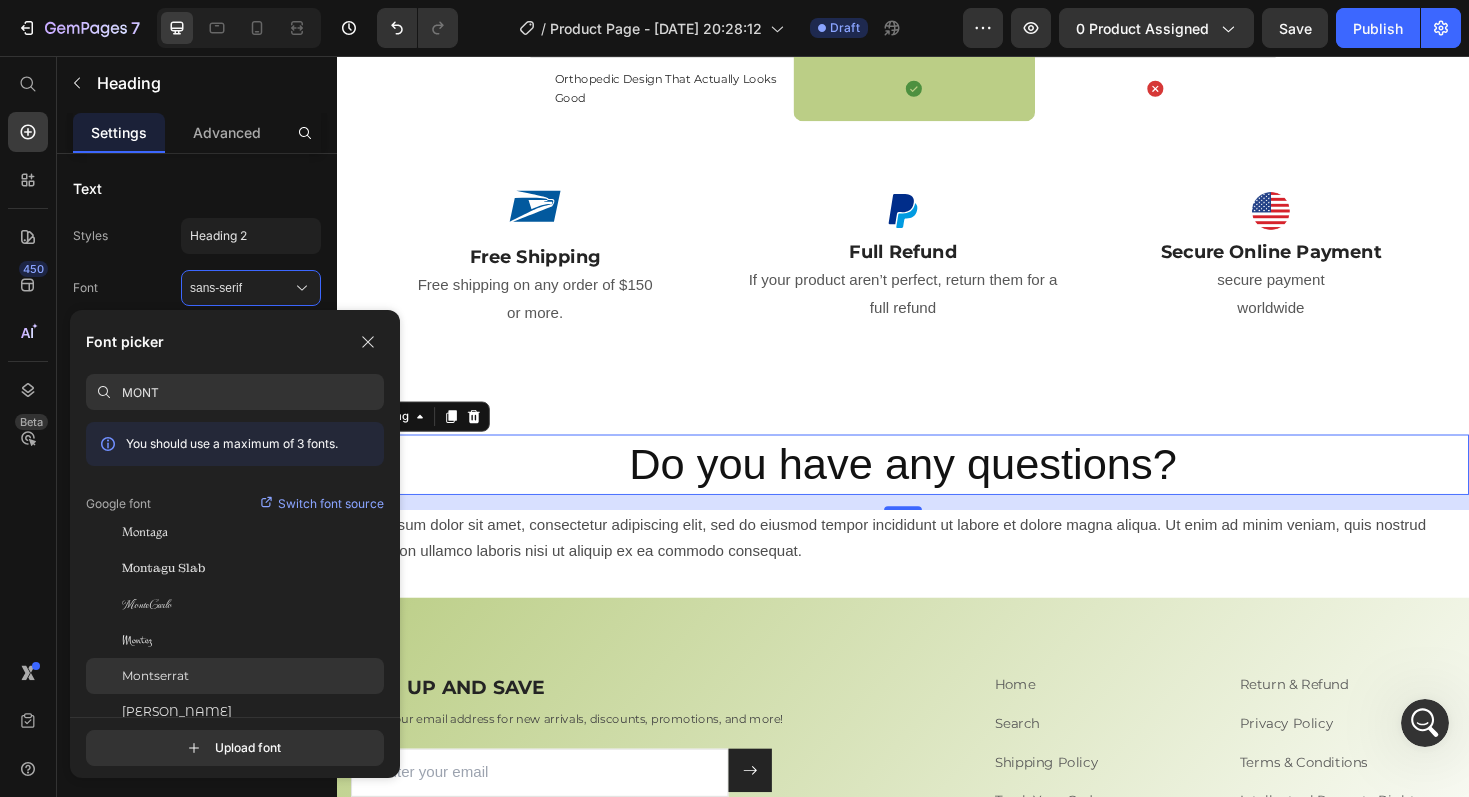 type on "MONT" 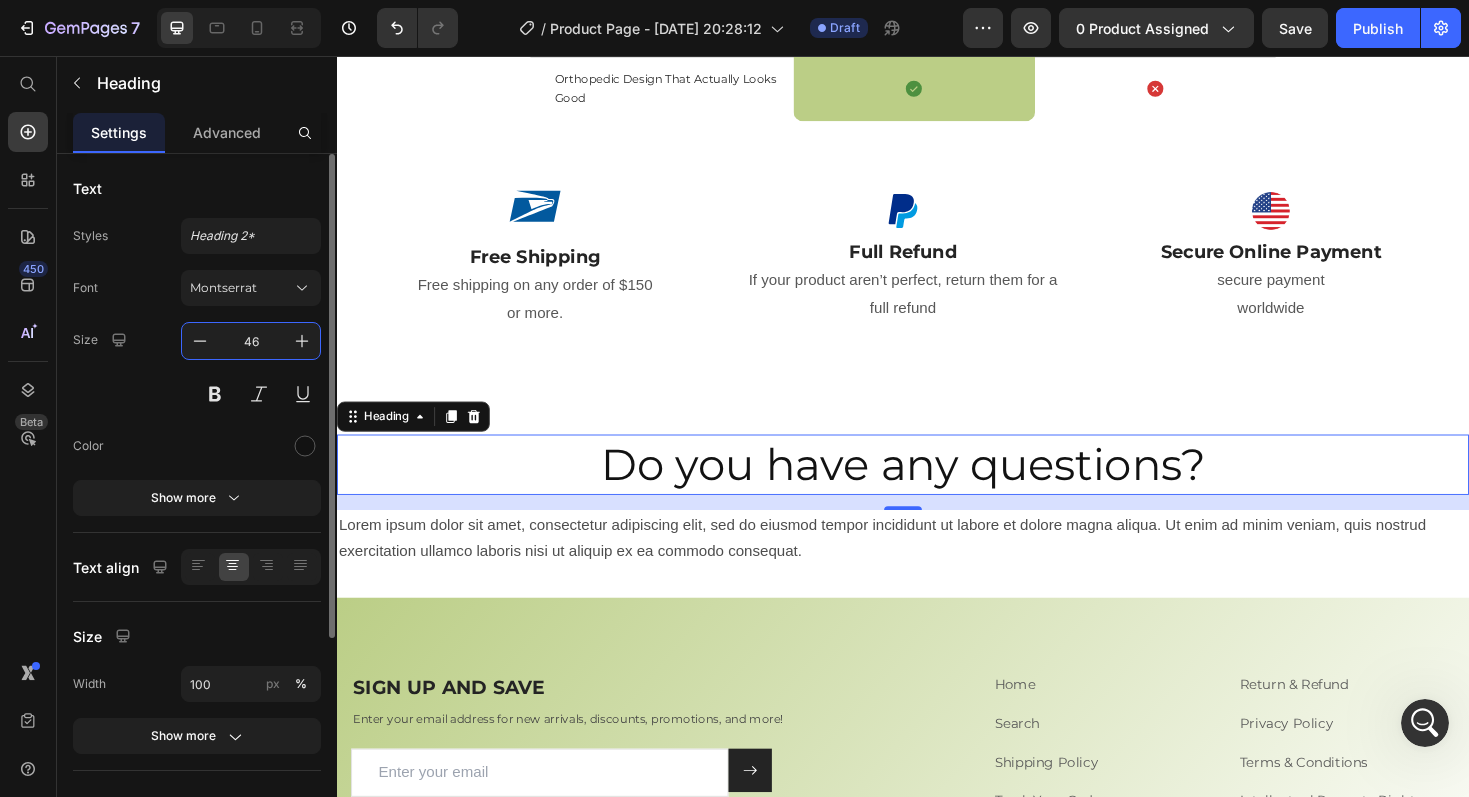 click on "46" at bounding box center [251, 341] 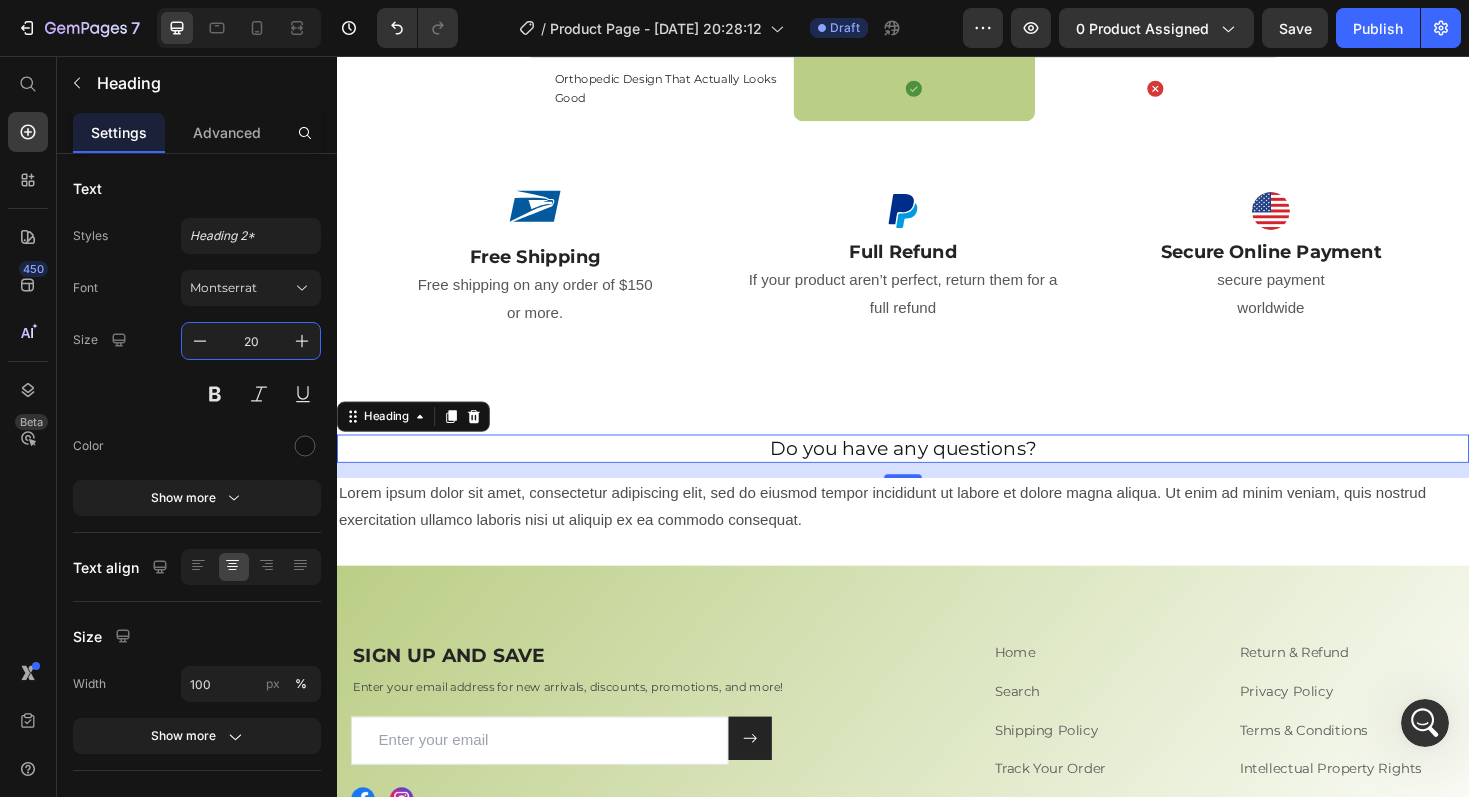 type on "20" 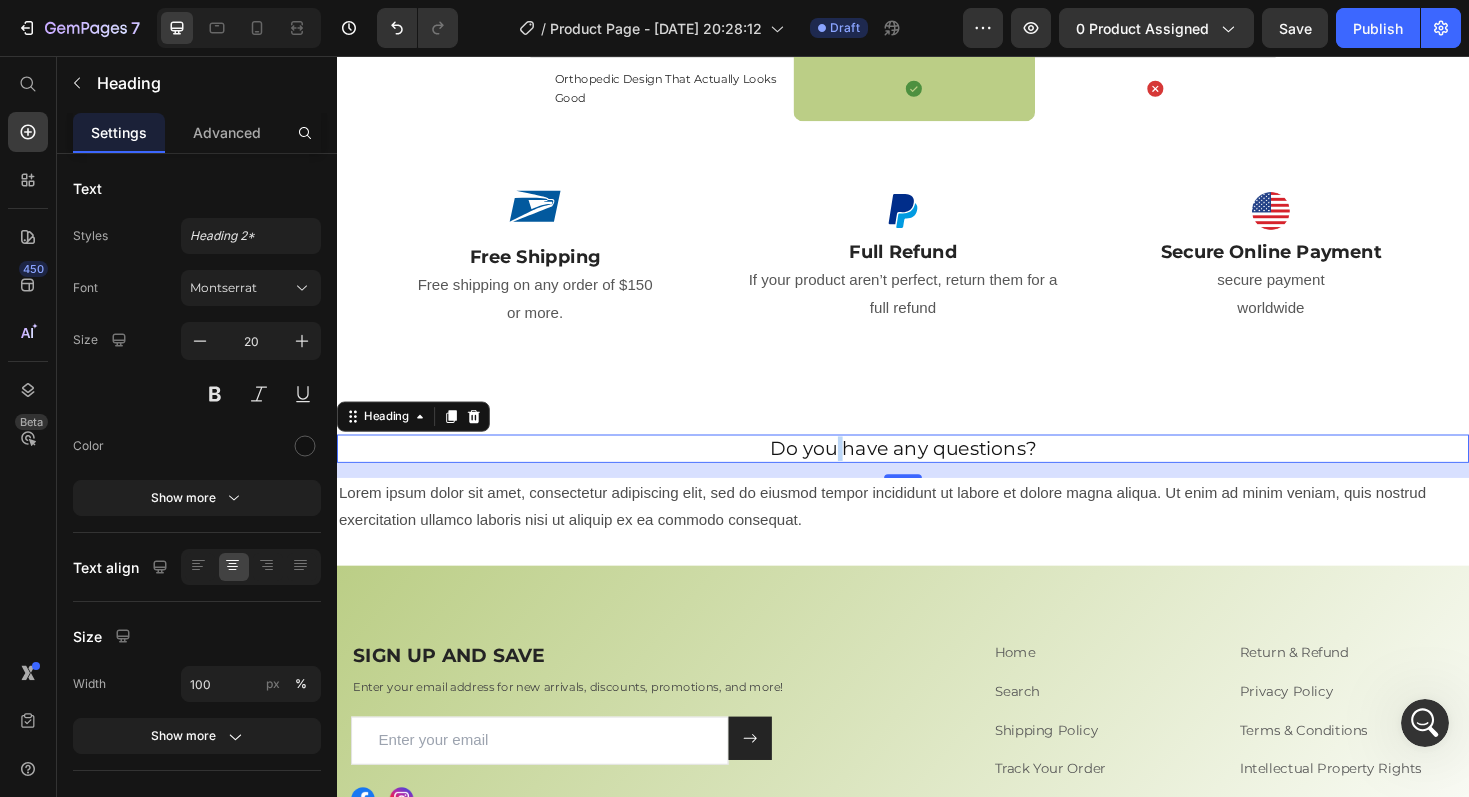 click on "Do you have any questions?" at bounding box center (937, 472) 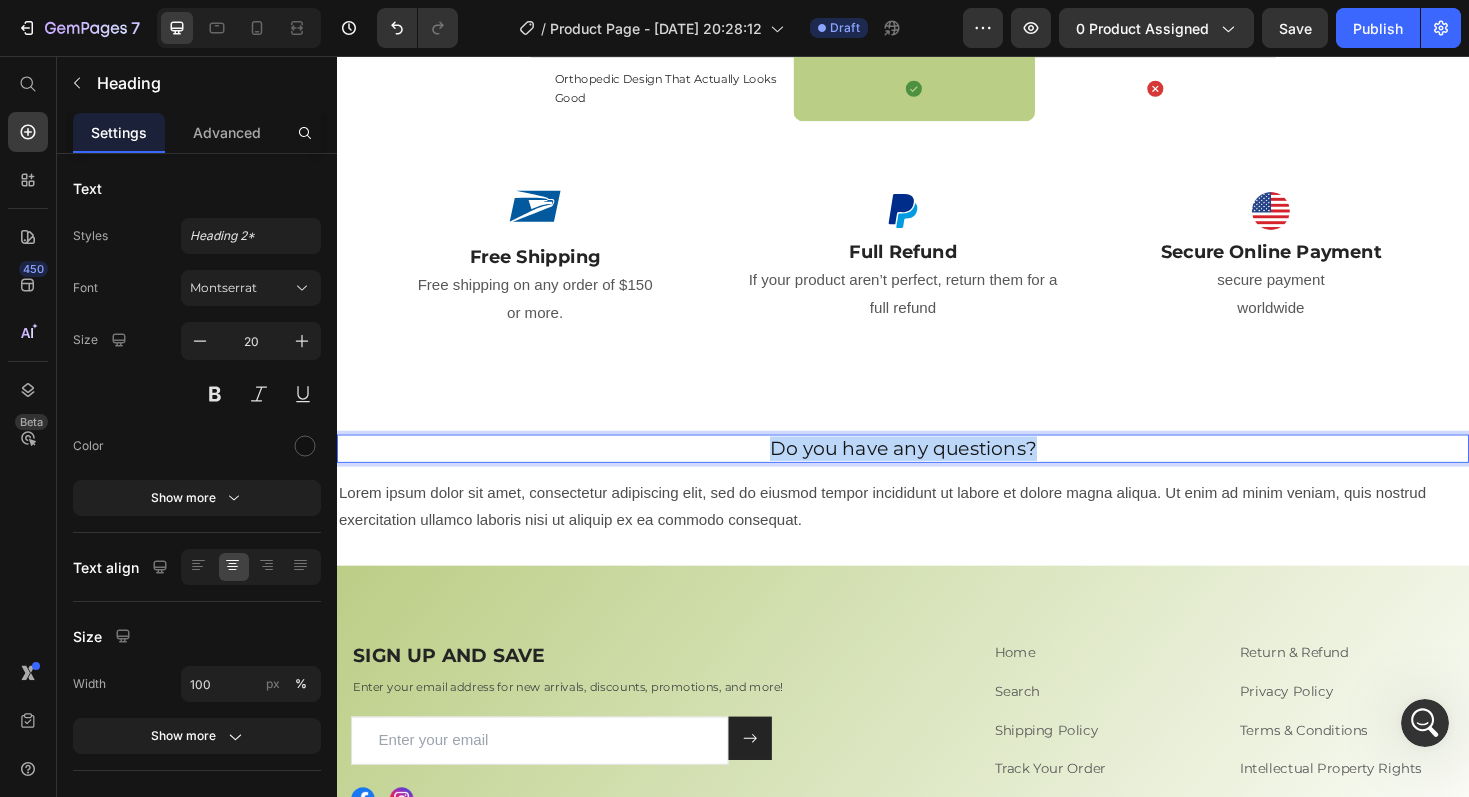 click on "Do you have any questions?" at bounding box center (937, 472) 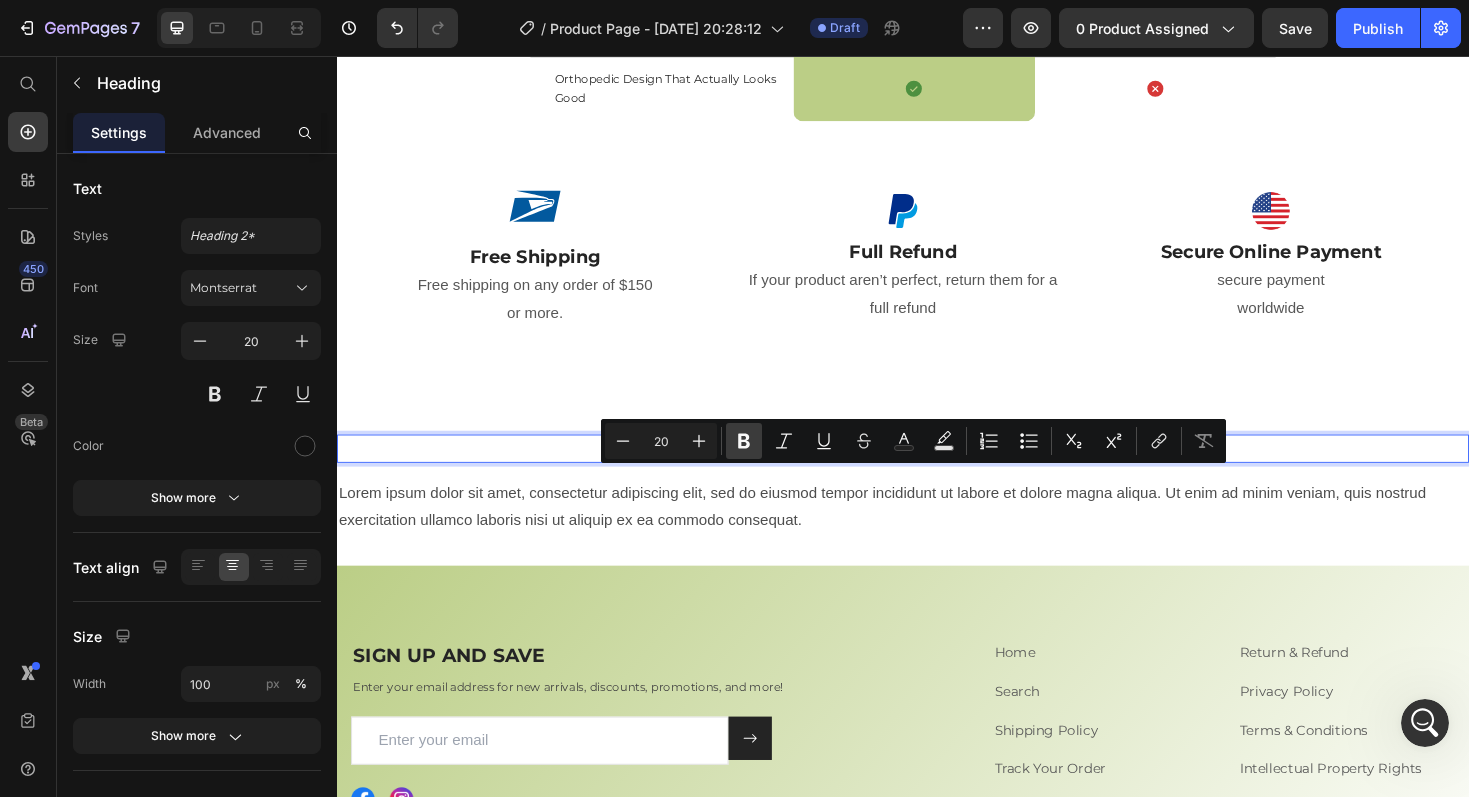 click 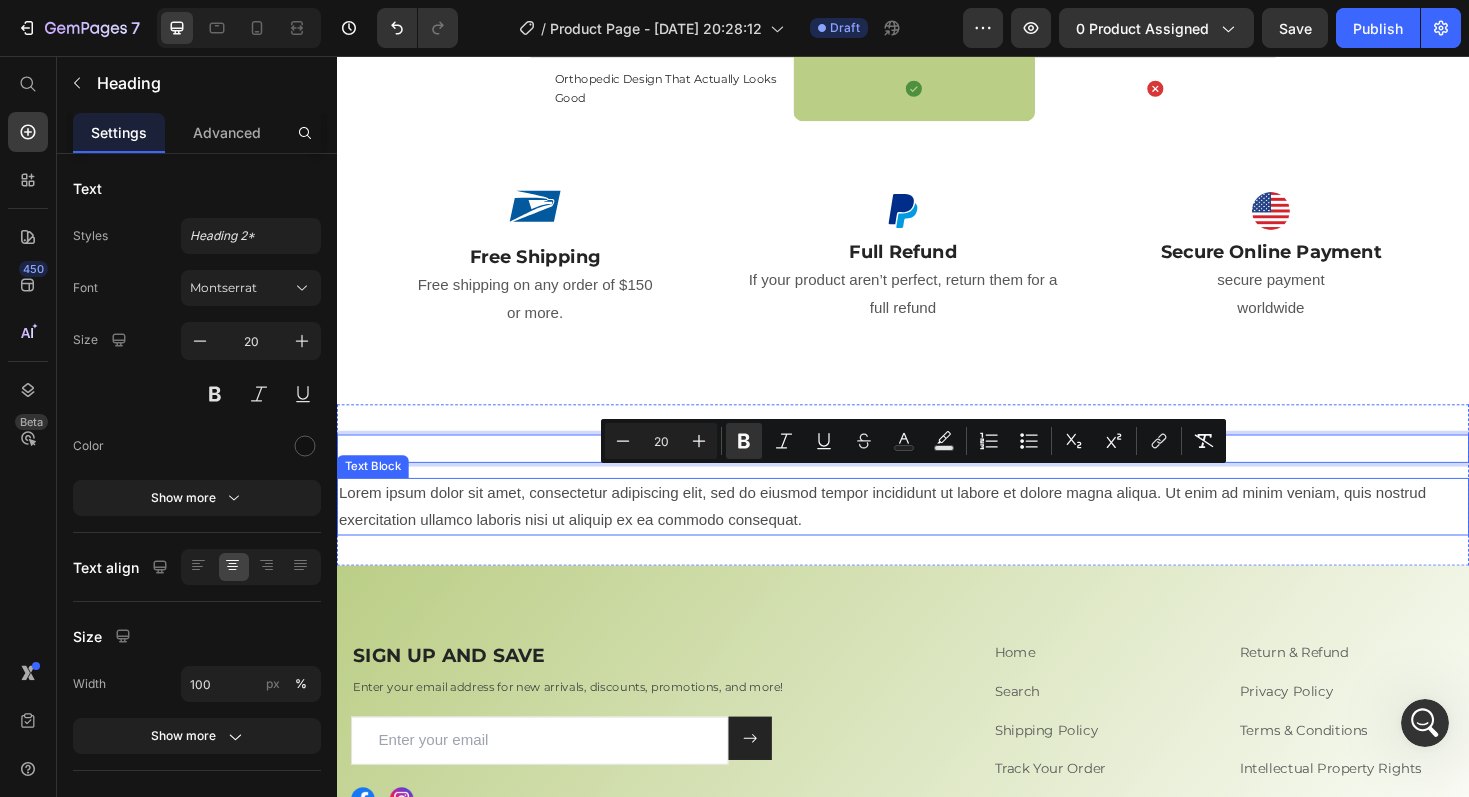 click on "Lorem ipsum dolor sit amet, consectetur adipiscing elit, sed do eiusmod tempor incididunt ut labore et dolore magna aliqua. Ut enim ad minim veniam, quis nostrud exercitation ullamco laboris nisi ut aliquip ex ea commodo consequat." at bounding box center [937, 534] 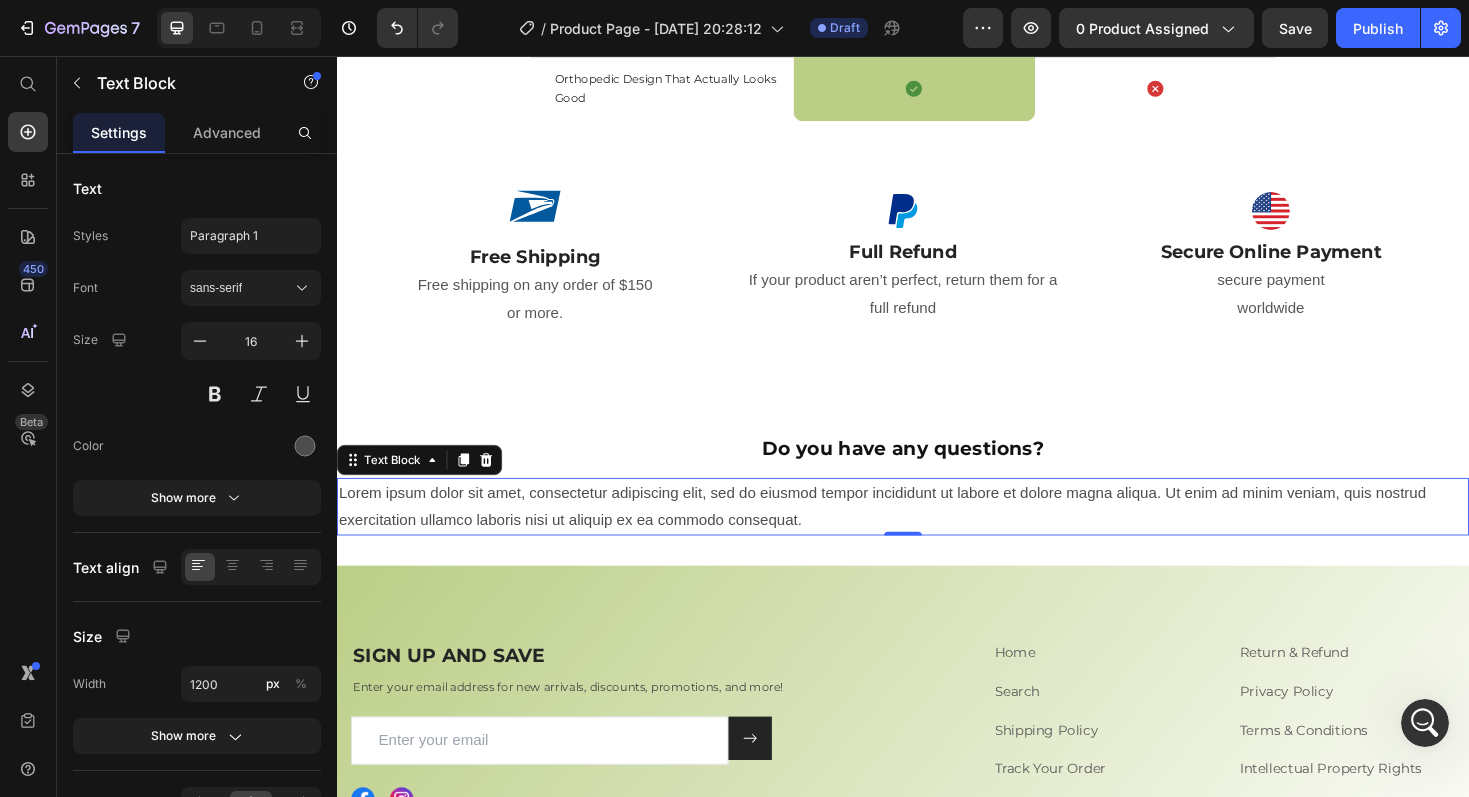 click on "Lorem ipsum dolor sit amet, consectetur adipiscing elit, sed do eiusmod tempor incididunt ut labore et dolore magna aliqua. Ut enim ad minim veniam, quis nostrud exercitation ullamco laboris nisi ut aliquip ex ea commodo consequat." at bounding box center (937, 534) 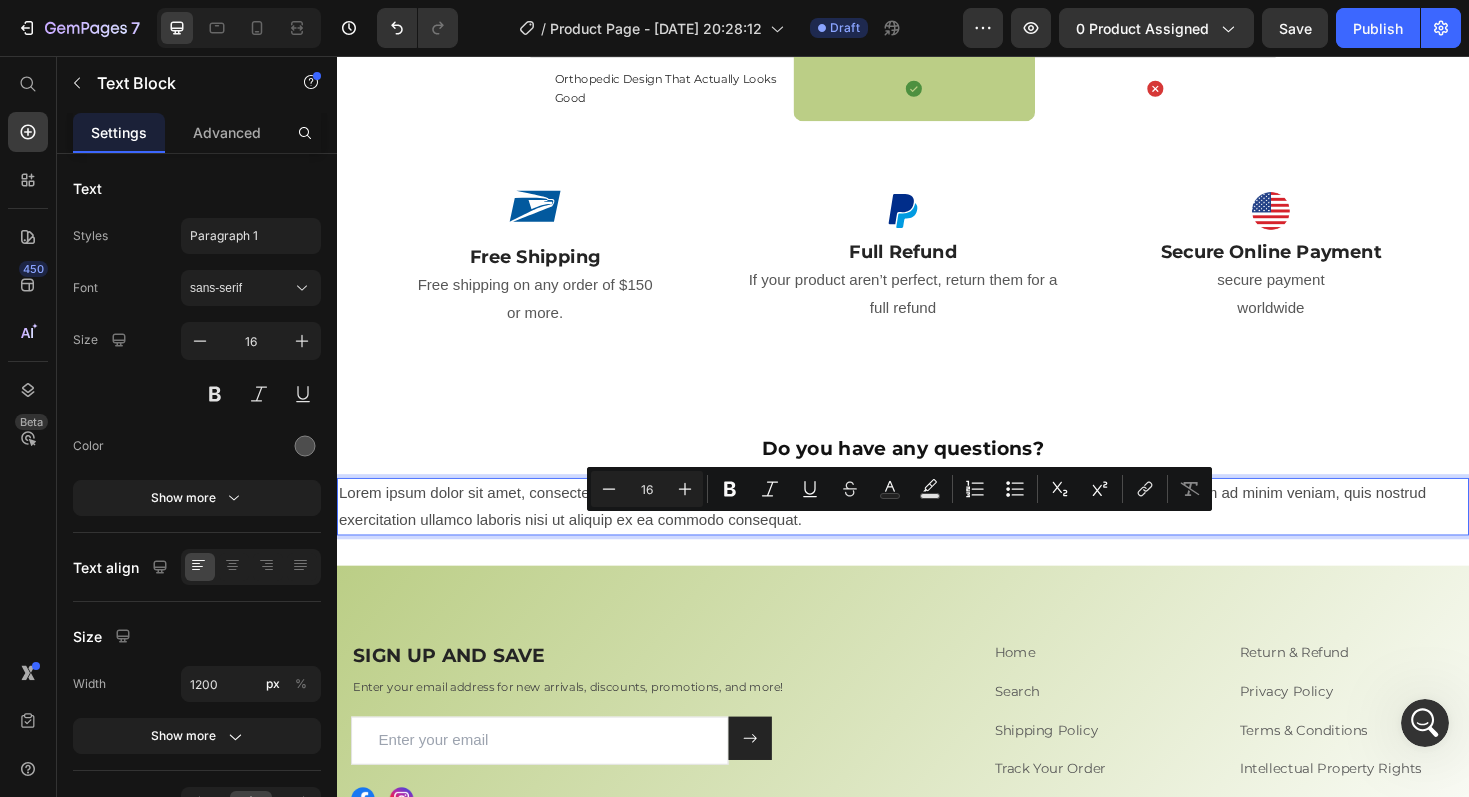 click on "Lorem ipsum dolor sit amet, consectetur adipiscing elit, sed do eiusmod tempor incididunt ut labore et dolore magna aliqua. Ut enim ad minim veniam, quis nostrud exercitation ullamco laboris nisi ut aliquip ex ea commodo consequat." at bounding box center (937, 534) 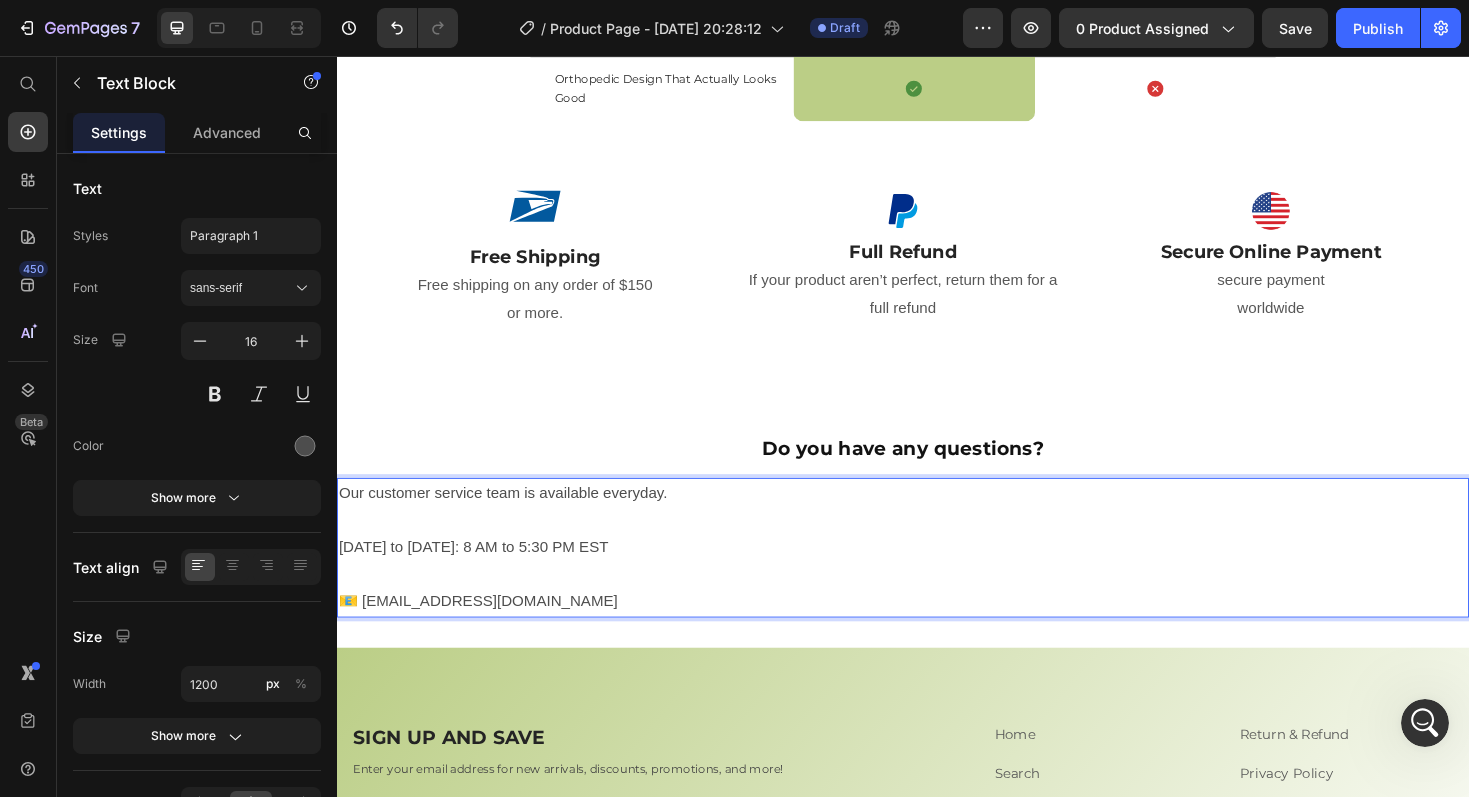 click on "Monday to Friday: 8 AM to 5:30 PM EST" at bounding box center [937, 576] 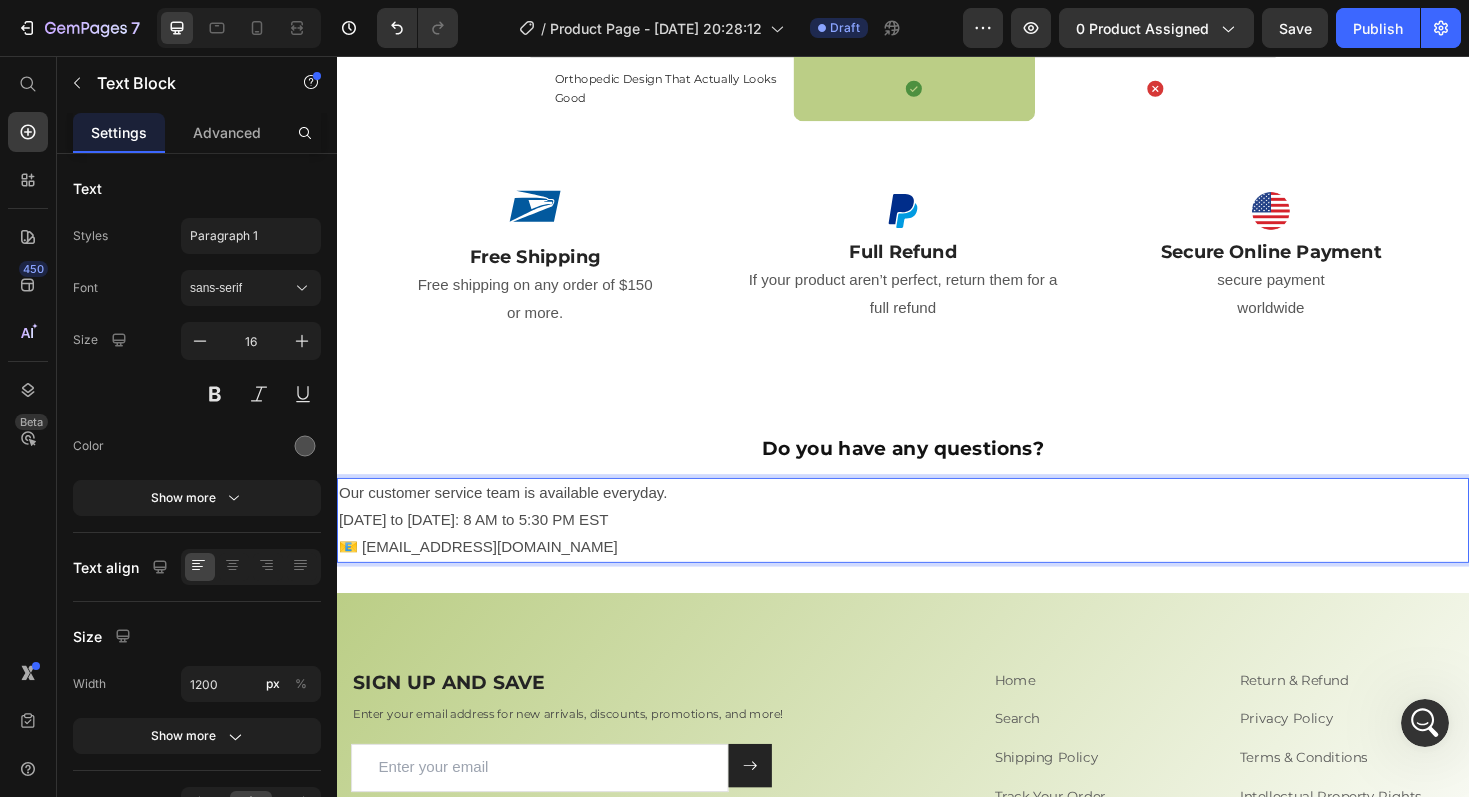 click on "📧 info@hike-footwear.com" at bounding box center (937, 576) 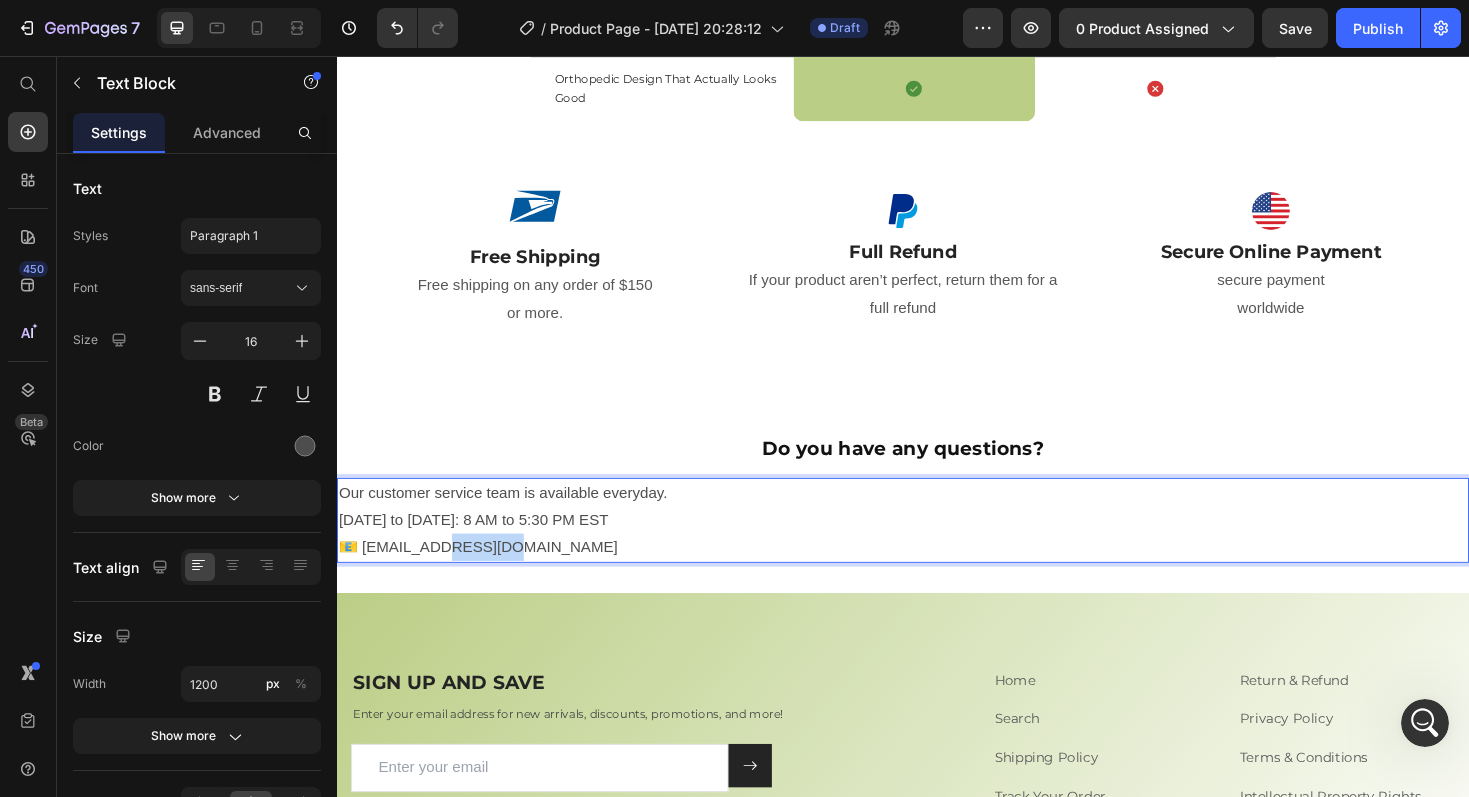 click on "📧 info@hike-footwear.com" at bounding box center [937, 576] 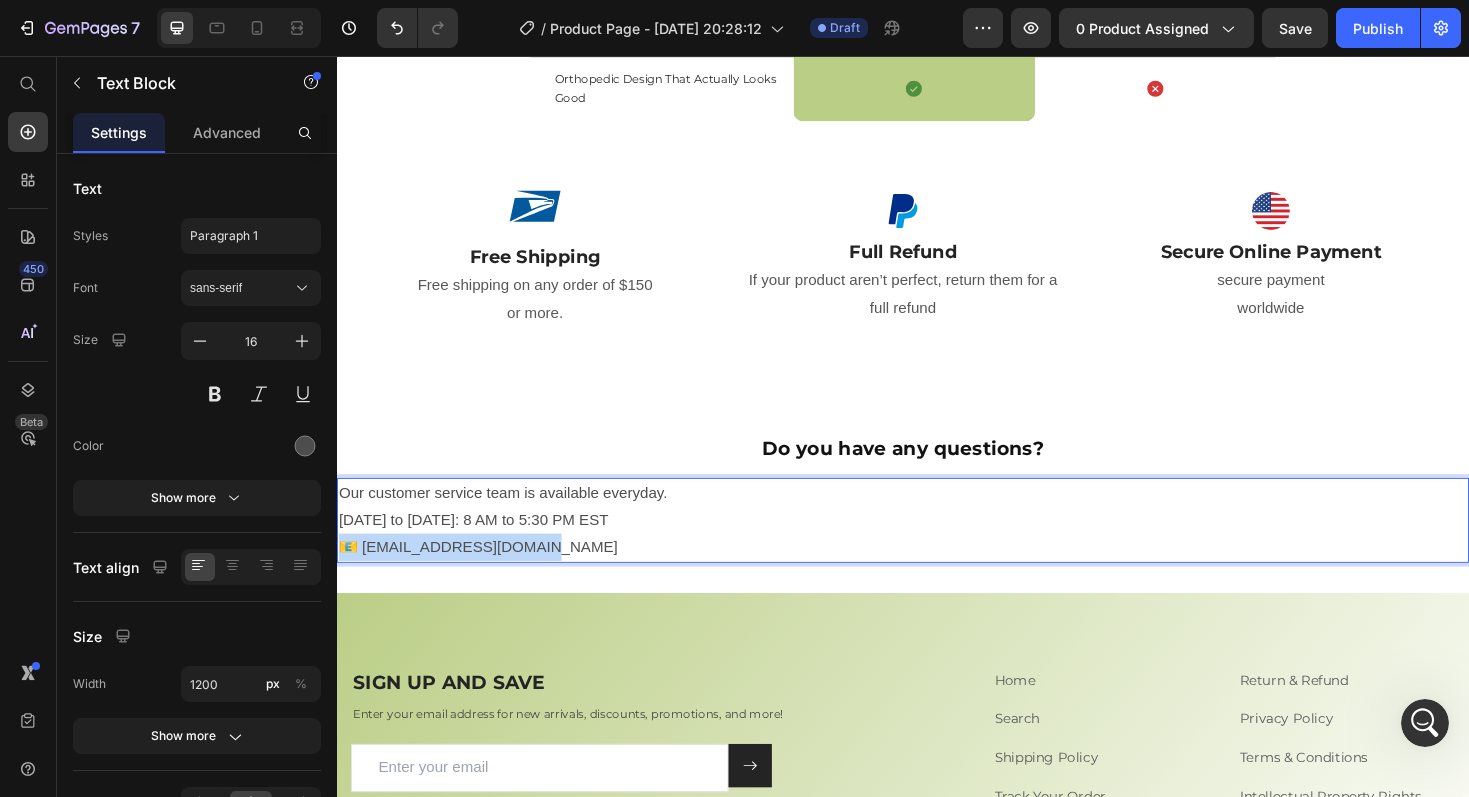 click on "📧 info@hike-footwear.com" at bounding box center [937, 576] 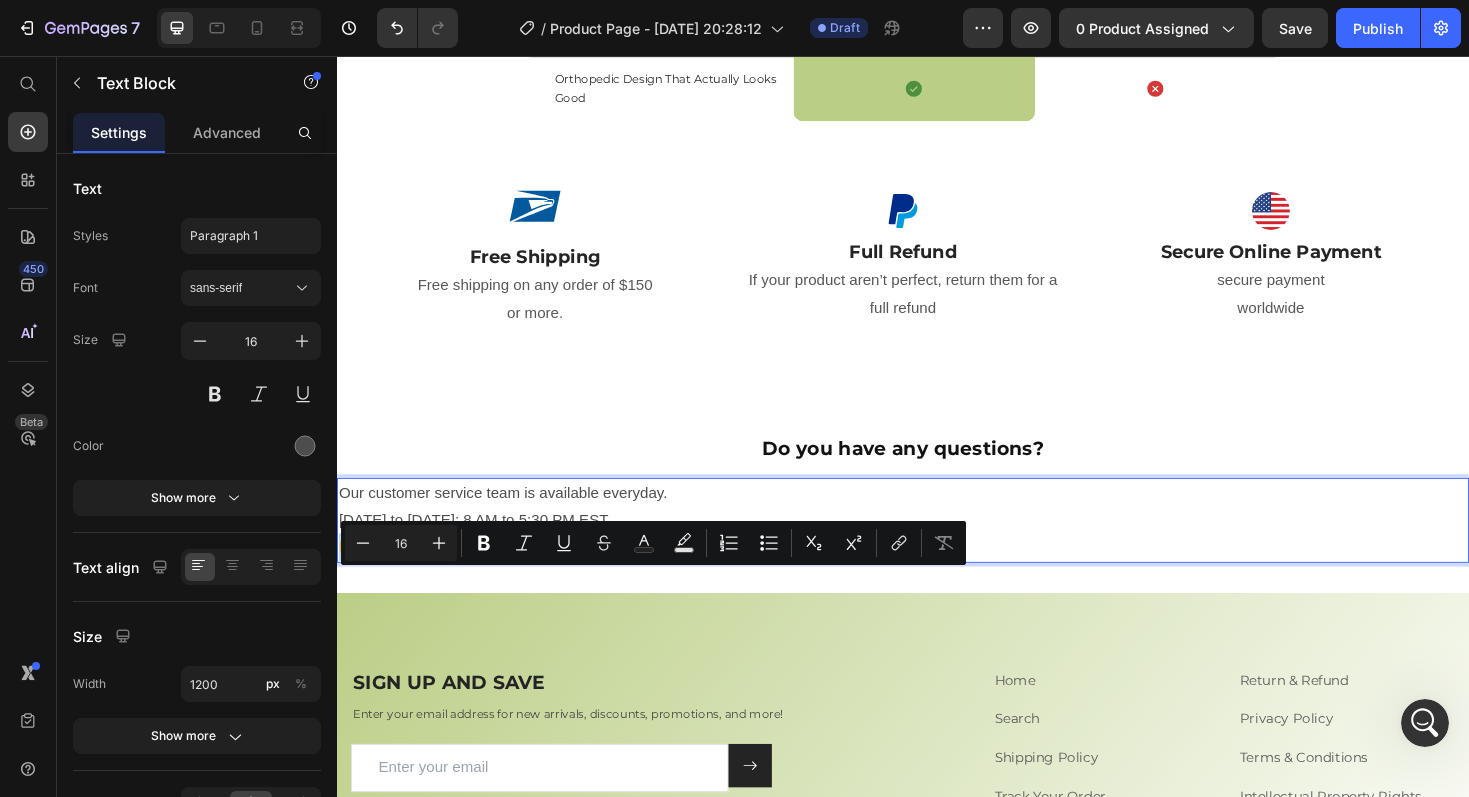 click on "📧 info@hike-footwear.com" at bounding box center (937, 576) 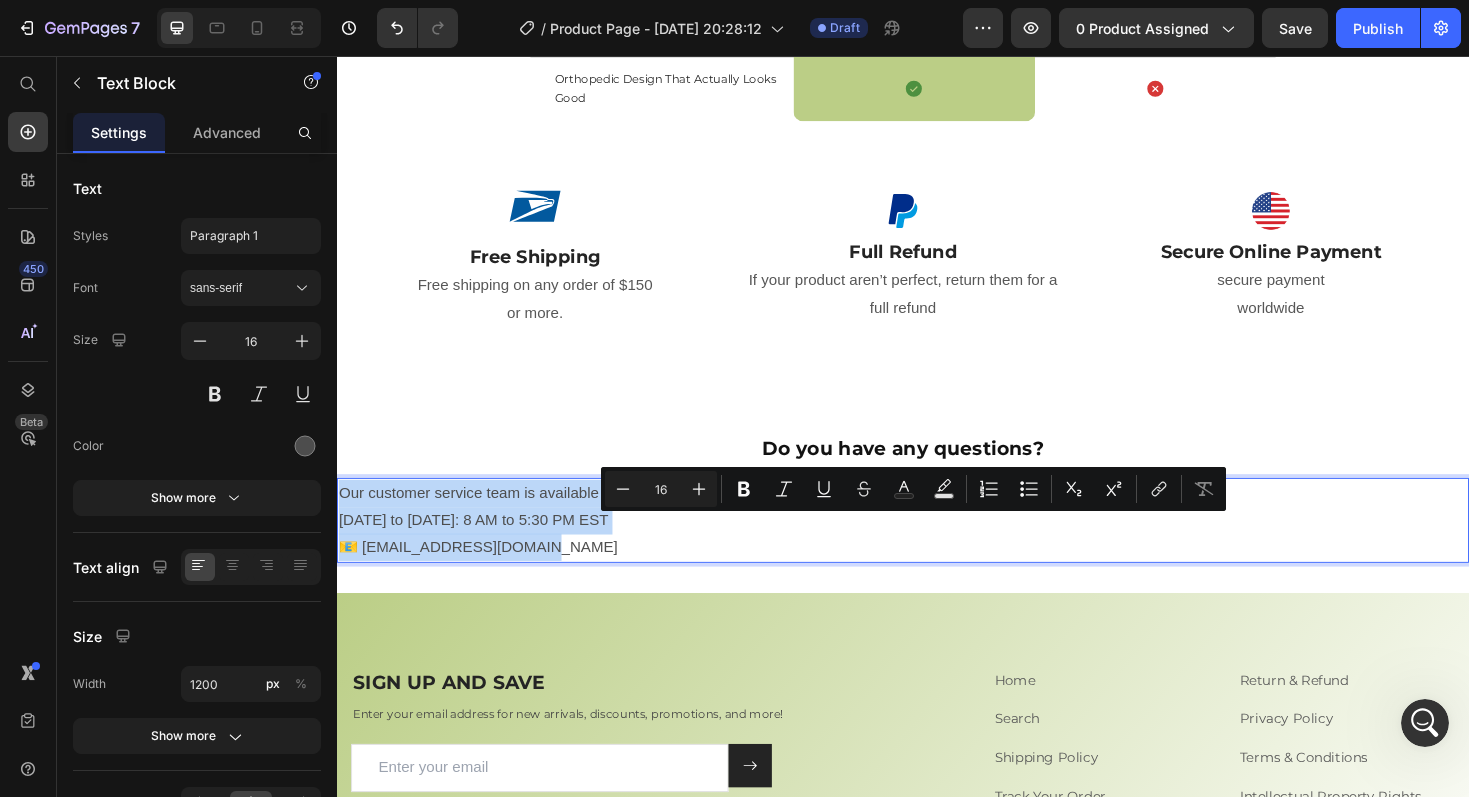 drag, startPoint x: 547, startPoint y: 611, endPoint x: 335, endPoint y: 532, distance: 226.24103 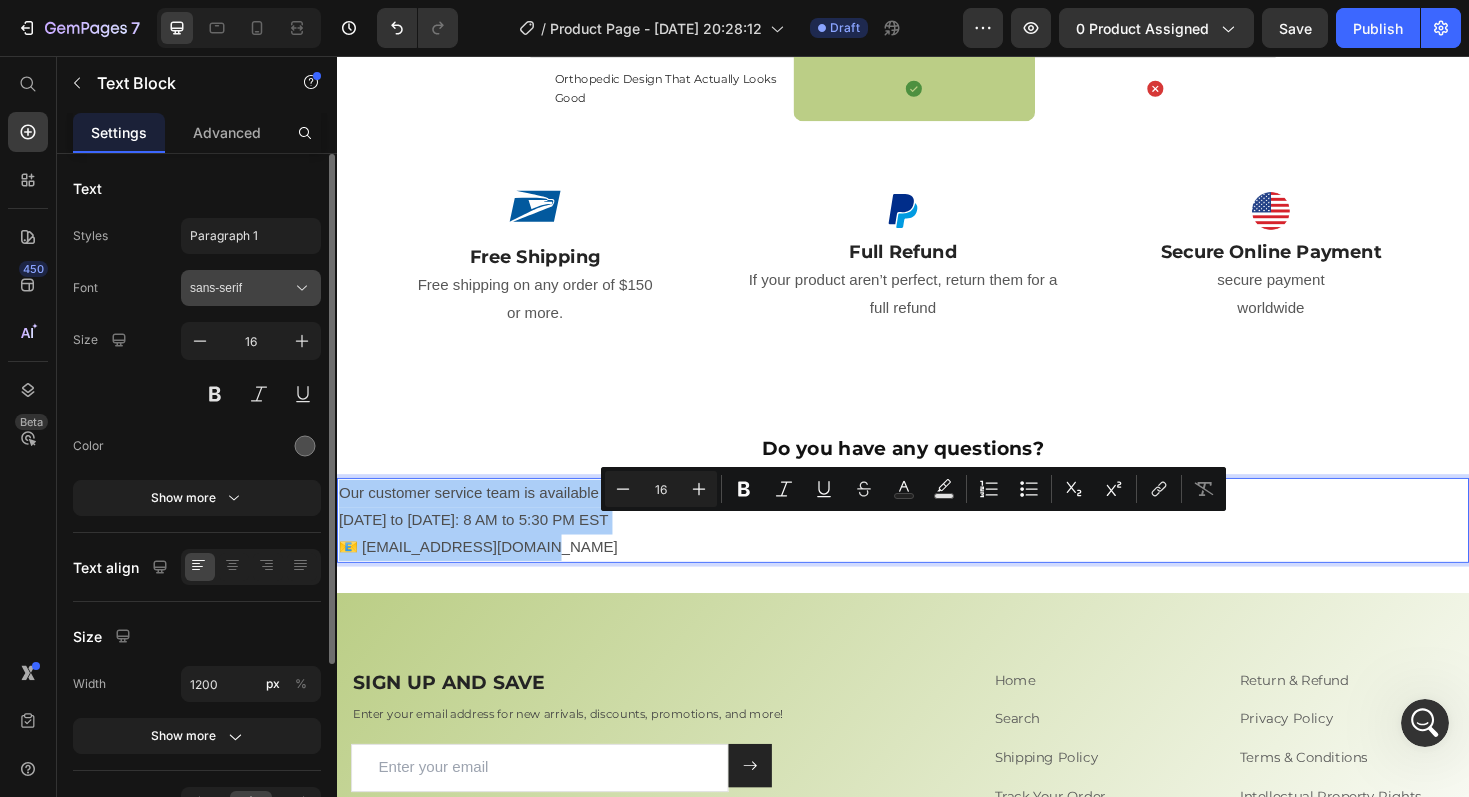 click on "sans-serif" at bounding box center [241, 288] 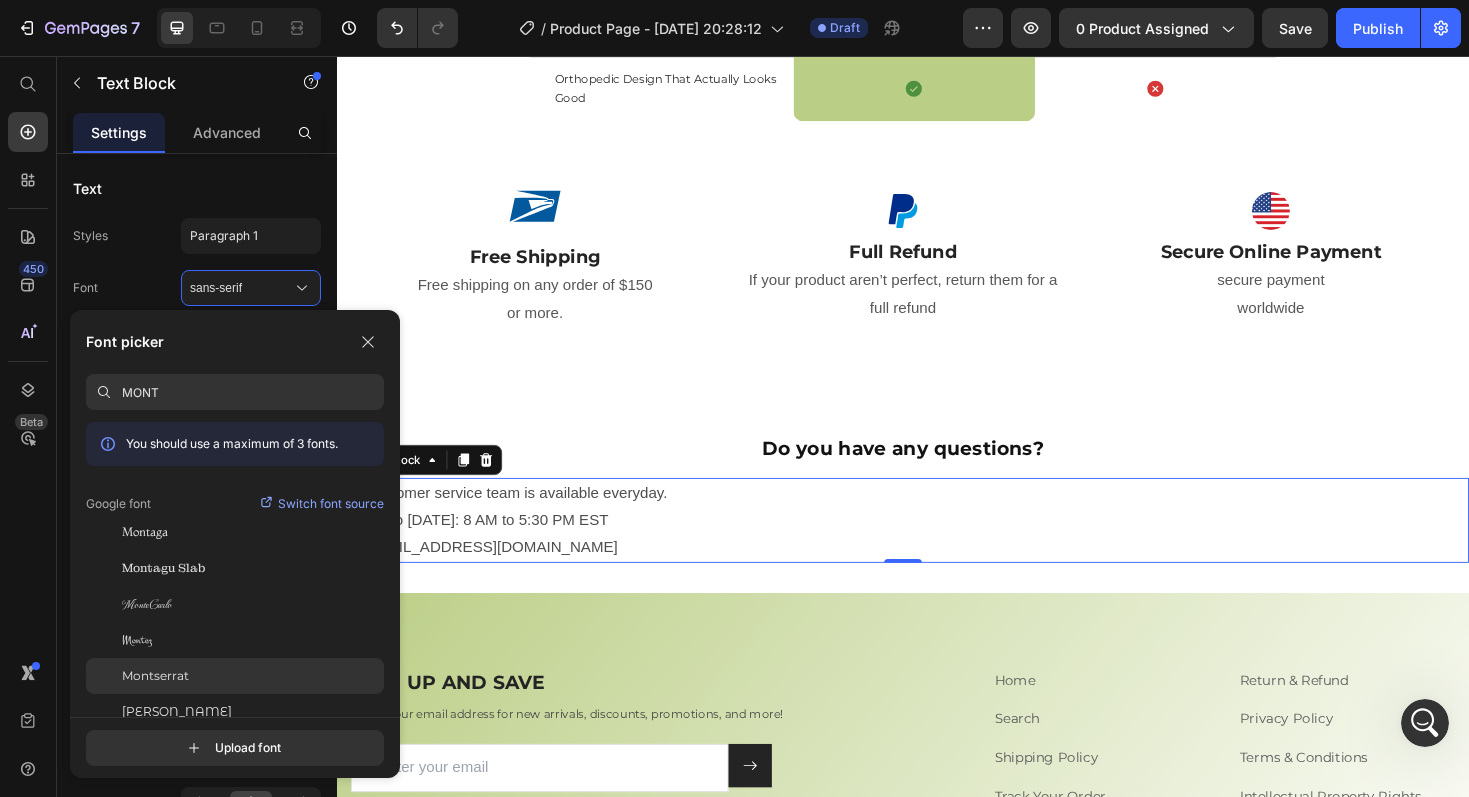 type on "MONT" 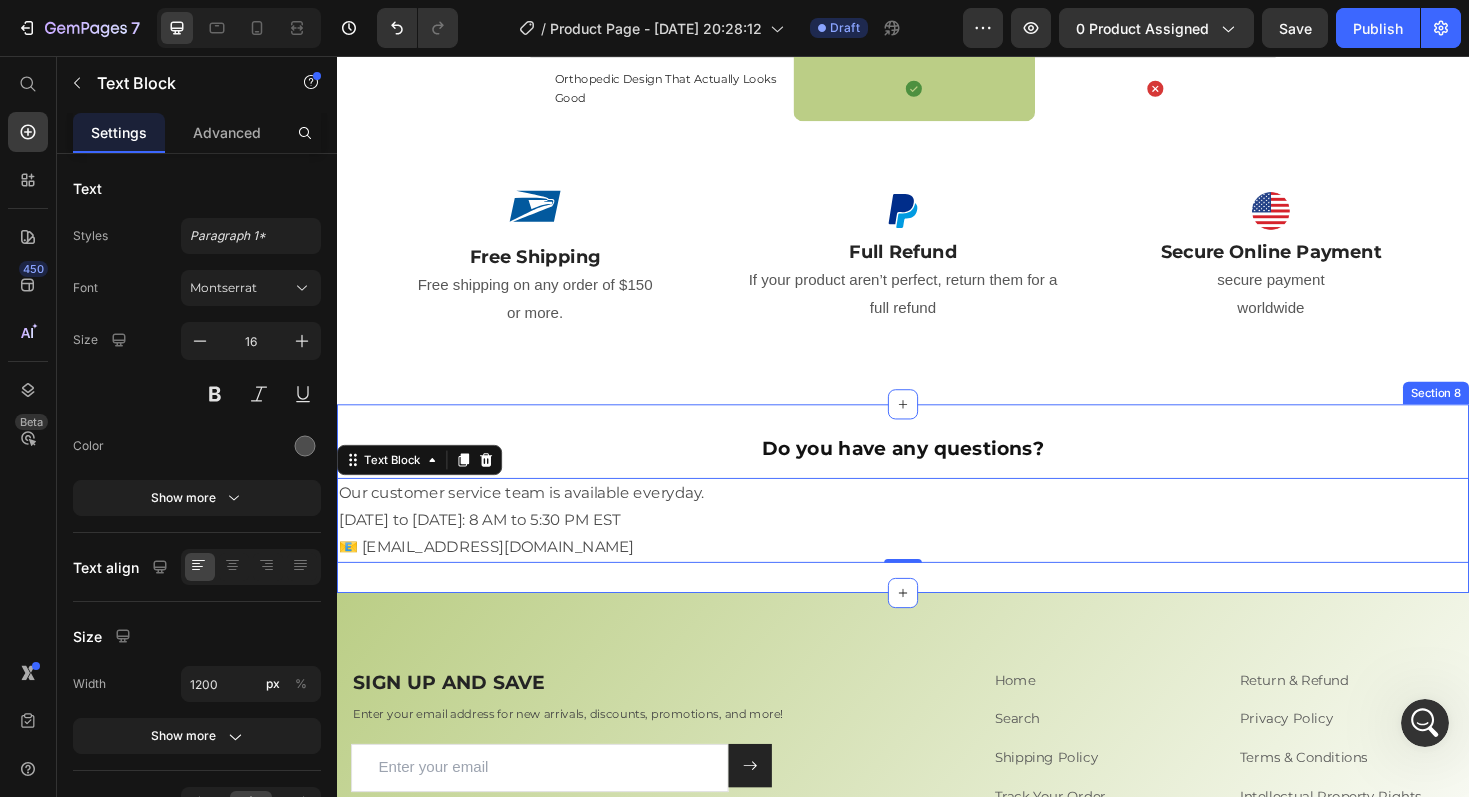 click on "⁠⁠⁠⁠⁠⁠⁠ Do you have any questions? Heading Our customer service team is available everyday. Monday to Friday: 8 AM to 5:30 PM EST 📧 info@hike-footwear.com Text Block   0" at bounding box center (937, 525) 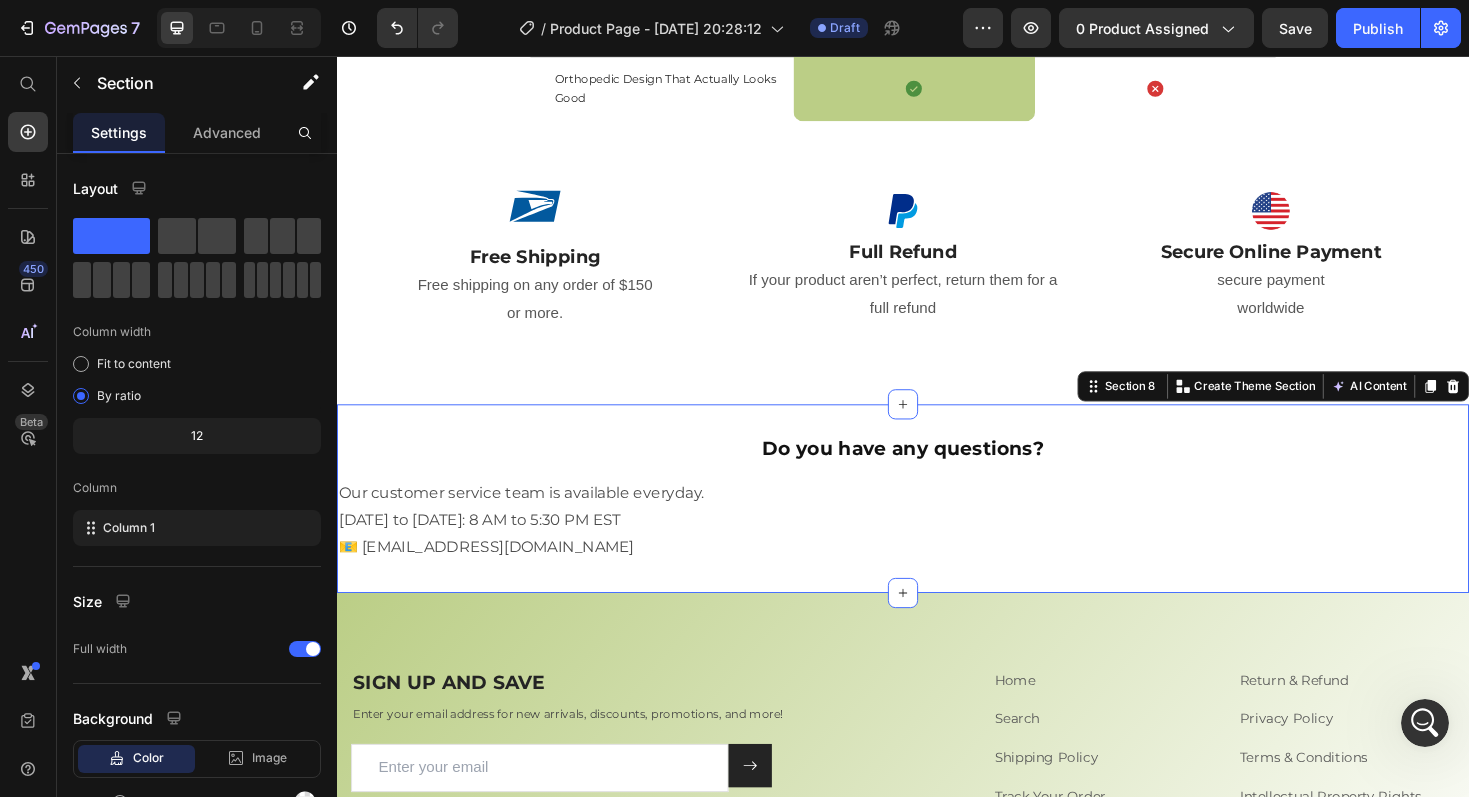 click on "⁠⁠⁠⁠⁠⁠⁠ Do you have any questions? Heading Our customer service team is available everyday. Monday to Friday: 8 AM to 5:30 PM EST 📧 info@hike-footwear.com Text Block" at bounding box center (937, 525) 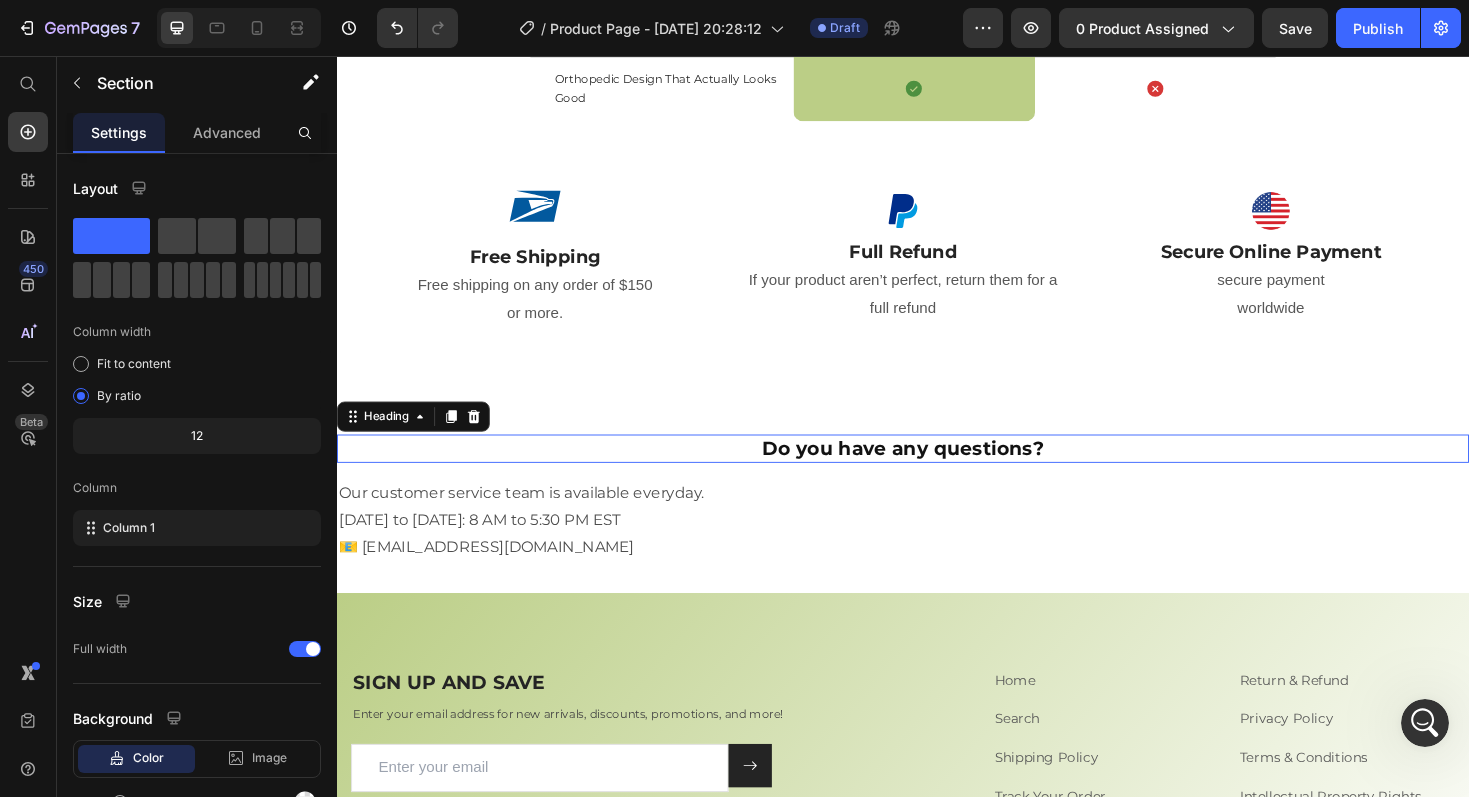 click on "Do you have any questions?" at bounding box center (937, 472) 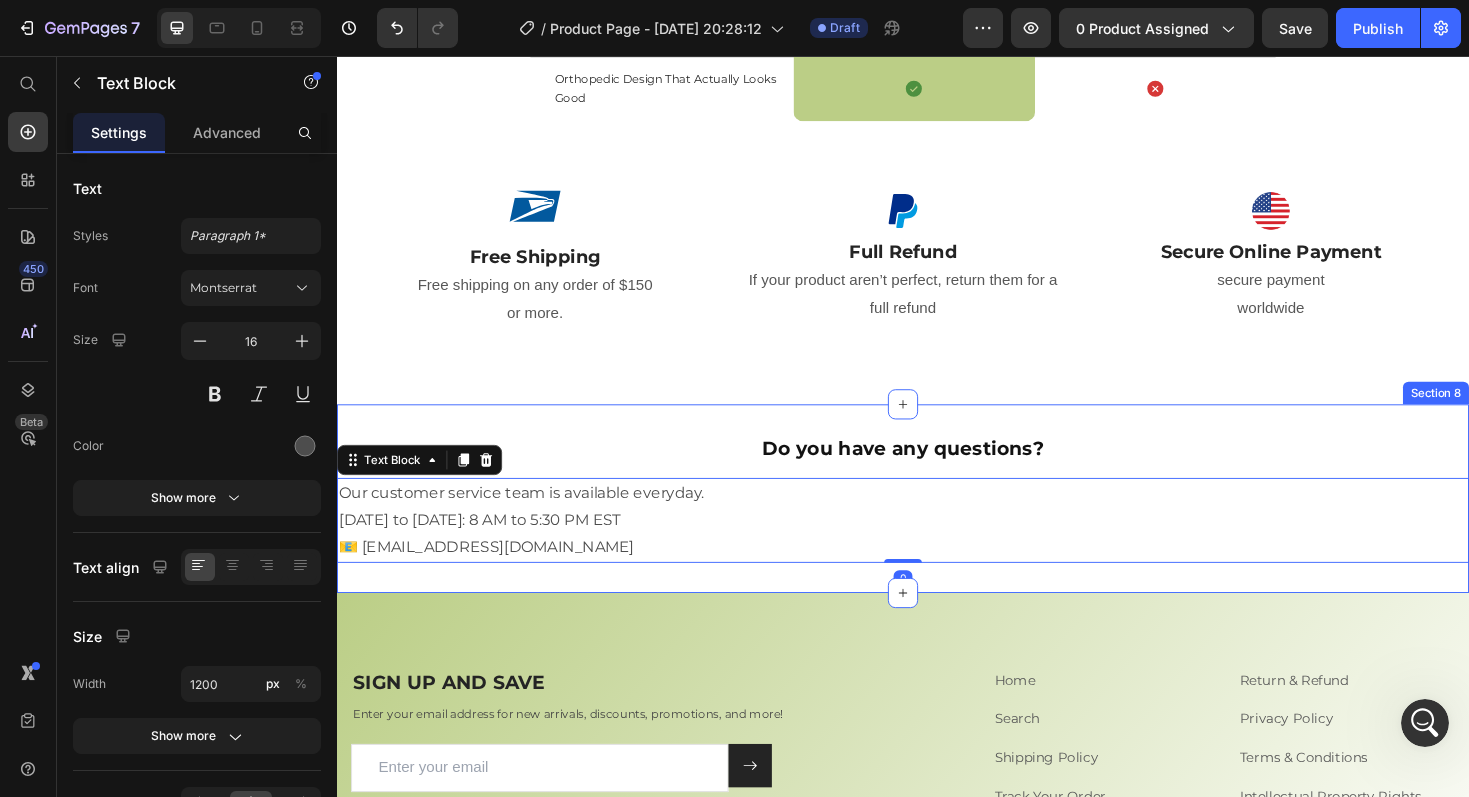 click on "⁠⁠⁠⁠⁠⁠⁠ Do you have any questions? Heading Our customer service team is available everyday. Monday to Friday: 8 AM to 5:30 PM EST 📧 info@hike-footwear.com Text Block   0" at bounding box center (937, 525) 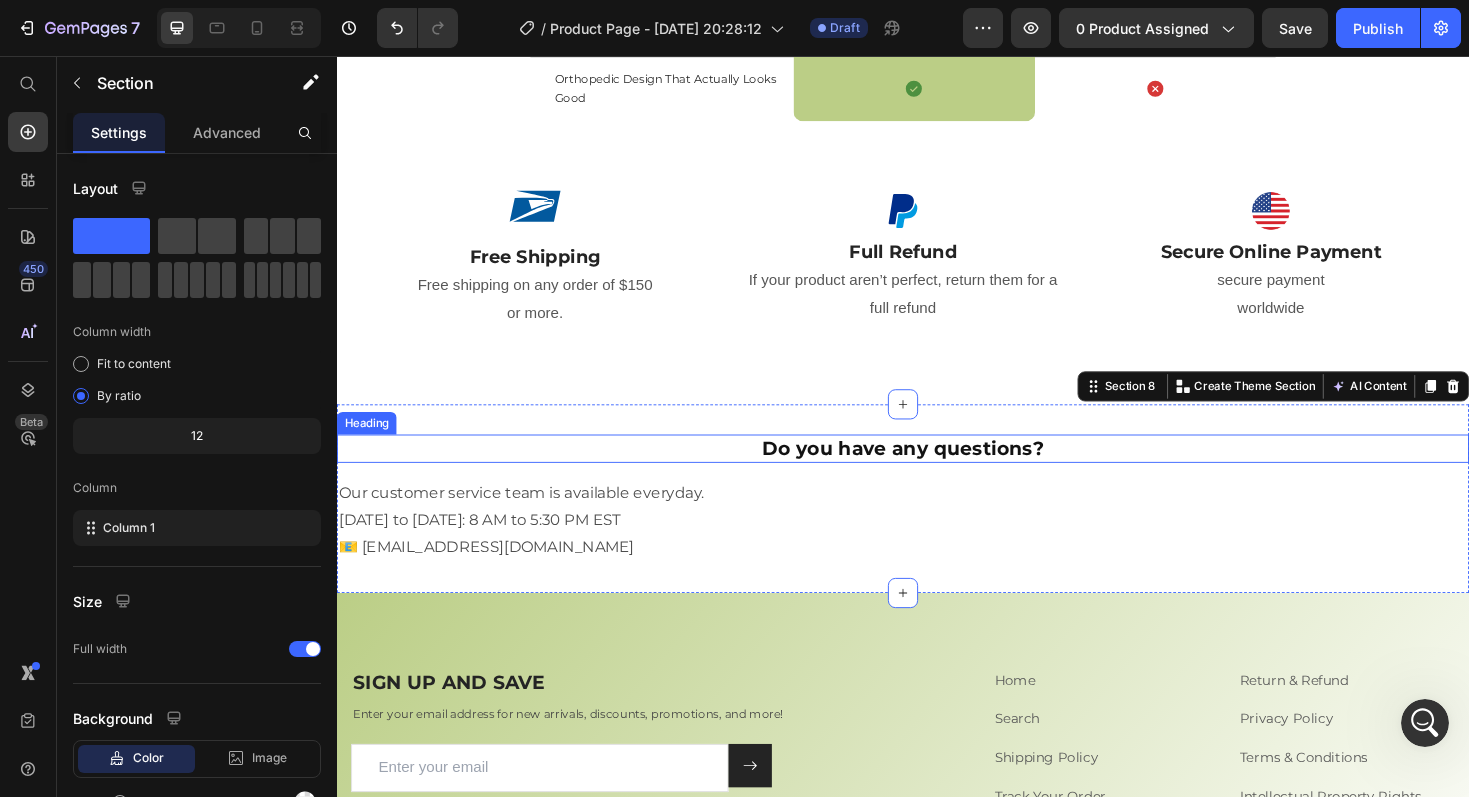 click on "Do you have any questions?" at bounding box center (937, 472) 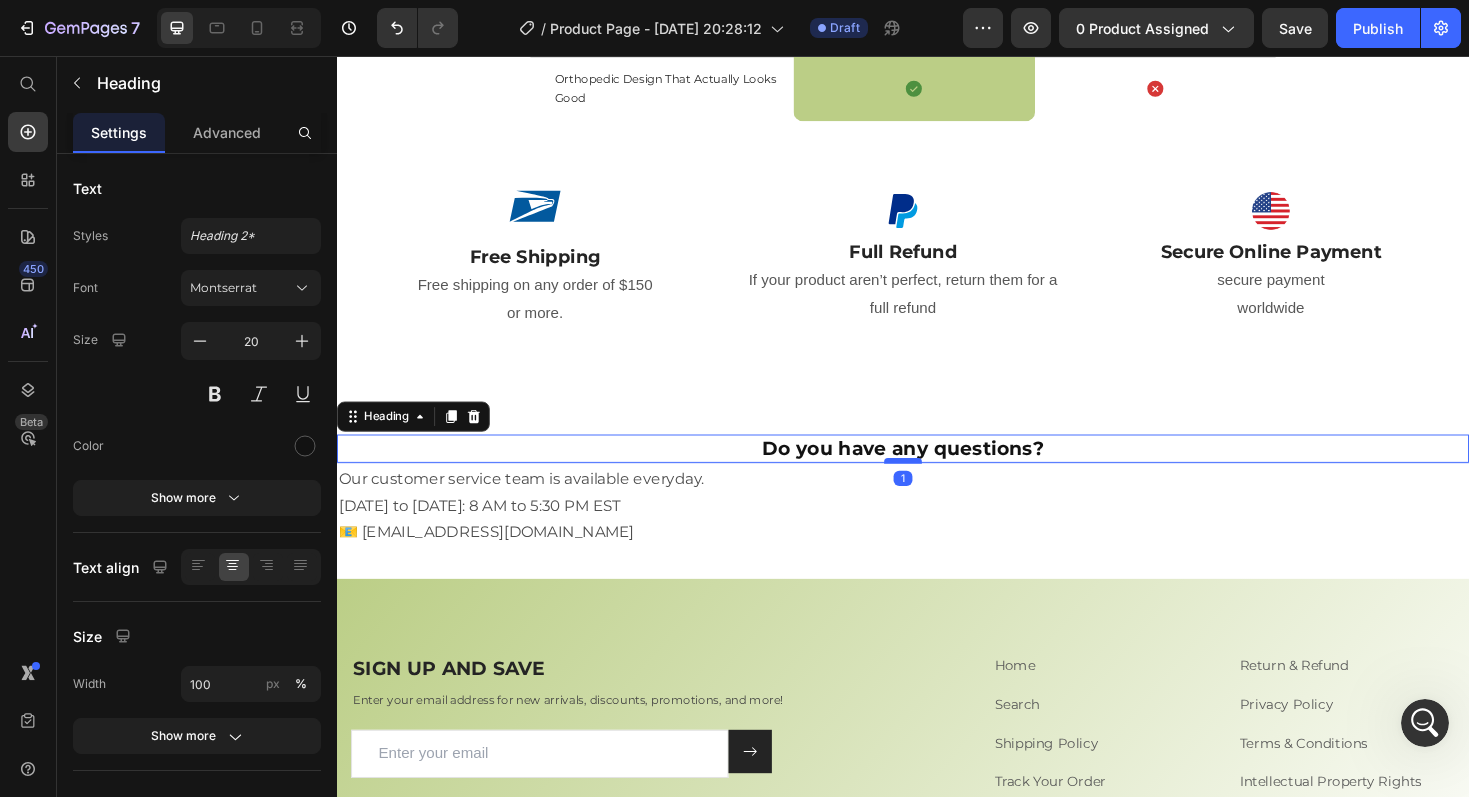 drag, startPoint x: 932, startPoint y: 537, endPoint x: 931, endPoint y: 521, distance: 16.03122 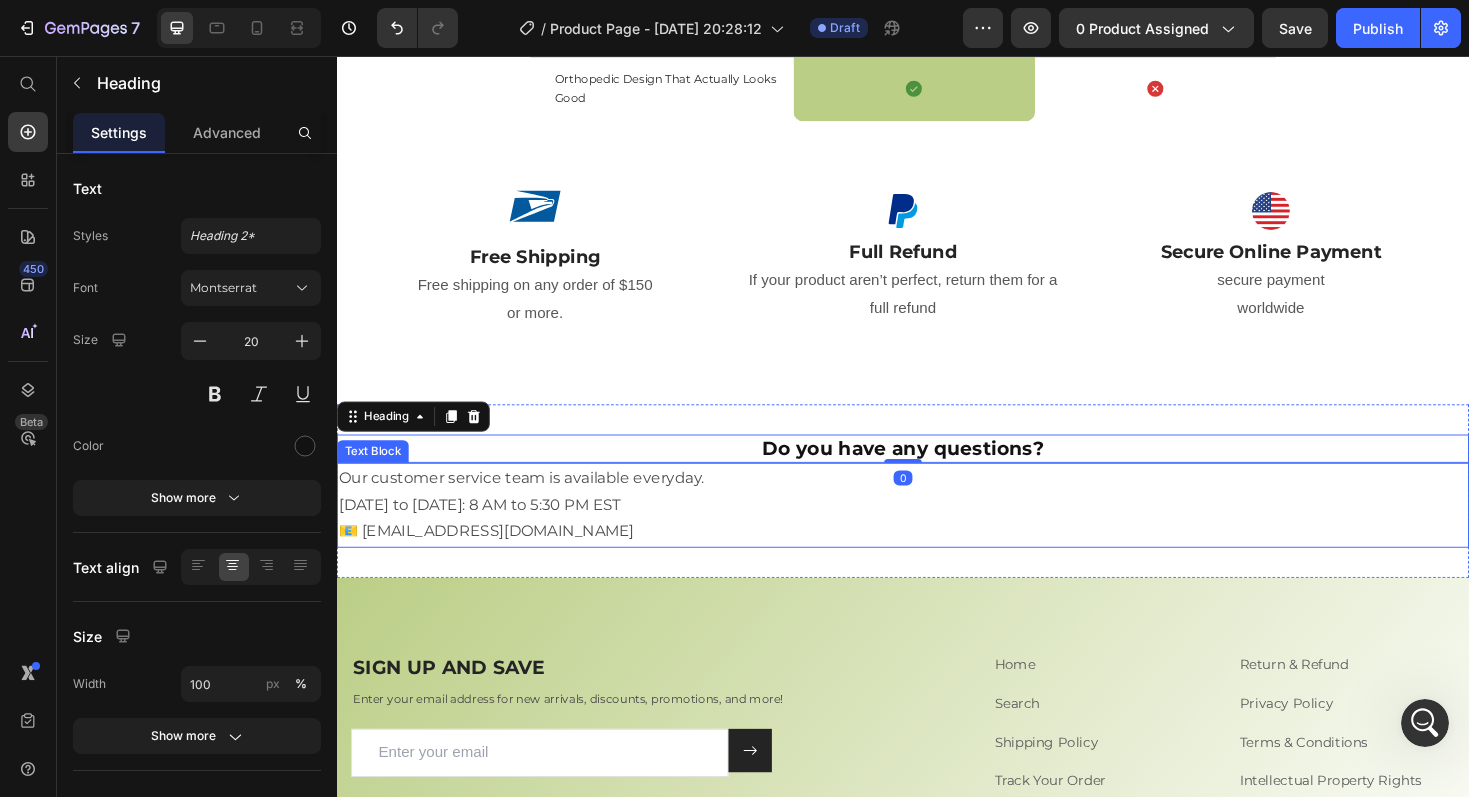 click on "Monday to Friday: 8 AM to 5:30 PM EST" at bounding box center (937, 532) 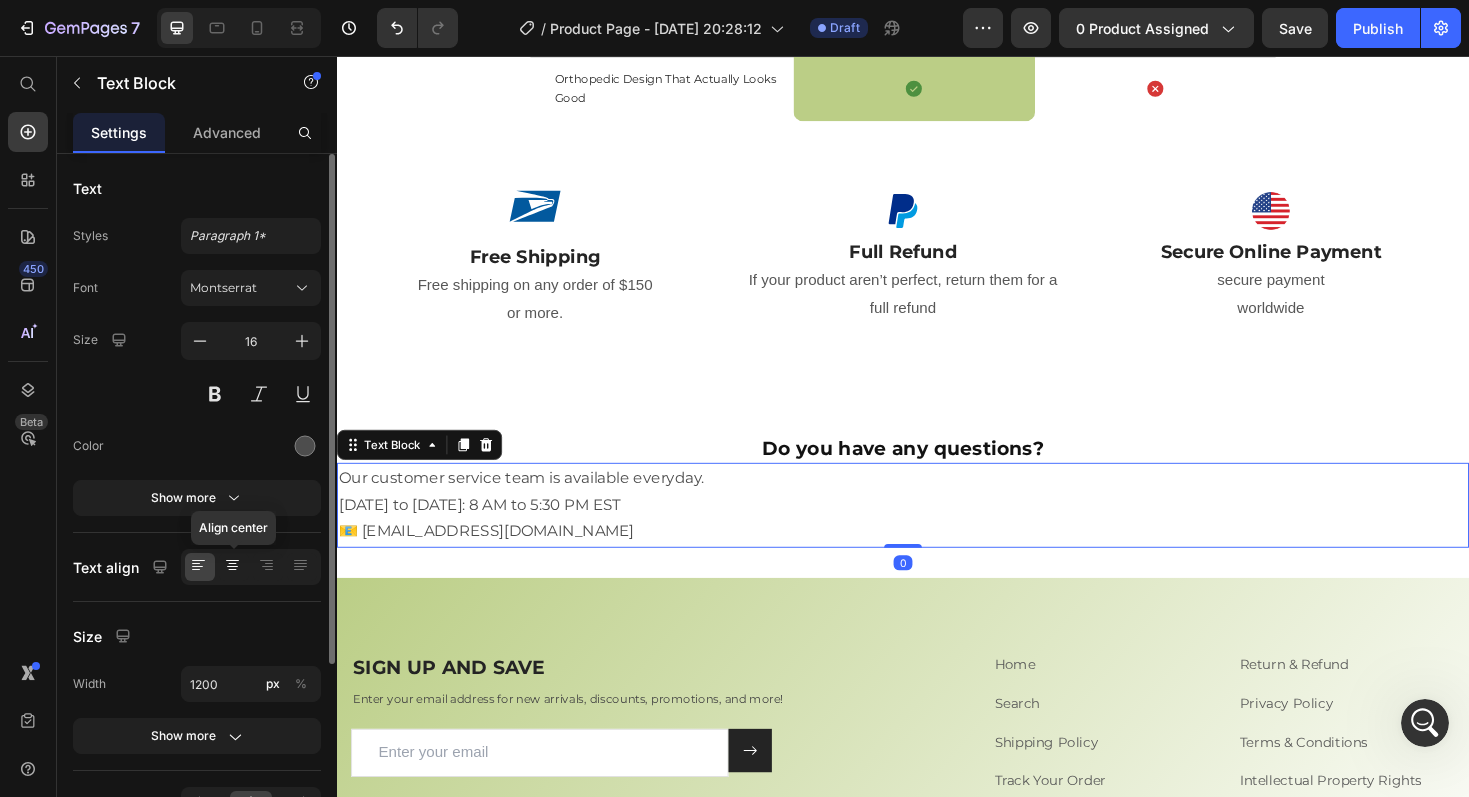 click 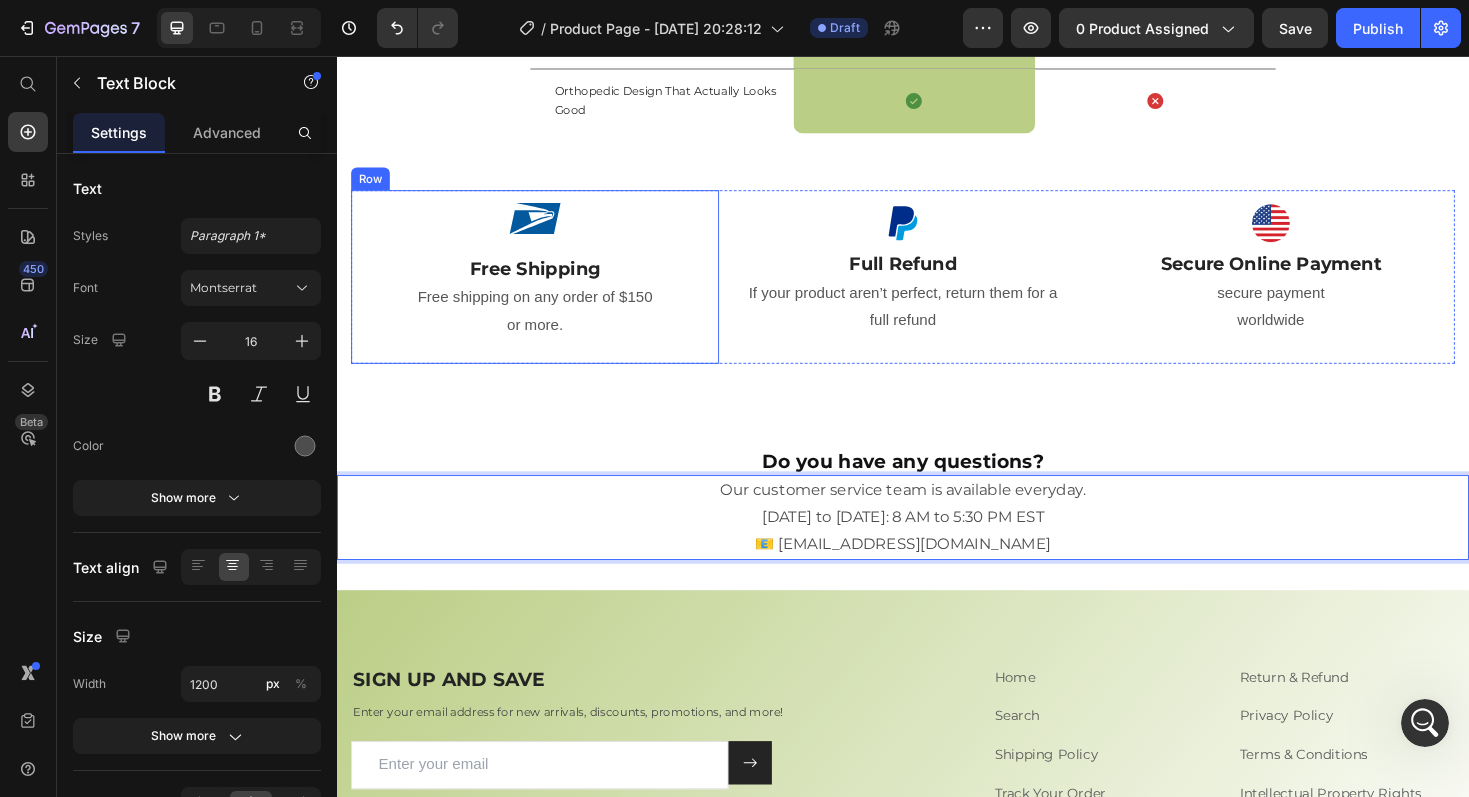 scroll, scrollTop: 4041, scrollLeft: 0, axis: vertical 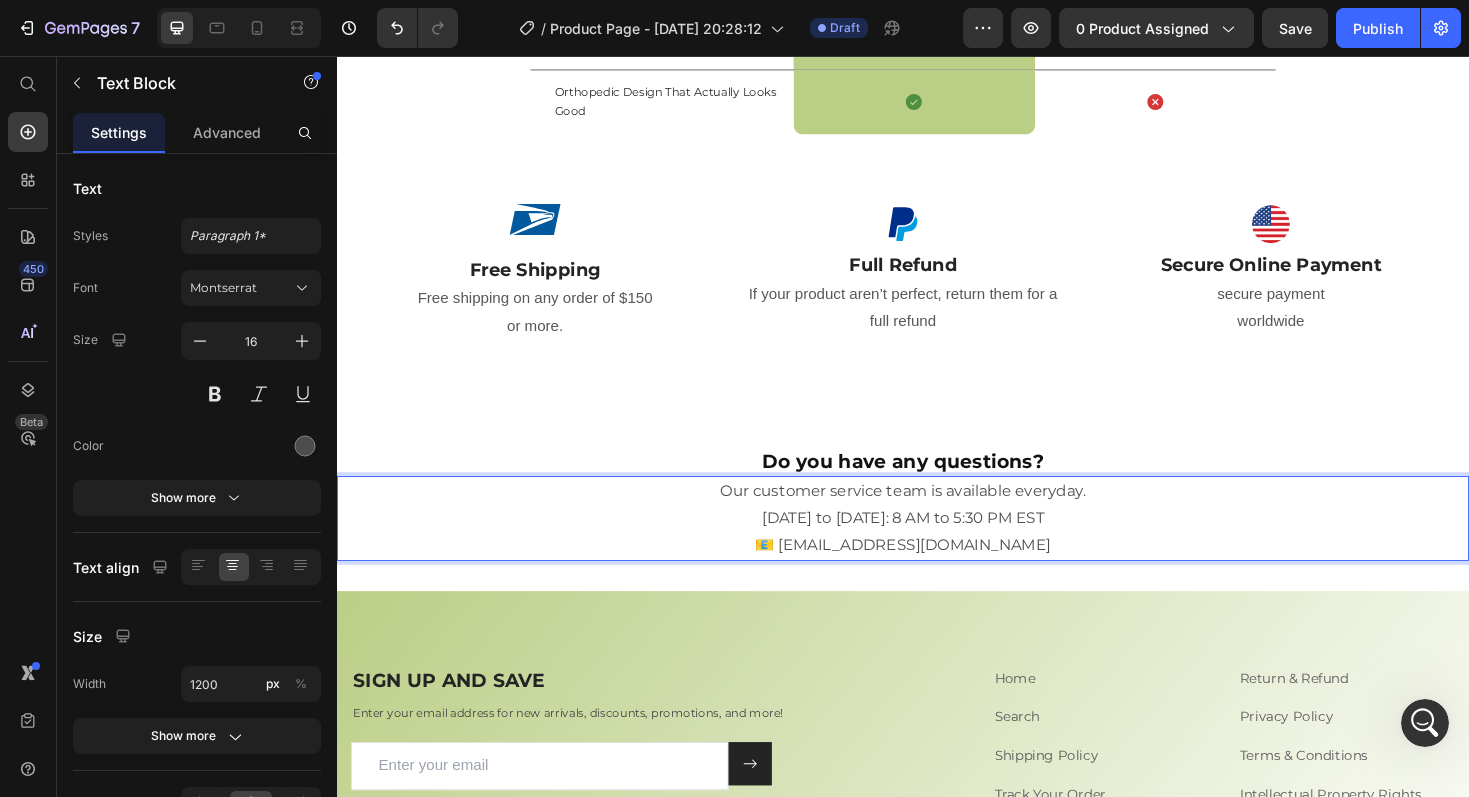 click on "📧 info@hike-footwear.com" at bounding box center [937, 574] 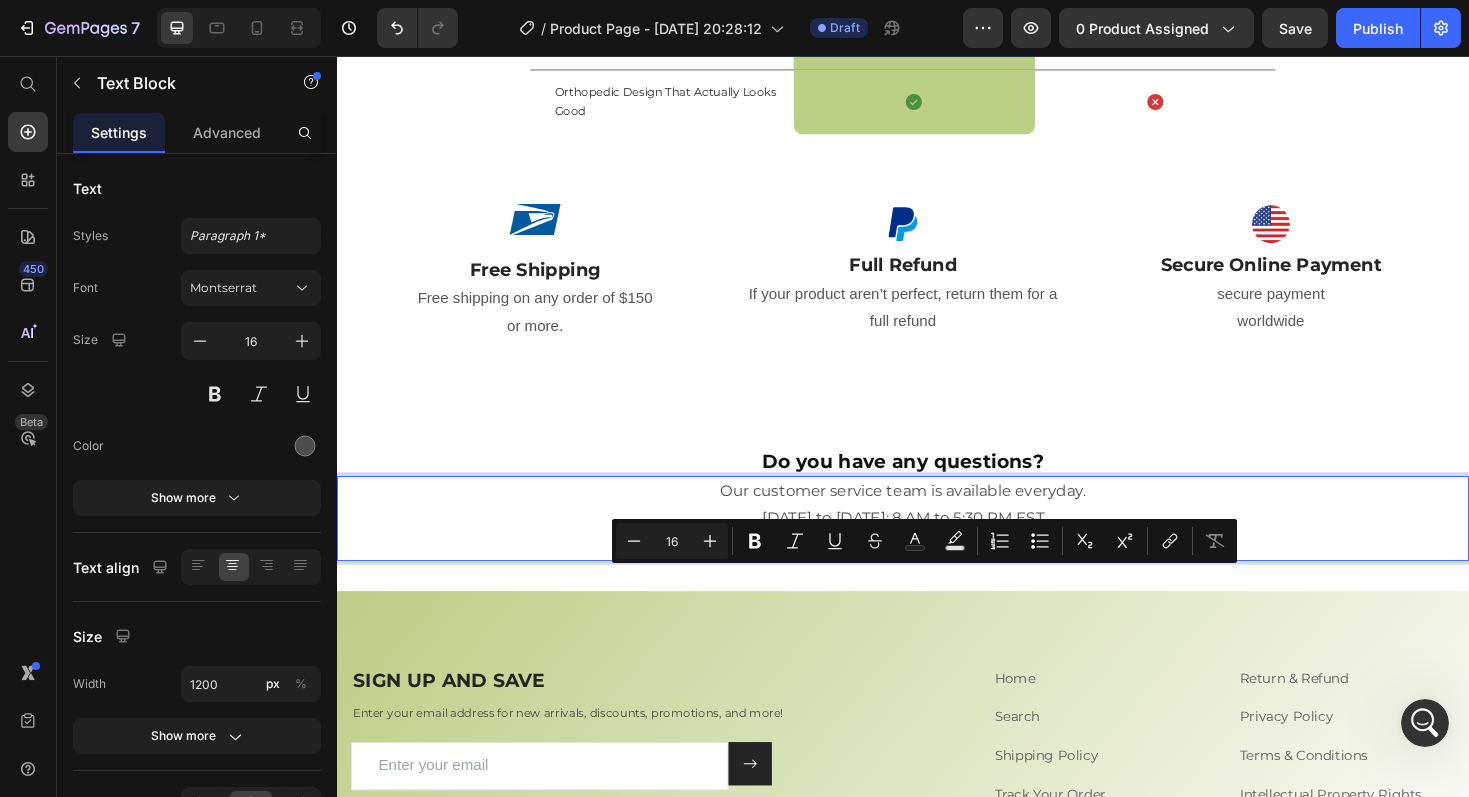 drag, startPoint x: 1037, startPoint y: 609, endPoint x: 846, endPoint y: 608, distance: 191.00262 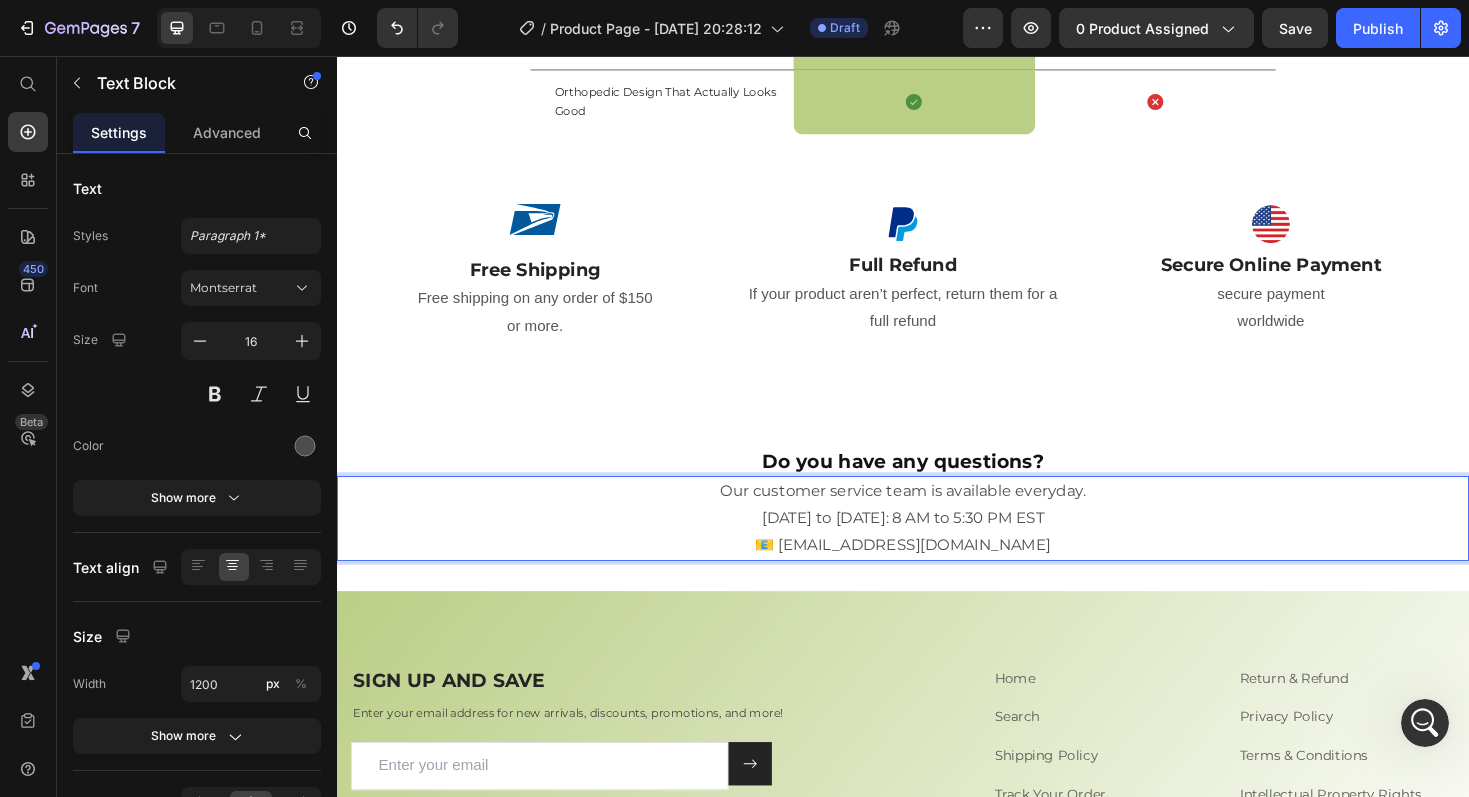 click on "📧 [EMAIL_ADDRESS][DOMAIN_NAME]" at bounding box center [937, 574] 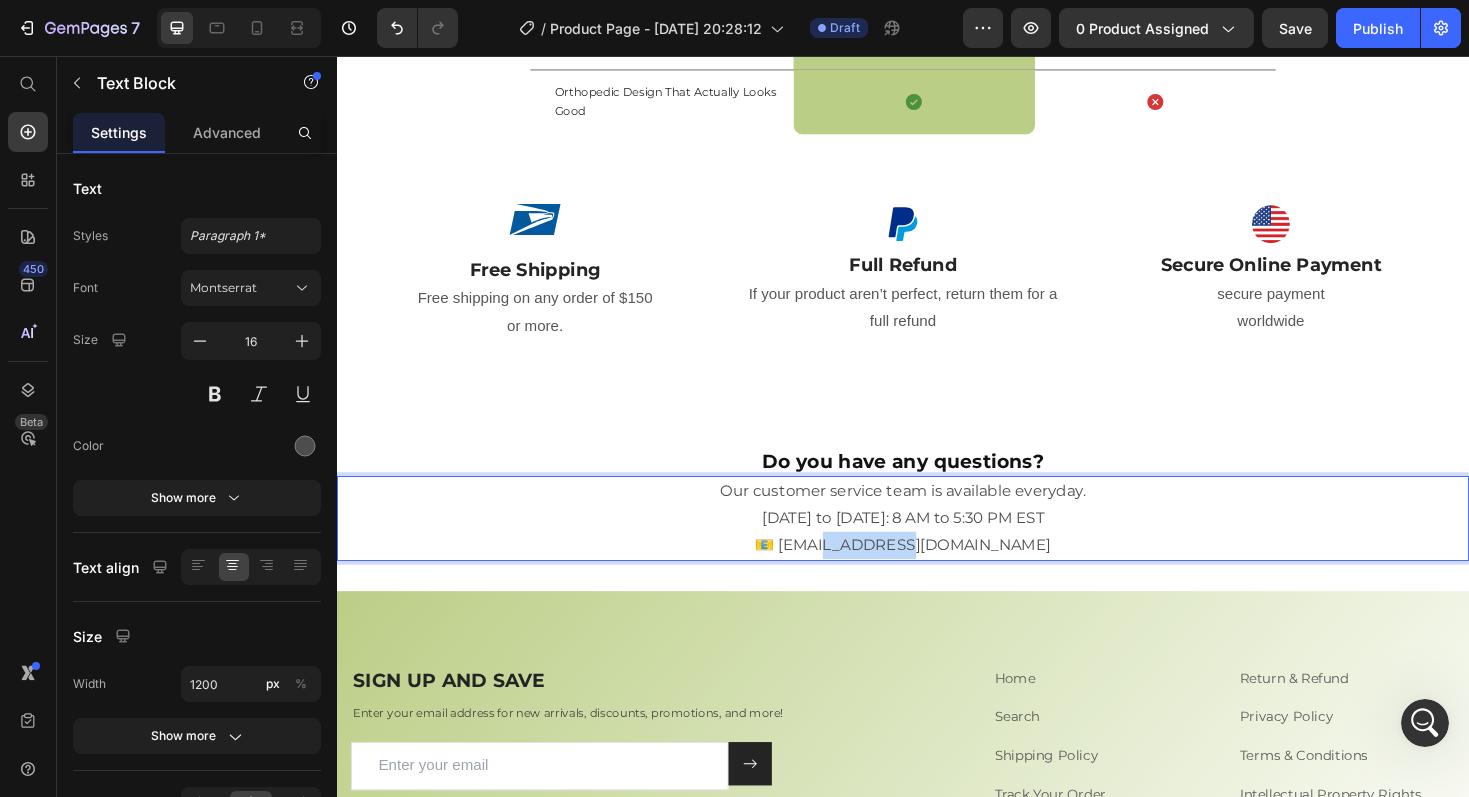 click on "📧 [EMAIL_ADDRESS][DOMAIN_NAME]" at bounding box center (937, 574) 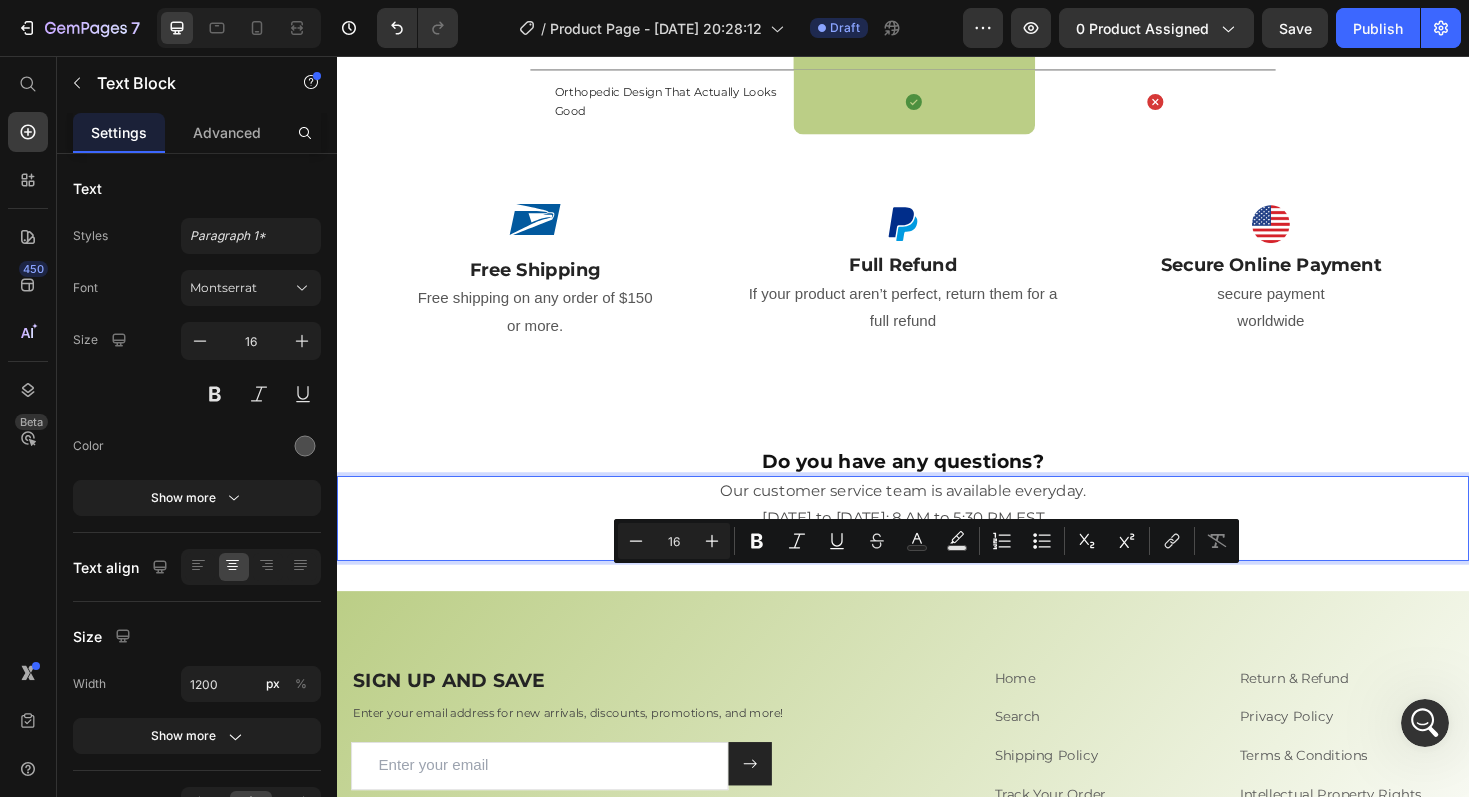 click on "📧 [EMAIL_ADDRESS][DOMAIN_NAME]" at bounding box center [937, 574] 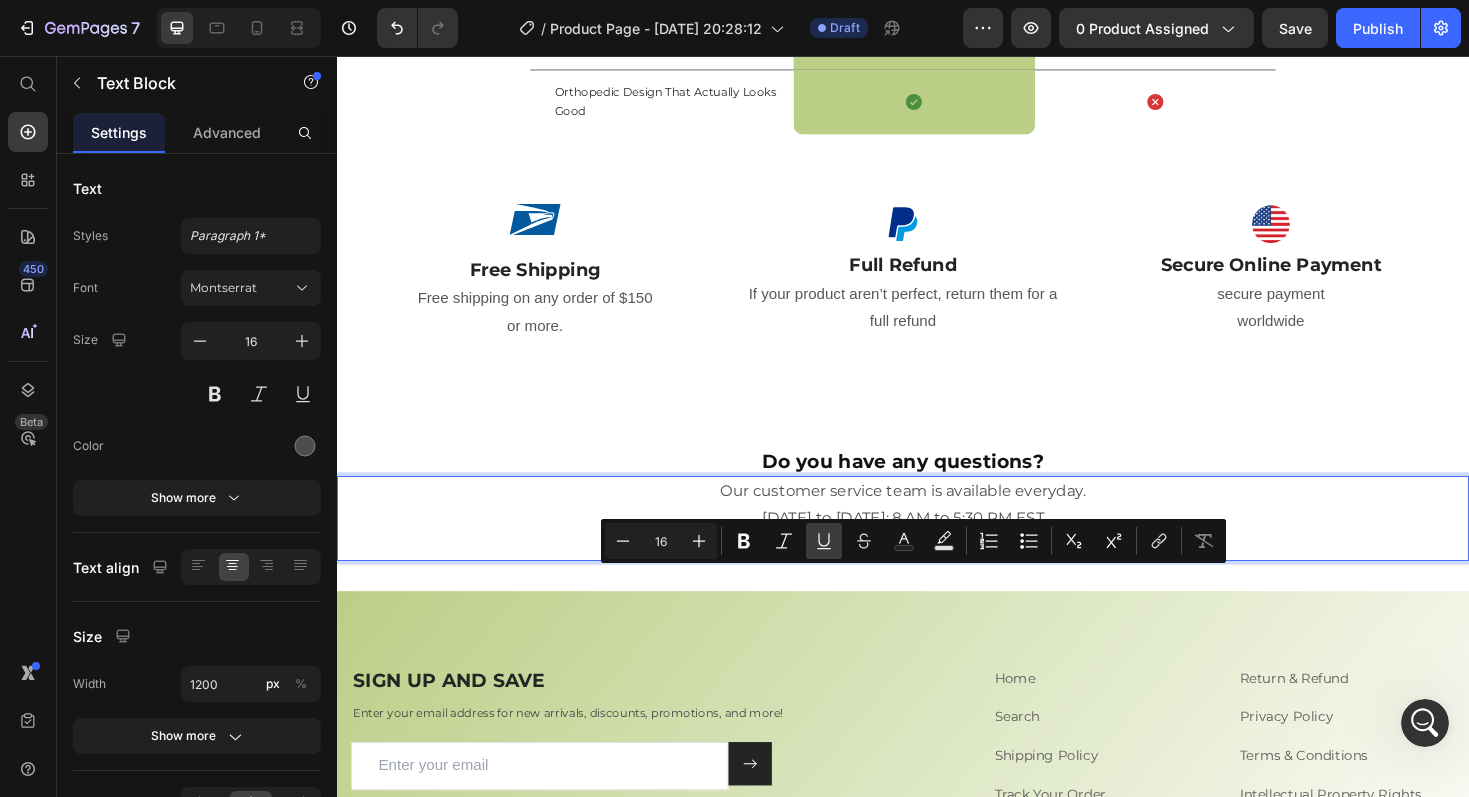 click on "Underline" at bounding box center (824, 541) 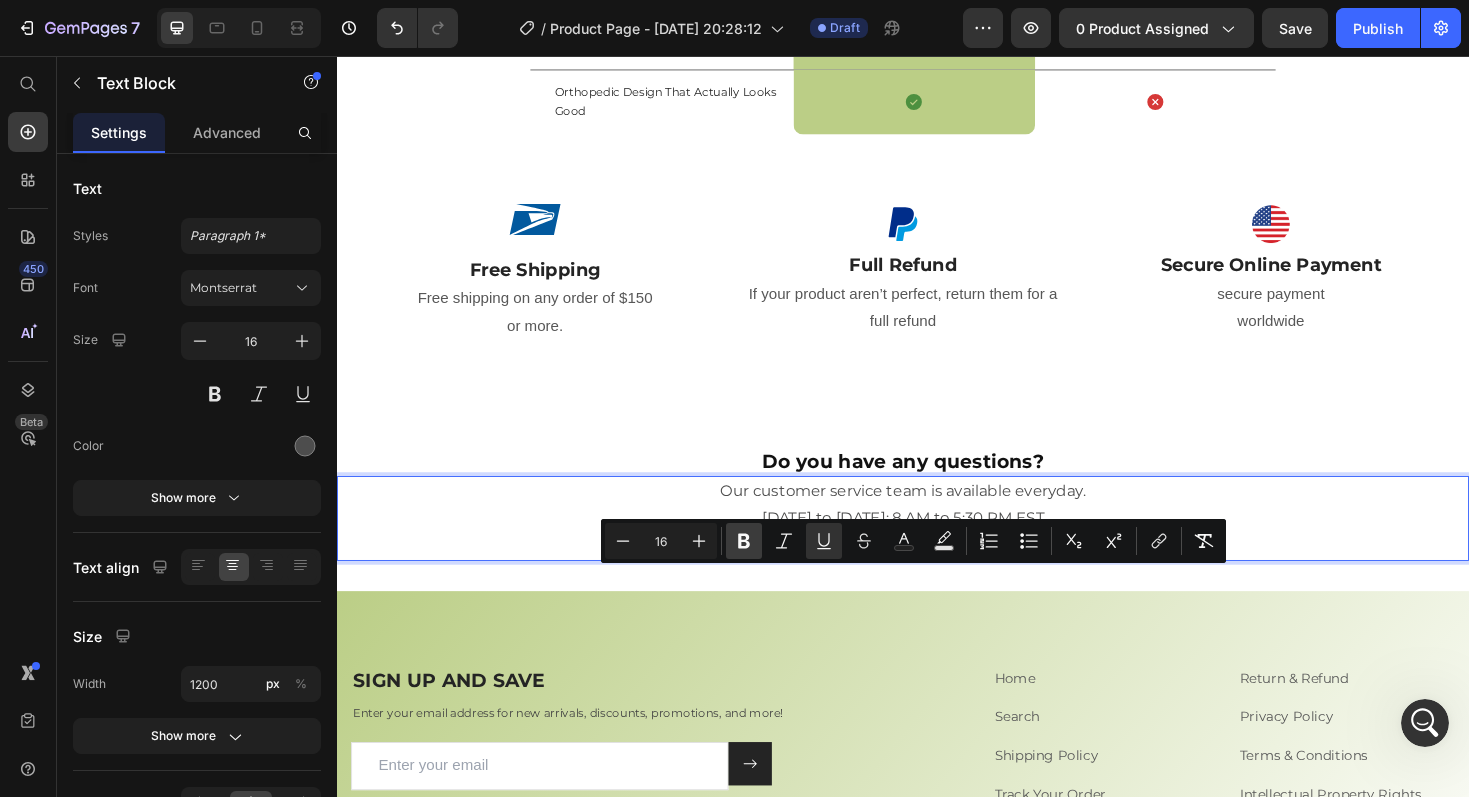 click 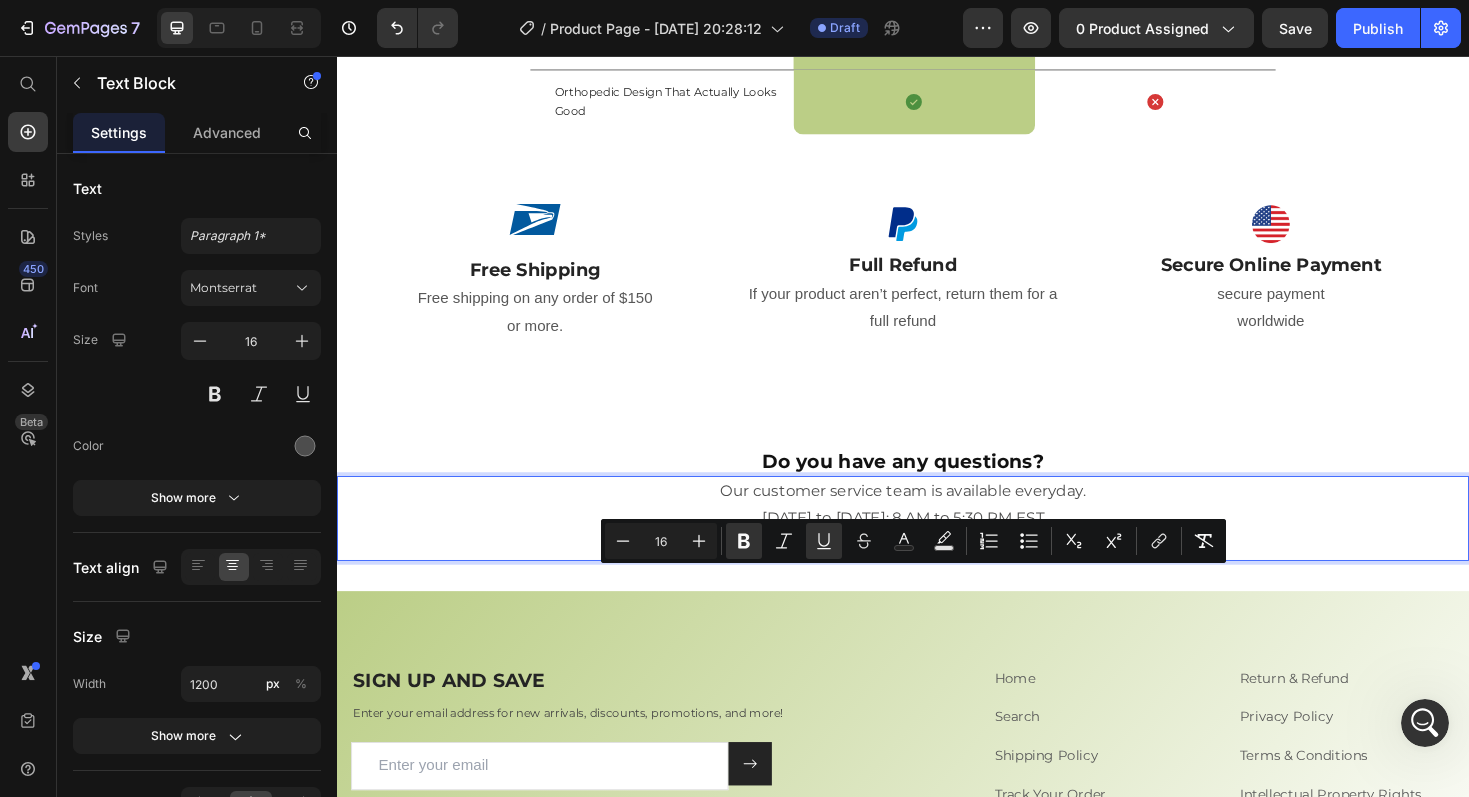 click on "📧 [EMAIL_ADDRESS][DOMAIN_NAME]" at bounding box center [937, 574] 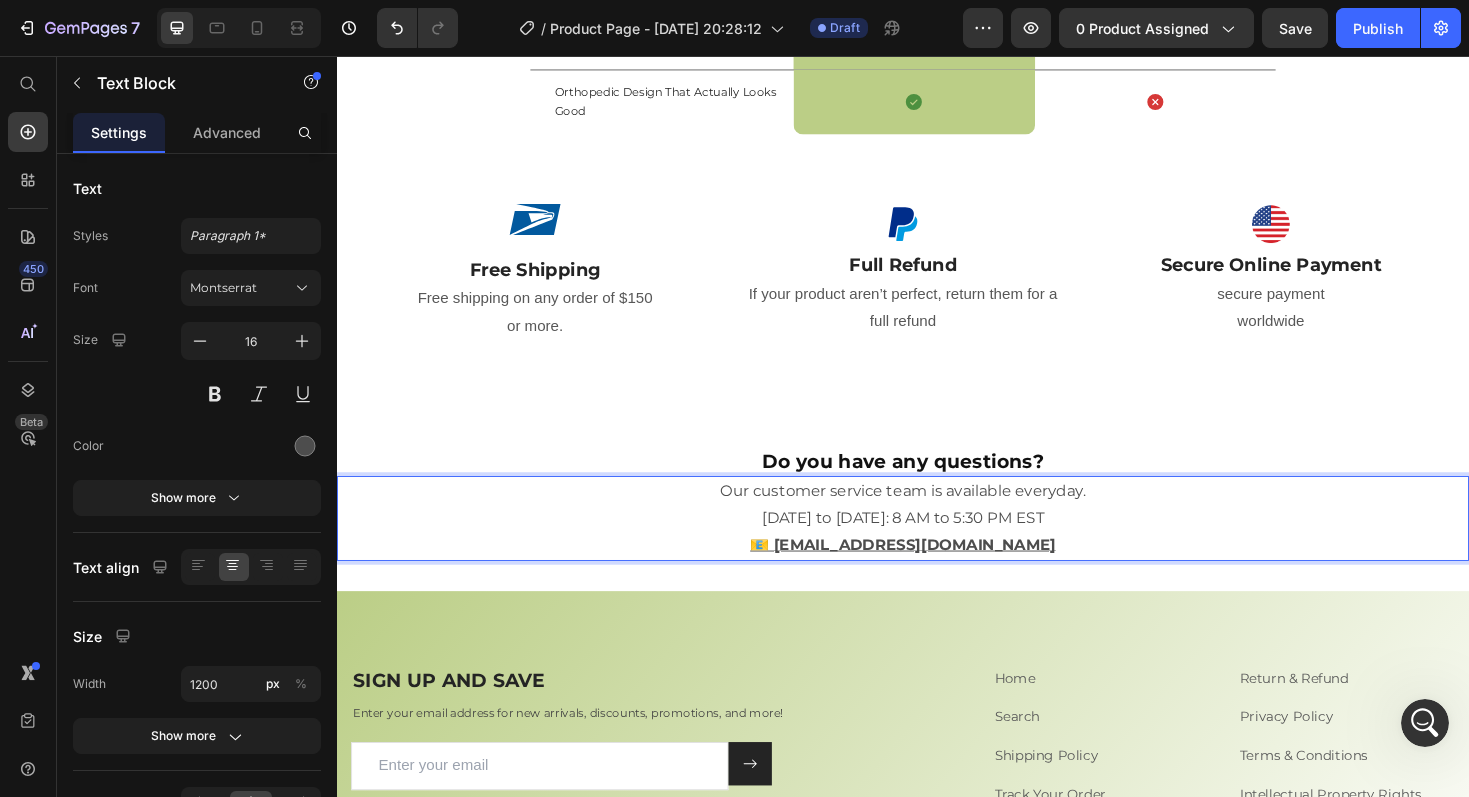 click on "📧 [EMAIL_ADDRESS][DOMAIN_NAME]" at bounding box center [937, 573] 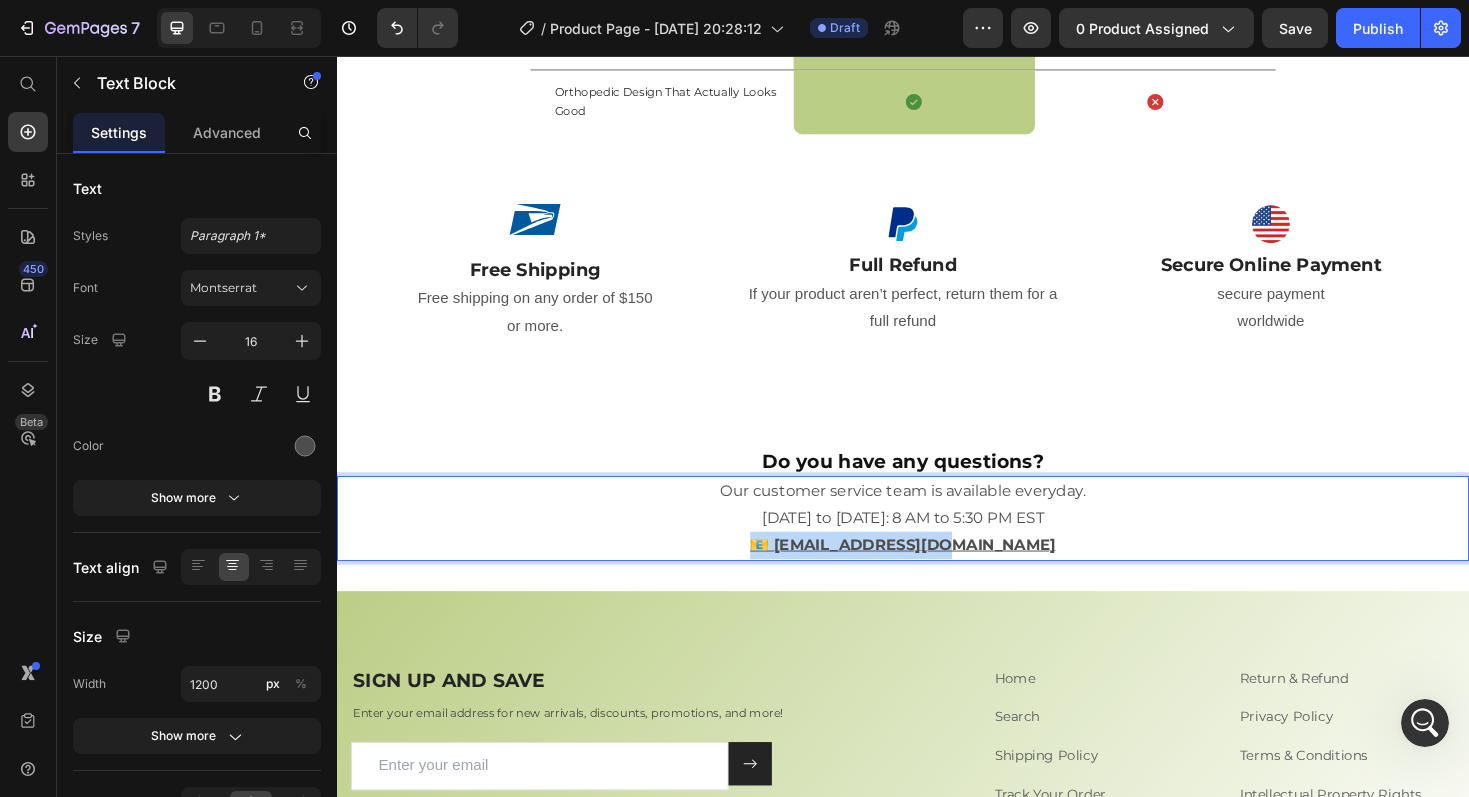 click on "📧 [EMAIL_ADDRESS][DOMAIN_NAME]" at bounding box center [937, 573] 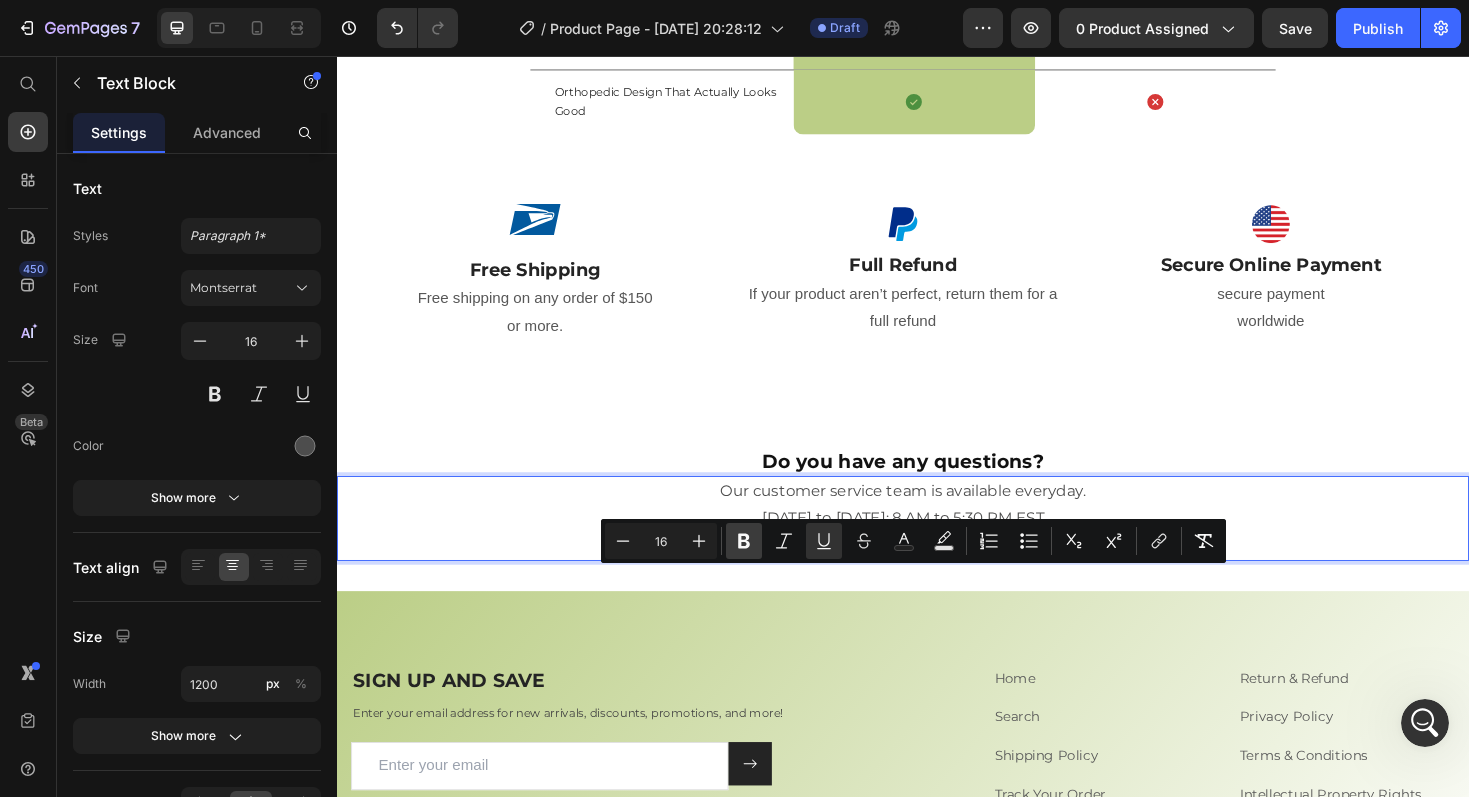 click 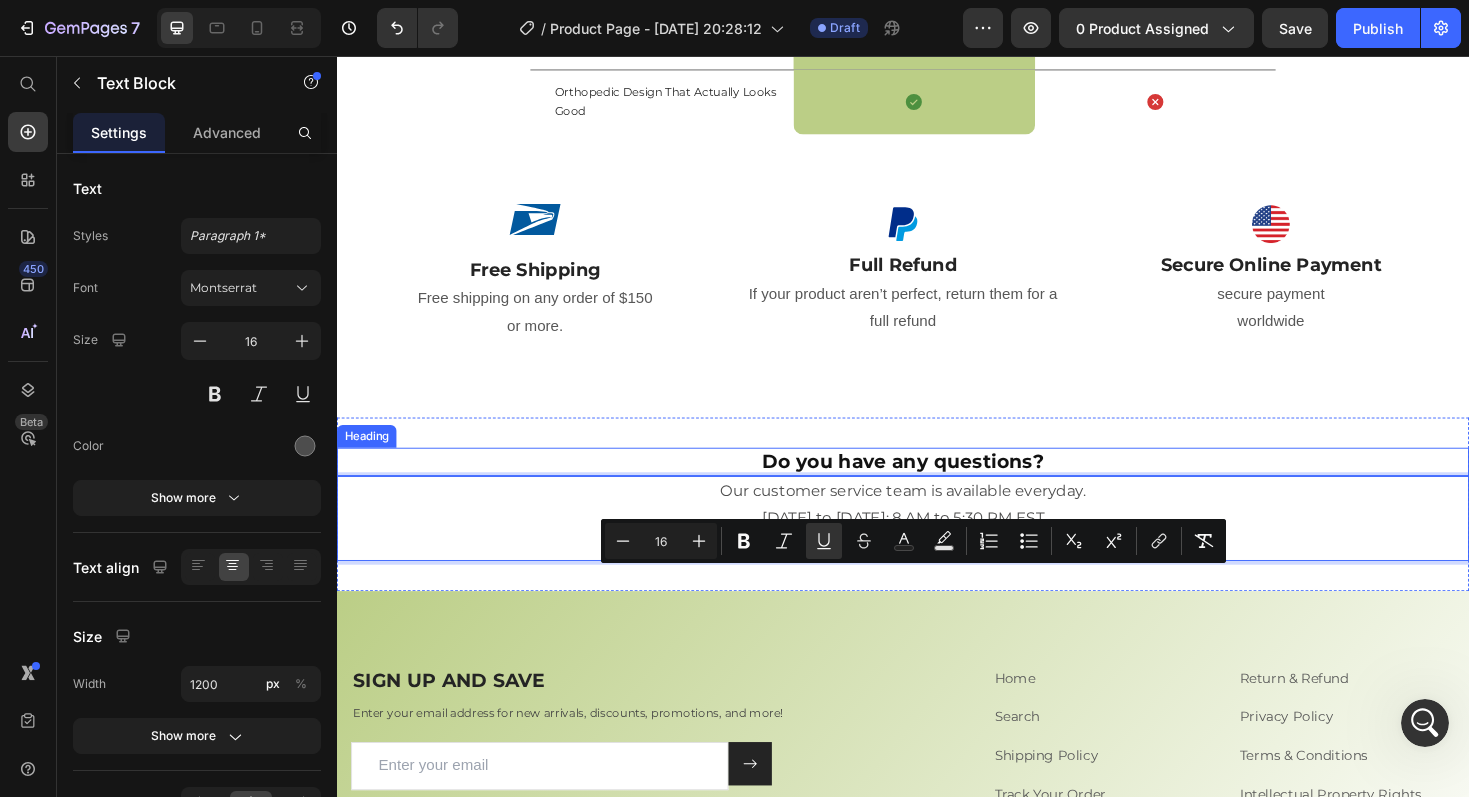 click on "⁠⁠⁠⁠⁠⁠⁠ Do you have any questions? Heading Our customer service team is available everyday. Monday to Friday: 8 AM to 5:30 PM EST 📧 info@cnptstore.com Text Block   0 Section 8" at bounding box center [937, 531] 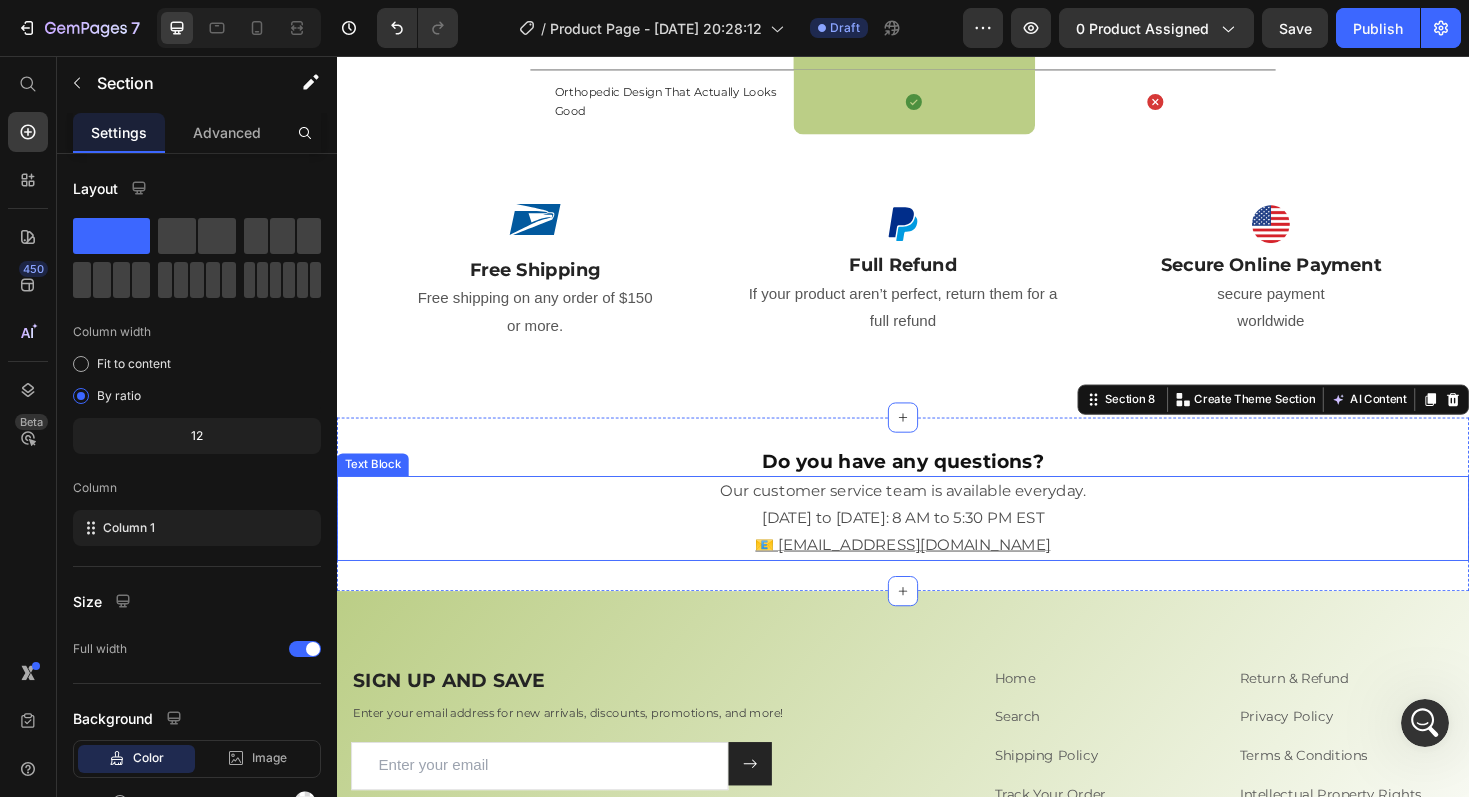 click on "Monday to Friday: 8 AM to 5:30 PM EST" at bounding box center [937, 546] 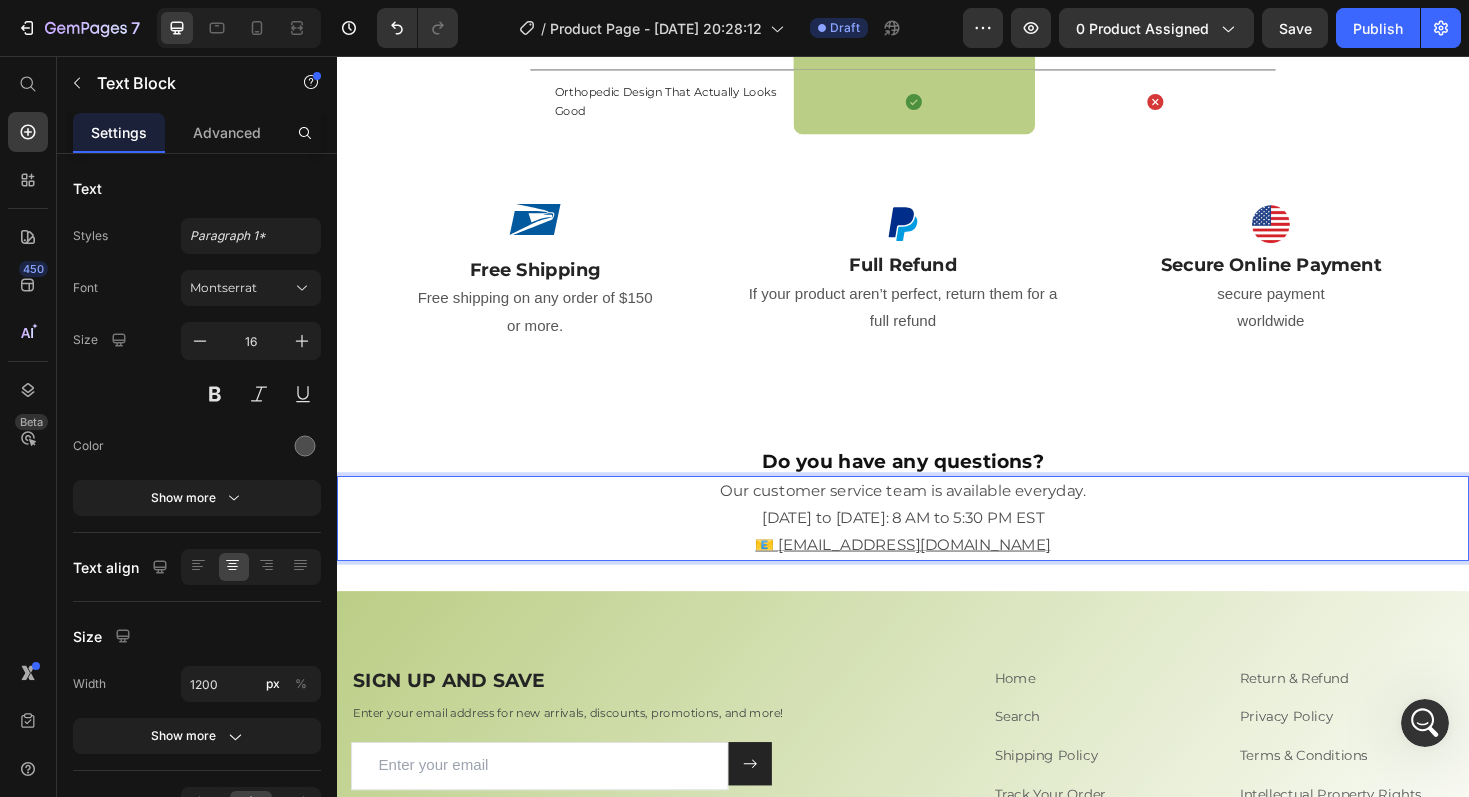 click on "Our customer service team is available everyday." at bounding box center (937, 517) 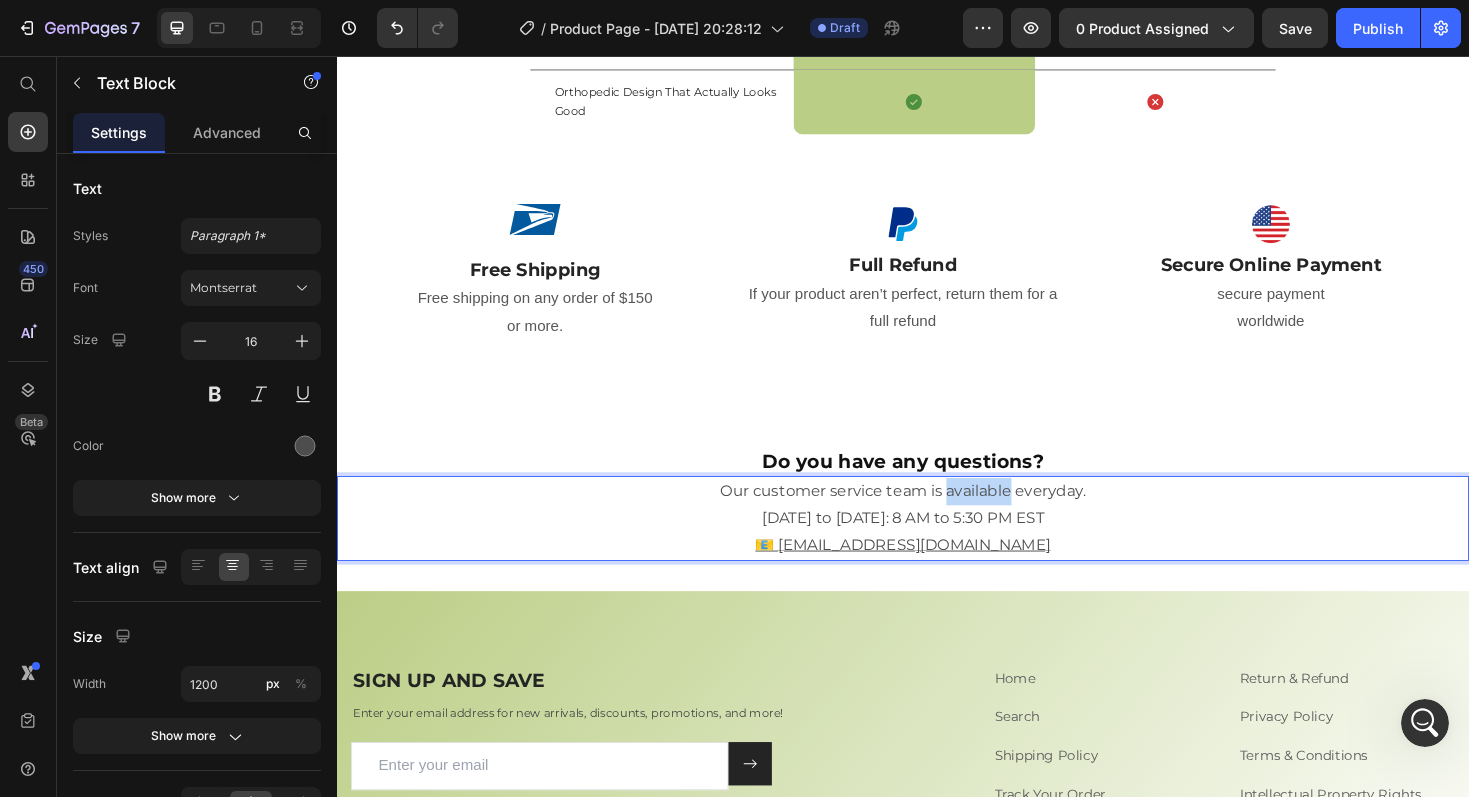 click on "Our customer service team is available everyday." at bounding box center (937, 517) 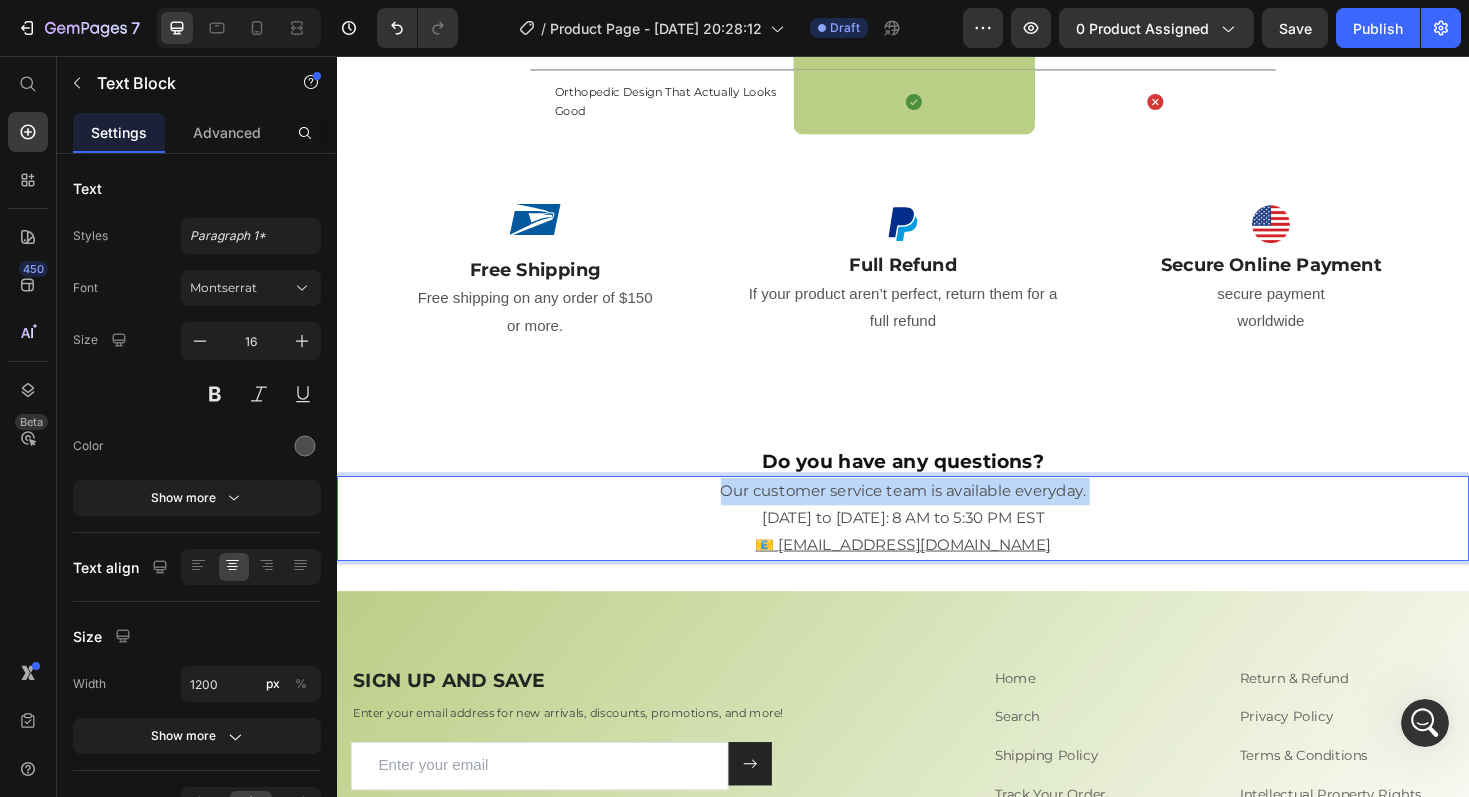 click on "Our customer service team is available everyday." at bounding box center [937, 517] 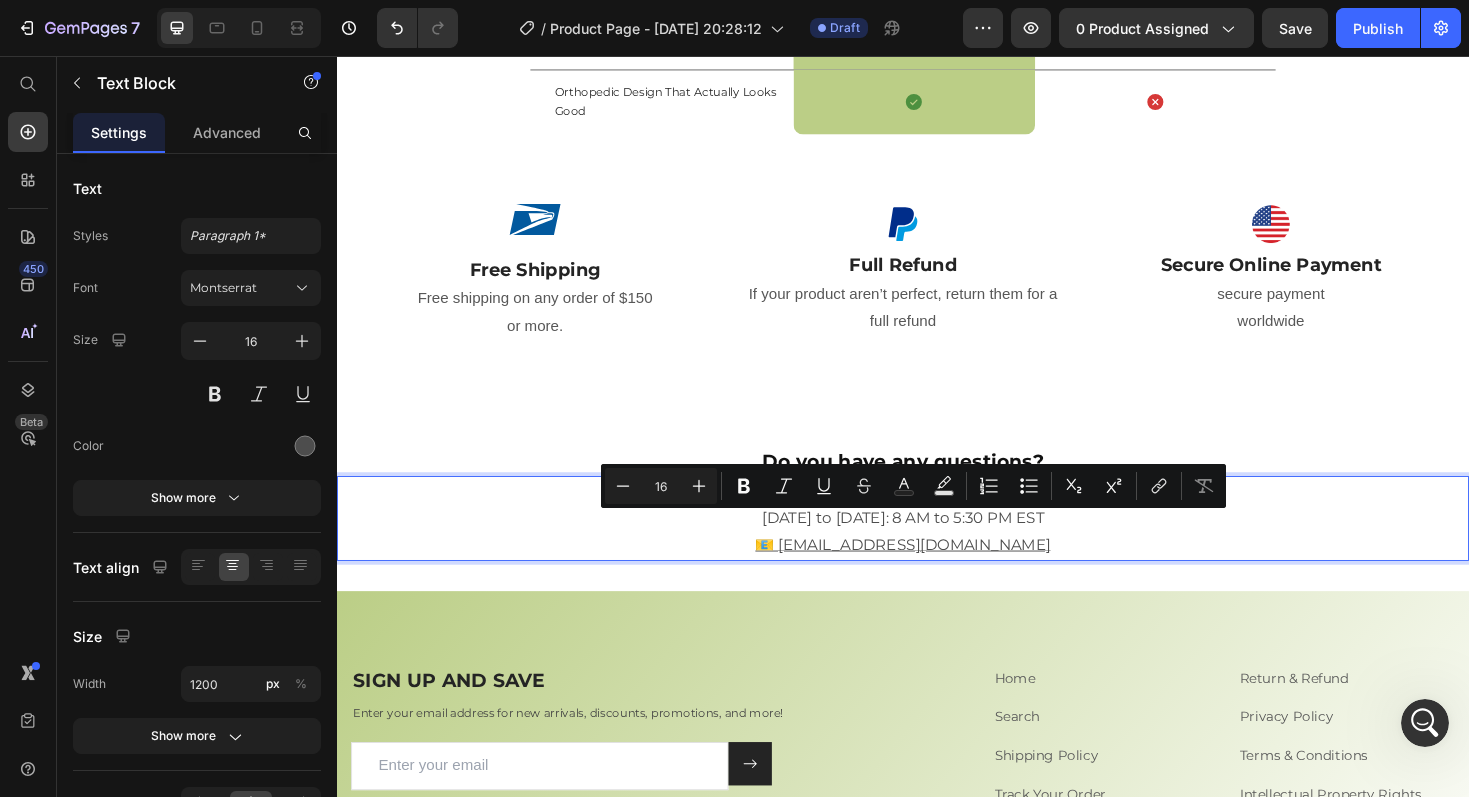 click on "Monday to Friday: 8 AM to 5:30 PM EST" at bounding box center [937, 546] 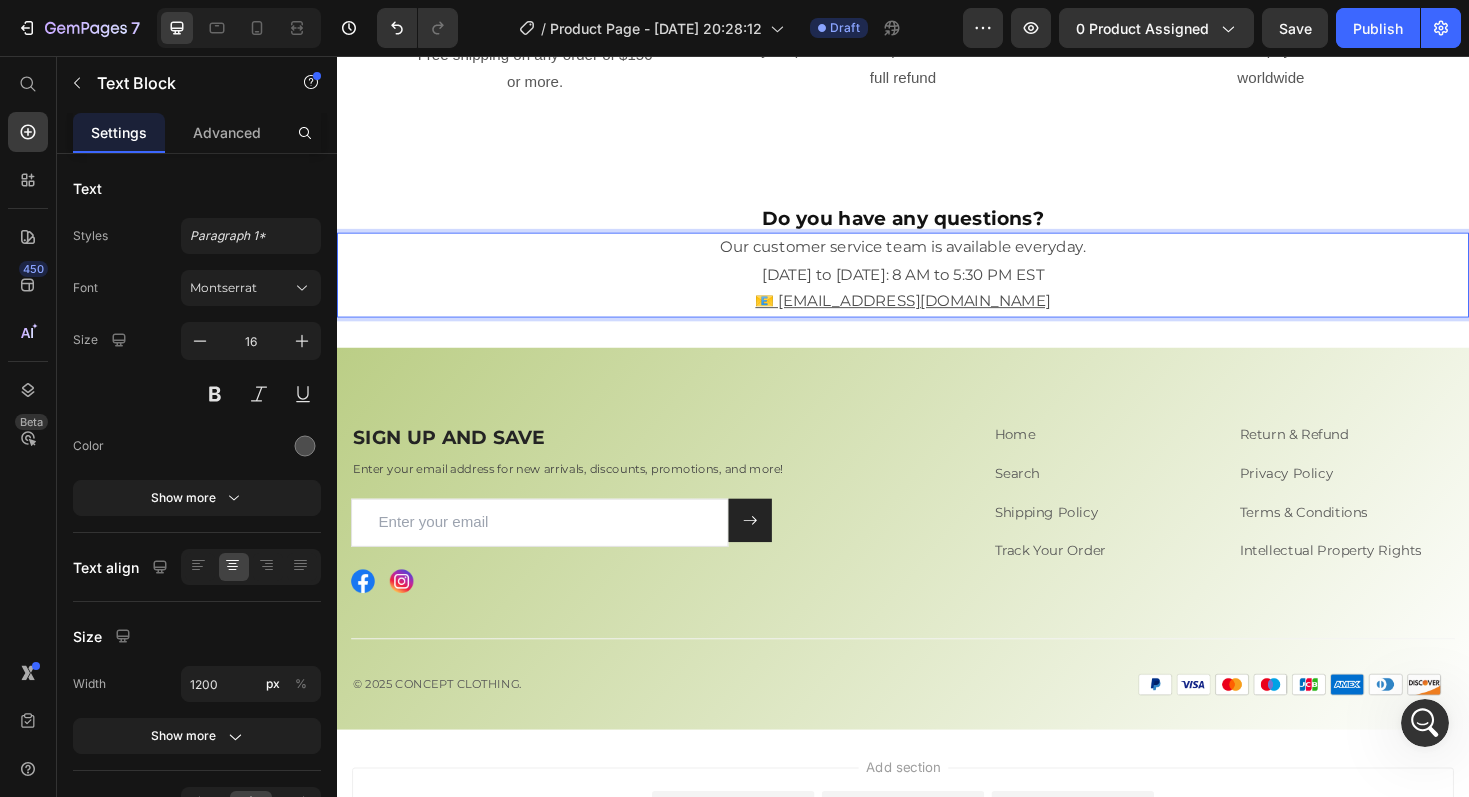 scroll, scrollTop: 4300, scrollLeft: 0, axis: vertical 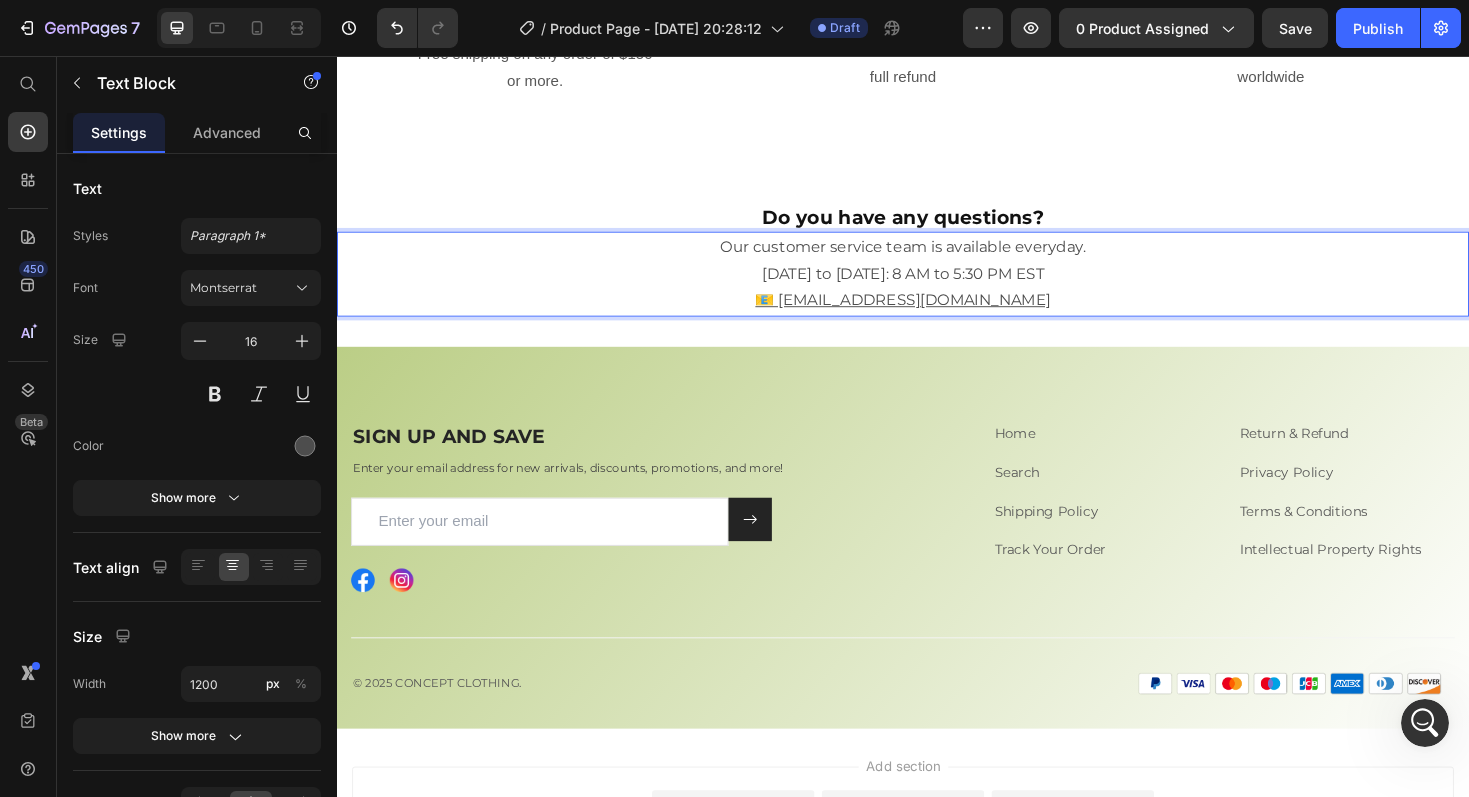 click on "Monday to Friday: 8 AM to 5:30 PM EST" at bounding box center [937, 287] 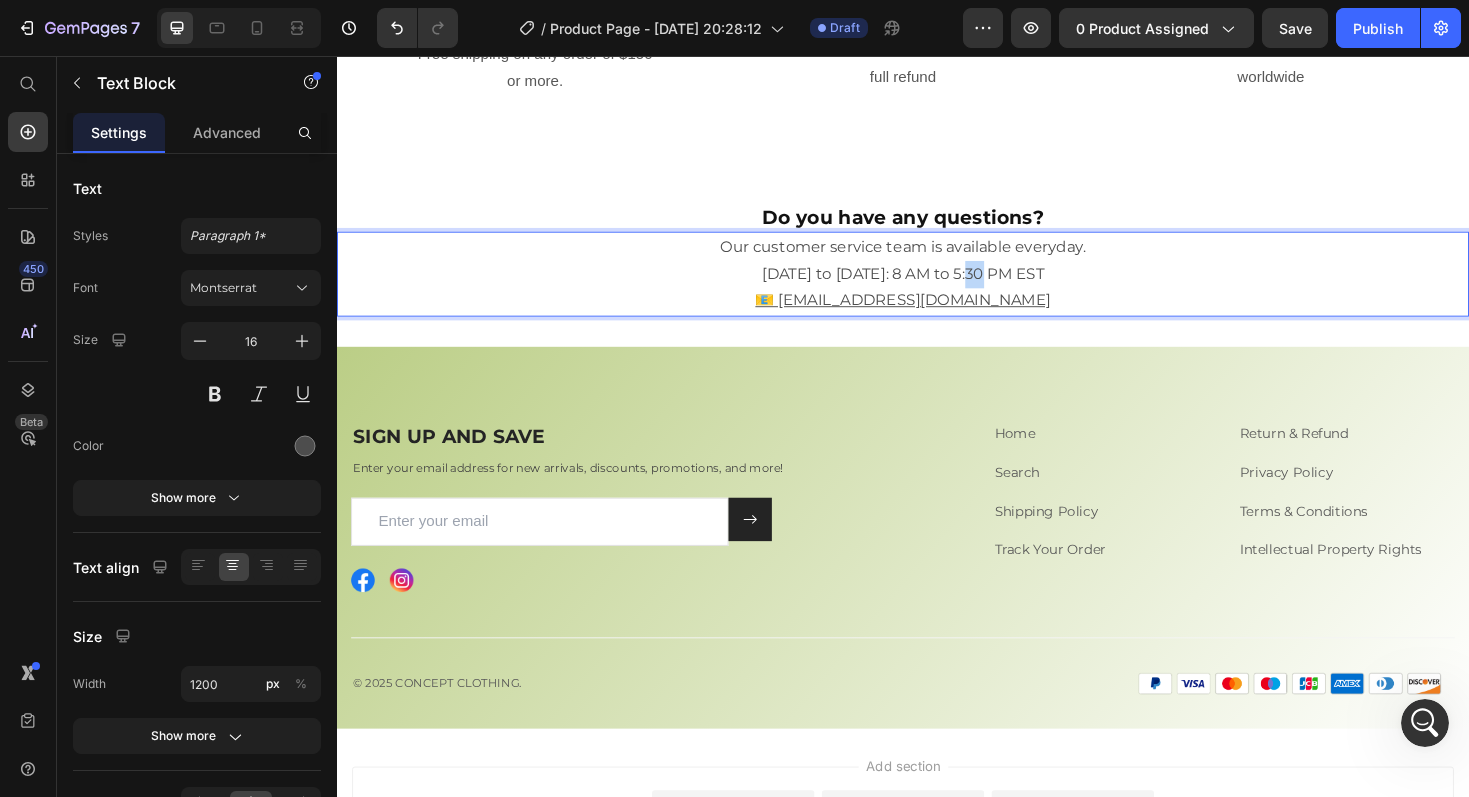 click on "Monday to Friday: 8 AM to 5:30 PM EST" at bounding box center (937, 287) 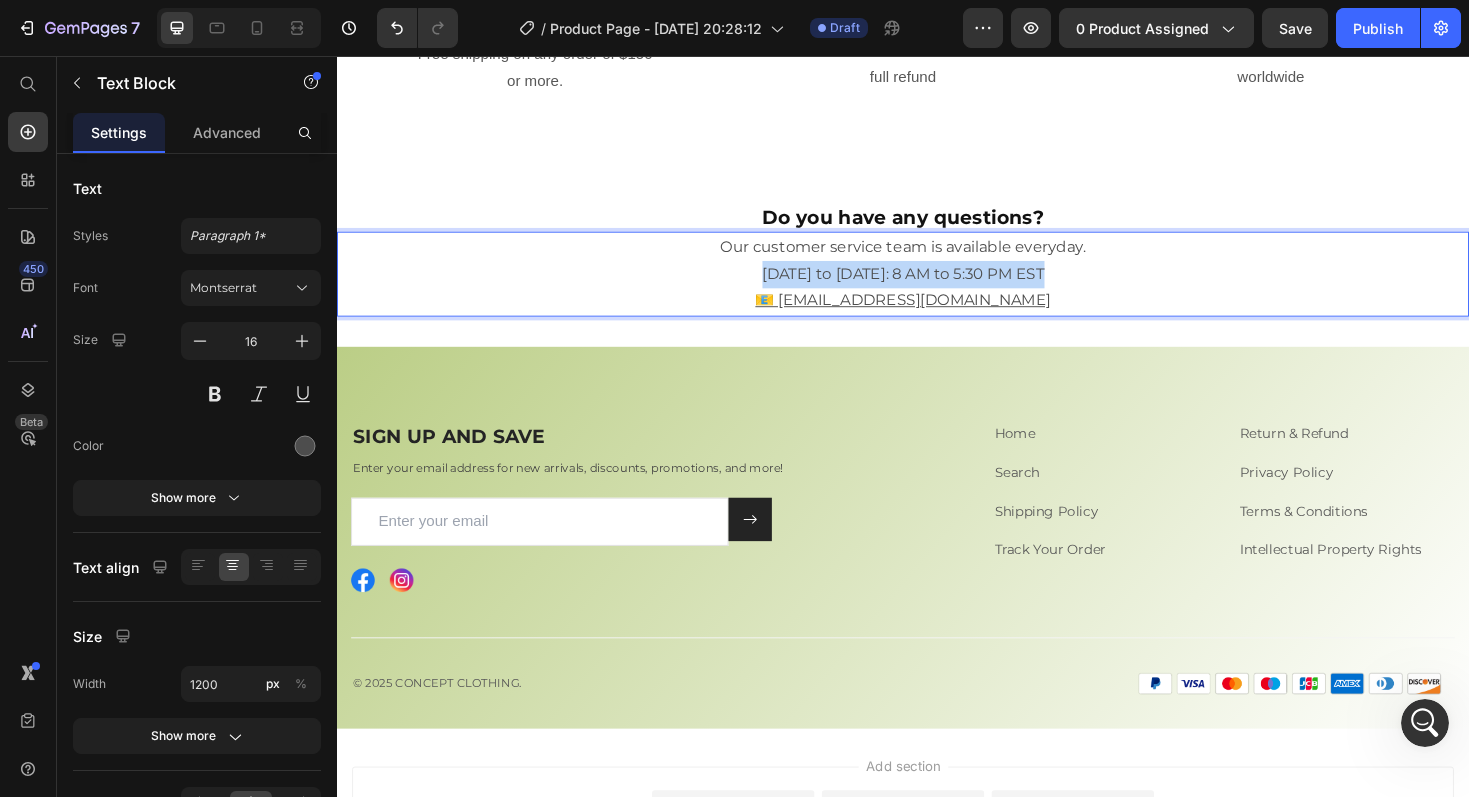 click on "Monday to Friday: 8 AM to 5:30 PM EST" at bounding box center [937, 287] 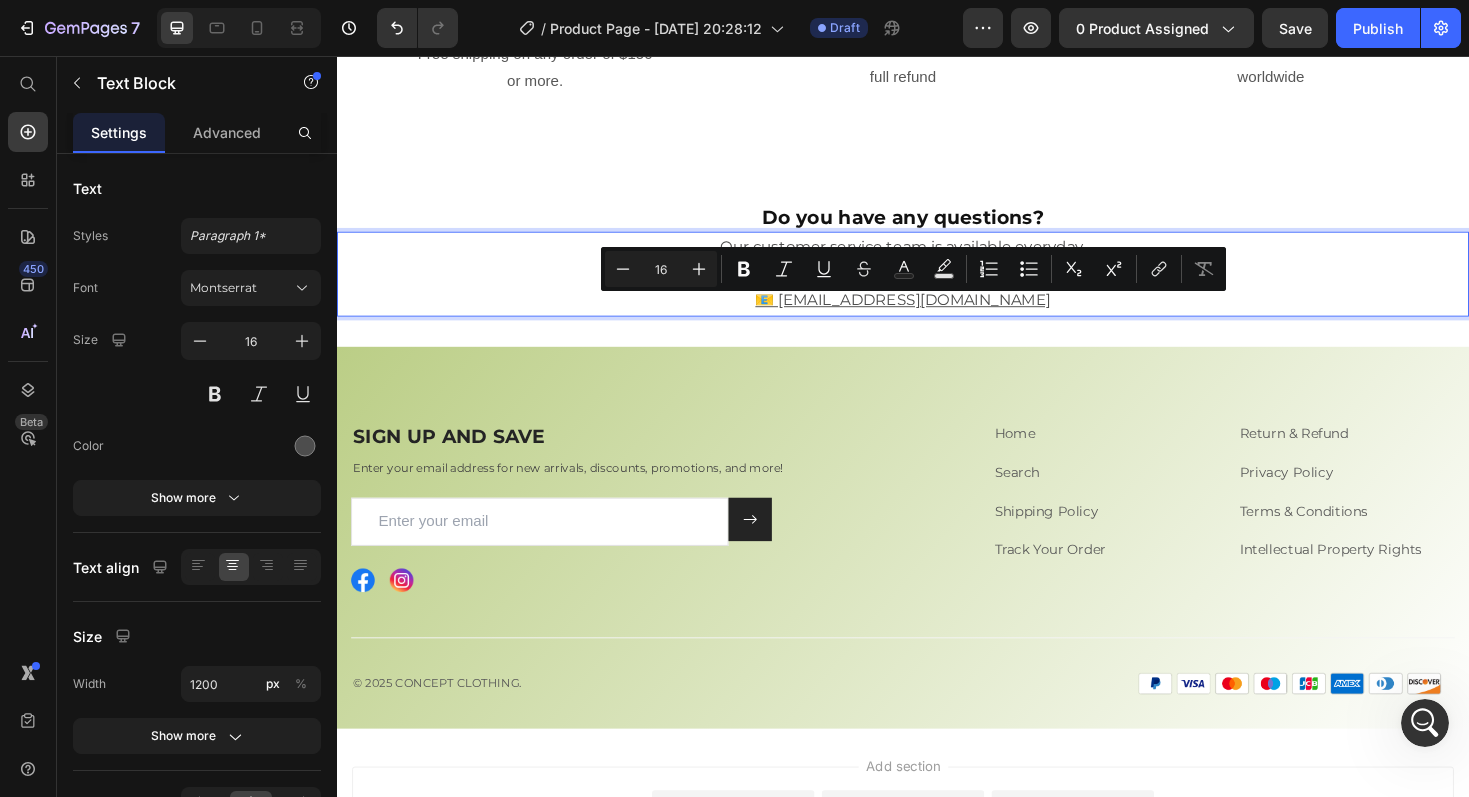 click on "Monday to Friday: 8 AM to 5:30 PM EST" at bounding box center [937, 287] 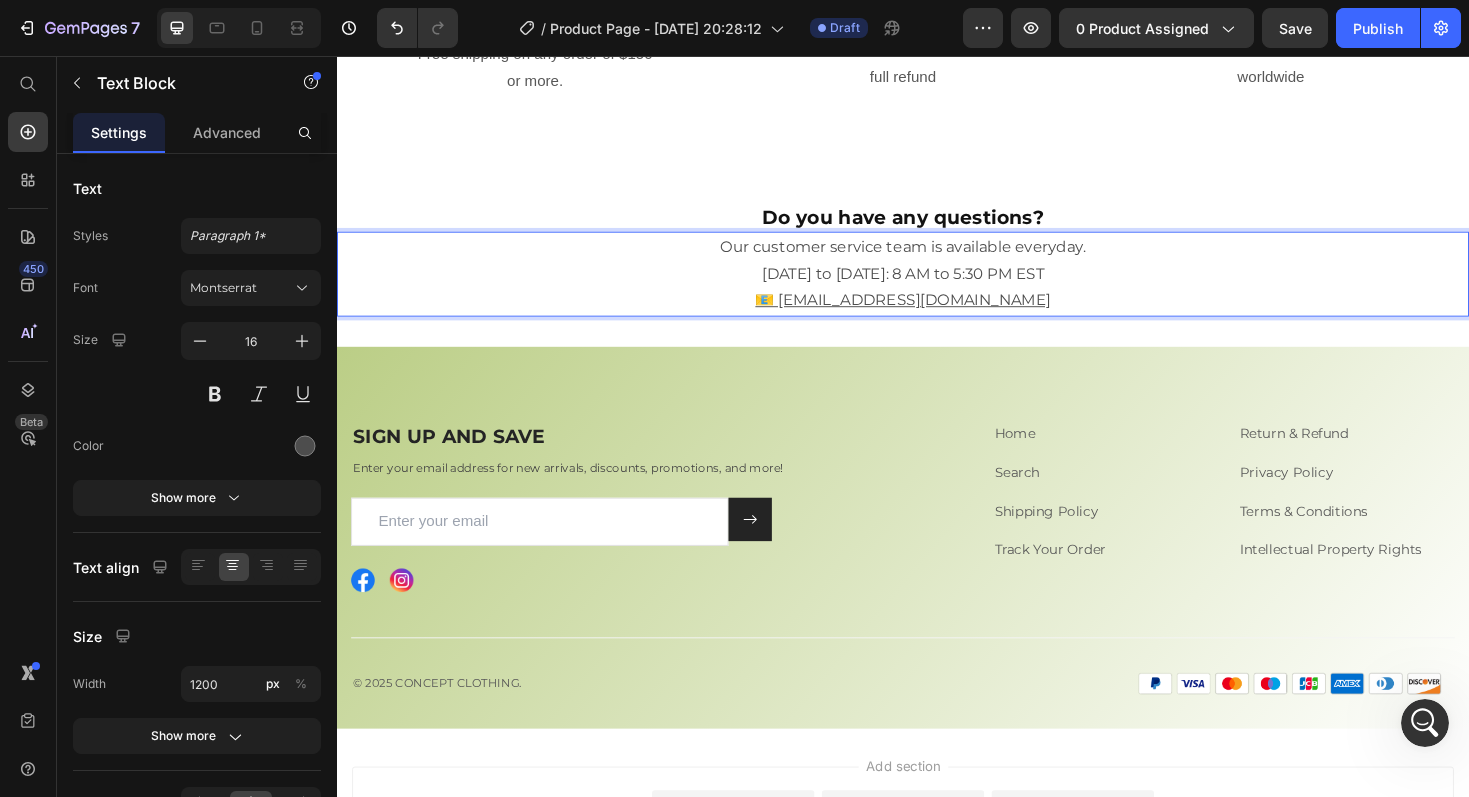 click on "Monday to Friday: 8 AM to 5:30 PM EST" at bounding box center (937, 287) 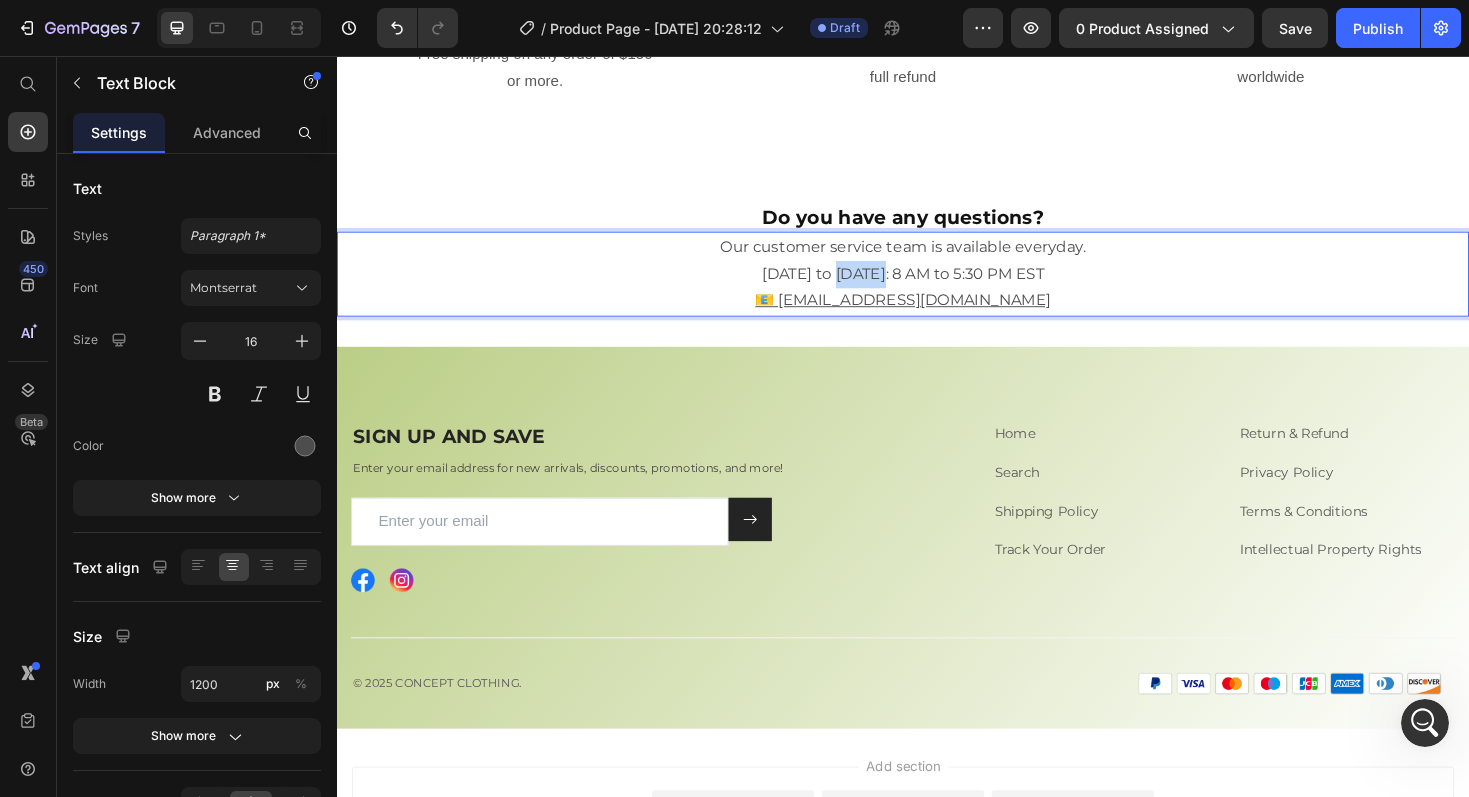 click on "Monday to Friday: 8 AM to 5:30 PM EST" at bounding box center [937, 287] 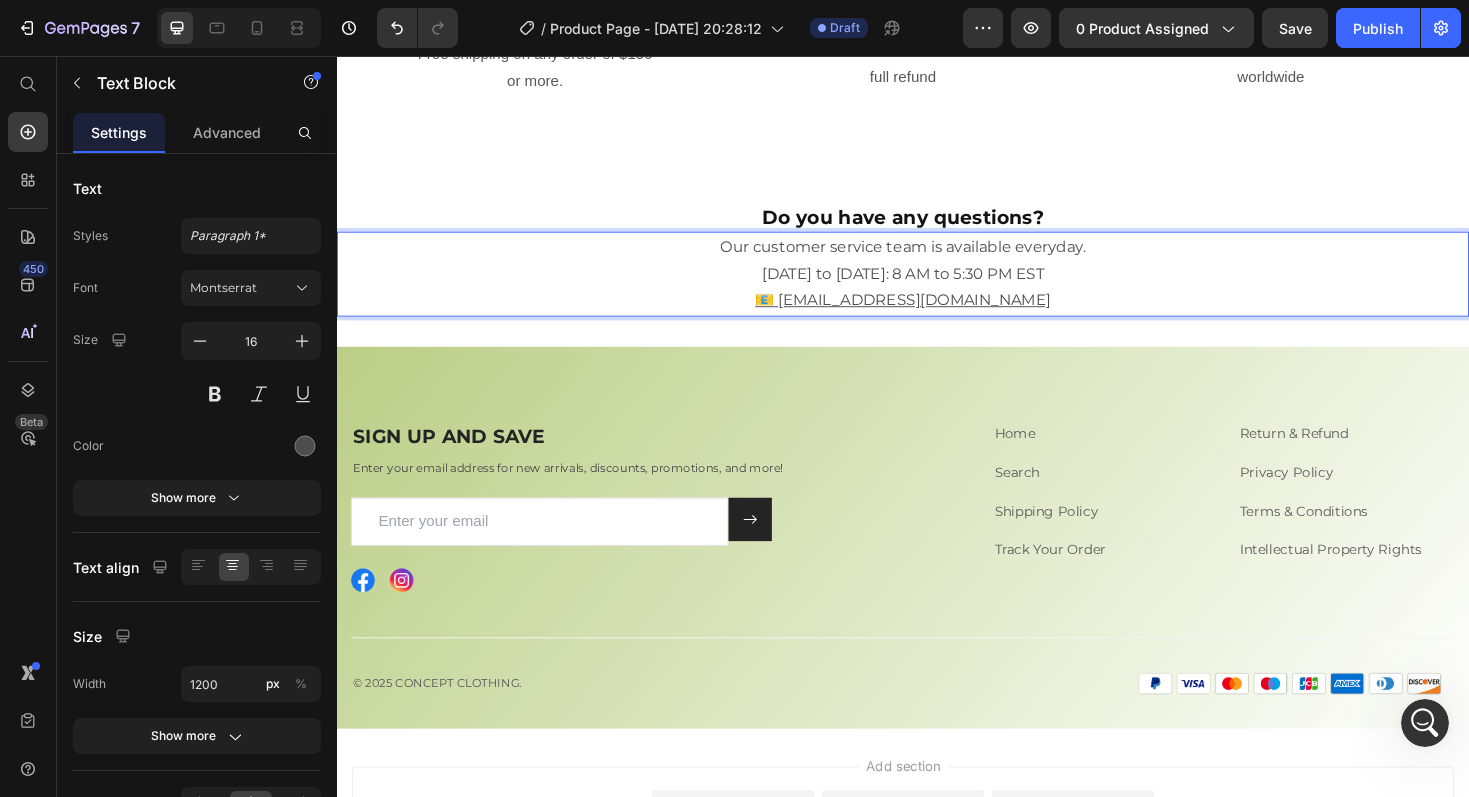 click on "Monday to Sunday: 8 AM to 5:30 PM EST" at bounding box center [937, 287] 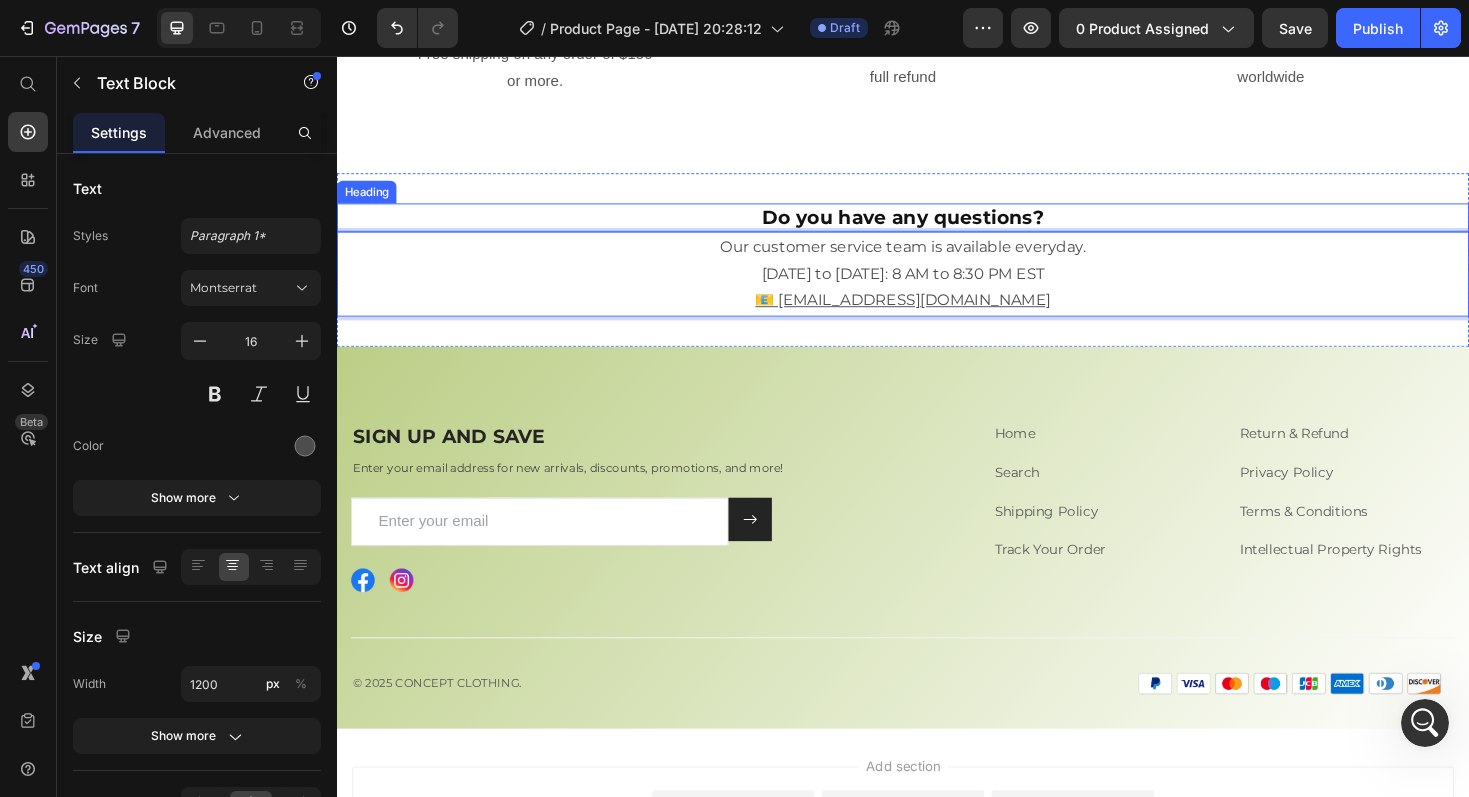 click on "⁠⁠⁠⁠⁠⁠⁠ Do you have any questions?" at bounding box center [937, 227] 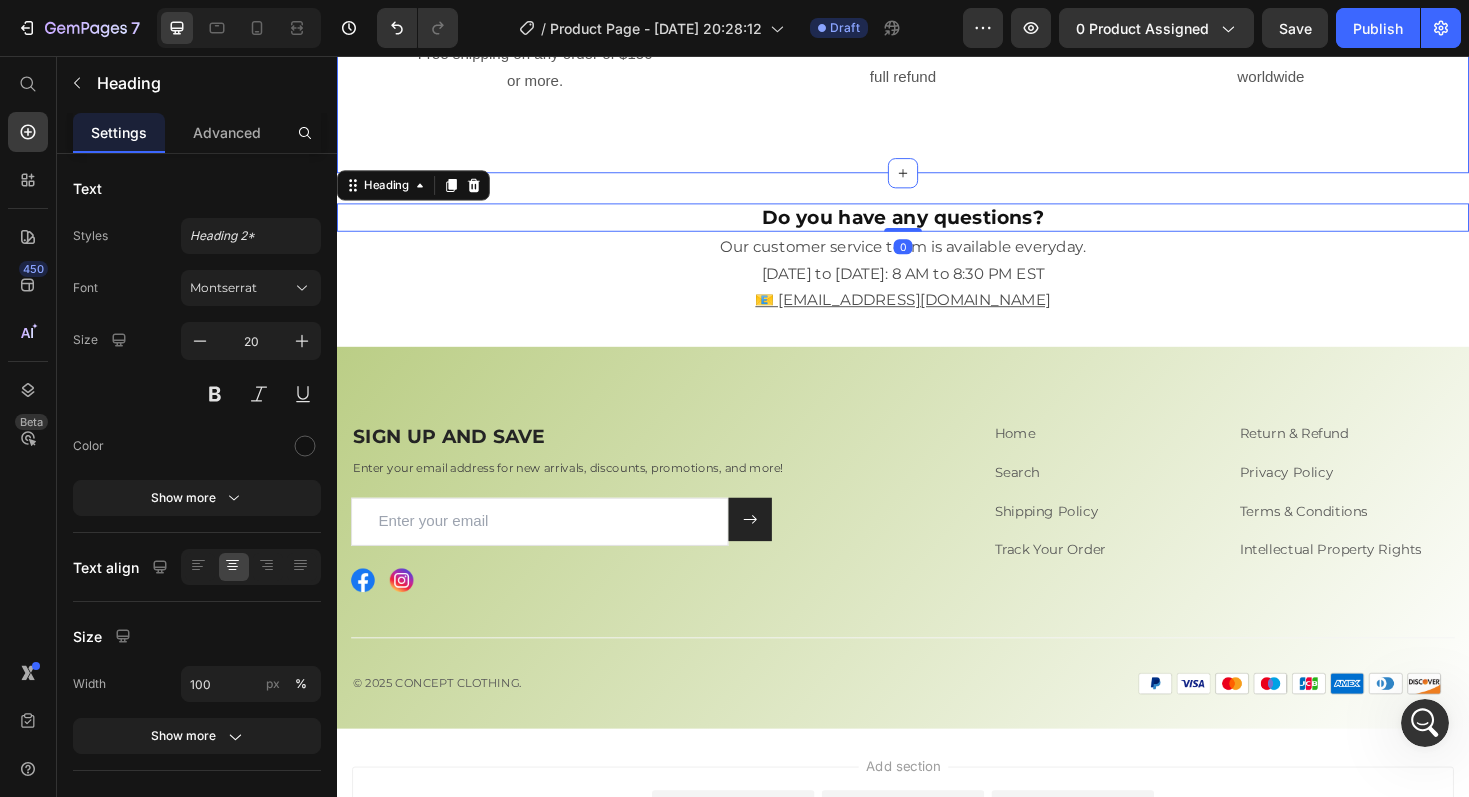 click on "Image Free Shipping Text Block Free shipping on any order of $150  or more. Text block Row Image Full Refund Text Block If your product aren’t perfect, return them for a full refund Text block Row Image Secure Online Payment Text Block secure payment worldwide Text block Row Row Image Free Shipping Text Block Free shipping on any order of $150  or more. Text block Row Image Full Refund Text Block If your product aren’t perfect, return them for a full refund Text block Row Image Secure Online Payment Text Block secure payment worldwide Text block Row Row Section 7" at bounding box center [937, 40] 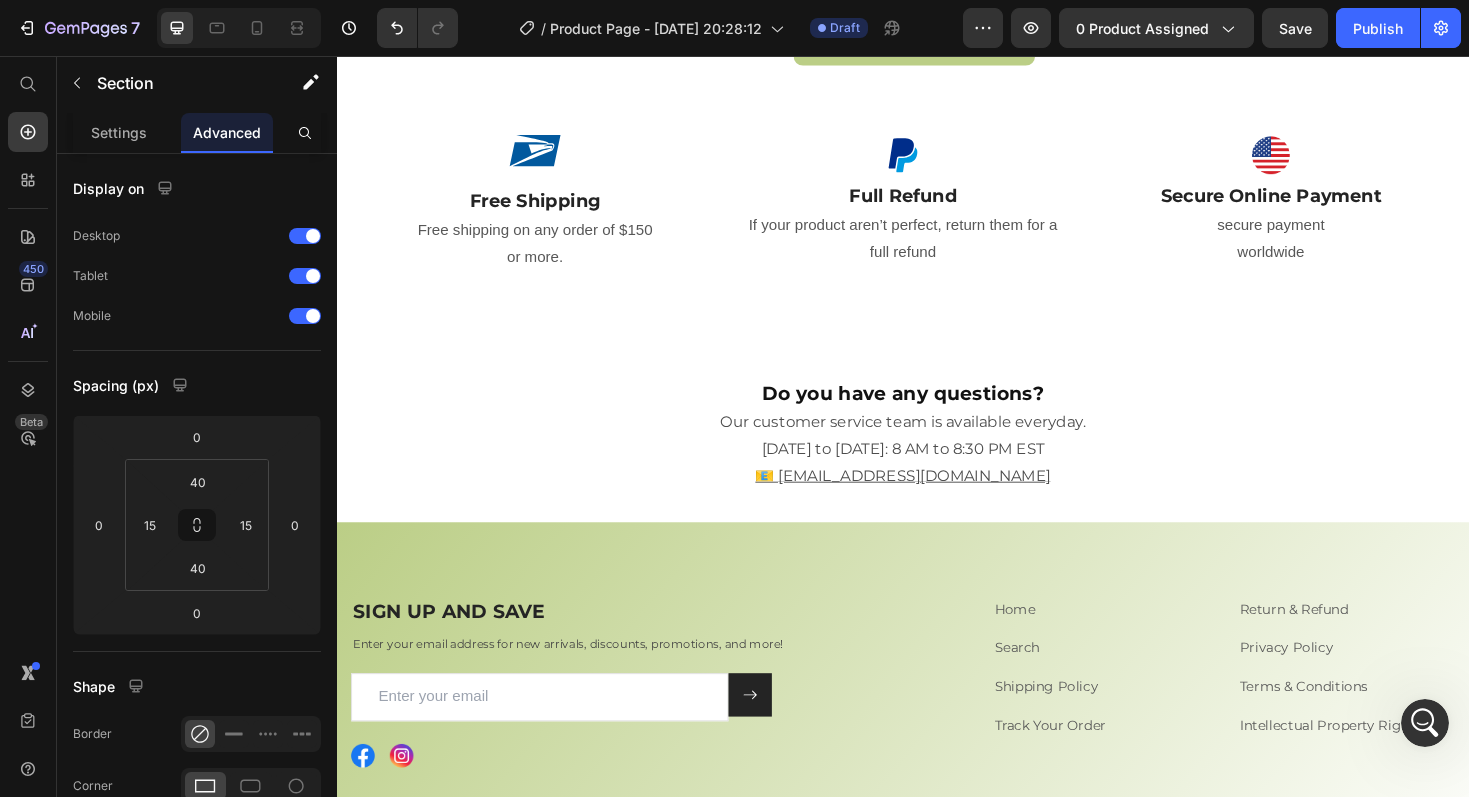 scroll, scrollTop: 4124, scrollLeft: 0, axis: vertical 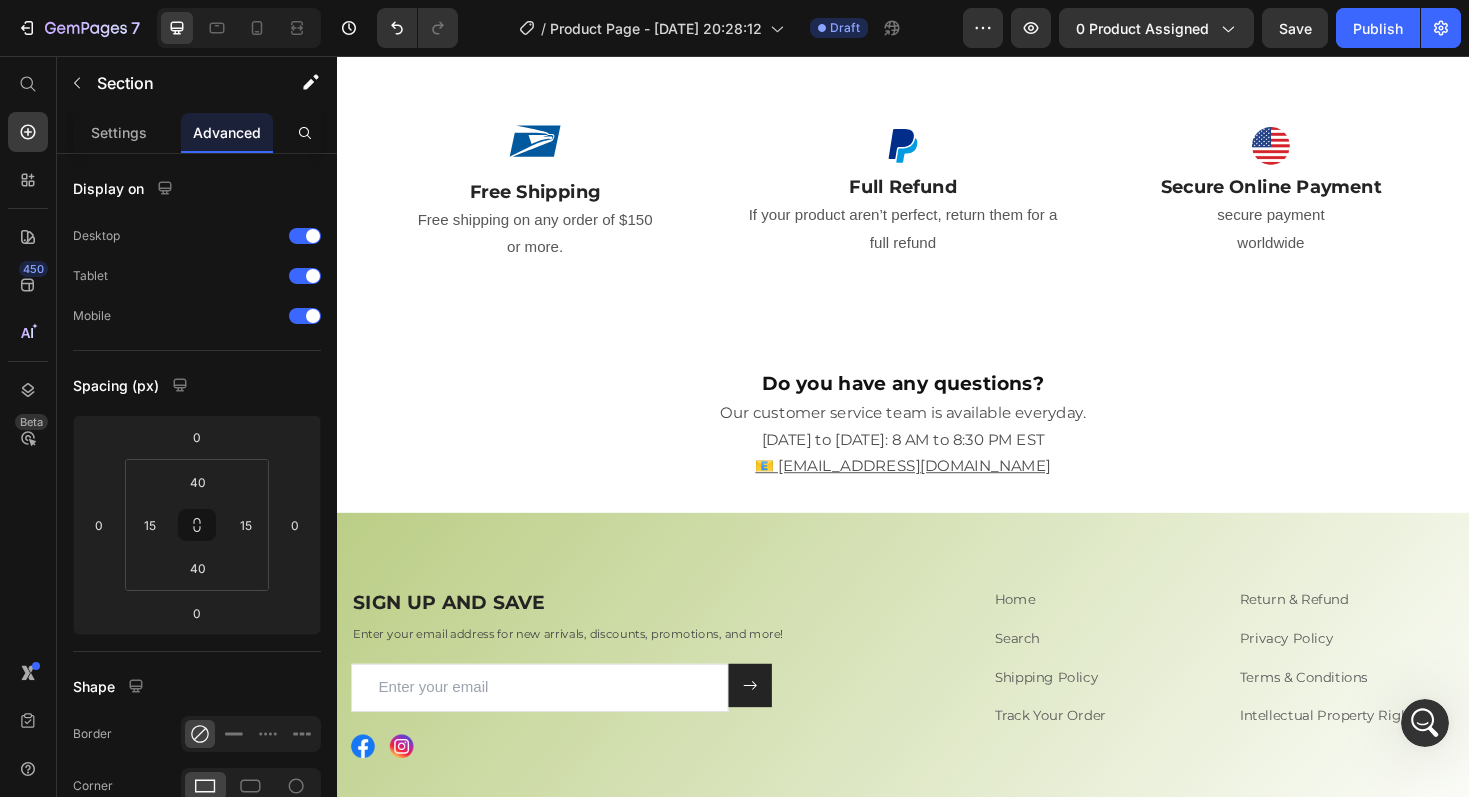 click on "Image Free Shipping Text Block Free shipping on any order of $150  or more. Text block Row Image Full Refund Text Block If your product aren’t perfect, return them for a full refund Text block Row Image Secure Online Payment Text Block secure payment worldwide Text block Row Row Image Free Shipping Text Block Free shipping on any order of $150  or more. Text block Row Image Full Refund Text Block If your product aren’t perfect, return them for a full refund Text block Row Image Secure Online Payment Text Block secure payment worldwide Text block Row Row Section 7" at bounding box center [937, 216] 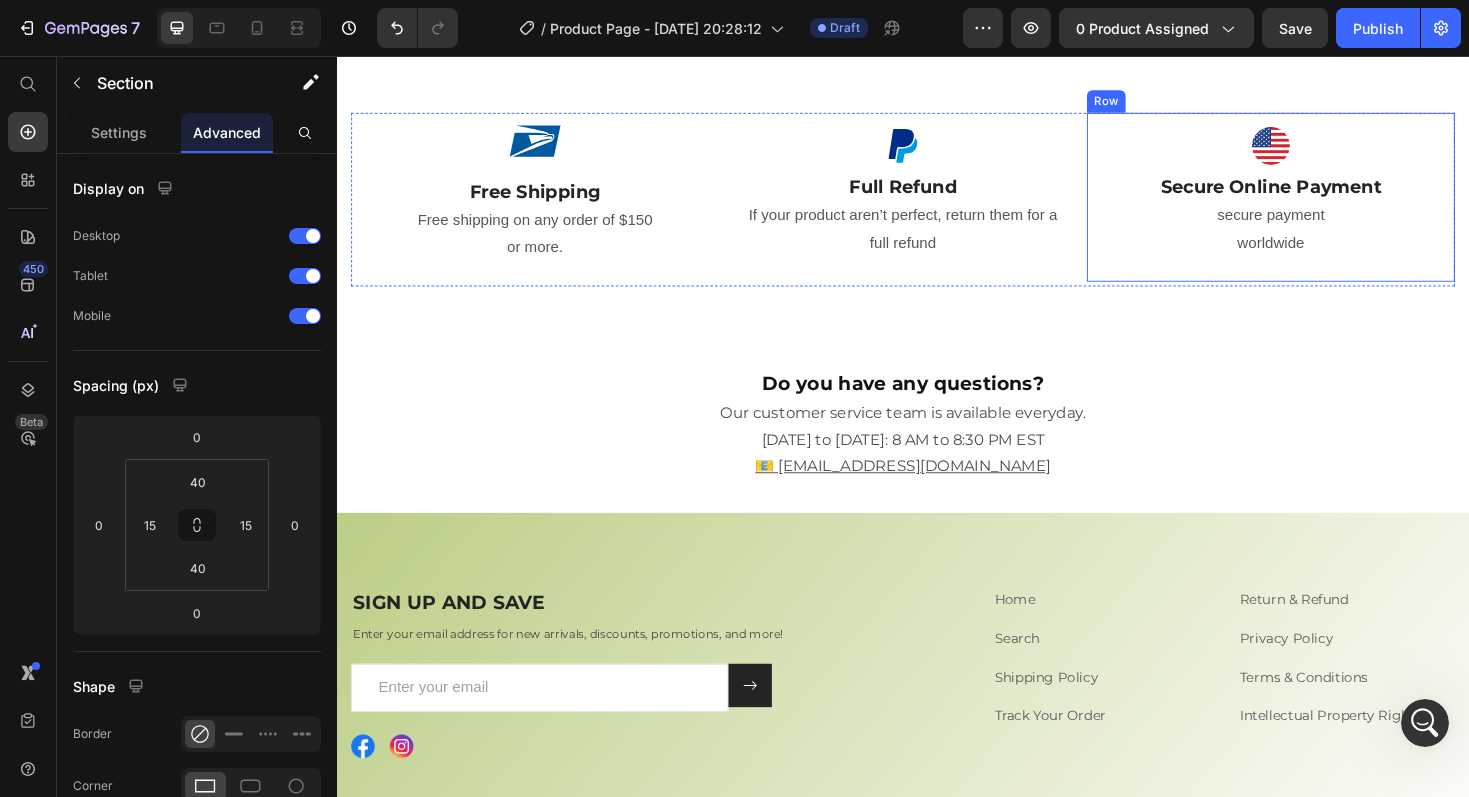 click on "Image Secure Online Payment Text Block secure payment worldwide Text block Row" at bounding box center [1327, 205] 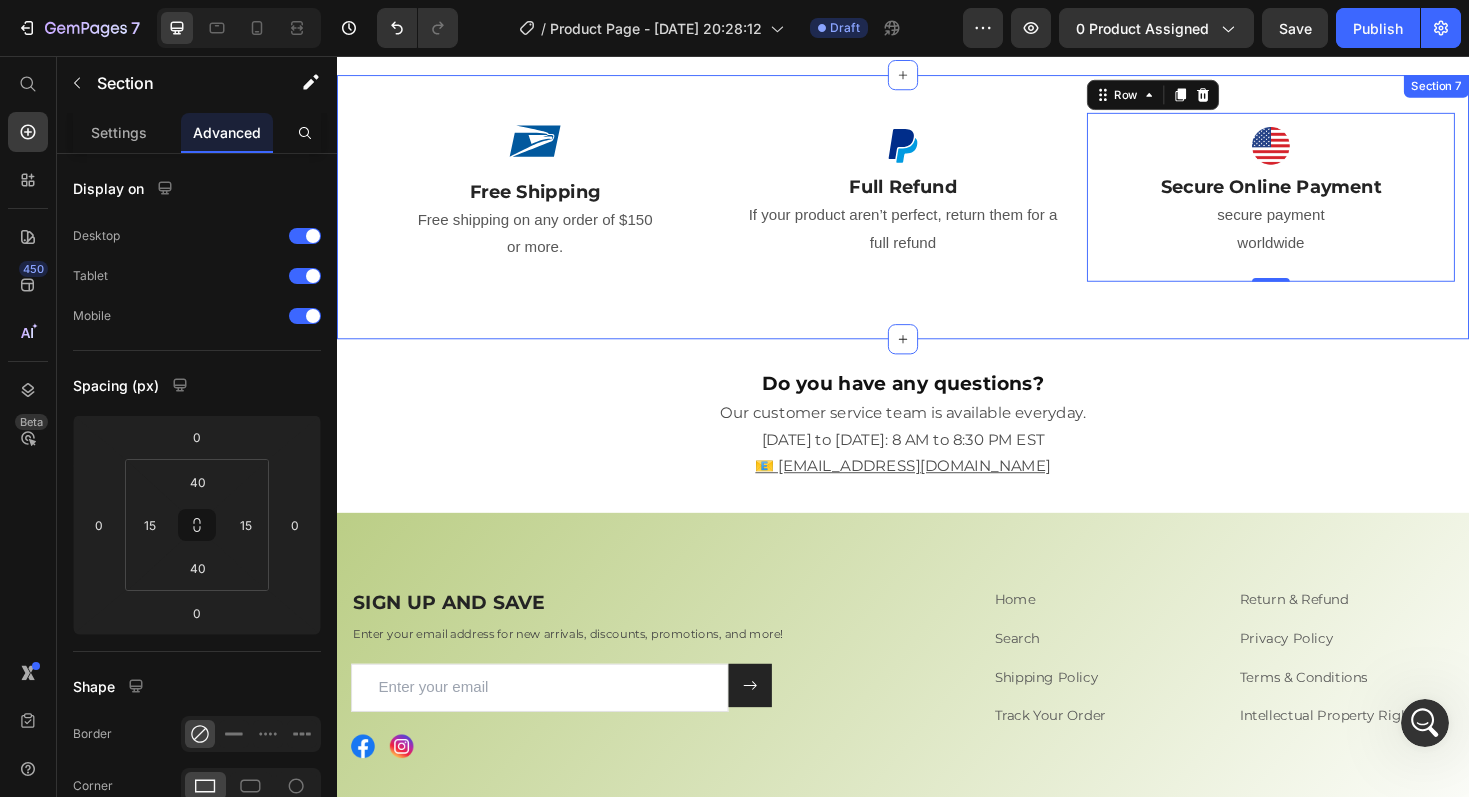 click on "Image Free Shipping Text Block Free shipping on any order of $150  or more. Text block Row Image Full Refund Text Block If your product aren’t perfect, return them for a full refund Text block Row Image Secure Online Payment Text Block secure payment worldwide Text block Row   0 Row Image Free Shipping Text Block Free shipping on any order of $150  or more. Text block Row Image Full Refund Text Block If your product aren’t perfect, return them for a full refund Text block Row Image Secure Online Payment Text Block secure payment worldwide Text block Row Row Section 7" at bounding box center [937, 216] 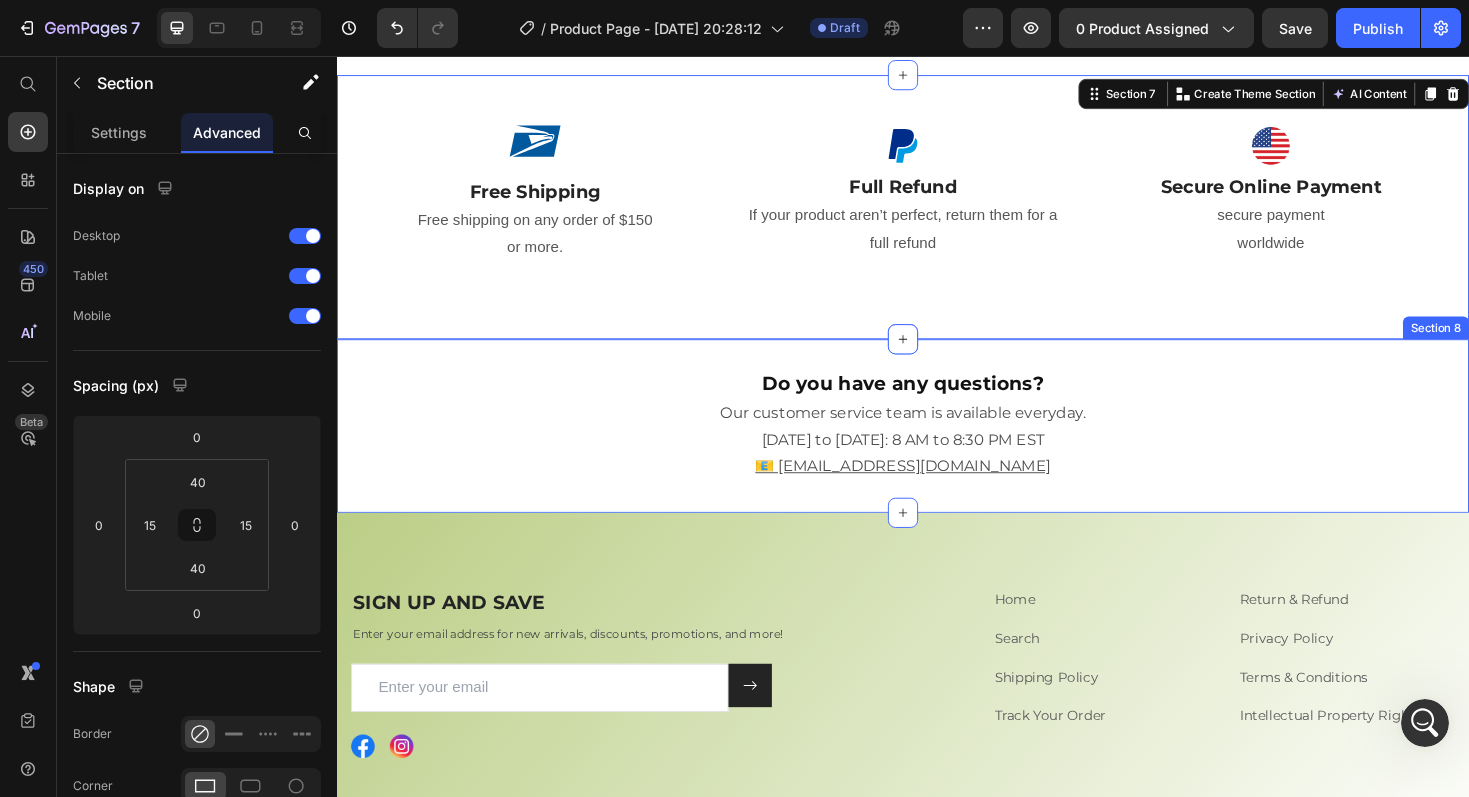 click on "Do you have any questions? Heading Our customer service team is available everyday. Monday to Sunday: 8 AM to 8:30 PM EST 📧 info@cnptstore.com Text Block Section 8" at bounding box center (937, 448) 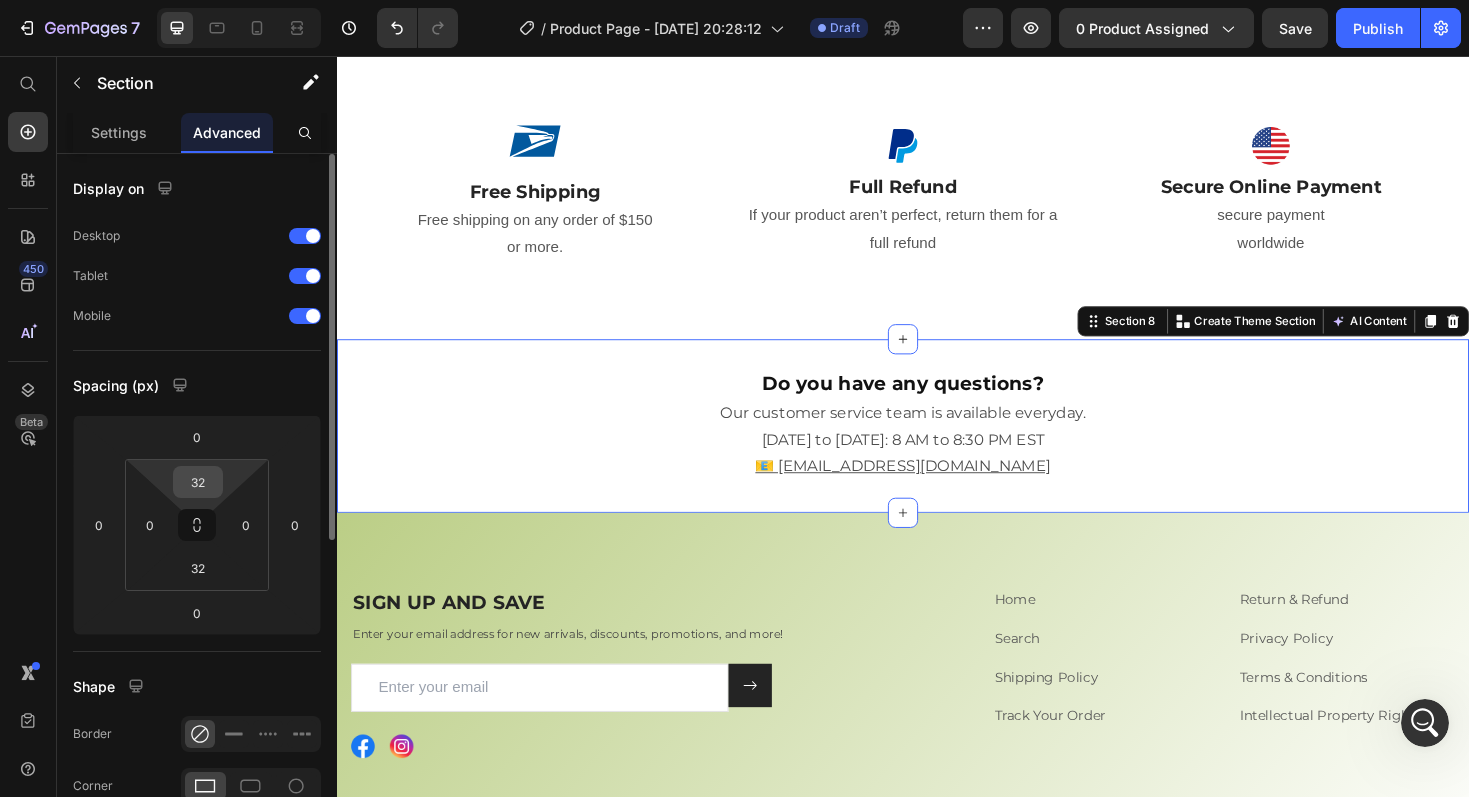 click on "32" at bounding box center (198, 482) 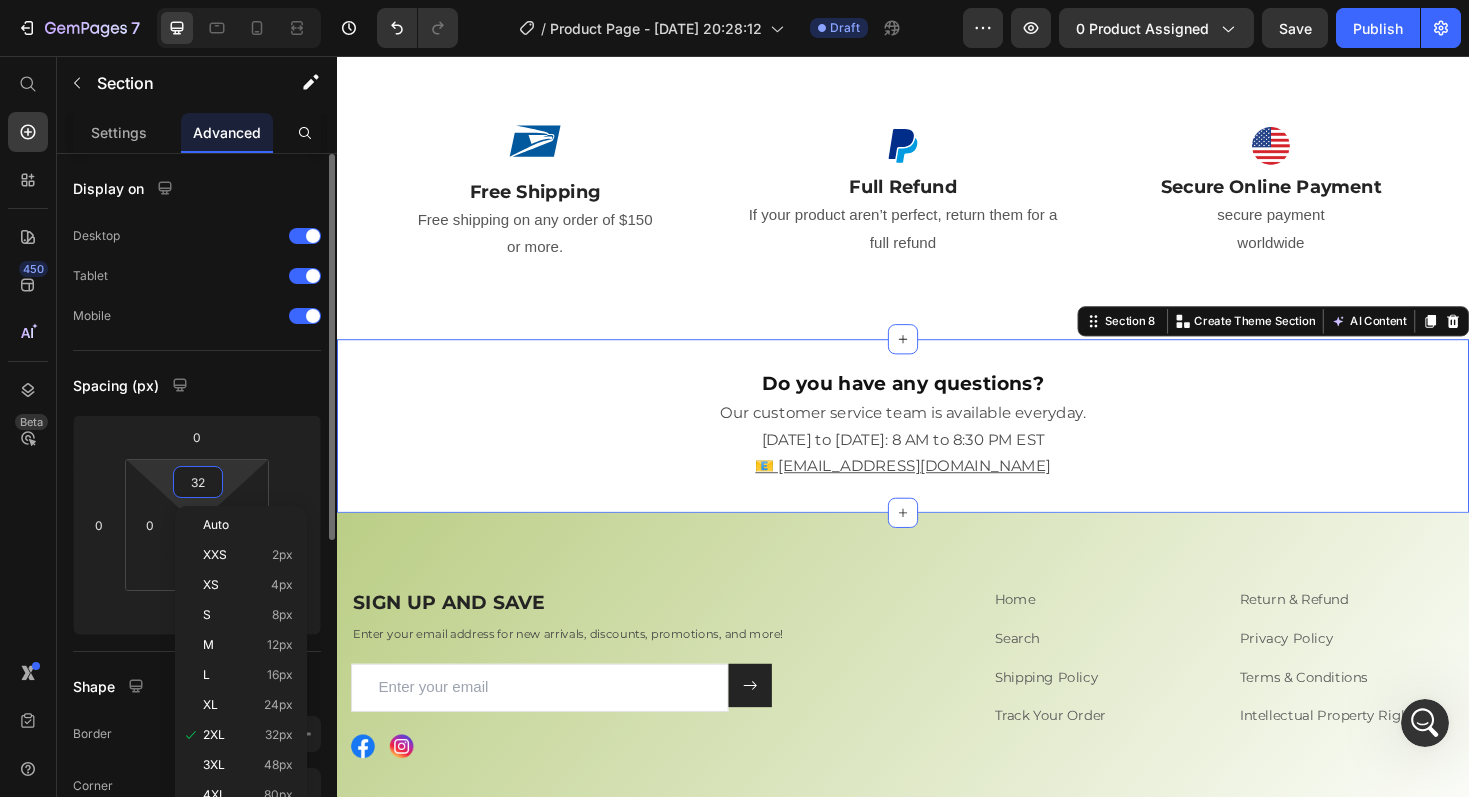 type 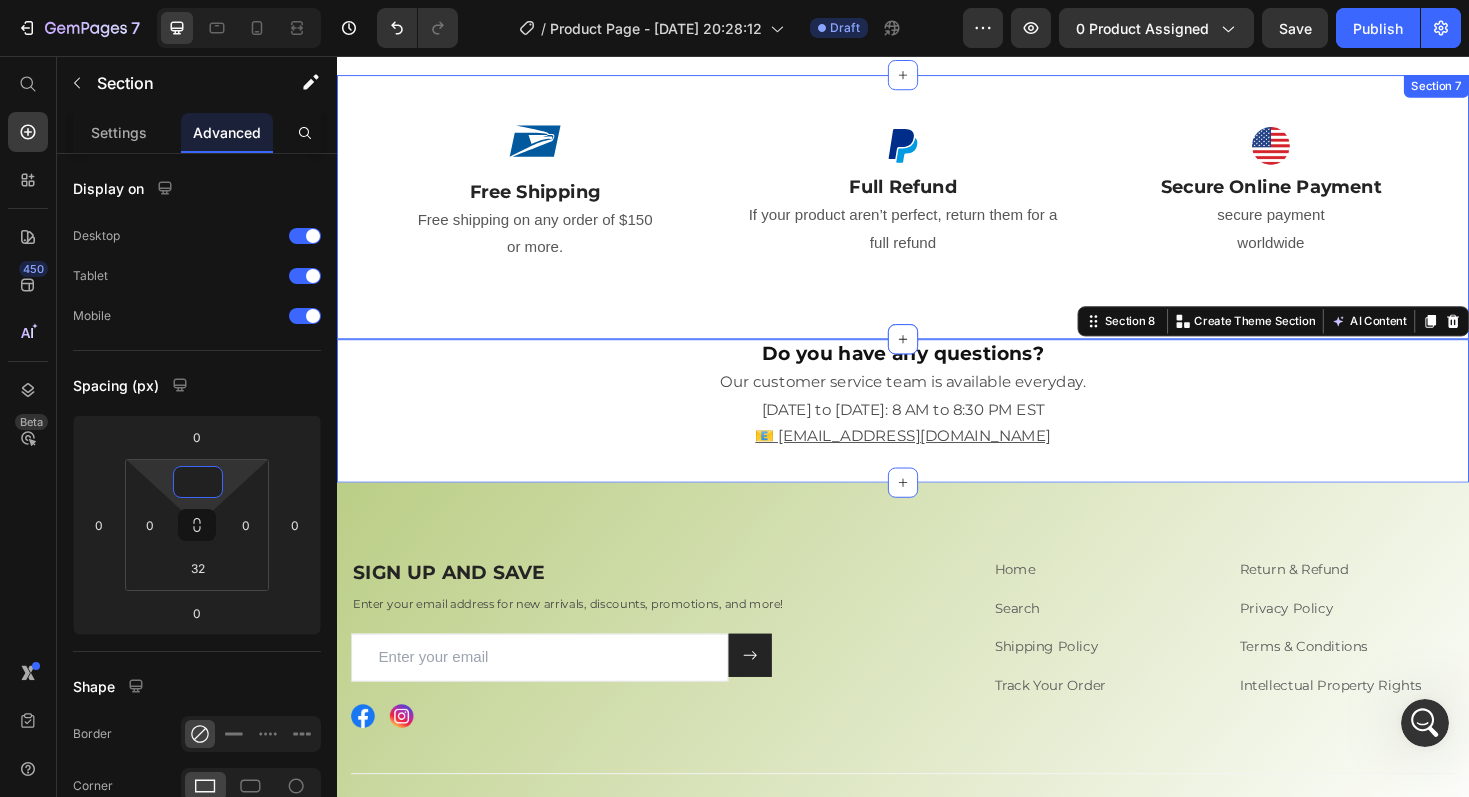 click on "Image Free Shipping Text Block Free shipping on any order of $150  or more. Text block Row Image Full Refund Text Block If your product aren’t perfect, return them for a full refund Text block Row Image Secure Online Payment Text Block secure payment worldwide Text block Row Row Image Free Shipping Text Block Free shipping on any order of $150  or more. Text block Row Image Full Refund Text Block If your product aren’t perfect, return them for a full refund Text block Row Image Secure Online Payment Text Block secure payment worldwide Text block Row Row Section 7" at bounding box center [937, 216] 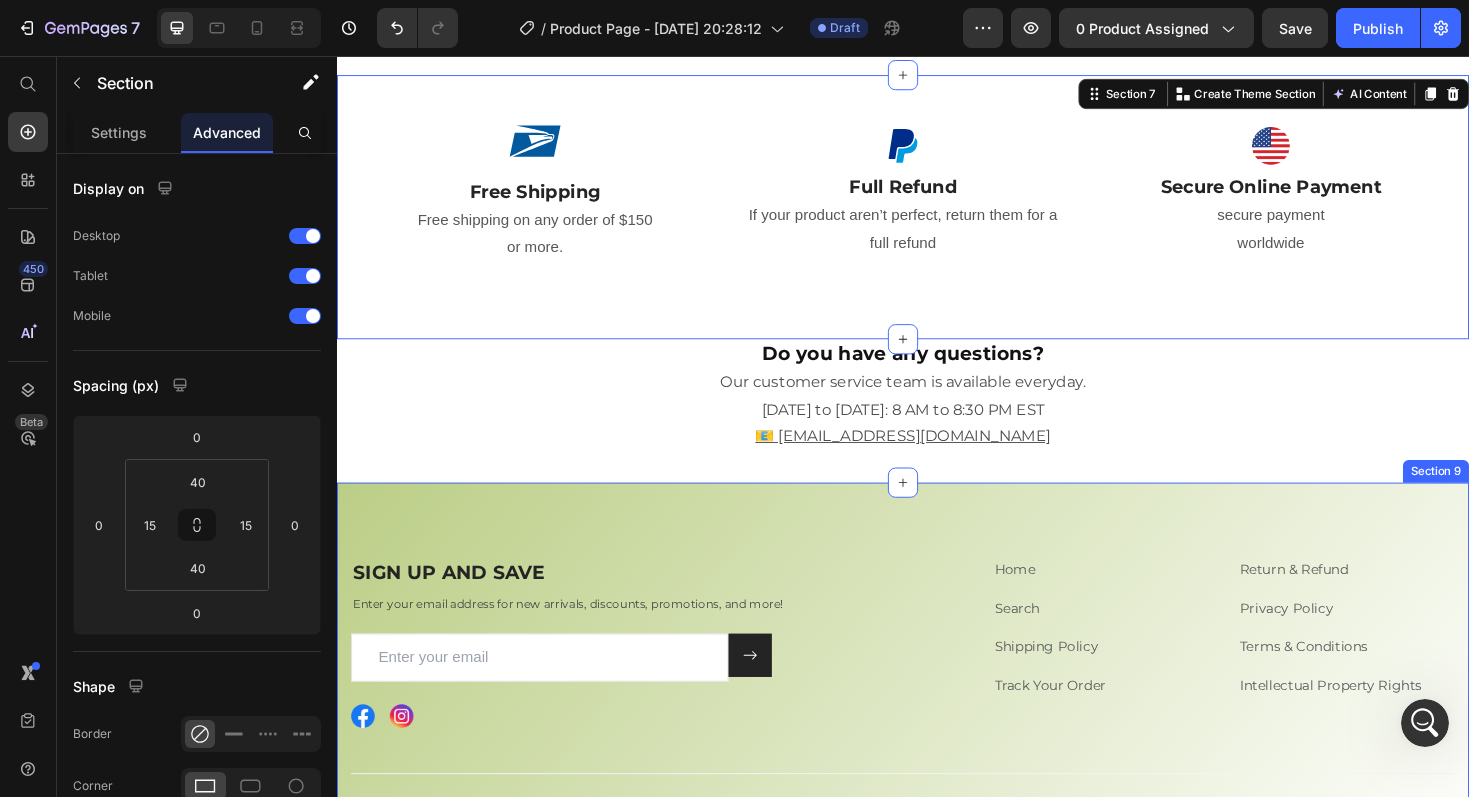 click on "SIGN UP AND SAVE Heading Enter your email address for new arrivals, discounts, promotions, and more! Text block Email Field
Submit Button Row Newsletter Row Image Image Row Home Text block Search Text block Shipping Policy Text block Track Your Order Text block Return & Refund Text block Privacy Policy Text block Terms & Conditions Text block Intellectual Property Rights Text block Row Row                Title Line © 2025 CONCEPT CLOTHING. Text block Image Row Row Section 9" at bounding box center [937, 710] 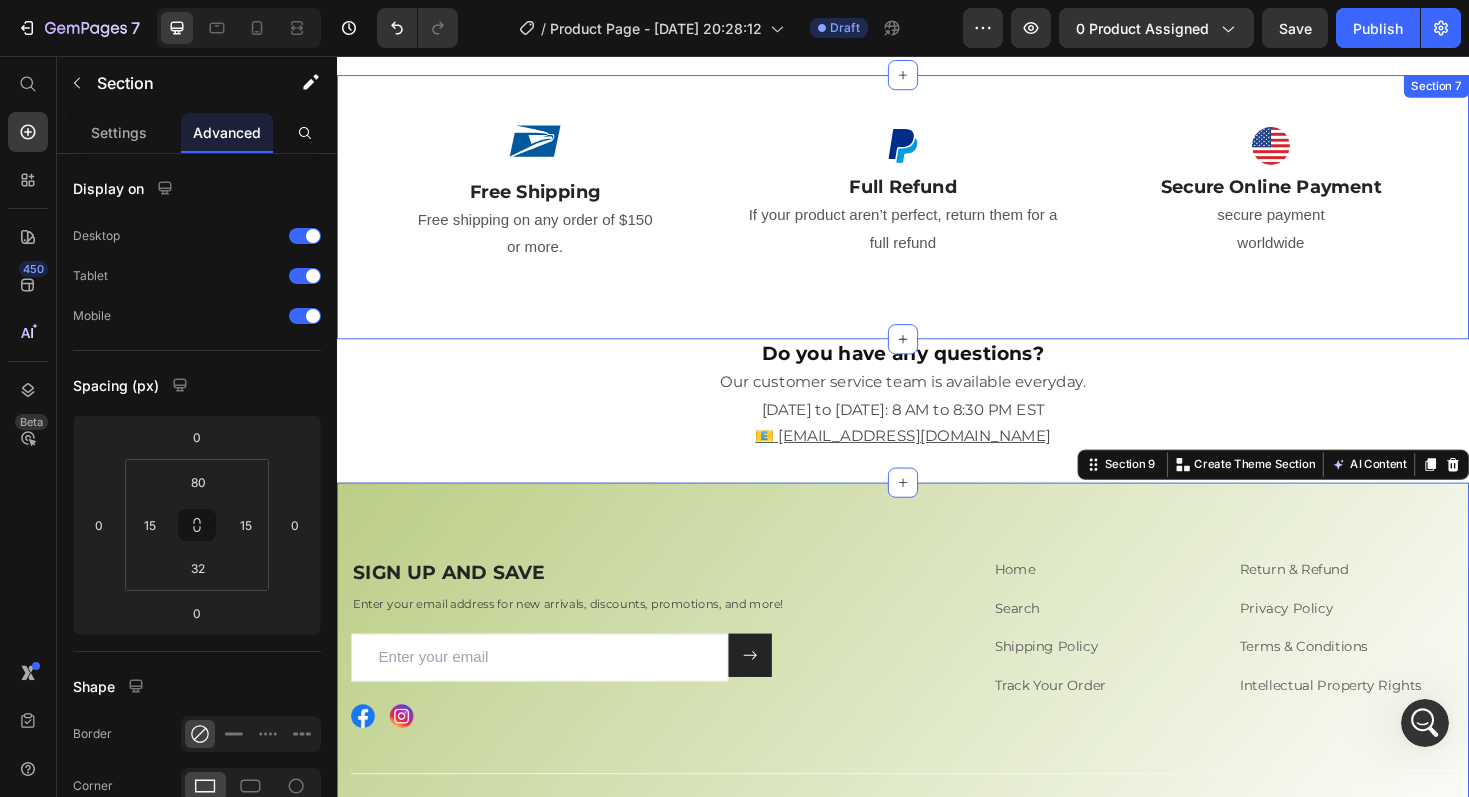click on "Image Free Shipping Text Block Free shipping on any order of $150  or more. Text block Row Image Full Refund Text Block If your product aren’t perfect, return them for a full refund Text block Row Image Secure Online Payment Text Block secure payment worldwide Text block Row Row Image Free Shipping Text Block Free shipping on any order of $150  or more. Text block Row Image Full Refund Text Block If your product aren’t perfect, return them for a full refund Text block Row Image Secure Online Payment Text Block secure payment worldwide Text block Row Row Section 7" at bounding box center [937, 216] 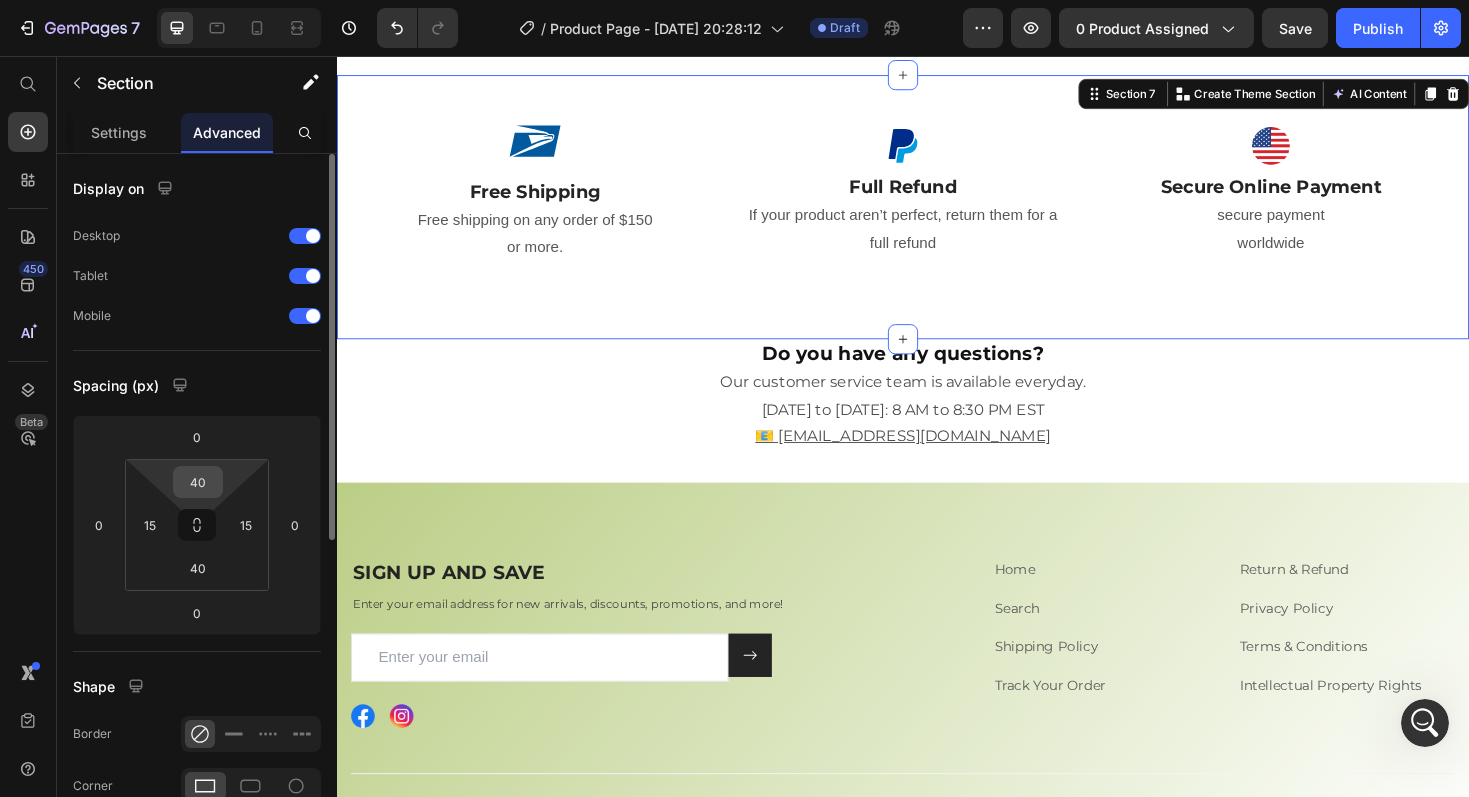 click on "40" at bounding box center [198, 482] 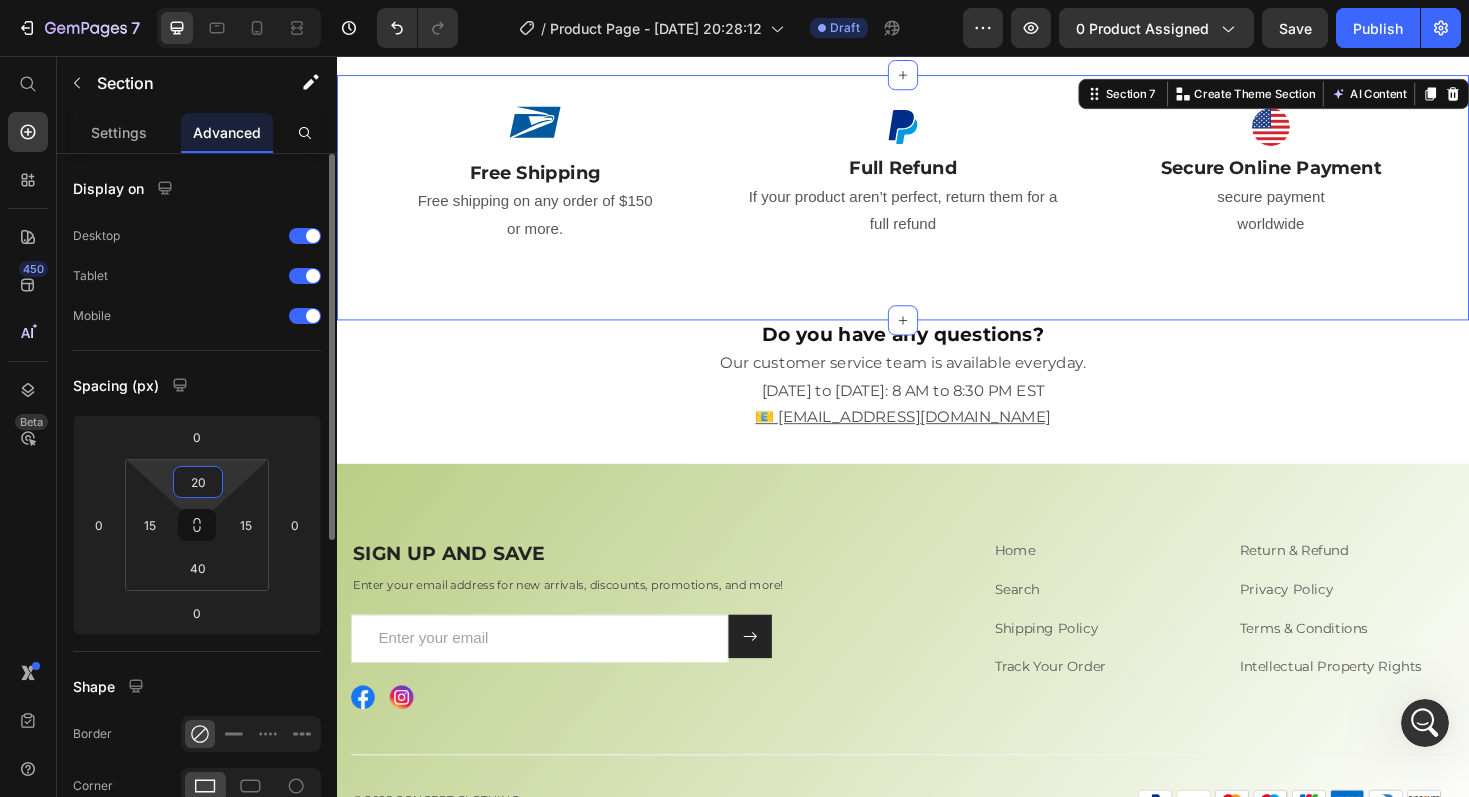 type on "2" 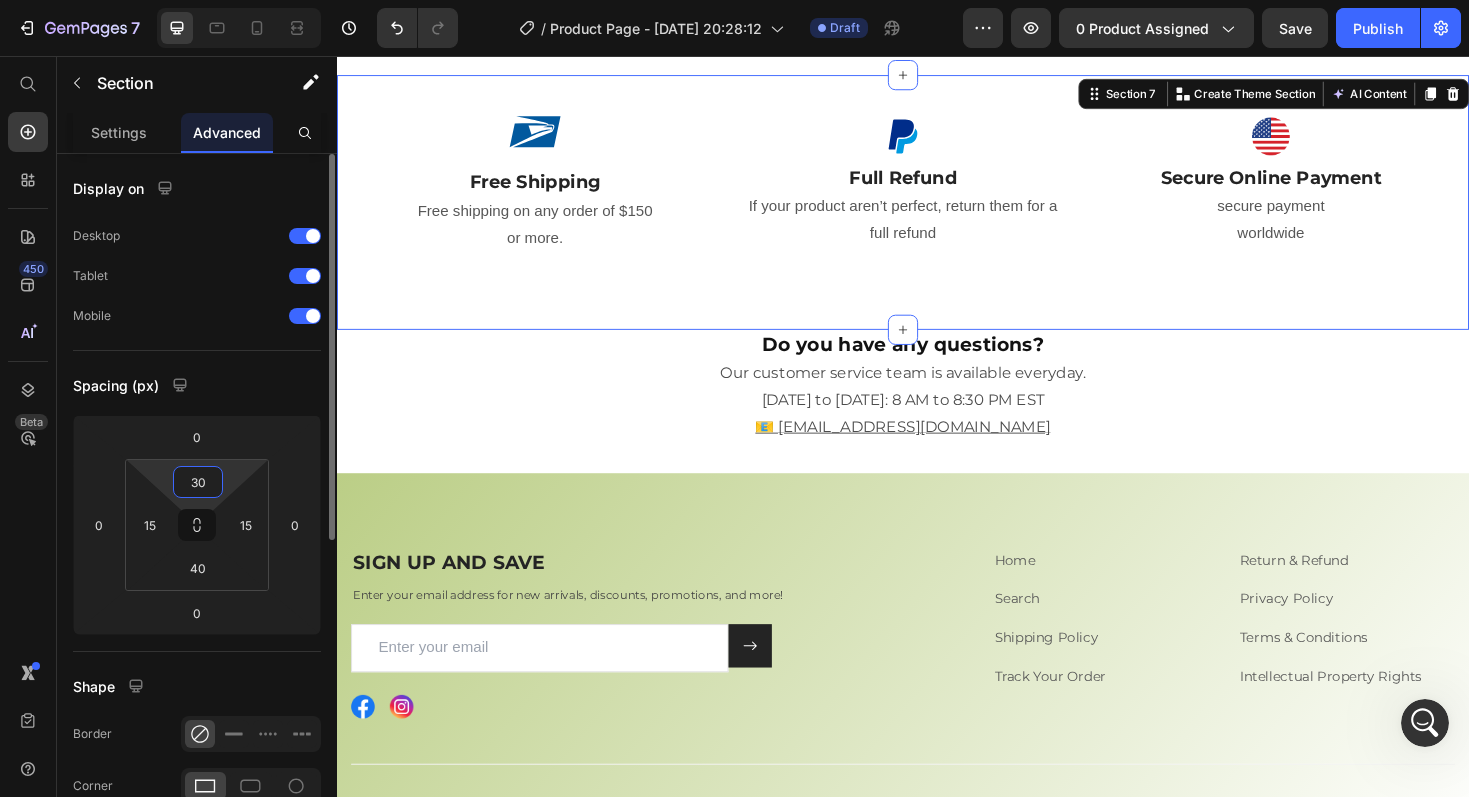 type on "3" 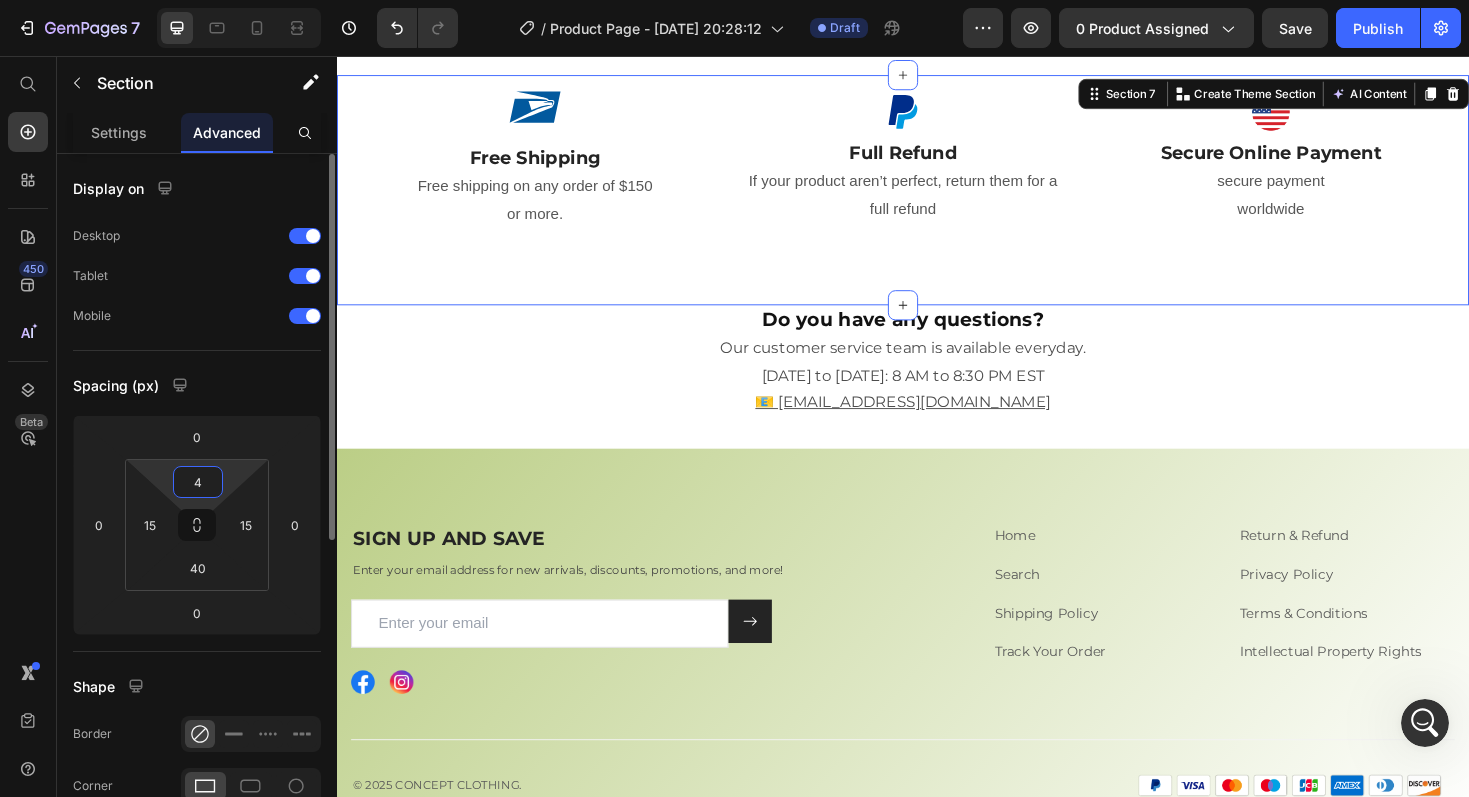 type on "40" 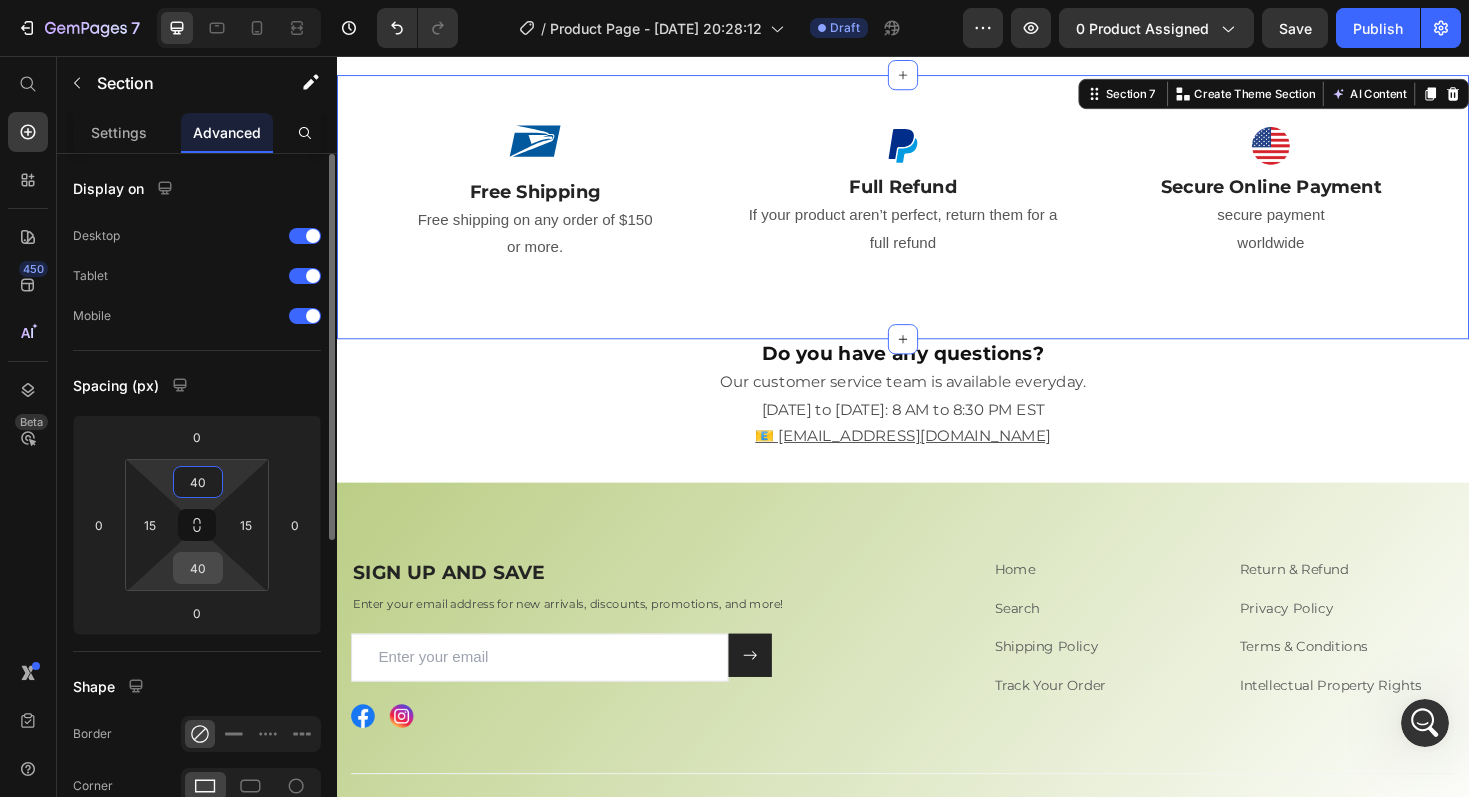 click on "40" at bounding box center [198, 568] 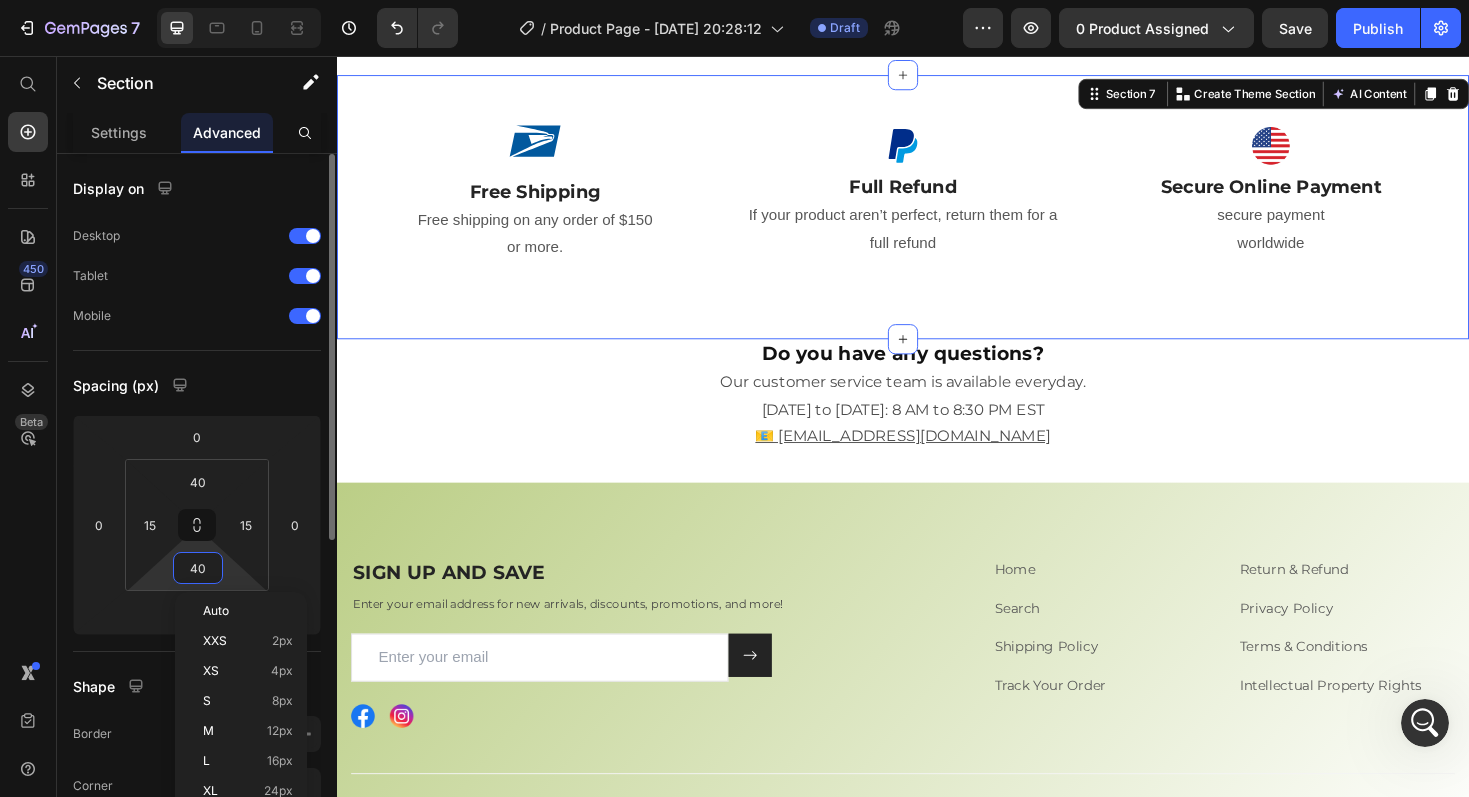 click on "40" at bounding box center (198, 568) 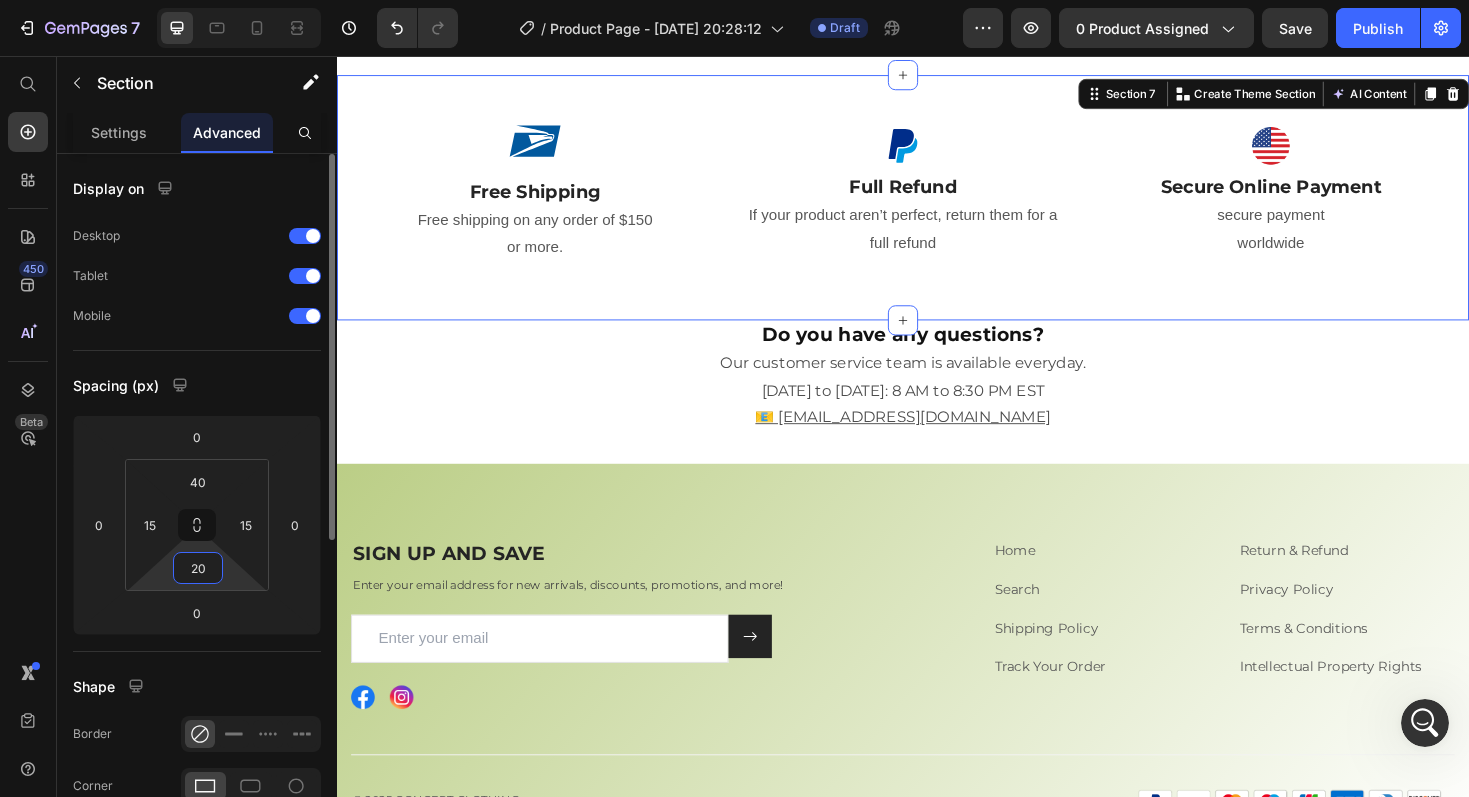 type on "2" 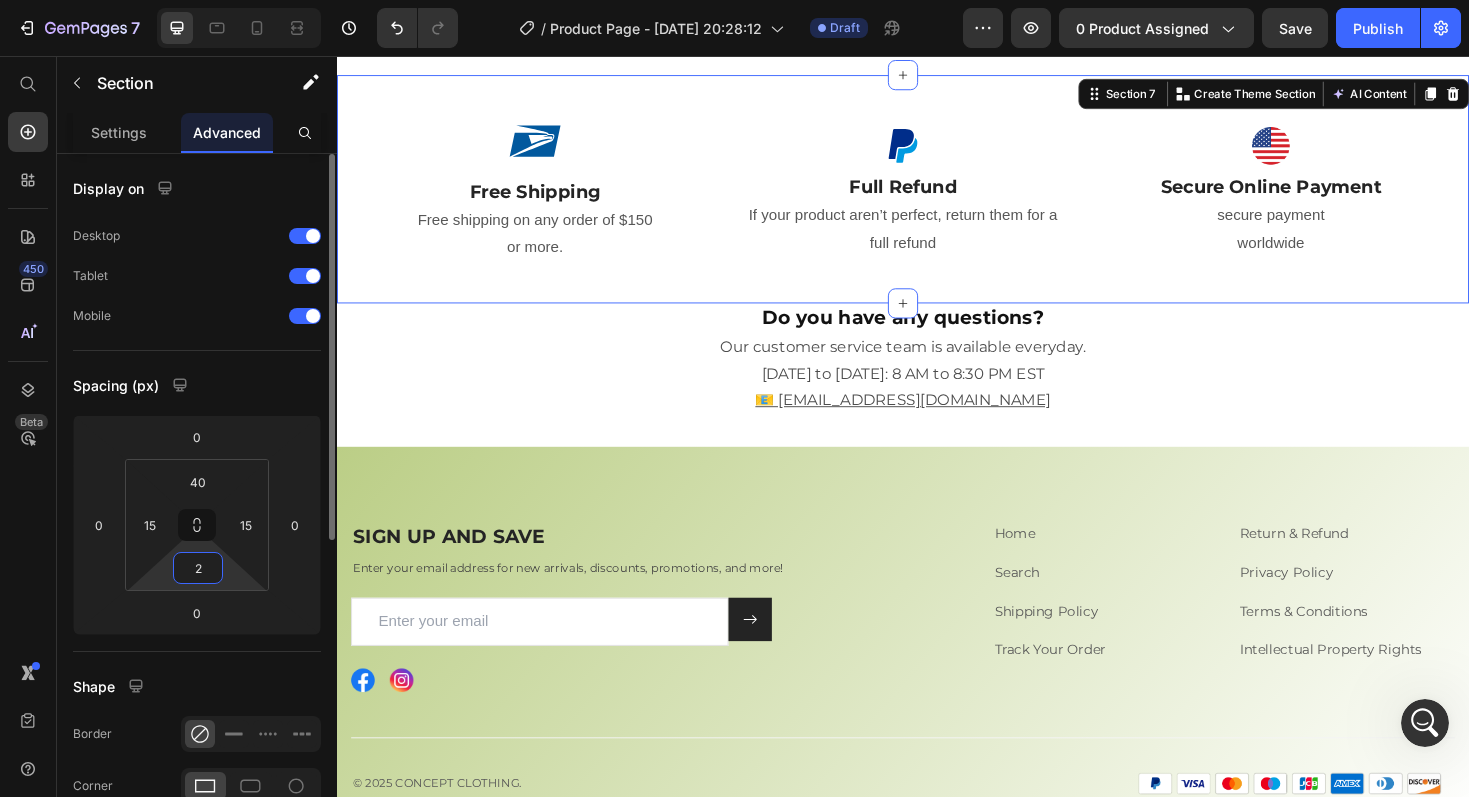 type 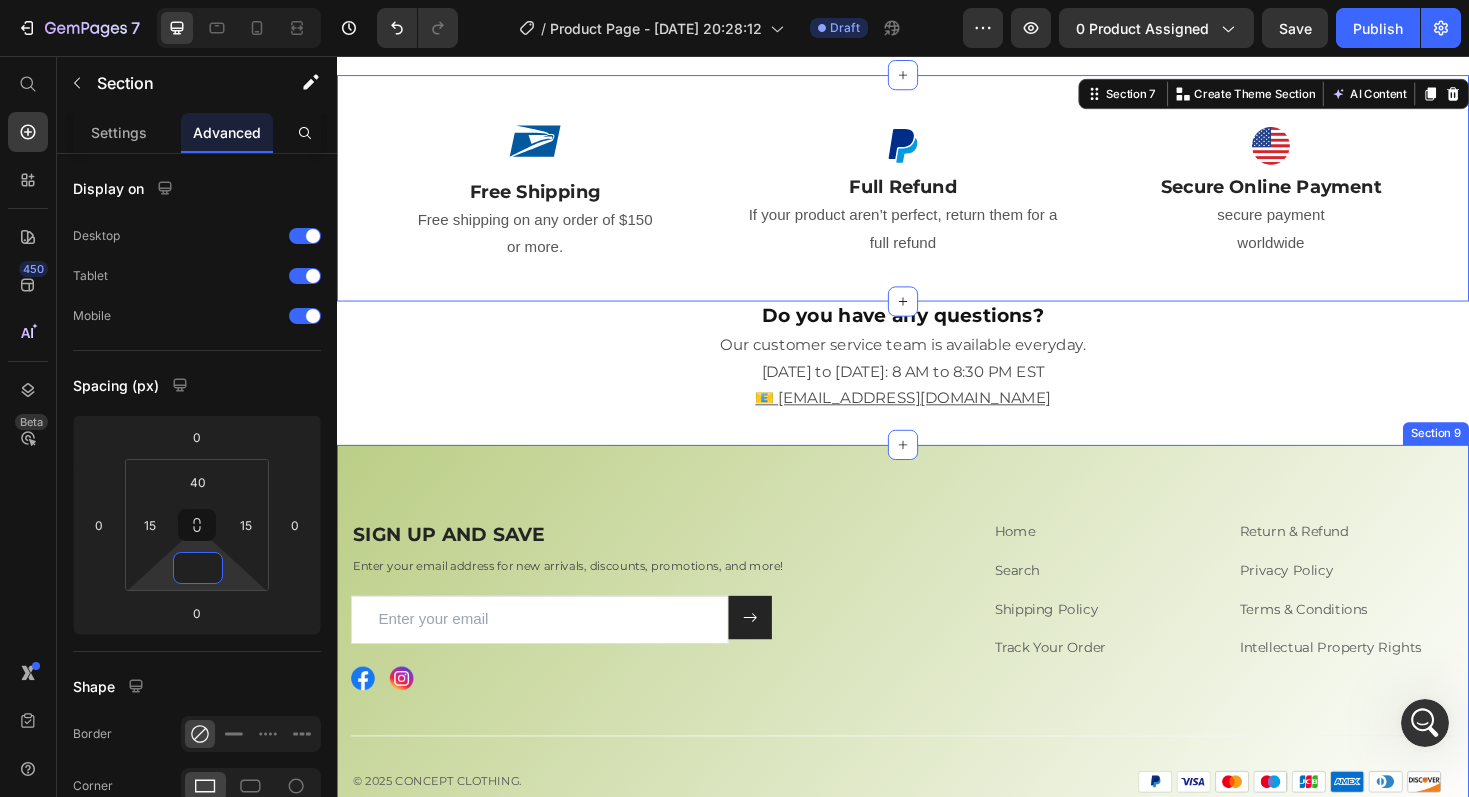 click on "Do you have any questions? Heading Our customer service team is available everyday. Monday to Sunday: 8 AM to 8:30 PM EST 📧 info@cnptstore.com Text Block Section 8" at bounding box center (937, 392) 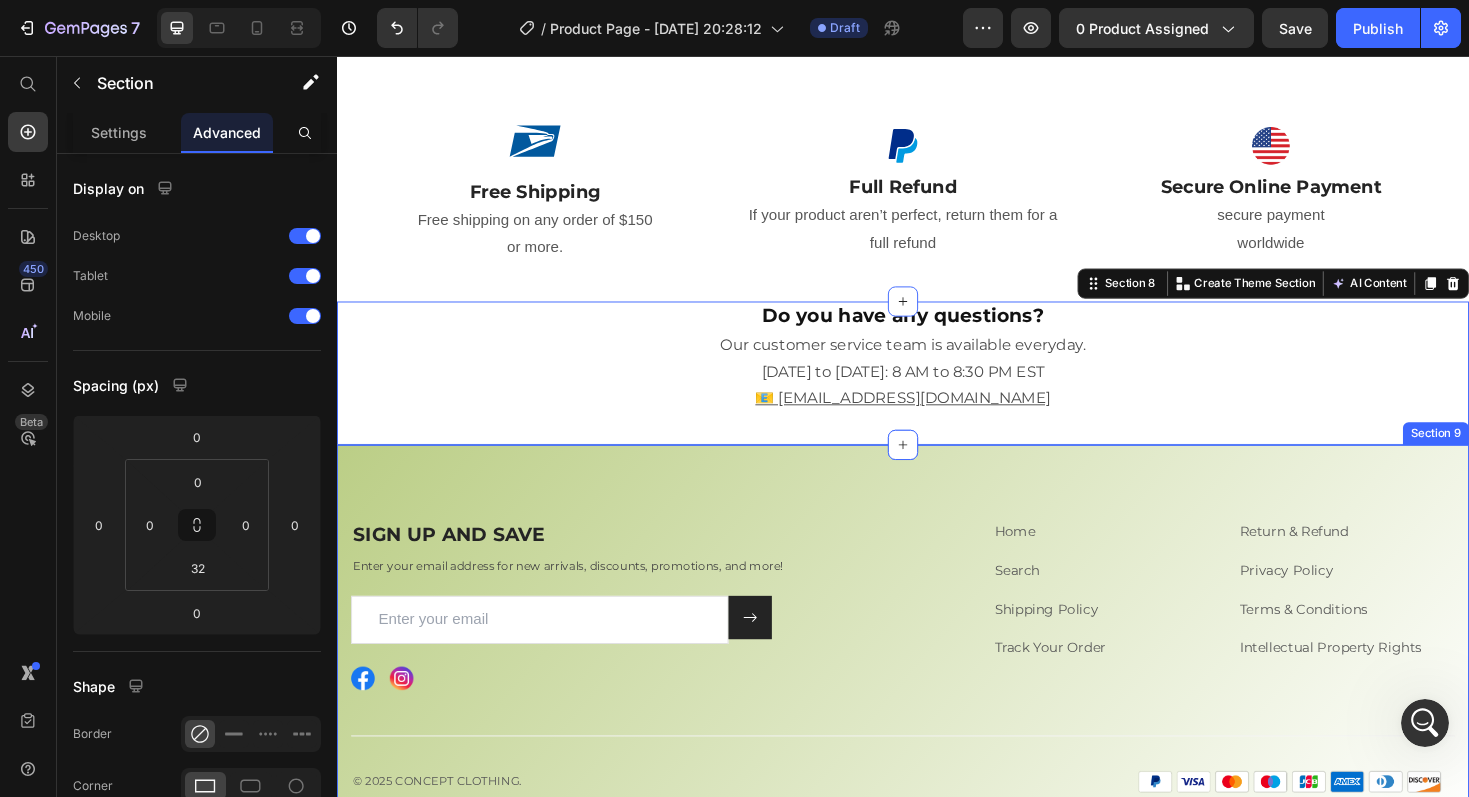 click on "SIGN UP AND SAVE Heading Enter your email address for new arrivals, discounts, promotions, and more! Text block Email Field
Submit Button Row Newsletter Row Image Image Row Home Text block Search Text block Shipping Policy Text block Track Your Order Text block Return & Refund Text block Privacy Policy Text block Terms & Conditions Text block Intellectual Property Rights Text block Row Row                Title Line © 2025 CONCEPT CLOTHING. Text block Image Row Row Section 9" at bounding box center (937, 670) 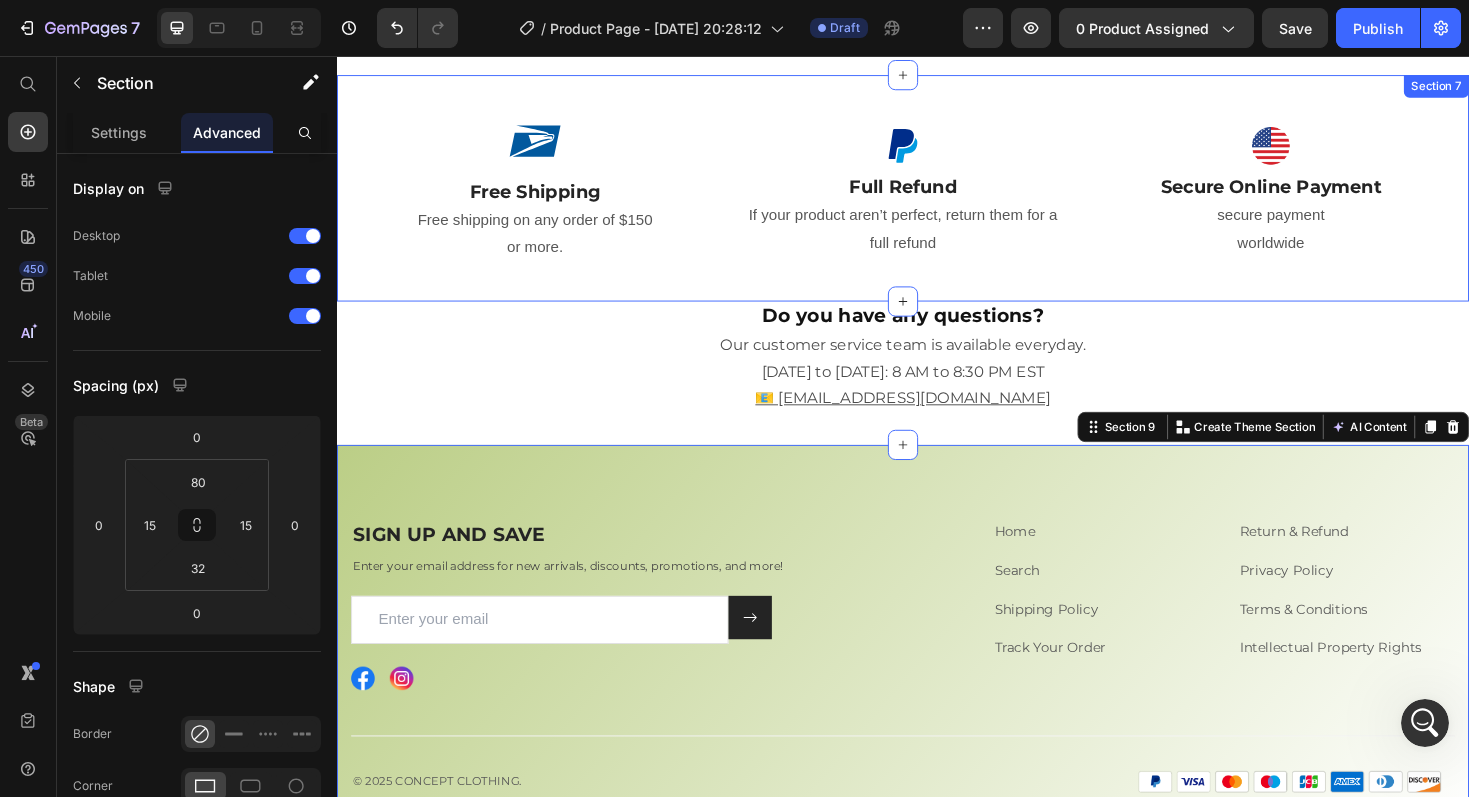 click on "Image Free Shipping Text Block Free shipping on any order of $150  or more. Text block Row Image Full Refund Text Block If your product aren’t perfect, return them for a full refund Text block Row Image Secure Online Payment Text Block secure payment worldwide Text block Row Row Image Free Shipping Text Block Free shipping on any order of $150  or more. Text block Row Image Full Refund Text Block If your product aren’t perfect, return them for a full refund Text block Row Image Secure Online Payment Text Block secure payment worldwide Text block Row Row Section 7" at bounding box center [937, 196] 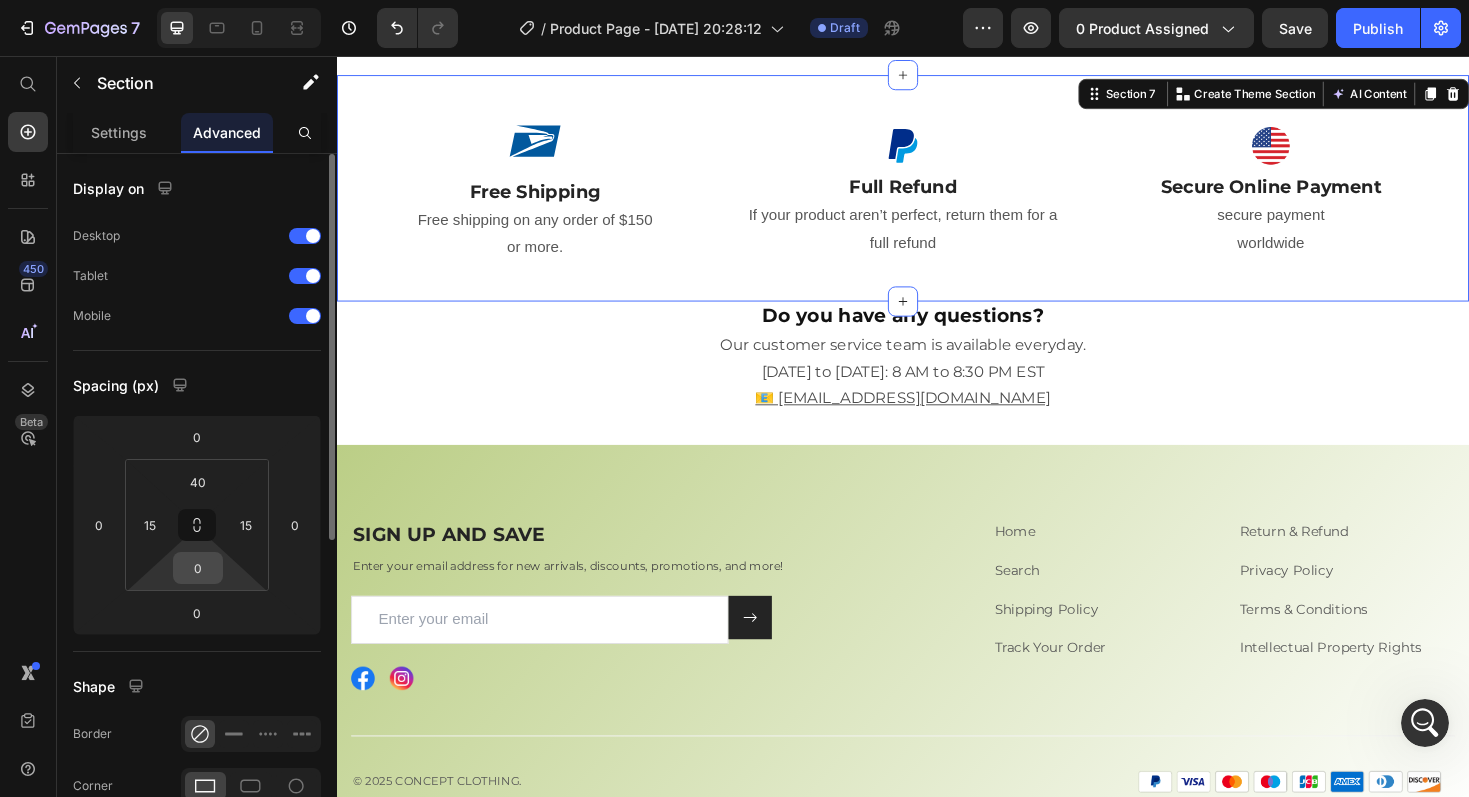 click on "0" at bounding box center (198, 568) 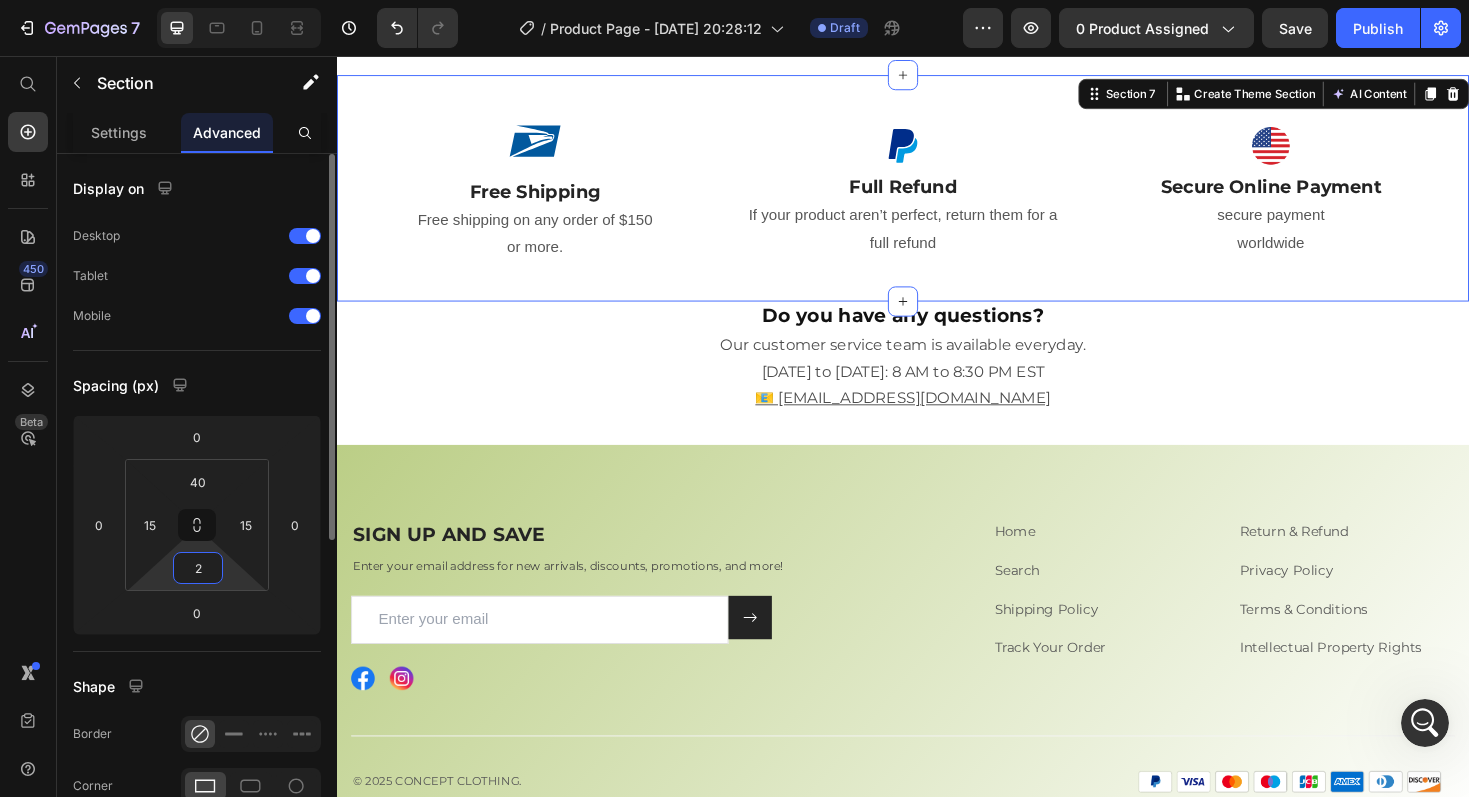 type on "20" 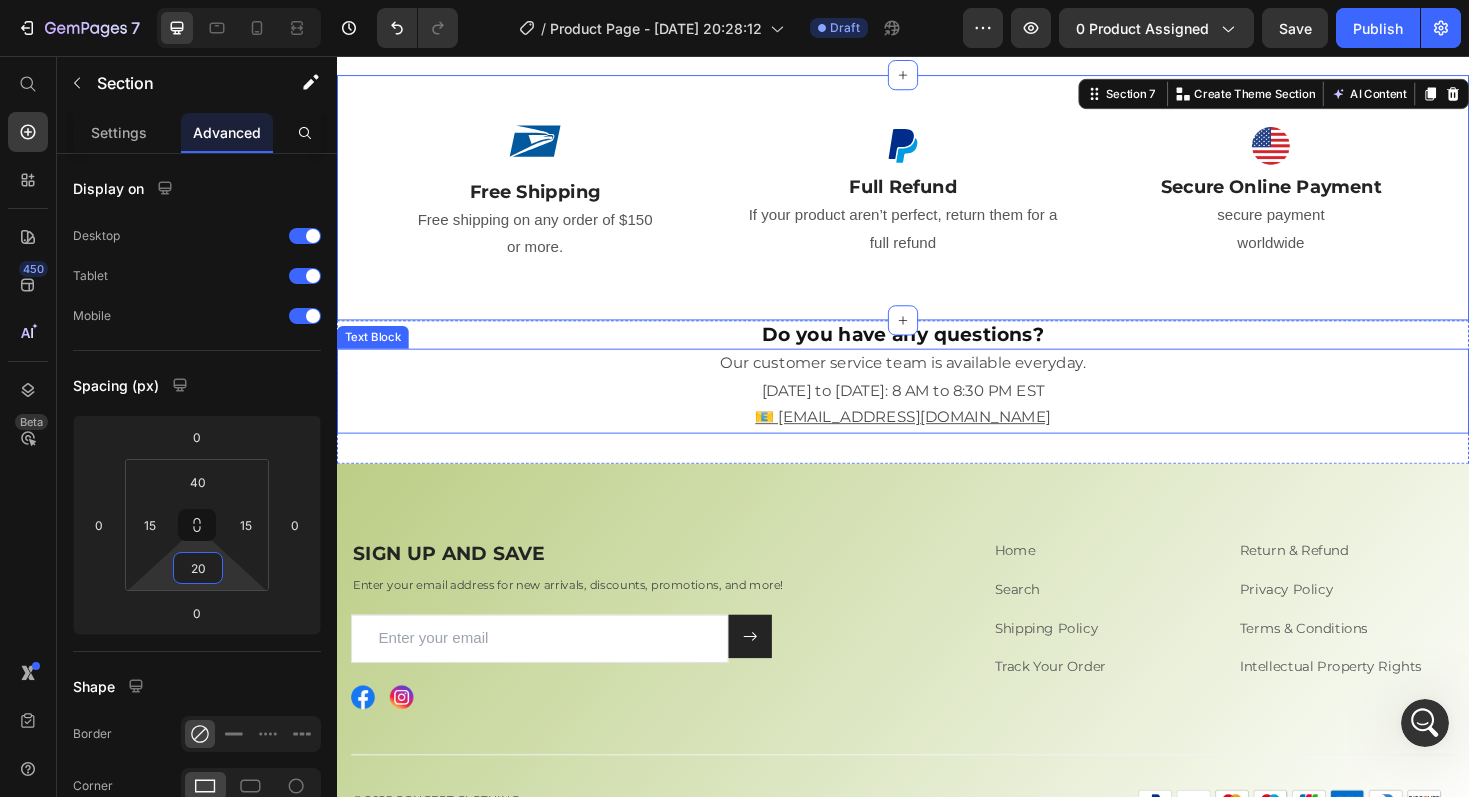 click on "📧 [EMAIL_ADDRESS][DOMAIN_NAME]" at bounding box center (937, 439) 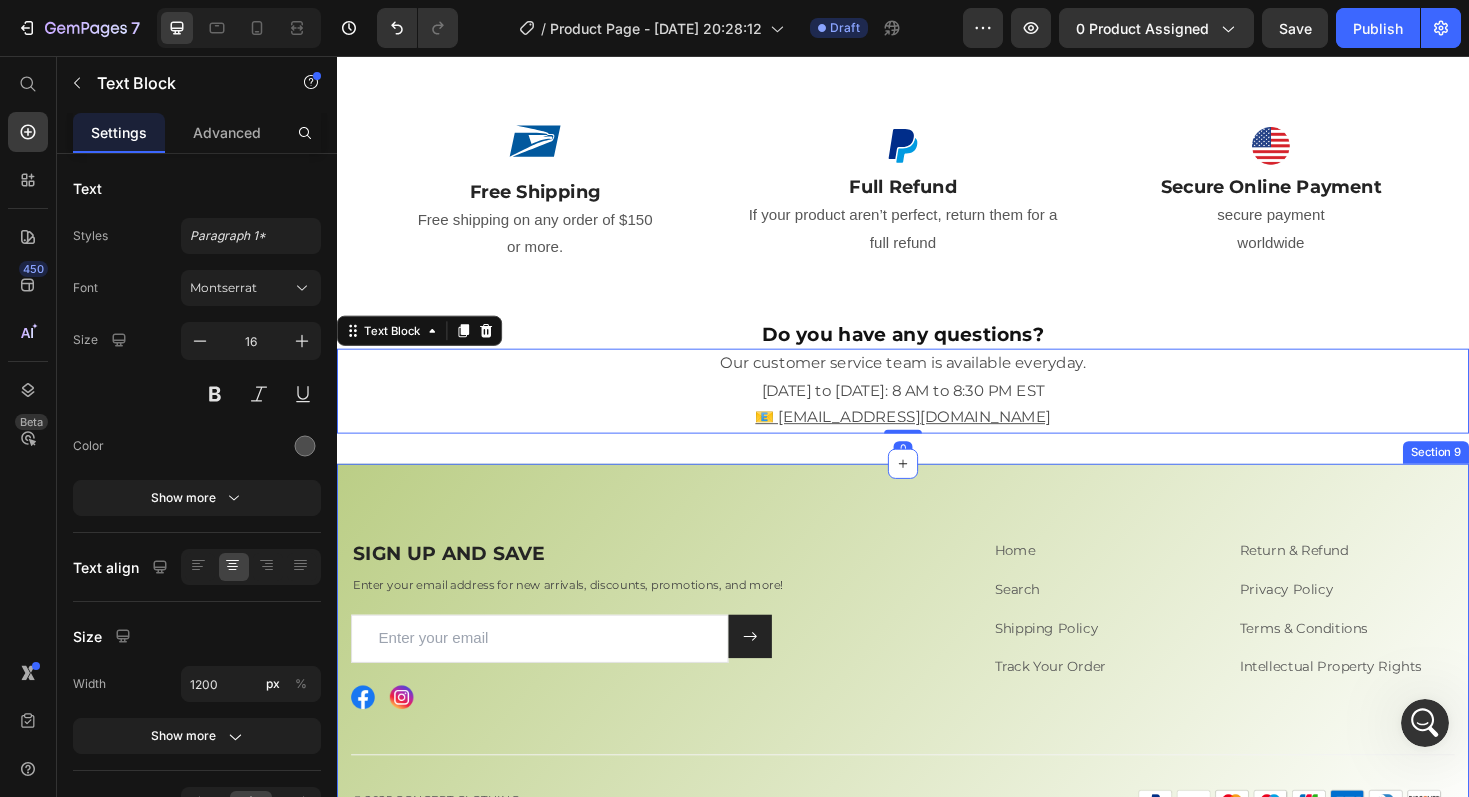 click on "SIGN UP AND SAVE Heading Enter your email address for new arrivals, discounts, promotions, and more! Text block Email Field
Submit Button Row Newsletter Row Image Image Row Home Text block Search Text block Shipping Policy Text block Track Your Order Text block Return & Refund Text block Privacy Policy Text block Terms & Conditions Text block Intellectual Property Rights Text block Row Row                Title Line © 2025 CONCEPT CLOTHING. Text block Image Row Row Section 9" at bounding box center (937, 690) 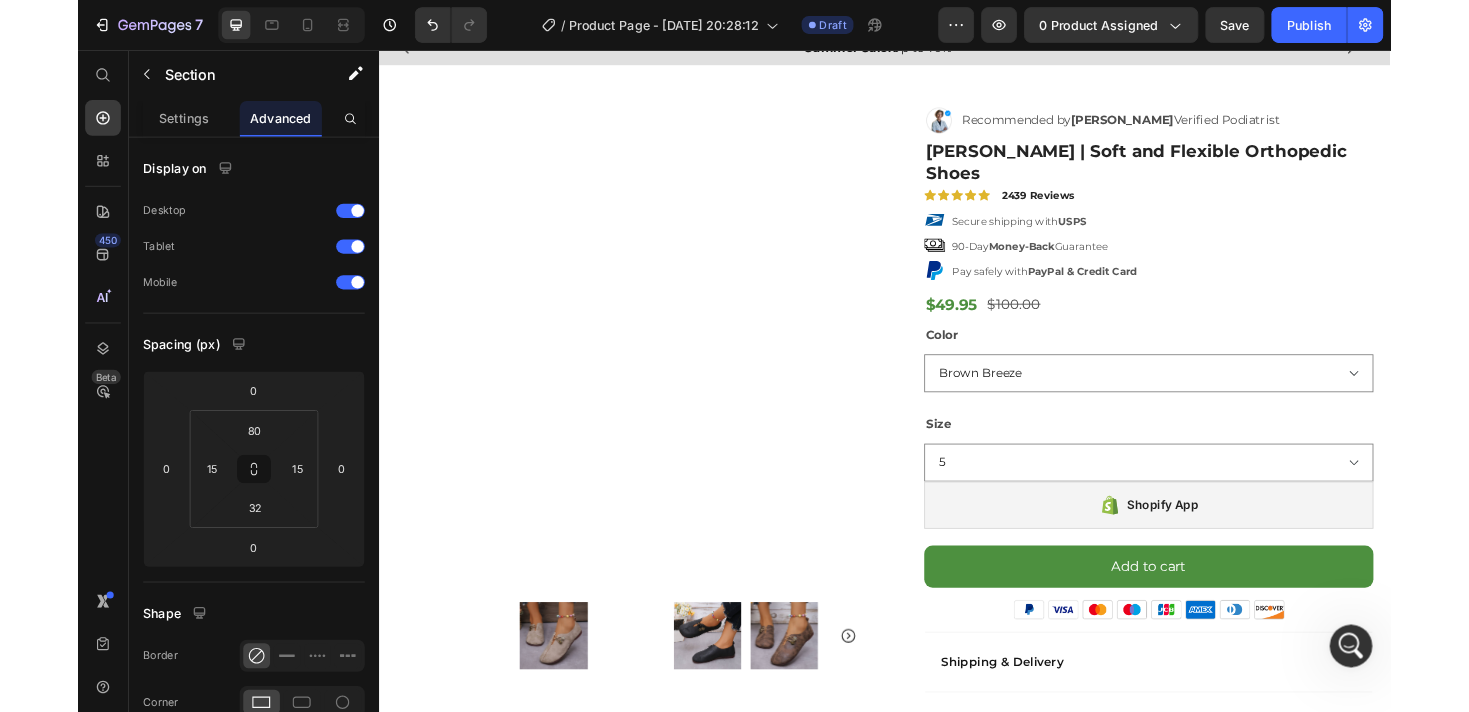 scroll, scrollTop: 0, scrollLeft: 0, axis: both 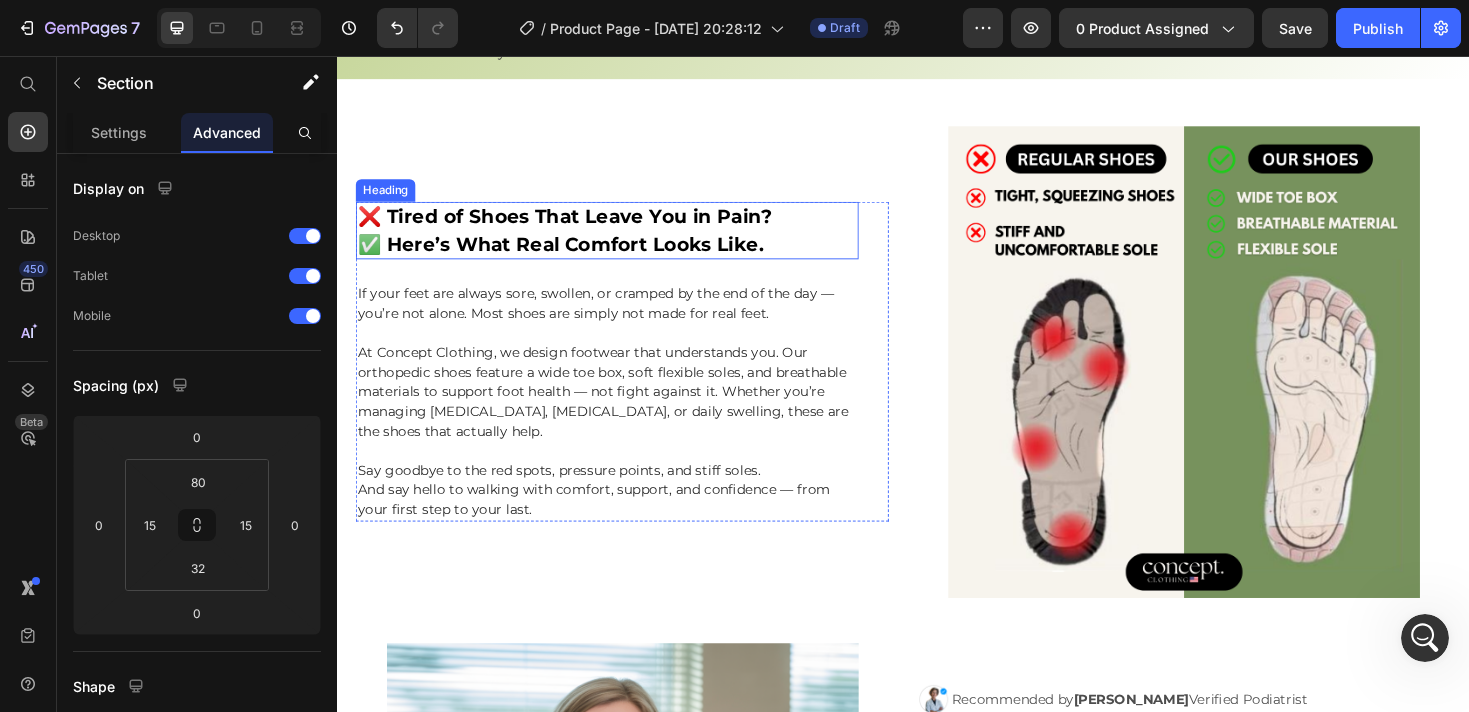 click on "✅ Here’s What Real Comfort Looks Like." at bounding box center (574, 256) 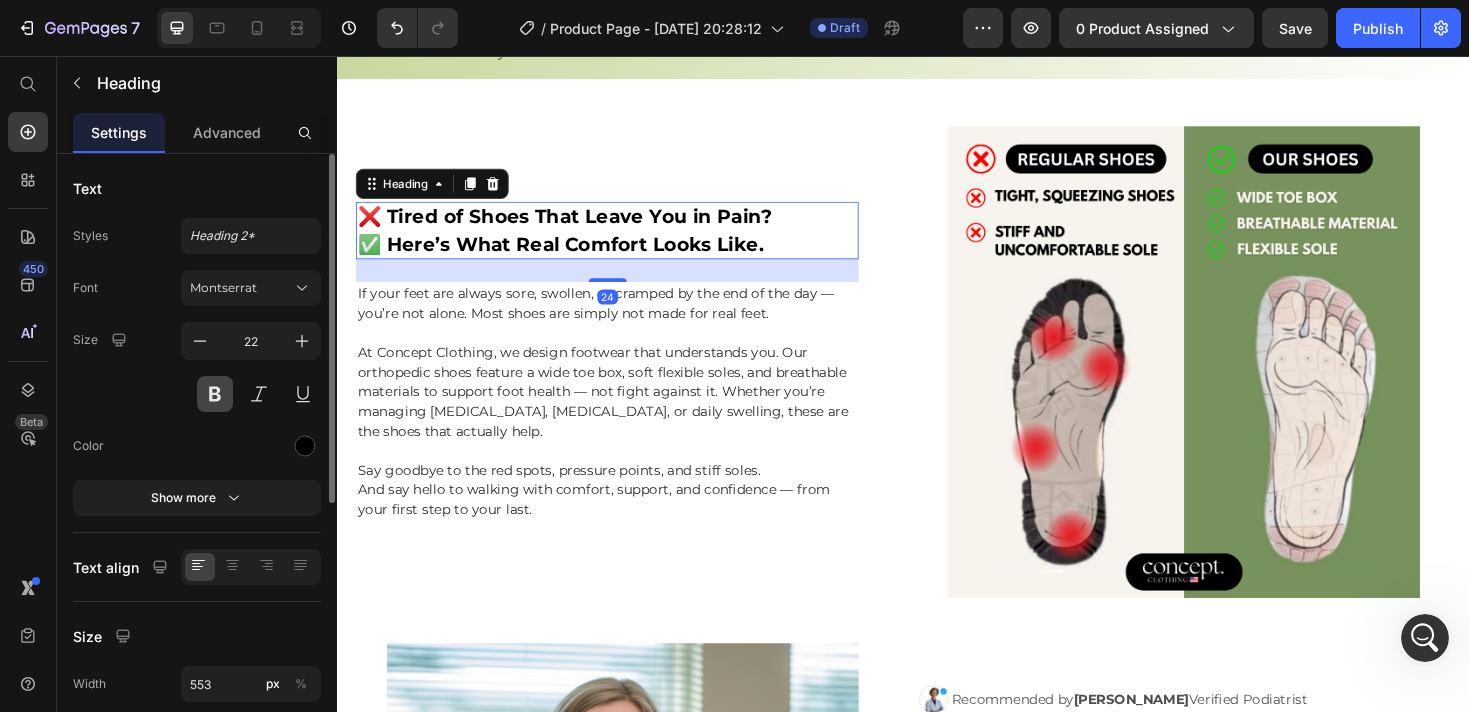 click at bounding box center (215, 394) 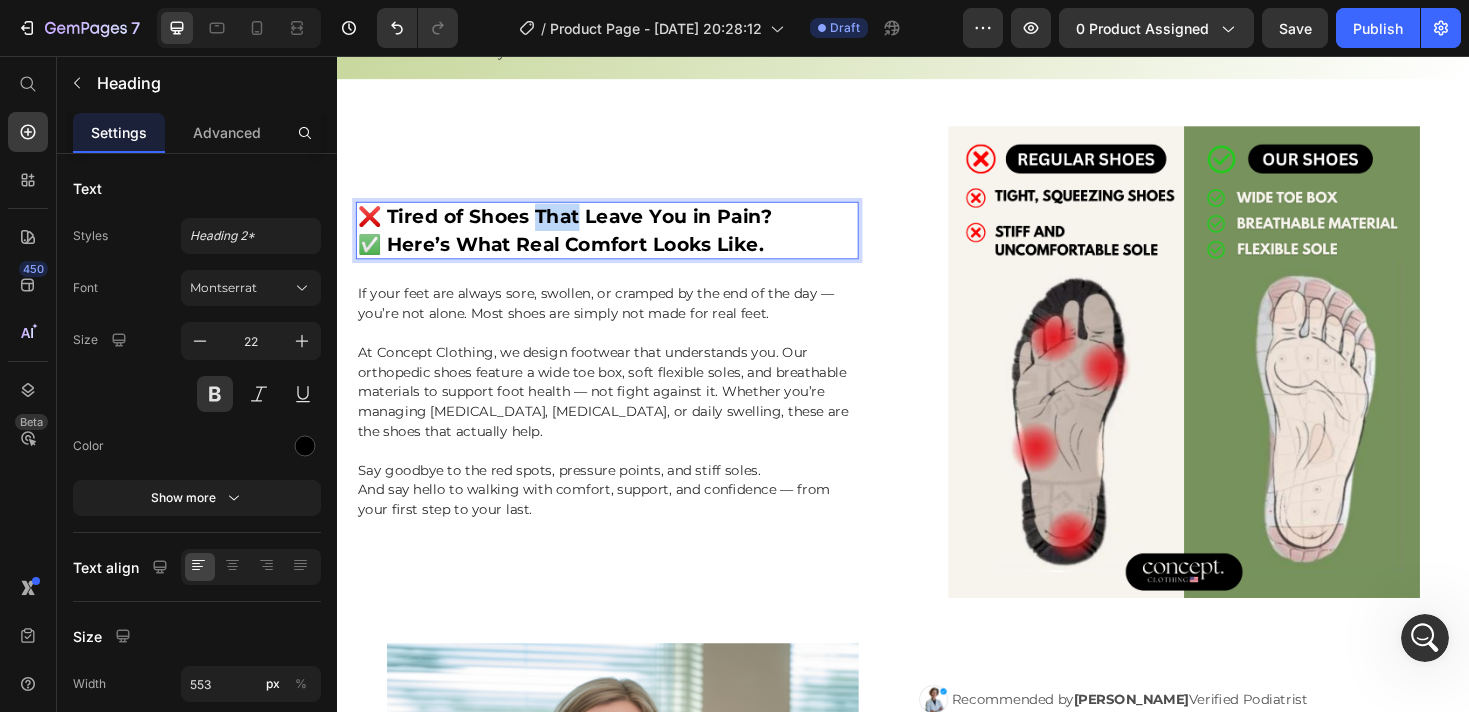 click on "❌ Tired of Shoes That Leave You in Pain?" at bounding box center [578, 227] 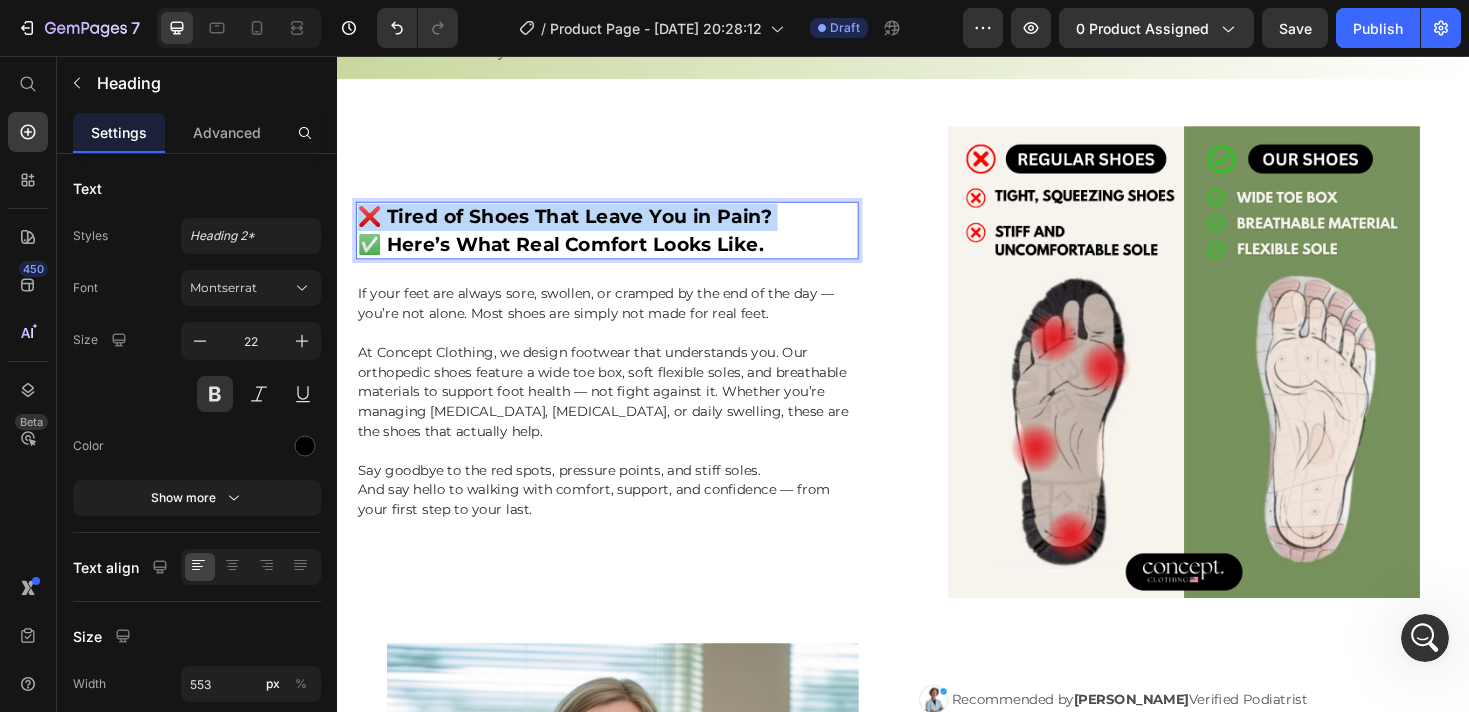 click on "❌ Tired of Shoes That Leave You in Pain?" at bounding box center [578, 227] 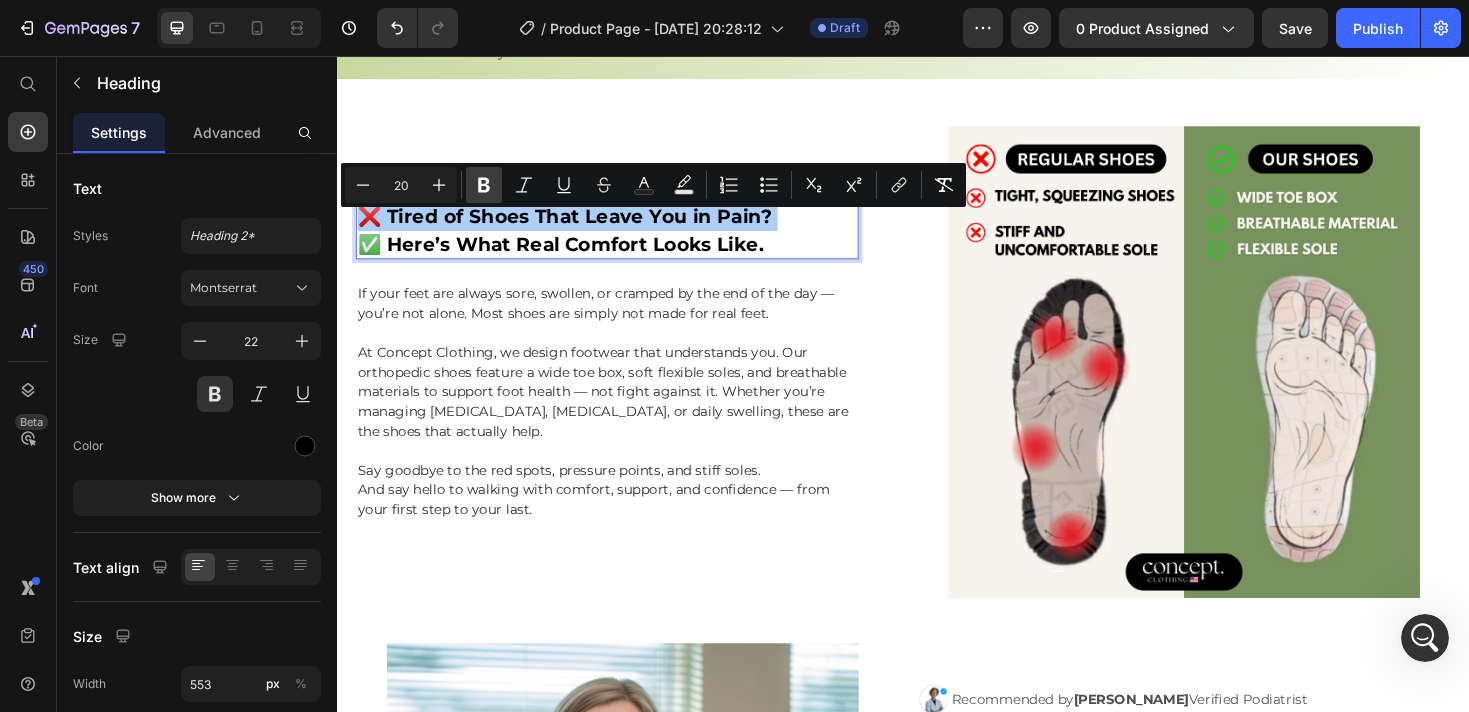 click 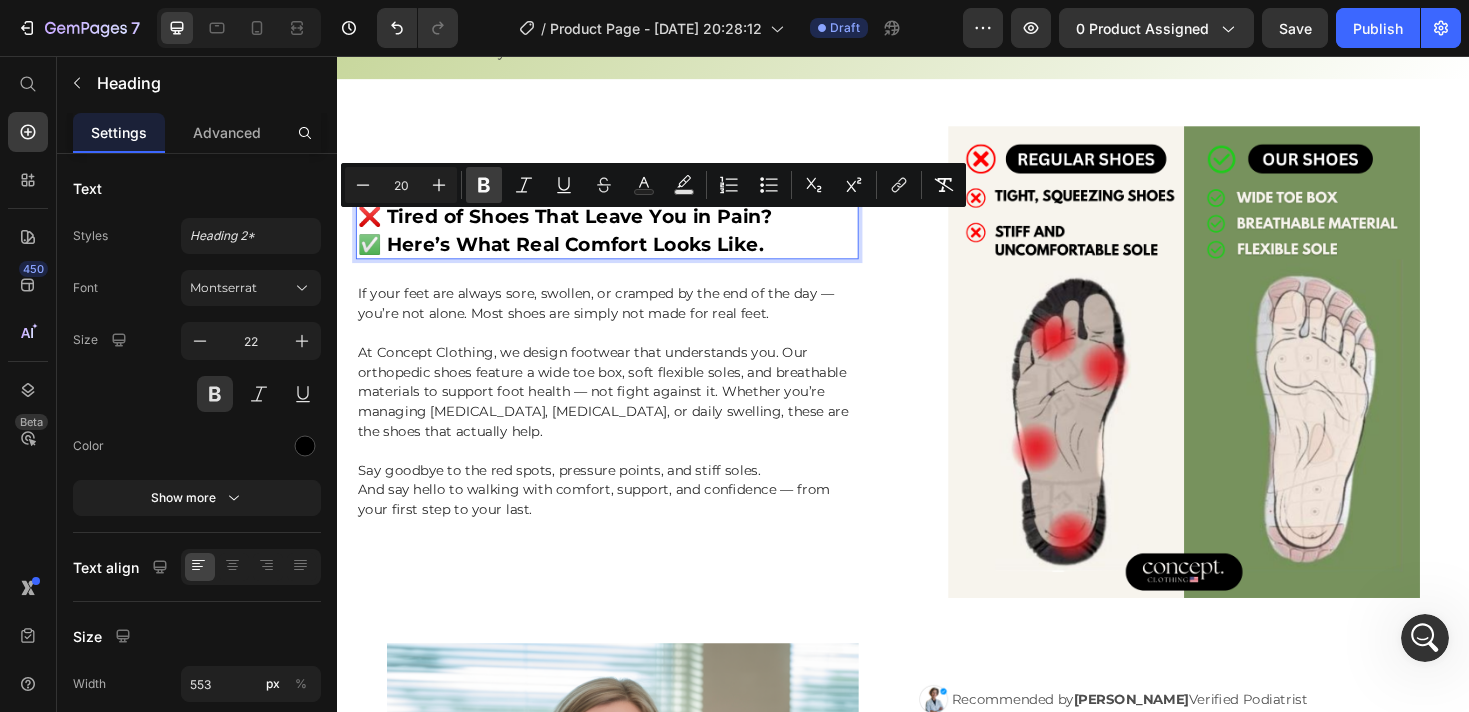 click 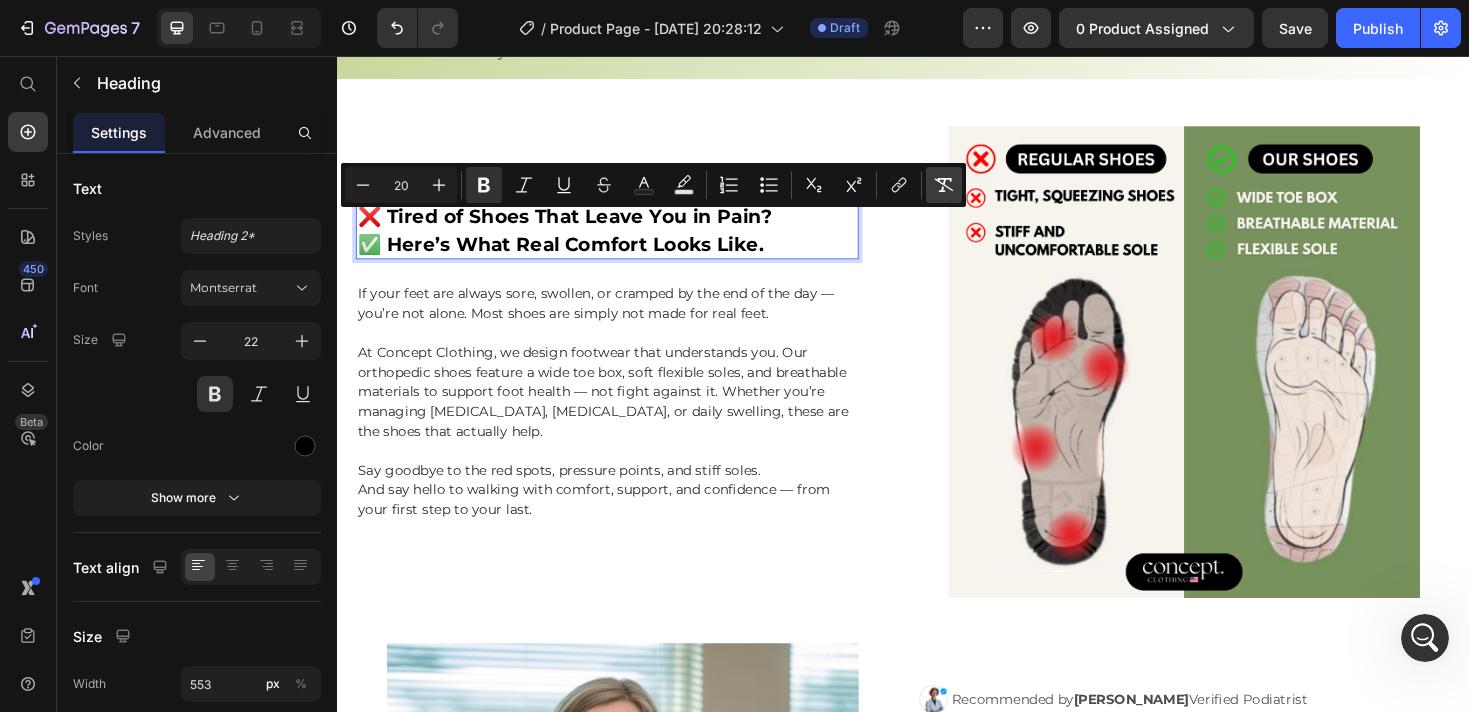 click 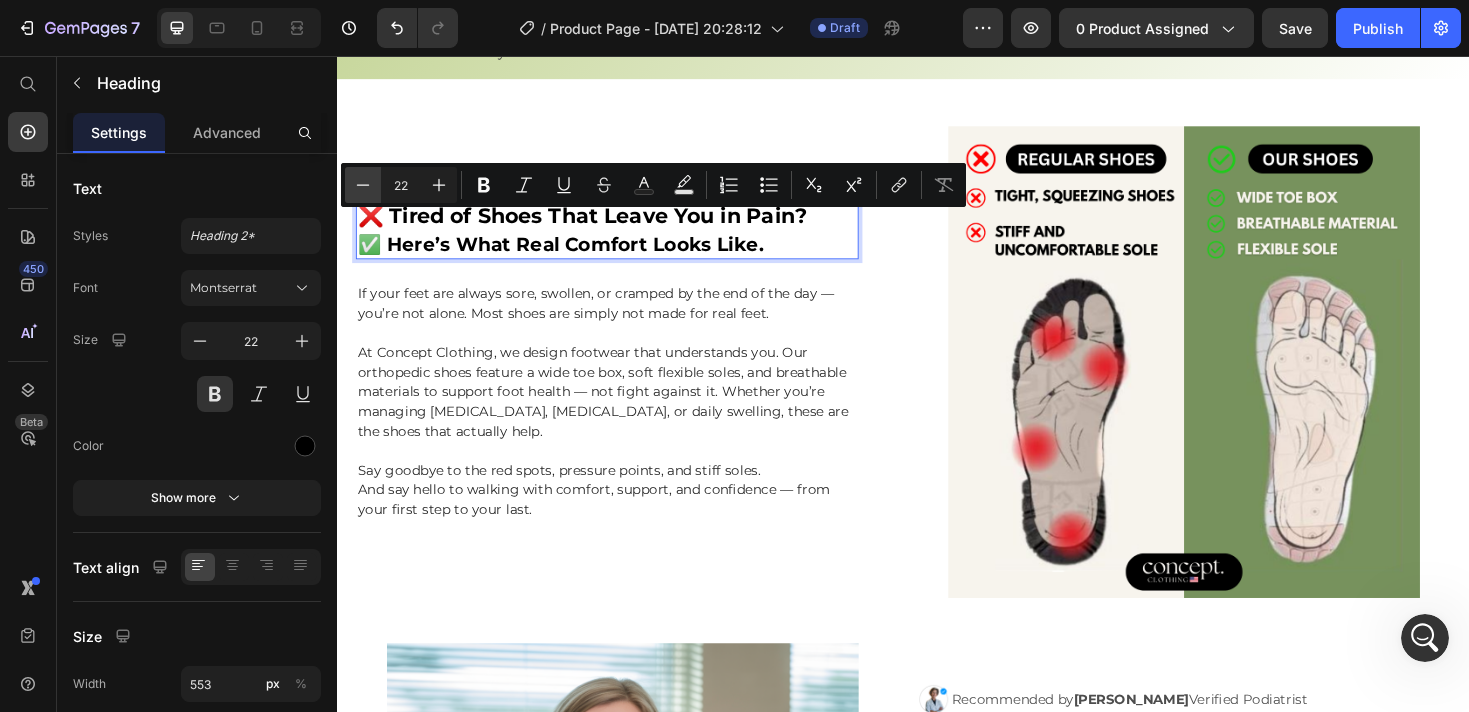 click 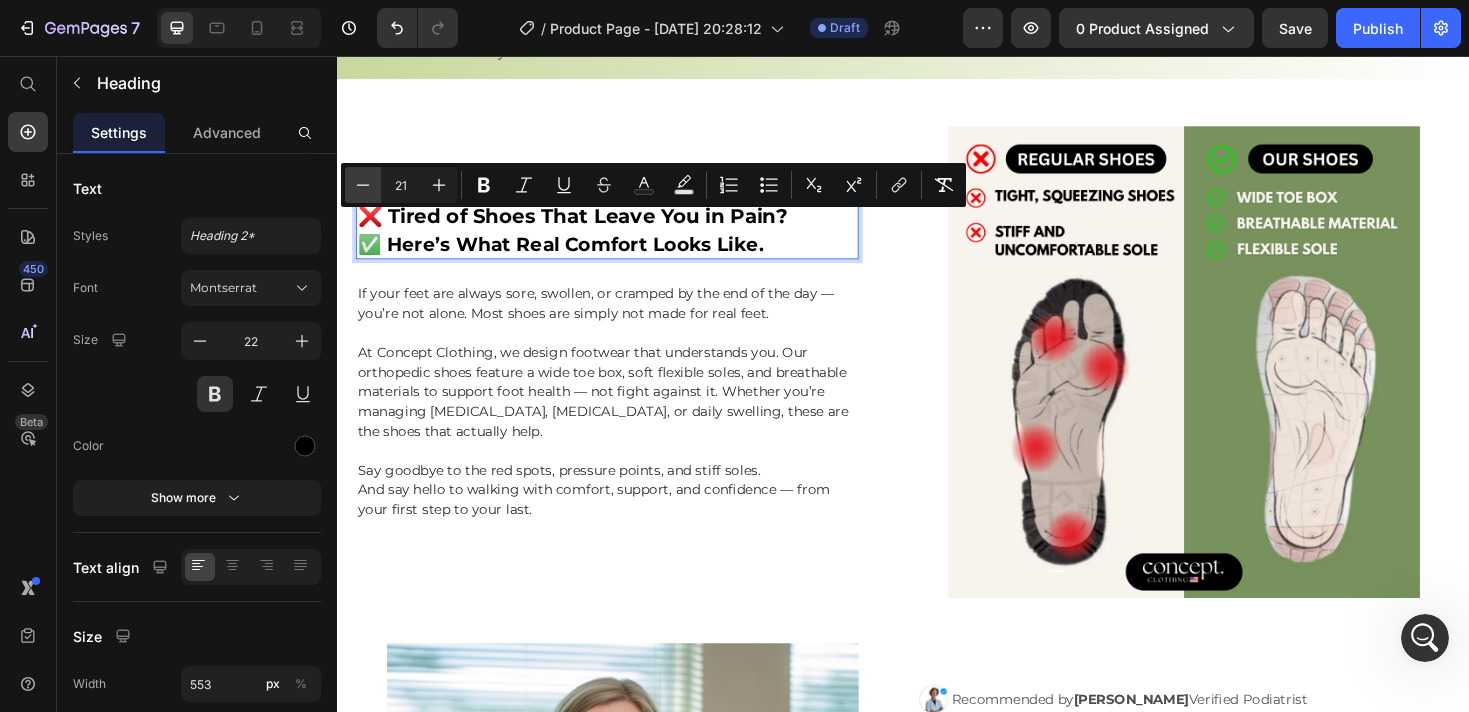 click 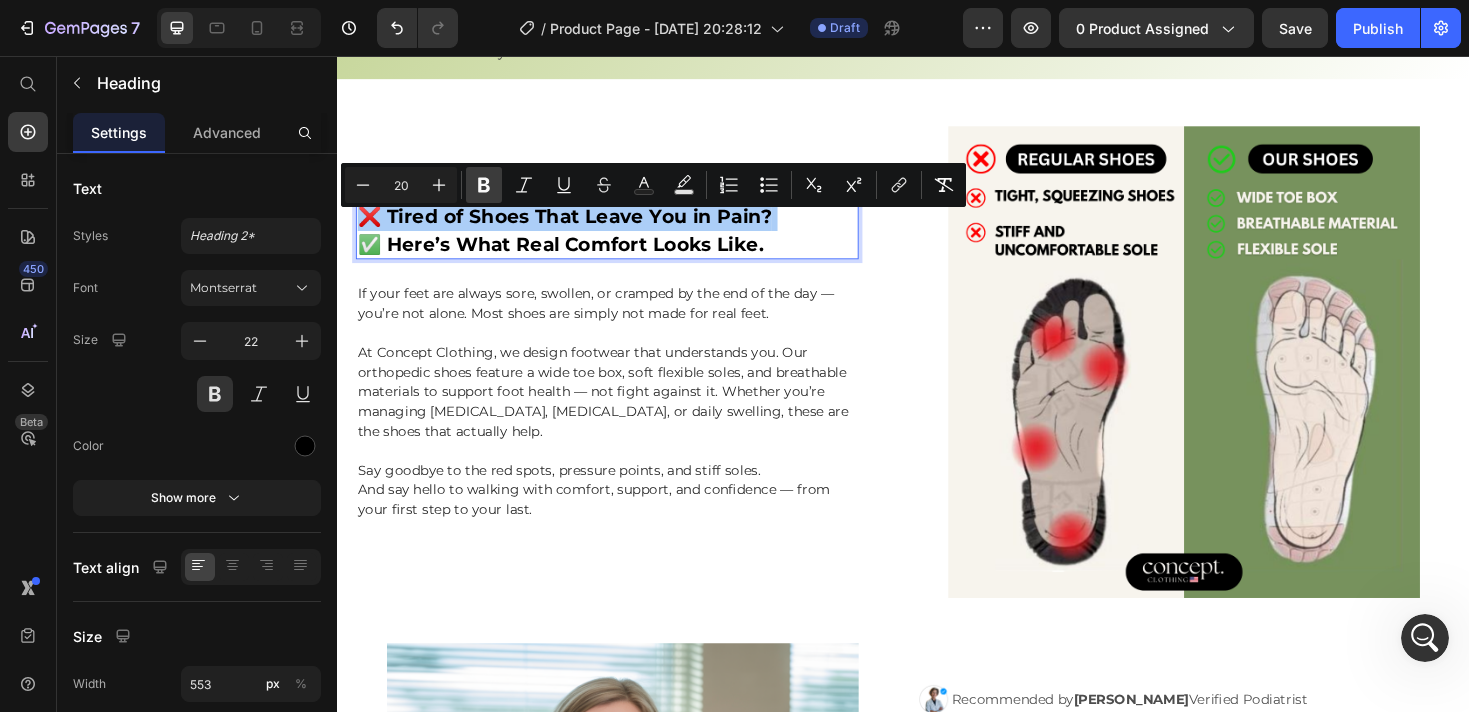 click 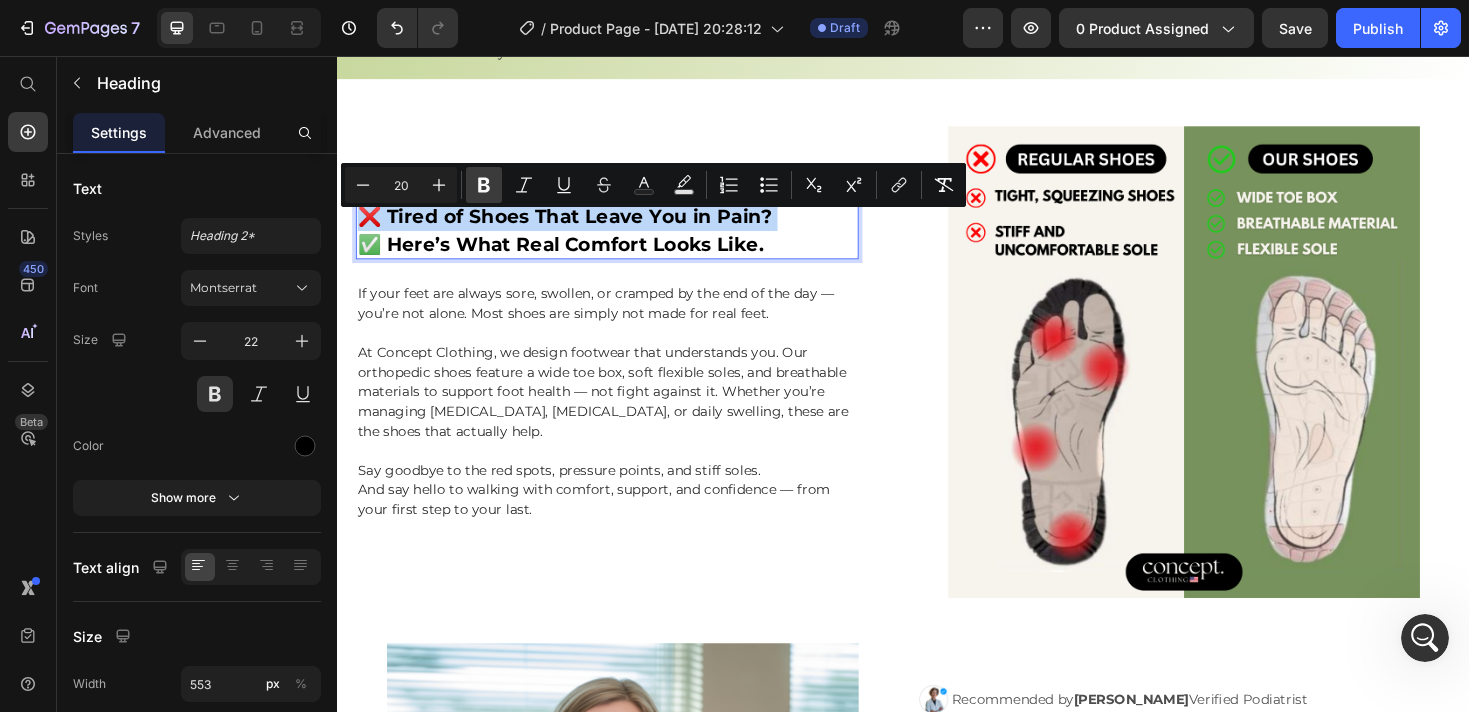 type on "22" 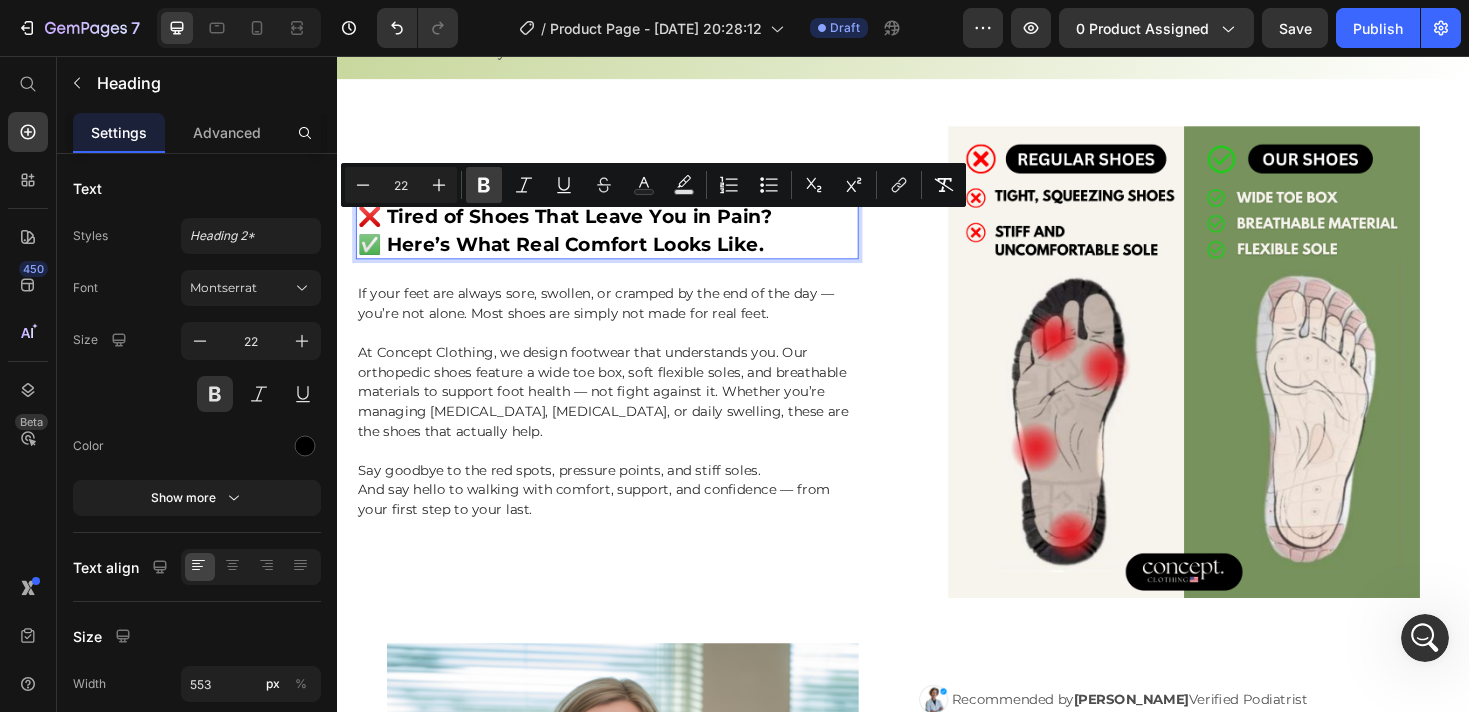 click 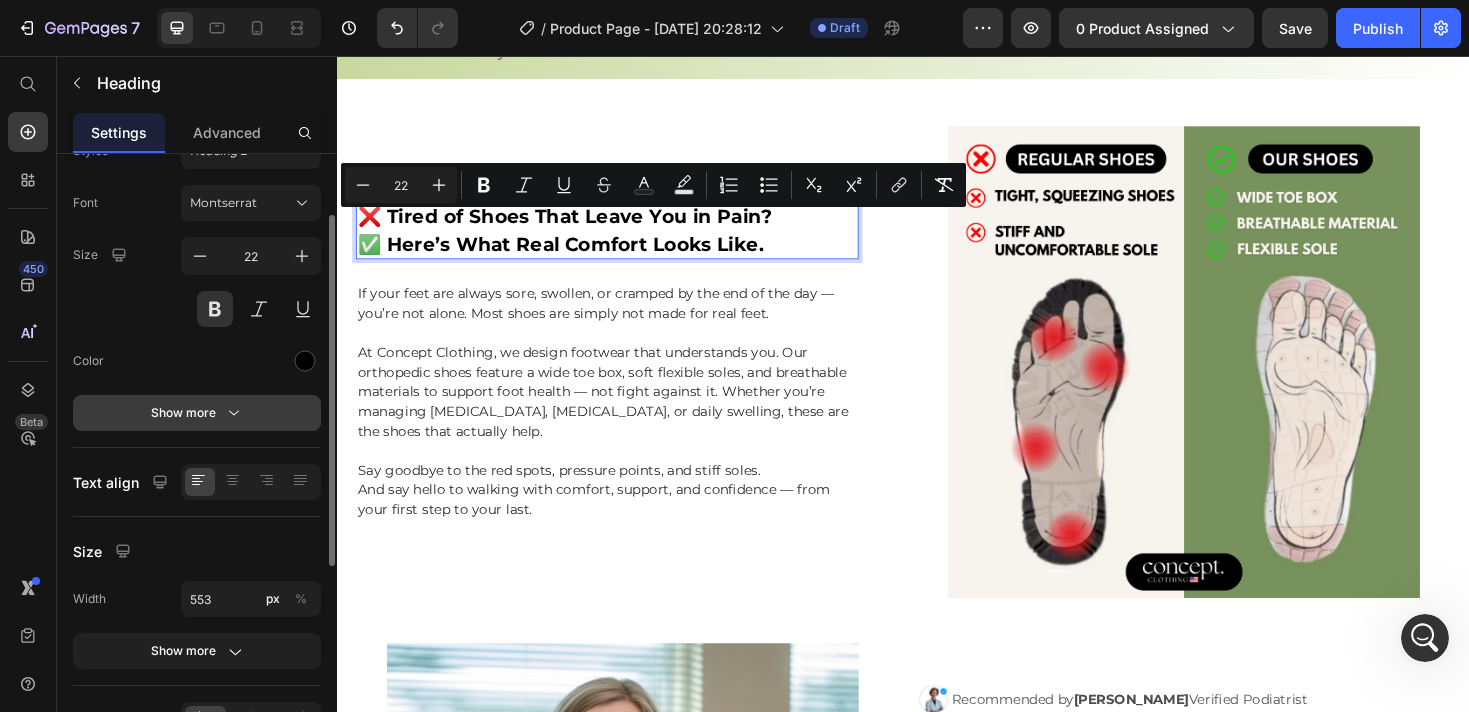 scroll, scrollTop: 134, scrollLeft: 0, axis: vertical 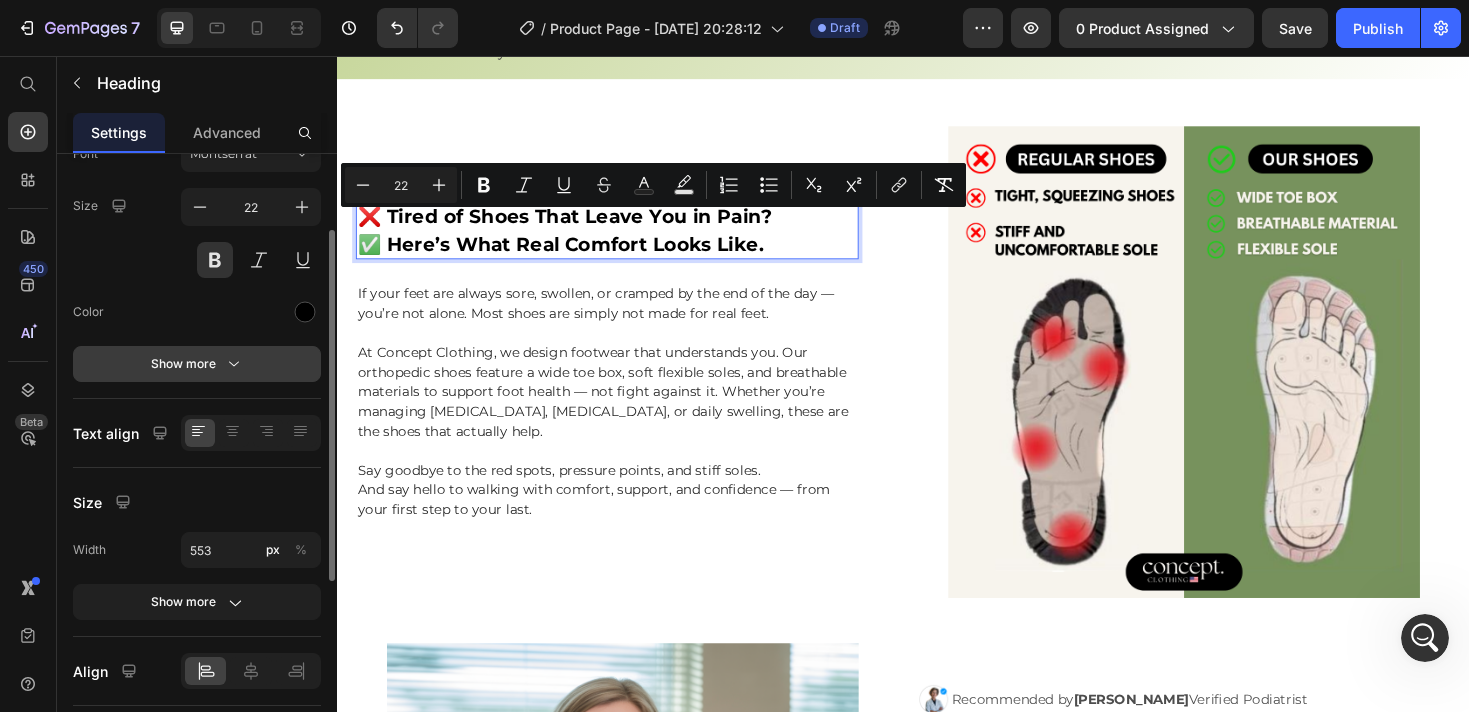 click on "Show more" at bounding box center [197, 364] 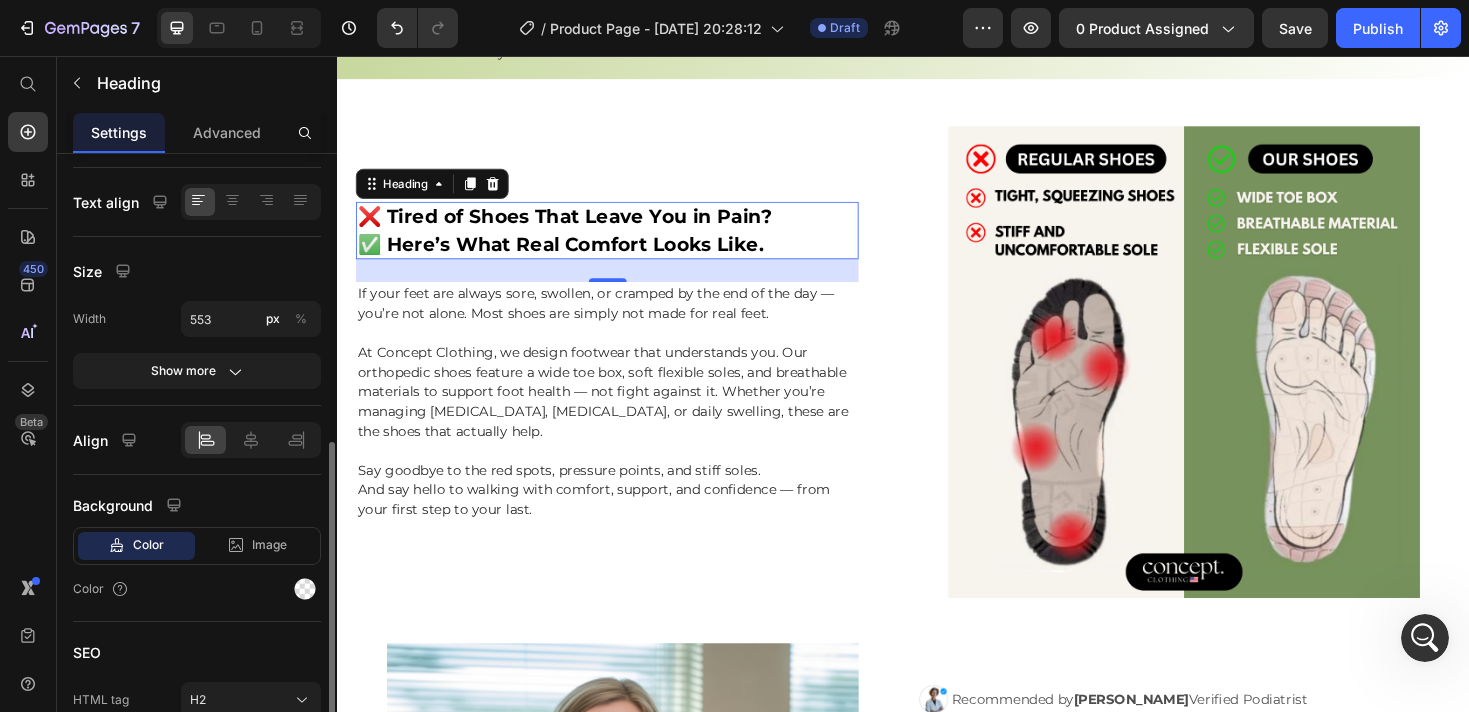 scroll, scrollTop: 588, scrollLeft: 0, axis: vertical 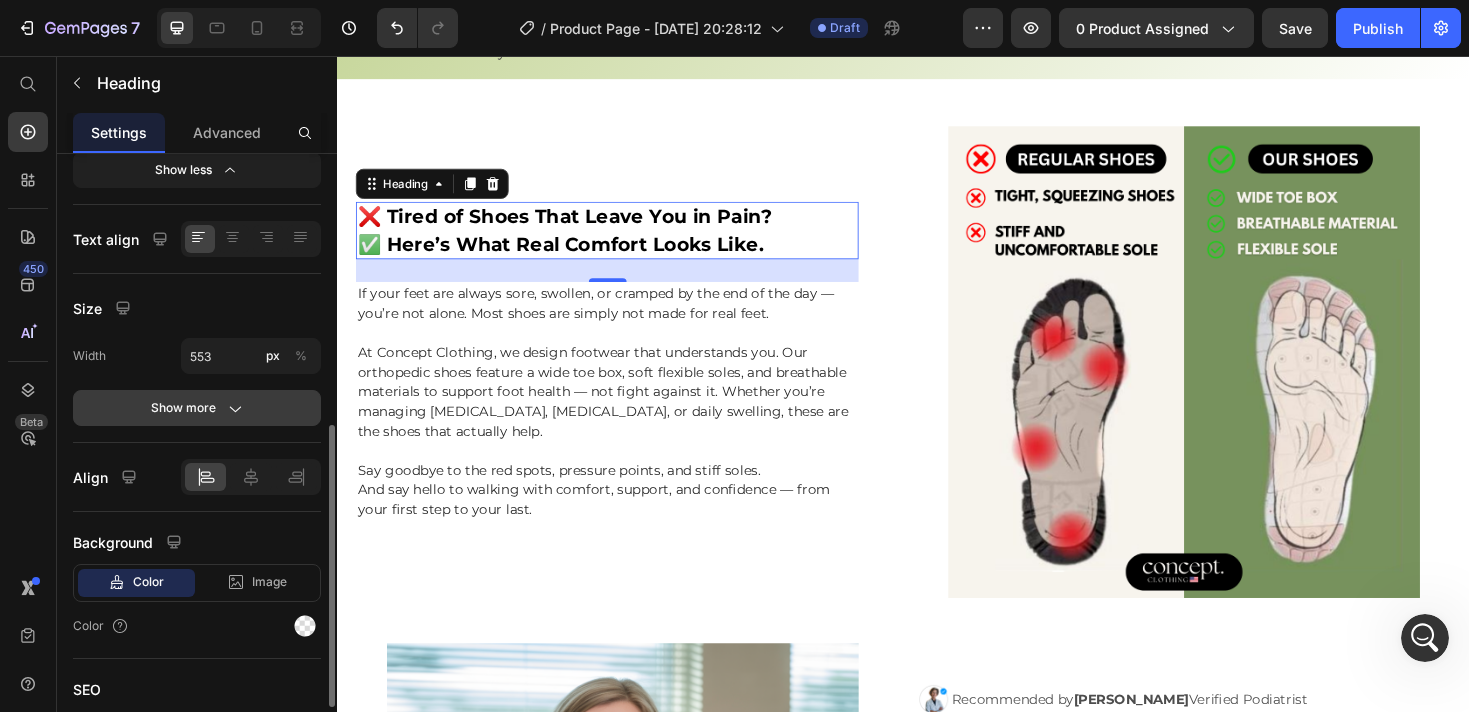 click on "Show more" 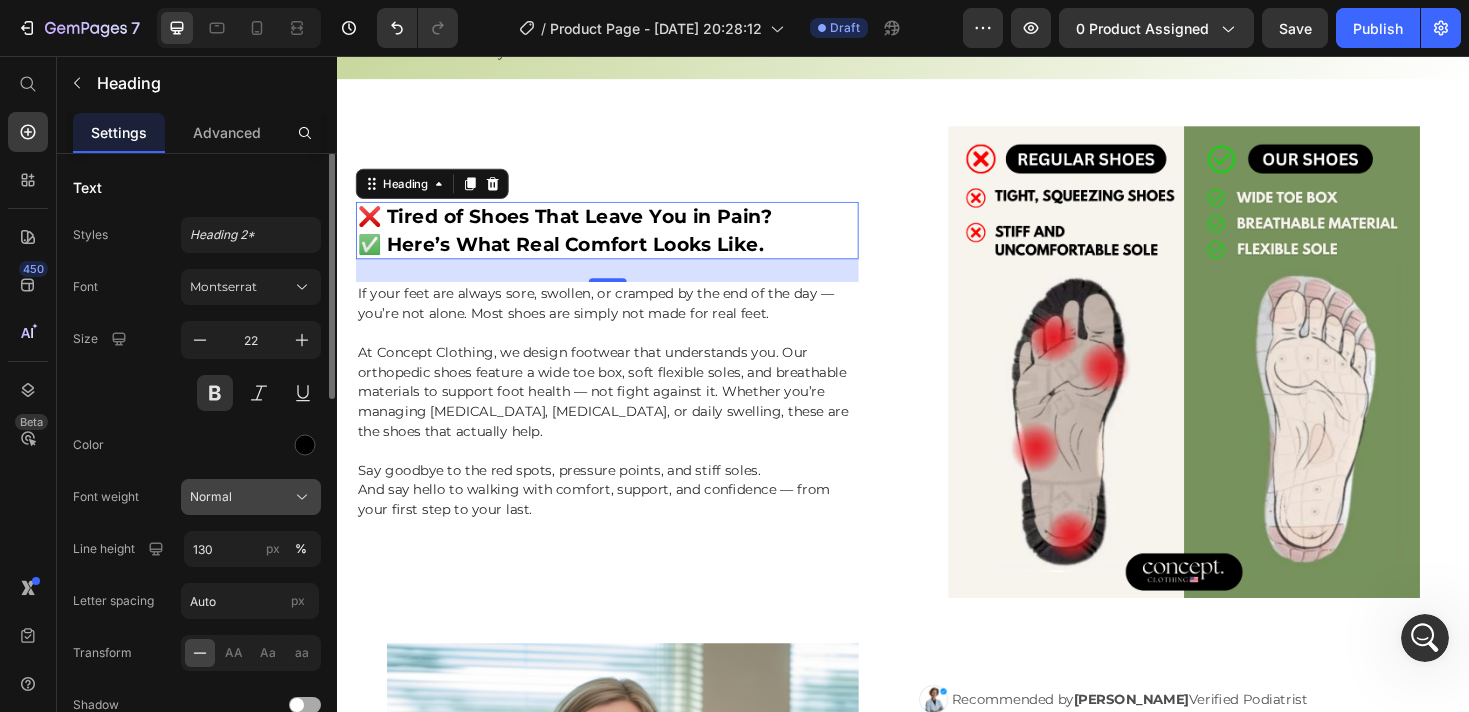 scroll, scrollTop: 0, scrollLeft: 0, axis: both 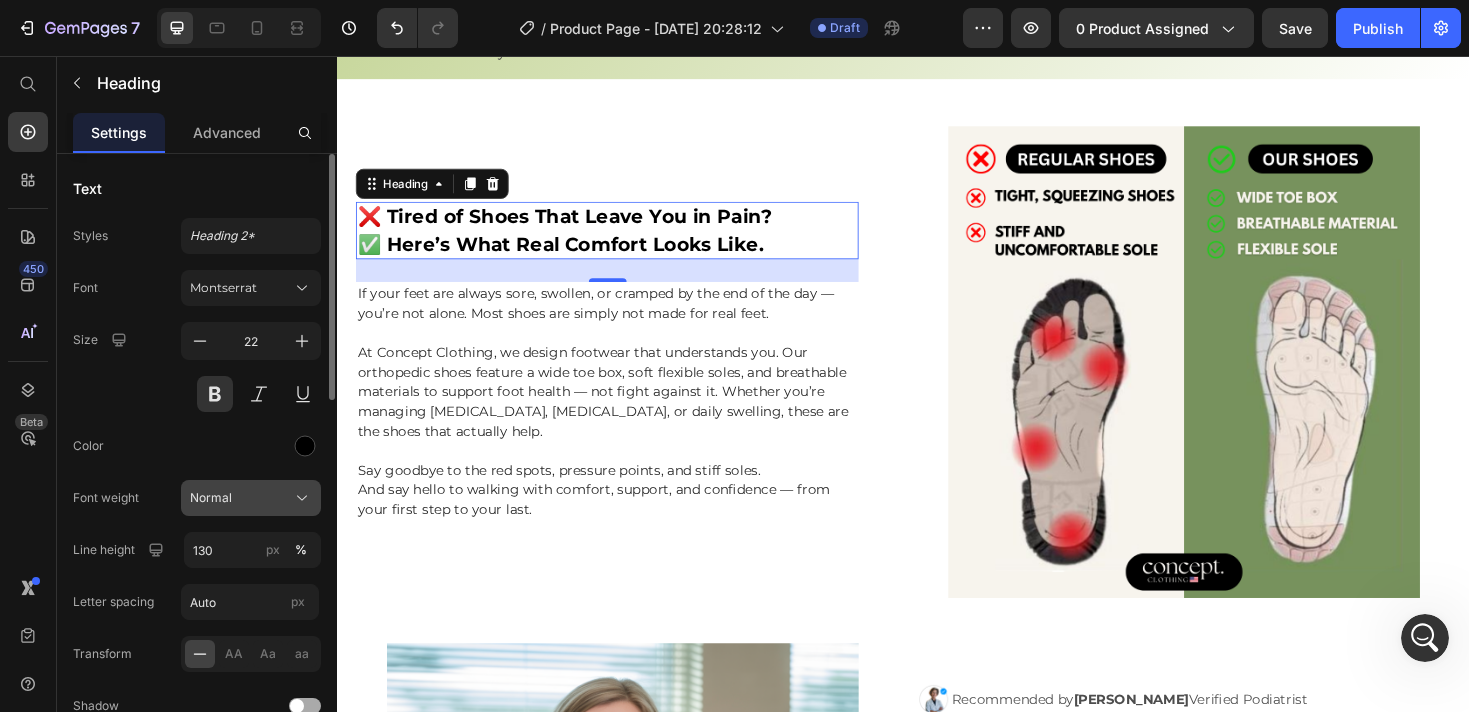 click on "Normal" 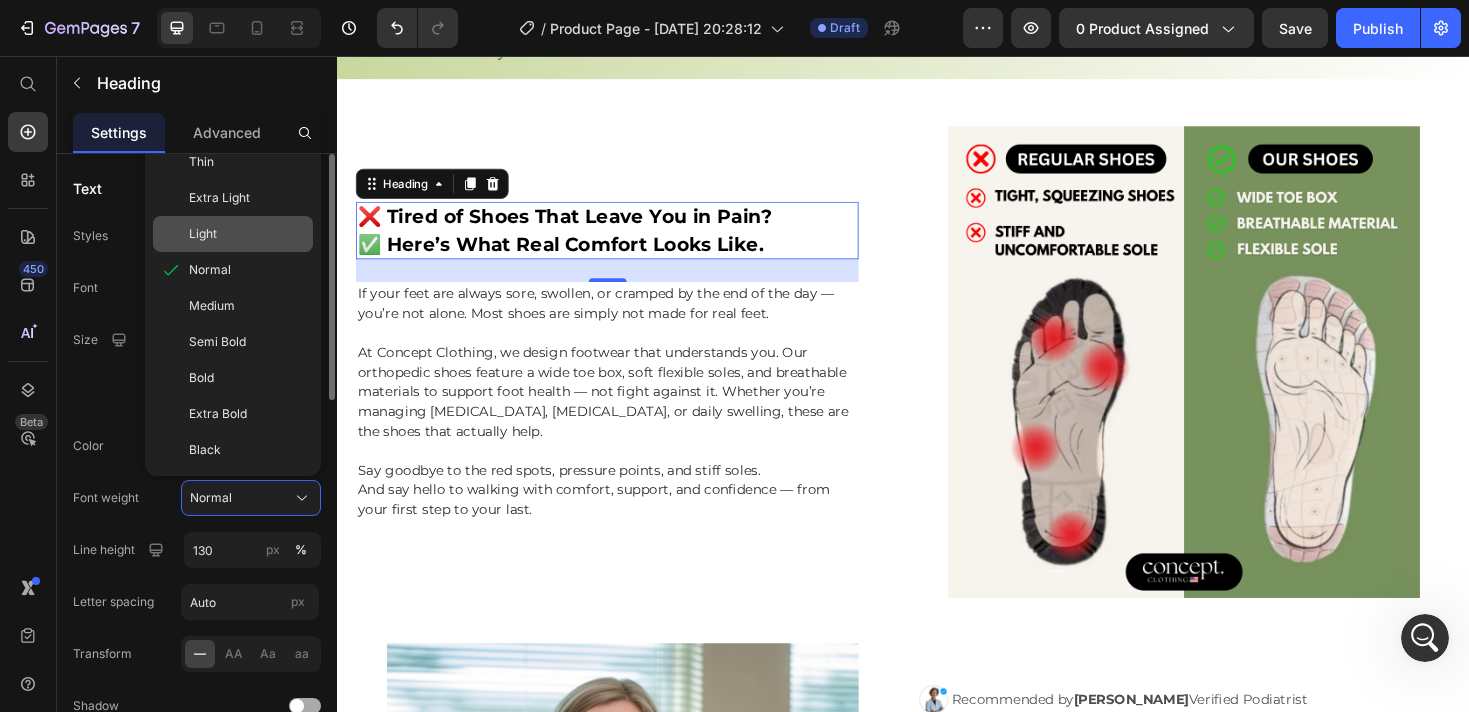 click on "Light" at bounding box center [247, 234] 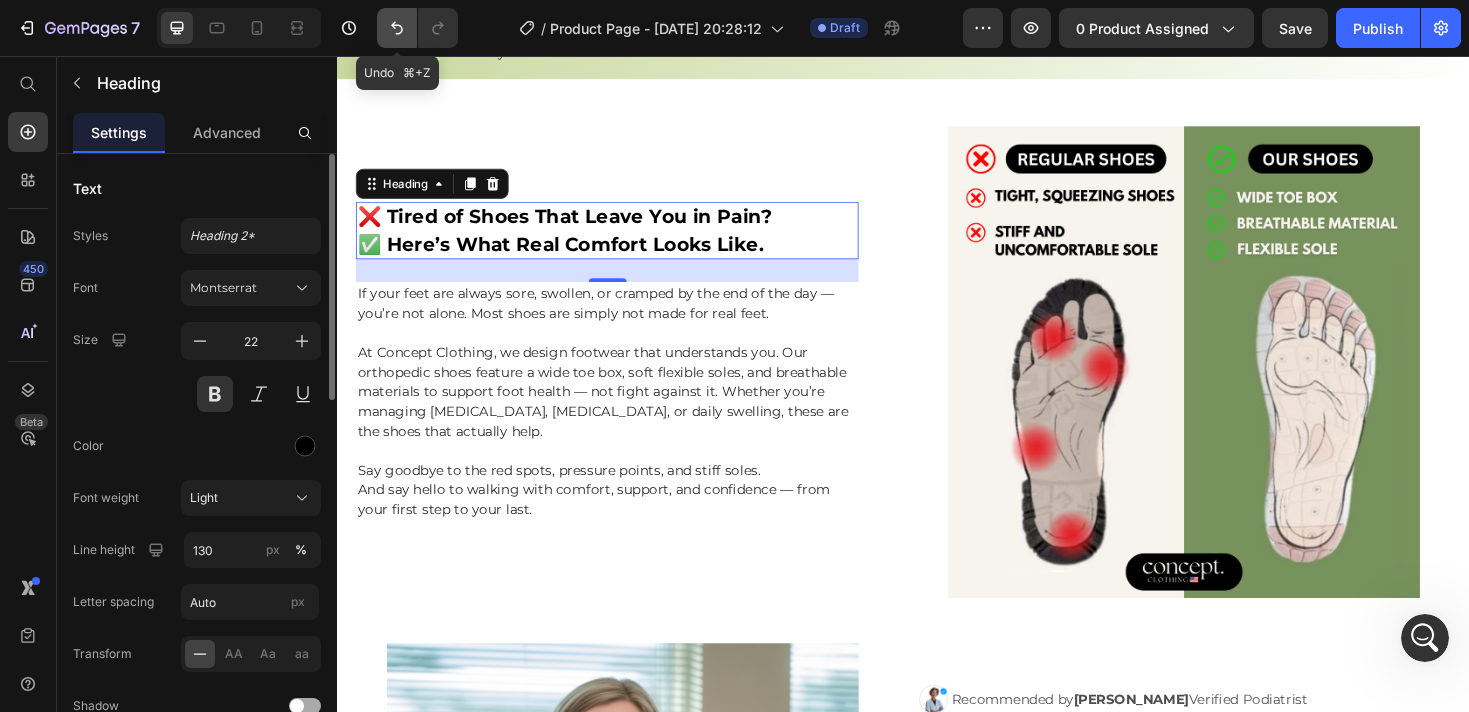 click 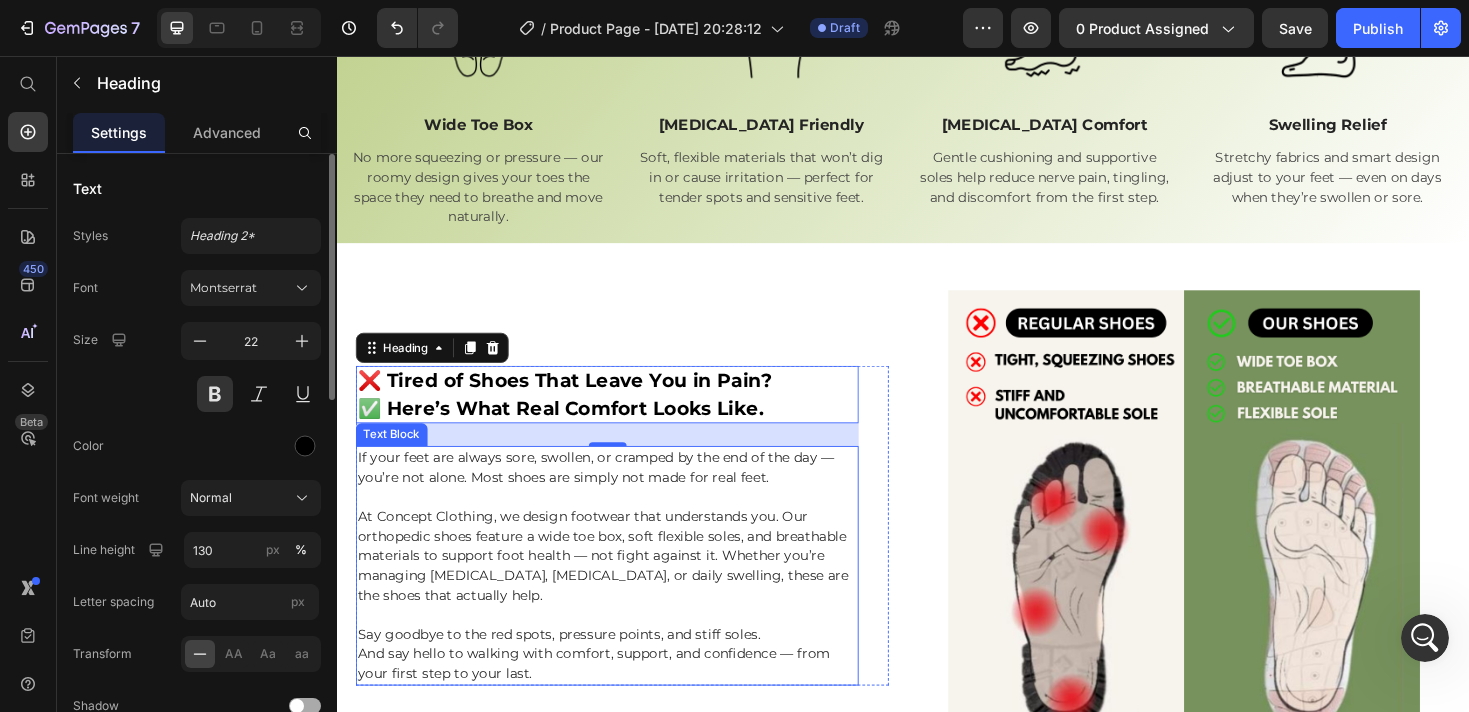 scroll, scrollTop: 1057, scrollLeft: 0, axis: vertical 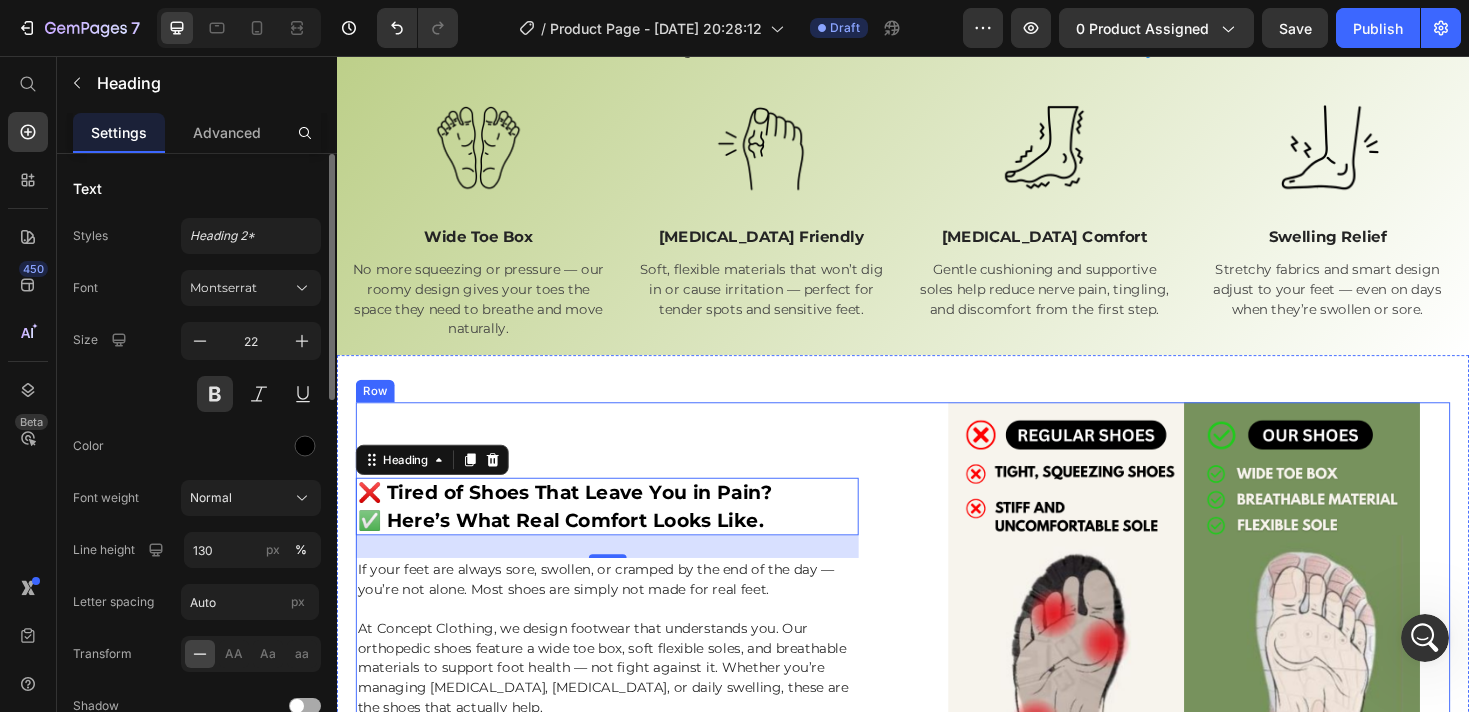 click on "⁠⁠⁠⁠⁠⁠⁠ ❌ Tired of Shoes That Leave You in Pain? ✅ Here’s What Real Comfort Looks Like. Heading   24 If your feet are always sore, swollen, or cramped by the end of the day — you’re not alone. Most shoes are simply not made for real feet.   At Concept Clothing, we design footwear that understands you. Our orthopedic shoes feature a wide toe box, soft flexible soles, and breathable materials to support foot health — not fight against it. Whether you’re managing bunions, neuropathy, or daily swelling, these are the shoes that actually help.   Say goodbye to the red spots, pressure points, and stiff soles. And say hello to walking with comfort, support, and confidence — from your first step to your last. Text Block Row" at bounding box center [639, 673] 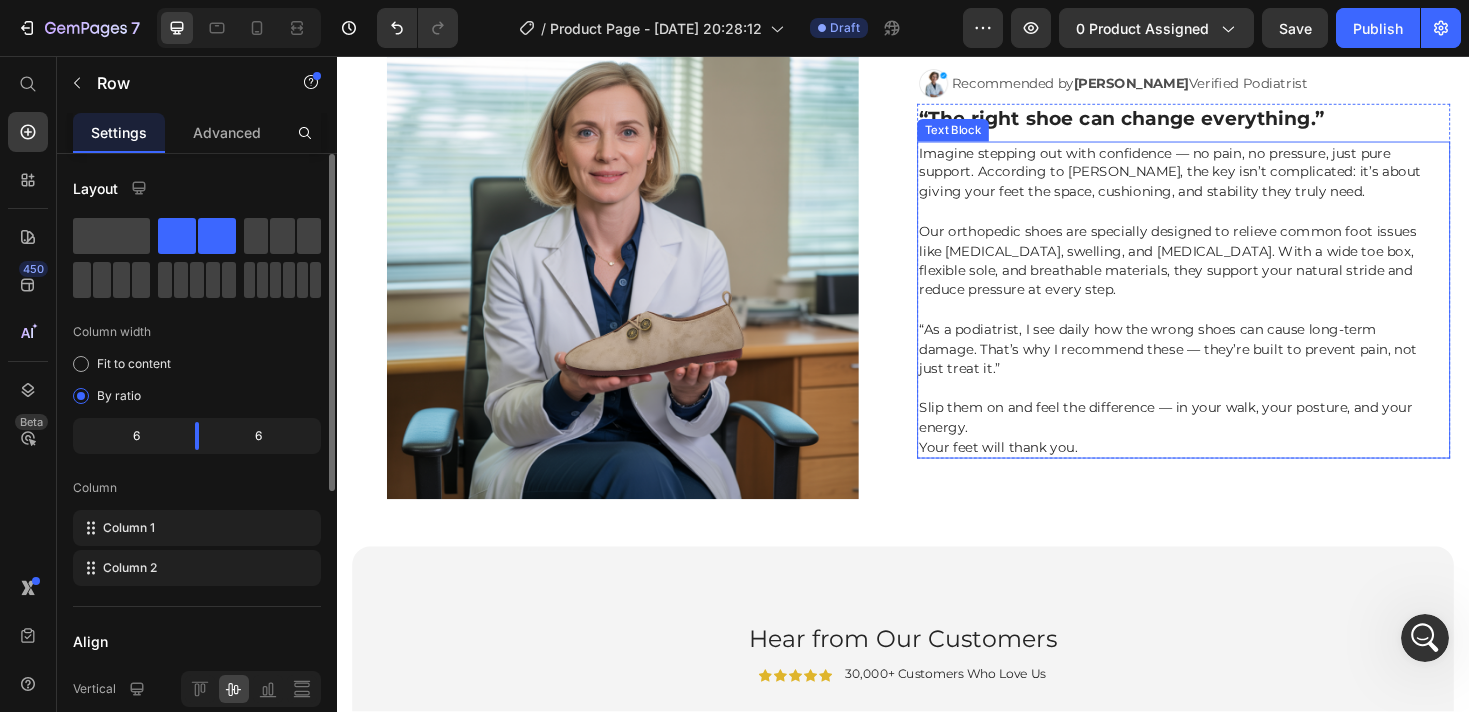 scroll, scrollTop: 2019, scrollLeft: 0, axis: vertical 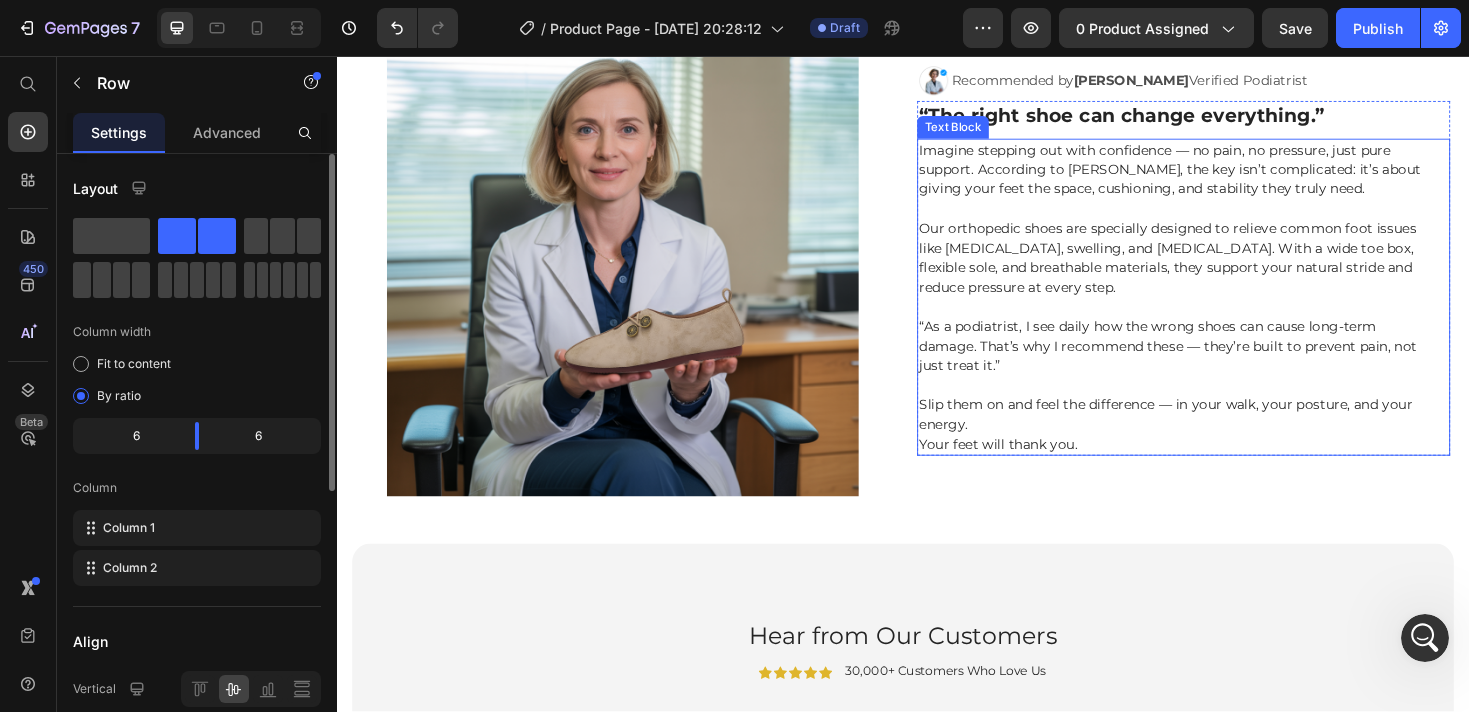 click on "Slip them on and feel the difference — in your walk, your posture, and your energy." at bounding box center [1228, 437] 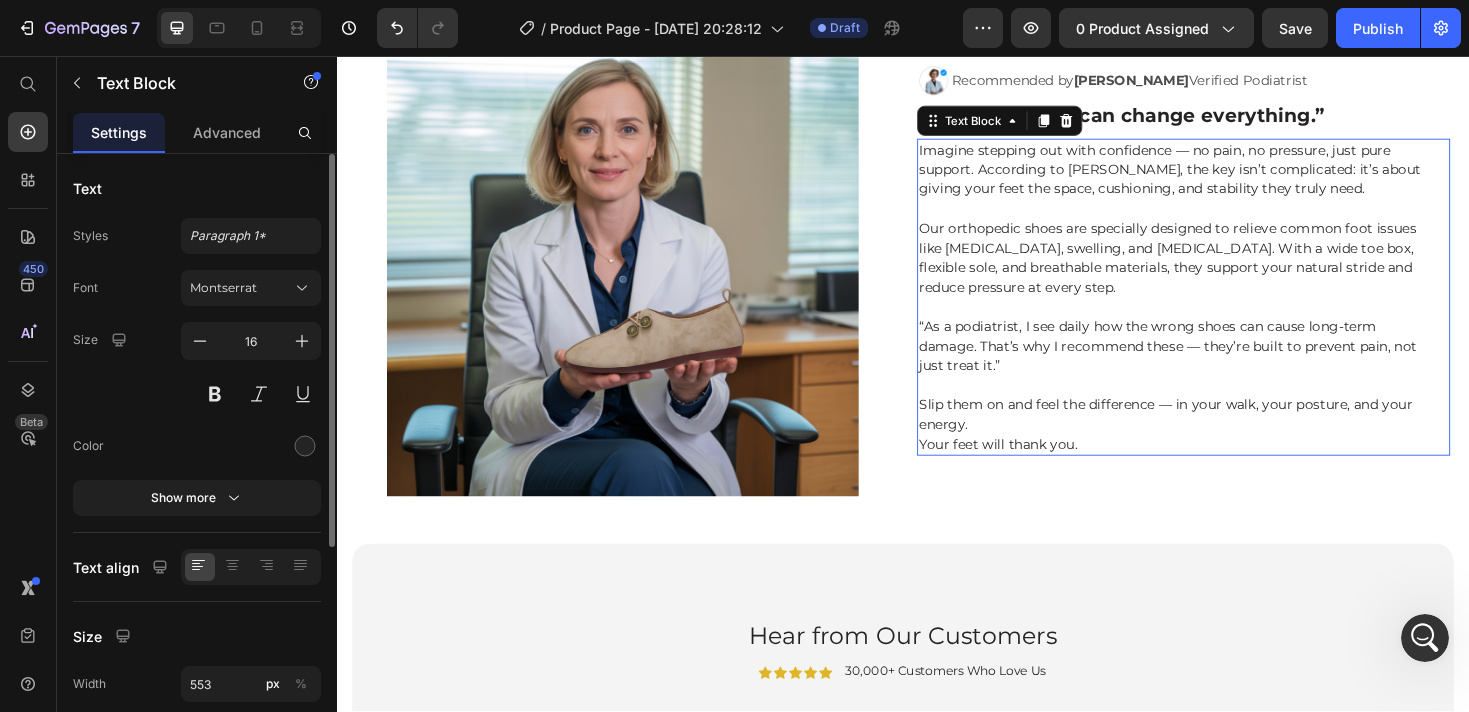 click on "Slip them on and feel the difference — in your walk, your posture, and your energy." at bounding box center (1228, 437) 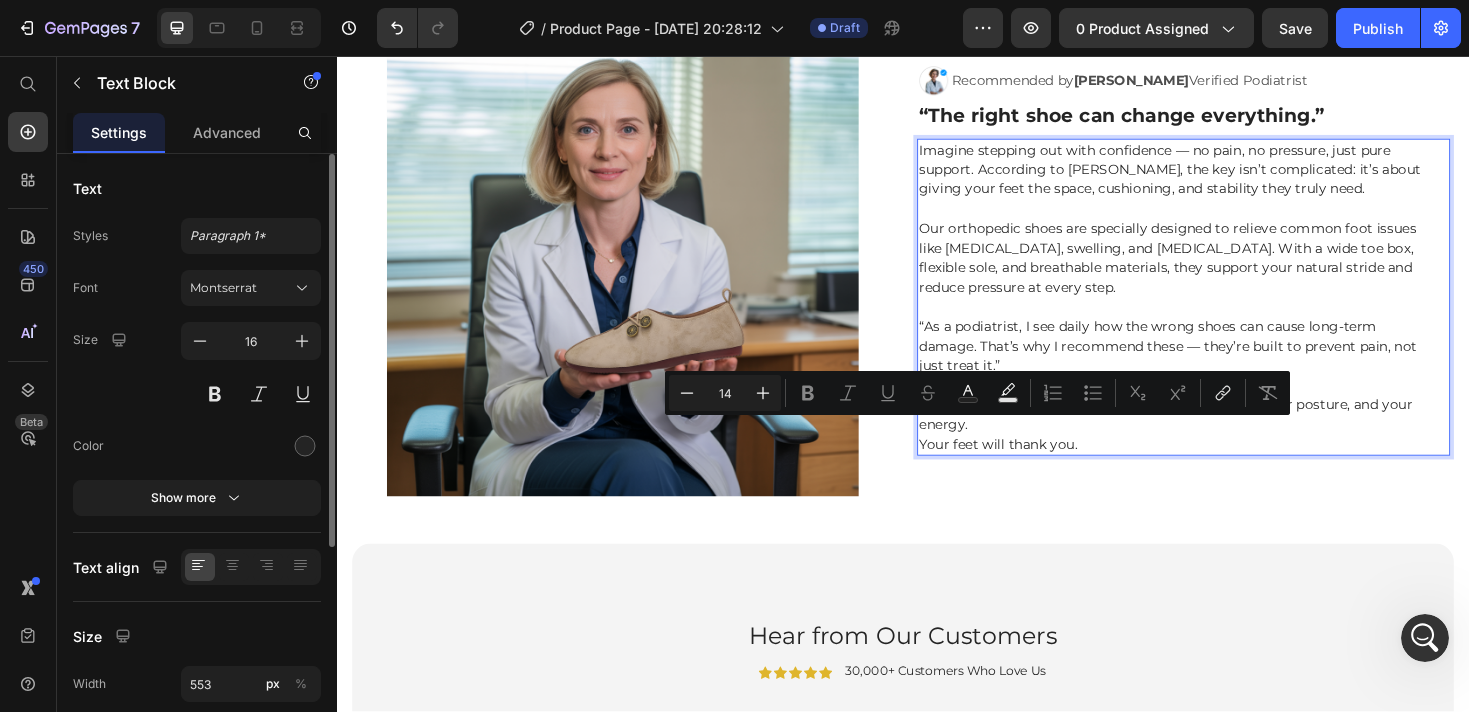 click on "Your feet will thank you." at bounding box center [1038, 468] 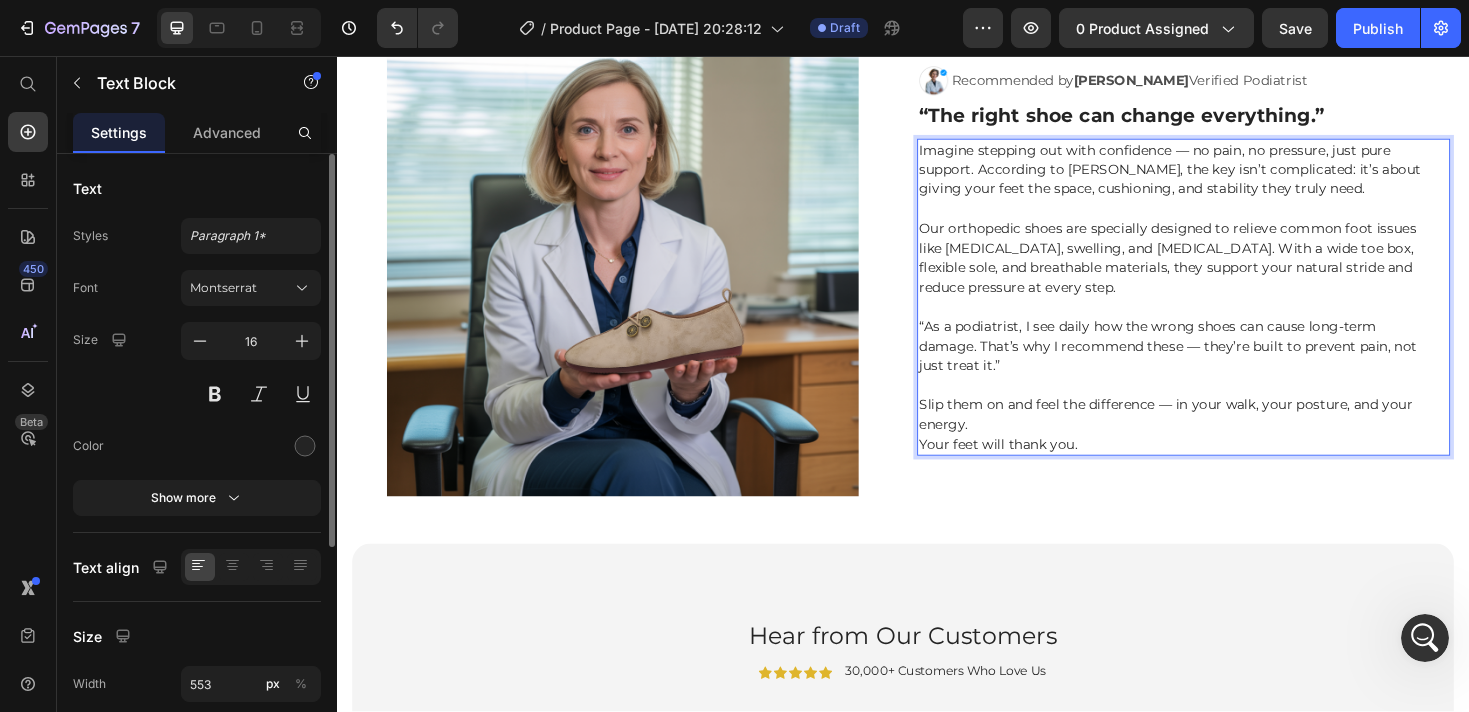 click on "Slip them on and feel the difference — in your walk, your posture, and your energy." at bounding box center [1228, 437] 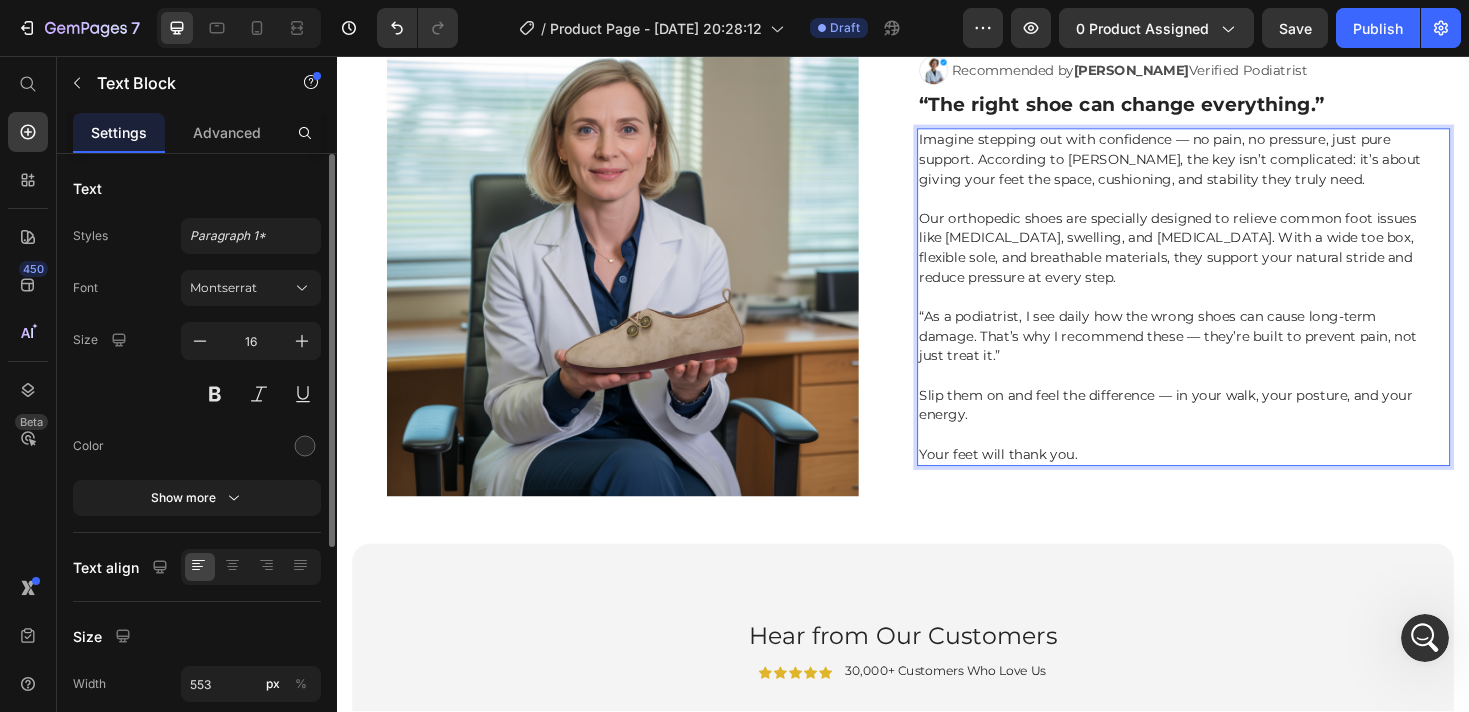 scroll, scrollTop: 2008, scrollLeft: 0, axis: vertical 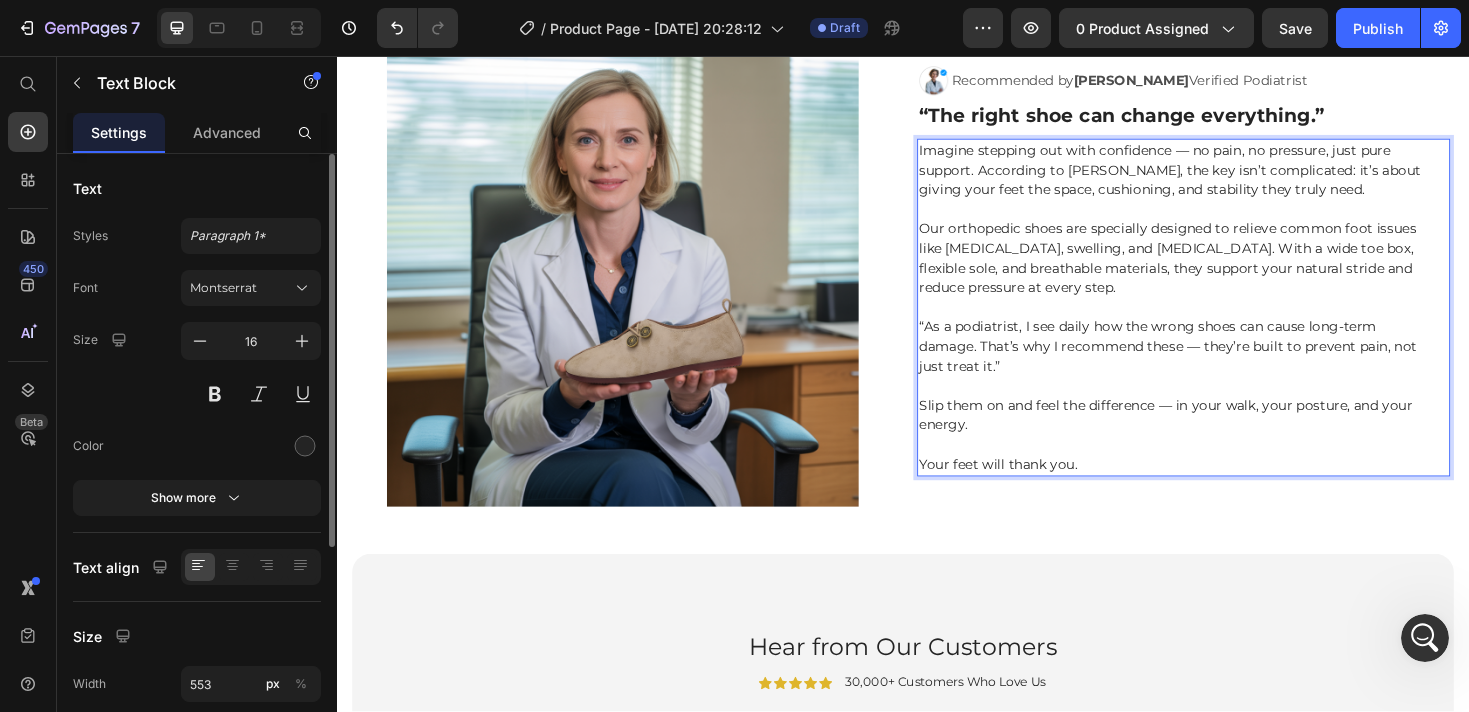 click on "Slip them on and feel the difference — in your walk, your posture, and your energy. ⁠⁠⁠⁠⁠⁠⁠" at bounding box center [1228, 448] 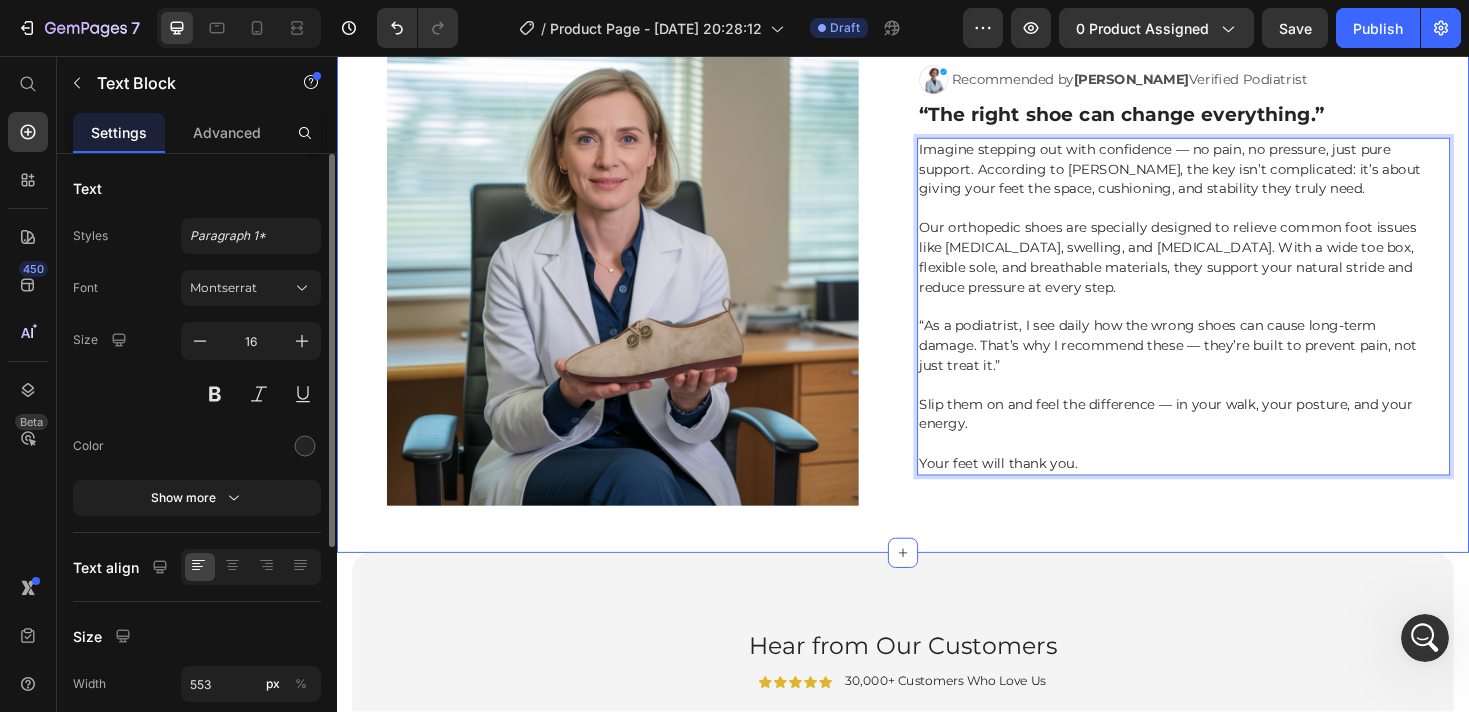 click on "⁠⁠⁠⁠⁠⁠⁠ ❌ Tired of Shoes That Leave You in Pain? ✅ Here’s What Real Comfort Looks Like. Heading If your feet are always sore, swollen, or cramped by the end of the day — you’re not alone. Most shoes are simply not made for real feet.   At Concept Clothing, we design footwear that understands you. Our orthopedic shoes feature a wide toe box, soft flexible soles, and breathable materials to support foot health — not fight against it. Whether you’re managing bunions, neuropathy, or daily swelling, these are the shoes that actually help.   Say goodbye to the red spots, pressure points, and stiff soles. And say hello to walking with comfort, support, and confidence — from your first step to your last. Text Block Row Image Row Image Recommended by  Dr. Eleanor Vance  Verified Podiatrist  Text Block Row “The right shoe can change everything.” Heading Slip them on and feel the difference — in your walk, your posture, and your energy. Your feet will thank you. Text Block   0 Row" at bounding box center (937, 9) 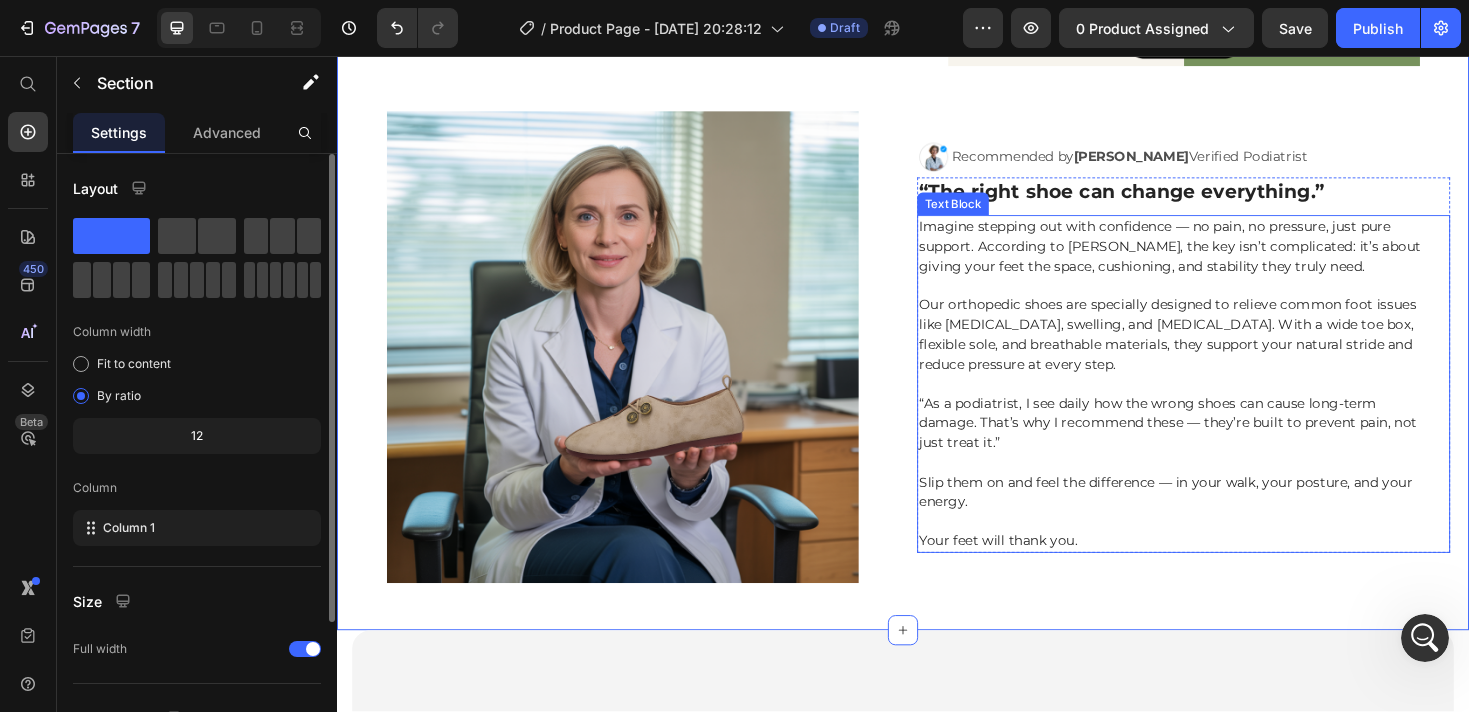 scroll, scrollTop: 1926, scrollLeft: 0, axis: vertical 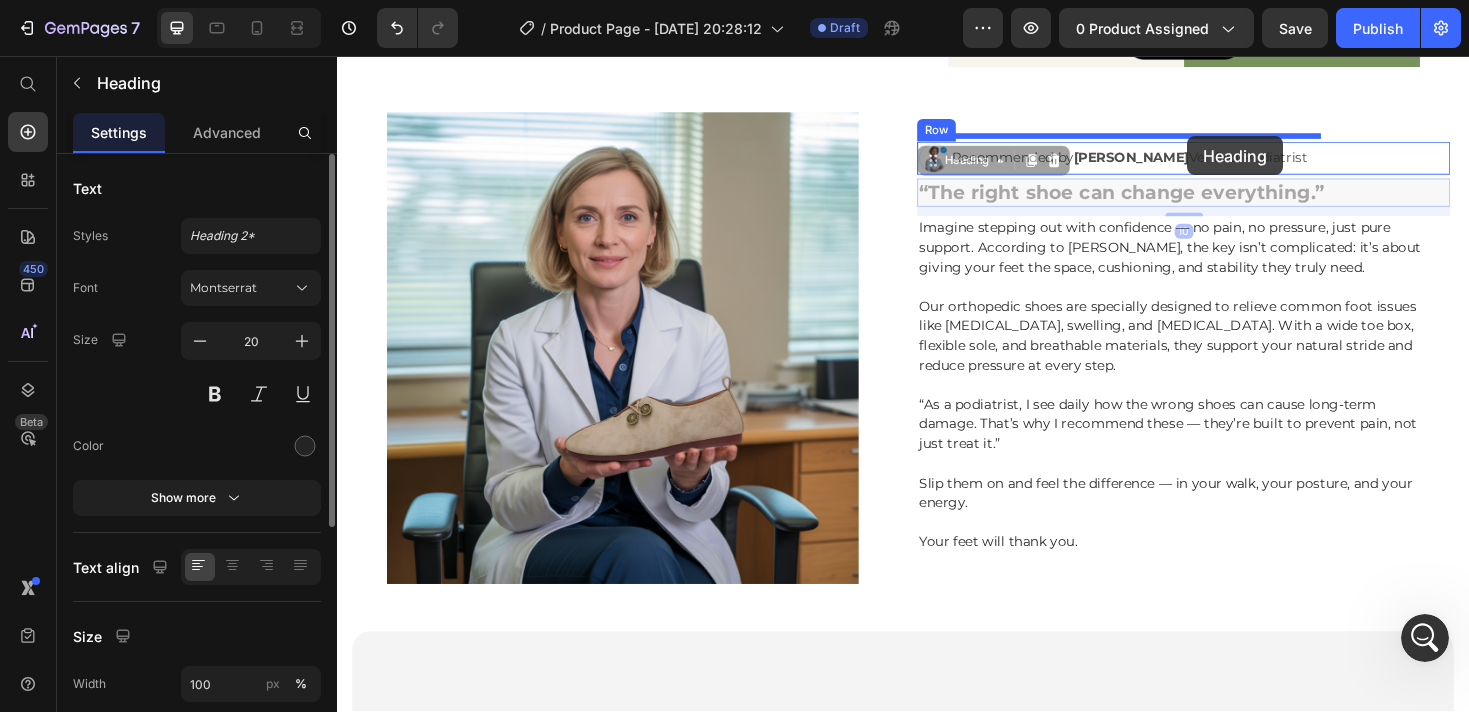 drag, startPoint x: 1239, startPoint y: 186, endPoint x: 1238, endPoint y: 141, distance: 45.01111 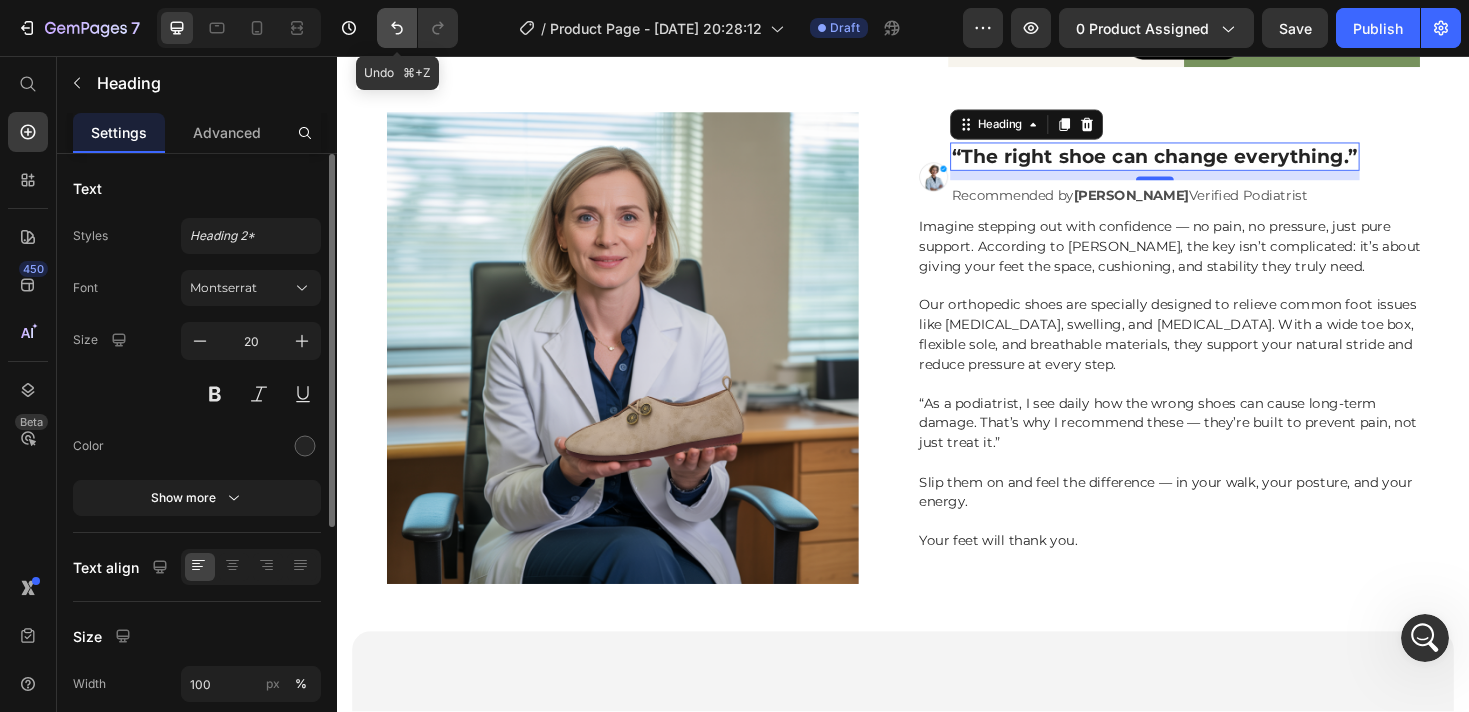click 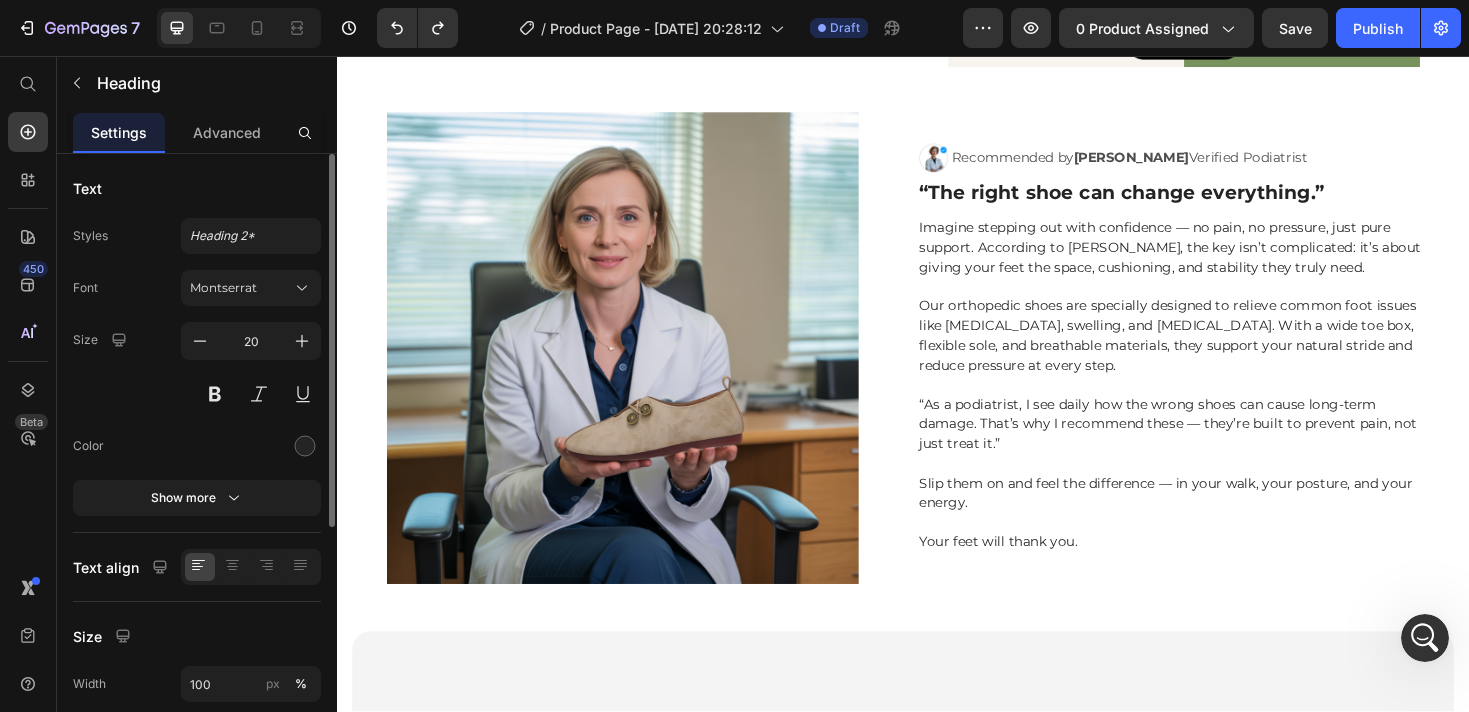 click on "“The right shoe can change everything.”" at bounding box center [1169, 201] 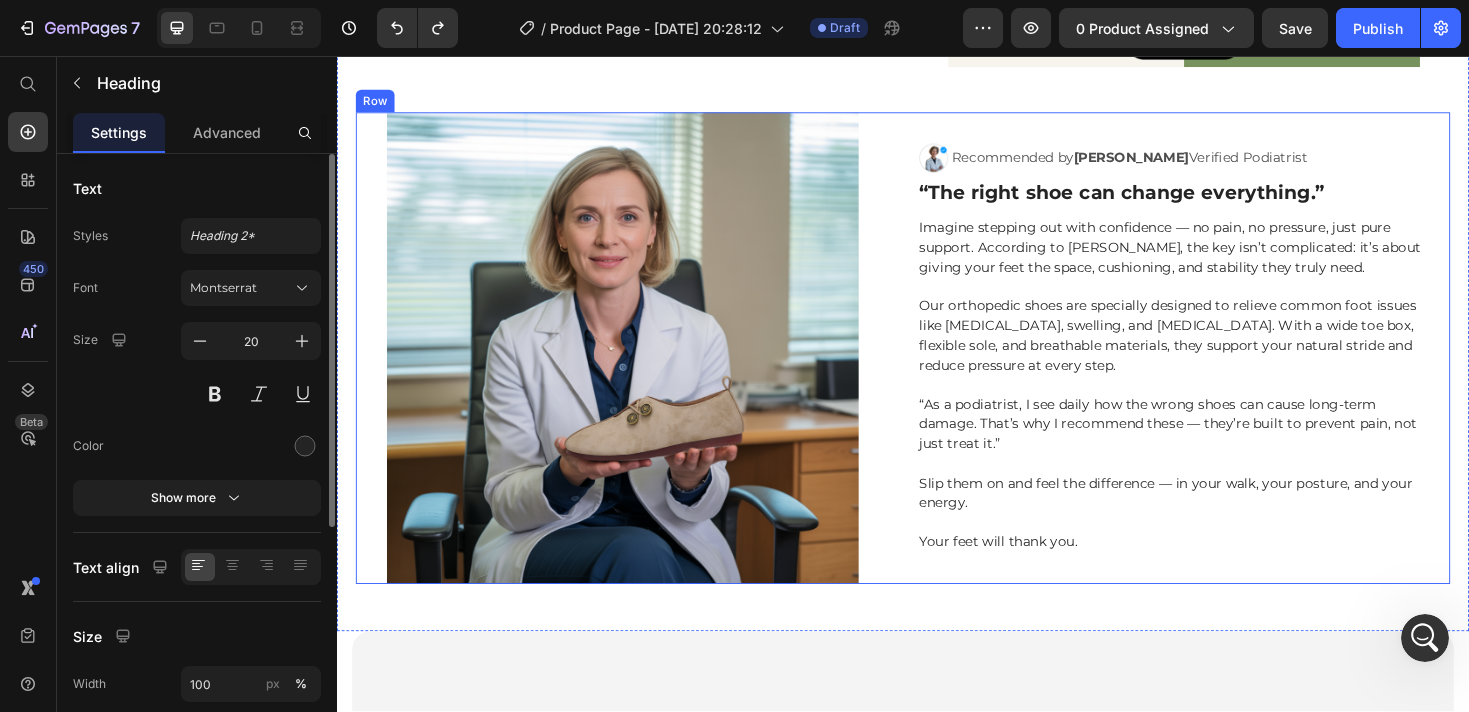 click on "Image Recommended by  Dr. Eleanor Vance  Verified Podiatrist  Text Block Row “The right shoe can change everything.” Heading Imagine stepping out with confidence — no pain, no pressure, just pure support. According to Dr. Vance, the key isn’t complicated: it’s about giving your feet the space, cushioning, and stability they truly need. Our orthopedic shoes are specially designed to relieve common foot issues like bunions, swelling, and plantar fasciitis. With a wide toe box, flexible sole, and breathable materials, they support your natural stride and reduce pressure at every step. “As a podiatrist, I see daily how the wrong shoes can cause long-term damage. That’s why I recommend these — they’re built to prevent pain, not just treat it.” Slip them on and feel the difference — in your walk, your posture, and your energy. Your feet will thank you. Text Block Row" at bounding box center [1234, 366] 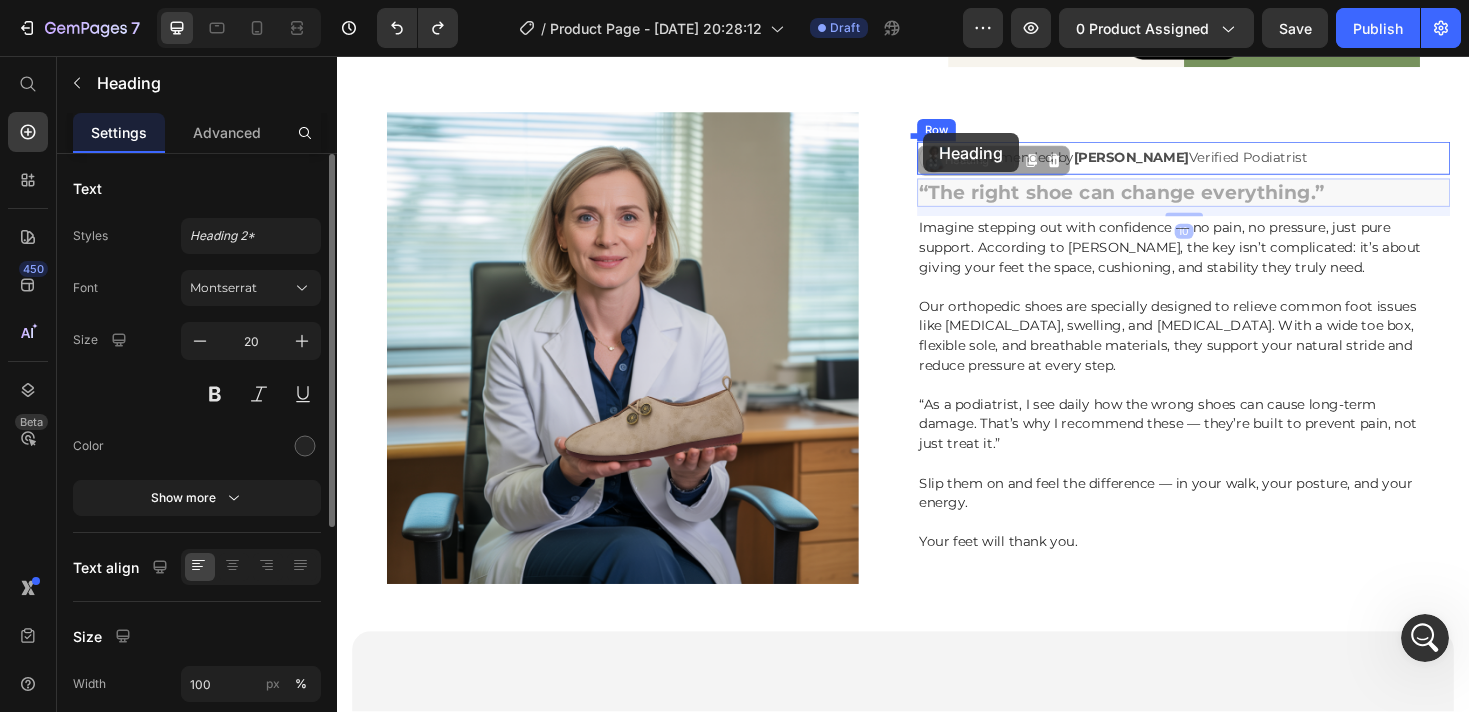 drag, startPoint x: 1214, startPoint y: 193, endPoint x: 958, endPoint y: 138, distance: 261.84155 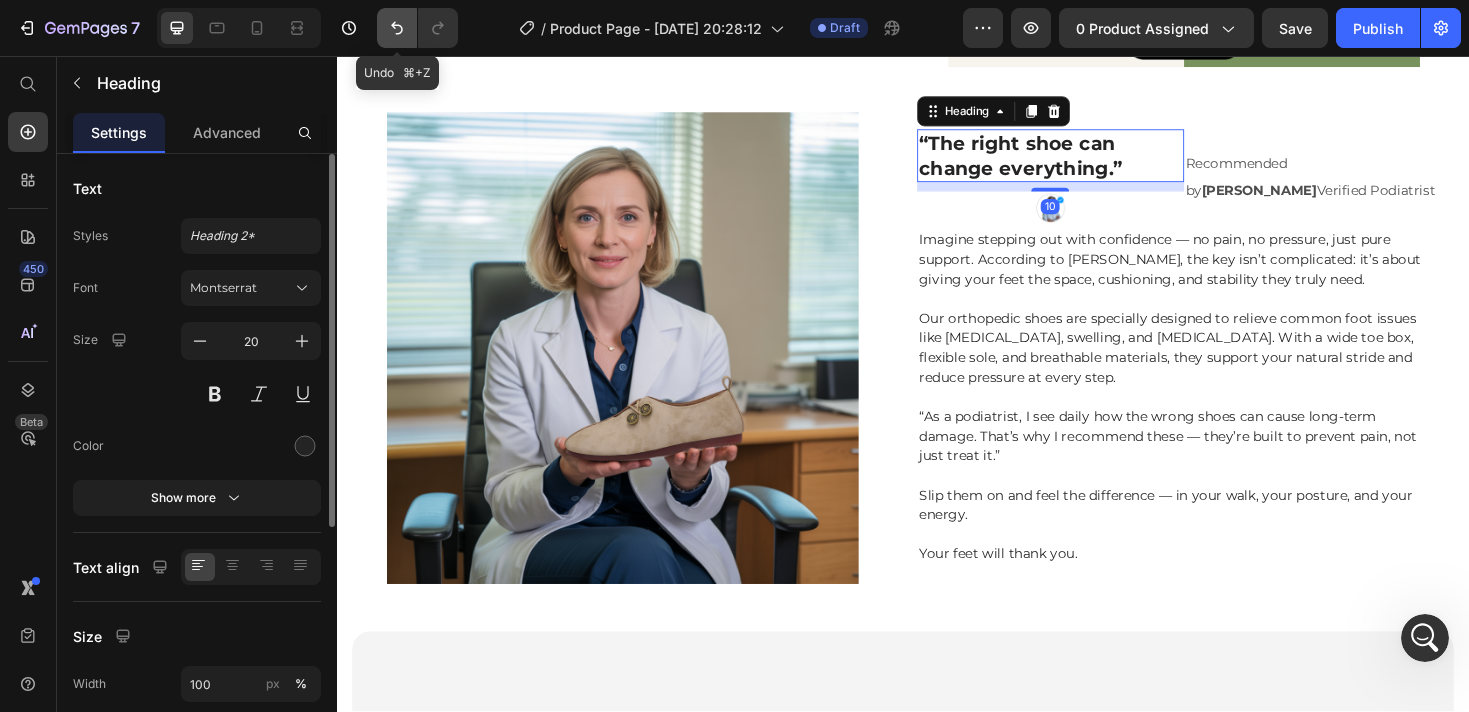 click 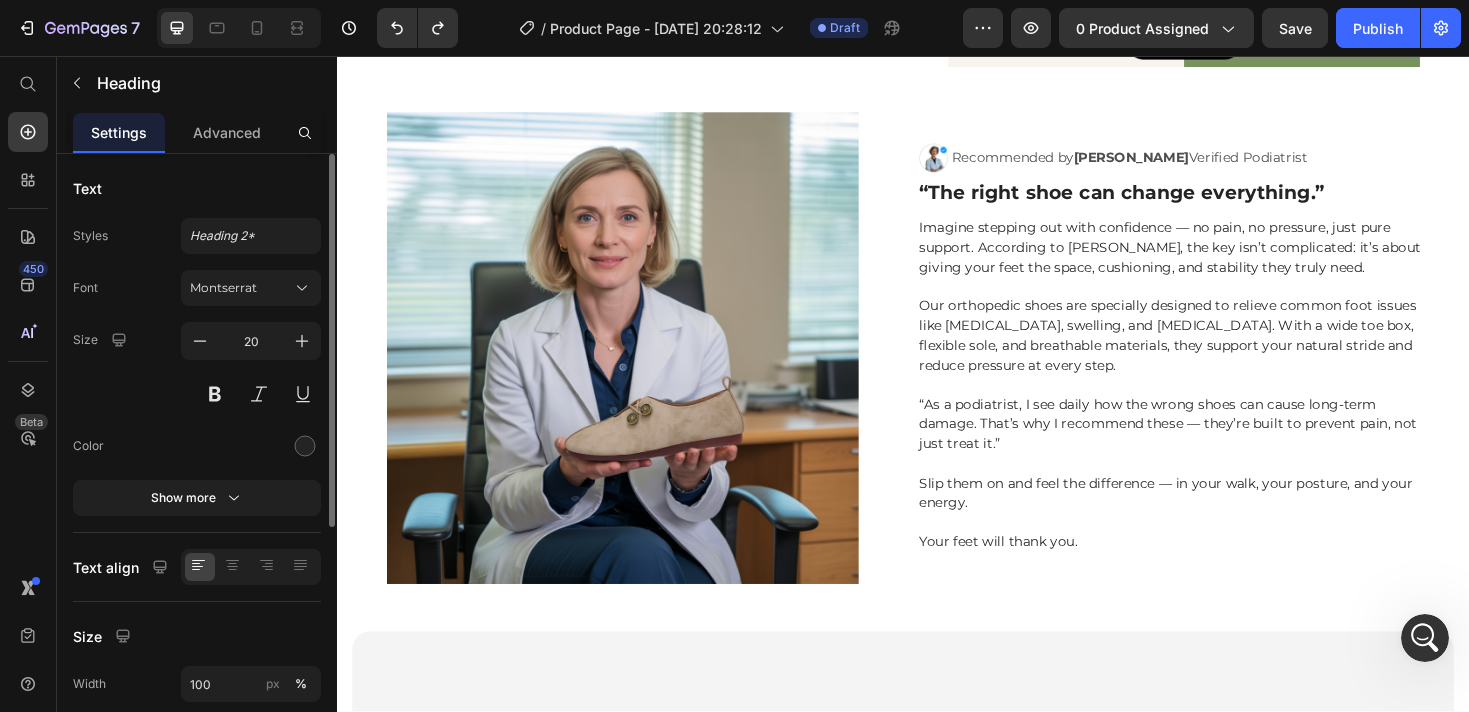 click on "“The right shoe can change everything.”" at bounding box center (1234, 201) 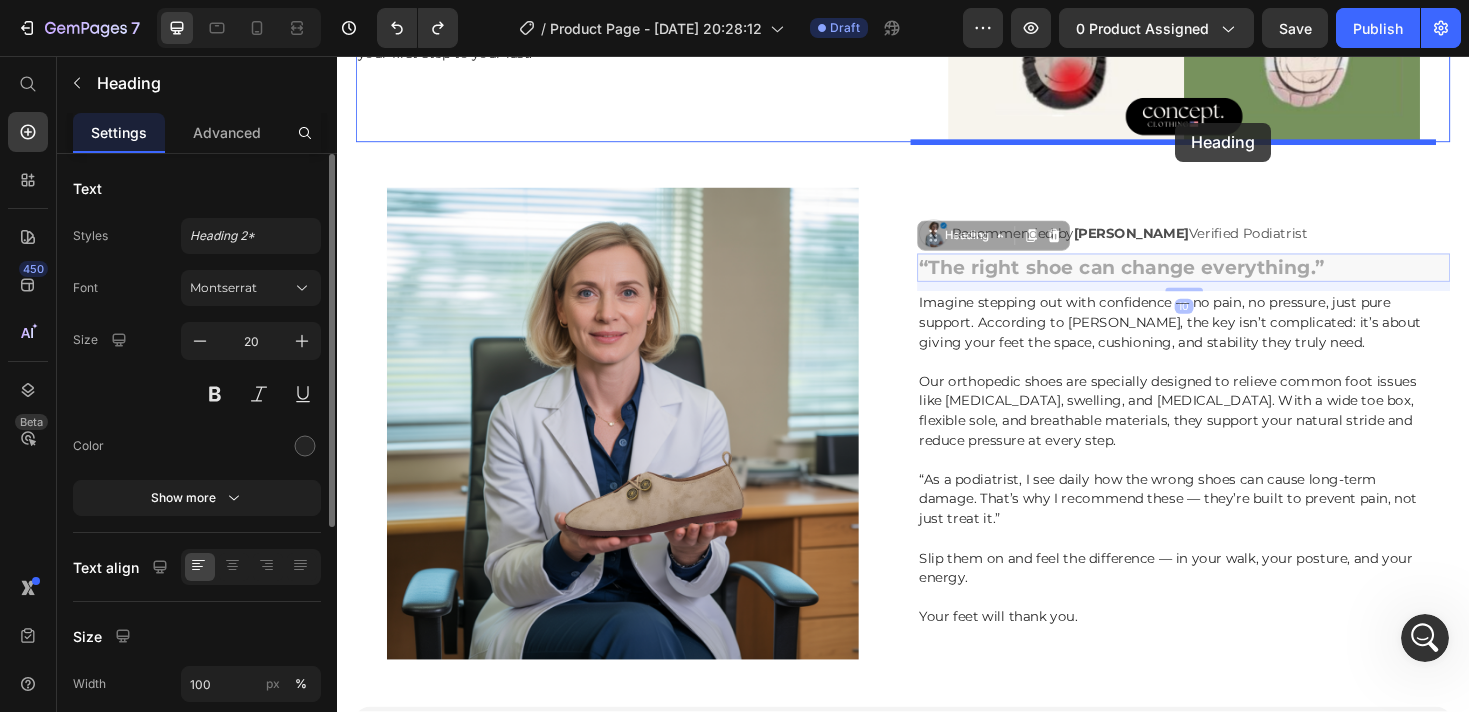 scroll, scrollTop: 1828, scrollLeft: 0, axis: vertical 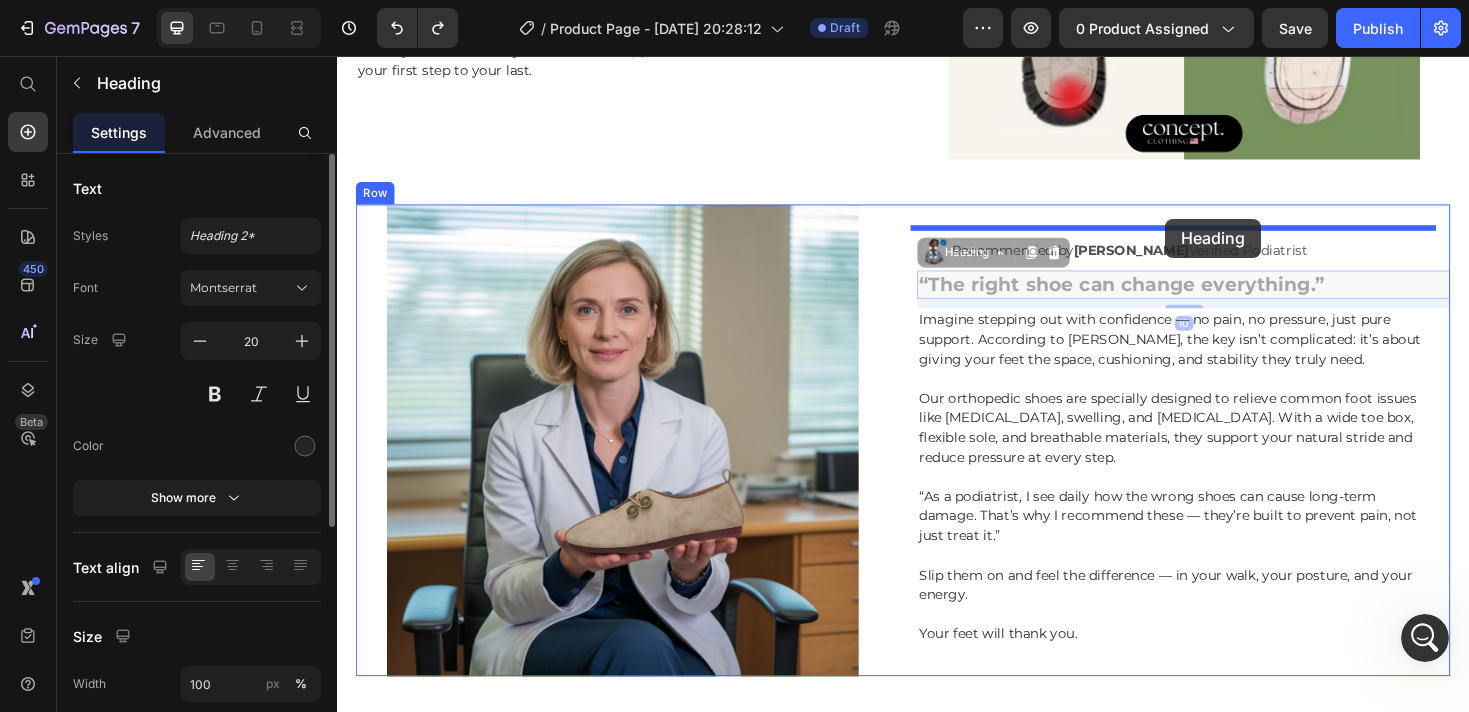 drag, startPoint x: 1222, startPoint y: 200, endPoint x: 1215, endPoint y: 229, distance: 29.832869 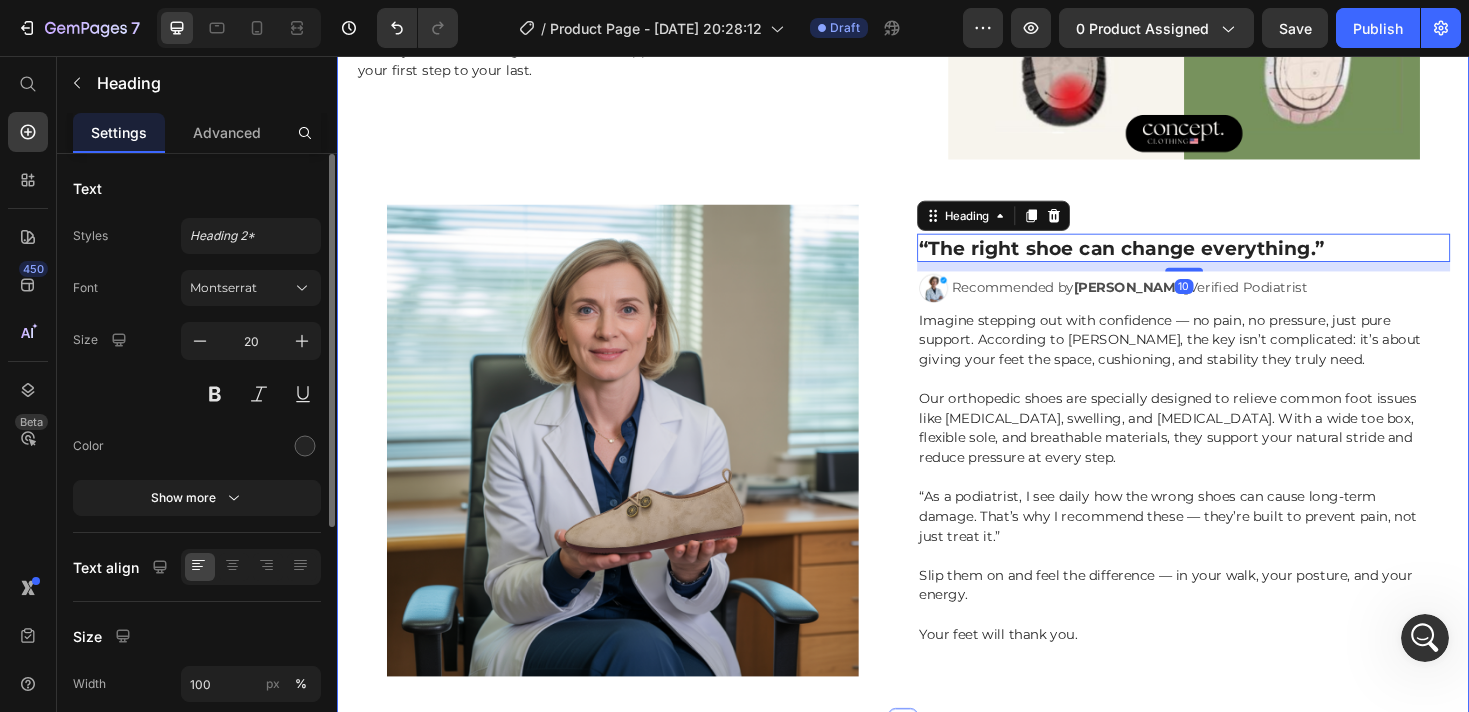 click on "⁠⁠⁠⁠⁠⁠⁠ ❌ Tired of Shoes That Leave You in Pain? ✅ Here’s What Real Comfort Looks Like. Heading If your feet are always sore, swollen, or cramped by the end of the day — you’re not alone. Most shoes are simply not made for real feet.   At Concept Clothing, we design footwear that understands you. Our orthopedic shoes feature a wide toe box, soft flexible soles, and breathable materials to support foot health — not fight against it. Whether you’re managing bunions, neuropathy, or daily swelling, these are the shoes that actually help.   Say goodbye to the red spots, pressure points, and stiff soles. And say hello to walking with comfort, support, and confidence — from your first step to your last. Text Block Row Image Row “The right shoe can change everything.” Heading   10 Image Recommended by  Dr. Eleanor Vance  Verified Podiatrist  Text Block Row Slip them on and feel the difference — in your walk, your posture, and your energy. Your feet will thank you. Text Block Row" at bounding box center [937, 190] 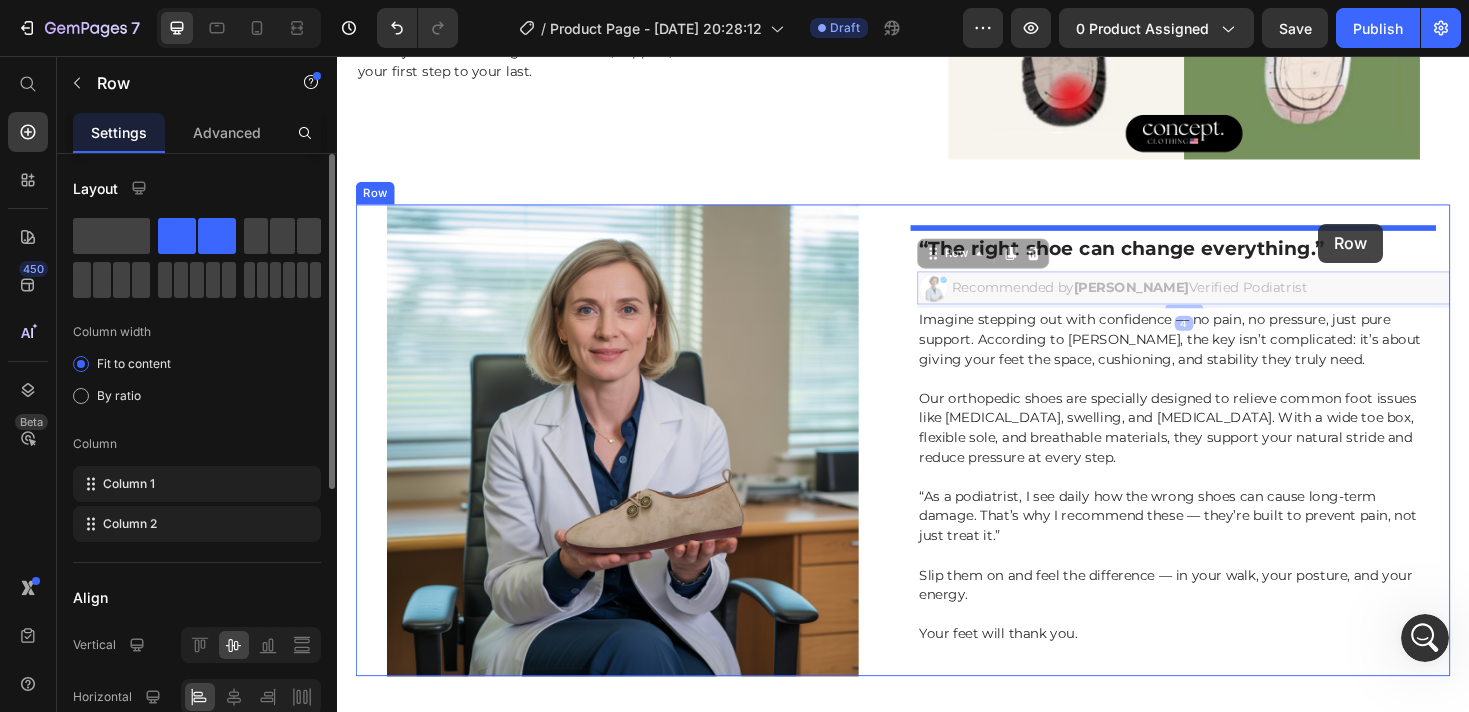drag, startPoint x: 1435, startPoint y: 292, endPoint x: 1377, endPoint y: 234, distance: 82.02438 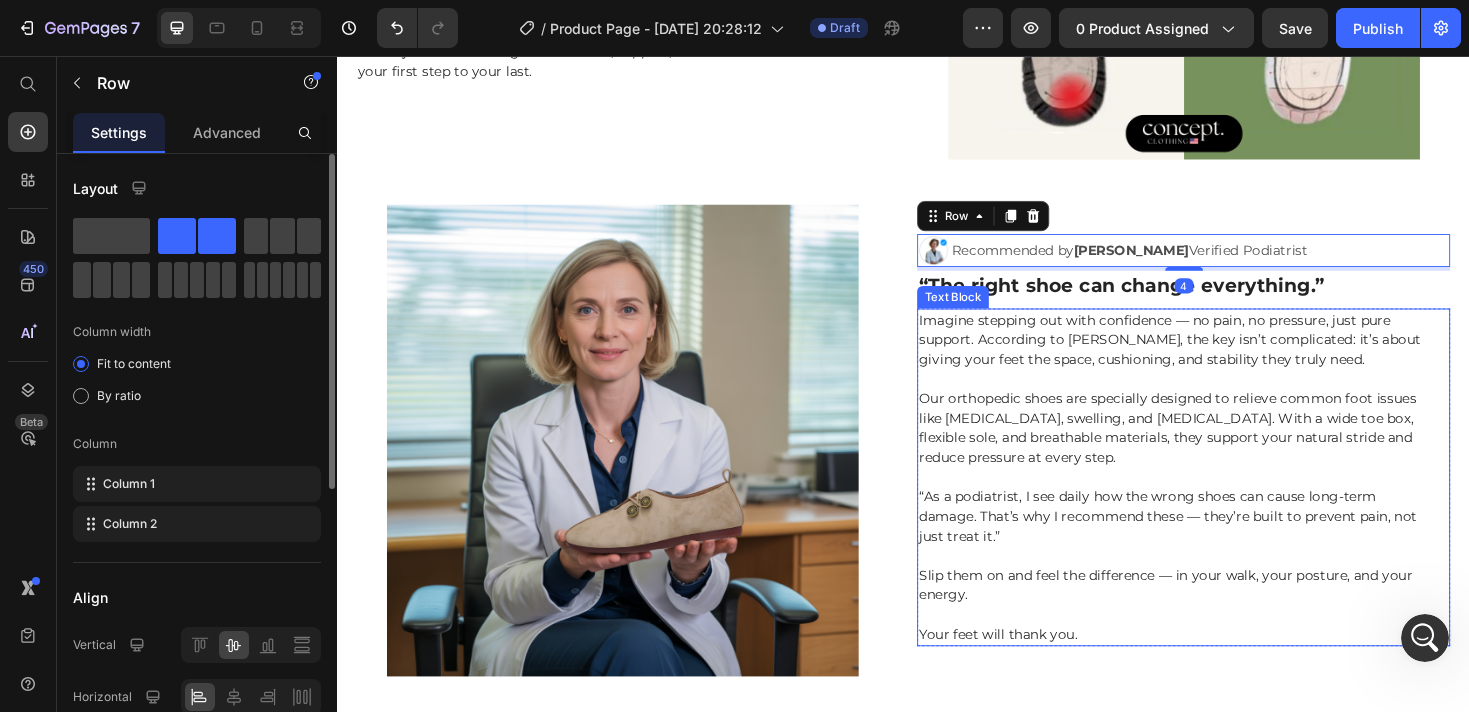 click on "Our orthopedic shoes are specially designed to relieve common foot issues like [MEDICAL_DATA], swelling, and [MEDICAL_DATA]. With a wide toe box, flexible sole, and breathable materials, they support your natural stride and reduce pressure at every step." at bounding box center (1217, 450) 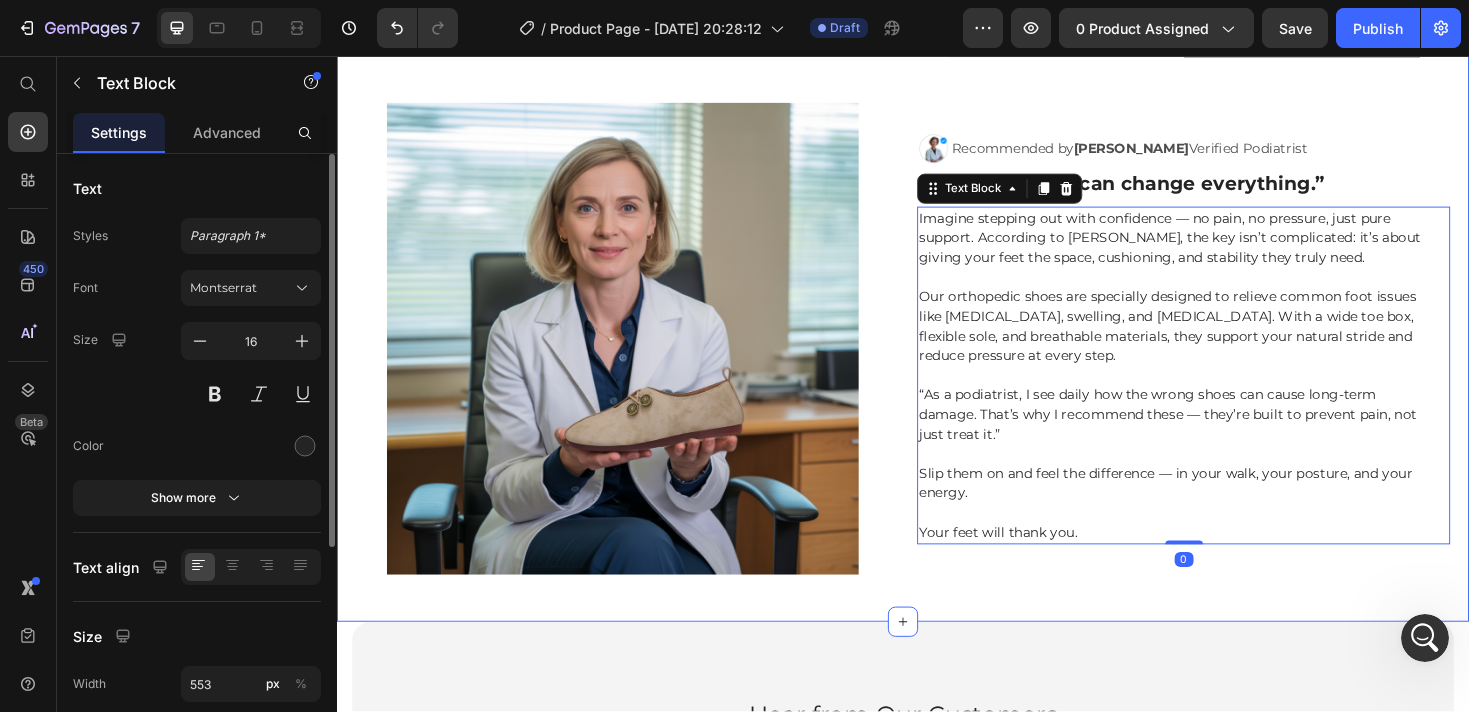 scroll, scrollTop: 1951, scrollLeft: 0, axis: vertical 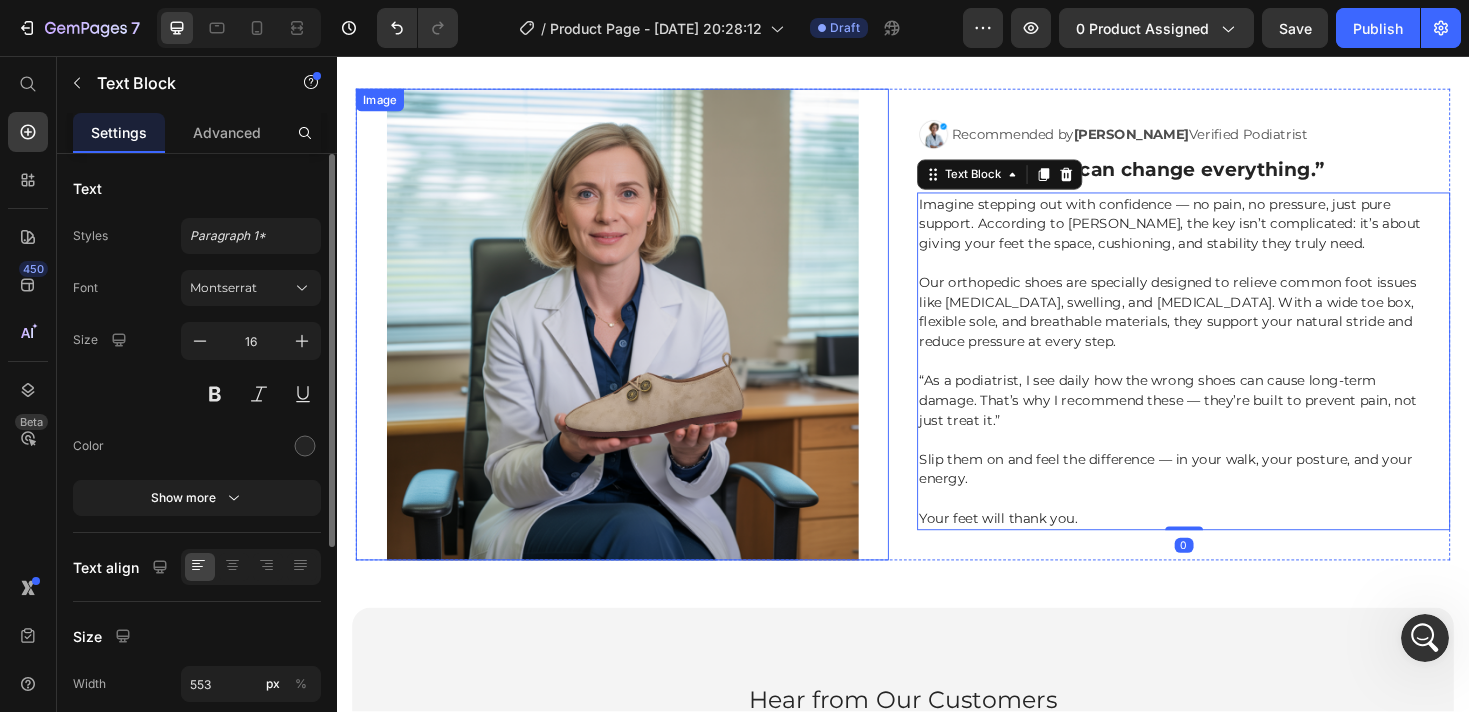 click at bounding box center (639, 341) 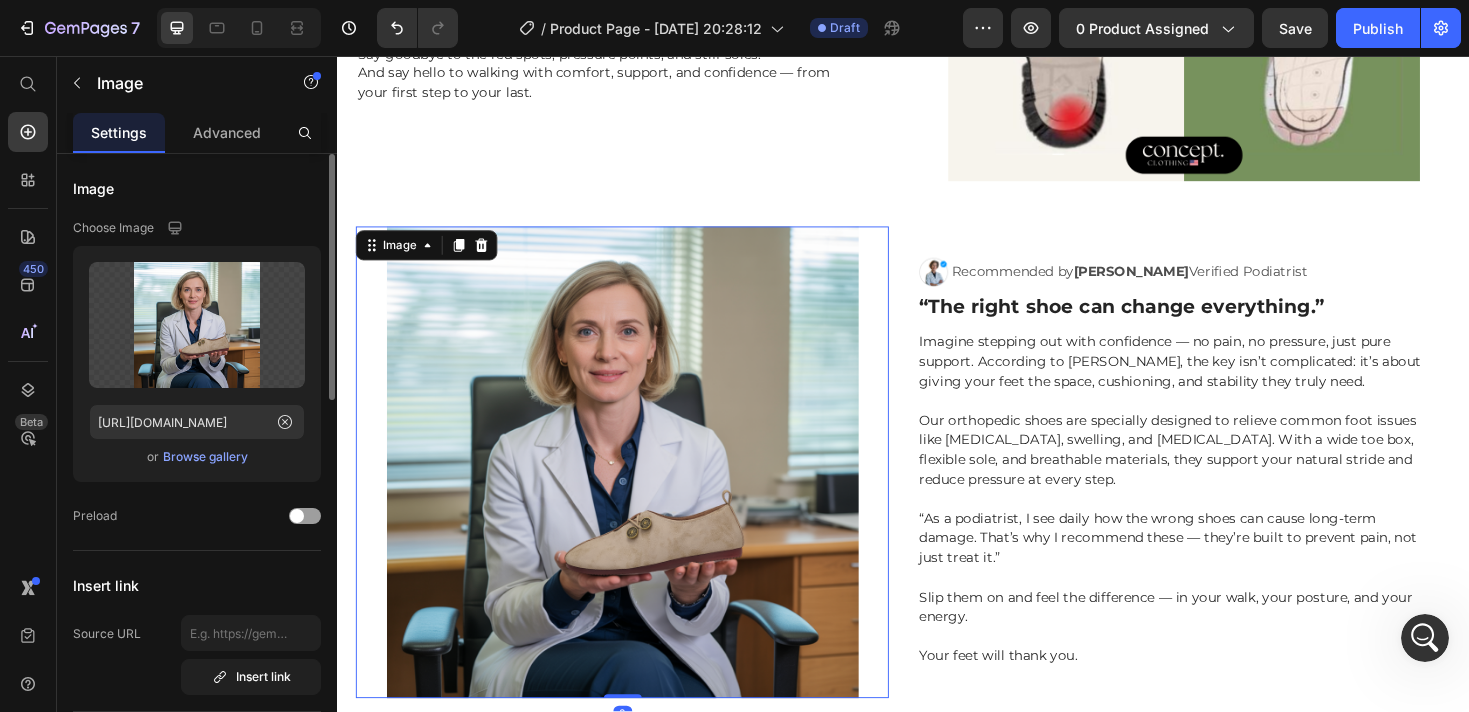 scroll, scrollTop: 1800, scrollLeft: 0, axis: vertical 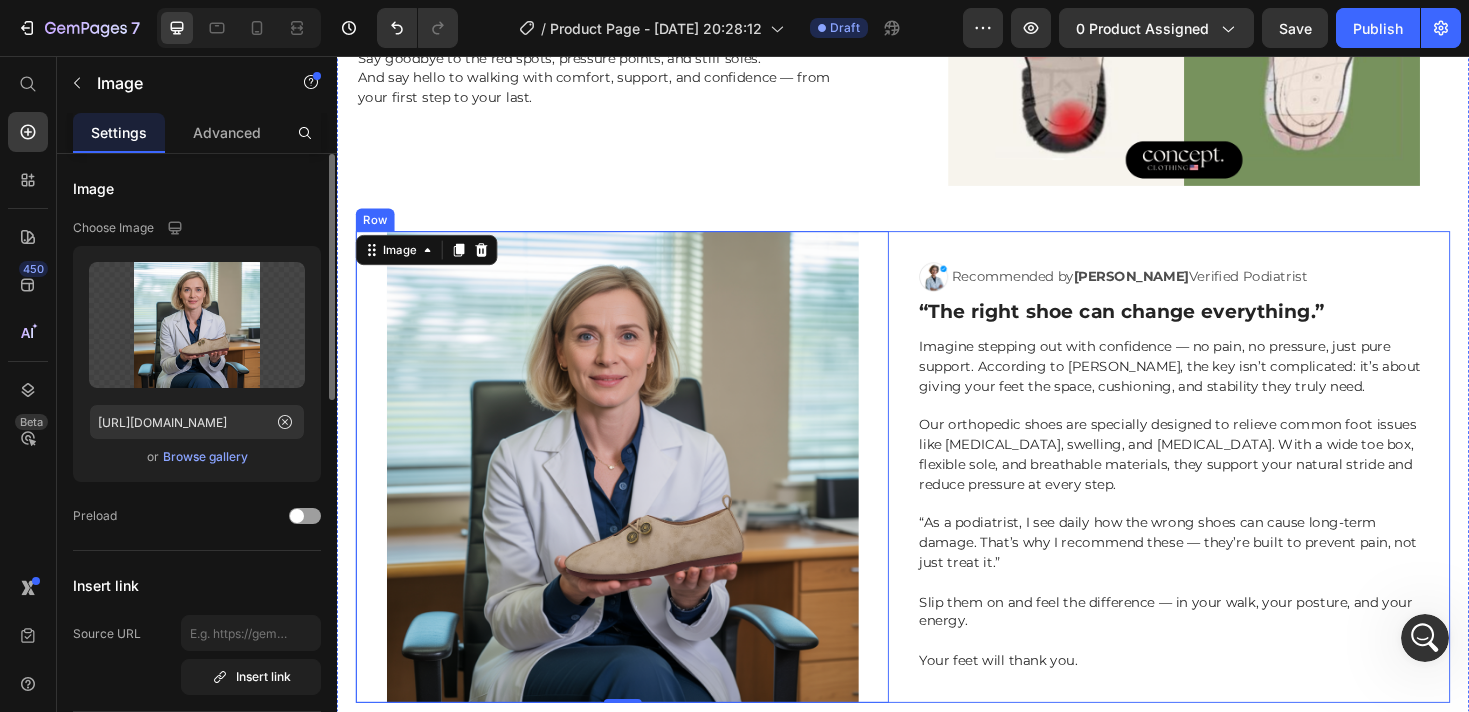click on "Image Recommended by  Dr. Eleanor Vance  Verified Podiatrist  Text Block Row “The right shoe can change everything.” Heading Imagine stepping out with confidence — no pain, no pressure, just pure support. According to Dr. Vance, the key isn’t complicated: it’s about giving your feet the space, cushioning, and stability they truly need. Our orthopedic shoes are specially designed to relieve common foot issues like bunions, swelling, and plantar fasciitis. With a wide toe box, flexible sole, and breathable materials, they support your natural stride and reduce pressure at every step. “As a podiatrist, I see daily how the wrong shoes can cause long-term damage. That’s why I recommend these — they’re built to prevent pain, not just treat it.” Slip them on and feel the difference — in your walk, your posture, and your energy. Your feet will thank you. Text Block Row" at bounding box center [1234, 492] 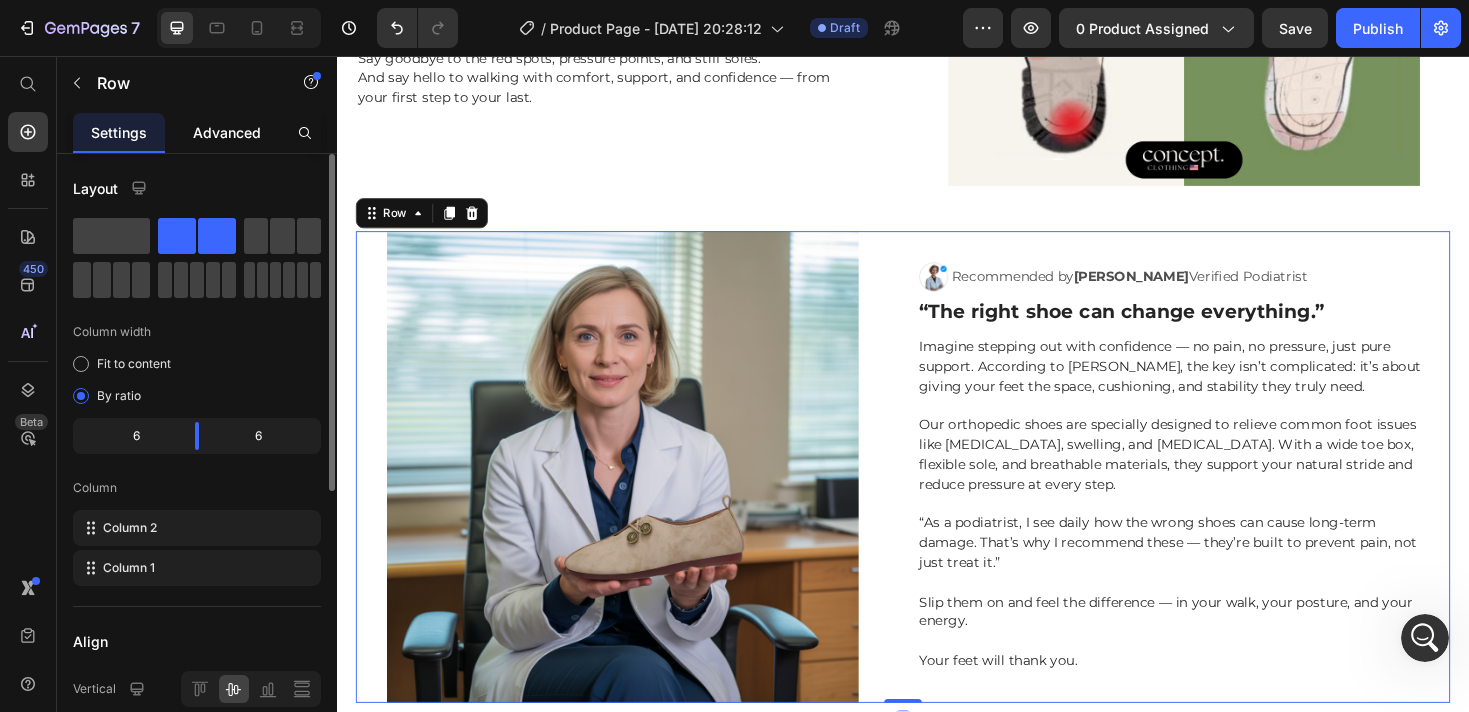 click on "Advanced" at bounding box center (227, 132) 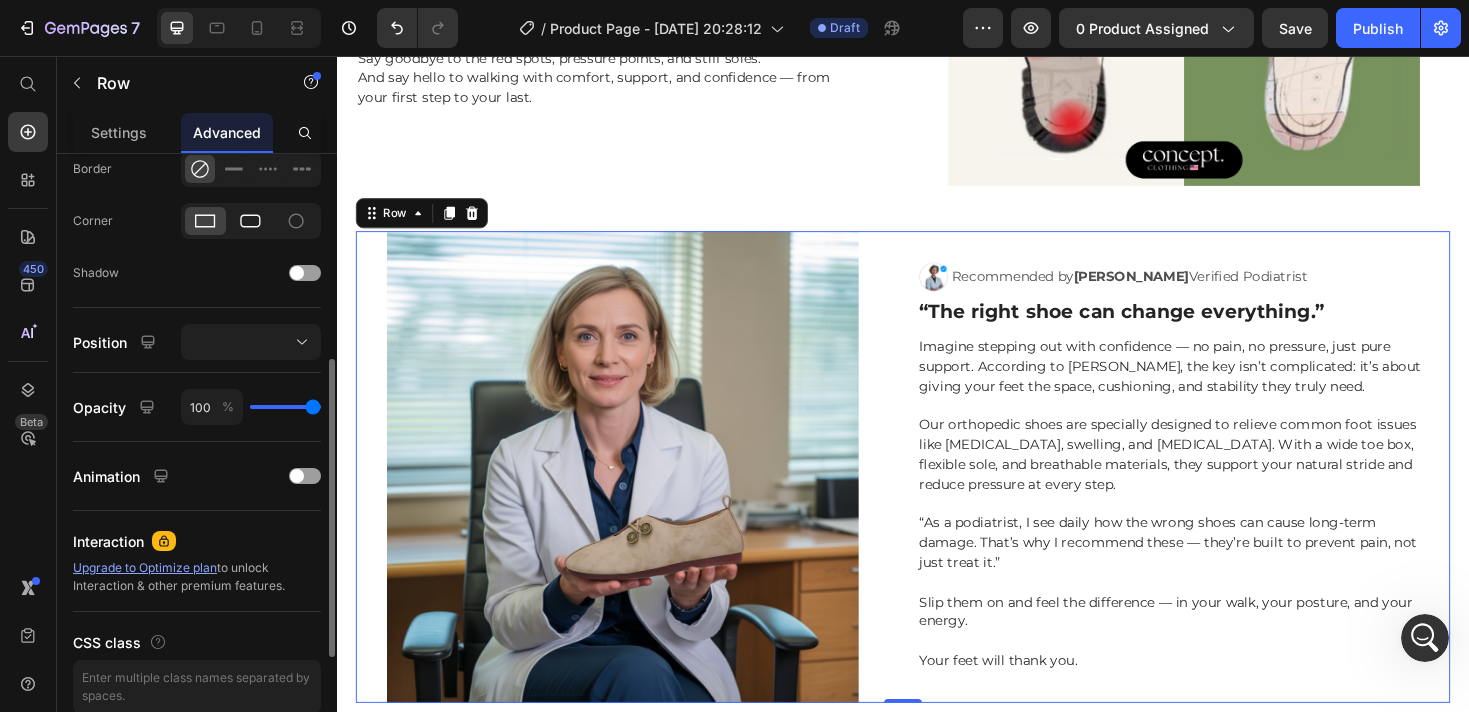 scroll, scrollTop: 654, scrollLeft: 0, axis: vertical 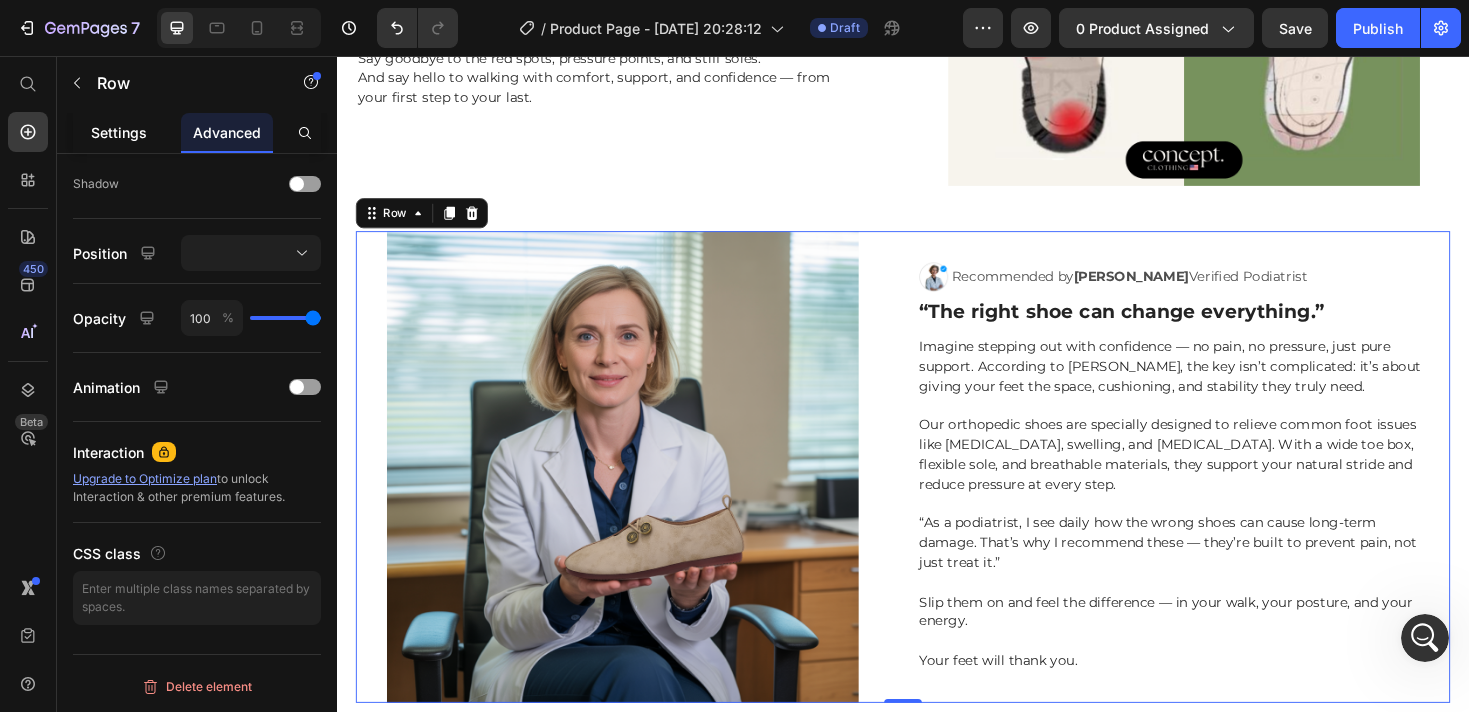 click on "Settings" 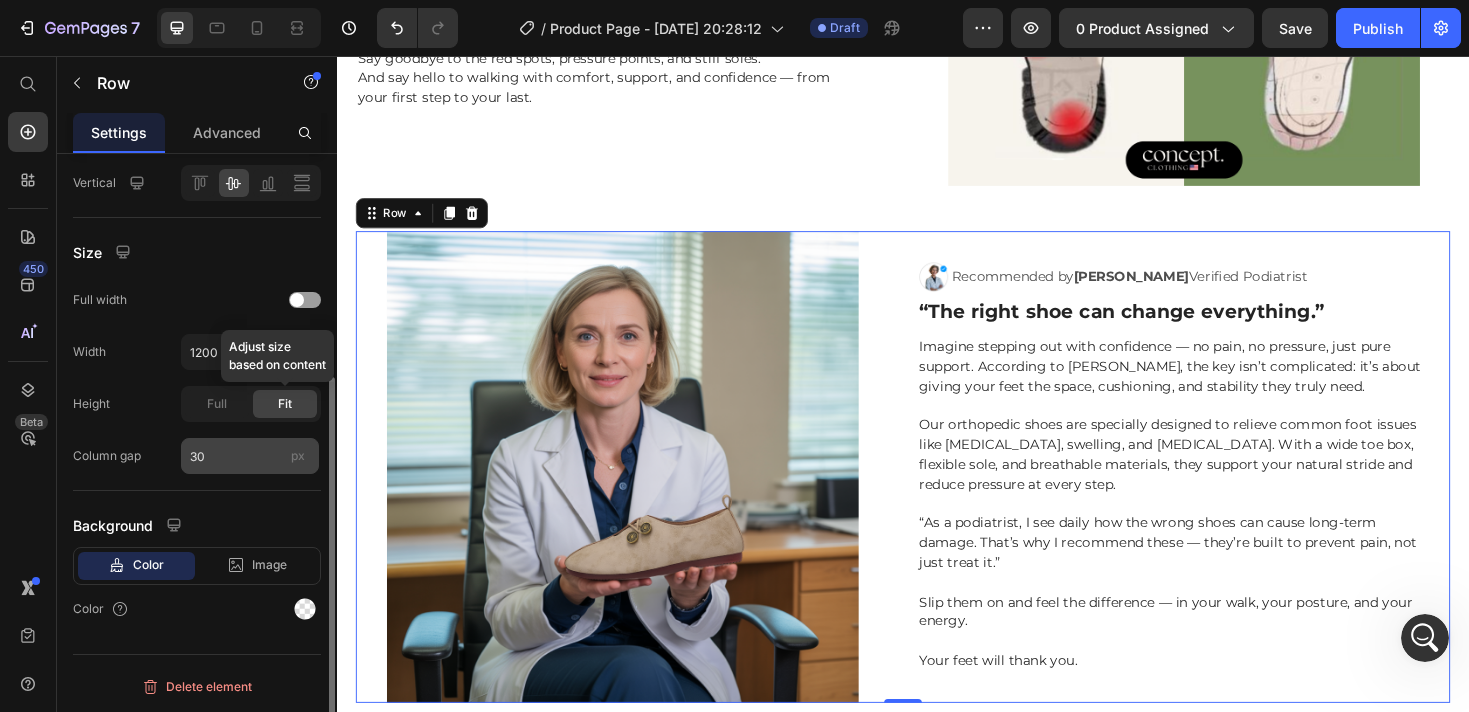scroll, scrollTop: 432, scrollLeft: 0, axis: vertical 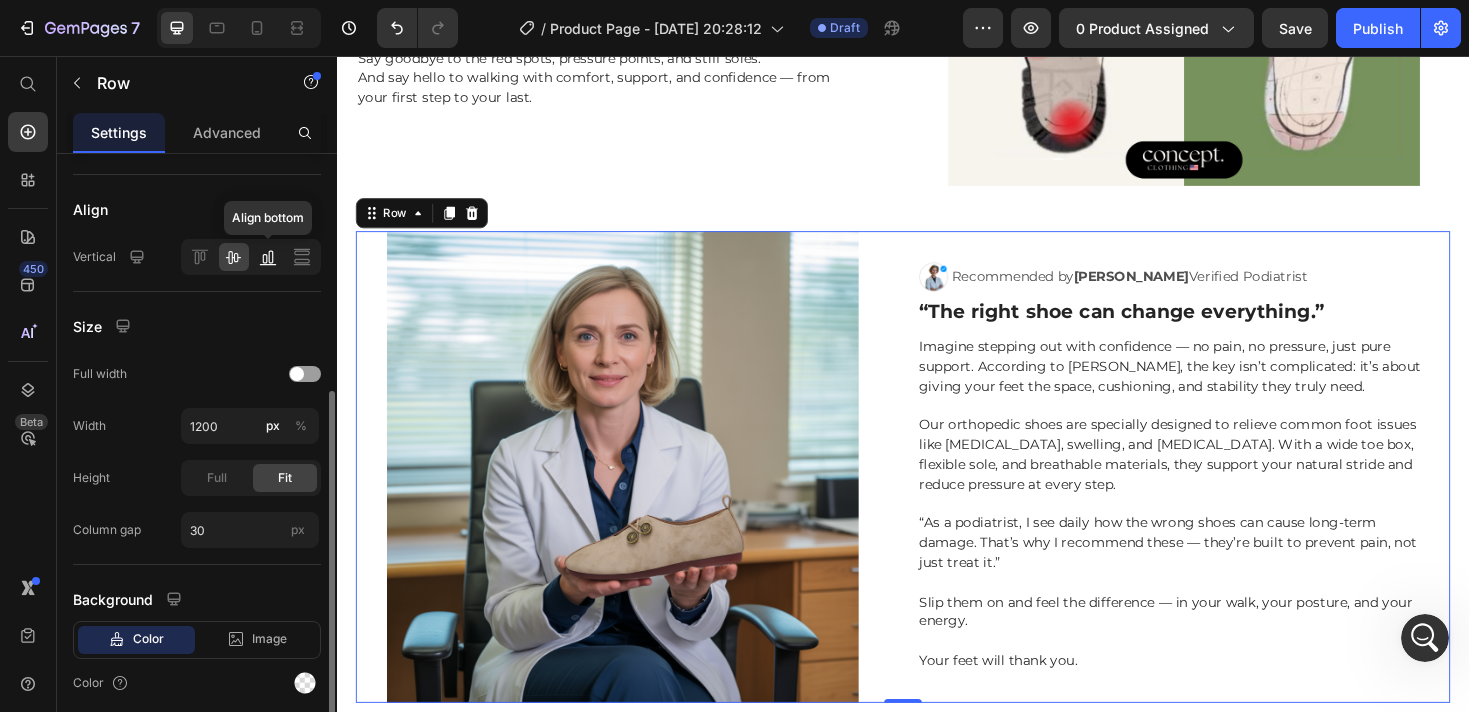 click 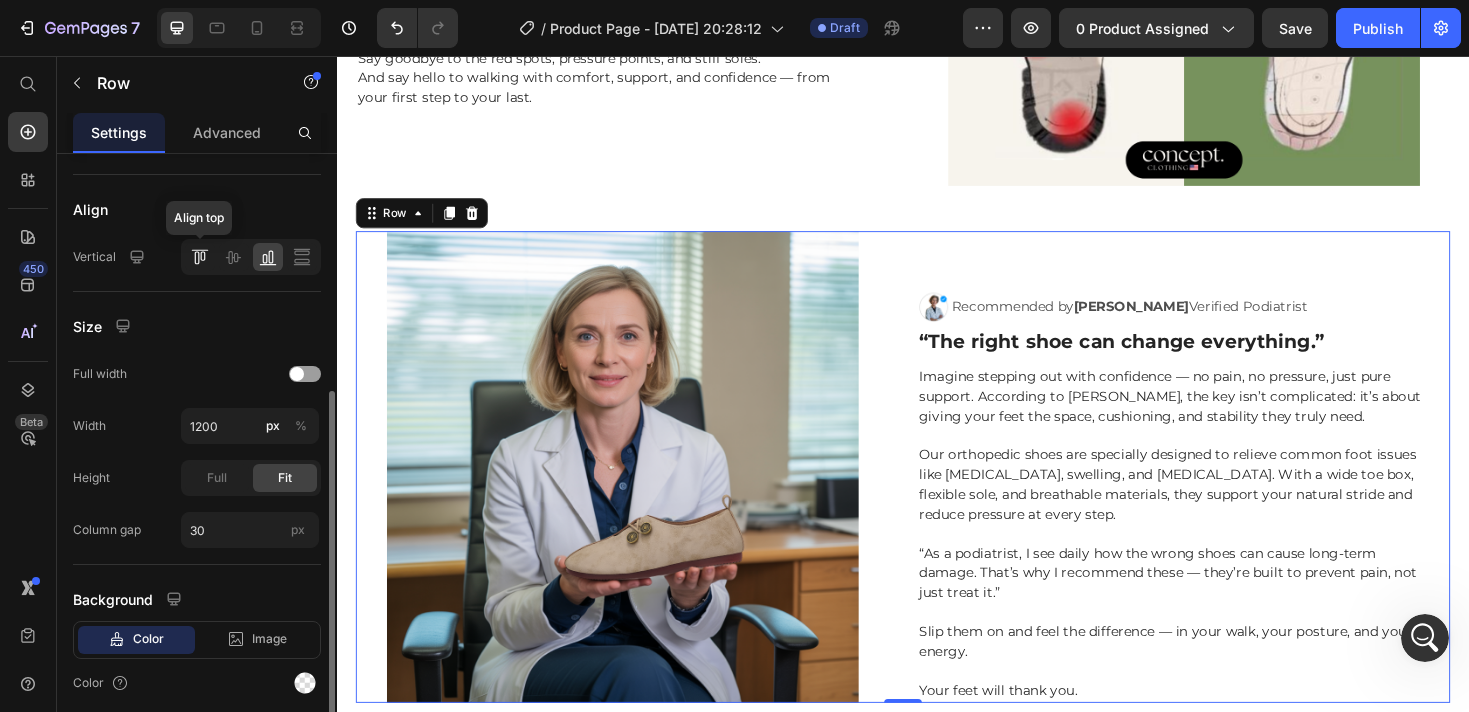 click 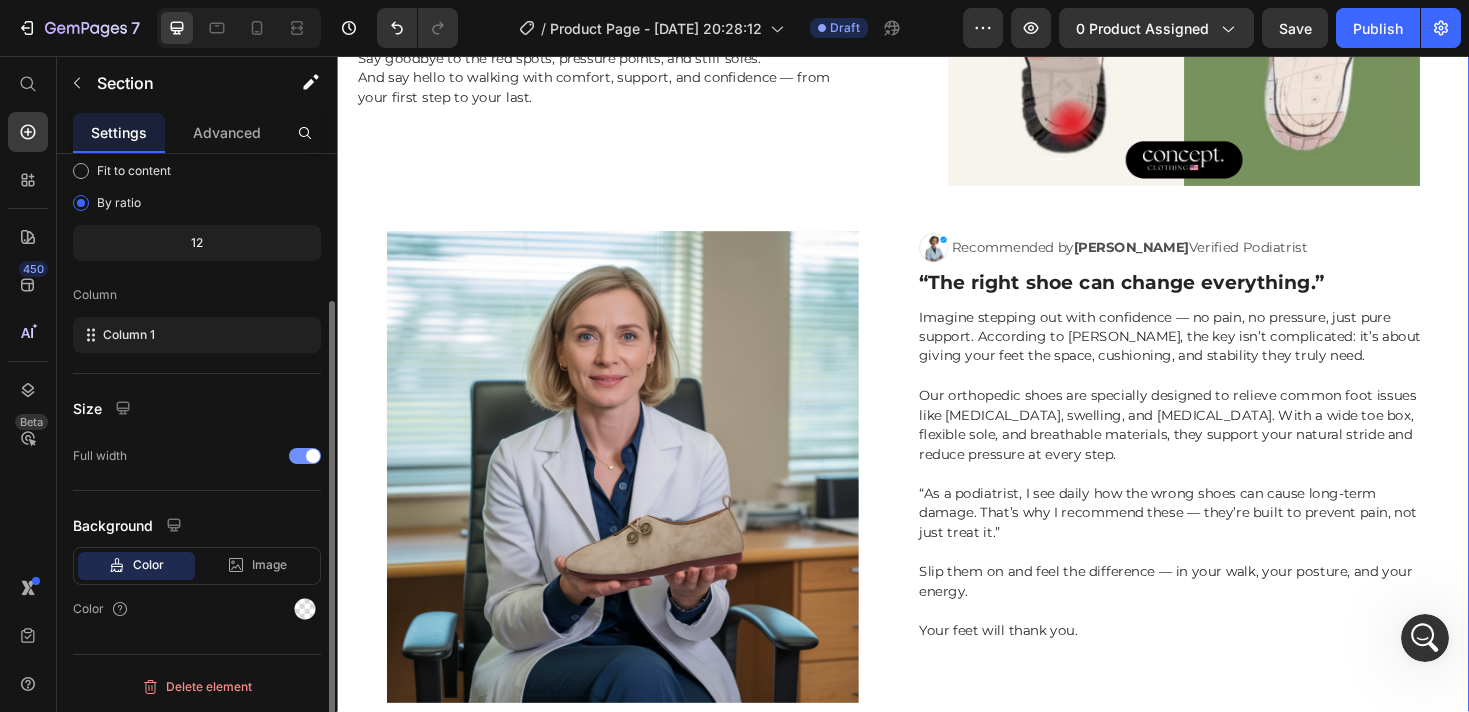 click on "⁠⁠⁠⁠⁠⁠⁠ ❌ Tired of Shoes That Leave You in Pain? ✅ Here’s What Real Comfort Looks Like. Heading If your feet are always sore, swollen, or cramped by the end of the day — you’re not alone. Most shoes are simply not made for real feet.   At Concept Clothing, we design footwear that understands you. Our orthopedic shoes feature a wide toe box, soft flexible soles, and breathable materials to support foot health — not fight against it. Whether you’re managing bunions, neuropathy, or daily swelling, these are the shoes that actually help.   Say goodbye to the red spots, pressure points, and stiff soles. And say hello to walking with comfort, support, and confidence — from your first step to your last. Text Block Row Image Row Image Recommended by  Dr. Eleanor Vance  Verified Podiatrist  Text Block Row “The right shoe can change everything.” Heading Slip them on and feel the difference — in your walk, your posture, and your energy. Your feet will thank you. Text Block Row Row" at bounding box center [937, 218] 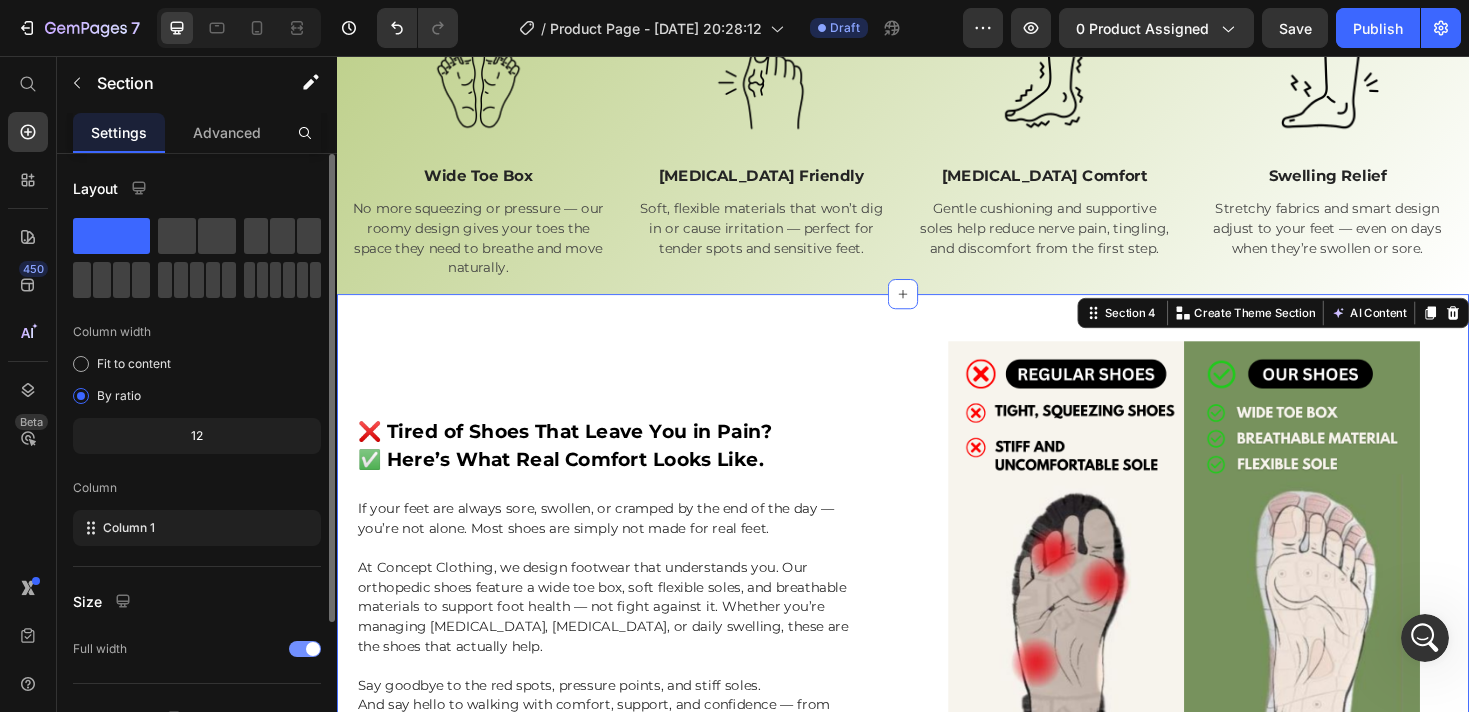 scroll, scrollTop: 1148, scrollLeft: 0, axis: vertical 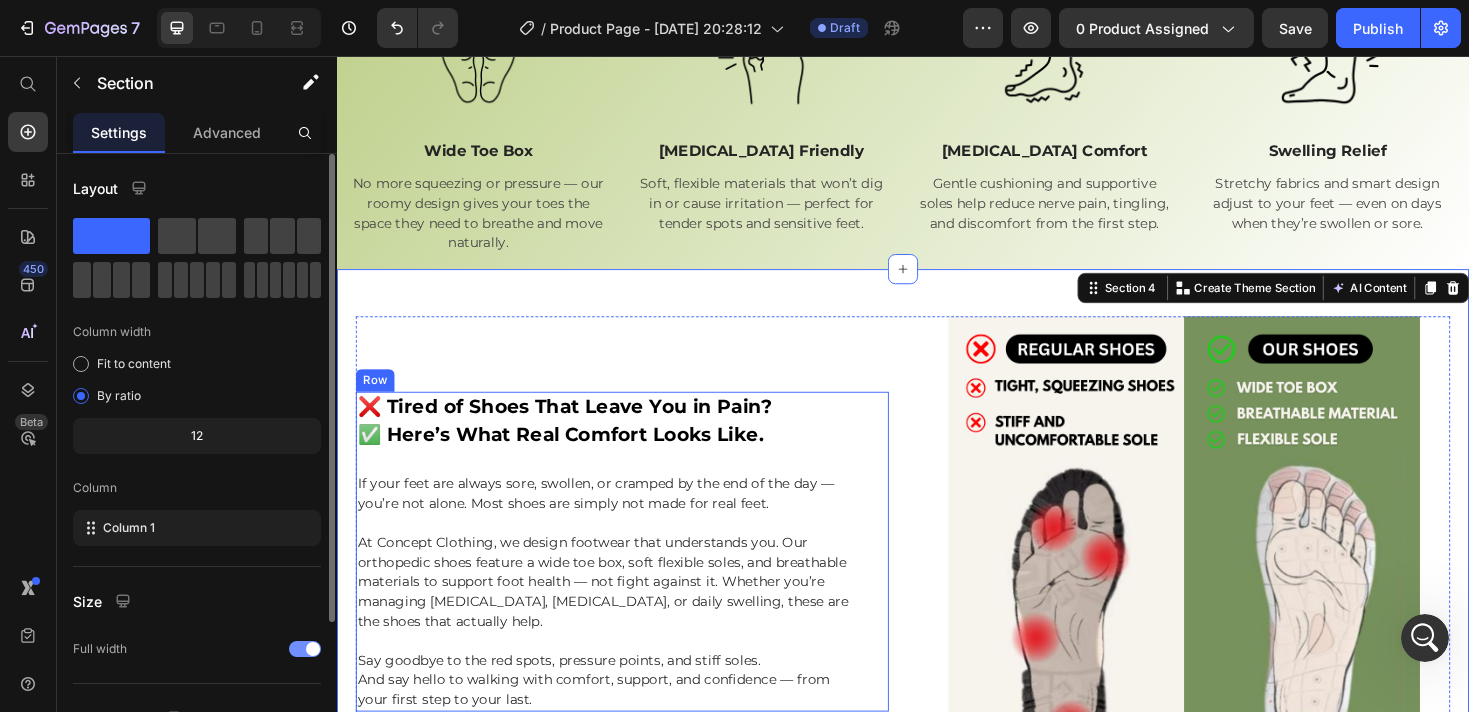 click on "⁠⁠⁠⁠⁠⁠⁠ ❌ Tired of Shoes That Leave You in Pain? ✅ Here’s What Real Comfort Looks Like. Heading If your feet are always sore, swollen, or cramped by the end of the day — you’re not alone. Most shoes are simply not made for real feet.   At Concept Clothing, we design footwear that understands you. Our orthopedic shoes feature a wide toe box, soft flexible soles, and breathable materials to support foot health — not fight against it. Whether you’re managing bunions, neuropathy, or daily swelling, these are the shoes that actually help.   Say goodbye to the red spots, pressure points, and stiff soles. And say hello to walking with comfort, support, and confidence — from your first step to your last. Text Block" at bounding box center (623, 581) 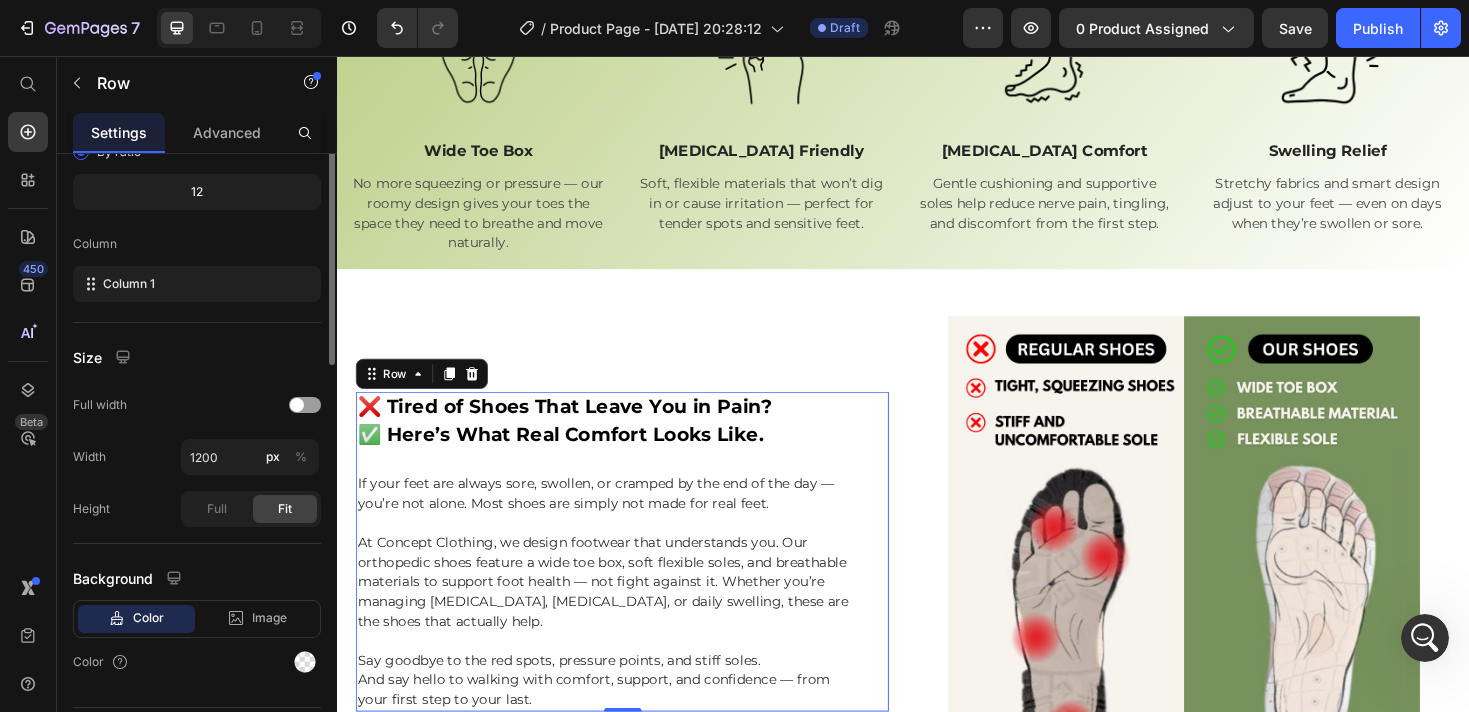 scroll, scrollTop: 25, scrollLeft: 0, axis: vertical 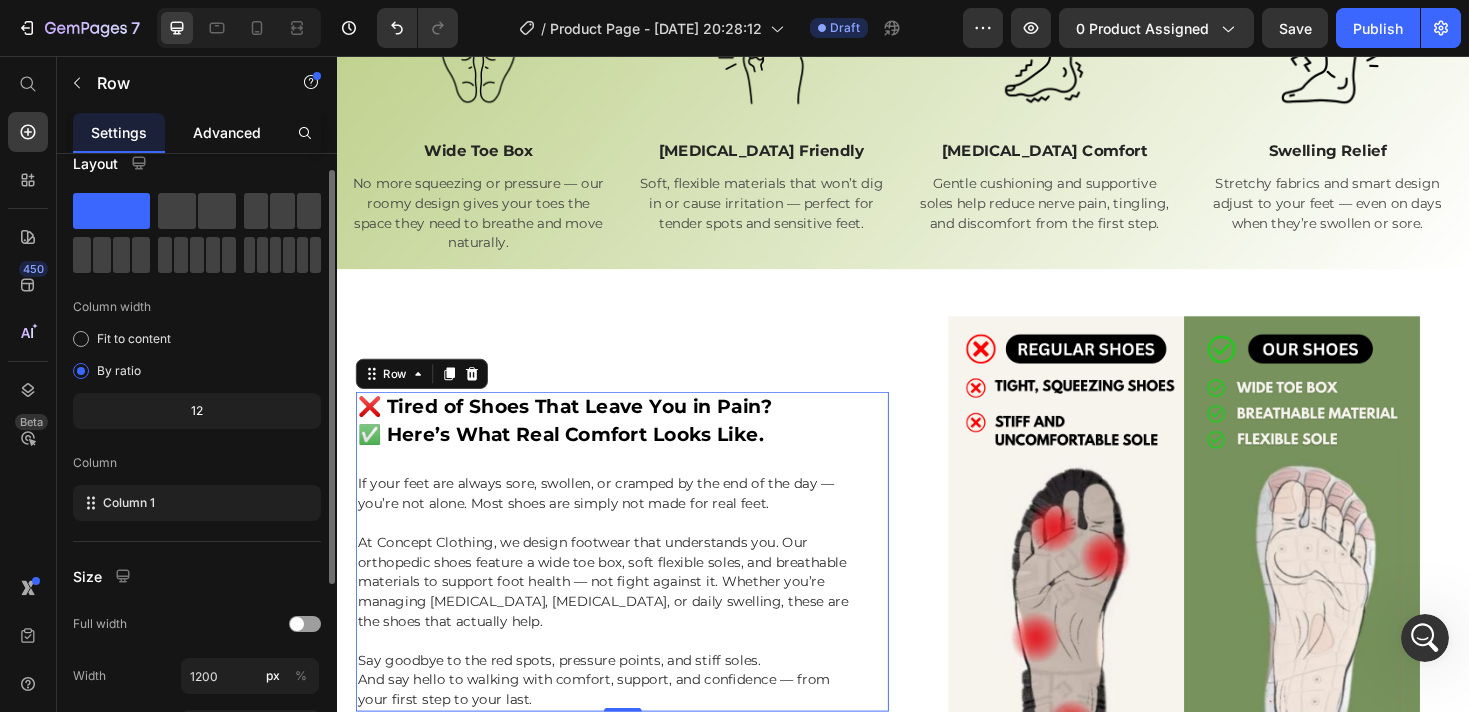 click on "Advanced" at bounding box center [227, 132] 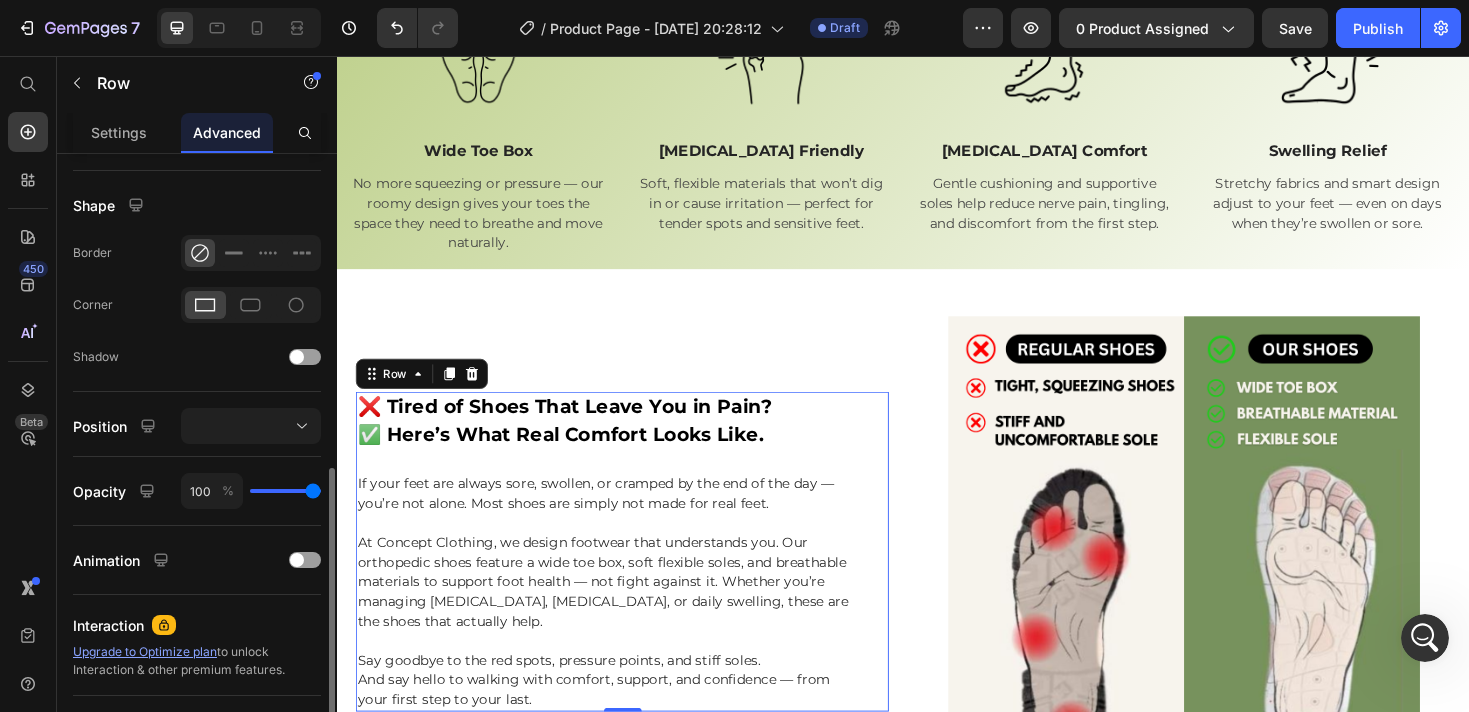 scroll, scrollTop: 654, scrollLeft: 0, axis: vertical 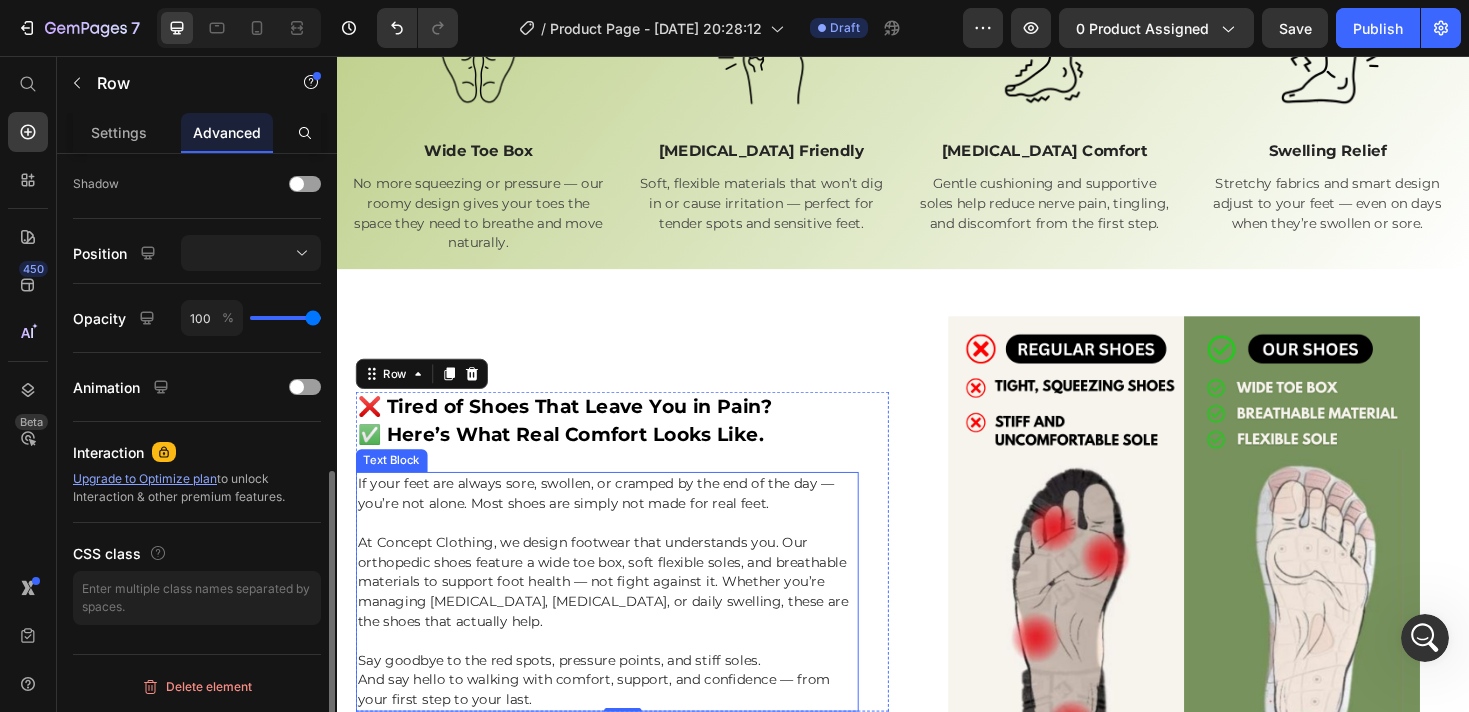 click at bounding box center (623, 551) 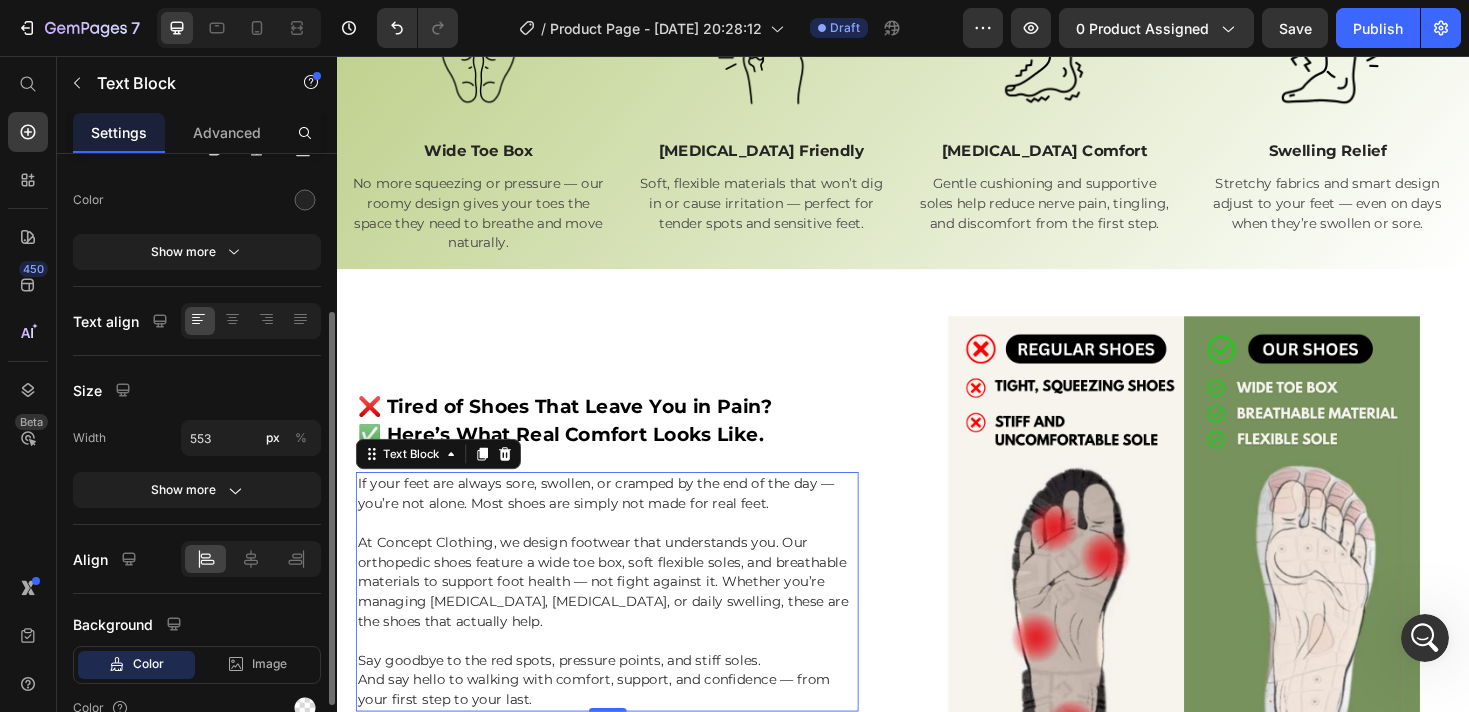 scroll, scrollTop: 345, scrollLeft: 0, axis: vertical 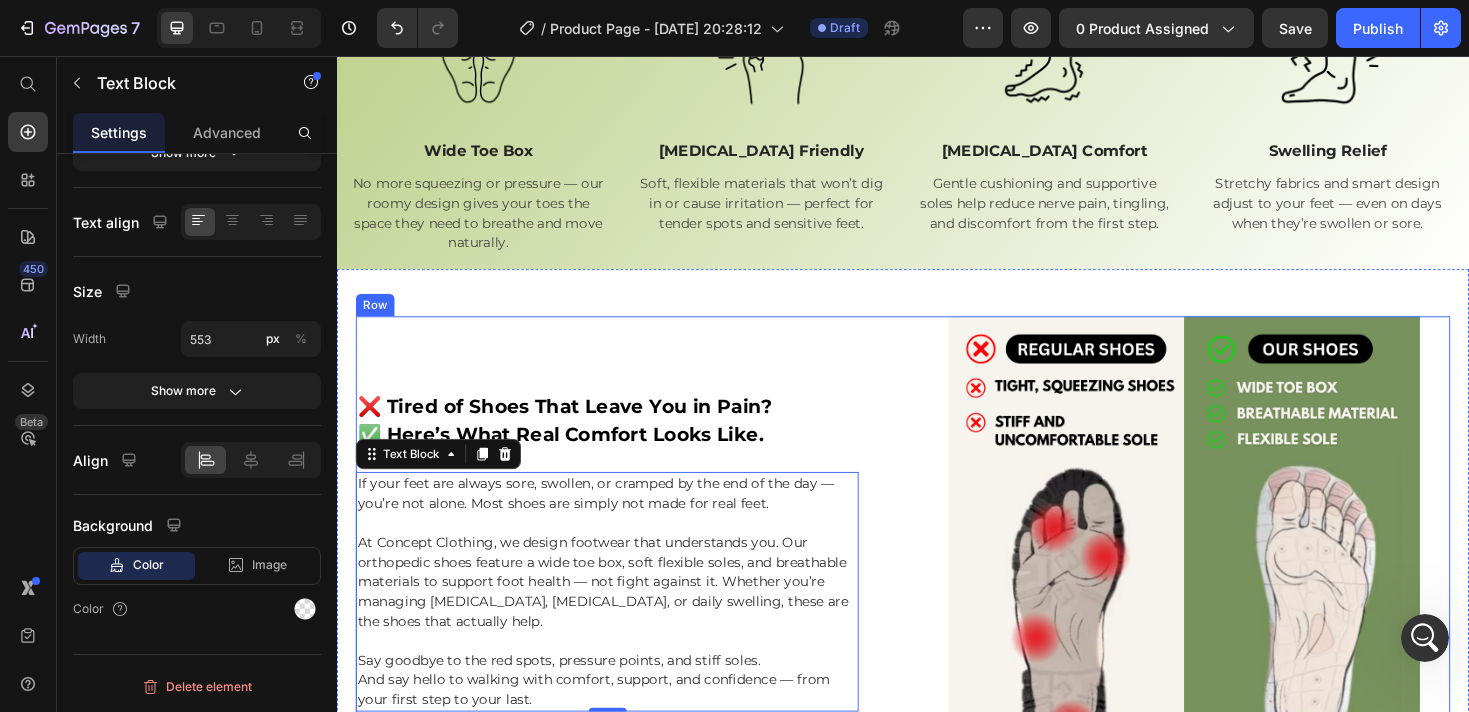 click on "⁠⁠⁠⁠⁠⁠⁠ ❌ Tired of Shoes That Leave You in Pain? ✅ Here’s What Real Comfort Looks Like. Heading If your feet are always sore, swollen, or cramped by the end of the day — you’re not alone. Most shoes are simply not made for real feet.   At Concept Clothing, we design footwear that understands you. Our orthopedic shoes feature a wide toe box, soft flexible soles, and breathable materials to support foot health — not fight against it. Whether you’re managing bunions, neuropathy, or daily swelling, these are the shoes that actually help.   Say goodbye to the red spots, pressure points, and stiff soles. And say hello to walking with comfort, support, and confidence — from your first step to your last. Text Block   0 Row" at bounding box center (639, 582) 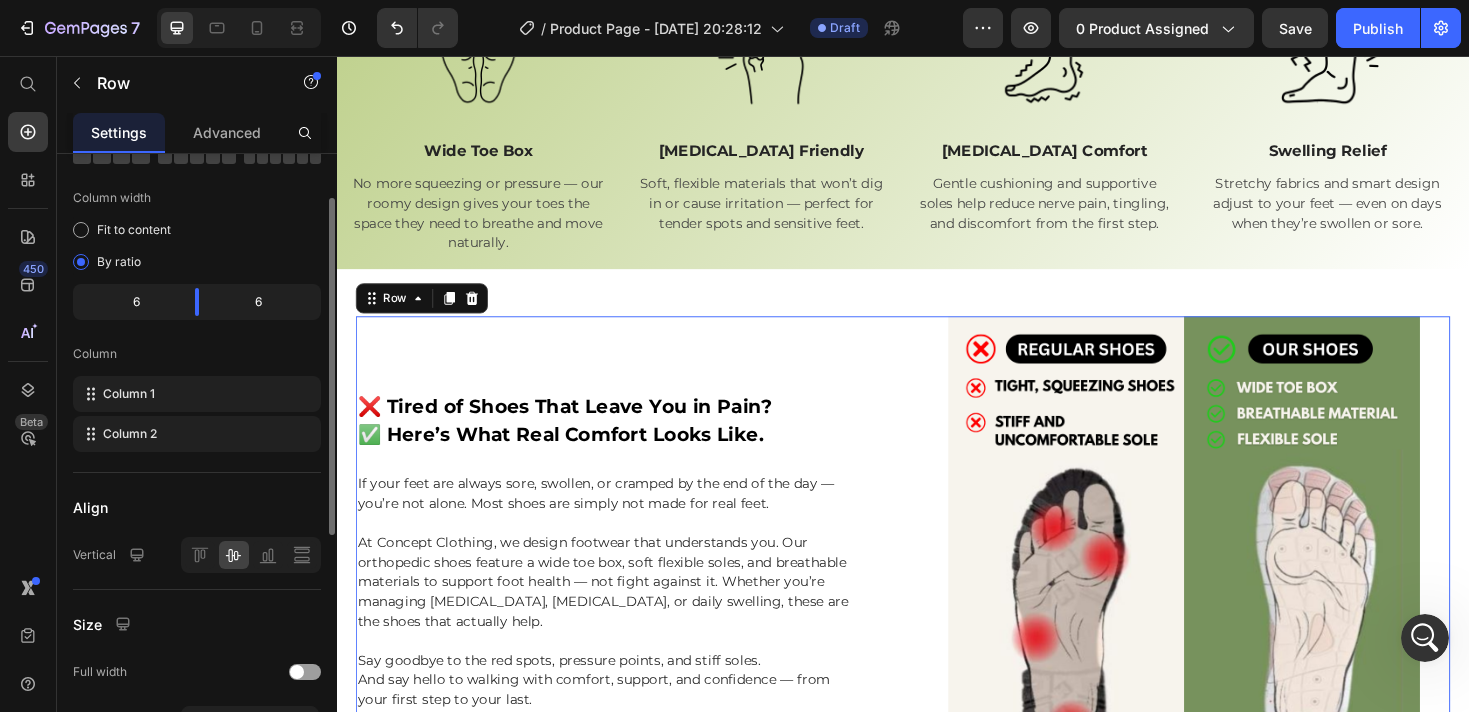 scroll, scrollTop: 164, scrollLeft: 0, axis: vertical 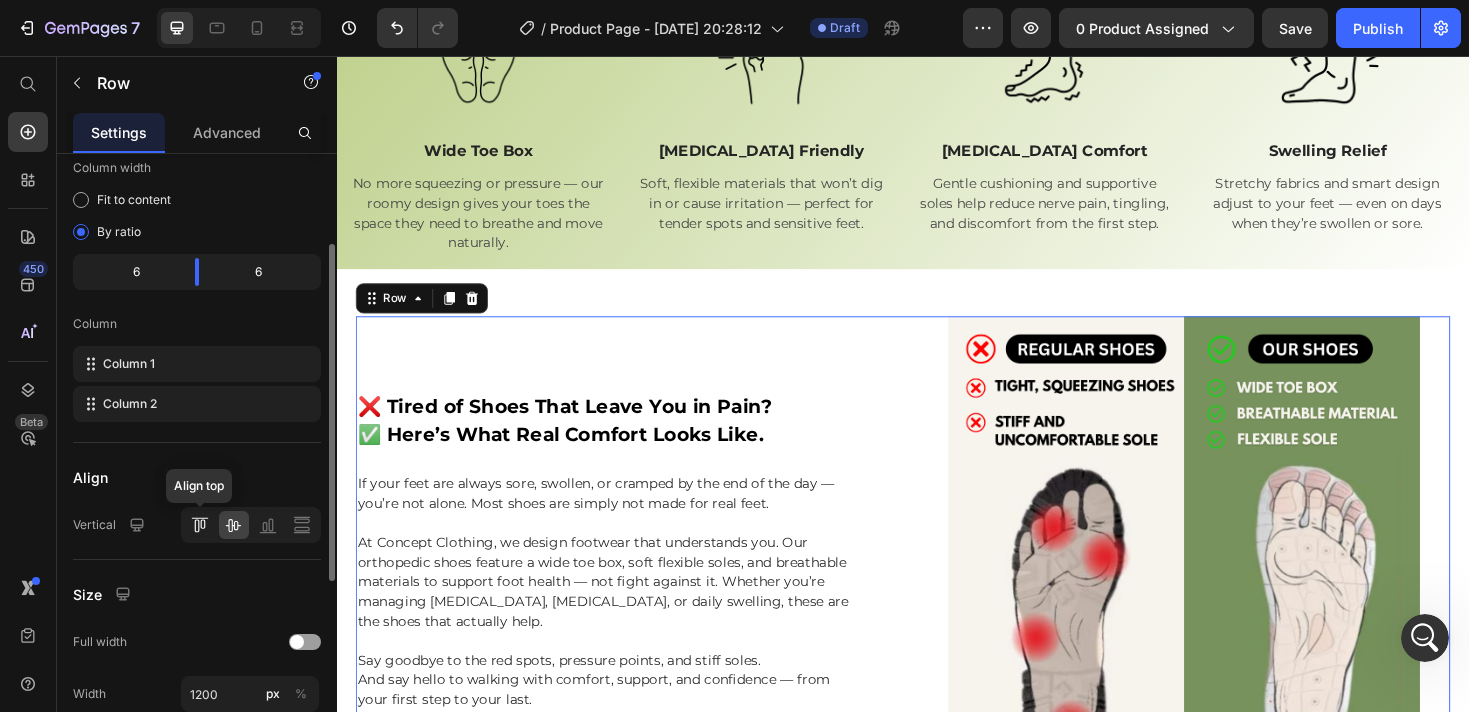 click 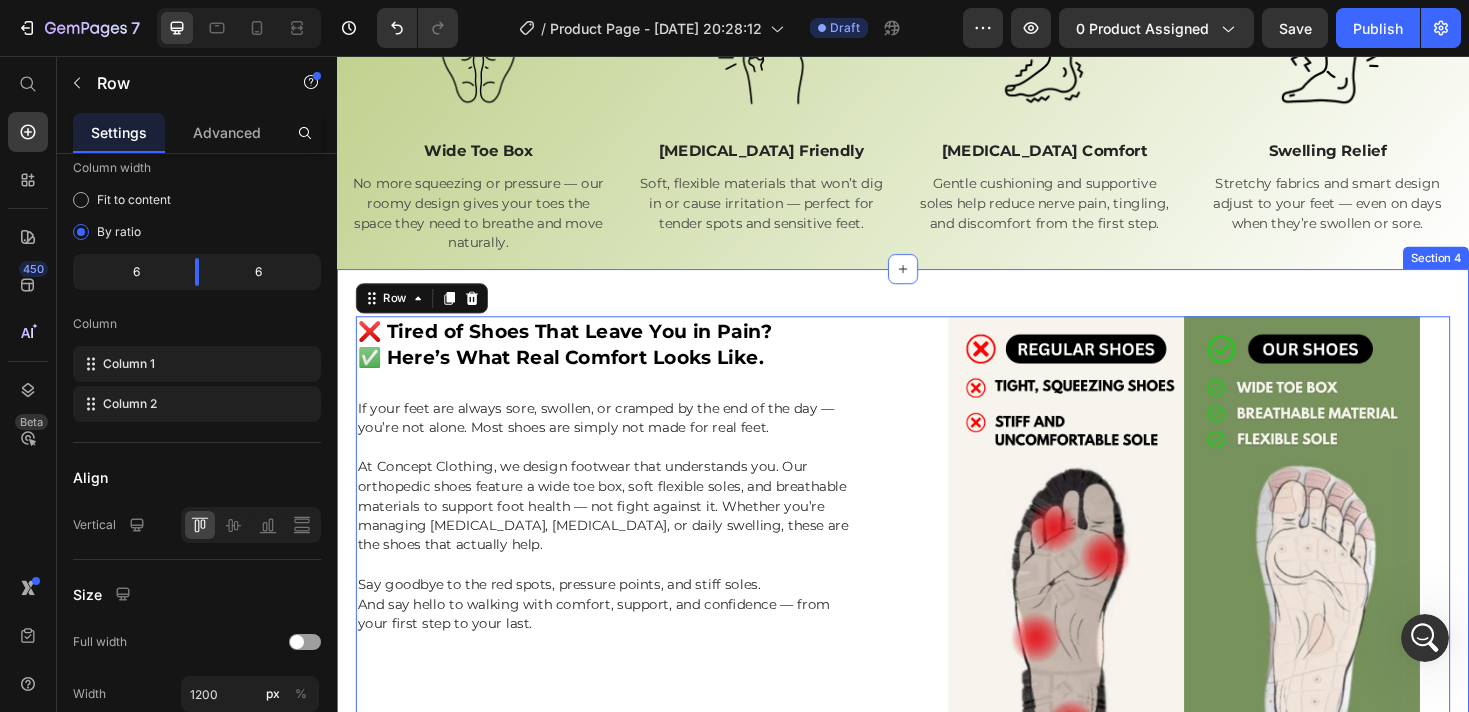 click on "⁠⁠⁠⁠⁠⁠⁠ ❌ Tired of Shoes That Leave You in Pain? ✅ Here’s What Real Comfort Looks Like. Heading If your feet are always sore, swollen, or cramped by the end of the day — you’re not alone. Most shoes are simply not made for real feet.   At Concept Clothing, we design footwear that understands you. Our orthopedic shoes feature a wide toe box, soft flexible soles, and breathable materials to support foot health — not fight against it. Whether you’re managing bunions, neuropathy, or daily swelling, these are the shoes that actually help.   Say goodbye to the red spots, pressure points, and stiff soles. And say hello to walking with comfort, support, and confidence — from your first step to your last. Text Block Row Image Row   48 Image Recommended by  Dr. Eleanor Vance  Verified Podiatrist  Text Block Row “The right shoe can change everything.” Heading Slip them on and feel the difference — in your walk, your posture, and your energy. Your feet will thank you. Text Block Row" at bounding box center [937, 856] 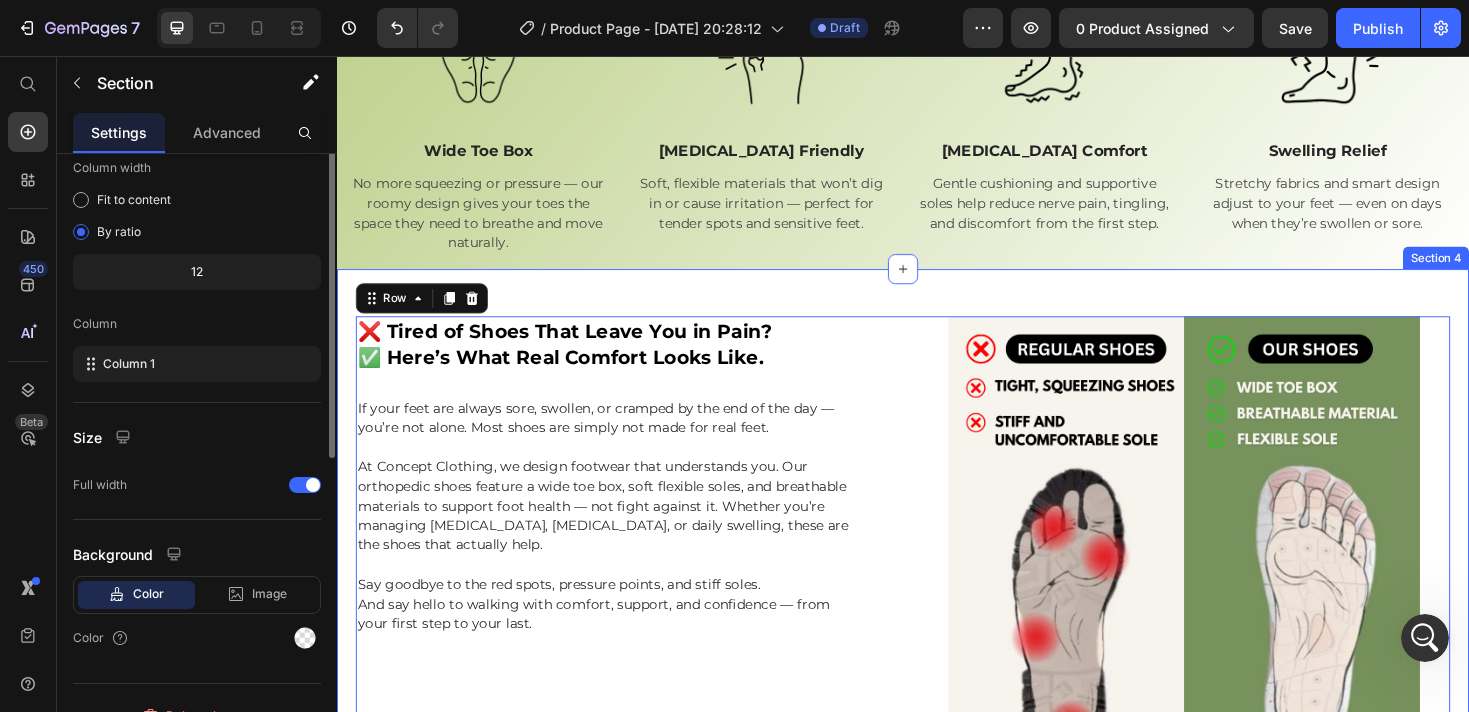 scroll, scrollTop: 0, scrollLeft: 0, axis: both 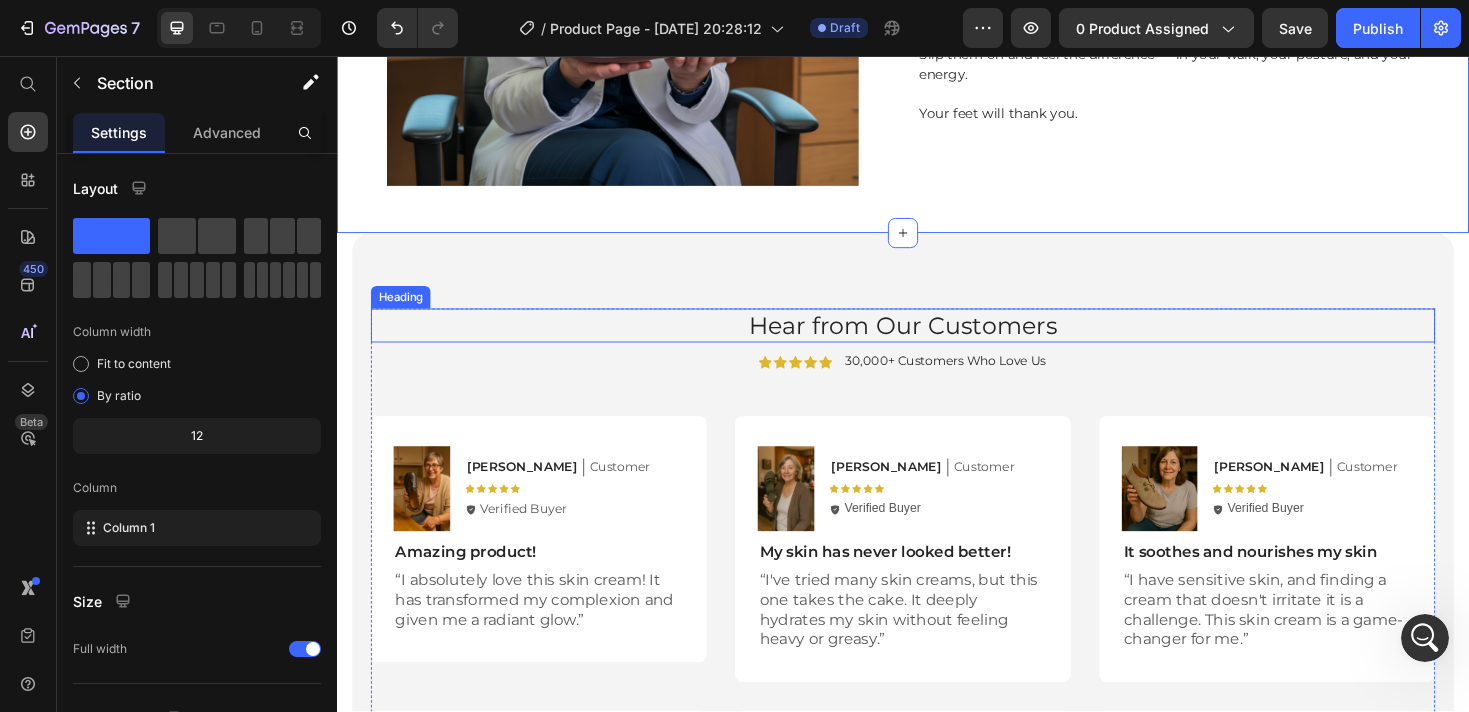 click on "Hear from Our Customers" at bounding box center [937, 342] 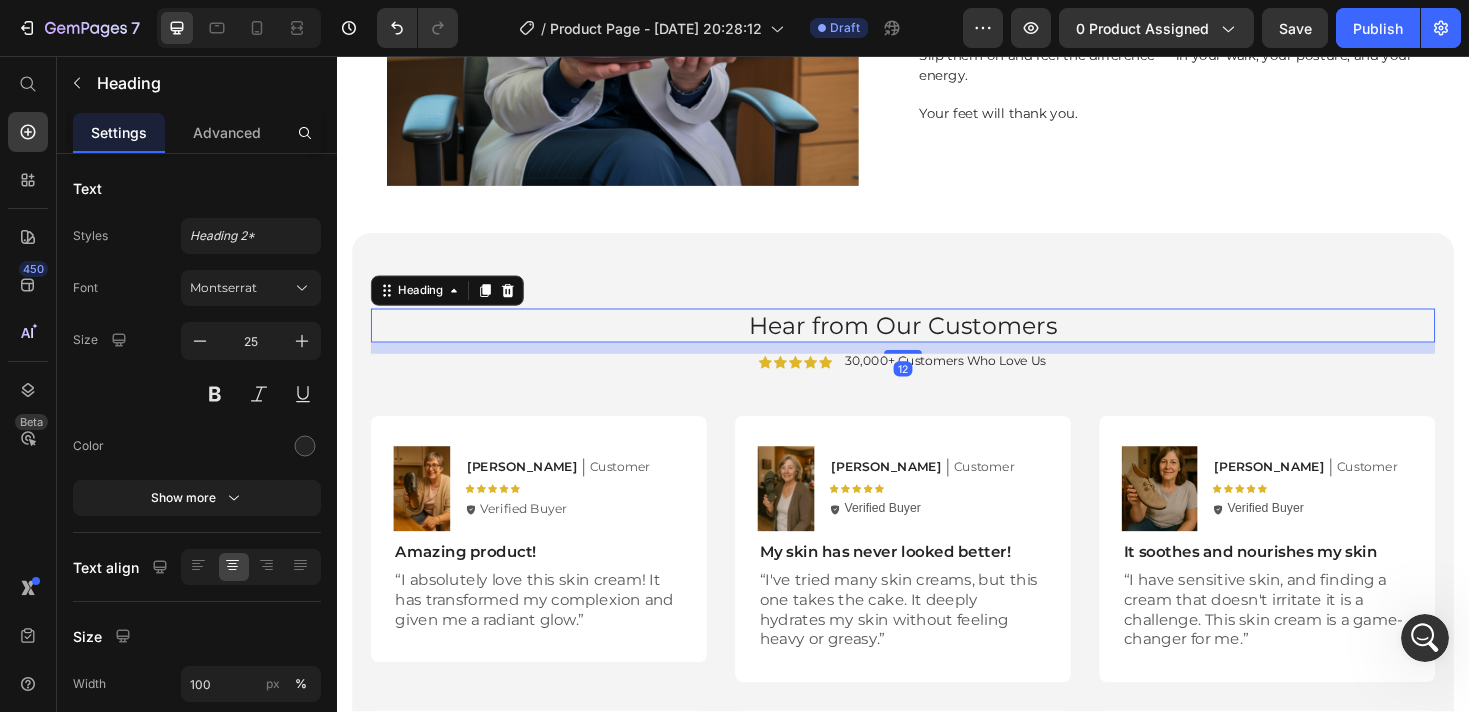 click on "Hear from Our Customers" at bounding box center [937, 342] 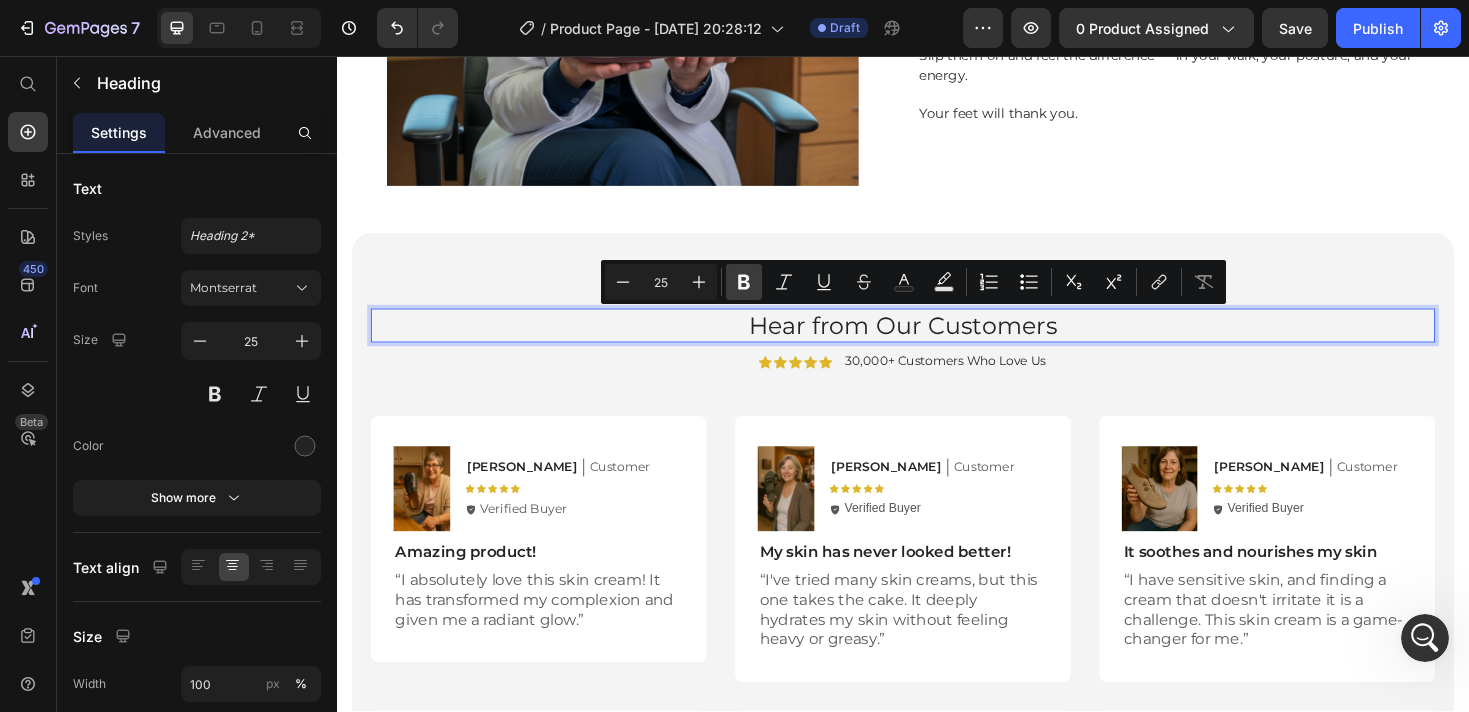 click 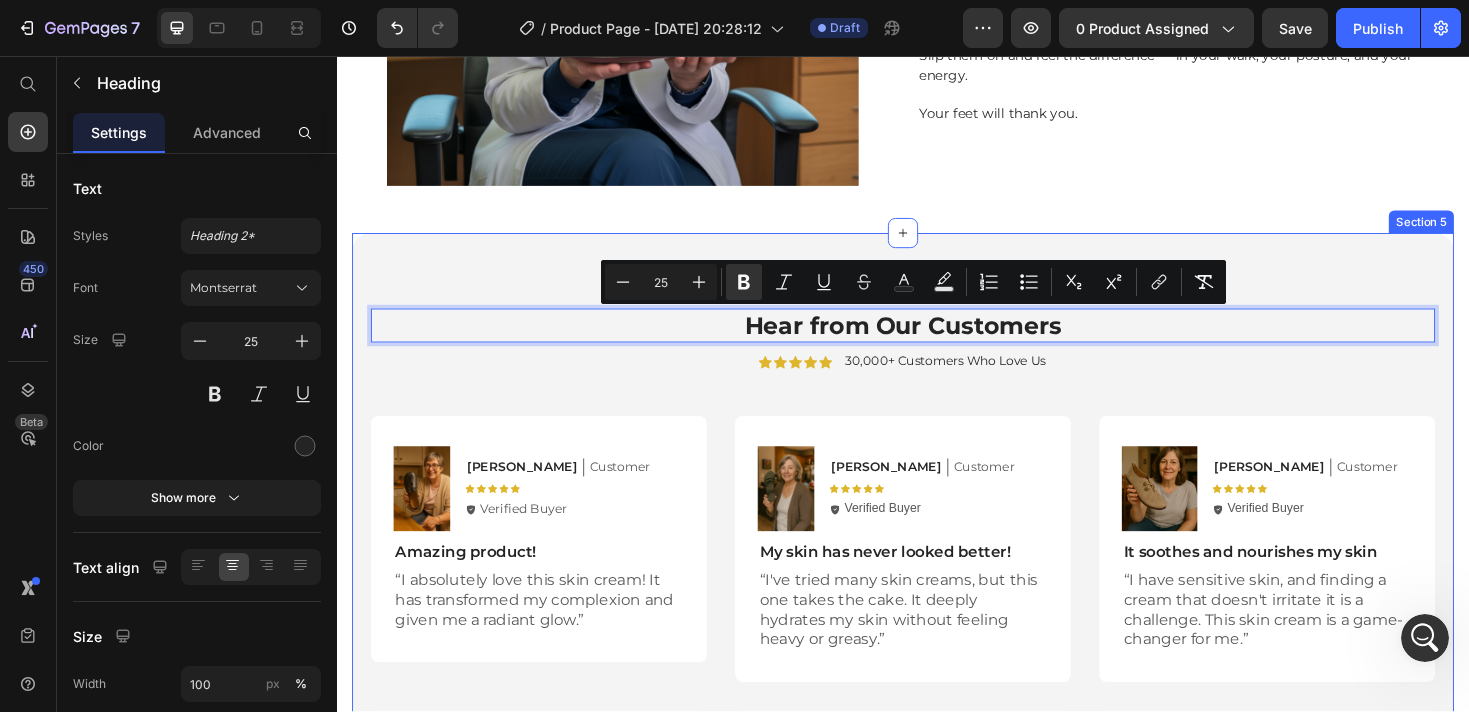 click on "Hear from Our Customers Heading   12 Icon Icon Icon Icon Icon Icon List 30,000+ Customers Who Love Us Text Block Row Image [PERSON_NAME] Text Block Customer  Text Block Row Icon Icon Icon Icon Icon Icon List
Icon Verified Buyer Text Block Row Row Amazing product! Text Block “I absolutely love this skin cream! It has transformed my complexion and given me a radiant glow.” Text Block Row Image [PERSON_NAME] Text Block Customer  Text Block Row Icon Icon Icon Icon Icon Icon List
Icon Verified Buyer Text Block Row Row My skin has never looked better! Text Block “I've tried many skin creams, but this one takes the cake. It deeply hydrates my skin without feeling heavy or greasy.” Text Block Row Image [PERSON_NAME] K Text Block Customer  Text Block Row Icon Icon Icon Icon Icon Icon List
Icon Verified Buyer Text Block Row Row It soothes and nourishes my skin Text Block Text Block Row Row Image [PERSON_NAME] Text Block Customer  Text Block Row Icon Icon Icon Icon Icon Icon List Icon" at bounding box center (937, 678) 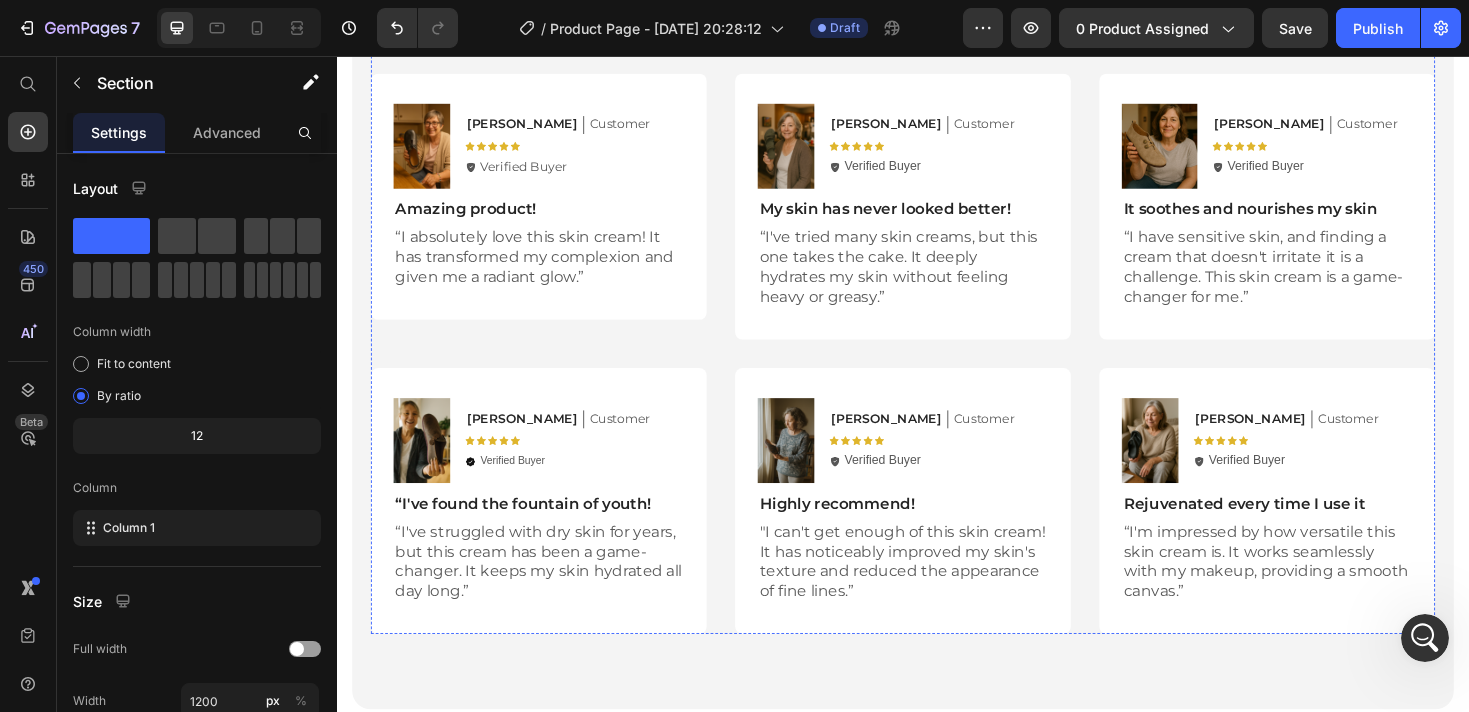 scroll, scrollTop: 2701, scrollLeft: 0, axis: vertical 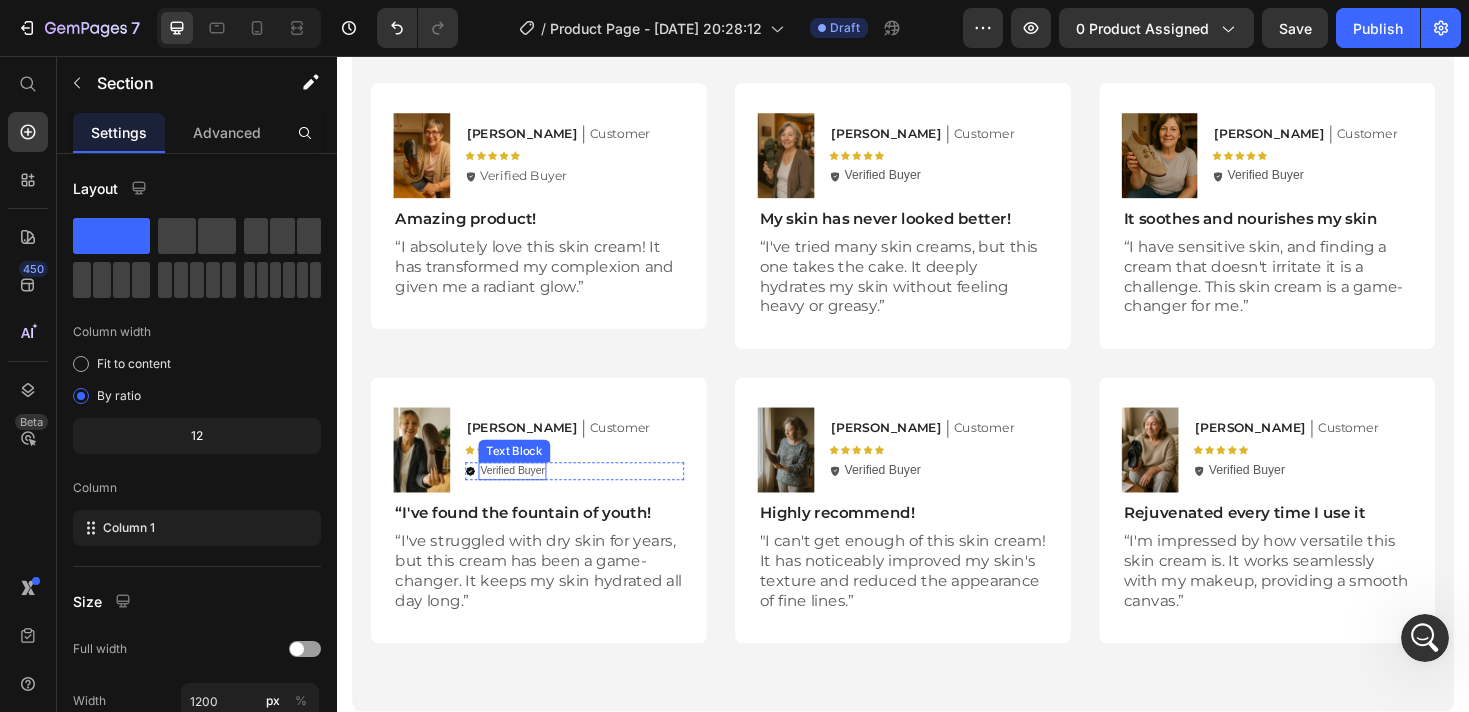 click on "Verified Buyer" at bounding box center (523, 495) 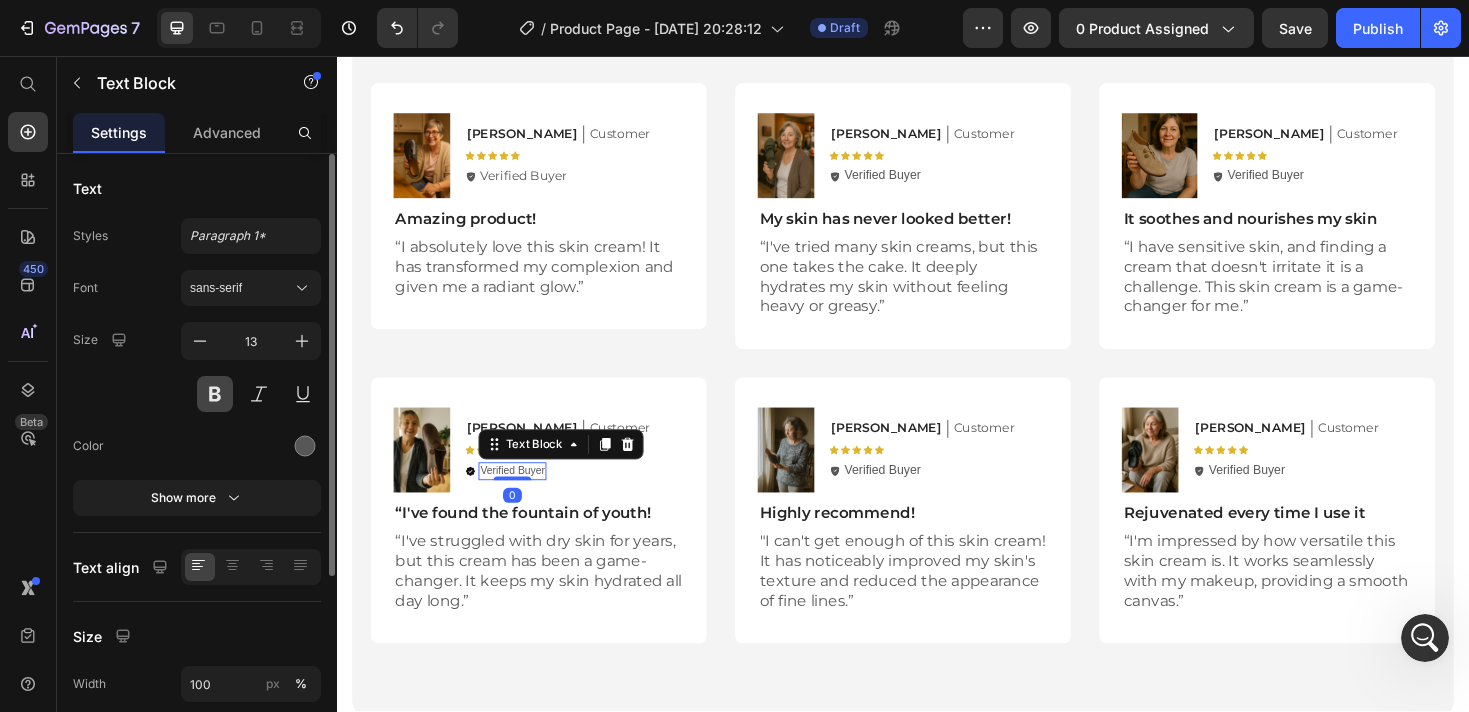 click at bounding box center (215, 394) 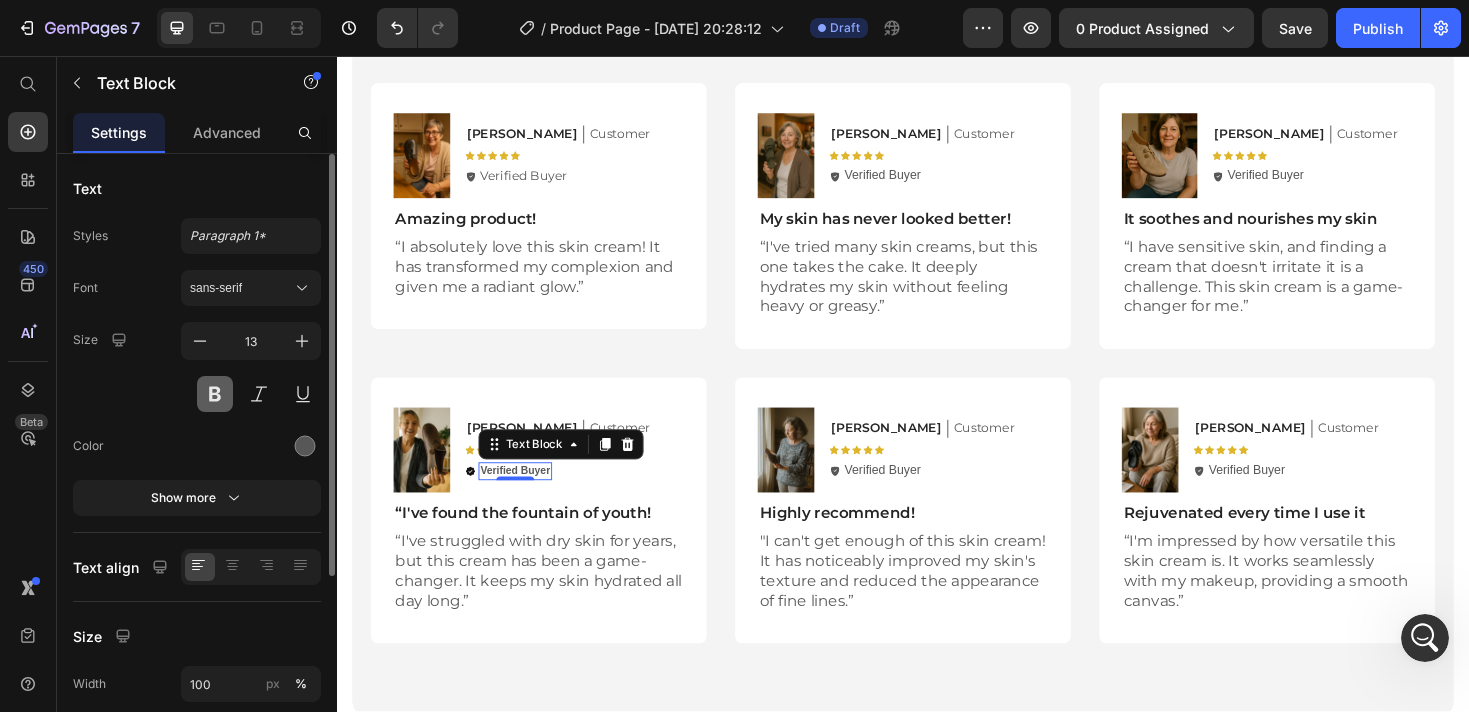 click at bounding box center (215, 394) 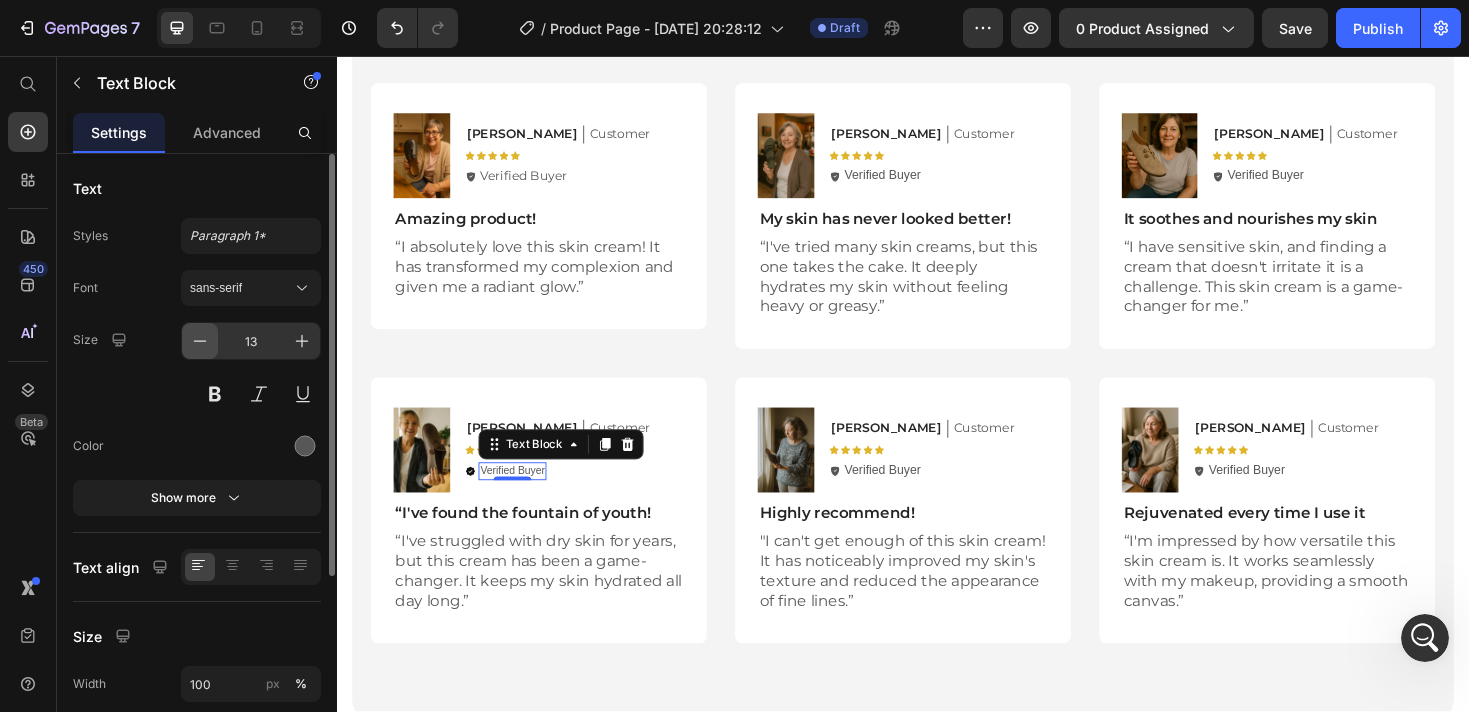 click at bounding box center (200, 341) 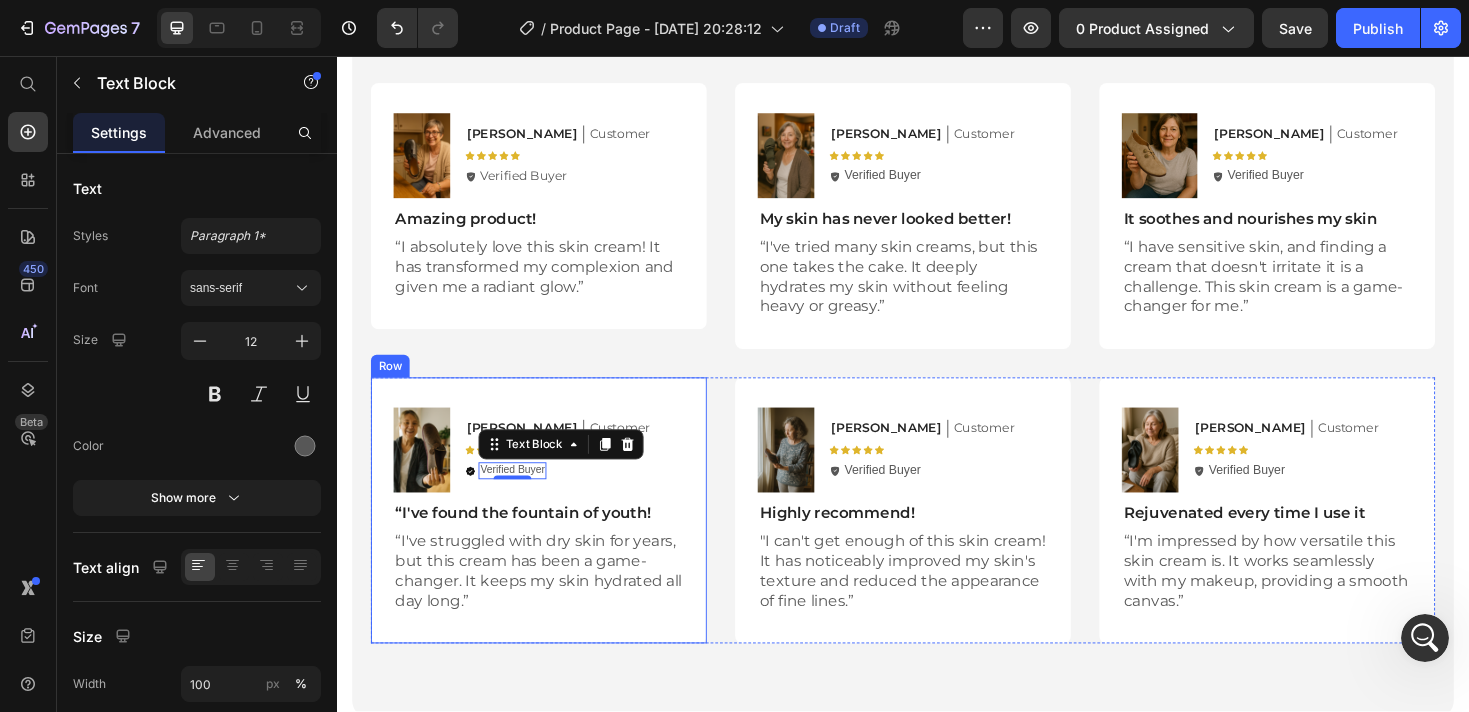 click on "Image [PERSON_NAME] Text Block Customer  Text Block Row Icon Icon Icon Icon Icon Icon List
Icon Verified Buyer Text Block   0 Row Row “I've found the fountain of youth! Text Block “I've struggled with [MEDICAL_DATA] for years, but this cream has been a game-changer. It keeps my skin hydrated all day long.” Text Block Row" at bounding box center [551, 538] 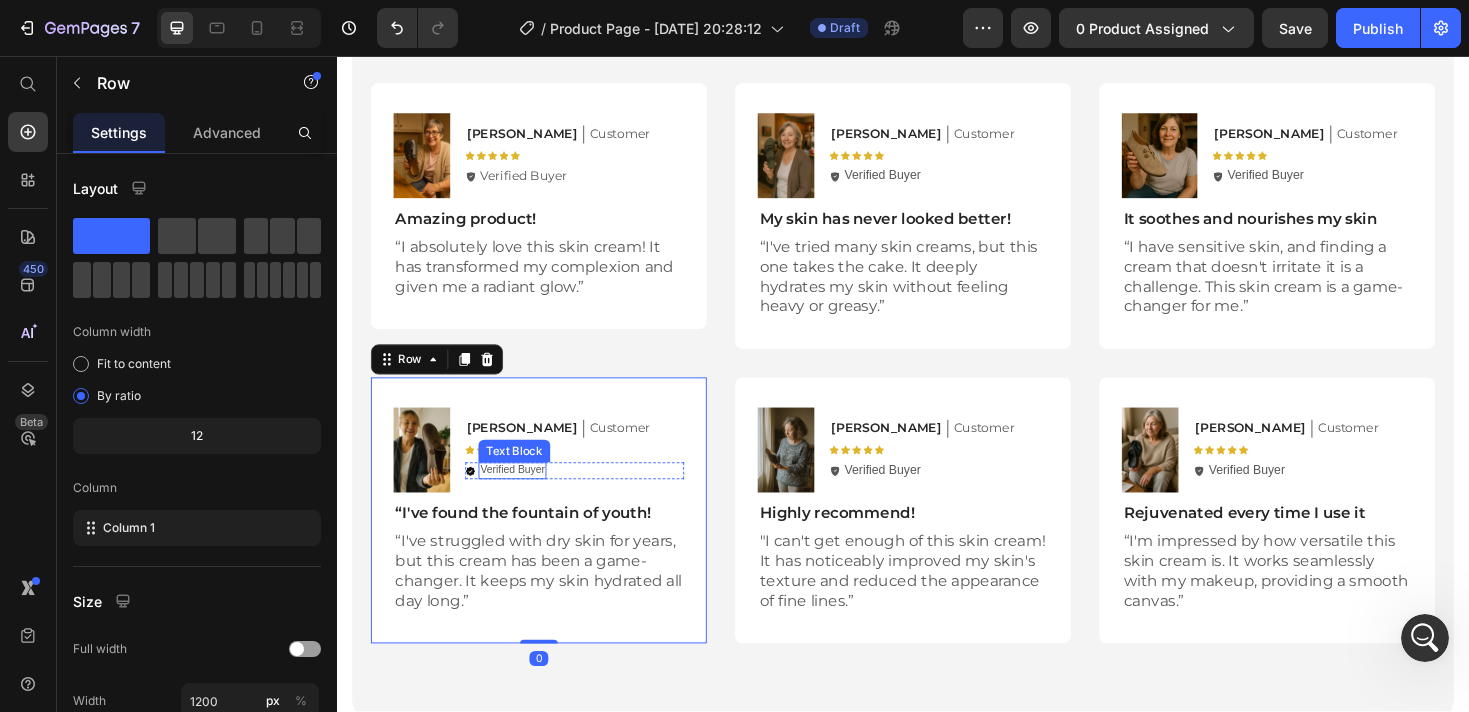 click on "Verified Buyer" at bounding box center (523, 494) 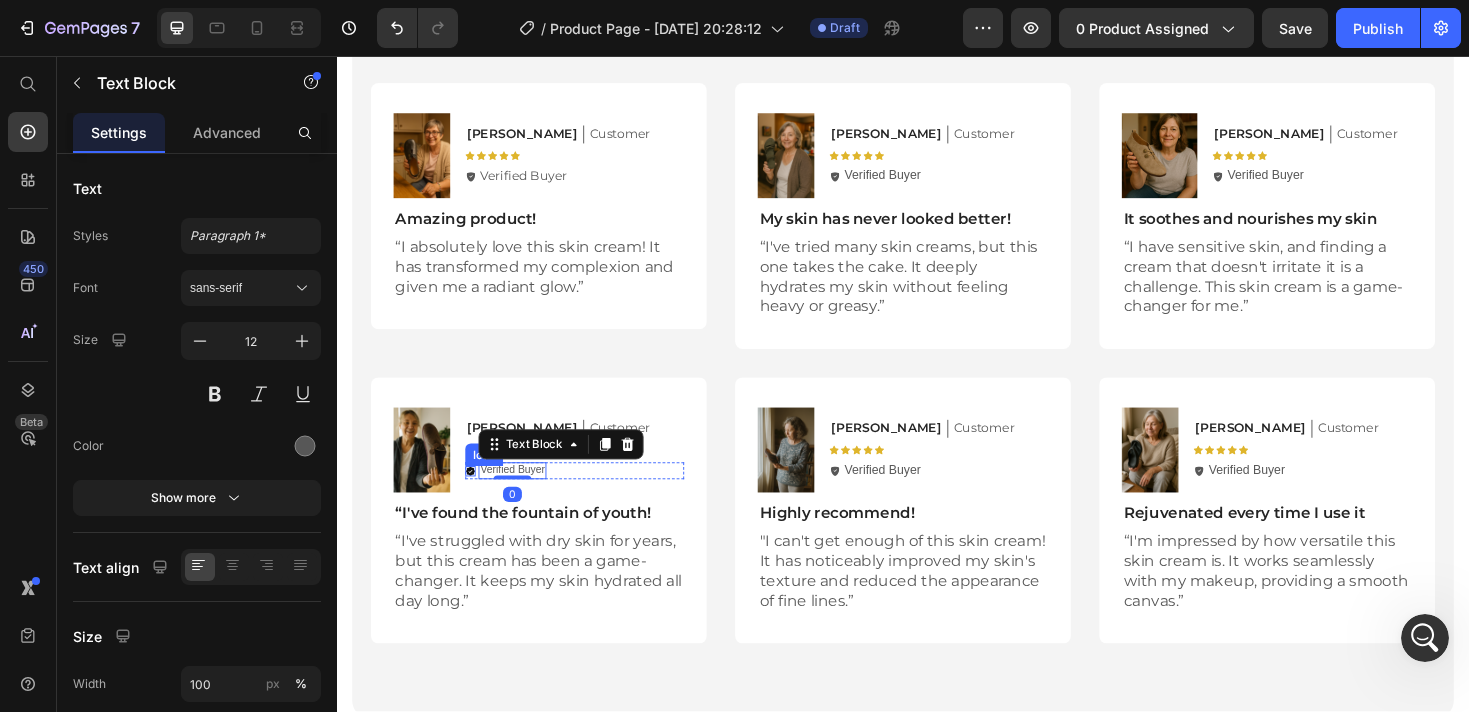 click 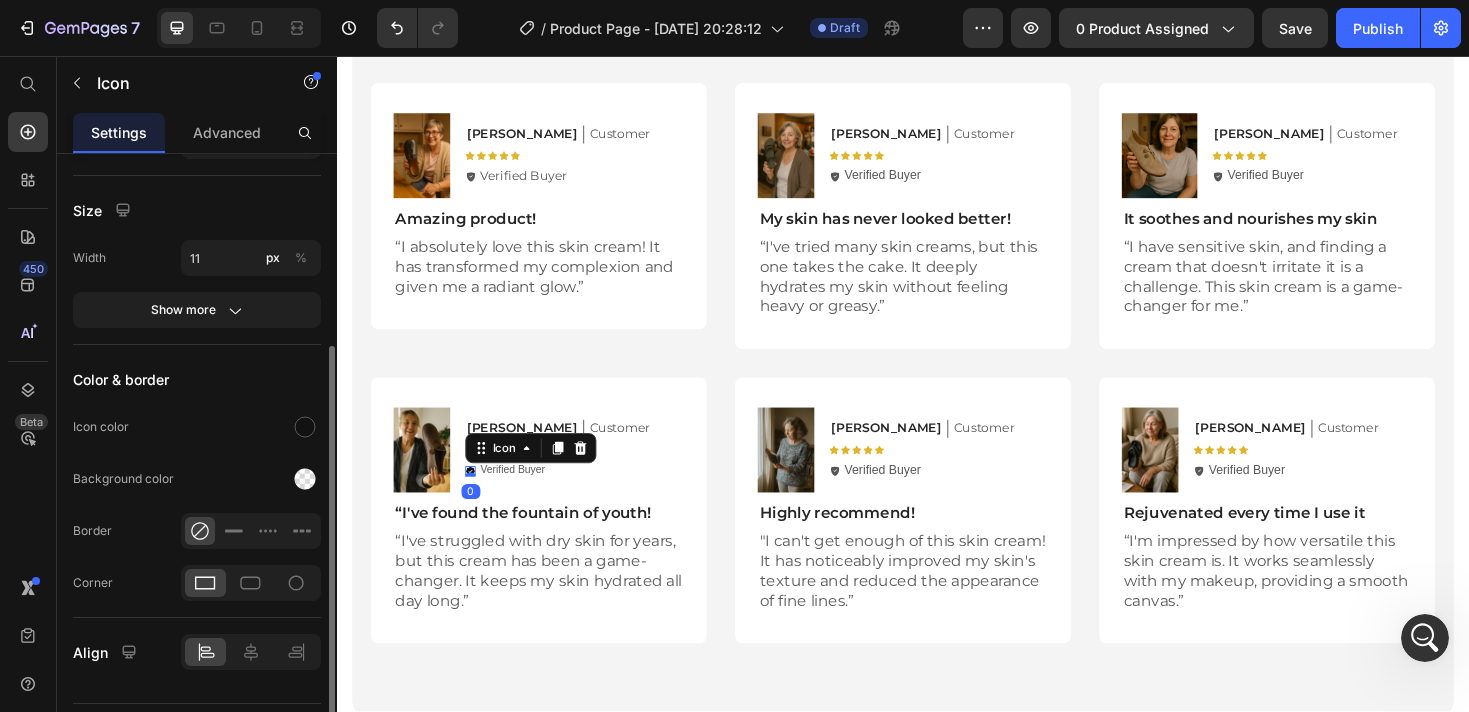scroll, scrollTop: 305, scrollLeft: 0, axis: vertical 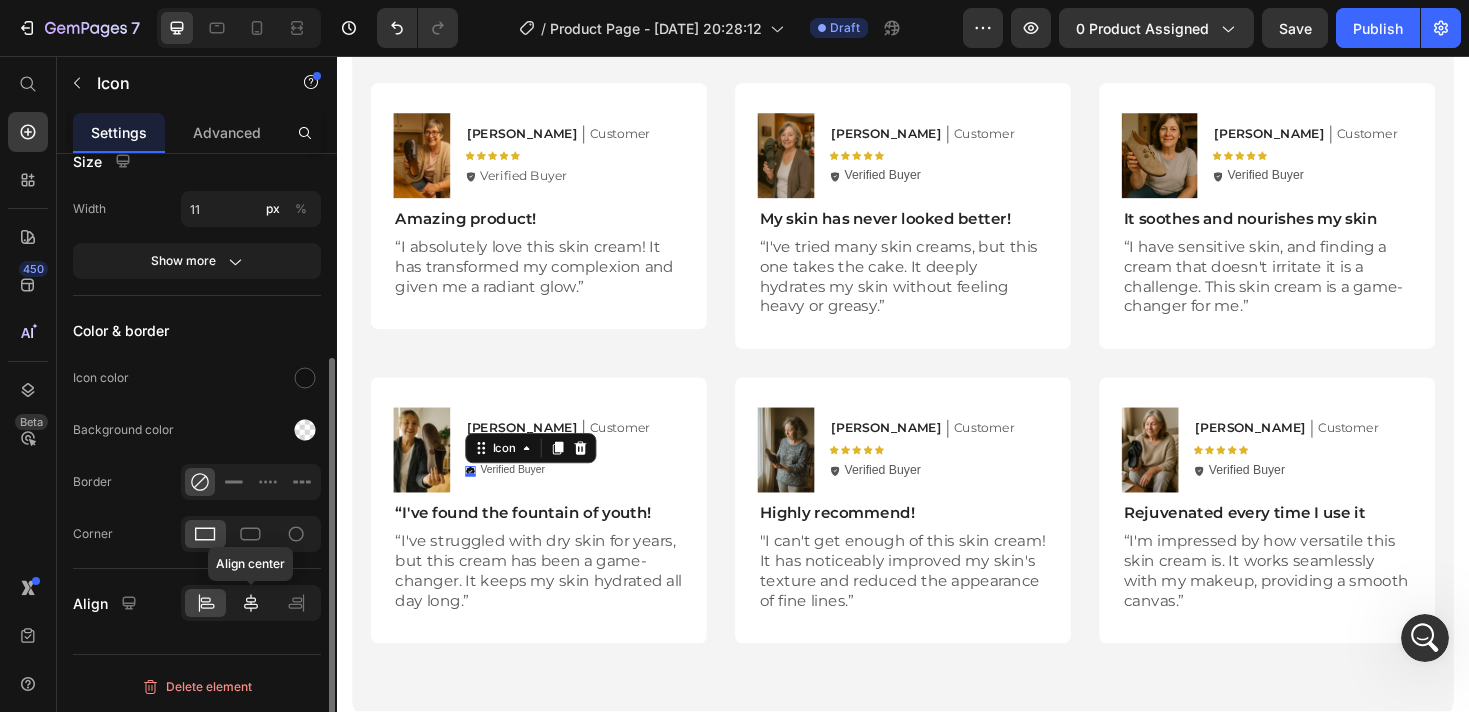 click 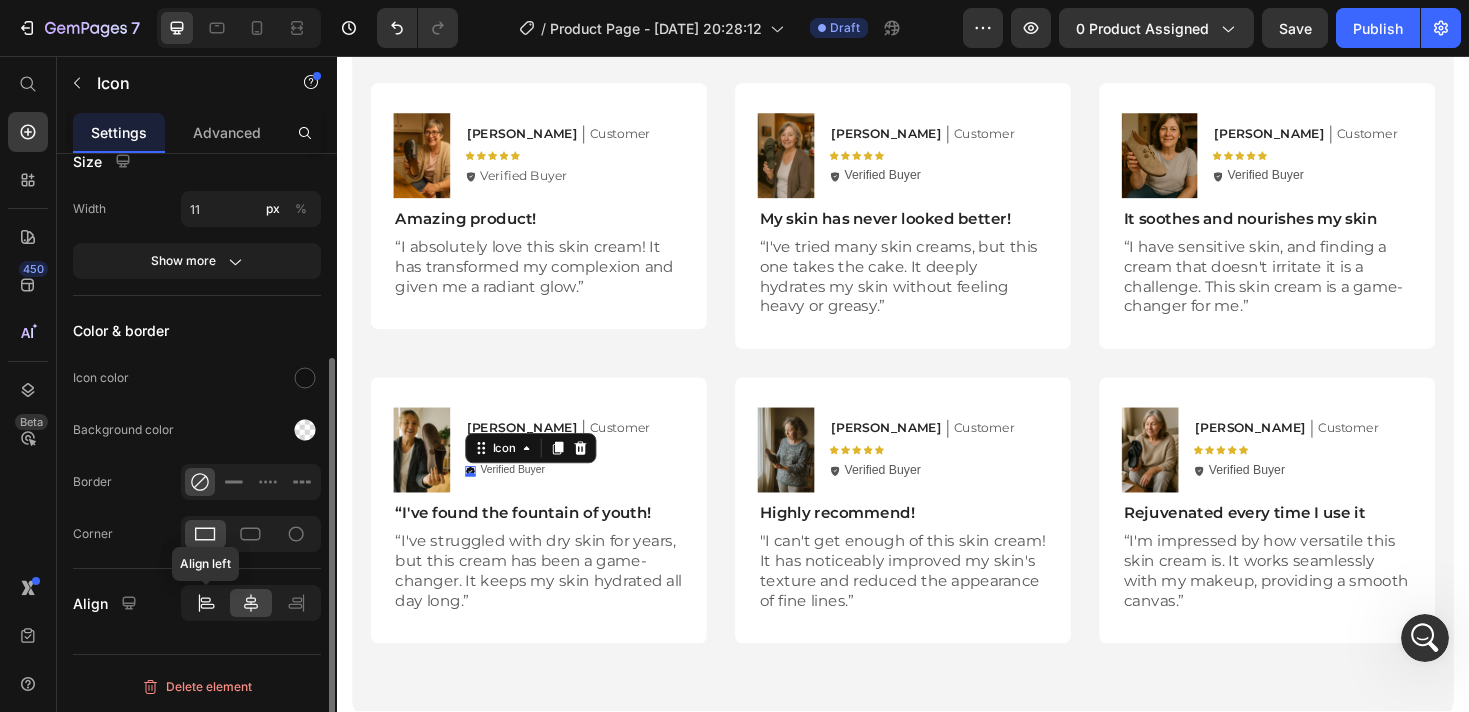 click 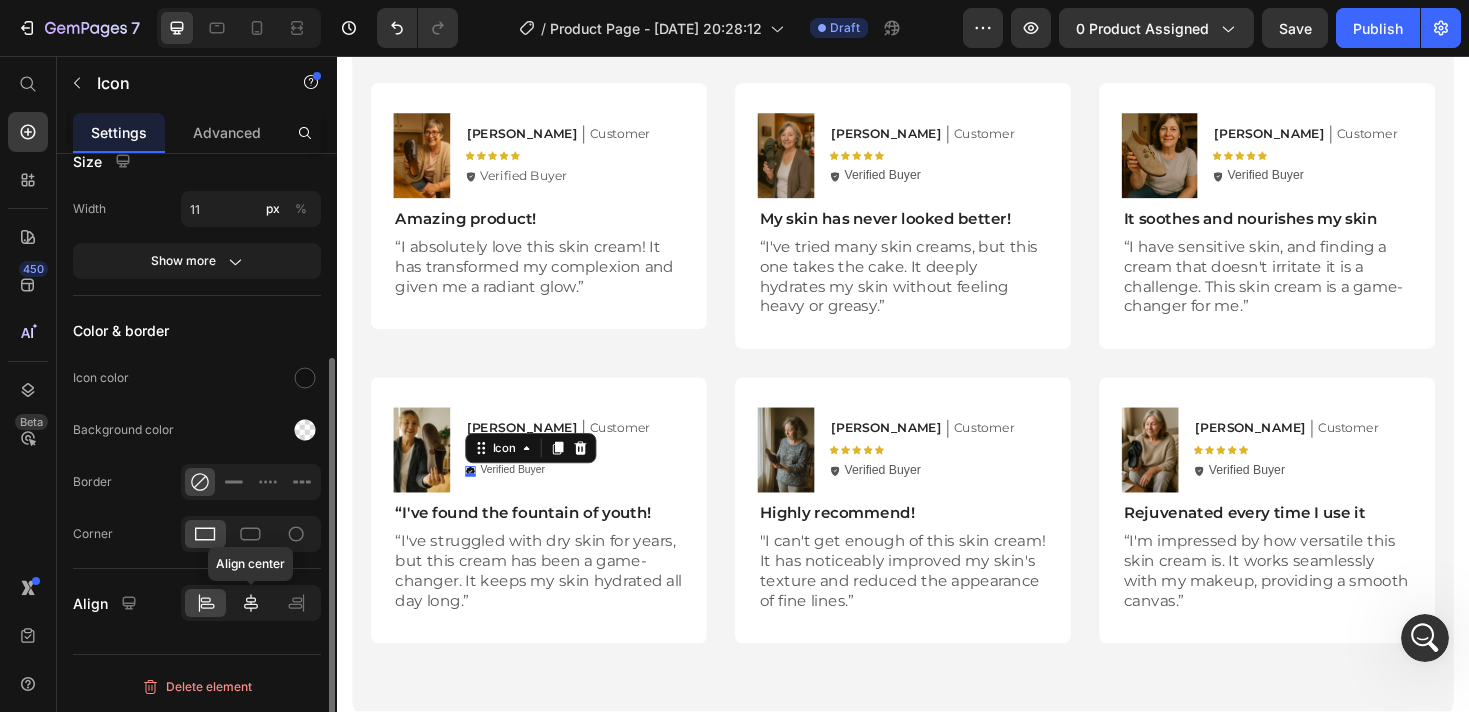 click 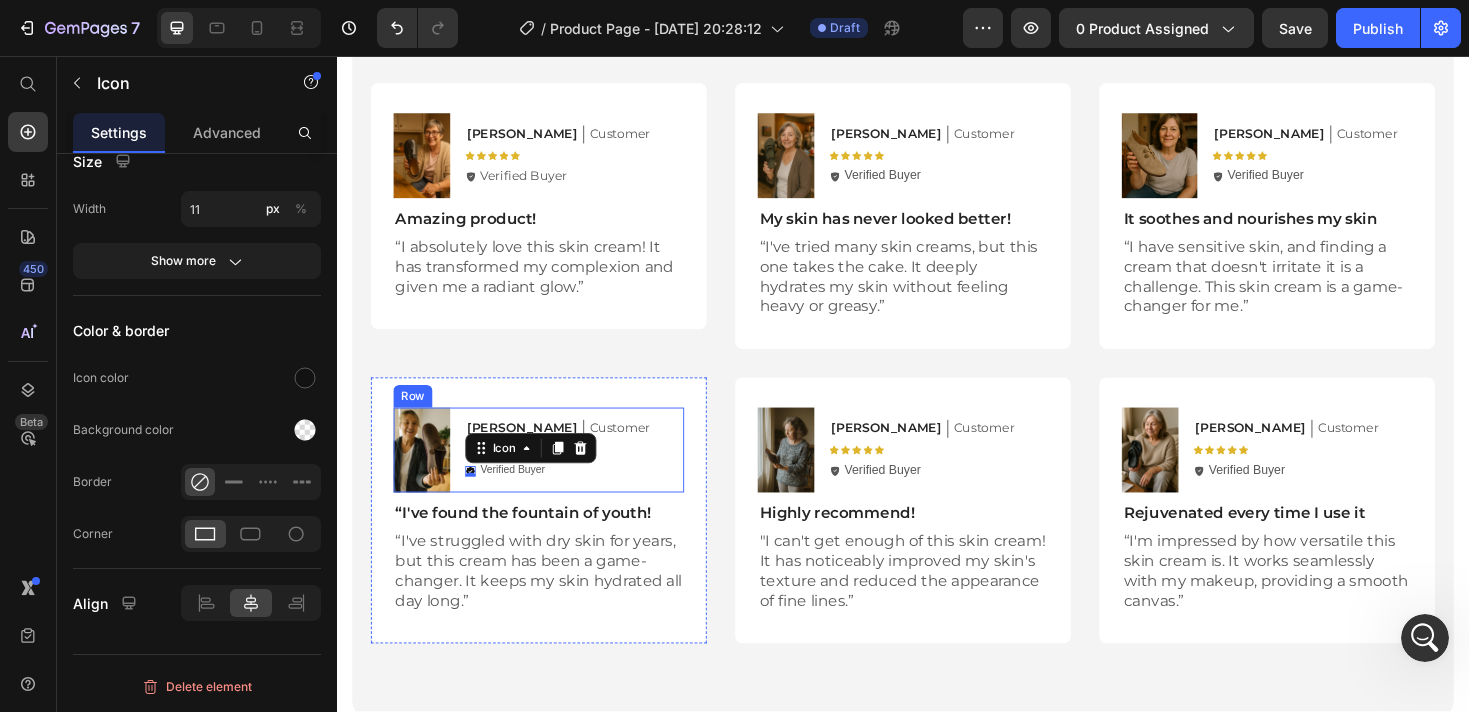click on "Michael Text Block Customer  Text Block Row Icon Icon Icon Icon Icon Icon List
Icon   0 Verified Buyer Text Block Row" at bounding box center (589, 474) 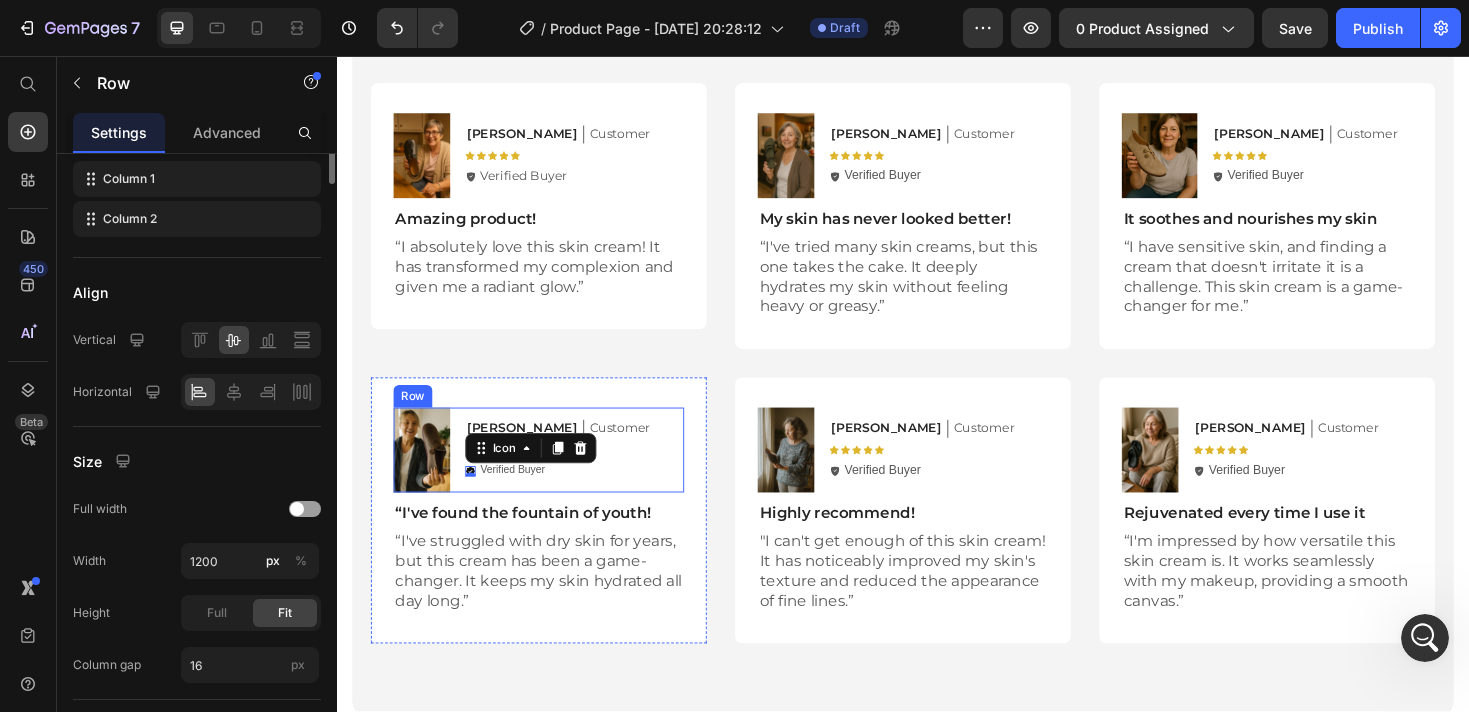 scroll, scrollTop: 0, scrollLeft: 0, axis: both 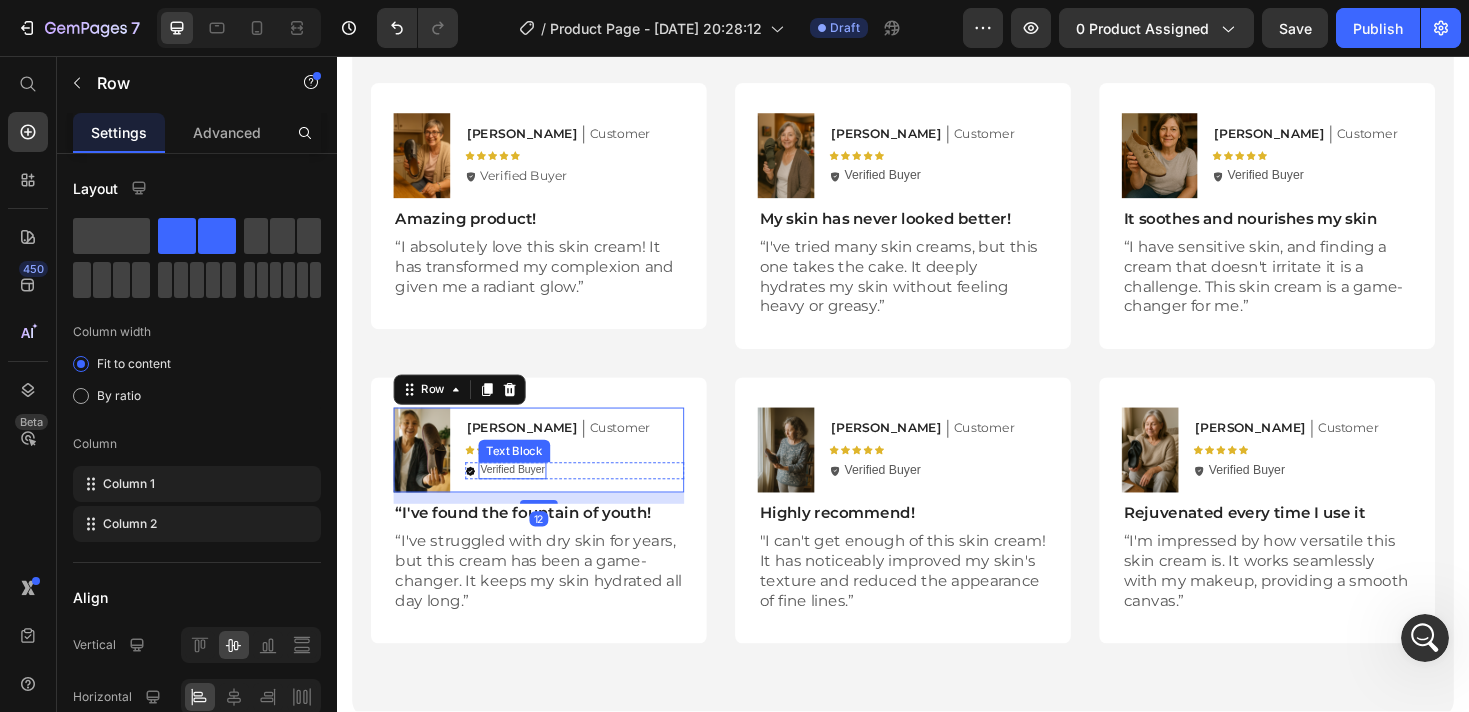 click on "Verified Buyer" at bounding box center [523, 494] 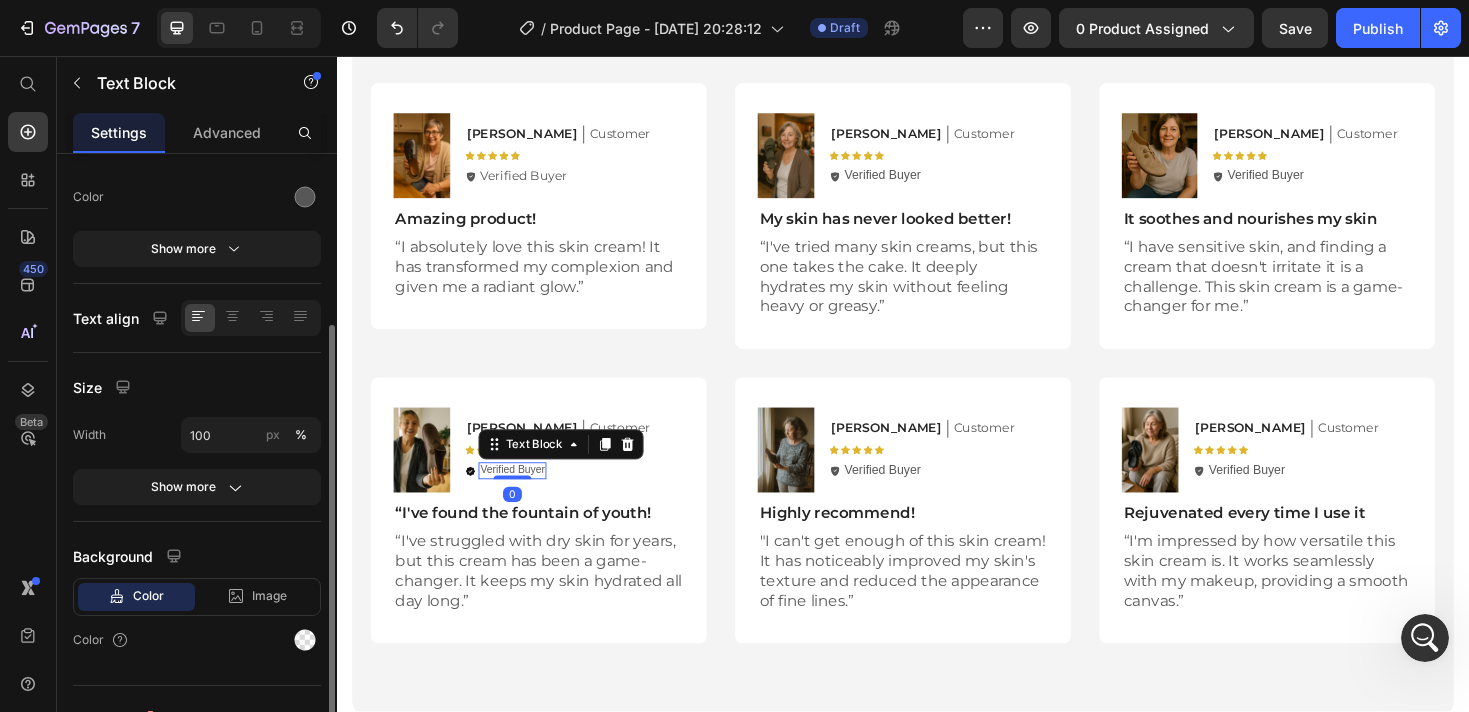 scroll, scrollTop: 280, scrollLeft: 0, axis: vertical 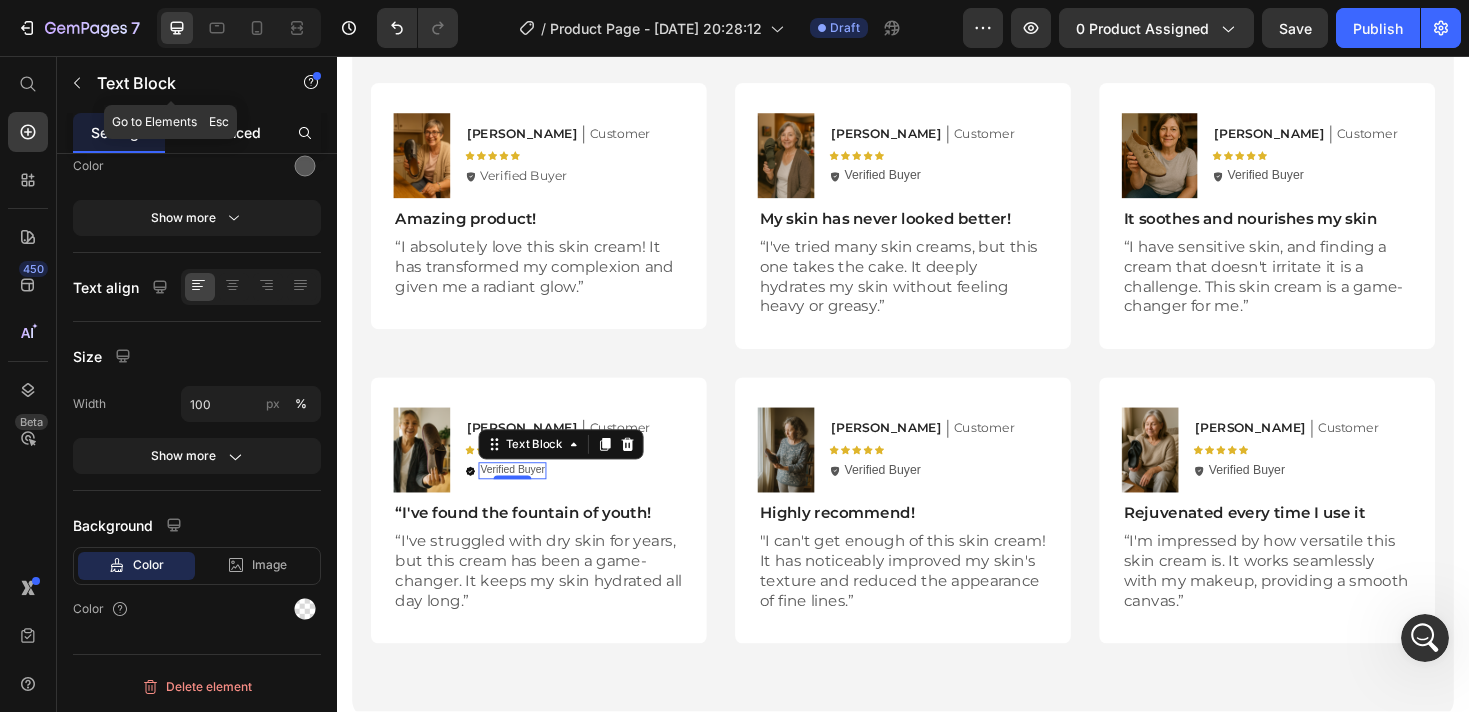 click on "Advanced" at bounding box center (227, 132) 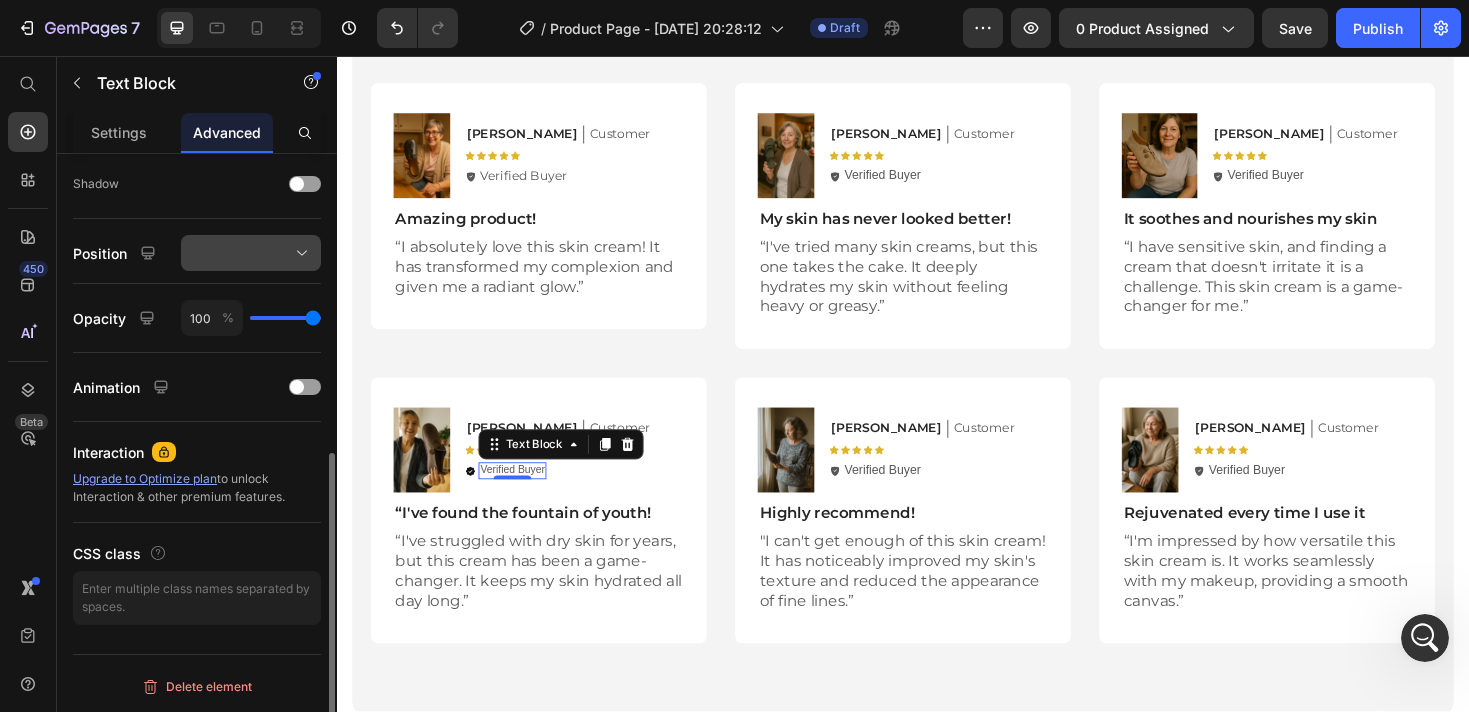 scroll, scrollTop: 536, scrollLeft: 0, axis: vertical 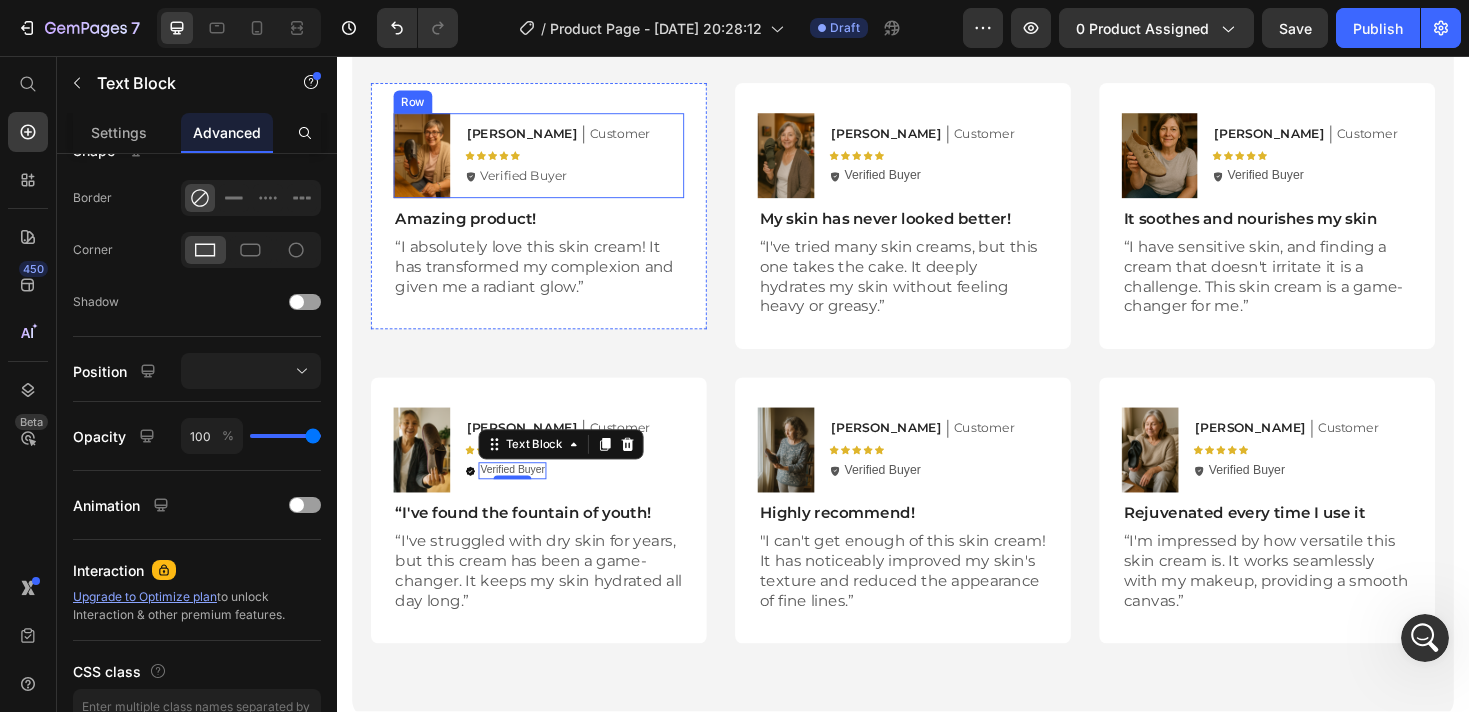 click on "Emily Text Block Customer  Text Block Row Icon Icon Icon Icon Icon Icon List
Icon Verified Buyer Text Block Row" at bounding box center [589, 162] 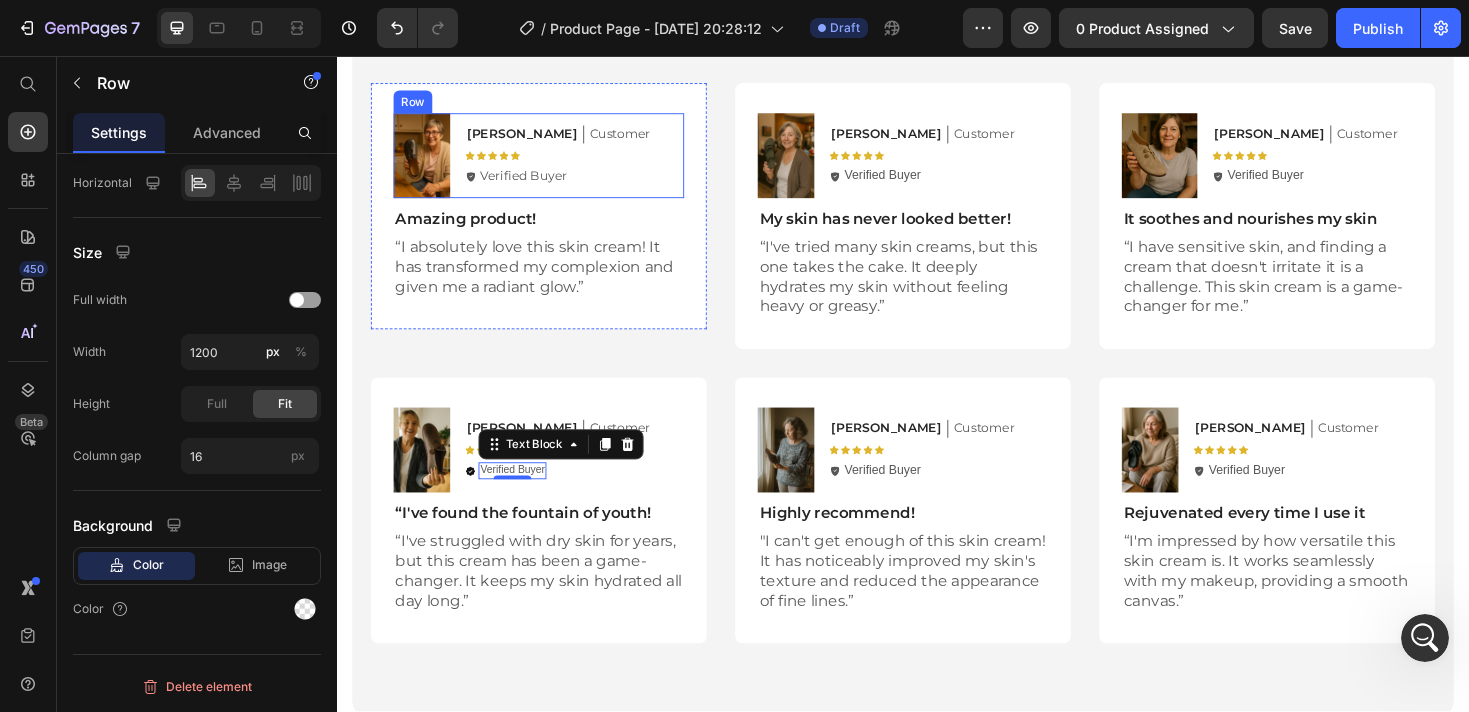 scroll, scrollTop: 0, scrollLeft: 0, axis: both 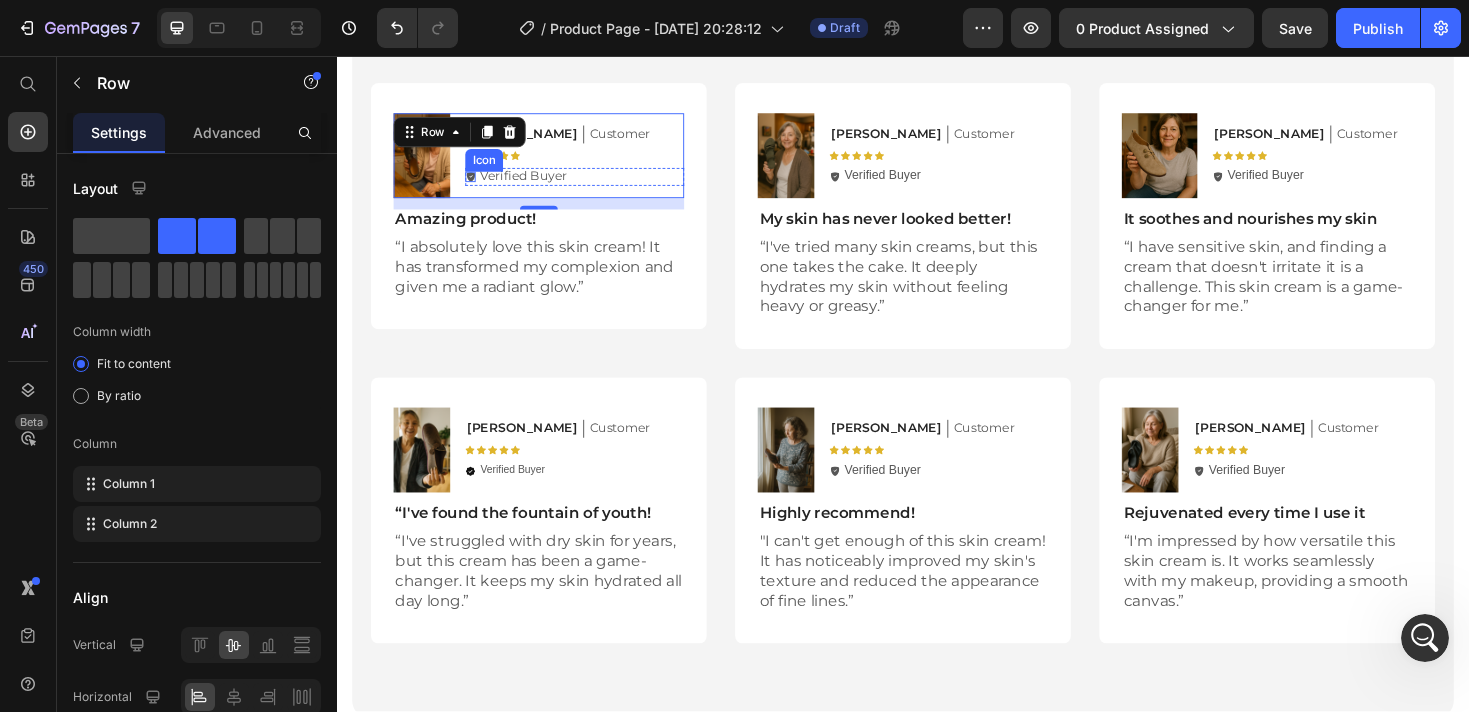 click 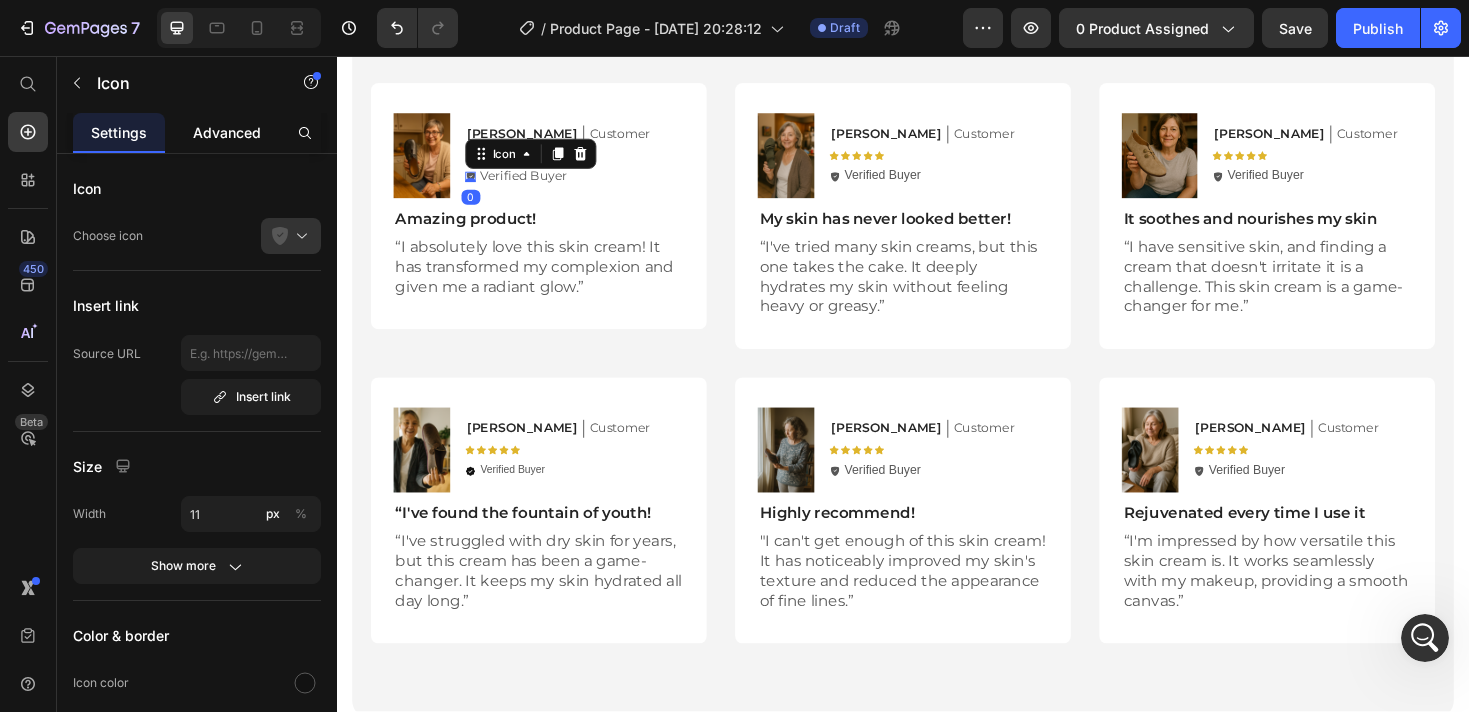 click on "Advanced" 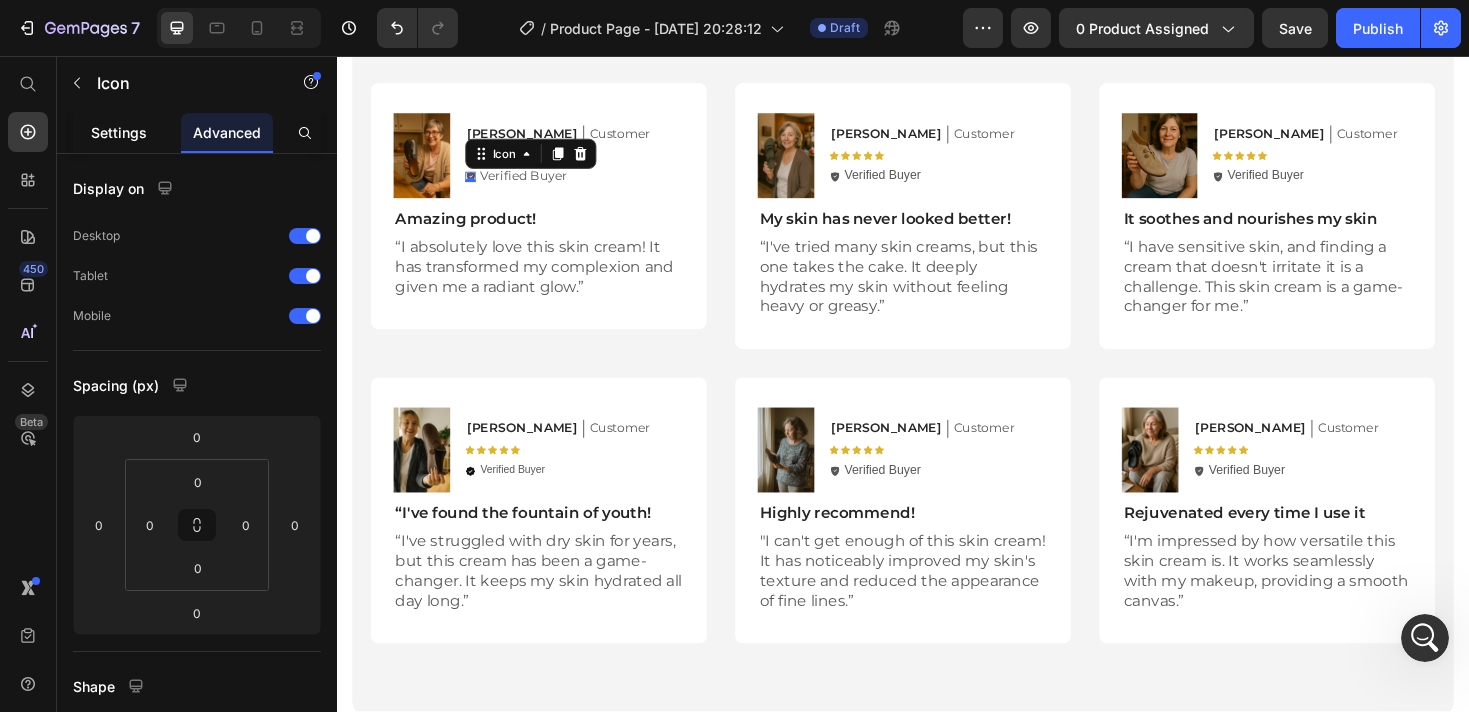 click on "Settings" at bounding box center [119, 132] 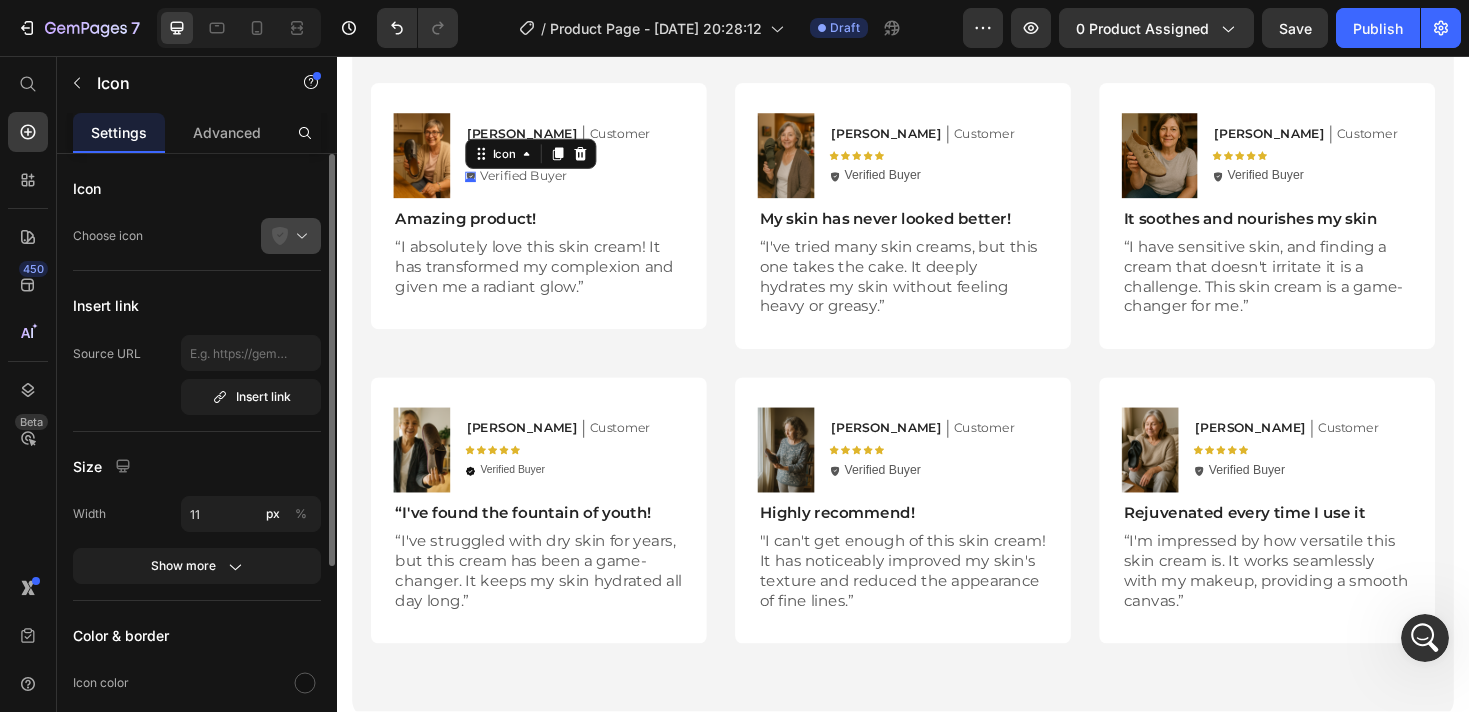 click at bounding box center (299, 236) 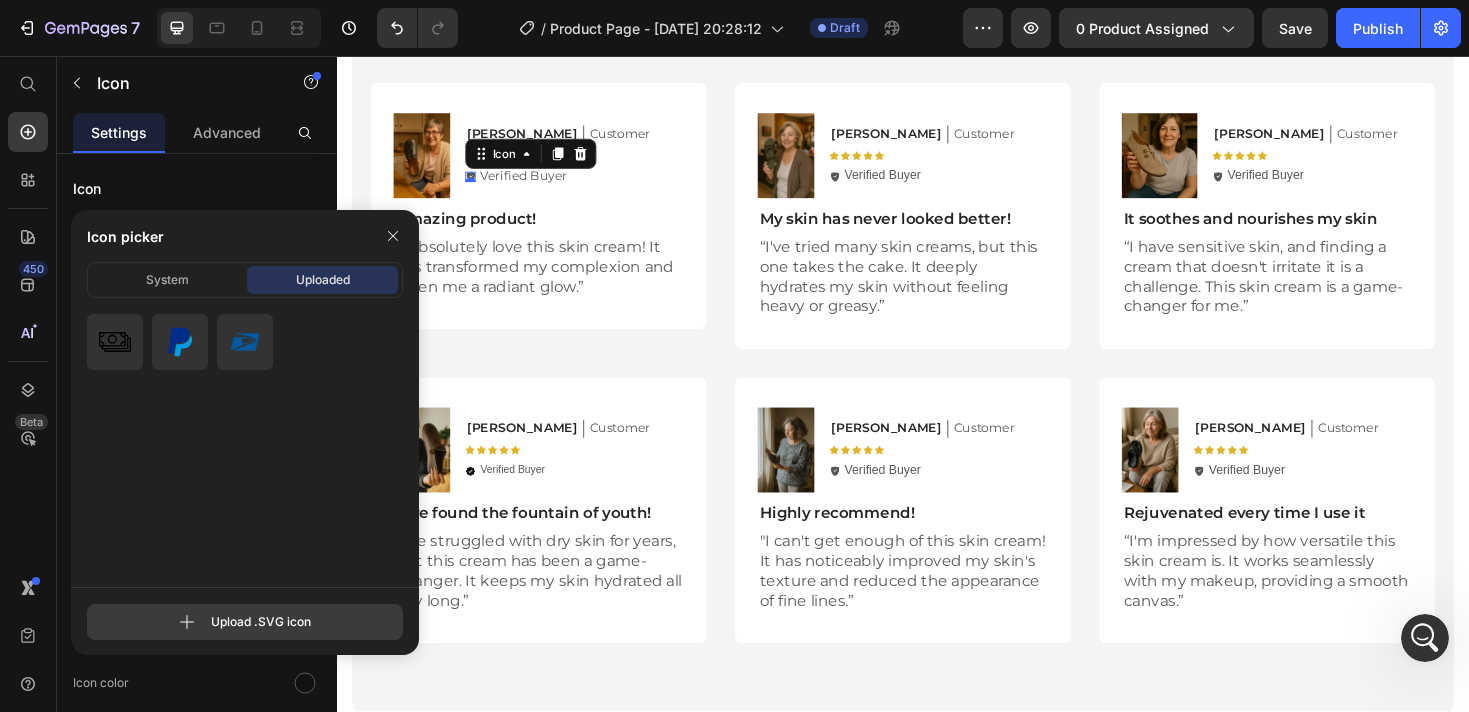 click 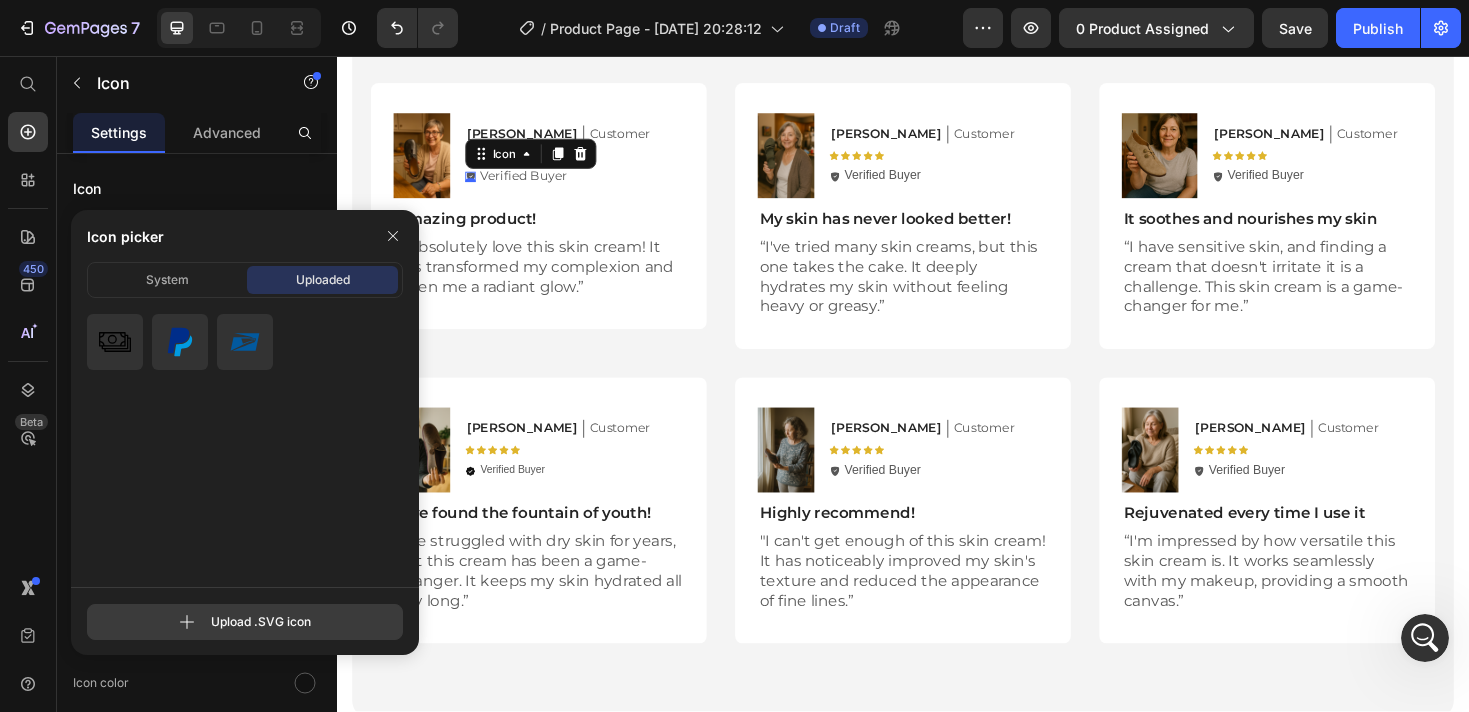type on "C:\fakepath\9027473_verified_icon.svg" 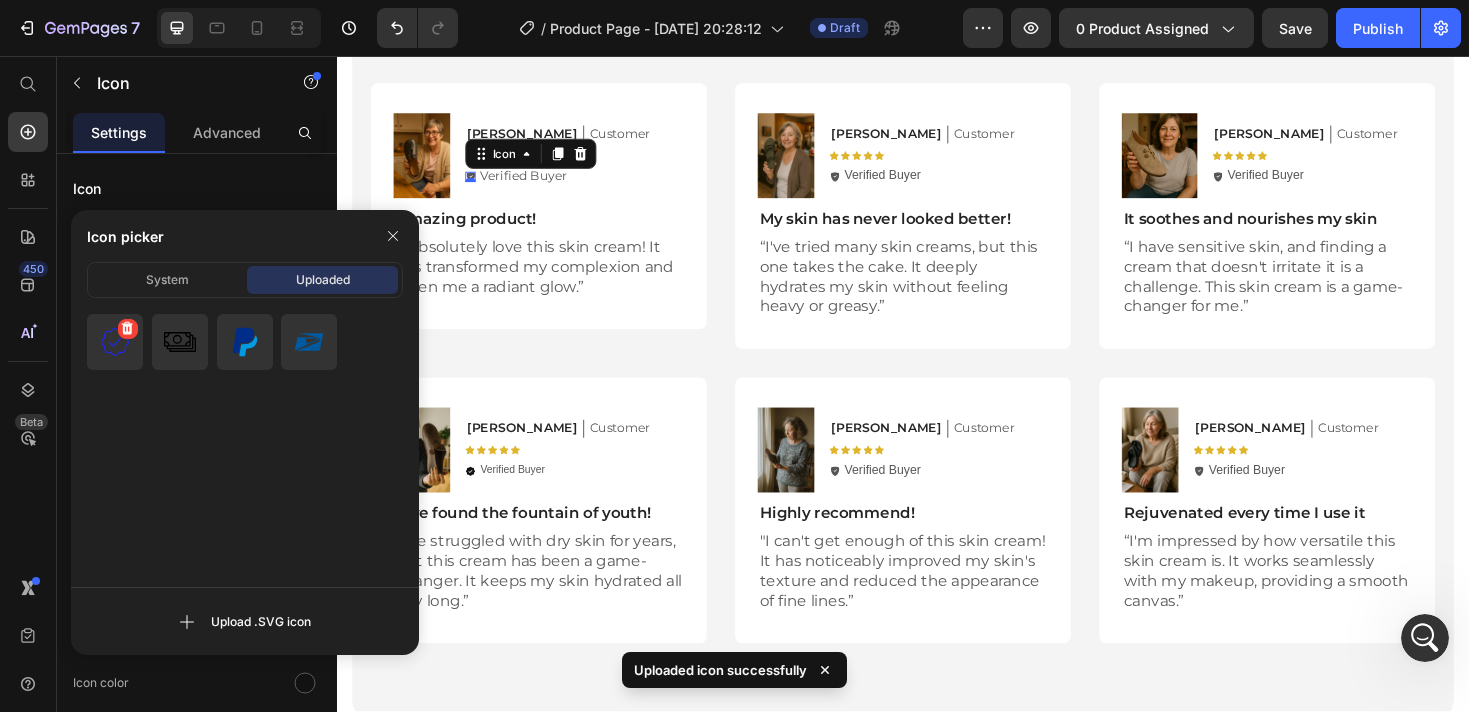 click at bounding box center (115, 342) 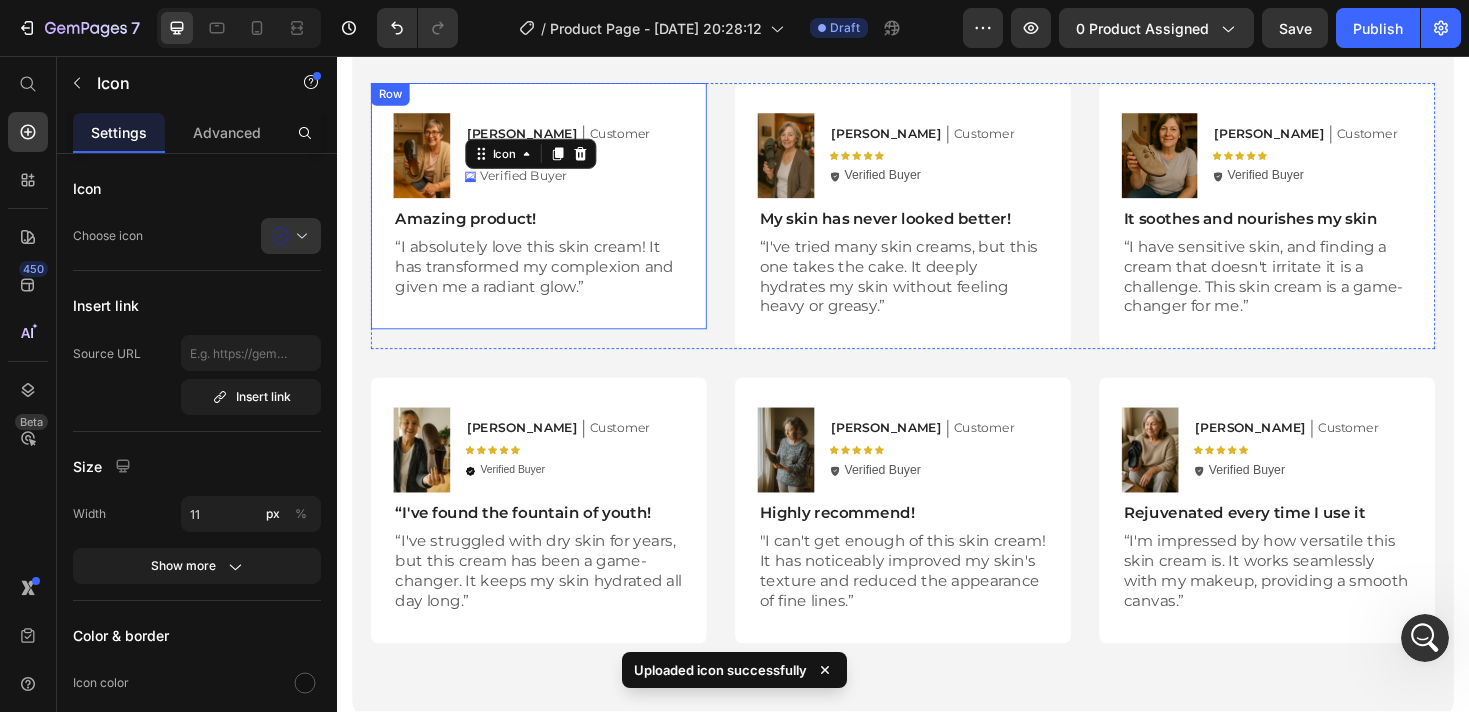 click on "Image Emily Text Block Customer  Text Block Row Icon Icon Icon Icon Icon Icon List Icon   0 Verified Buyer Text Block Row Row Amazing product! Text Block “I absolutely love this skin cream! It has transformed my complexion and given me a radiant glow.” Text Block" at bounding box center (551, 215) 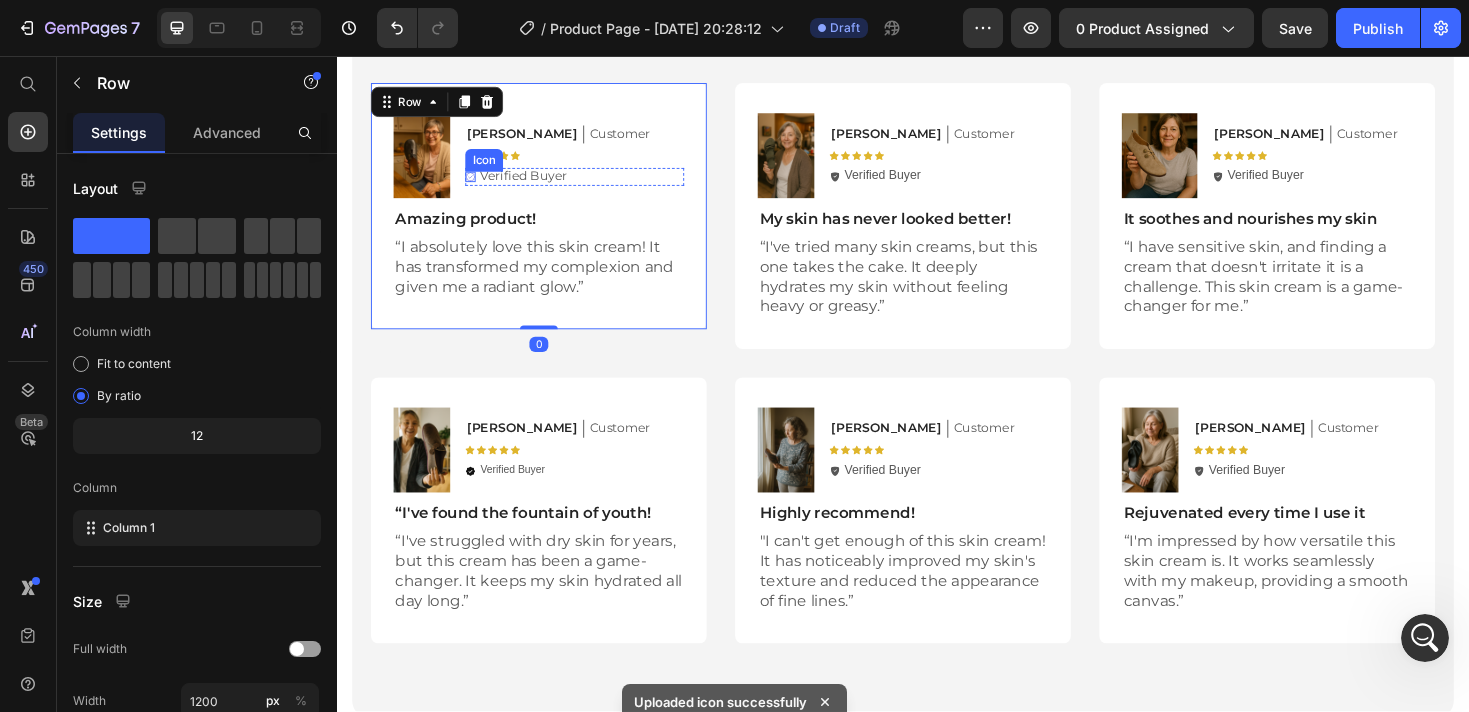 click 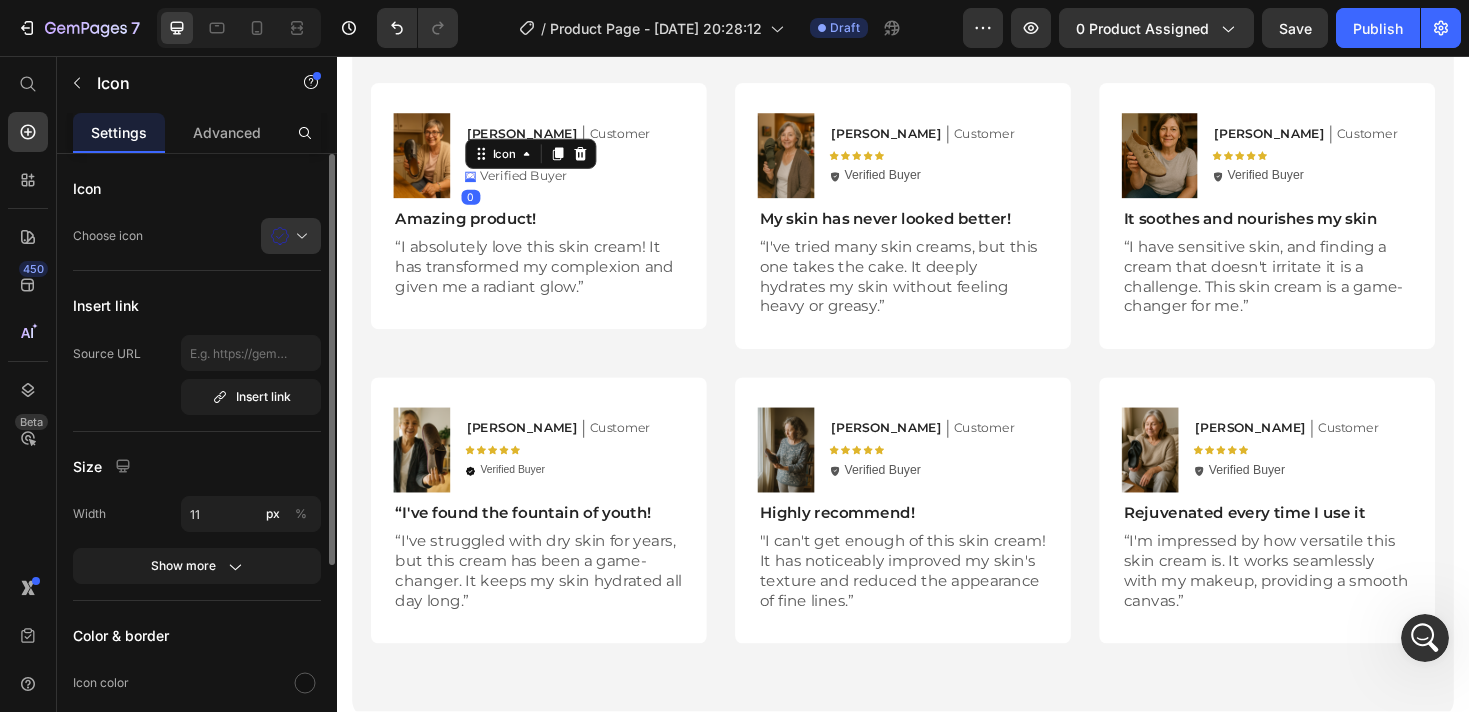 scroll, scrollTop: 144, scrollLeft: 0, axis: vertical 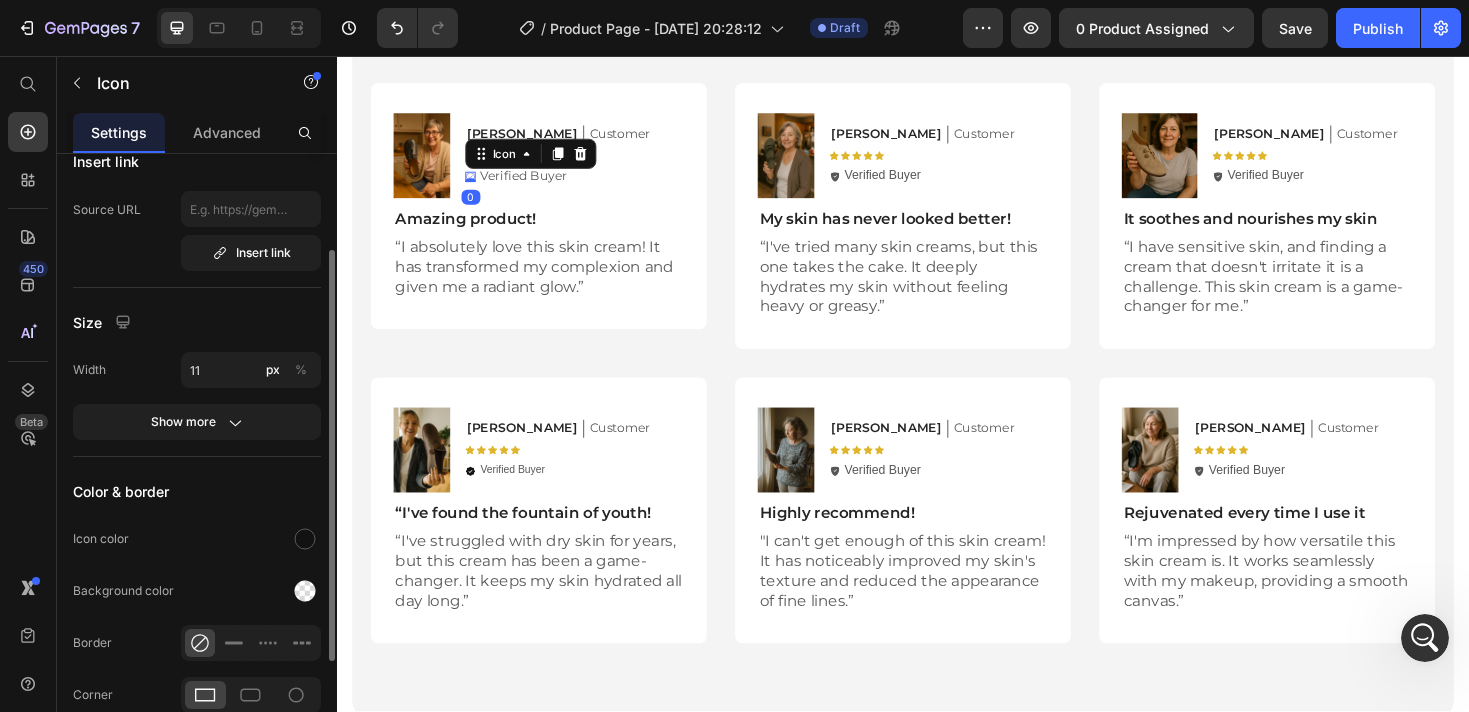 click on "Size Width 11 px % Show more" 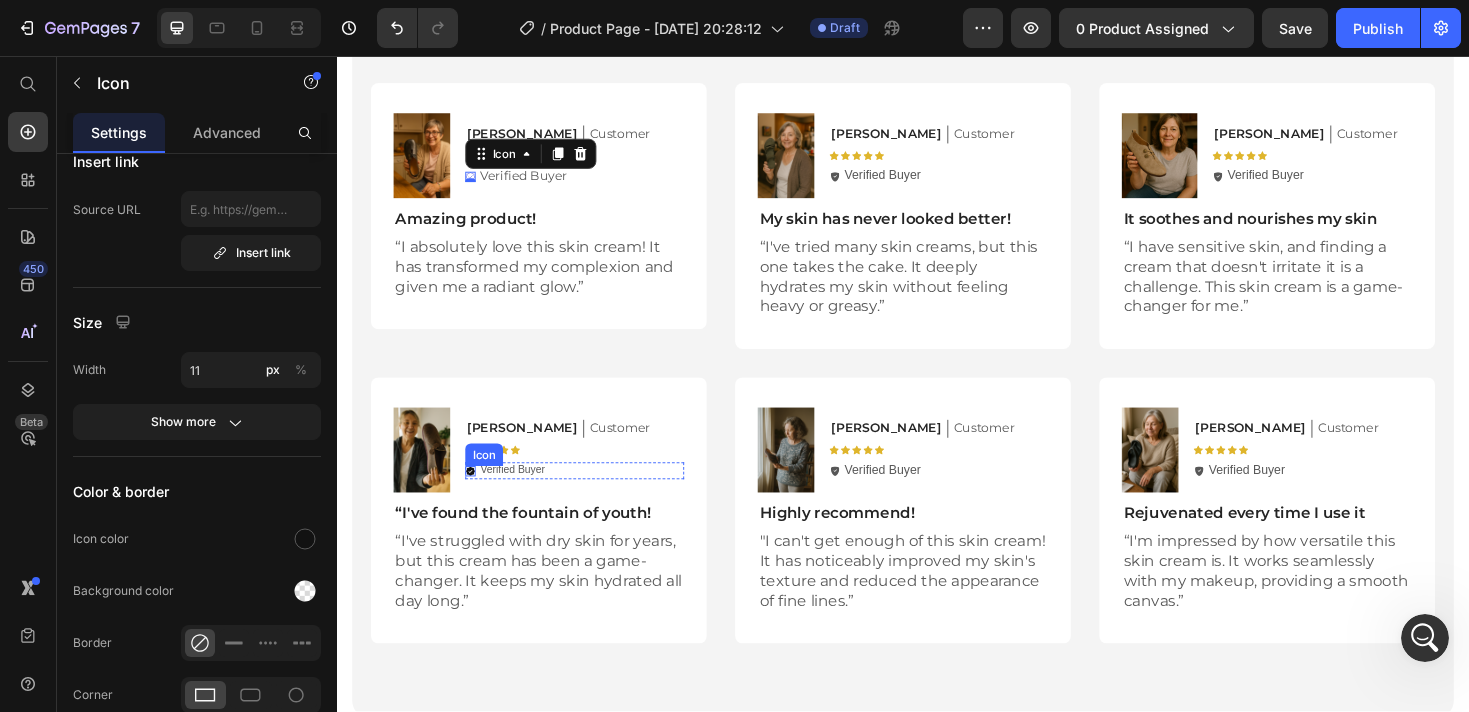 click 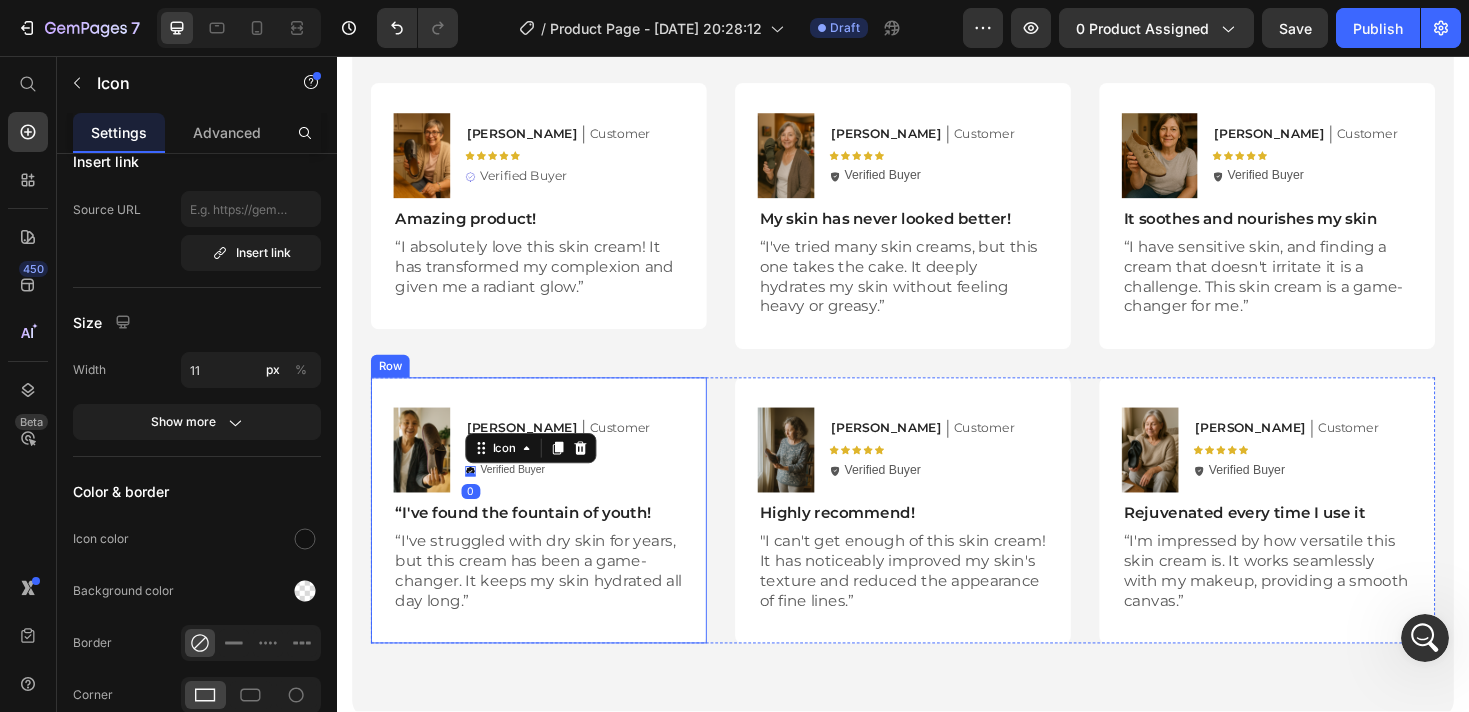 click on "Image Michael Text Block Customer  Text Block Row Icon Icon Icon Icon Icon Icon List
Icon   0 Verified Buyer Text Block Row Row “I've found the fountain of youth! Text Block “I've struggled with dry skin for years, but this cream has been a game-changer. It keeps my skin hydrated all day long.” Text Block" at bounding box center [551, 538] 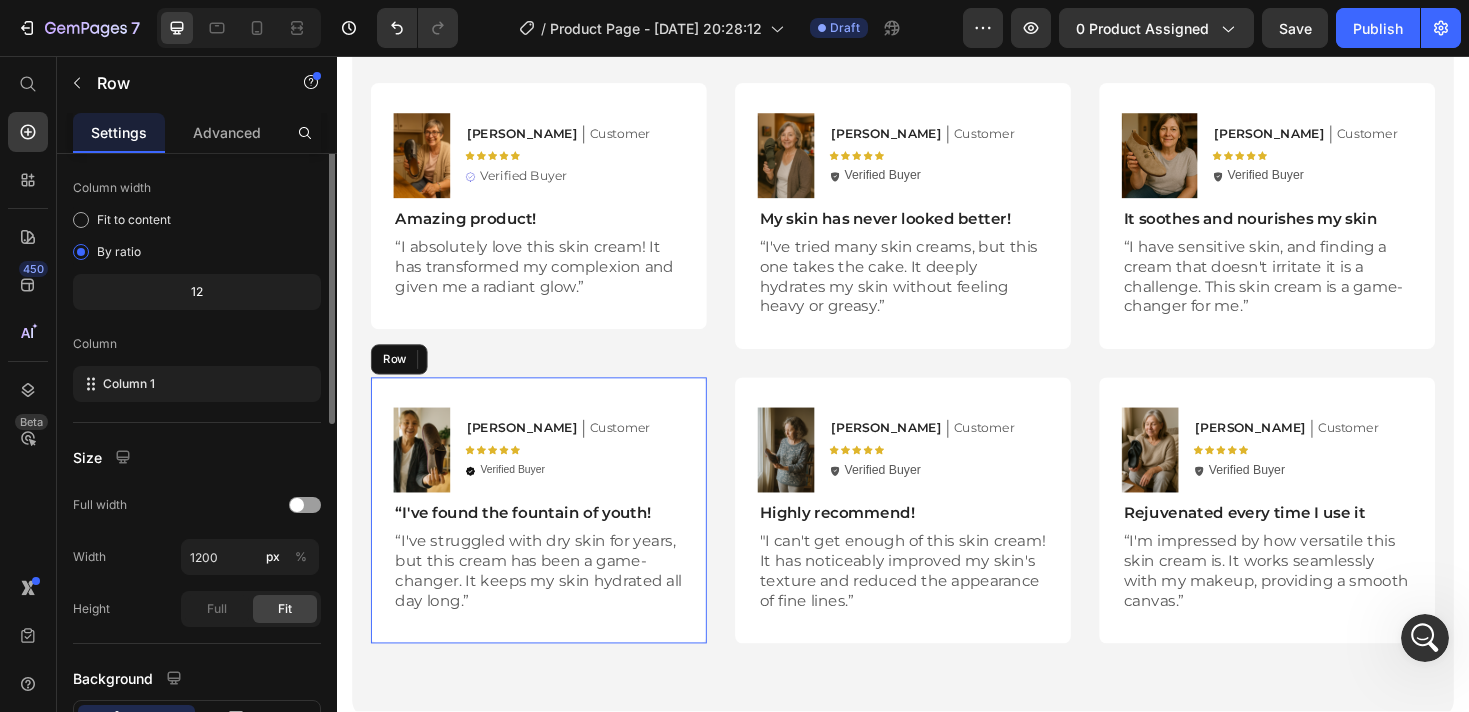 scroll, scrollTop: 0, scrollLeft: 0, axis: both 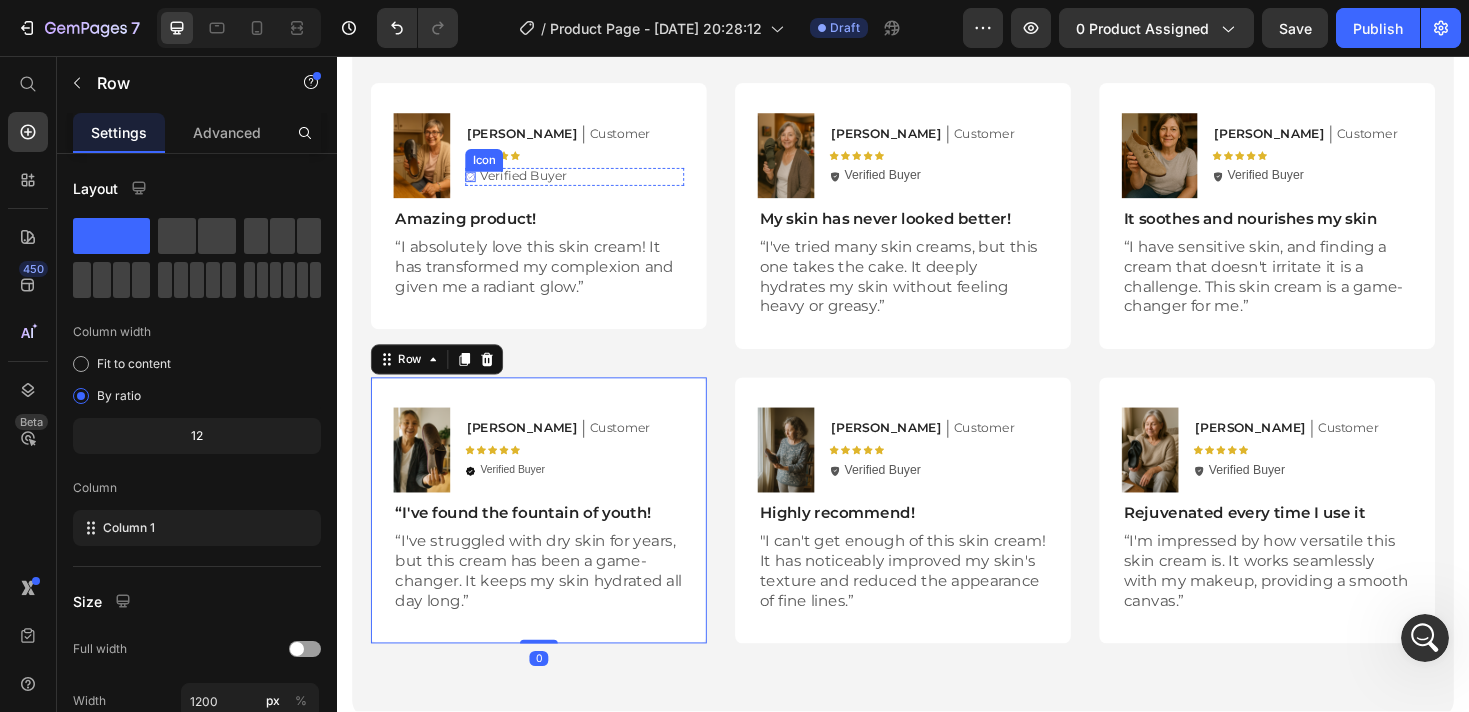 click 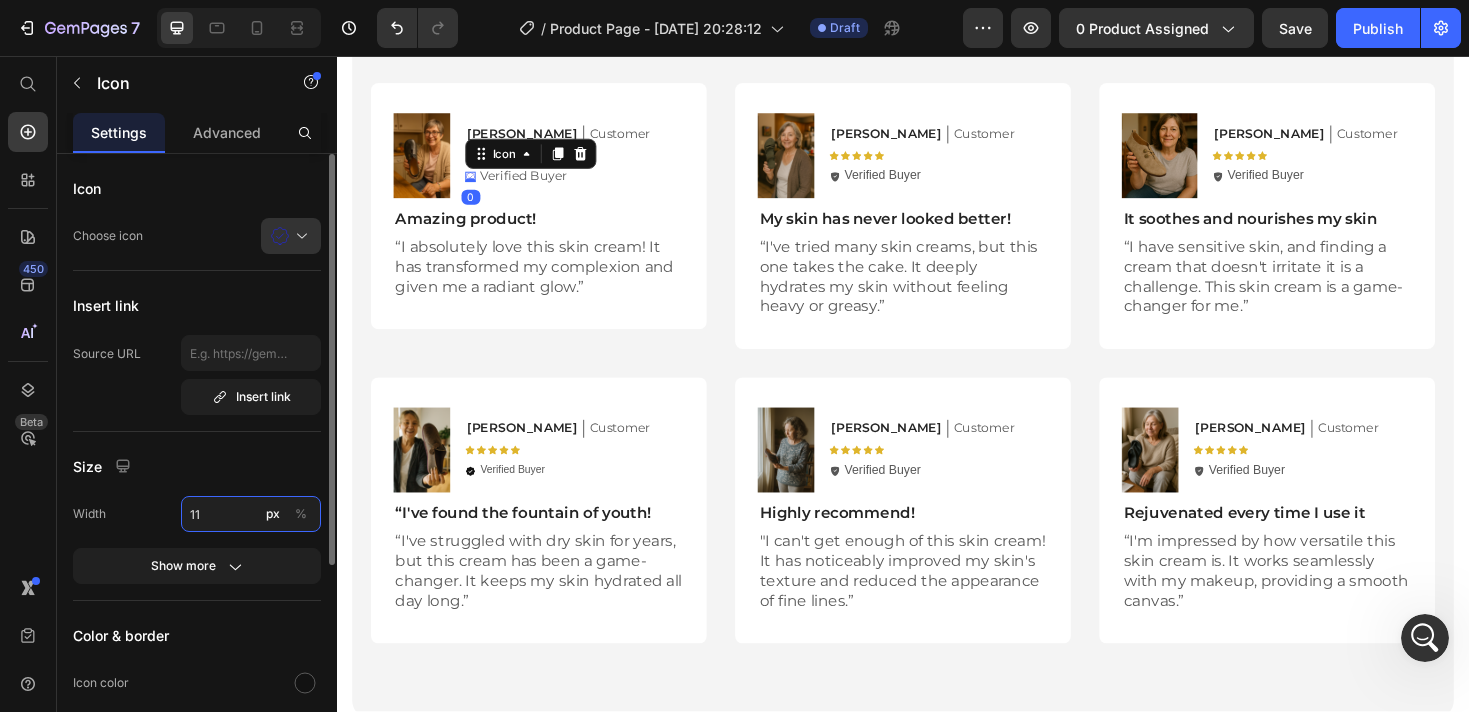 click on "11" at bounding box center (251, 514) 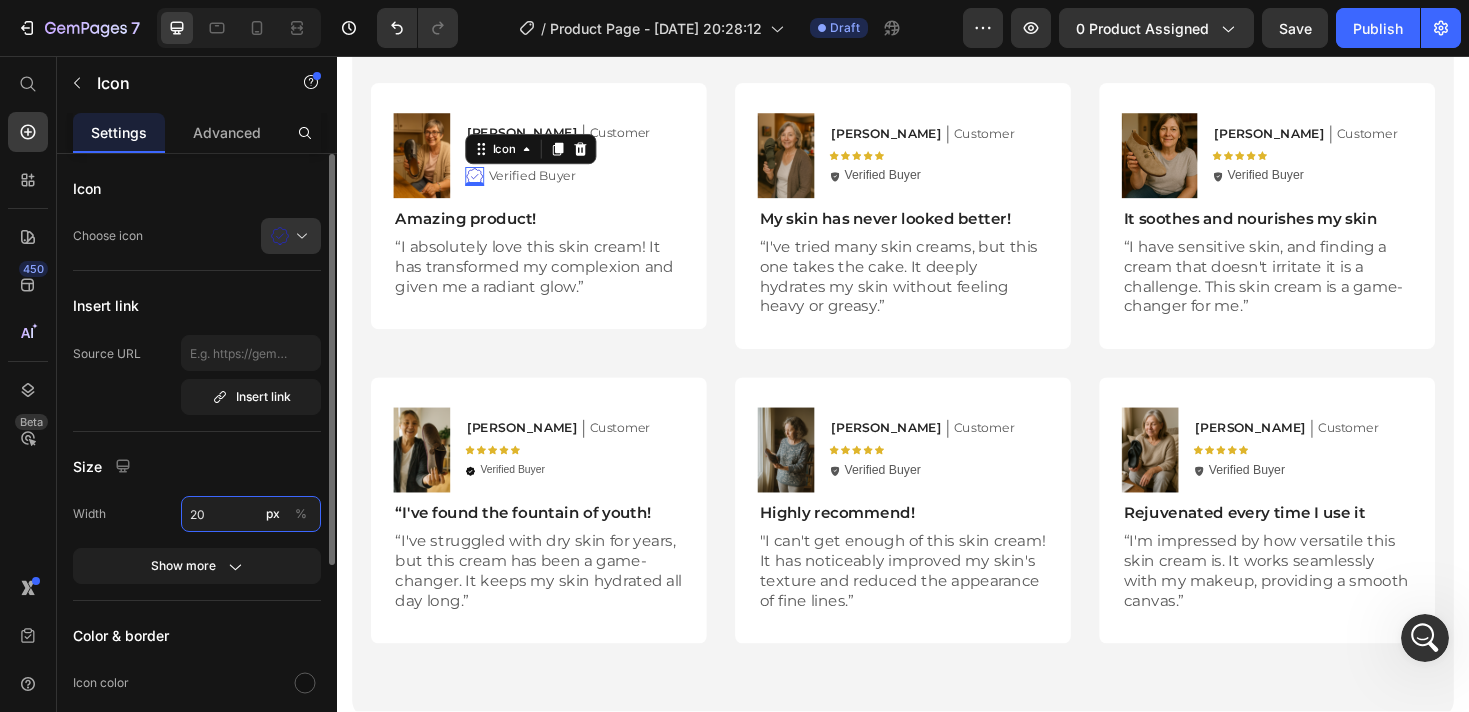 type on "2" 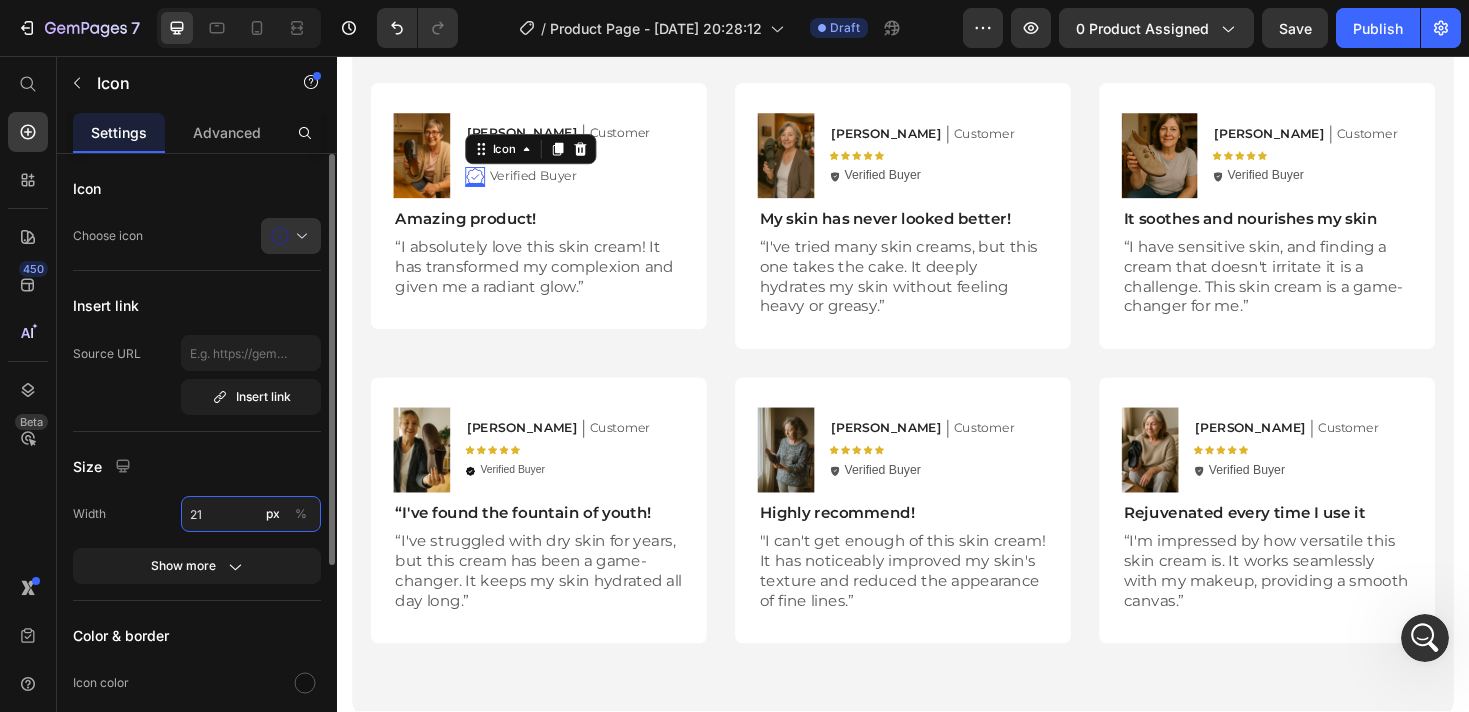 type on "2" 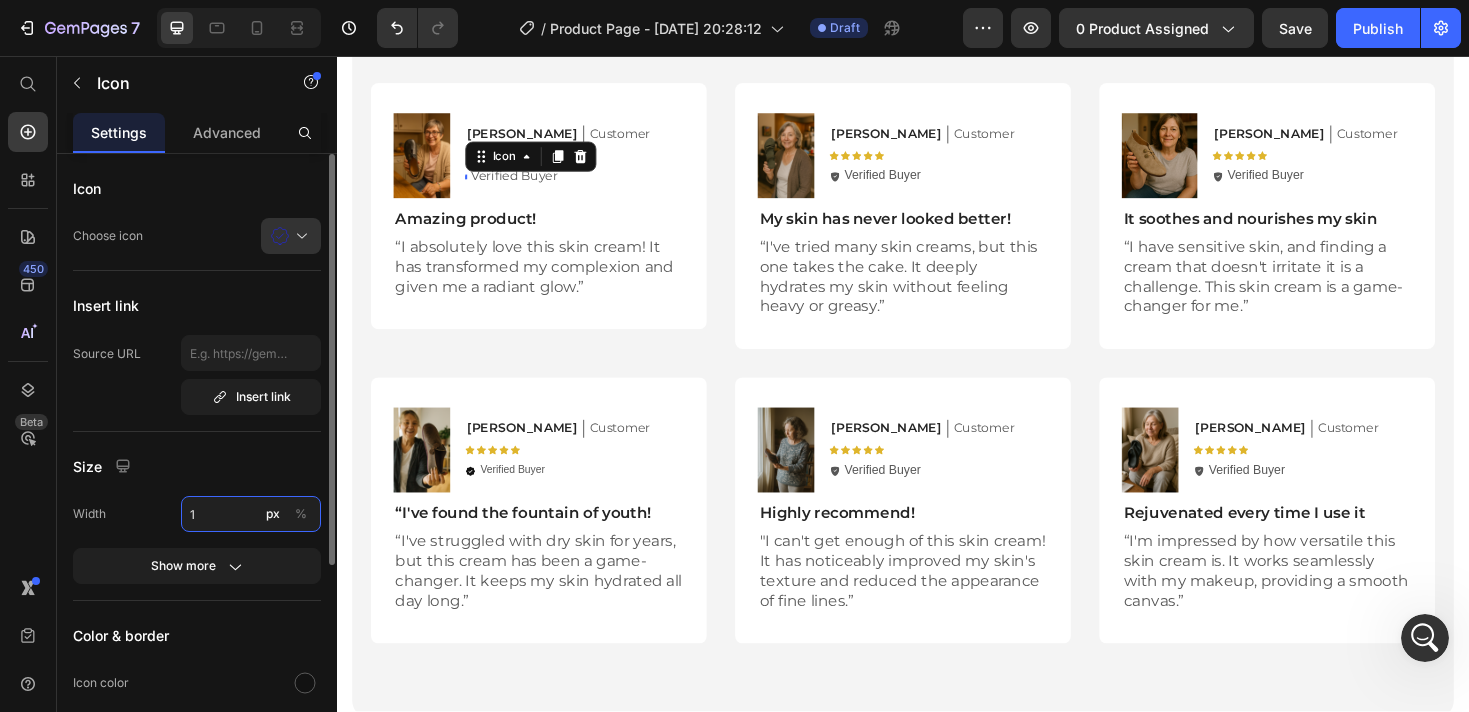 type on "15" 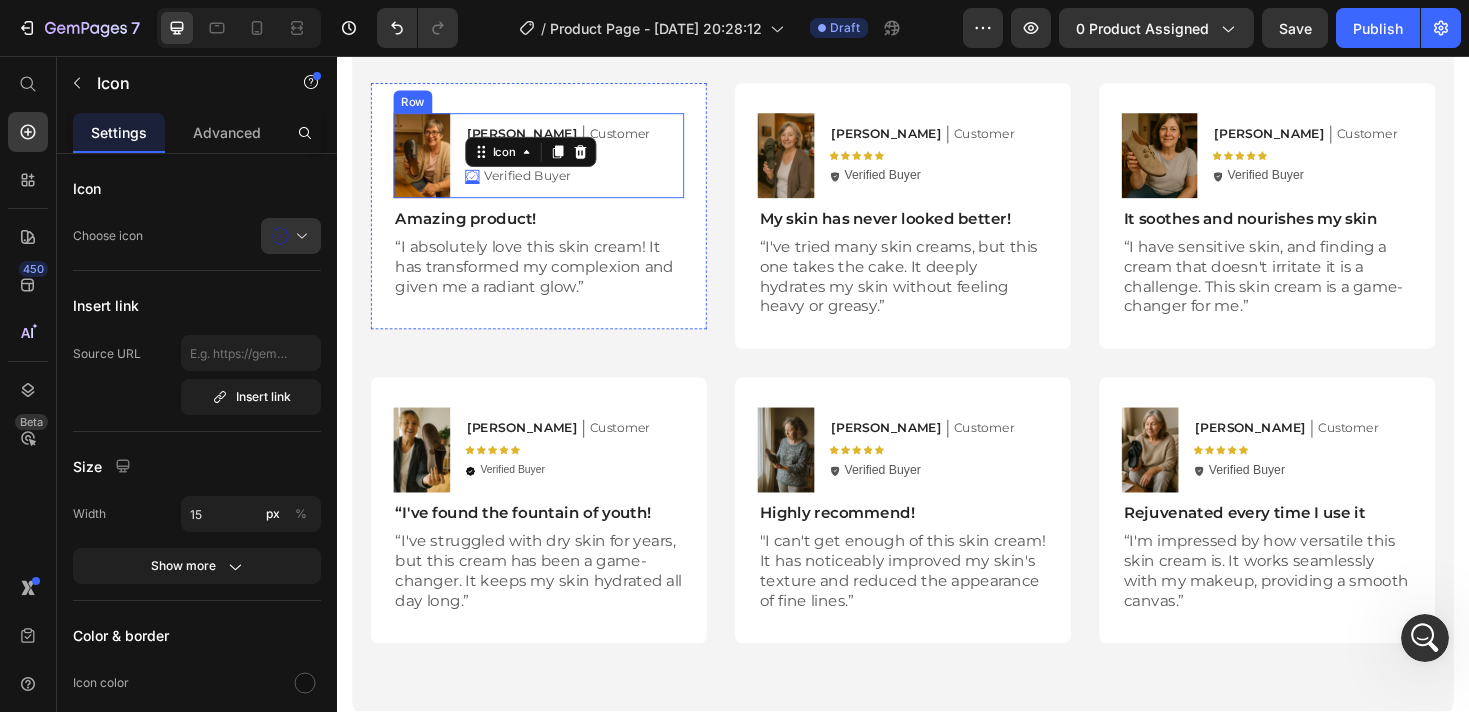 click on "Emily Text Block Customer  Text Block Row Icon Icon Icon Icon Icon Icon List Icon   0 Verified Buyer Text Block Row" at bounding box center [589, 162] 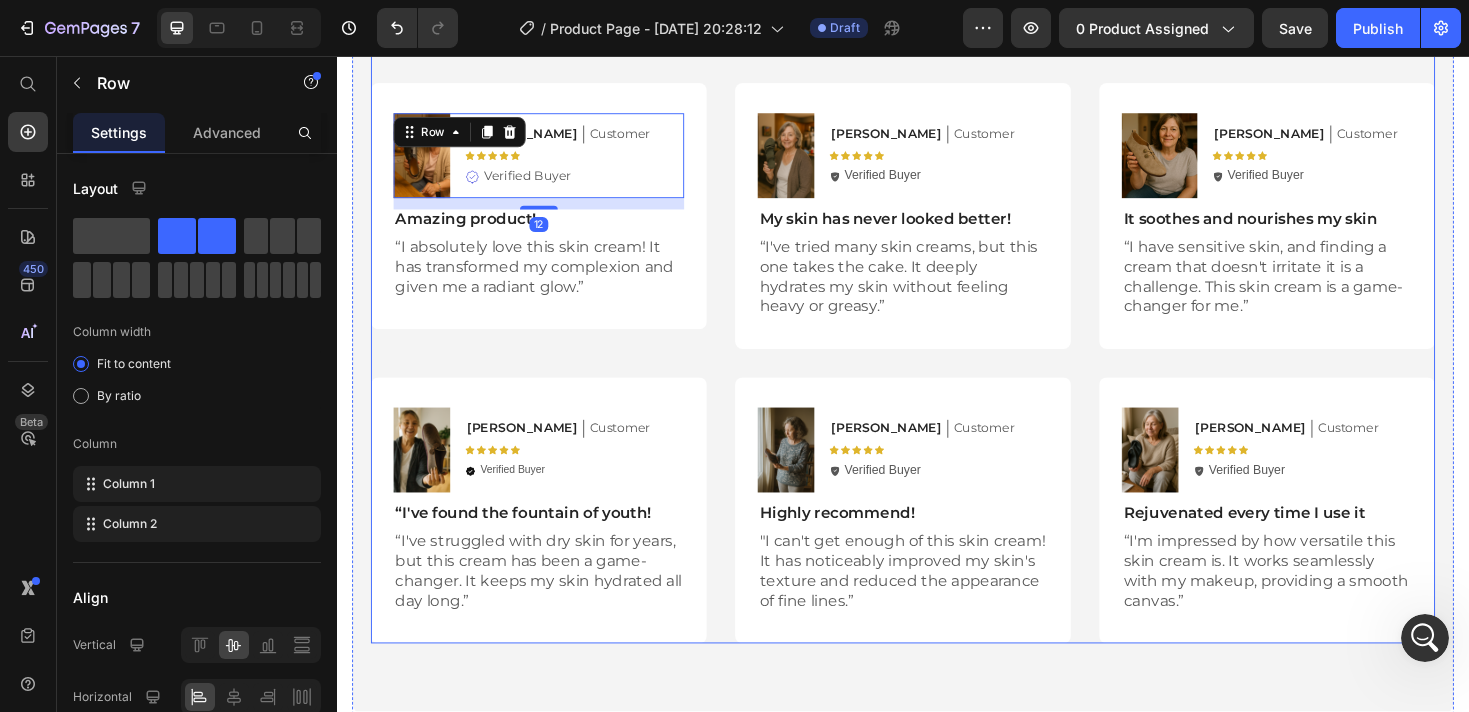 click on "Hear from Our Customers Heading Icon Icon Icon Icon Icon Icon List 30,000+ Customers Who Love Us Text Block Row Image Emily Text Block Customer  Text Block Row Icon Icon Icon Icon Icon Icon List Icon Verified Buyer Text Block Row Row   12 Amazing product! Text Block “I absolutely love this skin cream! It has transformed my complexion and given me a radiant glow.” Text Block Row Image Sarah Text Block Customer  Text Block Row Icon Icon Icon Icon Icon Icon List
Icon Verified Buyer Text Block Row Row My skin has never looked better! Text Block “I've tried many skin creams, but this one takes the cake. It deeply hydrates my skin without feeling heavy or greasy.” Text Block Row Image Ken K Text Block Customer  Text Block Row Icon Icon Icon Icon Icon Icon List
Icon Verified Buyer Text Block Row Row It soothes and nourishes my skin Text Block Text Block Row Row Image Michael Text Block Customer  Text Block Row Icon Icon Icon Icon Icon Icon List
Icon Row" at bounding box center (937, 325) 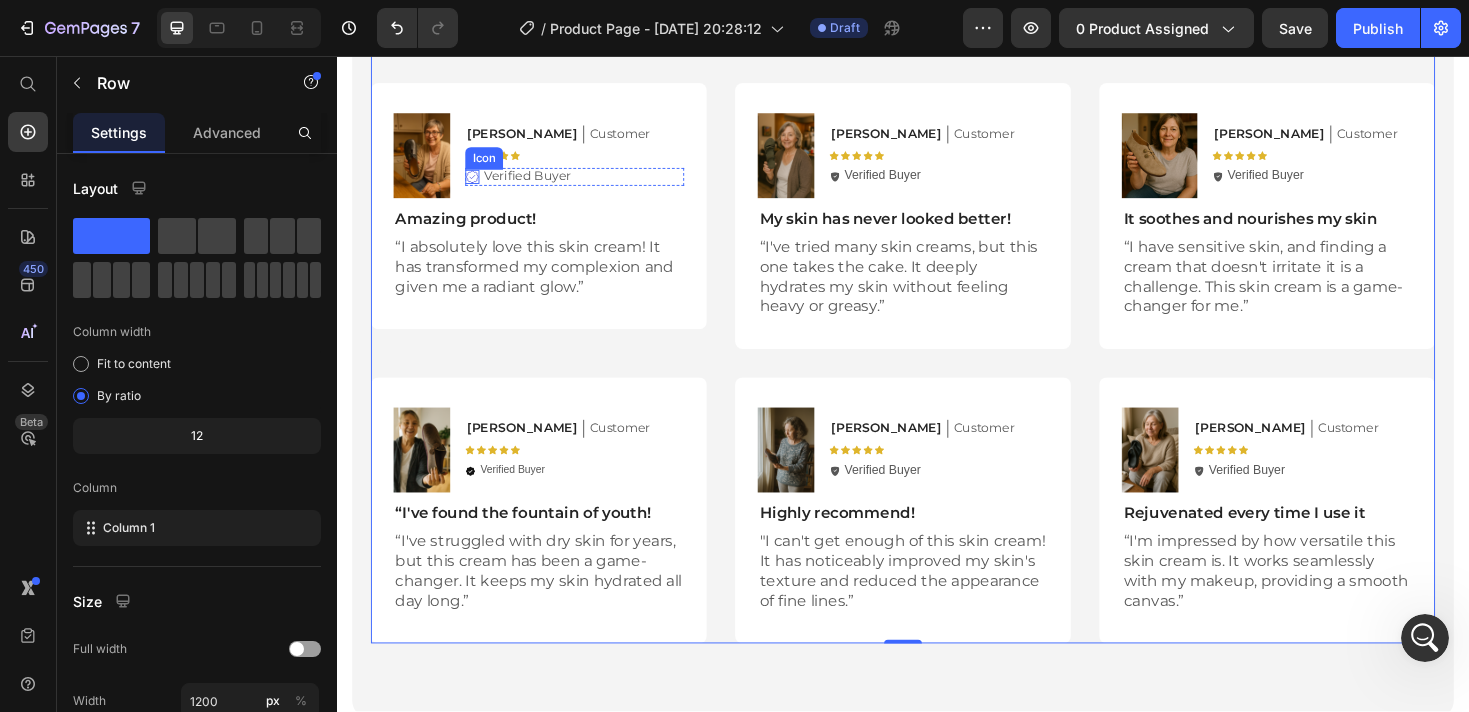 click 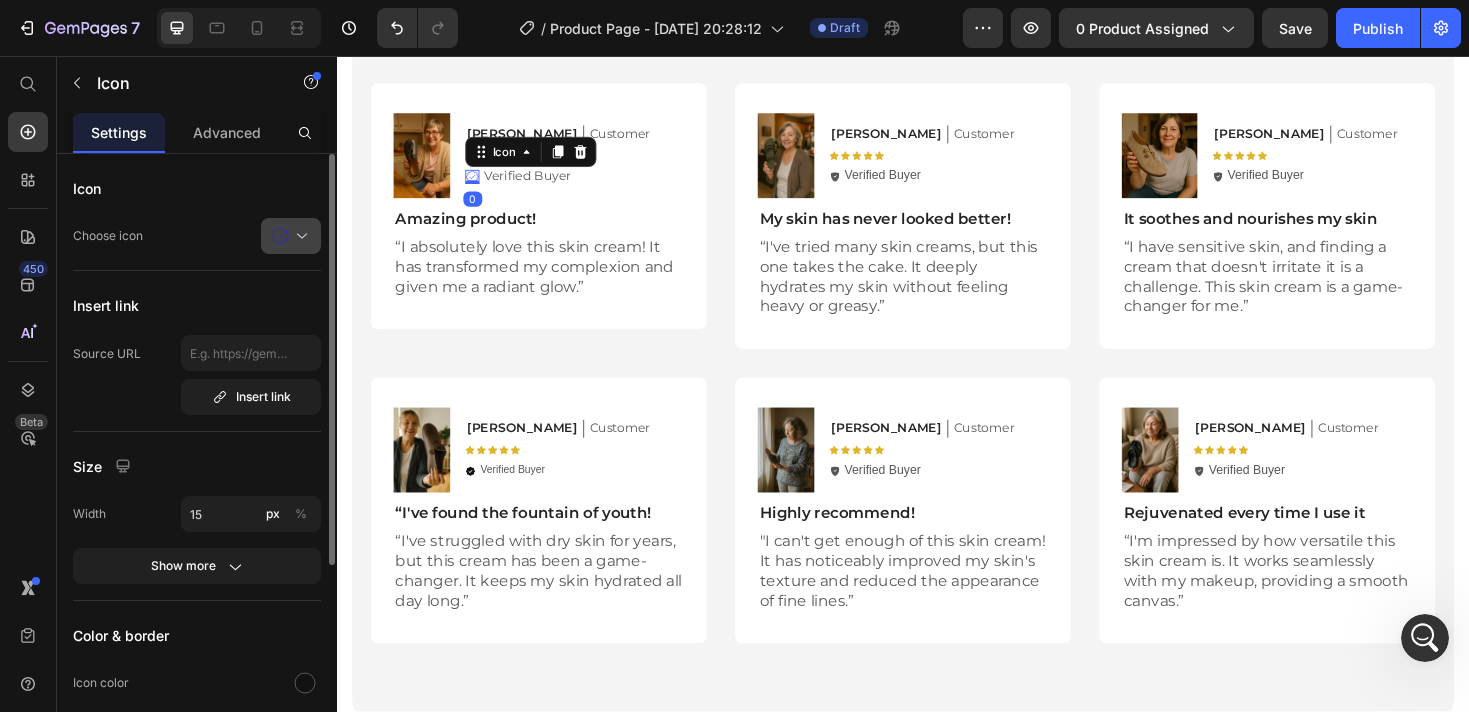 click at bounding box center (299, 236) 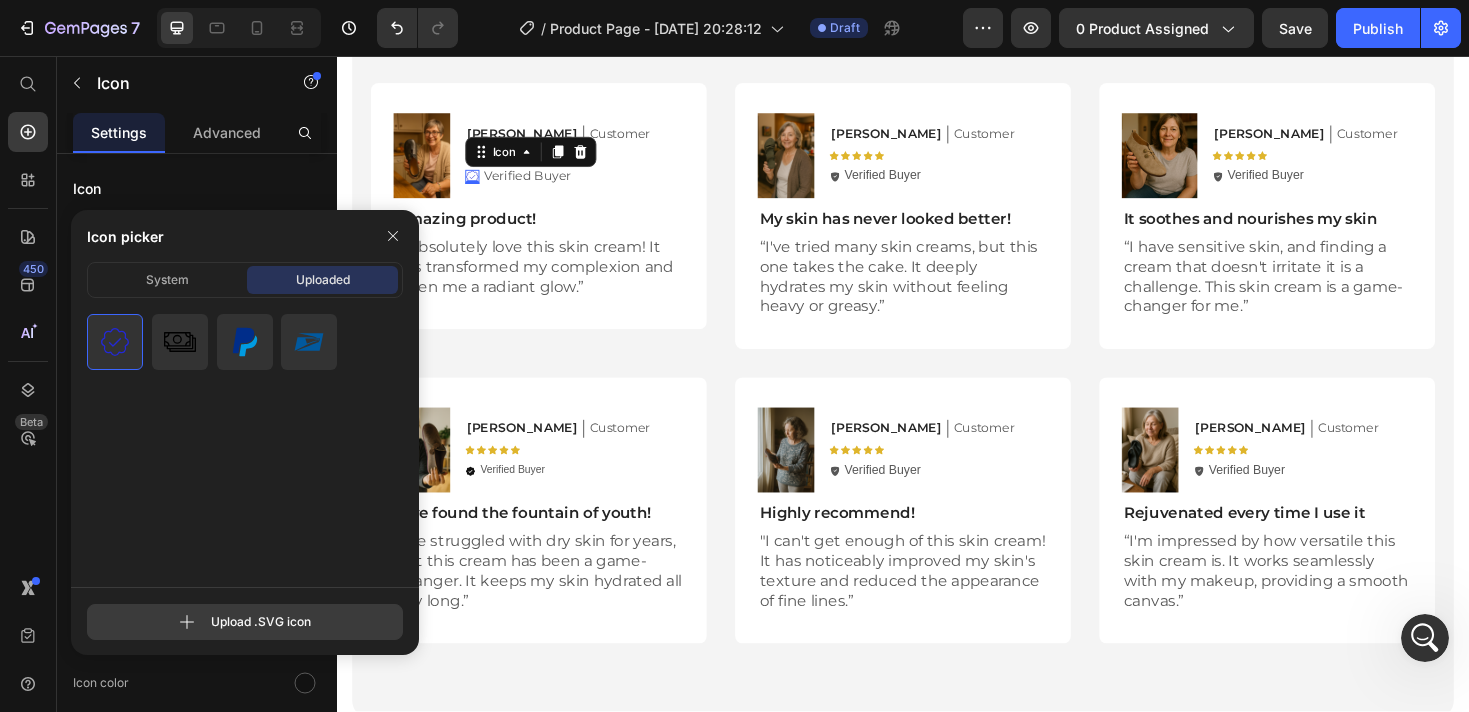 click 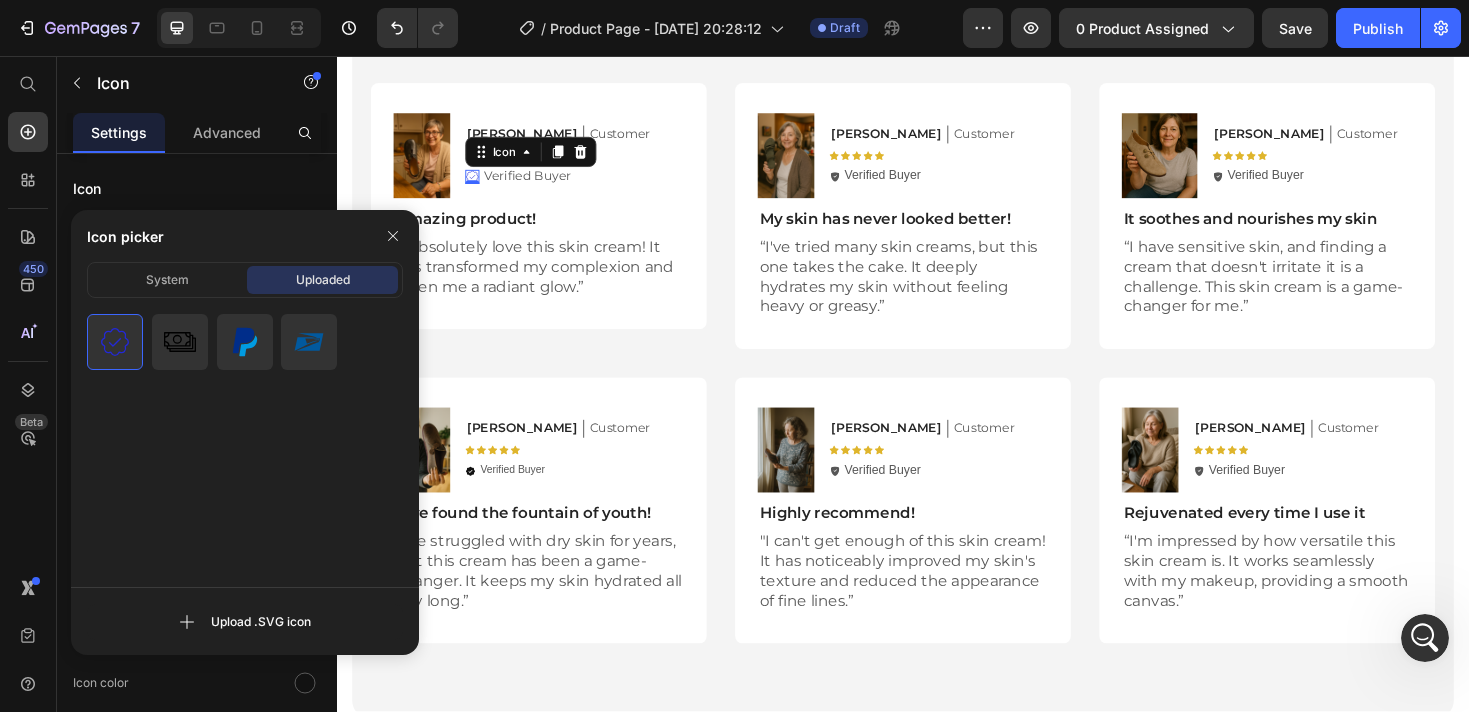 type on "C:\fakepath\9554694_store_verified_shopping_ecommerce_cart_icon.svg" 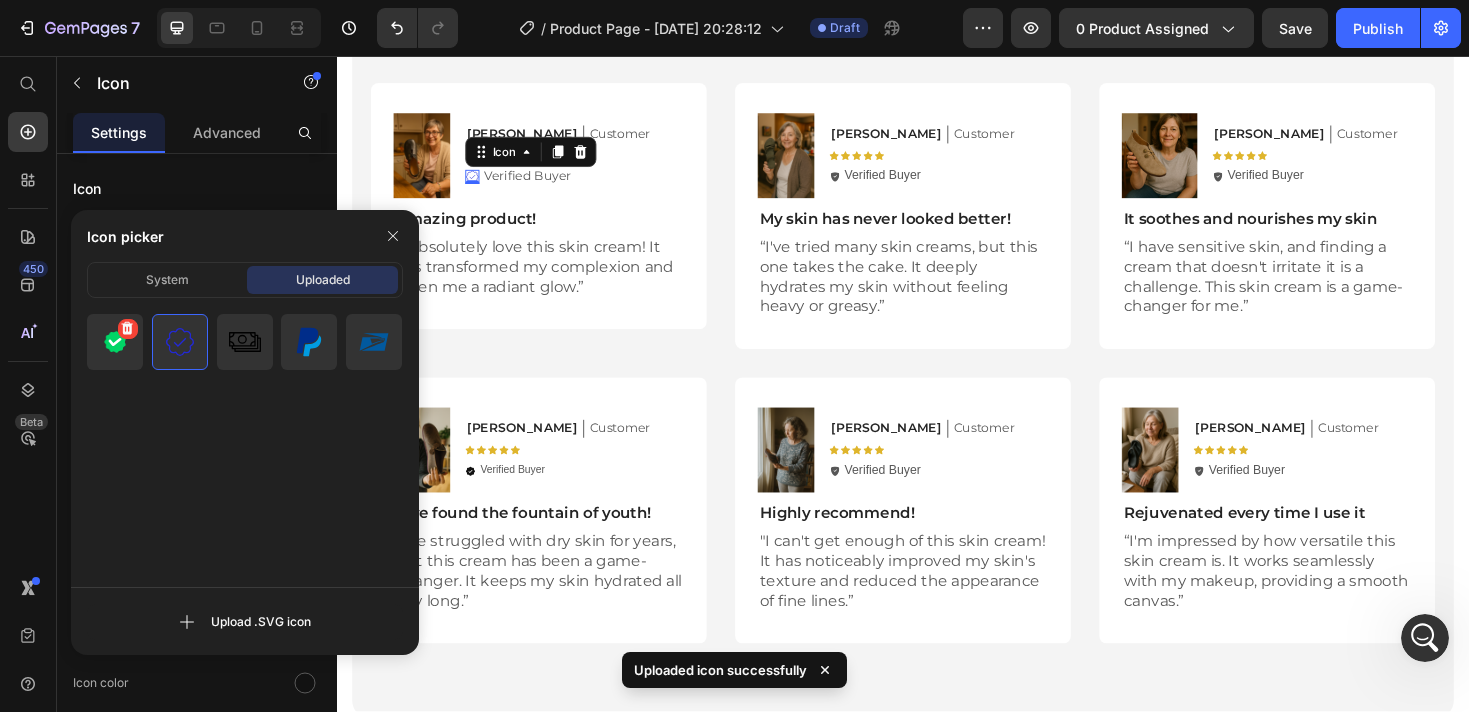 click at bounding box center [115, 342] 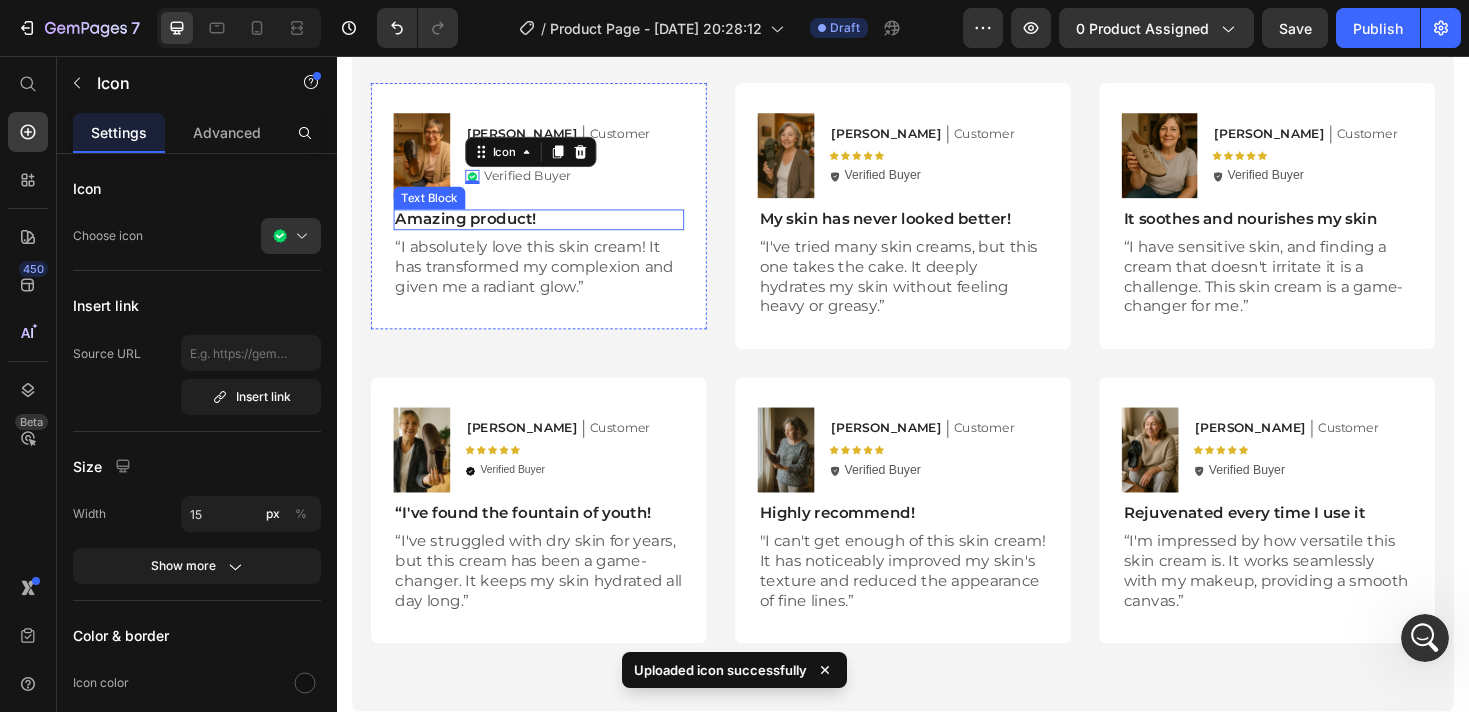 click on "Image Emily Text Block Customer  Text Block Row Icon Icon Icon Icon Icon Icon List
.id574847239155876903 .st0{fill:#00D566;}
.id574847239155876903 .st1{opacity:0.15;}
.id574847239155876903 .st2{fill:#FFFFFF;}
Icon   0 Verified Buyer Text Block Row Row Amazing product! Text Block “I absolutely love this skin cream! It has transformed my complexion and given me a radiant glow.” Text Block" at bounding box center [551, 215] 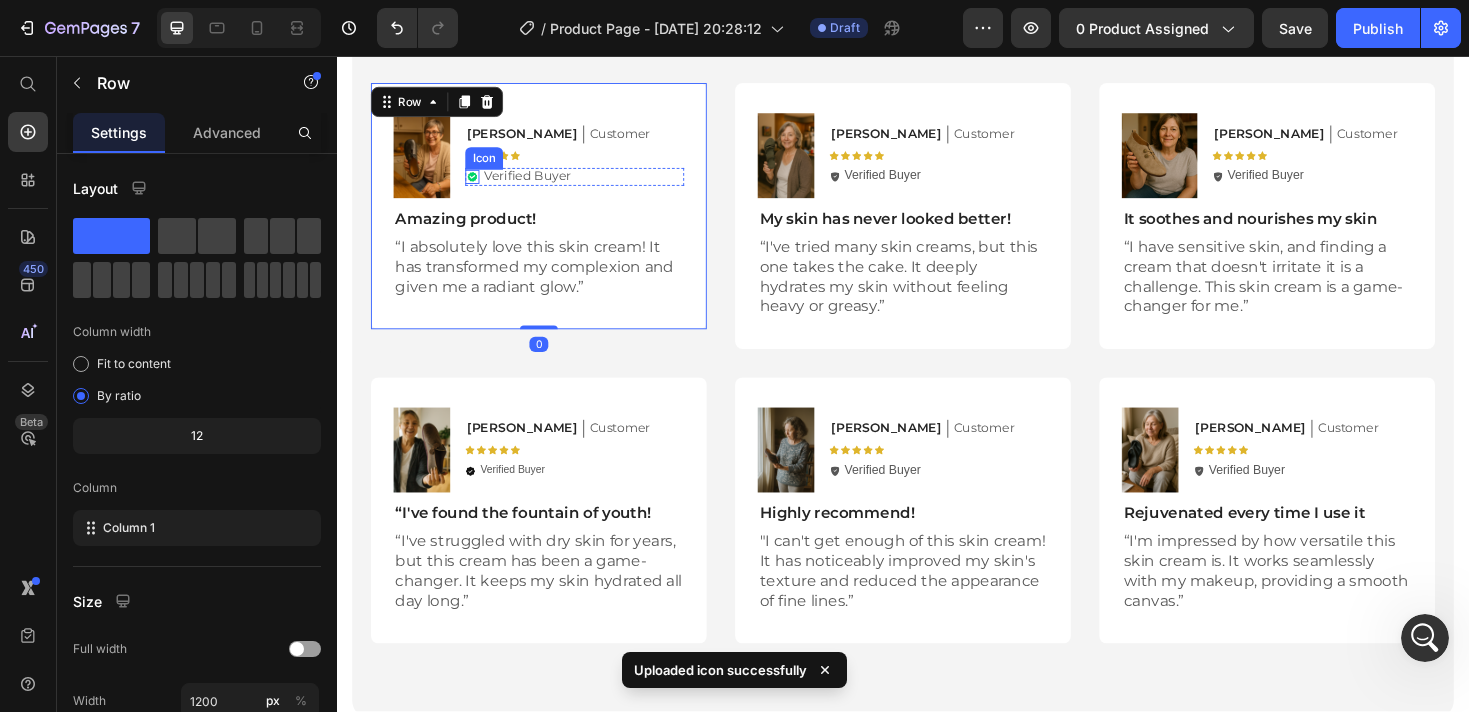 click on ".id574847239155876903 .st0{fill:#00D566;}
.id574847239155876903 .st1{opacity:0.15;}
.id574847239155876903 .st2{fill:#FFFFFF;}" 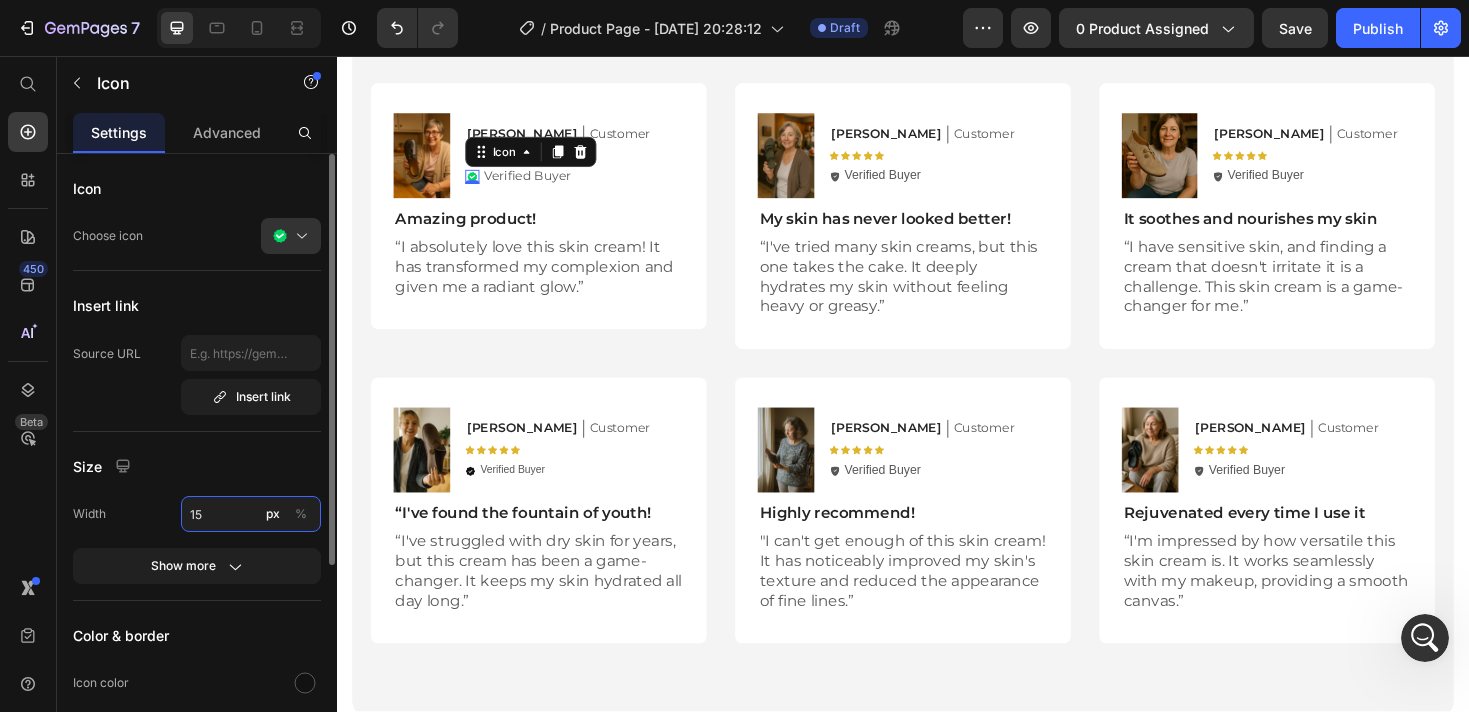 click on "15" at bounding box center (251, 514) 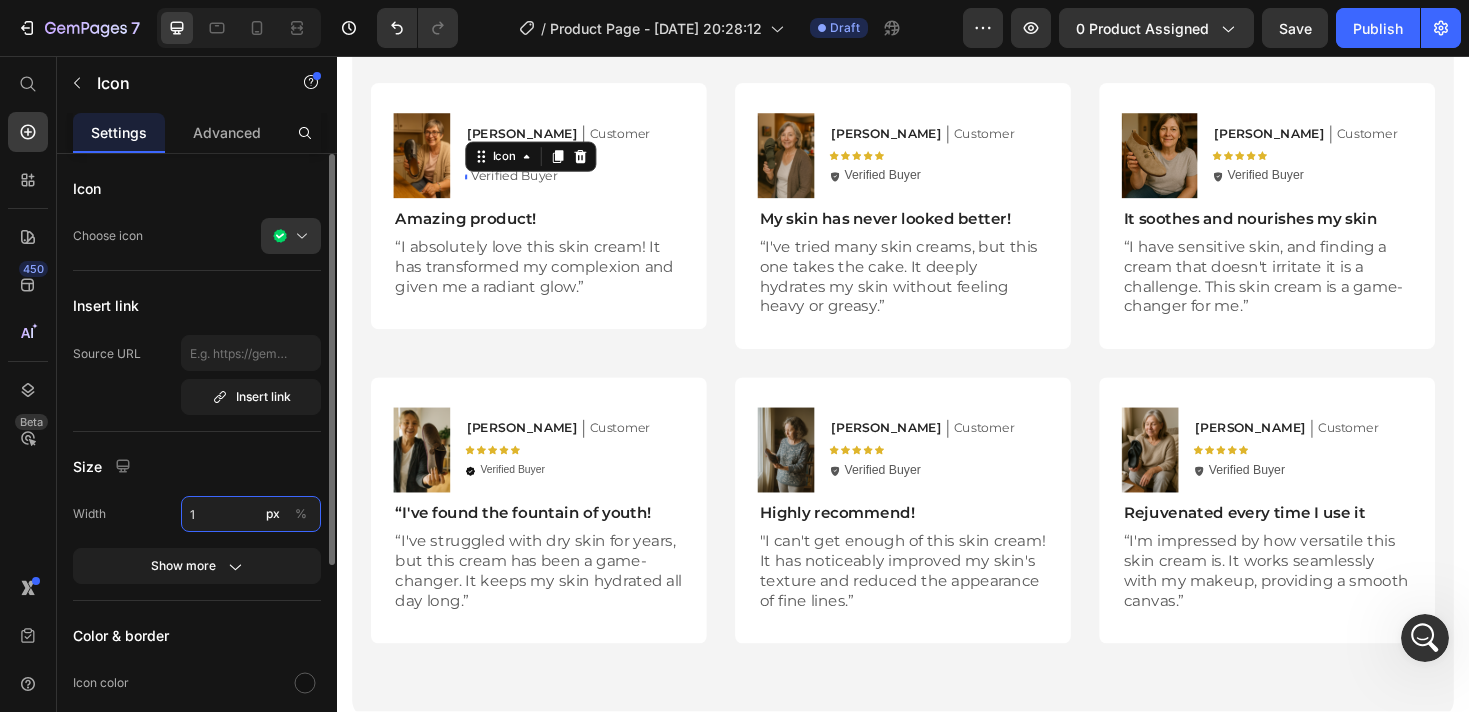 type on "15" 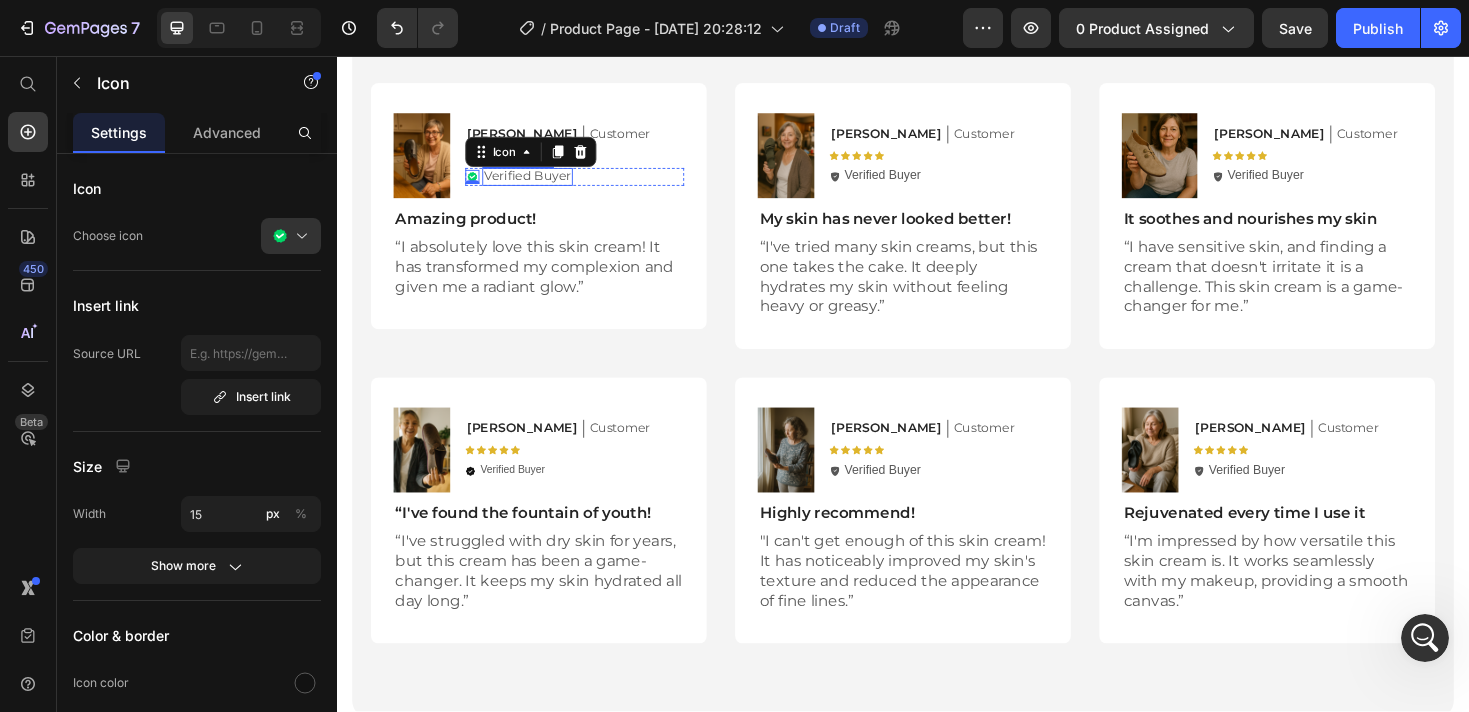 click on "Verified Buyer" at bounding box center (539, 183) 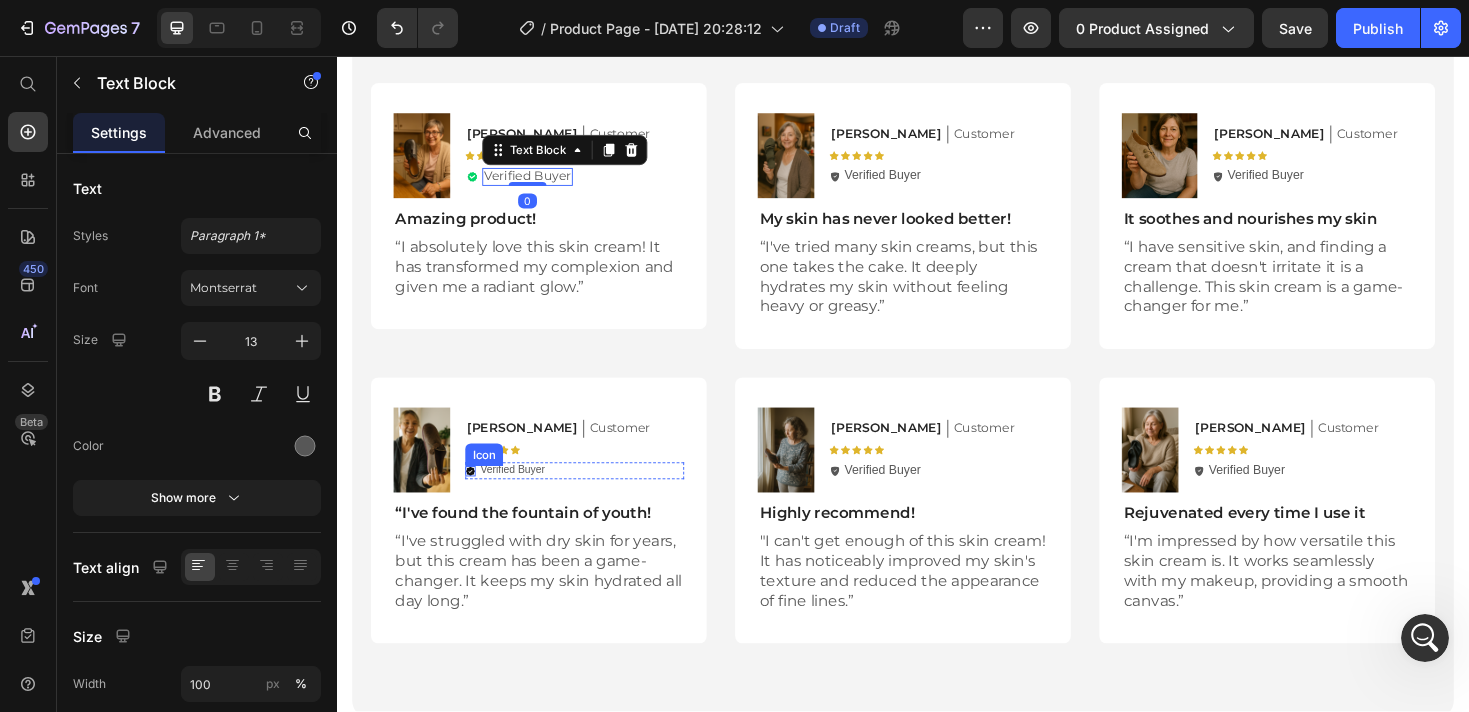 click 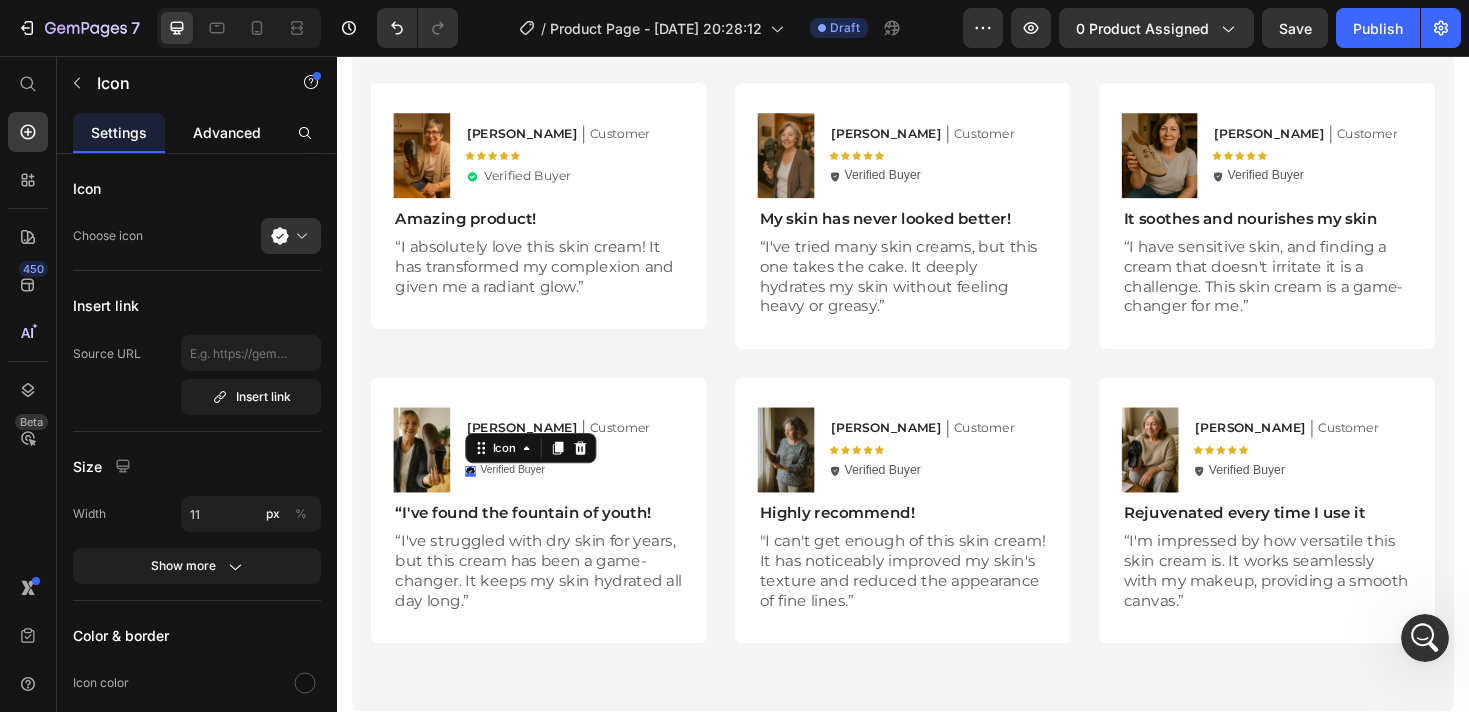 click on "Advanced" at bounding box center (227, 132) 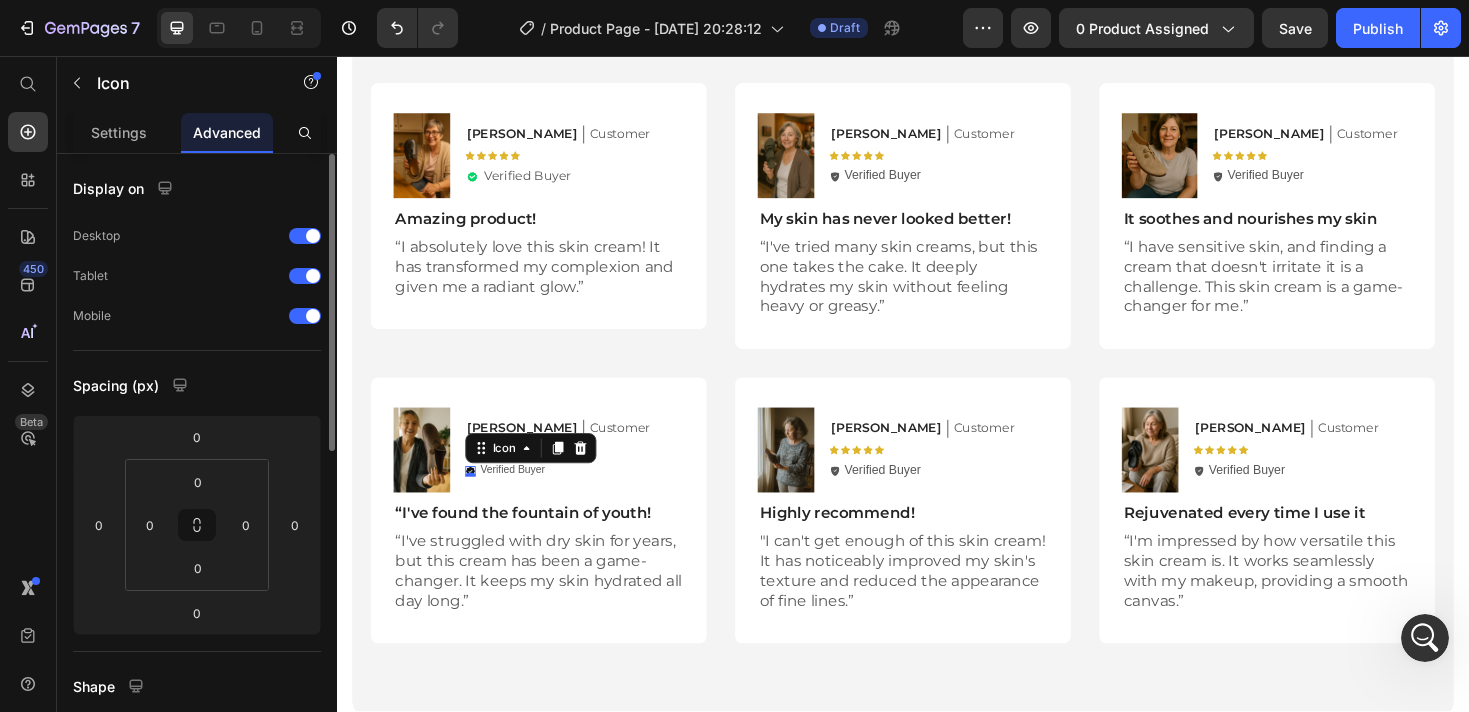 click on "Settings" 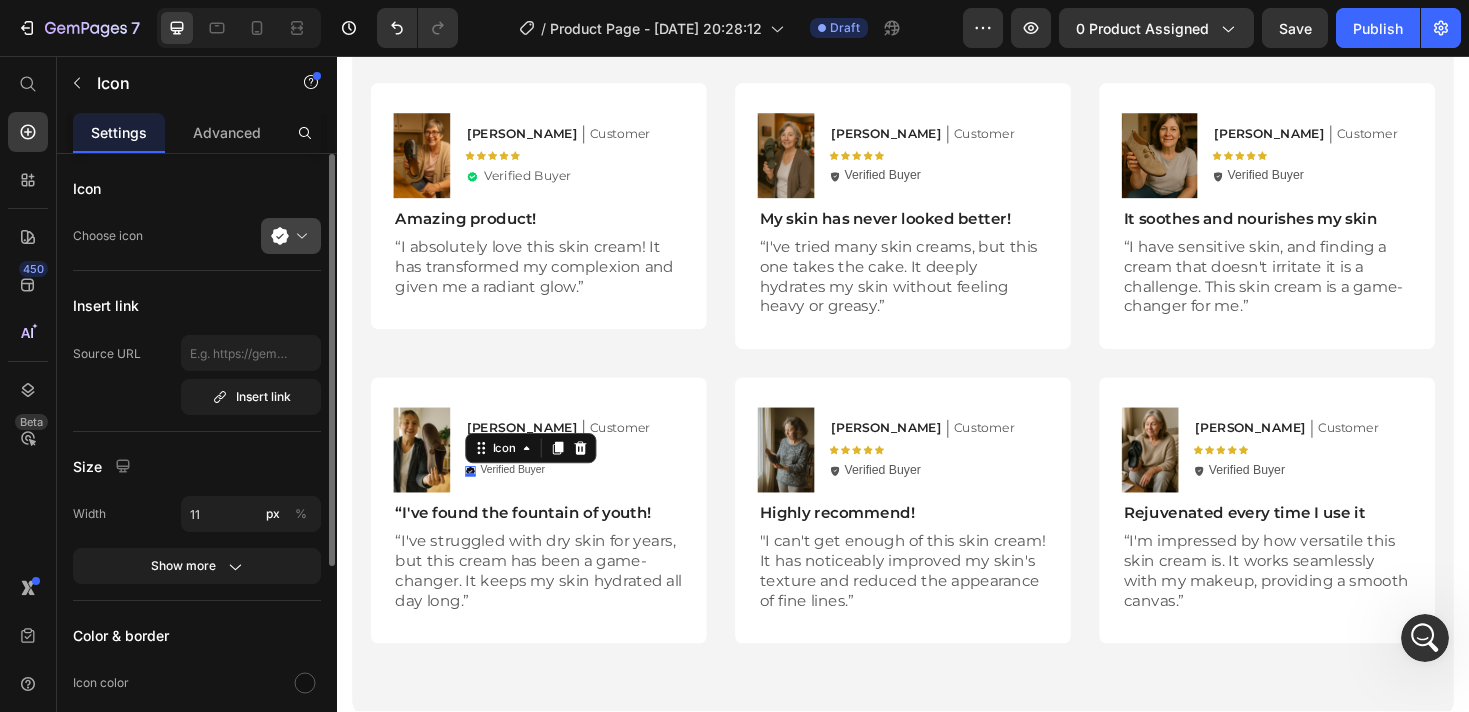 click at bounding box center [299, 236] 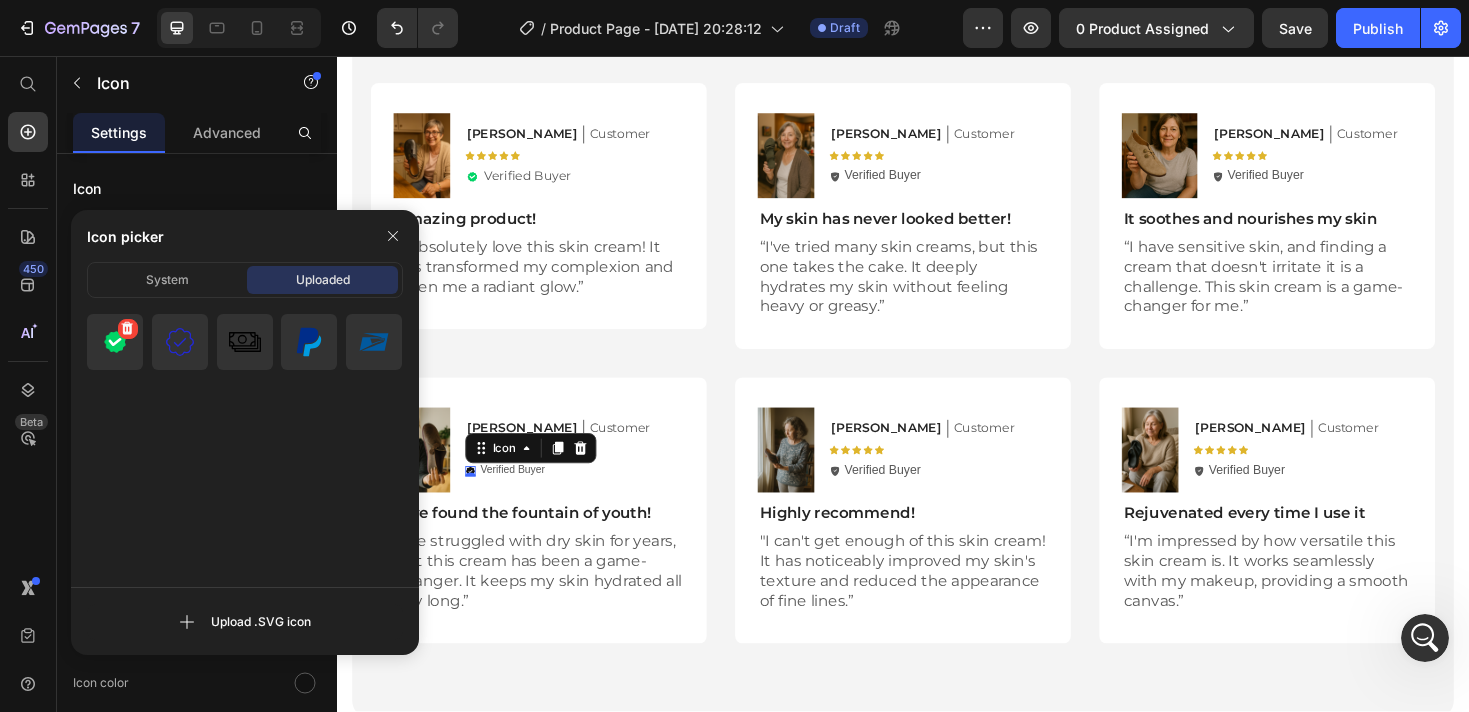 click at bounding box center (115, 342) 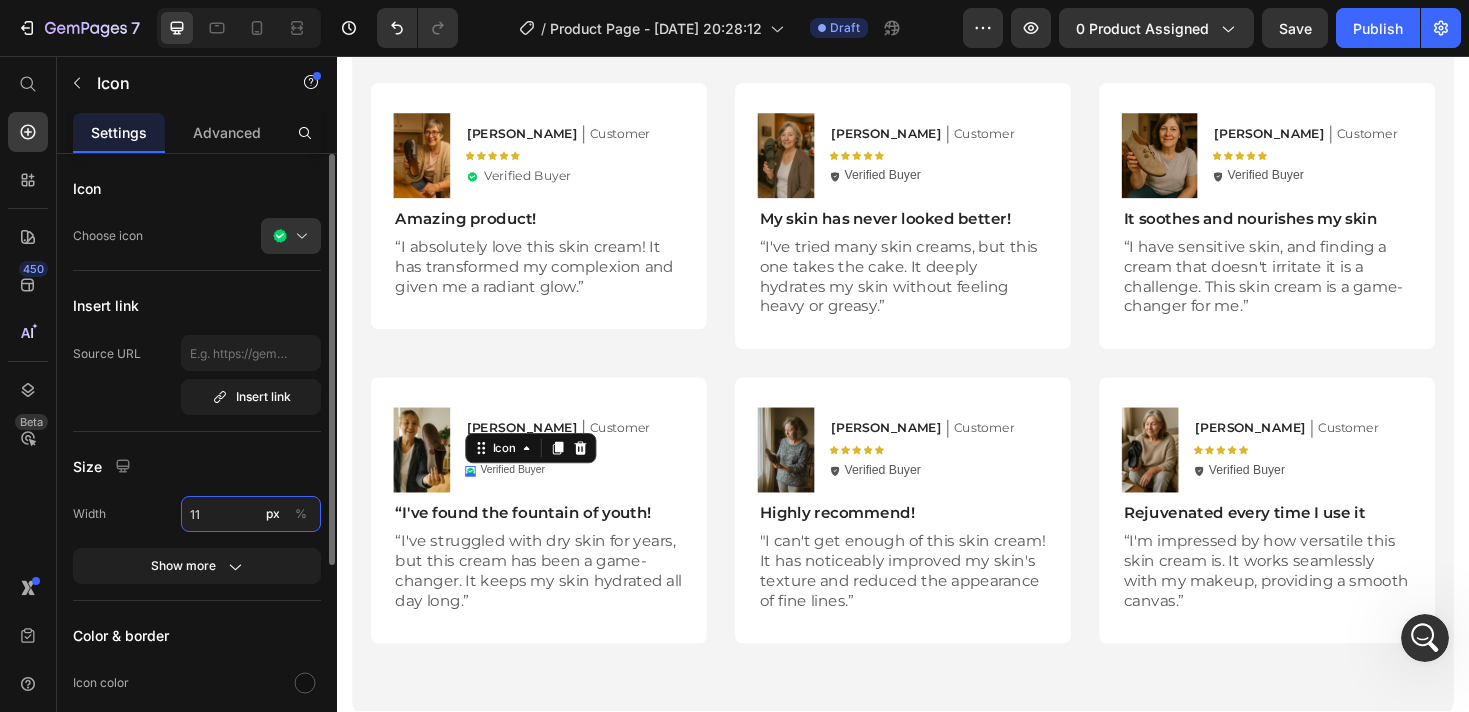 click on "11" at bounding box center [251, 514] 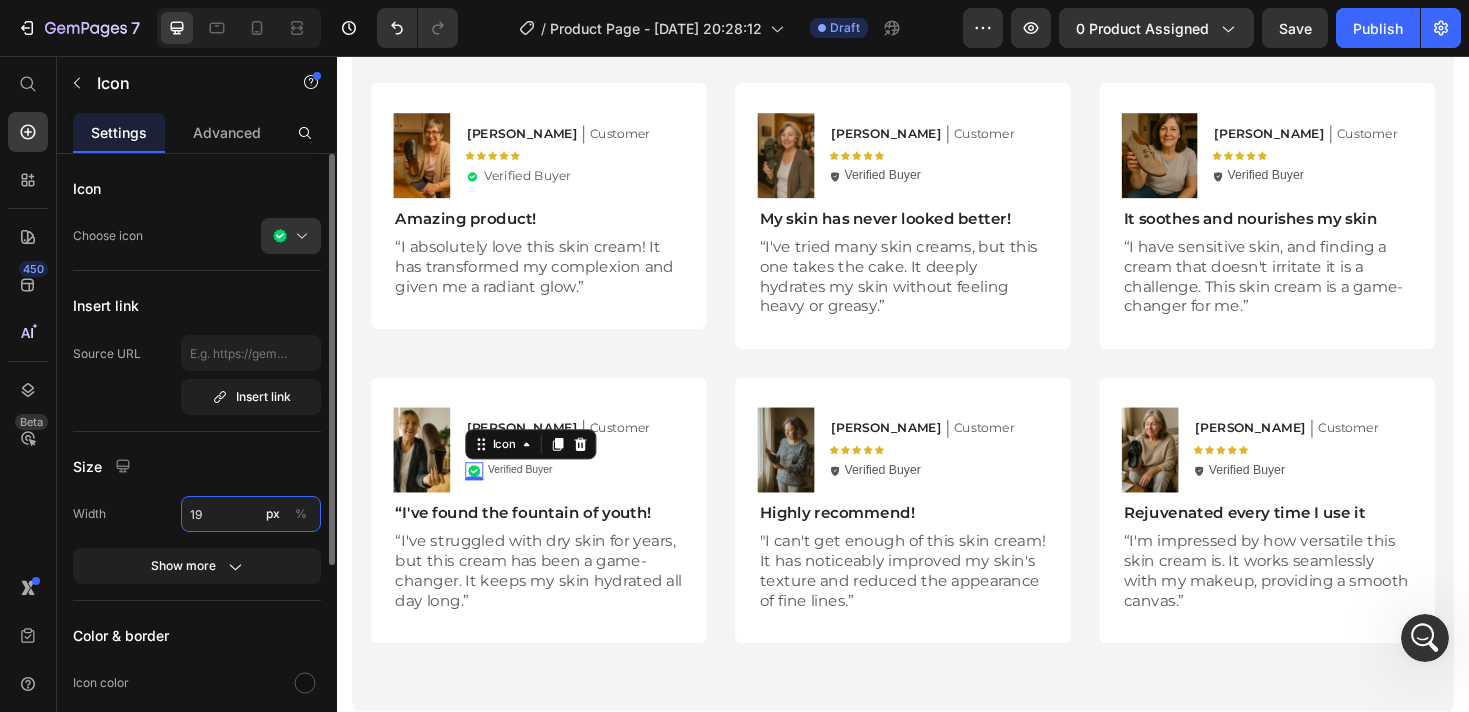 type on "1" 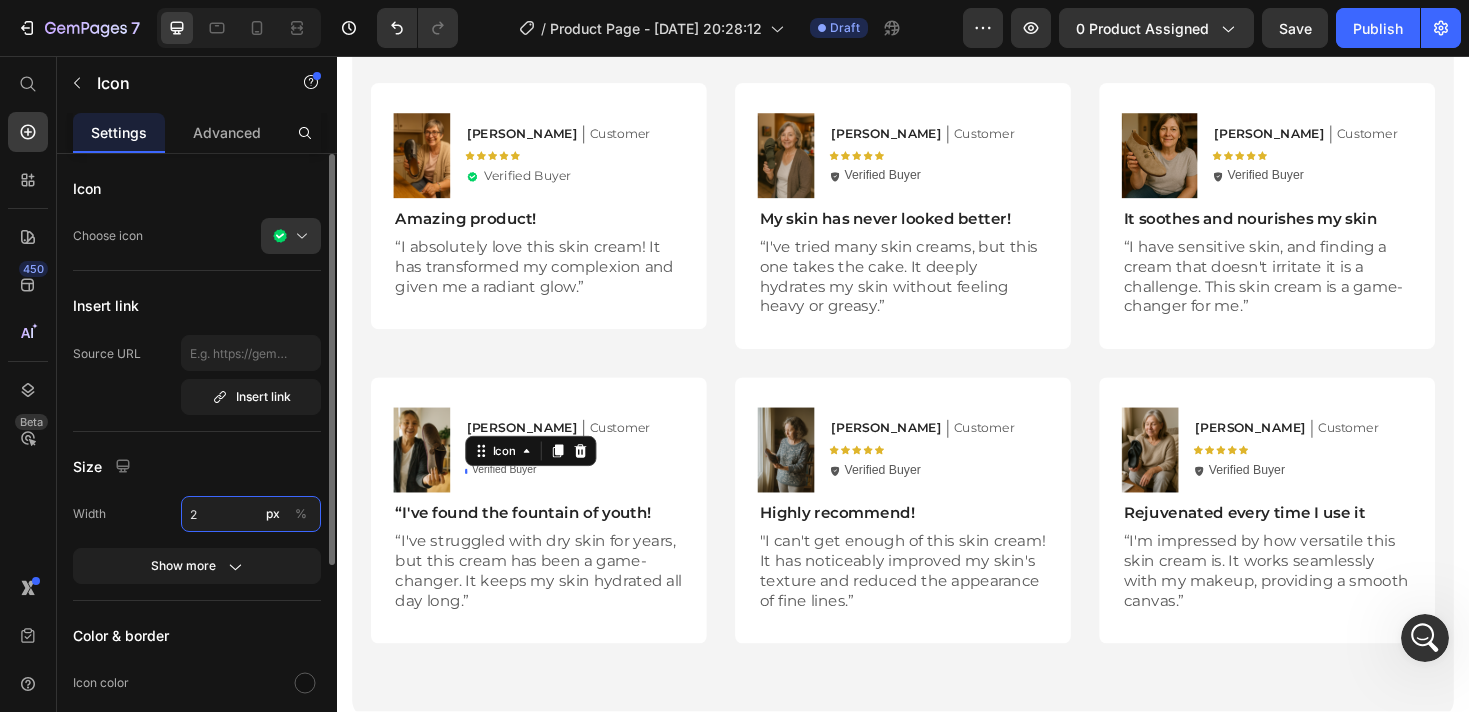 type on "20" 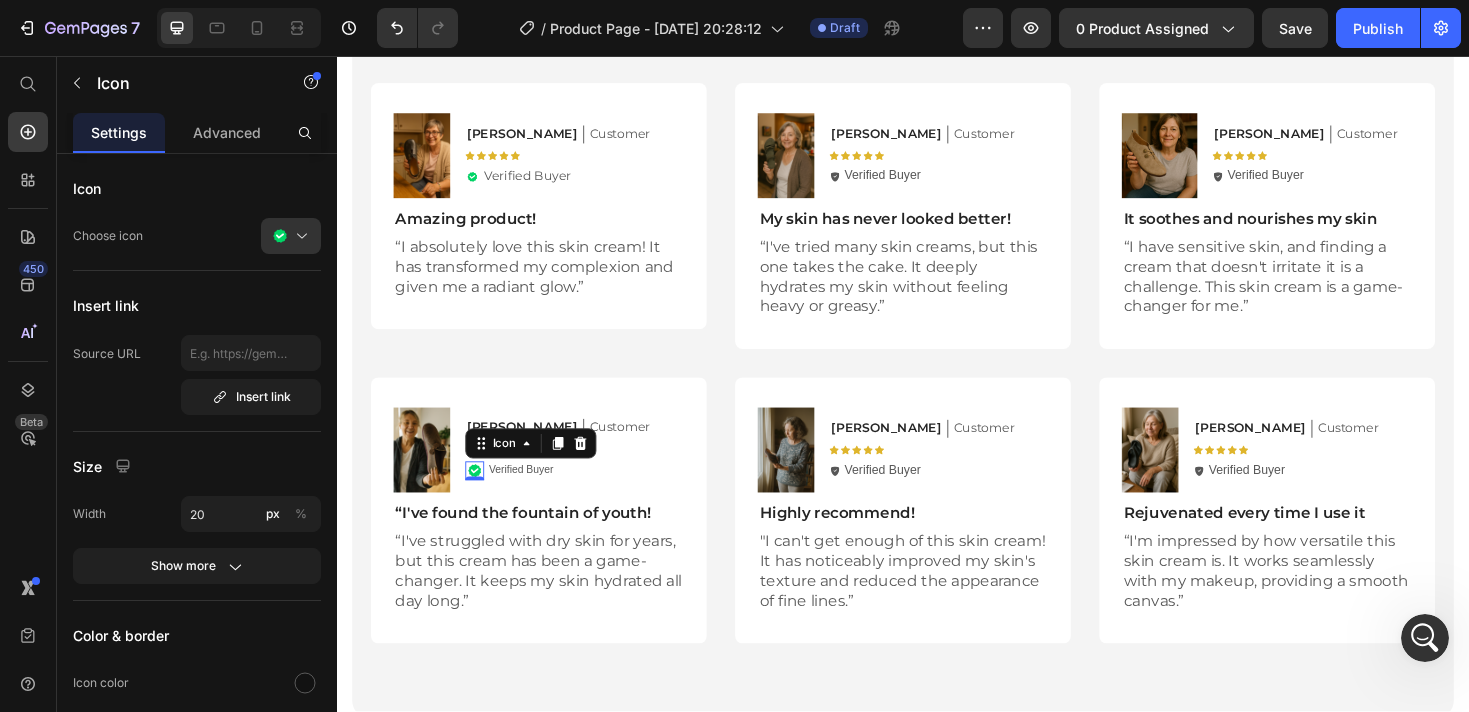 click on "“I've found the fountain of youth!" at bounding box center [551, 541] 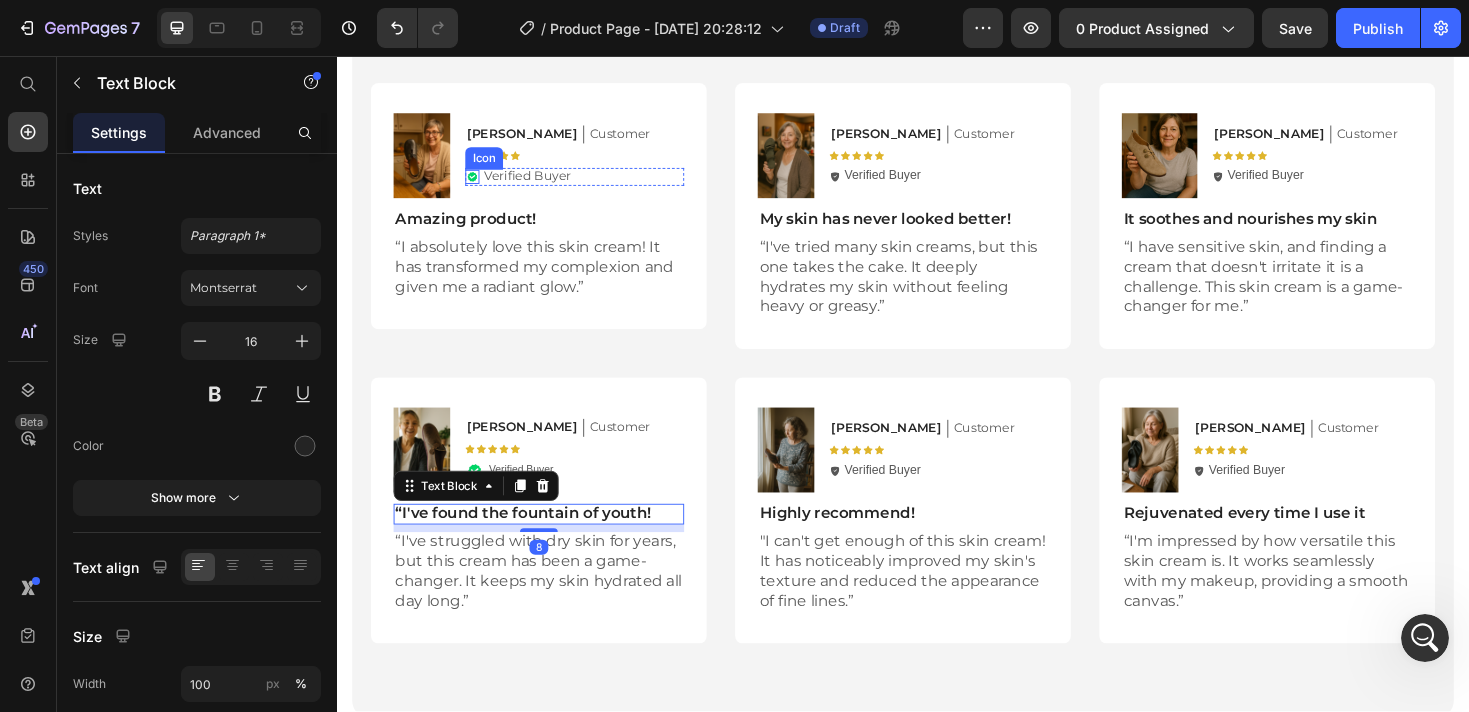click 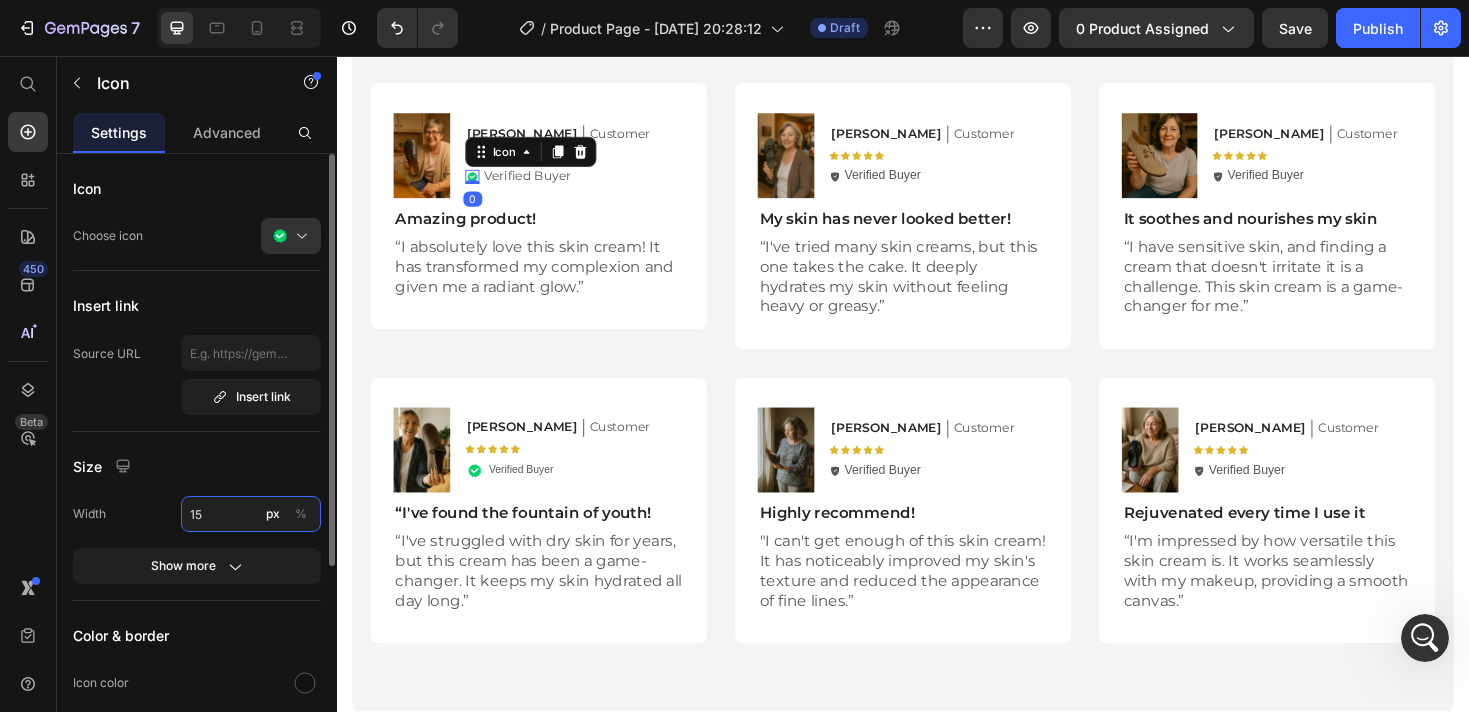 click on "15" at bounding box center [251, 514] 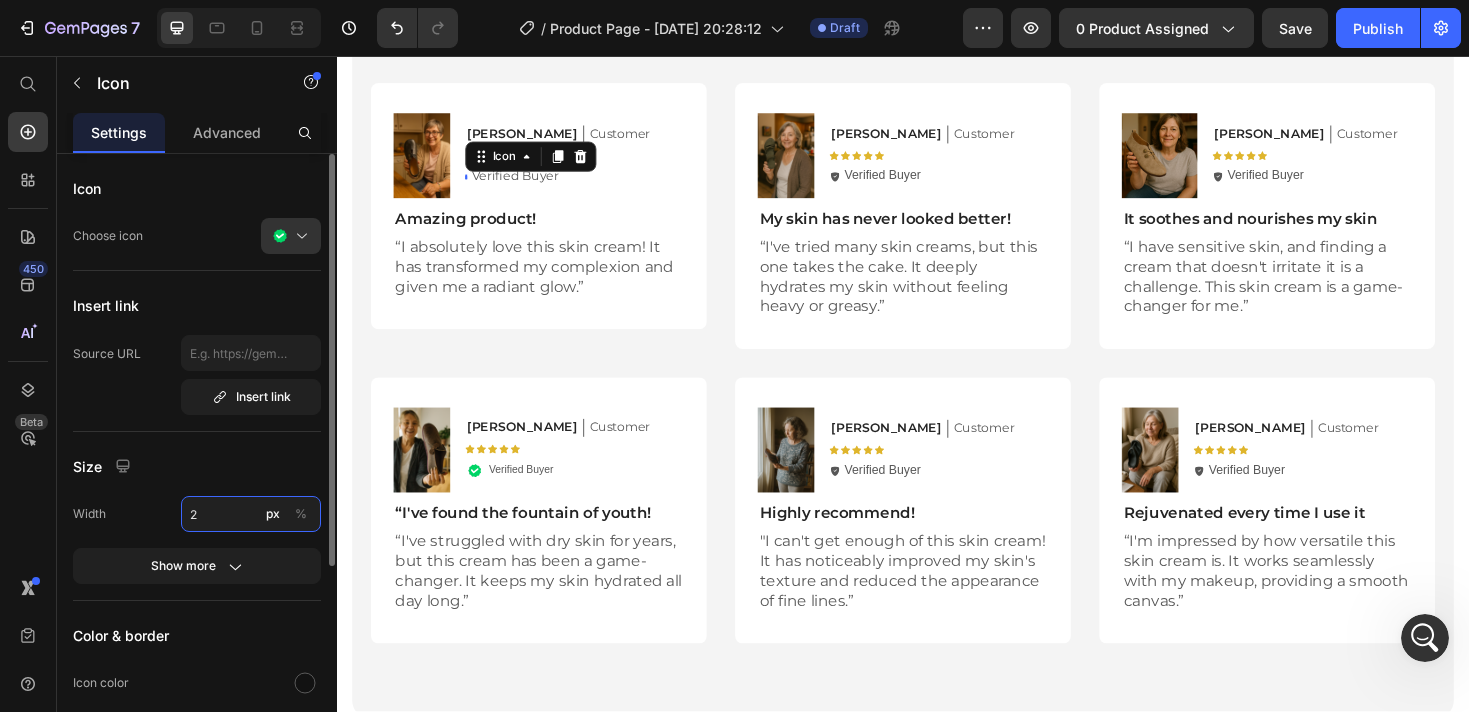 type on "20" 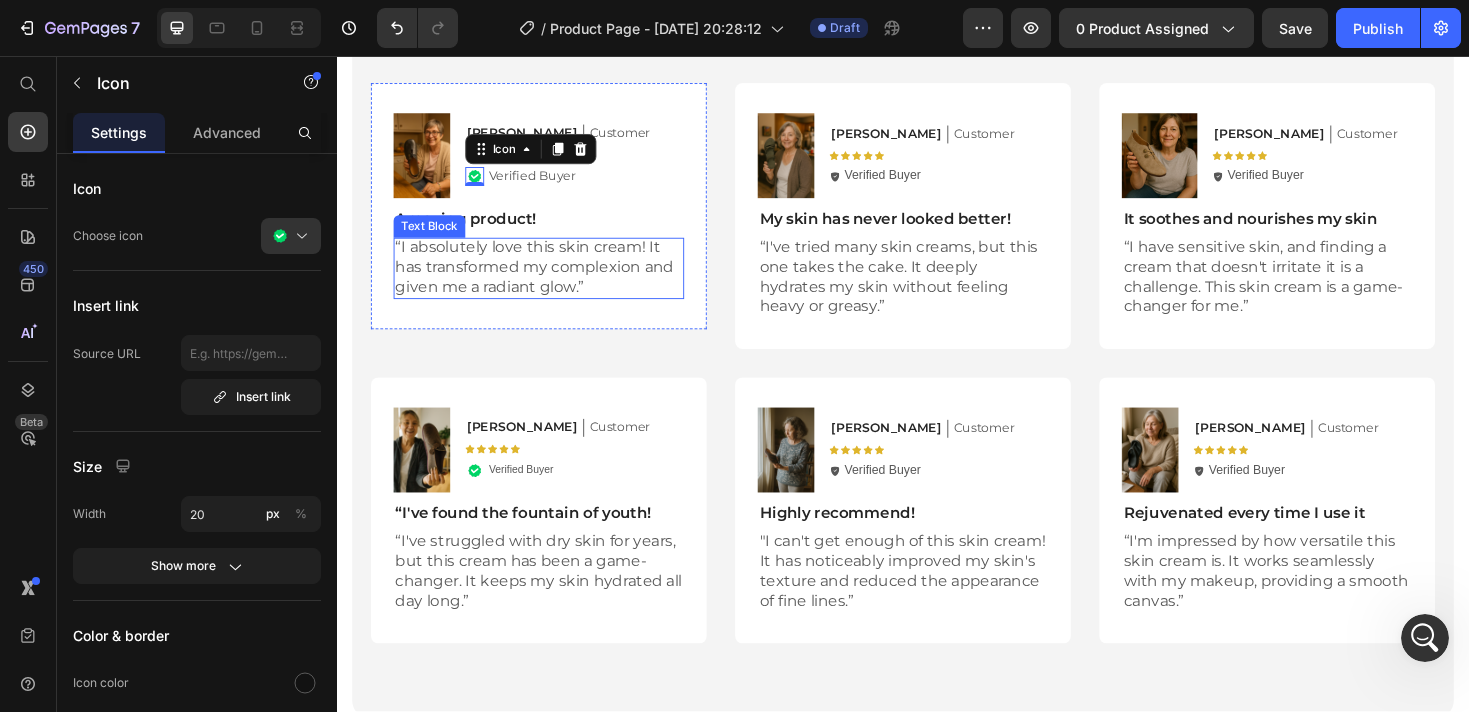 click on "“I absolutely love this skin cream! It has transformed my complexion and given me a radiant glow.”" at bounding box center [551, 280] 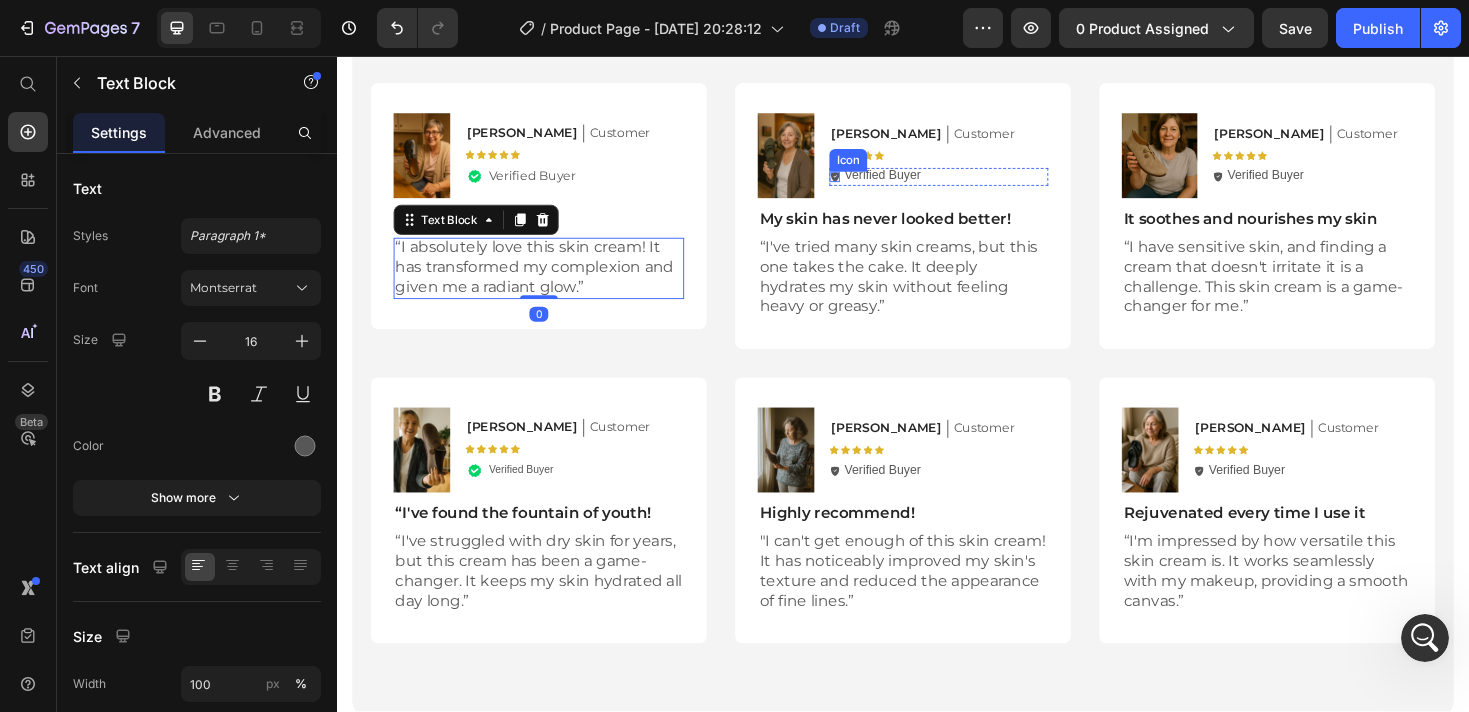click 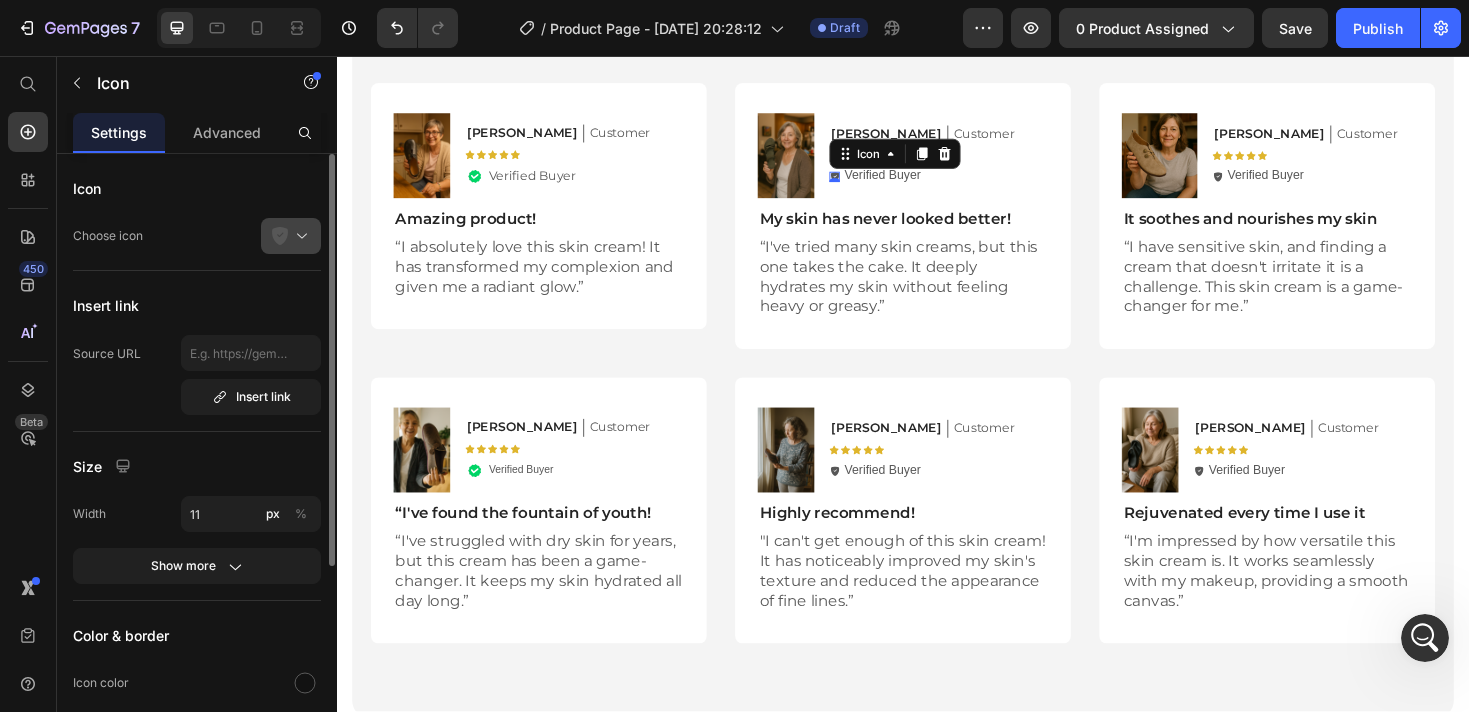 click at bounding box center [299, 236] 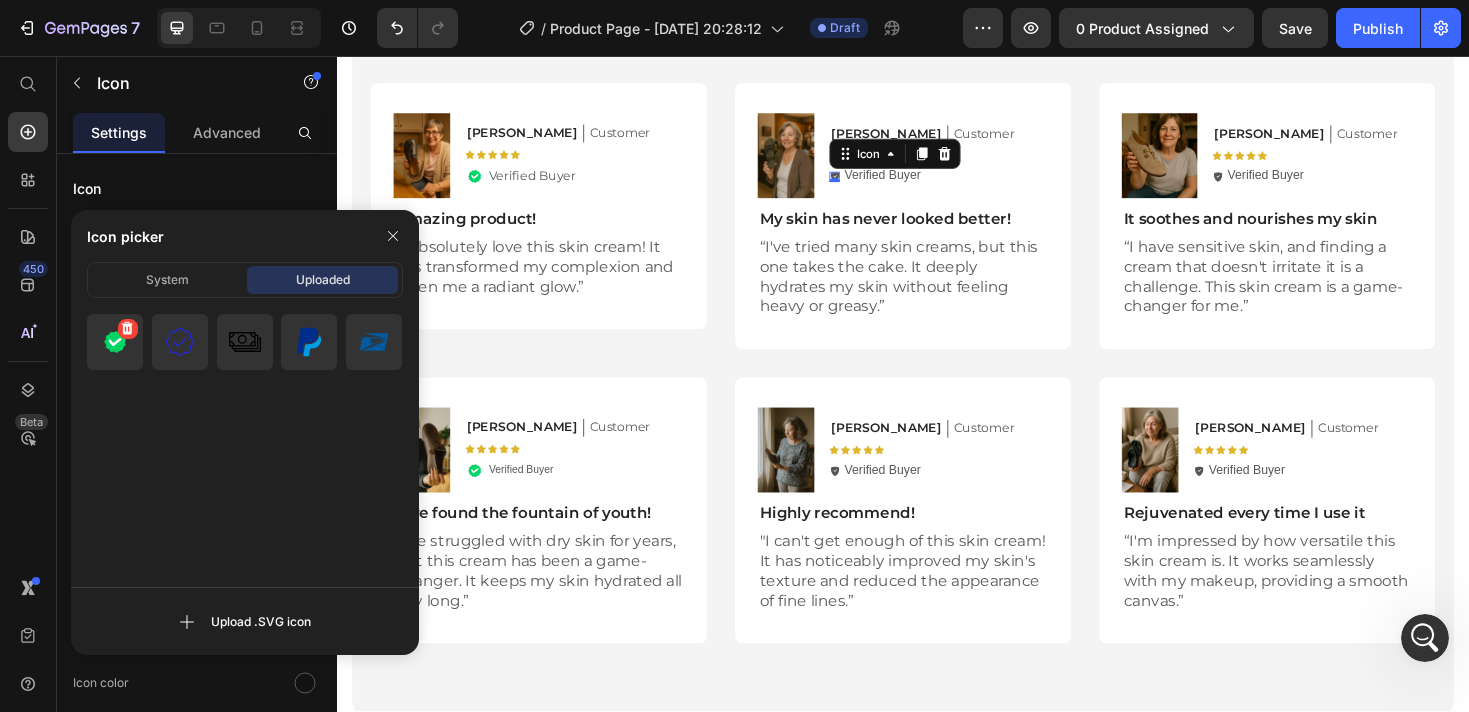 click at bounding box center (115, 342) 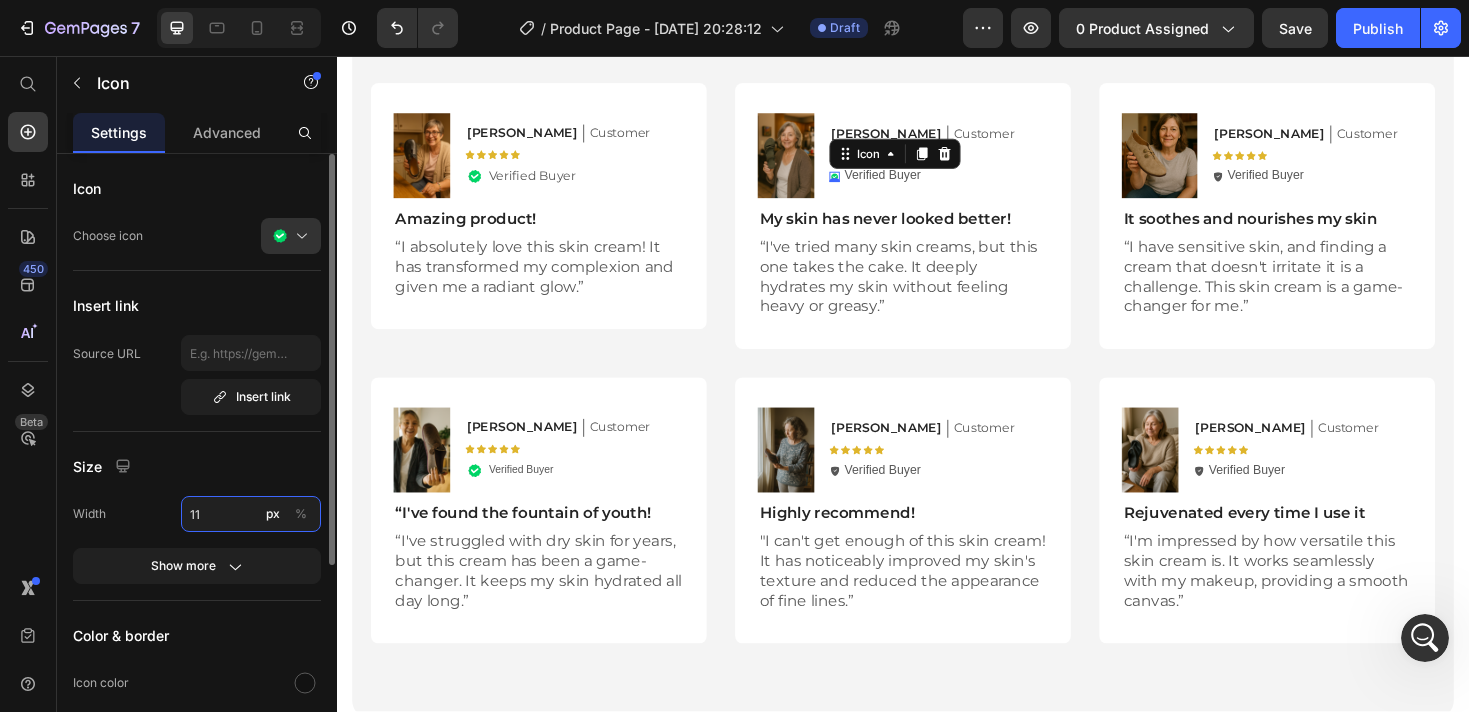 click on "11" at bounding box center [251, 514] 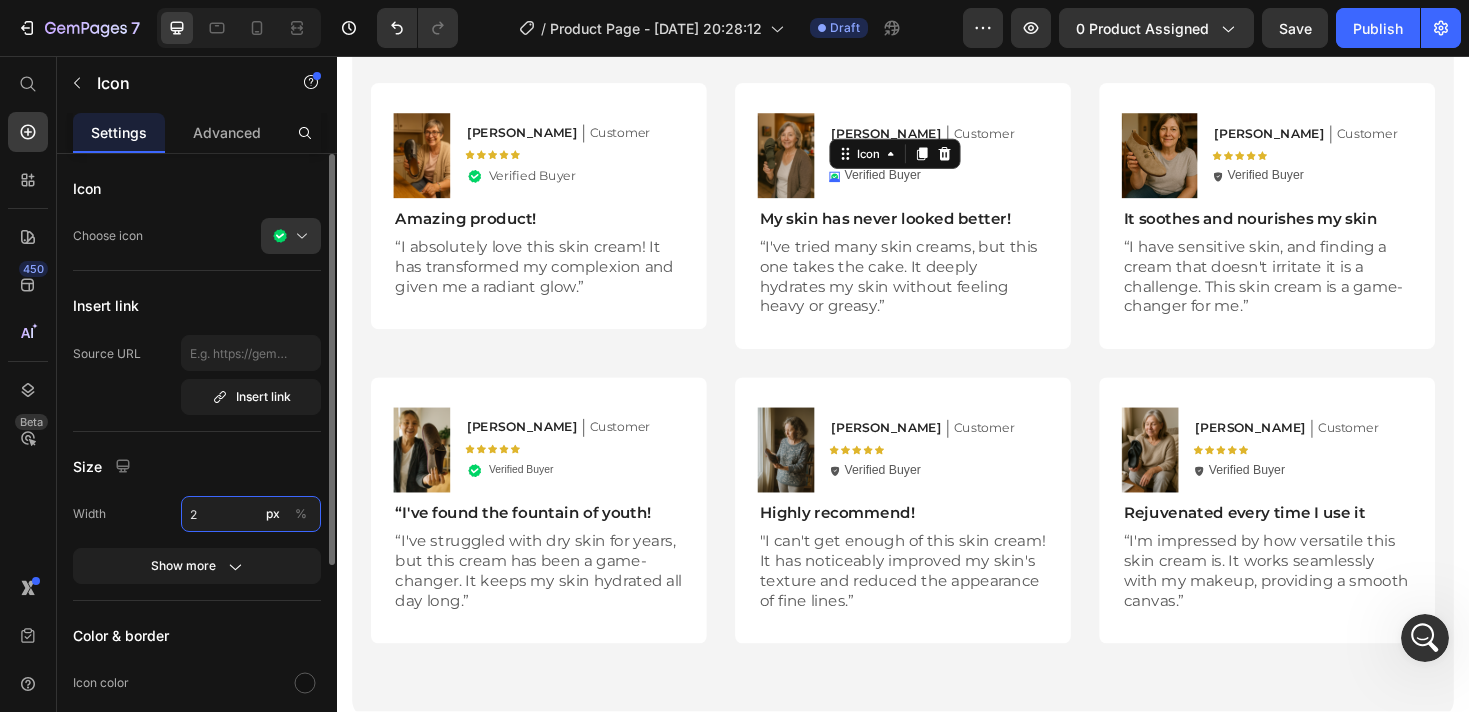 type on "20" 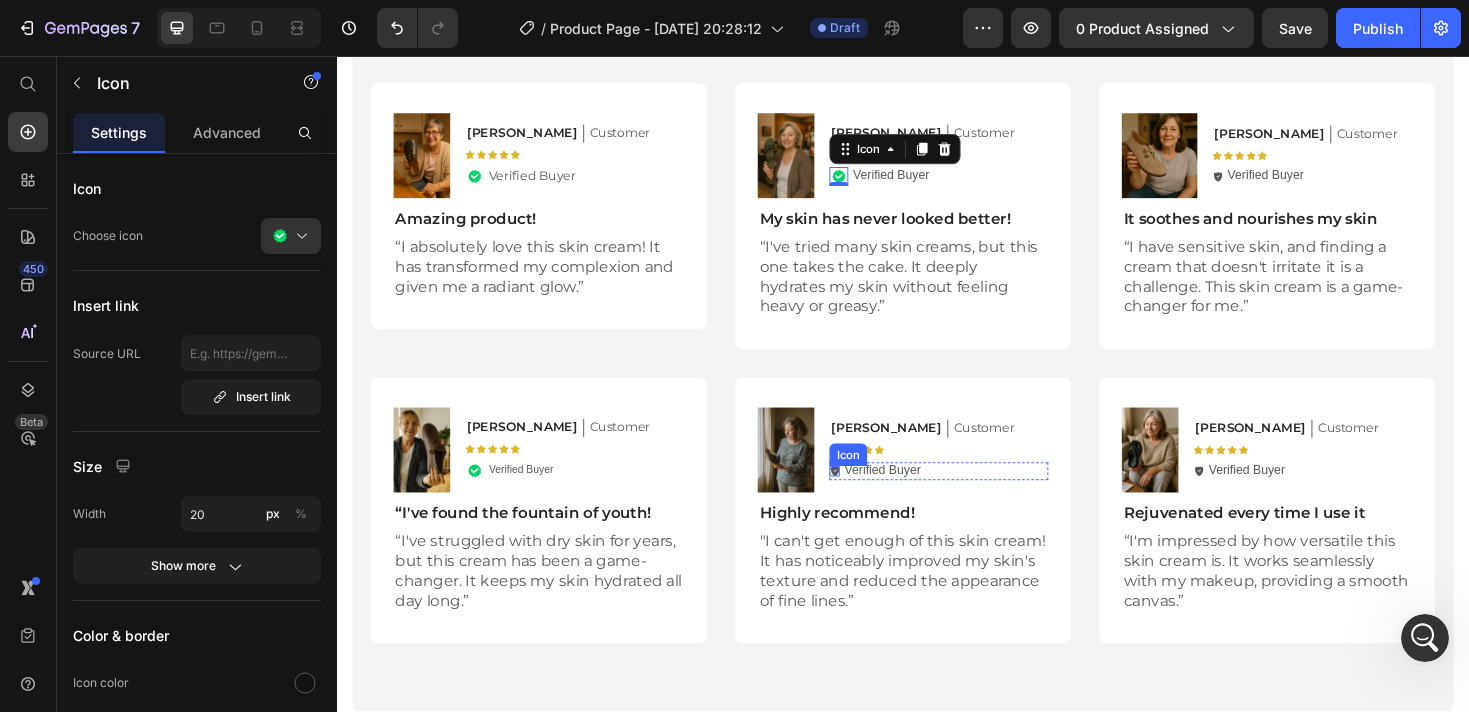 click 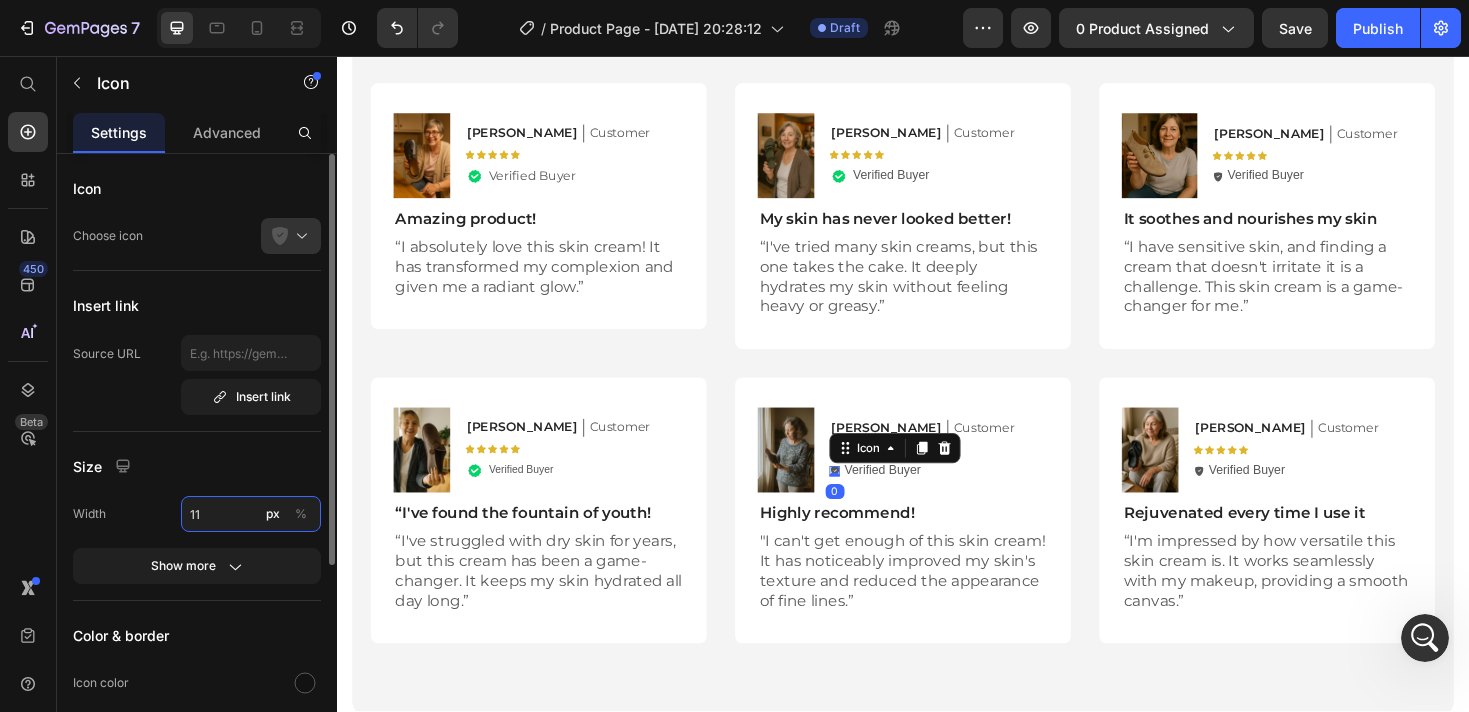 click on "11" at bounding box center [251, 514] 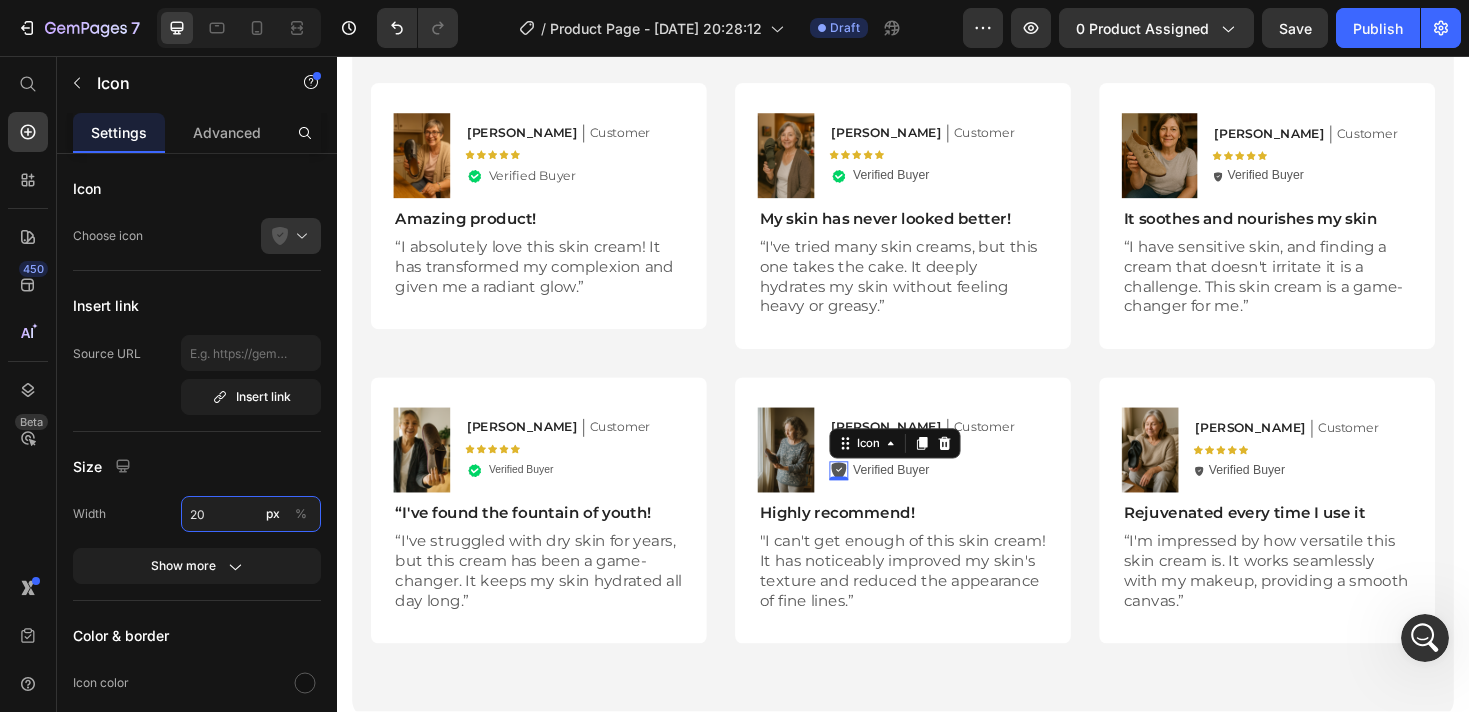 type on "20" 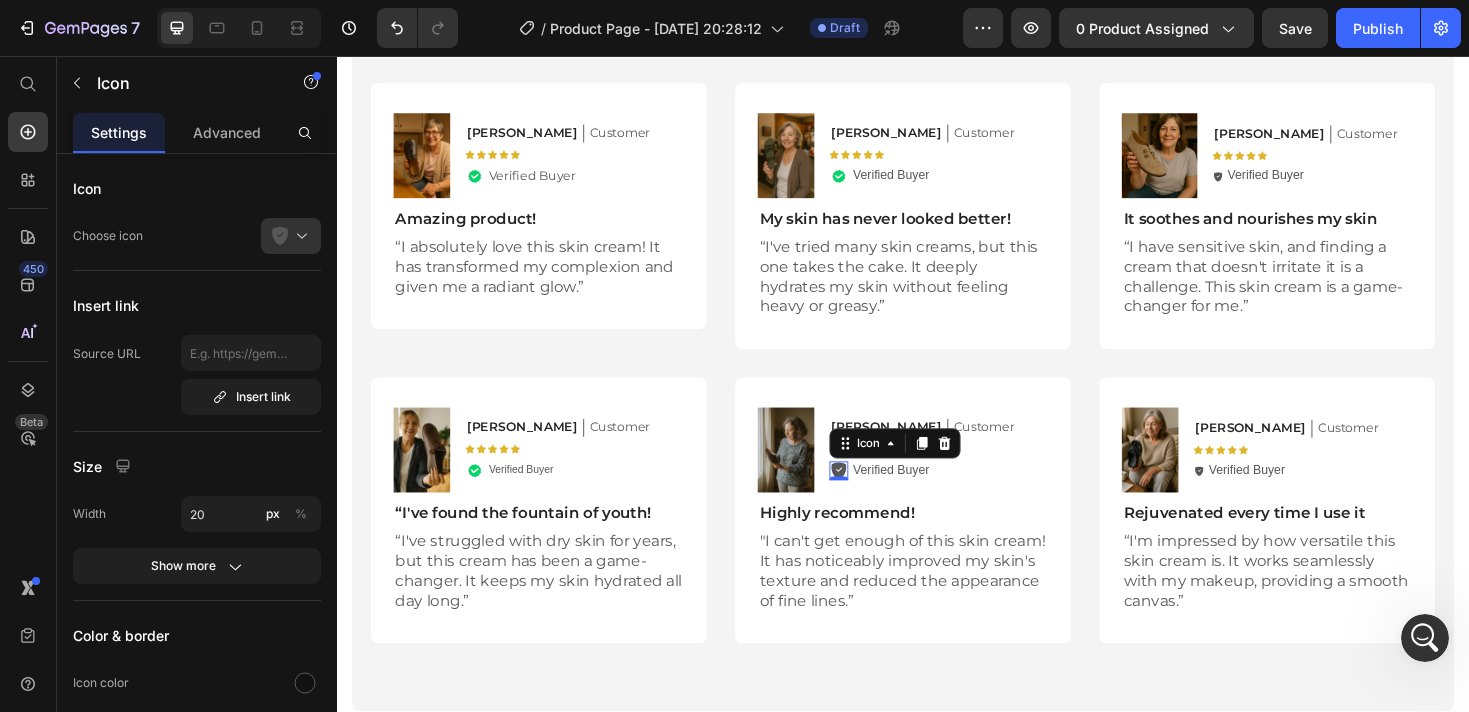 click at bounding box center (299, 236) 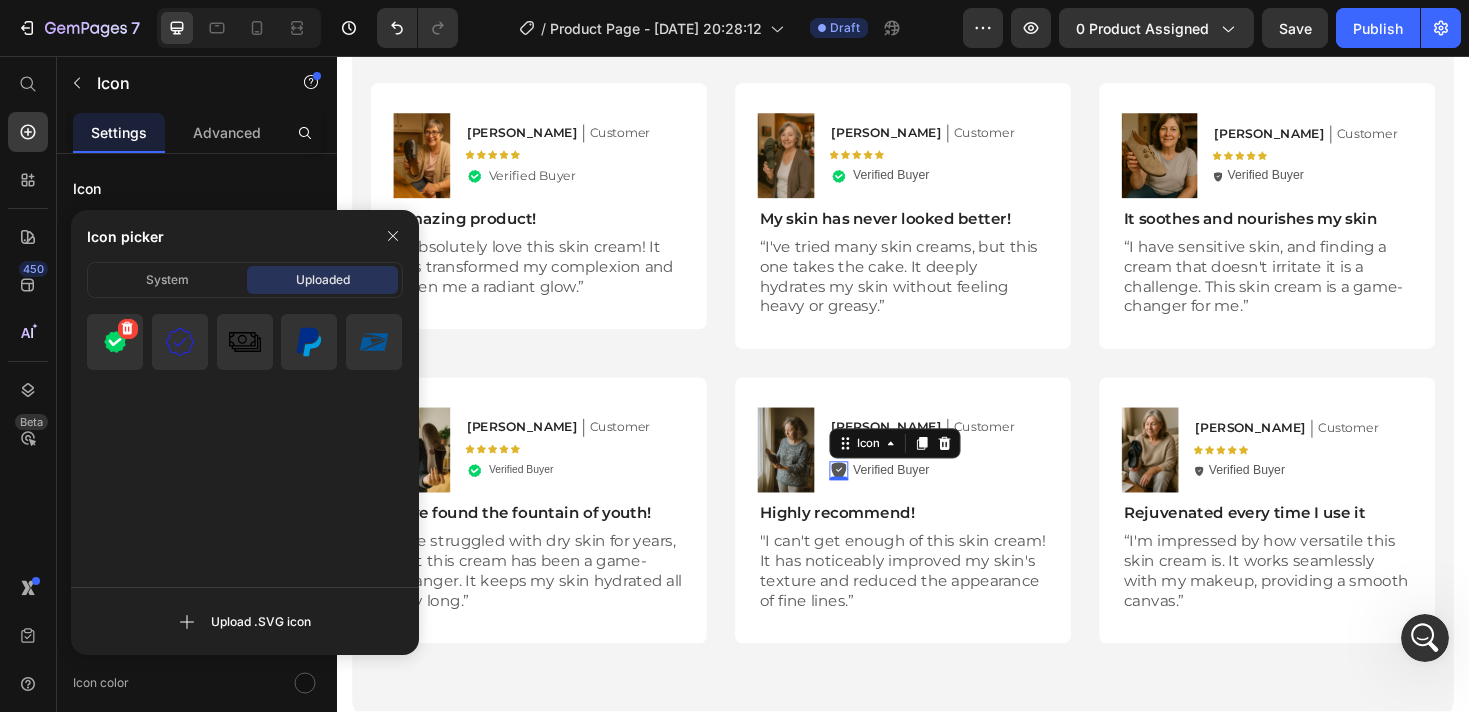 click 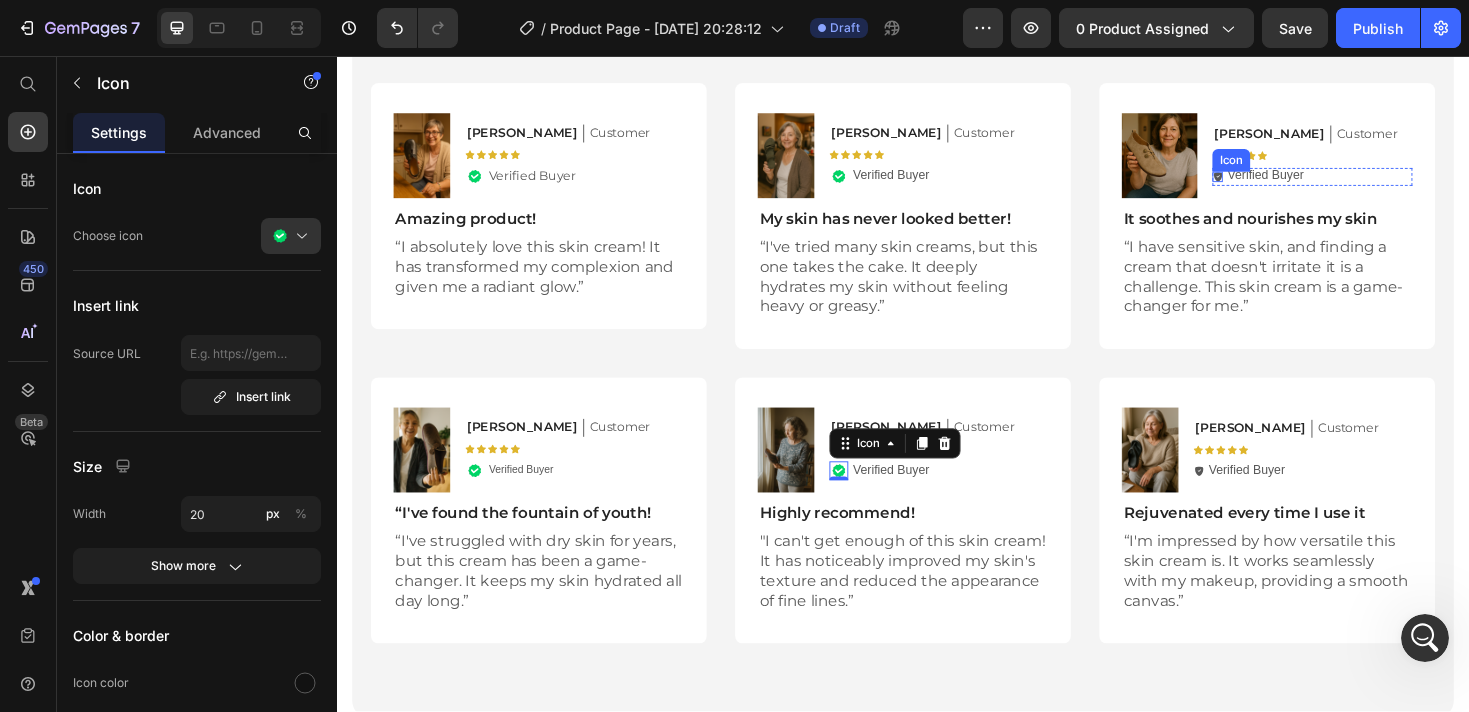 click 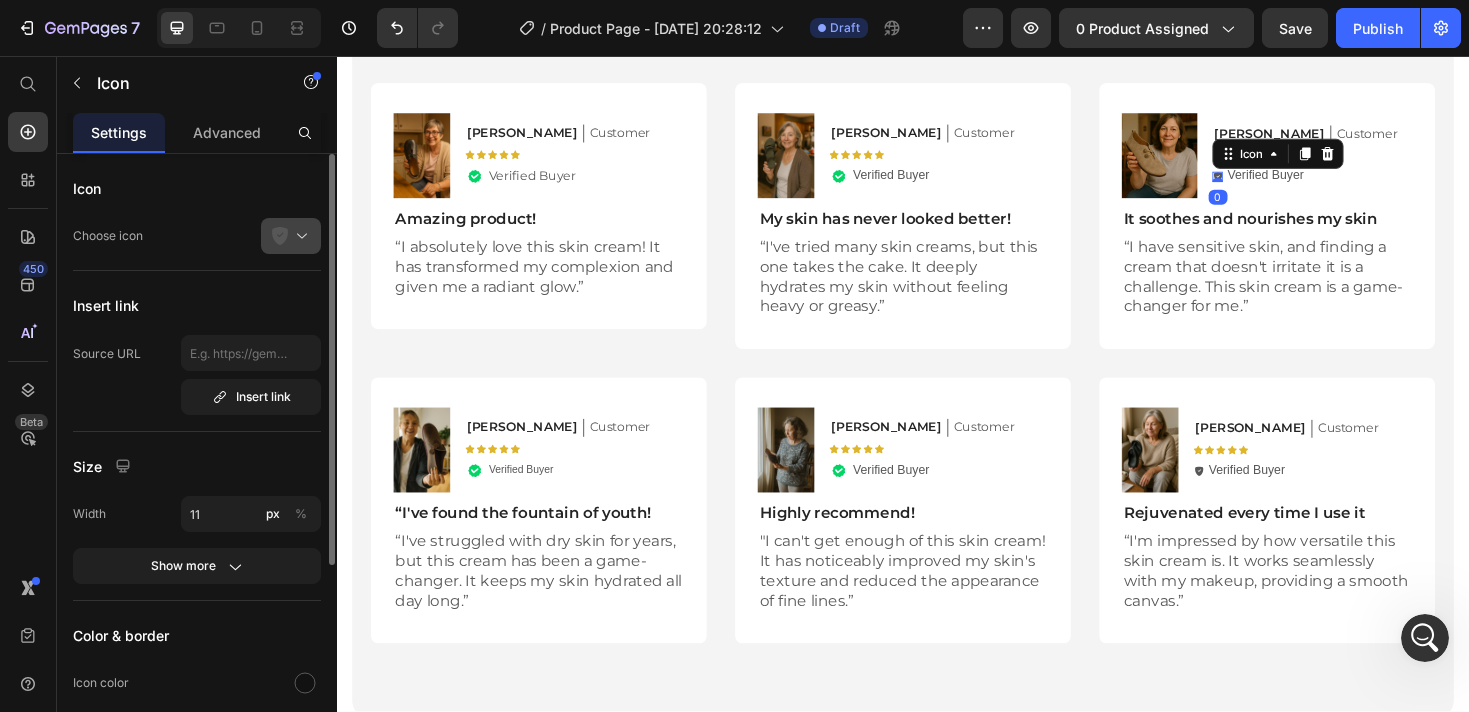 click at bounding box center [299, 236] 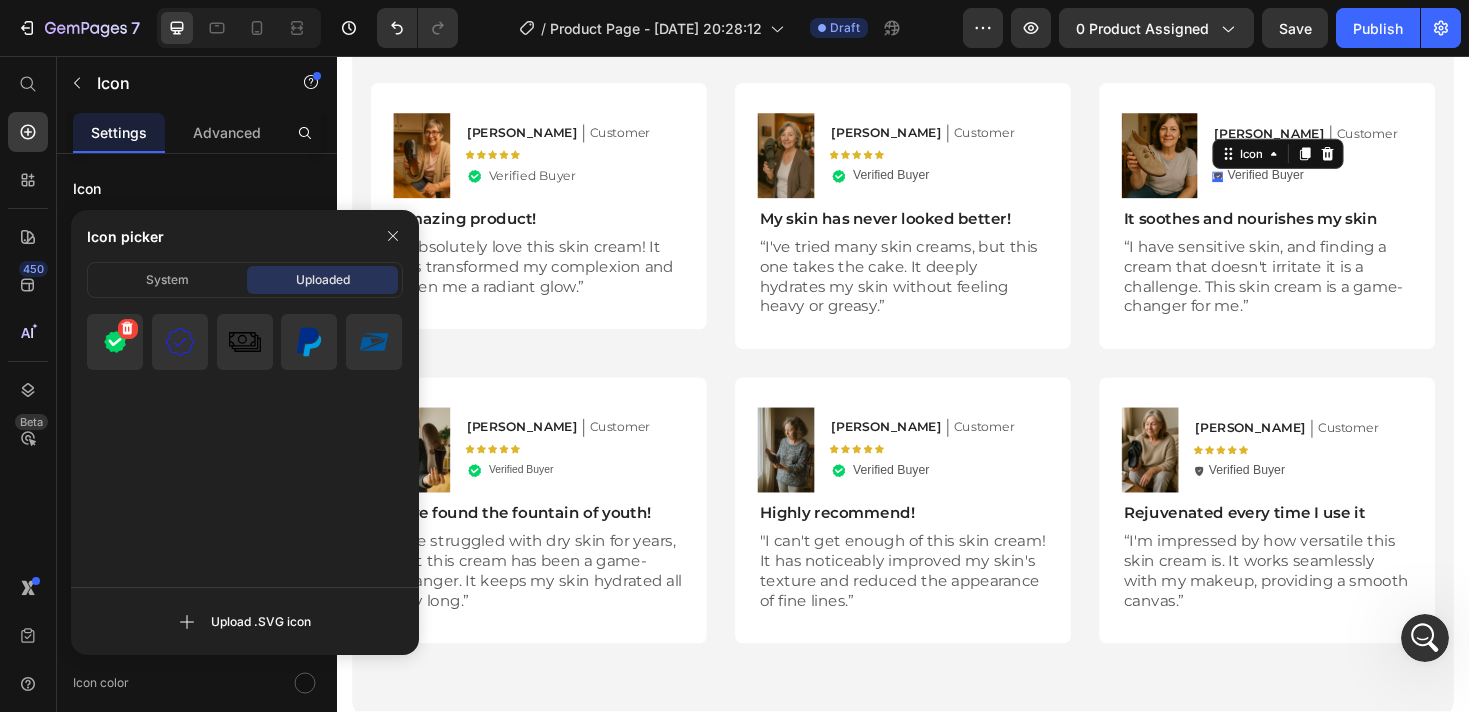 click at bounding box center [115, 342] 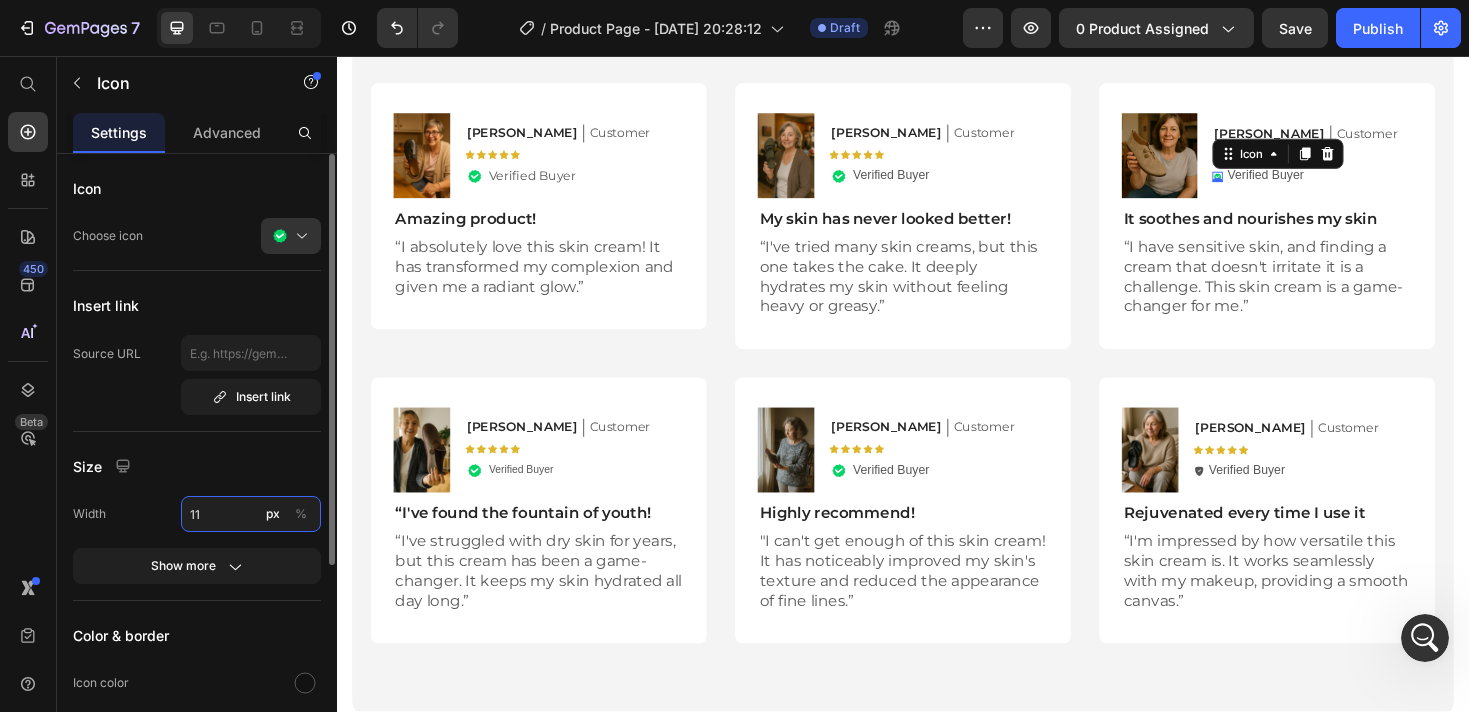 click on "11" at bounding box center [251, 514] 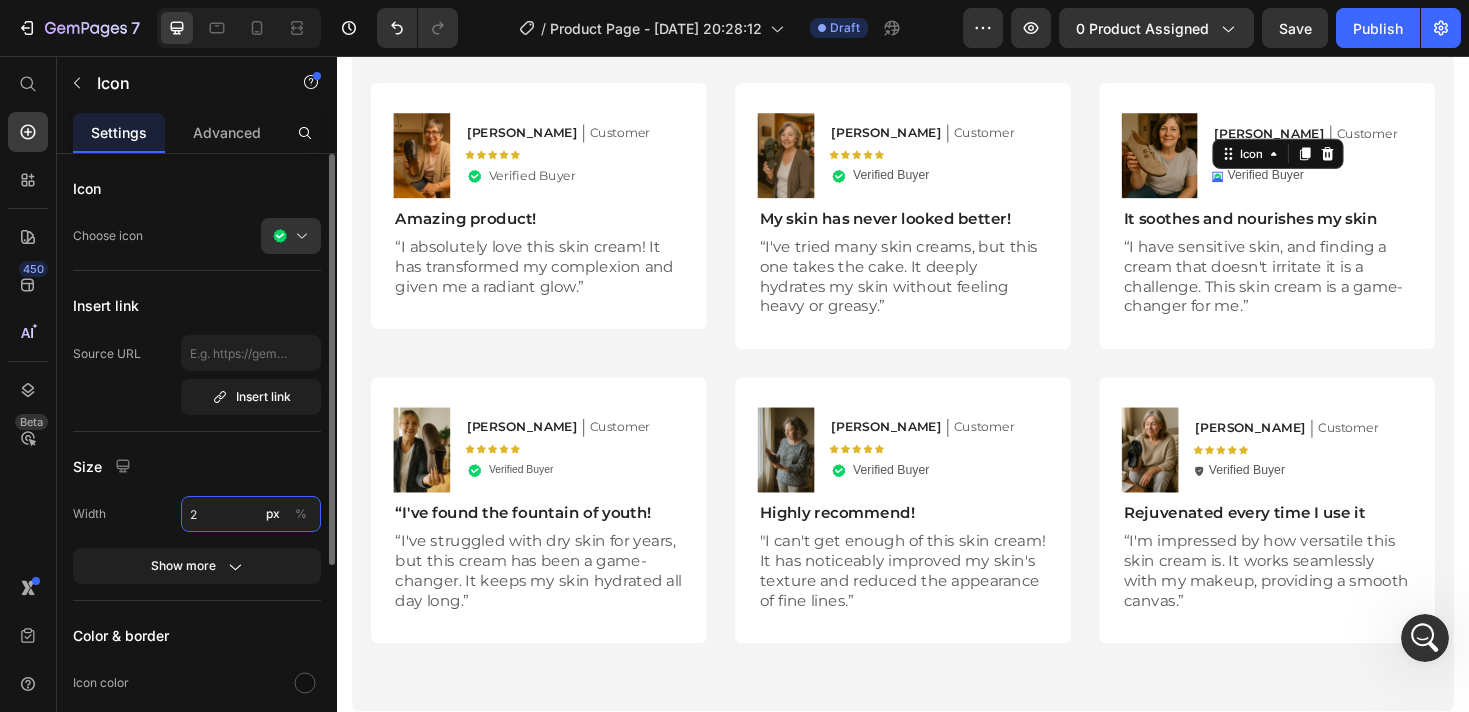 type on "20" 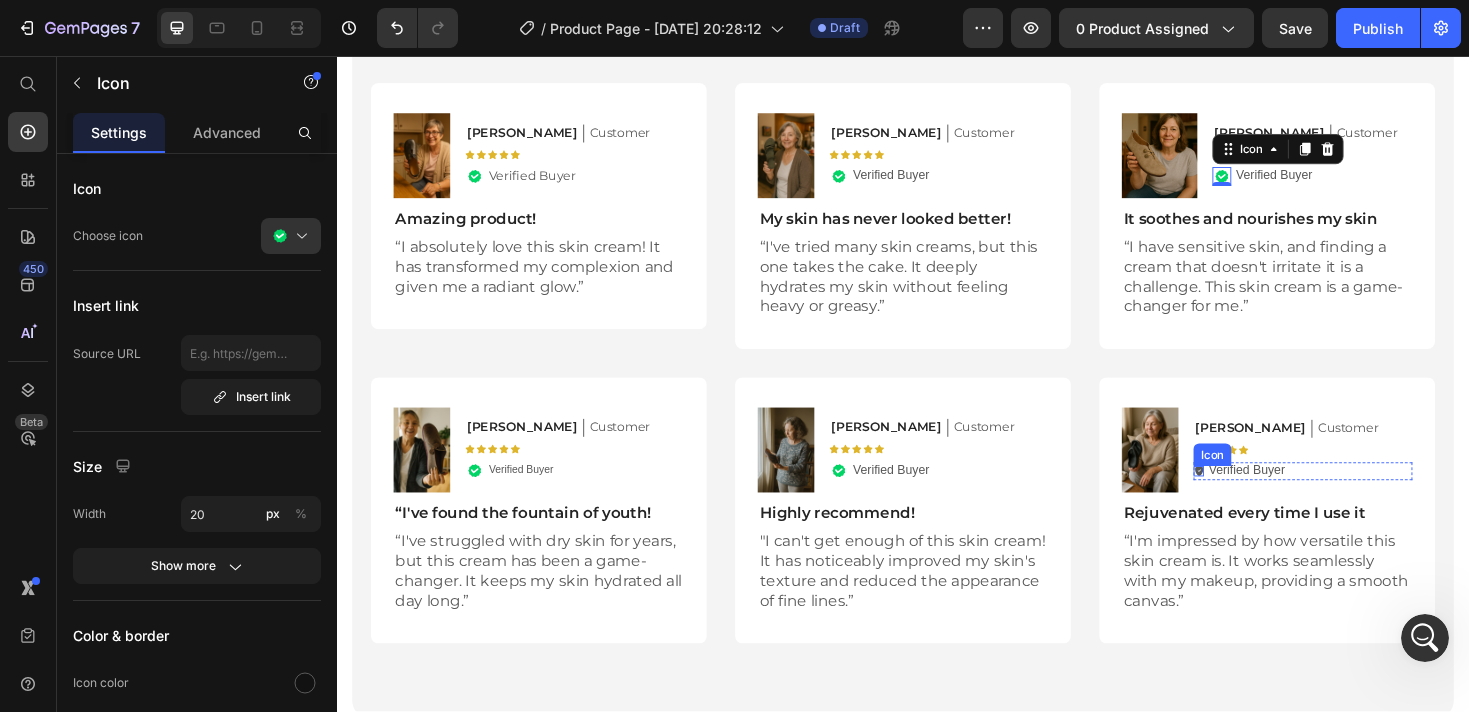 click 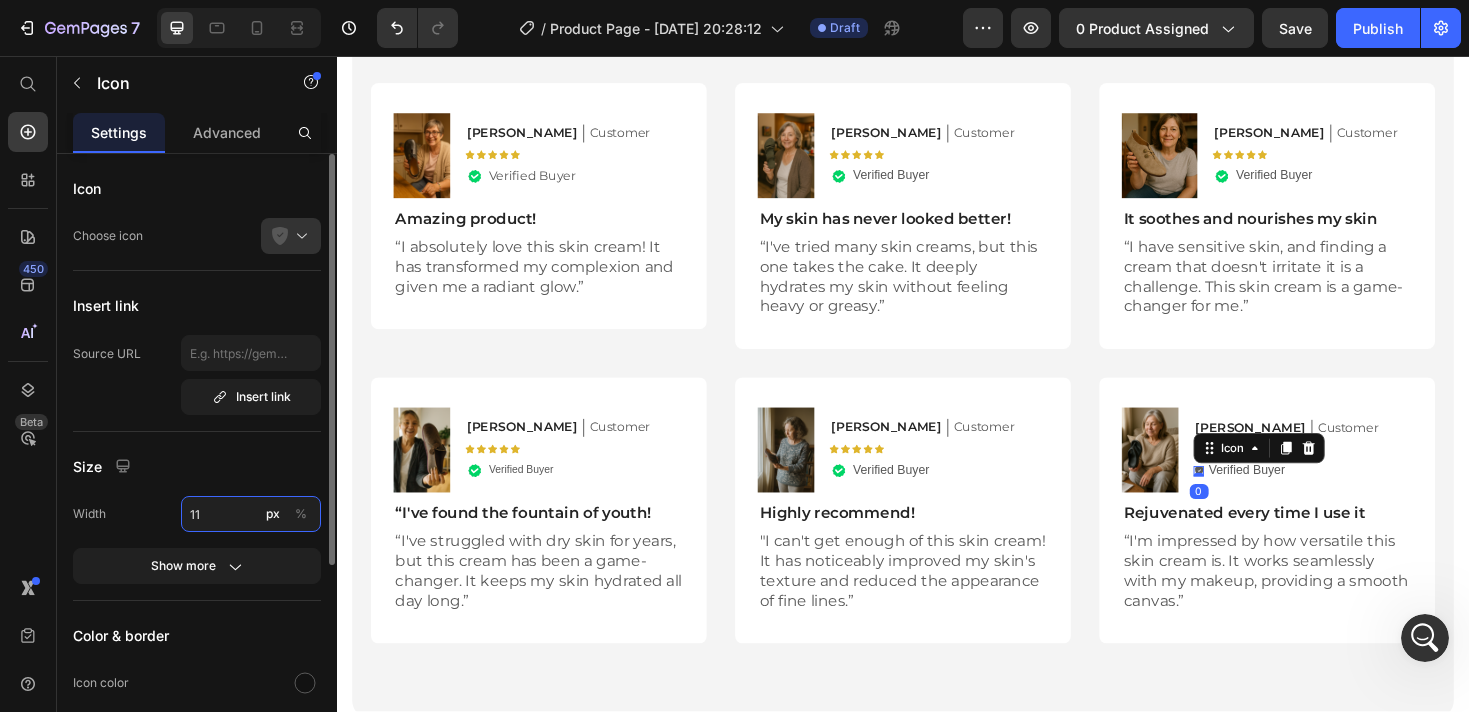 click on "11" at bounding box center (251, 514) 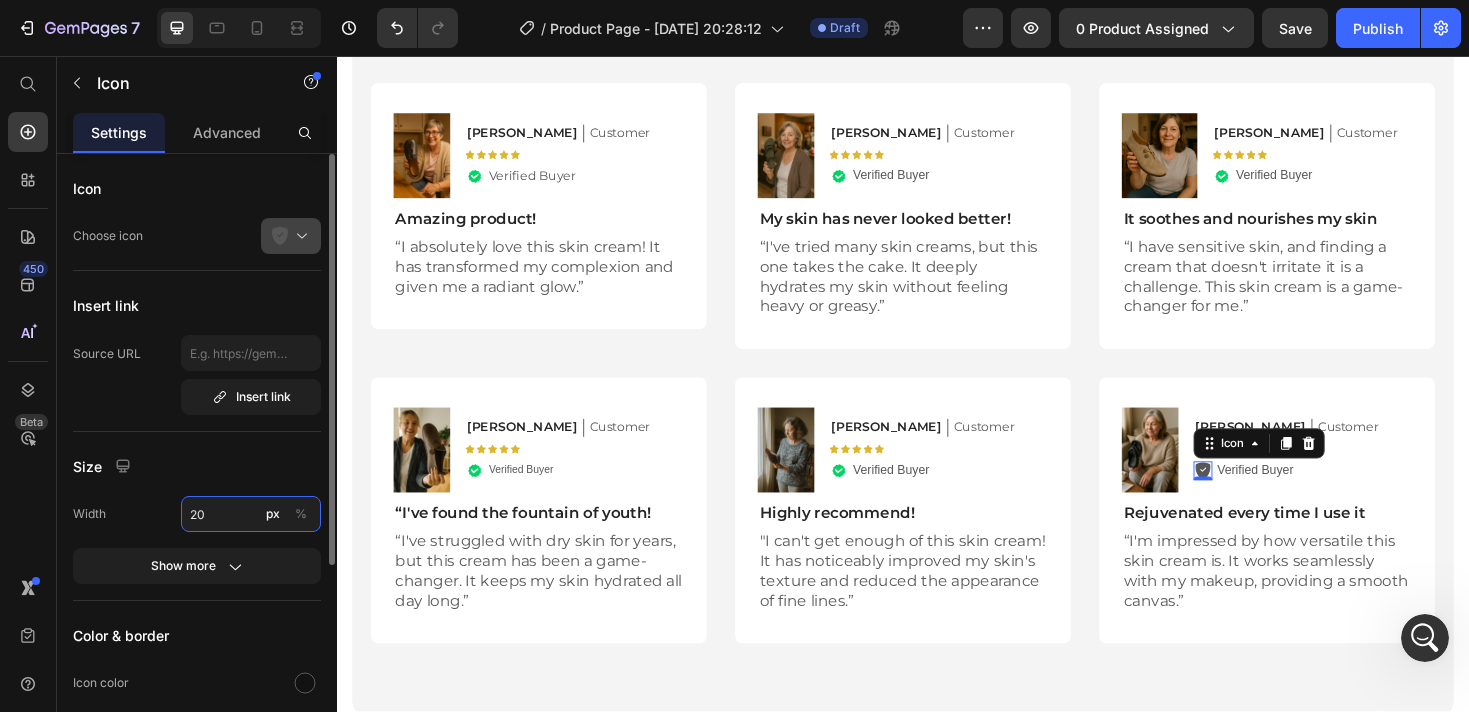 type on "20" 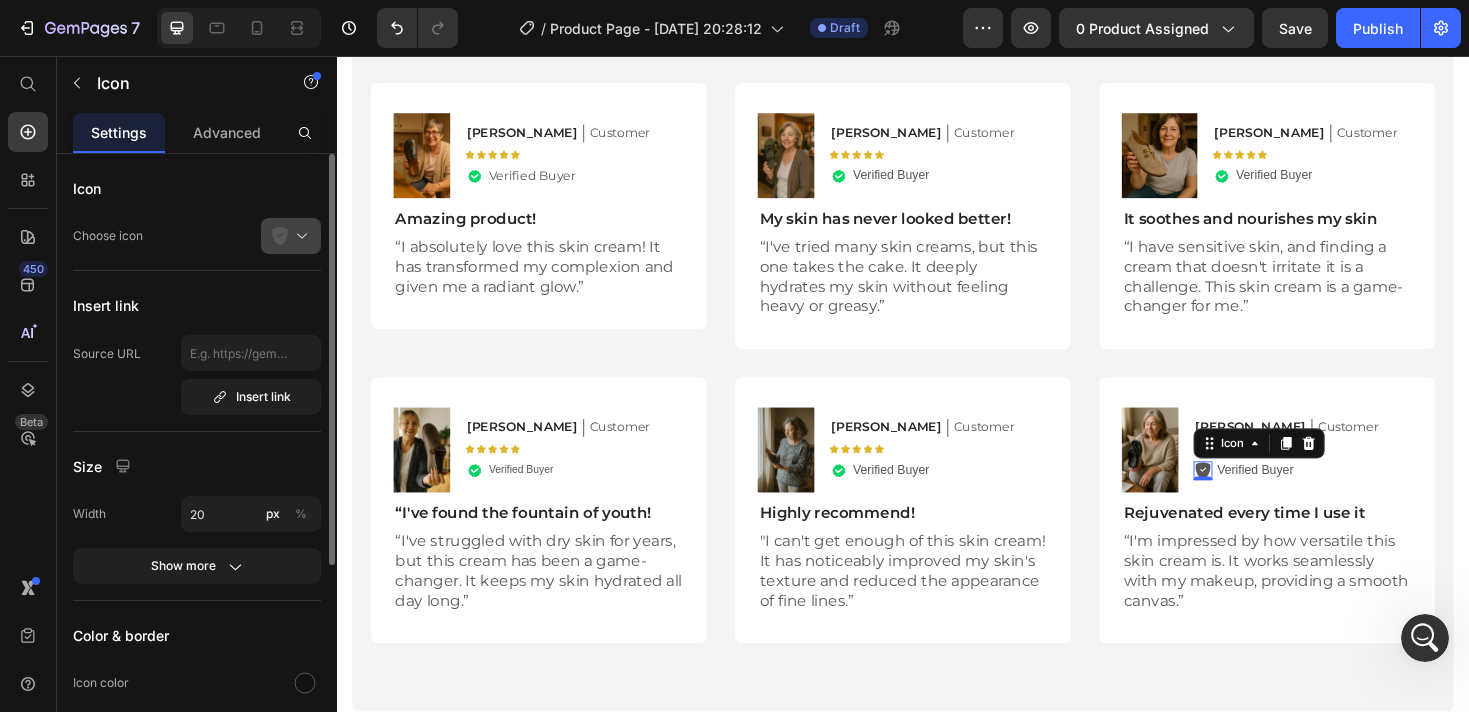 click at bounding box center [299, 236] 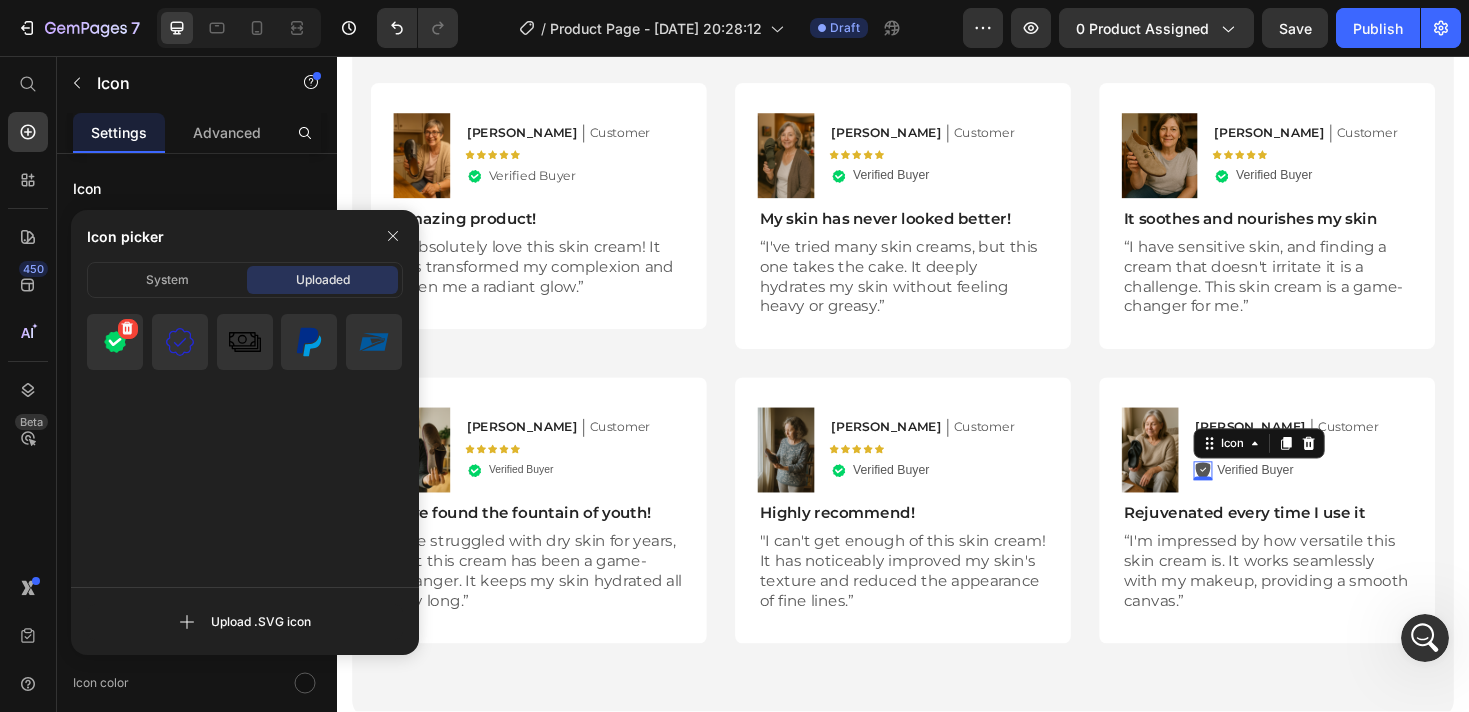 click 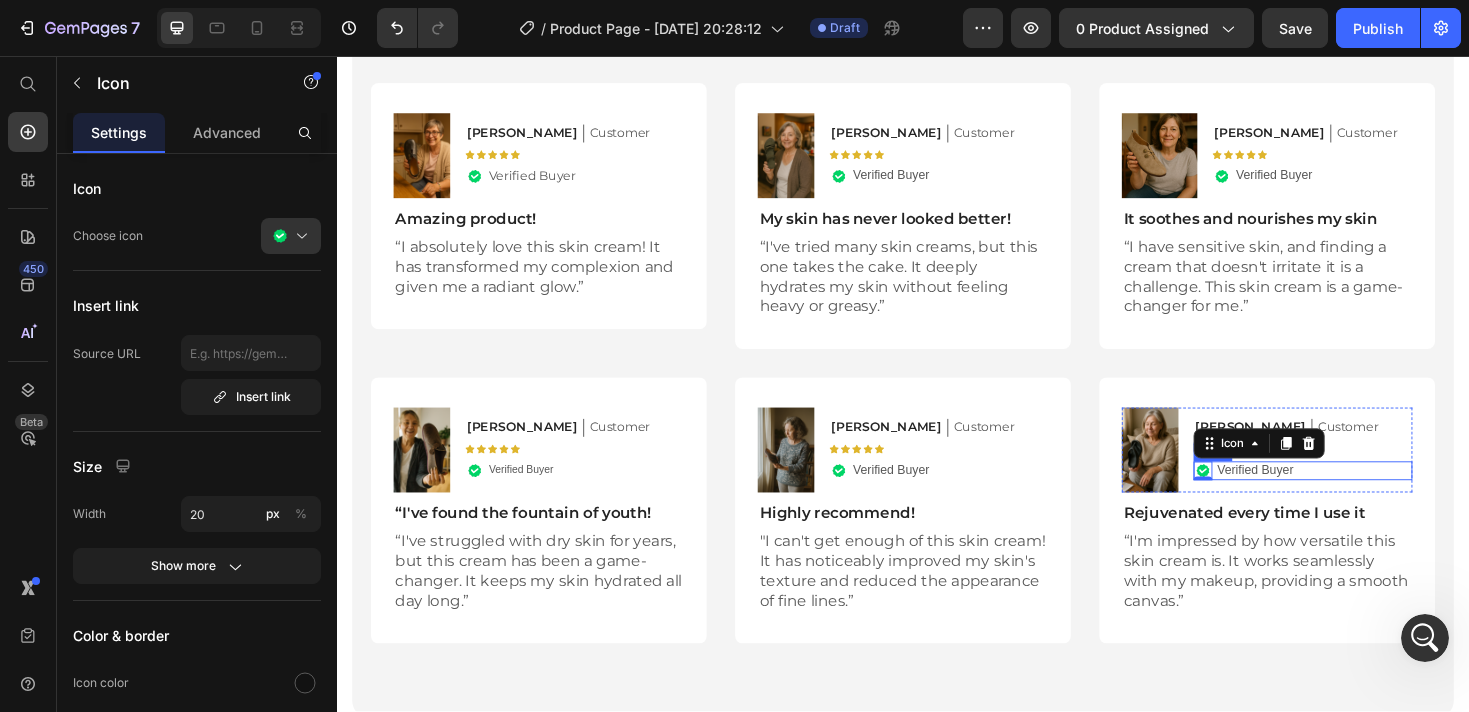 click on ".id574847239155876903 .st0{fill:#00D566;}
.id574847239155876903 .st1{opacity:0.15;}
.id574847239155876903 .st2{fill:#FFFFFF;}
Icon   0 Verified Buyer Text Block Row" at bounding box center [1361, 496] 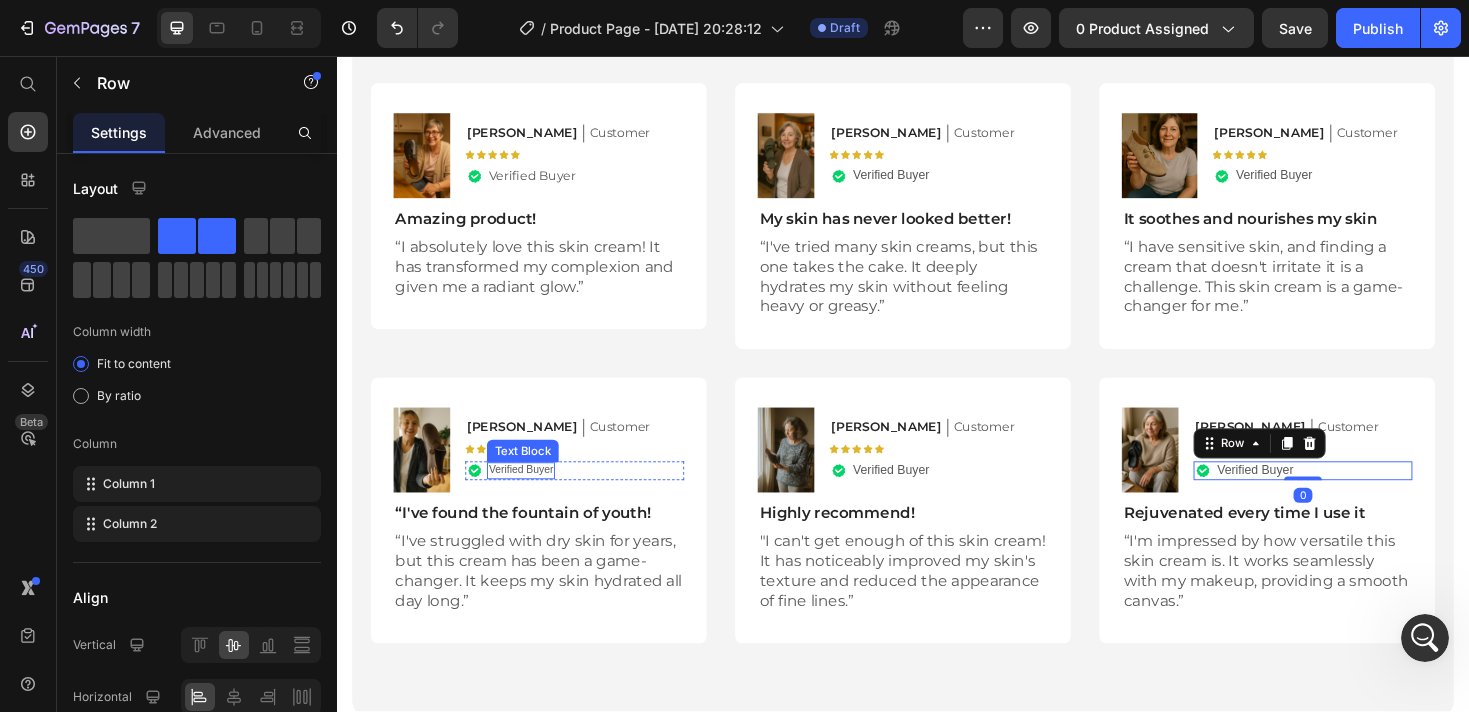 click on "Verified Buyer" at bounding box center [532, 494] 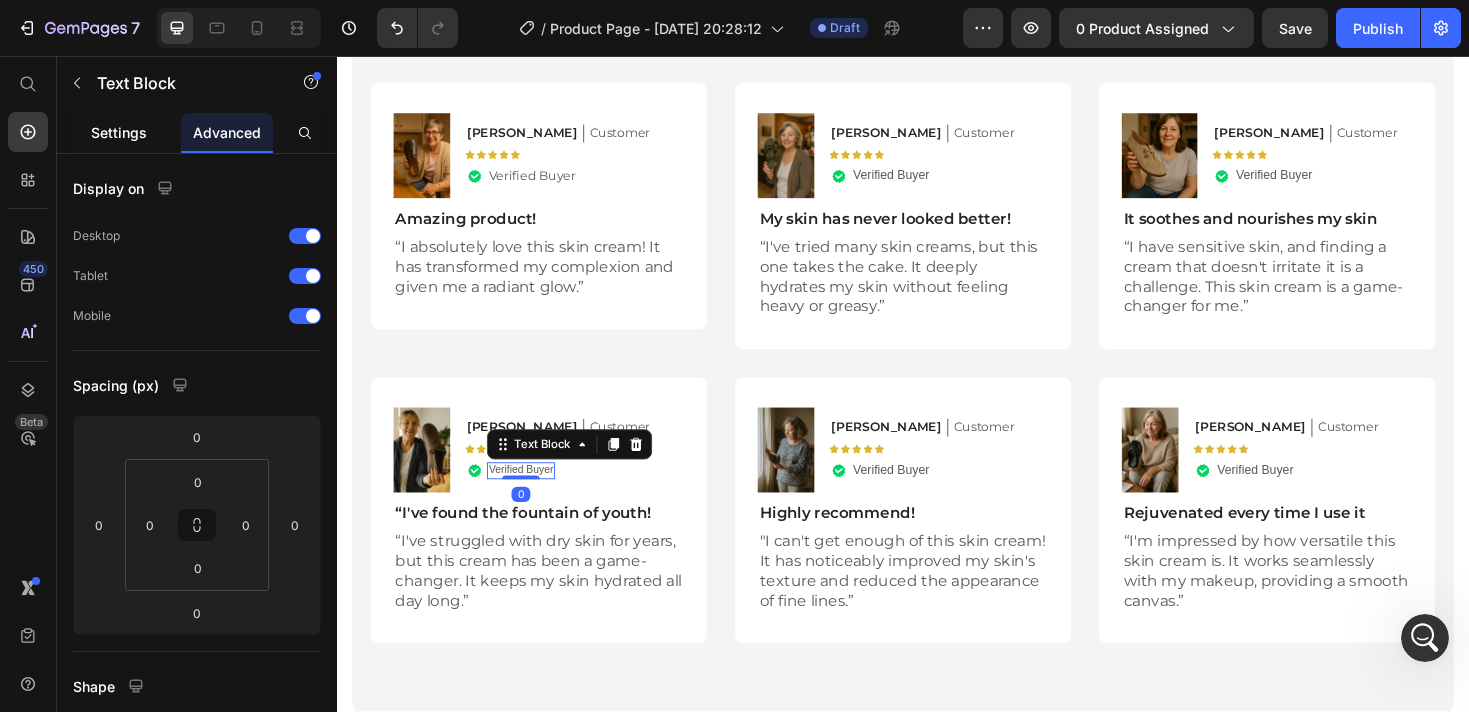 click on "Settings" 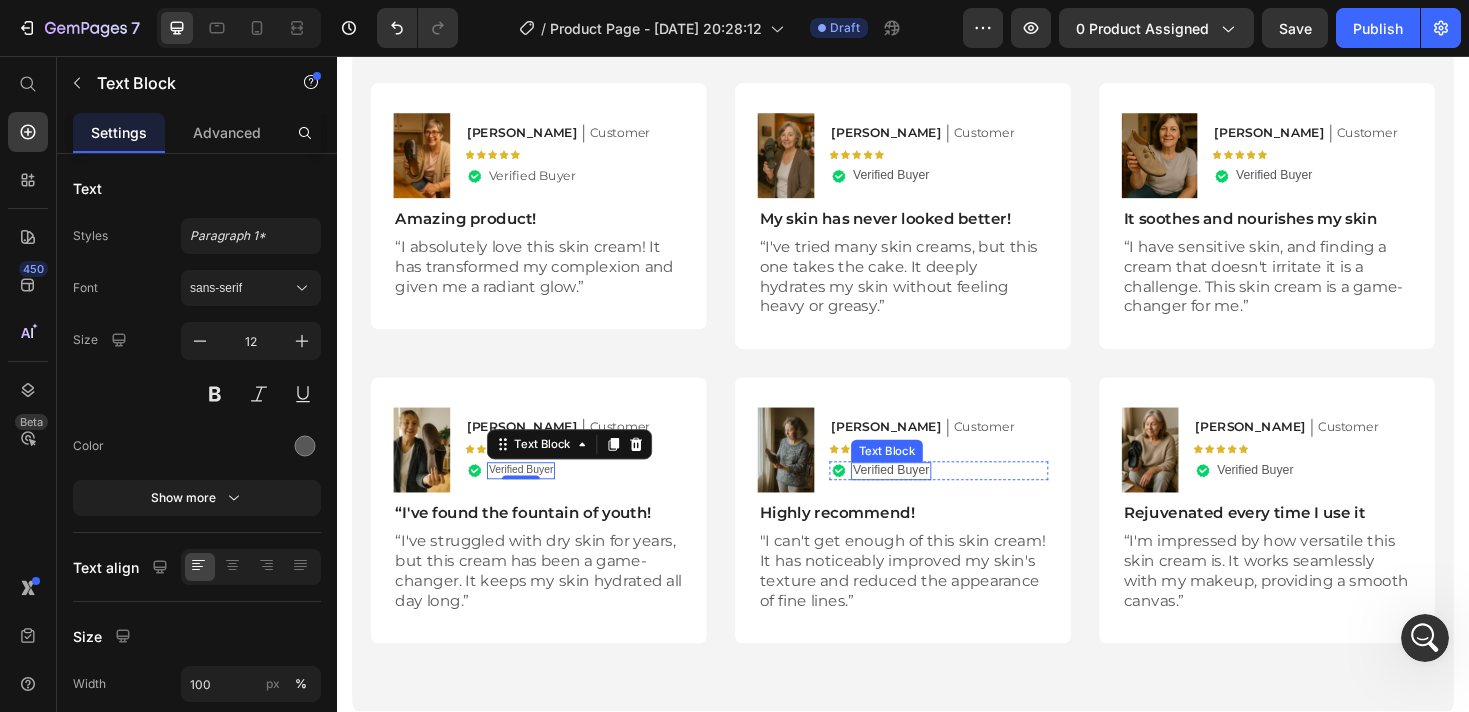 click on "Verified Buyer" at bounding box center (924, 495) 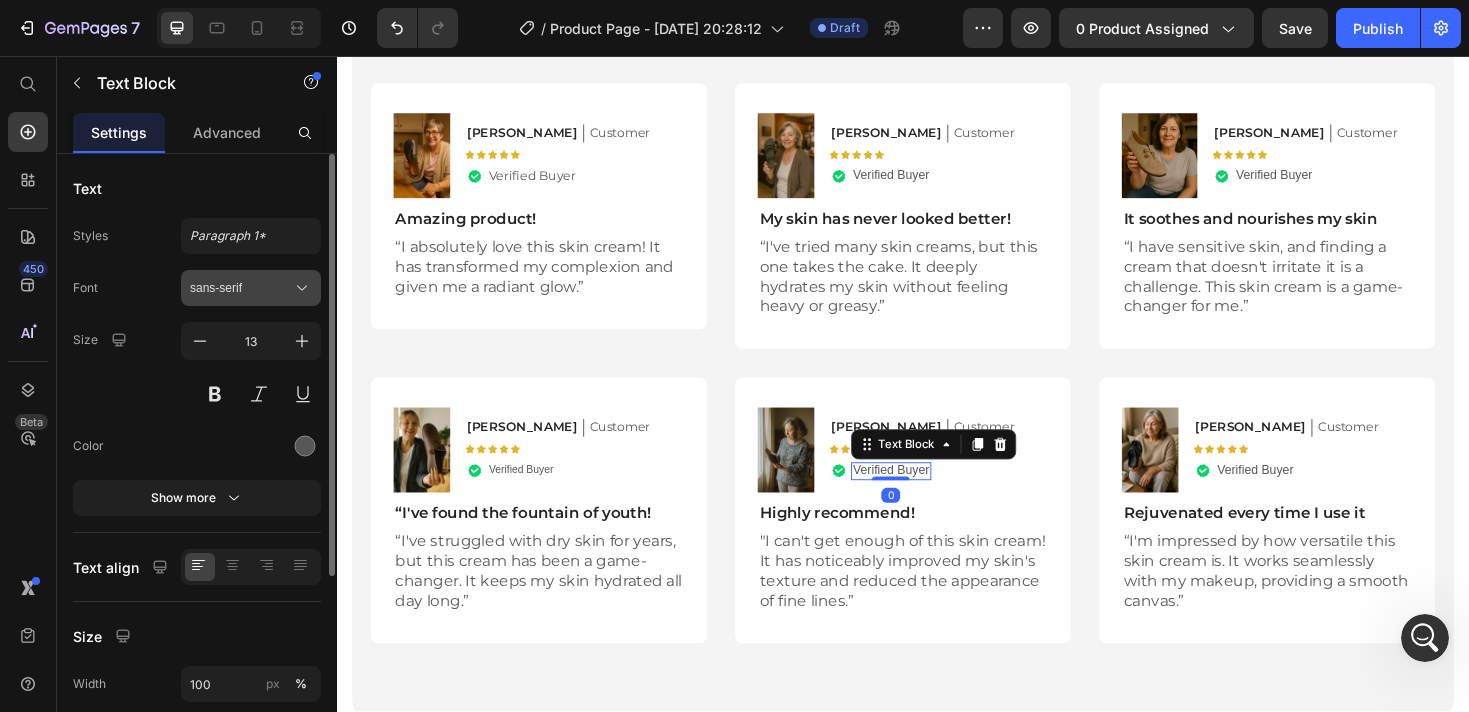 click on "sans-serif" at bounding box center (241, 288) 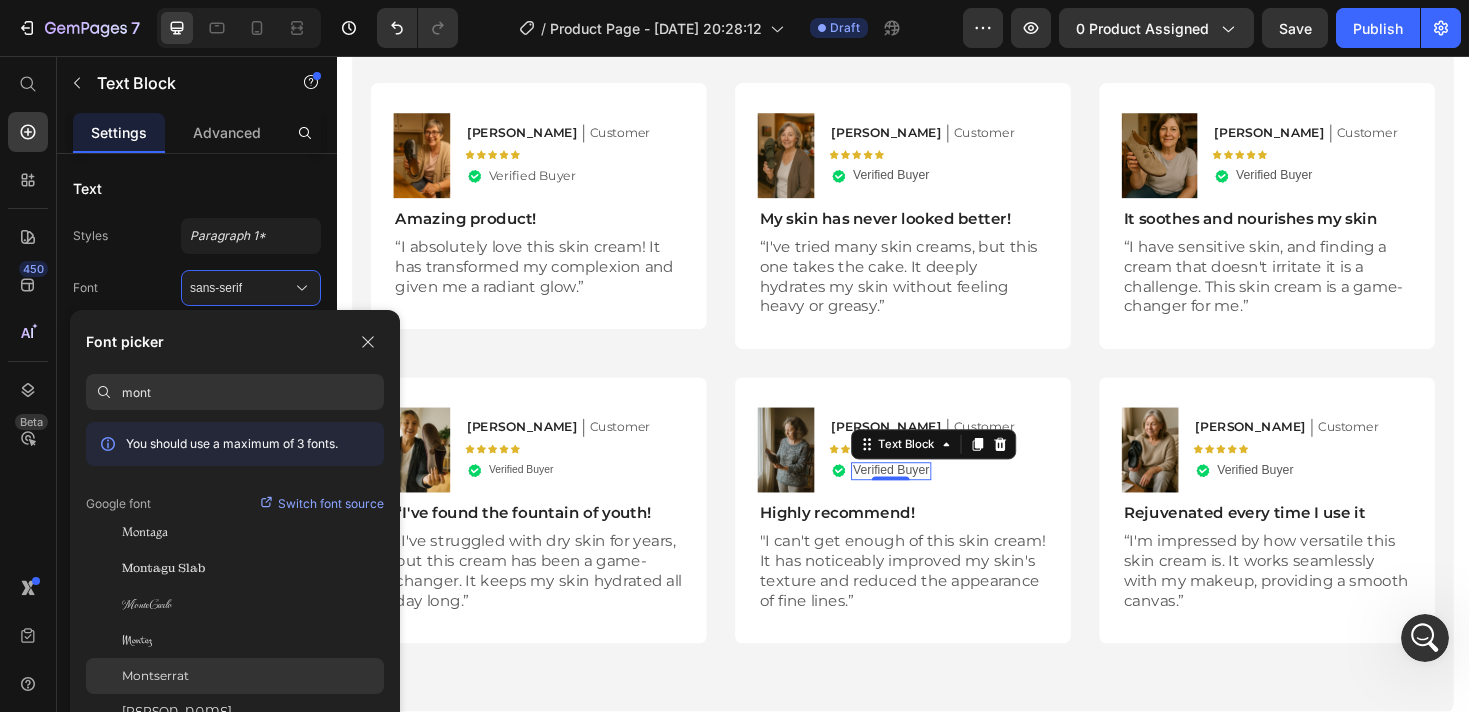 type on "mont" 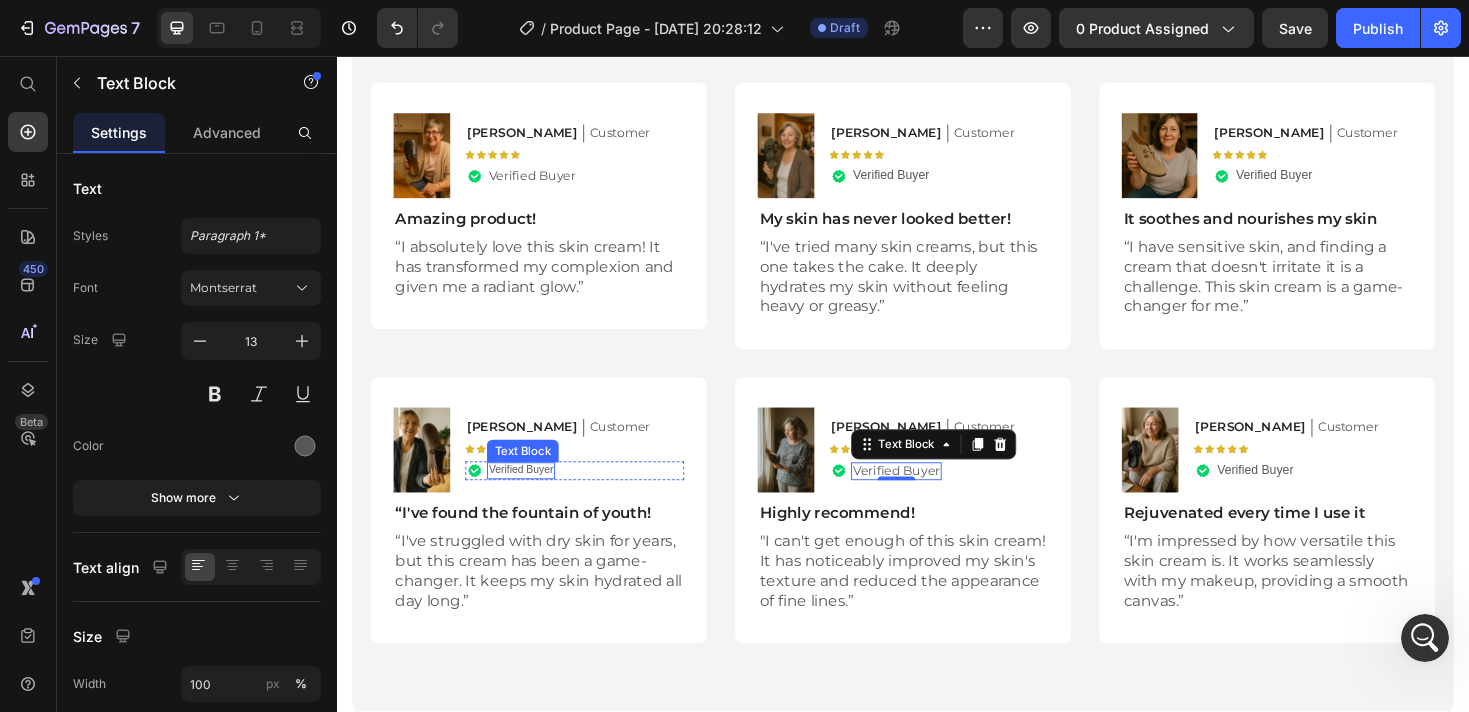 click on "Verified Buyer" at bounding box center (532, 494) 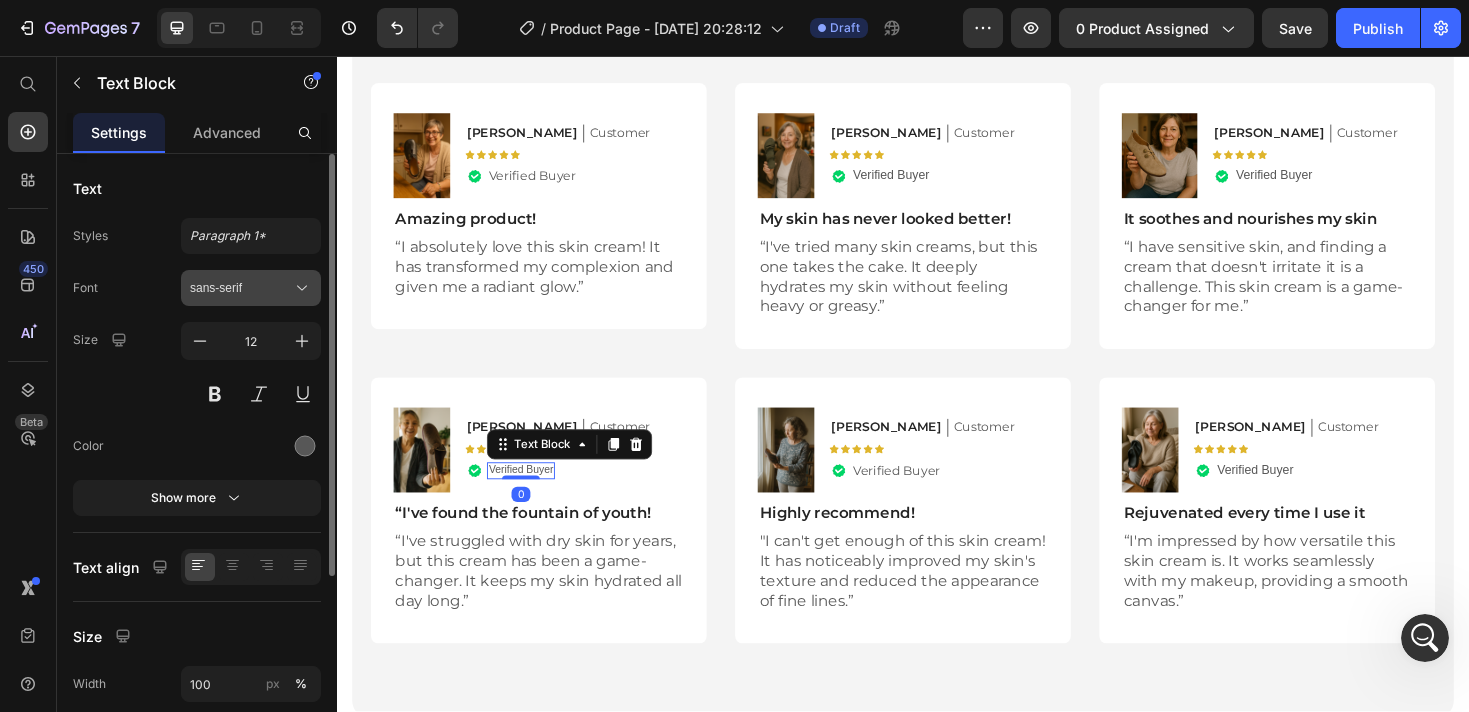 click on "sans-serif" at bounding box center (241, 288) 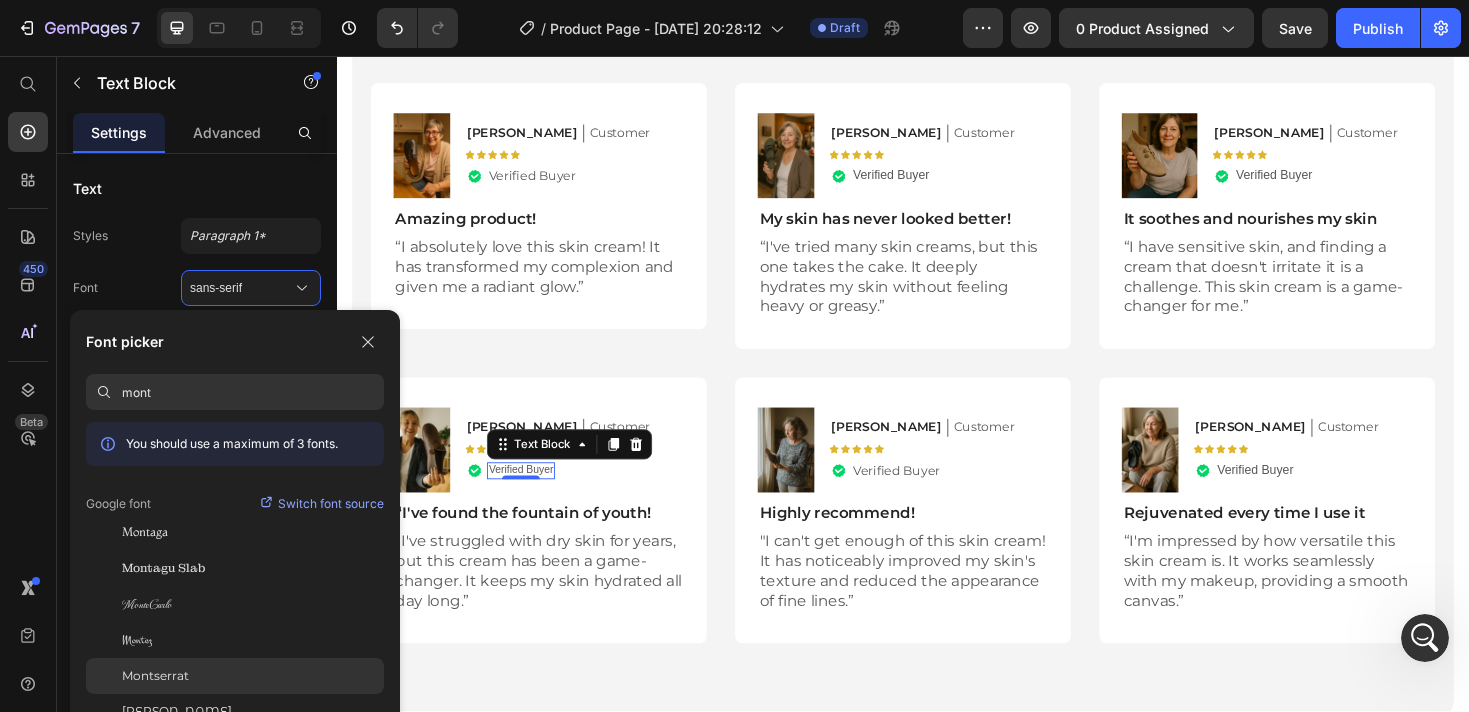type on "mont" 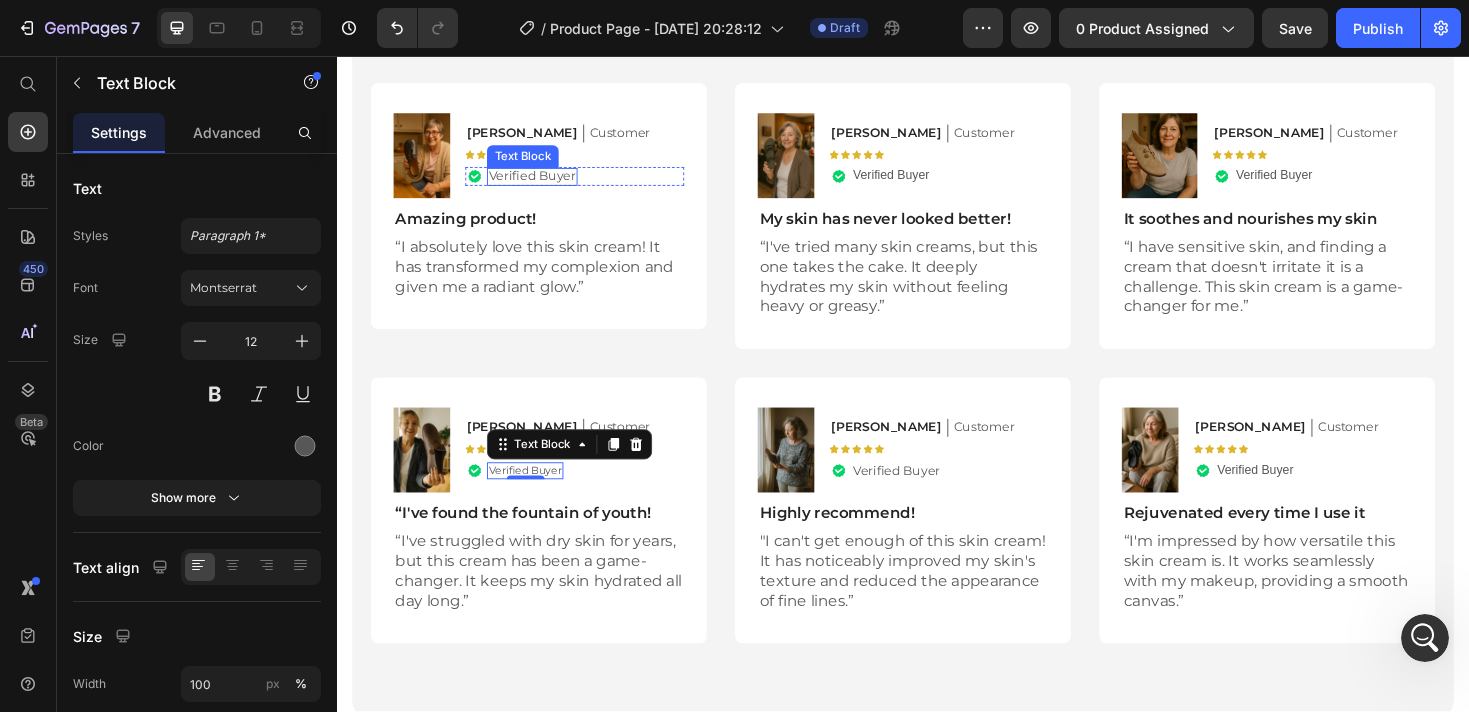 click on "Verified Buyer" at bounding box center [544, 183] 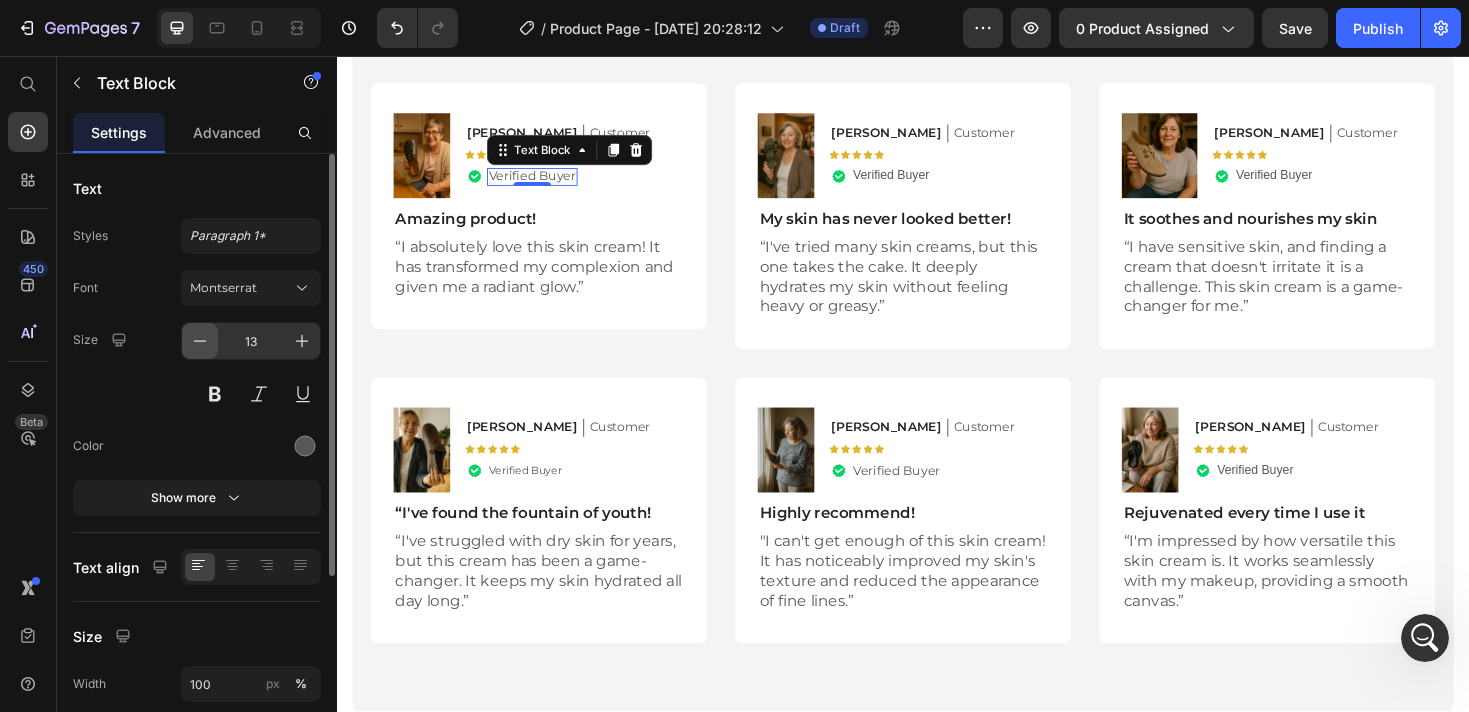click 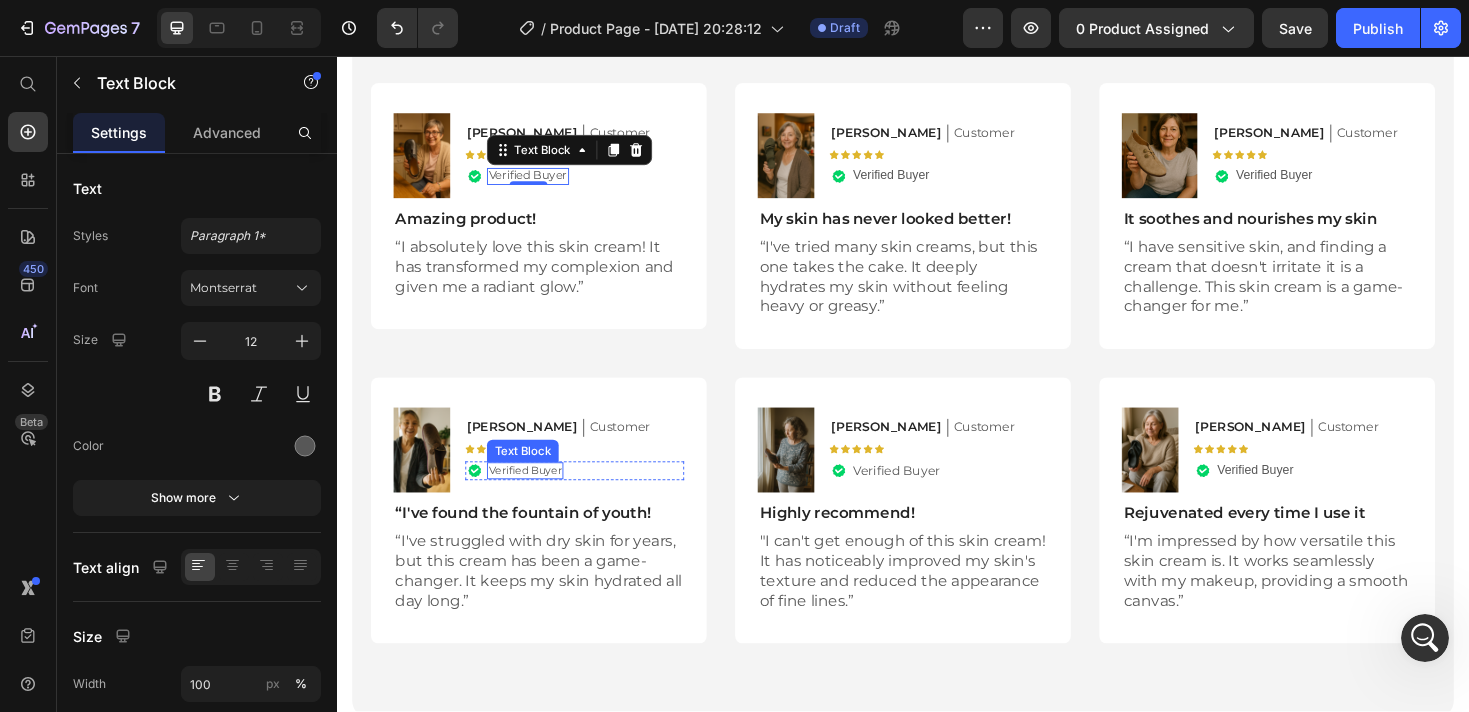 click on "Verified Buyer" at bounding box center (536, 495) 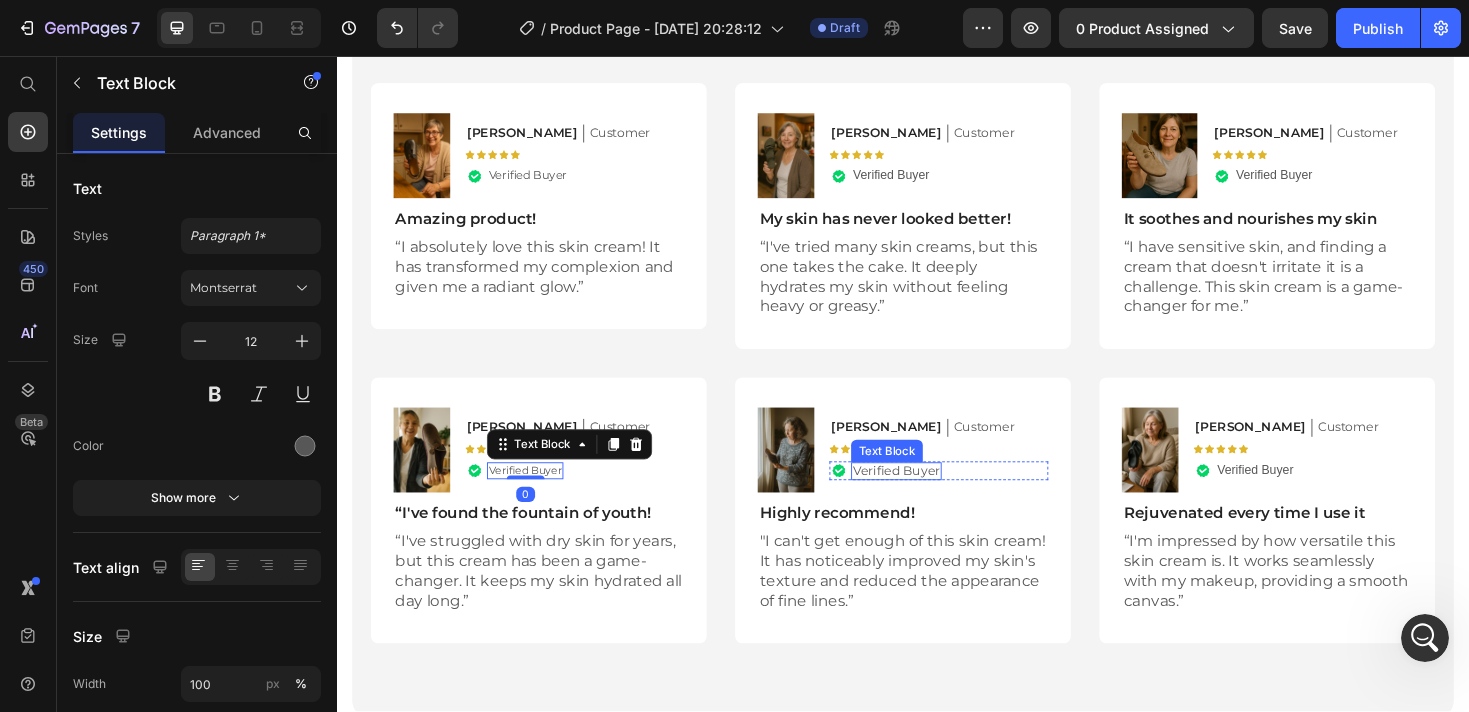 click on "Verified Buyer" at bounding box center (930, 495) 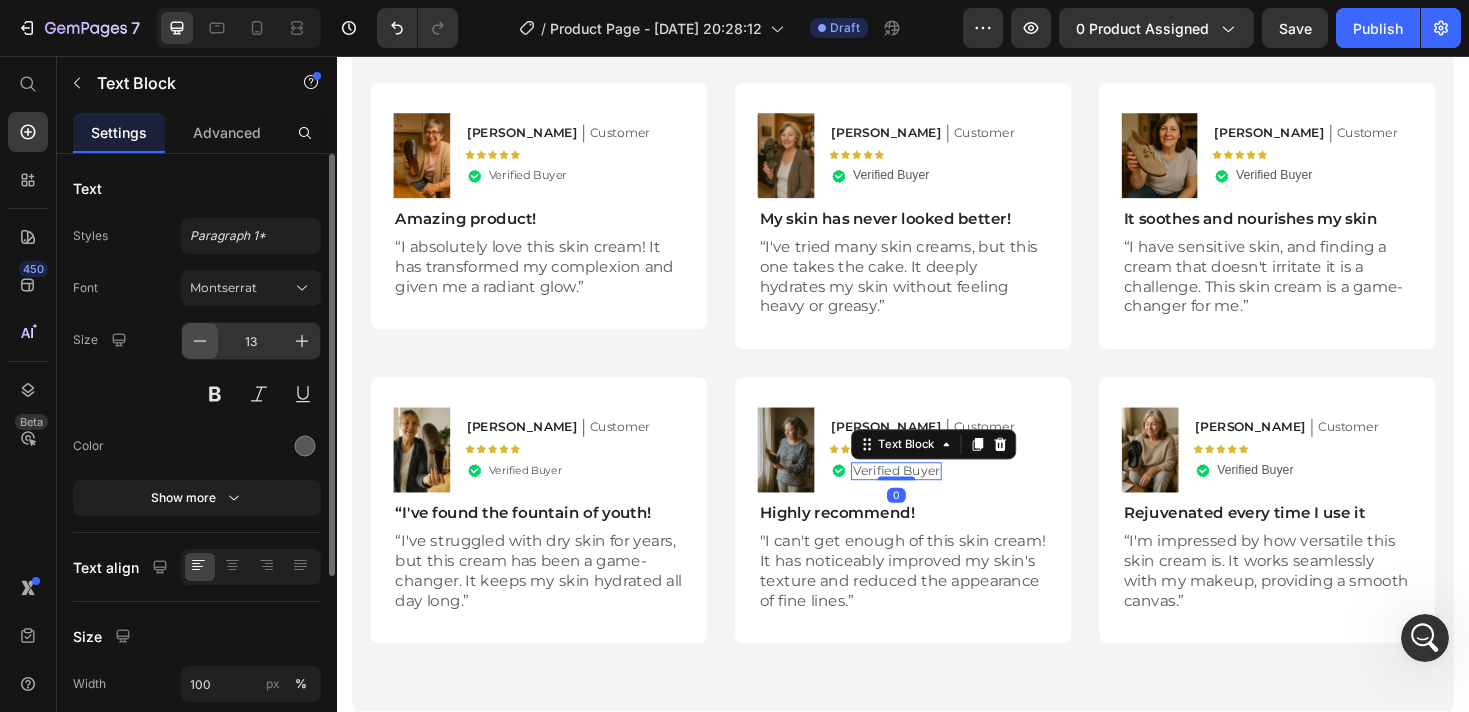 click 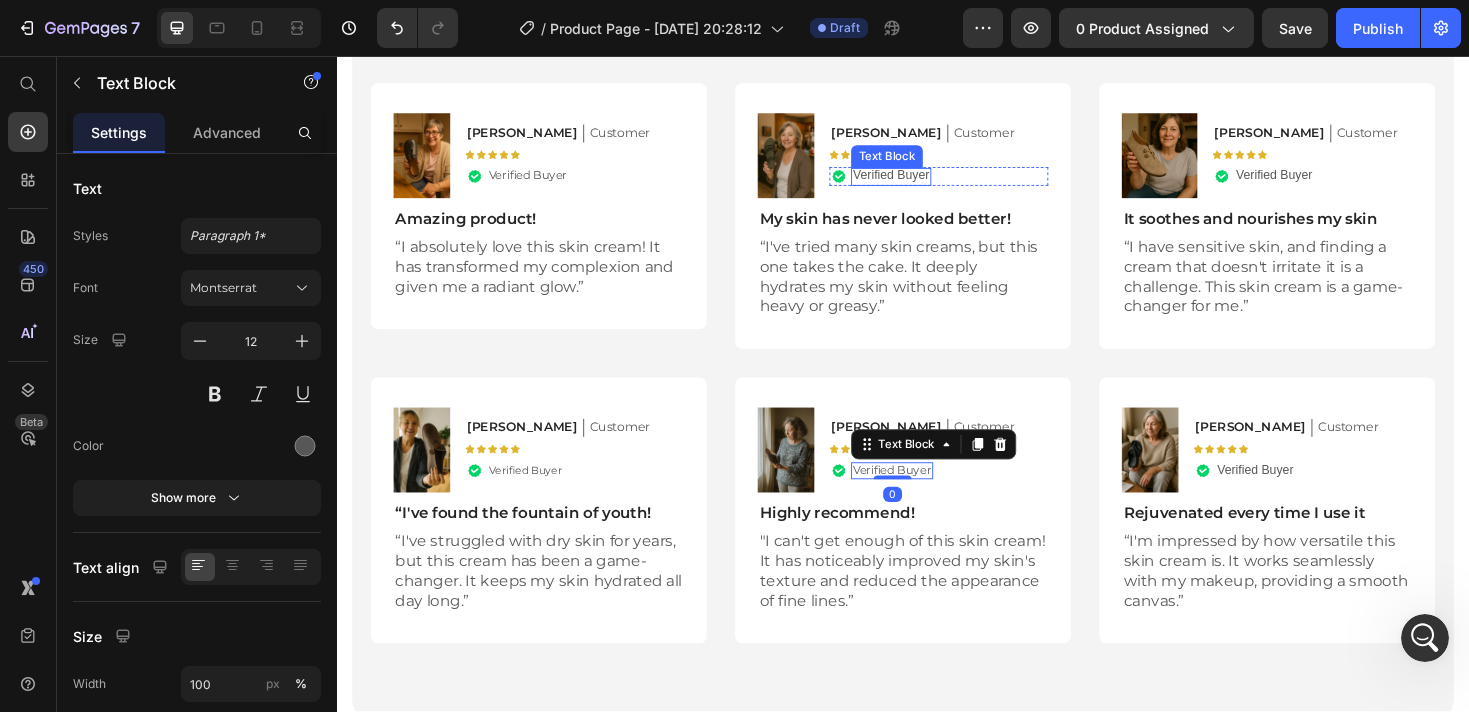 click on "Verified Buyer" at bounding box center (924, 183) 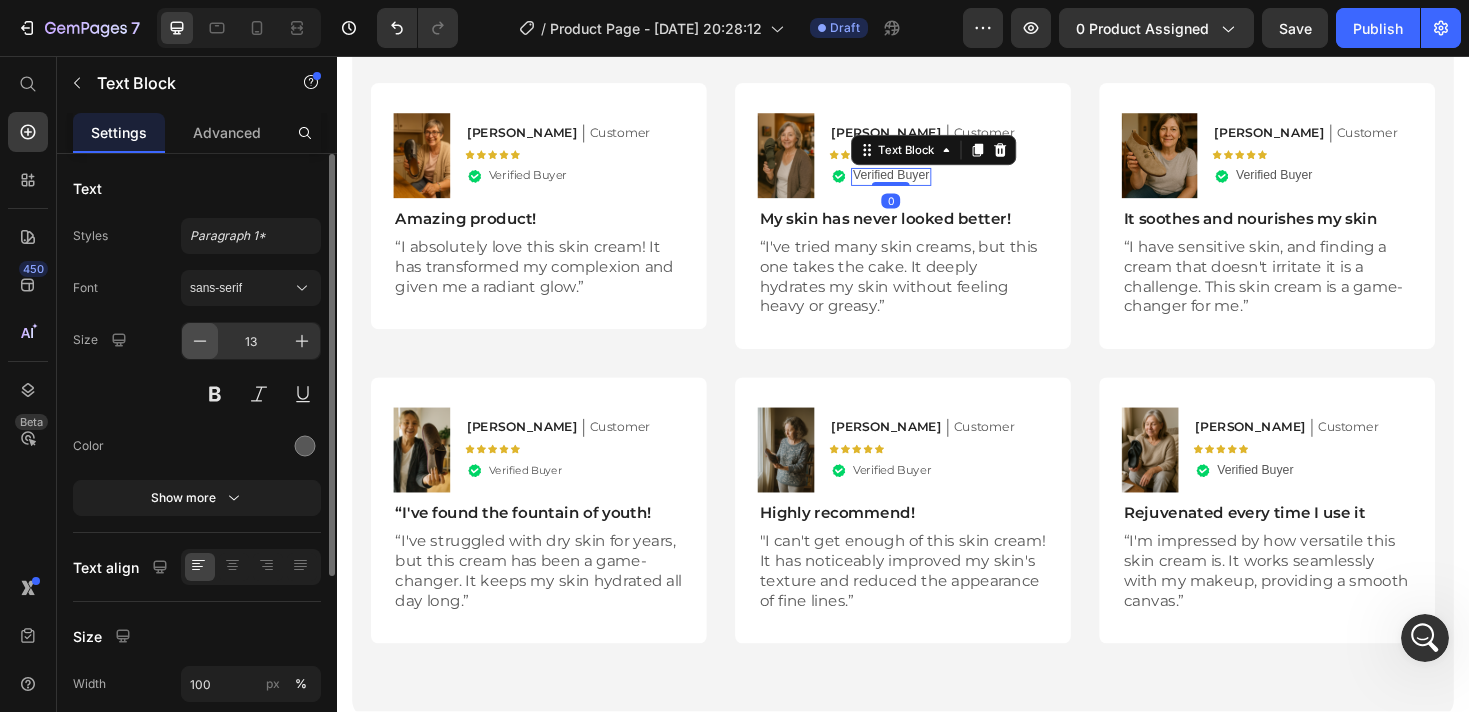 click at bounding box center [200, 341] 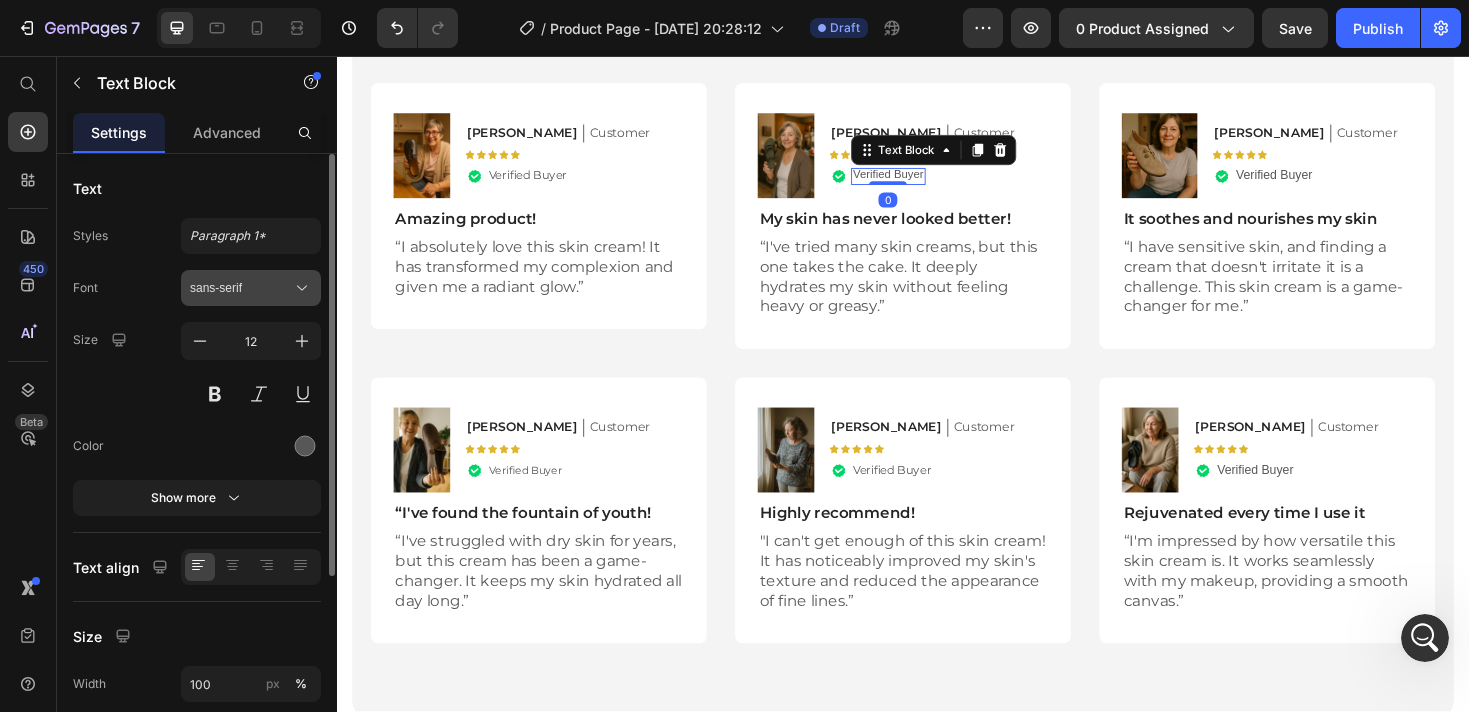 click on "sans-serif" at bounding box center (251, 288) 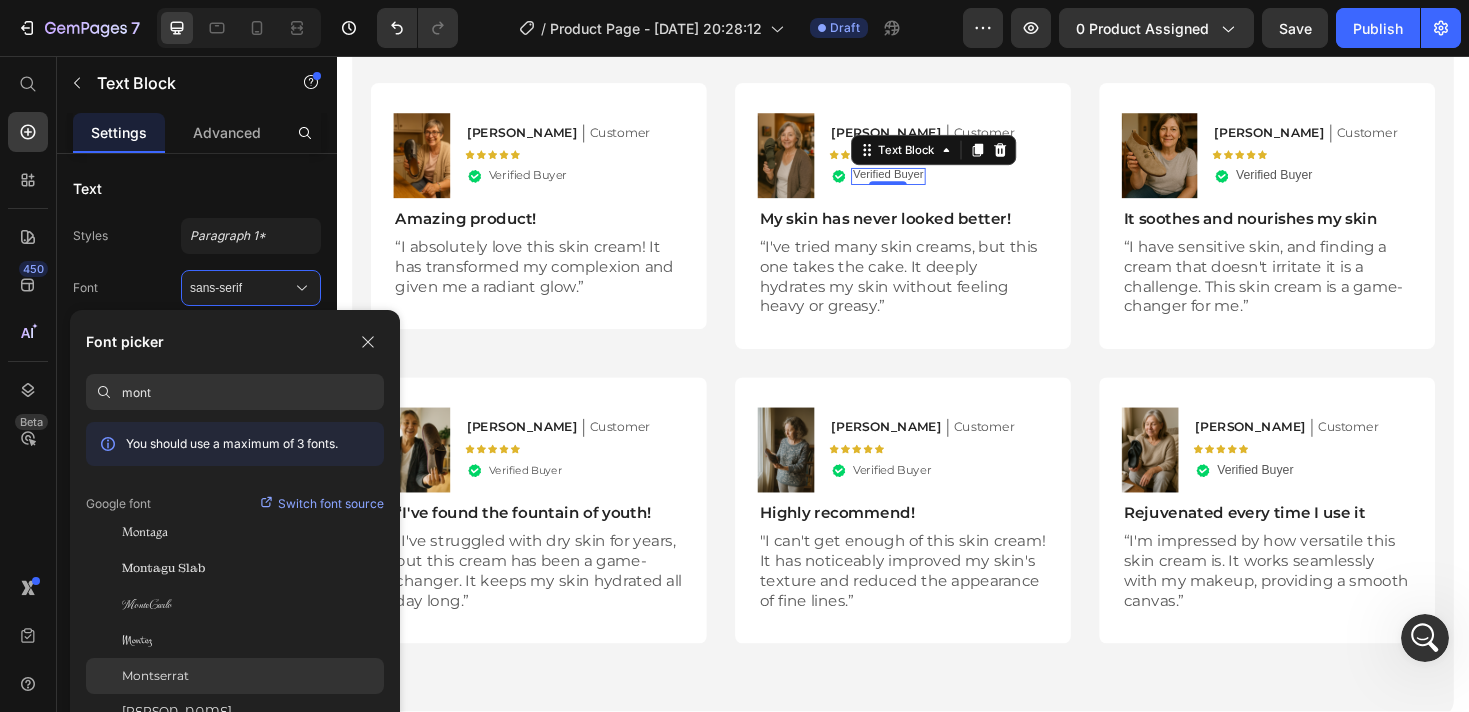 type on "mont" 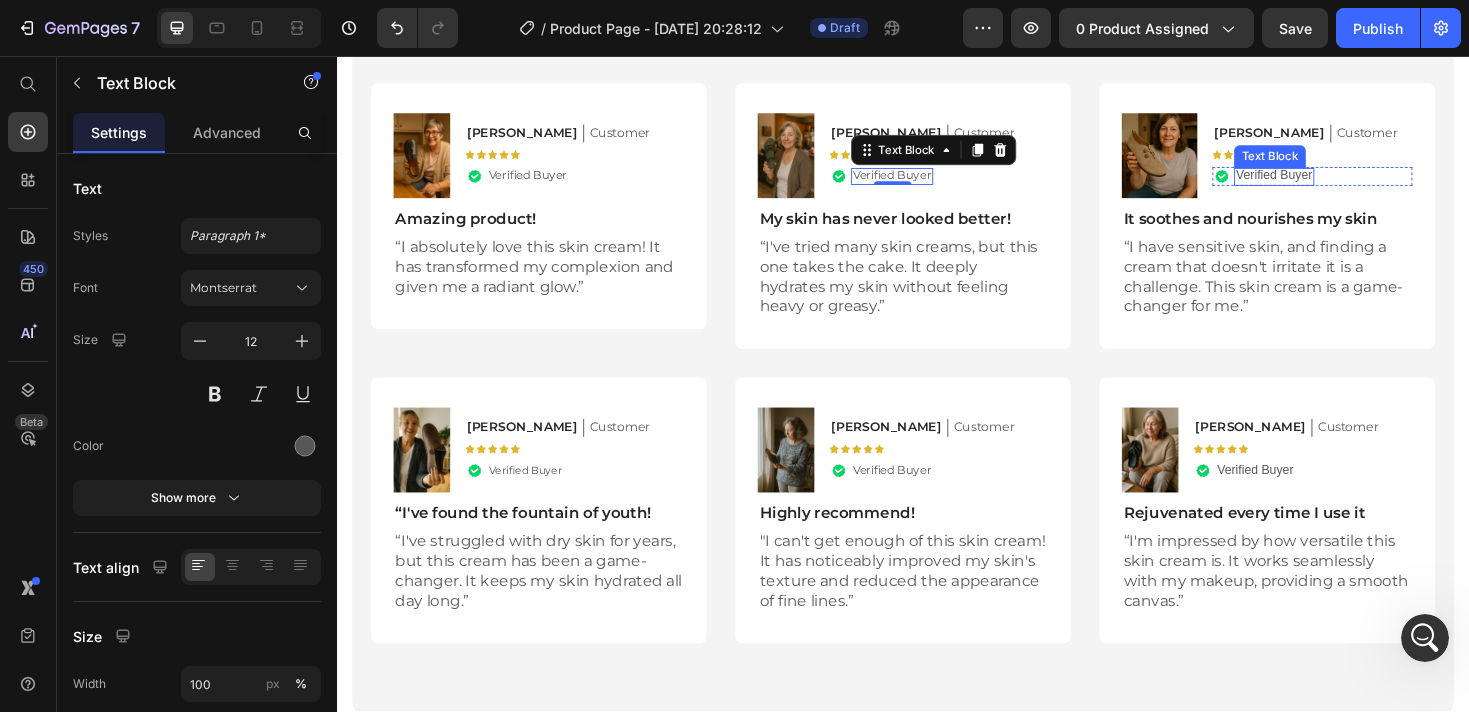 click on "Verified Buyer" at bounding box center (1330, 183) 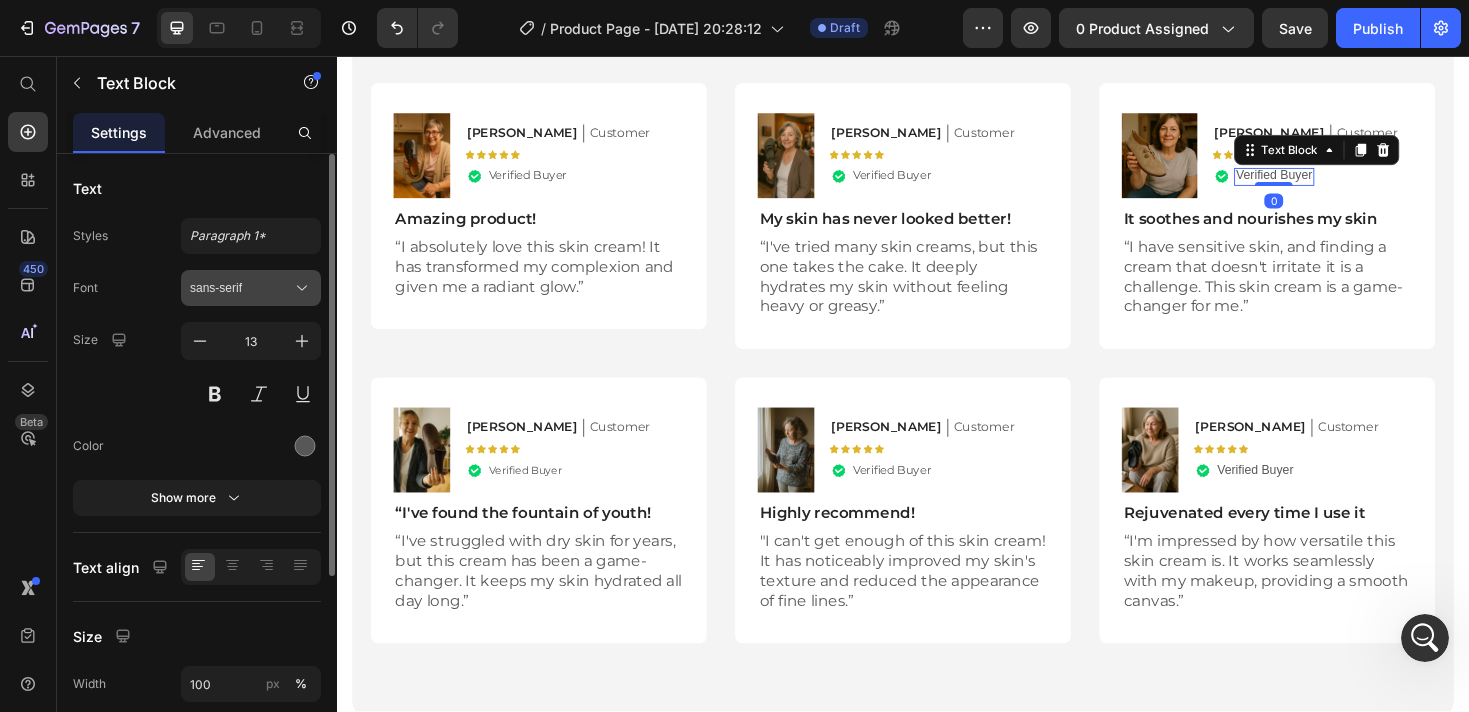 click on "sans-serif" at bounding box center [241, 288] 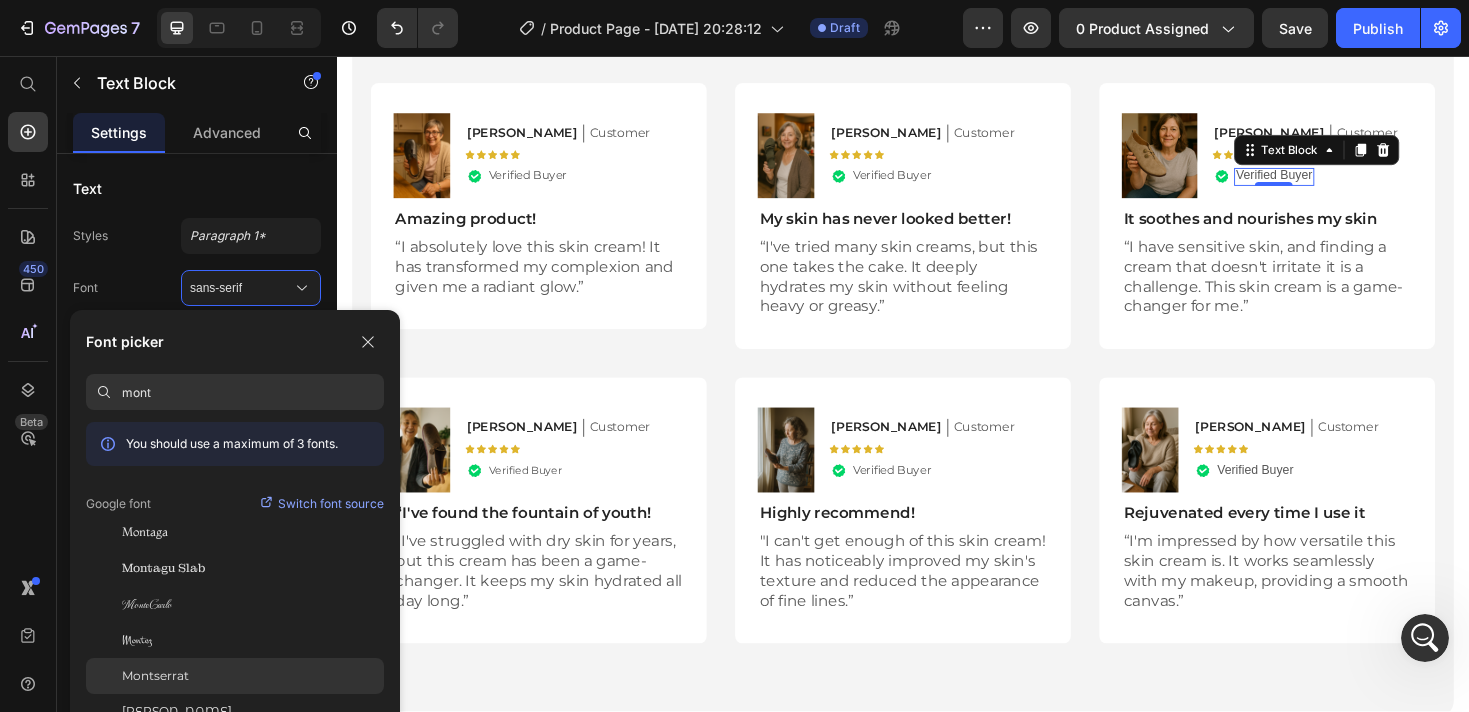 type on "mont" 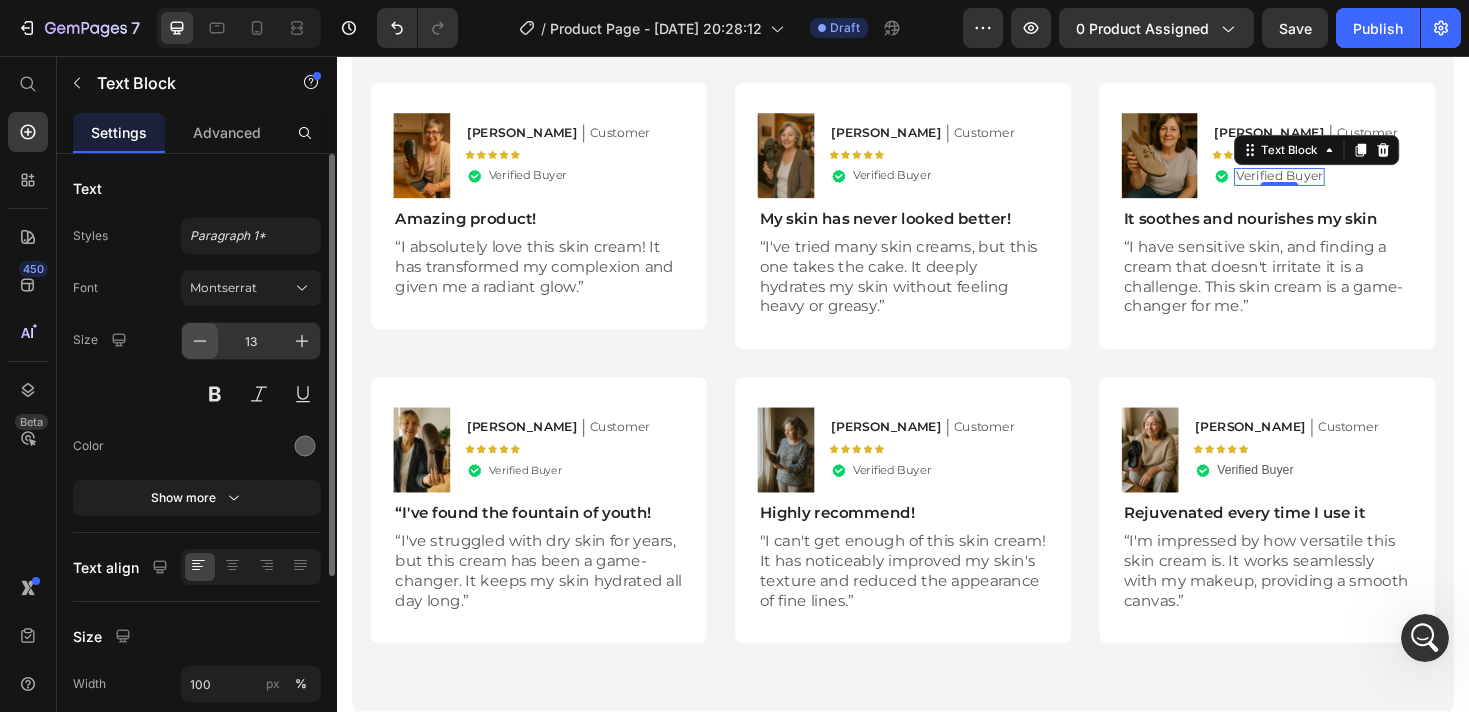 click 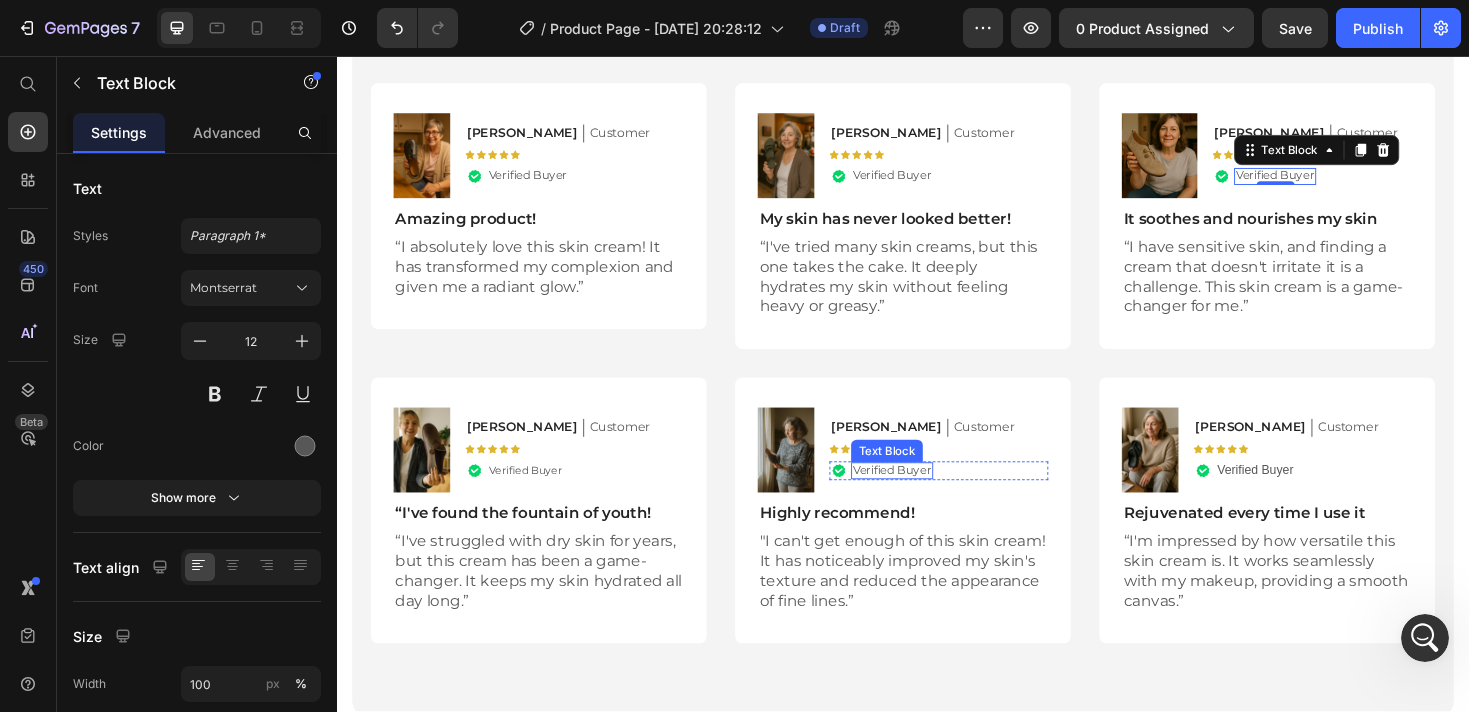 click on "Verified Buyer" at bounding box center [925, 495] 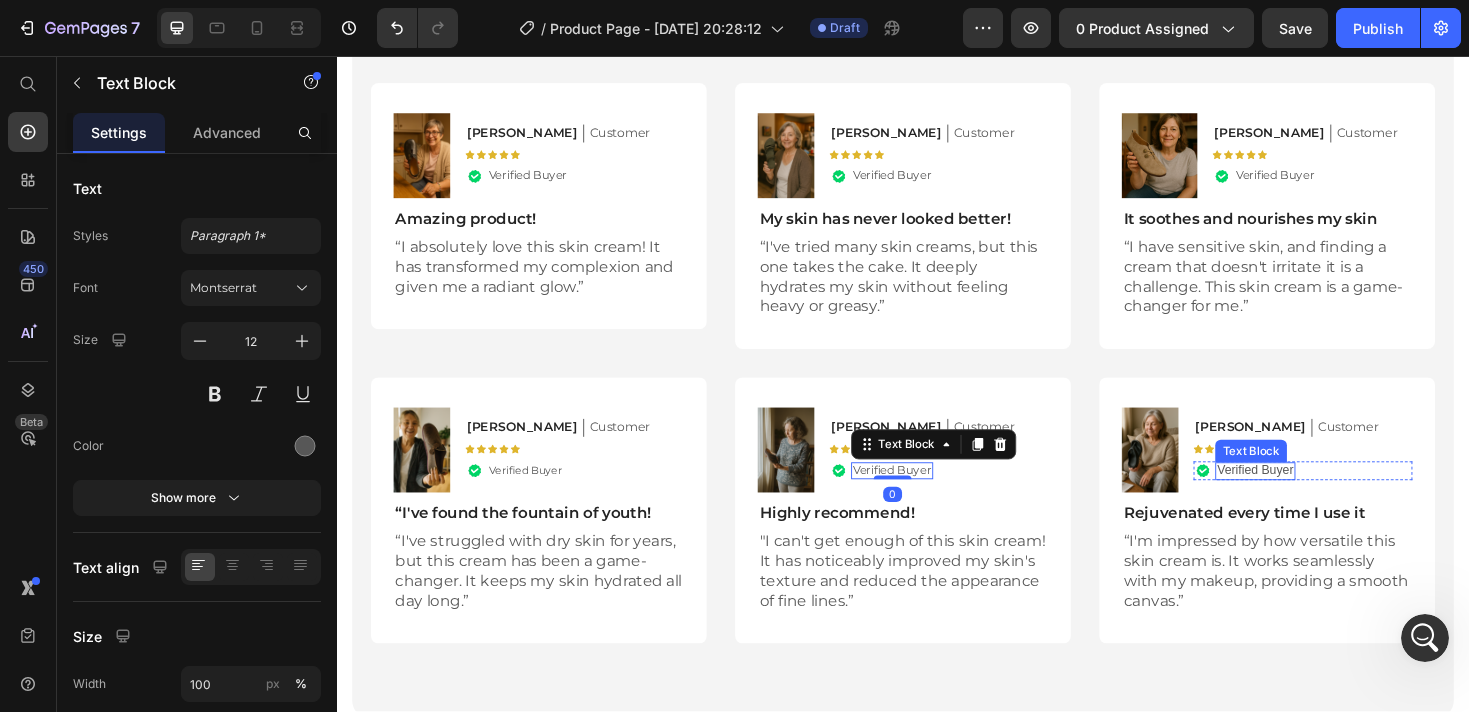 click on "Verified Buyer" at bounding box center (1310, 495) 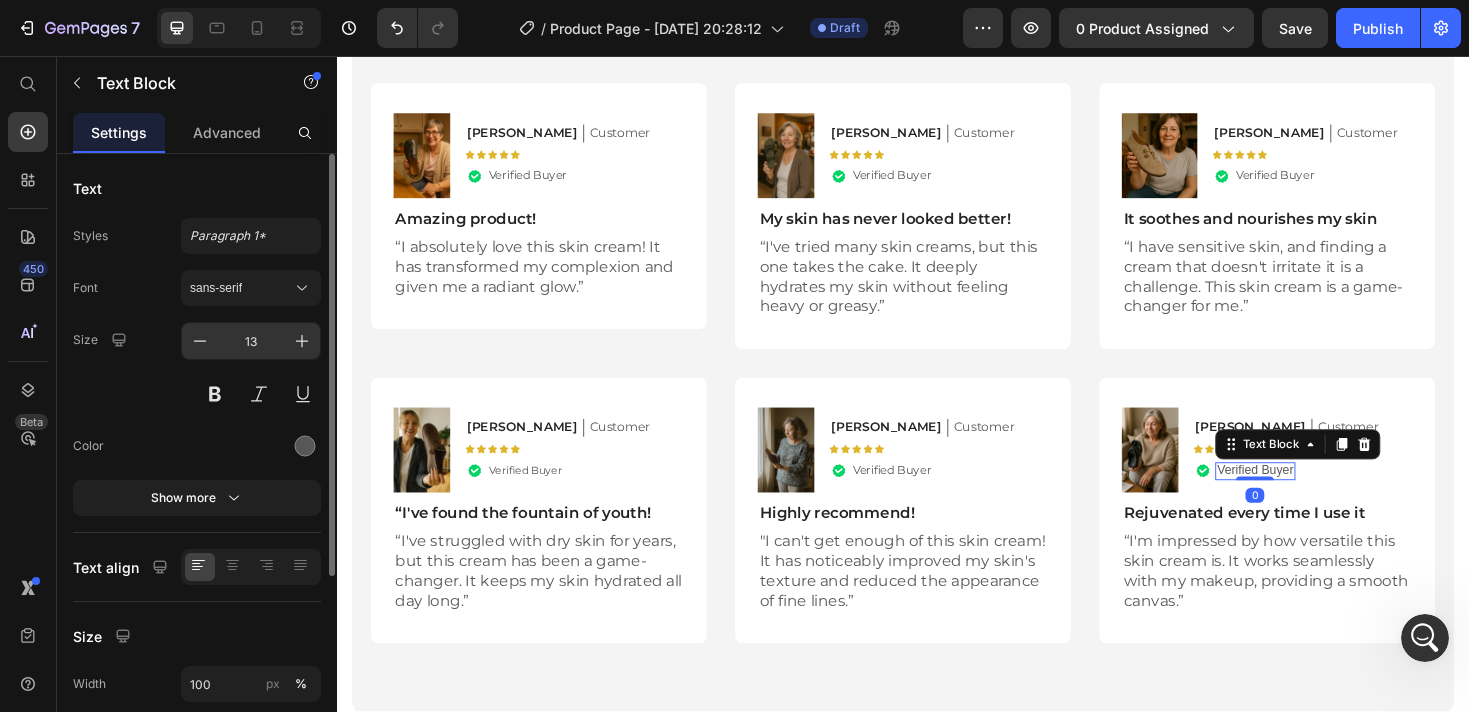 click on "13" at bounding box center (251, 341) 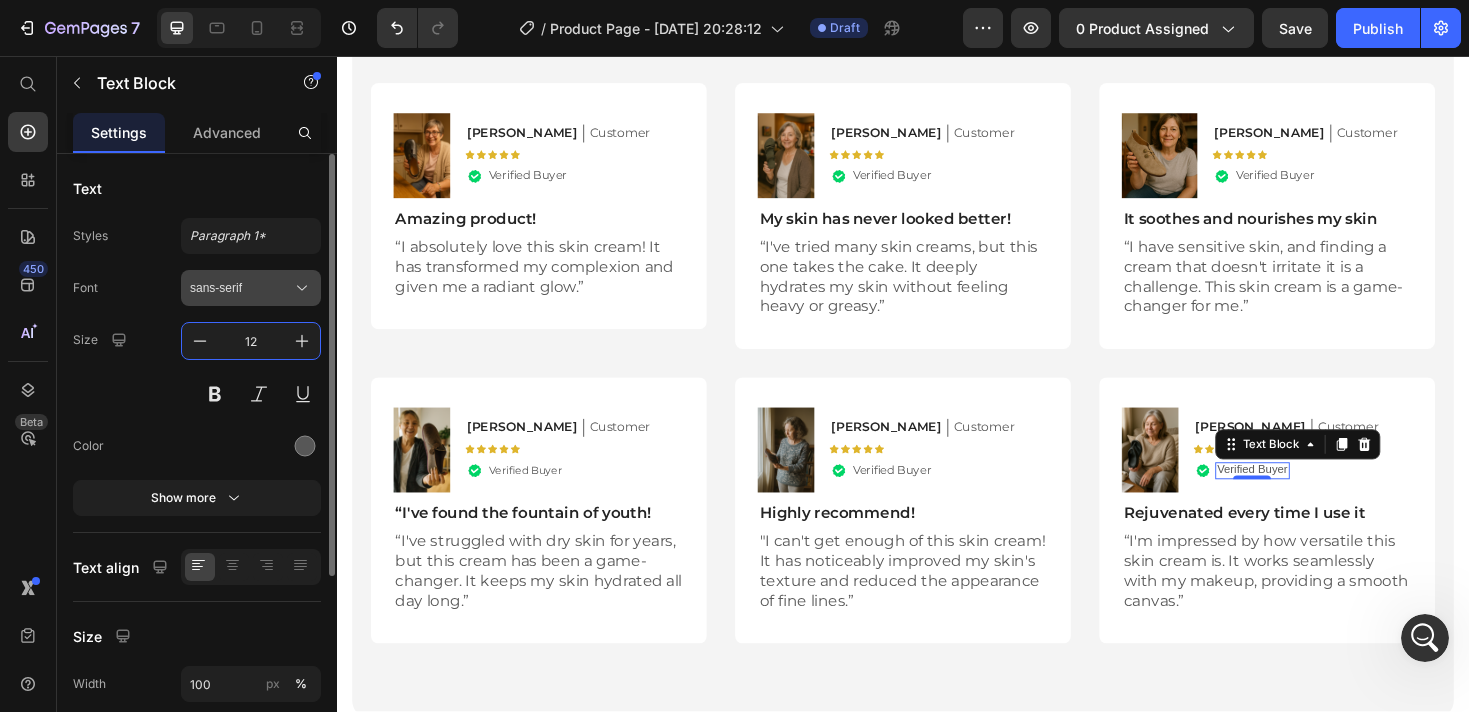 type on "12" 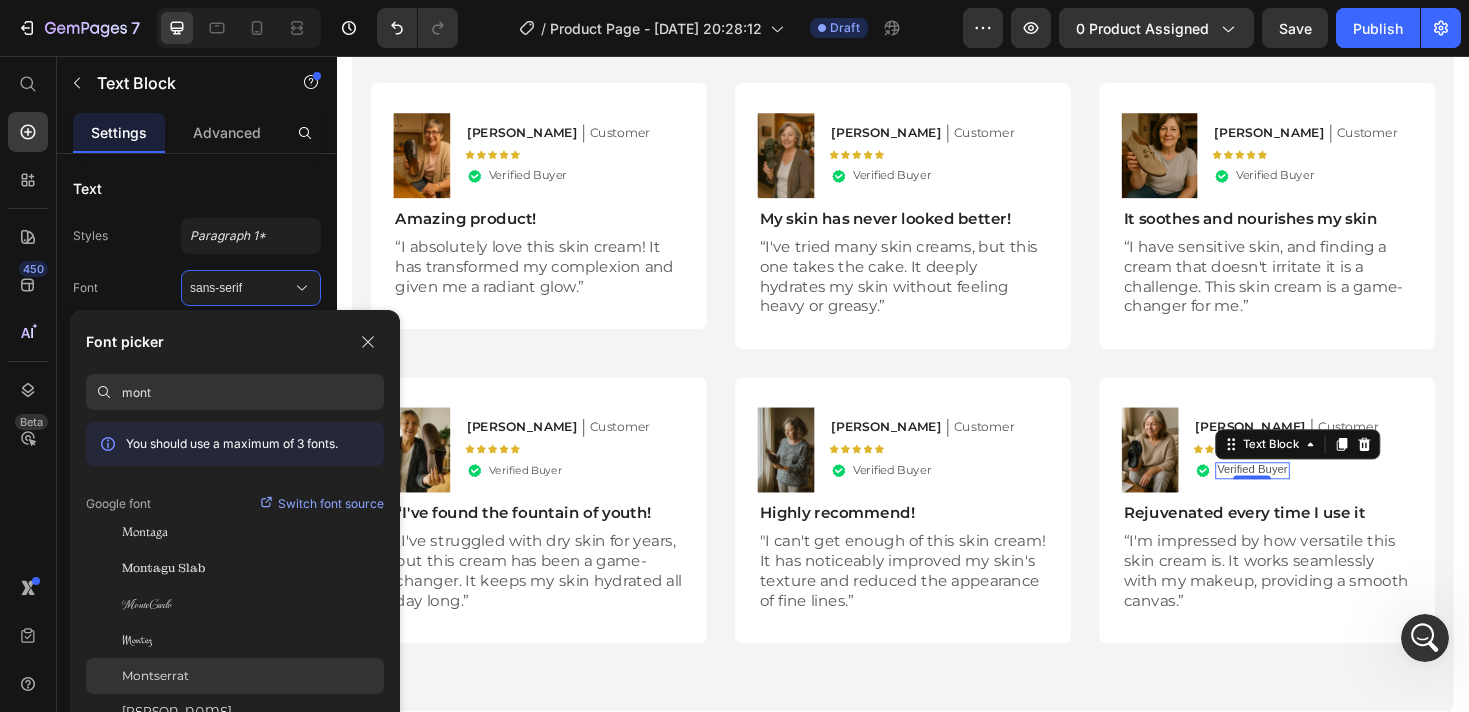 type on "mont" 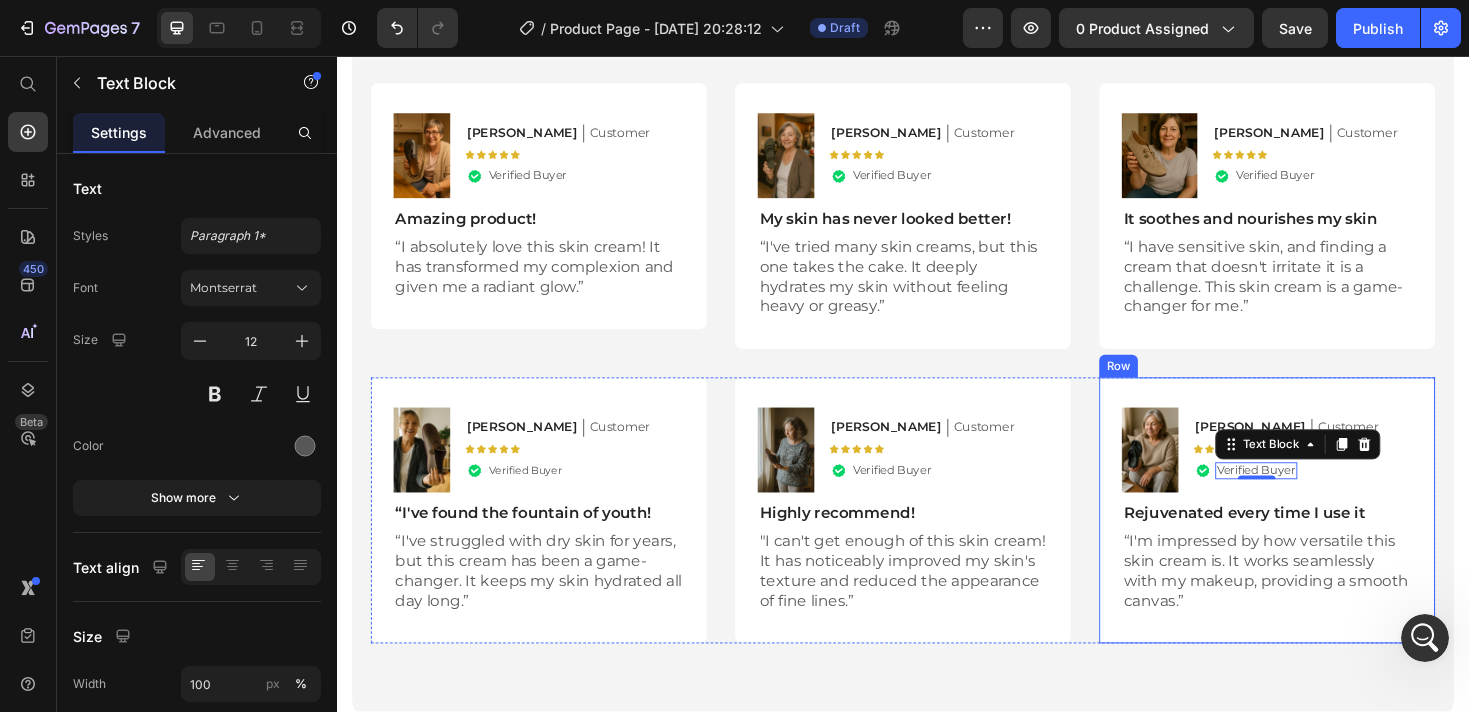 click on "Image Olivia Text Block Customer  Text Block Row Icon Icon Icon Icon Icon Icon List
.id574847239155876903 .st0{fill:#00D566;}
.id574847239155876903 .st1{opacity:0.15;}
.id574847239155876903 .st2{fill:#FFFFFF;}
Icon Verified Buyer Text Block   0 Row Row Rejuvenated every time I use it Text Block “I'm impressed by how versatile this skin cream is. It works seamlessly with my makeup, providing a smooth canvas.” Text Block Row" at bounding box center [1323, 538] 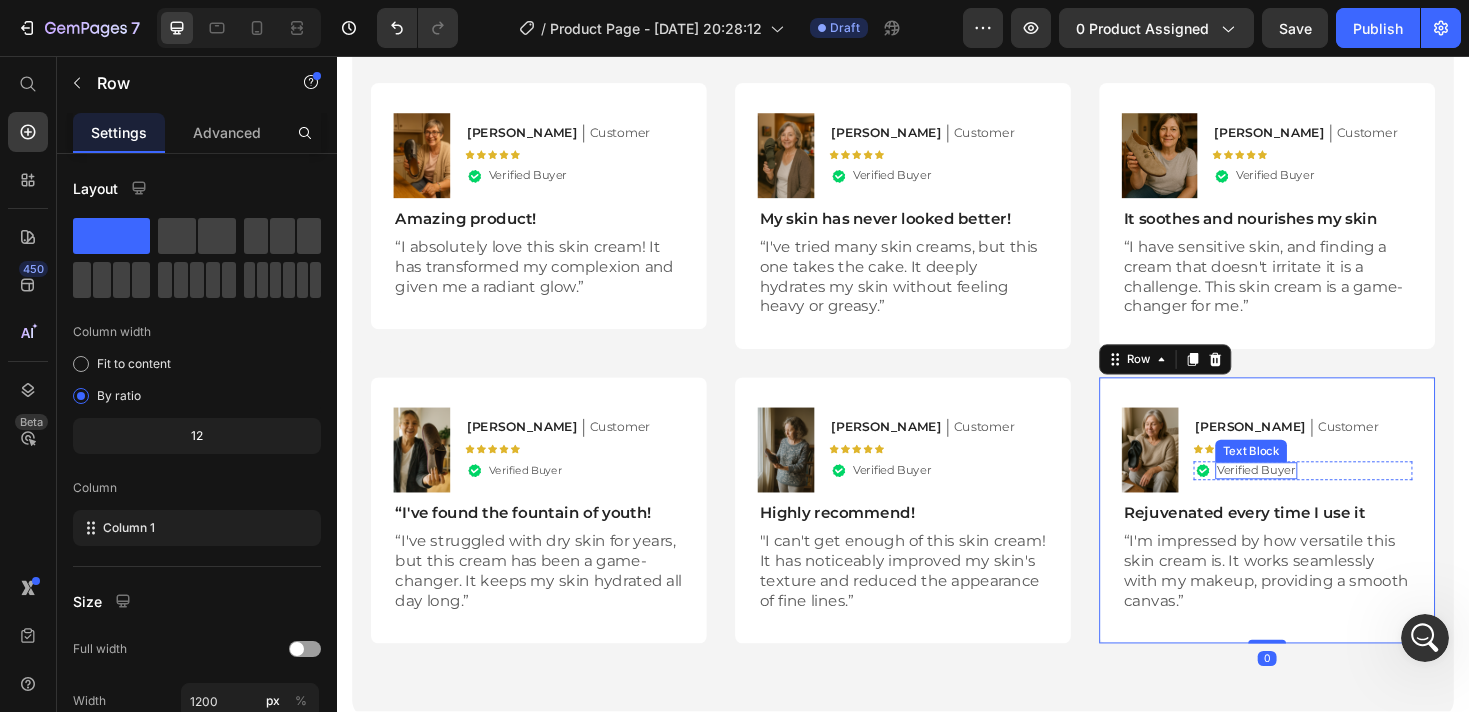 click on "Verified Buyer" at bounding box center (1311, 495) 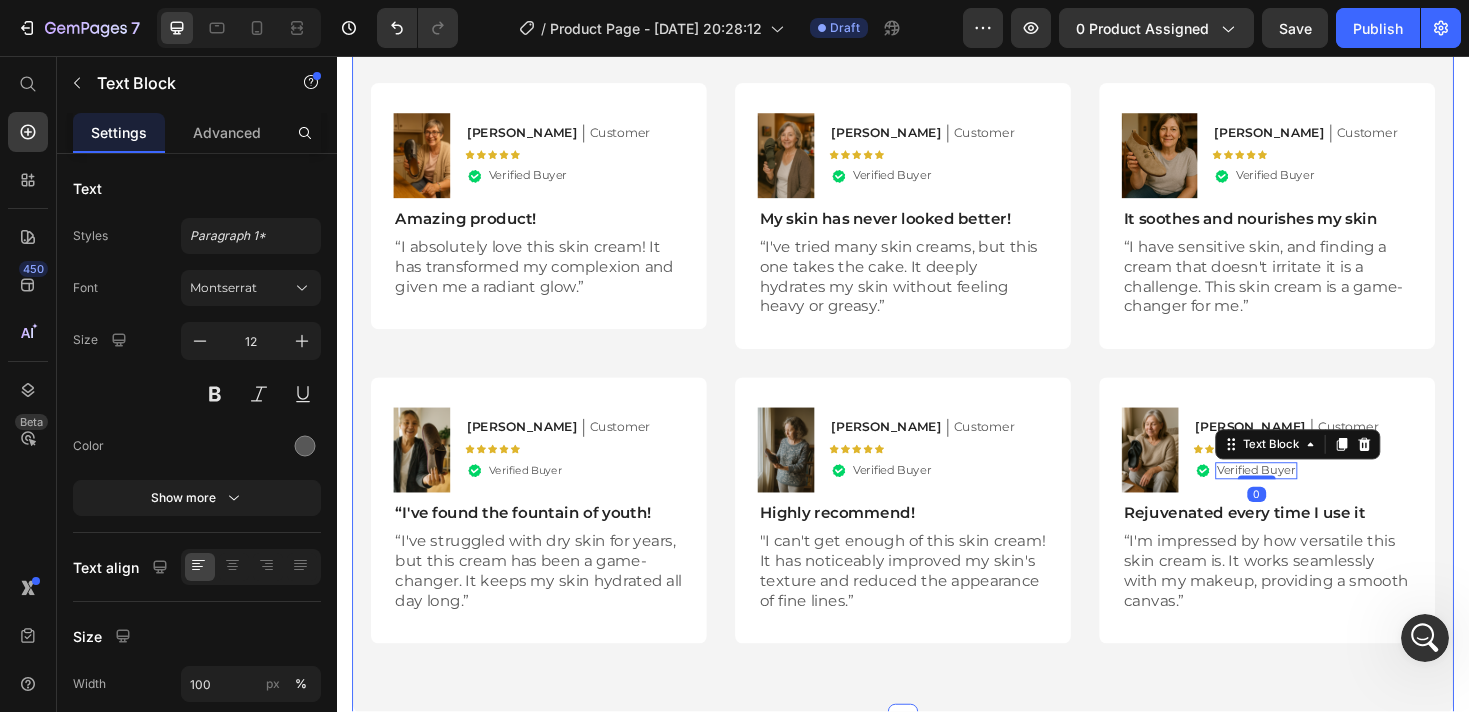 click on "Hear from Our Customers Heading Icon Icon Icon Icon Icon Icon List 30,000+ Customers Who Love Us Text Block Row Image Emily Text Block Customer  Text Block Row Icon Icon Icon Icon Icon Icon List
.id574847239155876903 .st0{fill:#00D566;}
.id574847239155876903 .st1{opacity:0.15;}
.id574847239155876903 .st2{fill:#FFFFFF;}
Icon Verified Buyer Text Block Row Row Amazing product! Text Block “I absolutely love this skin cream! It has transformed my complexion and given me a radiant glow.” Text Block Row Image Sarah Text Block Customer  Text Block Row Icon Icon Icon Icon Icon Icon List
.id574847239155876903 .st0{fill:#00D566;}
.id574847239155876903 .st1{opacity:0.15;}
.id574847239155876903 .st2{fill:#FFFFFF;}
Icon Verified Buyer Text Block Row Row My skin has never looked better! Text Block “I've tried many skin creams, but this one takes the cake. It deeply hydrates my skin without feeling heavy or greasy.” Text Block Row Image Ken K Text Block Customer  Text Block Row Icon Icon Icon Icon Icon" at bounding box center [937, 325] 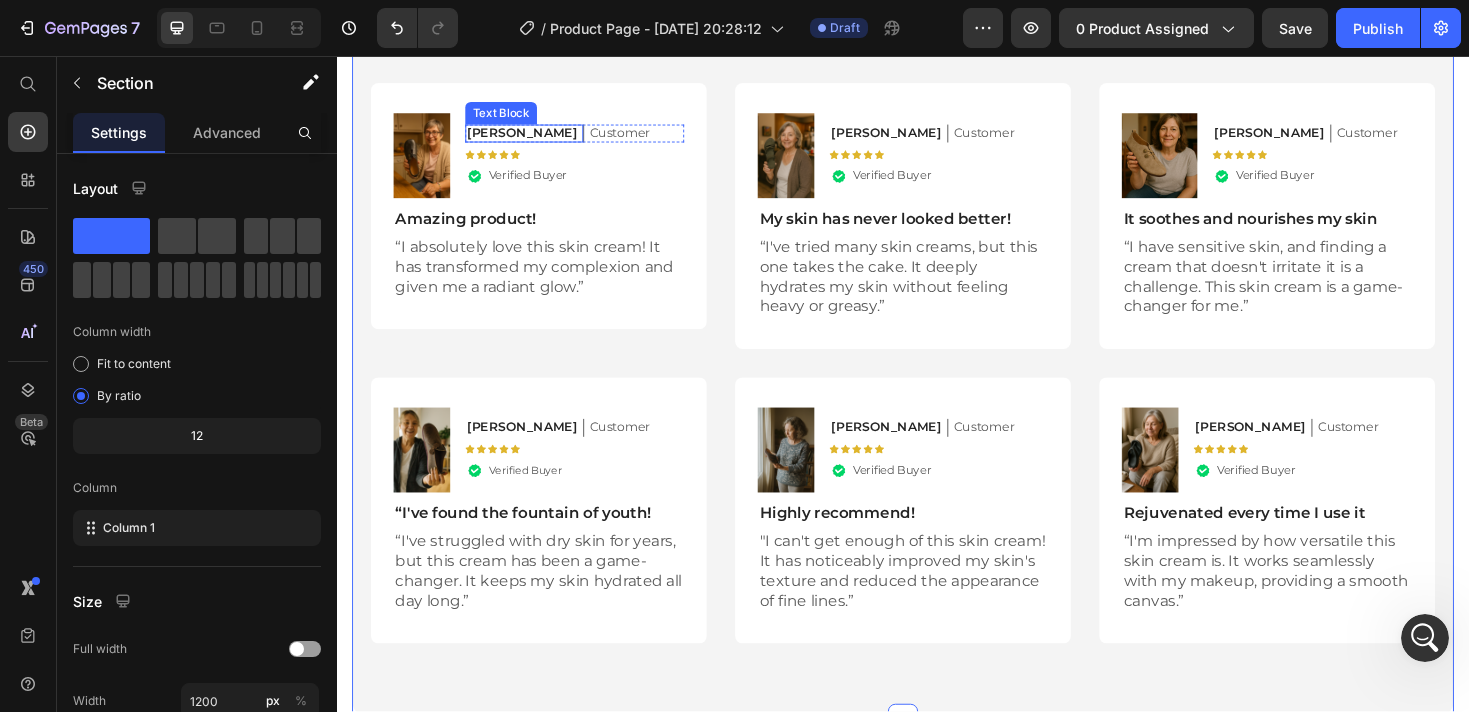 click on "Emily Text Block" at bounding box center [536, 138] 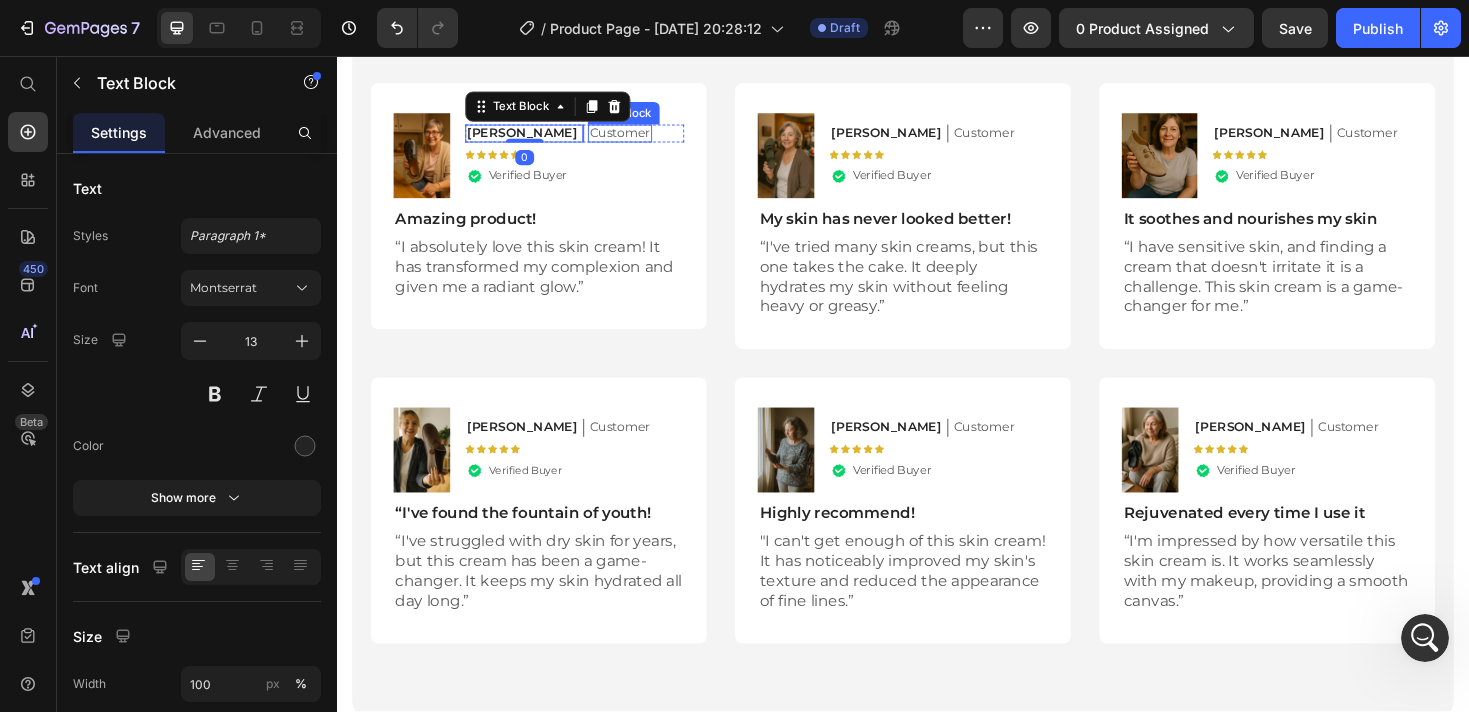 click on "Customer" at bounding box center (637, 137) 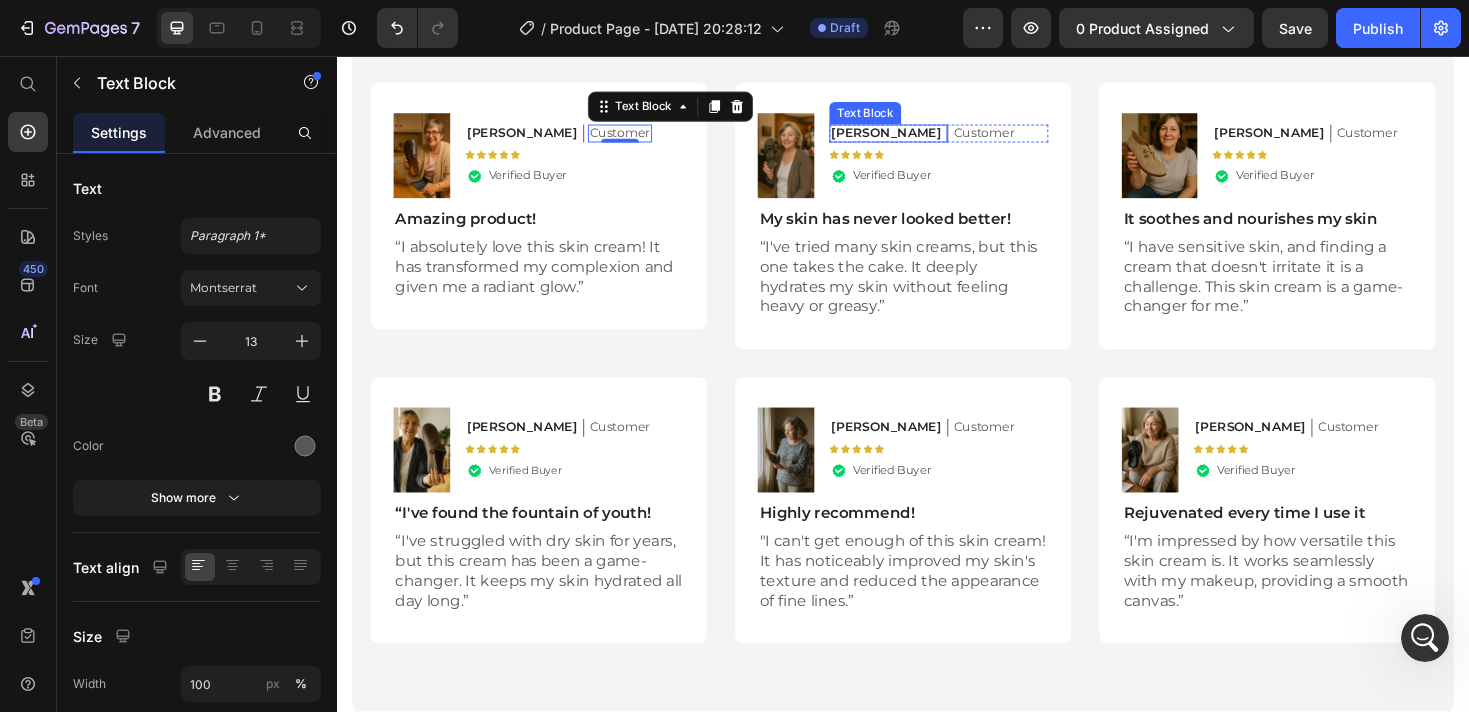 click on "[PERSON_NAME]" at bounding box center [919, 137] 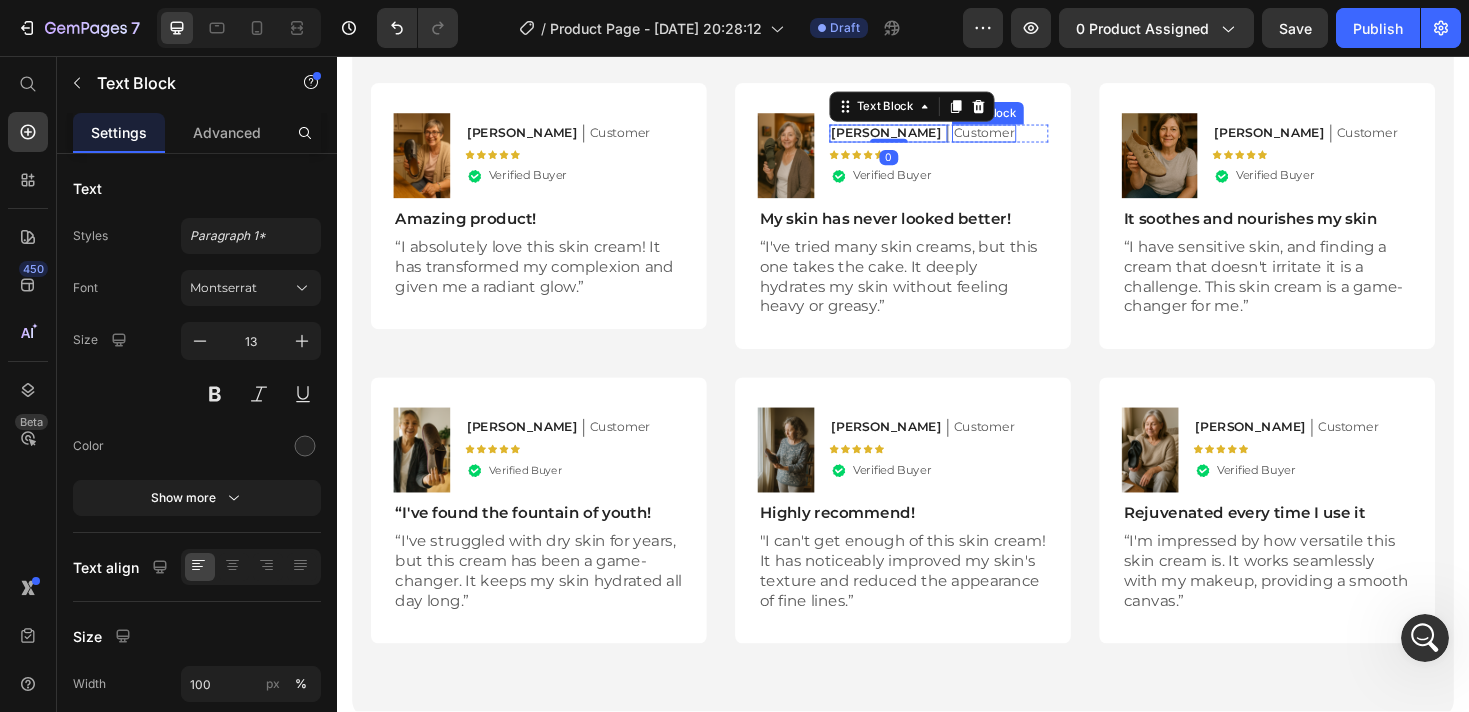 click on "Customer" at bounding box center (1023, 137) 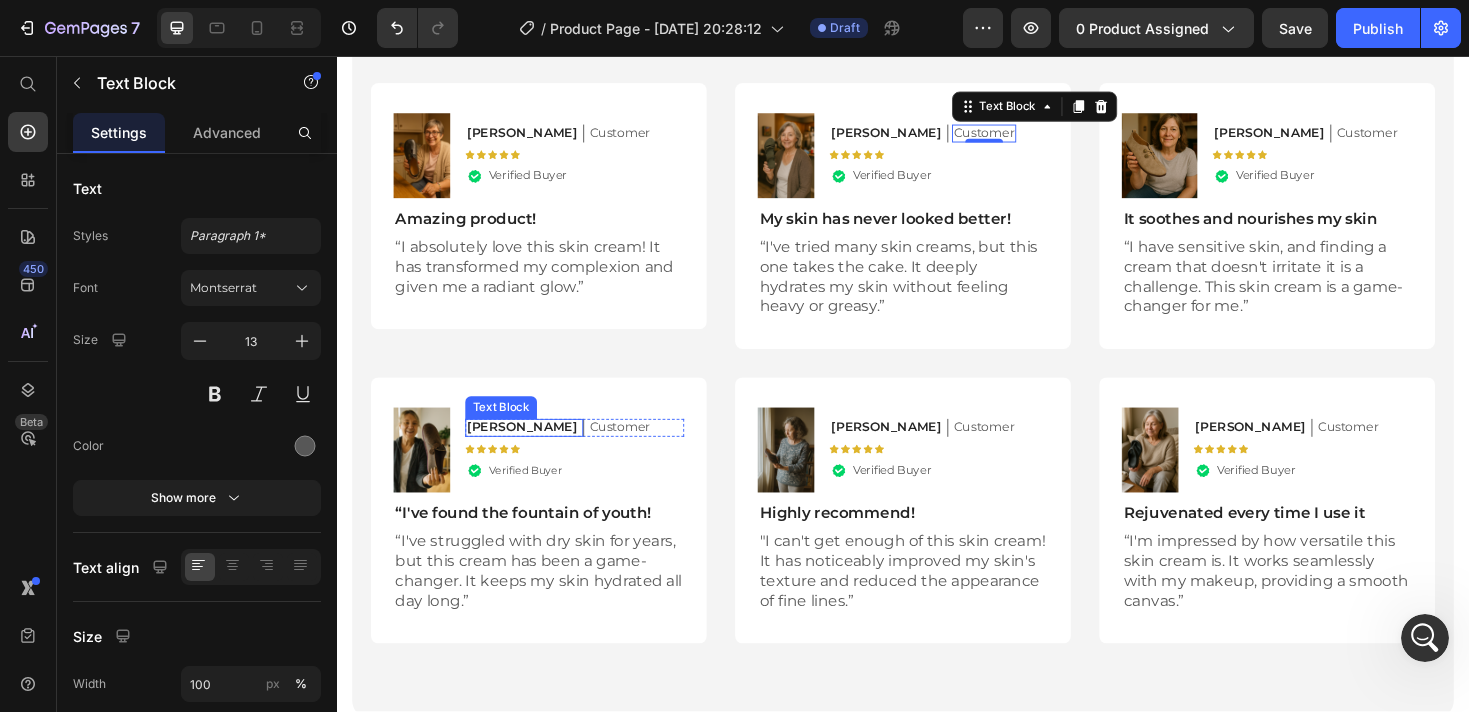 click on "[PERSON_NAME]" at bounding box center [533, 449] 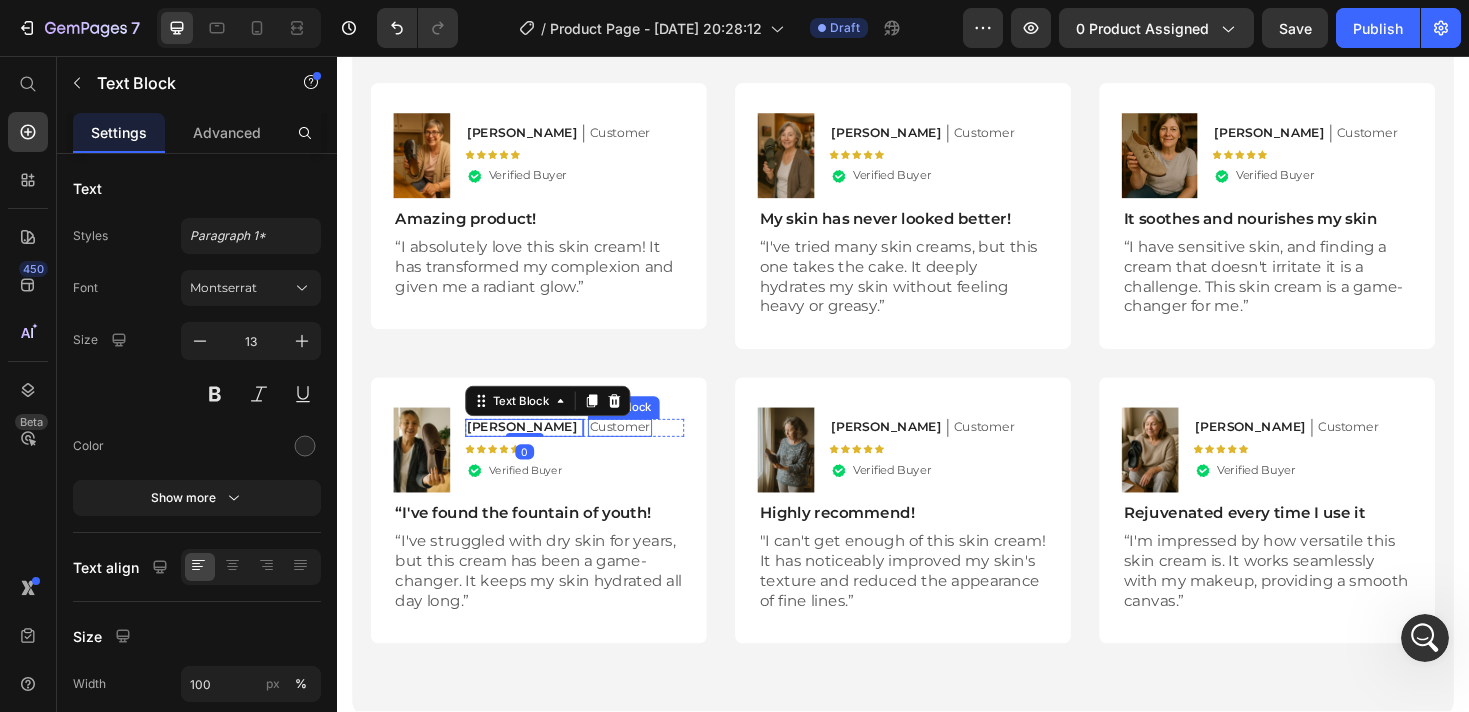 click on "Customer" at bounding box center [637, 449] 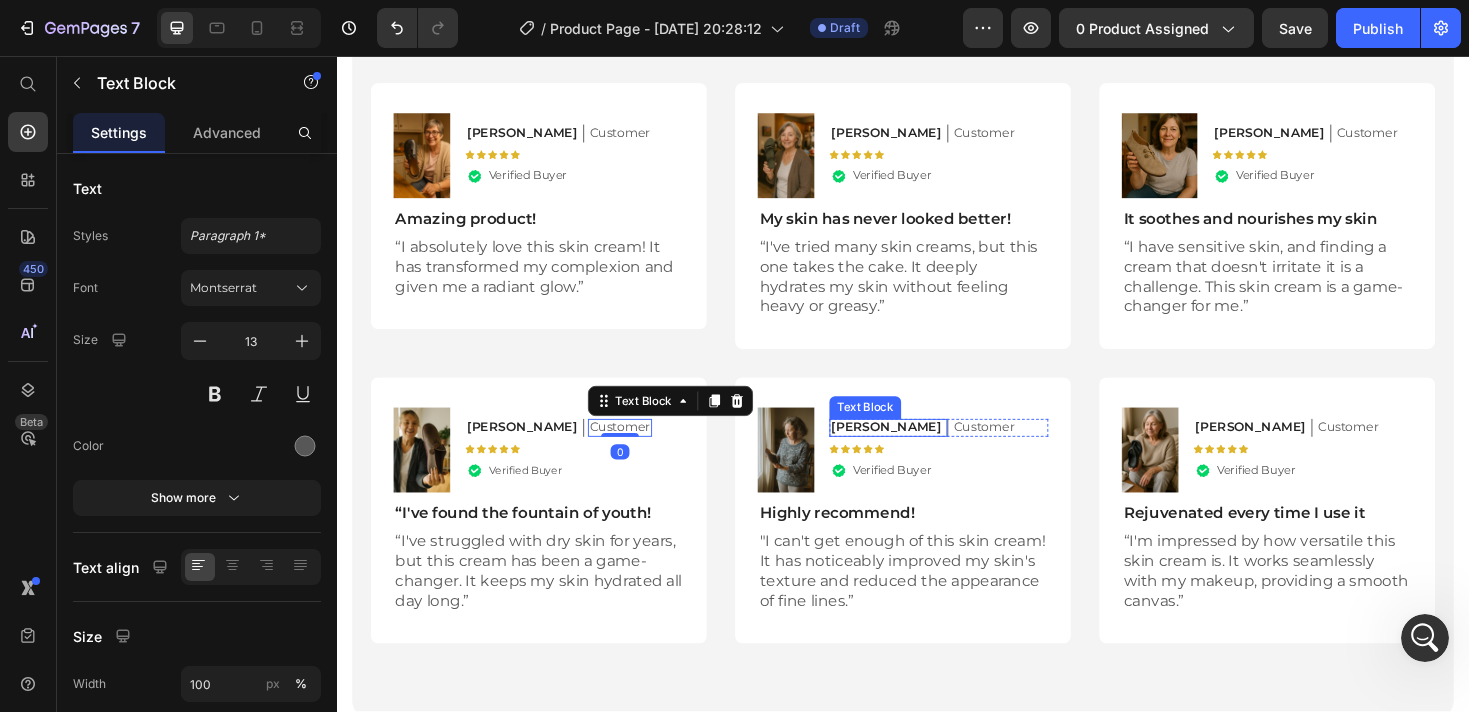 click on "[PERSON_NAME]" at bounding box center (919, 449) 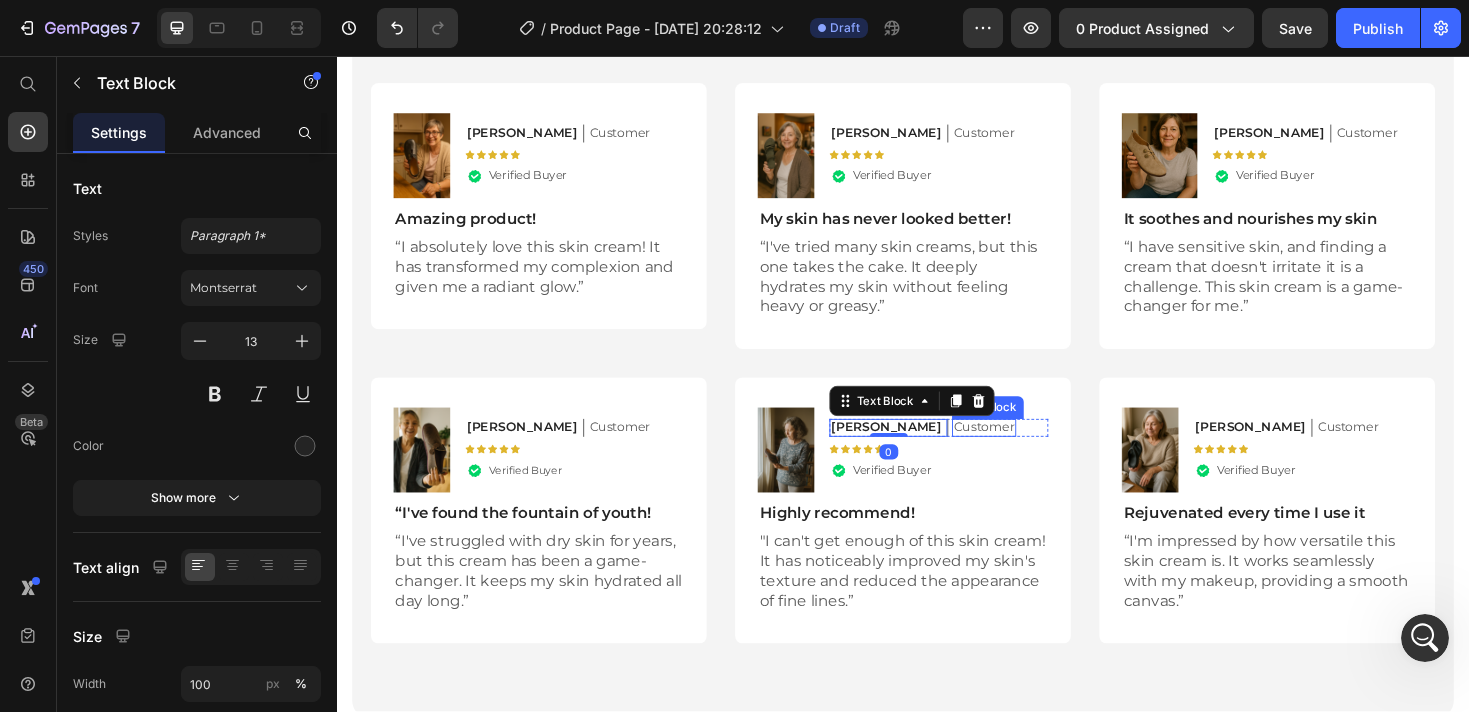 click on "Customer" at bounding box center (1023, 449) 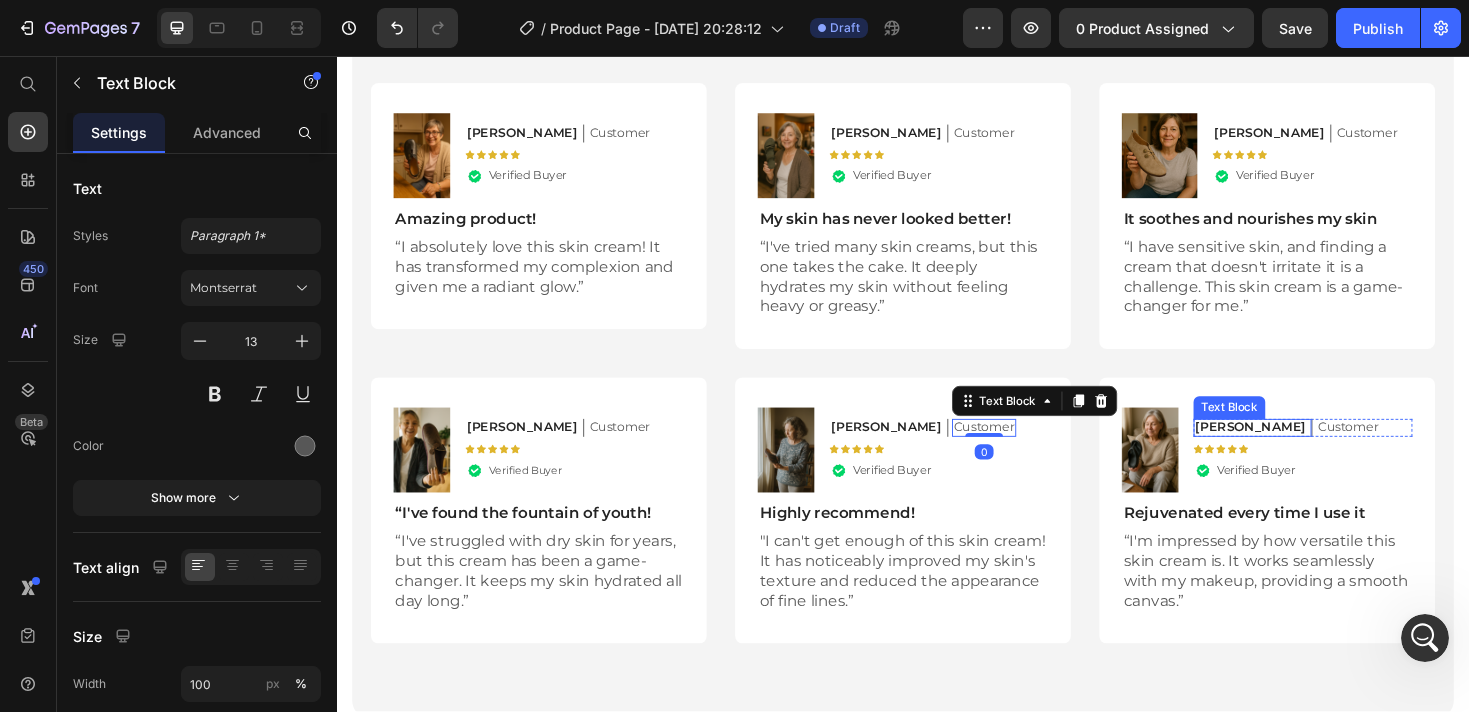 click on "[PERSON_NAME]" at bounding box center (1305, 449) 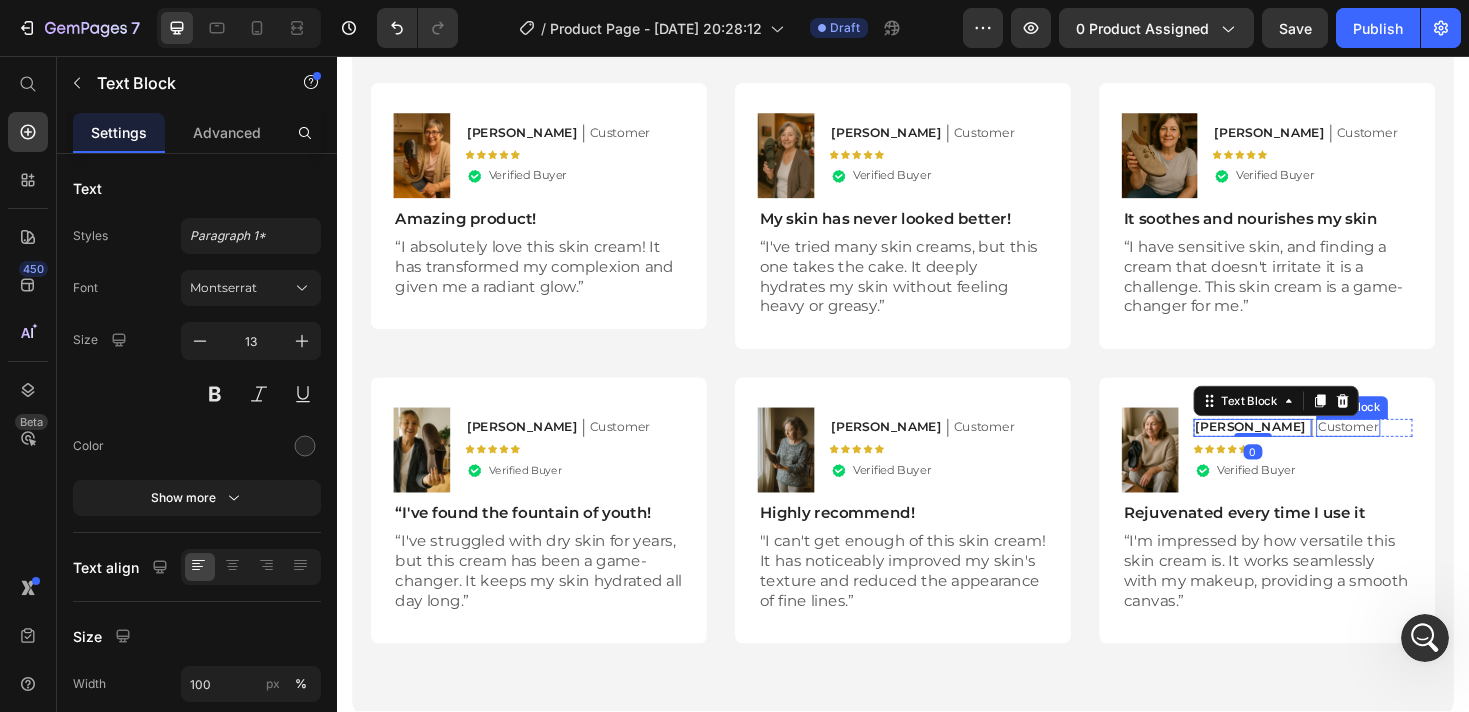 click on "Customer" at bounding box center (1409, 449) 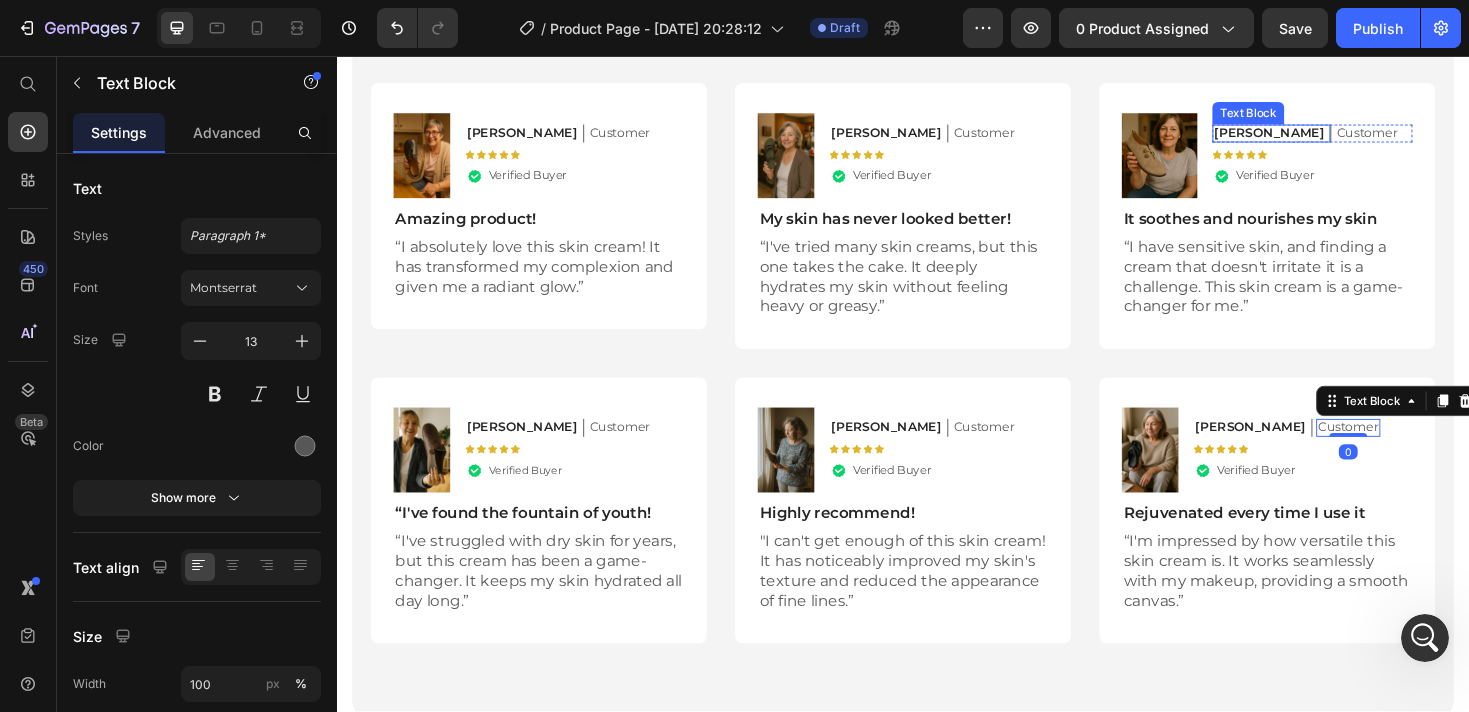 click on "[PERSON_NAME]" at bounding box center [1325, 137] 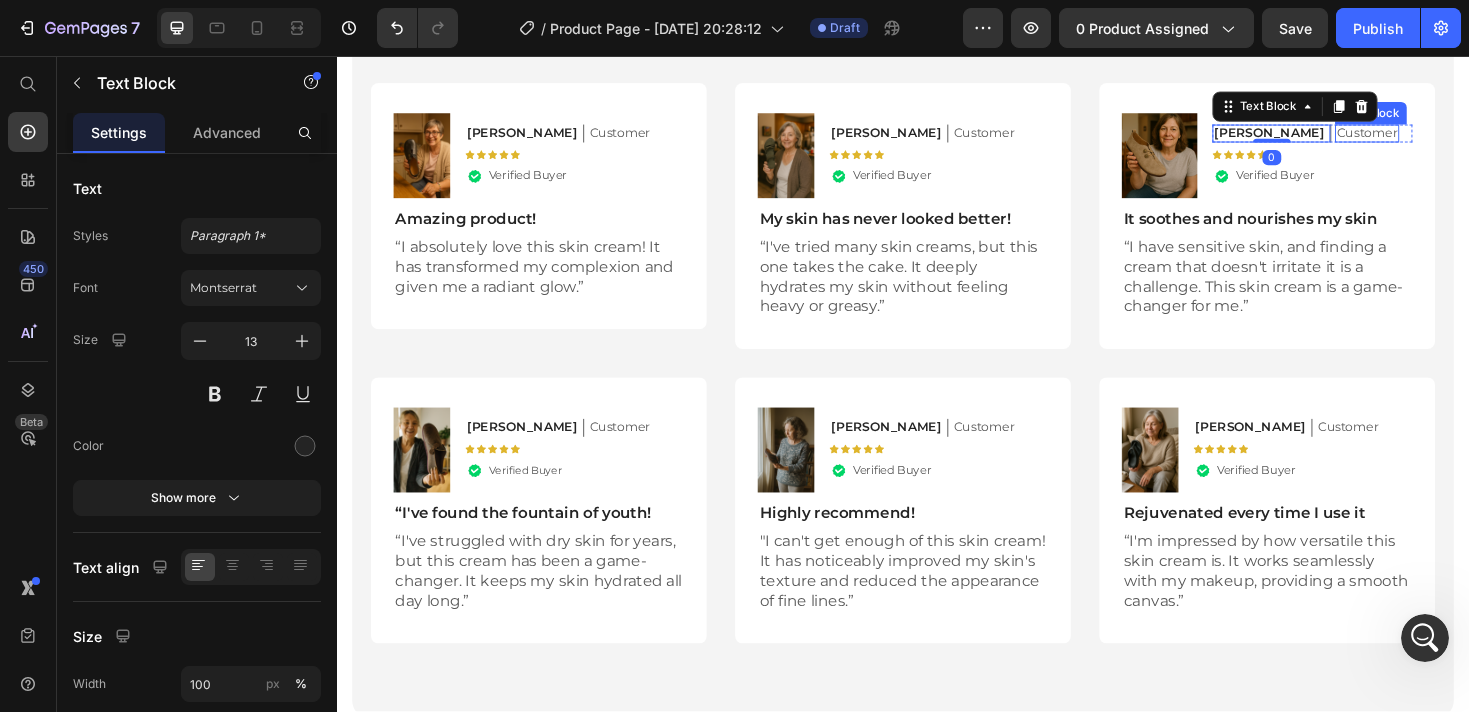 click on "Customer" at bounding box center (1429, 137) 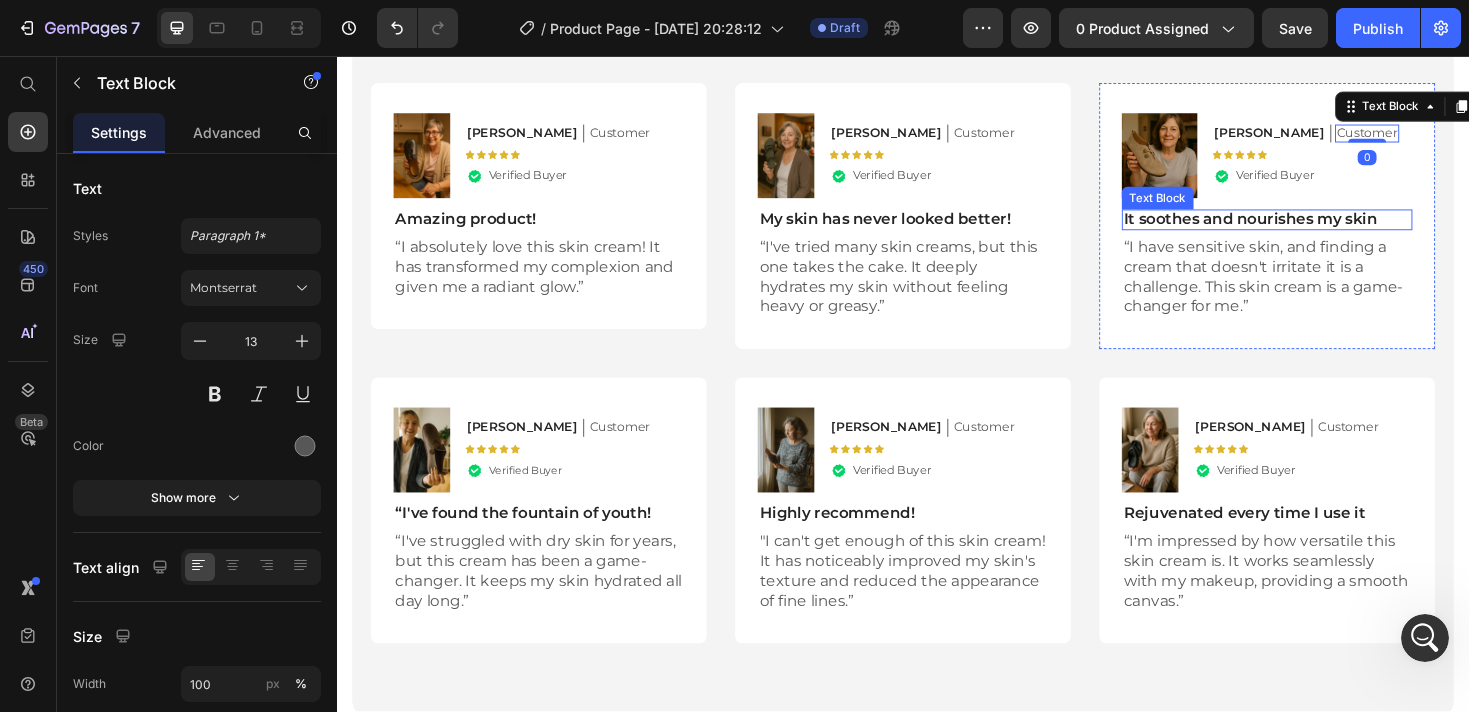 click on "It soothes and nourishes my skin" at bounding box center [1323, 229] 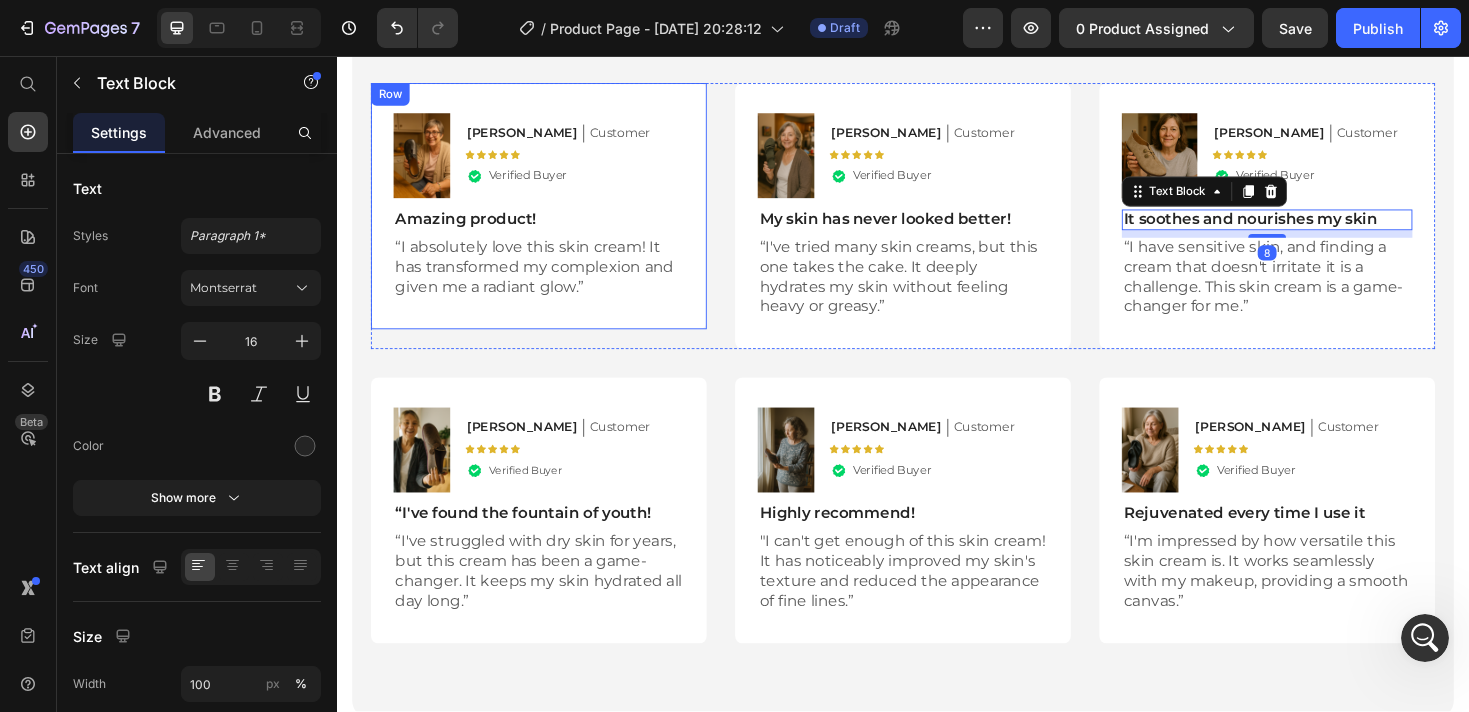 click on "“I absolutely love this skin cream! It has transformed my complexion and given me a radiant glow.”" at bounding box center [551, 280] 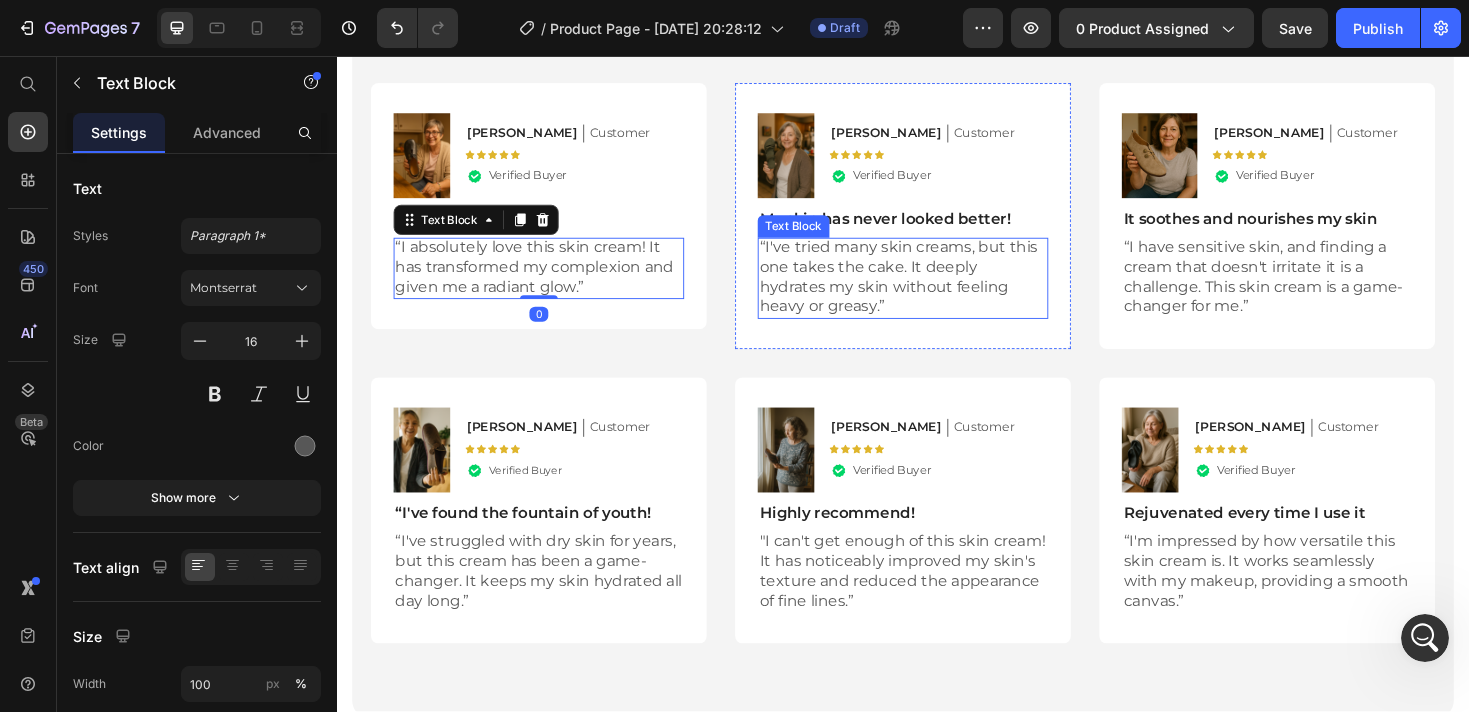 click on "“I've tried many skin creams, but this one takes the cake. It deeply hydrates my skin without feeling heavy or greasy.”" at bounding box center (937, 290) 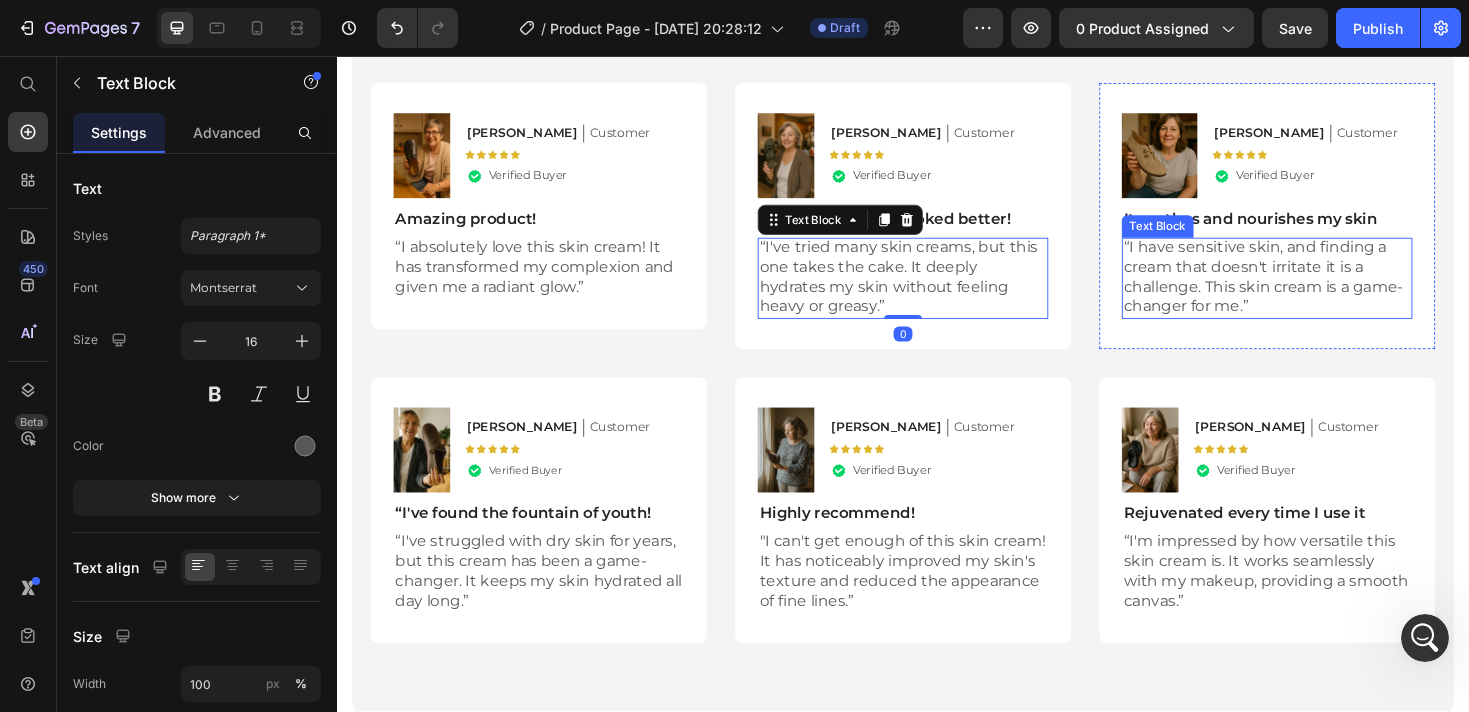 click on "“I have sensitive skin, and finding a cream that doesn't irritate it is a challenge. This skin cream is a game-changer for me.”" at bounding box center (1323, 290) 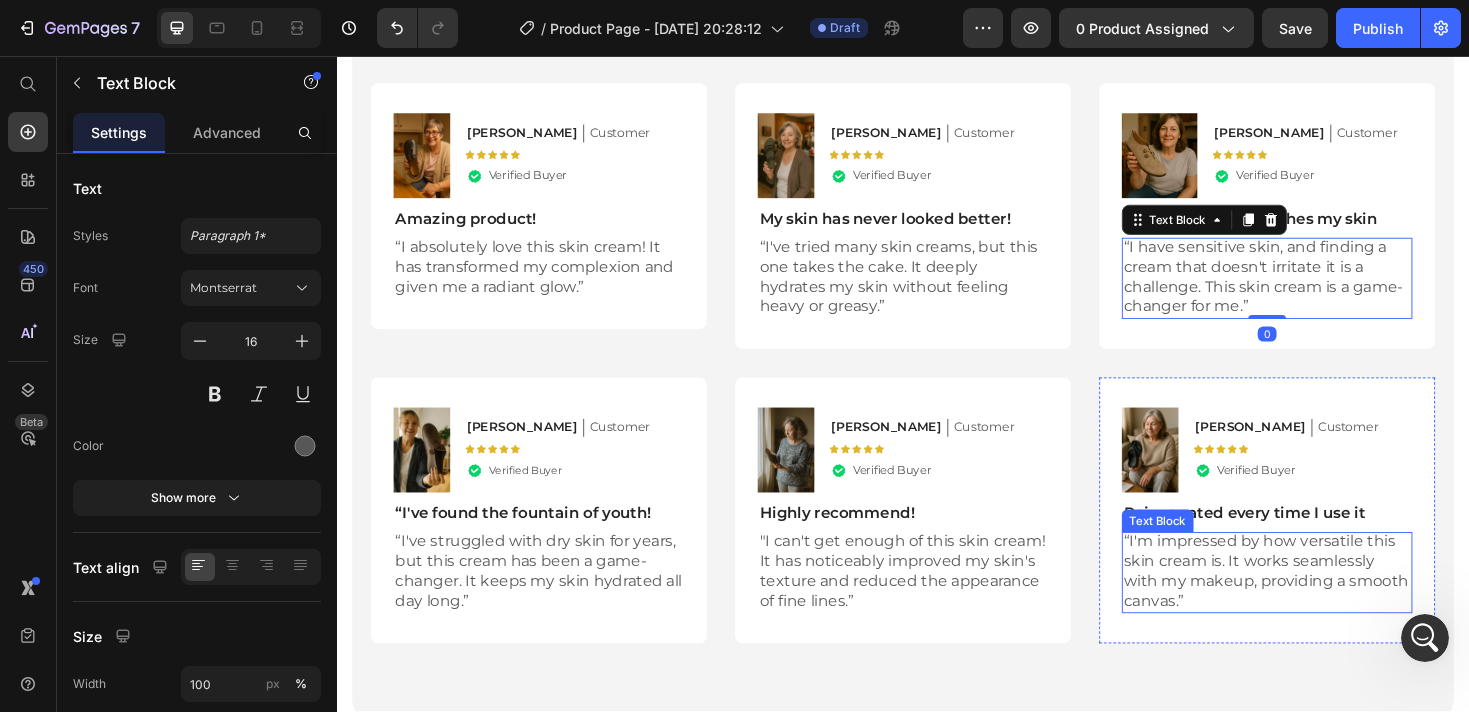 click on "“I'm impressed by how versatile this skin cream is. It works seamlessly with my makeup, providing a smooth canvas.”" at bounding box center [1323, 602] 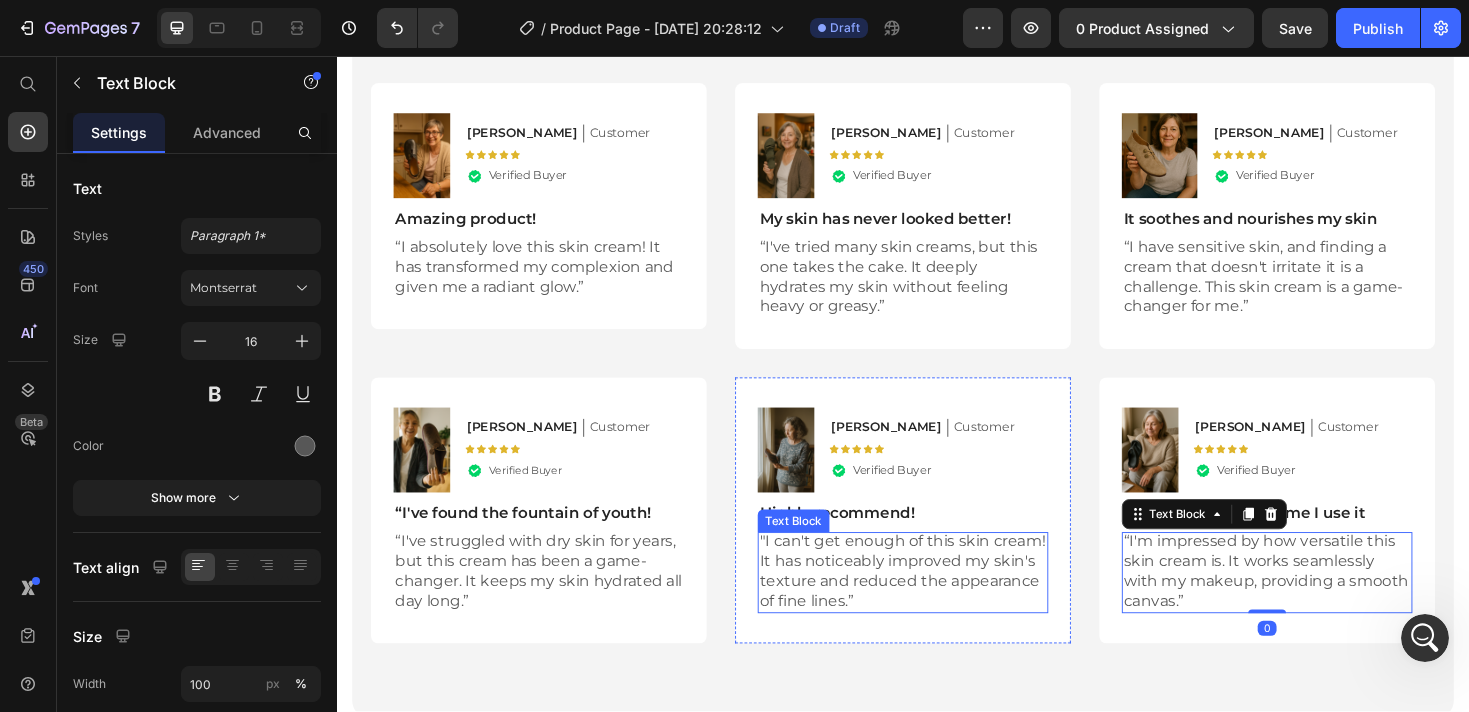 click on ""I can't get enough of this skin cream! It has noticeably improved my skin's texture and reduced the appearance of fine lines.”" at bounding box center (937, 602) 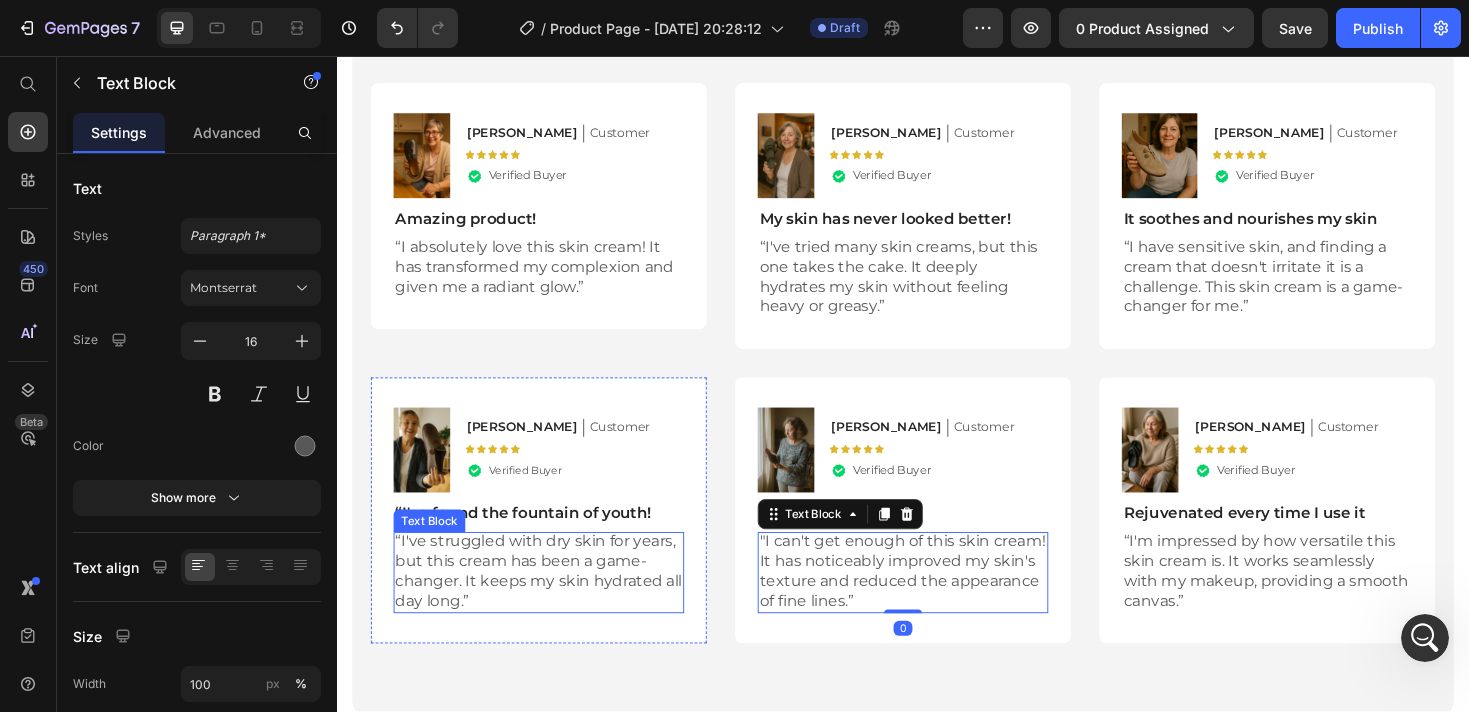 click on "“I've struggled with dry skin for years, but this cream has been a game-changer. It keeps my skin hydrated all day long.”" at bounding box center (551, 602) 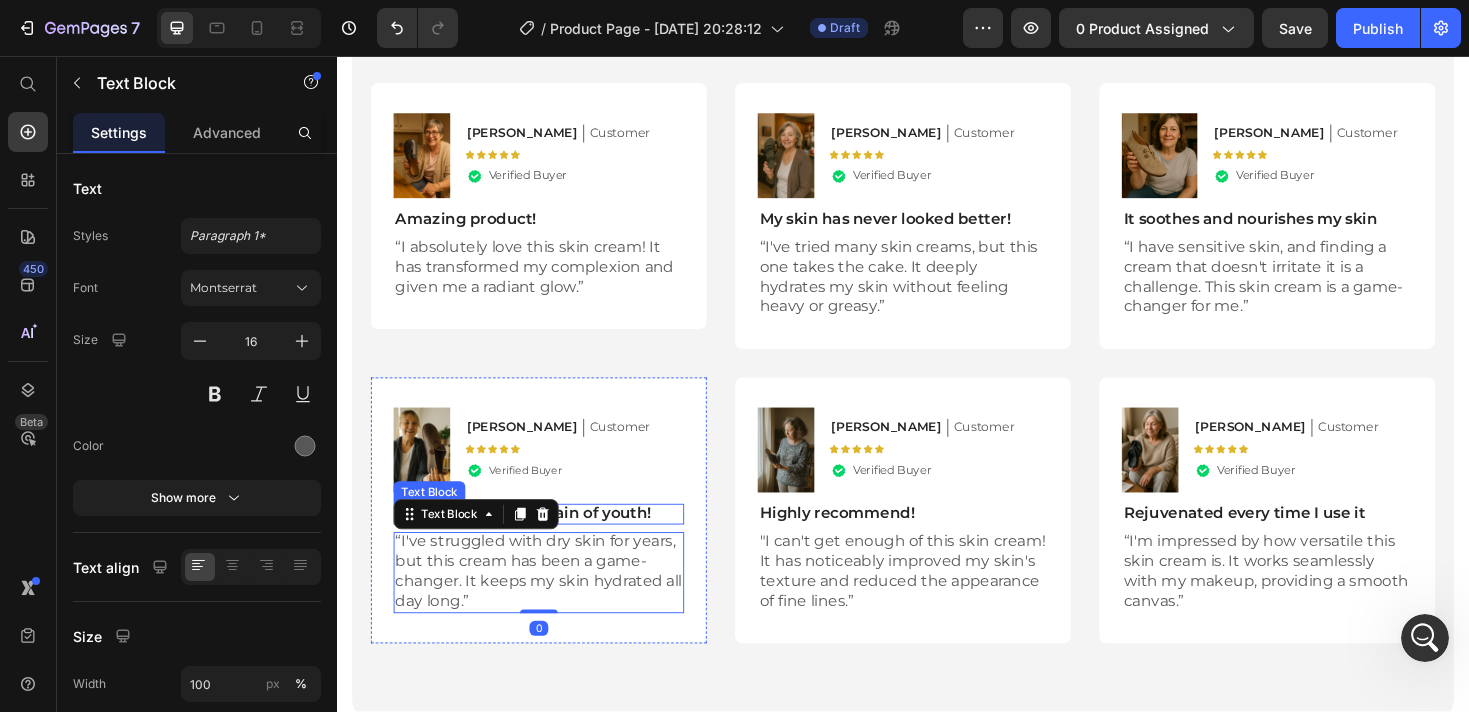 click on "“I've found the fountain of youth!" at bounding box center (551, 541) 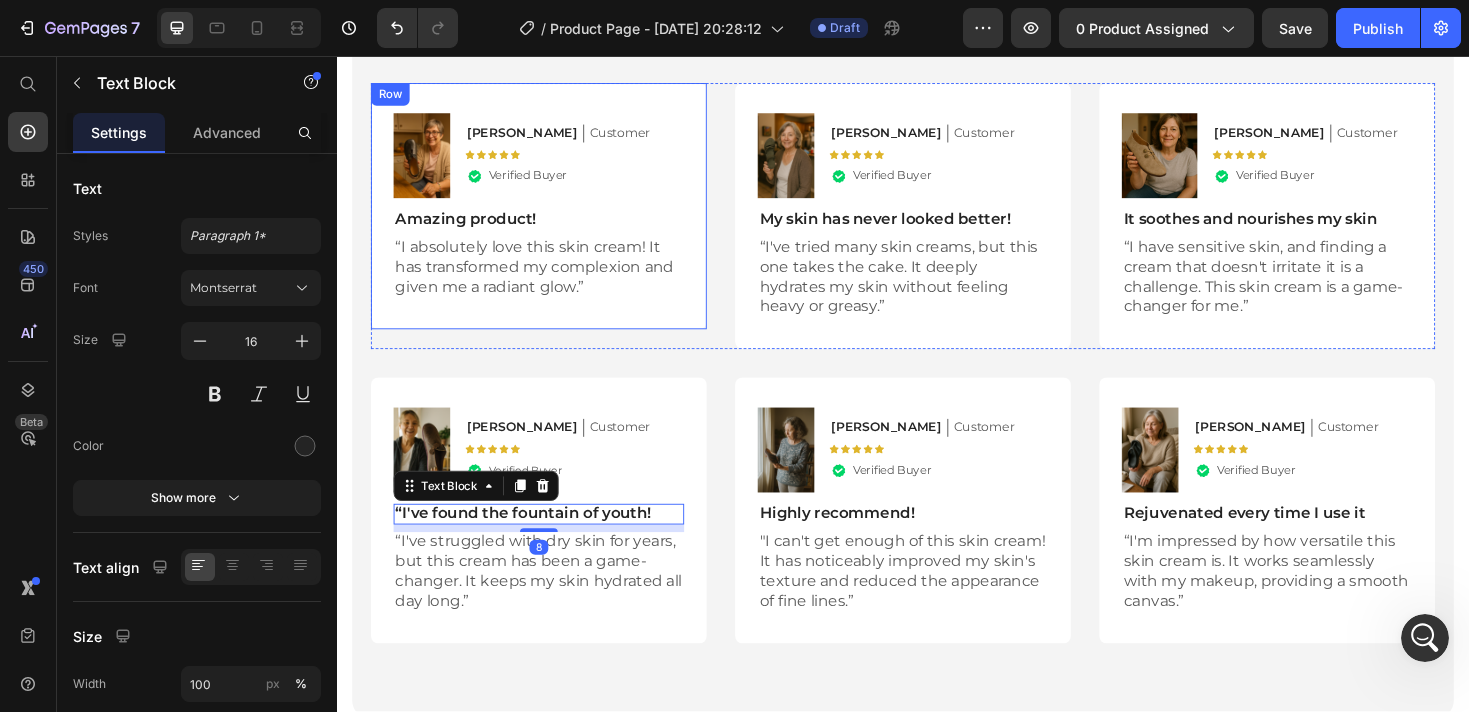 click on "Image Emily Text Block Customer  Text Block Row Icon Icon Icon Icon Icon Icon List
.id574847239155876903 .st0{fill:#00D566;}
.id574847239155876903 .st1{opacity:0.15;}
.id574847239155876903 .st2{fill:#FFFFFF;}
Icon Verified Buyer Text Block Row Row Amazing product! Text Block “I absolutely love this skin cream! It has transformed my complexion and given me a radiant glow.” Text Block" at bounding box center [551, 215] 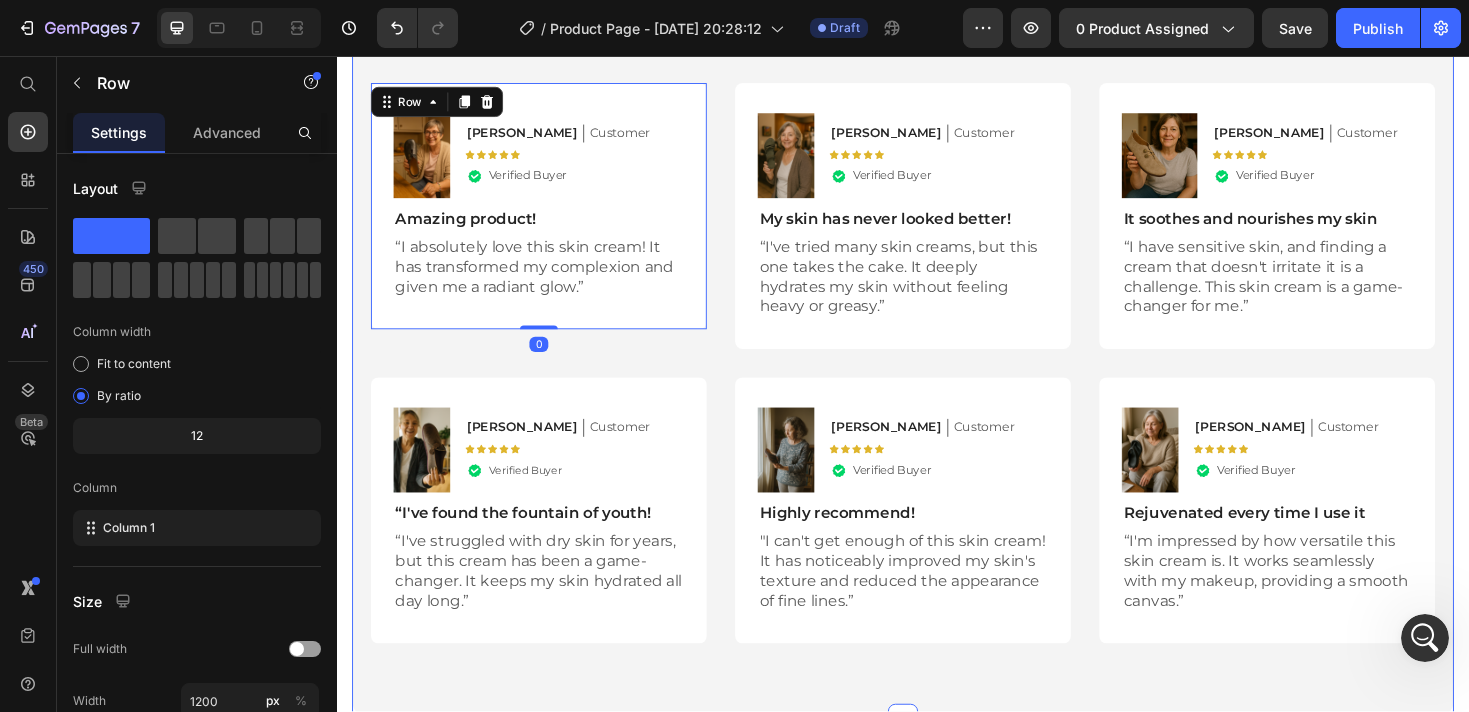click on "Hear from Our Customers Heading Icon Icon Icon Icon Icon Icon List 30,000+ Customers Who Love Us Text Block Row Image Emily Text Block Customer  Text Block Row Icon Icon Icon Icon Icon Icon List
.id574847239155876903 .st0{fill:#00D566;}
.id574847239155876903 .st1{opacity:0.15;}
.id574847239155876903 .st2{fill:#FFFFFF;}
Icon Verified Buyer Text Block Row Row Amazing product! Text Block “I absolutely love this skin cream! It has transformed my complexion and given me a radiant glow.” Text Block Row   0 Image Sarah Text Block Customer  Text Block Row Icon Icon Icon Icon Icon Icon List
.id574847239155876903 .st0{fill:#00D566;}
.id574847239155876903 .st1{opacity:0.15;}
.id574847239155876903 .st2{fill:#FFFFFF;}
Icon Verified Buyer Text Block Row Row My skin has never looked better! Text Block “I've tried many skin creams, but this one takes the cake. It deeply hydrates my skin without feeling heavy or greasy.” Text Block Row Image Ken K Text Block Customer  Text Block Row Icon Icon Icon Icon" at bounding box center [937, 325] 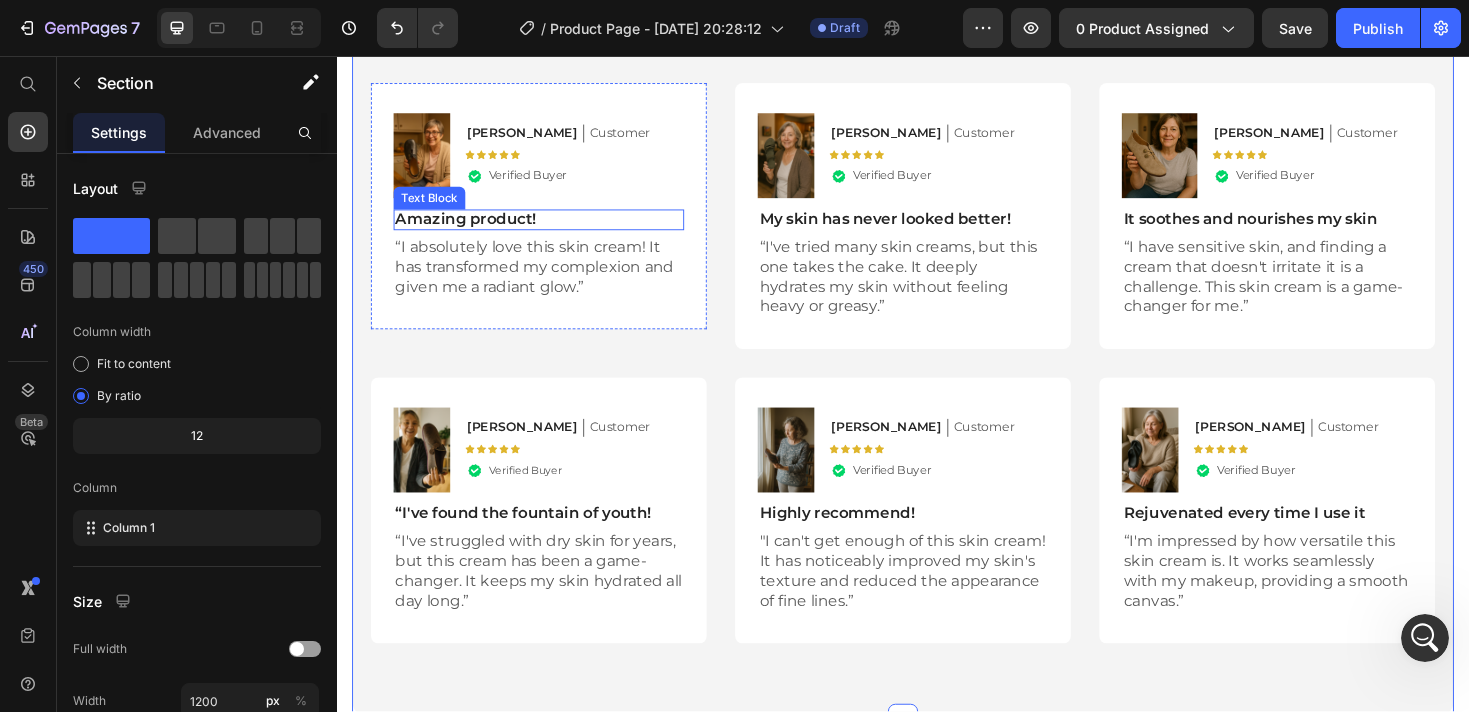 click on "Amazing product!" at bounding box center (551, 229) 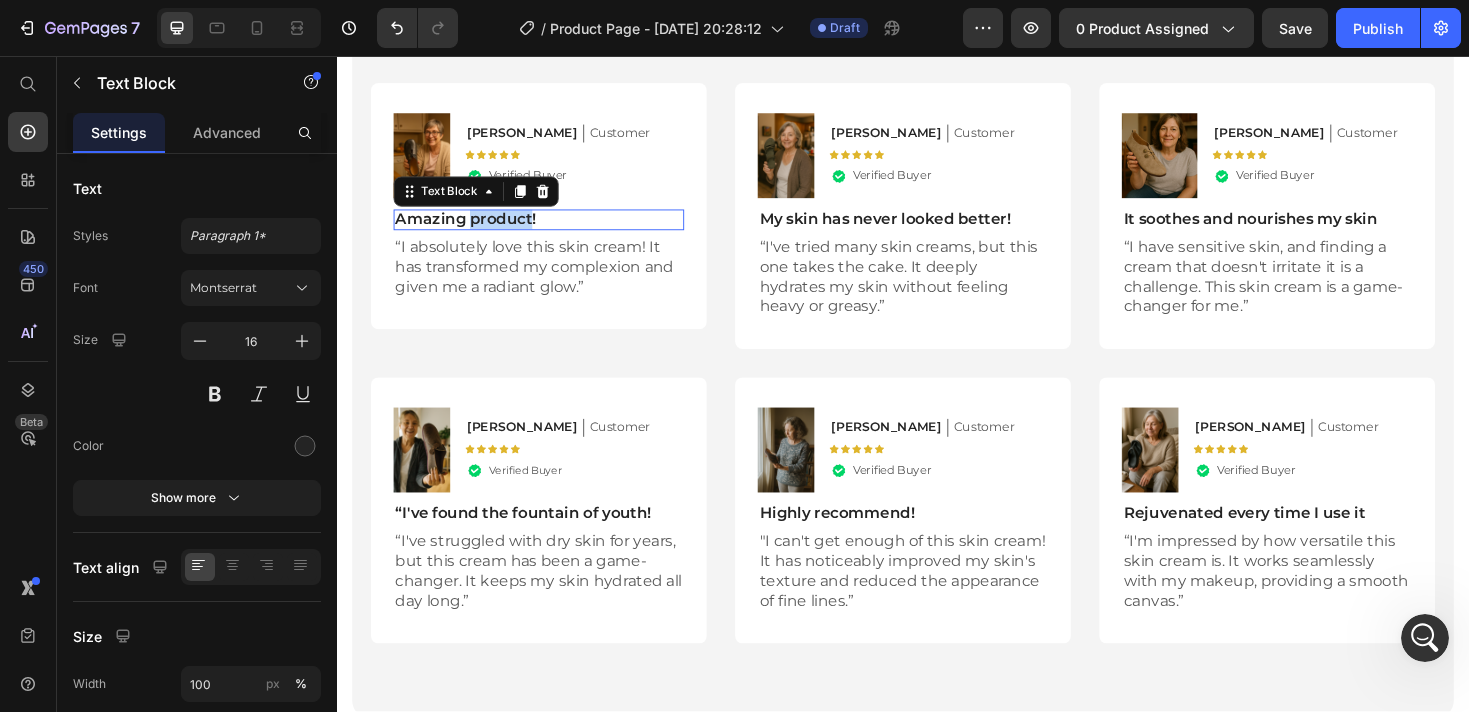 click on "Amazing product!" at bounding box center [551, 229] 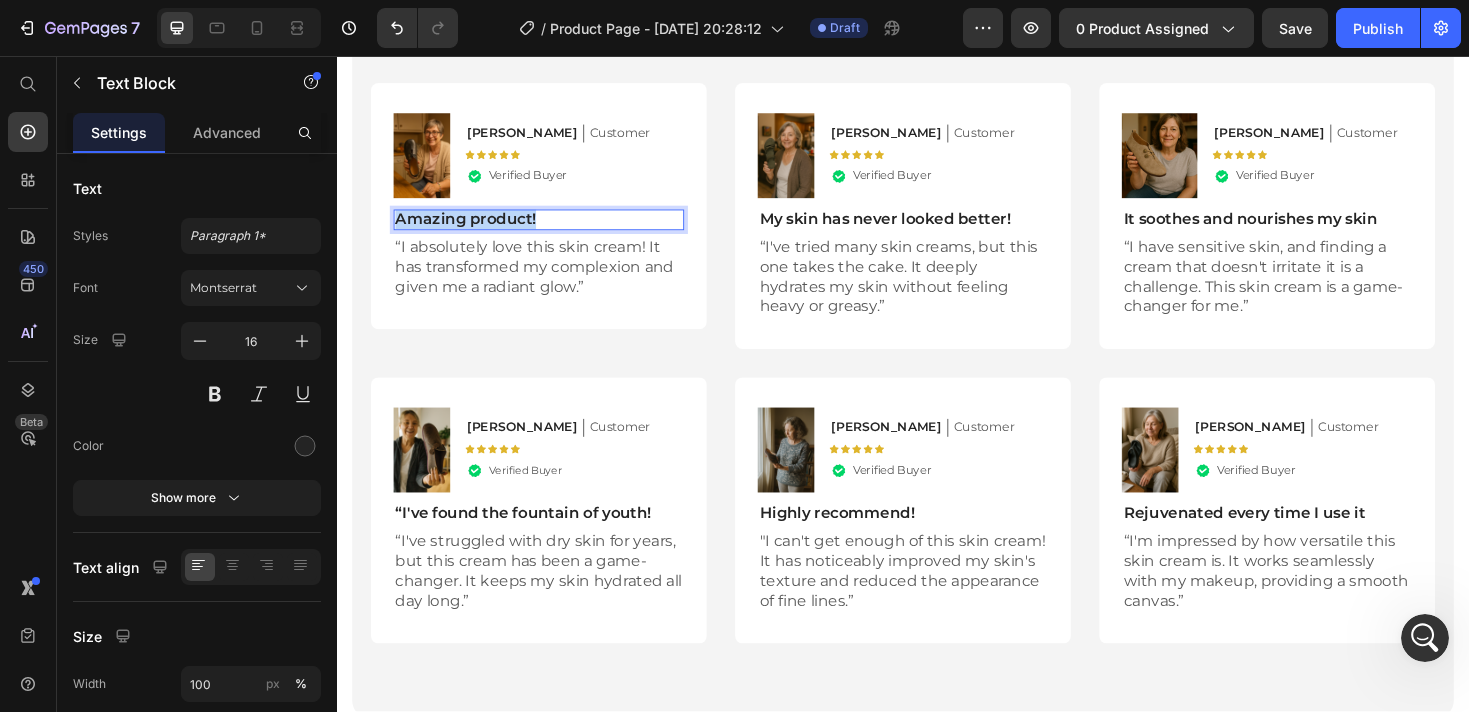 click on "Amazing product!" at bounding box center [551, 229] 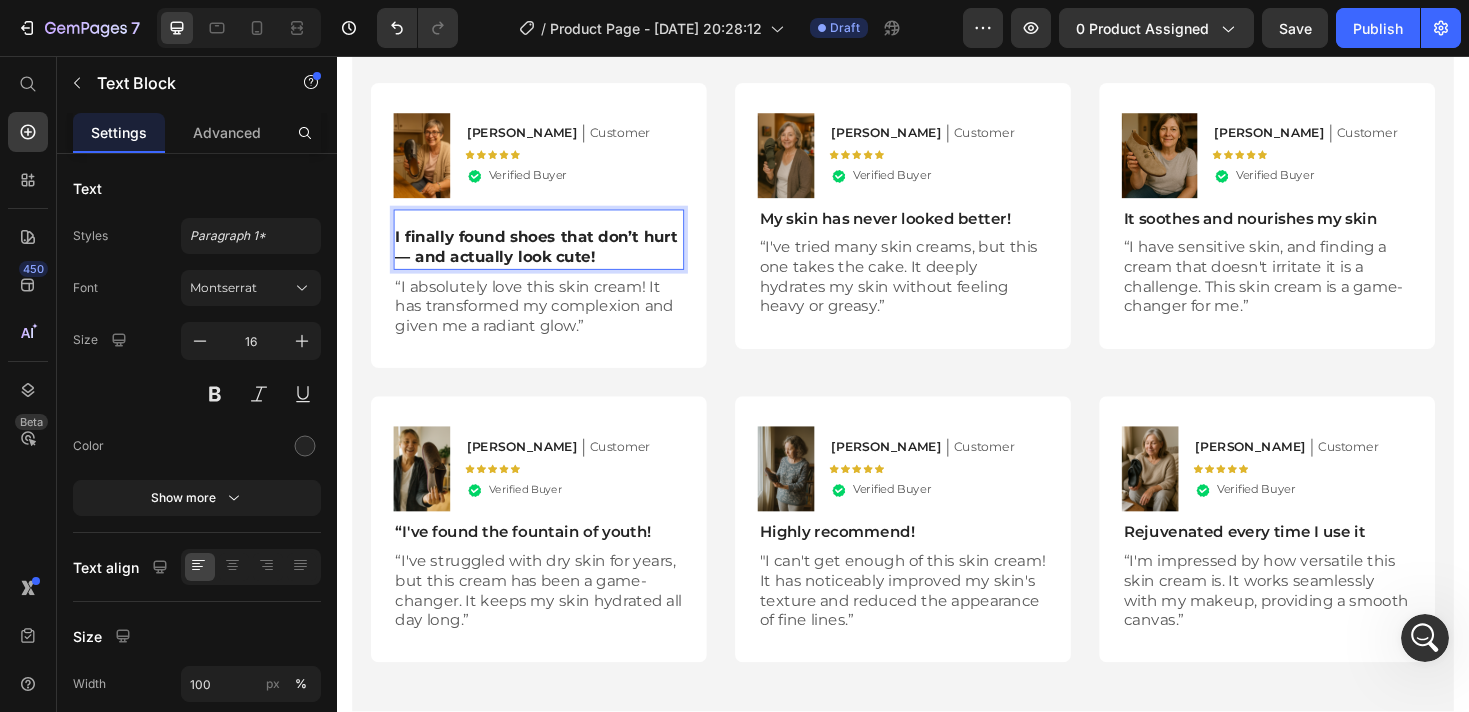 click on "I finally found shoes that don’t hurt — and actually look cute!" at bounding box center [548, 259] 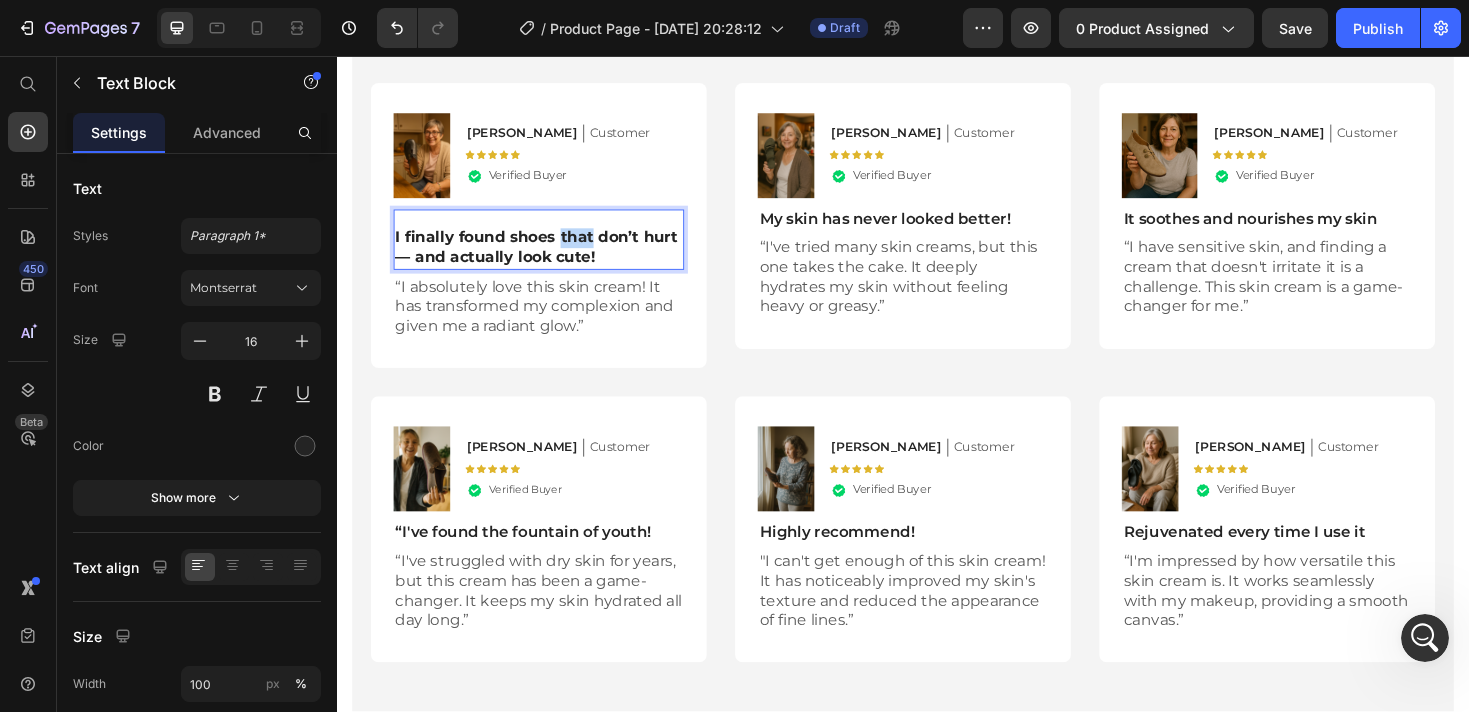 click on "I finally found shoes that don’t hurt — and actually look cute!" at bounding box center [548, 259] 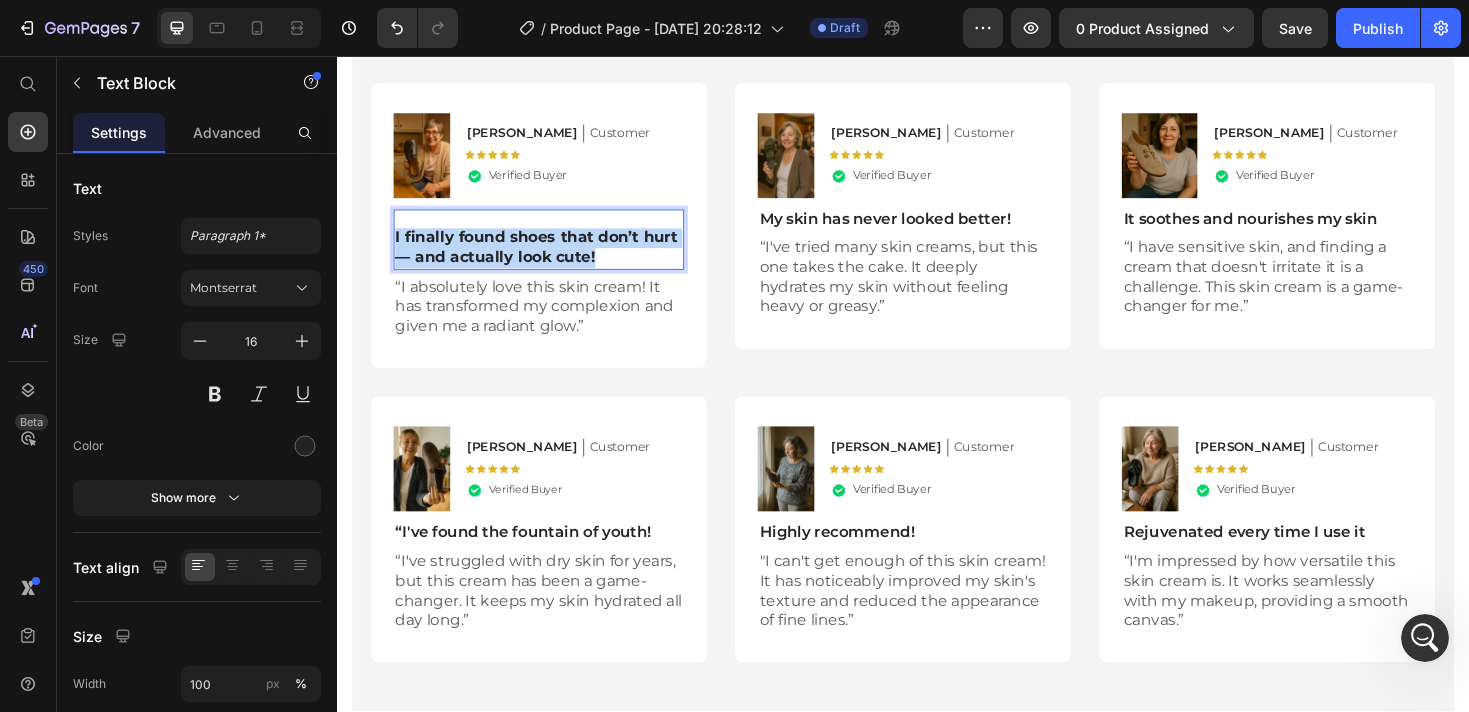 click on "I finally found shoes that don’t hurt — and actually look cute!" at bounding box center (548, 259) 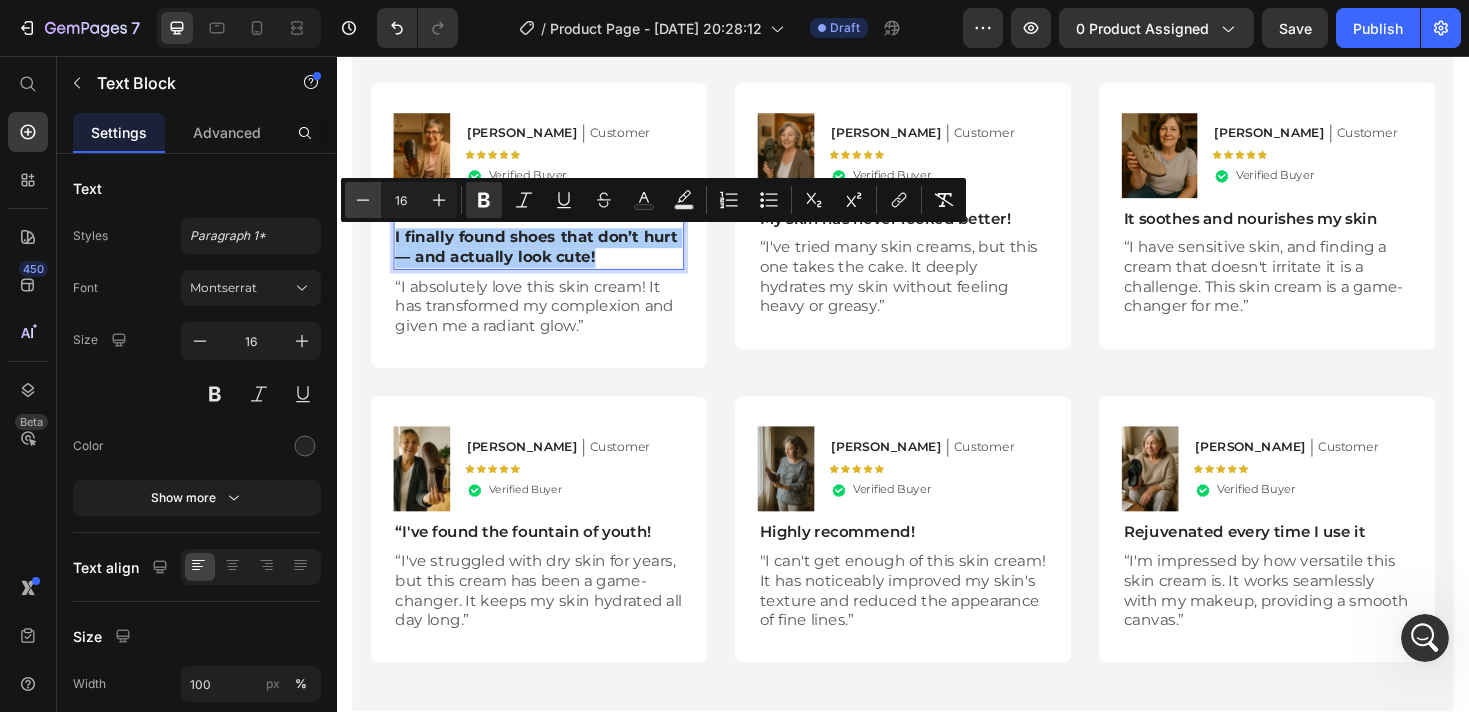 click 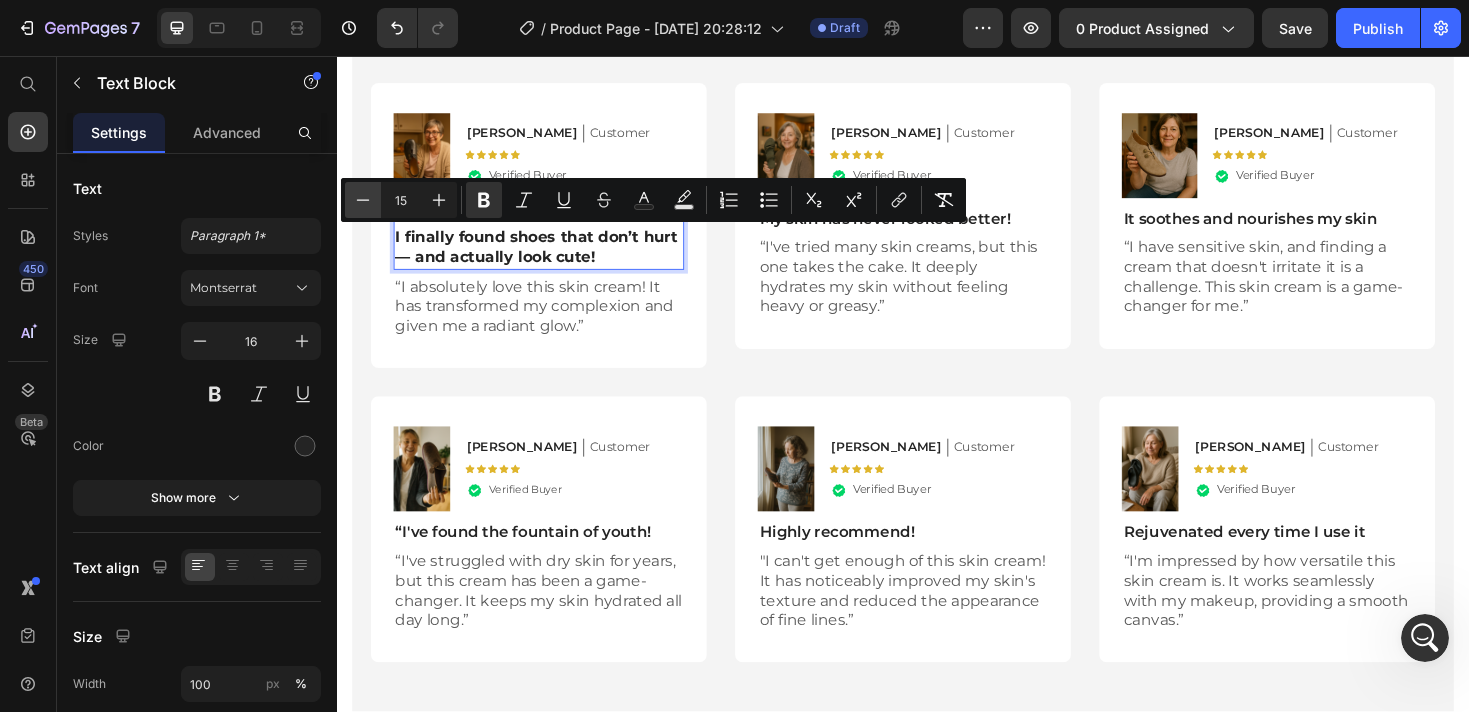 click 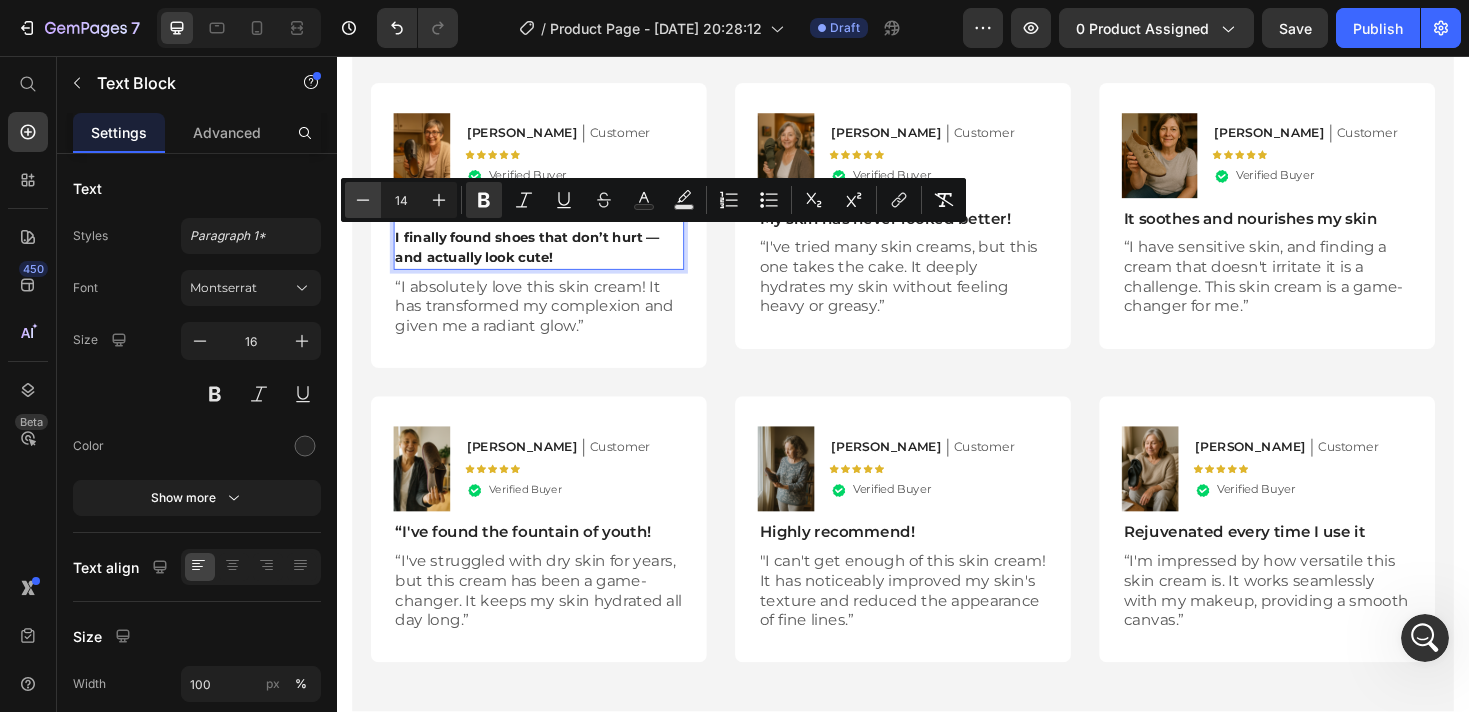 click 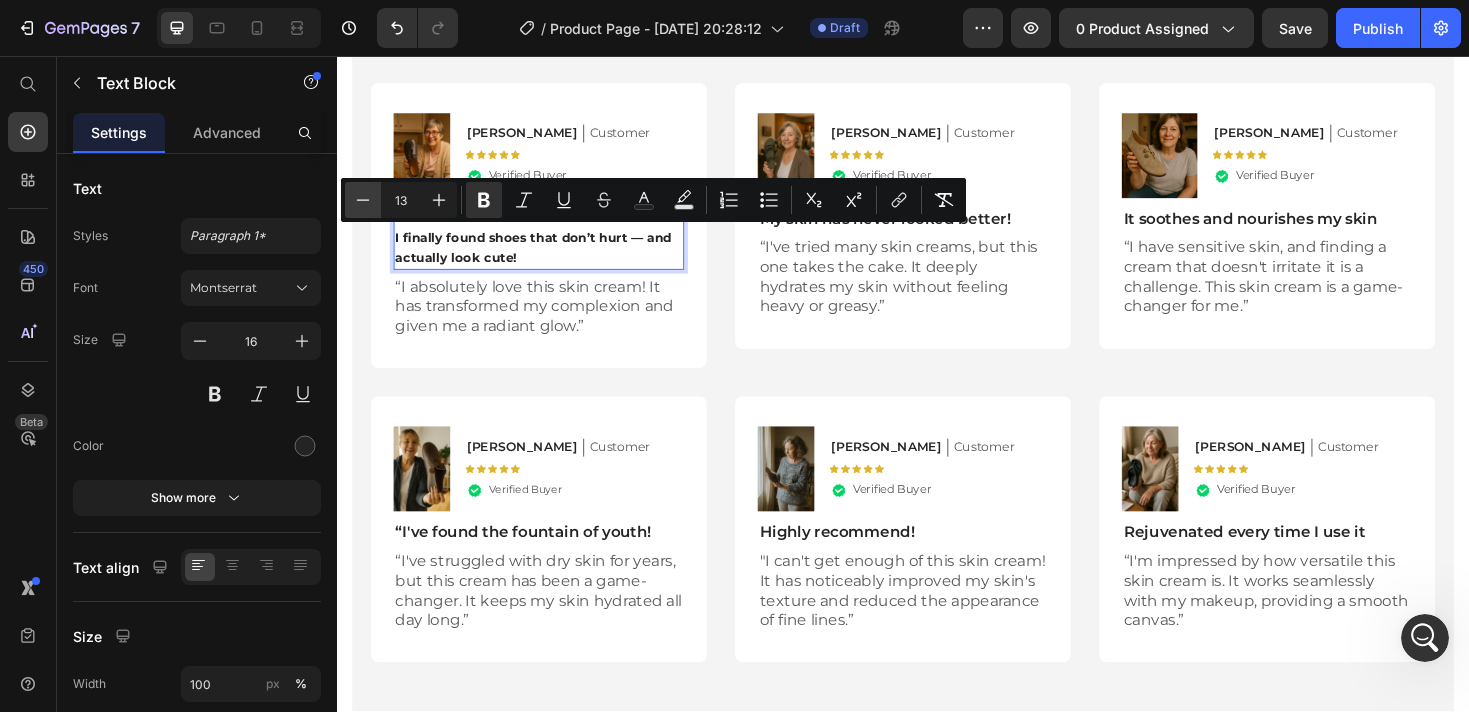 click 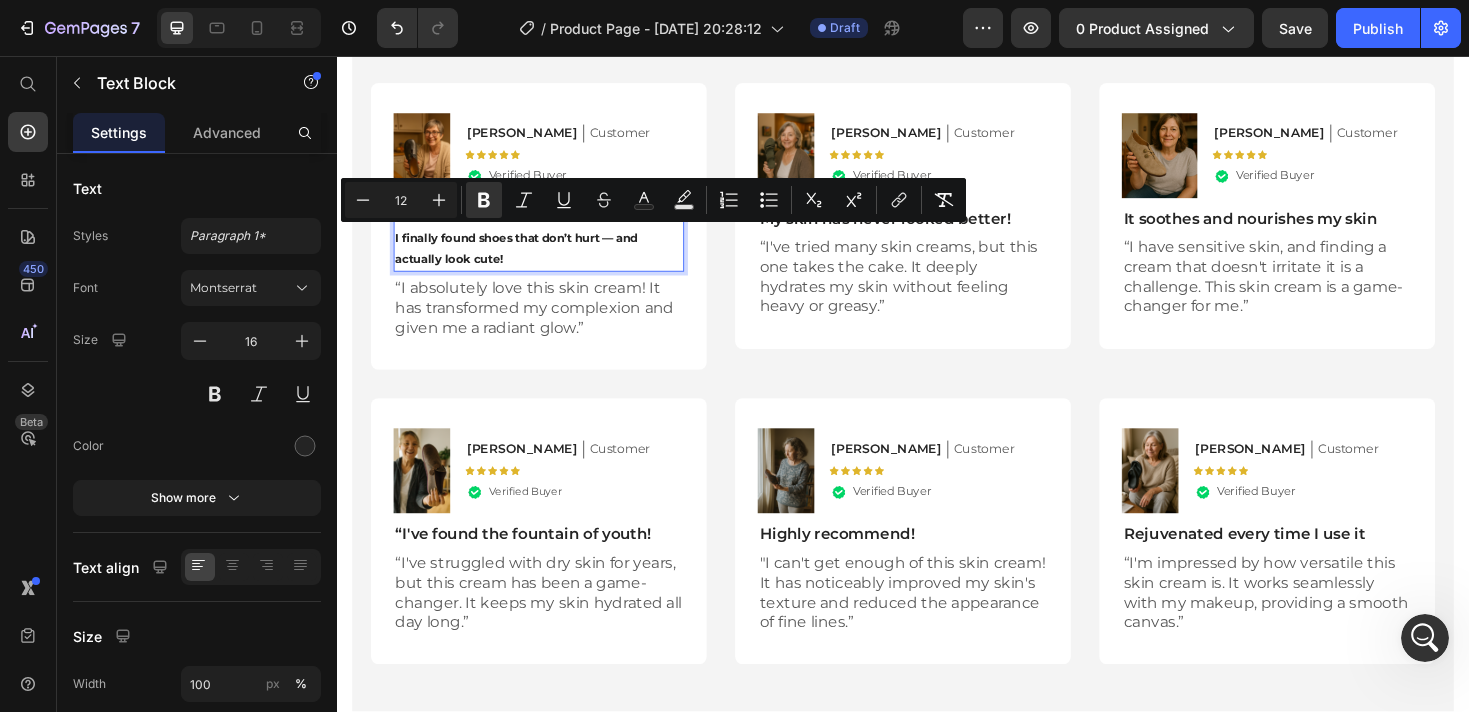 click on "I finally found shoes that don’t hurt — and actually look cute!" at bounding box center (527, 260) 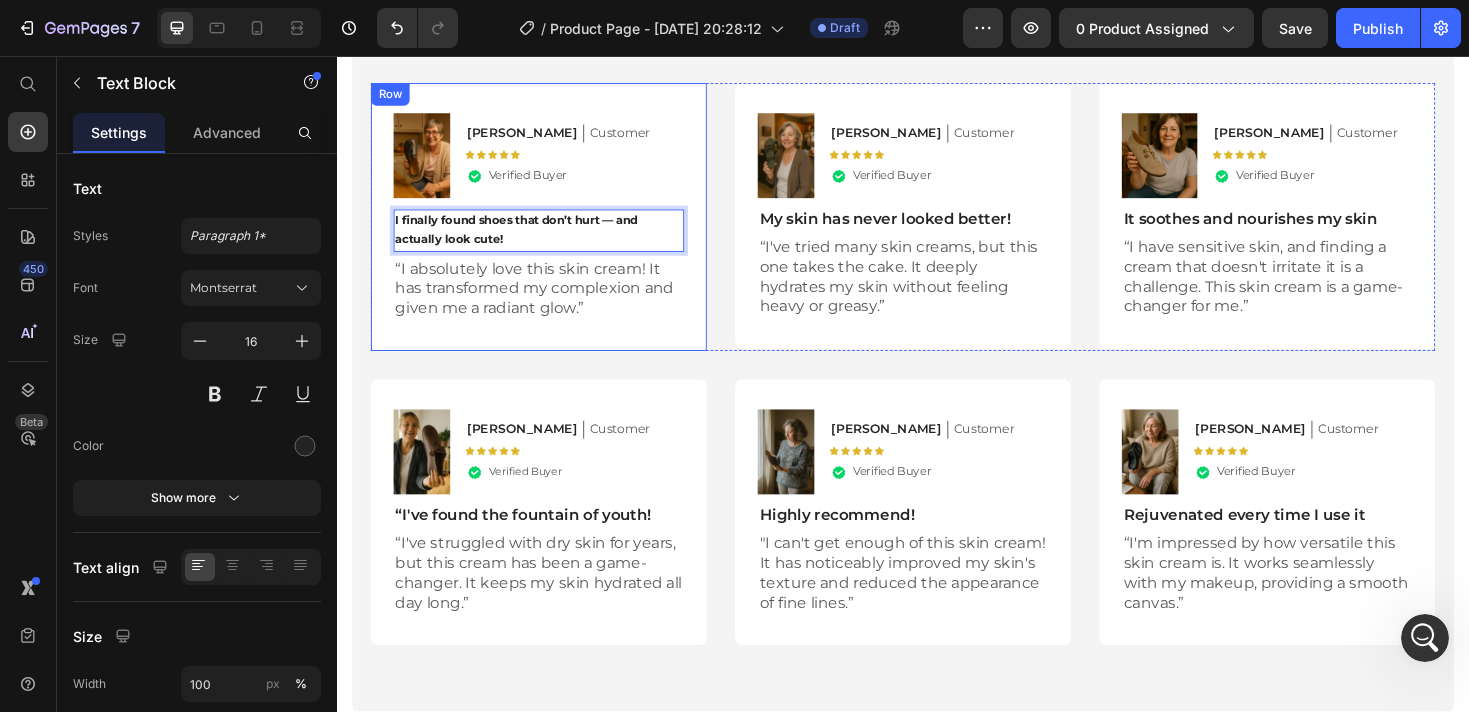 click on "Image Emily Text Block Customer  Text Block Row Icon Icon Icon Icon Icon Icon List
.id574847239155876903 .st0{fill:#00D566;}
.id574847239155876903 .st1{opacity:0.15;}
.id574847239155876903 .st2{fill:#FFFFFF;}
Icon Verified Buyer Text Block Row Row I finally found shoes that don’t hurt — and actually look cute! Text Block   8 “I absolutely love this skin cream! It has transformed my complexion and given me a radiant glow.” Text Block Row" at bounding box center [551, 227] 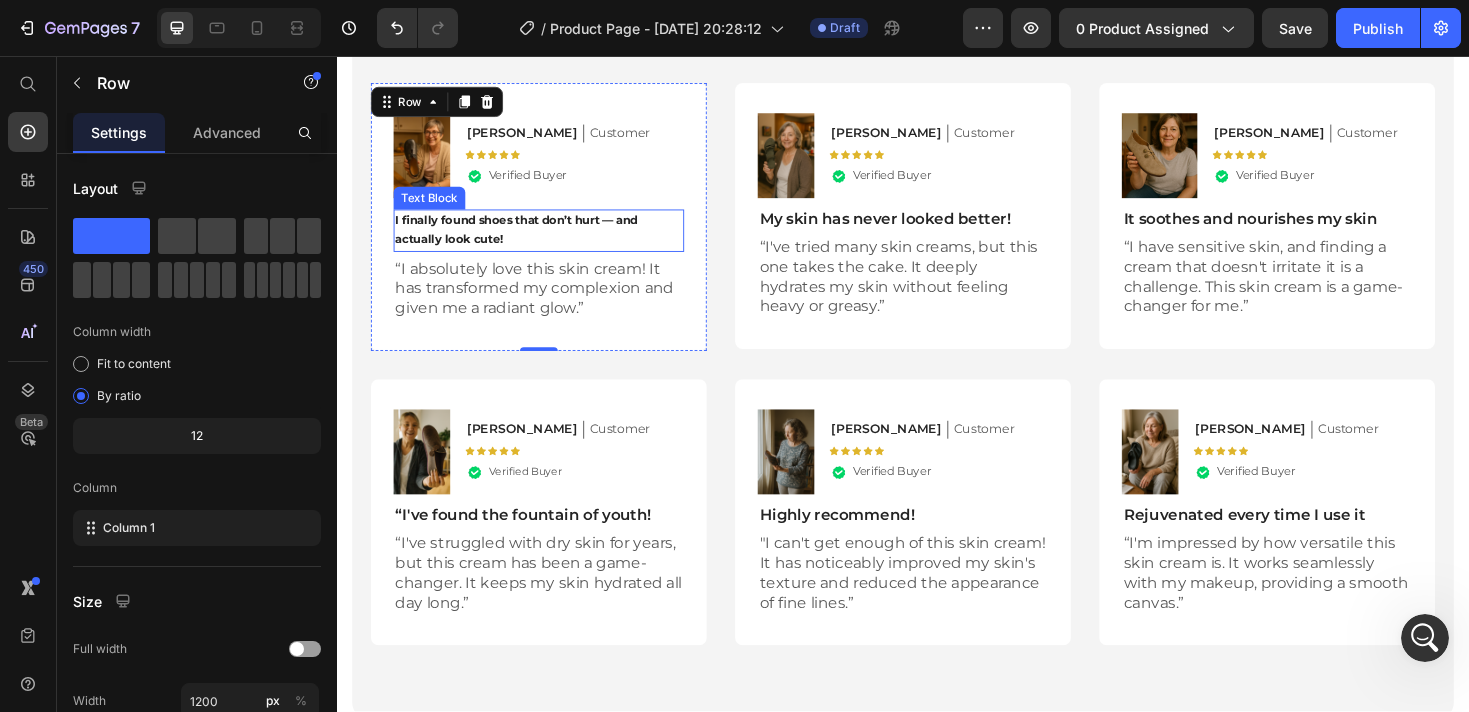 click on "I finally found shoes that don’t hurt — and actually look cute!" at bounding box center (551, 241) 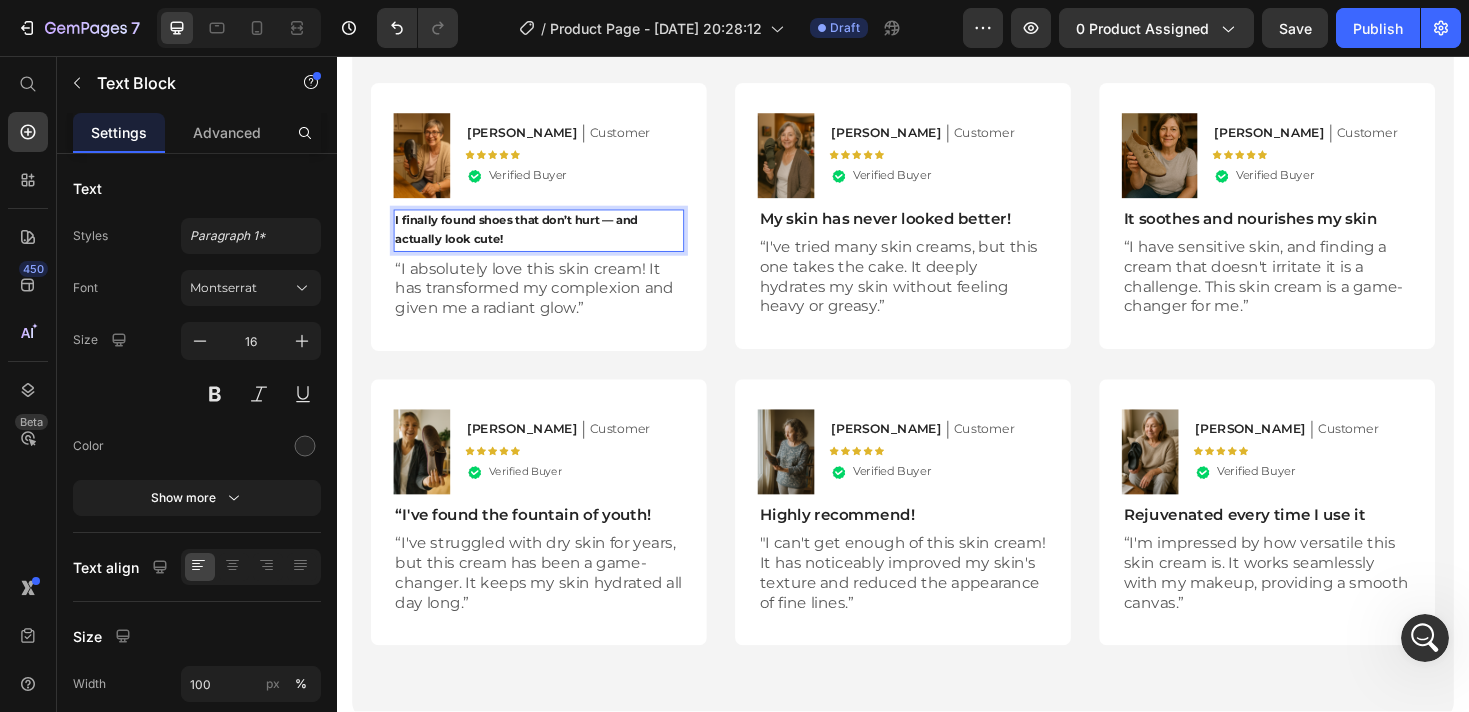 click on "I finally found shoes that don’t hurt — and actually look cute!" at bounding box center [527, 240] 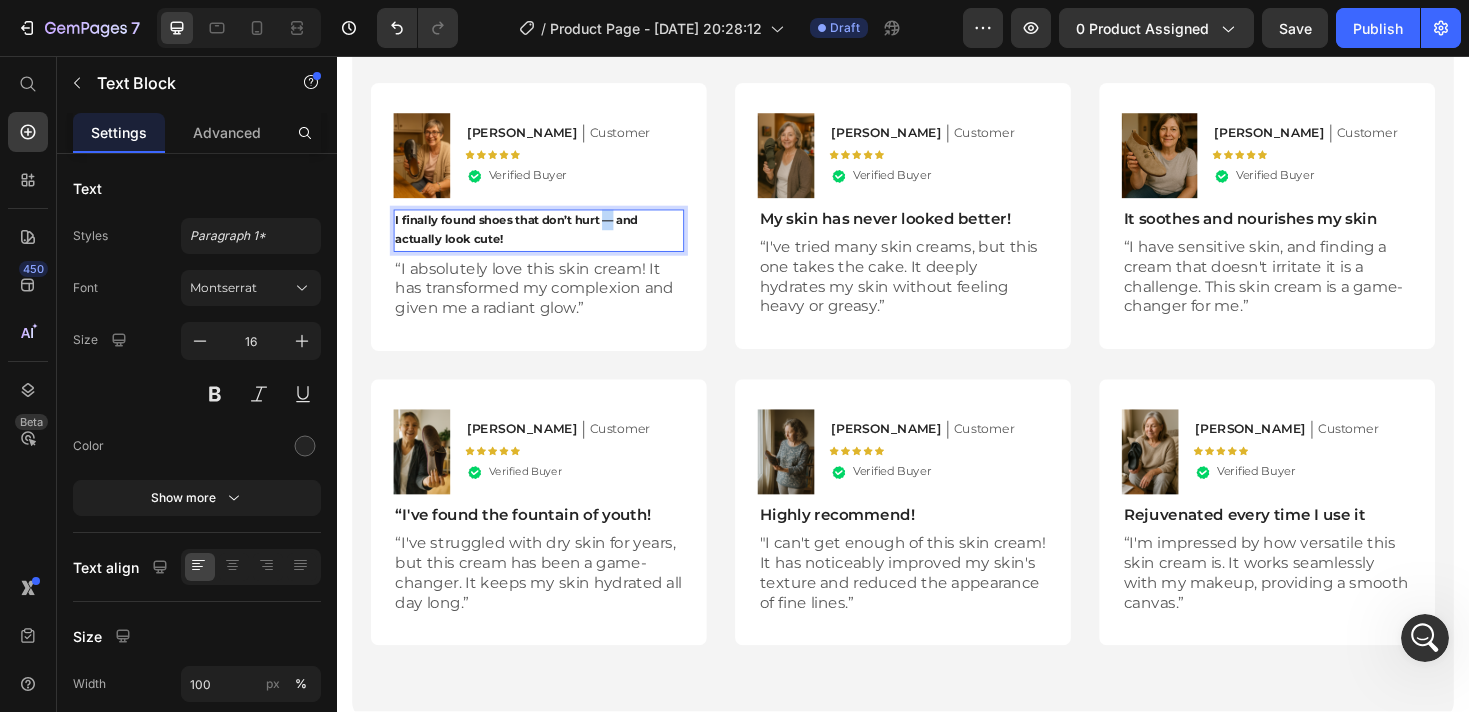 click on "I finally found shoes that don’t hurt — and actually look cute!" at bounding box center (527, 240) 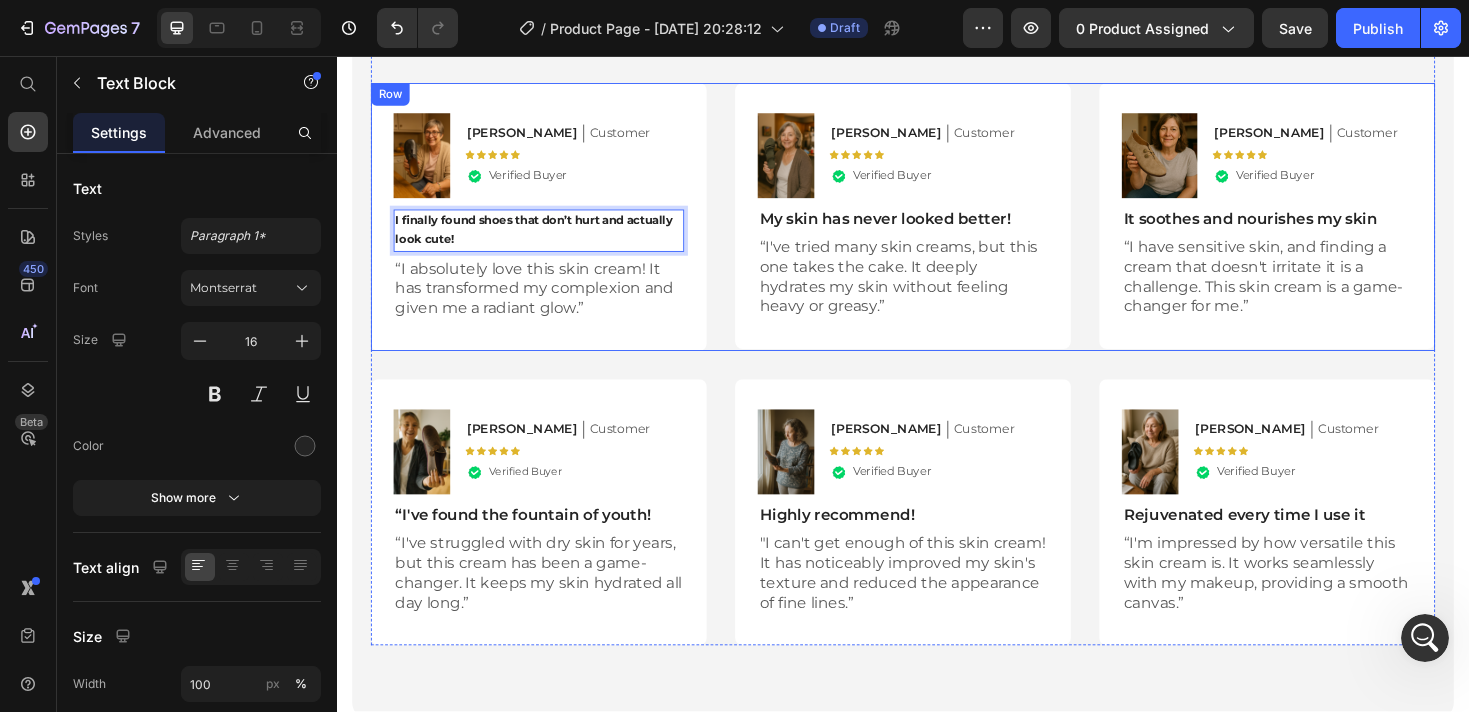click on "“I absolutely love this skin cream! It has transformed my complexion and given me a radiant glow.”" at bounding box center (551, 303) 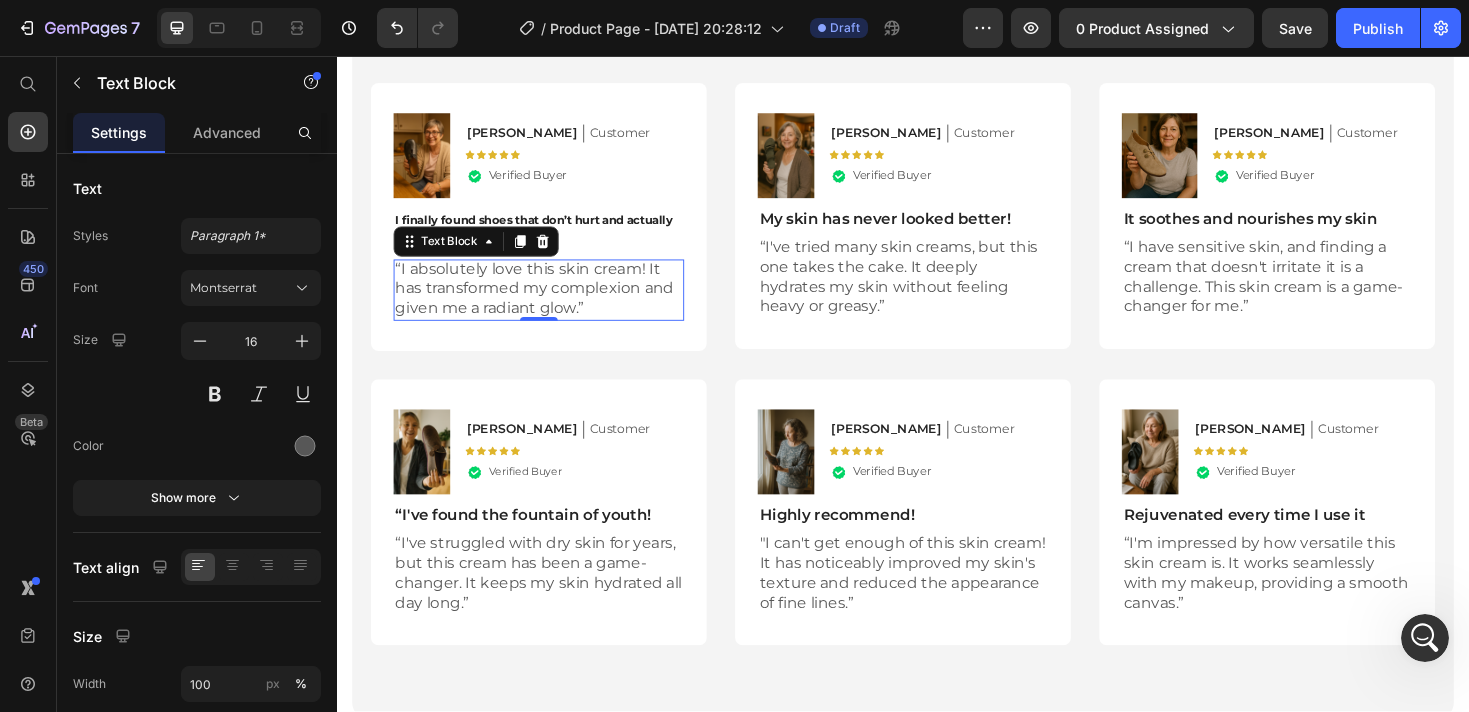 click on "“I absolutely love this skin cream! It has transformed my complexion and given me a radiant glow.”" at bounding box center (551, 303) 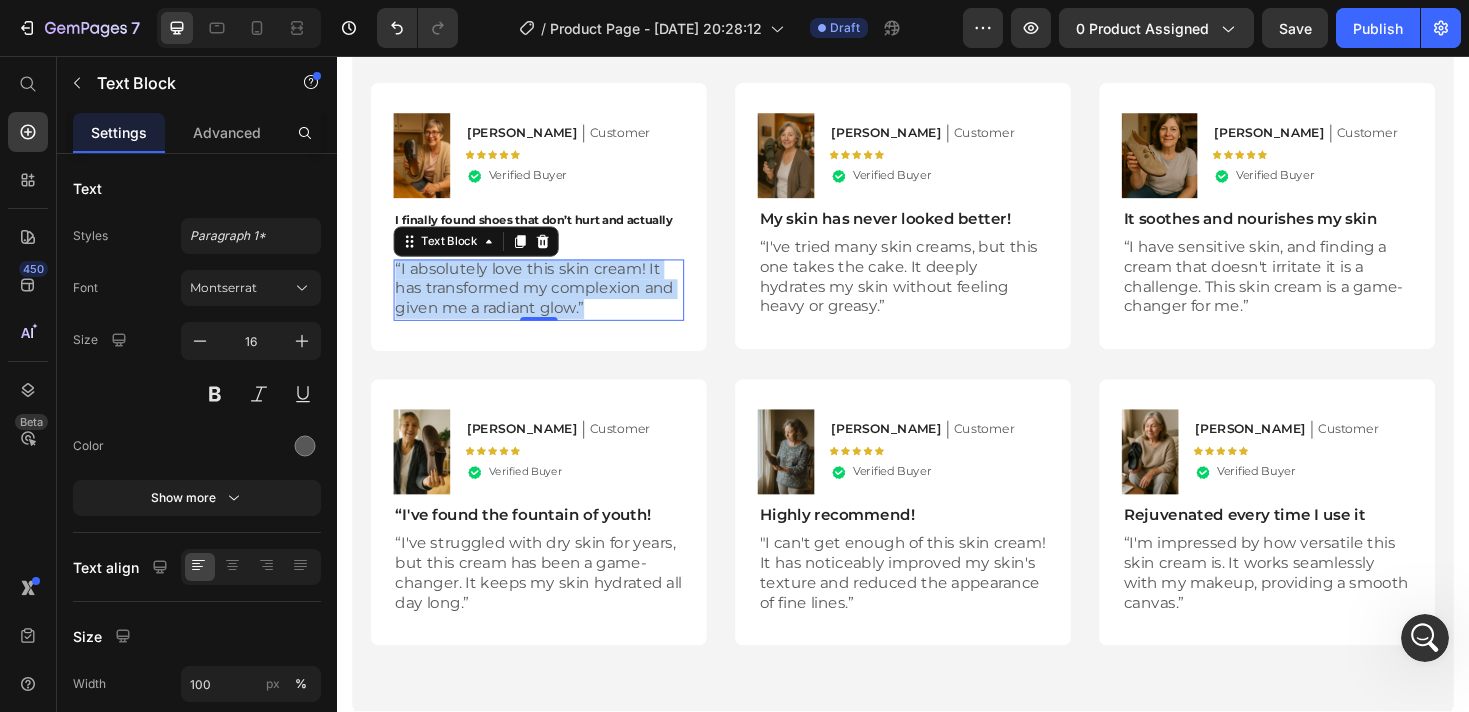 click on "“I absolutely love this skin cream! It has transformed my complexion and given me a radiant glow.”" at bounding box center [551, 303] 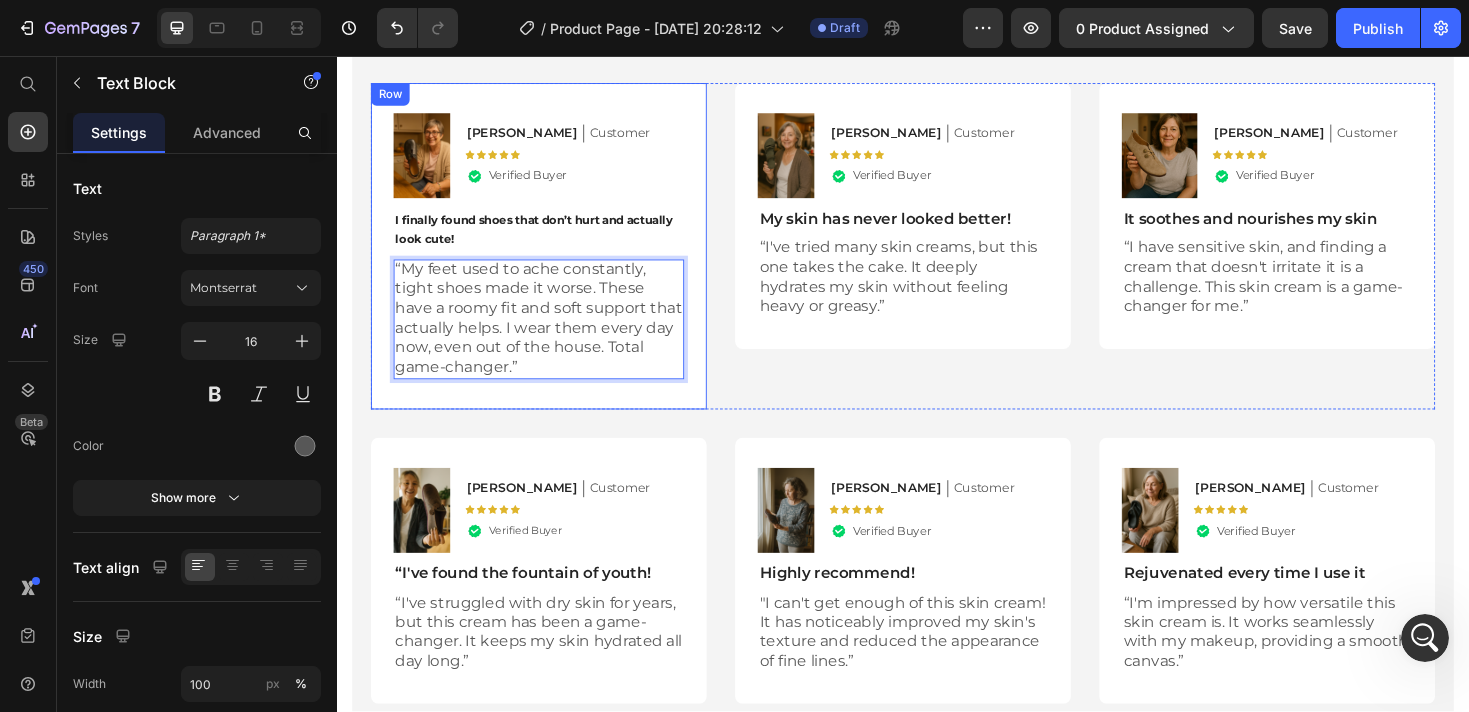drag, startPoint x: 540, startPoint y: 377, endPoint x: 457, endPoint y: 303, distance: 111.19802 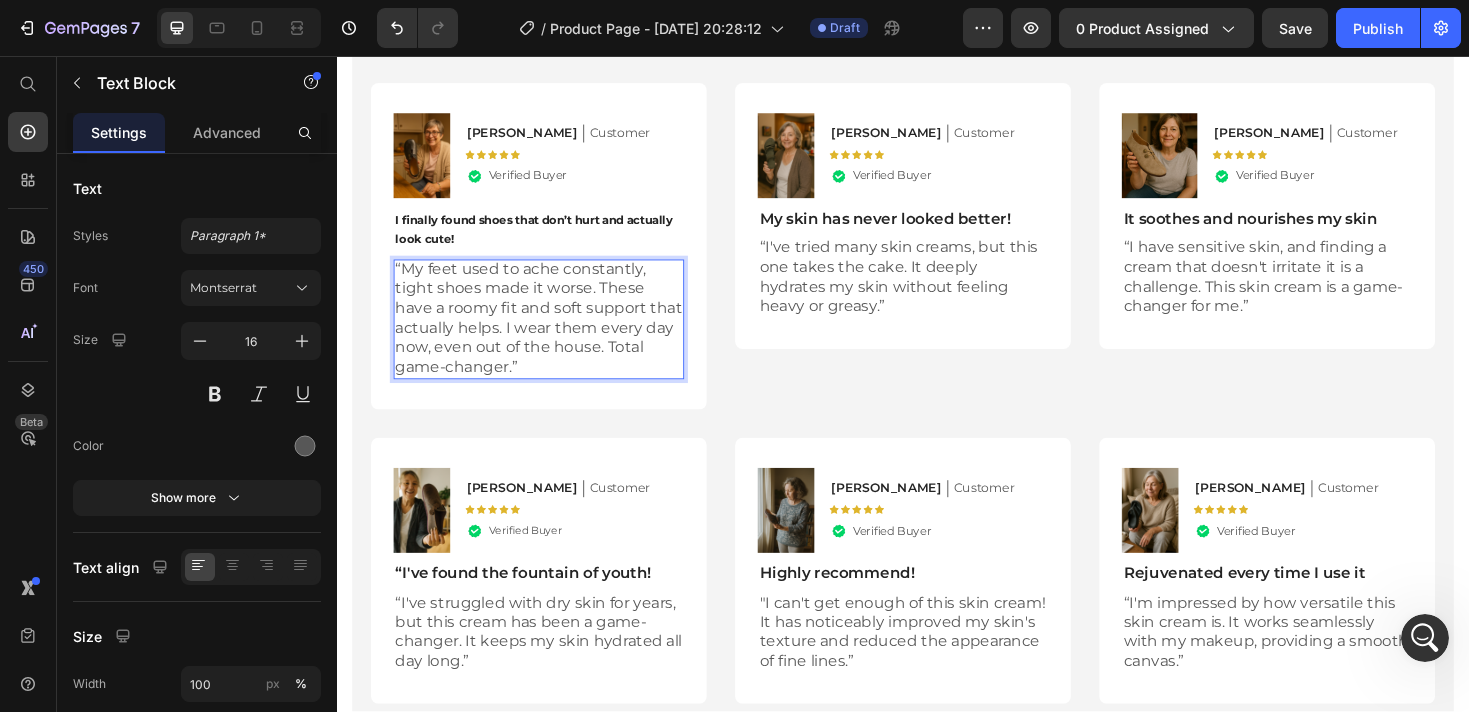 click on "“My feet used to ache constantly, tight shoes made it worse. These have a roomy fit and soft support that actually helps. I wear them every day now, even out of the house. Total game-changer.”" at bounding box center [551, 334] 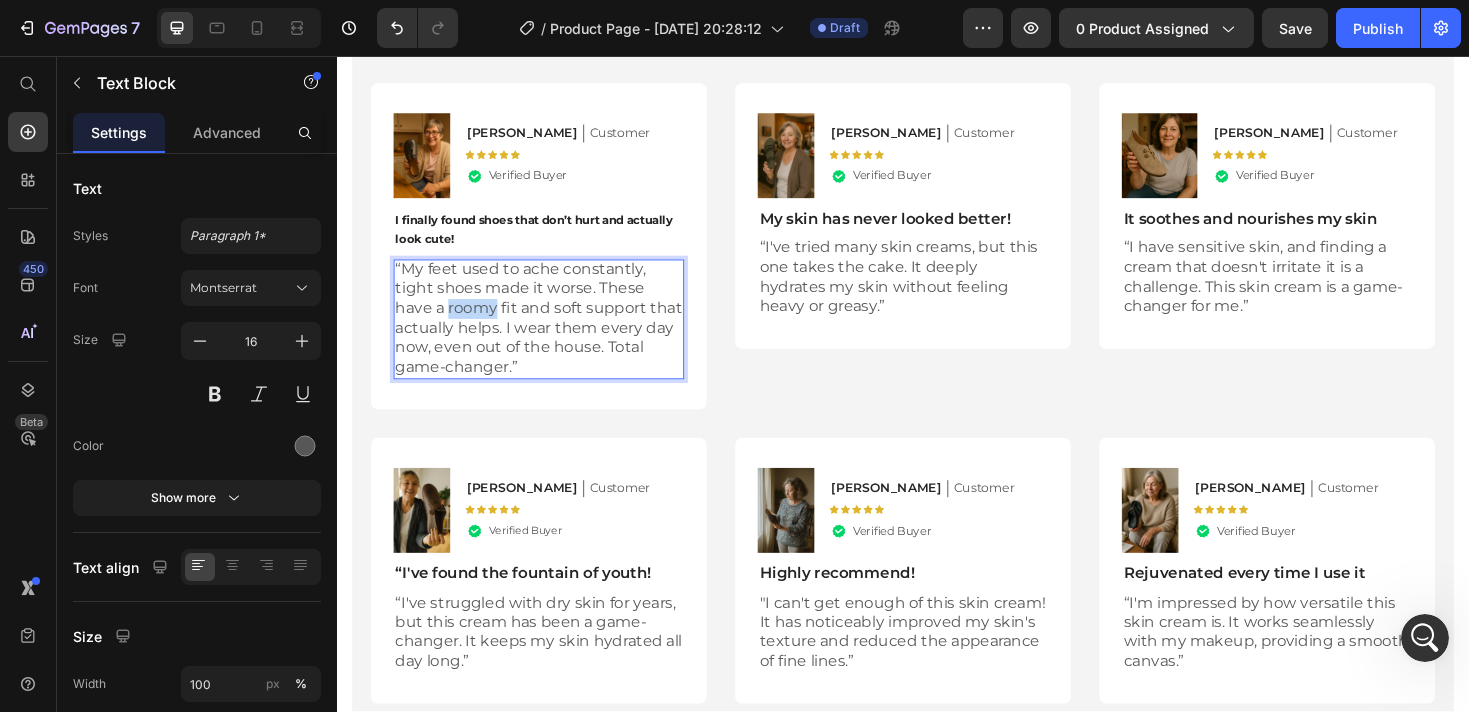click on "“My feet used to ache constantly, tight shoes made it worse. These have a roomy fit and soft support that actually helps. I wear them every day now, even out of the house. Total game-changer.”" at bounding box center (551, 334) 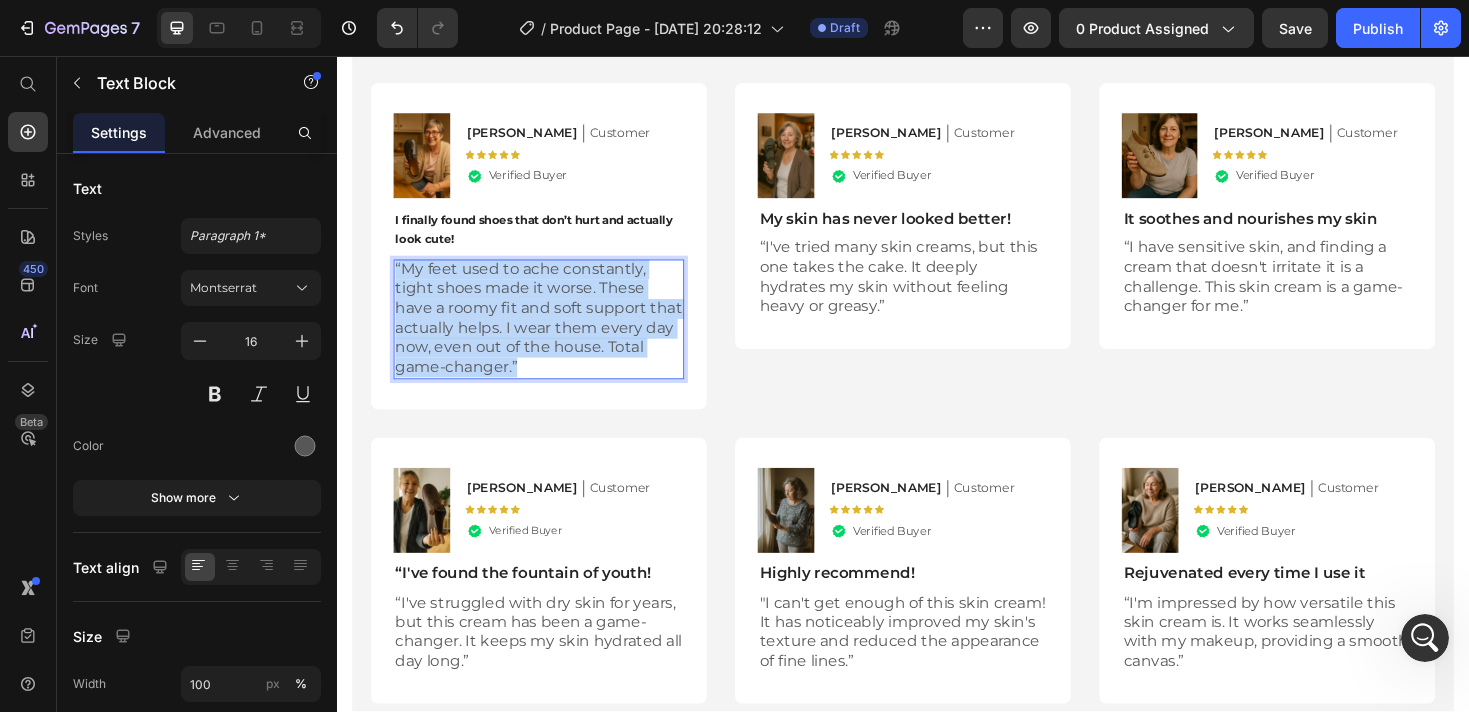 click on "“My feet used to ache constantly, tight shoes made it worse. These have a roomy fit and soft support that actually helps. I wear them every day now, even out of the house. Total game-changer.”" at bounding box center (551, 334) 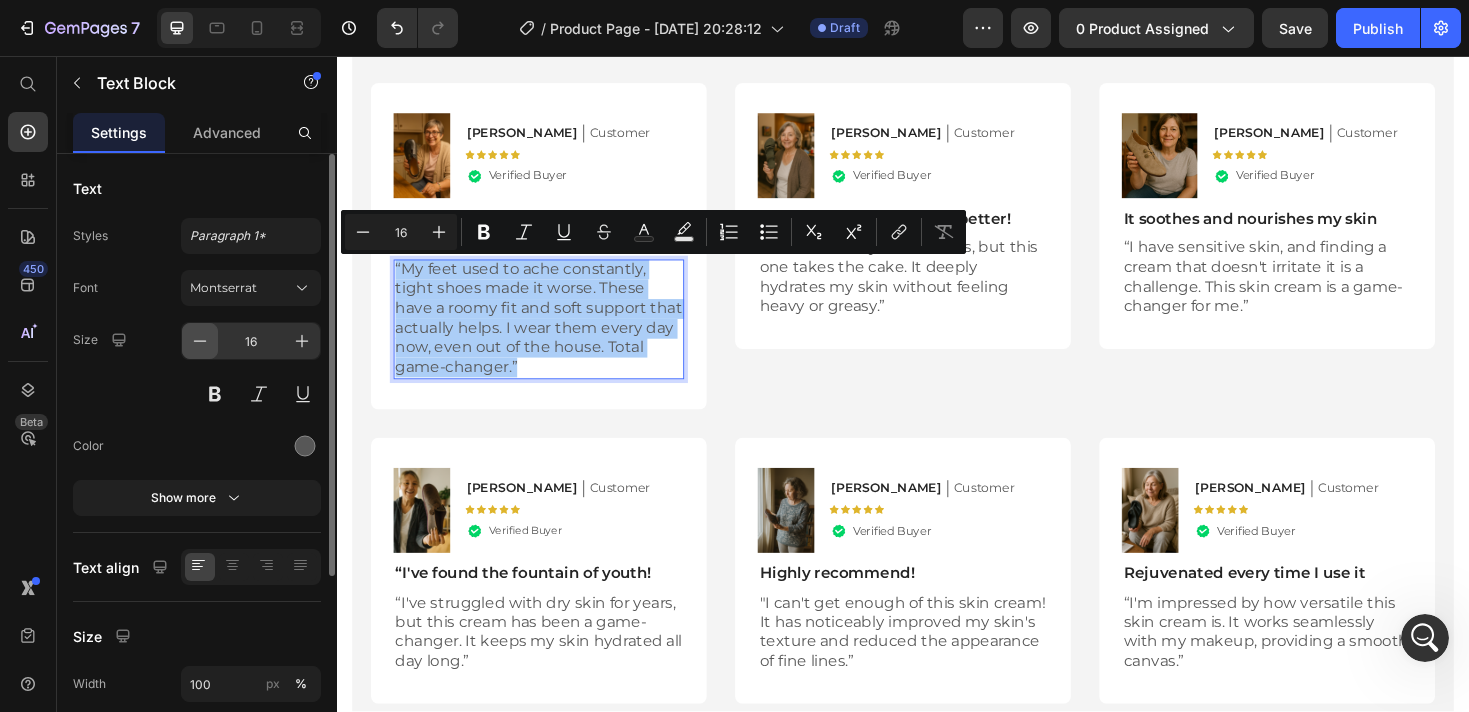 click 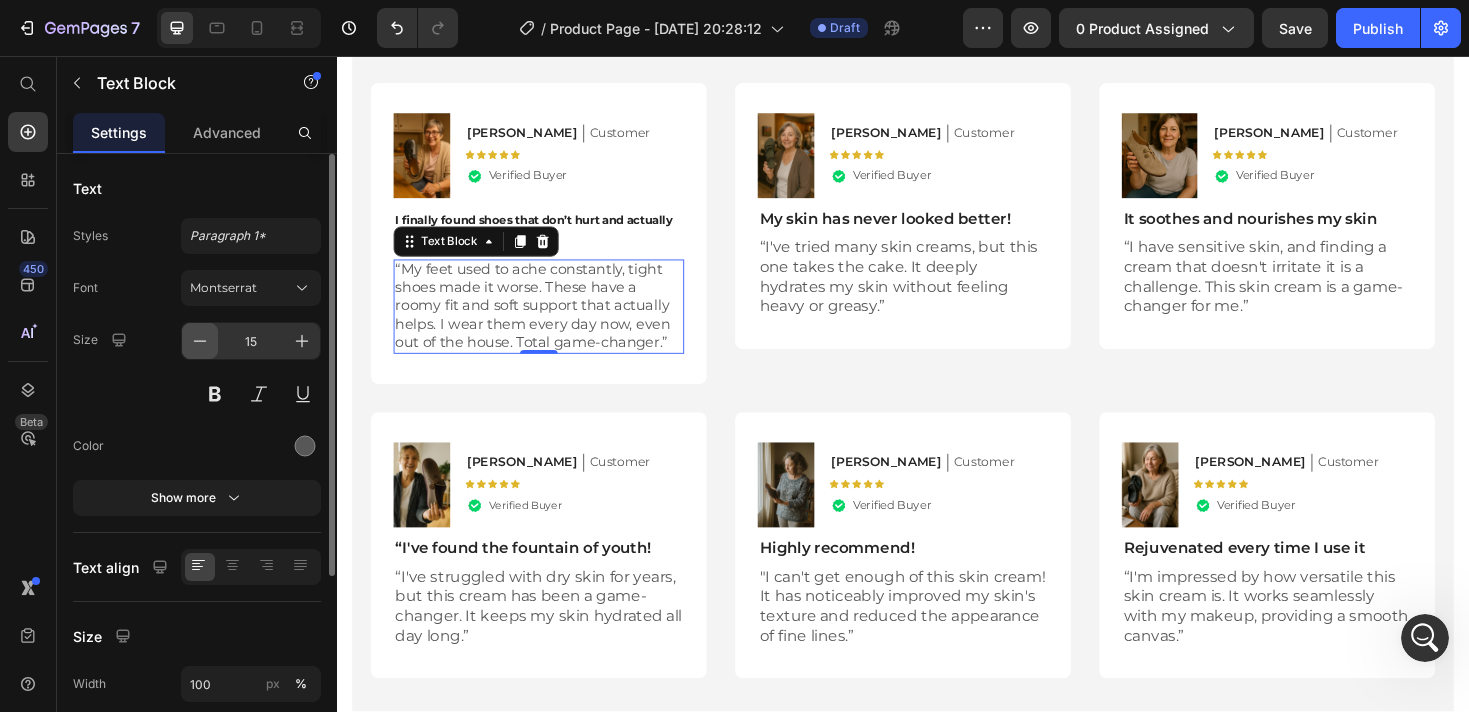 click 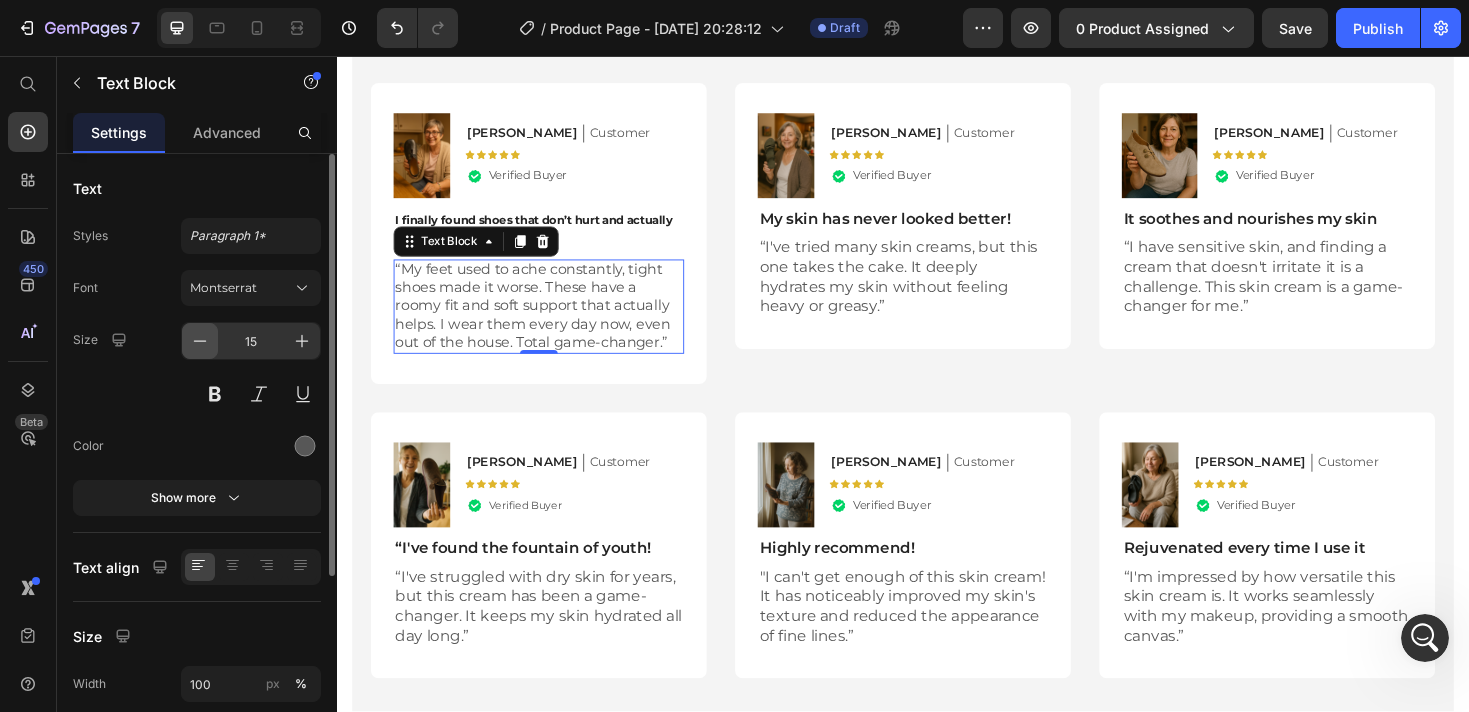 type on "14" 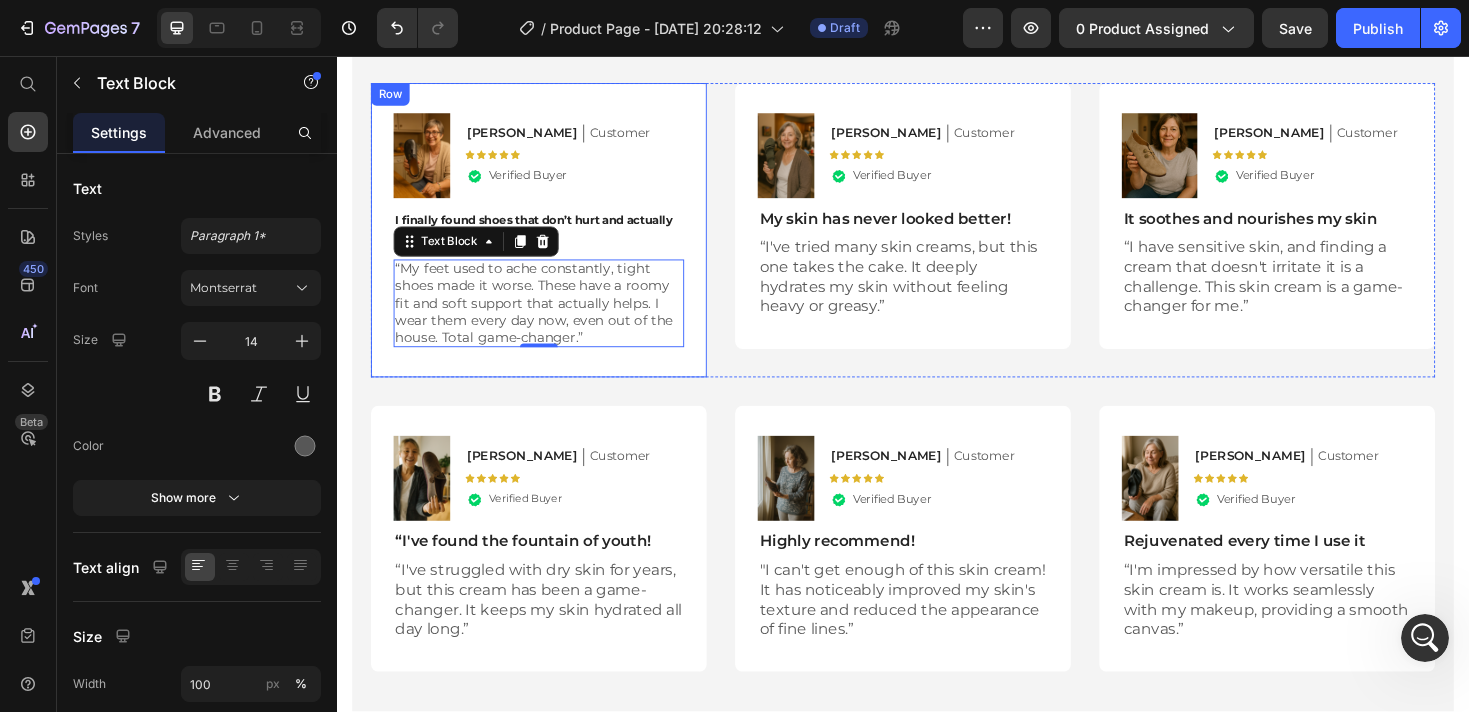 click on "Image Emily Text Block Customer  Text Block Row Icon Icon Icon Icon Icon Icon List
.id574847239155876903 .st0{fill:#00D566;}
.id574847239155876903 .st1{opacity:0.15;}
.id574847239155876903 .st2{fill:#FFFFFF;}
Icon Verified Buyer Text Block Row Row I finally found shoes that don’t hurt and actually look cute! Text Block “My feet used to ache constantly, tight shoes made it worse. These have a roomy fit and soft support that actually helps. I wear them every day now, even out of the house. Total game-changer.” Text Block   0 Row" at bounding box center (551, 241) 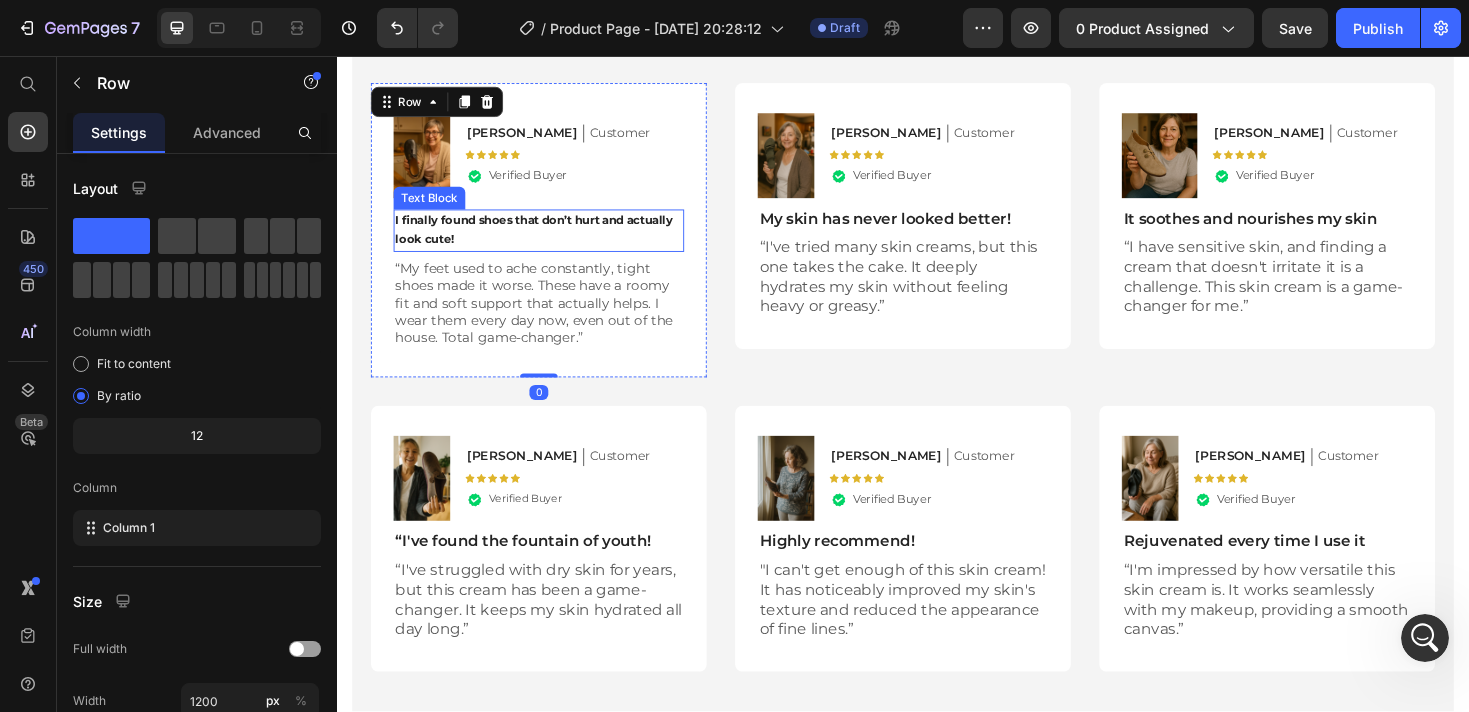 click on "I finally found shoes that don’t hurt and actually look cute!" at bounding box center [546, 240] 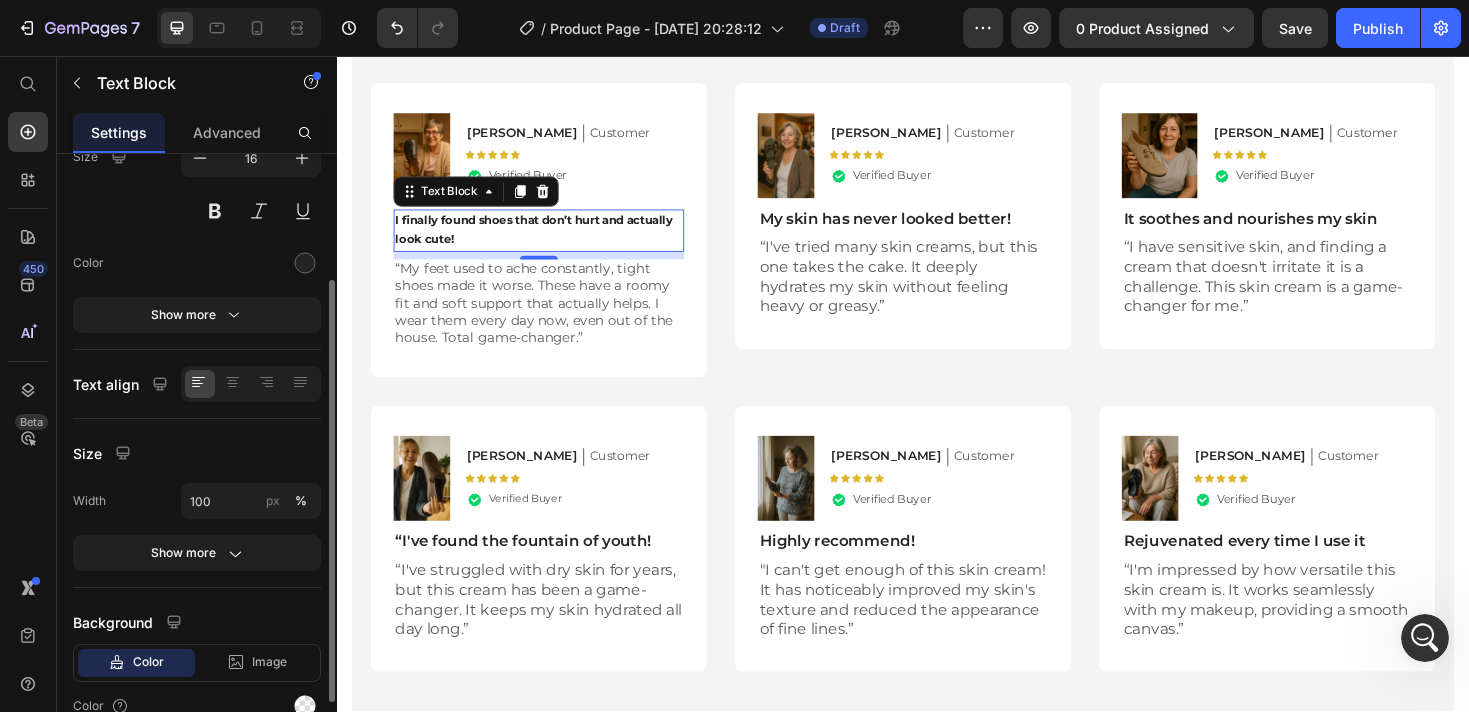 scroll, scrollTop: 0, scrollLeft: 0, axis: both 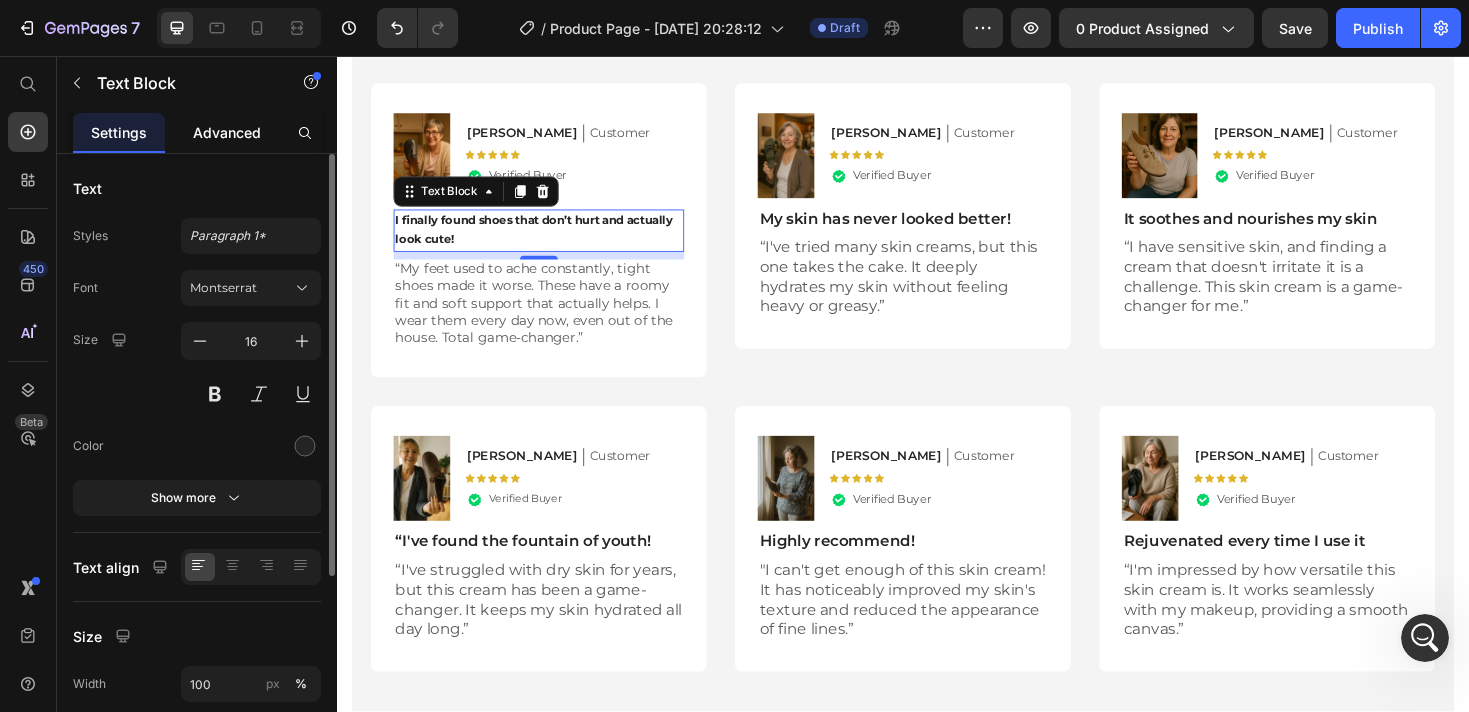 click on "Advanced" at bounding box center (227, 132) 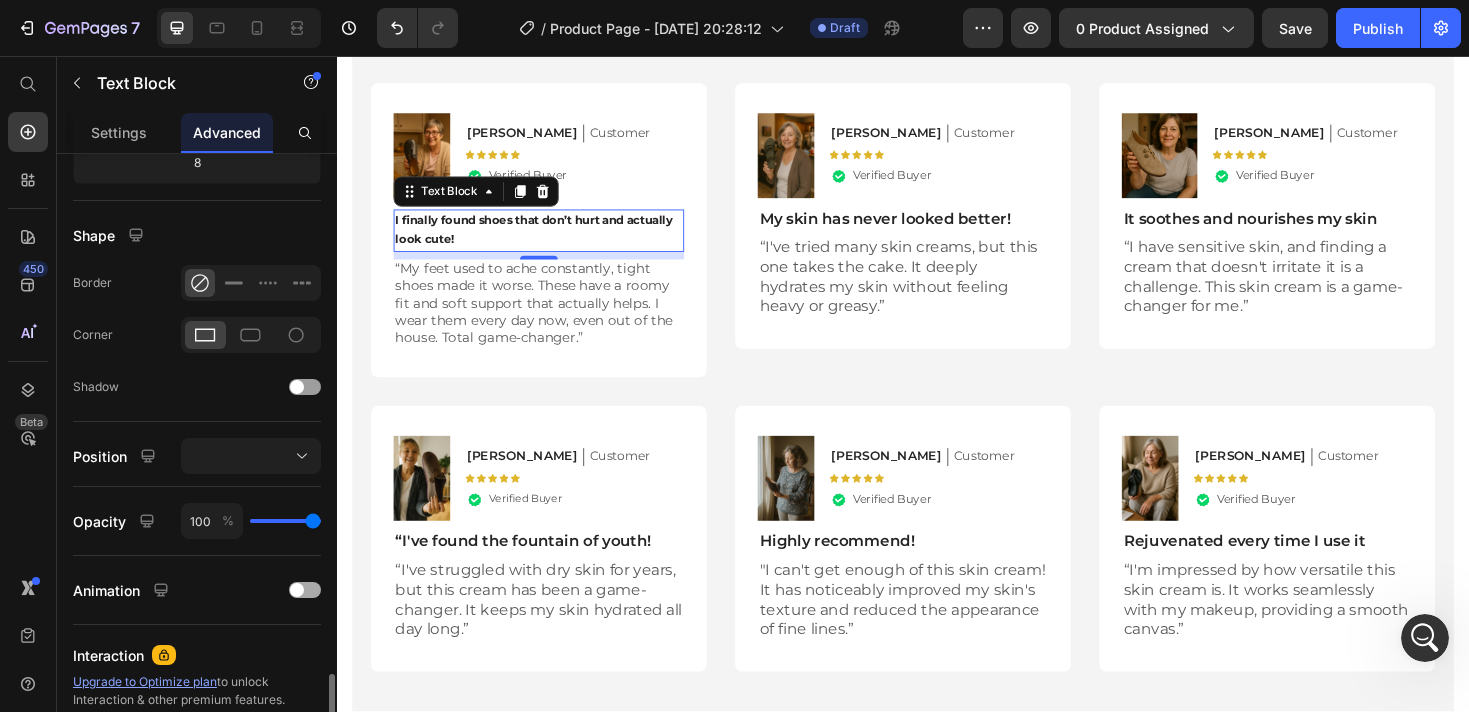 scroll, scrollTop: 654, scrollLeft: 0, axis: vertical 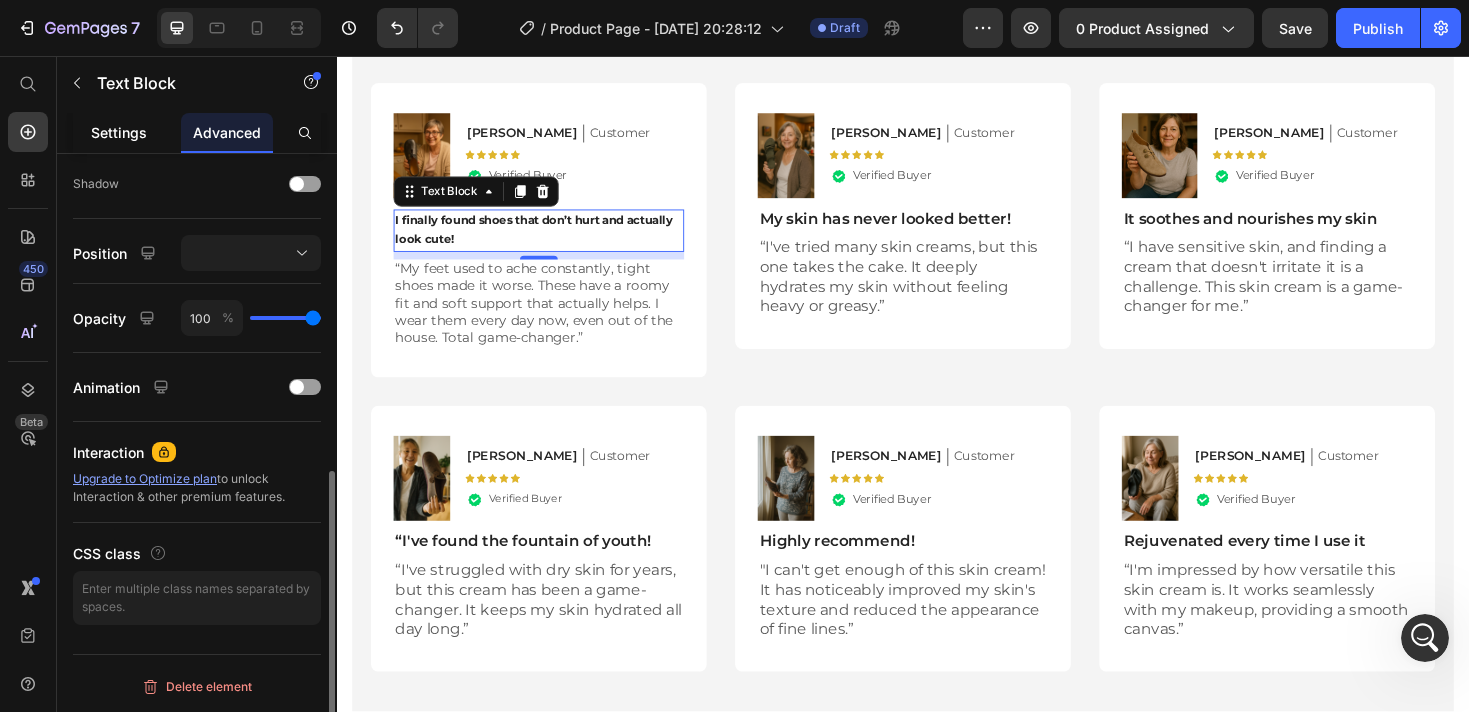 click on "Settings" at bounding box center (119, 132) 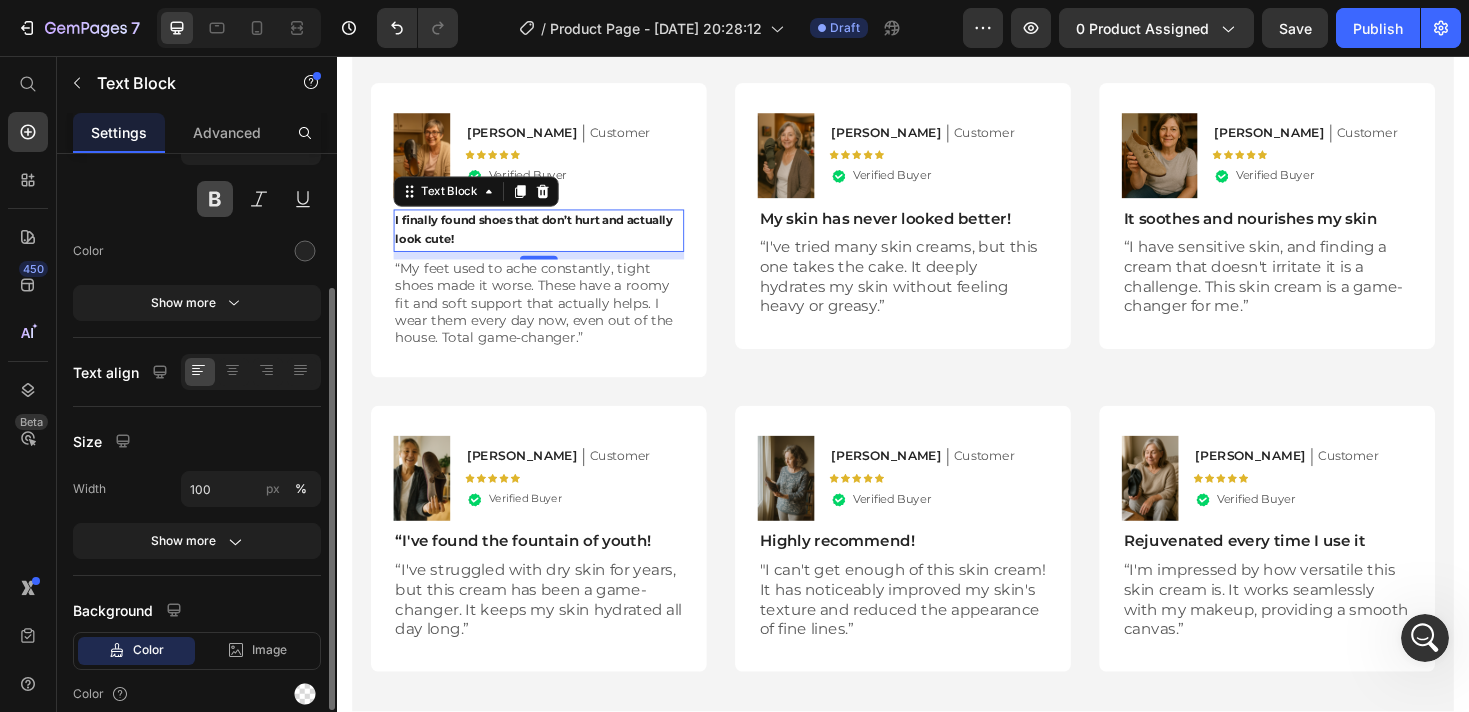scroll, scrollTop: 221, scrollLeft: 0, axis: vertical 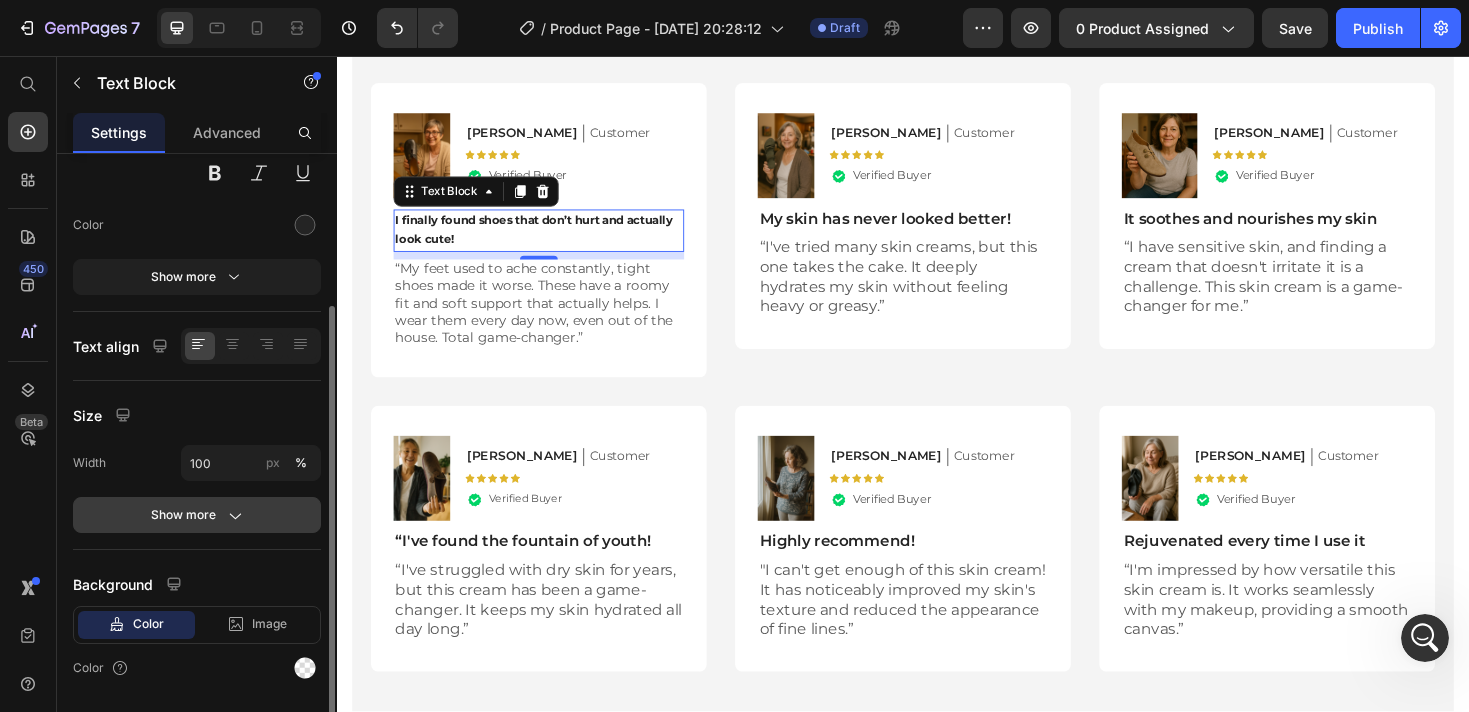 click 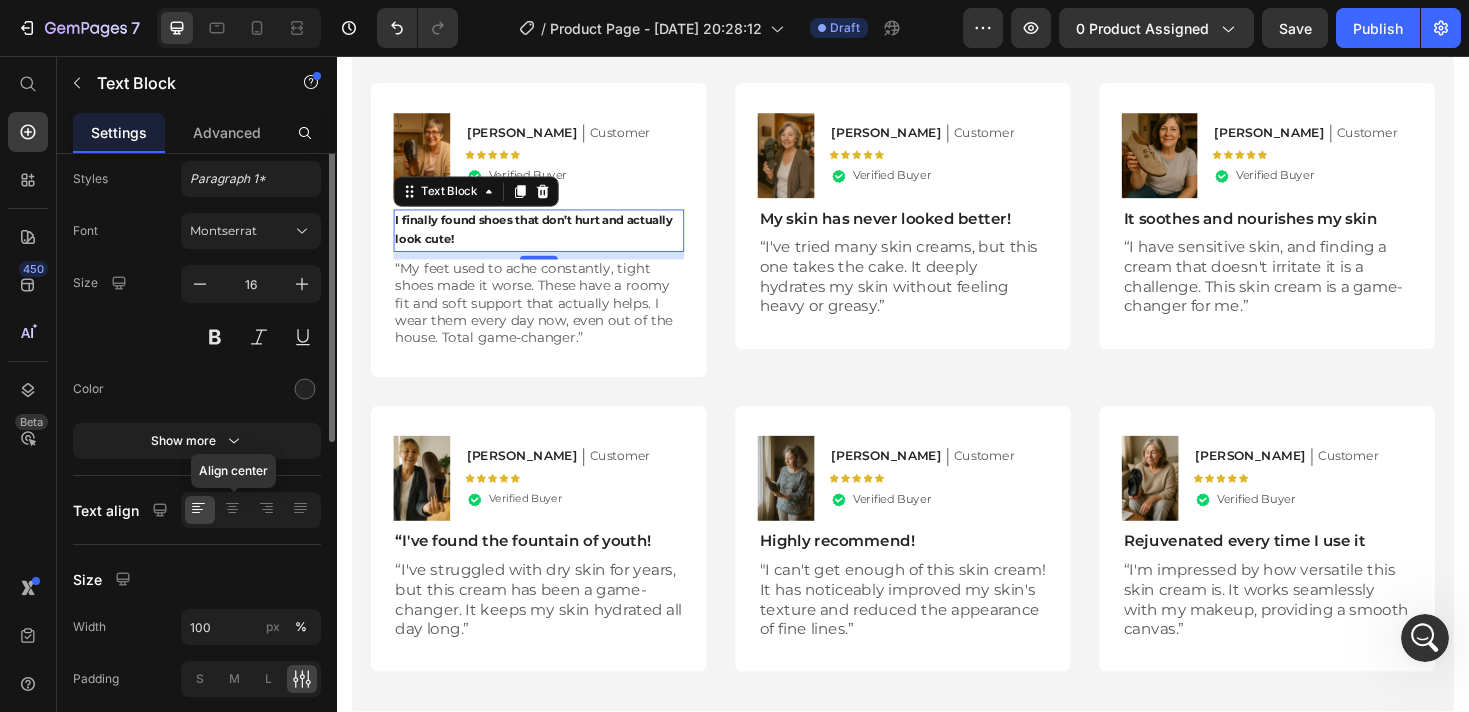 scroll, scrollTop: 0, scrollLeft: 0, axis: both 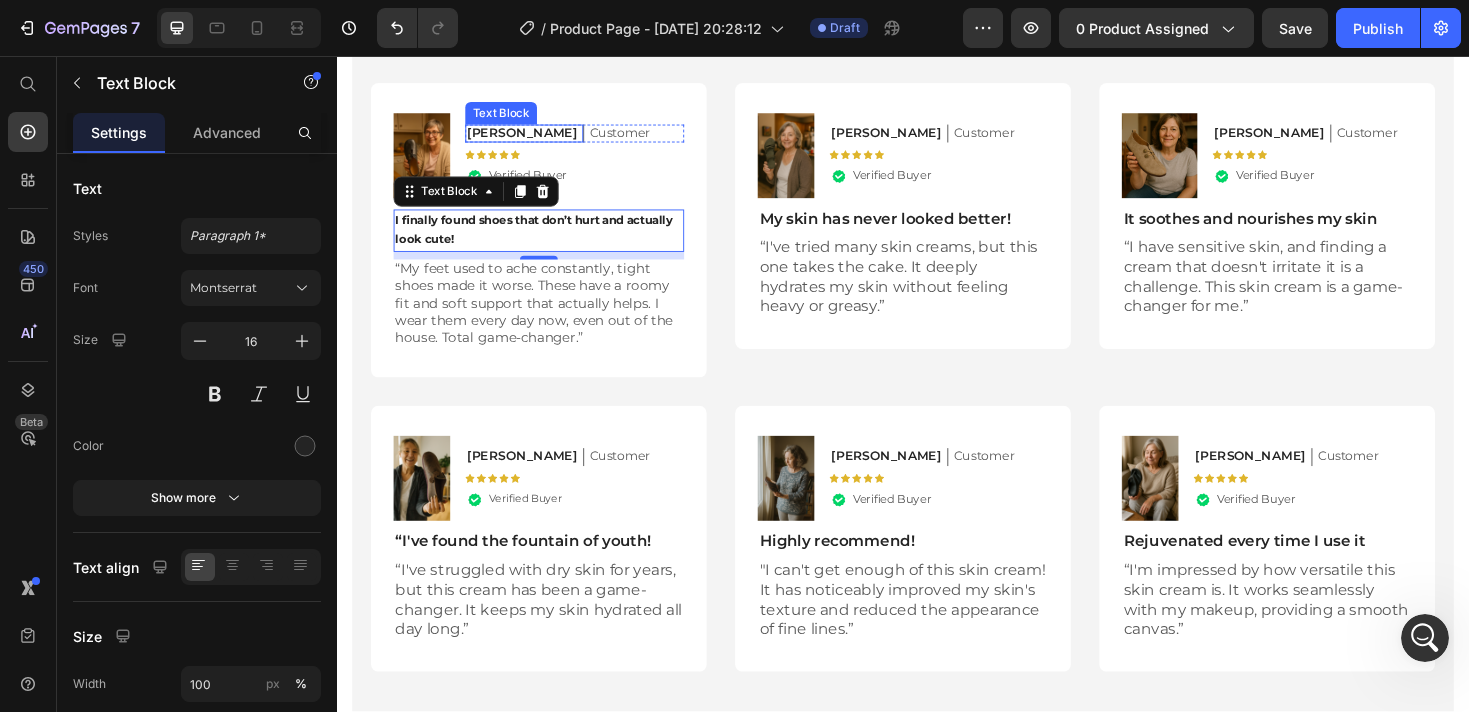 click on "[PERSON_NAME]" at bounding box center [533, 137] 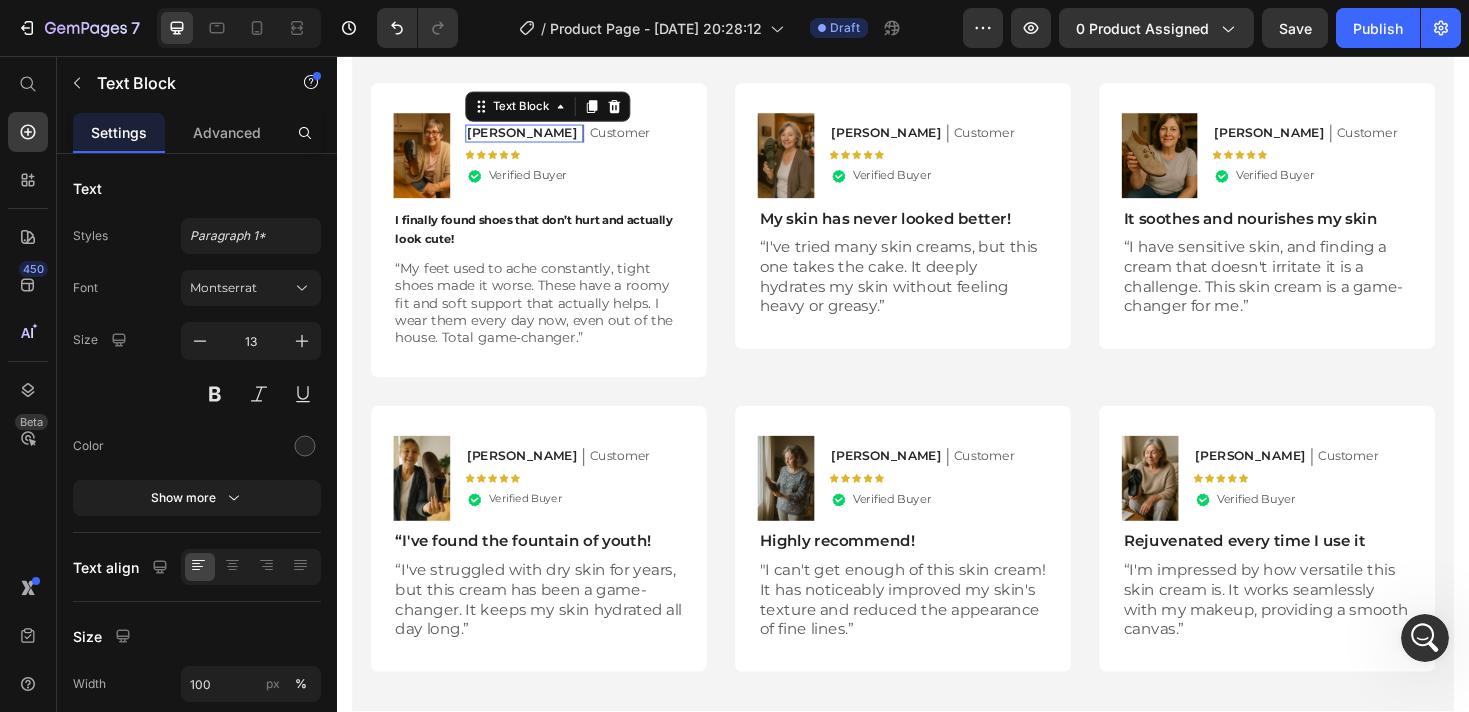 click on "[PERSON_NAME]" at bounding box center (533, 137) 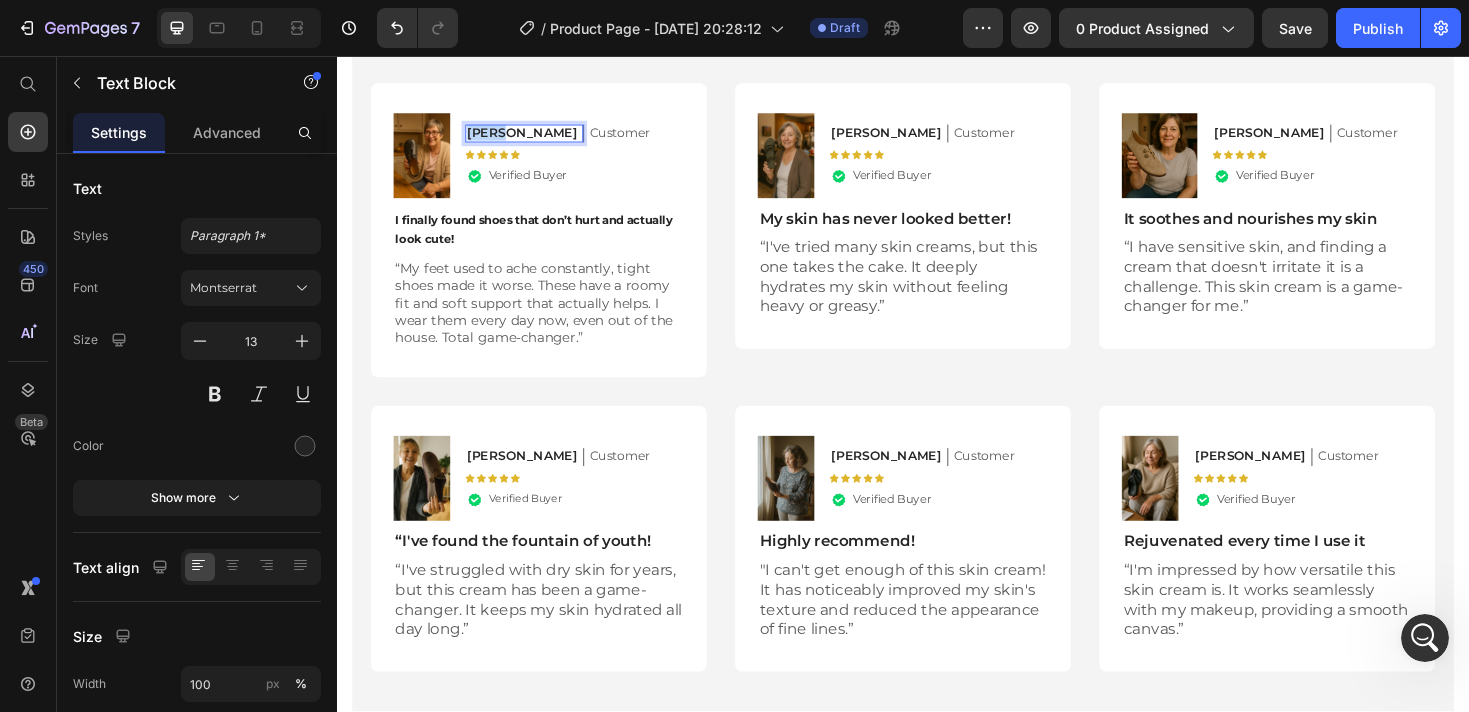 click on "[PERSON_NAME]" at bounding box center (533, 137) 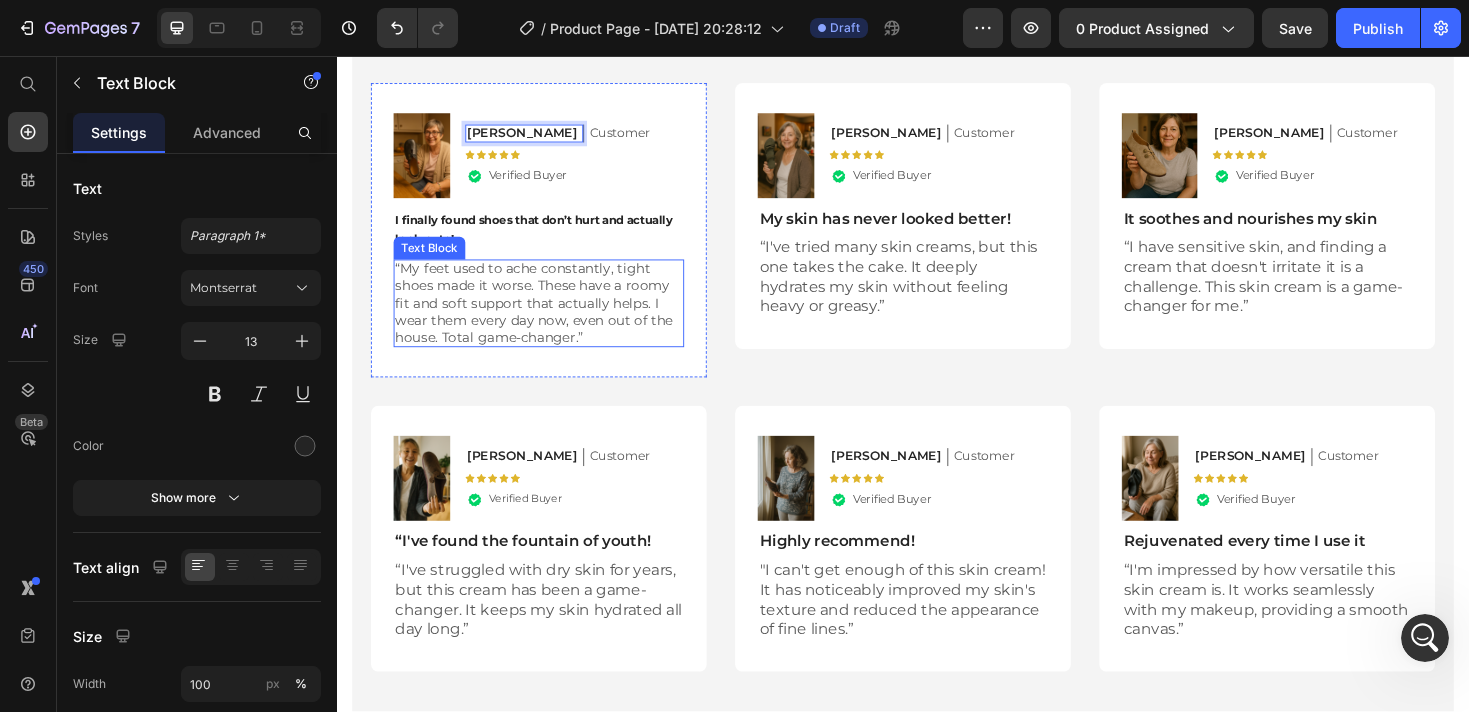 click on "“My feet used to ache constantly, tight shoes made it worse. These have a roomy fit and soft support that actually helps. I wear them every day now, even out of the house. Total game-changer.”" at bounding box center (551, 317) 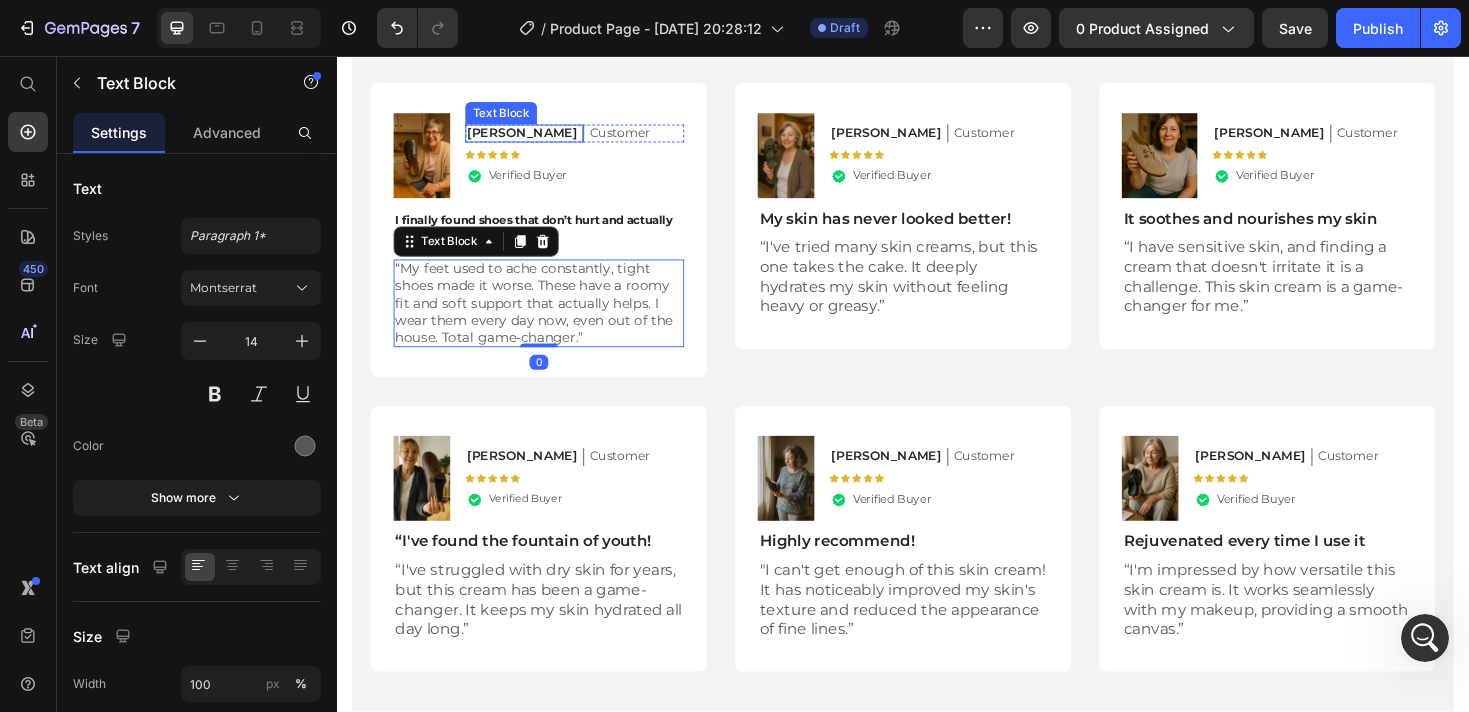 click on "Deborah M." at bounding box center [533, 137] 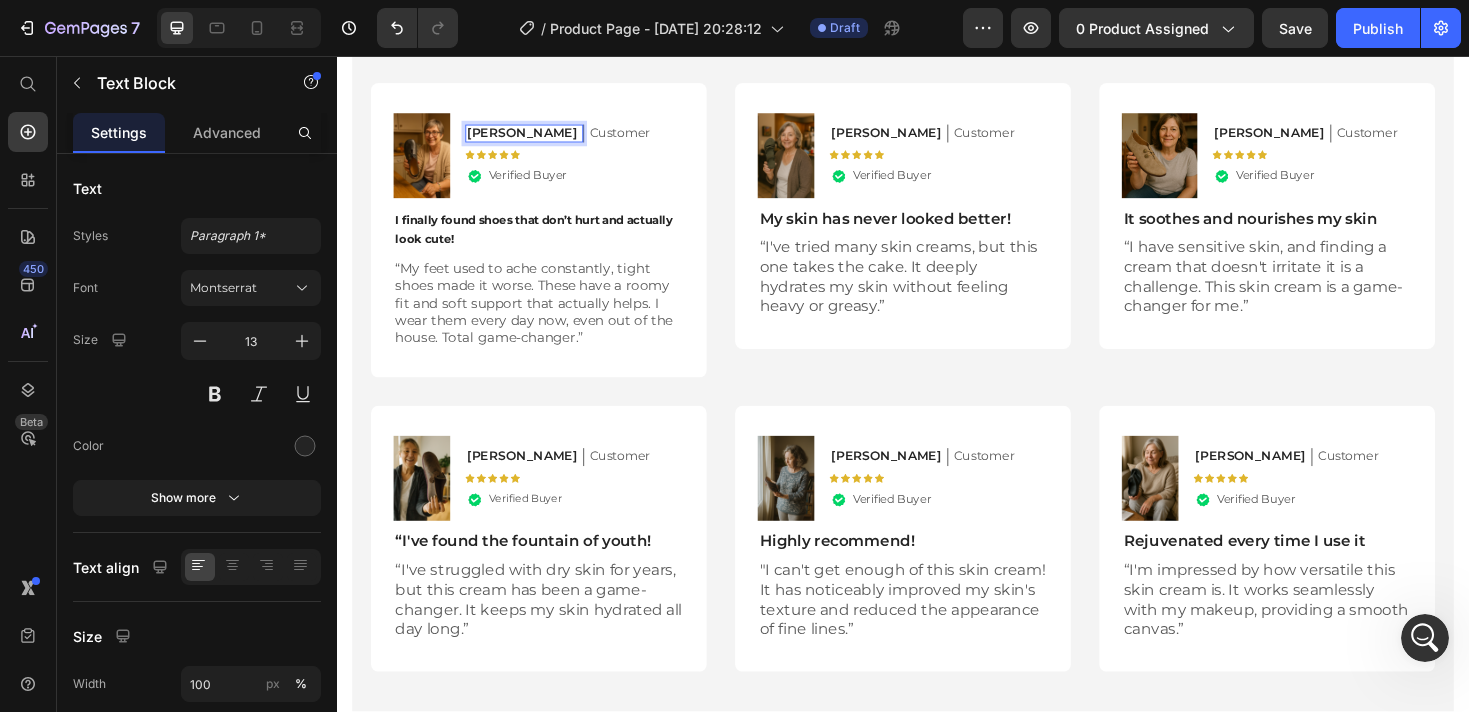 click on "Deborah M." at bounding box center (533, 137) 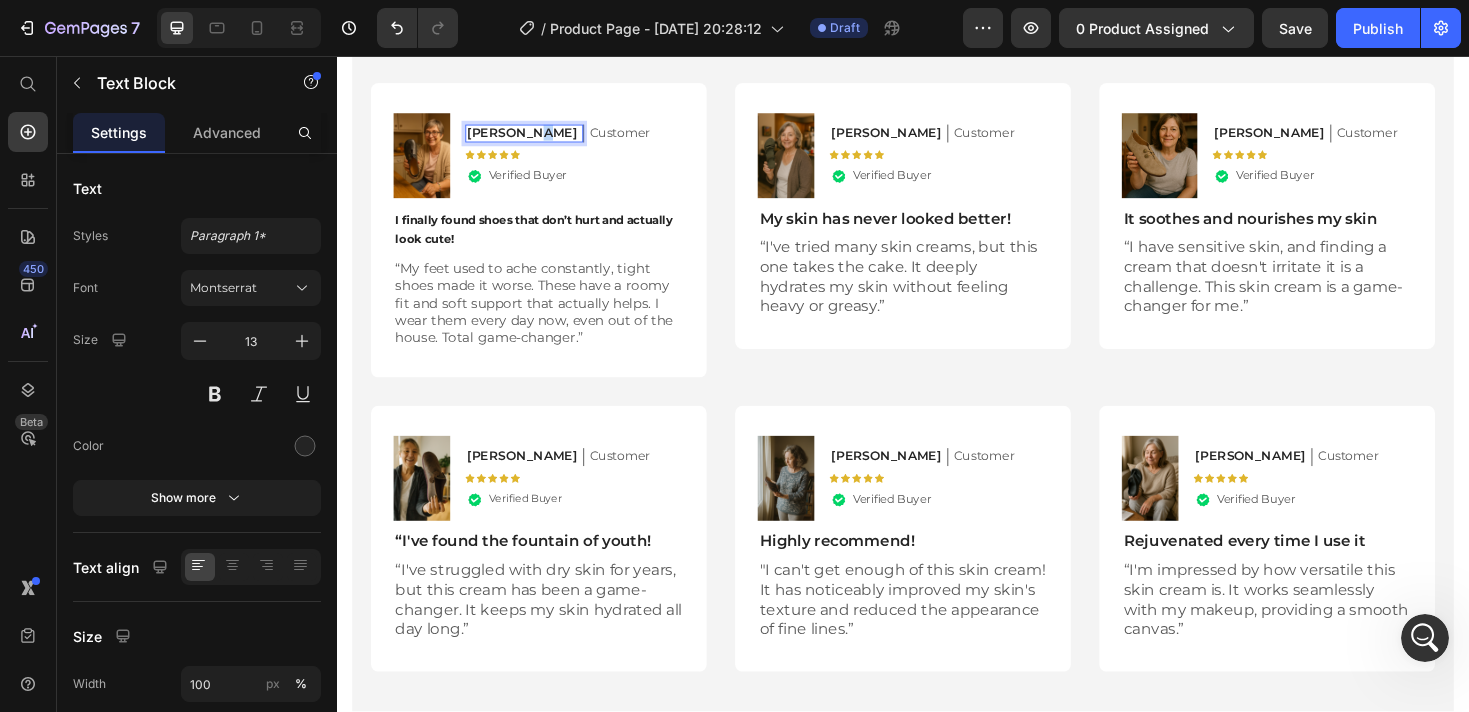 click on "Deborah M." at bounding box center (533, 137) 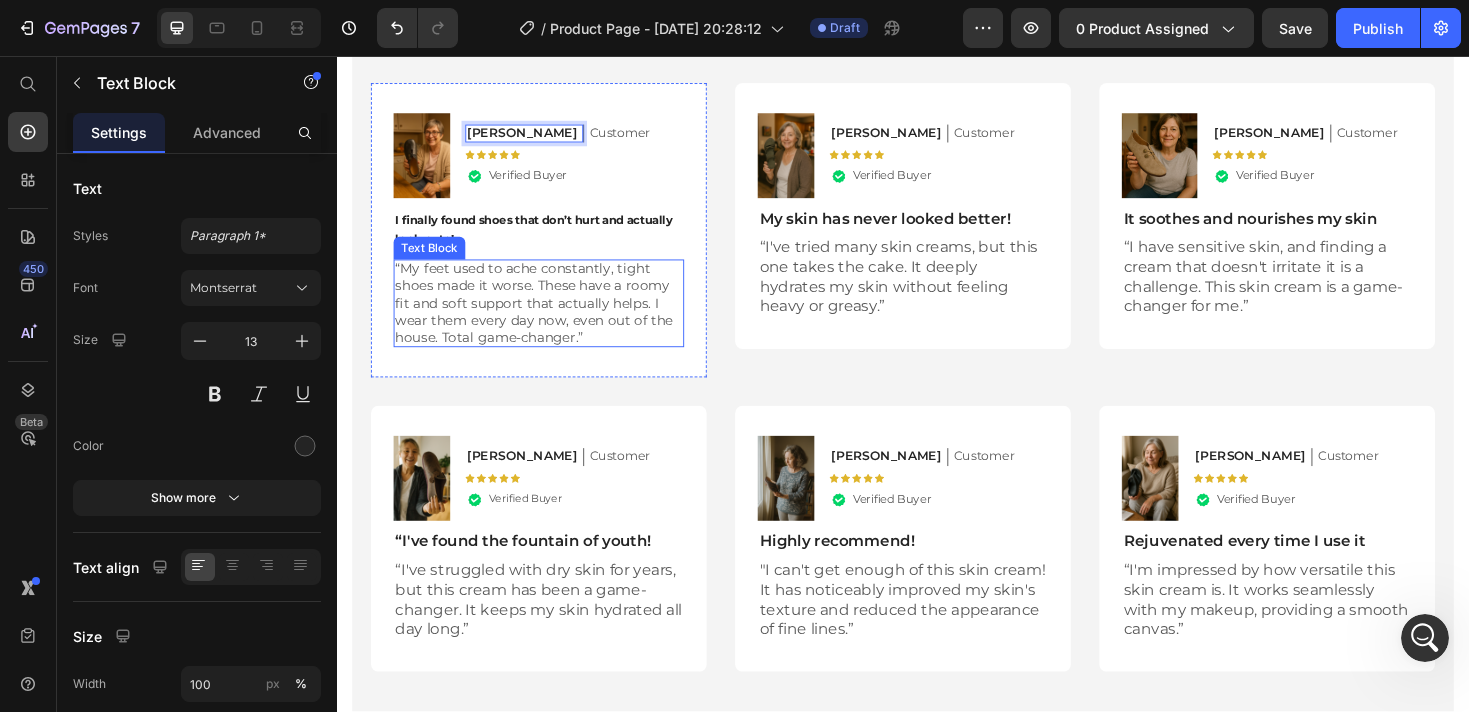 click on "“My feet used to ache constantly, tight shoes made it worse. These have a roomy fit and soft support that actually helps. I wear them every day now, even out of the house. Total game-changer.”" at bounding box center (551, 317) 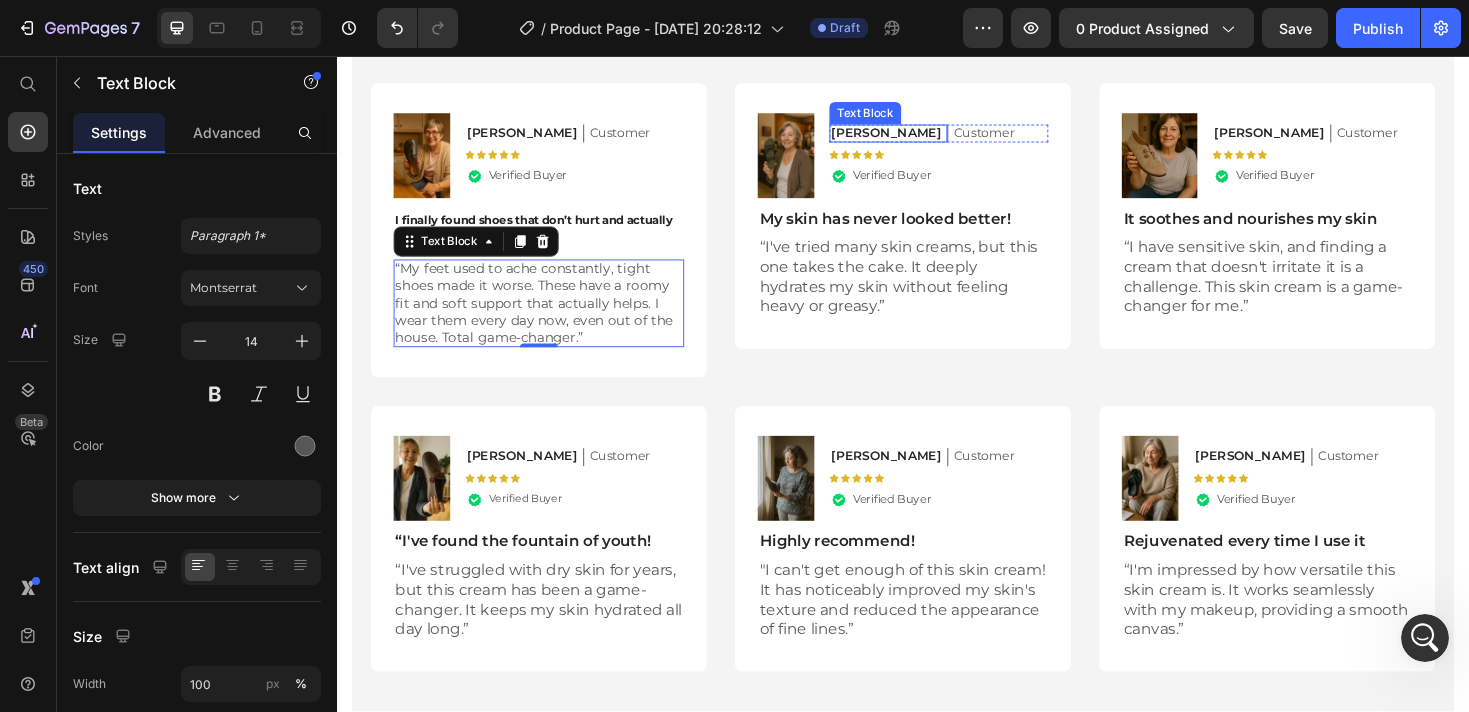 click on "[PERSON_NAME]" at bounding box center (919, 137) 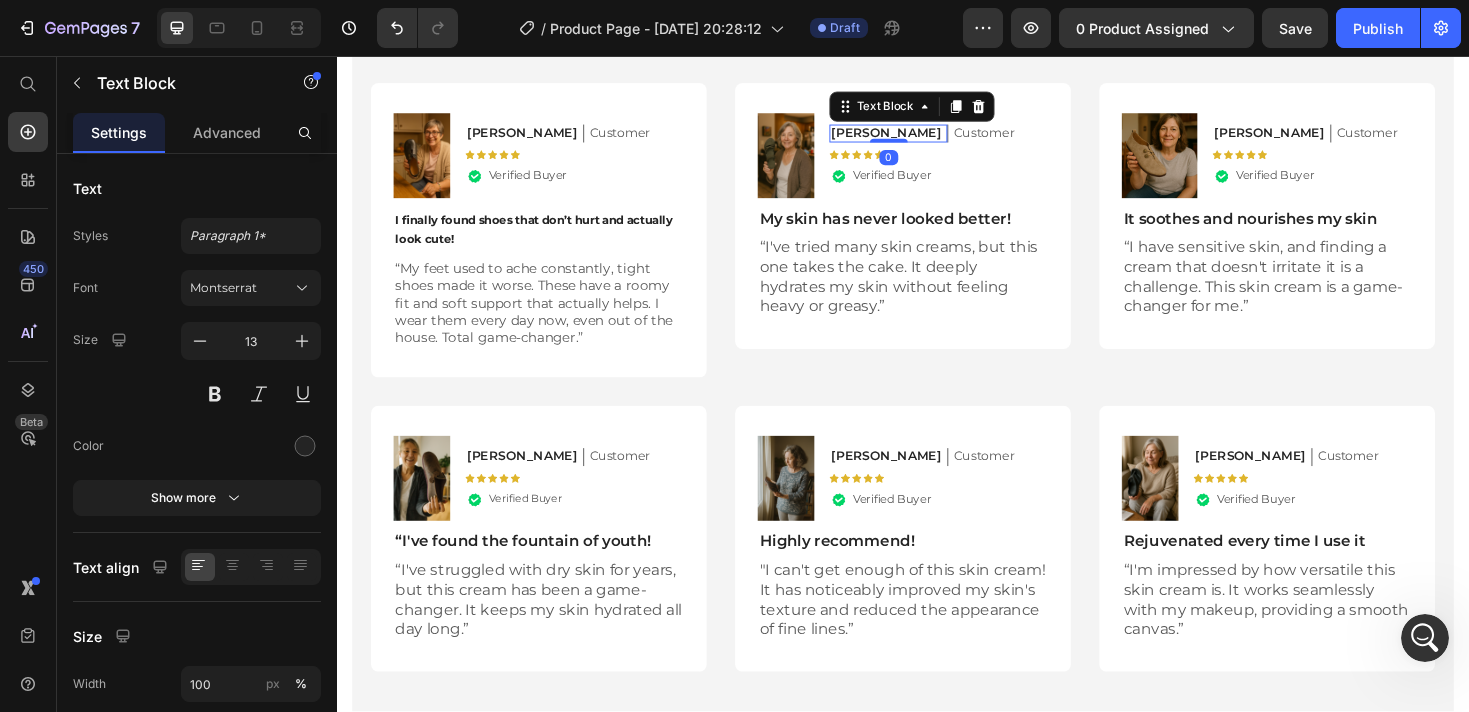 click on "[PERSON_NAME]" at bounding box center [919, 137] 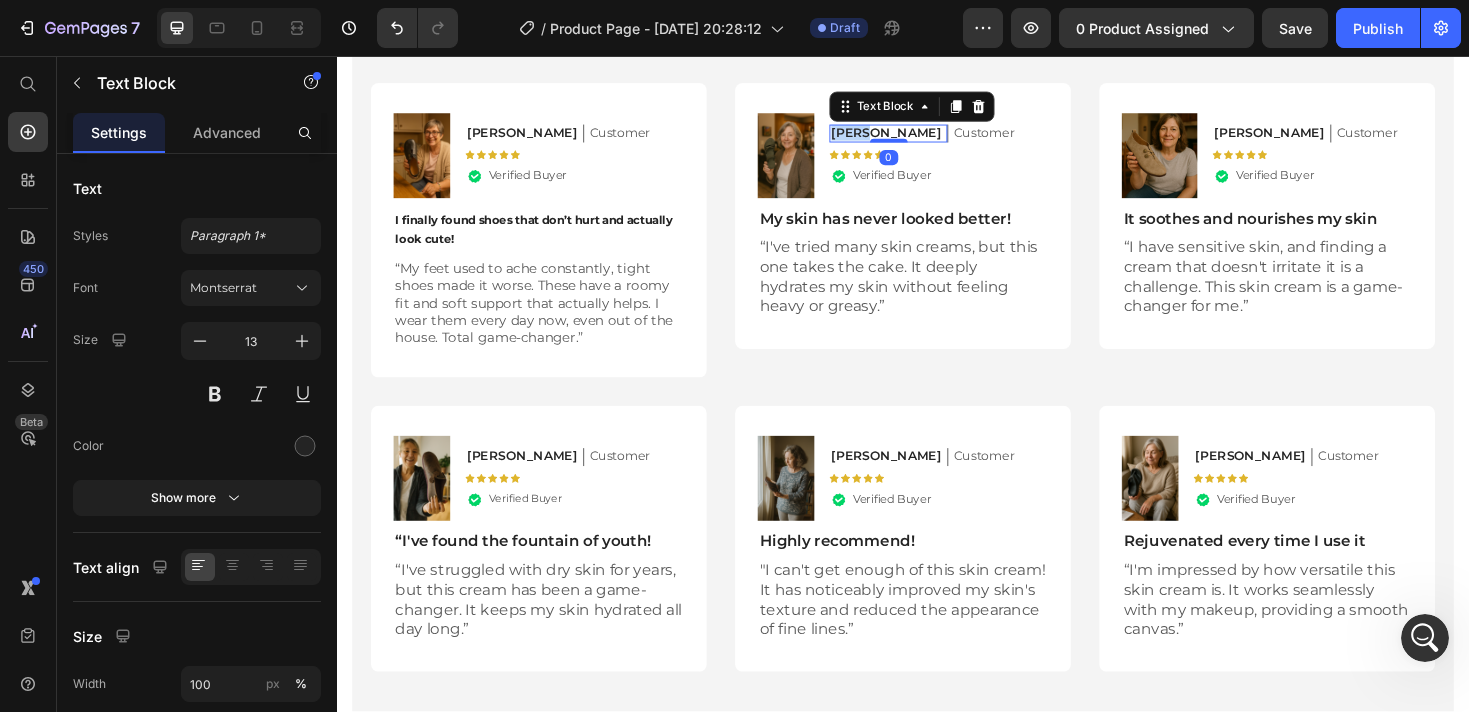 click on "[PERSON_NAME]" at bounding box center (919, 137) 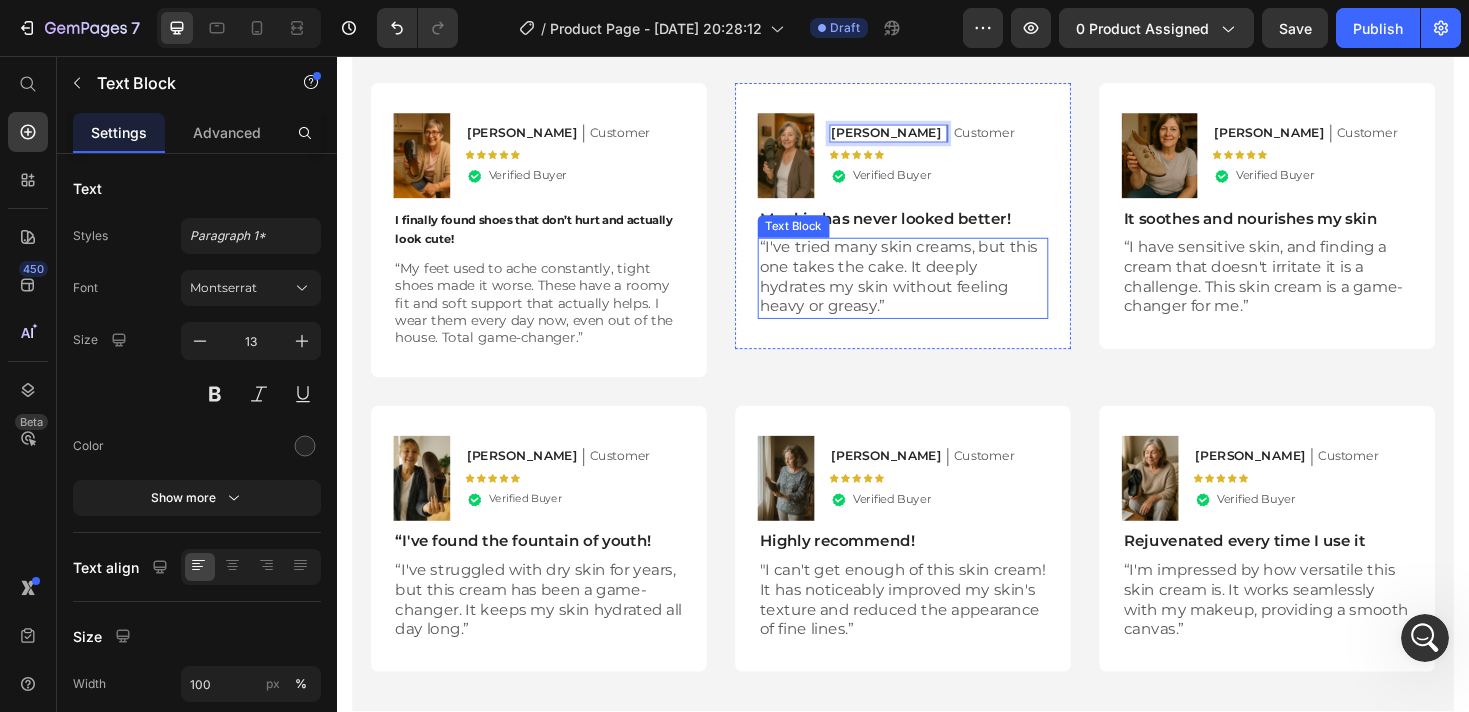 click on "“I've tried many skin creams, but this one takes the cake. It deeply hydrates my skin without feeling heavy or greasy.”" at bounding box center [937, 290] 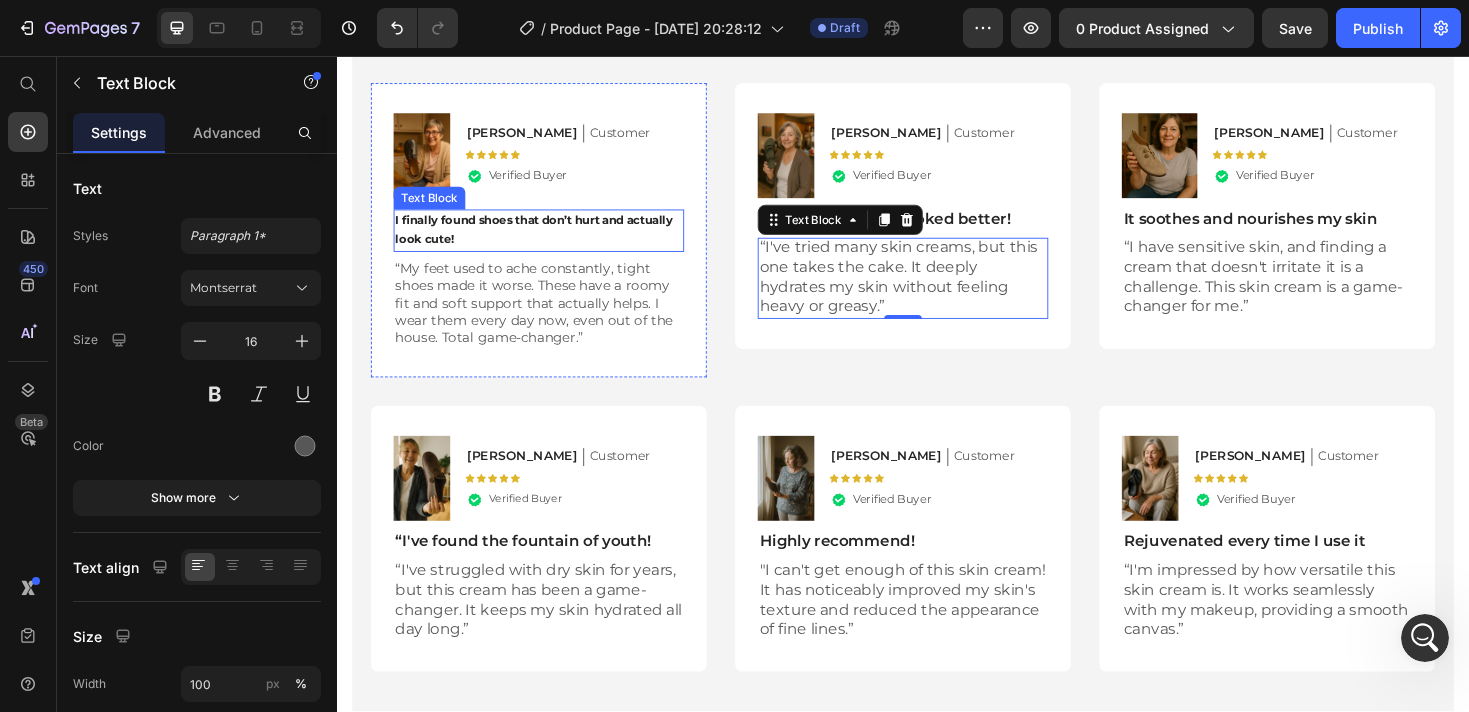 click on "I finally found shoes that don’t hurt and actually look cute!" at bounding box center [546, 240] 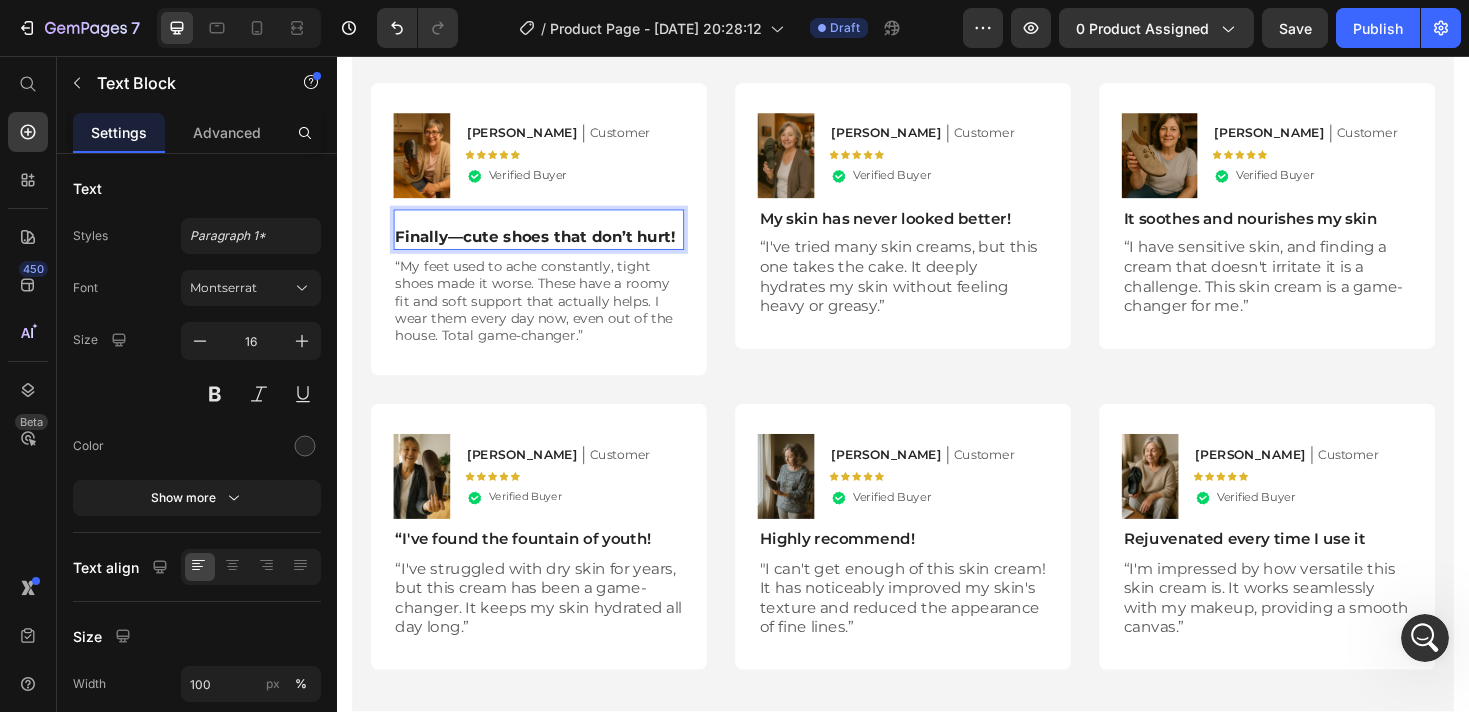 click on "Finally—cute shoes that don’t hurt!" at bounding box center (547, 248) 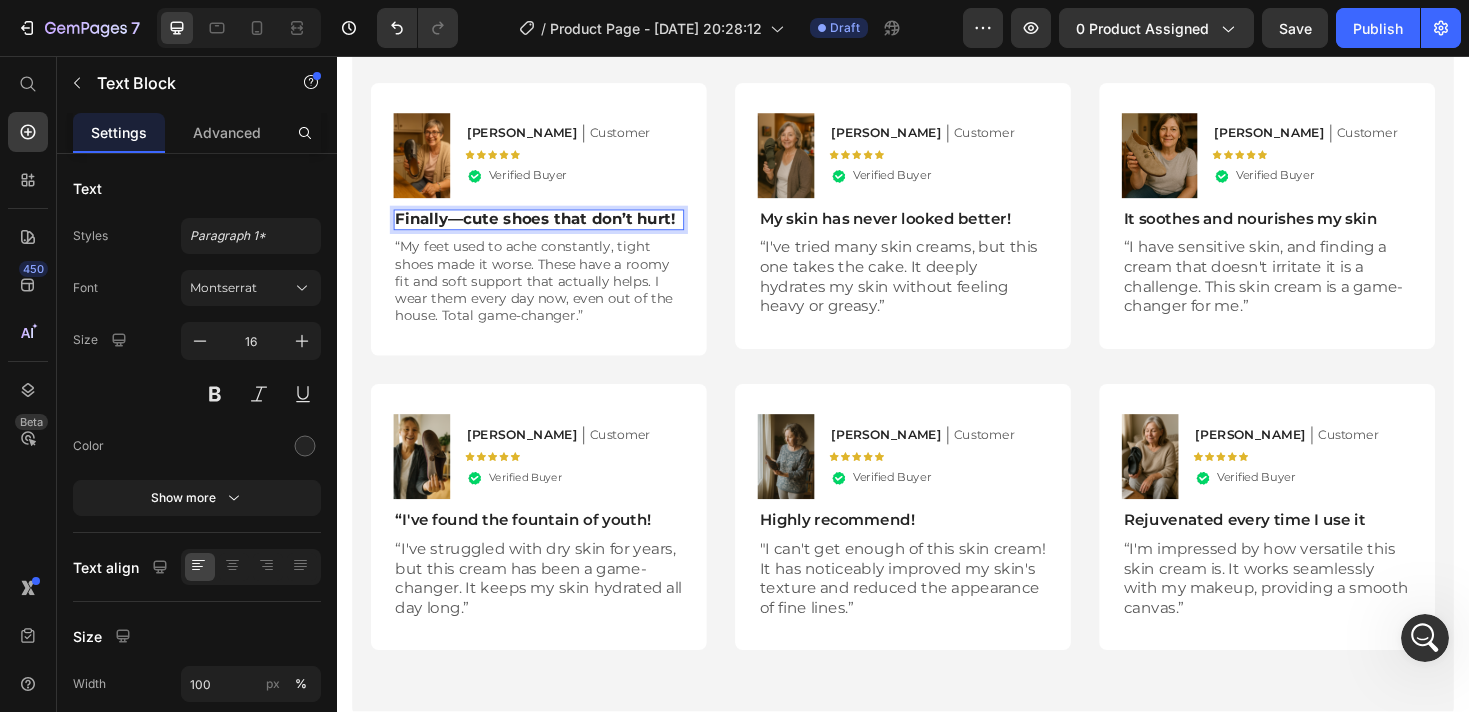 click on "Finally—cute shoes that don’t hurt!" at bounding box center (547, 228) 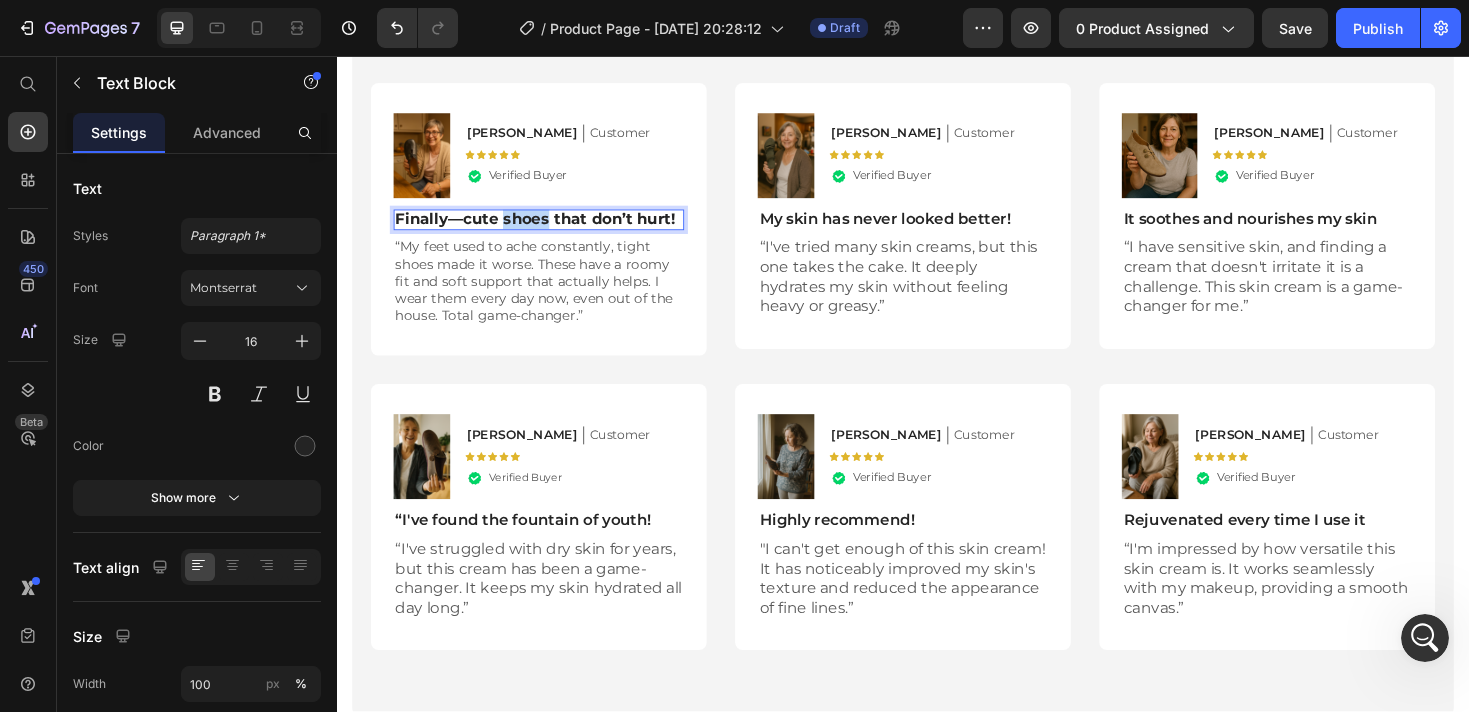 click on "Finally—cute shoes that don’t hurt!" at bounding box center (547, 228) 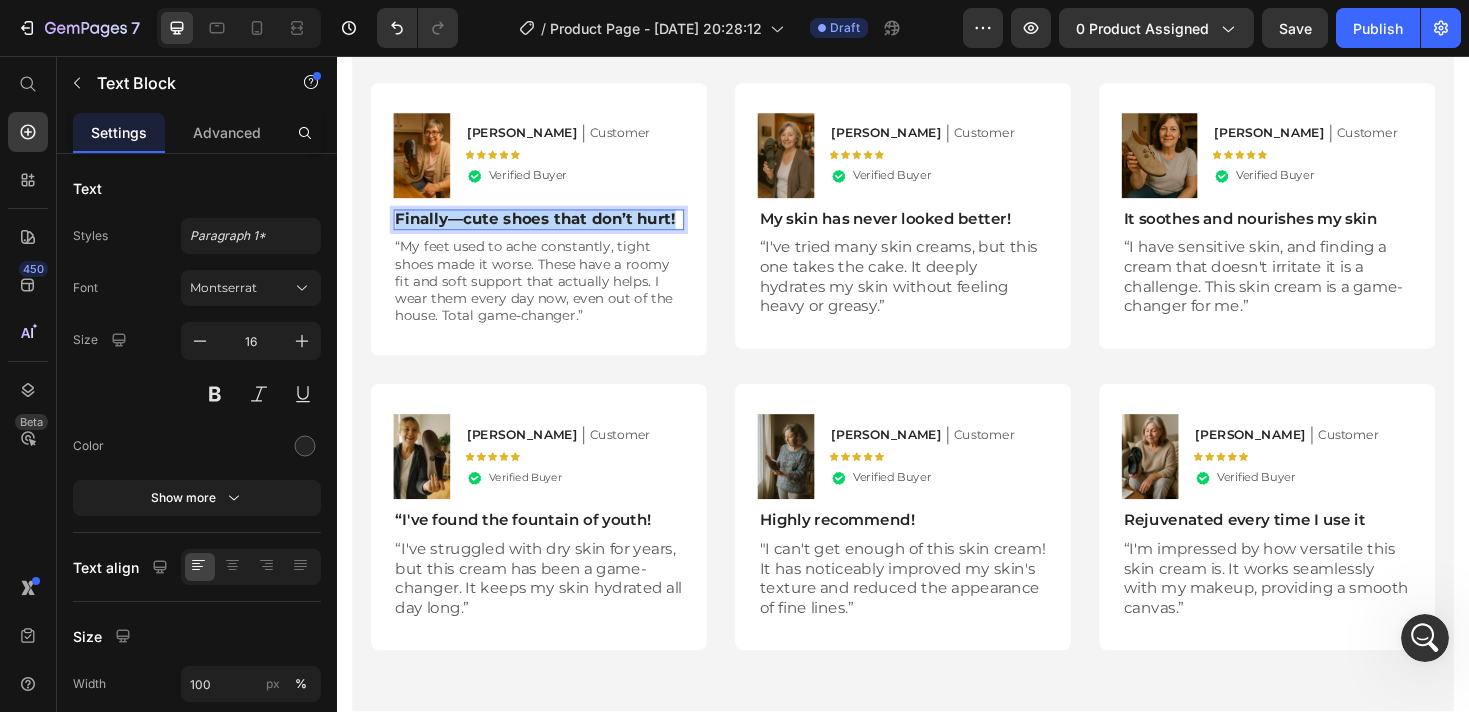 click on "Finally—cute shoes that don’t hurt!" at bounding box center [547, 228] 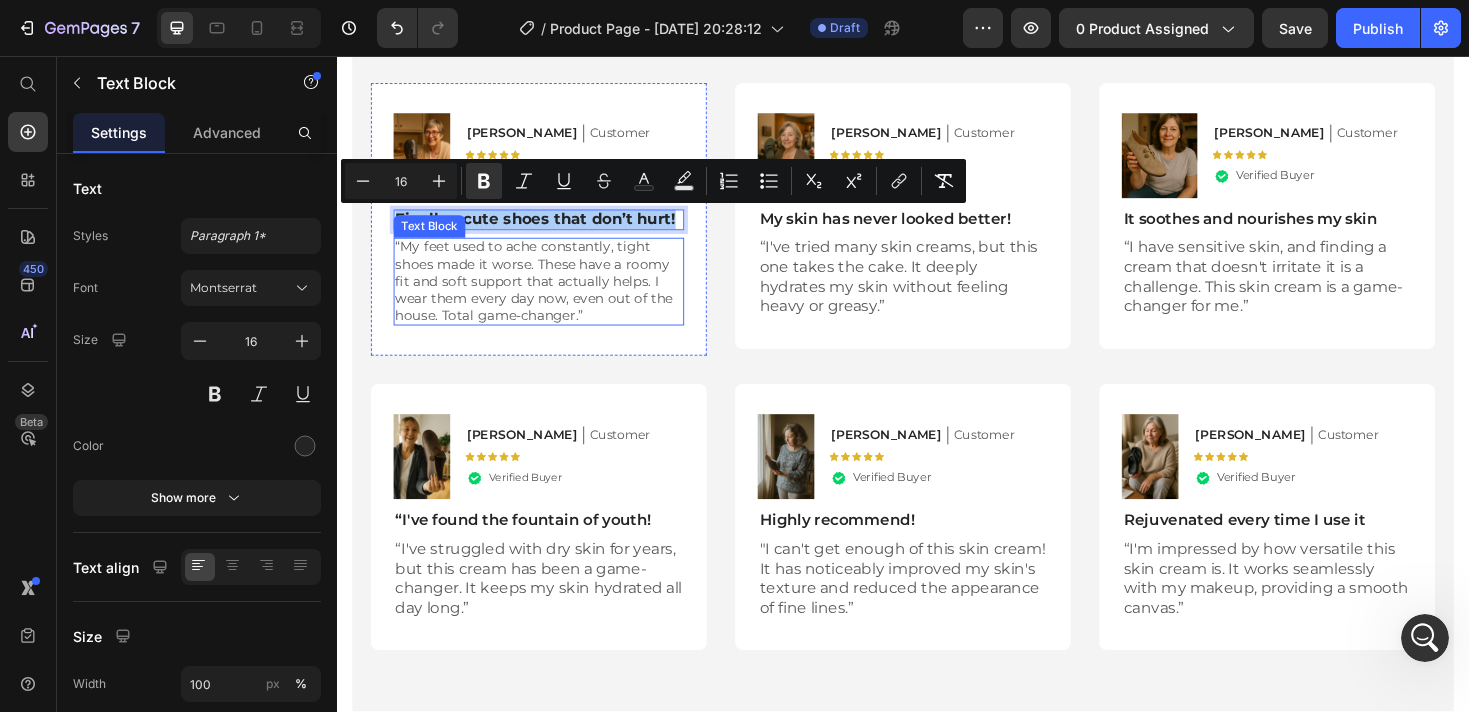 click on "Image Deborah Text Block Customer  Text Block Row Icon Icon Icon Icon Icon Icon List
.id574847239155876903 .st0{fill:#00D566;}
.id574847239155876903 .st1{opacity:0.15;}
.id574847239155876903 .st2{fill:#FFFFFF;}
Icon Verified Buyer Text Block Row Row Finally—cute shoes that don’t hurt! Text Block   8 “My feet used to ache constantly, tight shoes made it worse. These have a roomy fit and soft support that actually helps. I wear them every day now, even out of the house. Total game-changer.” Text Block Row" at bounding box center (551, 230) 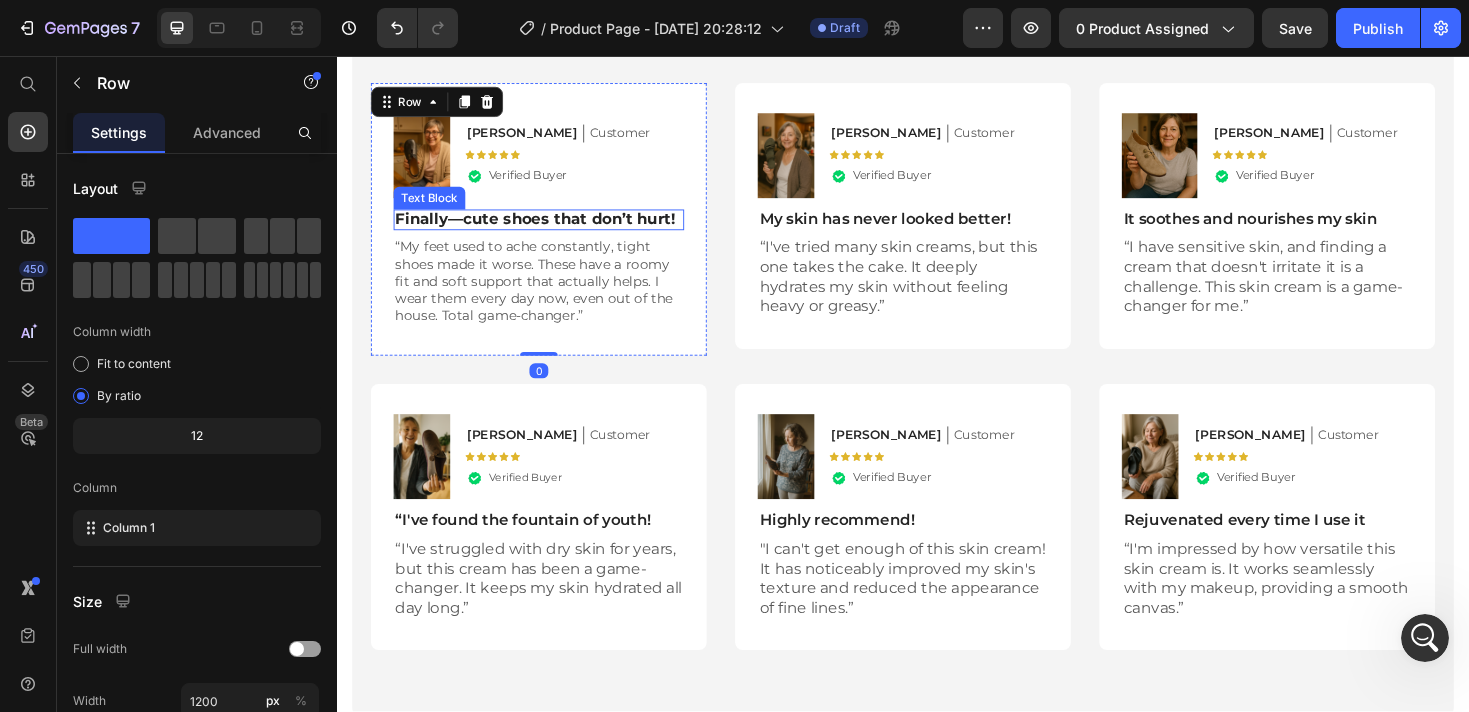 click on "Finally—cute shoes that don’t hurt!" at bounding box center (547, 228) 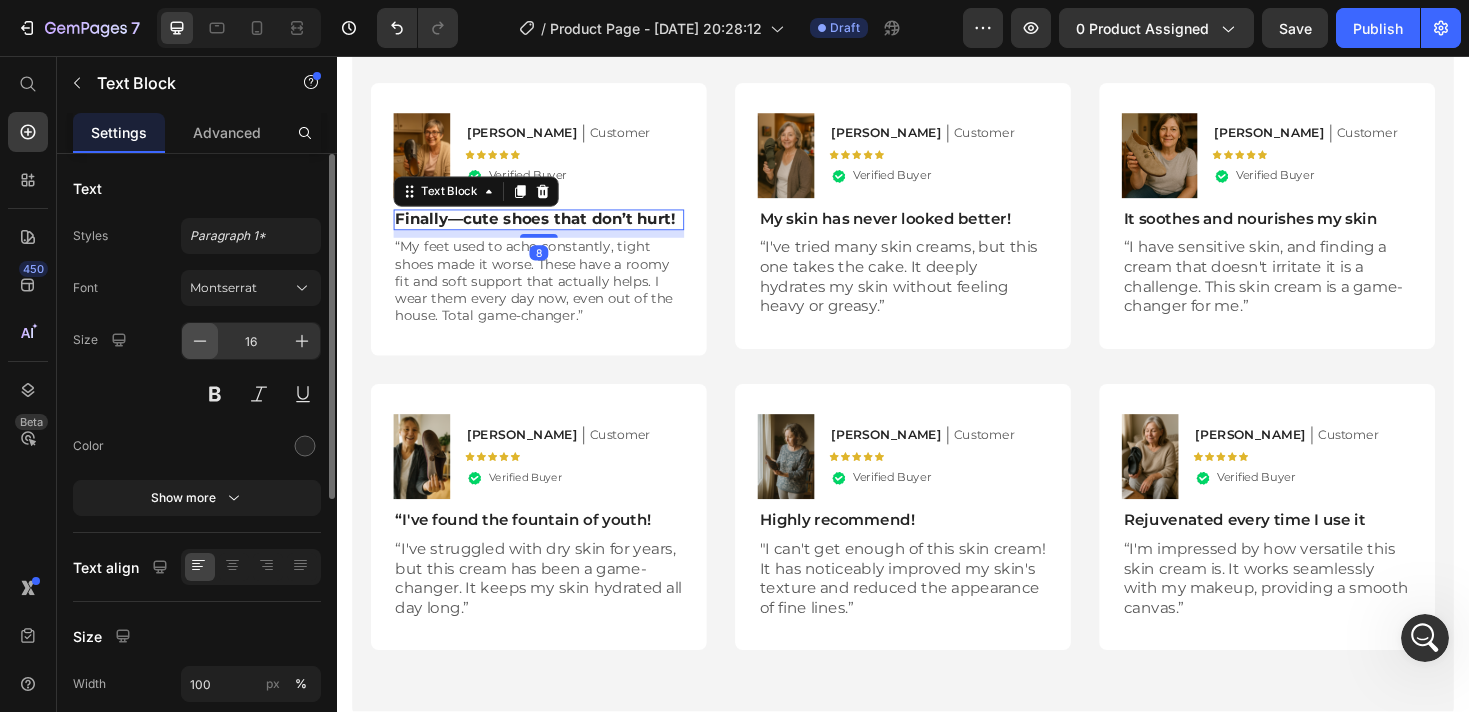click 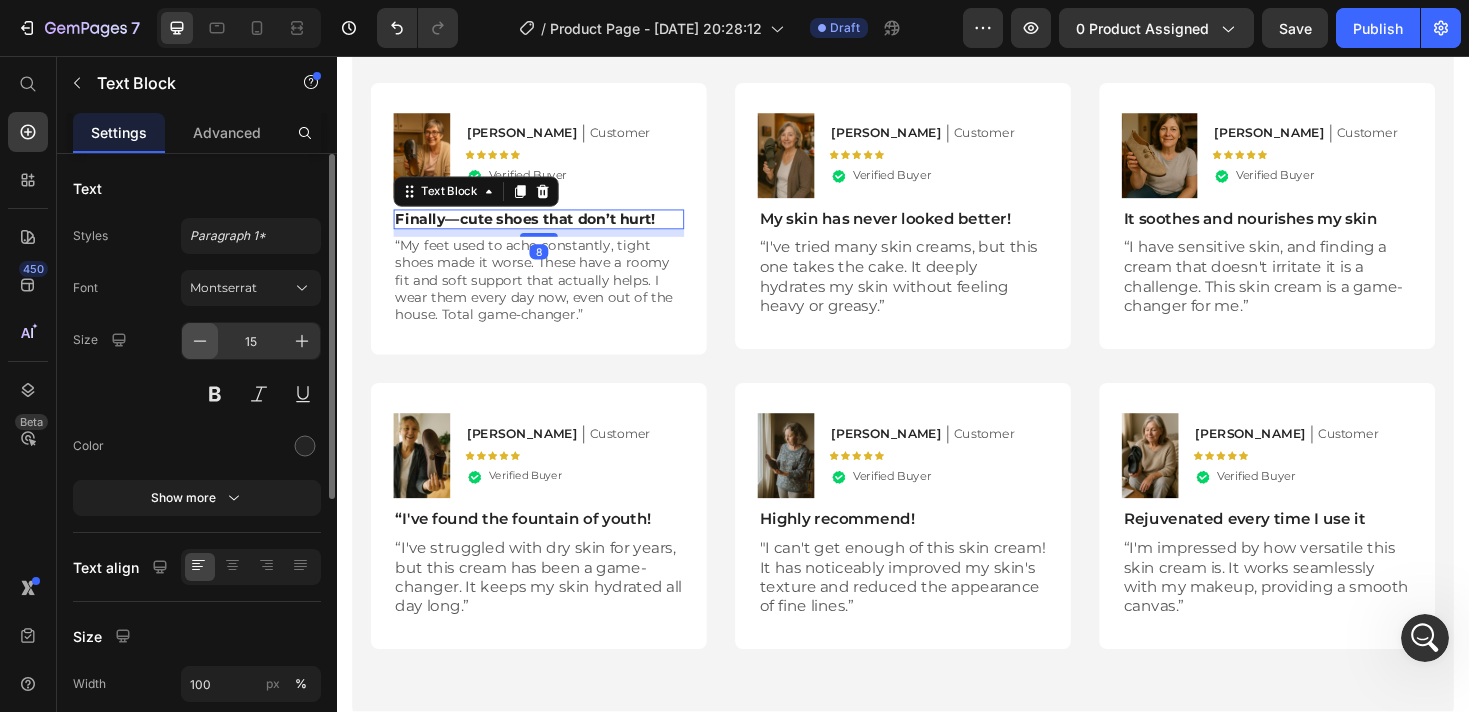 click 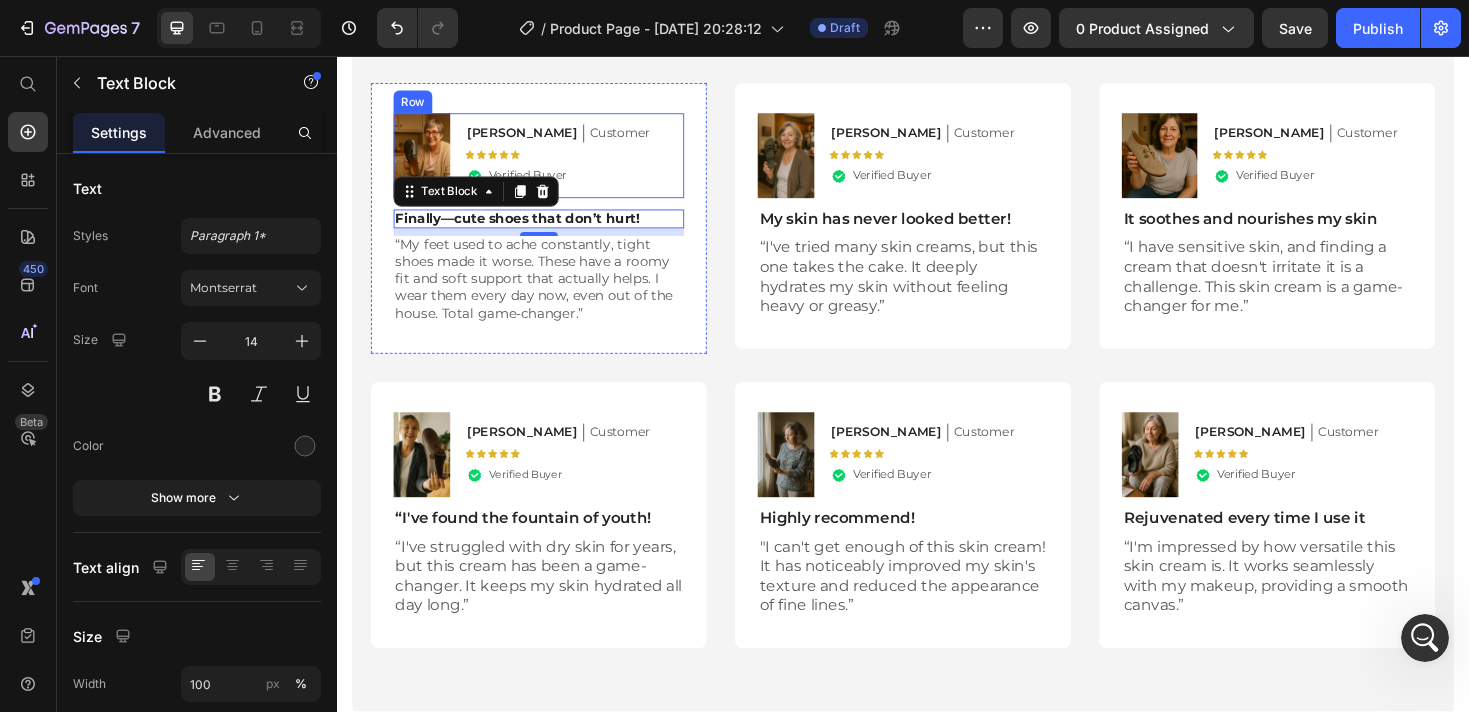 click on "Deborah Text Block Customer  Text Block Row Icon Icon Icon Icon Icon Icon List
.id574847239155876903 .st0{fill:#00D566;}
.id574847239155876903 .st1{opacity:0.15;}
.id574847239155876903 .st2{fill:#FFFFFF;}
Icon Verified Buyer Text Block Row" at bounding box center [589, 162] 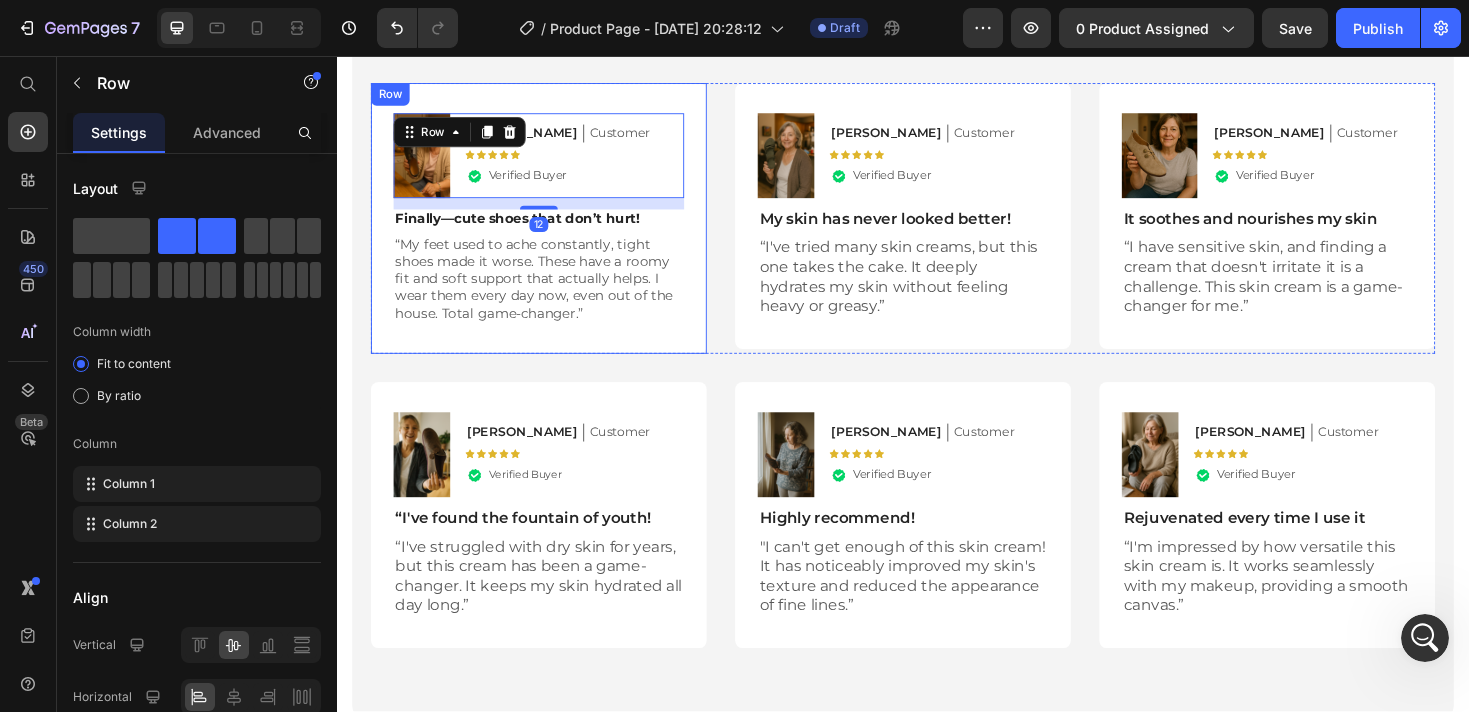 click on "Image Deborah Text Block Customer  Text Block Row Icon Icon Icon Icon Icon Icon List
.id574847239155876903 .st0{fill:#00D566;}
.id574847239155876903 .st1{opacity:0.15;}
.id574847239155876903 .st2{fill:#FFFFFF;}
Icon Verified Buyer Text Block Row Row   12 Finally—cute shoes that don’t hurt! Text Block “My feet used to ache constantly, tight shoes made it worse. These have a roomy fit and soft support that actually helps. I wear them every day now, even out of the house. Total game-changer.” Text Block Row" at bounding box center (551, 228) 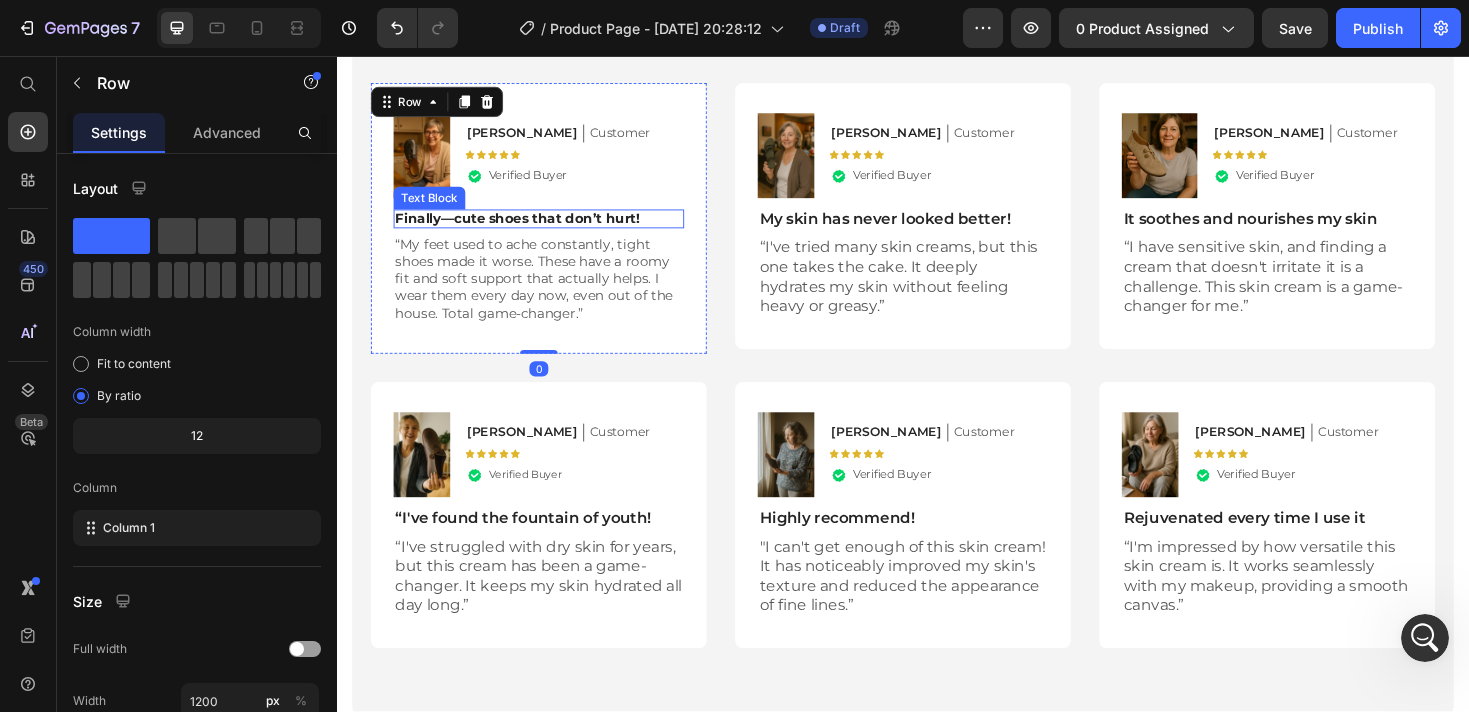 click on "Finally—cute shoes that don’t hurt!" at bounding box center (528, 228) 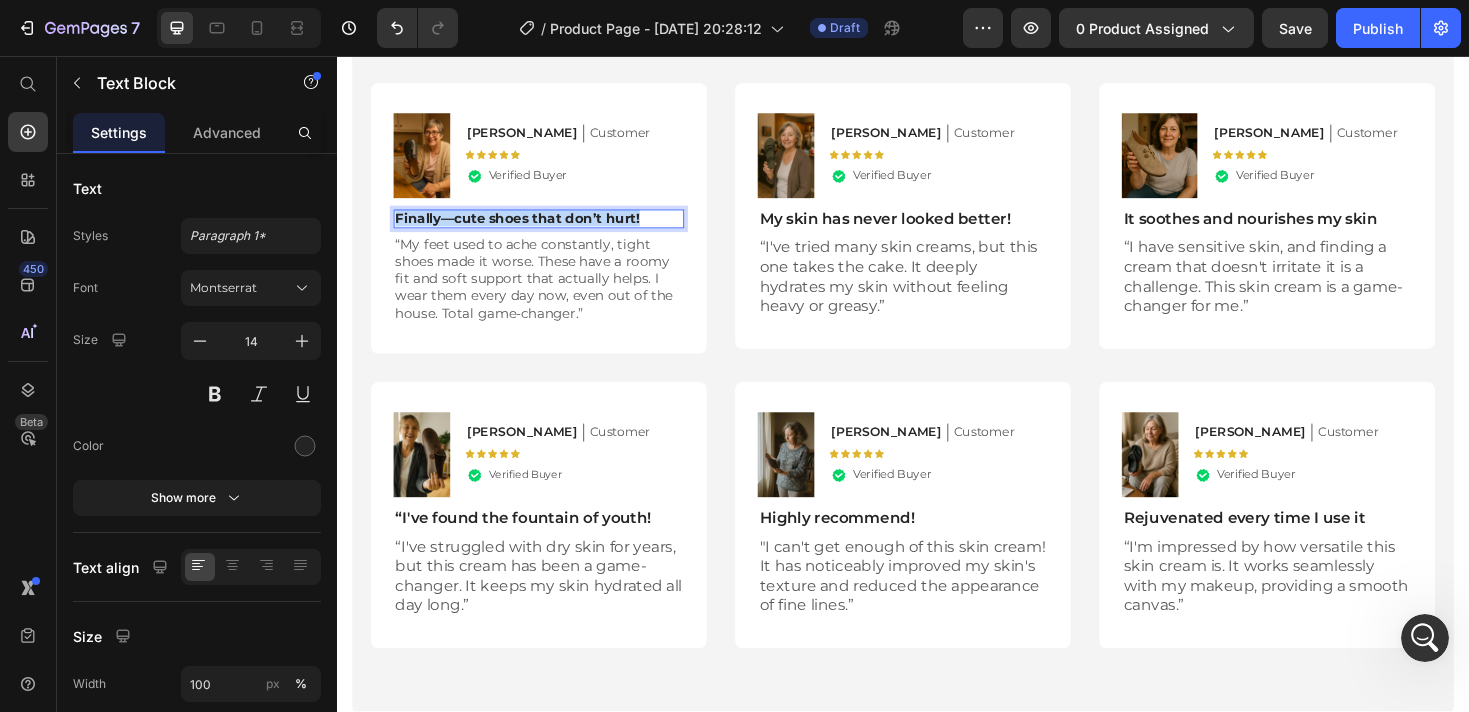 click on "Finally—cute shoes that don’t hurt!" at bounding box center (528, 228) 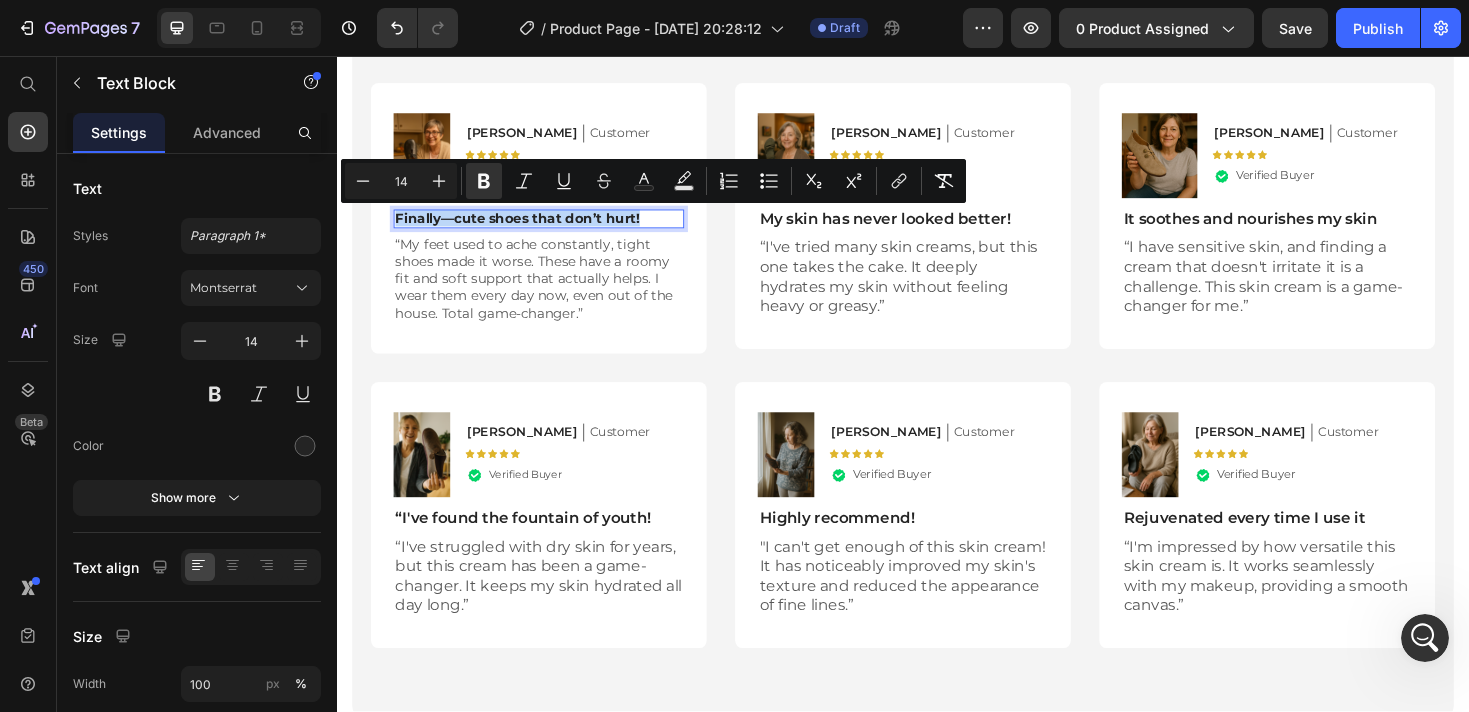 click on "Finally—cute shoes that don’t hurt!" at bounding box center [528, 228] 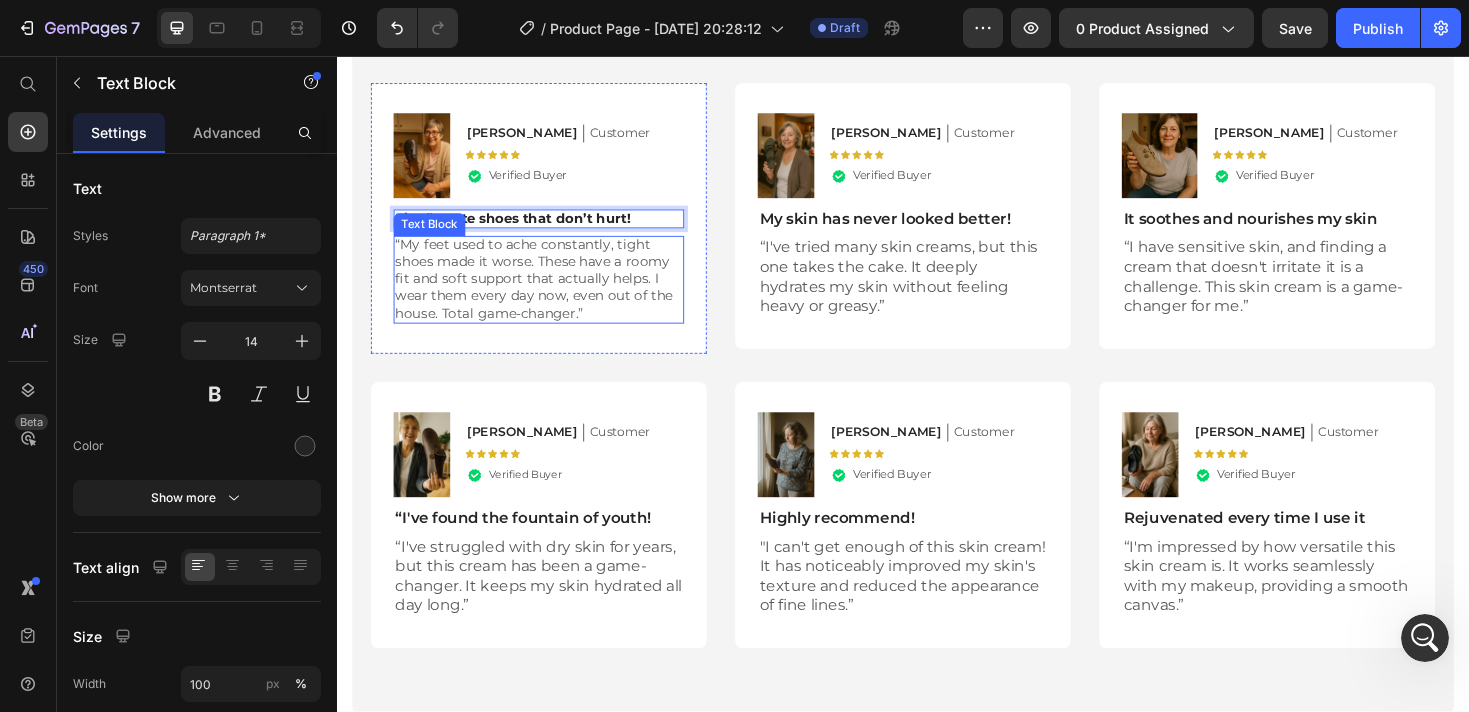click on "“My feet used to ache constantly, tight shoes made it worse. These have a roomy fit and soft support that actually helps. I wear them every day now, even out of the house. Total game-changer.”" at bounding box center (551, 292) 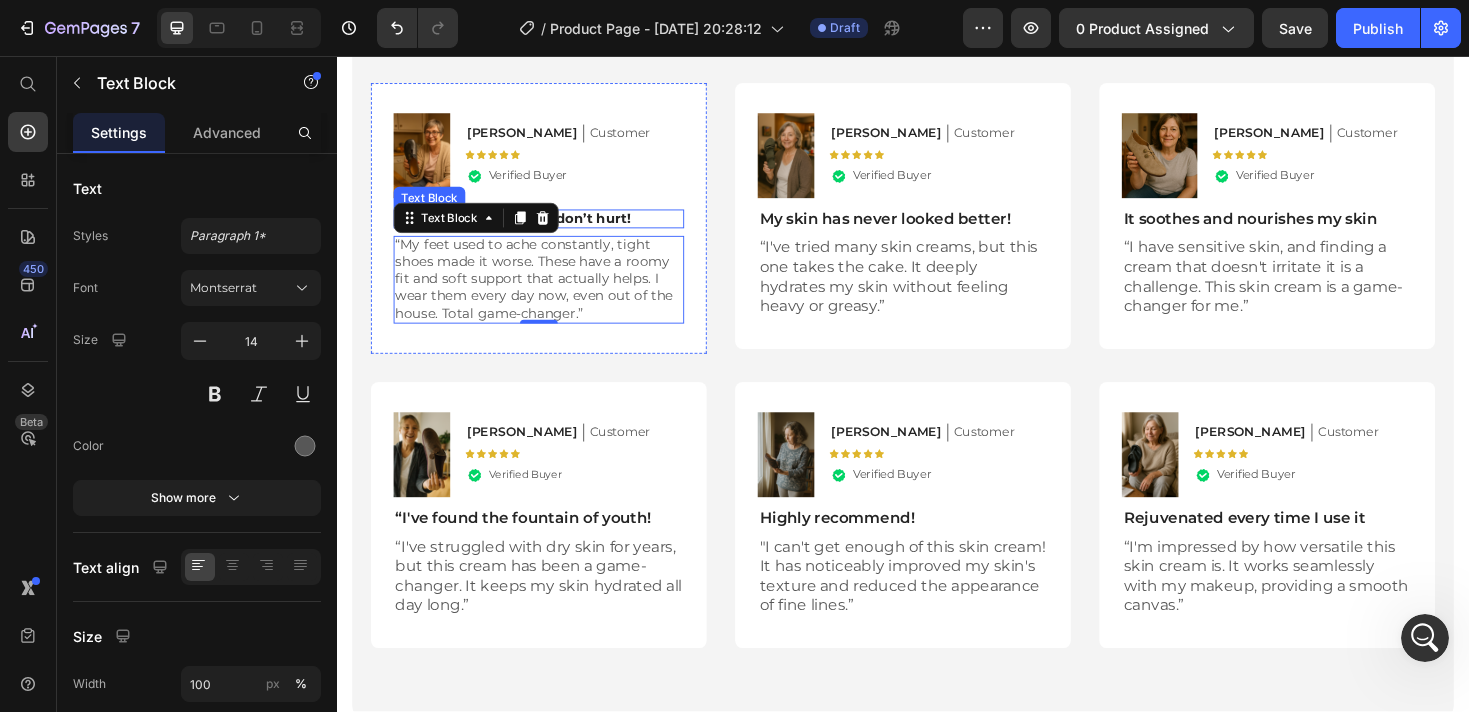 click on "Finally cute shoes that don’t hurt!" at bounding box center (523, 228) 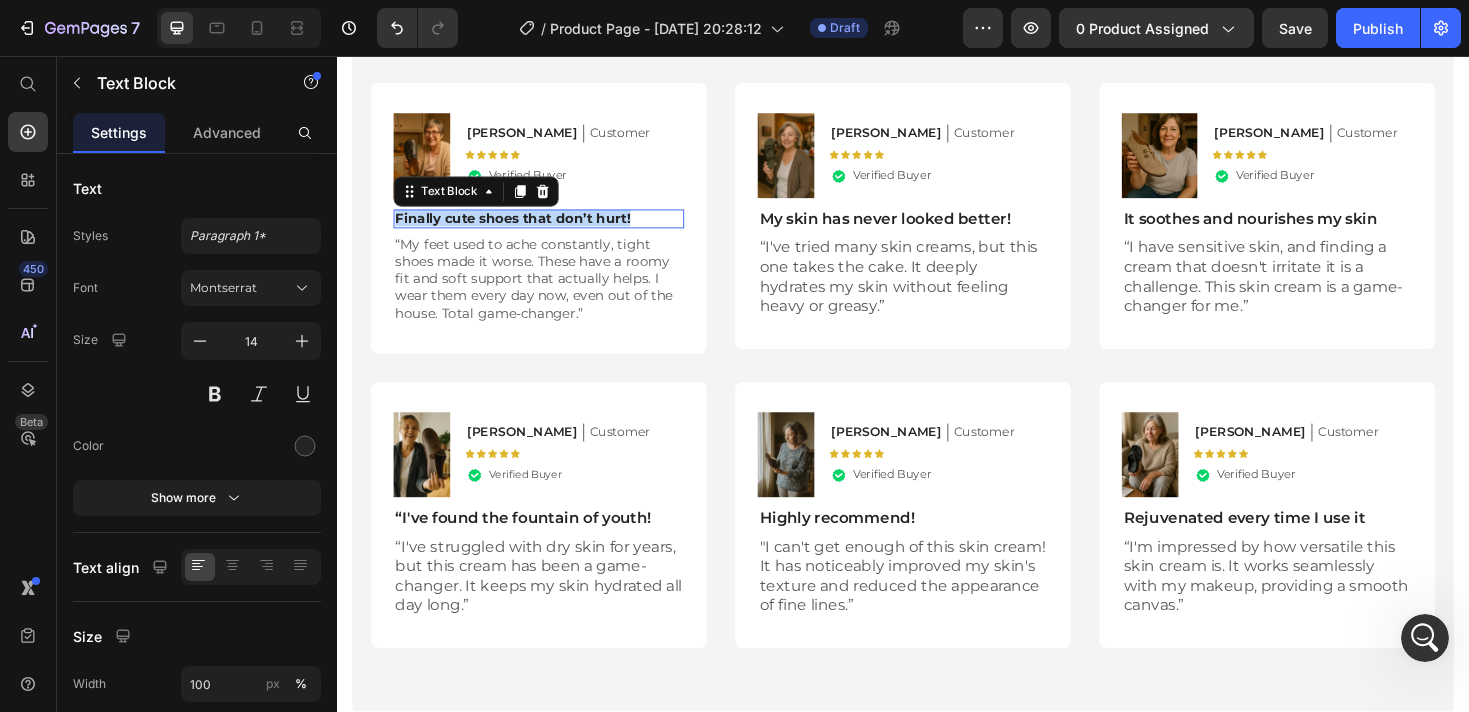 click on "Finally cute shoes that don’t hurt!" at bounding box center [523, 228] 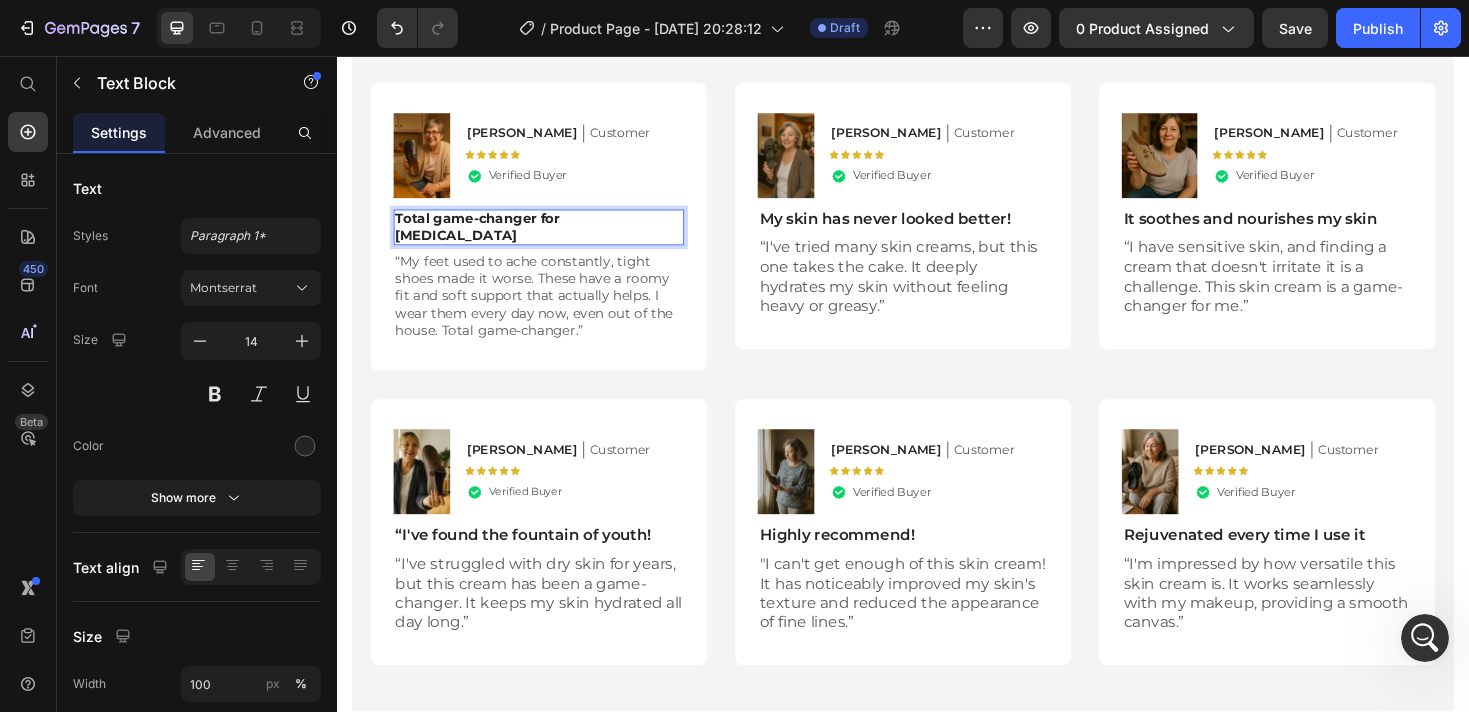 click on "Total game-changer for [MEDICAL_DATA]" at bounding box center (486, 237) 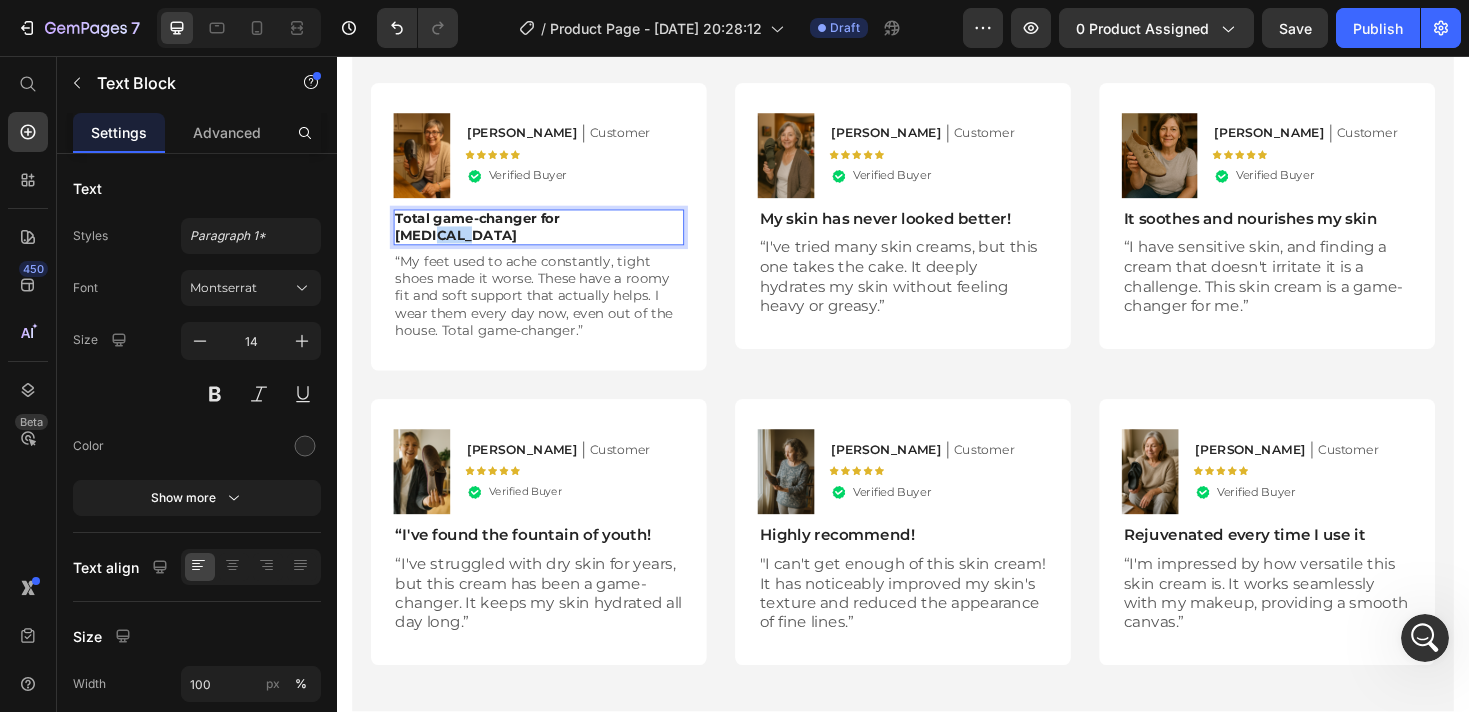 click on "Total game-changer for [MEDICAL_DATA]" at bounding box center (486, 237) 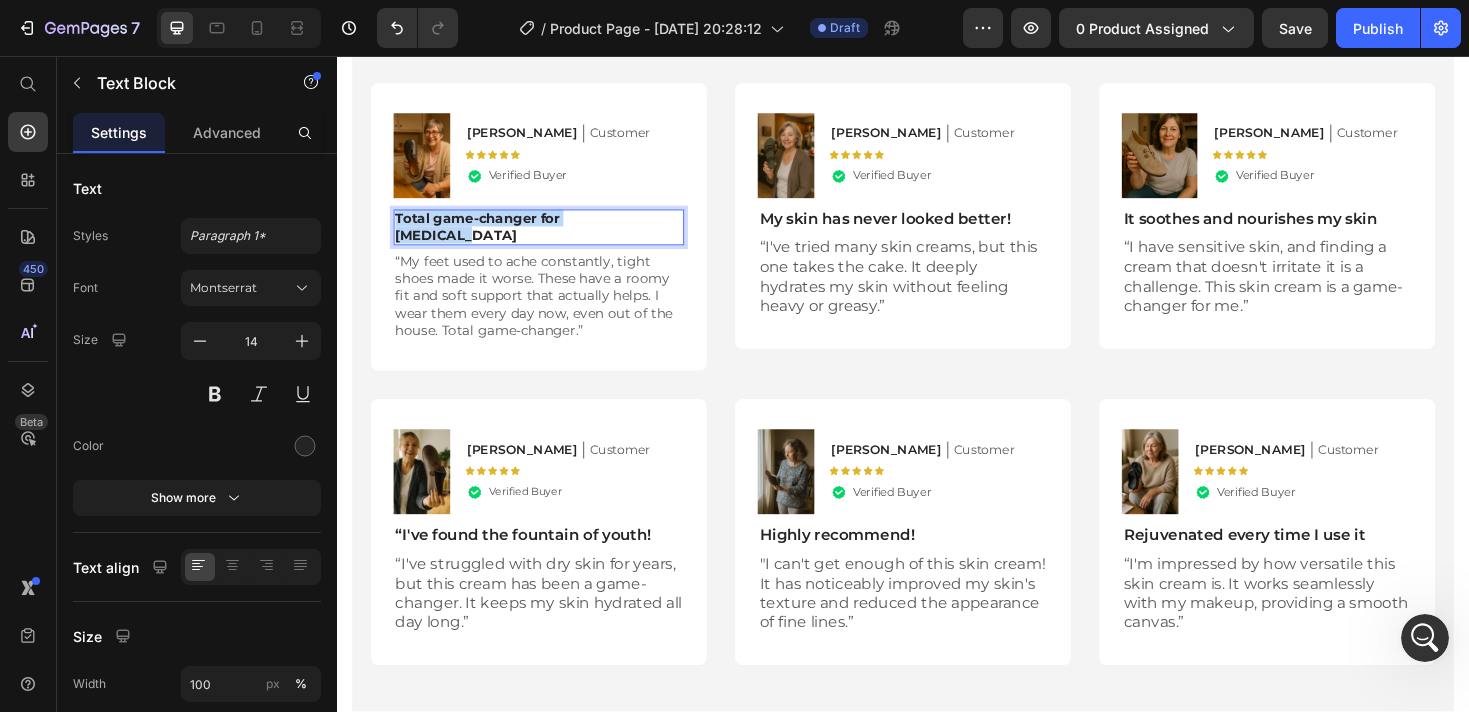 click on "Total game-changer for [MEDICAL_DATA]" at bounding box center (486, 237) 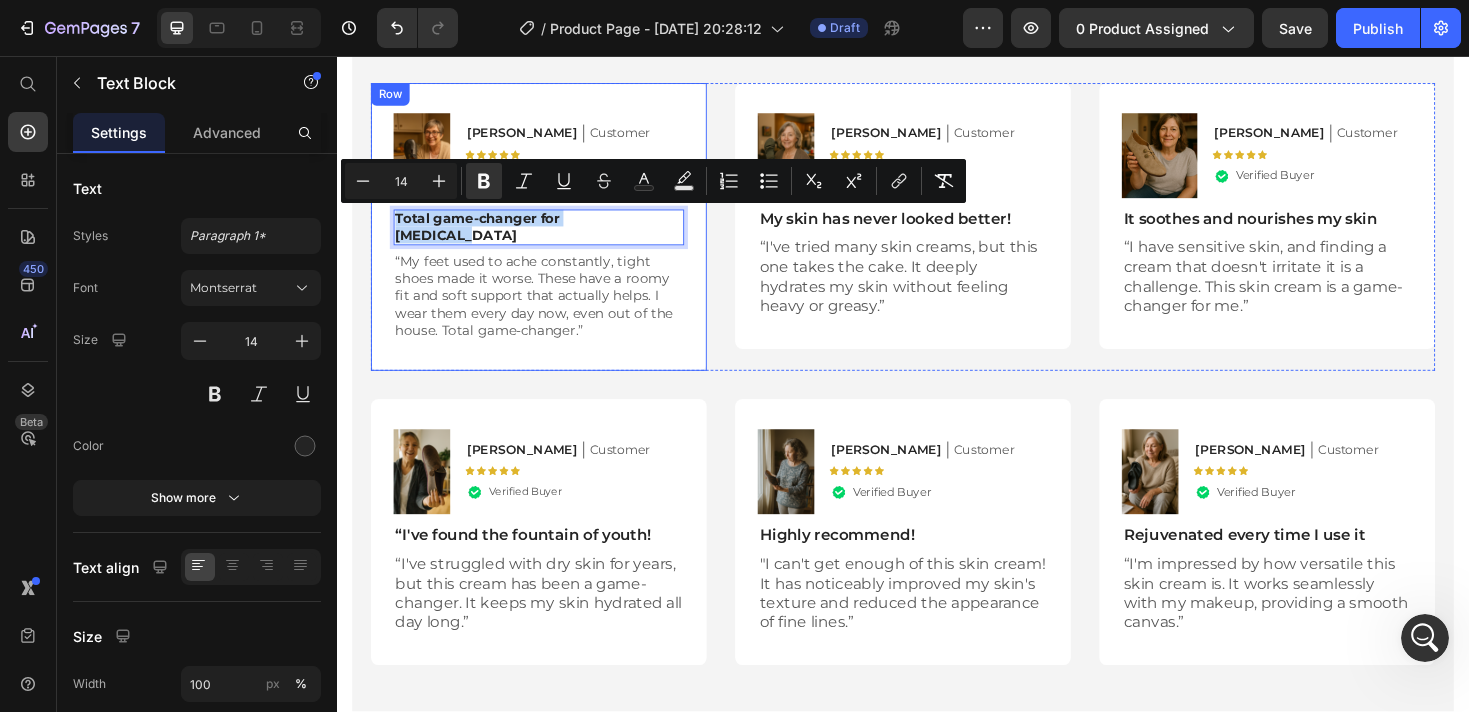 click on "Image Deborah Text Block Customer  Text Block Row Icon Icon Icon Icon Icon Icon List
.id574847239155876903 .st0{fill:#00D566;}
.id574847239155876903 .st1{opacity:0.15;}
.id574847239155876903 .st2{fill:#FFFFFF;}
Icon Verified Buyer Text Block Row Row Total game-changer for foot pain Text Block   8 “My feet used to ache constantly, tight shoes made it worse. These have a roomy fit and soft support that actually helps. I wear them every day now, even out of the house. Total game-changer.” Text Block Row" at bounding box center (551, 237) 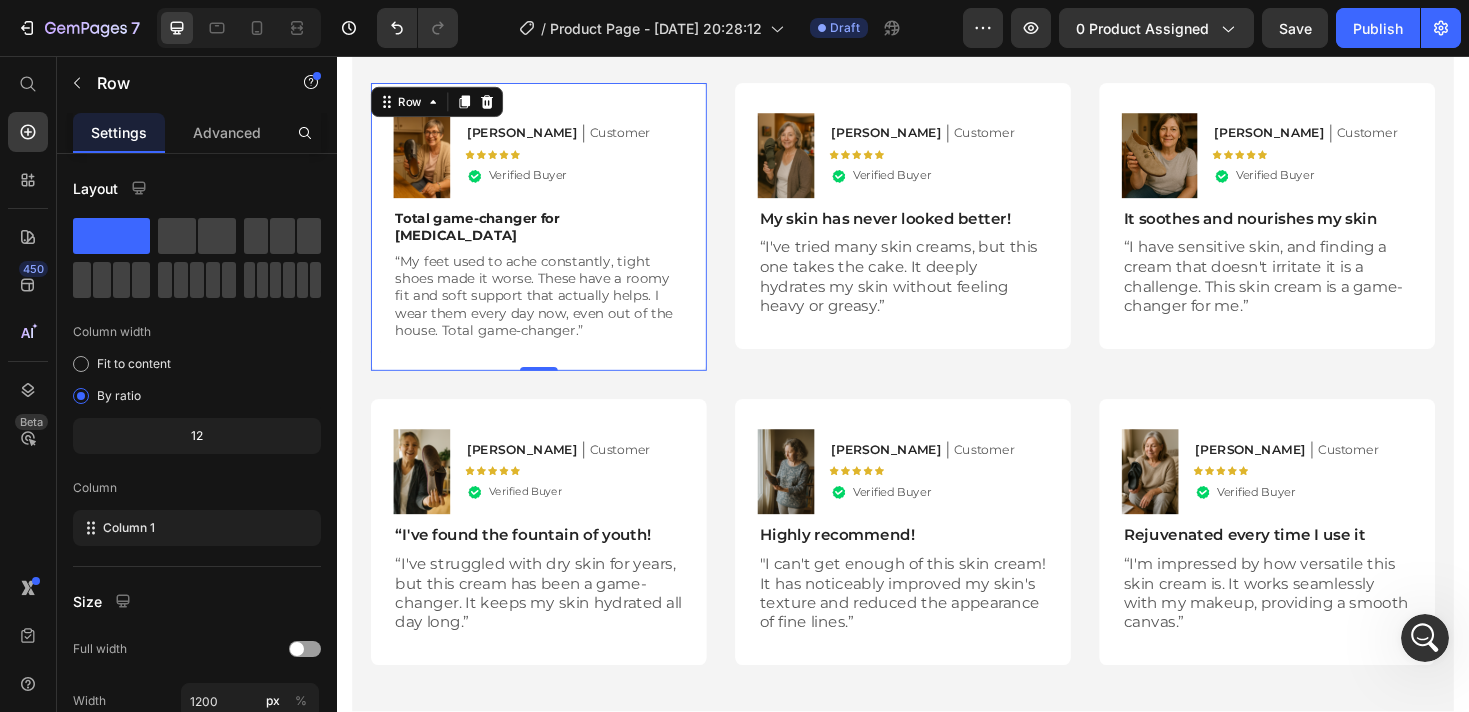 click on "“I've tried many skin creams, but this one takes the cake. It deeply hydrates my skin without feeling heavy or greasy.”" at bounding box center (937, 290) 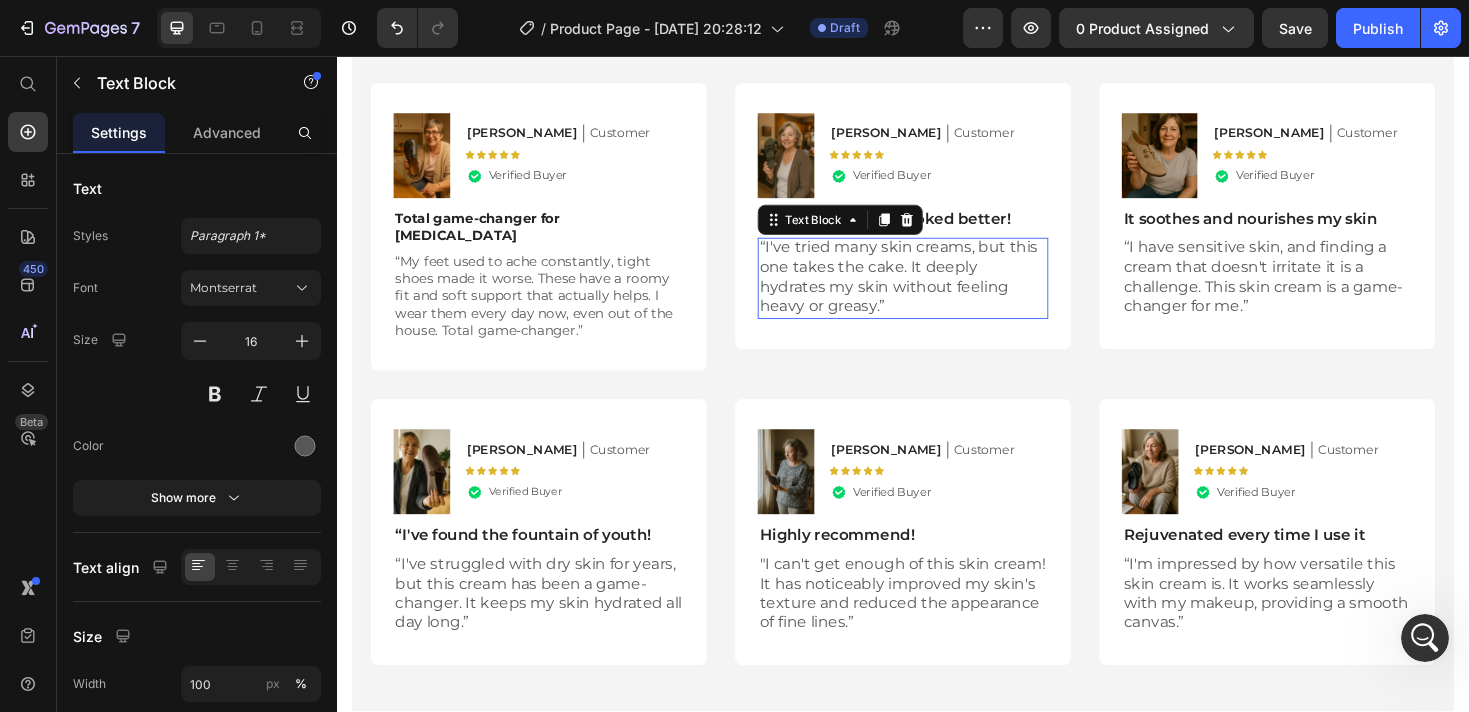 click on "“I've tried many skin creams, but this one takes the cake. It deeply hydrates my skin without feeling heavy or greasy.”" at bounding box center (937, 290) 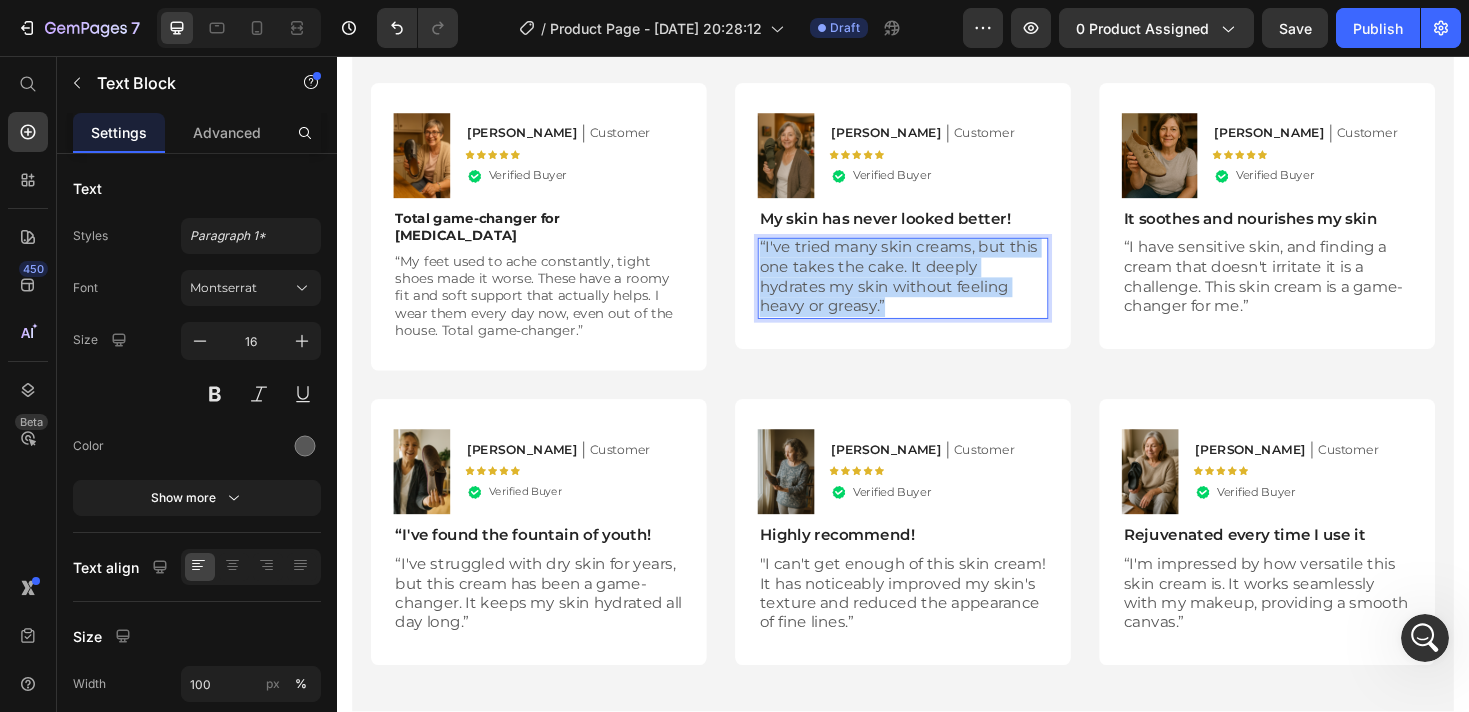 click on "“I've tried many skin creams, but this one takes the cake. It deeply hydrates my skin without feeling heavy or greasy.”" at bounding box center (937, 290) 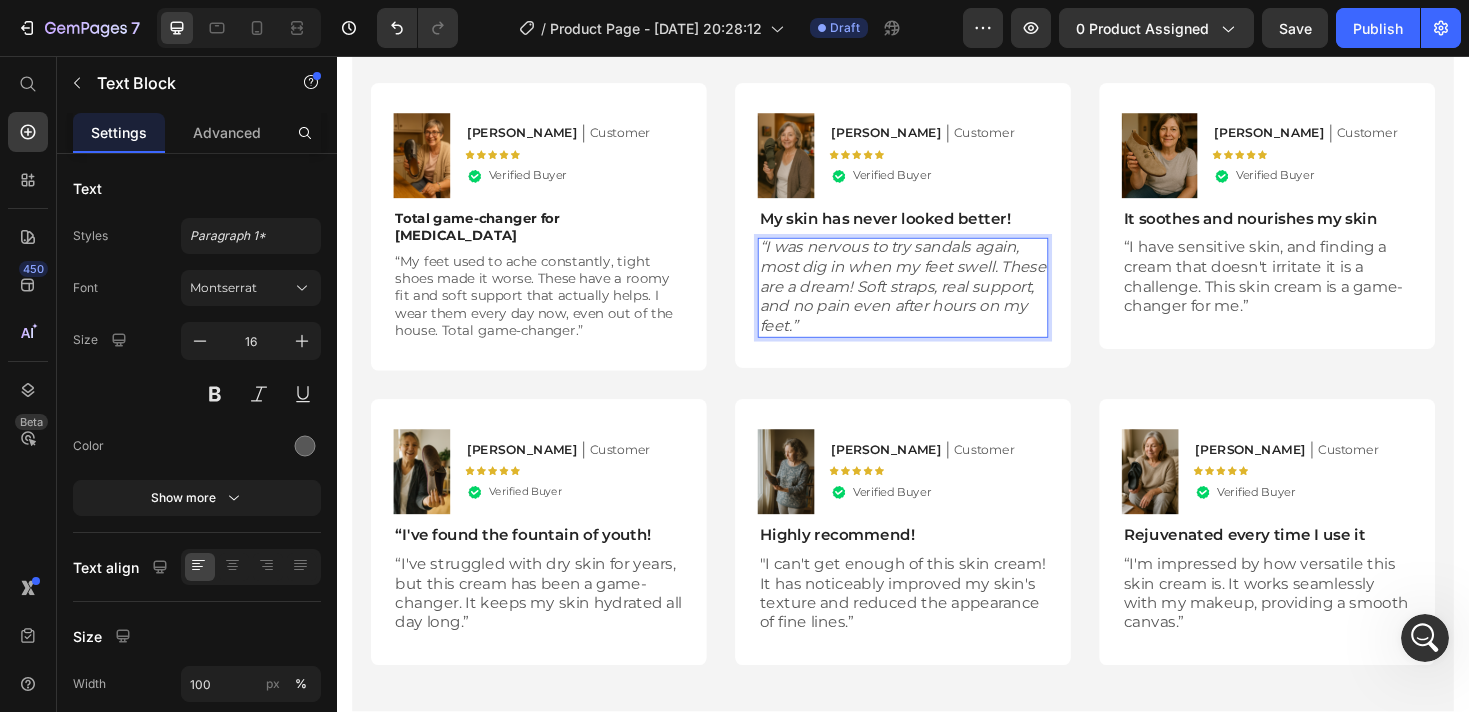 click on "“I was nervous to try sandals again, most dig in when my feet swell. These are a dream! Soft straps, real support, and no pain even after hours on my feet.”" at bounding box center (937, 300) 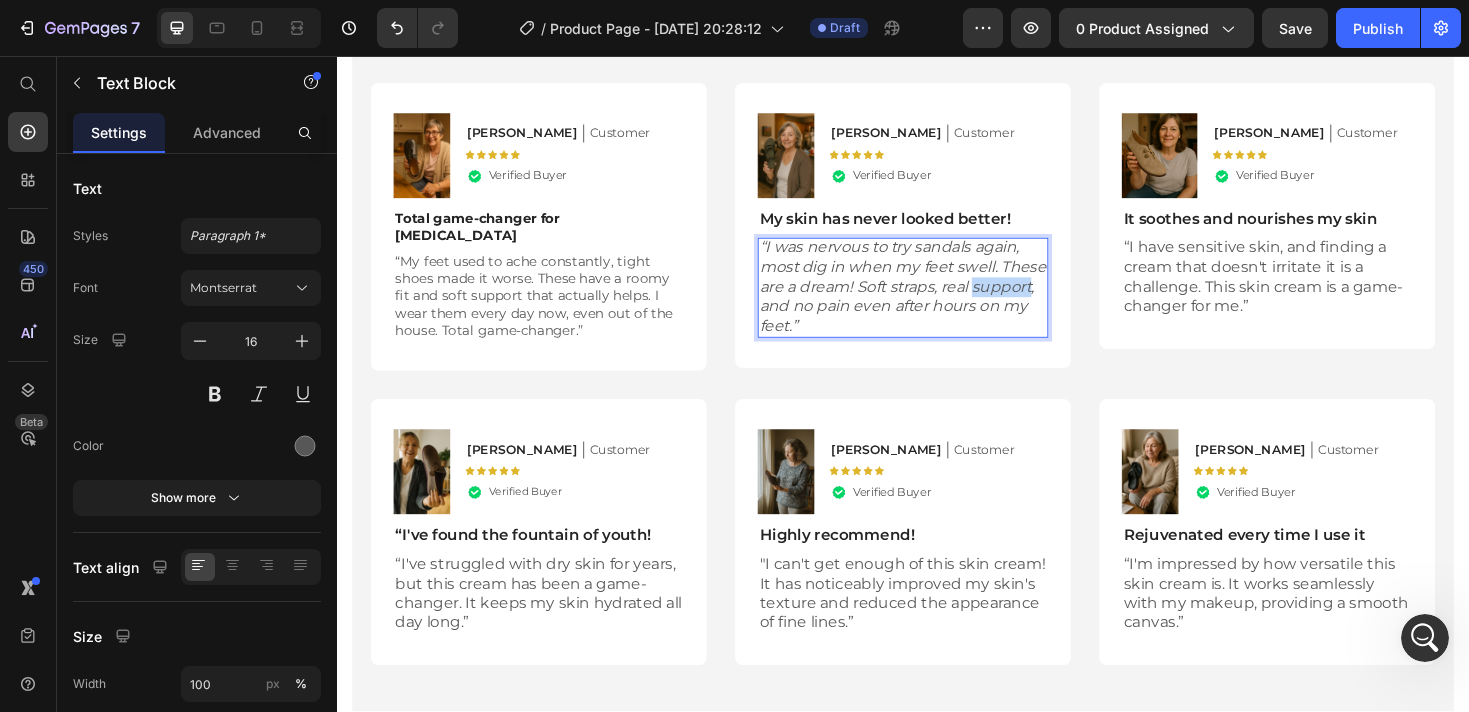 click on "“I was nervous to try sandals again, most dig in when my feet swell. These are a dream! Soft straps, real support, and no pain even after hours on my feet.”" at bounding box center (937, 300) 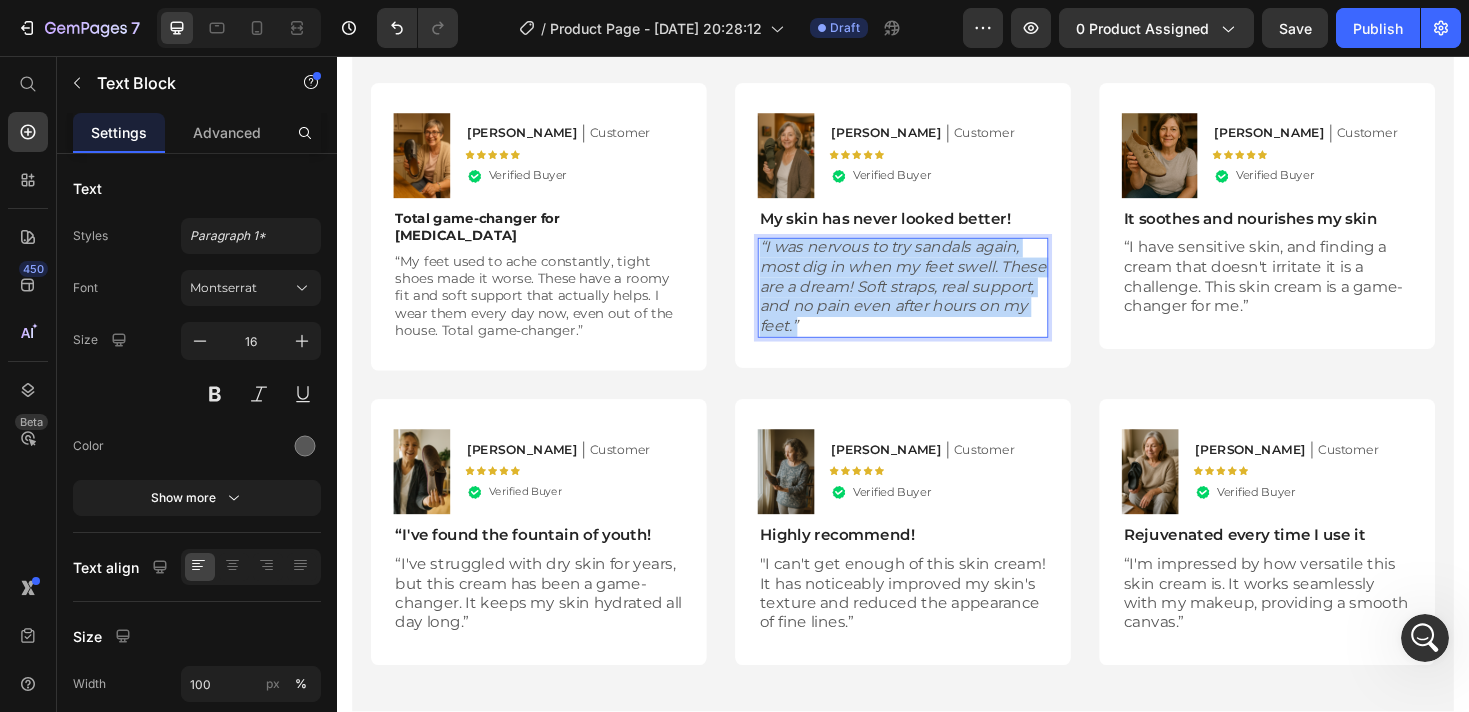 click on "“I was nervous to try sandals again, most dig in when my feet swell. These are a dream! Soft straps, real support, and no pain even after hours on my feet.”" at bounding box center [937, 300] 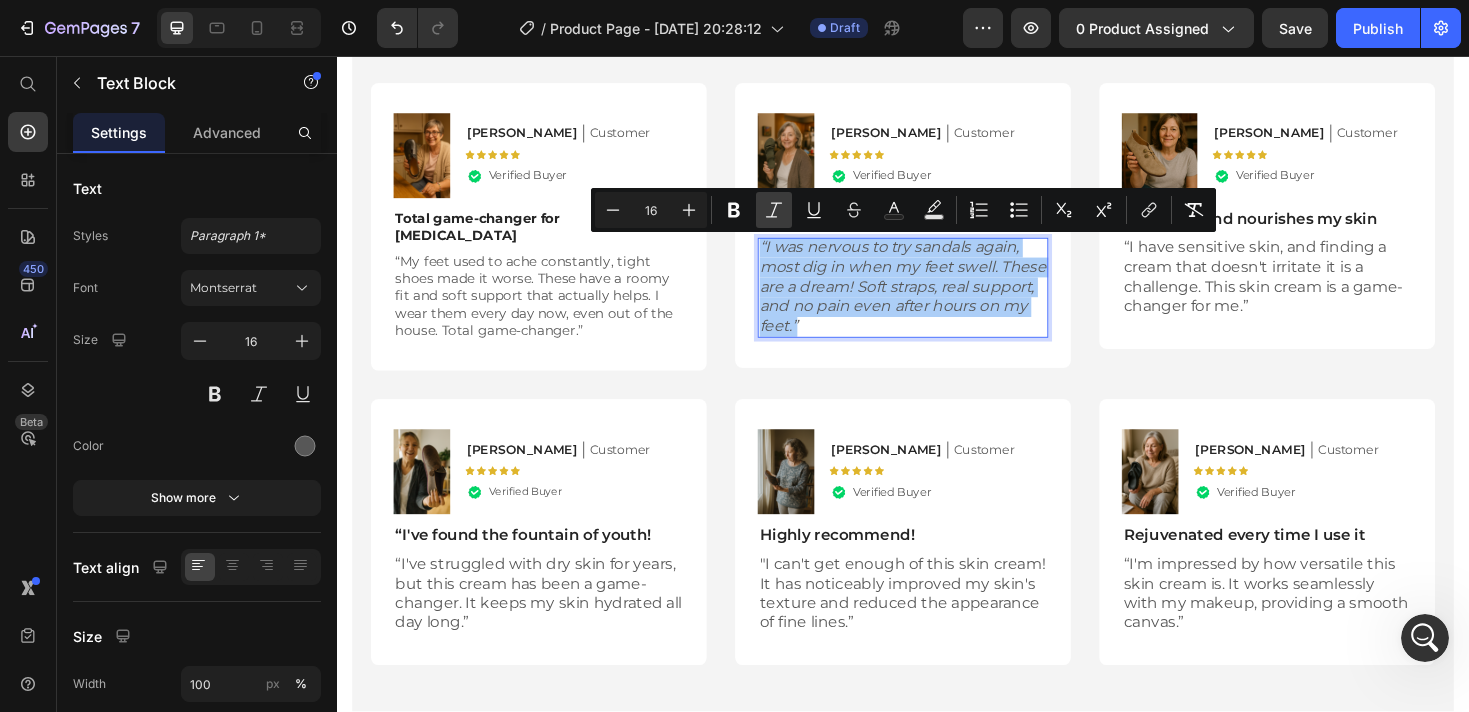 click 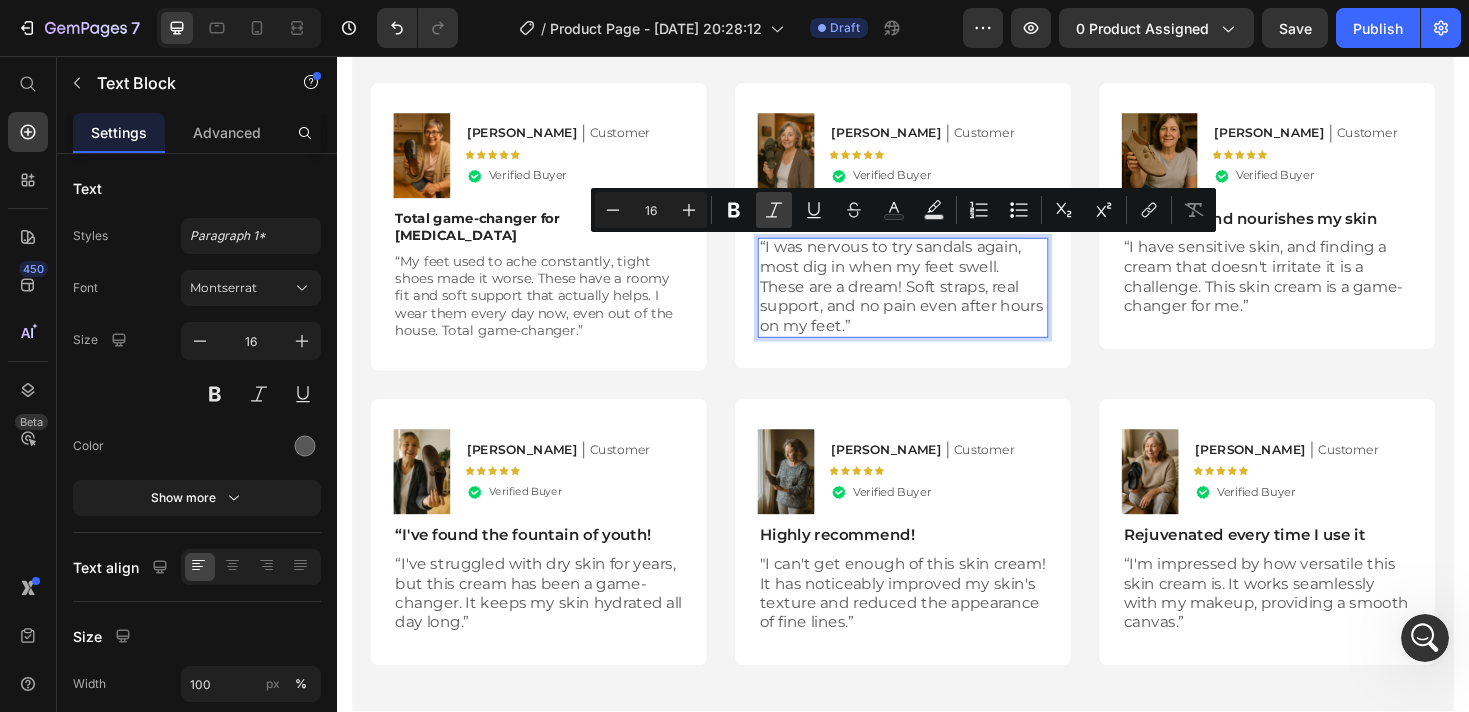 click 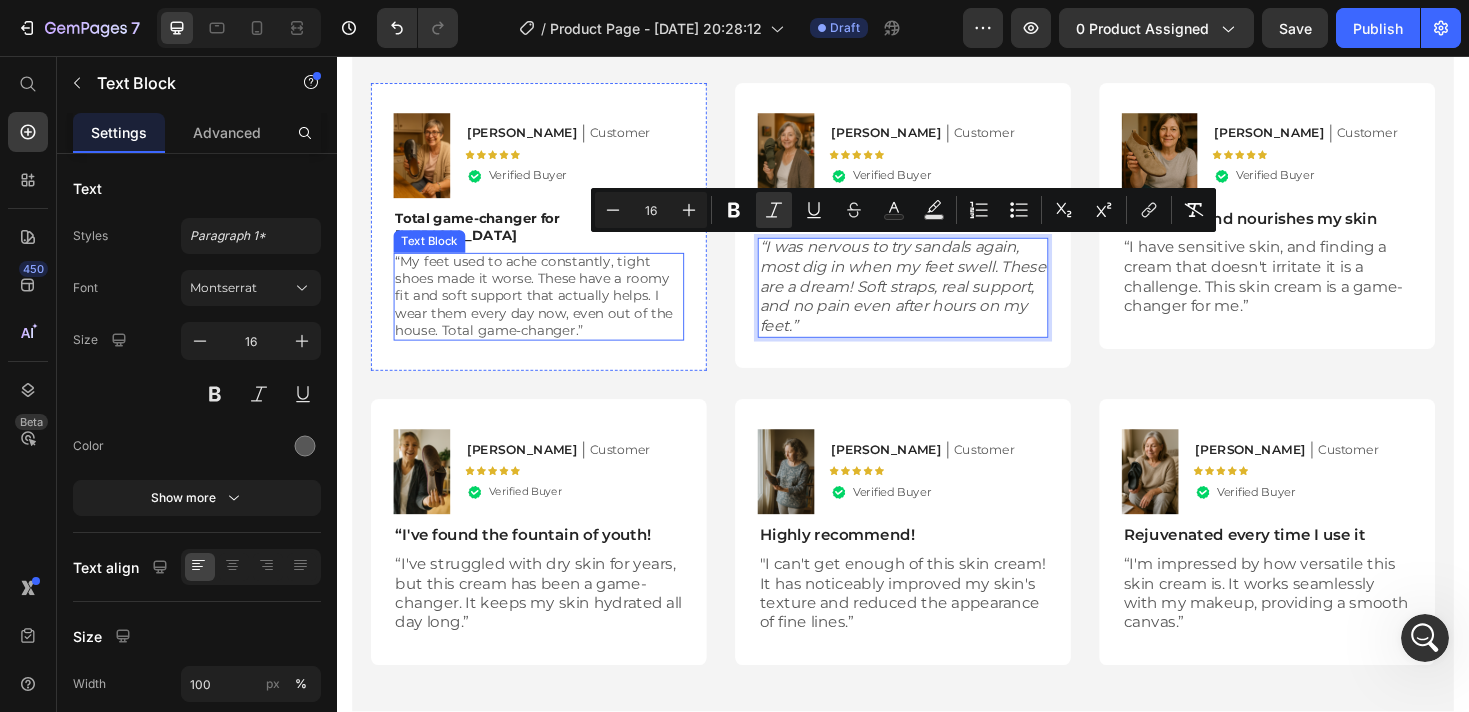 click on "“My feet used to ache constantly, tight shoes made it worse. These have a roomy fit and soft support that actually helps. I wear them every day now, even out of the house. Total game-changer.”" at bounding box center [551, 310] 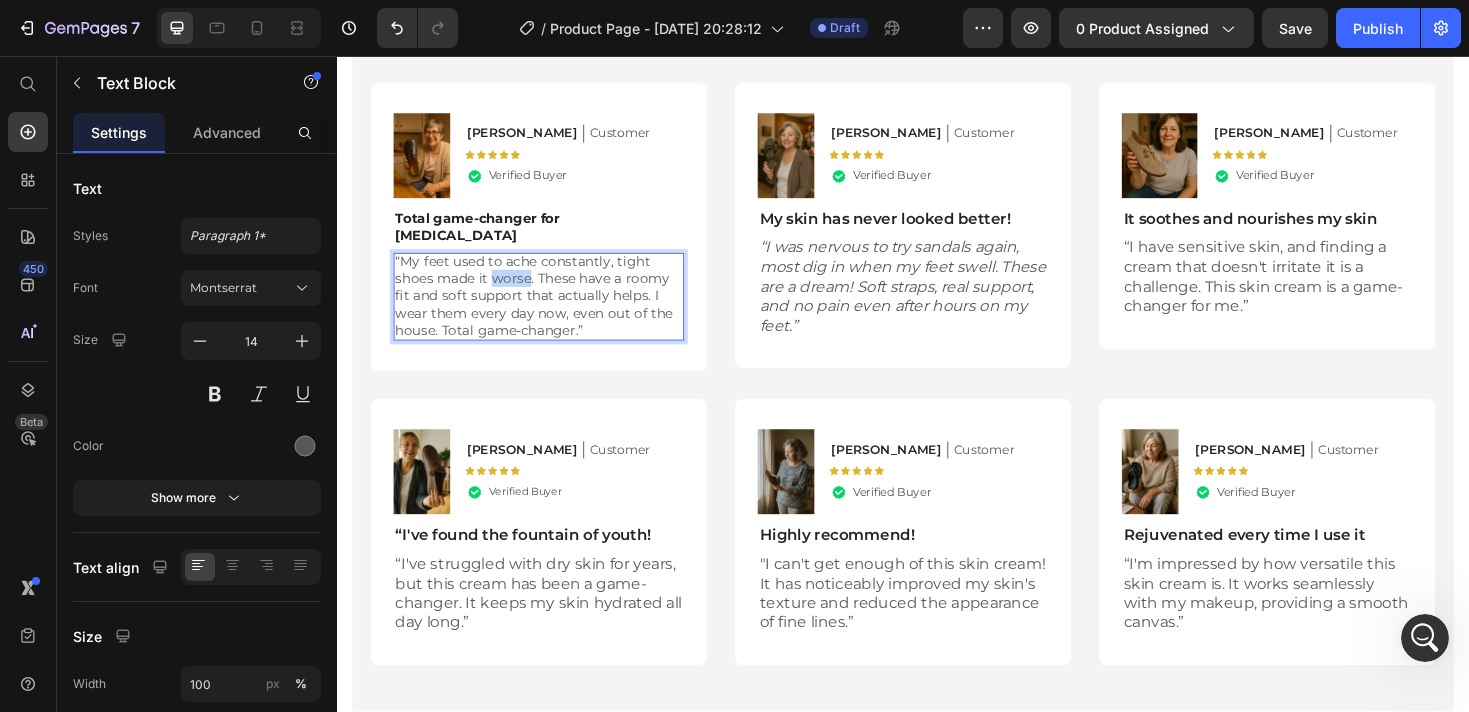 click on "“My feet used to ache constantly, tight shoes made it worse. These have a roomy fit and soft support that actually helps. I wear them every day now, even out of the house. Total game-changer.”" at bounding box center (551, 310) 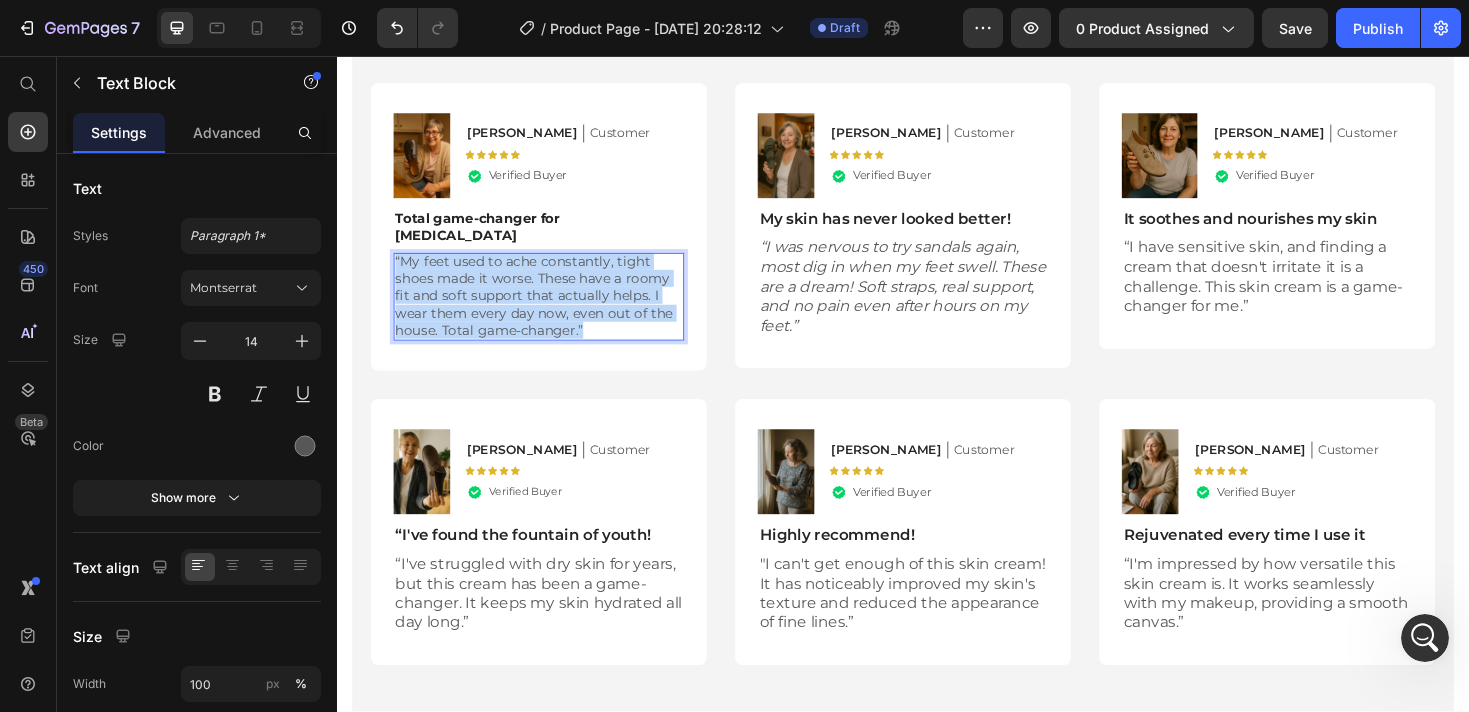 click on "“My feet used to ache constantly, tight shoes made it worse. These have a roomy fit and soft support that actually helps. I wear them every day now, even out of the house. Total game-changer.”" at bounding box center [551, 310] 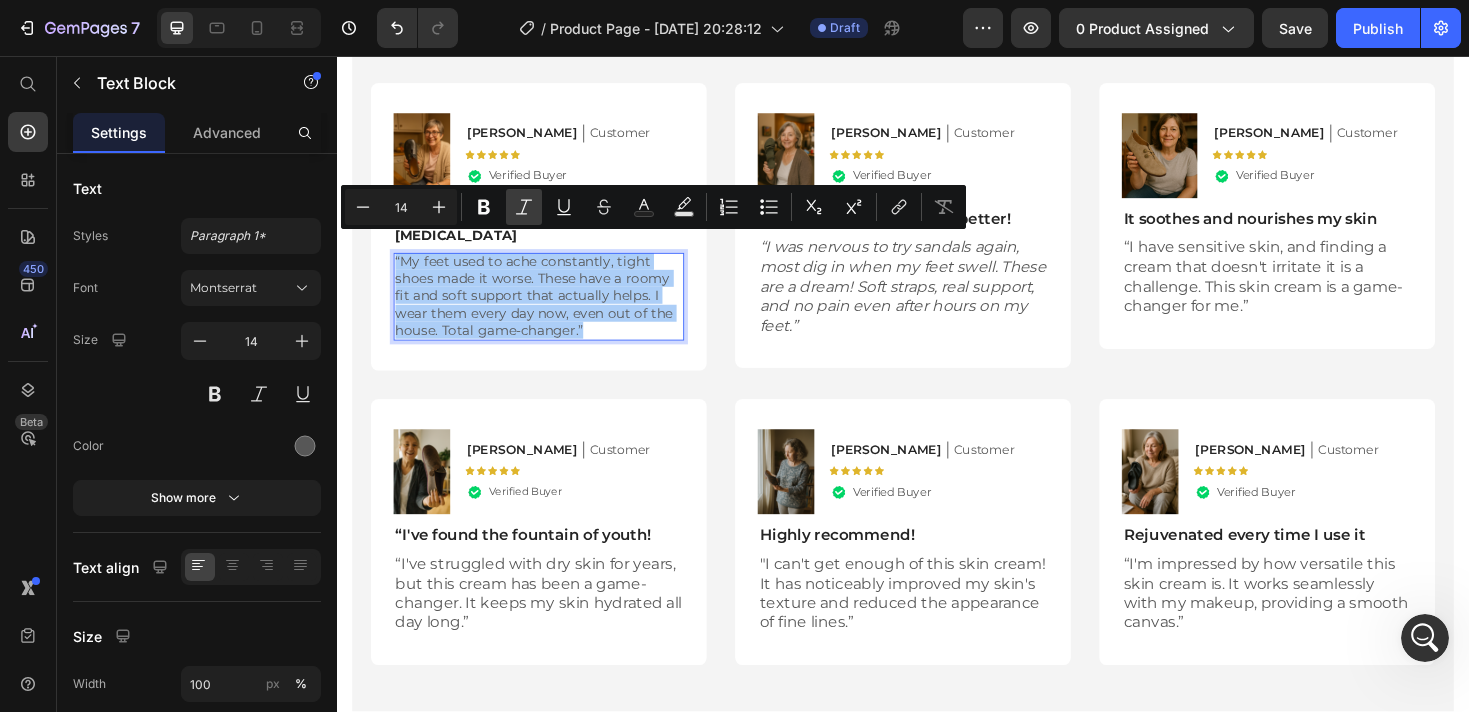 click 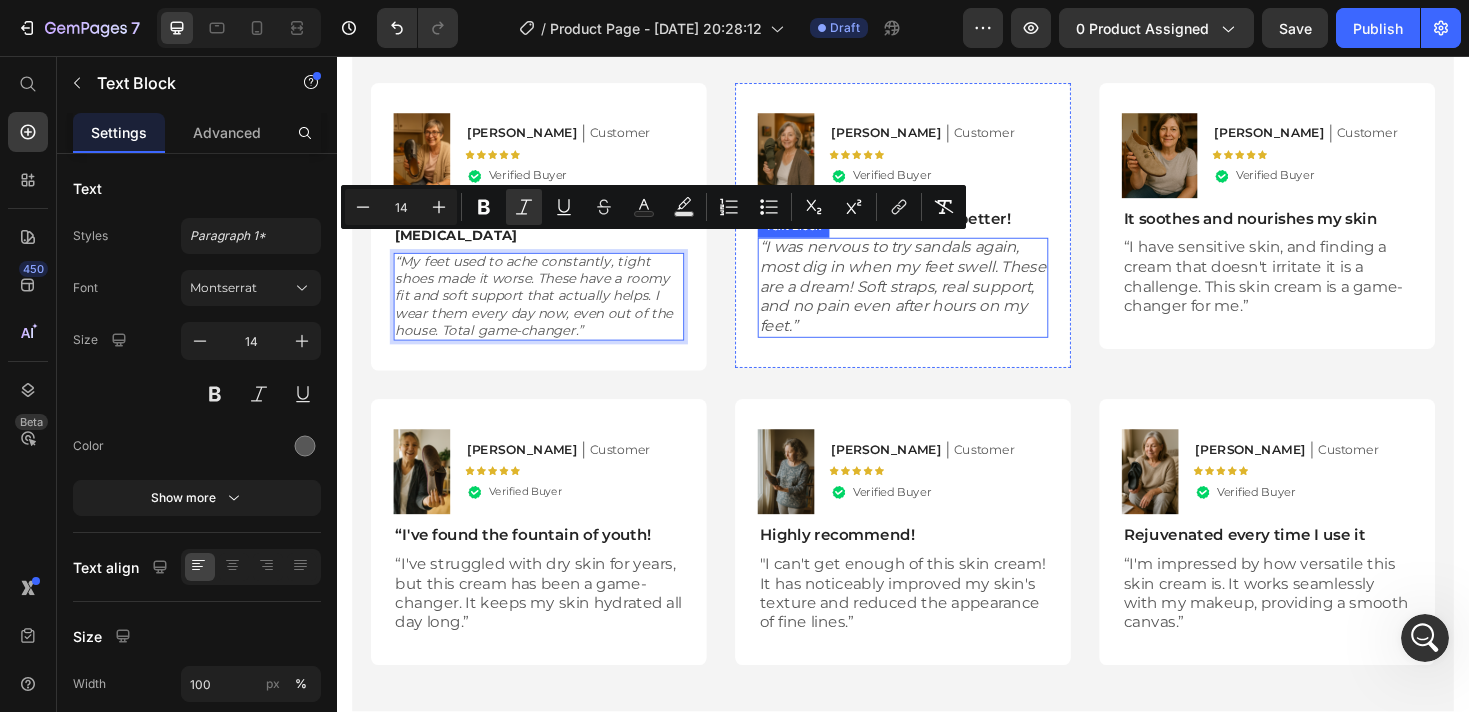 click on "“I was nervous to try sandals again, most dig in when my feet swell. These are a dream! Soft straps, real support, and no pain even after hours on my feet.”" at bounding box center [937, 300] 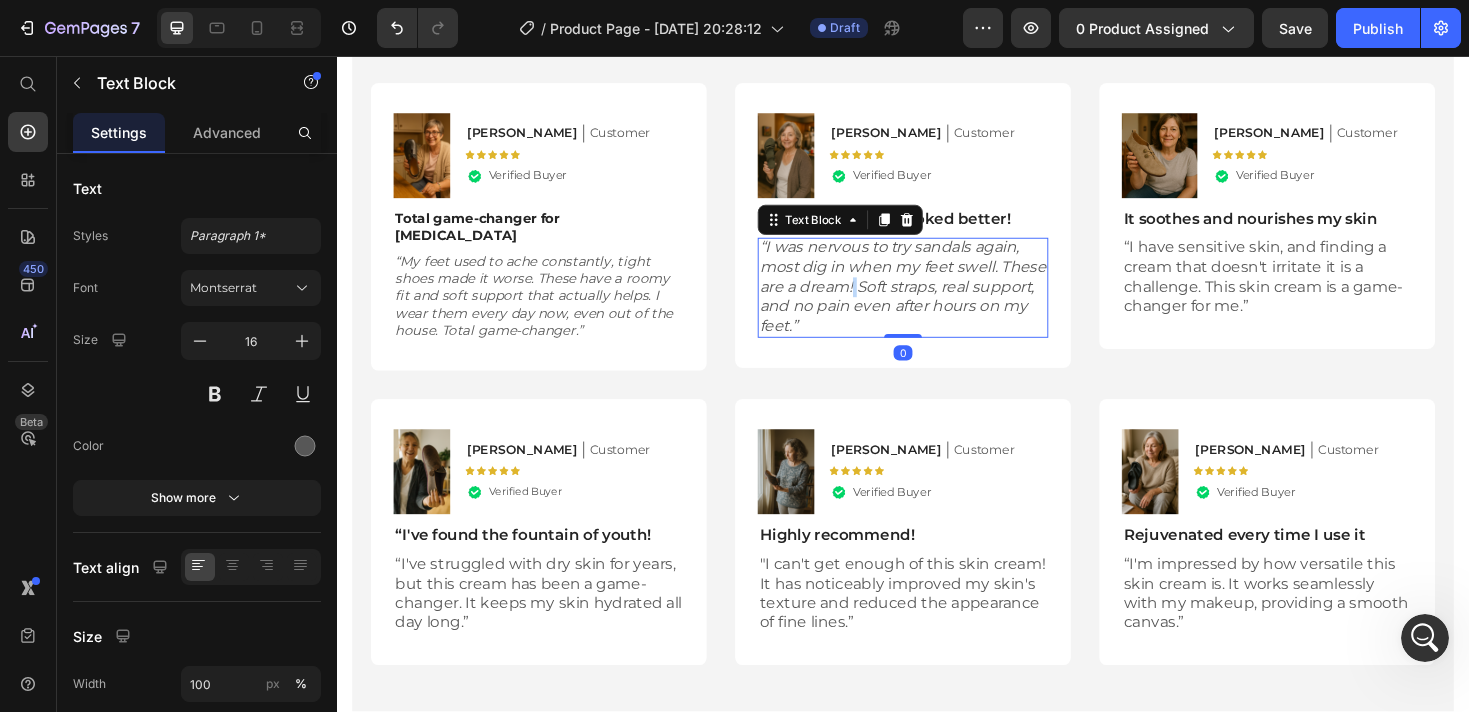 click on "“I was nervous to try sandals again, most dig in when my feet swell. These are a dream! Soft straps, real support, and no pain even after hours on my feet.”" at bounding box center [937, 300] 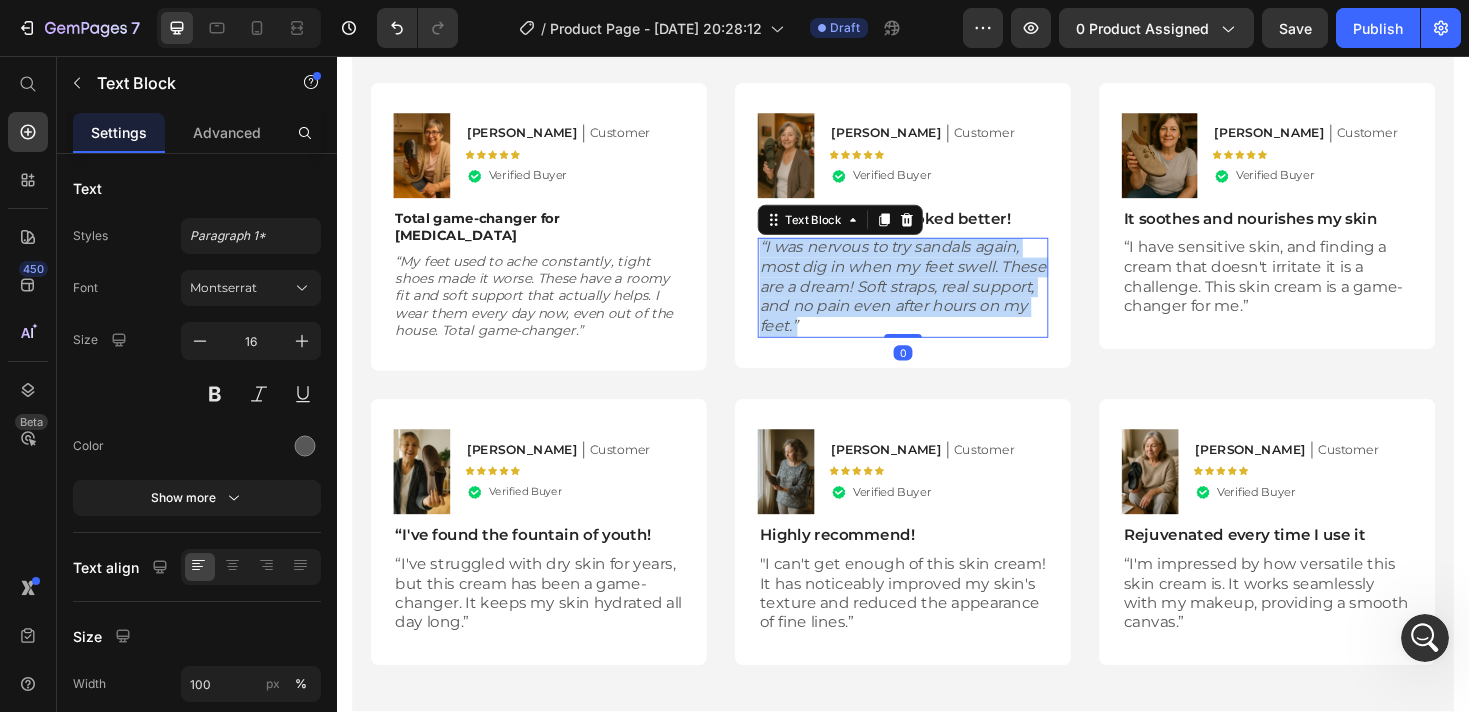 click on "“I was nervous to try sandals again, most dig in when my feet swell. These are a dream! Soft straps, real support, and no pain even after hours on my feet.”" at bounding box center [937, 300] 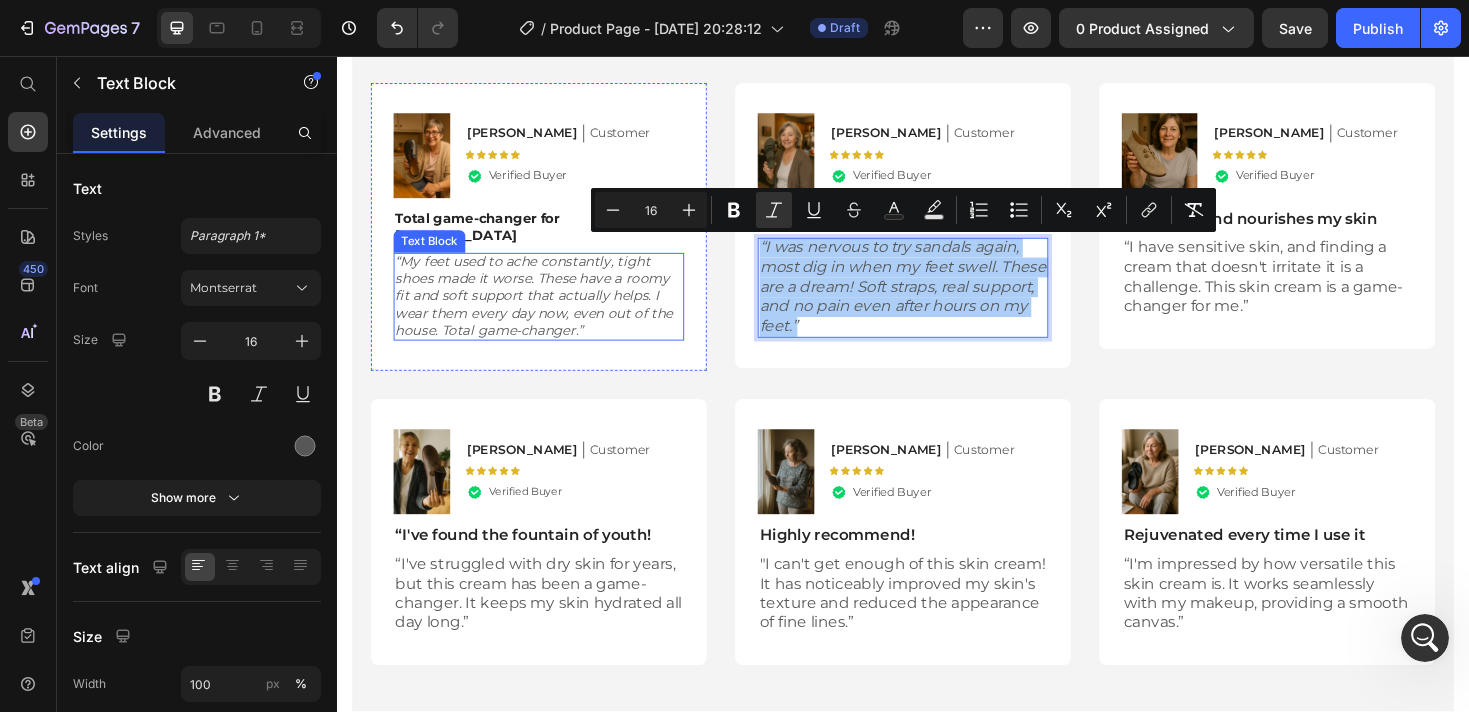 click on "“My feet used to ache constantly, tight shoes made it worse. These have a roomy fit and soft support that actually helps. I wear them every day now, even out of the house. Total game-changer.”" at bounding box center [546, 310] 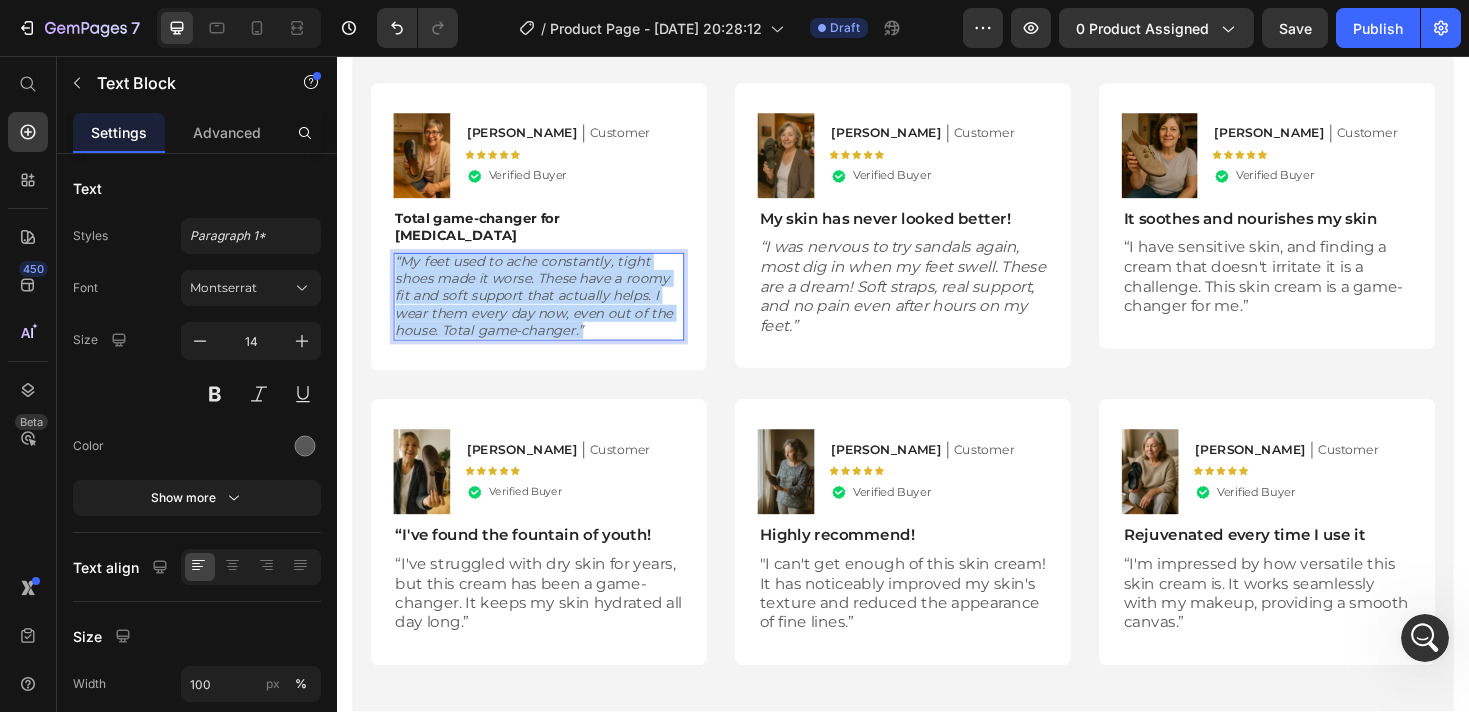 click on "“My feet used to ache constantly, tight shoes made it worse. These have a roomy fit and soft support that actually helps. I wear them every day now, even out of the house. Total game-changer.”" at bounding box center [546, 310] 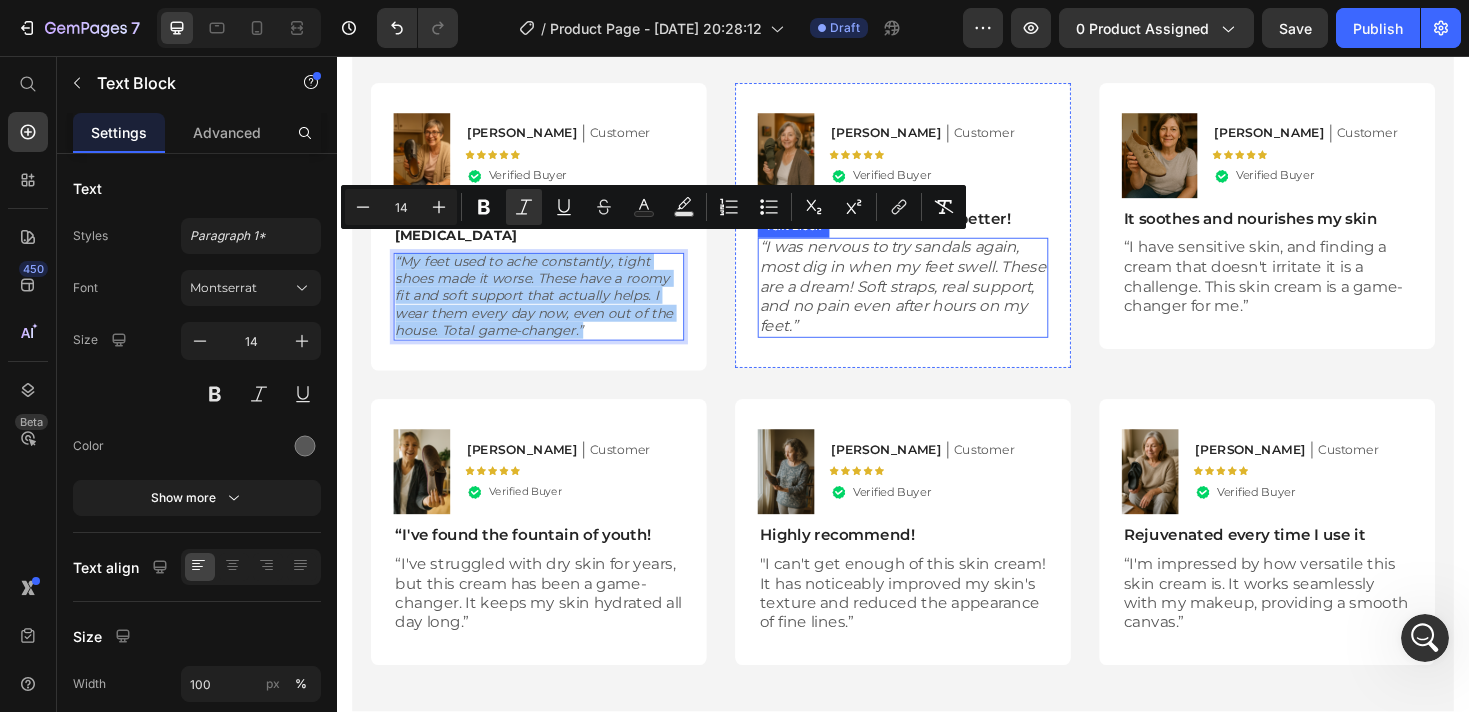 click on "“I was nervous to try sandals again, most dig in when my feet swell. These are a dream! Soft straps, real support, and no pain even after hours on my feet.”" at bounding box center (937, 300) 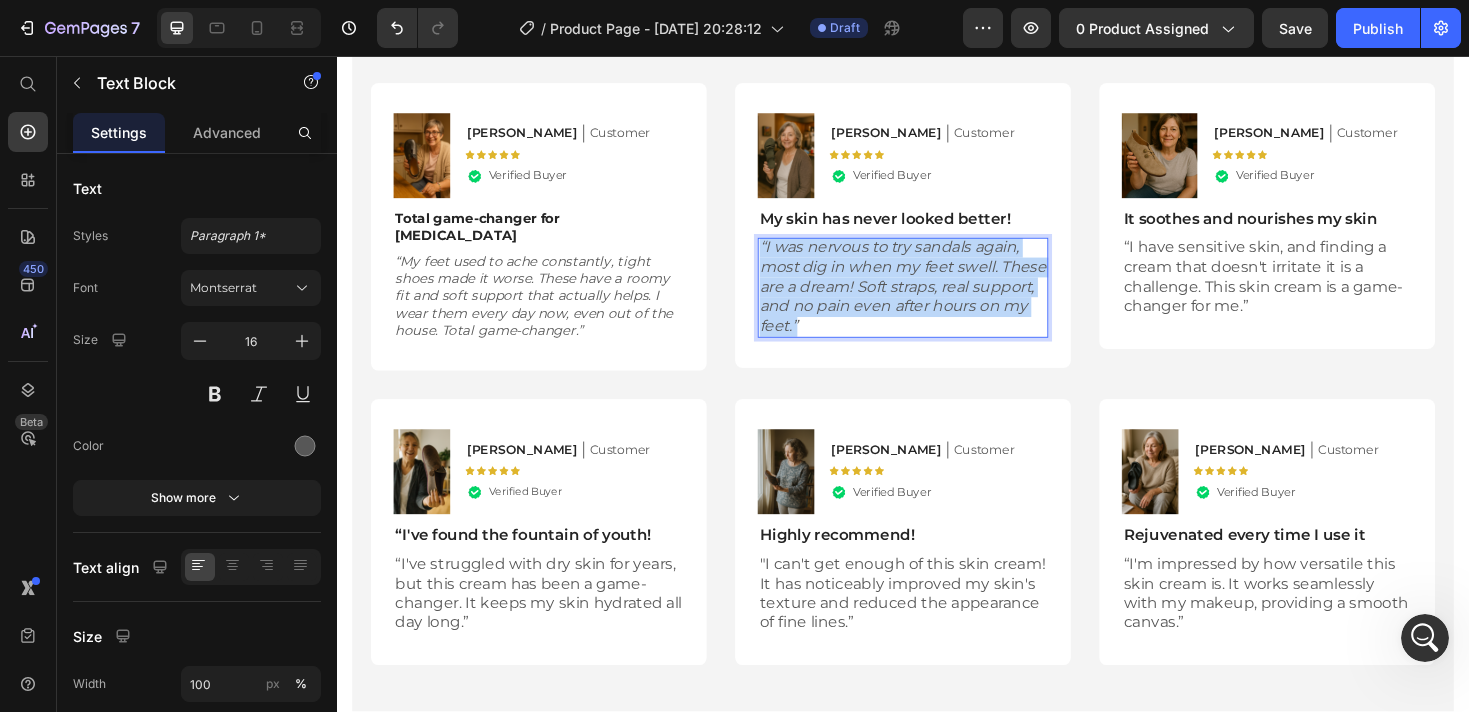click on "“I was nervous to try sandals again, most dig in when my feet swell. These are a dream! Soft straps, real support, and no pain even after hours on my feet.”" at bounding box center [937, 300] 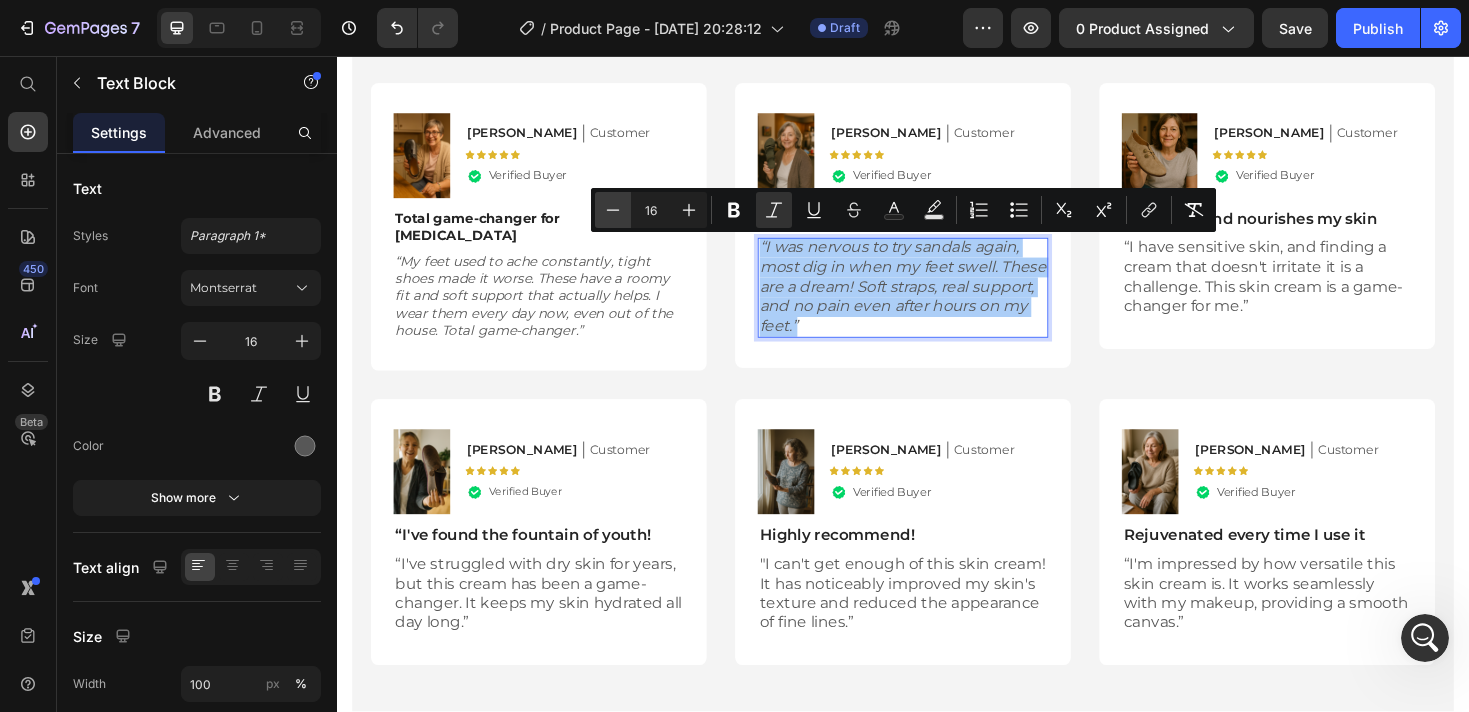 click 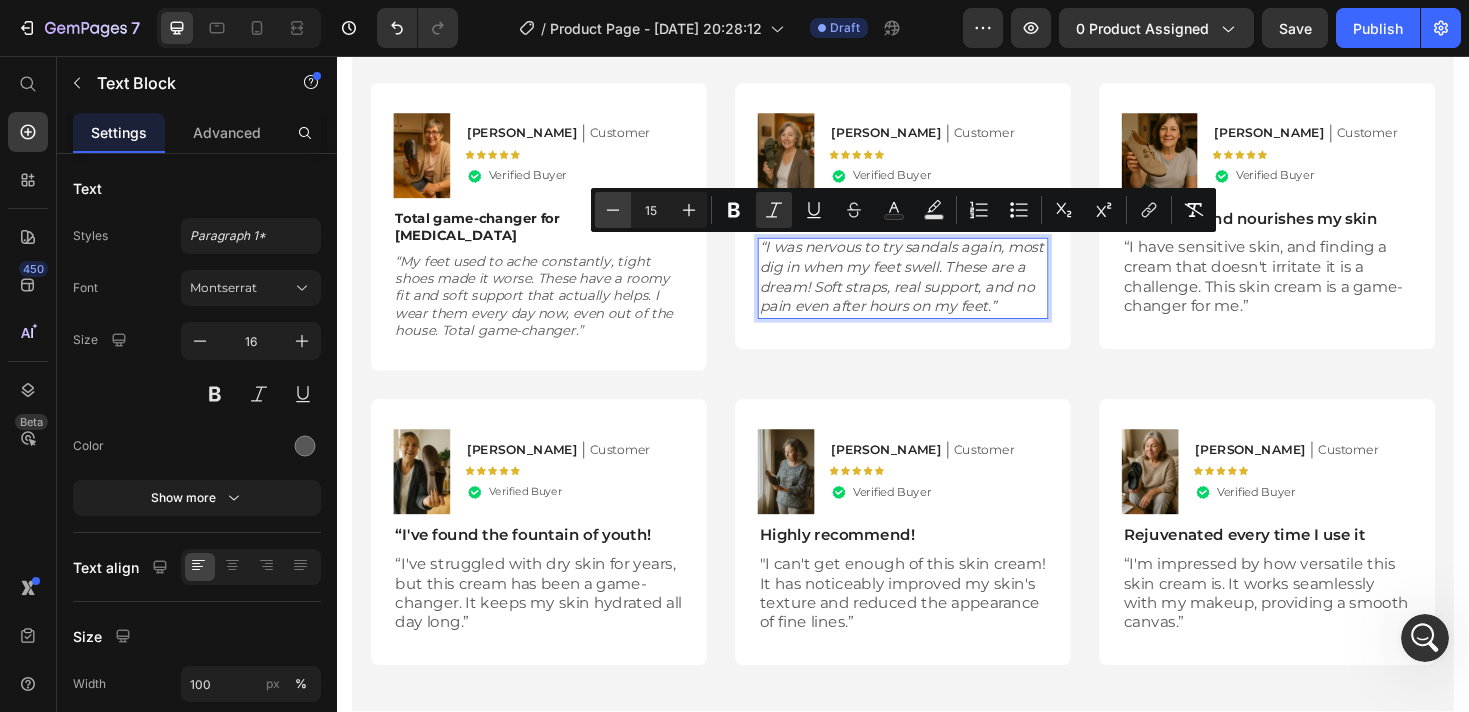 click 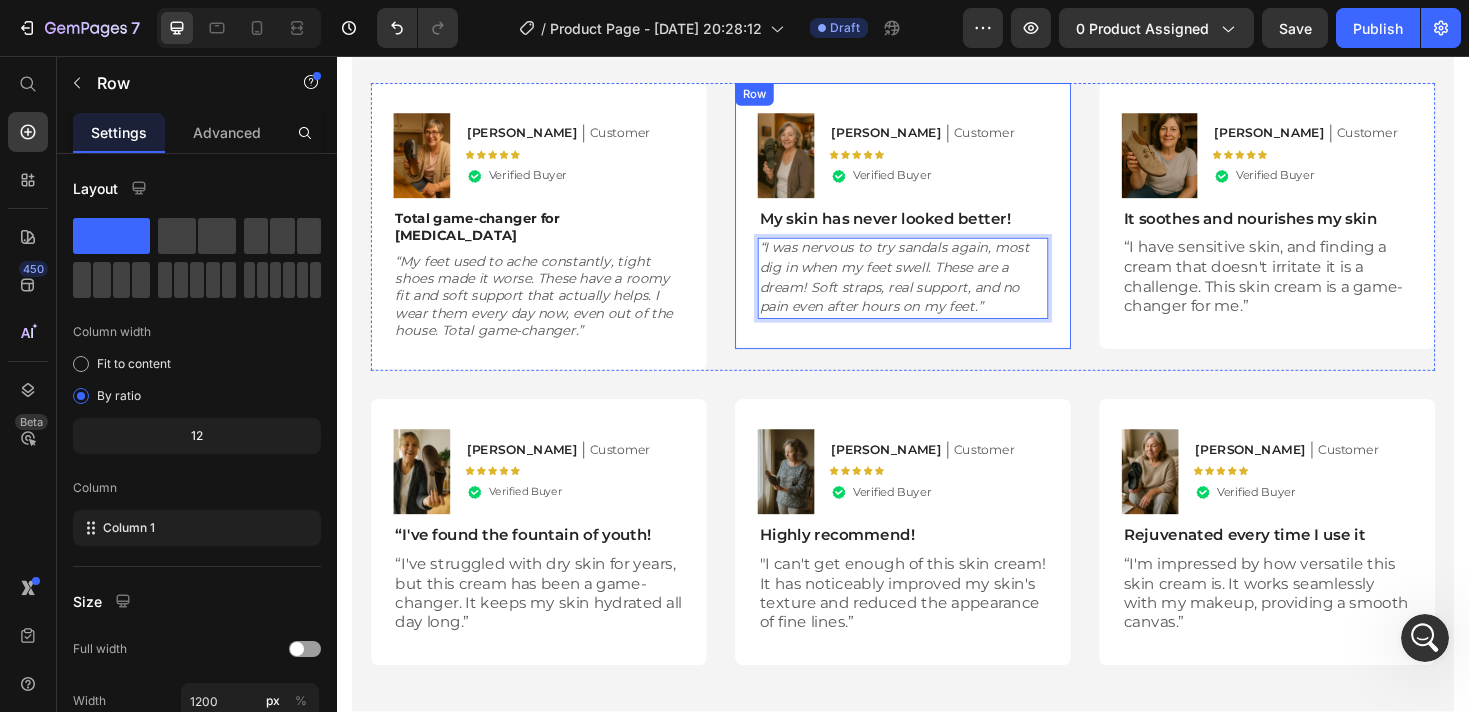 click on "Image Donna Text Block Customer  Text Block Row Icon Icon Icon Icon Icon Icon List
.id574847239155876903 .st0{fill:#00D566;}
.id574847239155876903 .st1{opacity:0.15;}
.id574847239155876903 .st2{fill:#FFFFFF;}
Icon Verified Buyer Text Block Row Row My skin has never looked better! Text Block “I was nervous to try sandals again, most dig in when my feet swell. These are a dream! Soft straps, real support, and no pain even after hours on my feet.” Text Block   0 Row" at bounding box center (937, 226) 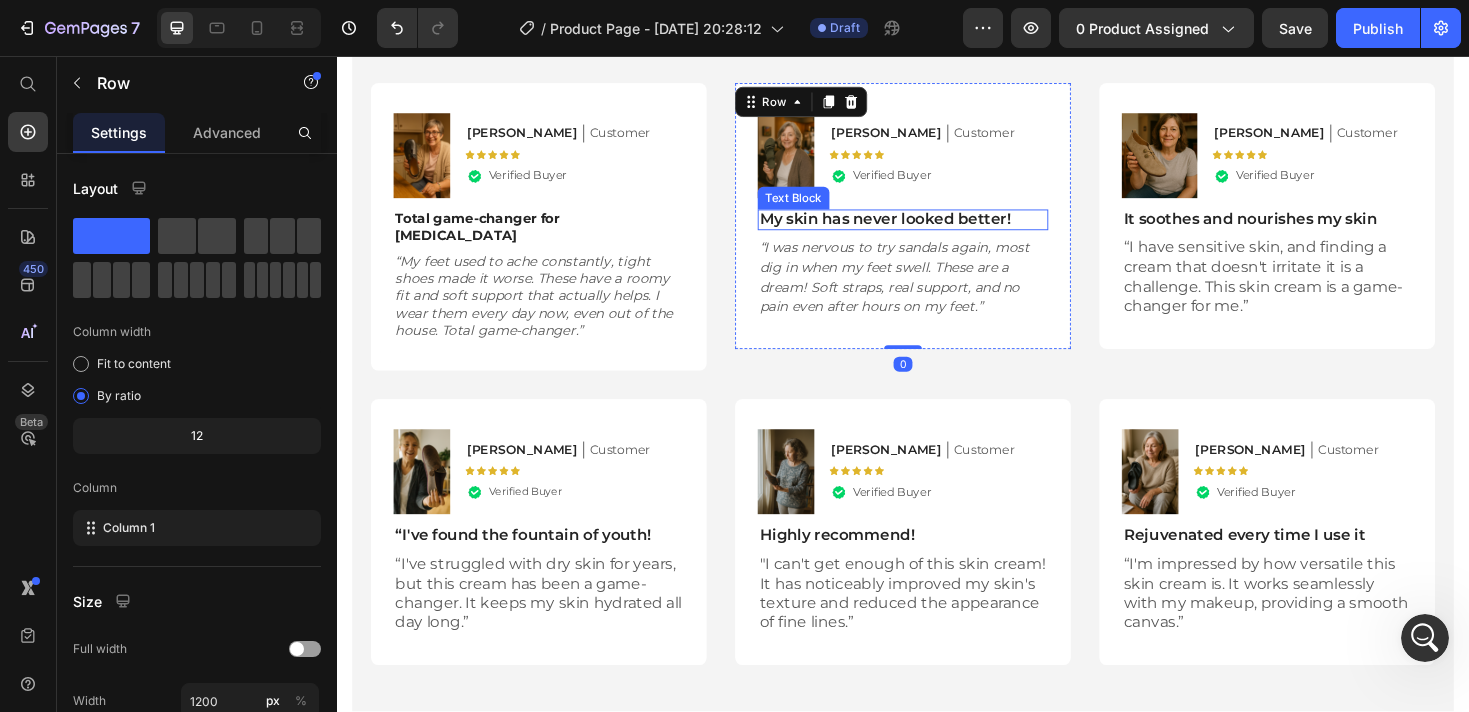 click on "My skin has never looked better!" at bounding box center (937, 229) 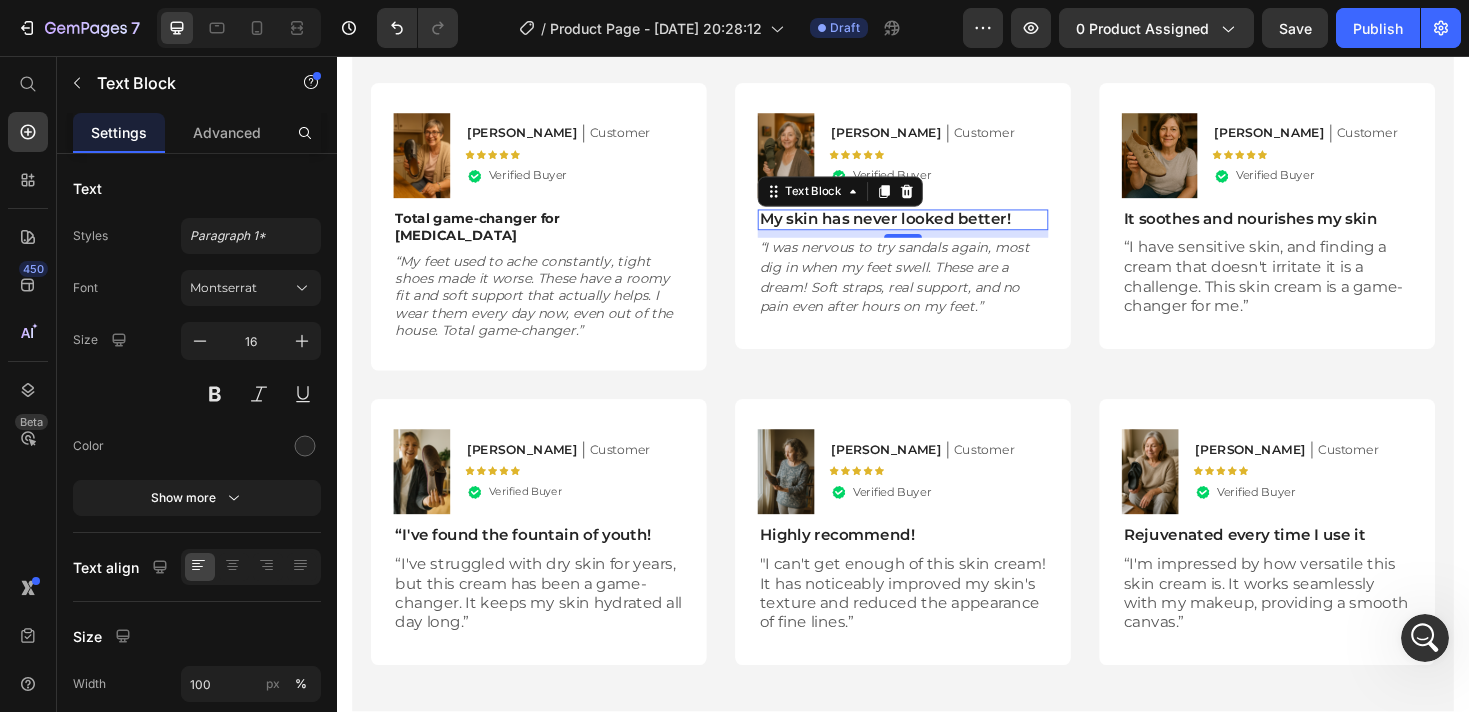 click on "My skin has never looked better!" at bounding box center [937, 229] 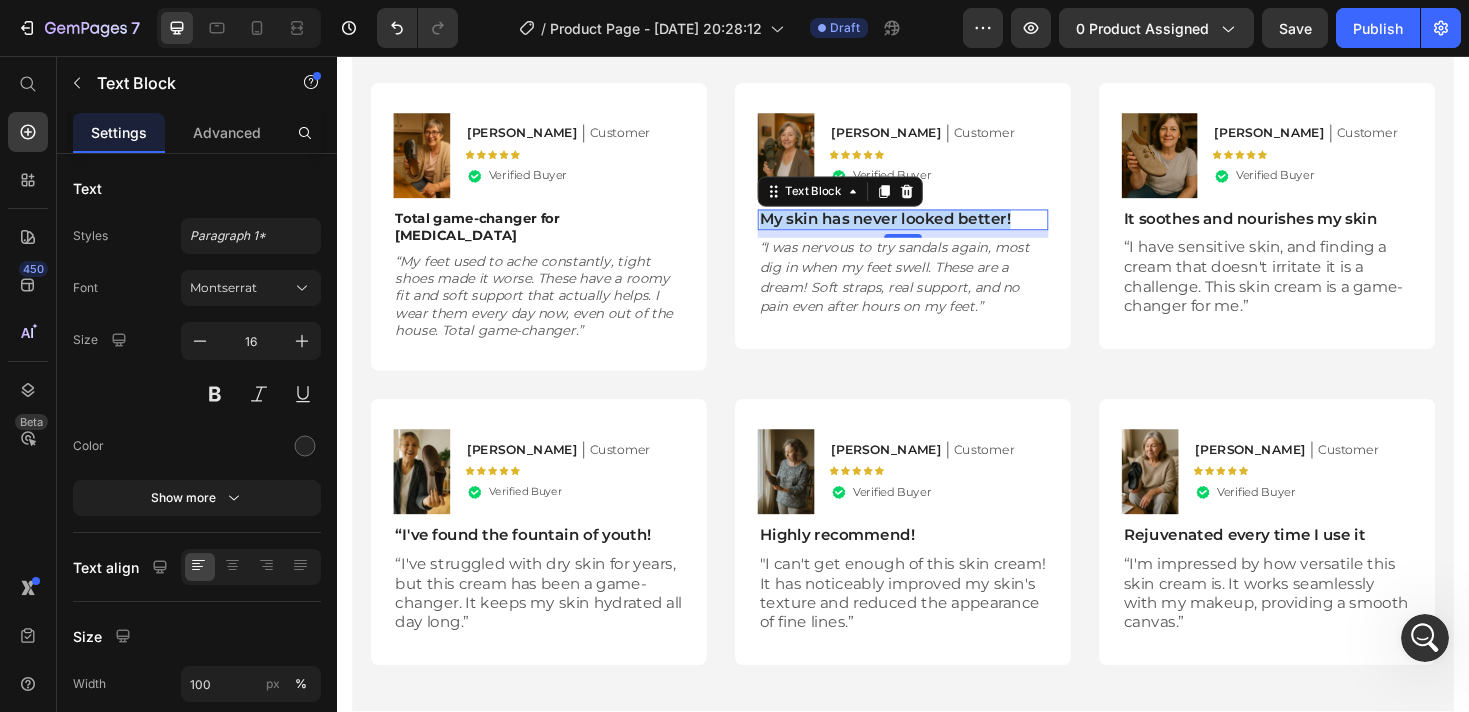 click on "My skin has never looked better!" at bounding box center [937, 229] 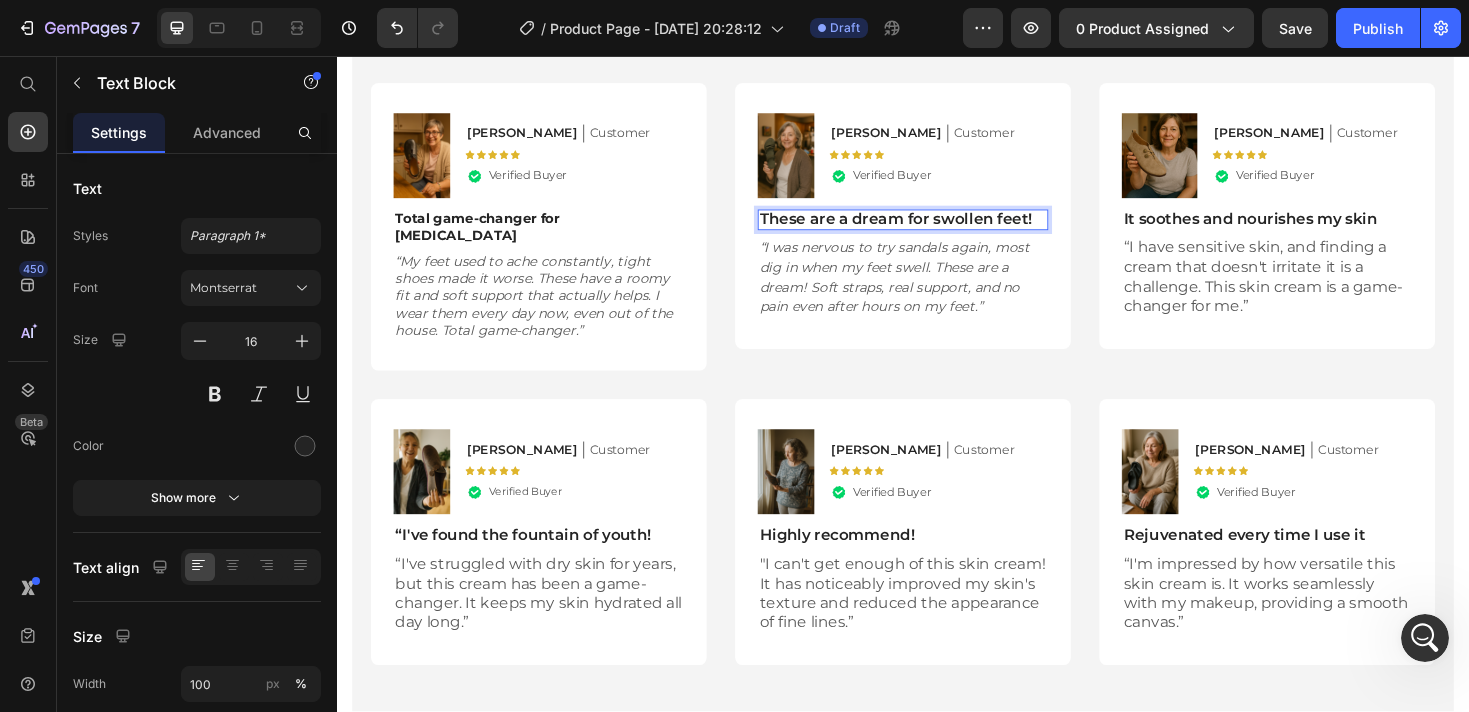 click on "These are a dream for swollen feet!" at bounding box center [937, 229] 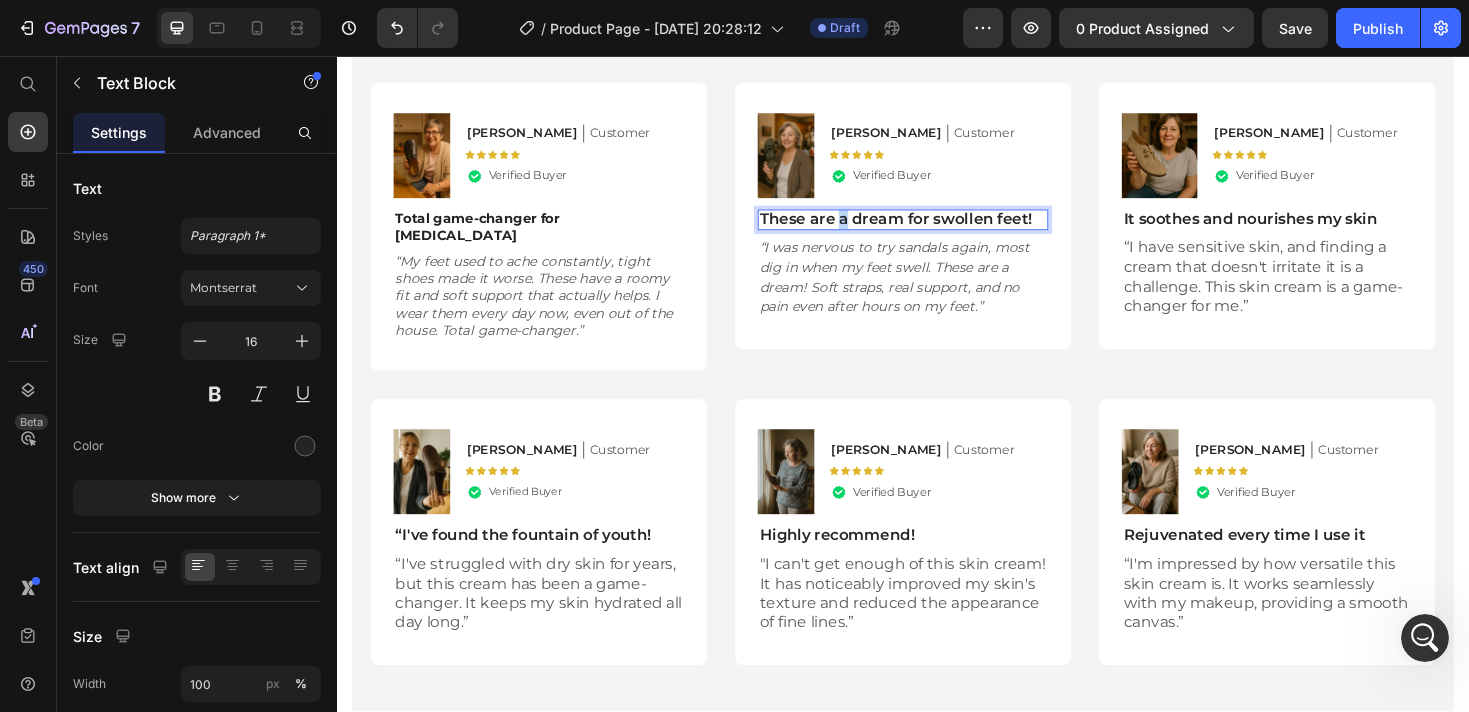 click on "These are a dream for swollen feet!" at bounding box center (937, 229) 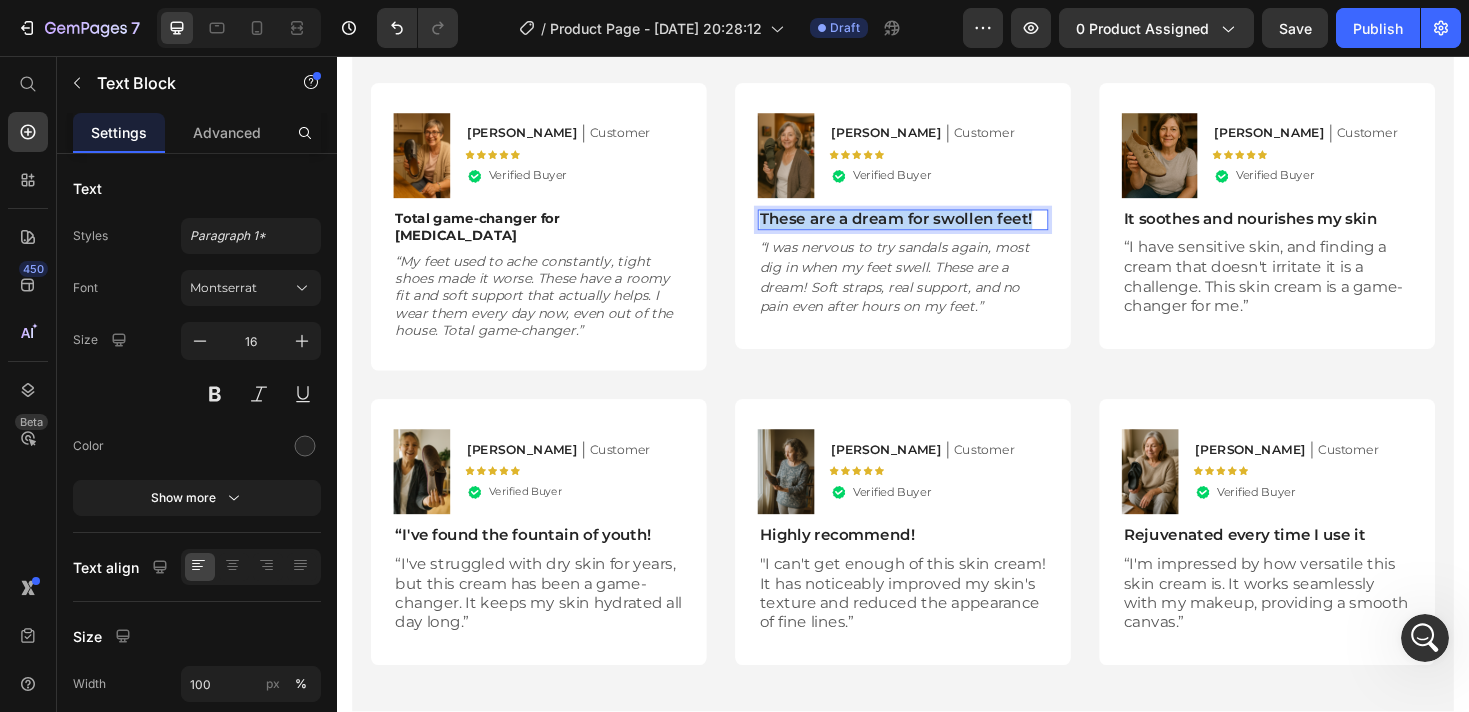 click on "These are a dream for swollen feet!" at bounding box center (937, 229) 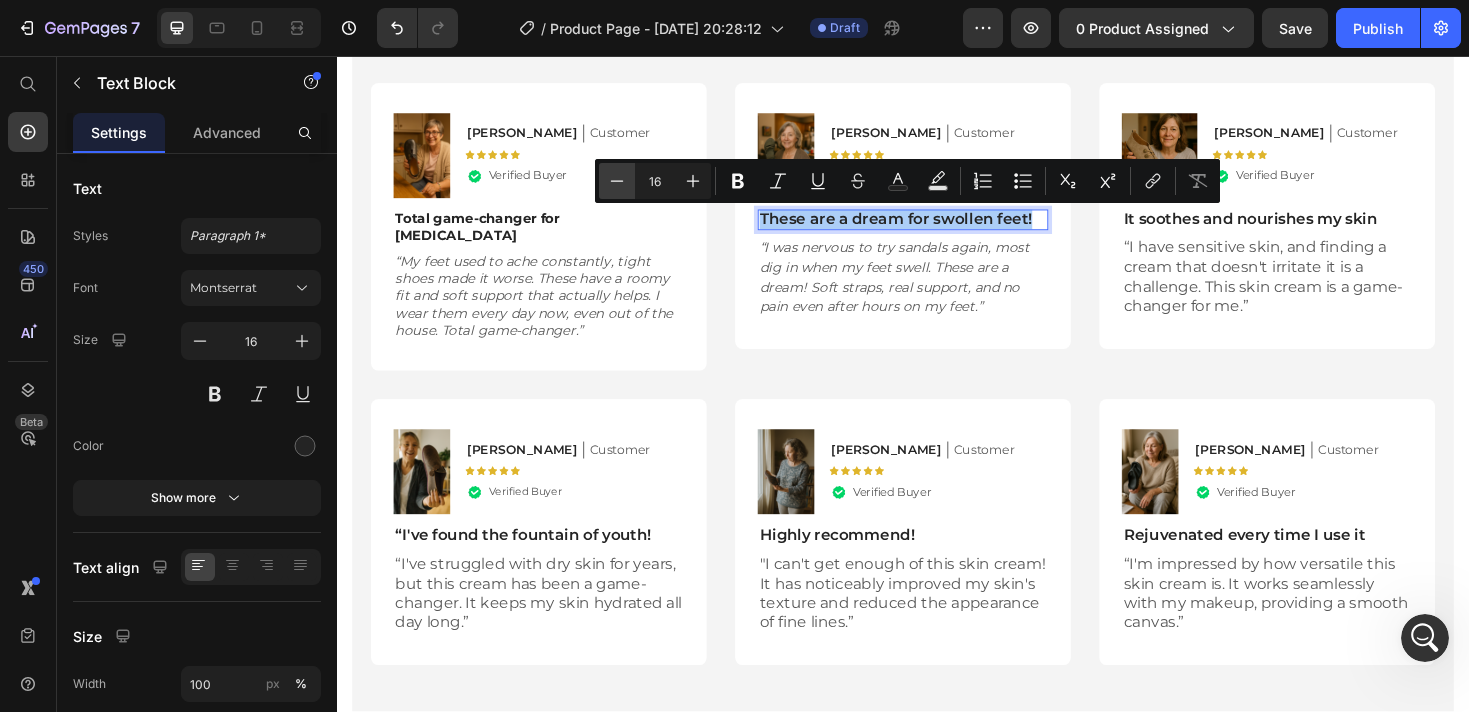 click 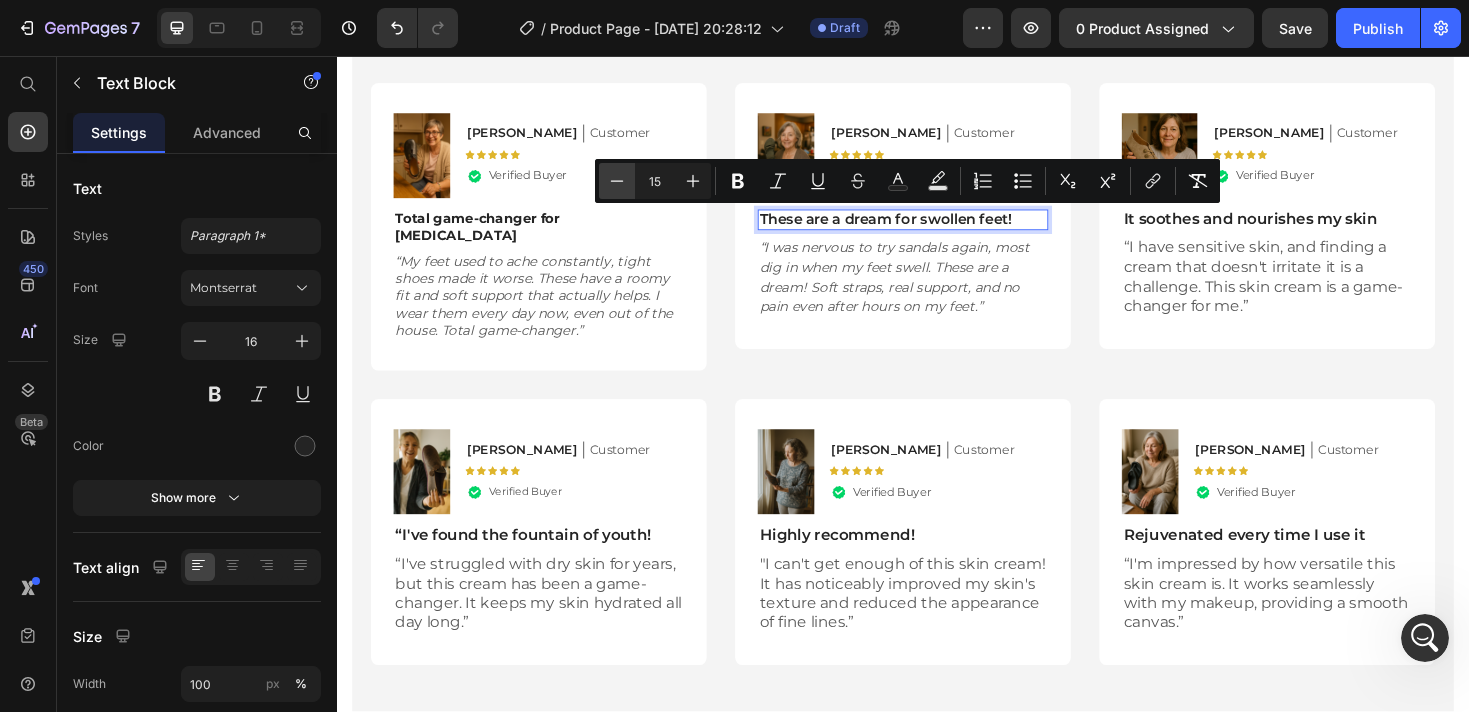 click 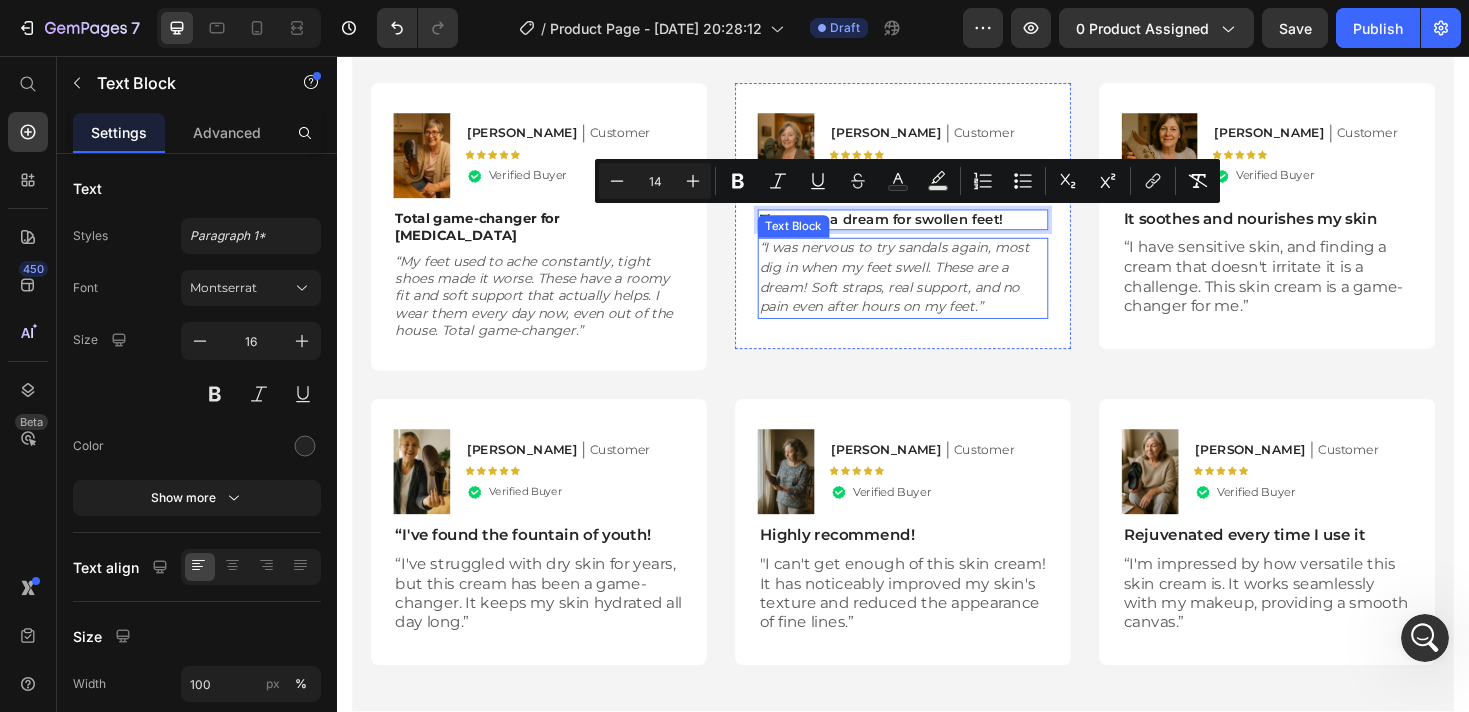 click on "“I was nervous to try sandals again, most dig in when my feet swell. These are a dream! Soft straps, real support, and no pain even after hours on my feet.”" at bounding box center (928, 290) 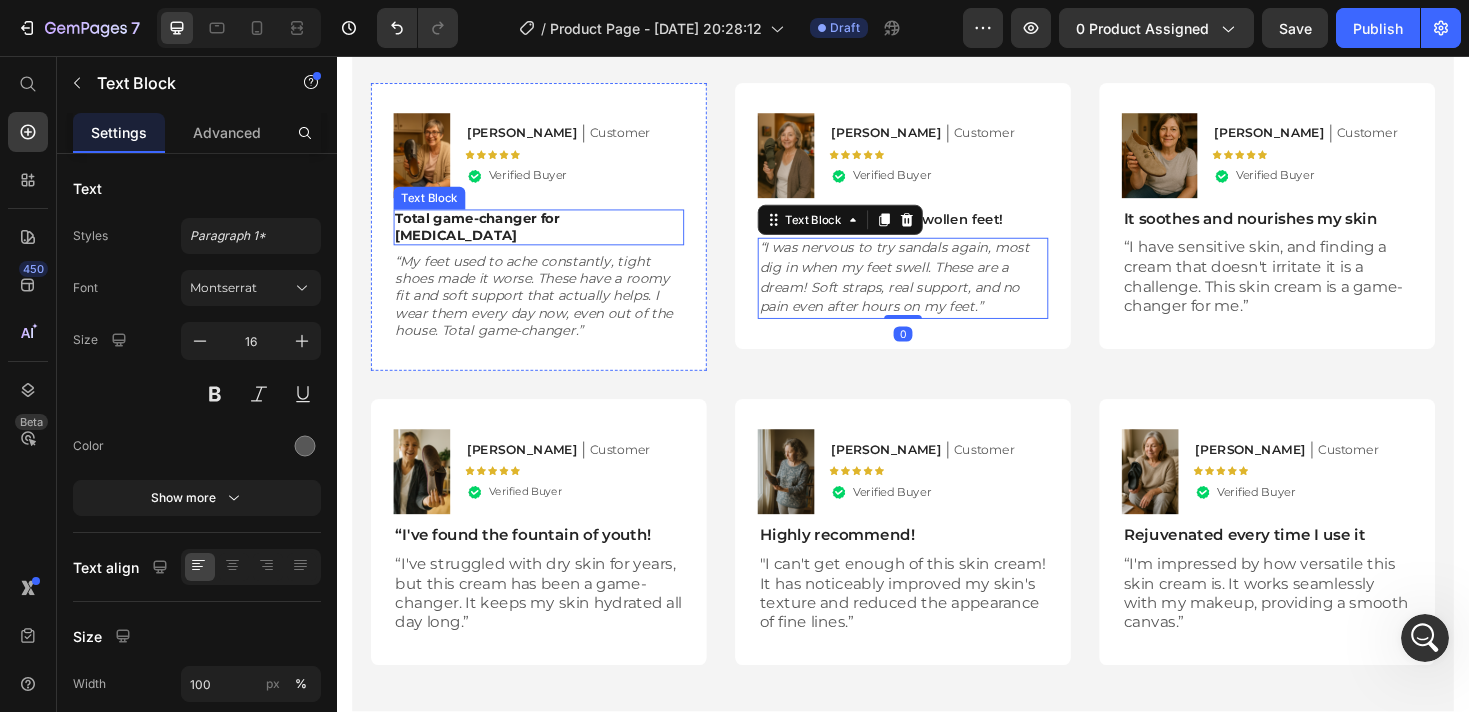 click on "Total game-changer for [MEDICAL_DATA]" at bounding box center [486, 237] 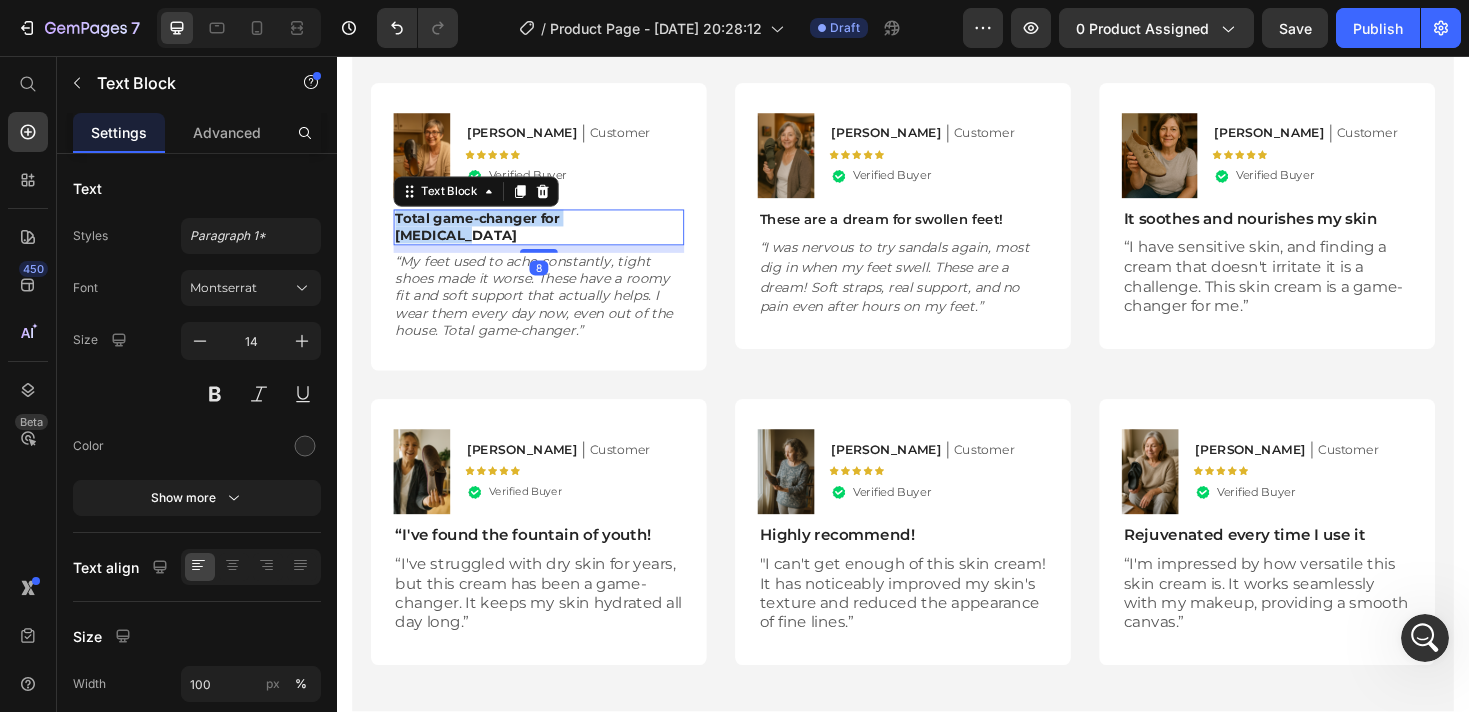 click on "Total game-changer for [MEDICAL_DATA]" at bounding box center (486, 237) 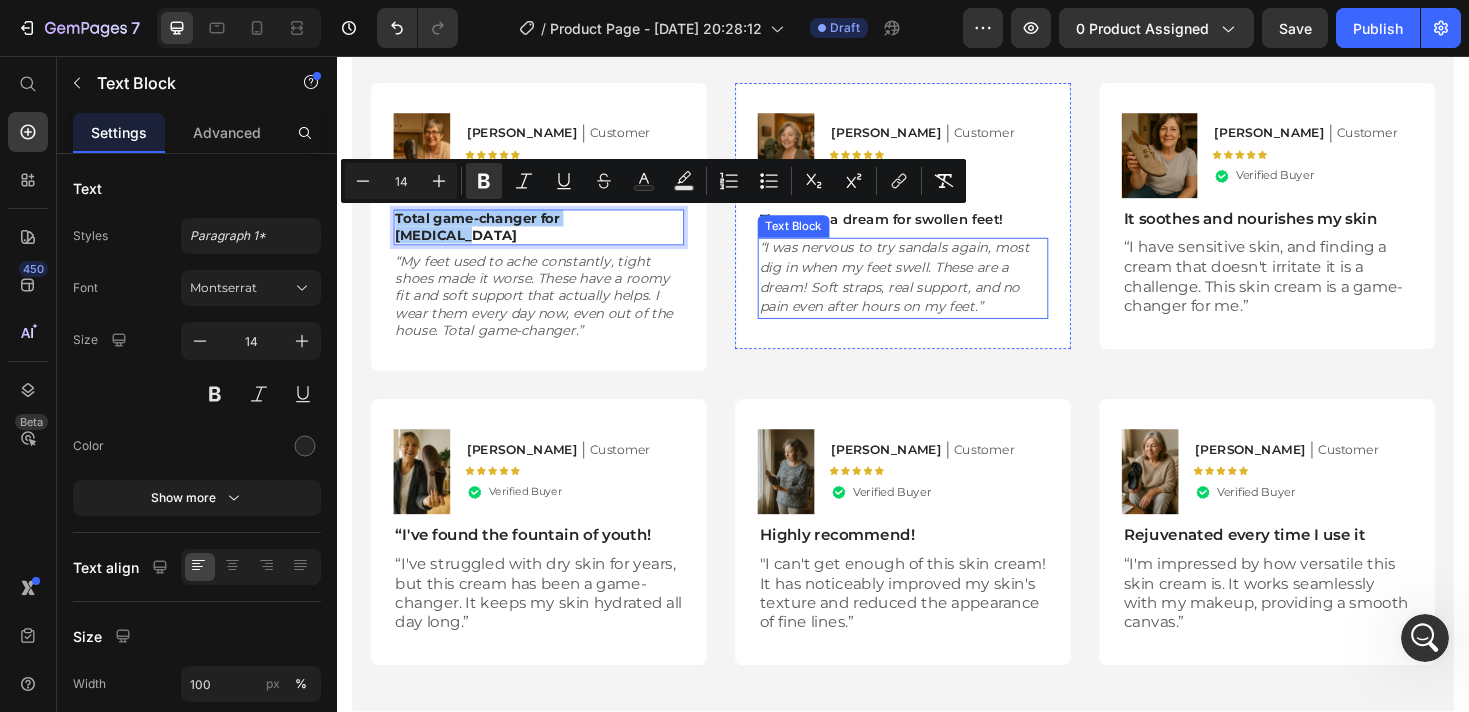 click on "“I was nervous to try sandals again, most dig in when my feet swell. These are a dream! Soft straps, real support, and no pain even after hours on my feet.”" at bounding box center (928, 290) 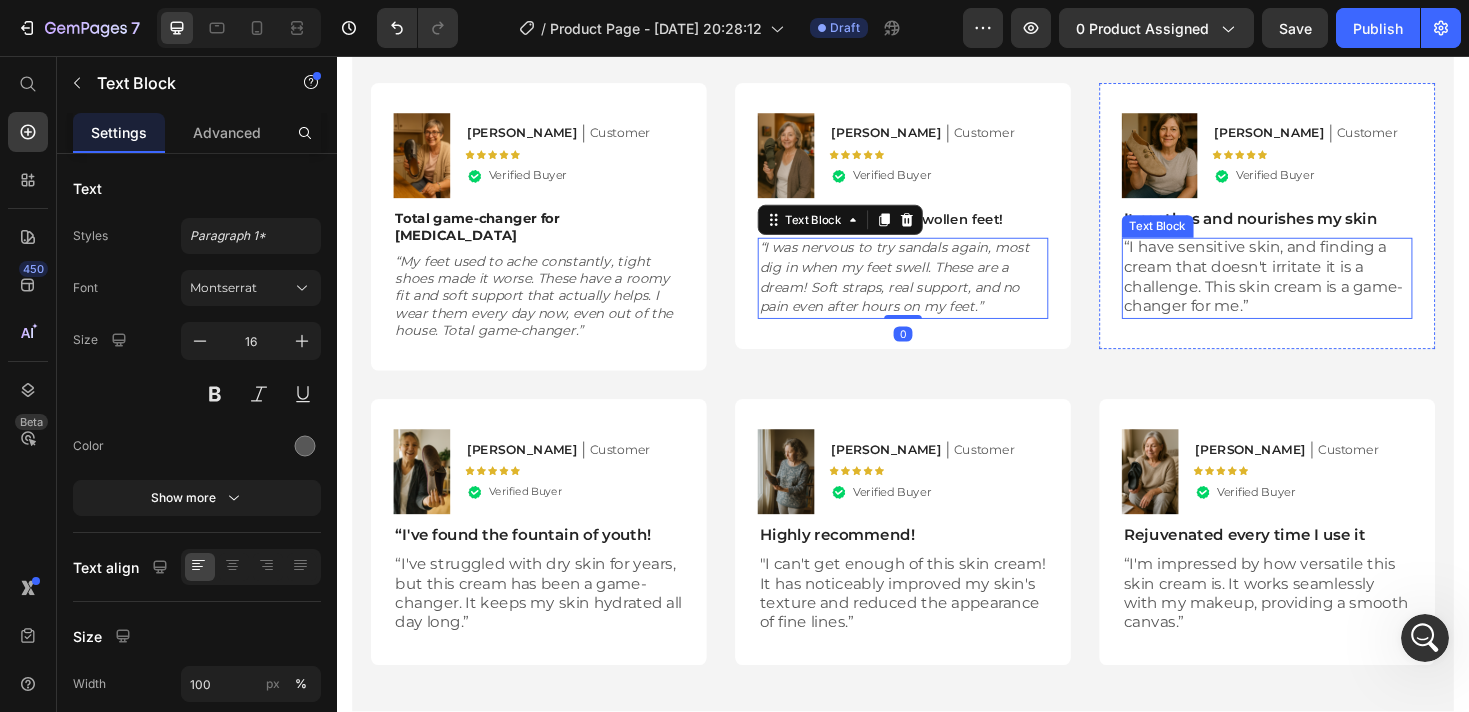 click on "“I have sensitive skin, and finding a cream that doesn't irritate it is a challenge. This skin cream is a game-changer for me.”" at bounding box center (1323, 290) 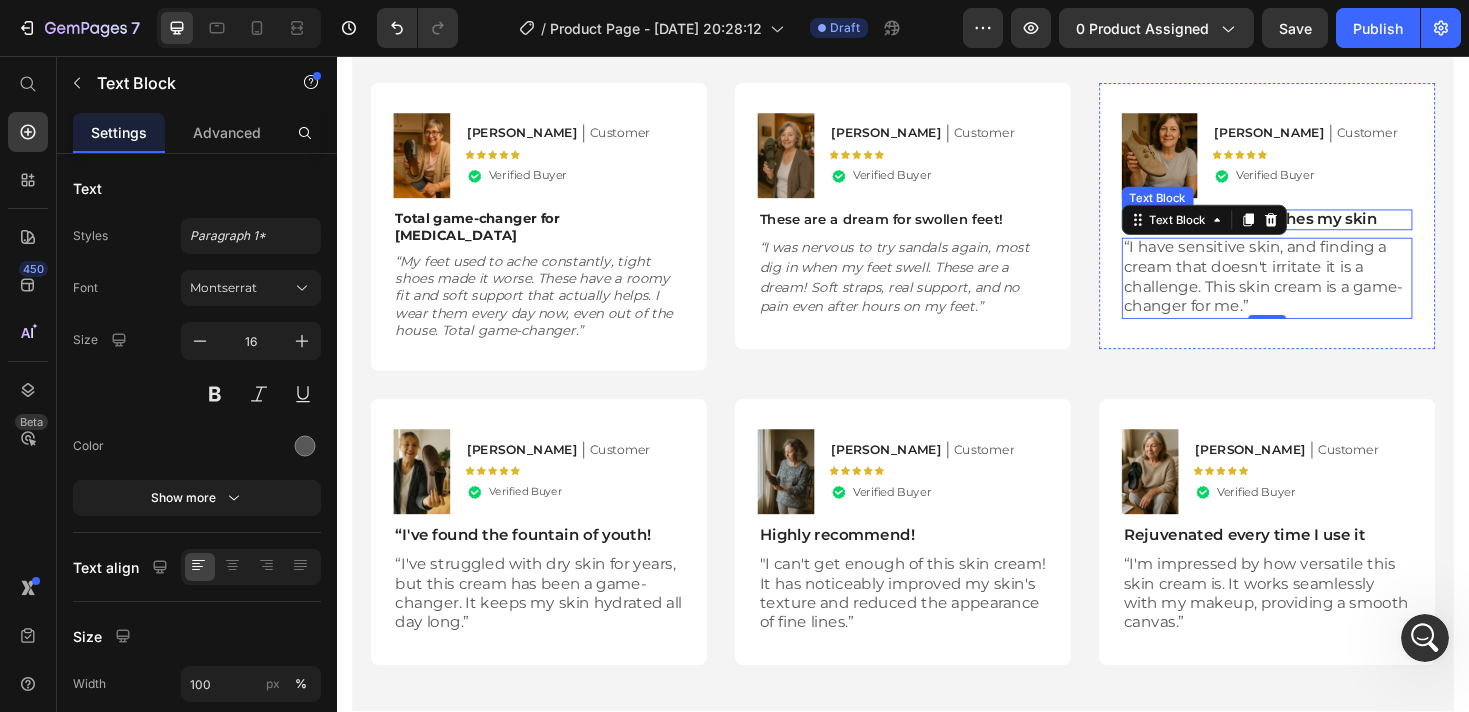 click on "It soothes and nourishes my skin" at bounding box center [1323, 229] 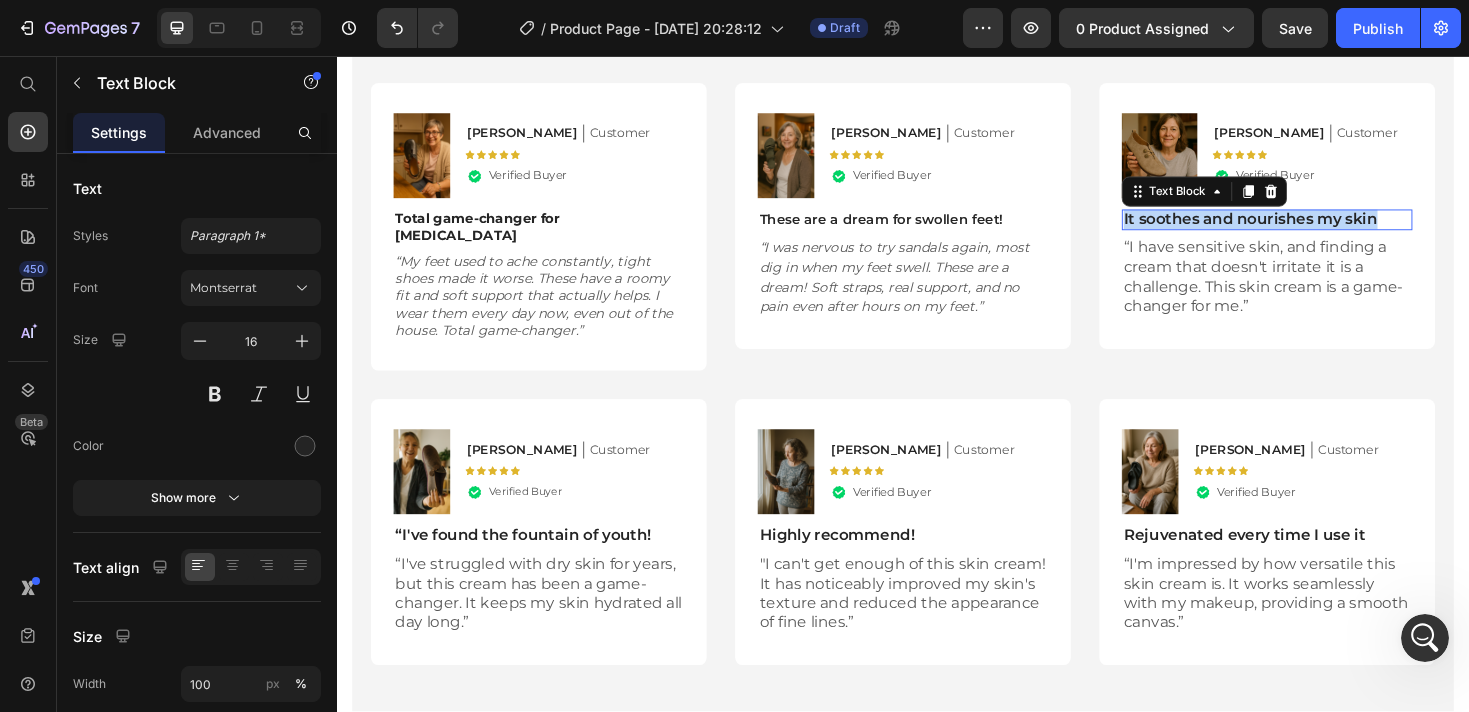 click on "It soothes and nourishes my skin" at bounding box center (1323, 229) 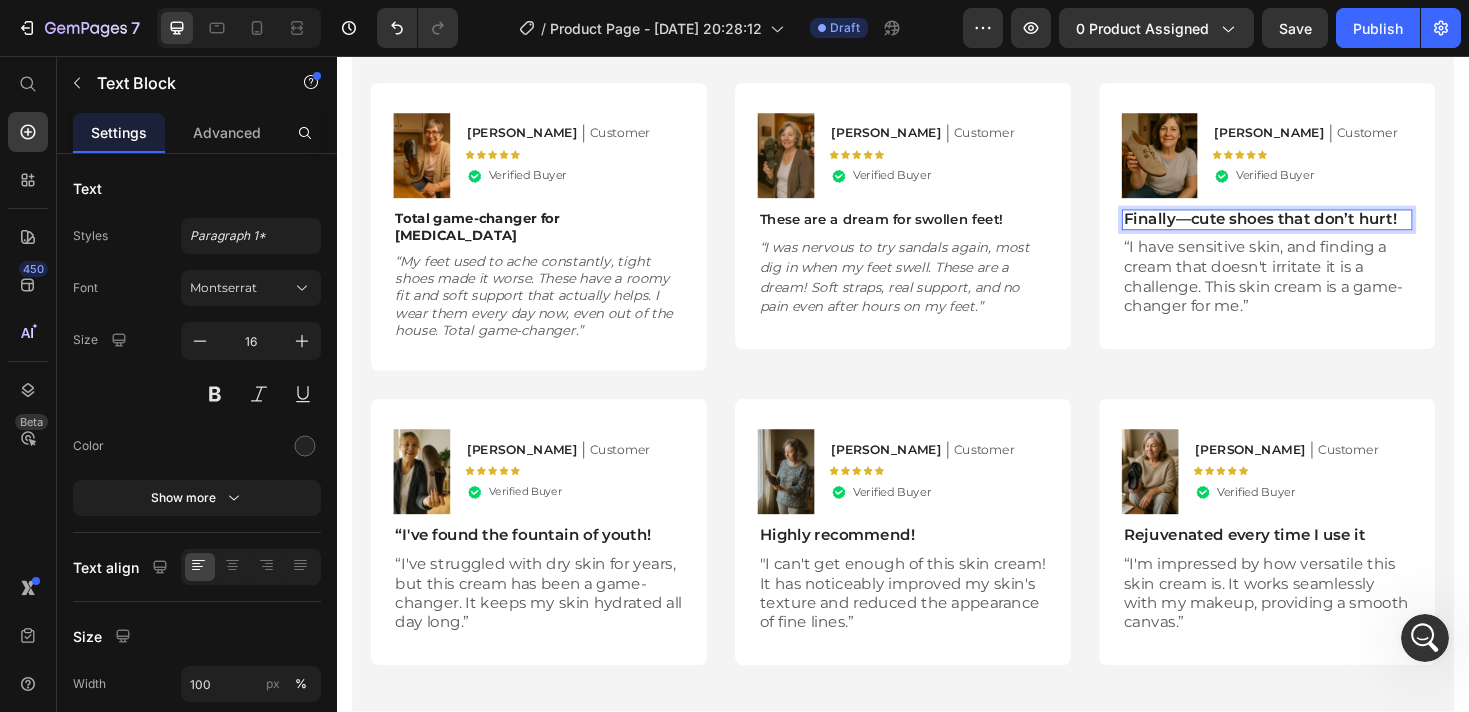 click on "Finally—cute shoes that don’t hurt!" at bounding box center (1323, 229) 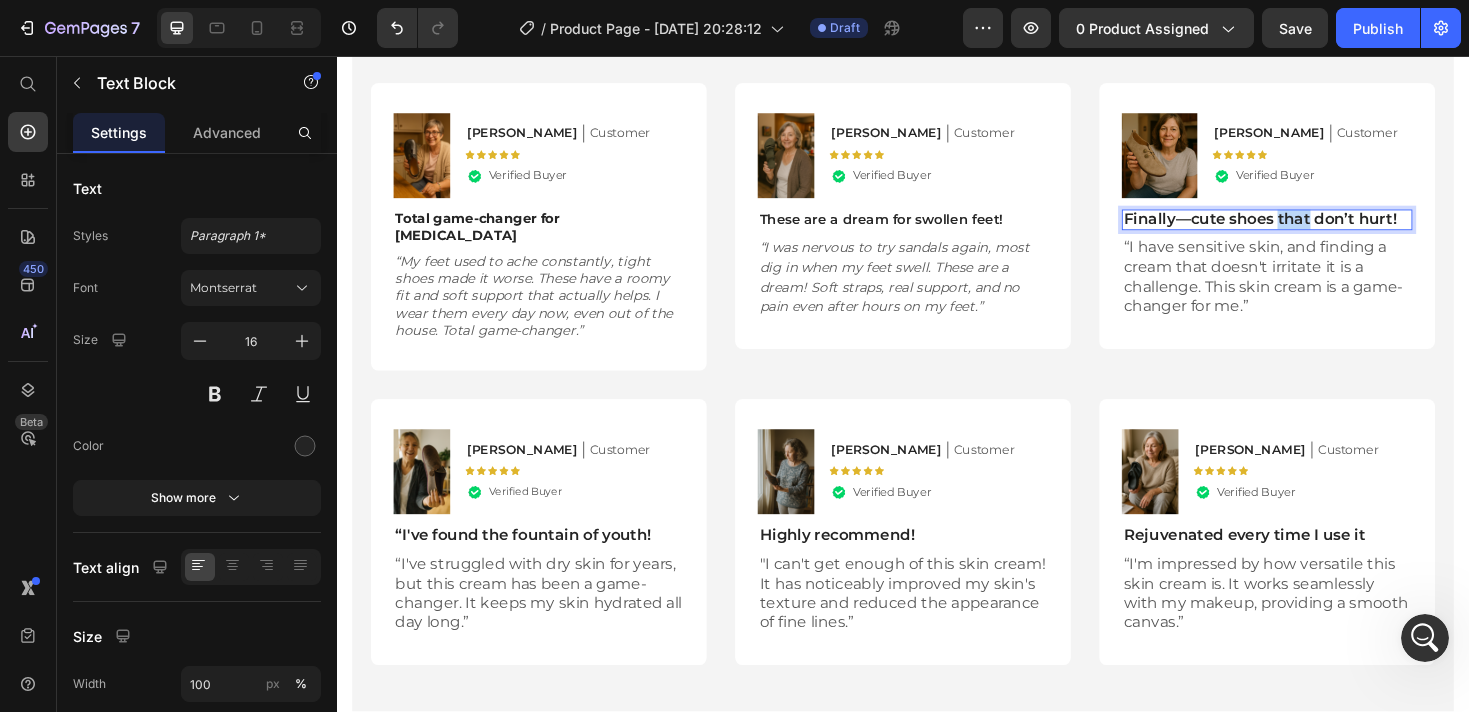 click on "Finally—cute shoes that don’t hurt!" at bounding box center [1323, 229] 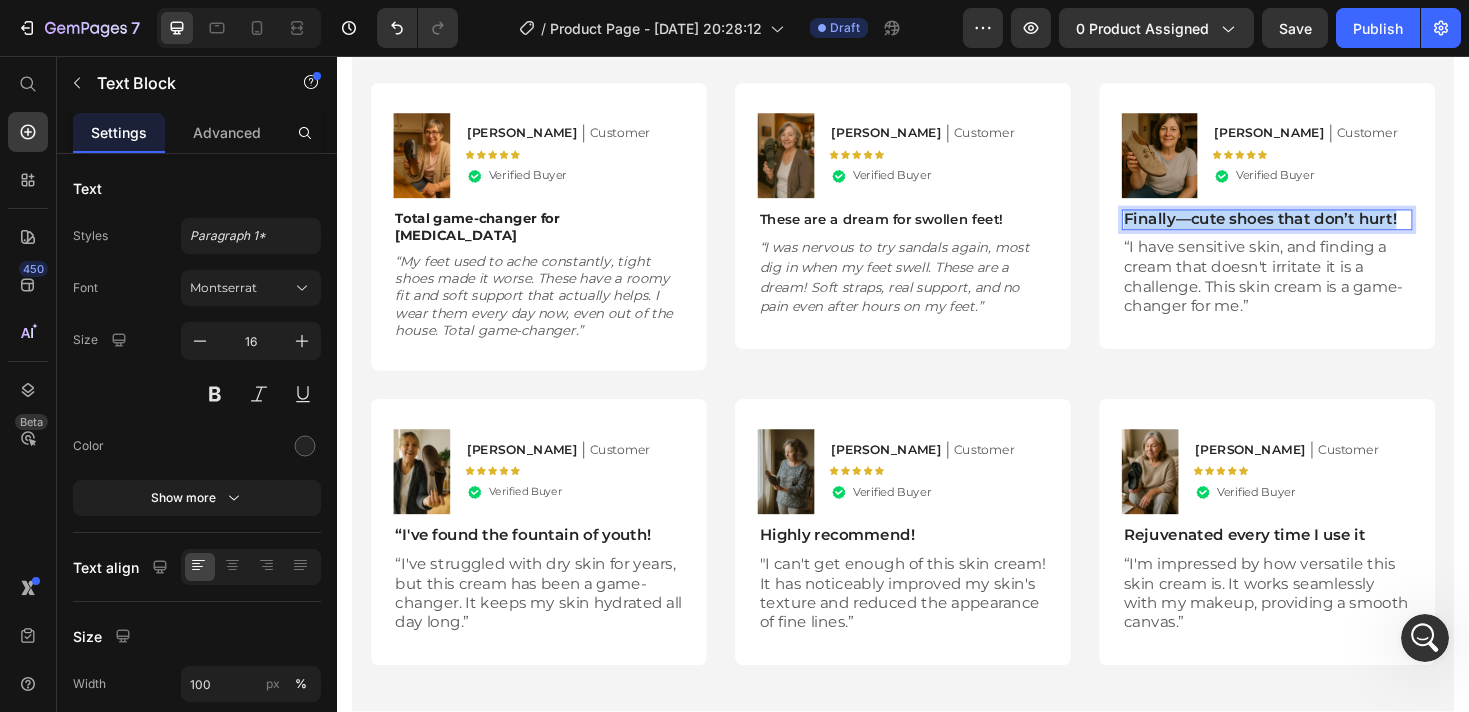 click on "Finally—cute shoes that don’t hurt!" at bounding box center (1323, 229) 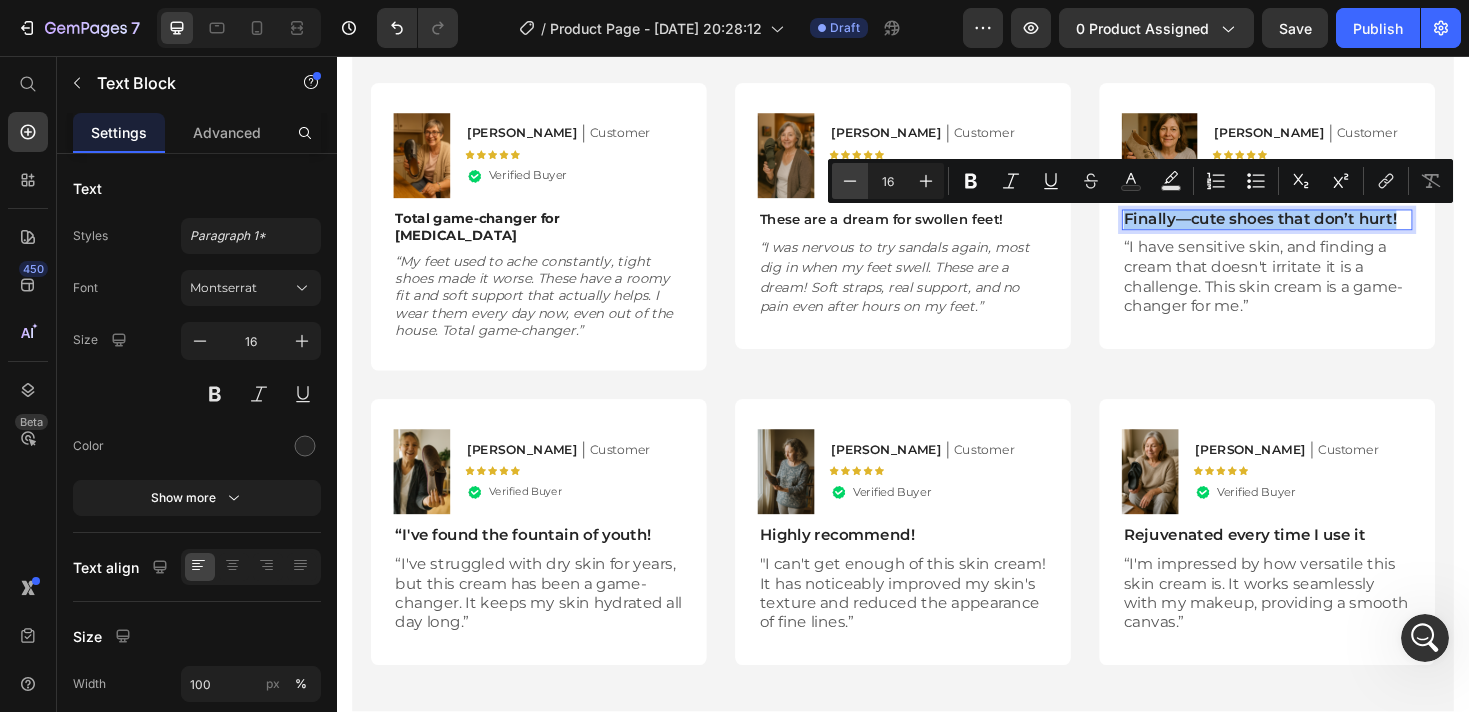 click 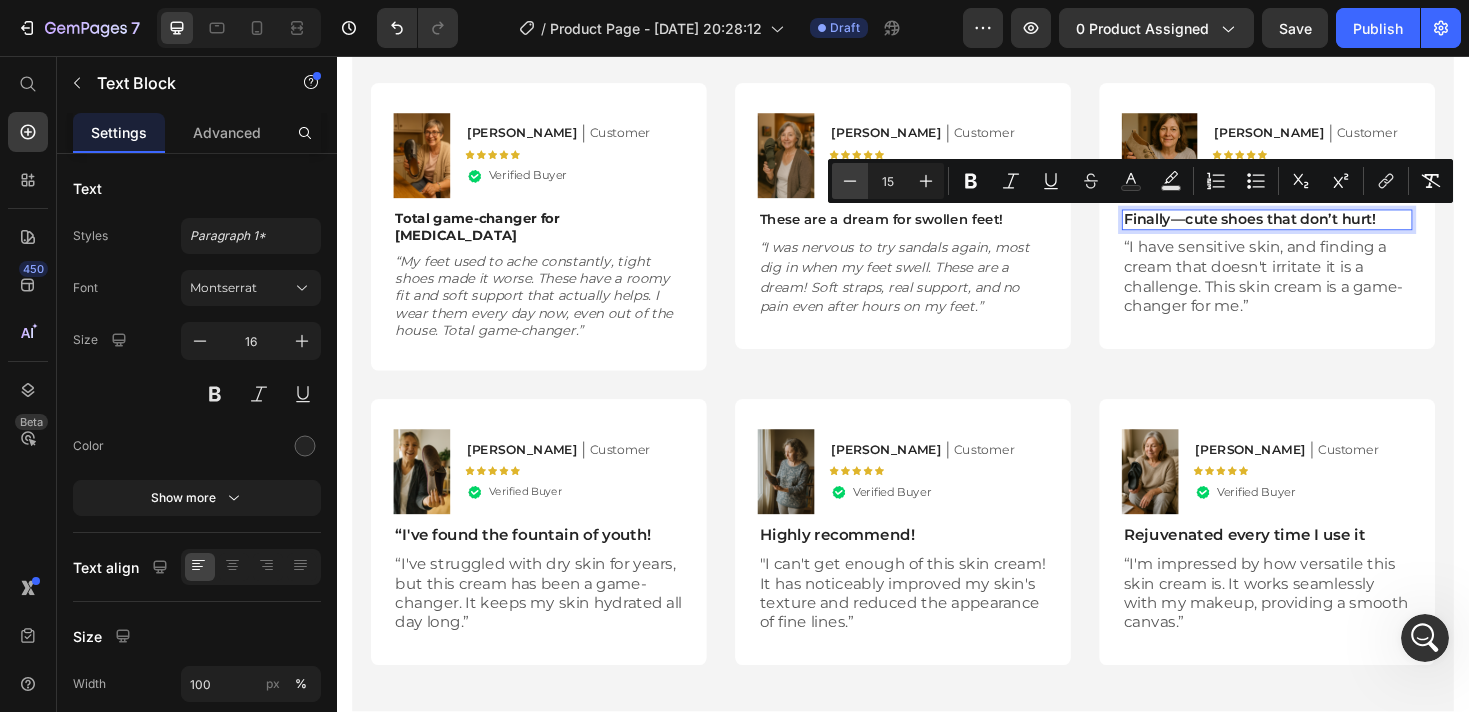 click 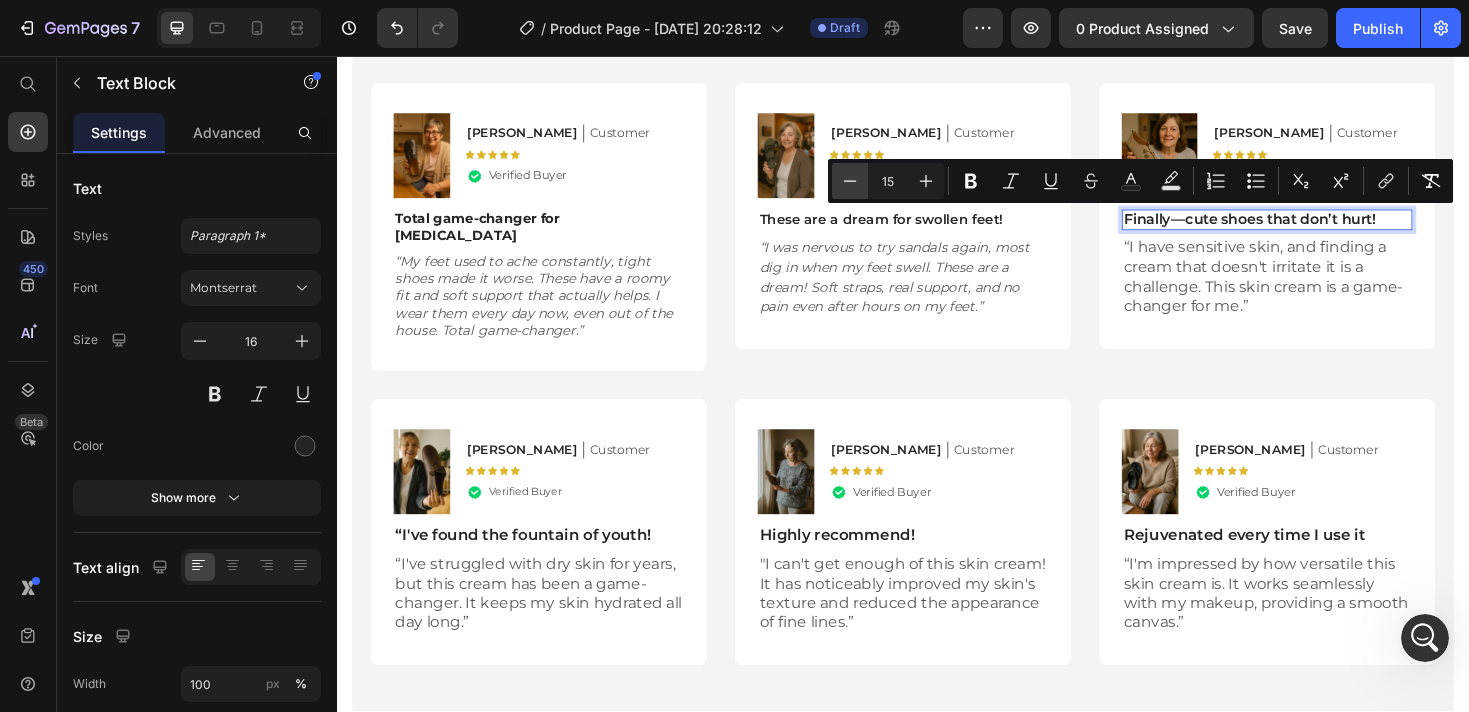 type on "14" 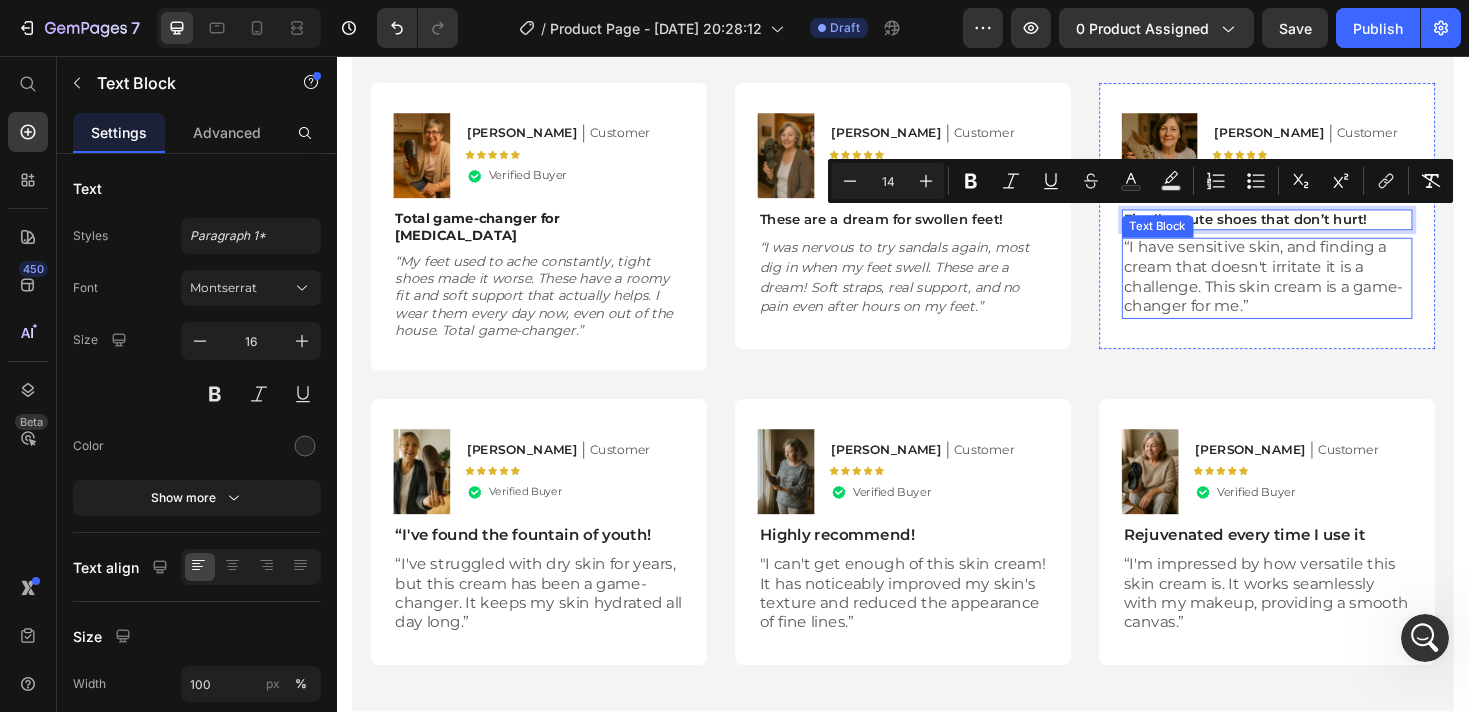 click on "“I have sensitive skin, and finding a cream that doesn't irritate it is a challenge. This skin cream is a game-changer for me.”" at bounding box center (1323, 290) 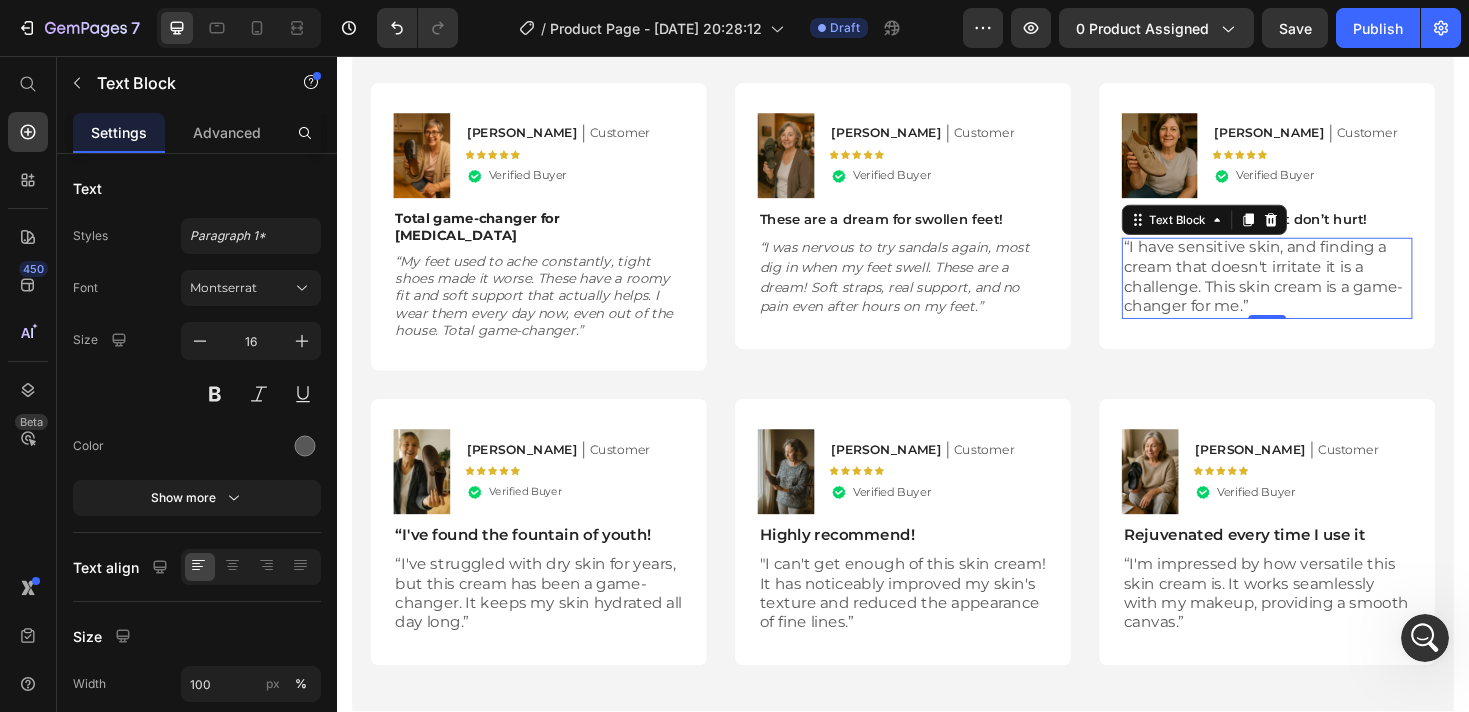 click on "“I have sensitive skin, and finding a cream that doesn't irritate it is a challenge. This skin cream is a game-changer for me.”" at bounding box center (1323, 290) 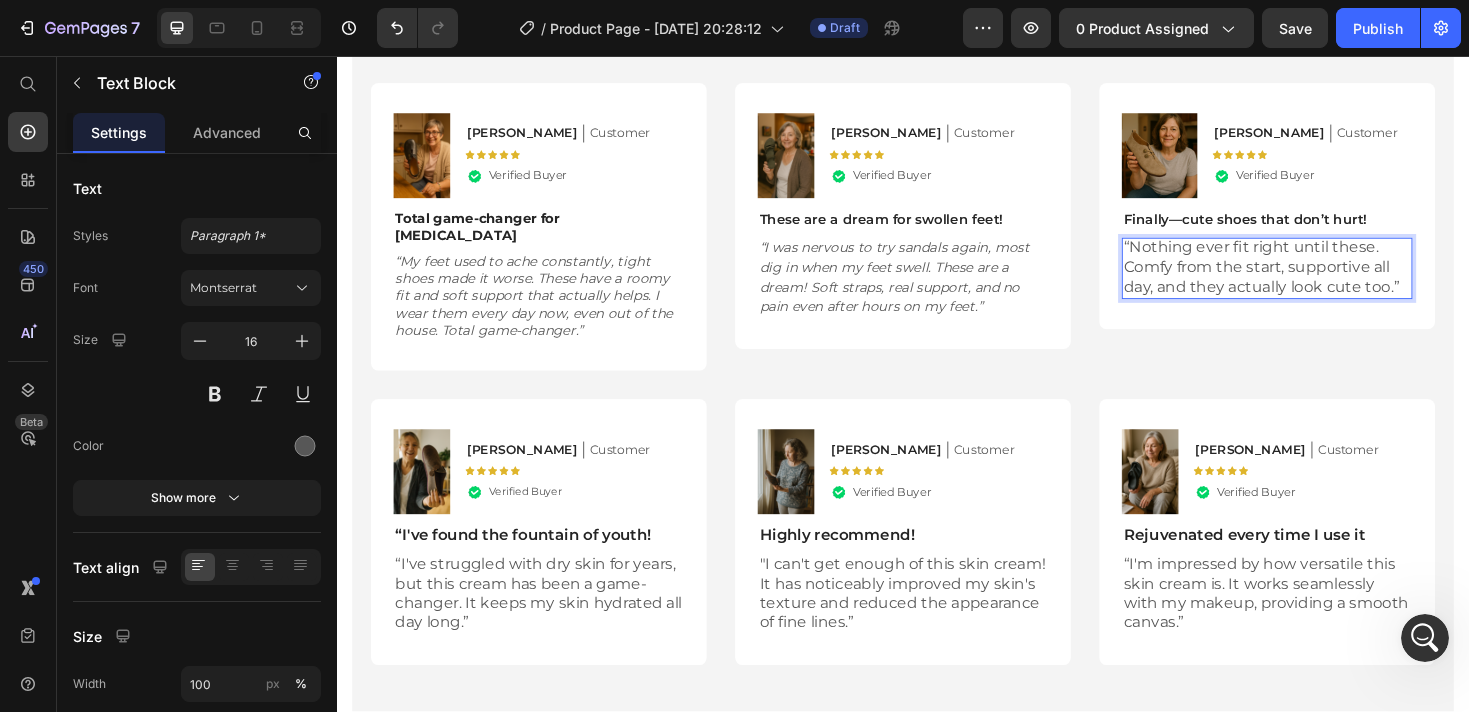 click on "“Nothing ever fit right until these. Comfy from the start, supportive all day, and they actually look cute too.”" at bounding box center [1323, 280] 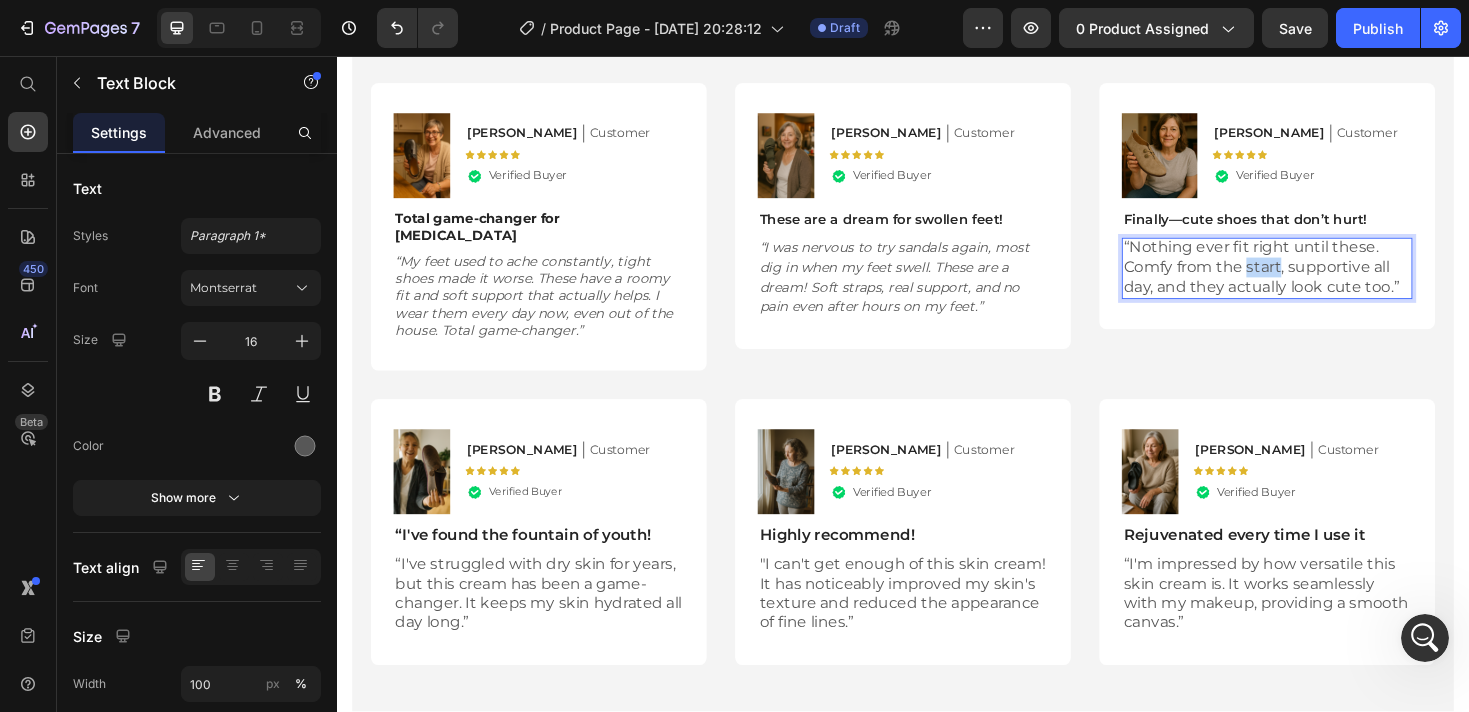 click on "“Nothing ever fit right until these. Comfy from the start, supportive all day, and they actually look cute too.”" at bounding box center (1323, 280) 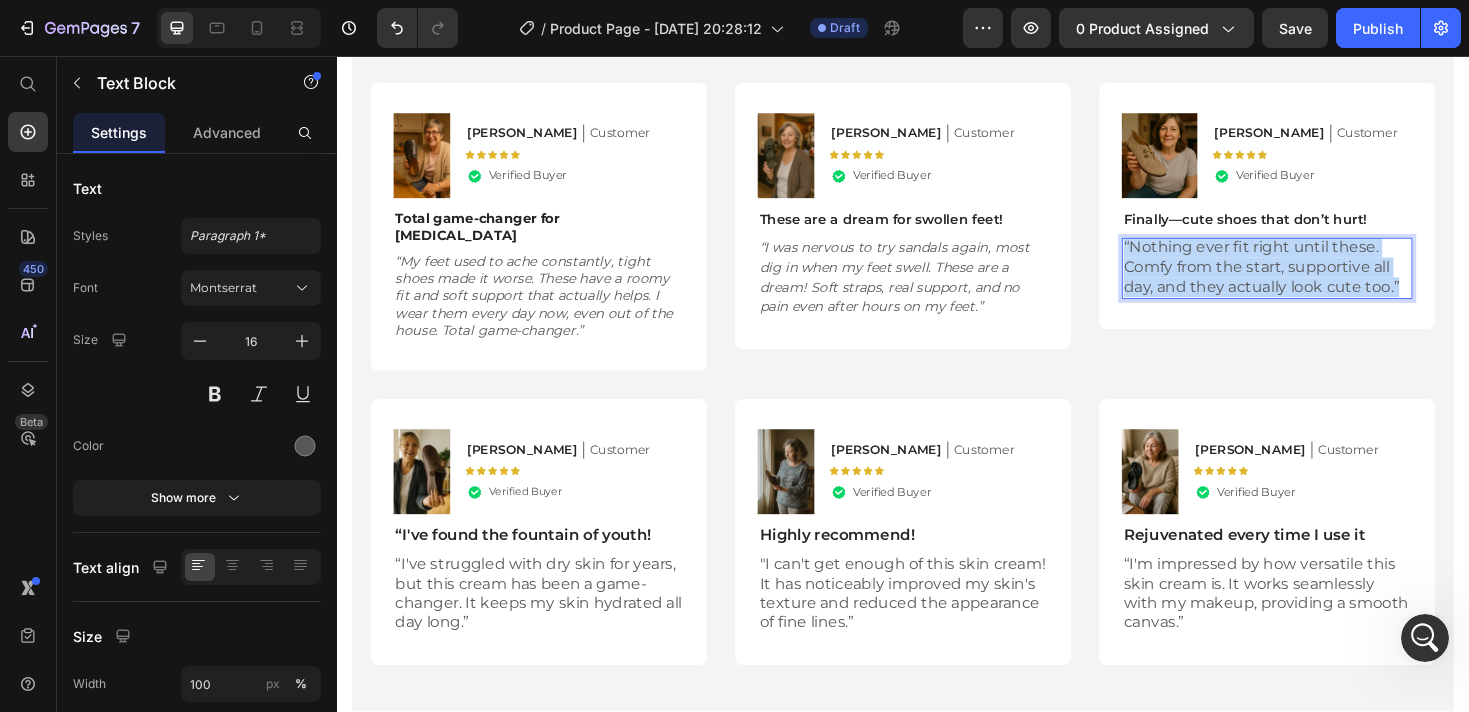 click on "“Nothing ever fit right until these. Comfy from the start, supportive all day, and they actually look cute too.”" at bounding box center [1323, 280] 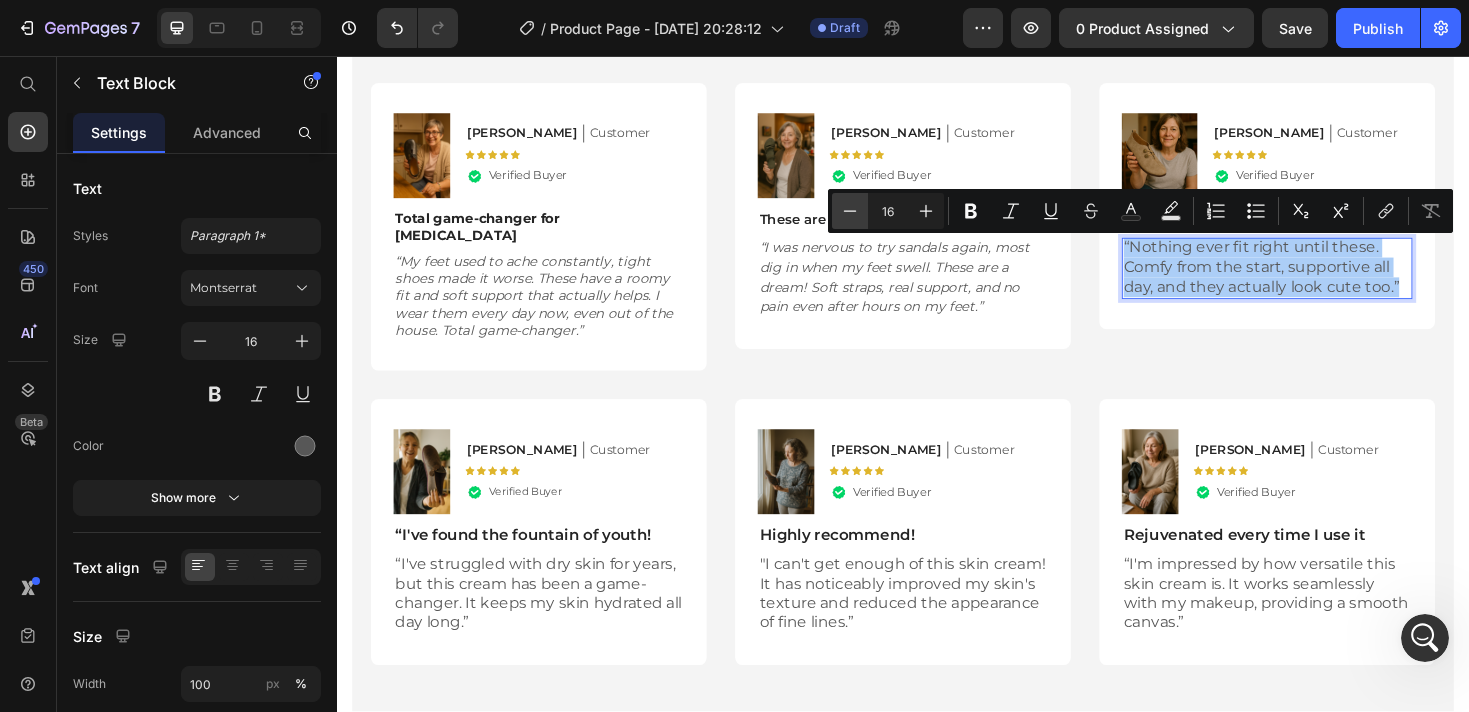 click 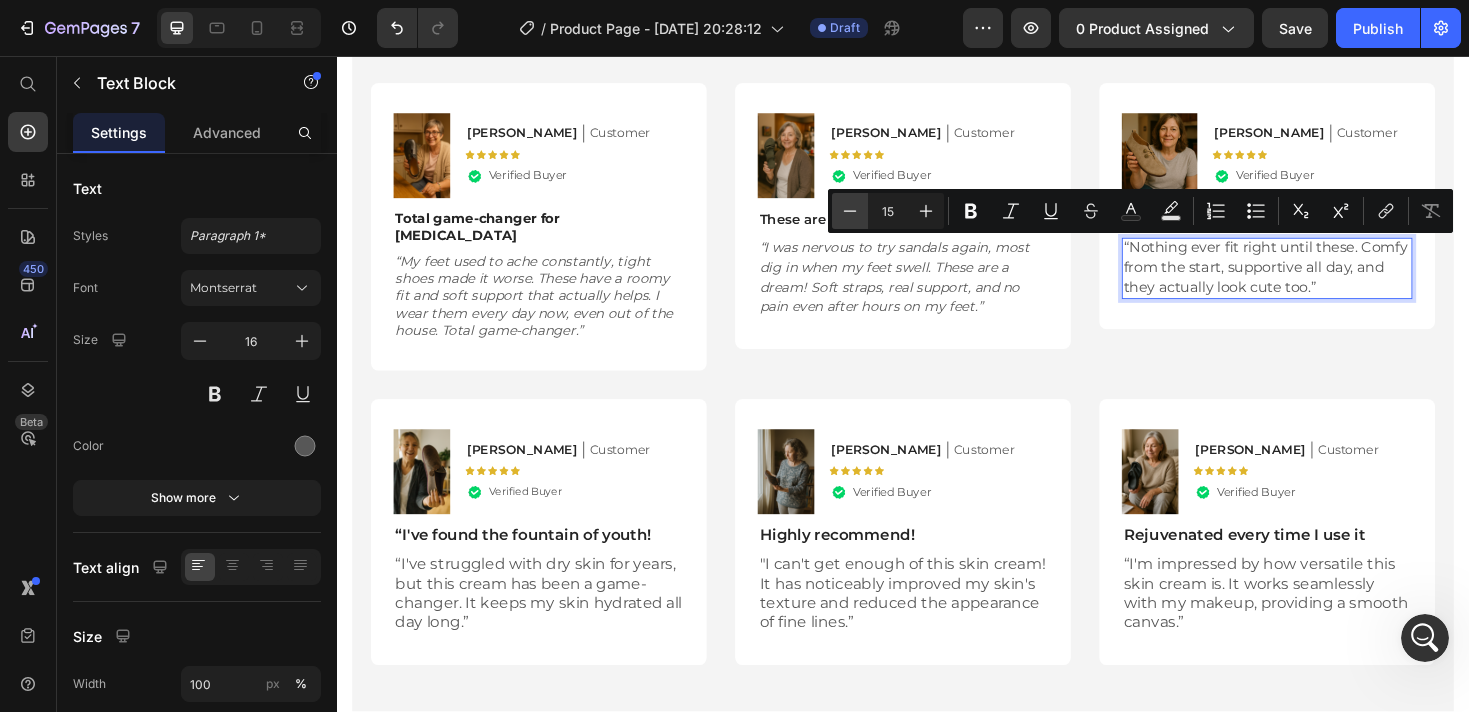 click 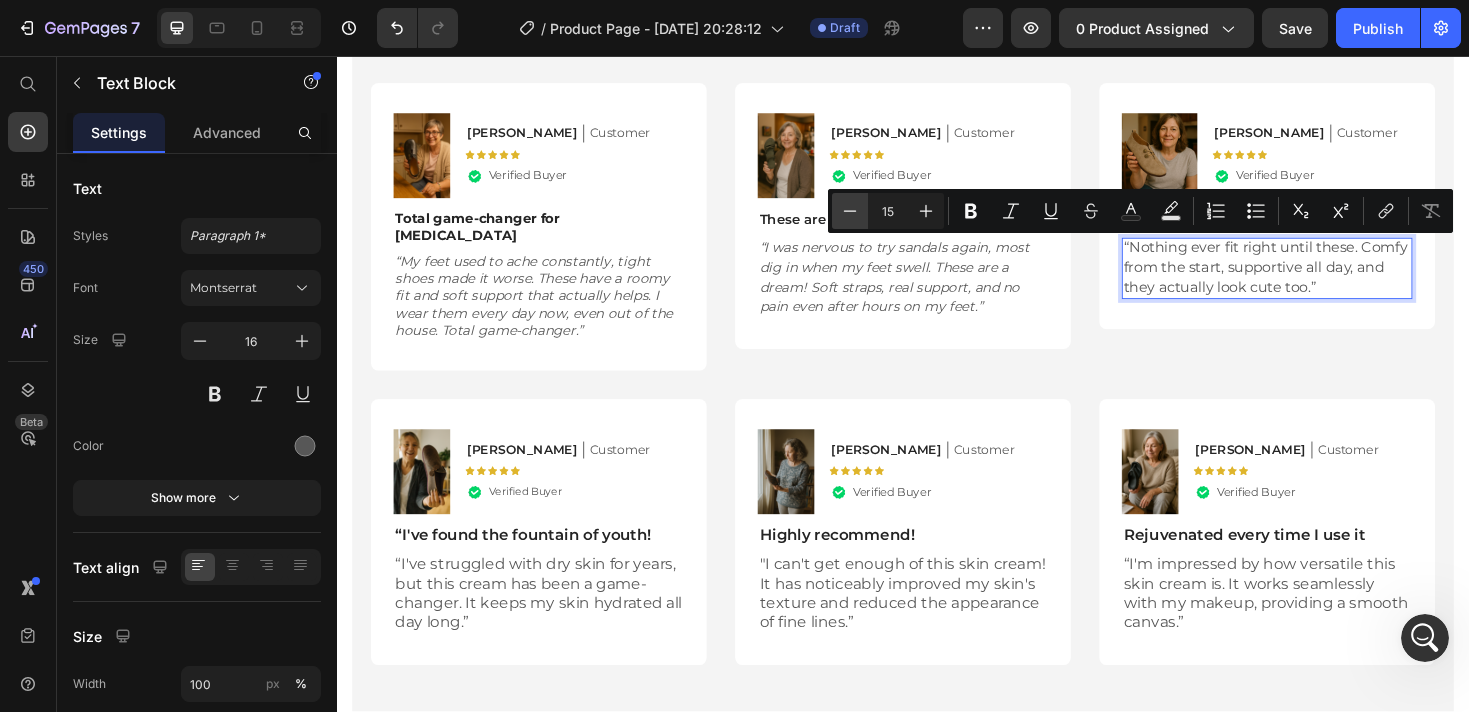 type on "14" 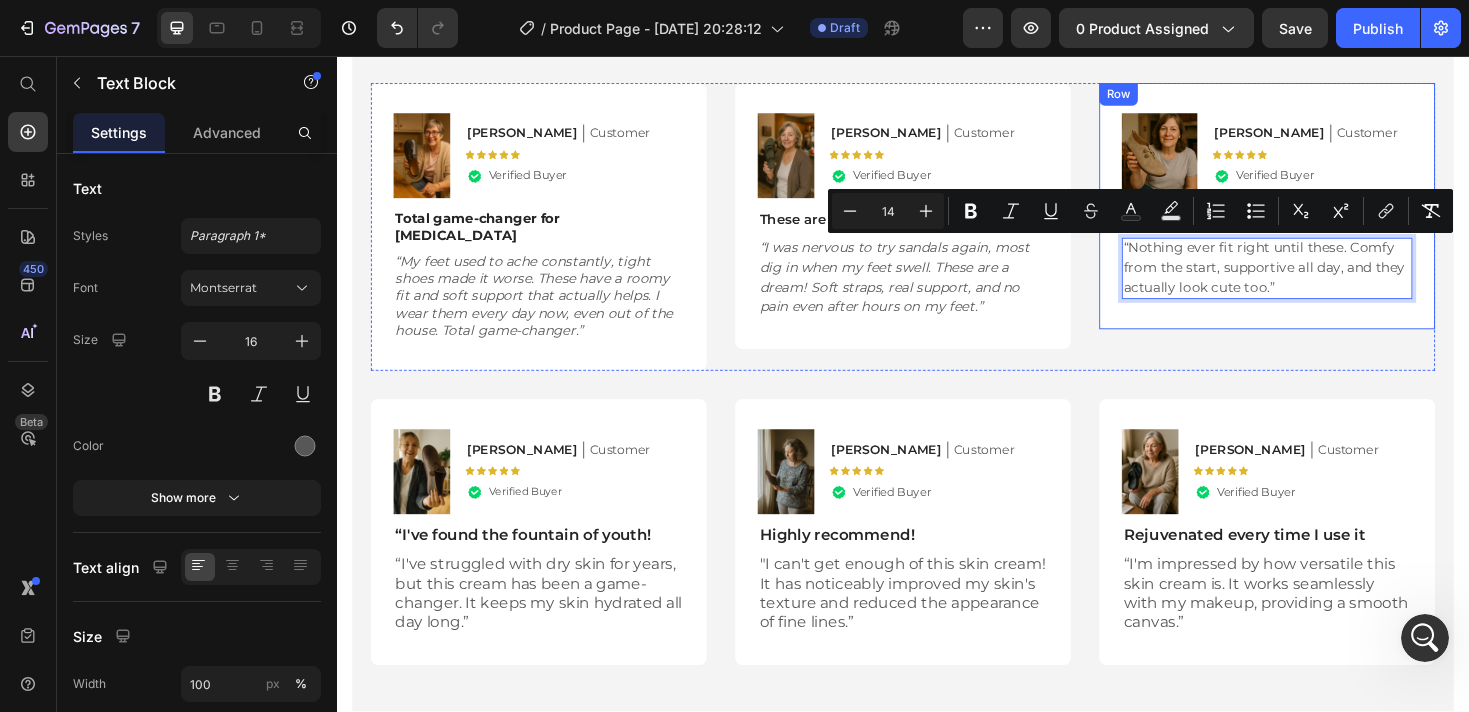 click on "Image Ken K Text Block Customer  Text Block Row Icon Icon Icon Icon Icon Icon List
.id574847239155876903 .st0{fill:#00D566;}
.id574847239155876903 .st1{opacity:0.15;}
.id574847239155876903 .st2{fill:#FFFFFF;}
Icon Verified Buyer Text Block Row Row Finally—cute shoes that don’t hurt! Text Block “Nothing ever fit right until these. Comfy from the start, supportive all day, and they actually look cute too.” Text Block   0 Row" at bounding box center (1323, 215) 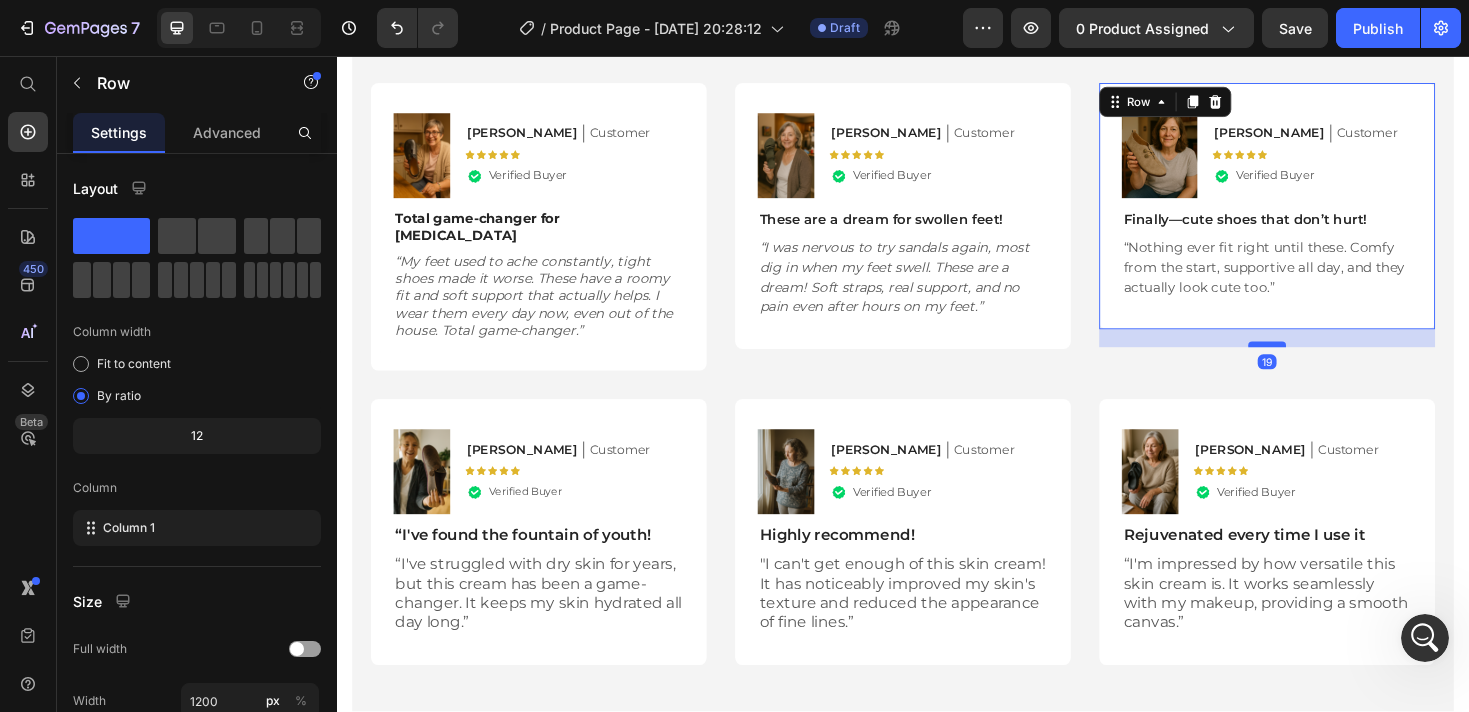 drag, startPoint x: 1309, startPoint y: 349, endPoint x: 1304, endPoint y: 367, distance: 18.681541 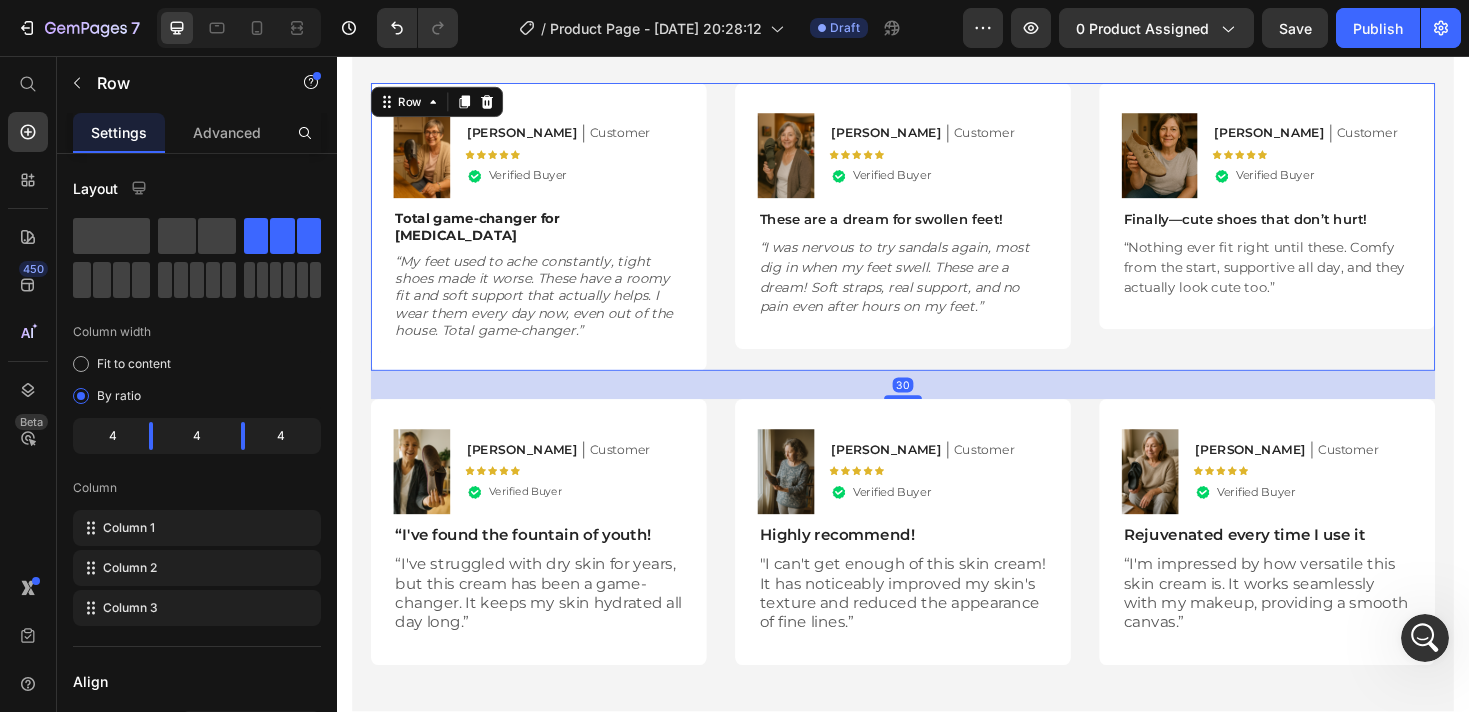 click on "Image Ken K Text Block Customer  Text Block Row Icon Icon Icon Icon Icon Icon List
.id574847239155876903 .st0{fill:#00D566;}
.id574847239155876903 .st1{opacity:0.15;}
.id574847239155876903 .st2{fill:#FFFFFF;}
Icon Verified Buyer Text Block Row Row Finally—cute shoes that don’t hurt! Text Block “Nothing ever fit right until these. Comfy from the start, supportive all day, and they actually look cute too.” Text Block Row" at bounding box center [1323, 237] 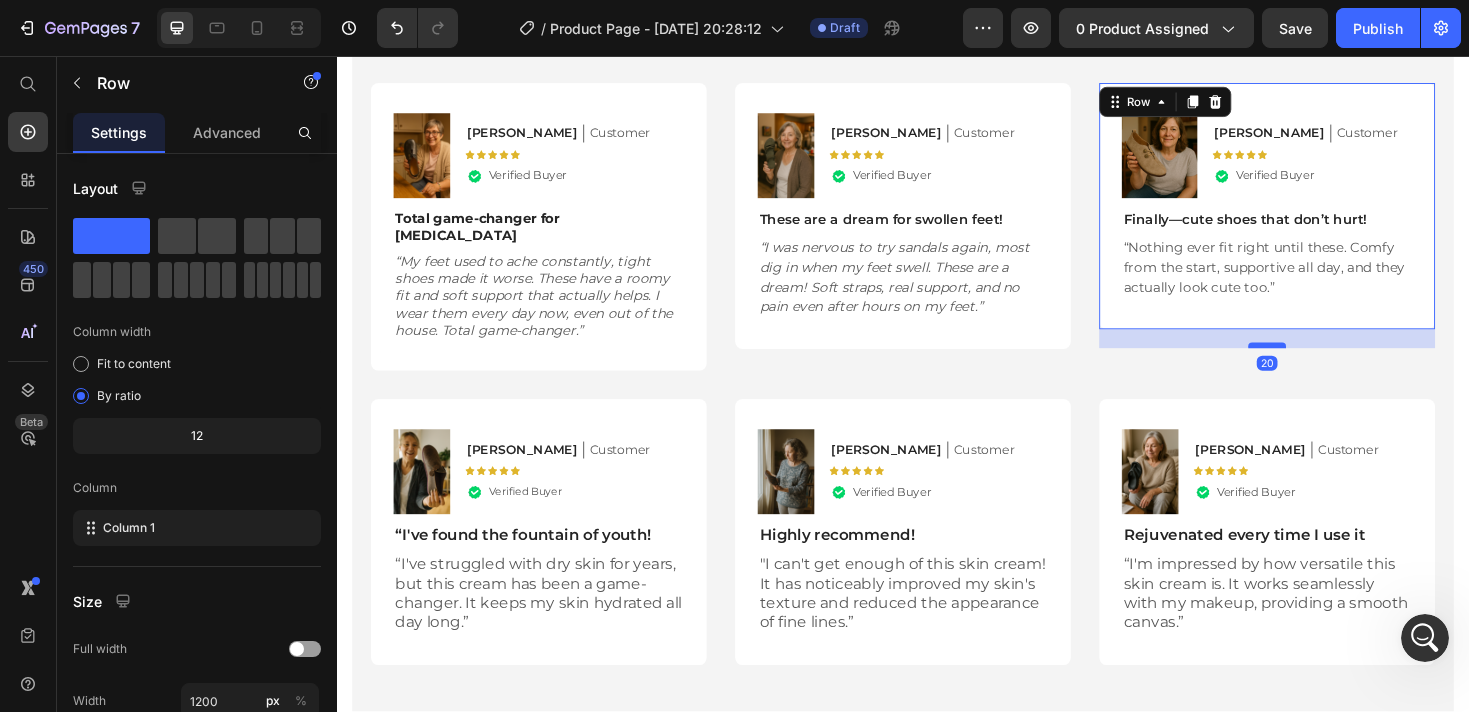 click at bounding box center [1323, 363] 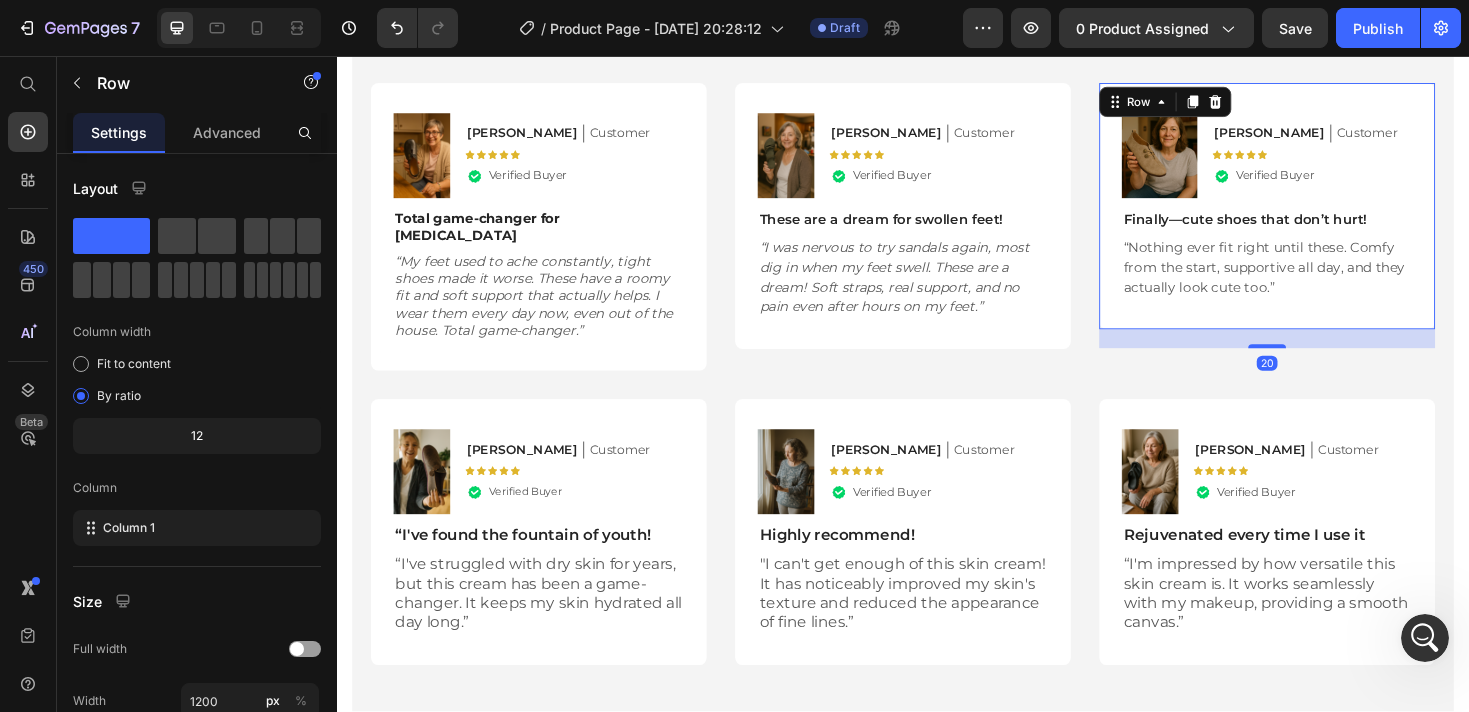 click on "Image Ken K Text Block Customer  Text Block Row Icon Icon Icon Icon Icon Icon List
.id574847239155876903 .st0{fill:#00D566;}
.id574847239155876903 .st1{opacity:0.15;}
.id574847239155876903 .st2{fill:#FFFFFF;}
Icon Verified Buyer Text Block Row Row Finally—cute shoes that don’t hurt! Text Block “Nothing ever fit right until these. Comfy from the start, supportive all day, and they actually look cute too.” Text Block Row   20" at bounding box center (1323, 215) 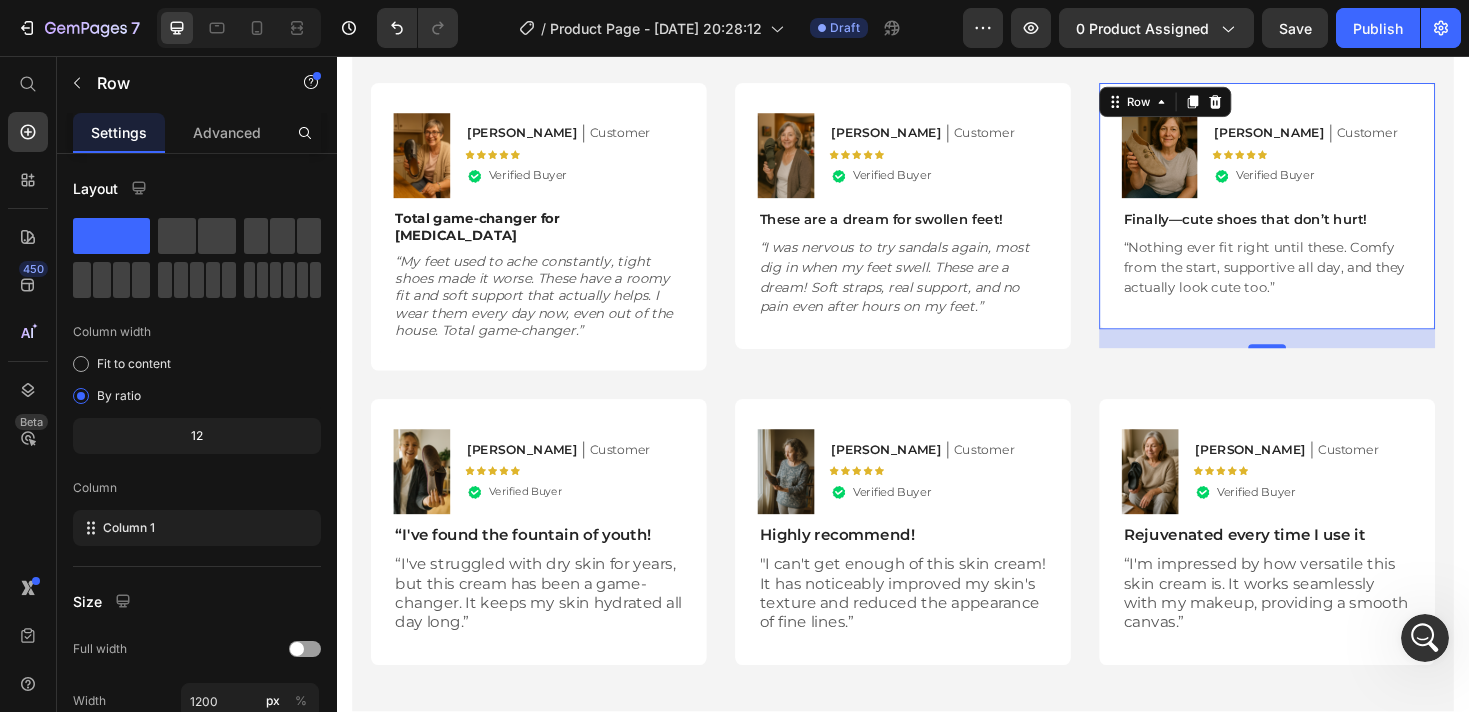 click on "Image Ken K Text Block Customer  Text Block Row Icon Icon Icon Icon Icon Icon List
.id574847239155876903 .st0{fill:#00D566;}
.id574847239155876903 .st1{opacity:0.15;}
.id574847239155876903 .st2{fill:#FFFFFF;}
Icon Verified Buyer Text Block Row Row Finally—cute shoes that don’t hurt! Text Block “Nothing ever fit right until these. Comfy from the start, supportive all day, and they actually look cute too.” Text Block Row   20" at bounding box center [1323, 215] 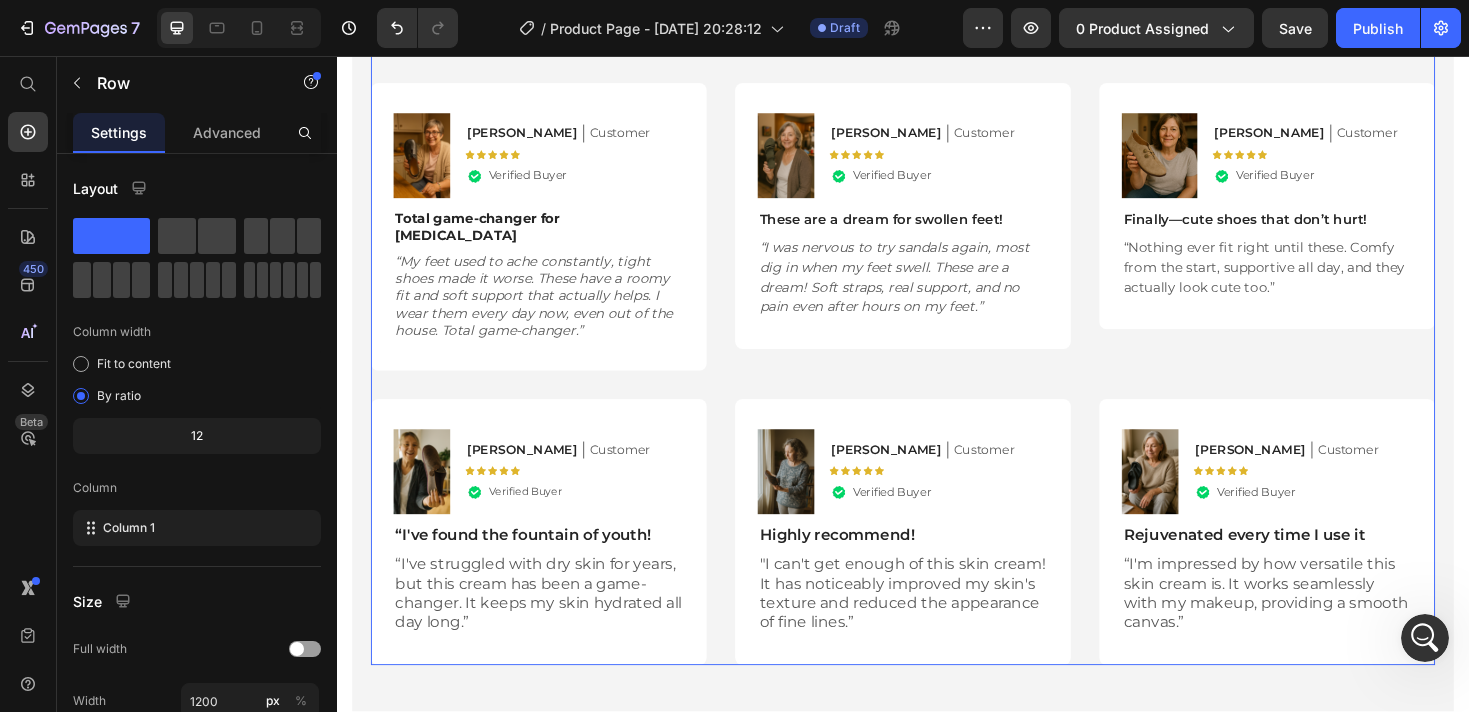 click on "Hear from Our Customers Heading Icon Icon Icon Icon Icon Icon List 30,000+ Customers Who Love Us Text Block Row Image Deborah Text Block Customer  Text Block Row Icon Icon Icon Icon Icon Icon List
.id574847239155876903 .st0{fill:#00D566;}
.id574847239155876903 .st1{opacity:0.15;}
.id574847239155876903 .st2{fill:#FFFFFF;}
Icon Verified Buyer Text Block Row Row Total game-changer for foot pain Text Block “My feet used to ache constantly, tight shoes made it worse. These have a roomy fit and soft support that actually helps. I wear them every day now, even out of the house. Total game-changer.” Text Block Row Image Donna Text Block Customer  Text Block Row Icon Icon Icon Icon Icon Icon List
.id574847239155876903 .st0{fill:#00D566;}
.id574847239155876903 .st1{opacity:0.15;}
.id574847239155876903 .st2{fill:#FFFFFF;}
Icon Verified Buyer Text Block Row Row These are a dream for swollen feet! Text Block Text Block Row Image Ken K Text Block Customer  Text Block Row Icon Icon Icon Icon Icon Icon List" at bounding box center [937, 337] 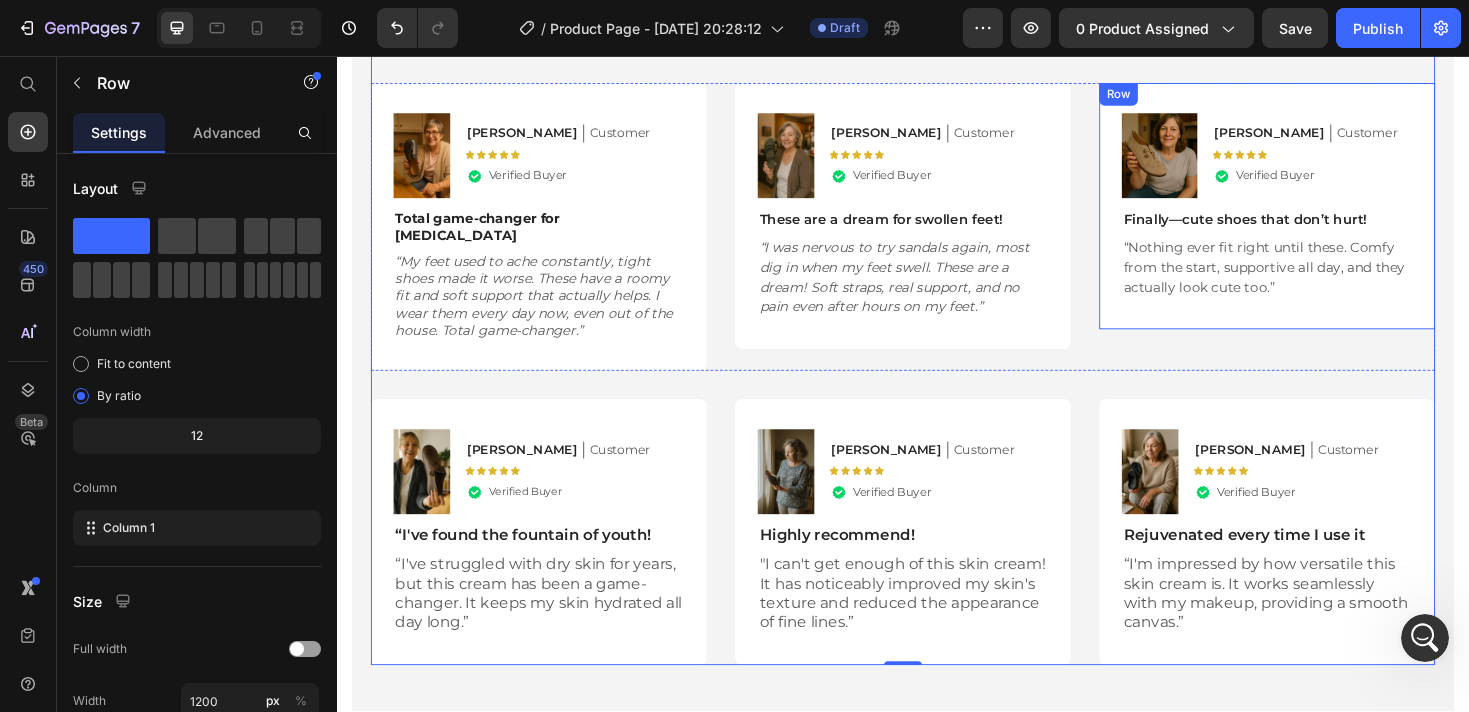 click on "Image Ken K Text Block Customer  Text Block Row Icon Icon Icon Icon Icon Icon List
.id574847239155876903 .st0{fill:#00D566;}
.id574847239155876903 .st1{opacity:0.15;}
.id574847239155876903 .st2{fill:#FFFFFF;}
Icon Verified Buyer Text Block Row Row Finally—cute shoes that don’t hurt! Text Block “Nothing ever fit right until these. Comfy from the start, supportive all day, and they actually look cute too.” Text Block Row" at bounding box center (1323, 215) 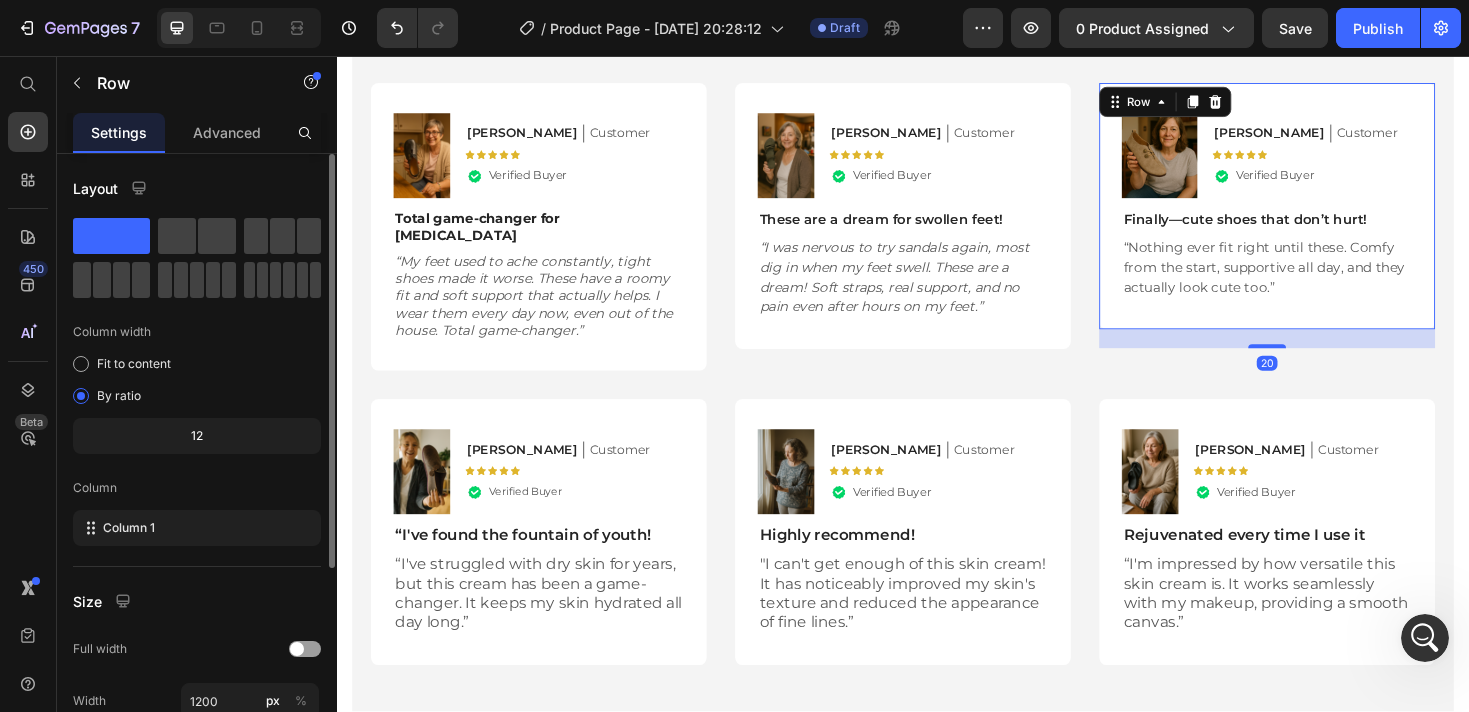scroll, scrollTop: 297, scrollLeft: 0, axis: vertical 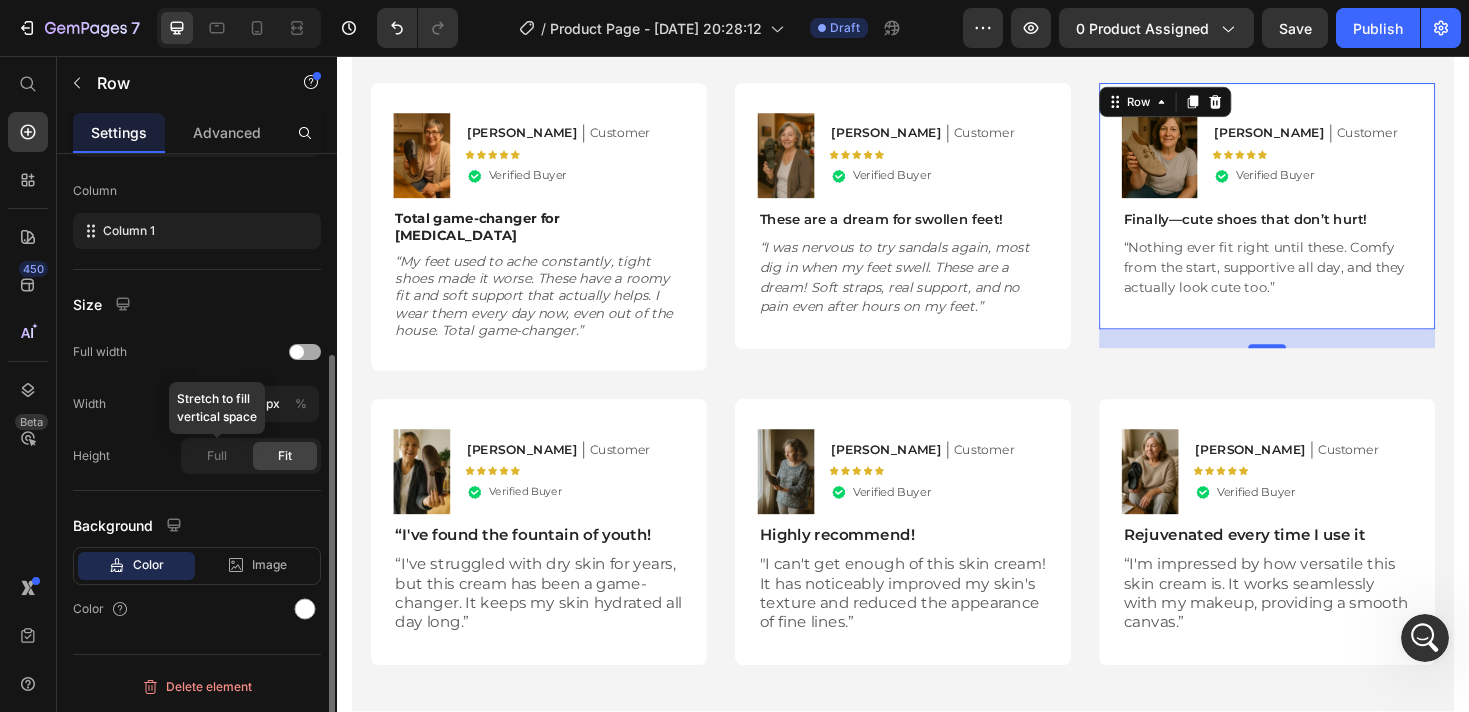 click on "Full" 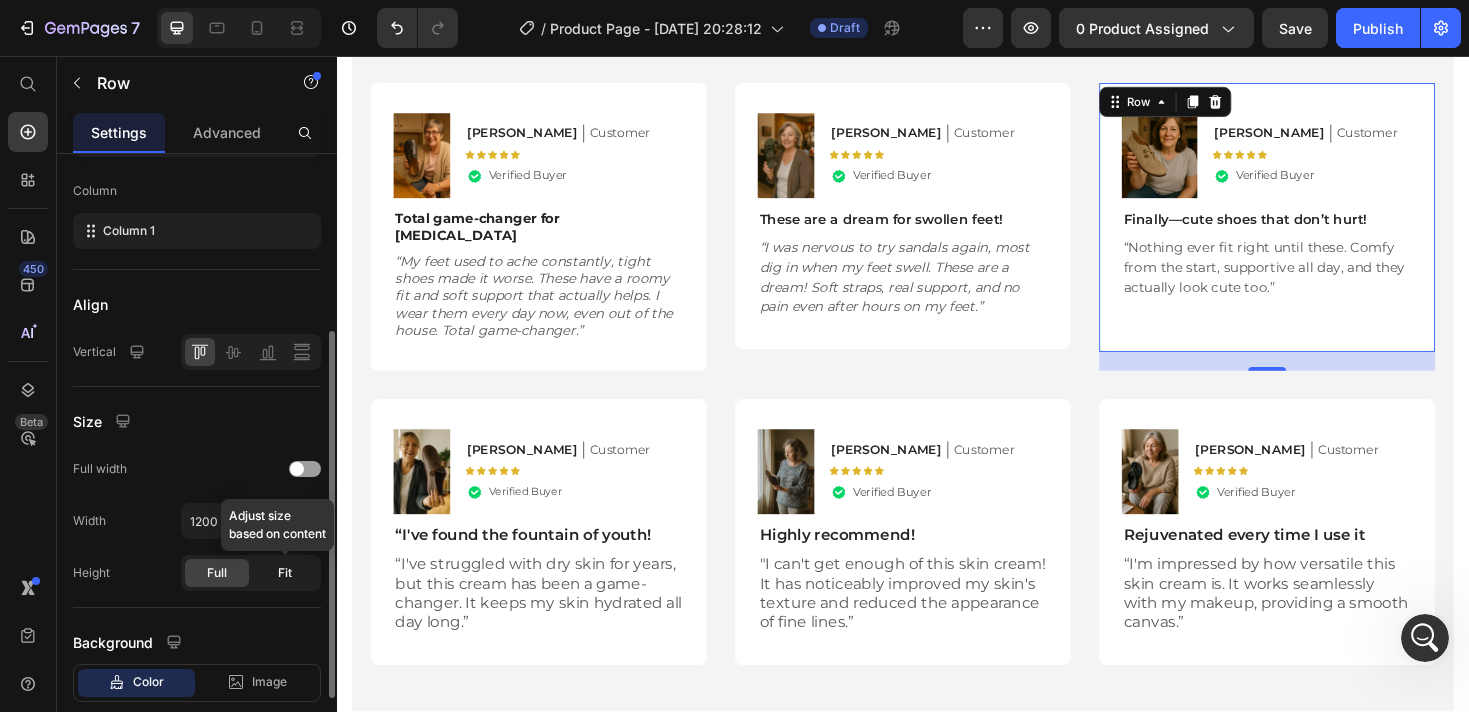 click on "Fit" 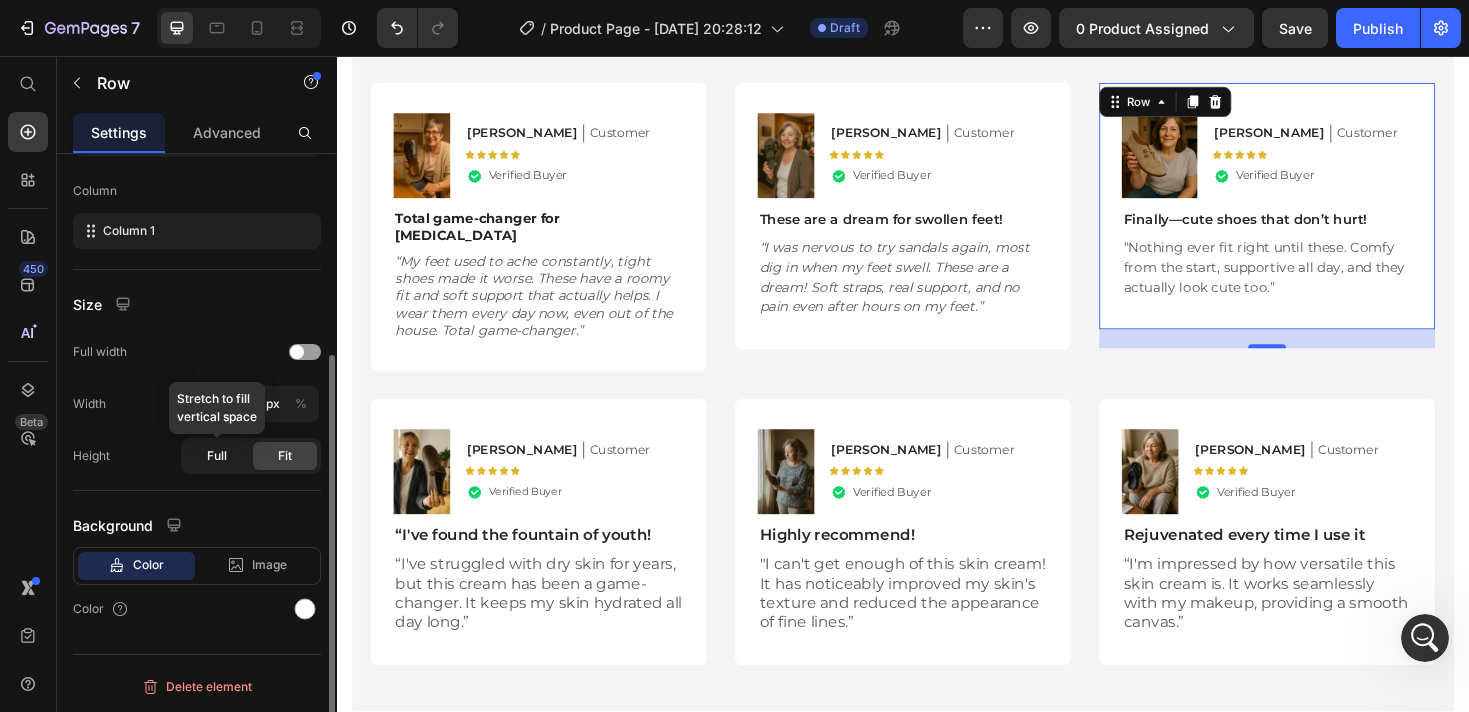 click on "Full" 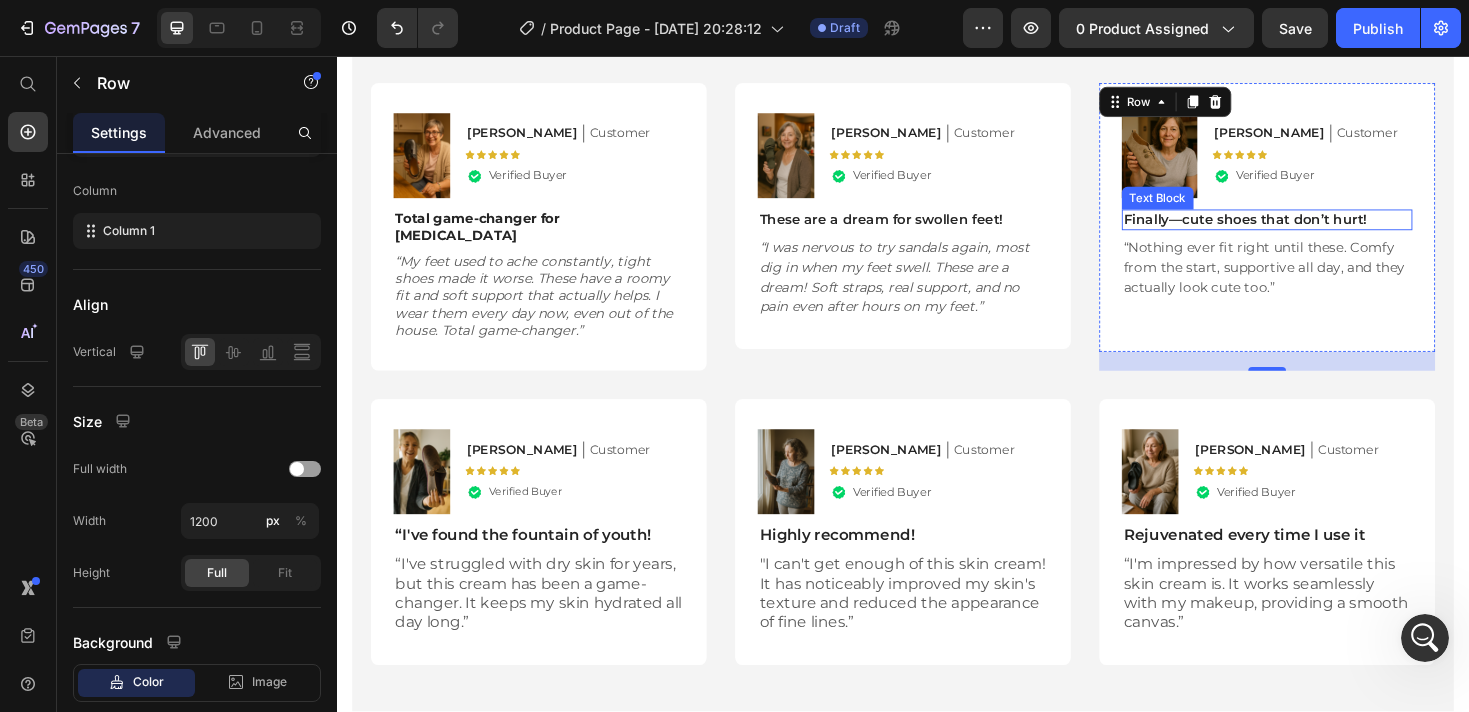 click on "Finally—cute shoes that don’t hurt!" at bounding box center [1300, 229] 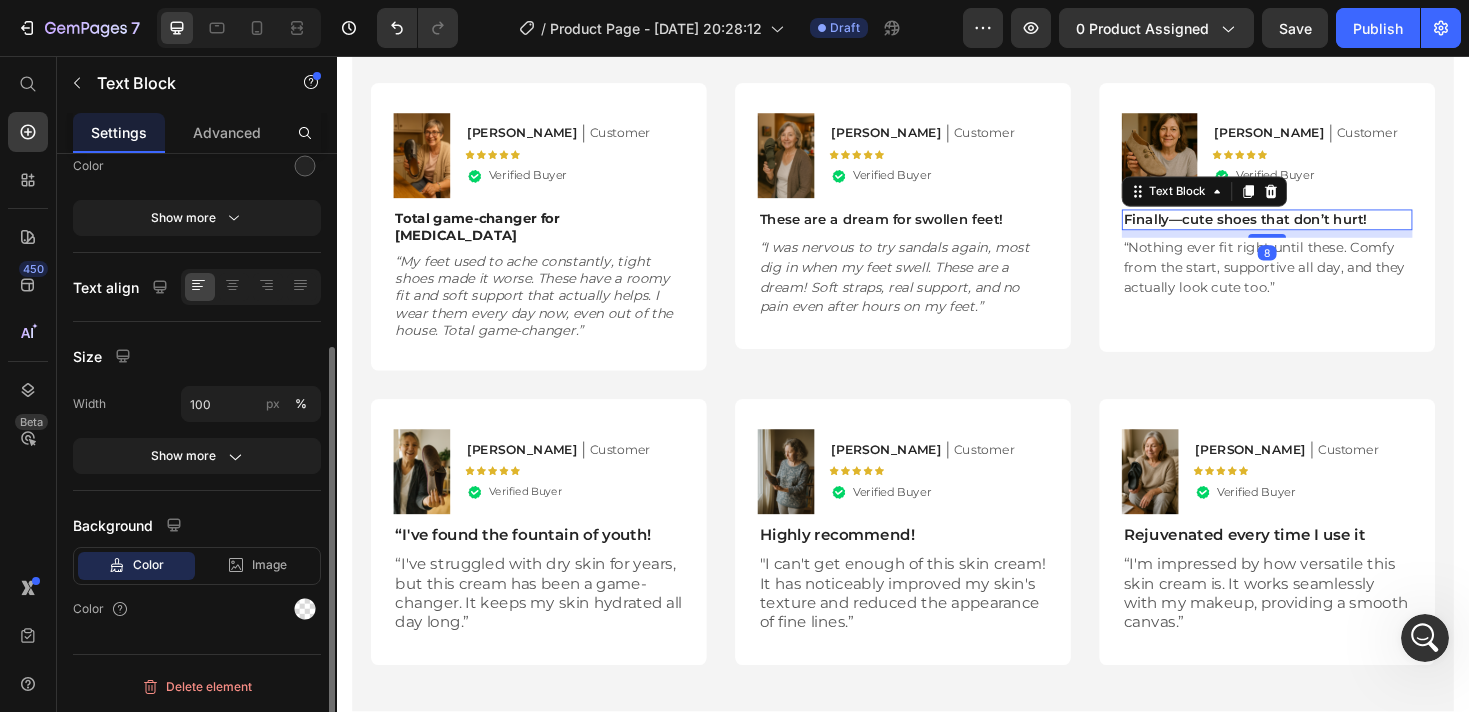 scroll, scrollTop: 0, scrollLeft: 0, axis: both 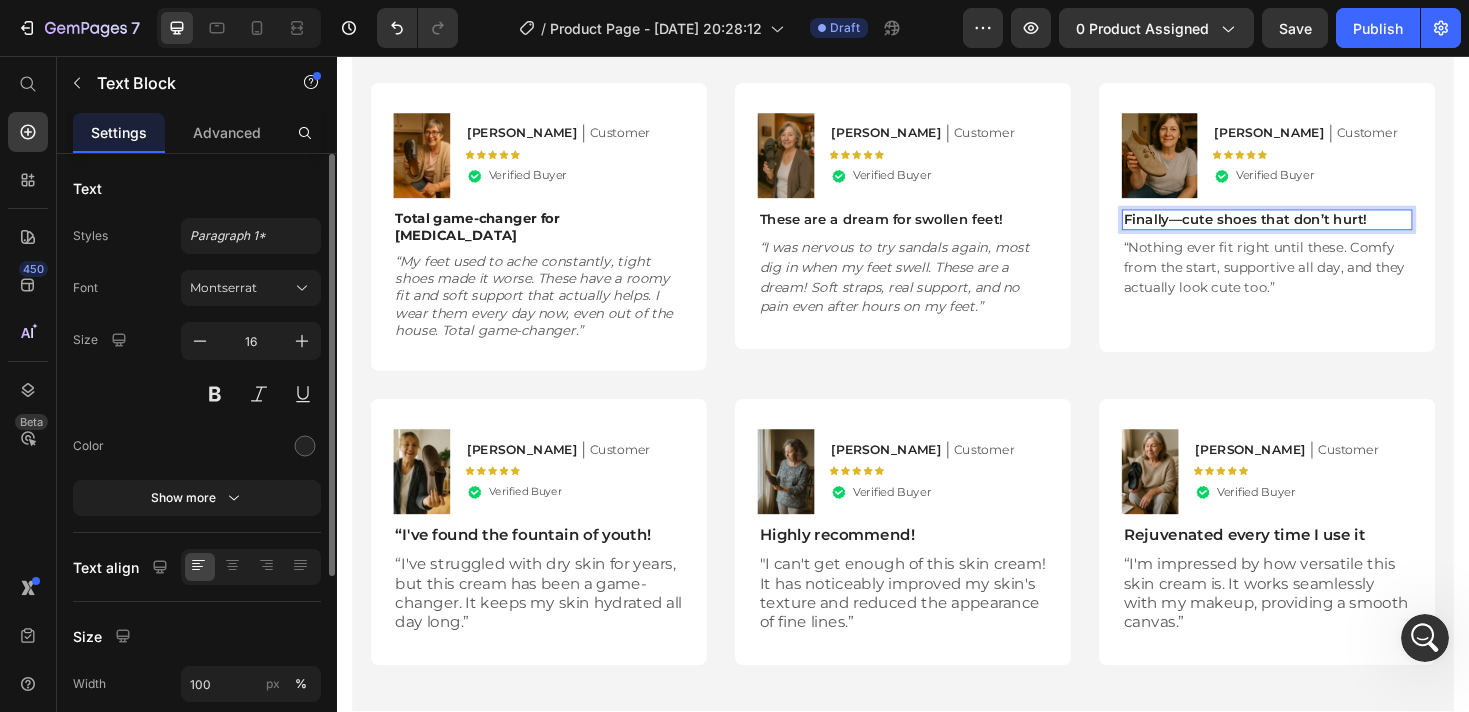 click on "Finally—cute shoes that don’t hurt!" at bounding box center [1300, 229] 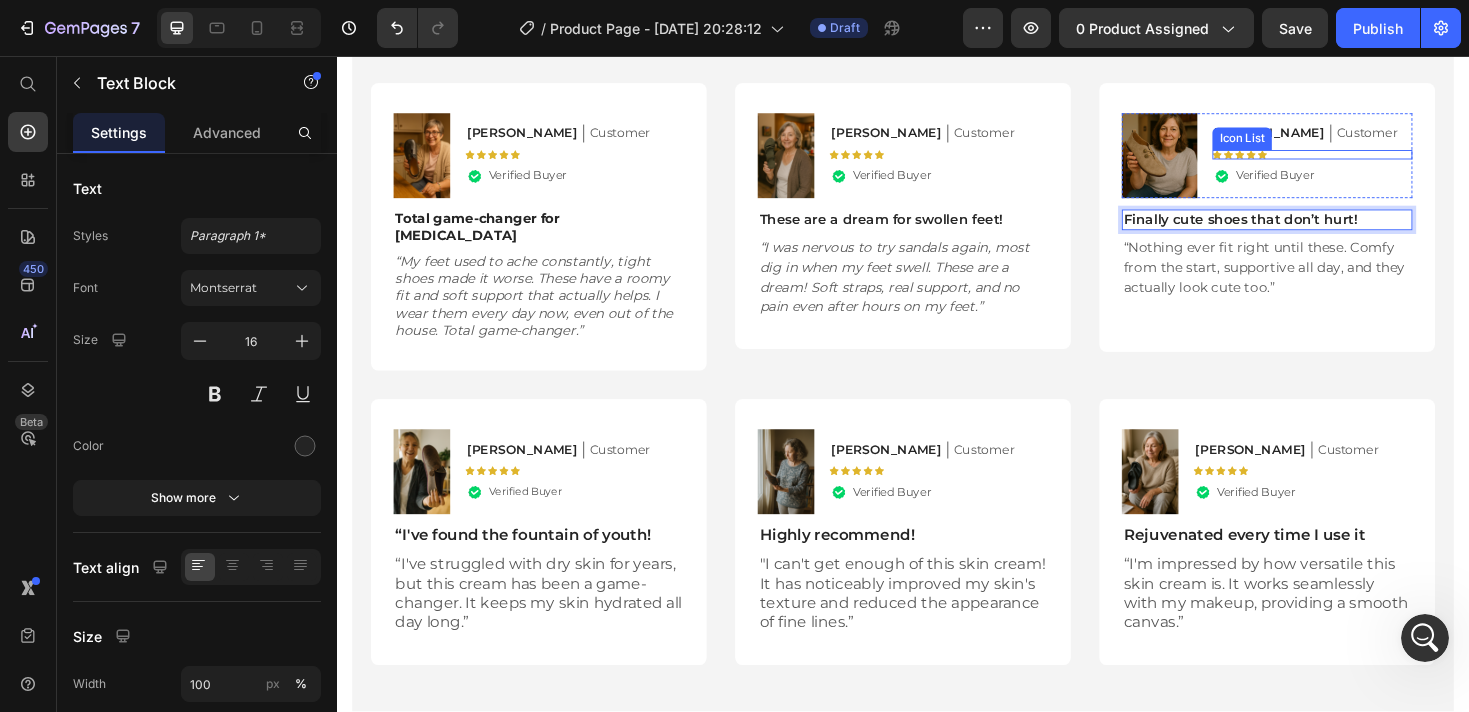 click on "Icon Icon Icon Icon Icon" at bounding box center (1371, 161) 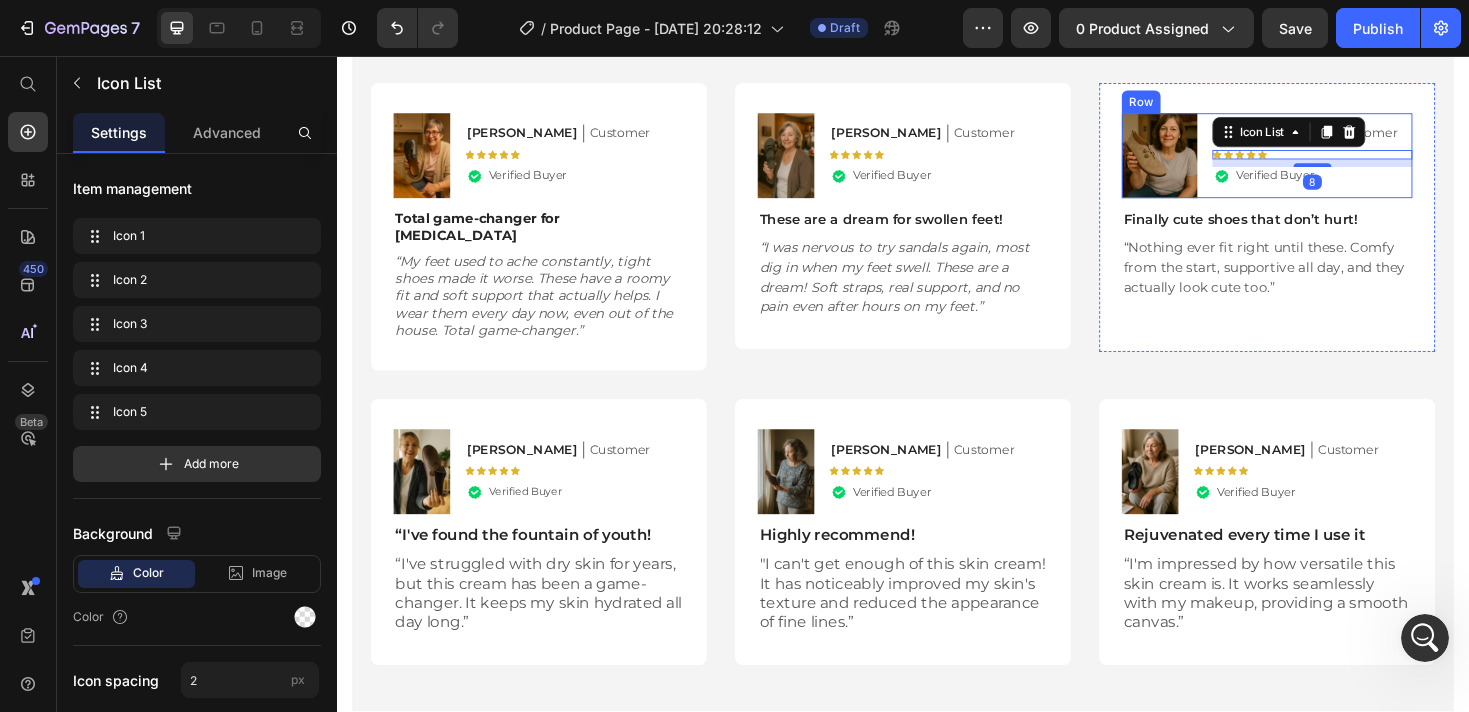 click on "Ken K Text Block Customer  Text Block Row Icon Icon Icon Icon Icon Icon List   8
.id574847239155876903 .st0{fill:#00D566;}
.id574847239155876903 .st1{opacity:0.15;}
.id574847239155876903 .st2{fill:#FFFFFF;}
Icon Verified Buyer Text Block Row" at bounding box center [1371, 162] 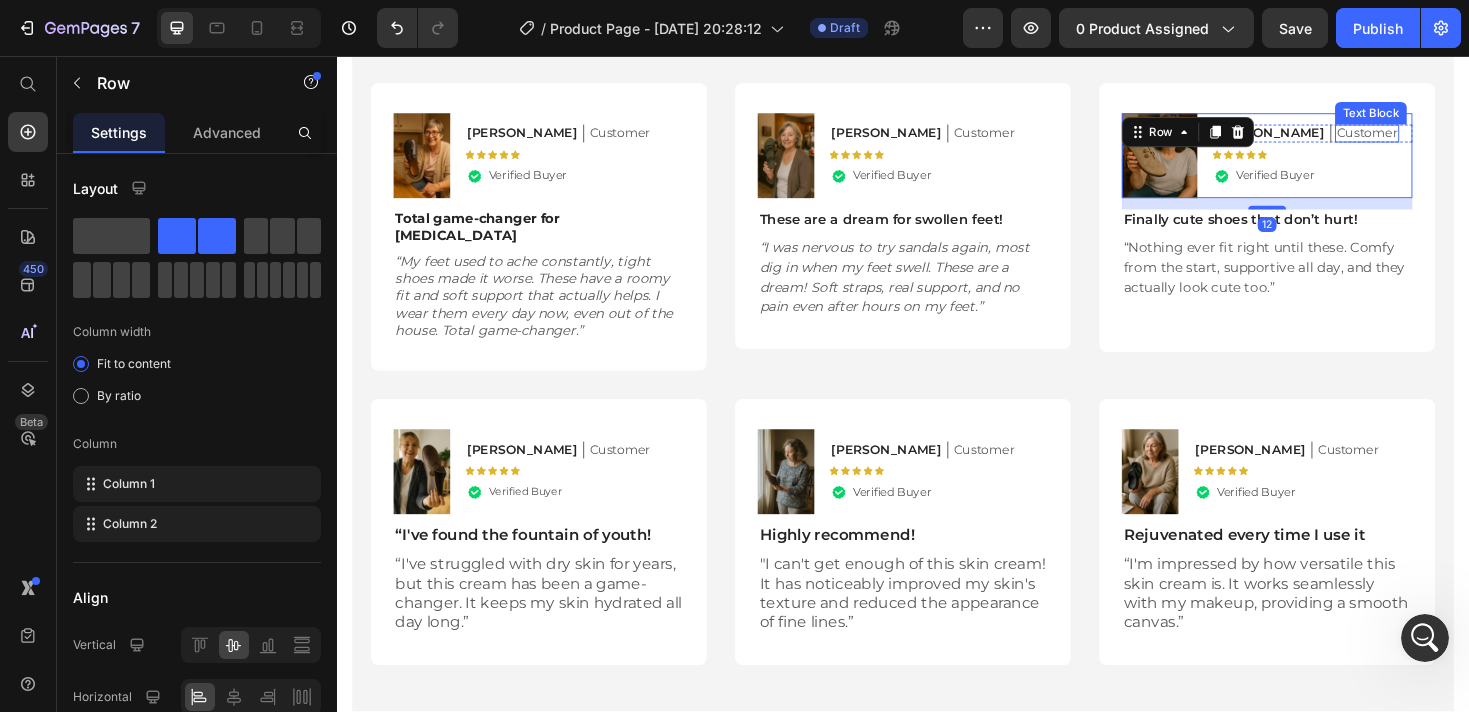 click on "Customer" at bounding box center (1429, 137) 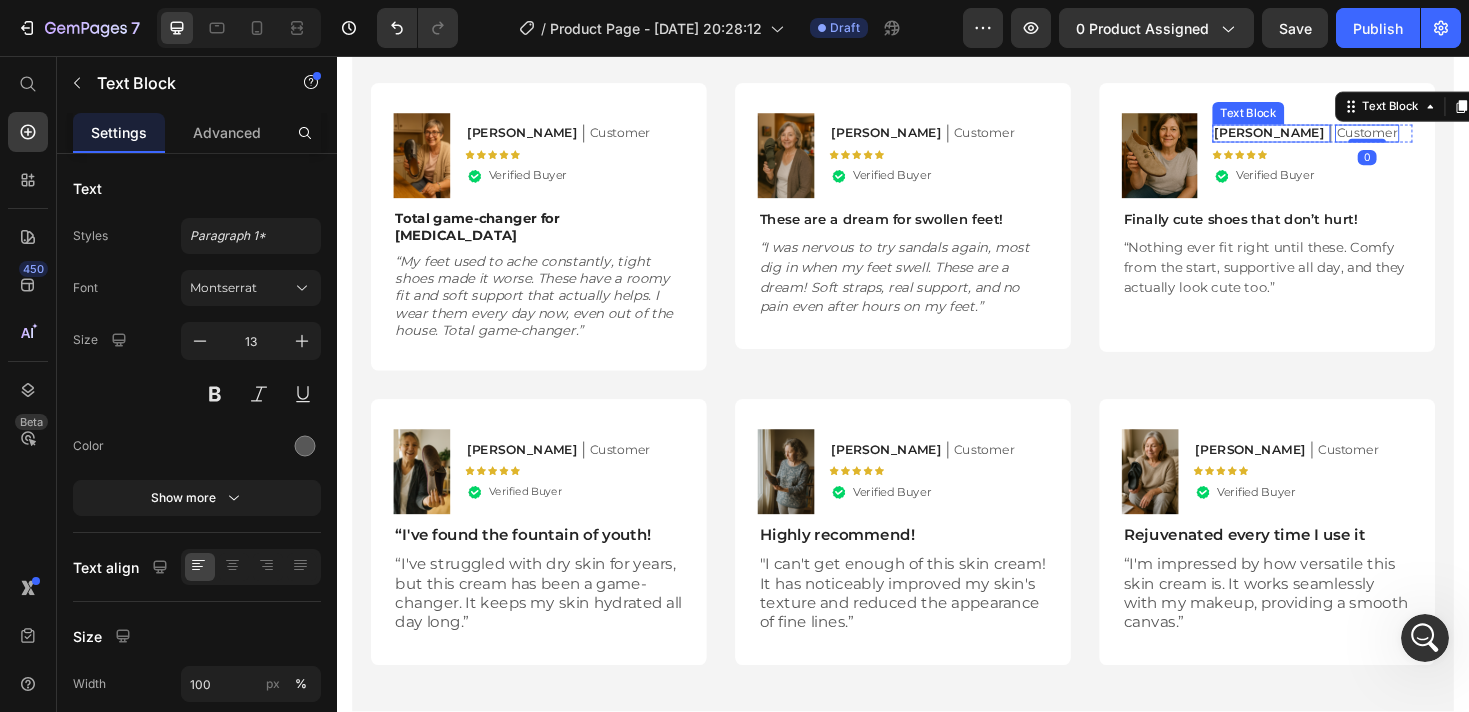 click on "[PERSON_NAME]" at bounding box center [1325, 137] 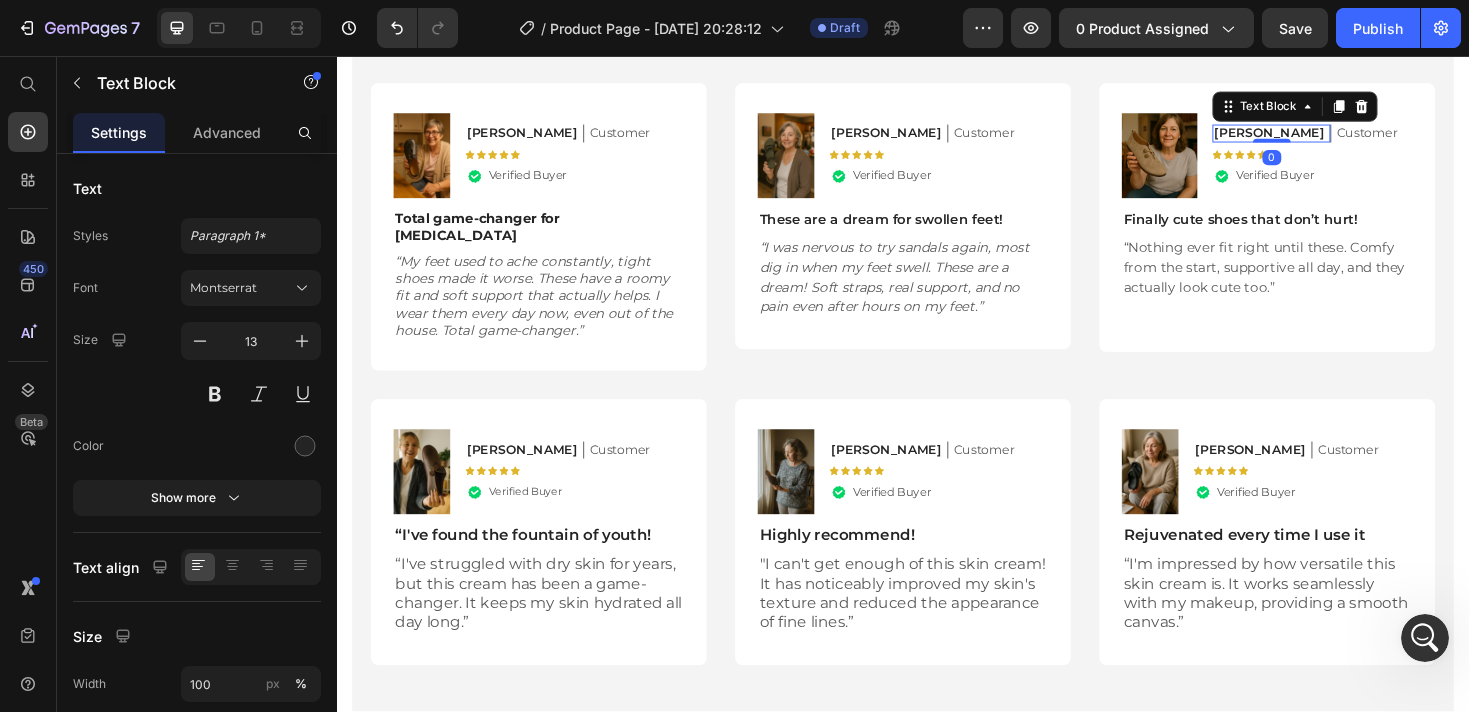 click on "[PERSON_NAME]" at bounding box center [1325, 137] 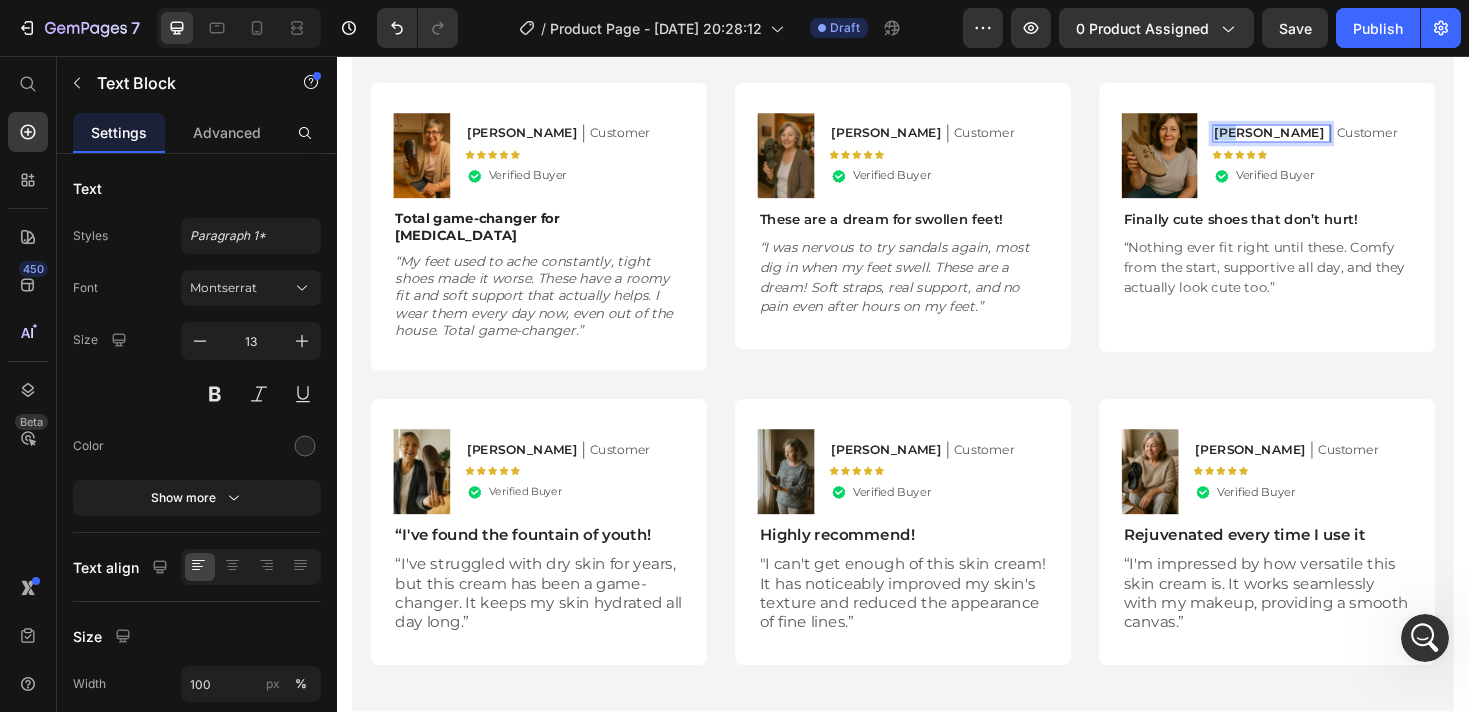 click on "[PERSON_NAME]" at bounding box center (1325, 137) 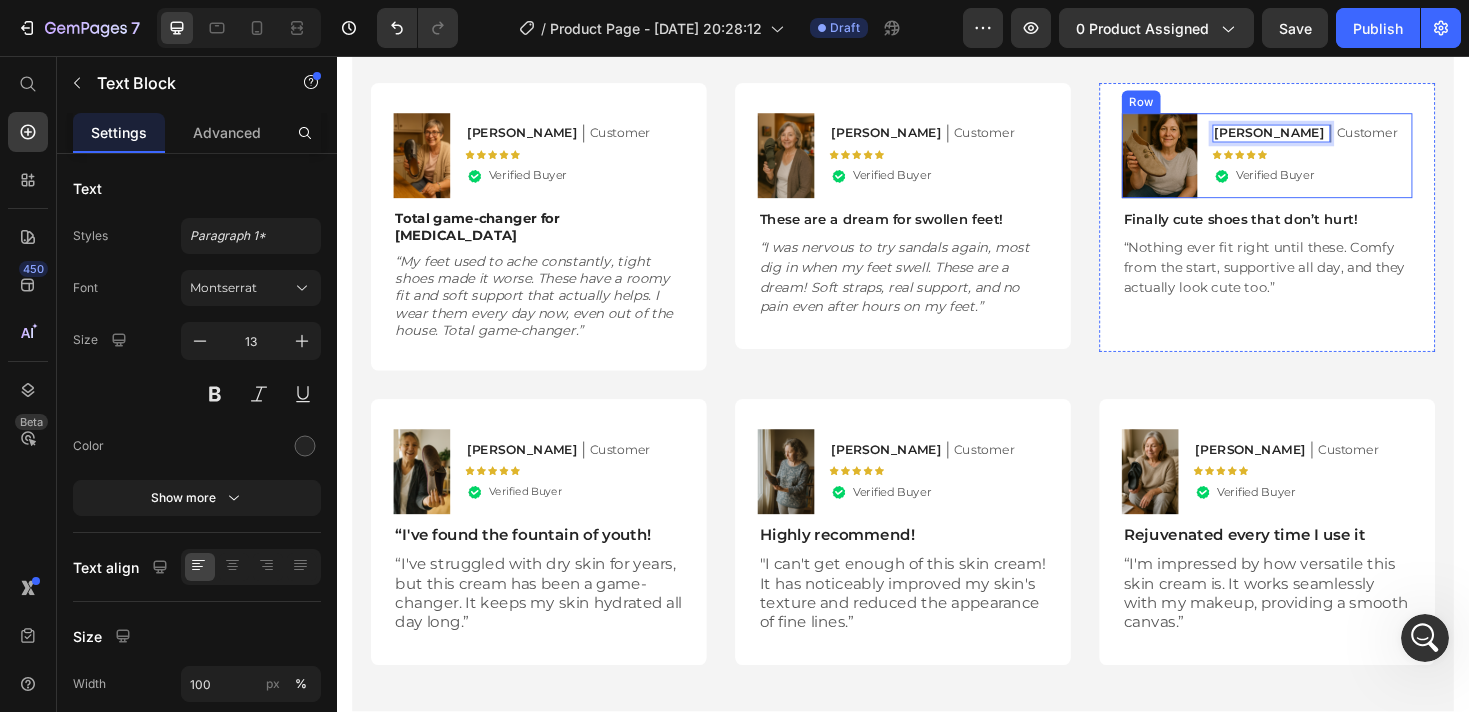 click on "Image Susan Text Block   0 Customer  Text Block Row Icon Icon Icon Icon Icon Icon List
.id574847239155876903 .st0{fill:#00D566;}
.id574847239155876903 .st1{opacity:0.15;}
.id574847239155876903 .st2{fill:#FFFFFF;}
Icon Verified Buyer Text Block Row Row Finally cute shoes that don’t hurt! Text Block “Nothing ever fit right until these. Comfy from the start, supportive all day, and they actually look cute too.” Text Block Row" at bounding box center (1323, 227) 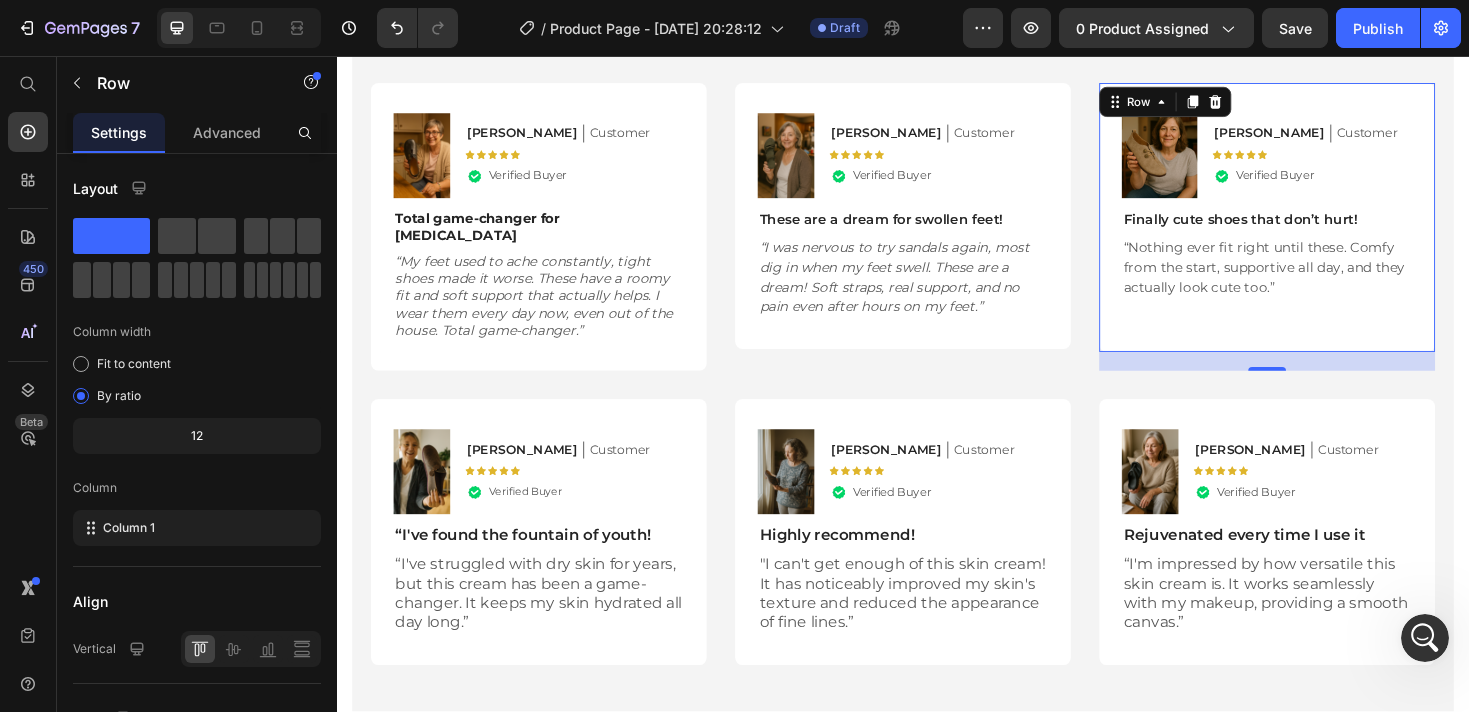 click on "“I've found the fountain of youth!" at bounding box center (551, 564) 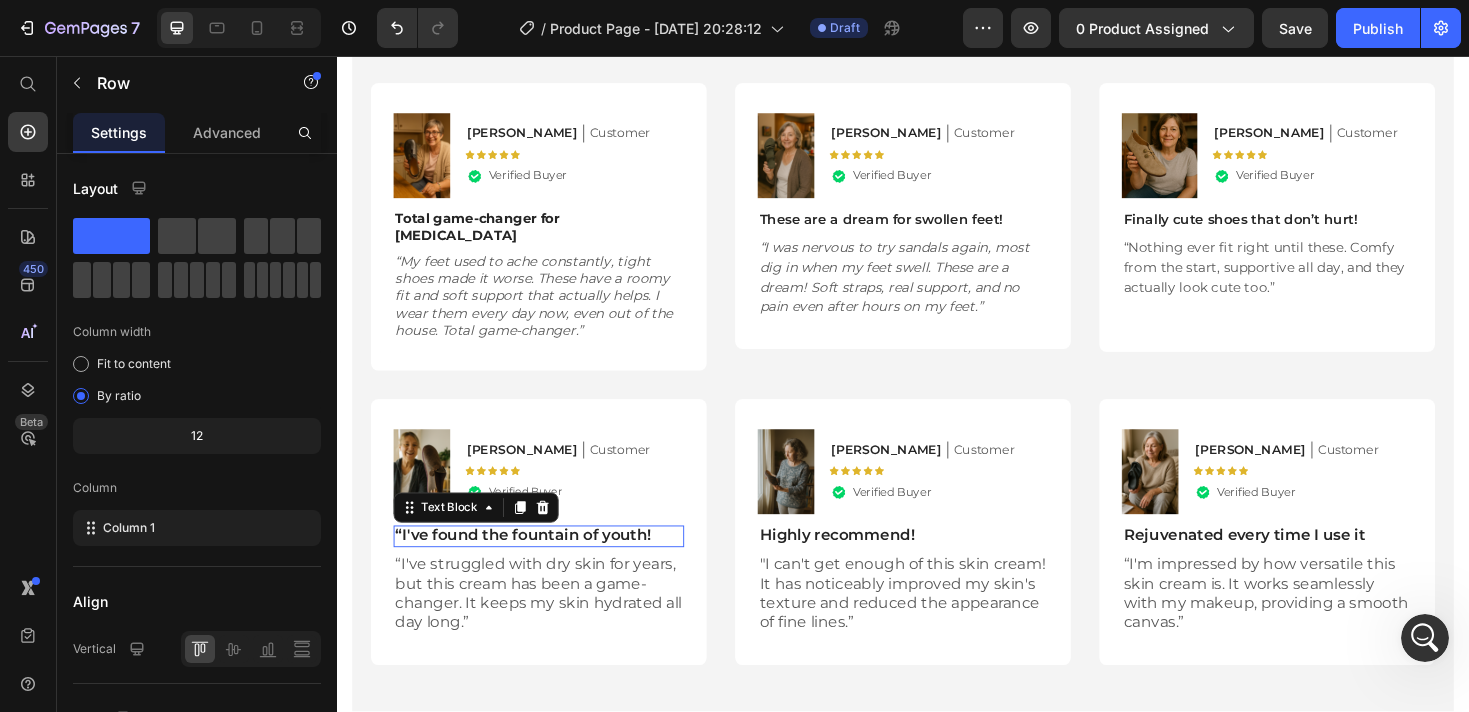 click on "“I've found the fountain of youth!" at bounding box center (551, 564) 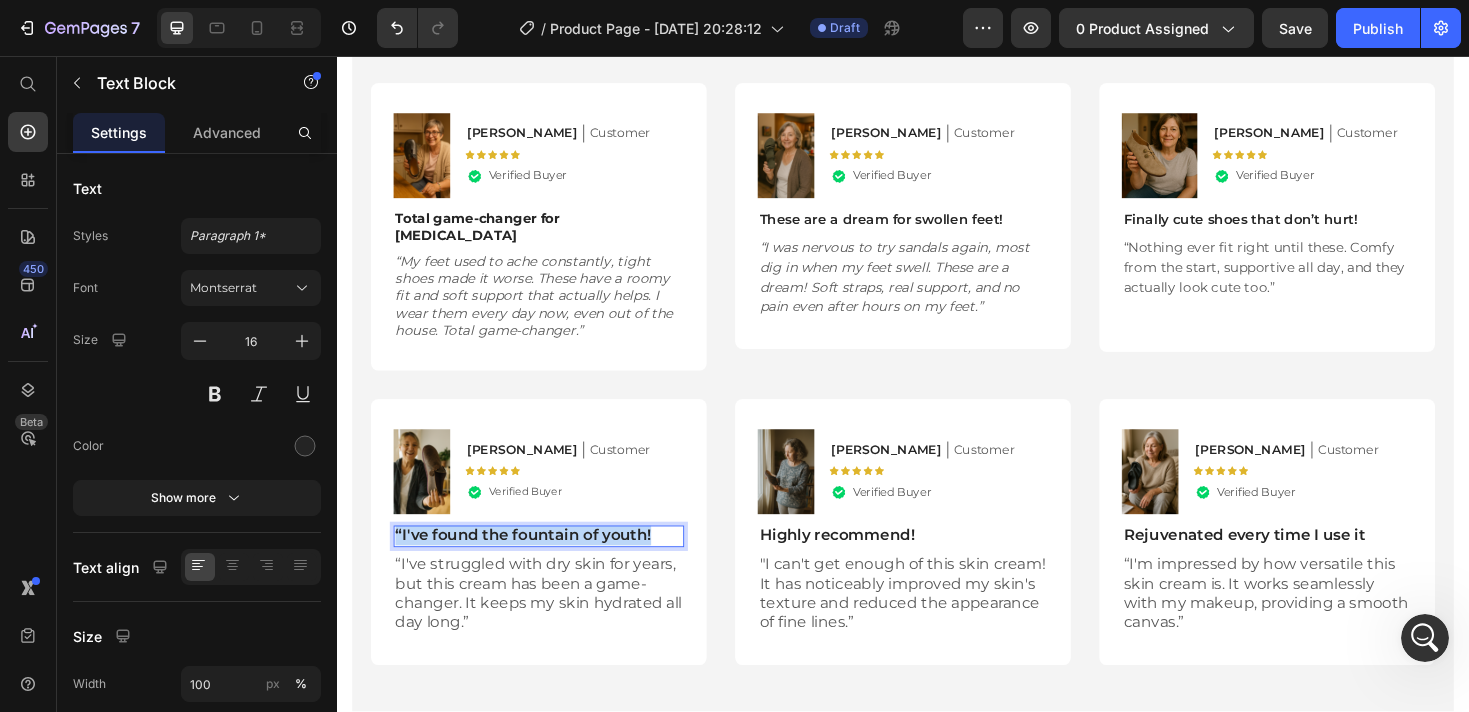 click on "“I've found the fountain of youth!" at bounding box center [551, 564] 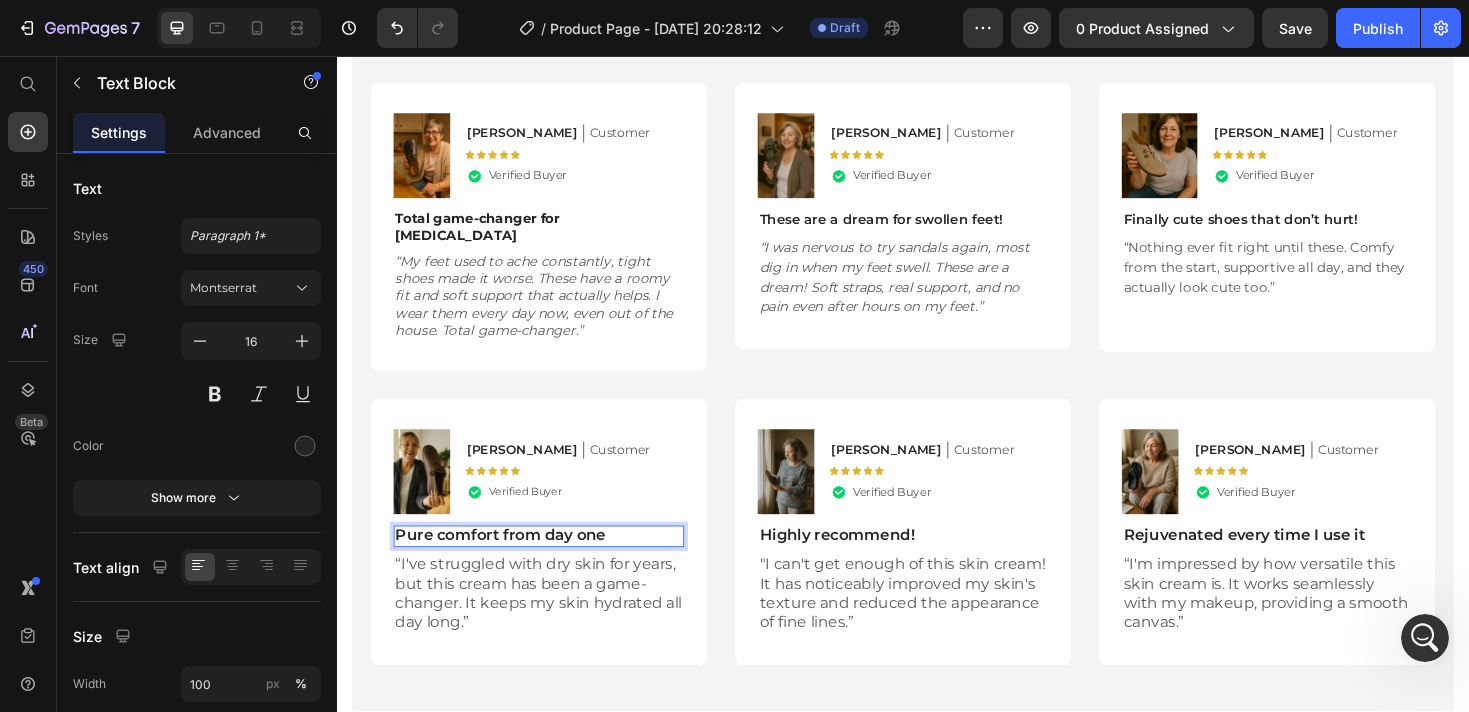 click on "Pure comfort from day one" at bounding box center (551, 564) 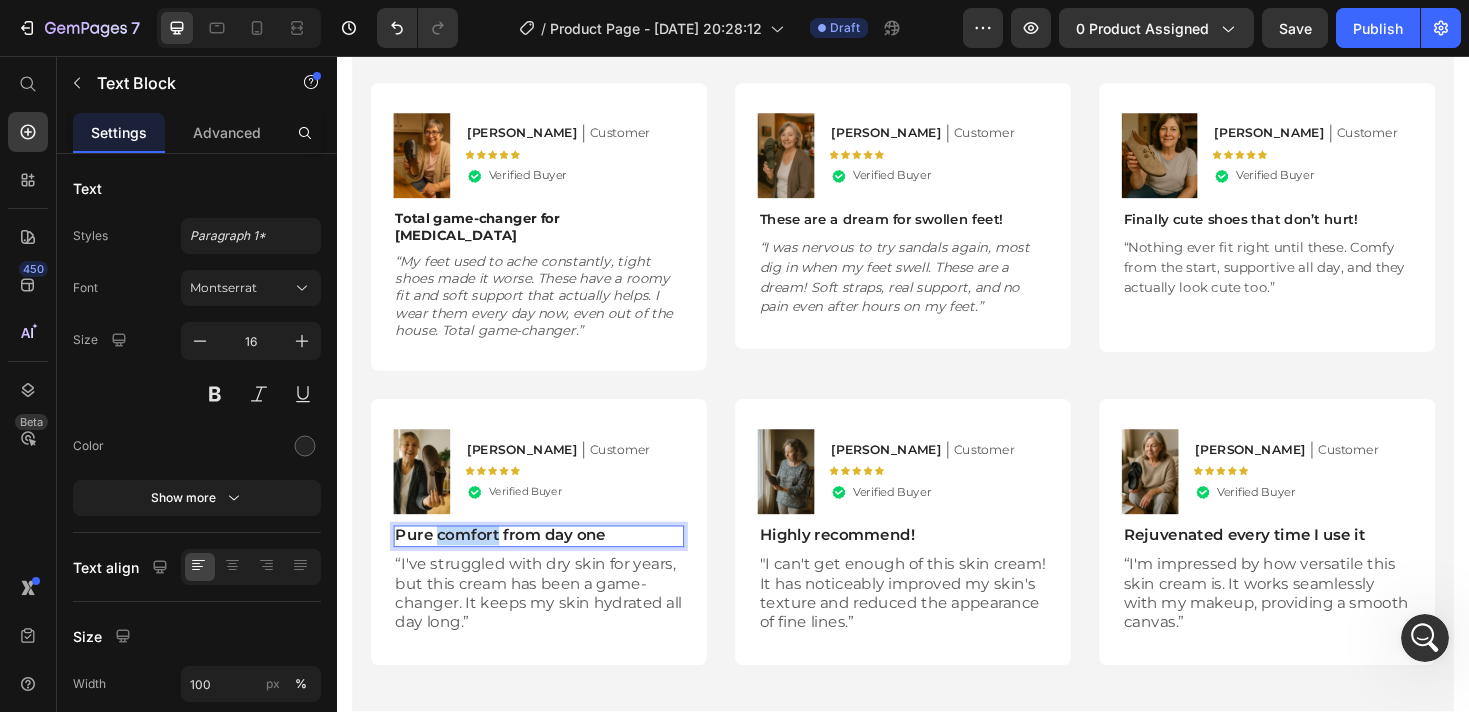 click on "Pure comfort from day one" at bounding box center [551, 564] 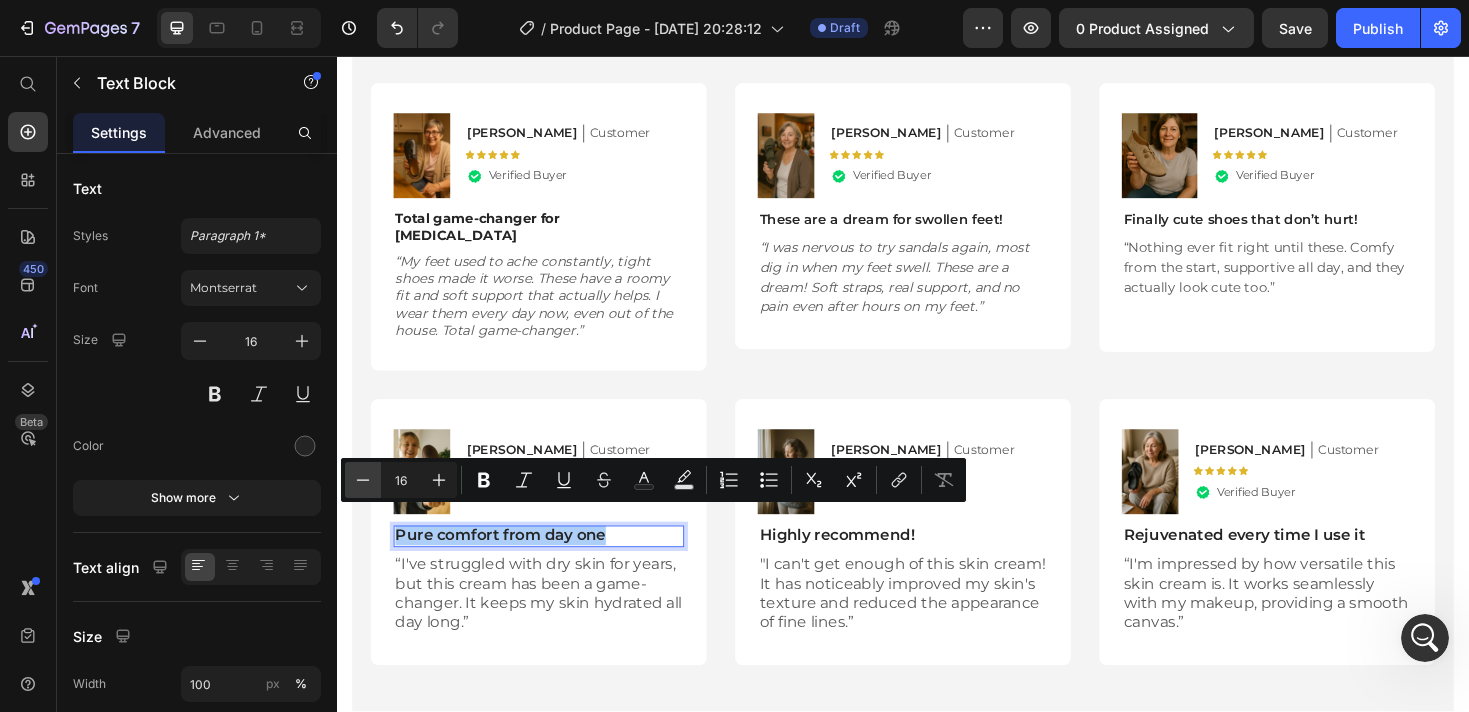 click 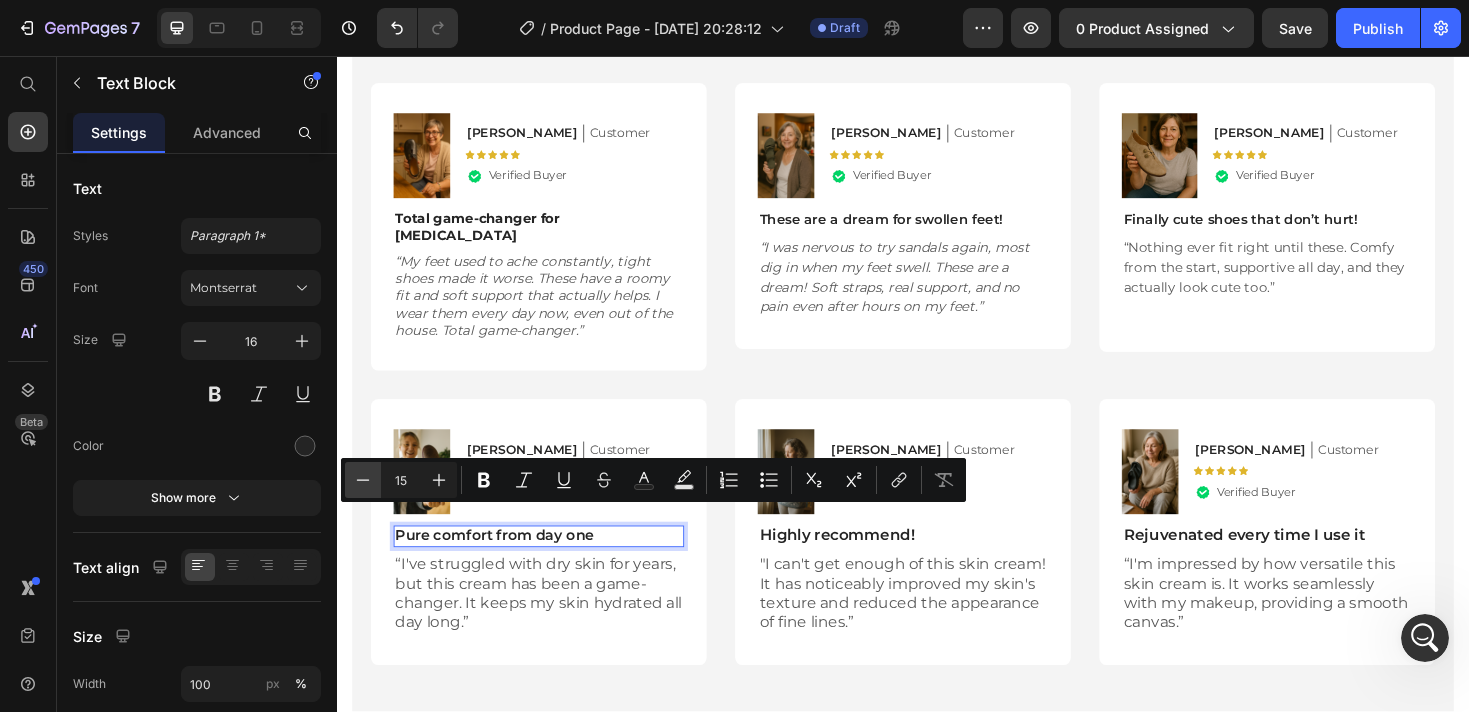 click 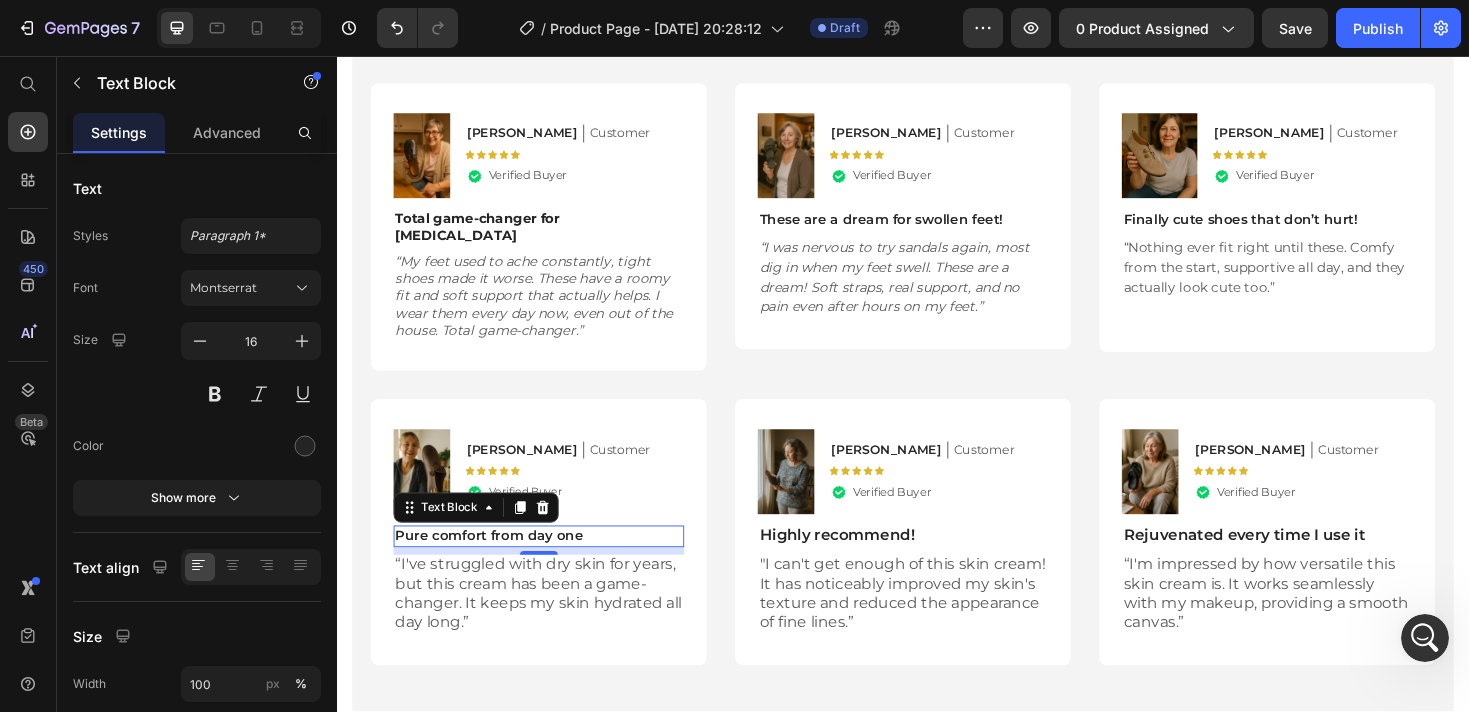 click on "“I've struggled with dry skin for years, but this cream has been a game-changer. It keeps my skin hydrated all day long.”" at bounding box center (551, 626) 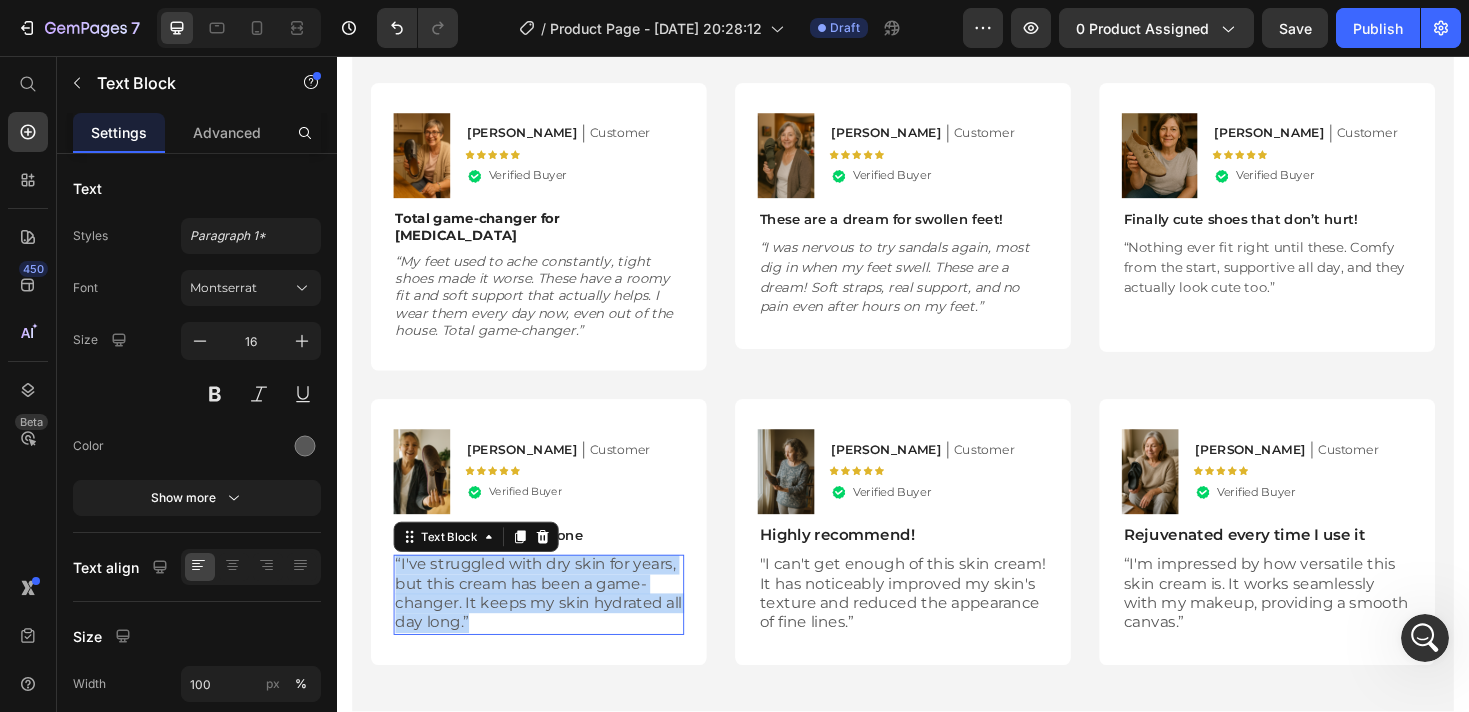 click on "“I've struggled with dry skin for years, but this cream has been a game-changer. It keeps my skin hydrated all day long.”" at bounding box center [551, 626] 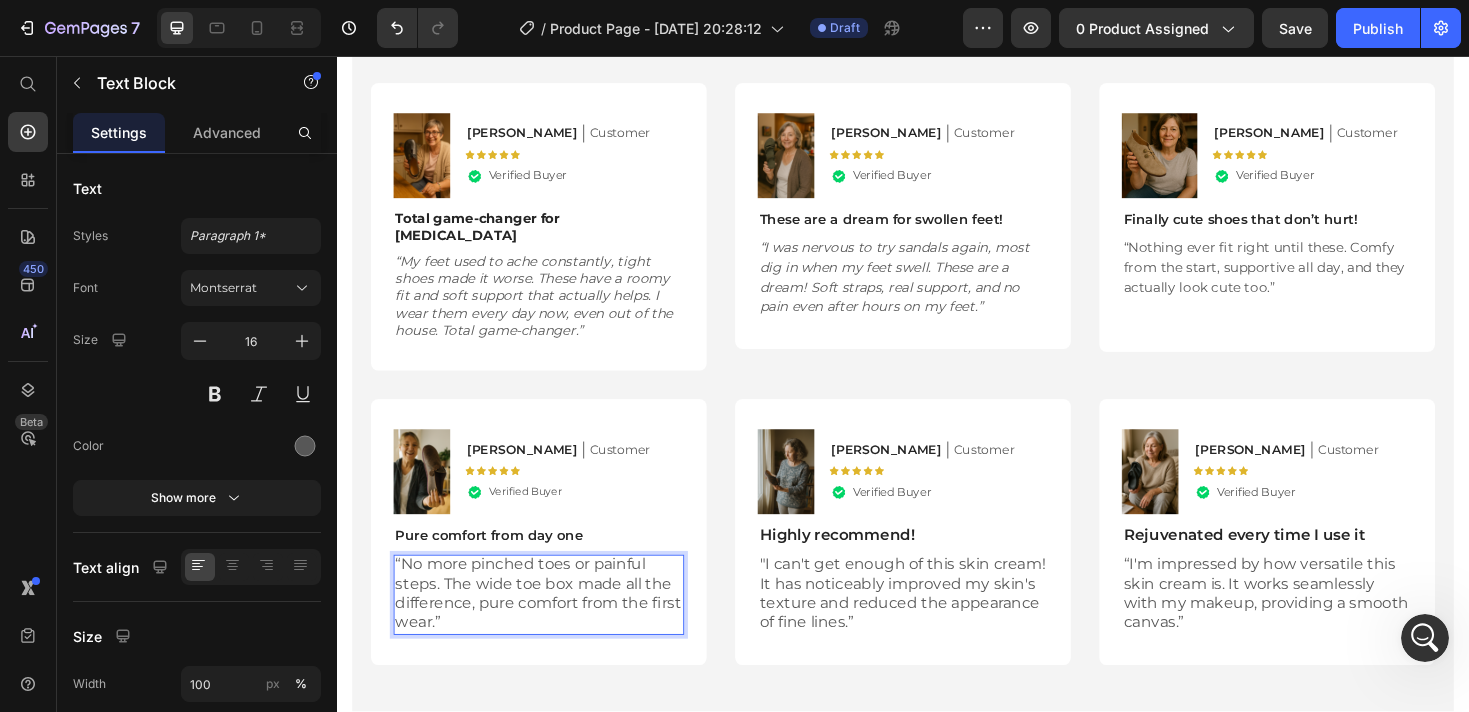 click on "“No more pinched toes or painful steps. The wide toe box made all the difference, pure comfort from the first wear.”" at bounding box center [551, 626] 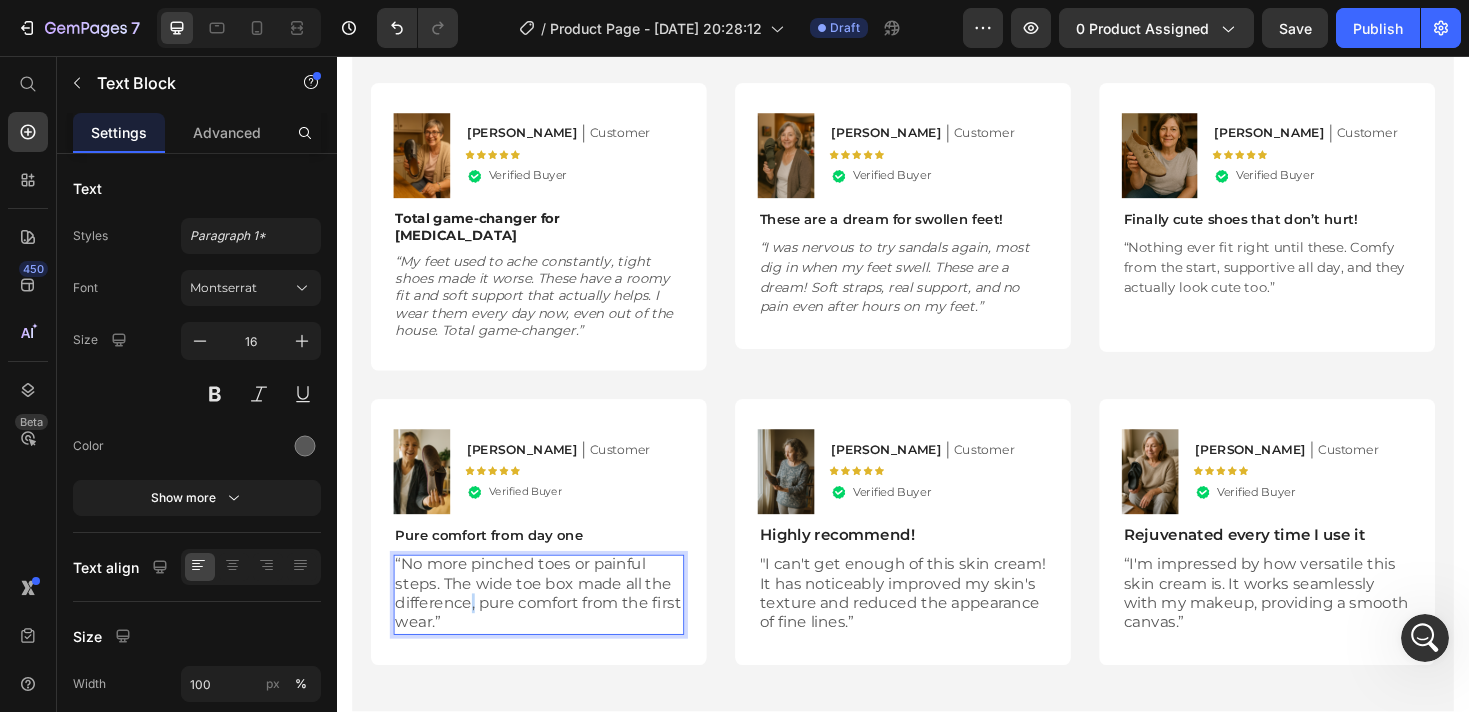 click on "“No more pinched toes or painful steps. The wide toe box made all the difference, pure comfort from the first wear.”" at bounding box center [551, 626] 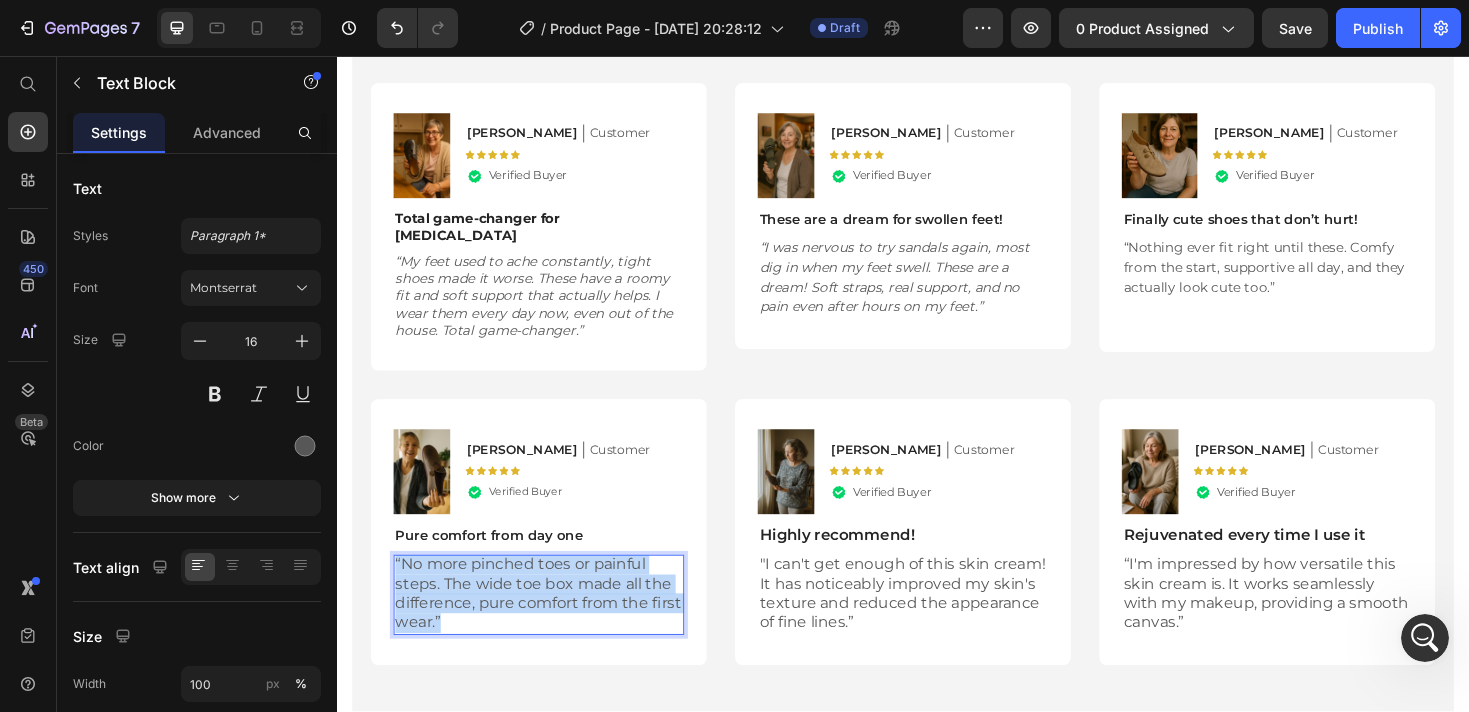 click on "“No more pinched toes or painful steps. The wide toe box made all the difference, pure comfort from the first wear.”" at bounding box center (551, 626) 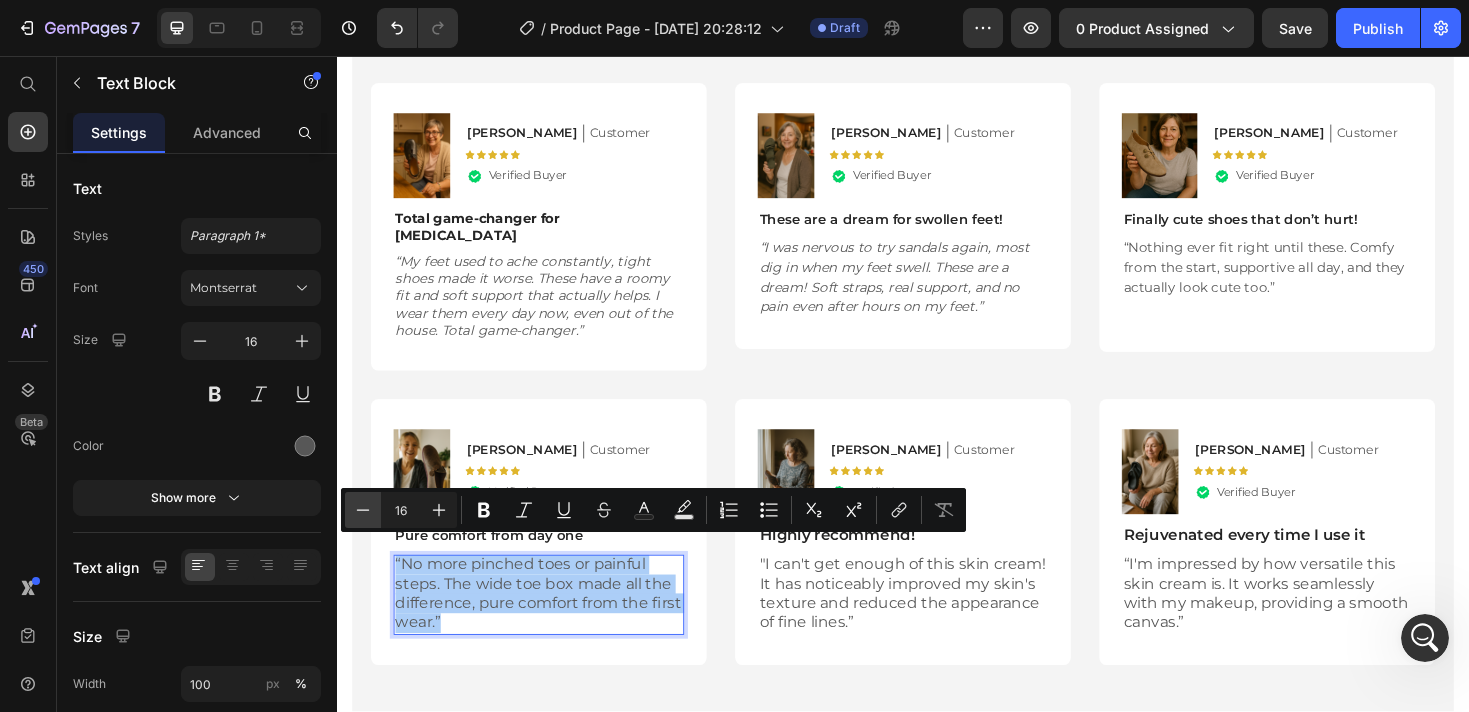 click 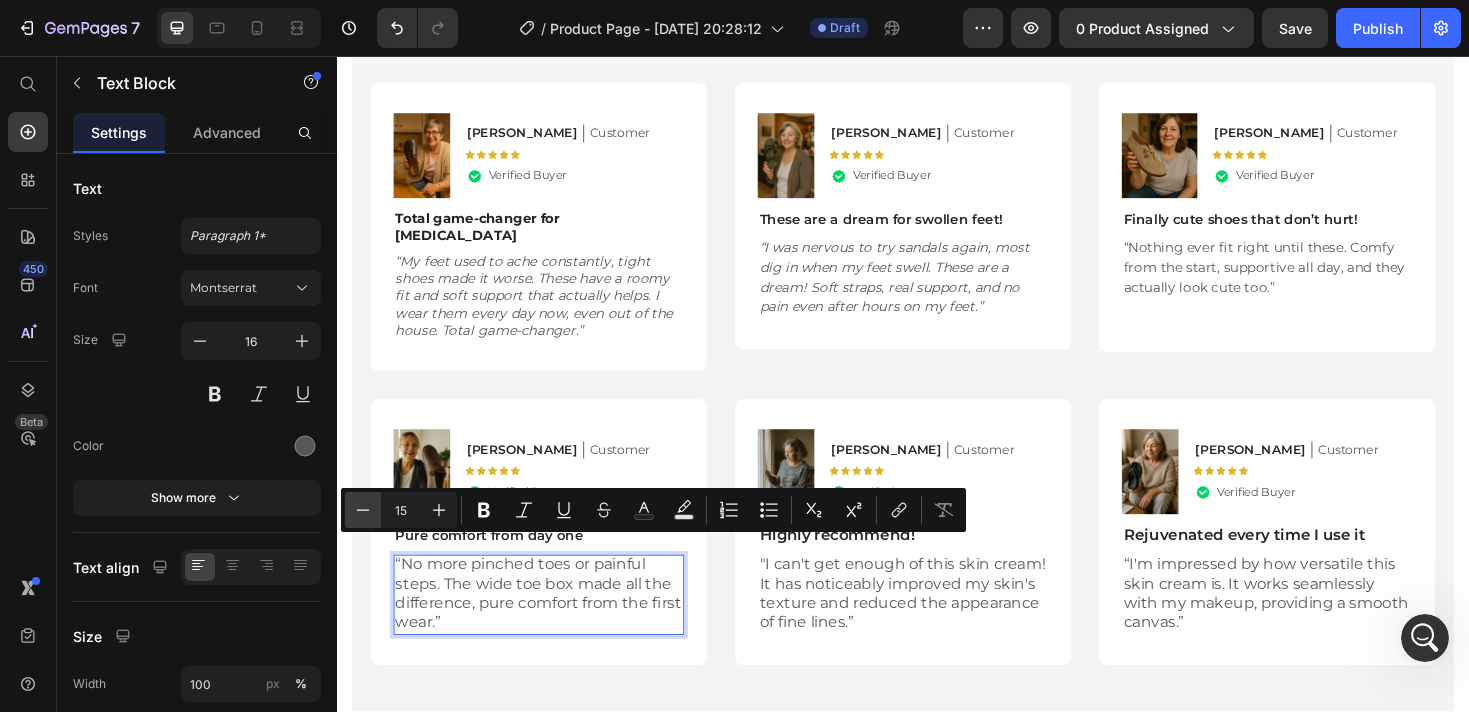 click 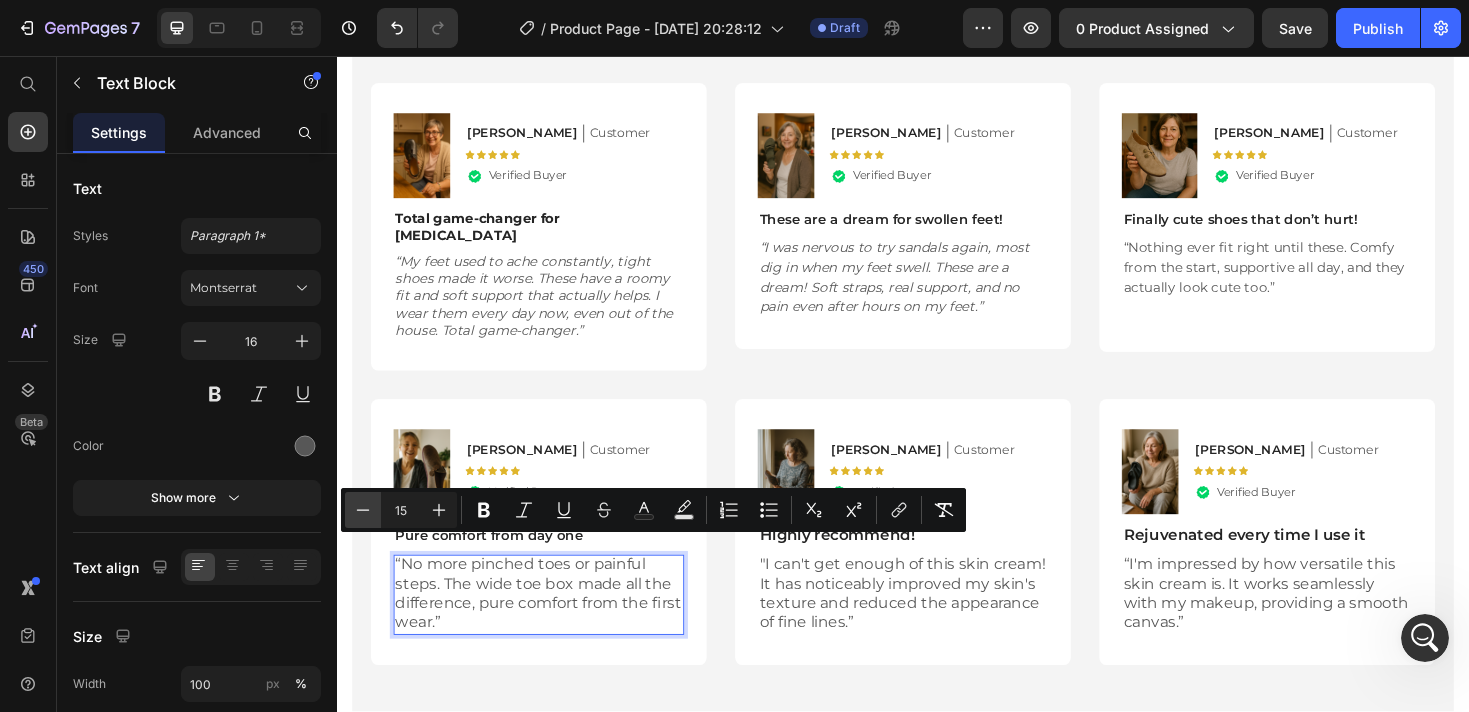 type on "14" 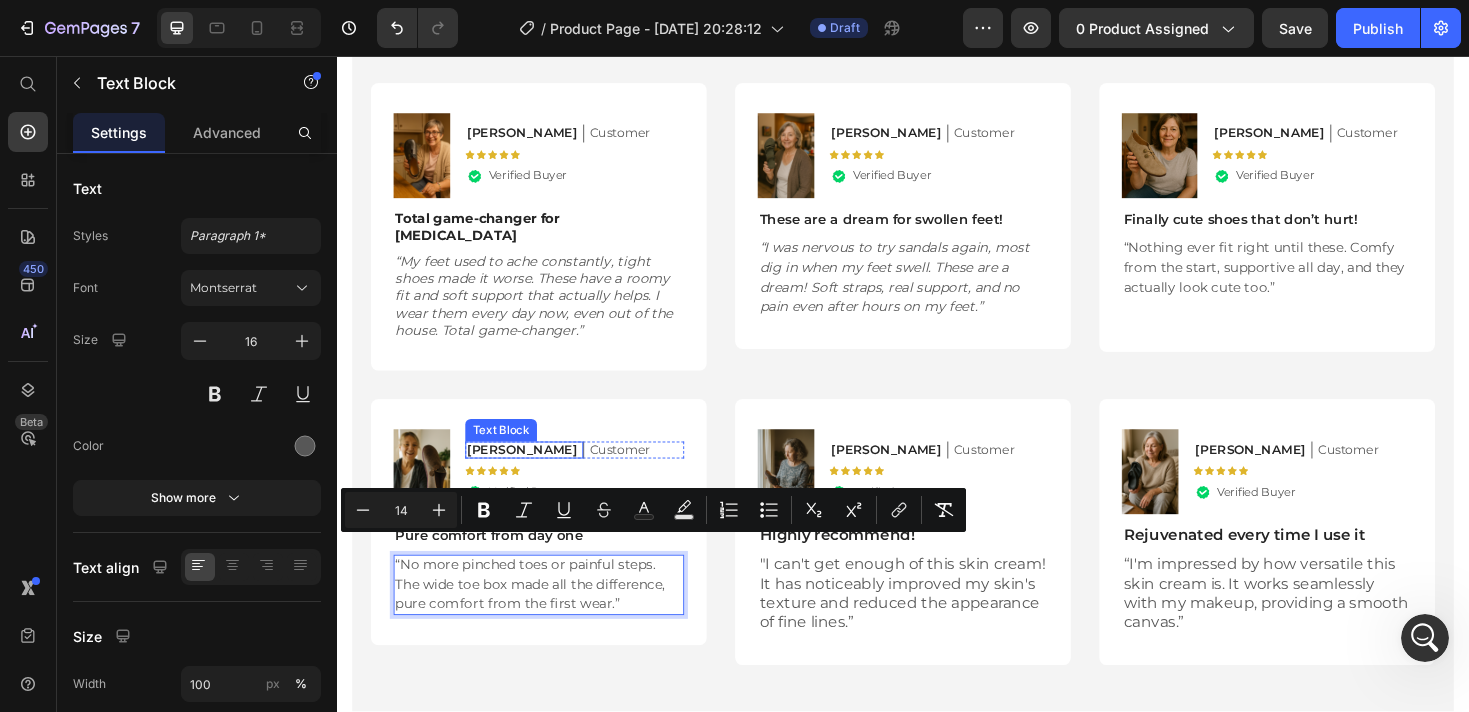 click on "[PERSON_NAME]" at bounding box center [533, 473] 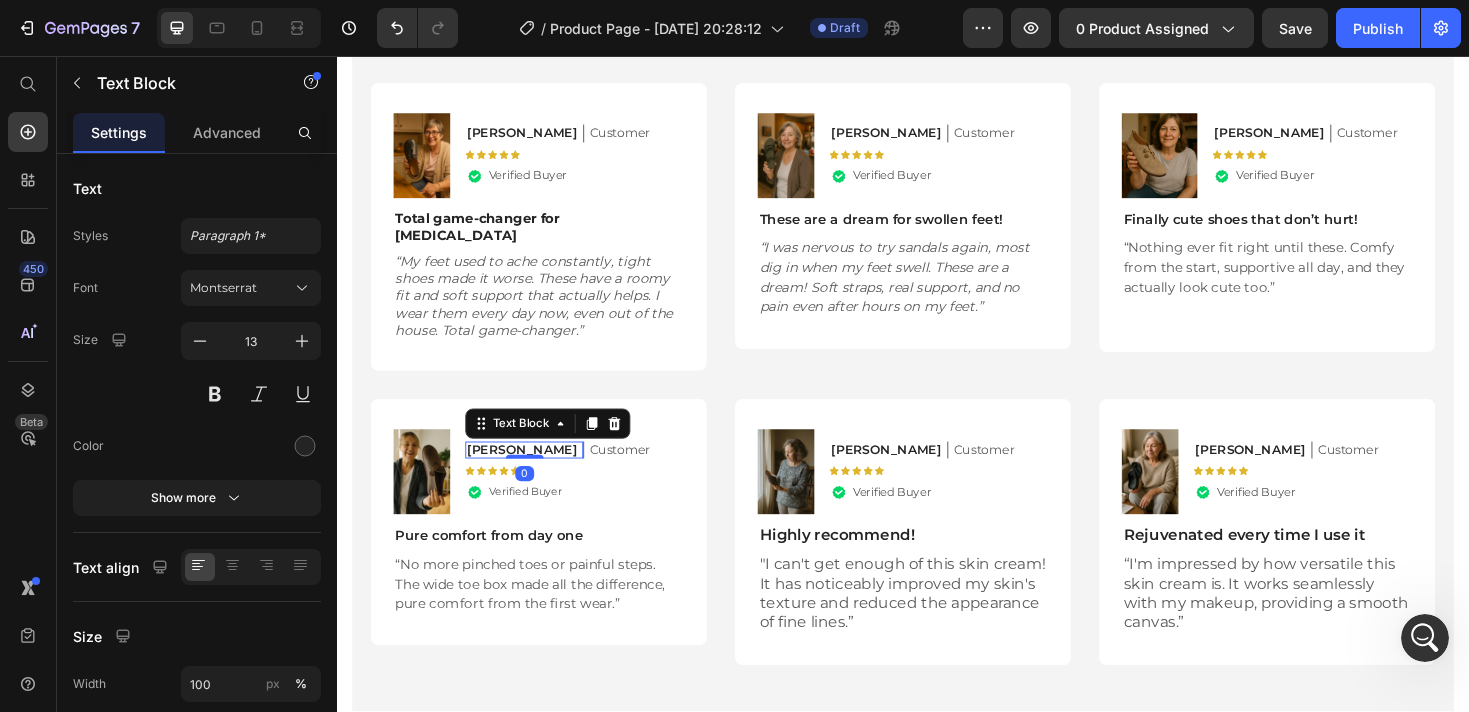 click on "[PERSON_NAME]" at bounding box center [533, 473] 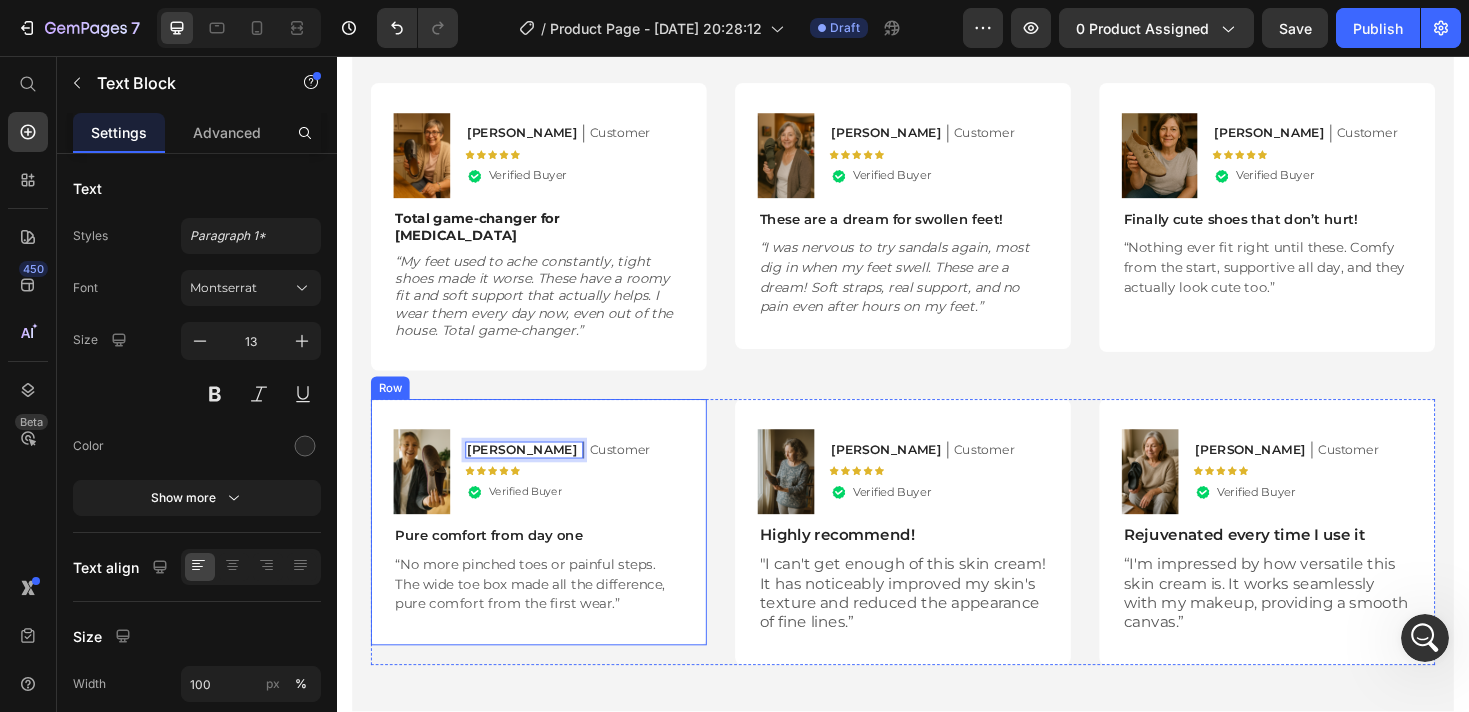 click on "Image Linda Text Block   0 Customer  Text Block Row Icon Icon Icon Icon Icon Icon List
.id574847239155876903 .st0{fill:#00D566;}
.id574847239155876903 .st1{opacity:0.15;}
.id574847239155876903 .st2{fill:#FFFFFF;}
Icon Verified Buyer Text Block Row Row Pure comfort from day one Text Block “No more pinched toes or painful steps. The wide toe box made all the difference, pure comfort from the first wear.” Text Block Row" at bounding box center [551, 550] 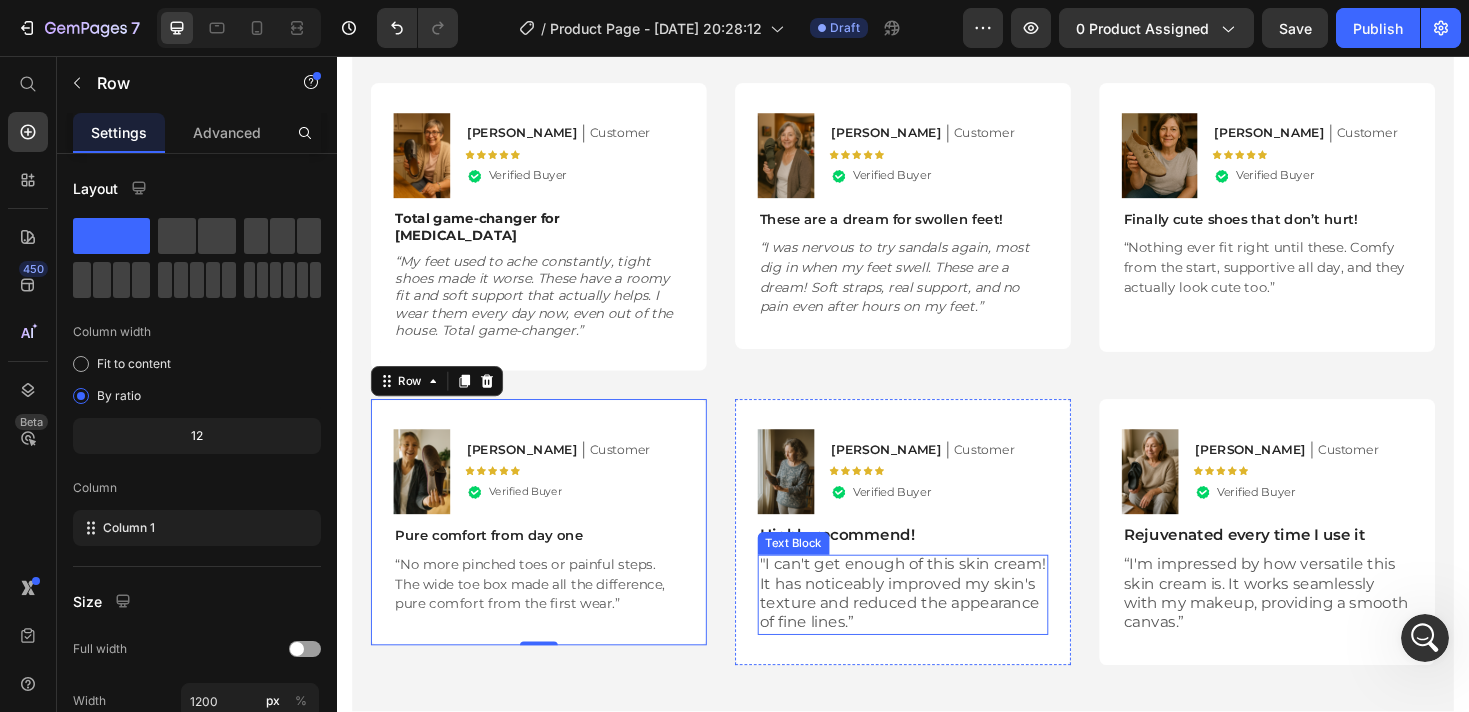 click on ""I can't get enough of this skin cream! It has noticeably improved my skin's texture and reduced the appearance of fine lines.”" at bounding box center (937, 626) 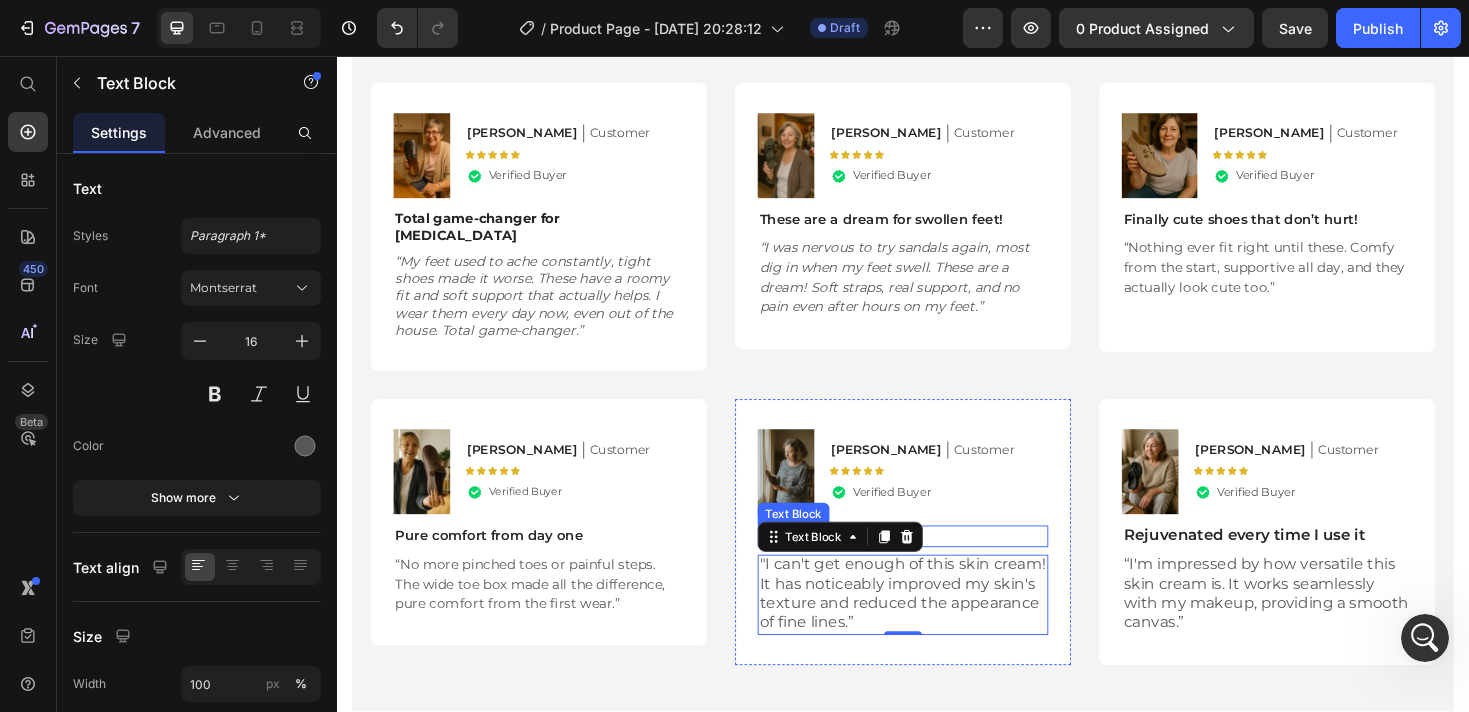 click on "Highly recommend!" at bounding box center [937, 565] 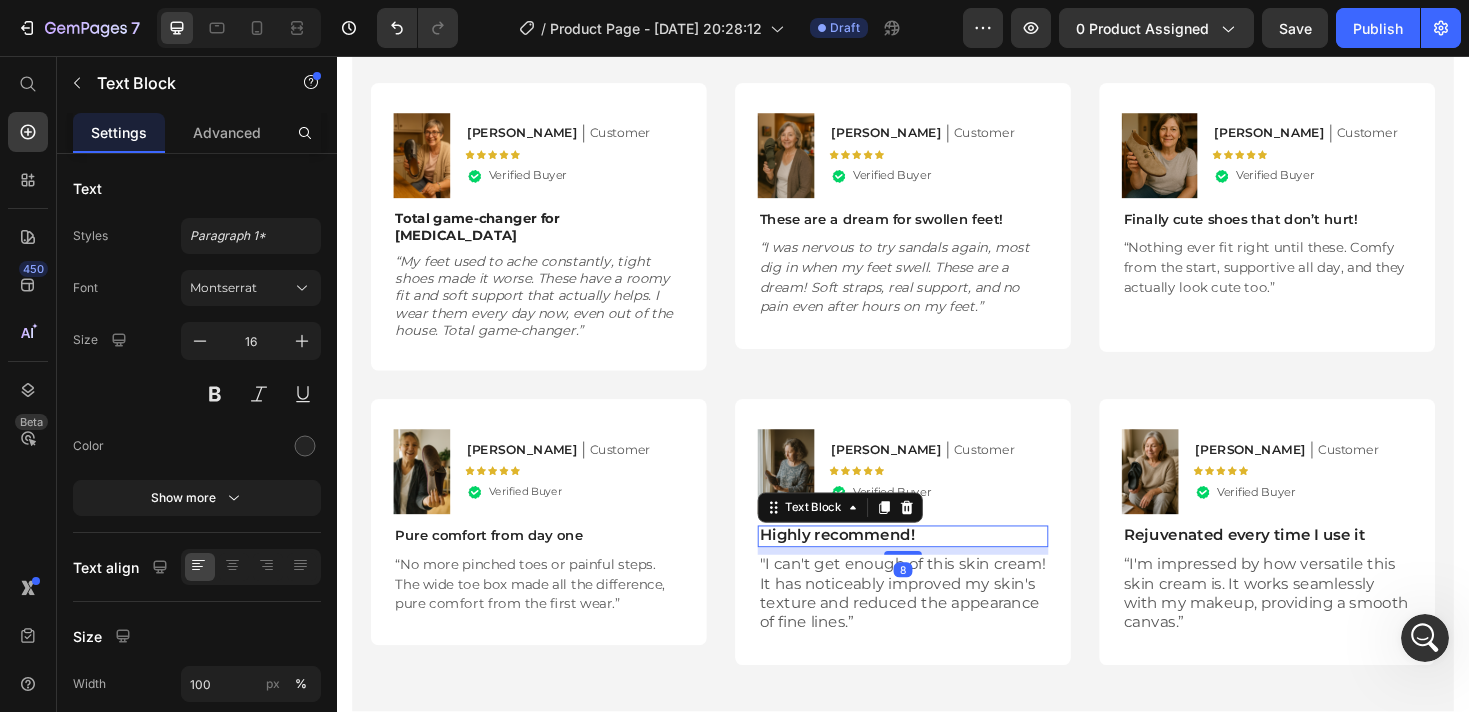 click on "Highly recommend!" at bounding box center [937, 564] 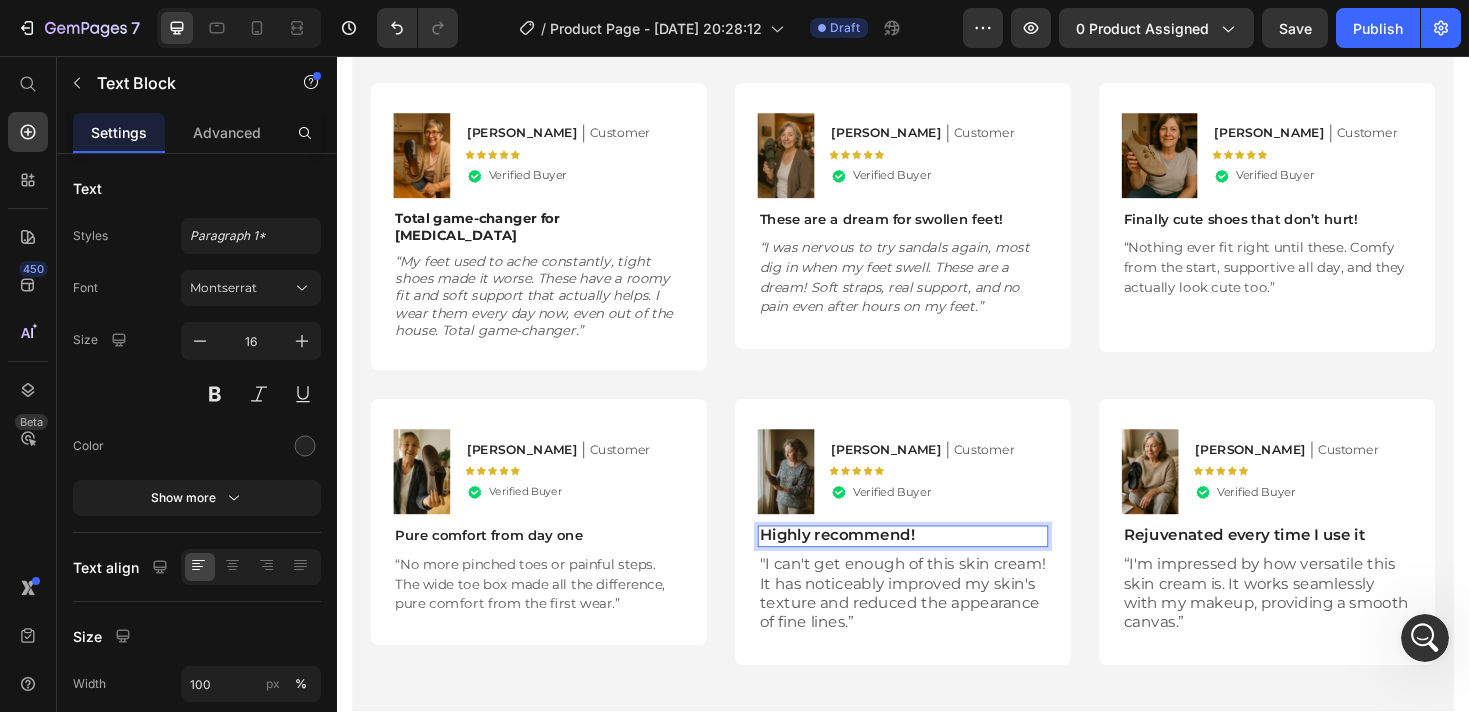 click on "Highly recommend!" at bounding box center (937, 564) 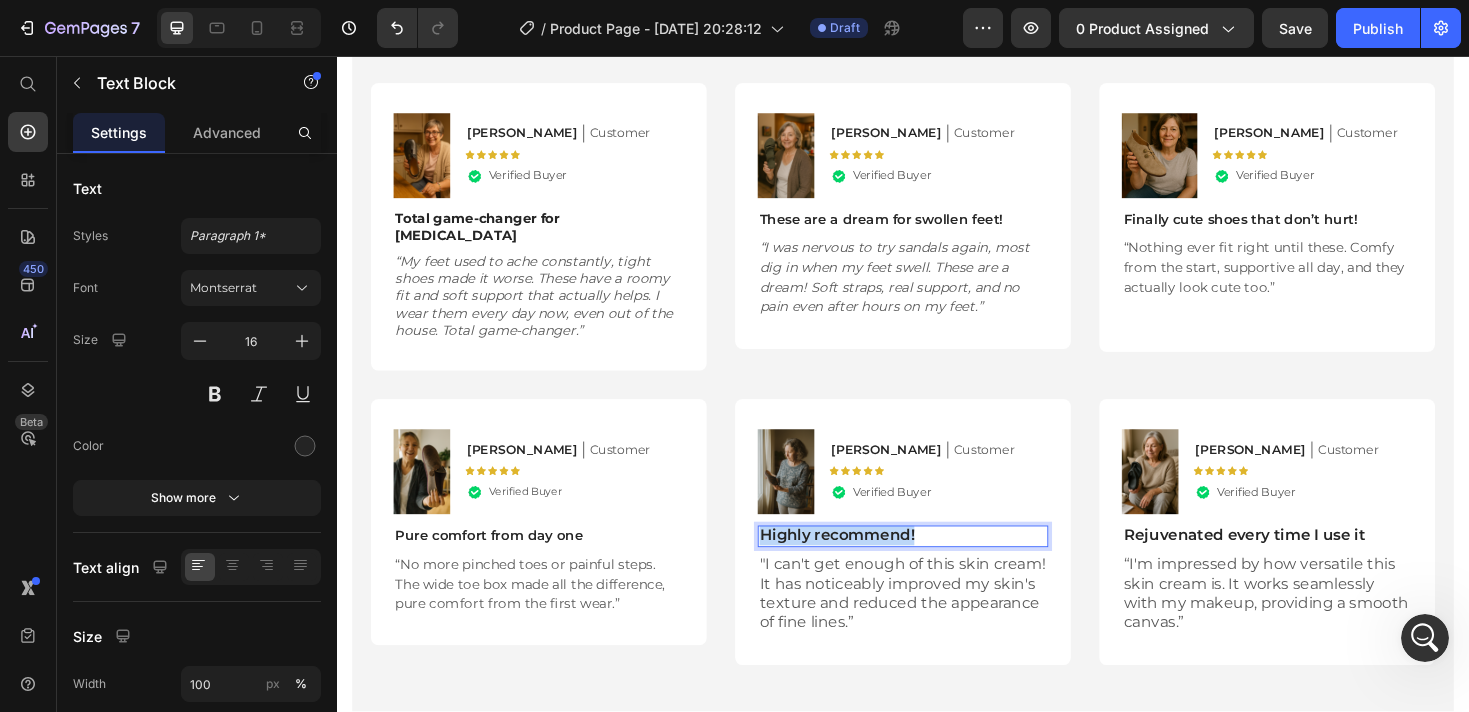 click on "Highly recommend!" at bounding box center [937, 564] 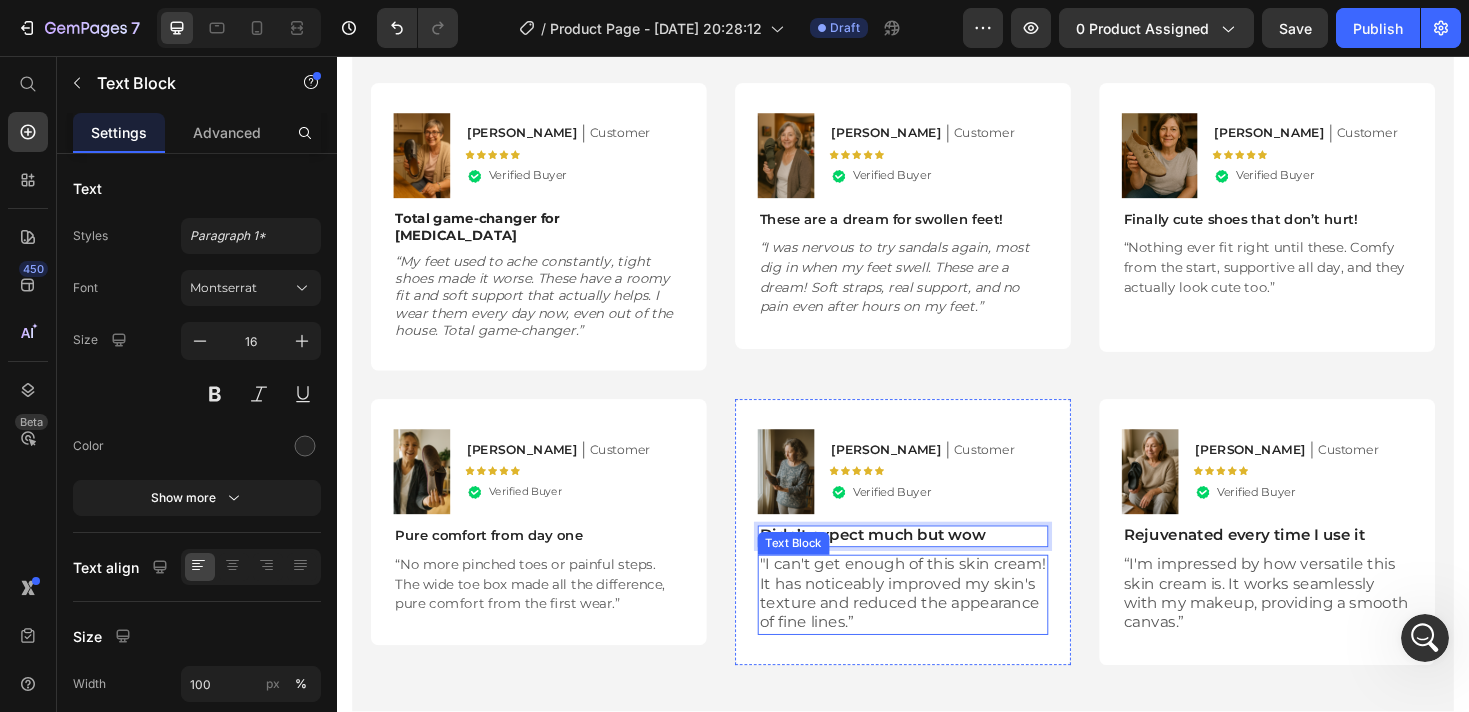 click on ""I can't get enough of this skin cream! It has noticeably improved my skin's texture and reduced the appearance of fine lines.”" at bounding box center (937, 626) 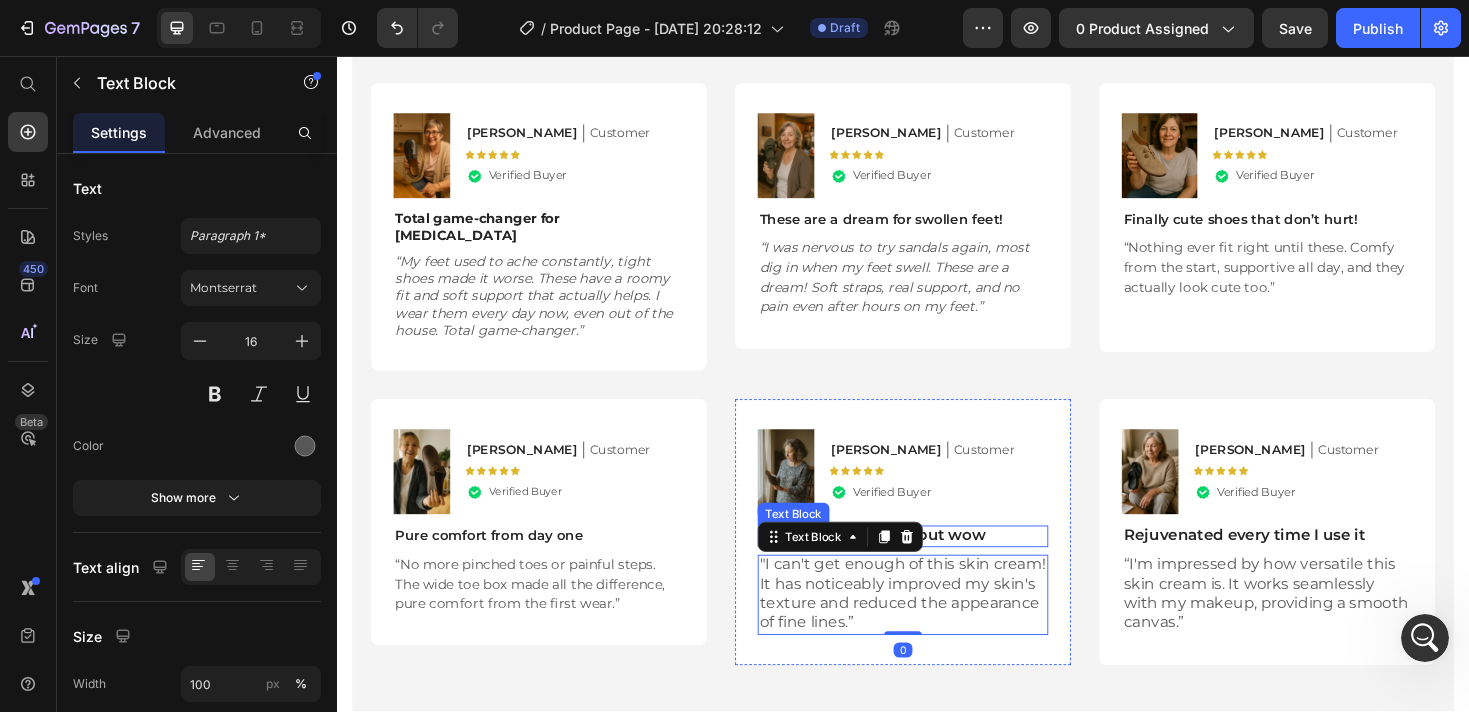 click on "Didn’t expect much but wow" at bounding box center (937, 564) 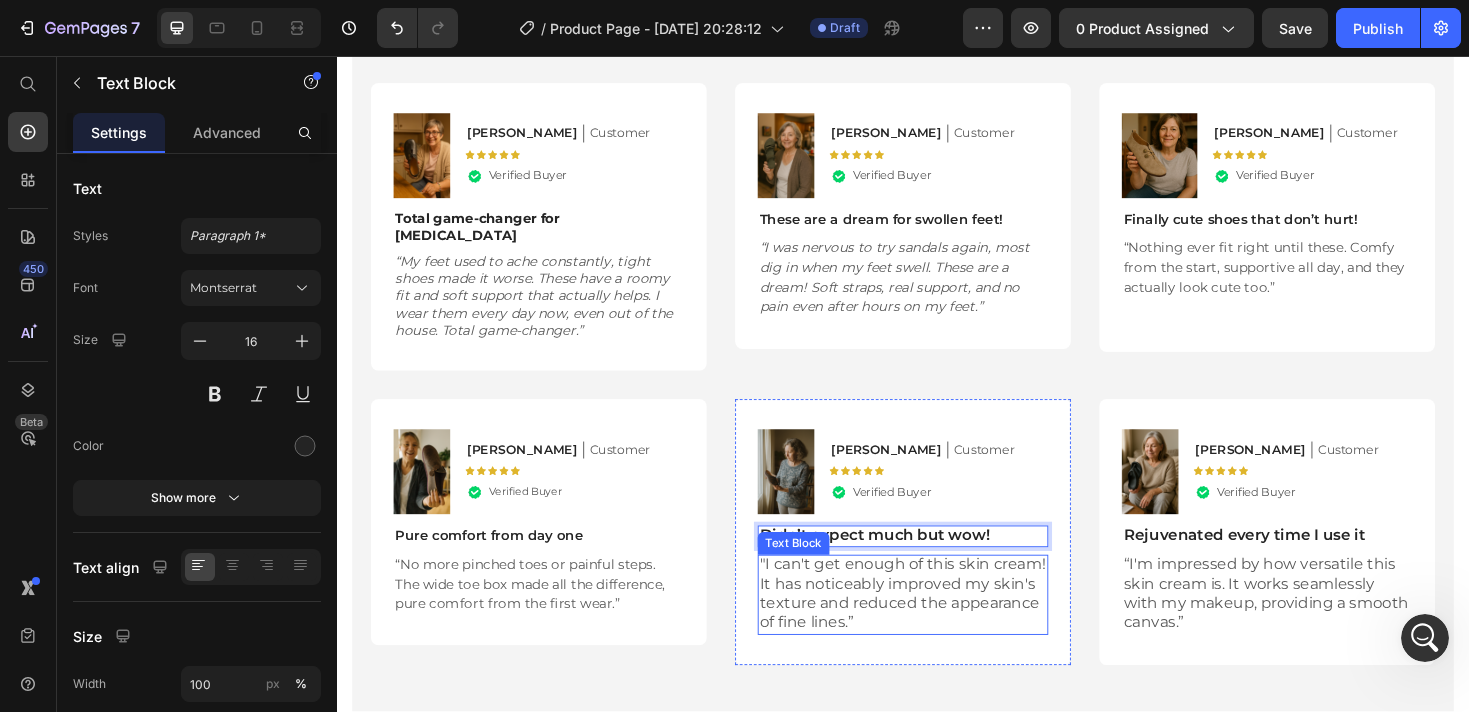 click on ""I can't get enough of this skin cream! It has noticeably improved my skin's texture and reduced the appearance of fine lines.”" at bounding box center (937, 626) 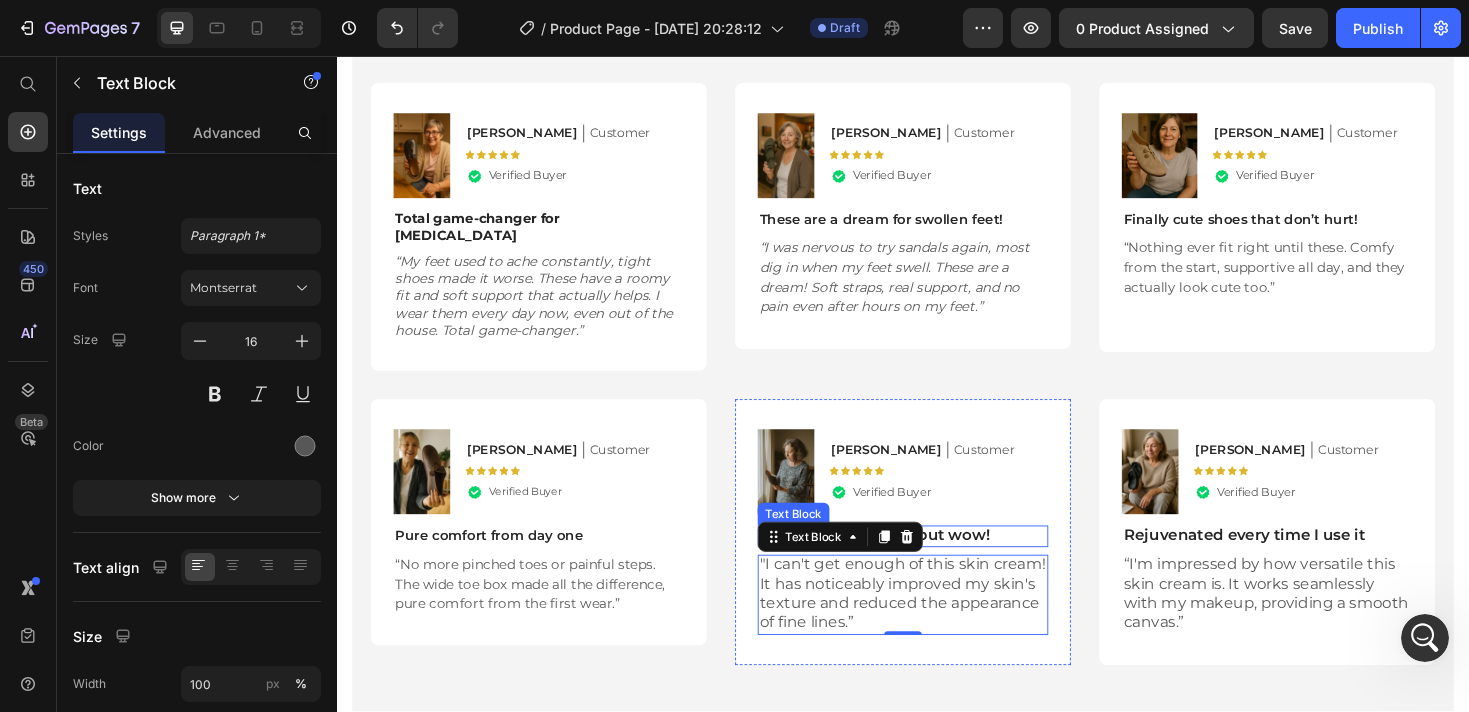 click on "Didn’t expect much but wow!" at bounding box center [937, 564] 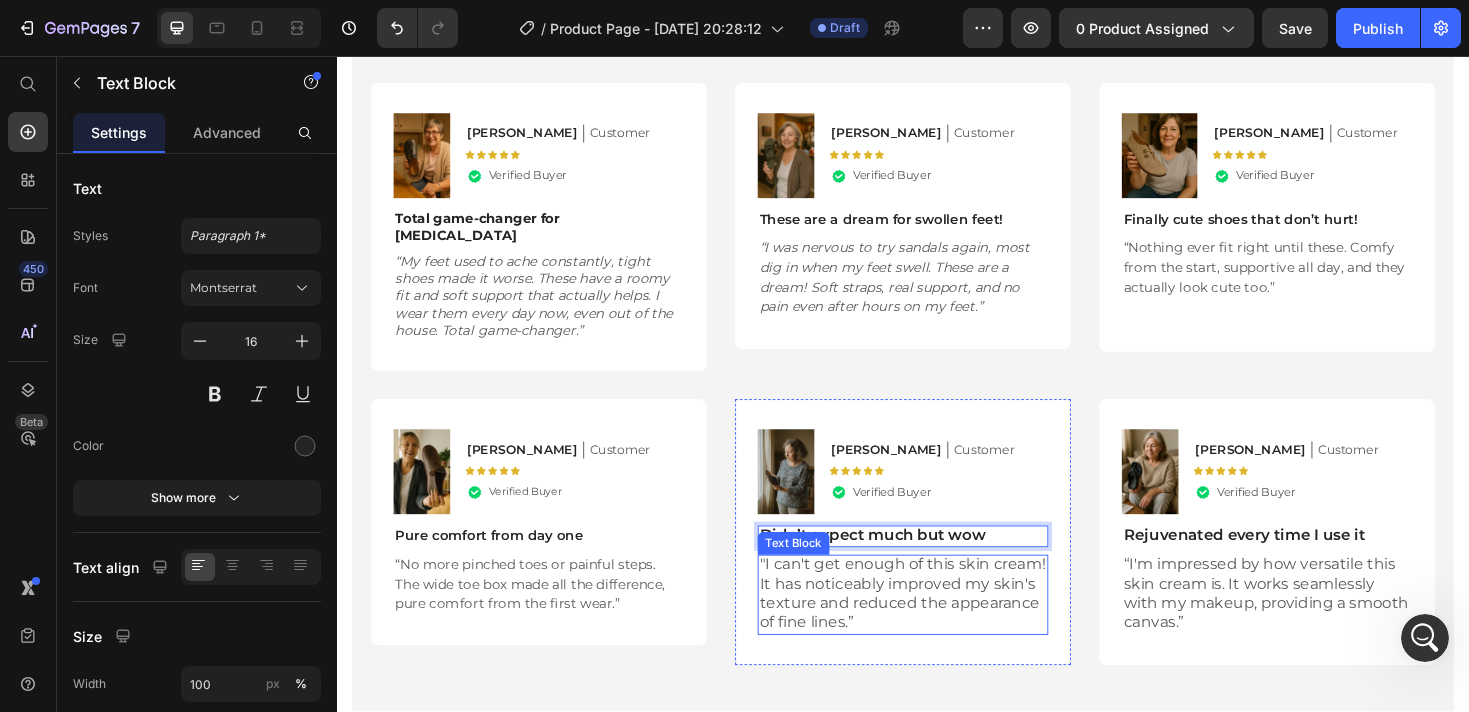 click on ""I can't get enough of this skin cream! It has noticeably improved my skin's texture and reduced the appearance of fine lines.”" at bounding box center (937, 626) 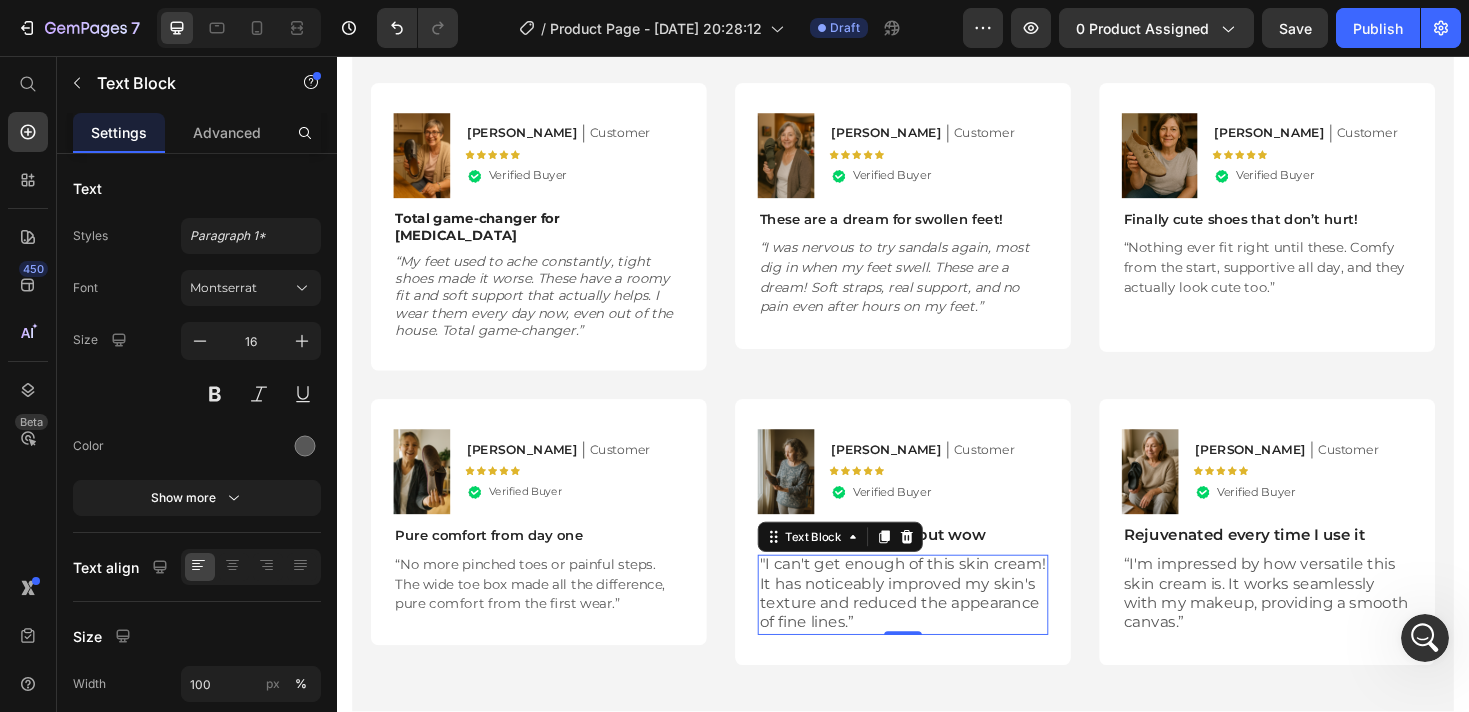 click on ""I can't get enough of this skin cream! It has noticeably improved my skin's texture and reduced the appearance of fine lines.”" at bounding box center [937, 626] 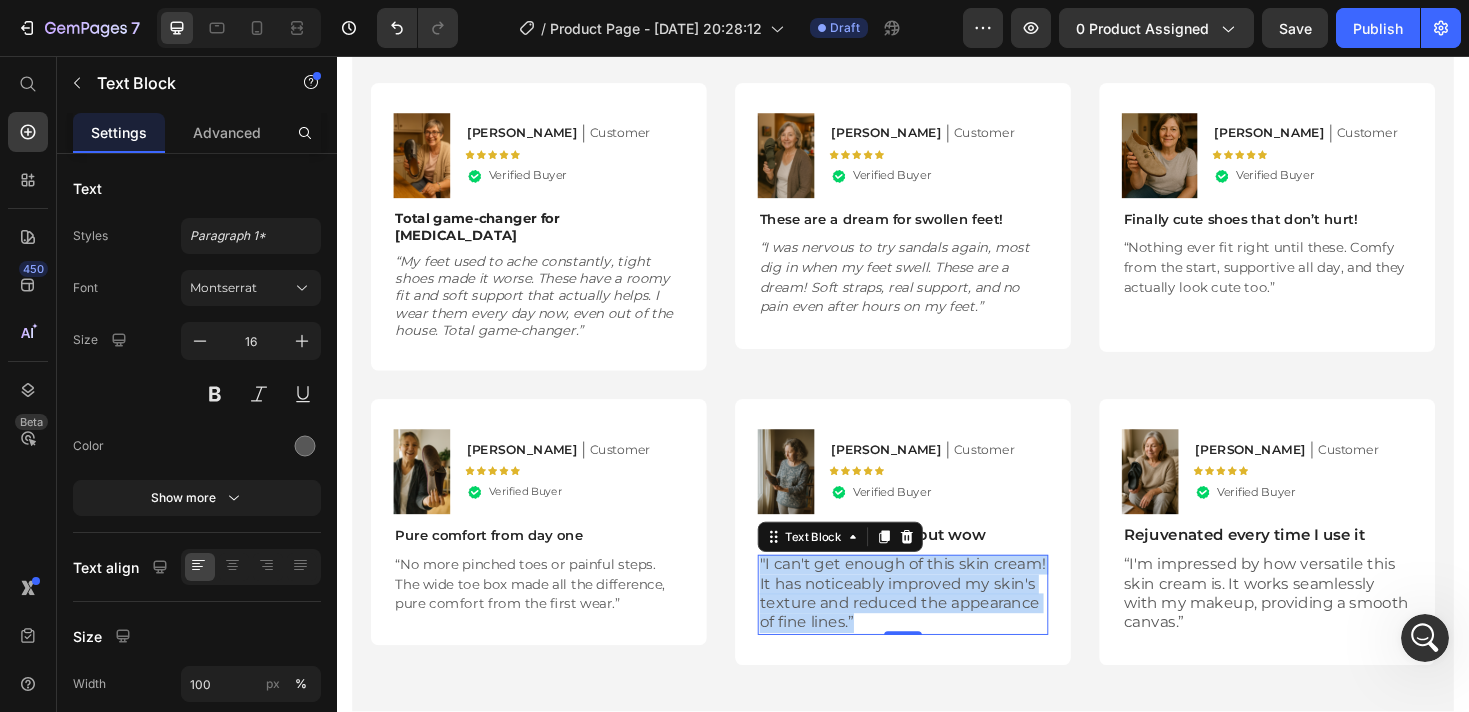 click on ""I can't get enough of this skin cream! It has noticeably improved my skin's texture and reduced the appearance of fine lines.”" at bounding box center (937, 626) 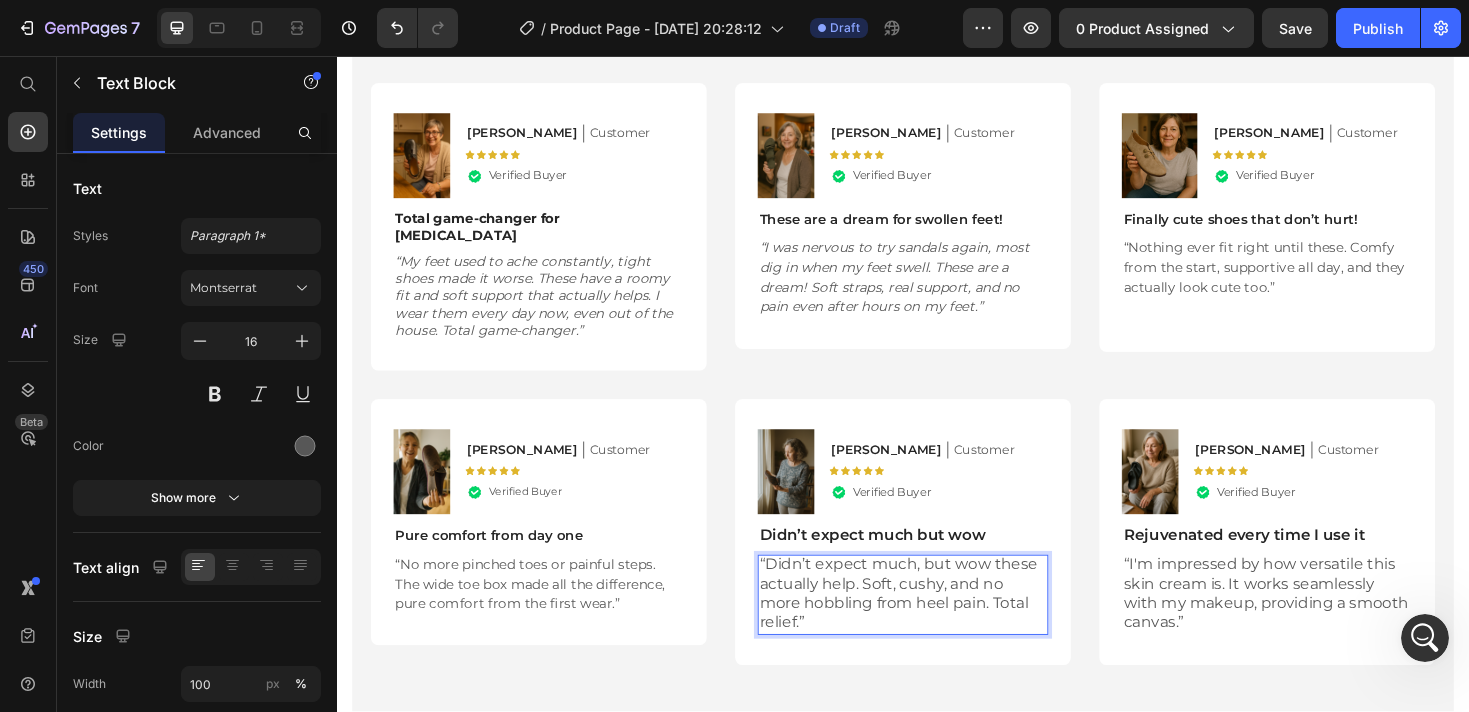 click on "“Didn’t expect much, but wow these actually help. Soft, cushy, and no more hobbling from heel pain. Total relief.”" at bounding box center [937, 626] 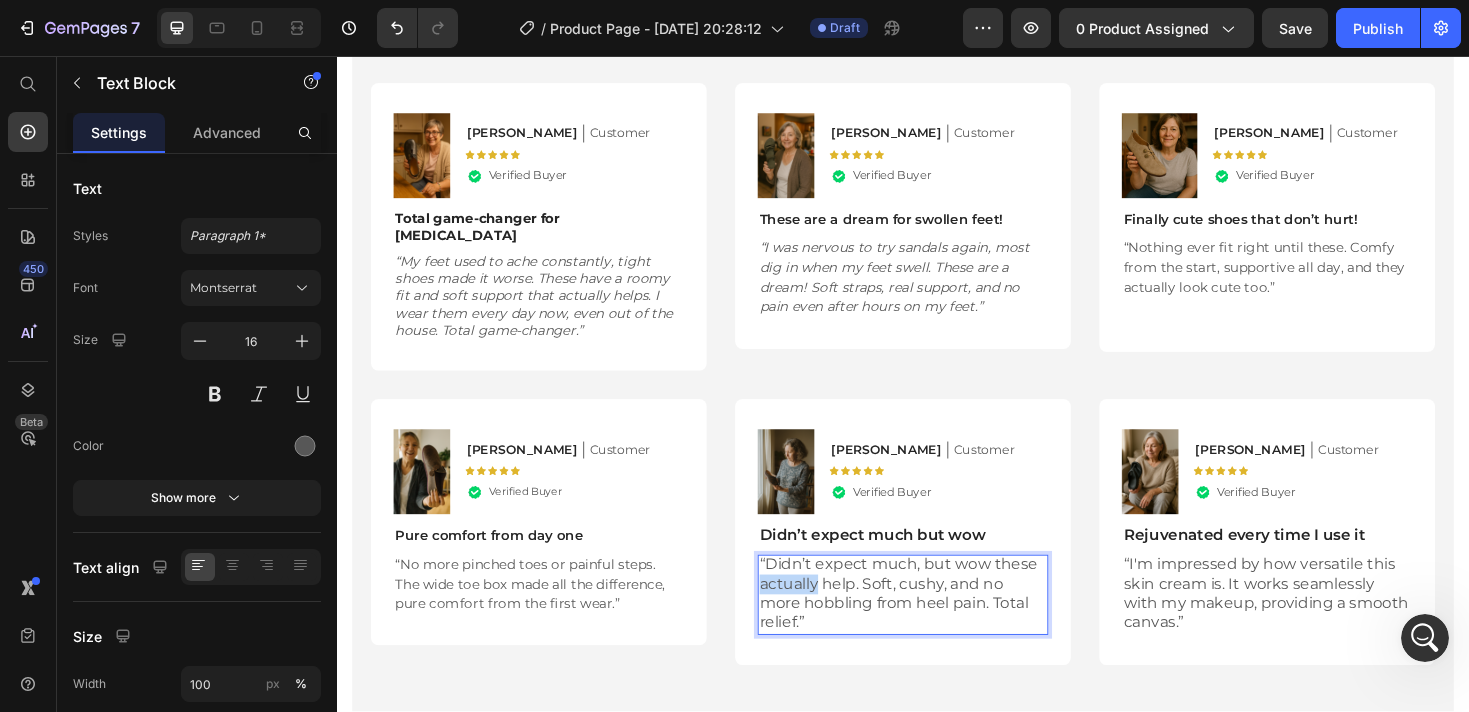 click on "“Didn’t expect much, but wow these actually help. Soft, cushy, and no more hobbling from heel pain. Total relief.”" at bounding box center (937, 626) 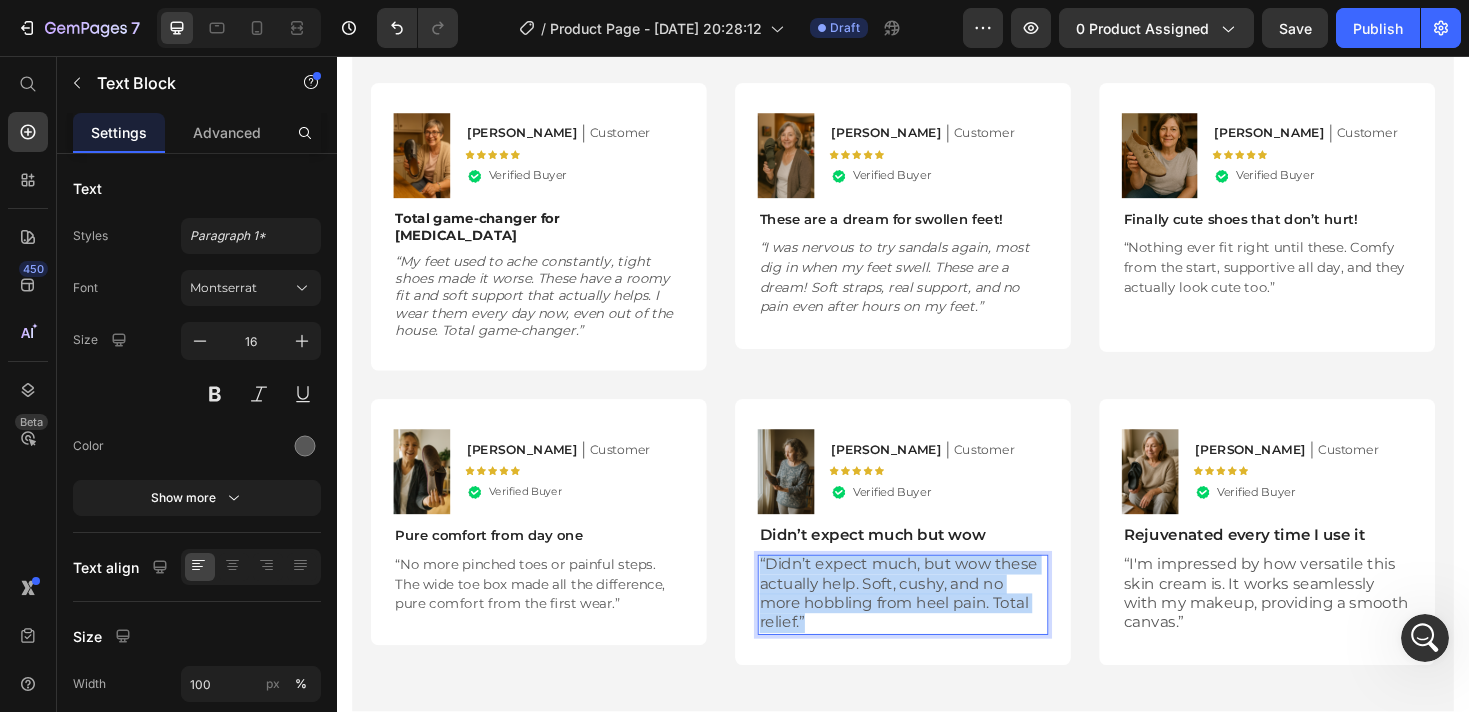 click on "“Didn’t expect much, but wow these actually help. Soft, cushy, and no more hobbling from heel pain. Total relief.”" at bounding box center (937, 626) 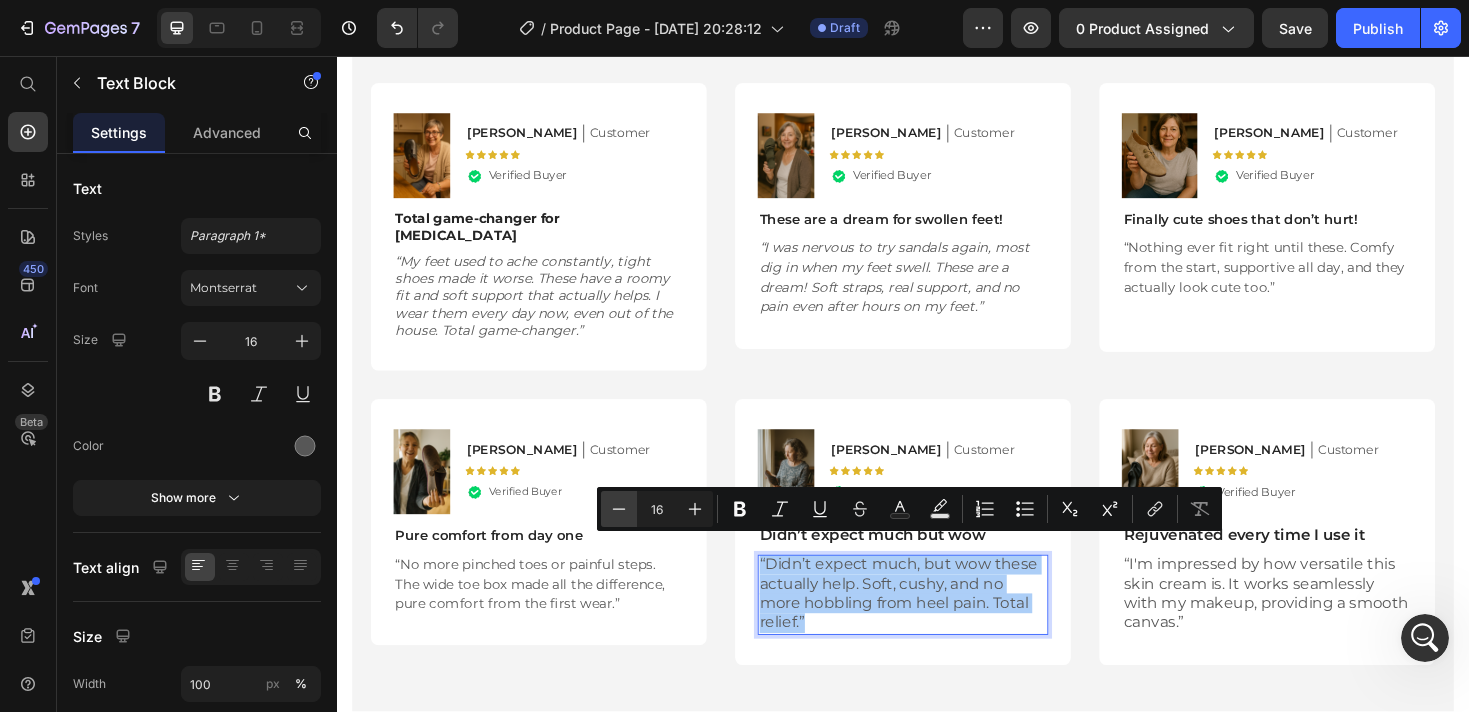 click 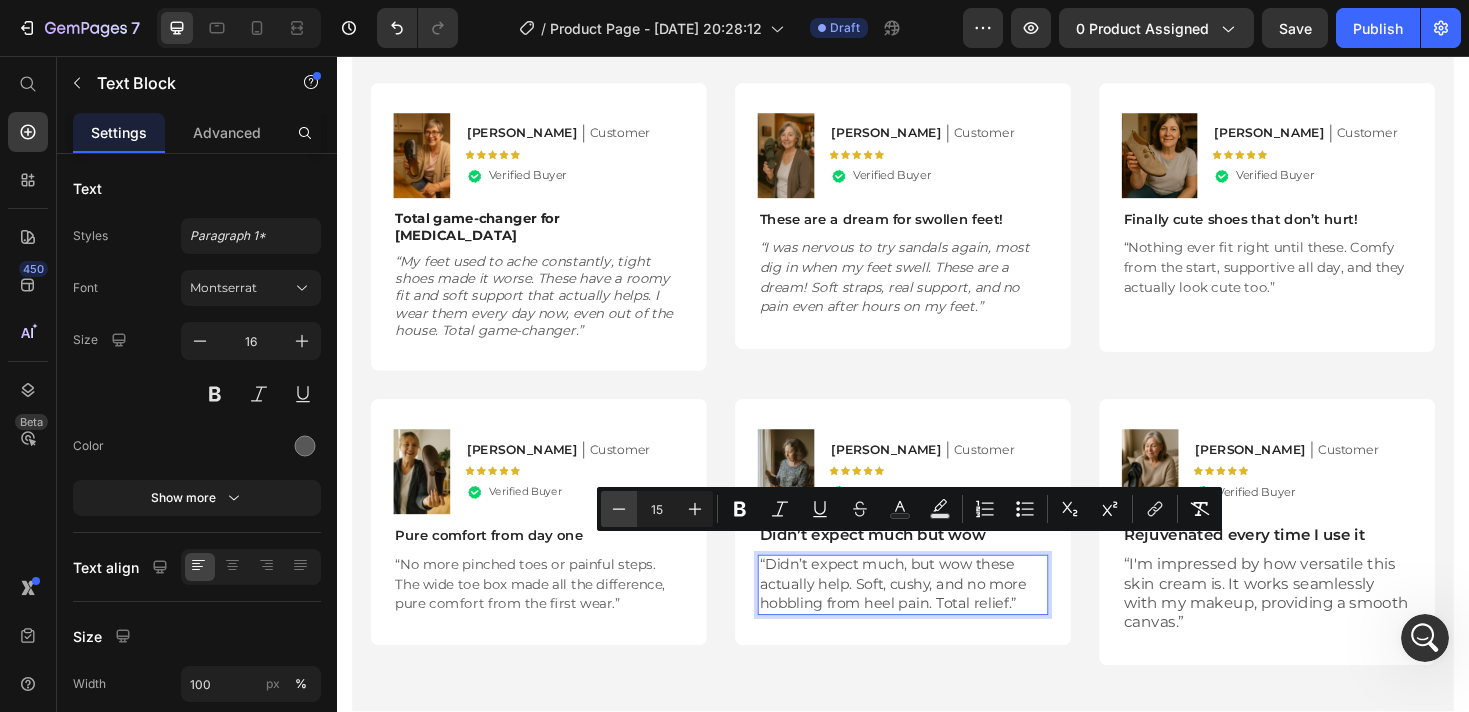 click 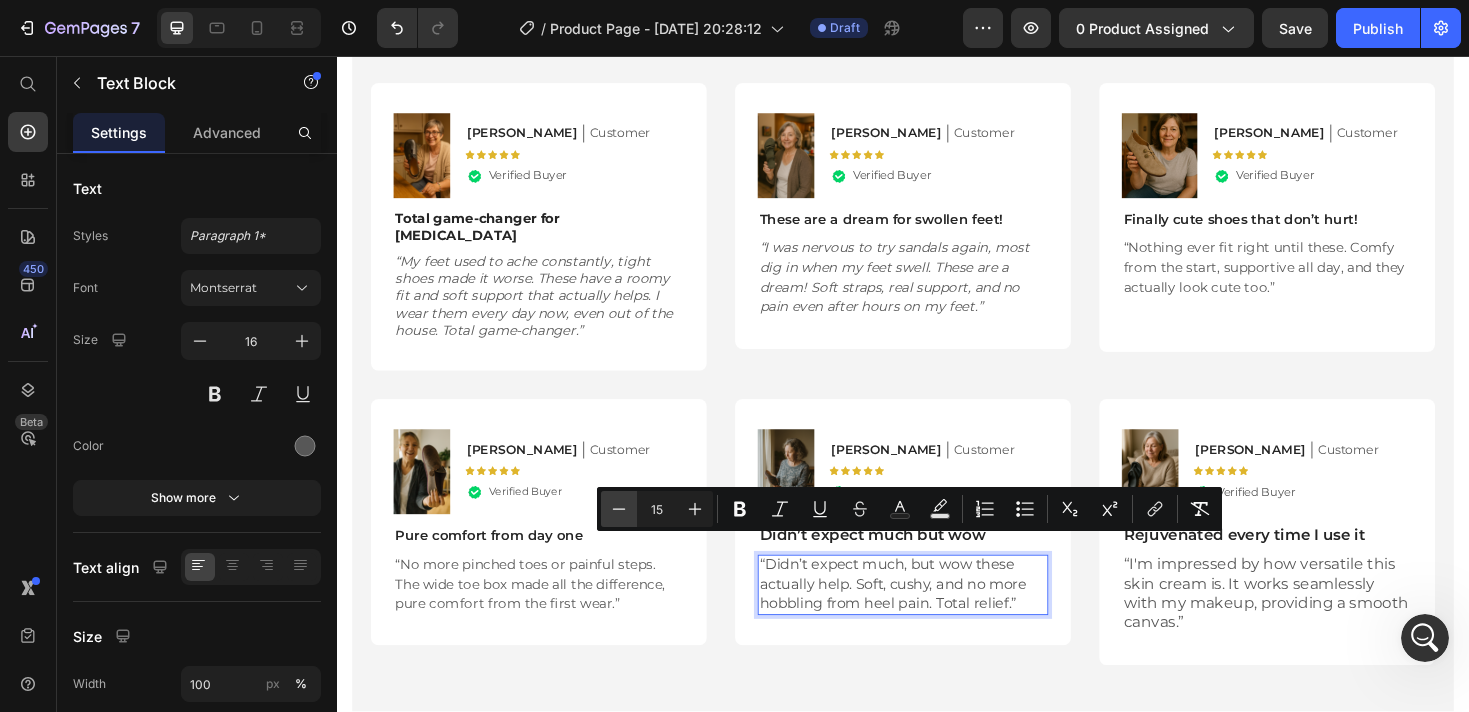 type on "14" 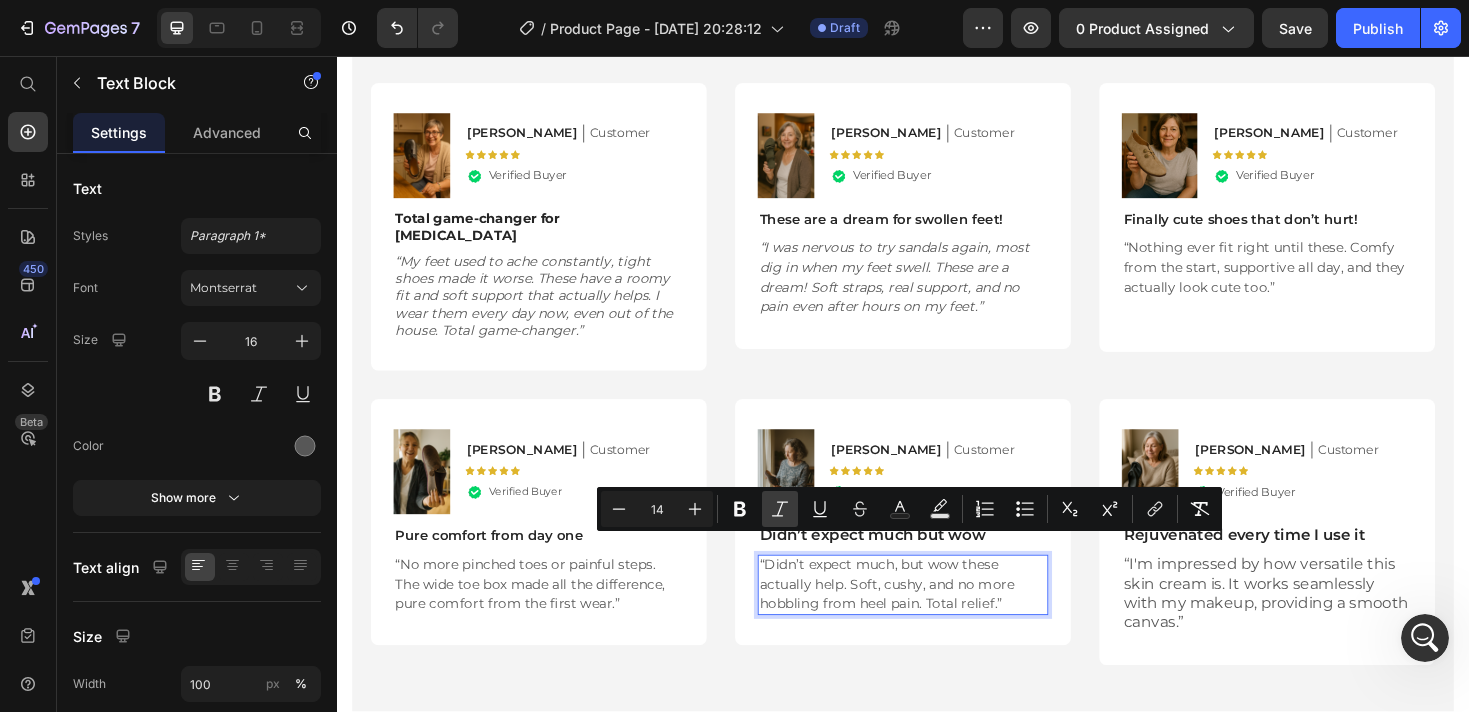 click 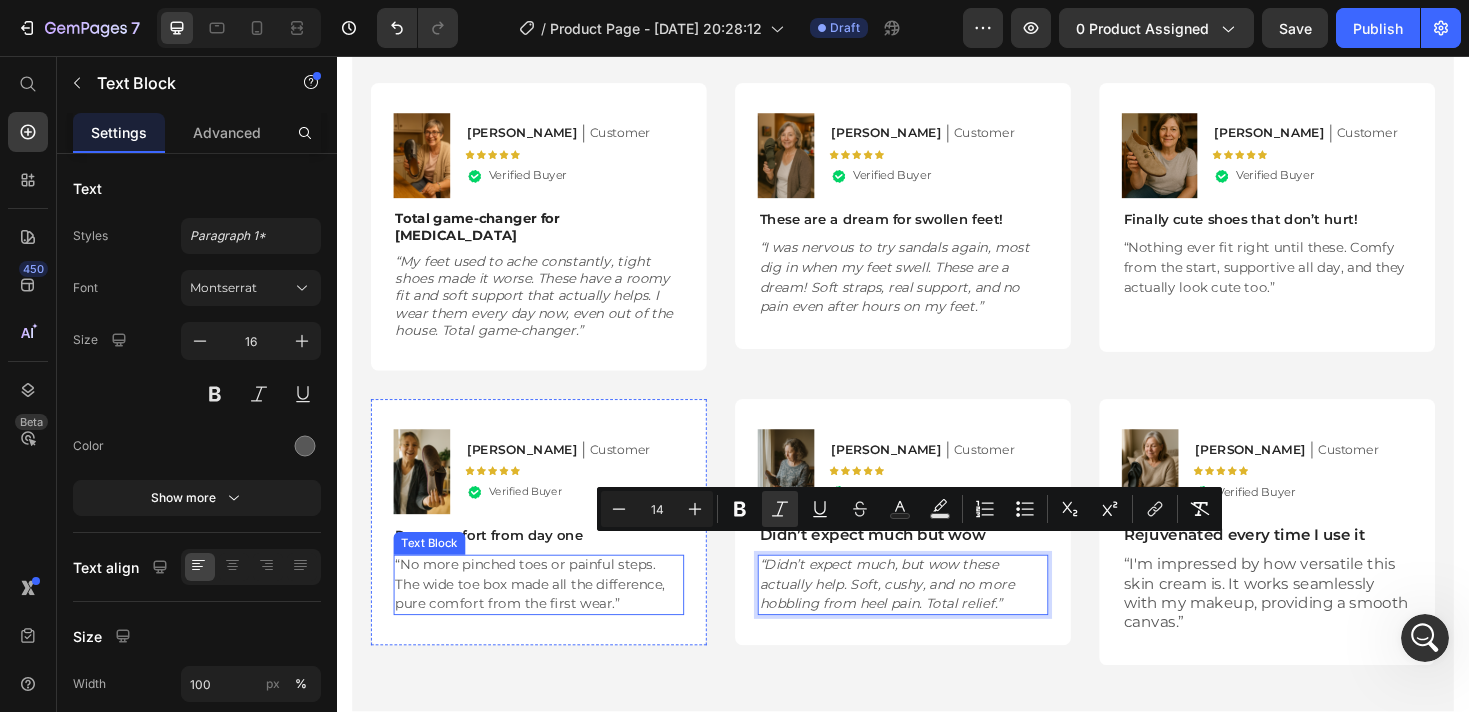 click on "“No more pinched toes or painful steps. The wide toe box made all the difference, pure comfort from the first wear.”" at bounding box center (542, 616) 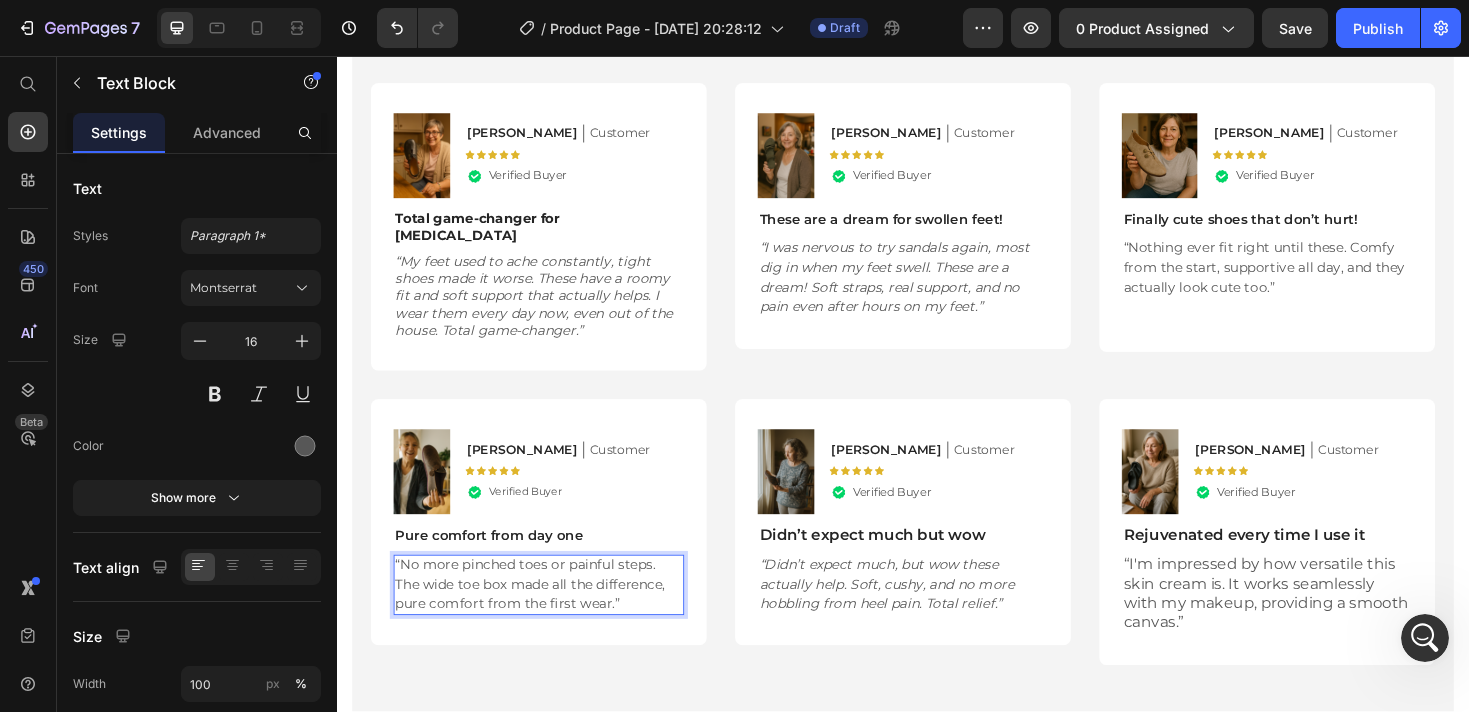 click on "“No more pinched toes or painful steps. The wide toe box made all the difference, pure comfort from the first wear.”" at bounding box center [551, 616] 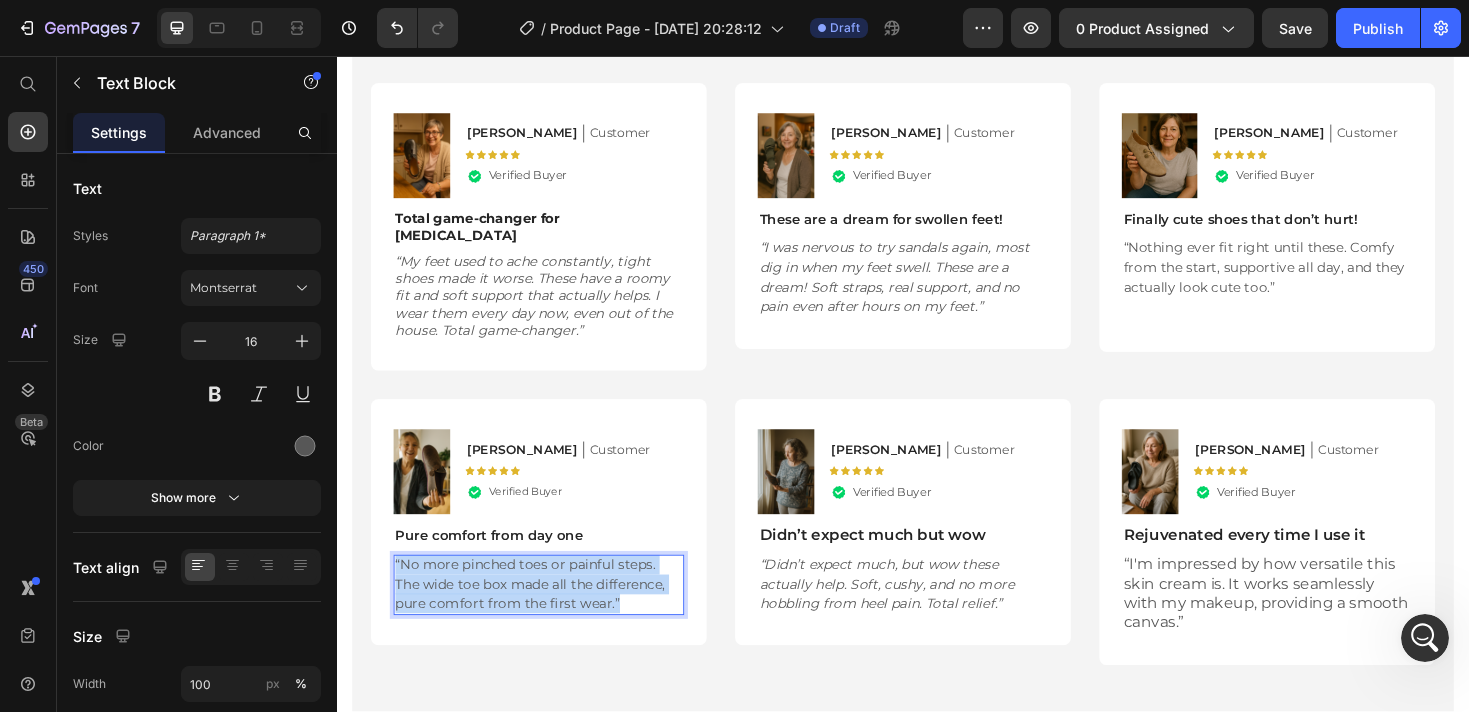 click on "“No more pinched toes or painful steps. The wide toe box made all the difference, pure comfort from the first wear.”" at bounding box center [551, 616] 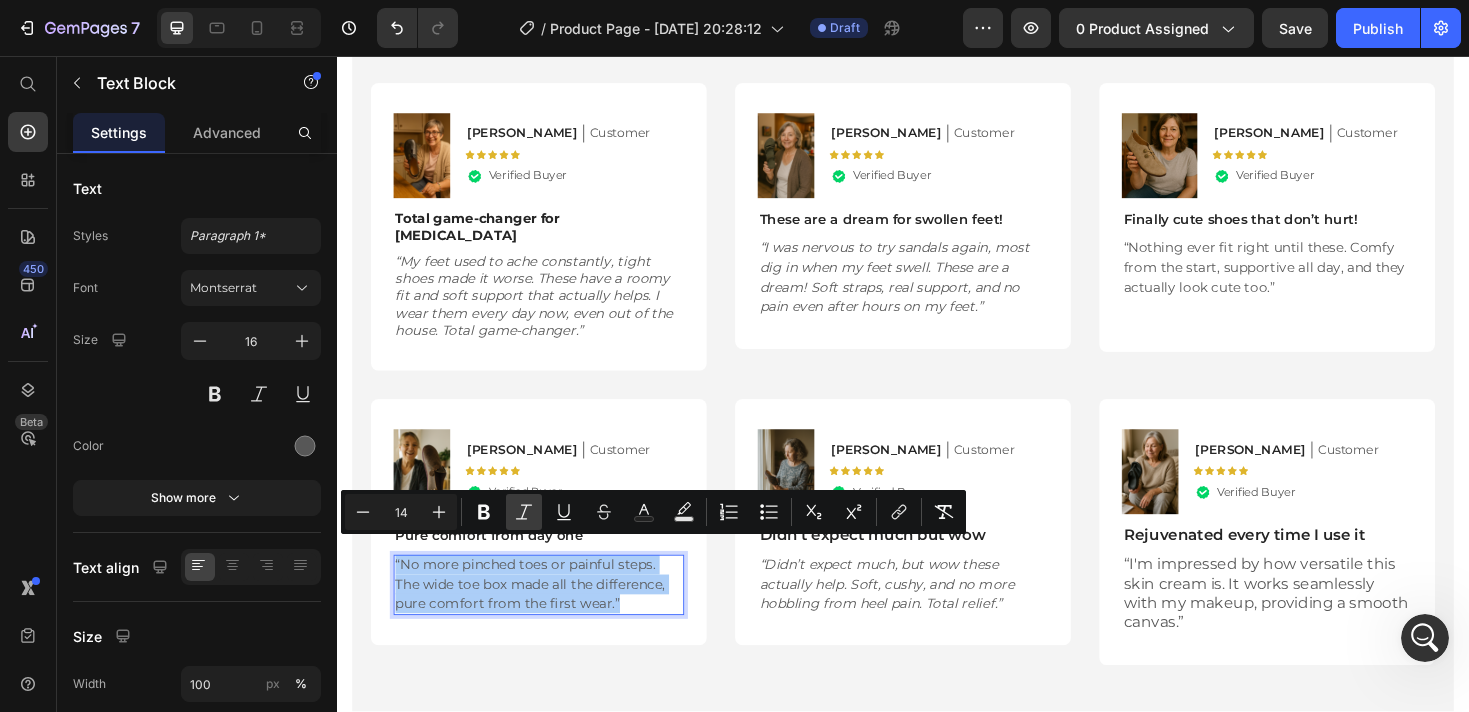 click 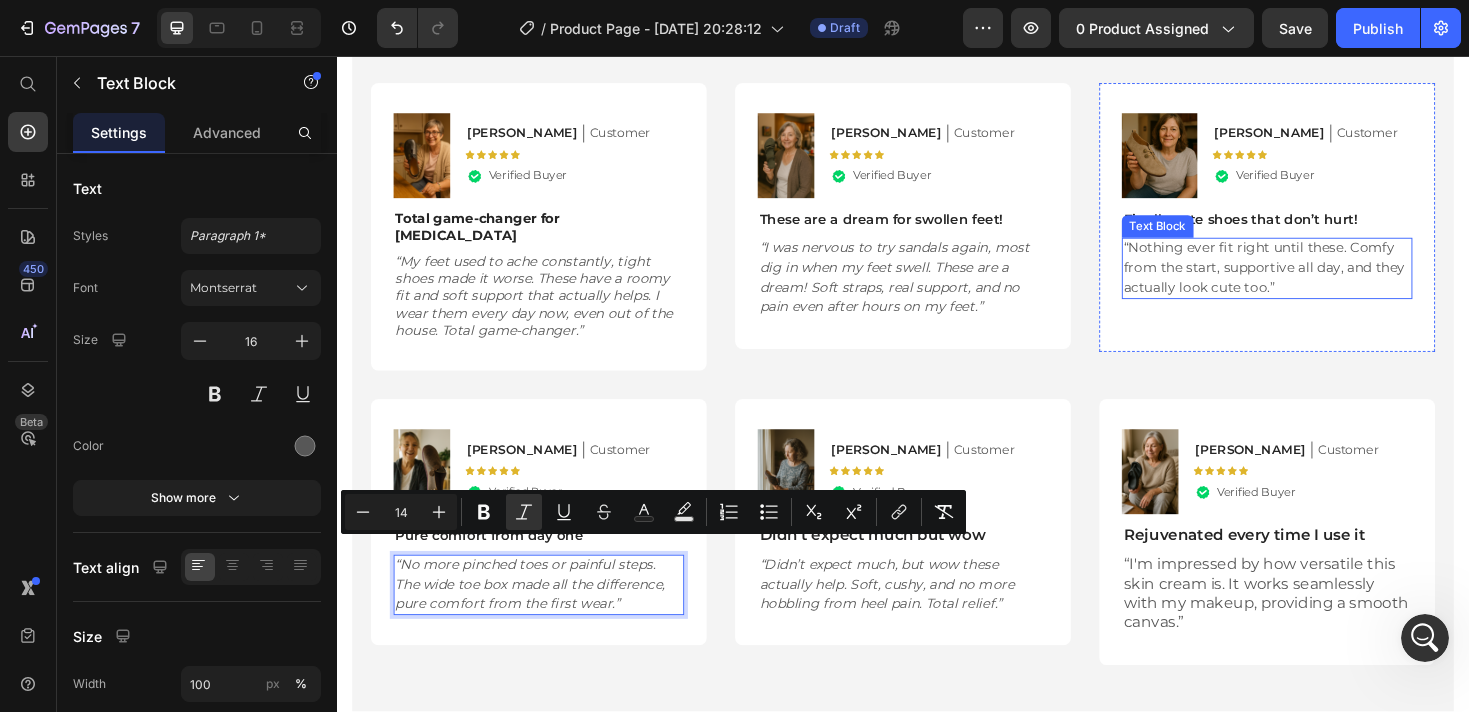 click on "“Nothing ever fit right until these. Comfy from the start, supportive all day, and they actually look cute too.”" at bounding box center [1320, 280] 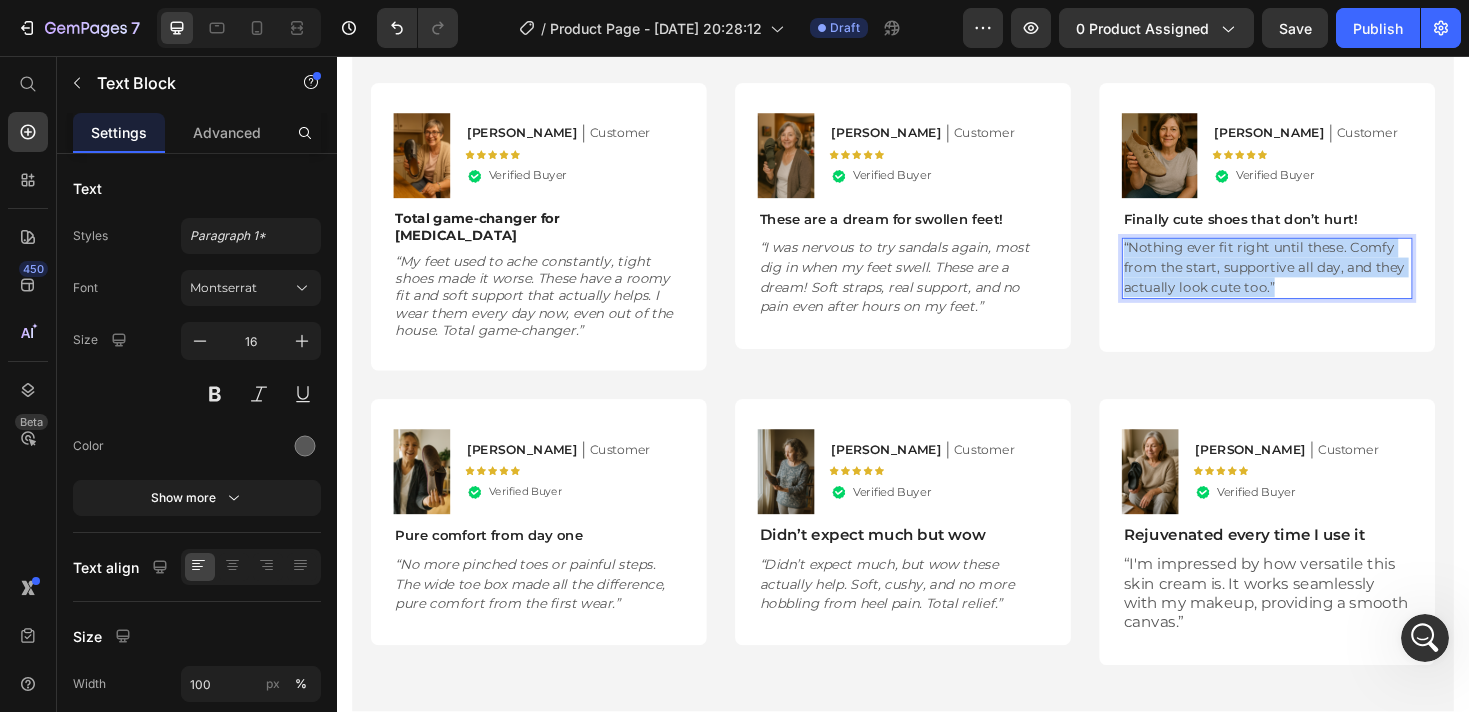 click on "“Nothing ever fit right until these. Comfy from the start, supportive all day, and they actually look cute too.”" at bounding box center [1320, 280] 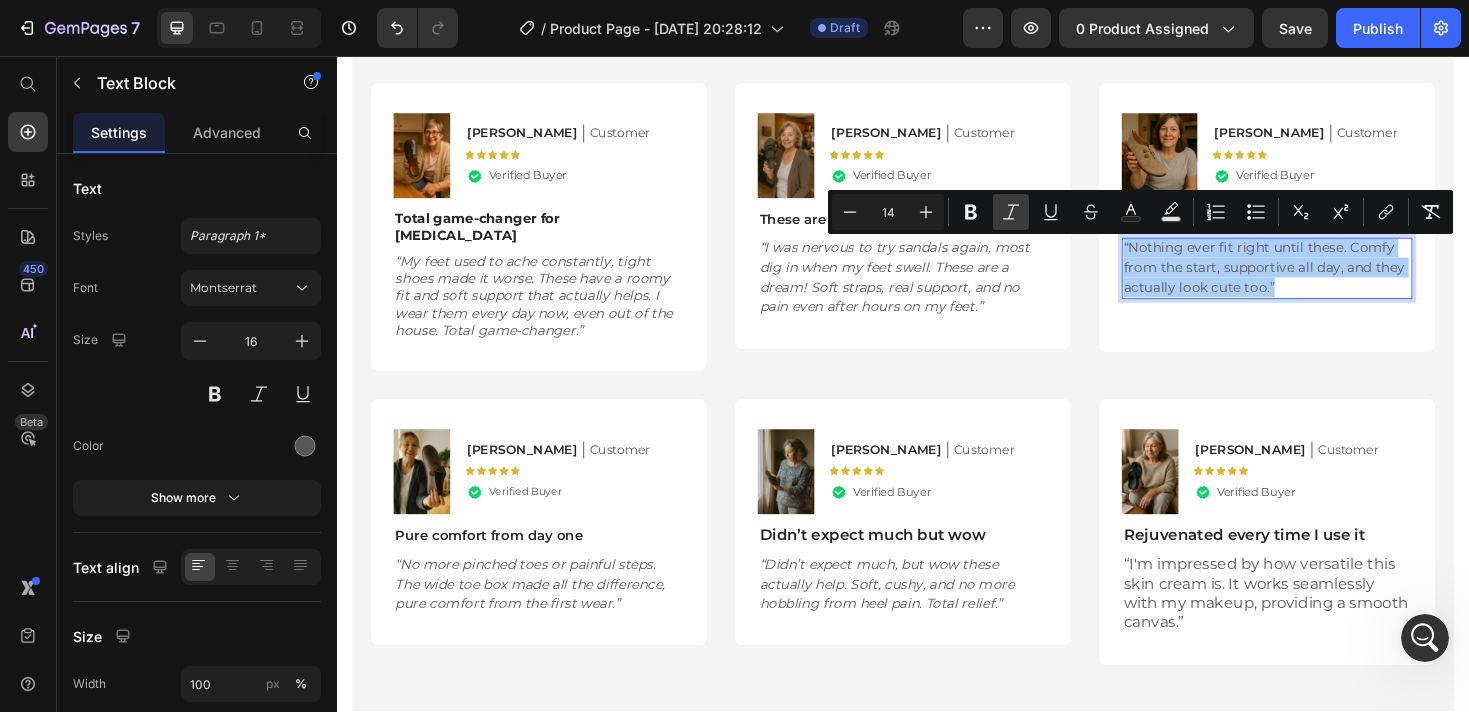 click 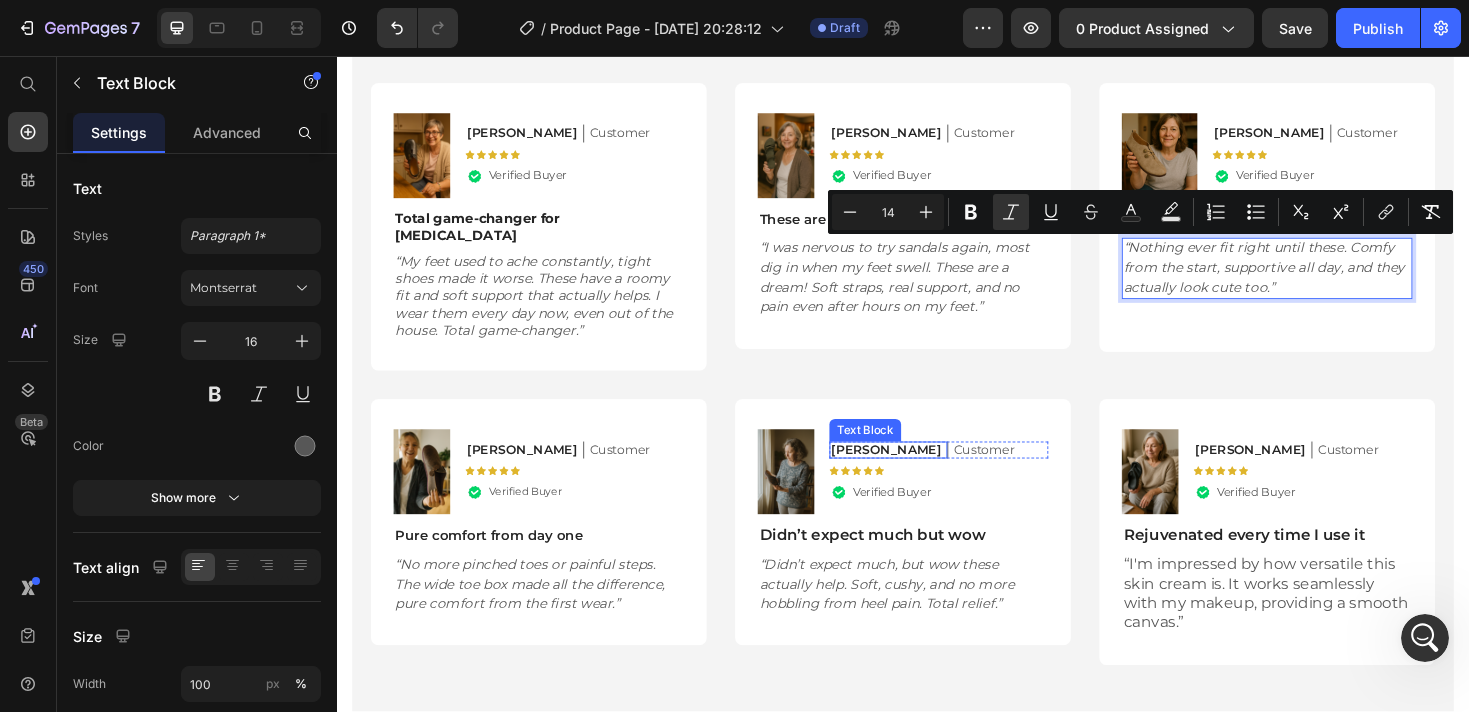 click on "[PERSON_NAME]" at bounding box center (919, 473) 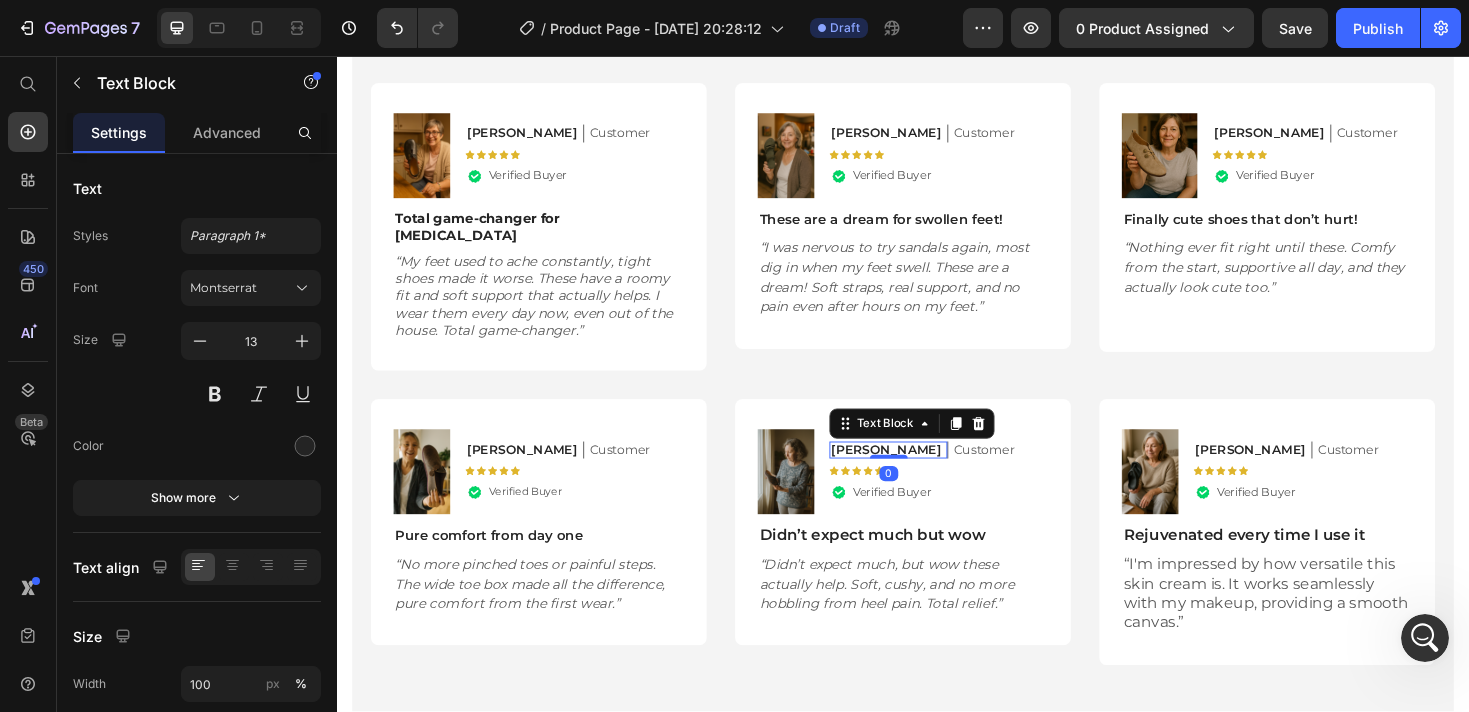 click on "[PERSON_NAME]" at bounding box center [919, 473] 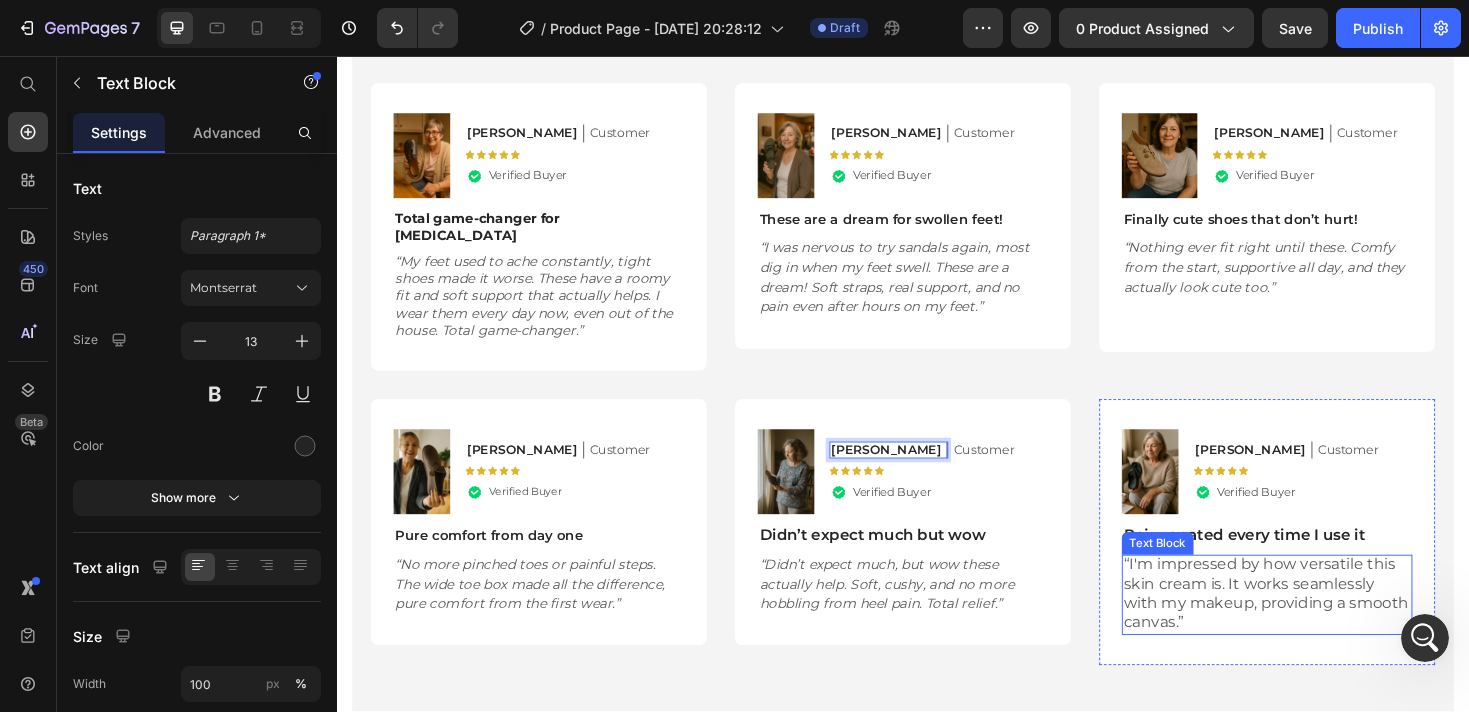 click on "“I'm impressed by how versatile this skin cream is. It works seamlessly with my makeup, providing a smooth canvas.”" at bounding box center (1323, 626) 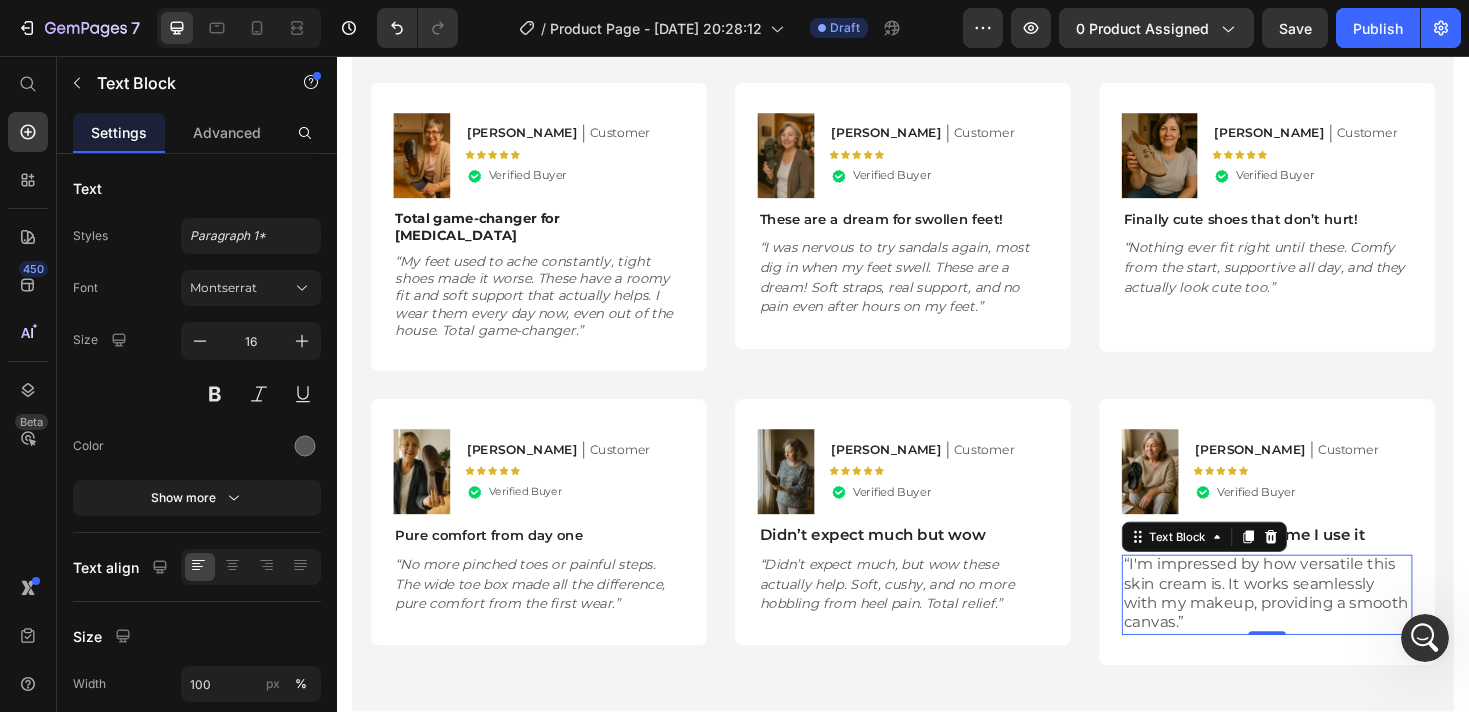 click on "Rejuvenated every time I use it" at bounding box center [1323, 564] 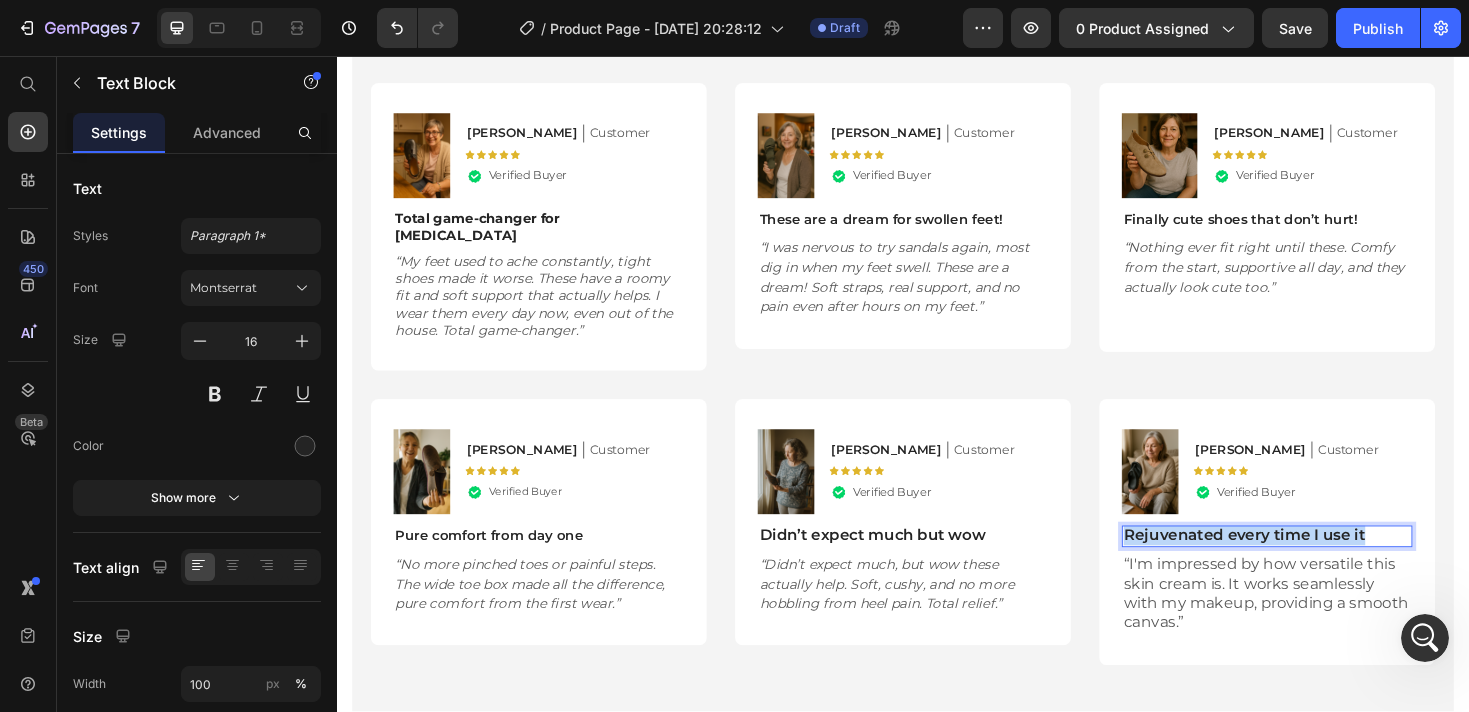 click on "Rejuvenated every time I use it" at bounding box center [1323, 564] 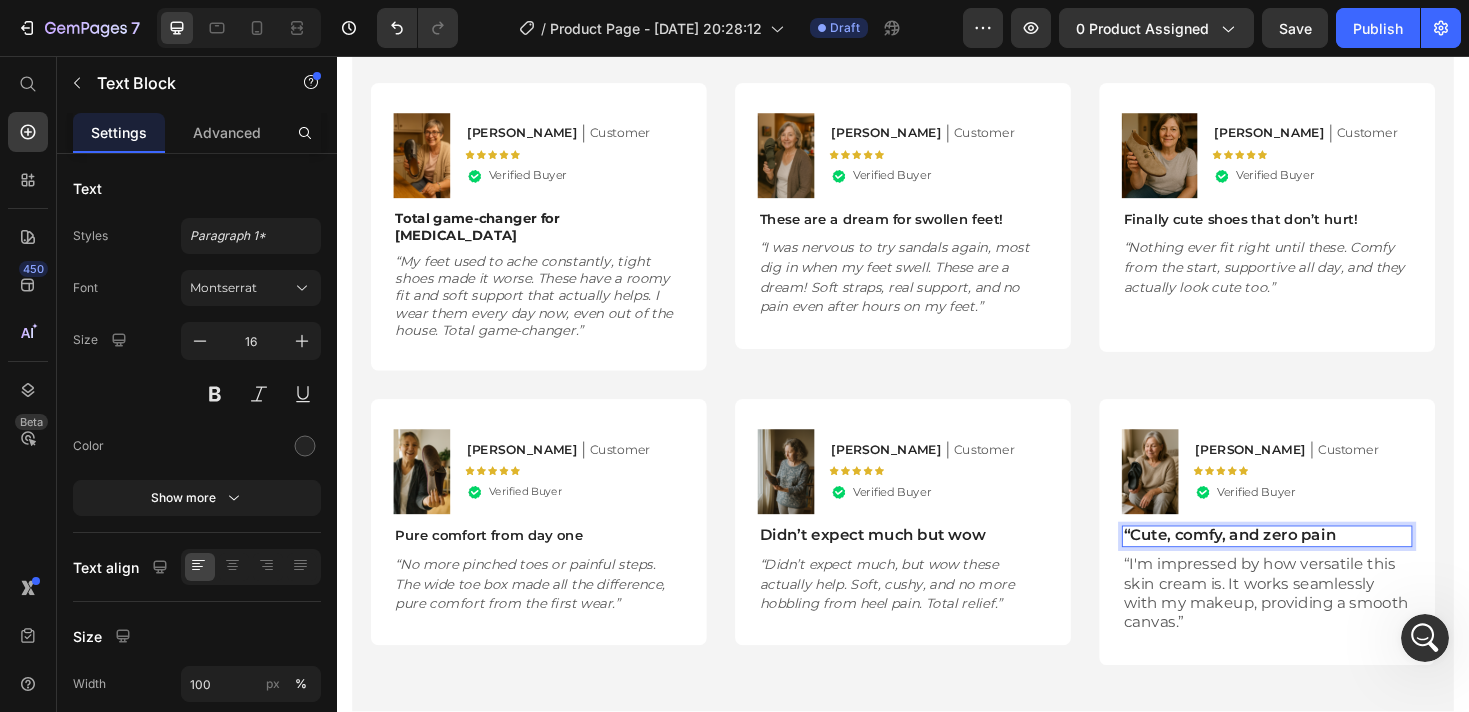 click on "“Cute, comfy, and zero pain" at bounding box center (1323, 564) 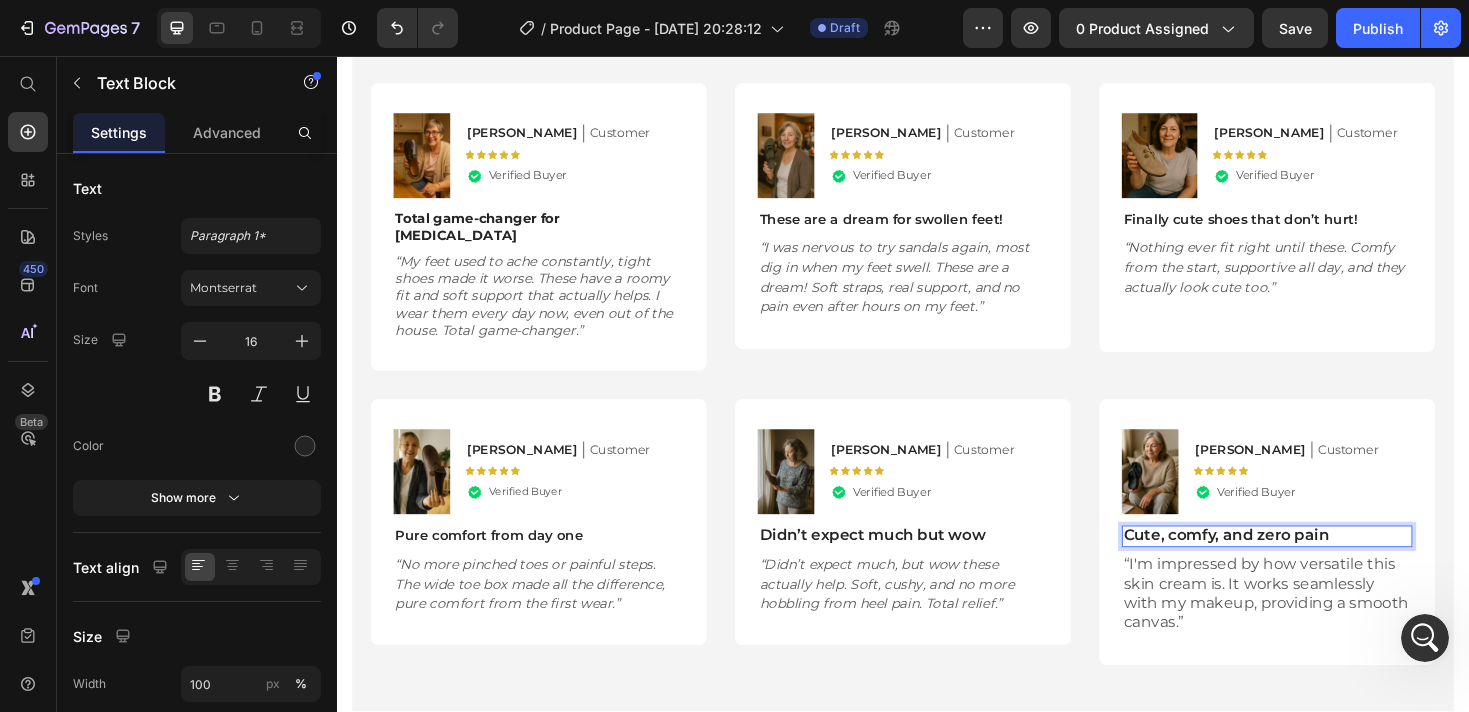 click on "Cute, comfy, and zero pain" at bounding box center [1323, 564] 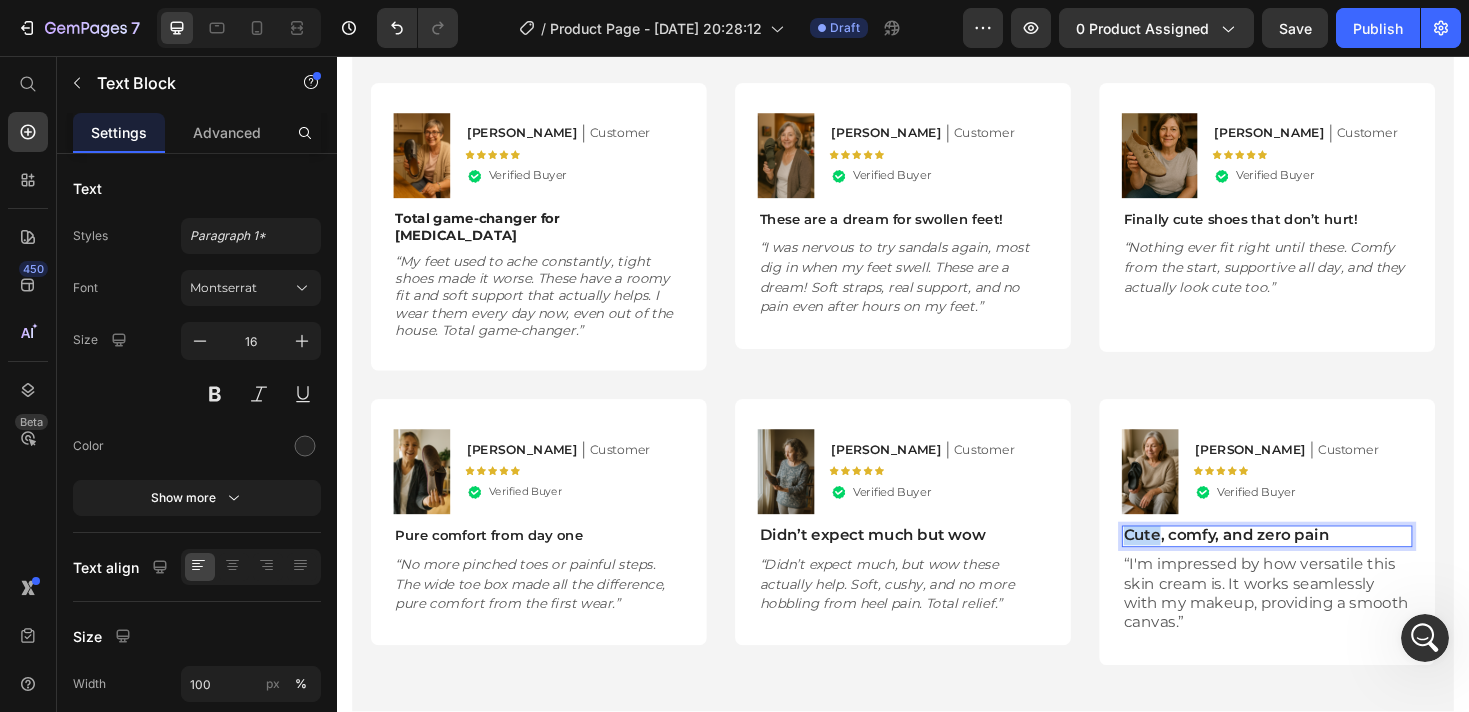click on "Cute, comfy, and zero pain" at bounding box center (1323, 564) 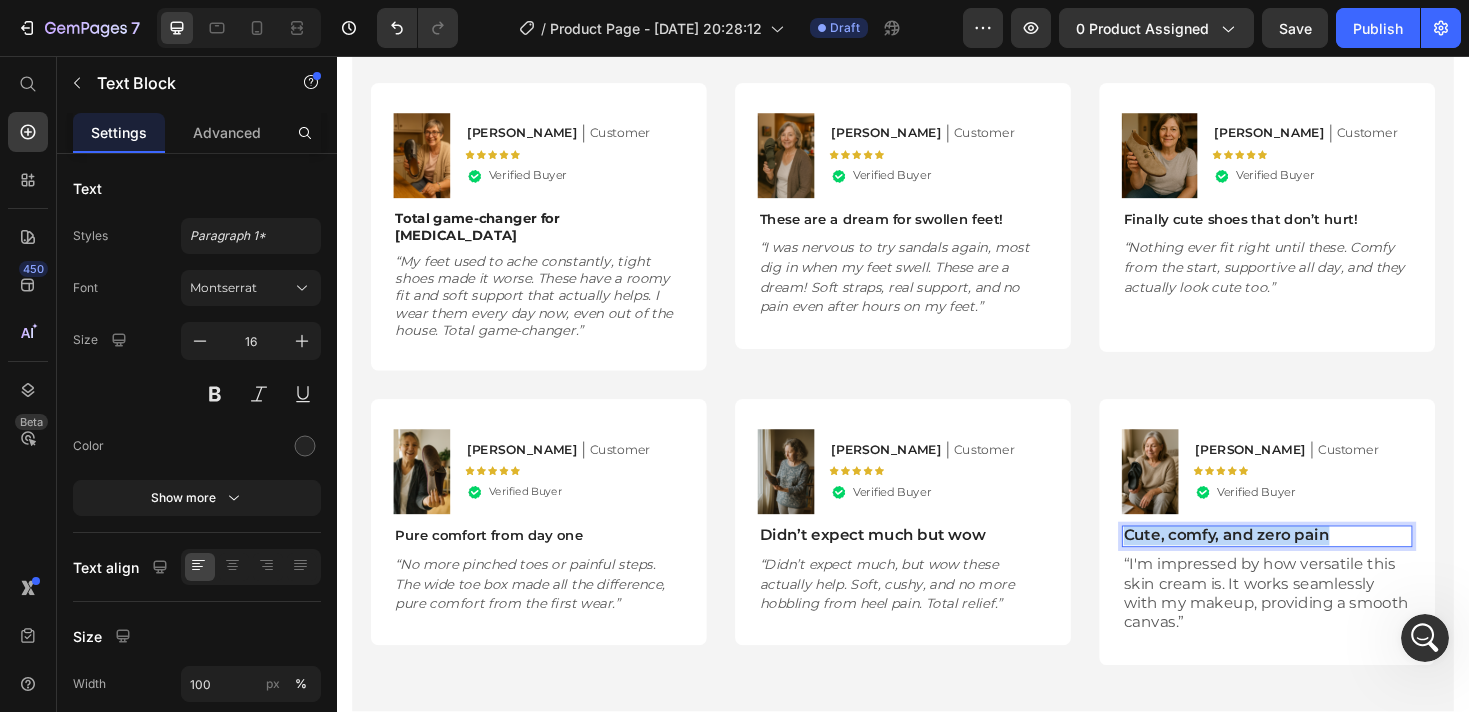 click on "Cute, comfy, and zero pain" at bounding box center [1323, 564] 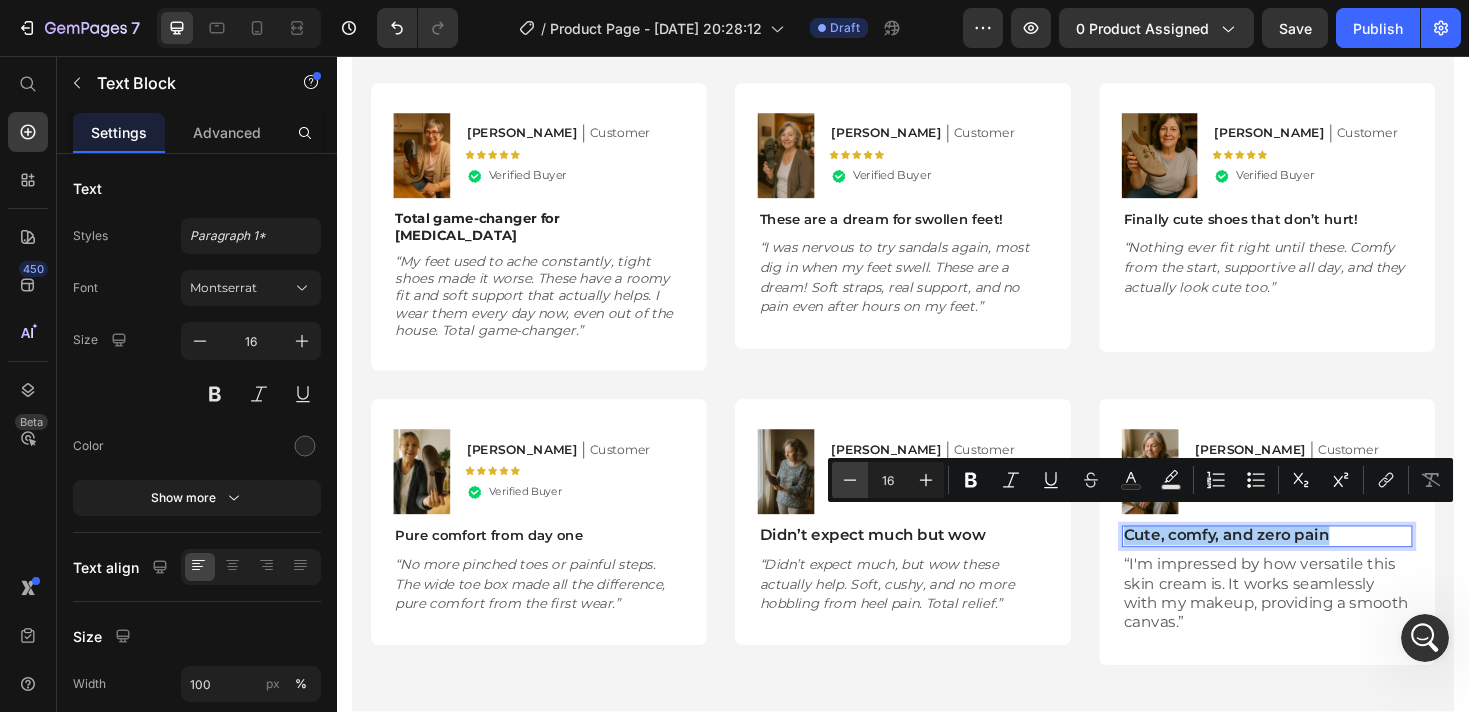 click on "Minus" at bounding box center (850, 480) 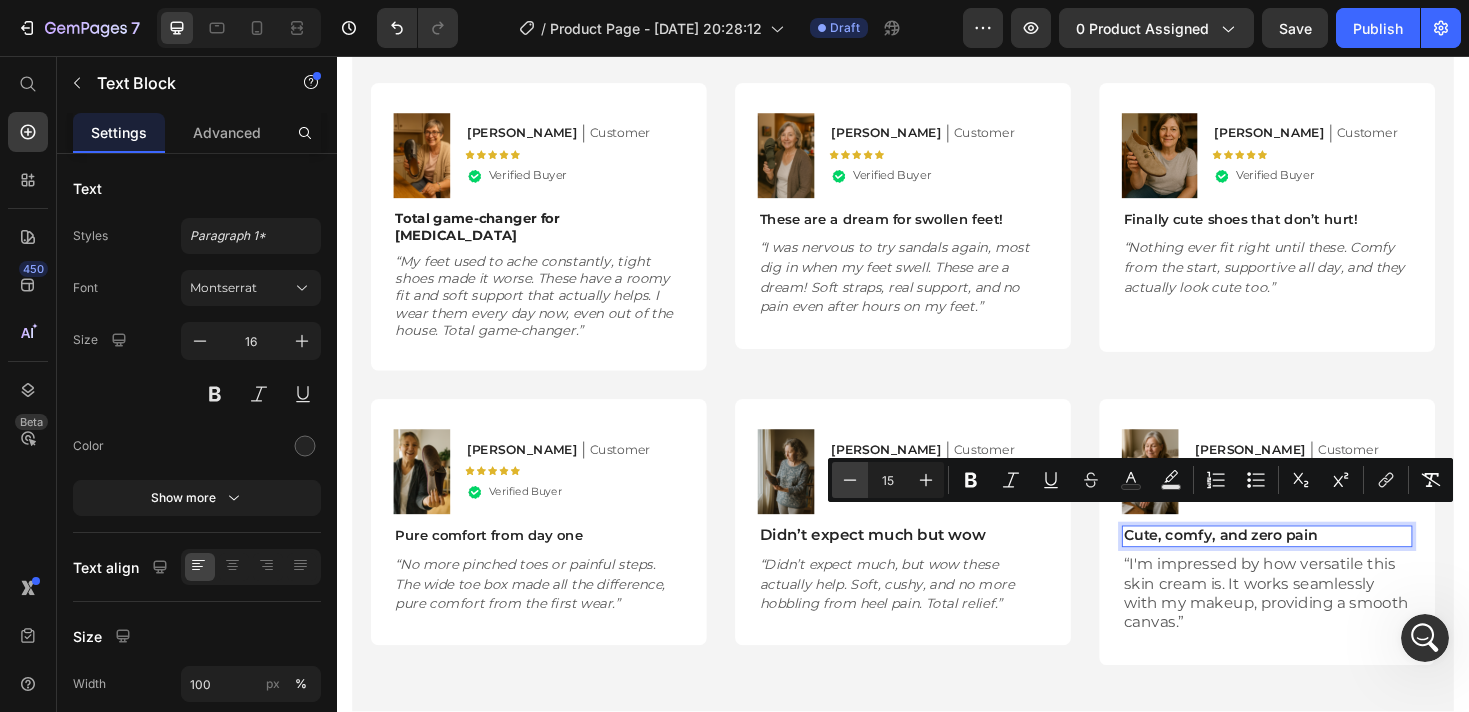 click 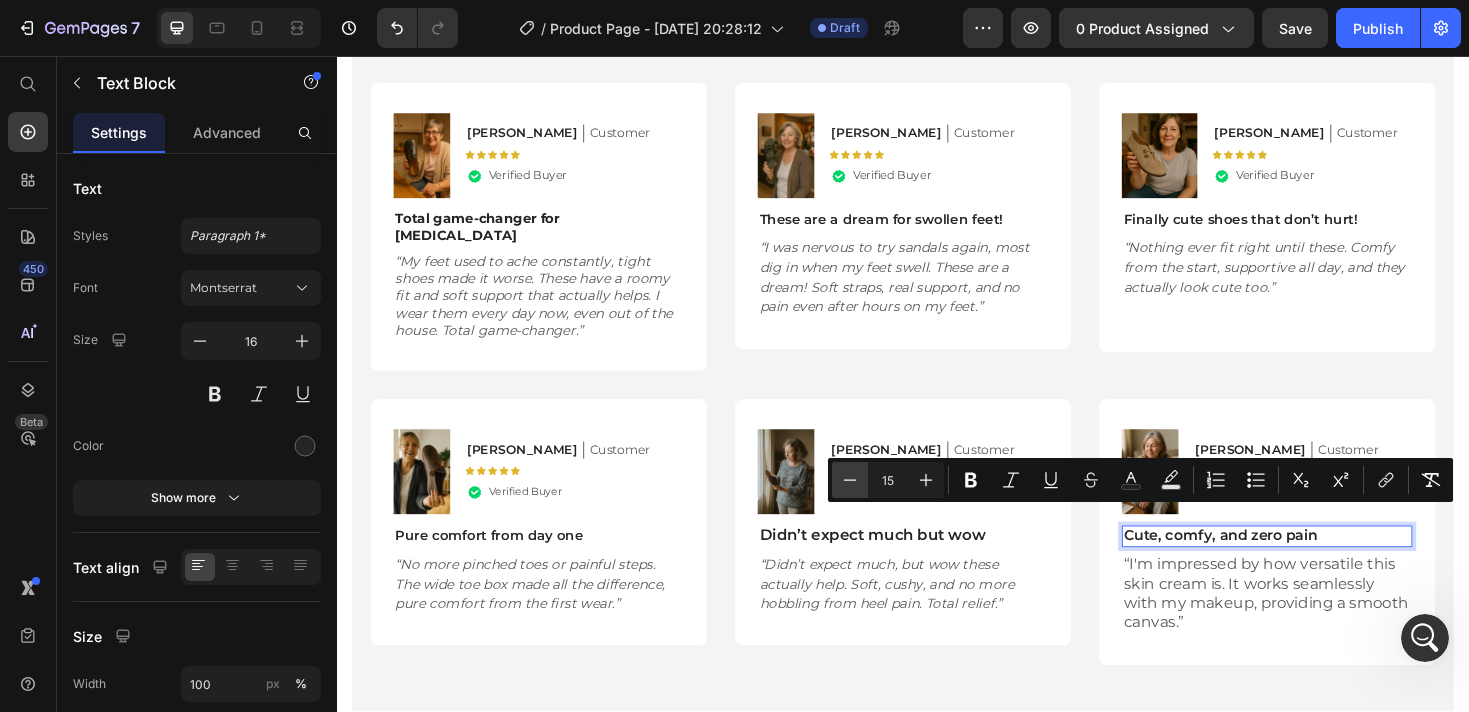 type on "14" 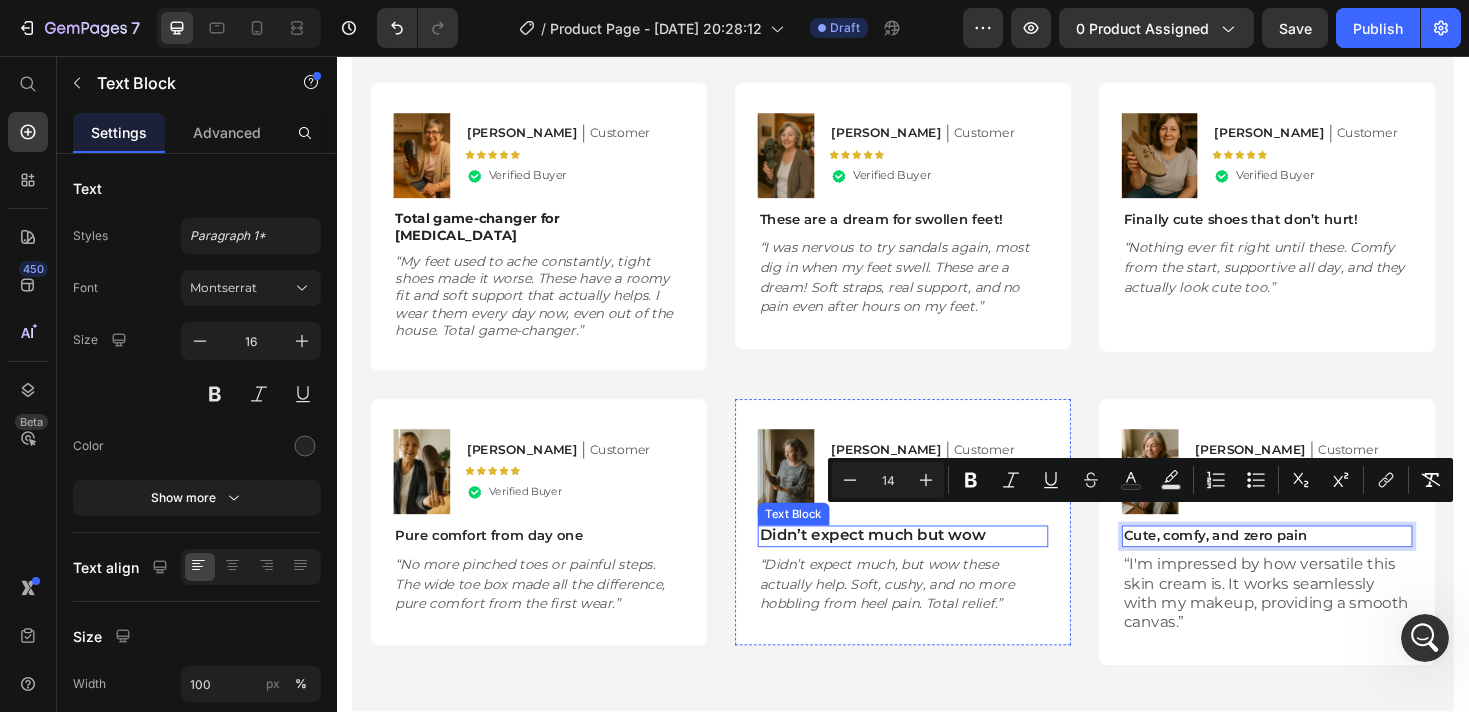 click on "Didn’t expect much but wow" at bounding box center [937, 564] 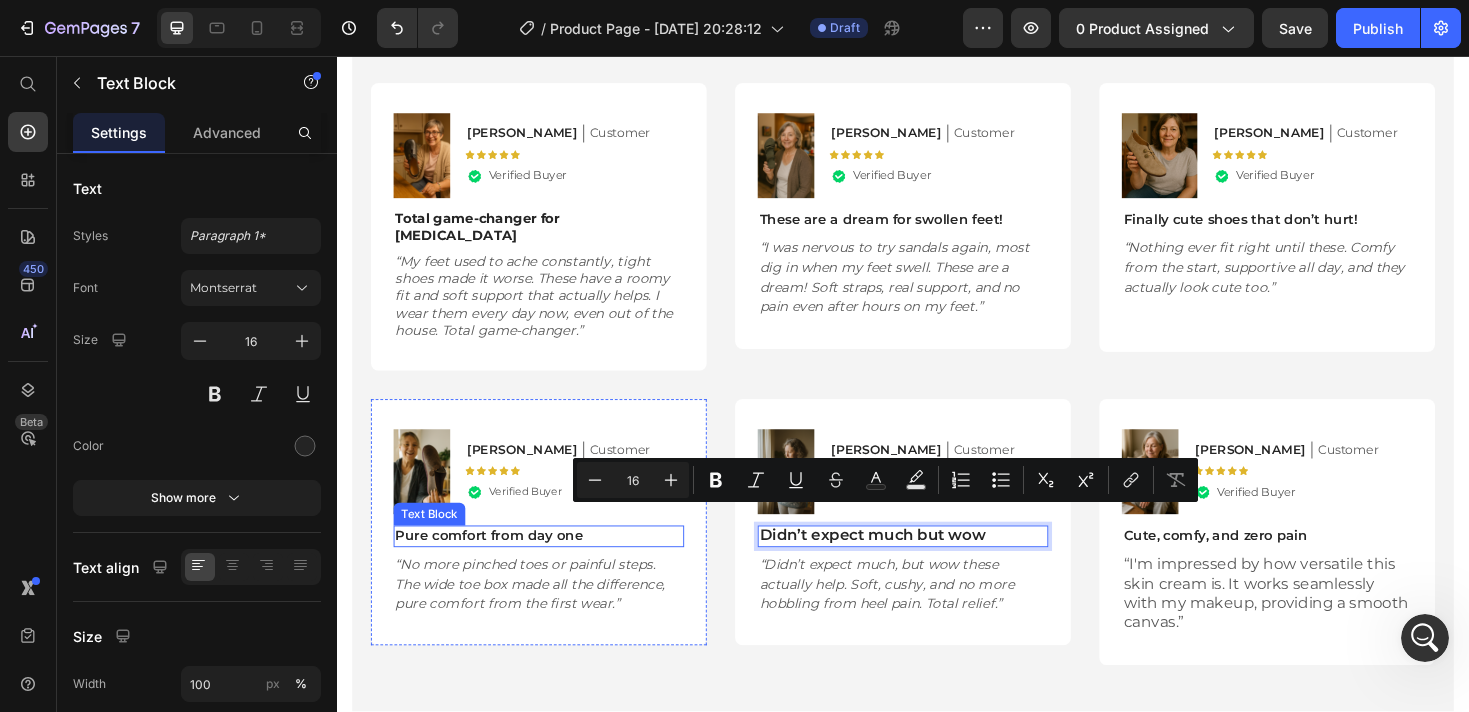 click on "Pure comfort from day one" at bounding box center [498, 564] 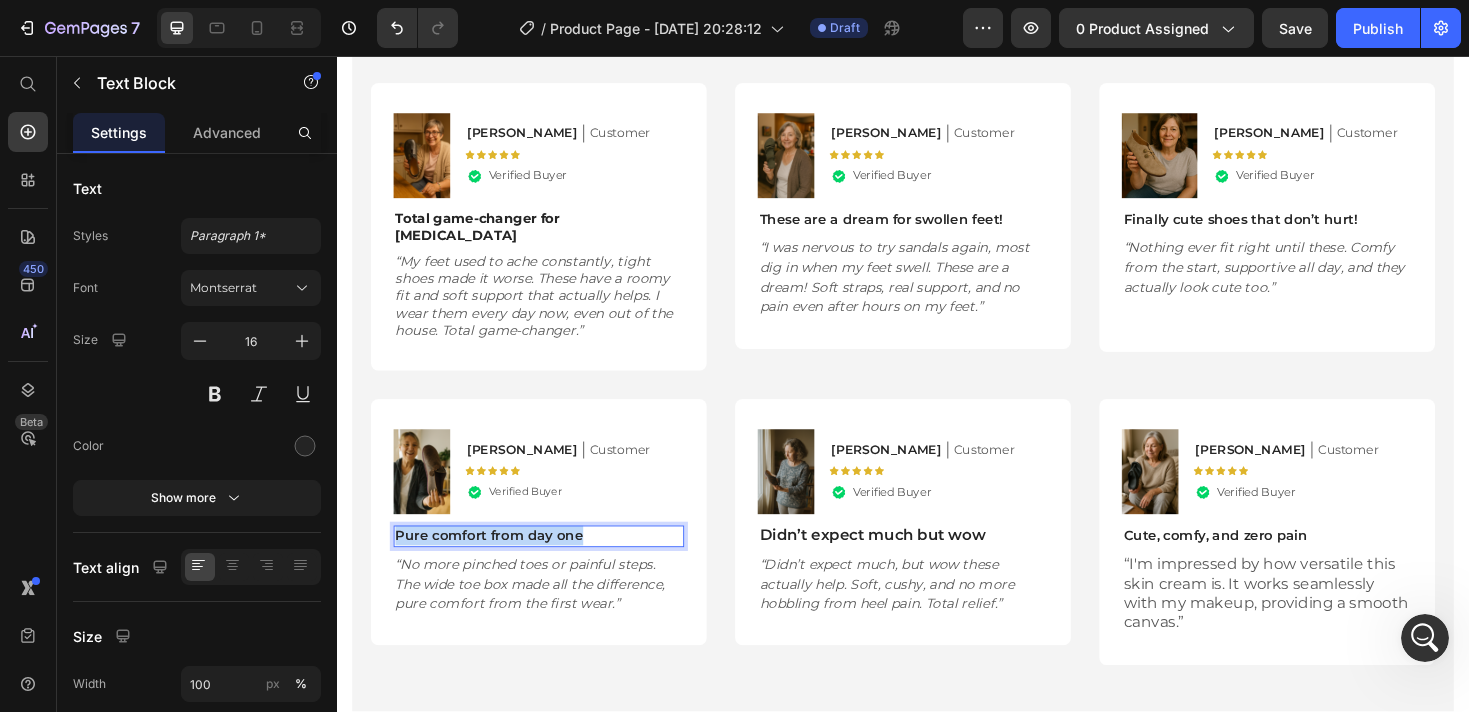 click on "Pure comfort from day one" at bounding box center [498, 564] 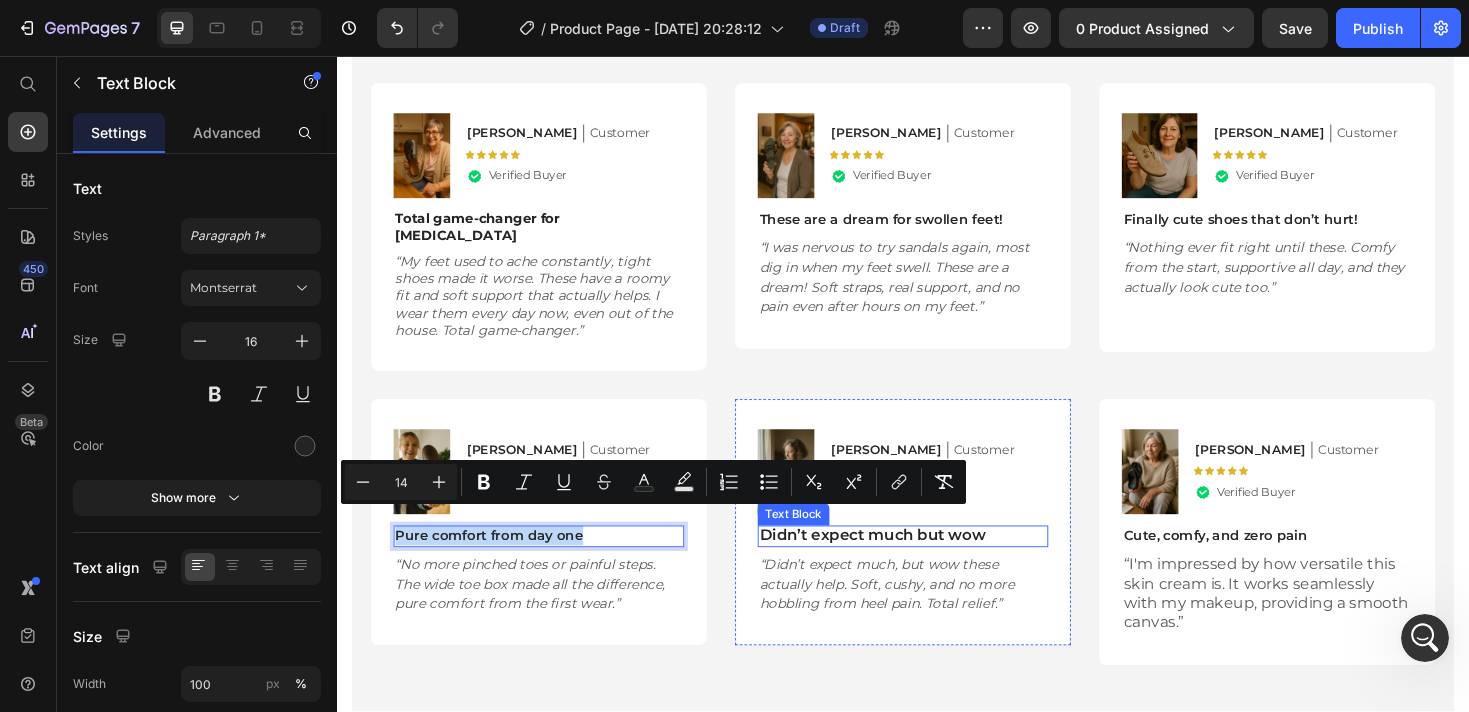 click on "Didn’t expect much but wow" at bounding box center [937, 564] 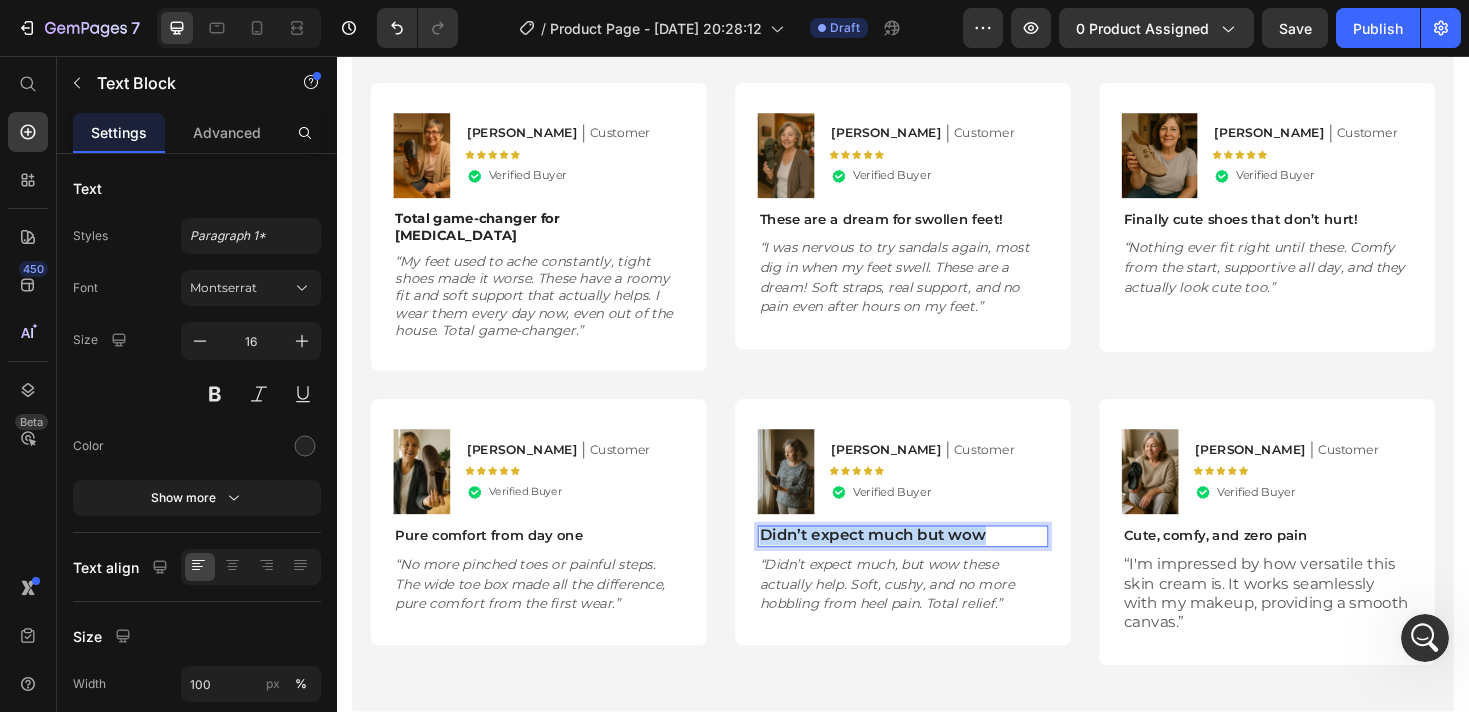 click on "Didn’t expect much but wow" at bounding box center [937, 564] 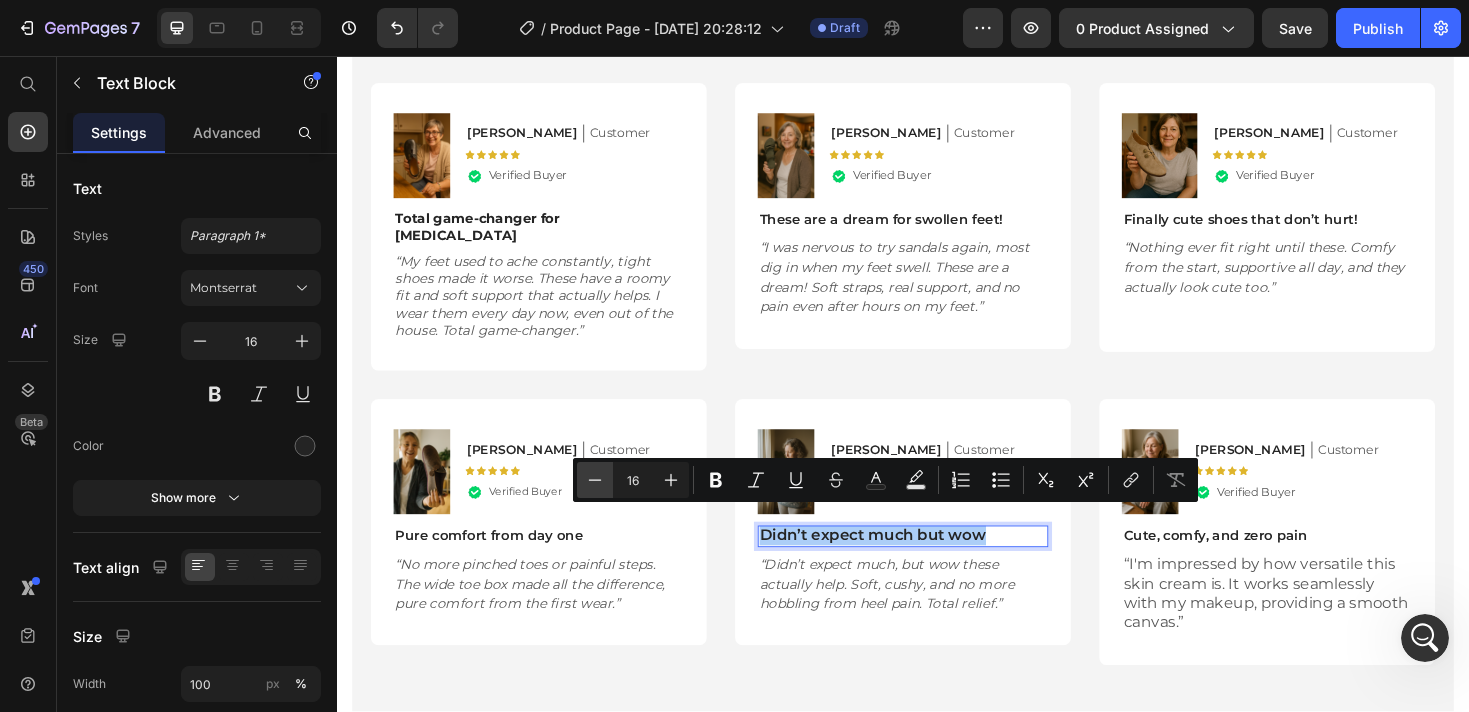 click 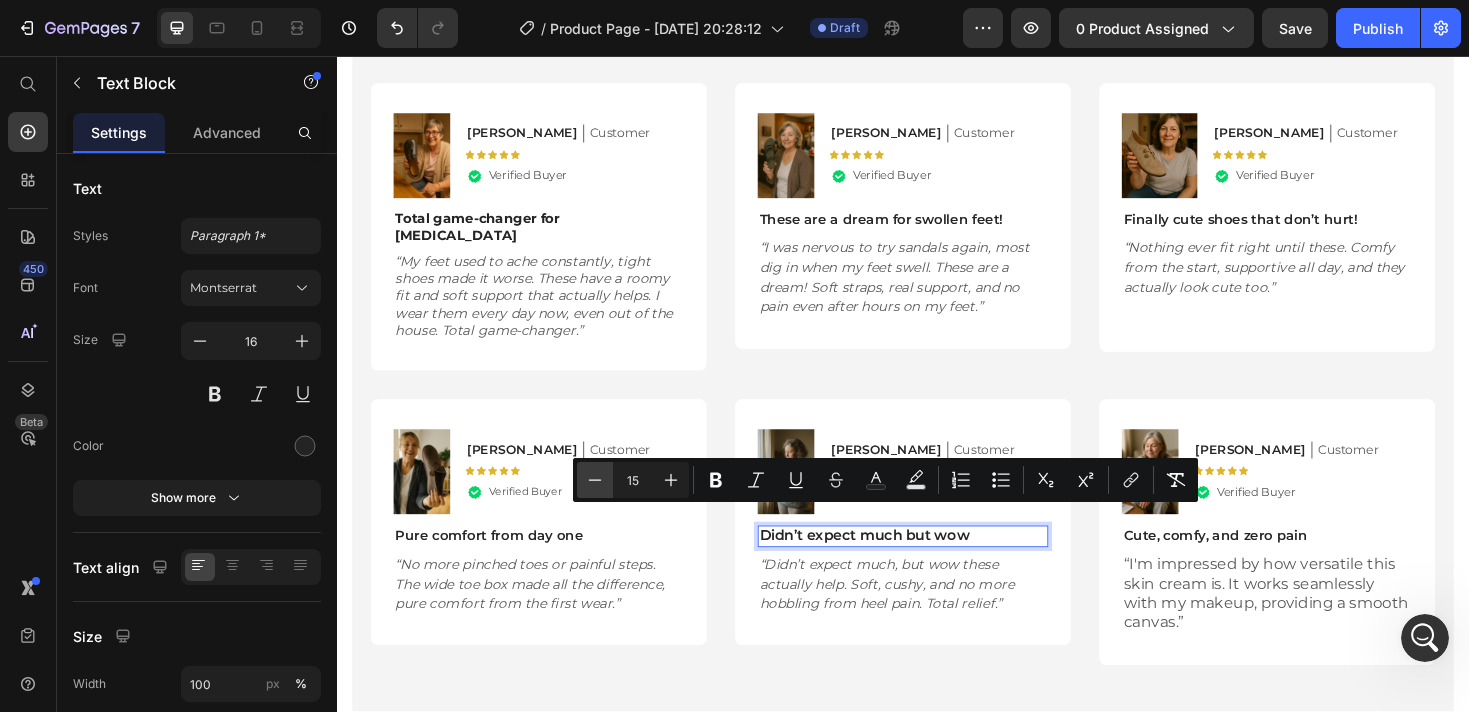 click 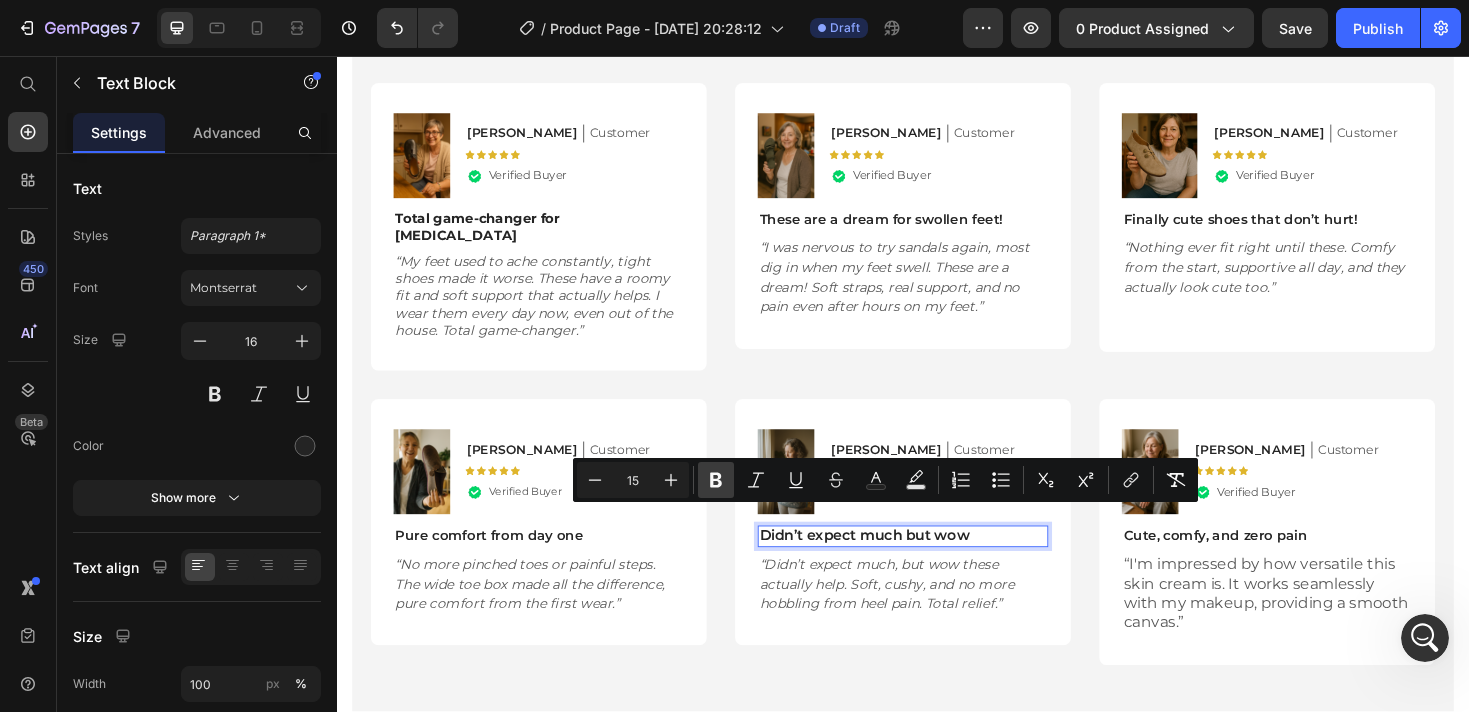 type on "14" 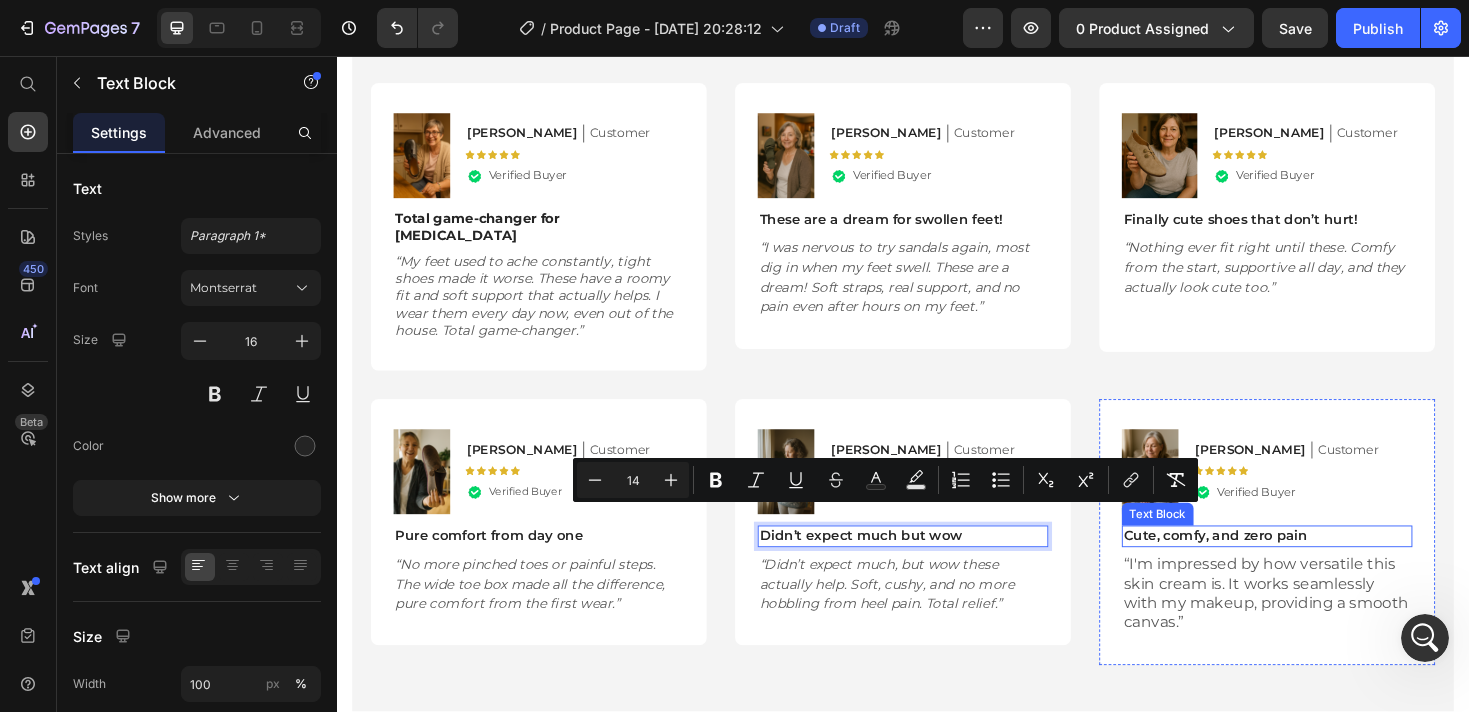 click on "Cute, comfy, and zero pain" at bounding box center (1268, 564) 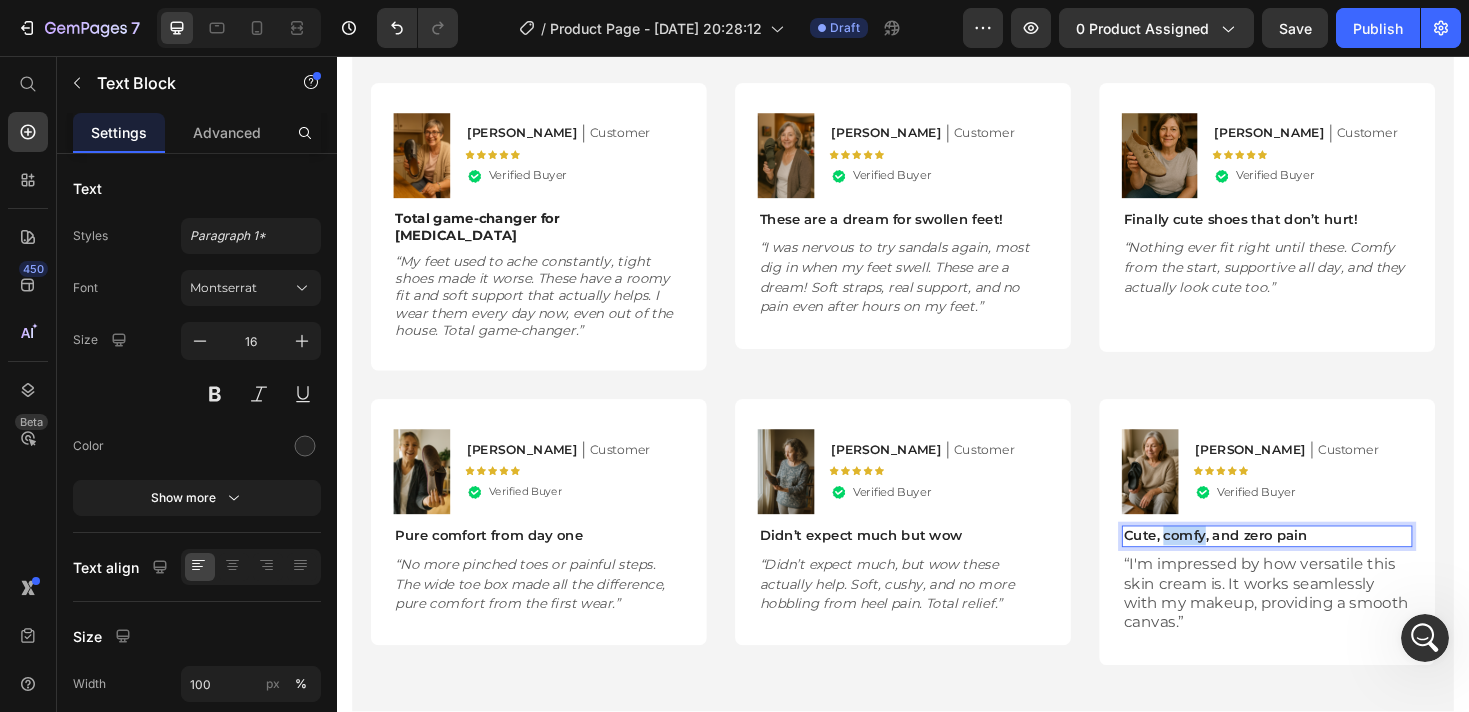 click on "Cute, comfy, and zero pain" at bounding box center [1268, 564] 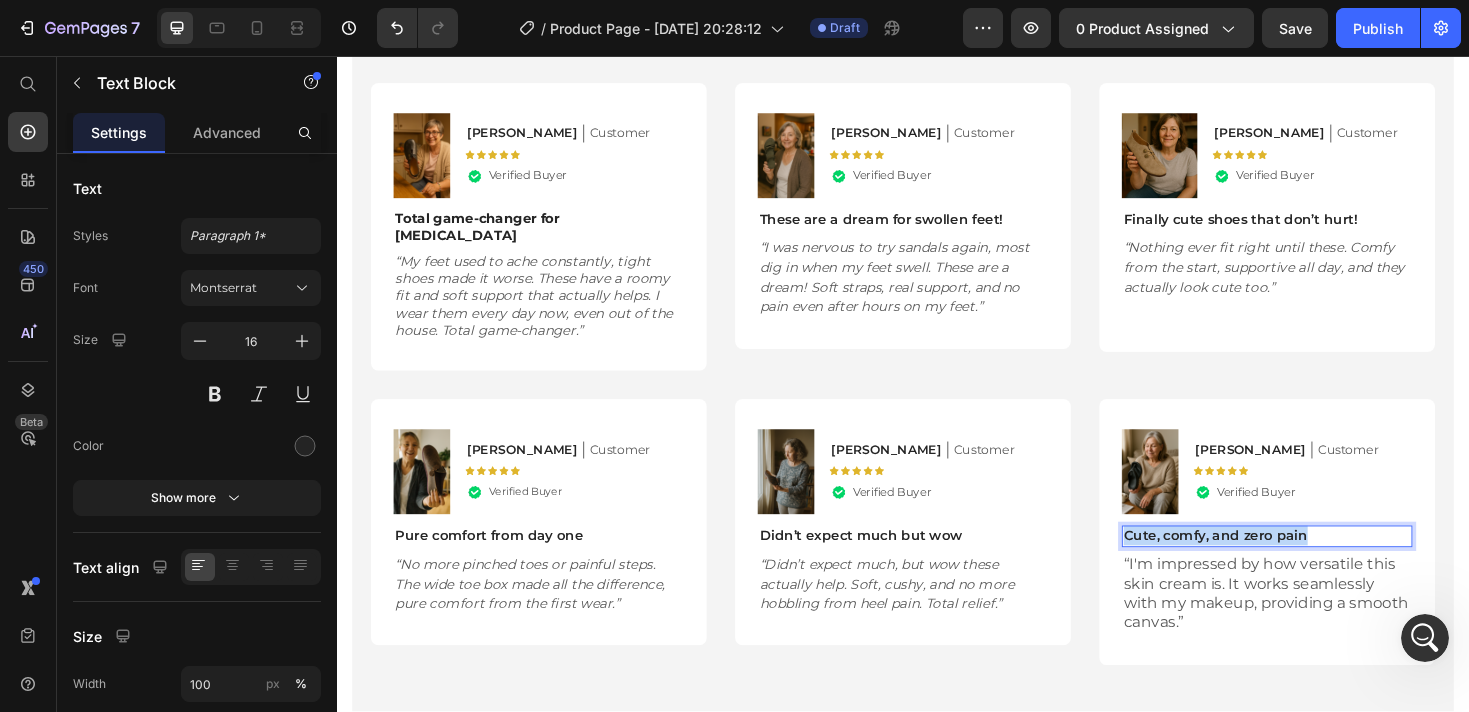 click on "Cute, comfy, and zero pain" at bounding box center [1268, 564] 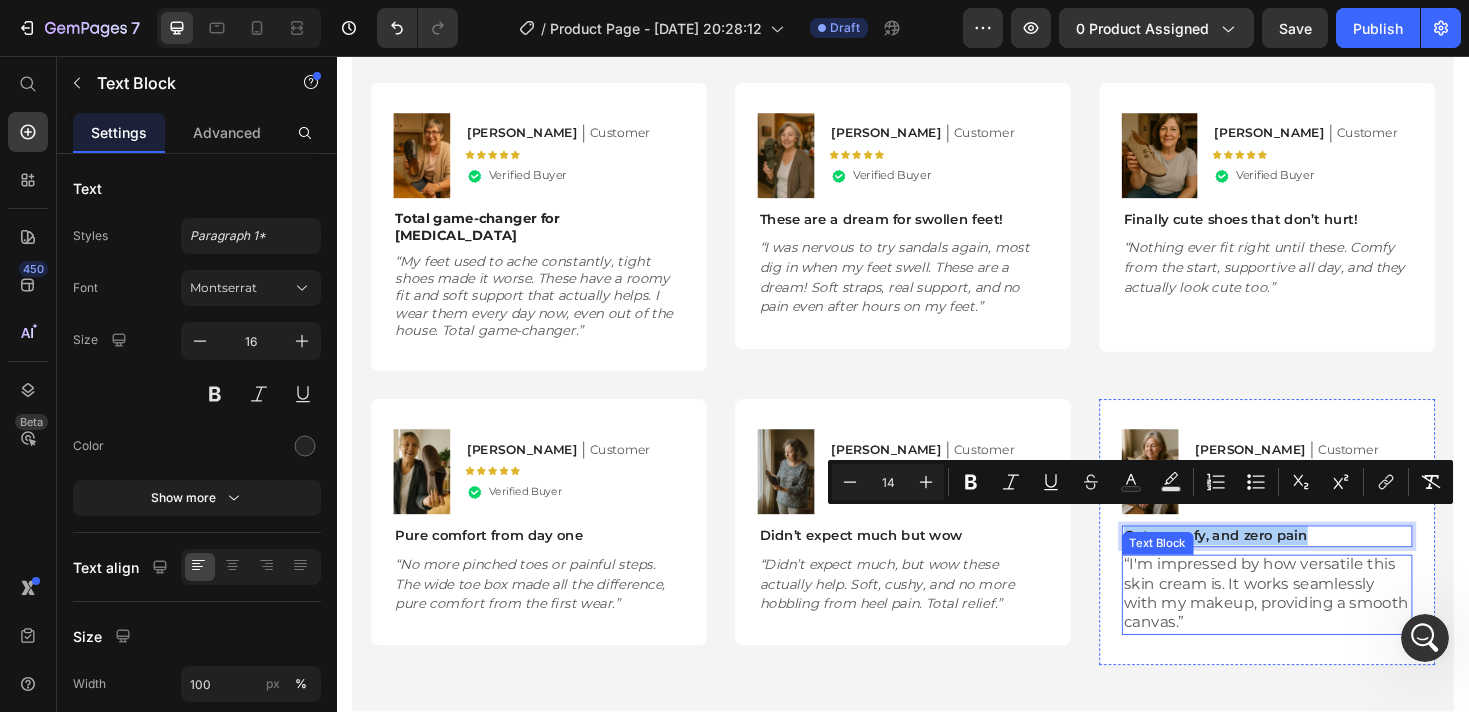 click on "“I'm impressed by how versatile this skin cream is. It works seamlessly with my makeup, providing a smooth canvas.”" at bounding box center (1323, 626) 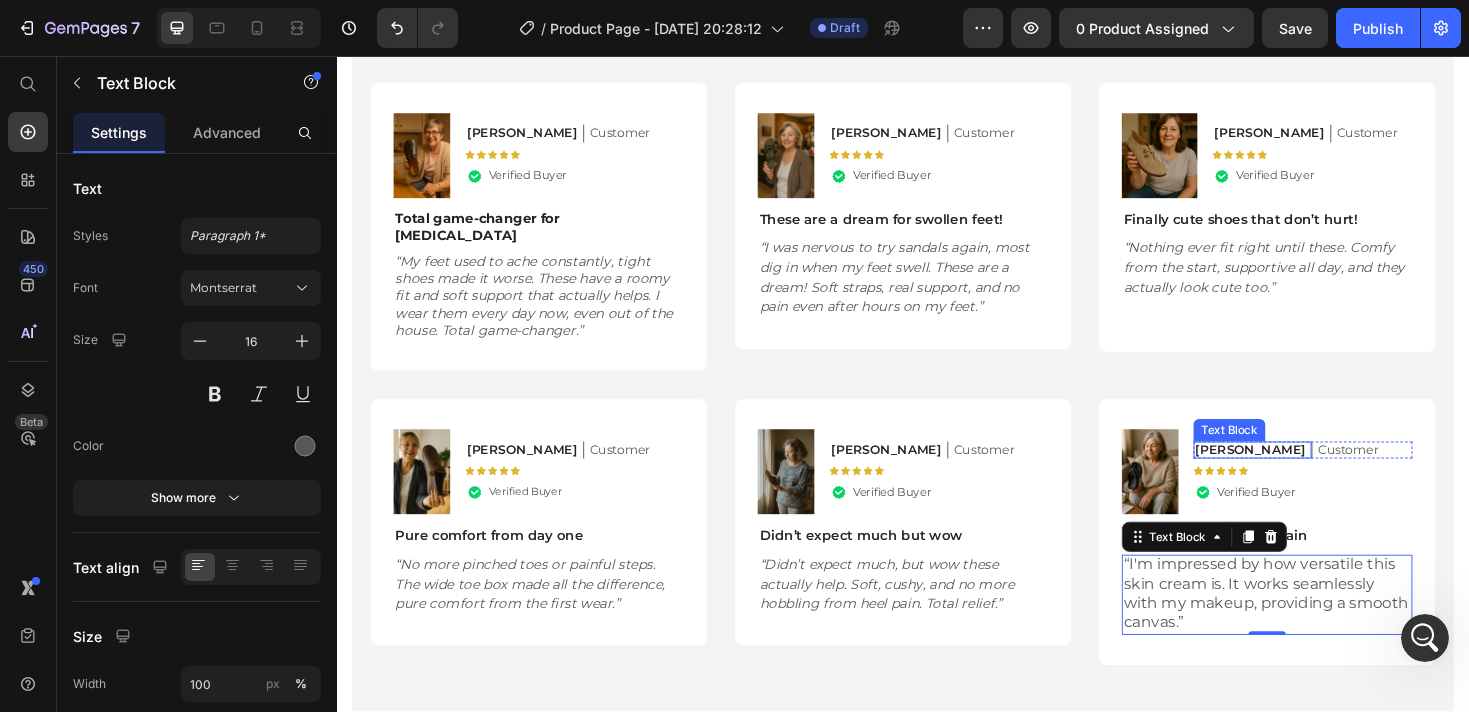 click on "[PERSON_NAME]" at bounding box center [1305, 473] 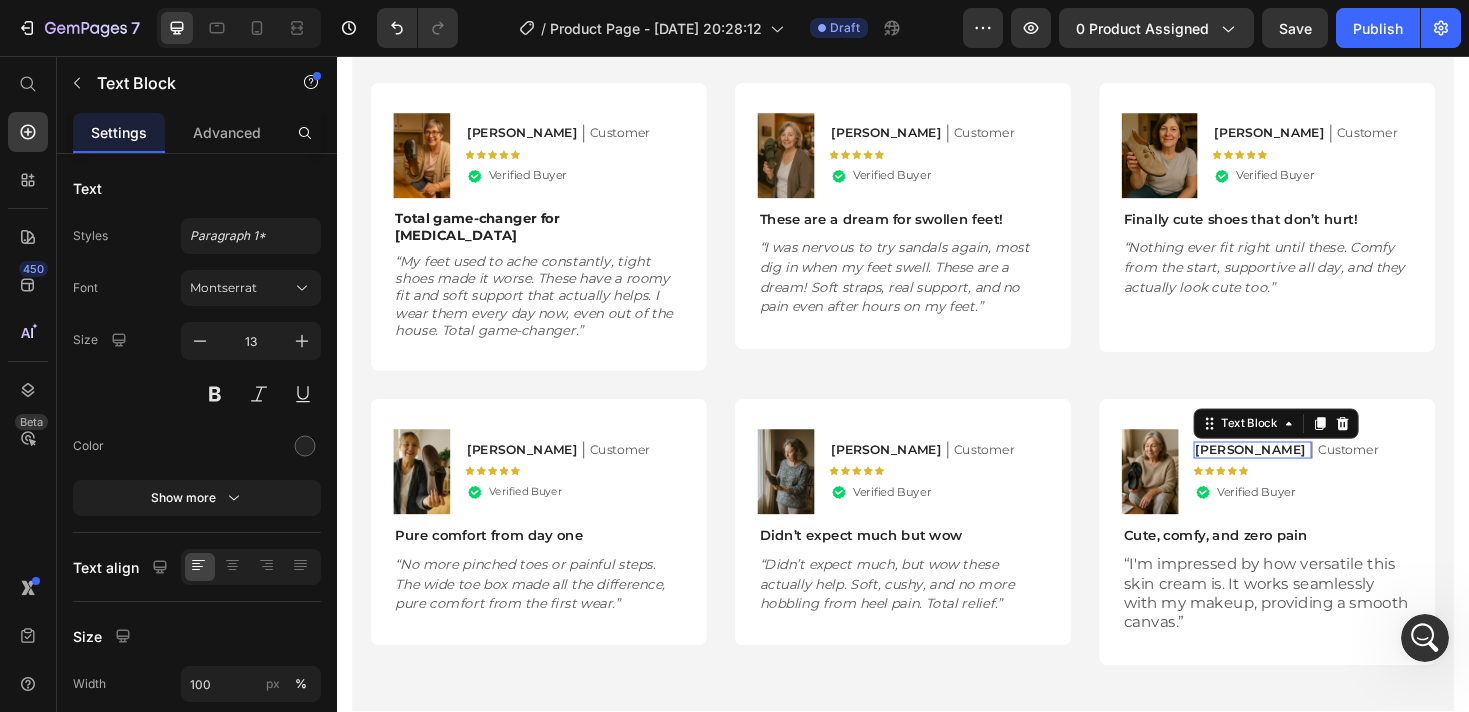 click on "[PERSON_NAME]" at bounding box center (1305, 473) 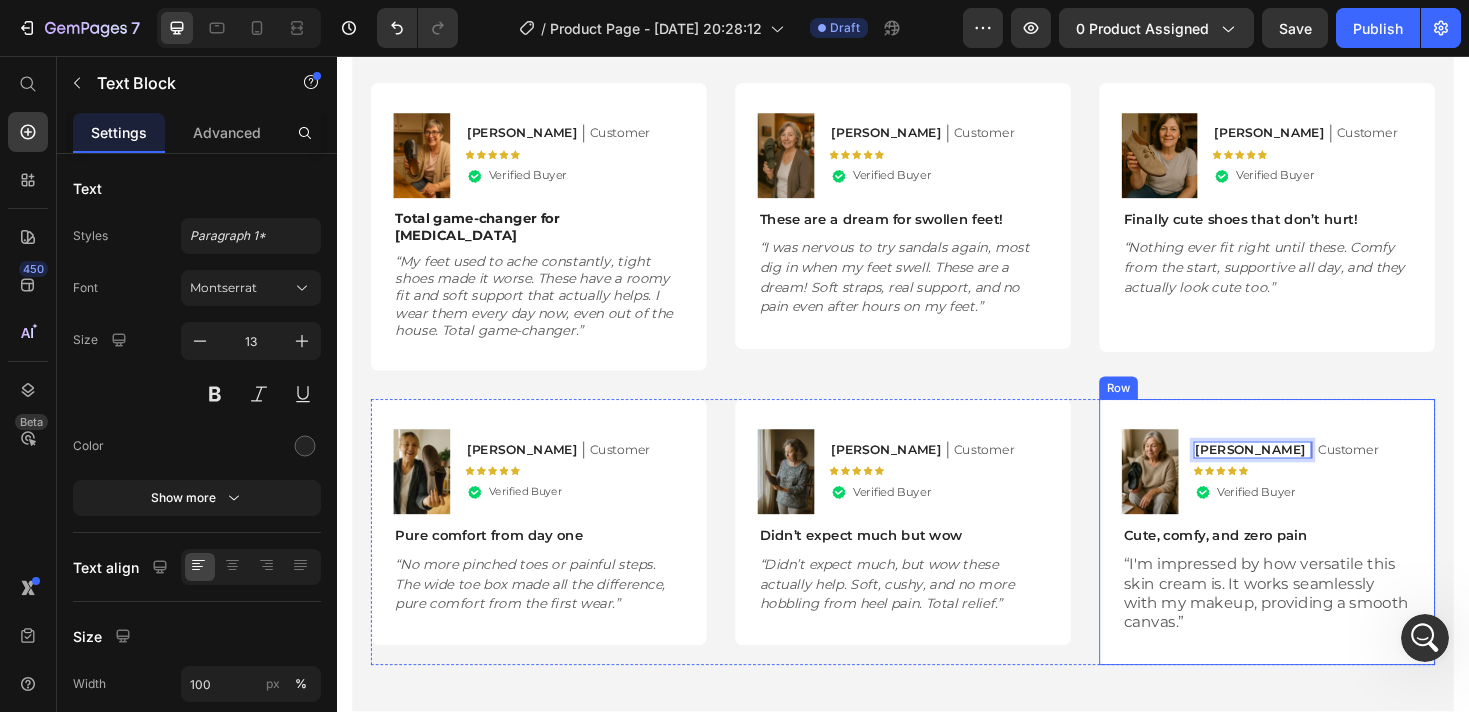click on "Image Nancy Text Block   0 Customer  Text Block Row Icon Icon Icon Icon Icon Icon List
.id574847239155876903 .st0{fill:#00D566;}
.id574847239155876903 .st1{opacity:0.15;}
.id574847239155876903 .st2{fill:#FFFFFF;}
Icon Verified Buyer Text Block Row Row Cute, comfy, and zero pain Text Block “I'm impressed by how versatile this skin cream is. It works seamlessly with my makeup, providing a smooth canvas.” Text Block Row" at bounding box center (1323, 561) 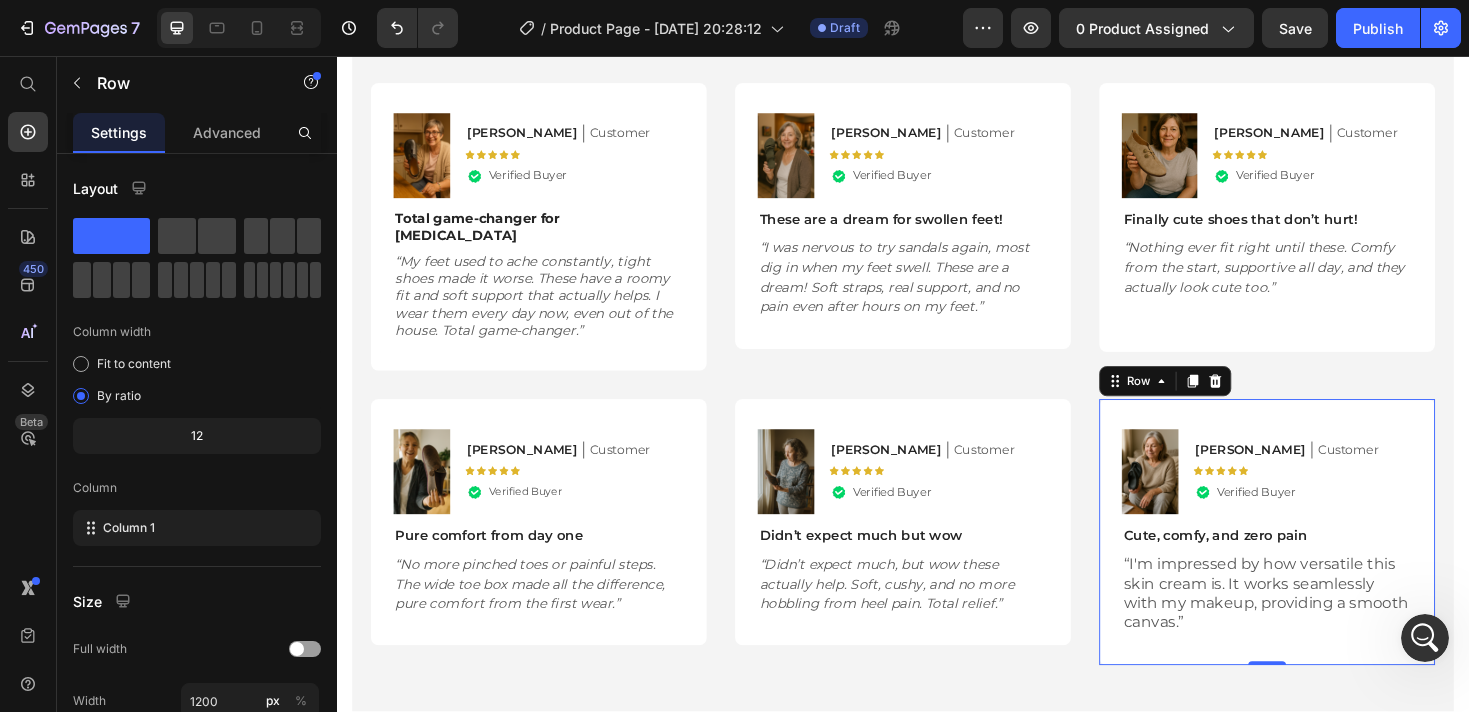 click on "“I'm impressed by how versatile this skin cream is. It works seamlessly with my makeup, providing a smooth canvas.”" at bounding box center [1323, 626] 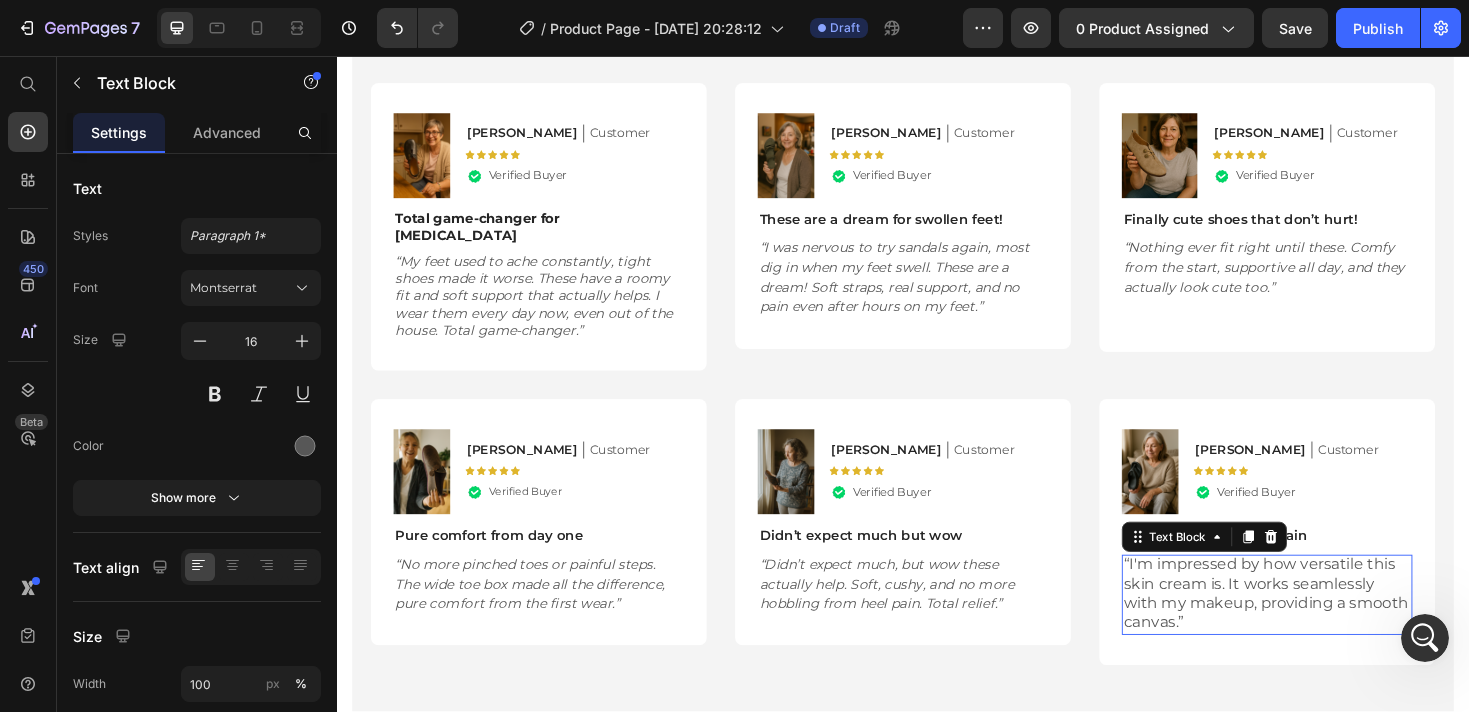 click on "“I'm impressed by how versatile this skin cream is. It works seamlessly with my makeup, providing a smooth canvas.”" at bounding box center (1323, 626) 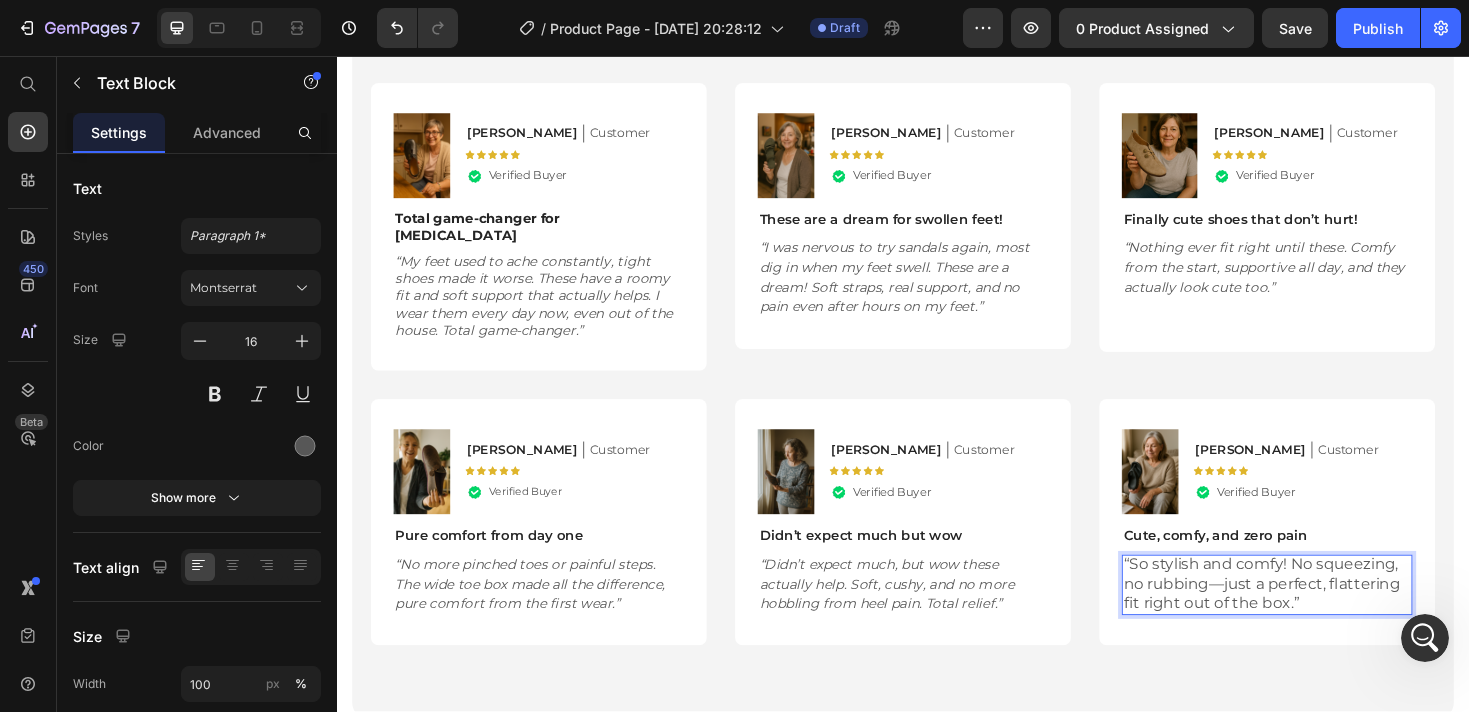 click on "“So stylish and comfy! No squeezing, no rubbing—just a perfect, flattering fit right out of the box.”" at bounding box center [1323, 616] 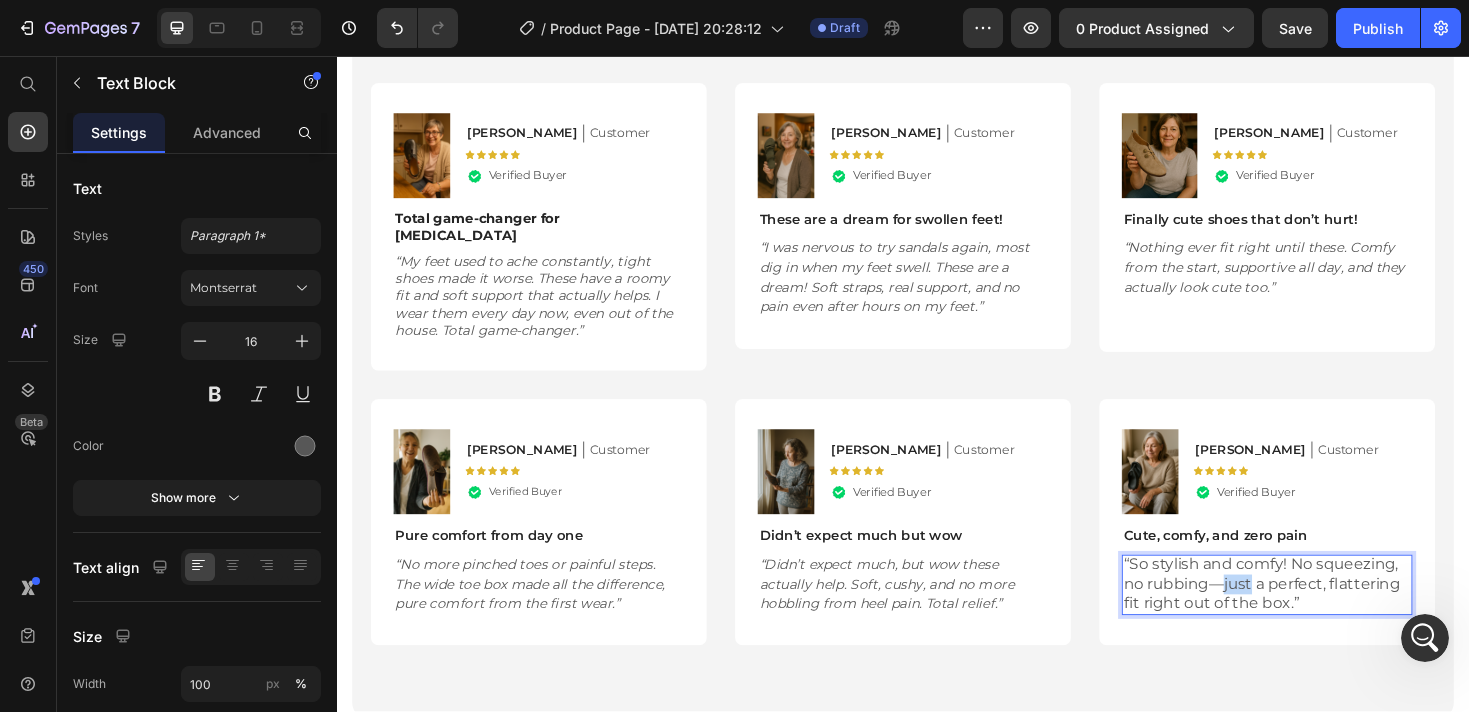 click on "“So stylish and comfy! No squeezing, no rubbing—just a perfect, flattering fit right out of the box.”" at bounding box center (1323, 616) 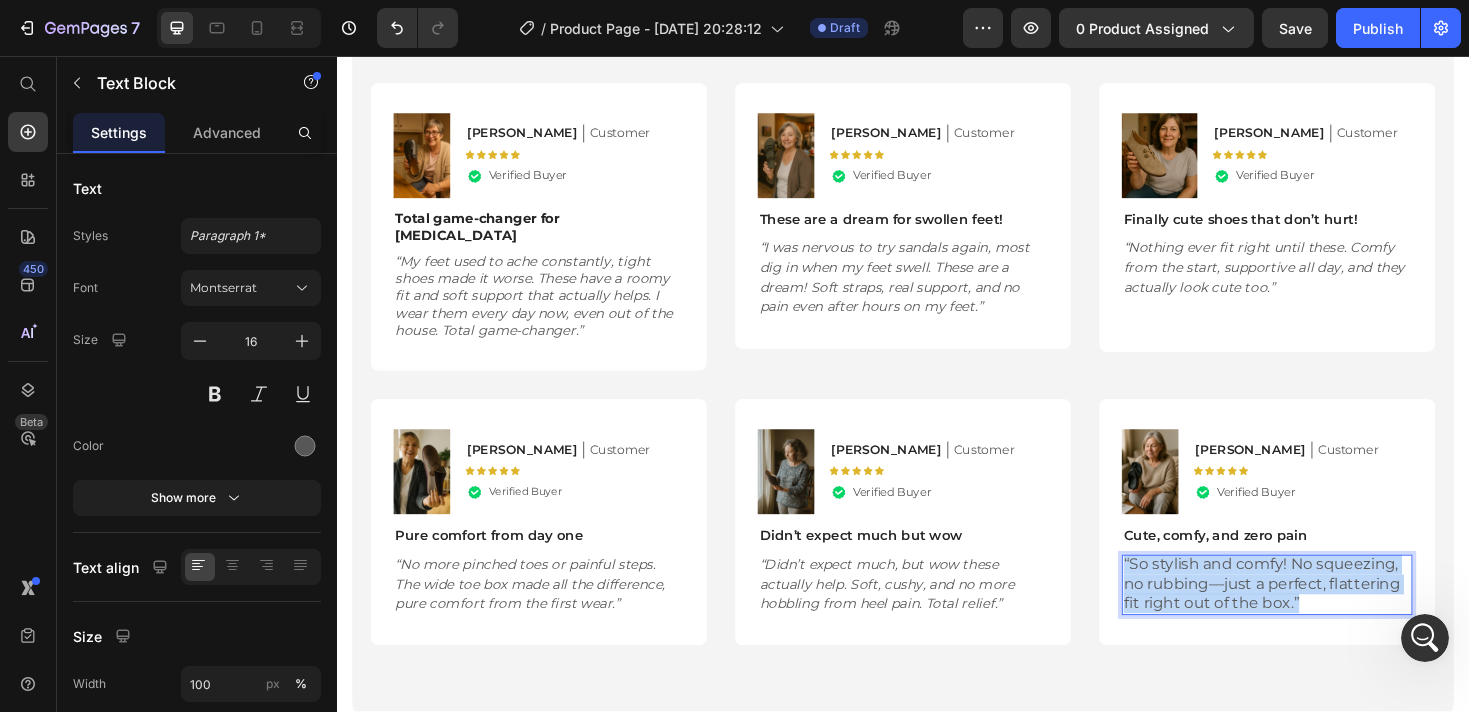 click on "“So stylish and comfy! No squeezing, no rubbing—just a perfect, flattering fit right out of the box.”" at bounding box center [1323, 616] 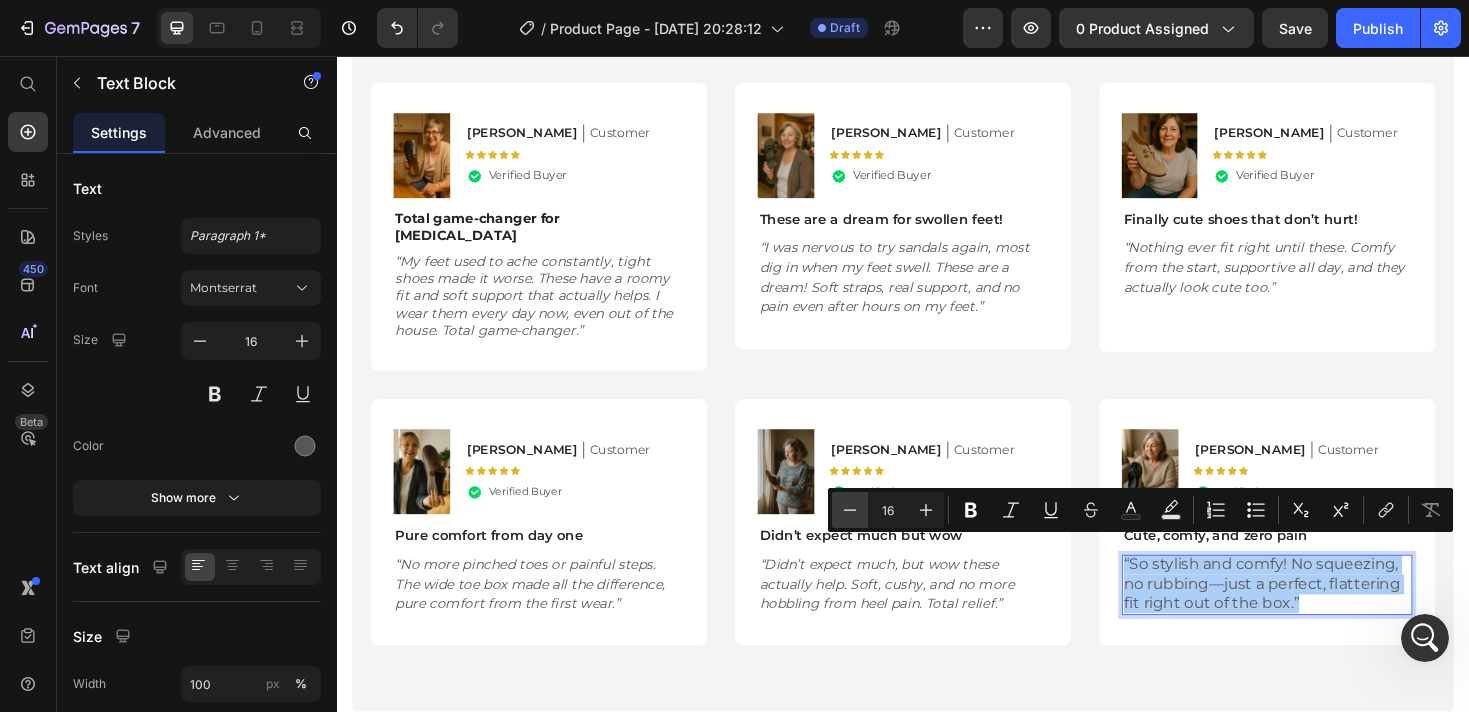 click 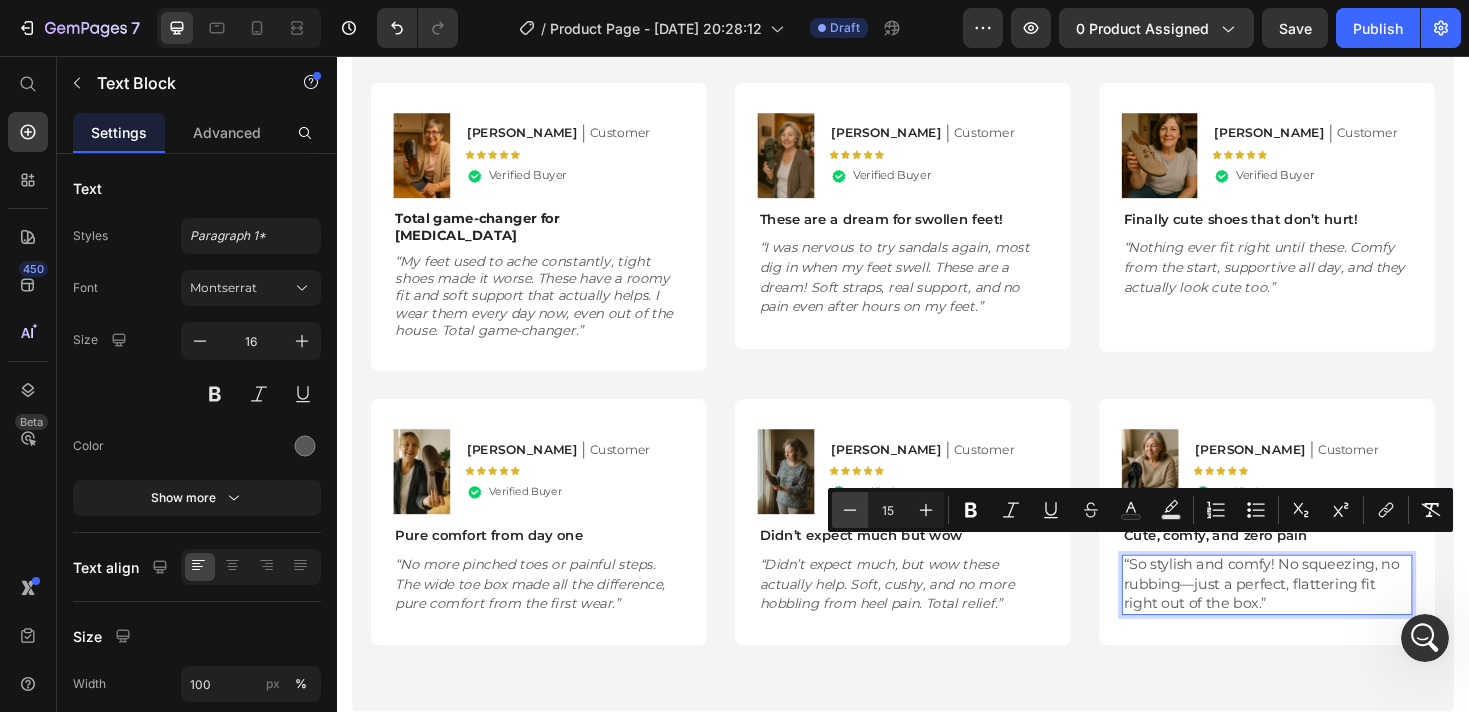 click 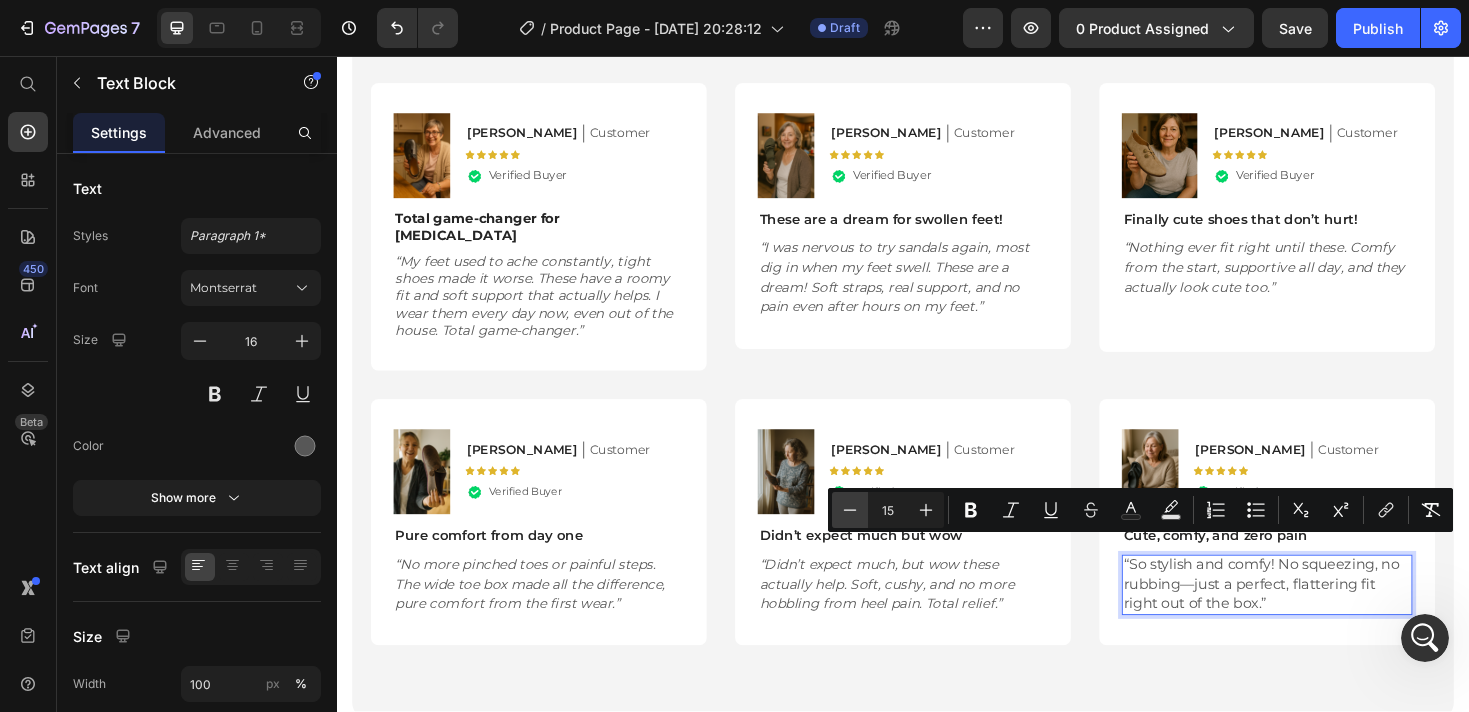 type on "14" 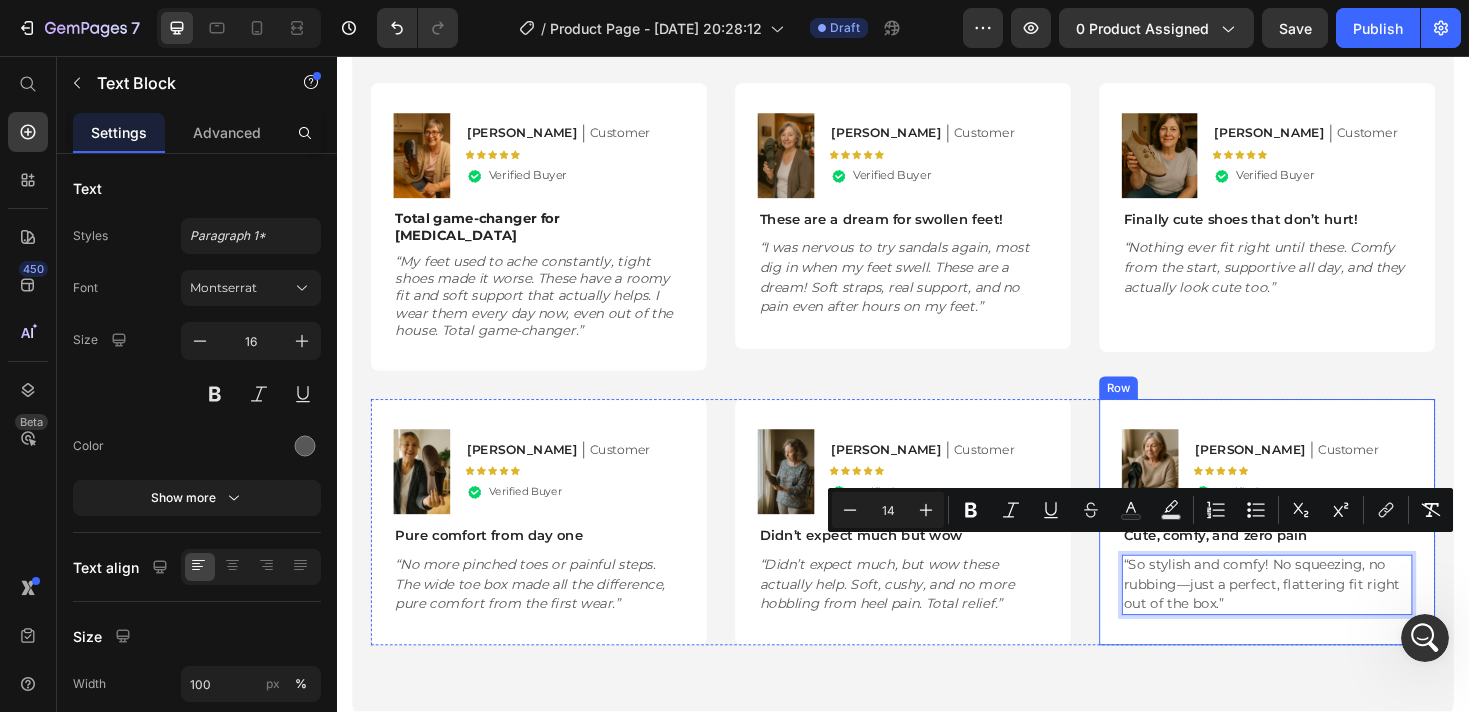 click on "Image Nancy Text Block Customer  Text Block Row Icon Icon Icon Icon Icon Icon List
.id574847239155876903 .st0{fill:#00D566;}
.id574847239155876903 .st1{opacity:0.15;}
.id574847239155876903 .st2{fill:#FFFFFF;}
Icon Verified Buyer Text Block Row Row Cute, comfy, and zero pain Text Block “So stylish and comfy! No squeezing, no rubbing—just a perfect, flattering fit right out of the box.” Text Block   0 Row" at bounding box center (1323, 550) 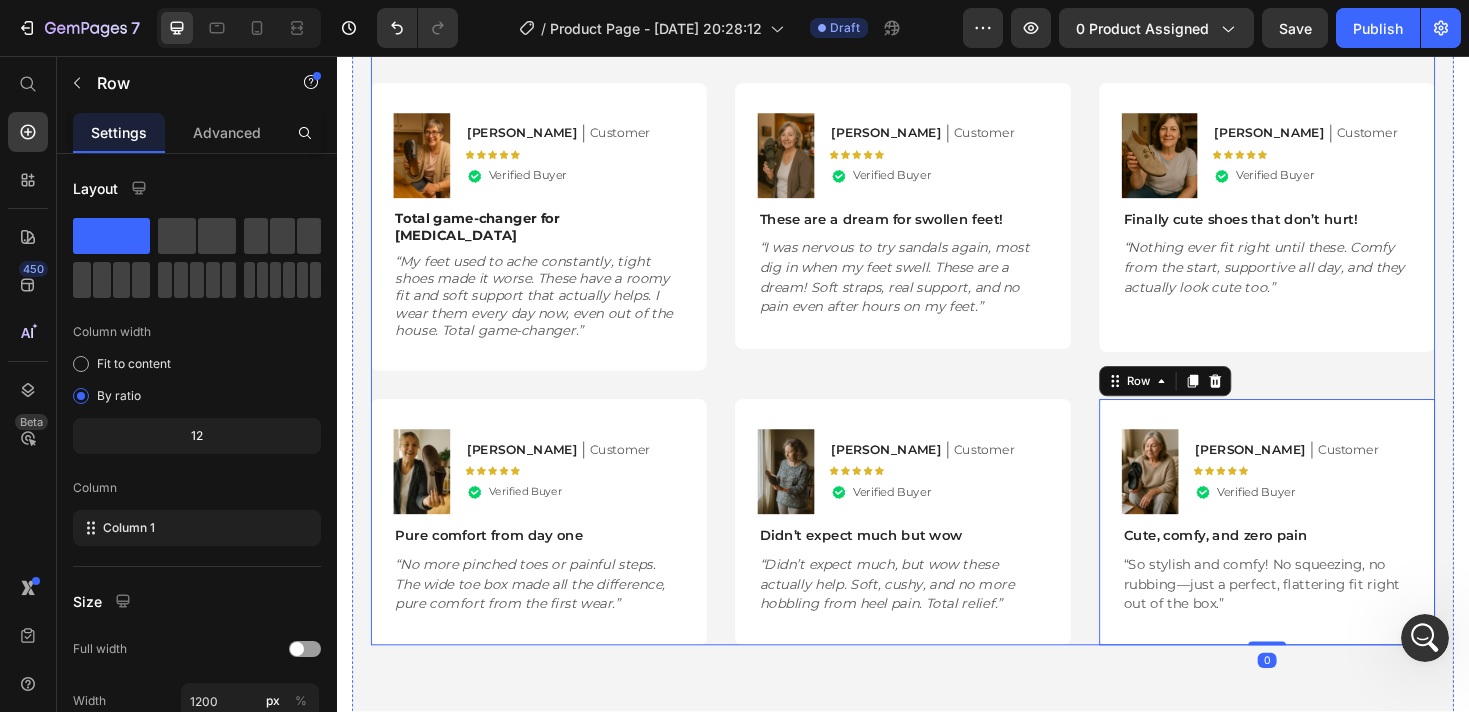 click on "Hear from Our Customers Heading Icon Icon Icon Icon Icon Icon List 30,000+ Customers Who Love Us Text Block Row Image Deborah Text Block Customer  Text Block Row Icon Icon Icon Icon Icon Icon List
.id574847239155876903 .st0{fill:#00D566;}
.id574847239155876903 .st1{opacity:0.15;}
.id574847239155876903 .st2{fill:#FFFFFF;}
Icon Verified Buyer Text Block Row Row Total game-changer for foot pain Text Block “My feet used to ache constantly, tight shoes made it worse. These have a roomy fit and soft support that actually helps. I wear them every day now, even out of the house. Total game-changer.” Text Block Row Image Donna Text Block Customer  Text Block Row Icon Icon Icon Icon Icon Icon List
.id574847239155876903 .st0{fill:#00D566;}
.id574847239155876903 .st1{opacity:0.15;}
.id574847239155876903 .st2{fill:#FFFFFF;}
Icon Verified Buyer Text Block Row Row These are a dream for swollen feet! Text Block Text Block Row Image Susan Text Block Customer  Text Block Row Icon Icon Icon Icon Icon Icon List" at bounding box center [937, 326] 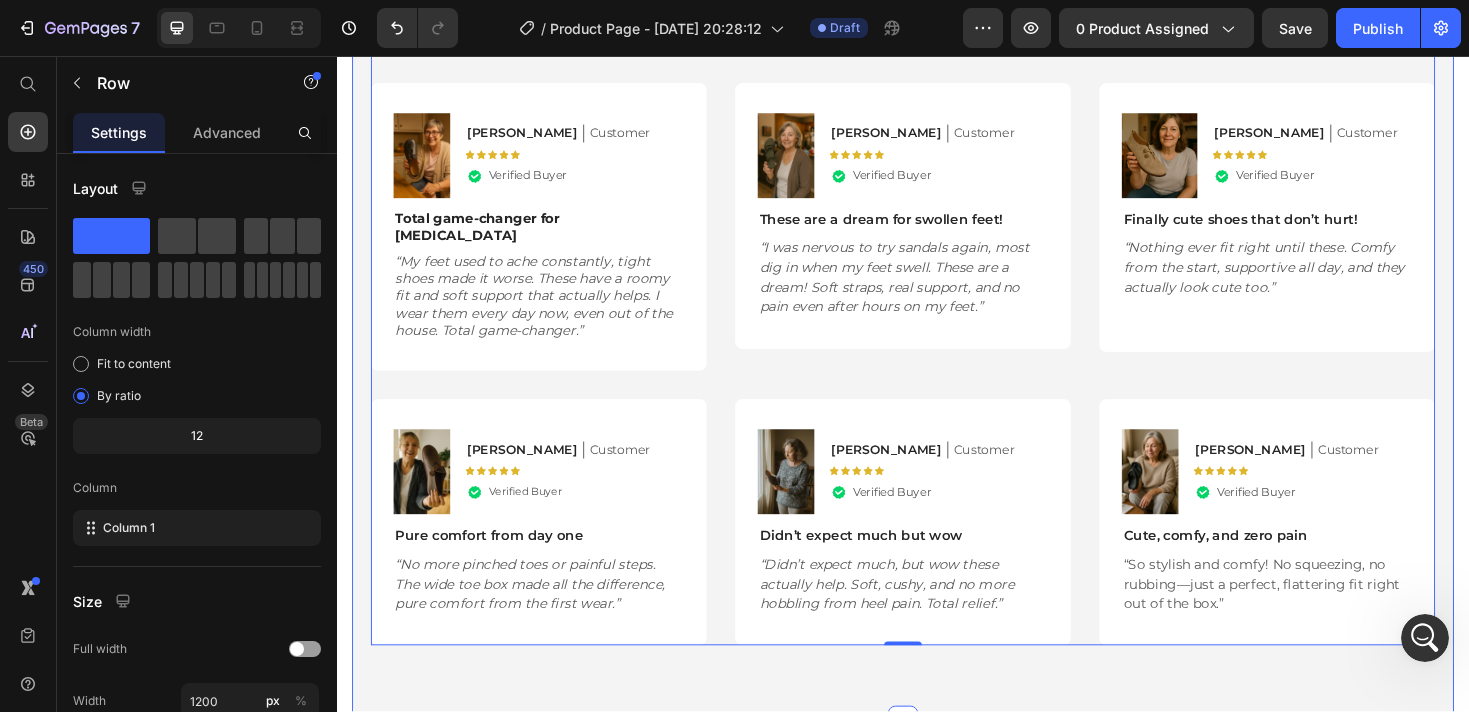 click on "Hear from Our Customers Heading Icon Icon Icon Icon Icon Icon List 30,000+ Customers Who Love Us Text Block Row Image Deborah Text Block Customer  Text Block Row Icon Icon Icon Icon Icon Icon List
.id574847239155876903 .st0{fill:#00D566;}
.id574847239155876903 .st1{opacity:0.15;}
.id574847239155876903 .st2{fill:#FFFFFF;}
Icon Verified Buyer Text Block Row Row Total game-changer for foot pain Text Block “My feet used to ache constantly, tight shoes made it worse. These have a roomy fit and soft support that actually helps. I wear them every day now, even out of the house. Total game-changer.” Text Block Row Image Donna Text Block Customer  Text Block Row Icon Icon Icon Icon Icon Icon List
.id574847239155876903 .st0{fill:#00D566;}
.id574847239155876903 .st1{opacity:0.15;}
.id574847239155876903 .st2{fill:#FFFFFF;}
Icon Verified Buyer Text Block Row Row These are a dream for swollen feet! Text Block Text Block Row Image Susan Text Block Customer  Text Block Row Icon Icon Icon Icon Icon Icon List" at bounding box center [937, 326] 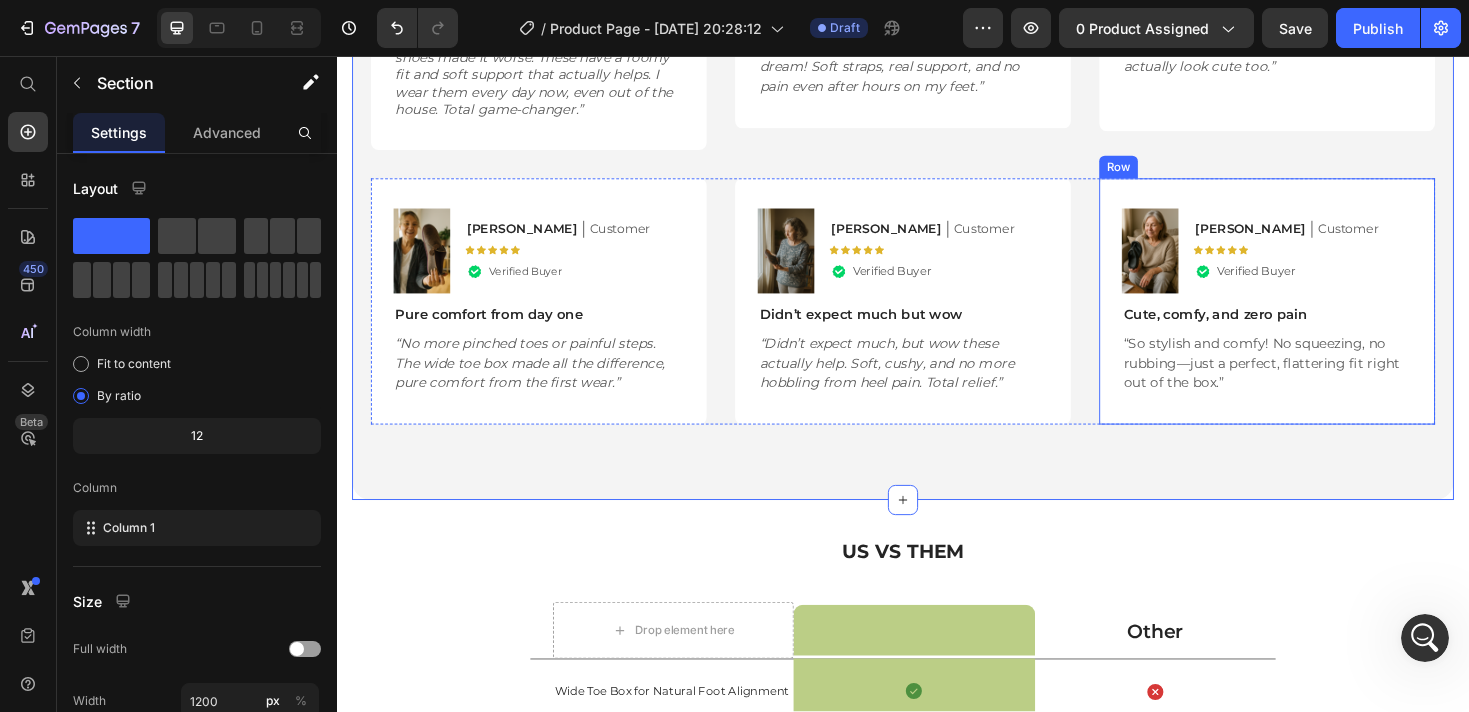 scroll, scrollTop: 3038, scrollLeft: 0, axis: vertical 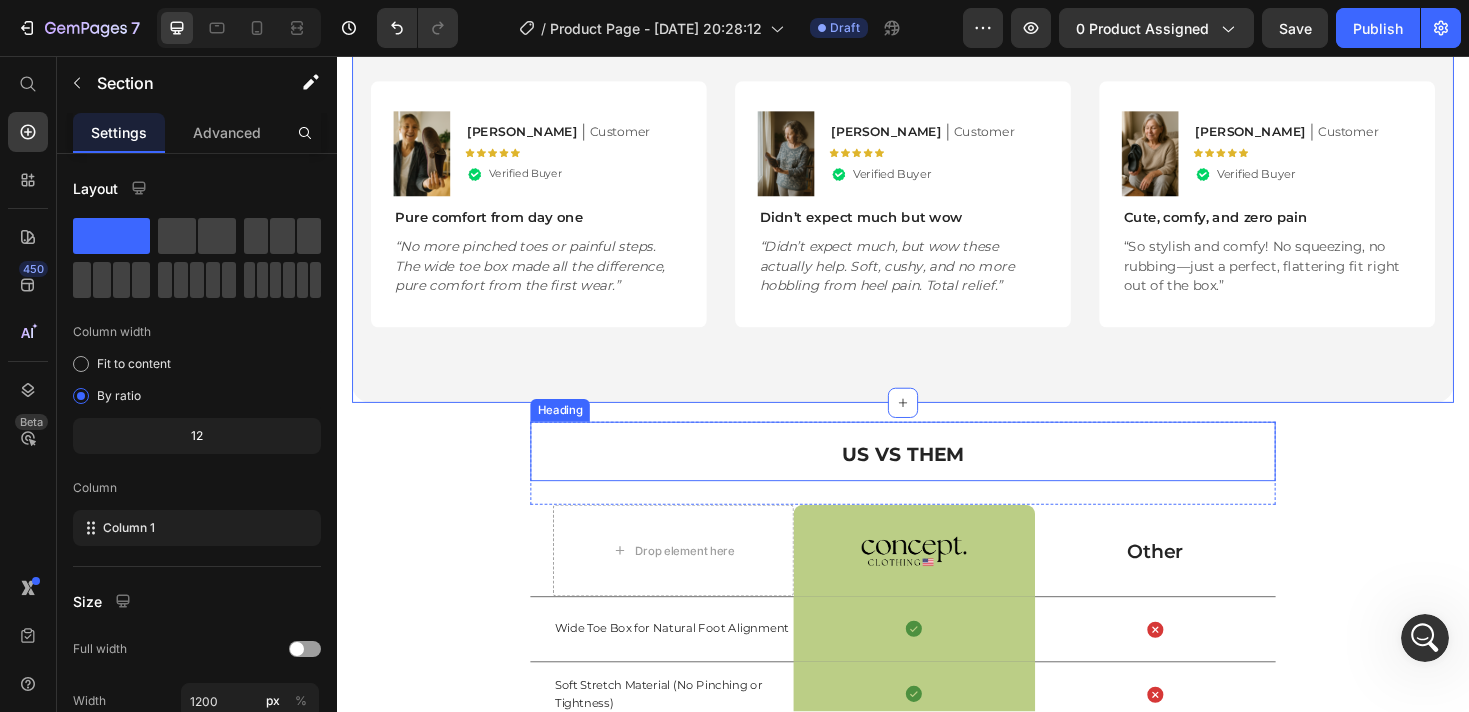 click on "US VS THEM" at bounding box center [937, 475] 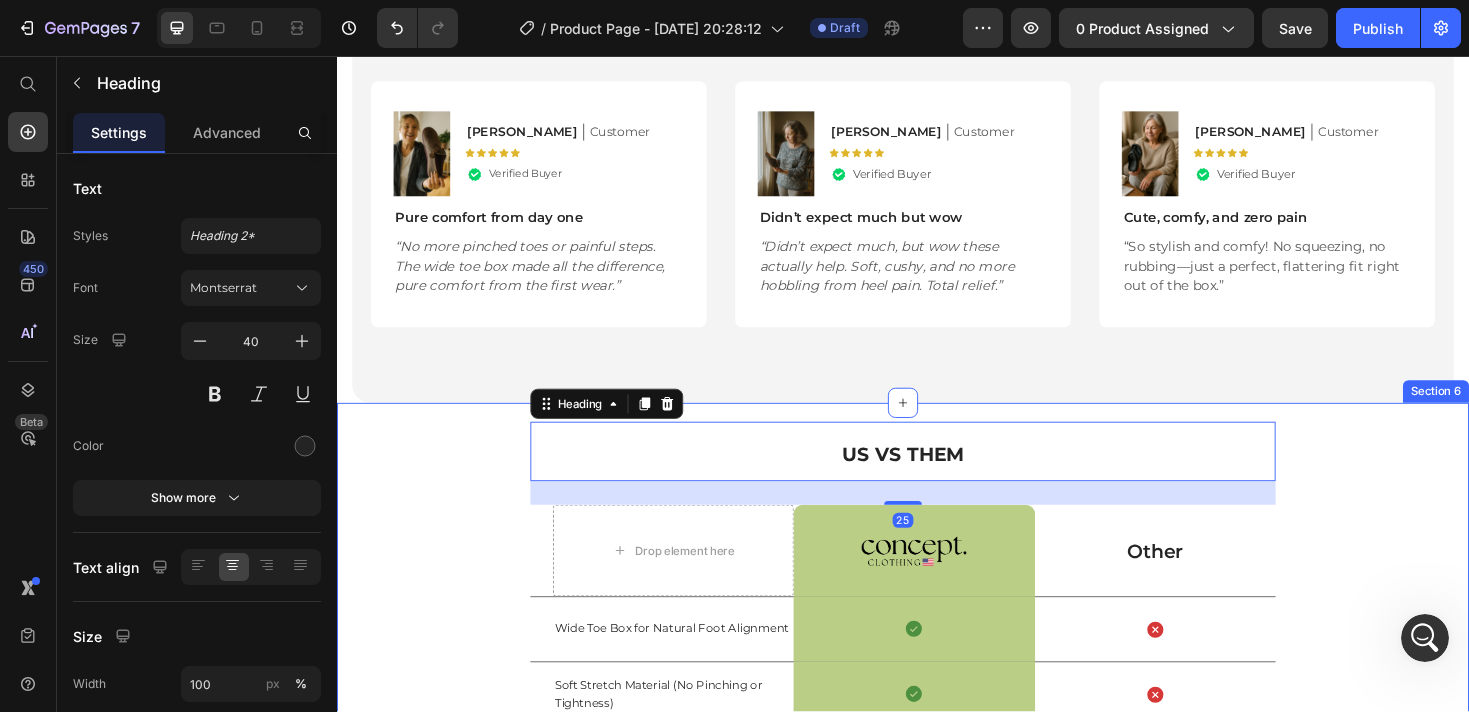 click on "US VS THEM Heading   25 Row
Drop element here Image Row Other Text Block Row Wide Toe Box for Natural Foot Alignment Text Block
Icon Row
Icon Row Soft Stretch Material (No Pinching or Tightness) Text Block
Icon Row
Icon Row Designed to Reduce Swelling & Improve Circulation Text Block
Icon Row
Icon Row Targeted Bunion Relief & Zero Pressure Points Text Block
Icon Row
Icon Row Slip-On Ease Without Compromising Support Text Block
Icon Row
Icon Row Stylish Enough for Everyday Wear Text Block
Icon Row
Icon Row Loved by 30,000+ Women Over 50 Text Block
Icon Row
Icon Row Orthopedic Design That Actually Looks Good Text Block
Icon Row
Icon Row" at bounding box center (937, 812) 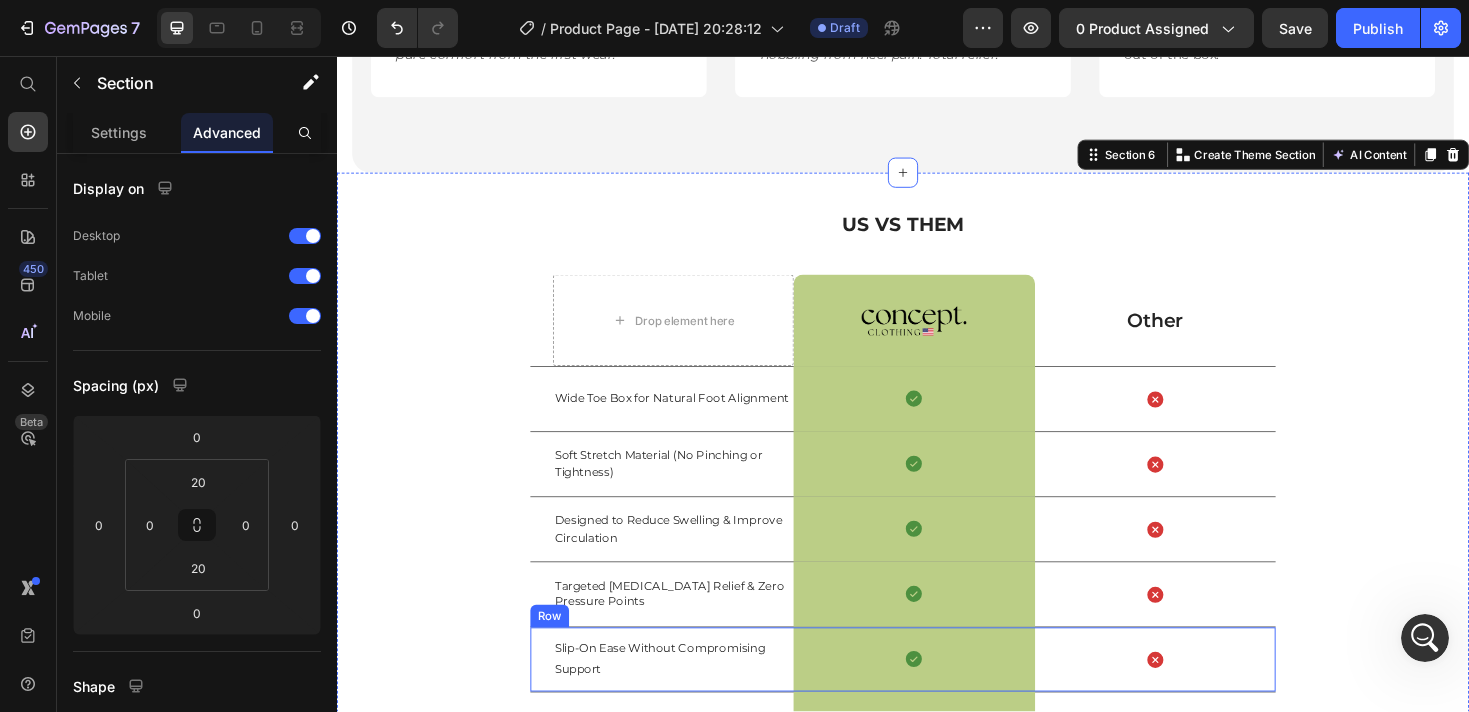 scroll, scrollTop: 3500, scrollLeft: 0, axis: vertical 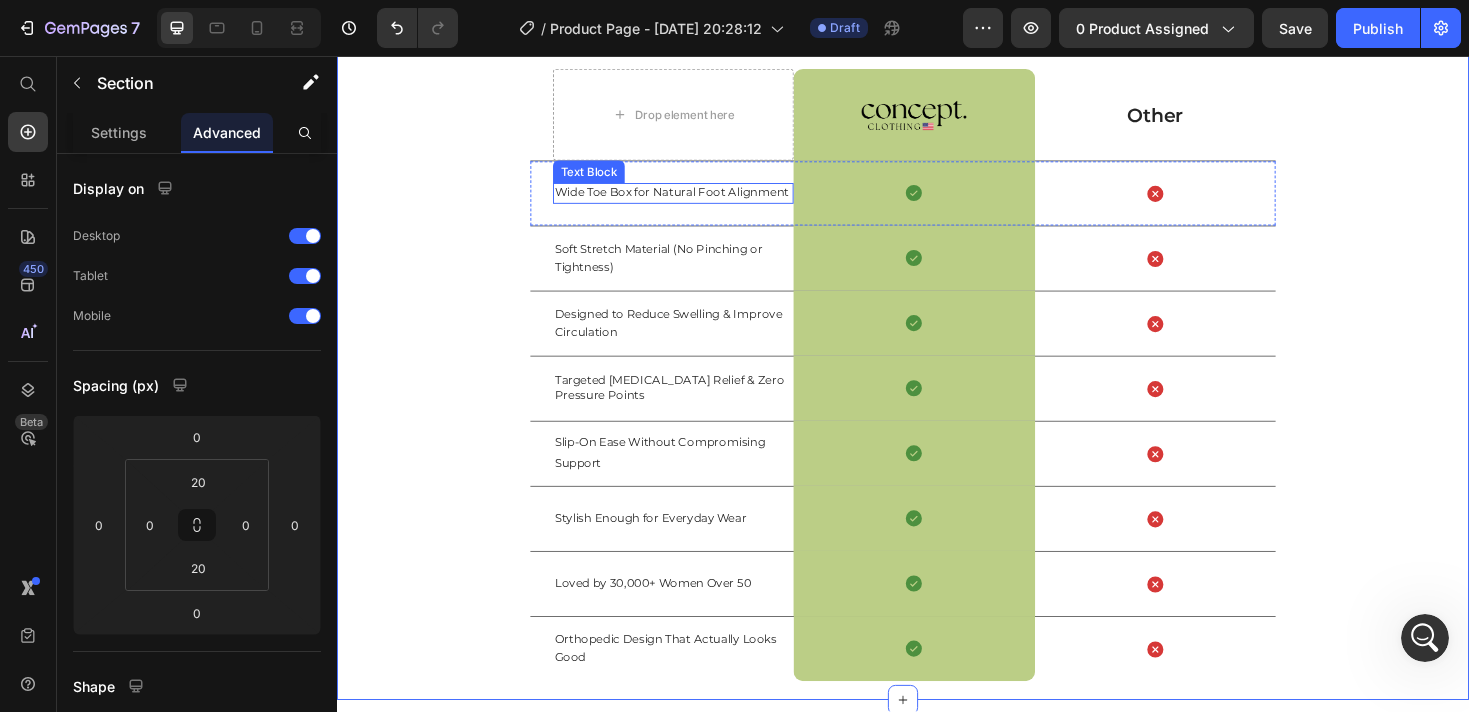 click on "Wide Toe Box for Natural Foot Alignment" at bounding box center [692, 200] 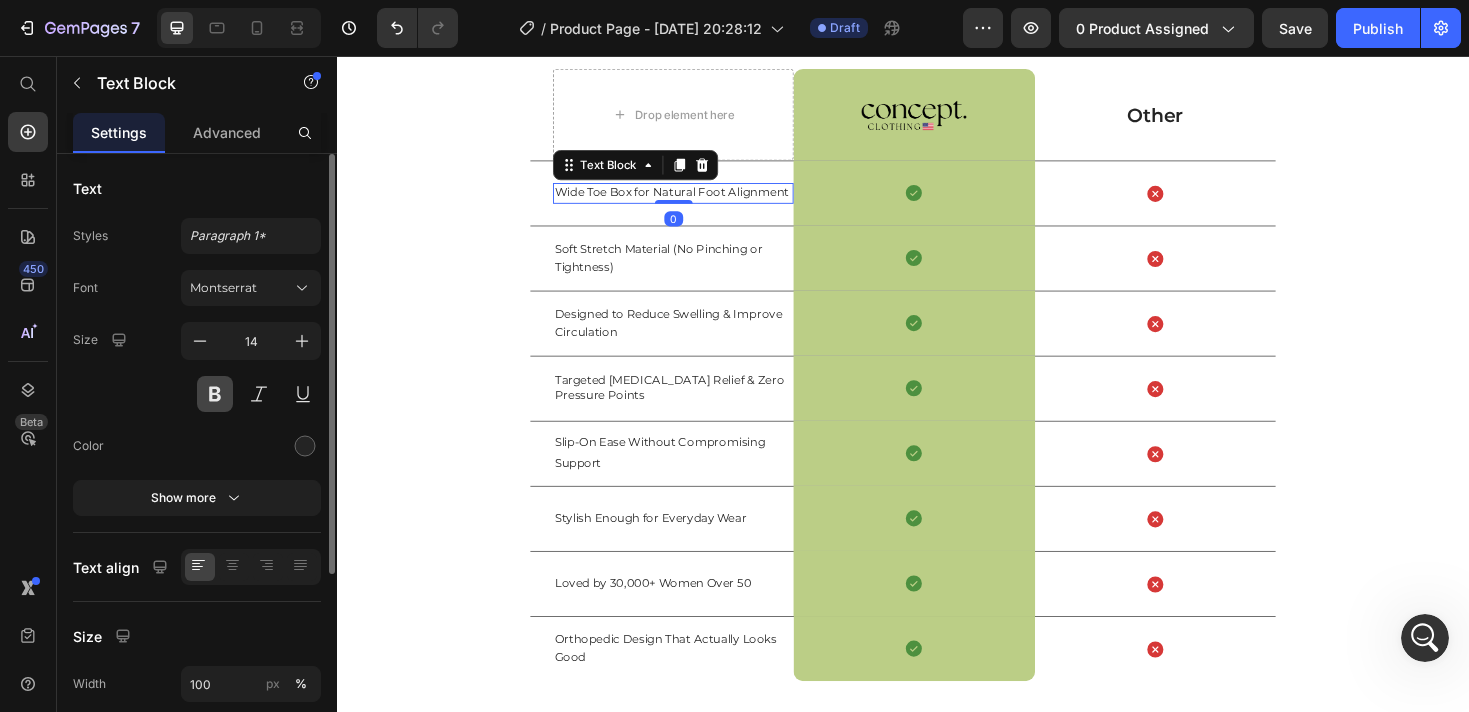 click at bounding box center (215, 394) 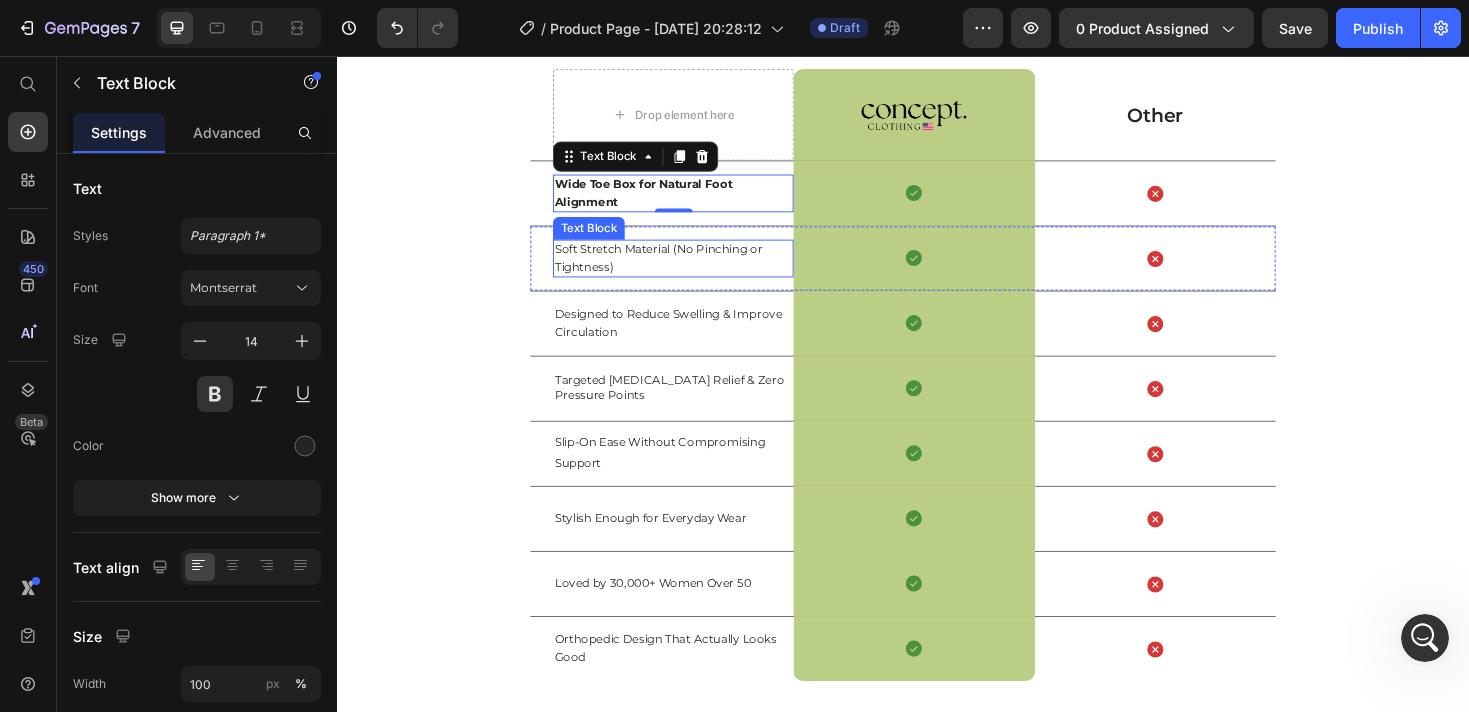 click on "Soft Stretch Material (No Pinching or Tightness)" at bounding box center [678, 270] 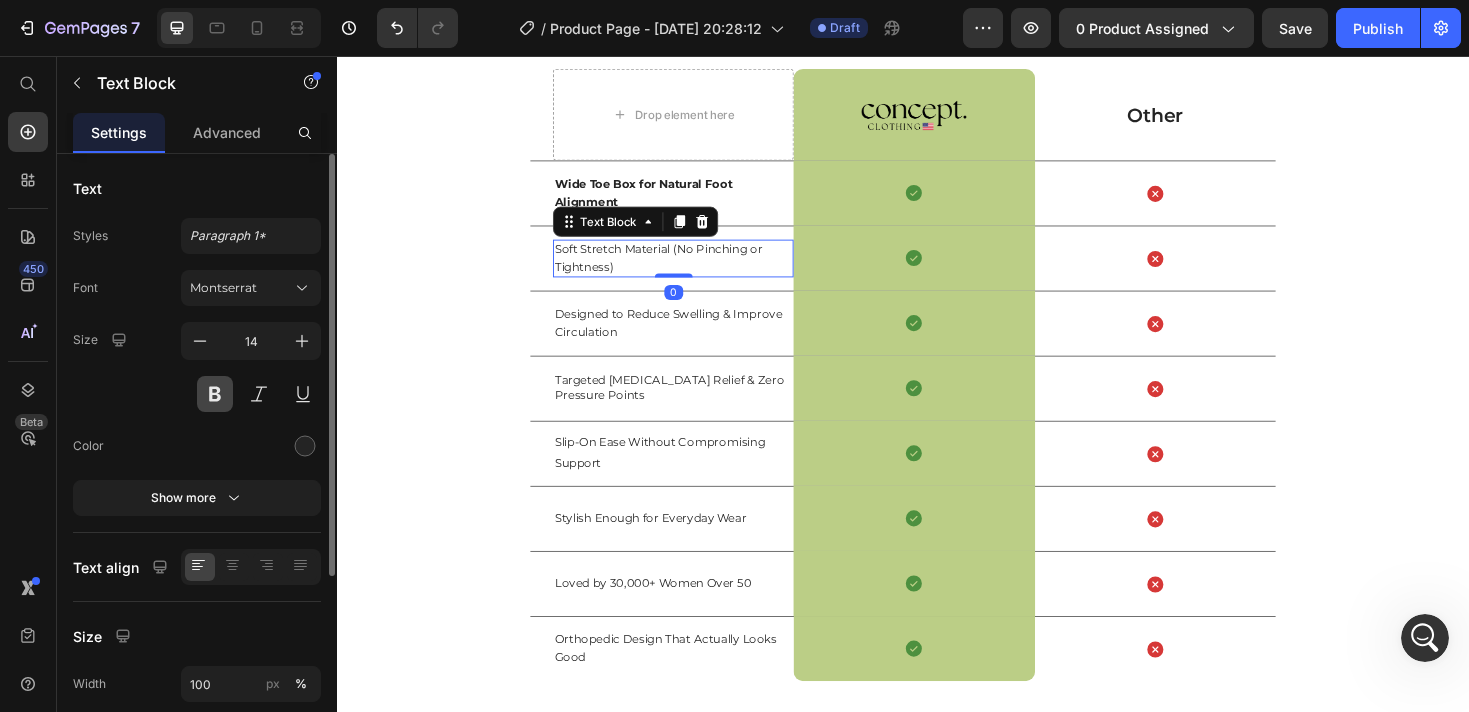 click at bounding box center (215, 394) 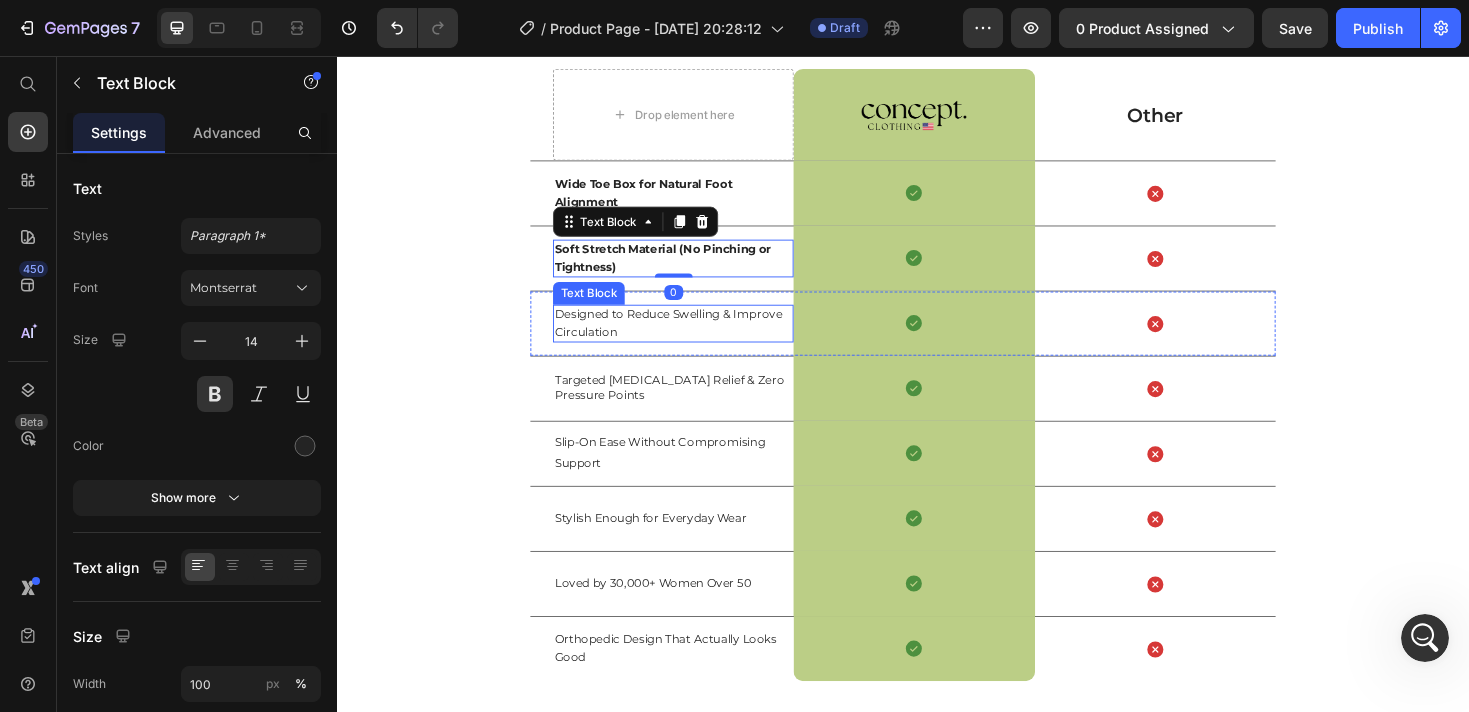 click on "Designed to Reduce Swelling & Improve Circulation" at bounding box center (688, 339) 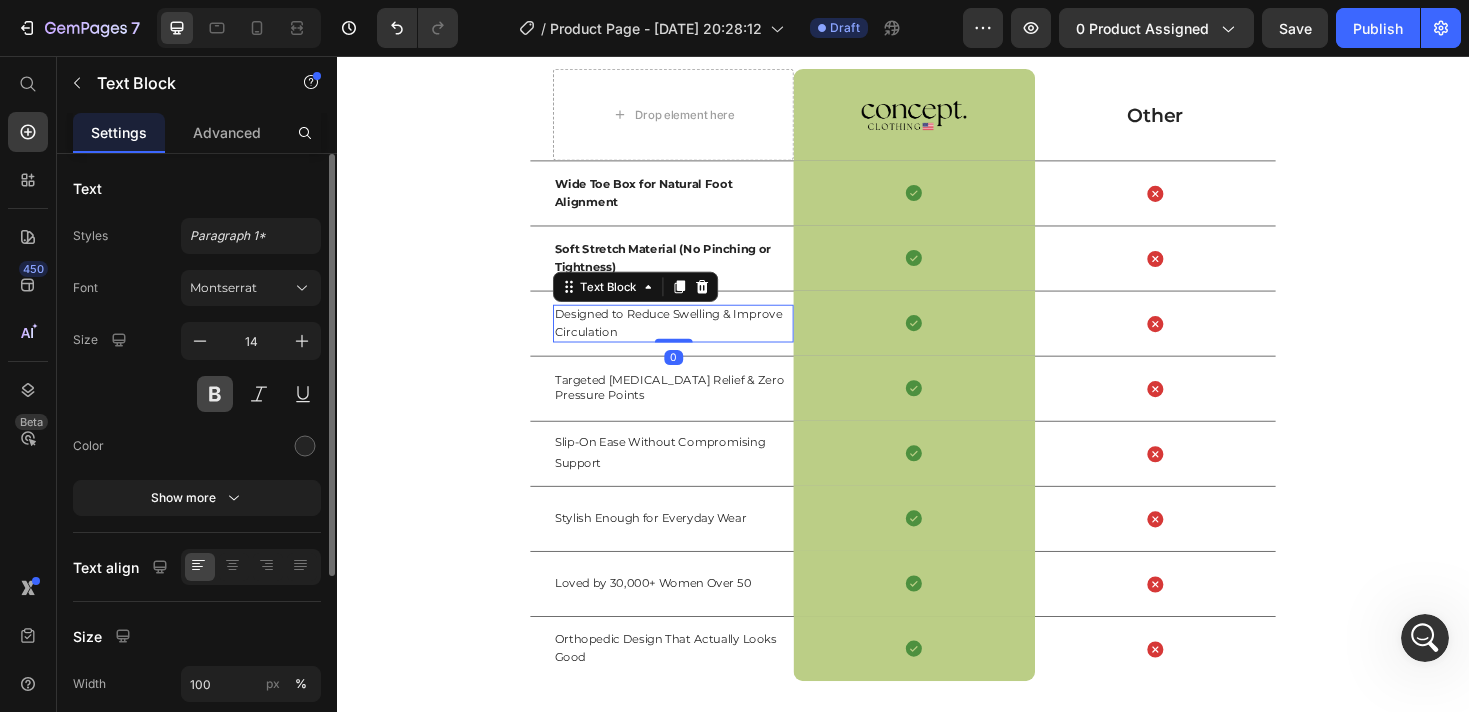 click at bounding box center [215, 394] 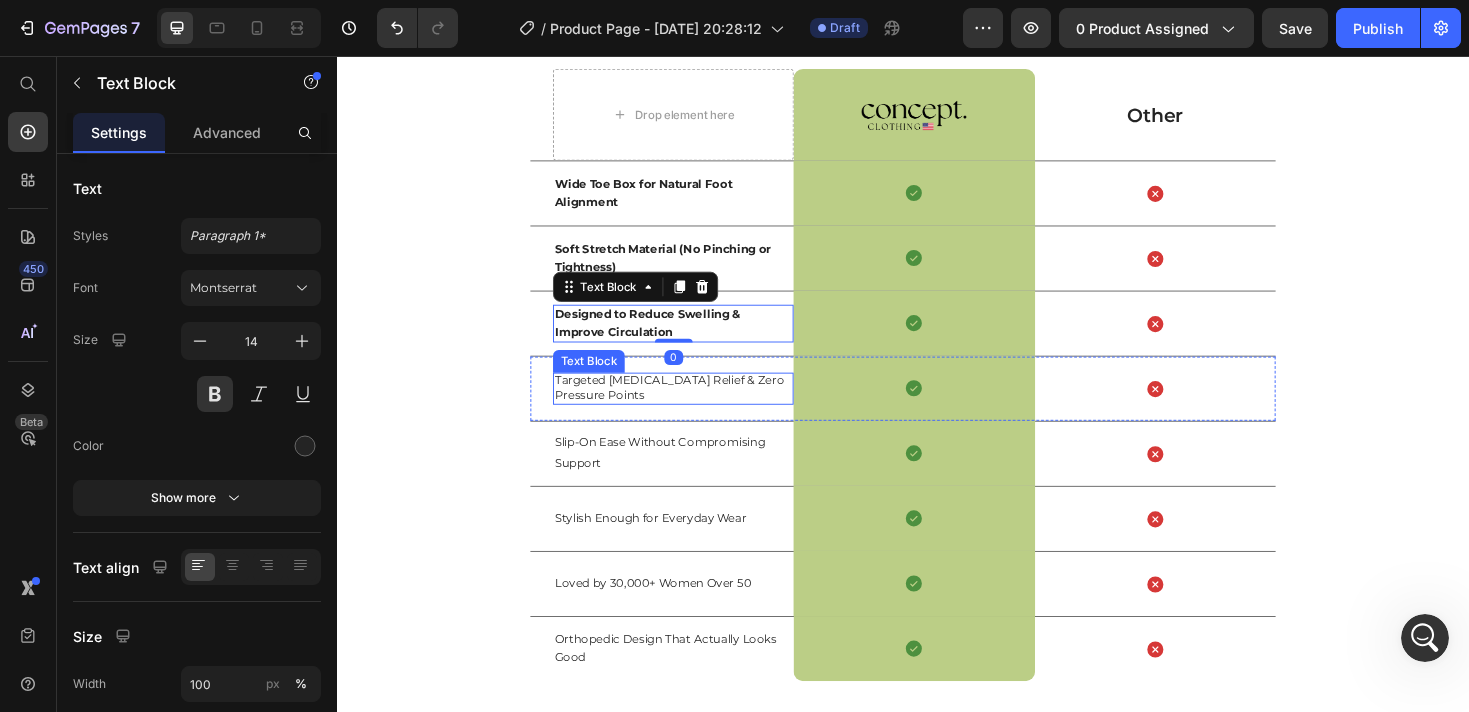 click on "Targeted [MEDICAL_DATA] Relief & Zero Pressure Points" at bounding box center (693, 407) 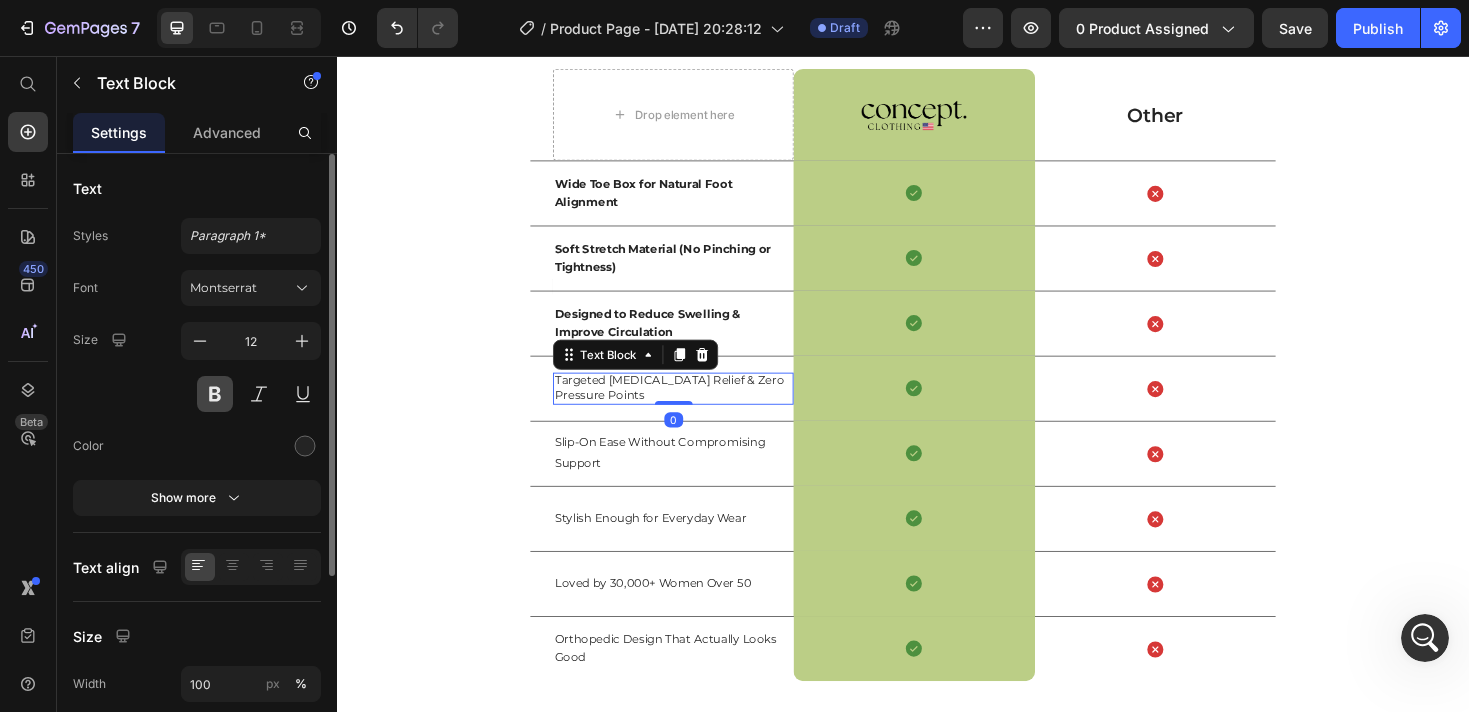 click at bounding box center [215, 394] 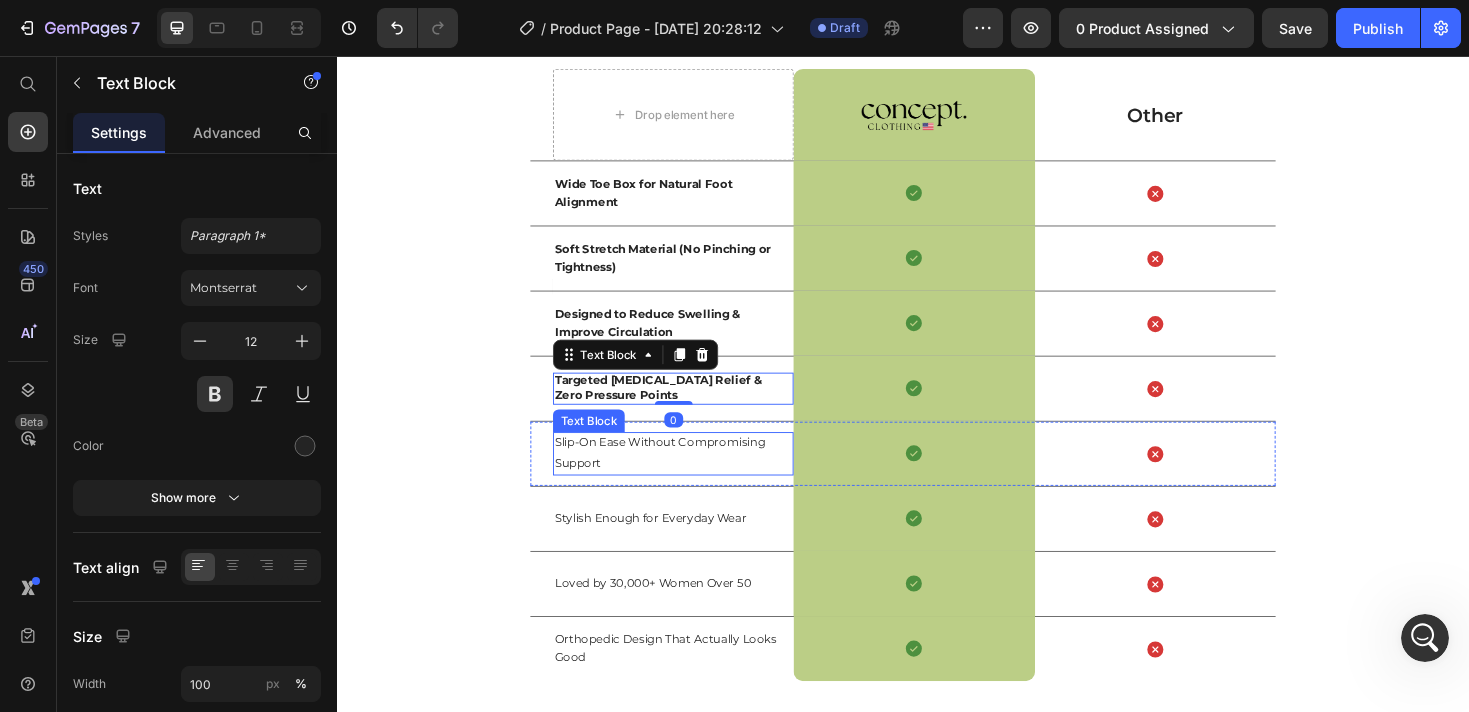 click on "Slip-On Ease Without Compromising Support" at bounding box center (679, 476) 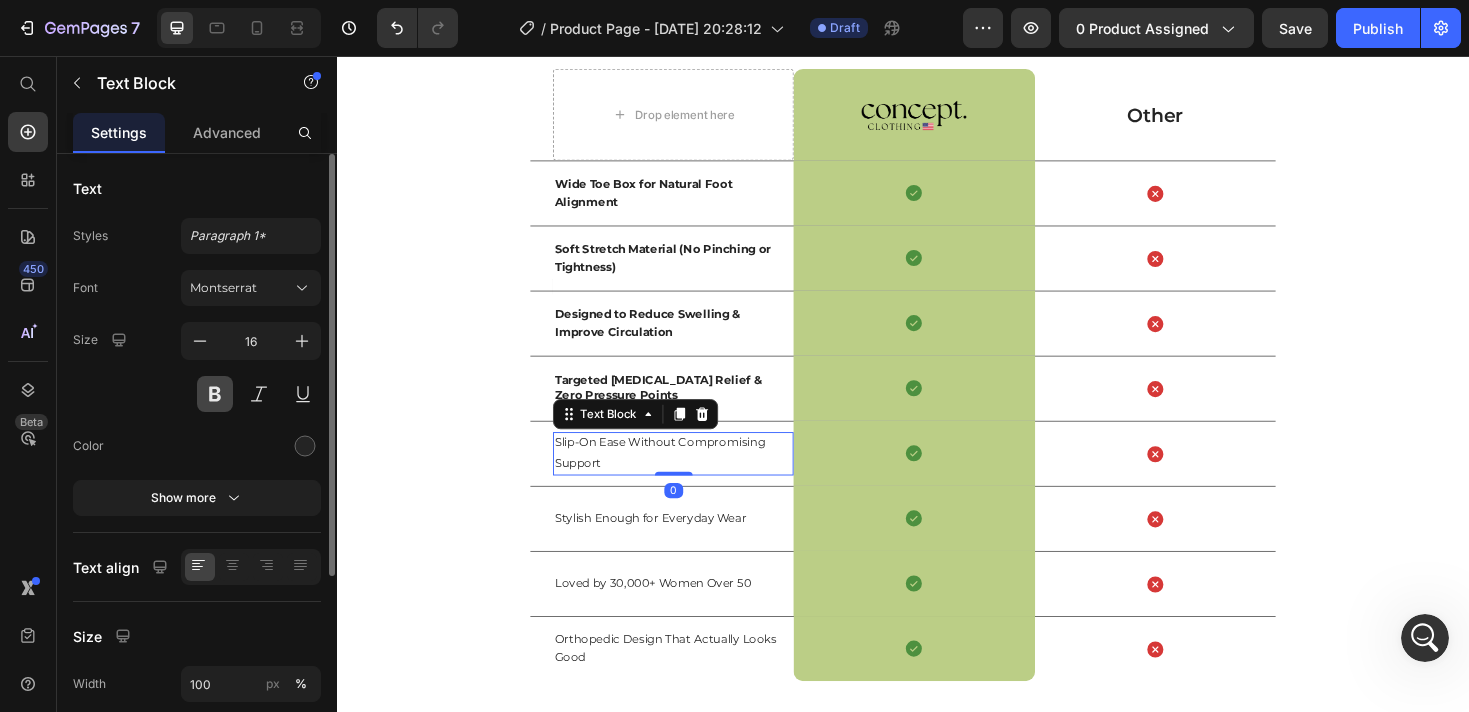 click at bounding box center (215, 394) 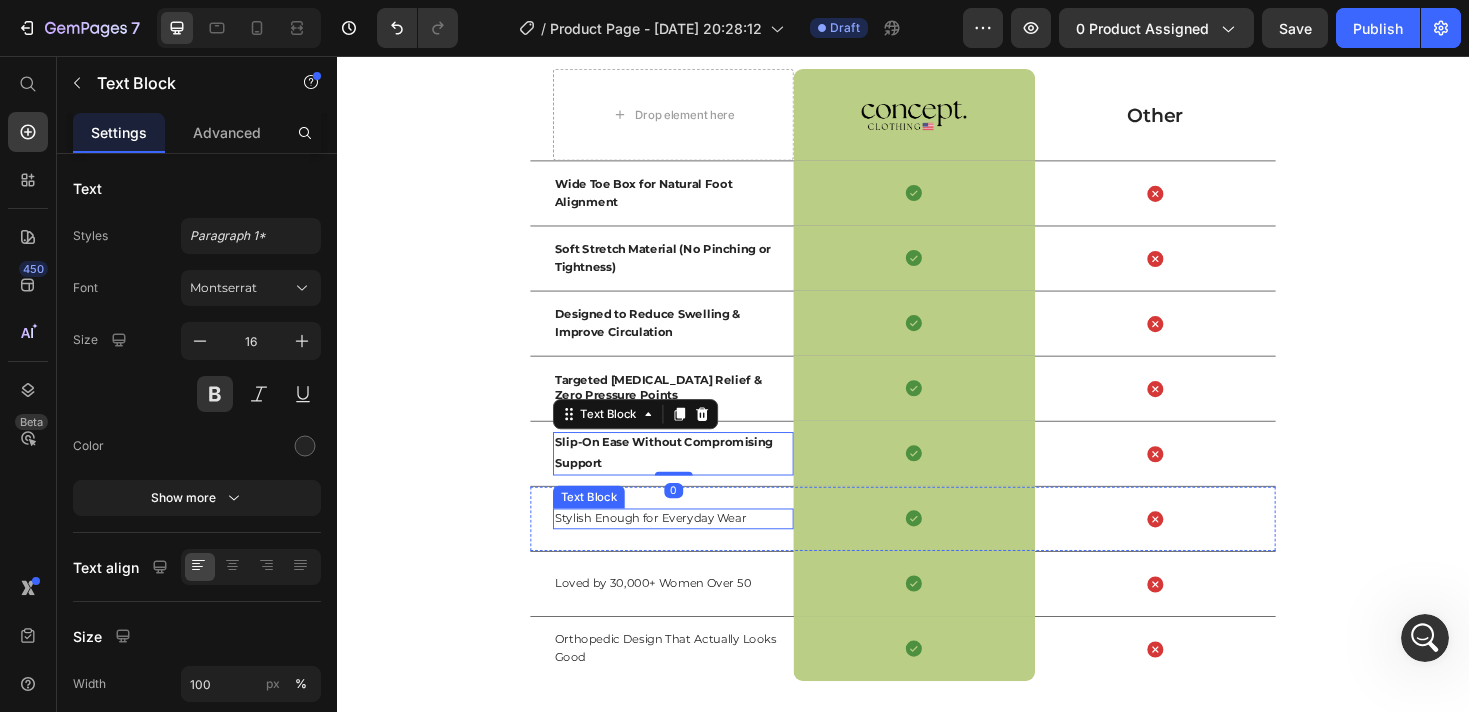 click on "Stylish Enough for Everyday Wear" at bounding box center (669, 545) 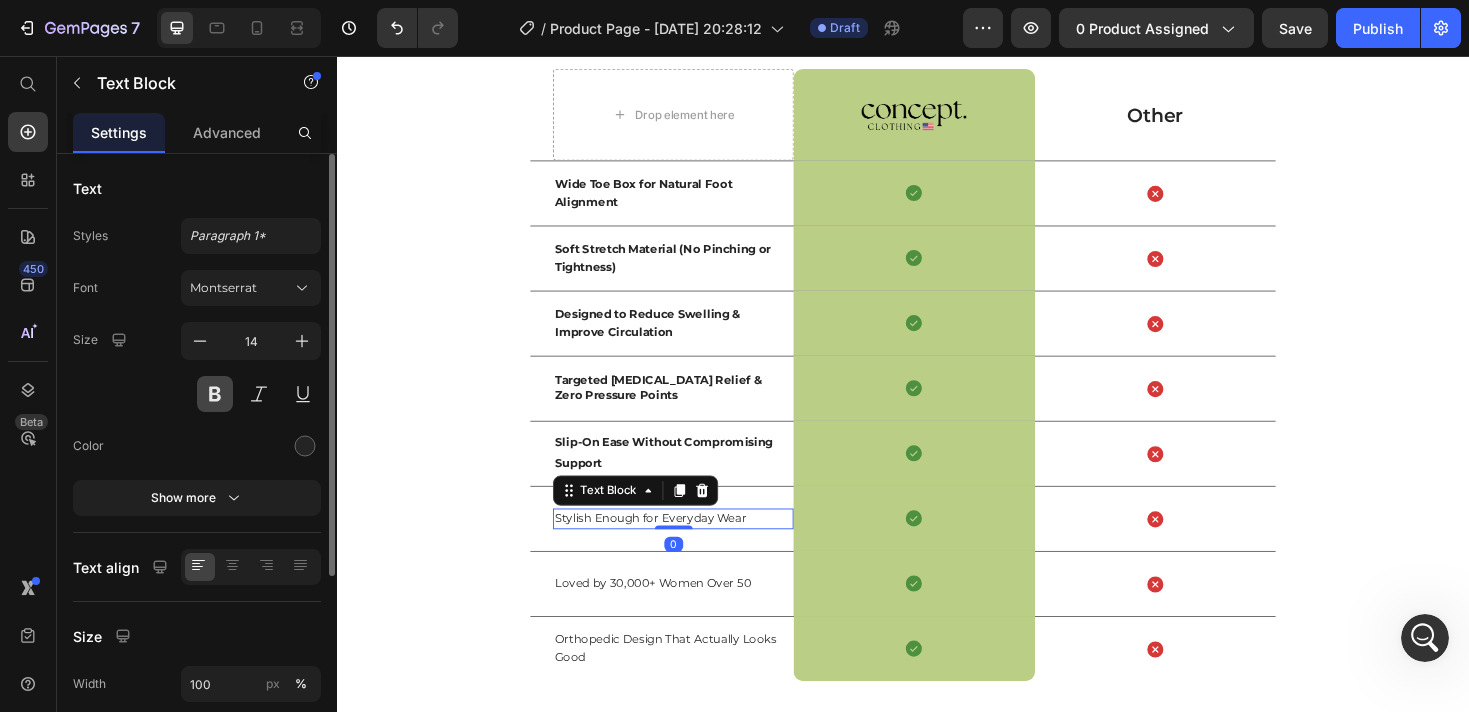 click at bounding box center [215, 394] 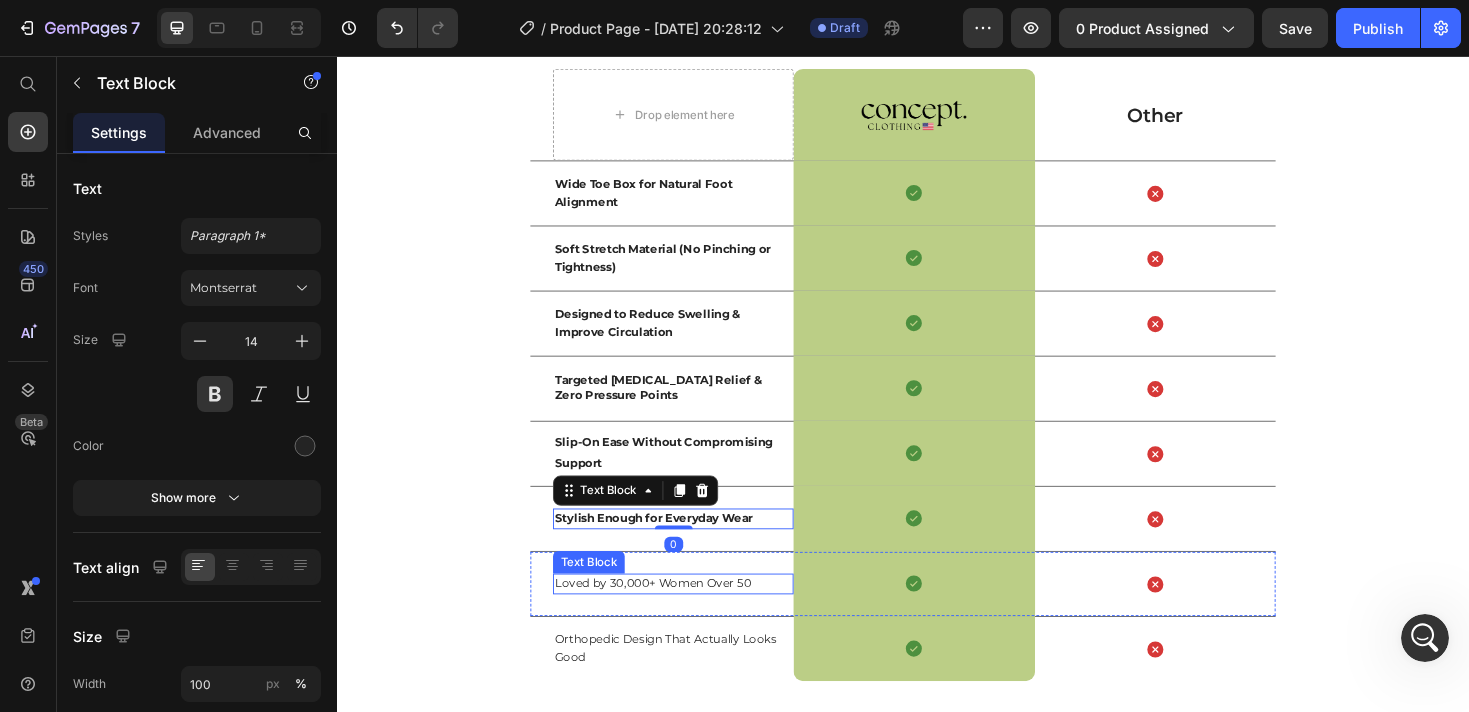 click on "Loved by 30,000+ Women Over 50" at bounding box center (672, 614) 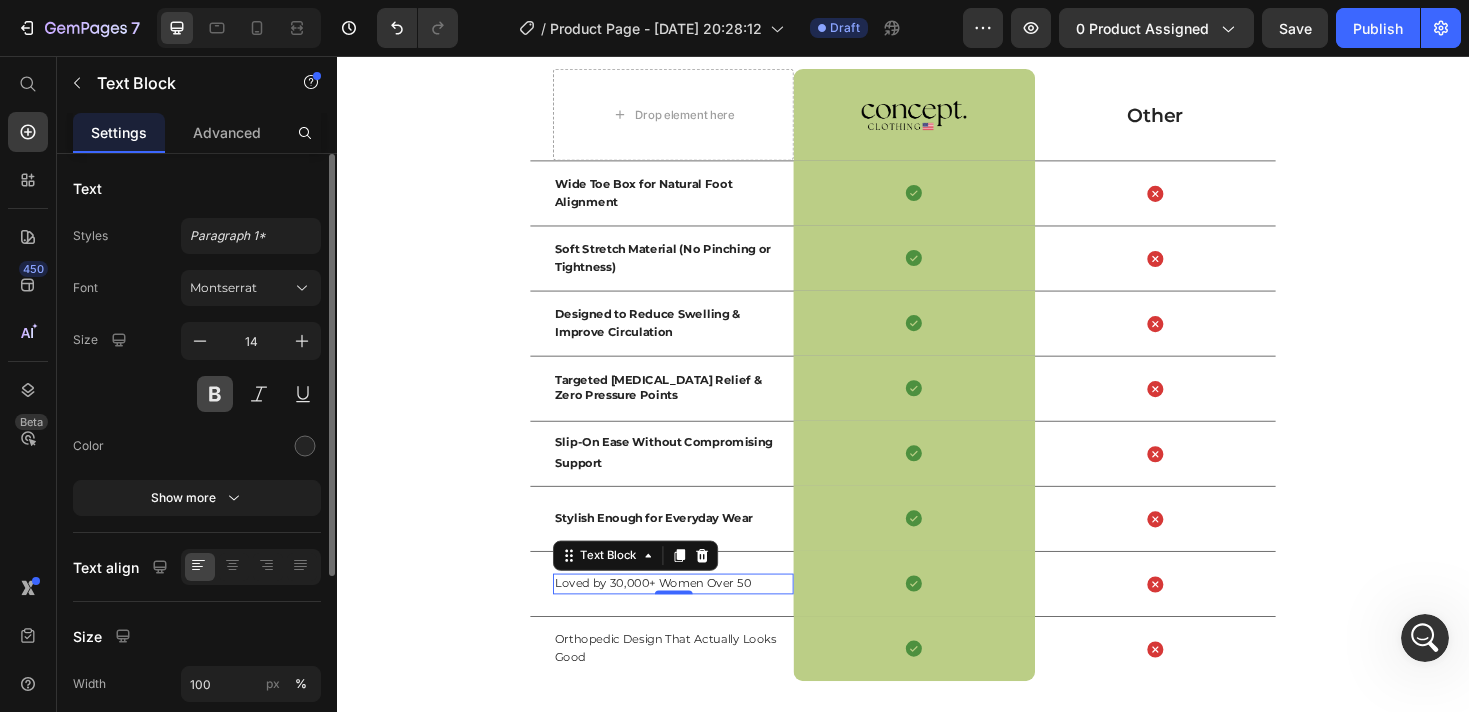 click at bounding box center (215, 394) 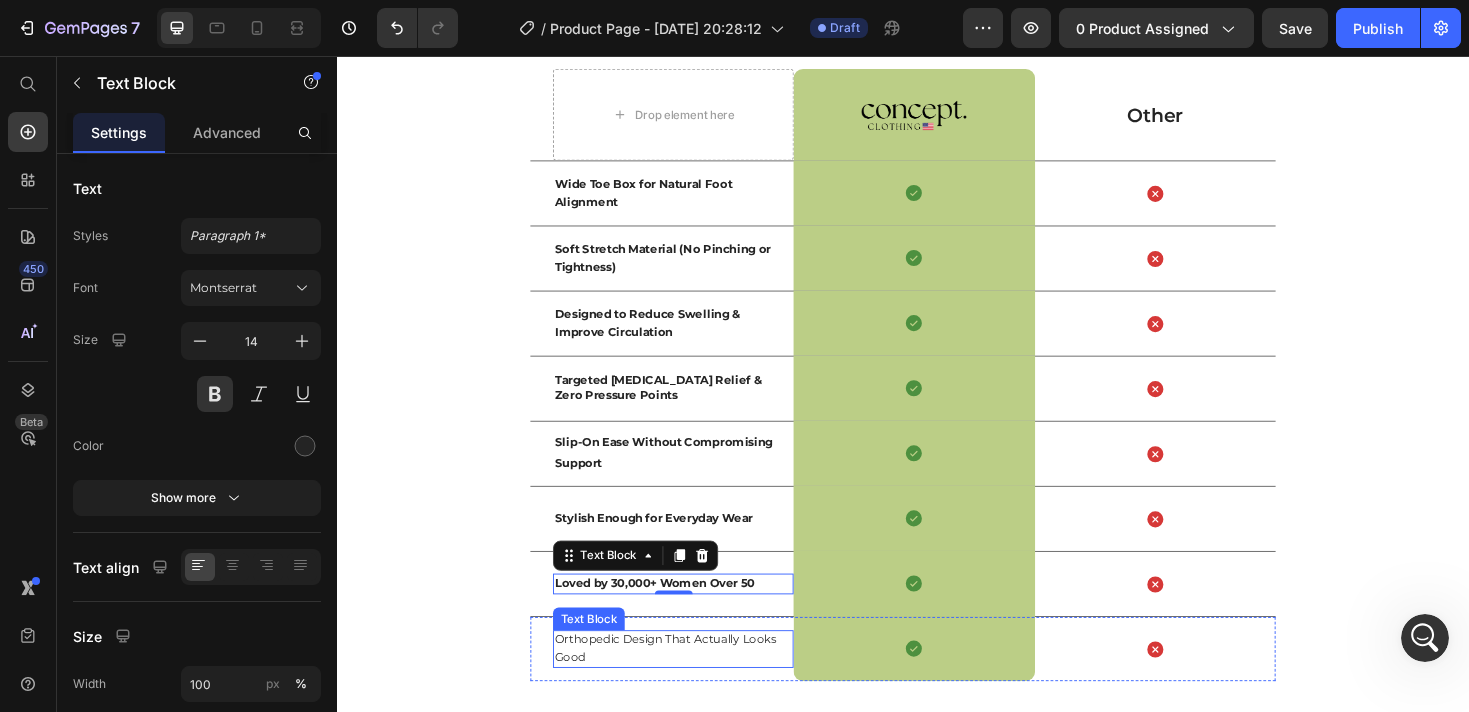 click on "Orthopedic Design That Actually Looks Good" at bounding box center (685, 684) 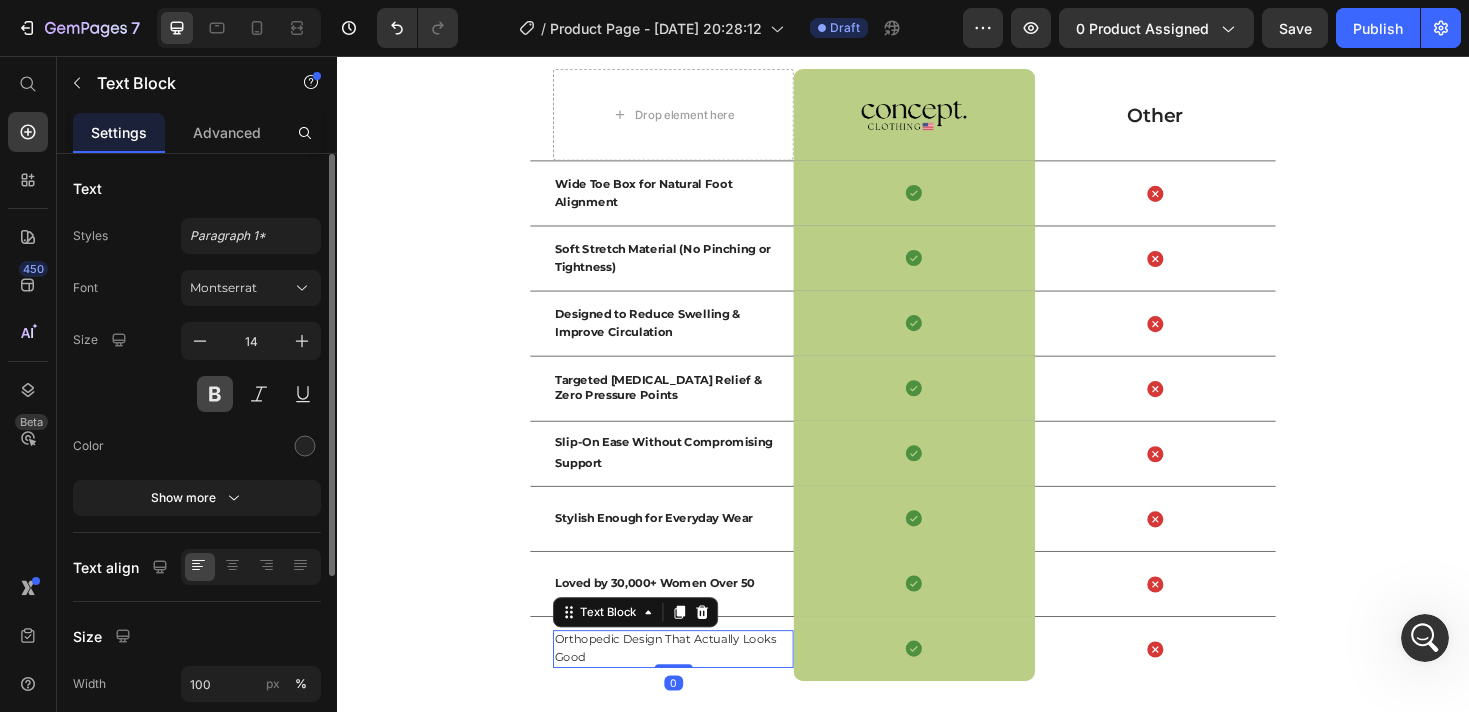 click at bounding box center (215, 394) 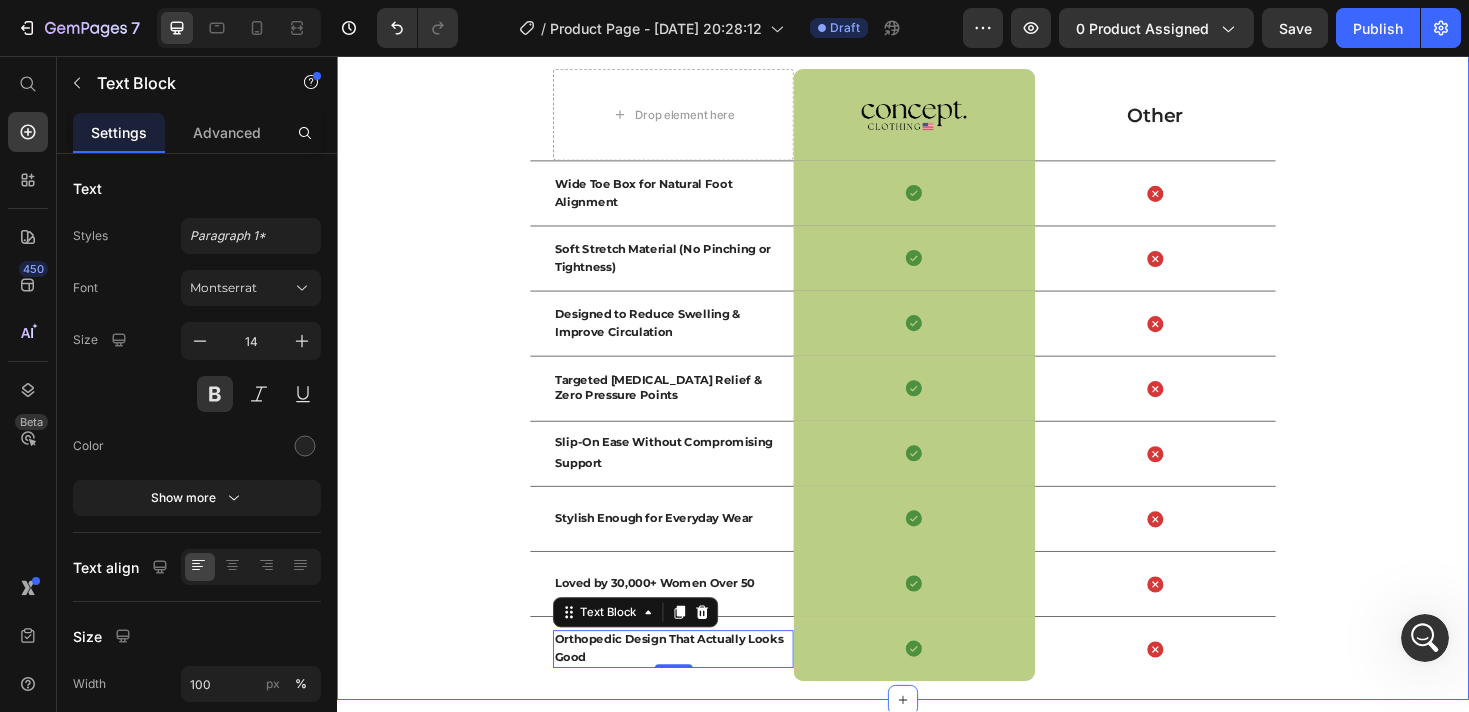 click on "US VS THEM Heading Row
Drop element here Image Row Other Text Block Row Wide Toe Box for Natural Foot Alignment Text Block
Icon Row
Icon Row Soft Stretch Material (No Pinching or Tightness) Text Block
Icon Row
Icon Row Designed to Reduce Swelling & Improve Circulation Text Block
Icon Row
Icon Row Targeted Bunion Relief & Zero Pressure Points Text Block
Icon Row
Icon Row Slip-On Ease Without Compromising Support Text Block
Icon Row
Icon Row Stylish Enough for Everyday Wear Text Block
Icon Row
Icon Row Loved by 30,000+ Women Over 50 Text Block
Icon Row
Icon Row Orthopedic Design That Actually Looks Good Text Block   0
Icon Row
Icon Row" at bounding box center [937, 350] 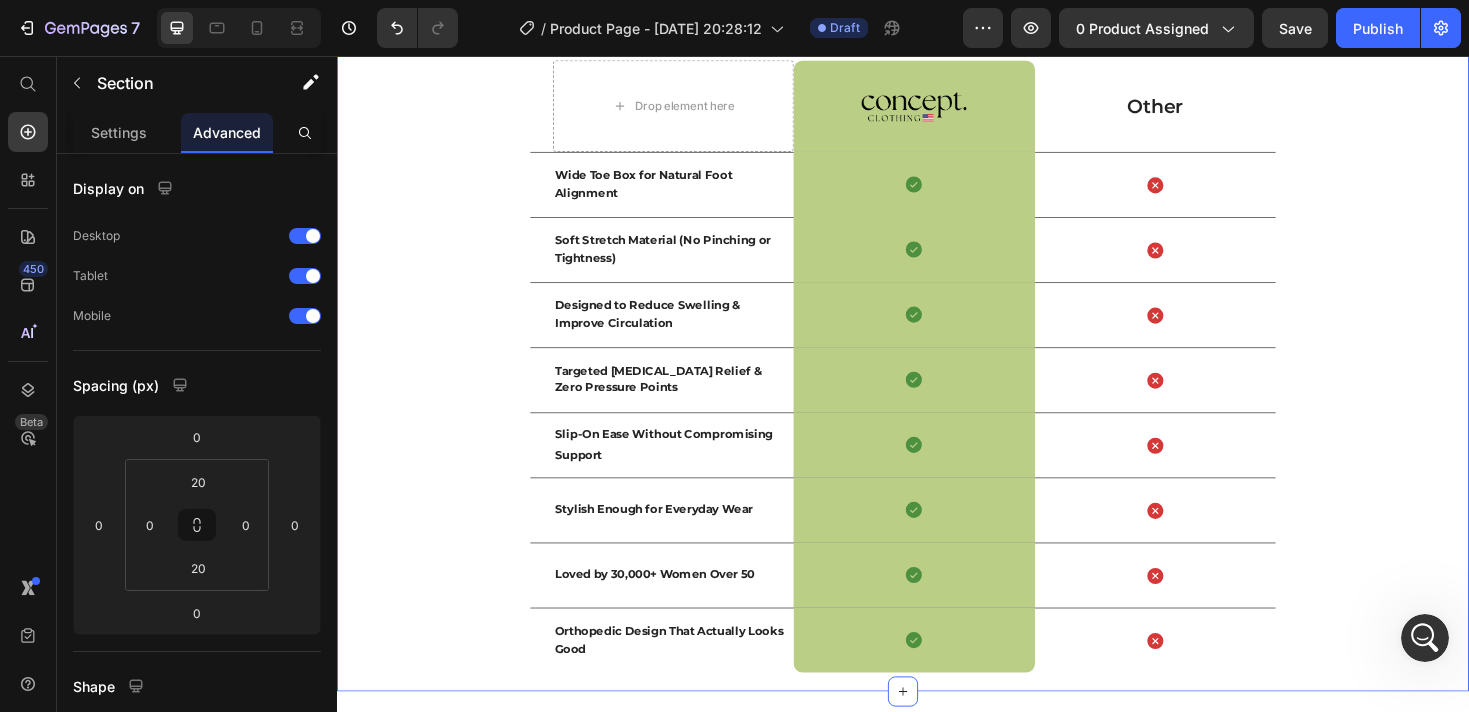 scroll, scrollTop: 3314, scrollLeft: 0, axis: vertical 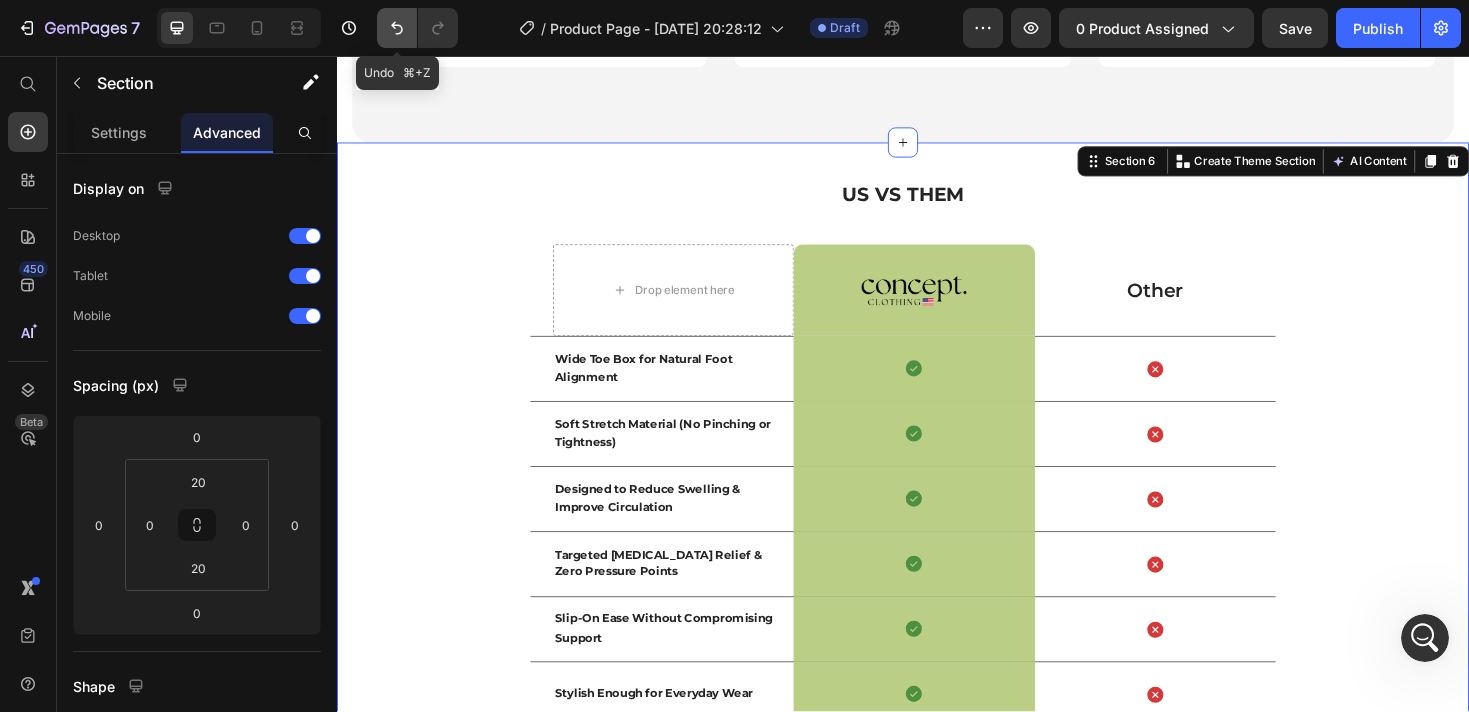click 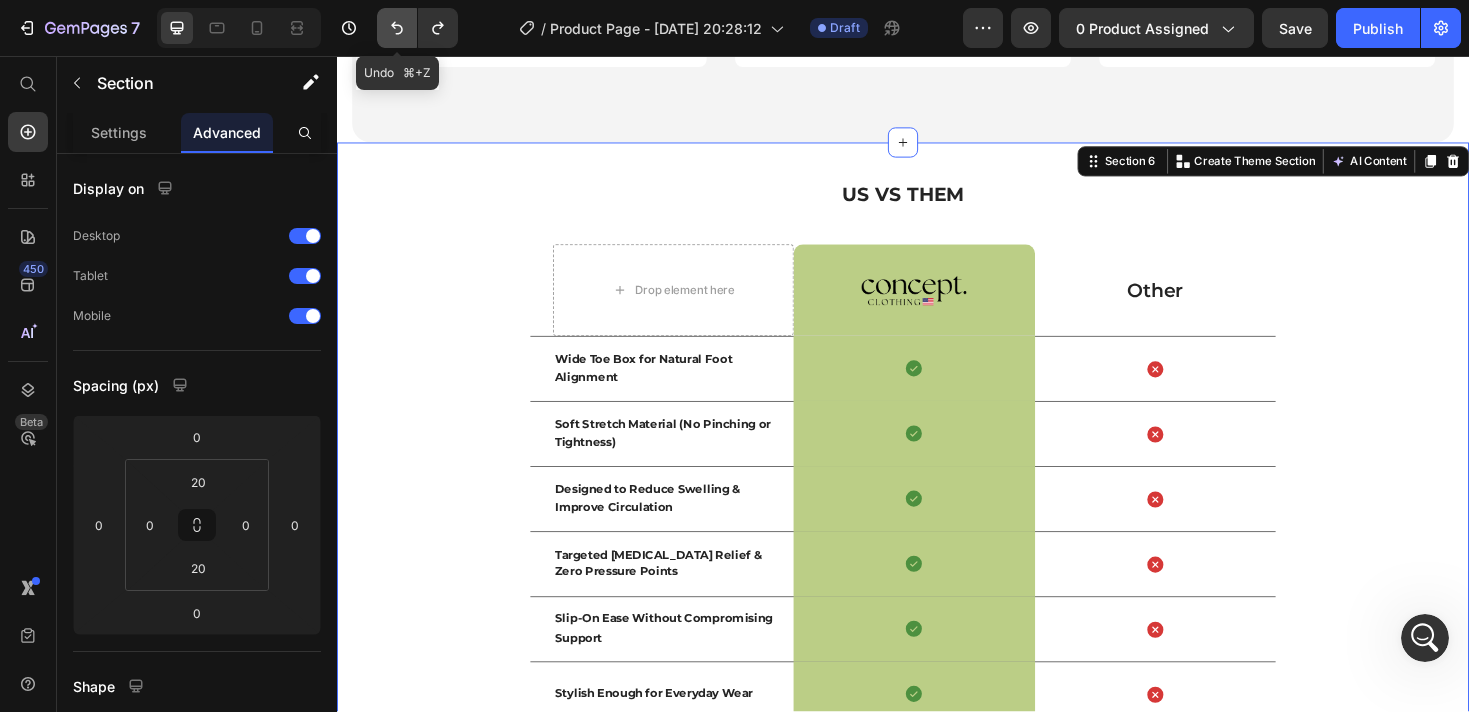click 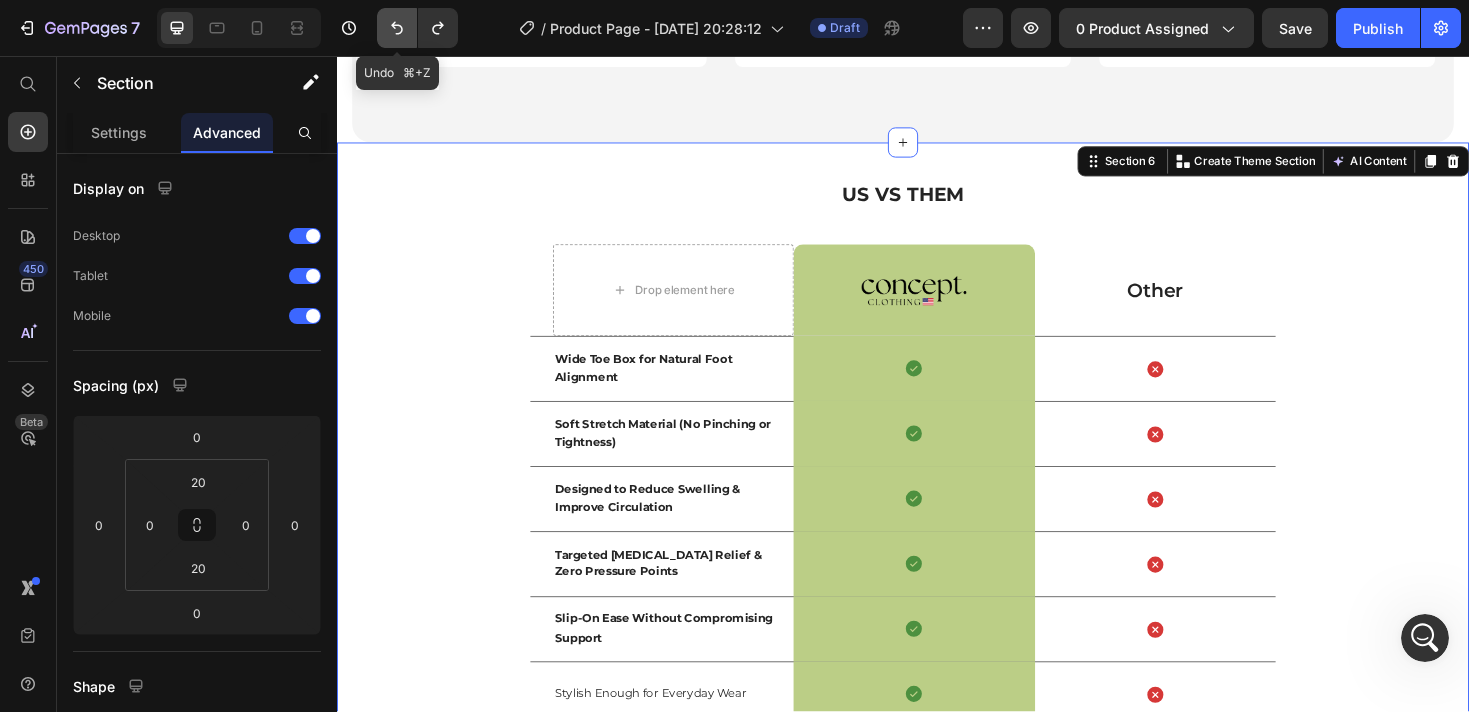 click 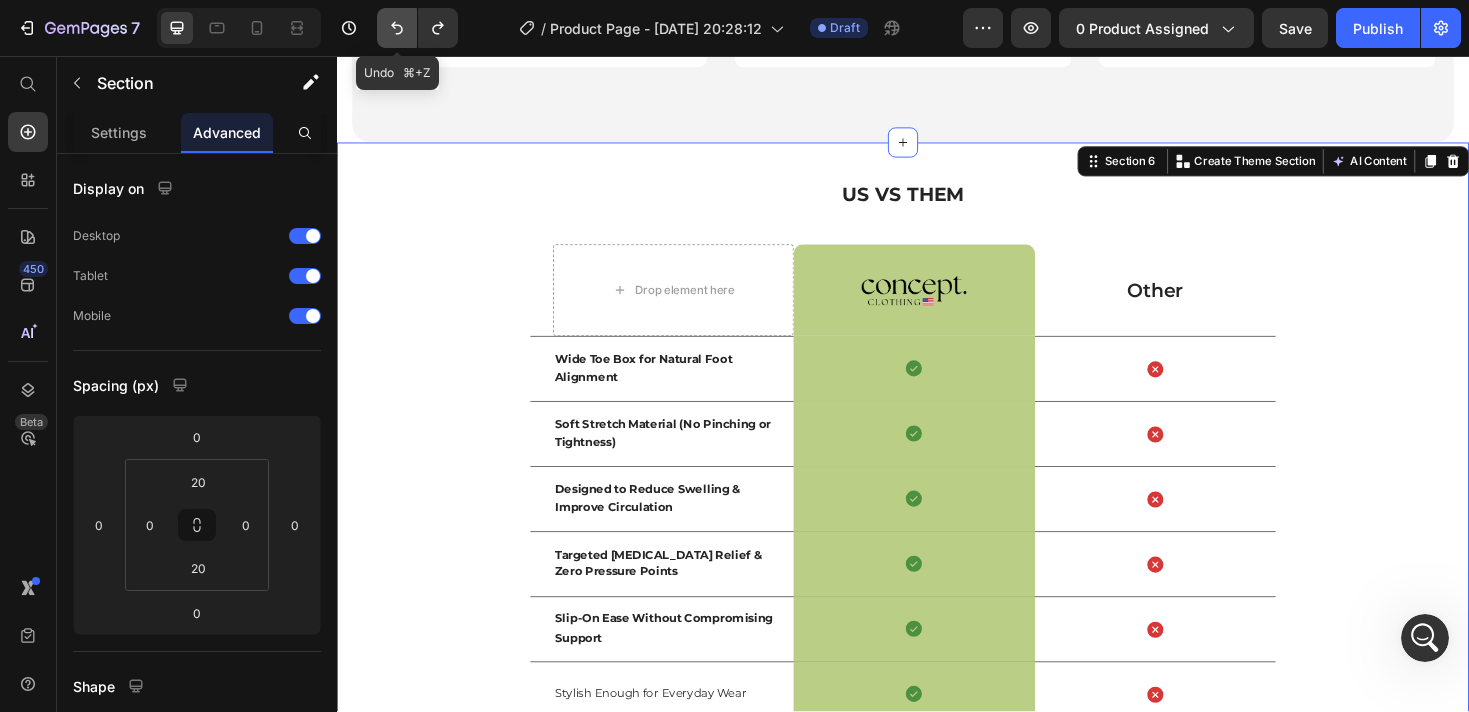 click 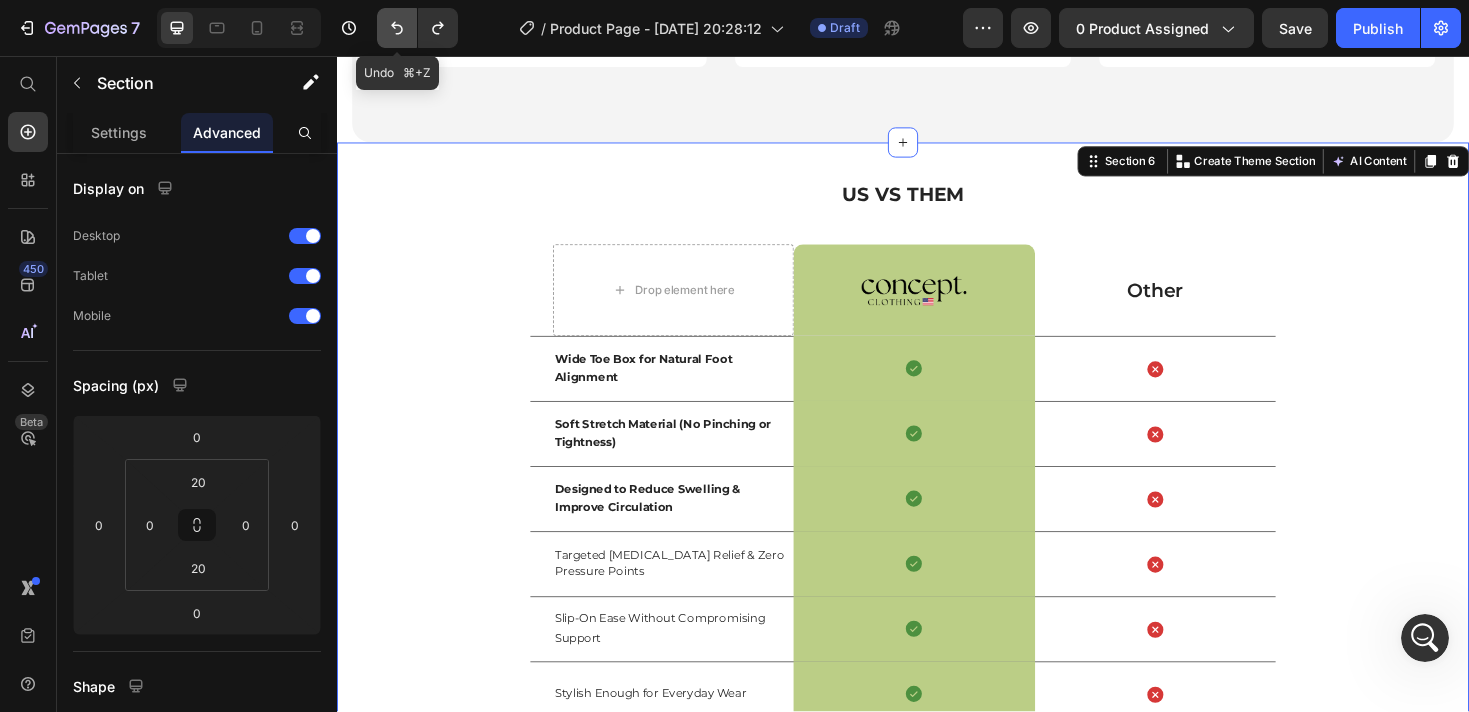 click 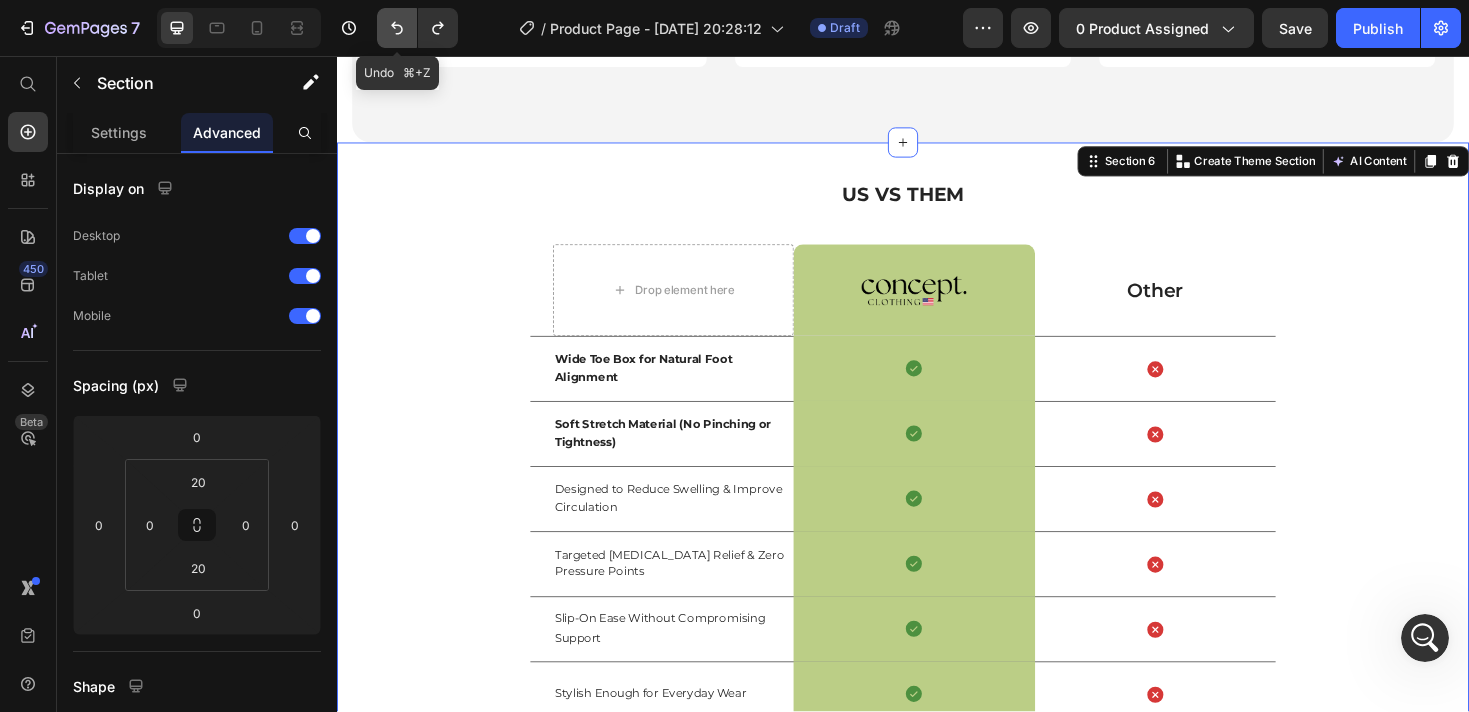click 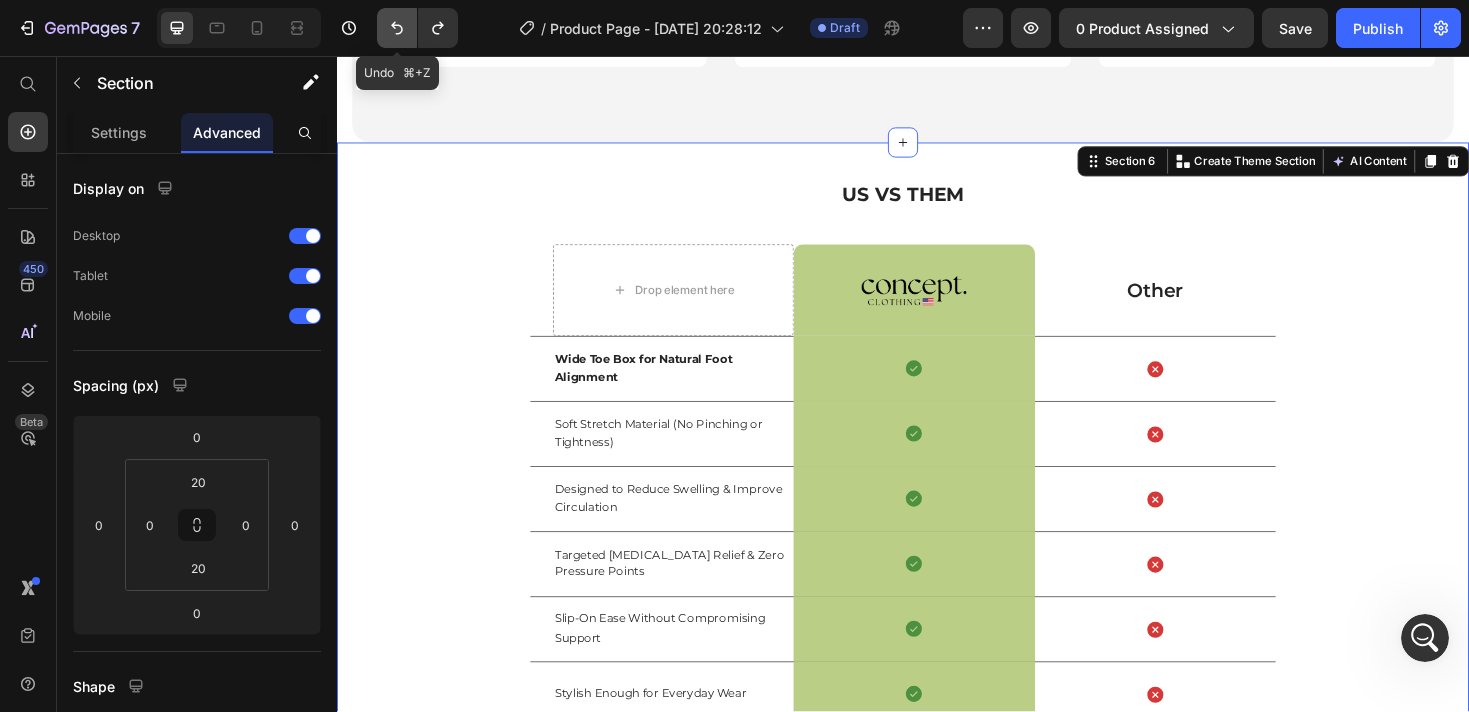 click 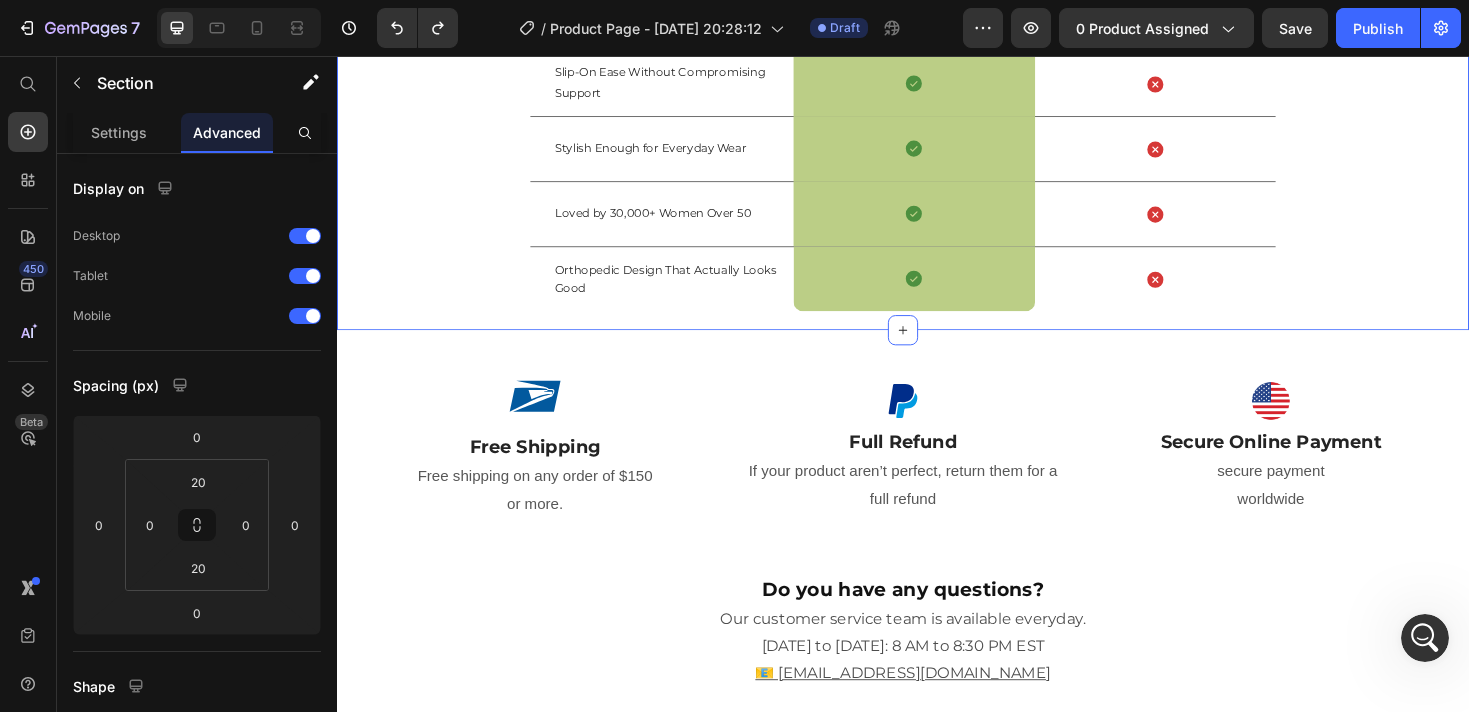 scroll, scrollTop: 3995, scrollLeft: 0, axis: vertical 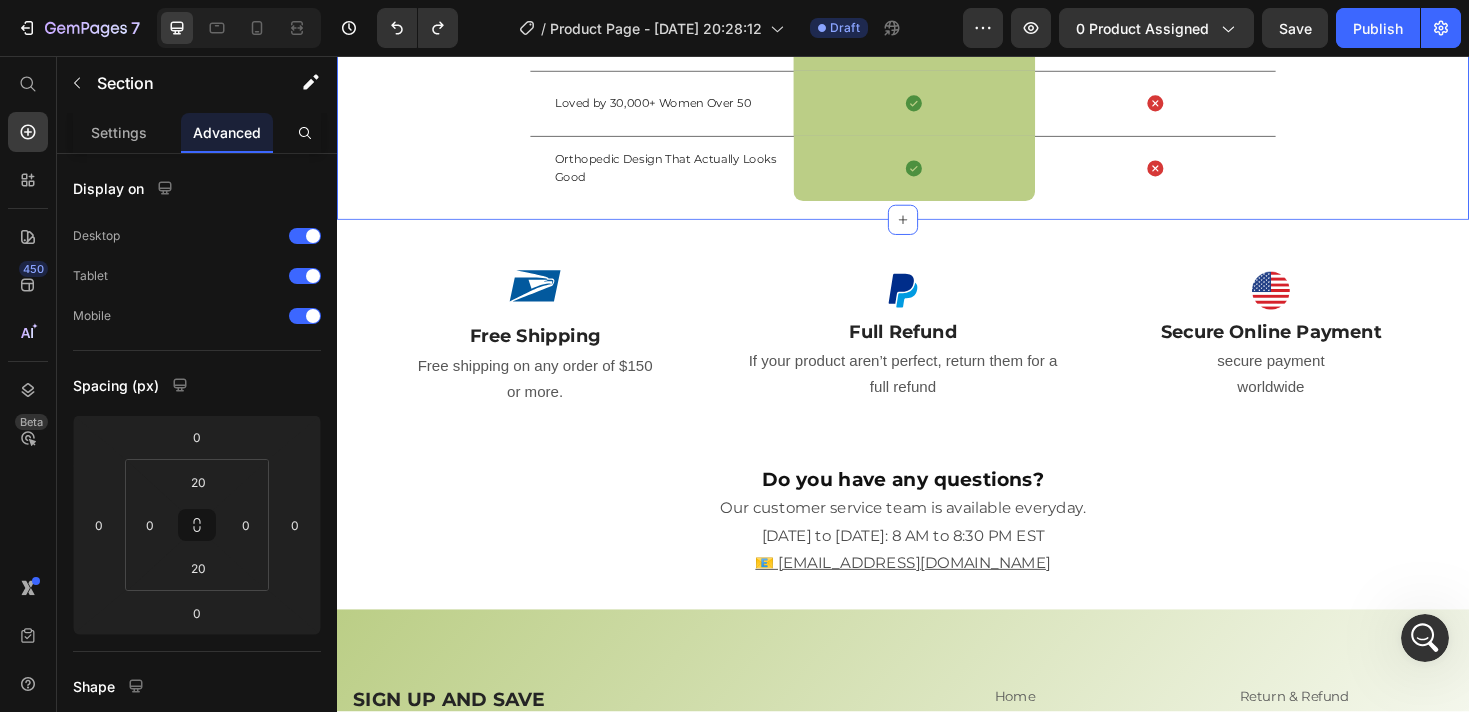 click on "Free Shipping" at bounding box center [547, 354] 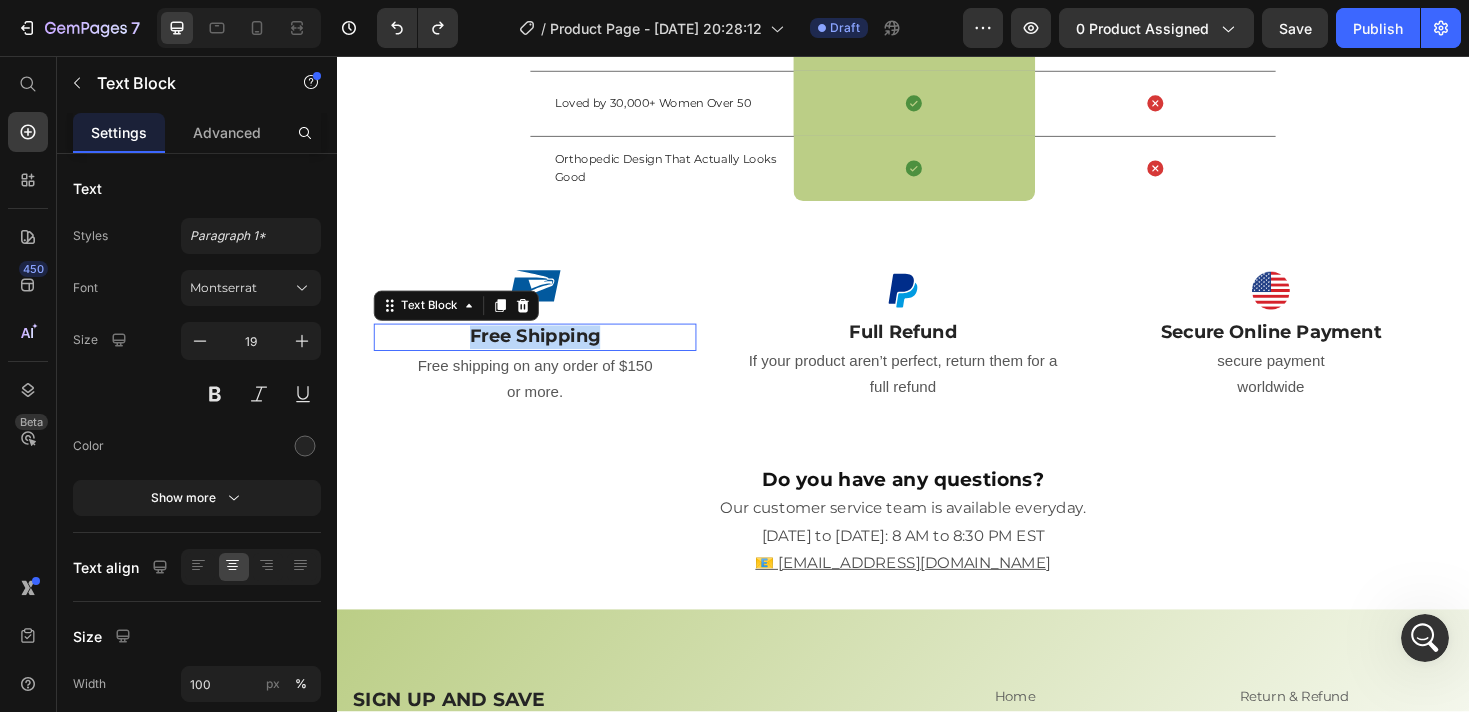 click on "Free Shipping" at bounding box center [547, 354] 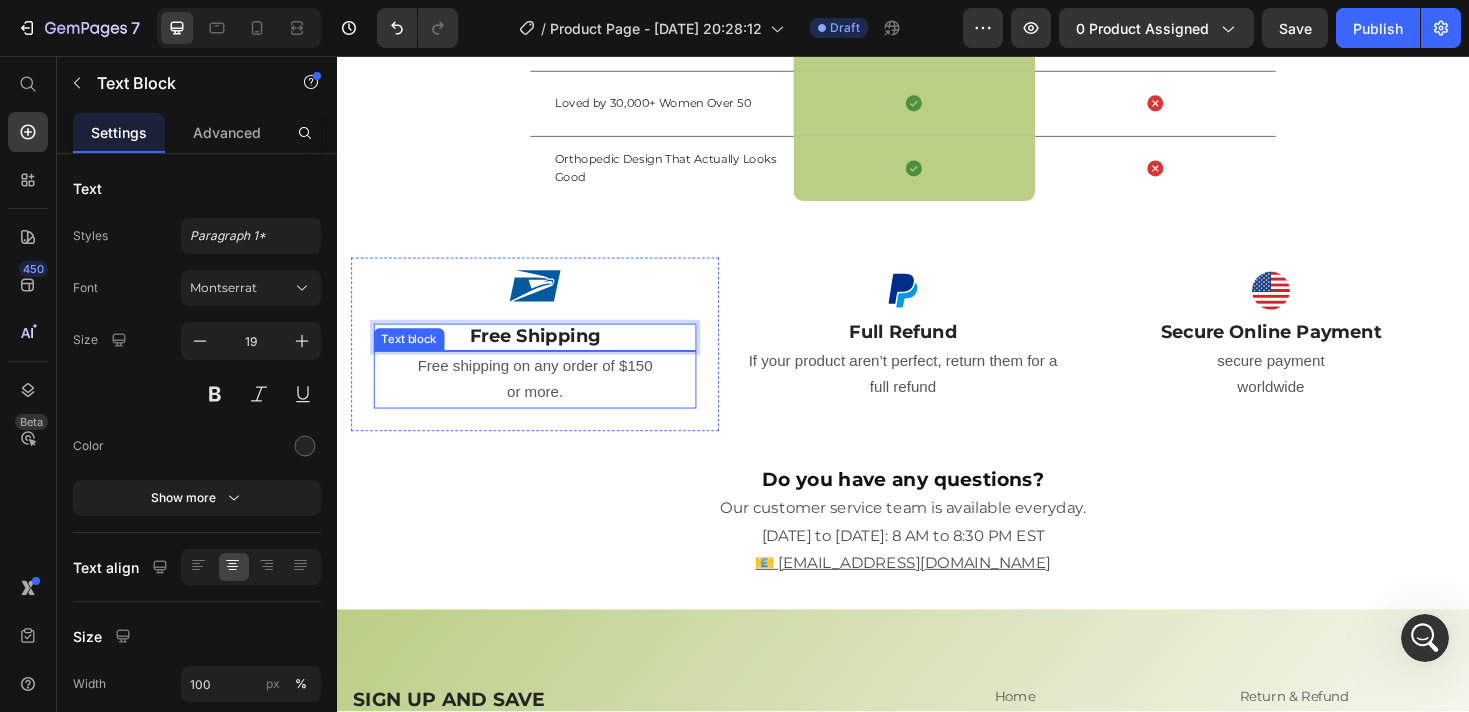 click on "Free shipping on any order of $150" at bounding box center [547, 385] 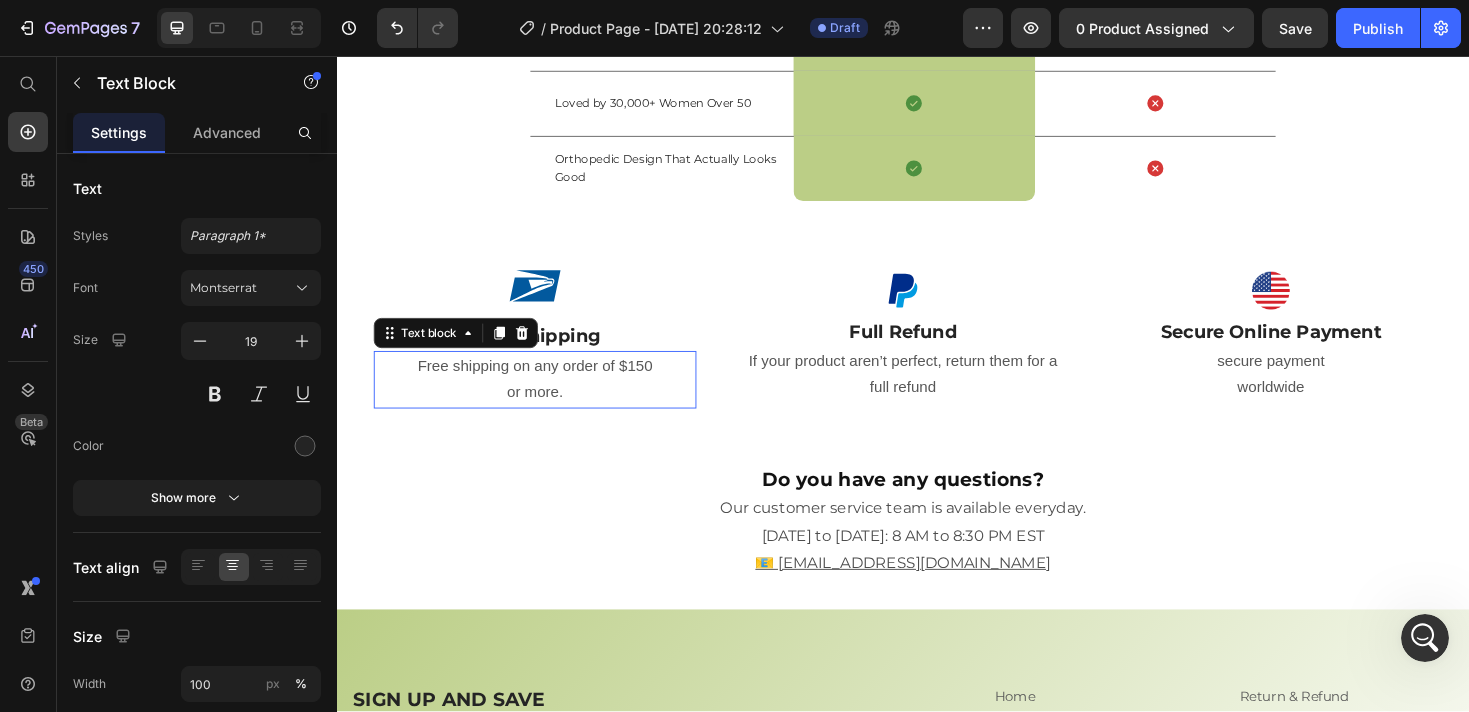 click on "Free shipping on any order of $150" at bounding box center [547, 385] 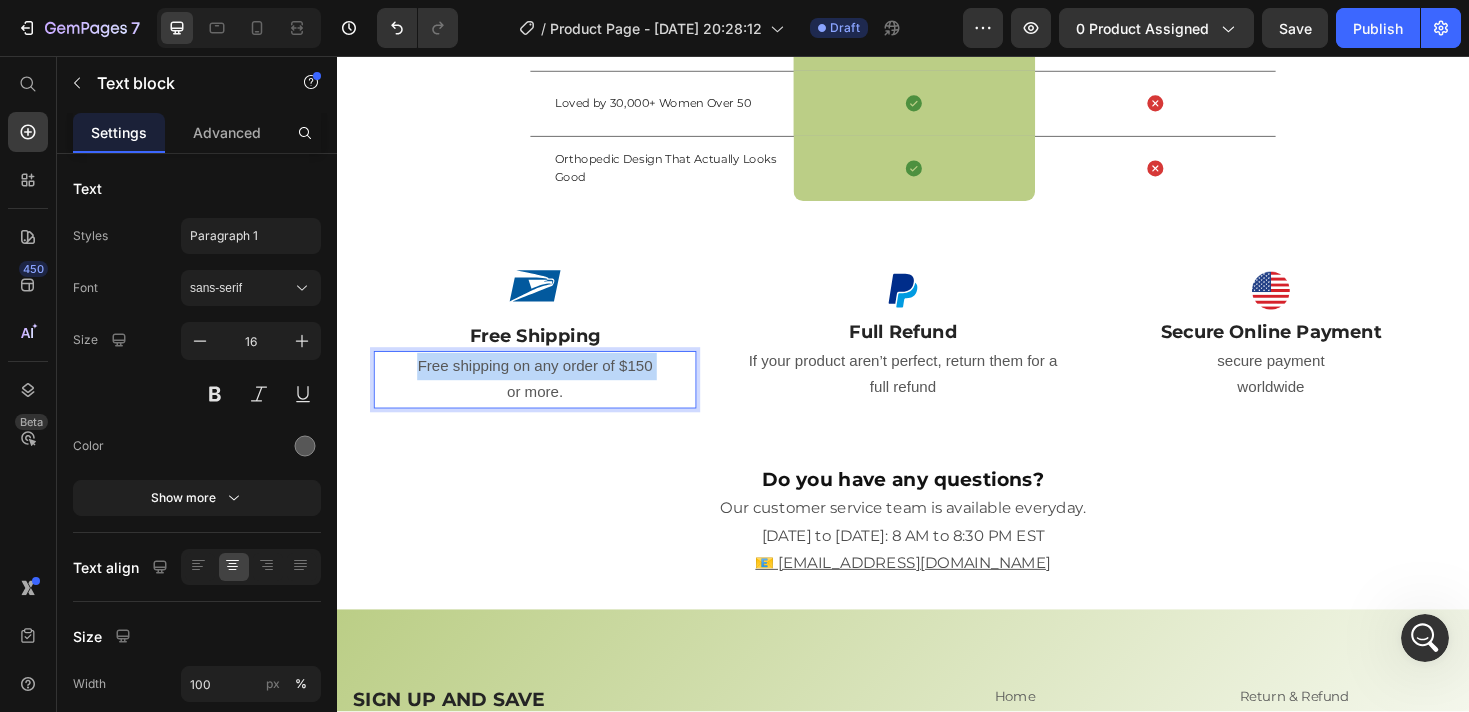 click on "Free shipping on any order of $150" at bounding box center [547, 385] 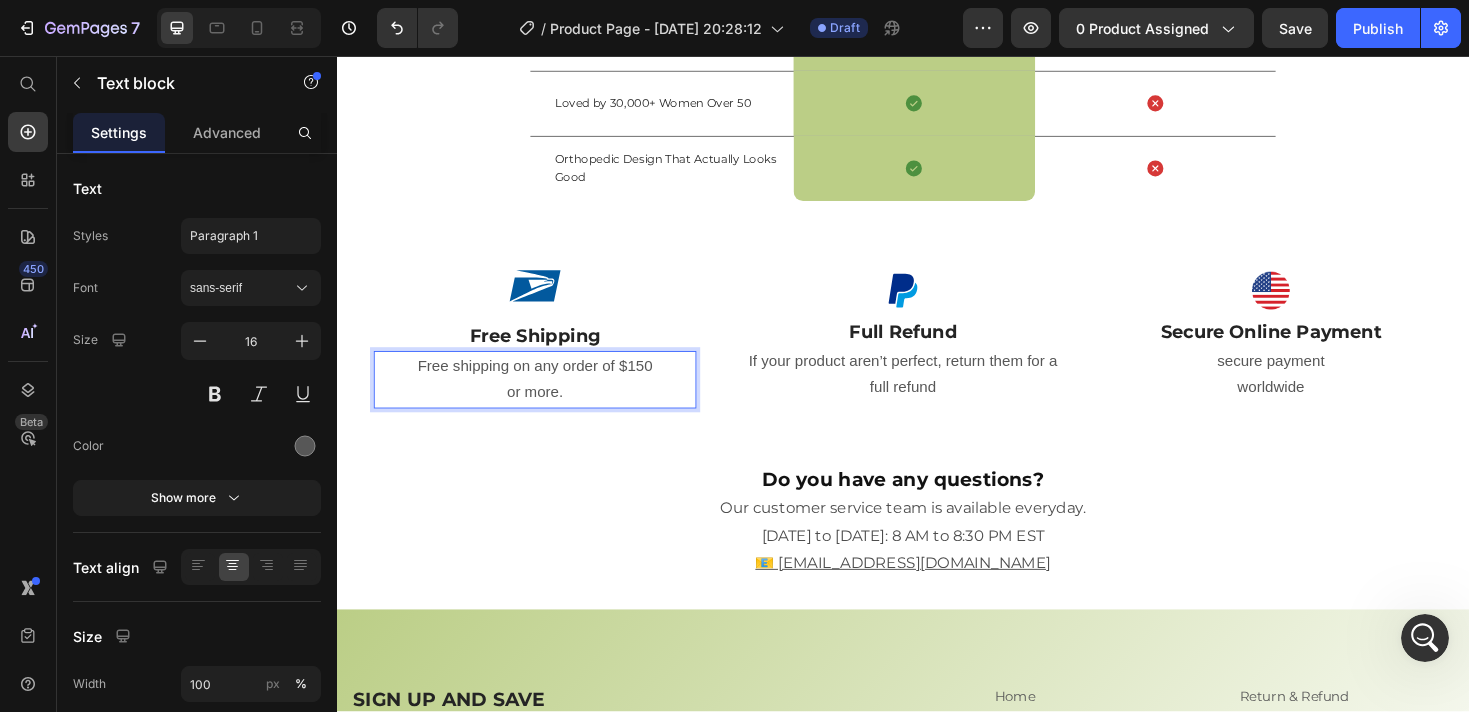 click on "or more." at bounding box center [547, 413] 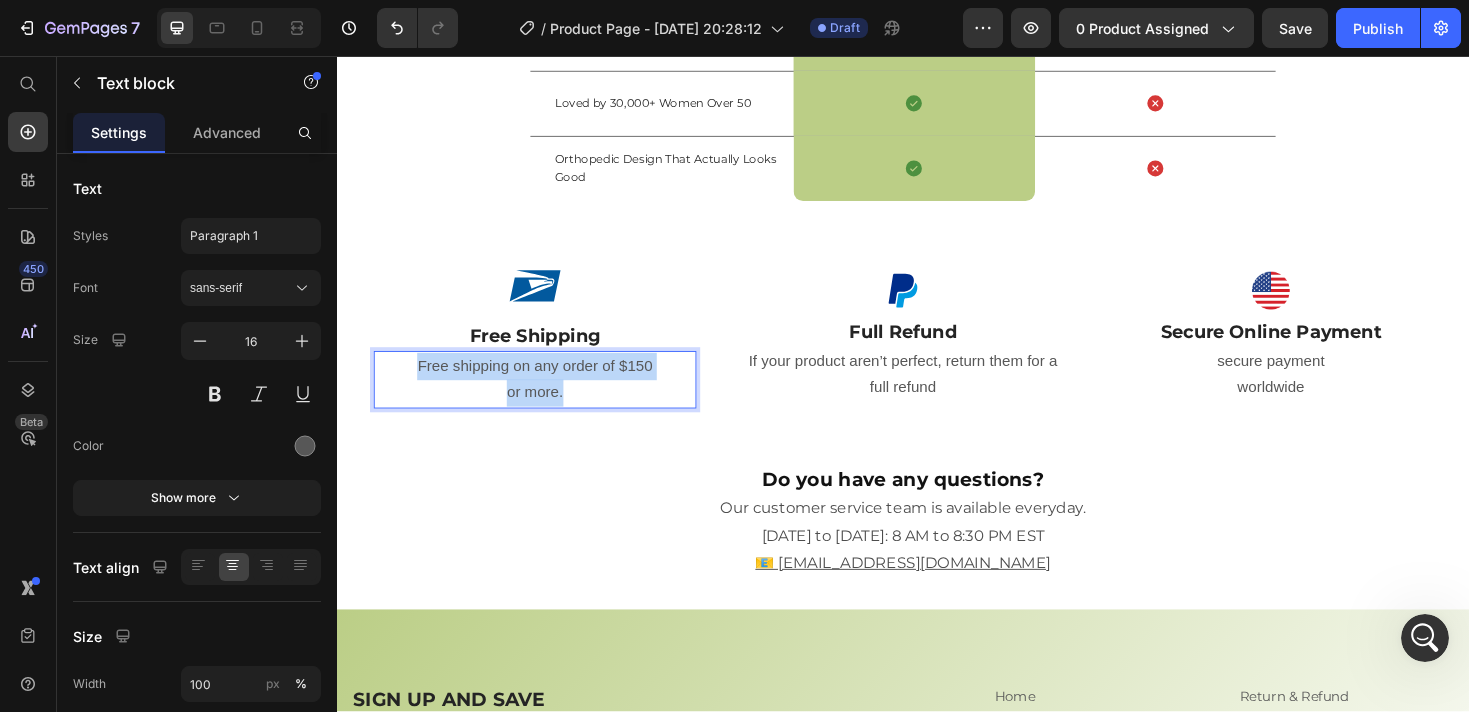 drag, startPoint x: 579, startPoint y: 411, endPoint x: 415, endPoint y: 385, distance: 166.04819 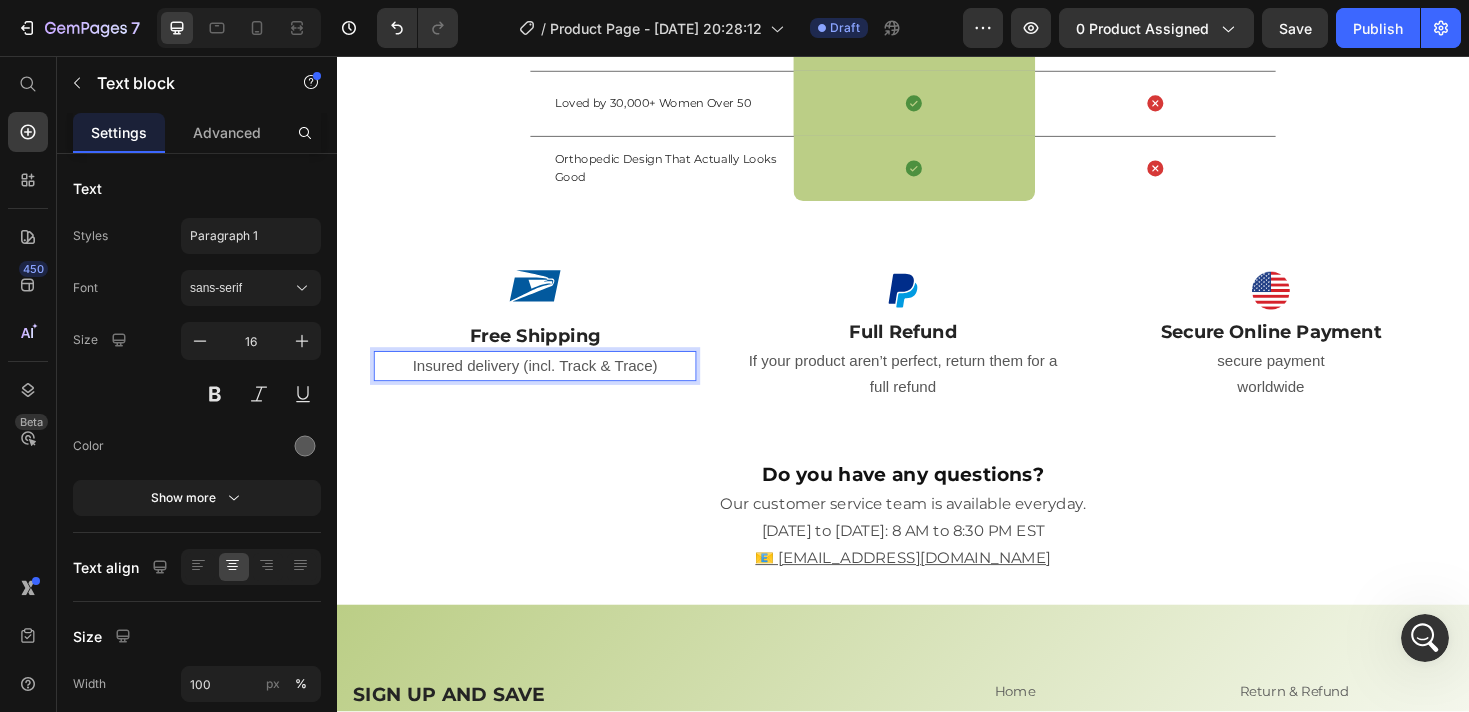 click on "Insured delivery (incl. Track & Trace)" at bounding box center (547, 385) 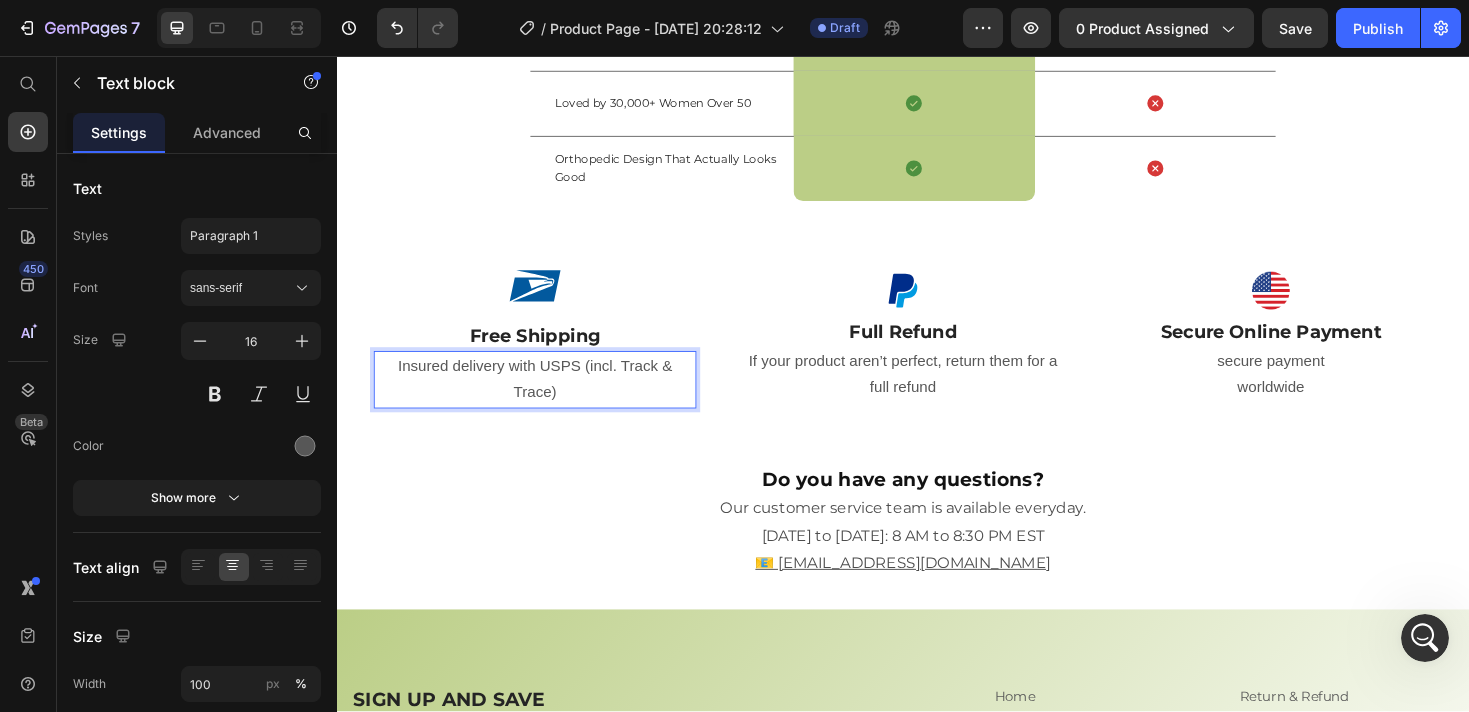 click on "Insured delivery with USPS (incl. Track & Trace)" at bounding box center [547, 400] 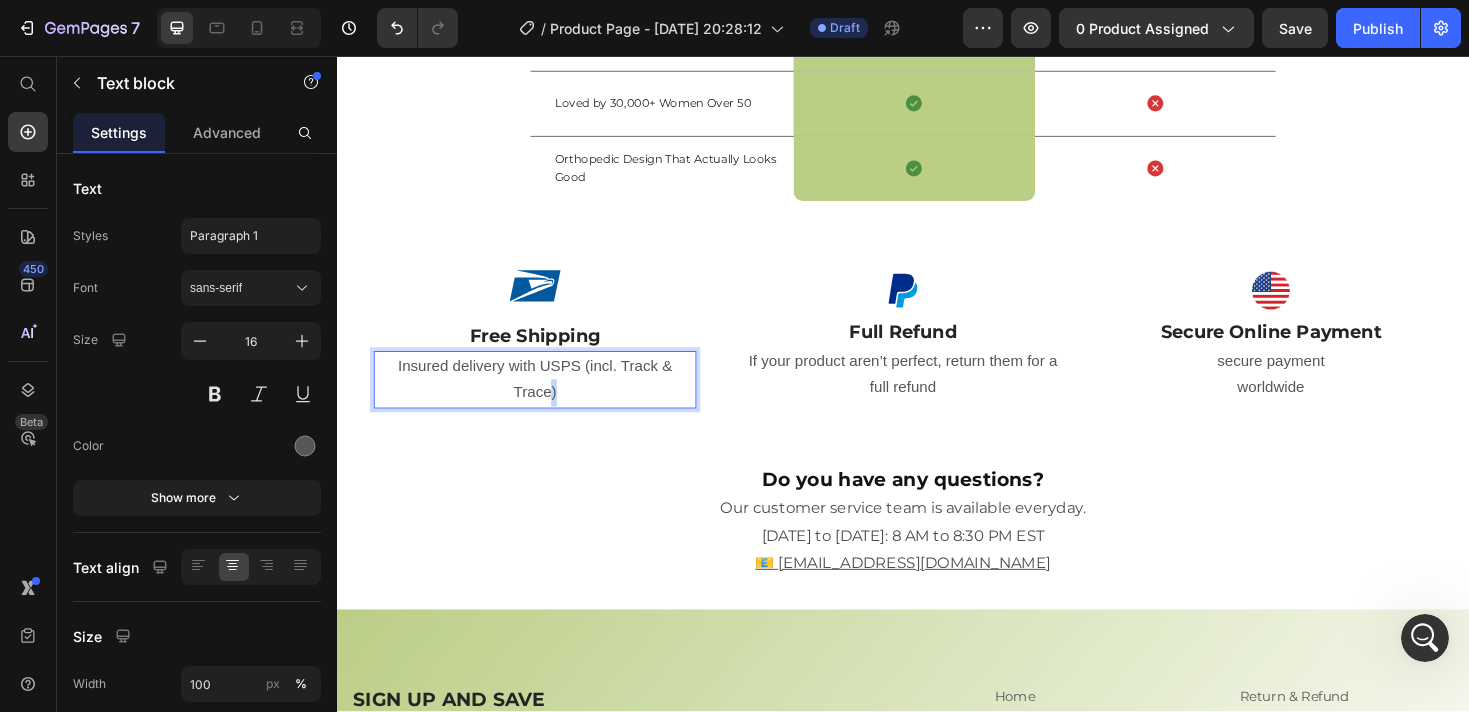 click on "Insured delivery with USPS (incl. Track & Trace)" at bounding box center [547, 400] 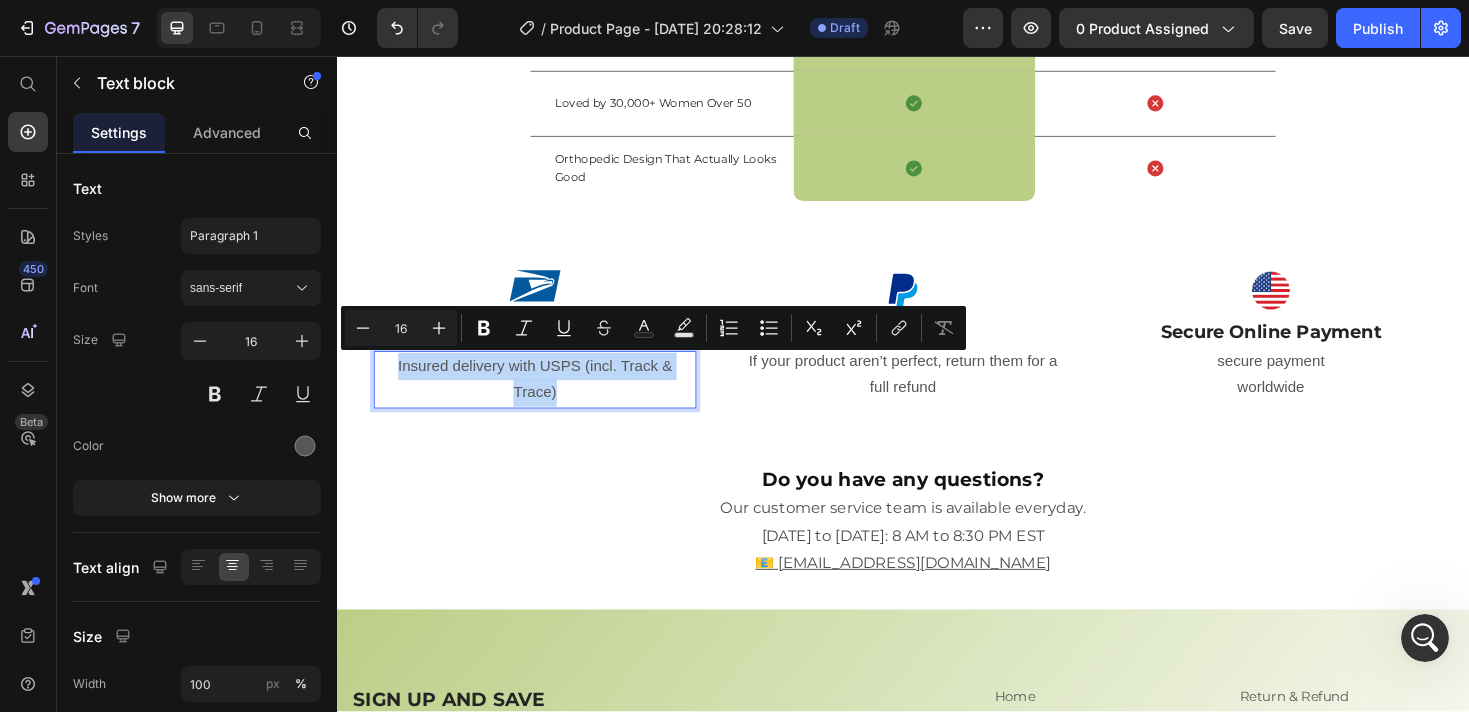 click on "Insured delivery with USPS (incl. Track & Trace)" at bounding box center [547, 400] 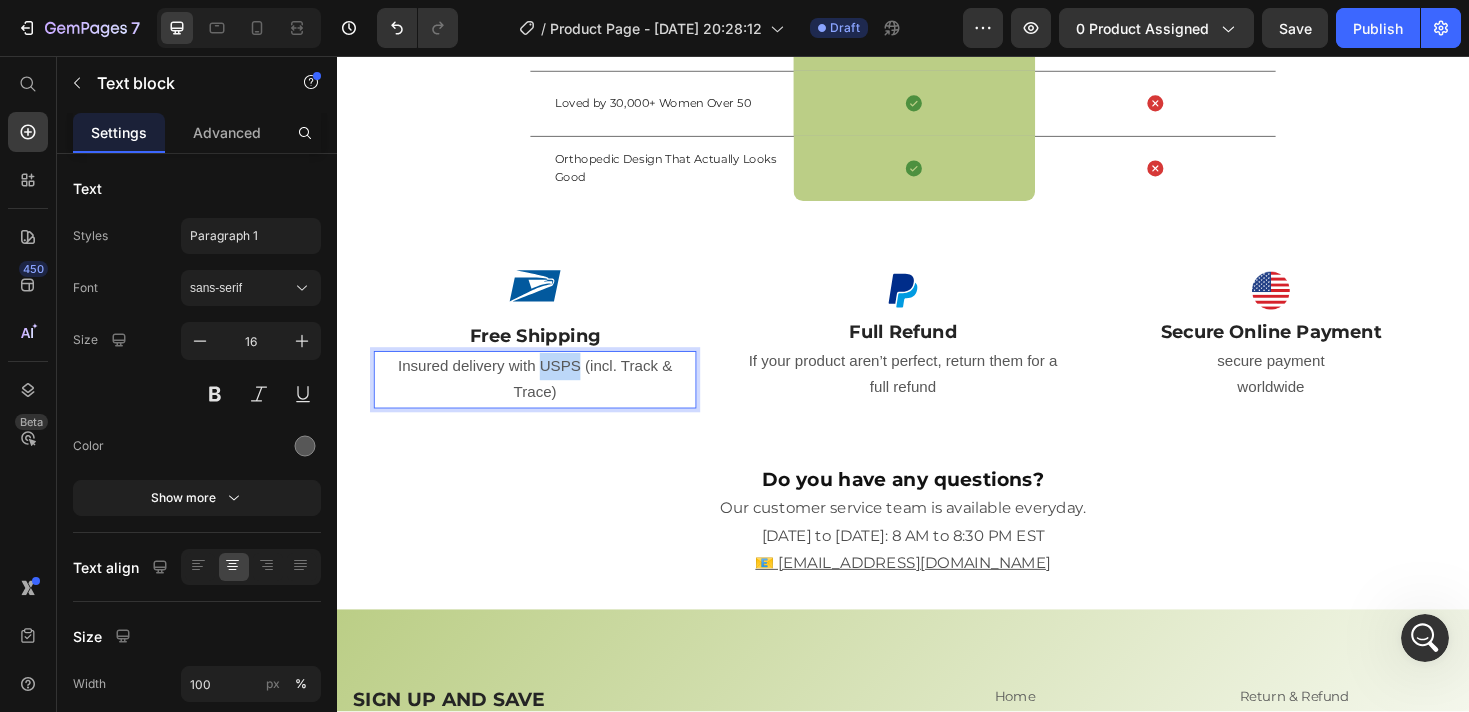 click on "Insured delivery with USPS (incl. Track & Trace)" at bounding box center [547, 400] 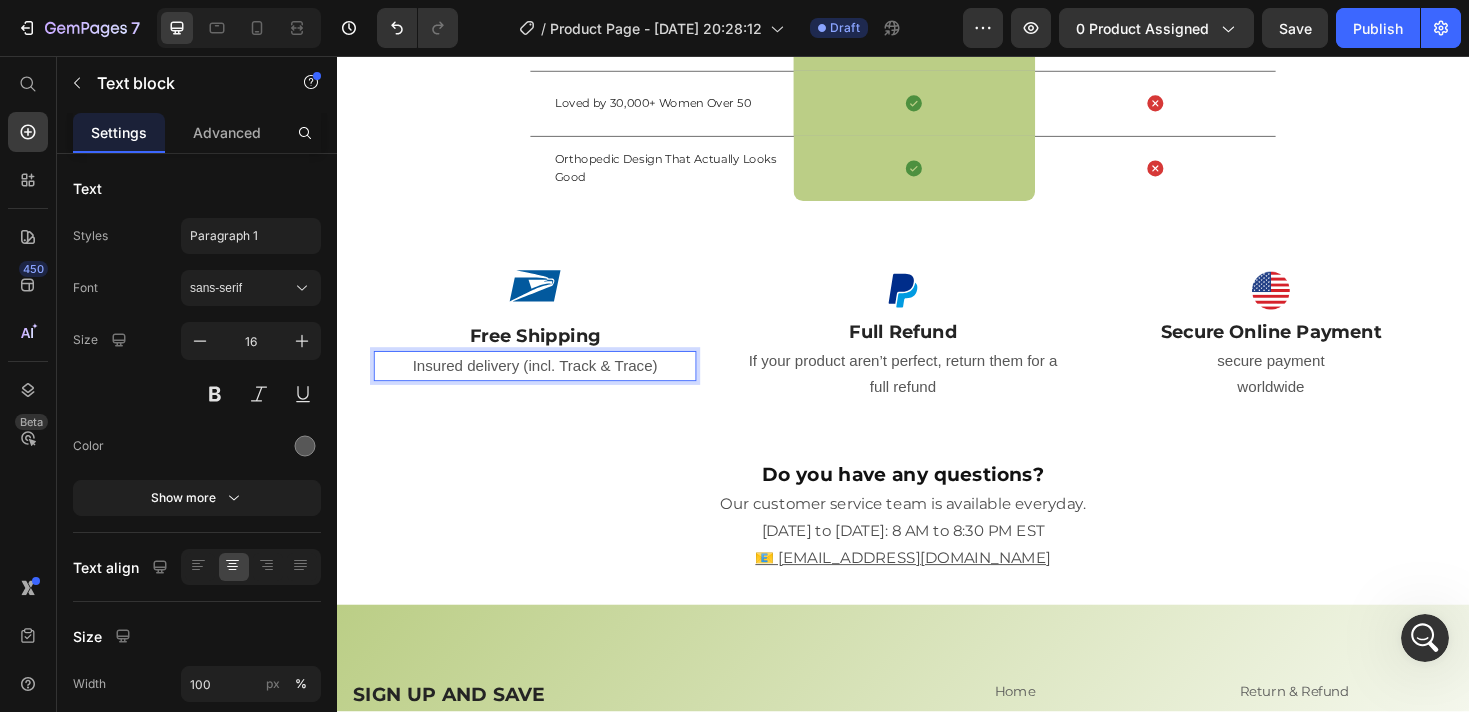 click on "Insured delivery (incl. Track & Trace)" at bounding box center (547, 385) 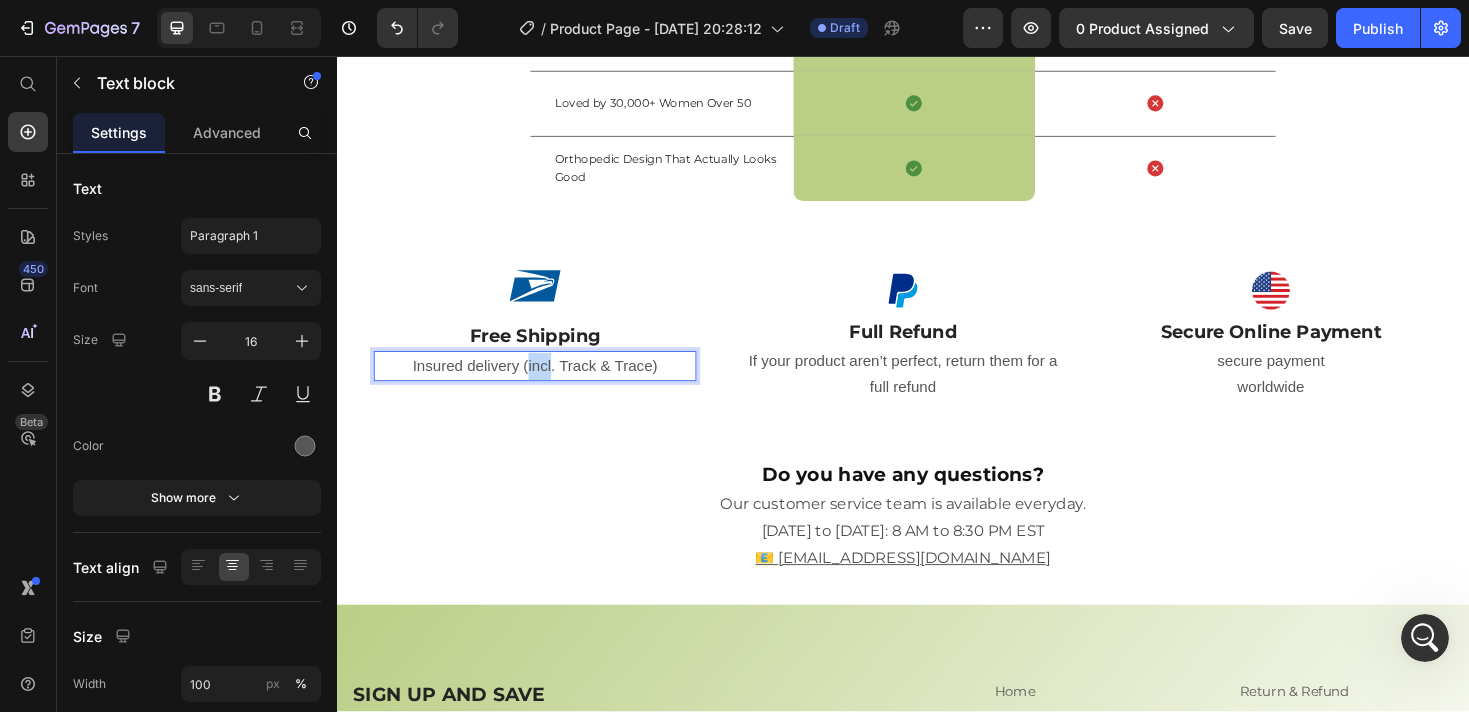 click on "Insured delivery (incl. Track & Trace)" at bounding box center [547, 385] 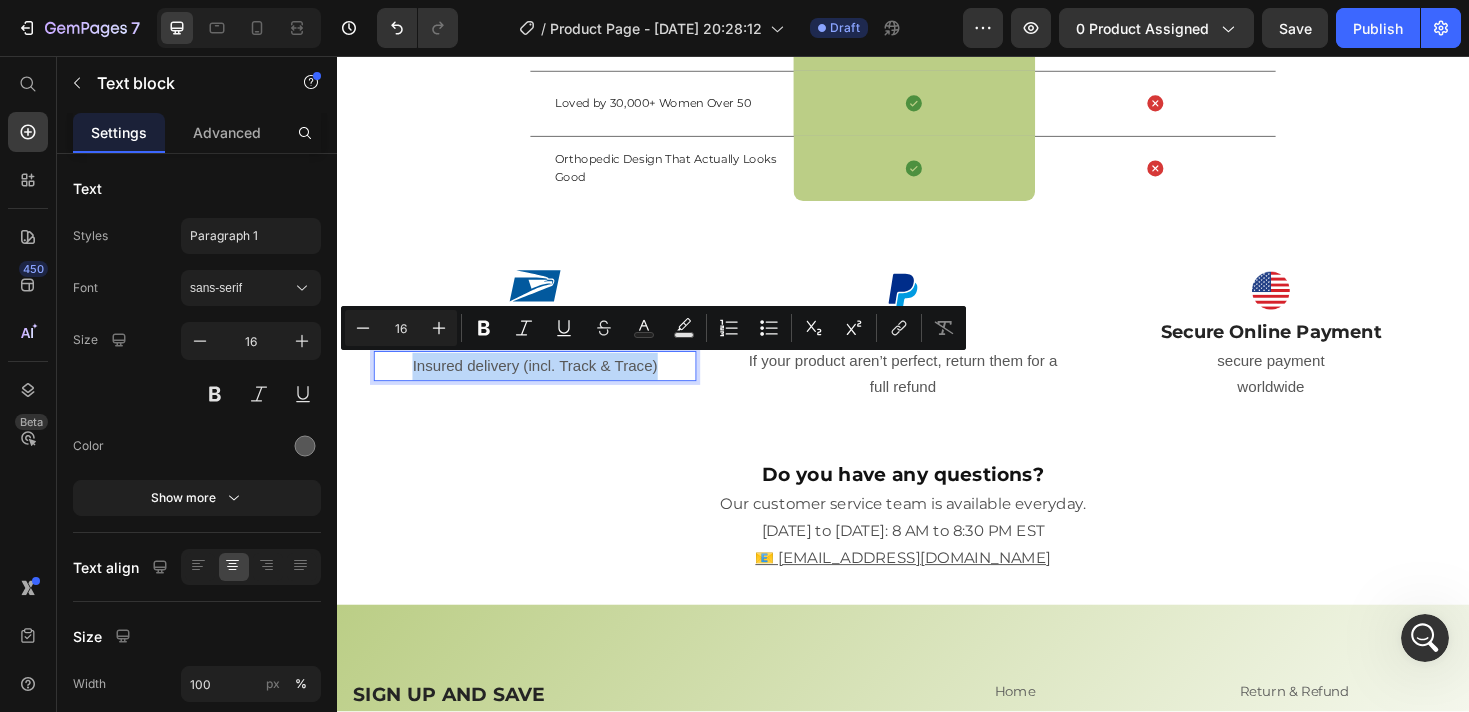click on "Insured delivery (incl. Track & Trace)" at bounding box center (547, 385) 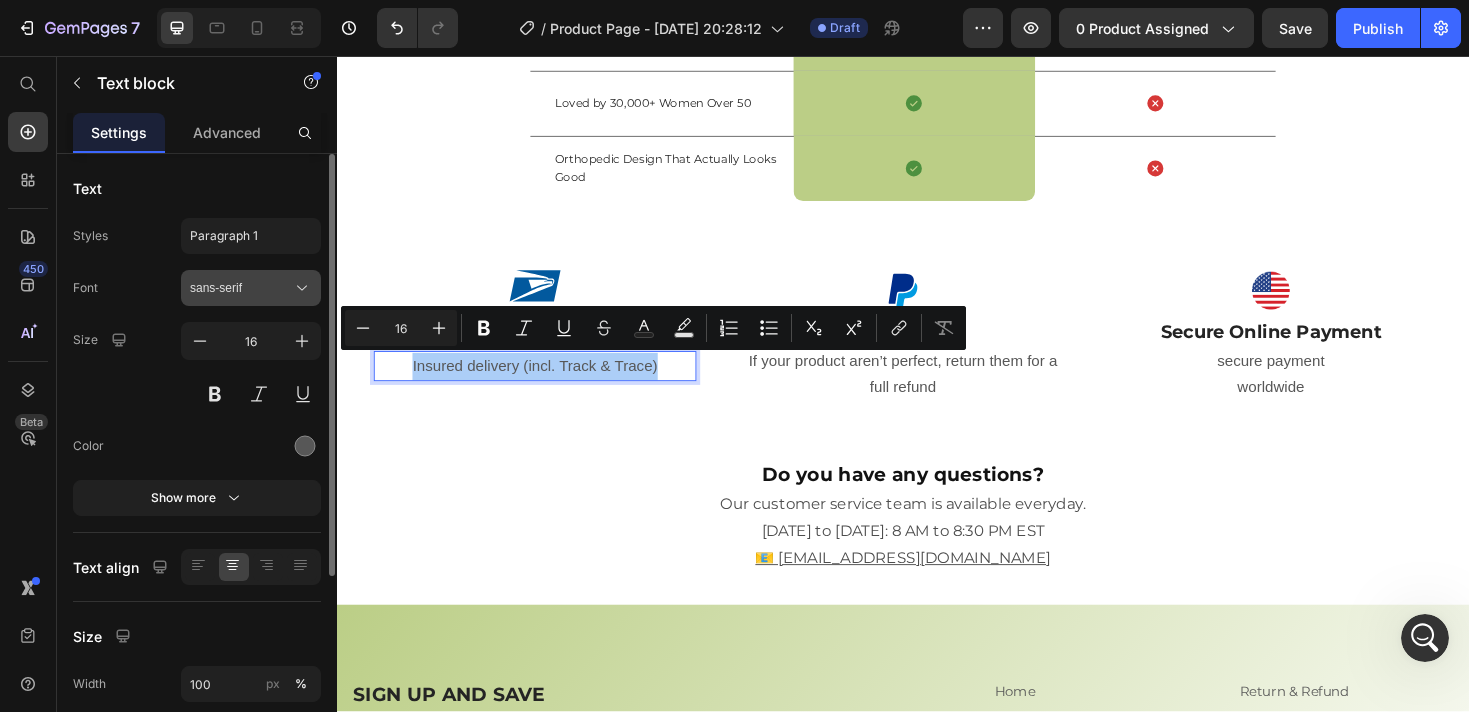 click 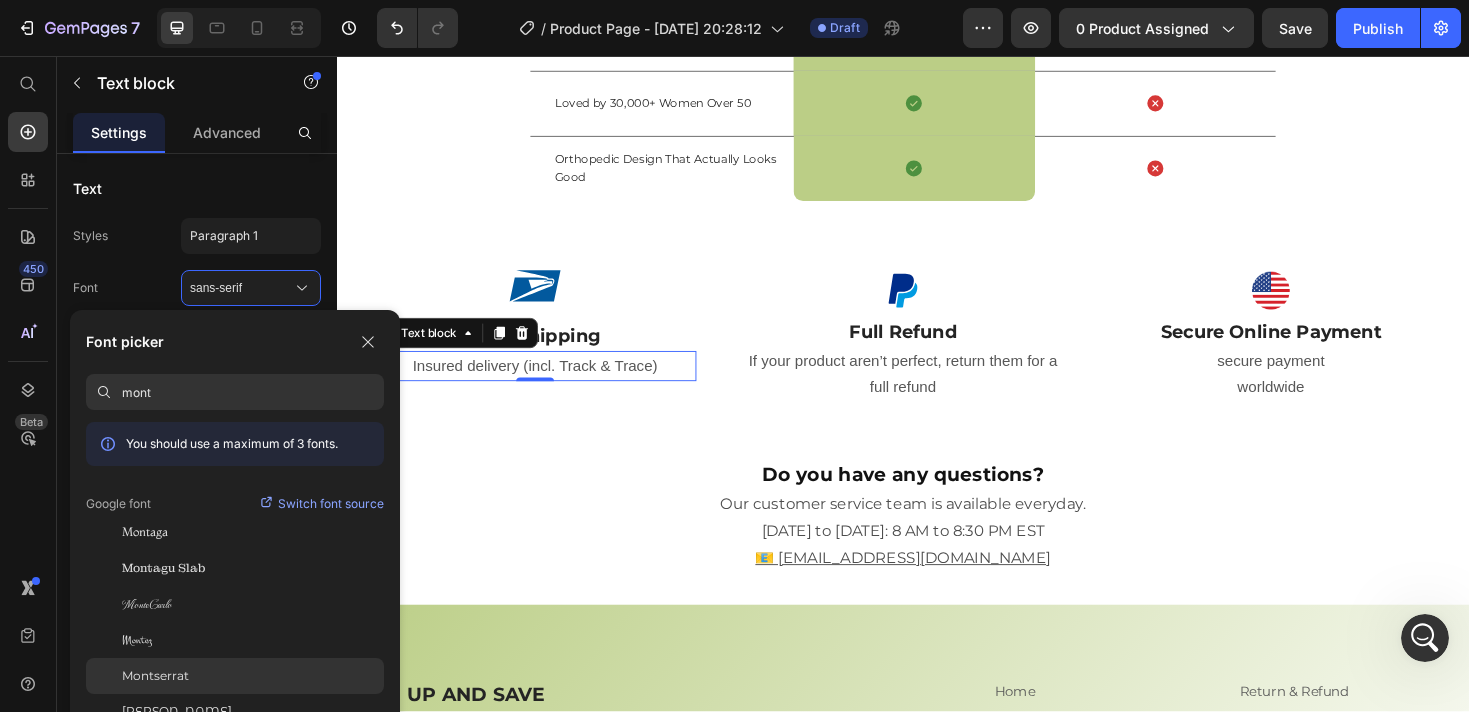 type on "mont" 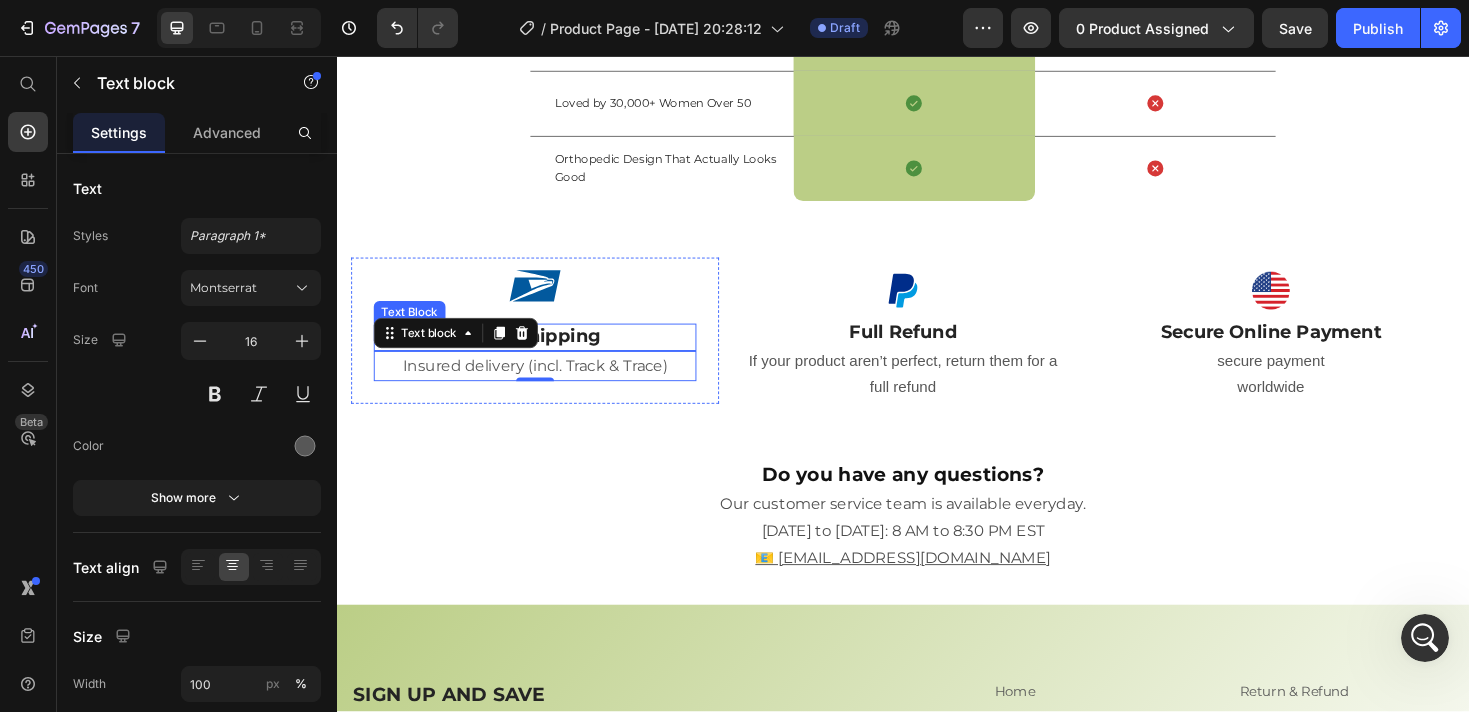click on "Free Shipping" at bounding box center [547, 354] 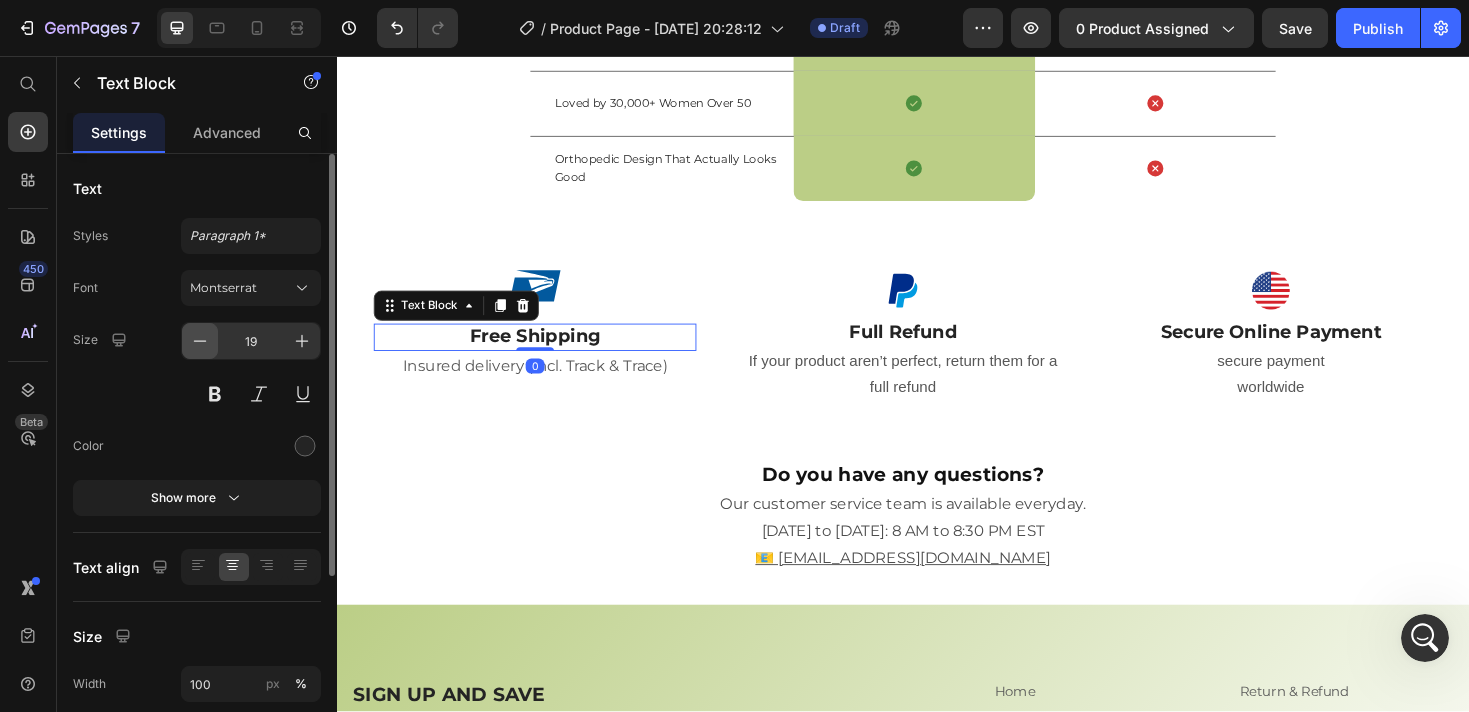 click 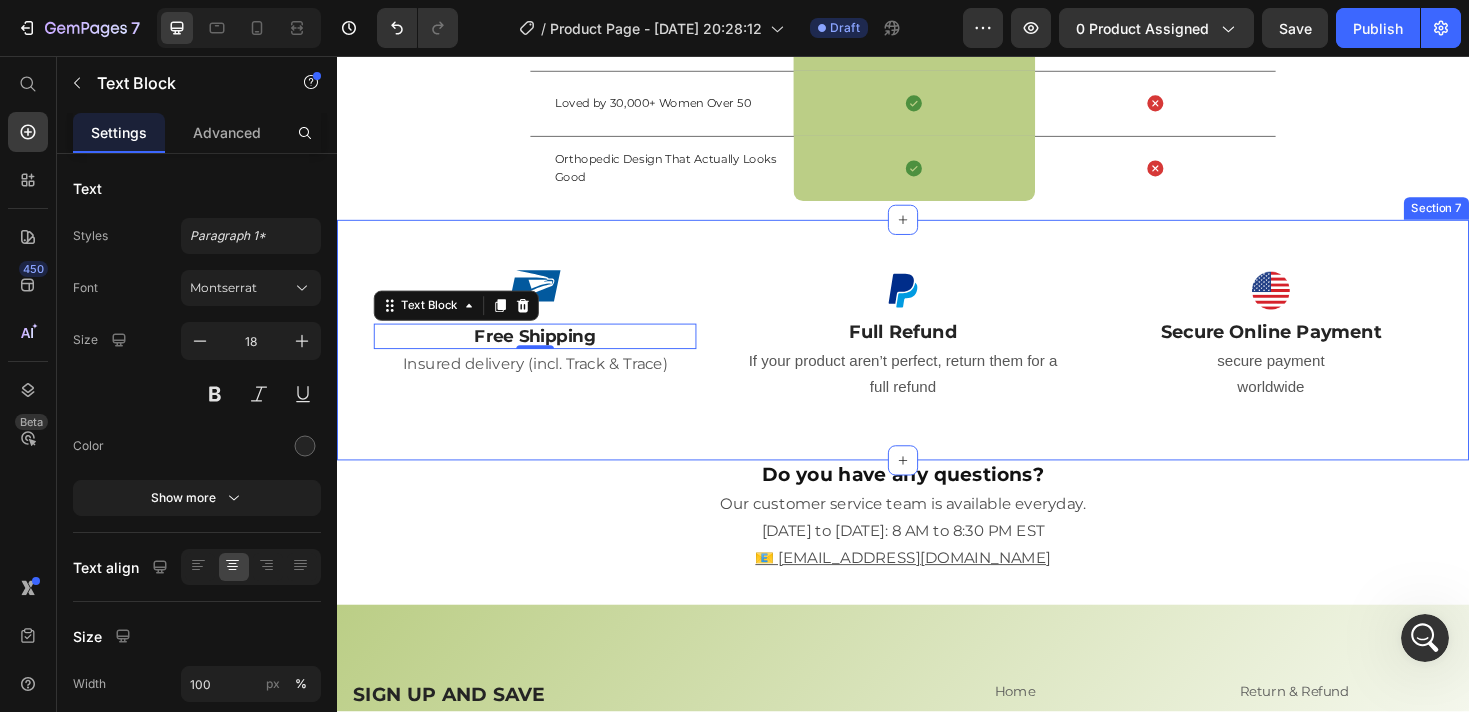 click on "Image Free Shipping Text Block   0 Insured delivery (incl. Track & Trace) Text block Row Image Full Refund Text Block If your product aren’t perfect, return them for a full refund Text block Row Image Secure Online Payment Text Block secure payment worldwide Text block Row Row Image Free Shipping Text Block Free shipping on any order of $150  or more. Text block Row Image Full Refund Text Block If your product aren’t perfect, return them for a full refund Text block Row Image Secure Online Payment Text Block secure payment worldwide Text block Row Row" at bounding box center (937, 367) 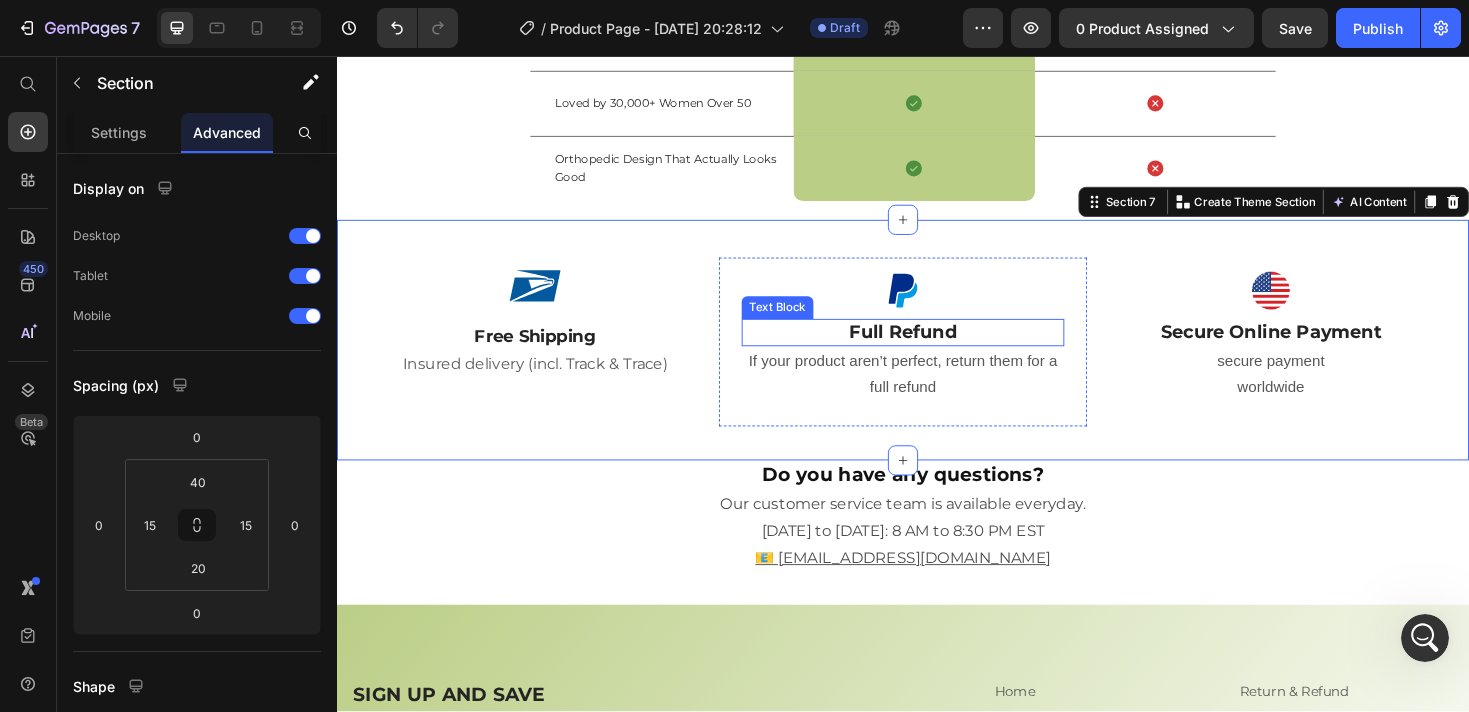 click on "Full Refund" at bounding box center (937, 349) 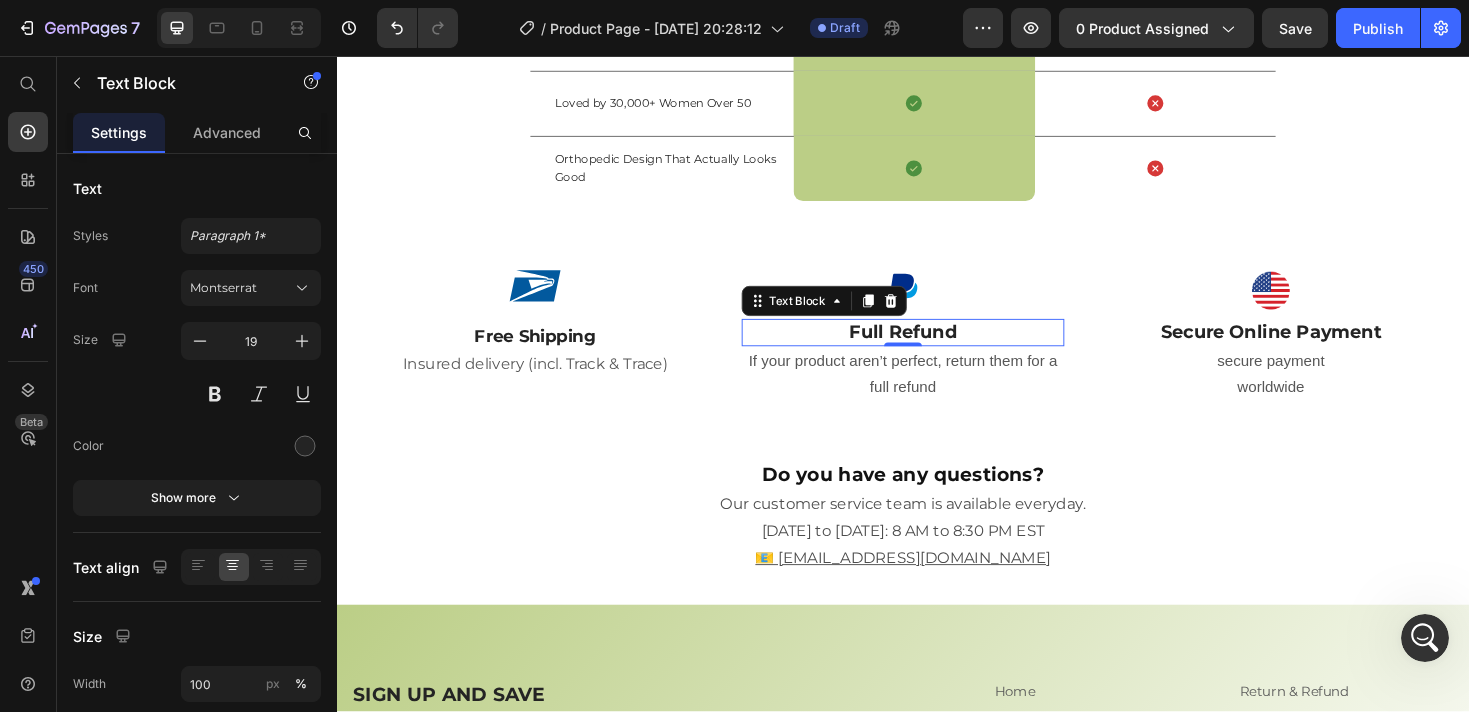 click on "Full Refund" at bounding box center (937, 349) 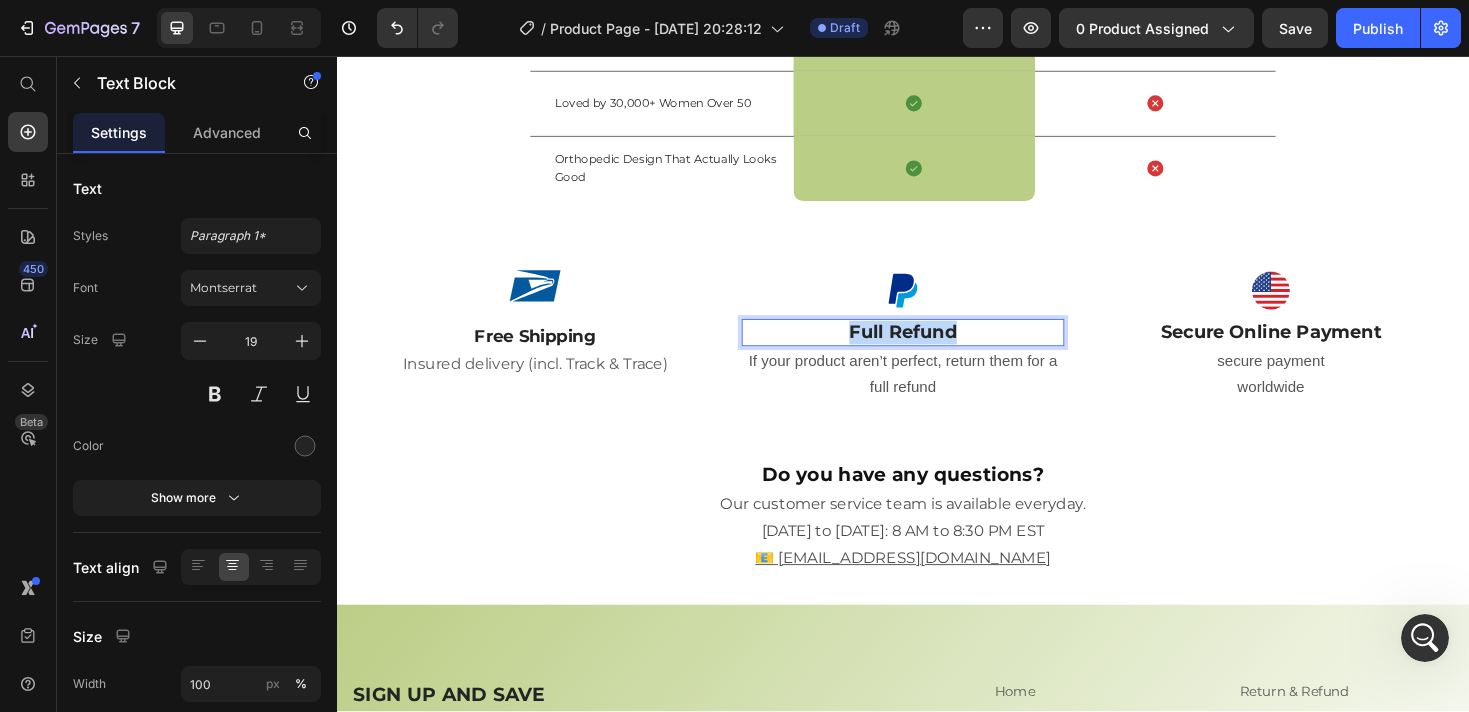 click on "Full Refund" at bounding box center [937, 349] 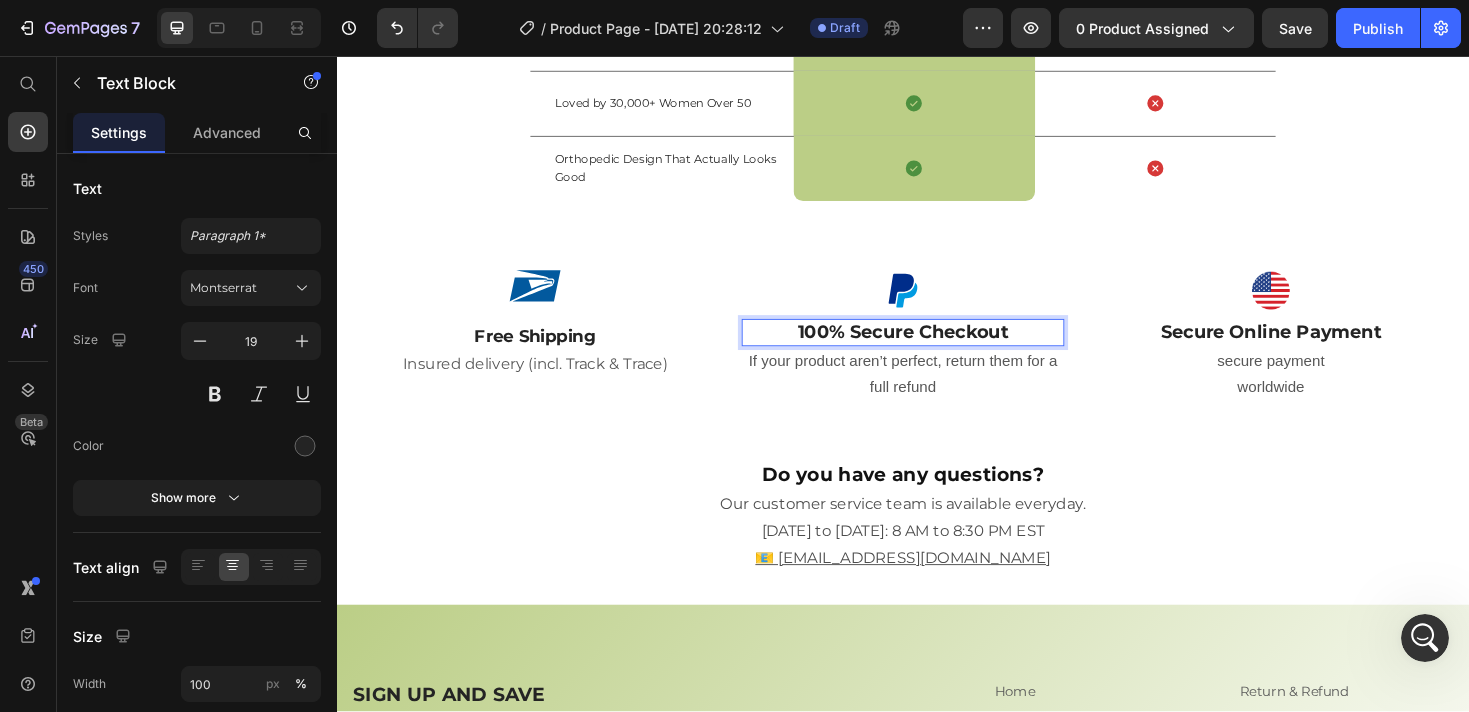 click on "100% Secure Checkout" at bounding box center [937, 349] 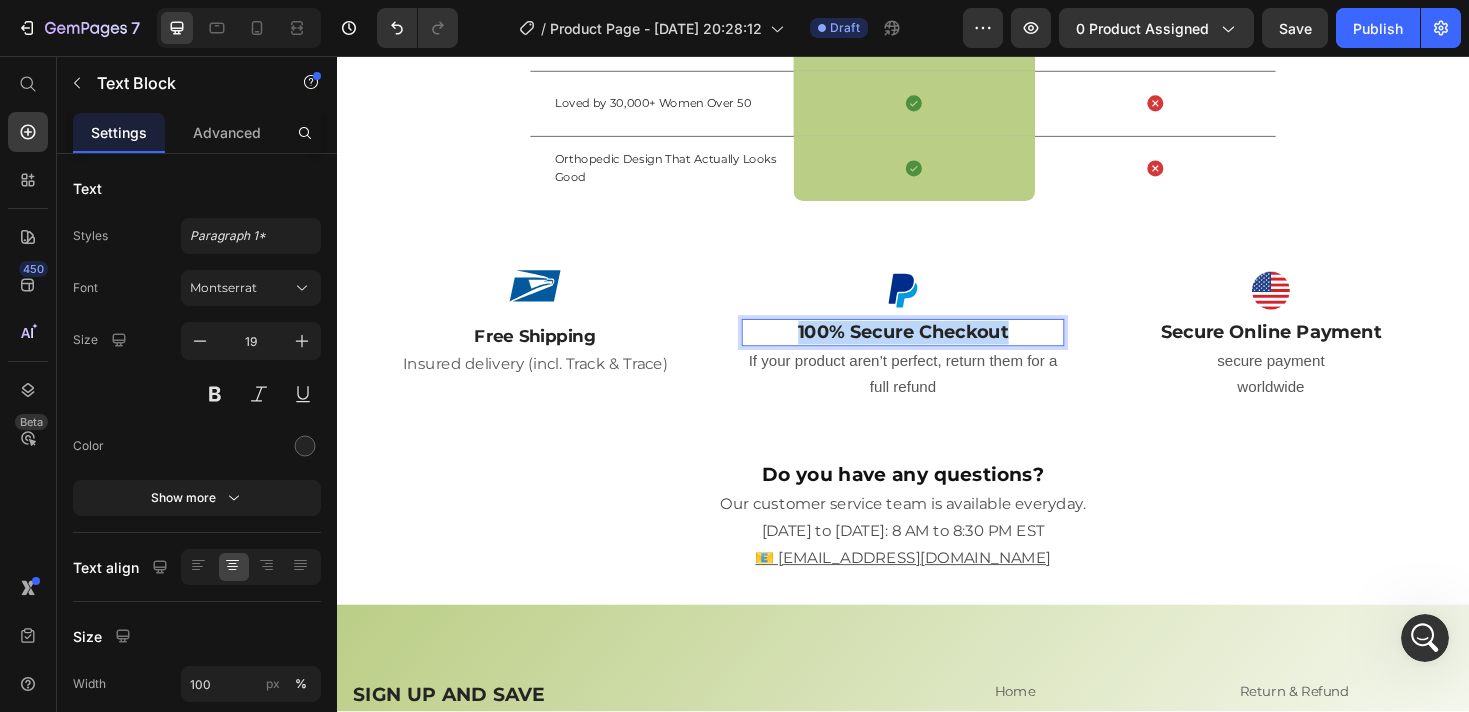 click on "100% Secure Checkout" at bounding box center [937, 349] 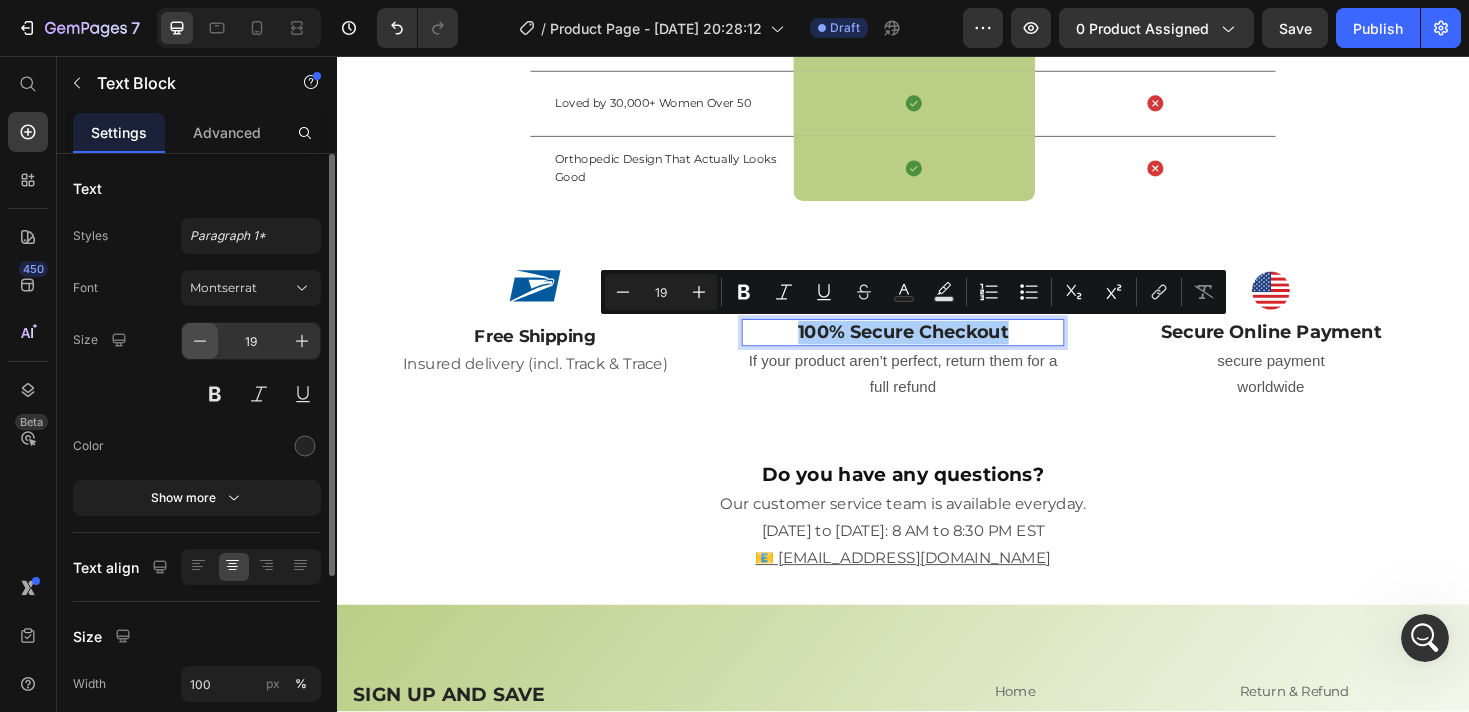 click 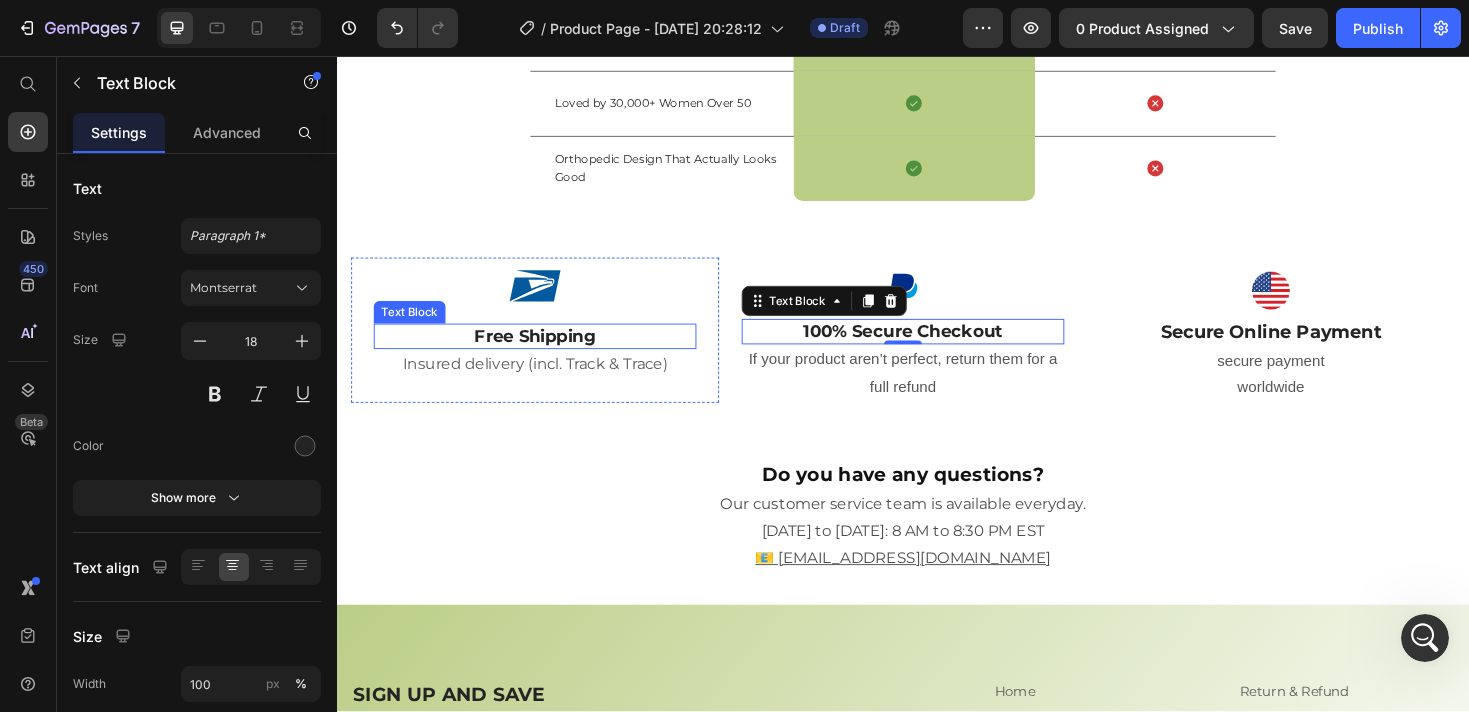 click on "Free Shipping" at bounding box center (547, 353) 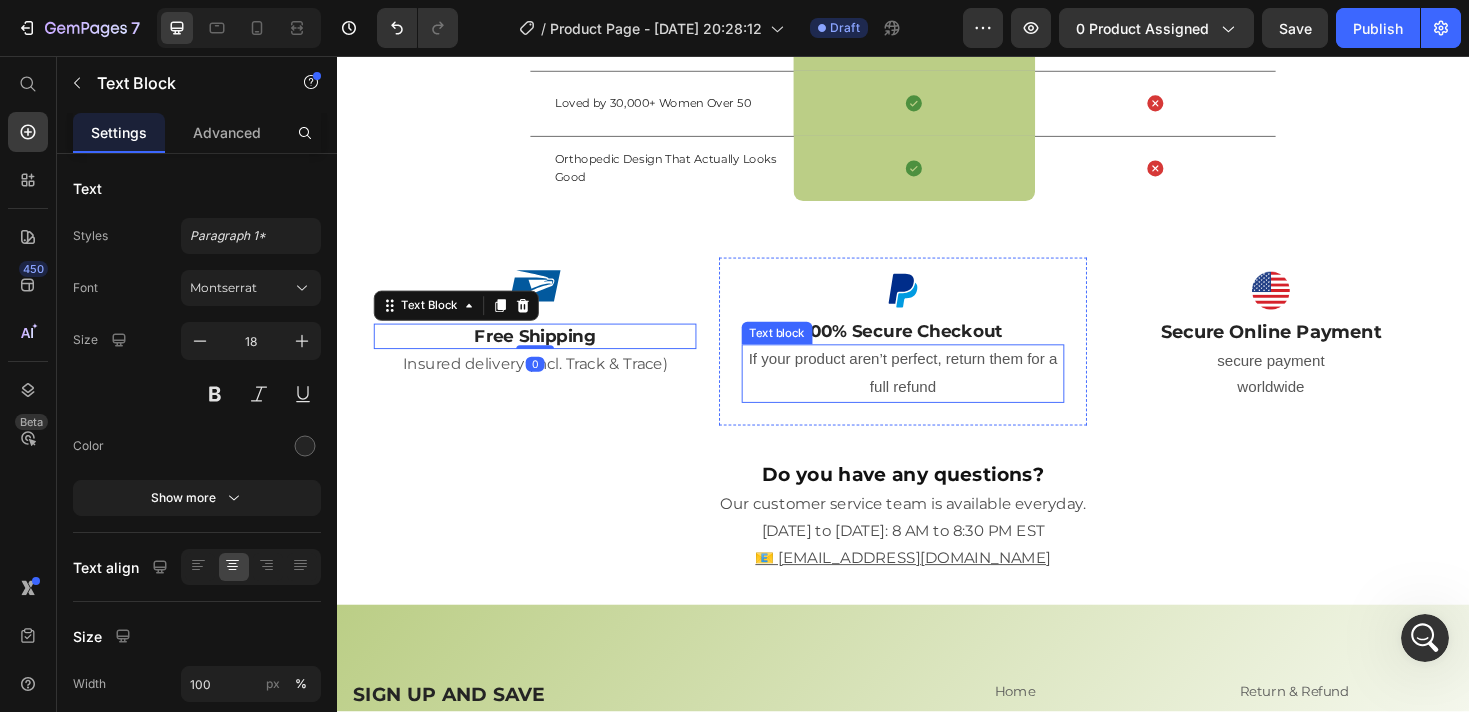 click on "If your product aren’t perfect, return them for a full refund" at bounding box center [937, 393] 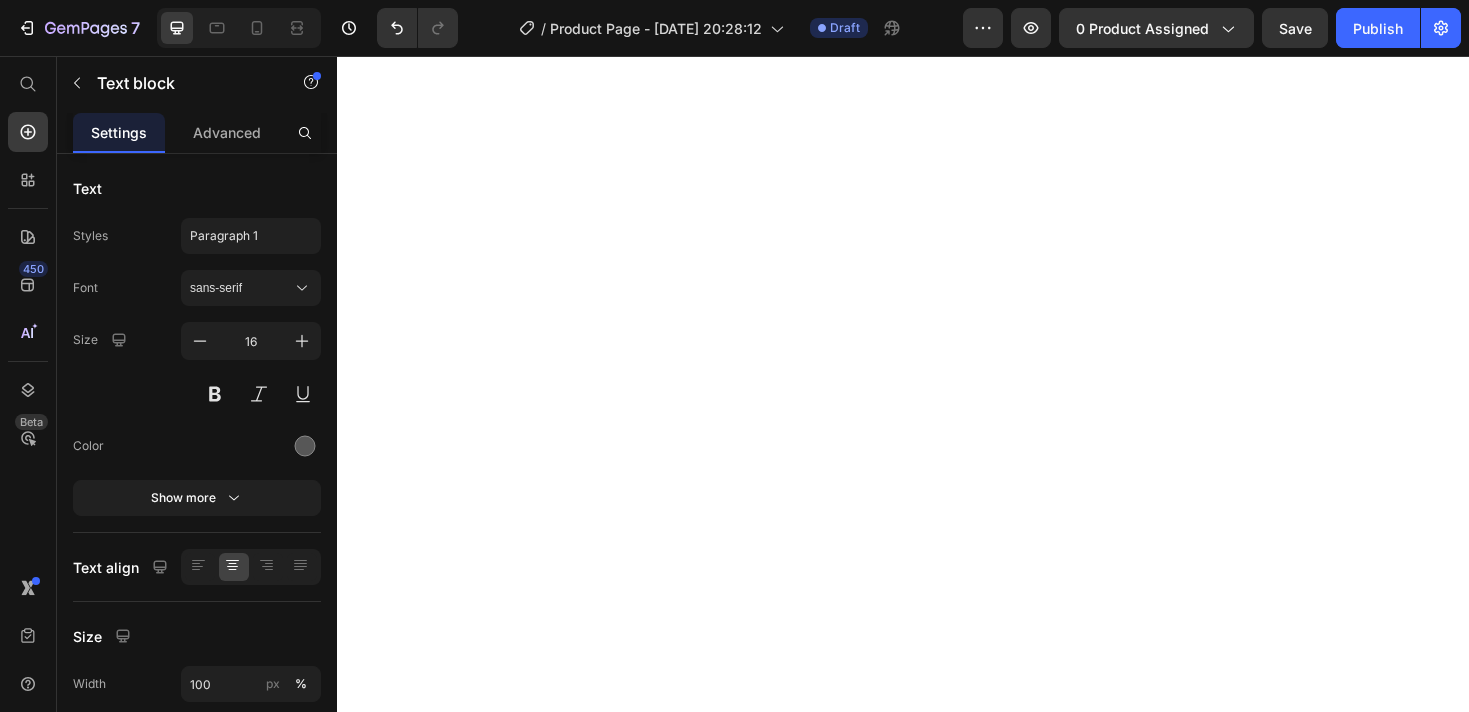 scroll, scrollTop: 0, scrollLeft: 0, axis: both 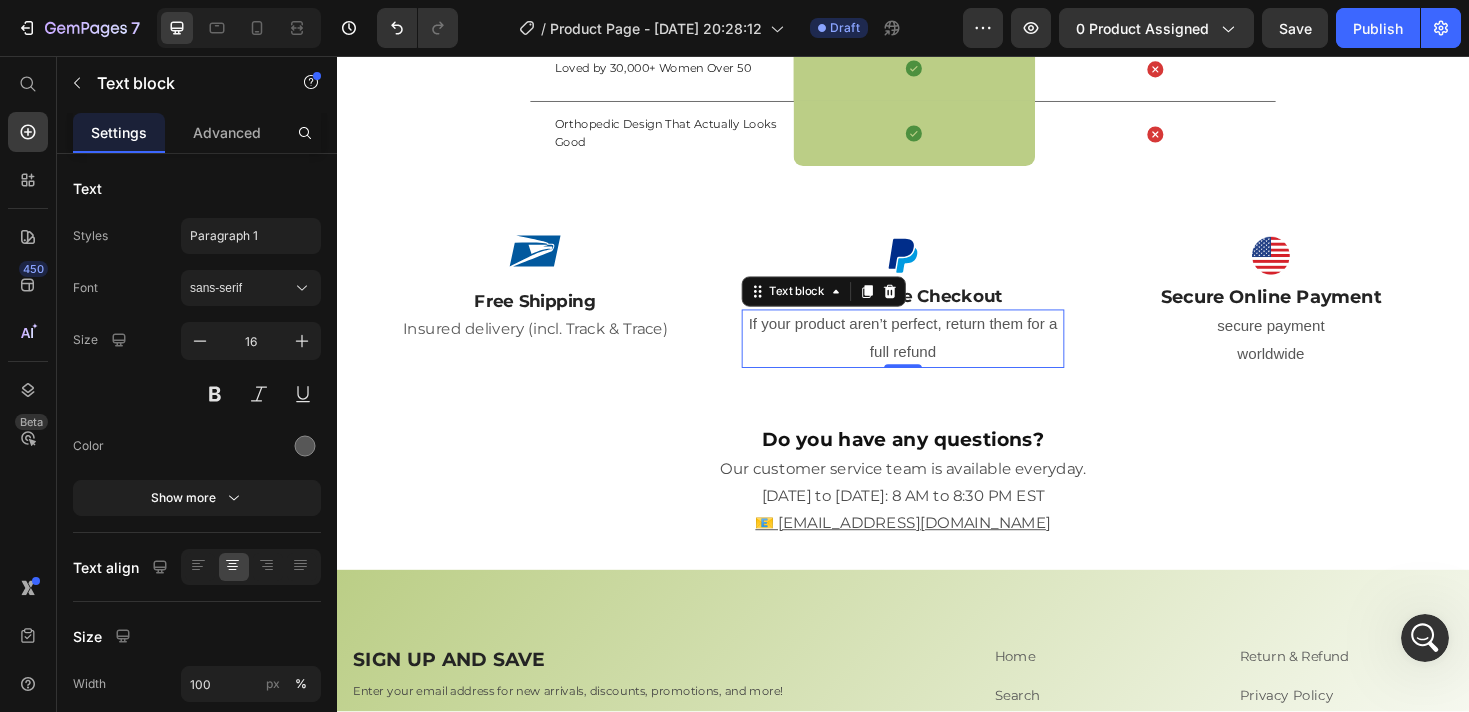 click on "If your product aren’t perfect, return them for a full refund" at bounding box center (937, 356) 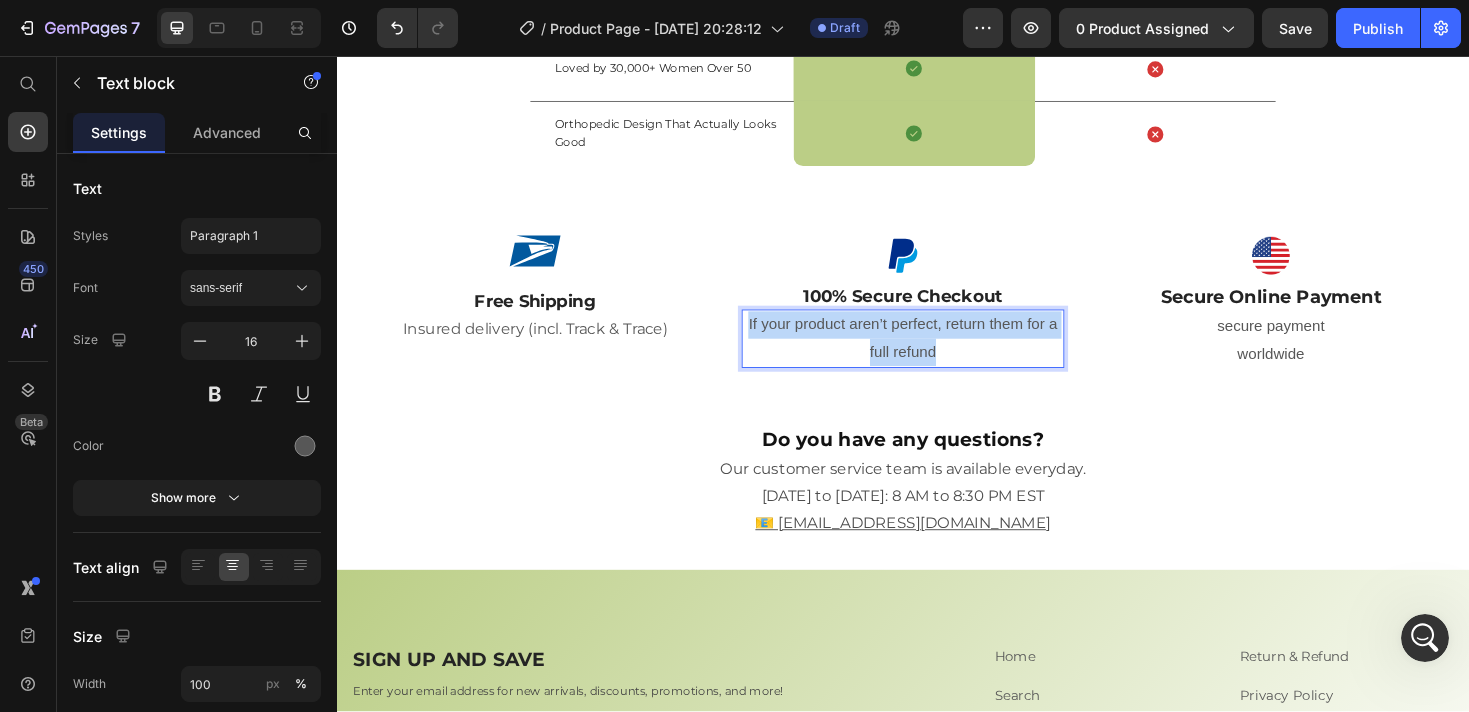click on "If your product aren’t perfect, return them for a full refund" at bounding box center [937, 356] 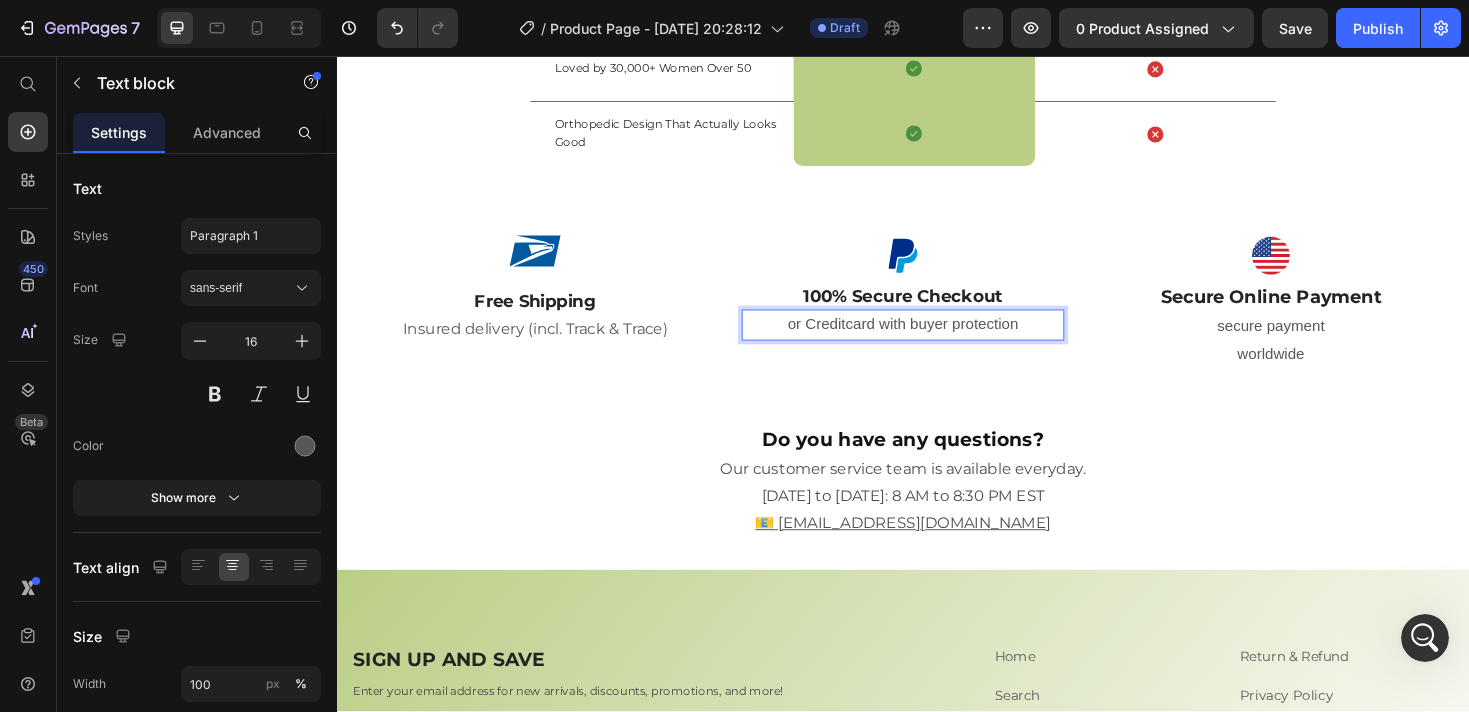 click on "or Creditcard with buyer protection" at bounding box center [937, 341] 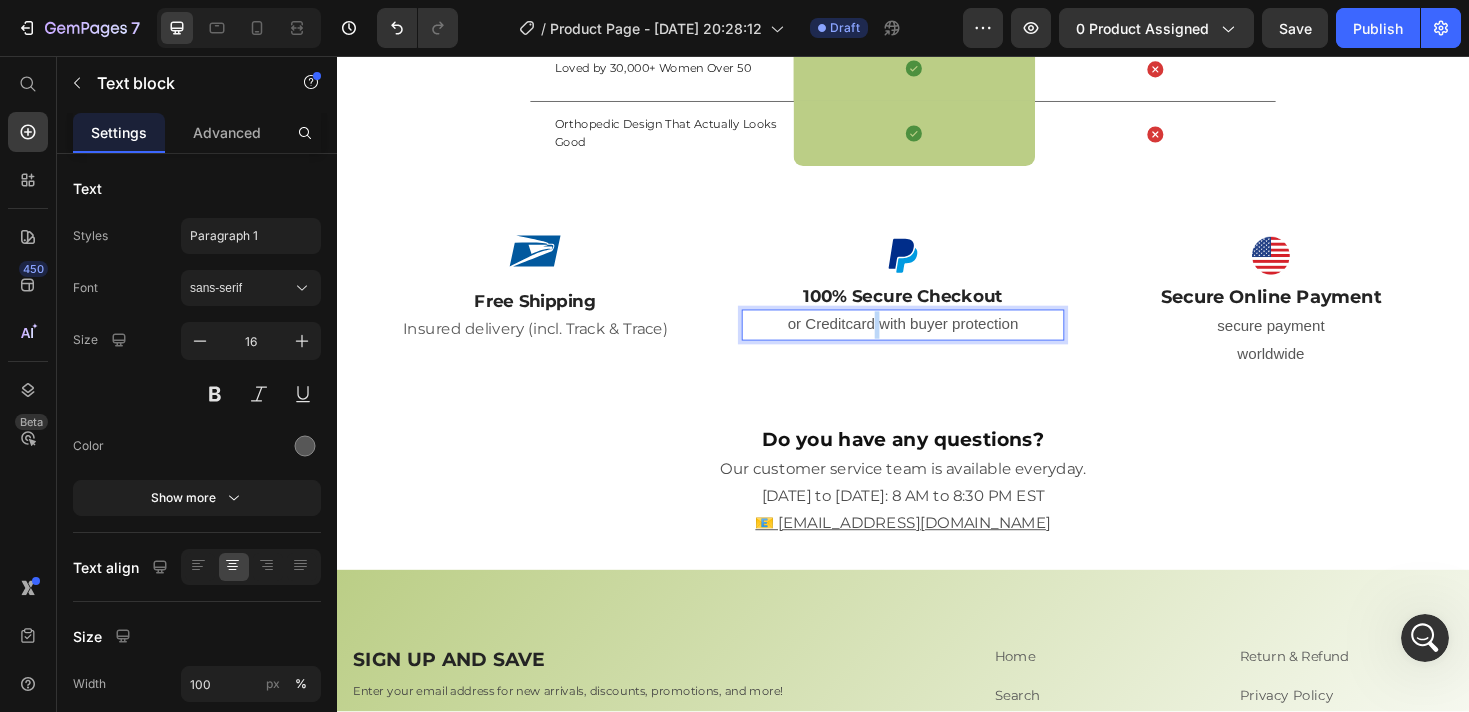 click on "or Creditcard with buyer protection" at bounding box center [937, 341] 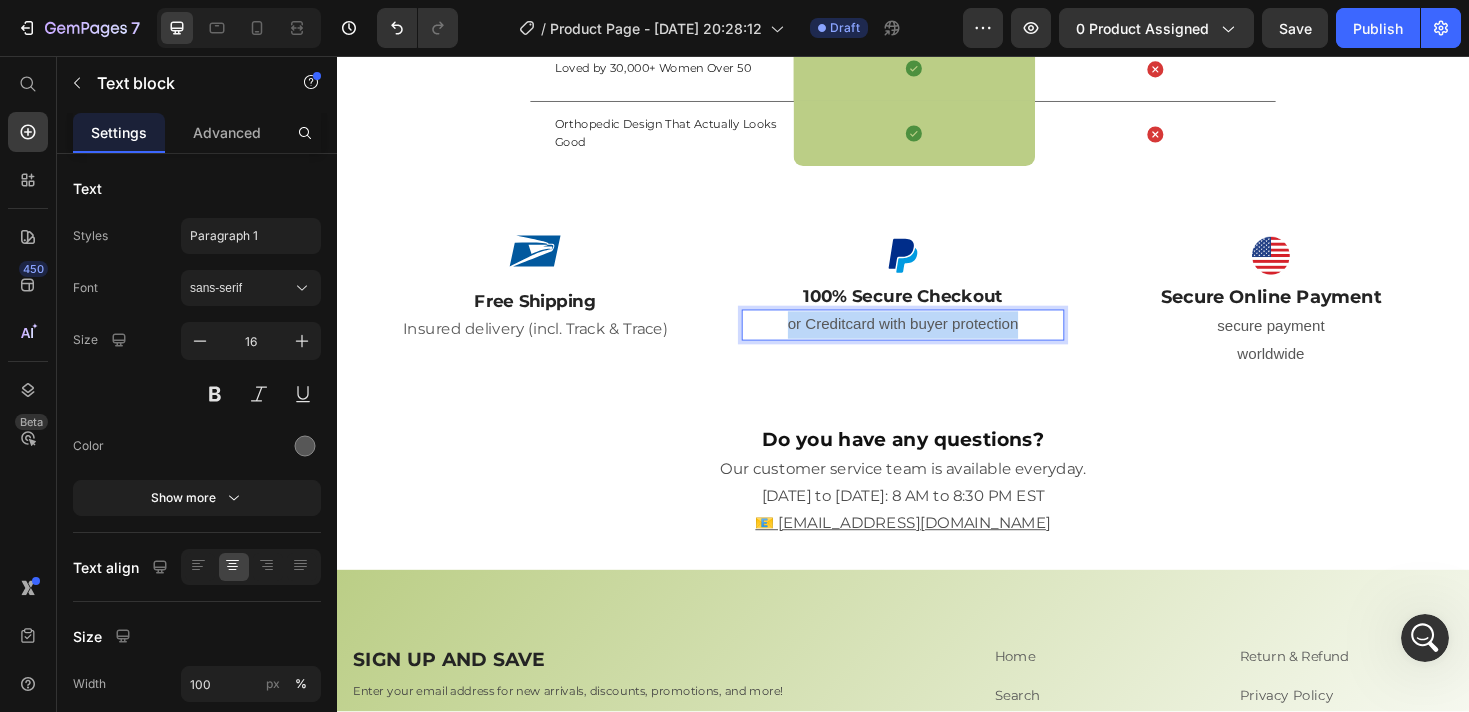 click on "or Creditcard with buyer protection" at bounding box center (937, 341) 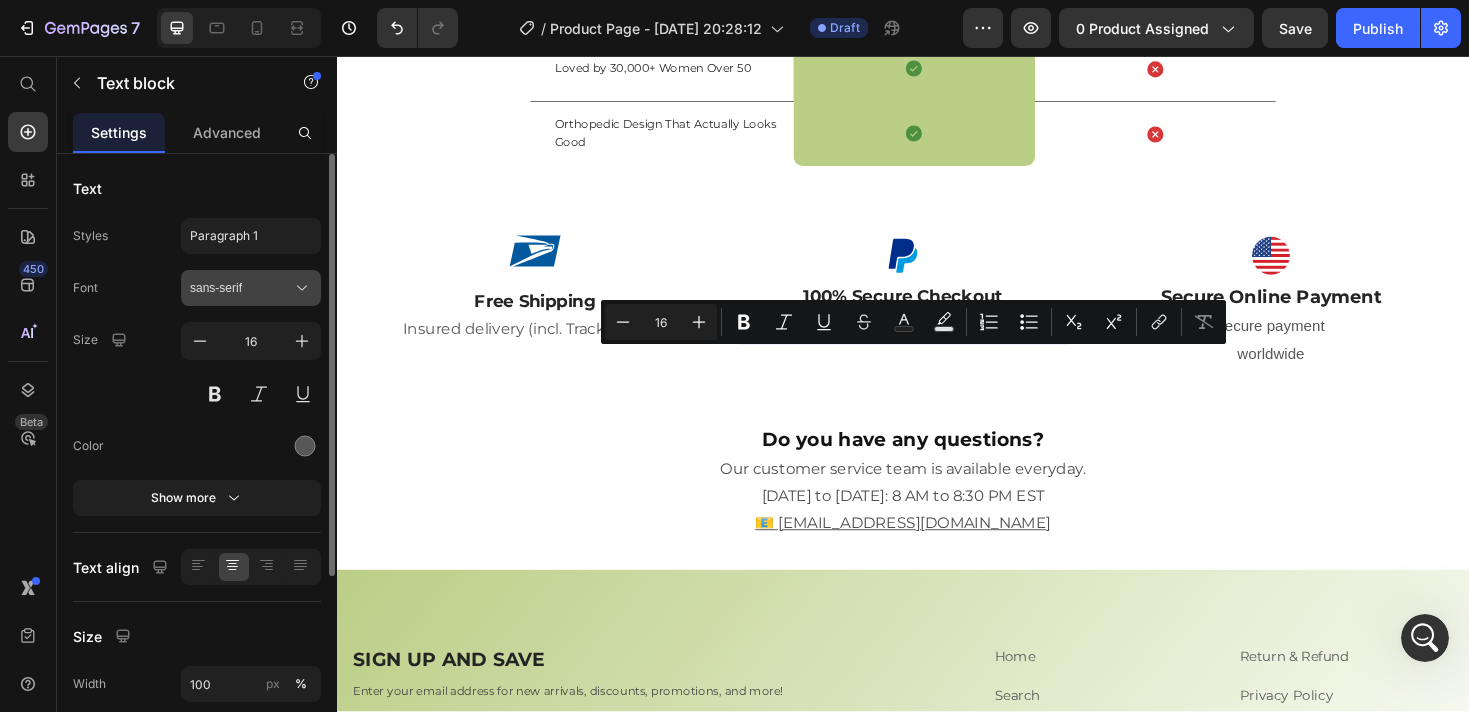 click on "sans-serif" at bounding box center [241, 288] 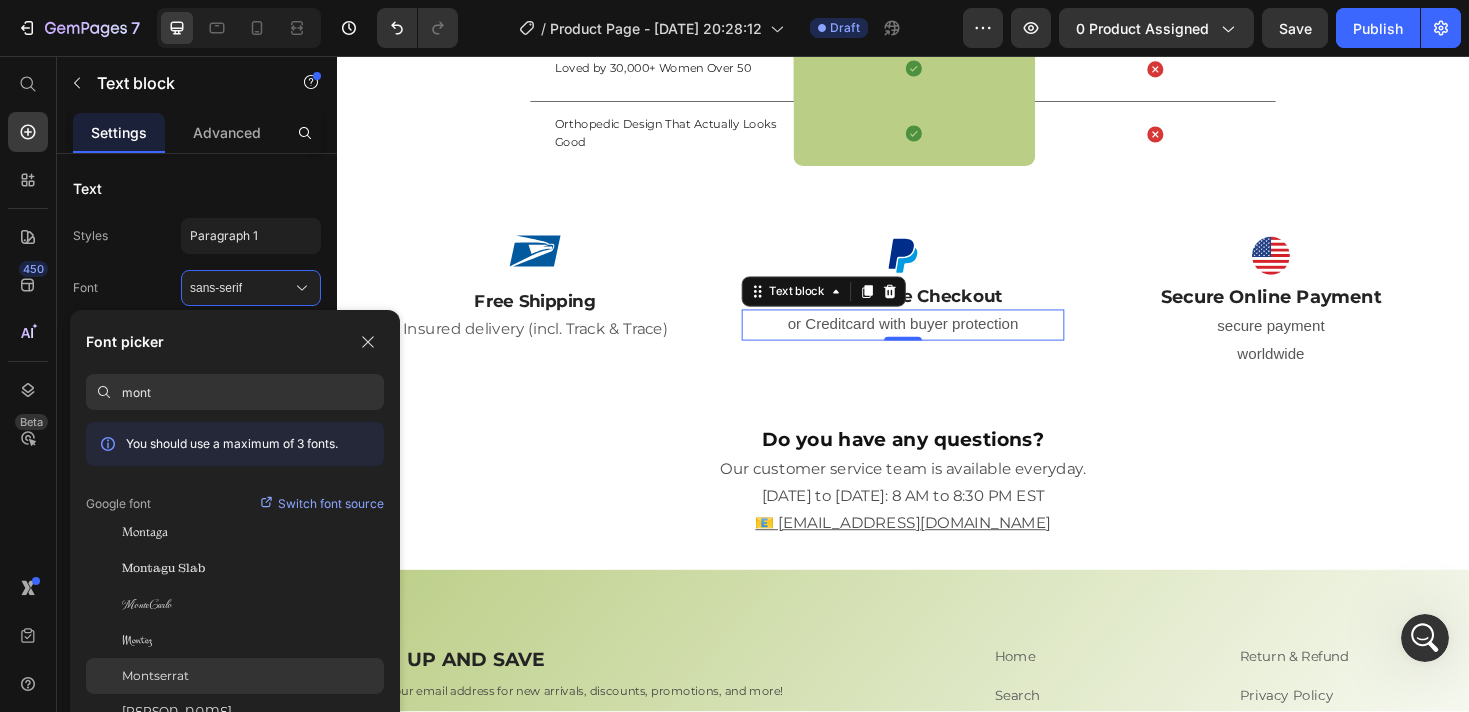type on "mont" 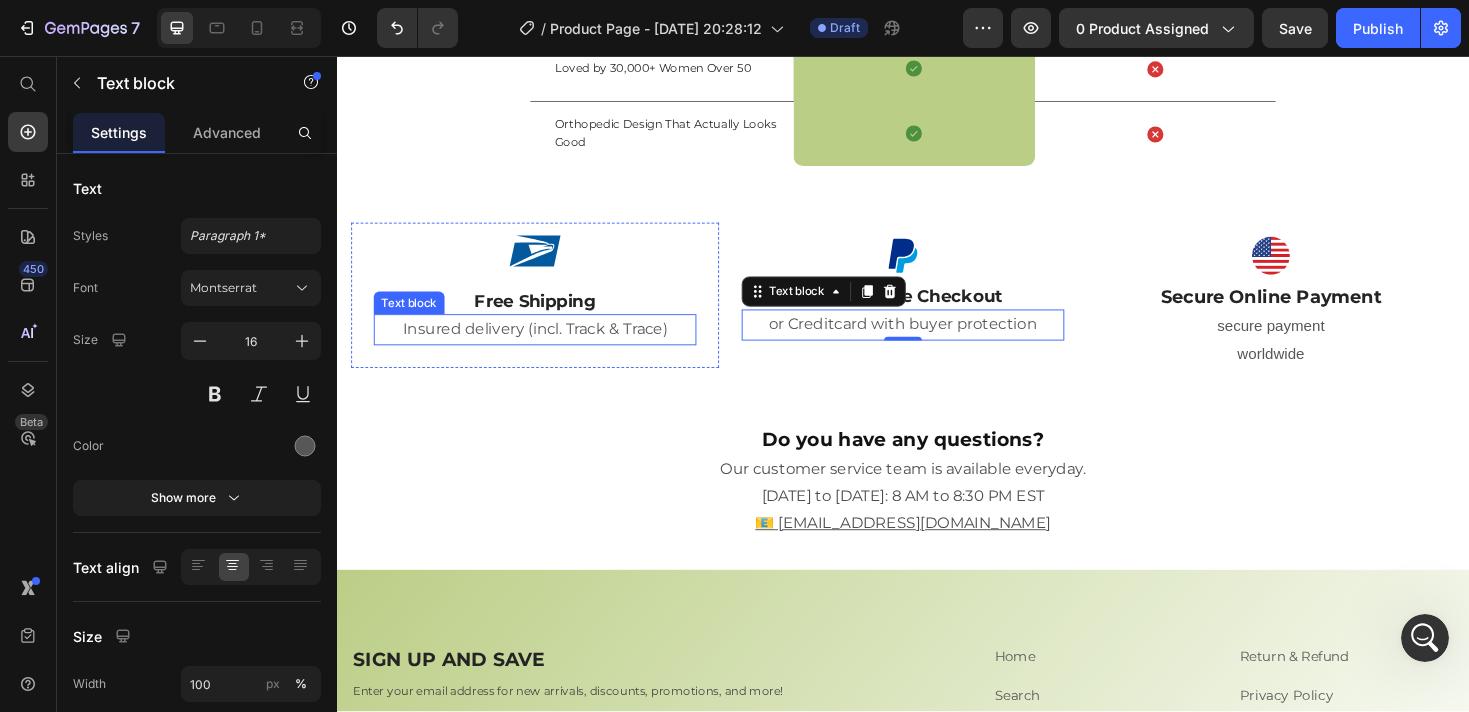 click on "Insured delivery (incl. Track & Trace)" at bounding box center [547, 346] 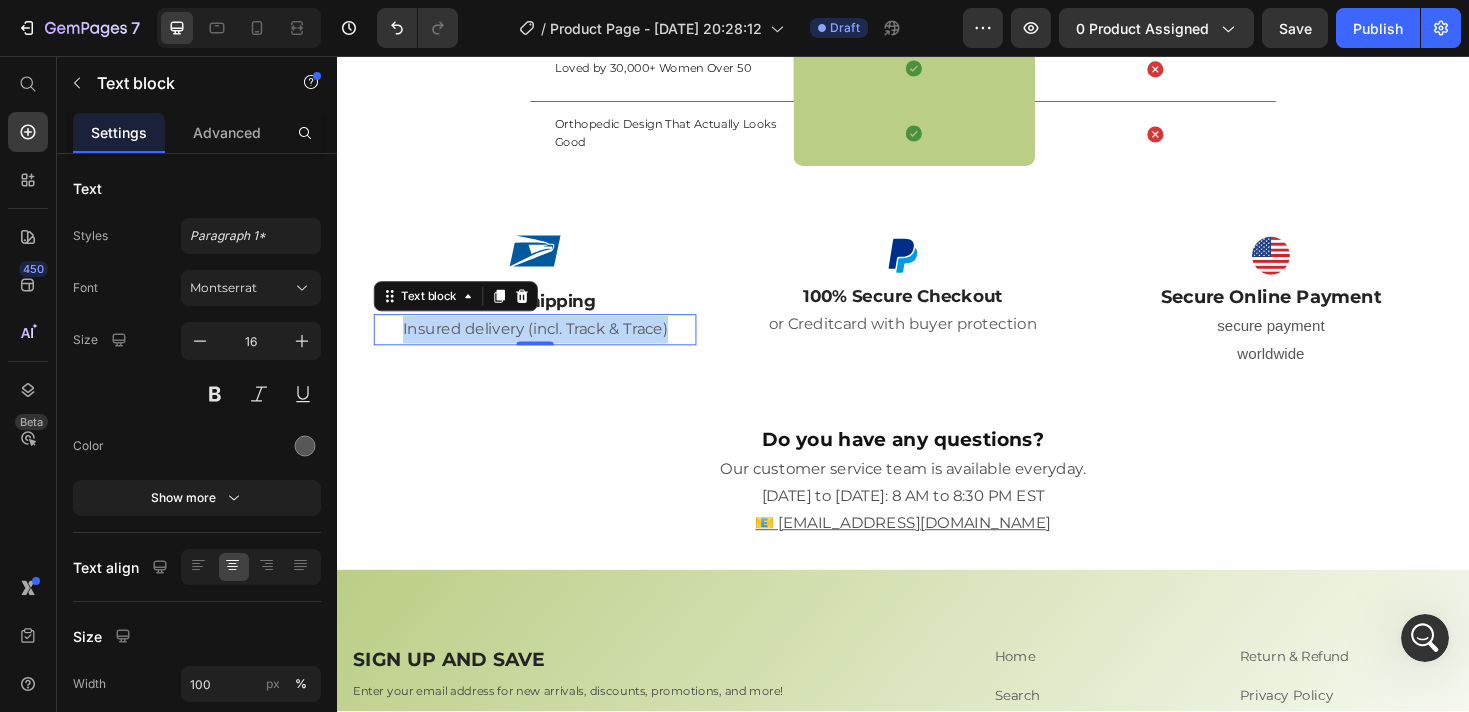 click on "Insured delivery (incl. Track & Trace)" at bounding box center [547, 346] 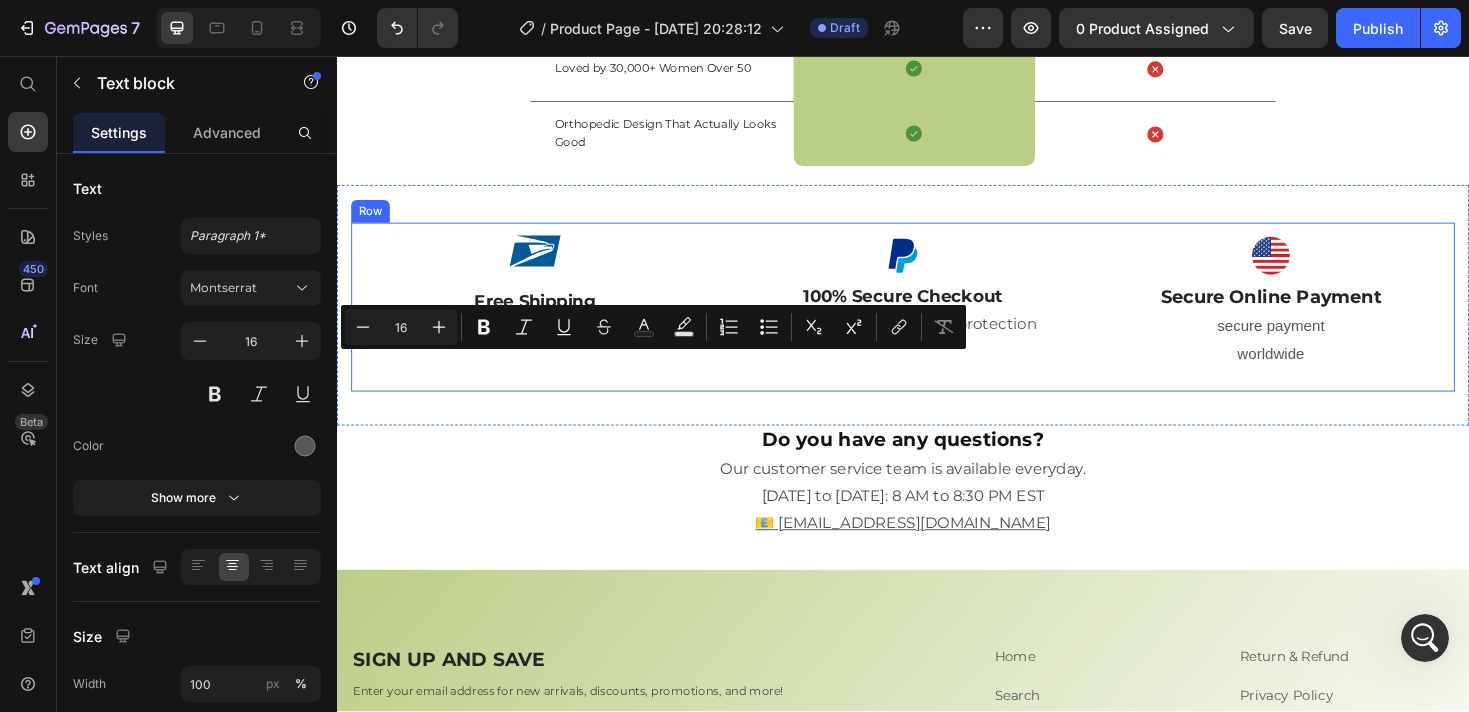 click on "Image 100% Secure Checkout Text Block or Creditcard with buyer protection Text block Row" at bounding box center (937, 307) 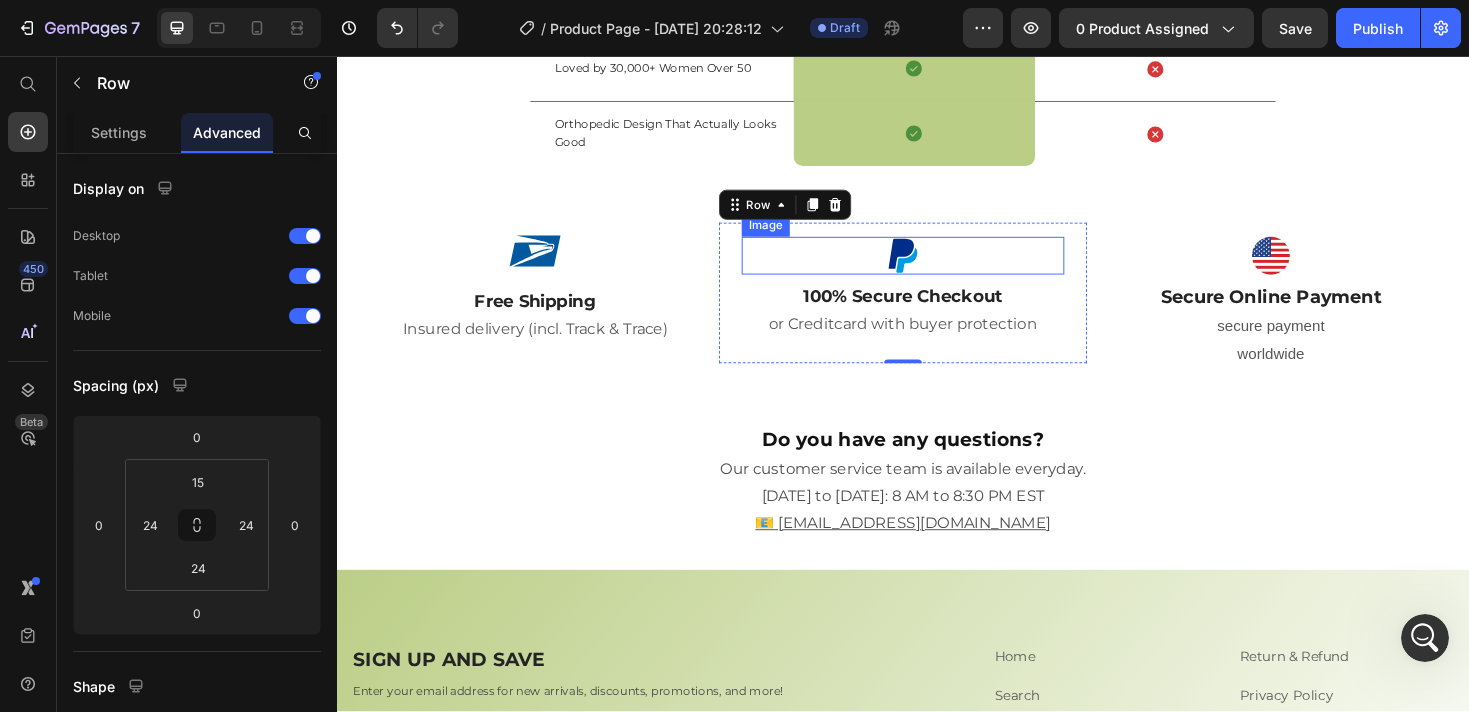 click at bounding box center [937, 268] 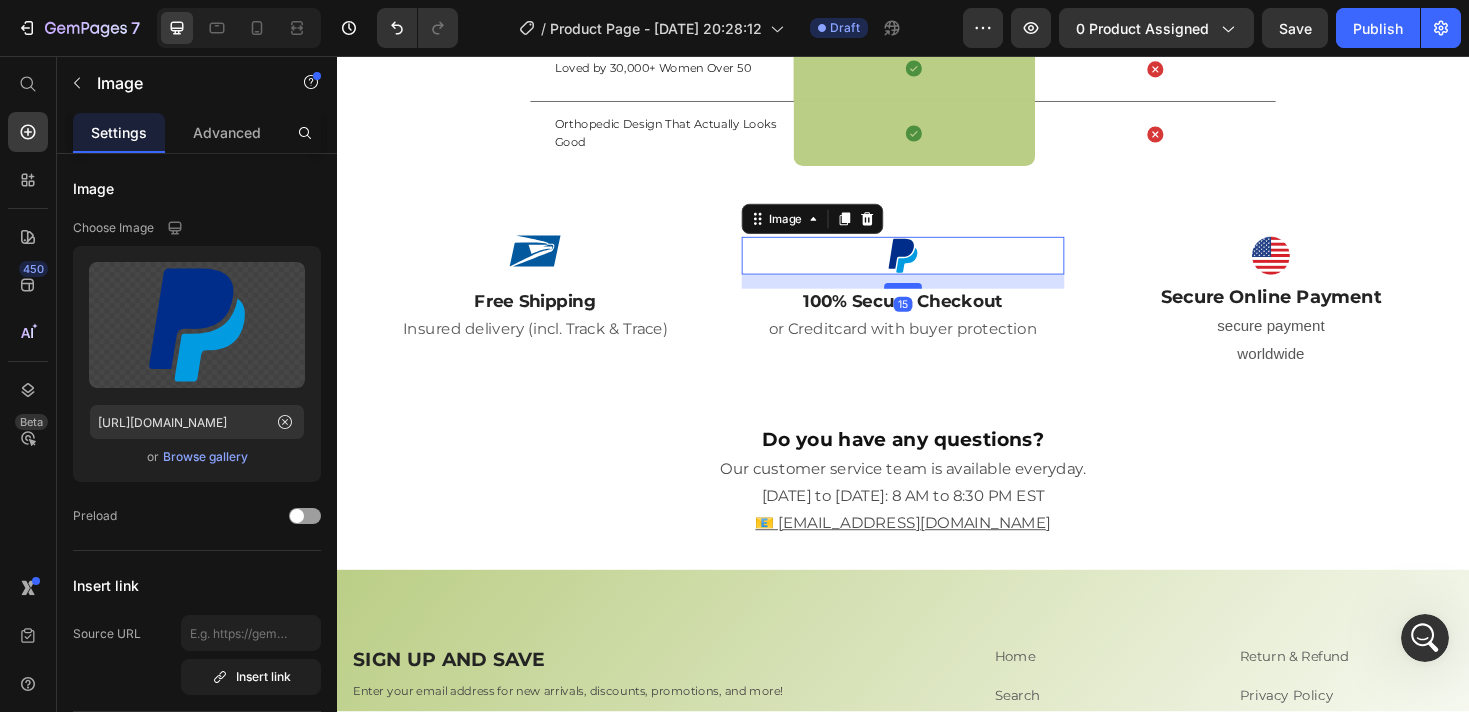 click at bounding box center (937, 300) 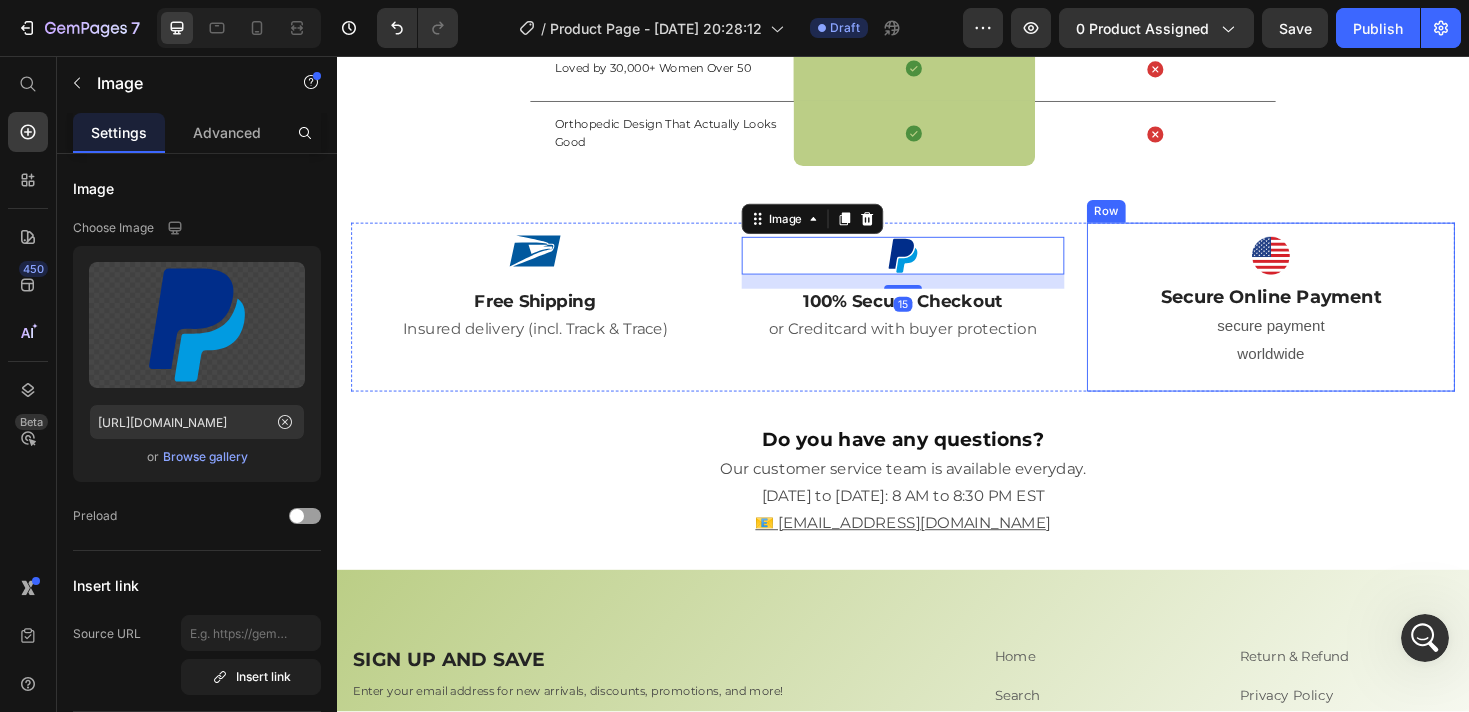 click on "Image Secure Online Payment Text Block secure payment worldwide Text block Row" at bounding box center (1327, 322) 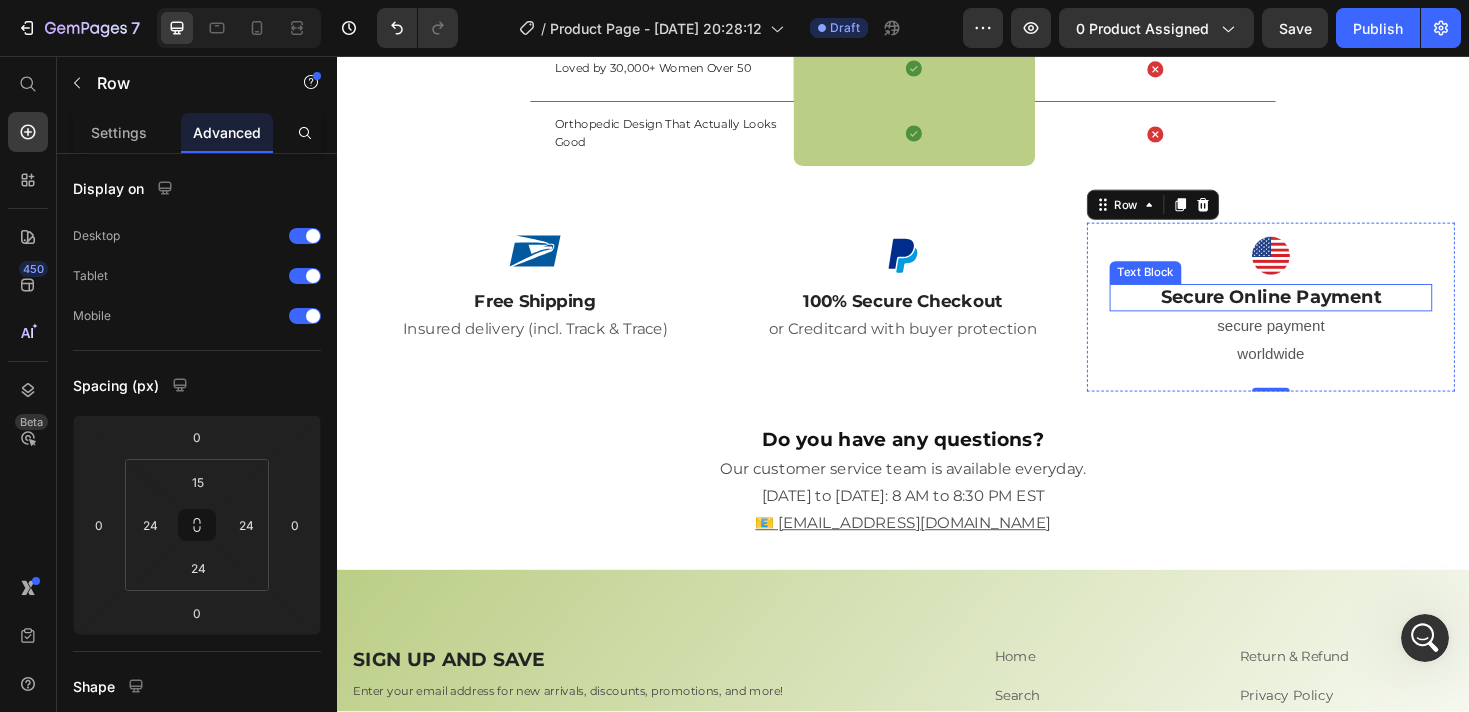 click on "Secure Online Payment" at bounding box center [1327, 312] 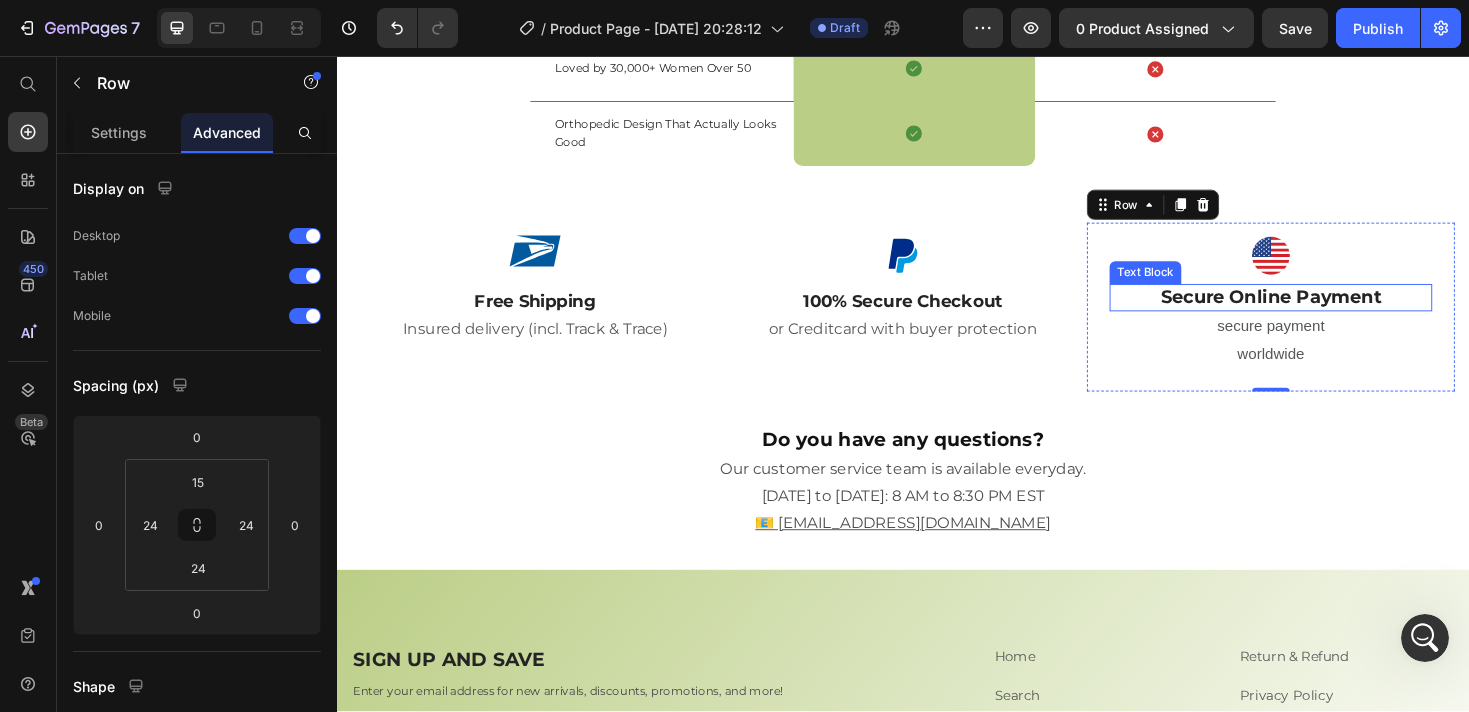 click on "Secure Online Payment" at bounding box center [1327, 312] 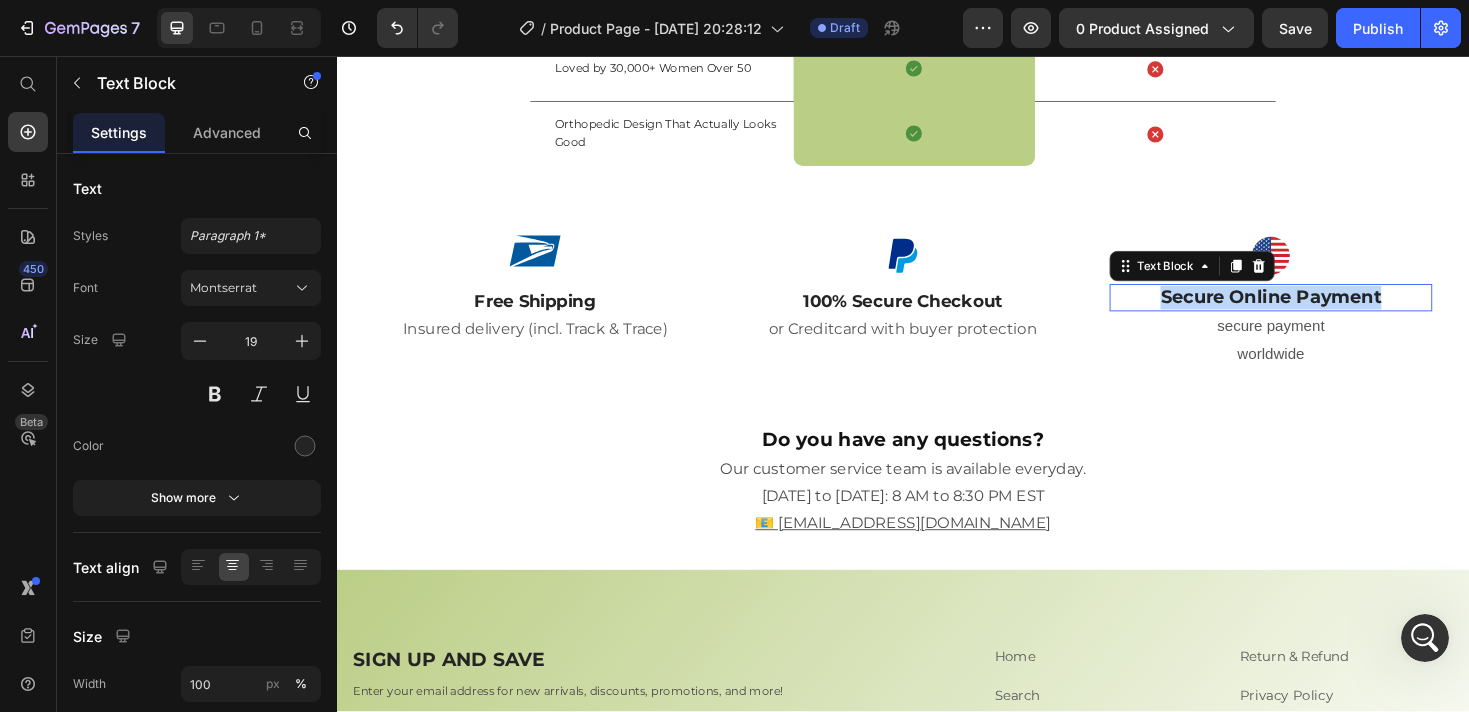 click on "Secure Online Payment" at bounding box center [1327, 312] 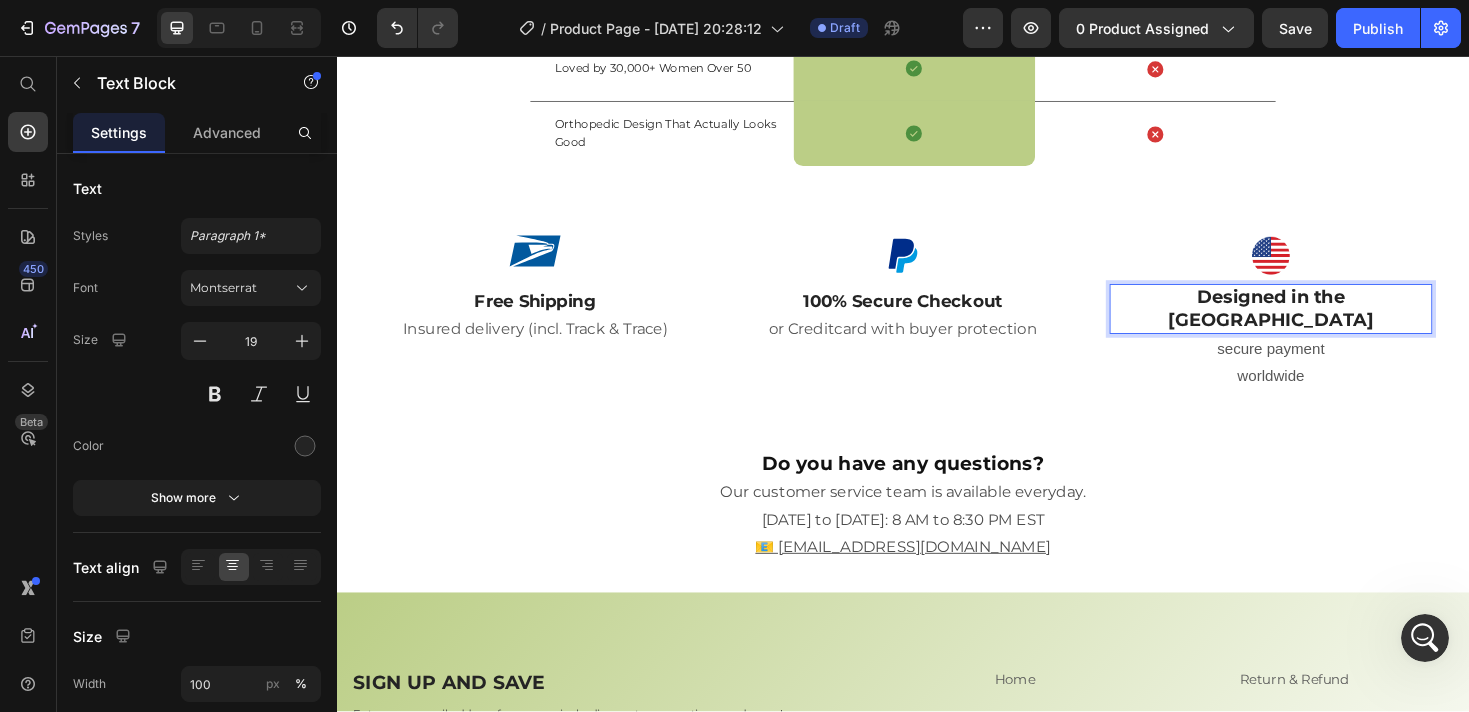 click on "Designed in the [GEOGRAPHIC_DATA]" at bounding box center (1327, 324) 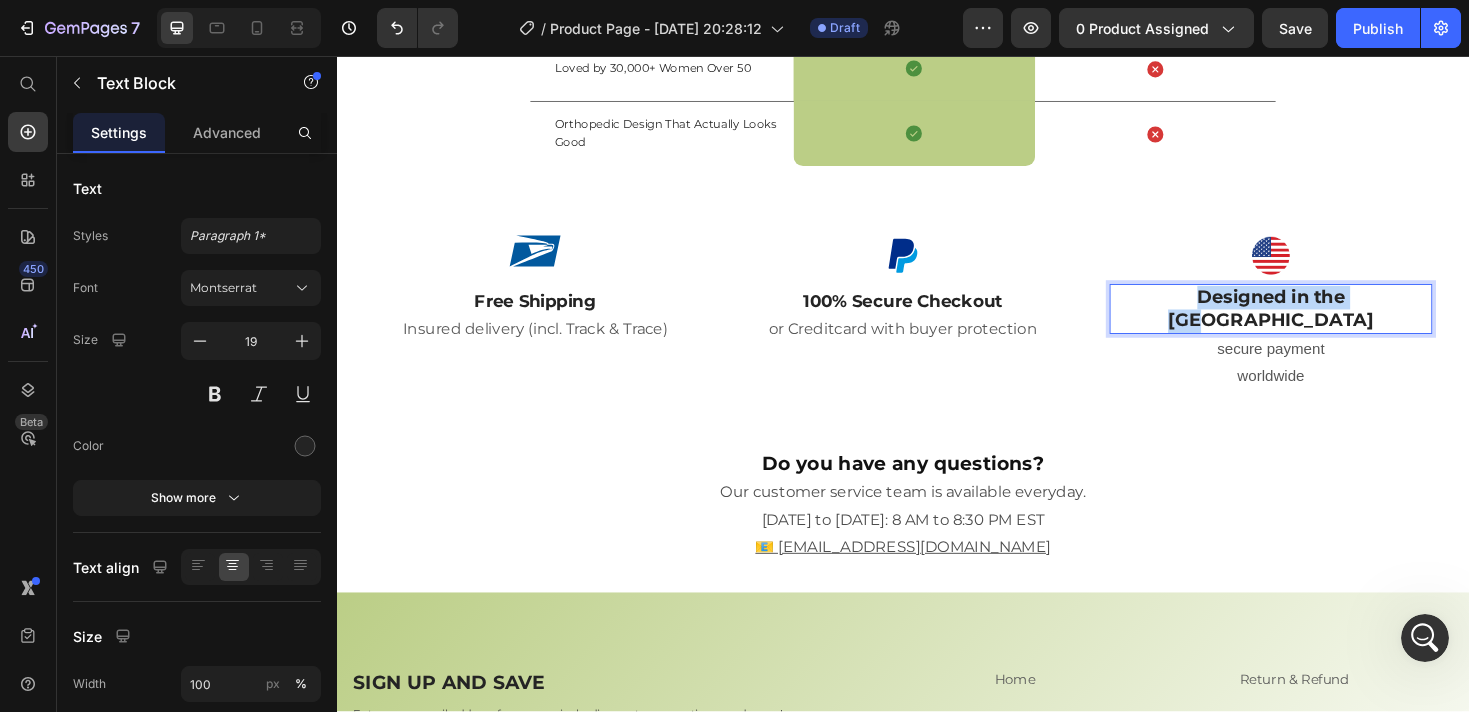 click on "Designed in the [GEOGRAPHIC_DATA]" at bounding box center [1327, 324] 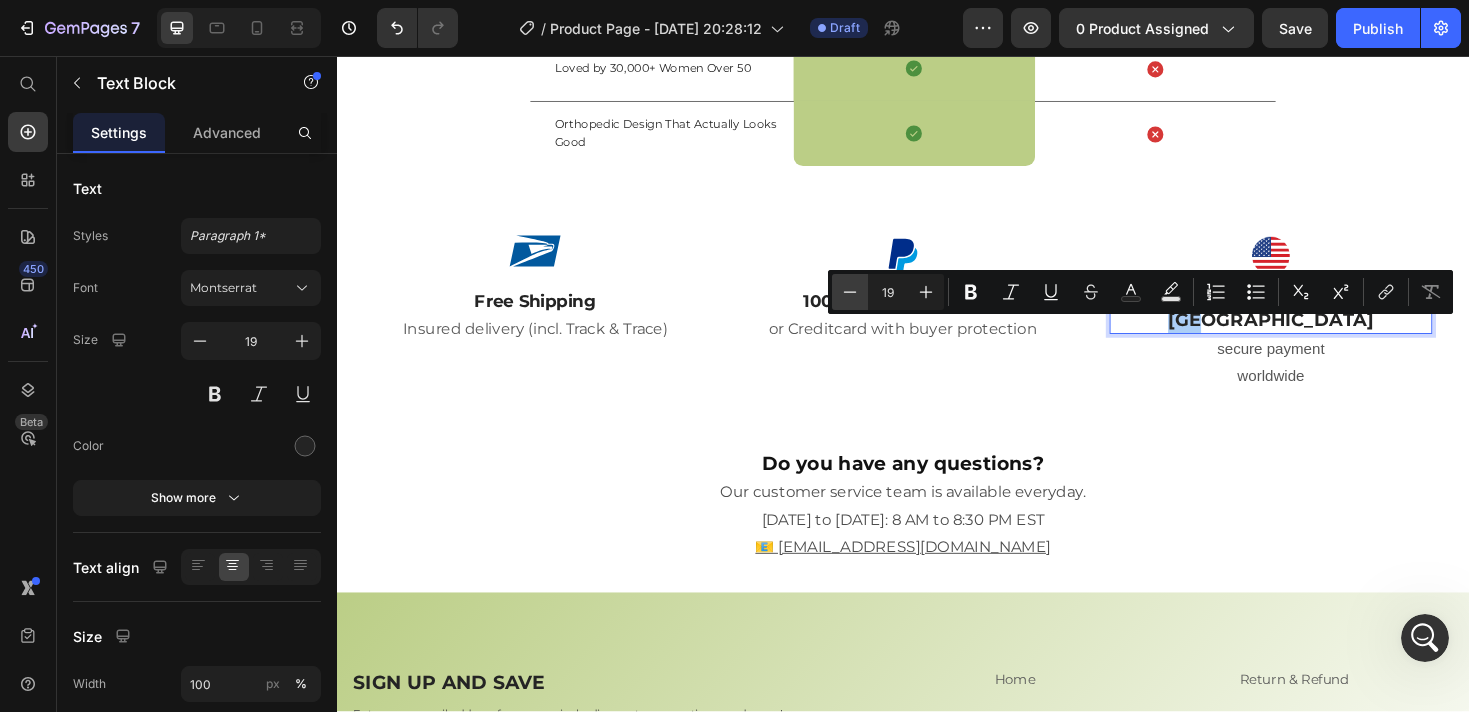 click 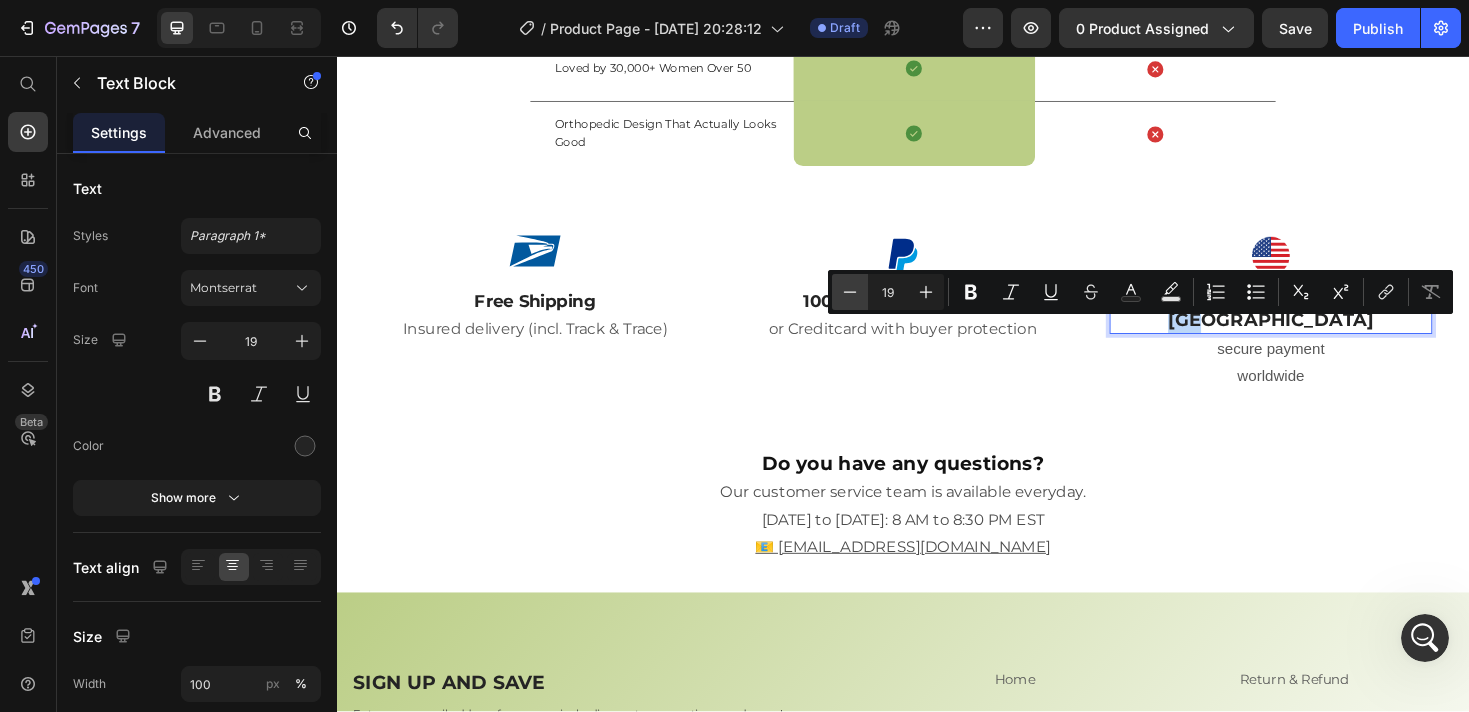 type on "18" 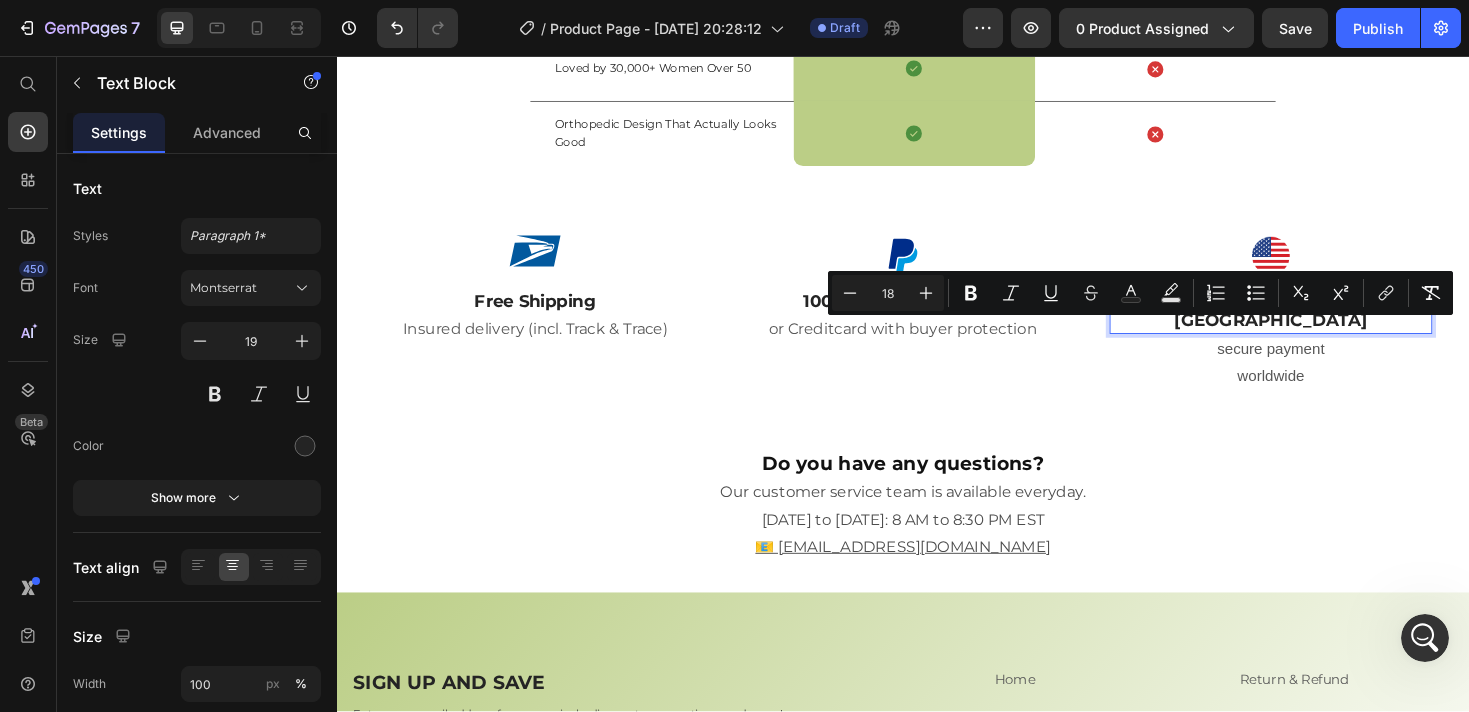 click on "secure payment worldwide" at bounding box center [1327, 382] 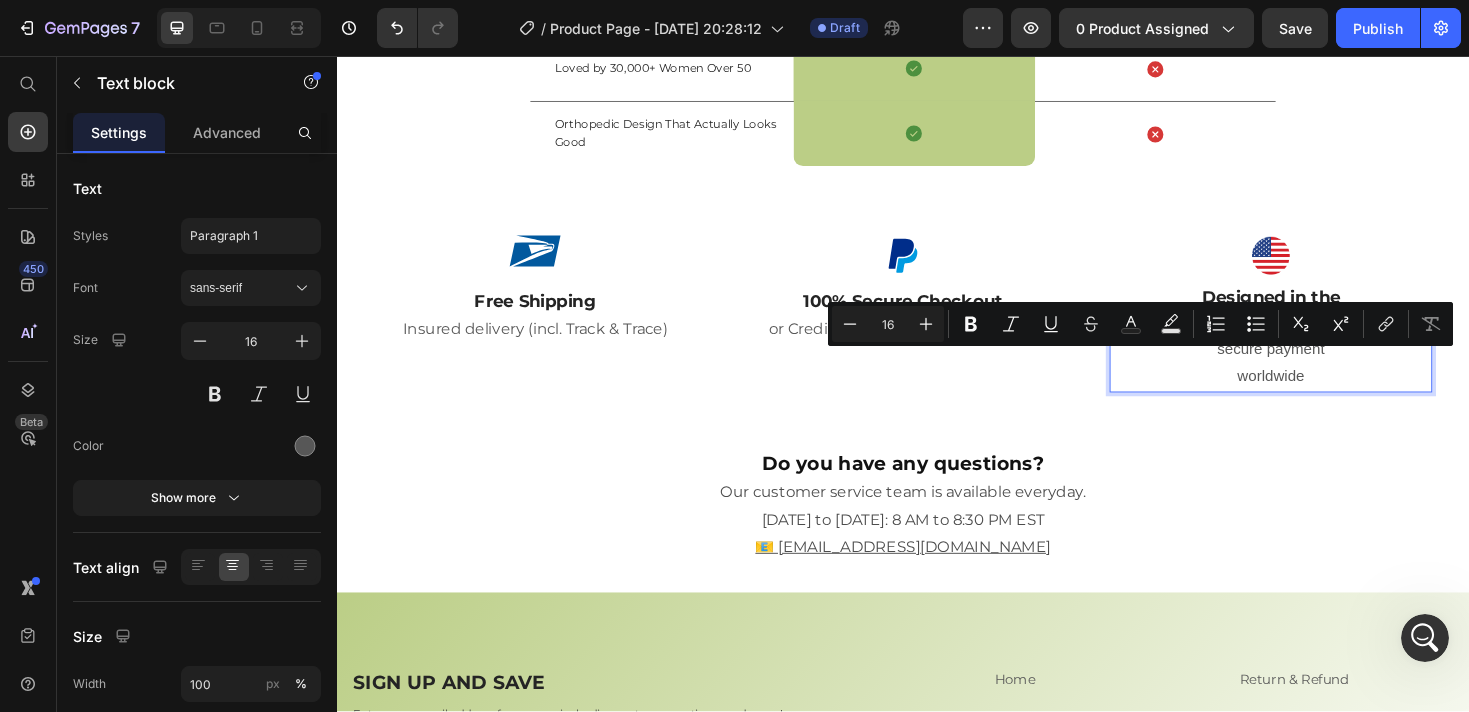 click on "secure payment worldwide" at bounding box center (1327, 382) 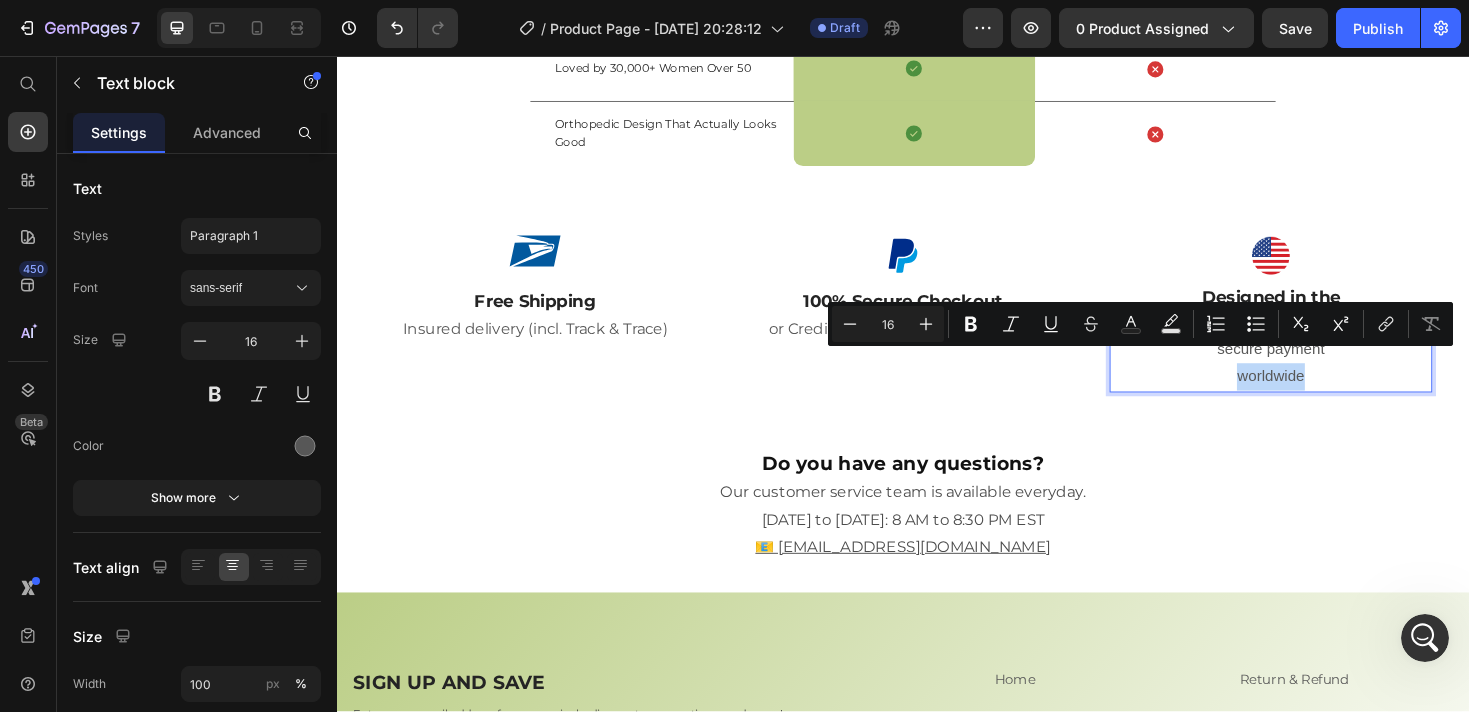 click on "secure payment worldwide" at bounding box center (1327, 382) 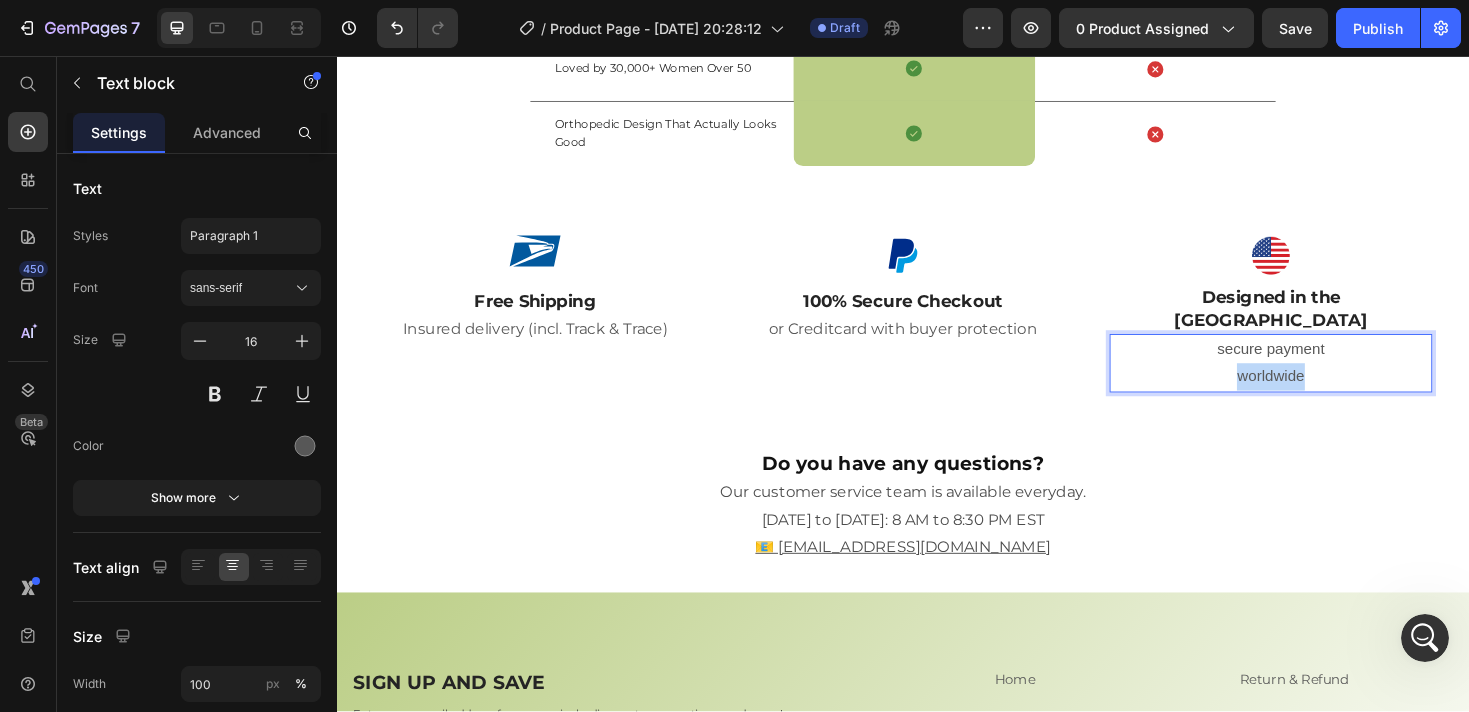 click on "secure payment worldwide" at bounding box center [1327, 382] 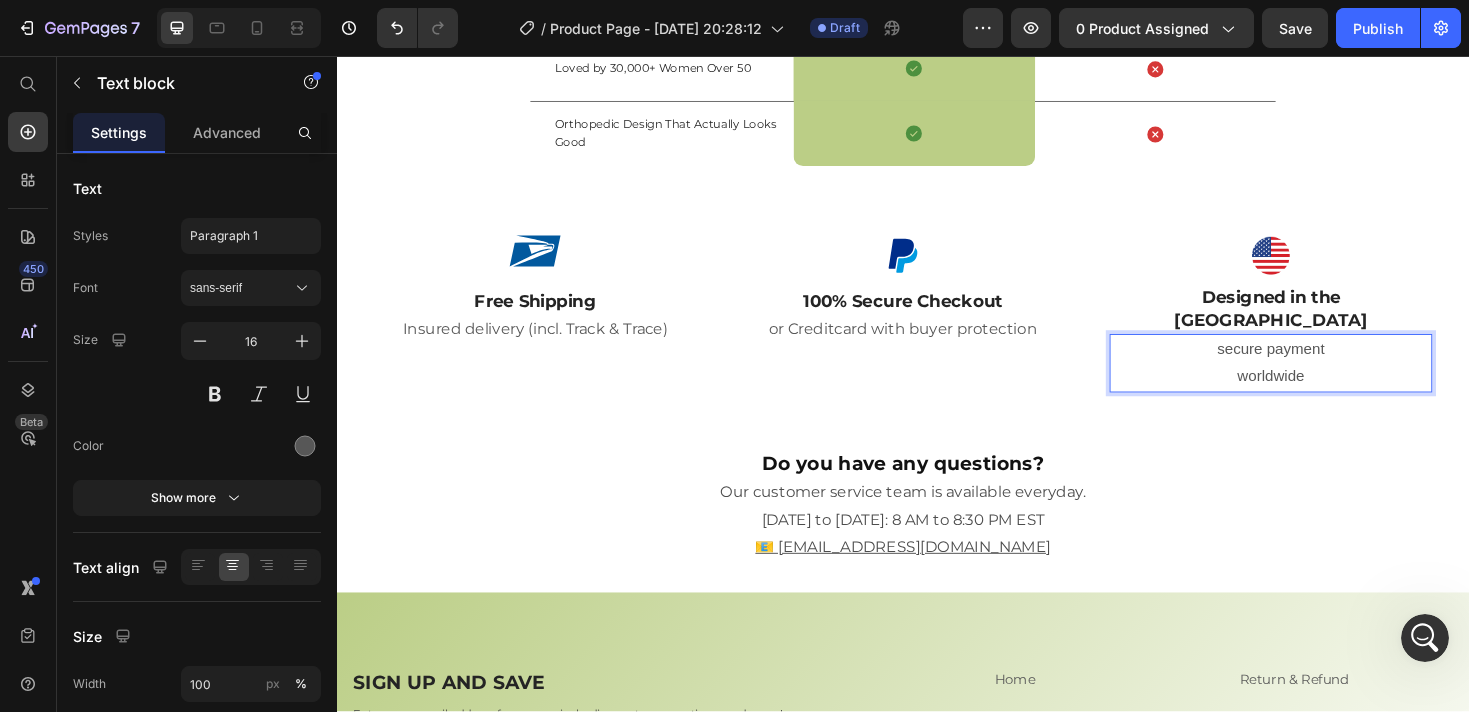 click on "secure payment worldwide" at bounding box center [1327, 382] 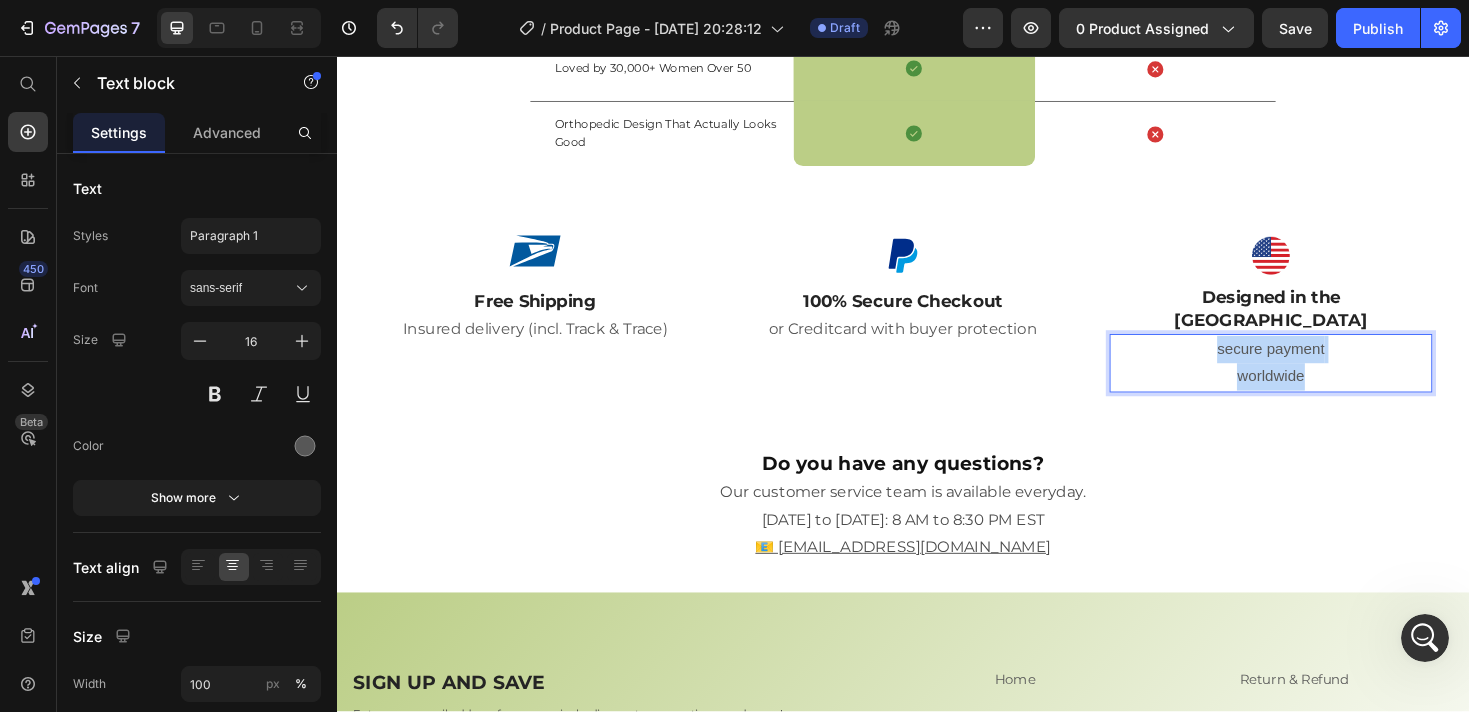 drag, startPoint x: 1355, startPoint y: 406, endPoint x: 1242, endPoint y: 385, distance: 114.93476 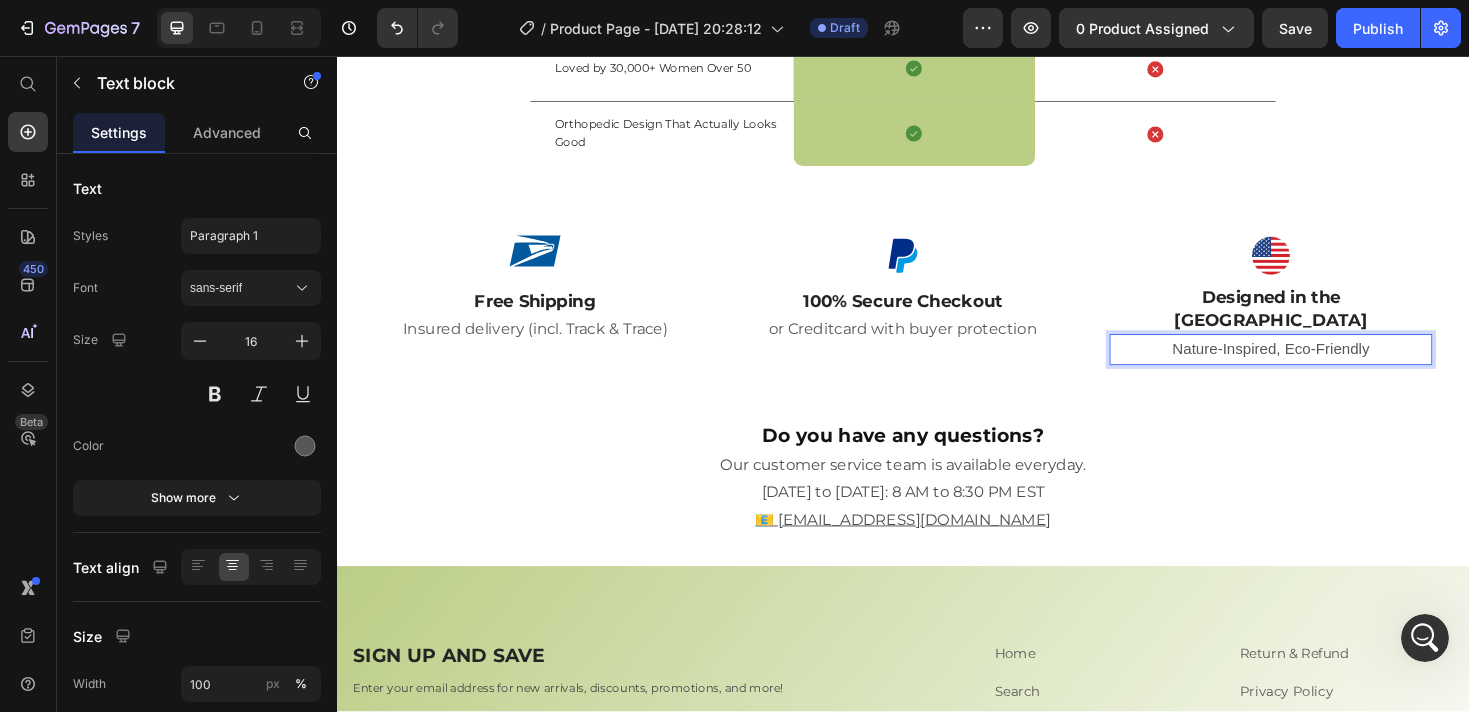 click on "Nature-Inspired, Eco-Friendly" at bounding box center [1327, 367] 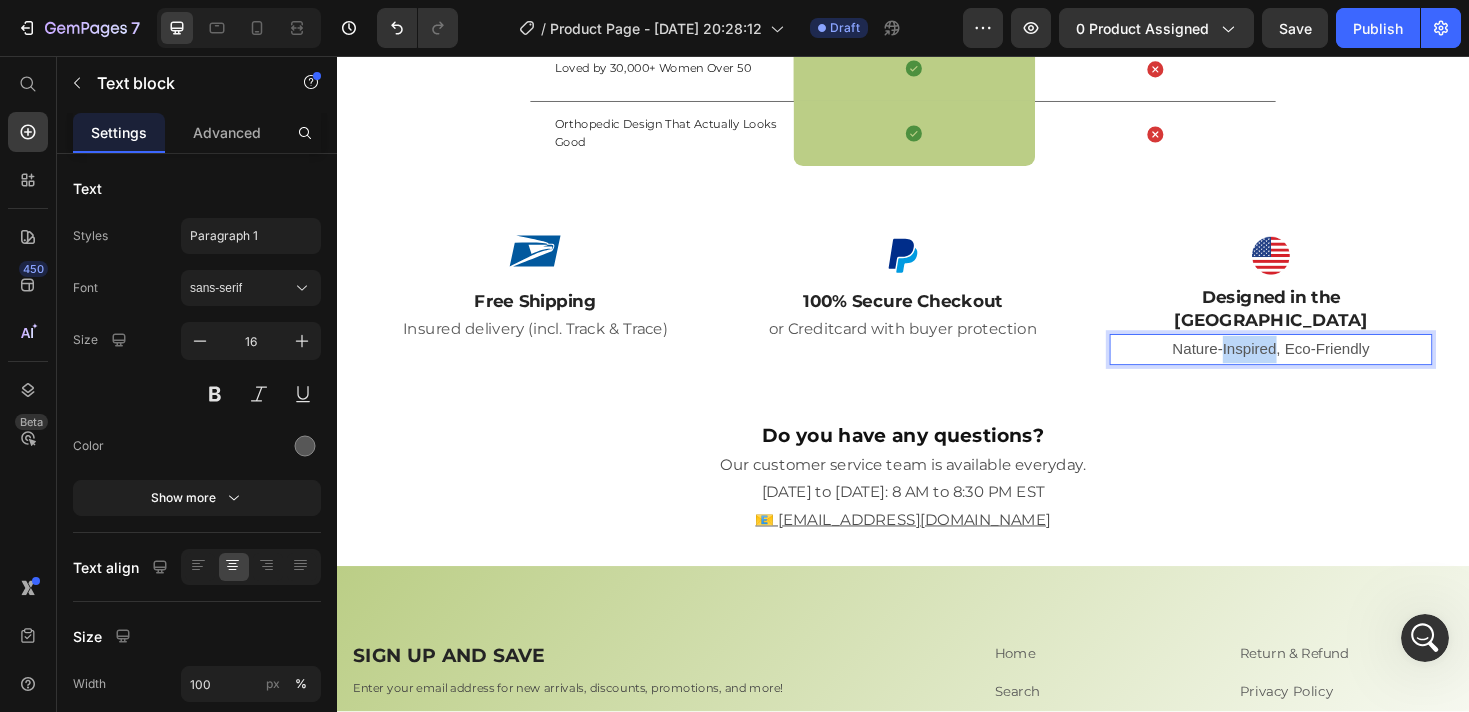click on "Nature-Inspired, Eco-Friendly" at bounding box center [1327, 367] 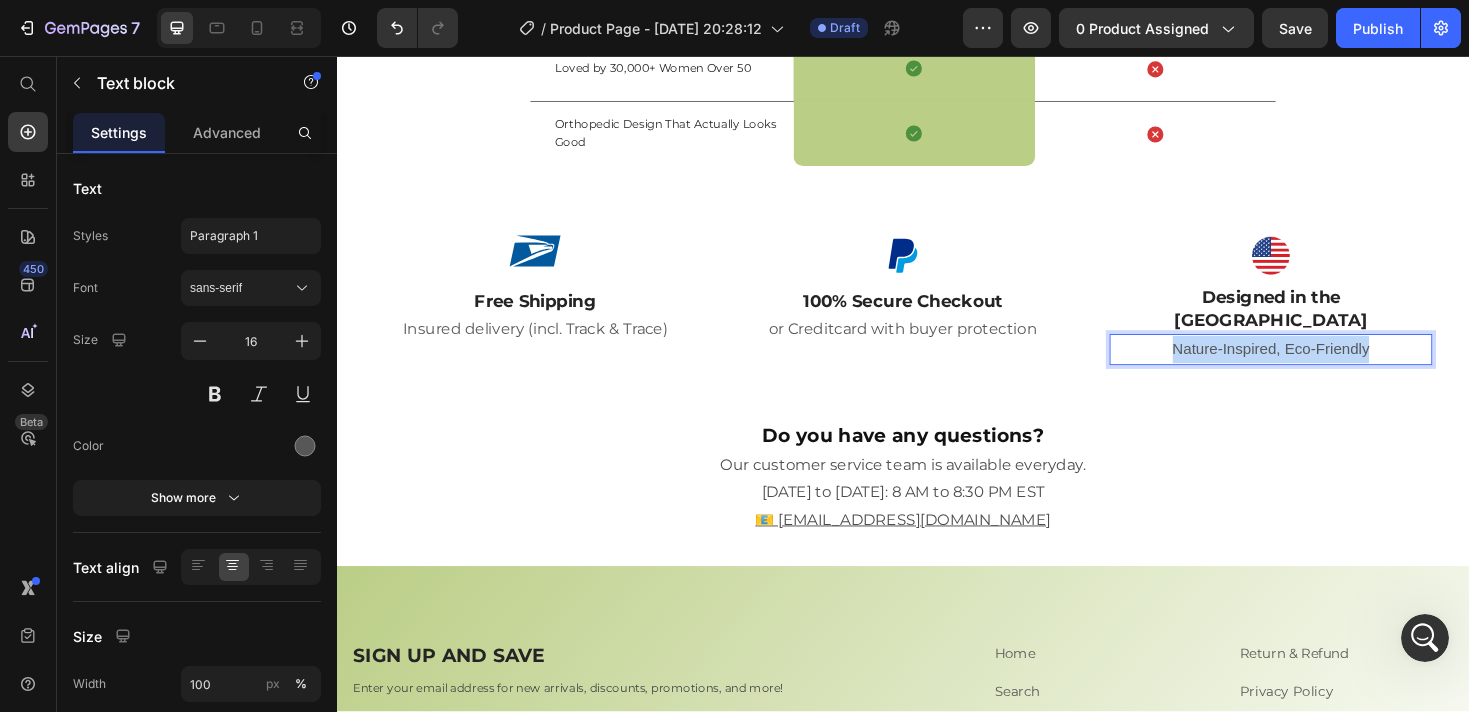 click on "Nature-Inspired, Eco-Friendly" at bounding box center (1327, 367) 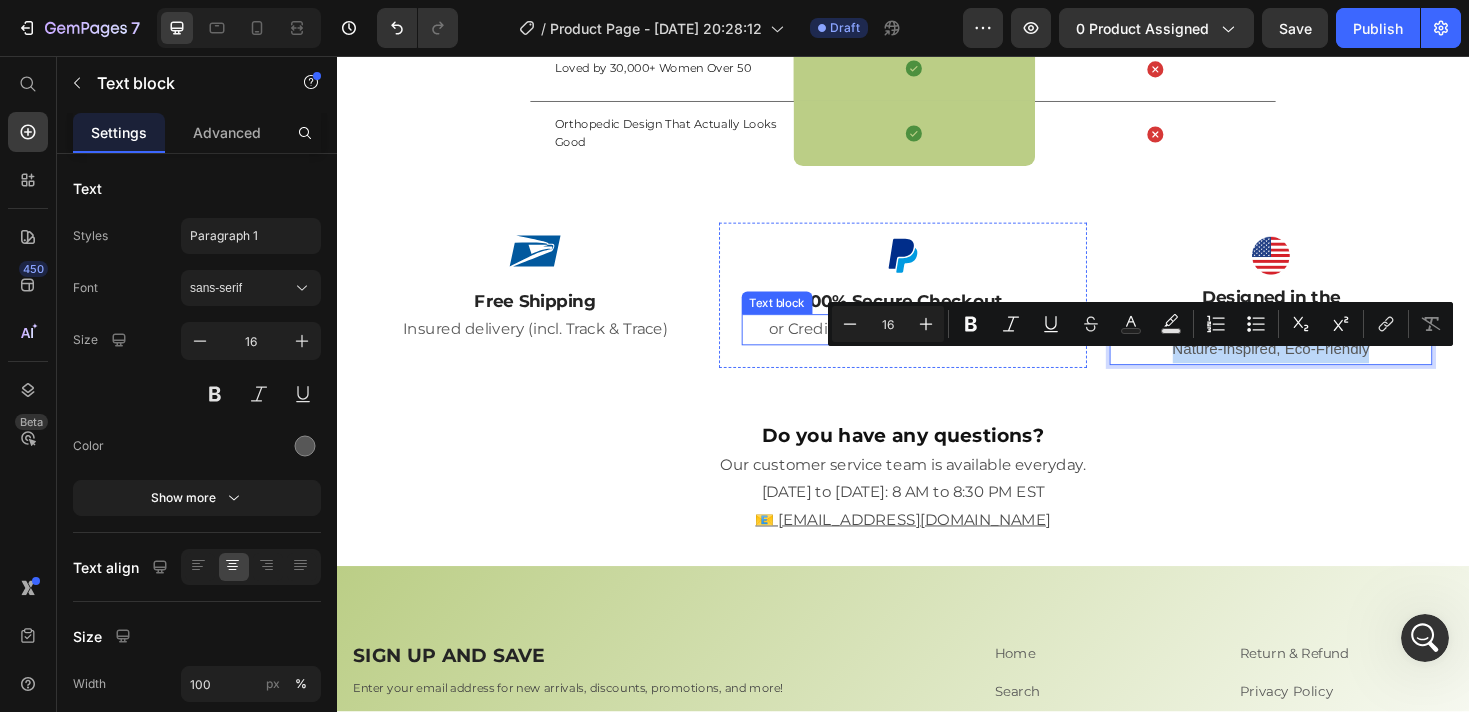 click on "or Creditcard with buyer protection" at bounding box center (937, 346) 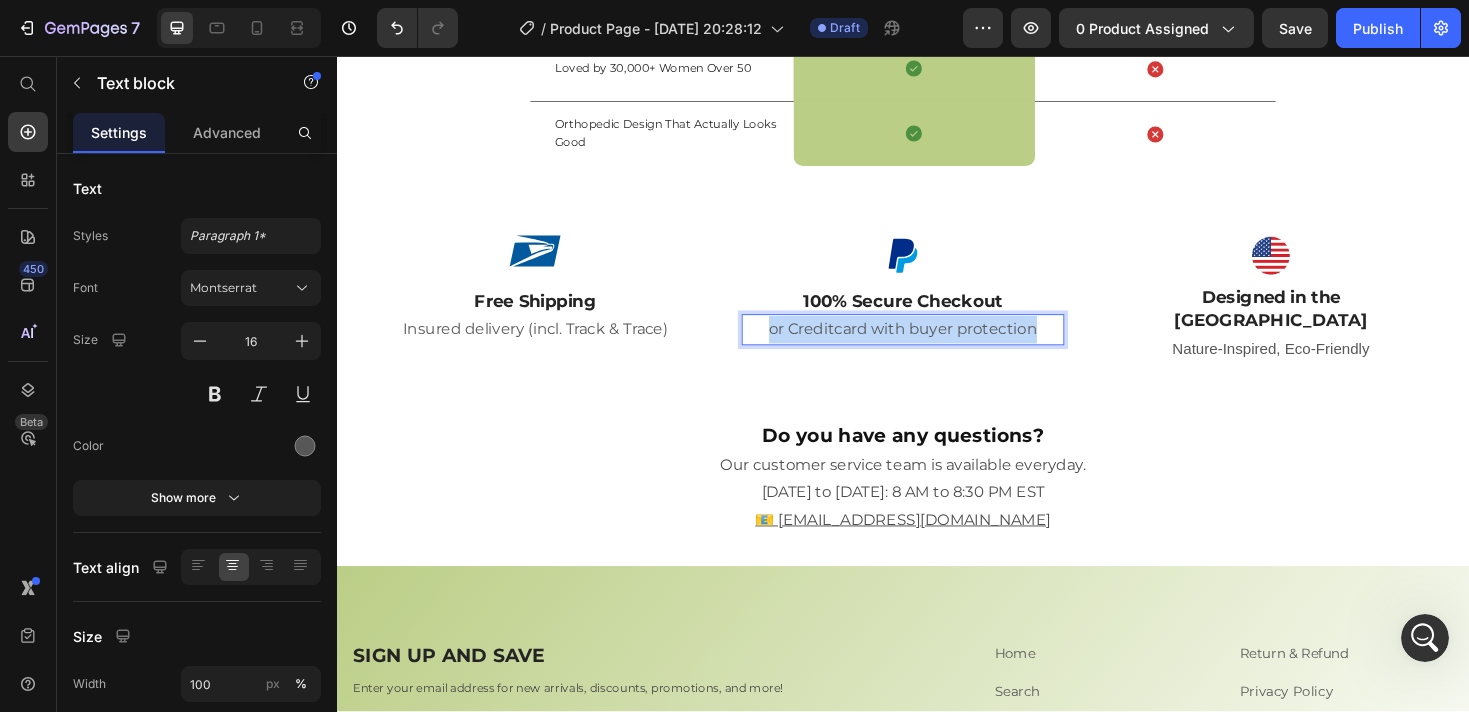 click on "or Creditcard with buyer protection" at bounding box center (937, 346) 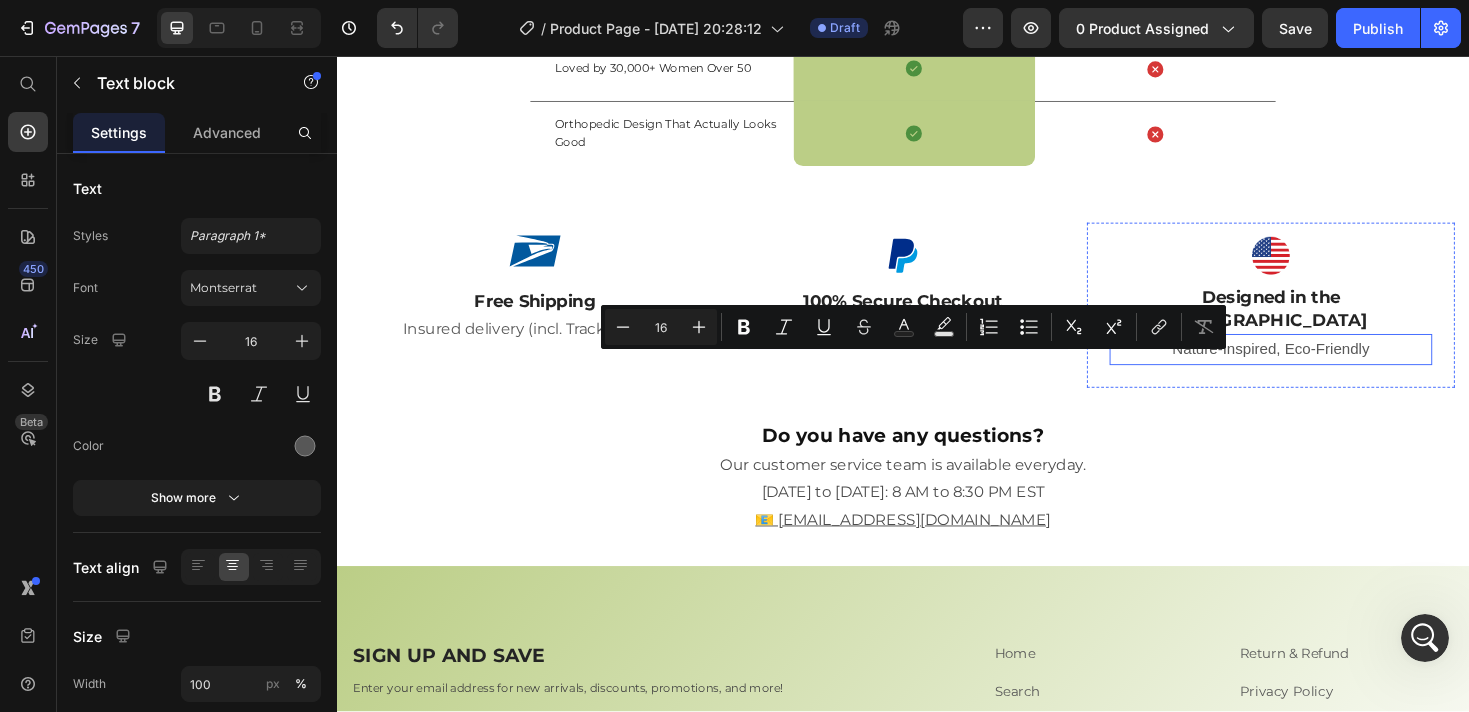 click on "Nature-Inspired, Eco-Friendly" at bounding box center [1327, 367] 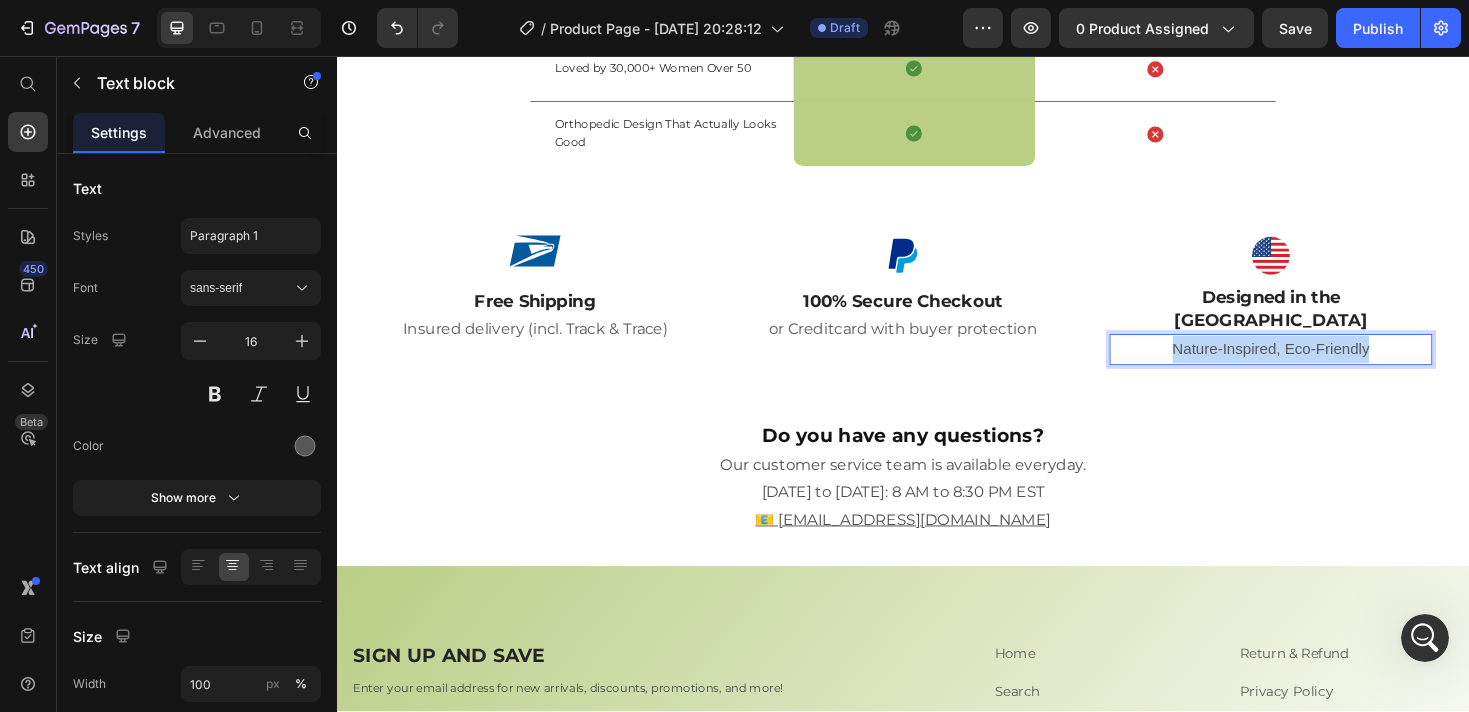 click on "Nature-Inspired, Eco-Friendly" at bounding box center (1327, 367) 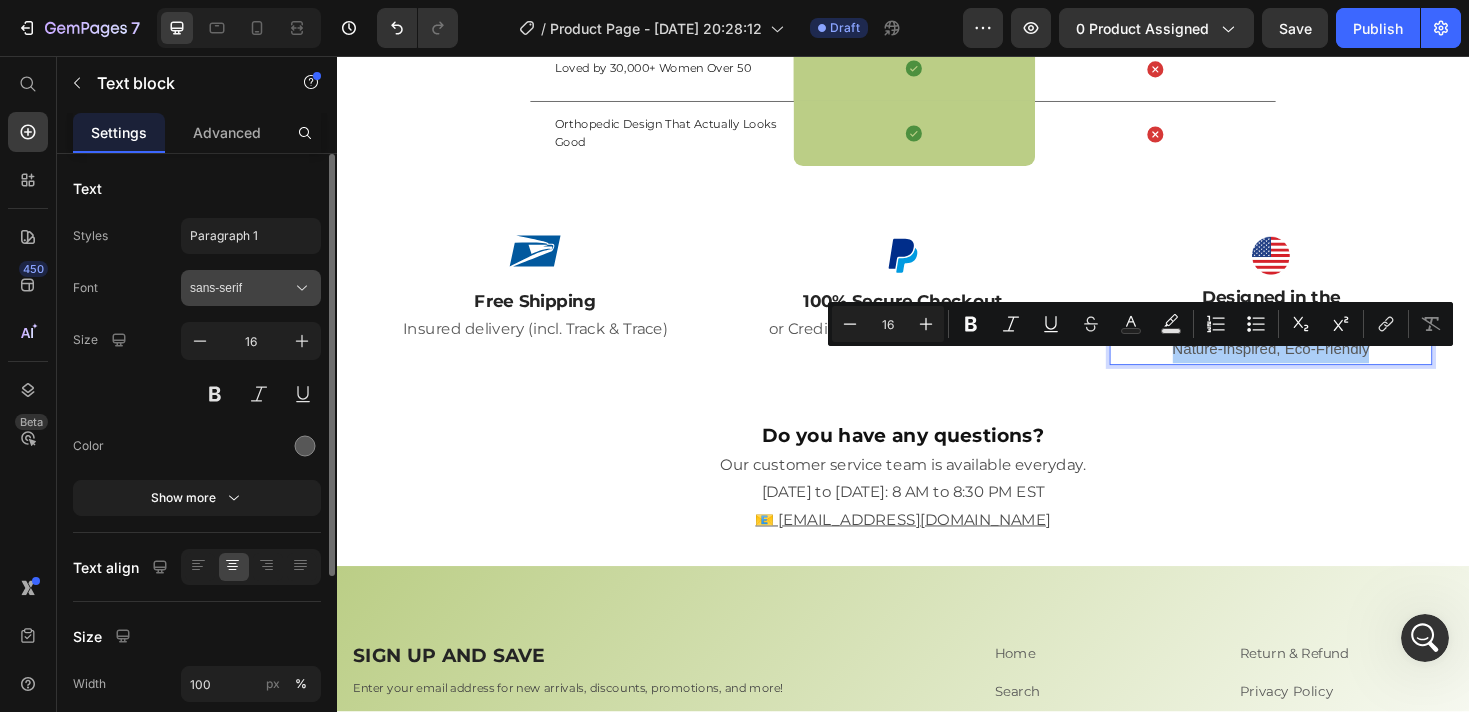 click 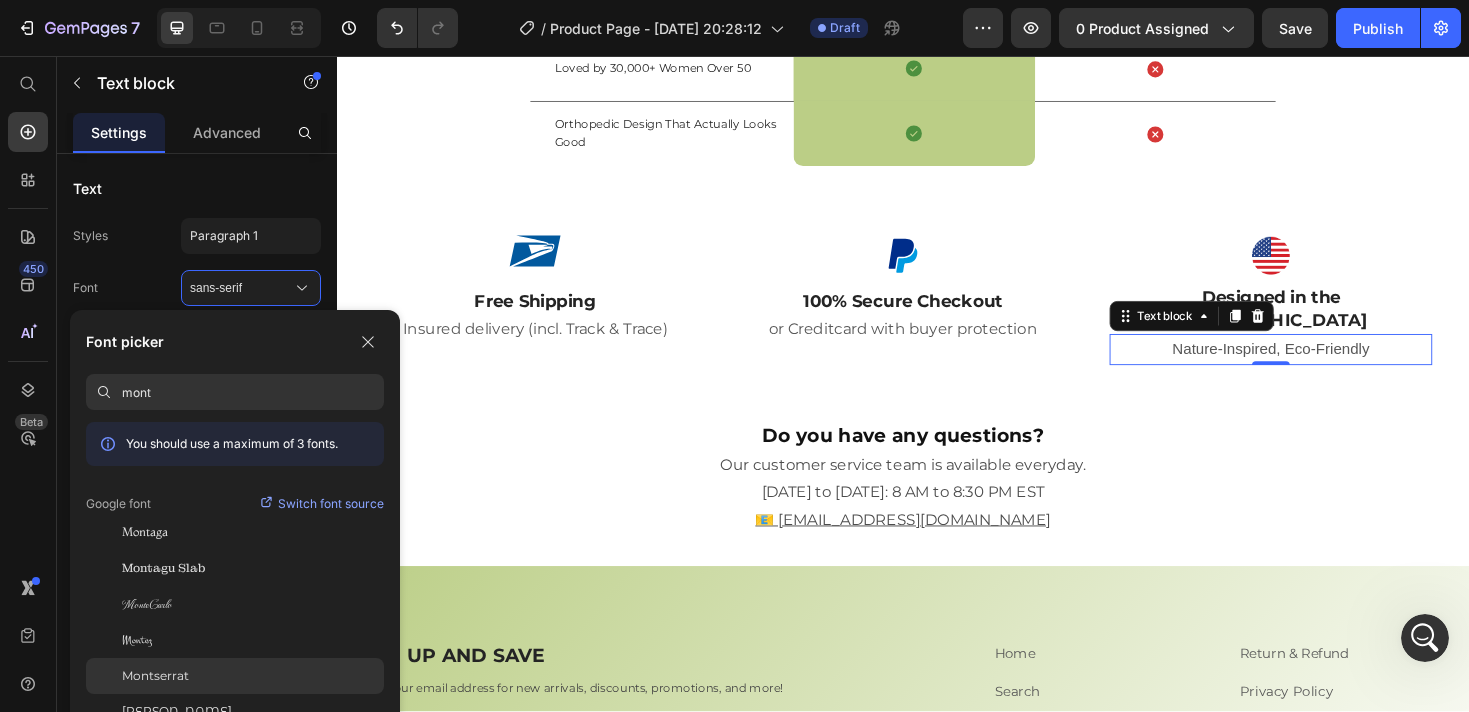type on "mont" 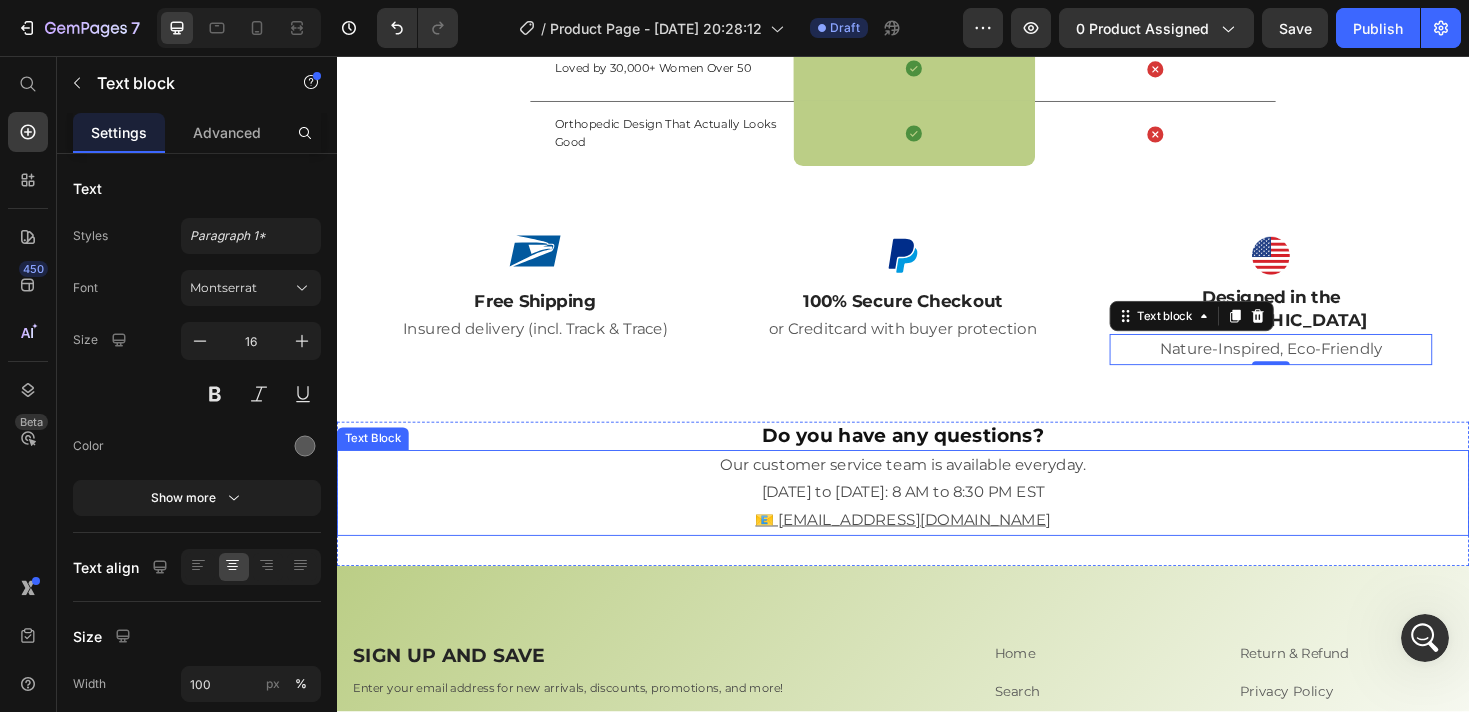 click on "Do you have any questions?" at bounding box center (937, 459) 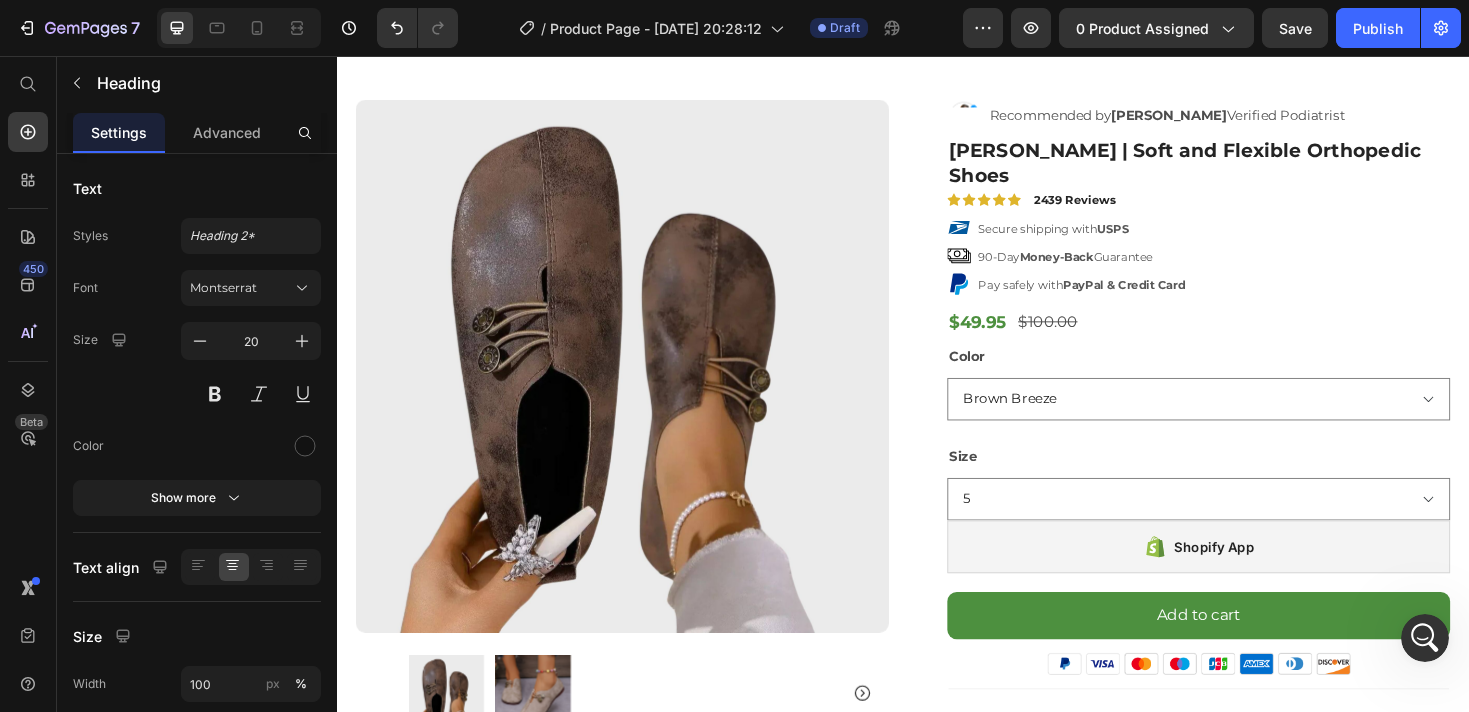 scroll, scrollTop: 0, scrollLeft: 0, axis: both 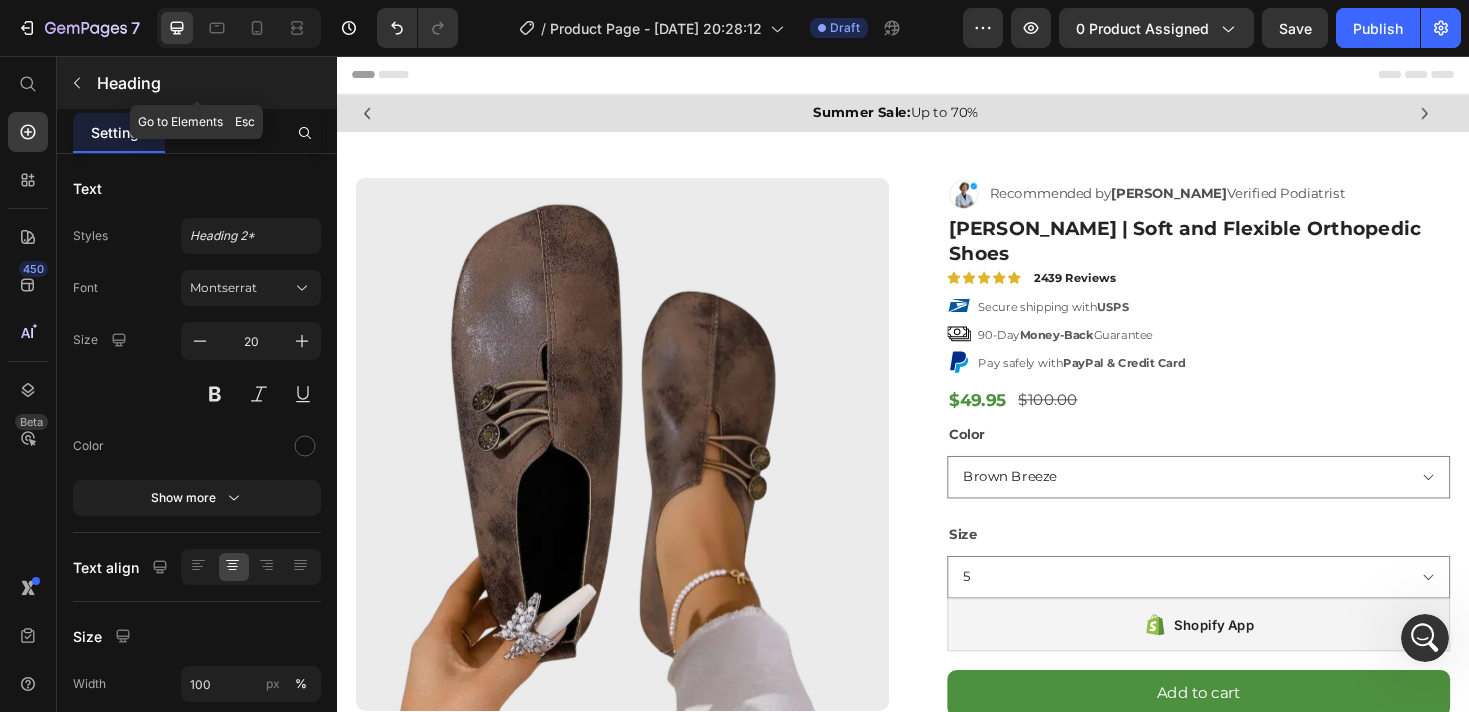 click 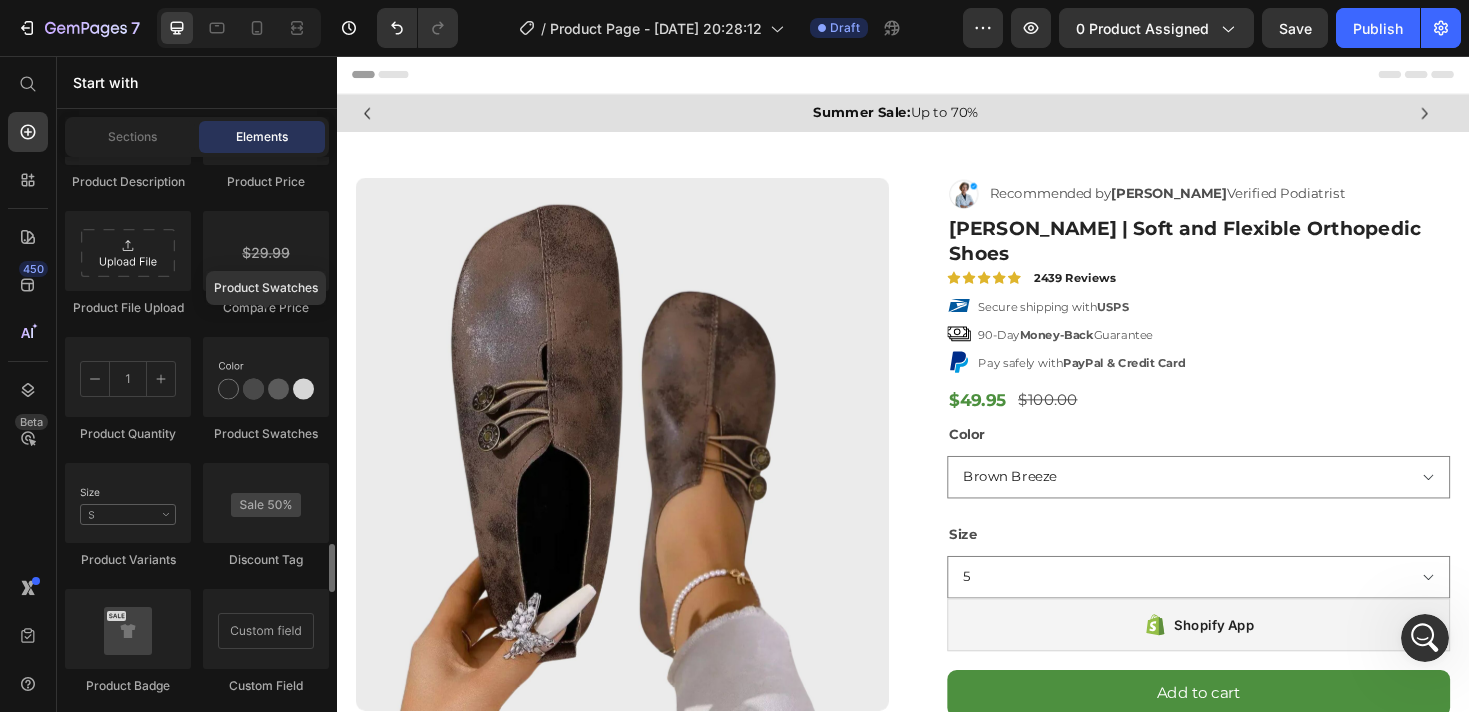 scroll, scrollTop: 3806, scrollLeft: 0, axis: vertical 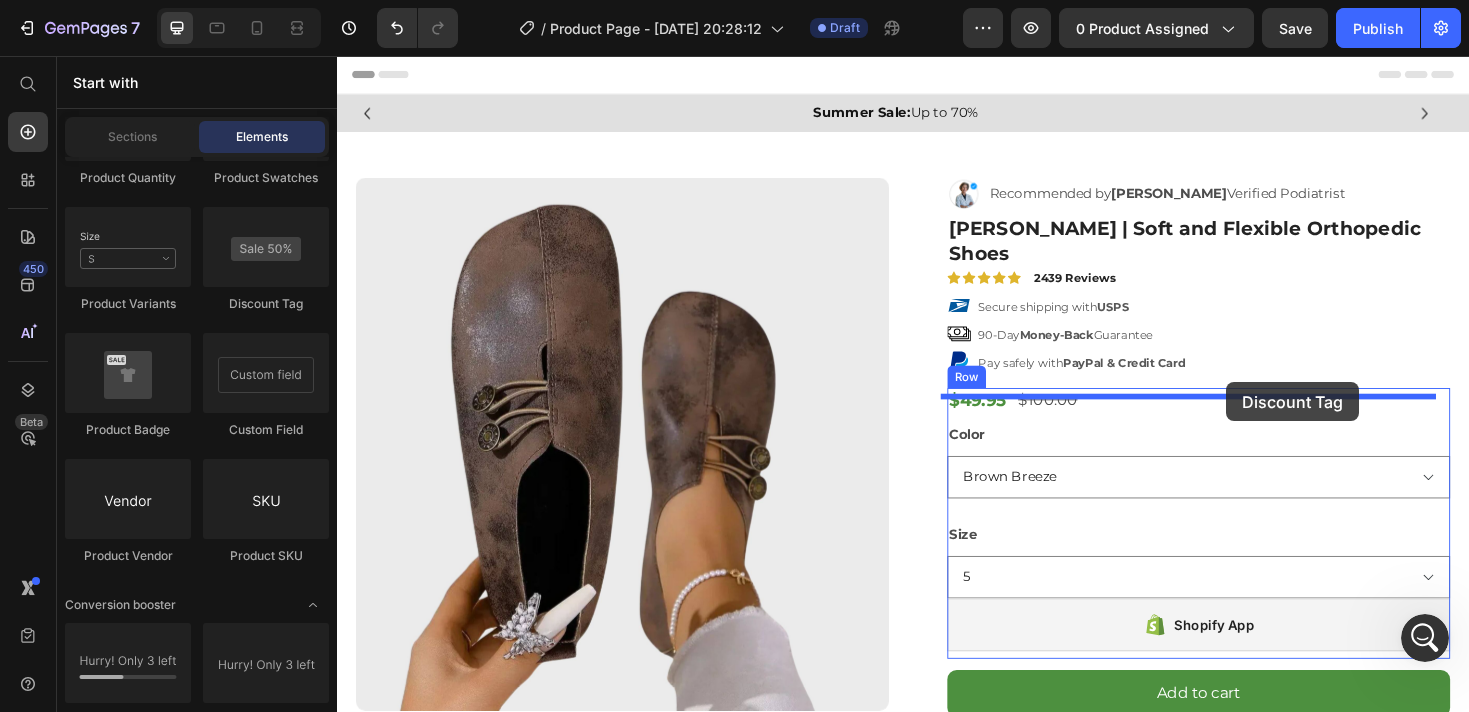 drag, startPoint x: 593, startPoint y: 320, endPoint x: 1279, endPoint y: 402, distance: 690.8835 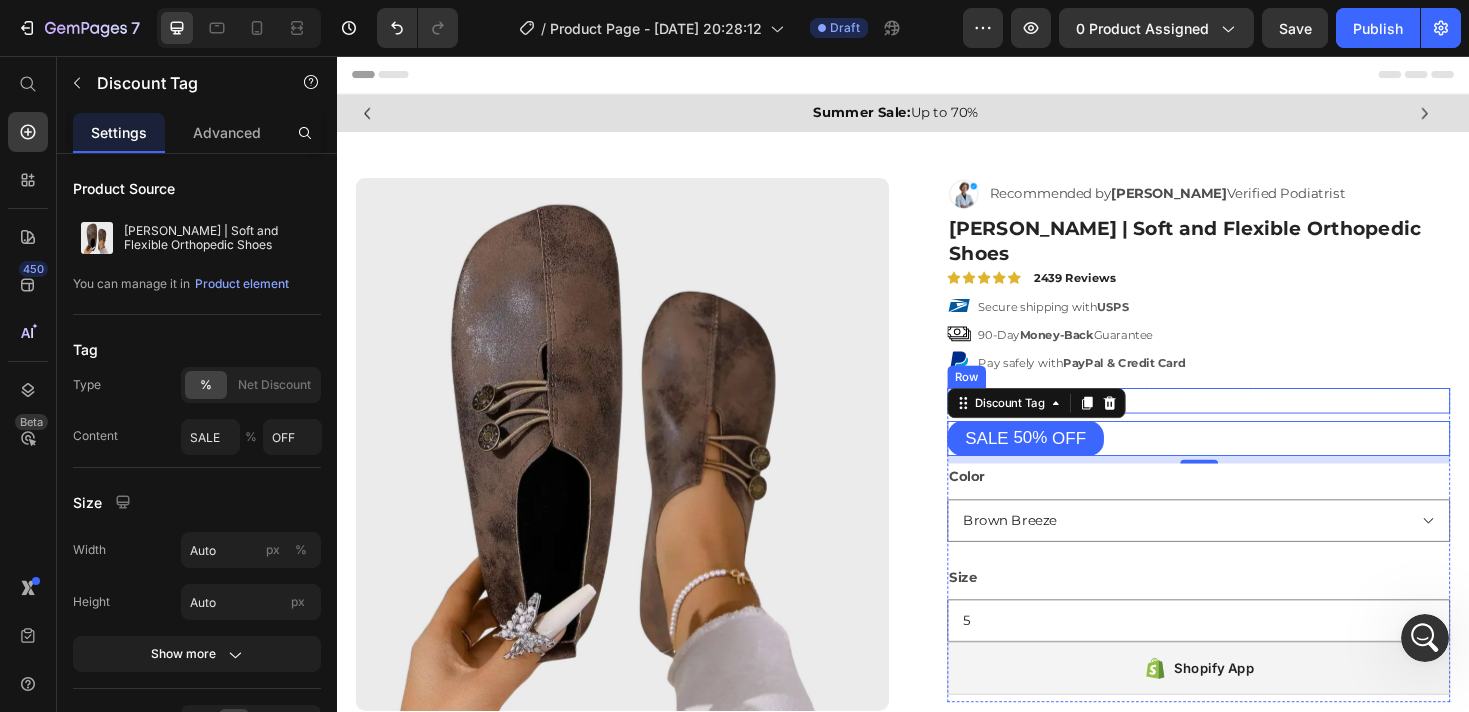 click on "$49.95 Product Price $100.00 Product Price Row" at bounding box center [1250, 421] 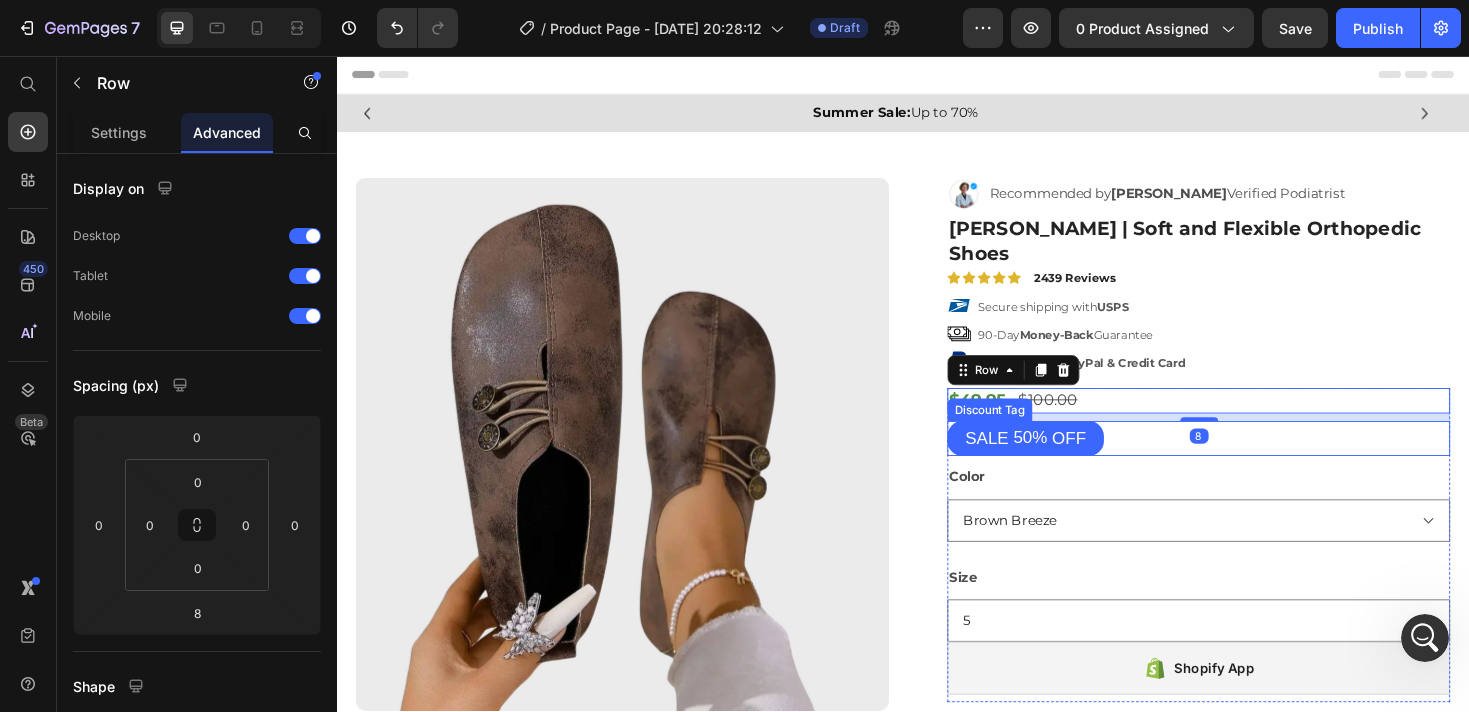 click on "OFF" at bounding box center [1113, 461] 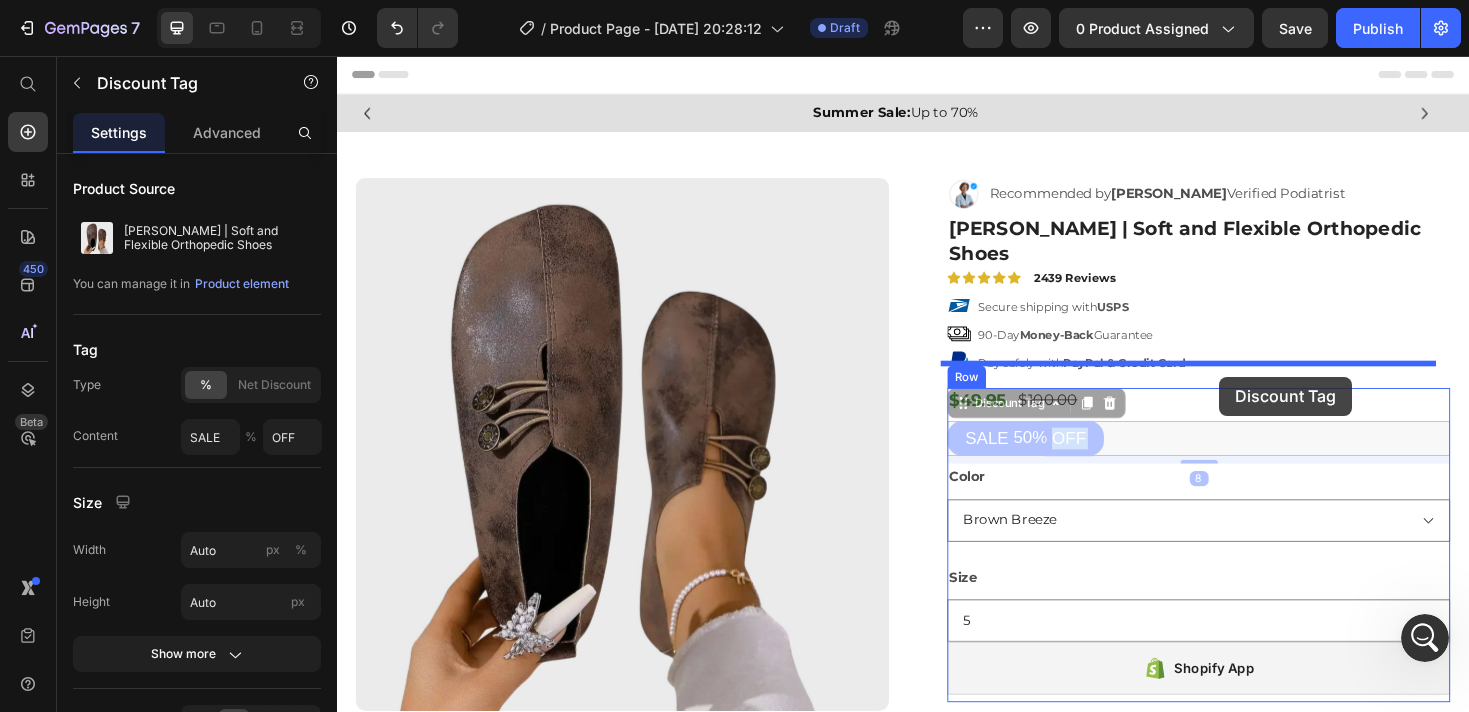 drag, startPoint x: 1092, startPoint y: 432, endPoint x: 1272, endPoint y: 396, distance: 183.5647 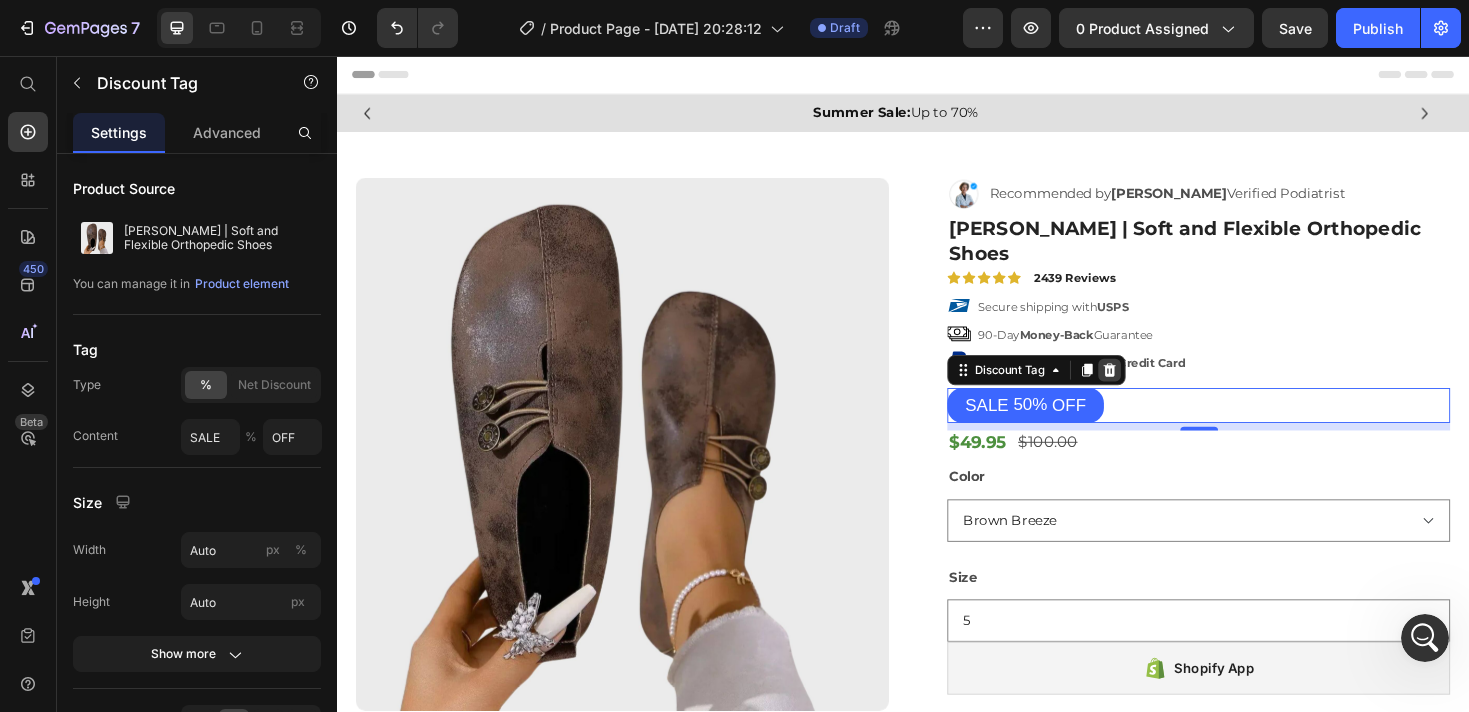 click 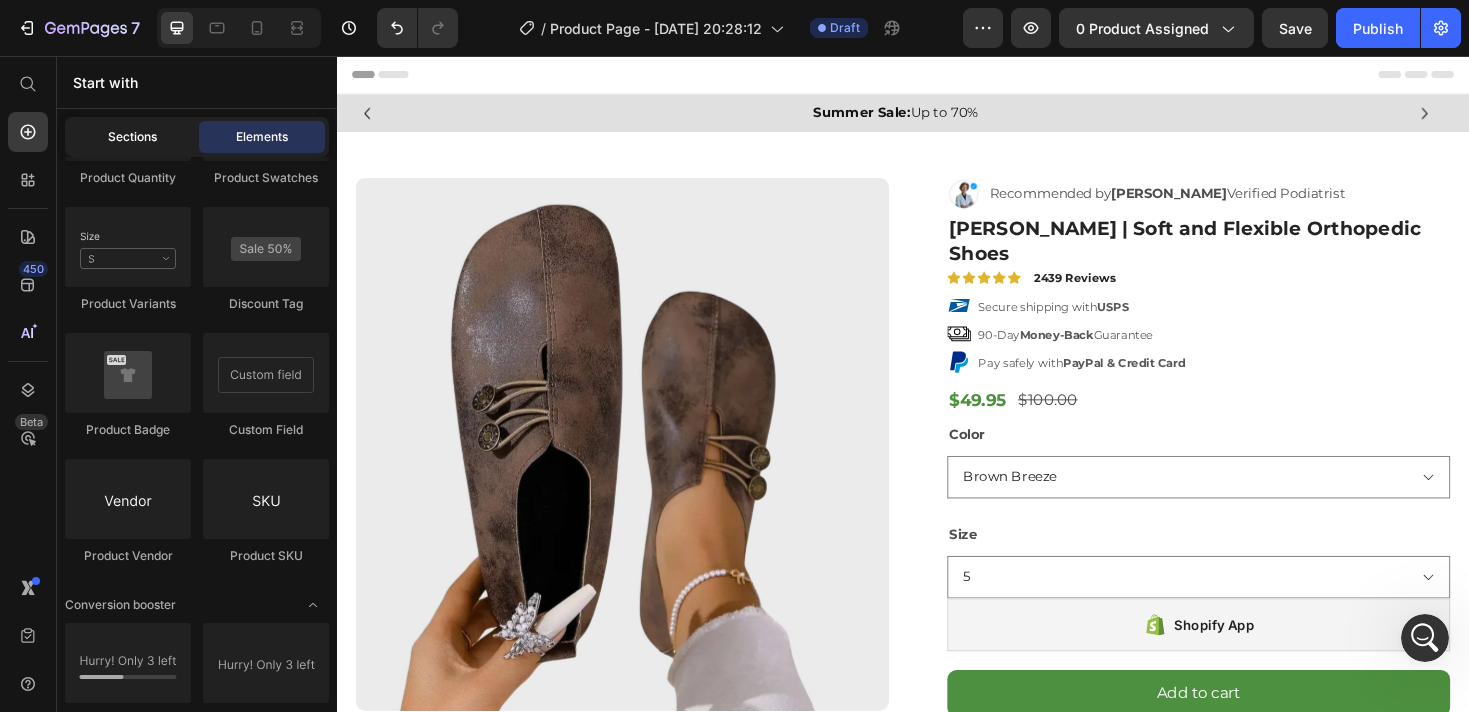 click on "Sections" at bounding box center (132, 137) 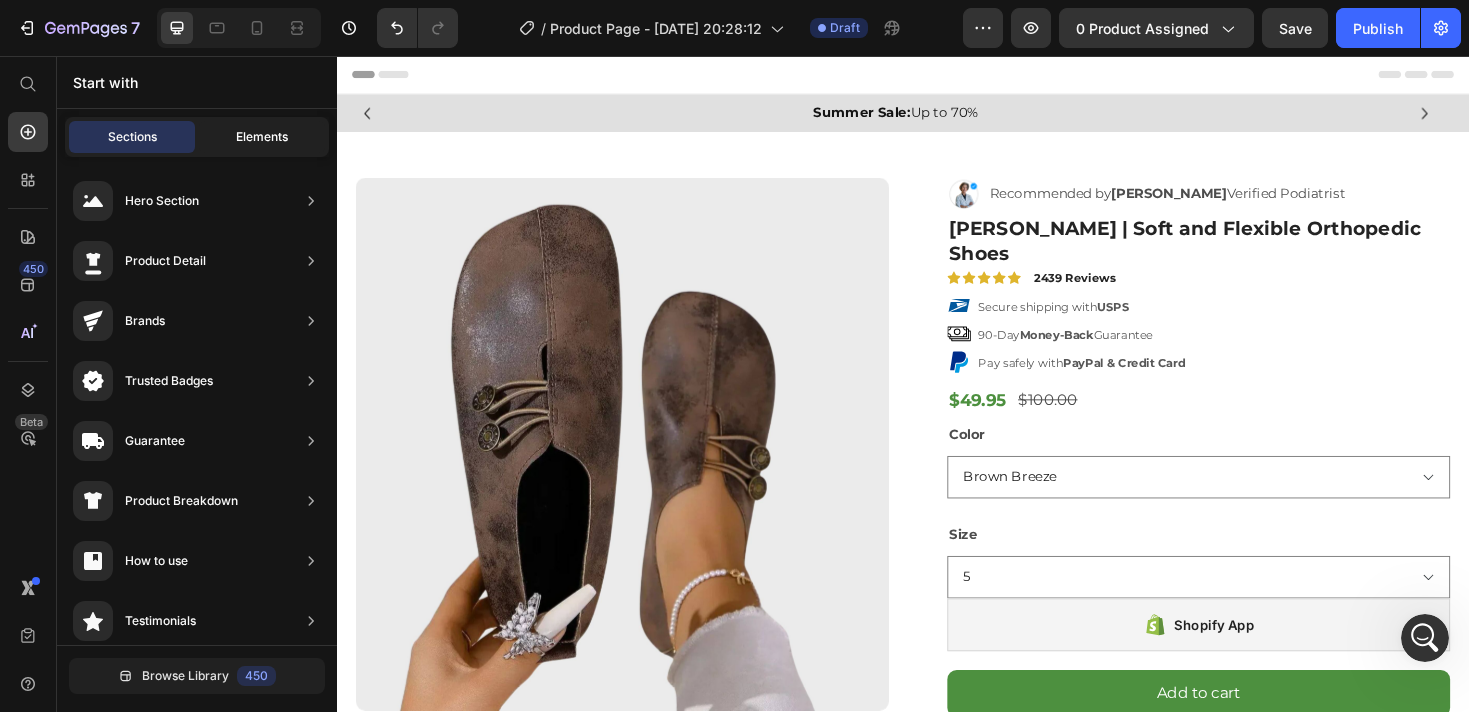 click on "Elements" 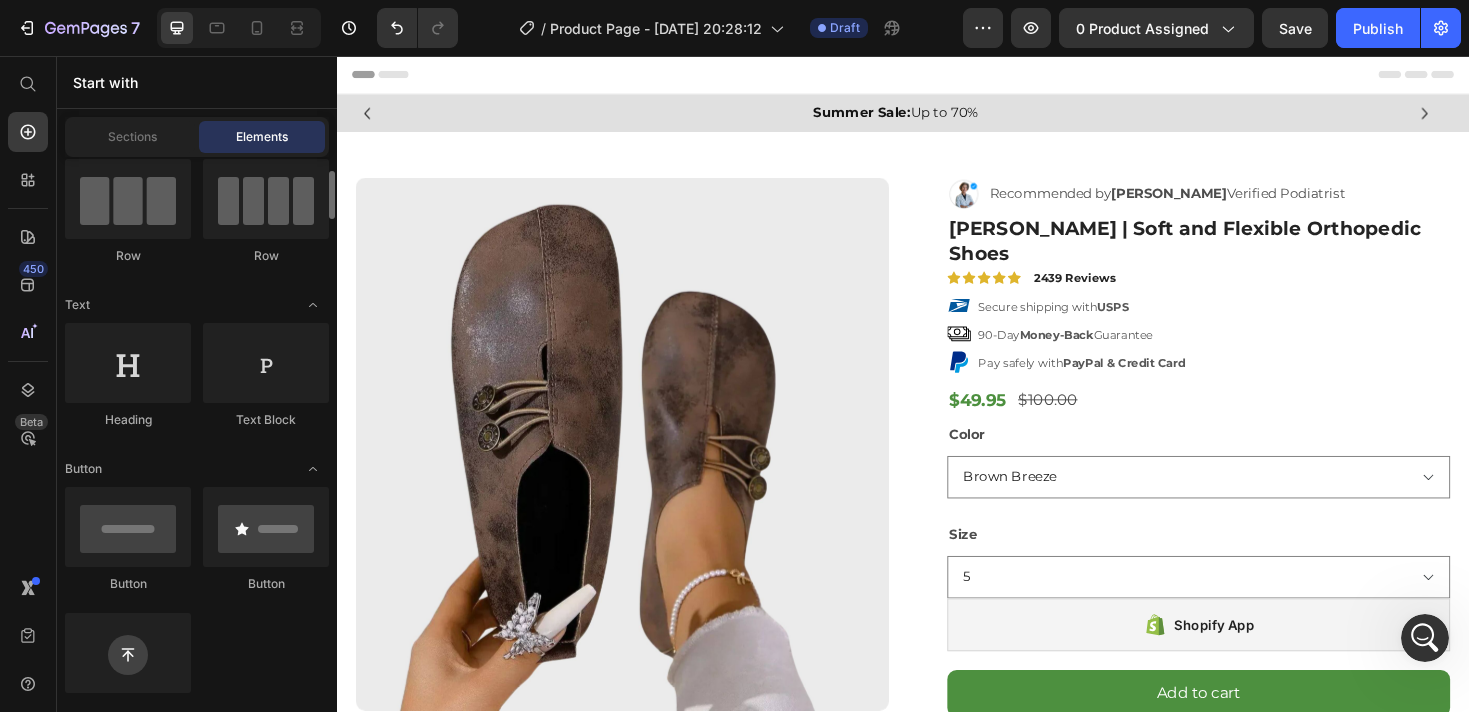 scroll, scrollTop: 0, scrollLeft: 0, axis: both 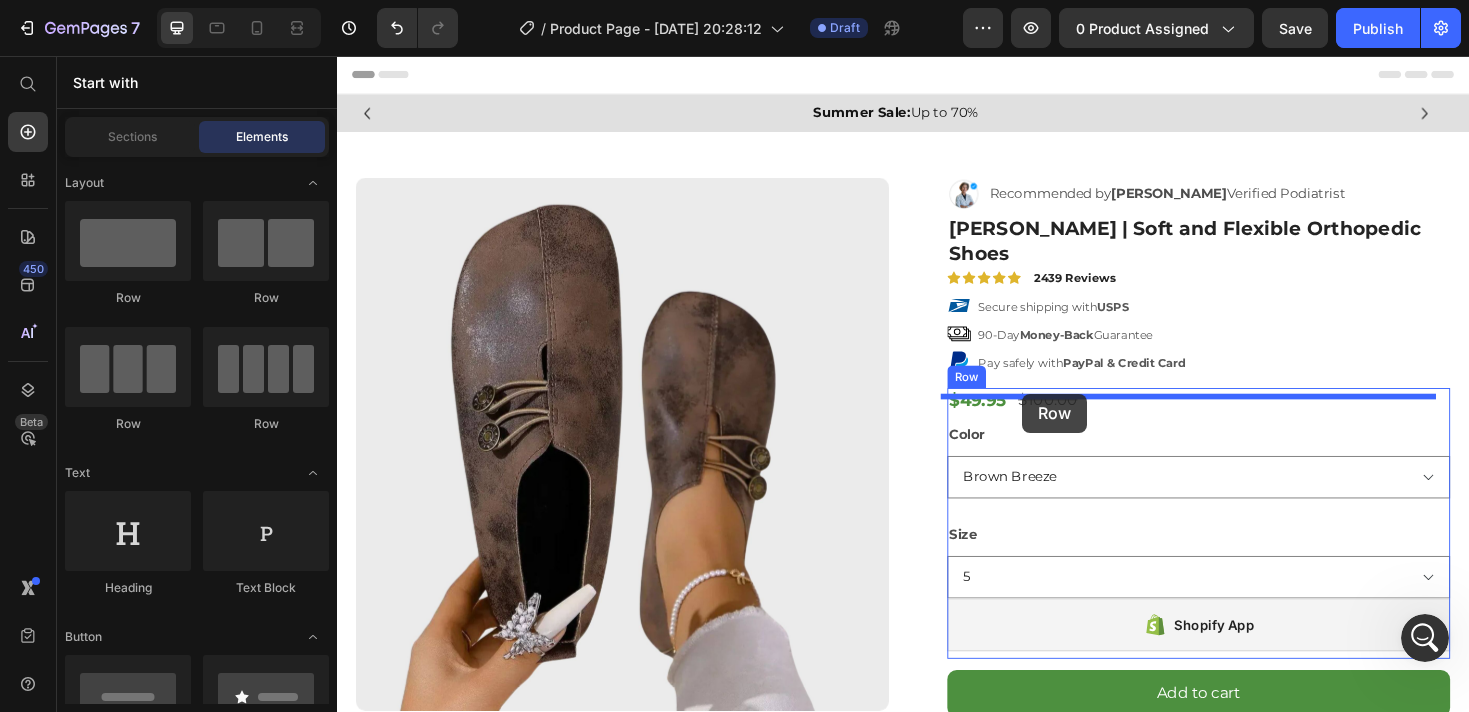 drag, startPoint x: 596, startPoint y: 313, endPoint x: 1063, endPoint y: 414, distance: 477.79703 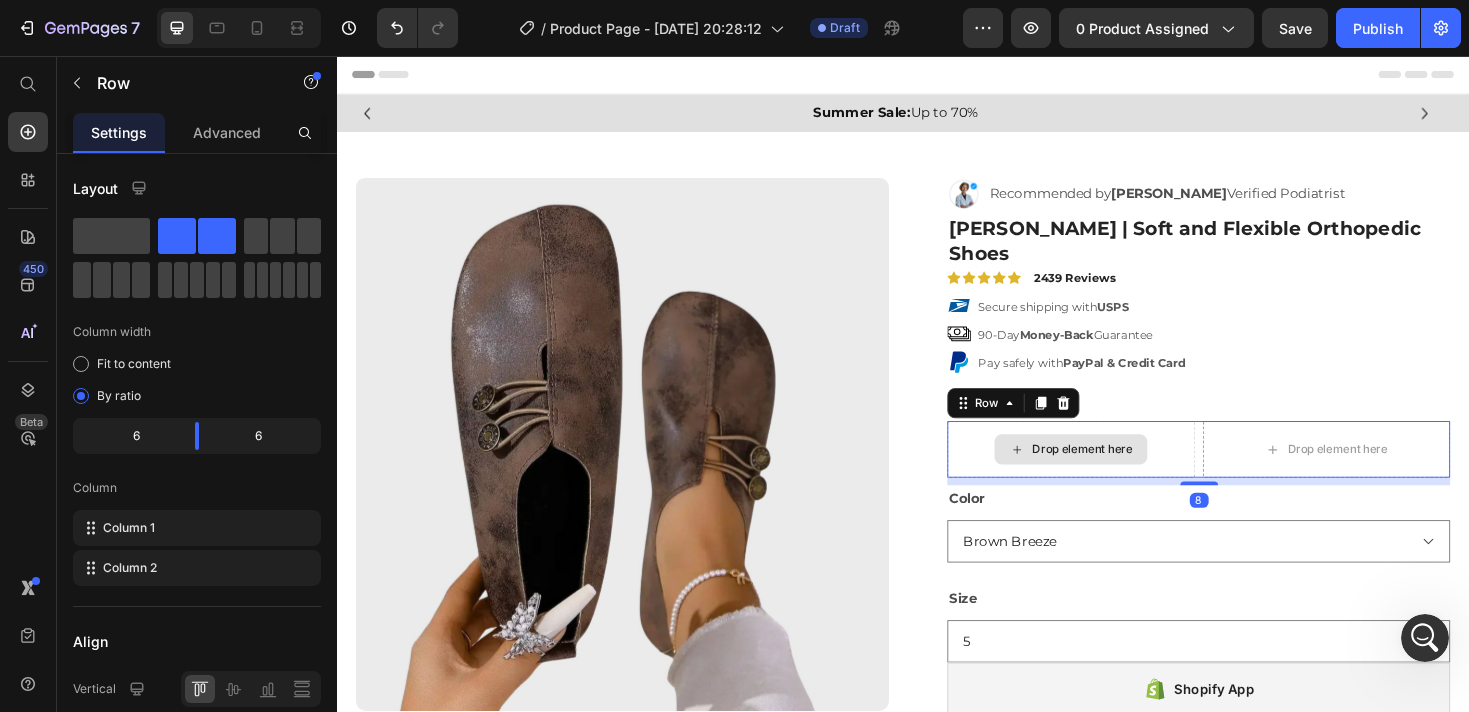 click on "Drop element here" at bounding box center (1115, 473) 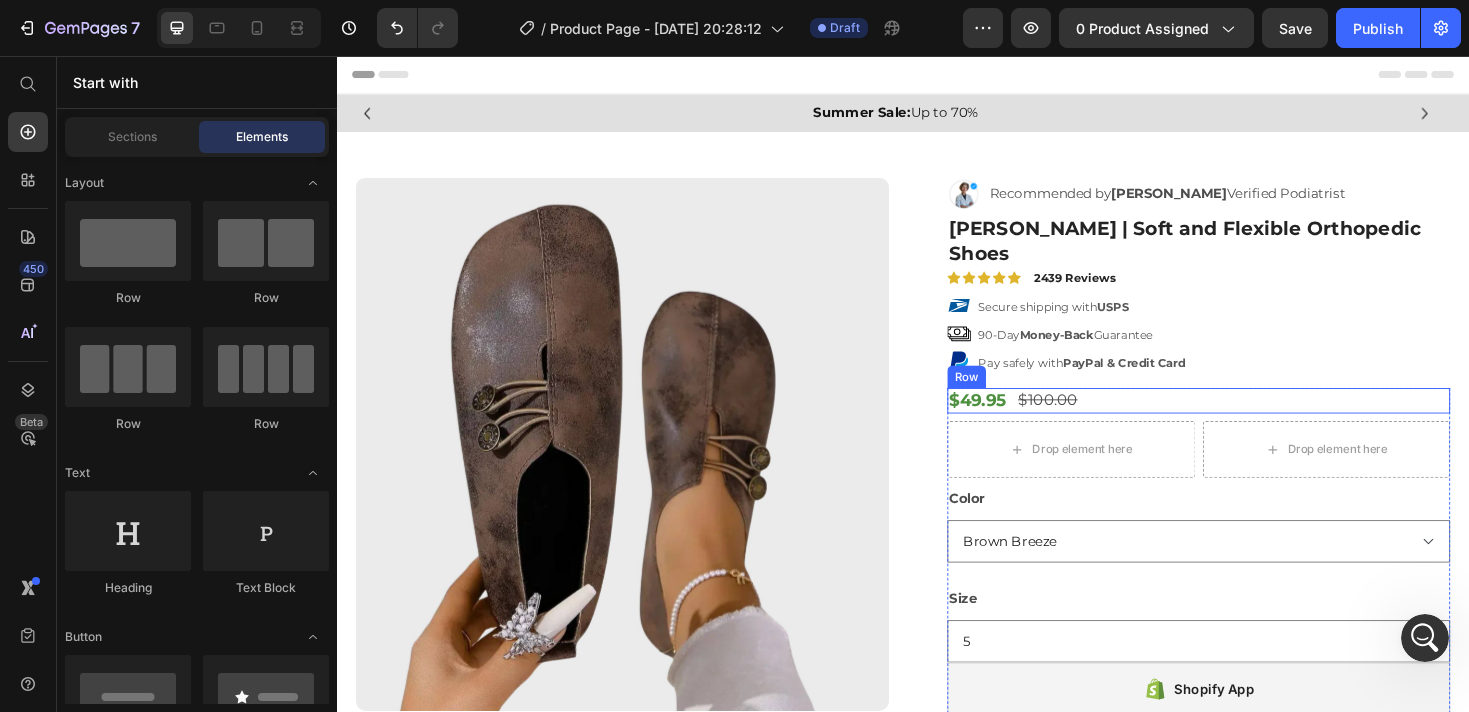 click on "$49.95 Product Price $100.00 Product Price Row" at bounding box center (1250, 421) 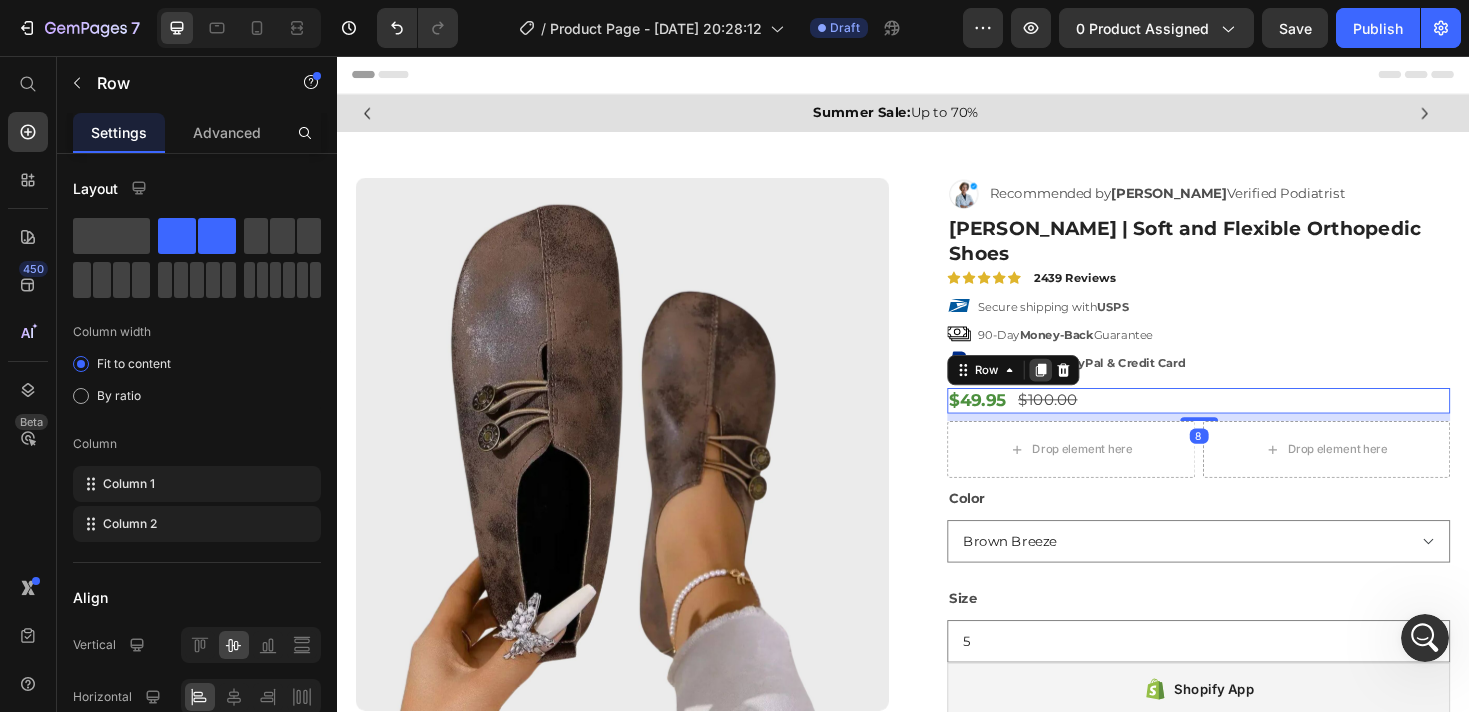 click 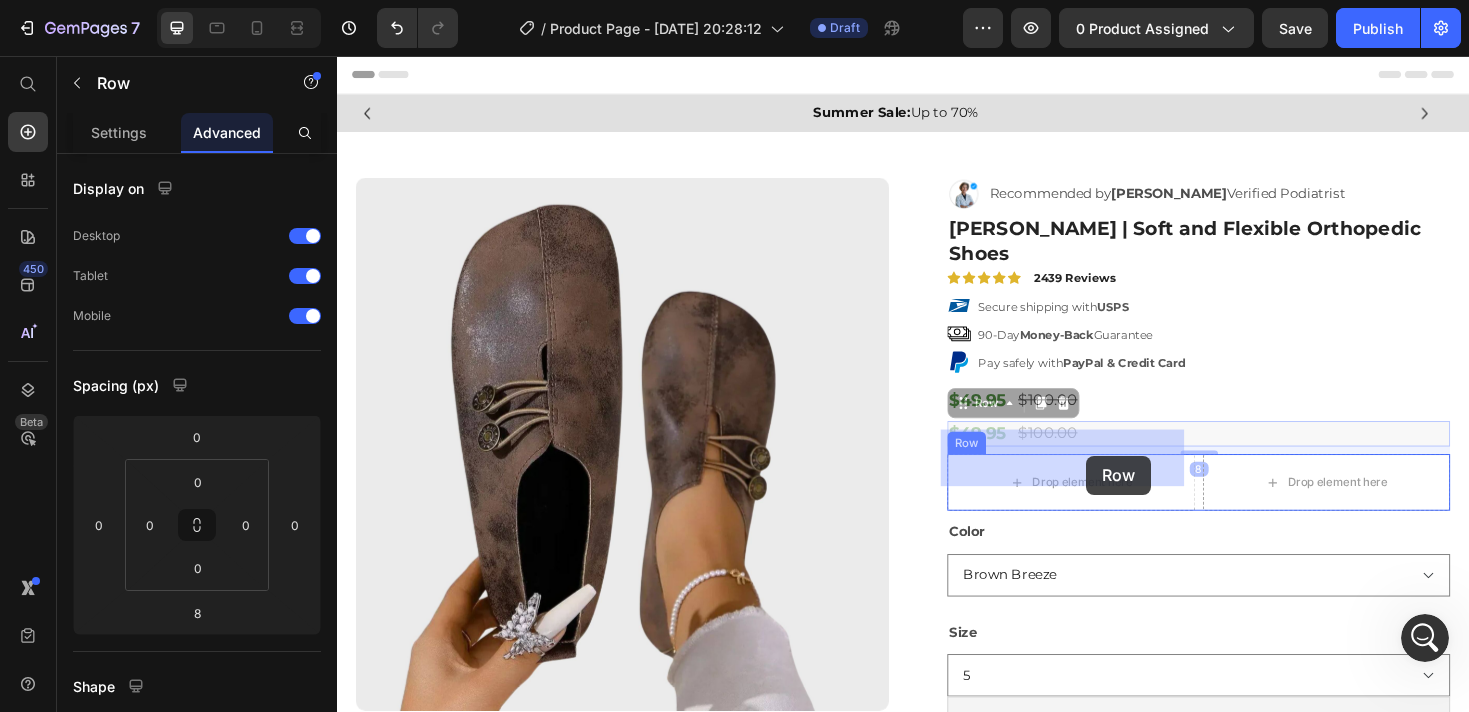 drag, startPoint x: 1146, startPoint y: 427, endPoint x: 1131, endPoint y: 478, distance: 53.160137 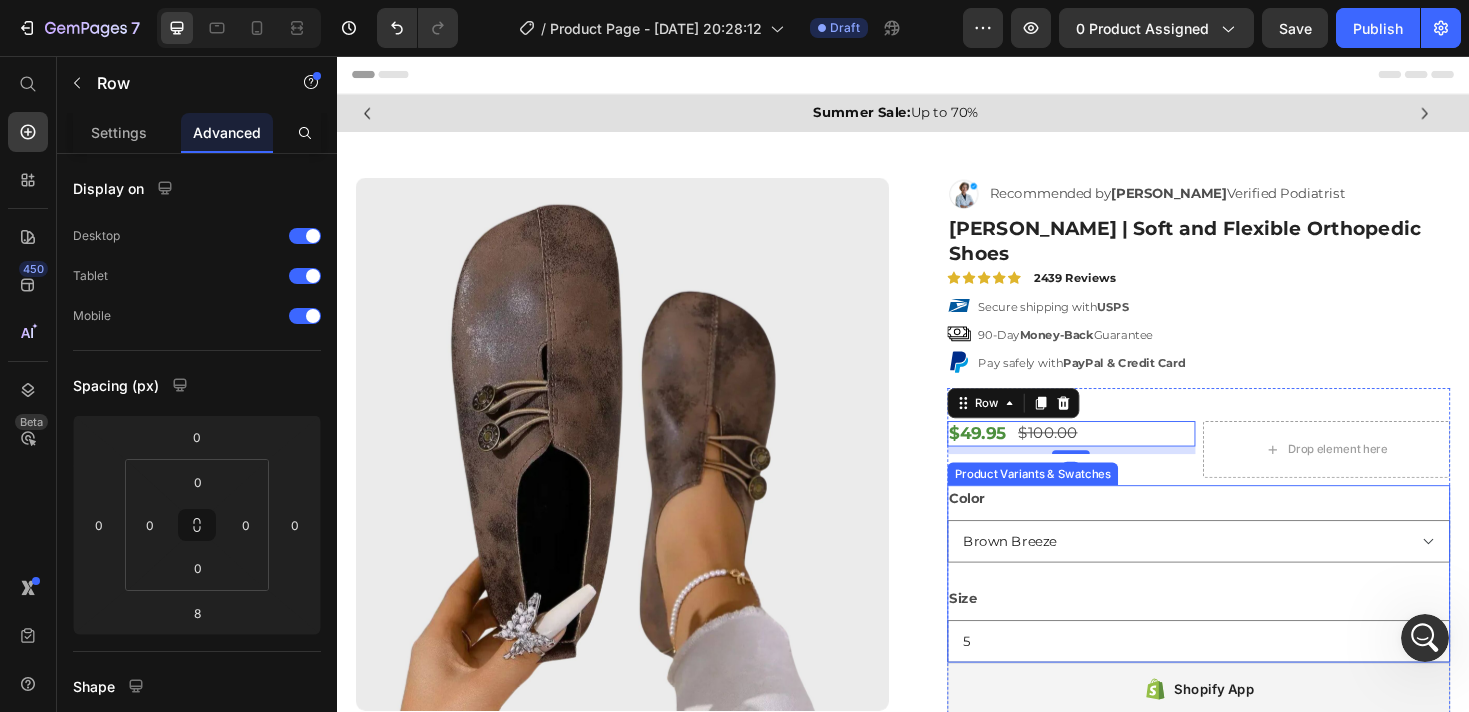 click on "Color Brown Breeze Beige Navy Midnight Black" at bounding box center (1250, 552) 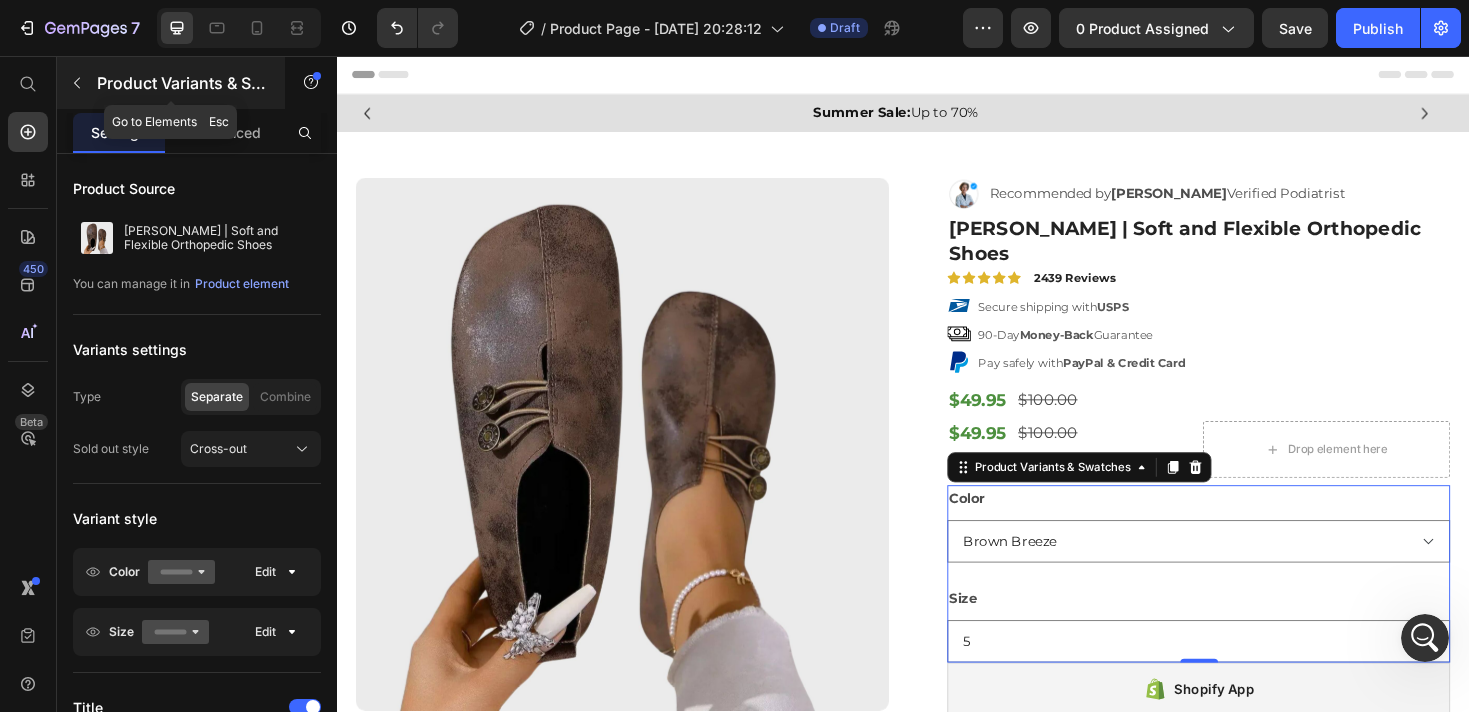click at bounding box center (77, 83) 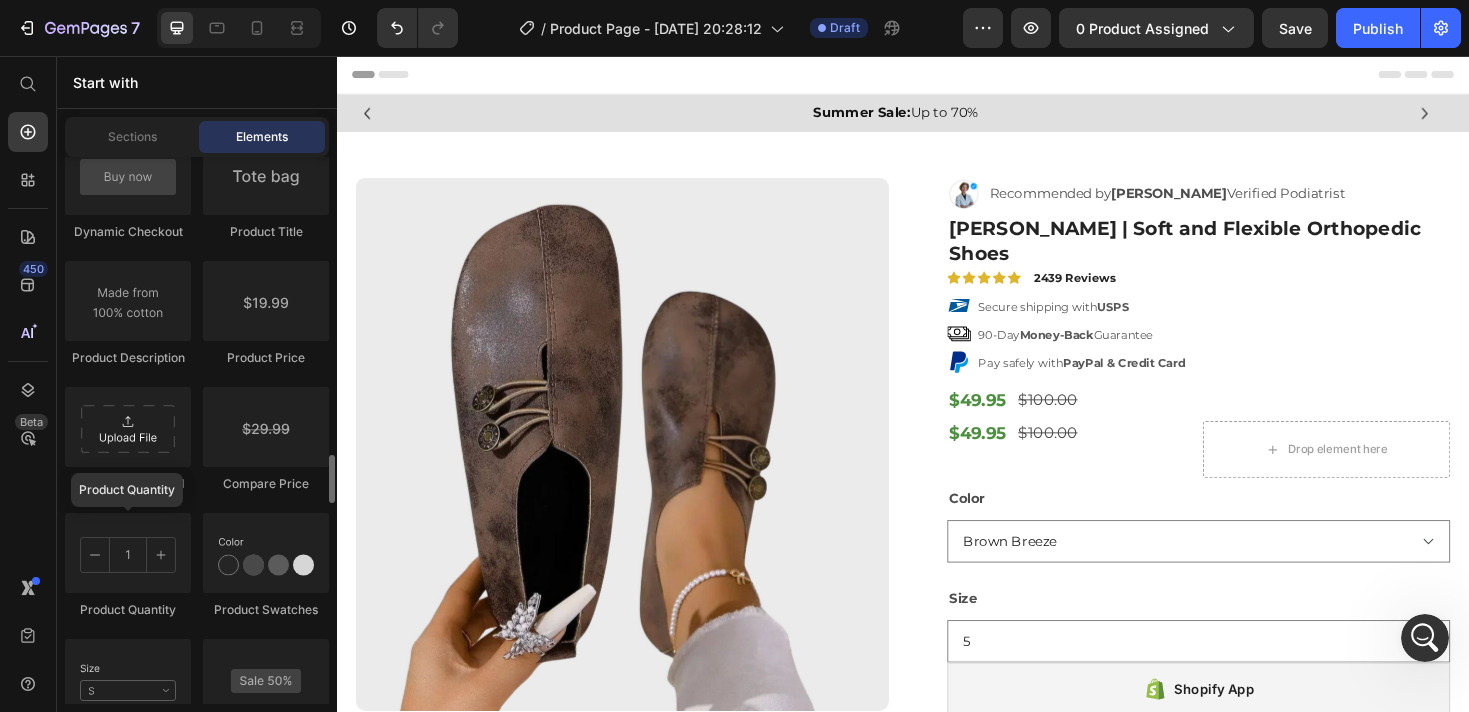 scroll, scrollTop: 3557, scrollLeft: 0, axis: vertical 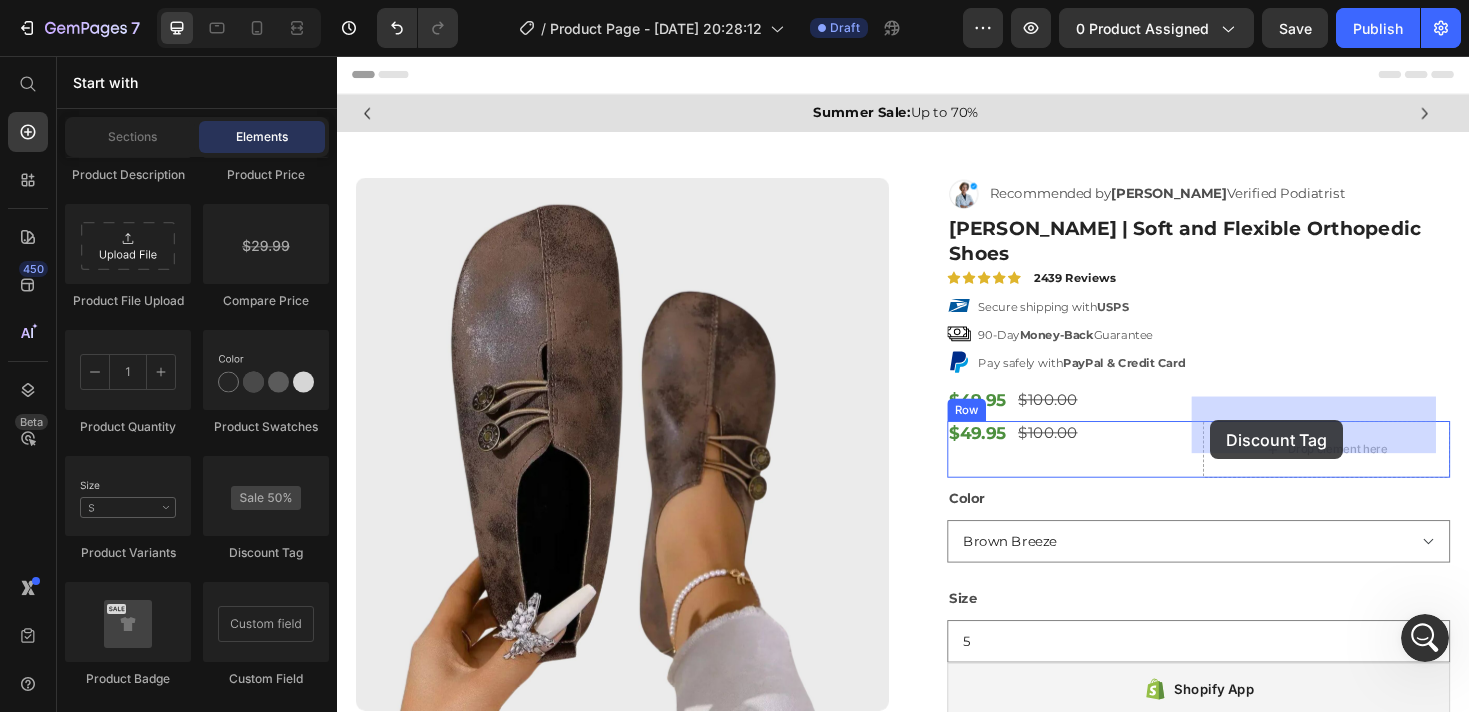 drag, startPoint x: 570, startPoint y: 576, endPoint x: 1262, endPoint y: 442, distance: 704.8546 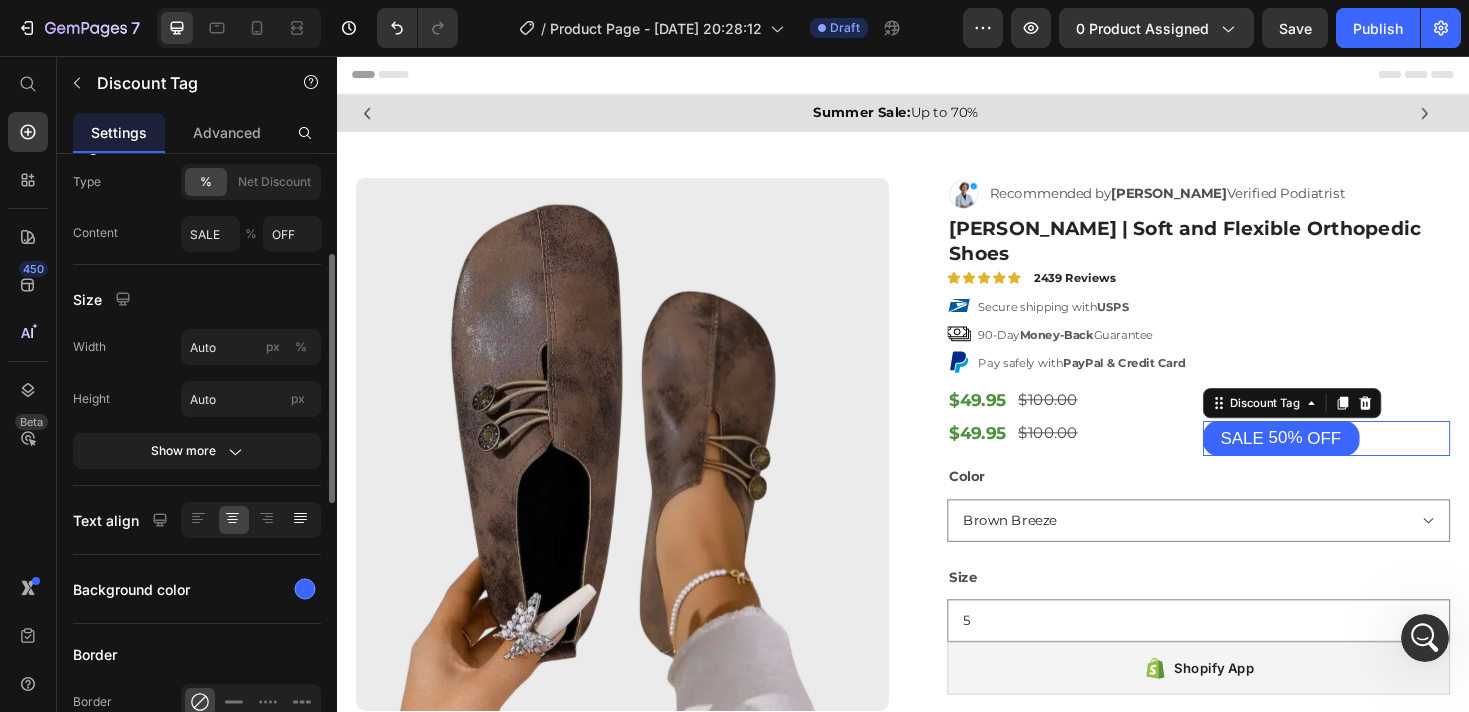 scroll, scrollTop: 255, scrollLeft: 0, axis: vertical 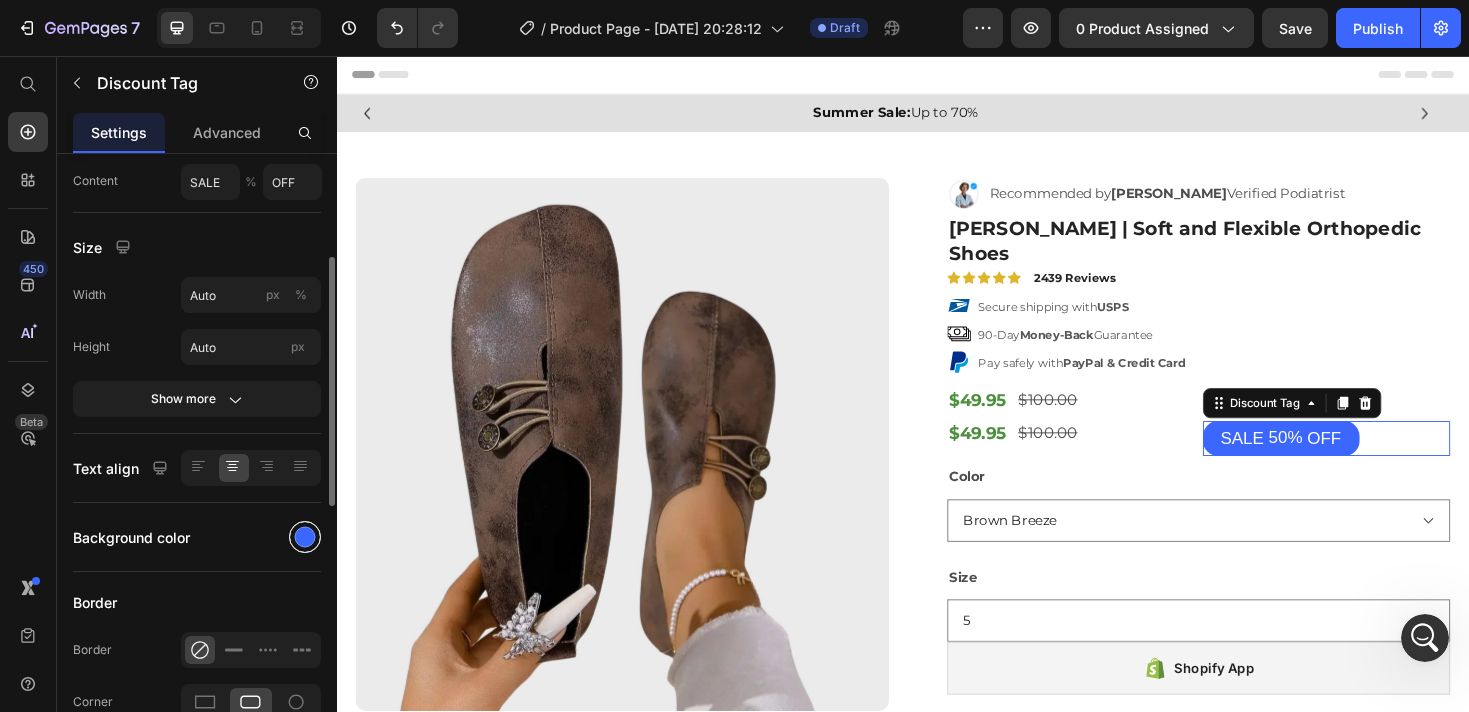 click at bounding box center (305, 537) 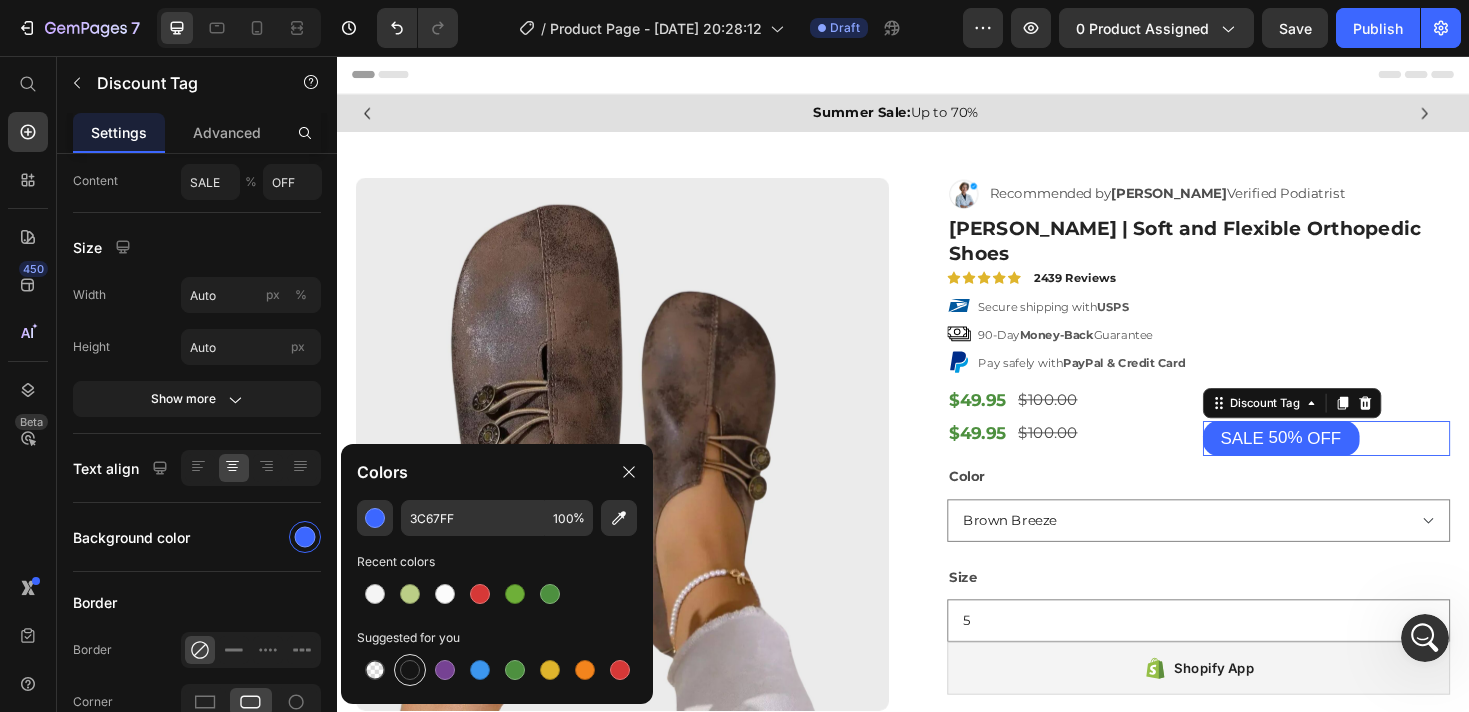 click at bounding box center (410, 670) 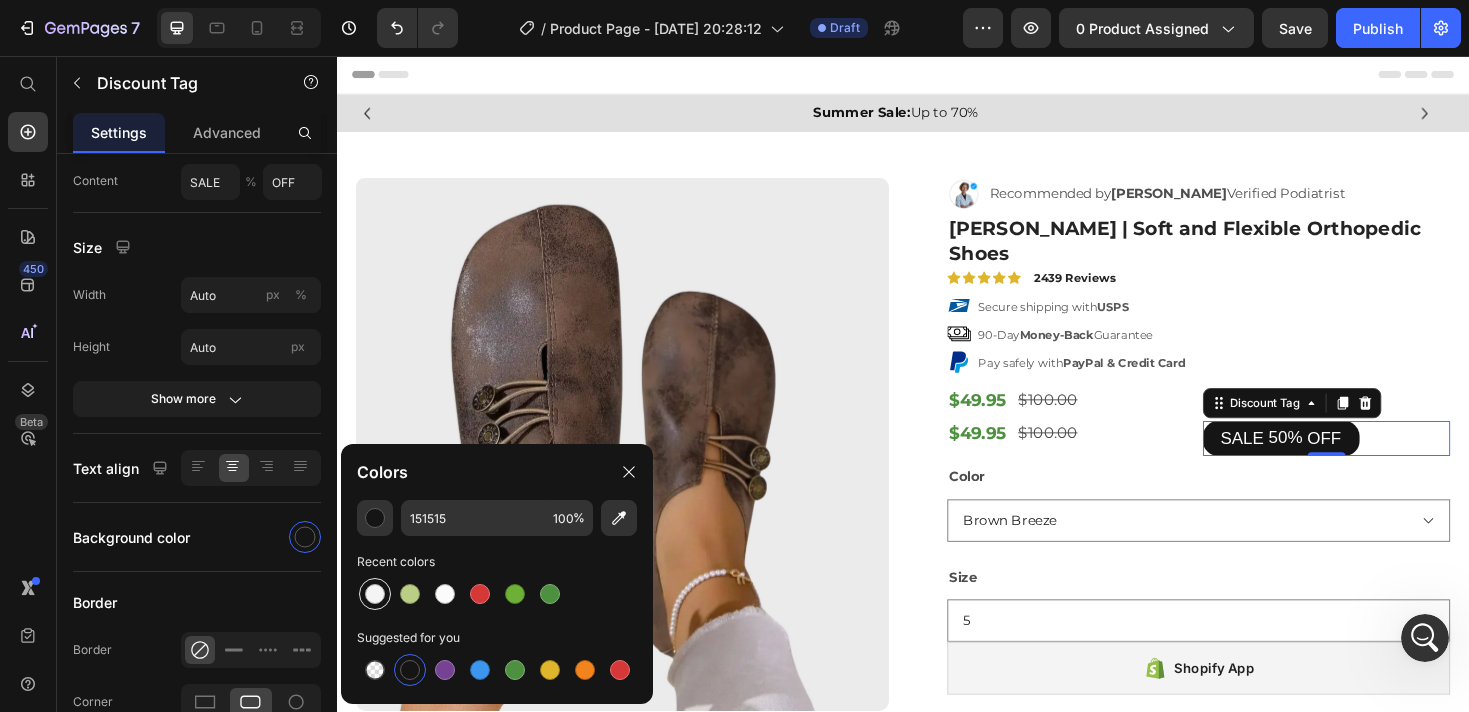click at bounding box center [375, 594] 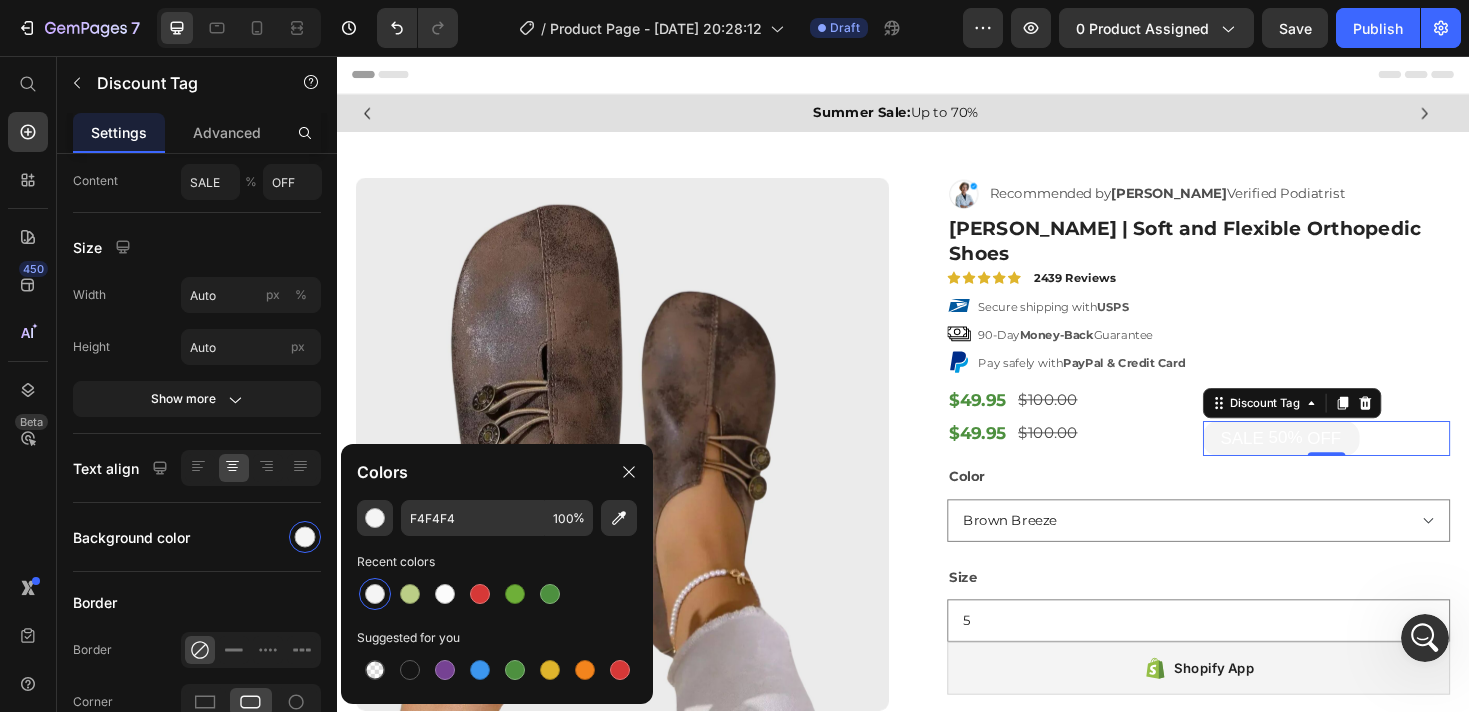 click on "50%" at bounding box center (1343, 460) 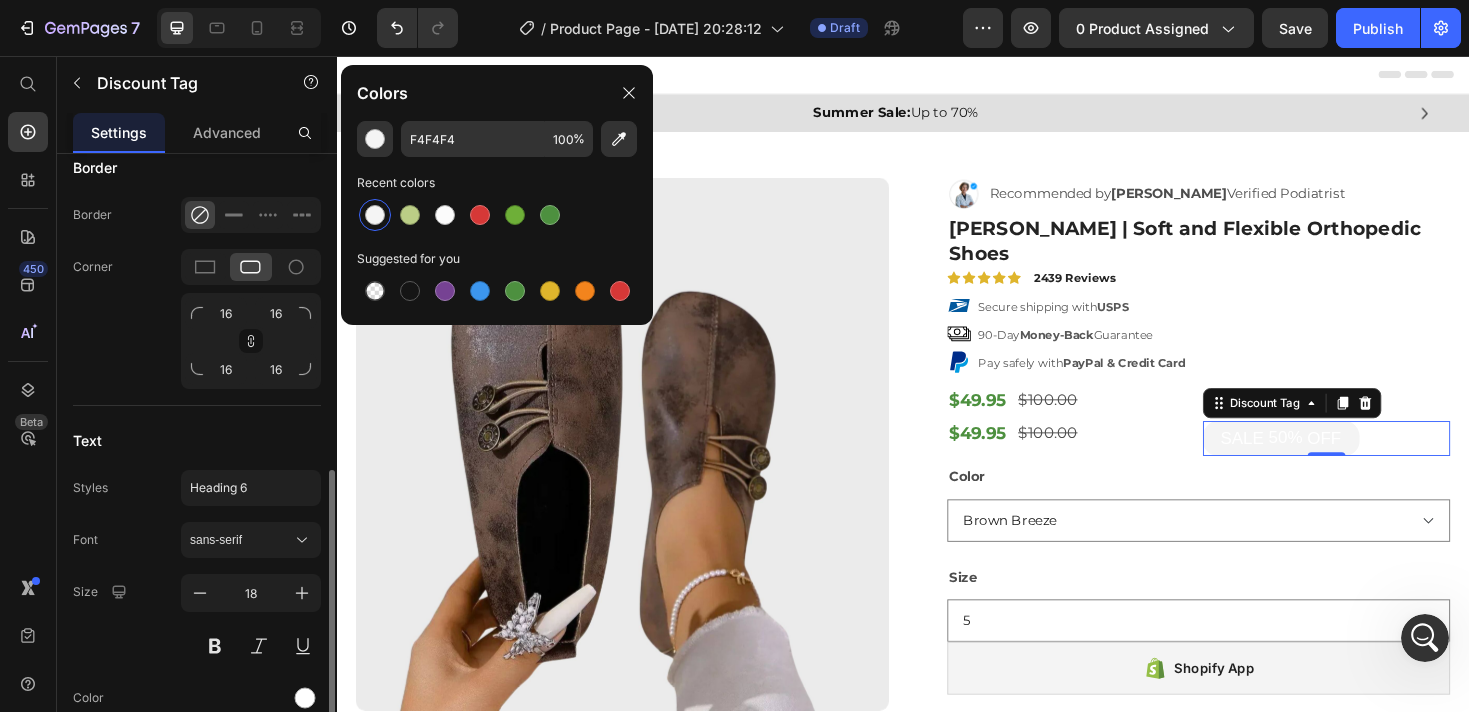scroll, scrollTop: 902, scrollLeft: 0, axis: vertical 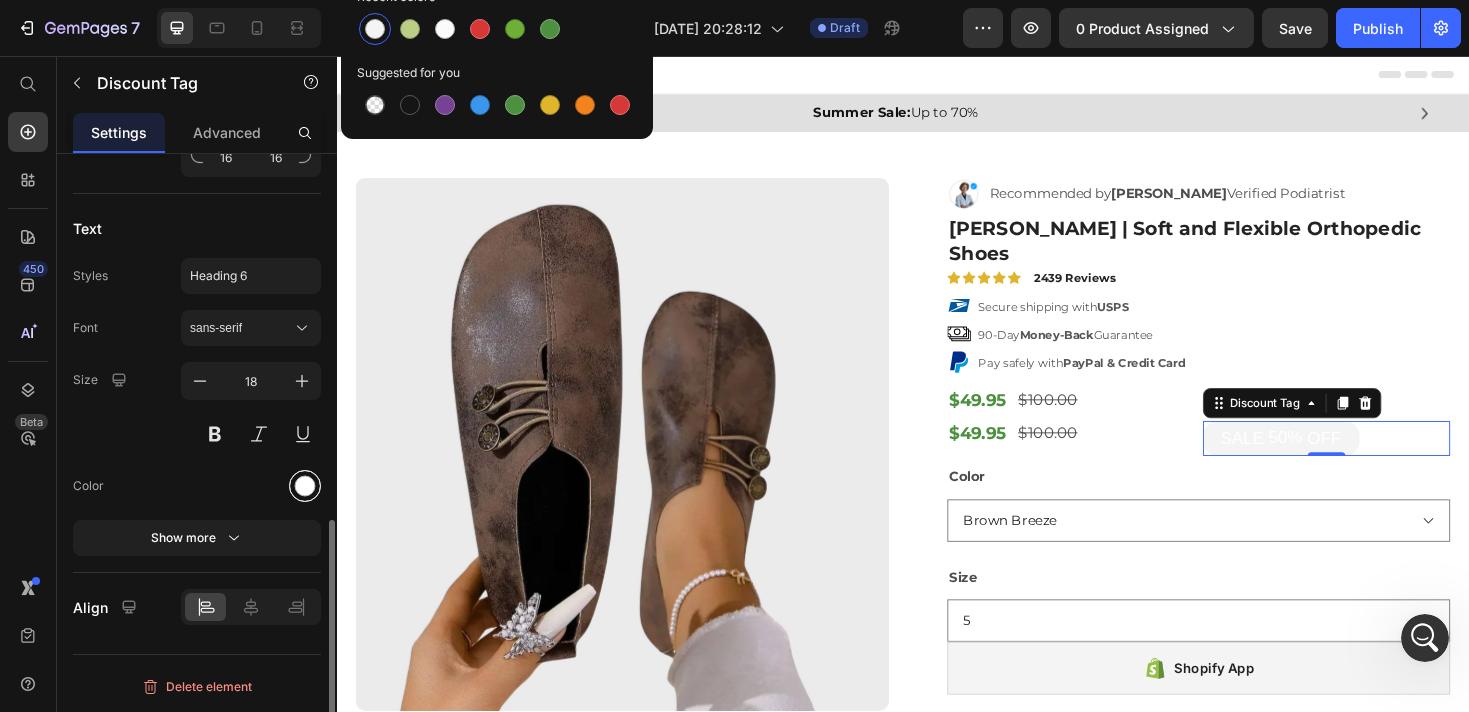 click at bounding box center (305, 486) 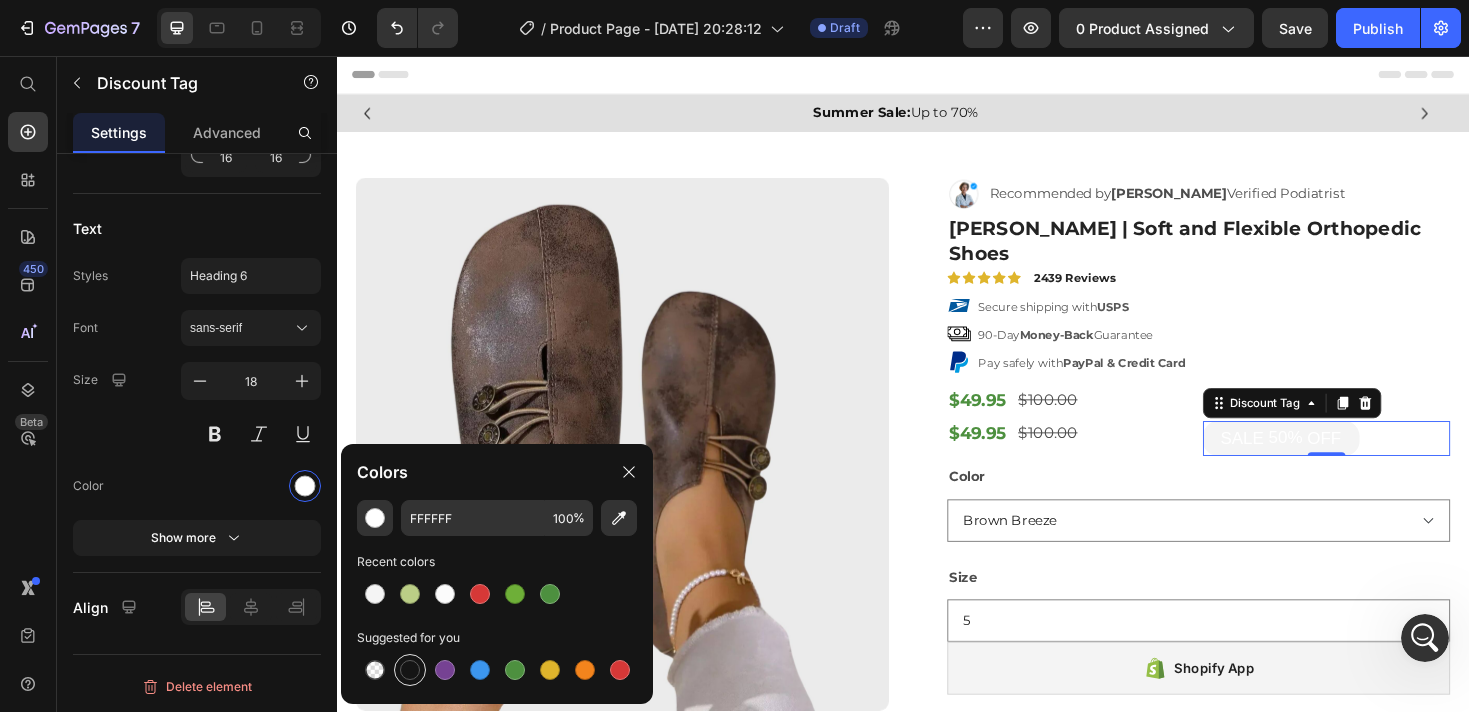 click at bounding box center [410, 670] 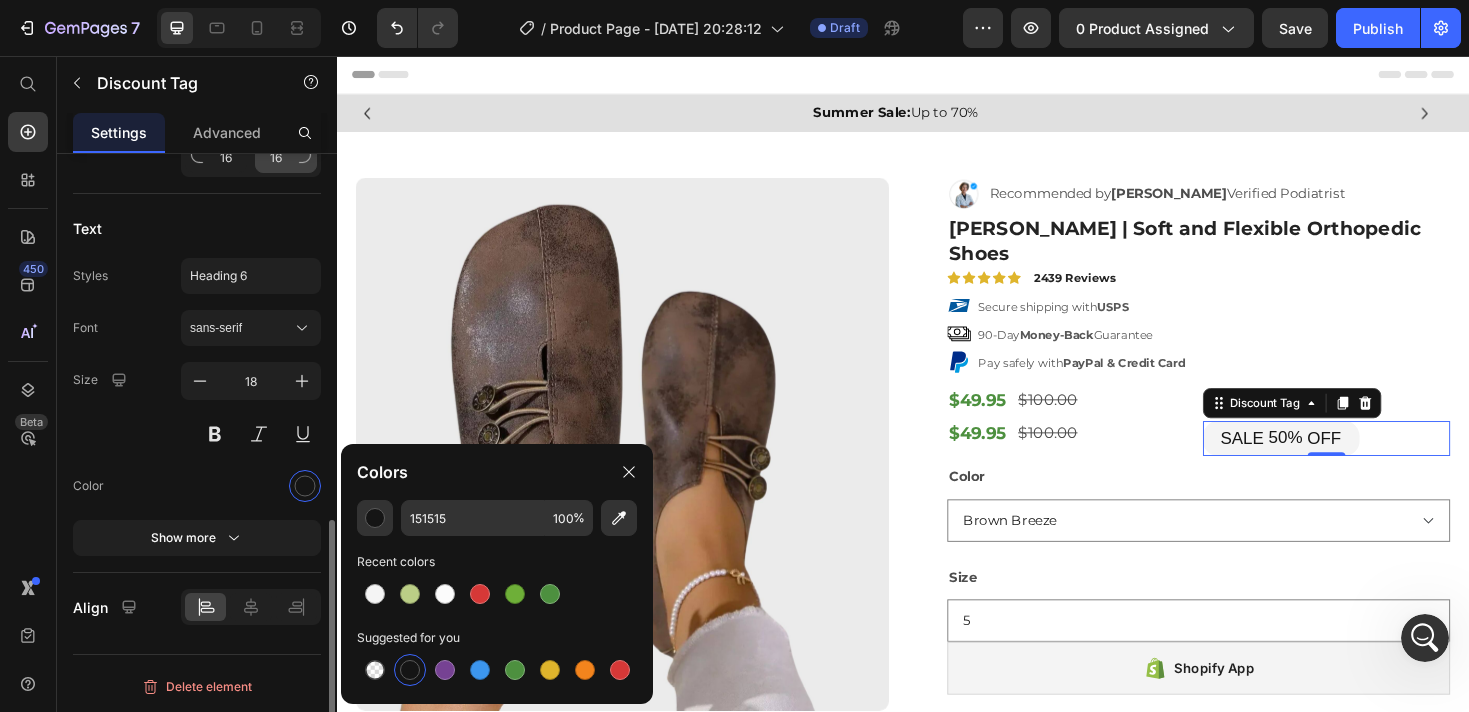 scroll, scrollTop: 642, scrollLeft: 0, axis: vertical 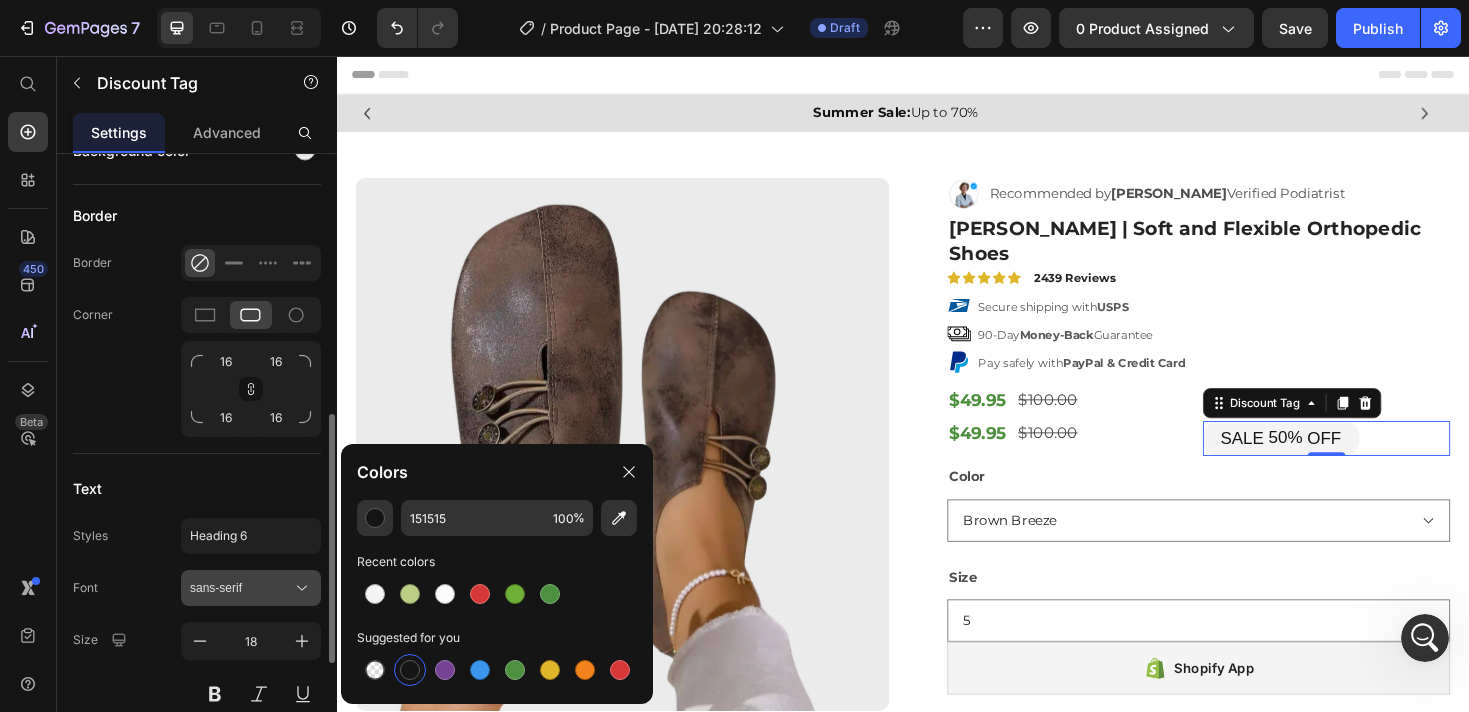 click on "sans-serif" at bounding box center (241, 588) 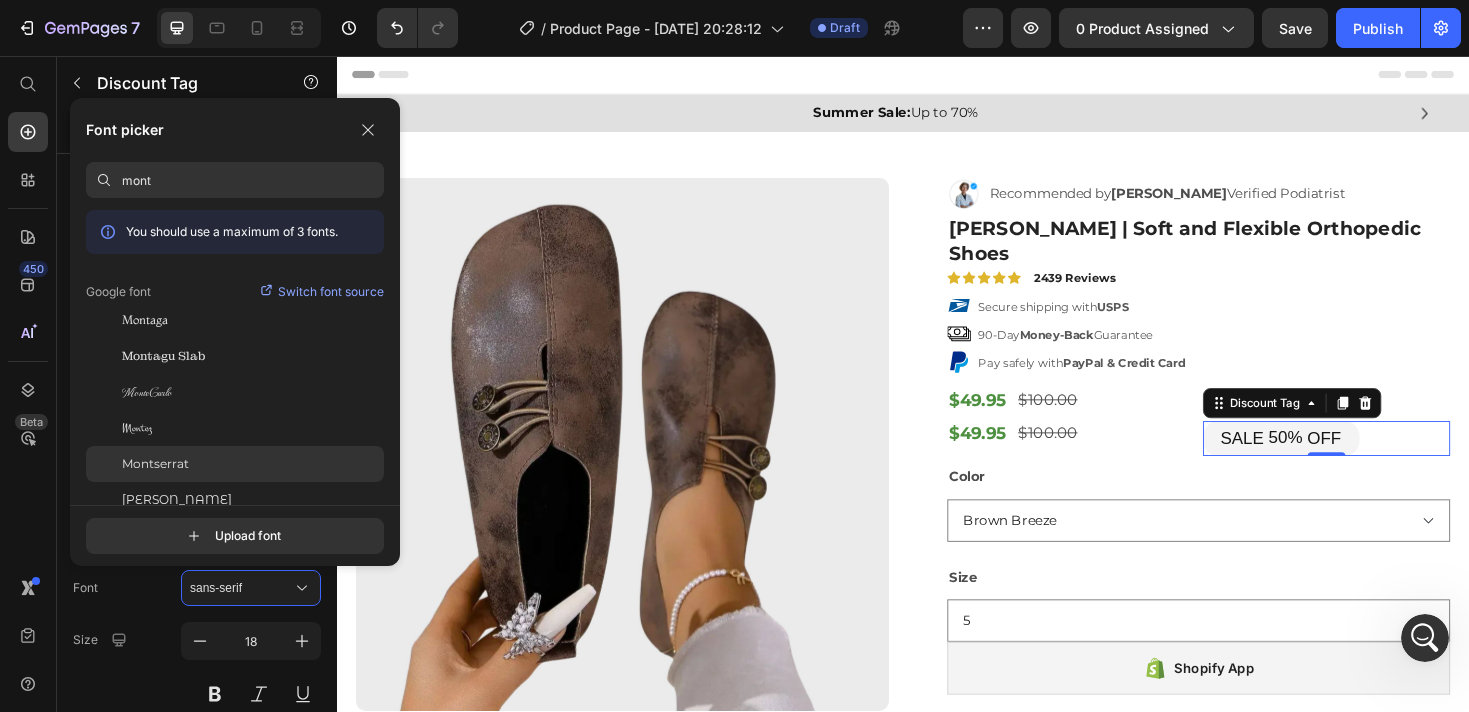 type on "mont" 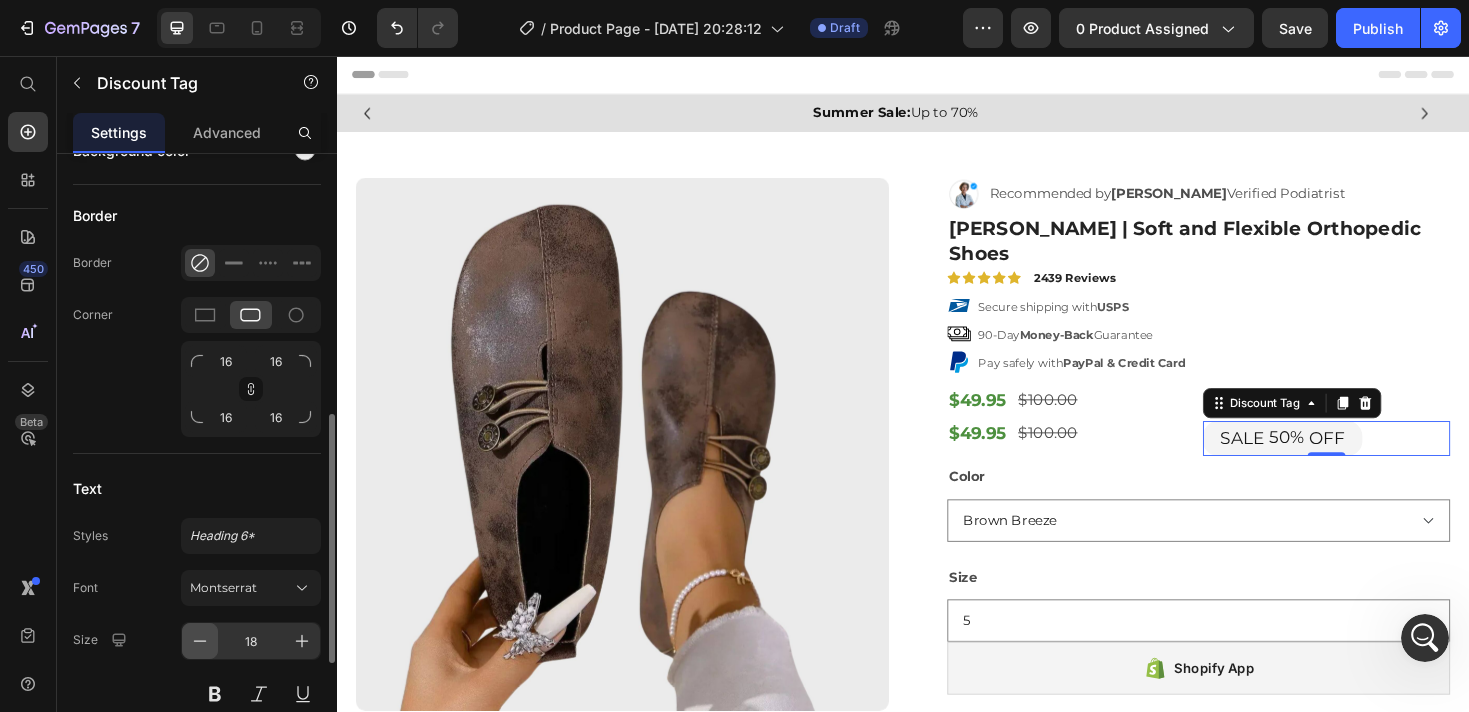 click 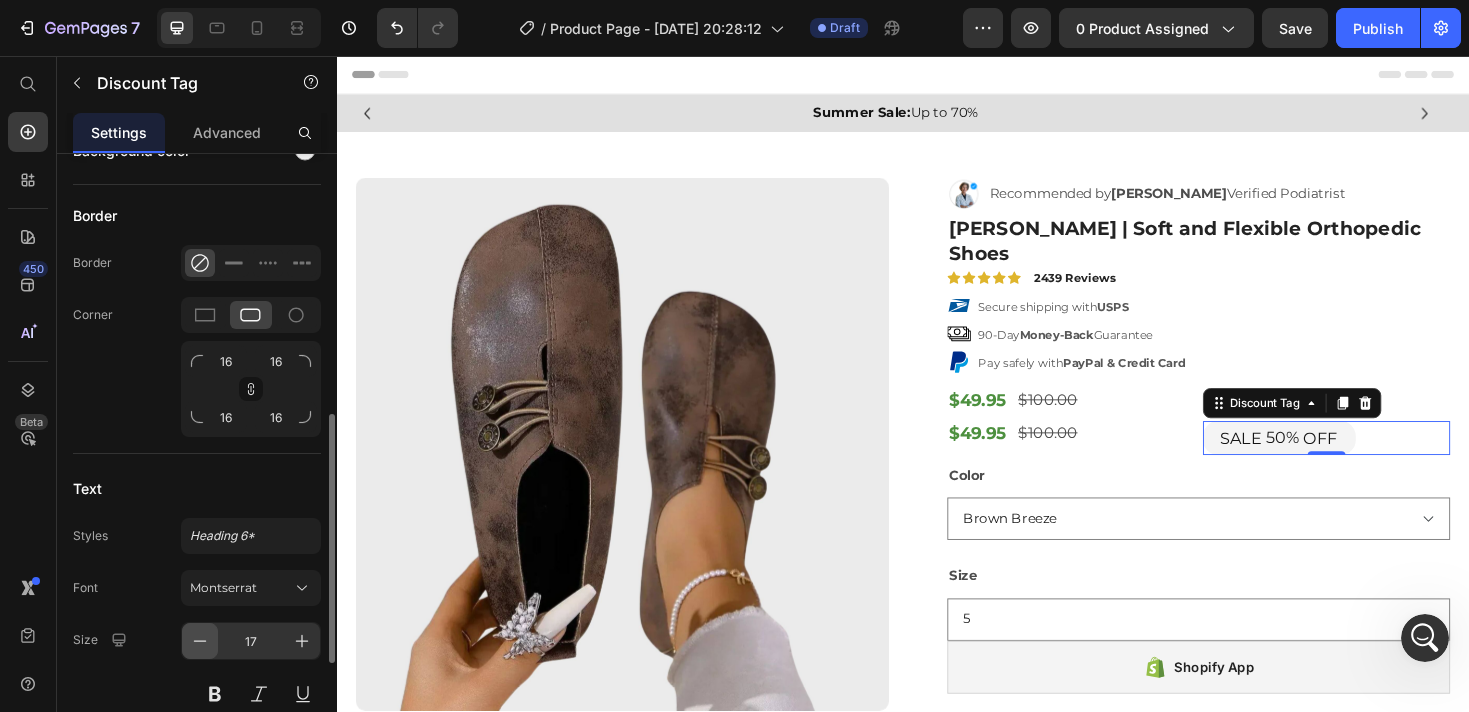 click 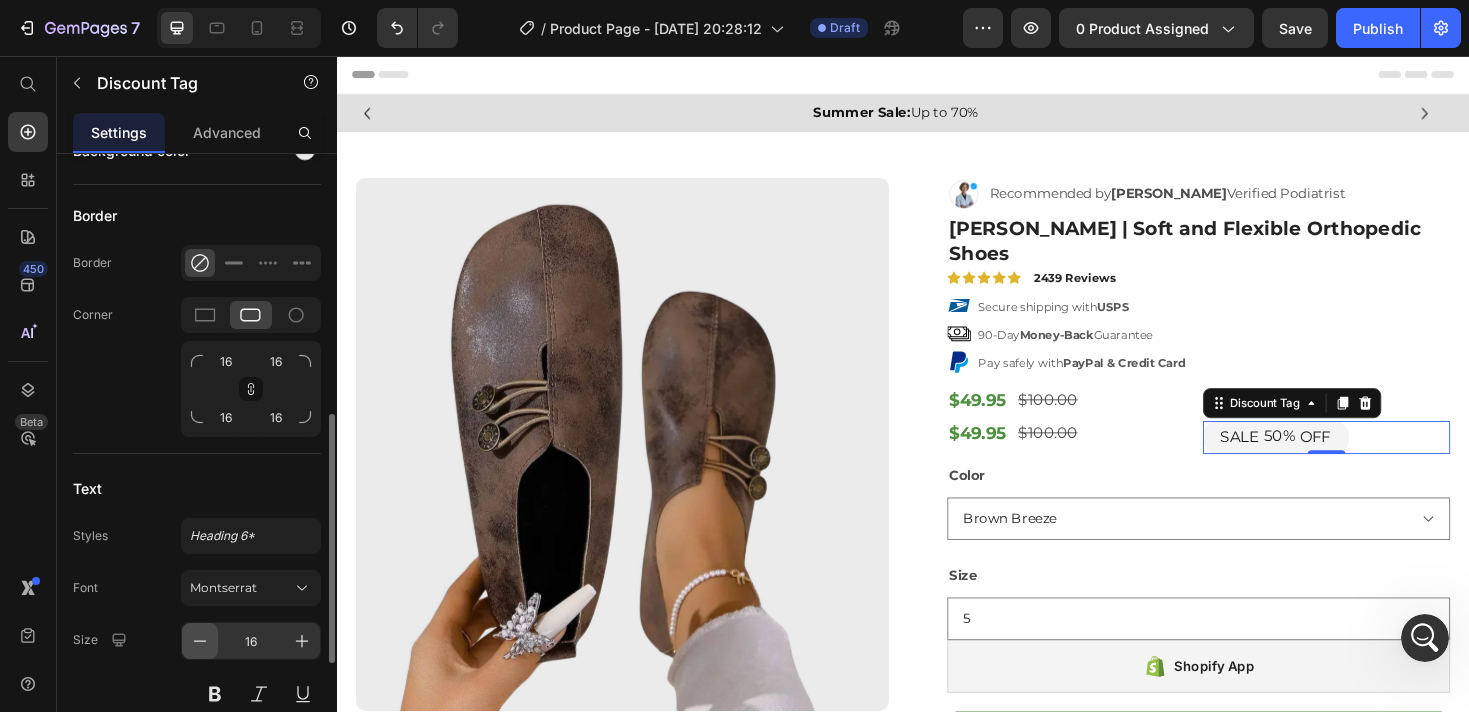 click 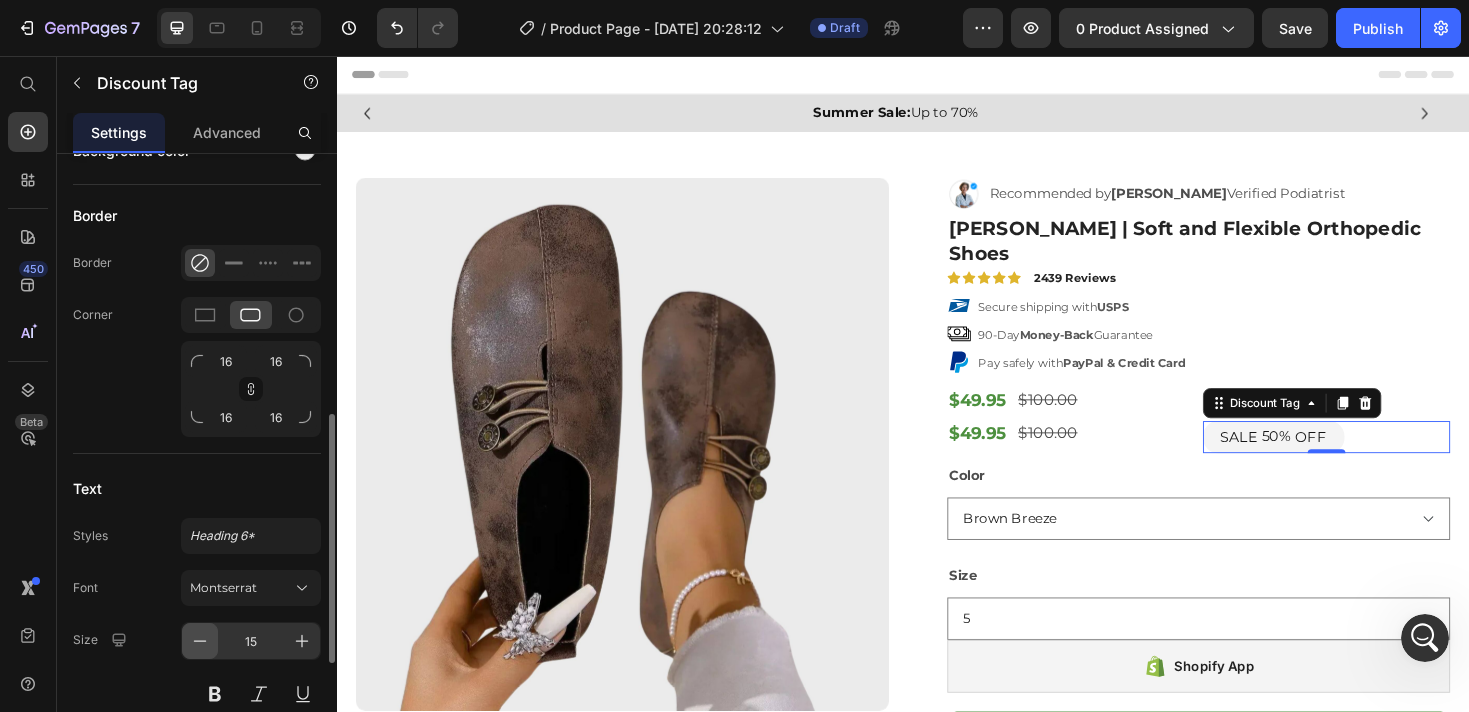click 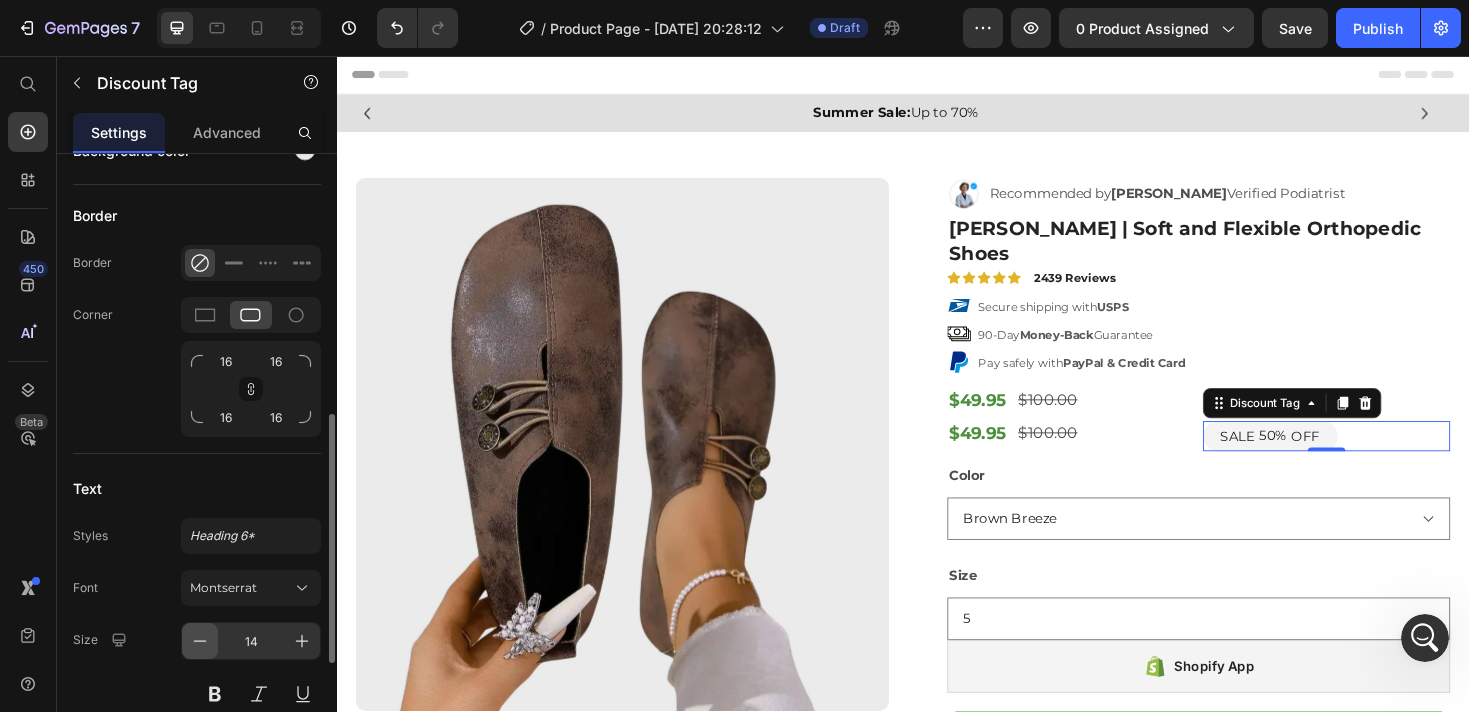 click 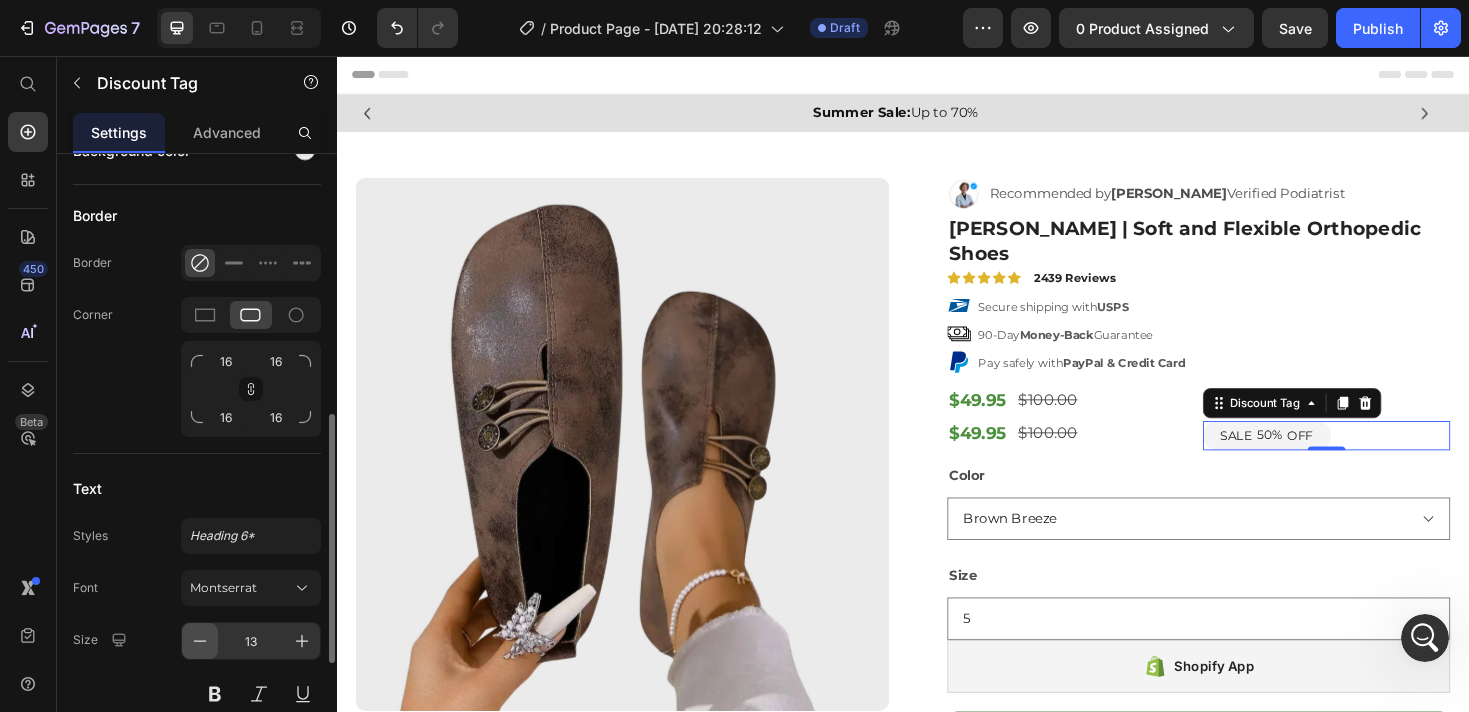 click 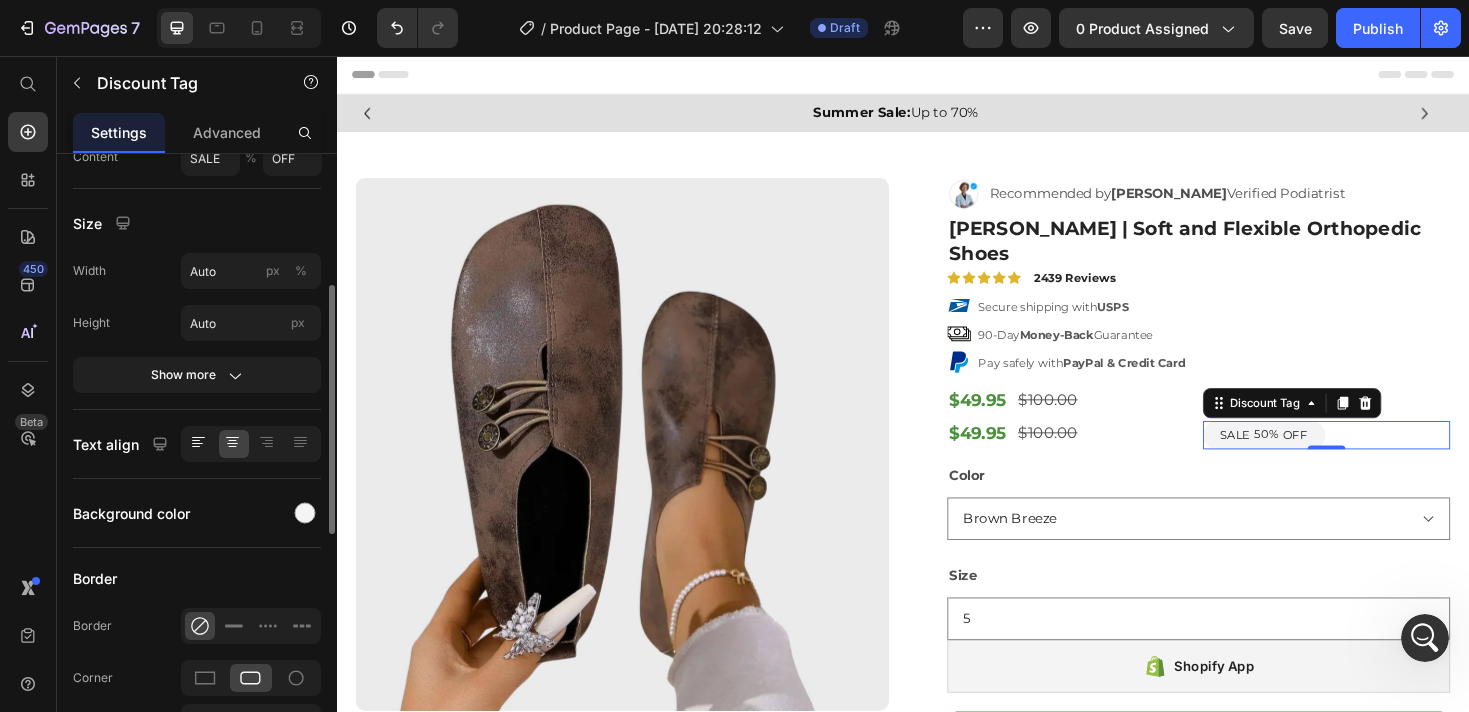 scroll, scrollTop: 292, scrollLeft: 0, axis: vertical 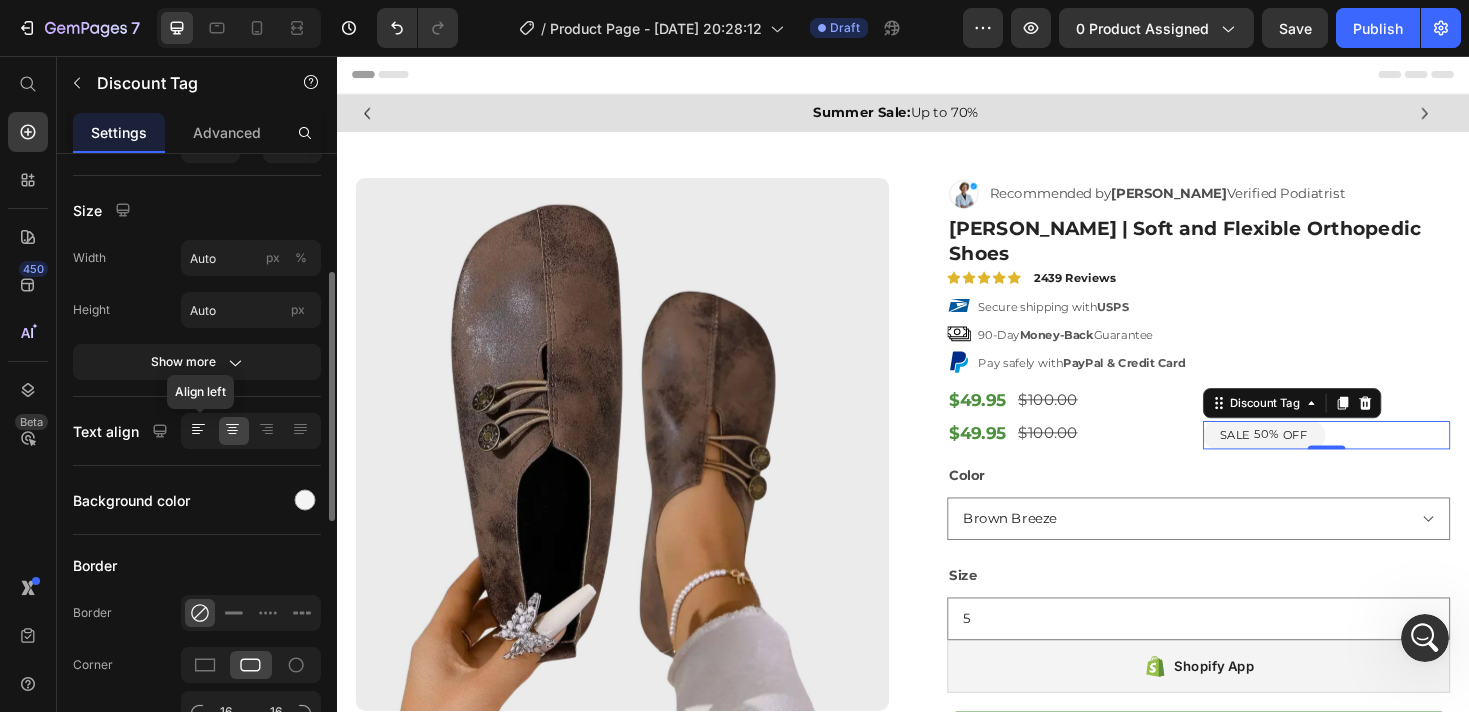 click 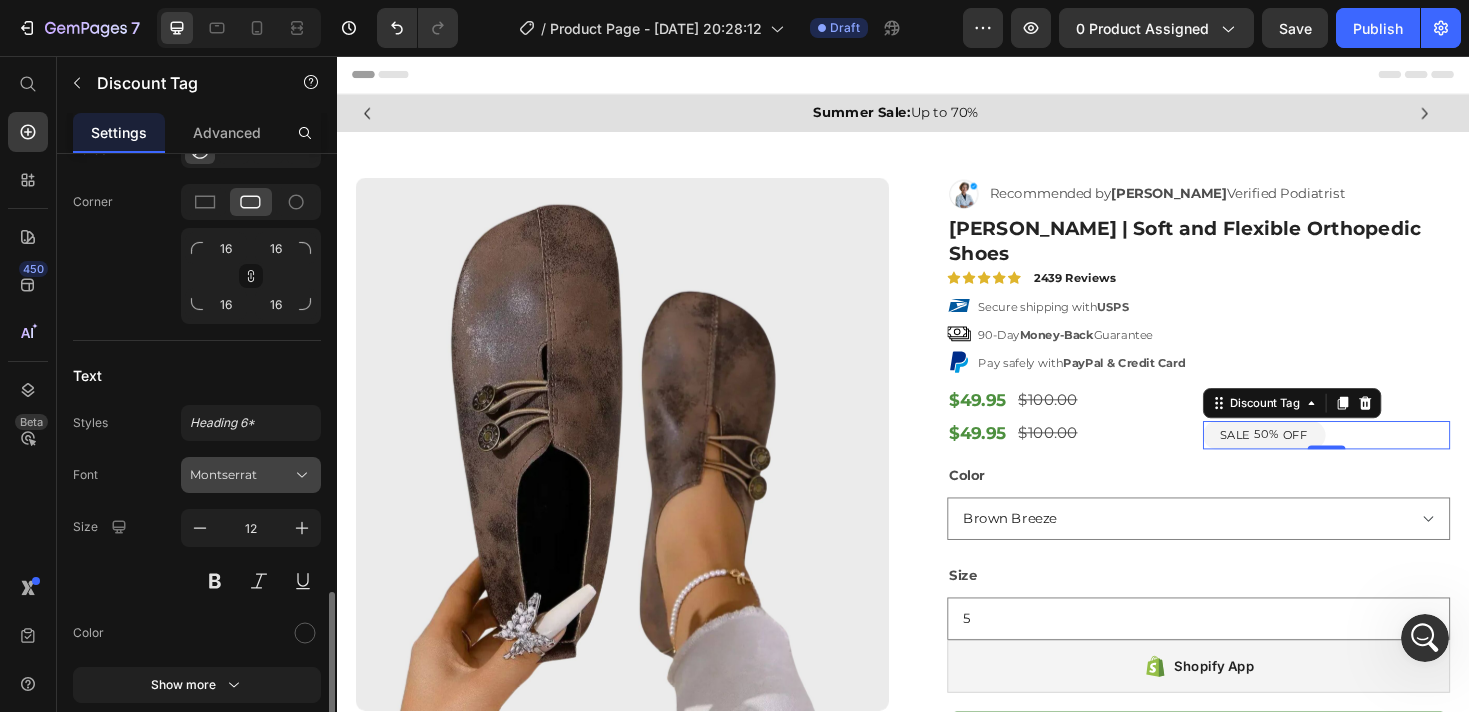 scroll, scrollTop: 849, scrollLeft: 0, axis: vertical 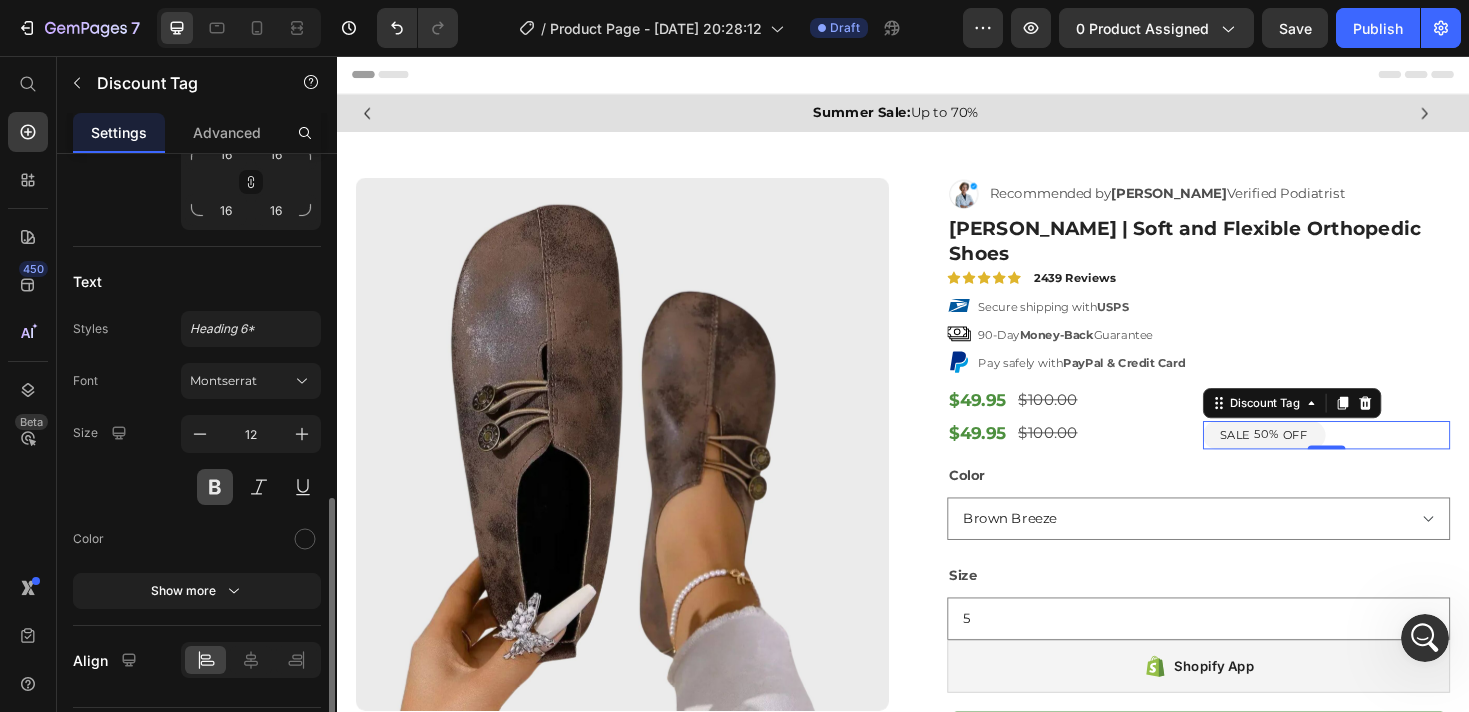 click at bounding box center (215, 487) 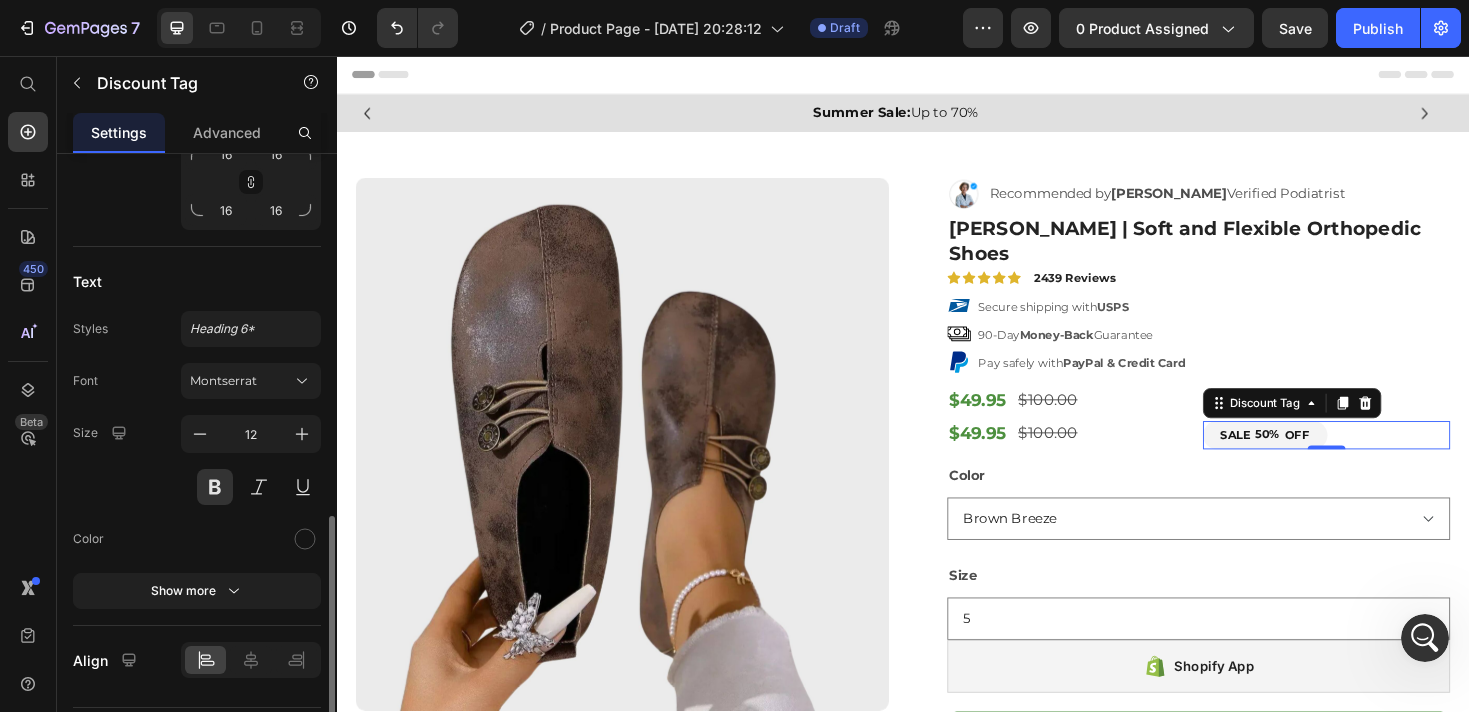 scroll, scrollTop: 902, scrollLeft: 0, axis: vertical 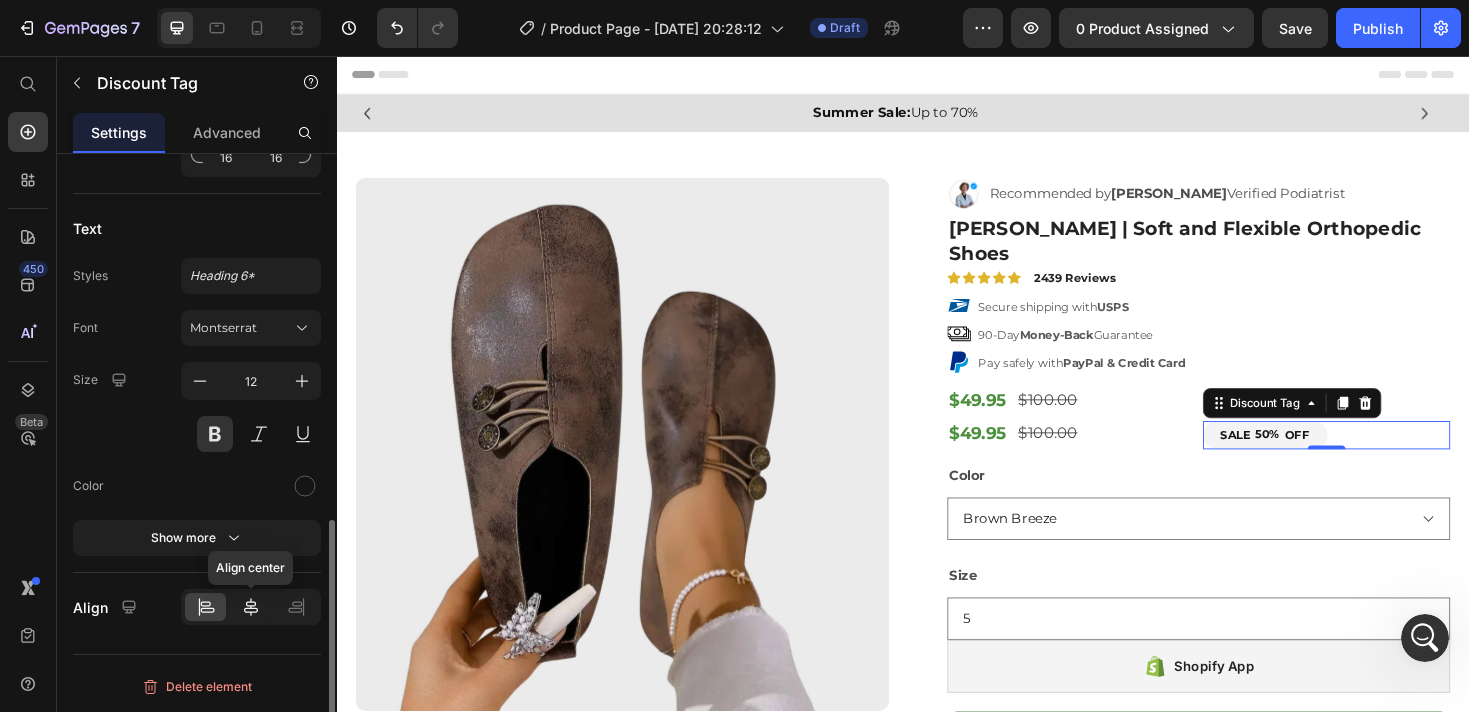 click 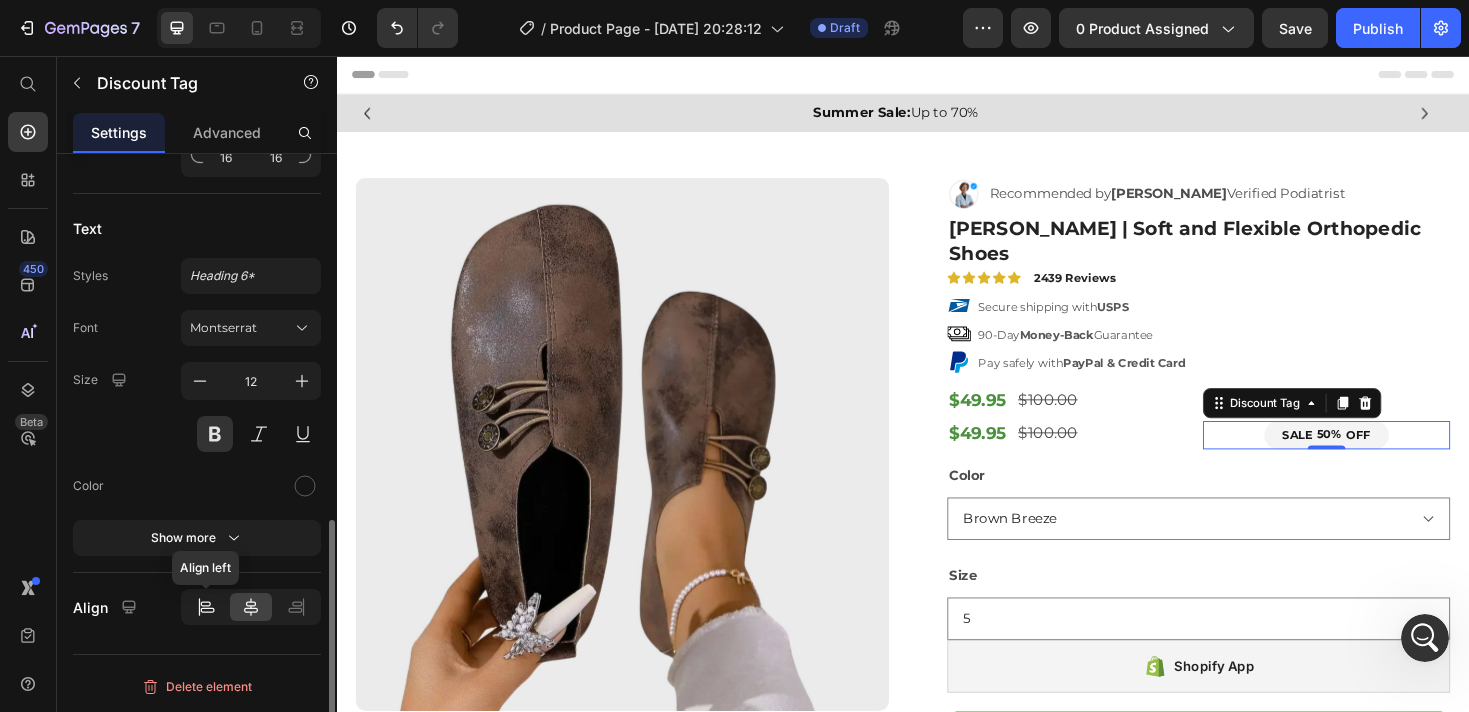 click 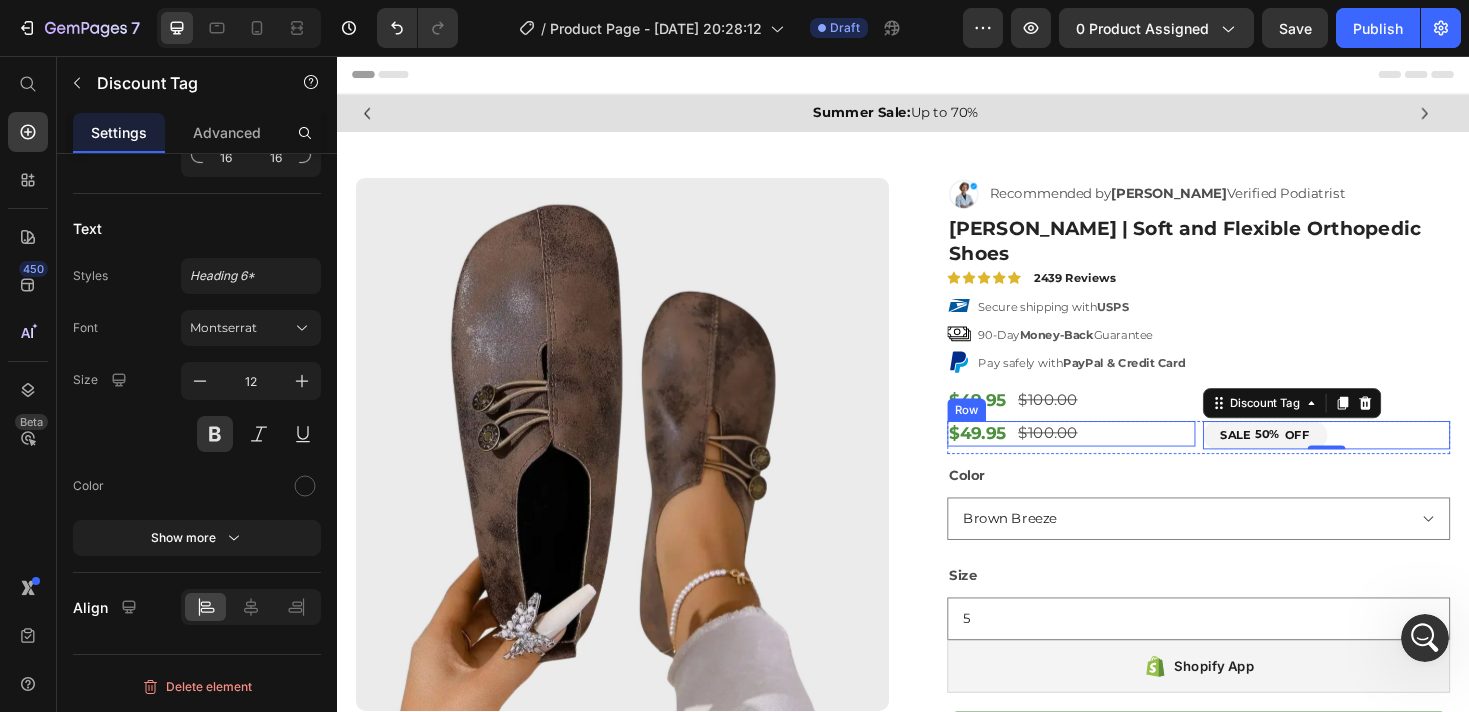 click on "$49.95 Product Price $100.00 Product Price Row" at bounding box center [1115, 456] 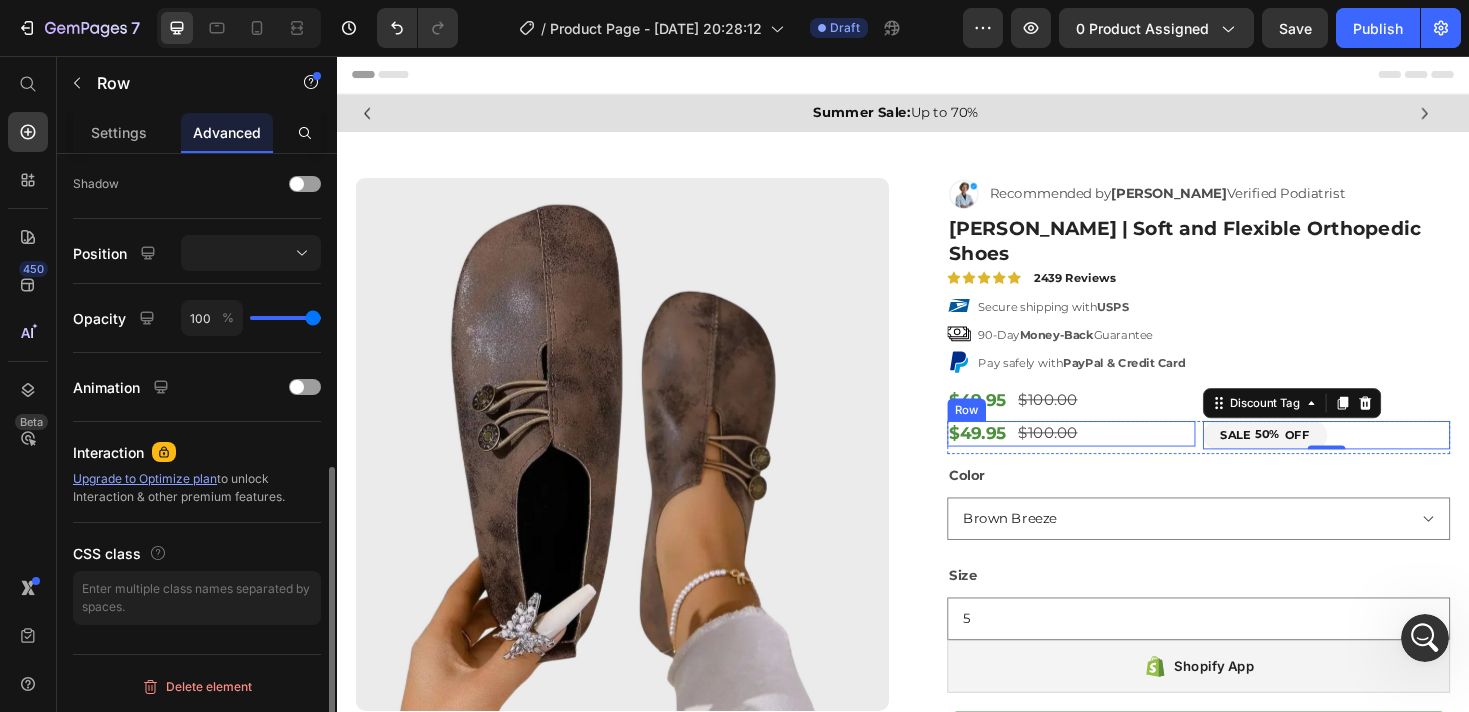scroll, scrollTop: 0, scrollLeft: 0, axis: both 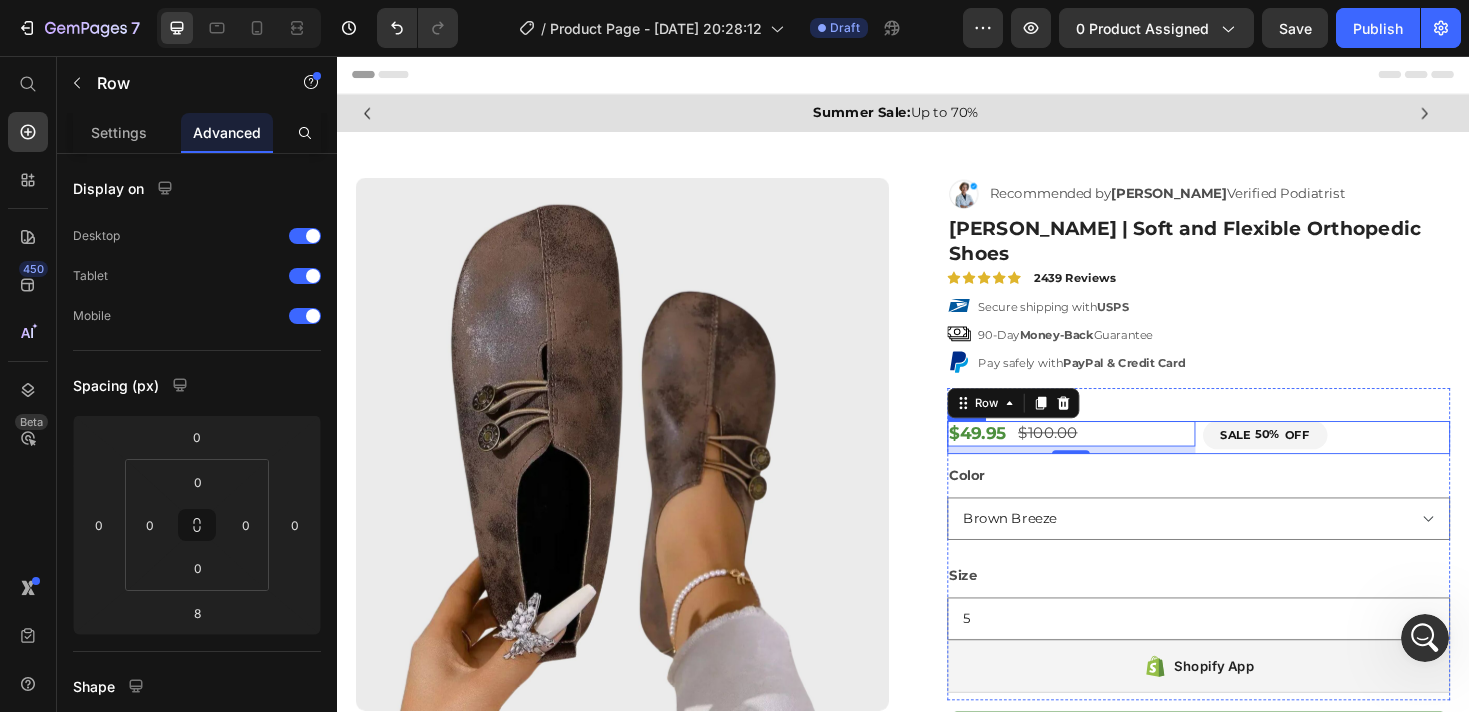 click on "$49.95 Product Price $100.00 Product Price Row   8 SALE 50% OFF Discount Tag Row" at bounding box center (1250, 460) 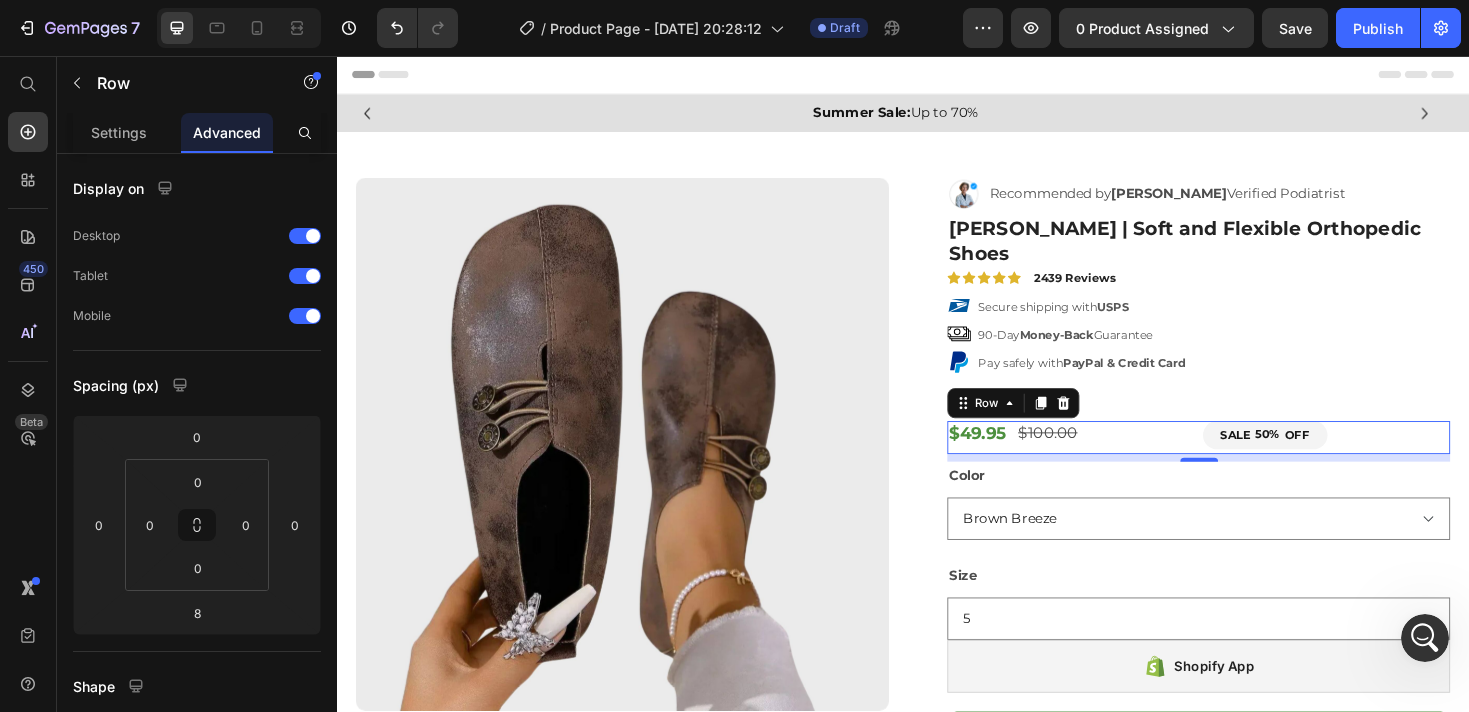 click on "$49.95 Product Price $100.00 Product Price Row" at bounding box center [1115, 460] 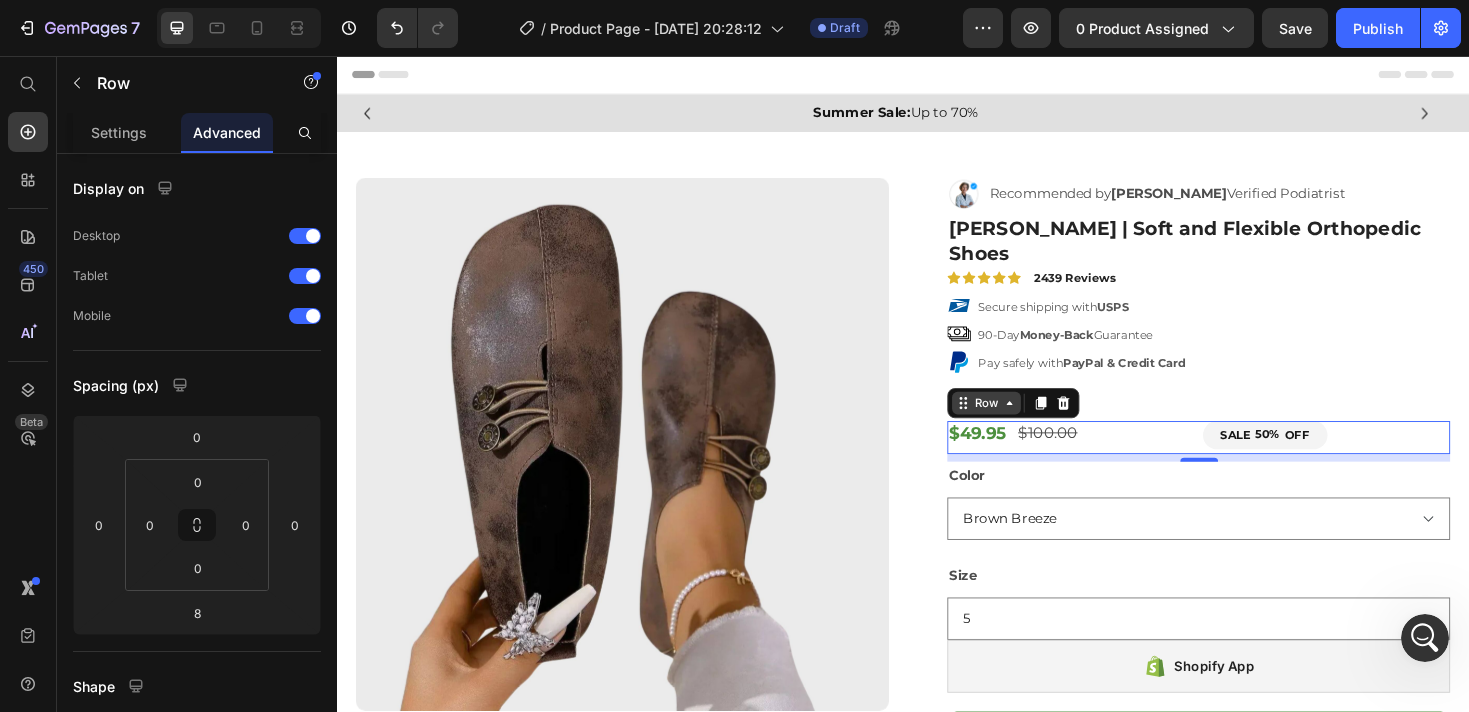 click 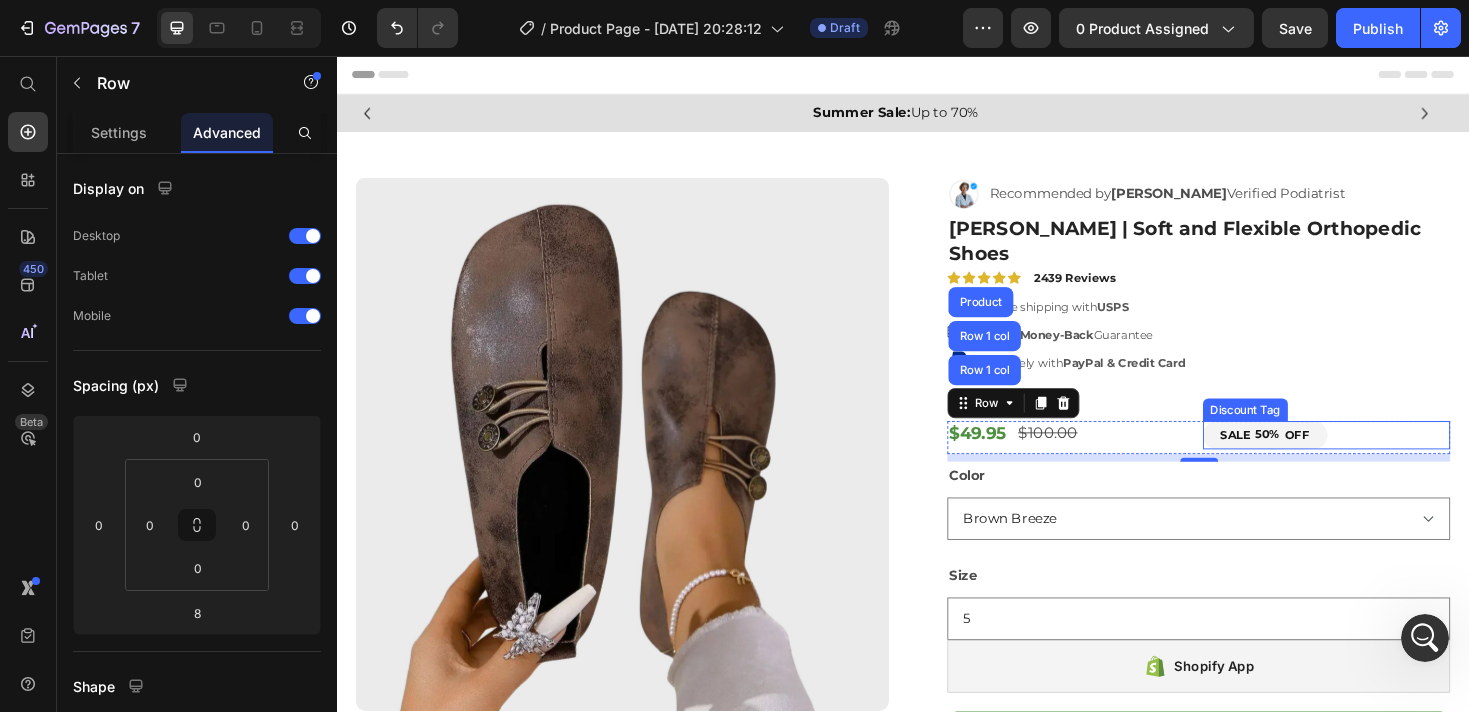 click on "SALE 50% OFF" at bounding box center (1386, 458) 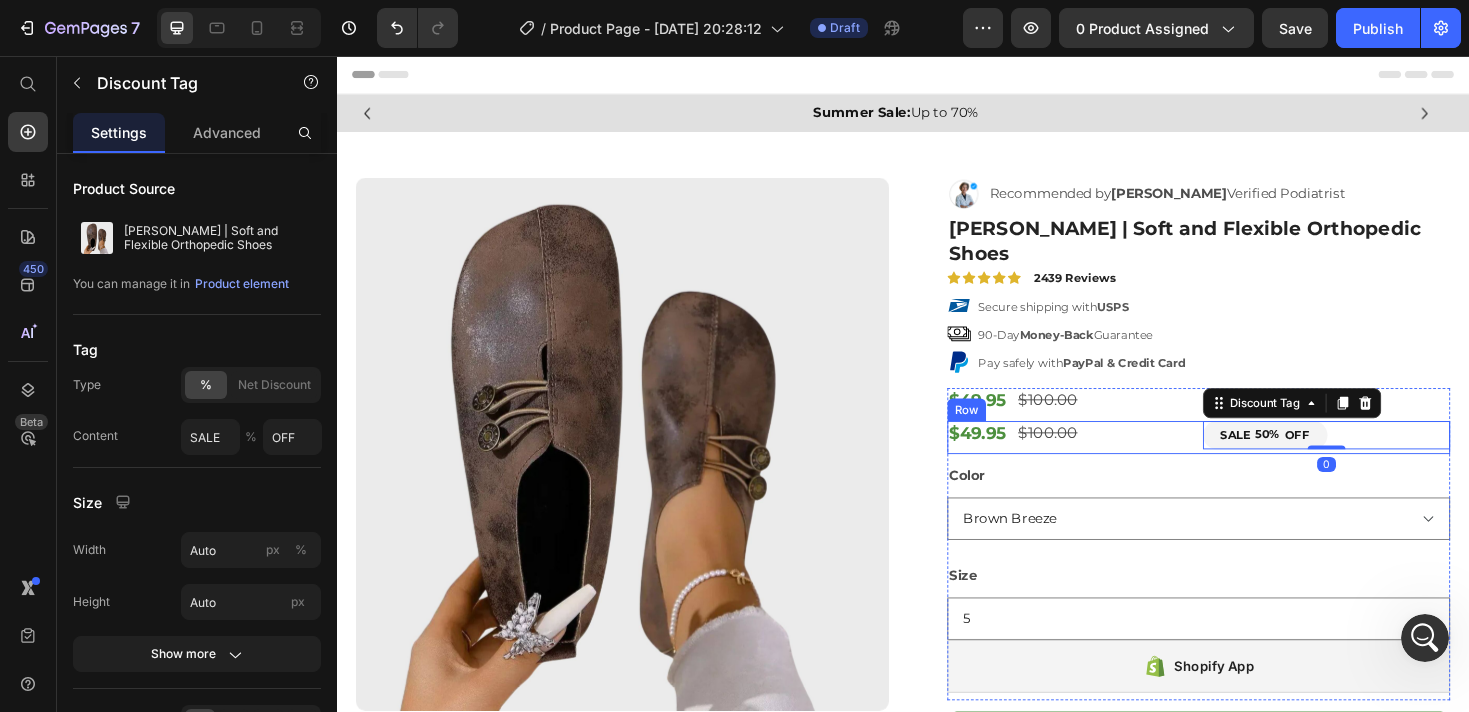 click on "SALE 50% OFF Discount Tag   0" at bounding box center (1386, 460) 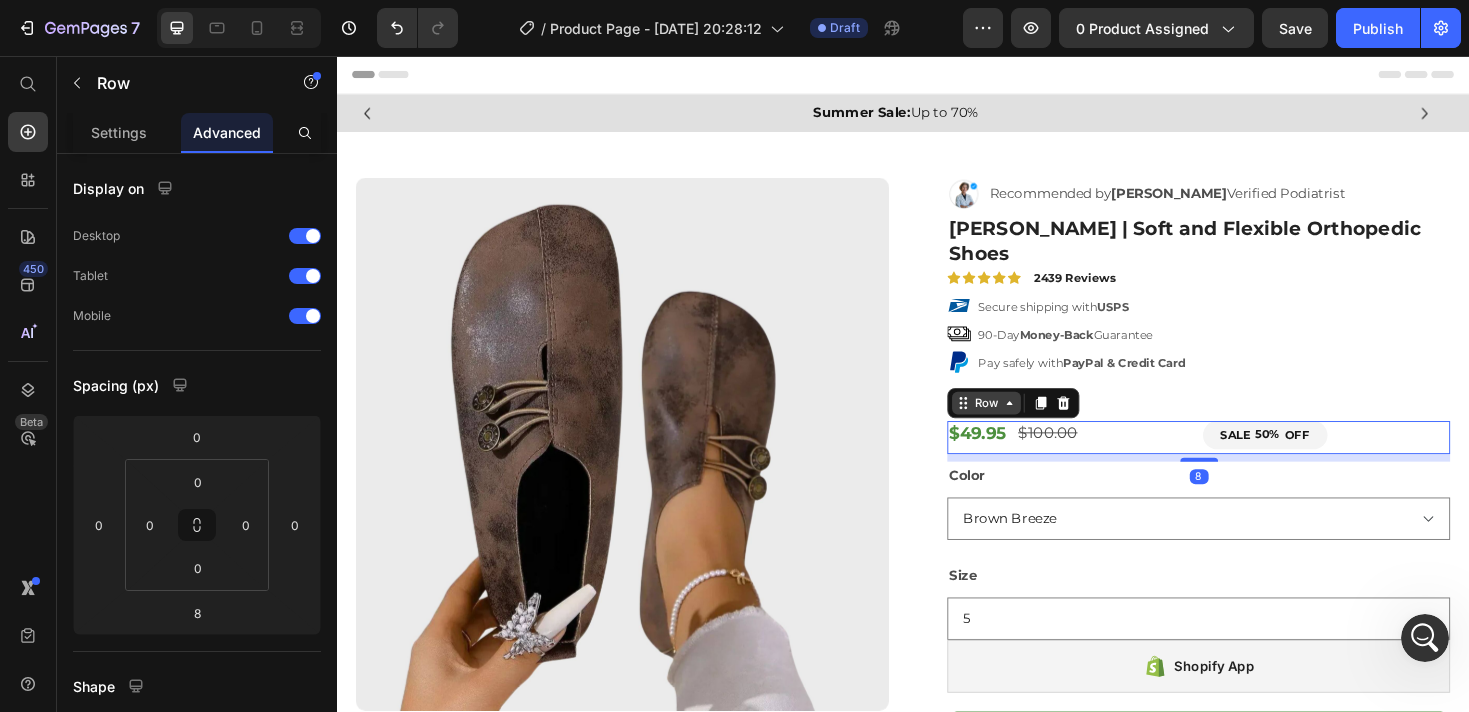 click on "Row" at bounding box center [1025, 424] 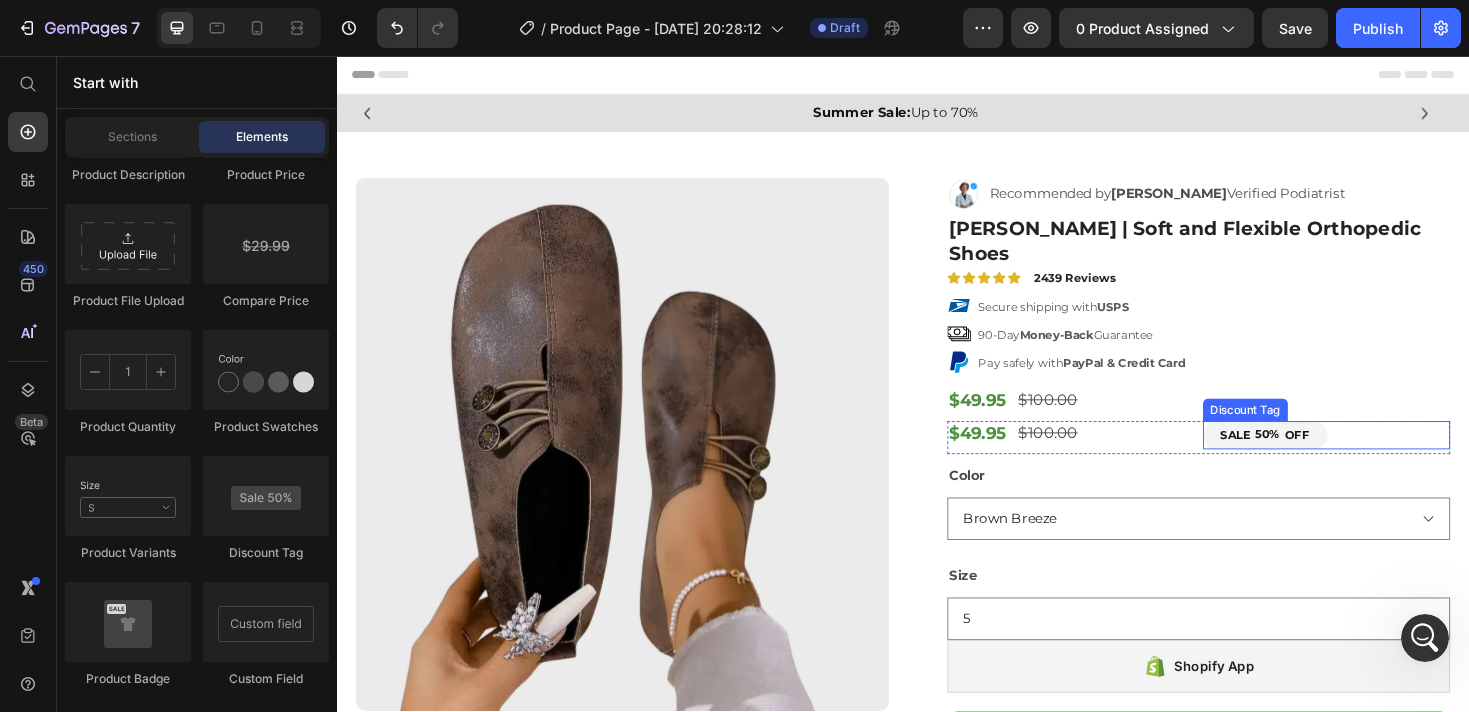 click on "SALE 50% OFF" at bounding box center (1386, 458) 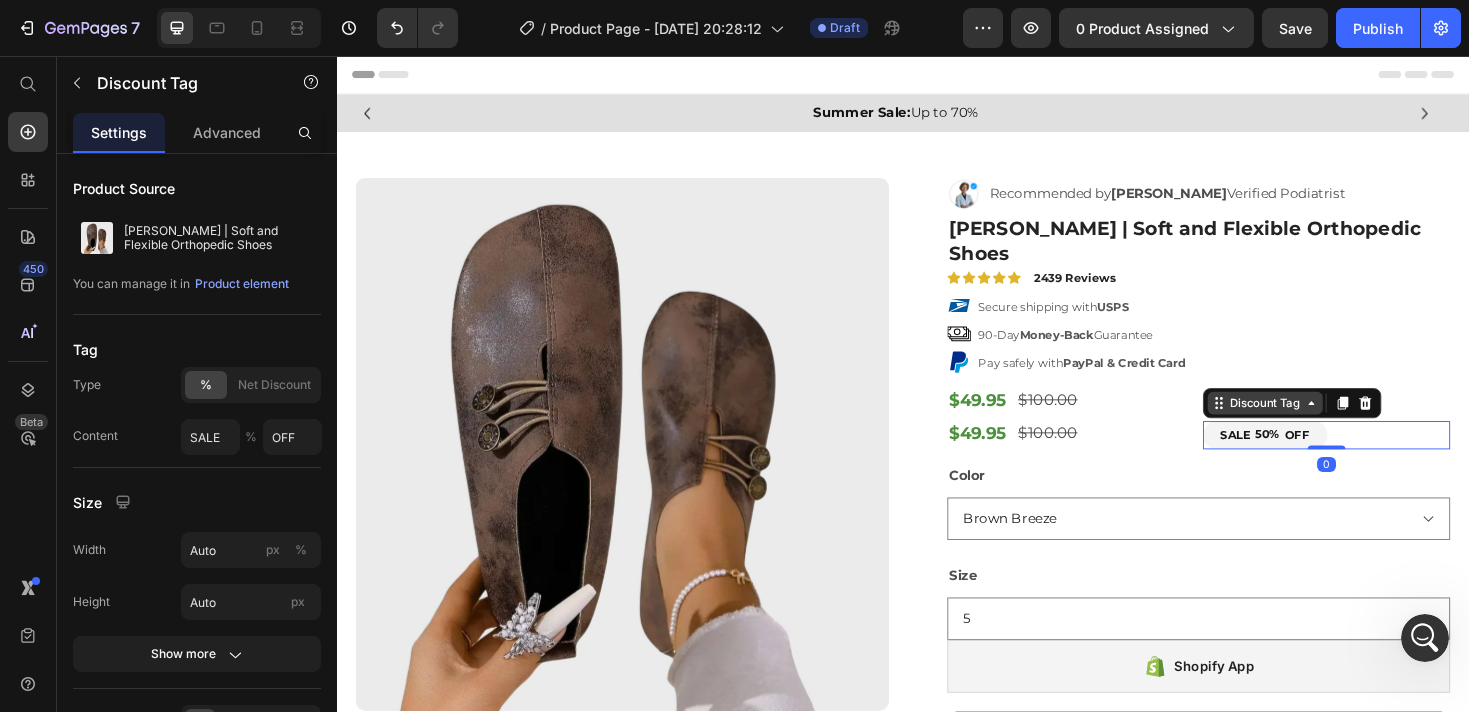 click on "Discount Tag" at bounding box center [1321, 424] 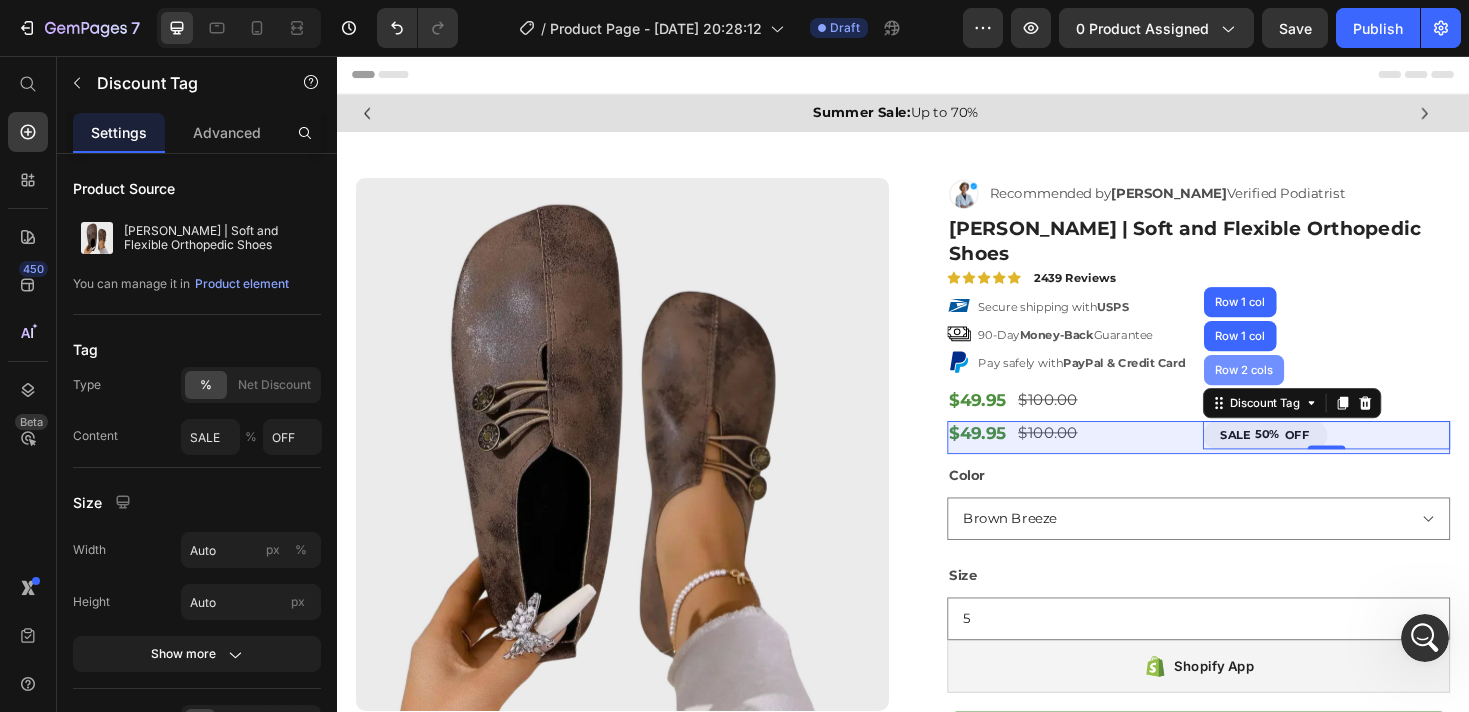 click on "Row 2 cols" at bounding box center (1298, 389) 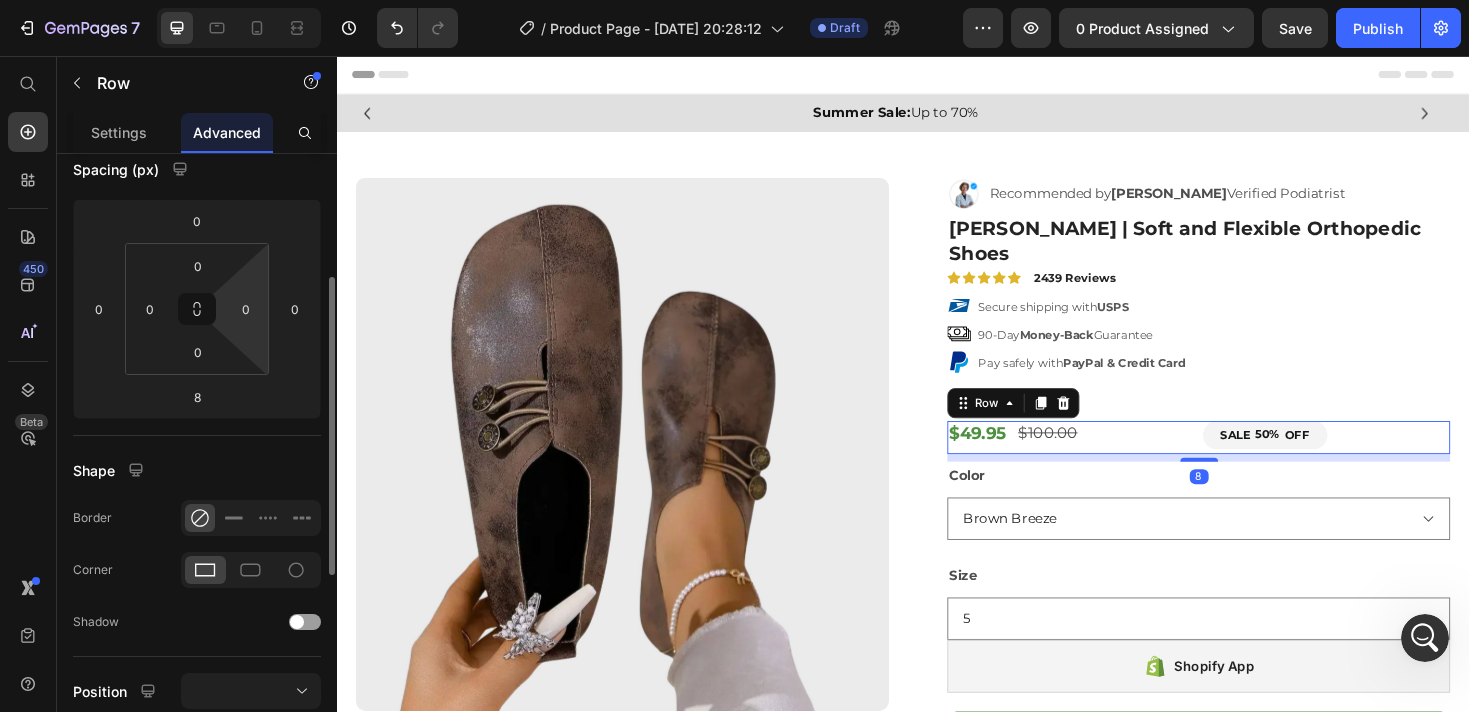 scroll, scrollTop: 229, scrollLeft: 0, axis: vertical 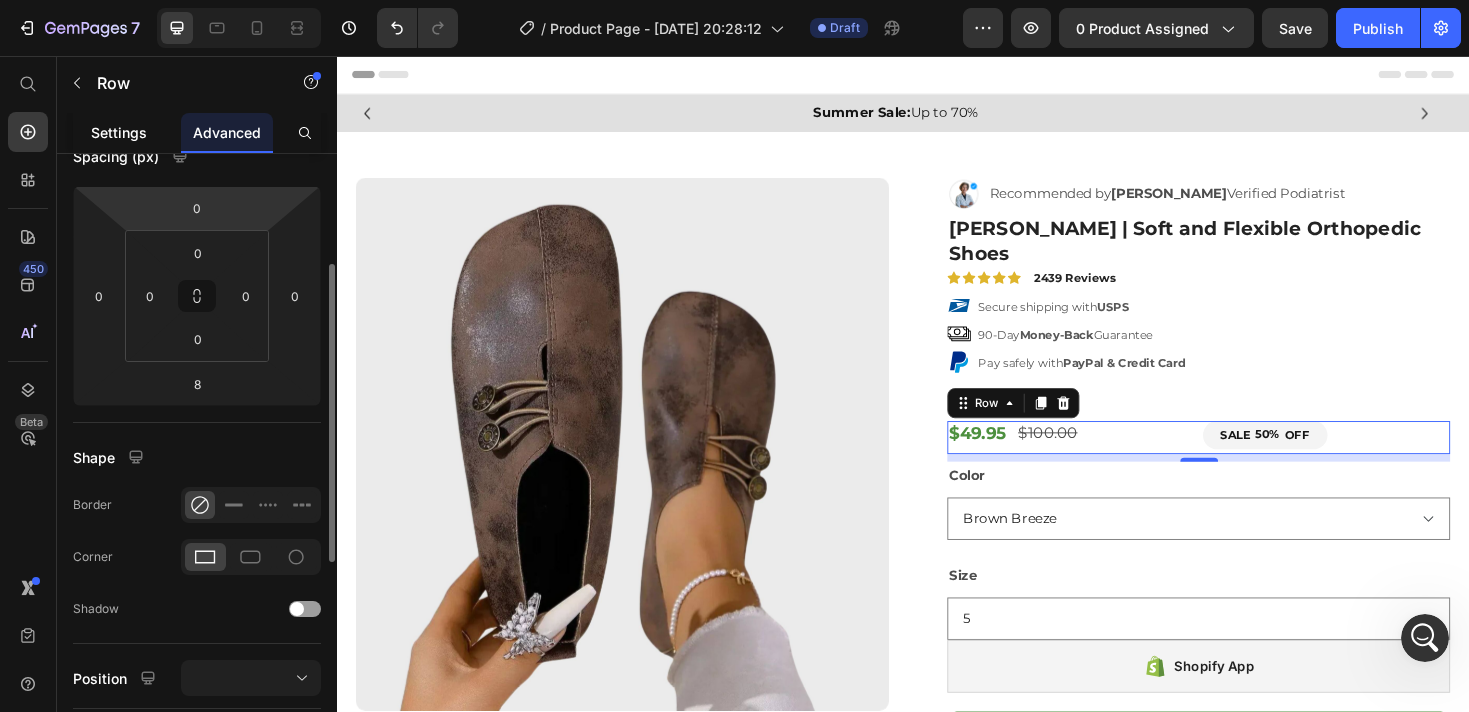 click on "Settings" at bounding box center [119, 132] 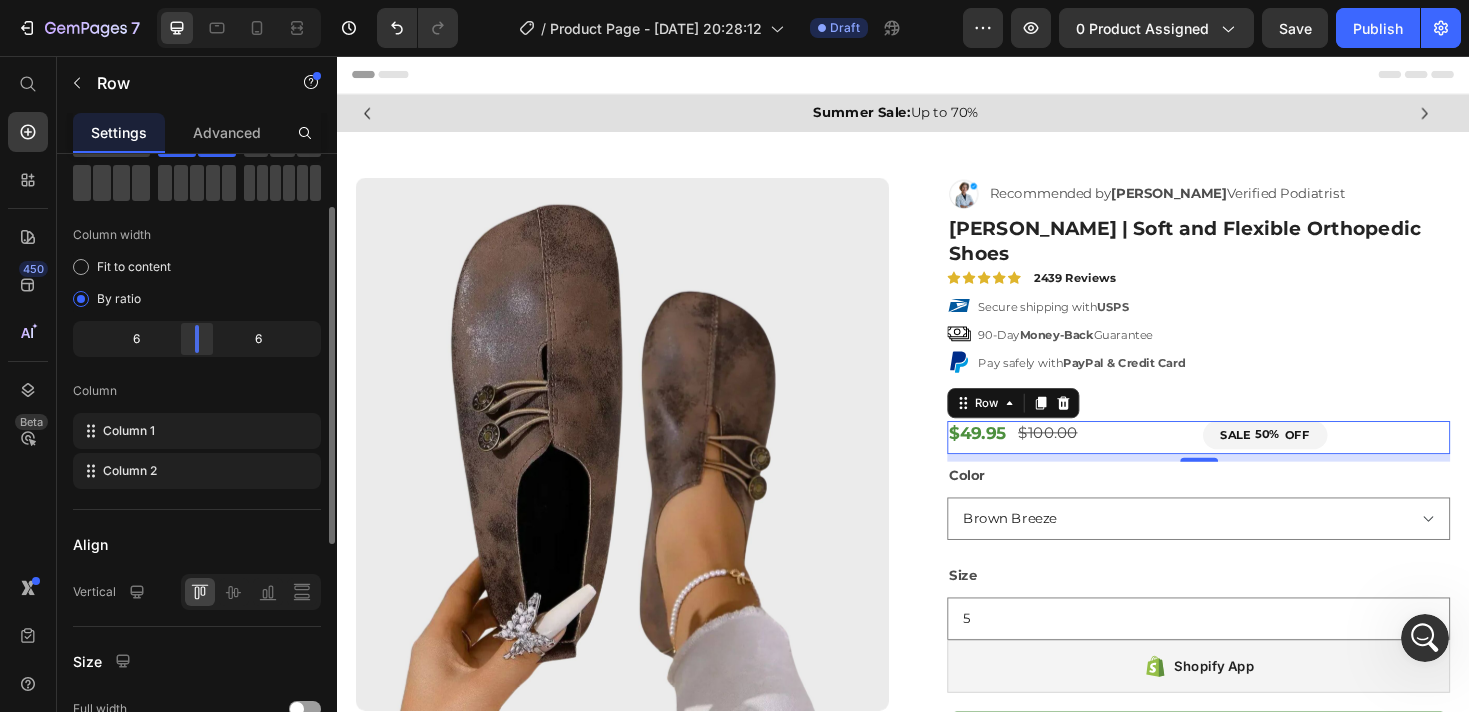 scroll, scrollTop: 45, scrollLeft: 0, axis: vertical 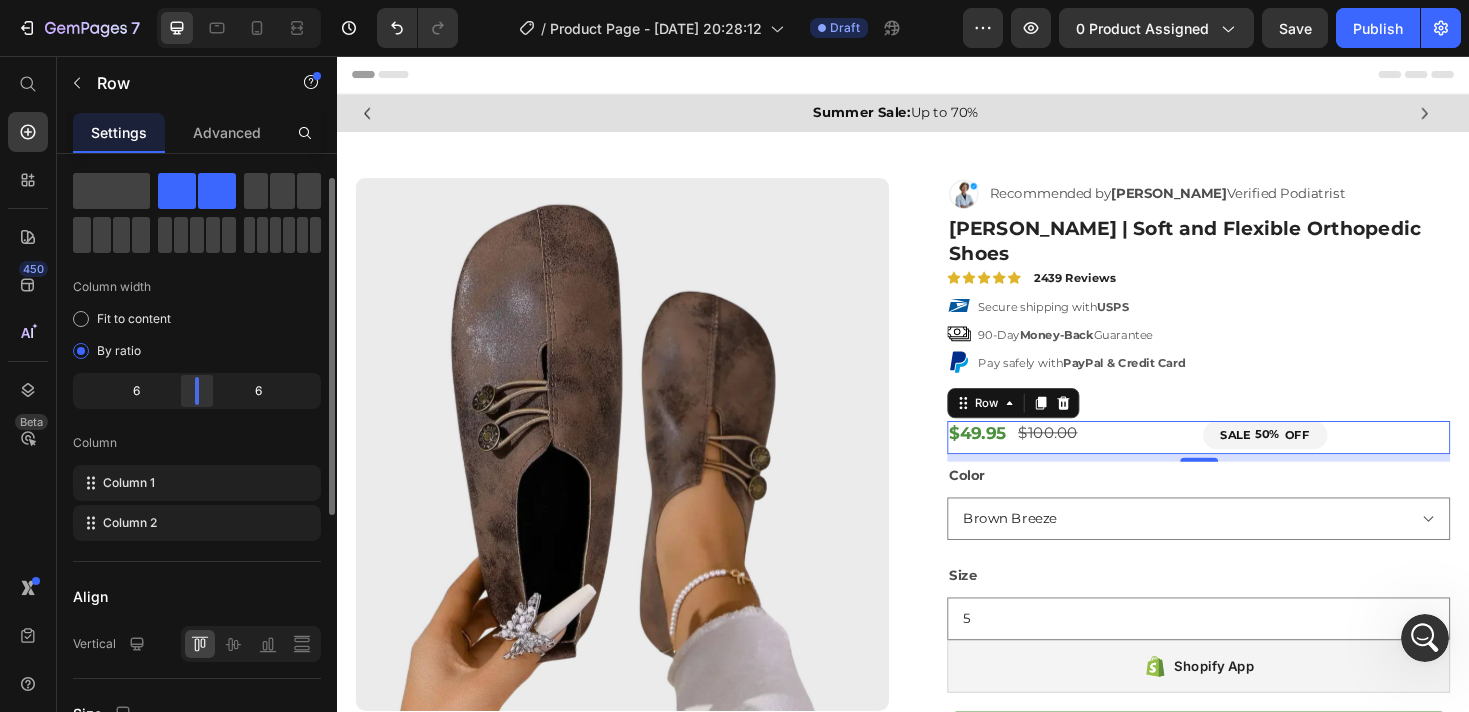 click 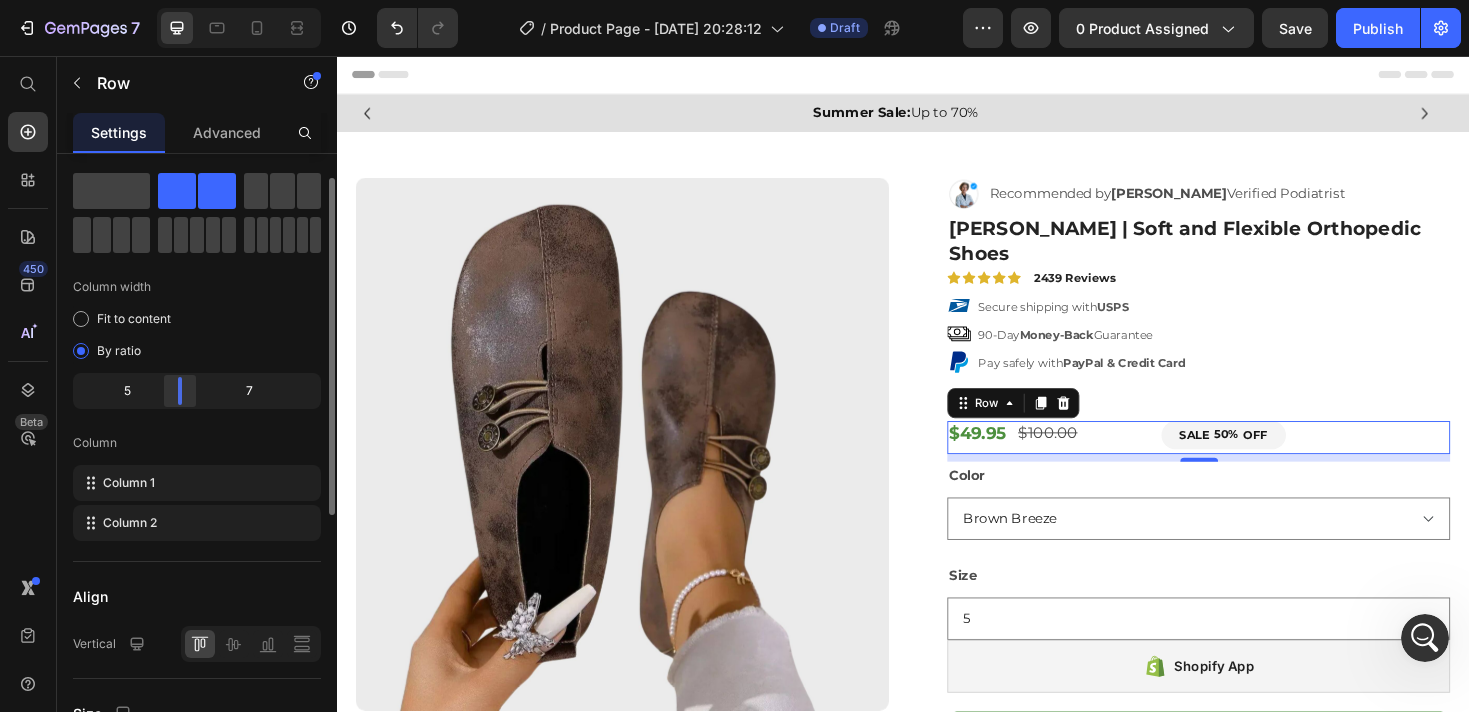 drag, startPoint x: 203, startPoint y: 396, endPoint x: 184, endPoint y: 395, distance: 19.026299 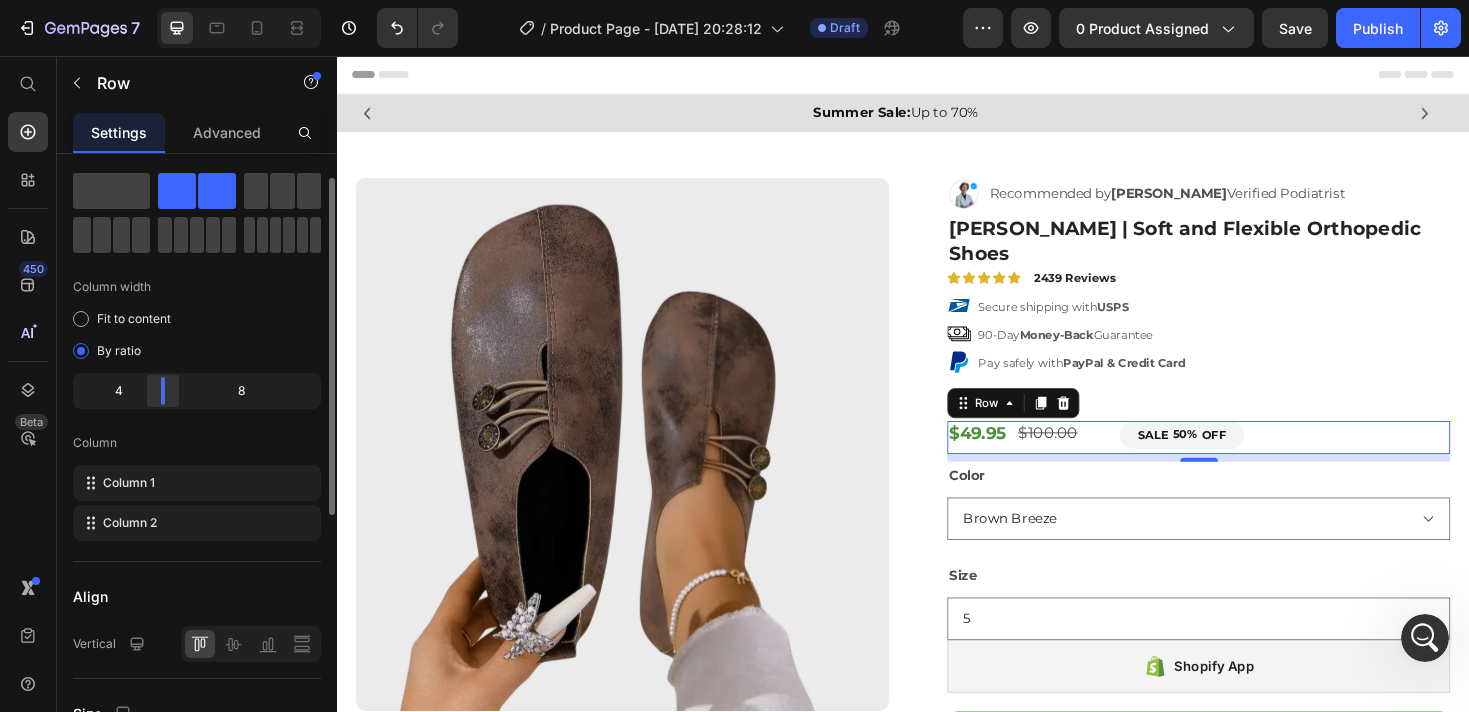 drag, startPoint x: 183, startPoint y: 395, endPoint x: 165, endPoint y: 395, distance: 18 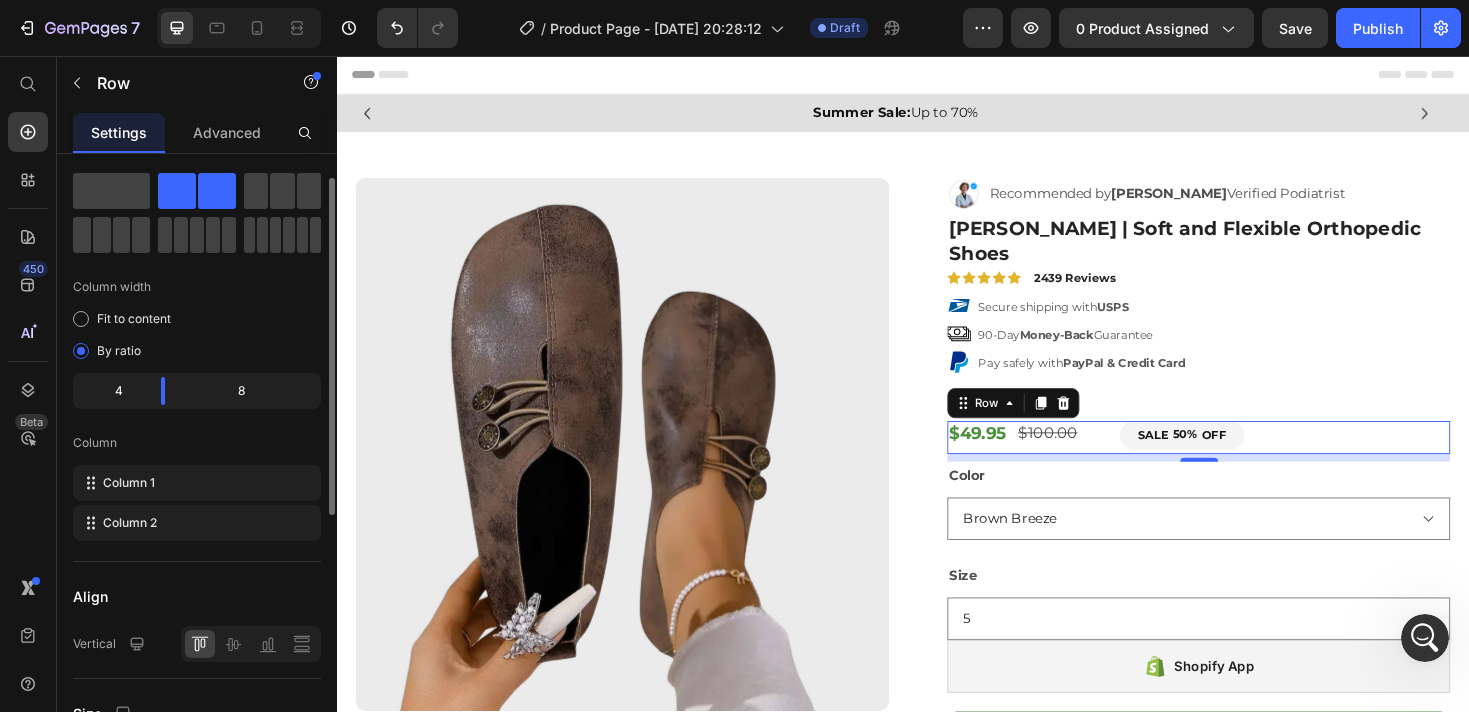 click on "4" 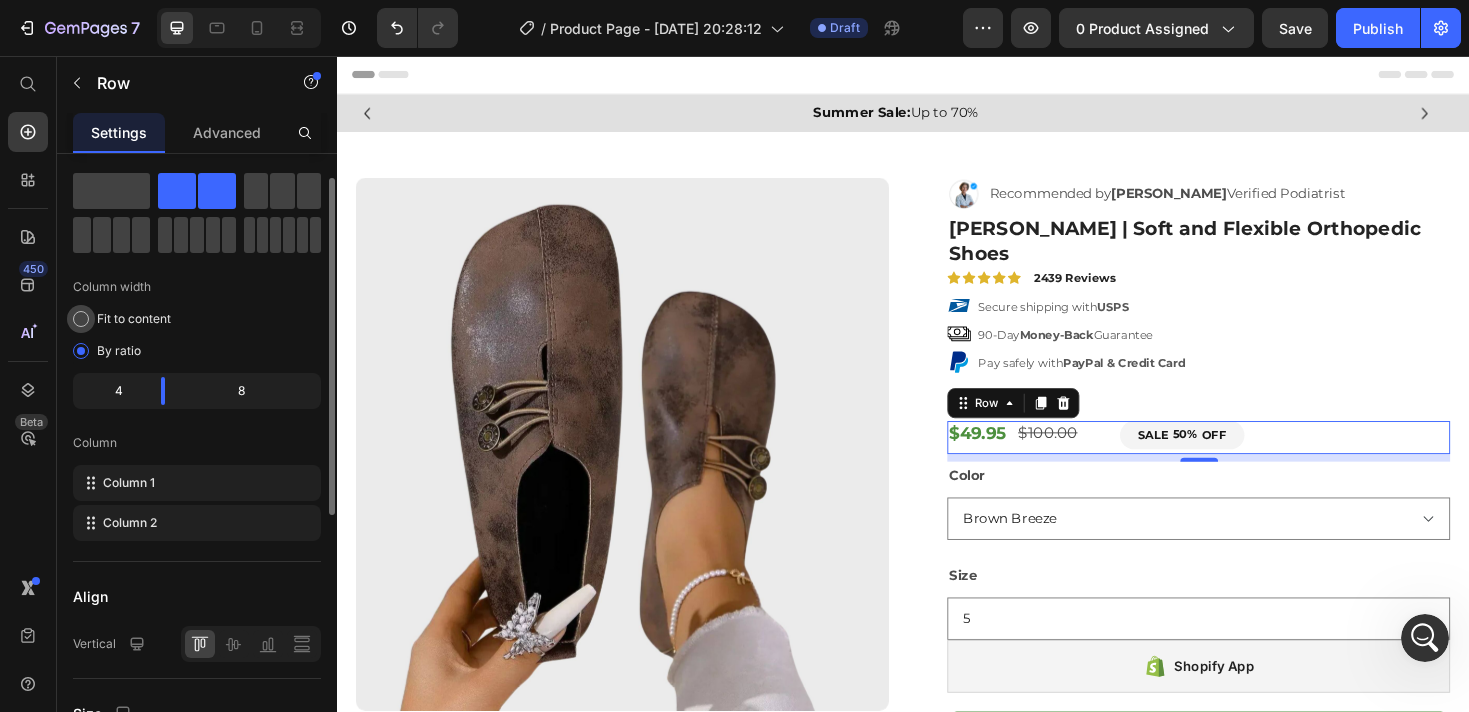 click on "Fit to content" 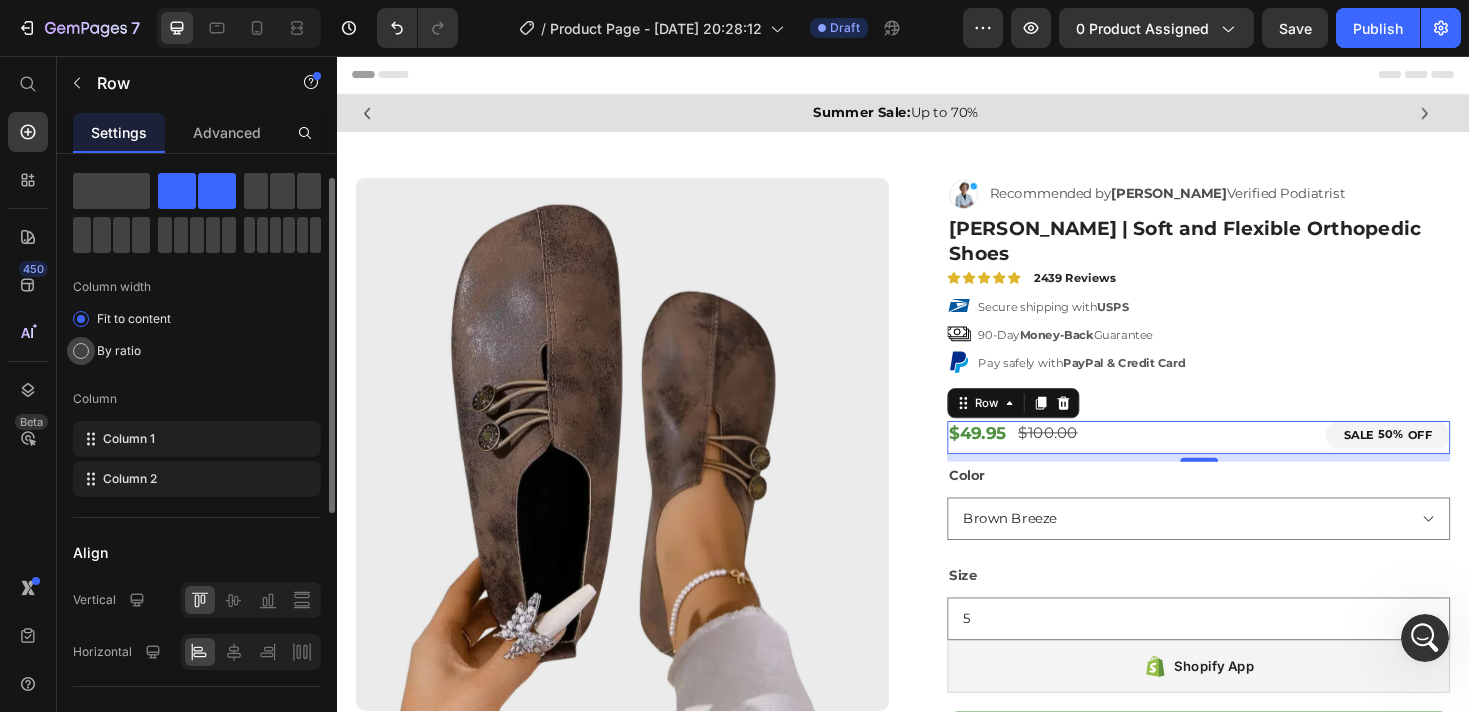 click on "By ratio" at bounding box center (119, 351) 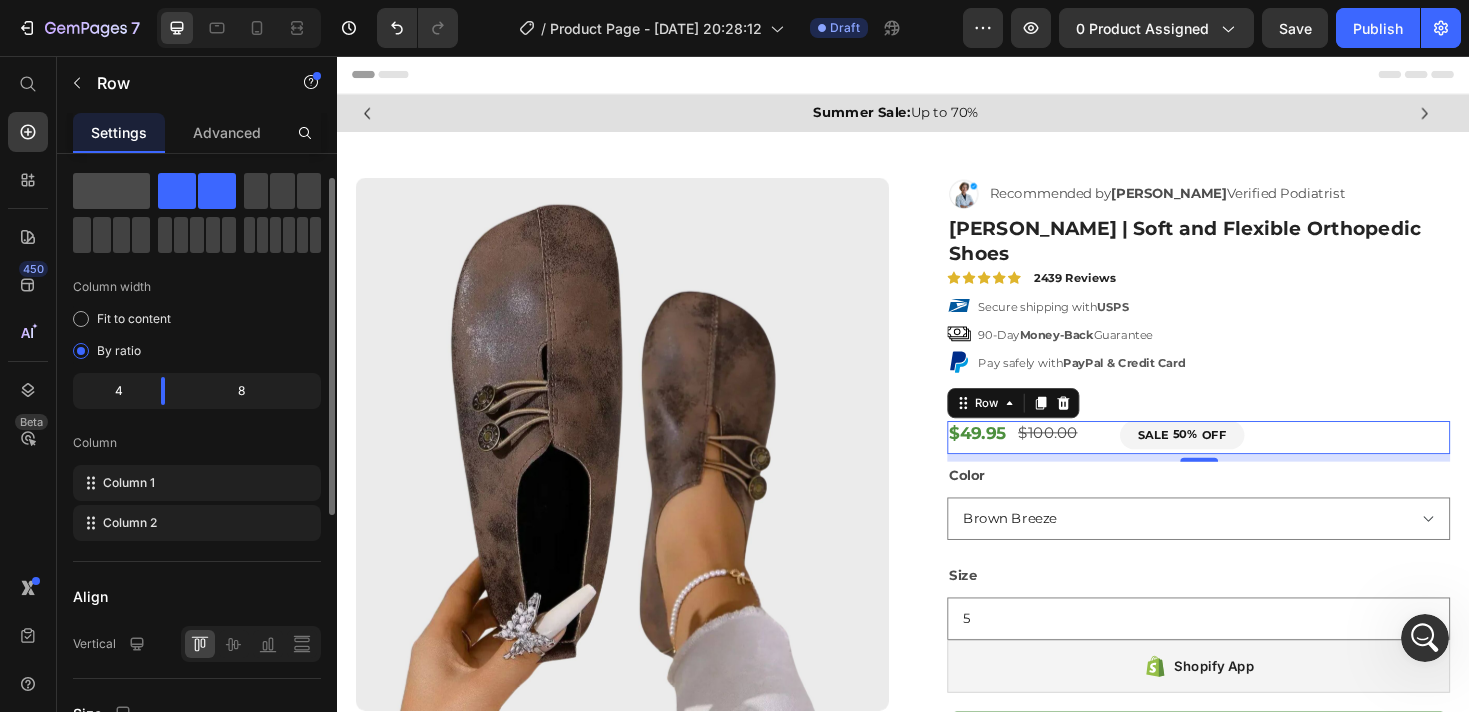 click 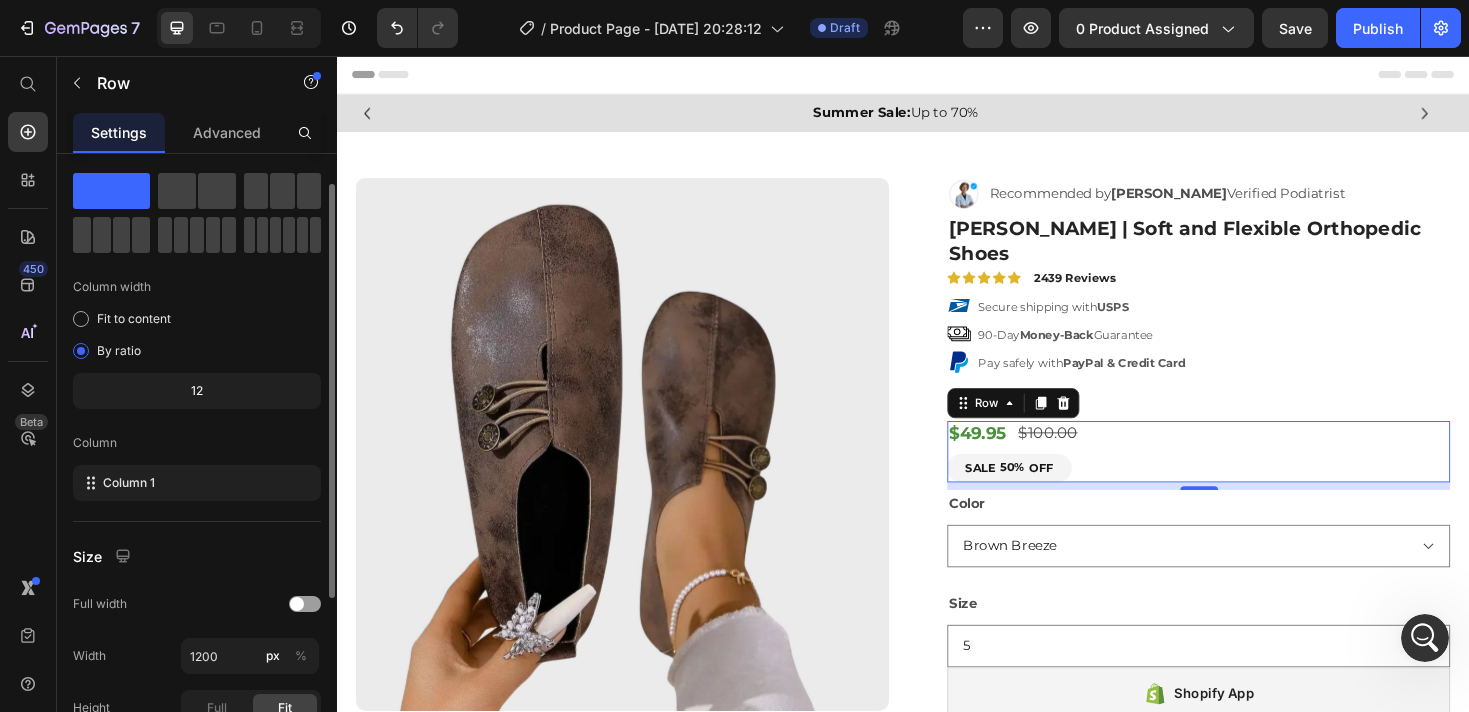 click on "12" 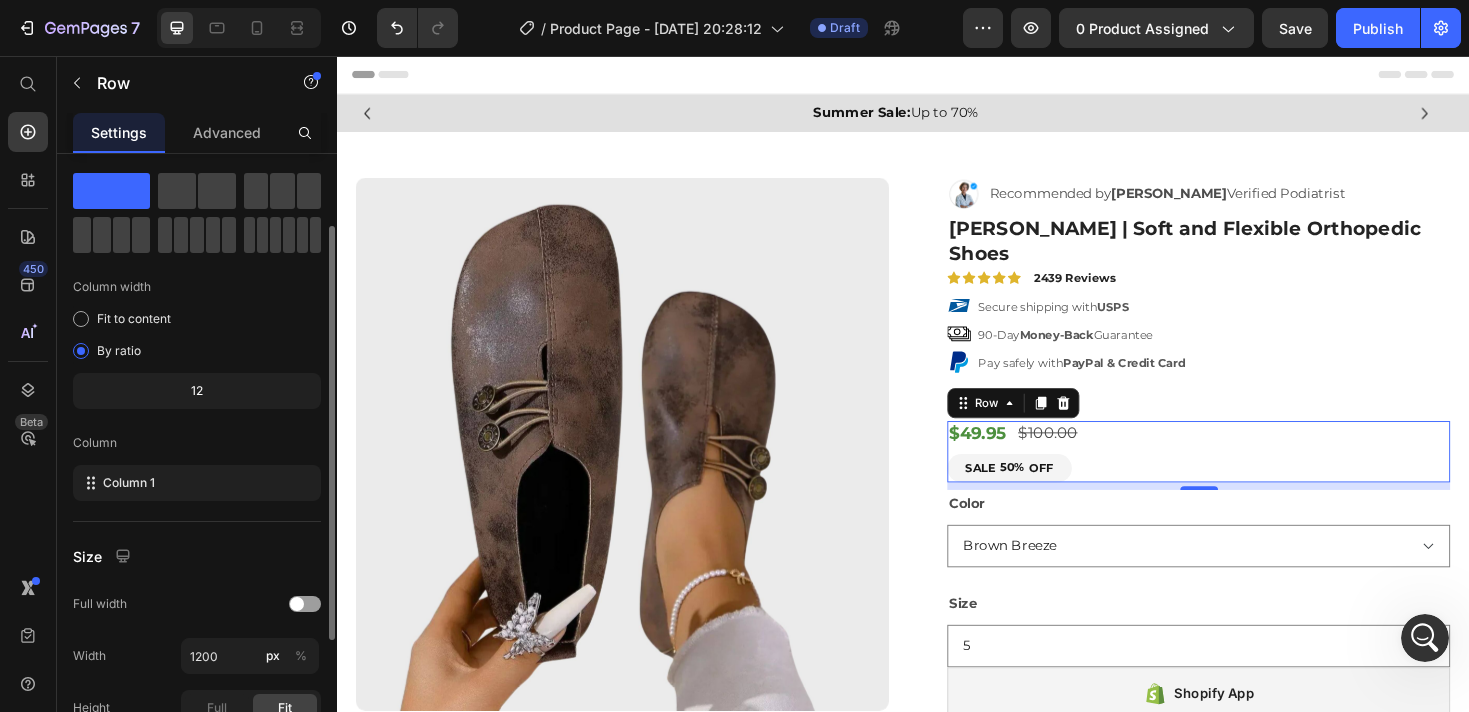 scroll, scrollTop: 90, scrollLeft: 0, axis: vertical 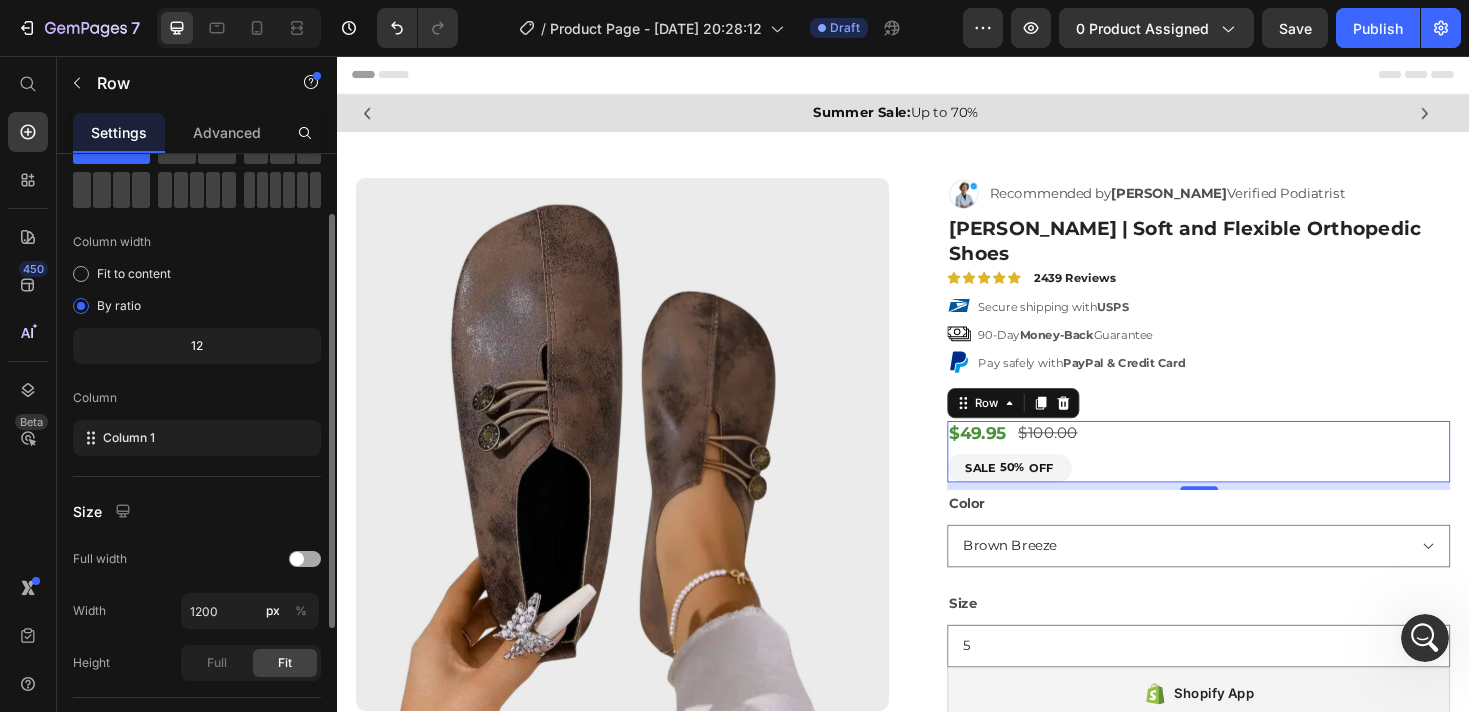 click at bounding box center [305, 559] 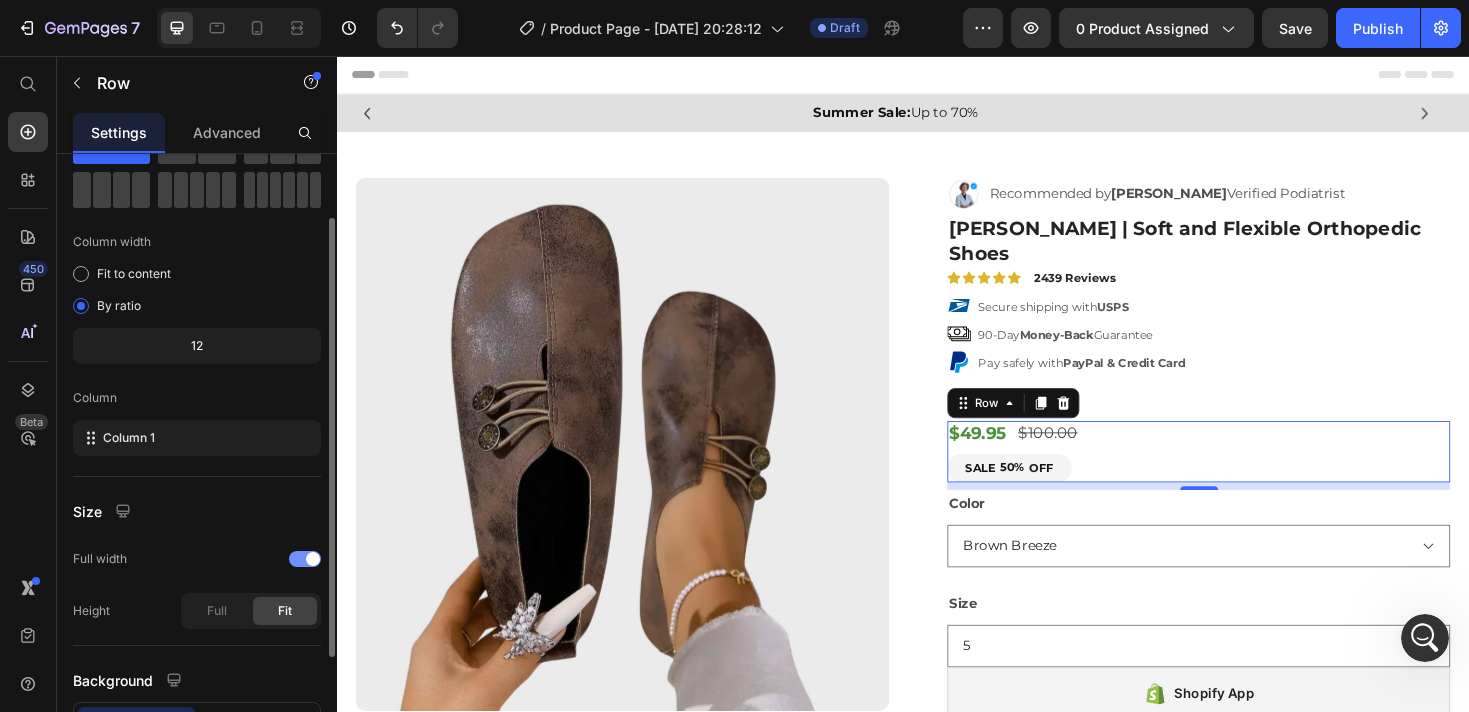 click at bounding box center (313, 559) 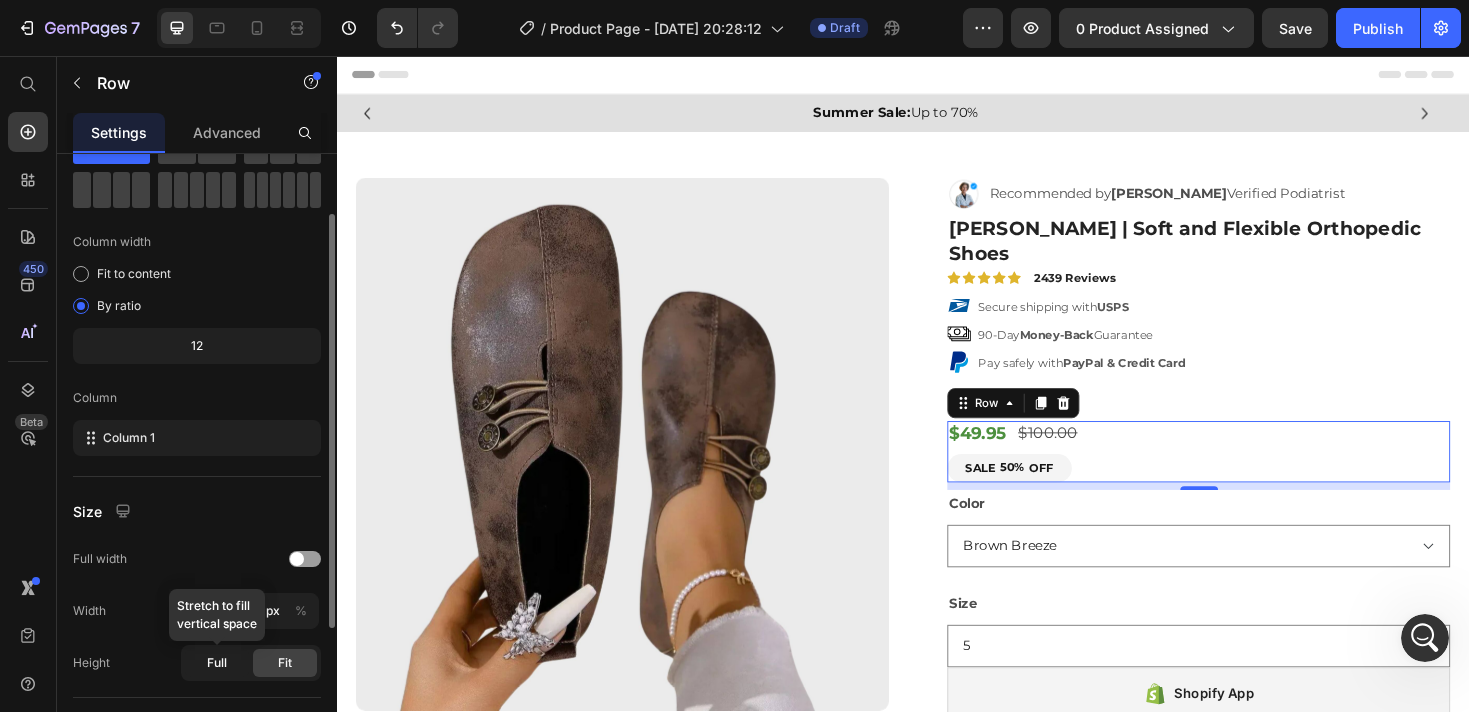 click on "Full" 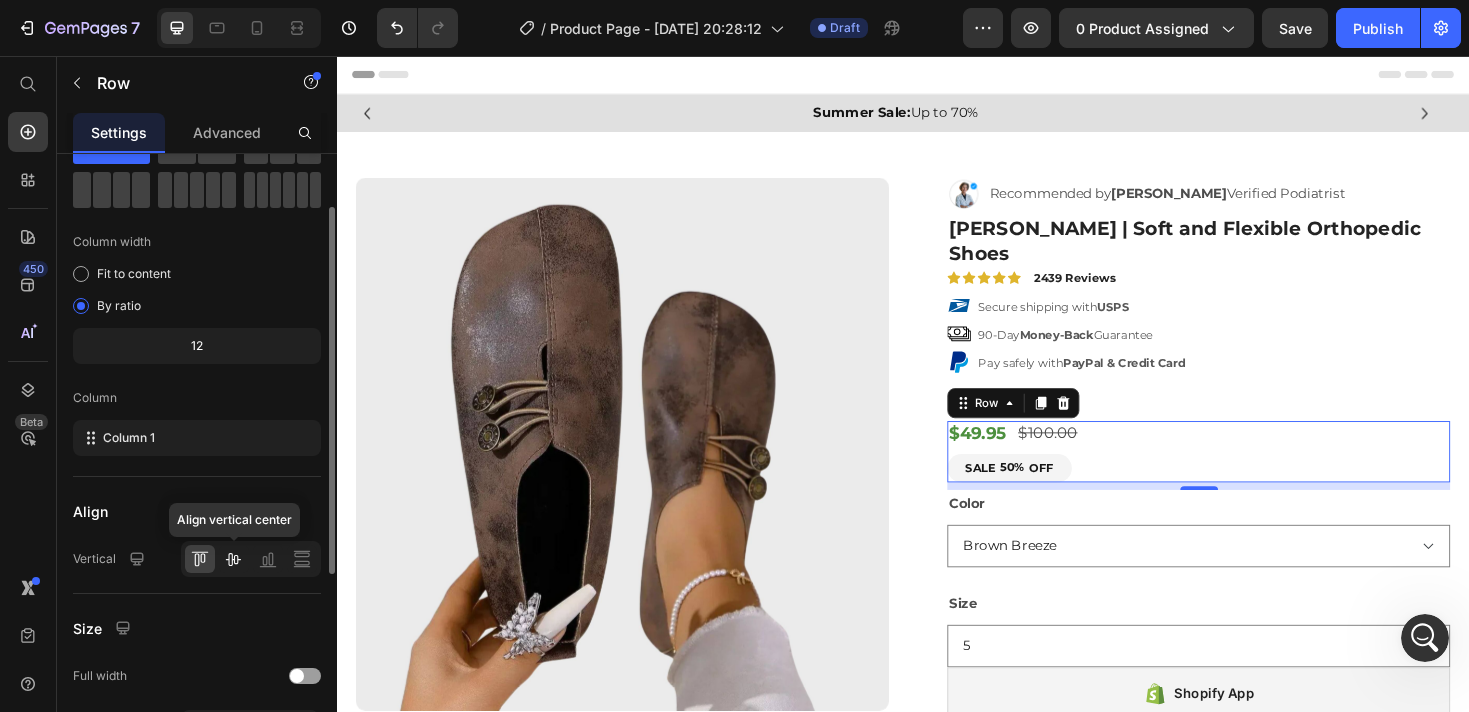 click 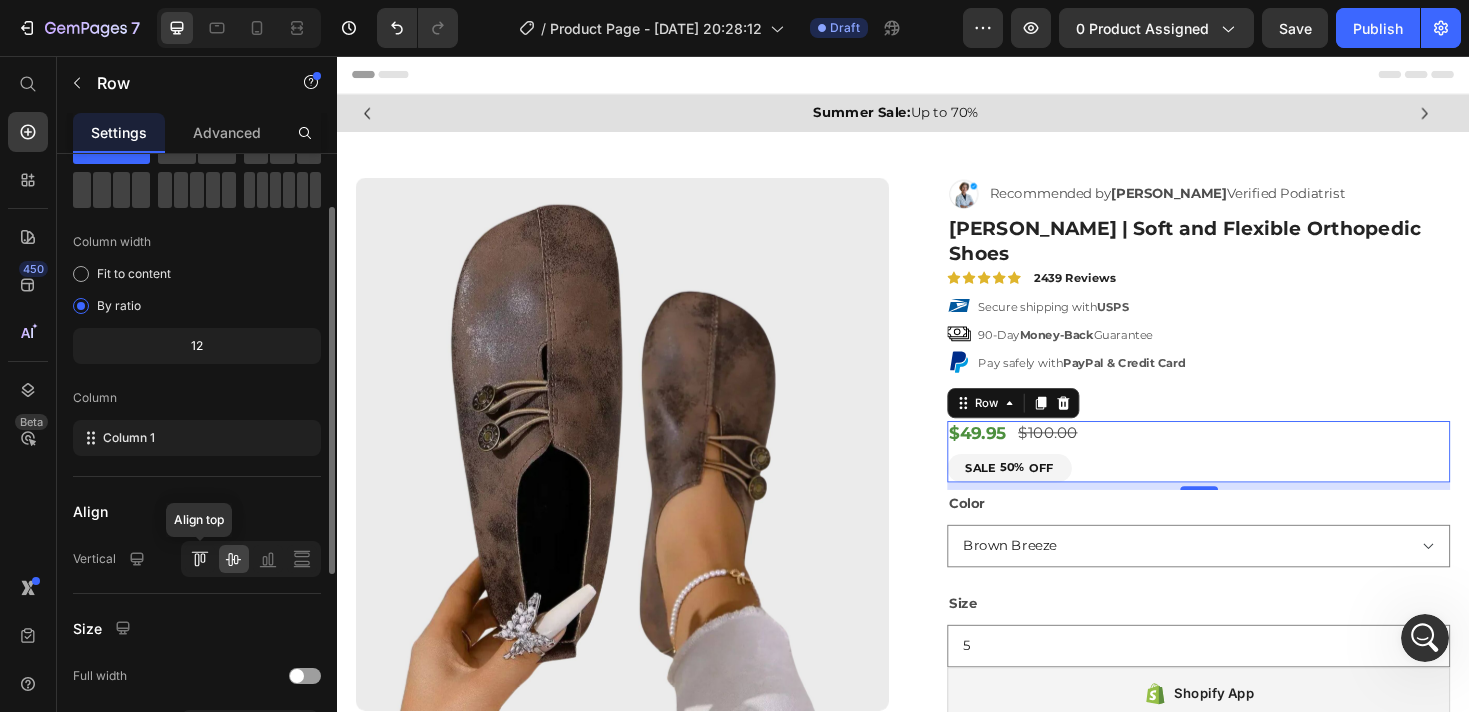 drag, startPoint x: 202, startPoint y: 558, endPoint x: 214, endPoint y: 558, distance: 12 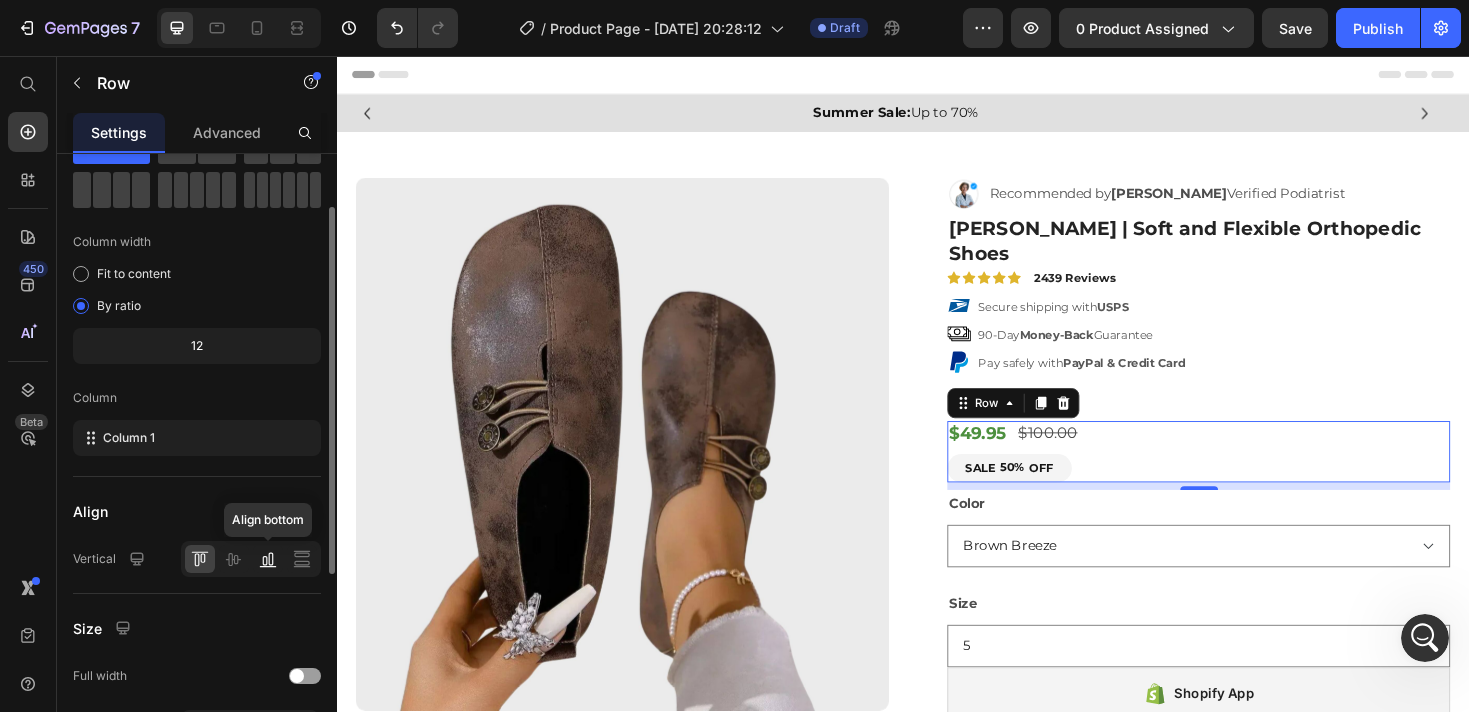click 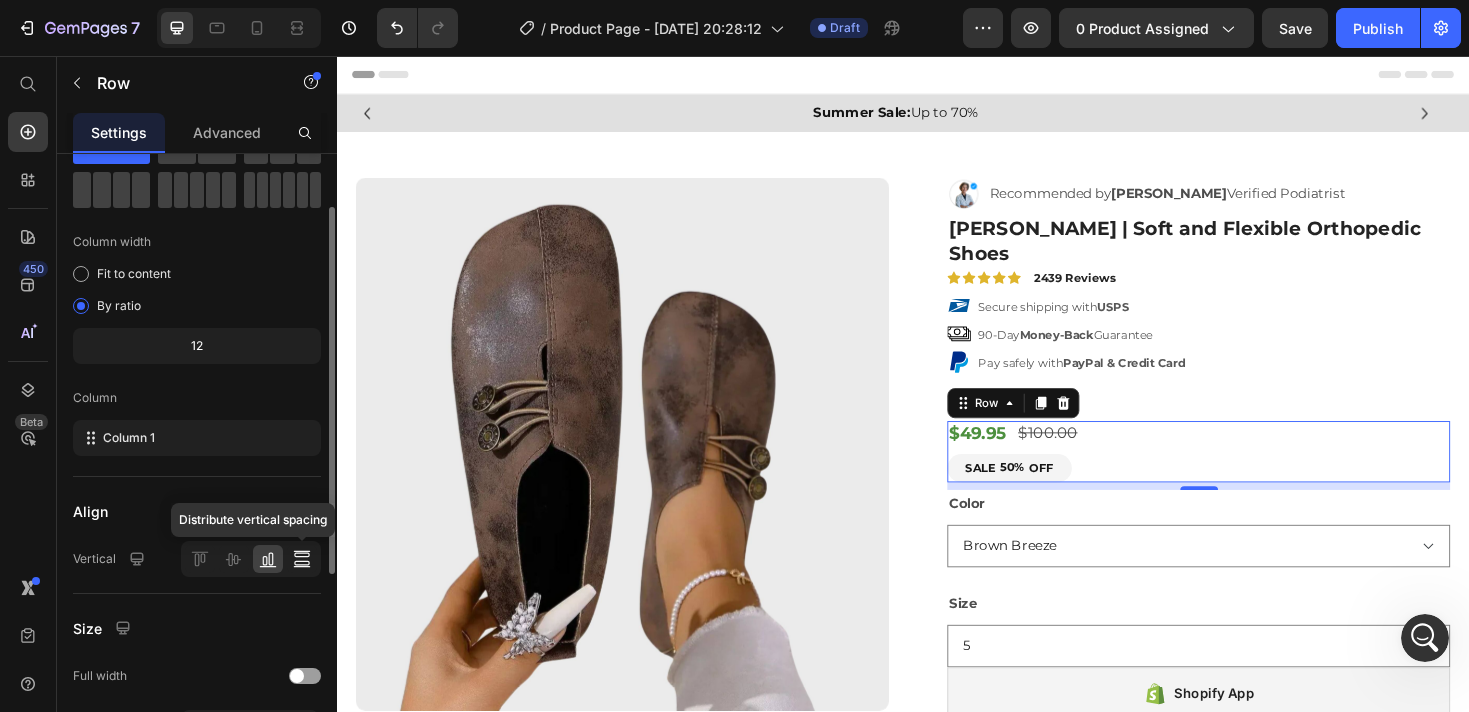 click 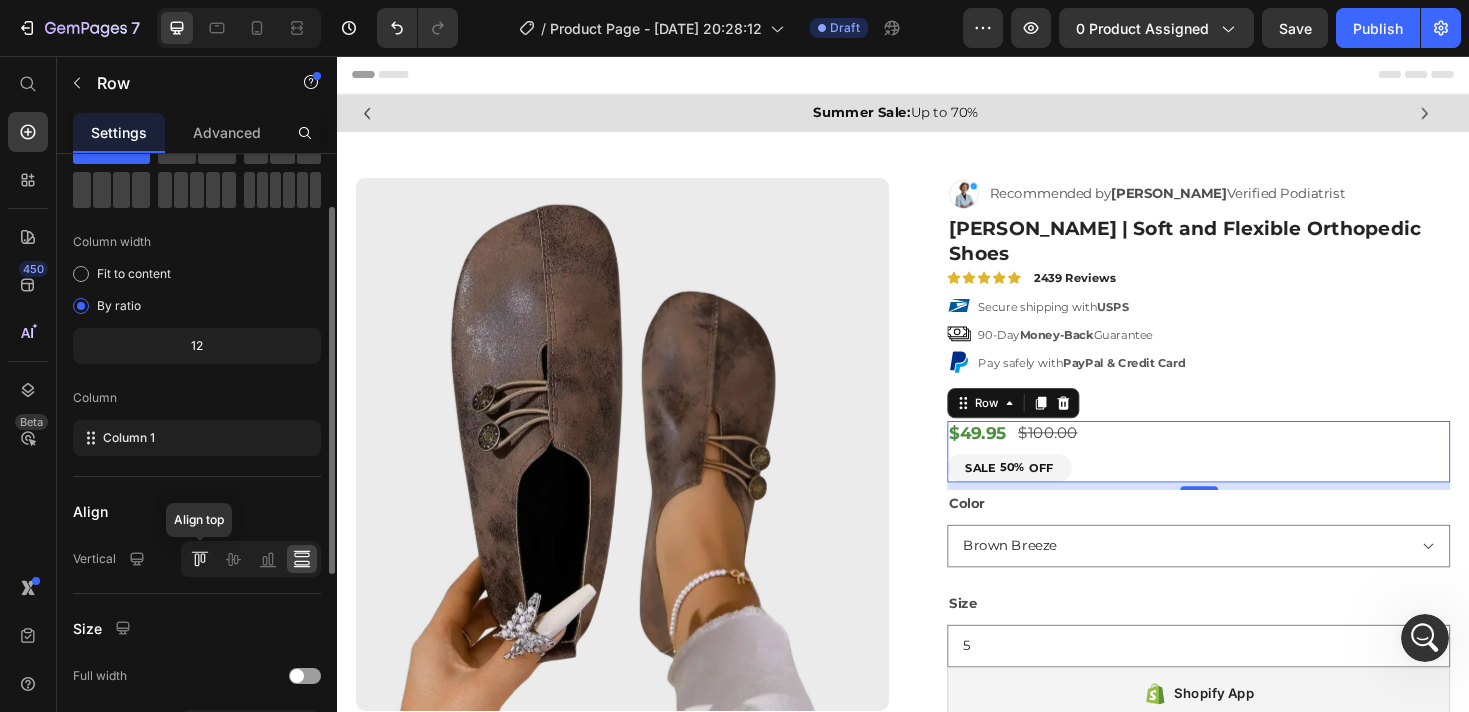 click 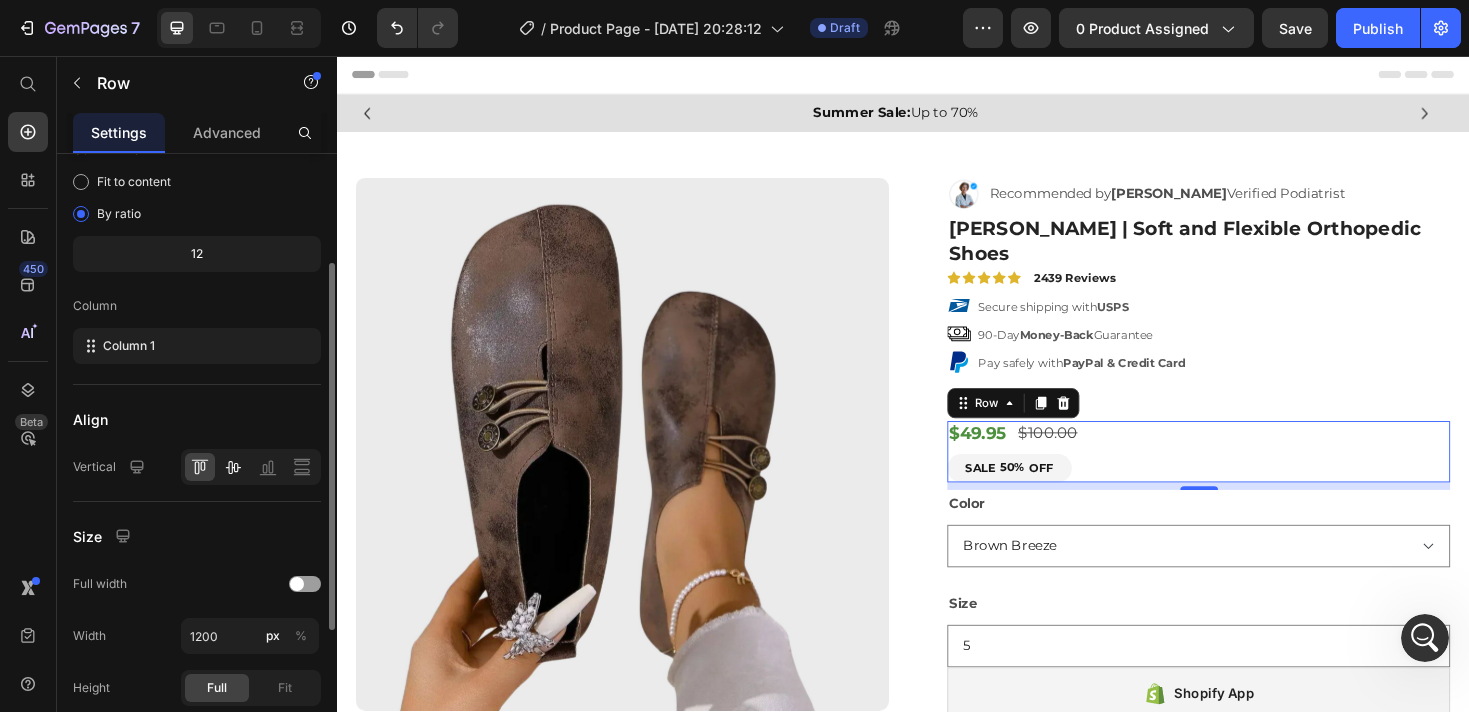 scroll, scrollTop: 195, scrollLeft: 0, axis: vertical 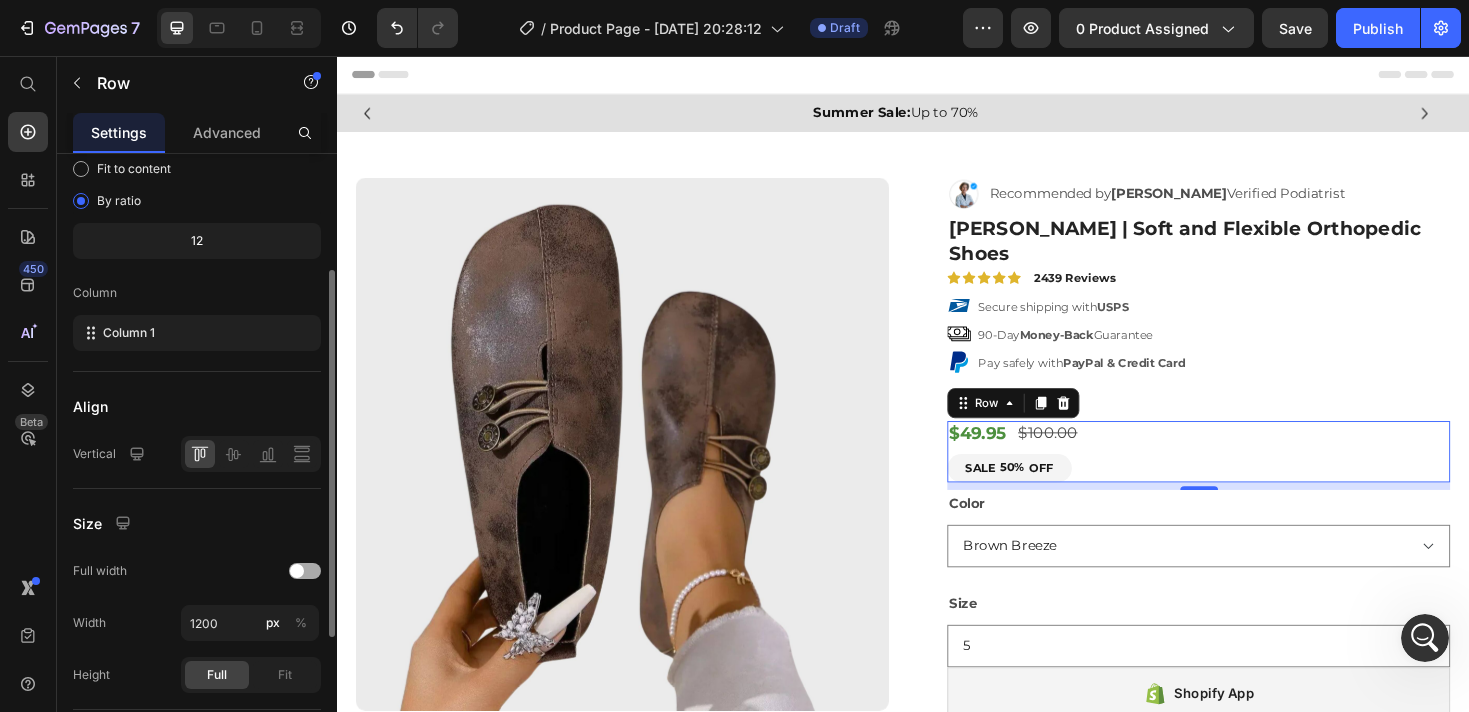 click at bounding box center [297, 571] 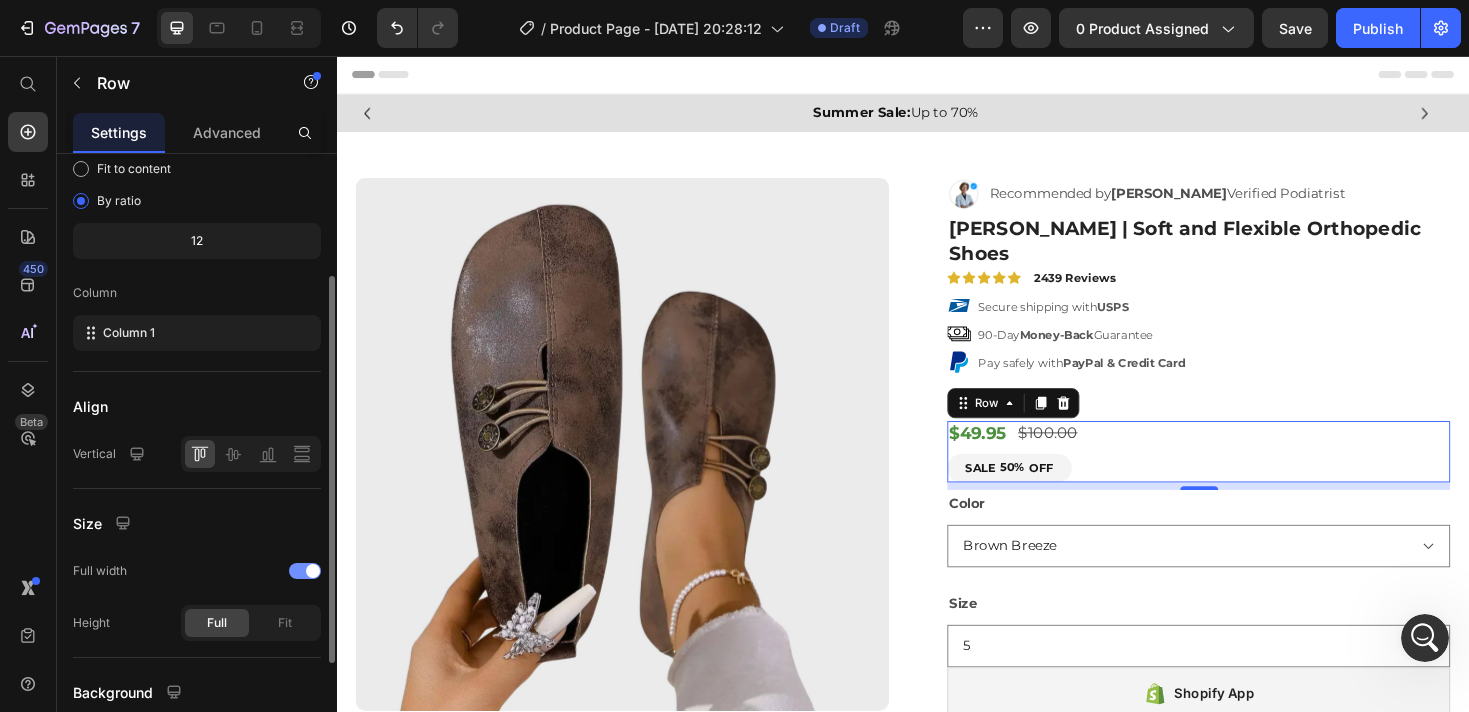 click at bounding box center (305, 571) 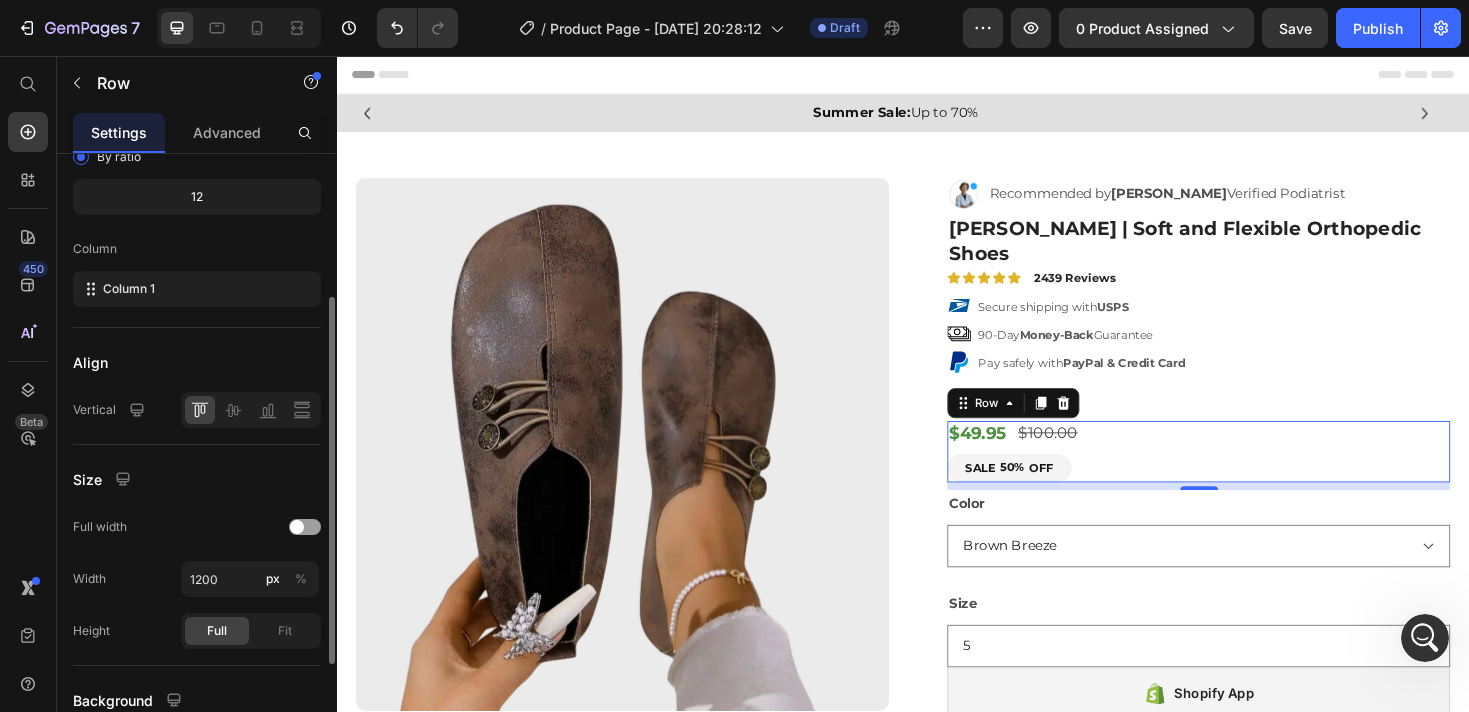 scroll, scrollTop: 360, scrollLeft: 0, axis: vertical 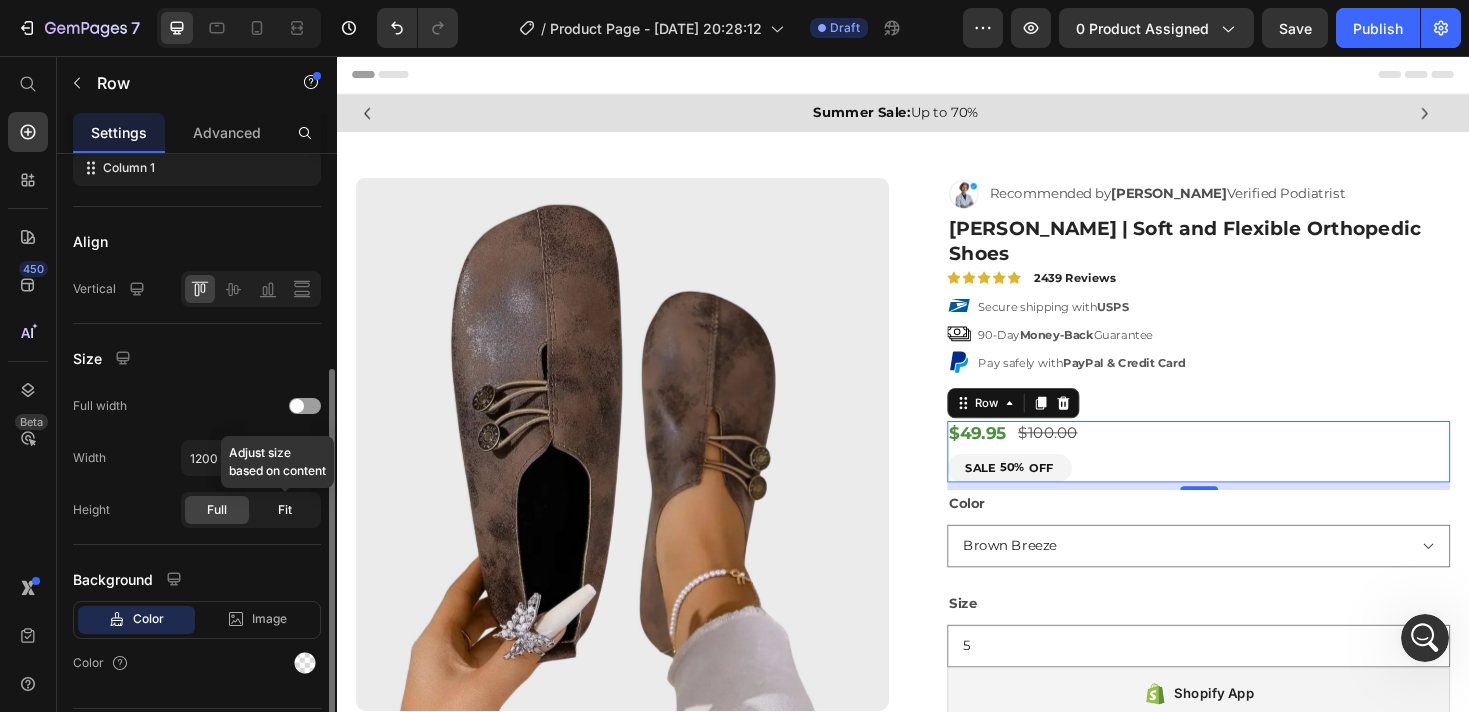 click on "Fit" 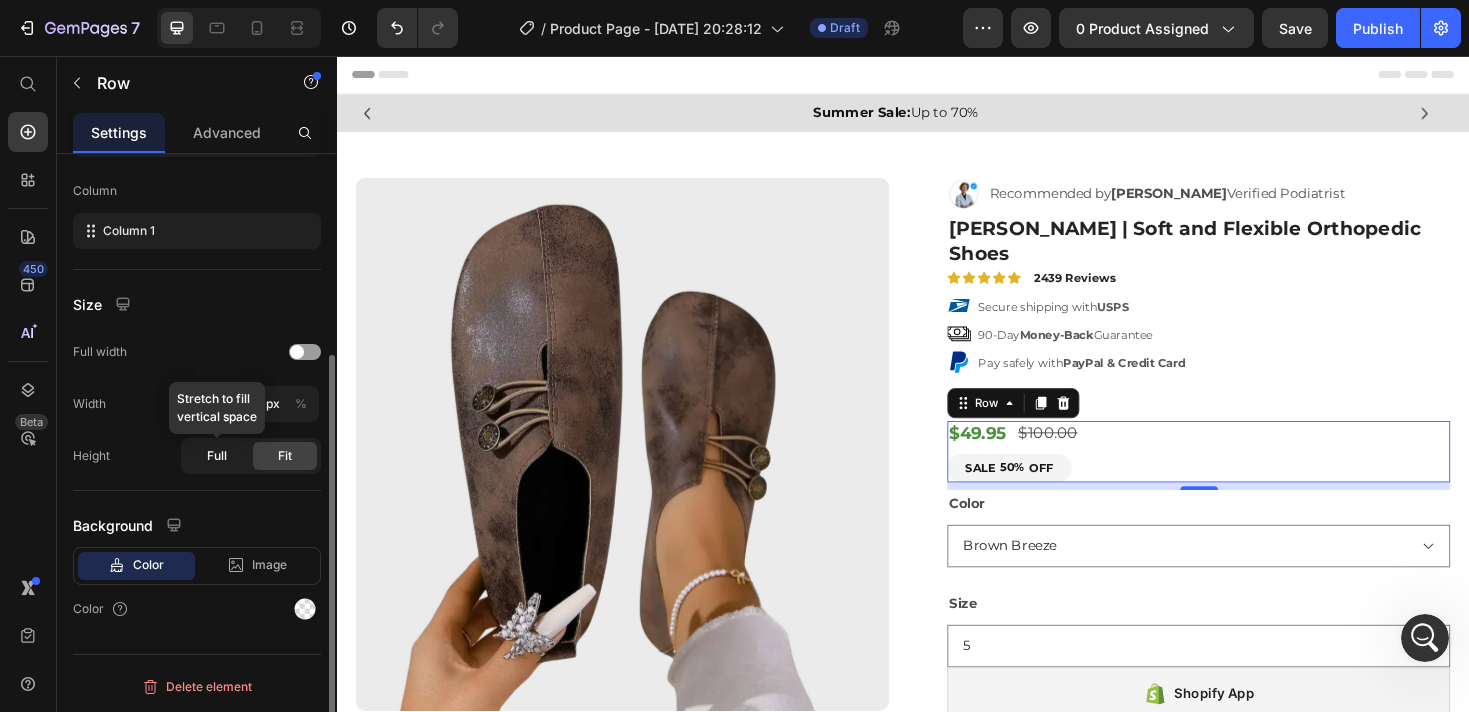 click on "Full" 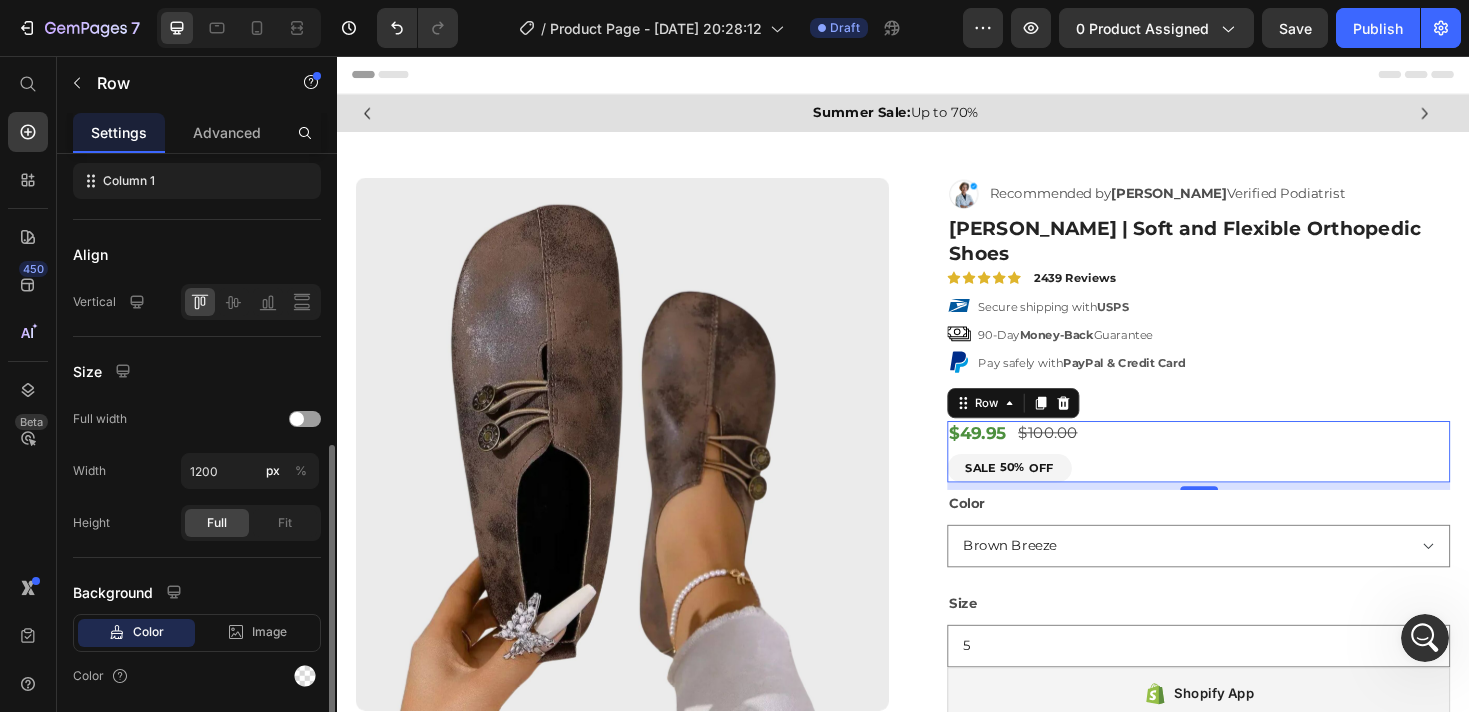 scroll, scrollTop: 399, scrollLeft: 0, axis: vertical 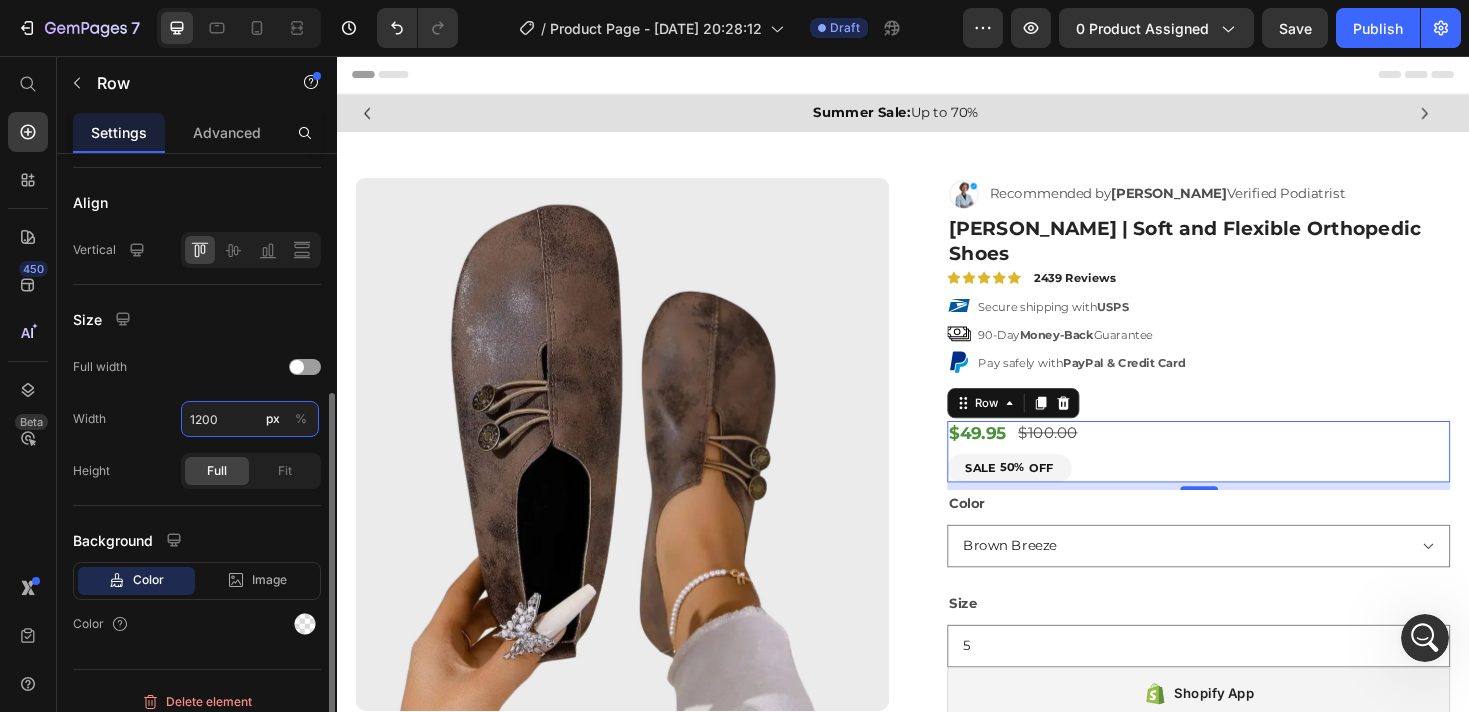click on "1200" at bounding box center [250, 419] 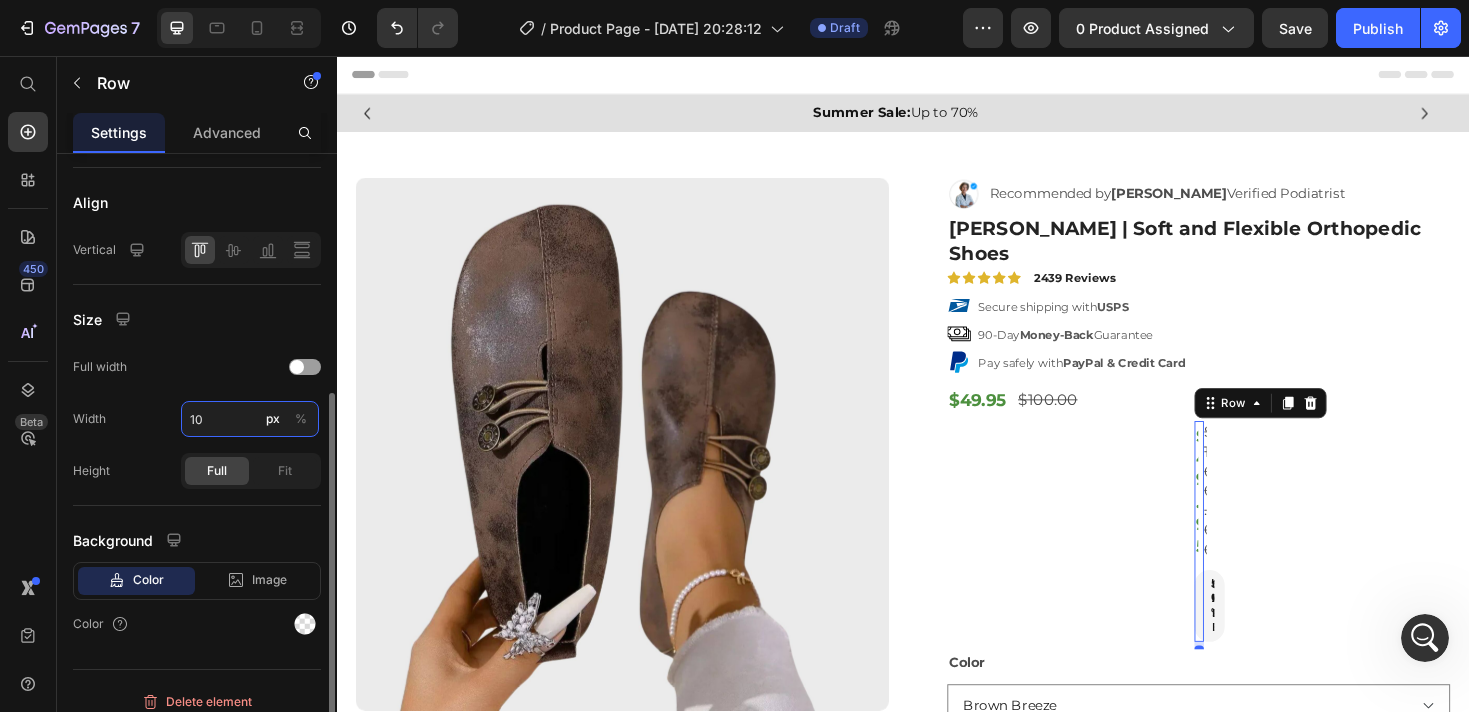 type on "1" 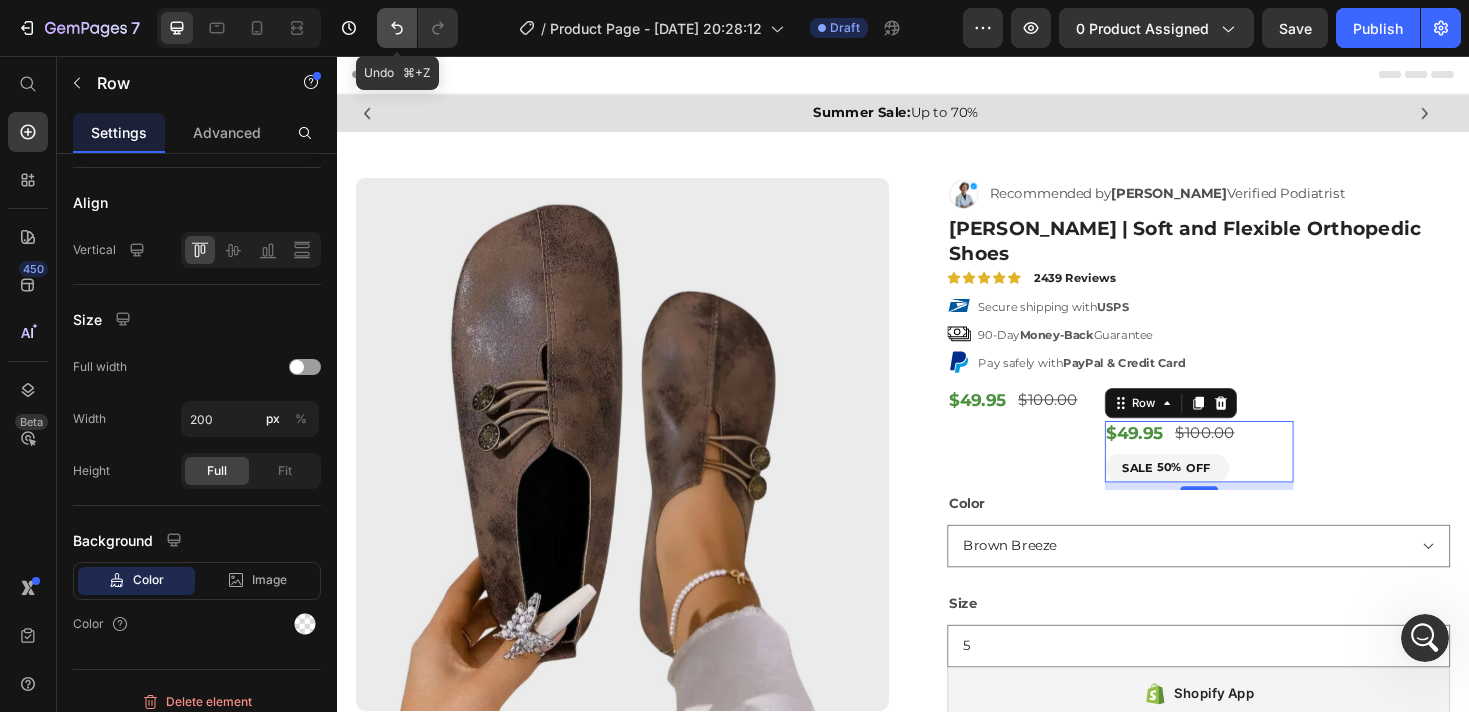 click 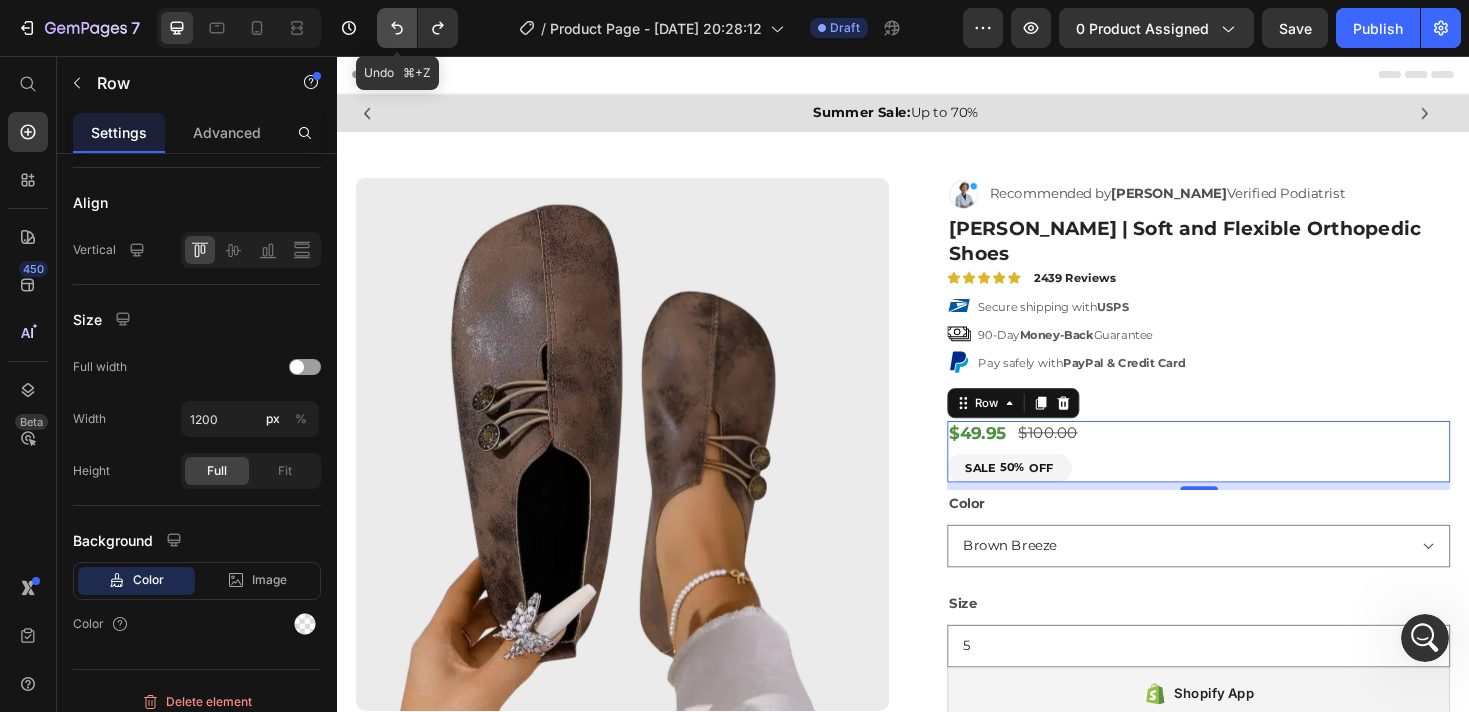 click 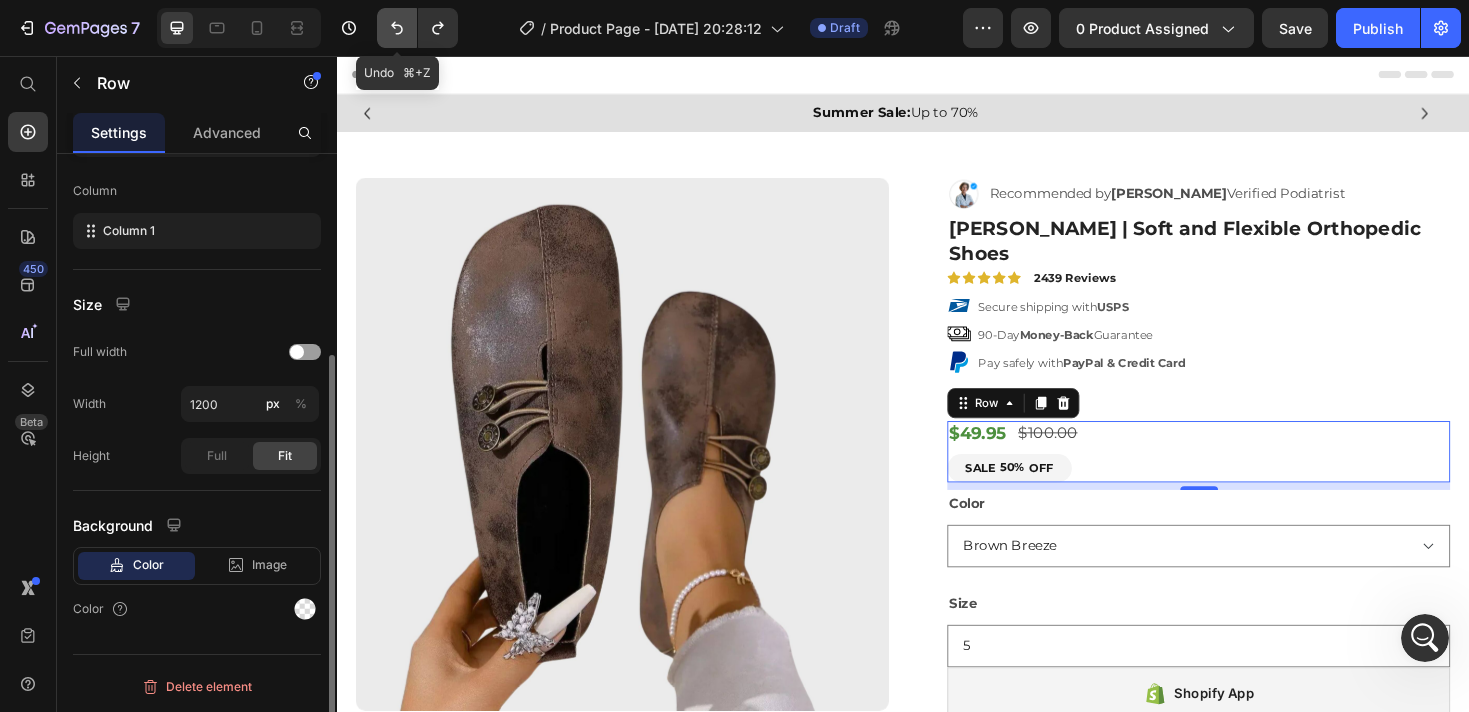 click 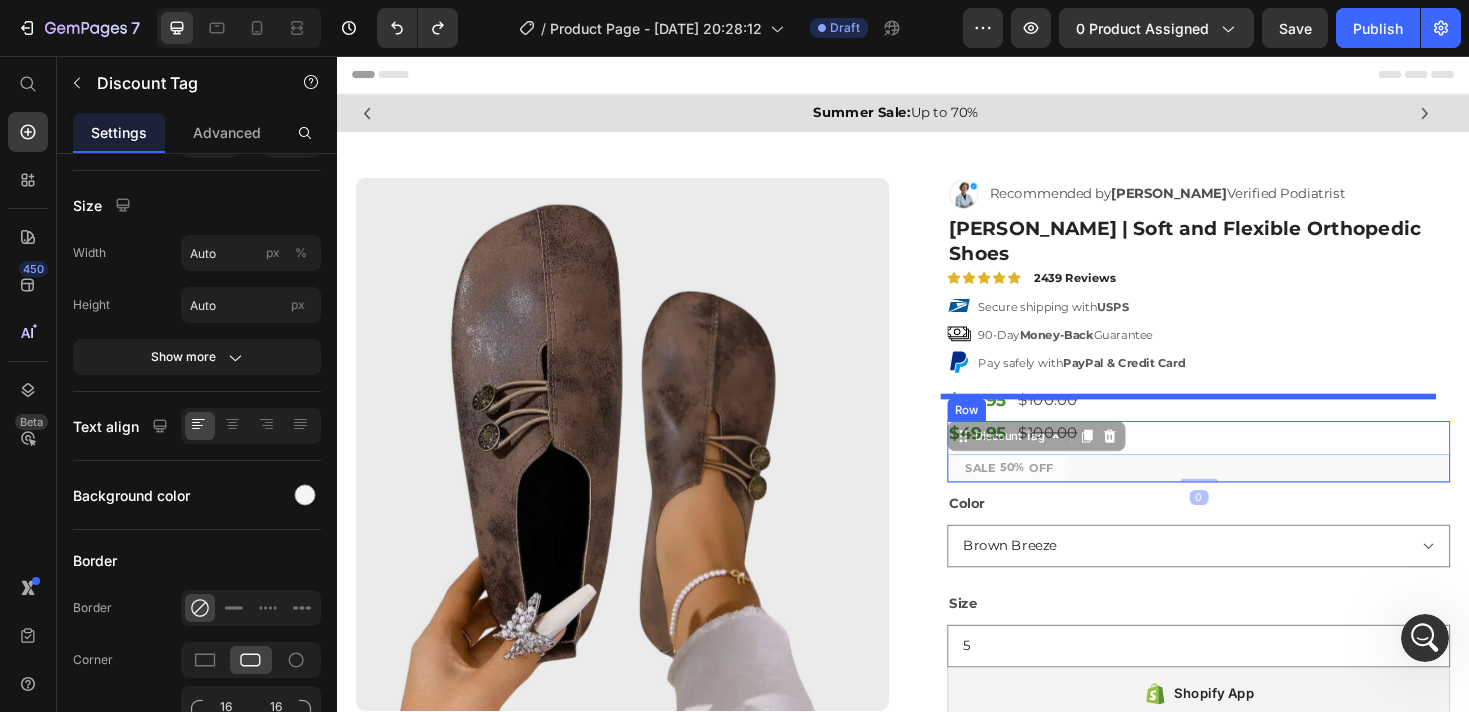scroll, scrollTop: 0, scrollLeft: 0, axis: both 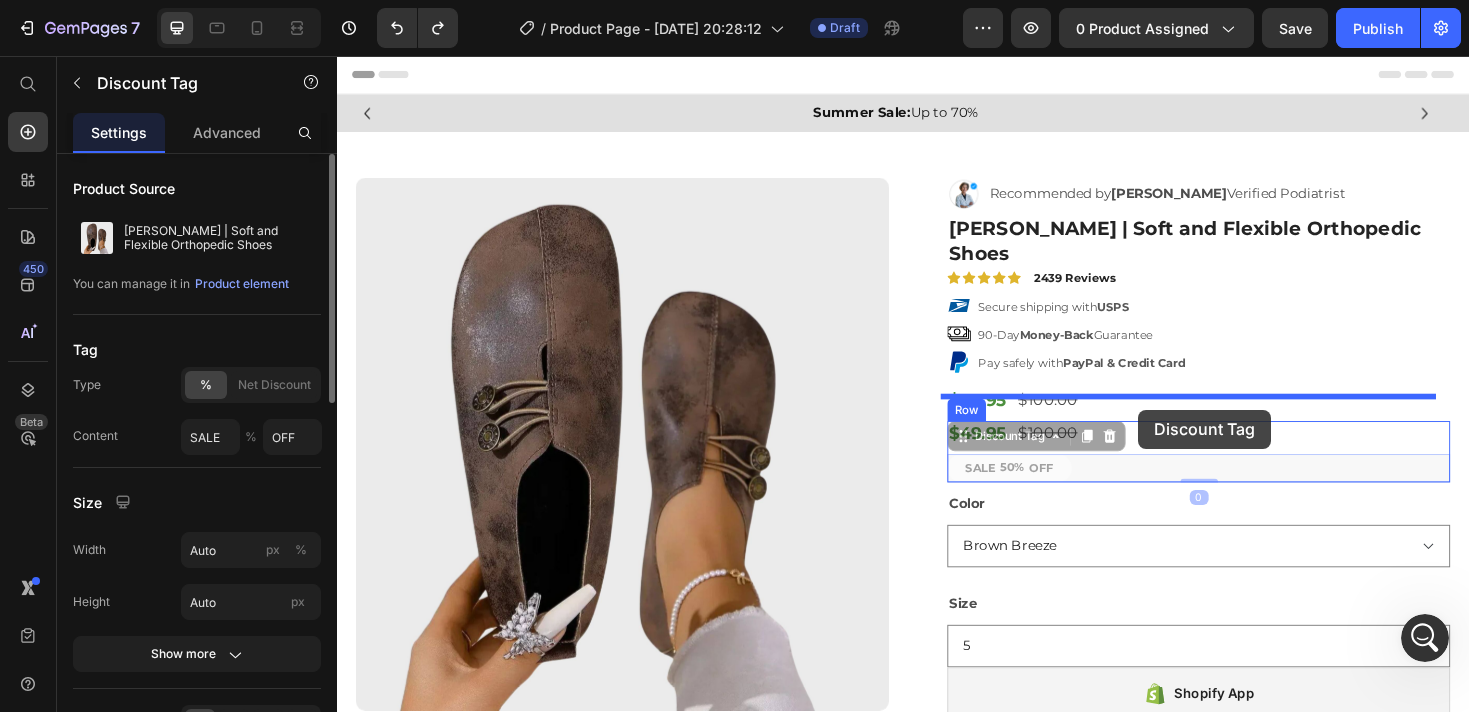 drag, startPoint x: 1131, startPoint y: 464, endPoint x: 1187, endPoint y: 432, distance: 64.49806 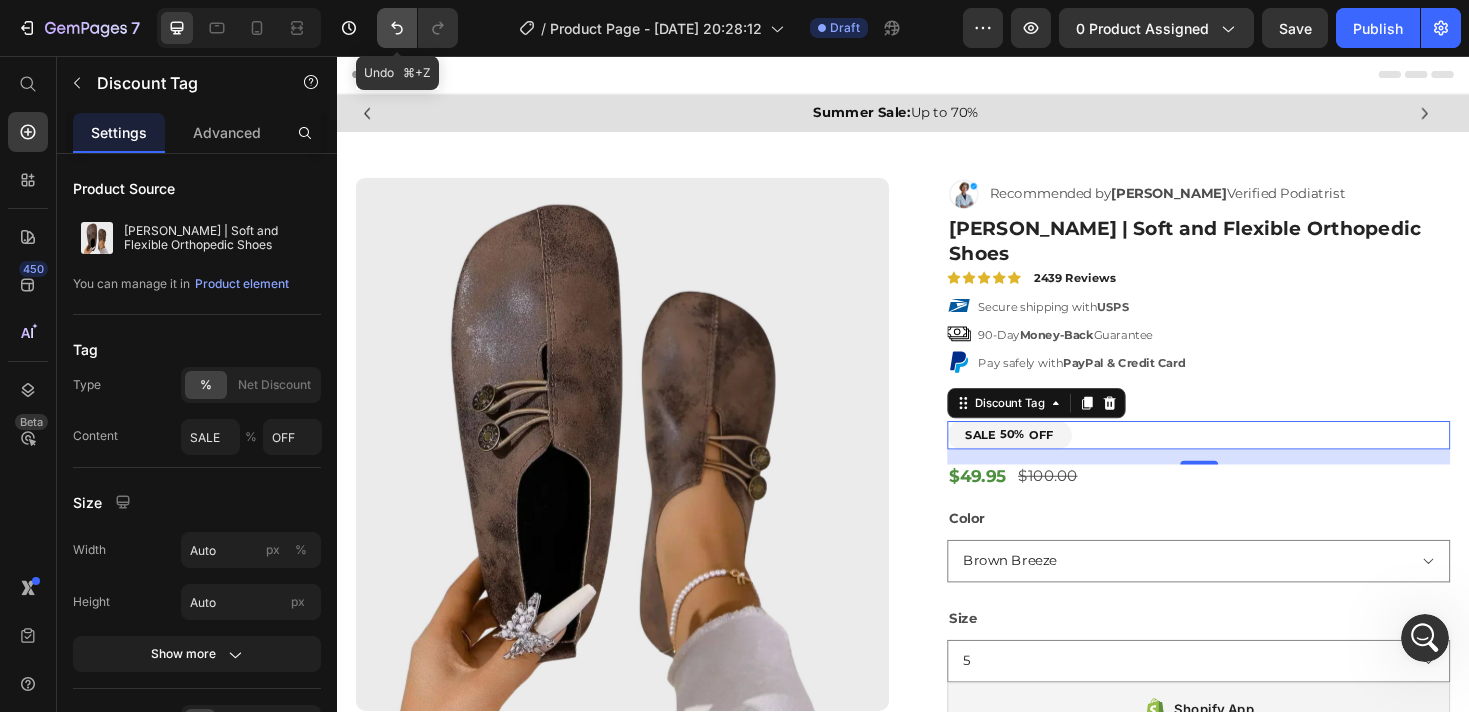 click 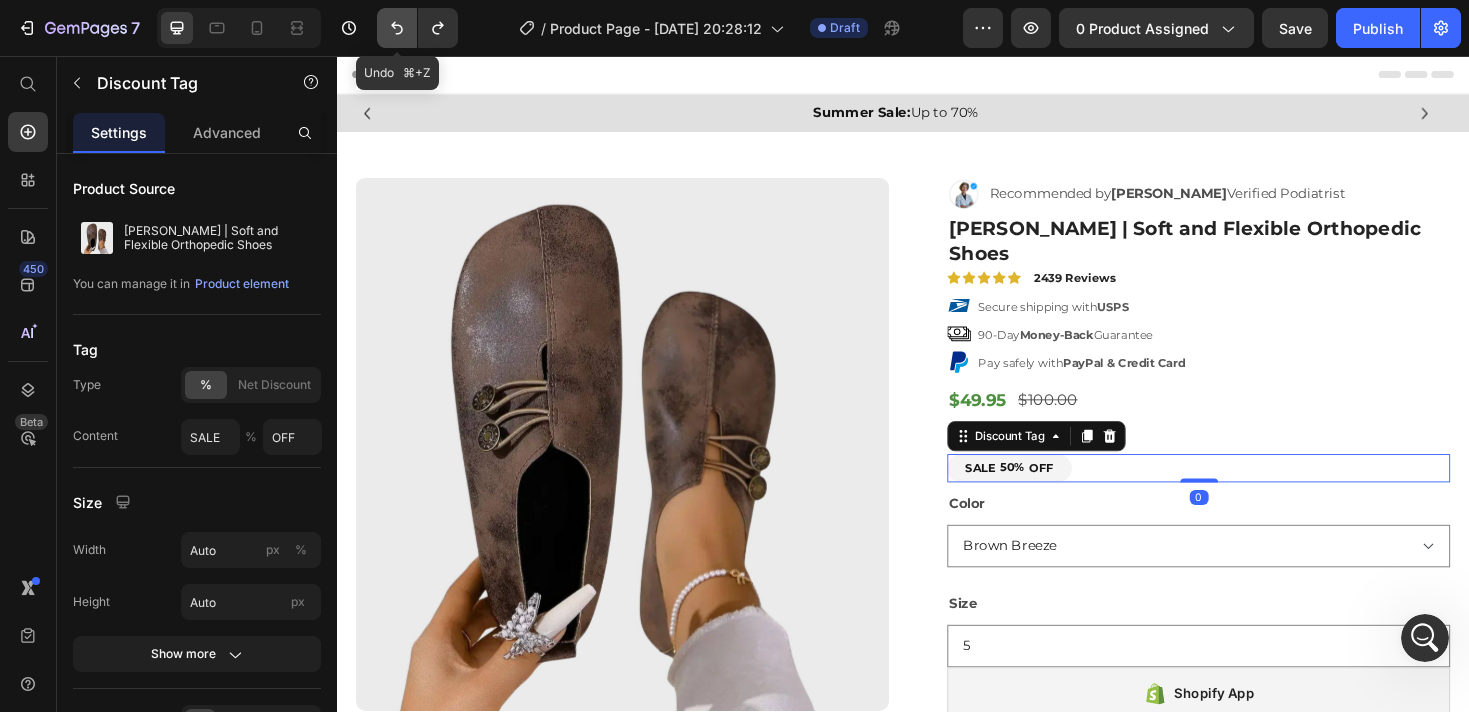 click 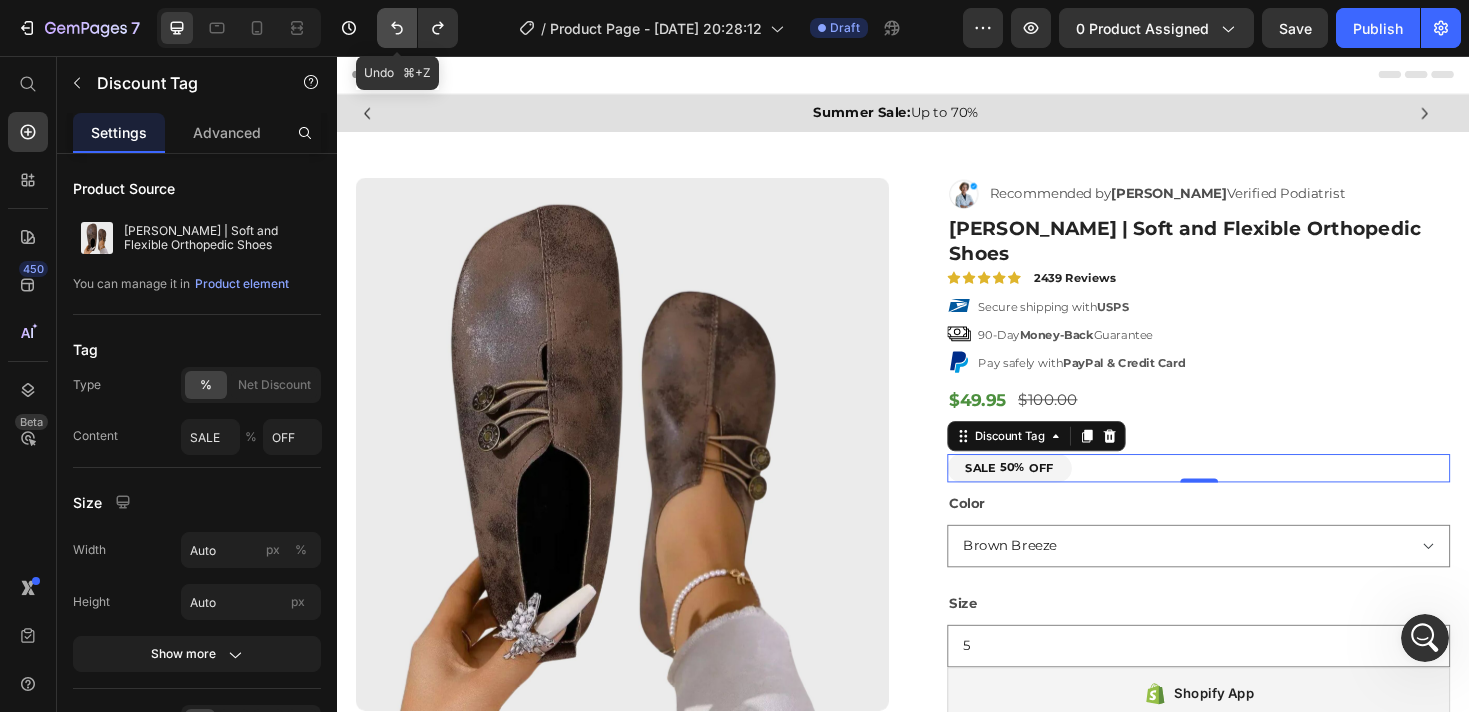 click 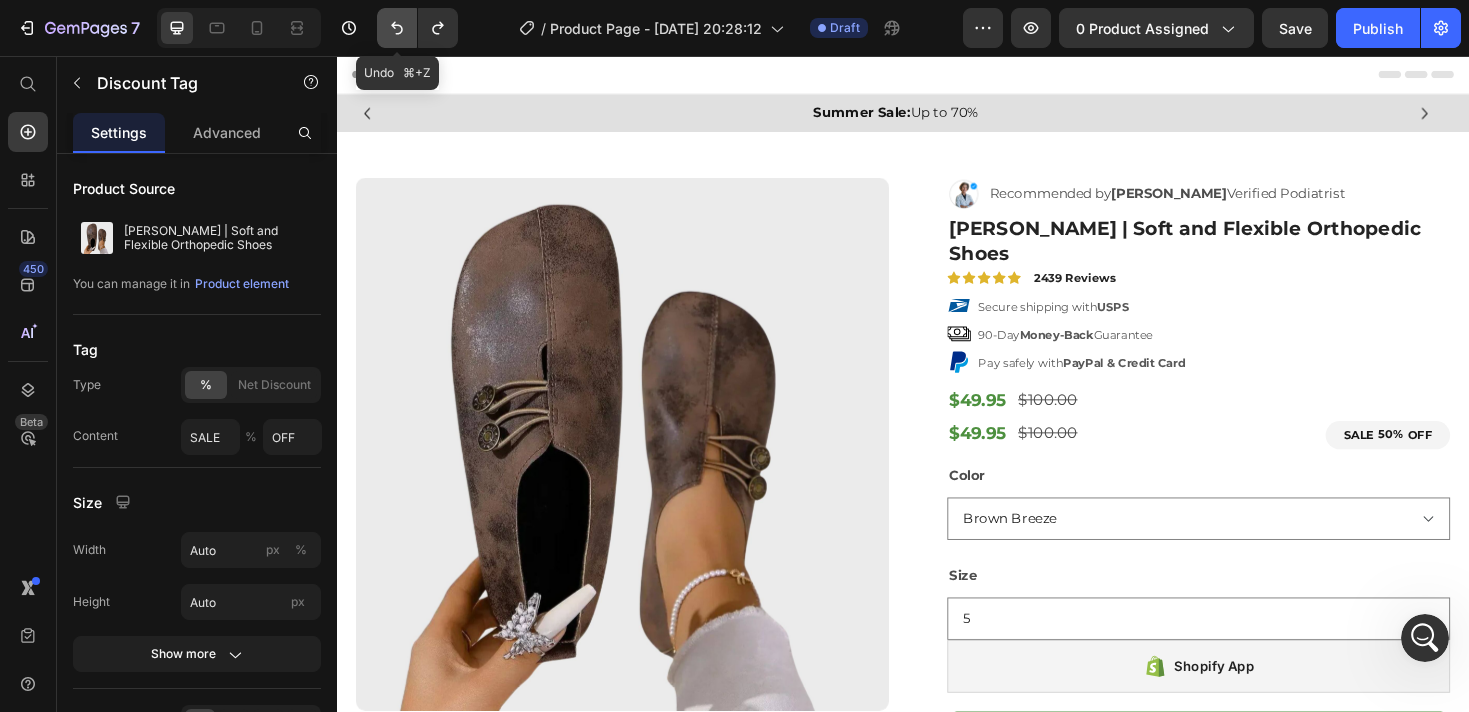 click 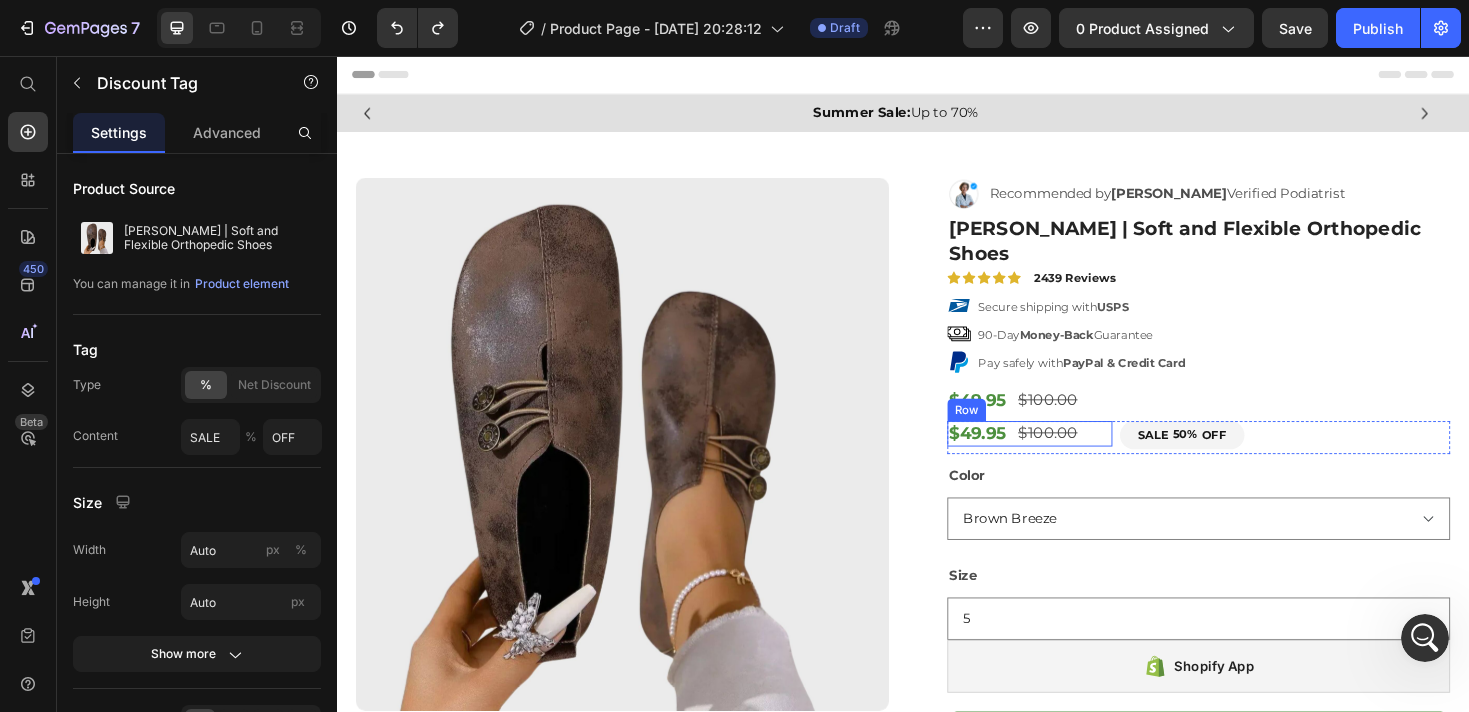click on "$49.95 Product Price $100.00 Product Price Row" at bounding box center (1071, 456) 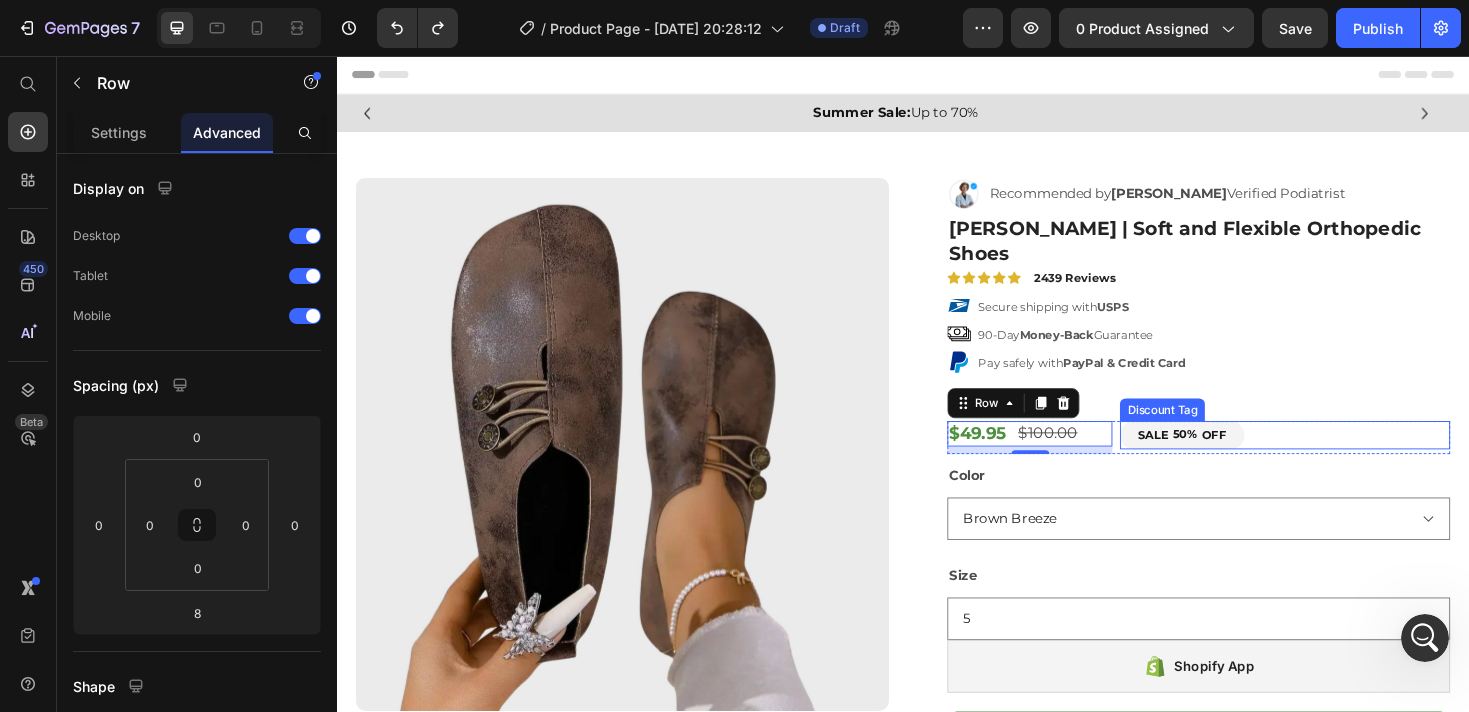 click on "SALE 50% OFF" at bounding box center [1342, 458] 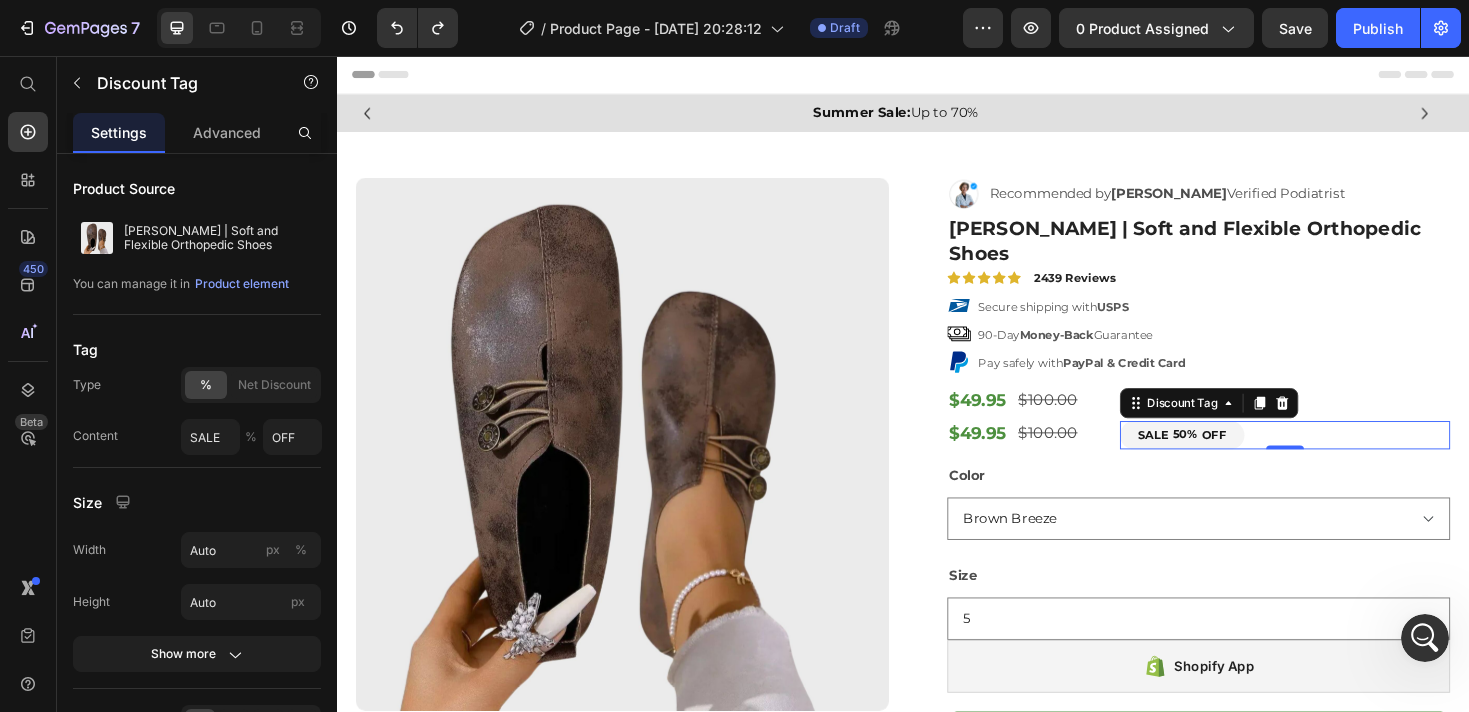 click on "OFF" at bounding box center (1267, 458) 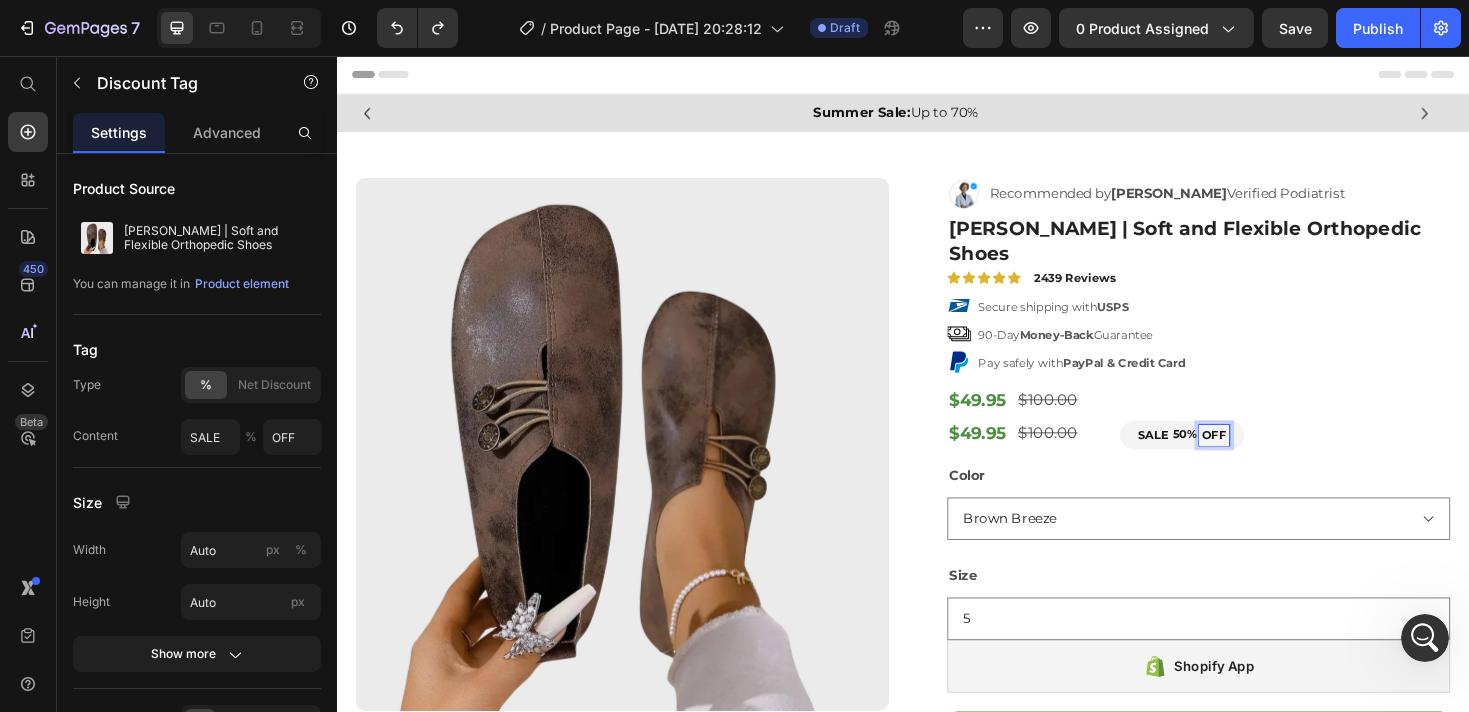 click on "SALE 50% OFF" at bounding box center [1233, 458] 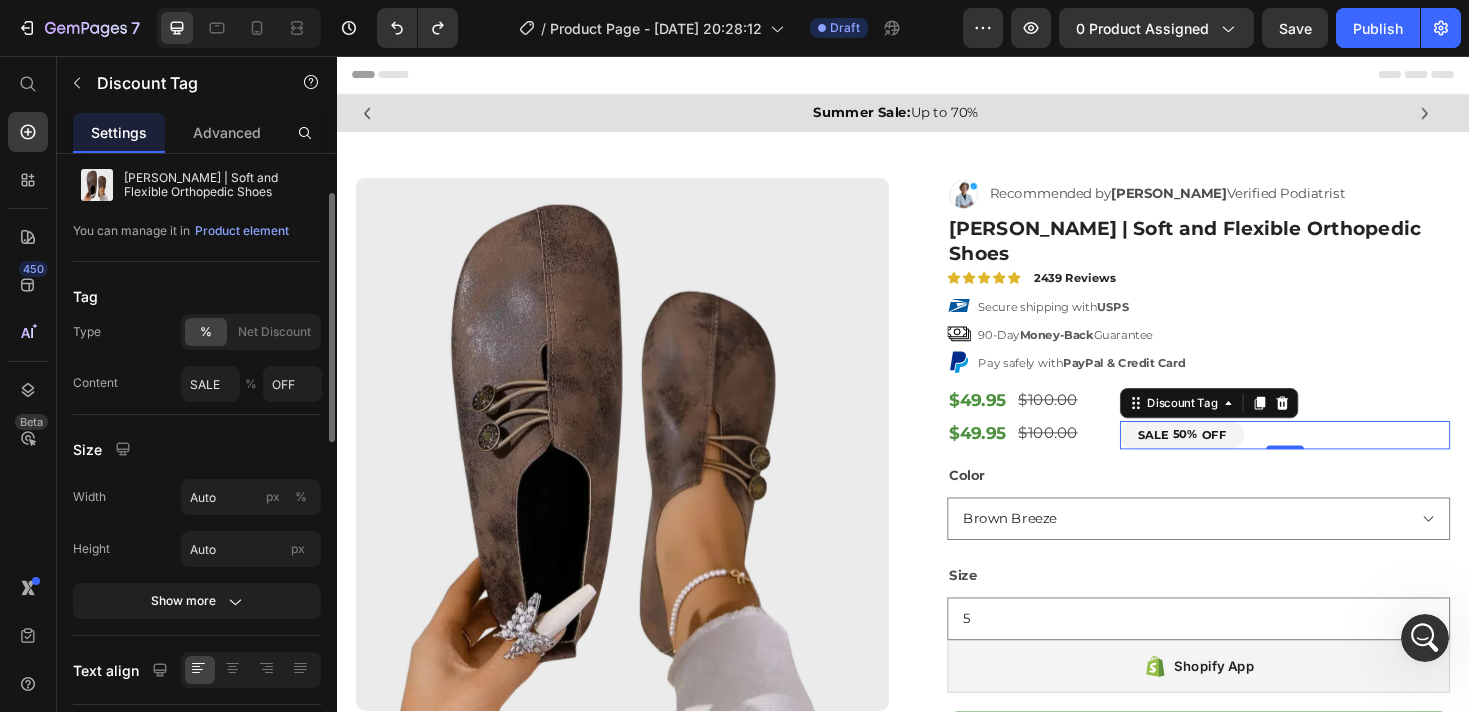 scroll, scrollTop: 66, scrollLeft: 0, axis: vertical 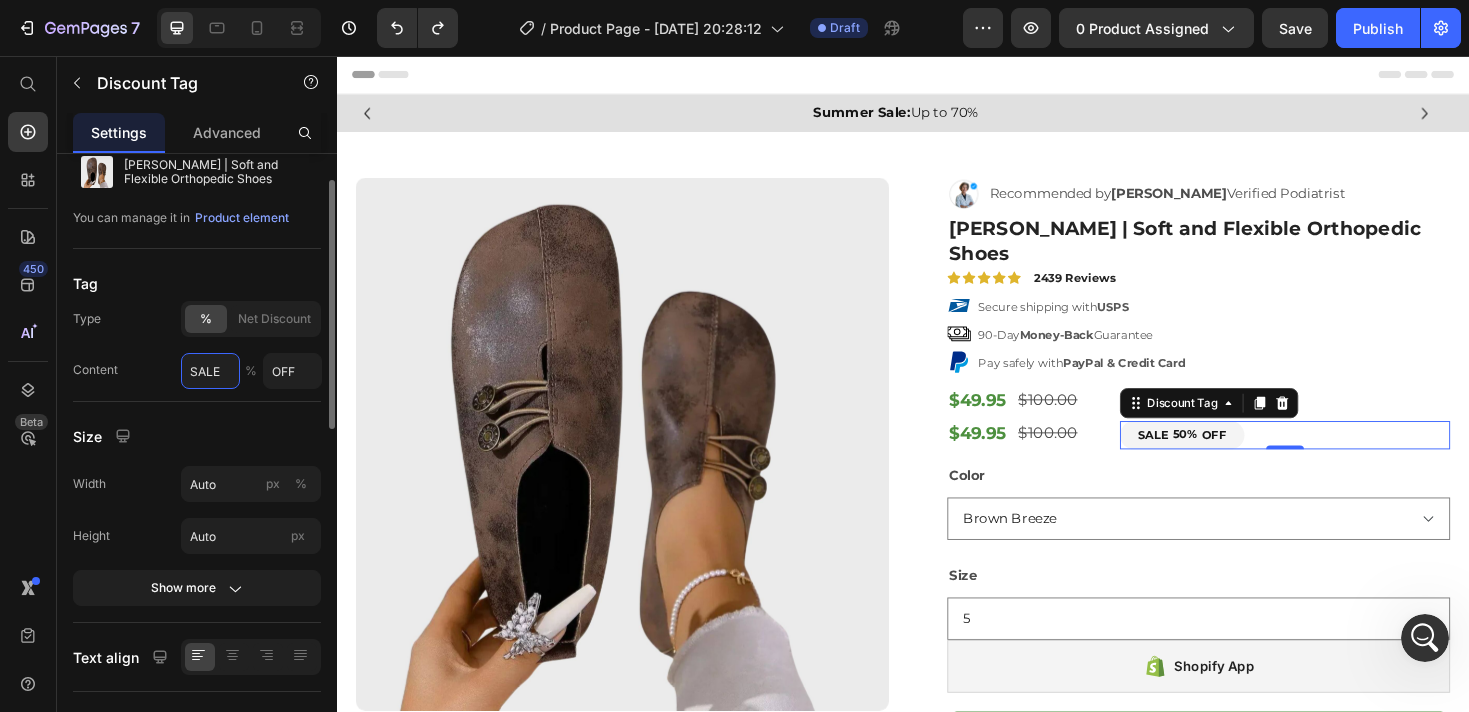 click on "SALE" at bounding box center [210, 371] 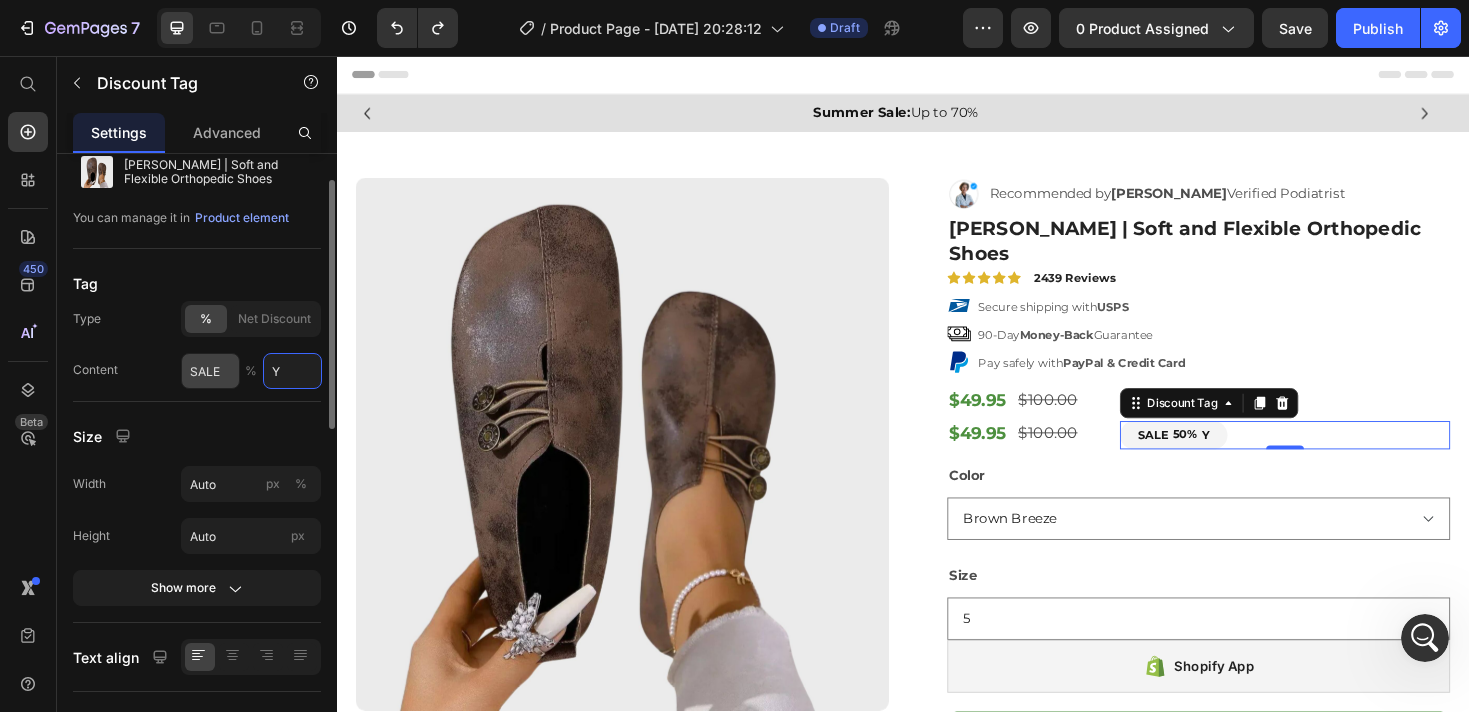 type on "Y" 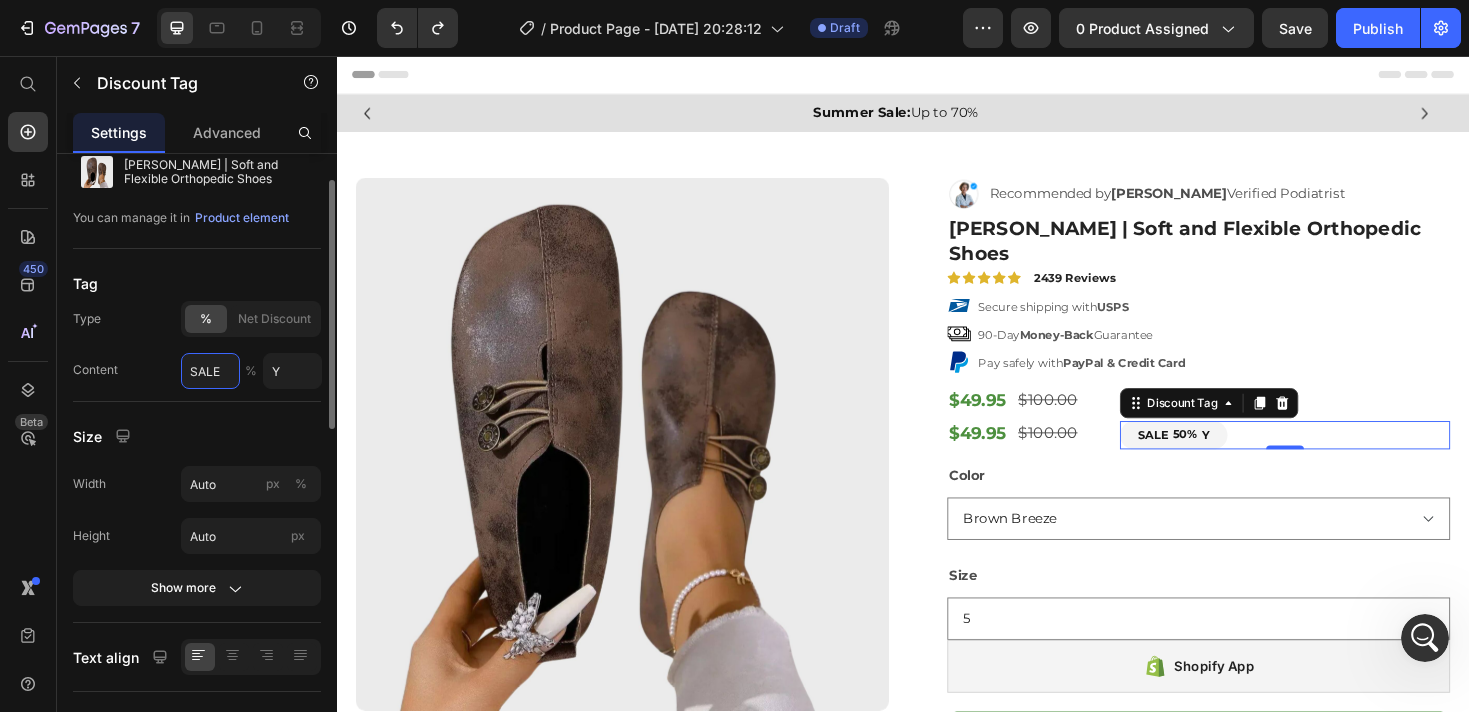 click on "SALE" at bounding box center (210, 371) 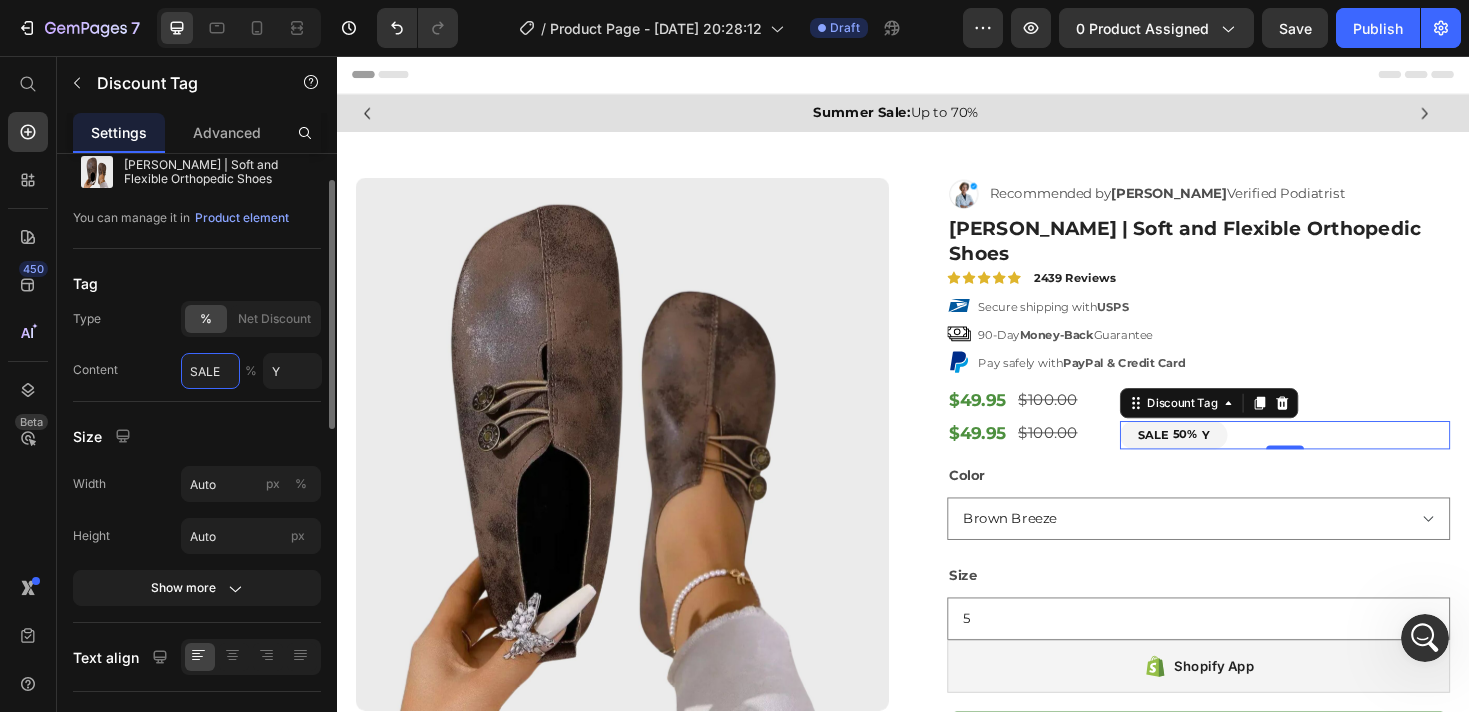 click on "SALE" at bounding box center (210, 371) 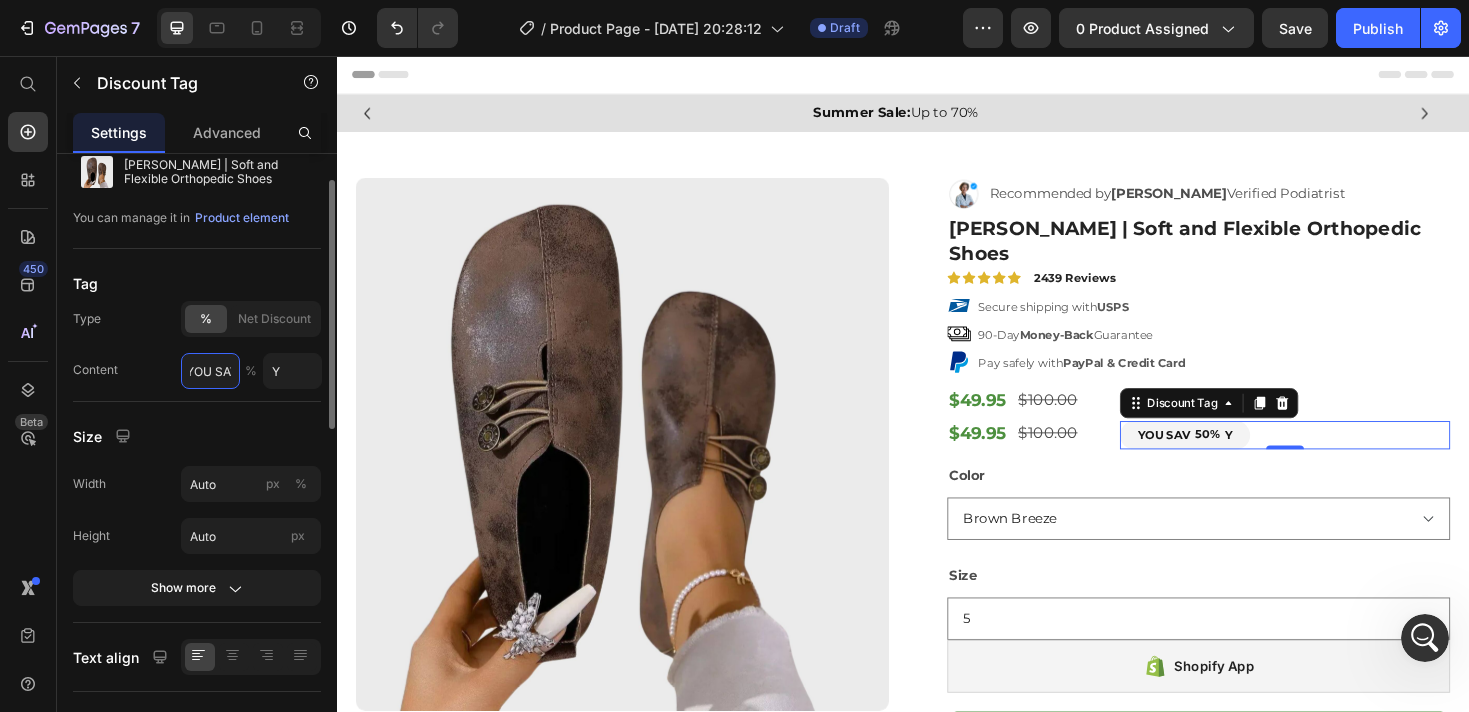 scroll, scrollTop: 0, scrollLeft: 18, axis: horizontal 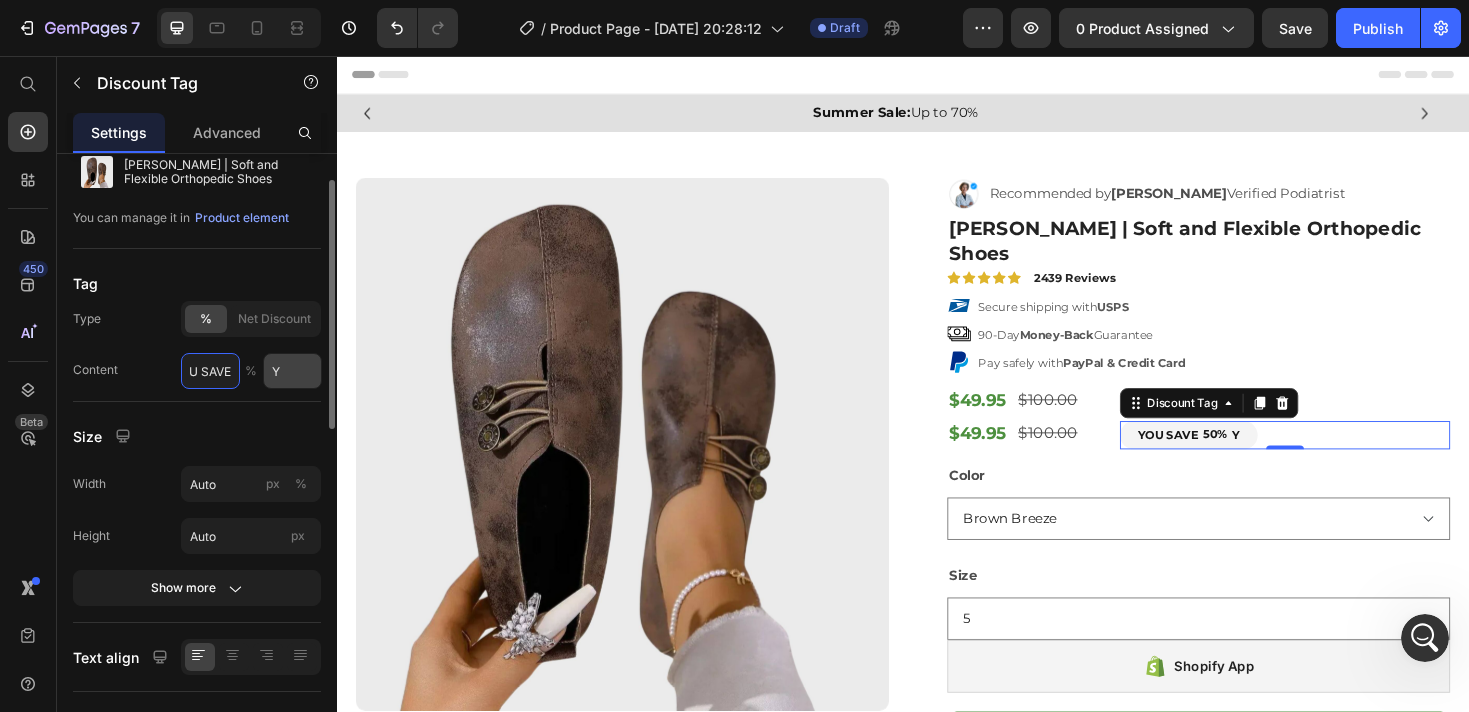type on "YOU SAVE" 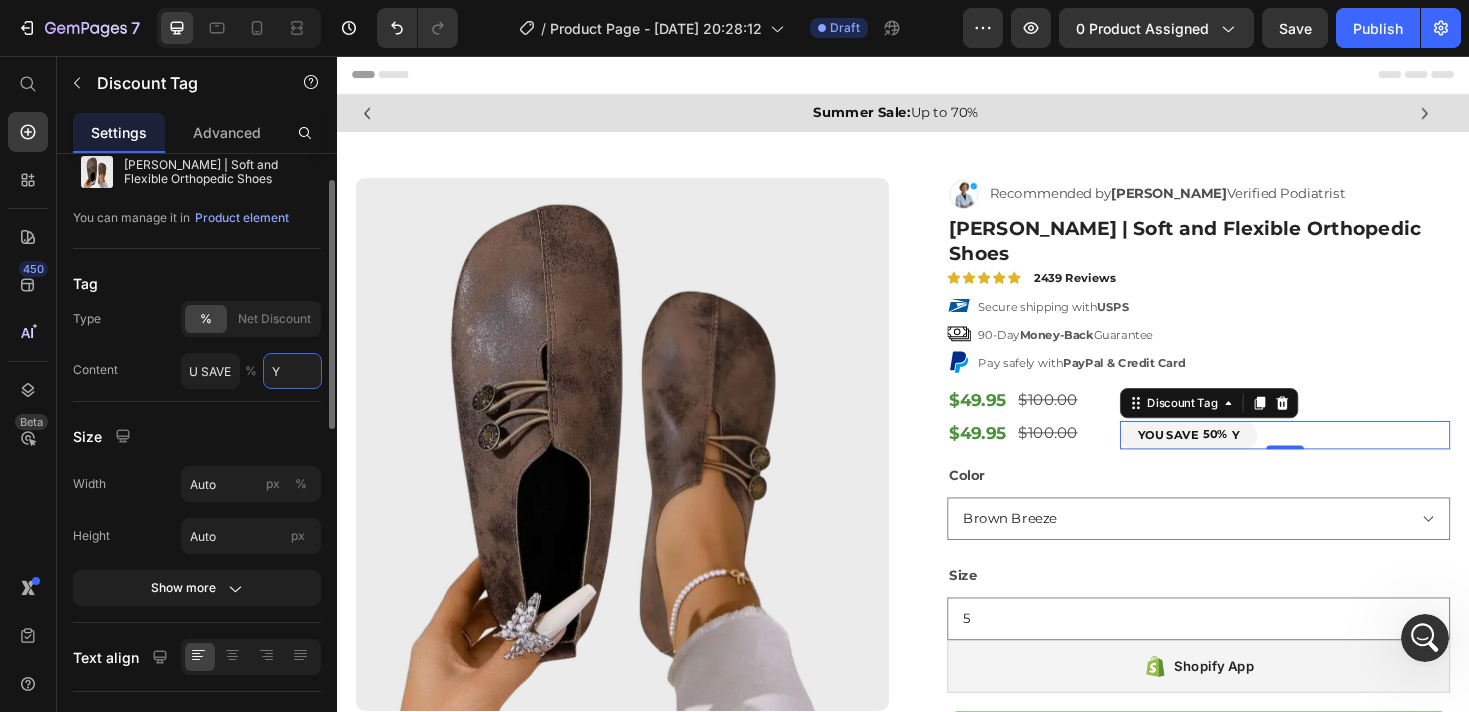 click on "Y" at bounding box center (292, 371) 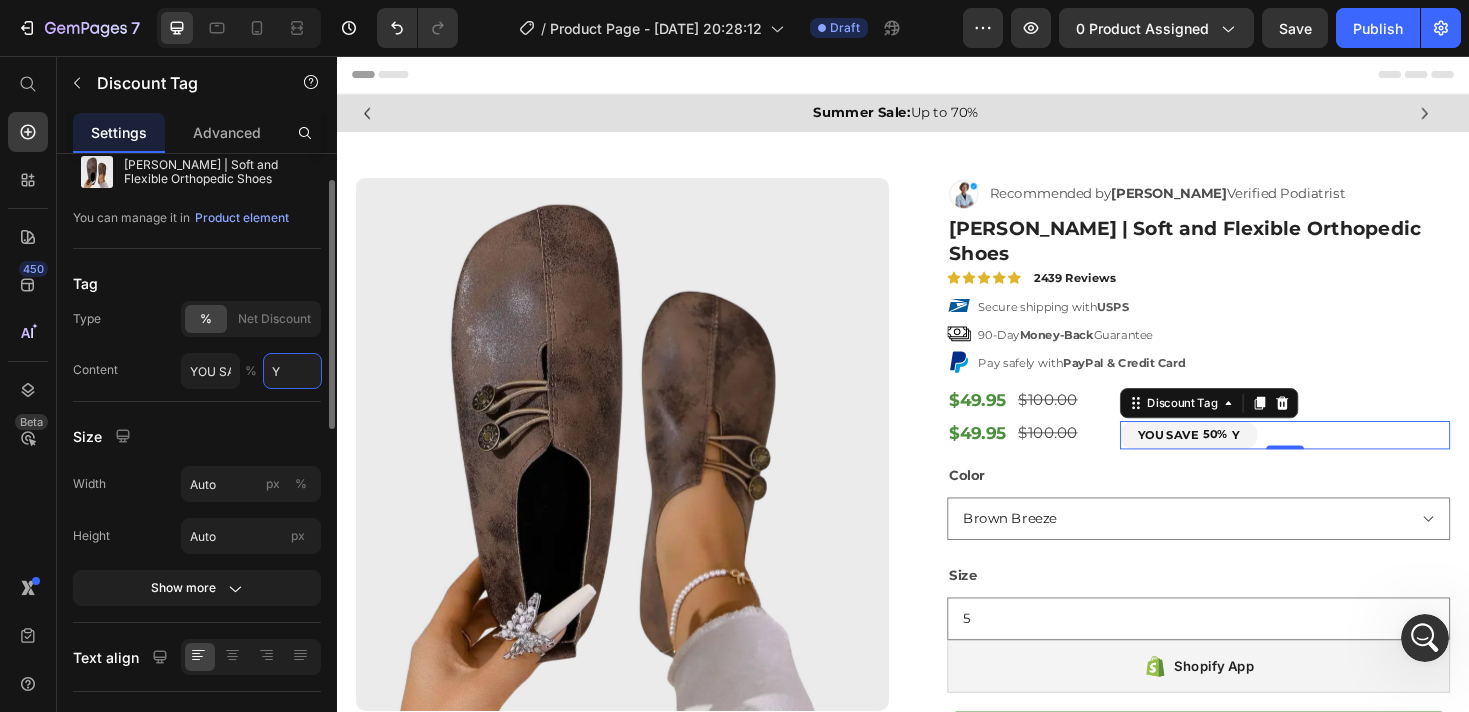 type 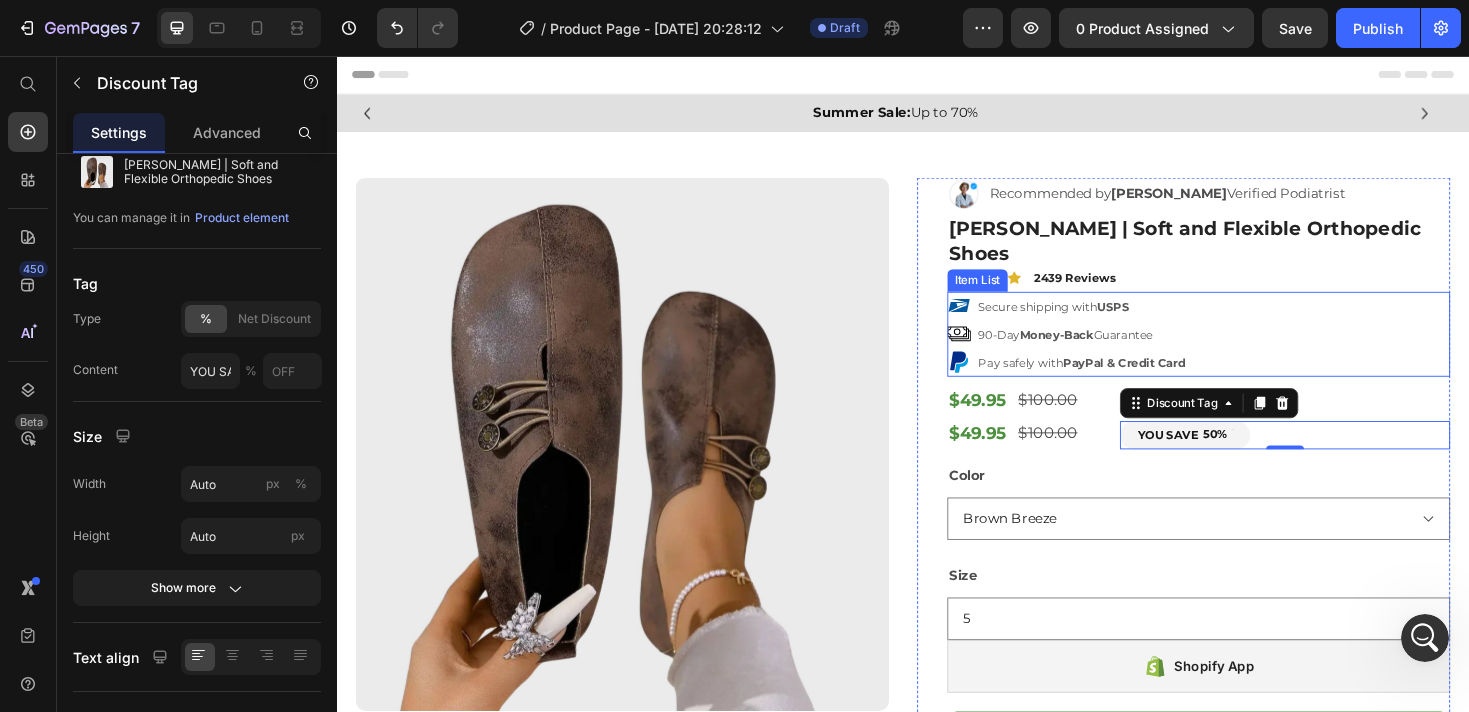 click on "Secure shipping with  USPS 90-Day  Money-Back  Guarantee Pay safely with  PayPal & Credit Card" at bounding box center [1250, 351] 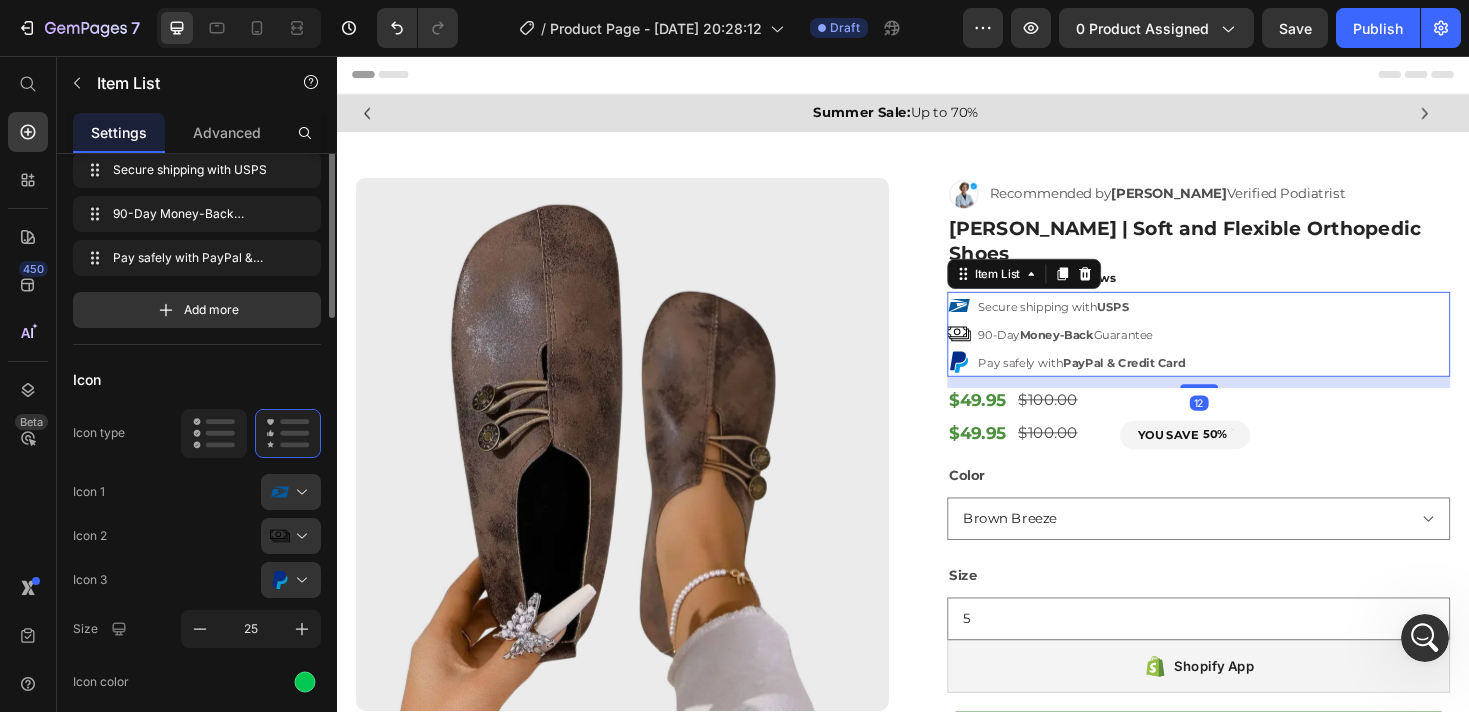 scroll, scrollTop: 0, scrollLeft: 0, axis: both 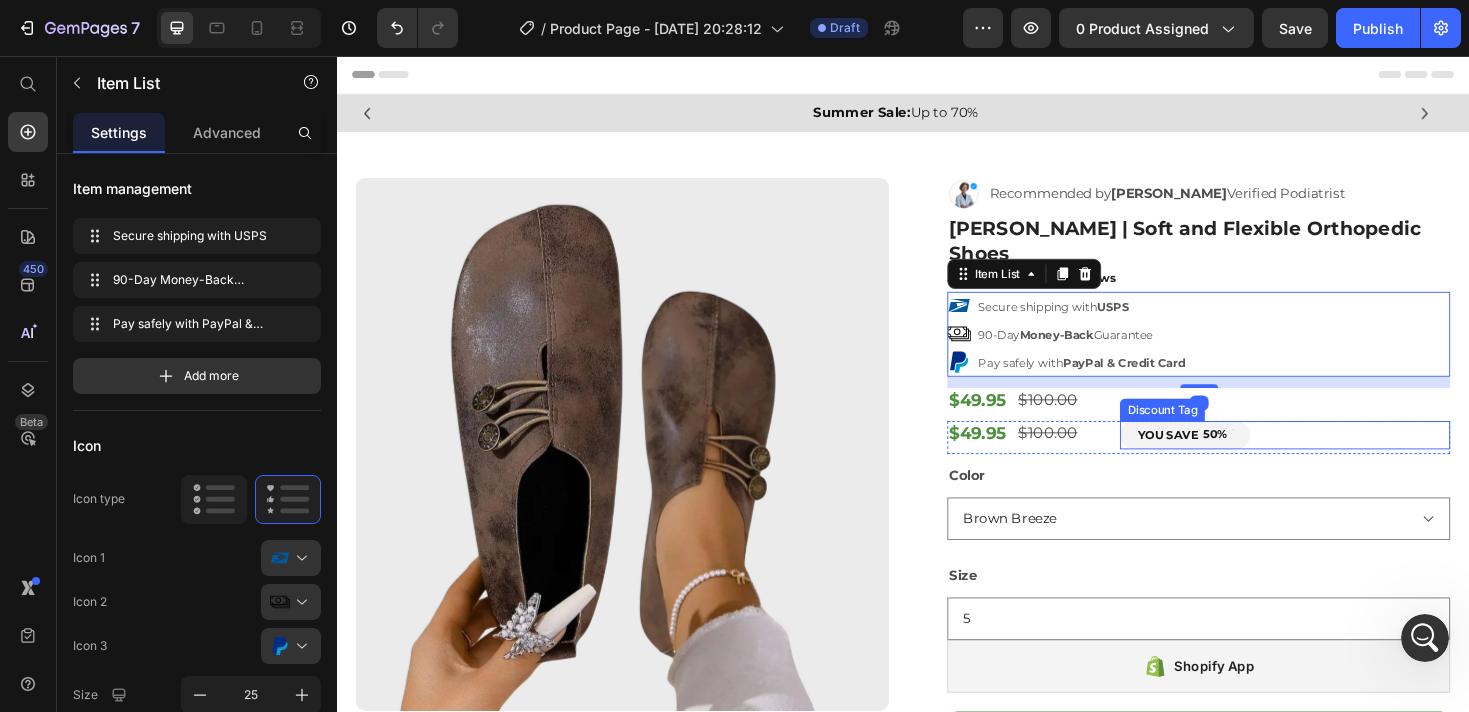 click on "YOU SAVE 50%" at bounding box center [1236, 458] 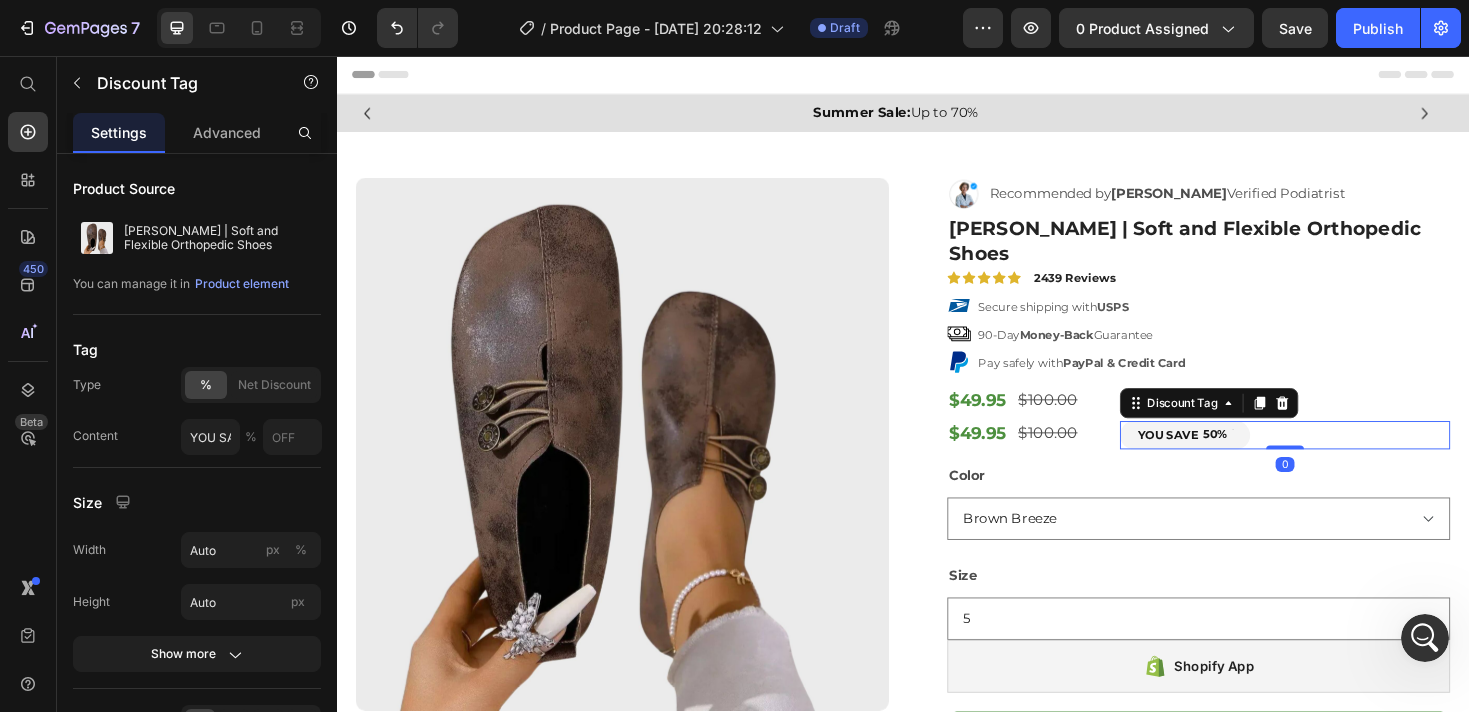click on "YOU SAVE" at bounding box center [1218, 458] 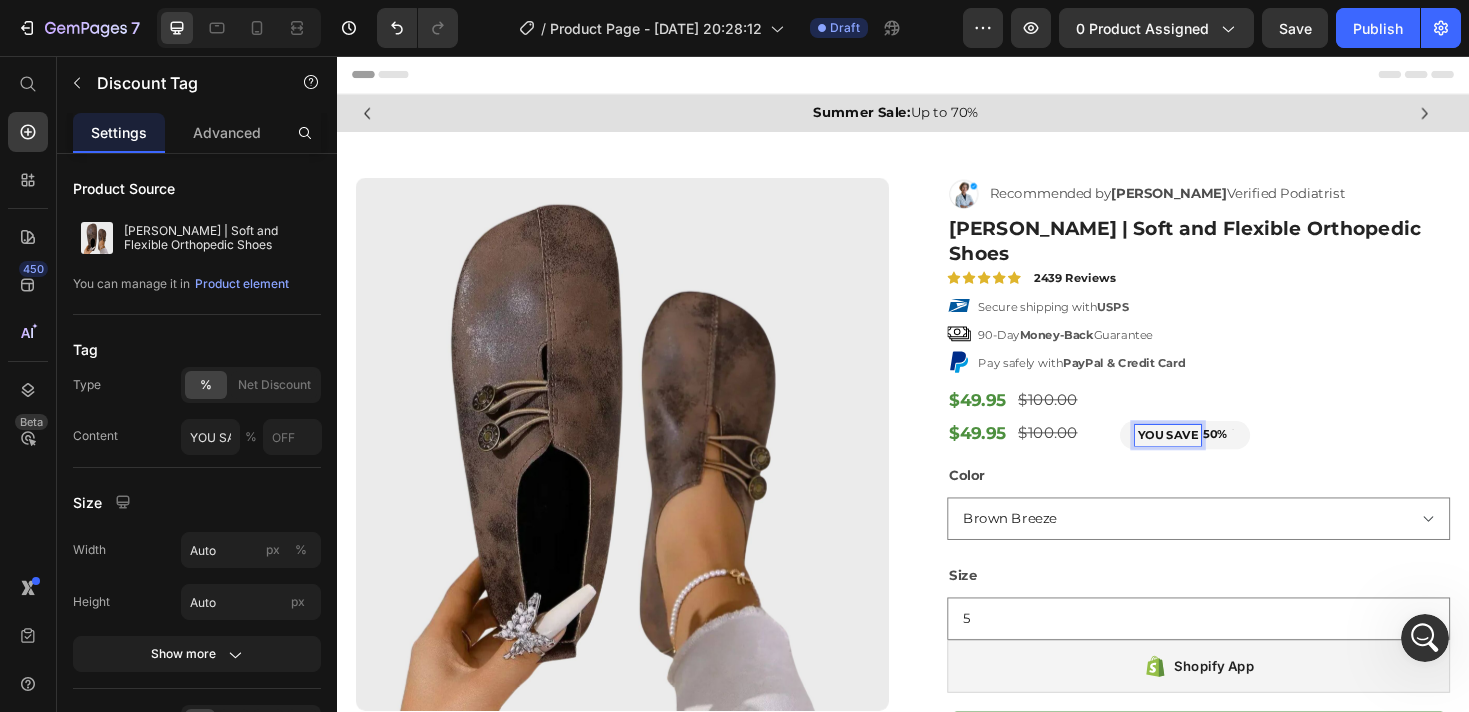 click on "YOU SAVE" at bounding box center (1218, 458) 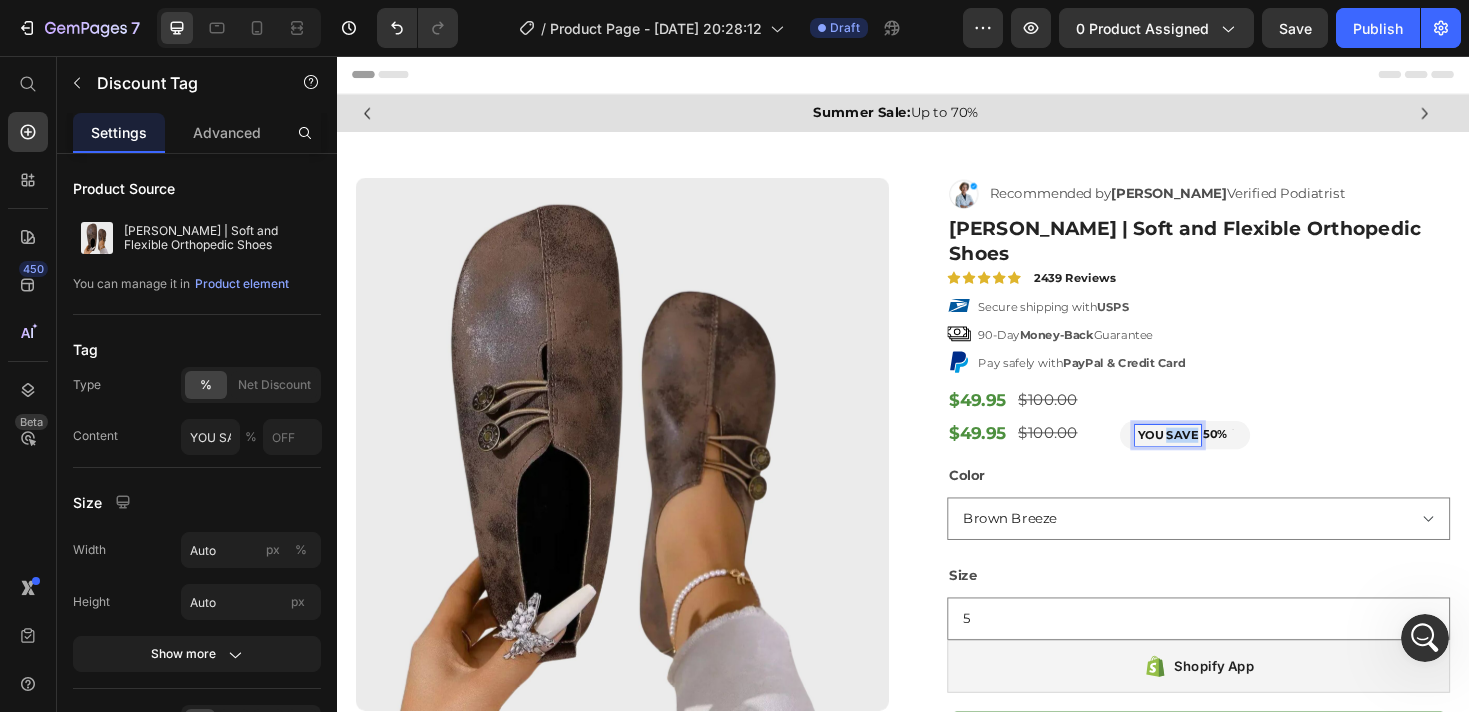 click on "YOU SAVE" at bounding box center (1218, 458) 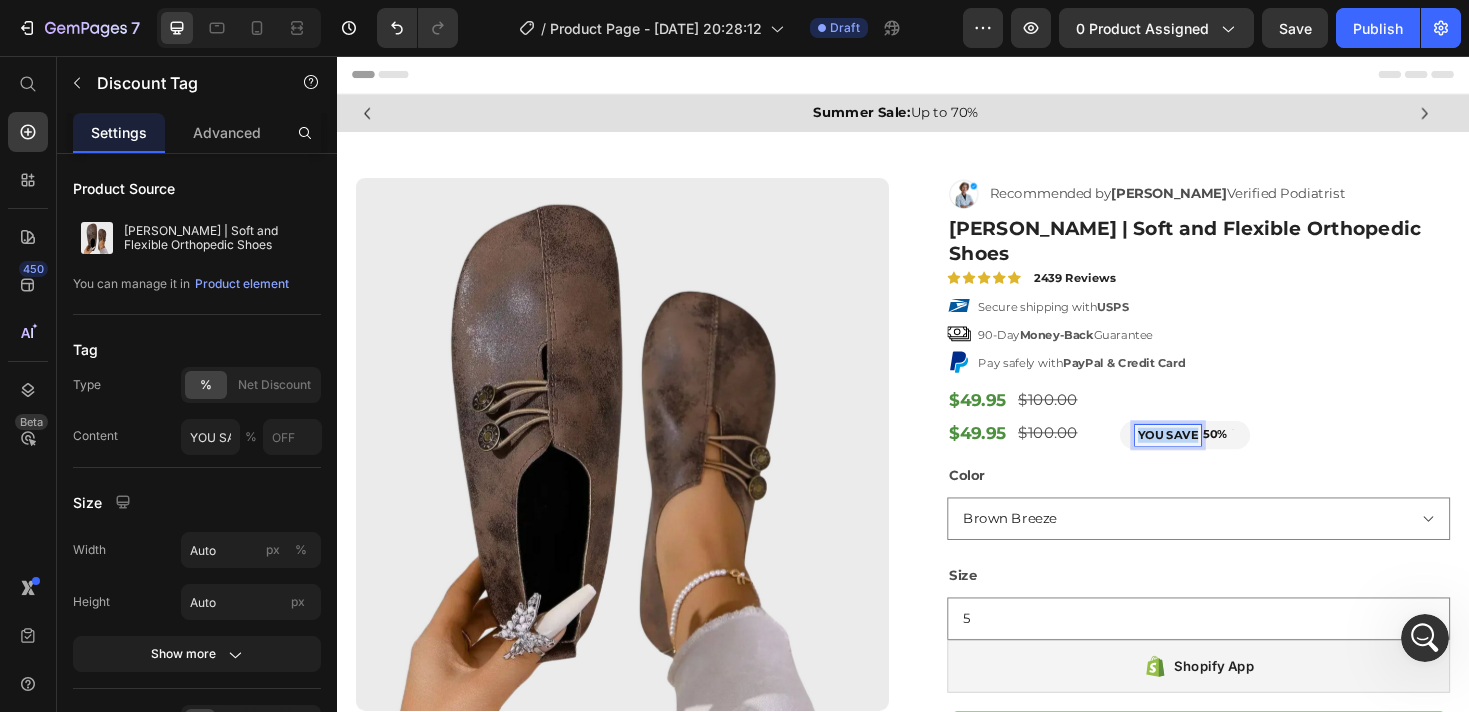 click on "YOU SAVE" at bounding box center (1218, 458) 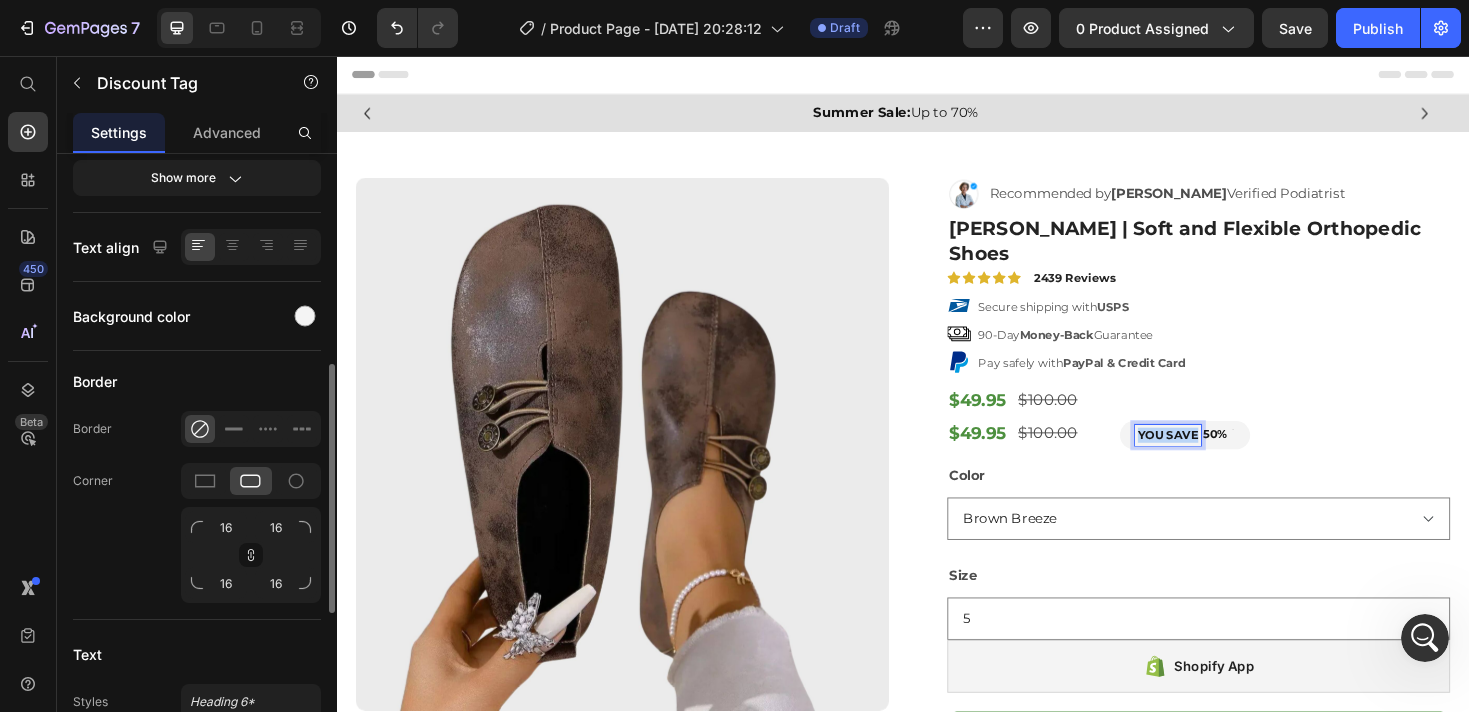 scroll, scrollTop: 488, scrollLeft: 0, axis: vertical 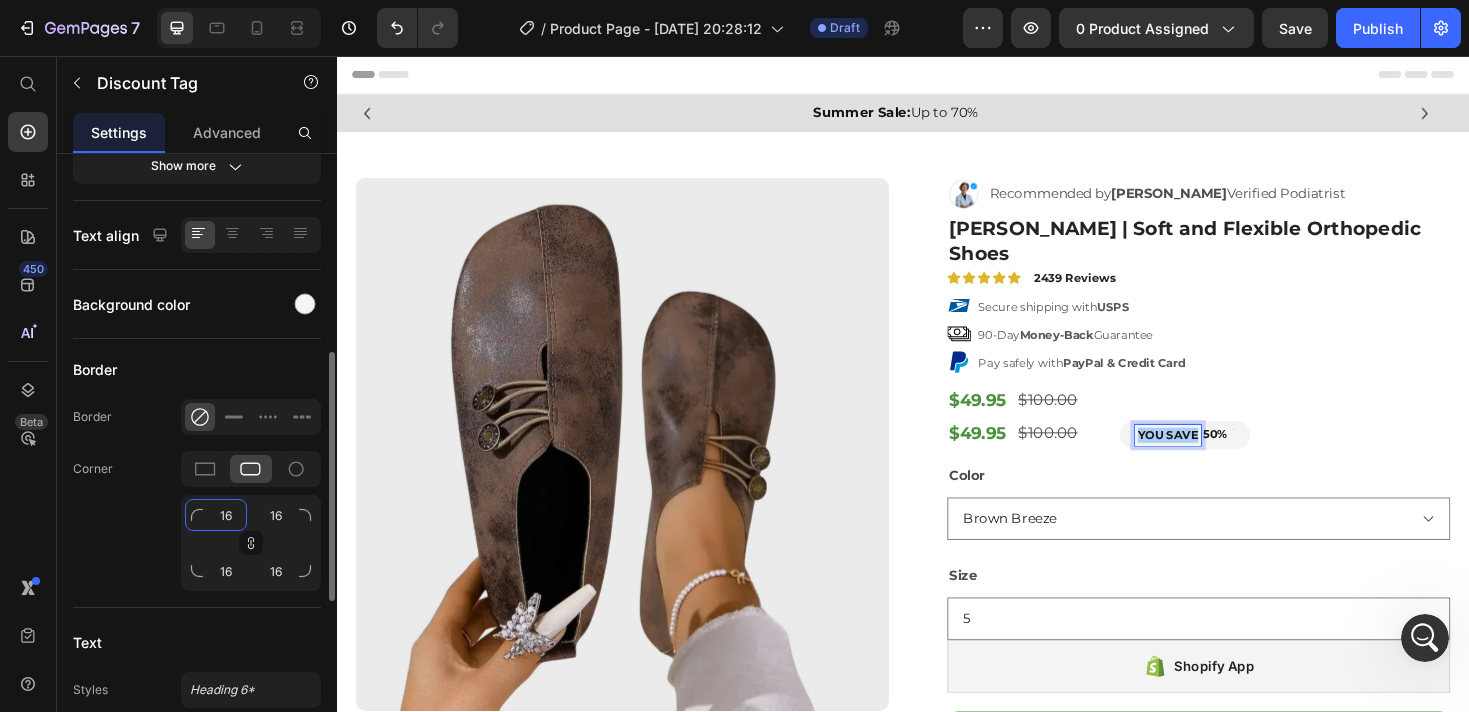 click on "16" 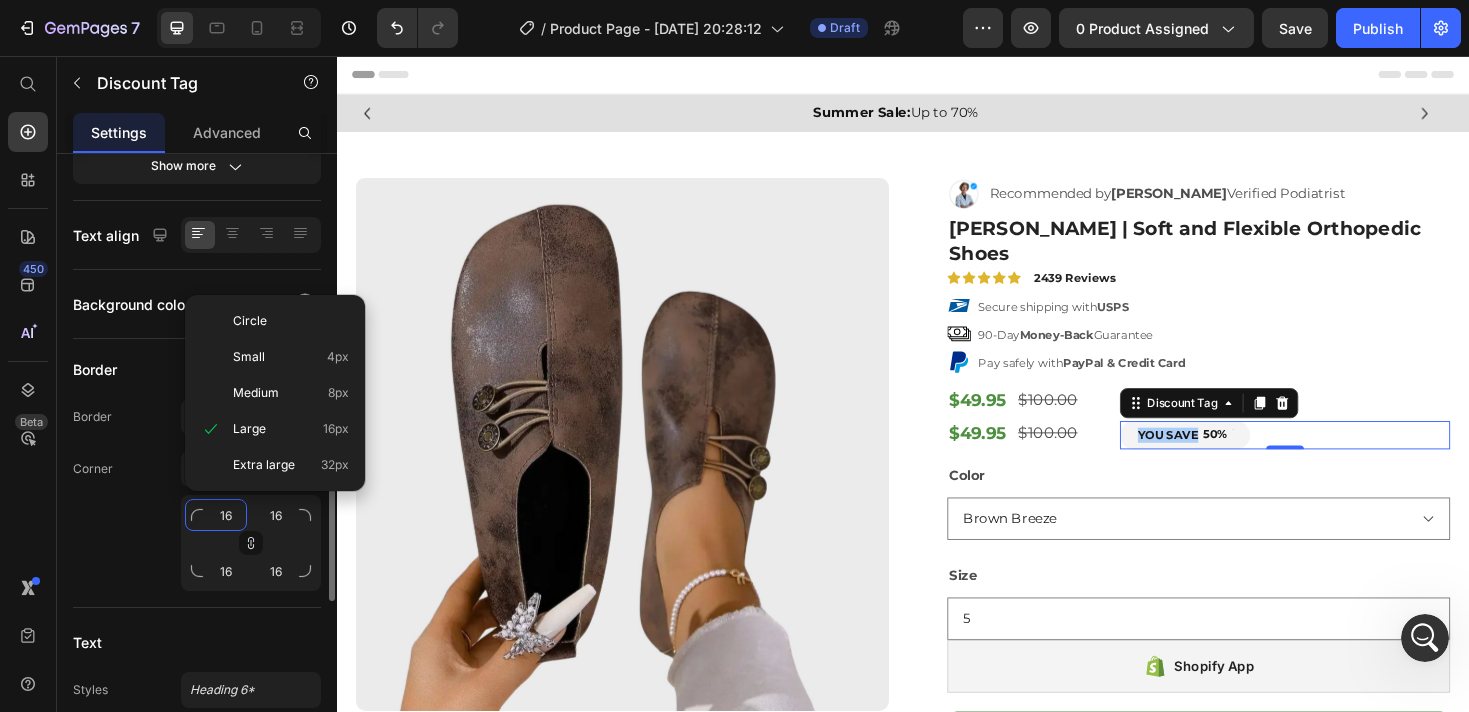 type on "8" 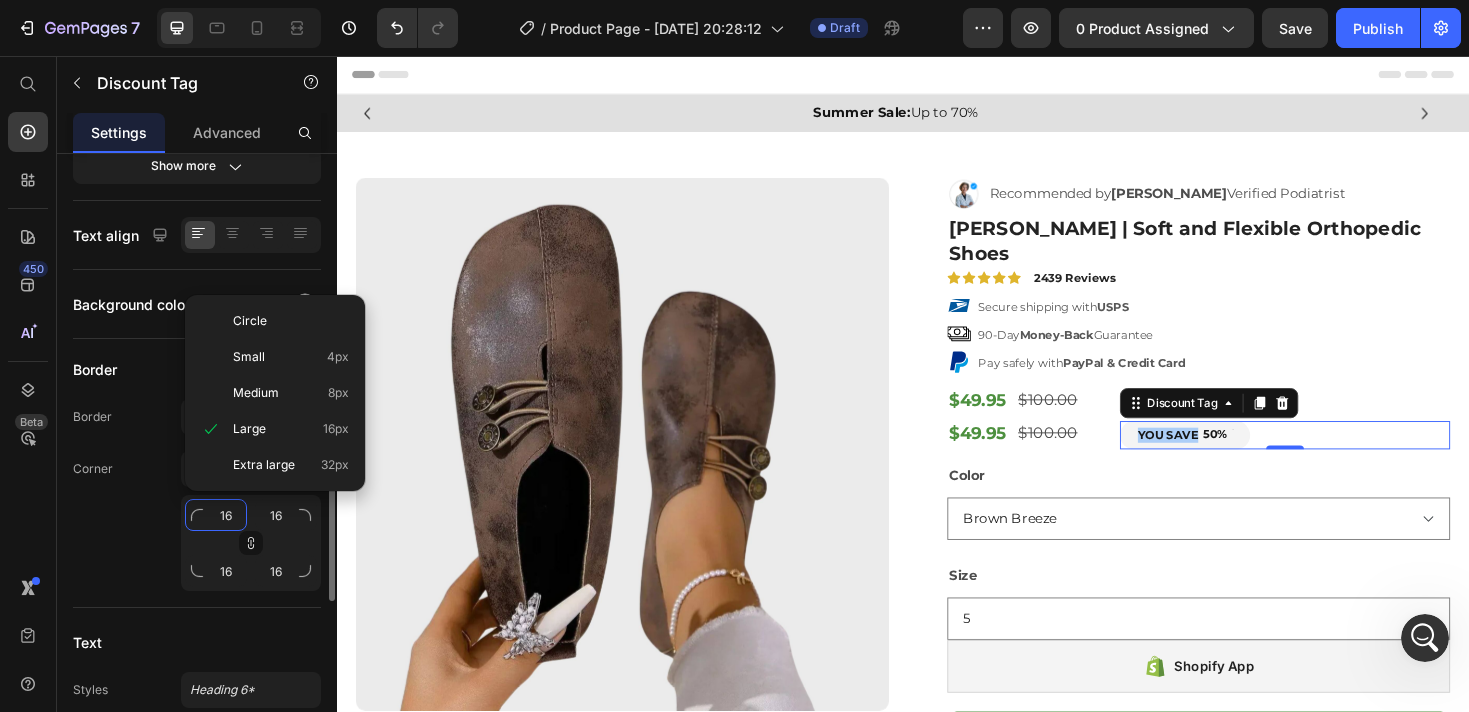 type on "8" 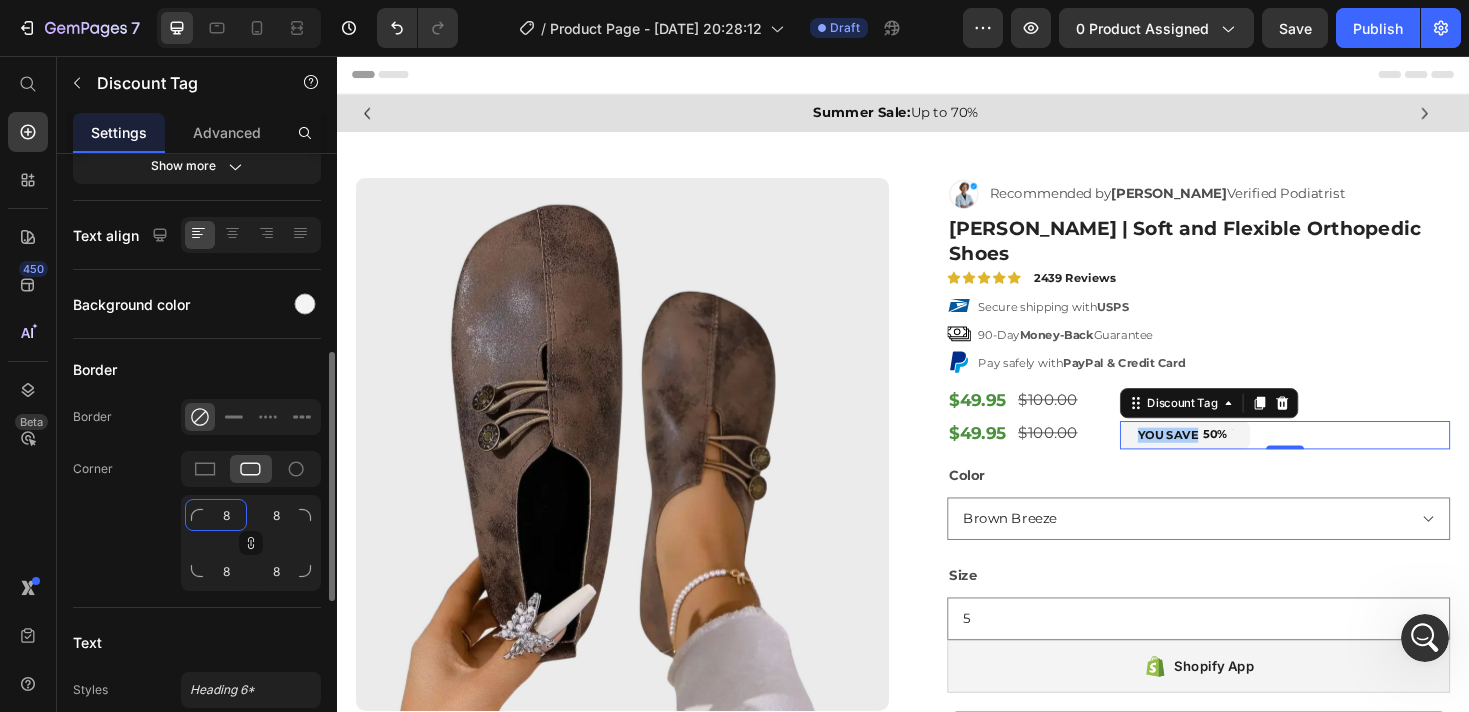 type on "8" 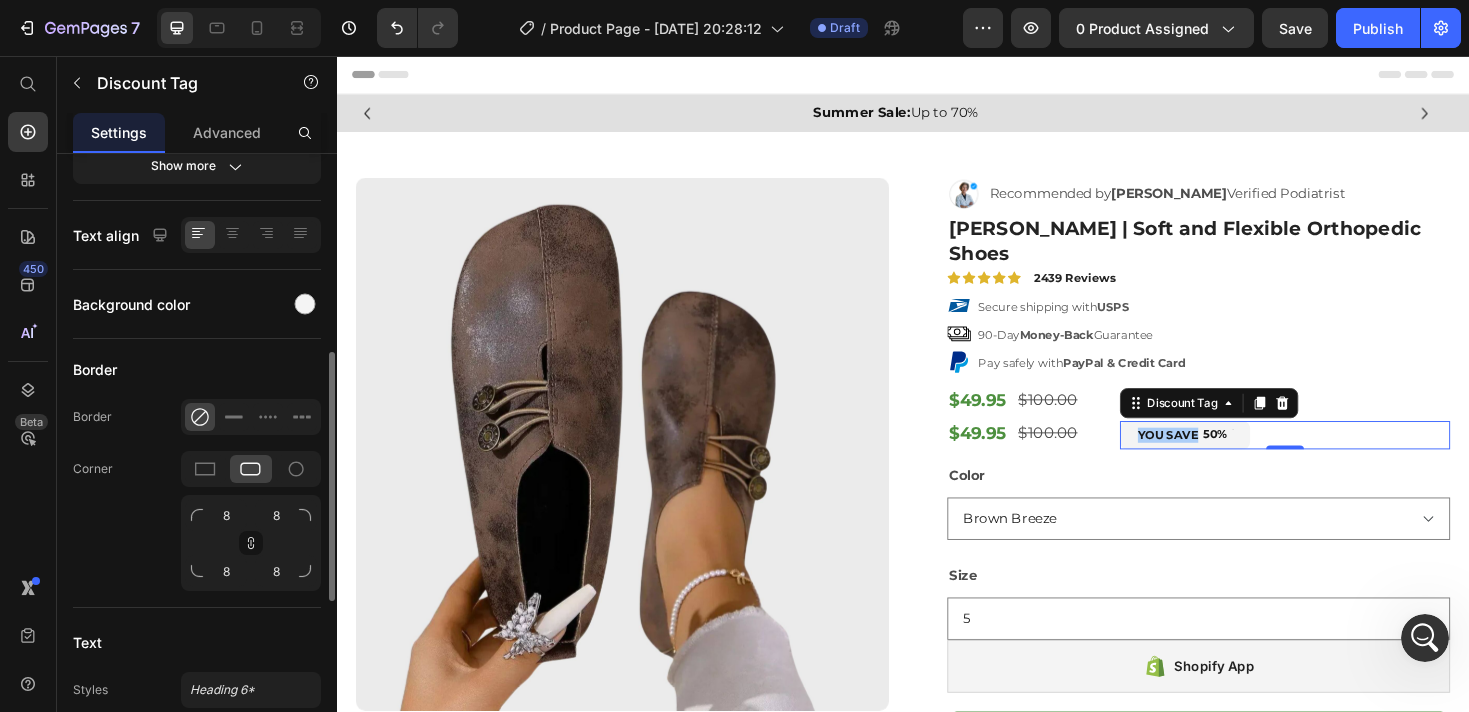 click on "Corner 8 8 8 8" 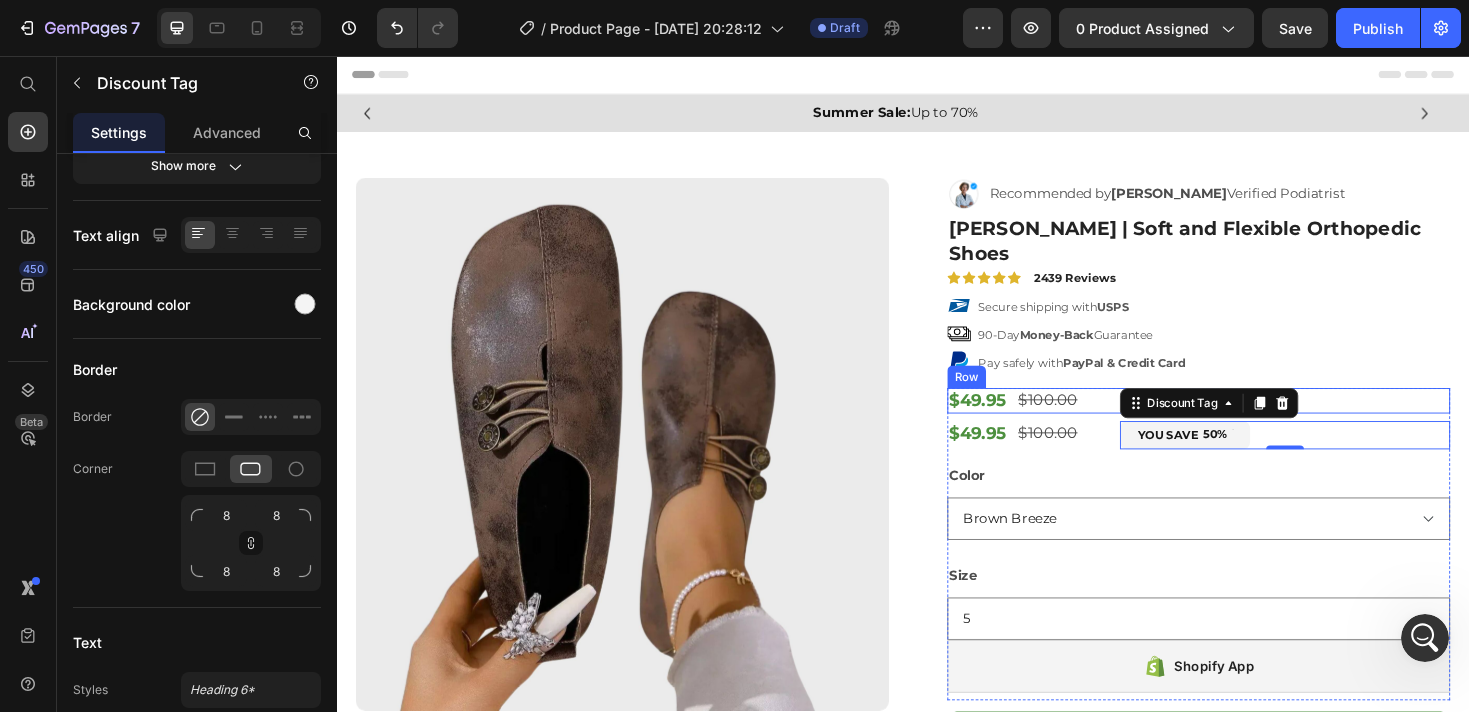 click on "$49.95 Product Price $100.00 Product Price Row" at bounding box center (1250, 421) 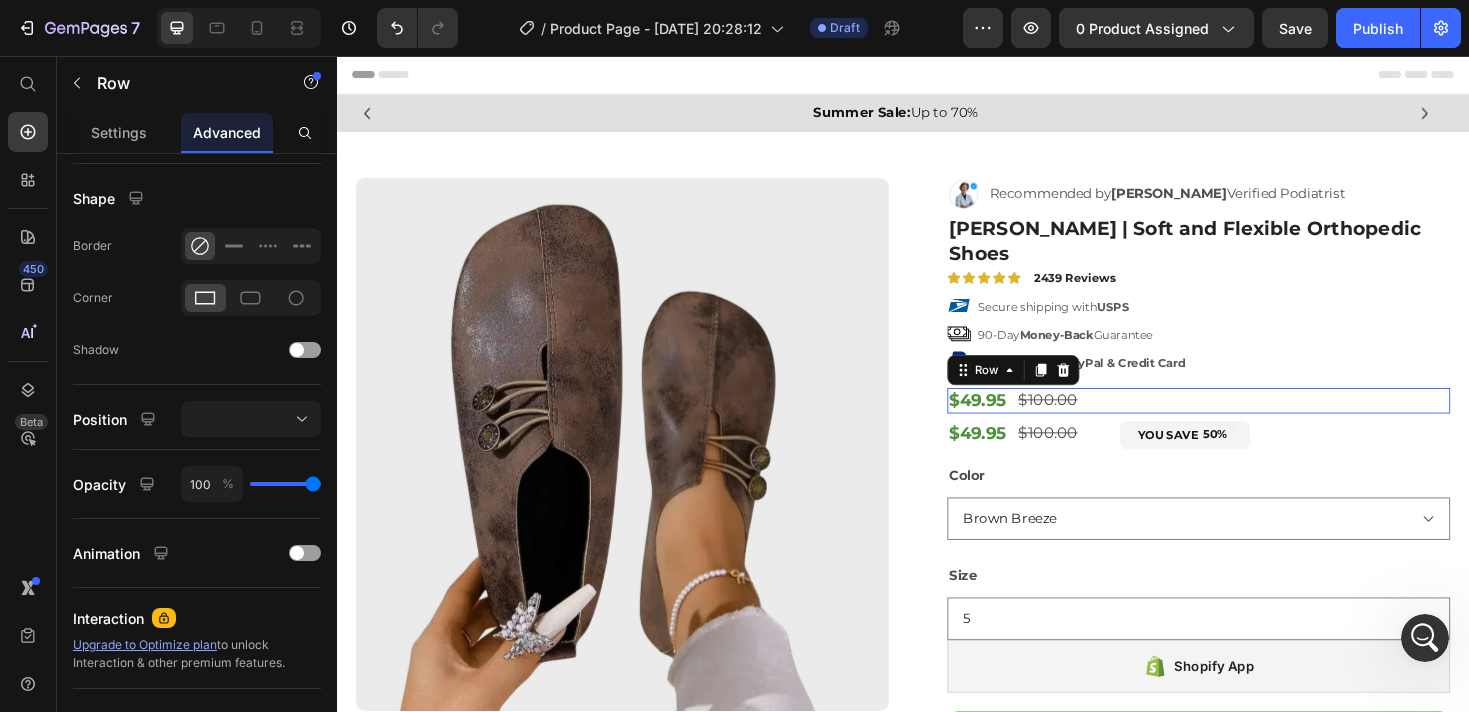 scroll, scrollTop: 0, scrollLeft: 0, axis: both 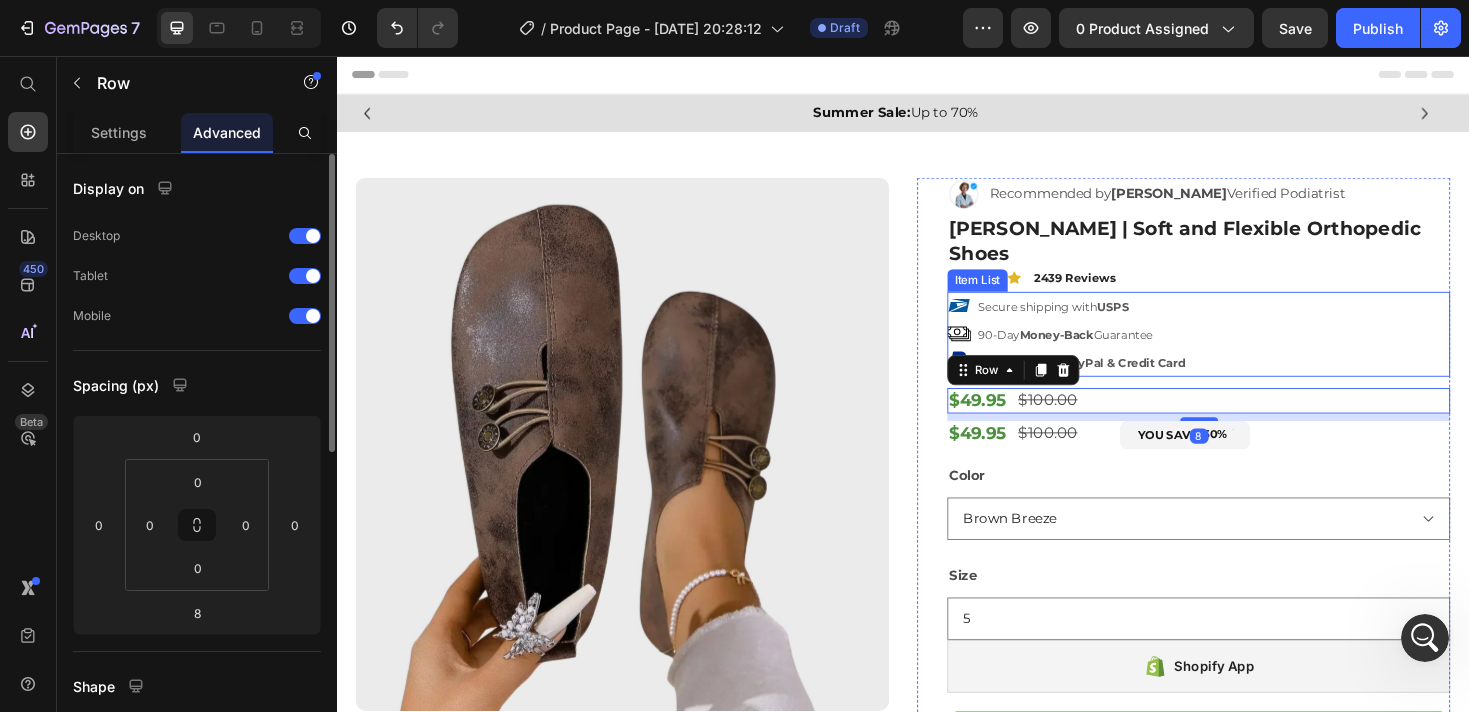 click on "Secure shipping with  USPS 90-Day  Money-Back  Guarantee Pay safely with  PayPal & Credit Card" at bounding box center [1250, 351] 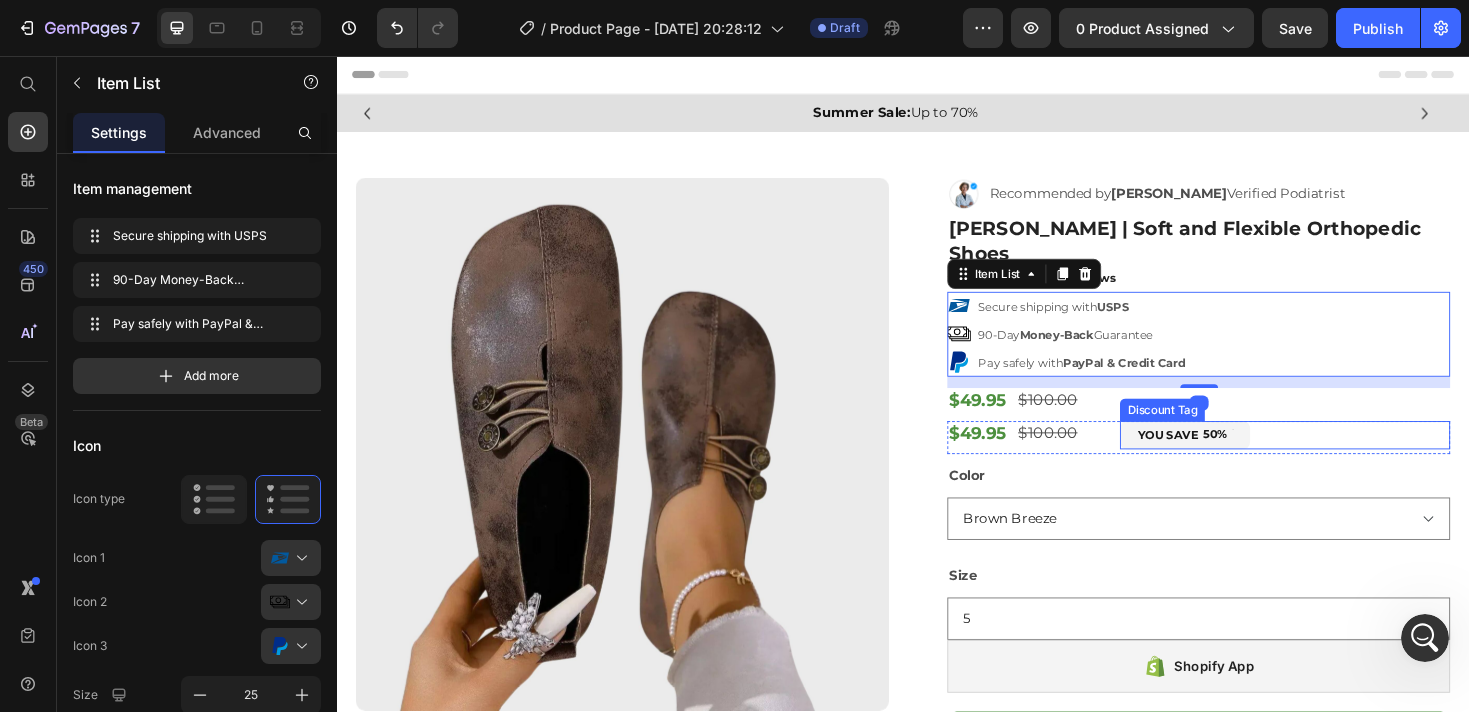 click on "YOU SAVE 50%" at bounding box center (1236, 458) 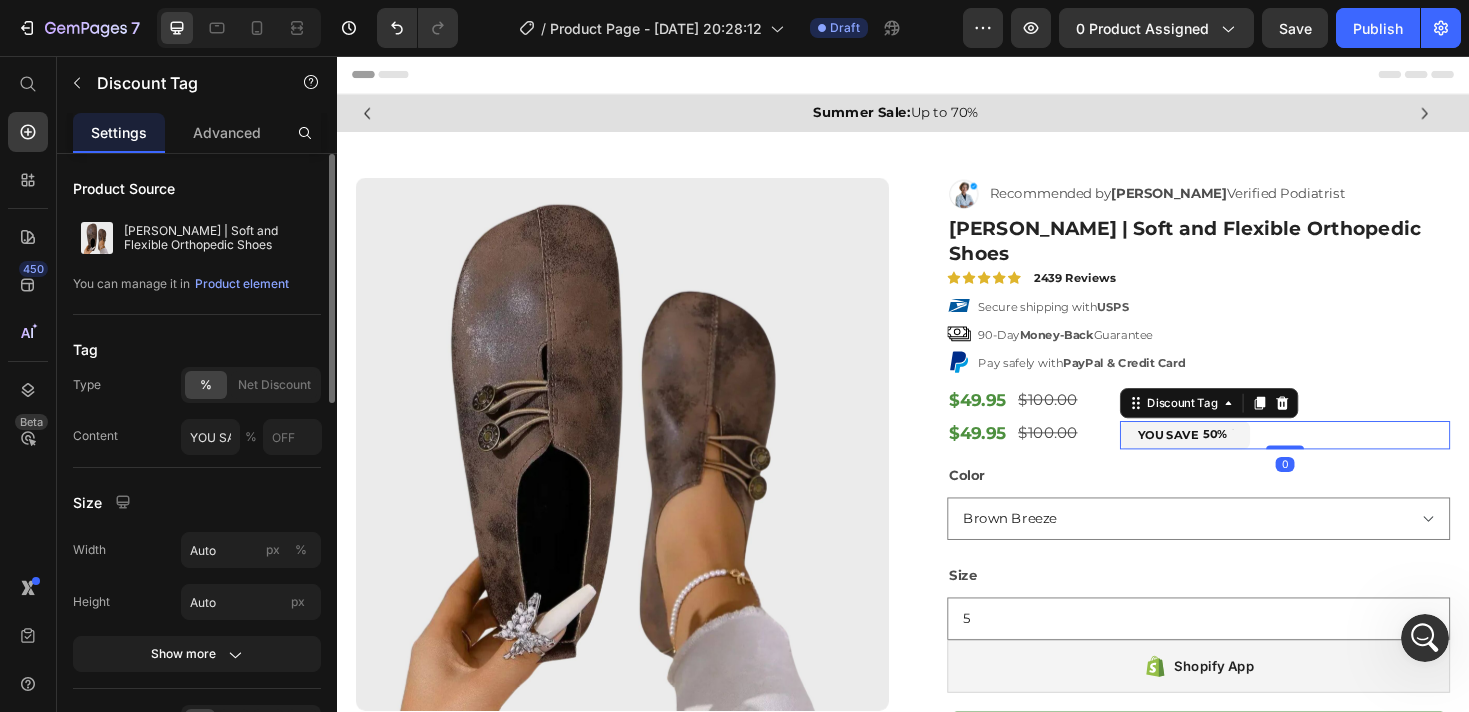 scroll, scrollTop: 218, scrollLeft: 0, axis: vertical 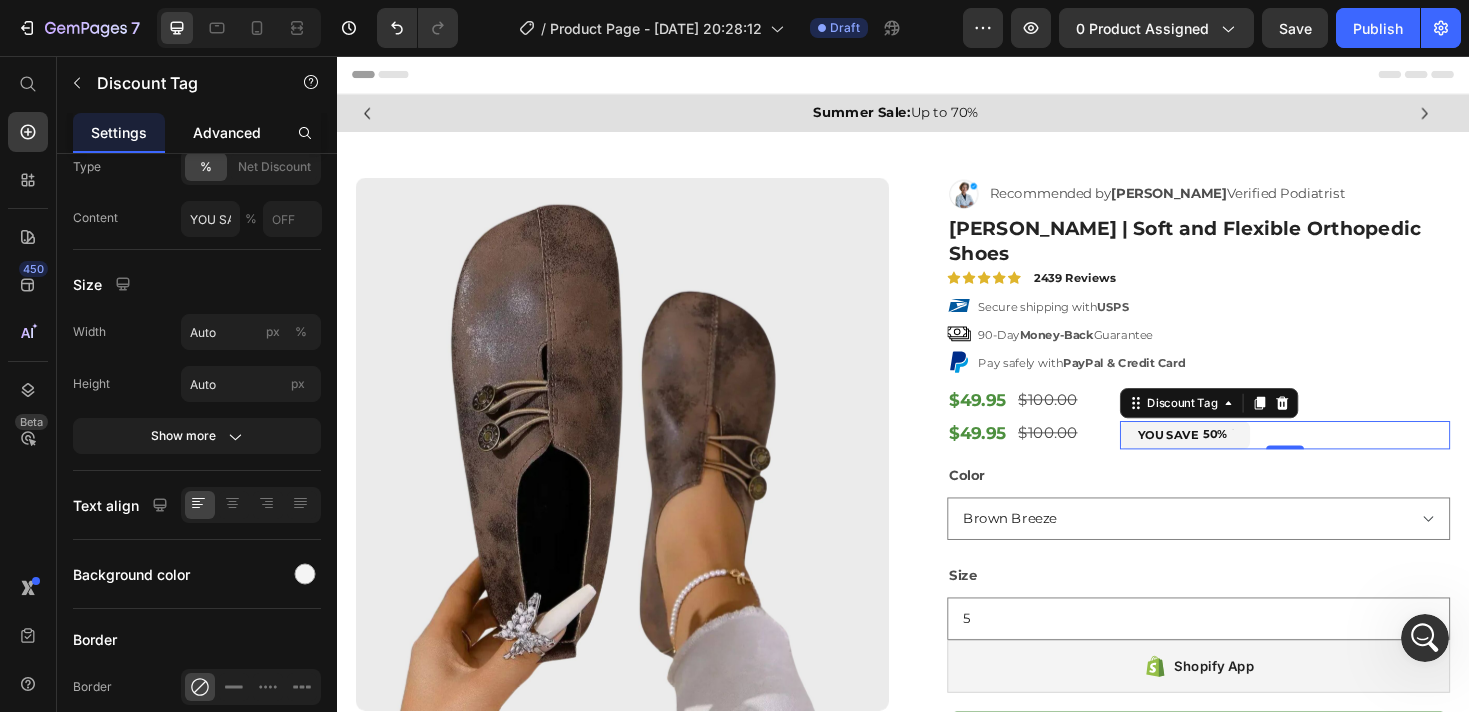 click on "Advanced" 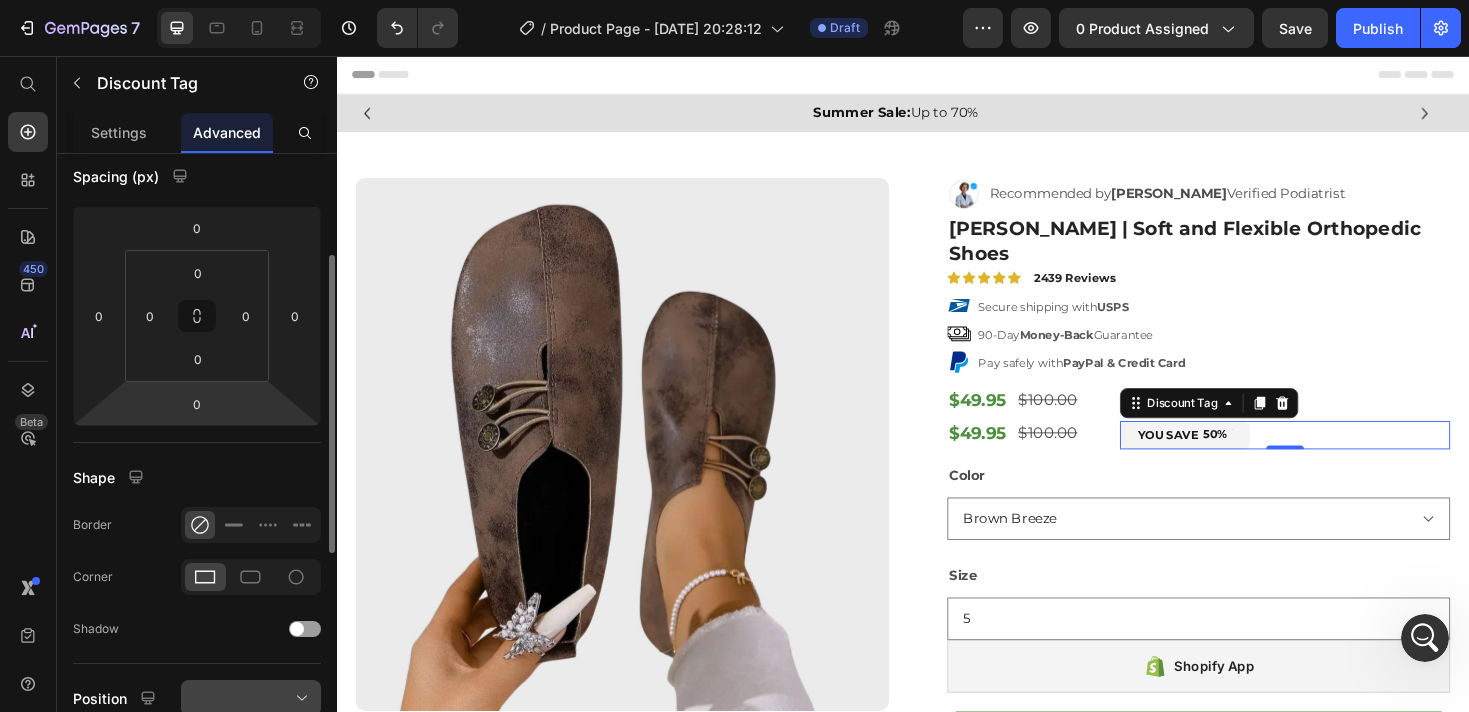 scroll, scrollTop: 441, scrollLeft: 0, axis: vertical 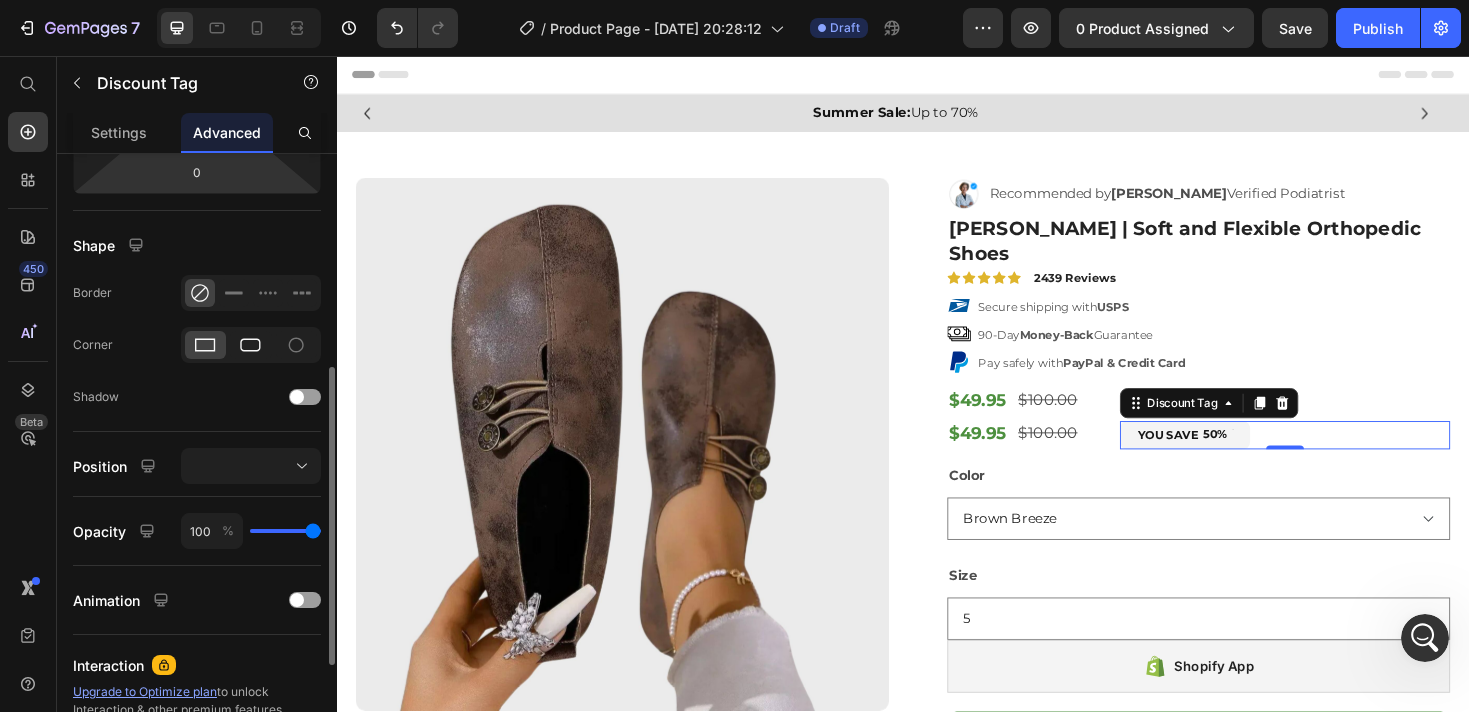 click 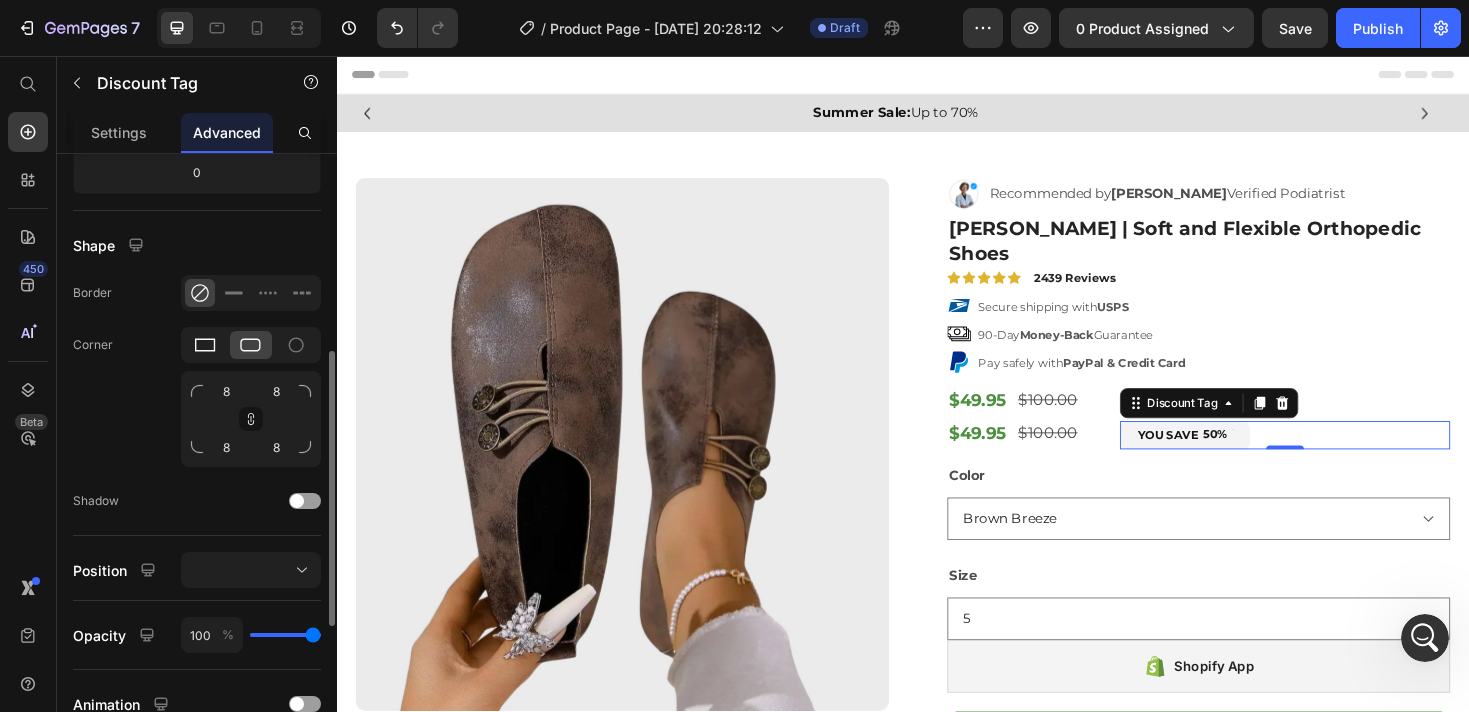 click 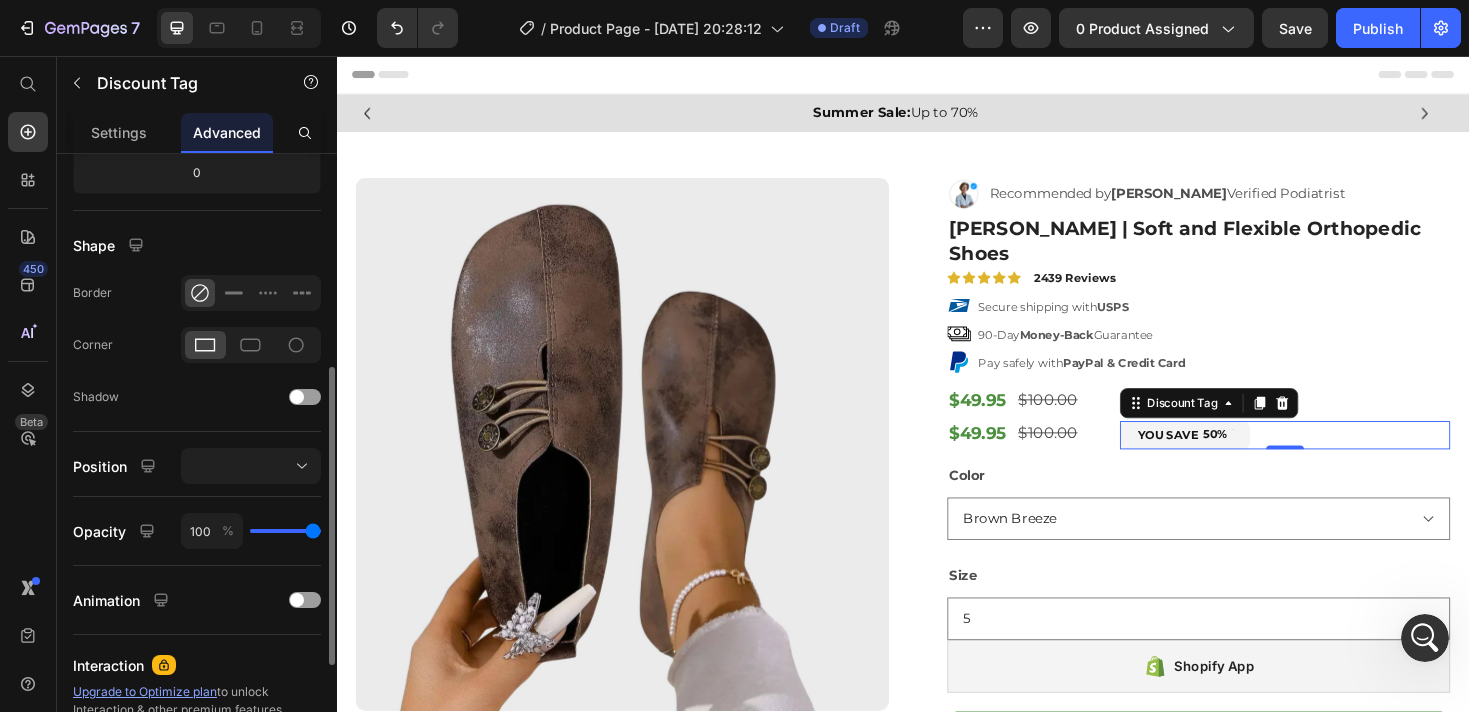 scroll, scrollTop: 585, scrollLeft: 0, axis: vertical 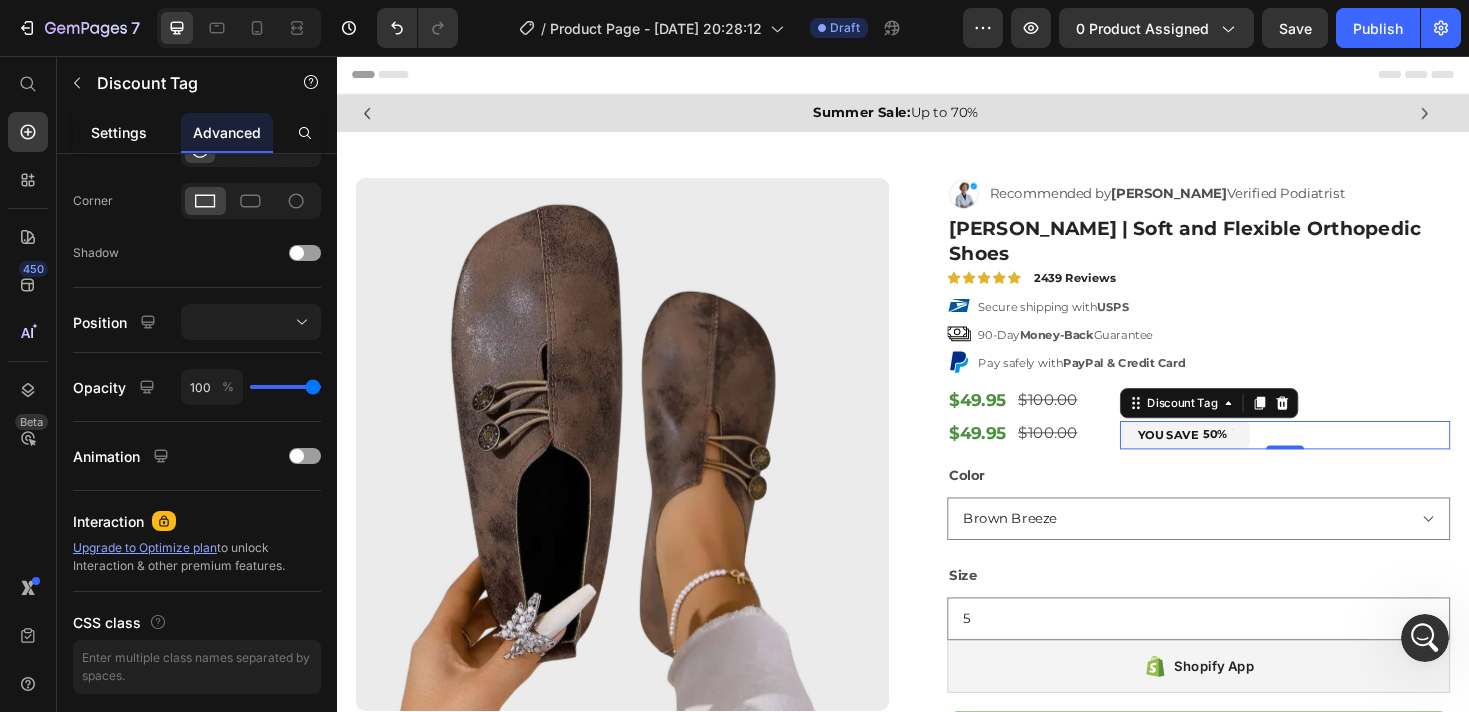 click on "Settings" at bounding box center (119, 132) 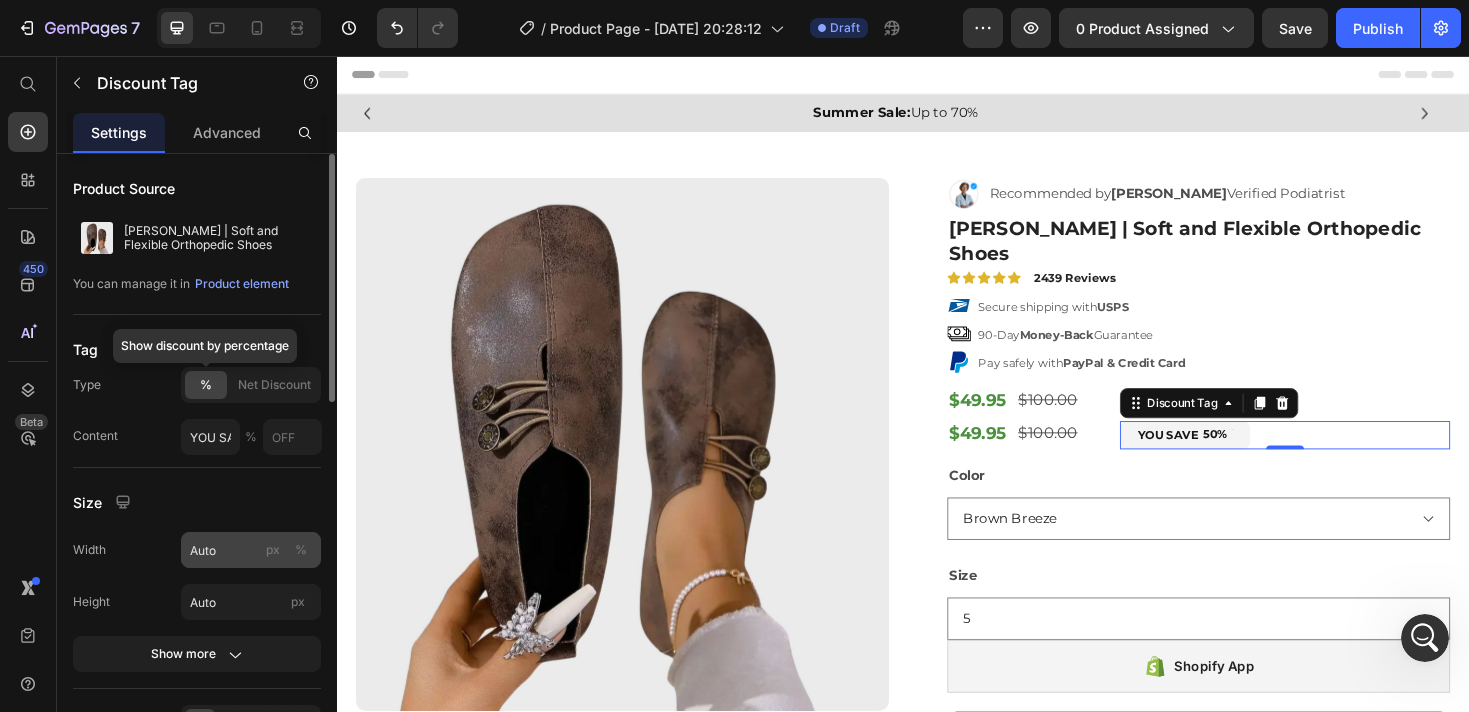 scroll, scrollTop: 126, scrollLeft: 0, axis: vertical 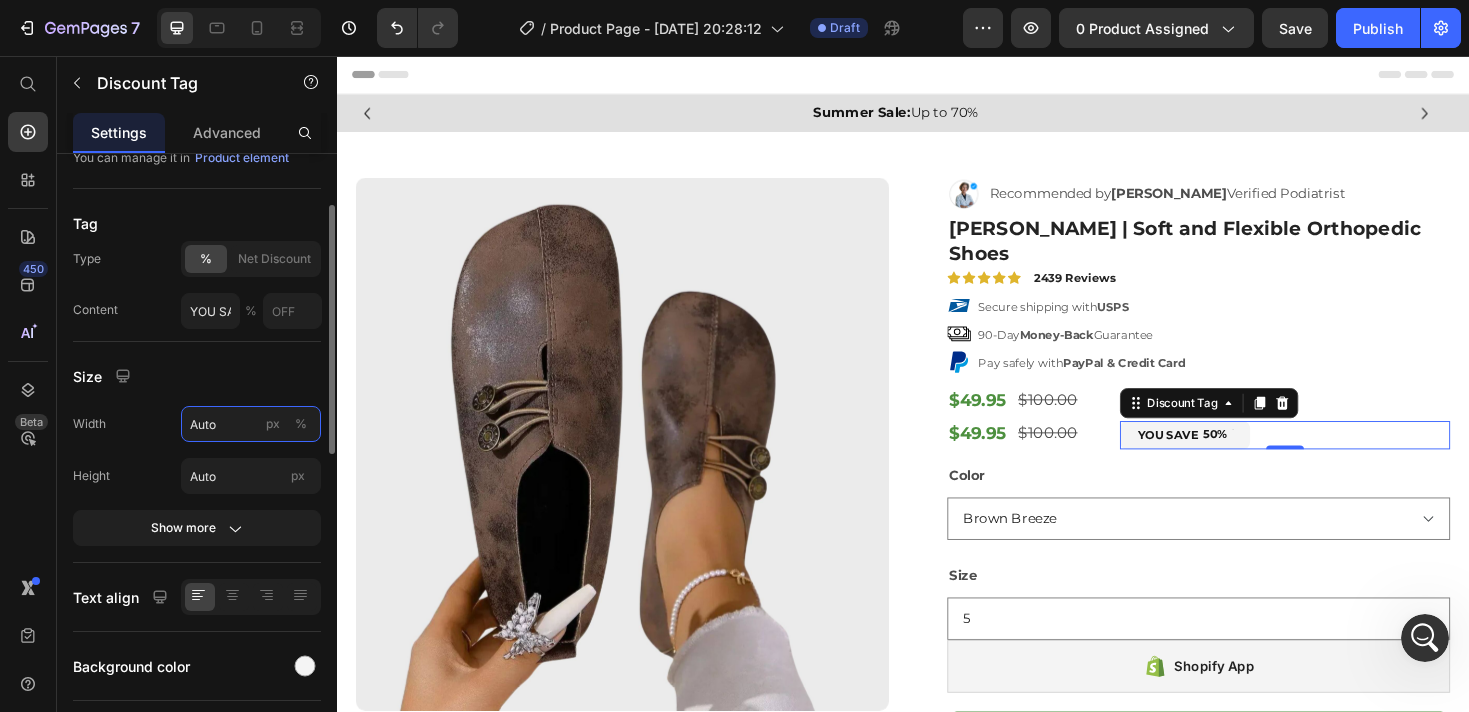 click on "Auto" at bounding box center (251, 424) 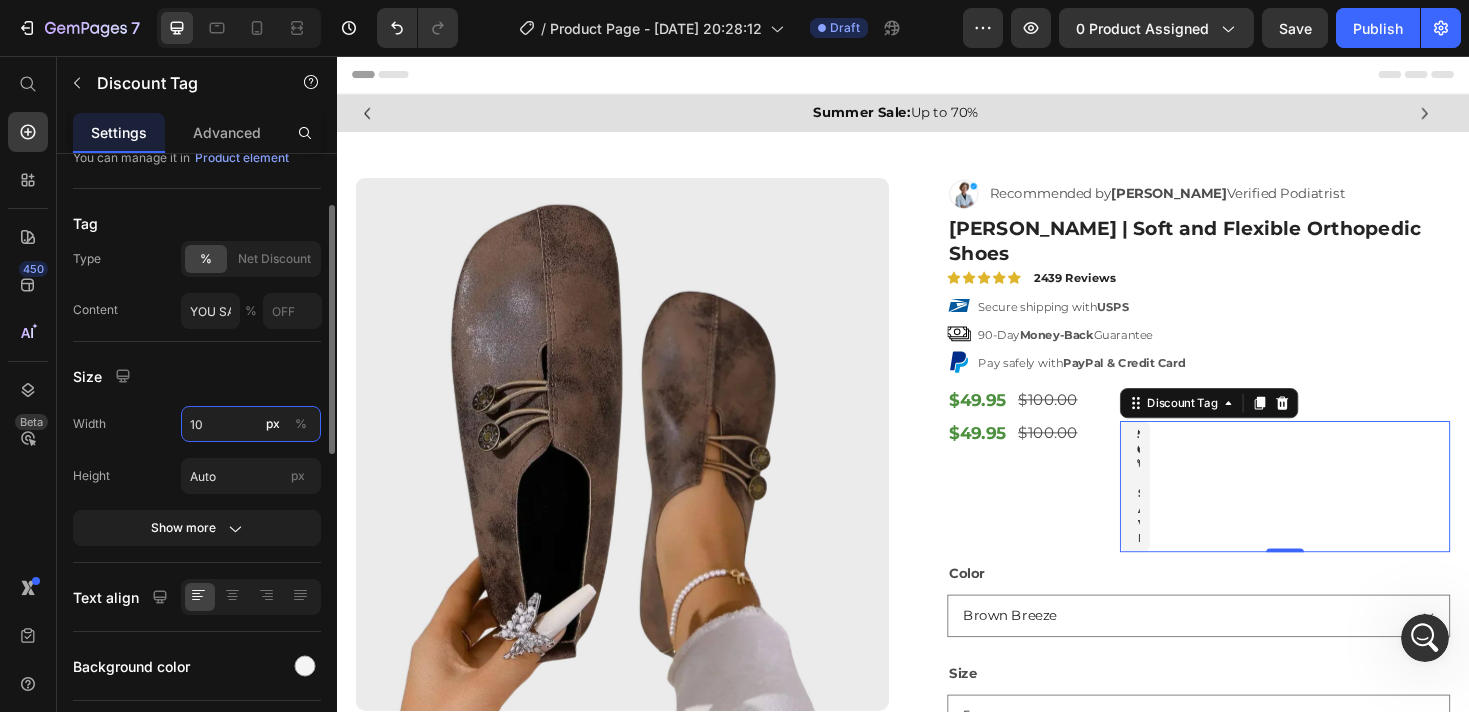 type on "1" 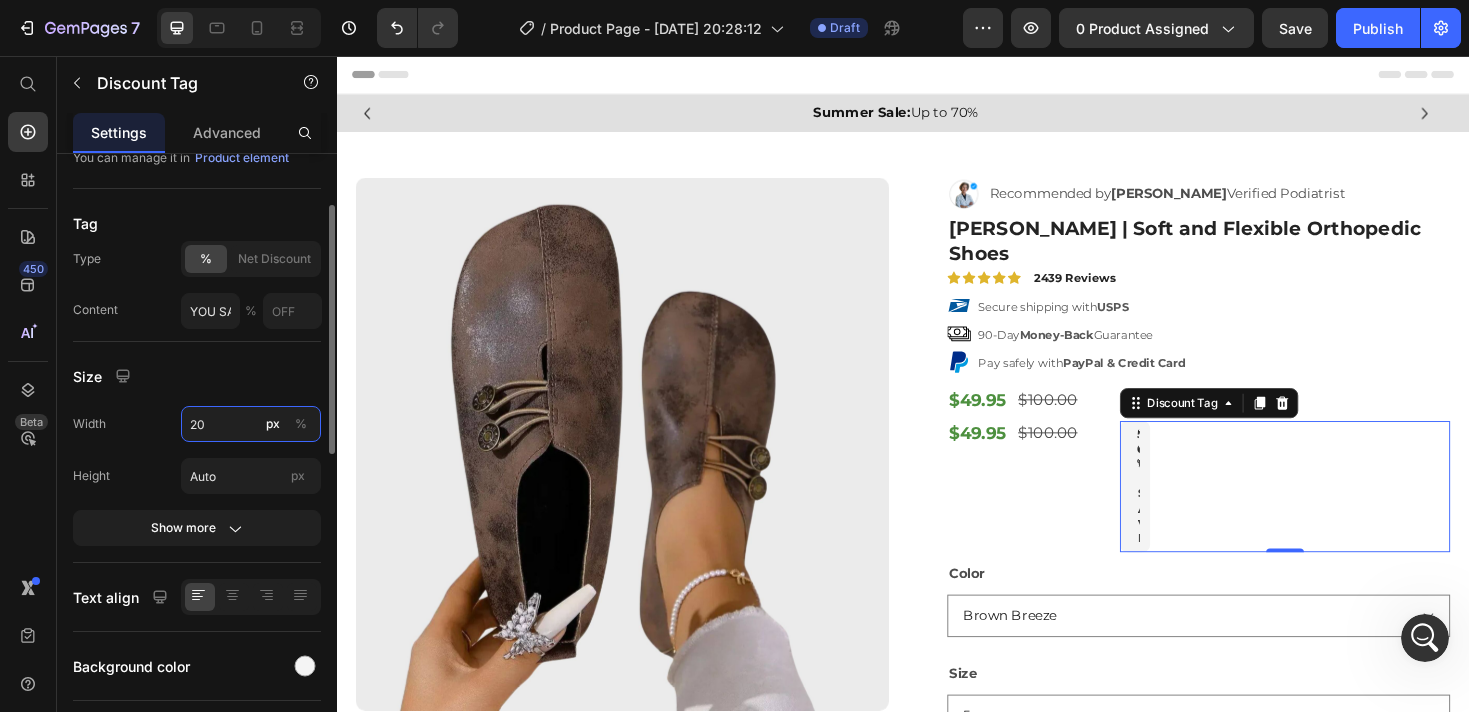 type on "2" 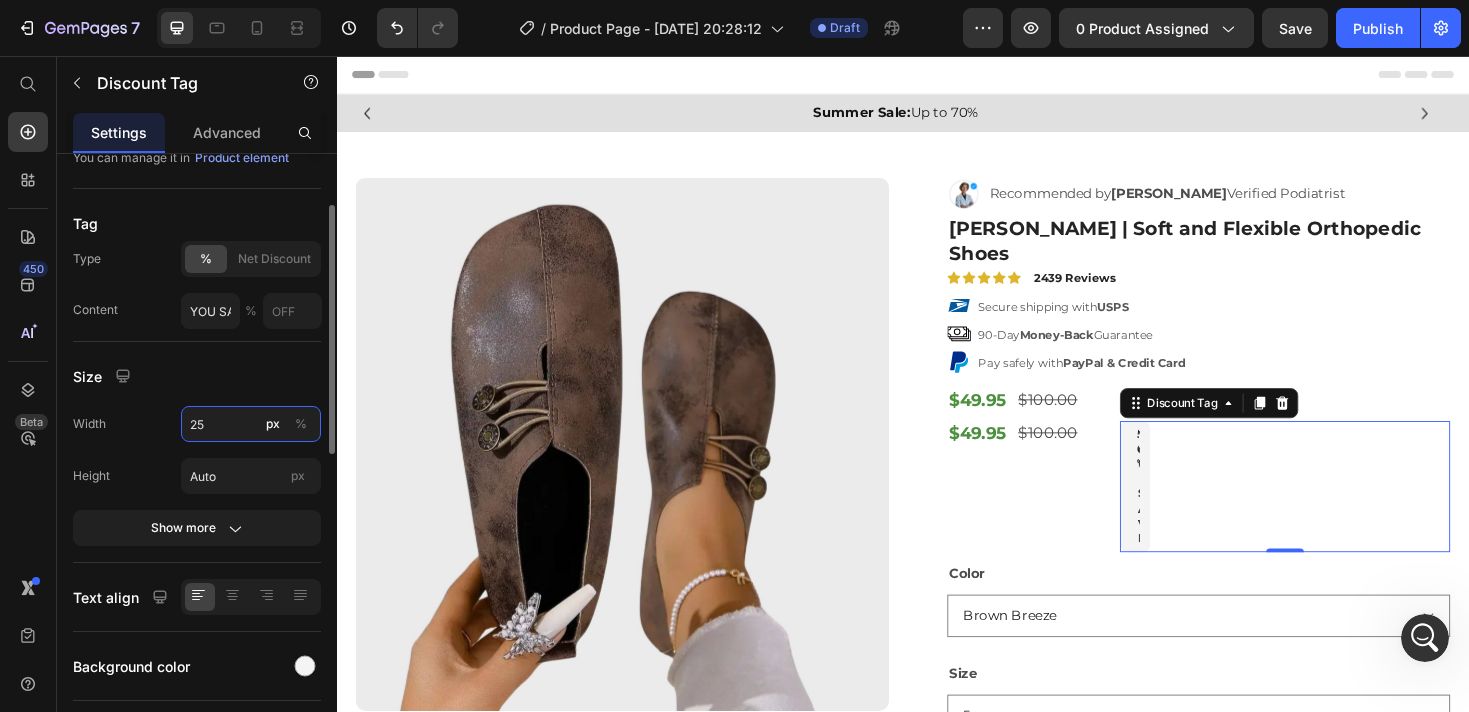 type on "2" 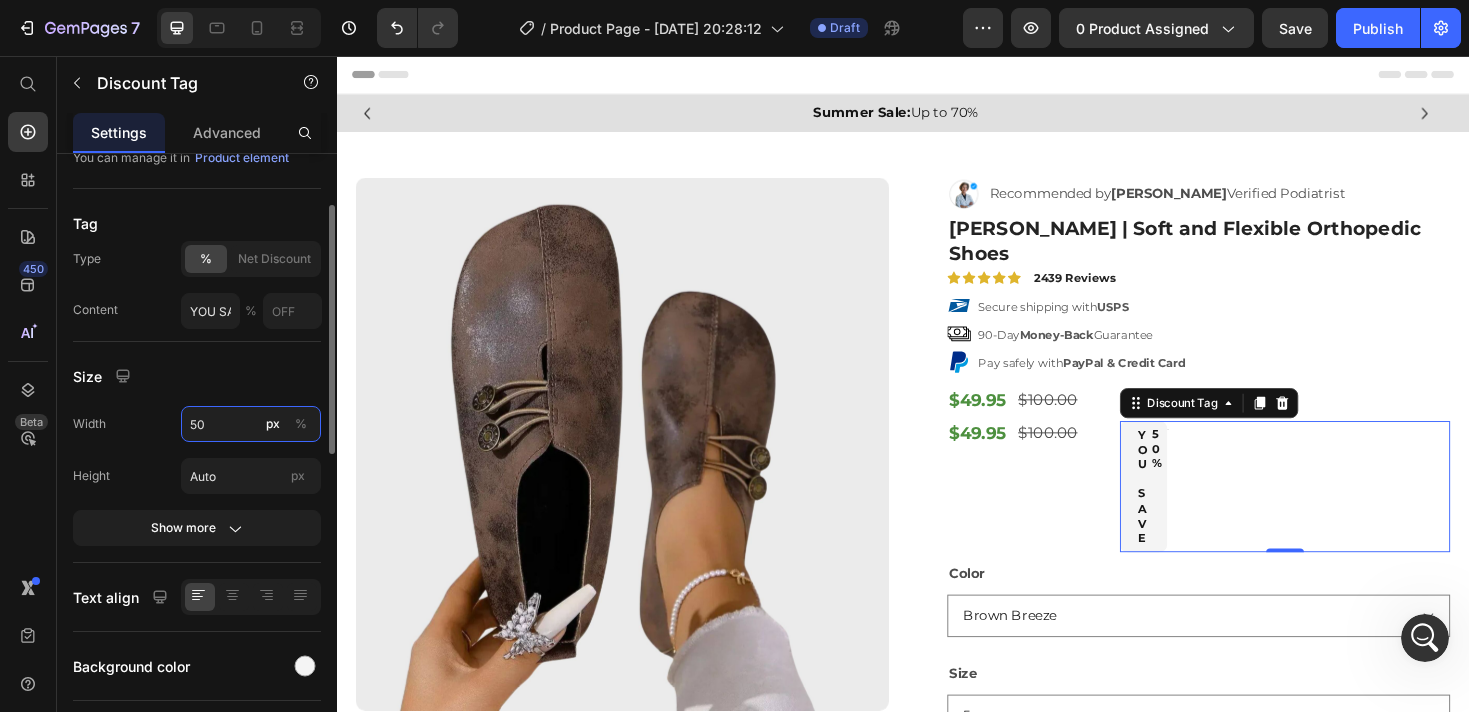 type on "5" 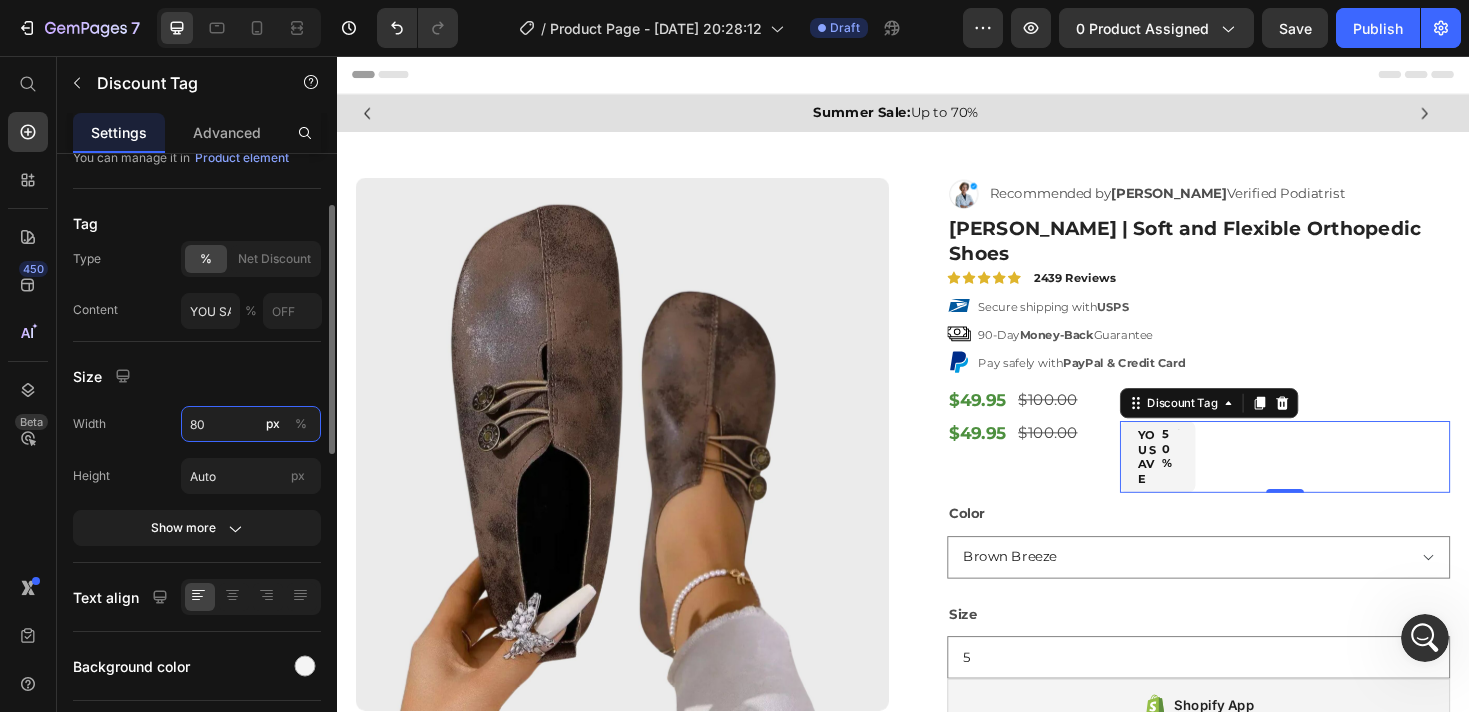type on "8" 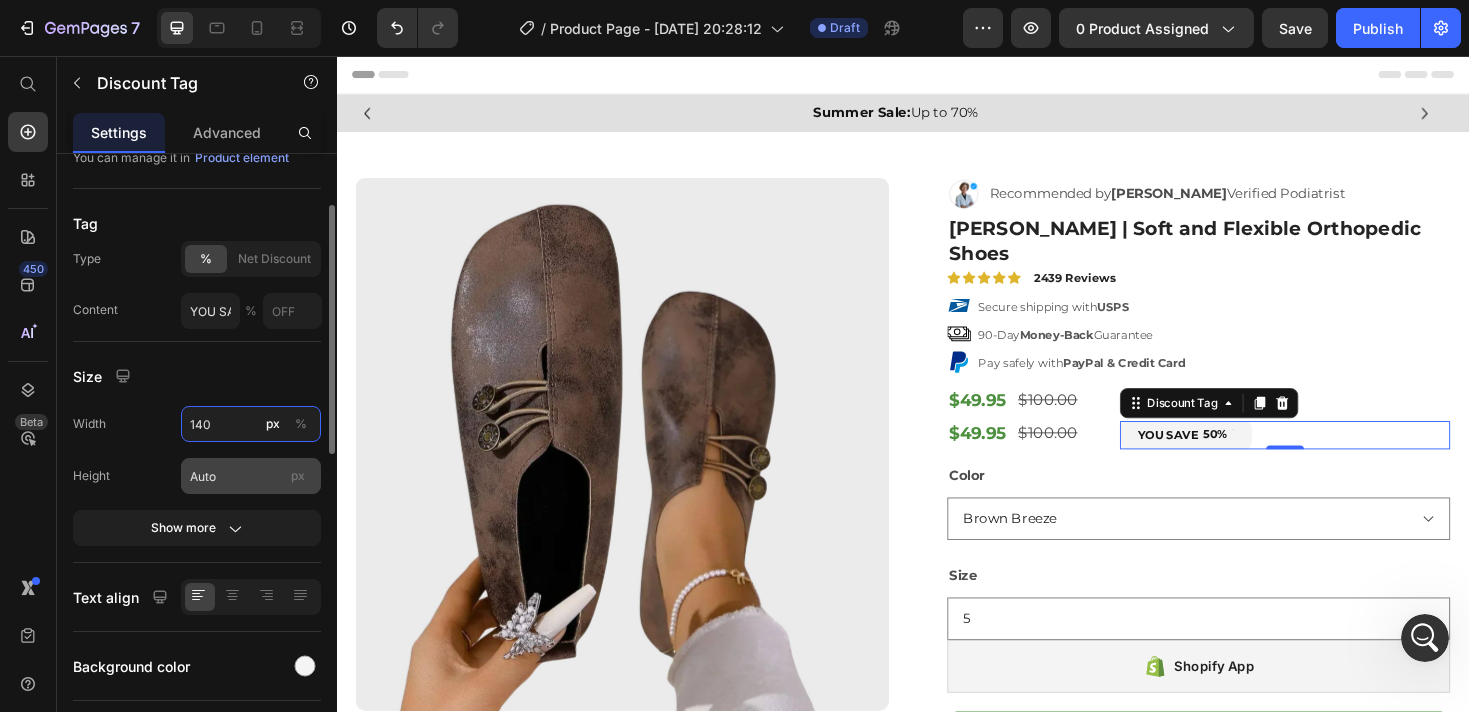 type on "140" 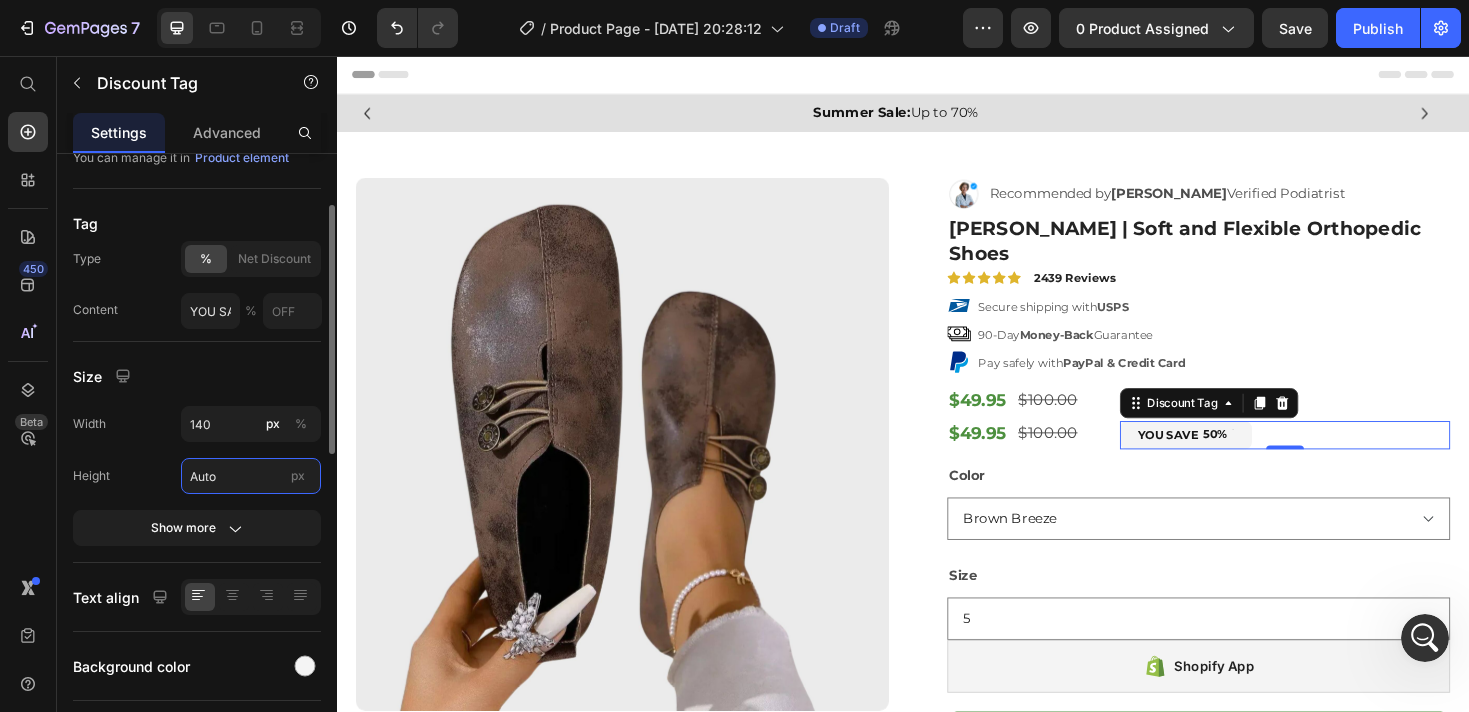 click on "Auto" at bounding box center [251, 476] 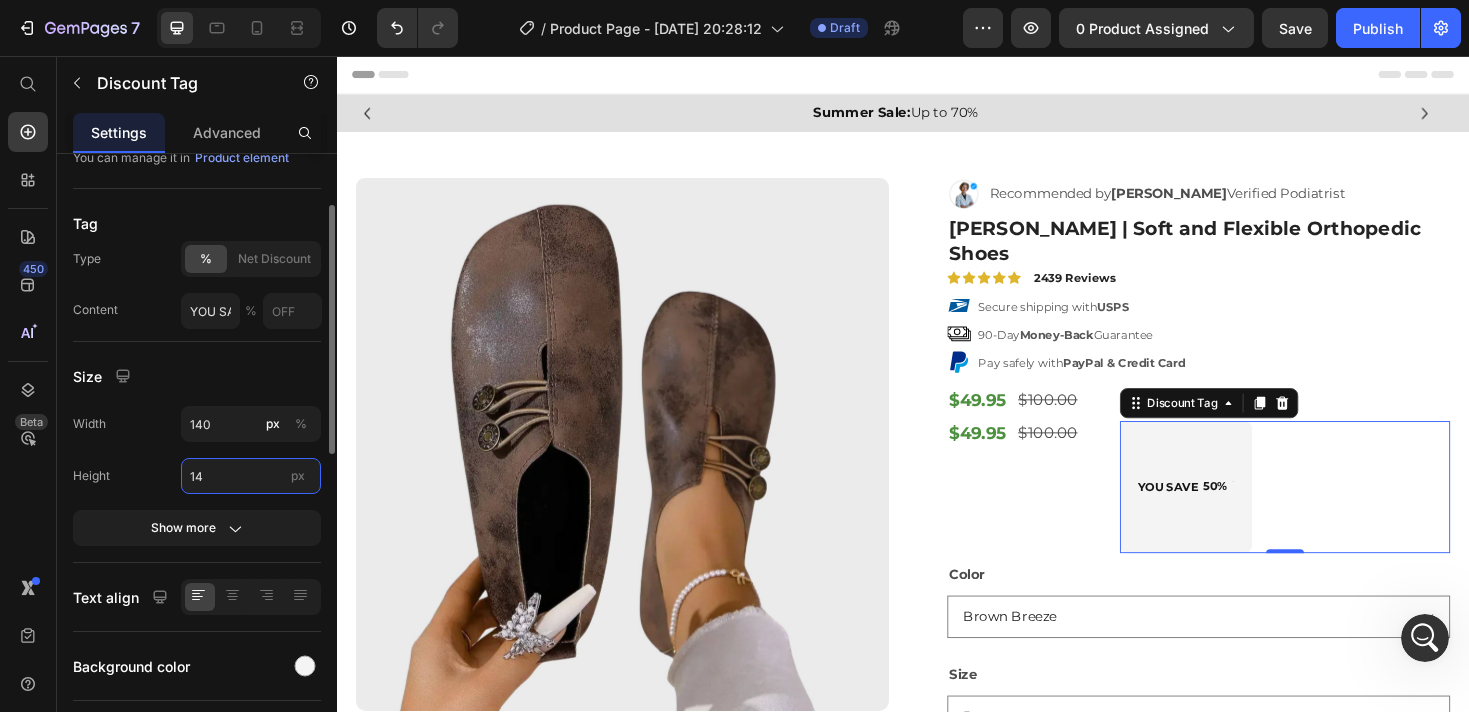 type on "1" 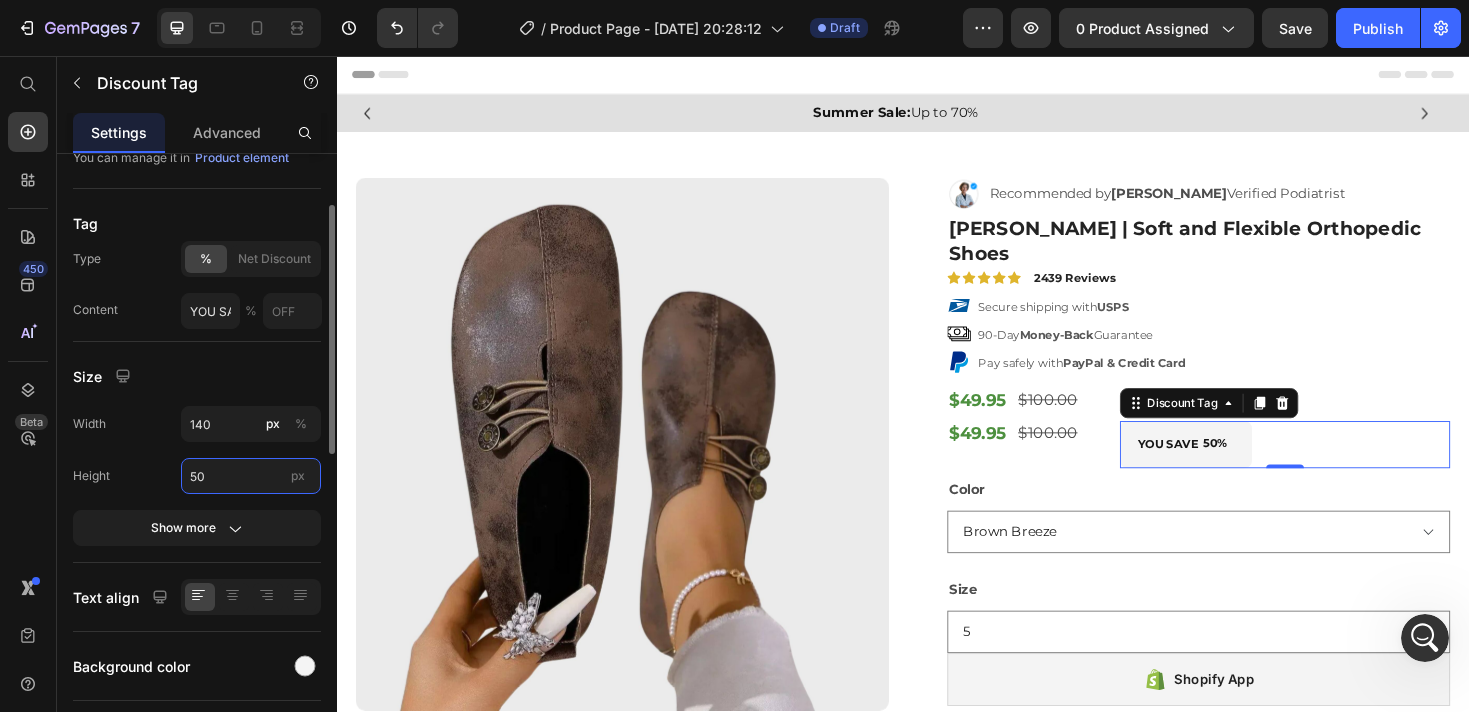 type on "5" 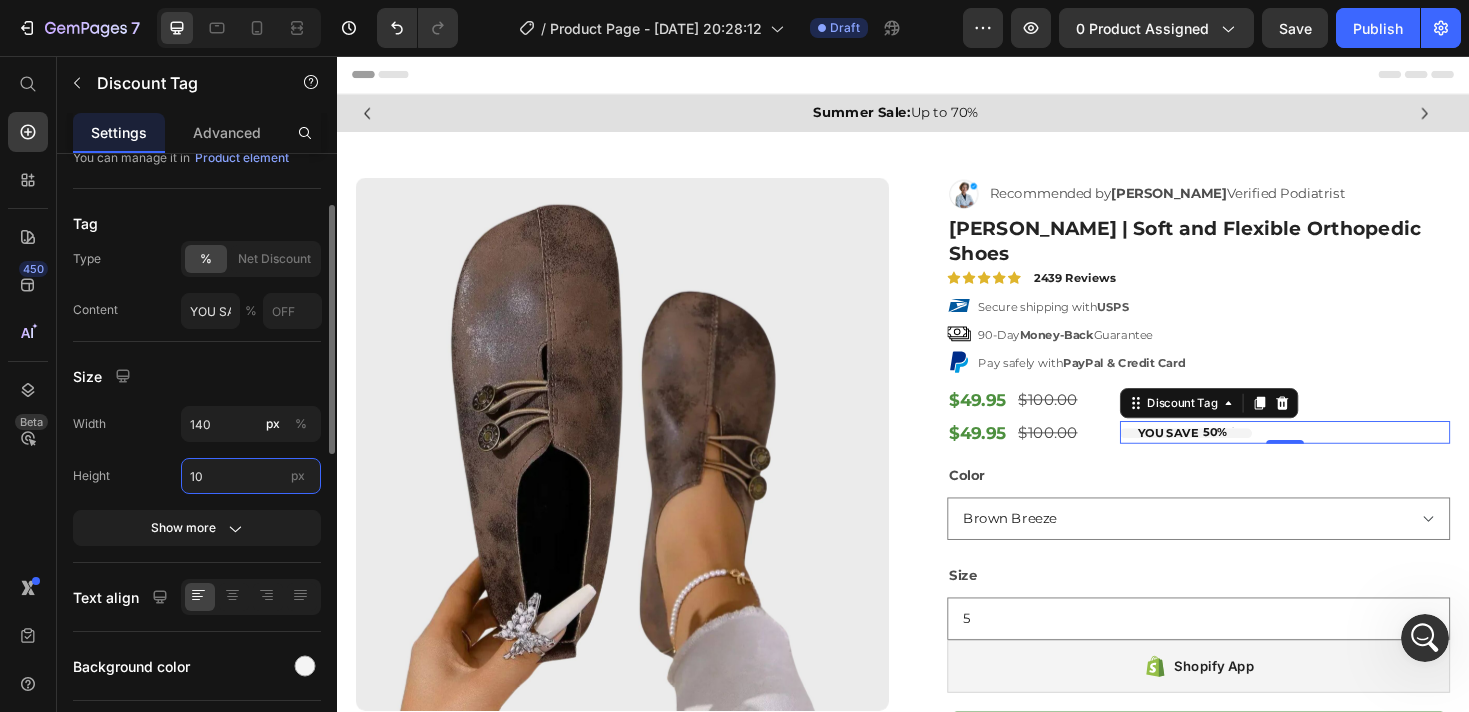 type on "1" 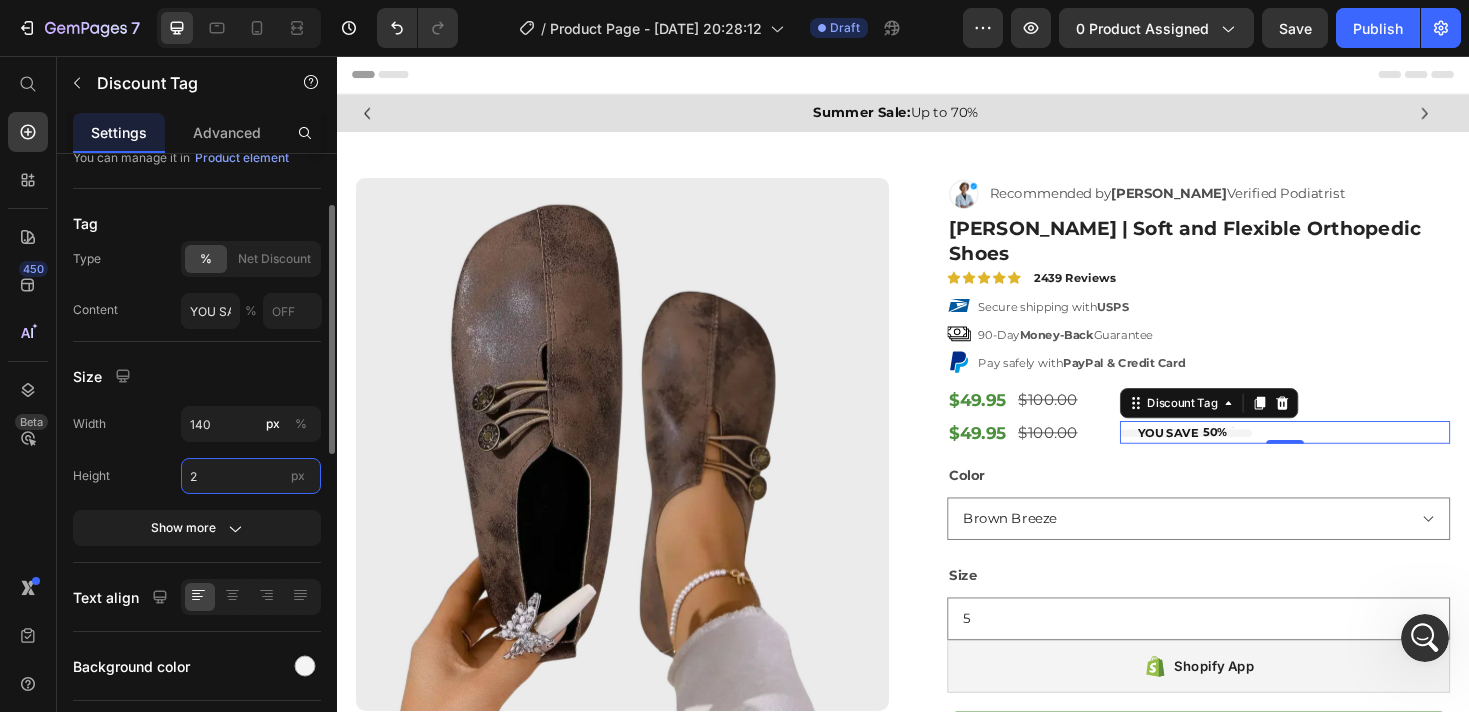 type on "2" 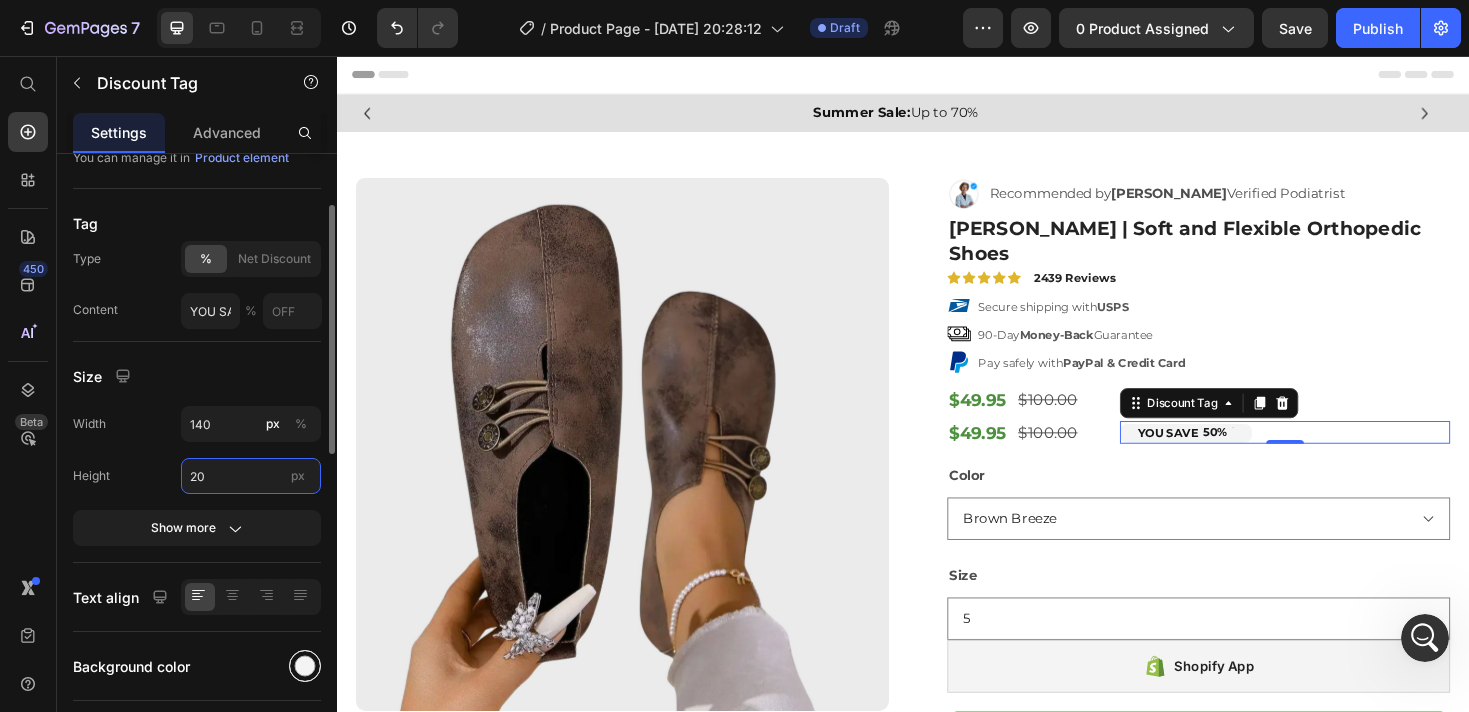 type on "20" 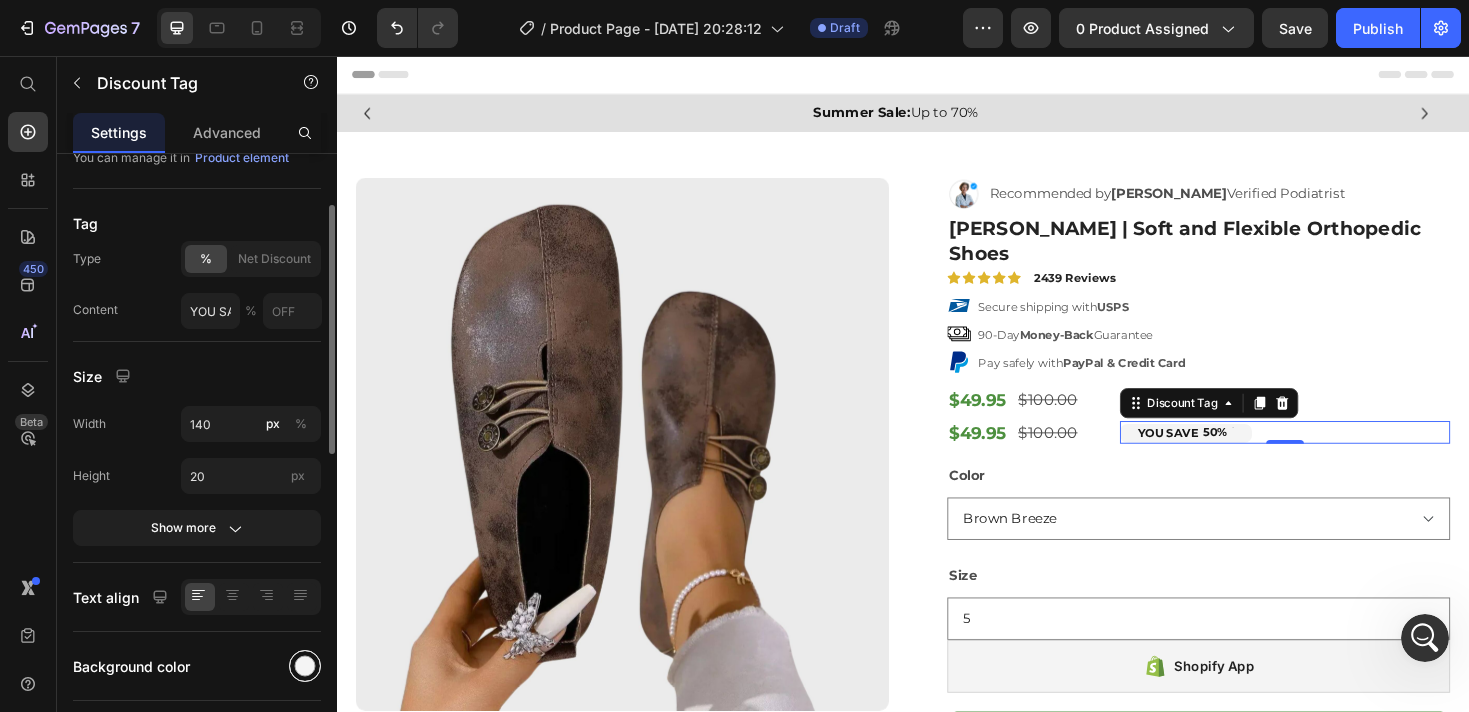 click at bounding box center (305, 666) 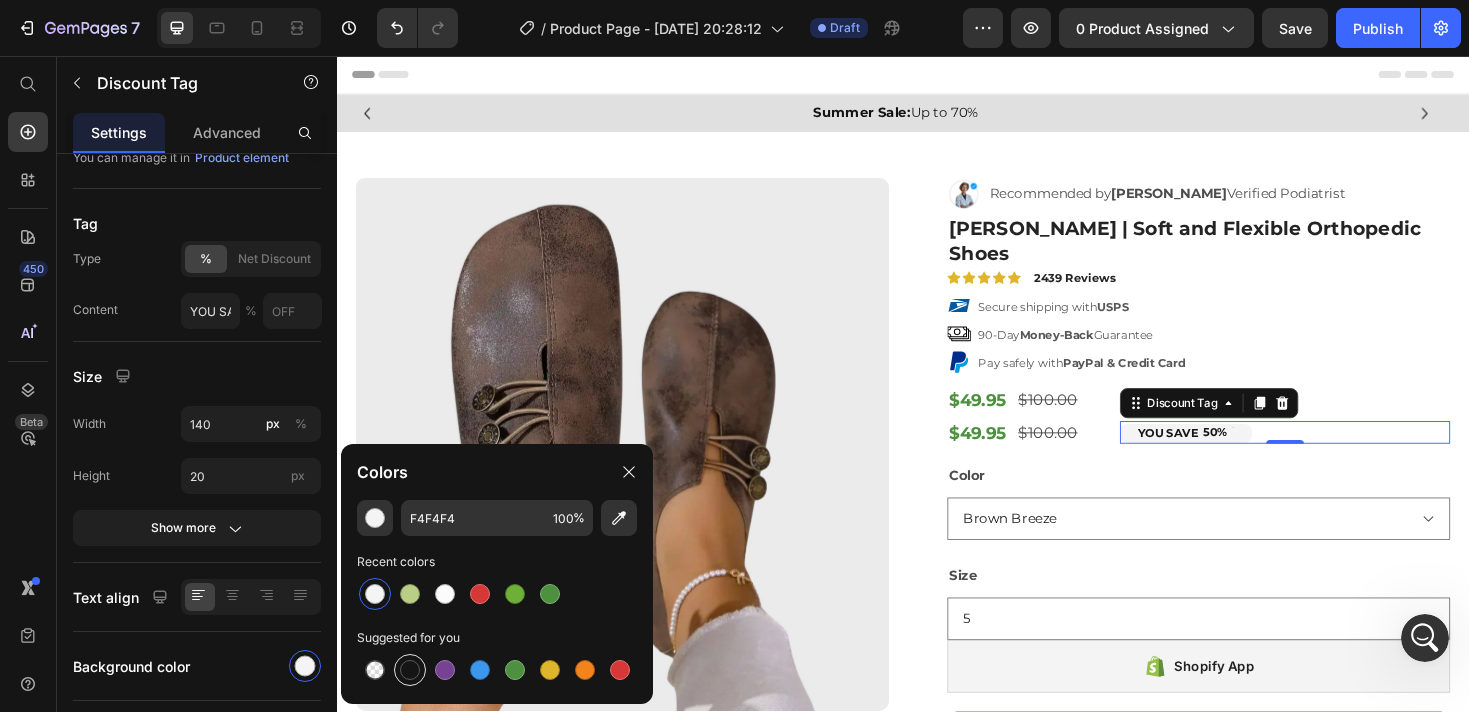 click at bounding box center [410, 670] 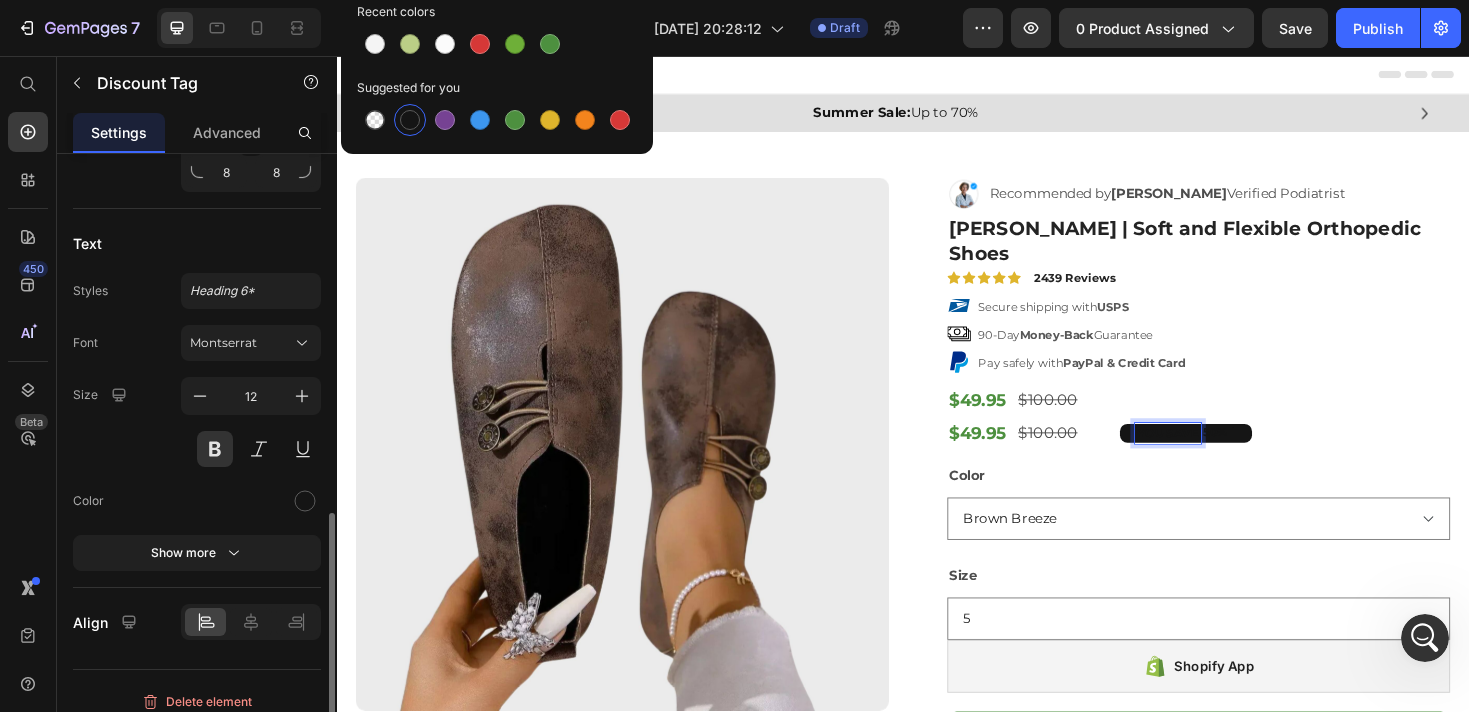 scroll, scrollTop: 900, scrollLeft: 0, axis: vertical 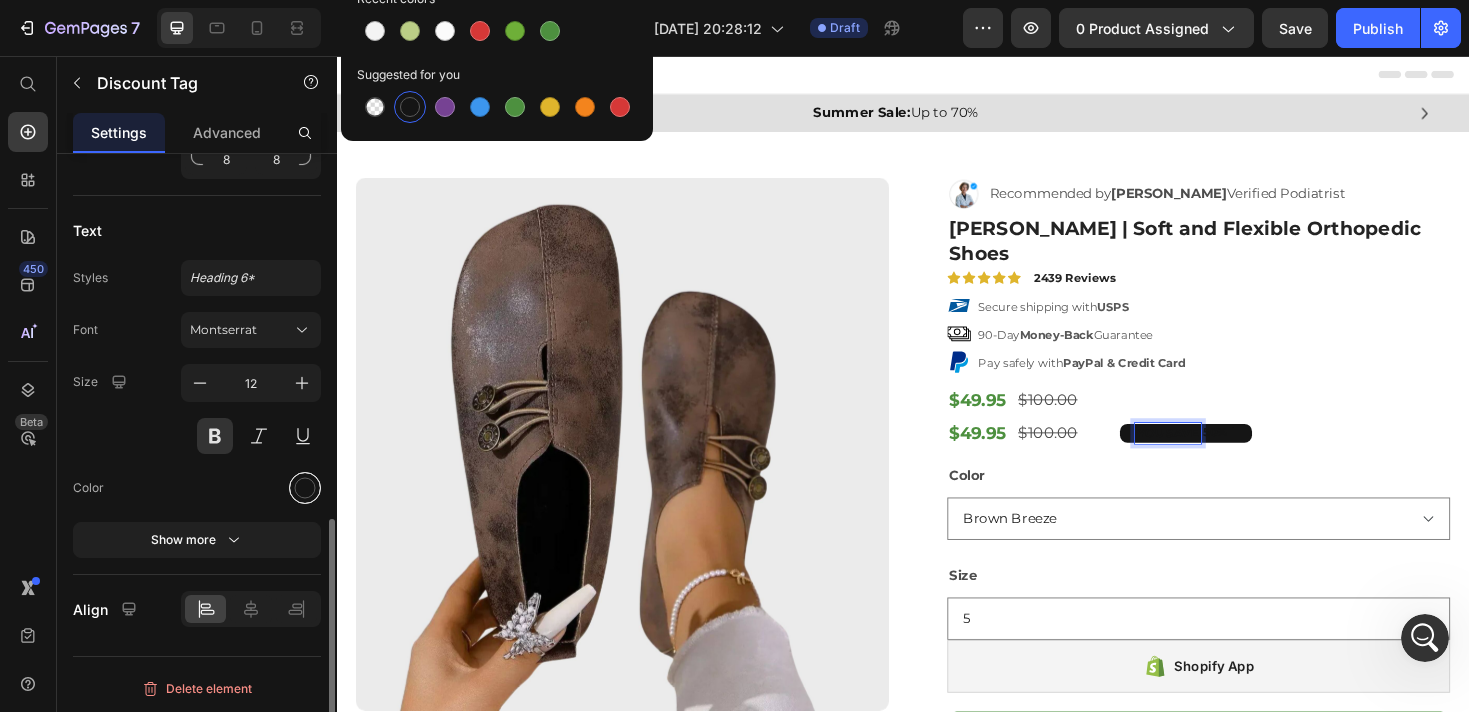 click at bounding box center (305, 488) 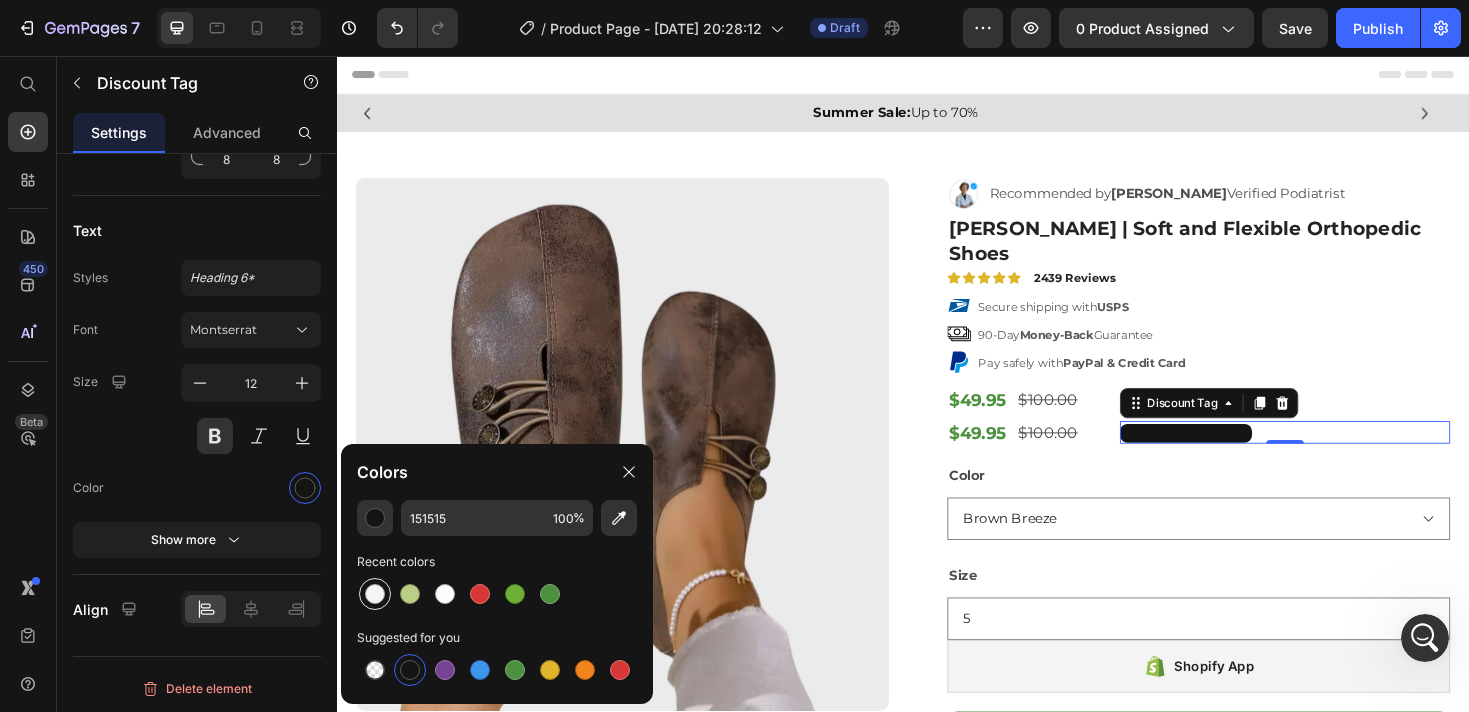 click at bounding box center (375, 594) 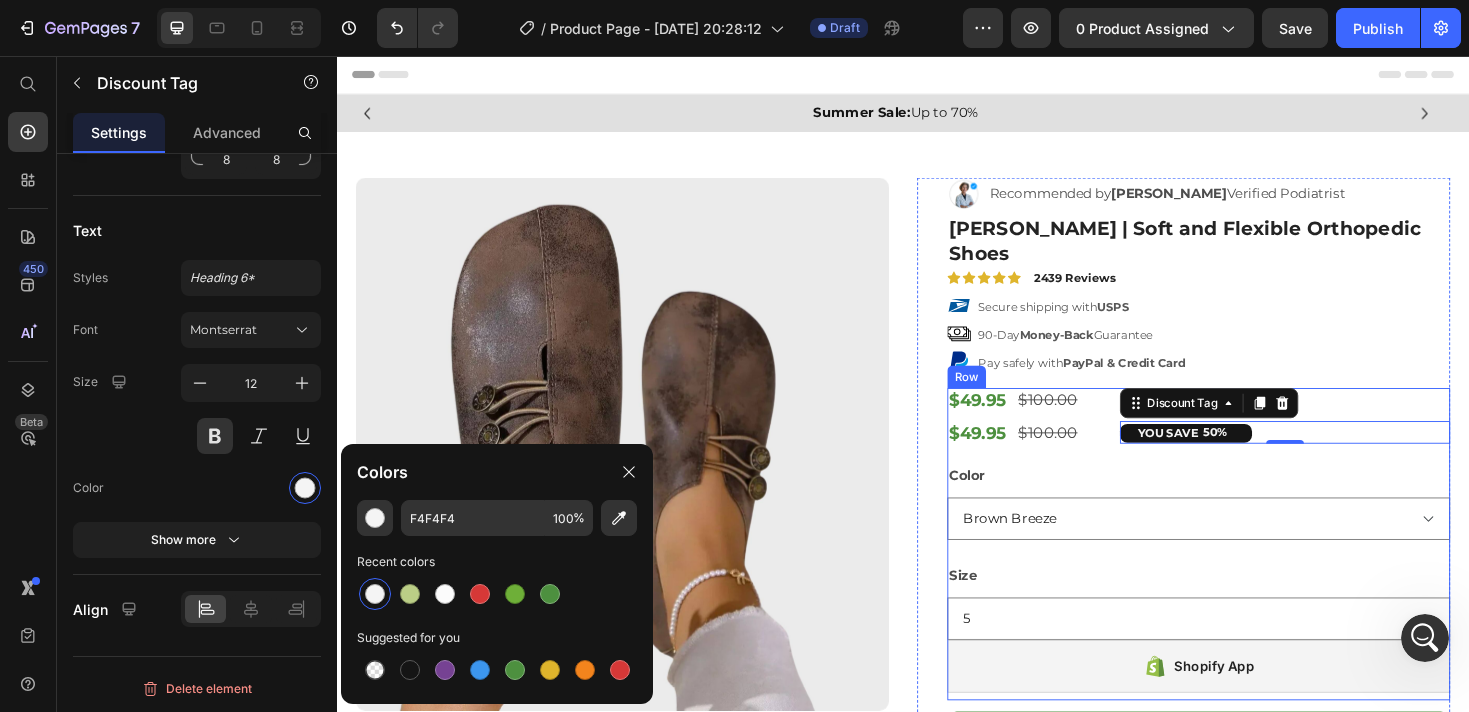 click on "$49.95 Product Price $100.00 Product Price Row $49.95 Product Price $100.00 Product Price Row YOU SAVE 50% Discount Tag   0 Row Color Brown Breeze Beige Navy Midnight Black Size 5 6 7 7.5 8 9 10 11 12 Product Variants & Swatches Shopify App Shopify App" at bounding box center (1250, 573) 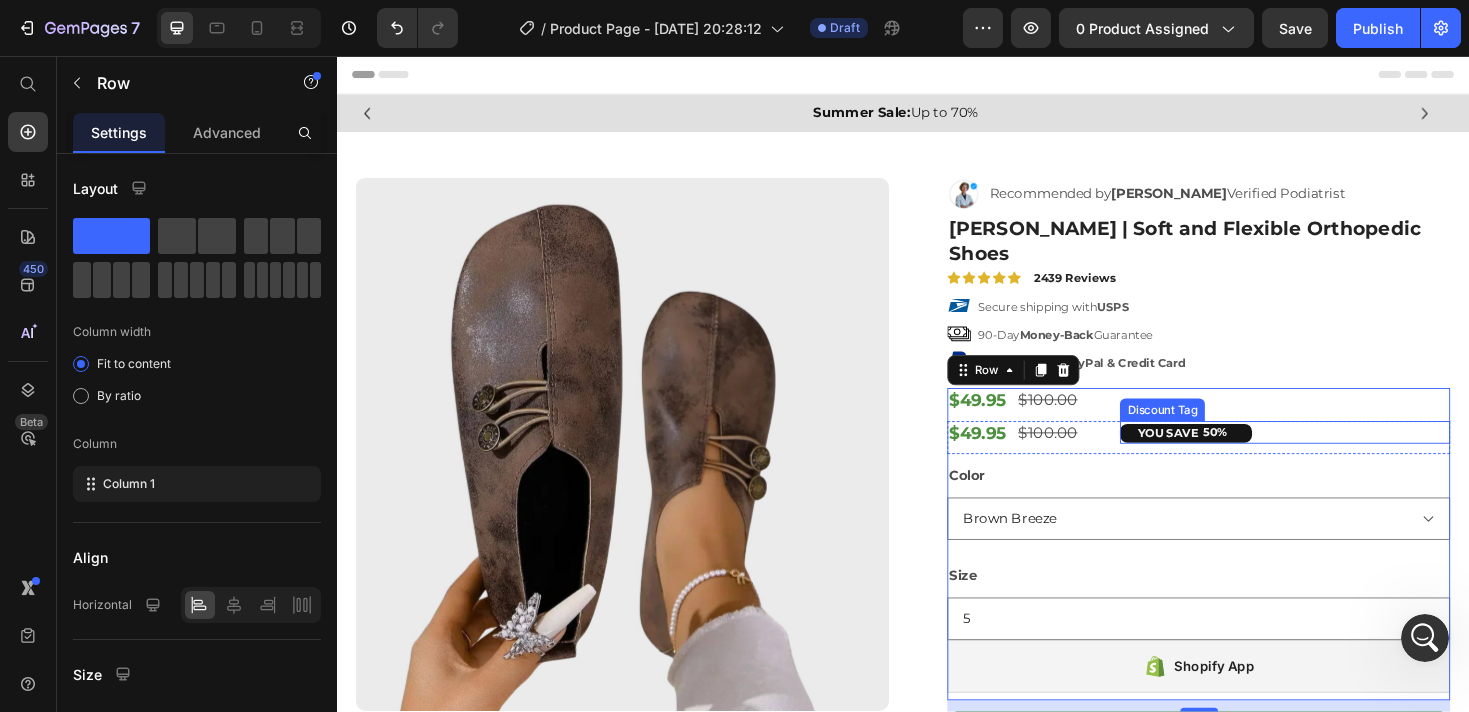 click at bounding box center (1286, 456) 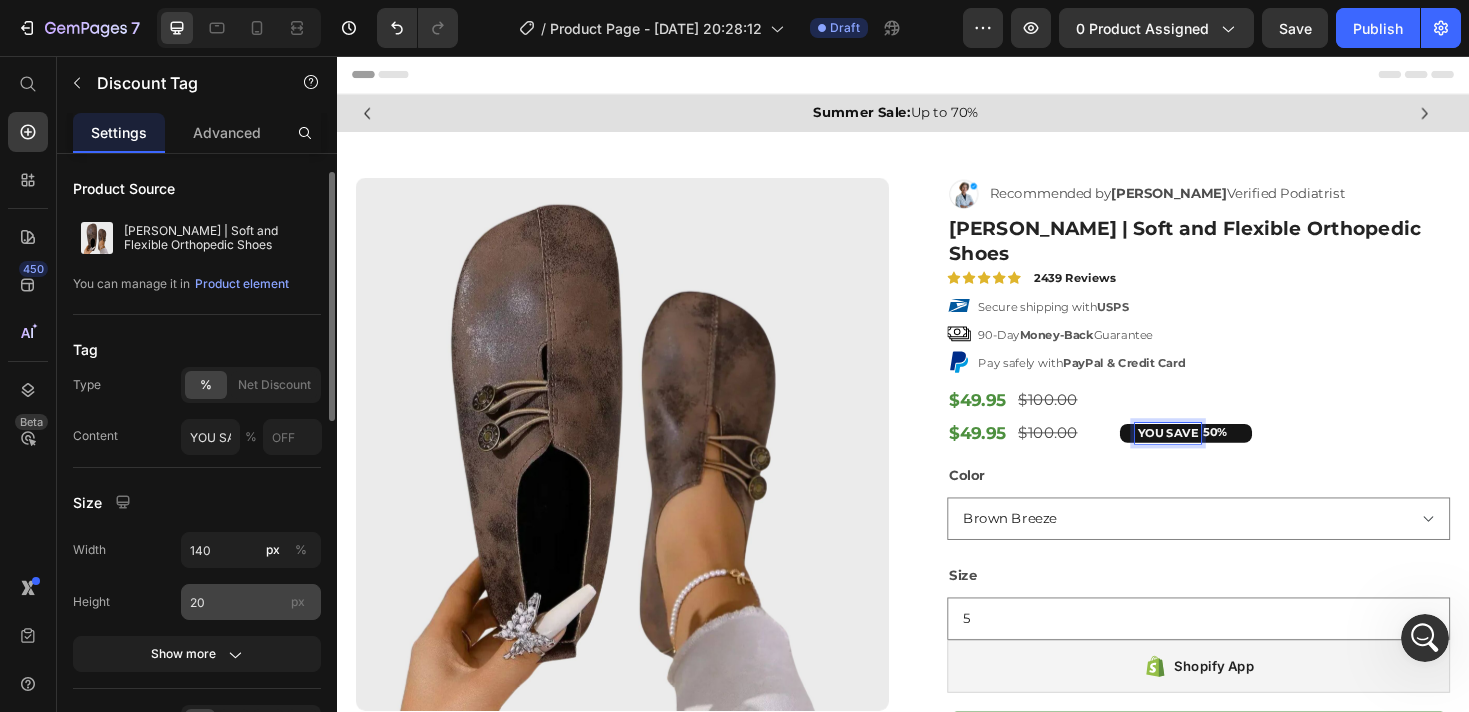 scroll, scrollTop: 13, scrollLeft: 0, axis: vertical 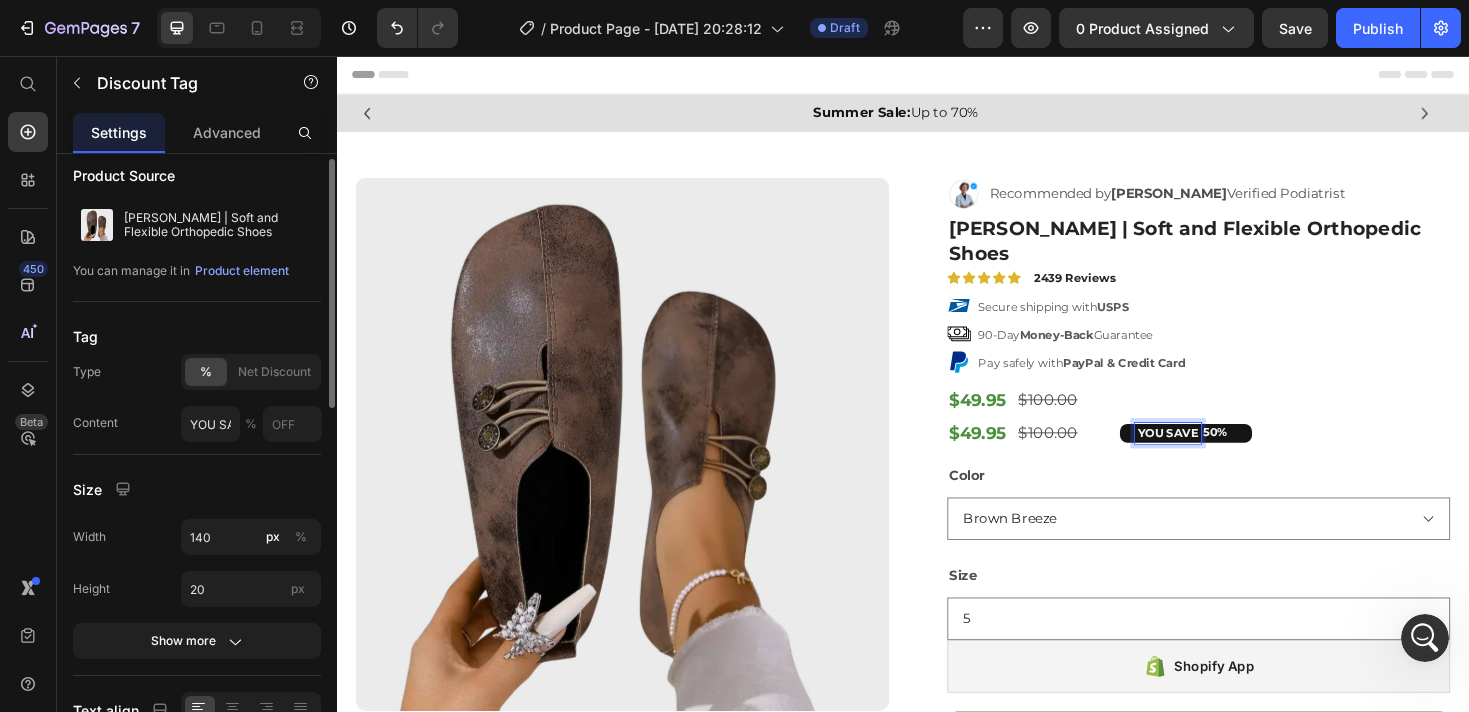 click on "YOU SAVE" at bounding box center (1218, 456) 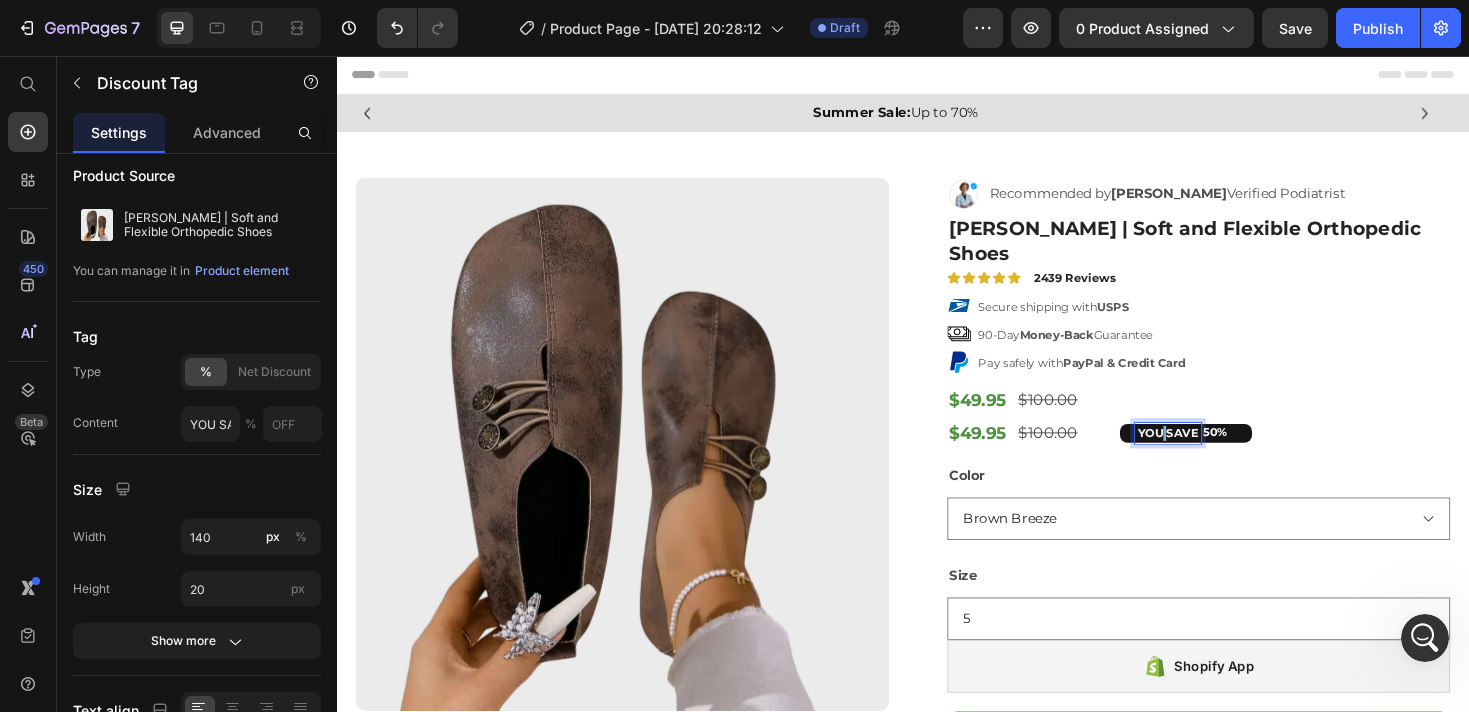 click on "YOU SAVE" at bounding box center (1218, 456) 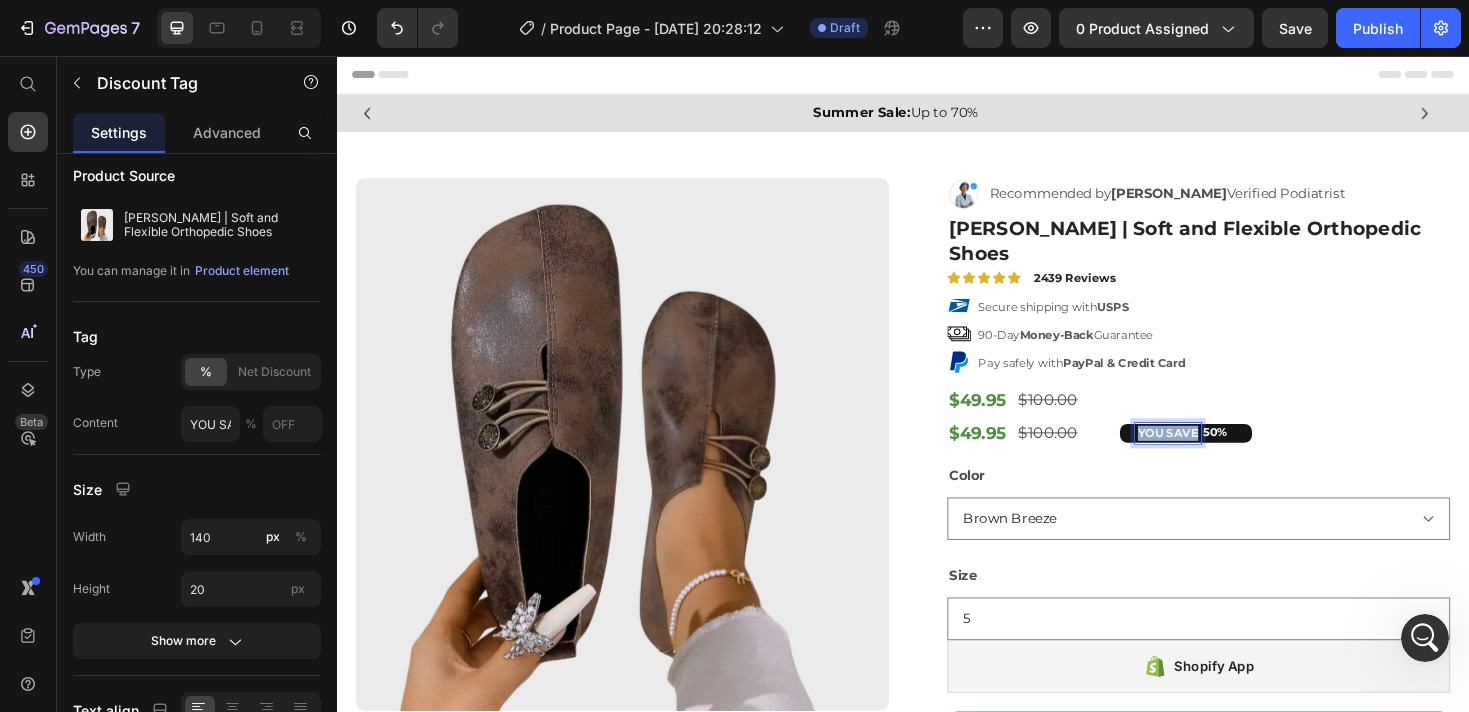 click on "YOU SAVE" at bounding box center (1218, 456) 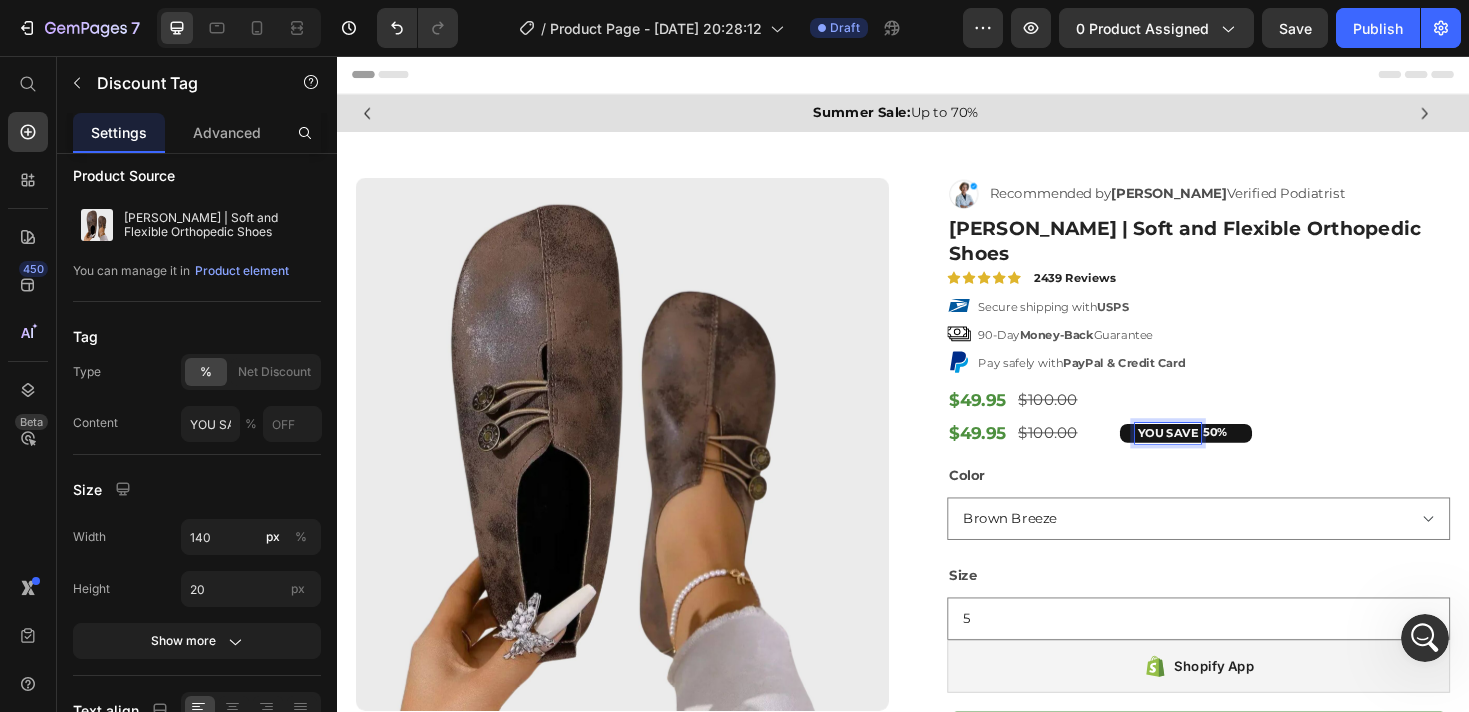 click on "YOU SAVE" at bounding box center (1218, 456) 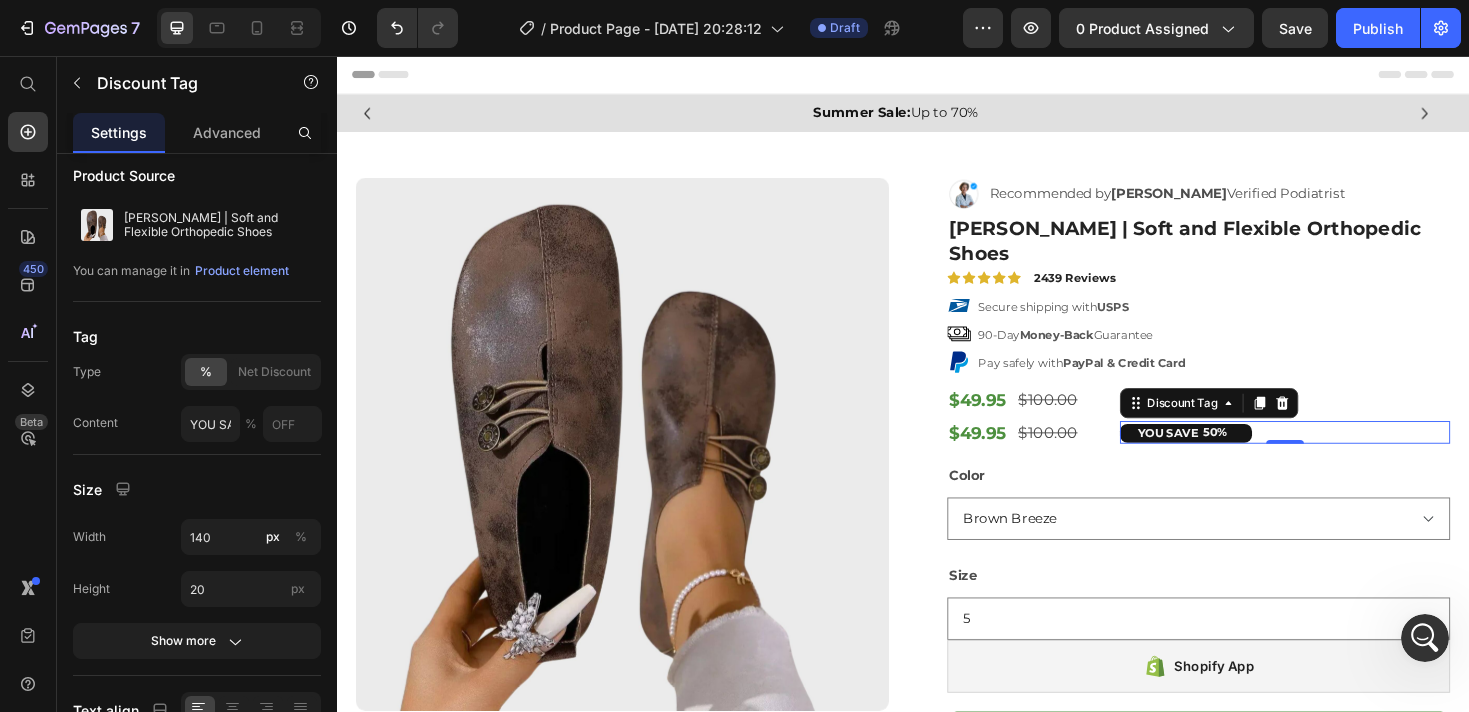 click on "50%" at bounding box center [1268, 455] 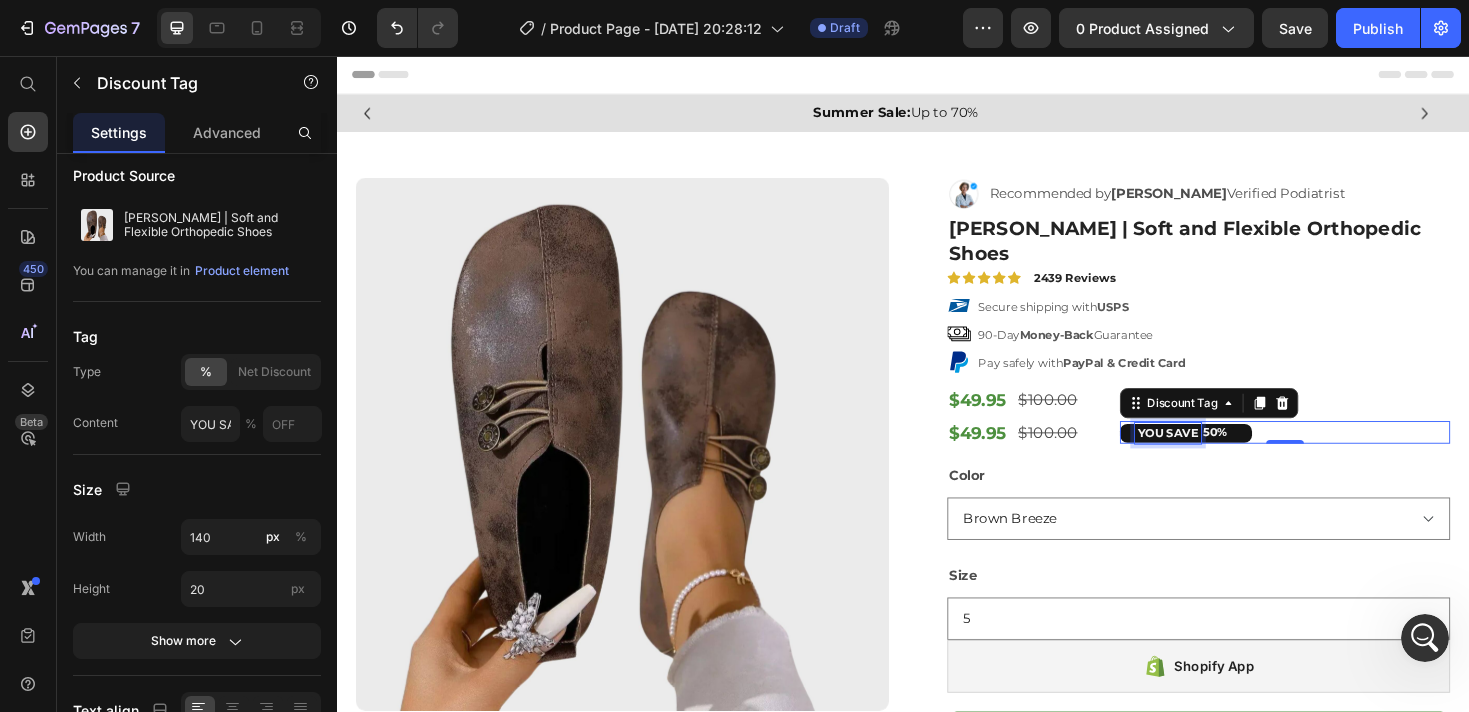 click on "YOU SAVE" at bounding box center [1218, 456] 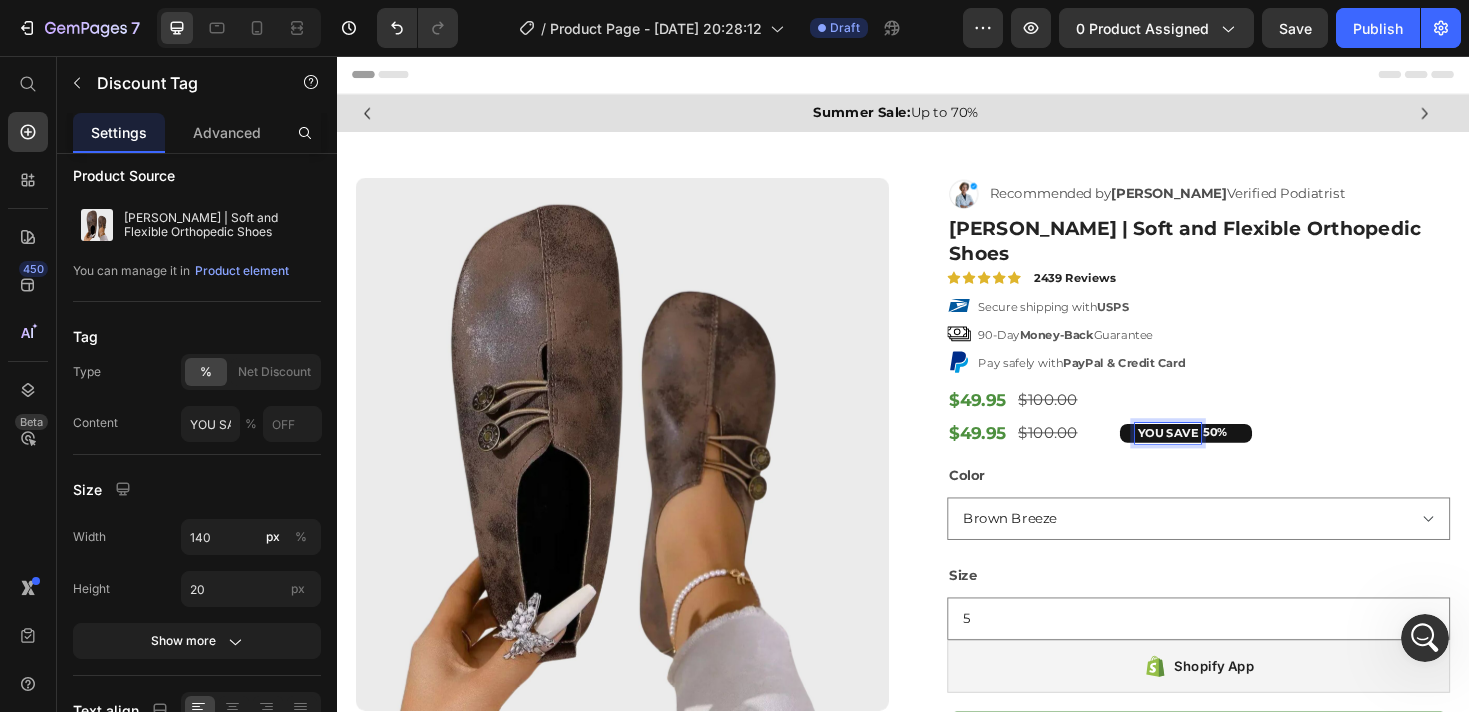 click on "50%" at bounding box center [1268, 455] 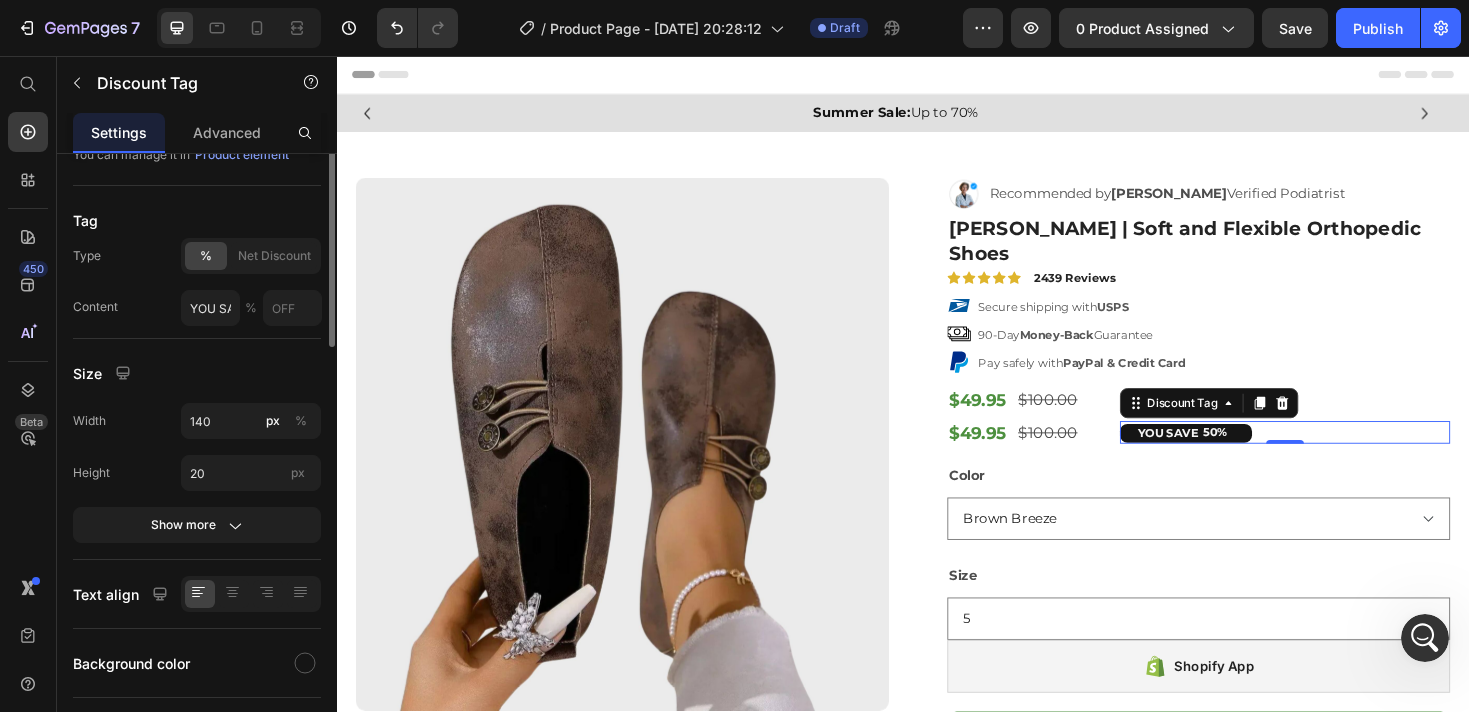 scroll, scrollTop: 232, scrollLeft: 0, axis: vertical 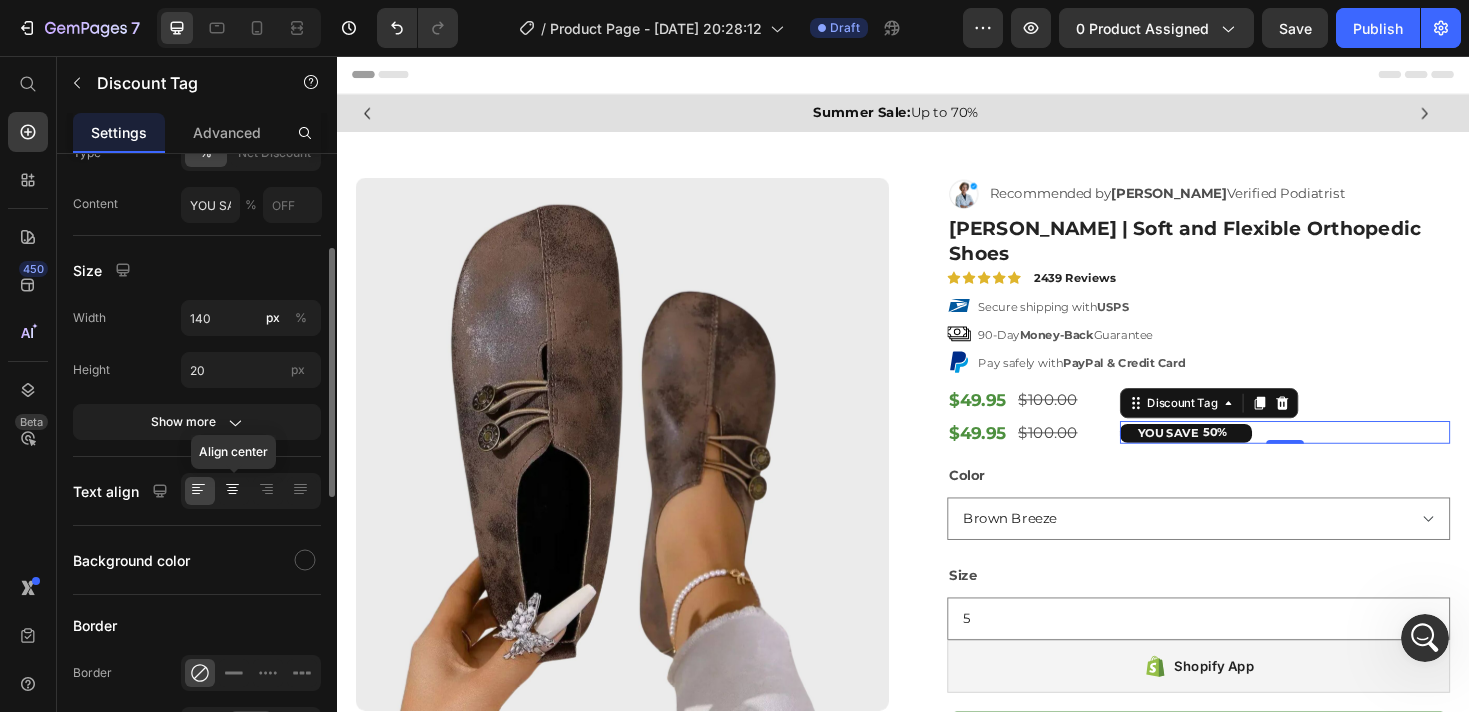 click 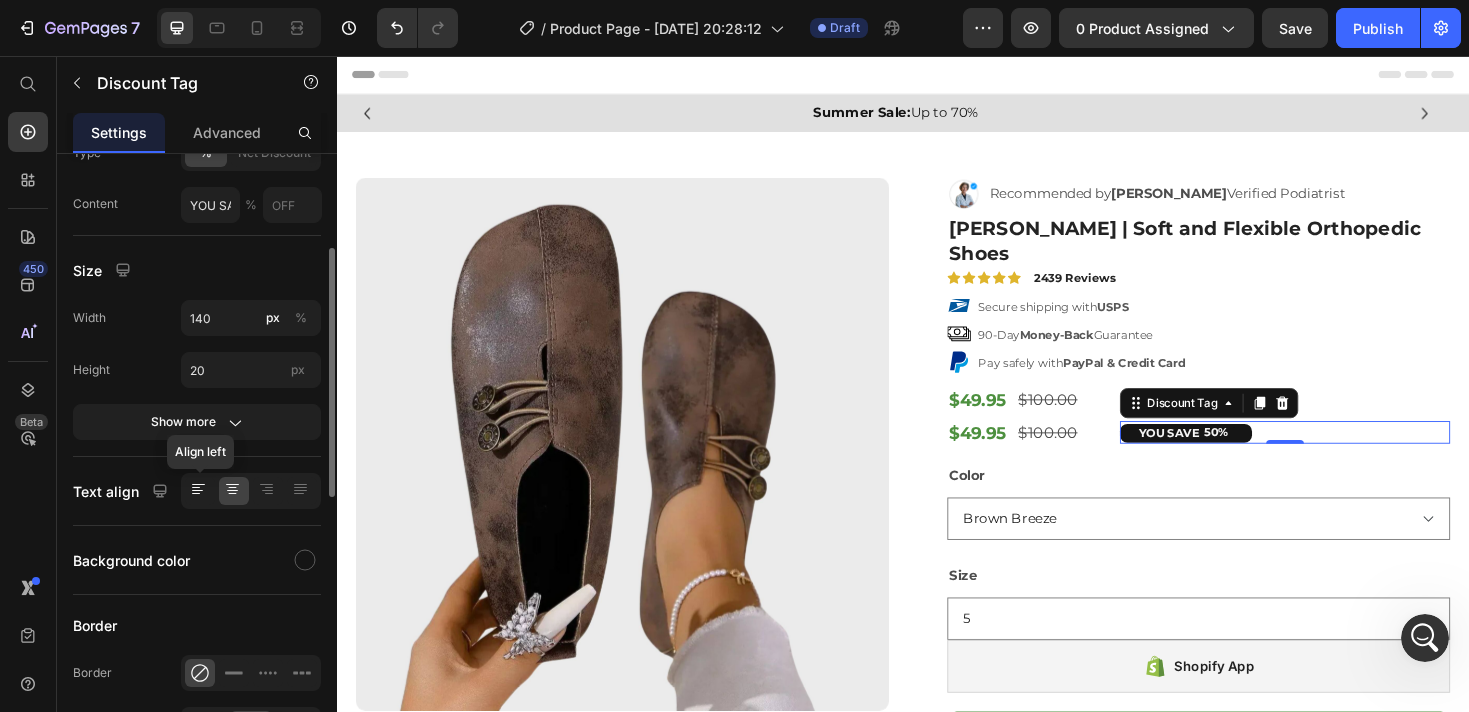 click 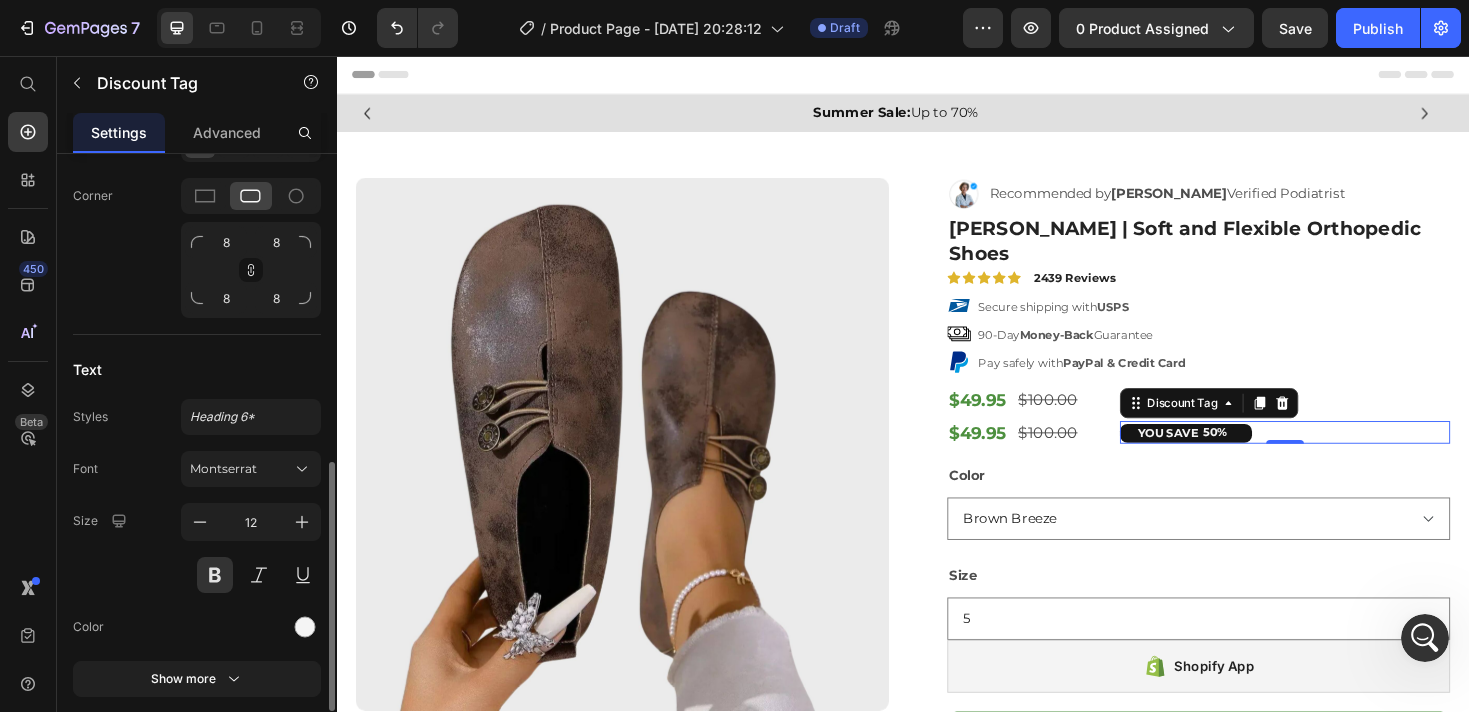 scroll, scrollTop: 873, scrollLeft: 0, axis: vertical 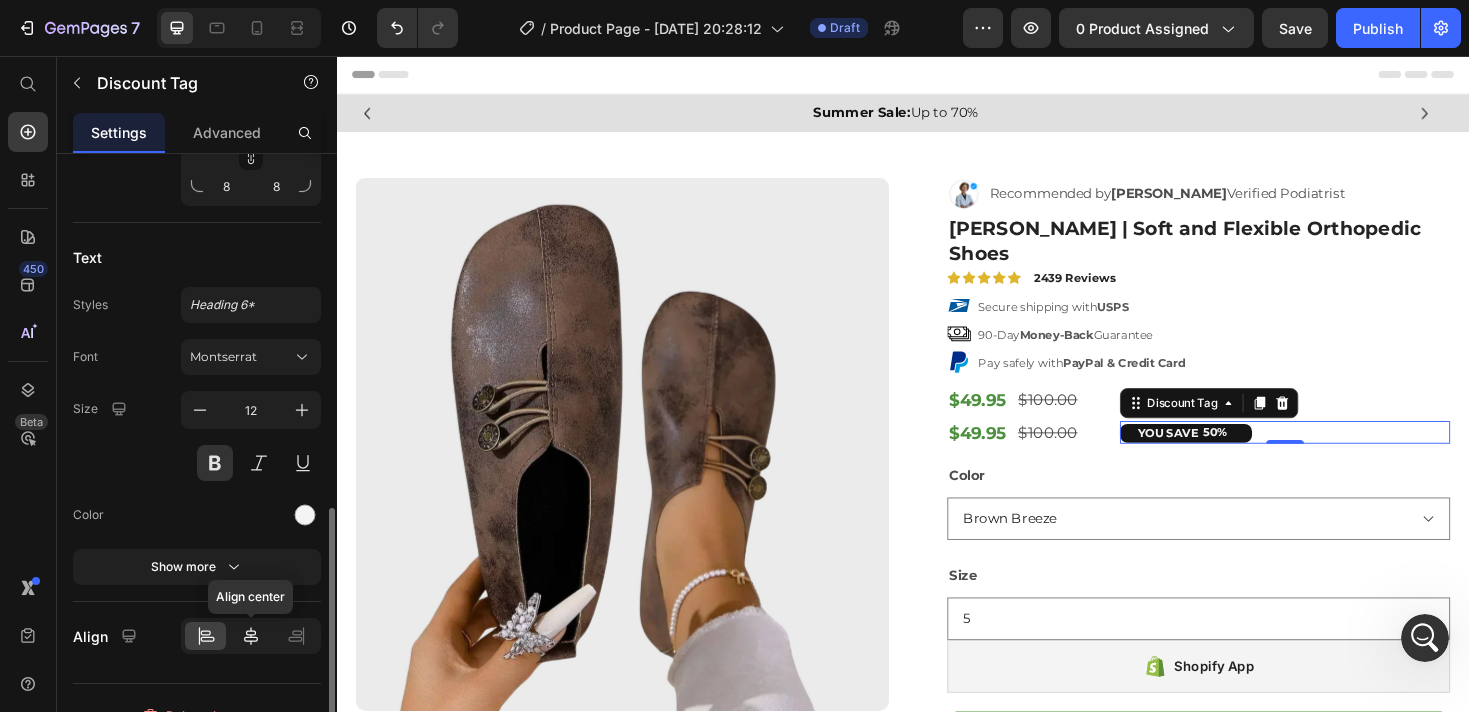 click 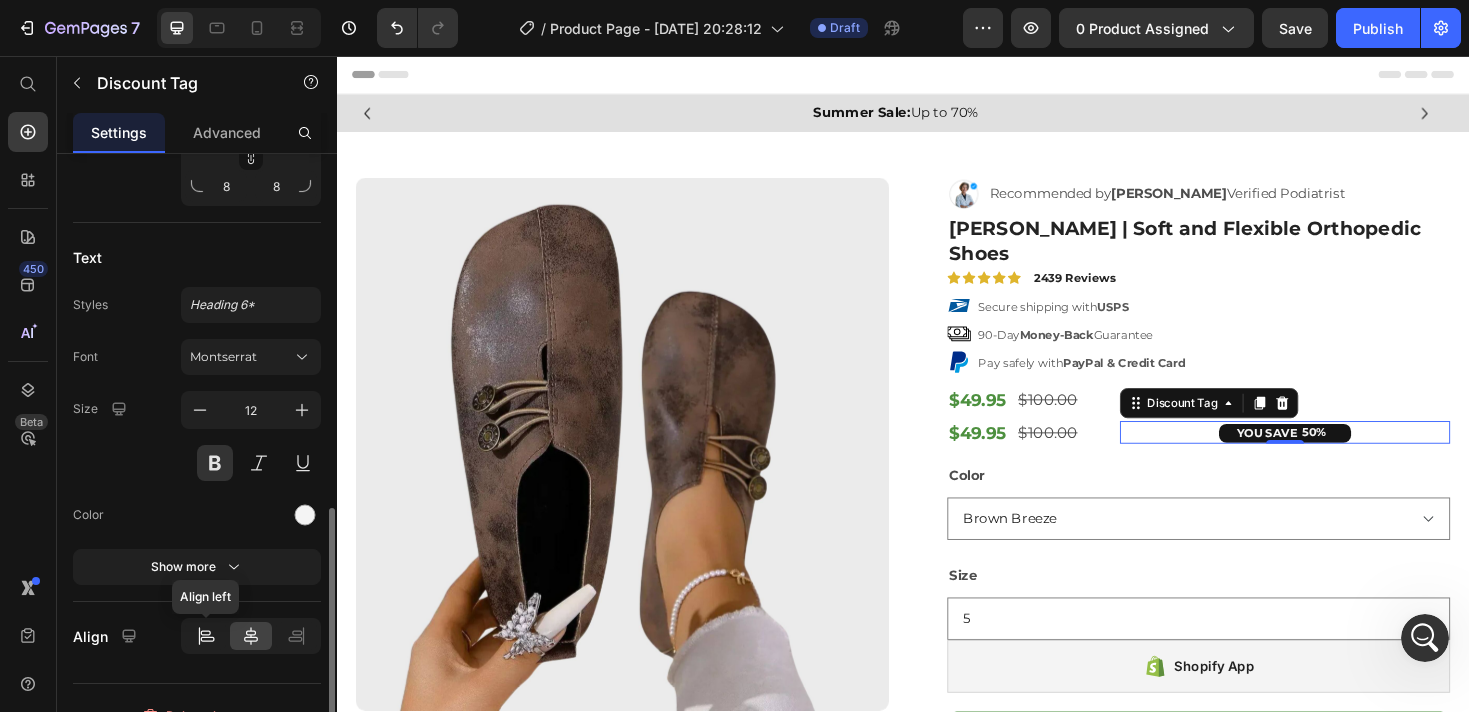 click 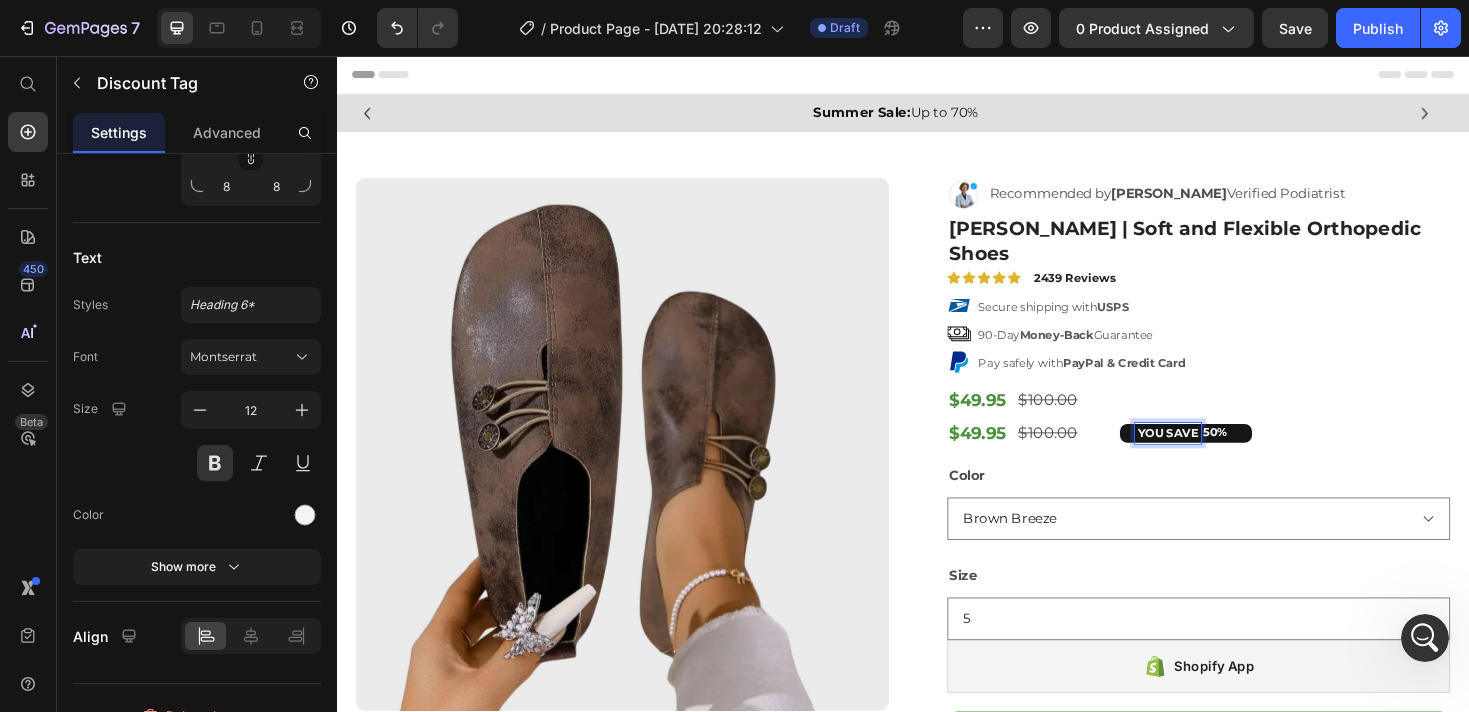 click on "50%" at bounding box center [1268, 455] 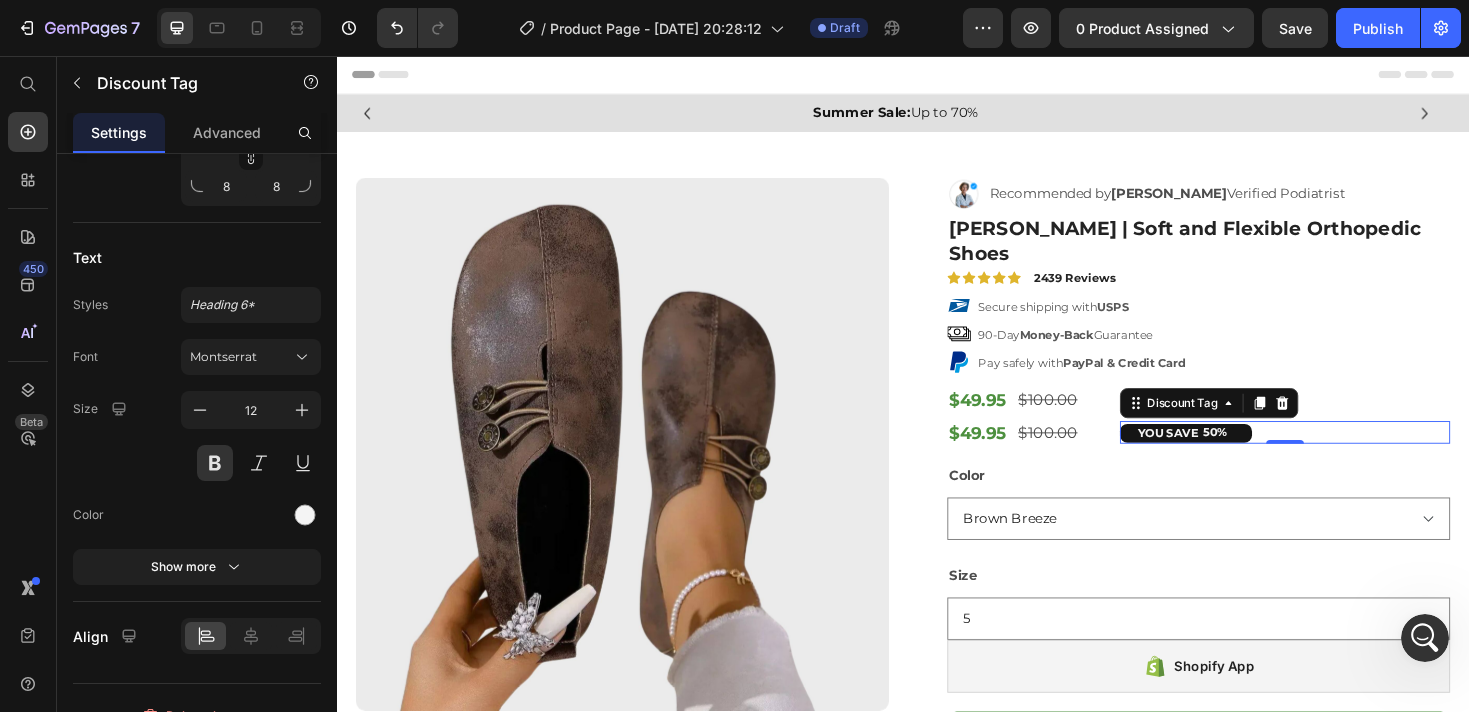 click on "50%" at bounding box center [1268, 455] 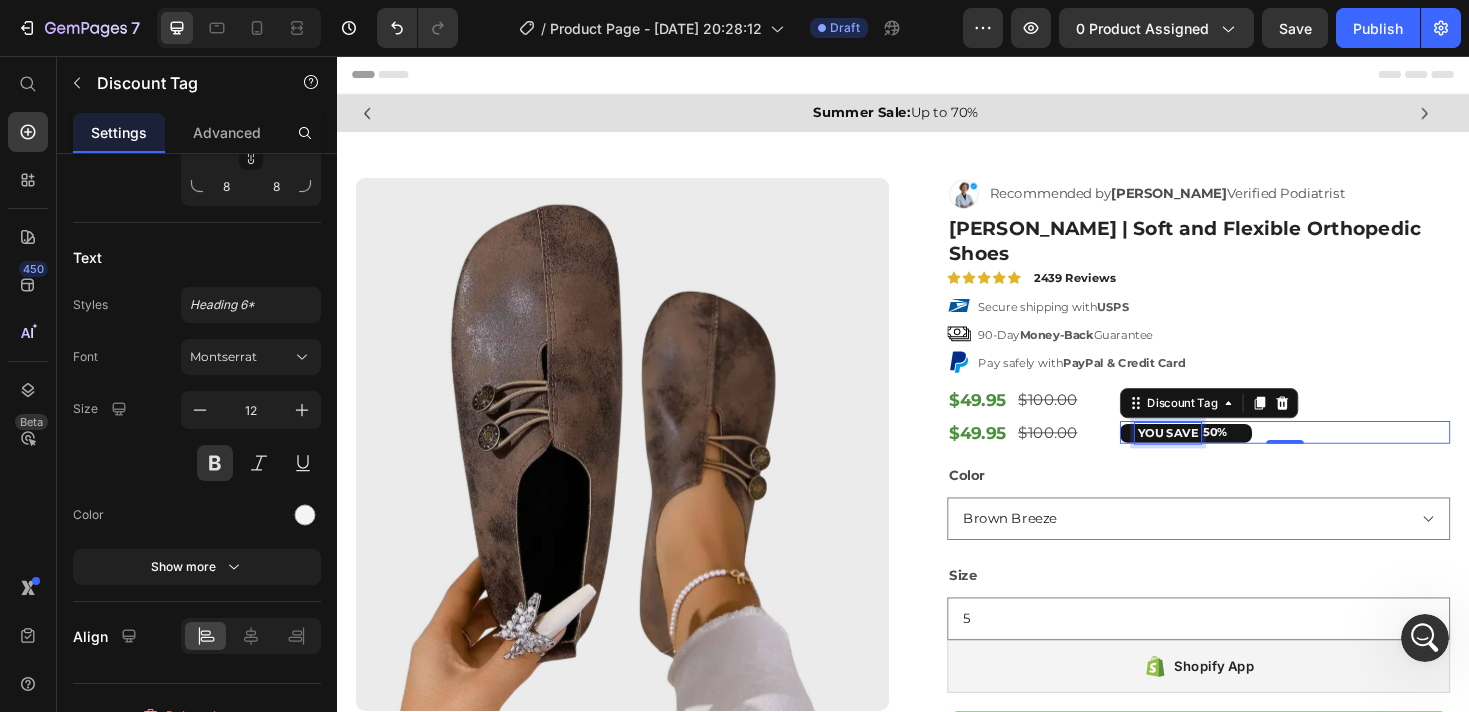 click on "YOU SAVE" at bounding box center (1218, 456) 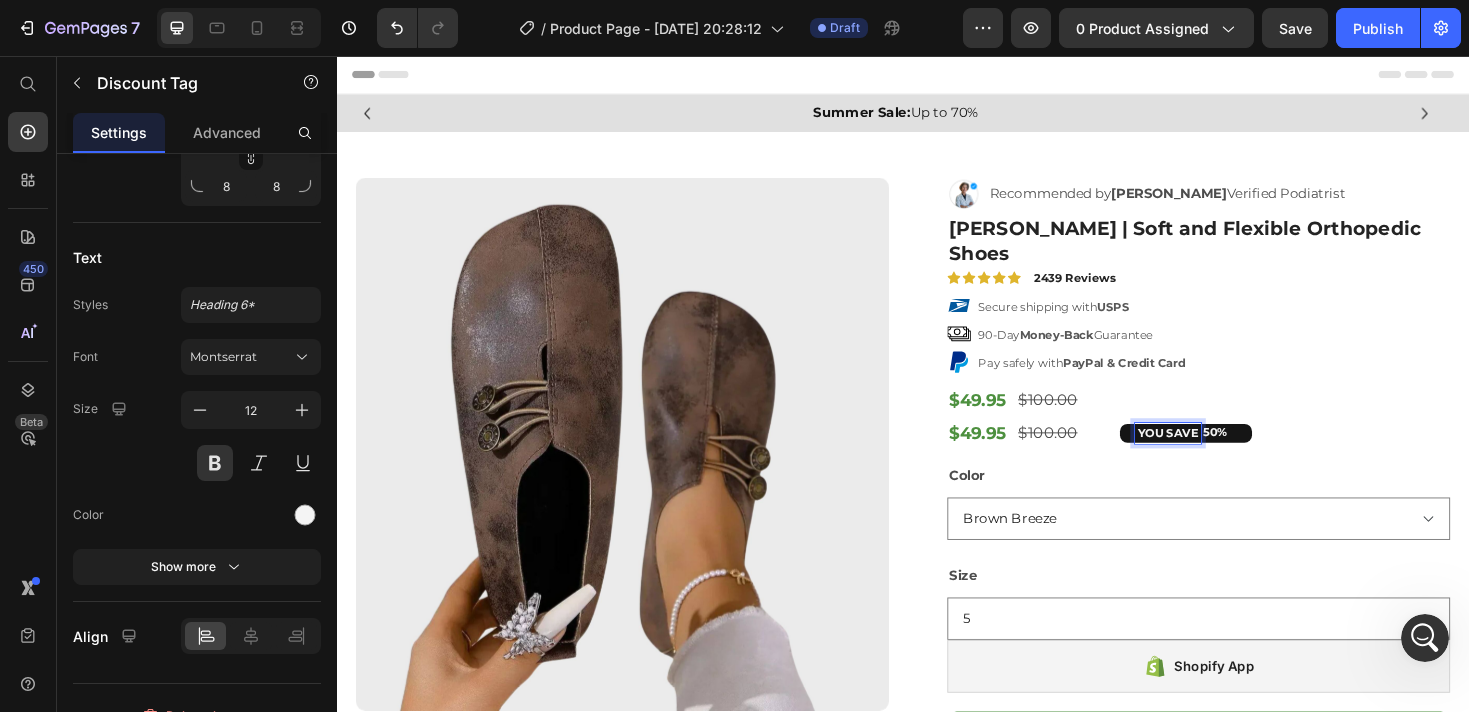 click on "50%" at bounding box center [1268, 455] 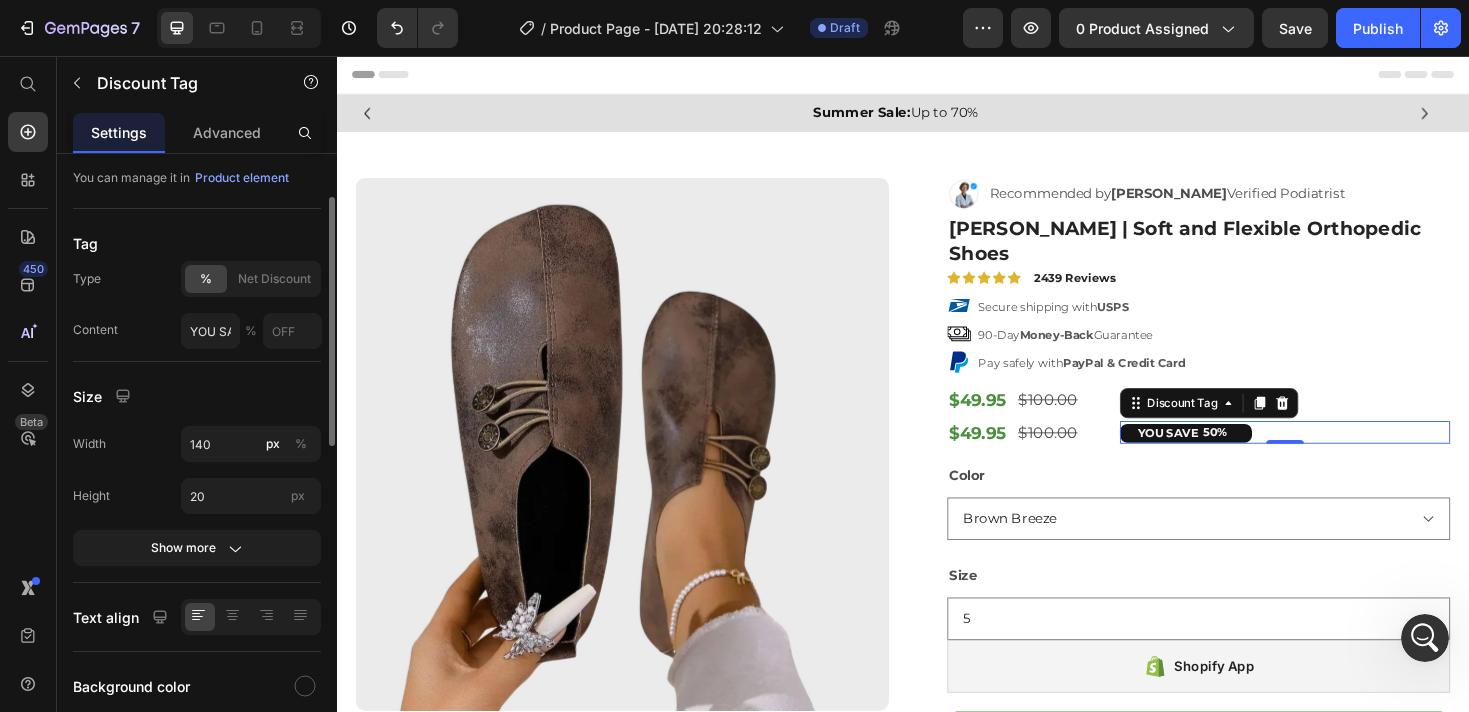 scroll, scrollTop: 0, scrollLeft: 0, axis: both 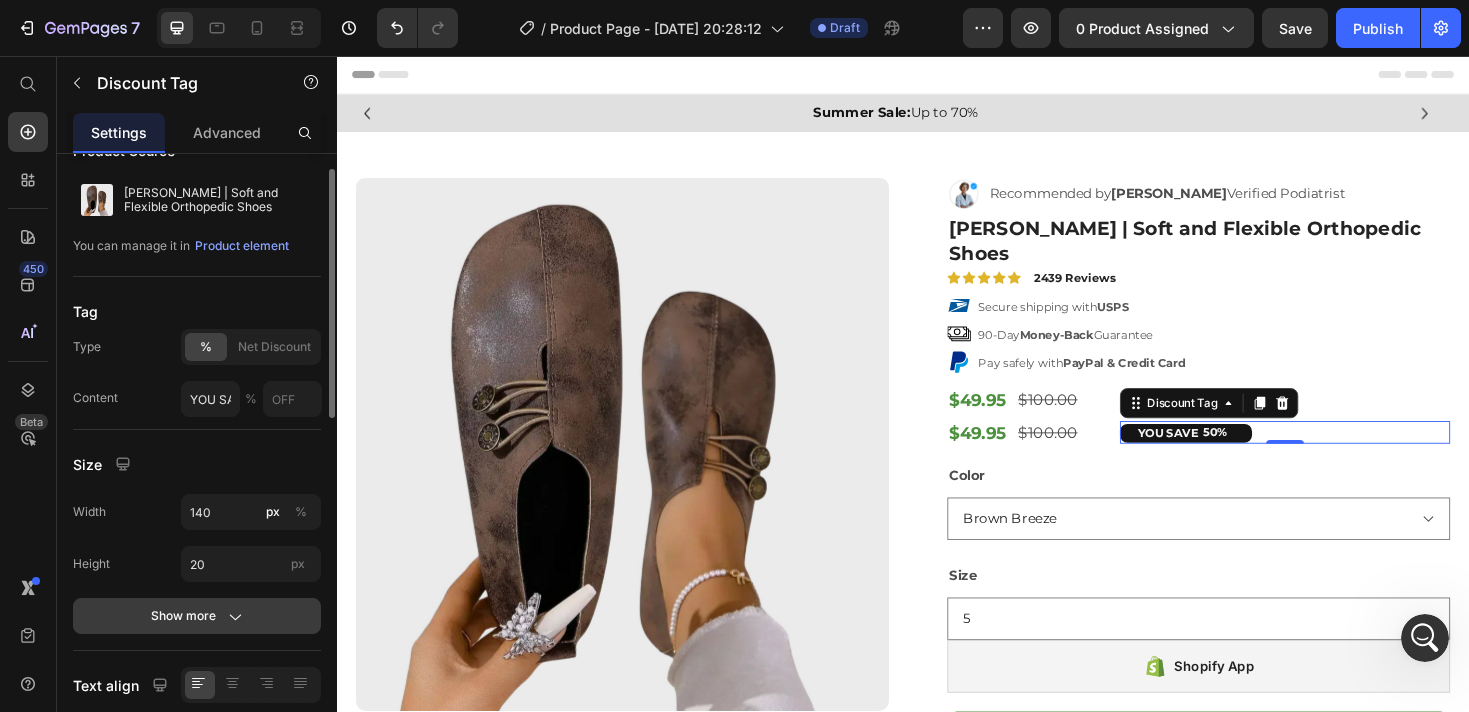 click 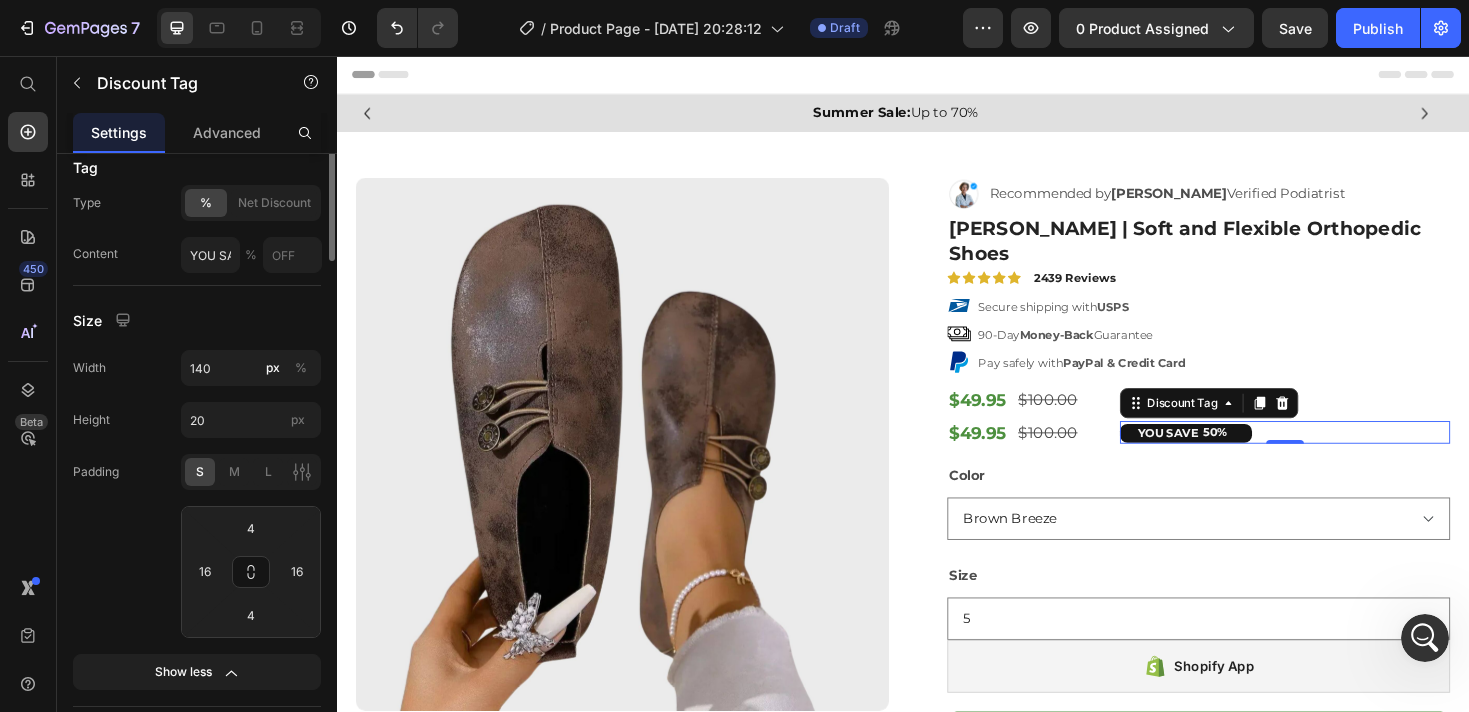 scroll, scrollTop: 593, scrollLeft: 0, axis: vertical 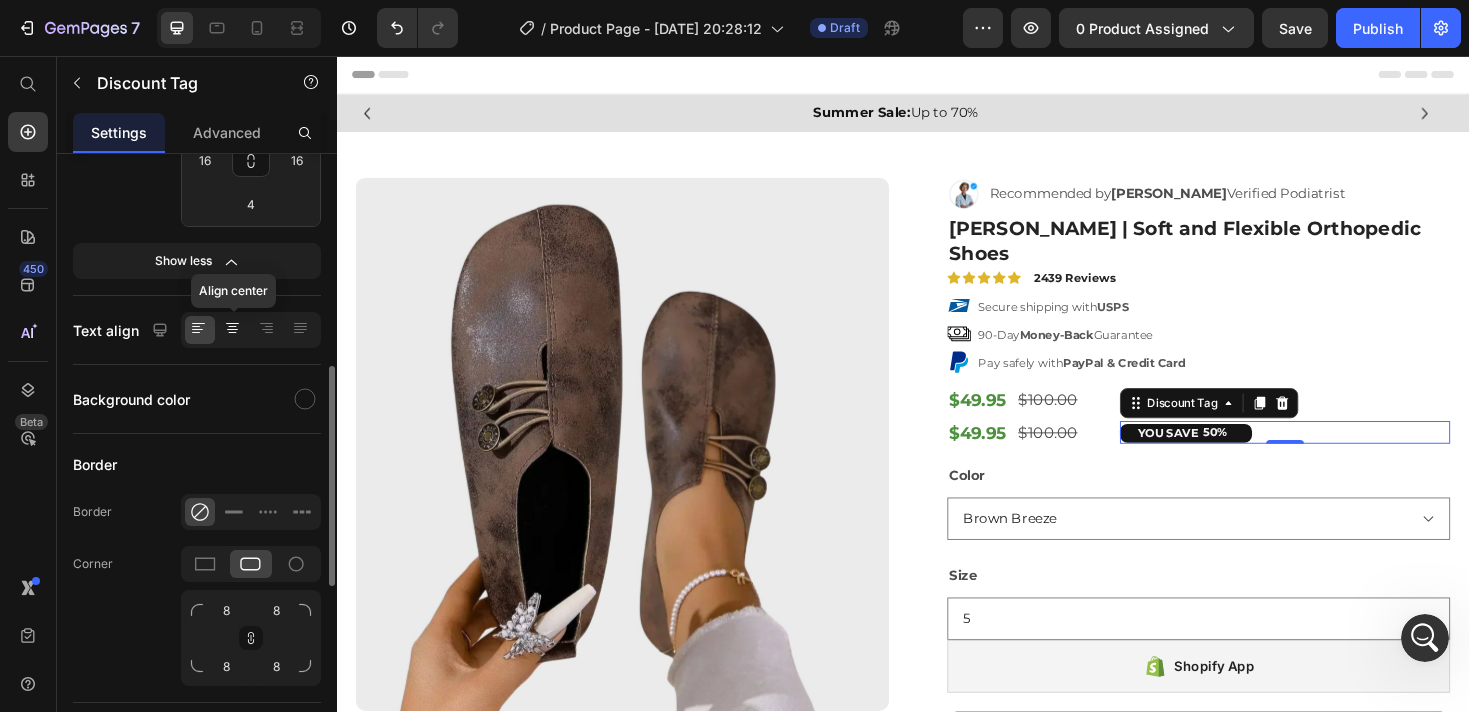 click 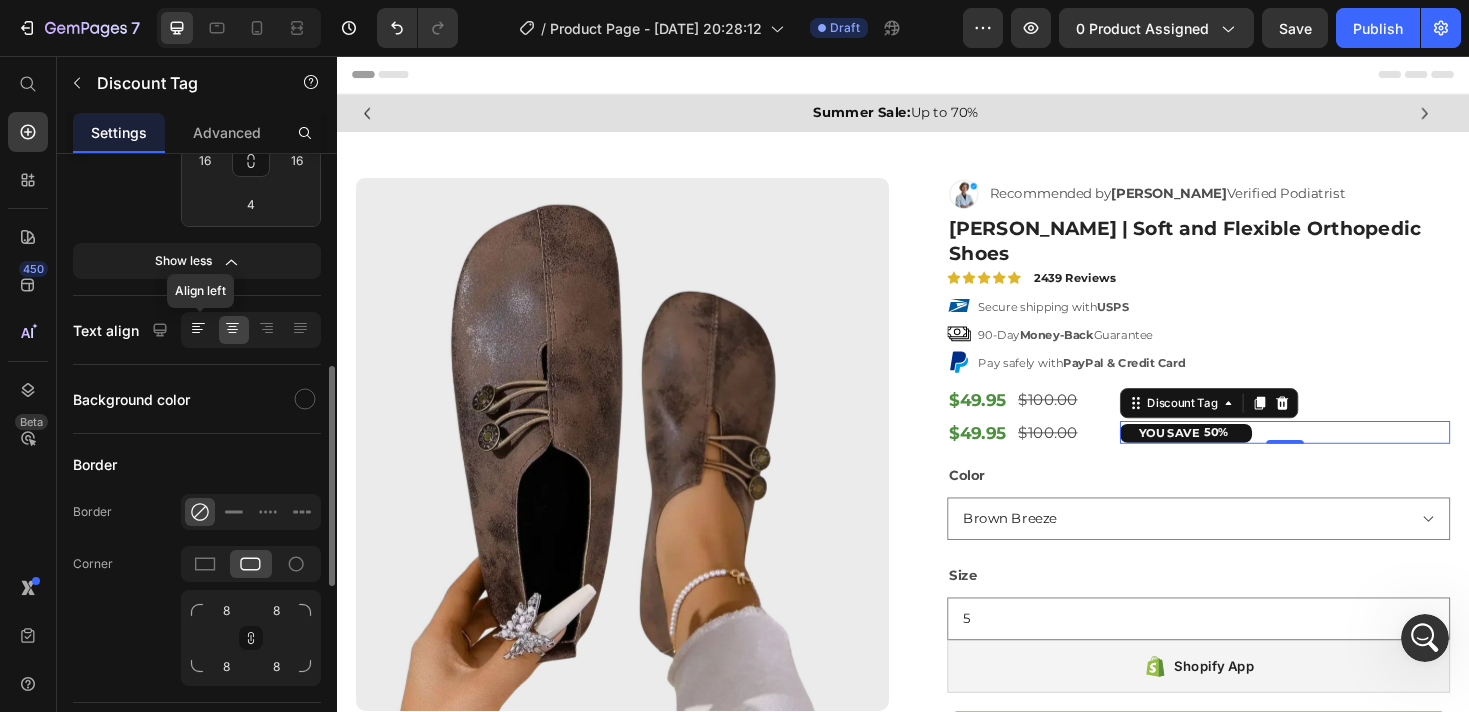 click 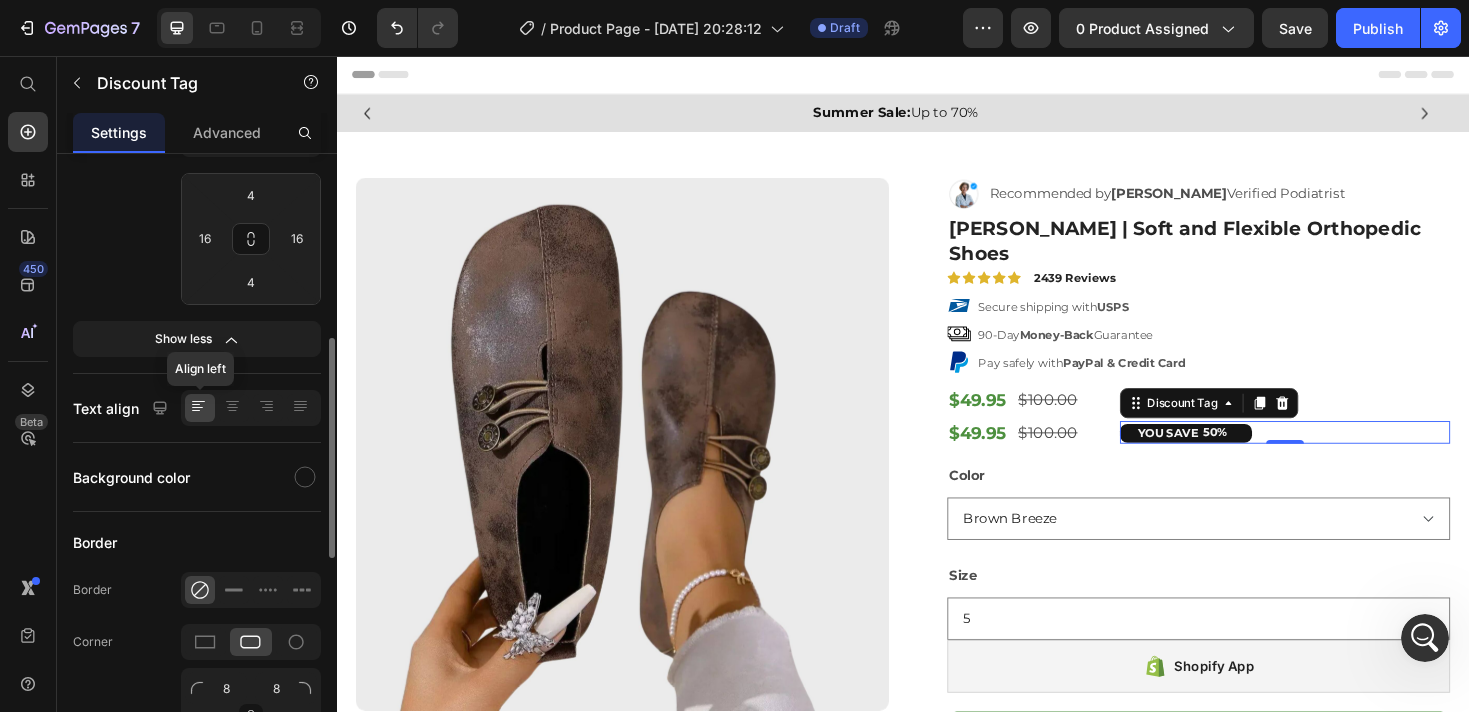 scroll, scrollTop: 502, scrollLeft: 0, axis: vertical 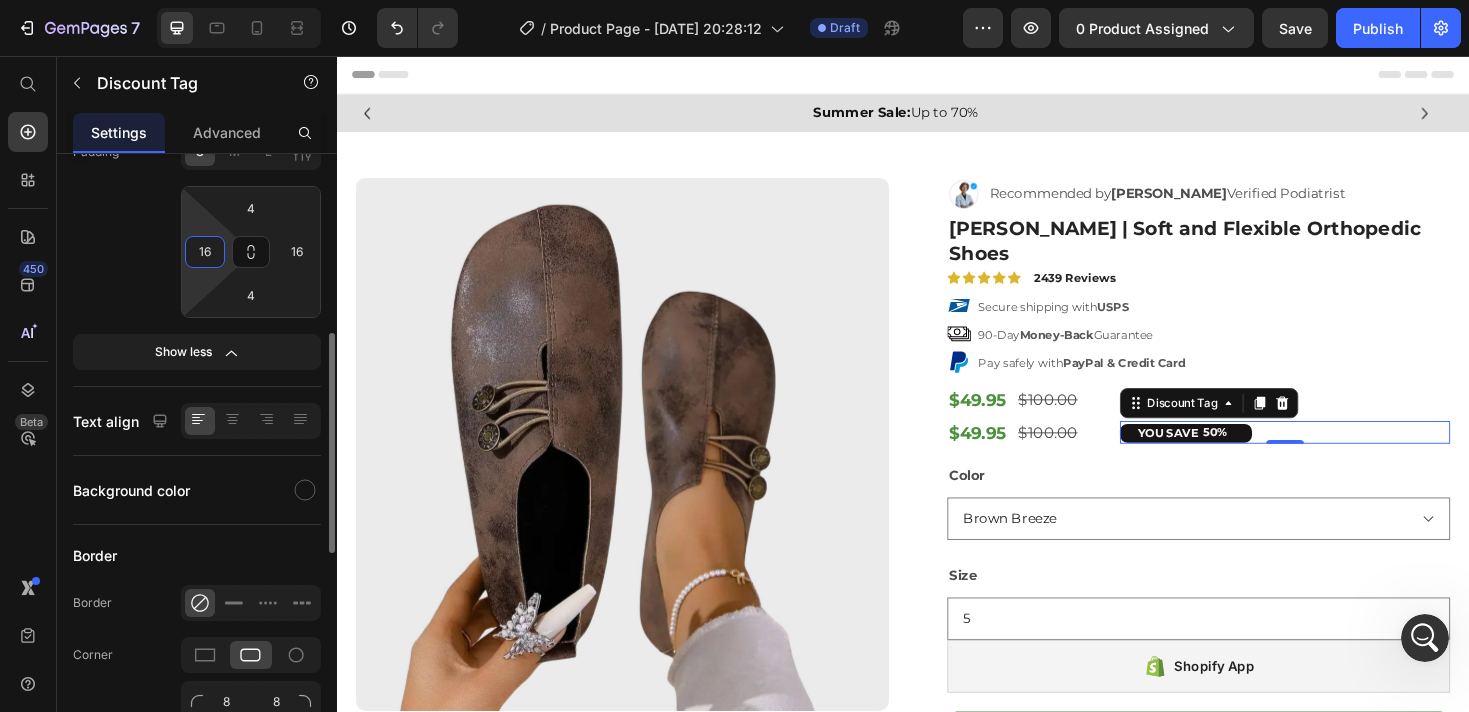click on "16" at bounding box center (205, 252) 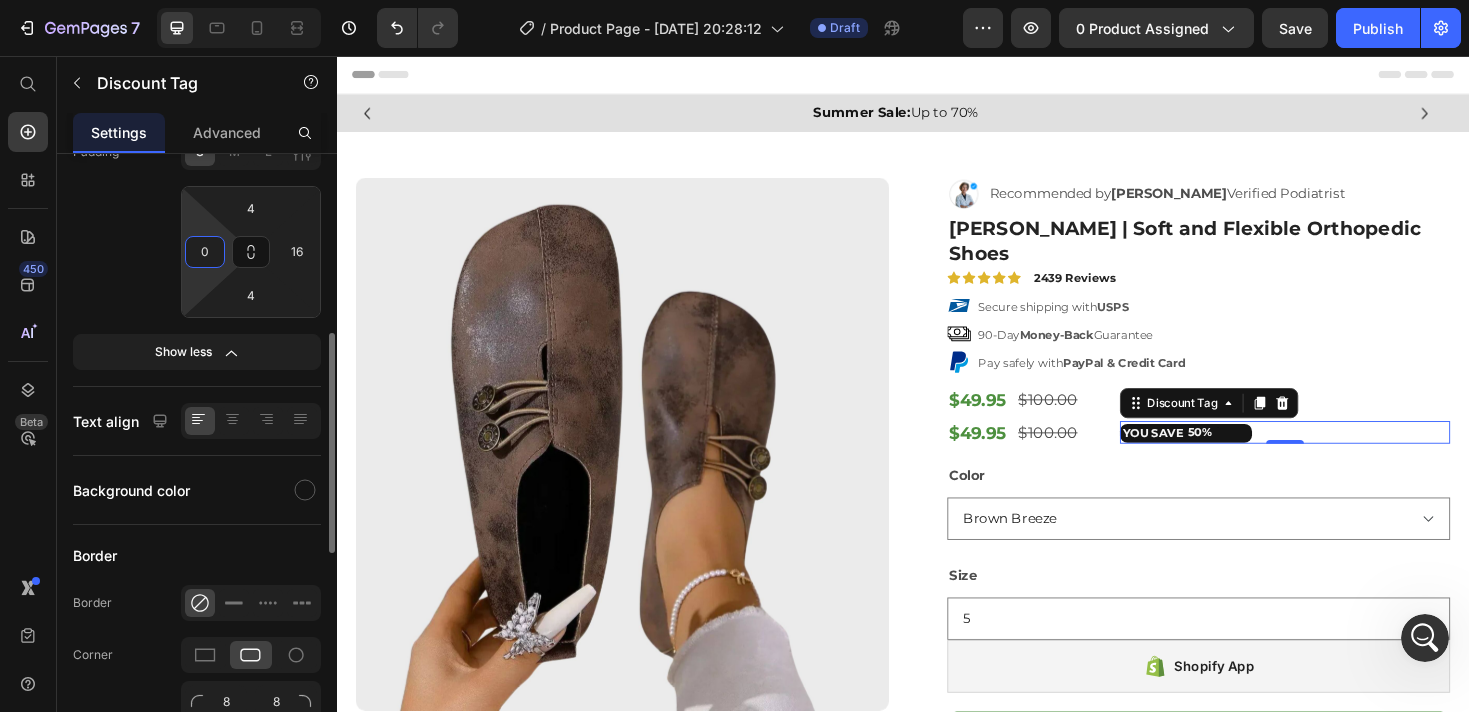 scroll, scrollTop: 514, scrollLeft: 0, axis: vertical 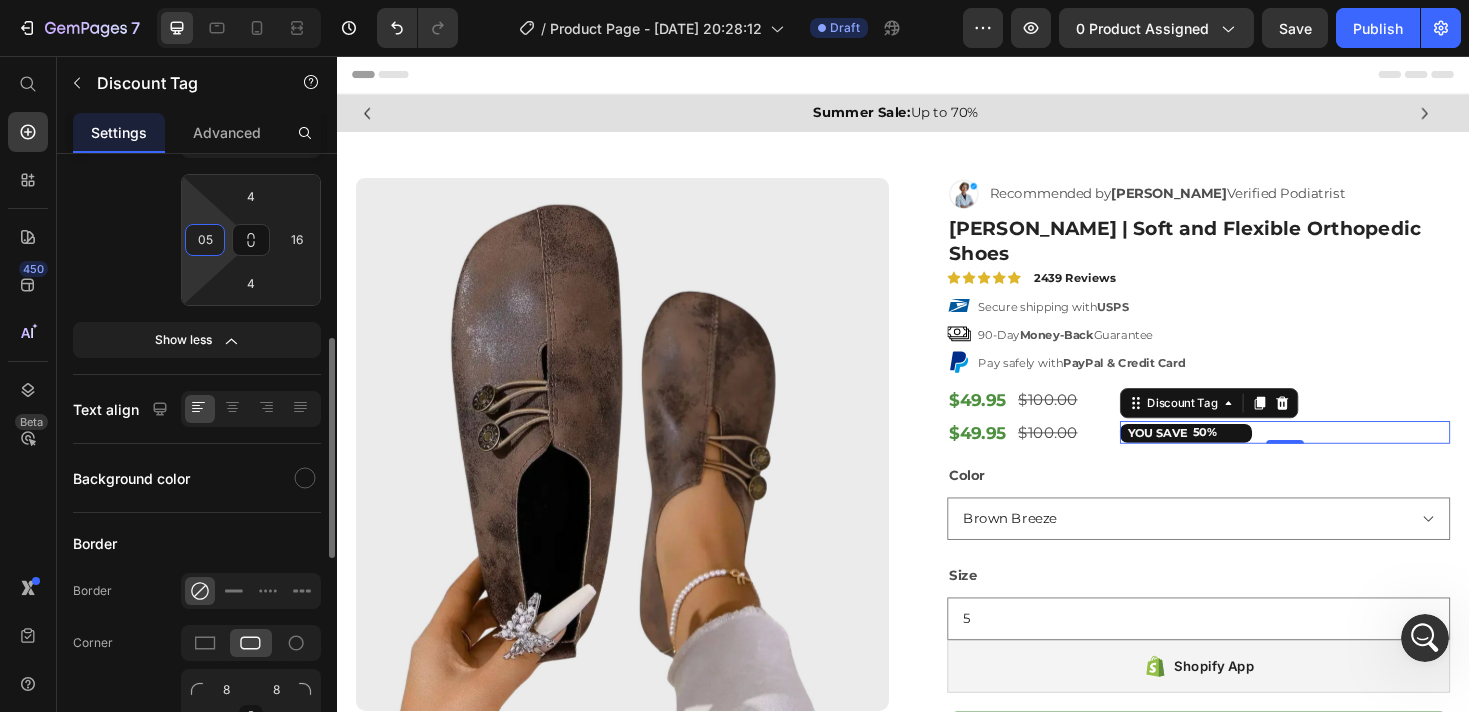 type on "0" 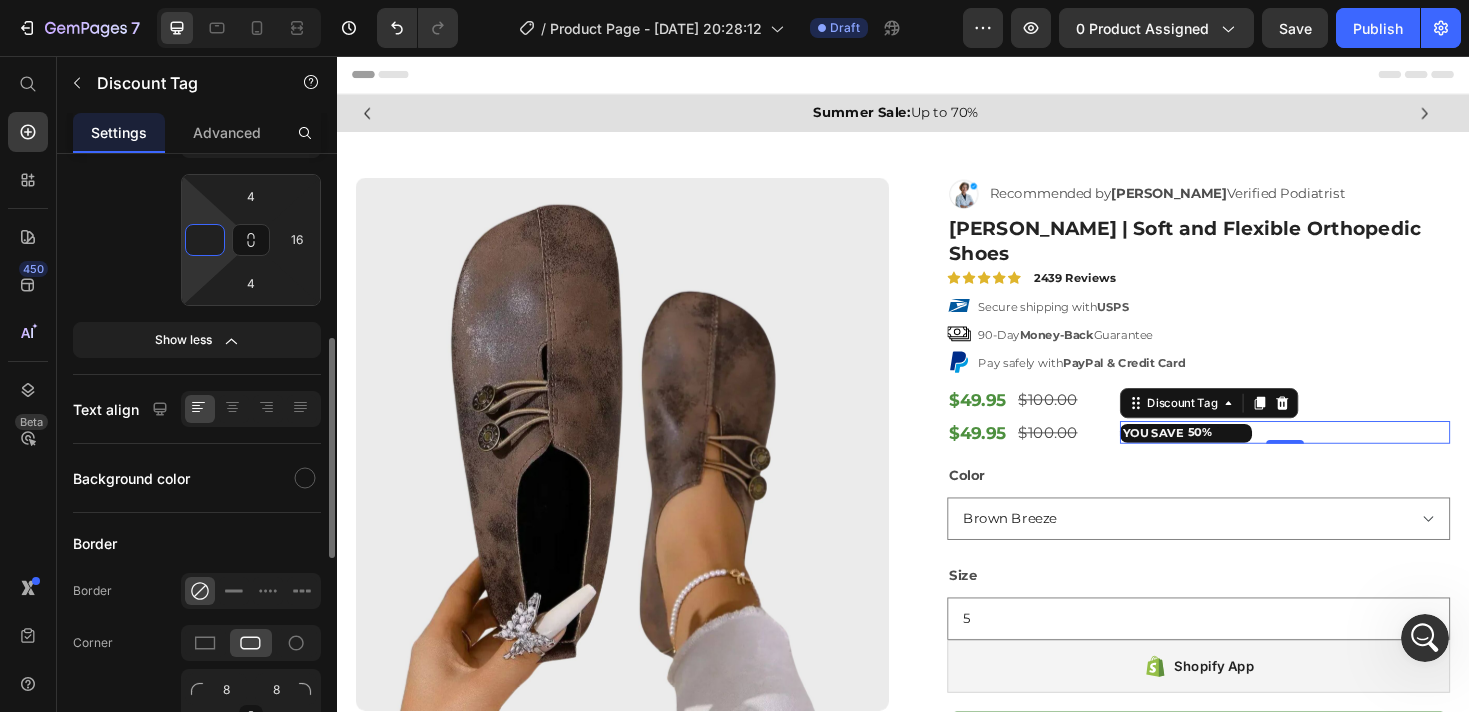 type on "5" 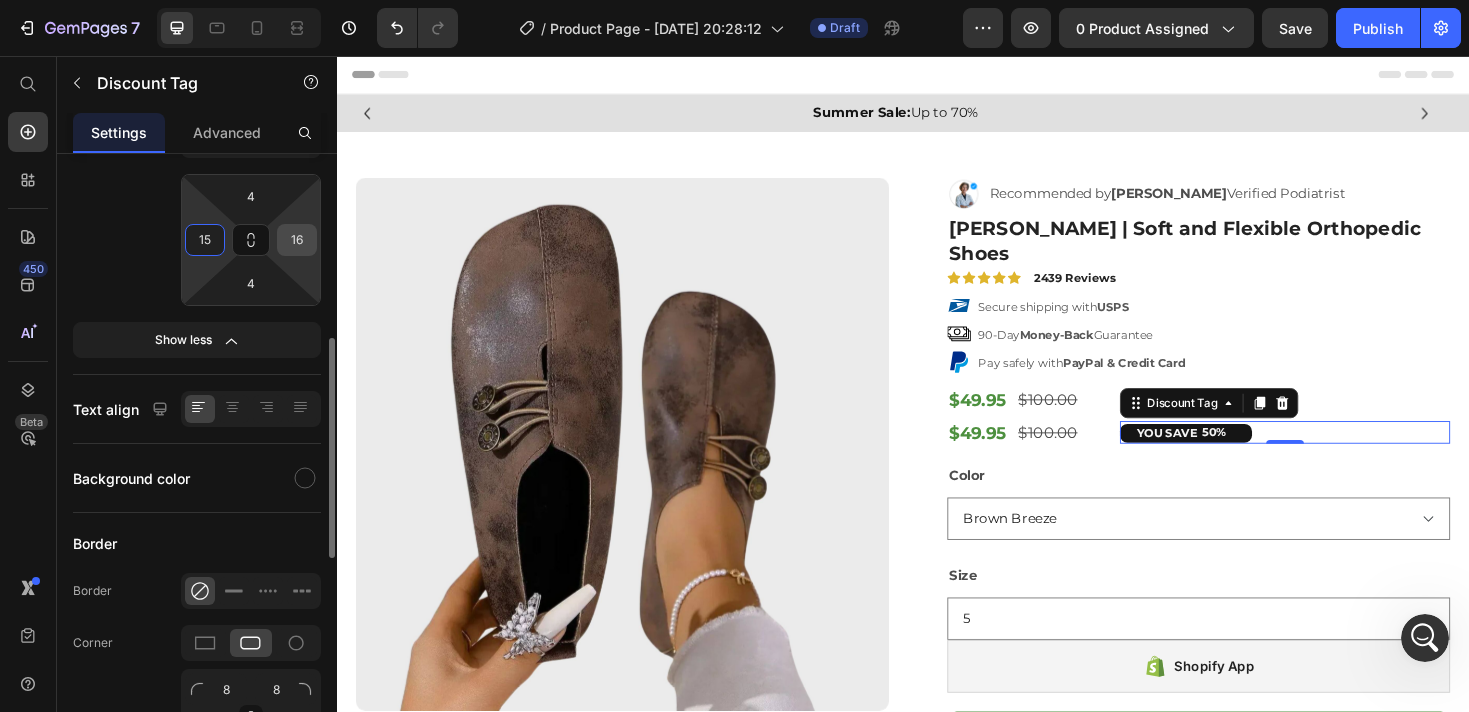 type on "15" 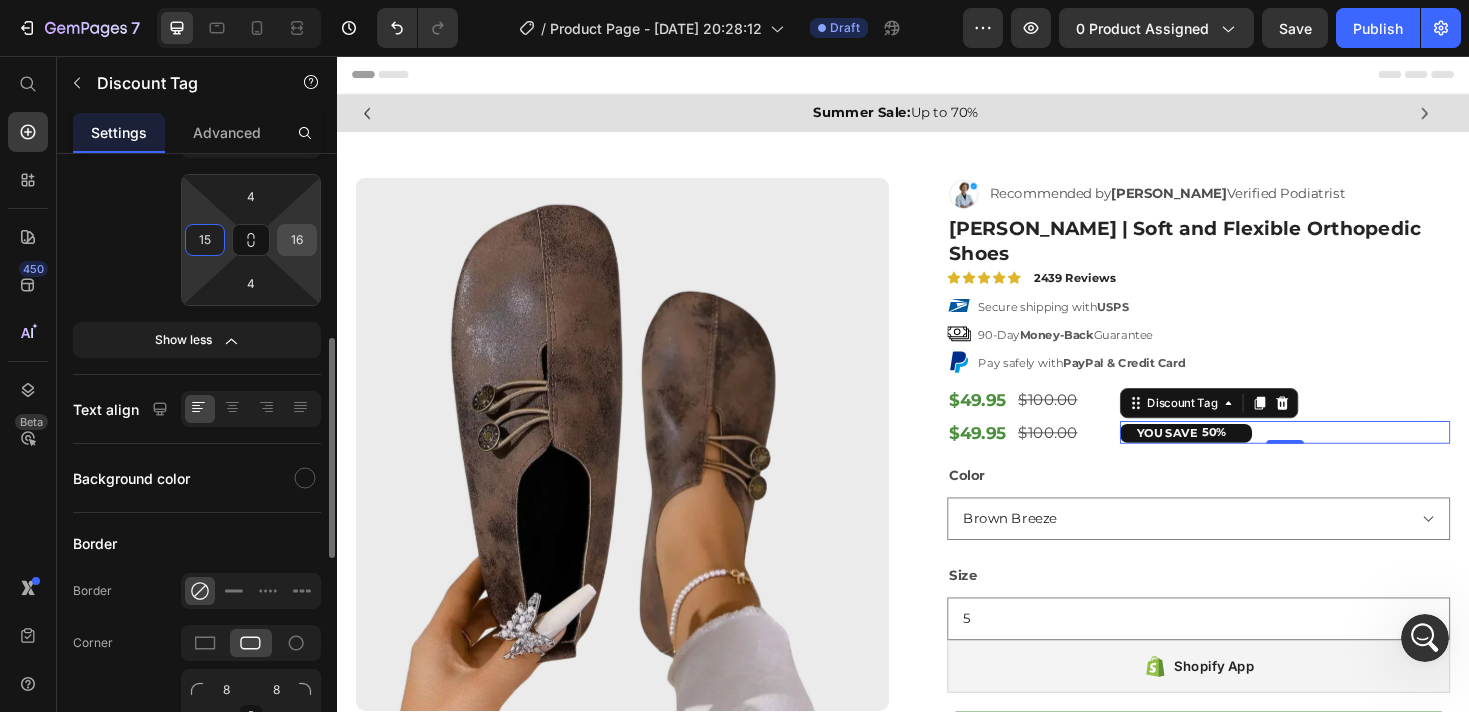 click on "16" at bounding box center (297, 240) 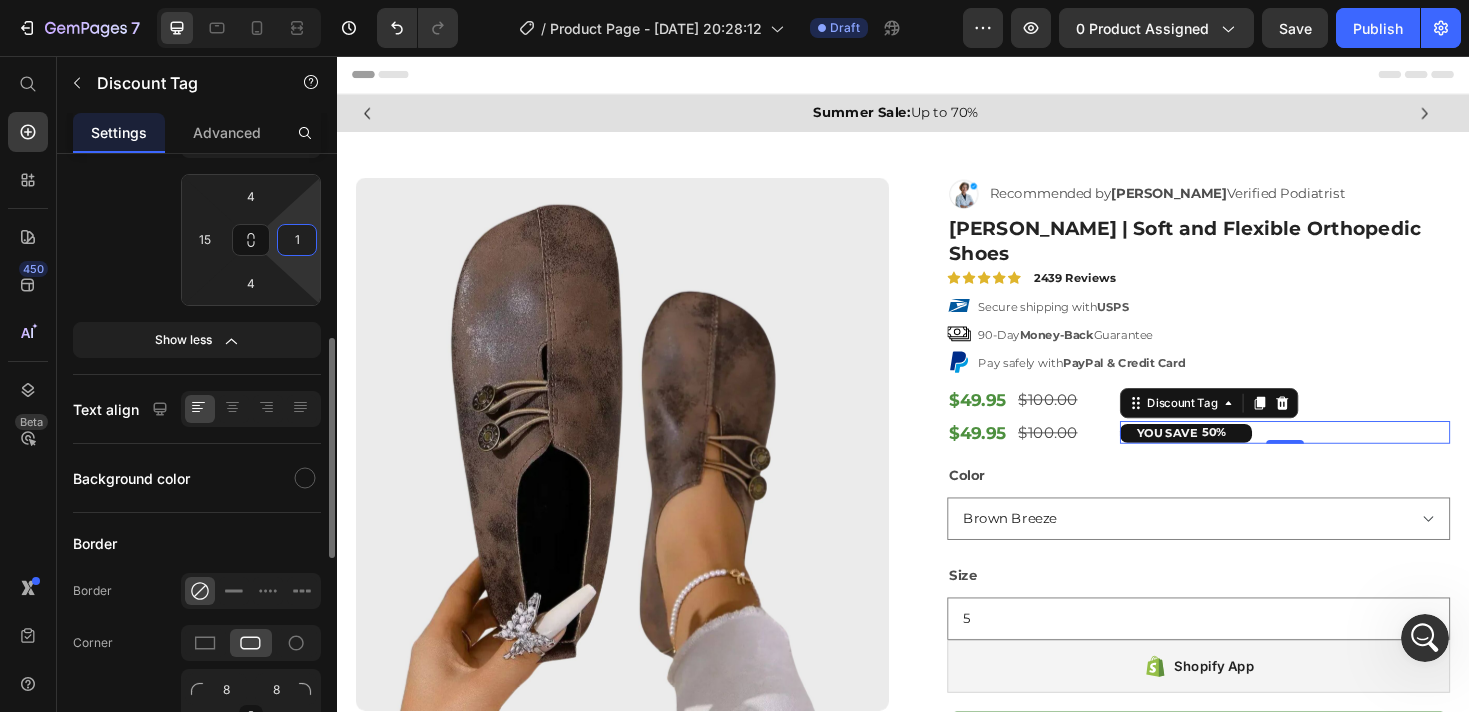 type on "15" 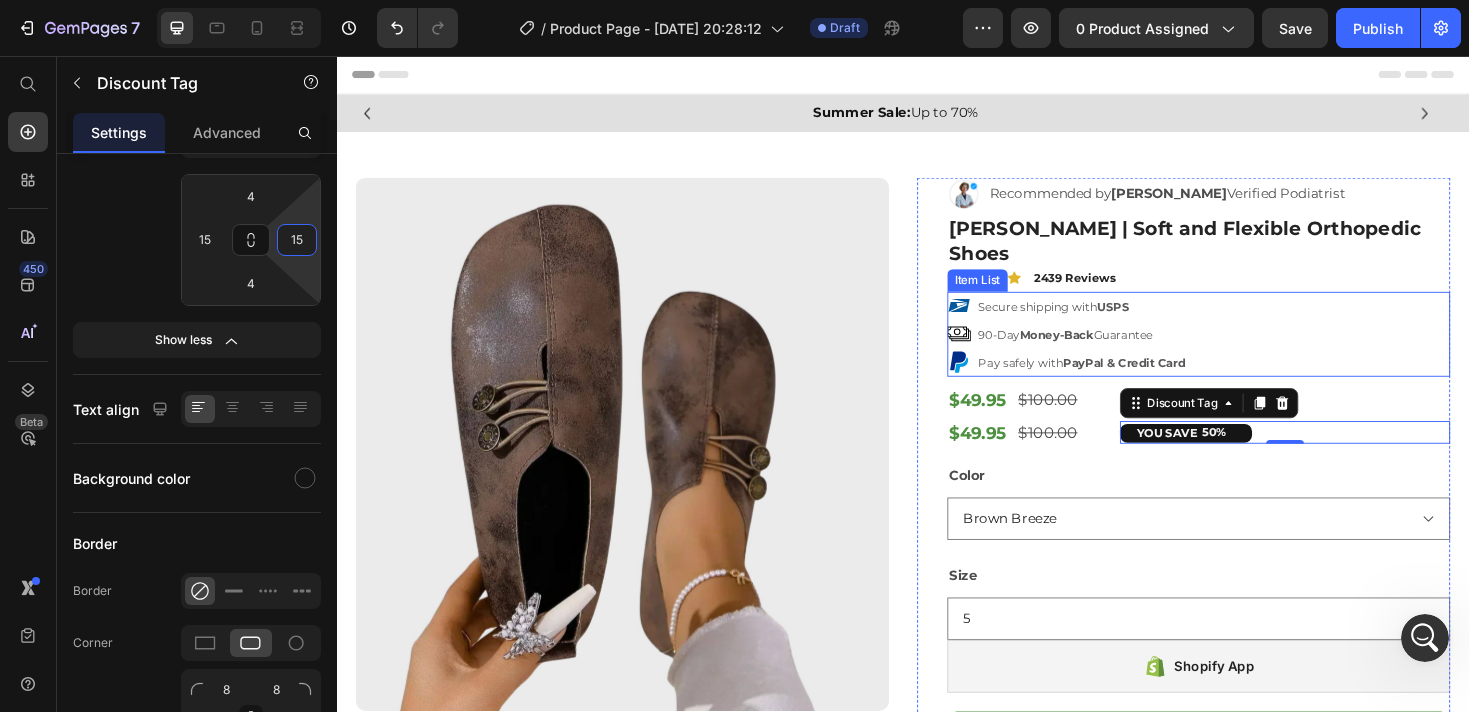 click on "Secure shipping with  USPS 90-Day  Money-Back  Guarantee Pay safely with  PayPal & Credit Card" at bounding box center [1250, 351] 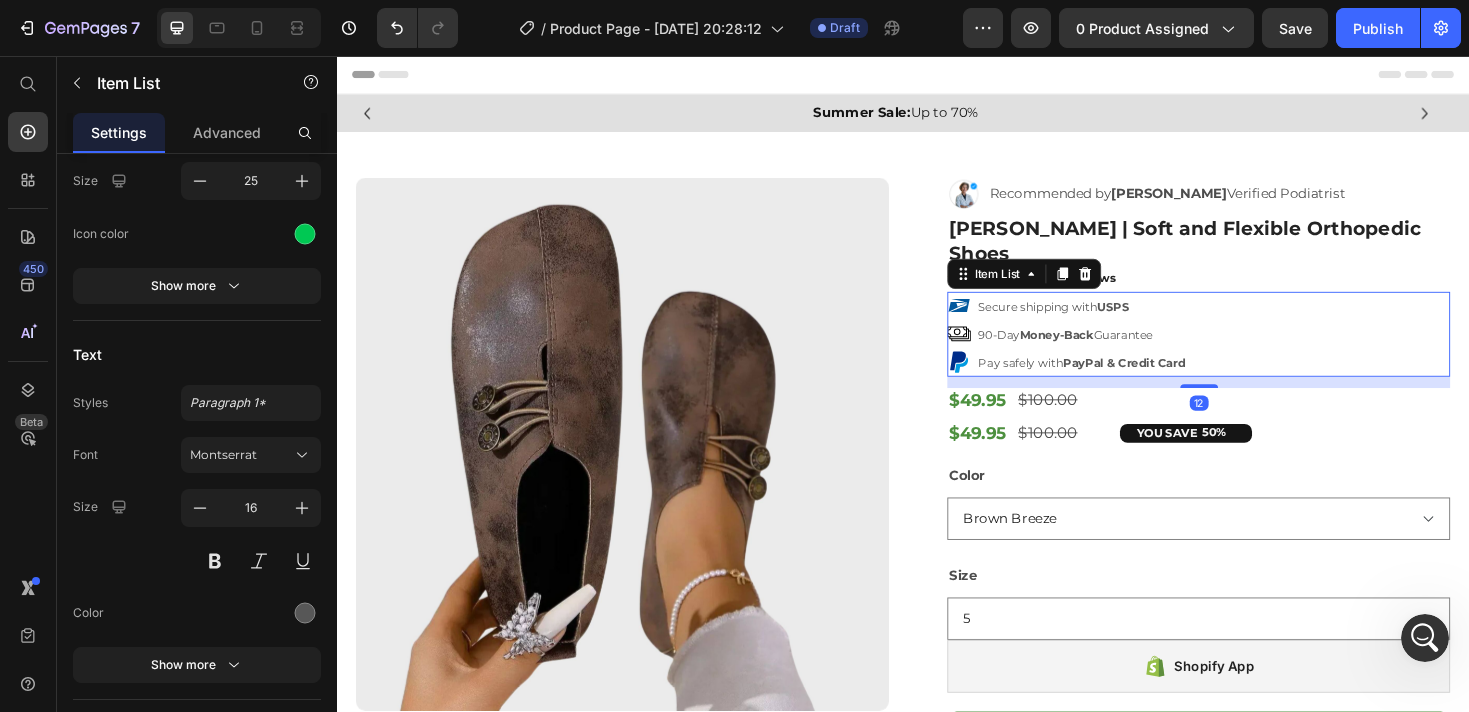 scroll, scrollTop: 0, scrollLeft: 0, axis: both 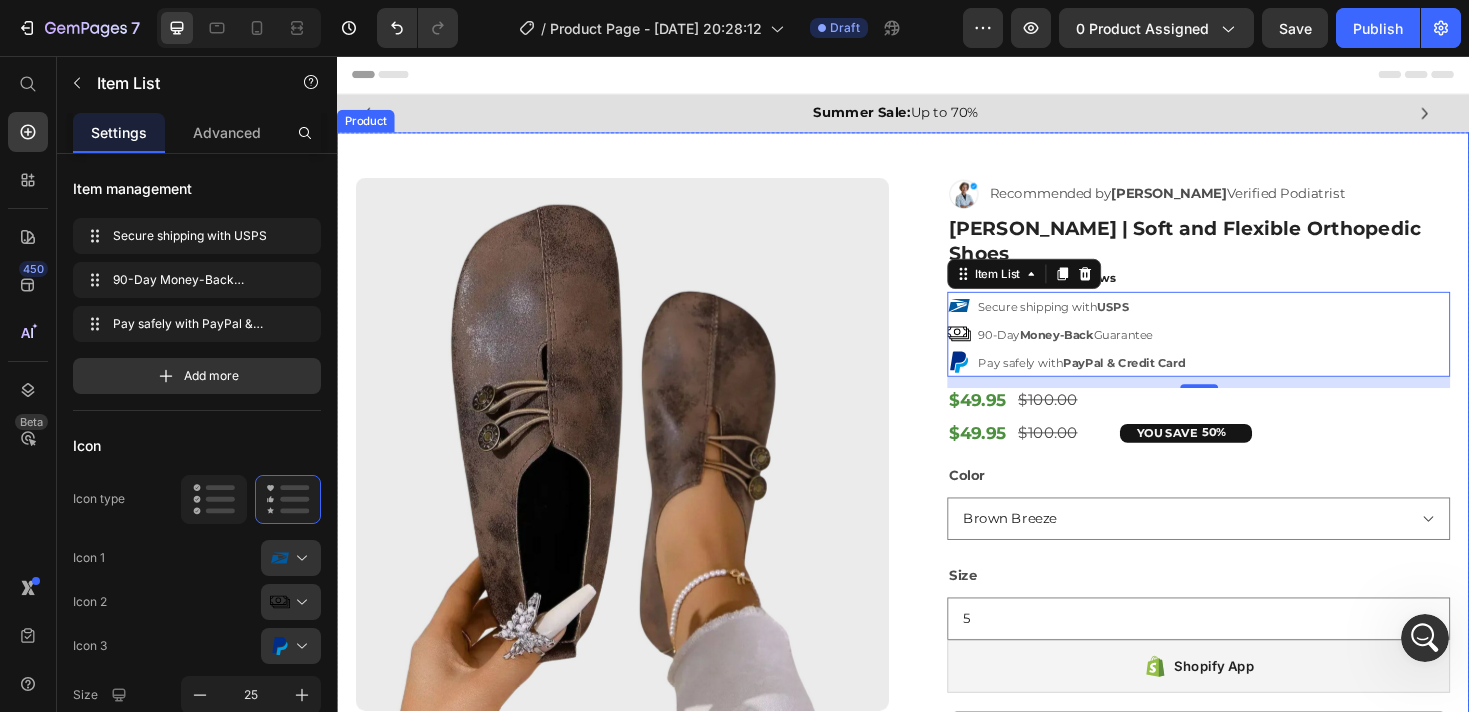 click on "Product Images Row Image Recommended by  [PERSON_NAME]  Verified Podiatrist  Text Block Row [PERSON_NAME] | Soft and Flexible Orthopedic Shoes Product Title Icon Icon Icon Icon Icon Icon List 2439 Reviews Text Block Row Secure shipping with  USPS 90-Day  Money-Back  Guarantee Pay safely with  PayPal & Credit Card  Item List   12 $49.95 Product Price $100.00 Product Price Row $49.95 Product Price $100.00 Product Price Row YOU SAVE 50% Discount Tag Row Color Brown Breeze Beige Navy Midnight Black Size 5 6 7 7.5 8 9 10 11 12 Product Variants & Swatches Shopify App Shopify App Row Add to cart Add to Cart Image Image Icon Icon Icon Icon Icon Icon List “This skin cream is a game-changer! It has transformed my dry, lackluster skin into a hydrated and radiant complexion. I love how it absorbs quickly and leaves no greasy residue. Highly recommend” Text Block
Icon [PERSON_NAME] ([GEOGRAPHIC_DATA], [GEOGRAPHIC_DATA]) Text Block Row Row" at bounding box center (937, 571) 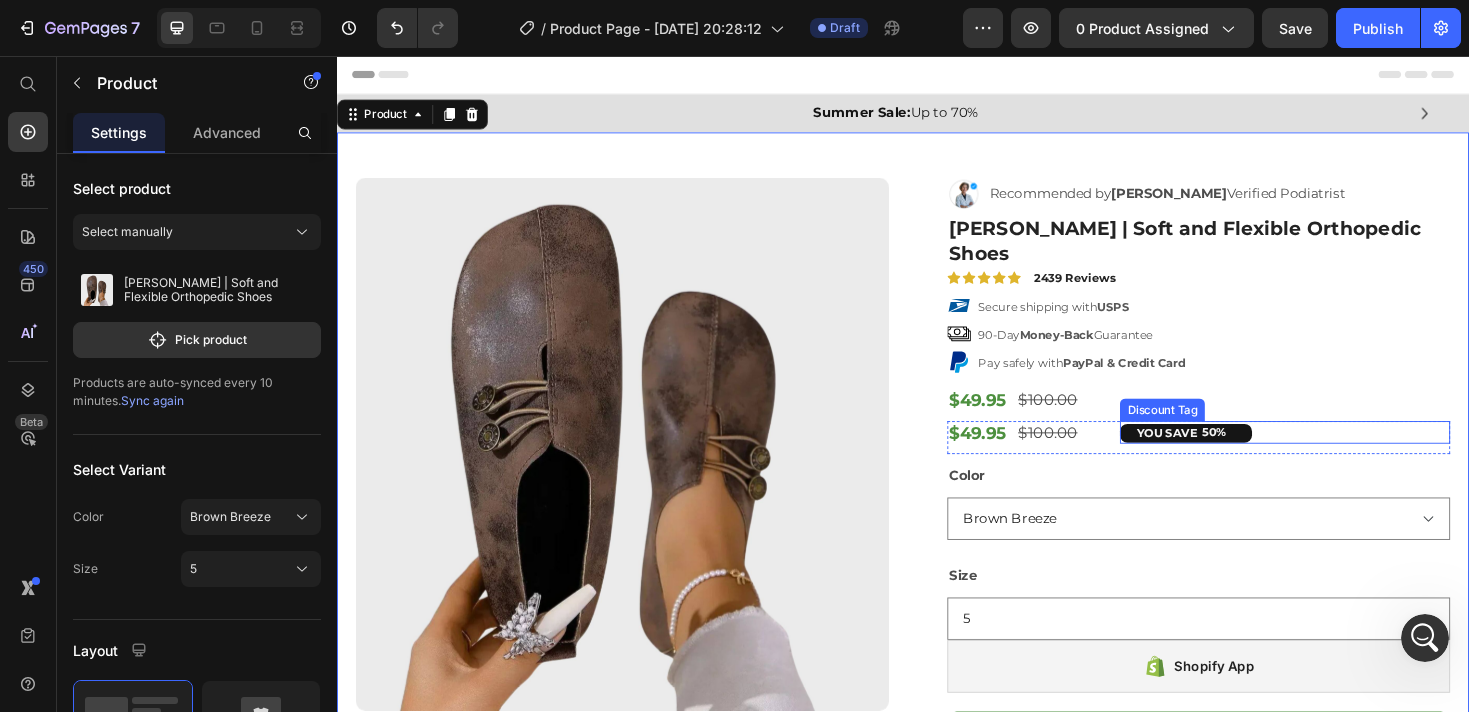click on "YOU SAVE" at bounding box center (1217, 456) 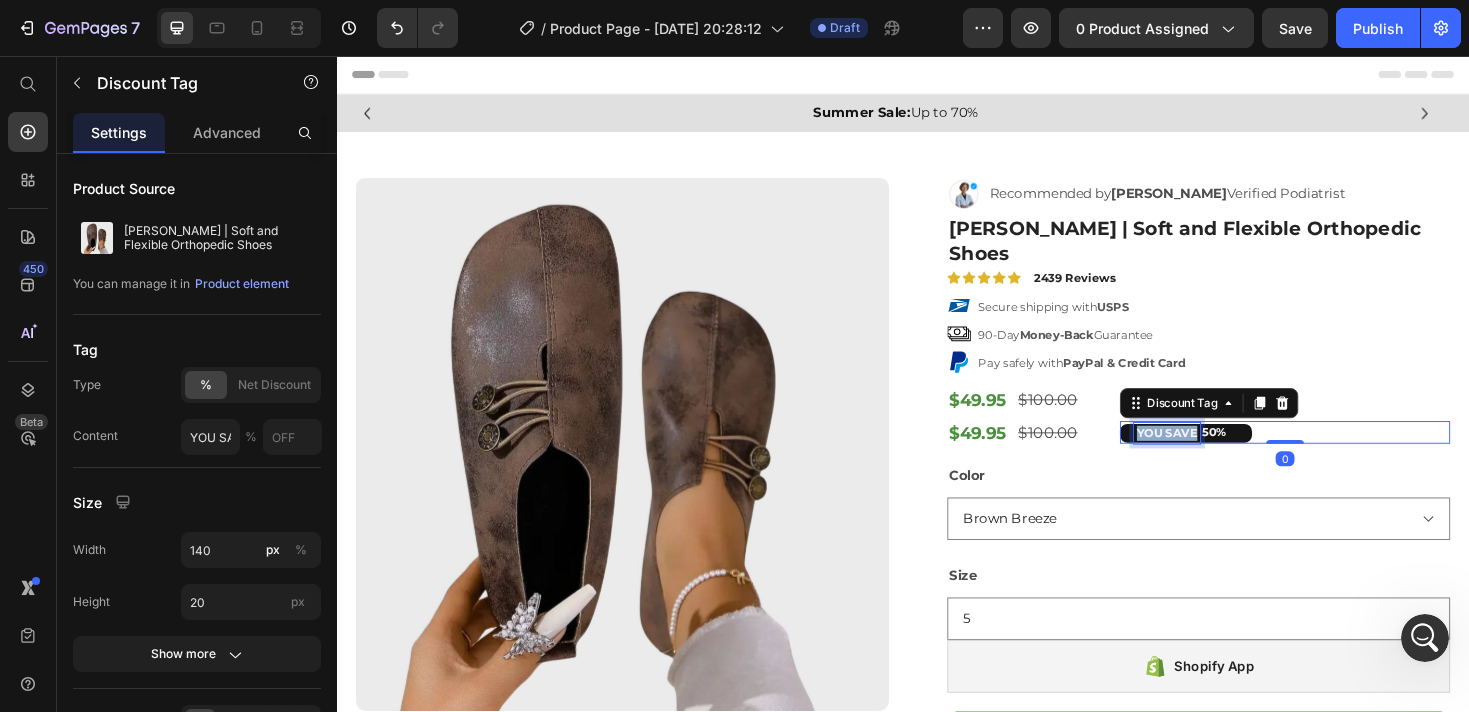 click on "YOU SAVE" at bounding box center (1217, 456) 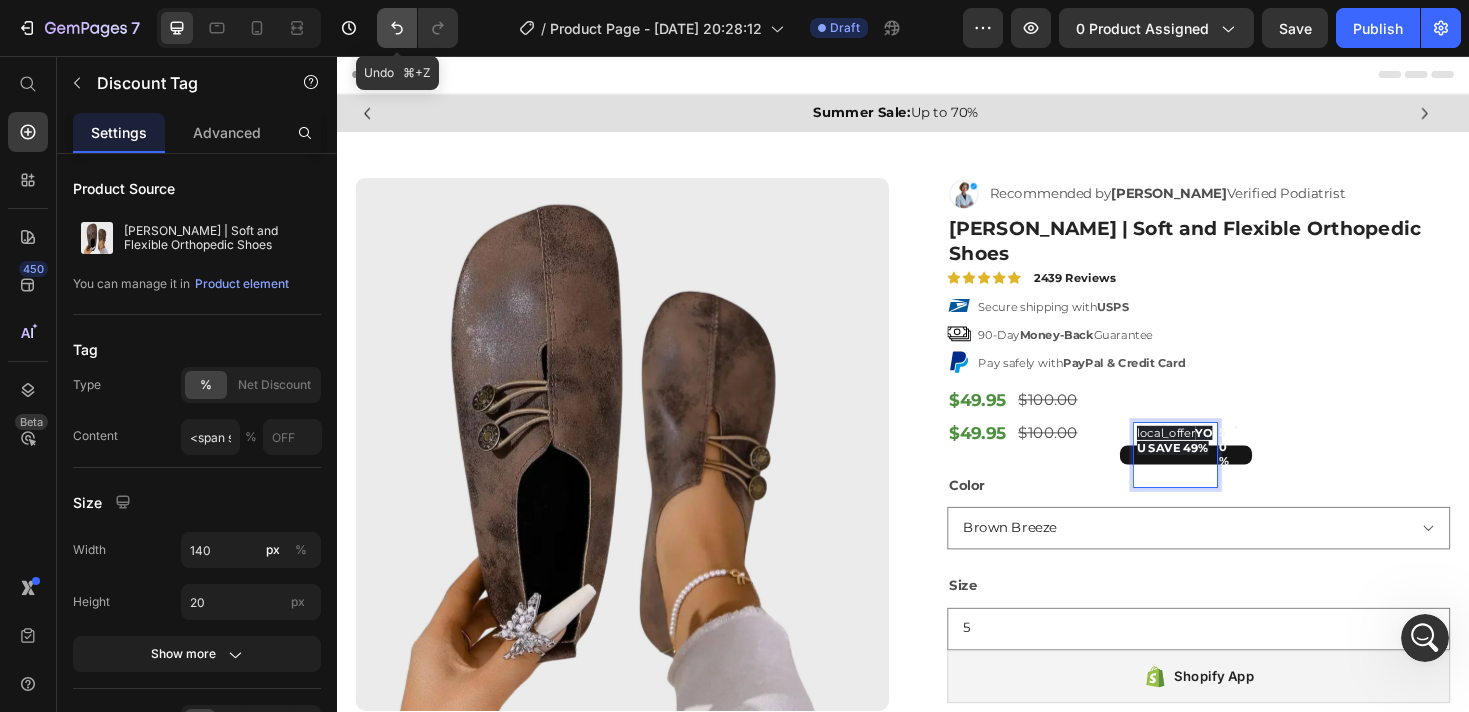 click 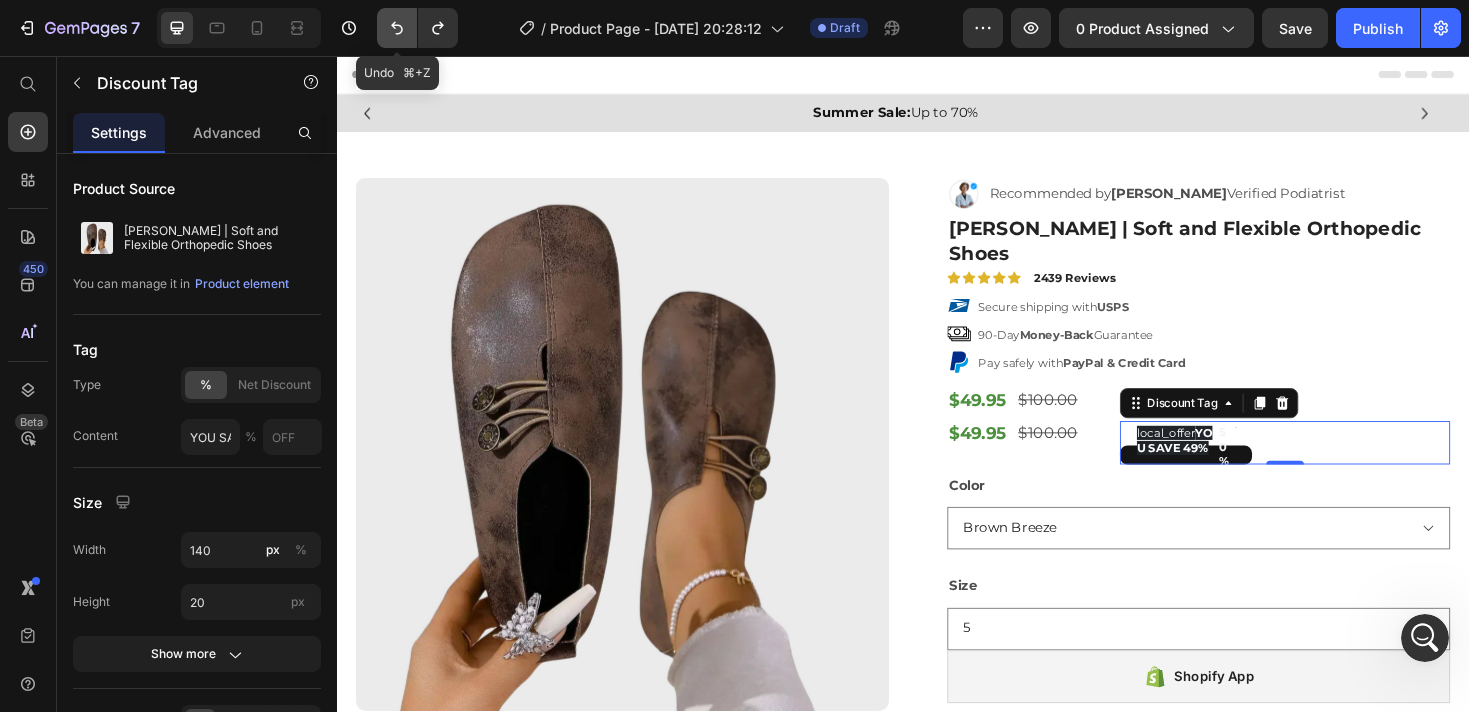 click 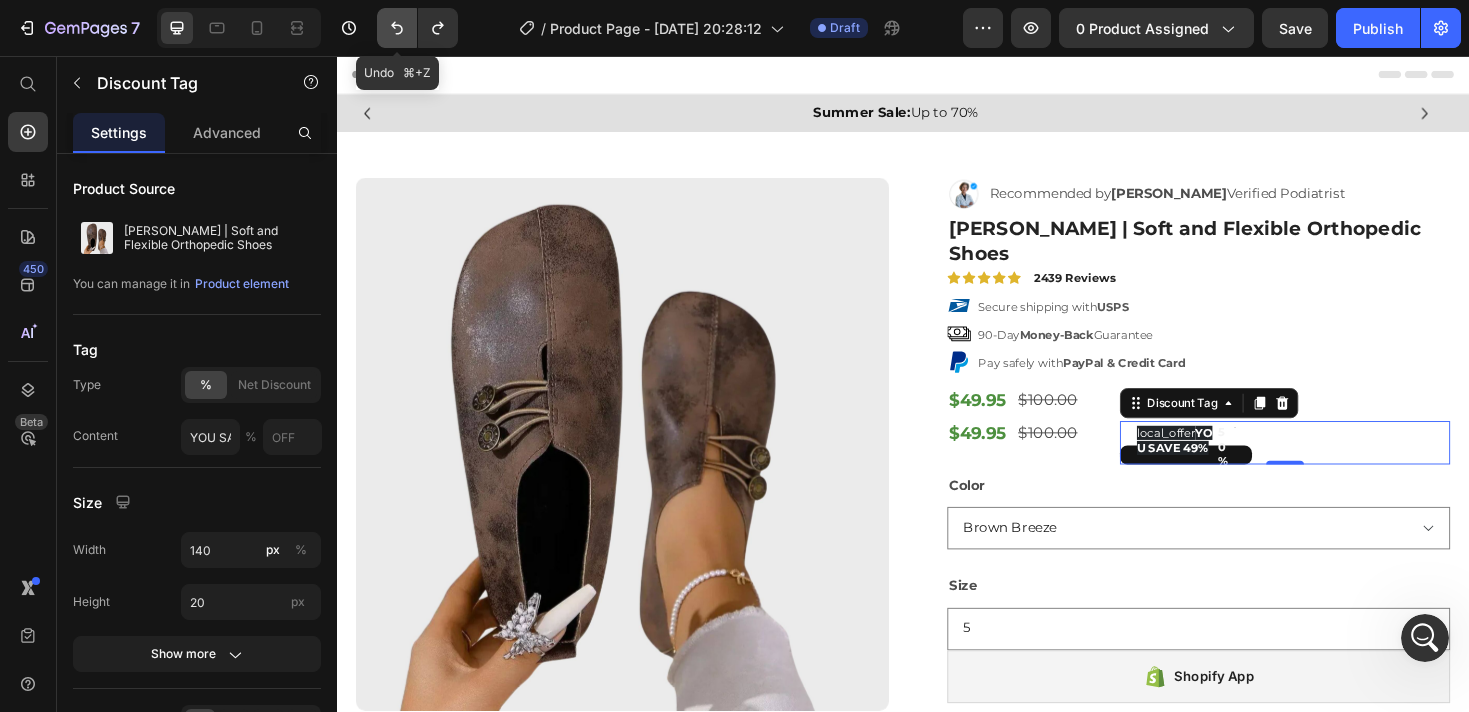 click 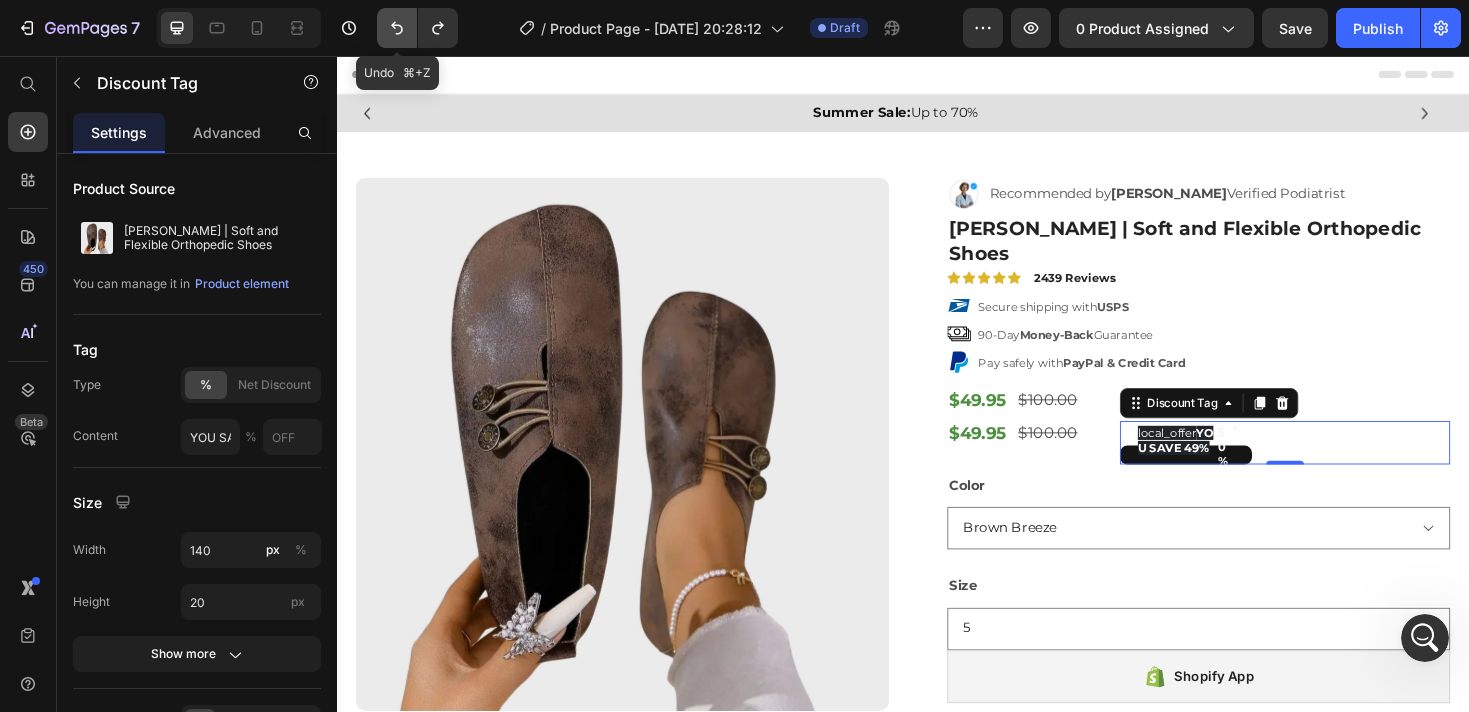 click 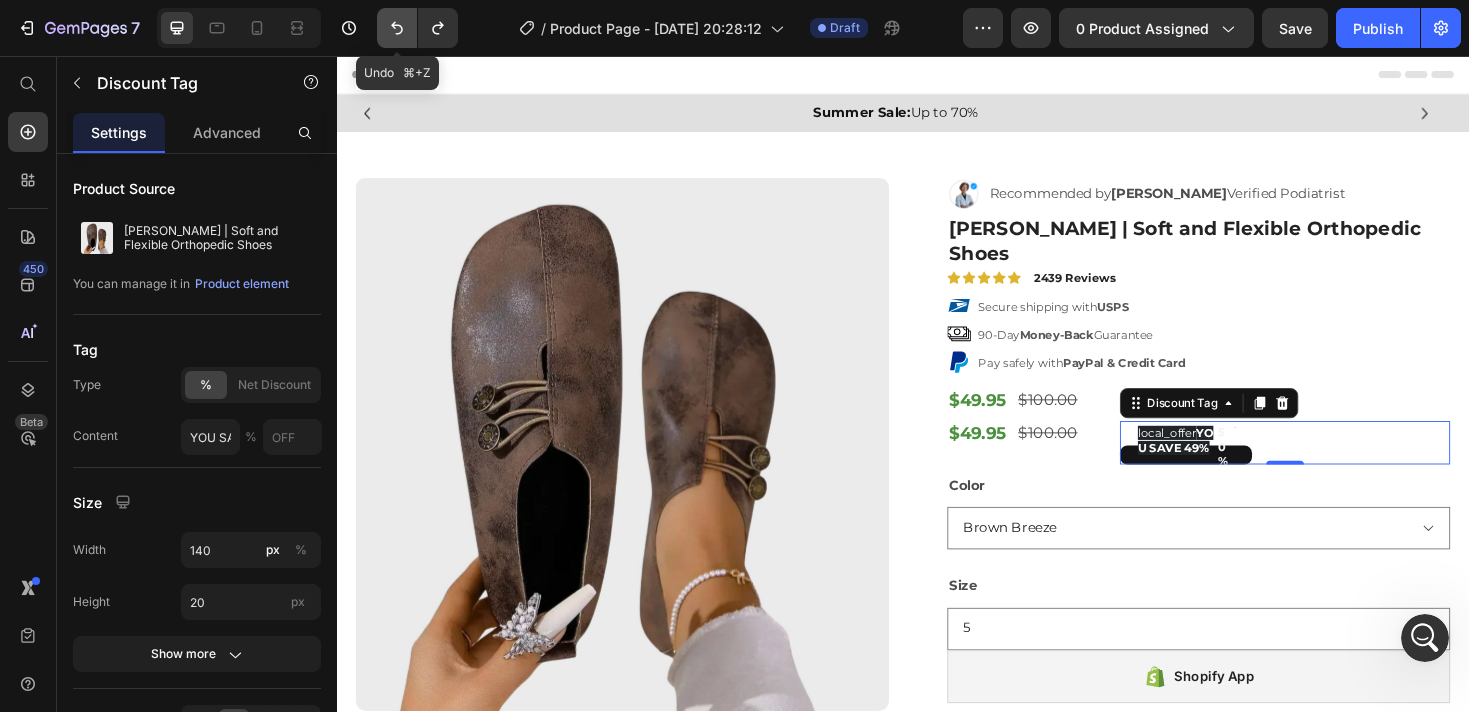 click 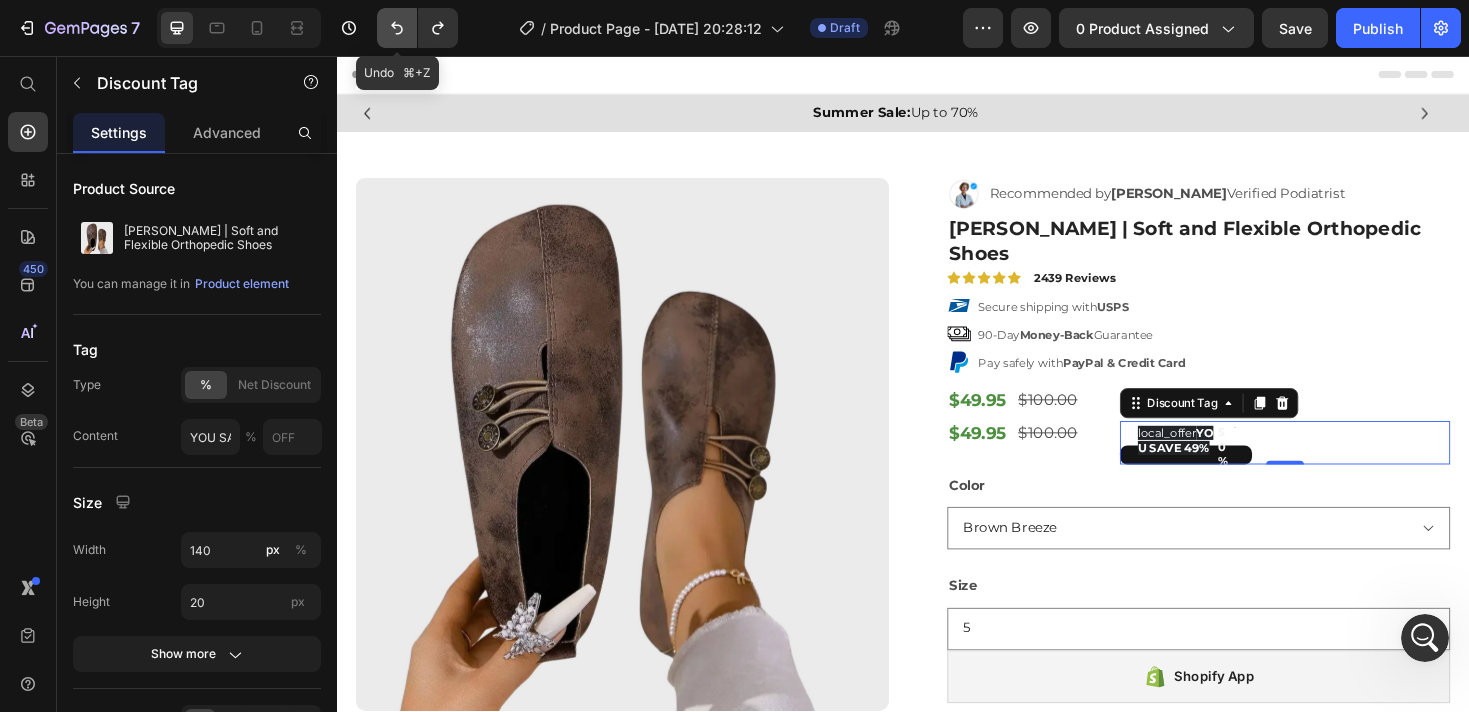 click 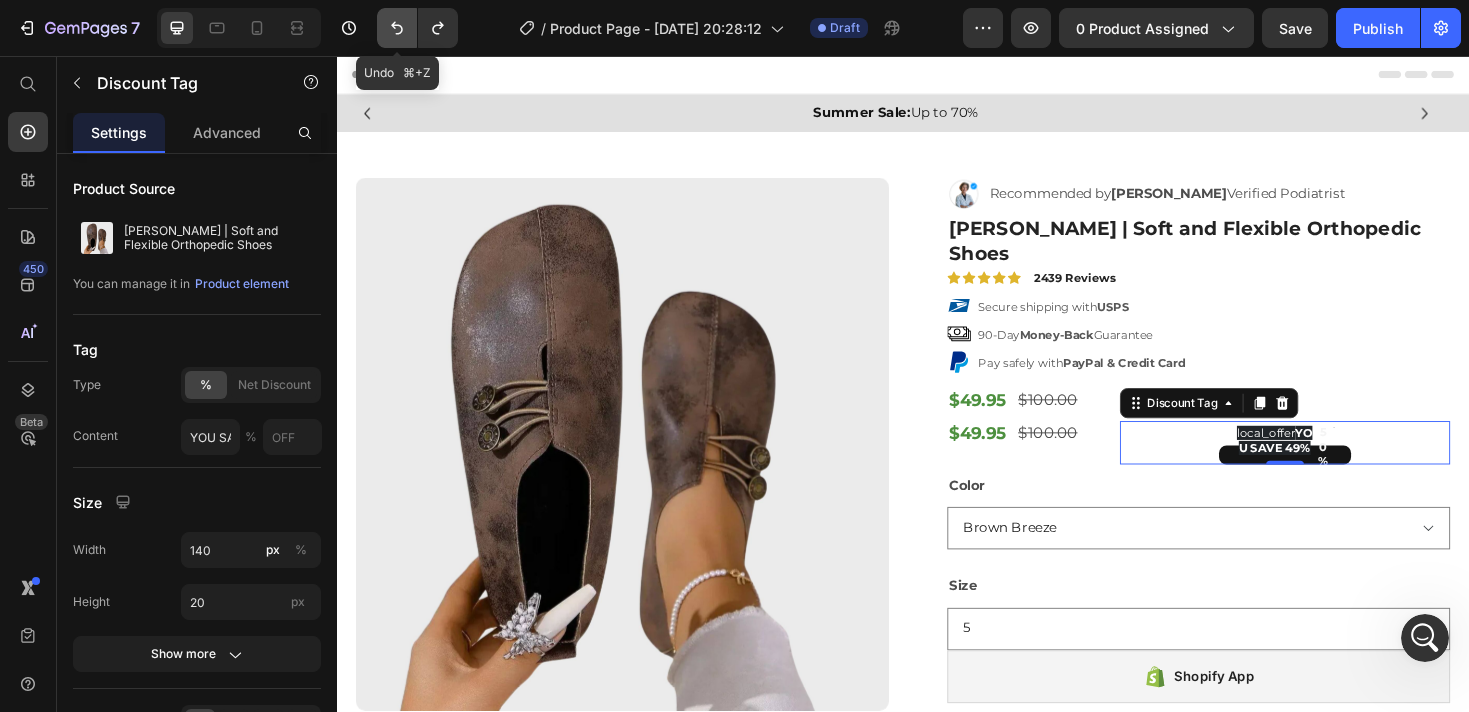 click 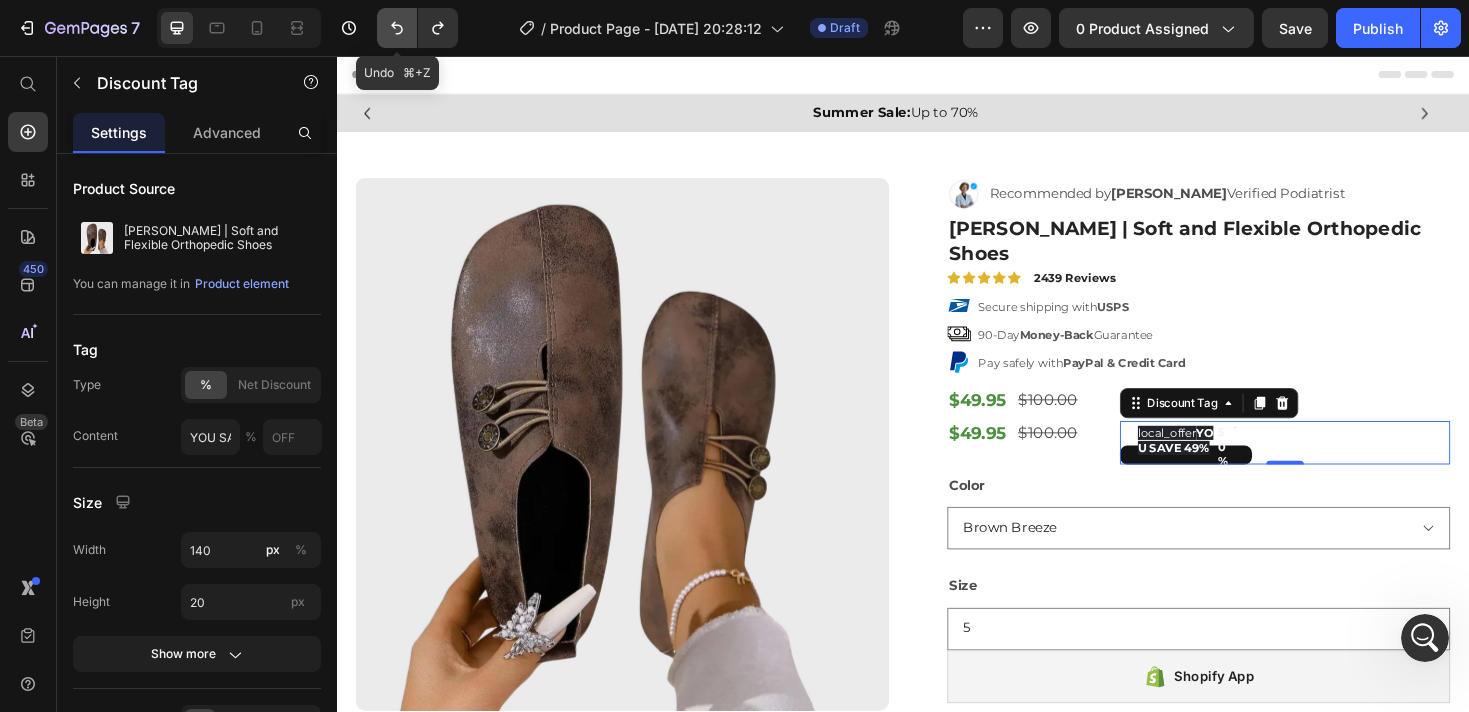 click 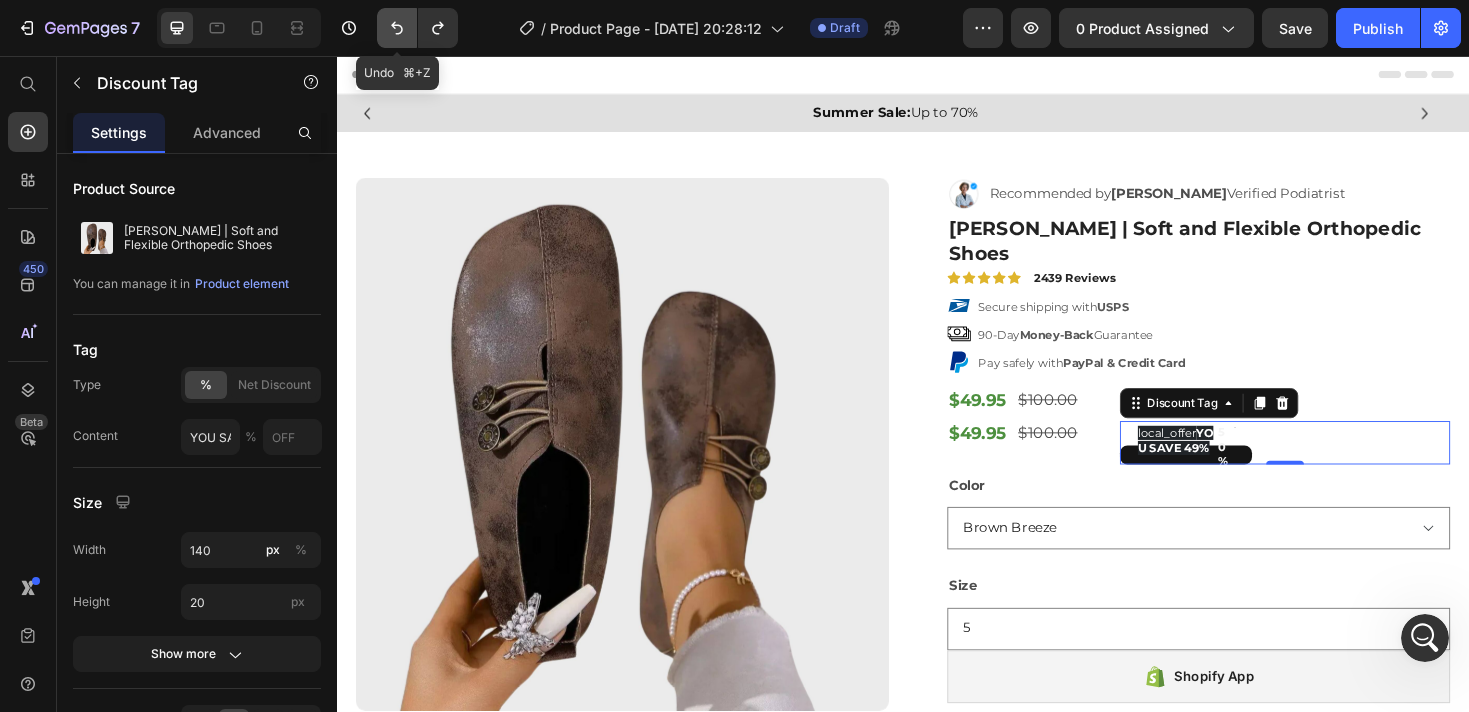 click 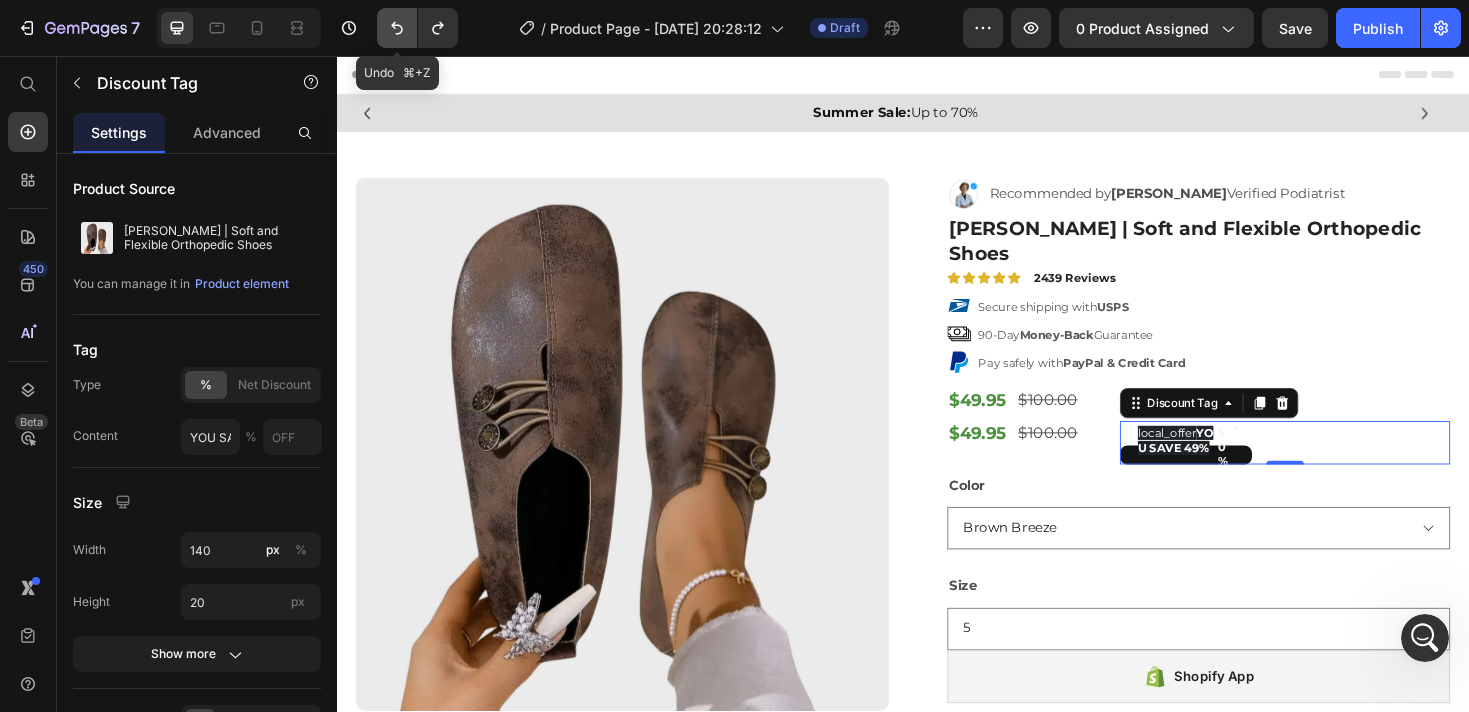 click 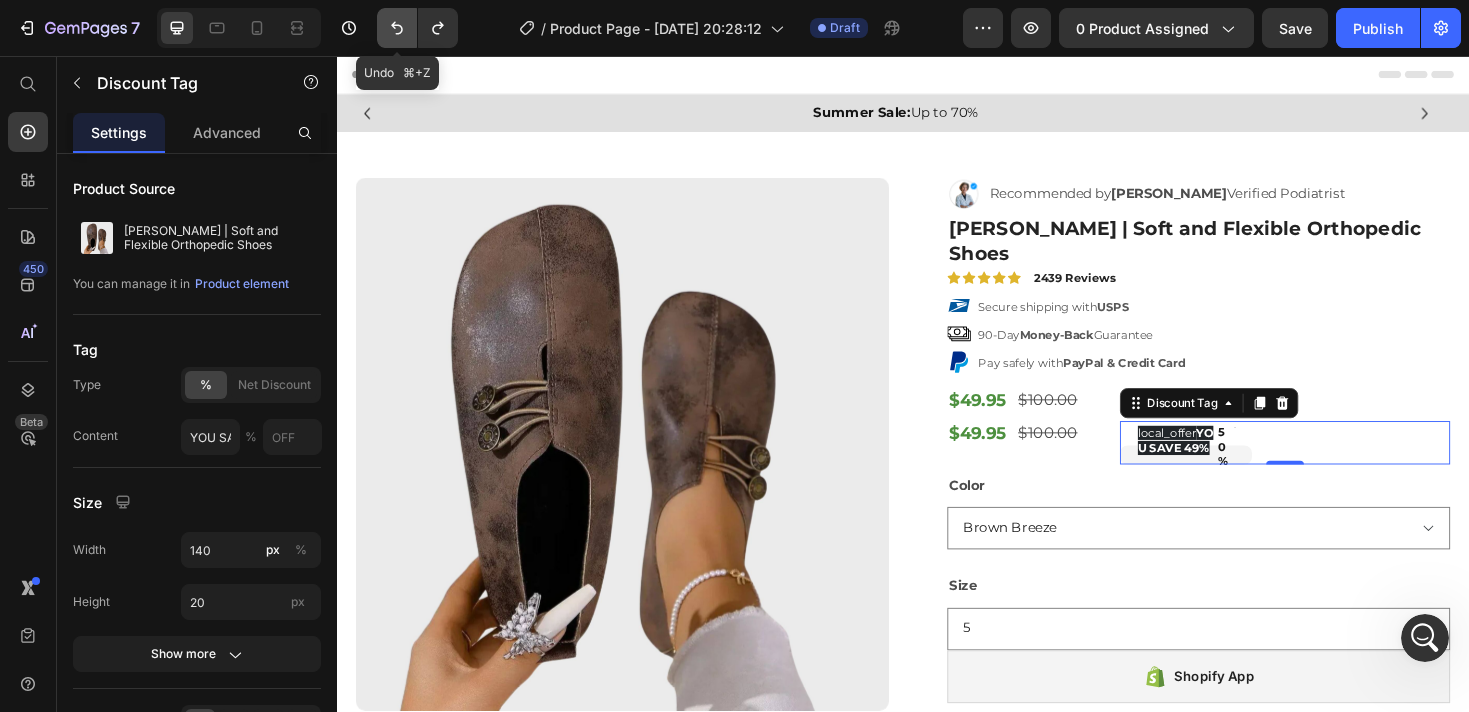 click 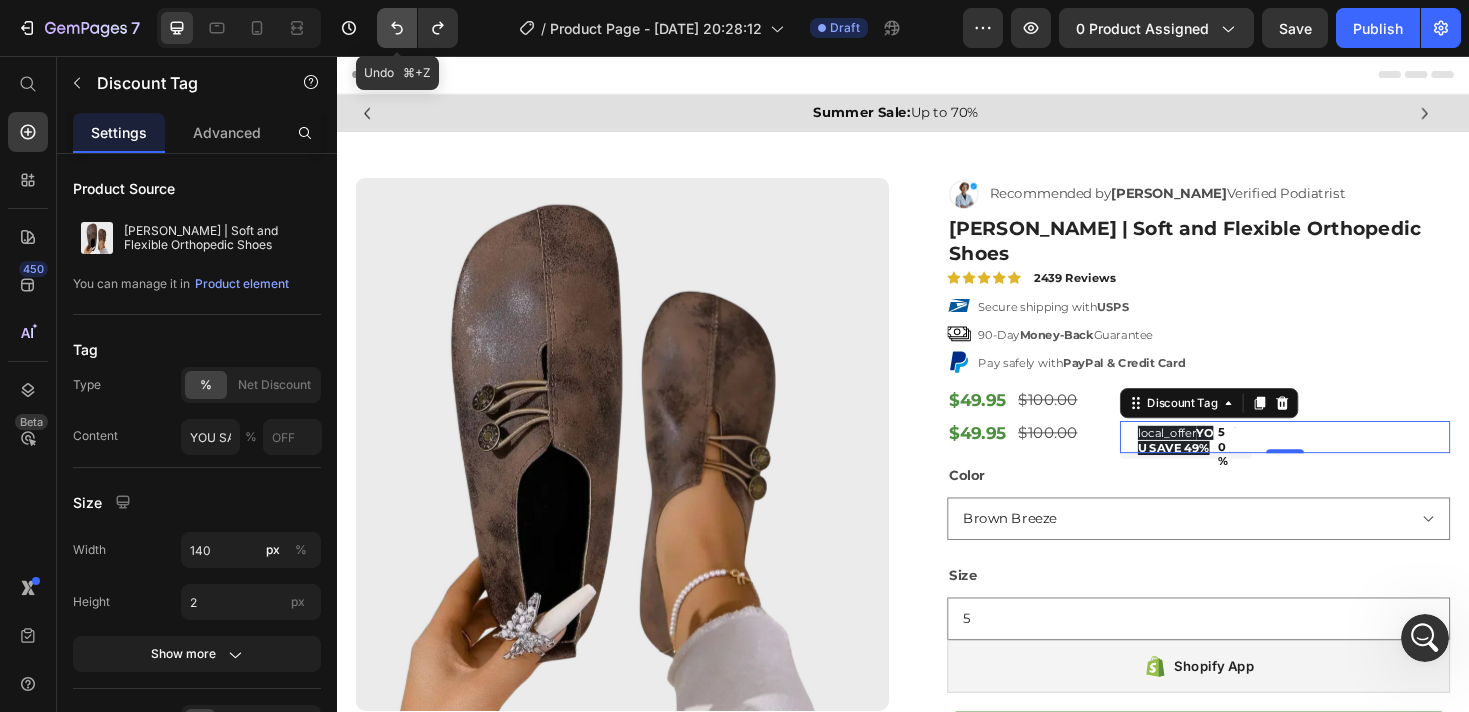 click 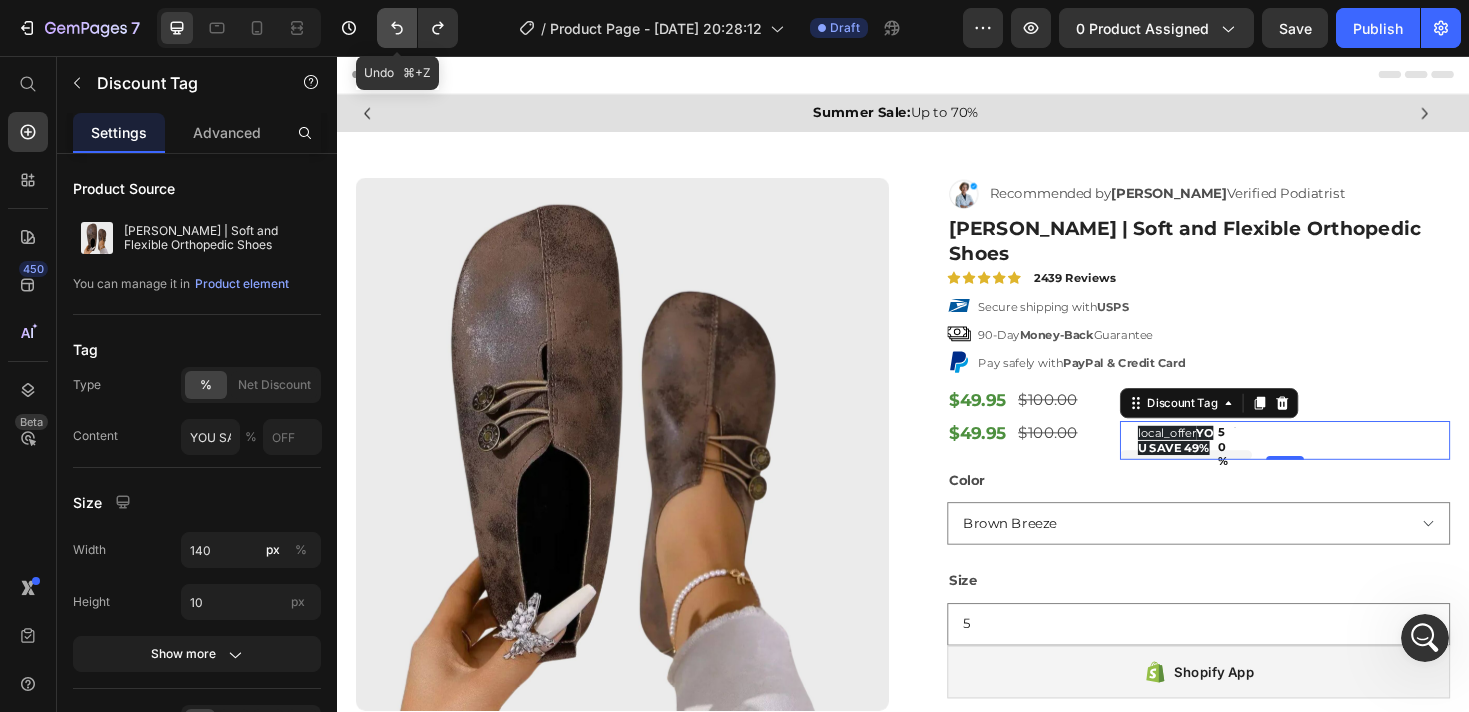 type 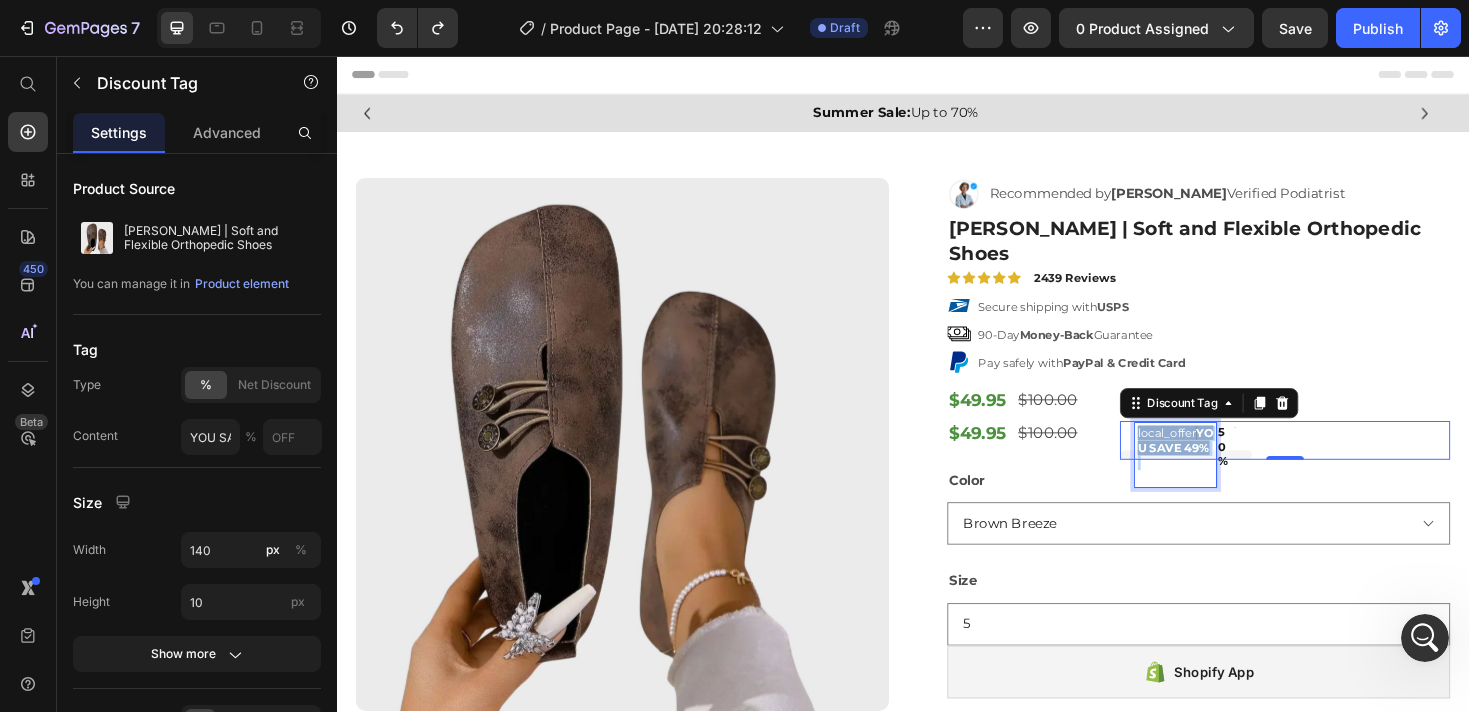 click on "YOU SAVE 49%" at bounding box center [1226, 463] 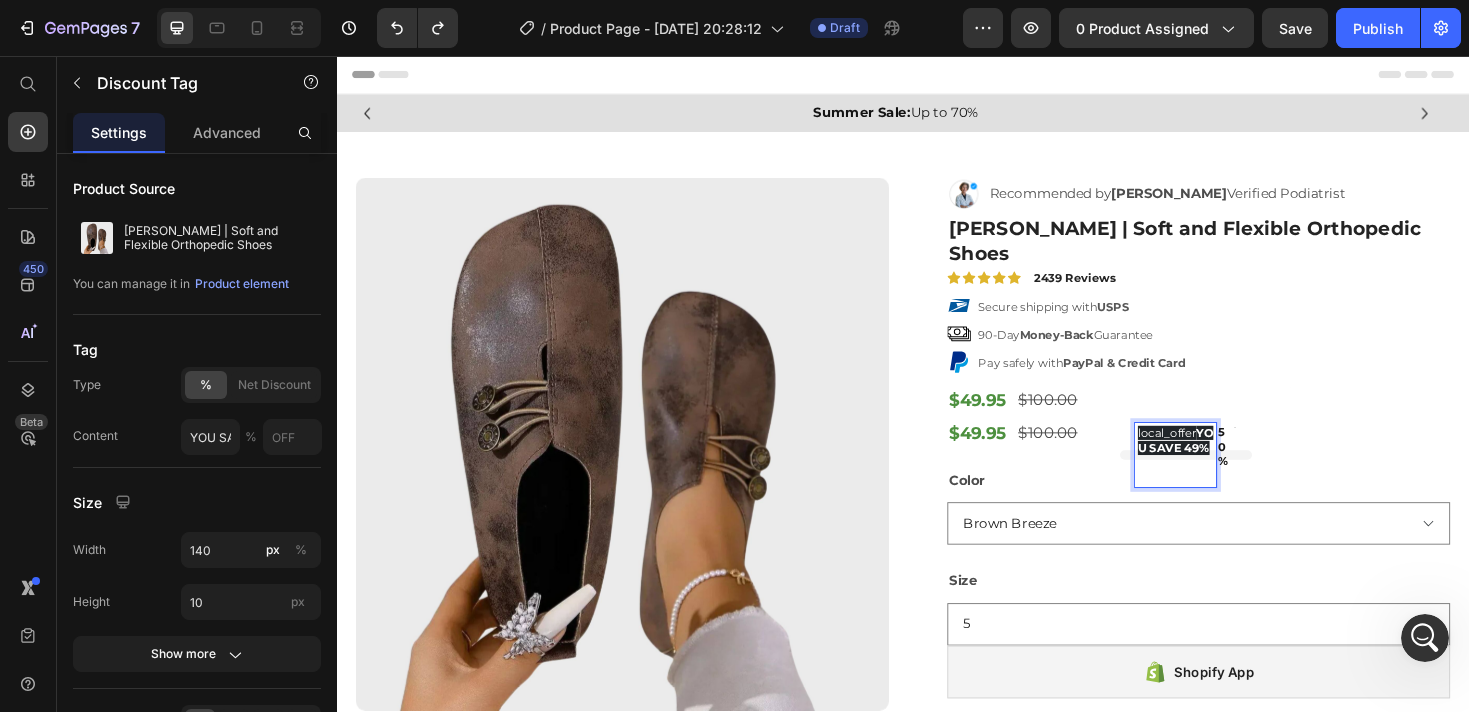 type 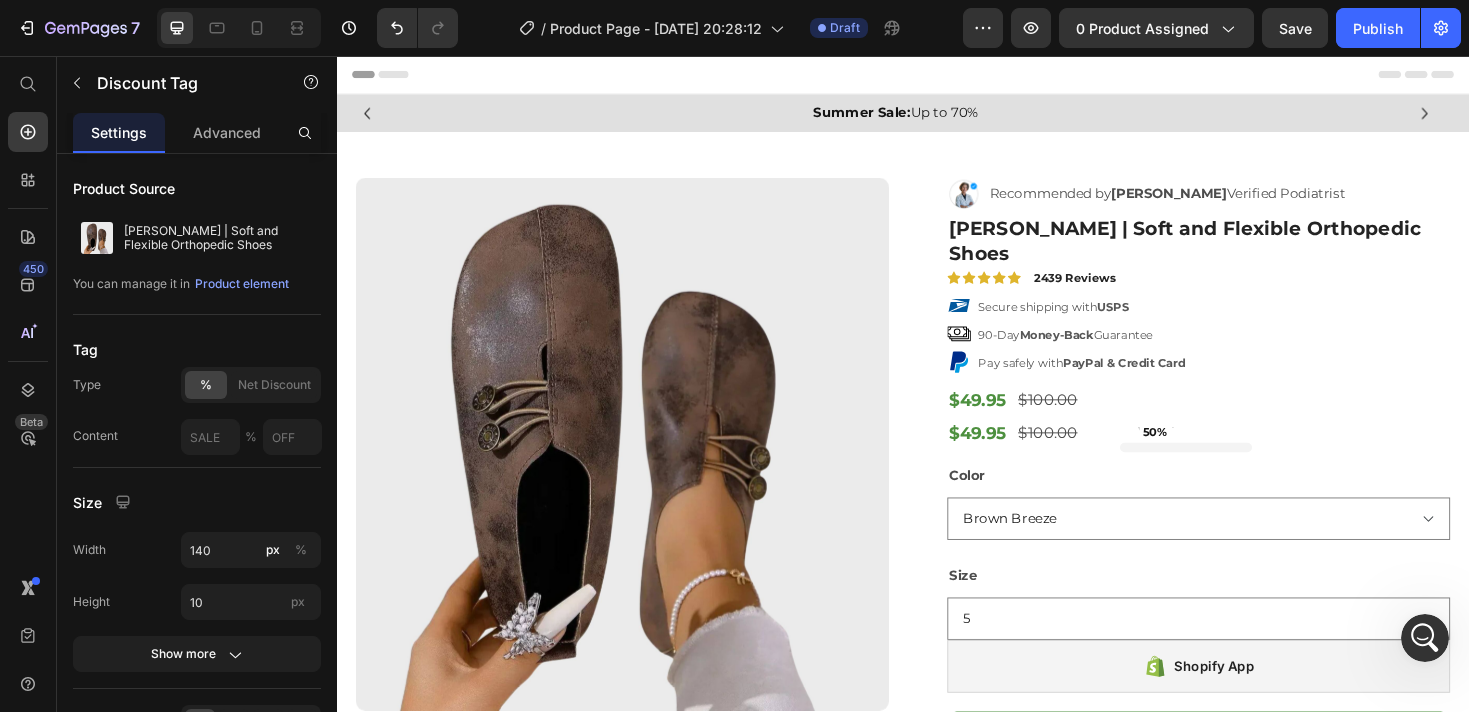 click on "50%" at bounding box center (1342, 459) 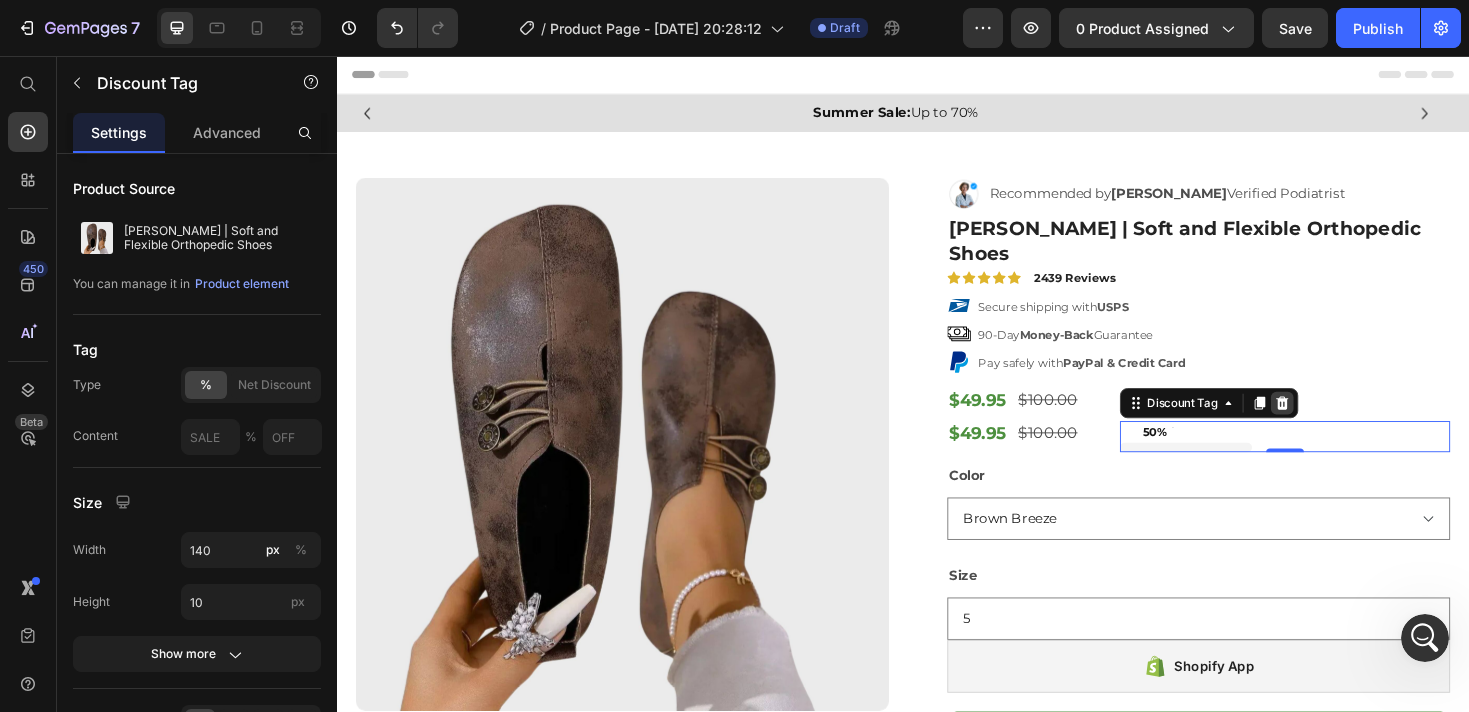 click at bounding box center [1339, 424] 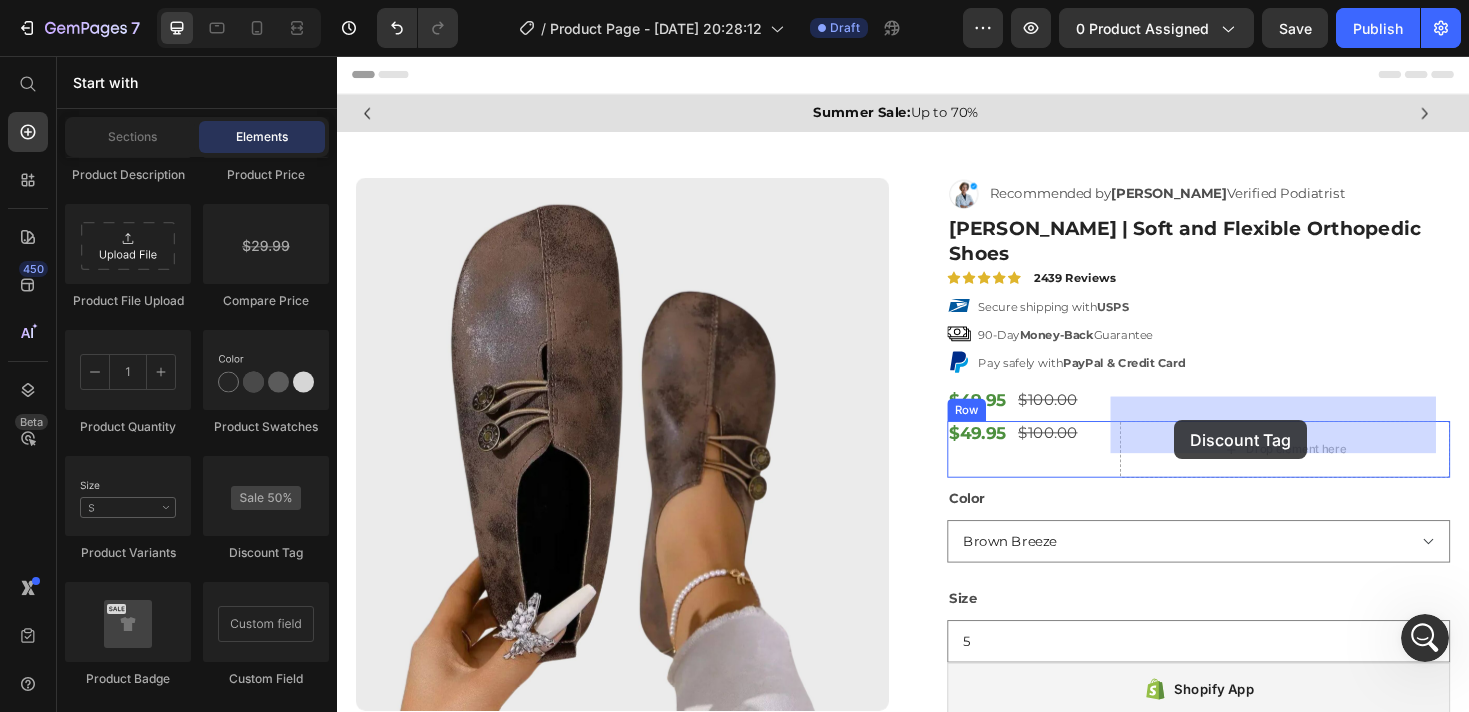 drag, startPoint x: 635, startPoint y: 539, endPoint x: 1224, endPoint y: 442, distance: 596.93384 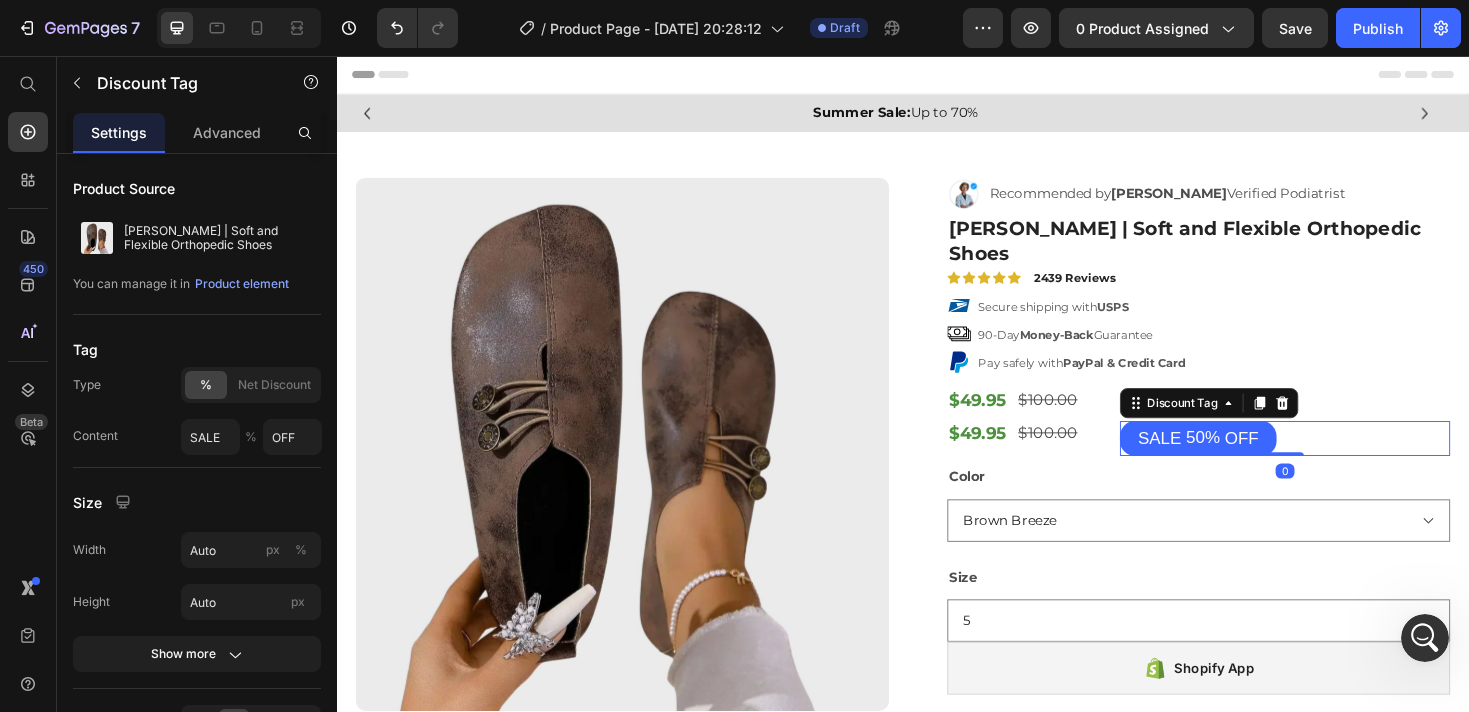 click on "50%" at bounding box center (1255, 460) 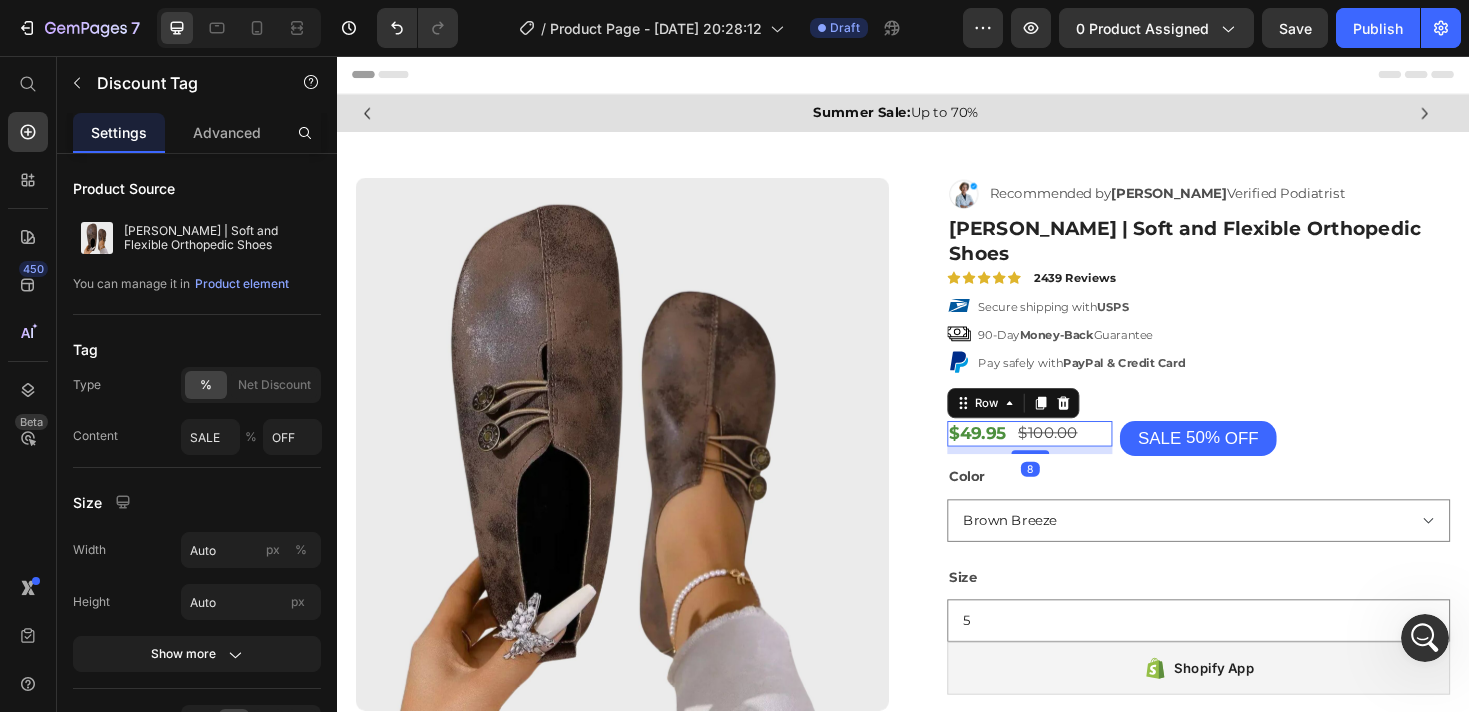 click on "$49.95 Product Price $100.00 Product Price Row   8" at bounding box center [1071, 456] 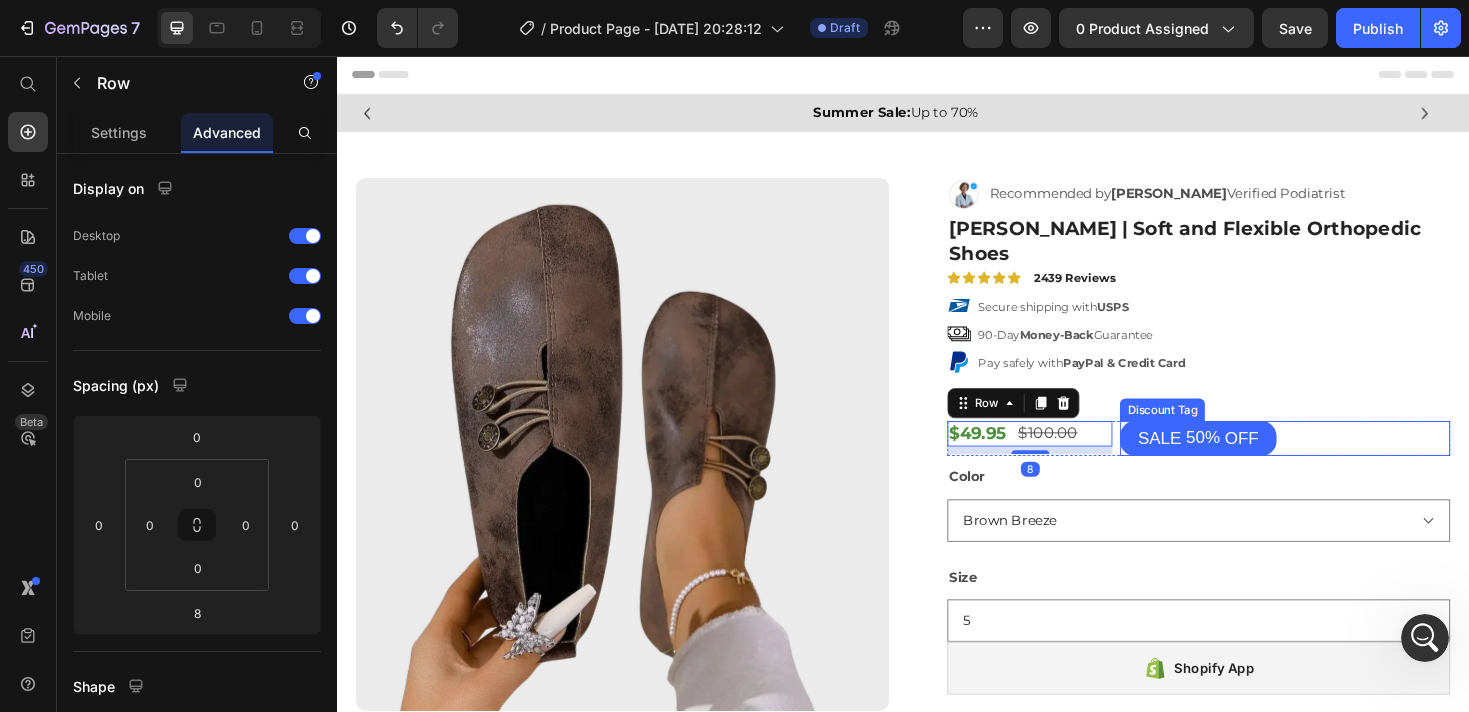 click on "SALE" at bounding box center (1209, 461) 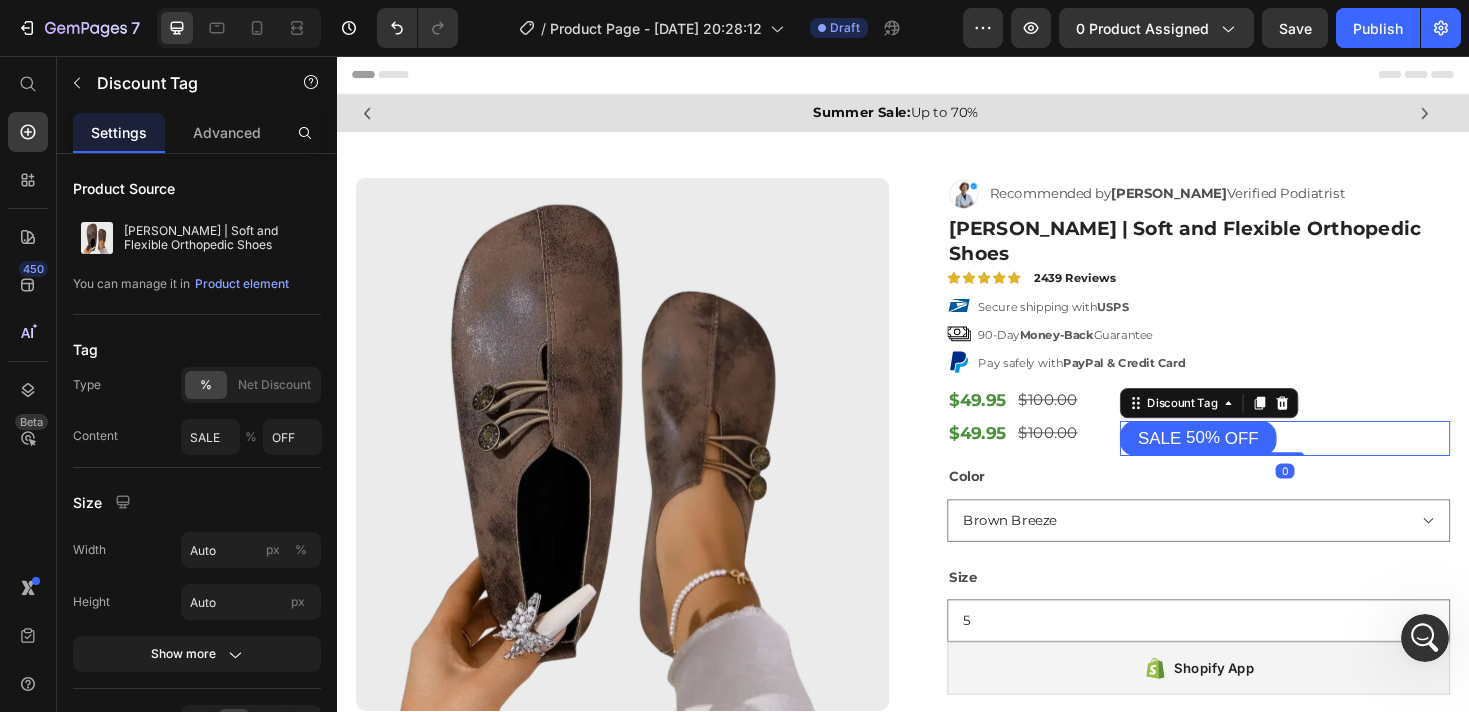 click on "SALE" at bounding box center [1209, 461] 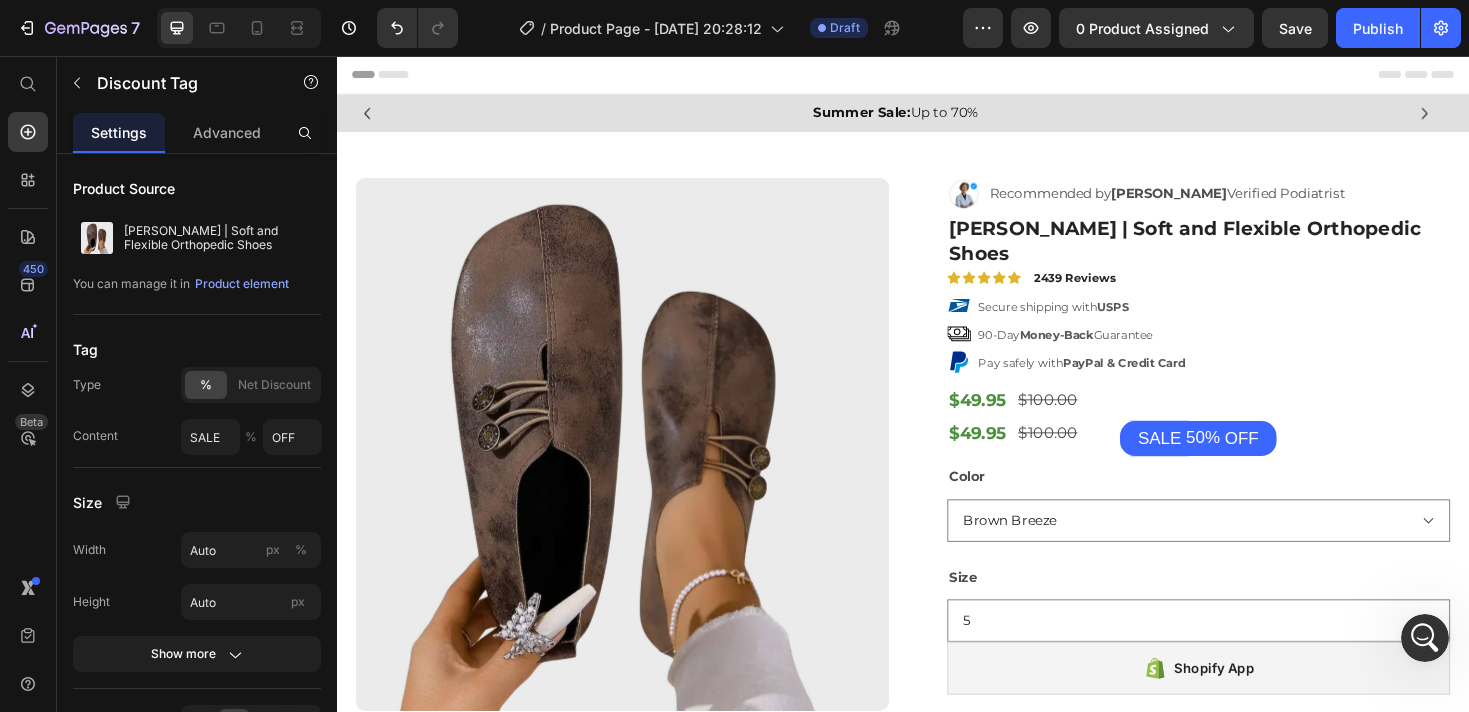 click on "SALE" at bounding box center (1209, 461) 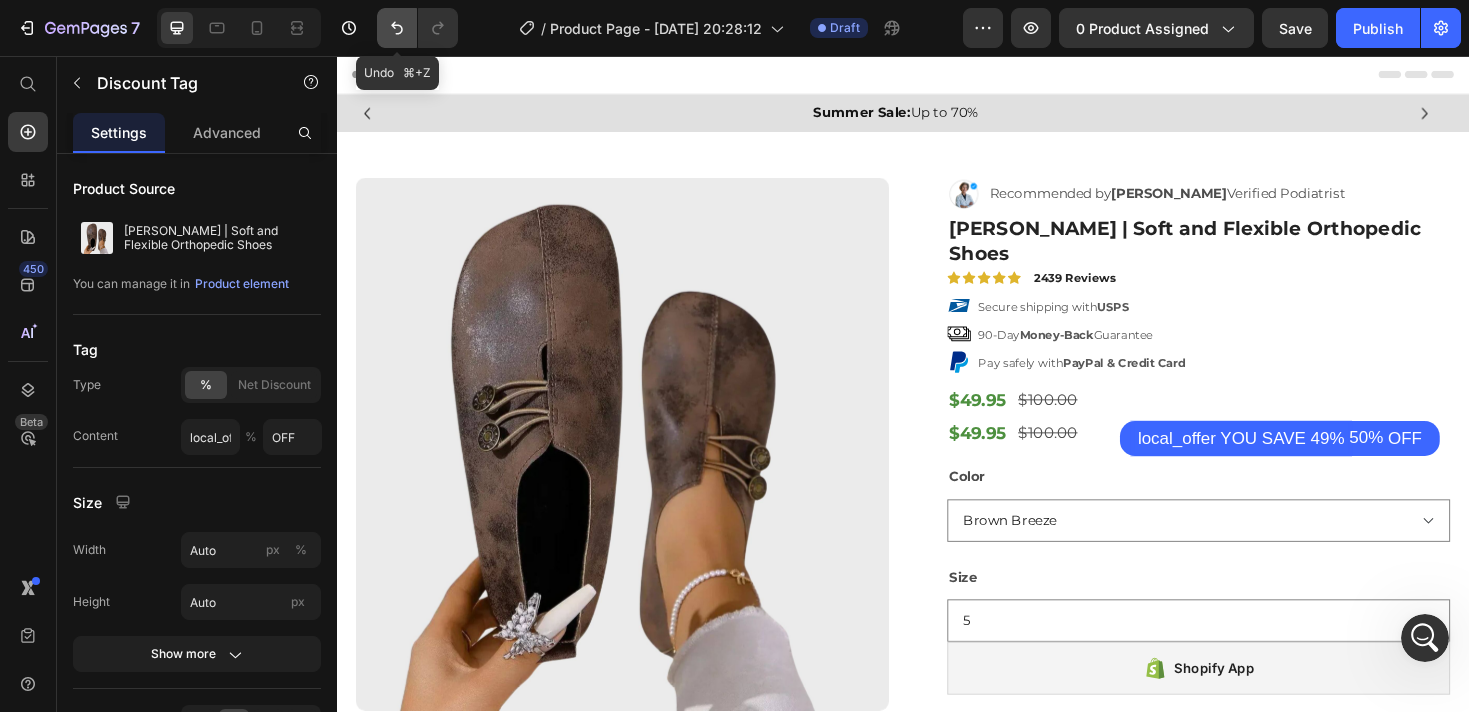 click 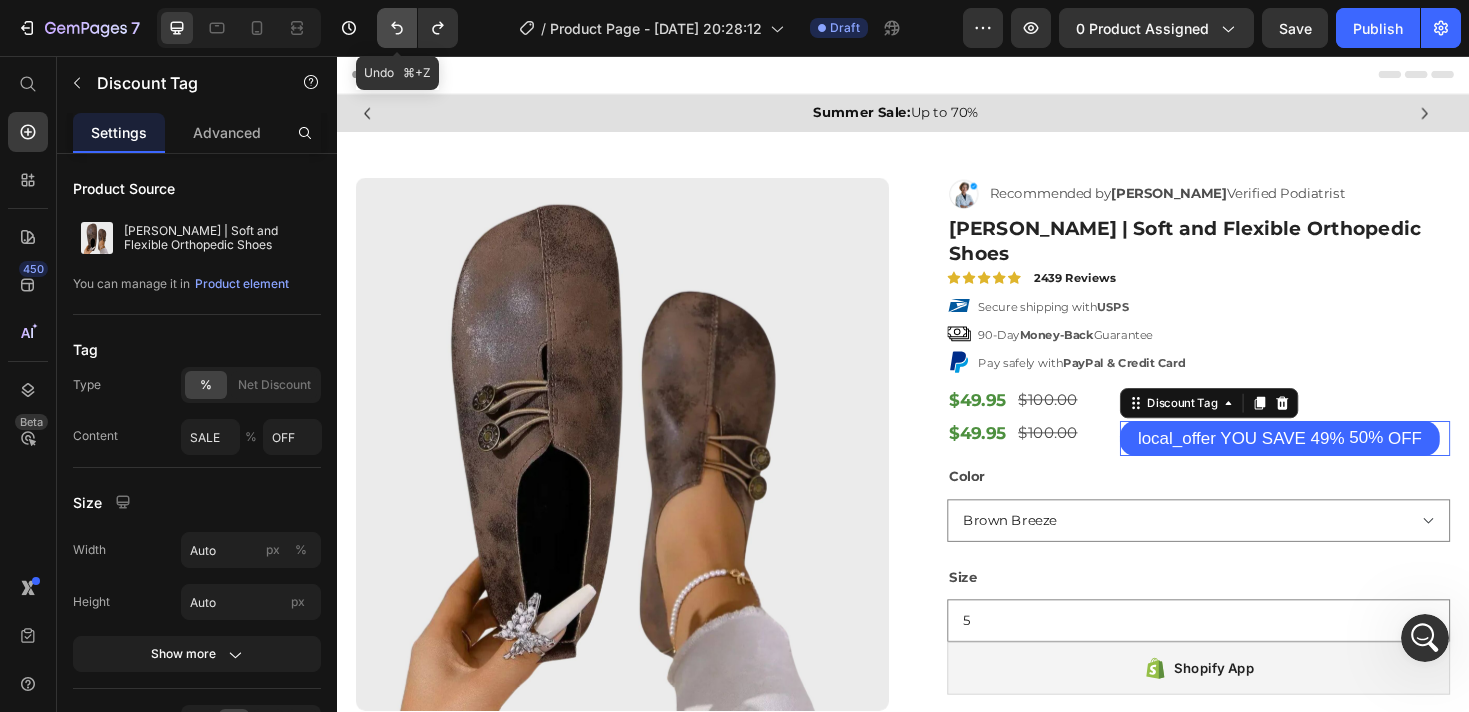 click 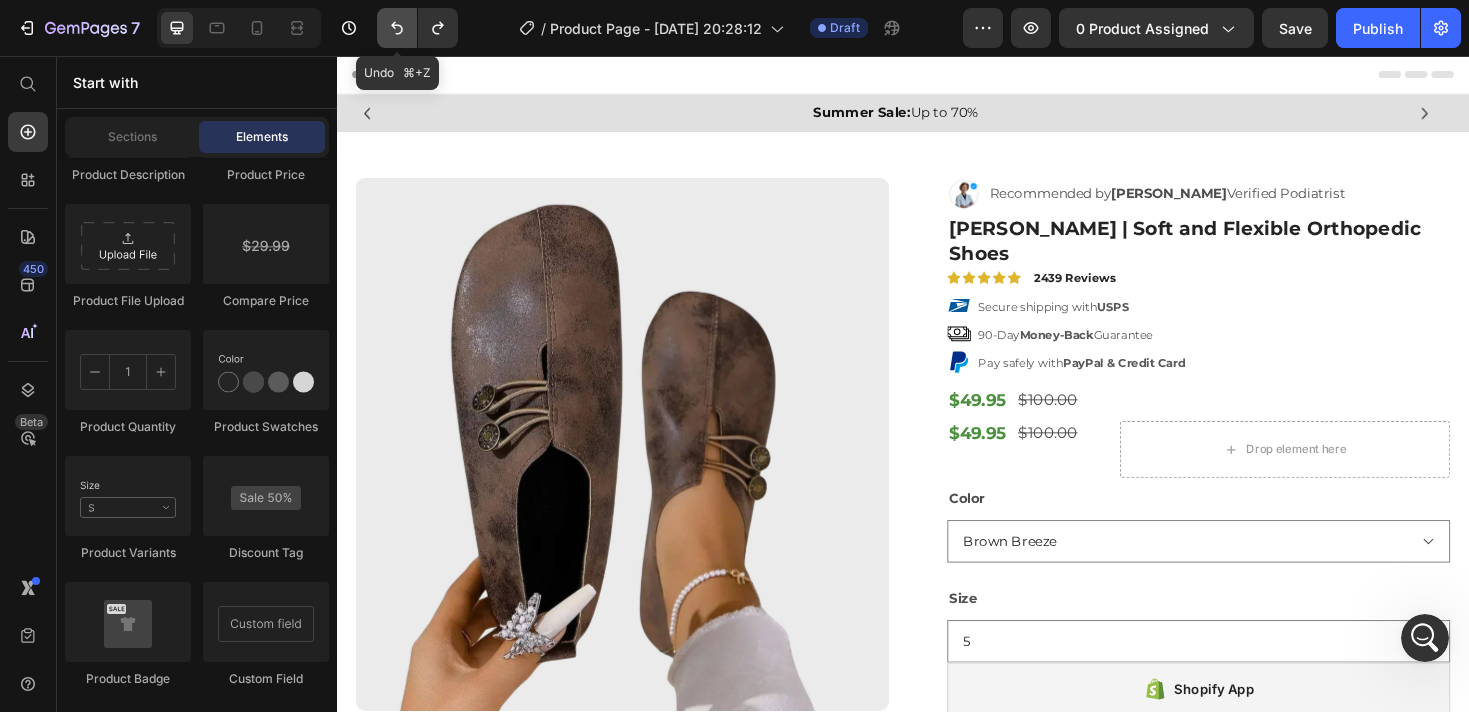 click 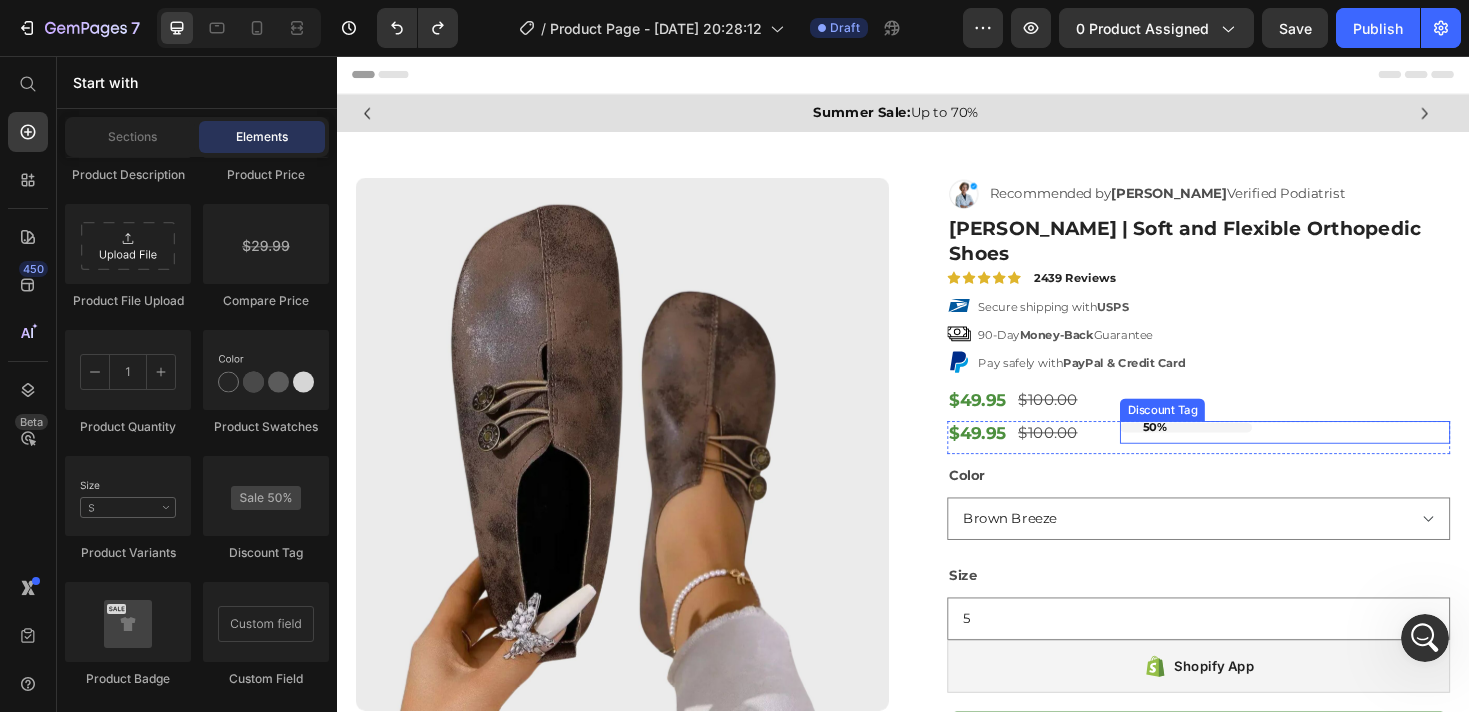 click on "50%" at bounding box center (1342, 455) 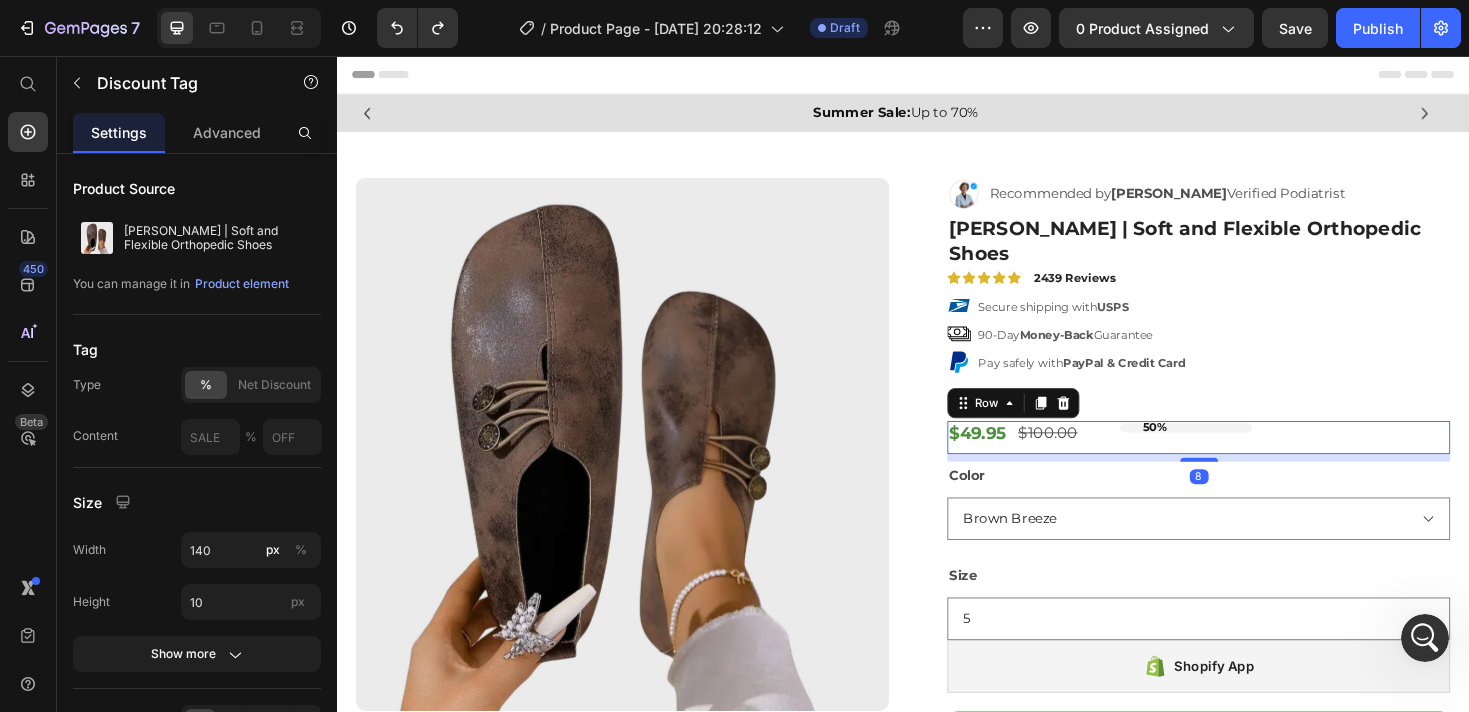 click on "50% Discount Tag" at bounding box center (1342, 460) 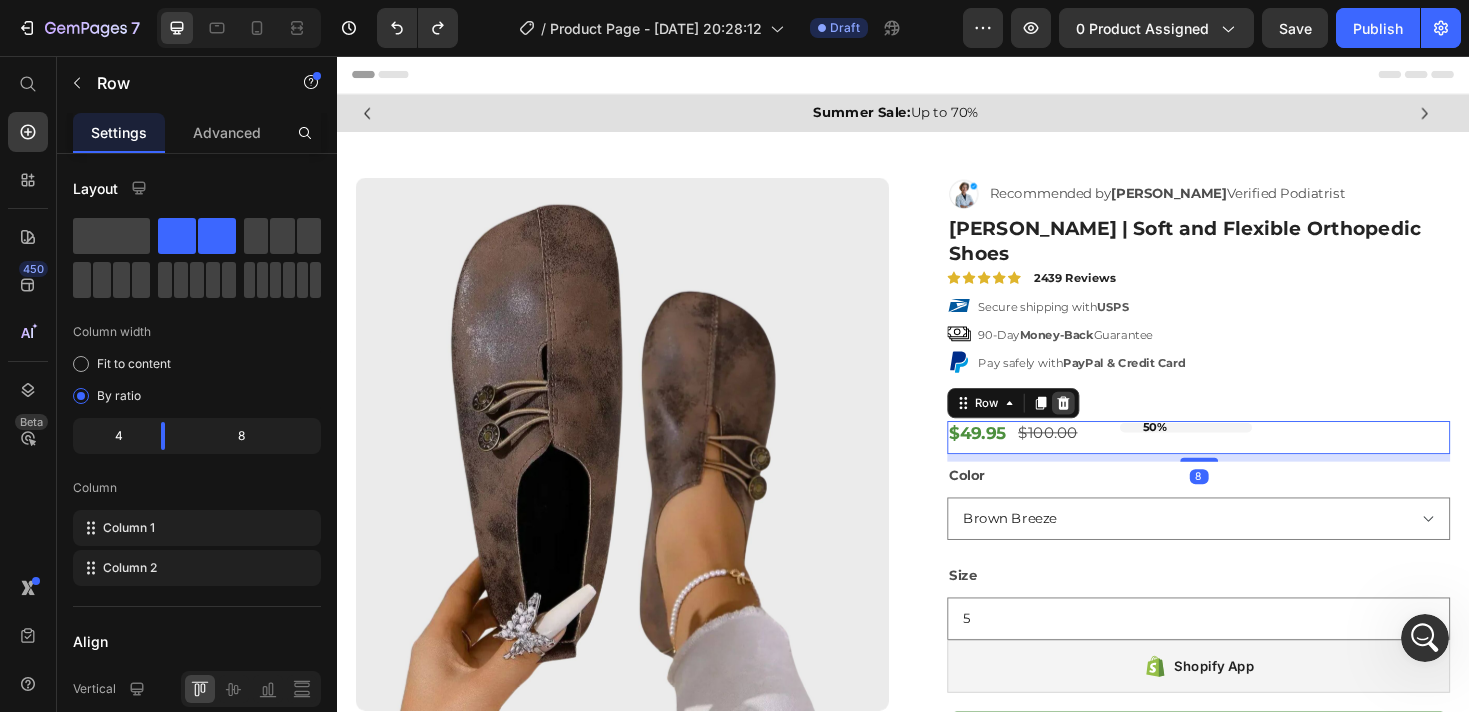 click 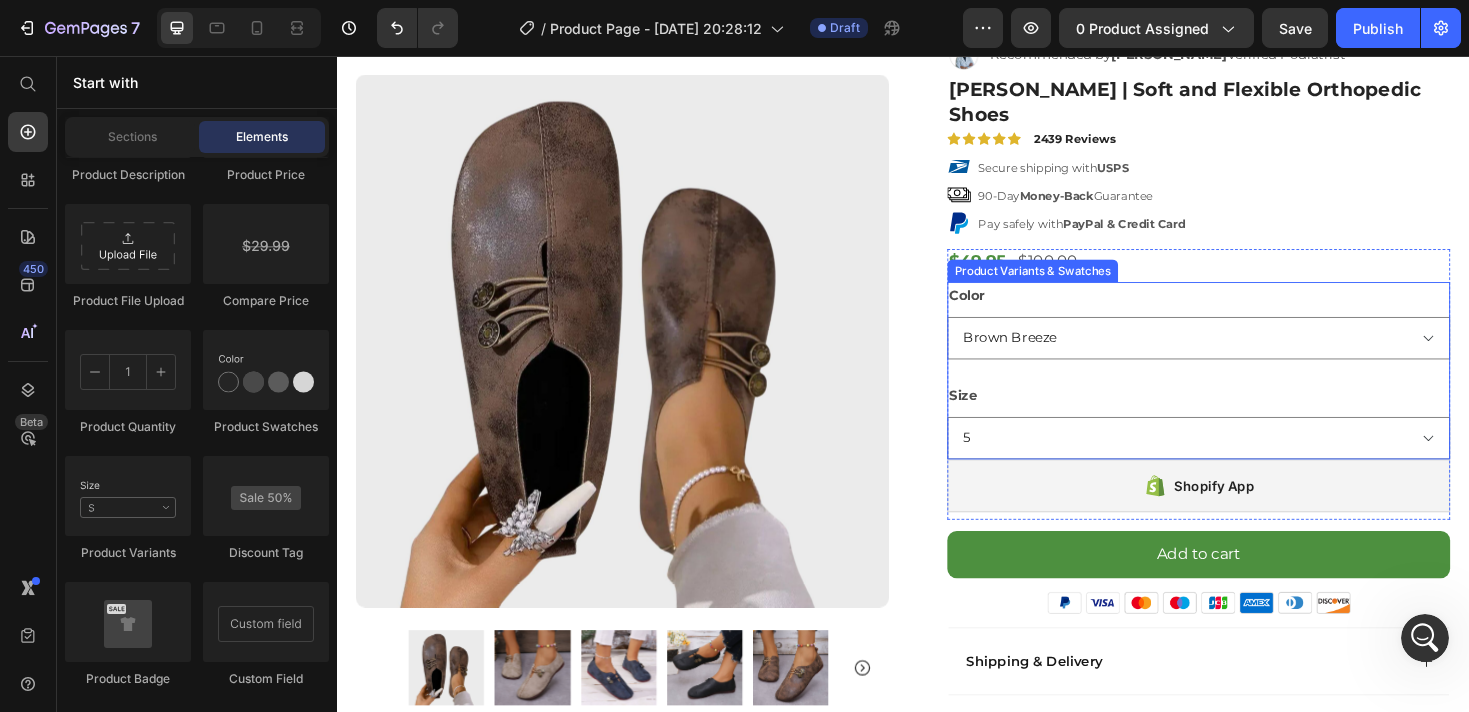 scroll, scrollTop: 160, scrollLeft: 0, axis: vertical 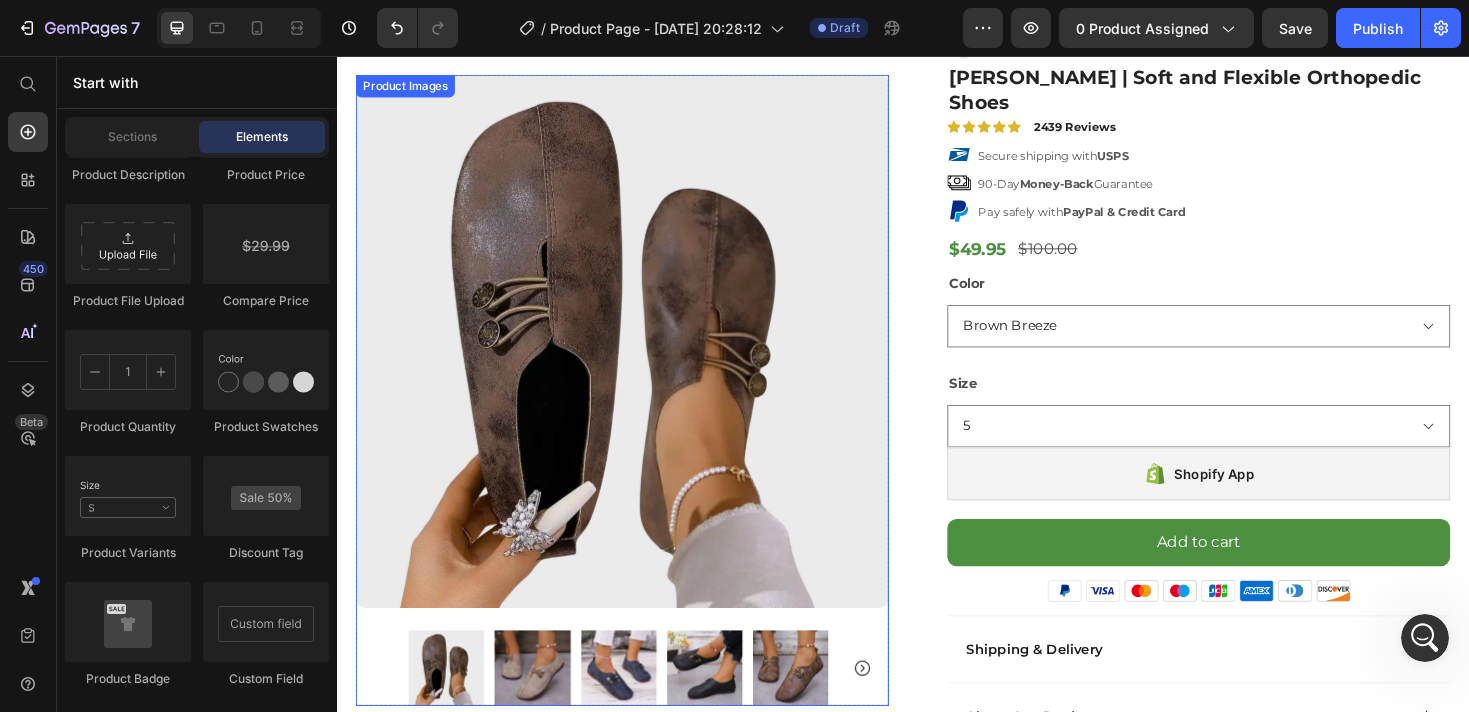 click at bounding box center [639, 358] 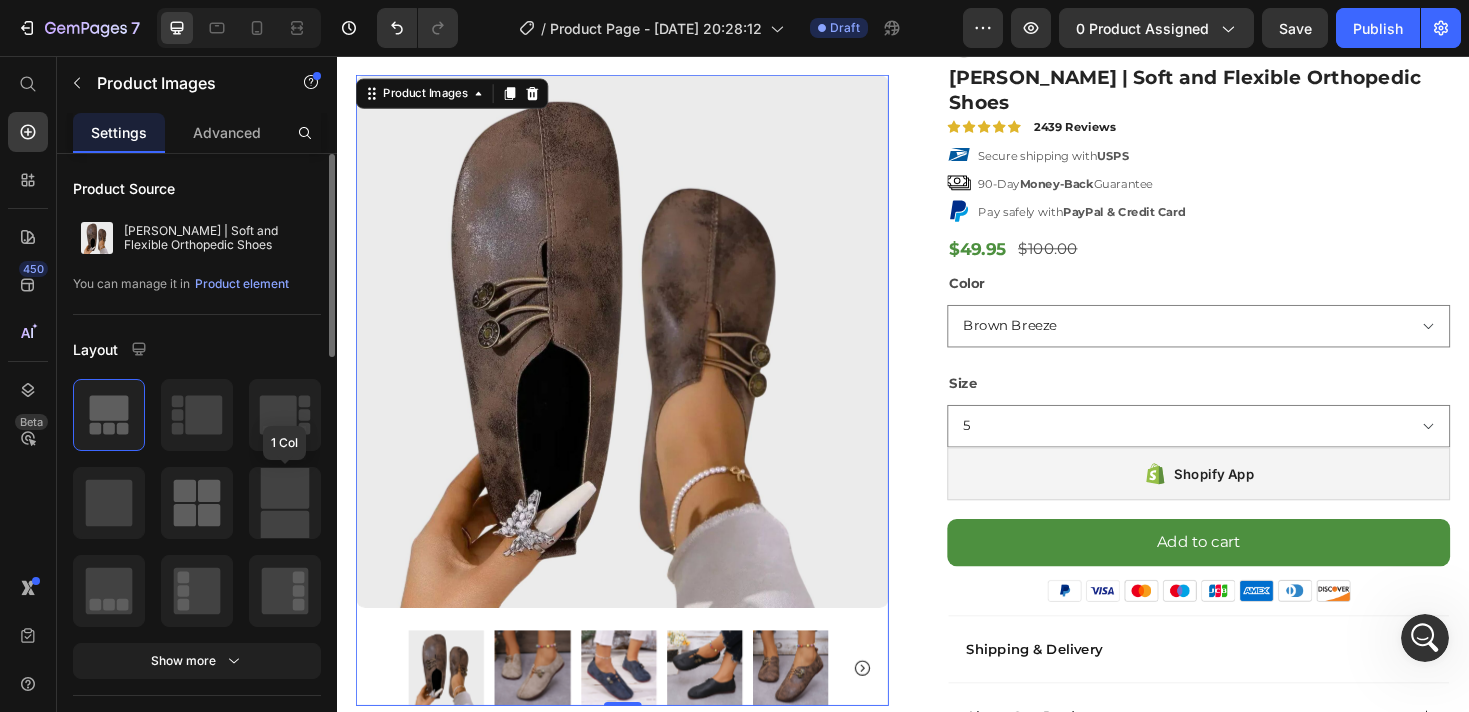 scroll, scrollTop: 46, scrollLeft: 0, axis: vertical 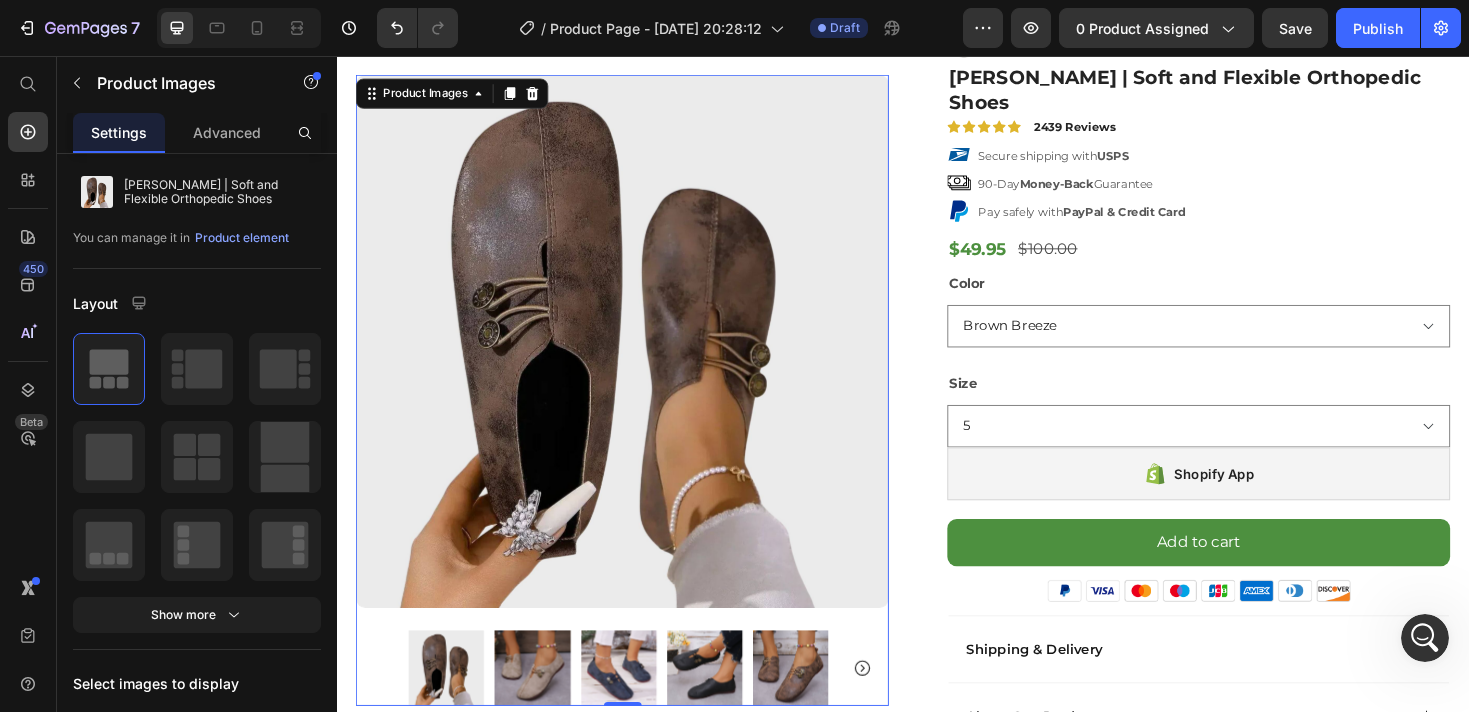click 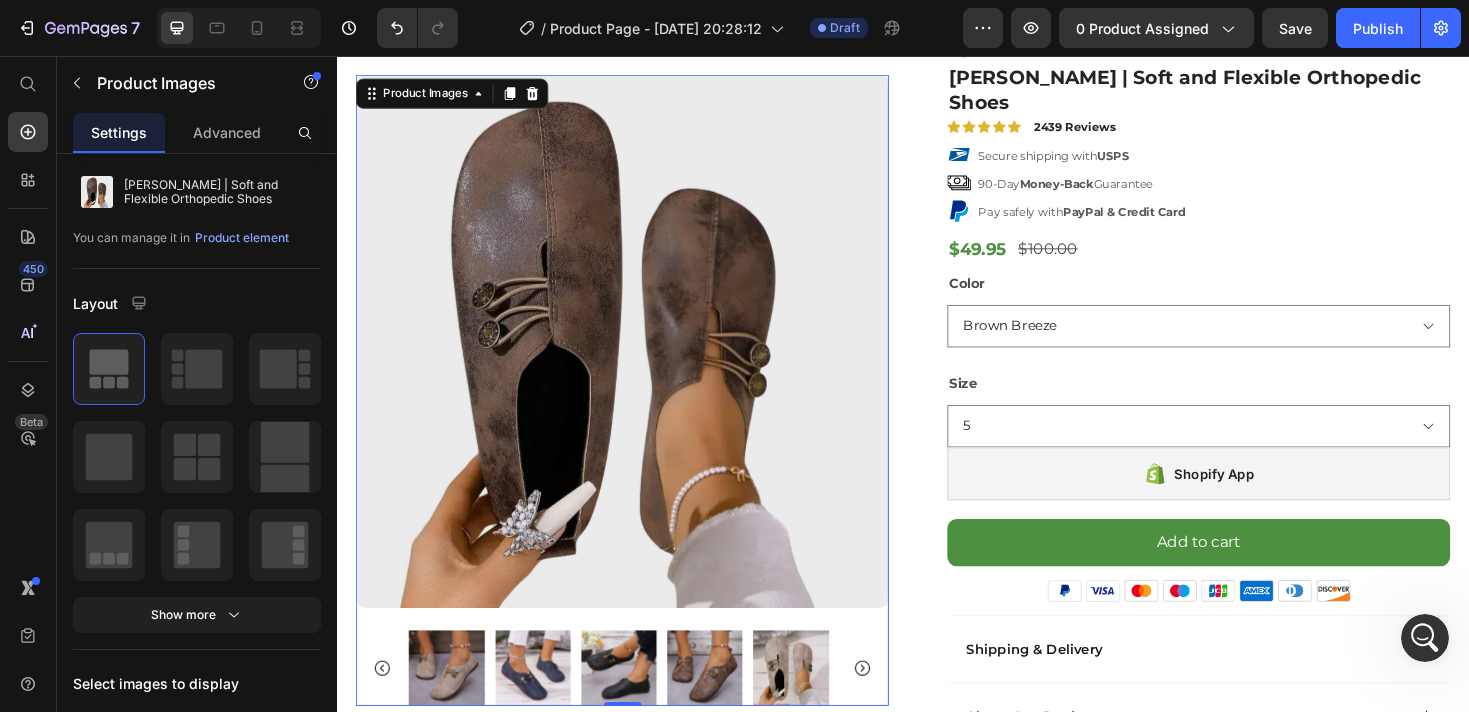 click 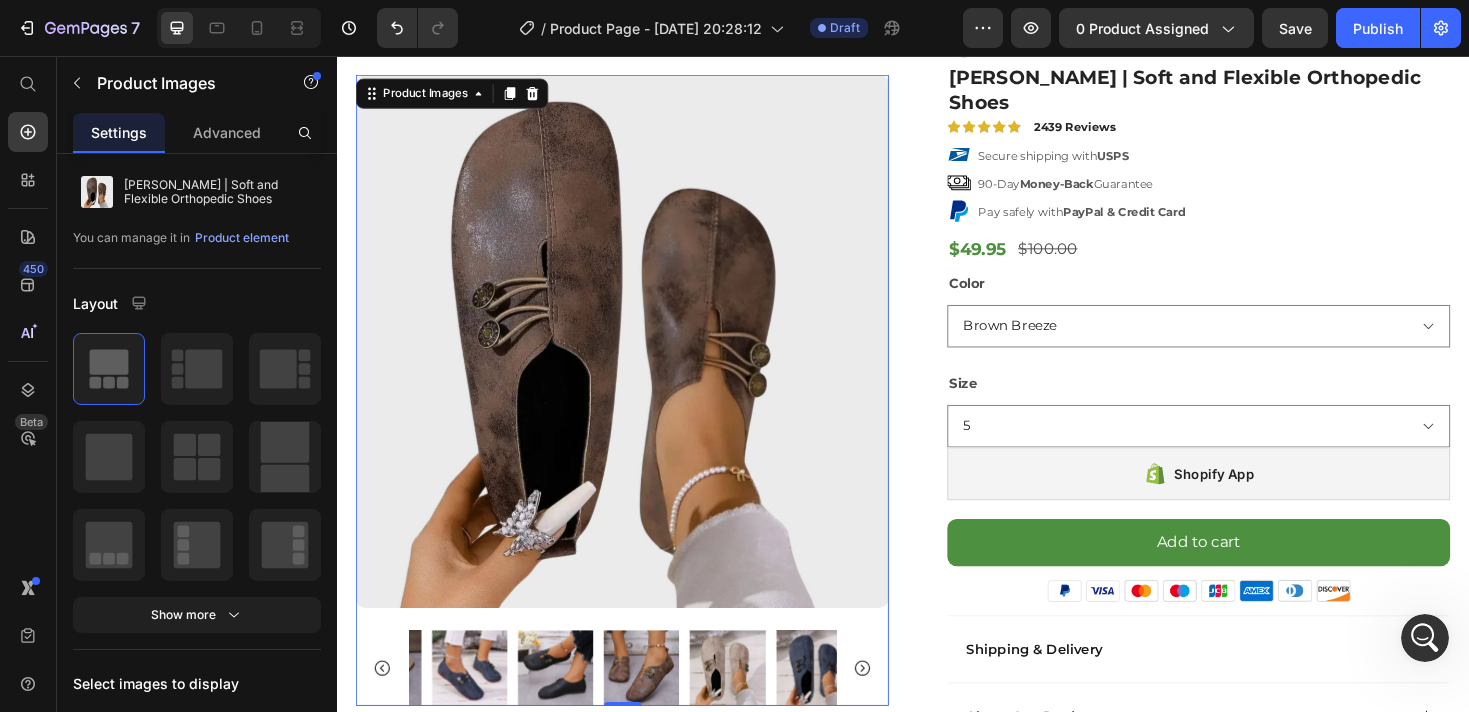 click 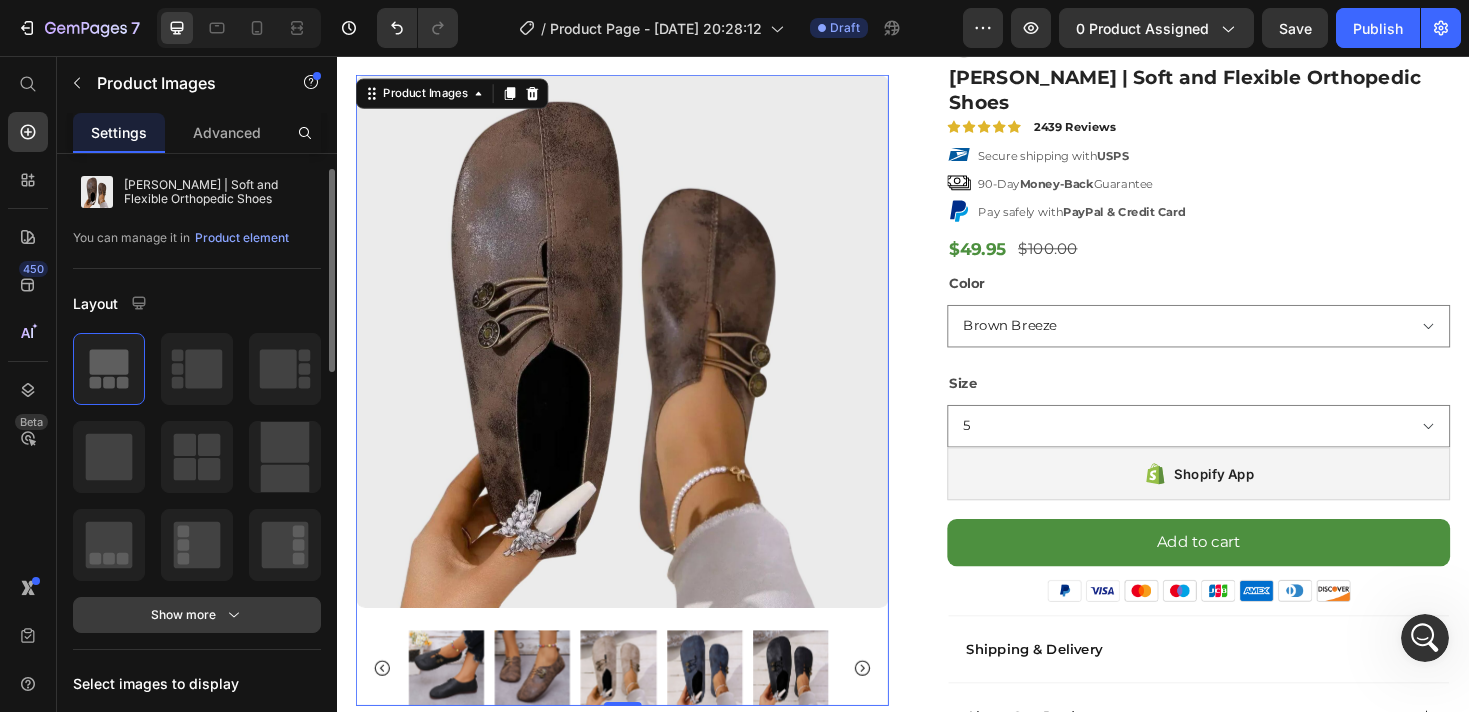 click on "Show more" at bounding box center (197, 615) 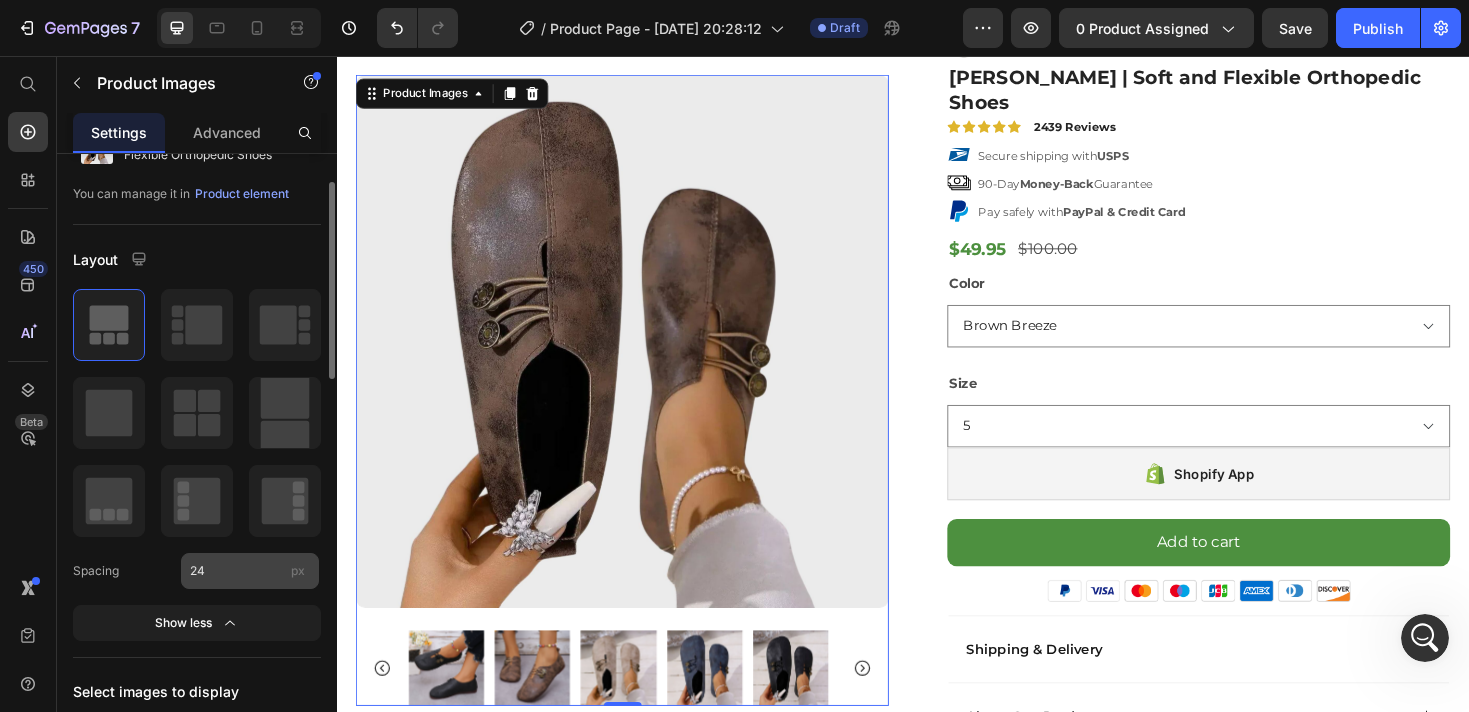 scroll, scrollTop: 148, scrollLeft: 0, axis: vertical 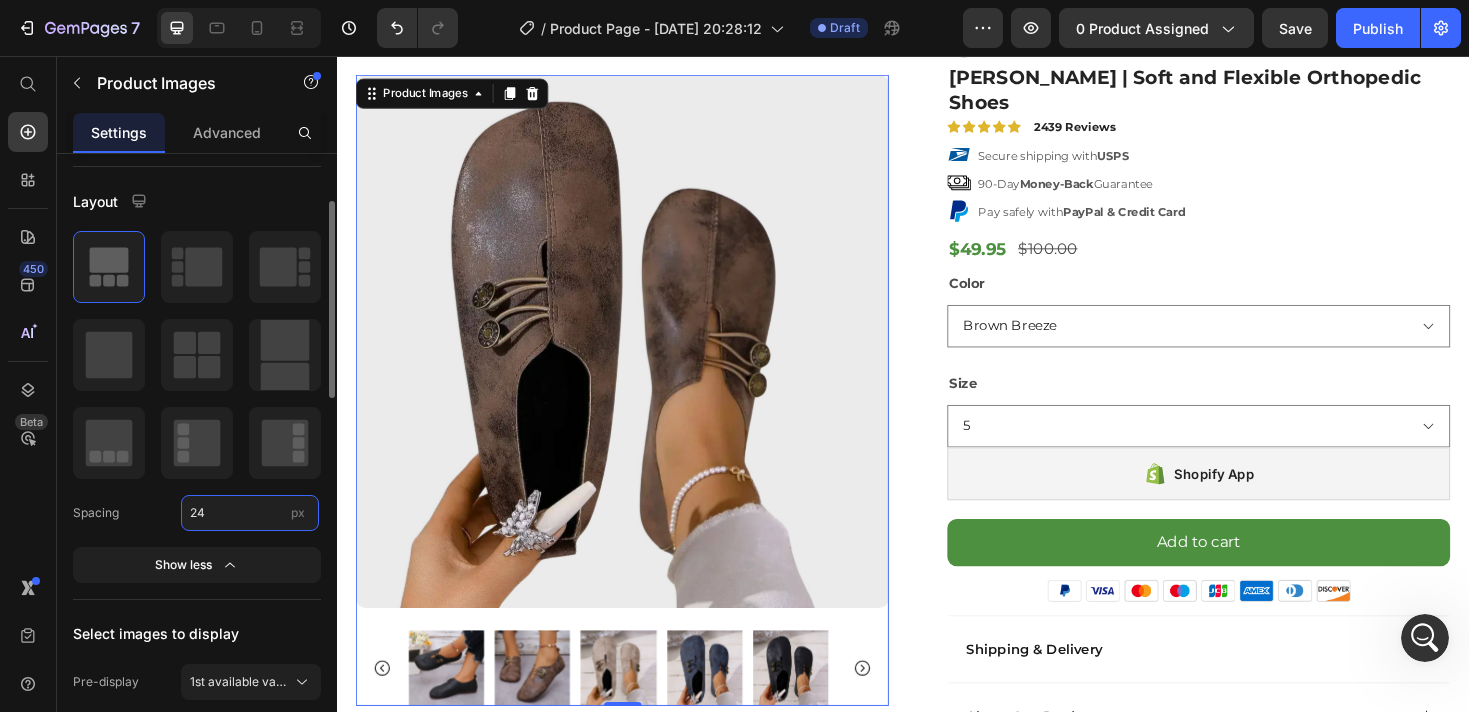 click on "24" at bounding box center [250, 513] 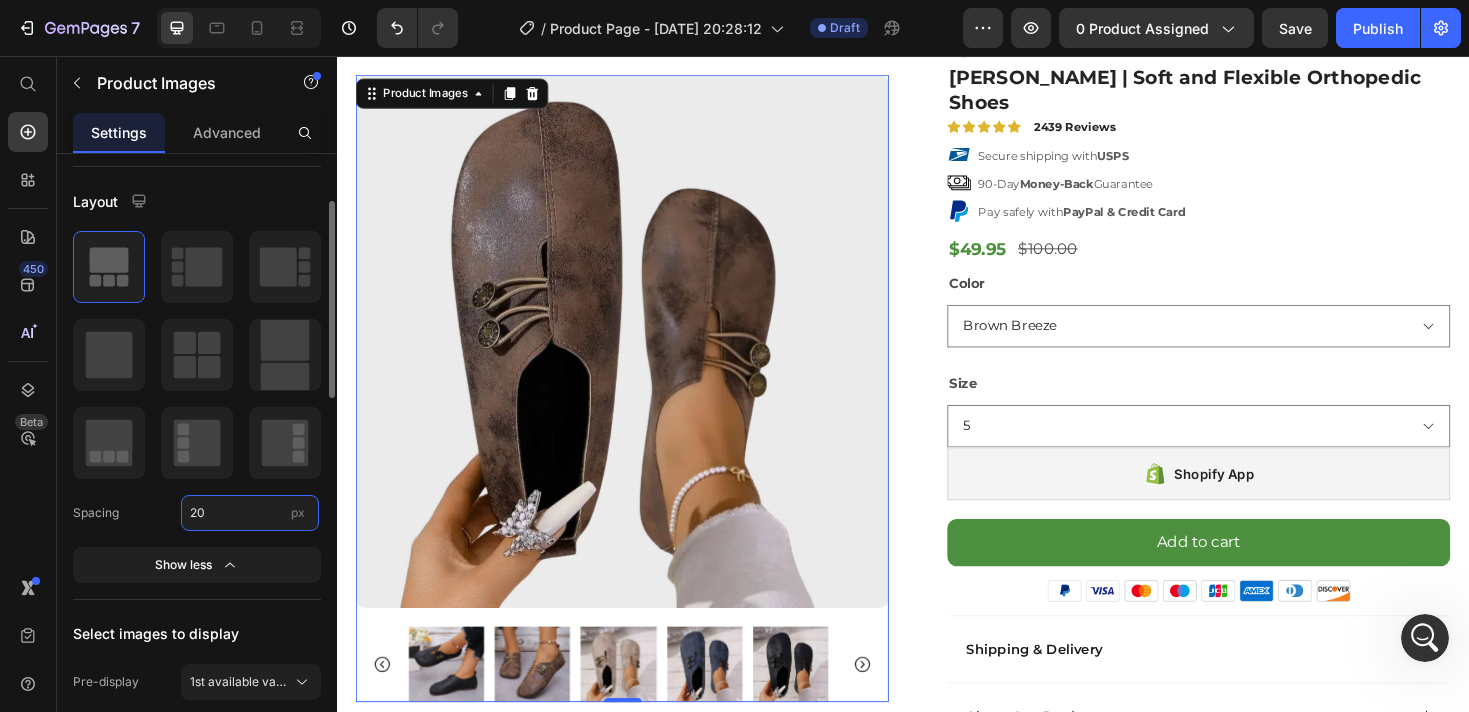 type on "2" 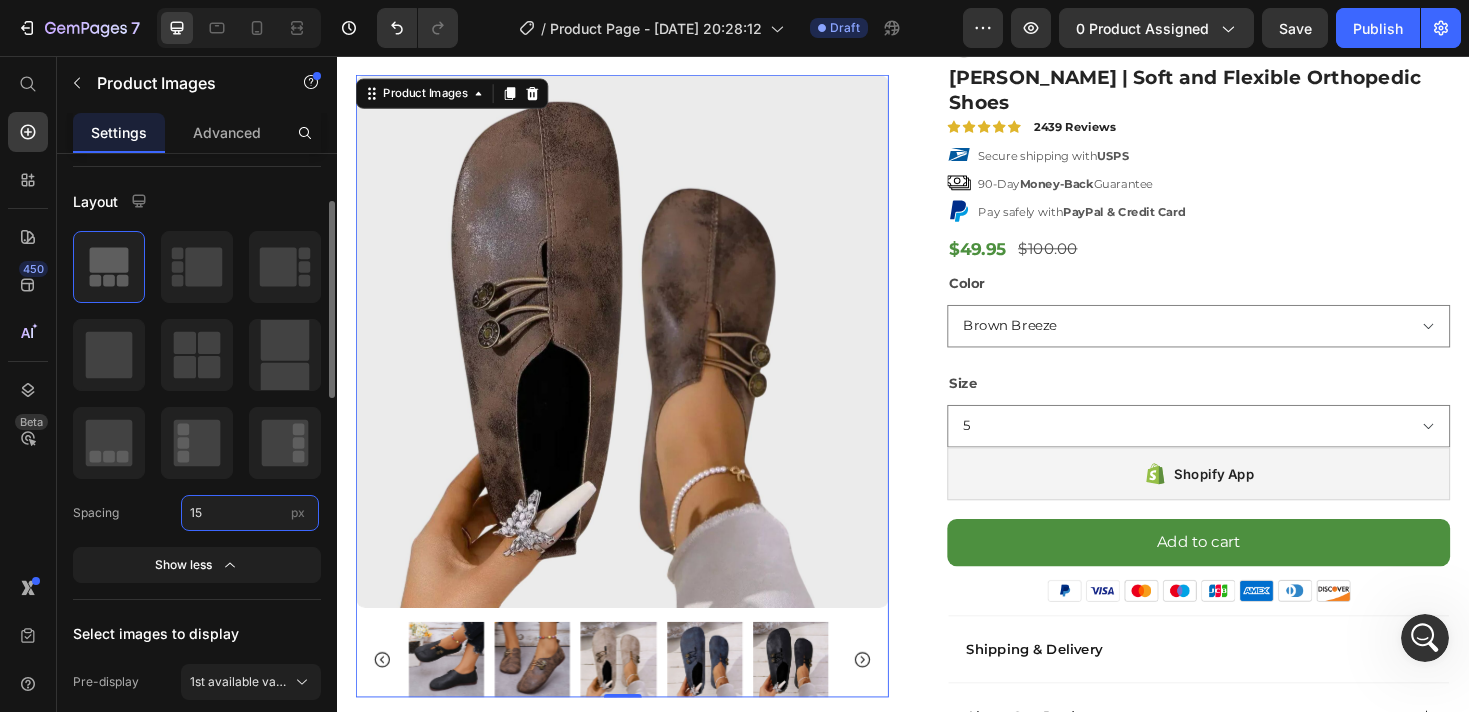 type on "1" 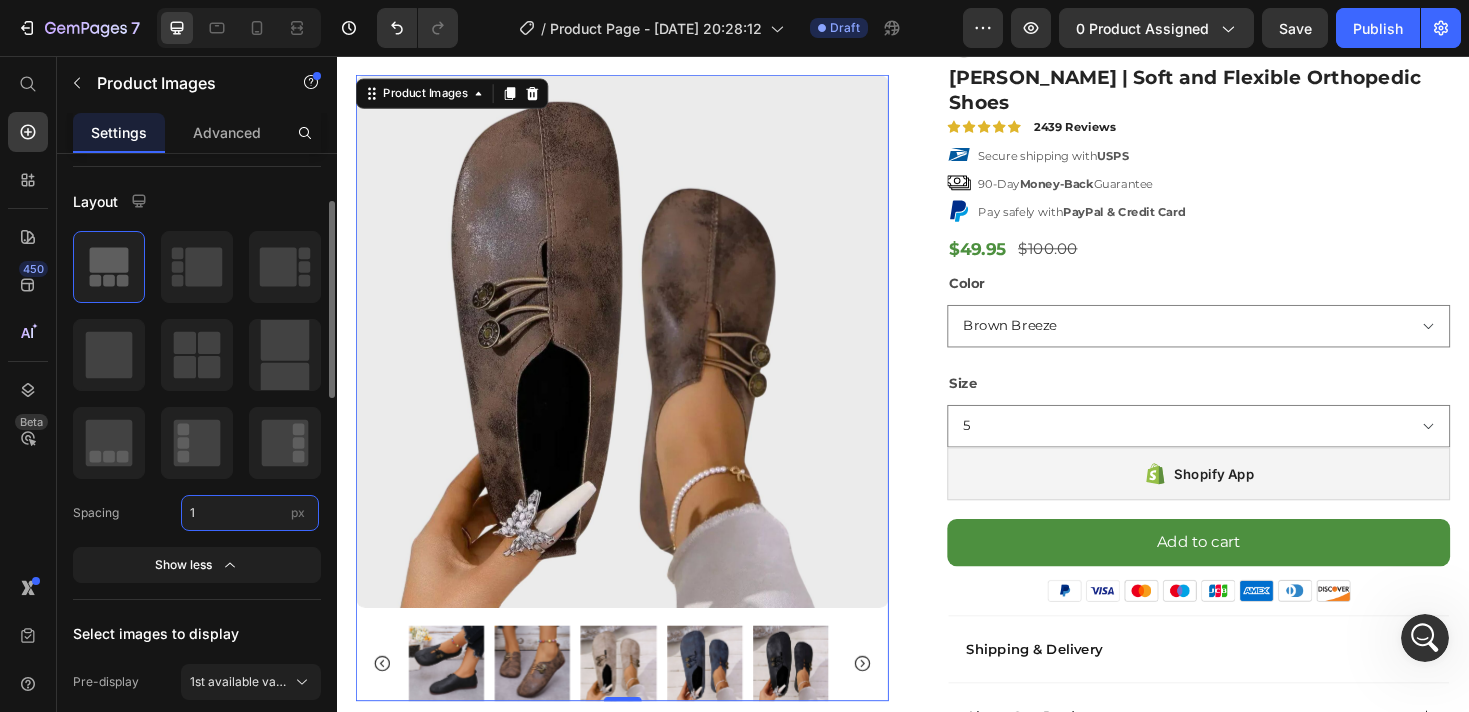type on "10" 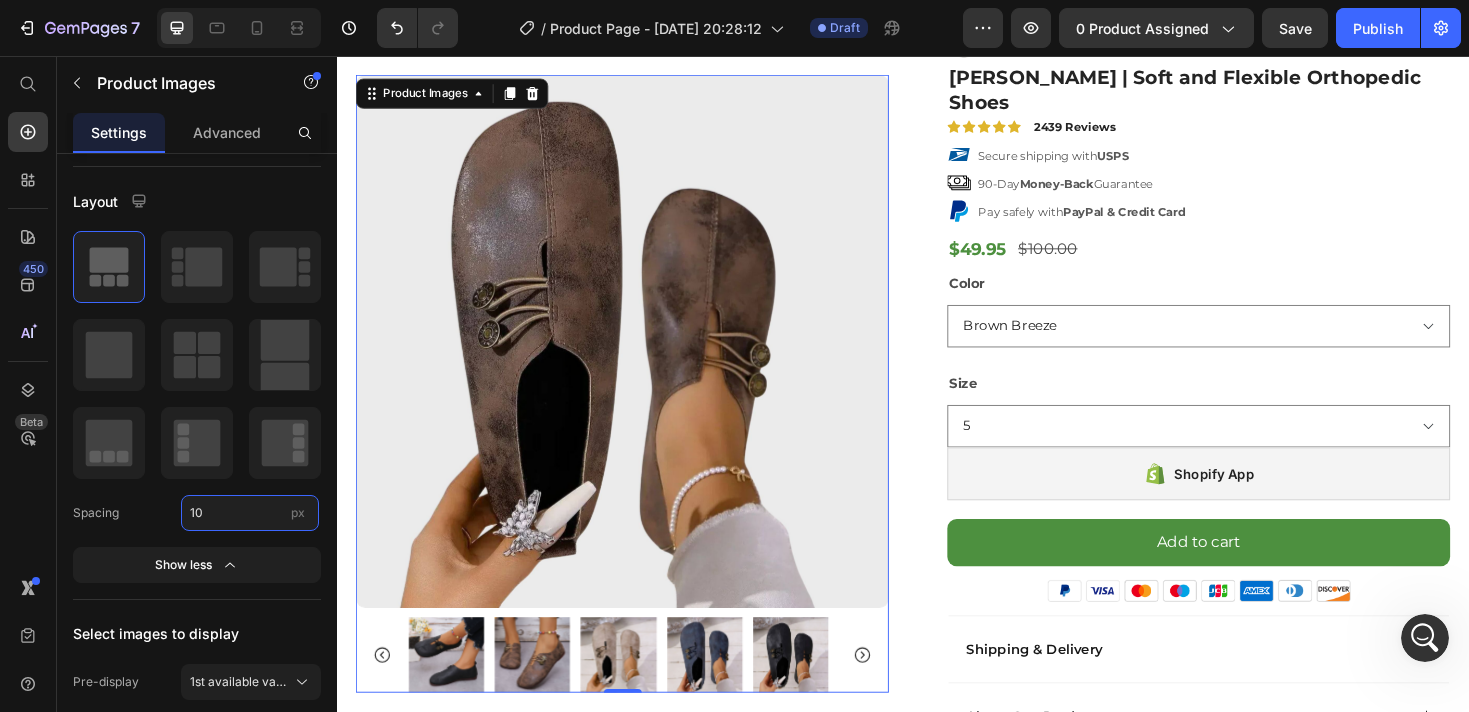 scroll, scrollTop: 358, scrollLeft: 0, axis: vertical 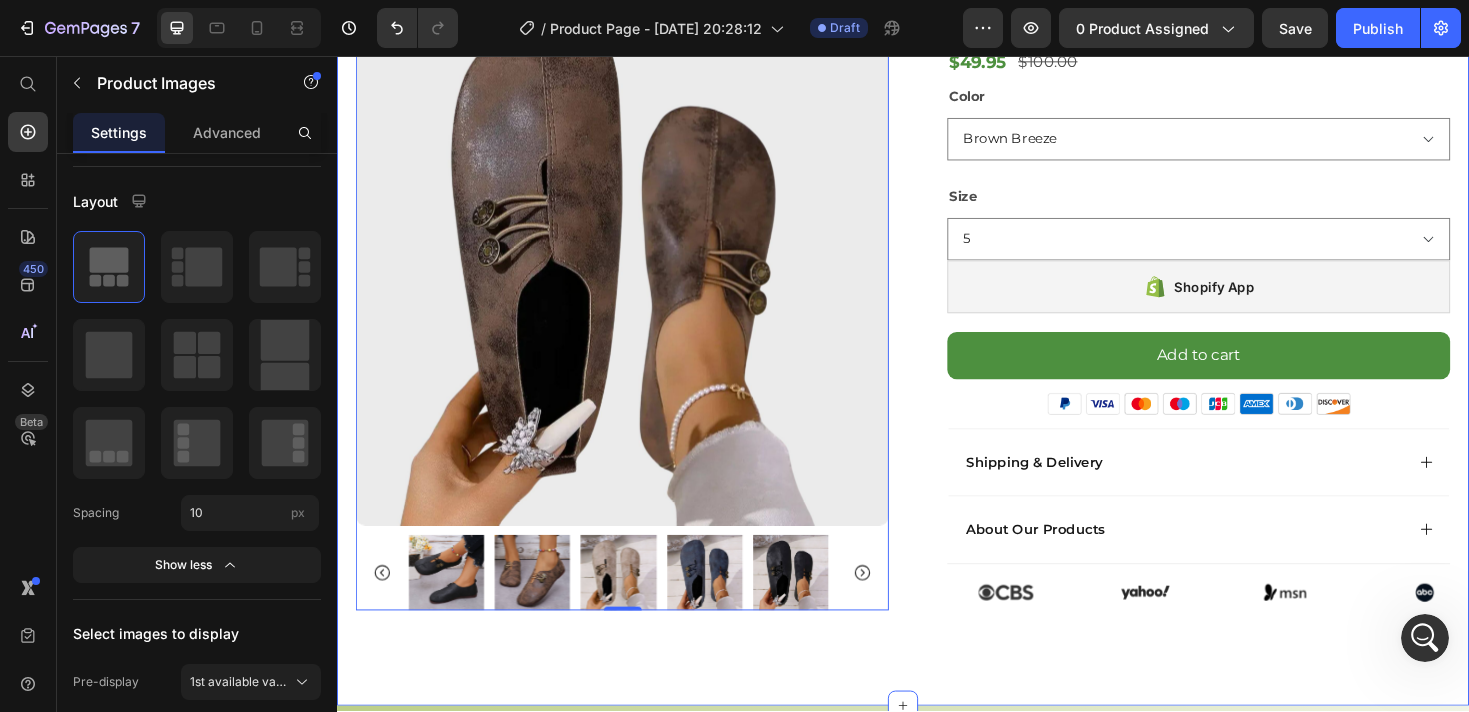 click on "Product Images   0 Row Image Recommended by  [PERSON_NAME]  Verified Podiatrist  Text Block Row [PERSON_NAME] | Soft and Flexible Orthopedic Shoes Product Title Icon Icon Icon Icon Icon Icon List 2439 Reviews Text Block Row Secure shipping with  USPS 90-Day  Money-Back  Guarantee Pay safely with  PayPal & Credit Card  Item List $49.95 Product Price $100.00 Product Price Row Color Brown Breeze Beige Navy Midnight Black Size 5 6 7 7.5 8 9 10 11 12 Product Variants & Swatches Shopify App Shopify App Row Add to cart Add to Cart Image Image Icon Icon Icon Icon Icon Icon List “This skin cream is a game-changer! It has transformed my dry, lackluster skin into a hydrated and radiant complexion. I love how it absorbs quickly and leaves no greasy residue. Highly recommend” Text Block
Icon [PERSON_NAME] ([GEOGRAPHIC_DATA], [GEOGRAPHIC_DATA]) Text Block Row Row
Shipping & Delivery
About Our Products Accordion" at bounding box center [937, 262] 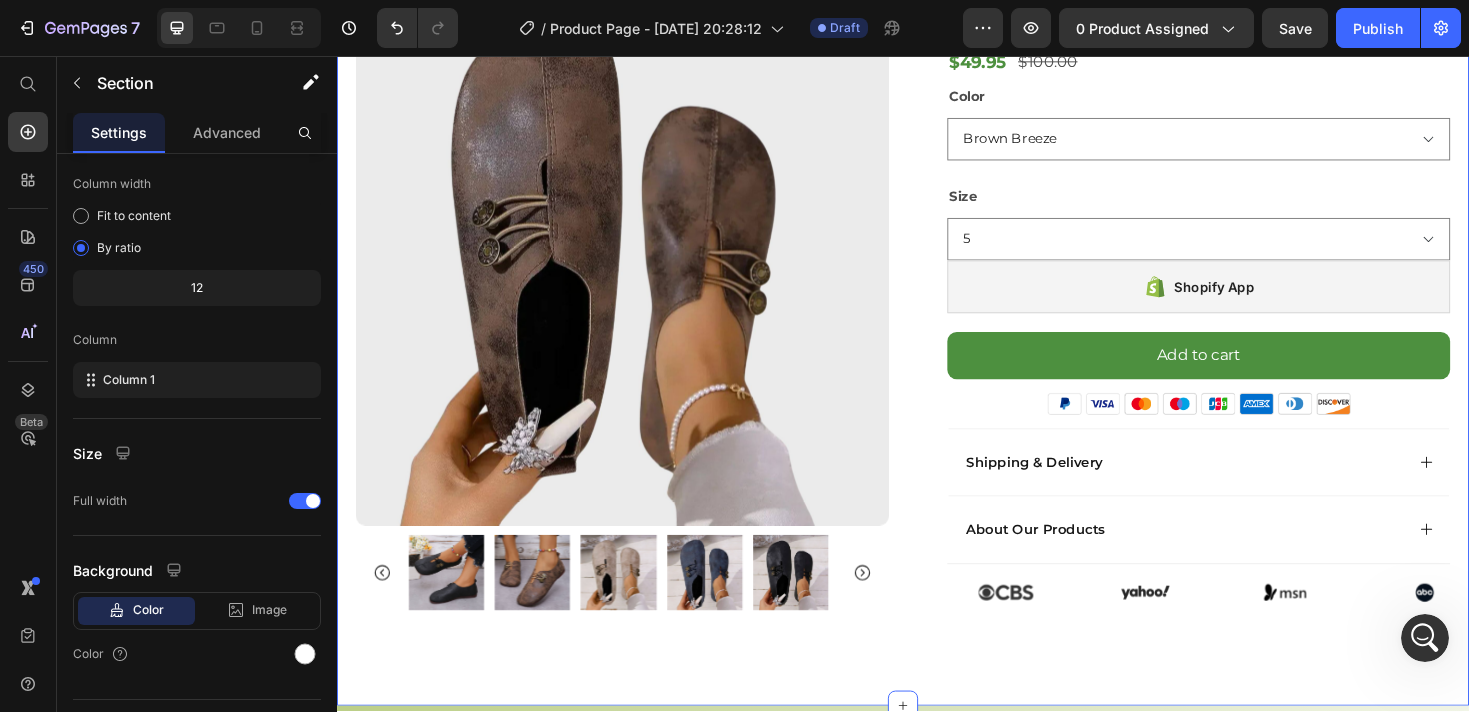 scroll, scrollTop: 0, scrollLeft: 0, axis: both 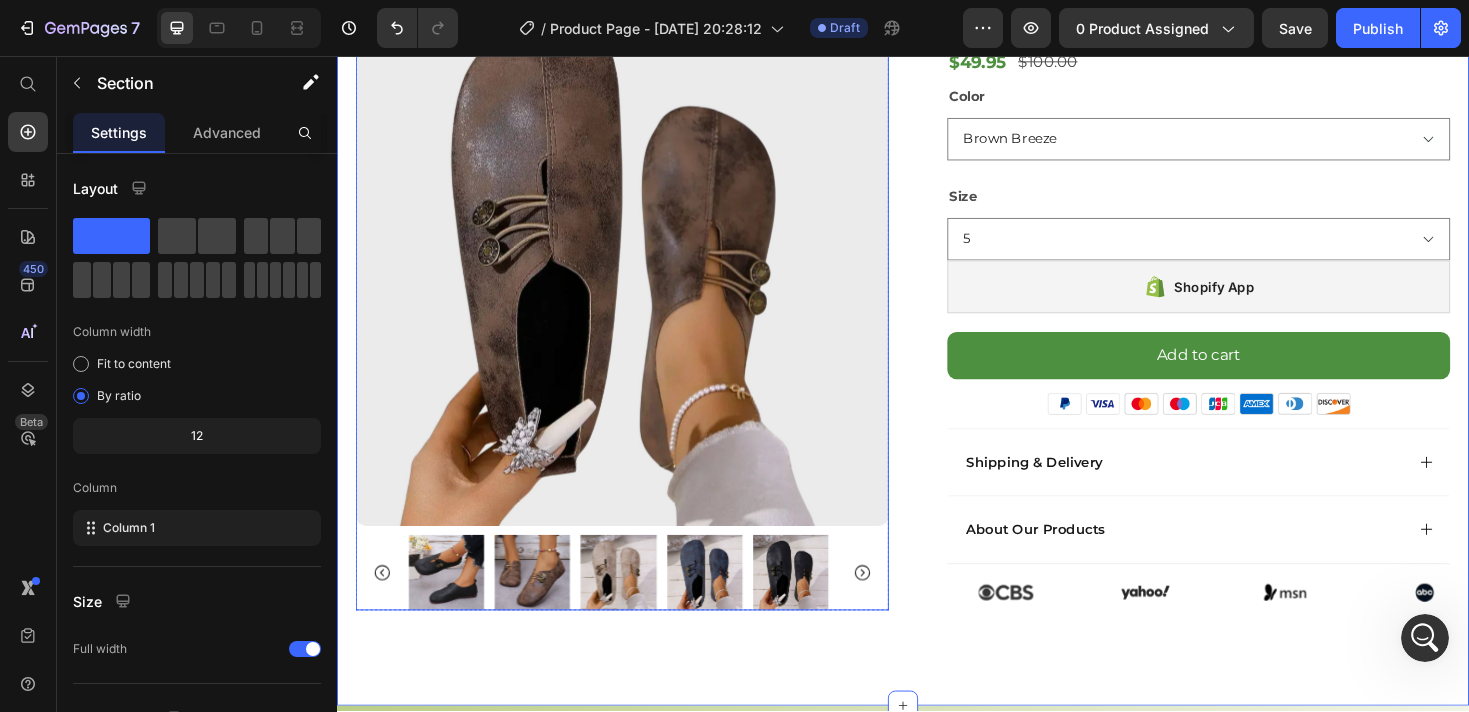 click 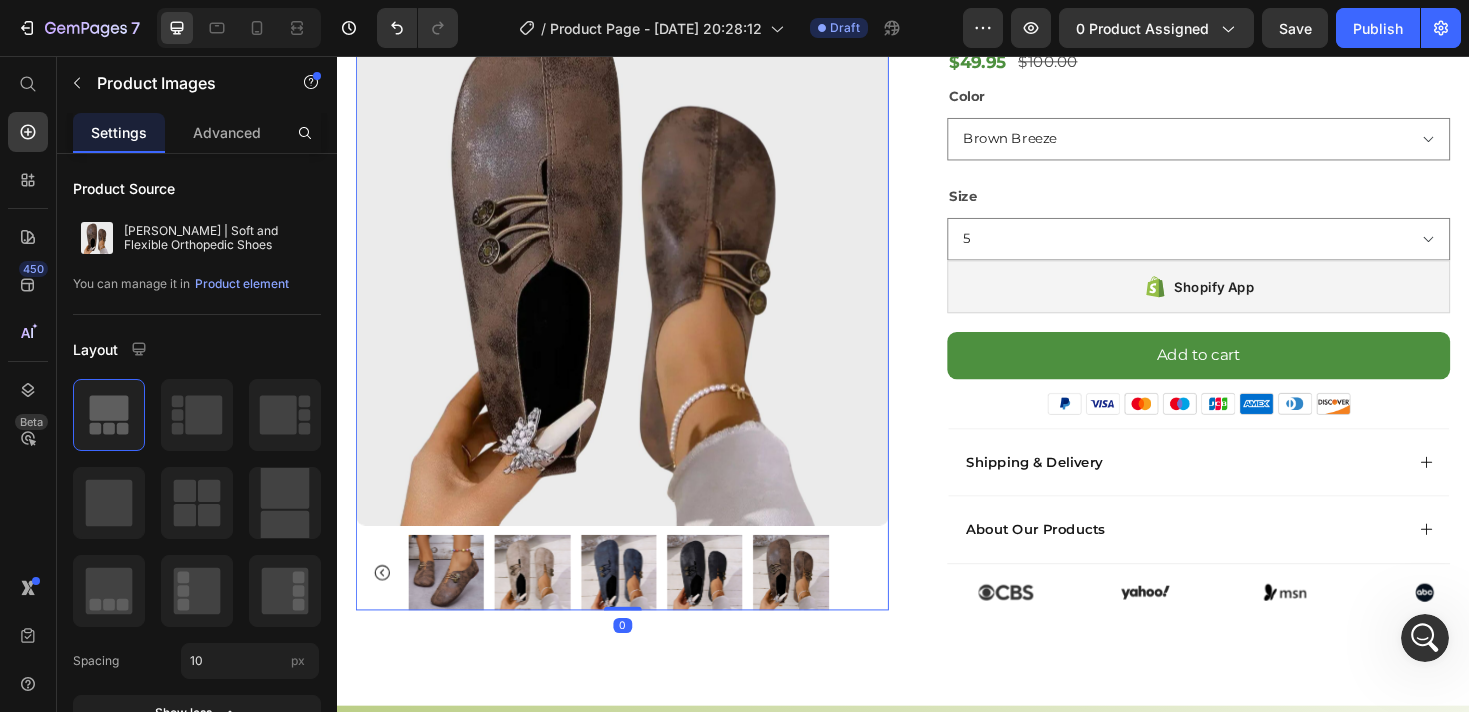 click at bounding box center [639, 604] 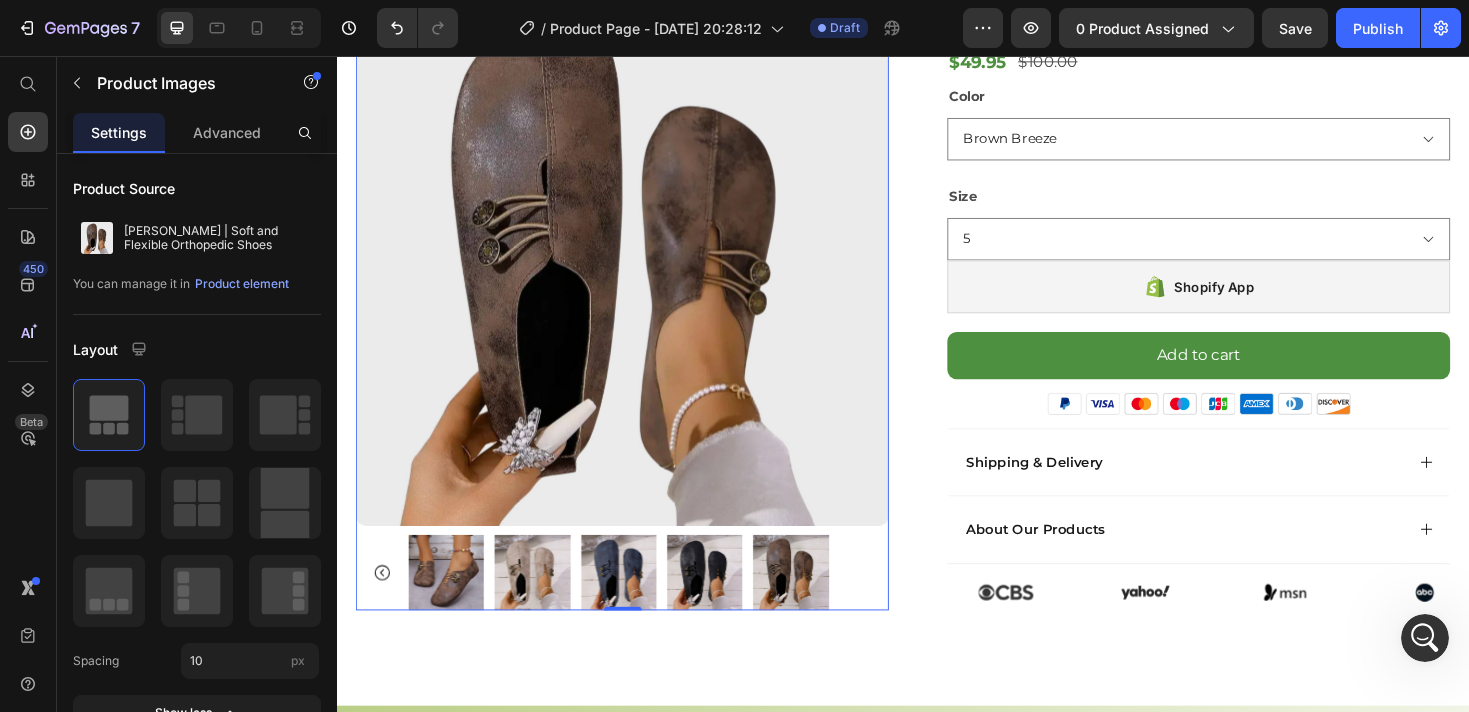 click at bounding box center [453, 604] 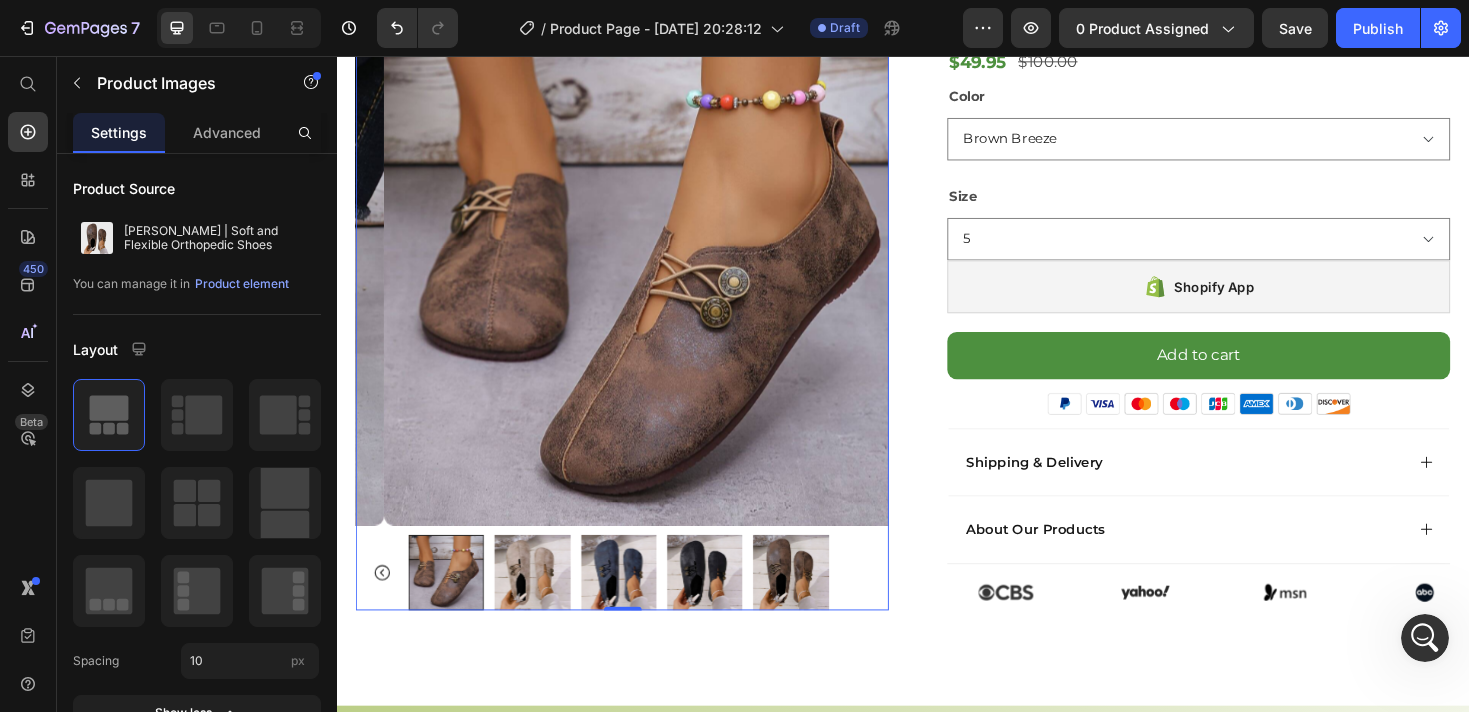 scroll, scrollTop: 8, scrollLeft: 0, axis: vertical 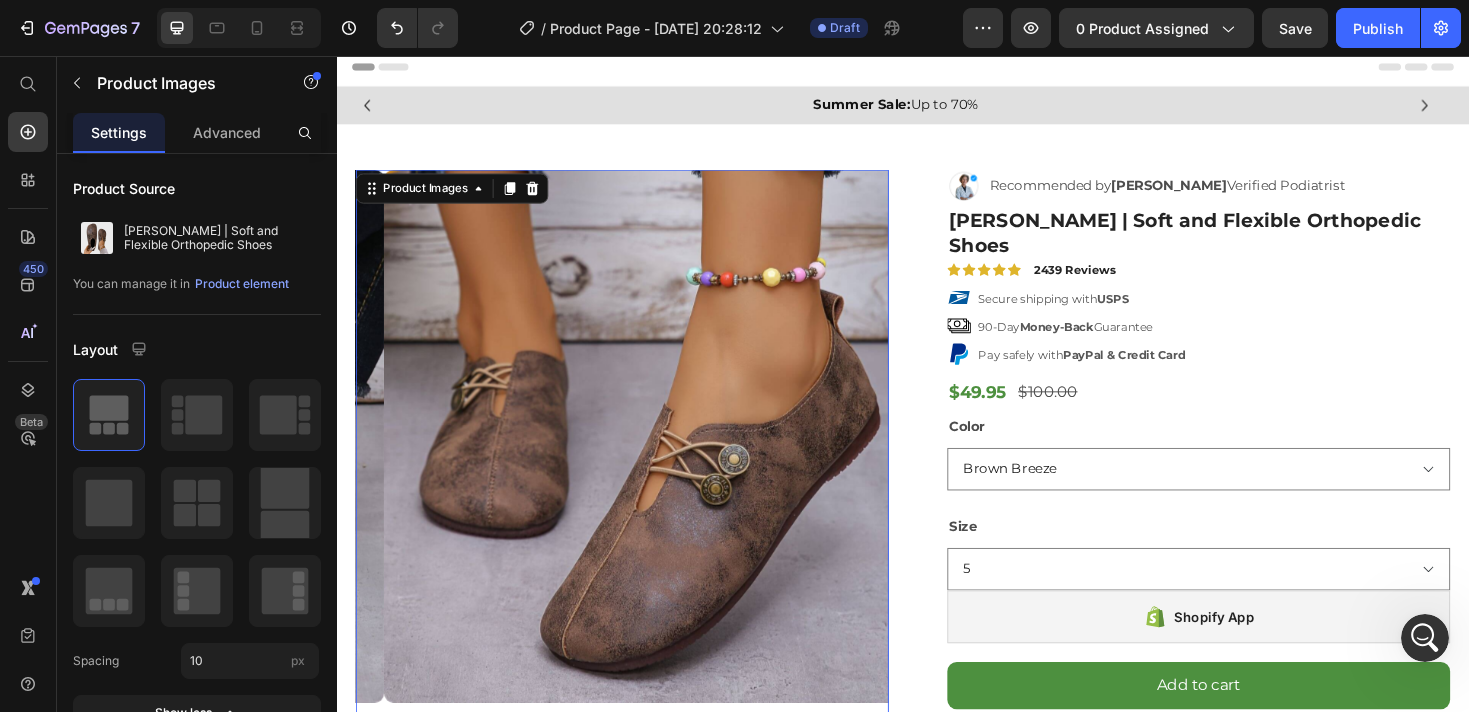 click at bounding box center (669, 459) 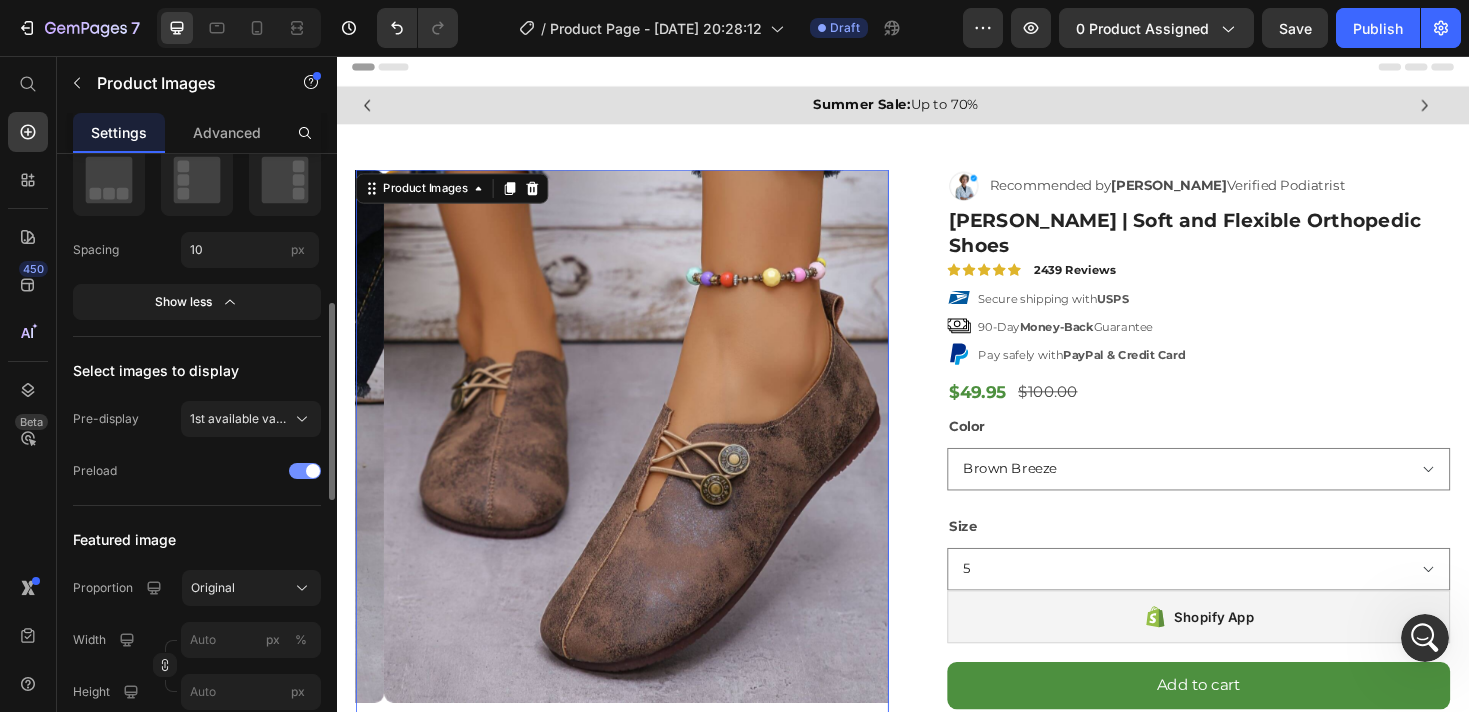 scroll, scrollTop: 424, scrollLeft: 0, axis: vertical 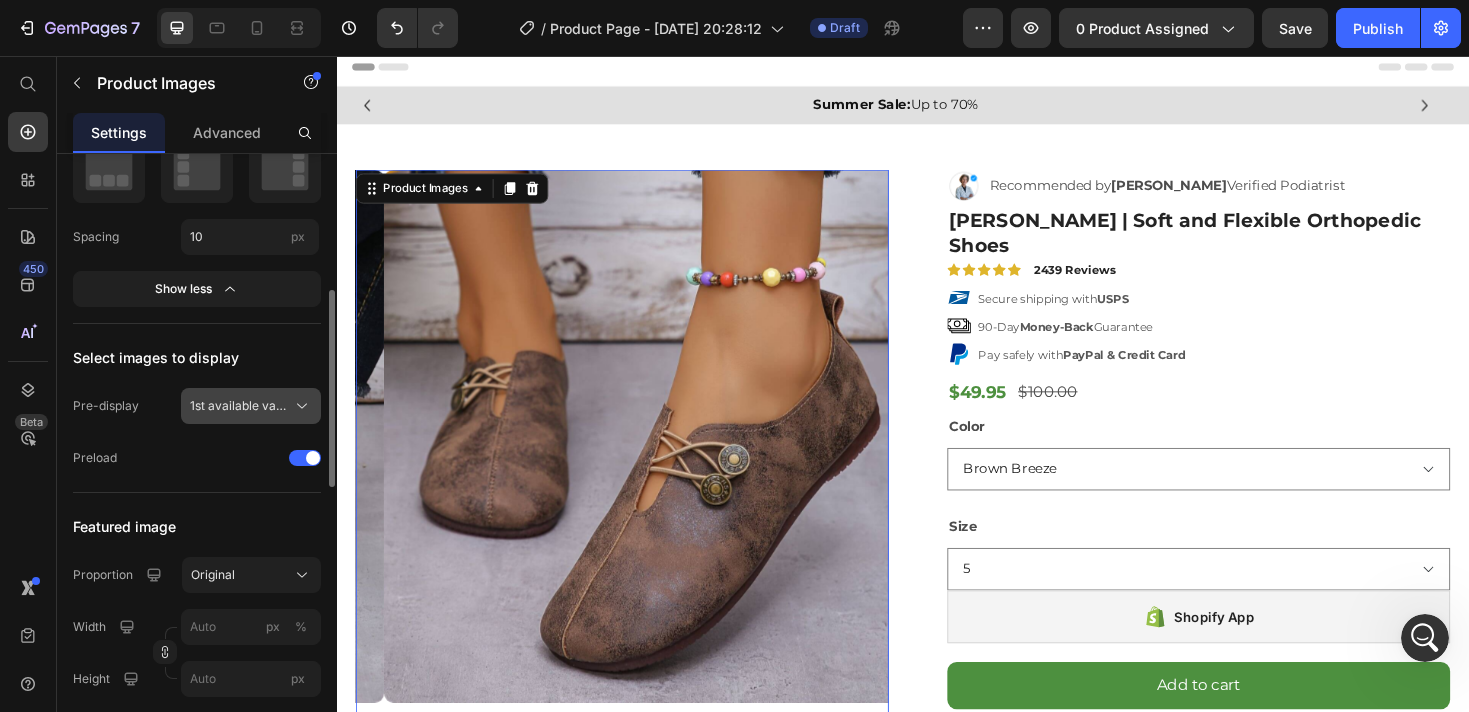 click on "1st available variant" at bounding box center (251, 406) 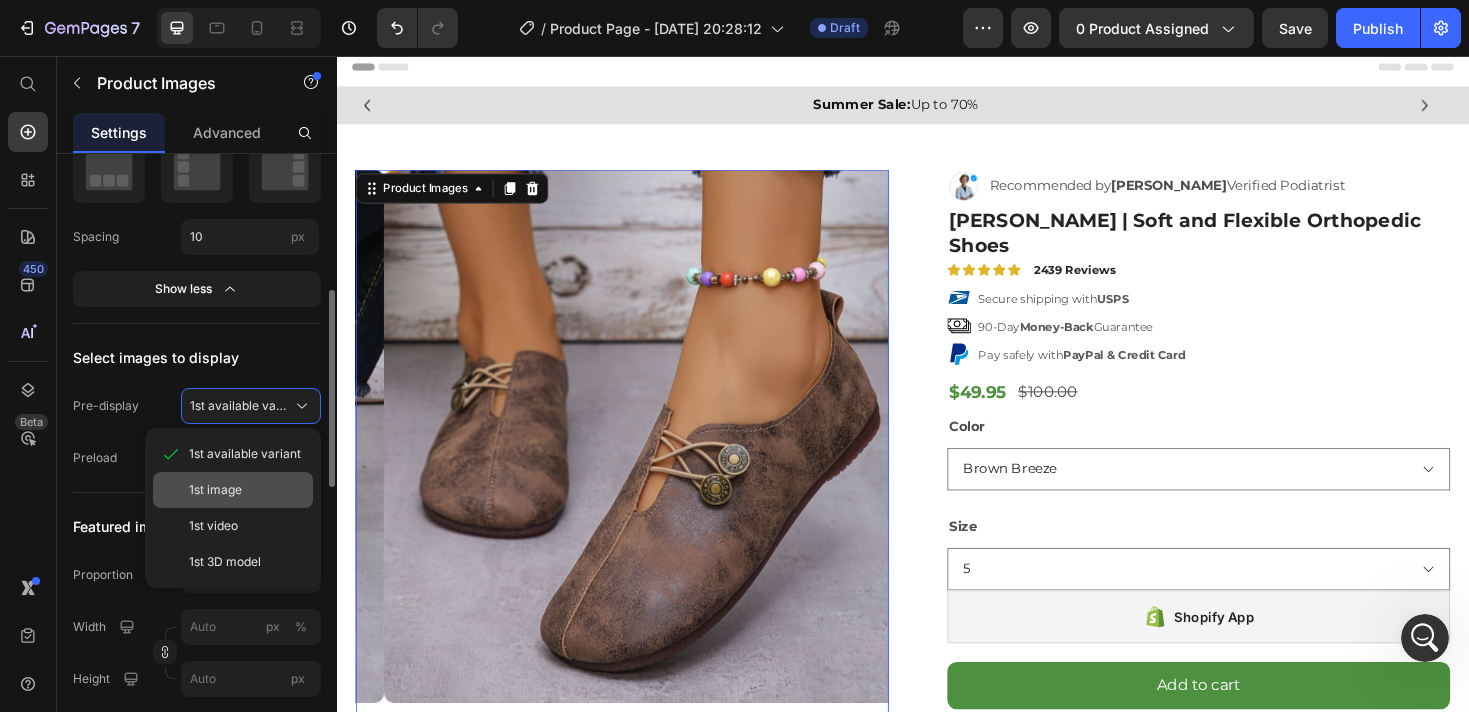 click on "1st image" at bounding box center [247, 490] 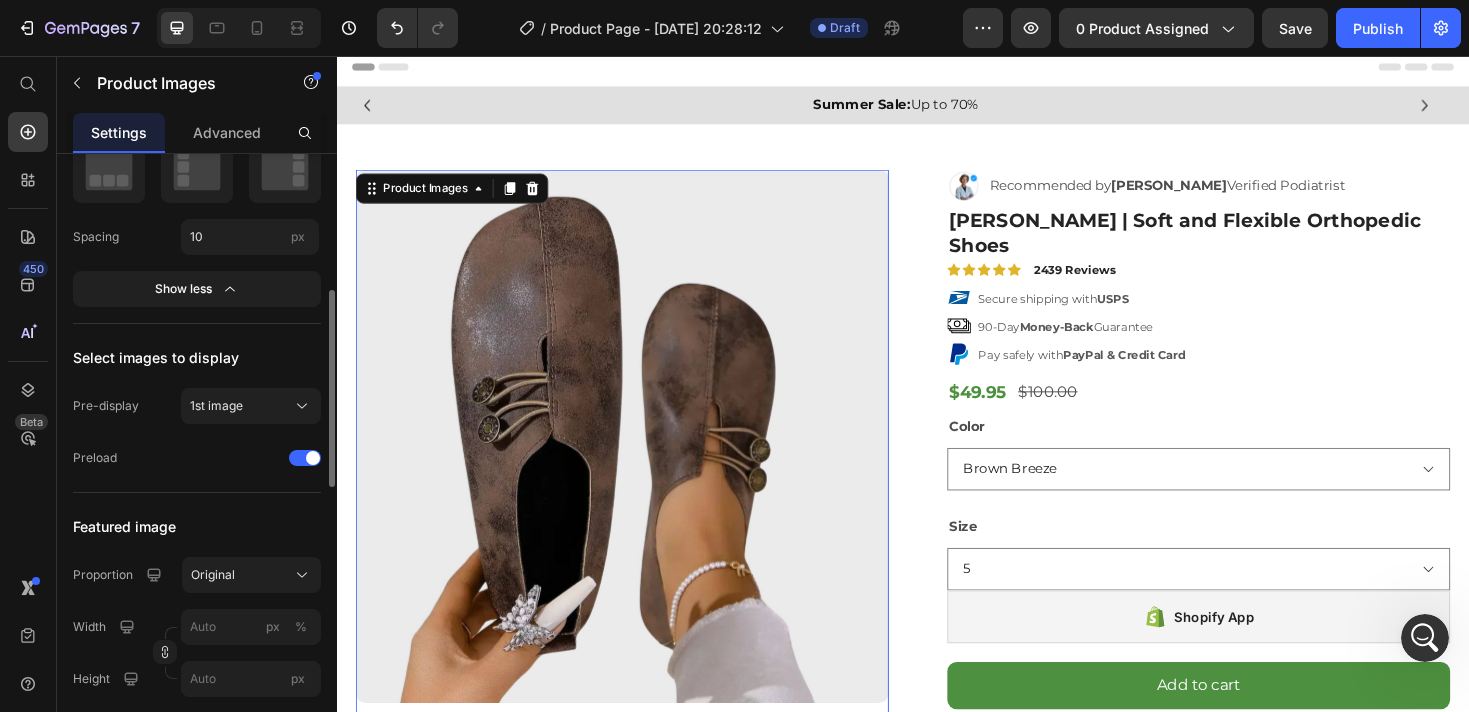 scroll, scrollTop: 111, scrollLeft: 0, axis: vertical 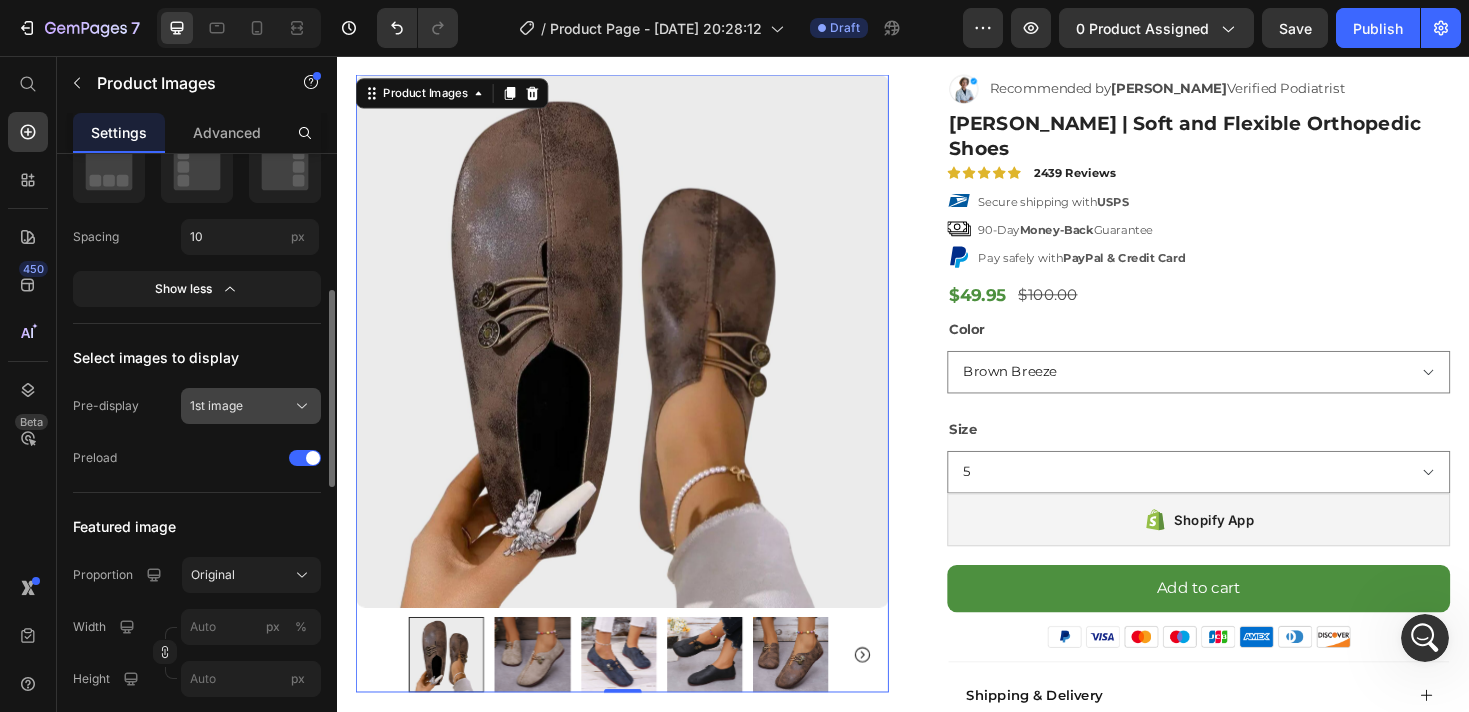 click on "1st image" at bounding box center (251, 406) 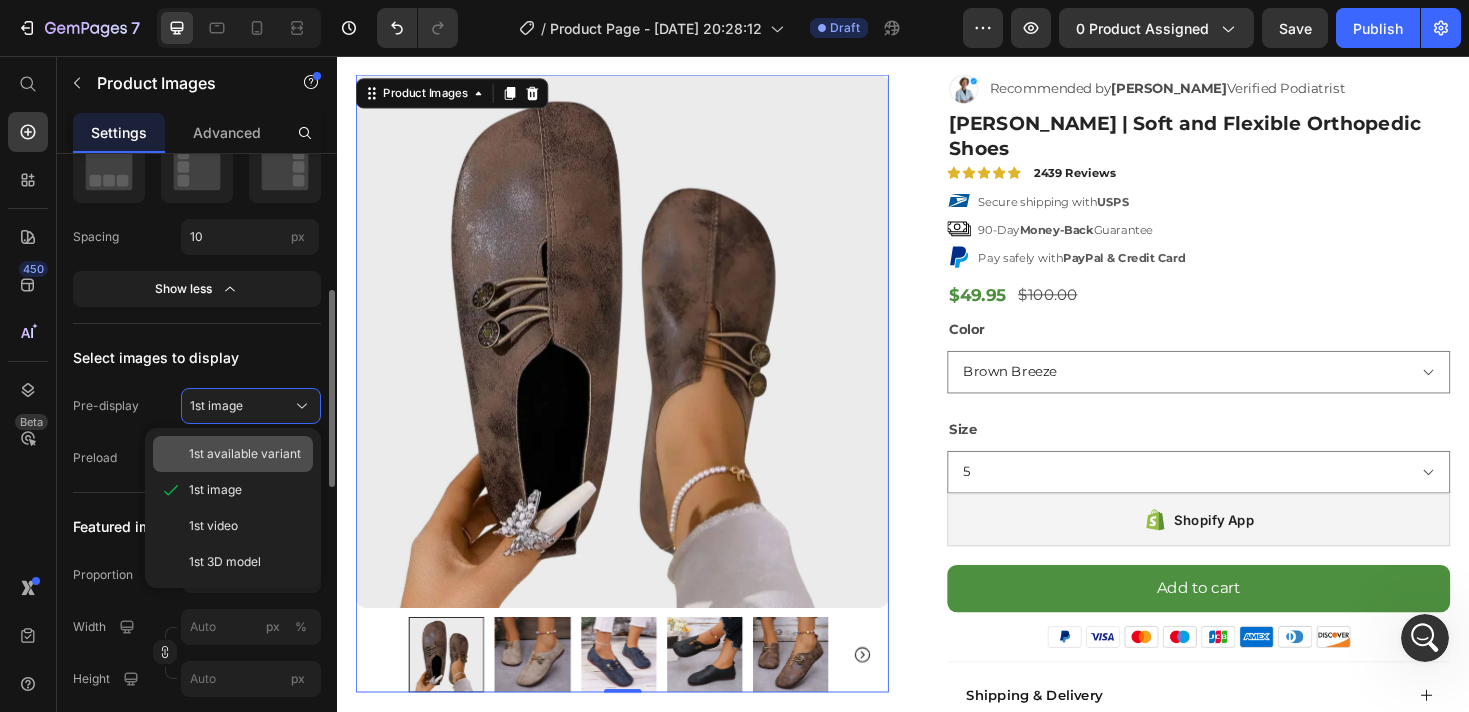 click on "1st available variant" at bounding box center (245, 454) 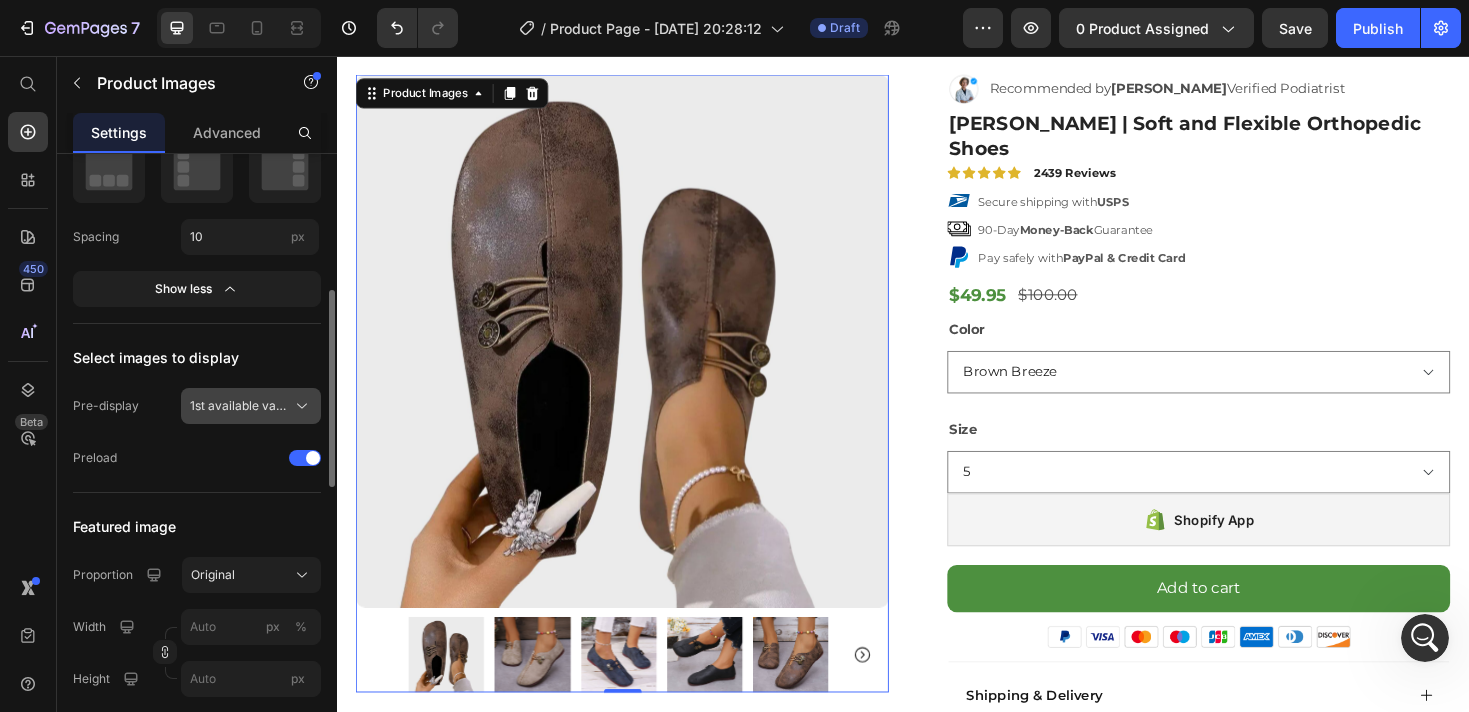 click on "1st available variant" at bounding box center [251, 406] 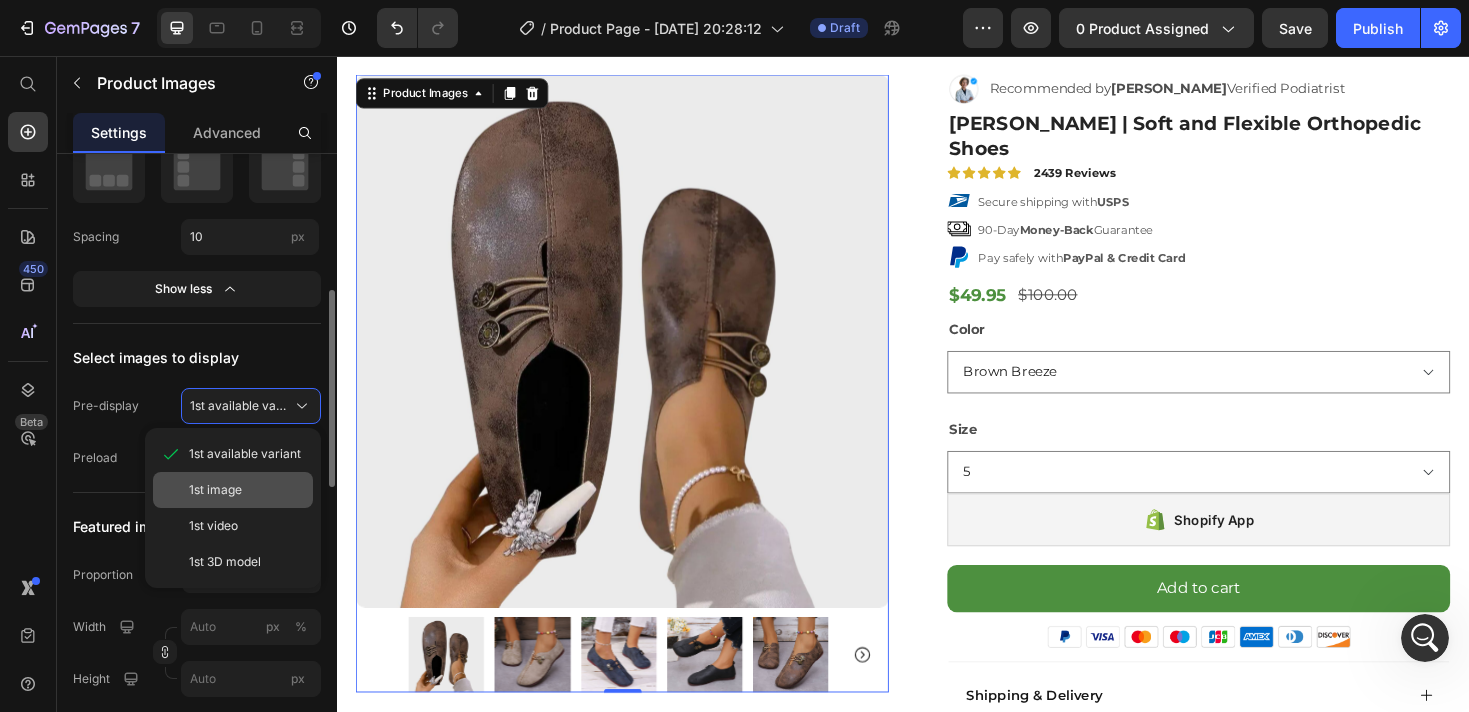 click on "1st image" at bounding box center [247, 490] 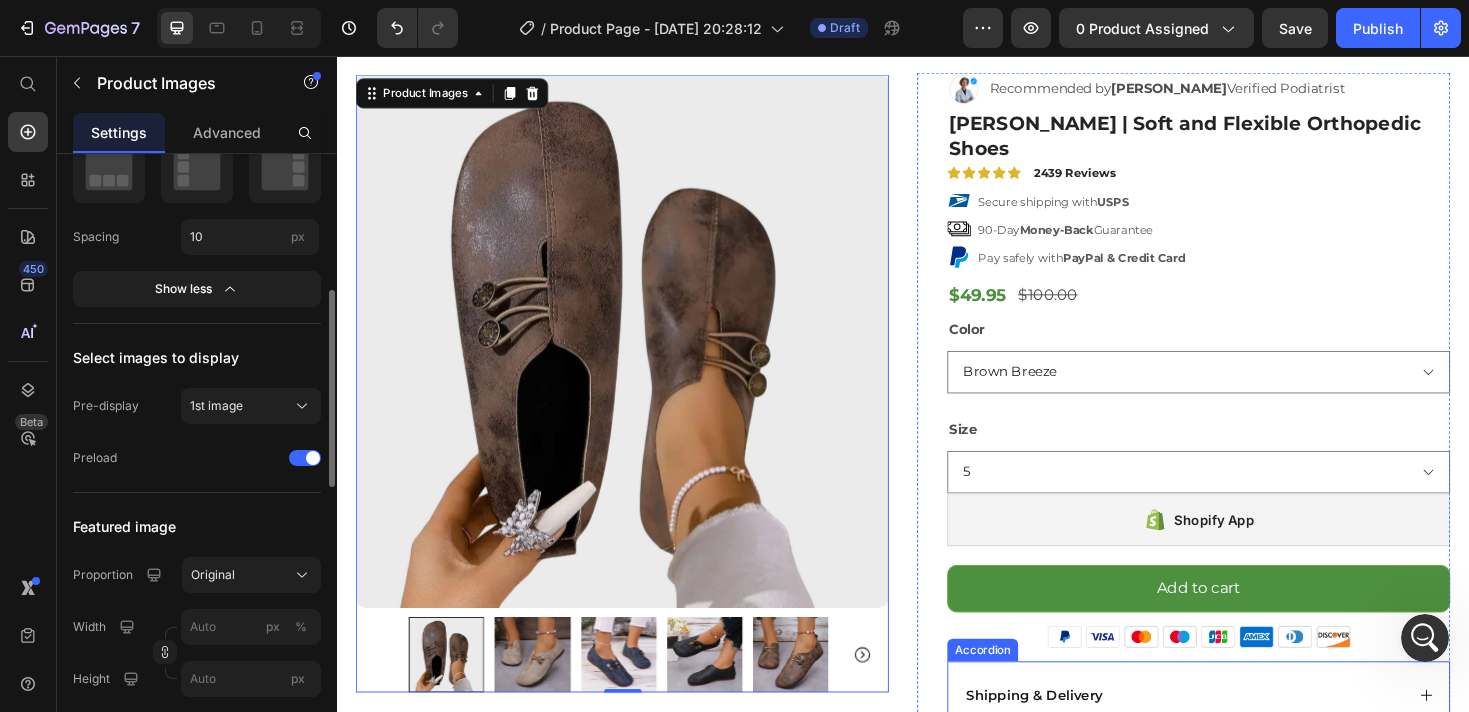 scroll, scrollTop: 0, scrollLeft: 0, axis: both 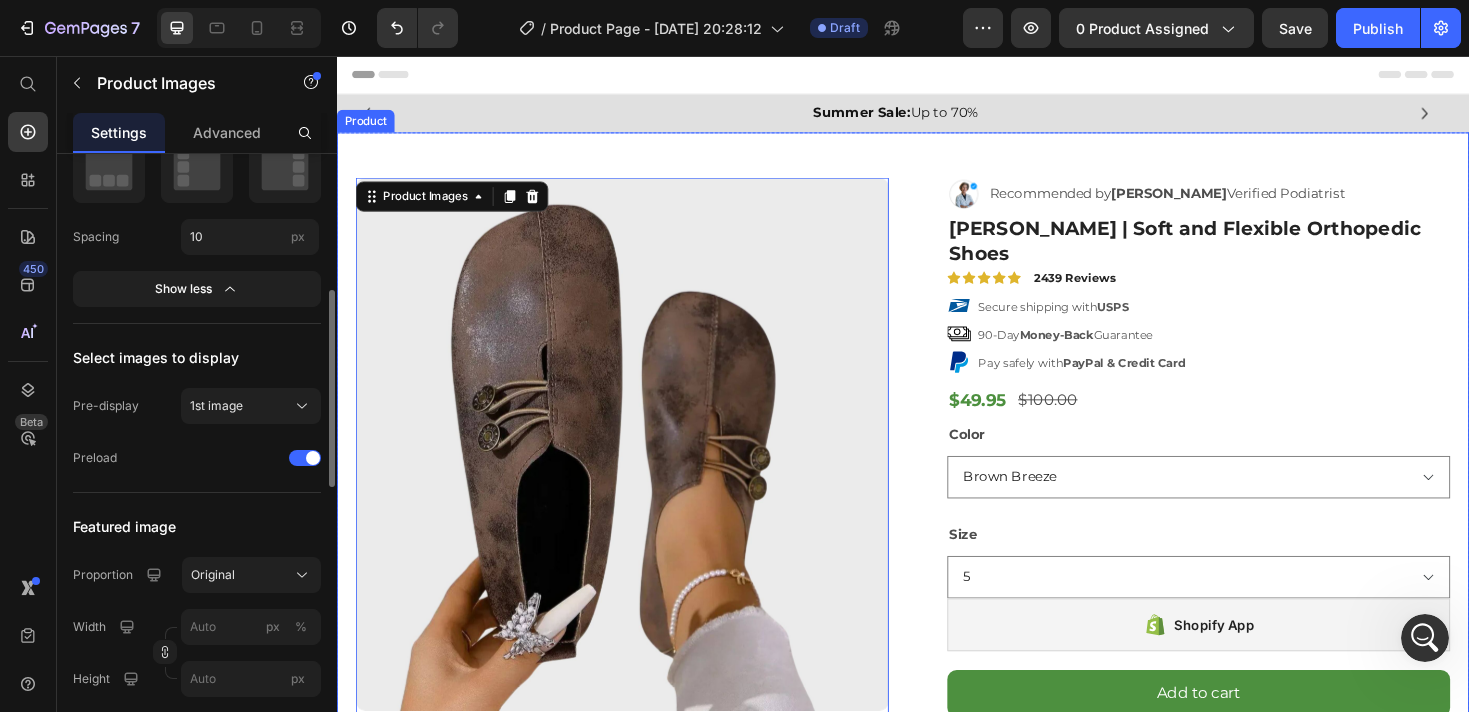 click on "Product Images   0 Row Image Recommended by  [PERSON_NAME]  Verified Podiatrist  Text Block Row [PERSON_NAME] | Soft and Flexible Orthopedic Shoes Product Title Icon Icon Icon Icon Icon Icon List 2439 Reviews Text Block Row Secure shipping with  USPS 90-Day  Money-Back  Guarantee Pay safely with  PayPal & Credit Card  Item List $49.95 Product Price $100.00 Product Price Row Color Brown Breeze Beige Navy Midnight Black Size 5 6 7 7.5 8 9 10 11 12 Product Variants & Swatches Shopify App Shopify App Row Add to cart Add to Cart Image Image Icon Icon Icon Icon Icon Icon List “This skin cream is a game-changer! It has transformed my dry, lackluster skin into a hydrated and radiant complexion. I love how it absorbs quickly and leaves no greasy residue. Highly recommend” Text Block
Icon [PERSON_NAME] ([GEOGRAPHIC_DATA], [GEOGRAPHIC_DATA]) Text Block Row Row
Shipping & Delivery
About Our Products Accordion" at bounding box center [937, 570] 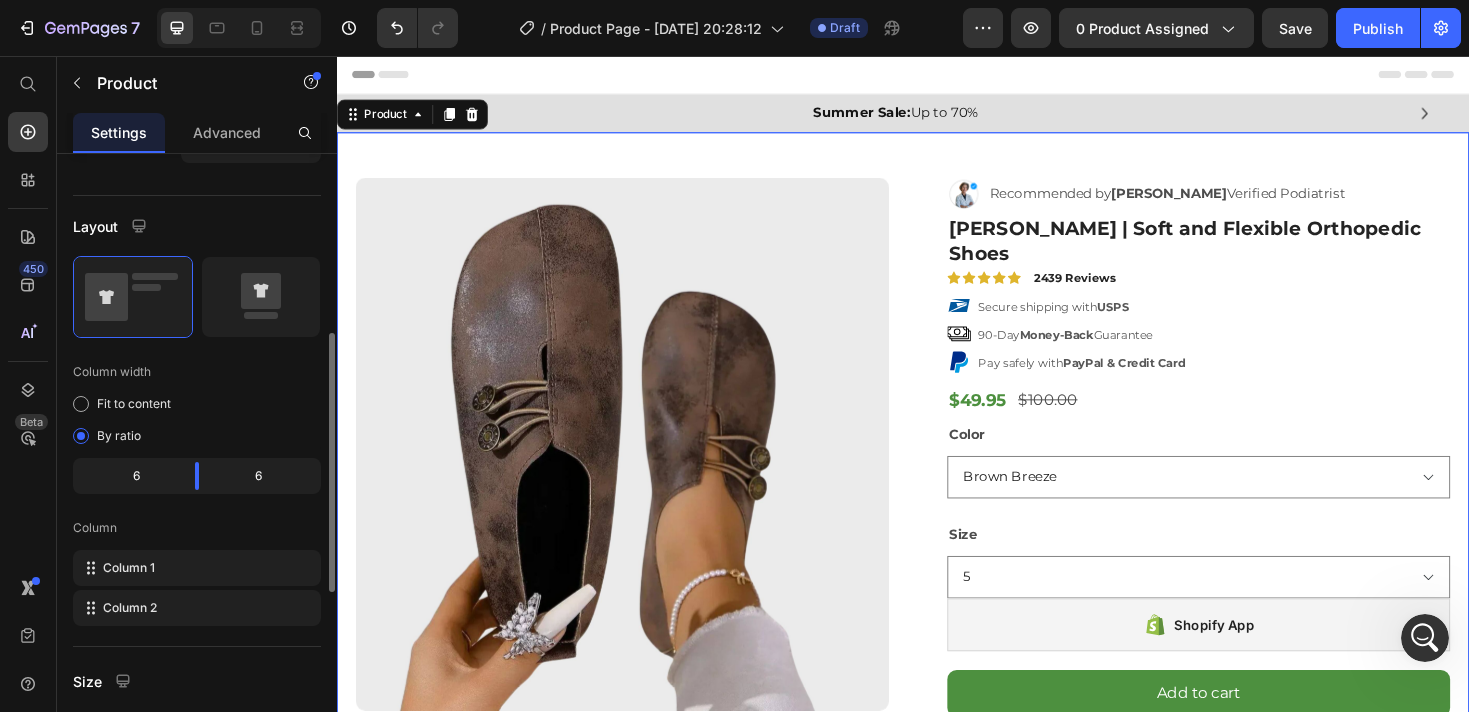 scroll, scrollTop: 0, scrollLeft: 0, axis: both 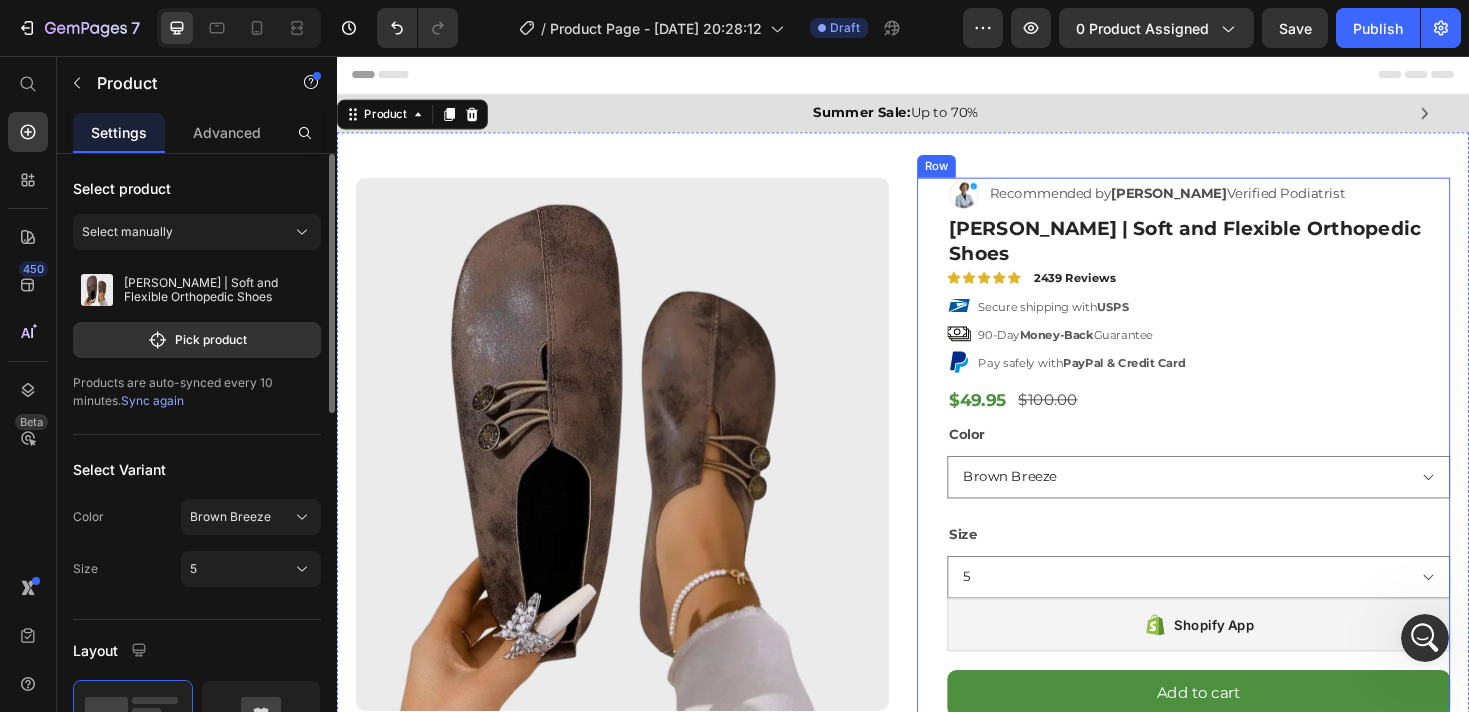 click on "Image Recommended by  [PERSON_NAME]  Verified Podiatrist  Text Block Row [PERSON_NAME] | Soft and Flexible Orthopedic Shoes Product Title Icon Icon Icon Icon Icon Icon List 2439 Reviews Text Block Row Secure shipping with  USPS 90-Day  Money-Back  Guarantee Pay safely with  PayPal & Credit Card  Item List $49.95 Product Price $100.00 Product Price Row Color Brown Breeze Beige Navy Midnight Black Size 5 6 7 7.5 8 9 10 11 12 Product Variants & Swatches Shopify App Shopify App Row Add to cart Add to Cart Image Image Icon Icon Icon Icon Icon Icon List “This skin cream is a game-changer! It has transformed my dry, lackluster skin into a hydrated and radiant complexion. I love how it absorbs quickly and leaves no greasy residue. Highly recommend” Text Block
Icon [PERSON_NAME] ([GEOGRAPHIC_DATA], [GEOGRAPHIC_DATA]) Text Block Row Row
Shipping & Delivery
About Our Products Accordion Image Image Image Image Carousel Row" at bounding box center [1234, 594] 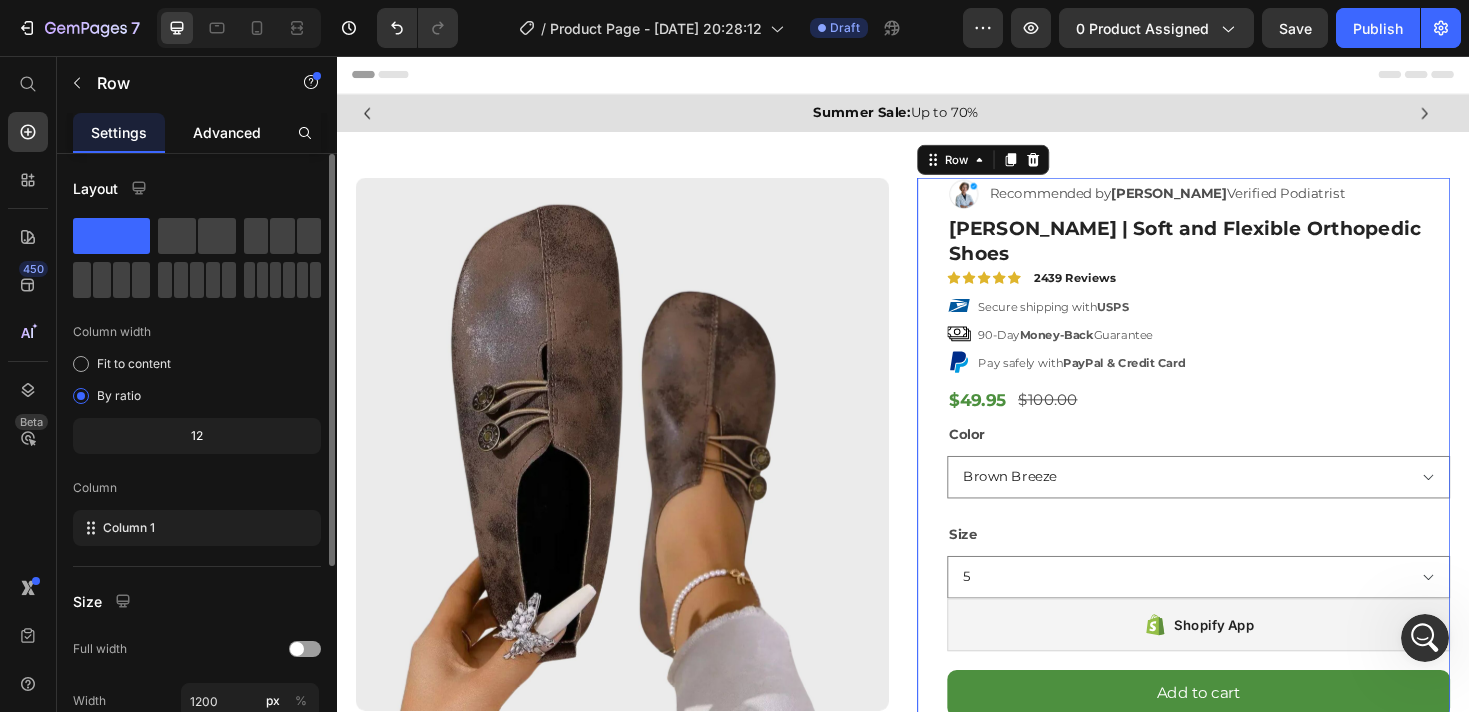 click on "Advanced" at bounding box center [227, 132] 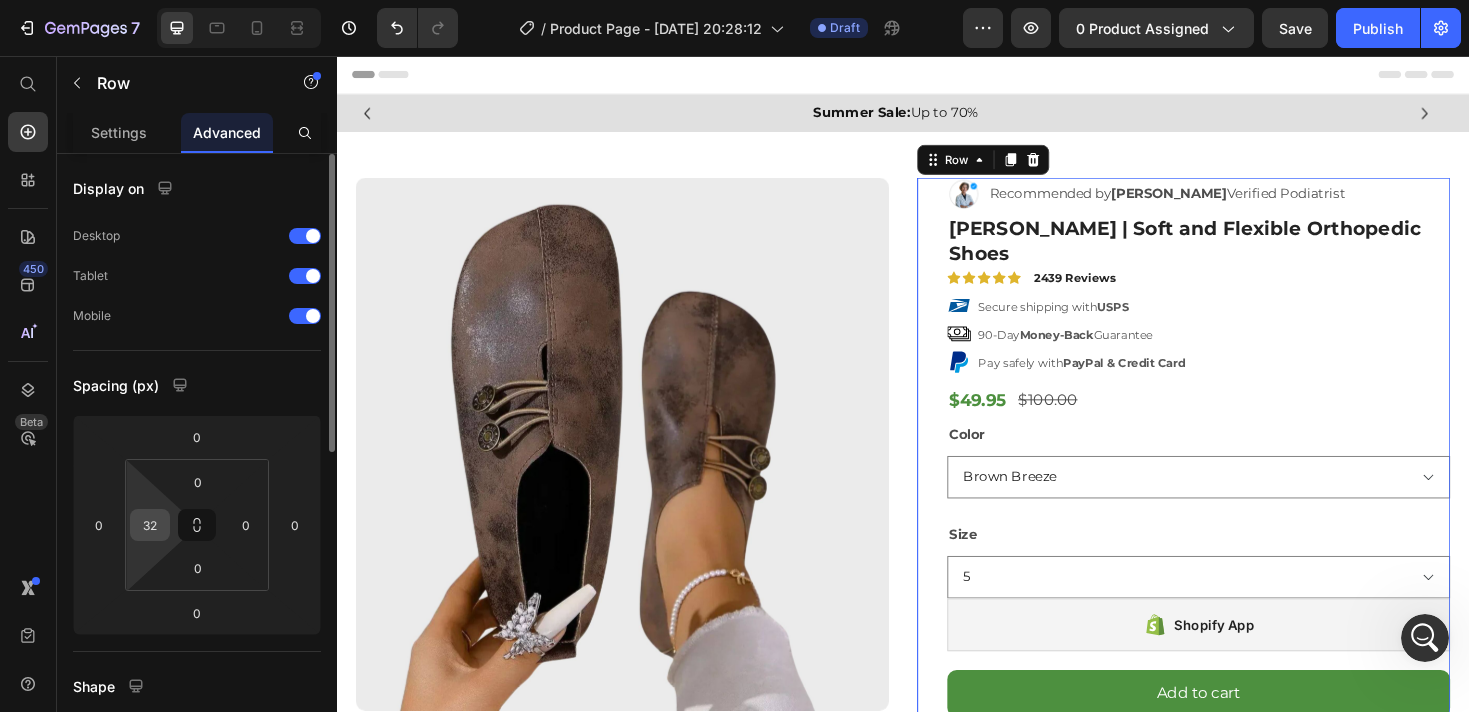 click on "32" at bounding box center [150, 525] 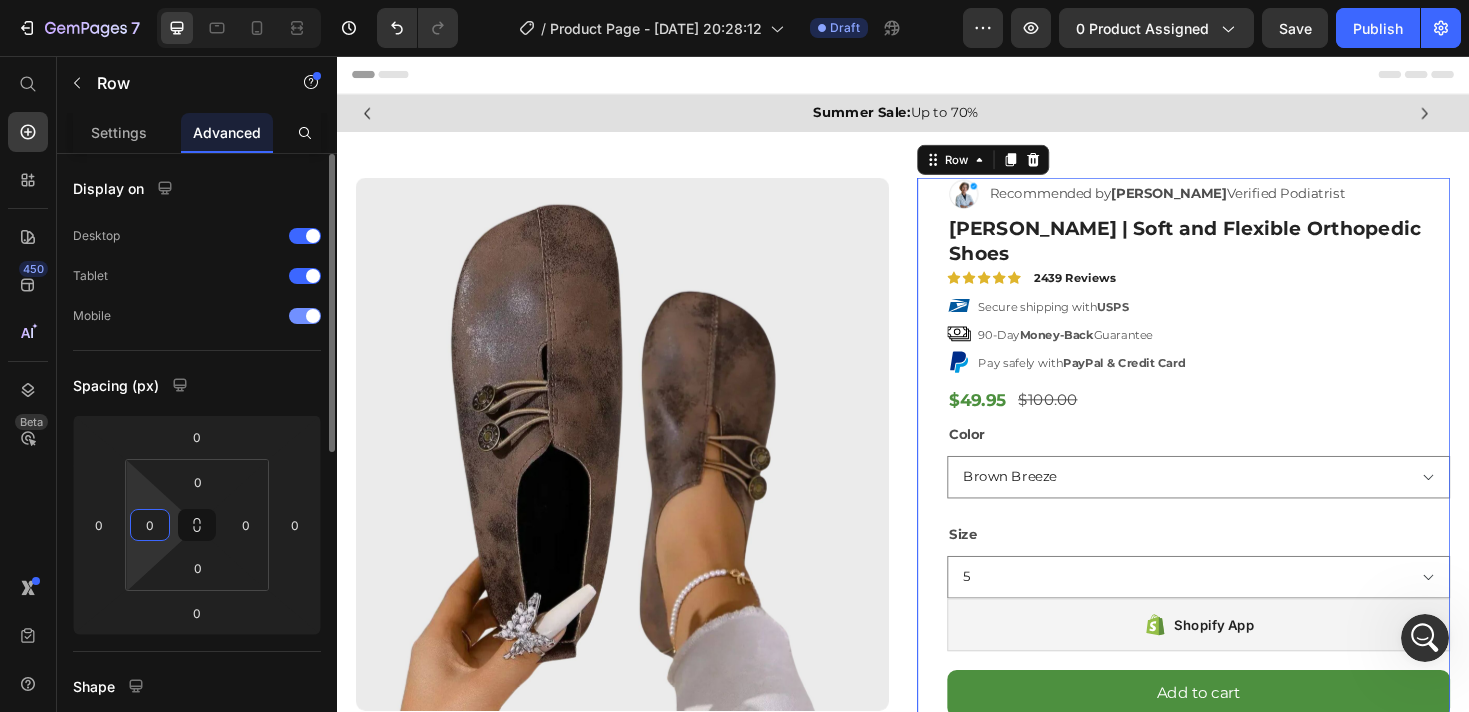 type on "0" 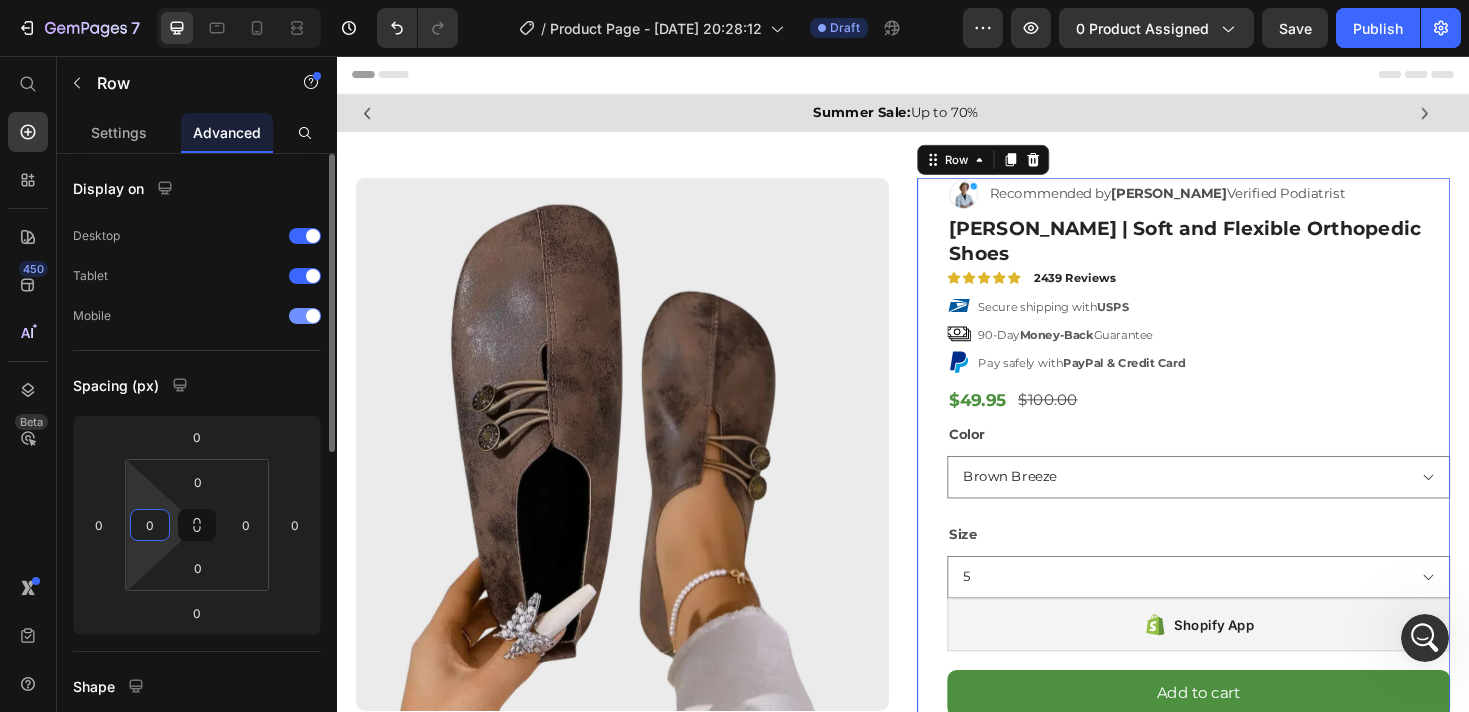 click on "Mobile" at bounding box center [197, 316] 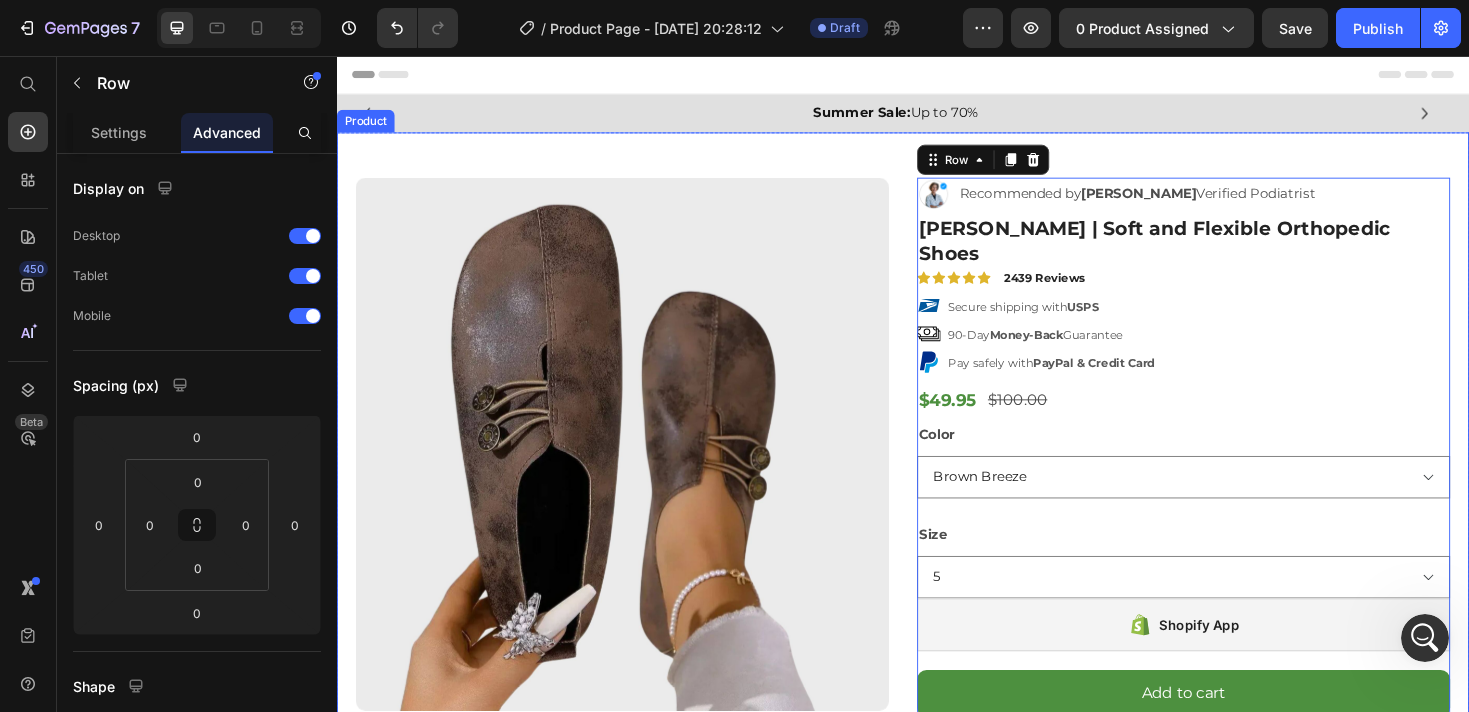 click on "Product Images Row Image Recommended by  [PERSON_NAME]  Verified Podiatrist  Text Block Row [PERSON_NAME] | Soft and Flexible Orthopedic Shoes Product Title Icon Icon Icon Icon Icon Icon List 2439 Reviews Text Block Row Secure shipping with  USPS 90-Day  Money-Back  Guarantee Pay safely with  PayPal & Credit Card  Item List $49.95 Product Price $100.00 Product Price Row Color Brown Breeze Beige Navy Midnight Black Size 5 6 7 7.5 8 9 10 11 12 Product Variants & Swatches Shopify App Shopify App Row Add to cart Add to Cart Image Image Icon Icon Icon Icon Icon Icon List “This skin cream is a game-changer! It has transformed my dry, lackluster skin into a hydrated and radiant complexion. I love how it absorbs quickly and leaves no greasy residue. Highly recommend” Text Block
Icon [PERSON_NAME] ([GEOGRAPHIC_DATA], [GEOGRAPHIC_DATA]) Text Block Row Row
Shipping & Delivery
About Our Products Accordion Image" at bounding box center [937, 570] 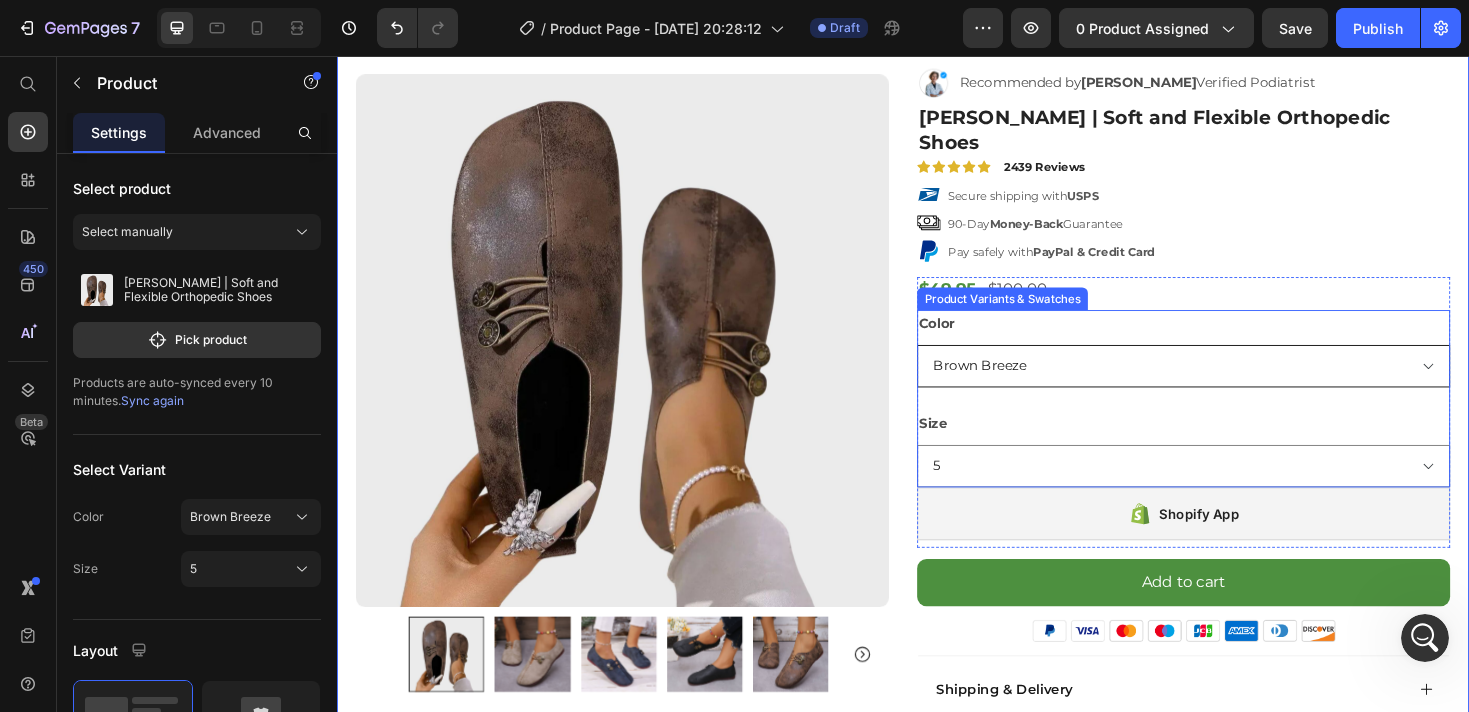 scroll, scrollTop: 67, scrollLeft: 0, axis: vertical 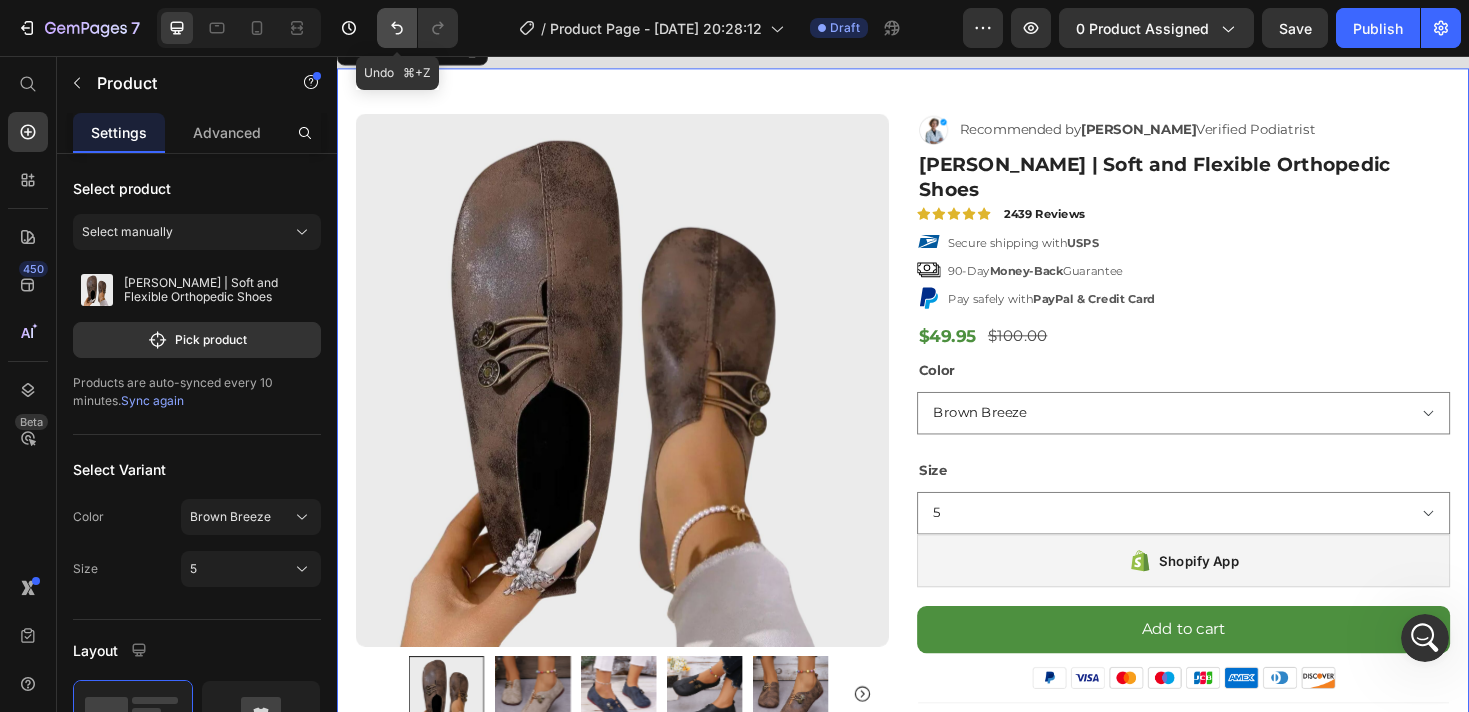 click 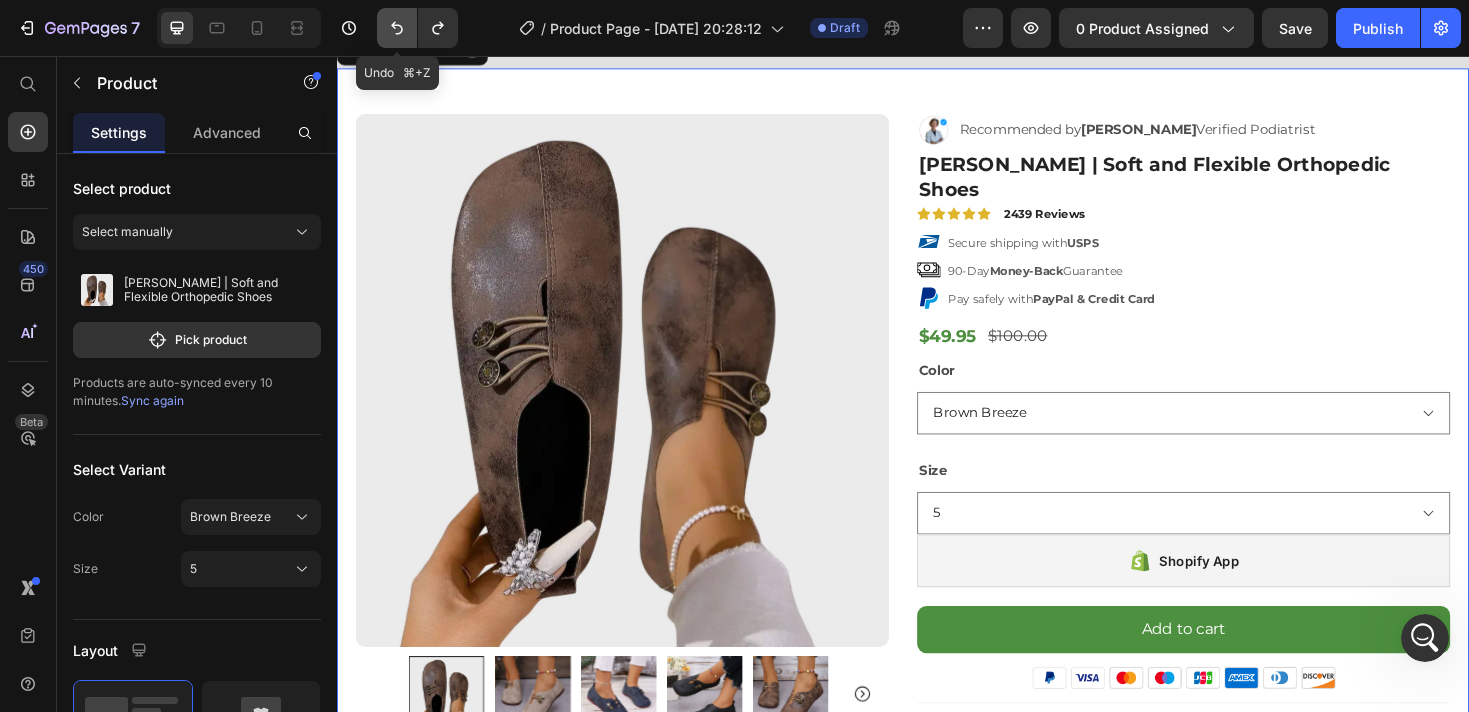 click 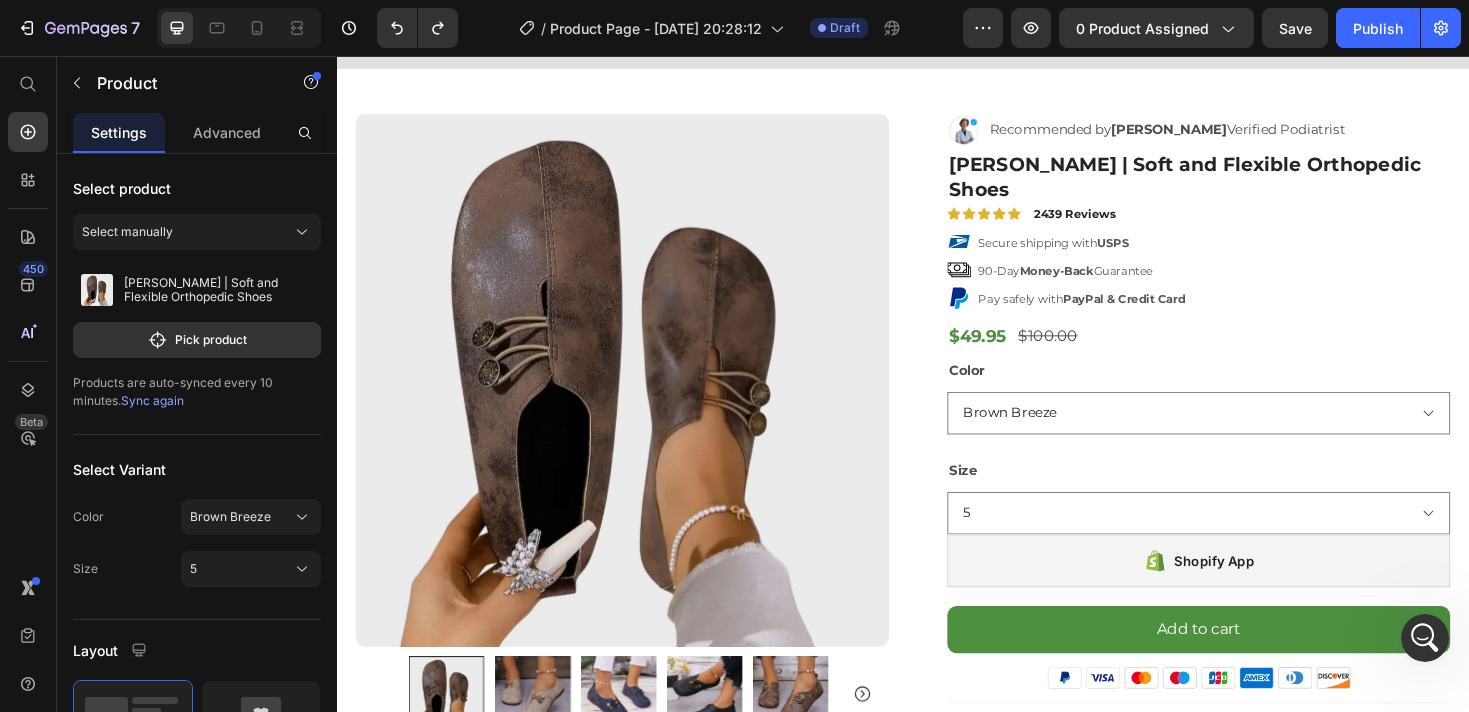 click on "Product Images Row Image Recommended by  [PERSON_NAME]  Verified Podiatrist  Text Block Row [PERSON_NAME] | Soft and Flexible Orthopedic Shoes Product Title Icon Icon Icon Icon Icon Icon List 2439 Reviews Text Block Row Secure shipping with  USPS 90-Day  Money-Back  Guarantee Pay safely with  PayPal & Credit Card  Item List $49.95 Product Price $100.00 Product Price Row Color Brown Breeze Beige Navy Midnight Black Size 5 6 7 7.5 8 9 10 11 12 Product Variants & Swatches Shopify App Shopify App Row Add to cart Add to Cart Image Image Icon Icon Icon Icon Icon Icon List “This skin cream is a game-changer! It has transformed my dry, lackluster skin into a hydrated and radiant complexion. I love how it absorbs quickly and leaves no greasy residue. Highly recommend” Text Block
Icon [PERSON_NAME] ([GEOGRAPHIC_DATA], [GEOGRAPHIC_DATA]) Text Block Row Row
Shipping & Delivery
About Our Products Accordion Image" at bounding box center [937, 503] 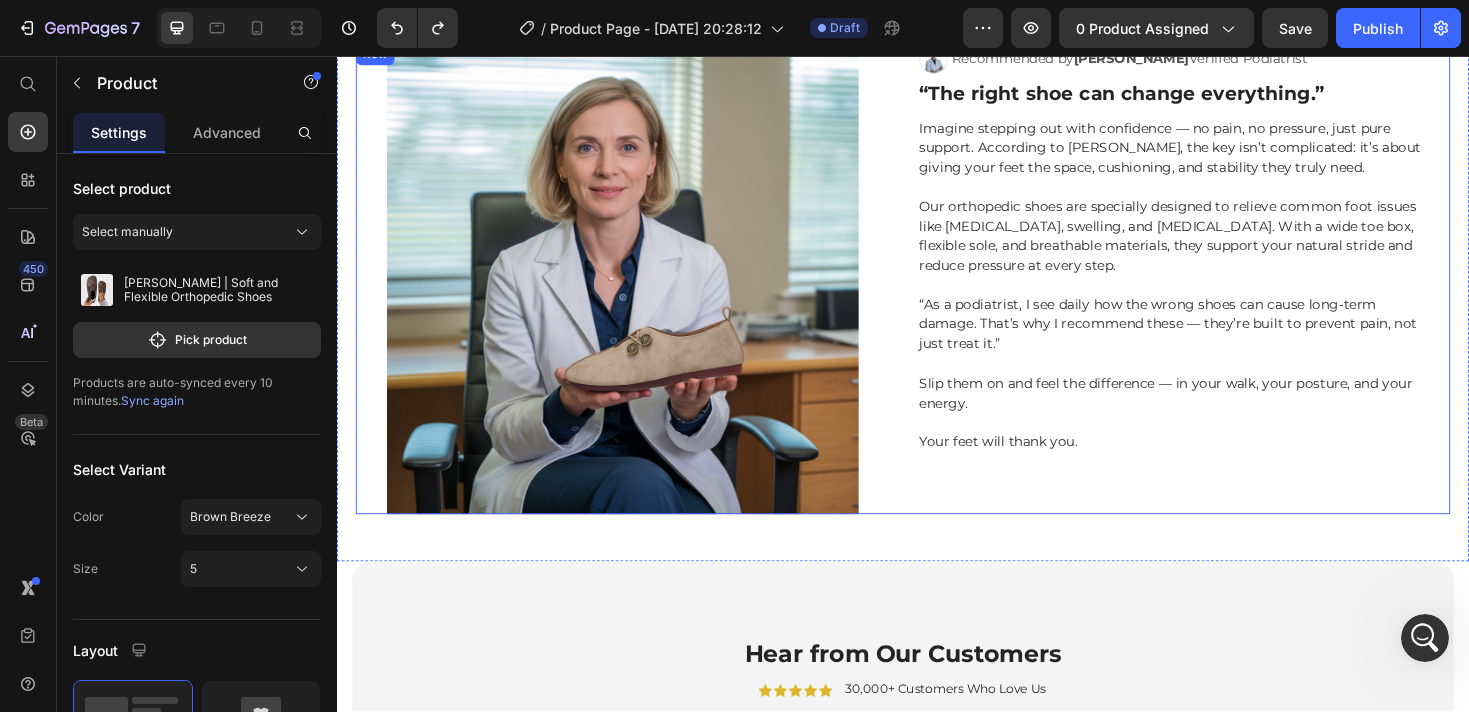 scroll, scrollTop: 1679, scrollLeft: 0, axis: vertical 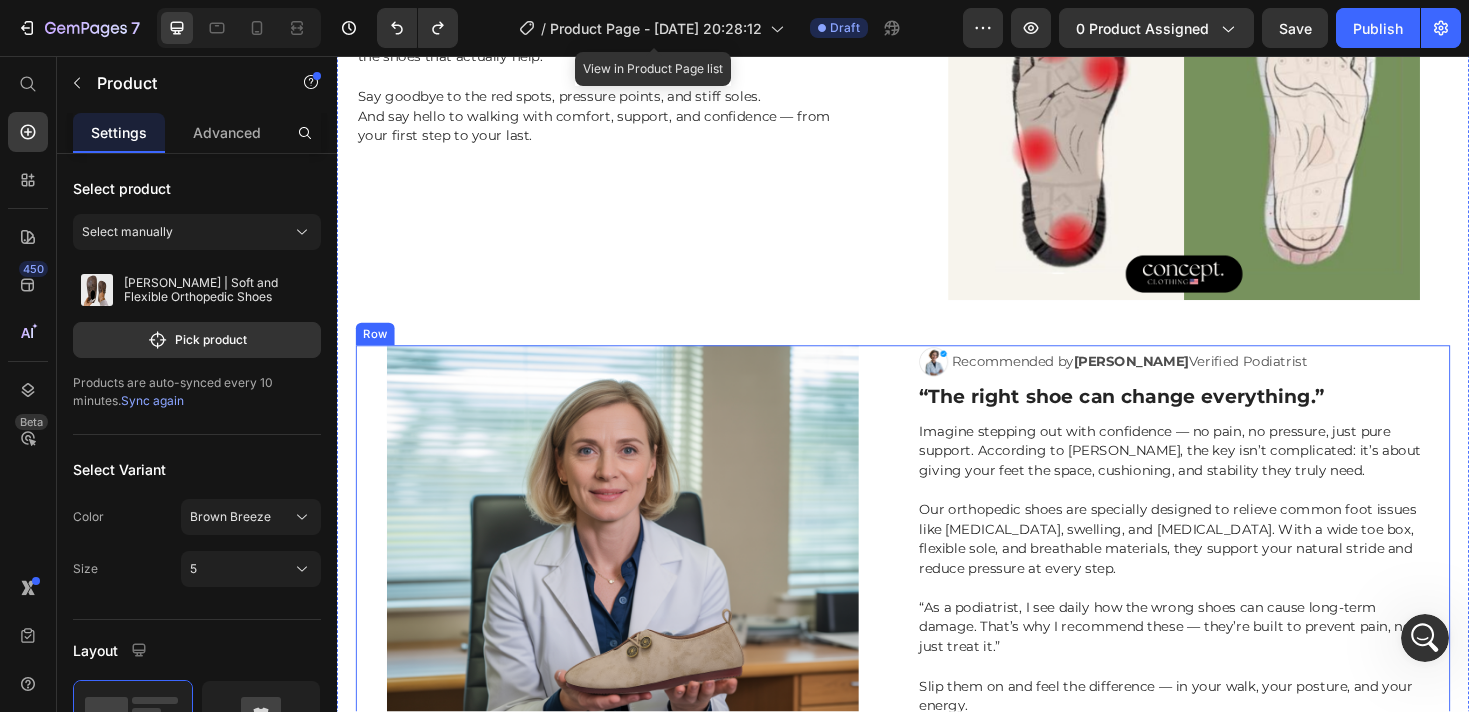 click on "Image Recommended by  [PERSON_NAME]  Verified Podiatrist  Text Block Row “The right shoe can change everything.” Heading Imagine stepping out with confidence — no pain, no pressure, just pure support. According to [PERSON_NAME], the key isn’t complicated: it’s about giving your feet the space, cushioning, and stability they truly need.   Our orthopedic shoes are specially designed to relieve common foot issues like [MEDICAL_DATA], swelling, and [MEDICAL_DATA]. With a wide toe box, flexible sole, and breathable materials, they support your natural stride and reduce pressure at every step.   “As a podiatrist, I see daily how the wrong shoes can cause long-term damage. That’s why I recommend these — they’re built to prevent pain, not just treat it.”   Slip them on and feel the difference — in your walk, your posture, and your energy.   Your feet will thank you. Text Block Row Image Row" at bounding box center (937, 613) 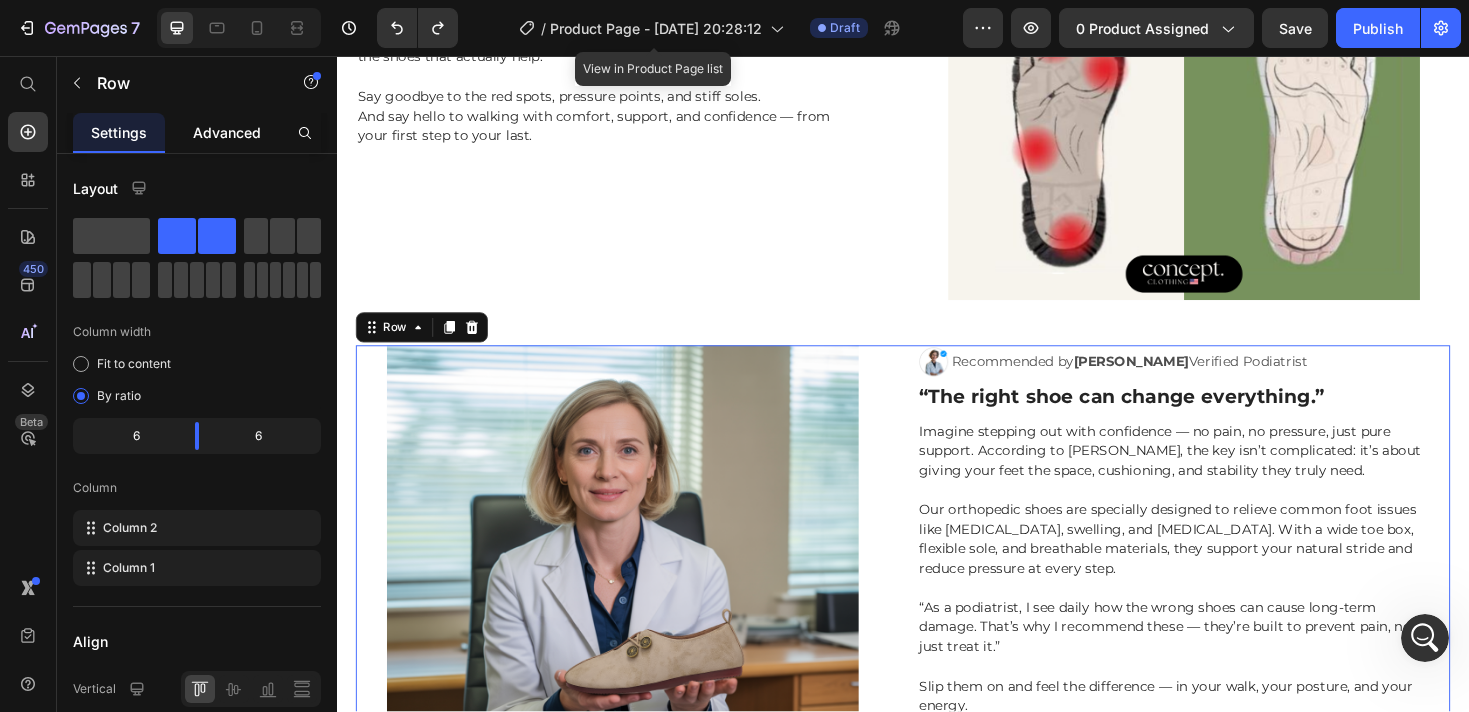 click on "Advanced" at bounding box center (227, 132) 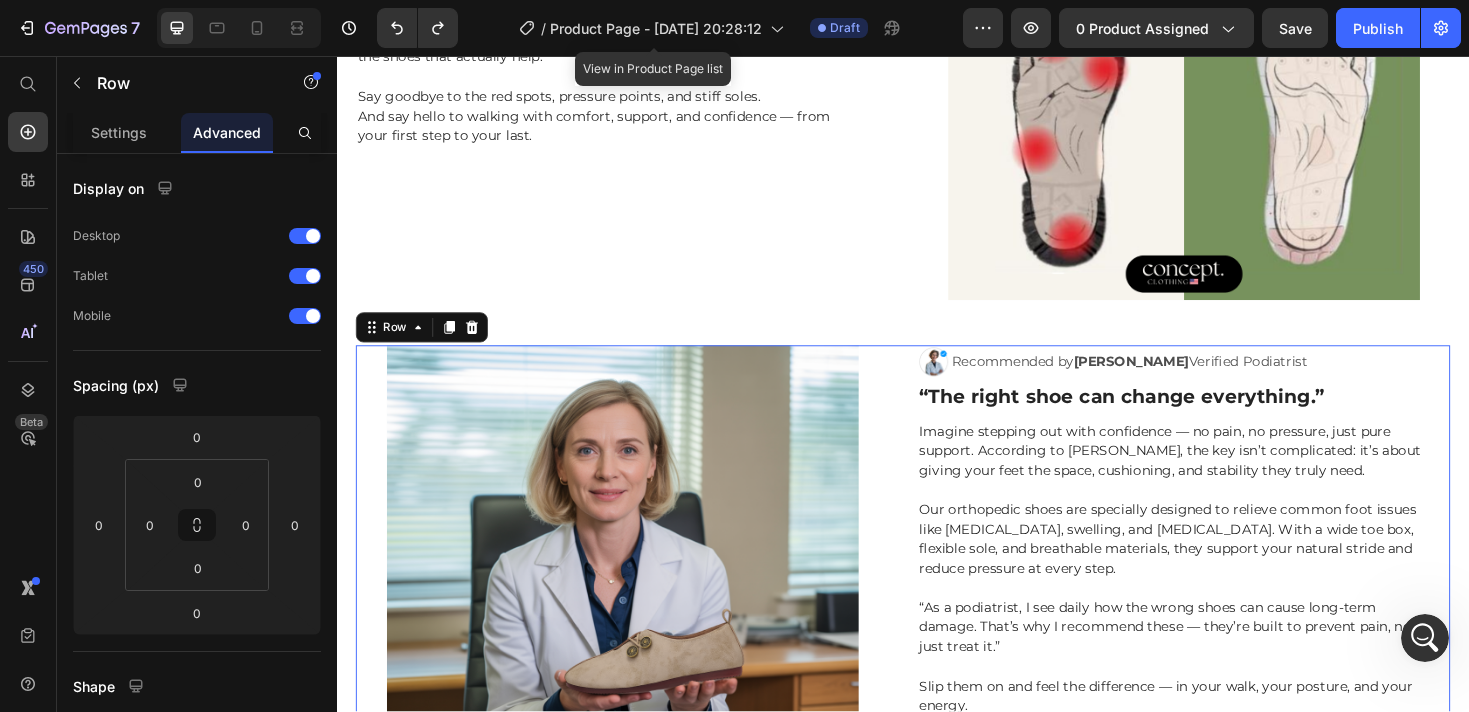 click on "Image Recommended by  [PERSON_NAME]  Verified Podiatrist  Text Block Row “The right shoe can change everything.” Heading Imagine stepping out with confidence — no pain, no pressure, just pure support. According to [PERSON_NAME], the key isn’t complicated: it’s about giving your feet the space, cushioning, and stability they truly need.   Our orthopedic shoes are specially designed to relieve common foot issues like [MEDICAL_DATA], swelling, and [MEDICAL_DATA]. With a wide toe box, flexible sole, and breathable materials, they support your natural stride and reduce pressure at every step.   “As a podiatrist, I see daily how the wrong shoes can cause long-term damage. That’s why I recommend these — they’re built to prevent pain, not just treat it.”   Slip them on and feel the difference — in your walk, your posture, and your energy.   Your feet will thank you. Text Block Row Image Row   0" at bounding box center [937, 613] 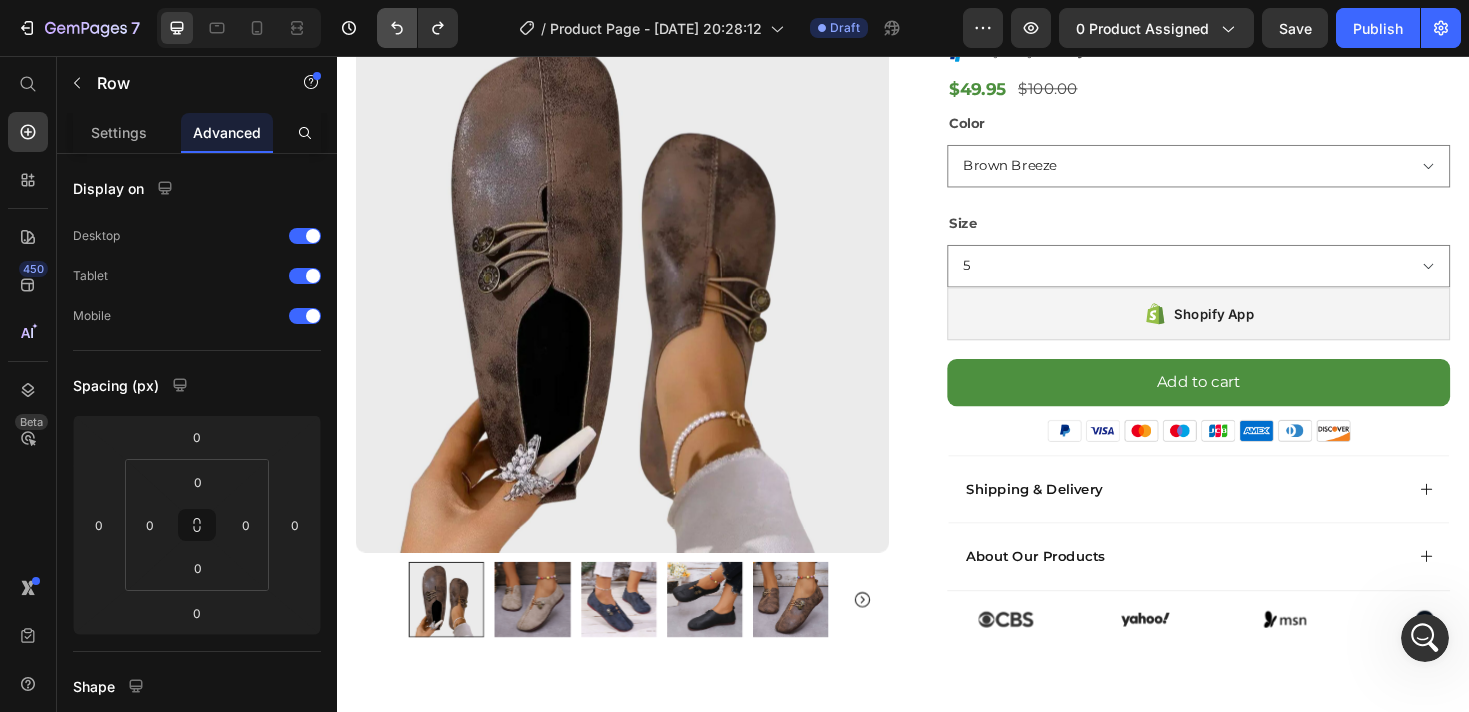 scroll, scrollTop: 0, scrollLeft: 0, axis: both 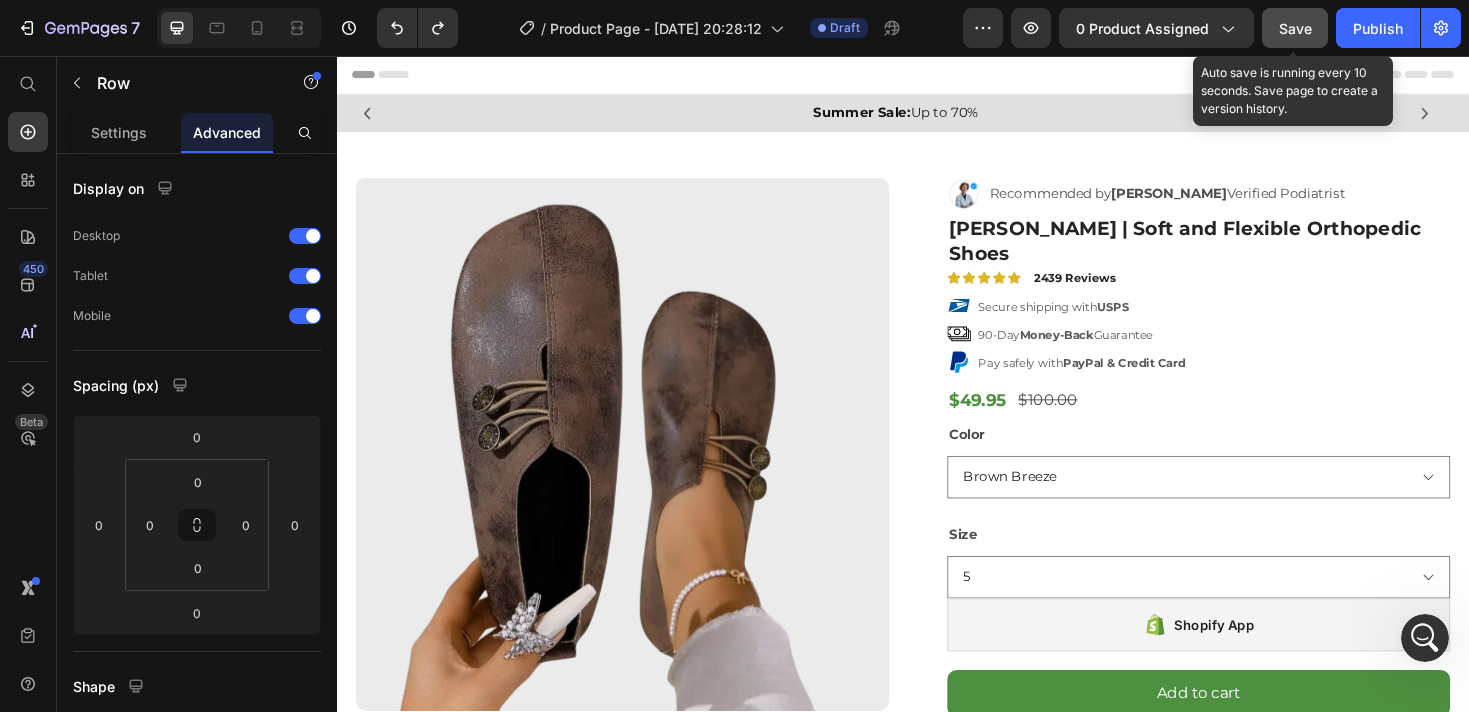 click on "Save" at bounding box center (1295, 28) 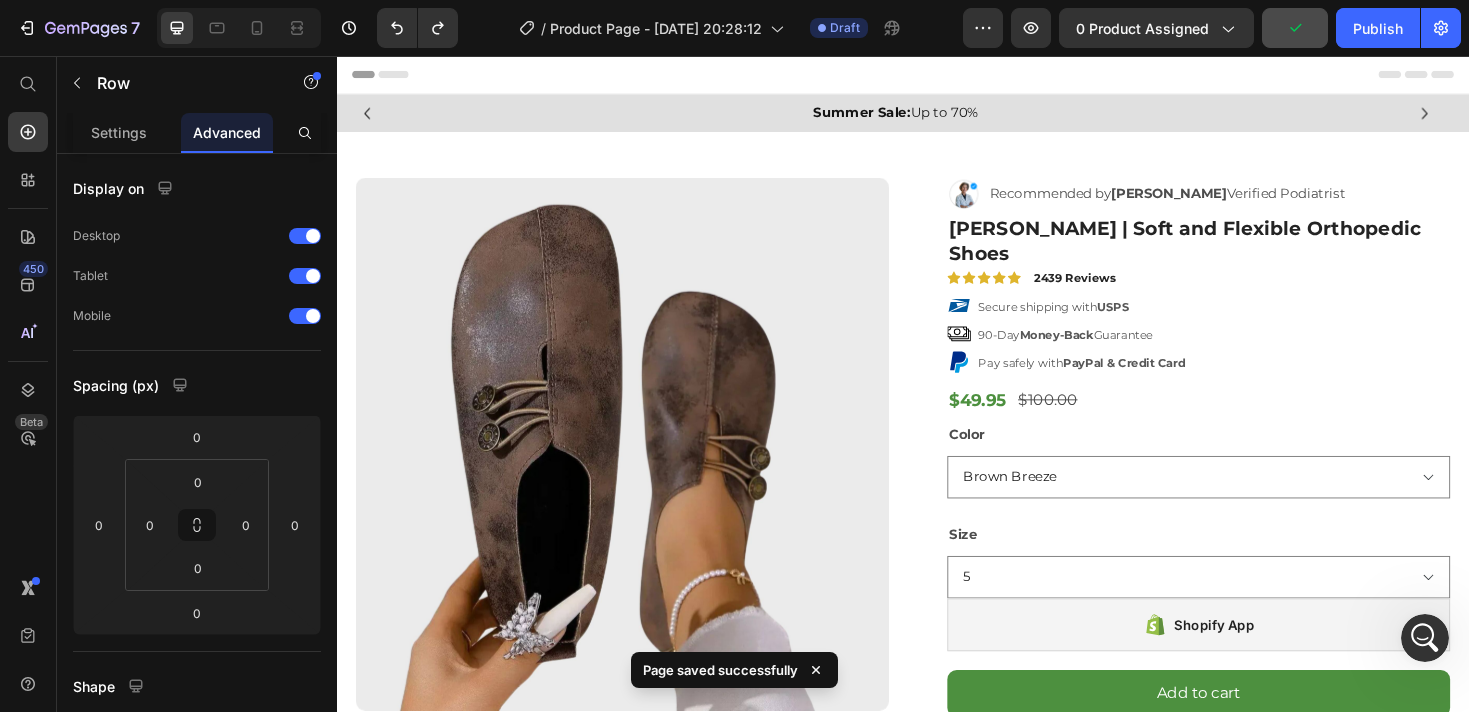 click on "Header" at bounding box center [937, 76] 